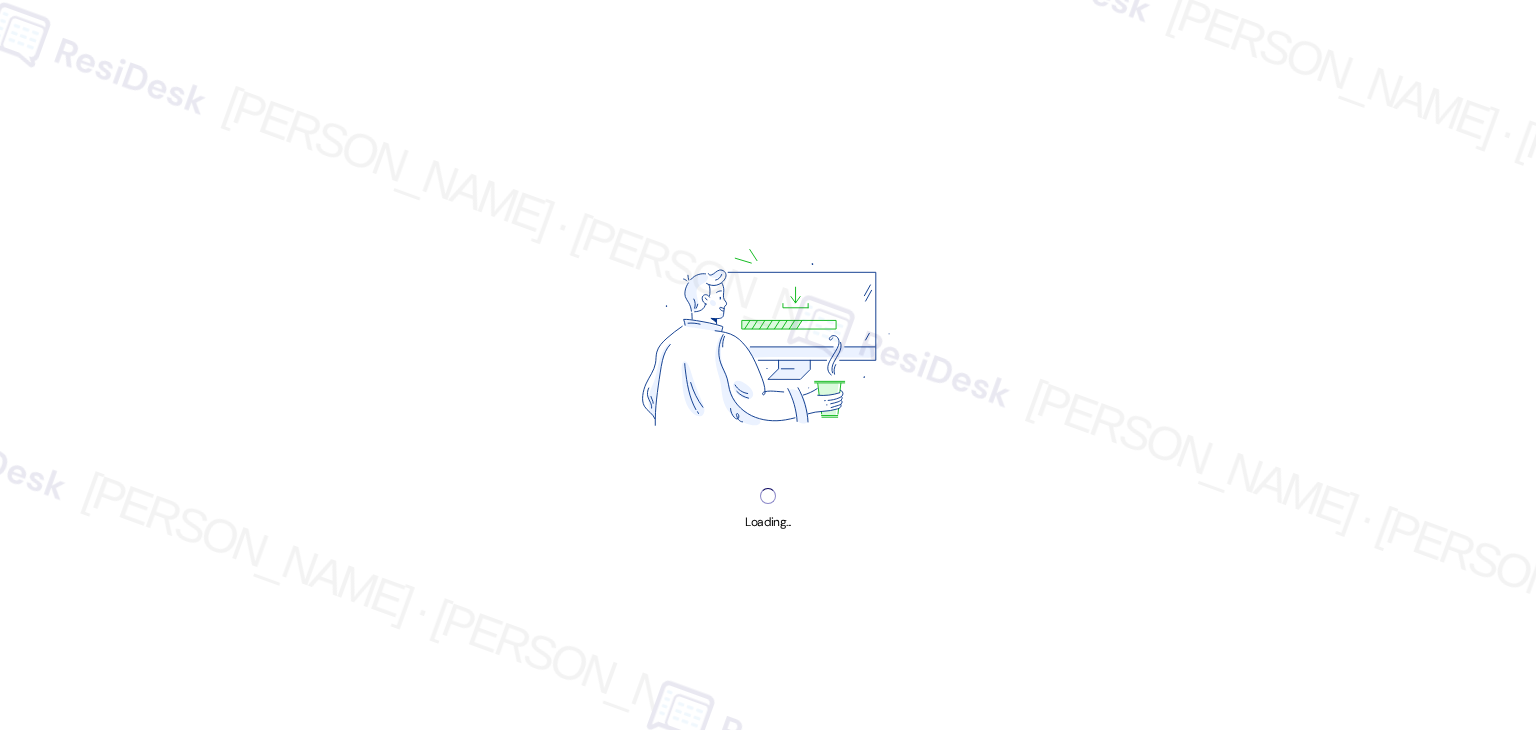 scroll, scrollTop: 0, scrollLeft: 0, axis: both 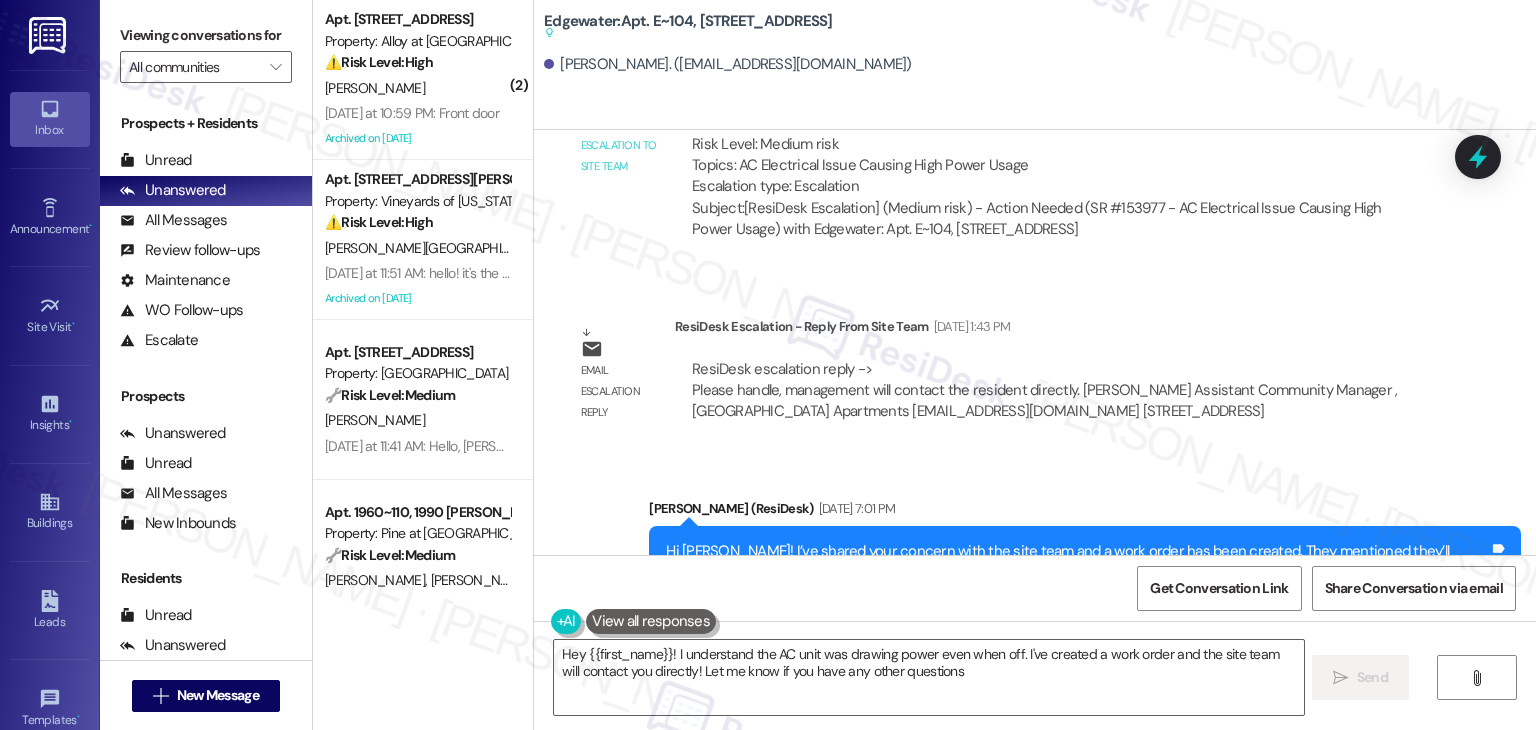 type on "Hey {{first_name}}! I understand the AC unit was drawing power even when off. I've created a work order and the site team will contact you directly! Let me know if you have any other questions!" 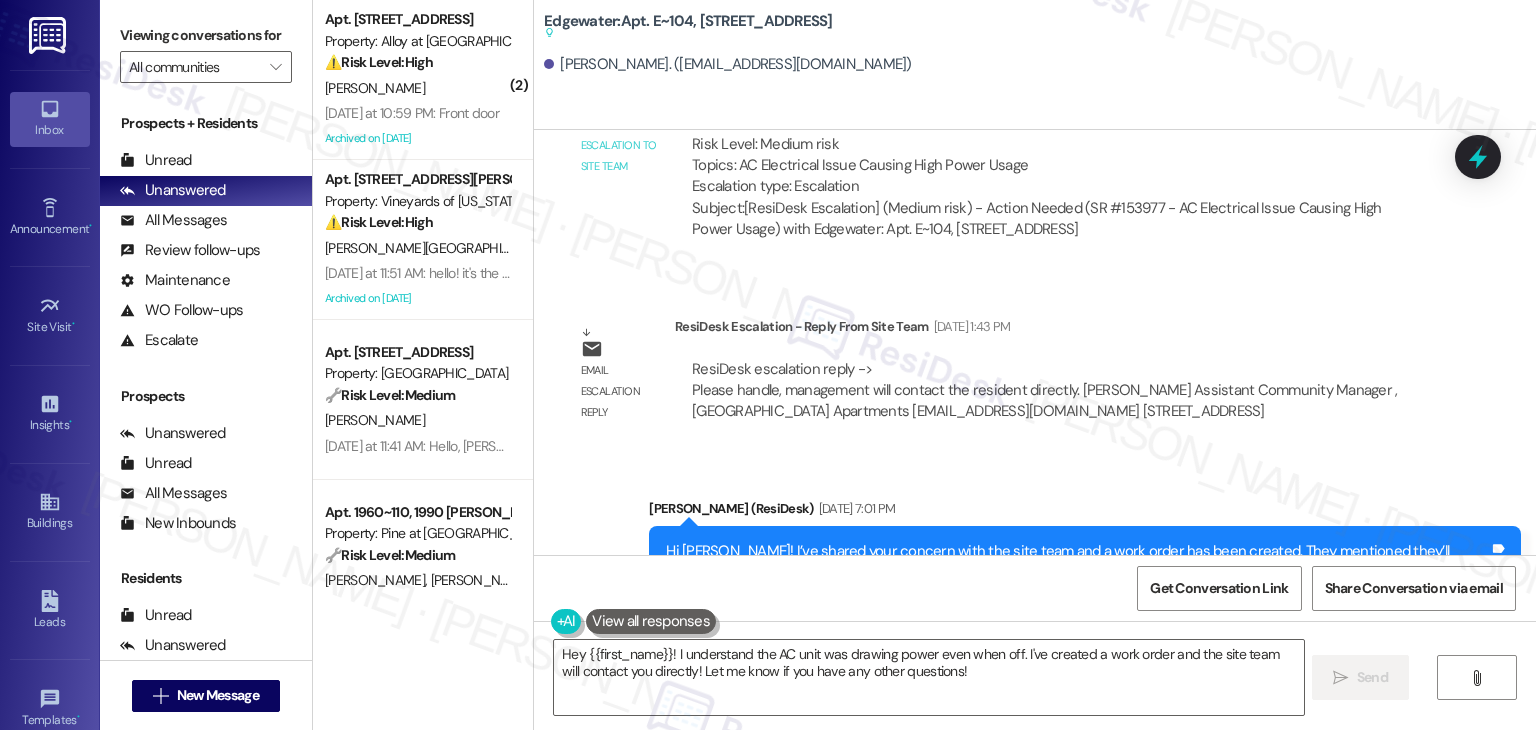 click on "Sent via SMS Dottie  (ResiDesk) Jul 10, 2025 at 7:01 PM Hi Lucas! I’ve shared your concern with the site team and a work order has been created. They mentioned they’ll reach out to you directly. Tags and notes Tagged as:   Maintenance ,  Click to highlight conversations about Maintenance Safety & security ,  Click to highlight conversations about Safety & security Work order request Click to highlight conversations about Work order request" at bounding box center [1035, 548] 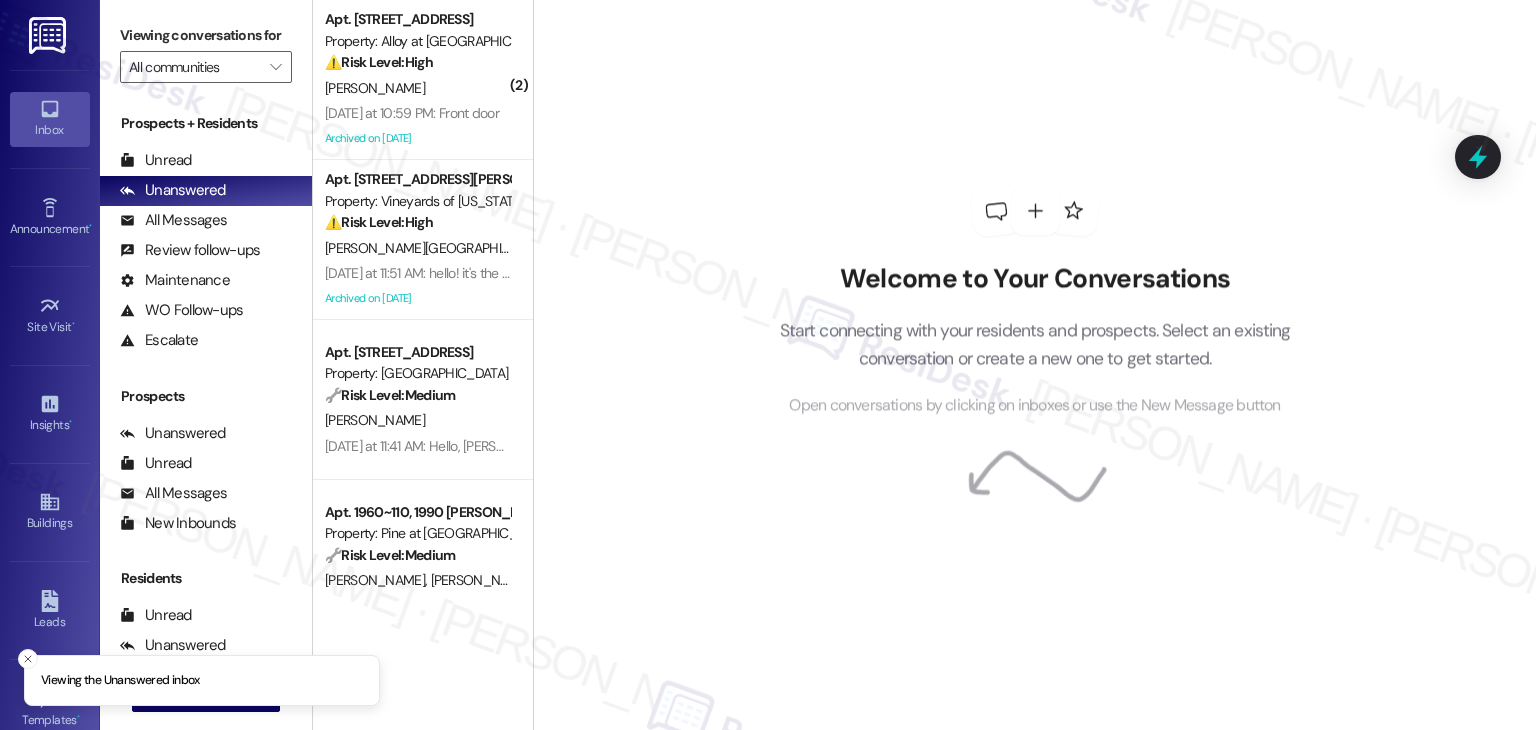 scroll, scrollTop: 0, scrollLeft: 0, axis: both 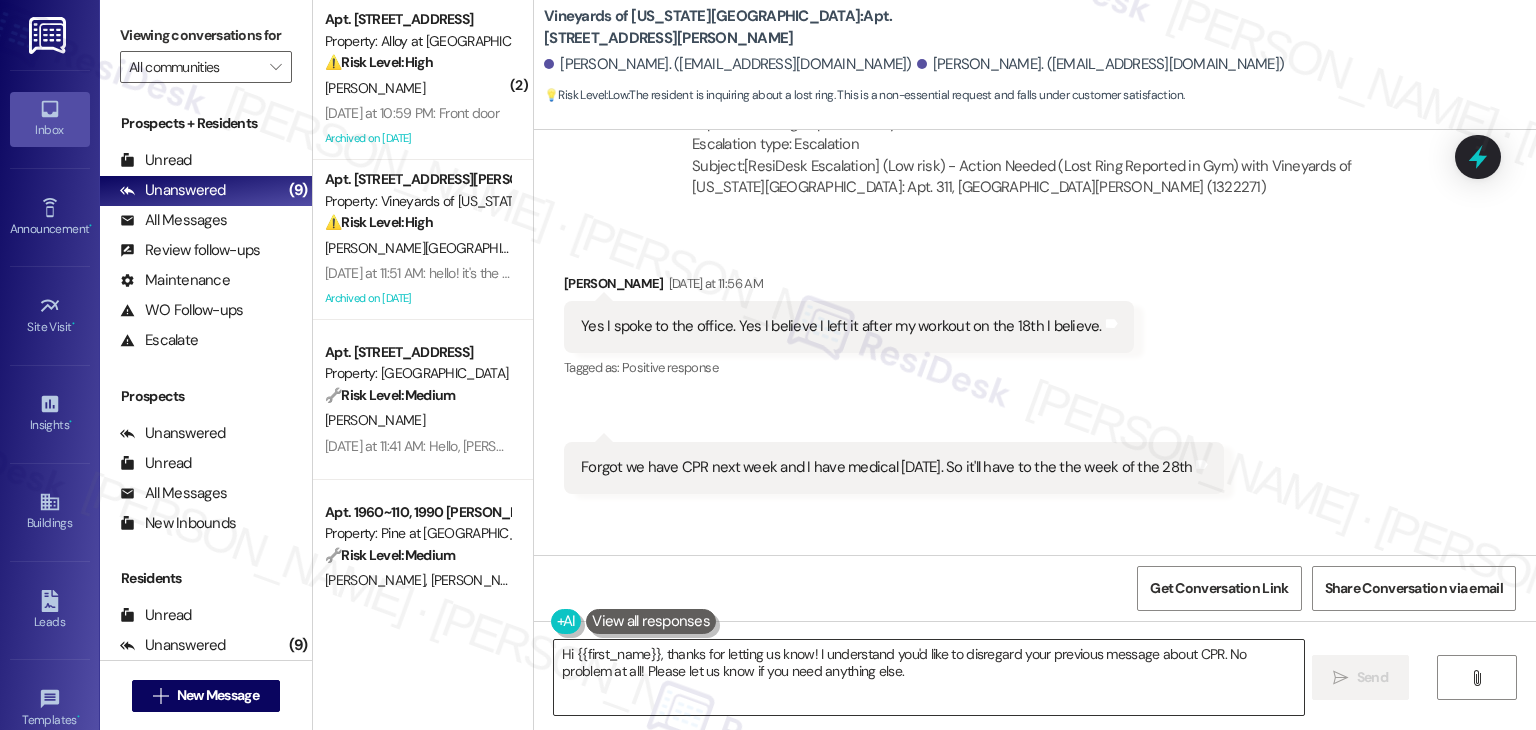 click on "Hi {{first_name}}, thanks for letting us know! I understand you'd like to disregard your previous message about CPR. No problem at all! Please let us know if you need anything else." at bounding box center [928, 677] 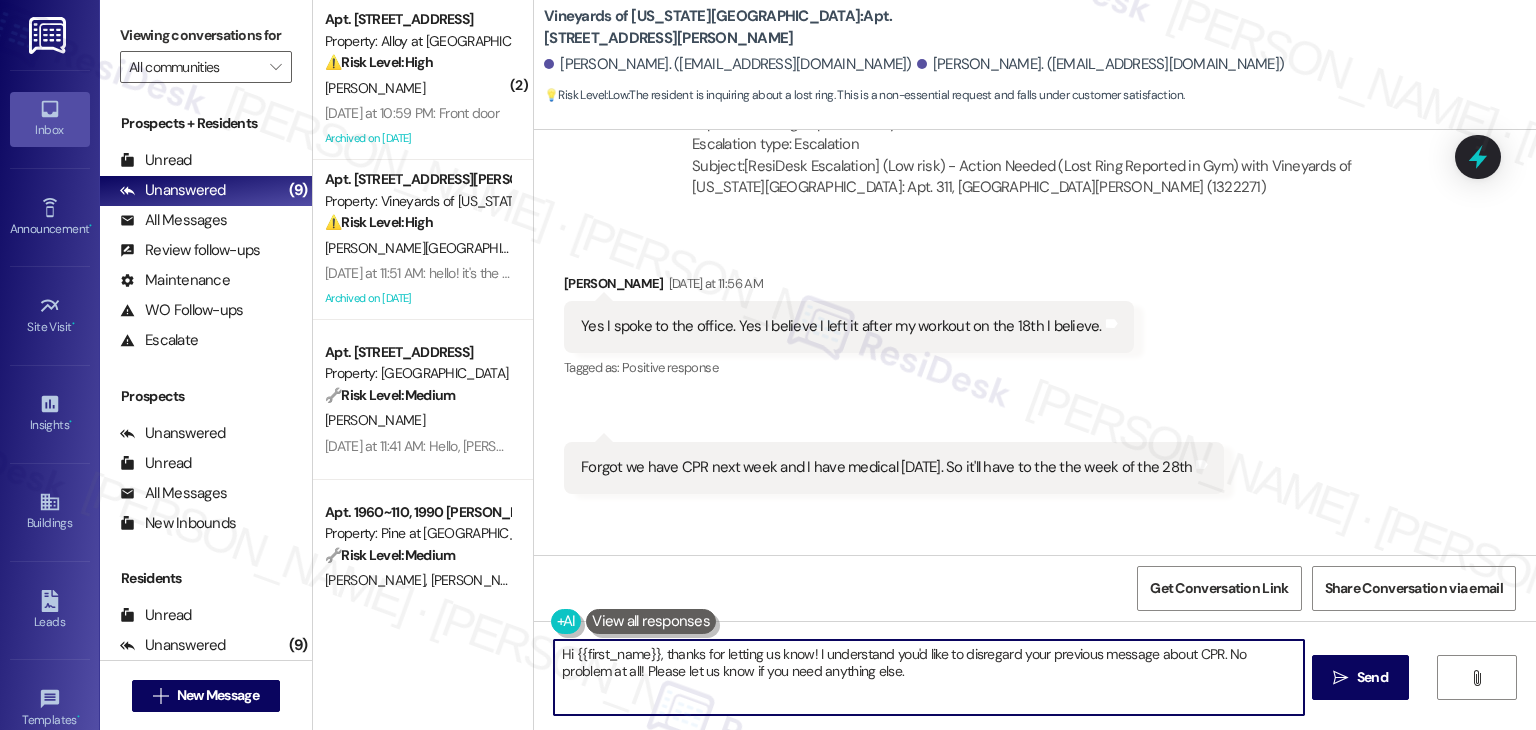 click on "Hi {{first_name}}, thanks for letting us know! I understand you'd like to disregard your previous message about CPR. No problem at all! Please let us know if you need anything else." at bounding box center [928, 677] 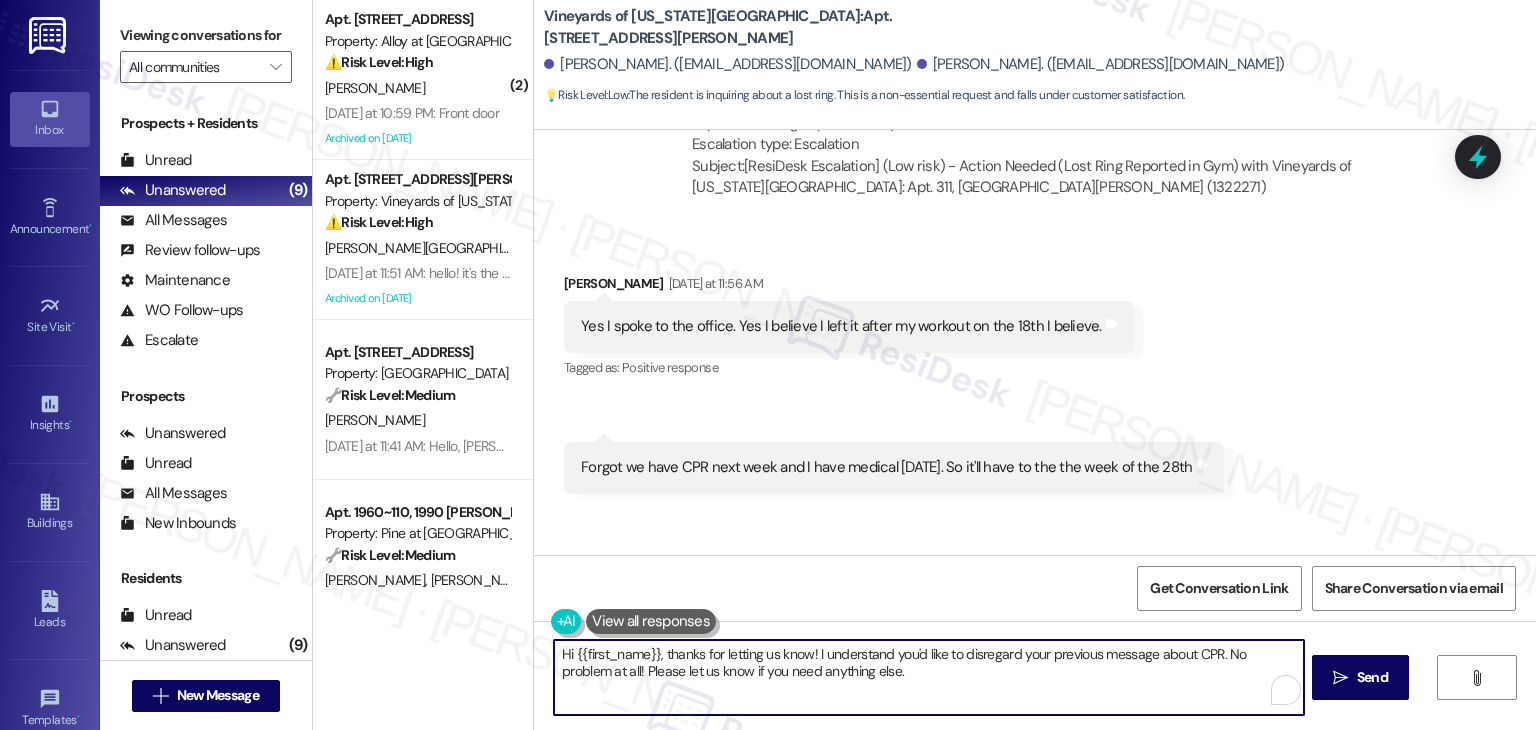 paste on "Daniel! I’ve shared your concern with the site team—so far, no one has turned in a ring, but they’ll reach out right away if one is found. They did ask if you could share a description of the ring to help them identify it. Thanks!" 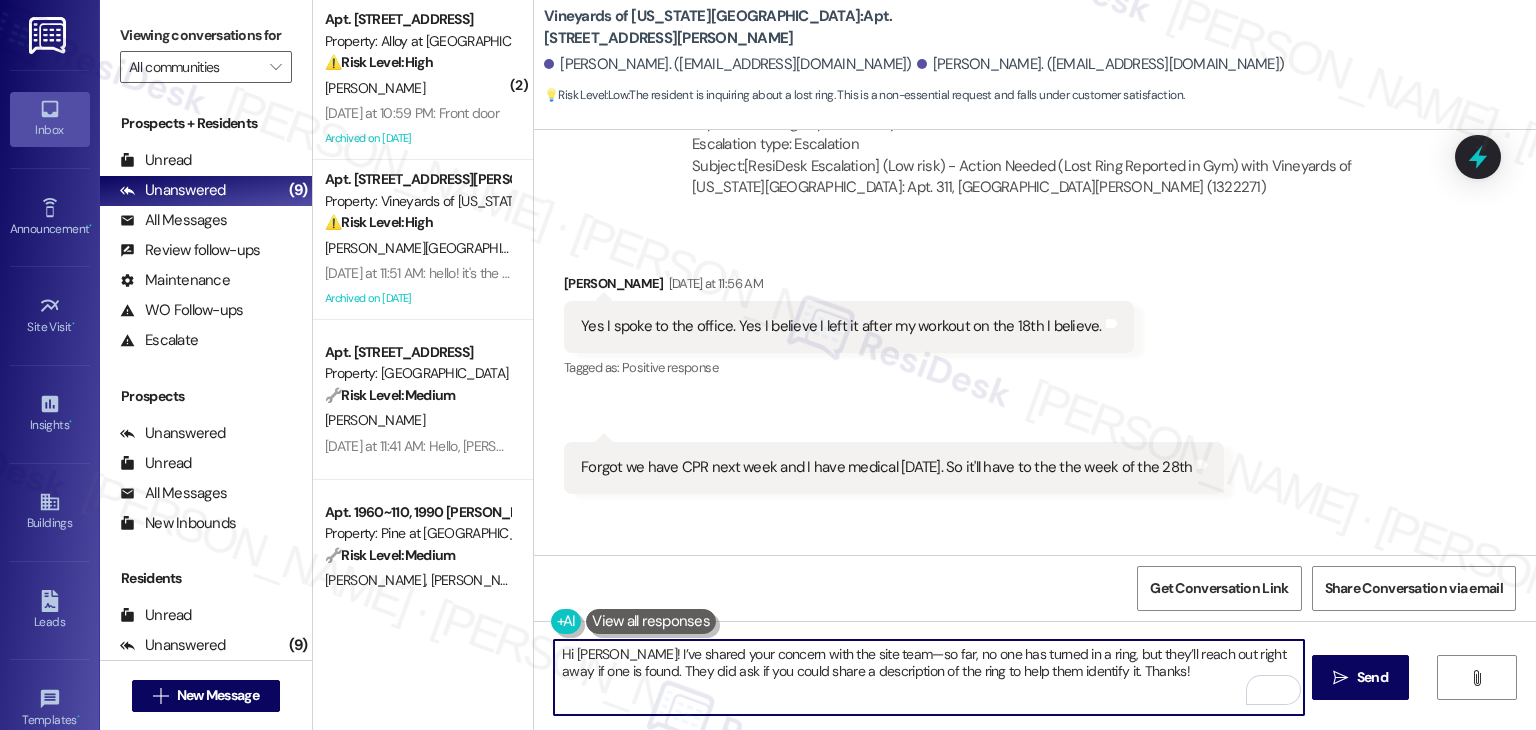 type on "Hi Daniel! I’ve shared your concern with the site team—so far, no one has turned in a ring, but they’ll reach out right away if one is found. They did ask if you could share a description of the ring to help them identify it. Thanks!" 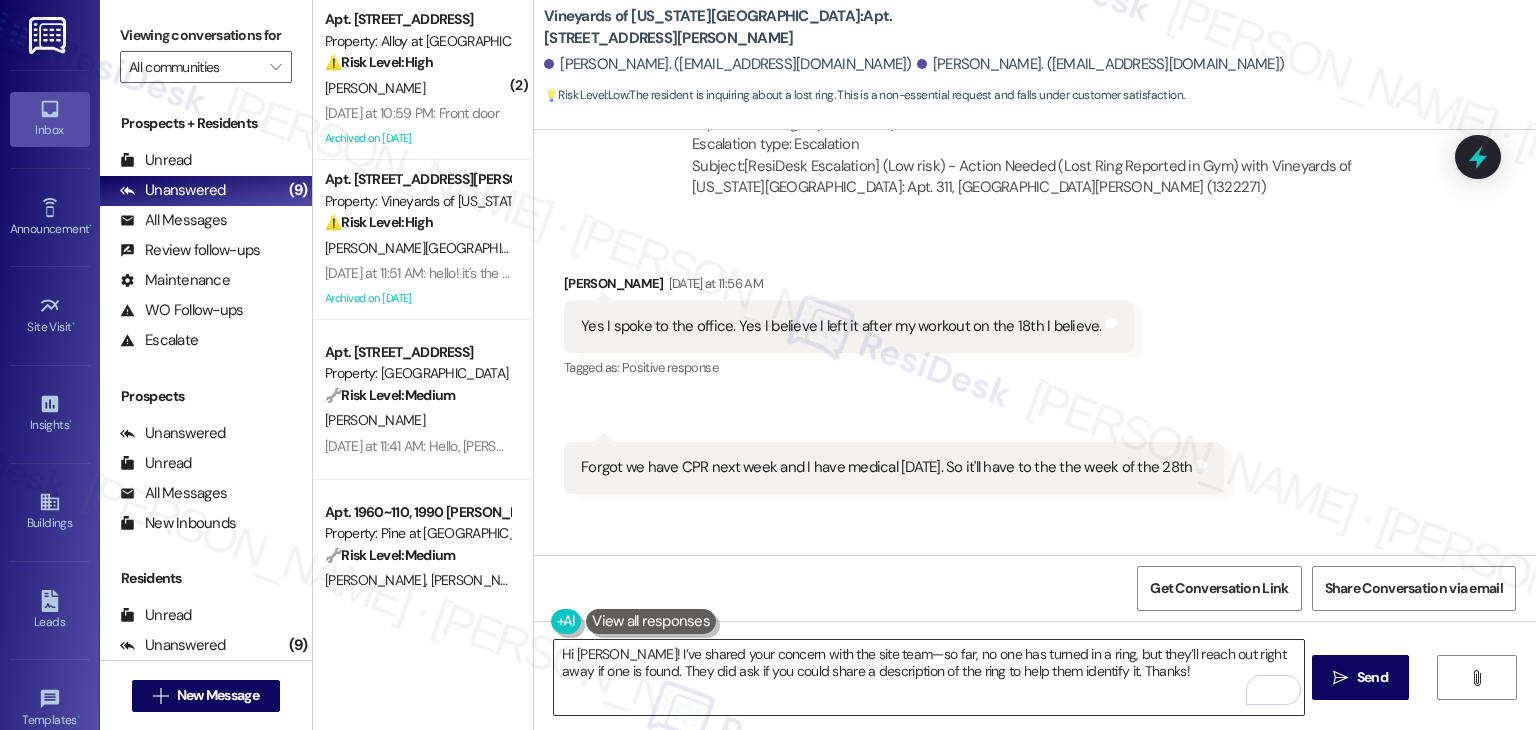 click on "Hi Daniel! I’ve shared your concern with the site team—so far, no one has turned in a ring, but they’ll reach out right away if one is found. They did ask if you could share a description of the ring to help them identify it. Thanks!" at bounding box center [928, 677] 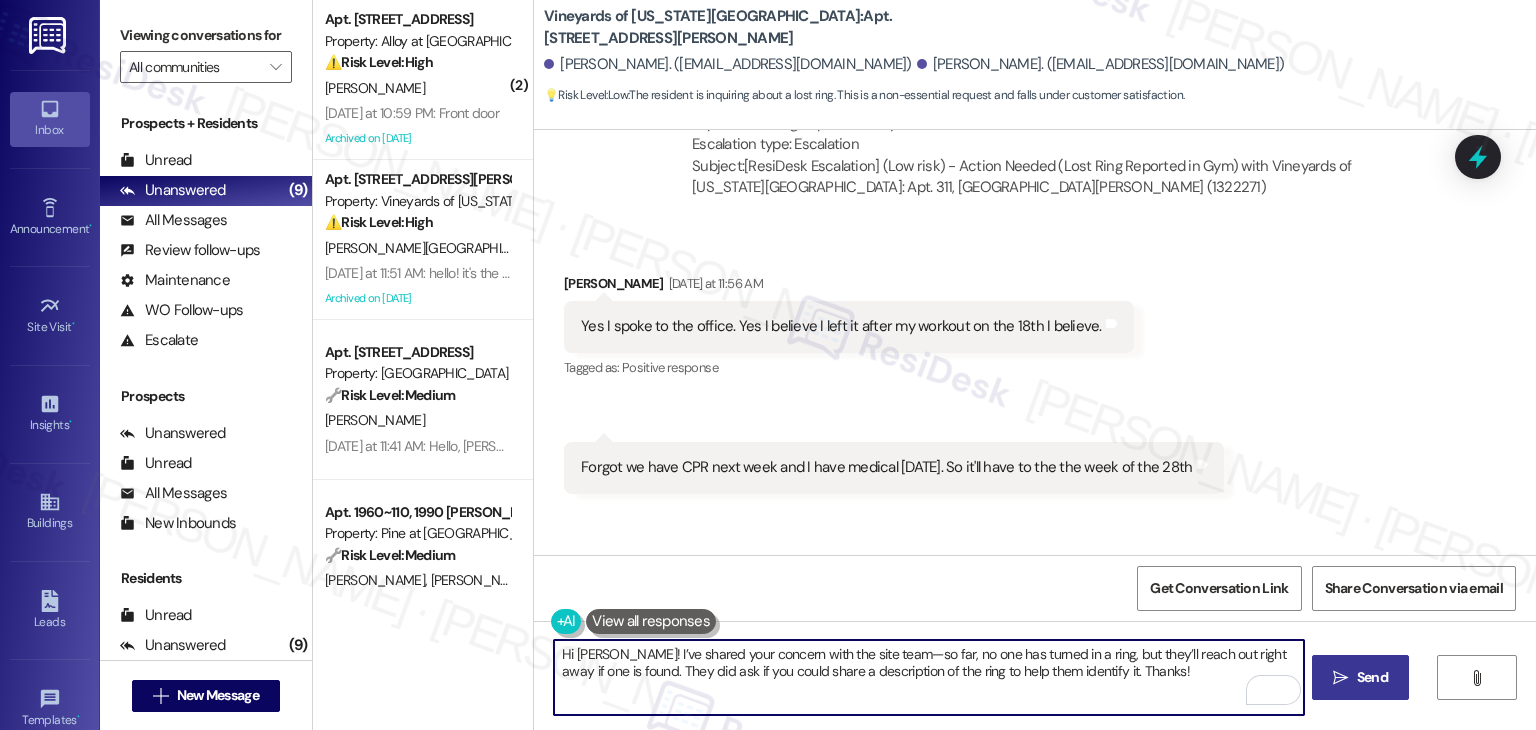 click on "Send" at bounding box center (1372, 677) 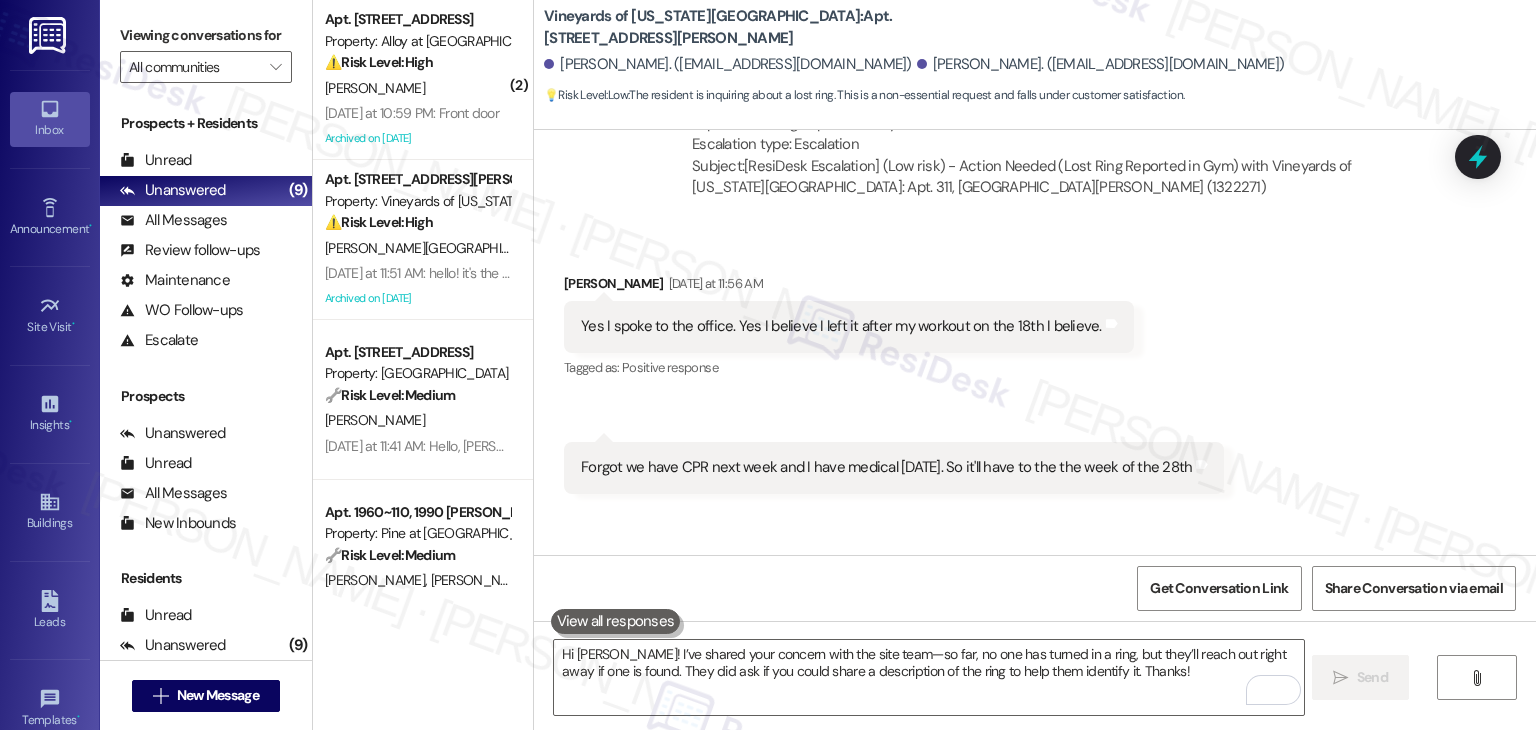 type 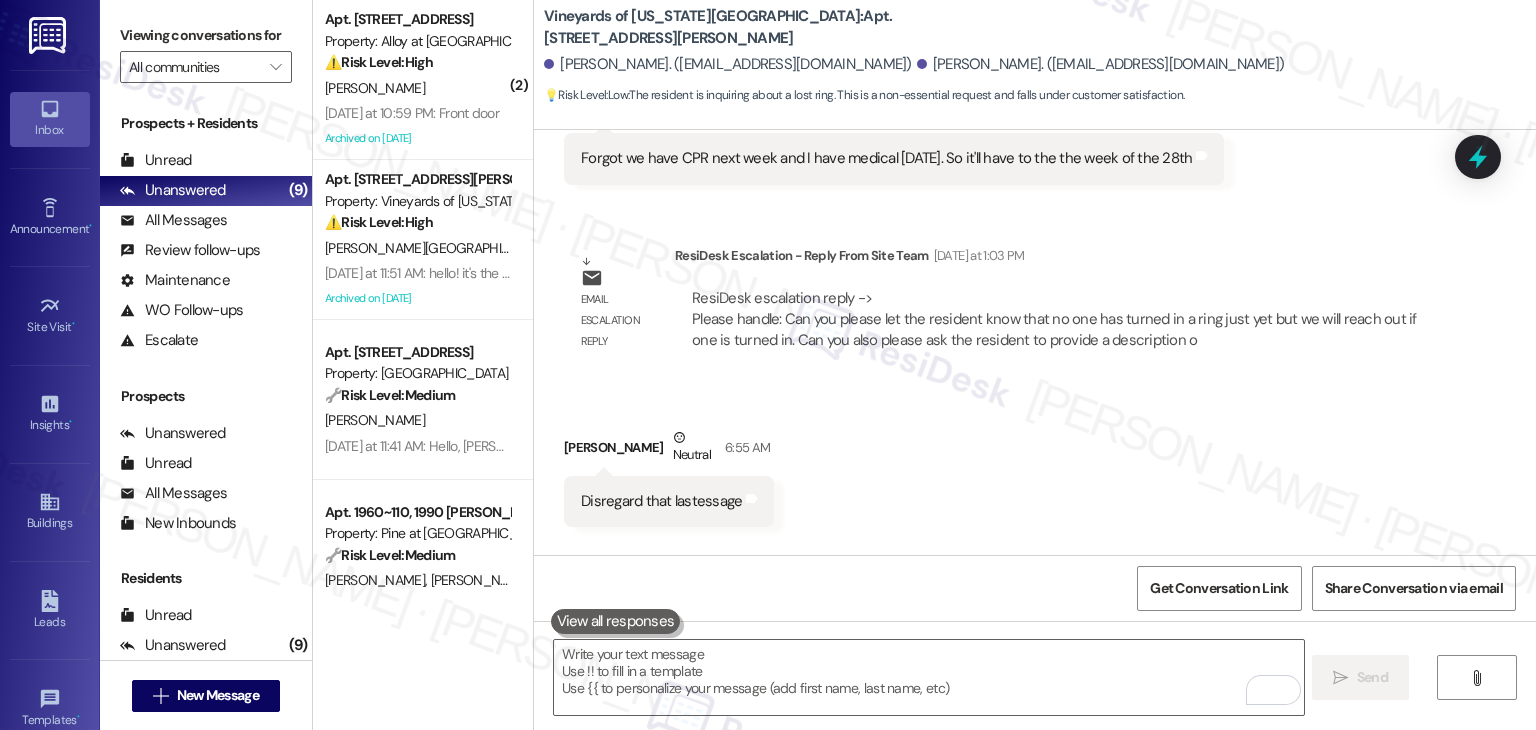 scroll, scrollTop: 7162, scrollLeft: 0, axis: vertical 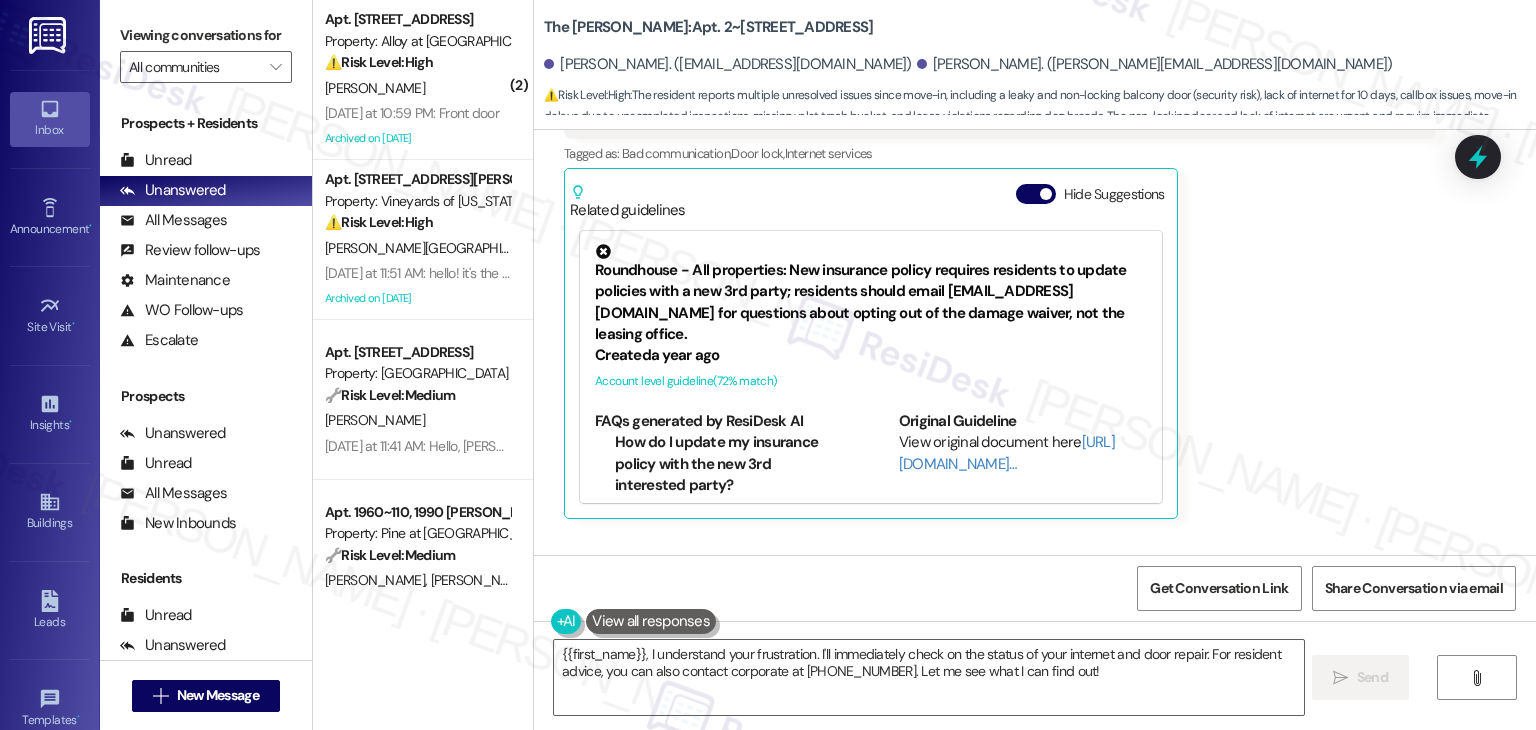 click on "Jessica Roberts Jul 18, 2025 at 4:17 PM Absolutely. Definitely they should be doing move out inspections, because that door would have been caught, just walking through the apt. They just haven't responded at all to any of the concerns unless we show up personally to the office. Which I might just do in a minute, since its almost the weekend, I want internet, and to know when my door is going to be fixed.  Tags and notes Tagged as:   Bad communication ,  Click to highlight conversations about Bad communication Door lock ,  Click to highlight conversations about Door lock Internet services Click to highlight conversations about Internet services  Related guidelines Hide Suggestions Roundhouse - All properties: New insurance policy requires residents to update policies with a new 3rd party; residents should email info@confirminsurance.com for questions about opting out of the damage waiver, not the leasing office. Created  a year ago Account level guideline  ( 72 % match) FAQs generated by ResiDesk AI Created" at bounding box center (1000, 267) 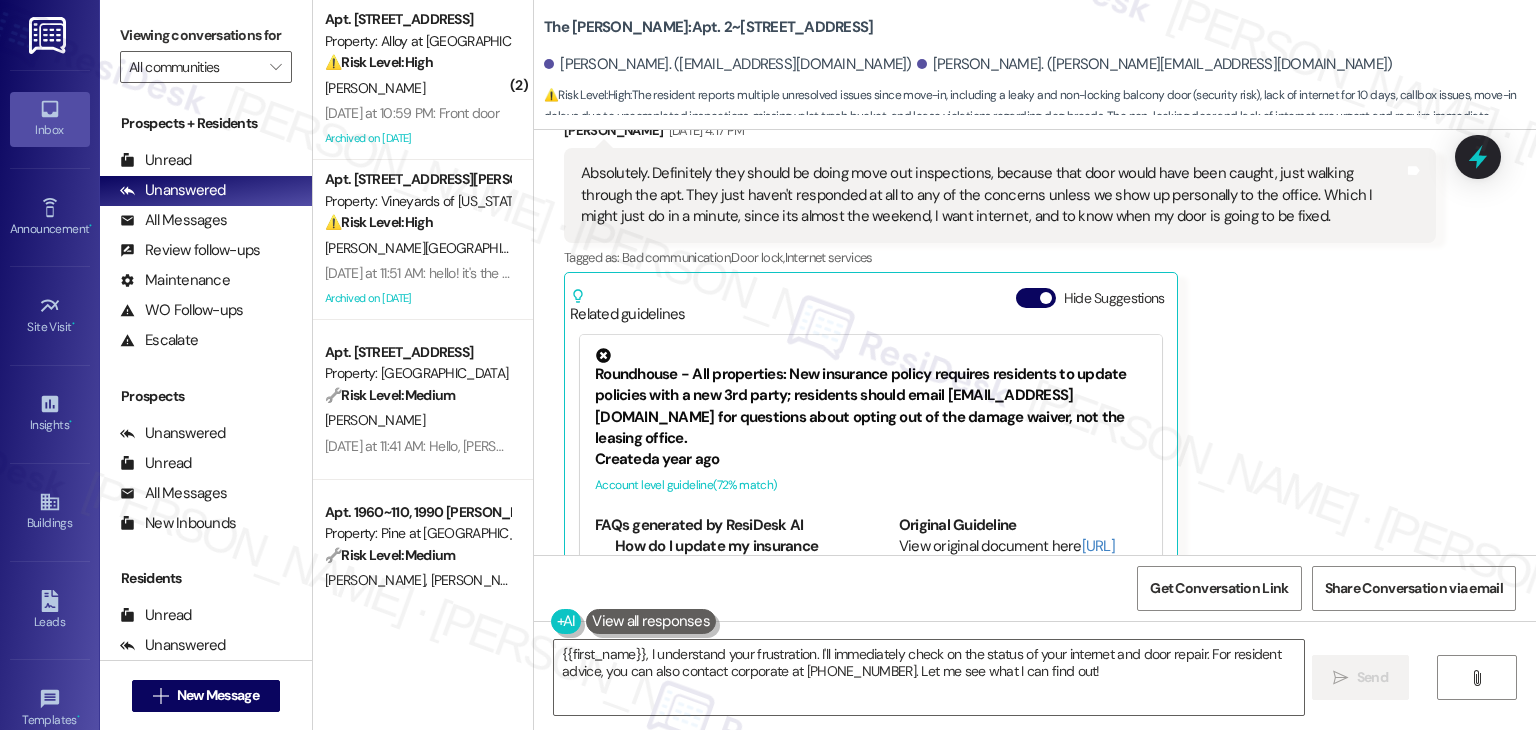 scroll, scrollTop: 1610, scrollLeft: 0, axis: vertical 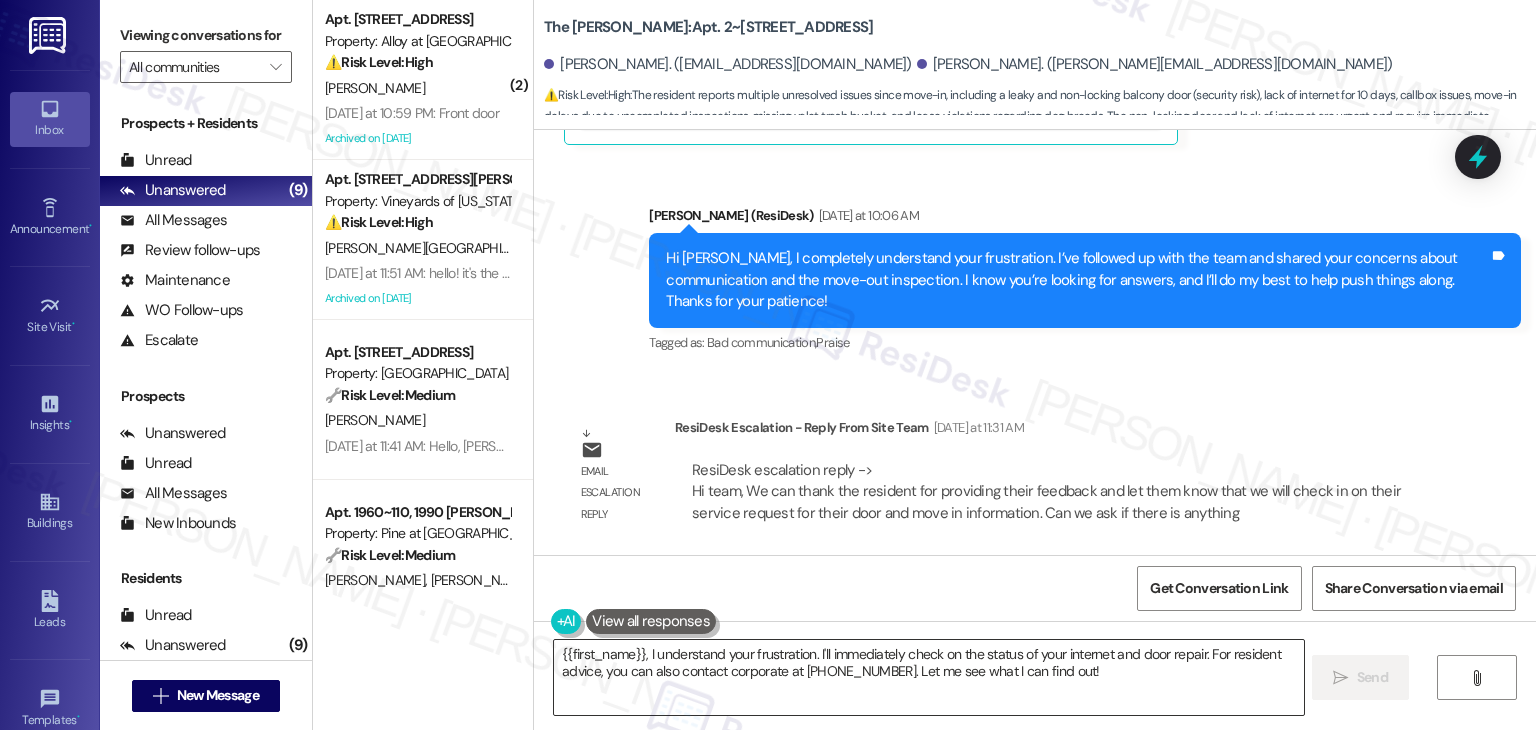 click on "{{first_name}}, I understand your frustration. I'll immediately check on the status of your internet and door repair. For resident advice, you can also contact corporate at 208-271-7281. Let me see what I can find out!" at bounding box center (928, 677) 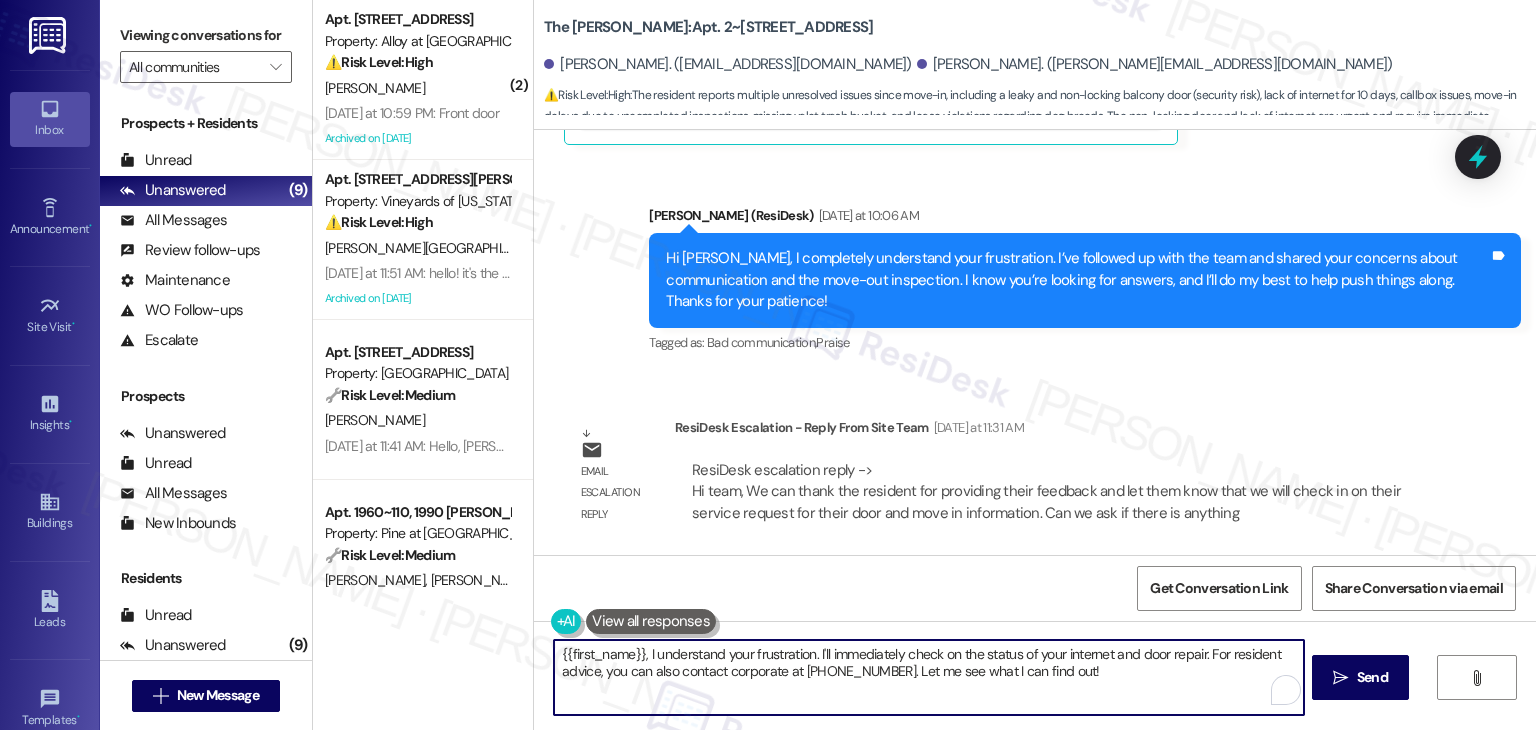 click on "{{first_name}}, I understand your frustration. I'll immediately check on the status of your internet and door repair. For resident advice, you can also contact corporate at 208-271-7281. Let me see what I can find out!" at bounding box center [928, 677] 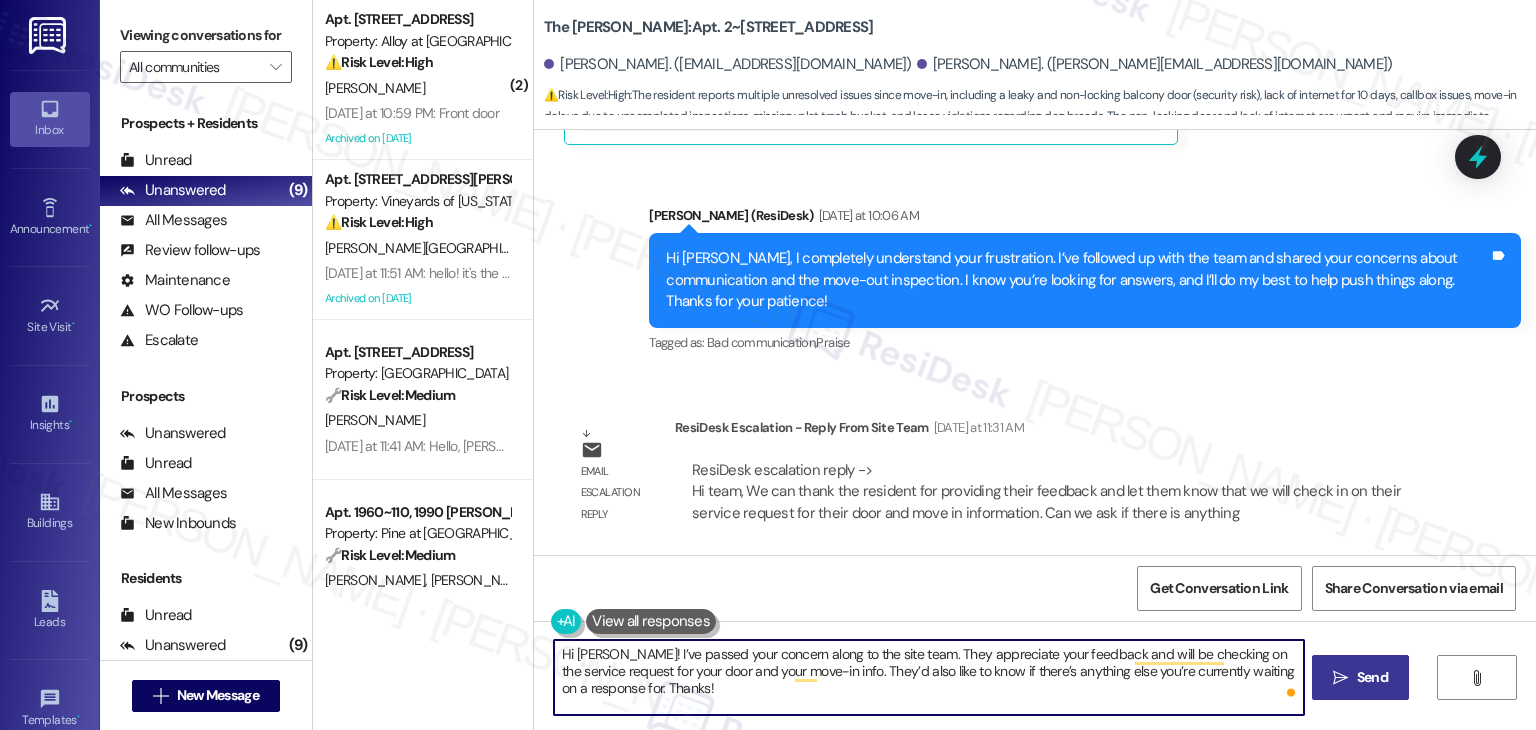 type on "Hi Jessica! I’ve passed your concern along to the site team. They appreciate your feedback and will be checking on the service request for your door and your move-in info. They’d also like to know if there’s anything else you’re currently waiting on a response for. Thanks!" 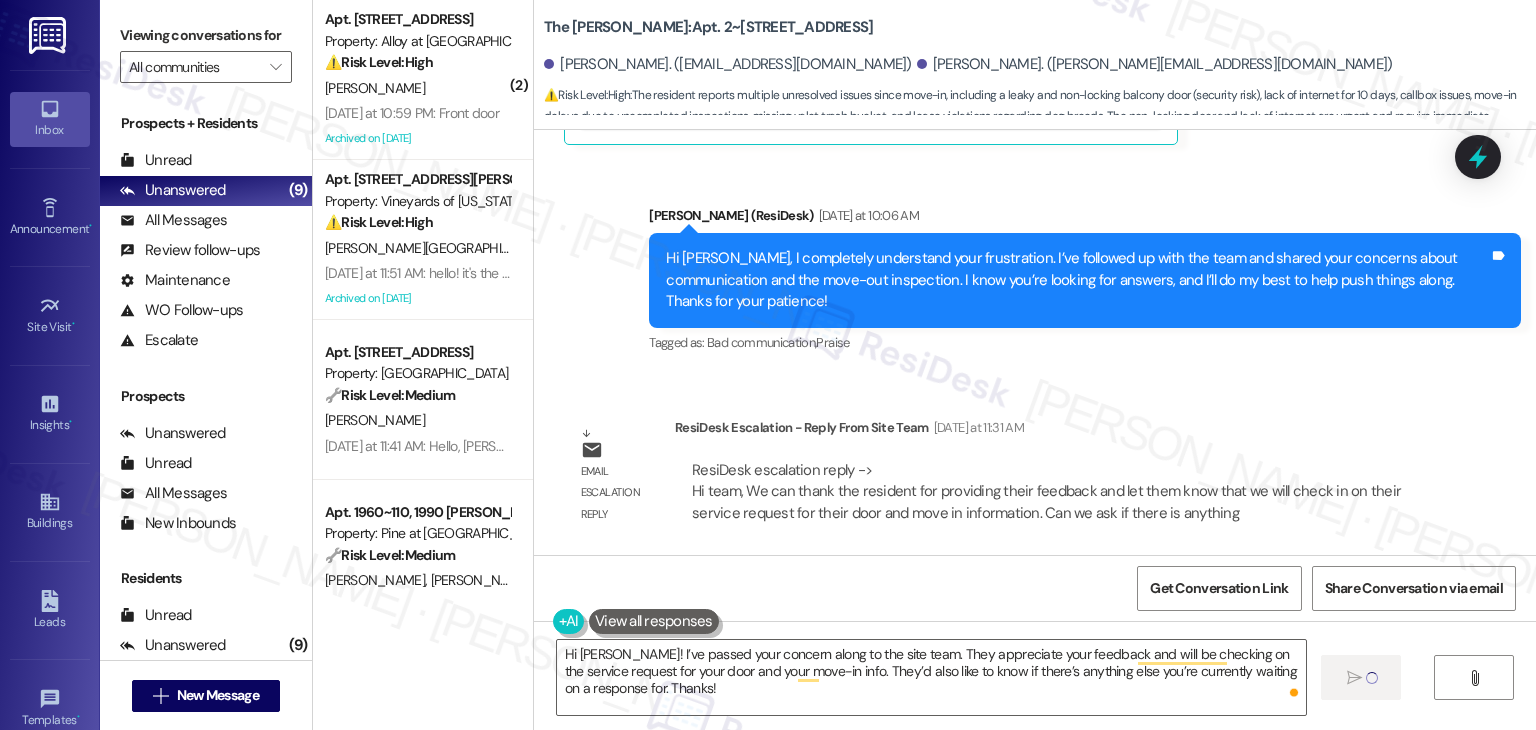 type 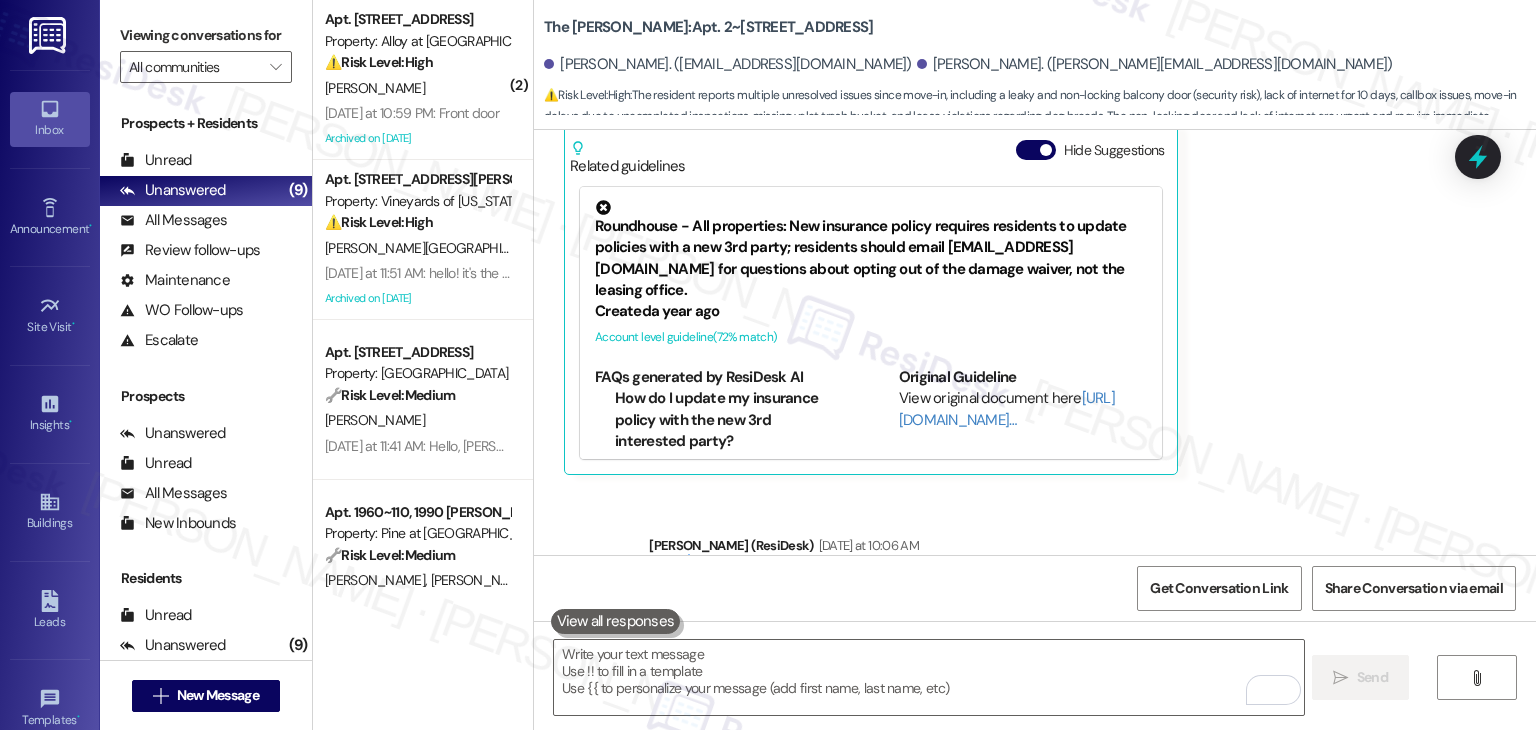 scroll, scrollTop: 1716, scrollLeft: 0, axis: vertical 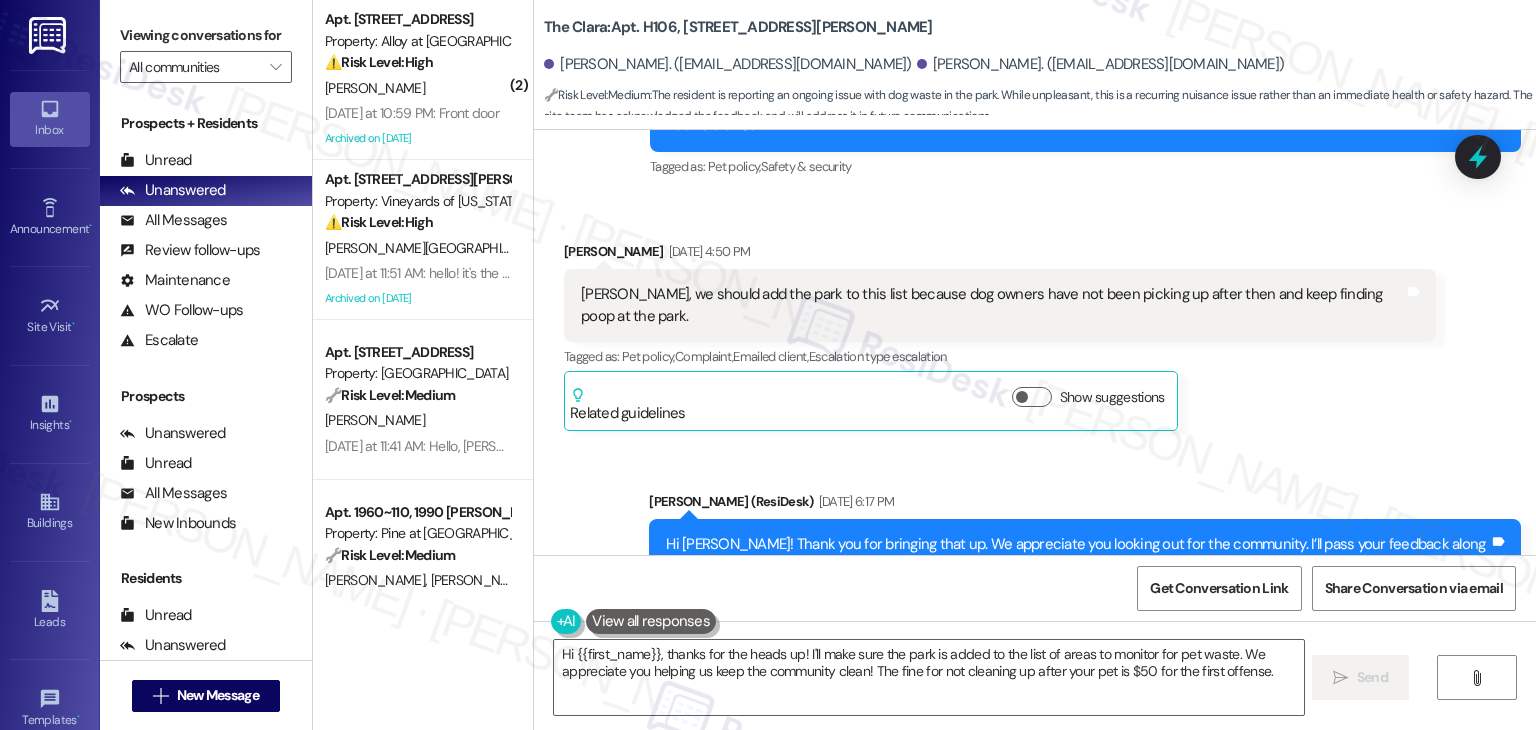 click on "Received via SMS [PERSON_NAME] [DATE] 6:33 PM Thank you. Tags and notes Tagged as:   Praise Click to highlight conversations about Praise" at bounding box center (1035, 988) 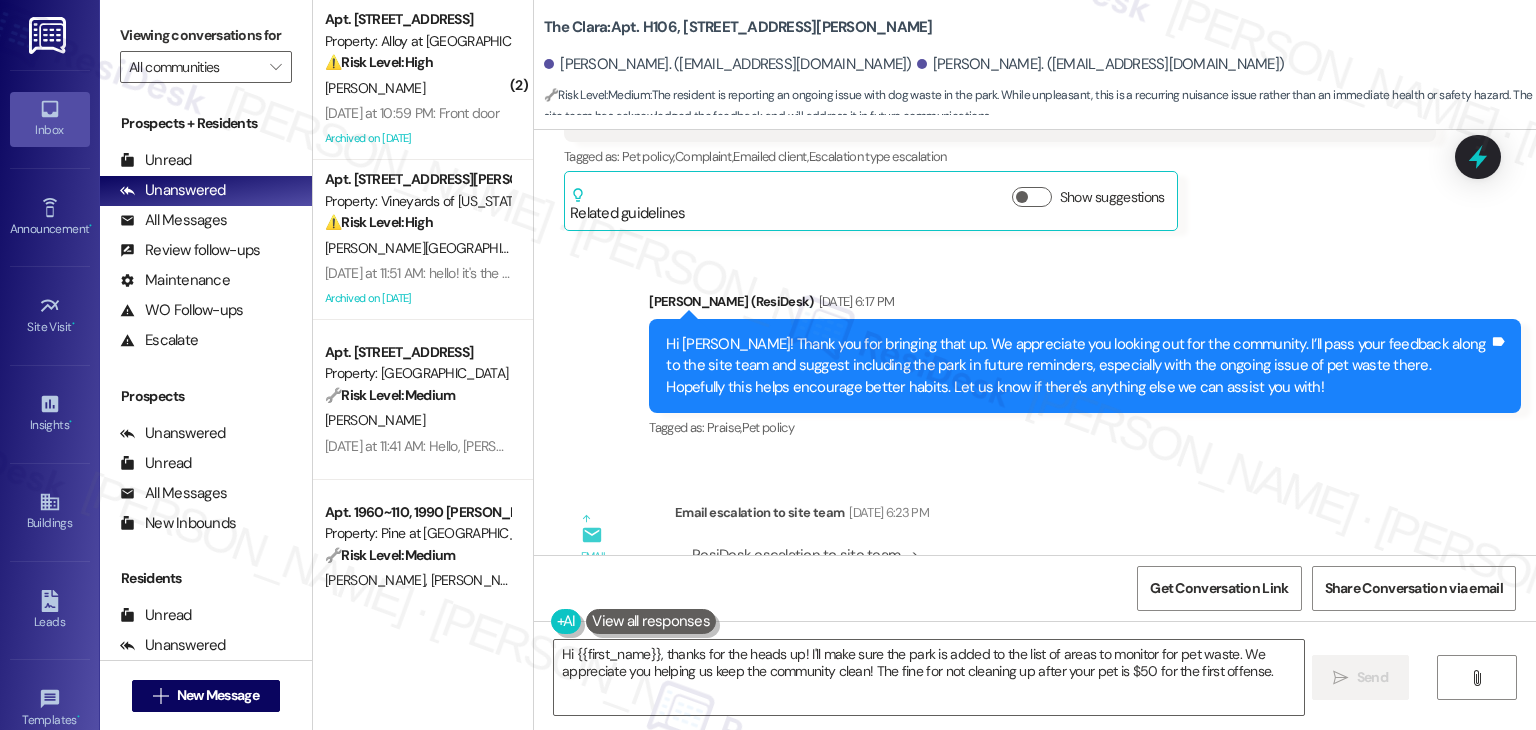 scroll, scrollTop: 47424, scrollLeft: 0, axis: vertical 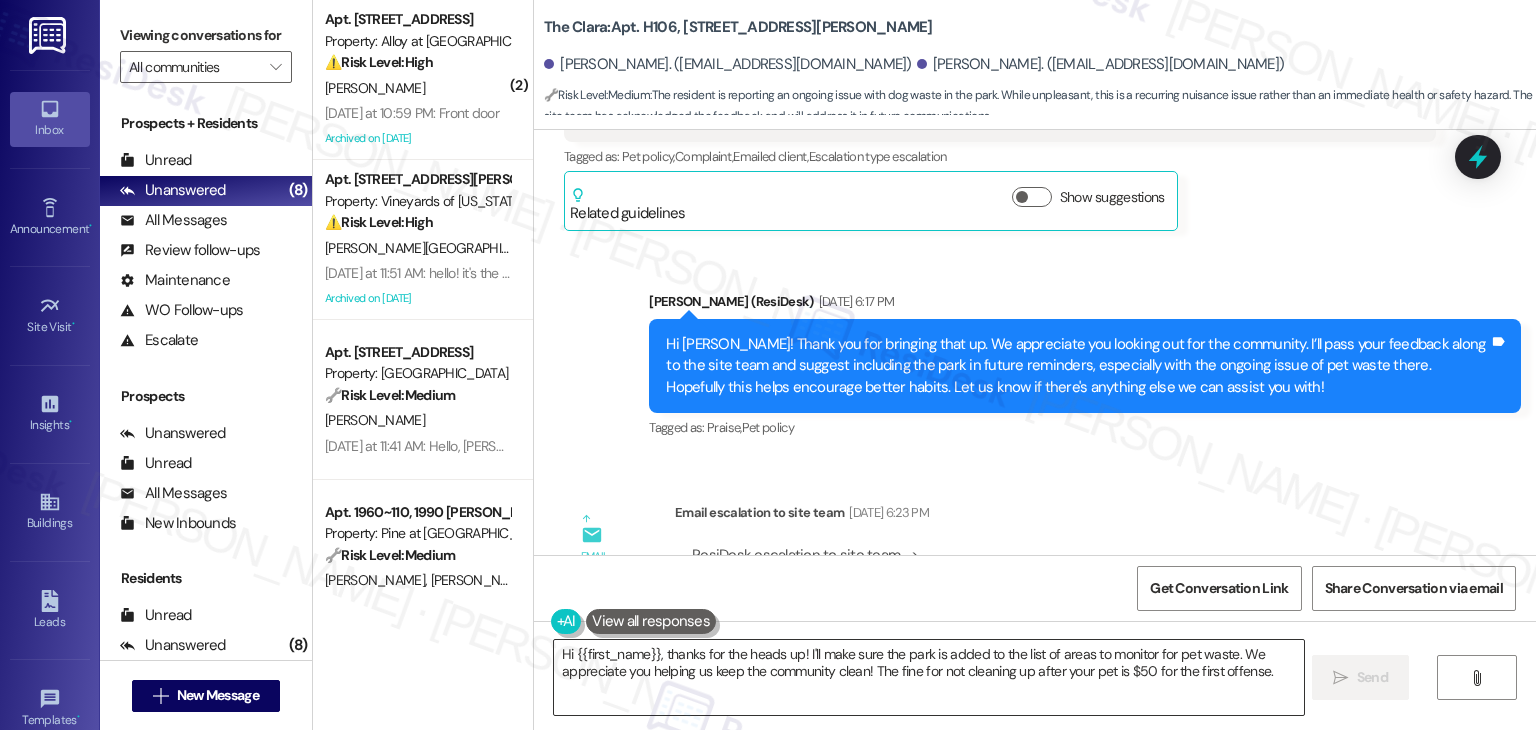 click on "Hi {{first_name}}, thanks for the heads up! I'll make sure the park is added to the list of areas to monitor for pet waste. We appreciate you helping us keep the community clean! The fine for not cleaning up after your pet is $50 for the first offense." at bounding box center [928, 677] 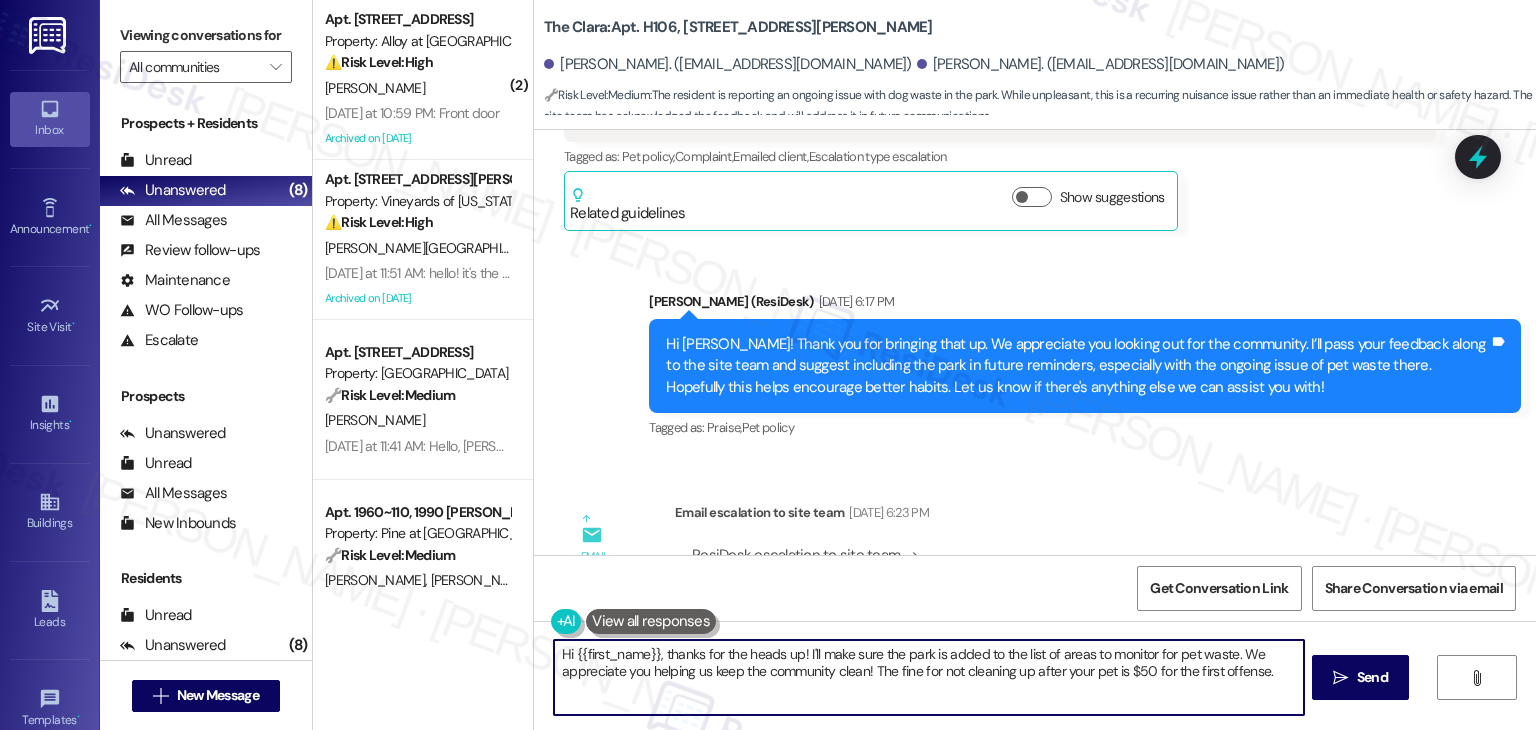 click on "Hi {{first_name}}, thanks for the heads up! I'll make sure the park is added to the list of areas to monitor for pet waste. We appreciate you helping us keep the community clean! The fine for not cleaning up after your pet is $50 for the first offense." at bounding box center (928, 677) 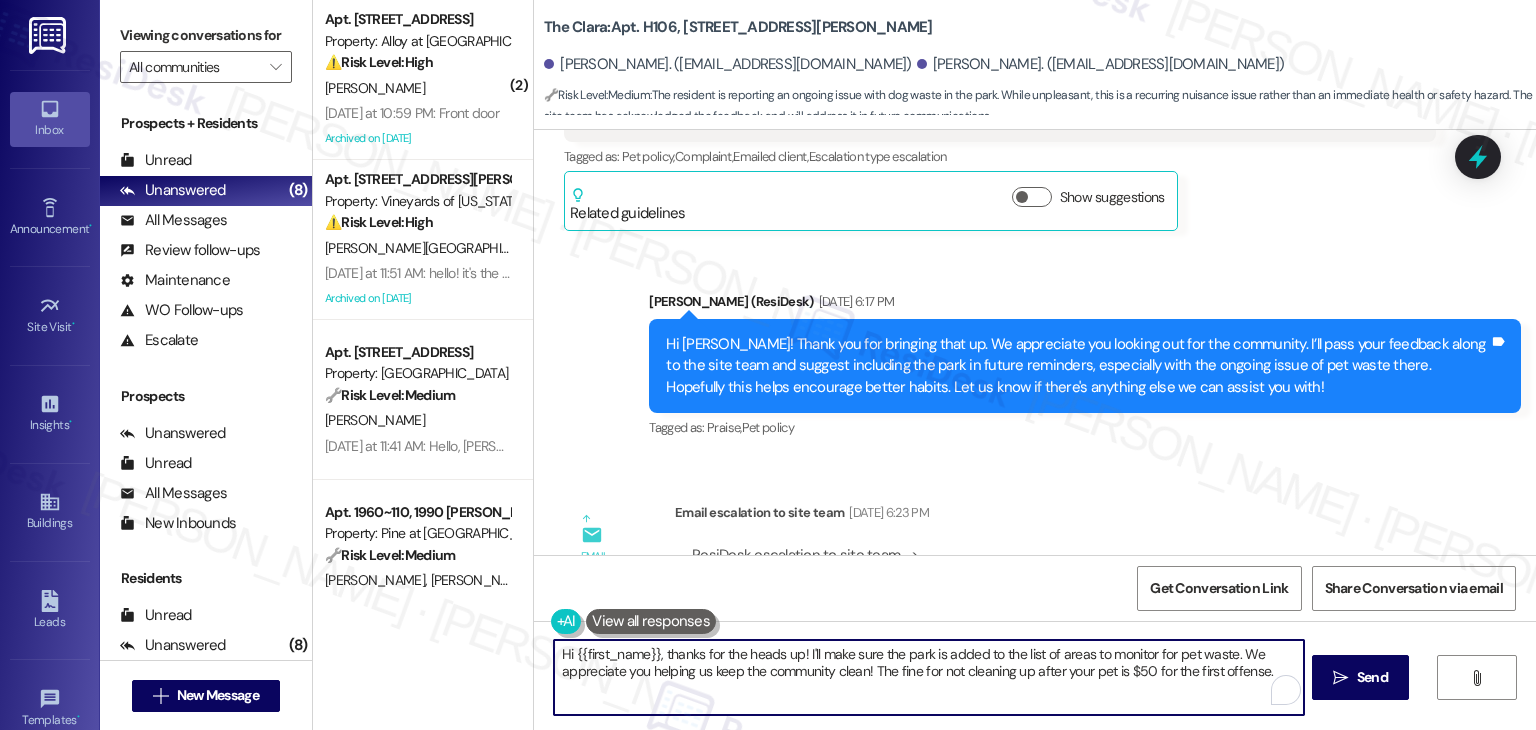 paste on "Nalley! I’ve shared your concern with the site team. They mentioned that the area at the Park is part of the community grounds, and any pet waste found there may be tested and fined based on the lease agreement. Just a heads-up in case that helps!" 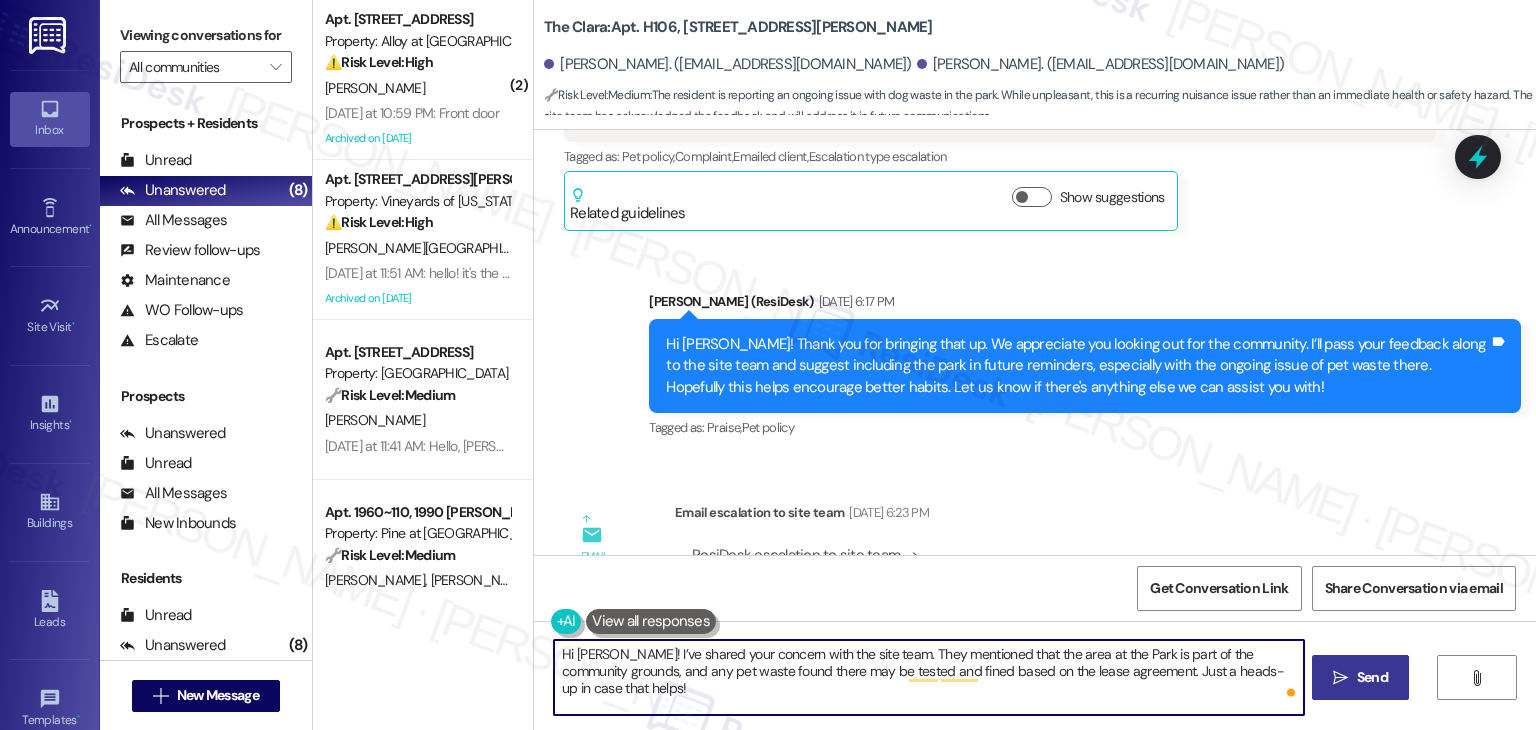 type on "Hi Nalley! I’ve shared your concern with the site team. They mentioned that the area at the Park is part of the community grounds, and any pet waste found there may be tested and fined based on the lease agreement. Just a heads-up in case that helps!" 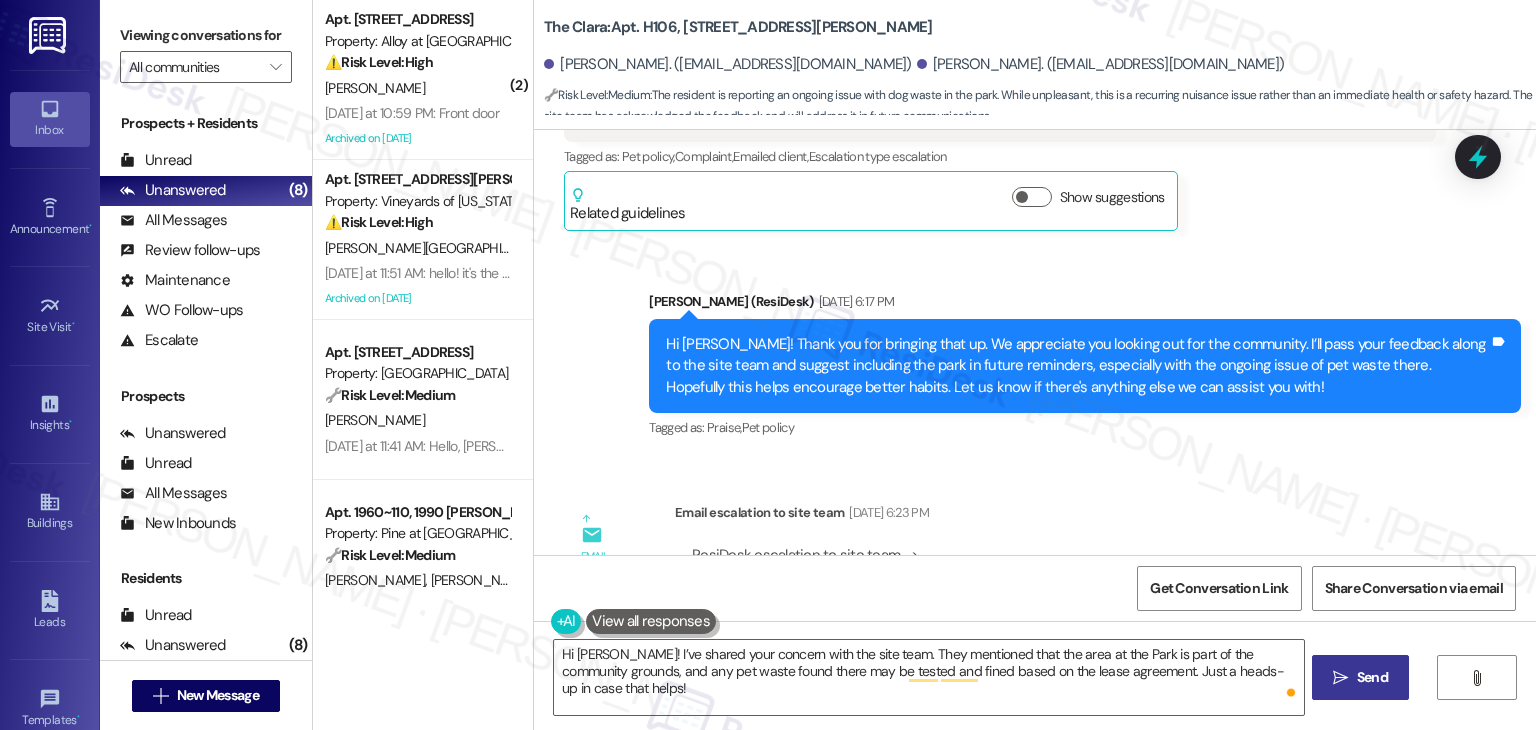 click on "Send" at bounding box center [1372, 677] 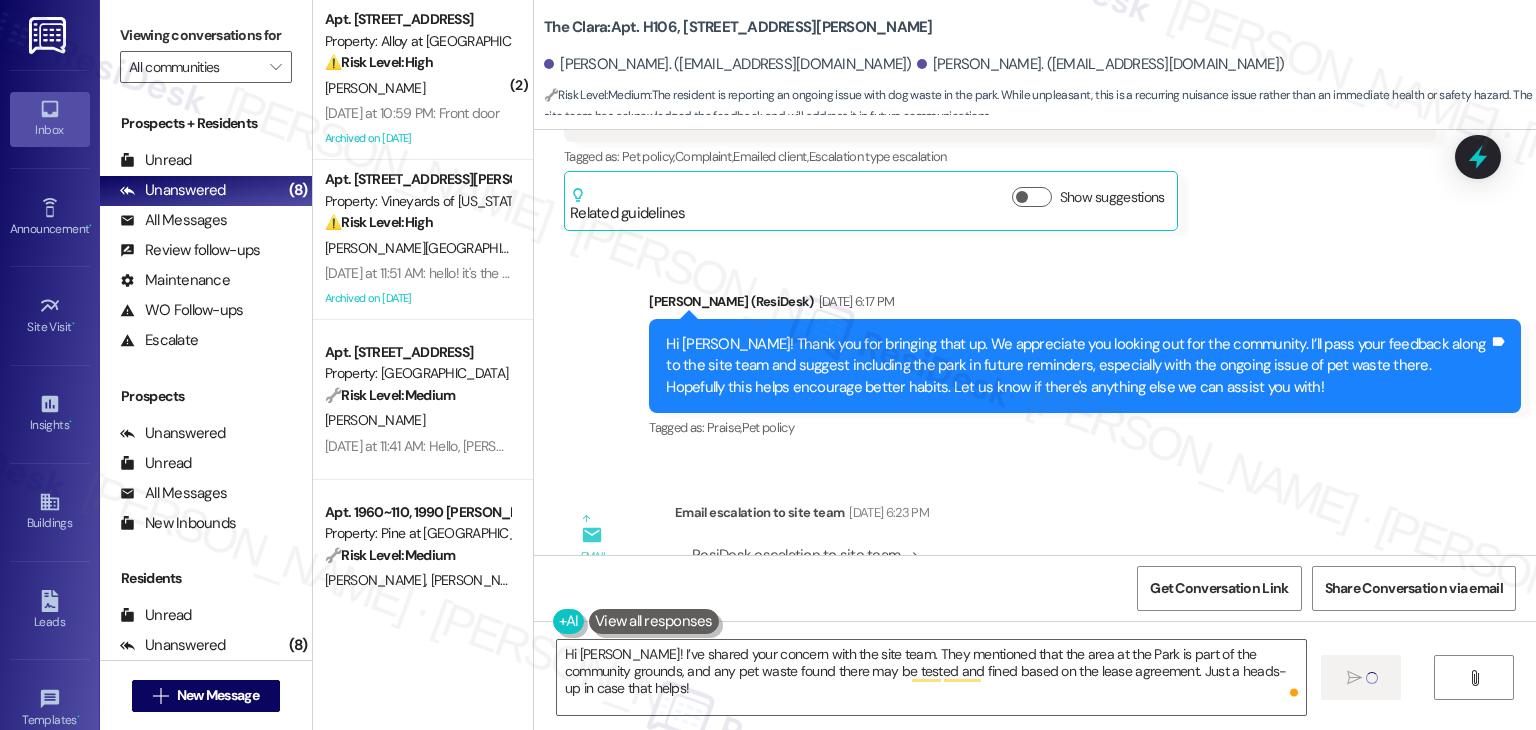 type 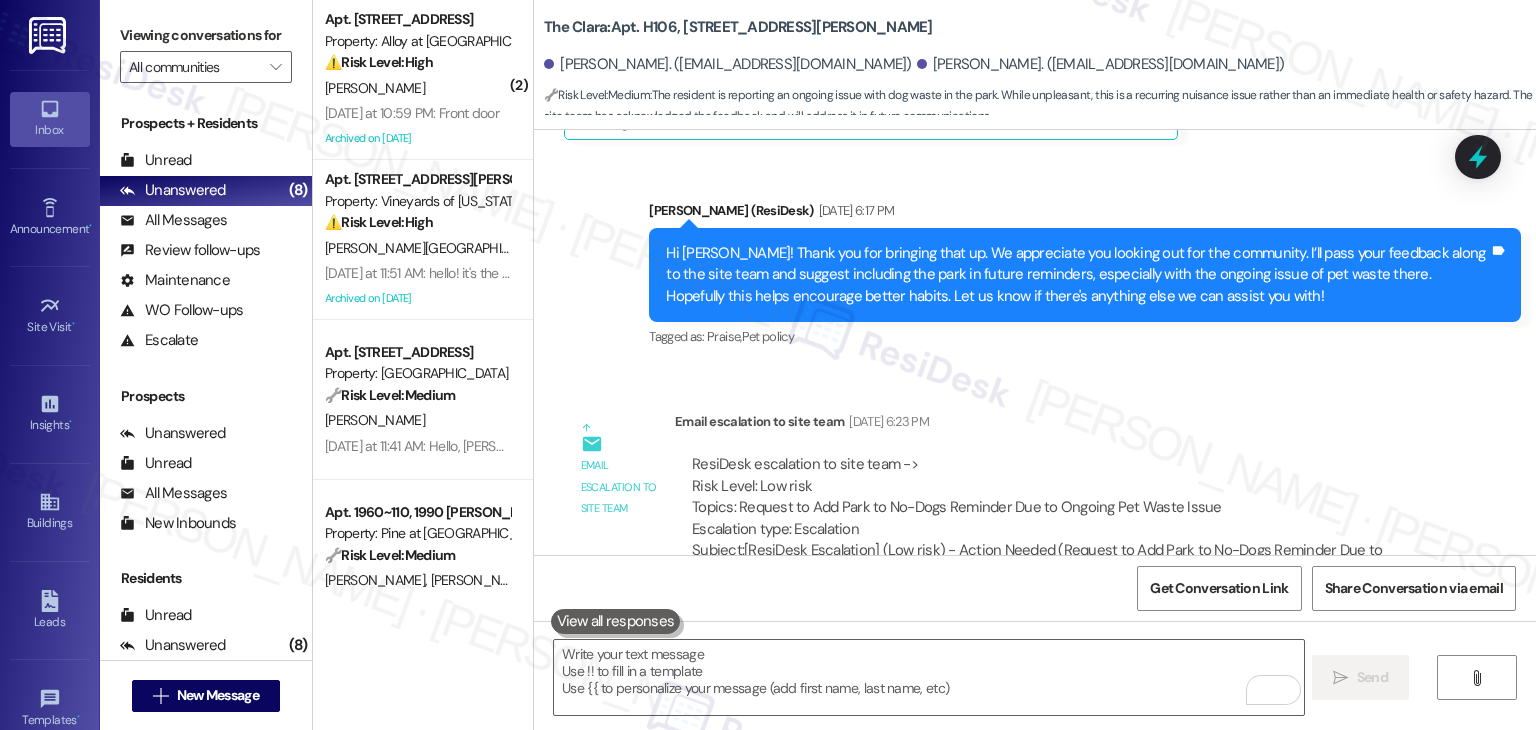 scroll, scrollTop: 47486, scrollLeft: 0, axis: vertical 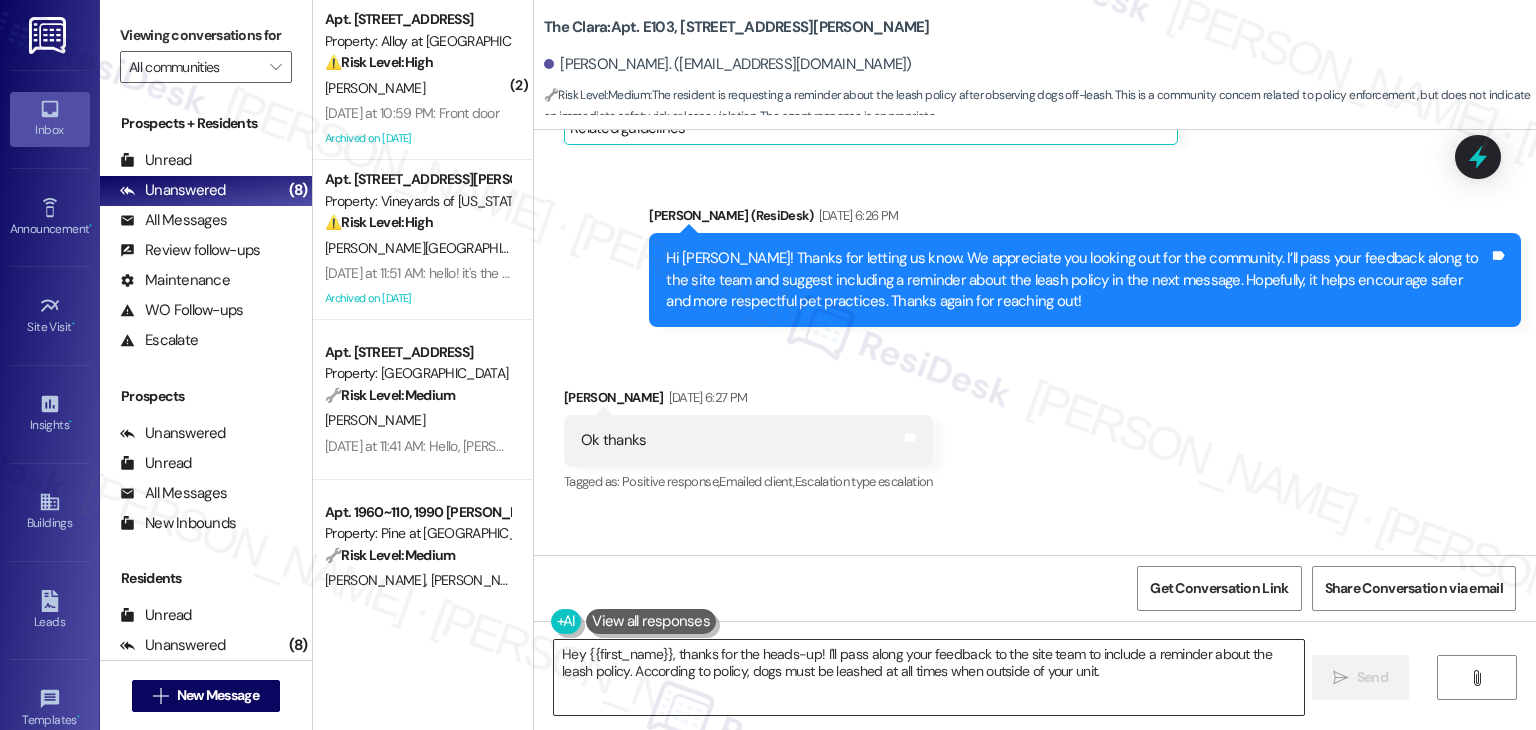 click on "Hey {{first_name}}, thanks for the heads-up! I'll pass along your feedback to the site team to include a reminder about the leash policy. According to policy, dogs must be leashed at all times when outside of your unit." at bounding box center (928, 677) 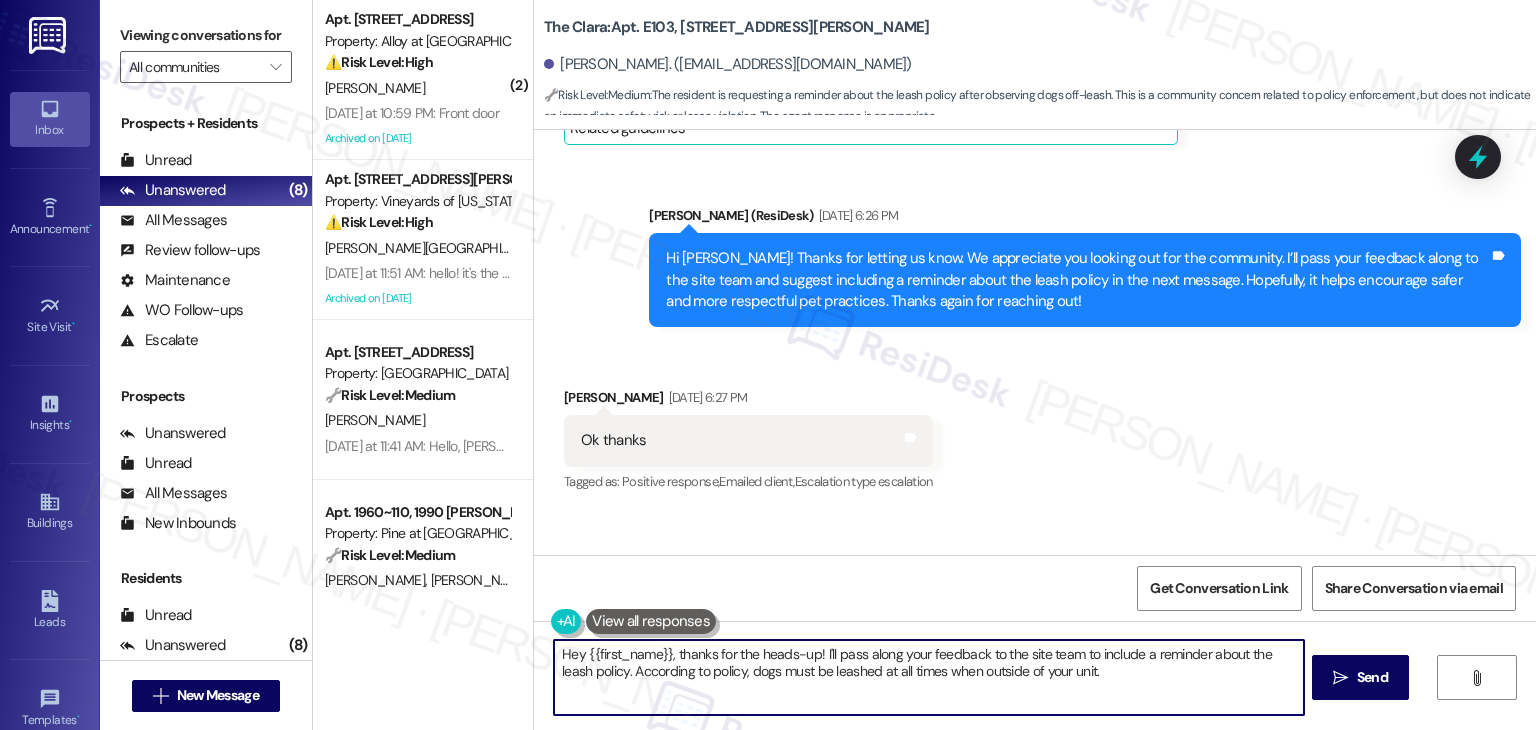 click on "Hey {{first_name}}, thanks for the heads-up! I'll pass along your feedback to the site team to include a reminder about the leash policy. According to policy, dogs must be leashed at all times when outside of your unit." at bounding box center (928, 677) 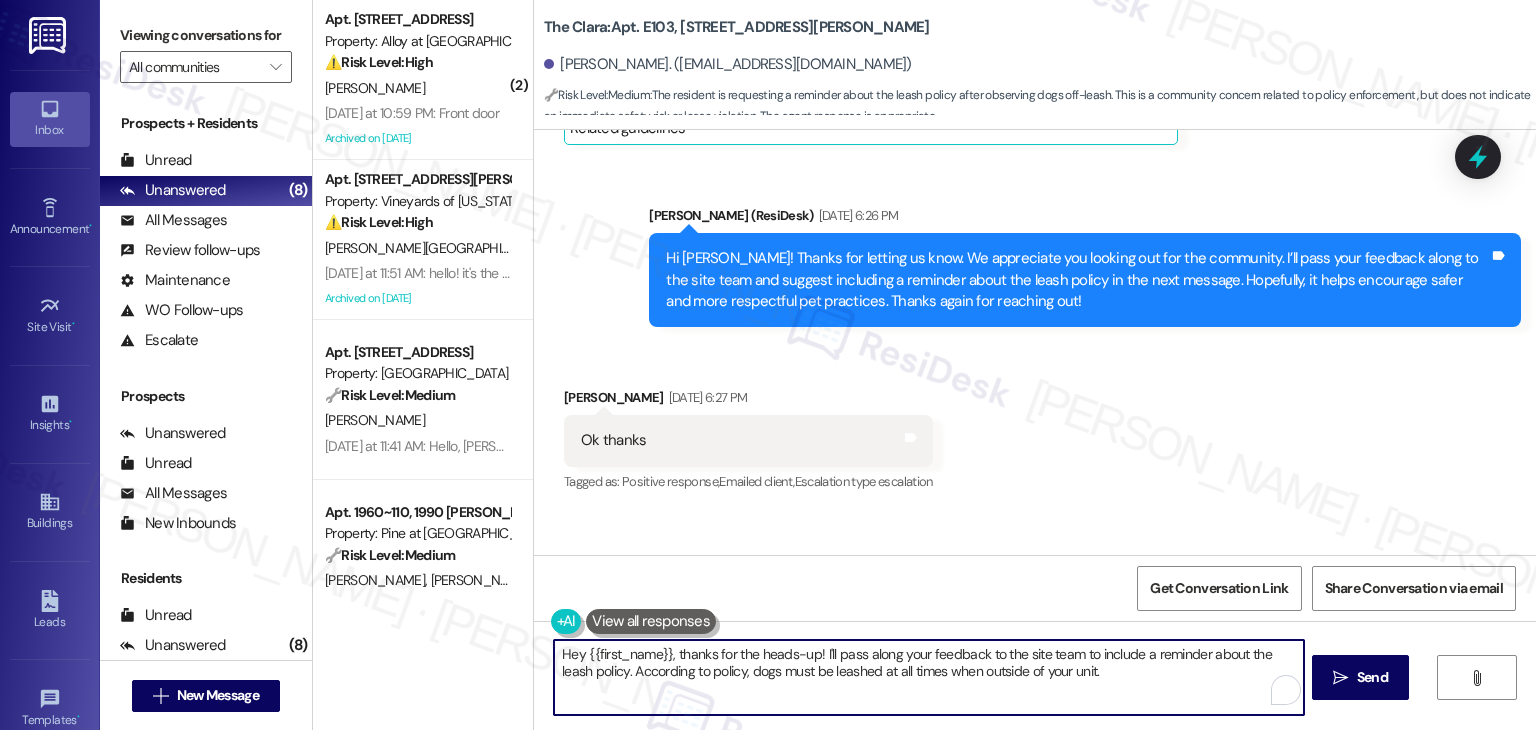paste on "i Matthew! I’ve passed your concern along to the site team. They appreciate your feedback and mentioned they’ll be sending out an announcement soon about the Pet Leash policy. If you're able to identify any specific parties involved, feel free to let the office know directly so they can address it more quickly" 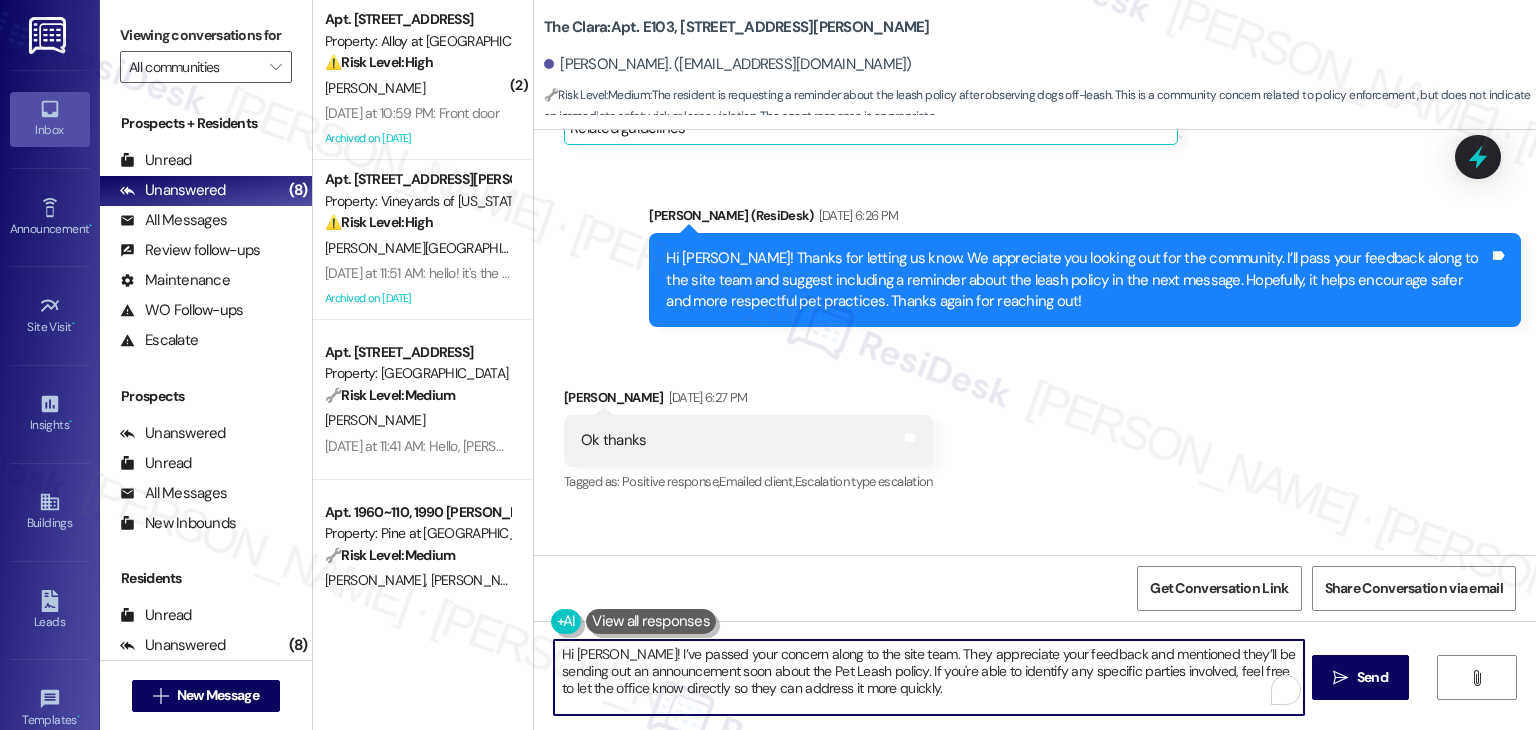type on "Hi Matthew! I’ve passed your concern along to the site team. They appreciate your feedback and mentioned they’ll be sending out an announcement soon about the Pet Leash policy. If you're able to identify any specific parties involved, feel free to let the office know directly so they can address it more quickly." 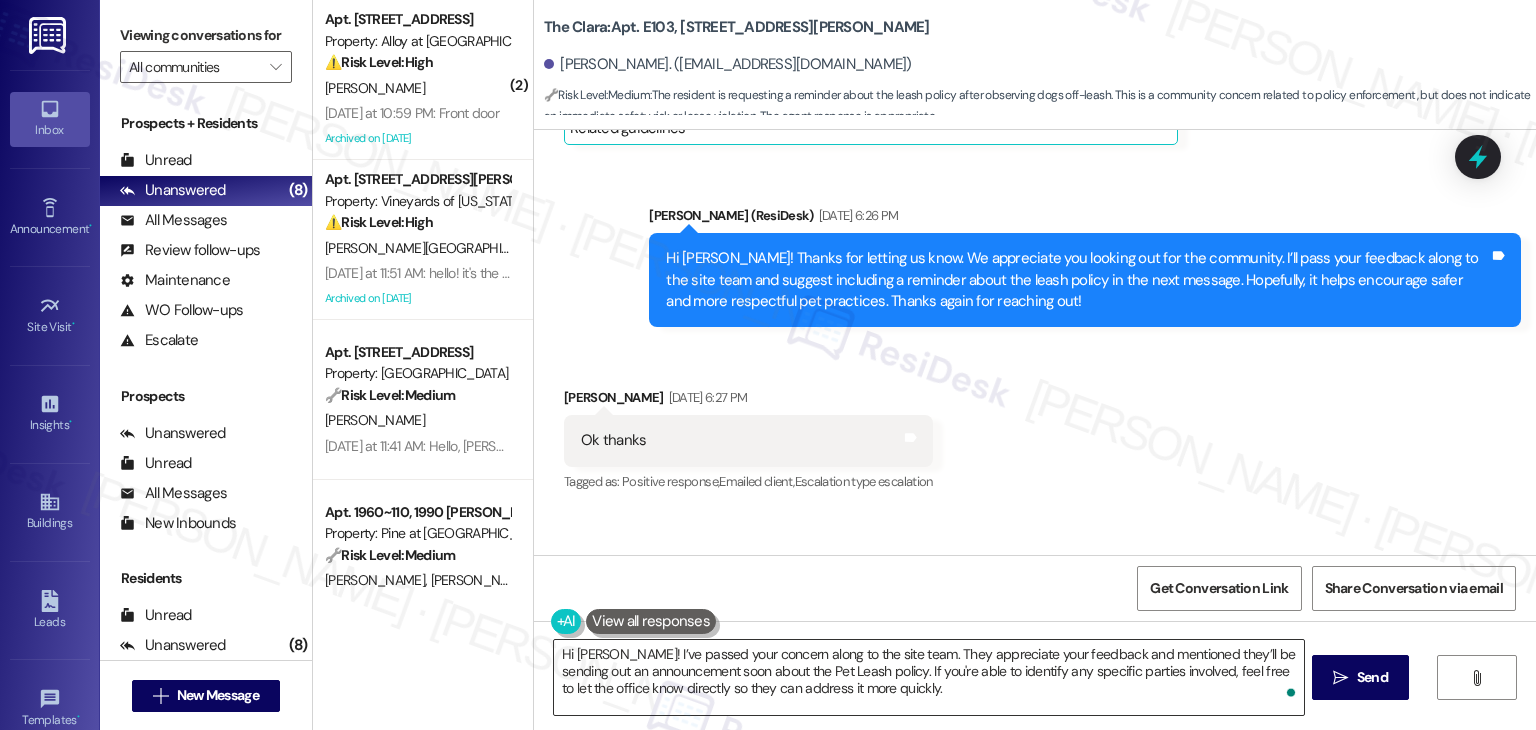 click on "Hi Matthew! I’ve passed your concern along to the site team. They appreciate your feedback and mentioned they’ll be sending out an announcement soon about the Pet Leash policy. If you're able to identify any specific parties involved, feel free to let the office know directly so they can address it more quickly." at bounding box center (928, 677) 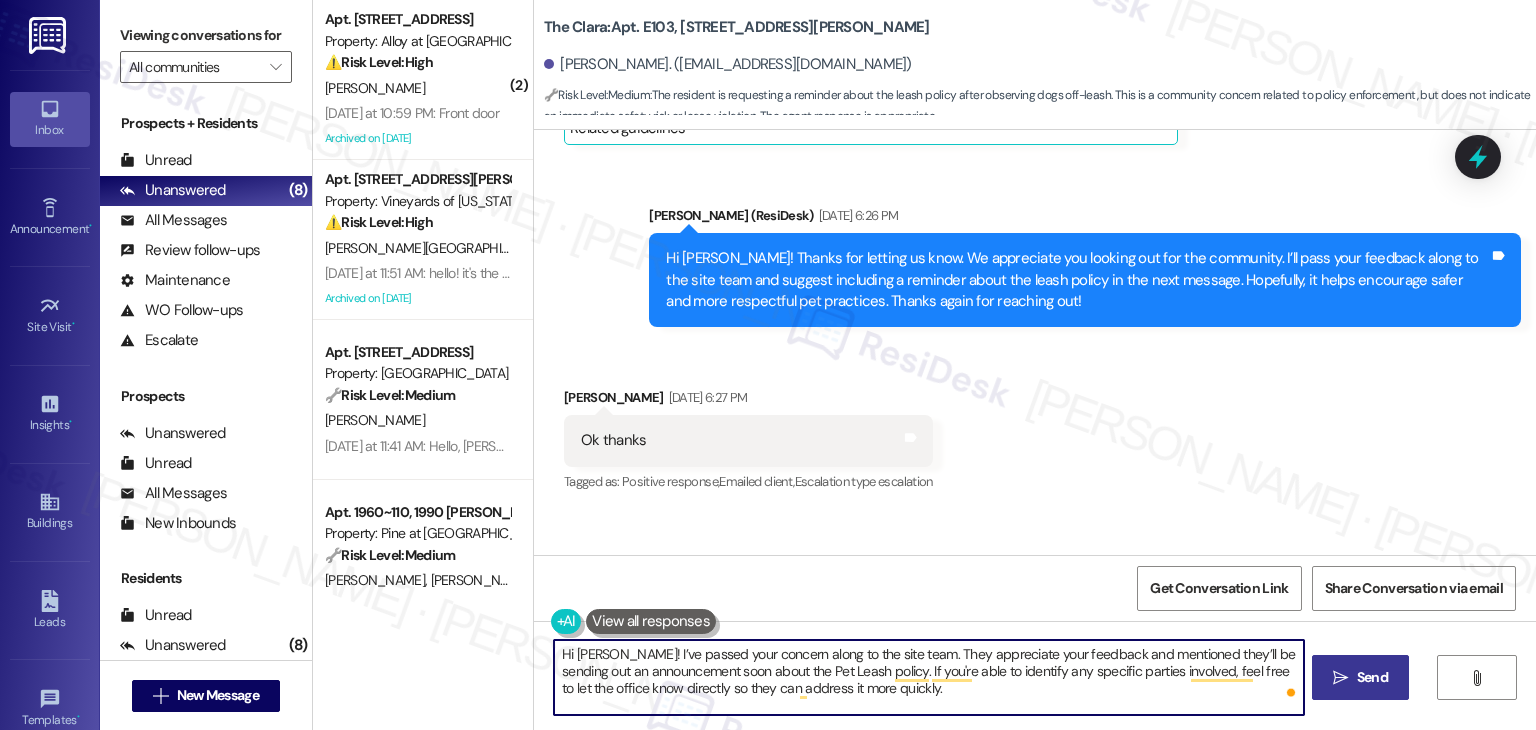 click on "Send" at bounding box center (1372, 677) 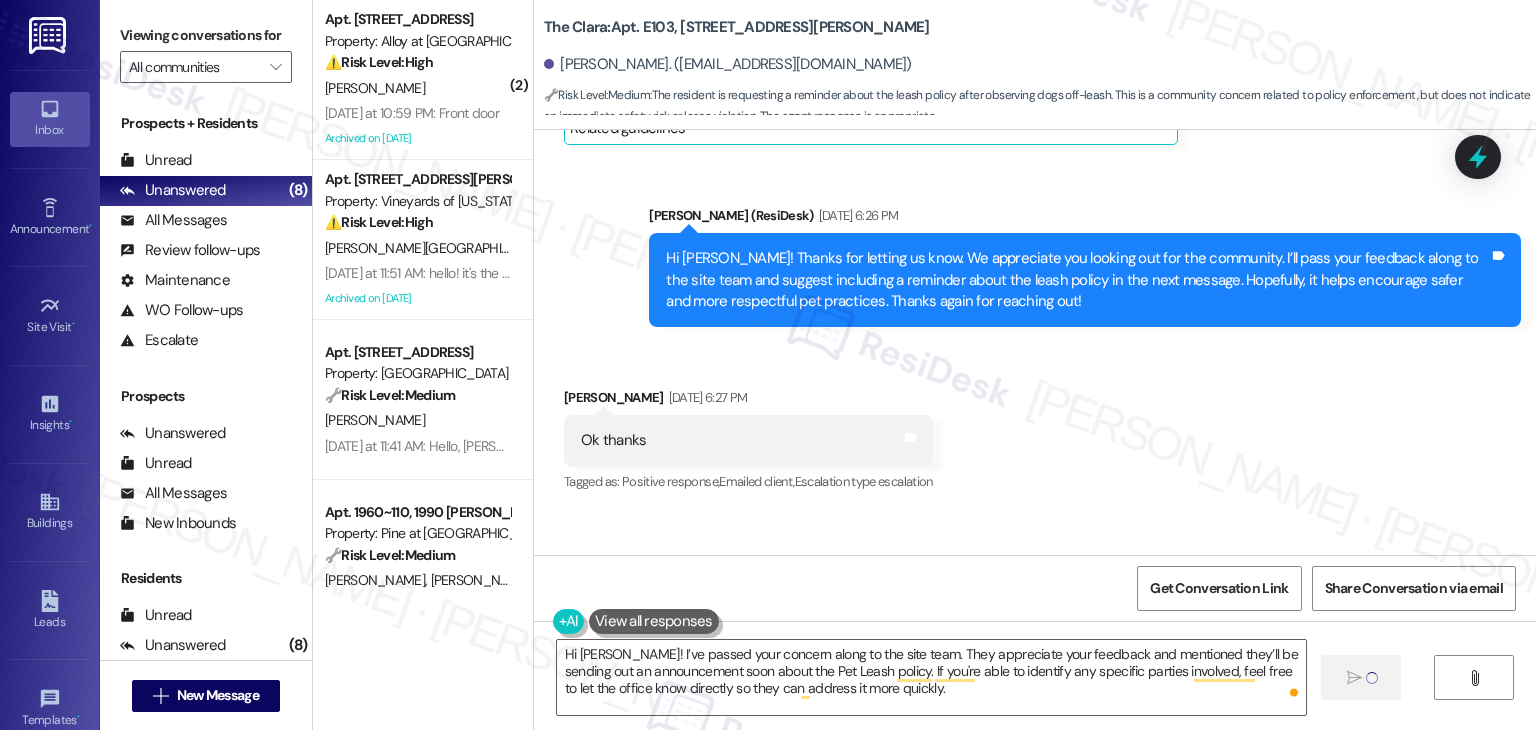 type 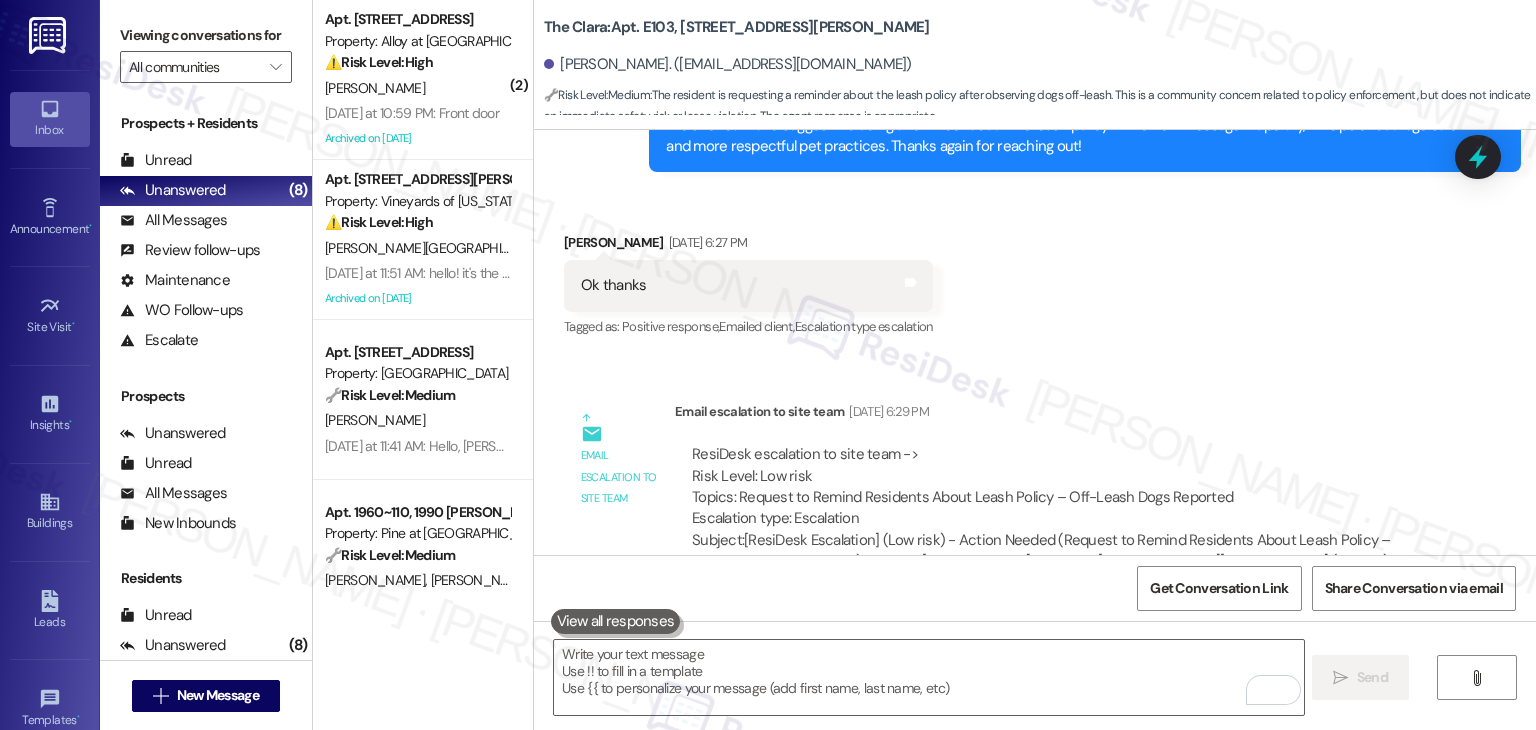 scroll, scrollTop: 61967, scrollLeft: 0, axis: vertical 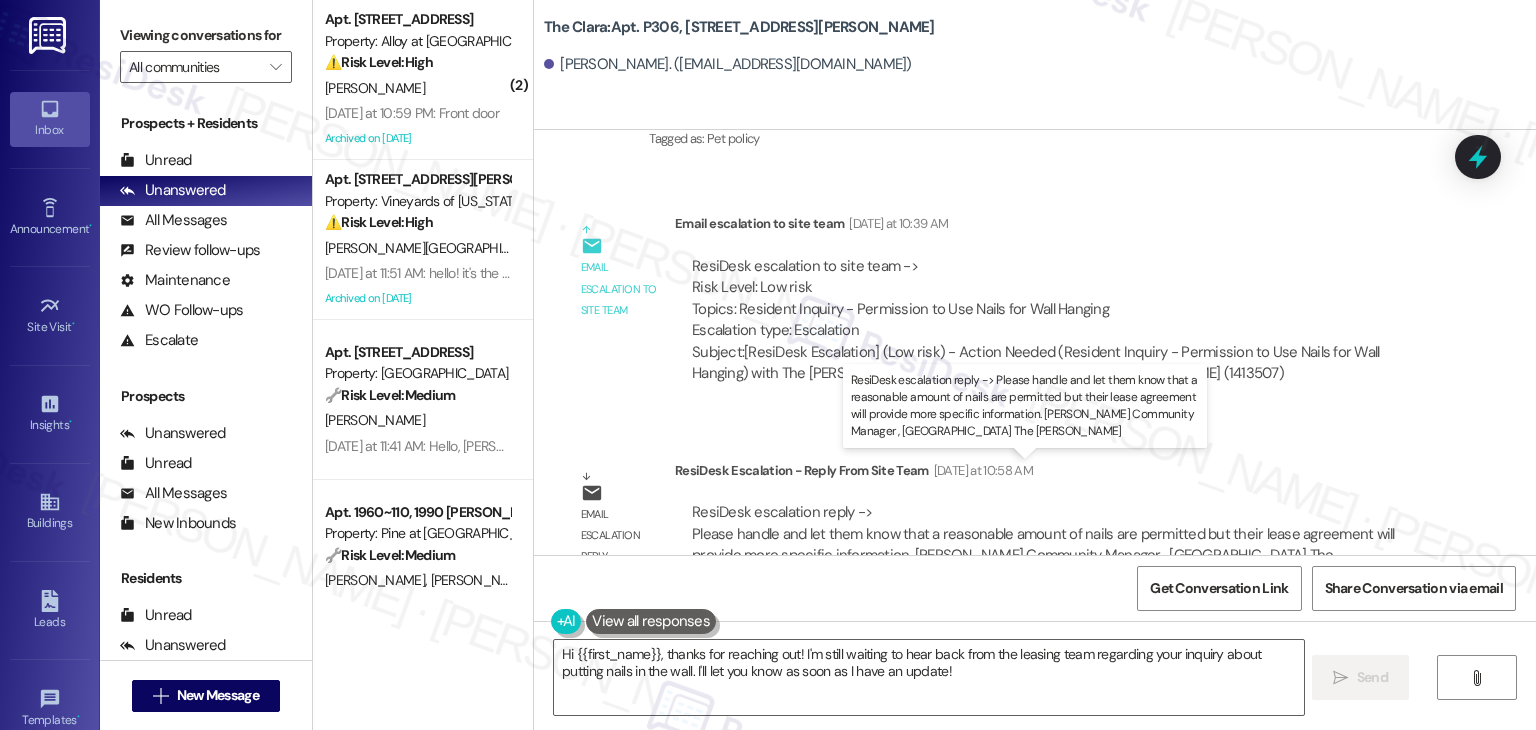 click on "ResiDesk escalation reply ->
Please handle and let them know that a reasonable amount of nails are permitted but their lease agreement will provide more specific information. Trevor Roses Community Manager , Roundhouse The Clara  ResiDesk escalation reply ->
Please handle and let them know that a reasonable amount of nails are permitted but their lease agreement will provide more specific information. Trevor Roses Community Manager , Roundhouse The Clara" at bounding box center [1043, 544] 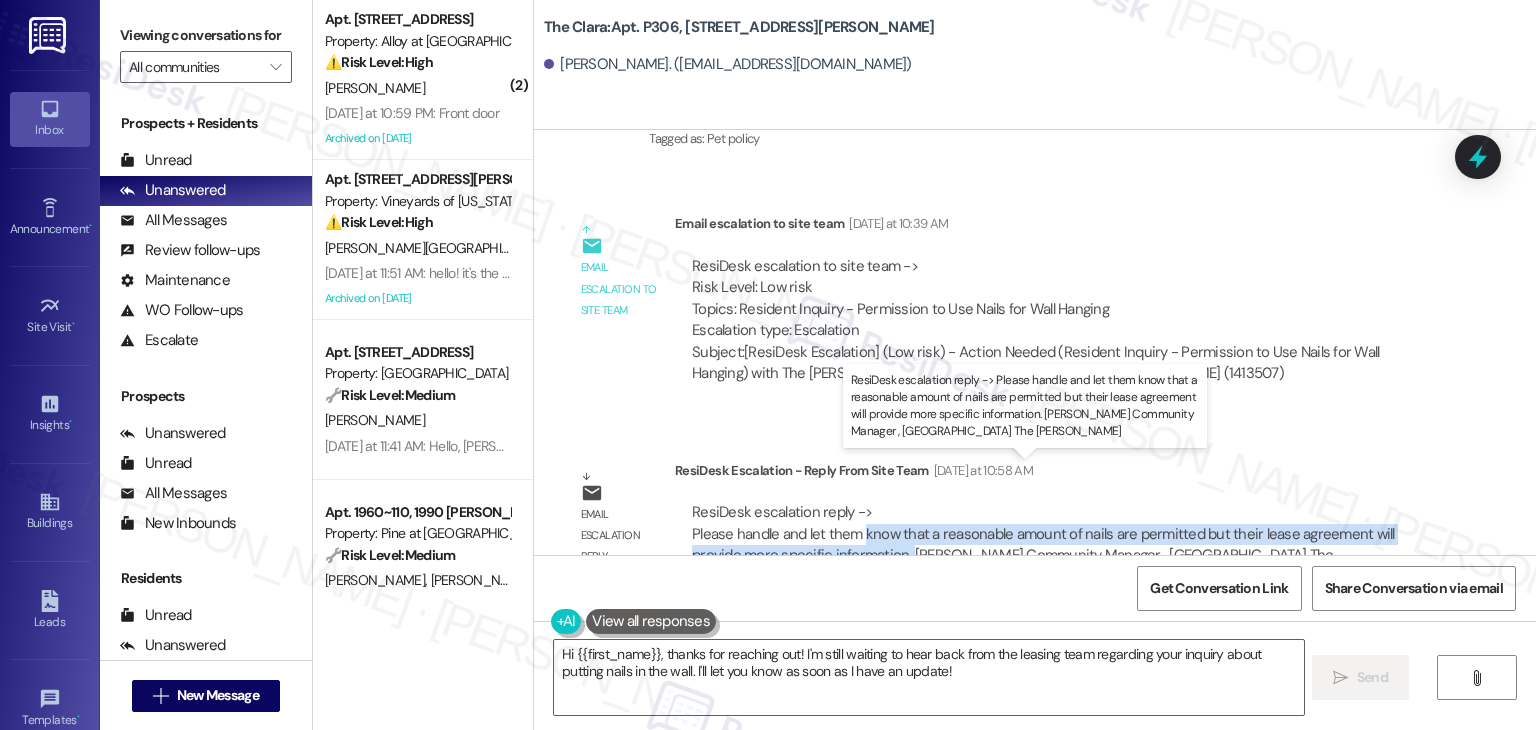 drag, startPoint x: 896, startPoint y: 512, endPoint x: 852, endPoint y: 490, distance: 49.193497 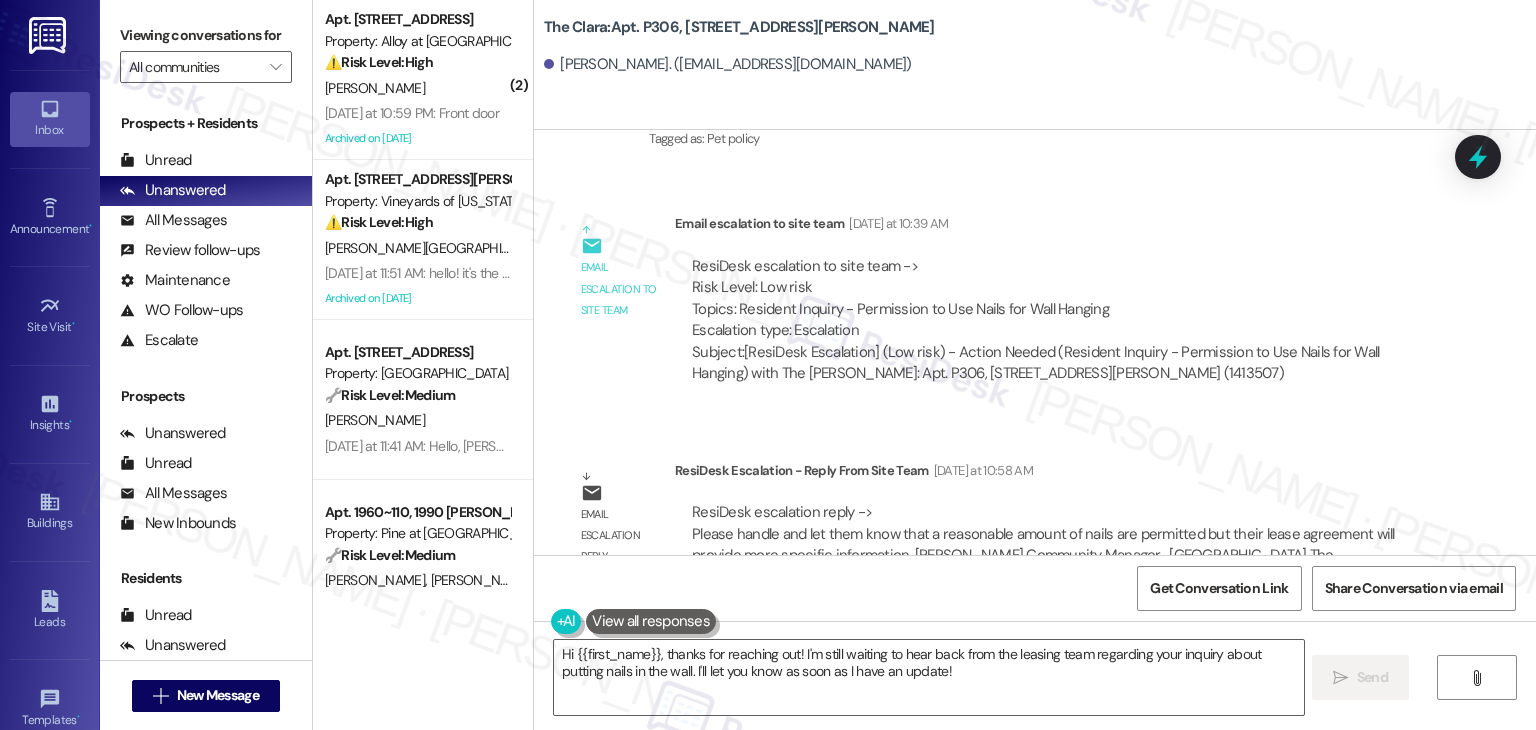 click on "Email escalation reply ResiDesk Escalation - Reply From Site Team Yesterday at 10:58 AM ResiDesk escalation reply ->
Please handle and let them know that a reasonable amount of nails are permitted but their lease agreement will provide more specific information. Trevor Roses Community Manager , Roundhouse The Clara  ResiDesk escalation reply ->
Please handle and let them know that a reasonable amount of nails are permitted but their lease agreement will provide more specific information. Trevor Roses Community Manager , Roundhouse The Clara" at bounding box center [1000, 532] 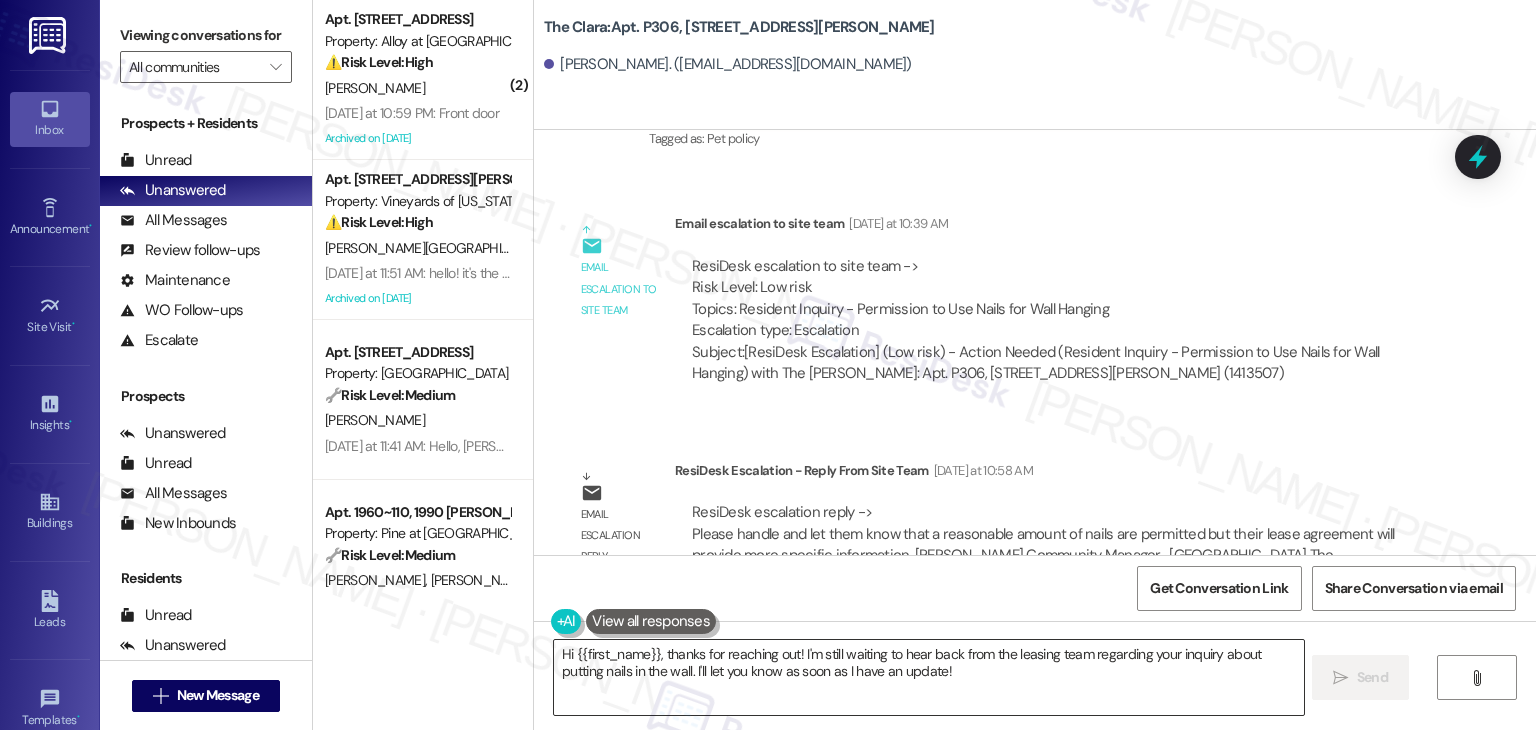 click on "Hi {{first_name}}, thanks for reaching out! I'm still waiting to hear back from the leasing team regarding your inquiry about putting nails in the wall. I'll let you know as soon as I have an update!" at bounding box center [928, 677] 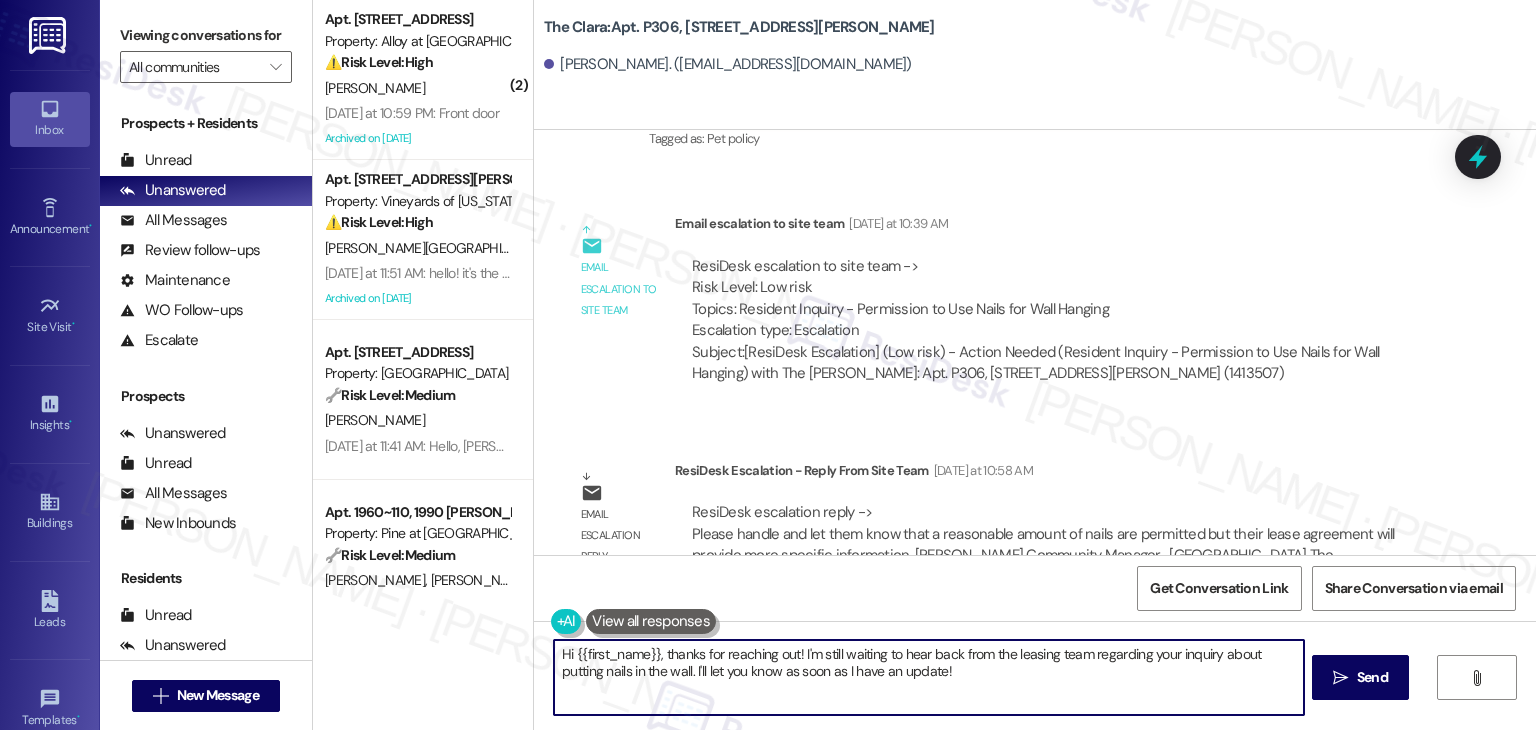 click on "Hi {{first_name}}, thanks for reaching out! I'm still waiting to hear back from the leasing team regarding your inquiry about putting nails in the wall. I'll let you know as soon as I have an update!" at bounding box center [928, 677] 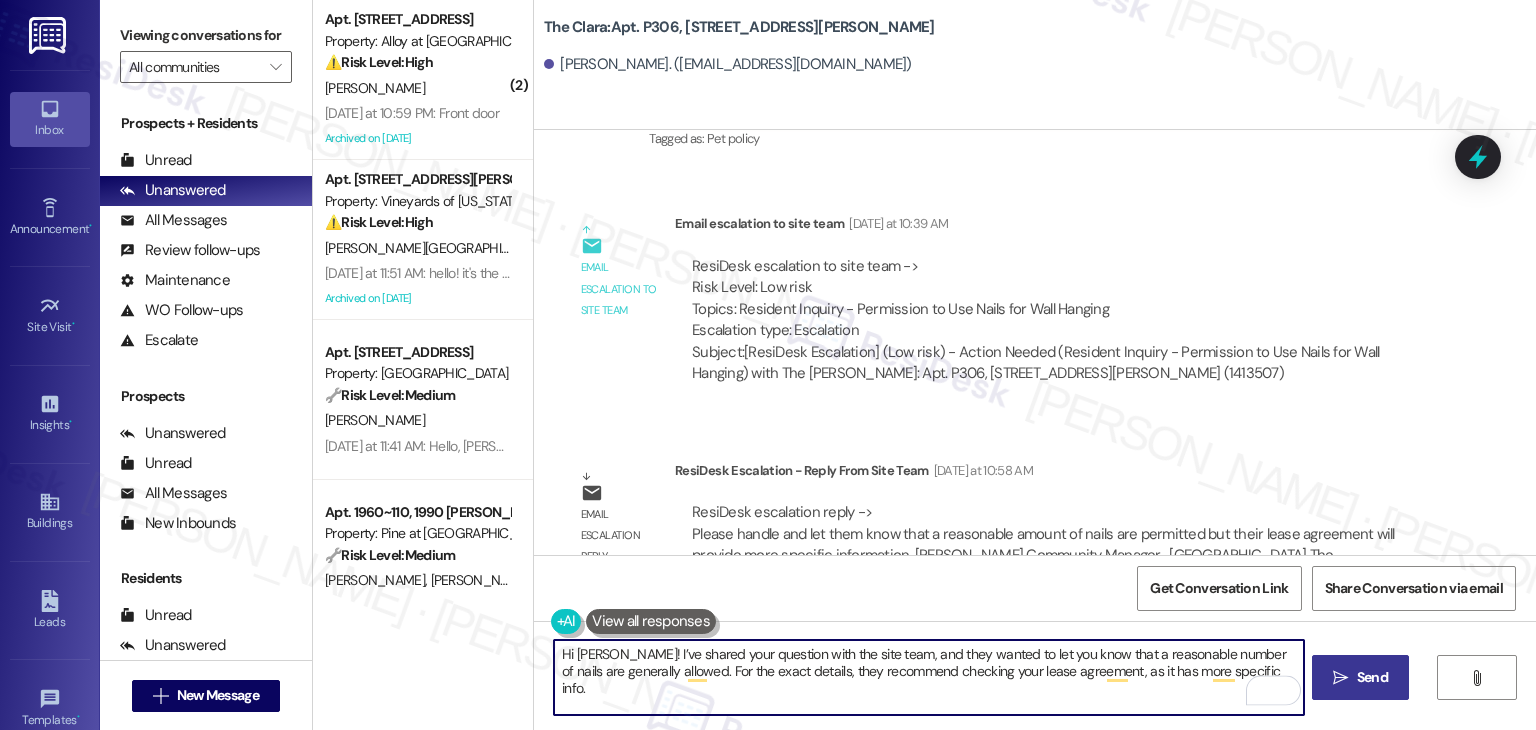 type on "Hi Sophie! I’ve shared your question with the site team, and they wanted to let you know that a reasonable number of nails are generally allowed. For the exact details, they recommend checking your lease agreement, as it has more specific info." 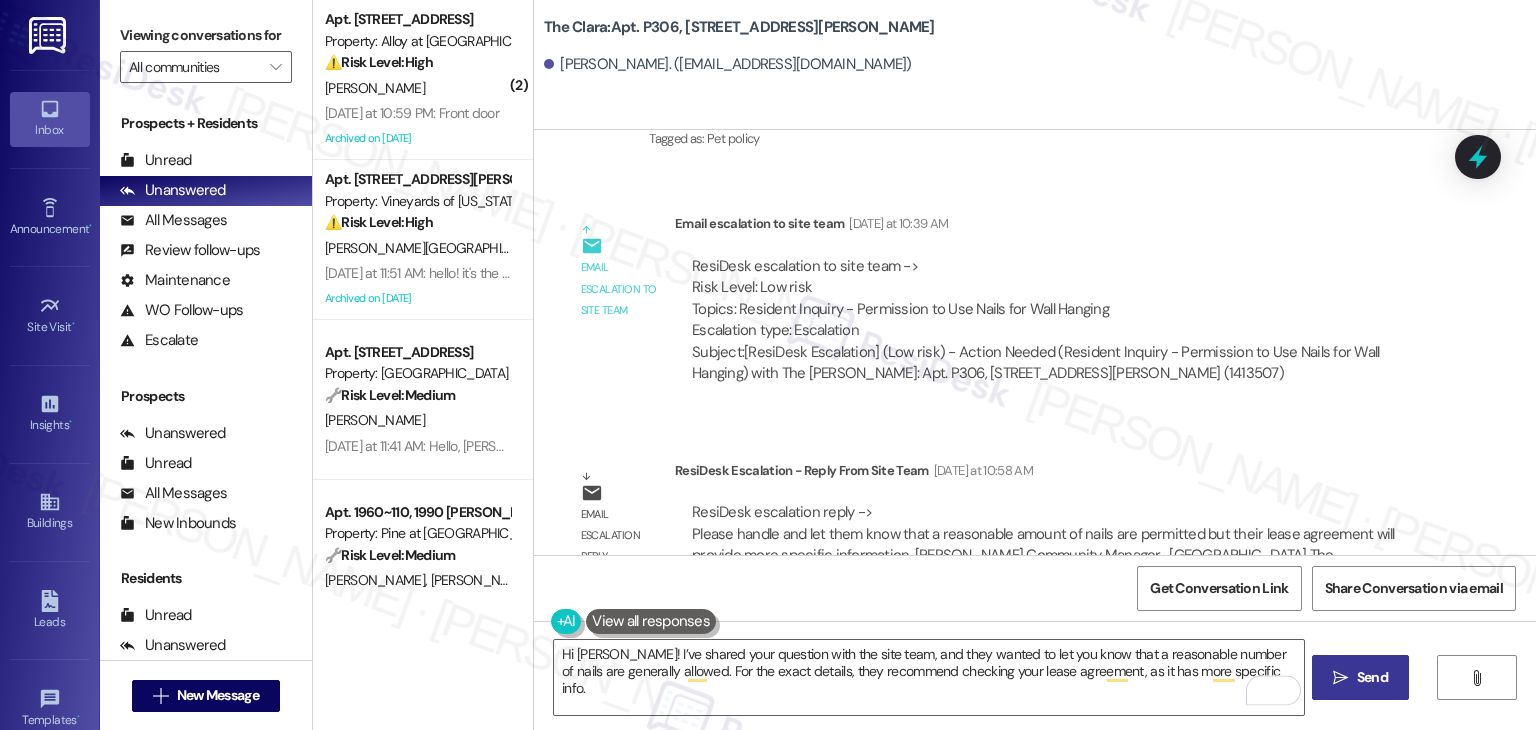 click on "Send" at bounding box center (1372, 677) 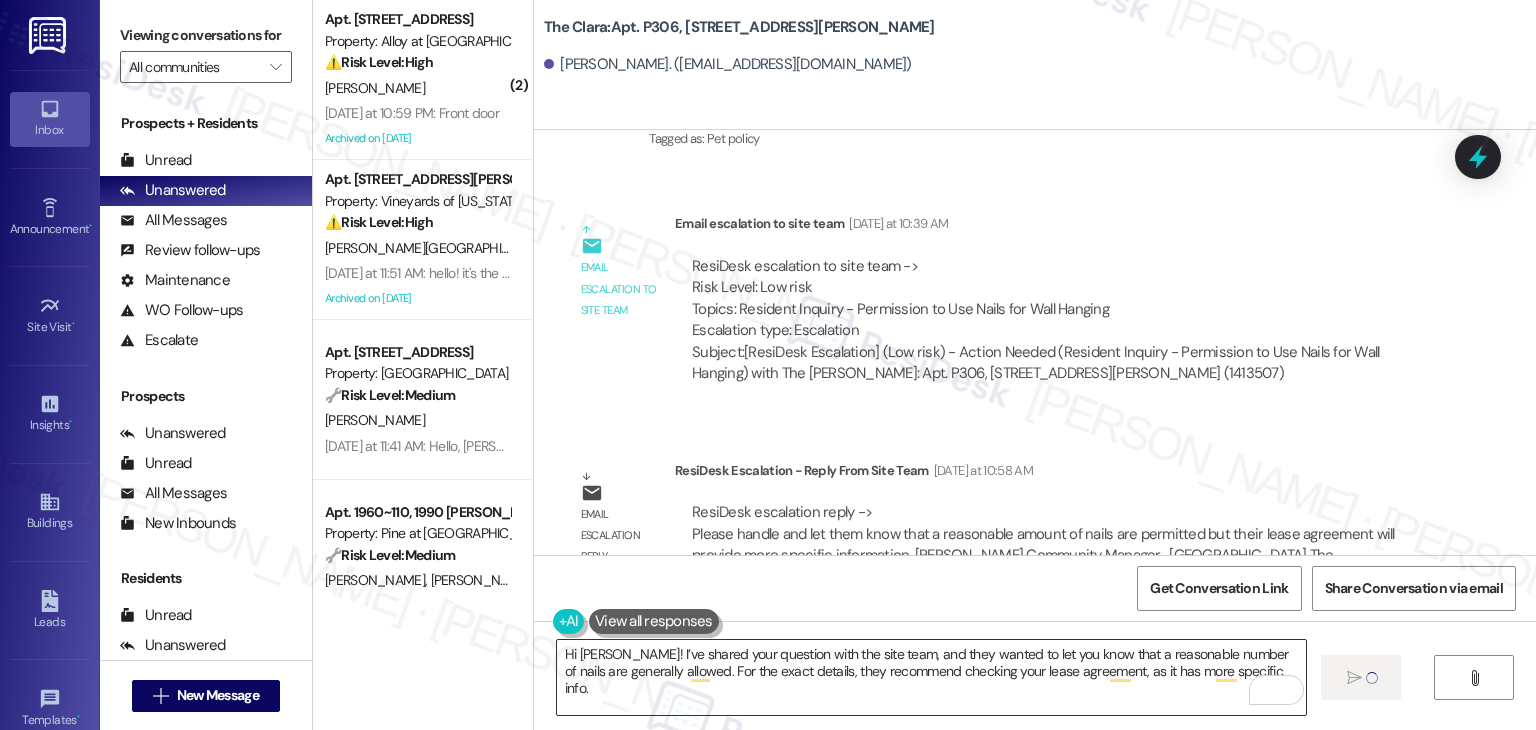 type 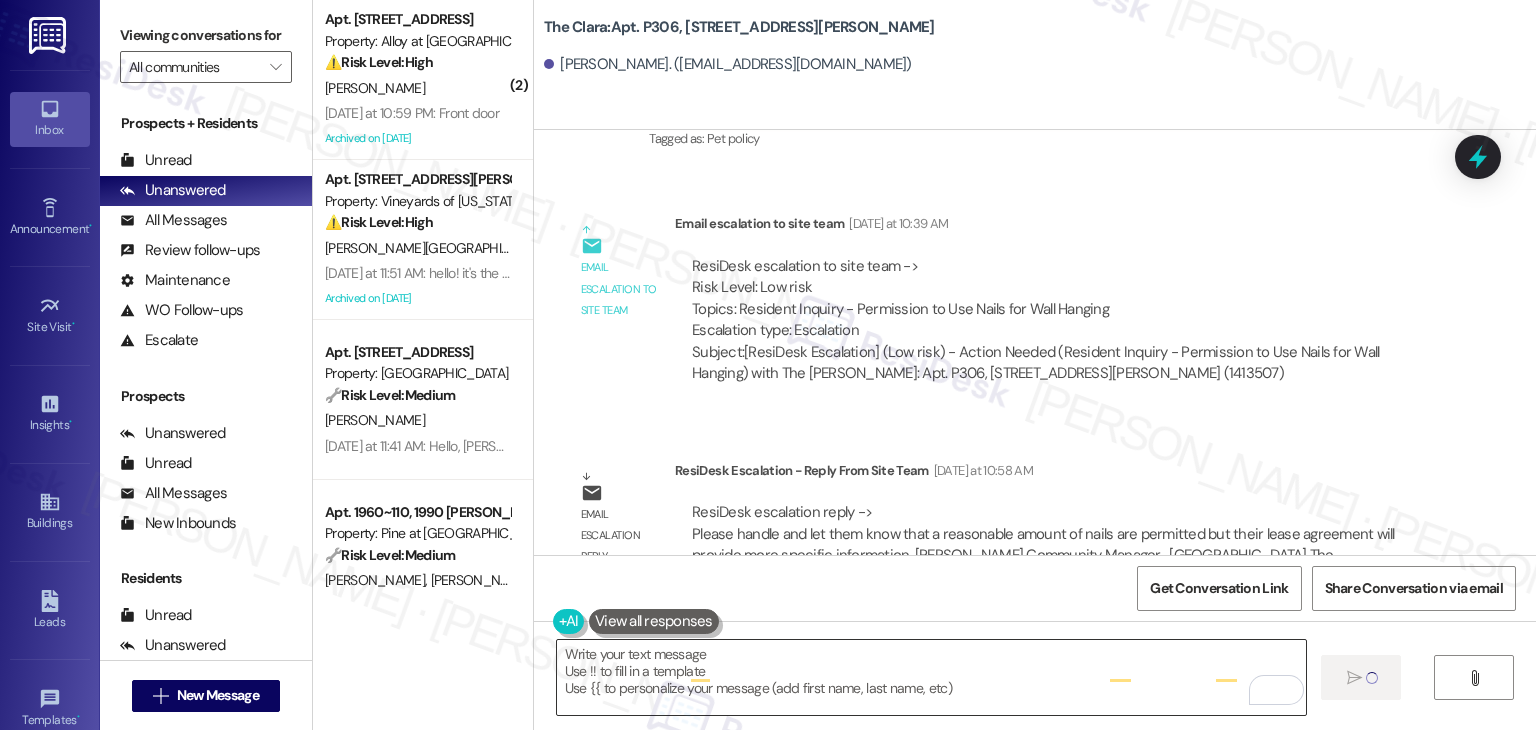 click on "Hi Sophie! I’ve shared your question with the site team, and they wanted to let you know that a reasonable number of nails are generally allowed. For the exact details, they recommend checking your lease agreement, as it has more specific info." at bounding box center [931, 677] 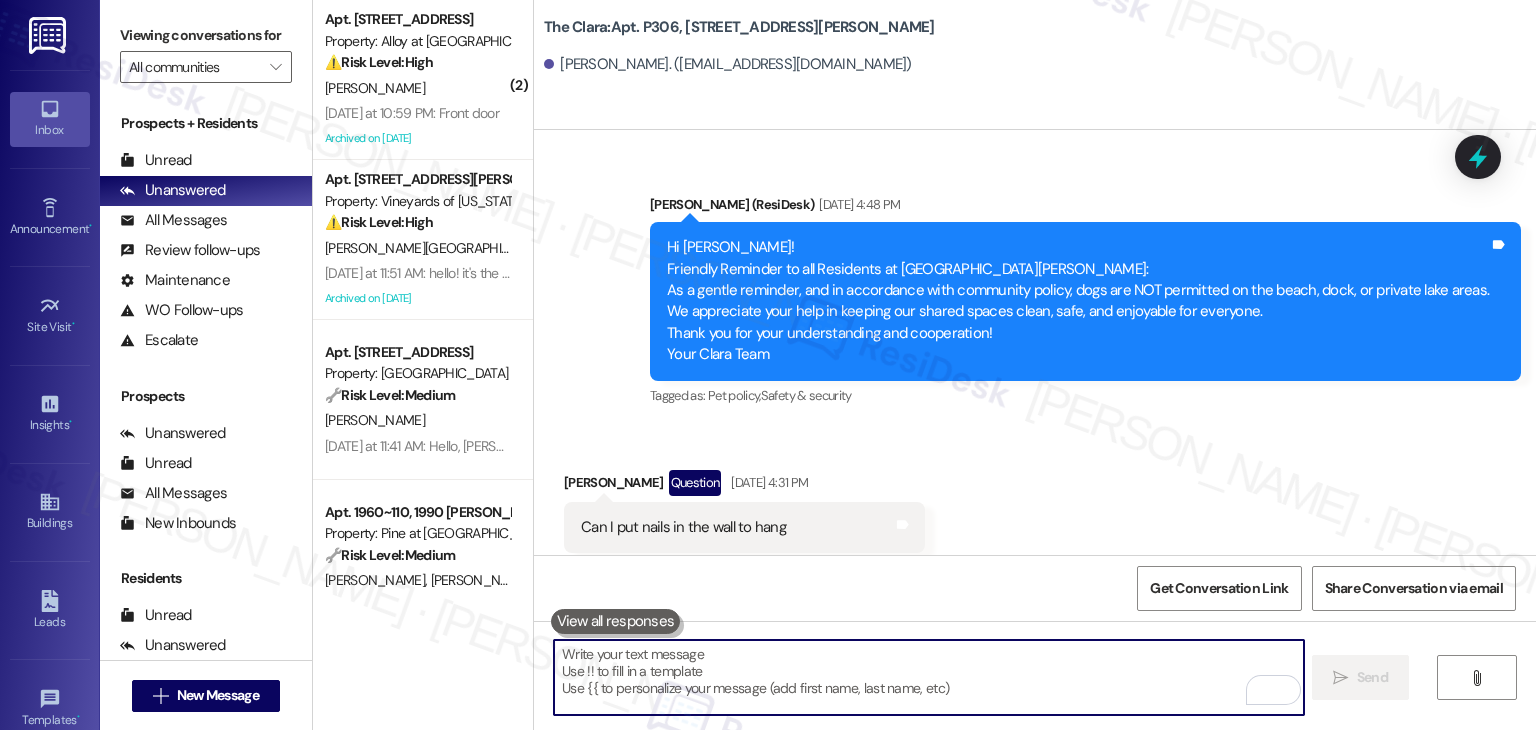 scroll, scrollTop: 2796, scrollLeft: 0, axis: vertical 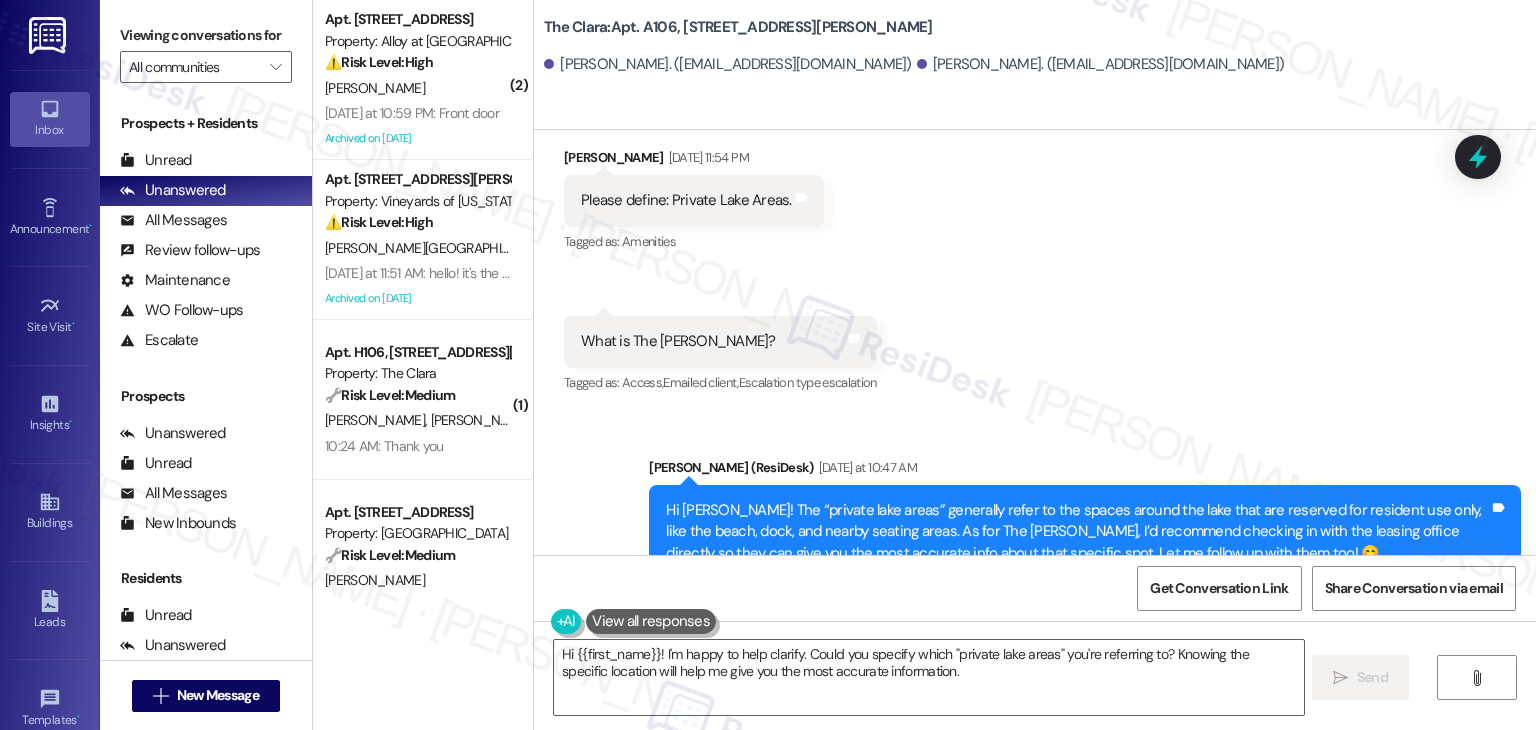drag, startPoint x: 1071, startPoint y: 261, endPoint x: 843, endPoint y: 273, distance: 228.31557 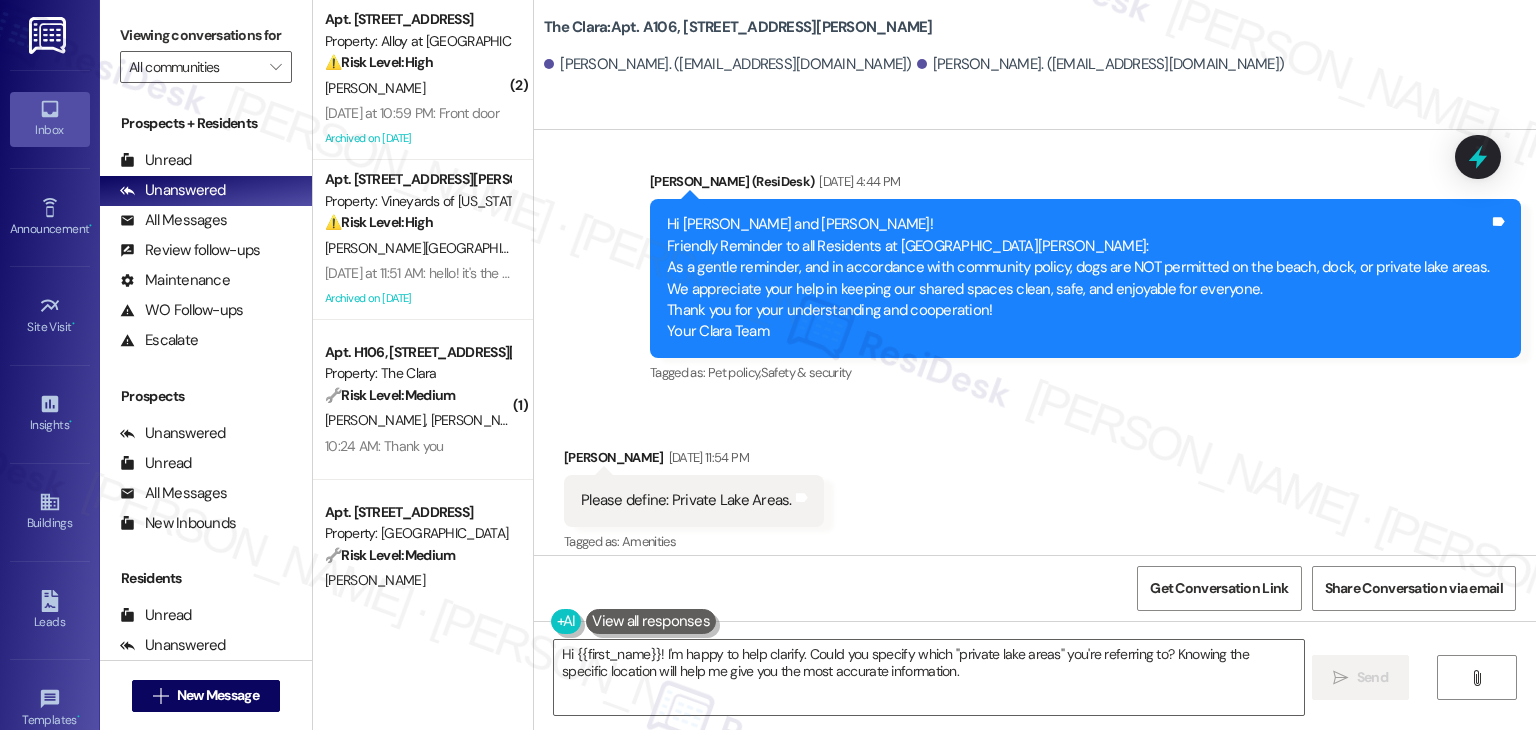scroll, scrollTop: 44424, scrollLeft: 0, axis: vertical 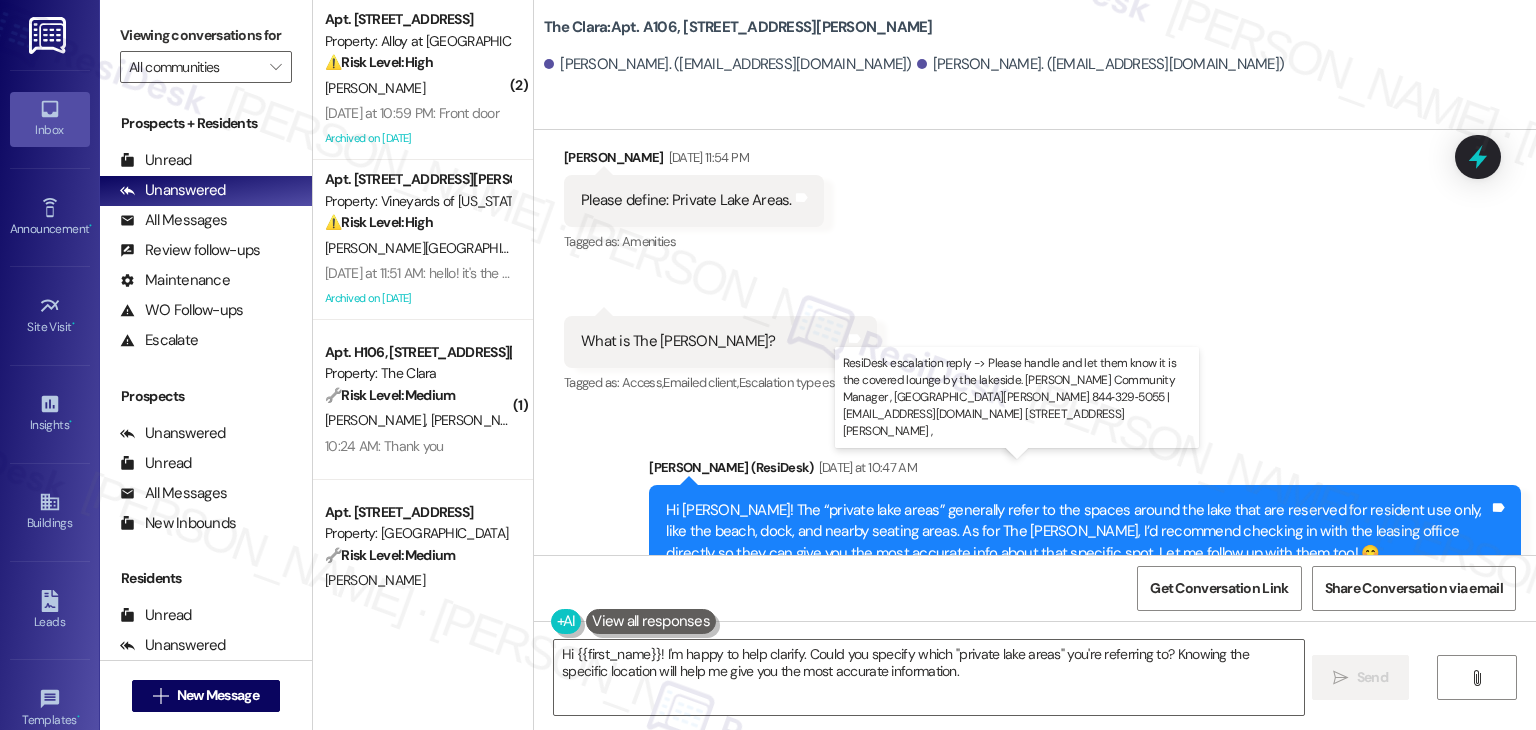 drag, startPoint x: 886, startPoint y: 491, endPoint x: 1136, endPoint y: 489, distance: 250.008 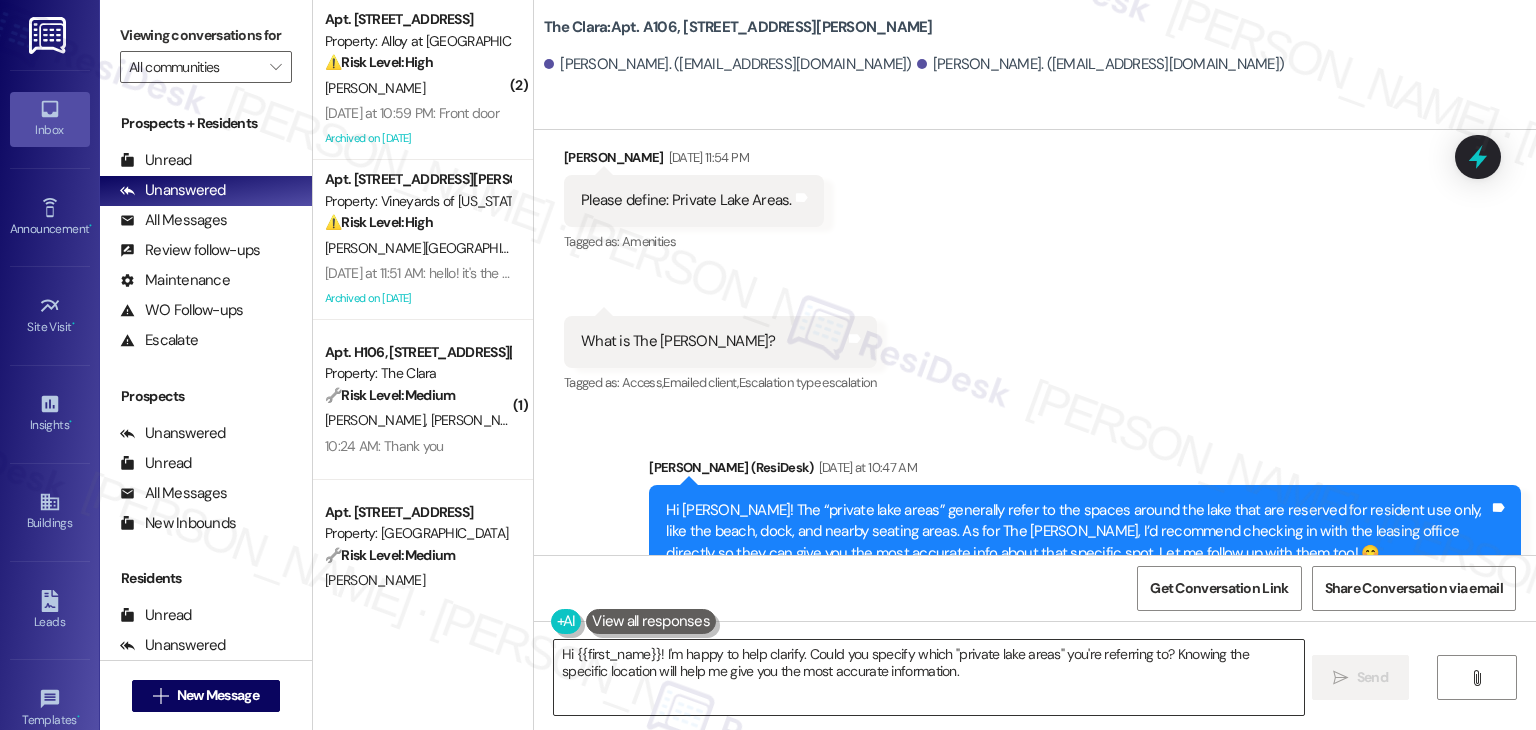 click on "Hi {{first_name}}! I'm happy to help clarify. Could you specify which "private lake areas" you're referring to? Knowing the specific location will help me give you the most accurate information." at bounding box center [928, 677] 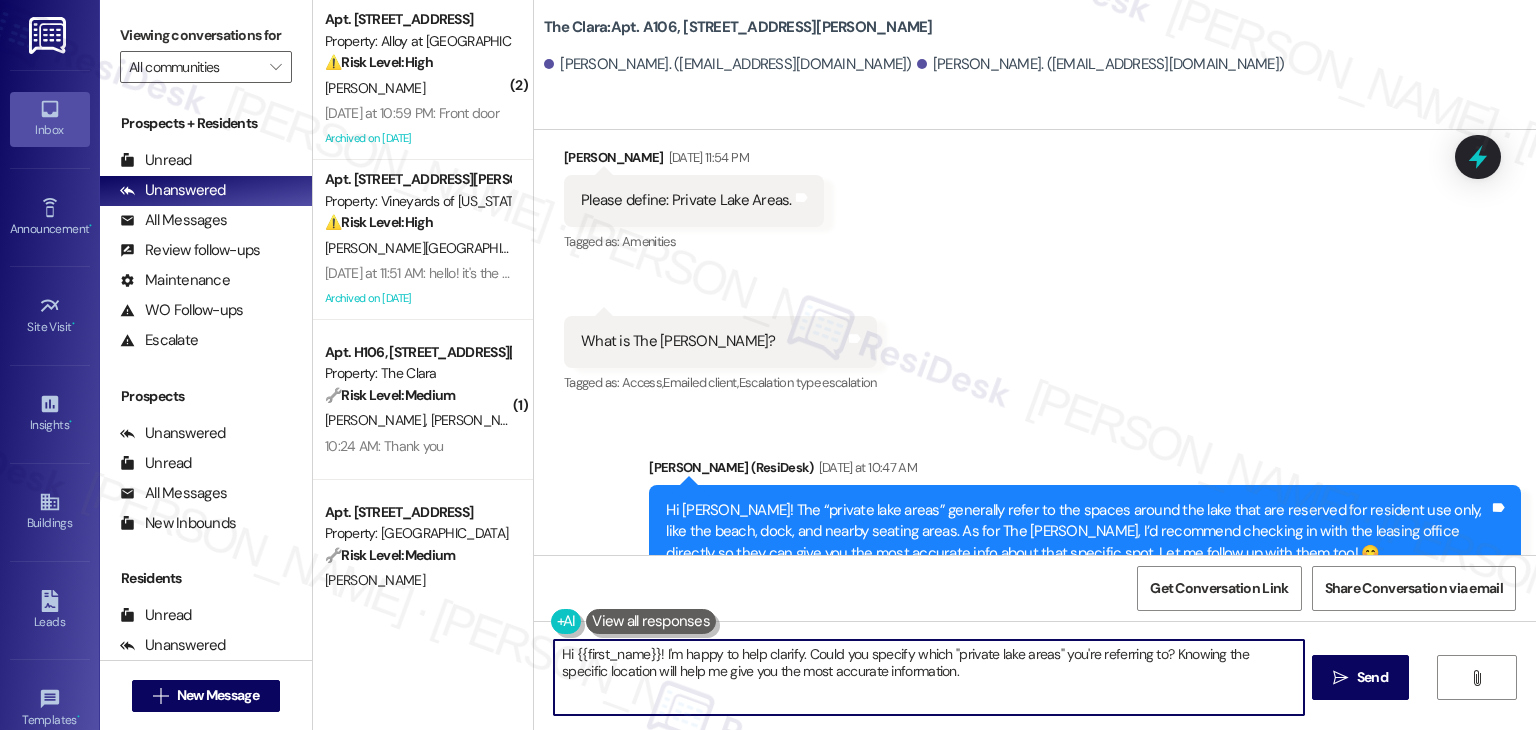 click on "Hi {{first_name}}! I'm happy to help clarify. Could you specify which "private lake areas" you're referring to? Knowing the specific location will help me give you the most accurate information." at bounding box center (928, 677) 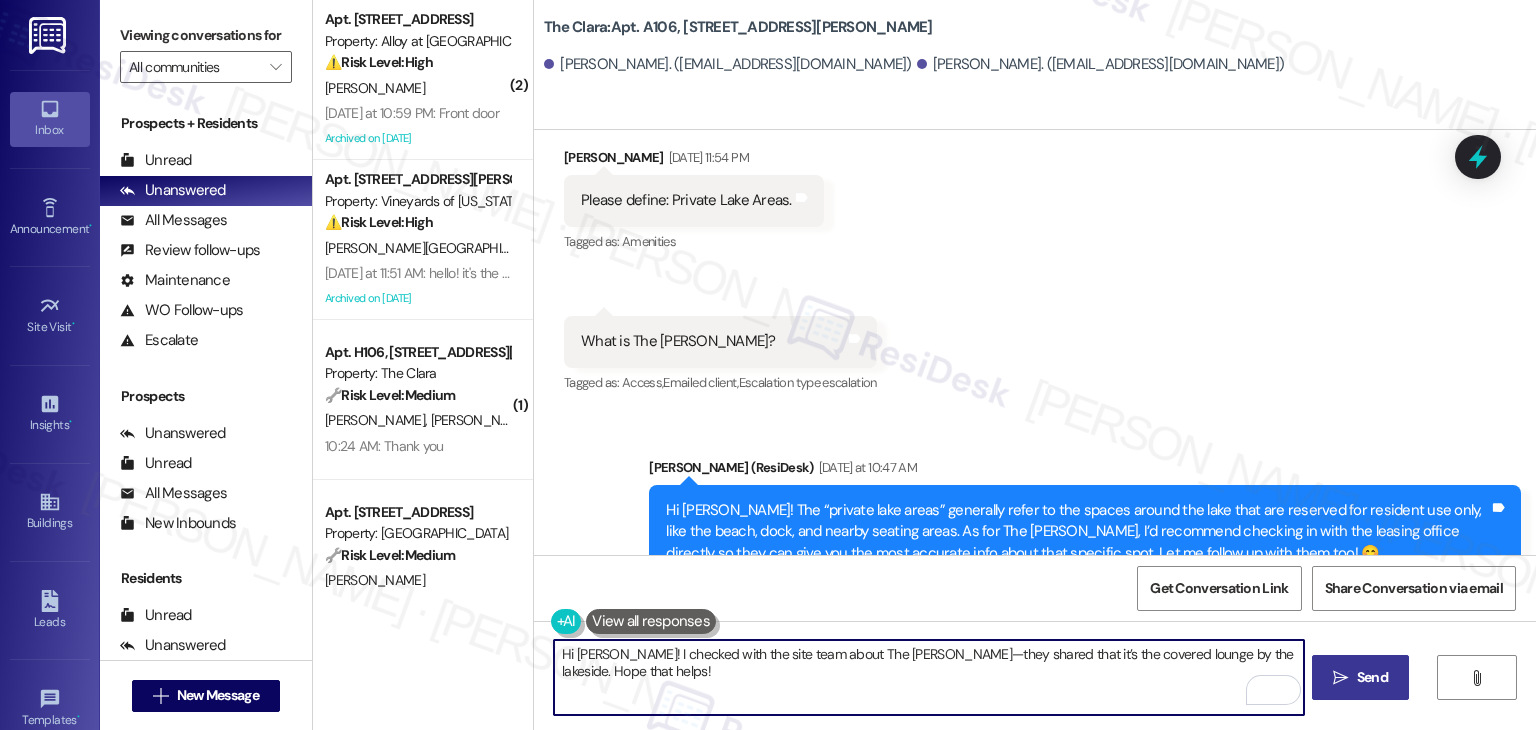 type on "Hi [PERSON_NAME]! I checked with the site team about The [PERSON_NAME]—they shared that it’s the covered lounge by the lakeside. Hope that helps!" 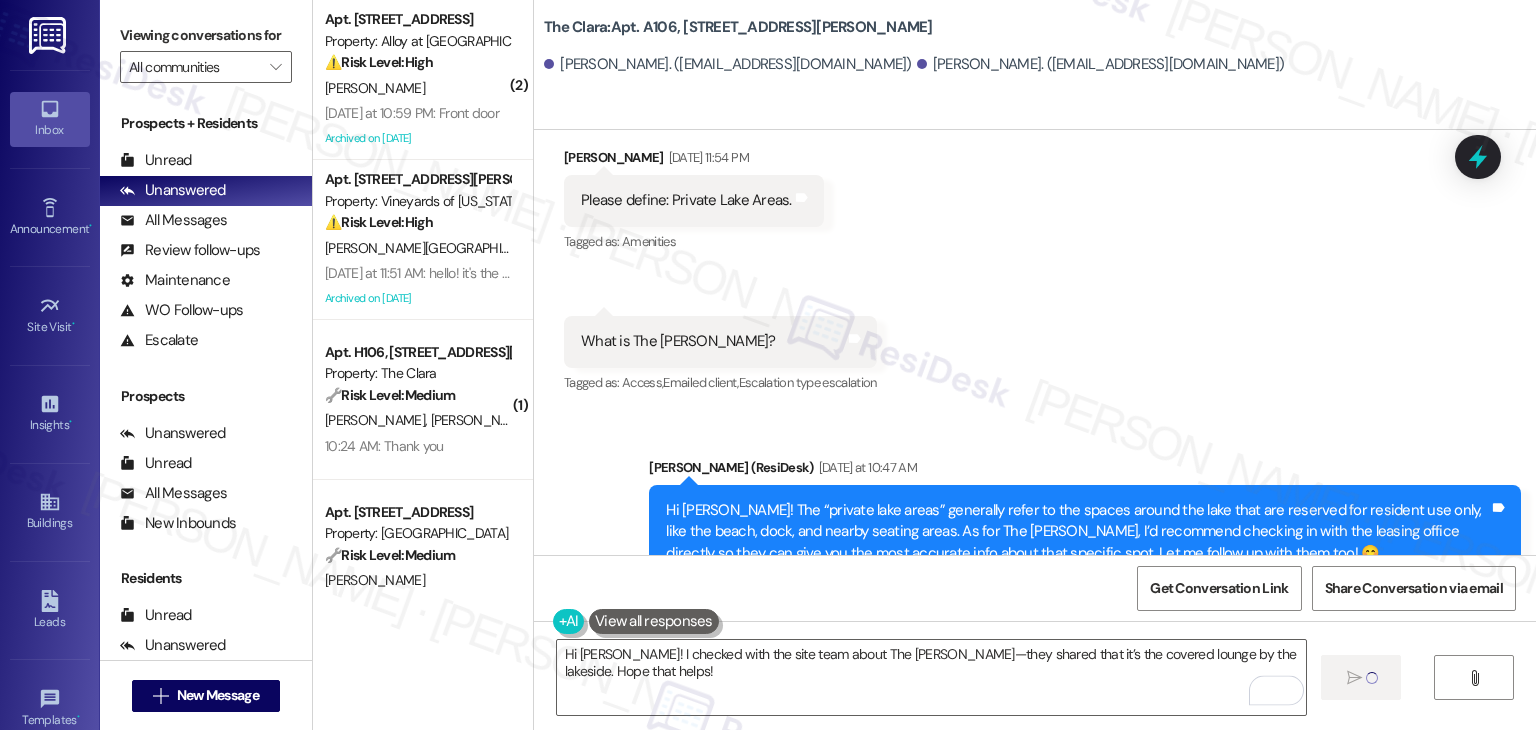 type 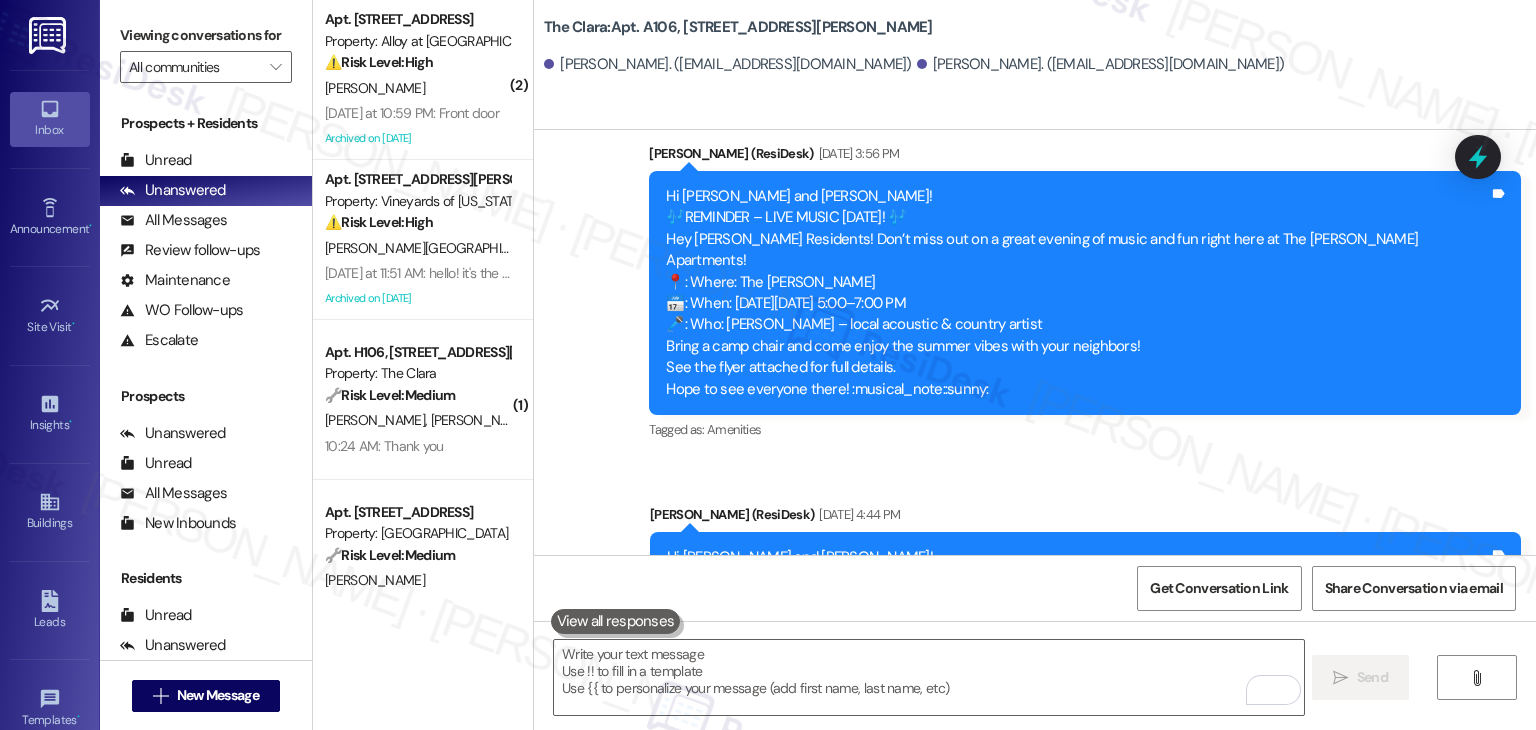 scroll, scrollTop: 43783, scrollLeft: 0, axis: vertical 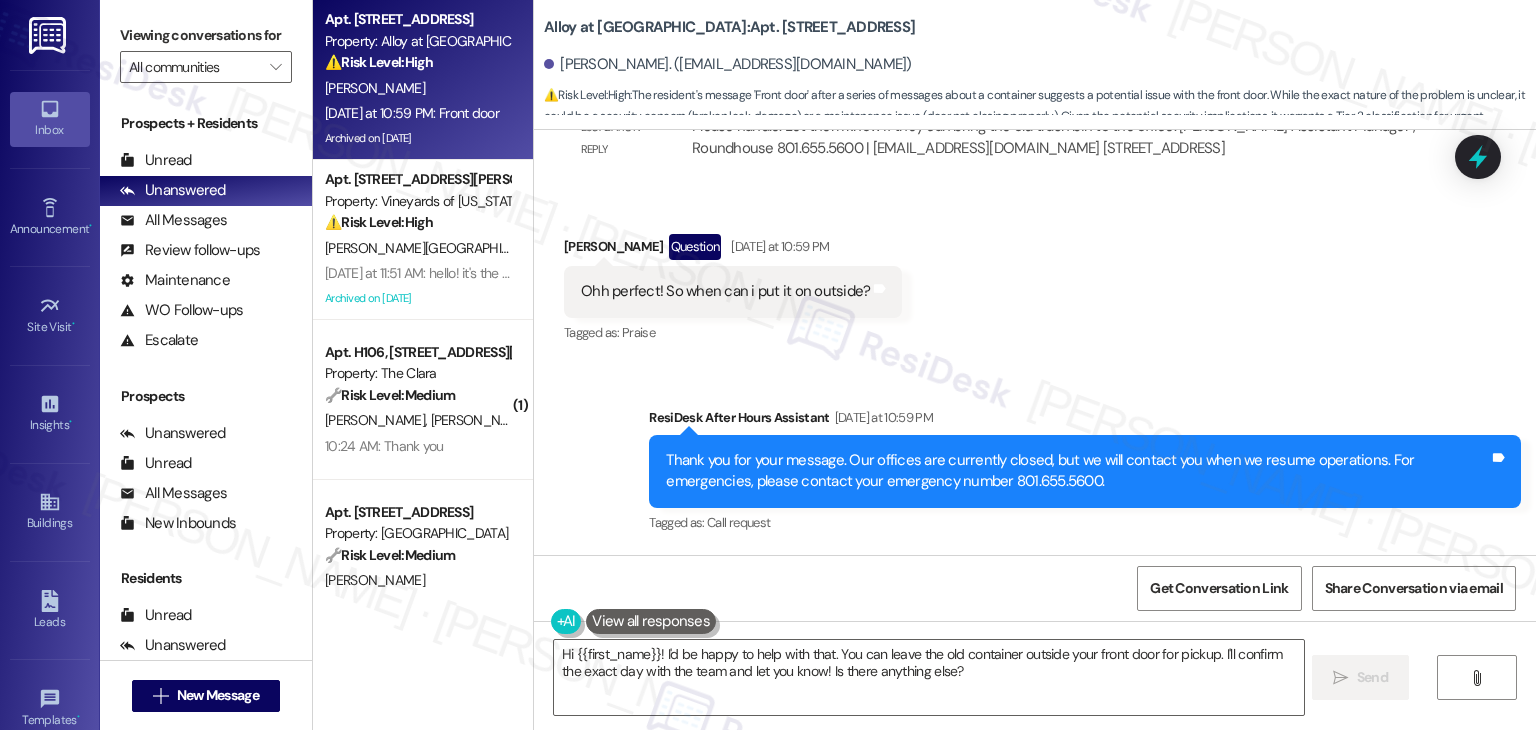 drag, startPoint x: 0, startPoint y: 0, endPoint x: 939, endPoint y: 443, distance: 1038.2533 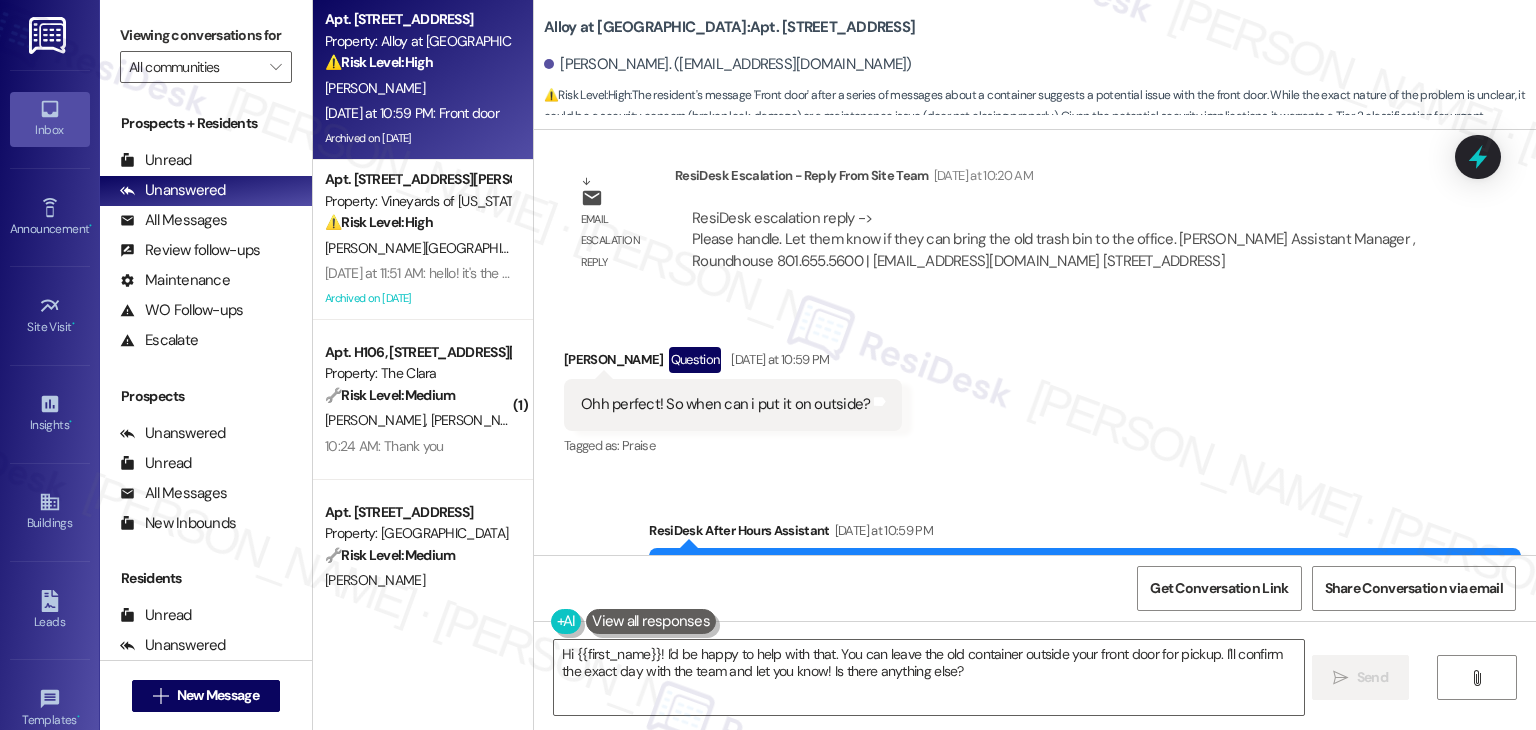 scroll, scrollTop: 40844, scrollLeft: 0, axis: vertical 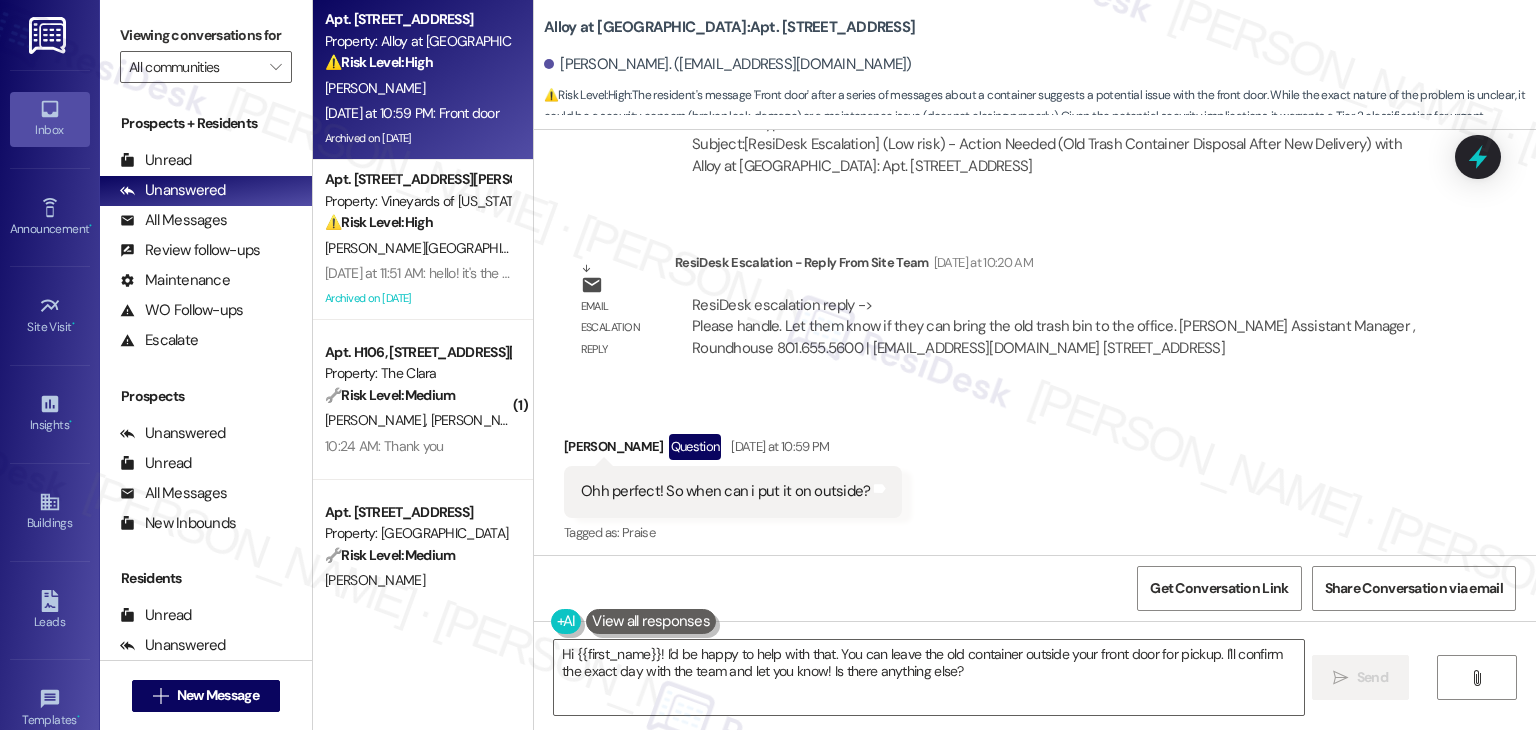 click on "Emmanuel Saade Question Yesterday at 10:59 PM" at bounding box center [733, 450] 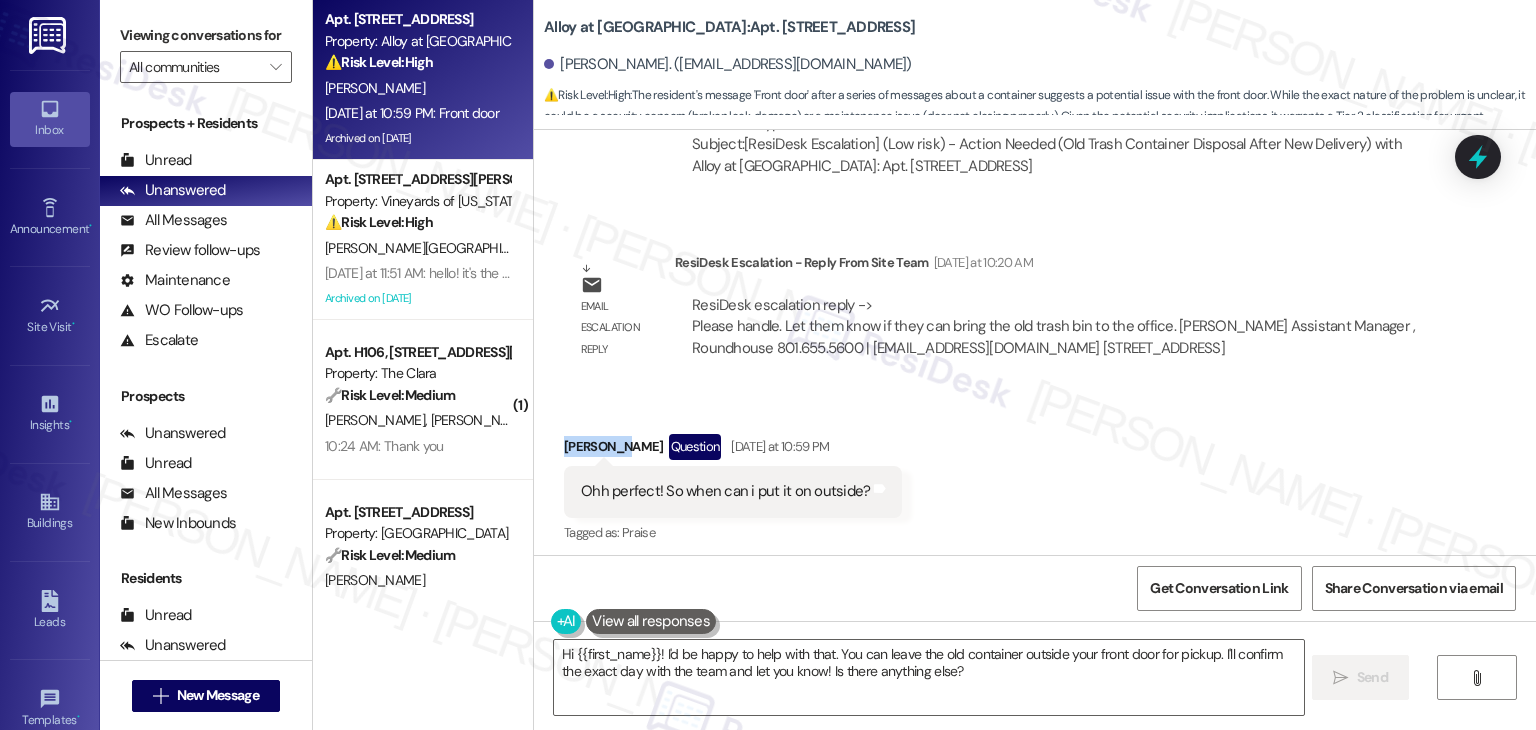 click on "Emmanuel Saade Question Yesterday at 10:59 PM" at bounding box center [733, 450] 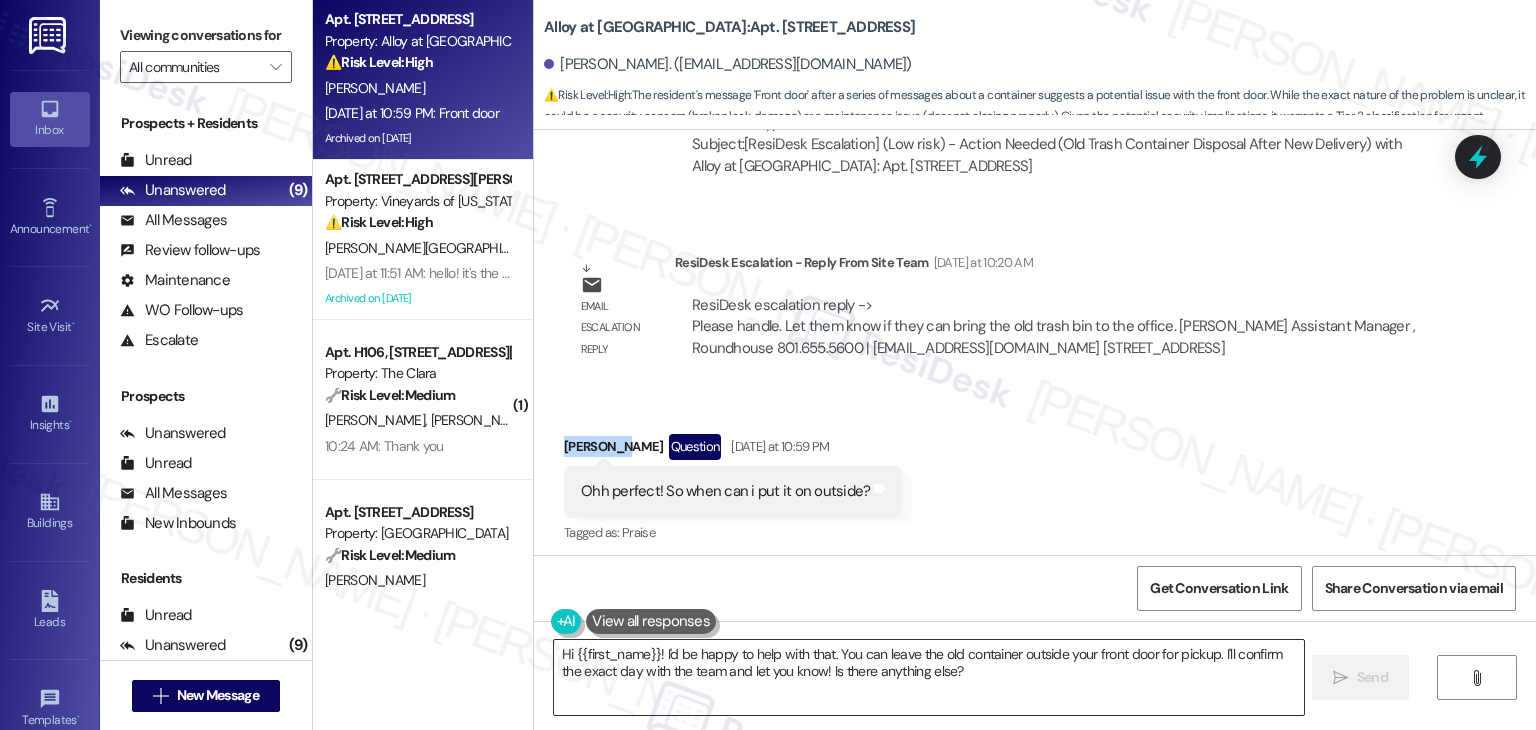 click on "Hi {{first_name}}! I'd be happy to help with that. You can leave the old container outside your front door for pickup. I'll confirm the exact day with the team and let you know! Is there anything else?" at bounding box center [928, 677] 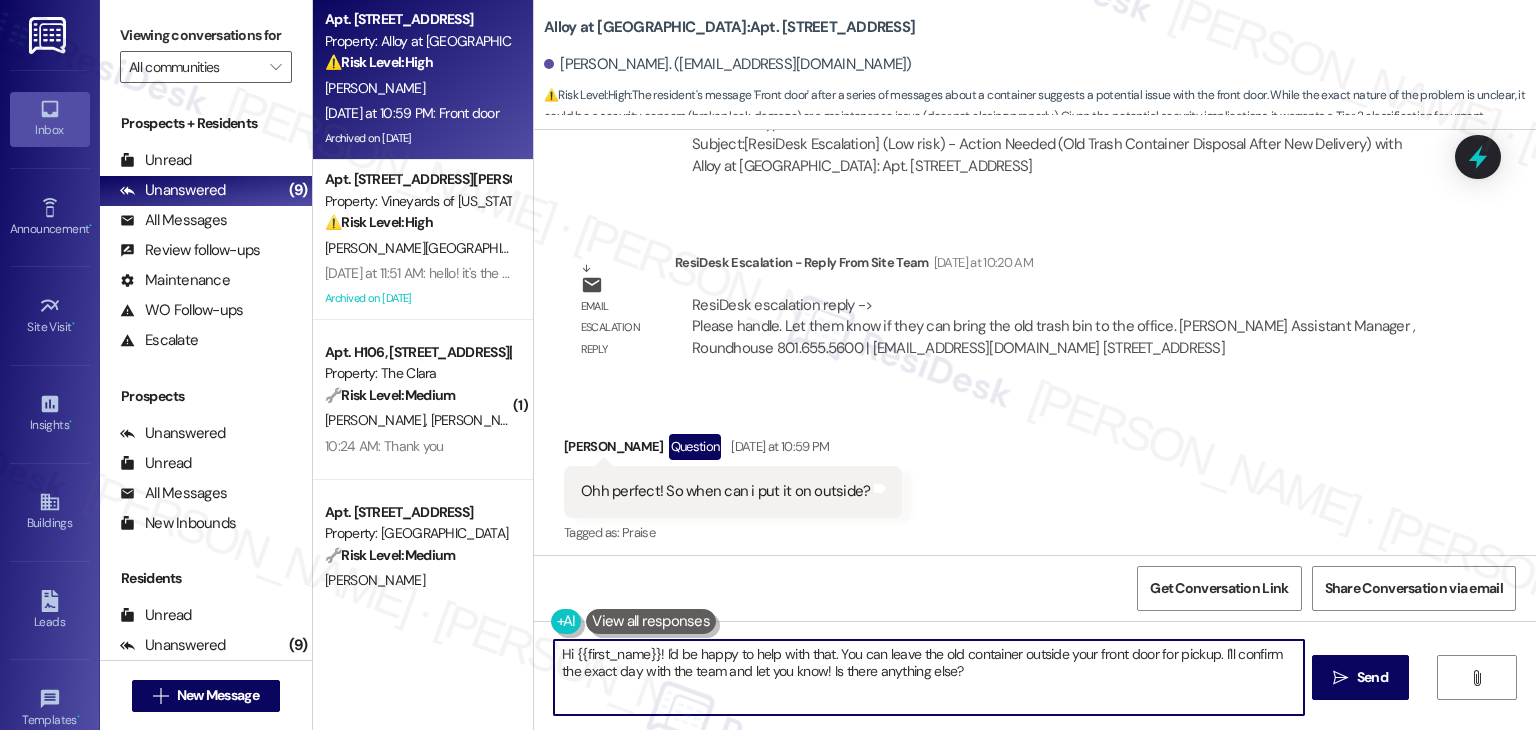 click on "Hi {{first_name}}! I'd be happy to help with that. You can leave the old container outside your front door for pickup. I'll confirm the exact day with the team and let you know! Is there anything else?" at bounding box center [928, 677] 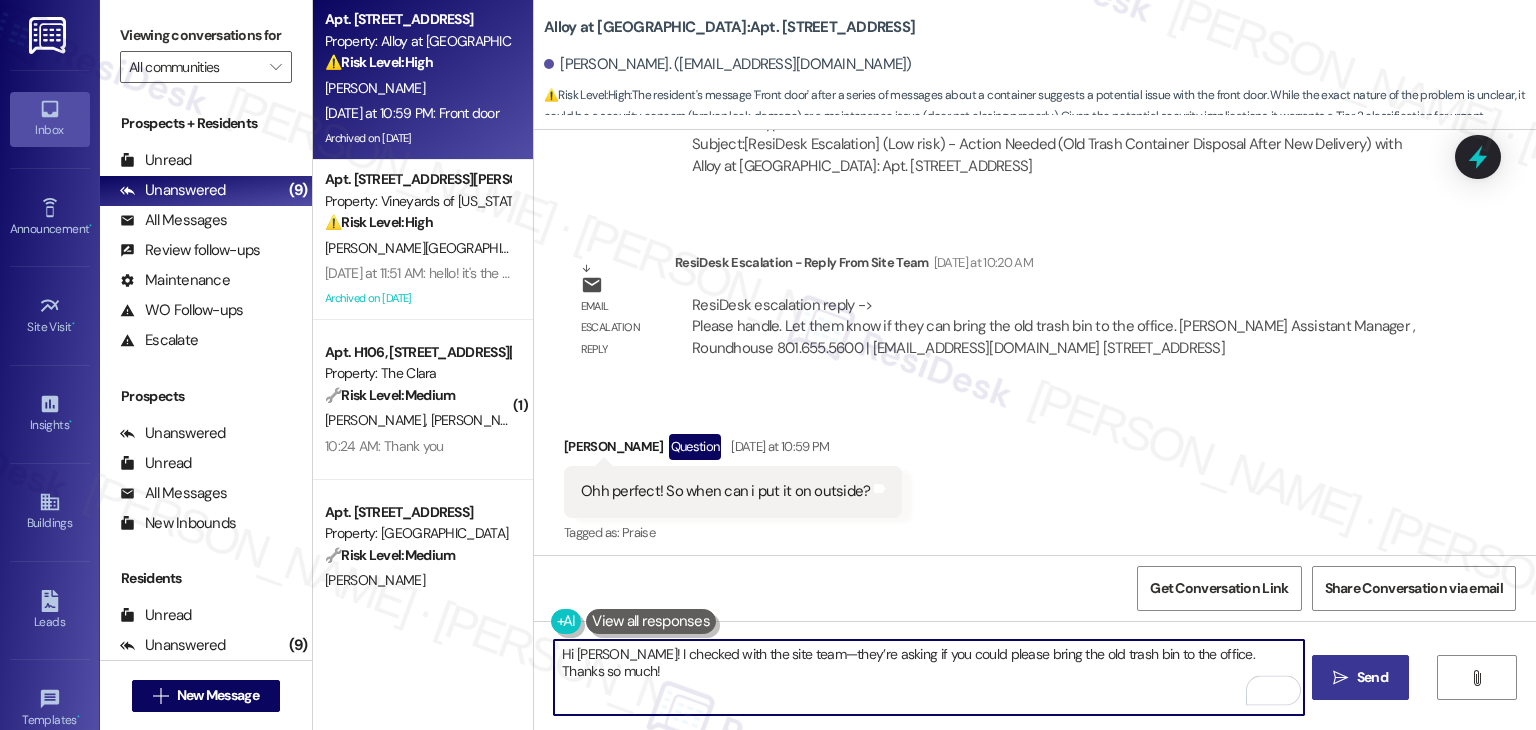 type on "Hi Emmanuel! I checked with the site team—they’re asking if you could please bring the old trash bin to the office. Thanks so much!" 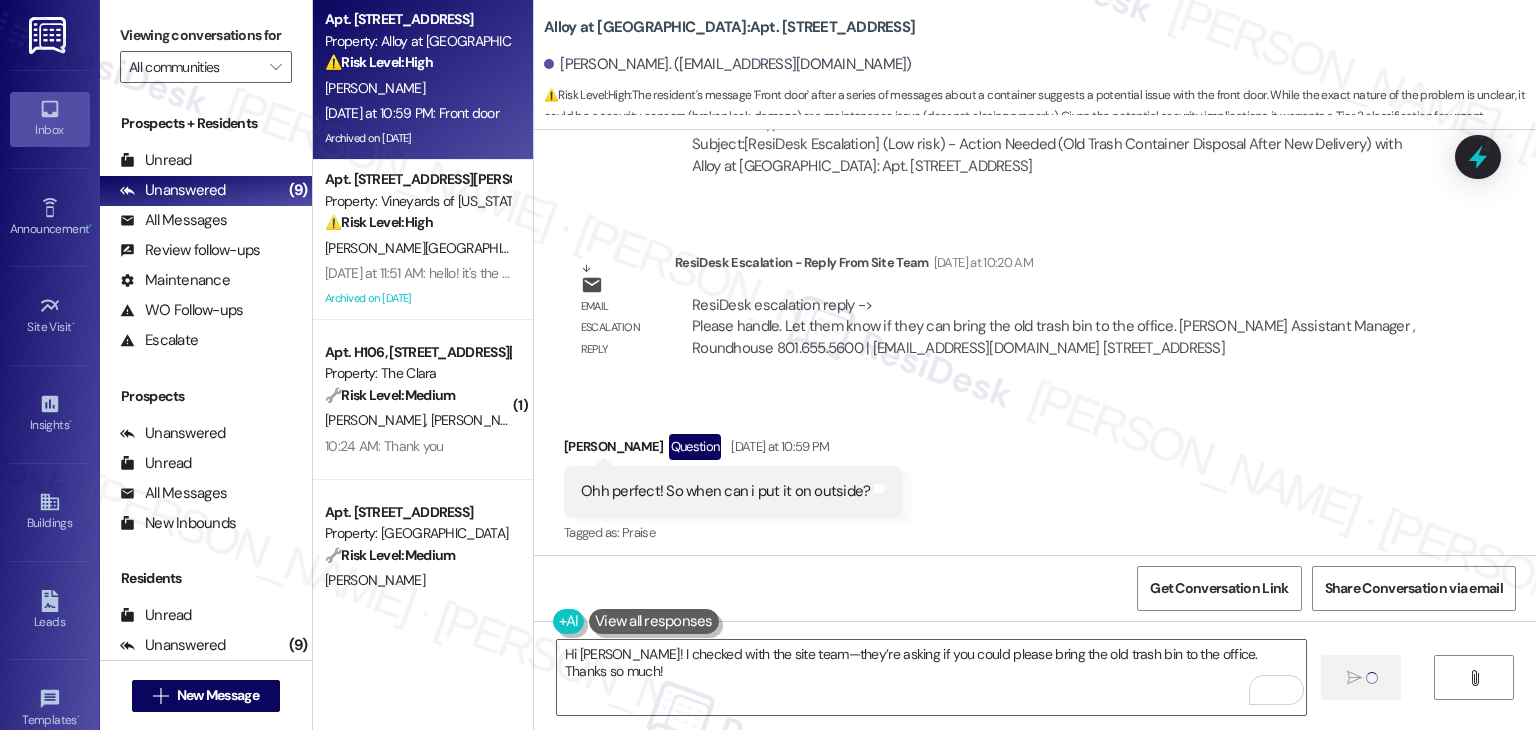 type 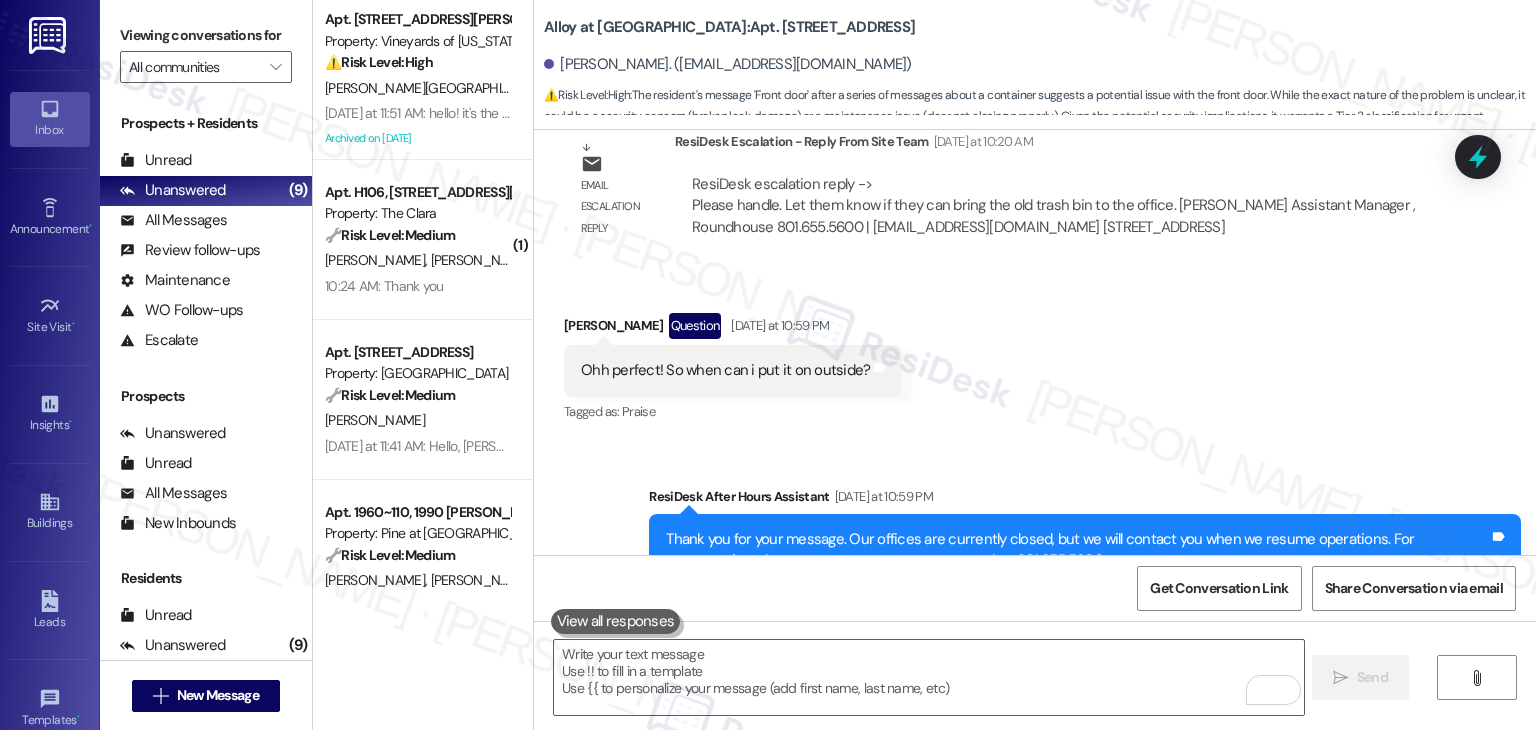 scroll, scrollTop: 41083, scrollLeft: 0, axis: vertical 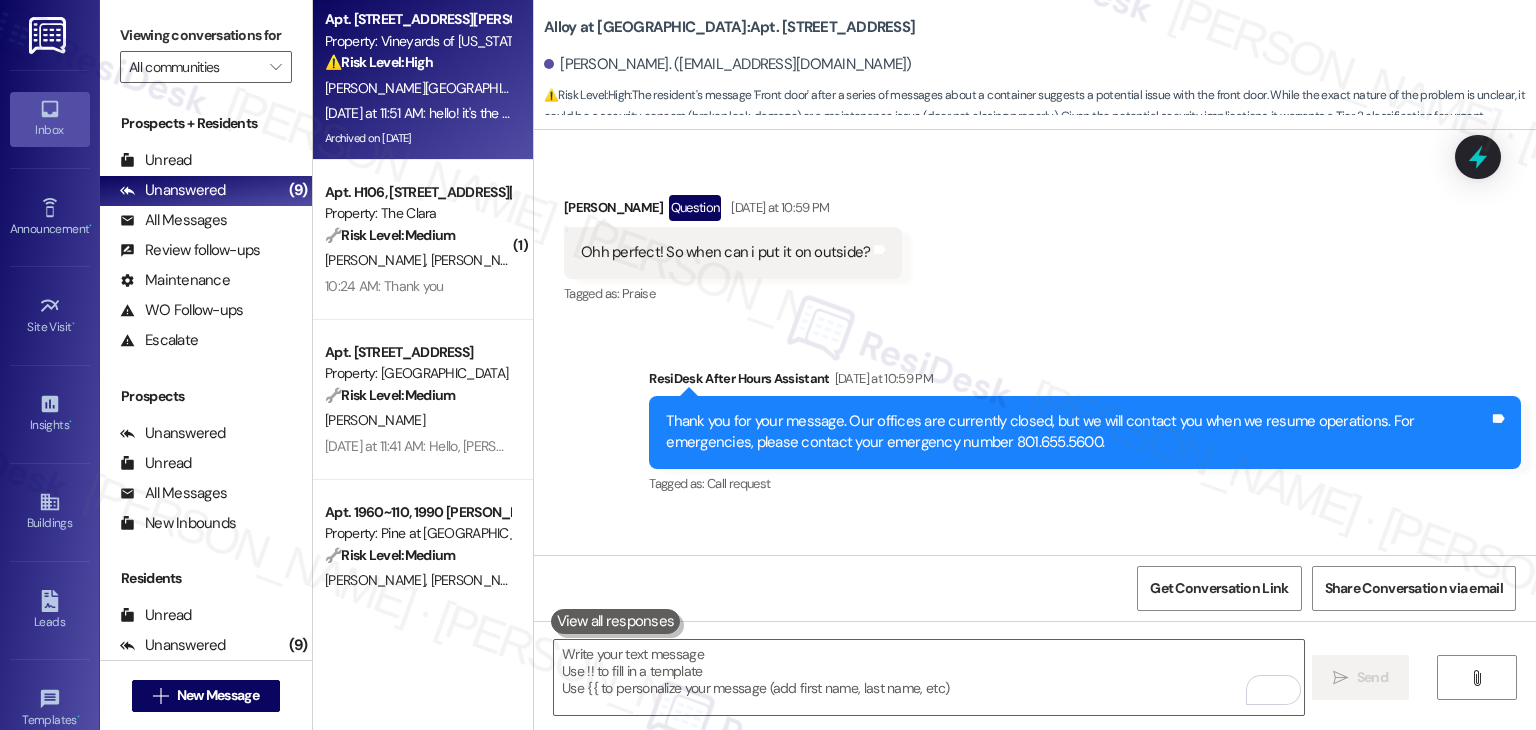 click on "Yesterday at 11:51 AM: hello! it's the door to the laundry room. this will be the 2nd time that this has happened so far.
yes they can come in. if possible, can we please get a heads up before they come.  Yesterday at 11:51 AM: hello! it's the door to the laundry room. this will be the 2nd time that this has happened so far.
yes they can come in. if possible, can we please get a heads up before they come." at bounding box center [887, 113] 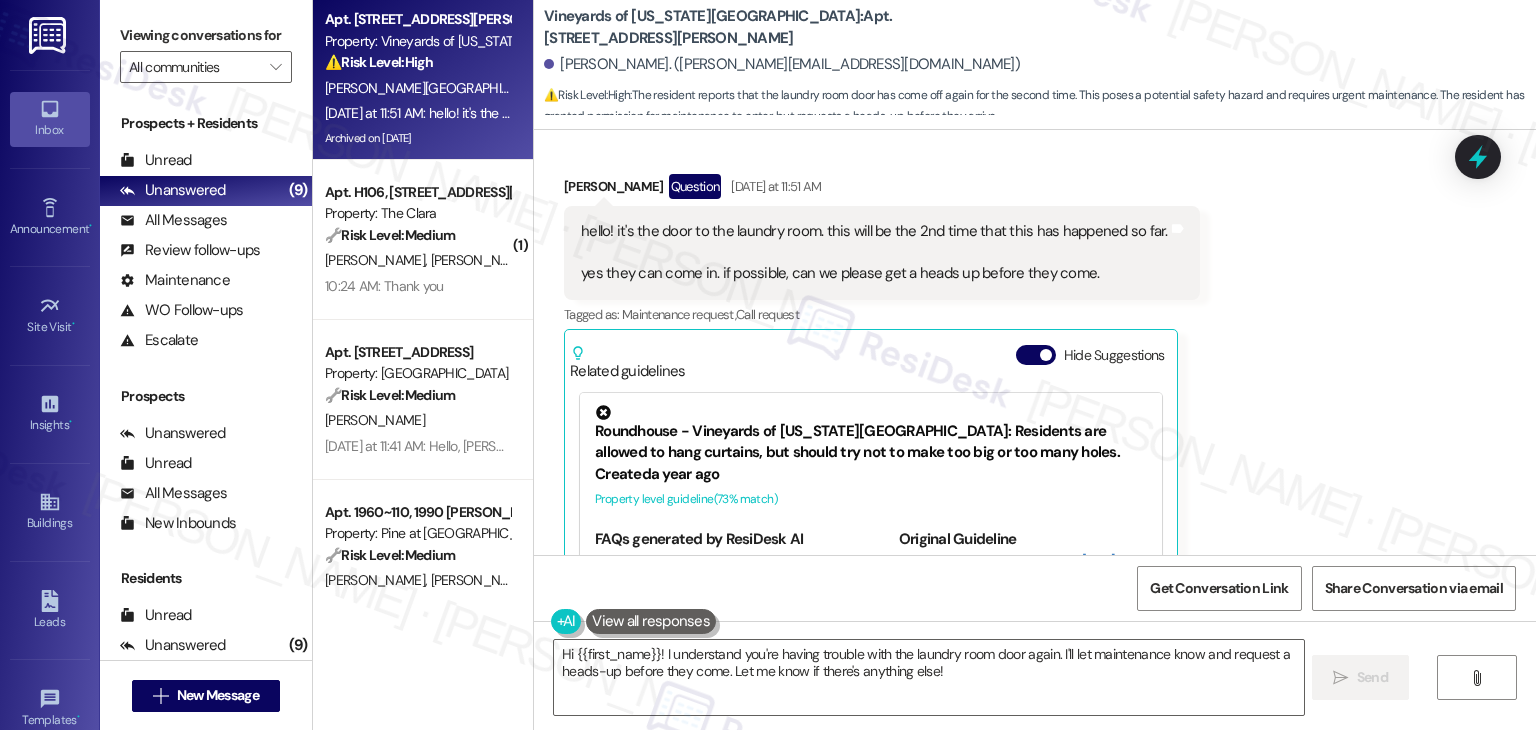 scroll, scrollTop: 15488, scrollLeft: 0, axis: vertical 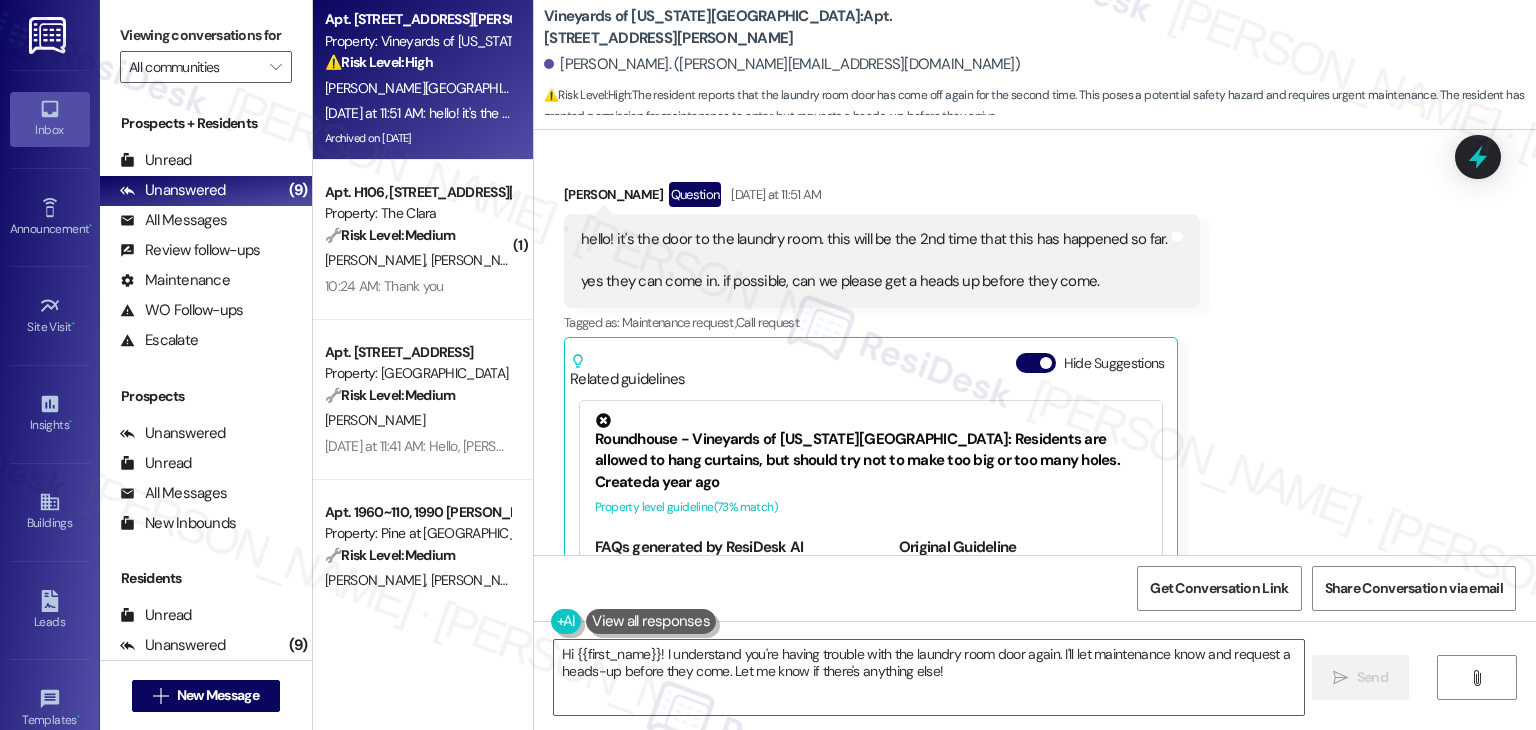 click on "Received via SMS Yazmeen Berkley Question Yesterday at 11:51 AM hello! it's the door to the laundry room. this will be the 2nd time that this has happened so far.
yes they can come in. if possible, can we please get a heads up before they come.  Tags and notes Tagged as:   Maintenance request ,  Click to highlight conversations about Maintenance request Call request Click to highlight conversations about Call request  Related guidelines Hide Suggestions Roundhouse - Vineyards of Colorado Springs: Residents are allowed to hang curtains, but should try not to make too big or too many holes. Created  a year ago Property level guideline  ( 73 % match) FAQs generated by ResiDesk AI Are residents allowed to hang up curtains? Yes. Residents are allowed to hang curtains. We only ask that they try not to make too big or too many holes. Original Guideline View original document here  http://res.cl… Created  a year ago Property level guideline  ( 71 % match) FAQs generated by ResiDesk AI Original Guideline  ( 70" at bounding box center [1035, 420] 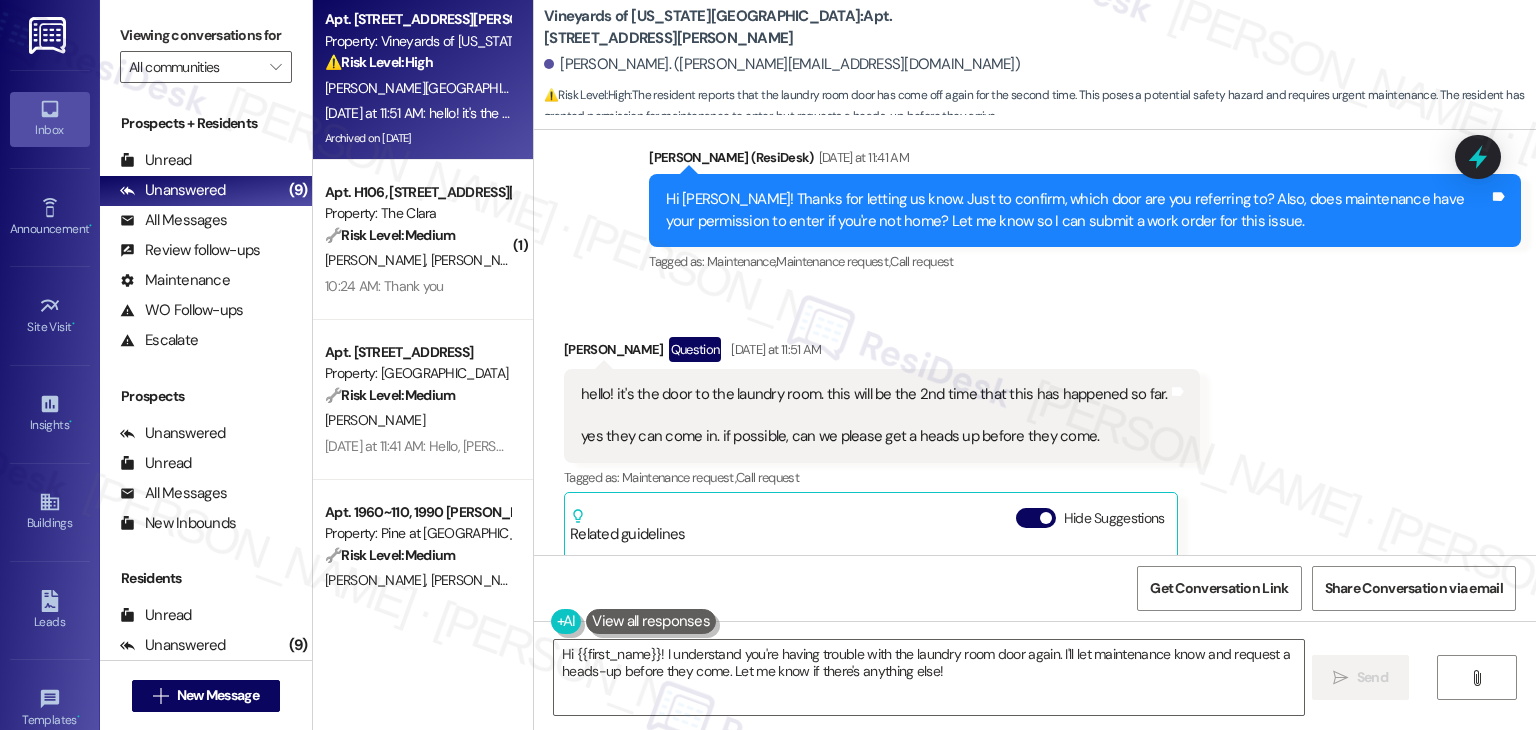 scroll, scrollTop: 15288, scrollLeft: 0, axis: vertical 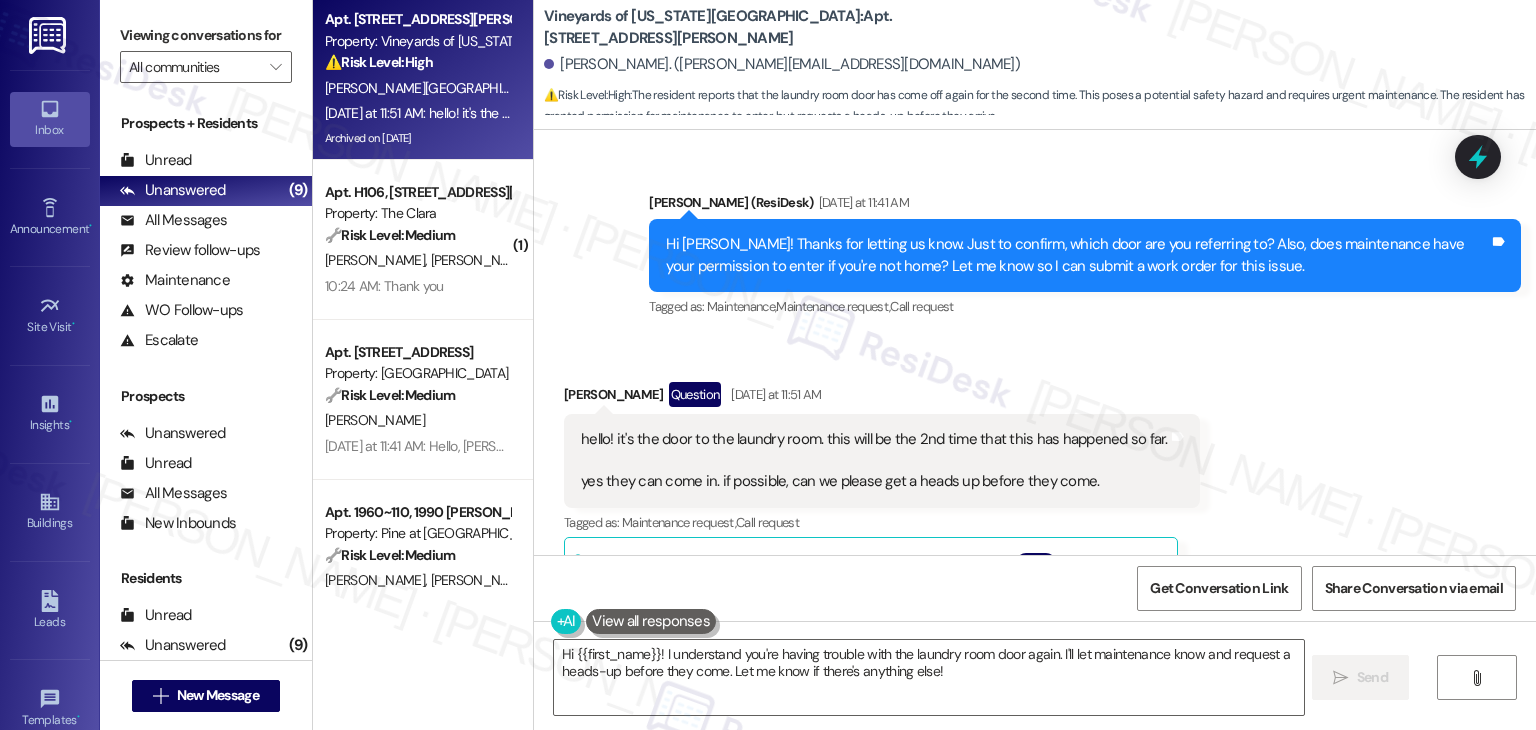 click on "Hi Yazmeen! Thanks for letting us know. Just to confirm, which door are you referring to? Also, does maintenance have your permission to enter if you're not home? Let me know so I can submit a work order for this issue. Tags and notes" at bounding box center (1085, 255) 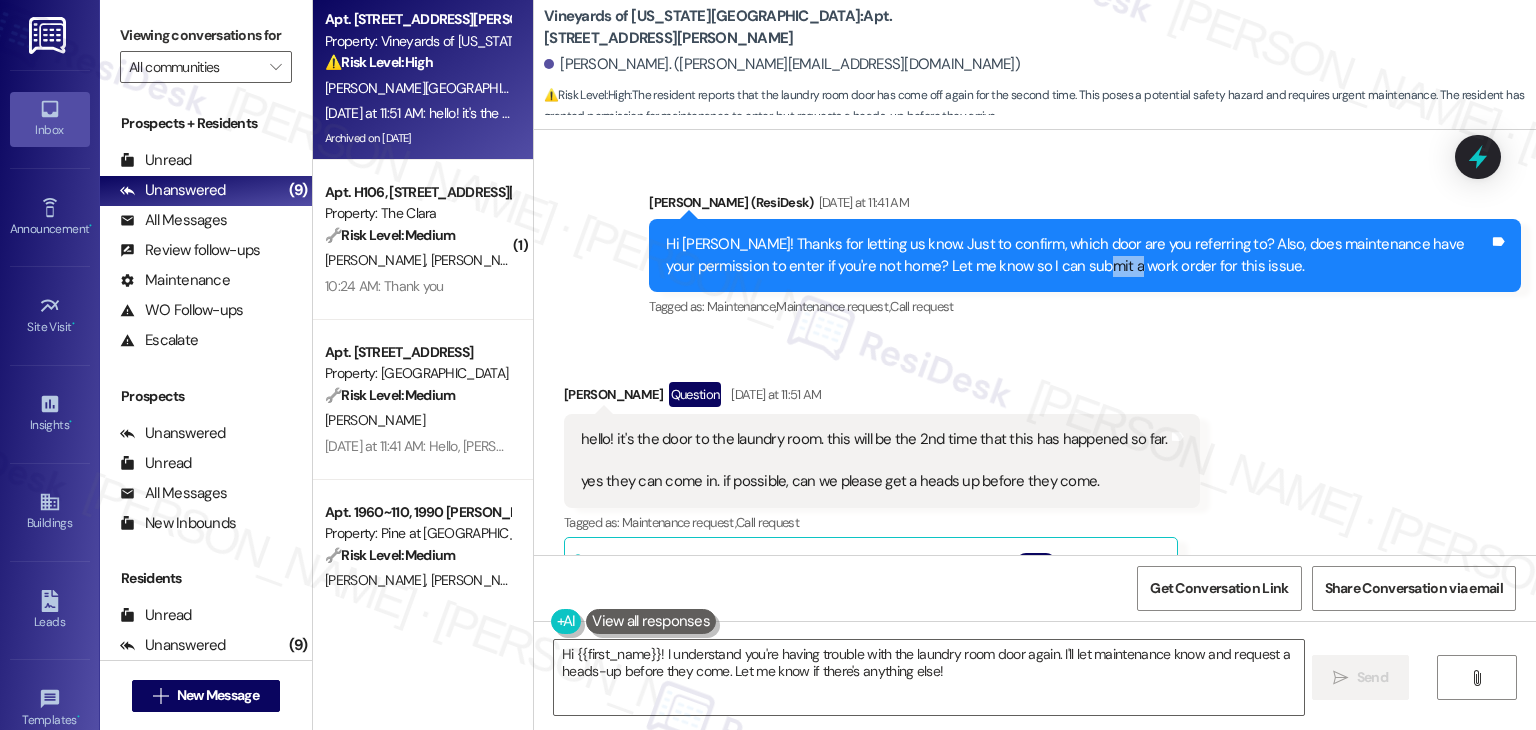click on "Hi Yazmeen! Thanks for letting us know. Just to confirm, which door are you referring to? Also, does maintenance have your permission to enter if you're not home? Let me know so I can submit a work order for this issue. Tags and notes" at bounding box center (1085, 255) 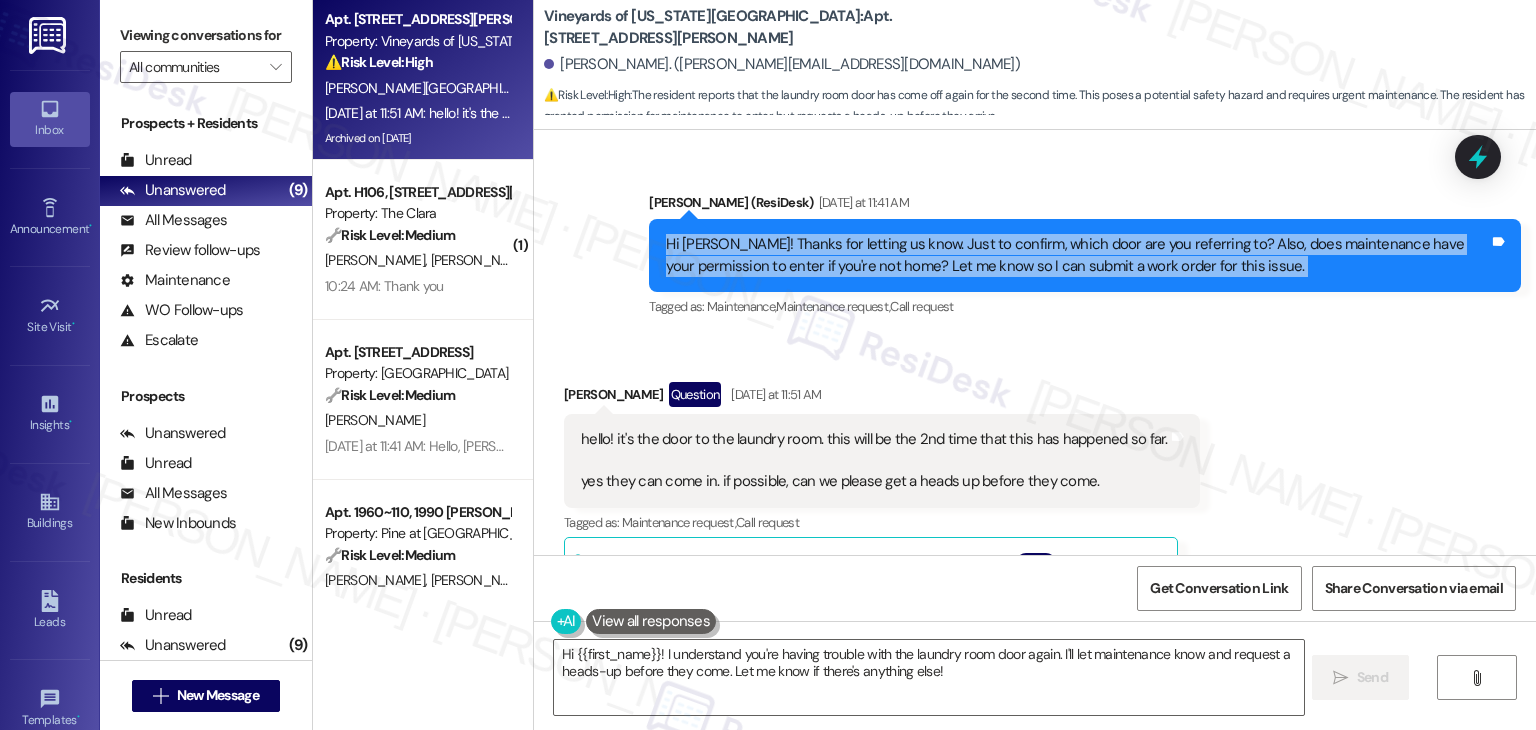click on "Hi Yazmeen! Thanks for letting us know. Just to confirm, which door are you referring to? Also, does maintenance have your permission to enter if you're not home? Let me know so I can submit a work order for this issue. Tags and notes" at bounding box center (1085, 255) 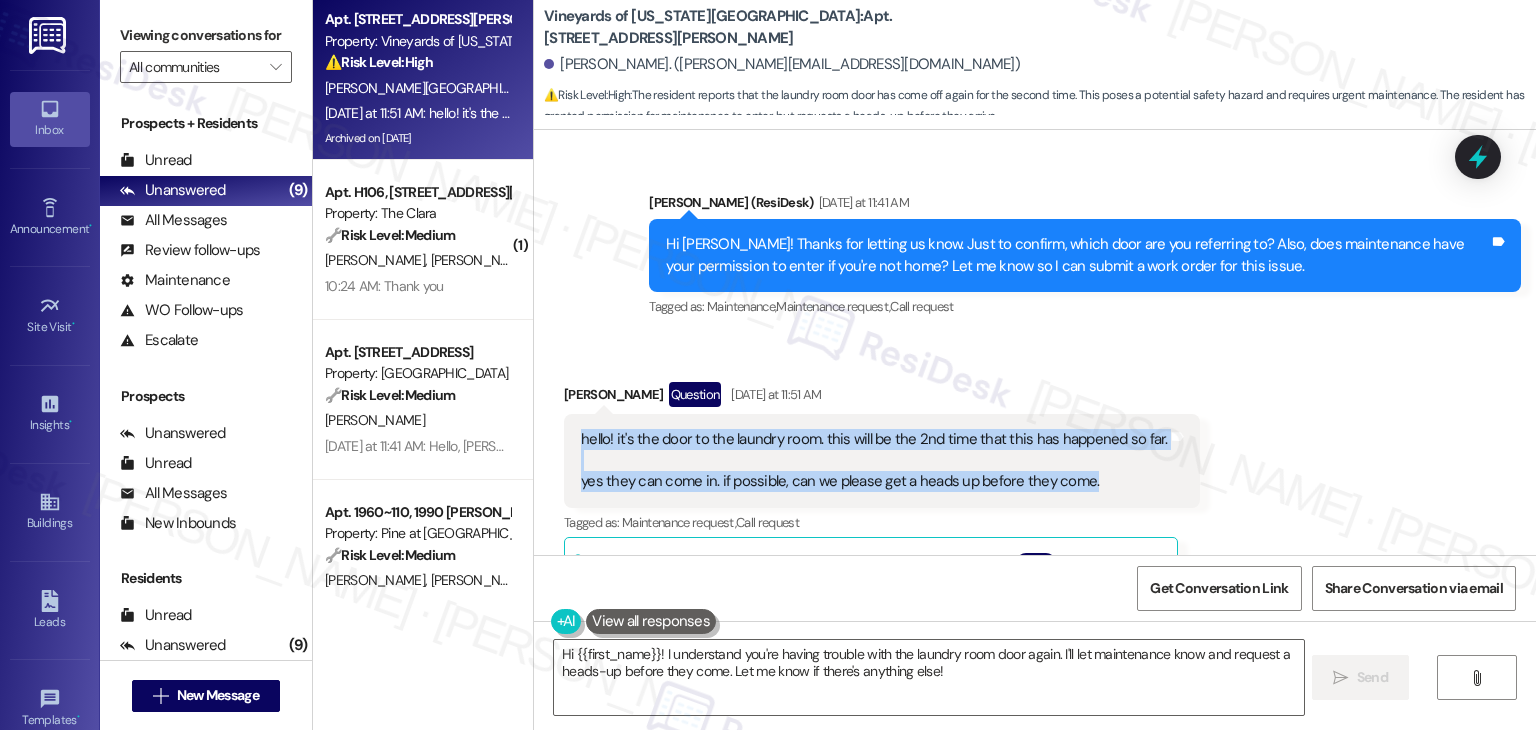 drag, startPoint x: 565, startPoint y: 391, endPoint x: 1099, endPoint y: 426, distance: 535.14575 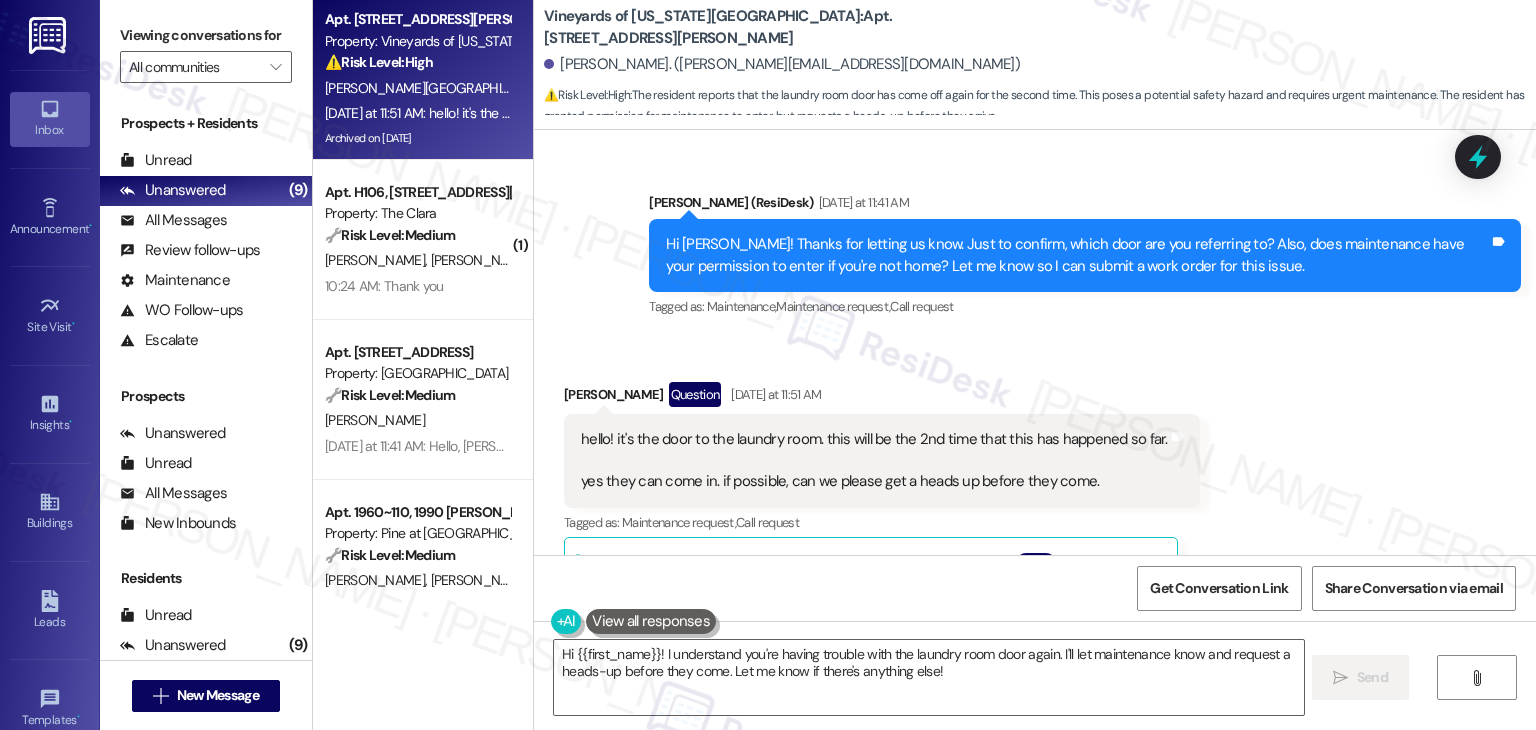 click on "Received via SMS Yazmeen Berkley Question Yesterday at 11:51 AM hello! it's the door to the laundry room. this will be the 2nd time that this has happened so far.
yes they can come in. if possible, can we please get a heads up before they come.  Tags and notes Tagged as:   Maintenance request ,  Click to highlight conversations about Maintenance request Call request Click to highlight conversations about Call request  Related guidelines Hide Suggestions Roundhouse - Vineyards of Colorado Springs: Residents are allowed to hang curtains, but should try not to make too big or too many holes. Created  a year ago Property level guideline  ( 73 % match) FAQs generated by ResiDesk AI Are residents allowed to hang up curtains? Yes. Residents are allowed to hang curtains. We only ask that they try not to make too big or too many holes. Original Guideline View original document here  http://res.cl… Created  a year ago Property level guideline  ( 71 % match) FAQs generated by ResiDesk AI Original Guideline  ( 70" at bounding box center [1035, 620] 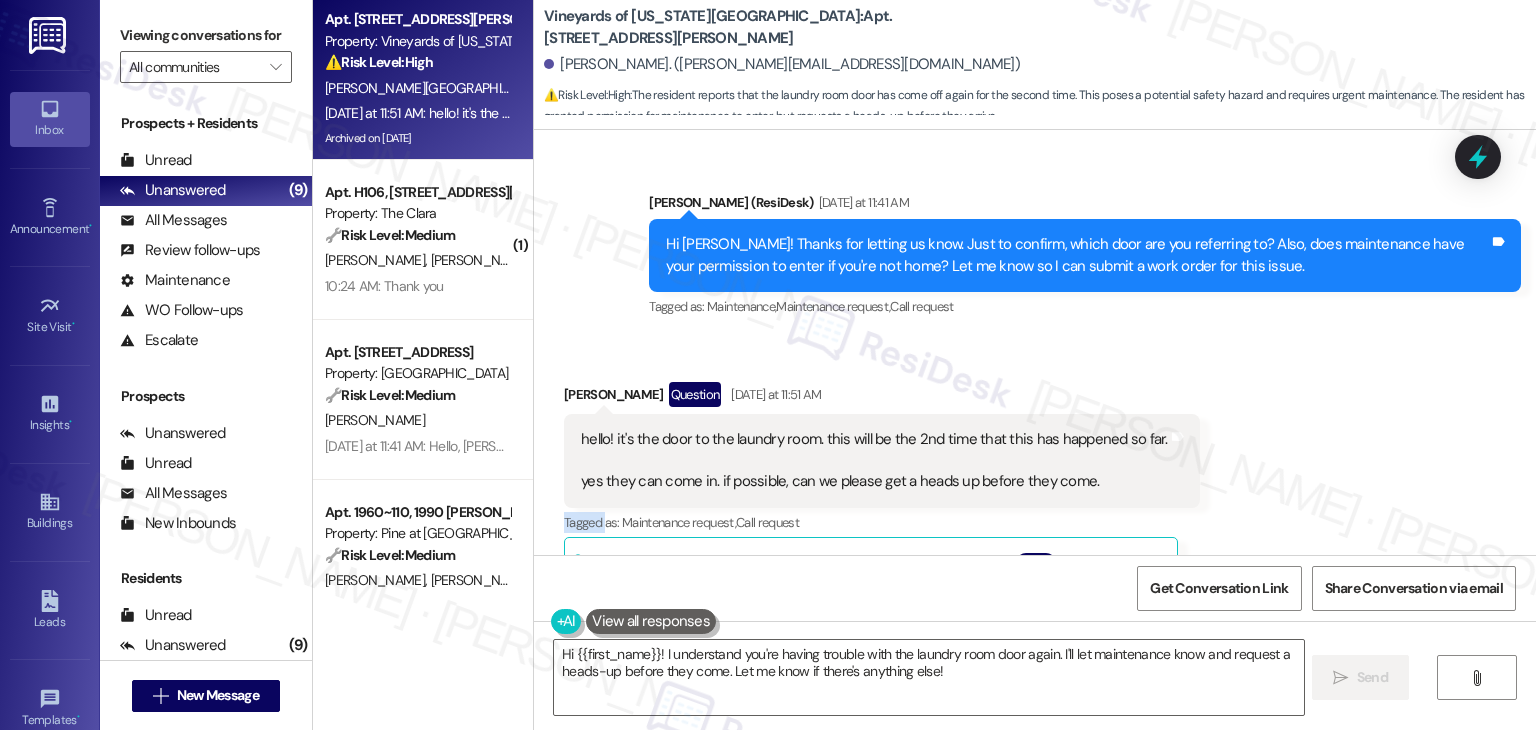 click on "Received via SMS Yazmeen Berkley Question Yesterday at 11:51 AM hello! it's the door to the laundry room. this will be the 2nd time that this has happened so far.
yes they can come in. if possible, can we please get a heads up before they come.  Tags and notes Tagged as:   Maintenance request ,  Click to highlight conversations about Maintenance request Call request Click to highlight conversations about Call request  Related guidelines Hide Suggestions Roundhouse - Vineyards of Colorado Springs: Residents are allowed to hang curtains, but should try not to make too big or too many holes. Created  a year ago Property level guideline  ( 73 % match) FAQs generated by ResiDesk AI Are residents allowed to hang up curtains? Yes. Residents are allowed to hang curtains. We only ask that they try not to make too big or too many holes. Original Guideline View original document here  http://res.cl… Created  a year ago Property level guideline  ( 71 % match) FAQs generated by ResiDesk AI Original Guideline  ( 70" at bounding box center [1035, 620] 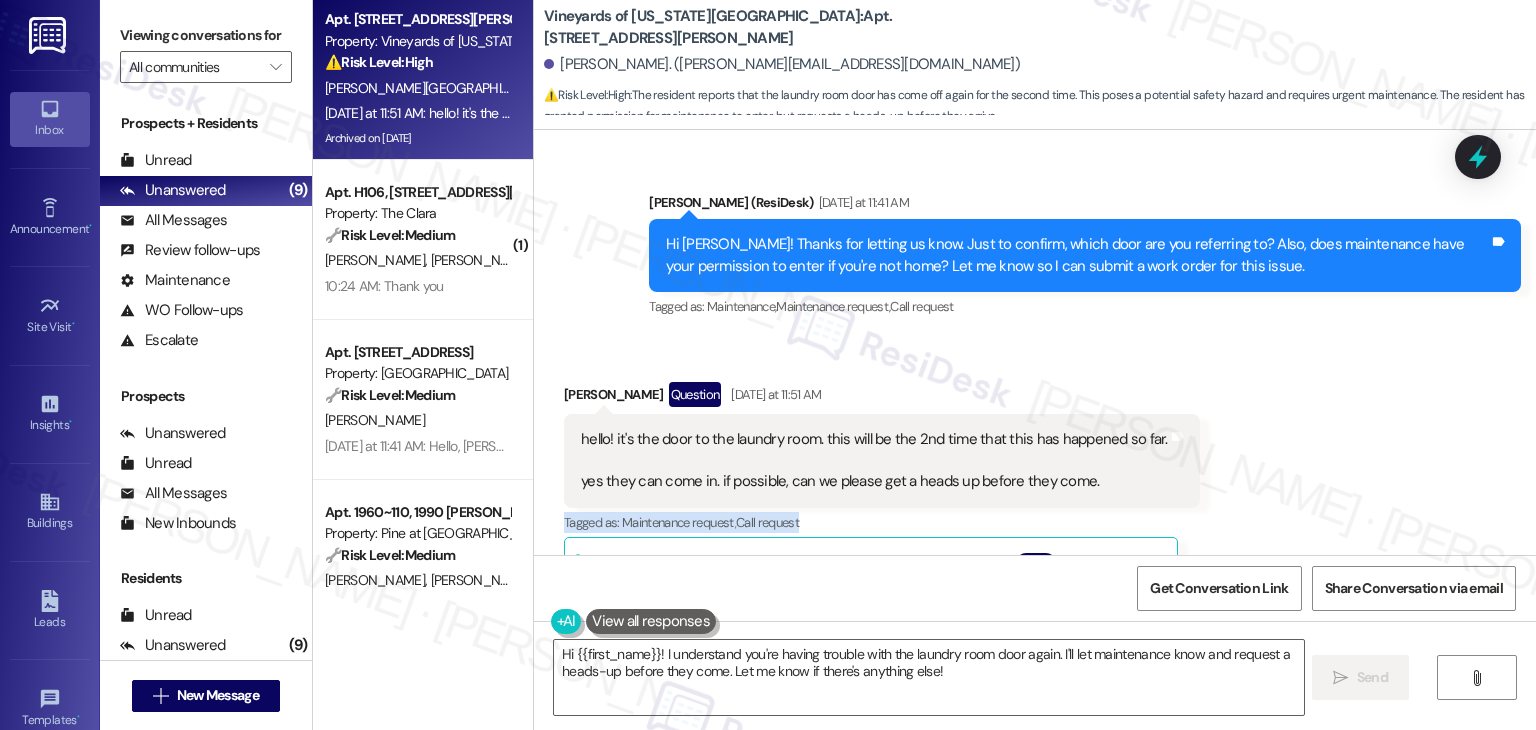 click on "Received via SMS Yazmeen Berkley Question Yesterday at 11:51 AM hello! it's the door to the laundry room. this will be the 2nd time that this has happened so far.
yes they can come in. if possible, can we please get a heads up before they come.  Tags and notes Tagged as:   Maintenance request ,  Click to highlight conversations about Maintenance request Call request Click to highlight conversations about Call request  Related guidelines Hide Suggestions Roundhouse - Vineyards of Colorado Springs: Residents are allowed to hang curtains, but should try not to make too big or too many holes. Created  a year ago Property level guideline  ( 73 % match) FAQs generated by ResiDesk AI Are residents allowed to hang up curtains? Yes. Residents are allowed to hang curtains. We only ask that they try not to make too big or too many holes. Original Guideline View original document here  http://res.cl… Created  a year ago Property level guideline  ( 71 % match) FAQs generated by ResiDesk AI Original Guideline  ( 70" at bounding box center [1035, 620] 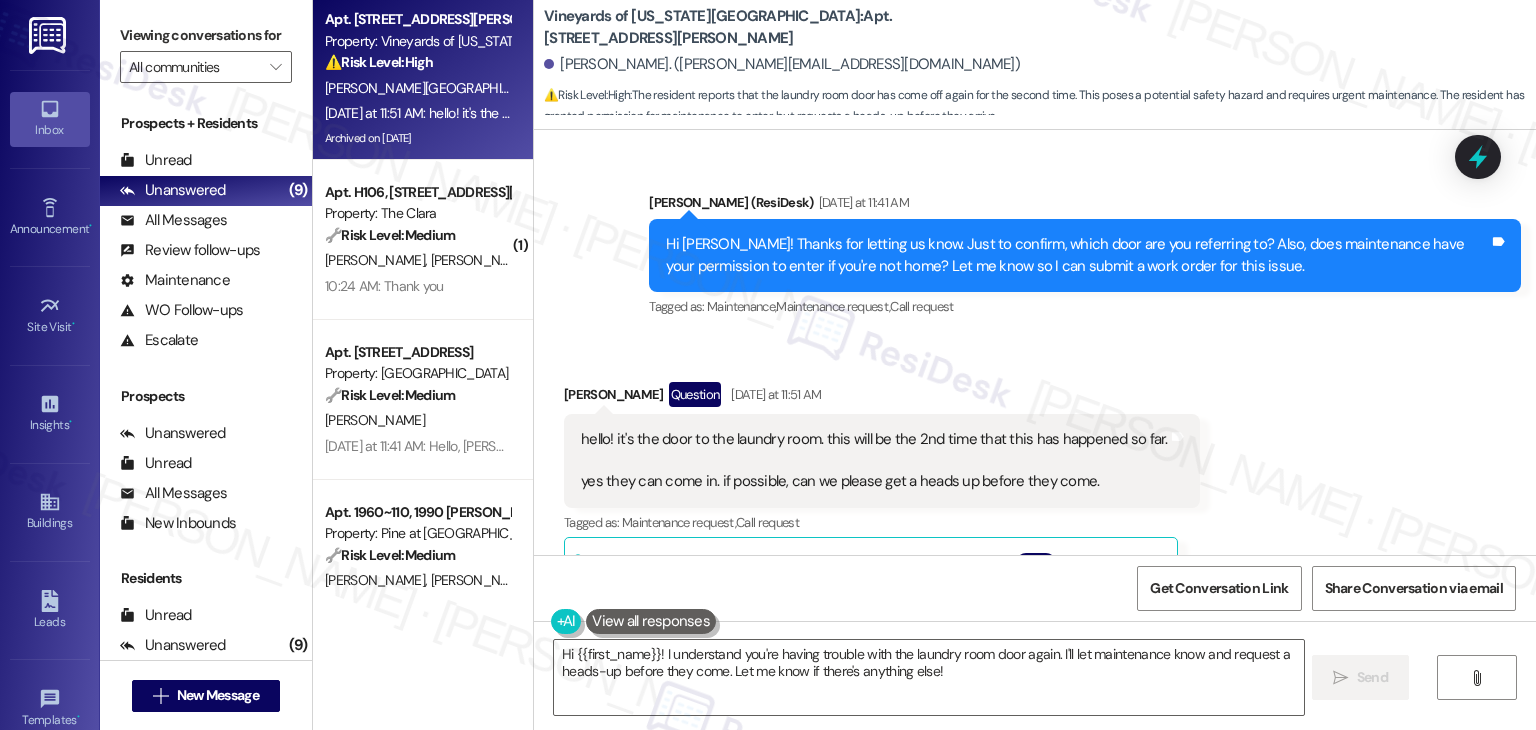 click on "Received via SMS Yazmeen Berkley Question Yesterday at 11:51 AM hello! it's the door to the laundry room. this will be the 2nd time that this has happened so far.
yes they can come in. if possible, can we please get a heads up before they come.  Tags and notes Tagged as:   Maintenance request ,  Click to highlight conversations about Maintenance request Call request Click to highlight conversations about Call request  Related guidelines Hide Suggestions Roundhouse - Vineyards of Colorado Springs: Residents are allowed to hang curtains, but should try not to make too big or too many holes. Created  a year ago Property level guideline  ( 73 % match) FAQs generated by ResiDesk AI Are residents allowed to hang up curtains? Yes. Residents are allowed to hang curtains. We only ask that they try not to make too big or too many holes. Original Guideline View original document here  http://res.cl… Created  a year ago Property level guideline  ( 71 % match) FAQs generated by ResiDesk AI Original Guideline  ( 70" at bounding box center [1035, 620] 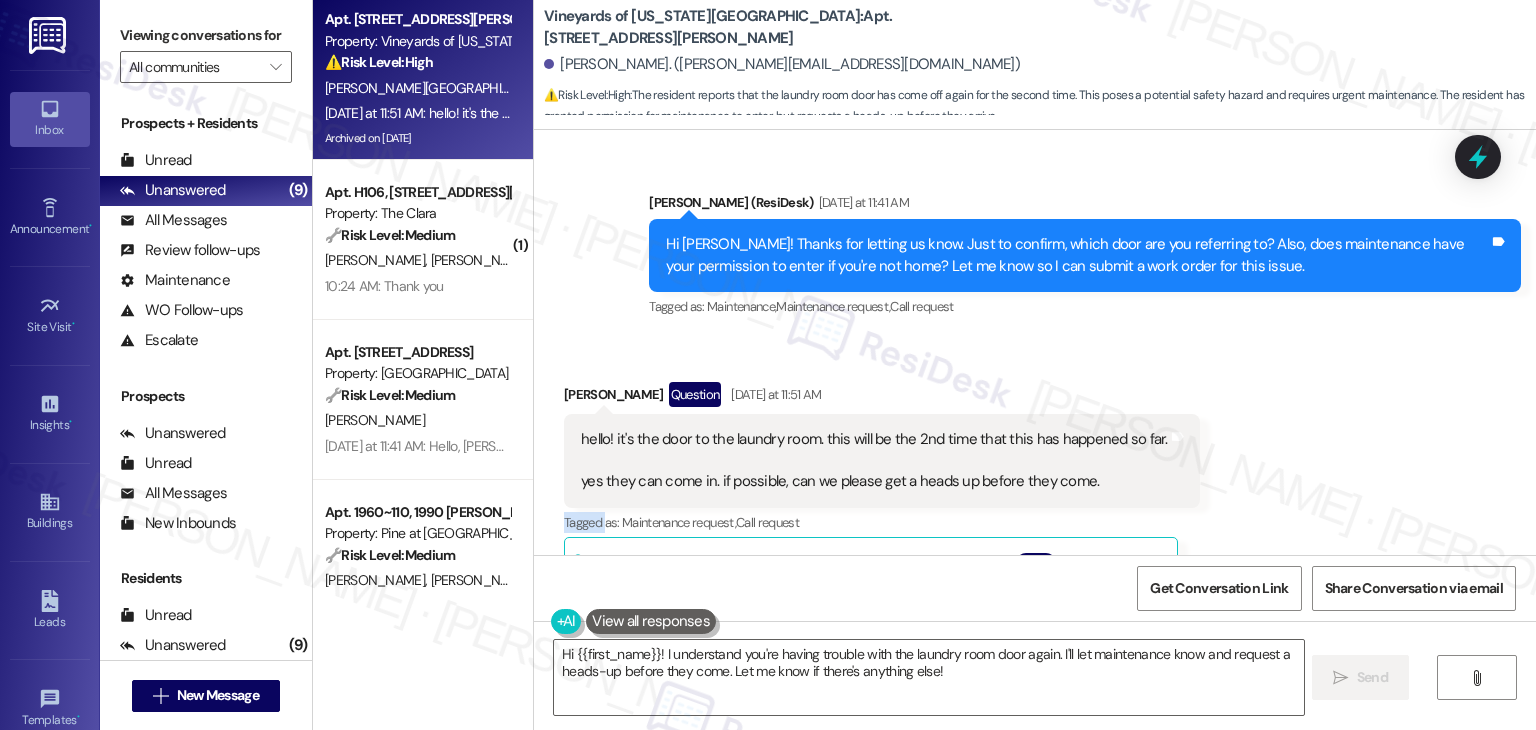 click on "Received via SMS Yazmeen Berkley Question Yesterday at 11:51 AM hello! it's the door to the laundry room. this will be the 2nd time that this has happened so far.
yes they can come in. if possible, can we please get a heads up before they come.  Tags and notes Tagged as:   Maintenance request ,  Click to highlight conversations about Maintenance request Call request Click to highlight conversations about Call request  Related guidelines Hide Suggestions Roundhouse - Vineyards of Colorado Springs: Residents are allowed to hang curtains, but should try not to make too big or too many holes. Created  a year ago Property level guideline  ( 73 % match) FAQs generated by ResiDesk AI Are residents allowed to hang up curtains? Yes. Residents are allowed to hang curtains. We only ask that they try not to make too big or too many holes. Original Guideline View original document here  http://res.cl… Created  a year ago Property level guideline  ( 71 % match) FAQs generated by ResiDesk AI Original Guideline  ( 70" at bounding box center (1035, 620) 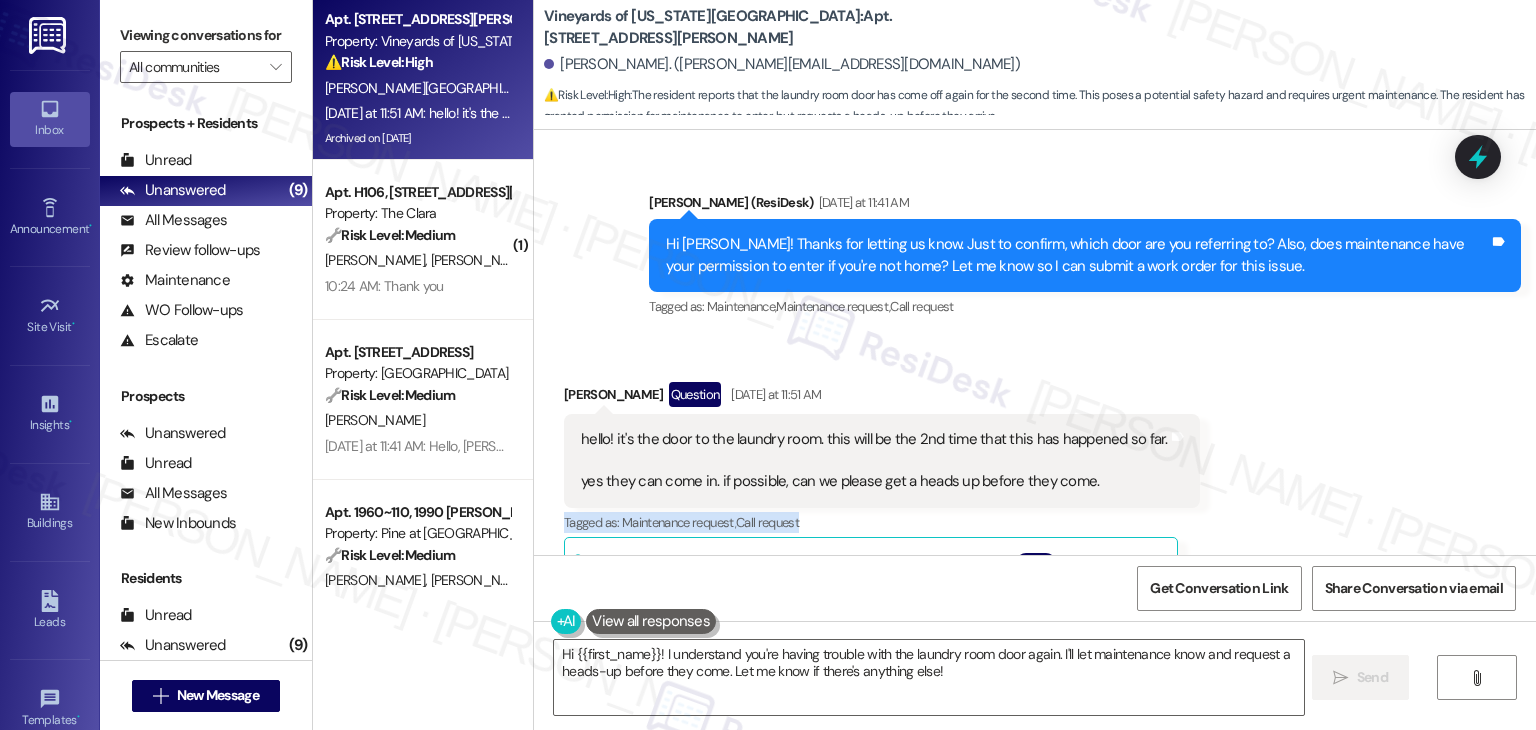 click on "Received via SMS Yazmeen Berkley Question Yesterday at 11:51 AM hello! it's the door to the laundry room. this will be the 2nd time that this has happened so far.
yes they can come in. if possible, can we please get a heads up before they come.  Tags and notes Tagged as:   Maintenance request ,  Click to highlight conversations about Maintenance request Call request Click to highlight conversations about Call request  Related guidelines Hide Suggestions Roundhouse - Vineyards of Colorado Springs: Residents are allowed to hang curtains, but should try not to make too big or too many holes. Created  a year ago Property level guideline  ( 73 % match) FAQs generated by ResiDesk AI Are residents allowed to hang up curtains? Yes. Residents are allowed to hang curtains. We only ask that they try not to make too big or too many holes. Original Guideline View original document here  http://res.cl… Created  a year ago Property level guideline  ( 71 % match) FAQs generated by ResiDesk AI Original Guideline  ( 70" at bounding box center (1035, 620) 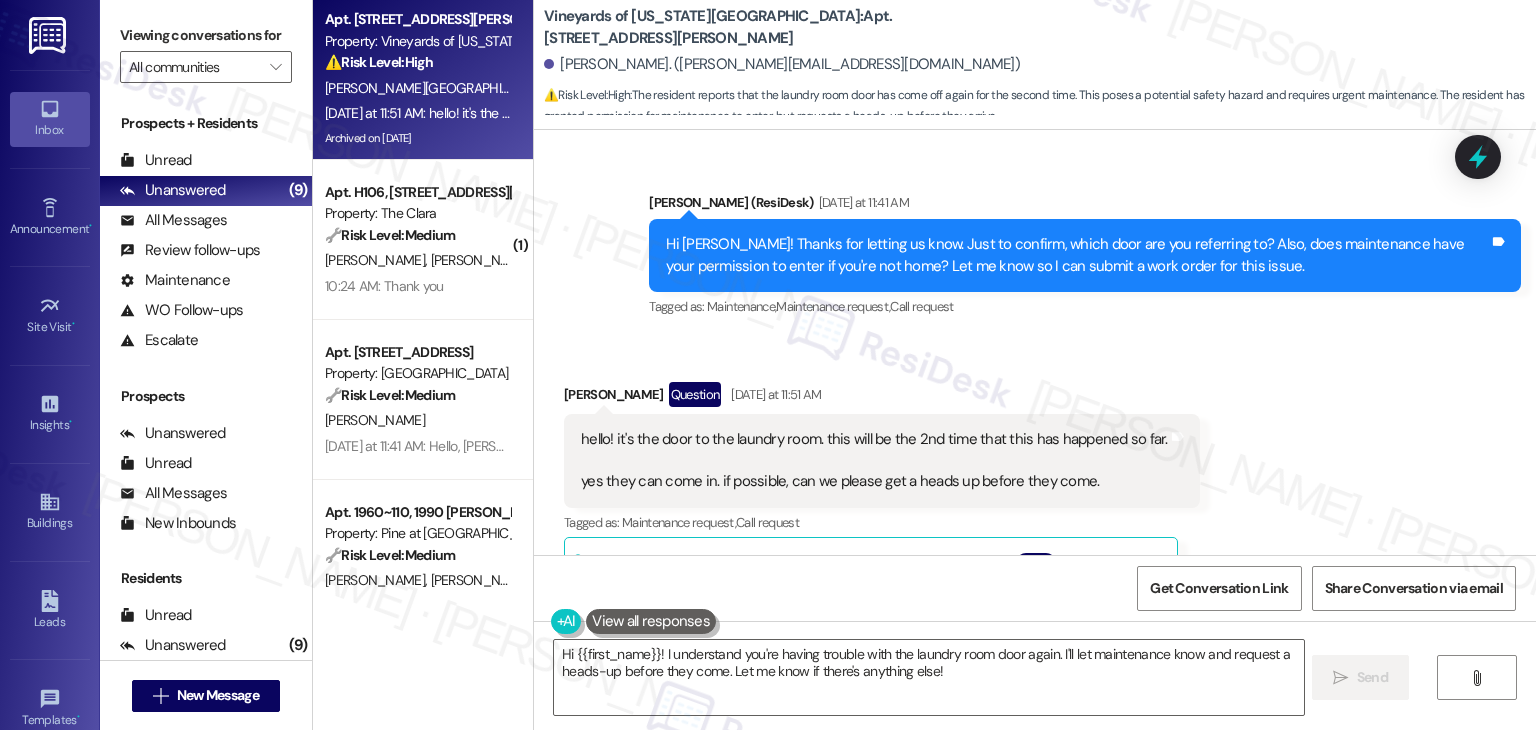 click on "Received via SMS Yazmeen Berkley Question Yesterday at 11:51 AM hello! it's the door to the laundry room. this will be the 2nd time that this has happened so far.
yes they can come in. if possible, can we please get a heads up before they come.  Tags and notes Tagged as:   Maintenance request ,  Click to highlight conversations about Maintenance request Call request Click to highlight conversations about Call request  Related guidelines Hide Suggestions Roundhouse - Vineyards of Colorado Springs: Residents are allowed to hang curtains, but should try not to make too big or too many holes. Created  a year ago Property level guideline  ( 73 % match) FAQs generated by ResiDesk AI Are residents allowed to hang up curtains? Yes. Residents are allowed to hang curtains. We only ask that they try not to make too big or too many holes. Original Guideline View original document here  http://res.cl… Created  a year ago Property level guideline  ( 71 % match) FAQs generated by ResiDesk AI Original Guideline  ( 70" at bounding box center [1035, 620] 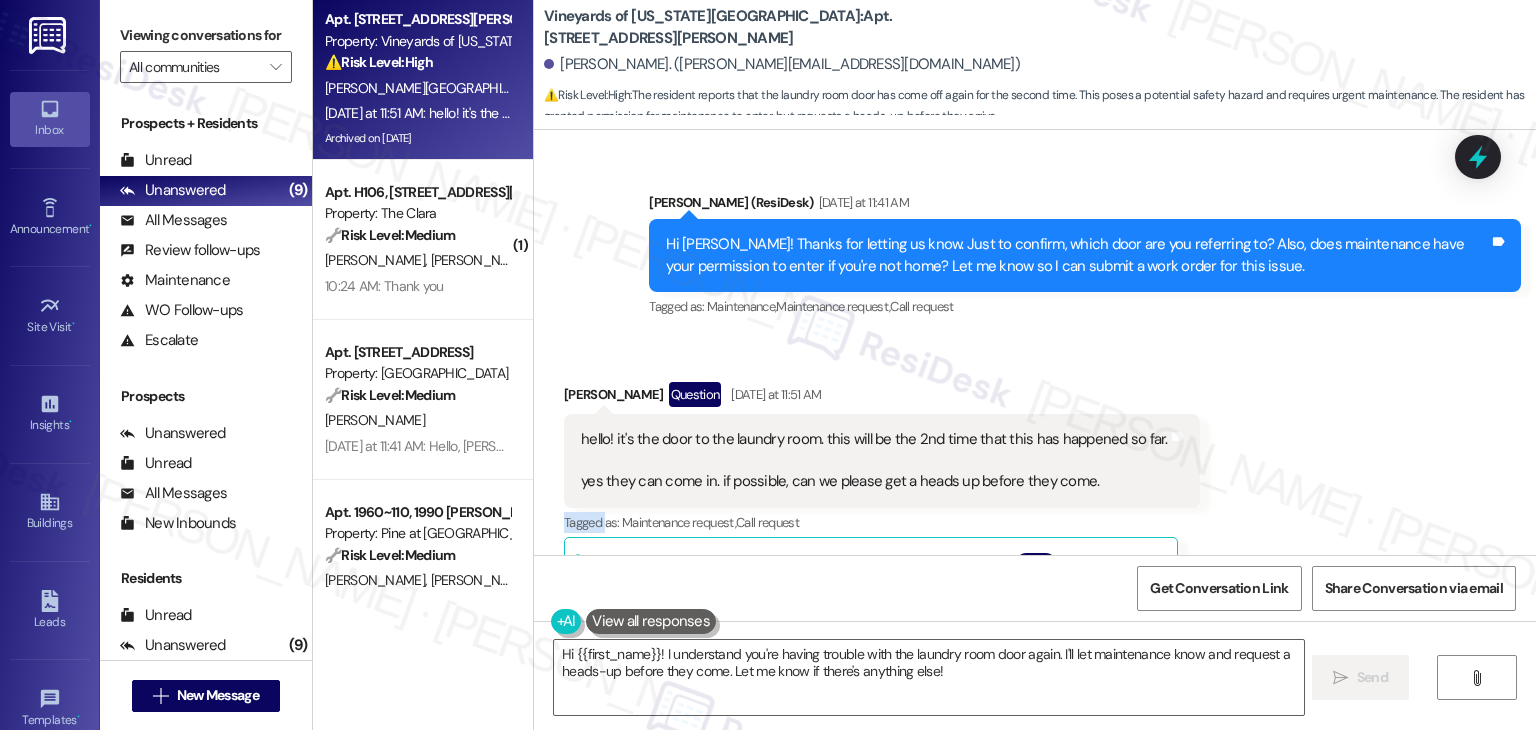 click on "Received via SMS Yazmeen Berkley Question Yesterday at 11:51 AM hello! it's the door to the laundry room. this will be the 2nd time that this has happened so far.
yes they can come in. if possible, can we please get a heads up before they come.  Tags and notes Tagged as:   Maintenance request ,  Click to highlight conversations about Maintenance request Call request Click to highlight conversations about Call request  Related guidelines Hide Suggestions Roundhouse - Vineyards of Colorado Springs: Residents are allowed to hang curtains, but should try not to make too big or too many holes. Created  a year ago Property level guideline  ( 73 % match) FAQs generated by ResiDesk AI Are residents allowed to hang up curtains? Yes. Residents are allowed to hang curtains. We only ask that they try not to make too big or too many holes. Original Guideline View original document here  http://res.cl… Created  a year ago Property level guideline  ( 71 % match) FAQs generated by ResiDesk AI Original Guideline  ( 70" at bounding box center [1035, 620] 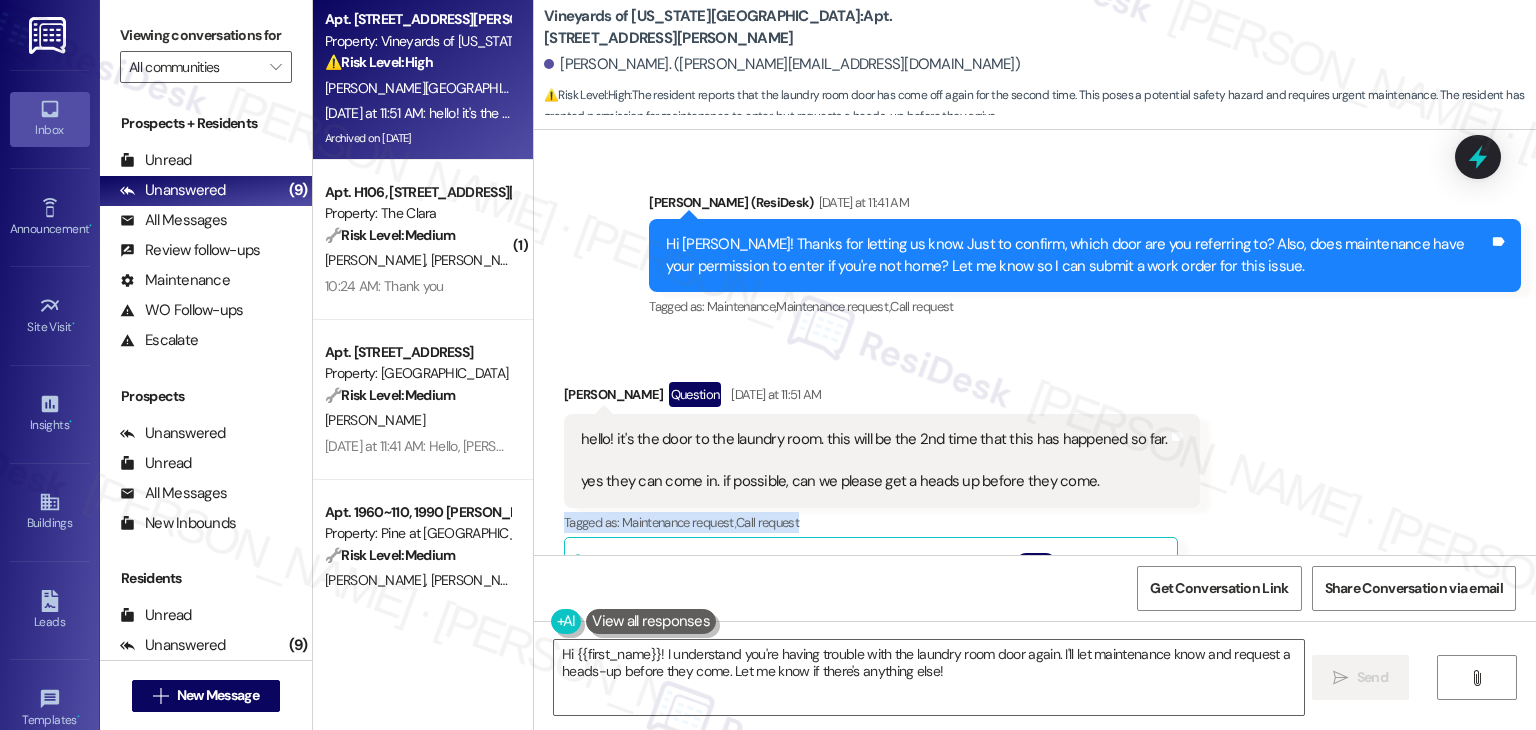 click on "Received via SMS Yazmeen Berkley Question Yesterday at 11:51 AM hello! it's the door to the laundry room. this will be the 2nd time that this has happened so far.
yes they can come in. if possible, can we please get a heads up before they come.  Tags and notes Tagged as:   Maintenance request ,  Click to highlight conversations about Maintenance request Call request Click to highlight conversations about Call request  Related guidelines Hide Suggestions Roundhouse - Vineyards of Colorado Springs: Residents are allowed to hang curtains, but should try not to make too big or too many holes. Created  a year ago Property level guideline  ( 73 % match) FAQs generated by ResiDesk AI Are residents allowed to hang up curtains? Yes. Residents are allowed to hang curtains. We only ask that they try not to make too big or too many holes. Original Guideline View original document here  http://res.cl… Created  a year ago Property level guideline  ( 71 % match) FAQs generated by ResiDesk AI Original Guideline  ( 70" at bounding box center (1035, 620) 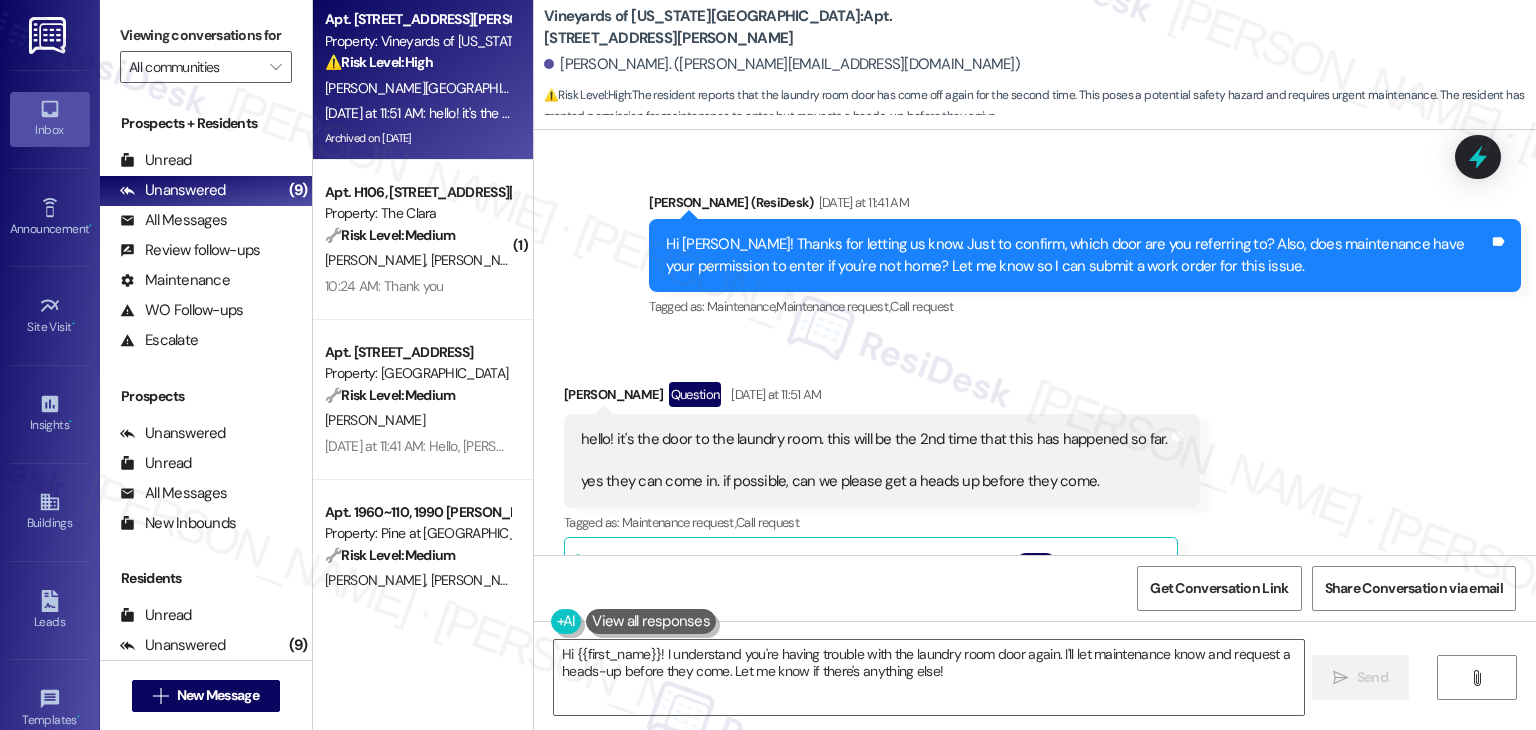 click on "Received via SMS Yazmeen Berkley Question Yesterday at 11:51 AM hello! it's the door to the laundry room. this will be the 2nd time that this has happened so far.
yes they can come in. if possible, can we please get a heads up before they come.  Tags and notes Tagged as:   Maintenance request ,  Click to highlight conversations about Maintenance request Call request Click to highlight conversations about Call request  Related guidelines Hide Suggestions Roundhouse - Vineyards of Colorado Springs: Residents are allowed to hang curtains, but should try not to make too big or too many holes. Created  a year ago Property level guideline  ( 73 % match) FAQs generated by ResiDesk AI Are residents allowed to hang up curtains? Yes. Residents are allowed to hang curtains. We only ask that they try not to make too big or too many holes. Original Guideline View original document here  http://res.cl… Created  a year ago Property level guideline  ( 71 % match) FAQs generated by ResiDesk AI Original Guideline  ( 70" at bounding box center [1035, 620] 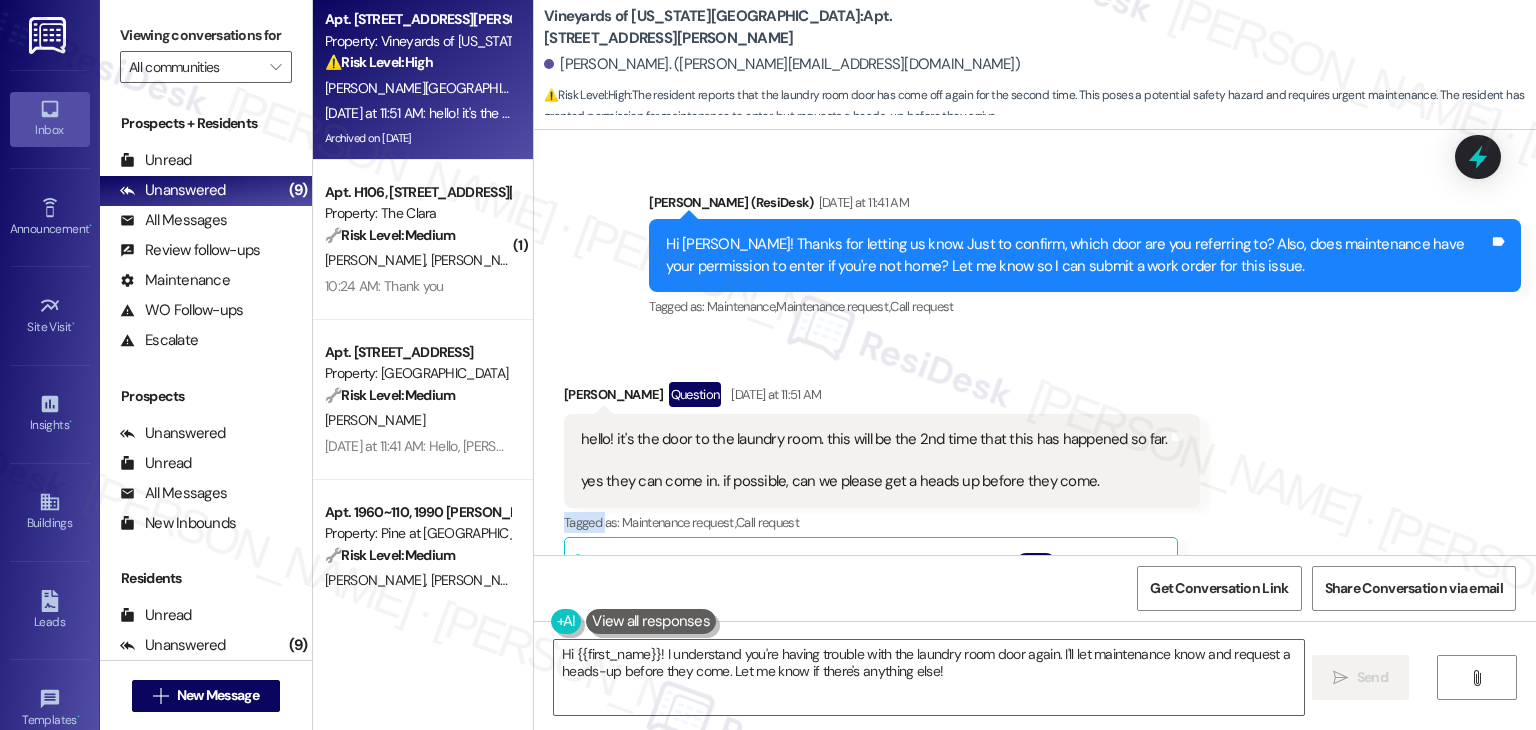 click on "Received via SMS Yazmeen Berkley Question Yesterday at 11:51 AM hello! it's the door to the laundry room. this will be the 2nd time that this has happened so far.
yes they can come in. if possible, can we please get a heads up before they come.  Tags and notes Tagged as:   Maintenance request ,  Click to highlight conversations about Maintenance request Call request Click to highlight conversations about Call request  Related guidelines Hide Suggestions Roundhouse - Vineyards of Colorado Springs: Residents are allowed to hang curtains, but should try not to make too big or too many holes. Created  a year ago Property level guideline  ( 73 % match) FAQs generated by ResiDesk AI Are residents allowed to hang up curtains? Yes. Residents are allowed to hang curtains. We only ask that they try not to make too big or too many holes. Original Guideline View original document here  http://res.cl… Created  a year ago Property level guideline  ( 71 % match) FAQs generated by ResiDesk AI Original Guideline  ( 70" at bounding box center (1035, 620) 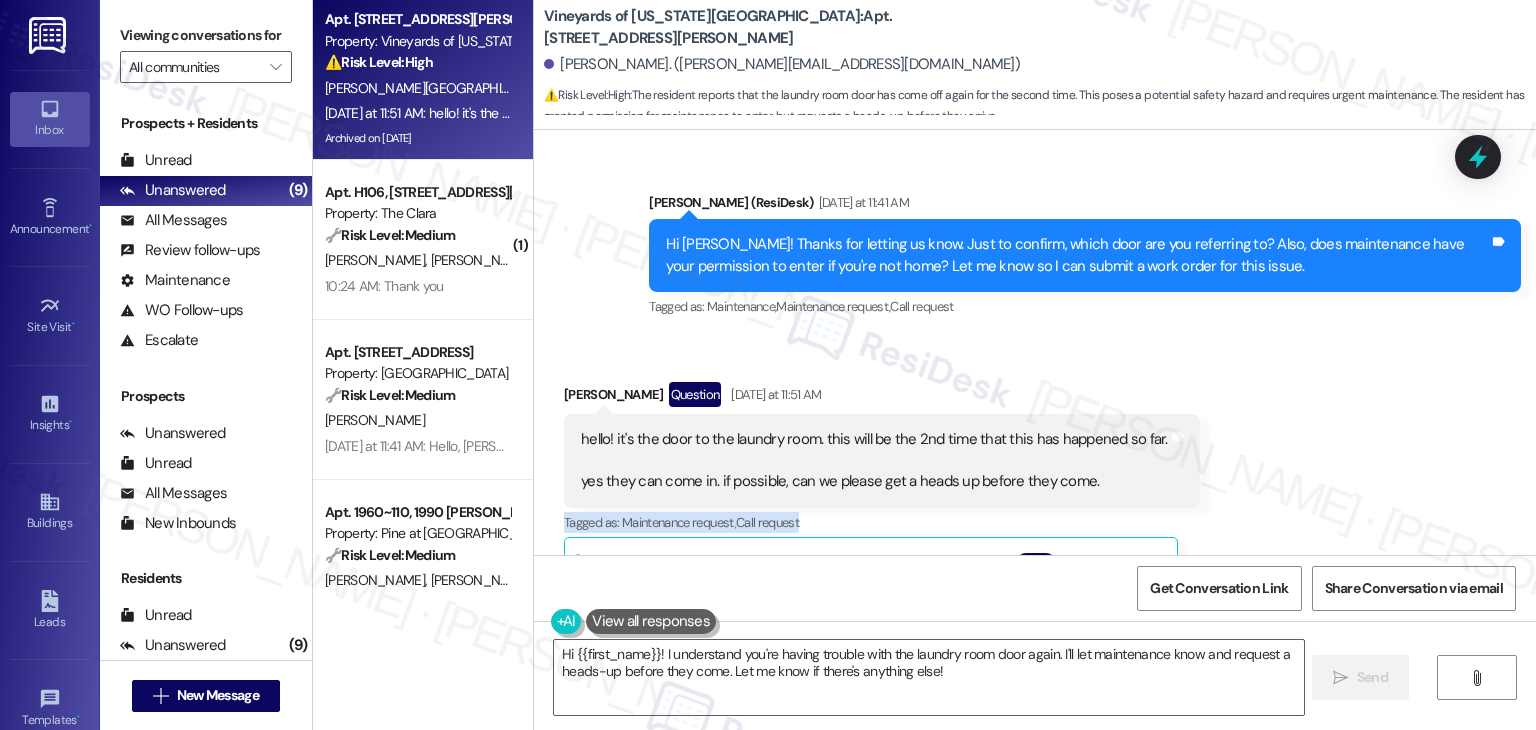 click on "Received via SMS Yazmeen Berkley Question Yesterday at 11:51 AM hello! it's the door to the laundry room. this will be the 2nd time that this has happened so far.
yes they can come in. if possible, can we please get a heads up before they come.  Tags and notes Tagged as:   Maintenance request ,  Click to highlight conversations about Maintenance request Call request Click to highlight conversations about Call request  Related guidelines Hide Suggestions Roundhouse - Vineyards of Colorado Springs: Residents are allowed to hang curtains, but should try not to make too big or too many holes. Created  a year ago Property level guideline  ( 73 % match) FAQs generated by ResiDesk AI Are residents allowed to hang up curtains? Yes. Residents are allowed to hang curtains. We only ask that they try not to make too big or too many holes. Original Guideline View original document here  http://res.cl… Created  a year ago Property level guideline  ( 71 % match) FAQs generated by ResiDesk AI Original Guideline  ( 70" at bounding box center [1035, 620] 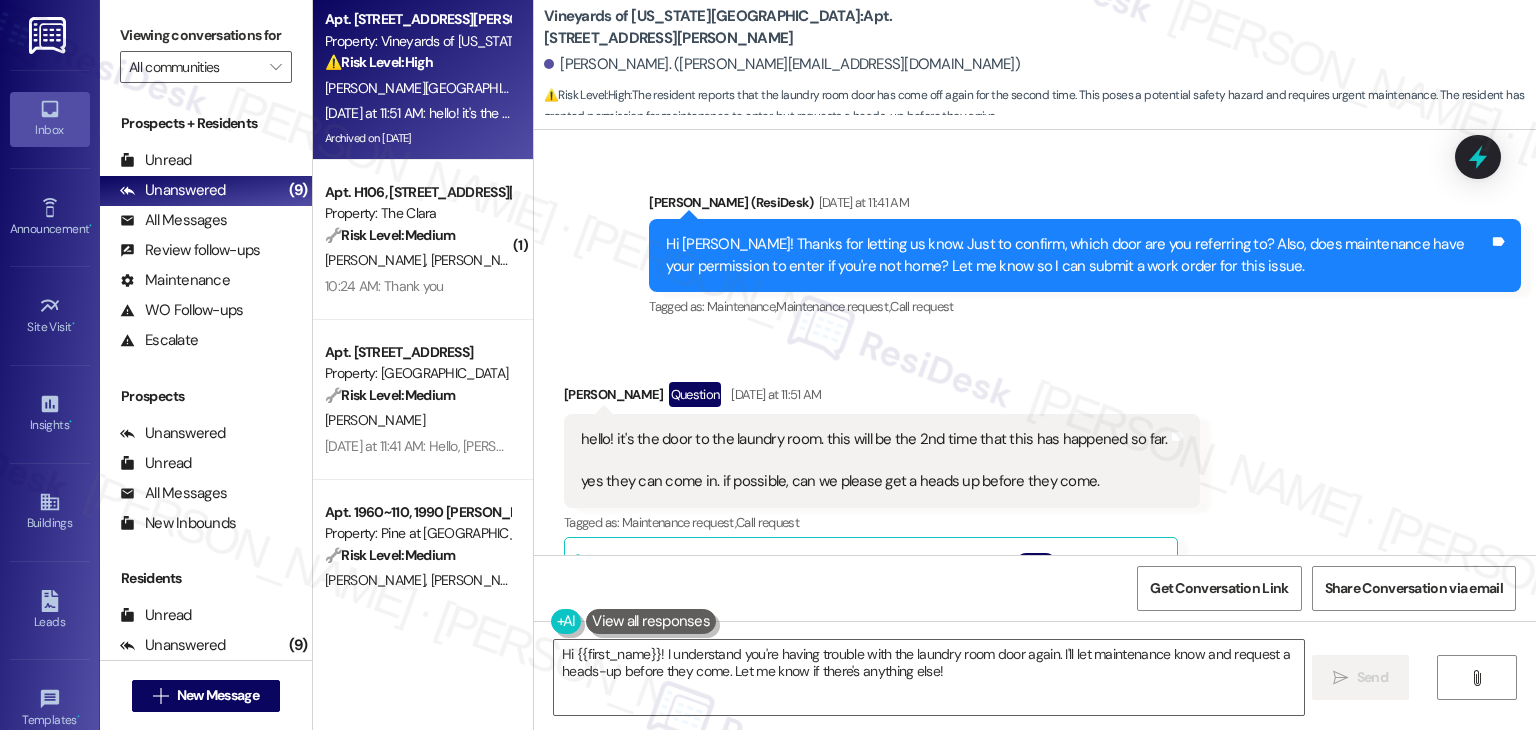 click on "Received via SMS Yazmeen Berkley Question Yesterday at 11:51 AM hello! it's the door to the laundry room. this will be the 2nd time that this has happened so far.
yes they can come in. if possible, can we please get a heads up before they come.  Tags and notes Tagged as:   Maintenance request ,  Click to highlight conversations about Maintenance request Call request Click to highlight conversations about Call request  Related guidelines Hide Suggestions Roundhouse - Vineyards of Colorado Springs: Residents are allowed to hang curtains, but should try not to make too big or too many holes. Created  a year ago Property level guideline  ( 73 % match) FAQs generated by ResiDesk AI Are residents allowed to hang up curtains? Yes. Residents are allowed to hang curtains. We only ask that they try not to make too big or too many holes. Original Guideline View original document here  http://res.cl… Created  a year ago Property level guideline  ( 71 % match) FAQs generated by ResiDesk AI Original Guideline  ( 70" at bounding box center [1035, 620] 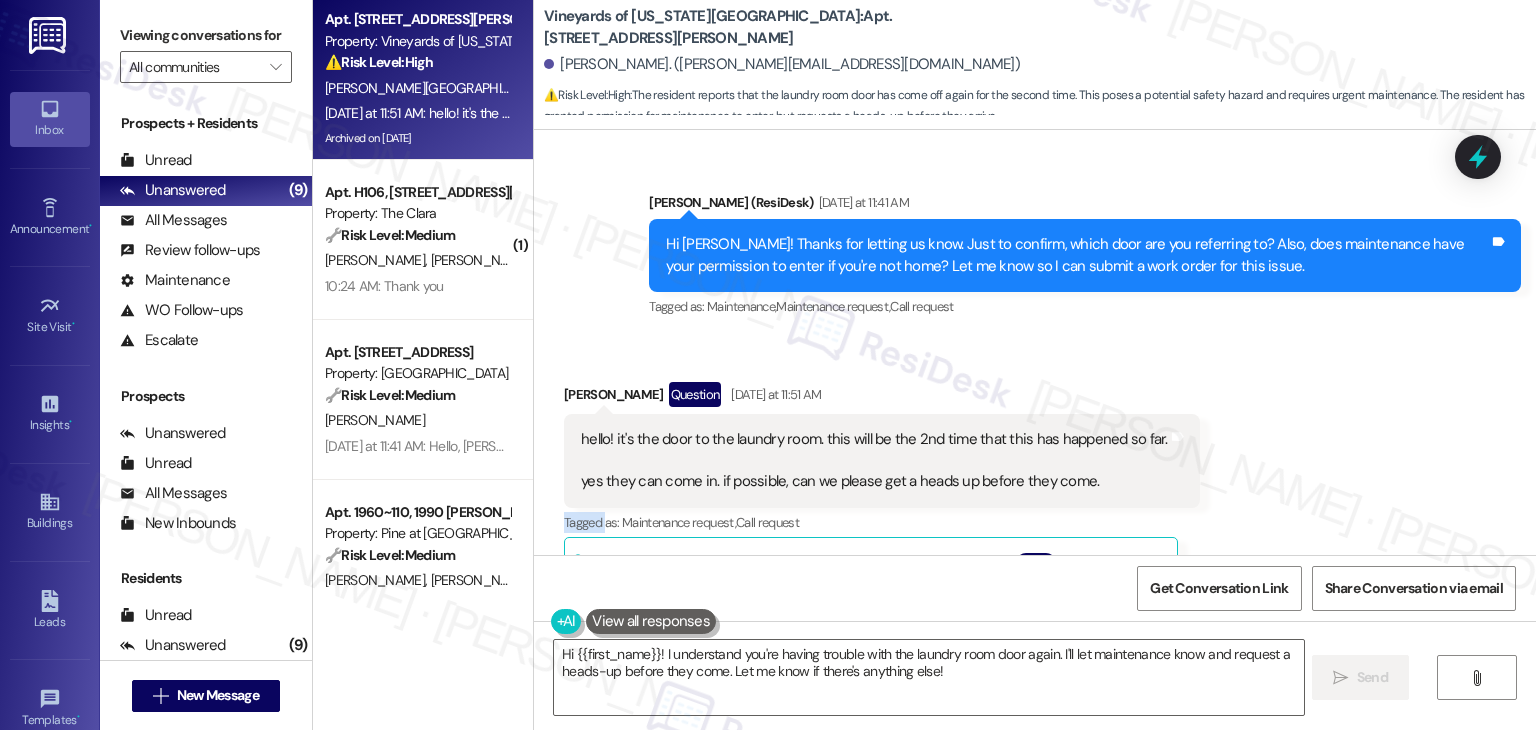 click on "Received via SMS Yazmeen Berkley Question Yesterday at 11:51 AM hello! it's the door to the laundry room. this will be the 2nd time that this has happened so far.
yes they can come in. if possible, can we please get a heads up before they come.  Tags and notes Tagged as:   Maintenance request ,  Click to highlight conversations about Maintenance request Call request Click to highlight conversations about Call request  Related guidelines Hide Suggestions Roundhouse - Vineyards of Colorado Springs: Residents are allowed to hang curtains, but should try not to make too big or too many holes. Created  a year ago Property level guideline  ( 73 % match) FAQs generated by ResiDesk AI Are residents allowed to hang up curtains? Yes. Residents are allowed to hang curtains. We only ask that they try not to make too big or too many holes. Original Guideline View original document here  http://res.cl… Created  a year ago Property level guideline  ( 71 % match) FAQs generated by ResiDesk AI Original Guideline  ( 70" at bounding box center [1035, 620] 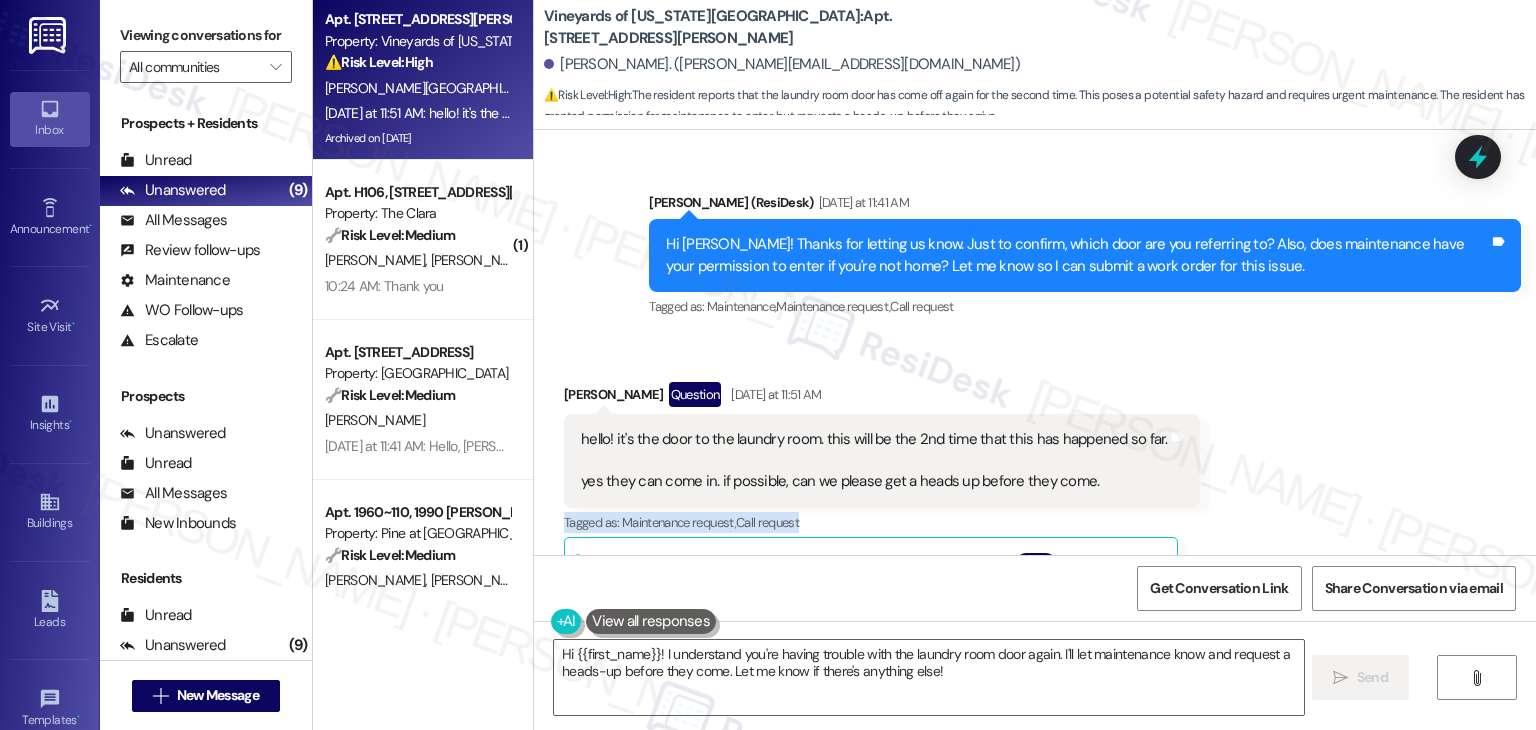 click on "Received via SMS Yazmeen Berkley Question Yesterday at 11:51 AM hello! it's the door to the laundry room. this will be the 2nd time that this has happened so far.
yes they can come in. if possible, can we please get a heads up before they come.  Tags and notes Tagged as:   Maintenance request ,  Click to highlight conversations about Maintenance request Call request Click to highlight conversations about Call request  Related guidelines Hide Suggestions Roundhouse - Vineyards of Colorado Springs: Residents are allowed to hang curtains, but should try not to make too big or too many holes. Created  a year ago Property level guideline  ( 73 % match) FAQs generated by ResiDesk AI Are residents allowed to hang up curtains? Yes. Residents are allowed to hang curtains. We only ask that they try not to make too big or too many holes. Original Guideline View original document here  http://res.cl… Created  a year ago Property level guideline  ( 71 % match) FAQs generated by ResiDesk AI Original Guideline  ( 70" at bounding box center [1035, 620] 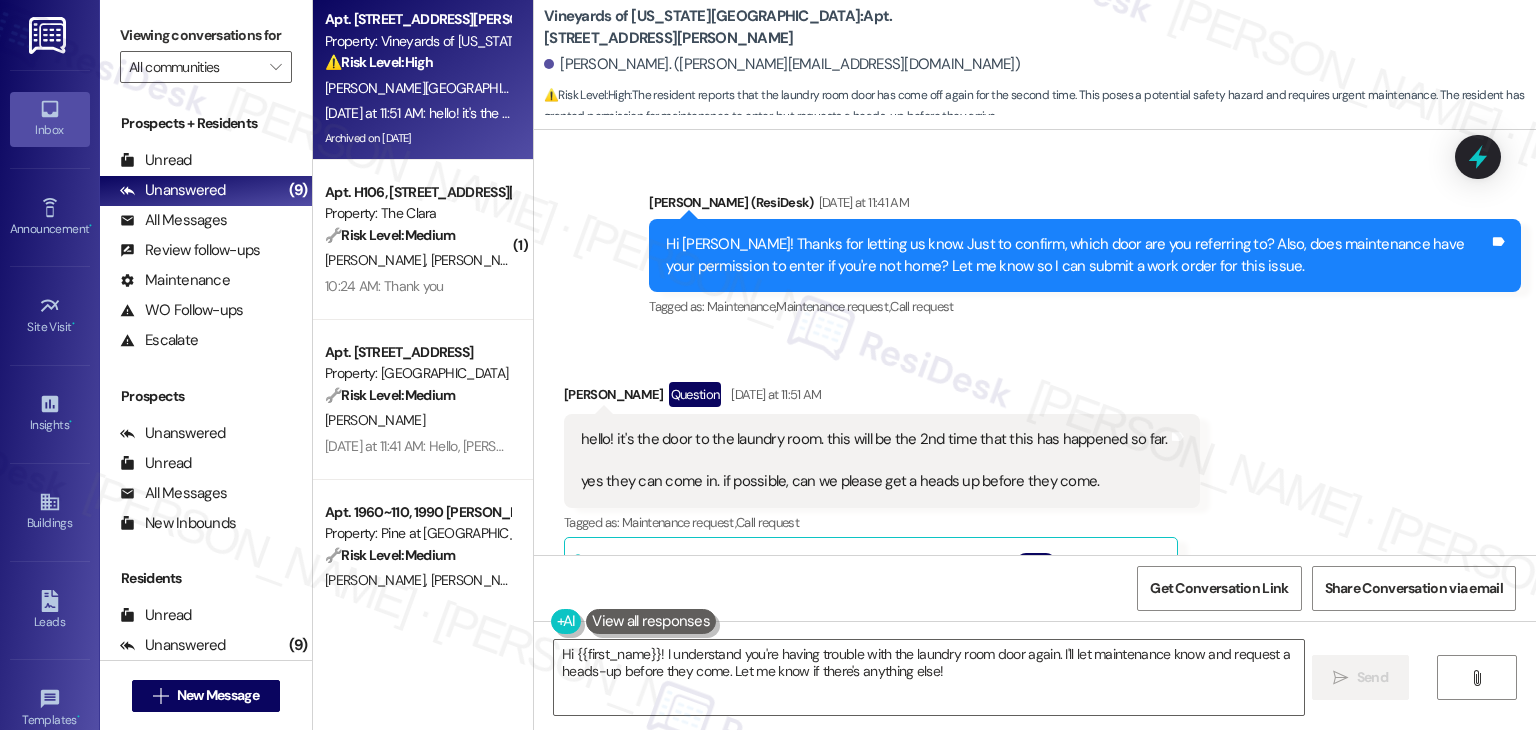click on "Received via SMS Yazmeen Berkley Question Yesterday at 11:51 AM hello! it's the door to the laundry room. this will be the 2nd time that this has happened so far.
yes they can come in. if possible, can we please get a heads up before they come.  Tags and notes Tagged as:   Maintenance request ,  Click to highlight conversations about Maintenance request Call request Click to highlight conversations about Call request  Related guidelines Hide Suggestions Roundhouse - Vineyards of Colorado Springs: Residents are allowed to hang curtains, but should try not to make too big or too many holes. Created  a year ago Property level guideline  ( 73 % match) FAQs generated by ResiDesk AI Are residents allowed to hang up curtains? Yes. Residents are allowed to hang curtains. We only ask that they try not to make too big or too many holes. Original Guideline View original document here  http://res.cl… Created  a year ago Property level guideline  ( 71 % match) FAQs generated by ResiDesk AI Original Guideline  ( 70" at bounding box center (1035, 620) 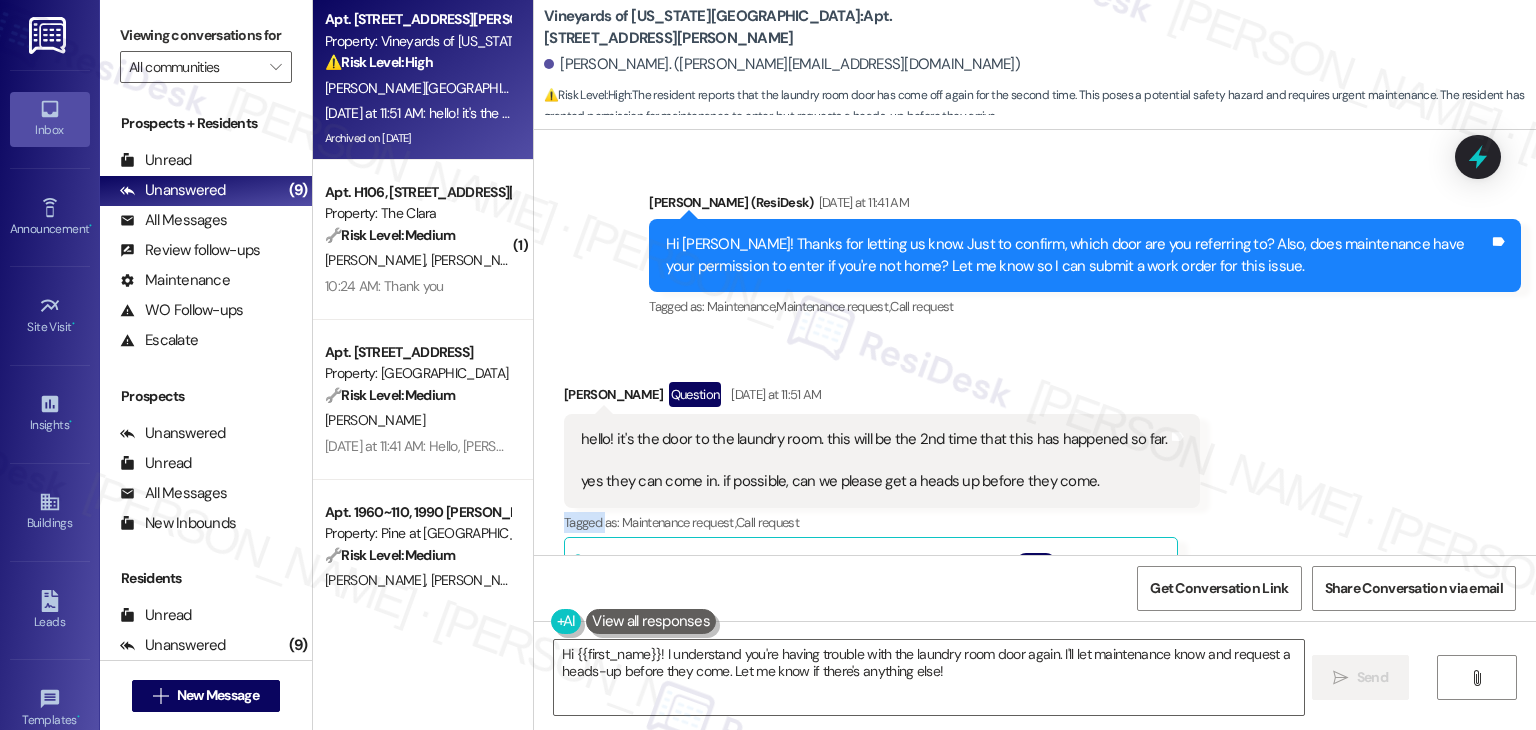 click on "Received via SMS Yazmeen Berkley Question Yesterday at 11:51 AM hello! it's the door to the laundry room. this will be the 2nd time that this has happened so far.
yes they can come in. if possible, can we please get a heads up before they come.  Tags and notes Tagged as:   Maintenance request ,  Click to highlight conversations about Maintenance request Call request Click to highlight conversations about Call request  Related guidelines Hide Suggestions Roundhouse - Vineyards of Colorado Springs: Residents are allowed to hang curtains, but should try not to make too big or too many holes. Created  a year ago Property level guideline  ( 73 % match) FAQs generated by ResiDesk AI Are residents allowed to hang up curtains? Yes. Residents are allowed to hang curtains. We only ask that they try not to make too big or too many holes. Original Guideline View original document here  http://res.cl… Created  a year ago Property level guideline  ( 71 % match) FAQs generated by ResiDesk AI Original Guideline  ( 70" at bounding box center [1035, 620] 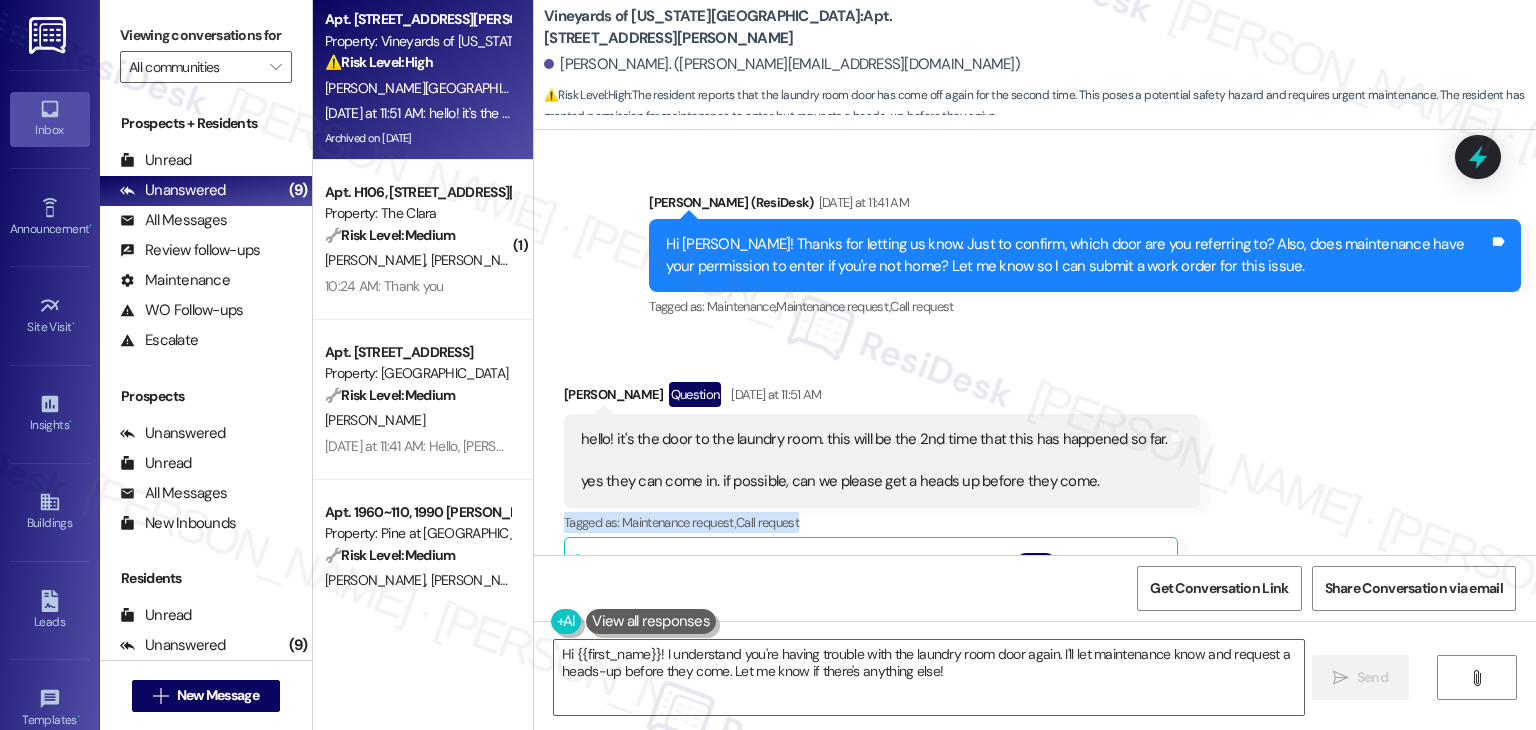 click on "Received via SMS Yazmeen Berkley Question Yesterday at 11:51 AM hello! it's the door to the laundry room. this will be the 2nd time that this has happened so far.
yes they can come in. if possible, can we please get a heads up before they come.  Tags and notes Tagged as:   Maintenance request ,  Click to highlight conversations about Maintenance request Call request Click to highlight conversations about Call request  Related guidelines Hide Suggestions Roundhouse - Vineyards of Colorado Springs: Residents are allowed to hang curtains, but should try not to make too big or too many holes. Created  a year ago Property level guideline  ( 73 % match) FAQs generated by ResiDesk AI Are residents allowed to hang up curtains? Yes. Residents are allowed to hang curtains. We only ask that they try not to make too big or too many holes. Original Guideline View original document here  http://res.cl… Created  a year ago Property level guideline  ( 71 % match) FAQs generated by ResiDesk AI Original Guideline  ( 70" at bounding box center [1035, 620] 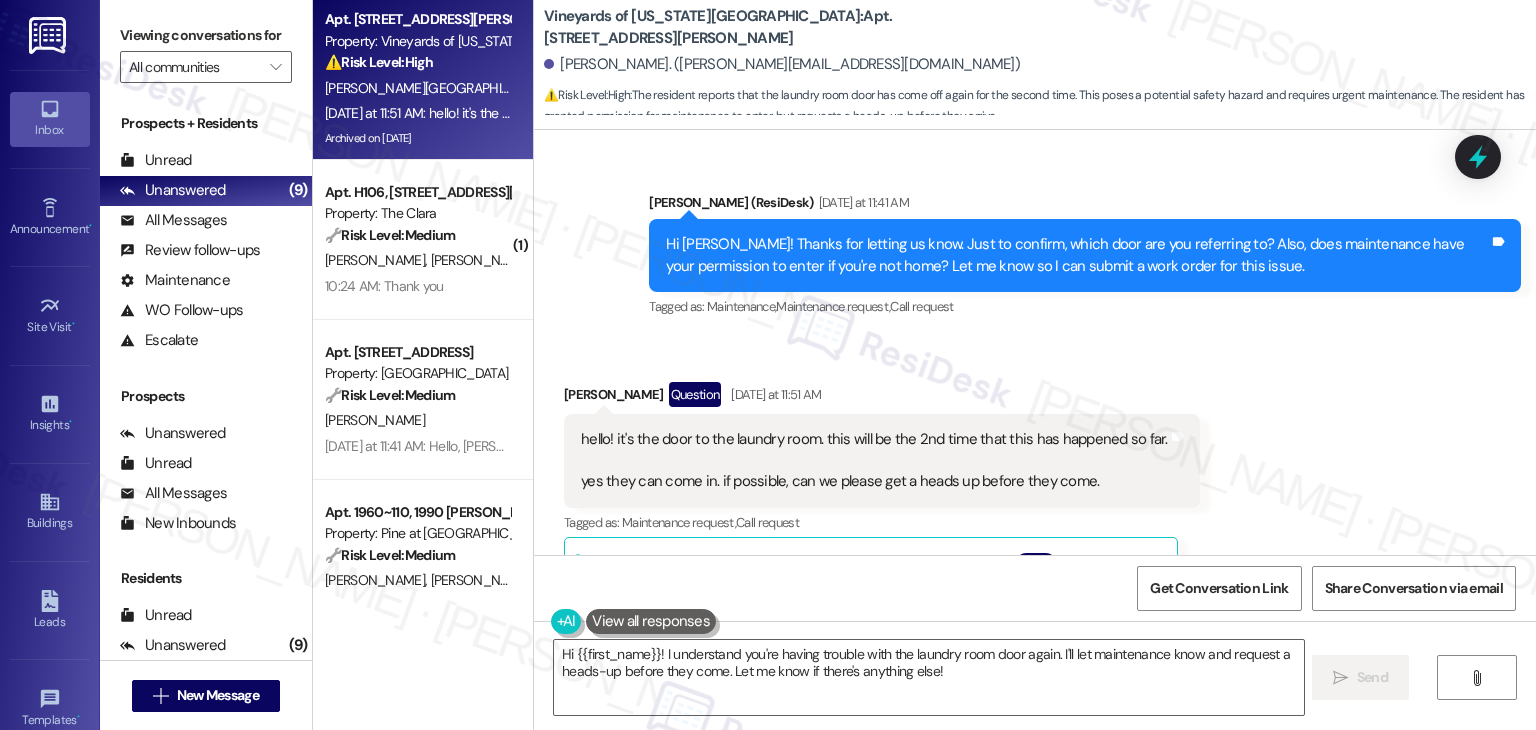 click on "Received via SMS Yazmeen Berkley Question Yesterday at 11:51 AM hello! it's the door to the laundry room. this will be the 2nd time that this has happened so far.
yes they can come in. if possible, can we please get a heads up before they come.  Tags and notes Tagged as:   Maintenance request ,  Click to highlight conversations about Maintenance request Call request Click to highlight conversations about Call request  Related guidelines Hide Suggestions Roundhouse - Vineyards of Colorado Springs: Residents are allowed to hang curtains, but should try not to make too big or too many holes. Created  a year ago Property level guideline  ( 73 % match) FAQs generated by ResiDesk AI Are residents allowed to hang up curtains? Yes. Residents are allowed to hang curtains. We only ask that they try not to make too big or too many holes. Original Guideline View original document here  http://res.cl… Created  a year ago Property level guideline  ( 71 % match) FAQs generated by ResiDesk AI Original Guideline  ( 70" at bounding box center (1035, 620) 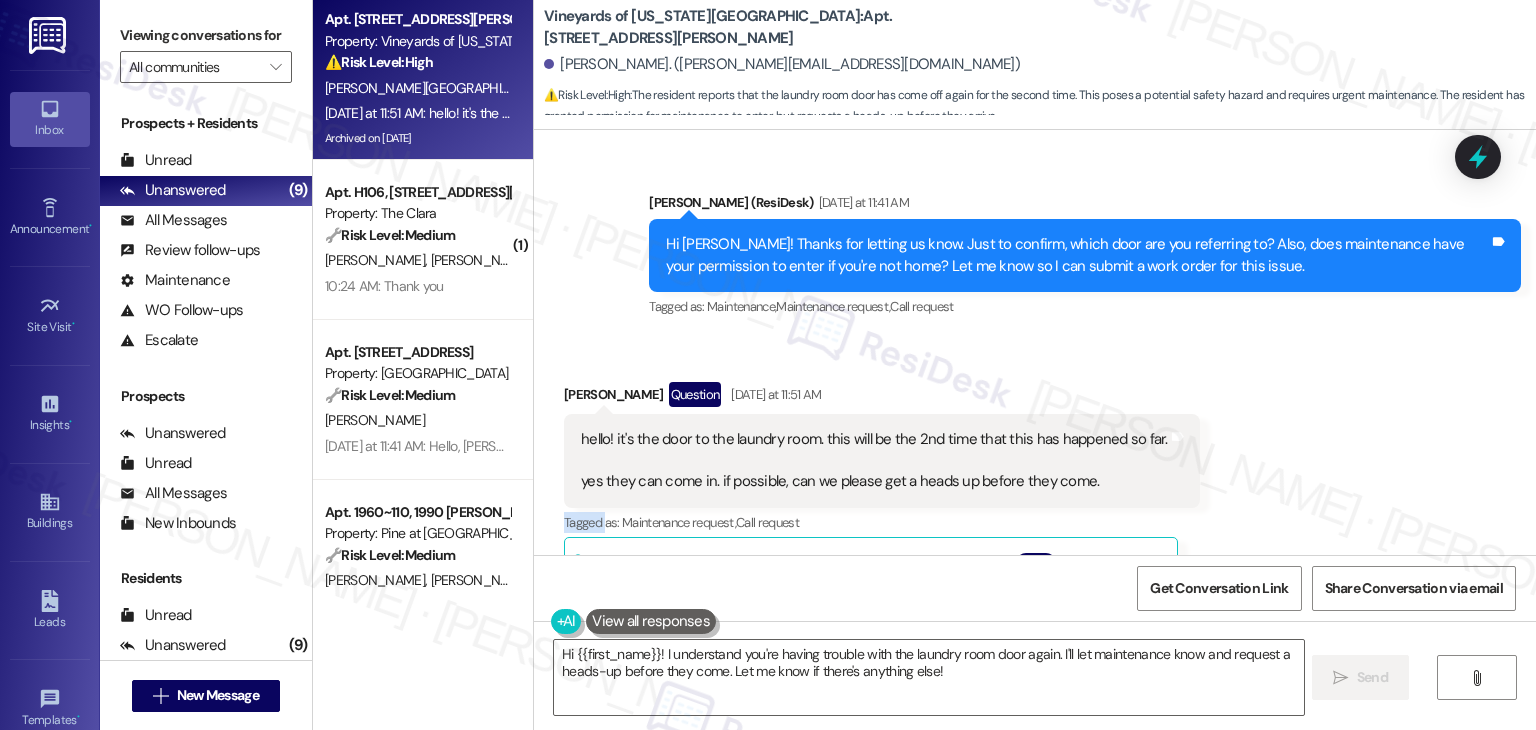 click on "Received via SMS Yazmeen Berkley Question Yesterday at 11:51 AM hello! it's the door to the laundry room. this will be the 2nd time that this has happened so far.
yes they can come in. if possible, can we please get a heads up before they come.  Tags and notes Tagged as:   Maintenance request ,  Click to highlight conversations about Maintenance request Call request Click to highlight conversations about Call request  Related guidelines Hide Suggestions Roundhouse - Vineyards of Colorado Springs: Residents are allowed to hang curtains, but should try not to make too big or too many holes. Created  a year ago Property level guideline  ( 73 % match) FAQs generated by ResiDesk AI Are residents allowed to hang up curtains? Yes. Residents are allowed to hang curtains. We only ask that they try not to make too big or too many holes. Original Guideline View original document here  http://res.cl… Created  a year ago Property level guideline  ( 71 % match) FAQs generated by ResiDesk AI Original Guideline  ( 70" at bounding box center [1035, 620] 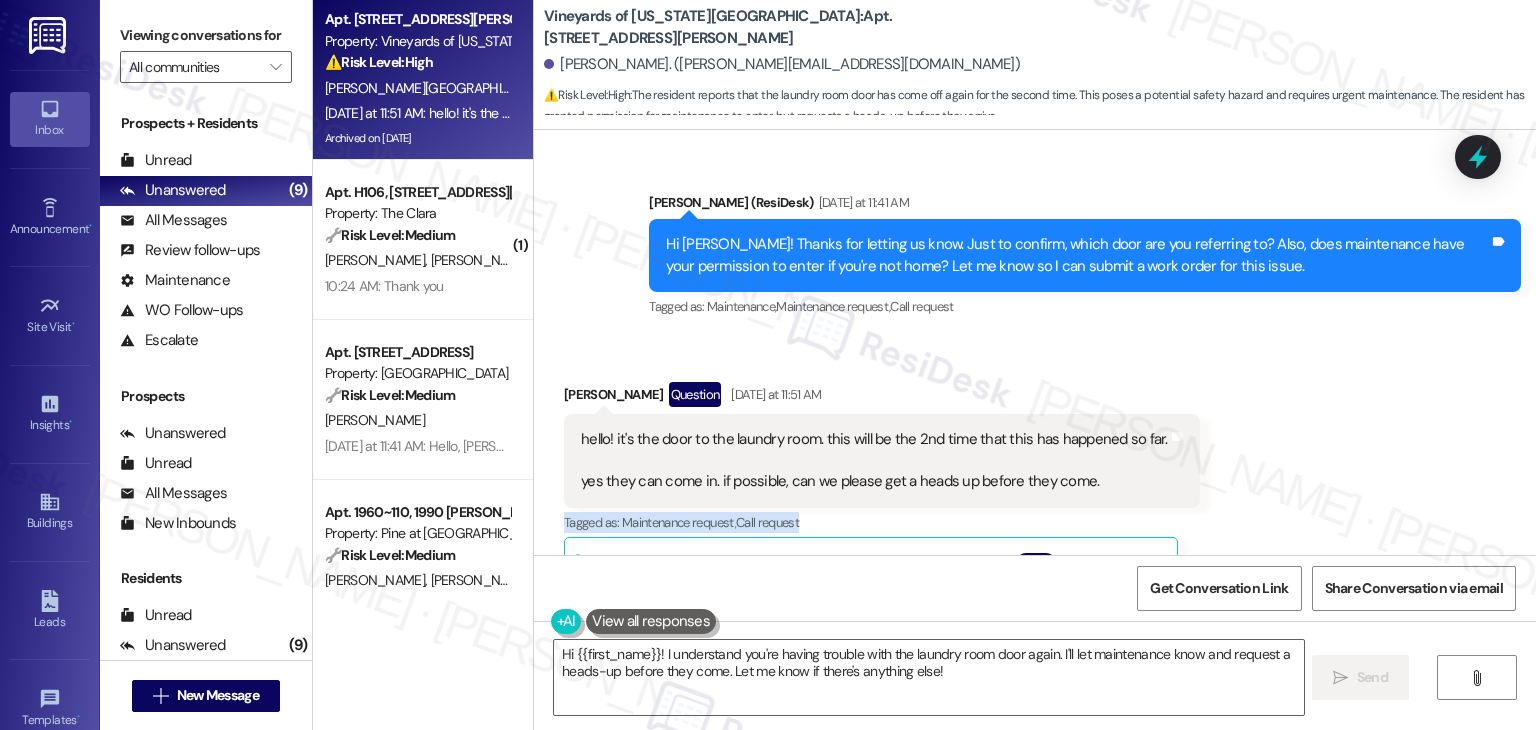 click on "Received via SMS Yazmeen Berkley Question Yesterday at 11:51 AM hello! it's the door to the laundry room. this will be the 2nd time that this has happened so far.
yes they can come in. if possible, can we please get a heads up before they come.  Tags and notes Tagged as:   Maintenance request ,  Click to highlight conversations about Maintenance request Call request Click to highlight conversations about Call request  Related guidelines Hide Suggestions Roundhouse - Vineyards of Colorado Springs: Residents are allowed to hang curtains, but should try not to make too big or too many holes. Created  a year ago Property level guideline  ( 73 % match) FAQs generated by ResiDesk AI Are residents allowed to hang up curtains? Yes. Residents are allowed to hang curtains. We only ask that they try not to make too big or too many holes. Original Guideline View original document here  http://res.cl… Created  a year ago Property level guideline  ( 71 % match) FAQs generated by ResiDesk AI Original Guideline  ( 70" at bounding box center (1035, 620) 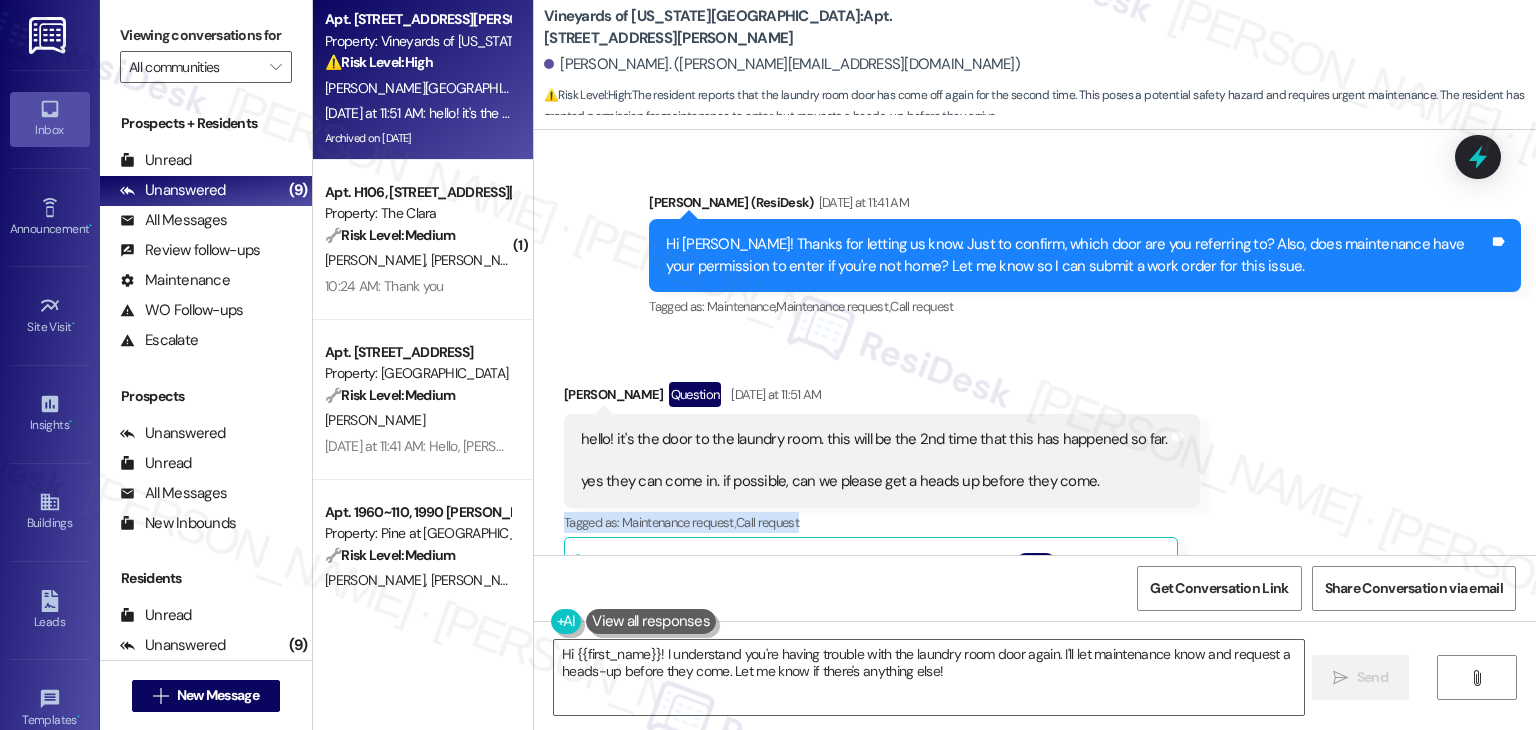 click on "Received via SMS Yazmeen Berkley Question Yesterday at 11:51 AM hello! it's the door to the laundry room. this will be the 2nd time that this has happened so far.
yes they can come in. if possible, can we please get a heads up before they come.  Tags and notes Tagged as:   Maintenance request ,  Click to highlight conversations about Maintenance request Call request Click to highlight conversations about Call request  Related guidelines Hide Suggestions Roundhouse - Vineyards of Colorado Springs: Residents are allowed to hang curtains, but should try not to make too big or too many holes. Created  a year ago Property level guideline  ( 73 % match) FAQs generated by ResiDesk AI Are residents allowed to hang up curtains? Yes. Residents are allowed to hang curtains. We only ask that they try not to make too big or too many holes. Original Guideline View original document here  http://res.cl… Created  a year ago Property level guideline  ( 71 % match) FAQs generated by ResiDesk AI Original Guideline  ( 70" at bounding box center (1035, 620) 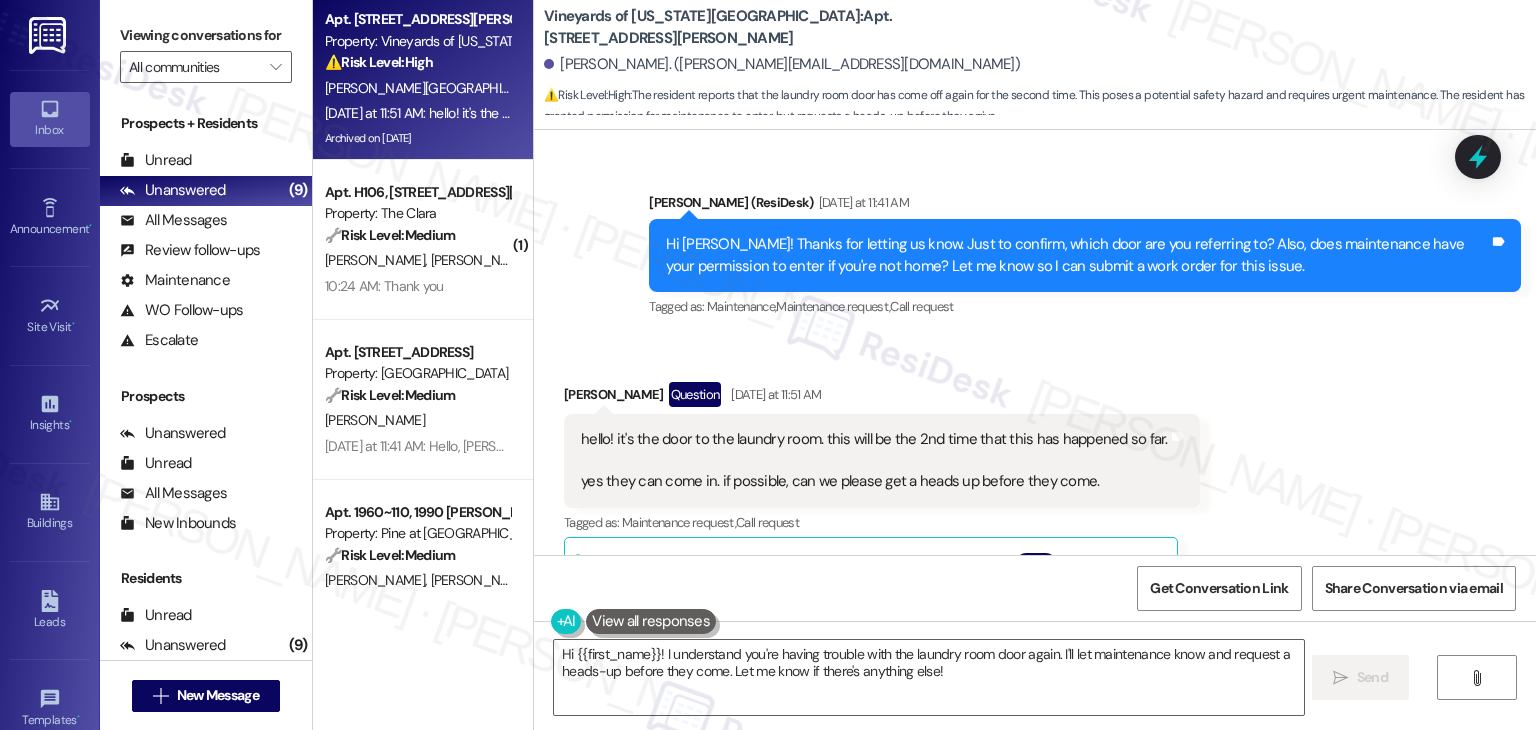click on "Received via SMS Yazmeen Berkley Question Yesterday at 11:51 AM hello! it's the door to the laundry room. this will be the 2nd time that this has happened so far.
yes they can come in. if possible, can we please get a heads up before they come.  Tags and notes Tagged as:   Maintenance request ,  Click to highlight conversations about Maintenance request Call request Click to highlight conversations about Call request  Related guidelines Hide Suggestions Roundhouse - Vineyards of Colorado Springs: Residents are allowed to hang curtains, but should try not to make too big or too many holes. Created  a year ago Property level guideline  ( 73 % match) FAQs generated by ResiDesk AI Are residents allowed to hang up curtains? Yes. Residents are allowed to hang curtains. We only ask that they try not to make too big or too many holes. Original Guideline View original document here  http://res.cl… Created  a year ago Property level guideline  ( 71 % match) FAQs generated by ResiDesk AI Original Guideline  ( 70" at bounding box center [1035, 620] 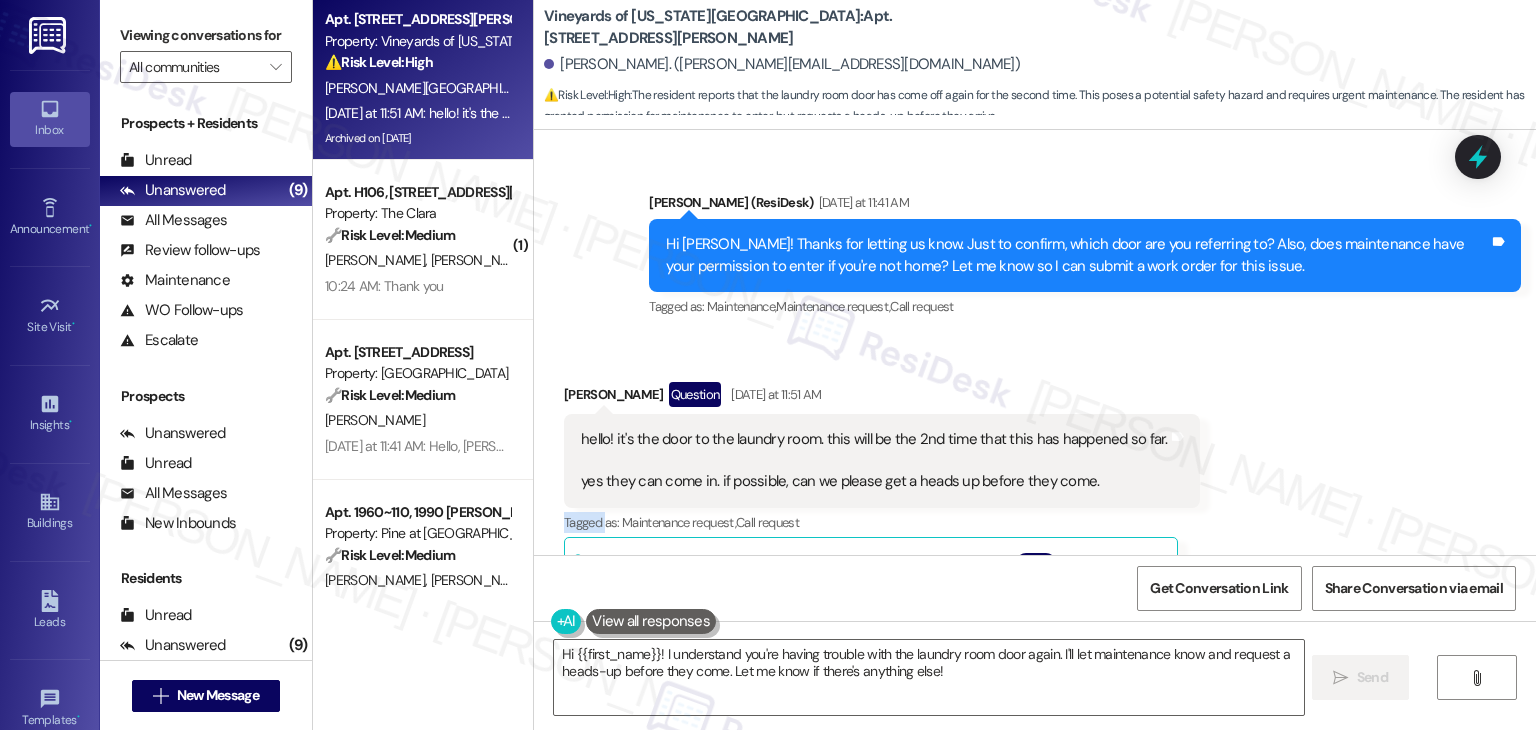 click on "Received via SMS Yazmeen Berkley Question Yesterday at 11:51 AM hello! it's the door to the laundry room. this will be the 2nd time that this has happened so far.
yes they can come in. if possible, can we please get a heads up before they come.  Tags and notes Tagged as:   Maintenance request ,  Click to highlight conversations about Maintenance request Call request Click to highlight conversations about Call request  Related guidelines Hide Suggestions Roundhouse - Vineyards of Colorado Springs: Residents are allowed to hang curtains, but should try not to make too big or too many holes. Created  a year ago Property level guideline  ( 73 % match) FAQs generated by ResiDesk AI Are residents allowed to hang up curtains? Yes. Residents are allowed to hang curtains. We only ask that they try not to make too big or too many holes. Original Guideline View original document here  http://res.cl… Created  a year ago Property level guideline  ( 71 % match) FAQs generated by ResiDesk AI Original Guideline  ( 70" at bounding box center [1035, 620] 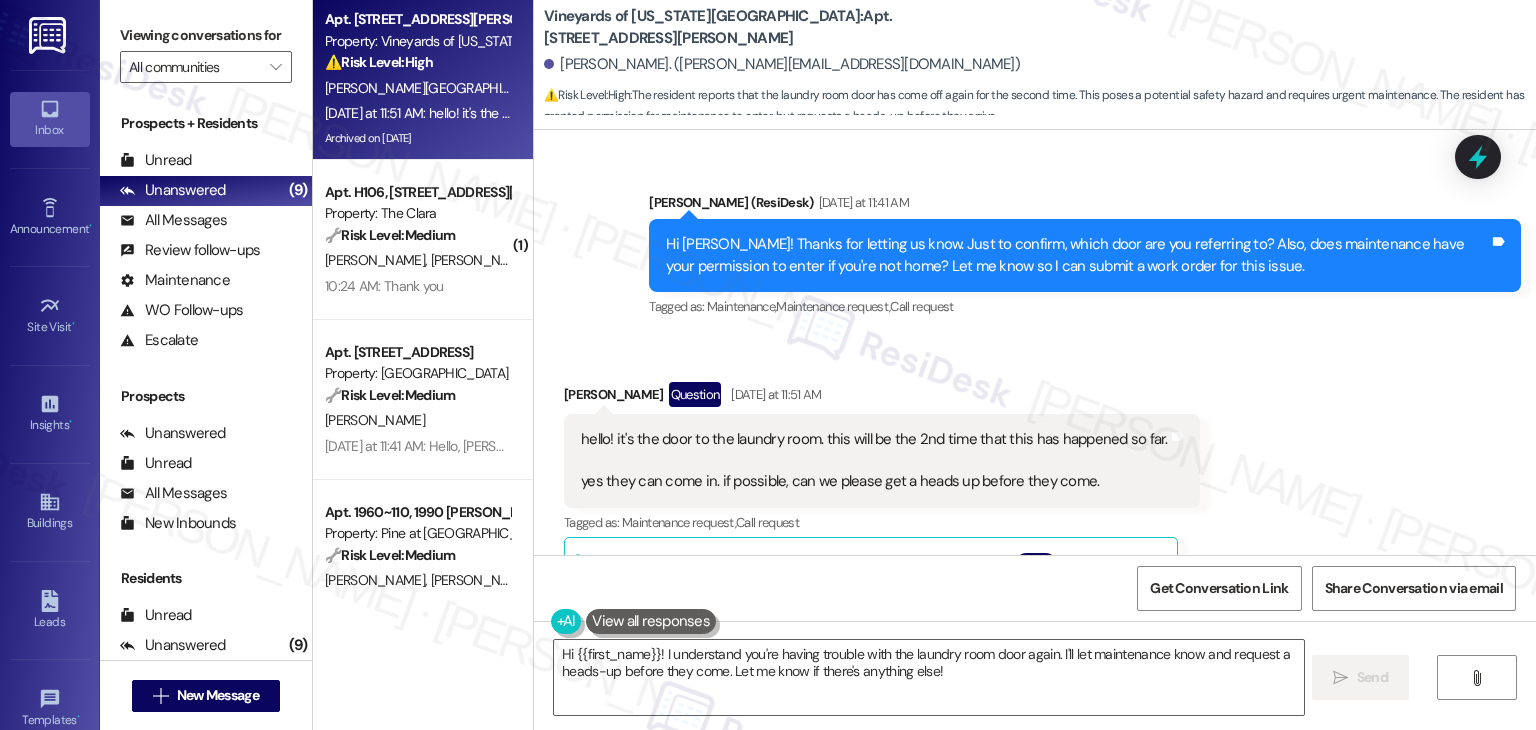 click on "Received via SMS Yazmeen Berkley Question Yesterday at 11:51 AM hello! it's the door to the laundry room. this will be the 2nd time that this has happened so far.
yes they can come in. if possible, can we please get a heads up before they come.  Tags and notes Tagged as:   Maintenance request ,  Click to highlight conversations about Maintenance request Call request Click to highlight conversations about Call request  Related guidelines Hide Suggestions Roundhouse - Vineyards of Colorado Springs: Residents are allowed to hang curtains, but should try not to make too big or too many holes. Created  a year ago Property level guideline  ( 73 % match) FAQs generated by ResiDesk AI Are residents allowed to hang up curtains? Yes. Residents are allowed to hang curtains. We only ask that they try not to make too big or too many holes. Original Guideline View original document here  http://res.cl… Created  a year ago Property level guideline  ( 71 % match) FAQs generated by ResiDesk AI Original Guideline  ( 70" at bounding box center [1035, 620] 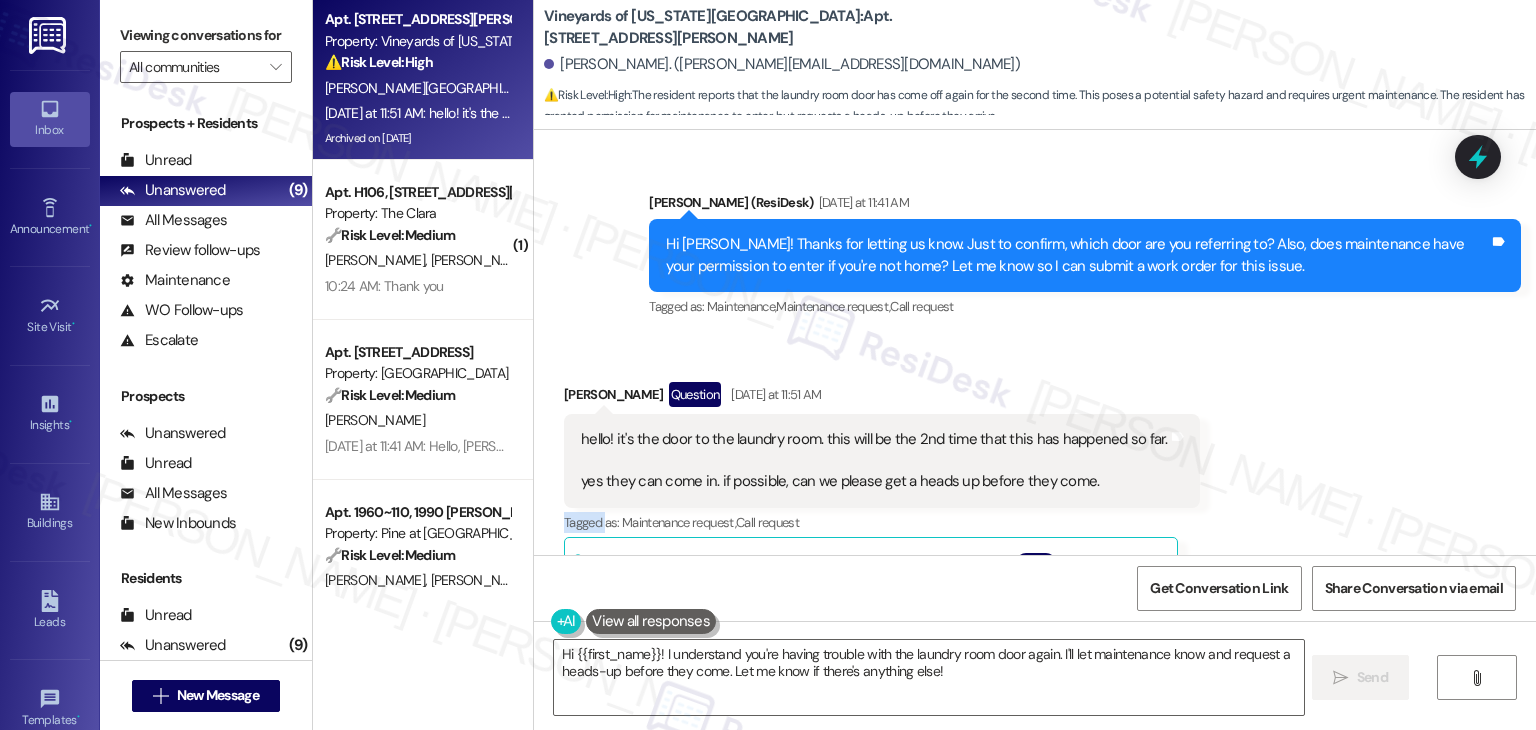 click on "Received via SMS Yazmeen Berkley Question Yesterday at 11:51 AM hello! it's the door to the laundry room. this will be the 2nd time that this has happened so far.
yes they can come in. if possible, can we please get a heads up before they come.  Tags and notes Tagged as:   Maintenance request ,  Click to highlight conversations about Maintenance request Call request Click to highlight conversations about Call request  Related guidelines Hide Suggestions Roundhouse - Vineyards of Colorado Springs: Residents are allowed to hang curtains, but should try not to make too big or too many holes. Created  a year ago Property level guideline  ( 73 % match) FAQs generated by ResiDesk AI Are residents allowed to hang up curtains? Yes. Residents are allowed to hang curtains. We only ask that they try not to make too big or too many holes. Original Guideline View original document here  http://res.cl… Created  a year ago Property level guideline  ( 71 % match) FAQs generated by ResiDesk AI Original Guideline  ( 70" at bounding box center (1035, 620) 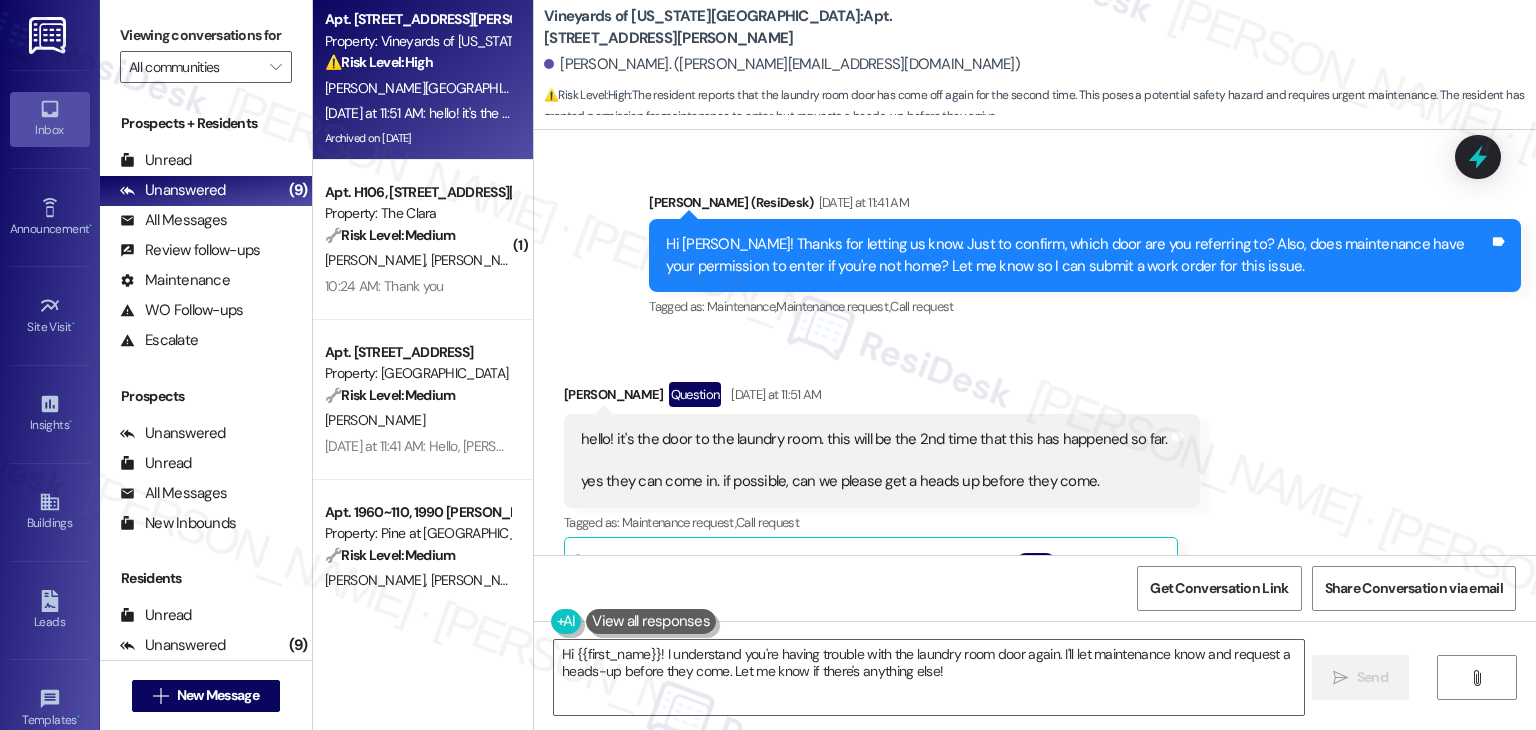 click on "Received via SMS Yazmeen Berkley Question Yesterday at 11:51 AM hello! it's the door to the laundry room. this will be the 2nd time that this has happened so far.
yes they can come in. if possible, can we please get a heads up before they come.  Tags and notes Tagged as:   Maintenance request ,  Click to highlight conversations about Maintenance request Call request Click to highlight conversations about Call request  Related guidelines Hide Suggestions Roundhouse - Vineyards of Colorado Springs: Residents are allowed to hang curtains, but should try not to make too big or too many holes. Created  a year ago Property level guideline  ( 73 % match) FAQs generated by ResiDesk AI Are residents allowed to hang up curtains? Yes. Residents are allowed to hang curtains. We only ask that they try not to make too big or too many holes. Original Guideline View original document here  http://res.cl… Created  a year ago Property level guideline  ( 71 % match) FAQs generated by ResiDesk AI Original Guideline  ( 70" at bounding box center [1035, 620] 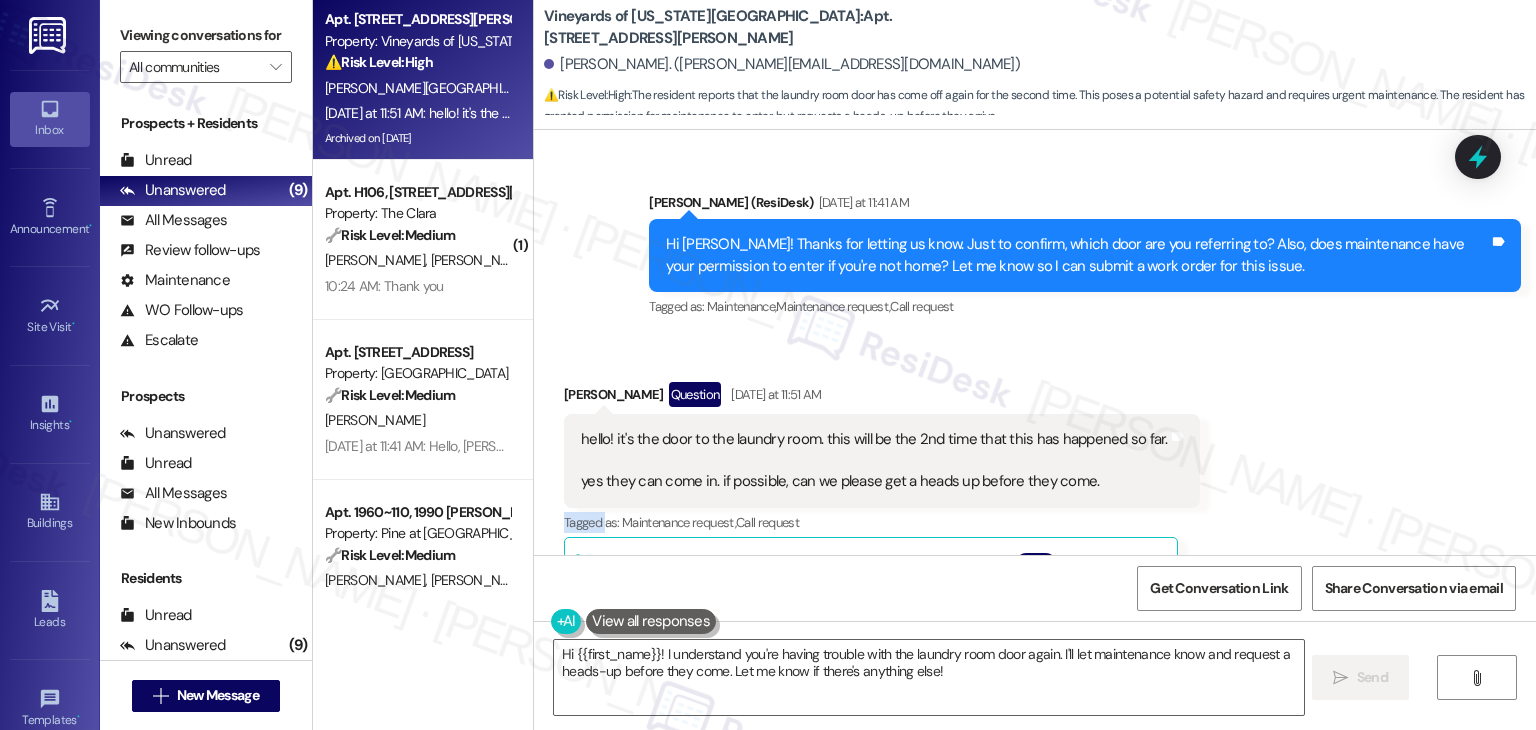 click on "Received via SMS Yazmeen Berkley Question Yesterday at 11:51 AM hello! it's the door to the laundry room. this will be the 2nd time that this has happened so far.
yes they can come in. if possible, can we please get a heads up before they come.  Tags and notes Tagged as:   Maintenance request ,  Click to highlight conversations about Maintenance request Call request Click to highlight conversations about Call request  Related guidelines Hide Suggestions Roundhouse - Vineyards of Colorado Springs: Residents are allowed to hang curtains, but should try not to make too big or too many holes. Created  a year ago Property level guideline  ( 73 % match) FAQs generated by ResiDesk AI Are residents allowed to hang up curtains? Yes. Residents are allowed to hang curtains. We only ask that they try not to make too big or too many holes. Original Guideline View original document here  http://res.cl… Created  a year ago Property level guideline  ( 71 % match) FAQs generated by ResiDesk AI Original Guideline  ( 70" at bounding box center [1035, 620] 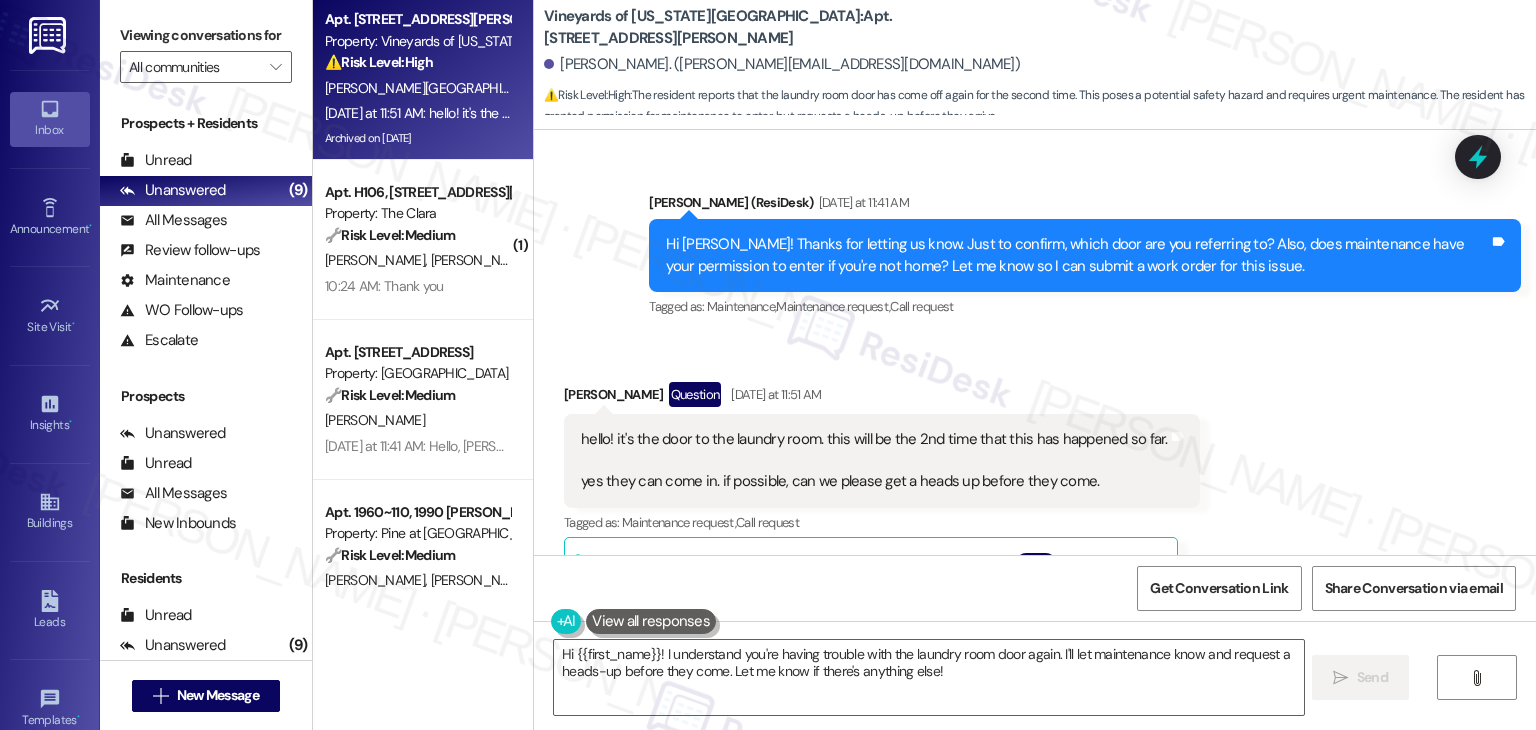 click on "Received via SMS Yazmeen Berkley Question Yesterday at 11:51 AM hello! it's the door to the laundry room. this will be the 2nd time that this has happened so far.
yes they can come in. if possible, can we please get a heads up before they come.  Tags and notes Tagged as:   Maintenance request ,  Click to highlight conversations about Maintenance request Call request Click to highlight conversations about Call request  Related guidelines Hide Suggestions Roundhouse - Vineyards of Colorado Springs: Residents are allowed to hang curtains, but should try not to make too big or too many holes. Created  a year ago Property level guideline  ( 73 % match) FAQs generated by ResiDesk AI Are residents allowed to hang up curtains? Yes. Residents are allowed to hang curtains. We only ask that they try not to make too big or too many holes. Original Guideline View original document here  http://res.cl… Created  a year ago Property level guideline  ( 71 % match) FAQs generated by ResiDesk AI Original Guideline  ( 70" at bounding box center (1035, 620) 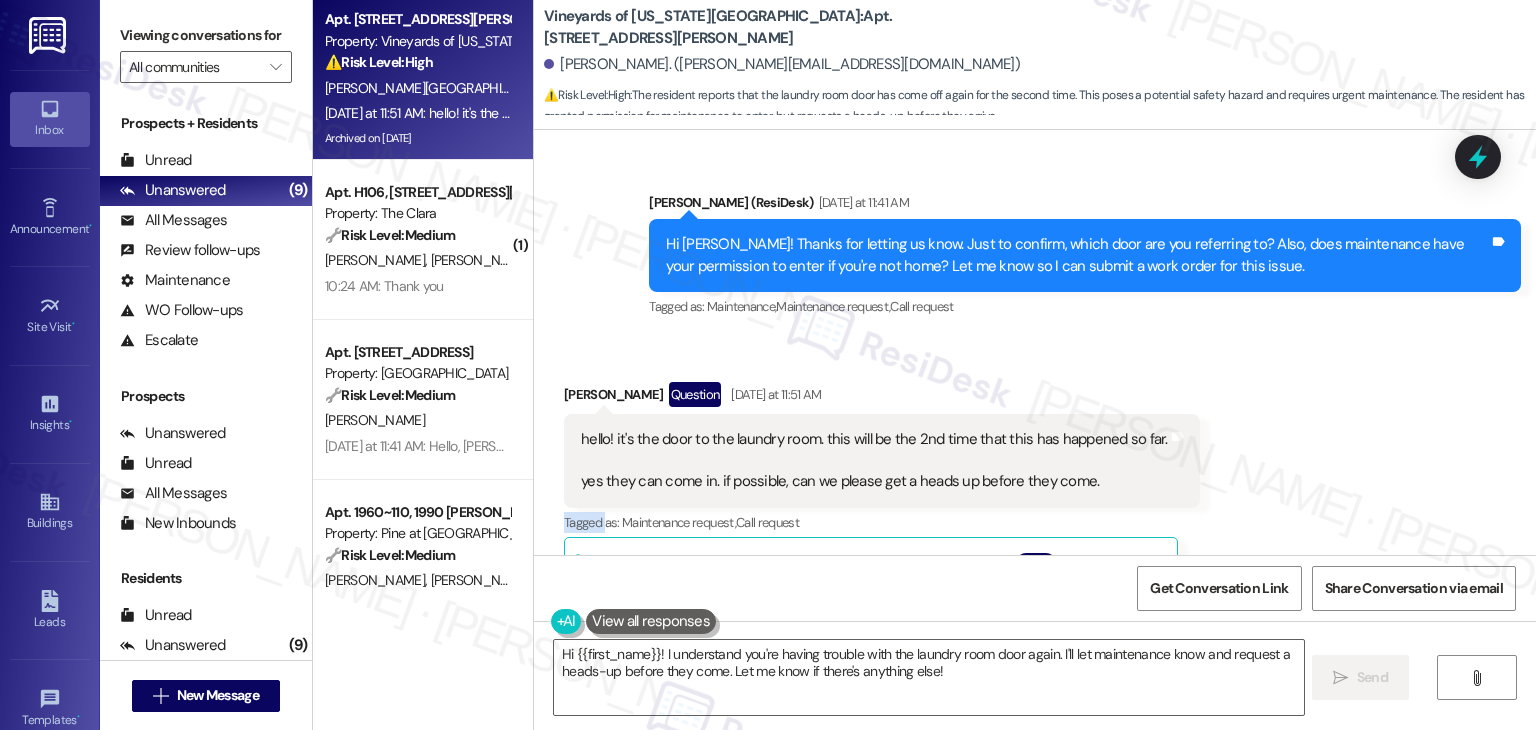 click on "Received via SMS Yazmeen Berkley Question Yesterday at 11:51 AM hello! it's the door to the laundry room. this will be the 2nd time that this has happened so far.
yes they can come in. if possible, can we please get a heads up before they come.  Tags and notes Tagged as:   Maintenance request ,  Click to highlight conversations about Maintenance request Call request Click to highlight conversations about Call request  Related guidelines Hide Suggestions Roundhouse - Vineyards of Colorado Springs: Residents are allowed to hang curtains, but should try not to make too big or too many holes. Created  a year ago Property level guideline  ( 73 % match) FAQs generated by ResiDesk AI Are residents allowed to hang up curtains? Yes. Residents are allowed to hang curtains. We only ask that they try not to make too big or too many holes. Original Guideline View original document here  http://res.cl… Created  a year ago Property level guideline  ( 71 % match) FAQs generated by ResiDesk AI Original Guideline  ( 70" at bounding box center (1035, 620) 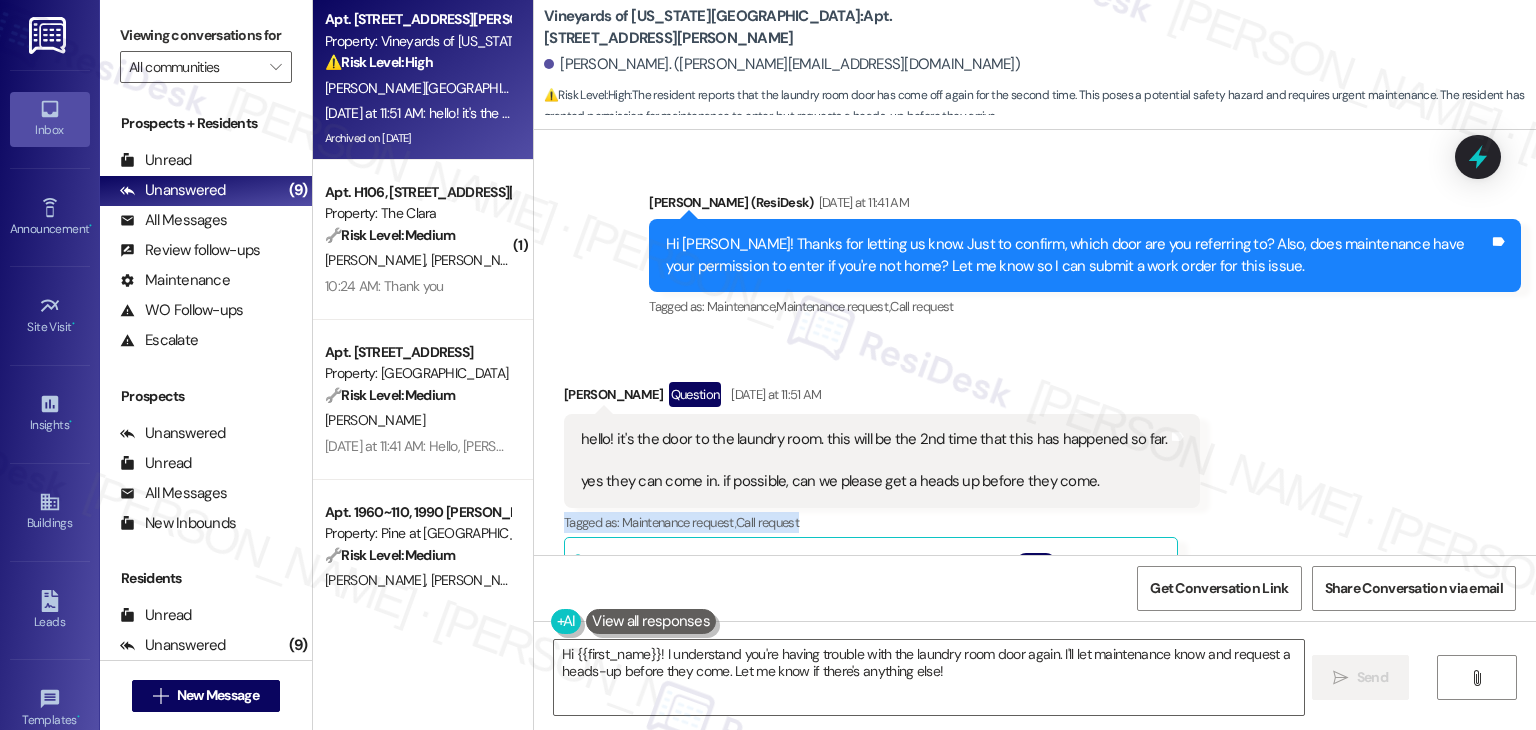 click on "Received via SMS Yazmeen Berkley Question Yesterday at 11:51 AM hello! it's the door to the laundry room. this will be the 2nd time that this has happened so far.
yes they can come in. if possible, can we please get a heads up before they come.  Tags and notes Tagged as:   Maintenance request ,  Click to highlight conversations about Maintenance request Call request Click to highlight conversations about Call request  Related guidelines Hide Suggestions Roundhouse - Vineyards of Colorado Springs: Residents are allowed to hang curtains, but should try not to make too big or too many holes. Created  a year ago Property level guideline  ( 73 % match) FAQs generated by ResiDesk AI Are residents allowed to hang up curtains? Yes. Residents are allowed to hang curtains. We only ask that they try not to make too big or too many holes. Original Guideline View original document here  http://res.cl… Created  a year ago Property level guideline  ( 71 % match) FAQs generated by ResiDesk AI Original Guideline  ( 70" at bounding box center (1035, 620) 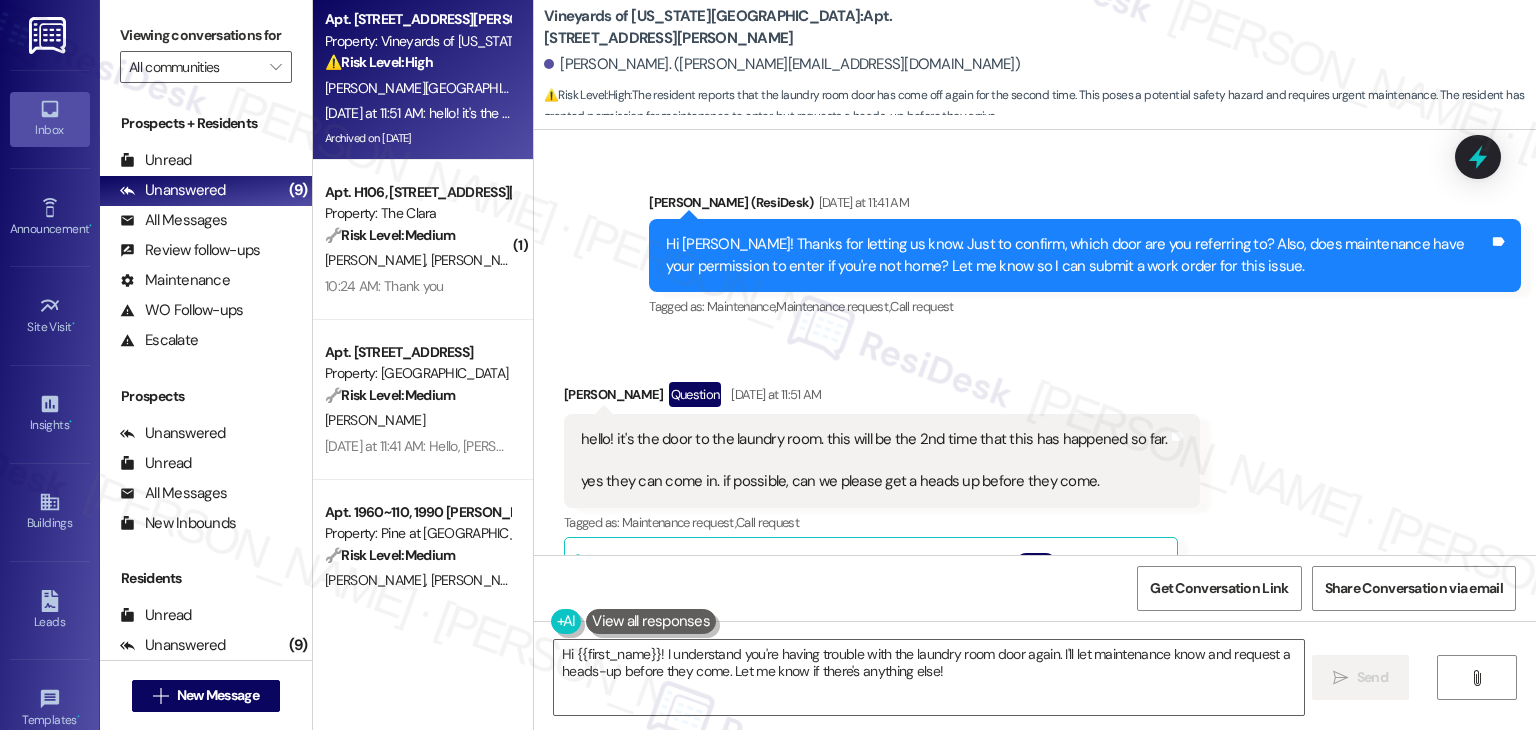 click on "Received via SMS Yazmeen Berkley Question Yesterday at 11:51 AM hello! it's the door to the laundry room. this will be the 2nd time that this has happened so far.
yes they can come in. if possible, can we please get a heads up before they come.  Tags and notes Tagged as:   Maintenance request ,  Click to highlight conversations about Maintenance request Call request Click to highlight conversations about Call request  Related guidelines Hide Suggestions Roundhouse - Vineyards of Colorado Springs: Residents are allowed to hang curtains, but should try not to make too big or too many holes. Created  a year ago Property level guideline  ( 73 % match) FAQs generated by ResiDesk AI Are residents allowed to hang up curtains? Yes. Residents are allowed to hang curtains. We only ask that they try not to make too big or too many holes. Original Guideline View original document here  http://res.cl… Created  a year ago Property level guideline  ( 71 % match) FAQs generated by ResiDesk AI Original Guideline  ( 70" at bounding box center [1035, 620] 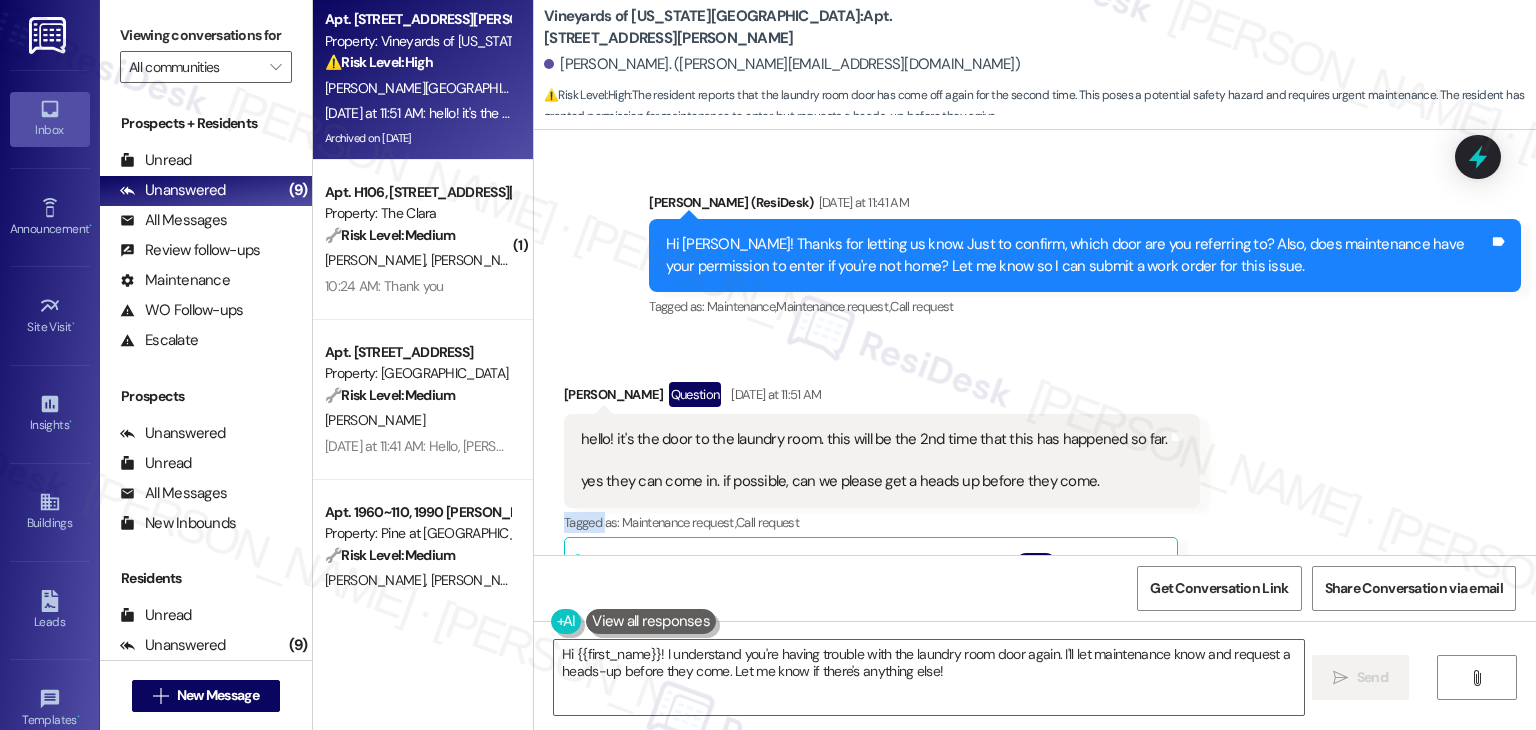 click on "Received via SMS Yazmeen Berkley Question Yesterday at 11:51 AM hello! it's the door to the laundry room. this will be the 2nd time that this has happened so far.
yes they can come in. if possible, can we please get a heads up before they come.  Tags and notes Tagged as:   Maintenance request ,  Click to highlight conversations about Maintenance request Call request Click to highlight conversations about Call request  Related guidelines Hide Suggestions Roundhouse - Vineyards of Colorado Springs: Residents are allowed to hang curtains, but should try not to make too big or too many holes. Created  a year ago Property level guideline  ( 73 % match) FAQs generated by ResiDesk AI Are residents allowed to hang up curtains? Yes. Residents are allowed to hang curtains. We only ask that they try not to make too big or too many holes. Original Guideline View original document here  http://res.cl… Created  a year ago Property level guideline  ( 71 % match) FAQs generated by ResiDesk AI Original Guideline  ( 70" at bounding box center [1035, 620] 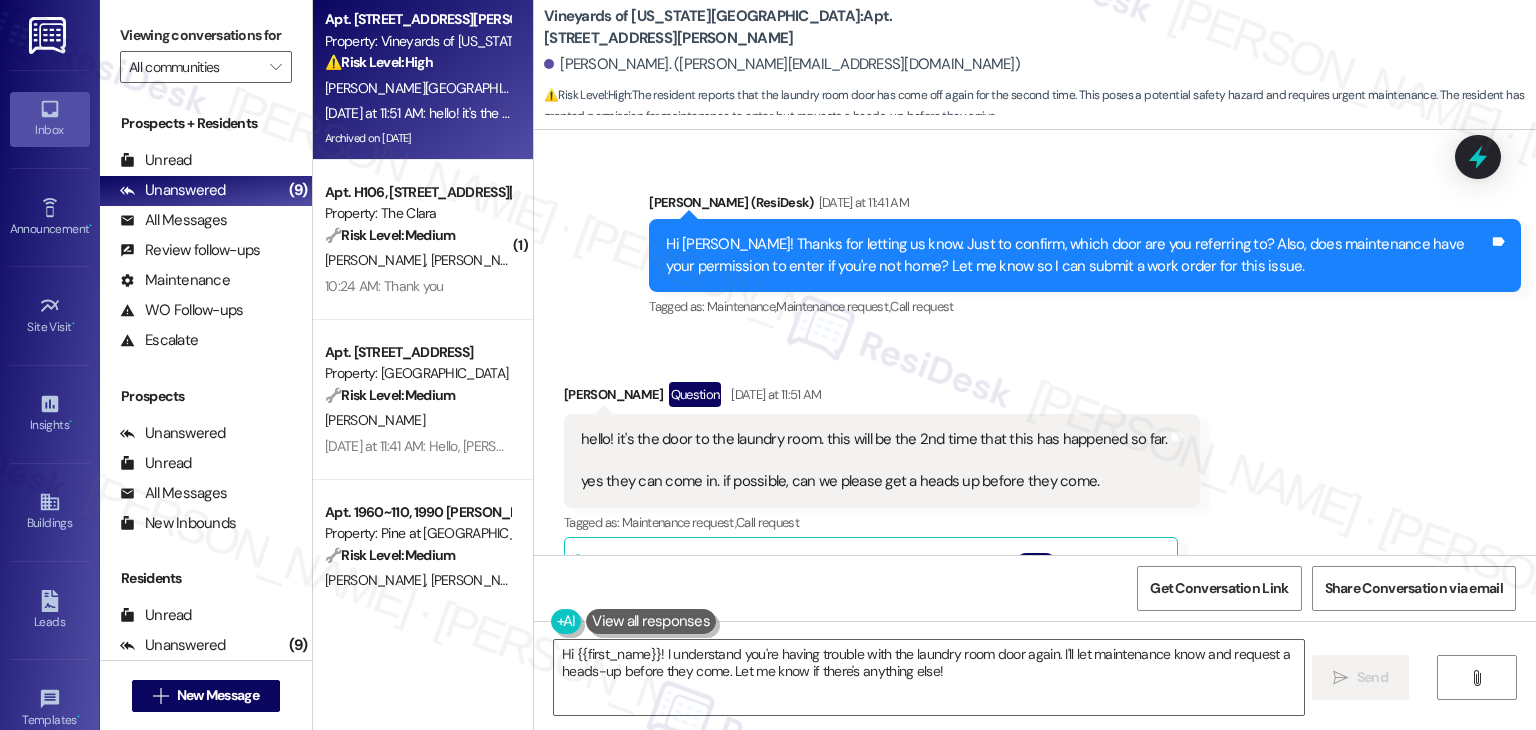 click on "Received via SMS Yazmeen Berkley Question Yesterday at 11:51 AM hello! it's the door to the laundry room. this will be the 2nd time that this has happened so far.
yes they can come in. if possible, can we please get a heads up before they come.  Tags and notes Tagged as:   Maintenance request ,  Click to highlight conversations about Maintenance request Call request Click to highlight conversations about Call request  Related guidelines Hide Suggestions Roundhouse - Vineyards of Colorado Springs: Residents are allowed to hang curtains, but should try not to make too big or too many holes. Created  a year ago Property level guideline  ( 73 % match) FAQs generated by ResiDesk AI Are residents allowed to hang up curtains? Yes. Residents are allowed to hang curtains. We only ask that they try not to make too big or too many holes. Original Guideline View original document here  http://res.cl… Created  a year ago Property level guideline  ( 71 % match) FAQs generated by ResiDesk AI Original Guideline  ( 70" at bounding box center (1035, 620) 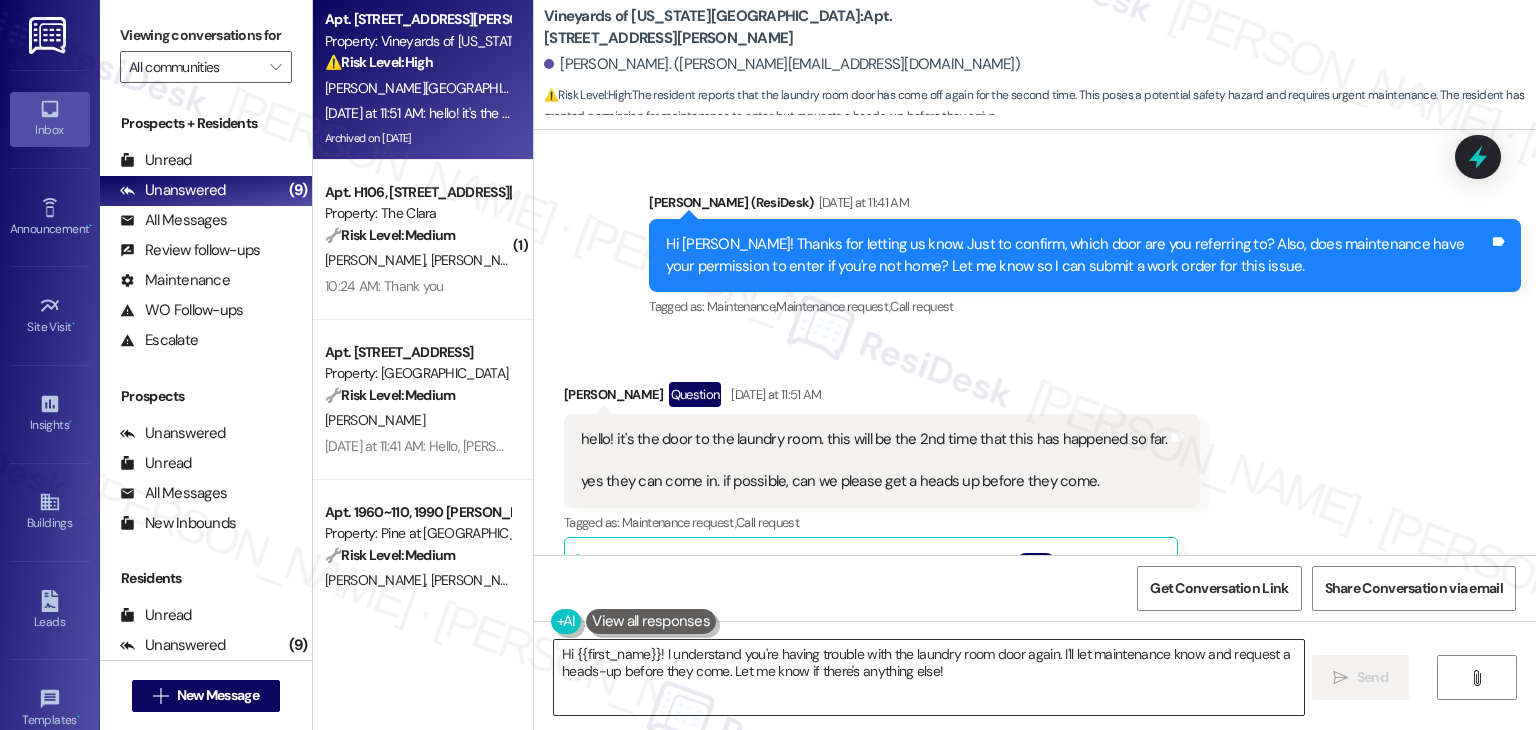 click on "Hi {{first_name}}! I understand you're having trouble with the laundry room door again. I'll let maintenance know and request a heads-up before they come. Let me know if there's anything else!" at bounding box center [928, 677] 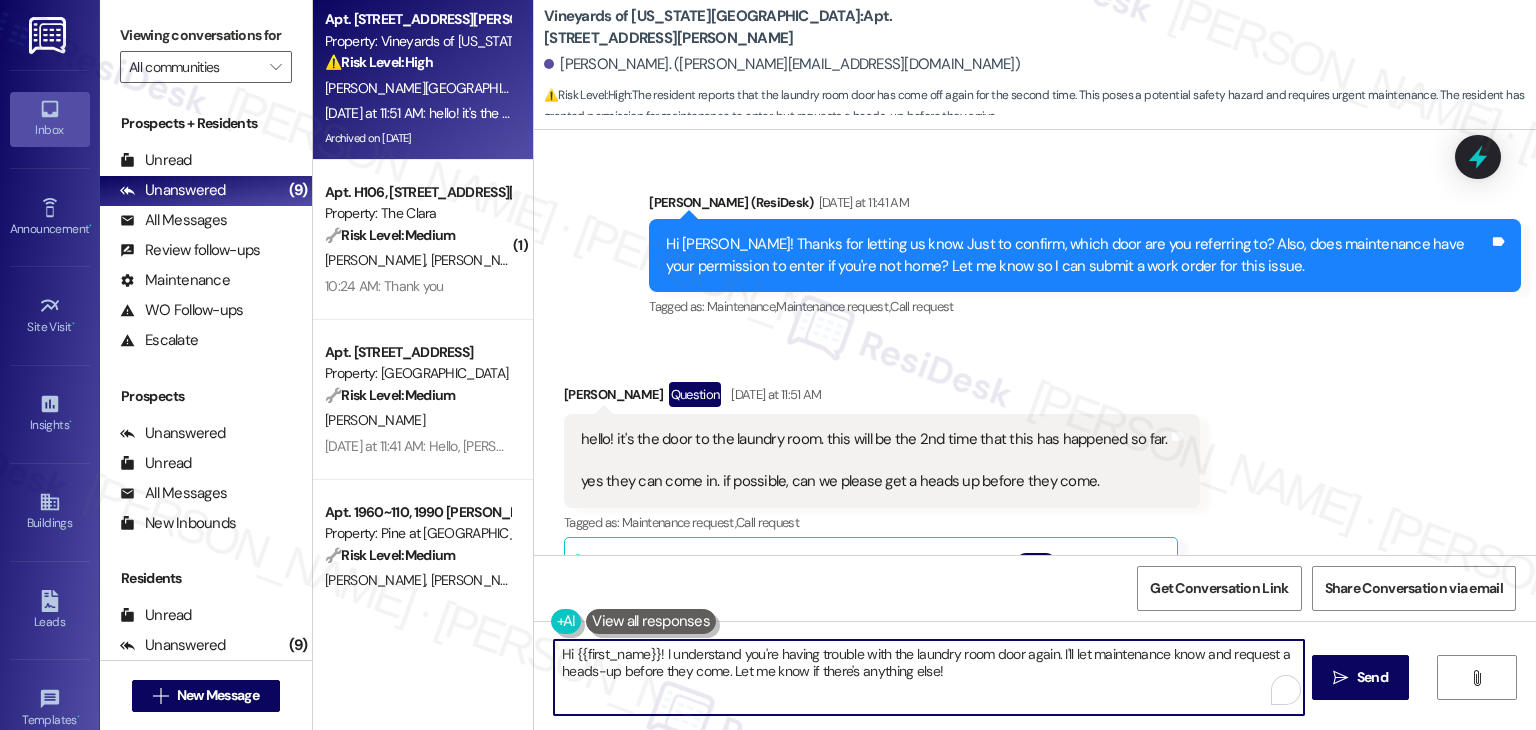 click on "Hi {{first_name}}! I understand you're having trouble with the laundry room door again. I'll let maintenance know and request a heads-up before they come. Let me know if there's anything else!" at bounding box center [928, 677] 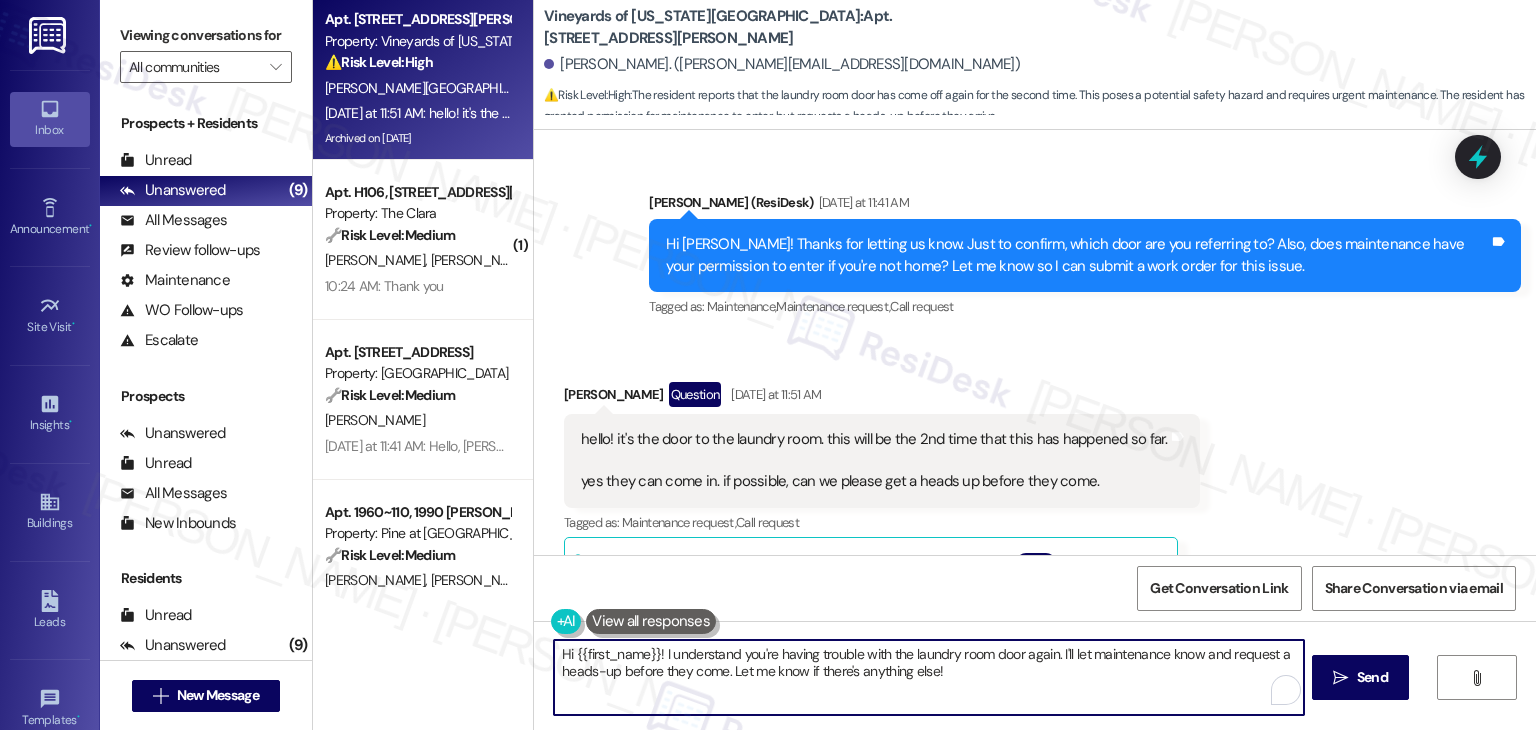 paste on "Thanks for the info, Yazmeen! I’ll submit a work order for the laundry room door. I’ve noted that maintenance has your permission to enter, and I’ll also request that they give you a heads-up before coming by. Let us know if anything changes or if you need help with anything else!" 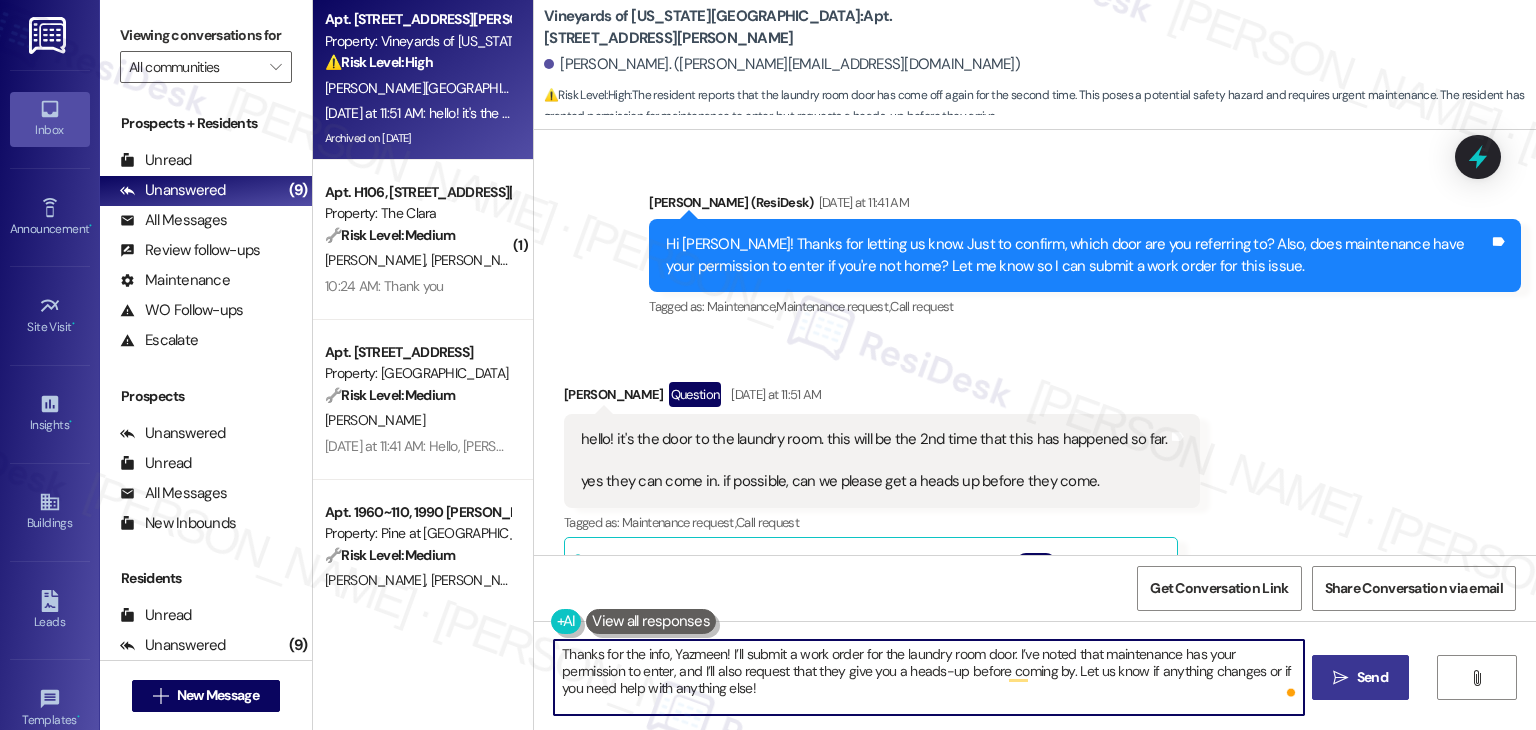 type on "Thanks for the info, Yazmeen! I’ll submit a work order for the laundry room door. I’ve noted that maintenance has your permission to enter, and I’ll also request that they give you a heads-up before coming by. Let us know if anything changes or if you need help with anything else!" 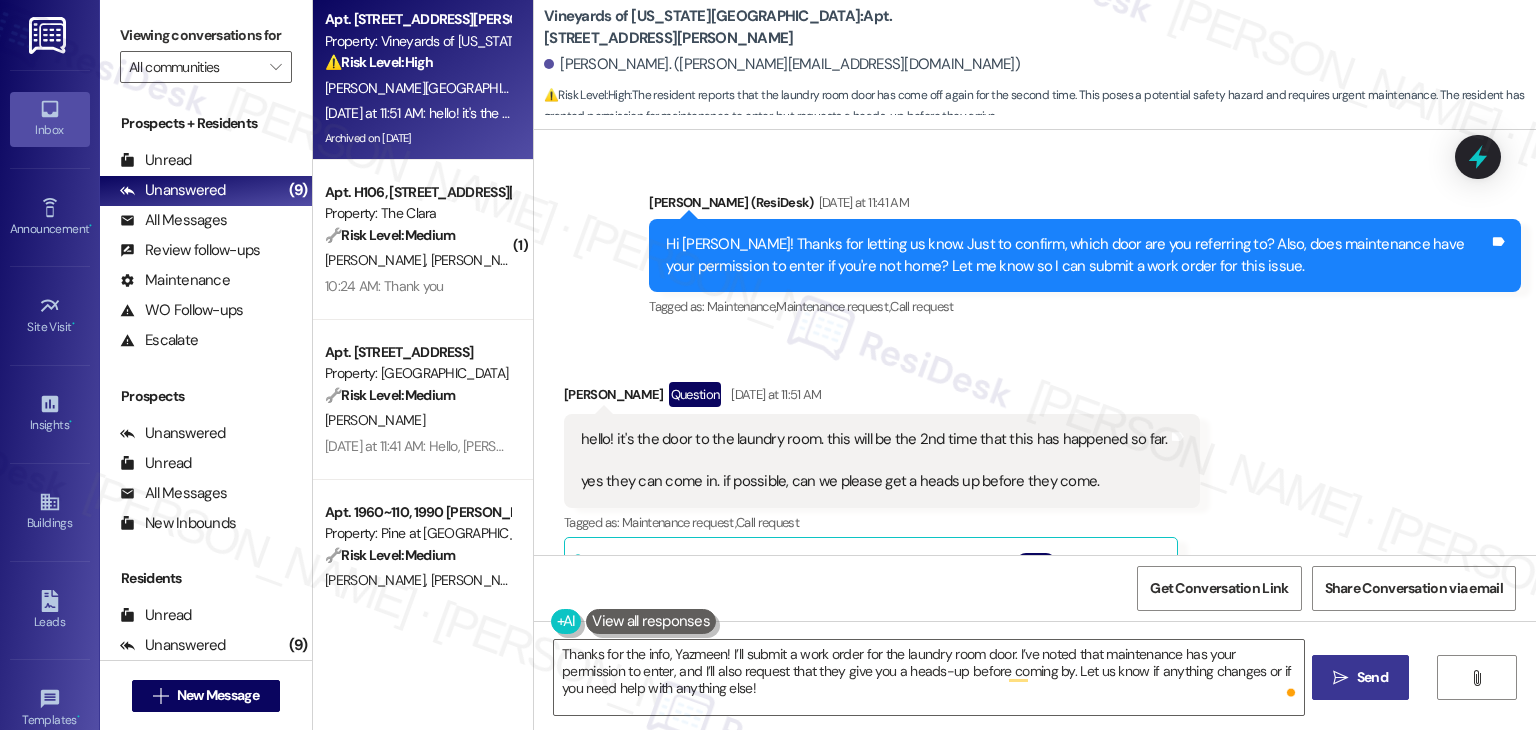 click on " Send" at bounding box center [1360, 677] 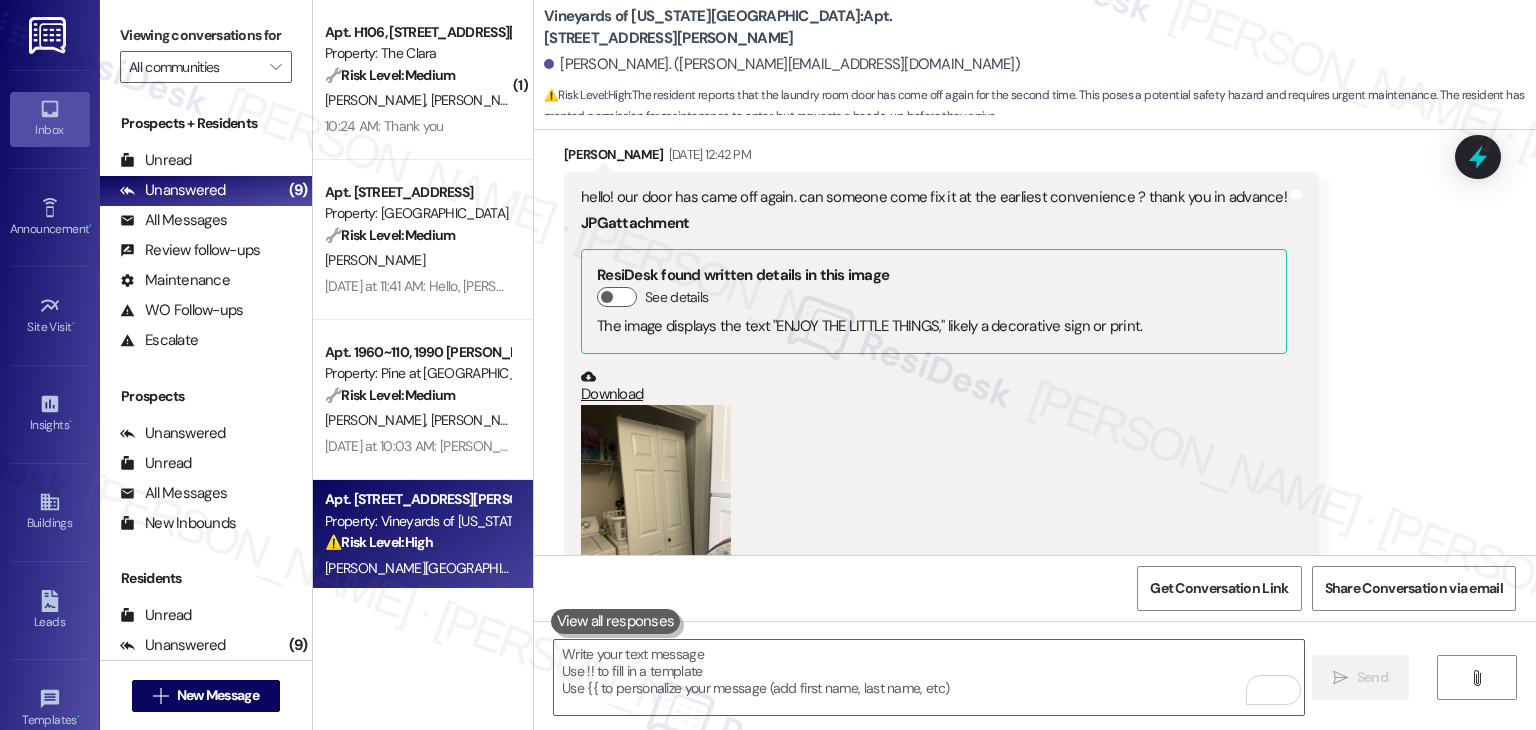scroll, scrollTop: 14471, scrollLeft: 0, axis: vertical 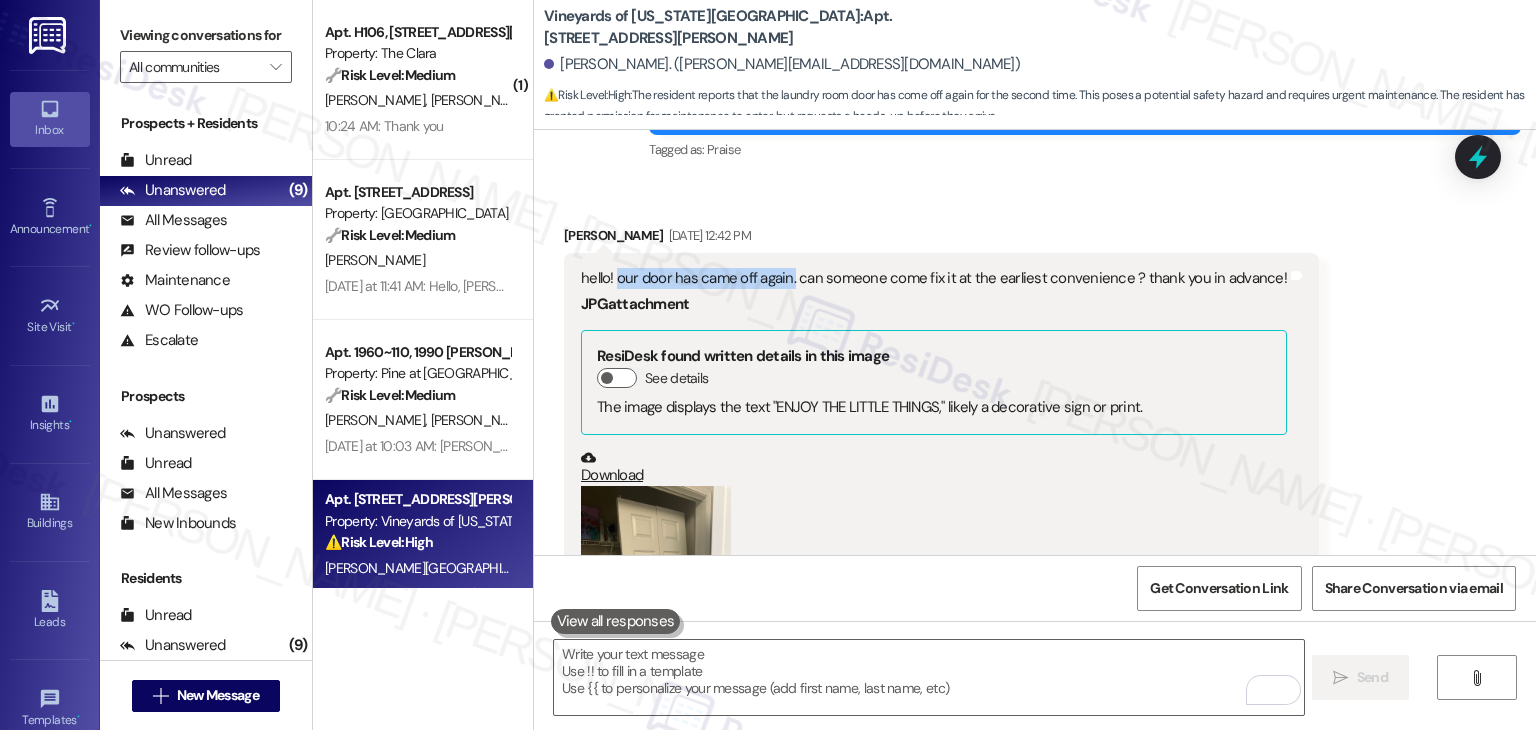 drag, startPoint x: 604, startPoint y: 225, endPoint x: 780, endPoint y: 221, distance: 176.04546 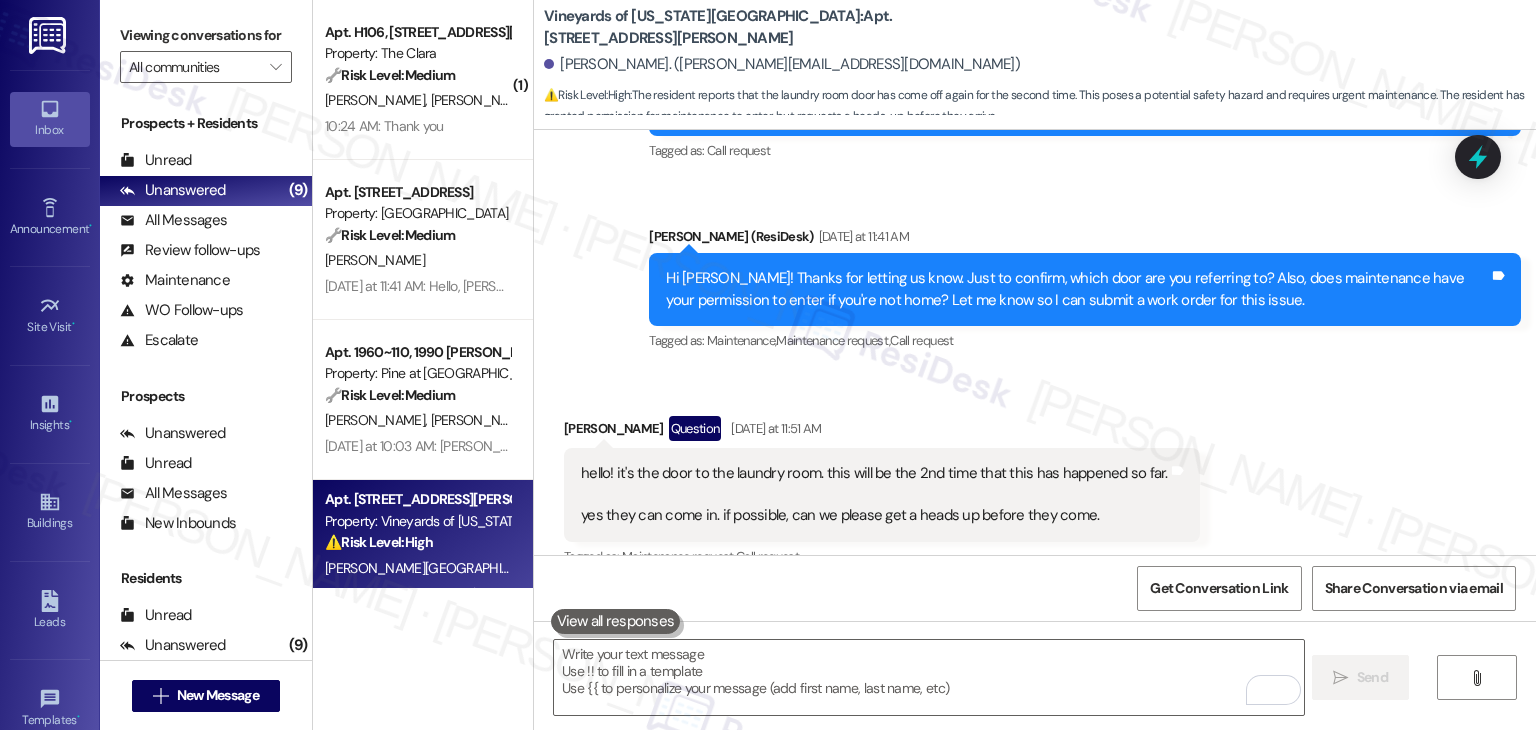 scroll, scrollTop: 15271, scrollLeft: 0, axis: vertical 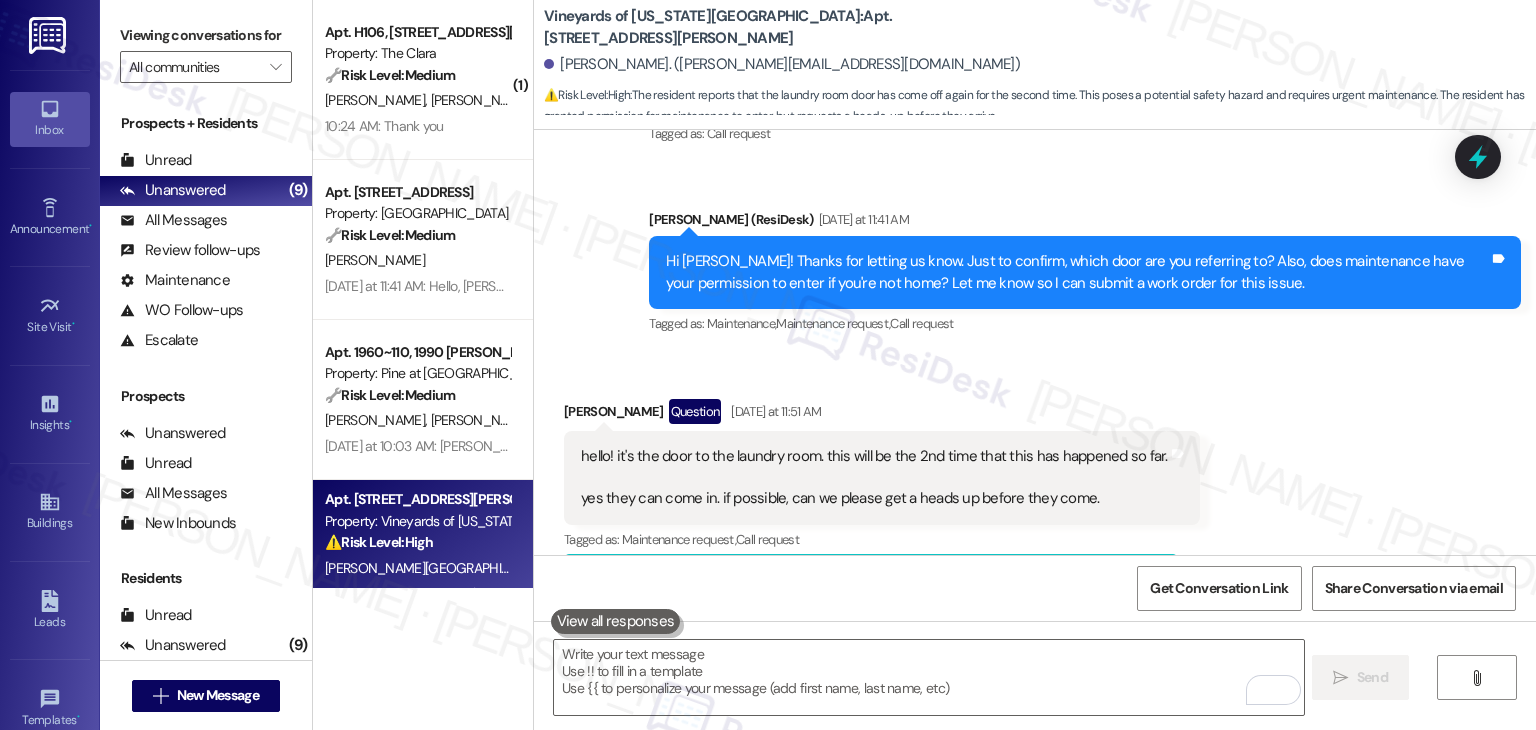 click on "hello! it's the door to the laundry room. this will be the 2nd time that this has happened so far.
yes they can come in. if possible, can we please get a heads up before they come." at bounding box center [874, 478] 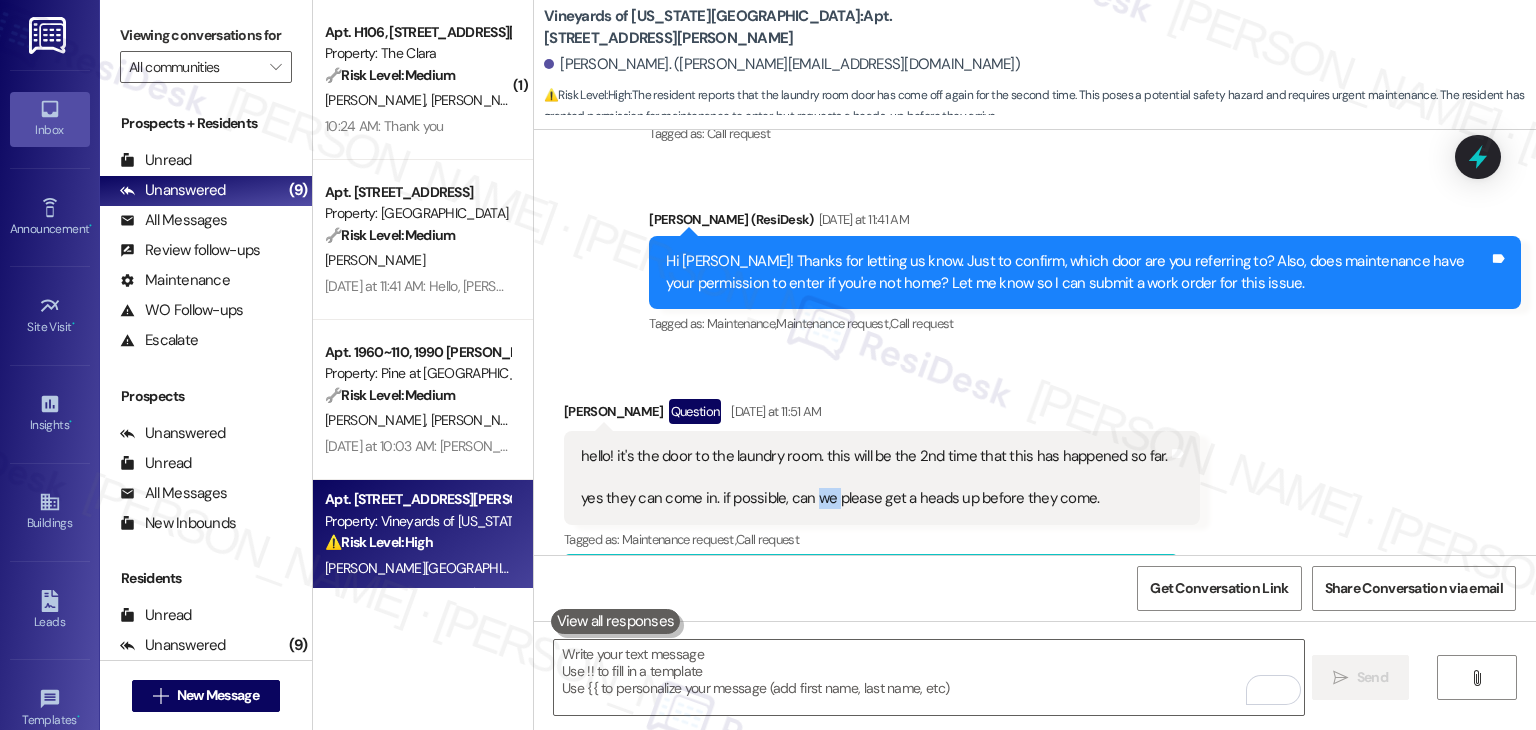 click on "hello! it's the door to the laundry room. this will be the 2nd time that this has happened so far.
yes they can come in. if possible, can we please get a heads up before they come." at bounding box center (874, 478) 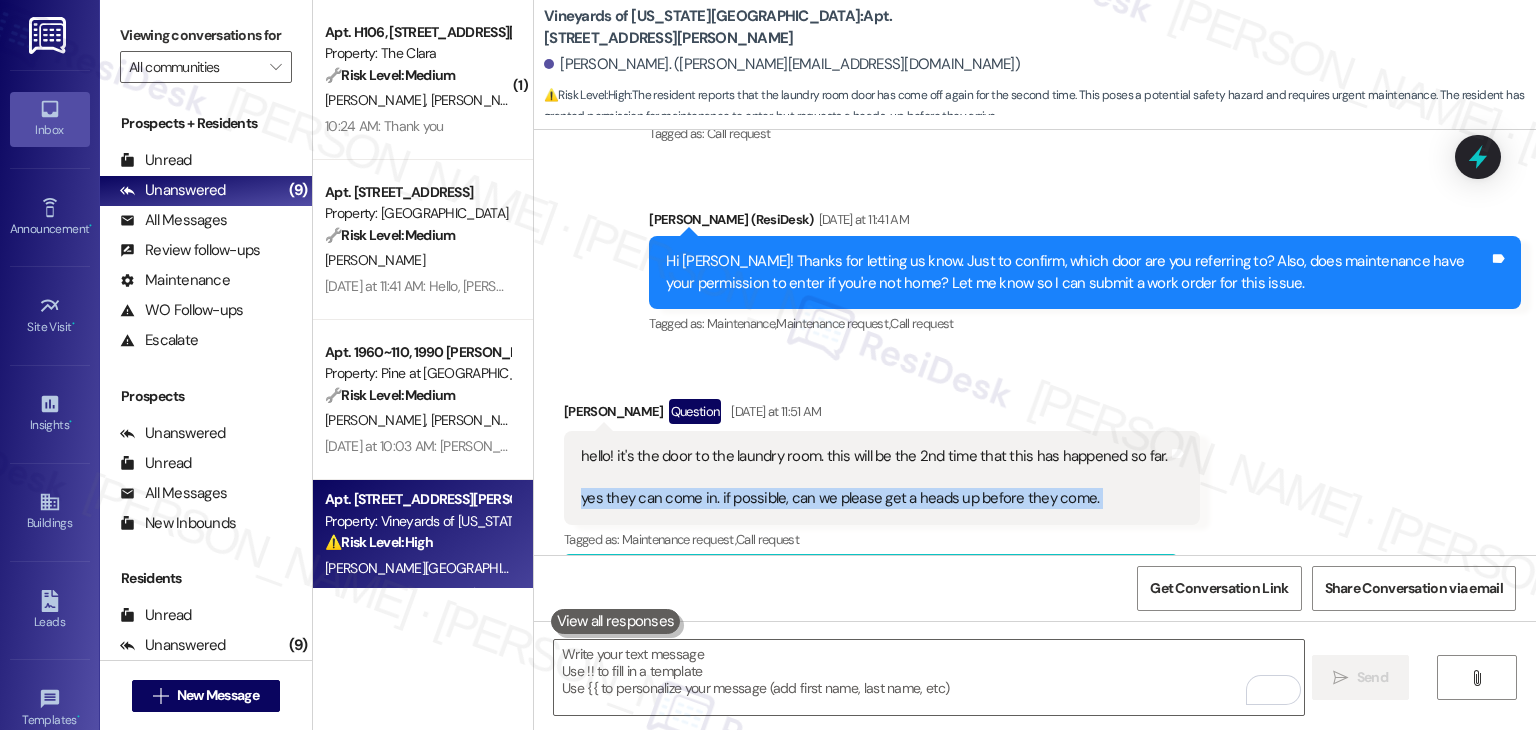 click on "hello! it's the door to the laundry room. this will be the 2nd time that this has happened so far.
yes they can come in. if possible, can we please get a heads up before they come." at bounding box center [874, 478] 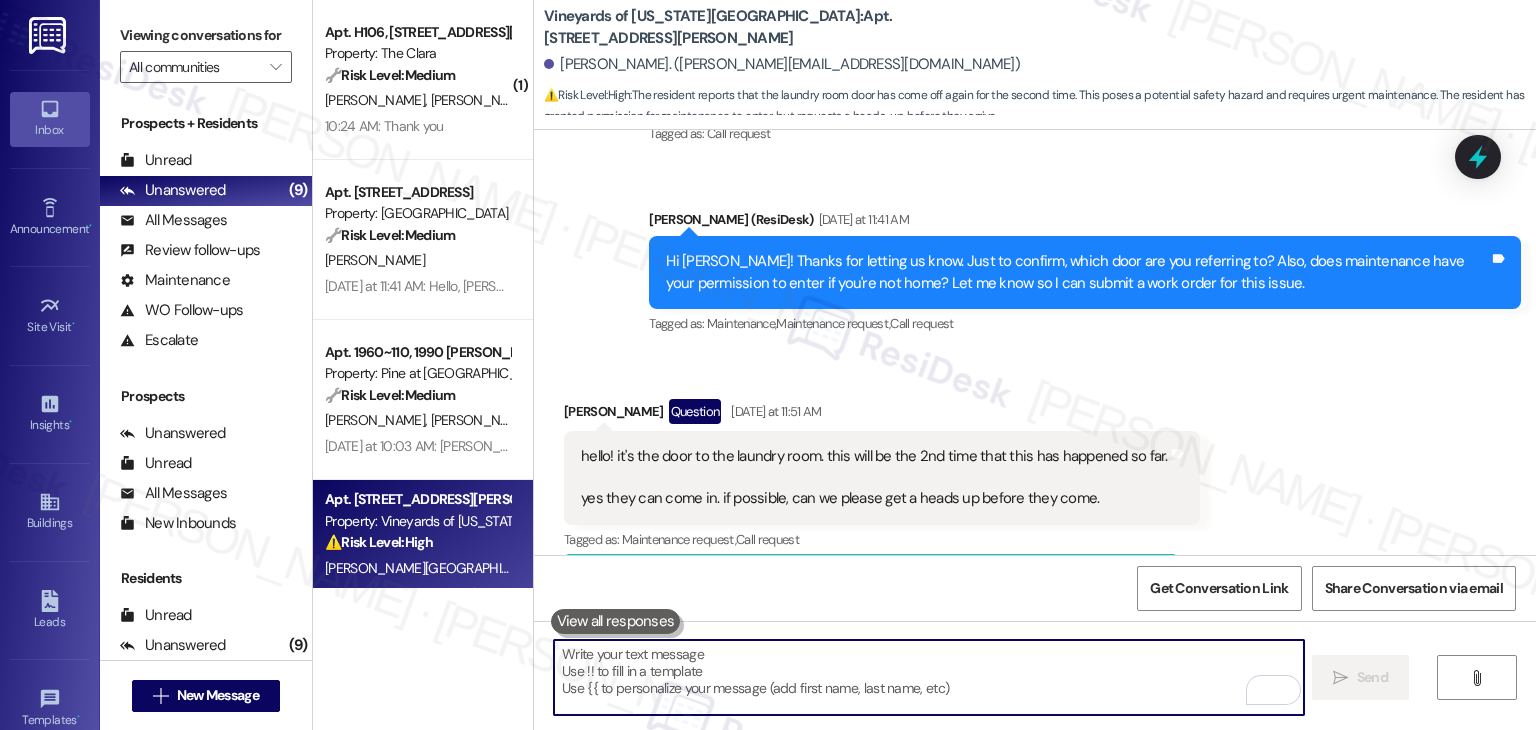 click at bounding box center [928, 677] 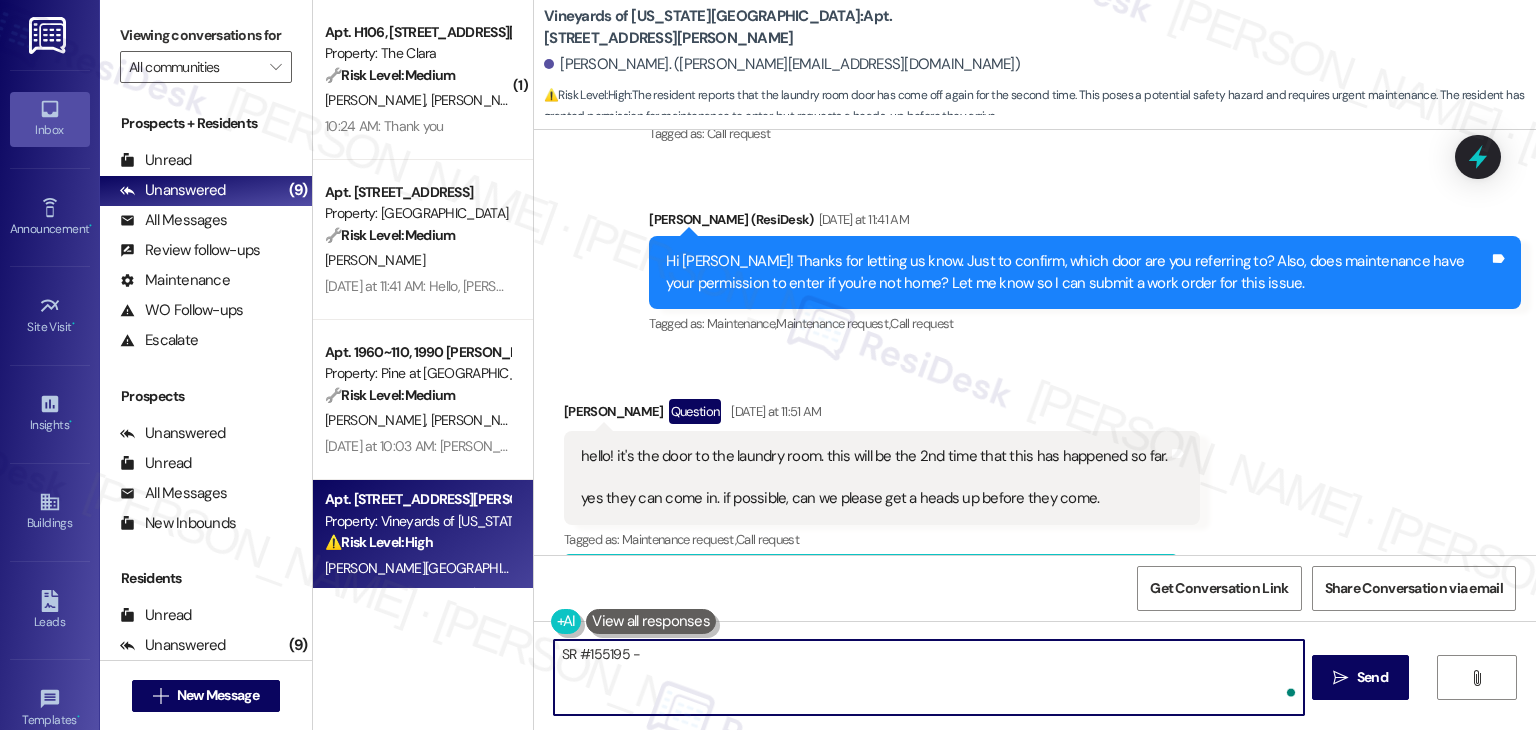 paste on "Laundry Room Door" 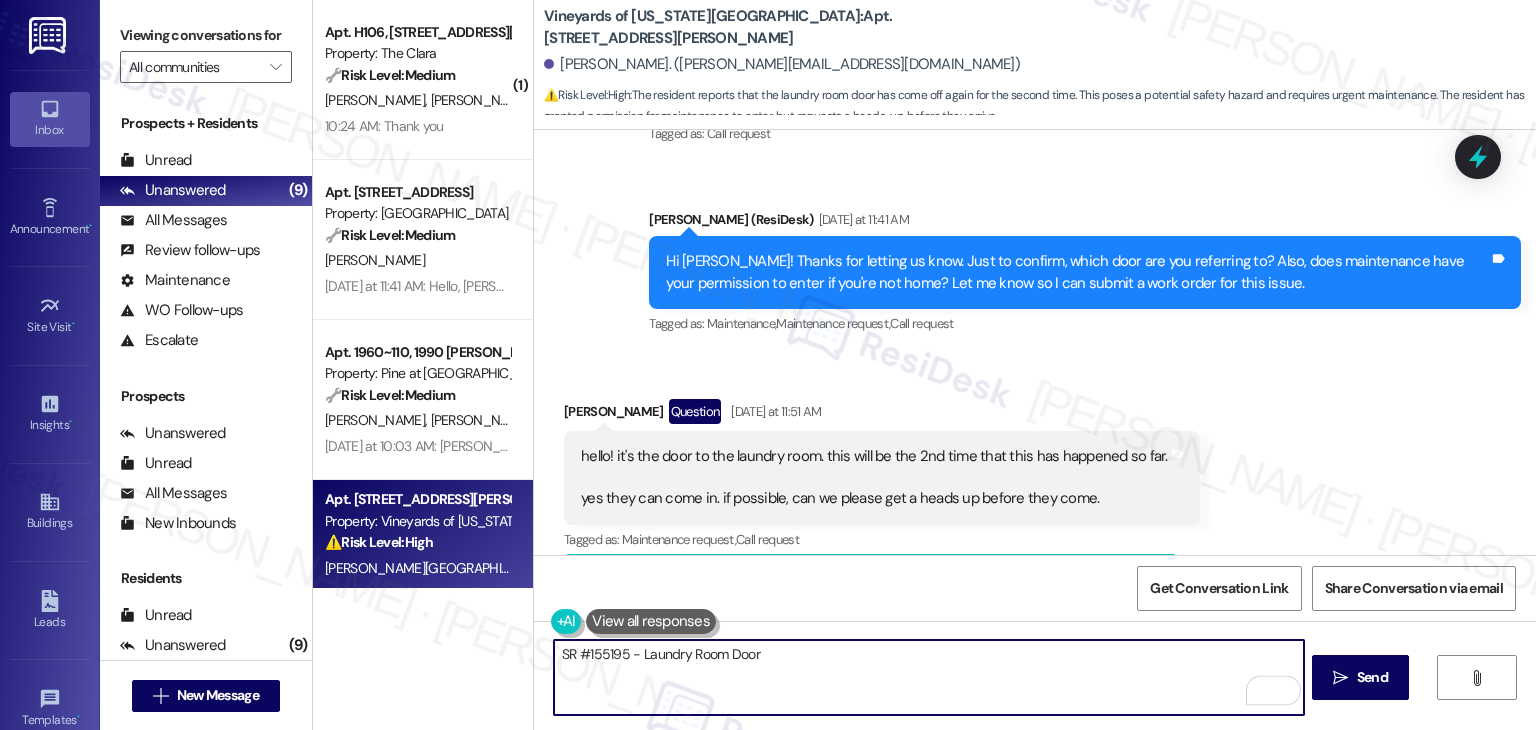 drag, startPoint x: 772, startPoint y: 663, endPoint x: 513, endPoint y: 661, distance: 259.00772 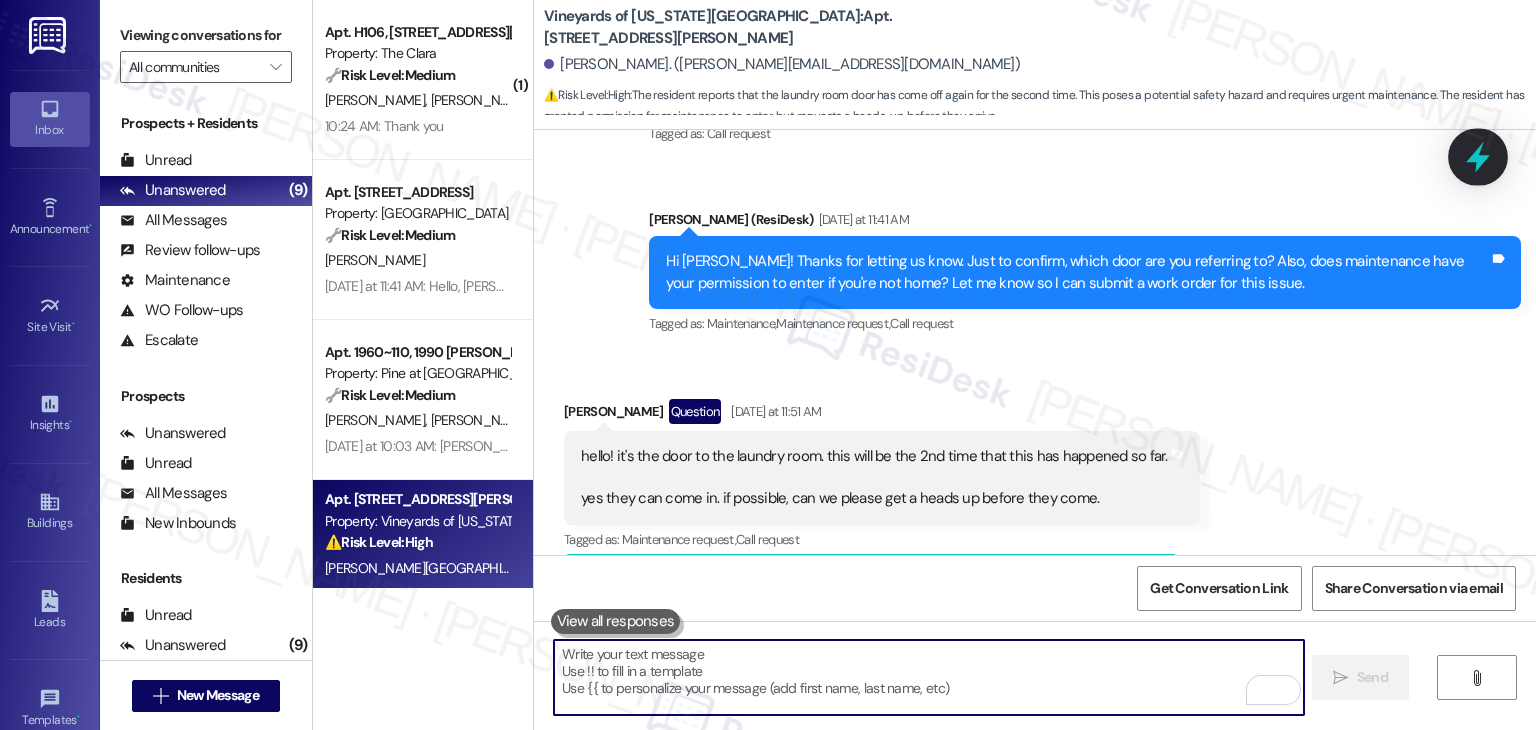 type 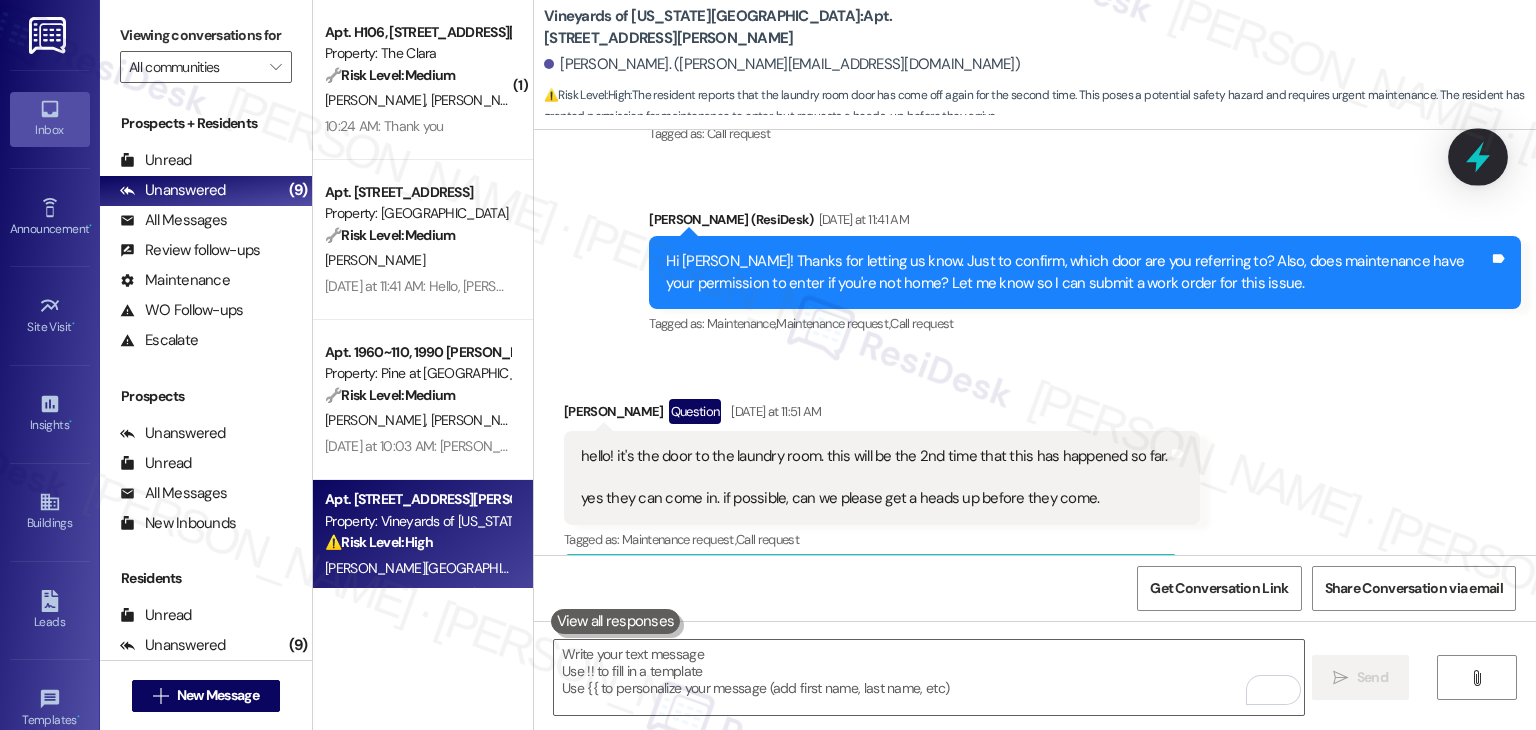 click 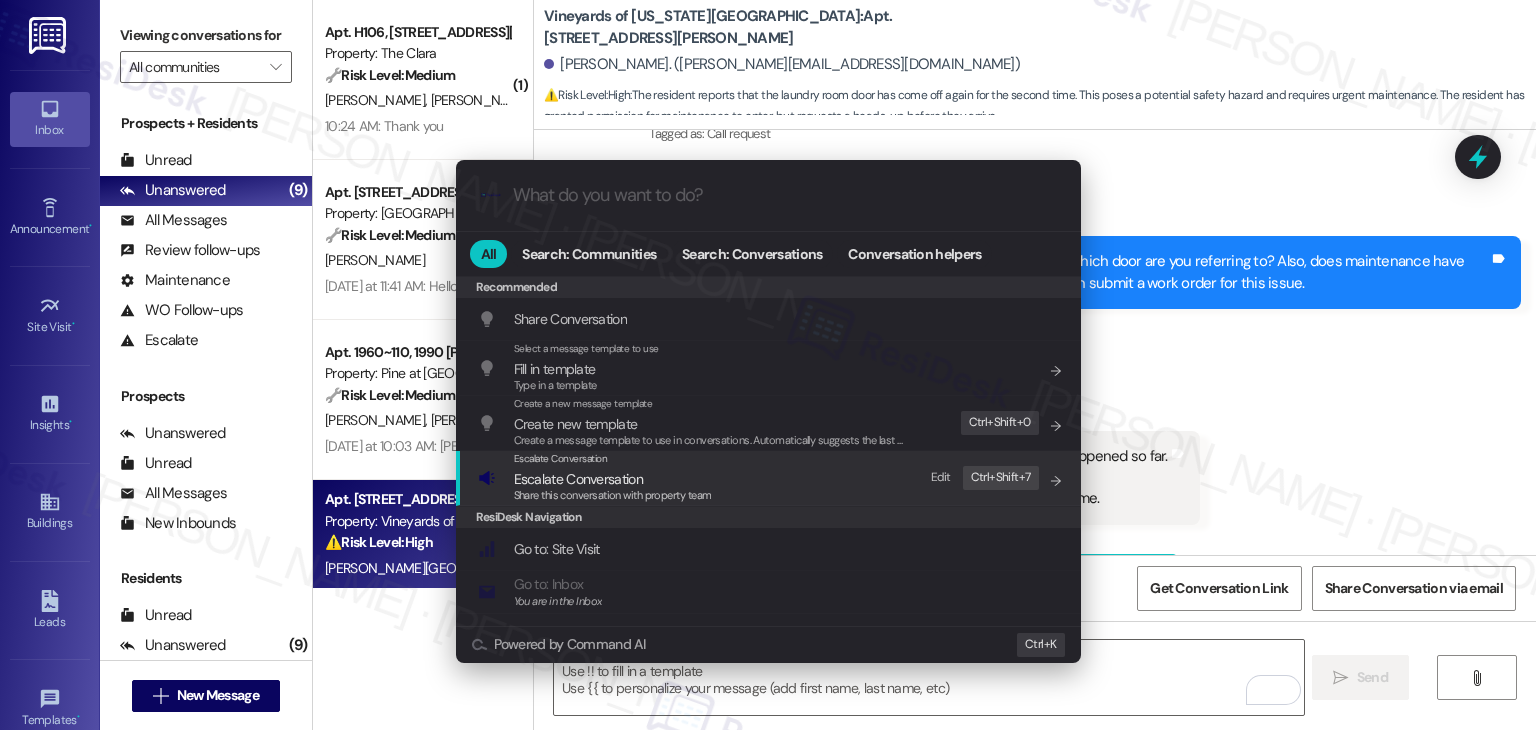 click on "Share this conversation with property team" at bounding box center (613, 495) 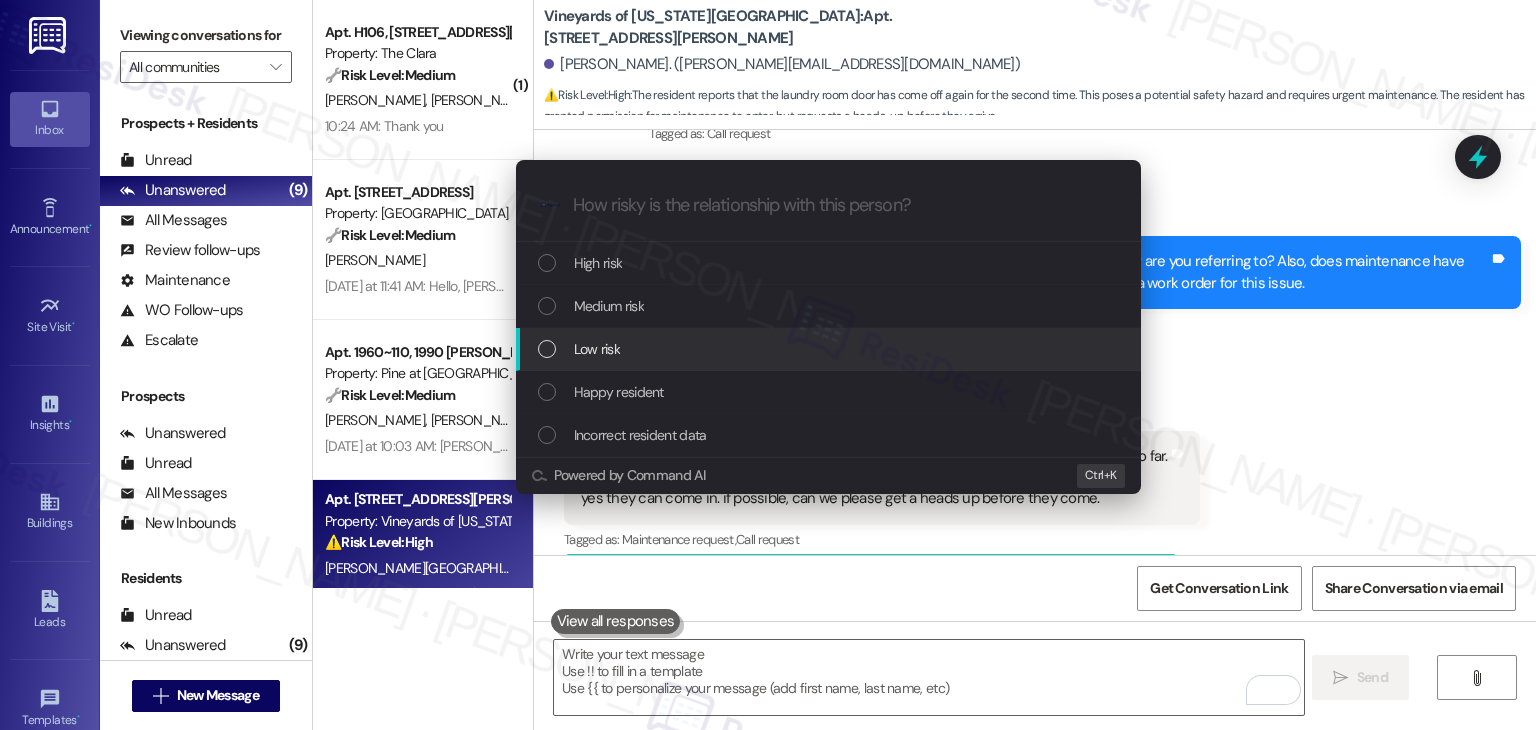 click at bounding box center (547, 349) 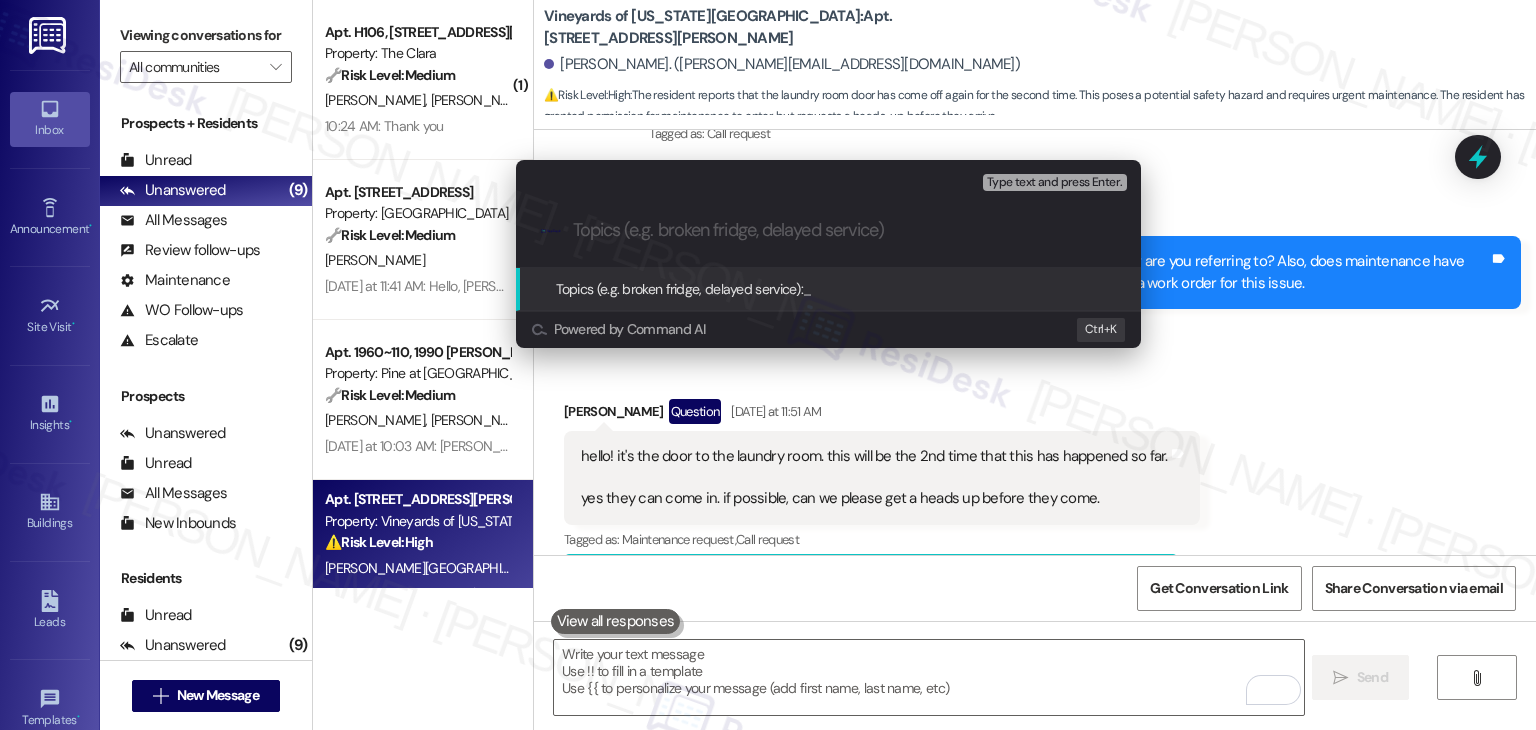 paste on "SR #155195 - Laundry Room Door" 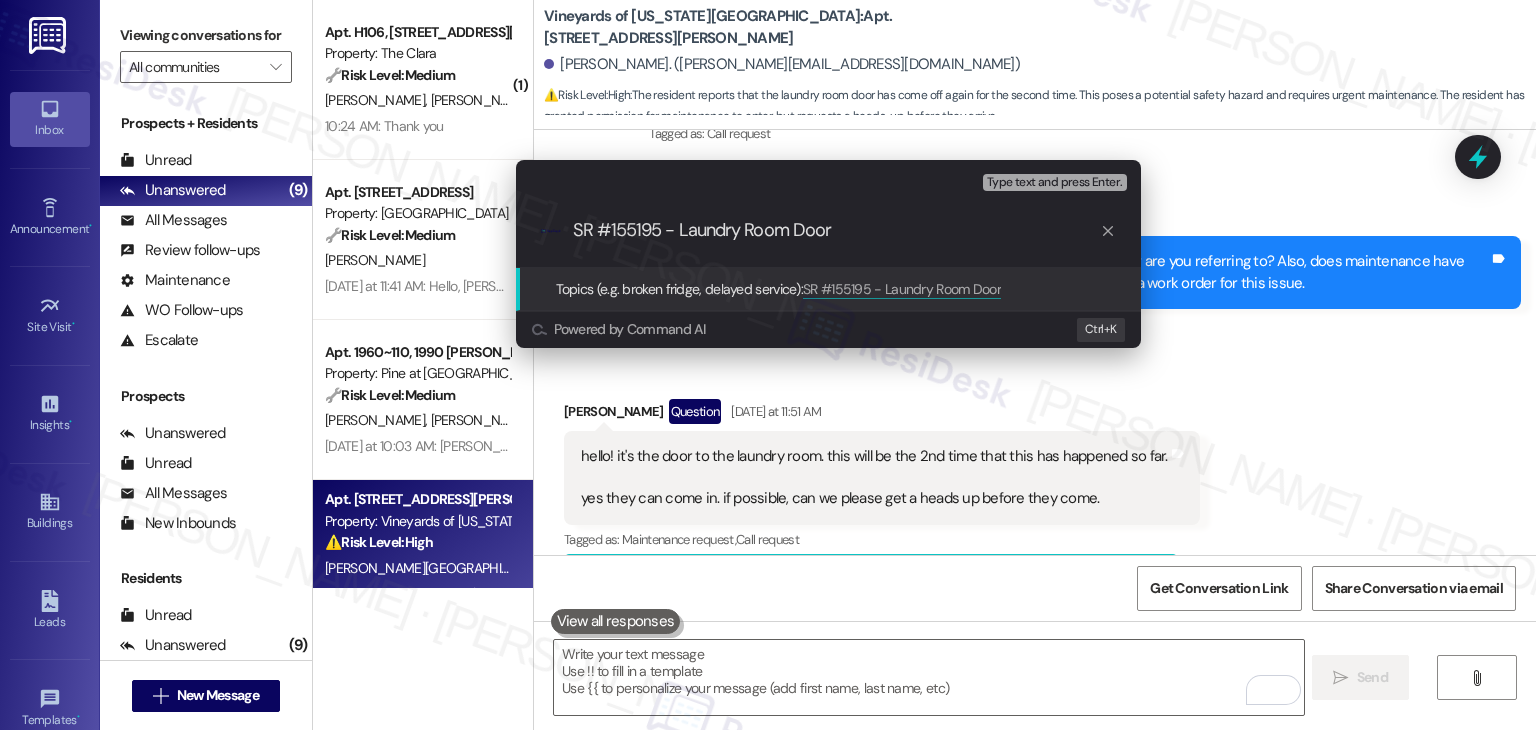 click on "SR #155195 - Laundry Room Door" at bounding box center (836, 230) 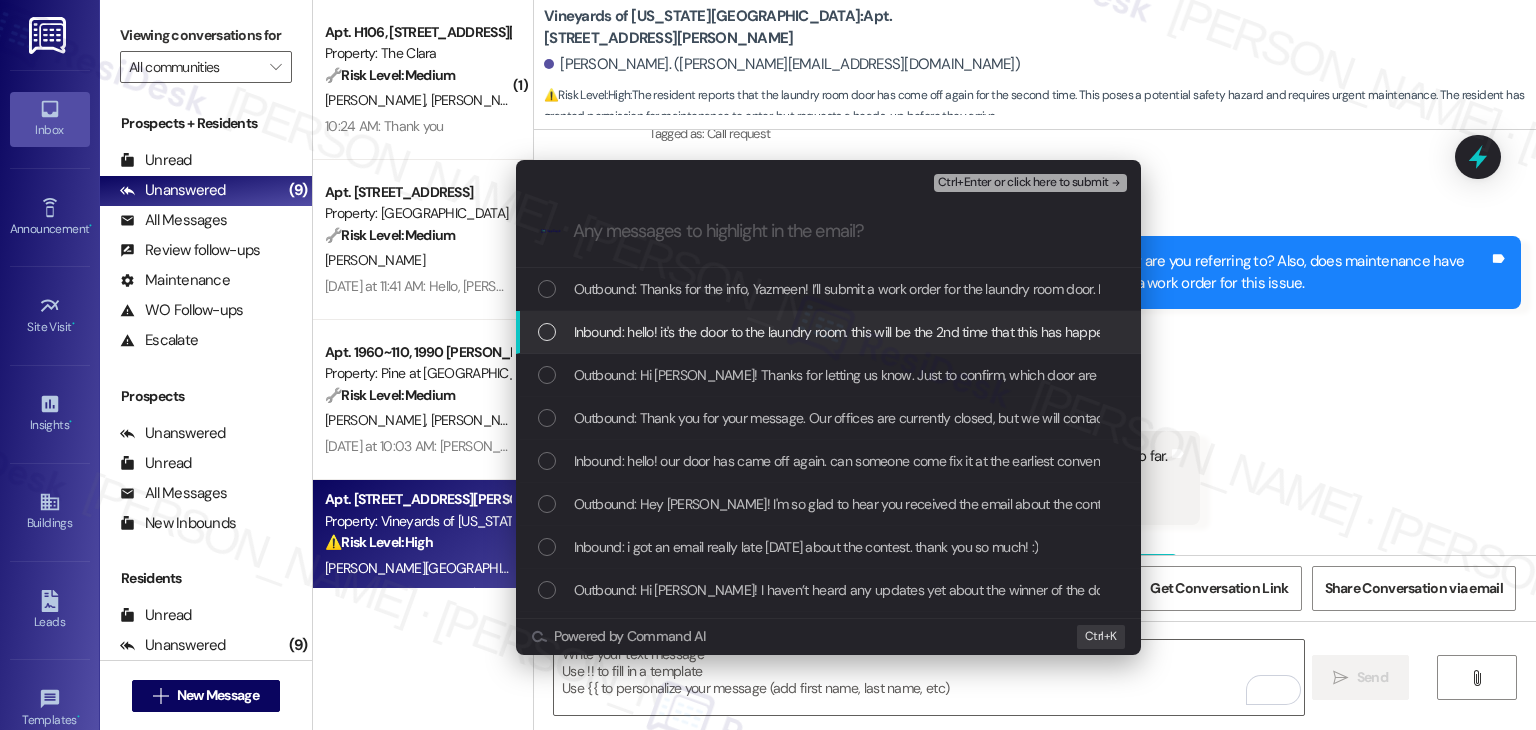 click at bounding box center (547, 332) 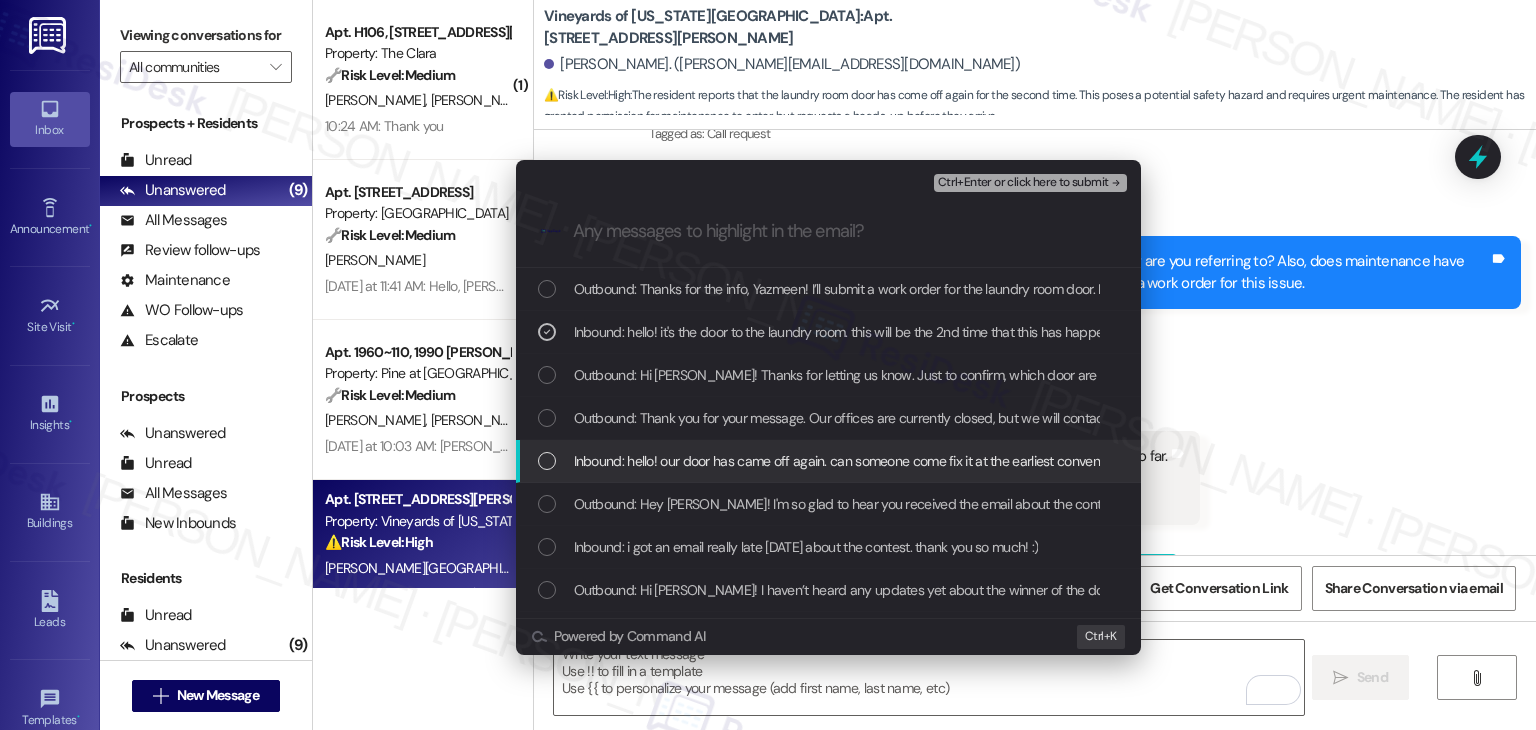 click at bounding box center [547, 461] 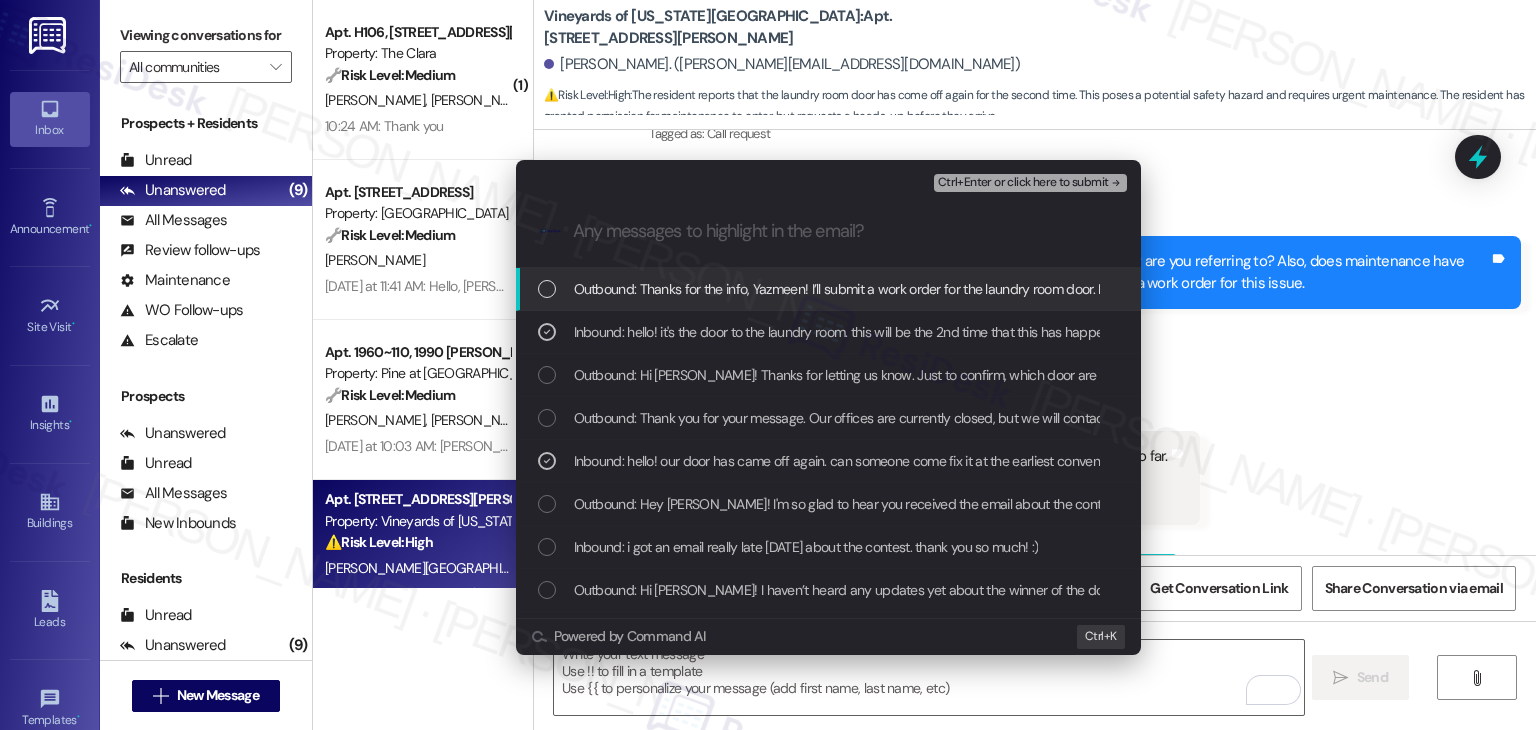 click on "Ctrl+Enter or click here to submit" at bounding box center [1023, 183] 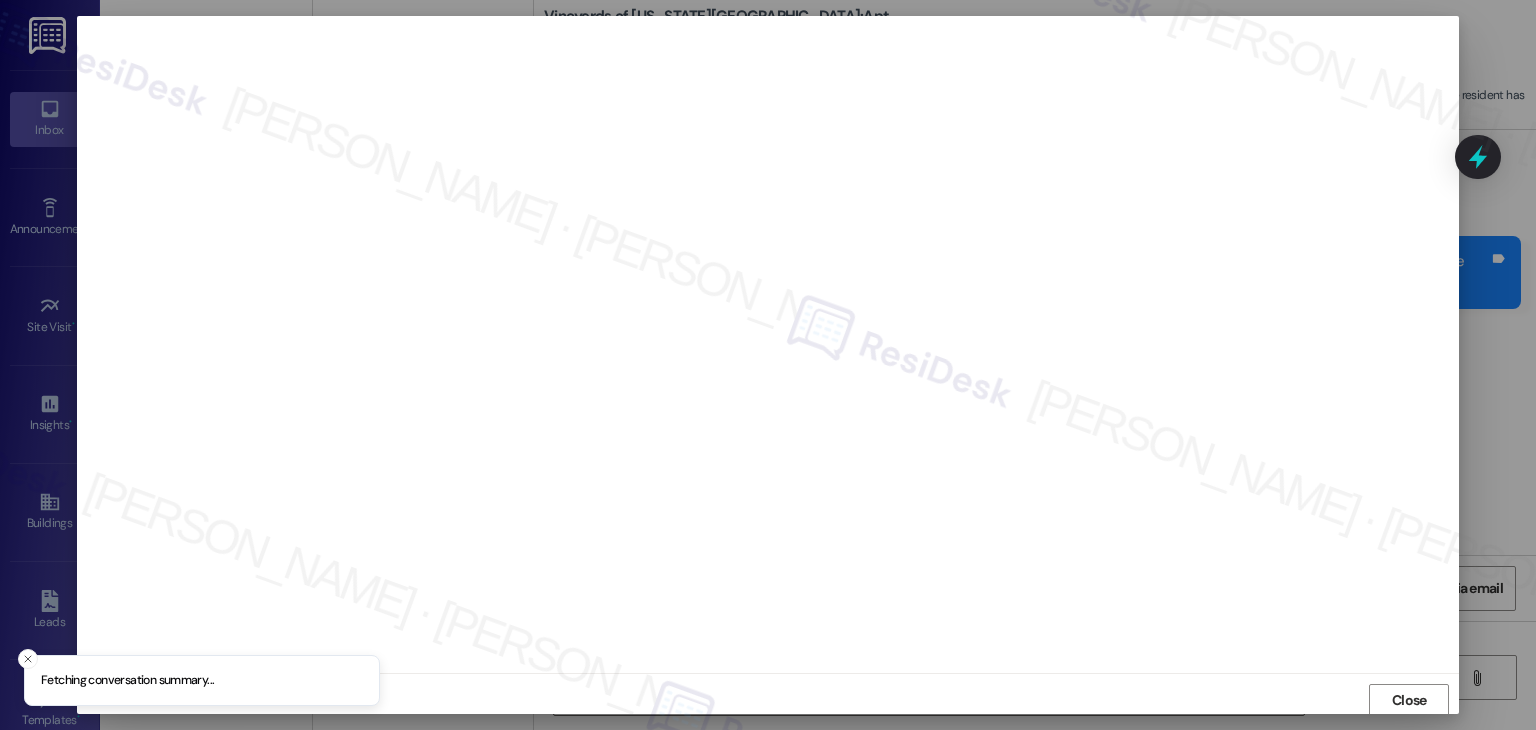 scroll, scrollTop: 1, scrollLeft: 0, axis: vertical 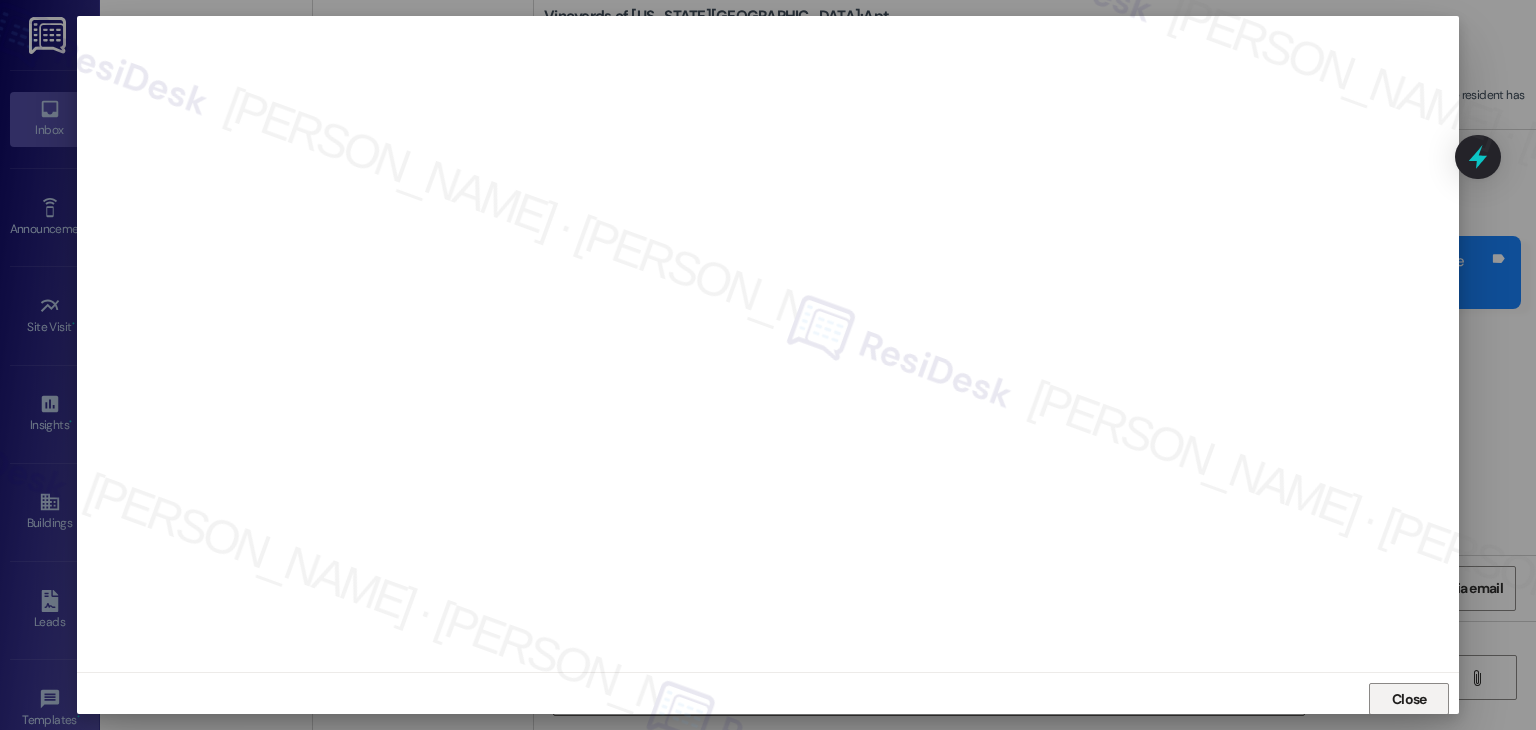click on "Close" at bounding box center [1409, 699] 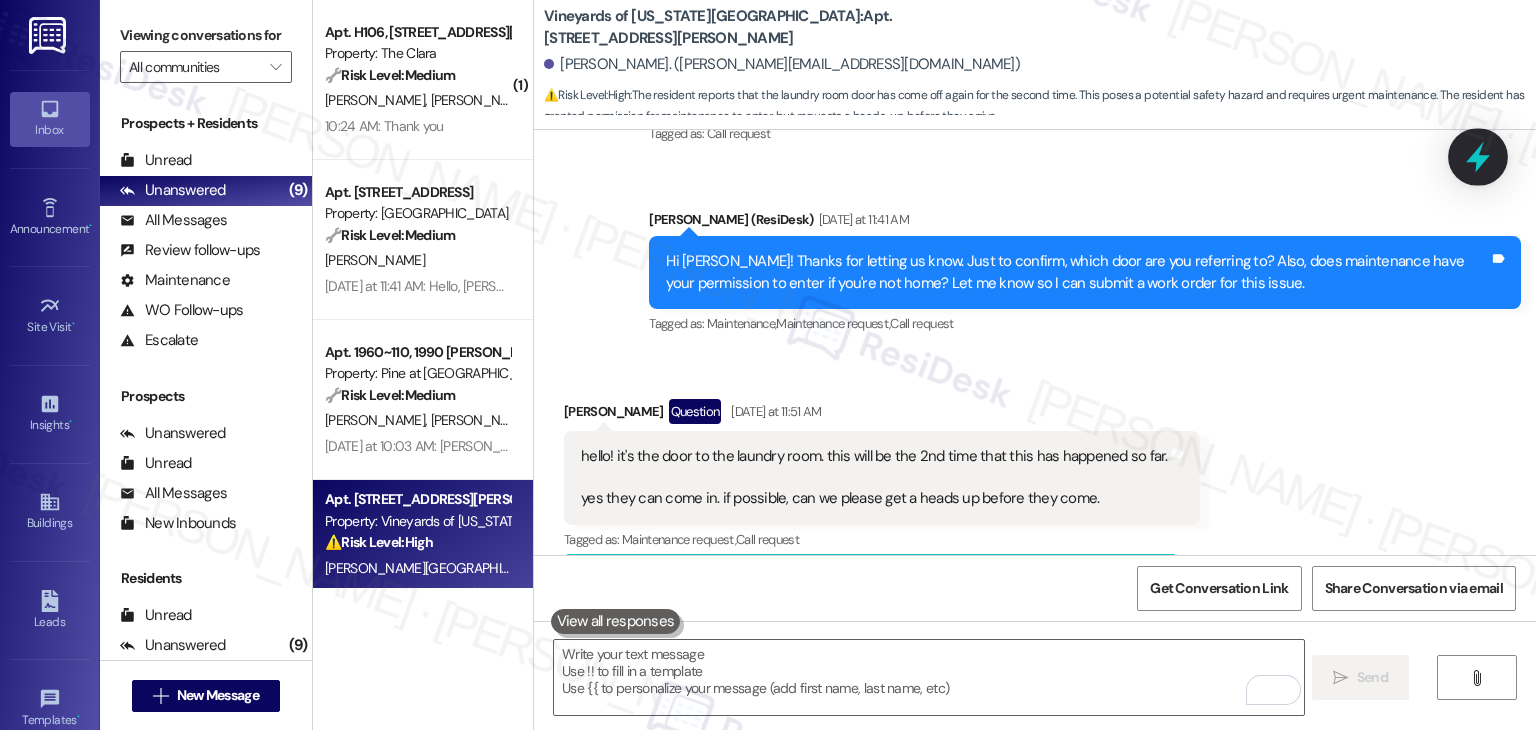 click 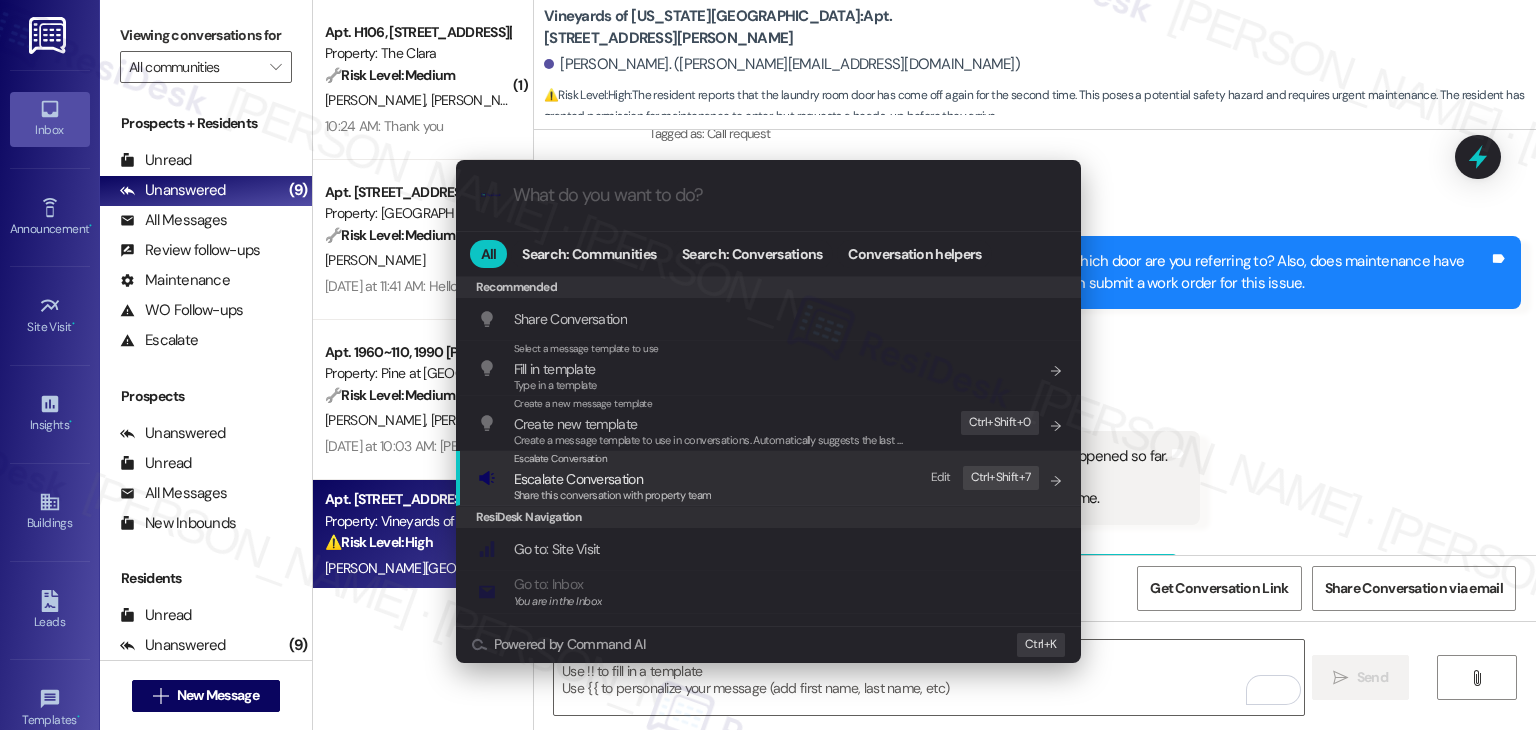 click on "Share this conversation with property team" at bounding box center [613, 495] 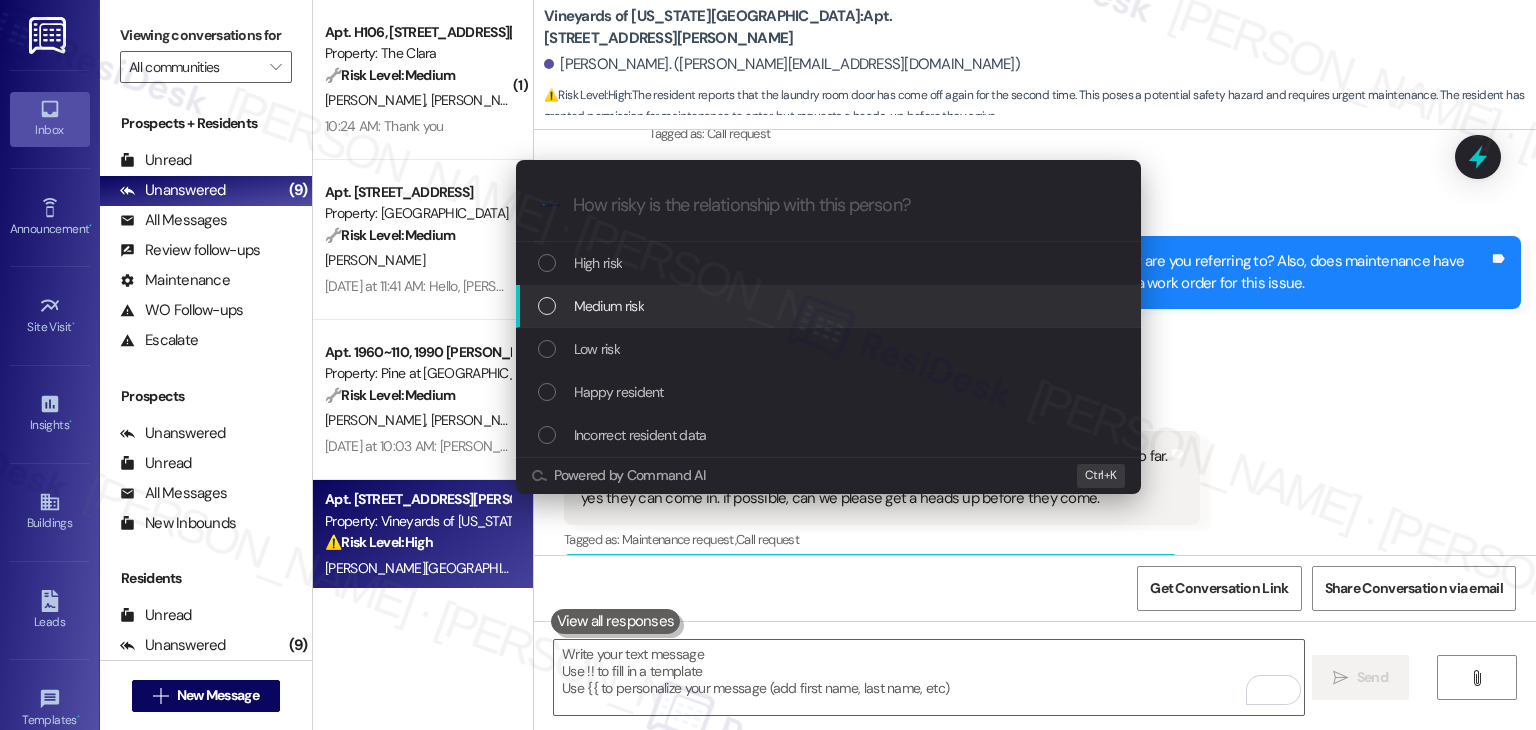 click at bounding box center (547, 306) 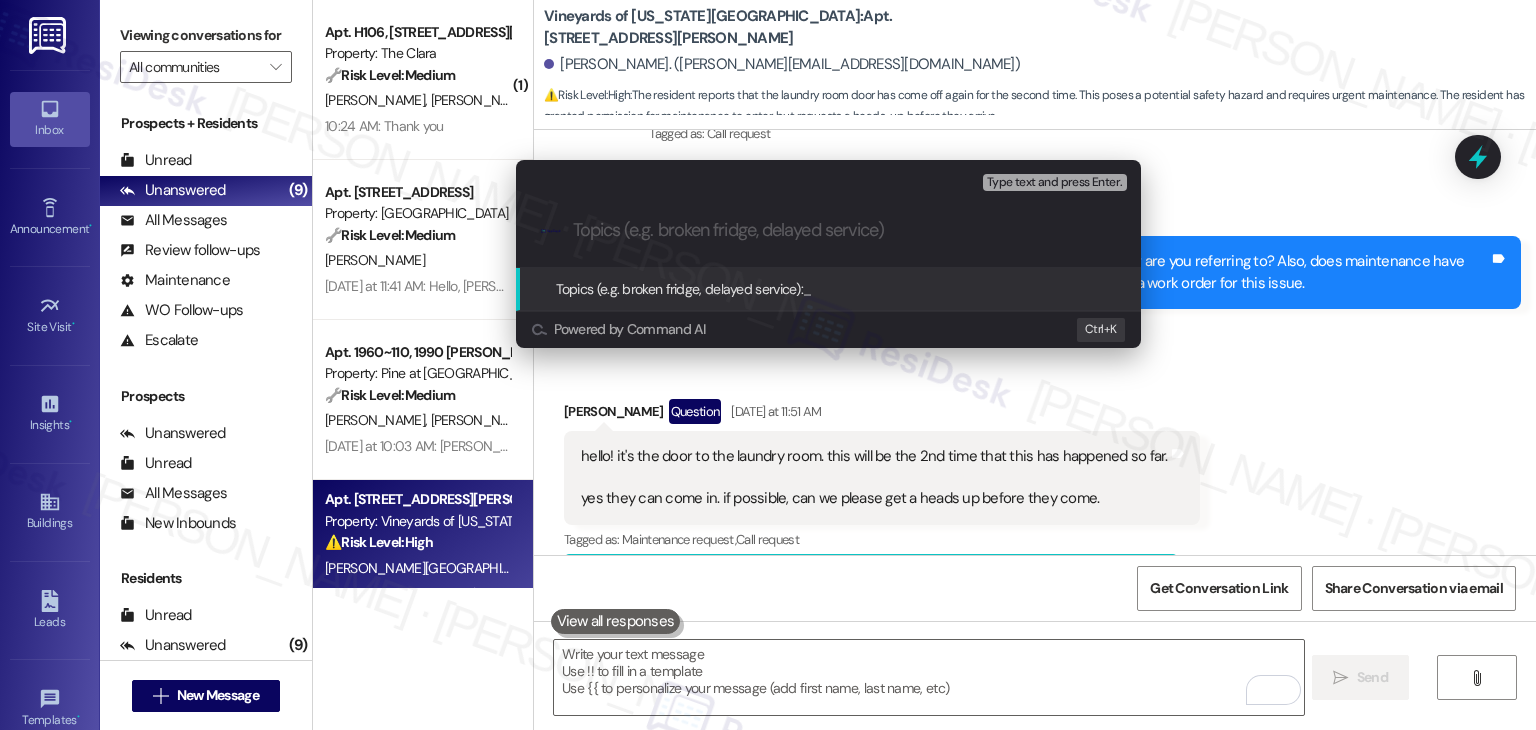 paste on "SR #155195 - Laundry Room Door" 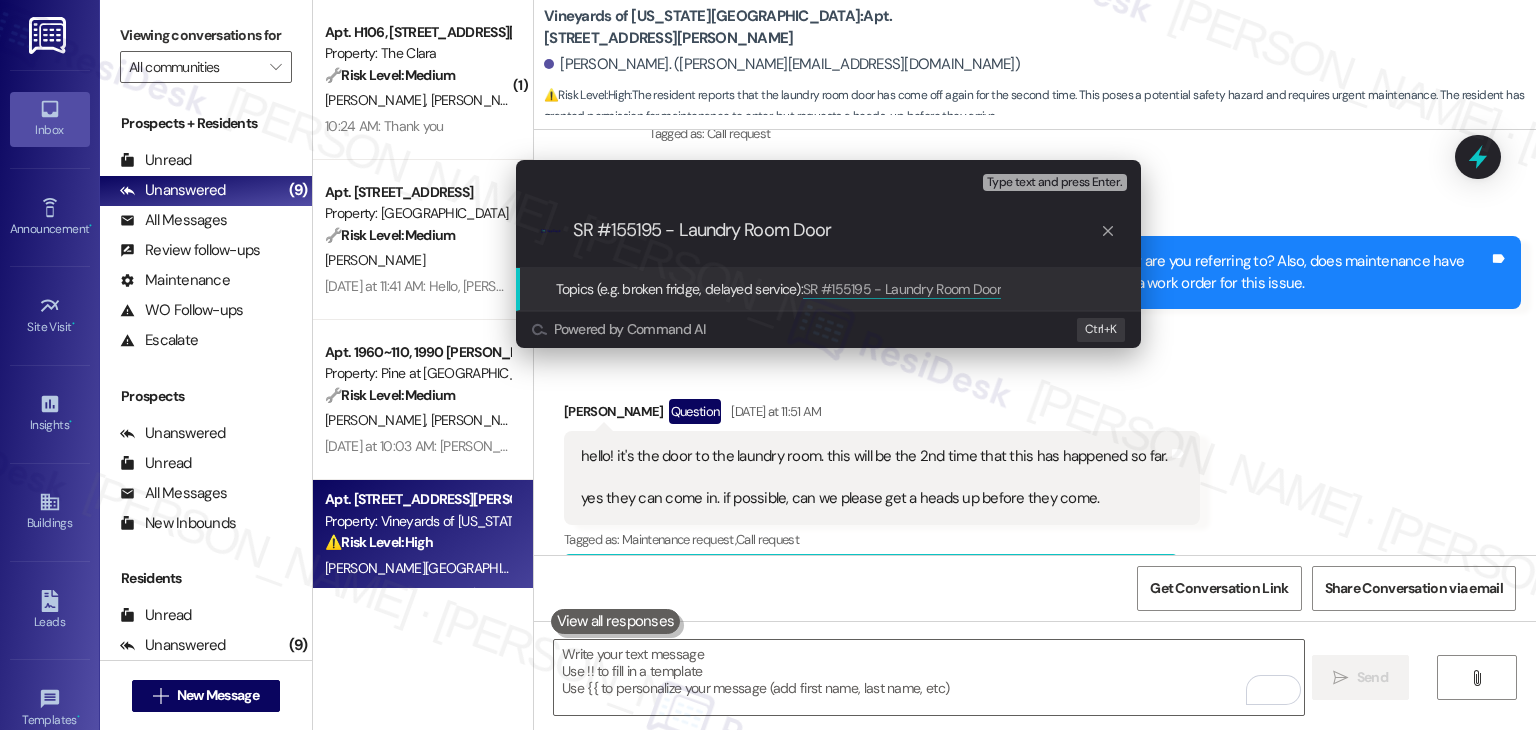 type 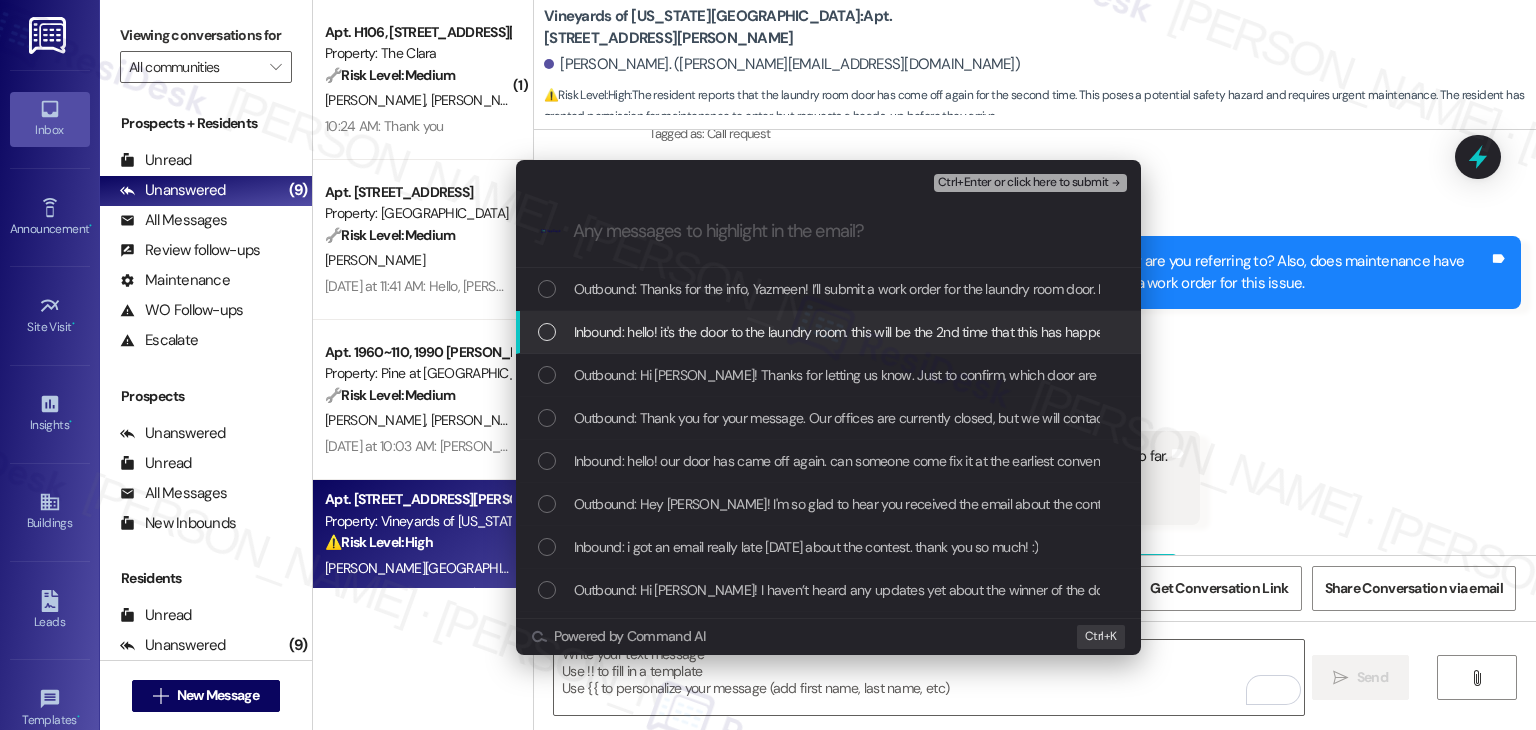 click at bounding box center (547, 332) 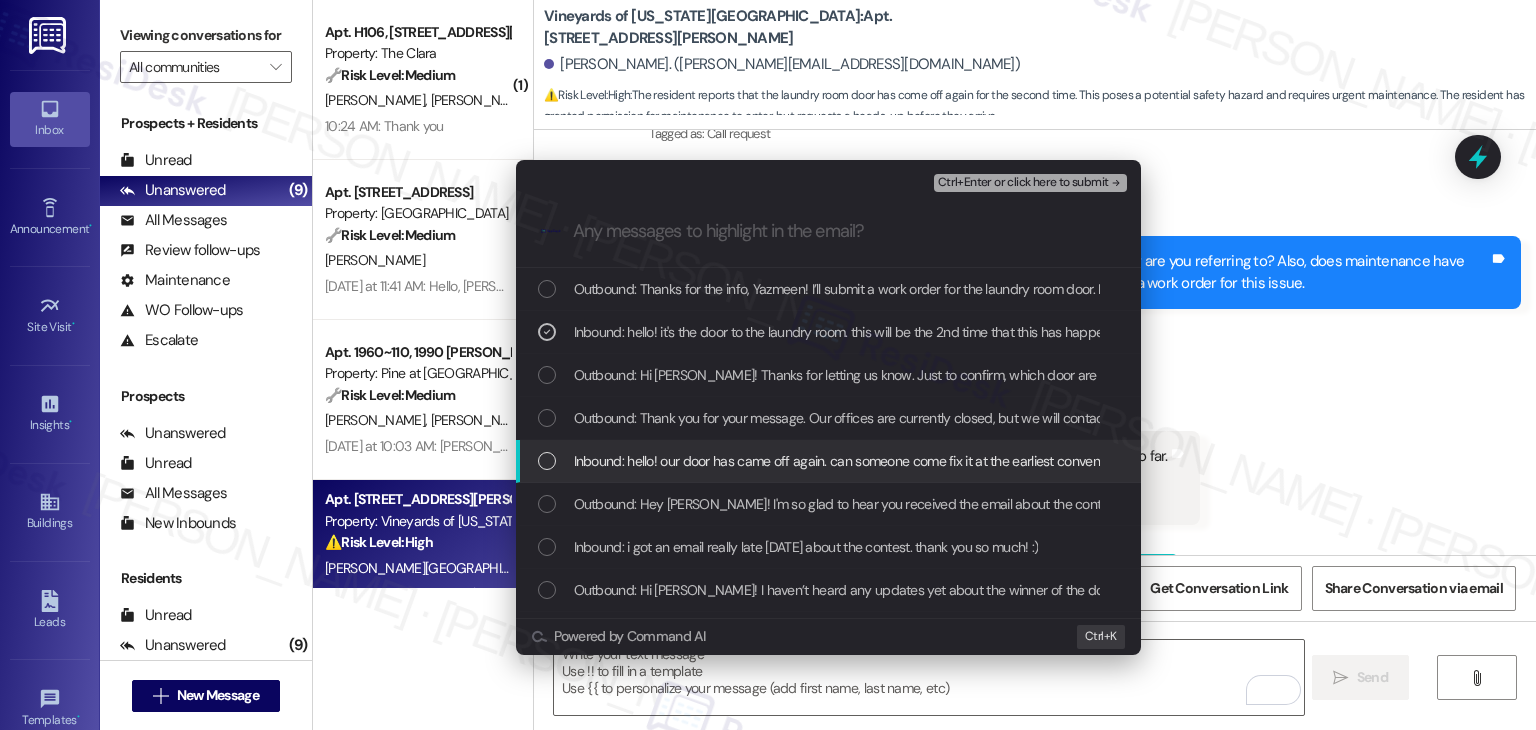 click on "Inbound: hello! our door has came off again. can someone come fix it at the earliest convenience ? thank you in advance!" at bounding box center (830, 461) 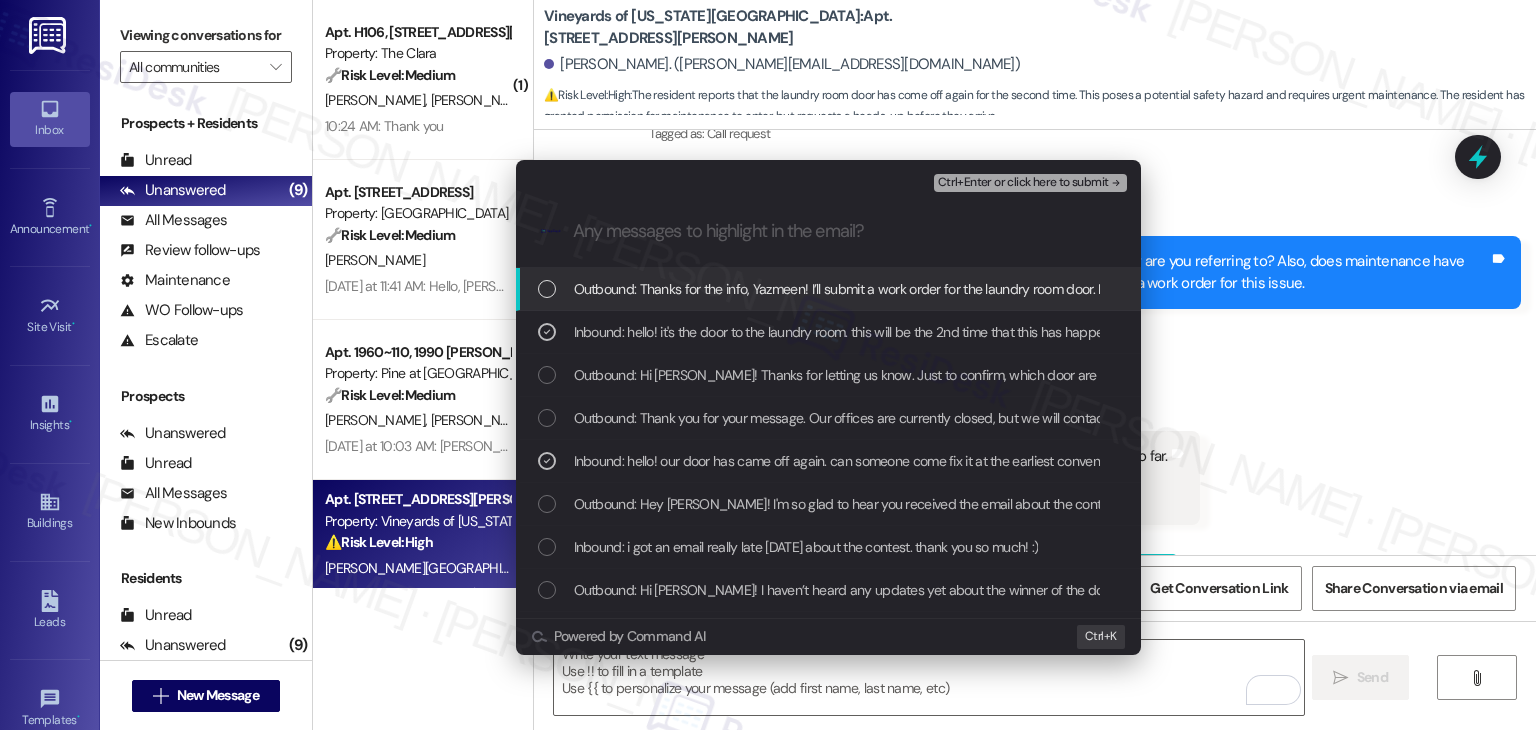 click on "Ctrl+Enter or click here to submit" at bounding box center (1032, 183) 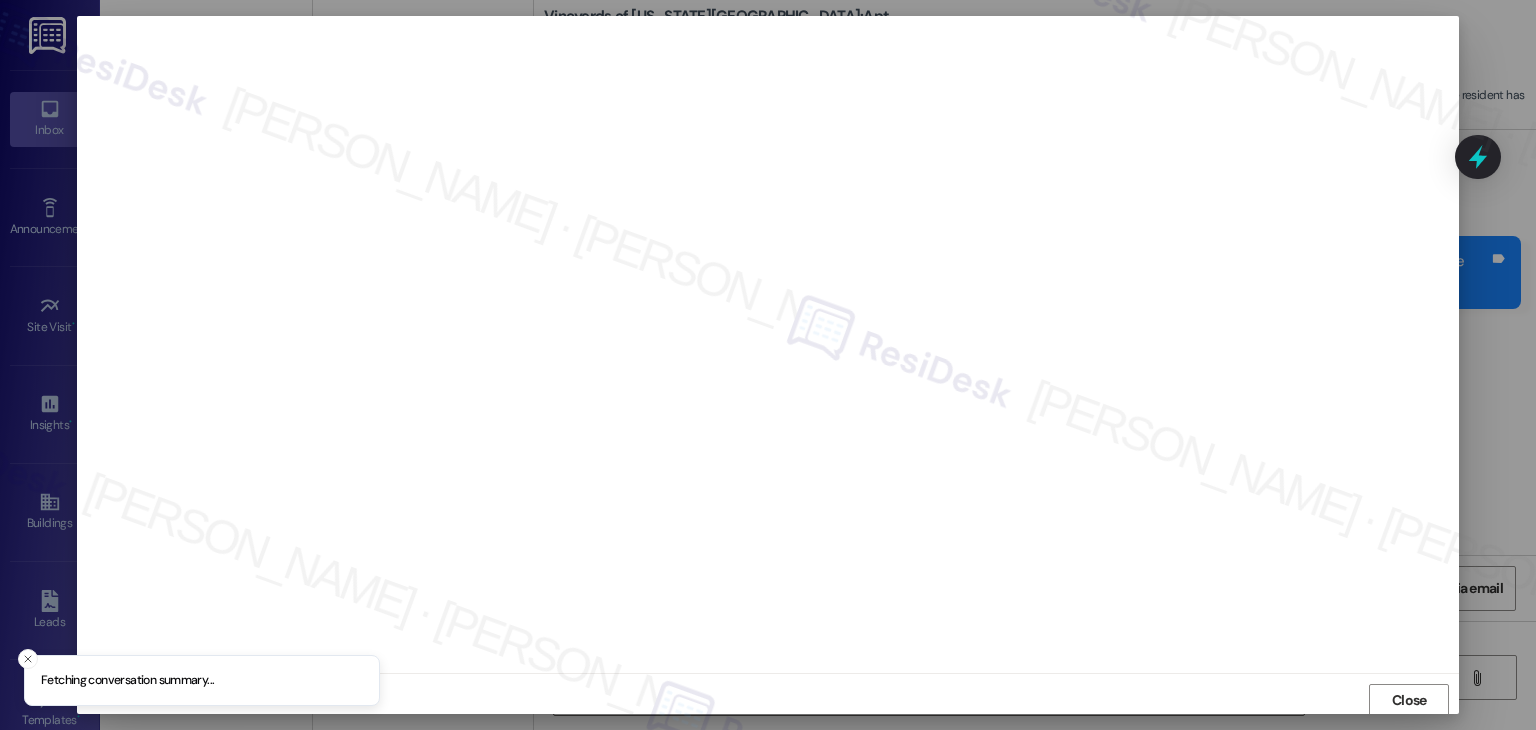 scroll, scrollTop: 1, scrollLeft: 0, axis: vertical 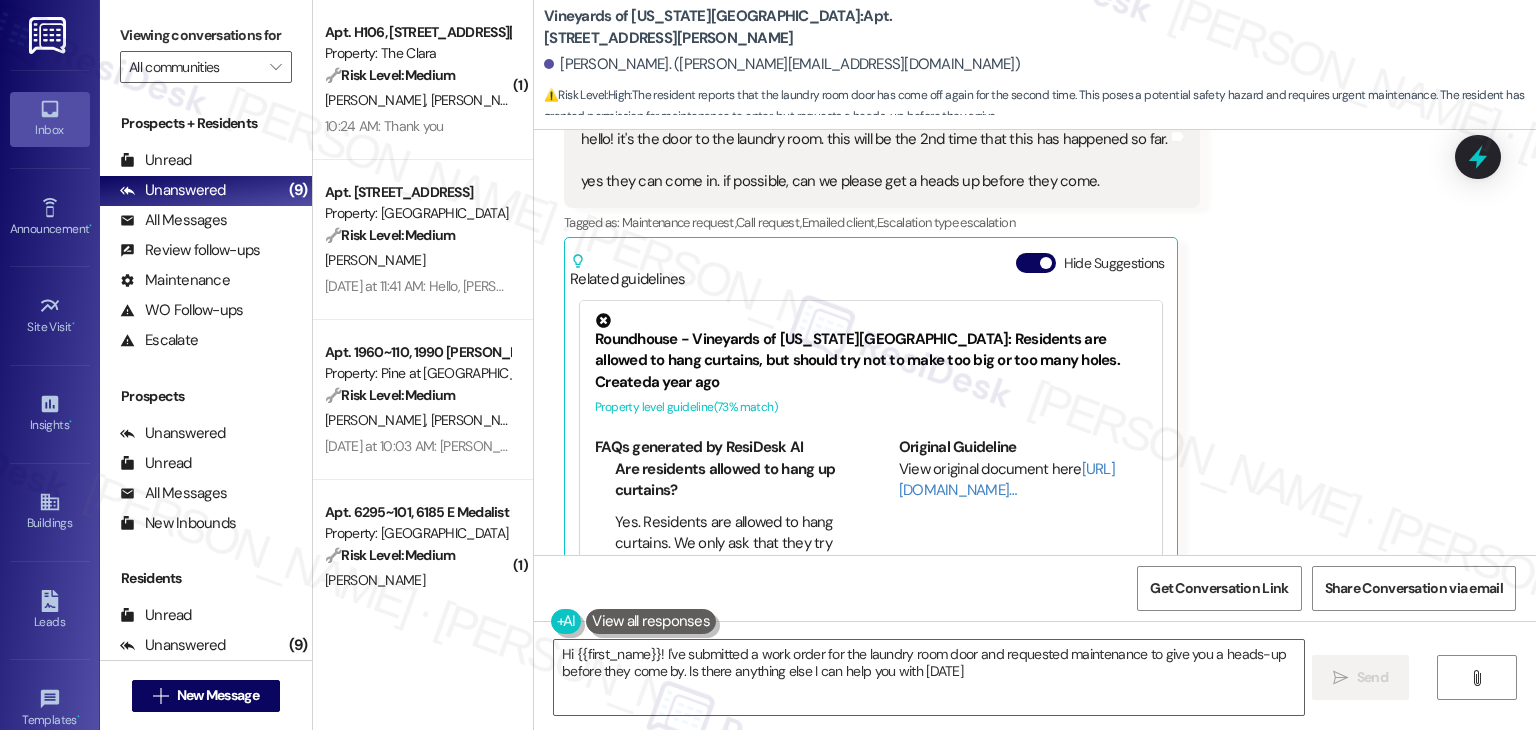 type on "Hi {{first_name}}! I've submitted a work order for the laundry room door and requested maintenance to give you a heads-up before they come by. Is there anything else I can help you with today?" 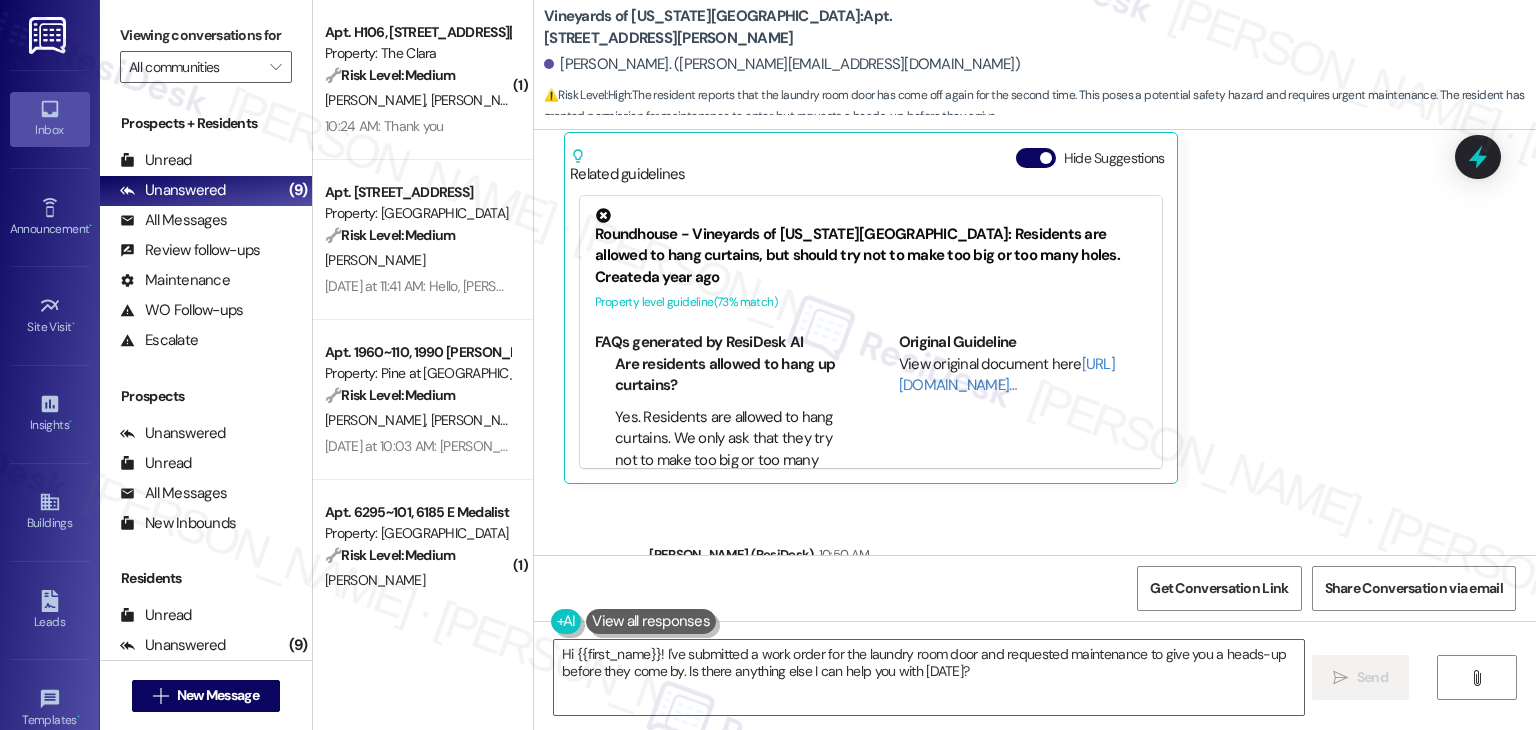 scroll, scrollTop: 15700, scrollLeft: 0, axis: vertical 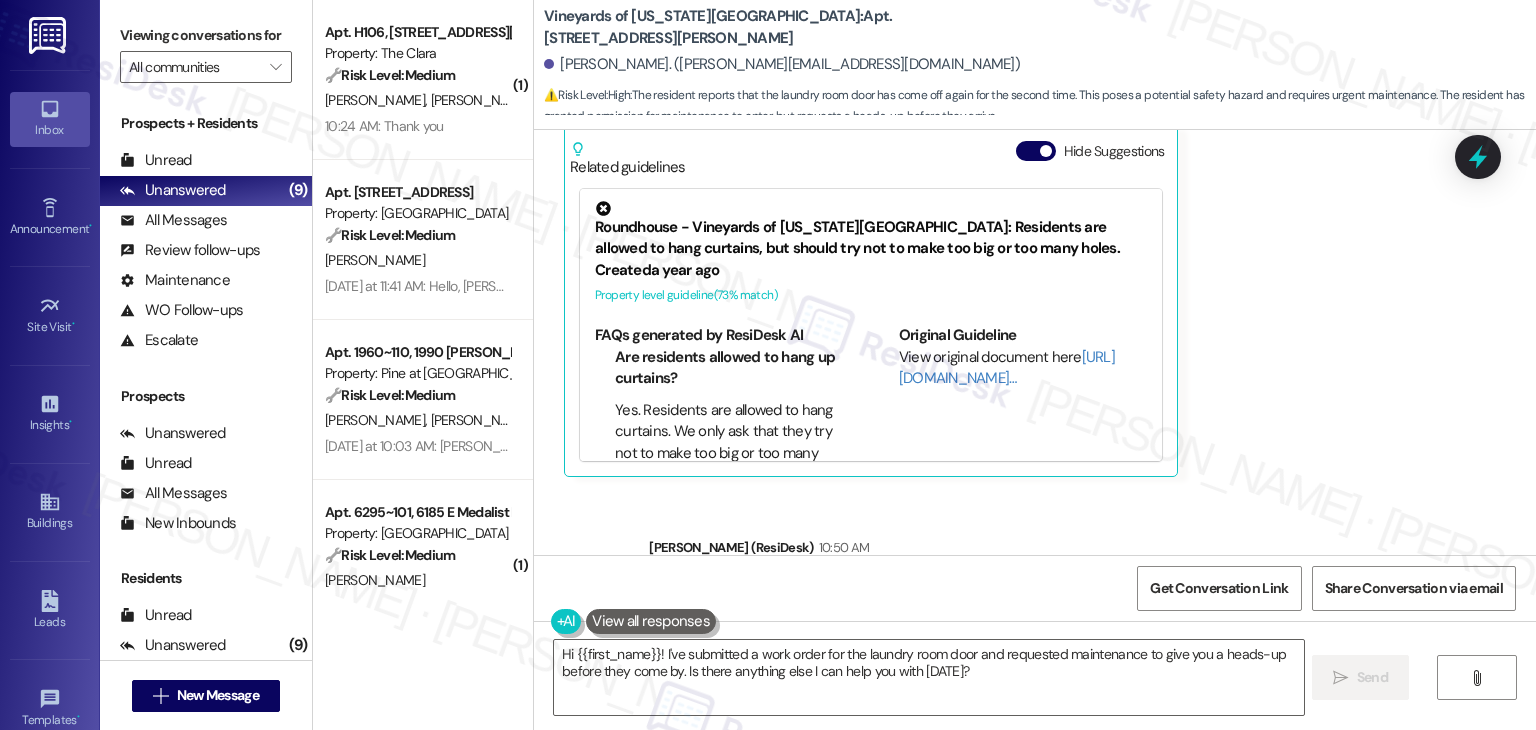 click on "Received via SMS Yazmeen Berkley Question Yesterday at 11:51 AM hello! it's the door to the laundry room. this will be the 2nd time that this has happened so far.
yes they can come in. if possible, can we please get a heads up before they come.  Tags and notes Tagged as:   Maintenance request ,  Click to highlight conversations about Maintenance request Call request ,  Click to highlight conversations about Call request Emailed client ,  Click to highlight conversations about Emailed client Escalation type escalation Click to highlight conversations about Escalation type escalation  Related guidelines Hide Suggestions Roundhouse - Vineyards of Colorado Springs: Residents are allowed to hang curtains, but should try not to make too big or too many holes. Created  a year ago Property level guideline  ( 73 % match) FAQs generated by ResiDesk AI Are residents allowed to hang up curtains? Yes. Residents are allowed to hang curtains. We only ask that they try not to make too big or too many holes. Created   (" at bounding box center (1035, 208) 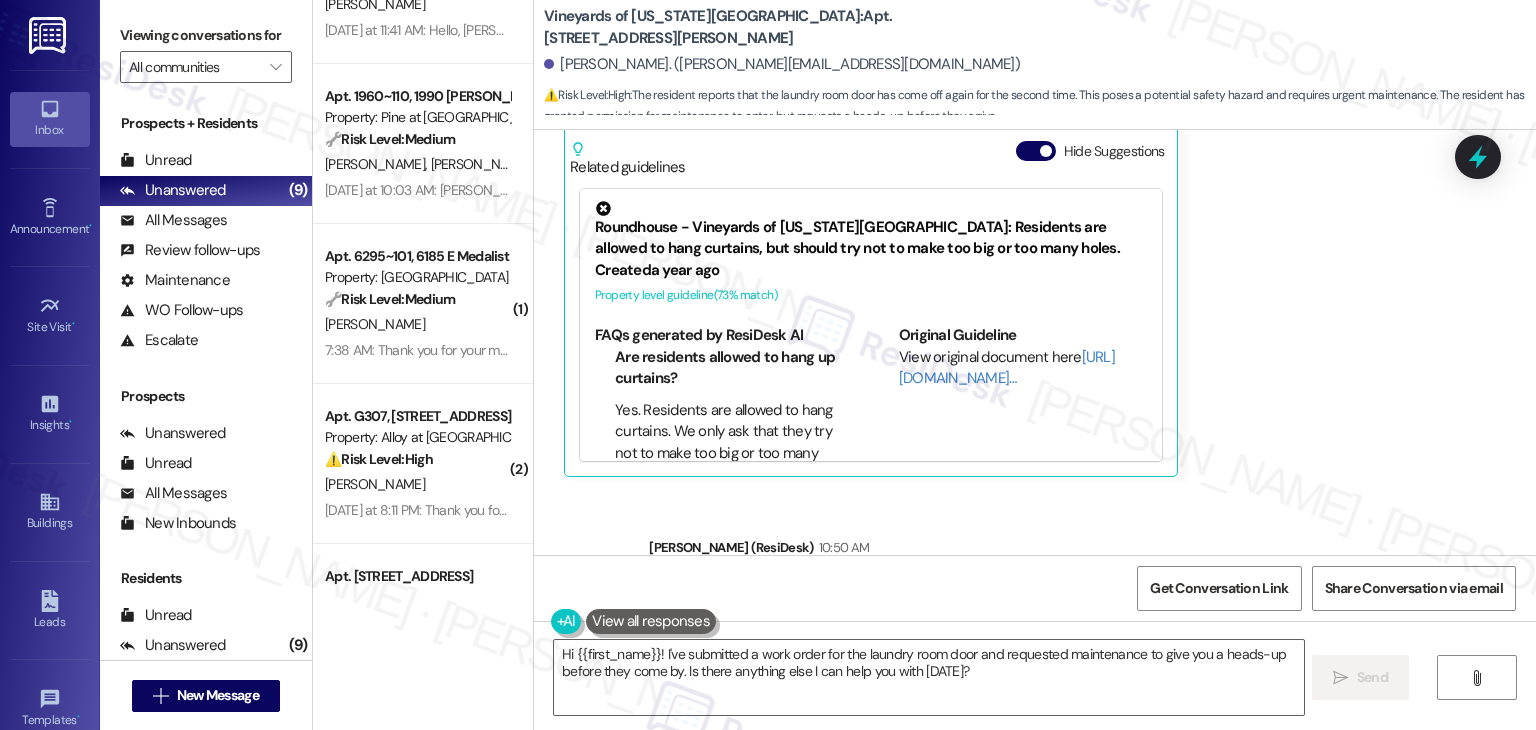 scroll, scrollTop: 300, scrollLeft: 0, axis: vertical 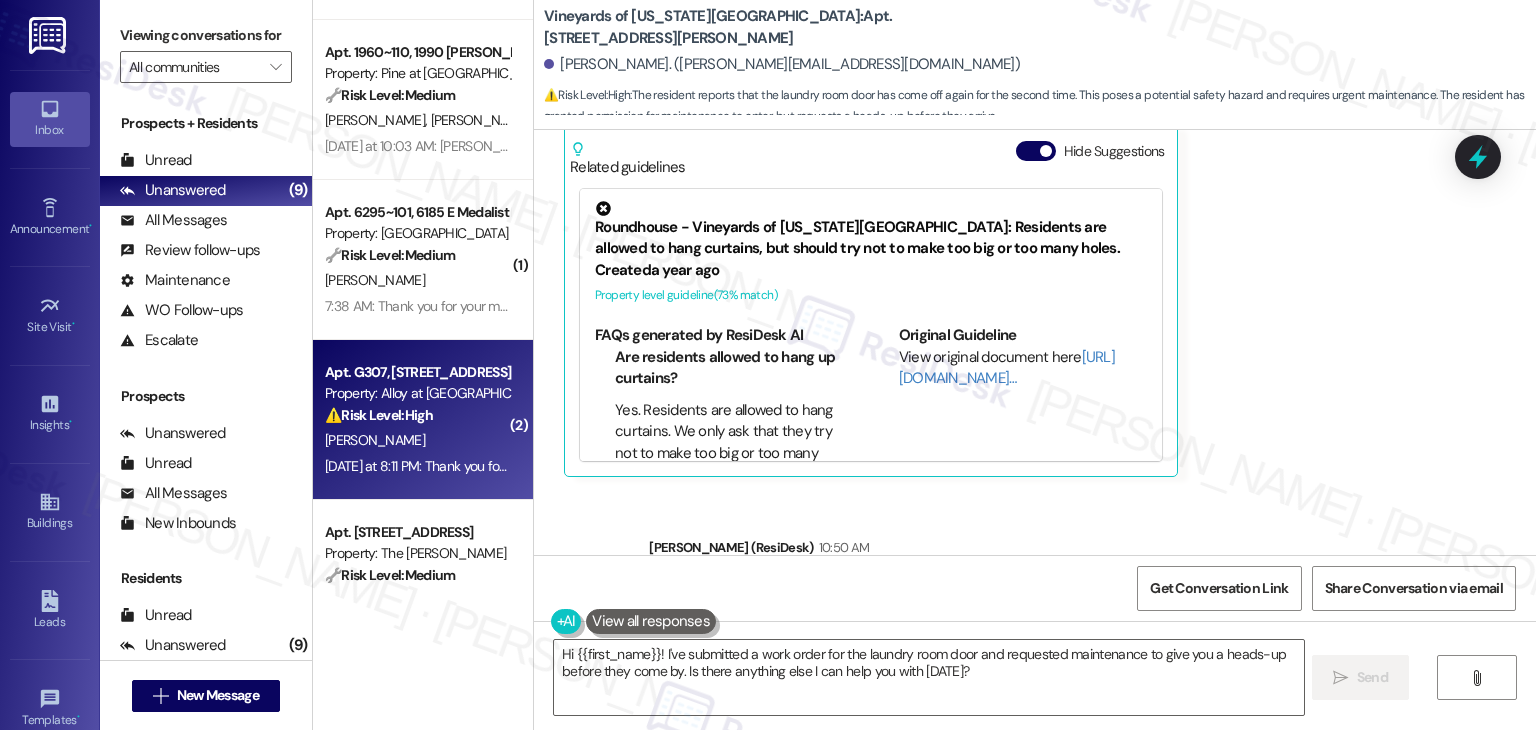 click on "Yesterday at 8:11 PM: Thank you for your message. Our offices are currently closed, but we will contact you when we resume operations. For emergencies, please contact your emergency number 801.655.5600. Yesterday at 8:11 PM: Thank you for your message. Our offices are currently closed, but we will contact you when we resume operations. For emergencies, please contact your emergency number 801.655.5600." at bounding box center (922, 466) 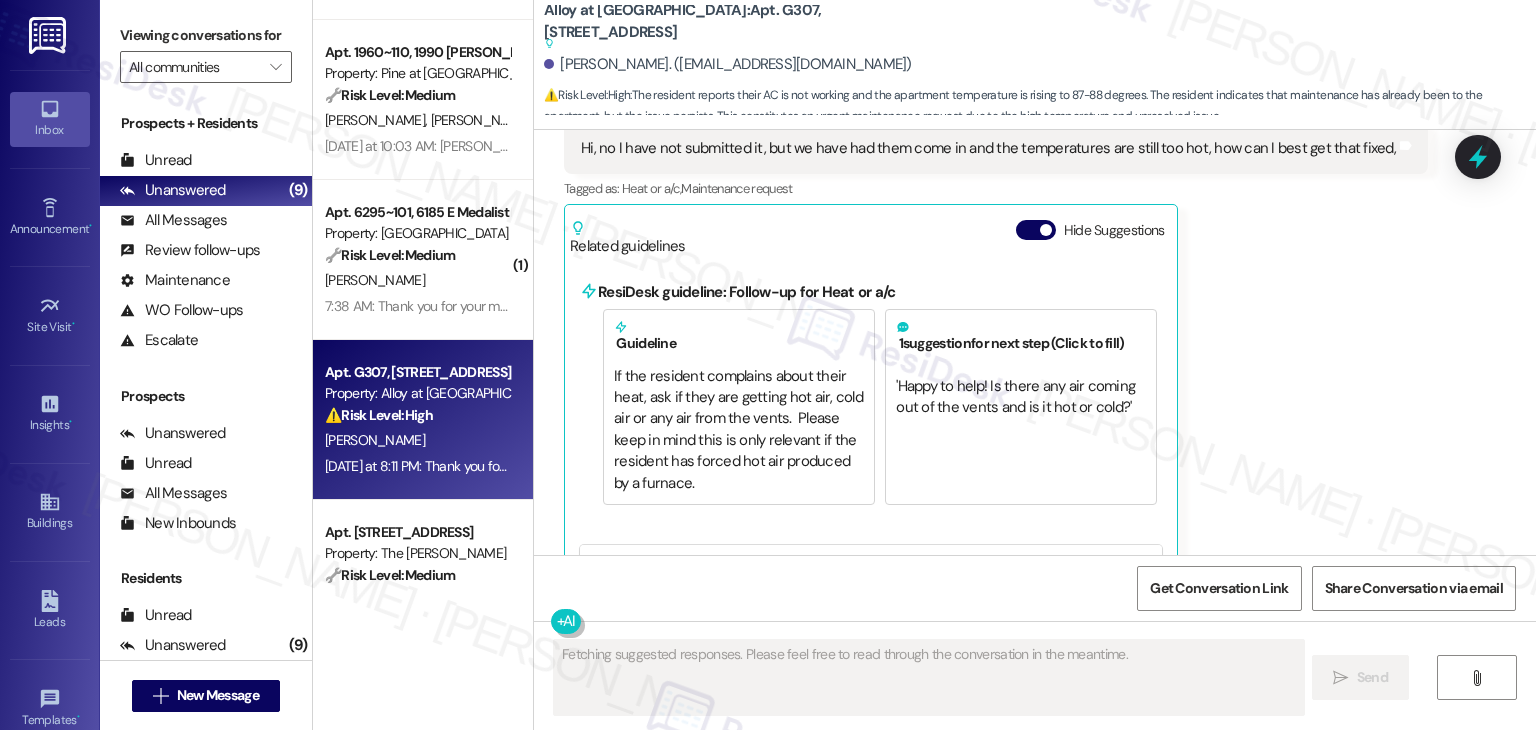 scroll, scrollTop: 650, scrollLeft: 0, axis: vertical 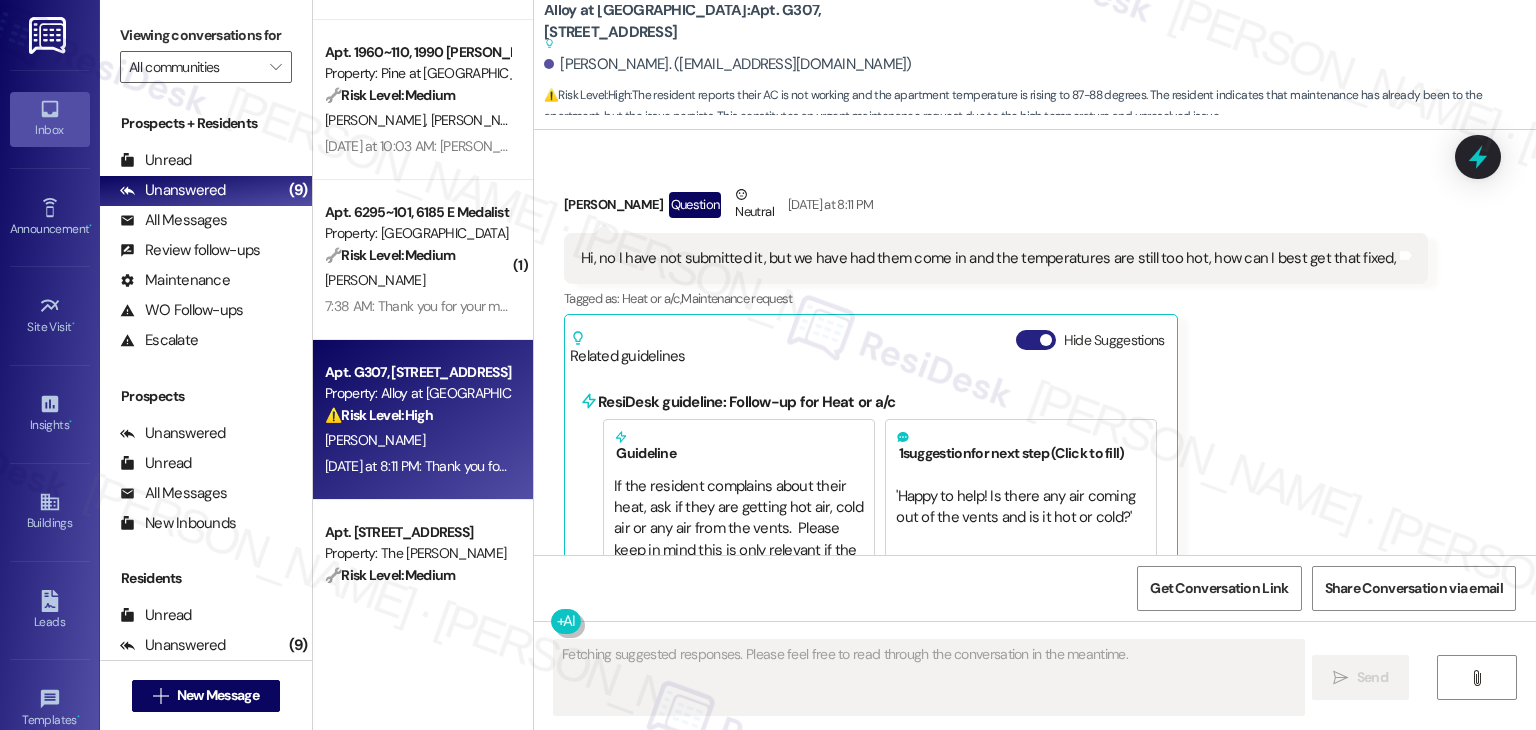 click on "Hide Suggestions" at bounding box center [1036, 340] 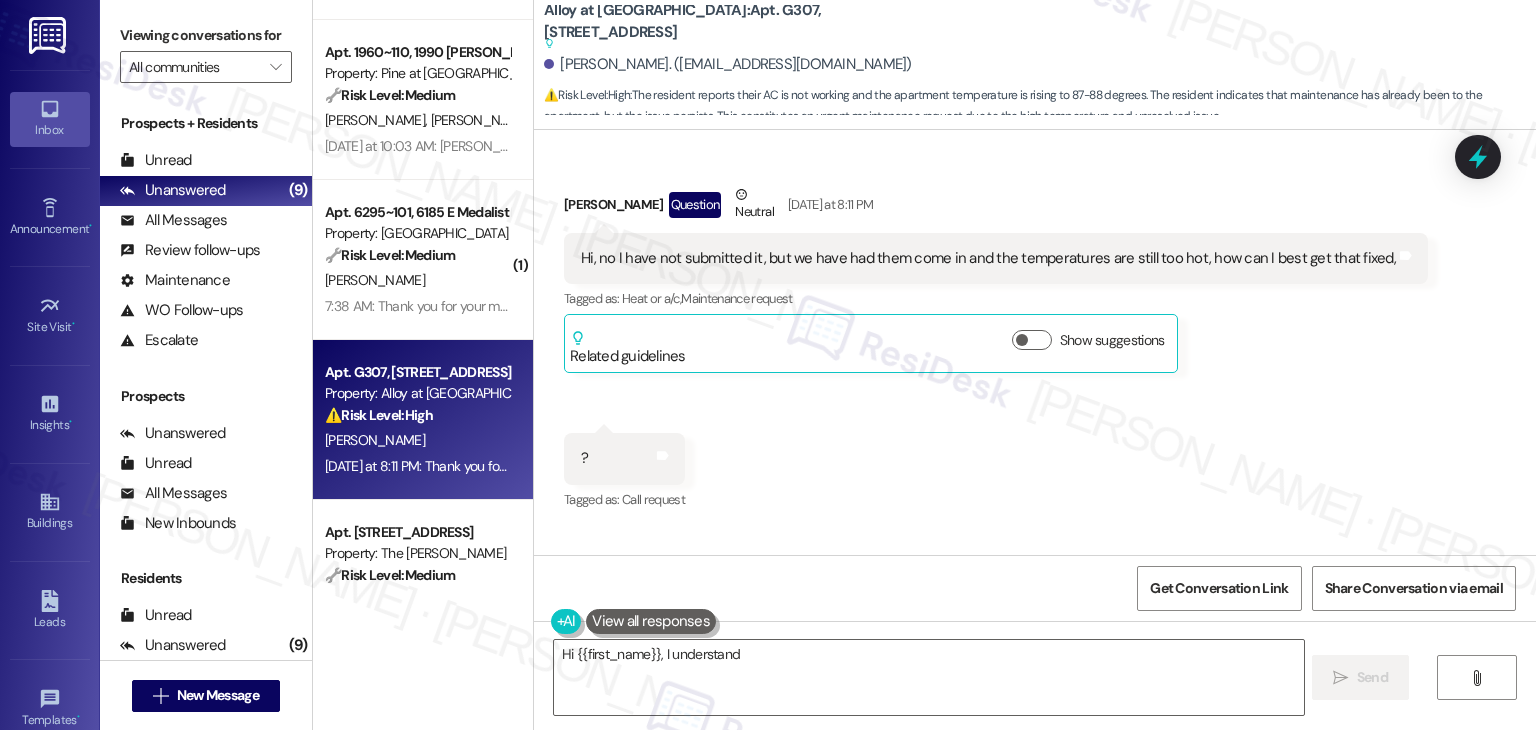 click on "Received via SMS Adam Haughawout Question   Neutral Yesterday at 8:11 PM Hi, no I have not submitted it, but we have had them come in and the temperatures are still too hot, how can I best get that fixed,  Tags and notes Tagged as:   Heat or a/c ,  Click to highlight conversations about Heat or a/c Maintenance request Click to highlight conversations about Maintenance request  Related guidelines Show suggestions Received via SMS 8:11 PM Adam Haughawout Question Yesterday at 8:11 PM ? Tags and notes Tagged as:   Call request Click to highlight conversations about Call request" at bounding box center [1035, 334] 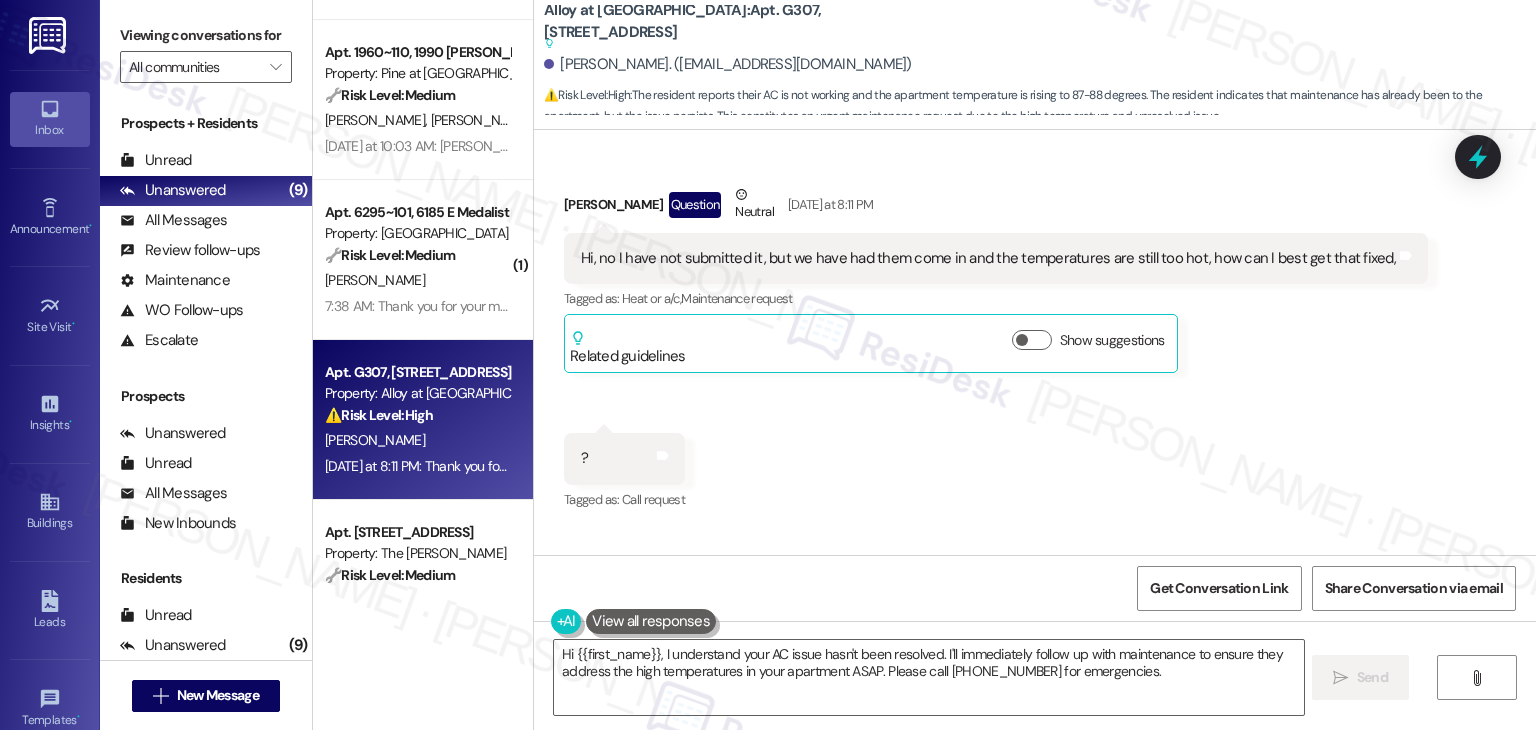 click on "Received via SMS Adam Haughawout Question   Neutral Yesterday at 8:11 PM Hi, no I have not submitted it, but we have had them come in and the temperatures are still too hot, how can I best get that fixed,  Tags and notes Tagged as:   Heat or a/c ,  Click to highlight conversations about Heat or a/c Maintenance request Click to highlight conversations about Maintenance request  Related guidelines Show suggestions Received via SMS 8:11 PM Adam Haughawout Question Yesterday at 8:11 PM ? Tags and notes Tagged as:   Call request Click to highlight conversations about Call request" at bounding box center [1035, 334] 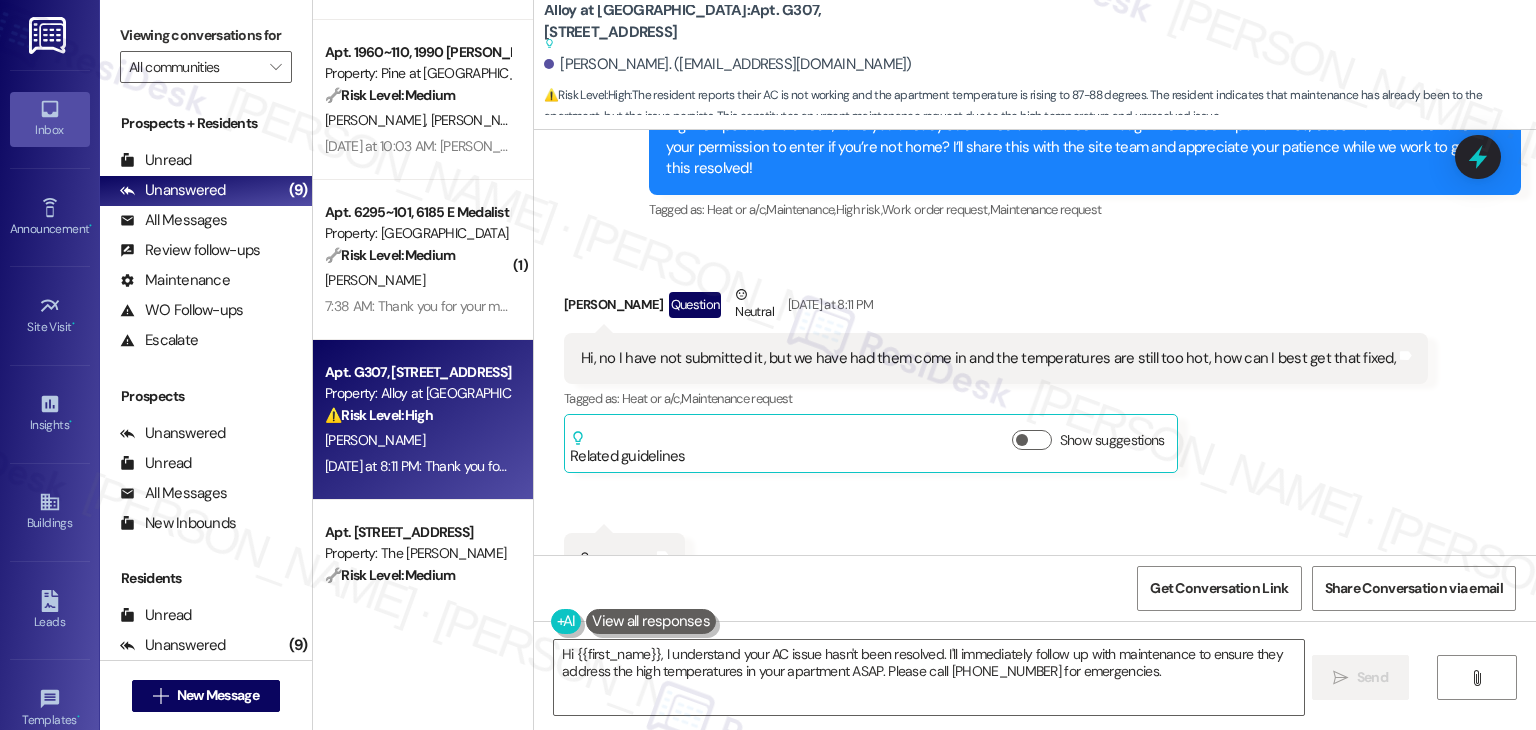 click on "Received via SMS Adam Haughawout Question   Neutral Yesterday at 8:11 PM Hi, no I have not submitted it, but we have had them come in and the temperatures are still too hot, how can I best get that fixed,  Tags and notes Tagged as:   Heat or a/c ,  Click to highlight conversations about Heat or a/c Maintenance request Click to highlight conversations about Maintenance request  Related guidelines Show suggestions Received via SMS 8:11 PM Adam Haughawout Question Yesterday at 8:11 PM ? Tags and notes Tagged as:   Call request Click to highlight conversations about Call request" at bounding box center (1035, 434) 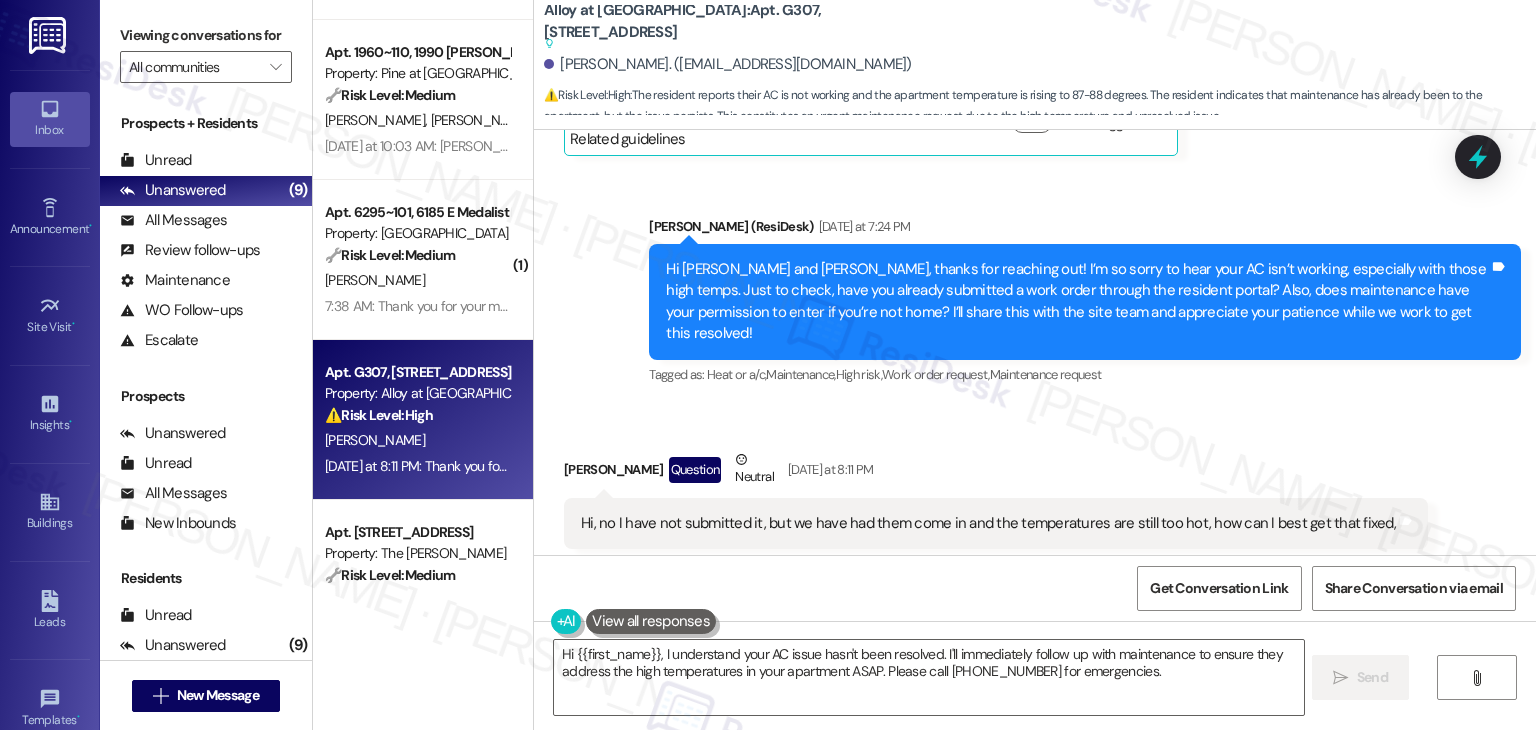 scroll, scrollTop: 350, scrollLeft: 0, axis: vertical 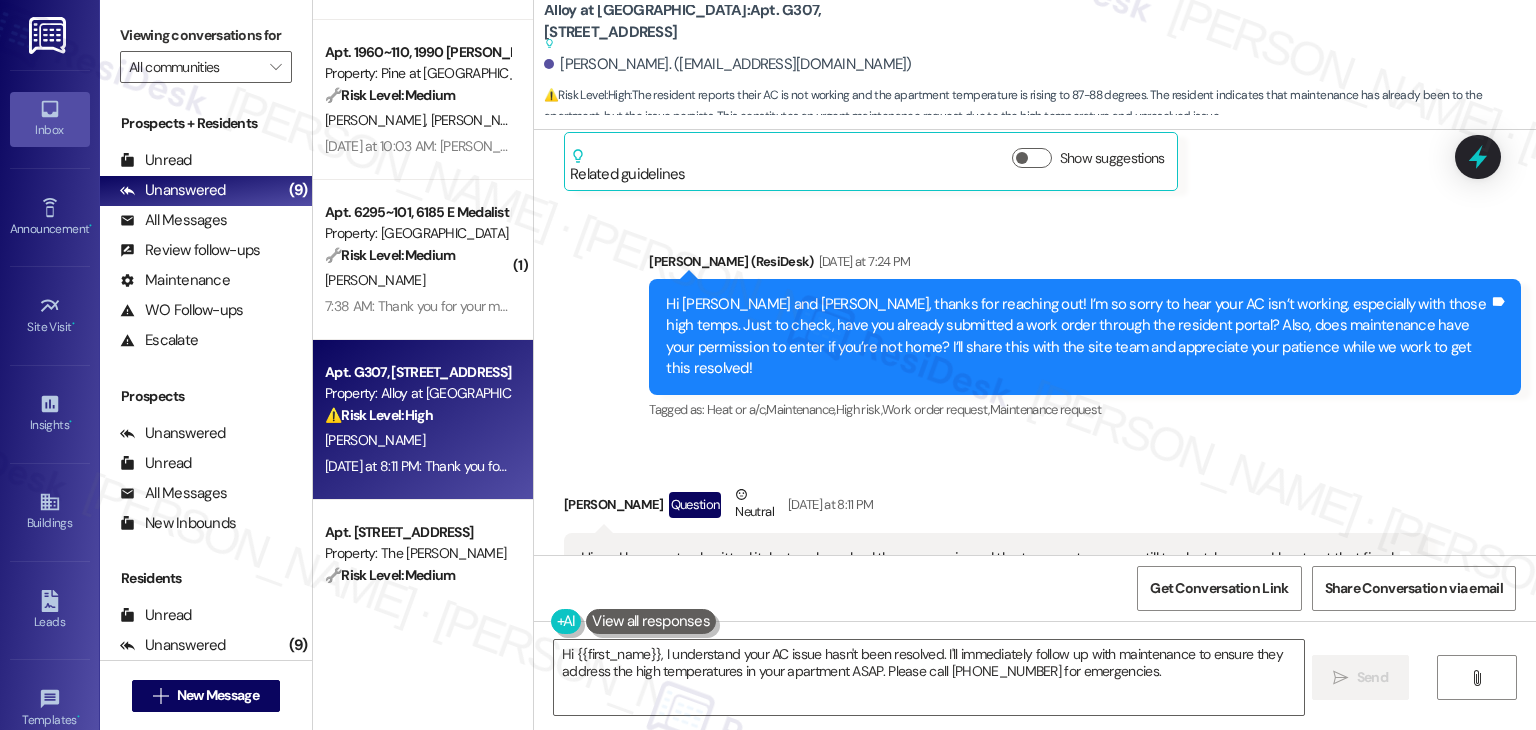 click on "Adam Haughawout Question   Neutral Yesterday at 8:11 PM" at bounding box center [996, 508] 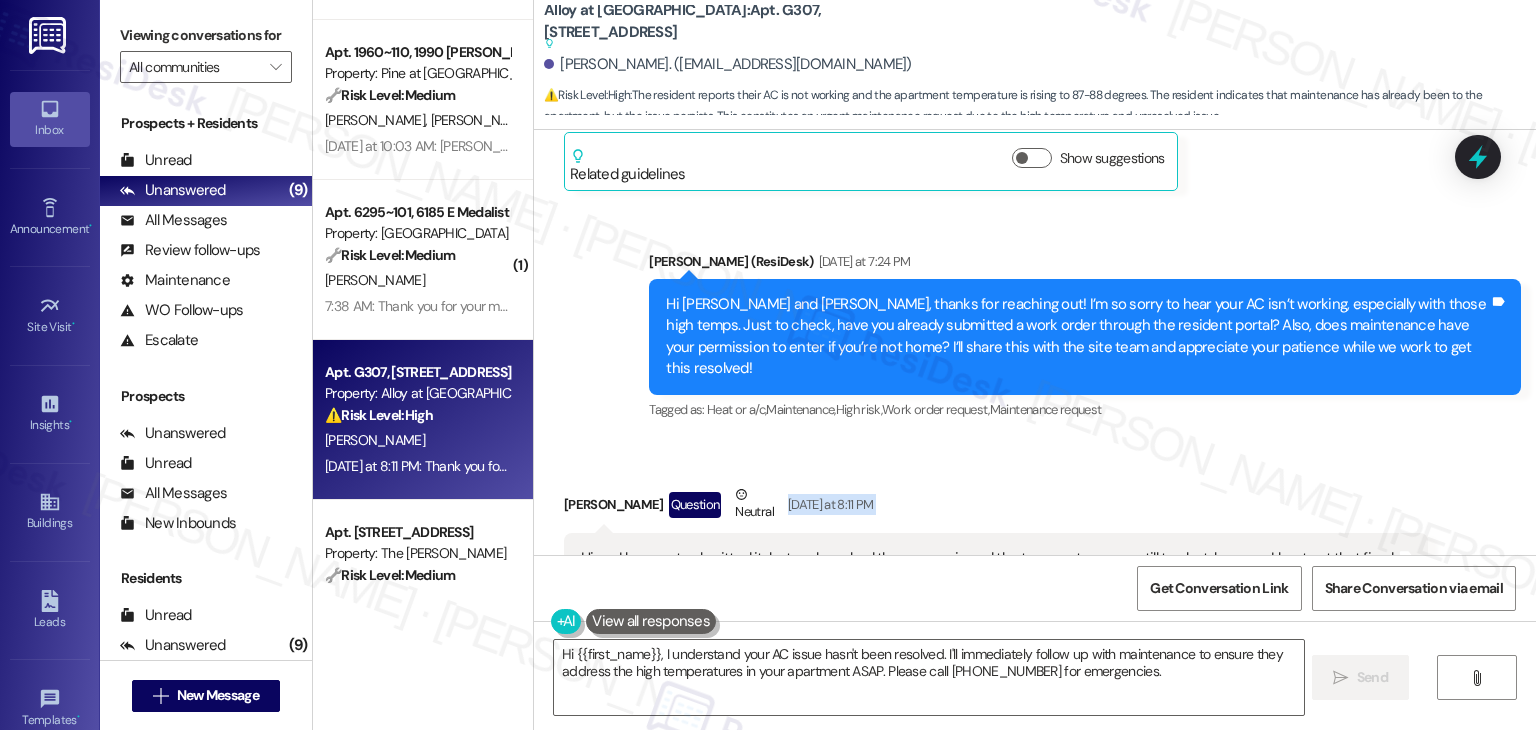 click on "Adam Haughawout Question   Neutral Yesterday at 8:11 PM" at bounding box center (996, 508) 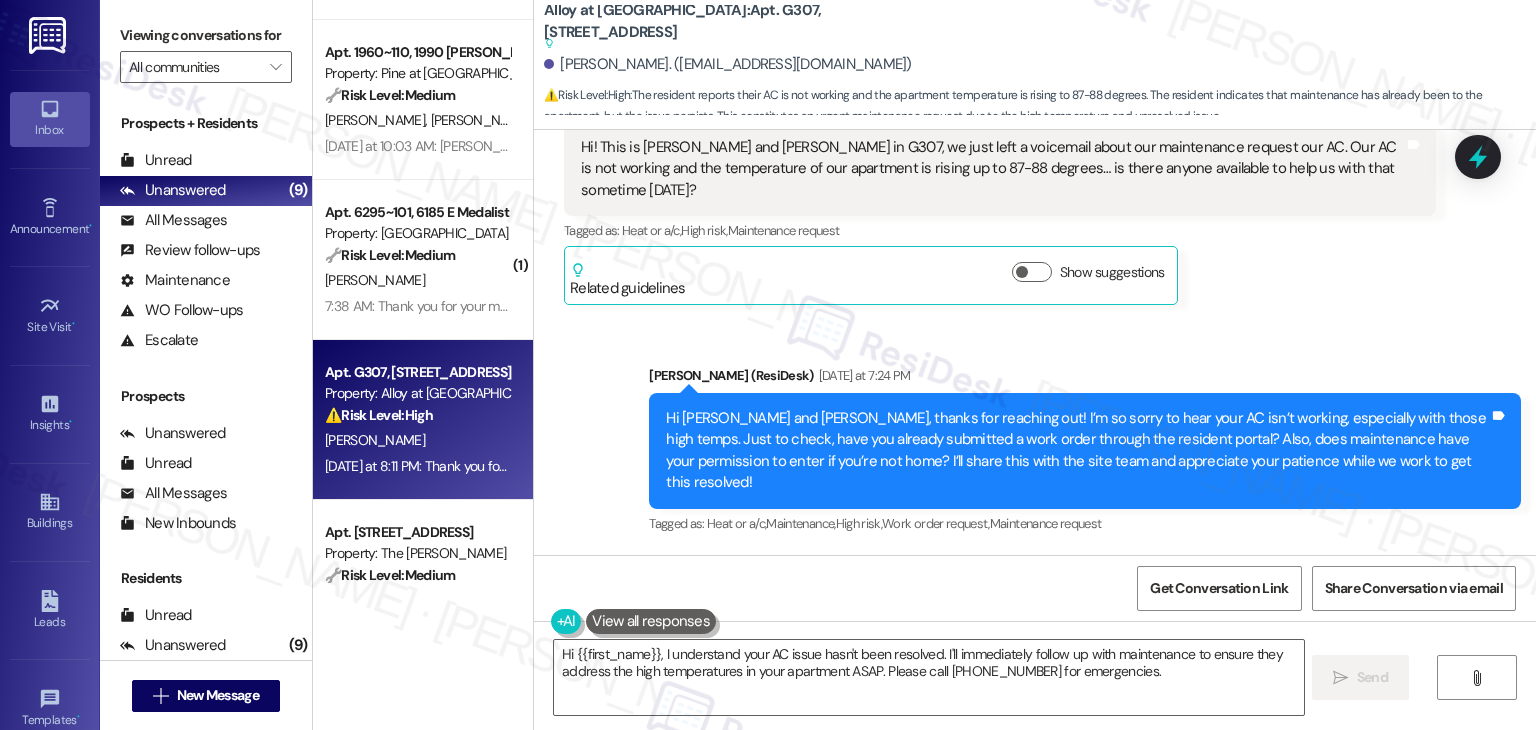 scroll, scrollTop: 300, scrollLeft: 0, axis: vertical 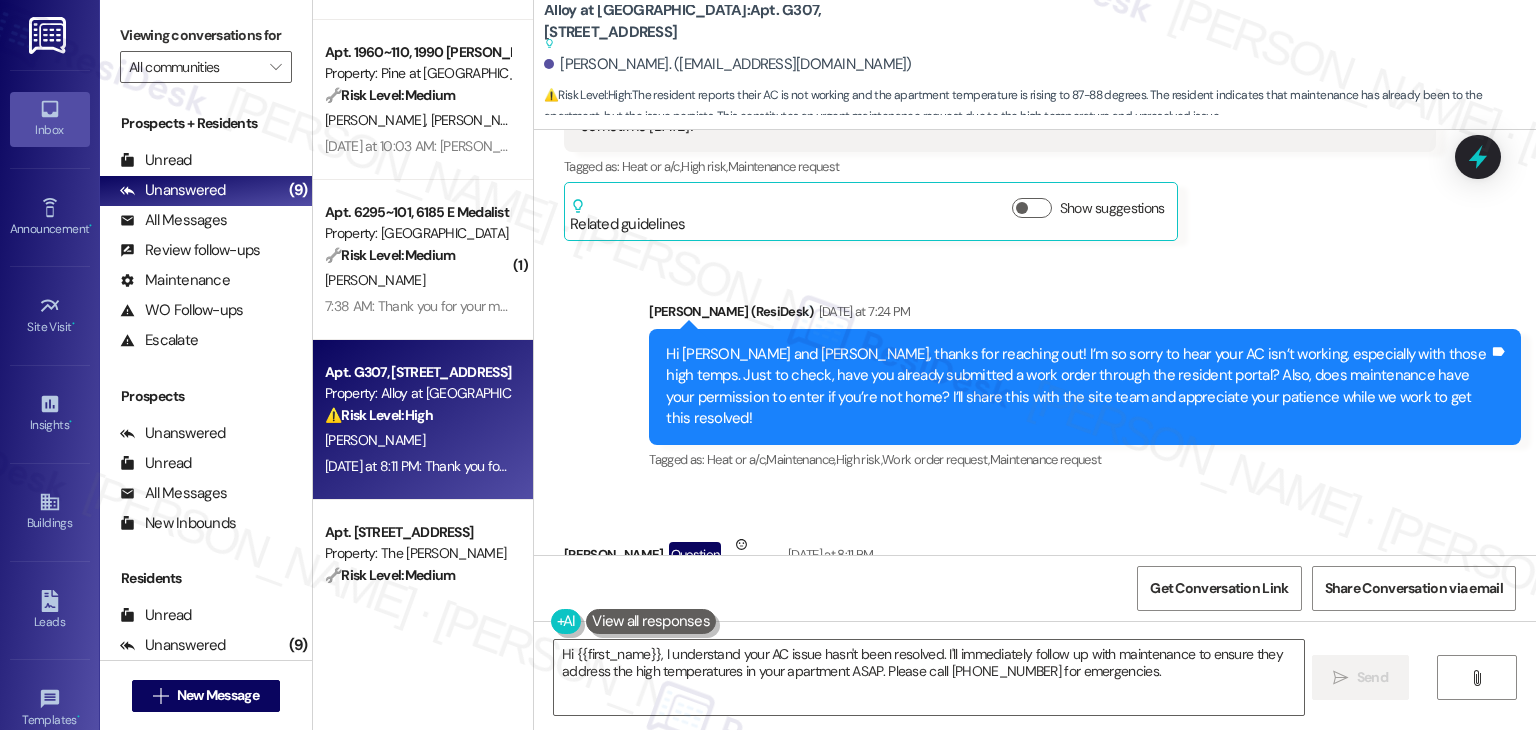 click on "Hi Hayley and Adam, thanks for reaching out! I’m so sorry to hear your AC isn’t working, especially with those high temps. Just to check, have you already submitted a work order through the resident portal? Also, does maintenance have your permission to enter if you’re not home? I’ll share this with the site team and appreciate your patience while we work to get this resolved!" at bounding box center [1077, 387] 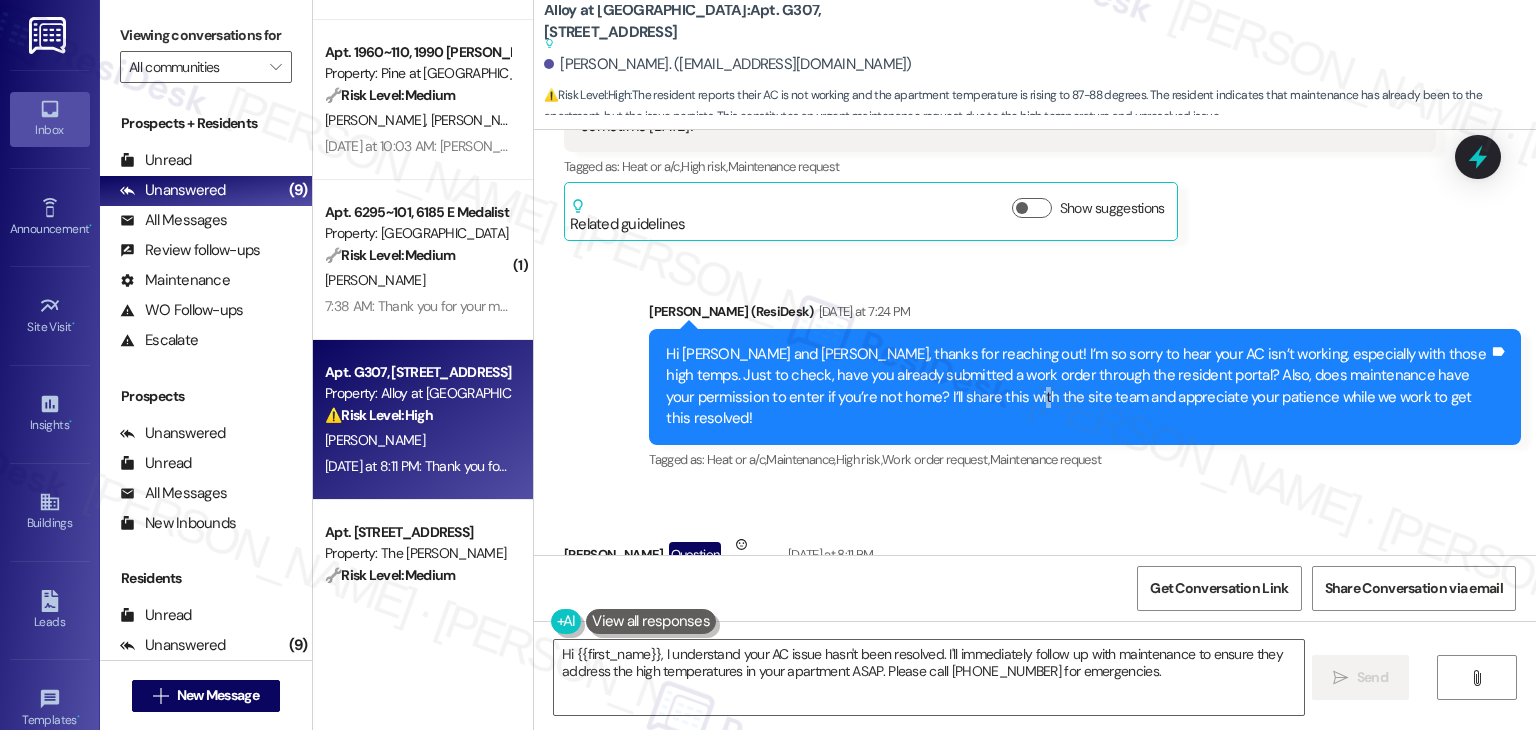 click on "Hi Hayley and Adam, thanks for reaching out! I’m so sorry to hear your AC isn’t working, especially with those high temps. Just to check, have you already submitted a work order through the resident portal? Also, does maintenance have your permission to enter if you’re not home? I’ll share this with the site team and appreciate your patience while we work to get this resolved!" at bounding box center [1077, 387] 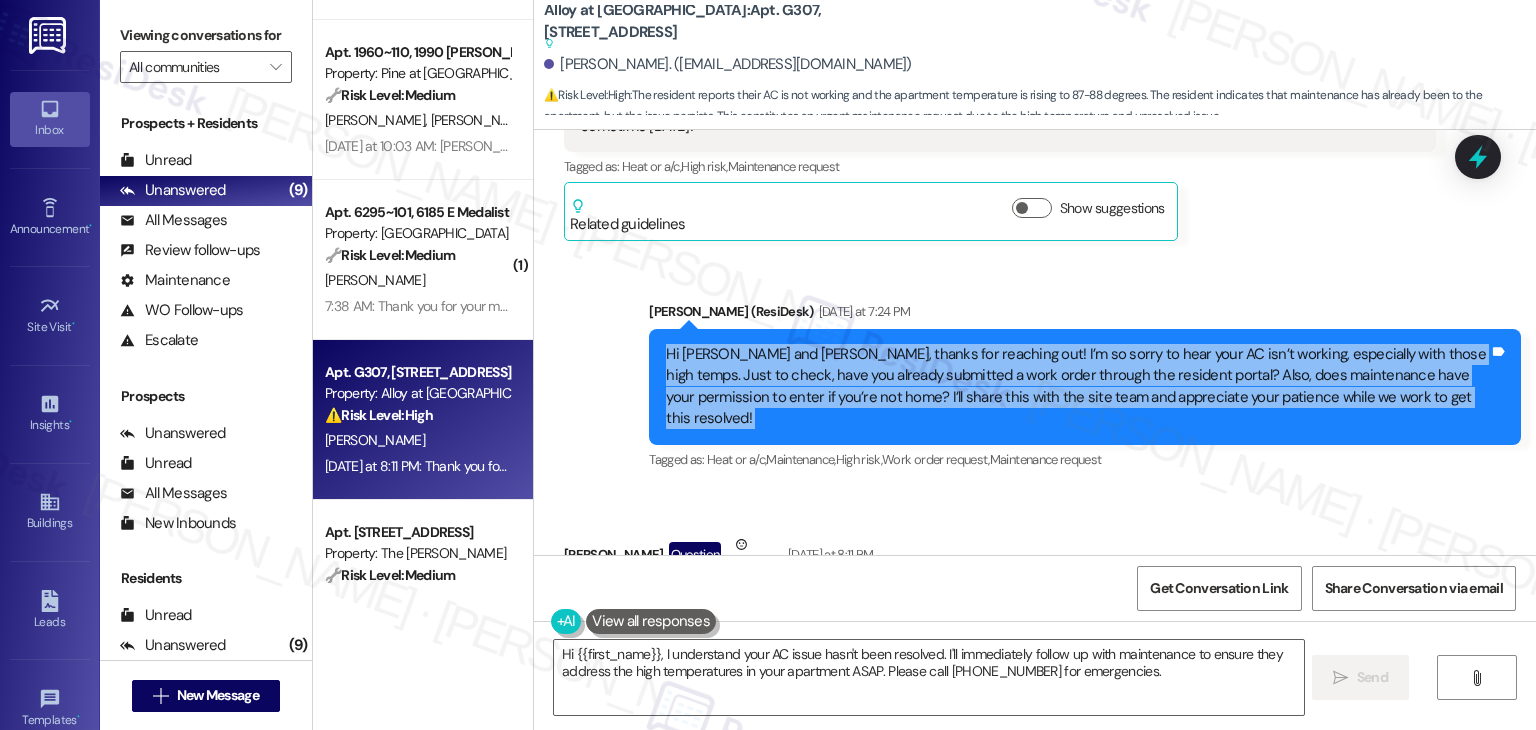 click on "Hi Hayley and Adam, thanks for reaching out! I’m so sorry to hear your AC isn’t working, especially with those high temps. Just to check, have you already submitted a work order through the resident portal? Also, does maintenance have your permission to enter if you’re not home? I’ll share this with the site team and appreciate your patience while we work to get this resolved!" at bounding box center [1077, 387] 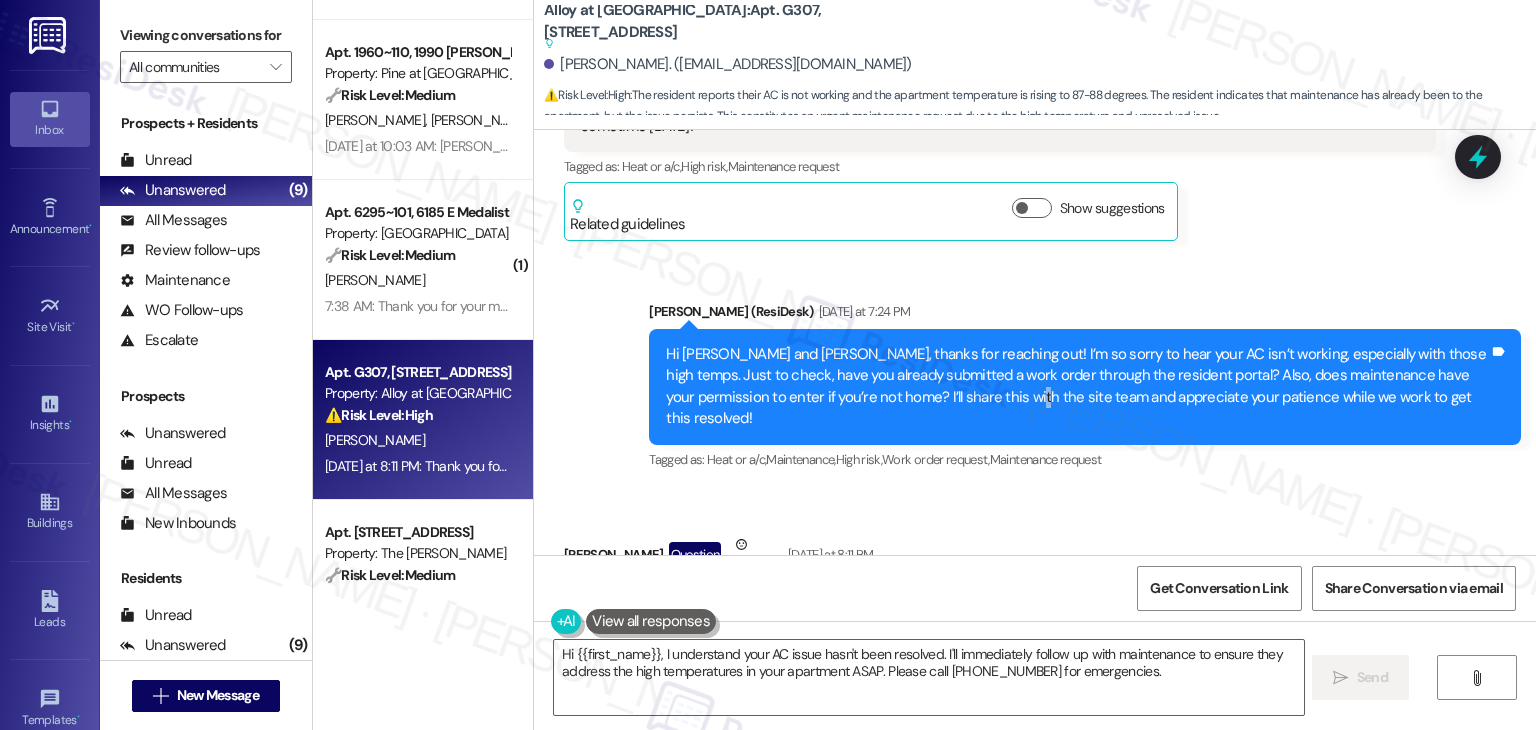 click on "Hi Hayley and Adam, thanks for reaching out! I’m so sorry to hear your AC isn’t working, especially with those high temps. Just to check, have you already submitted a work order through the resident portal? Also, does maintenance have your permission to enter if you’re not home? I’ll share this with the site team and appreciate your patience while we work to get this resolved!" at bounding box center (1077, 387) 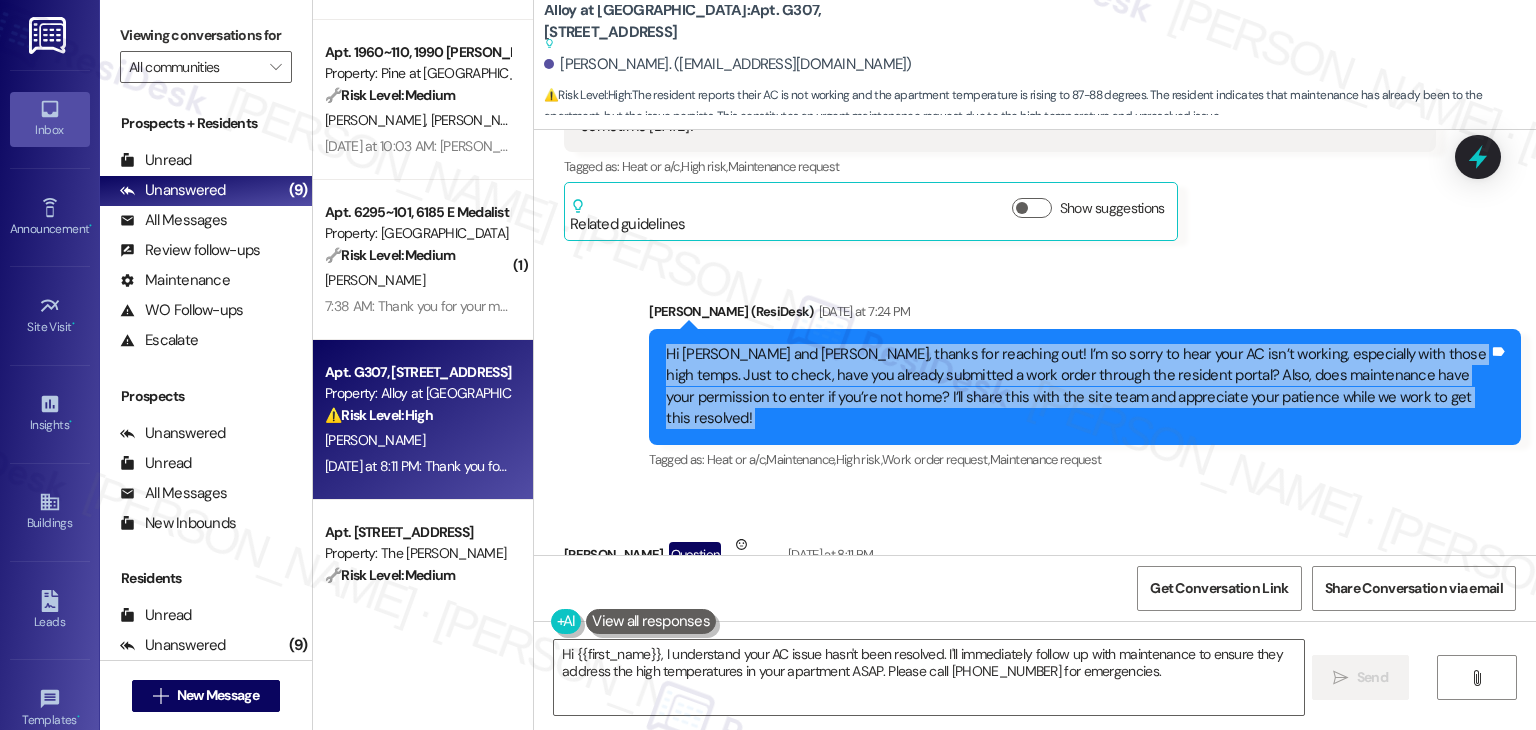 click on "Hi Hayley and Adam, thanks for reaching out! I’m so sorry to hear your AC isn’t working, especially with those high temps. Just to check, have you already submitted a work order through the resident portal? Also, does maintenance have your permission to enter if you’re not home? I’ll share this with the site team and appreciate your patience while we work to get this resolved!" at bounding box center (1077, 387) 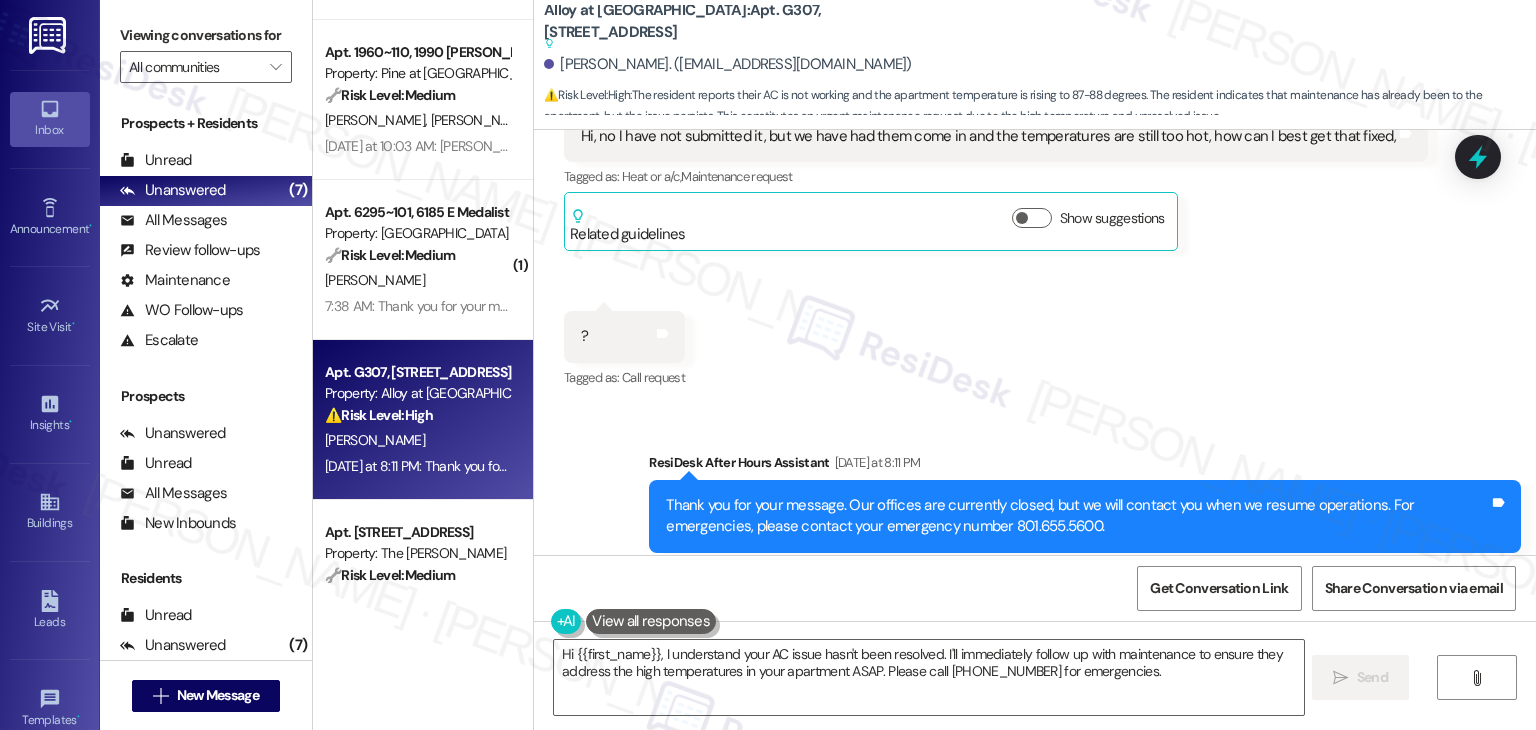 scroll, scrollTop: 672, scrollLeft: 0, axis: vertical 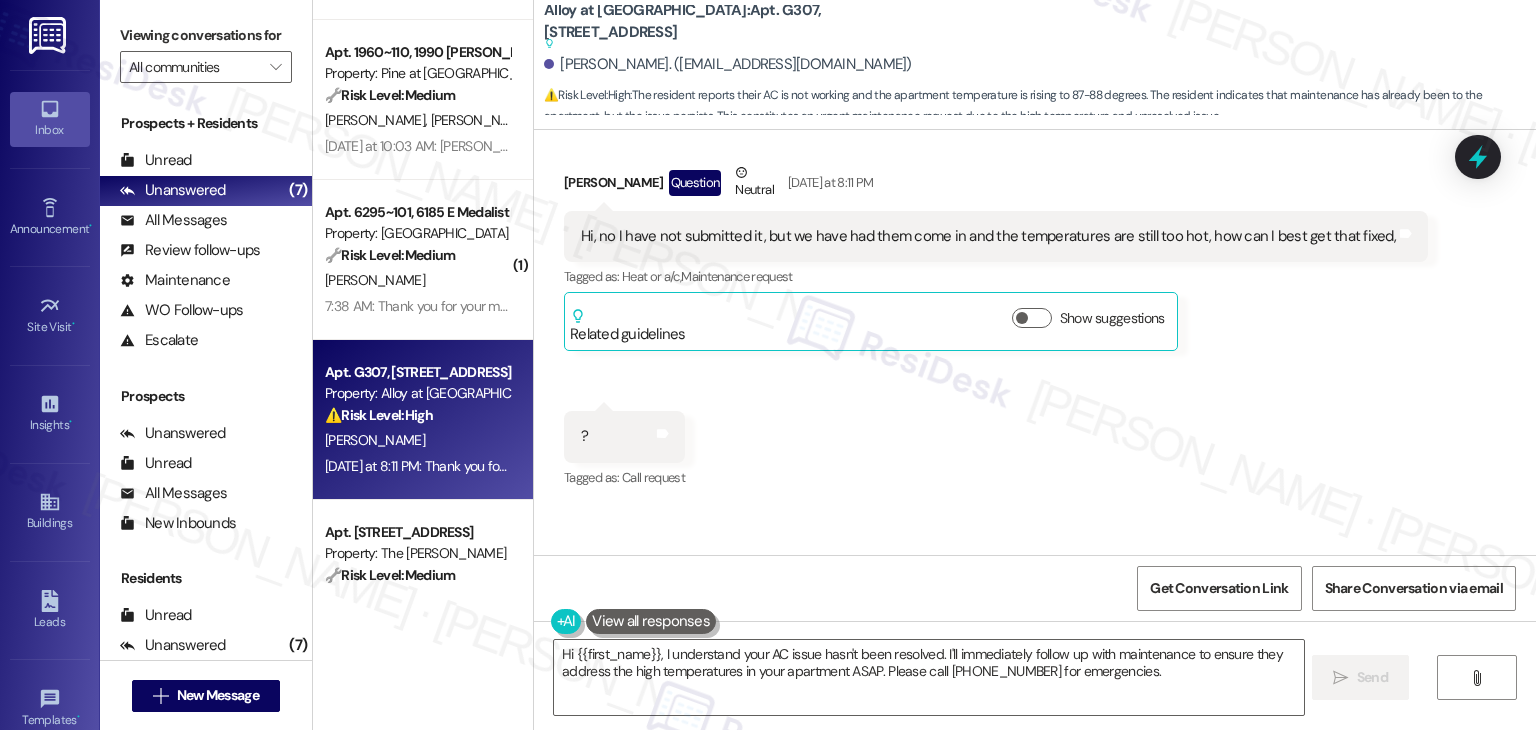 click on "Hi, no I have not submitted it, but we have had them come in and the temperatures are still too hot, how can I best get that fixed,  Tags and notes" at bounding box center (996, 236) 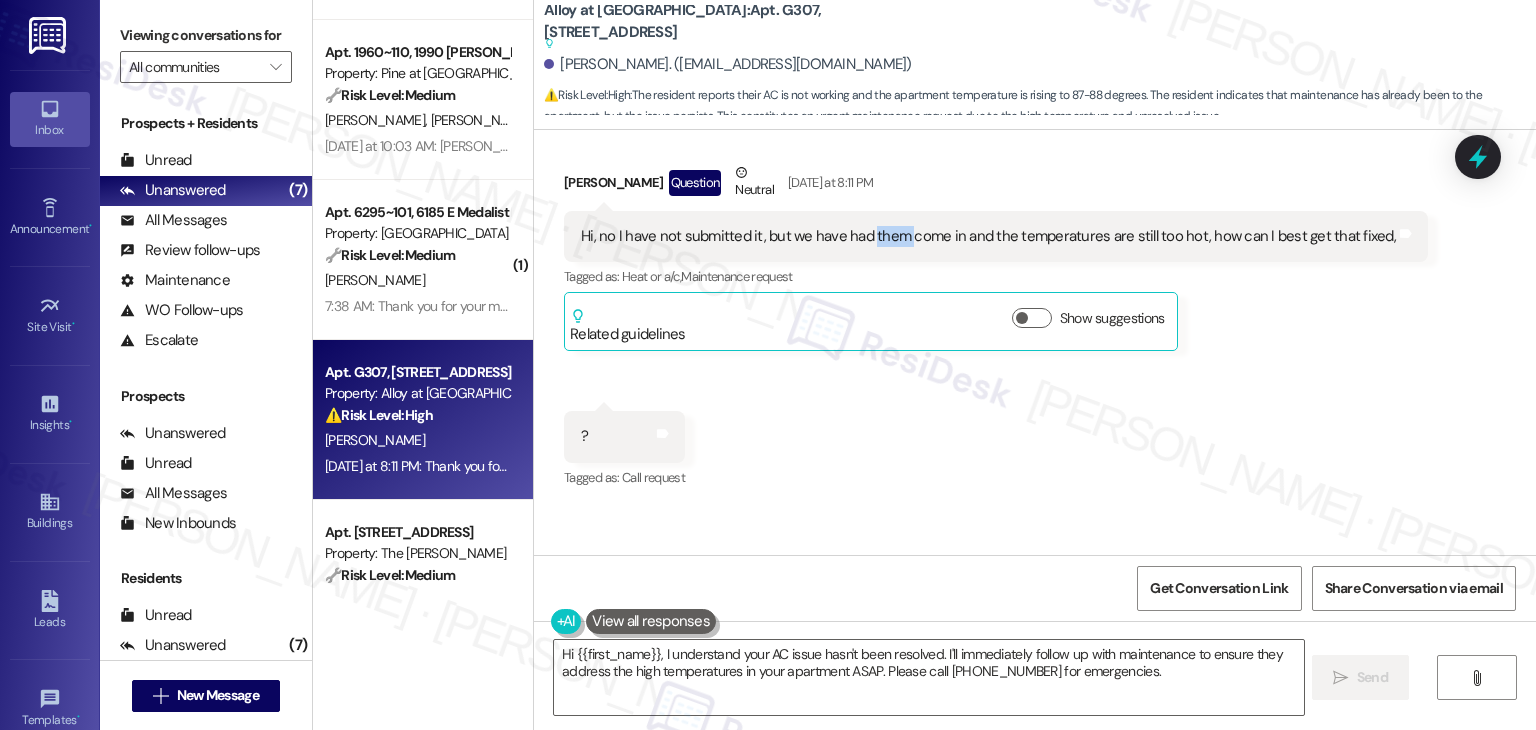 click on "Hi, no I have not submitted it, but we have had them come in and the temperatures are still too hot, how can I best get that fixed,  Tags and notes" at bounding box center (996, 236) 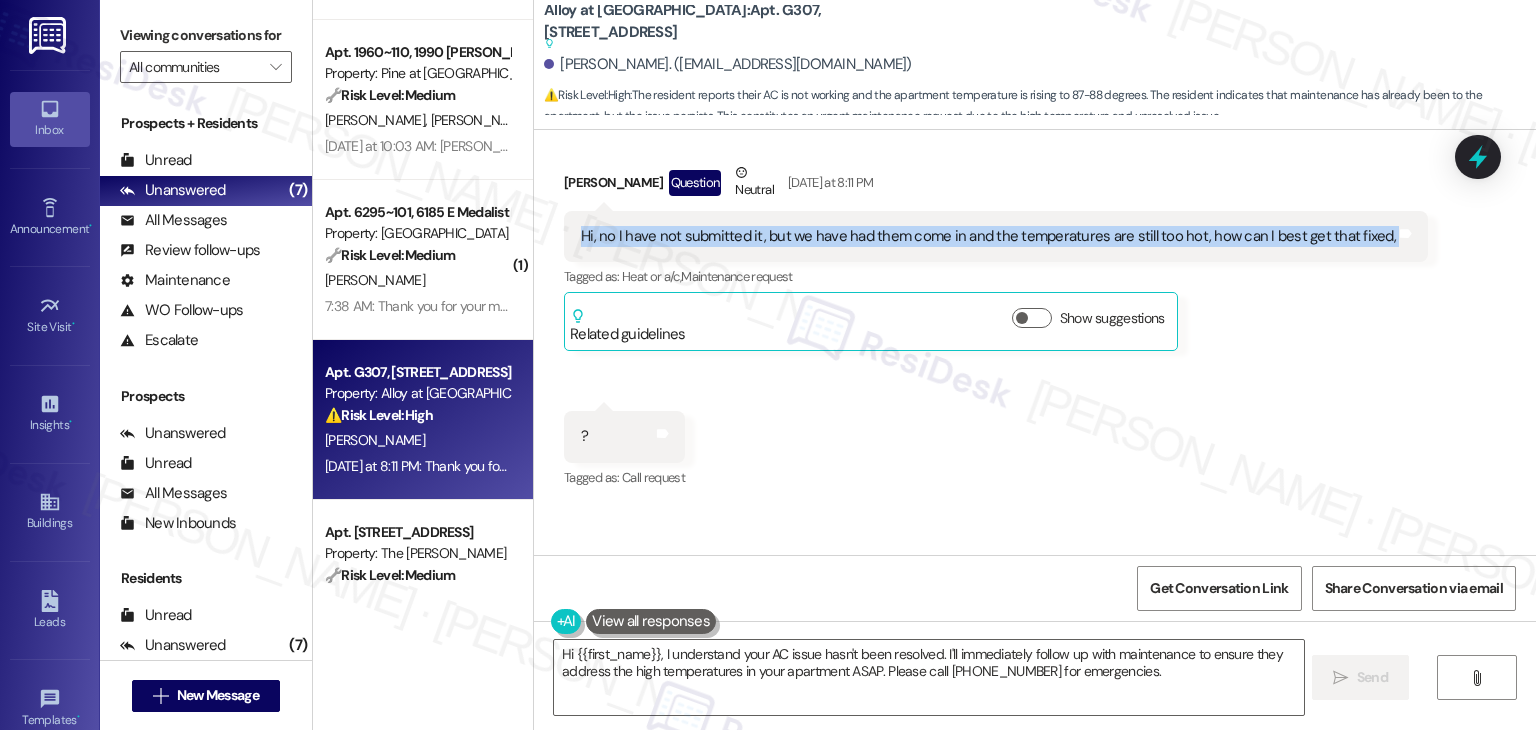 click on "Hi, no I have not submitted it, but we have had them come in and the temperatures are still too hot, how can I best get that fixed,  Tags and notes" at bounding box center (996, 236) 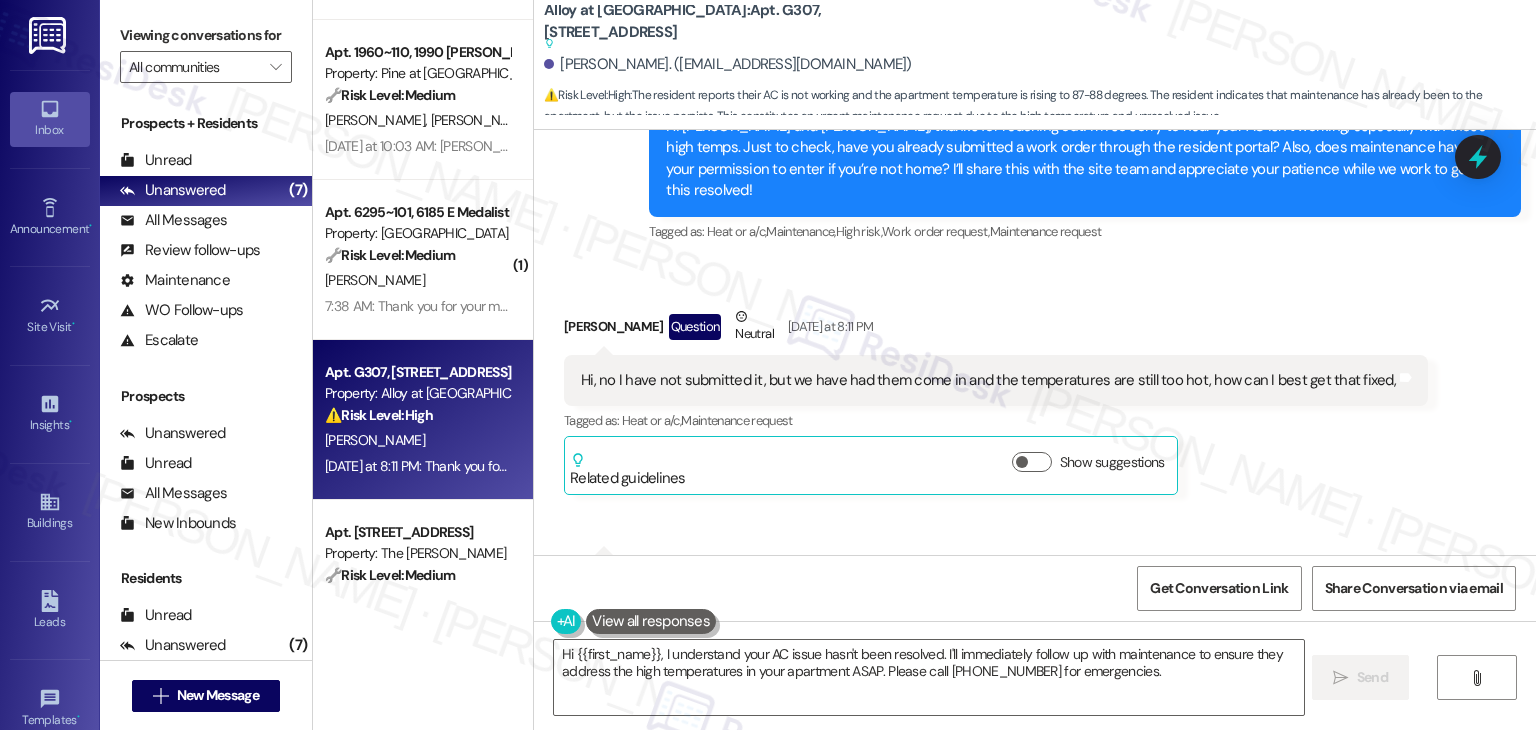 scroll, scrollTop: 572, scrollLeft: 0, axis: vertical 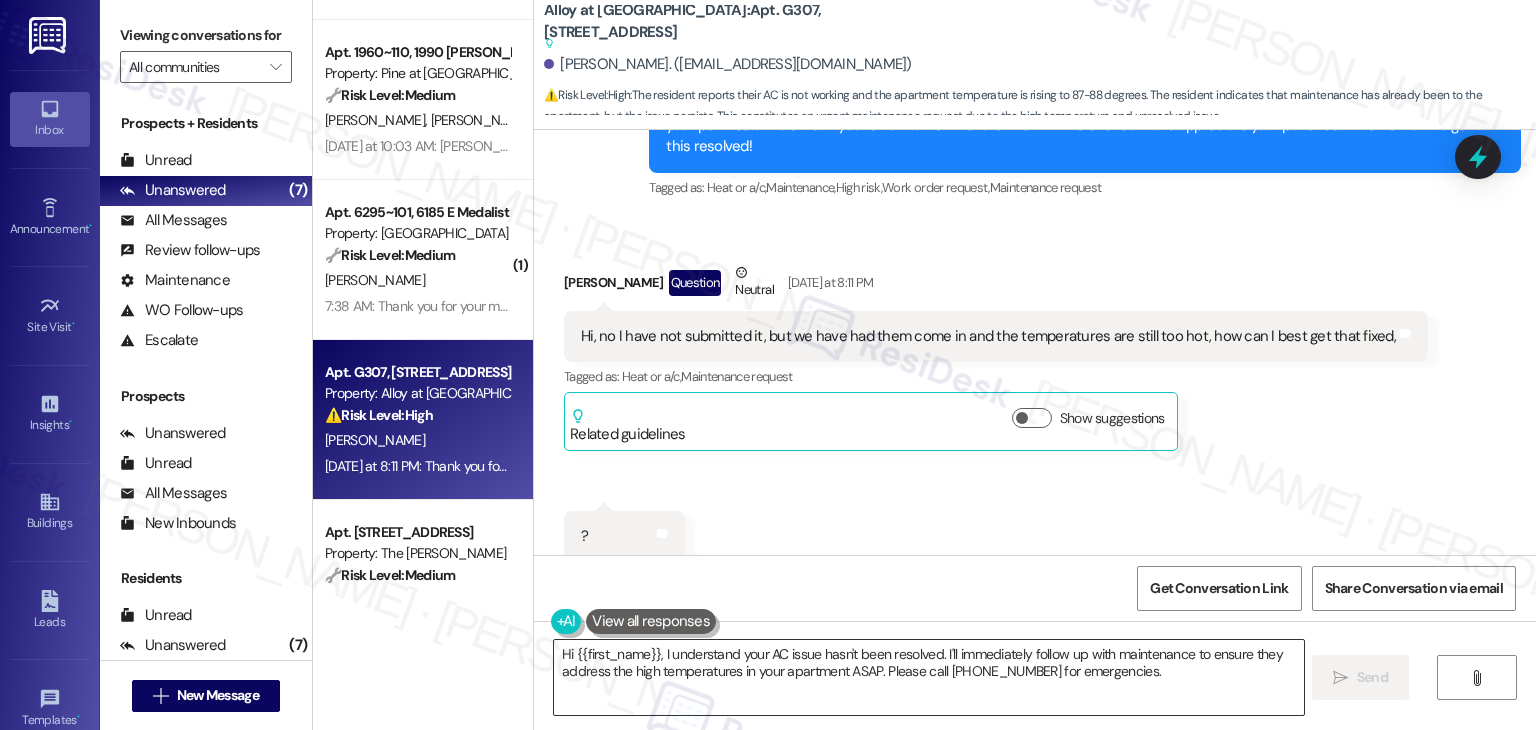 click on "Hi {{first_name}}, I understand your AC issue hasn't been resolved. I'll immediately follow up with maintenance to ensure they address the high temperatures in your apartment ASAP. Please call 801-655-5600 for emergencies." at bounding box center [928, 677] 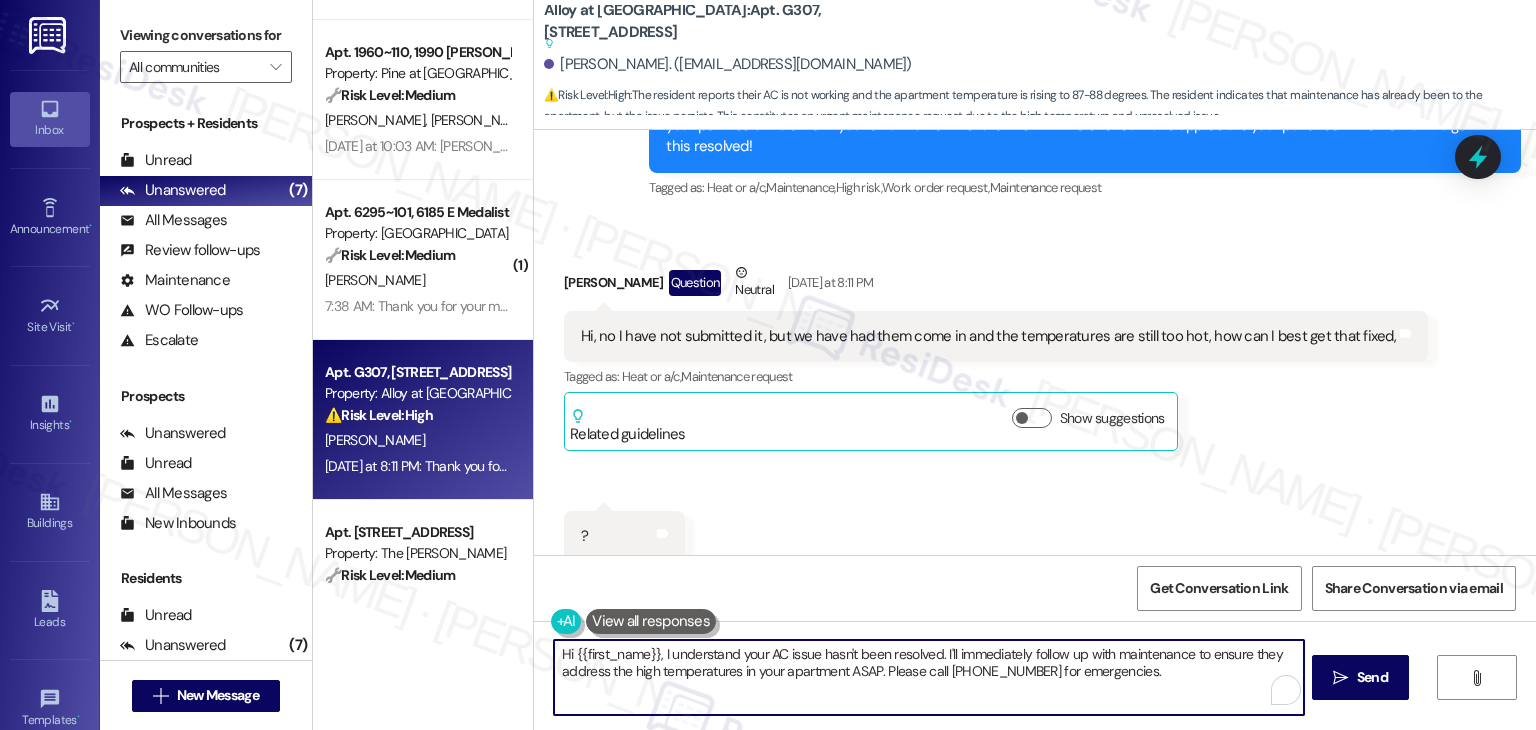 click on "Hi {{first_name}}, I understand your AC issue hasn't been resolved. I'll immediately follow up with maintenance to ensure they address the high temperatures in your apartment ASAP. Please call 801-655-5600 for emergencies." at bounding box center [928, 677] 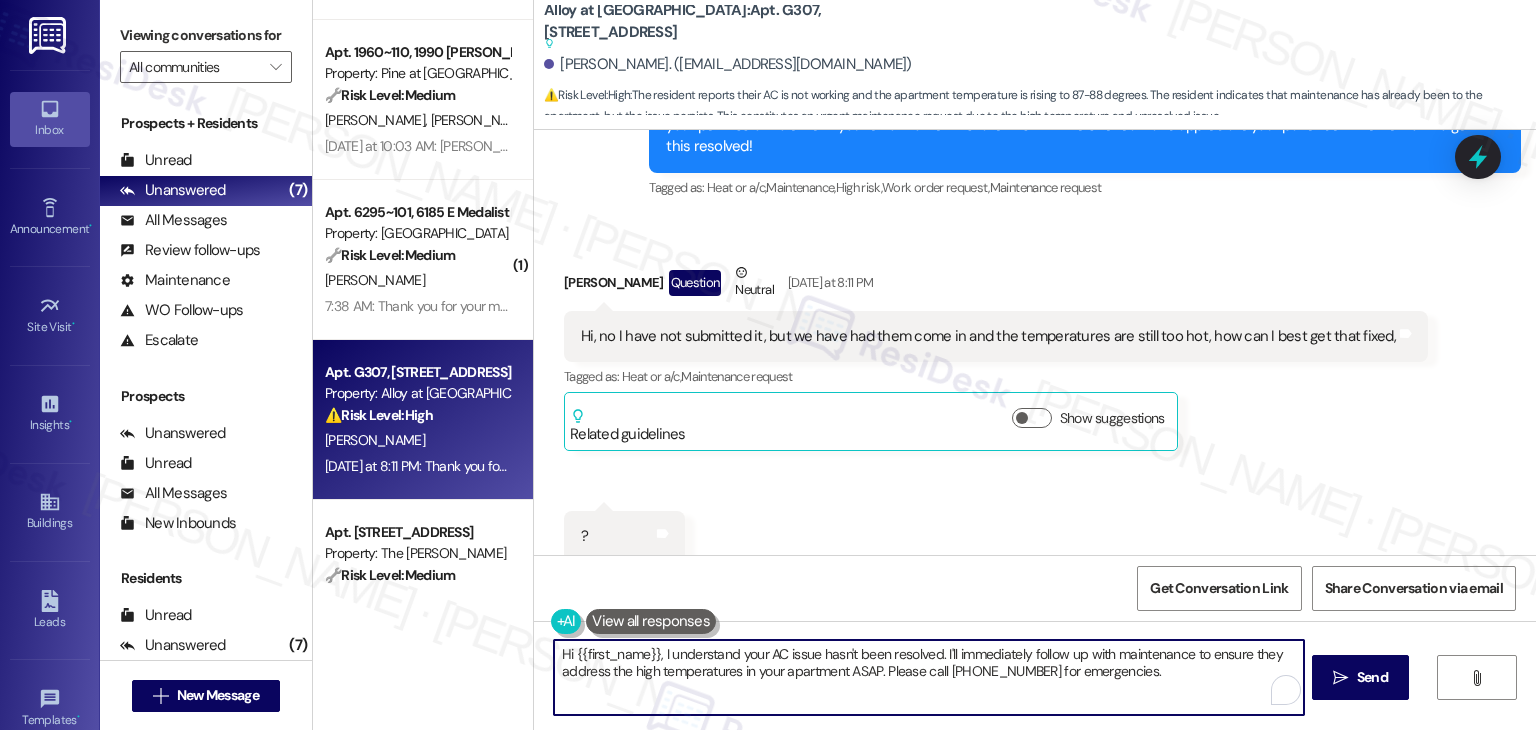paste on "Thanks for the update, Adam! I’ll share this with the site team so they know the issue is ongoing. I’d still recommend submitting a new work order through the resident portal so it’s officially tracked—this helps prioritize the request. I’ll also note that the temps are still high even after the visit. Let me know if maintenance has your permission to enter if you're not home!" 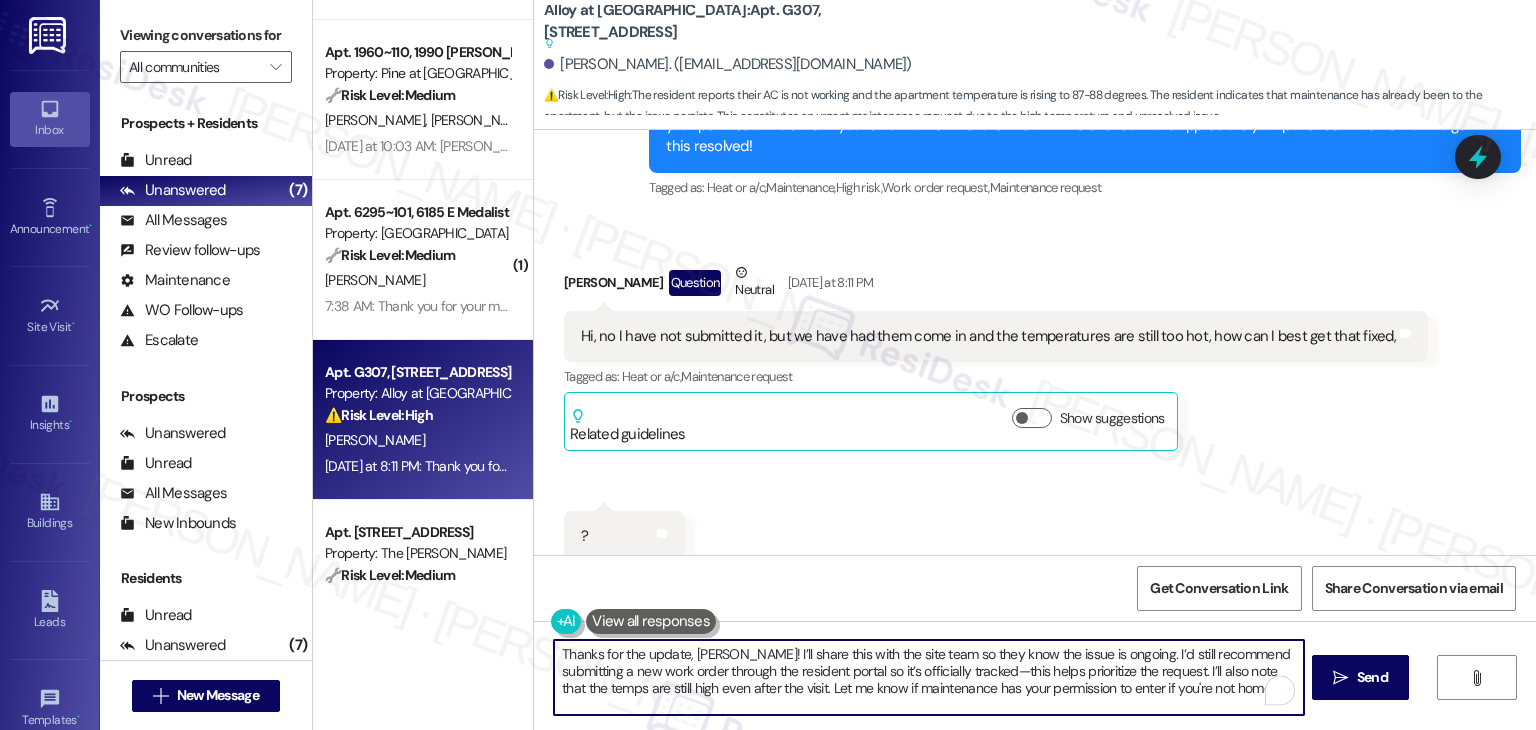 scroll, scrollTop: 772, scrollLeft: 0, axis: vertical 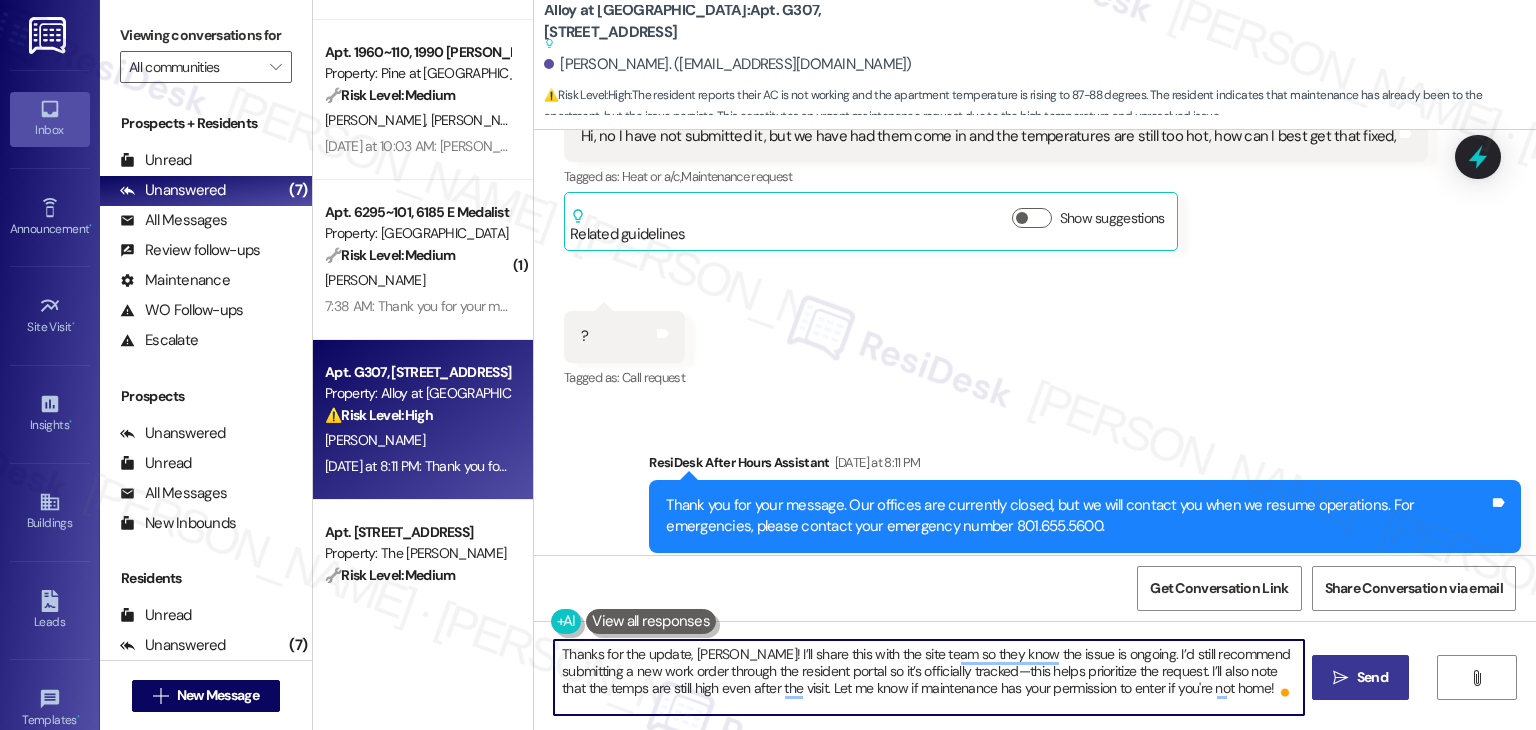 type on "Thanks for the update, Adam! I’ll share this with the site team so they know the issue is ongoing. I’d still recommend submitting a new work order through the resident portal so it’s officially tracked—this helps prioritize the request. I’ll also note that the temps are still high even after the visit. Let me know if maintenance has your permission to enter if you're not home!" 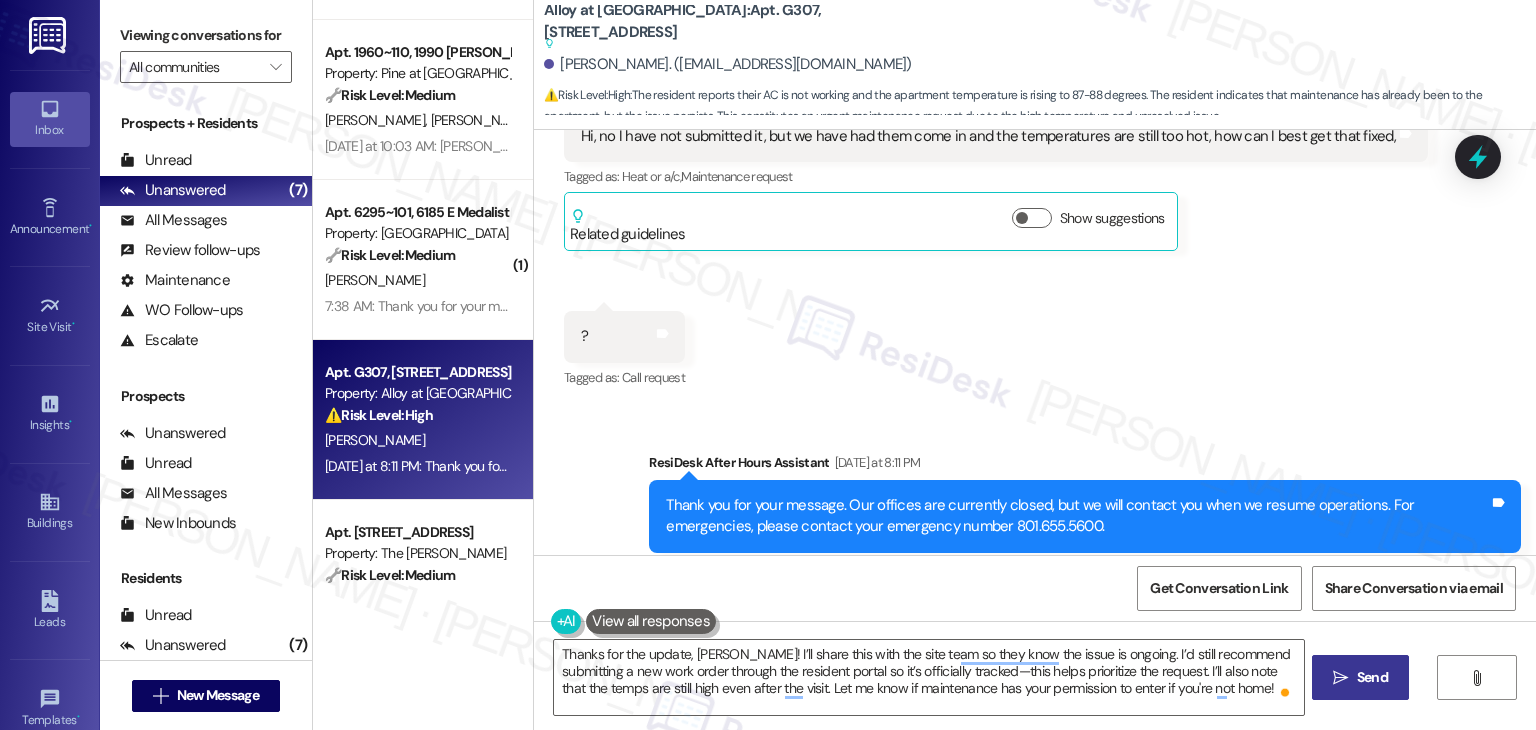 click on "Send" at bounding box center [1372, 677] 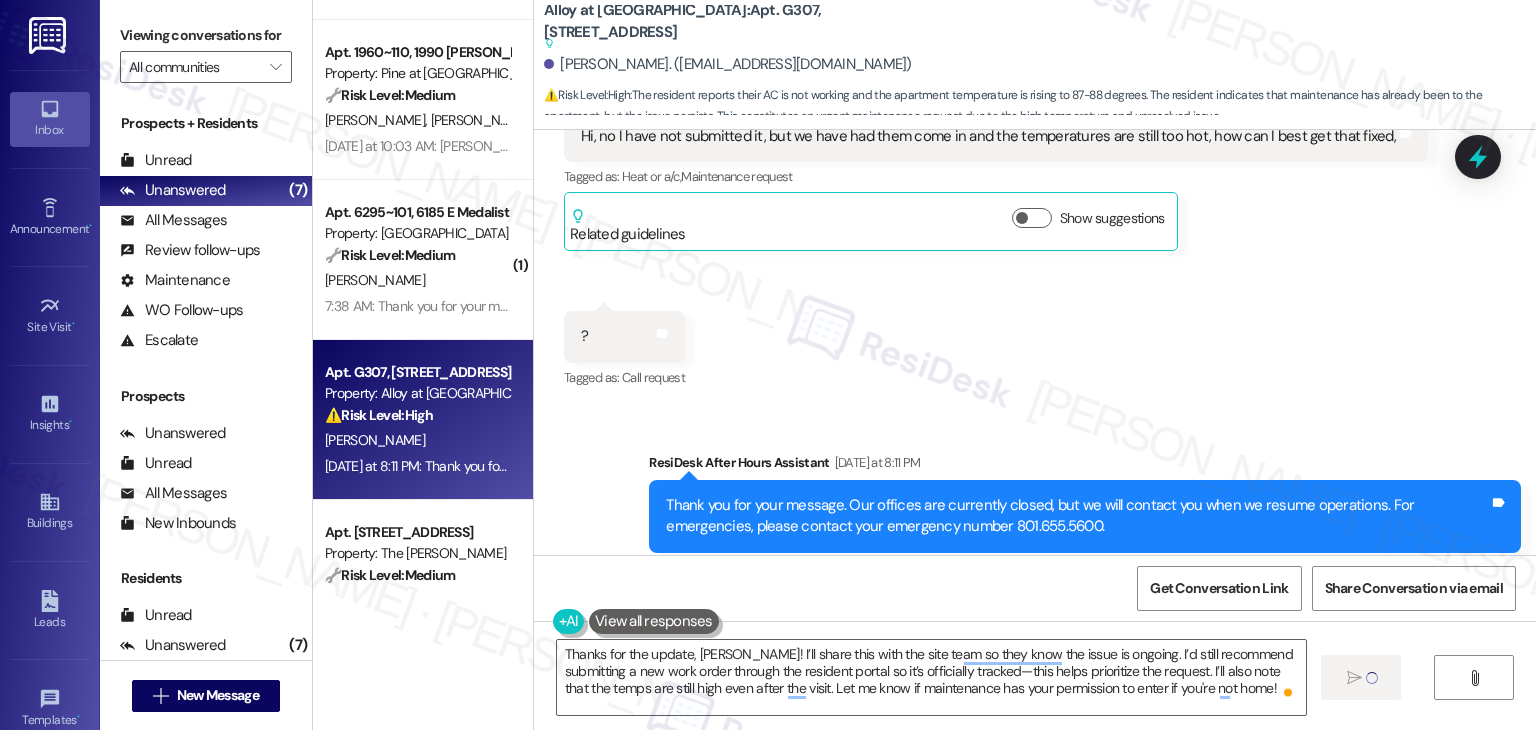 type 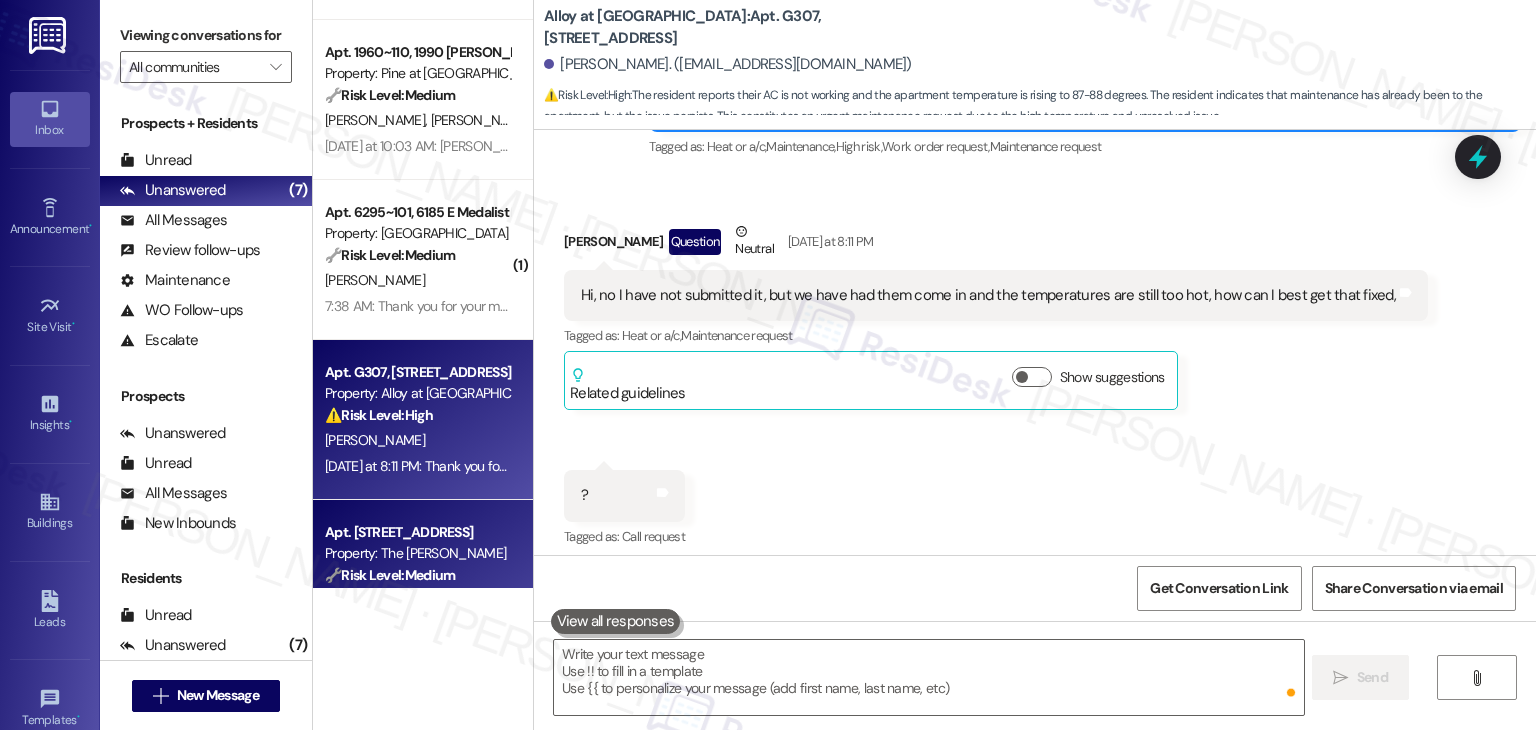 scroll, scrollTop: 580, scrollLeft: 0, axis: vertical 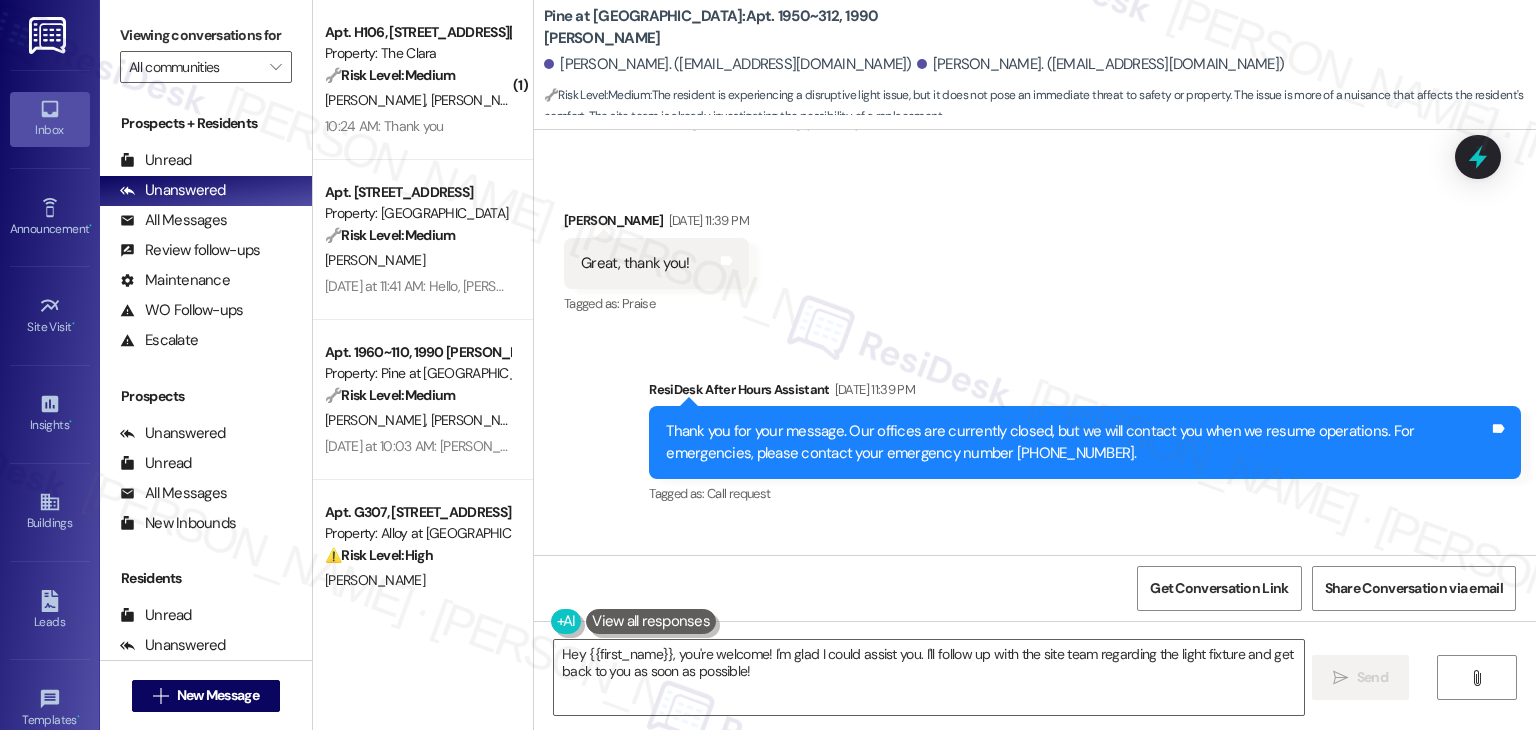click on "ResiDesk Escalation - Reply From Site Team Yesterday at 9:54 AM" at bounding box center [1055, 583] 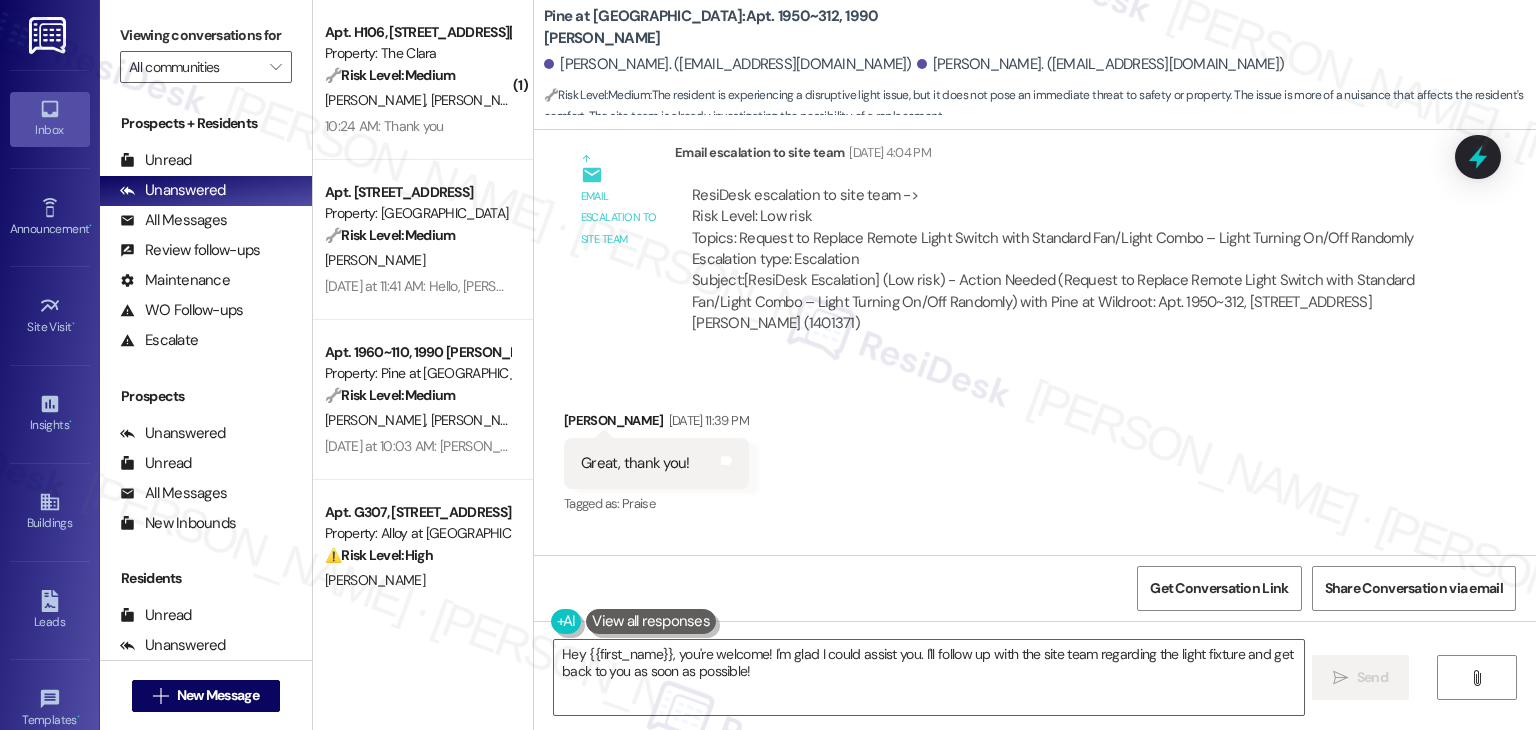 click on "Received via SMS Henry Norwood Jul 20, 2025 at 11:39 PM Great, thank you! Tags and notes Tagged as:   Praise Click to highlight conversations about Praise" at bounding box center [1035, 449] 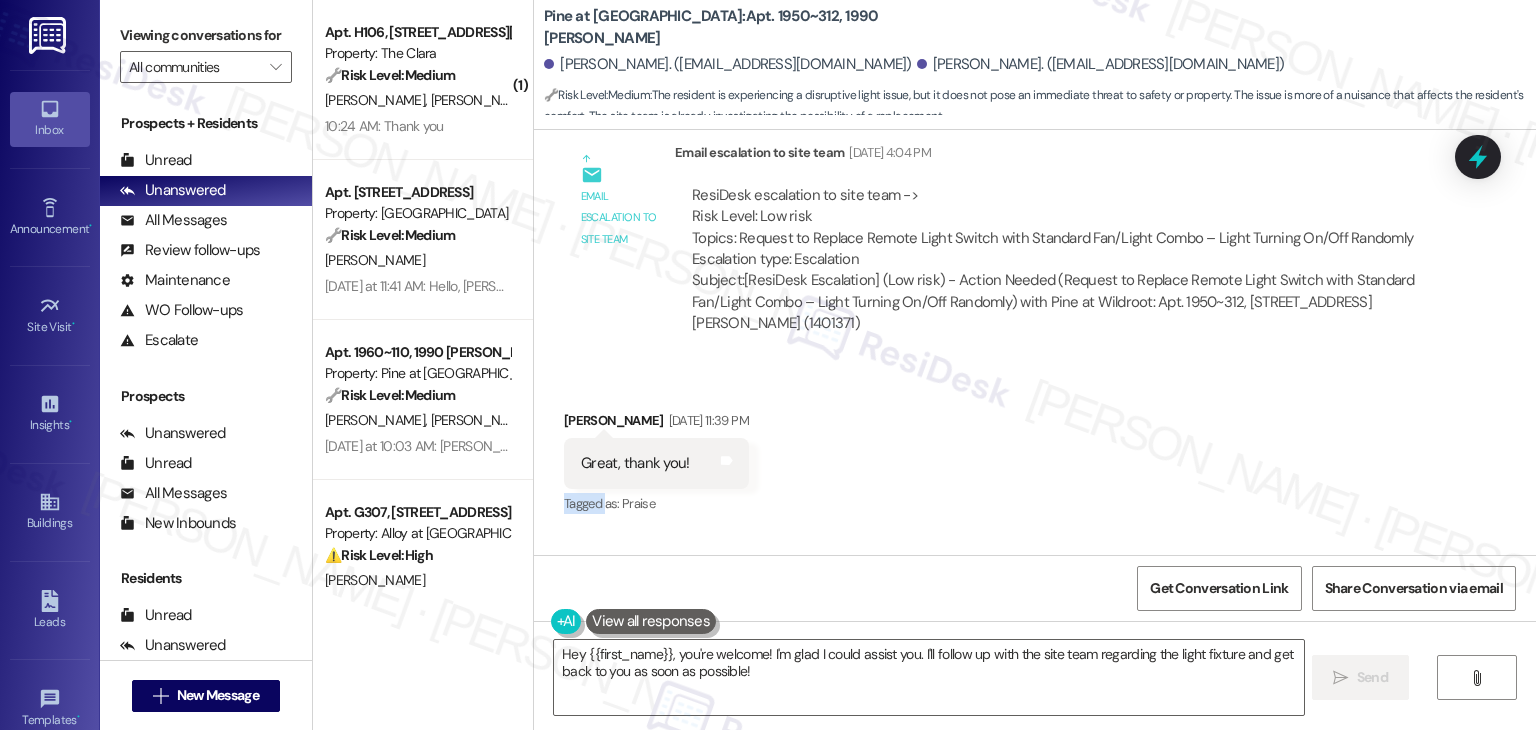 click on "Received via SMS Henry Norwood Jul 20, 2025 at 11:39 PM Great, thank you! Tags and notes Tagged as:   Praise Click to highlight conversations about Praise" at bounding box center (1035, 449) 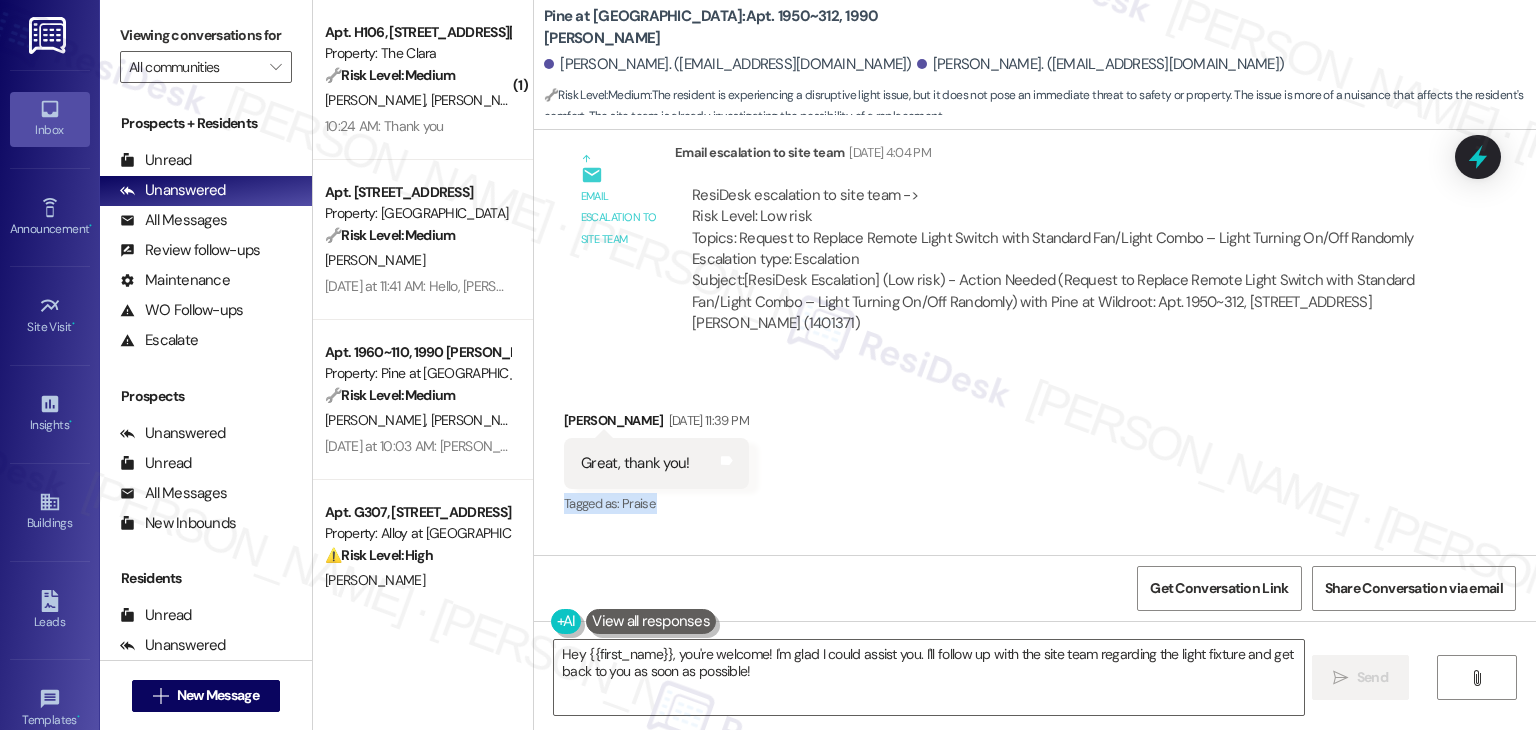 click on "Received via SMS Henry Norwood Jul 20, 2025 at 11:39 PM Great, thank you! Tags and notes Tagged as:   Praise Click to highlight conversations about Praise" at bounding box center [1035, 449] 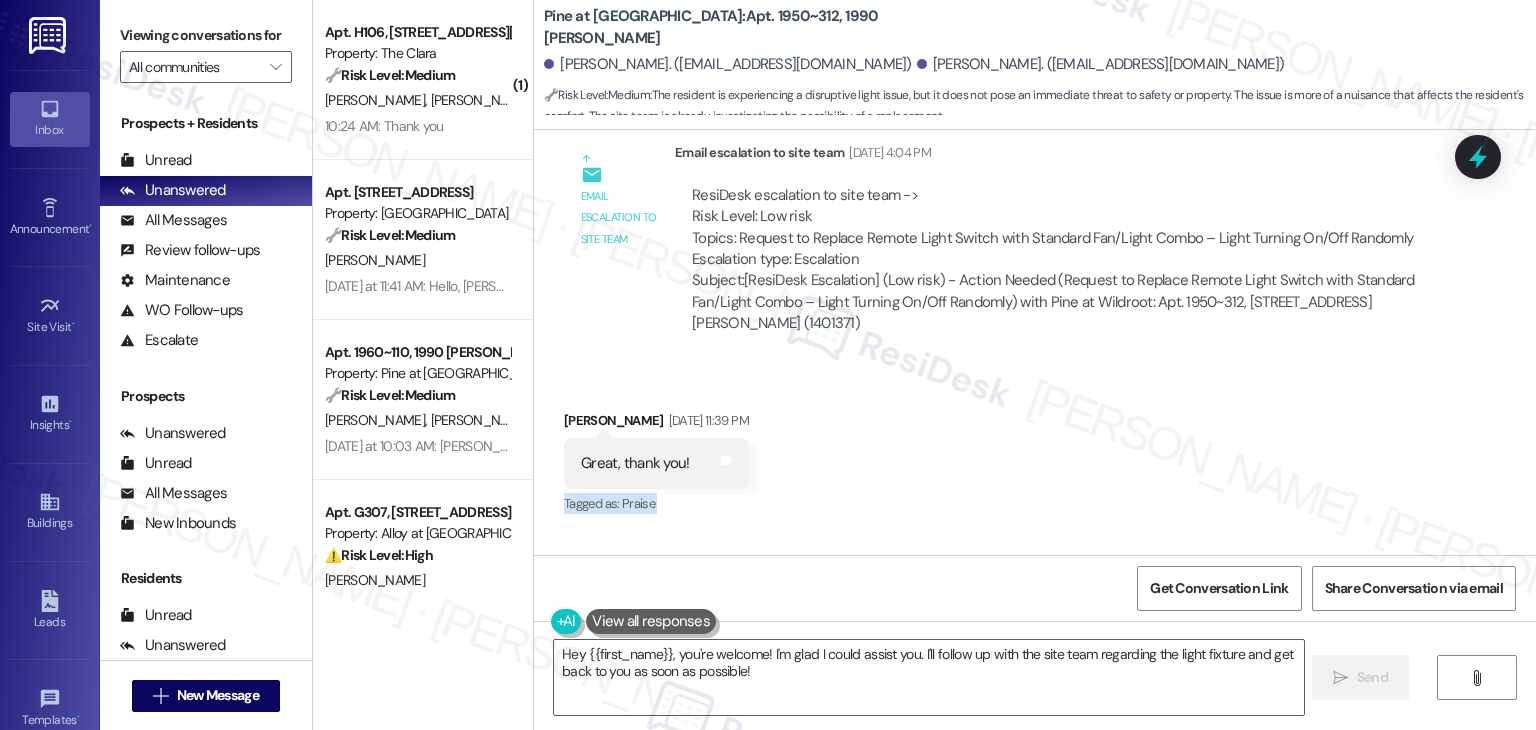 click on "Received via SMS Henry Norwood Jul 20, 2025 at 11:39 PM Great, thank you! Tags and notes Tagged as:   Praise Click to highlight conversations about Praise" at bounding box center [1035, 449] 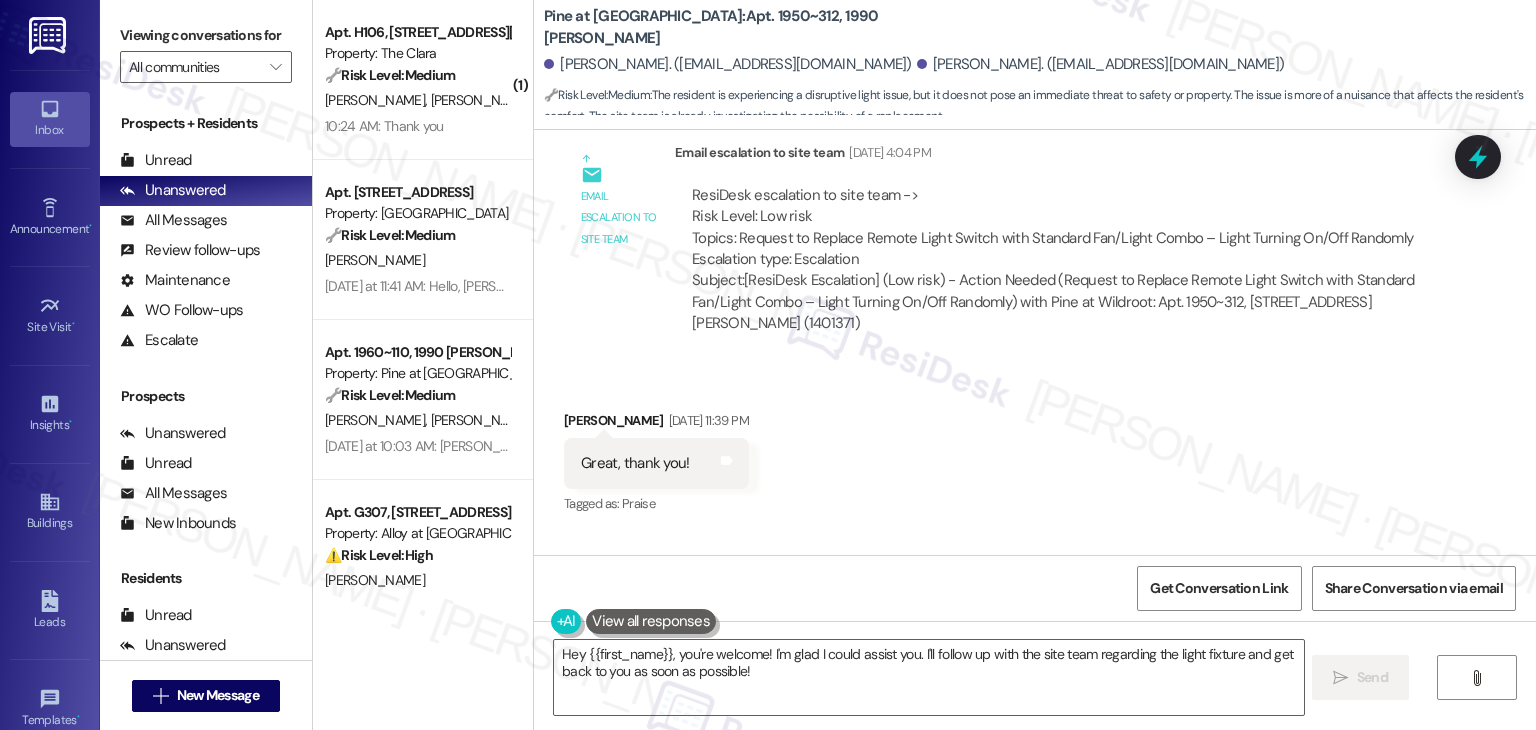 click on "Received via SMS Henry Norwood Jul 20, 2025 at 11:39 PM Great, thank you! Tags and notes Tagged as:   Praise Click to highlight conversations about Praise" at bounding box center (1035, 449) 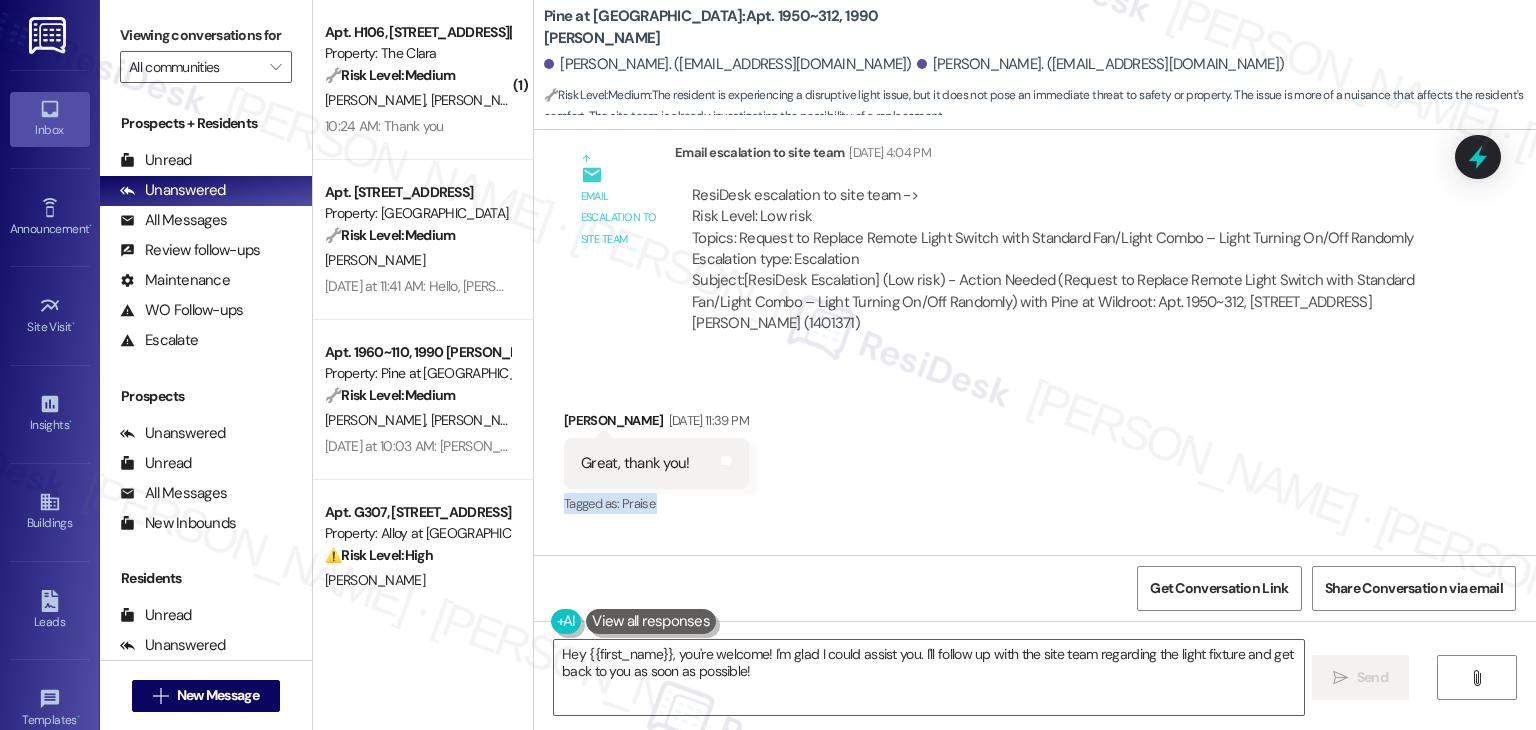 click on "Received via SMS Henry Norwood Jul 20, 2025 at 11:39 PM Great, thank you! Tags and notes Tagged as:   Praise Click to highlight conversations about Praise" at bounding box center (1035, 449) 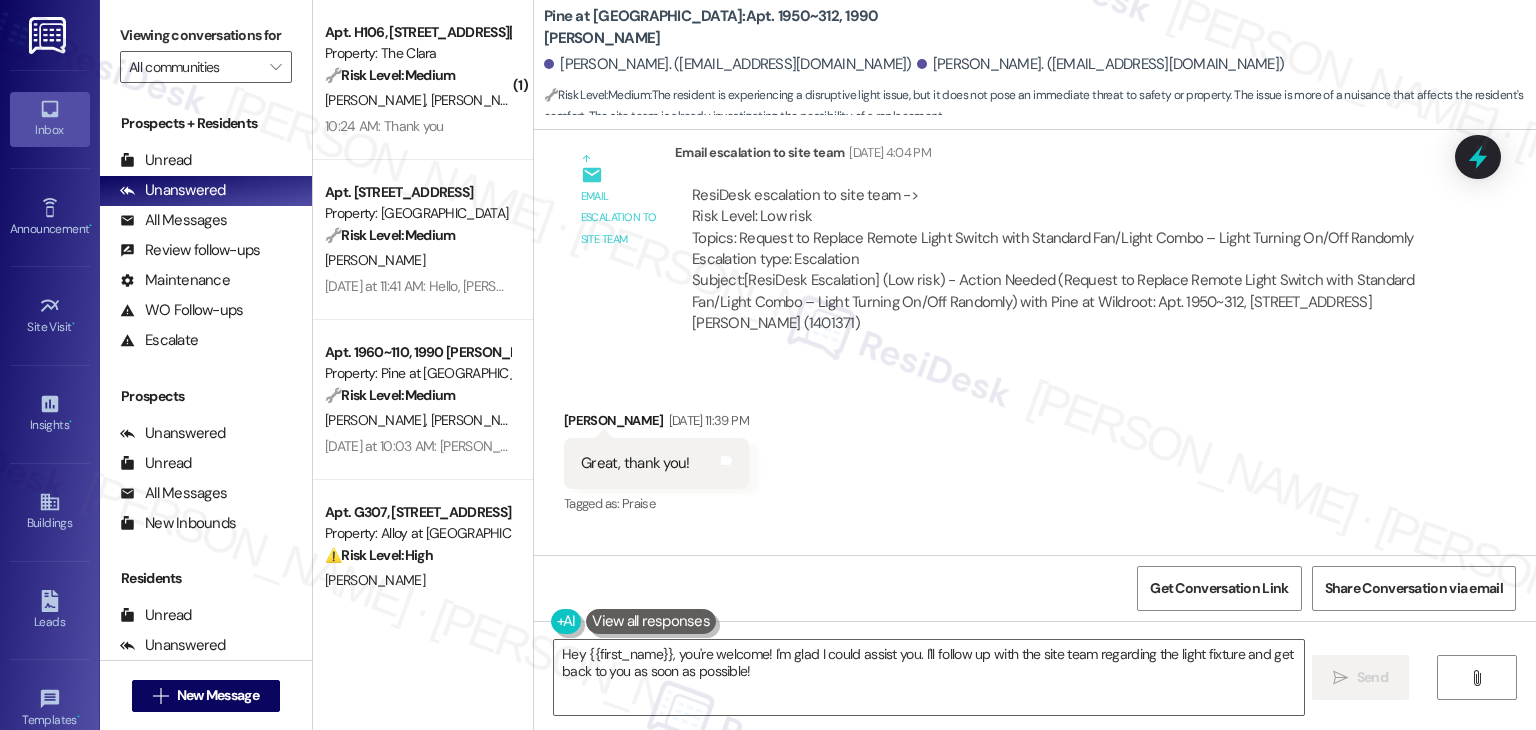 click on "Received via SMS Henry Norwood Jul 20, 2025 at 11:39 PM Great, thank you! Tags and notes Tagged as:   Praise Click to highlight conversations about Praise" at bounding box center [1035, 449] 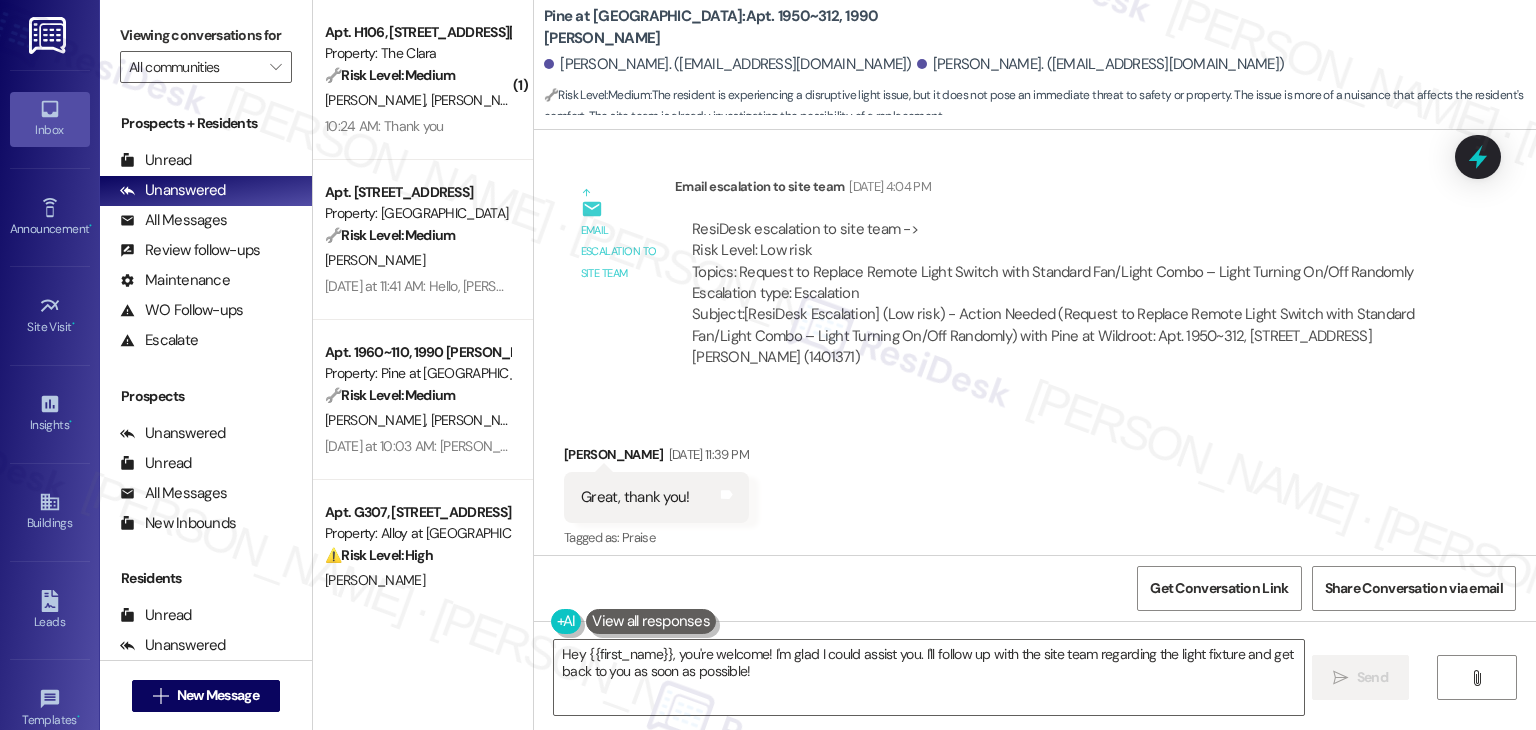 scroll, scrollTop: 5333, scrollLeft: 0, axis: vertical 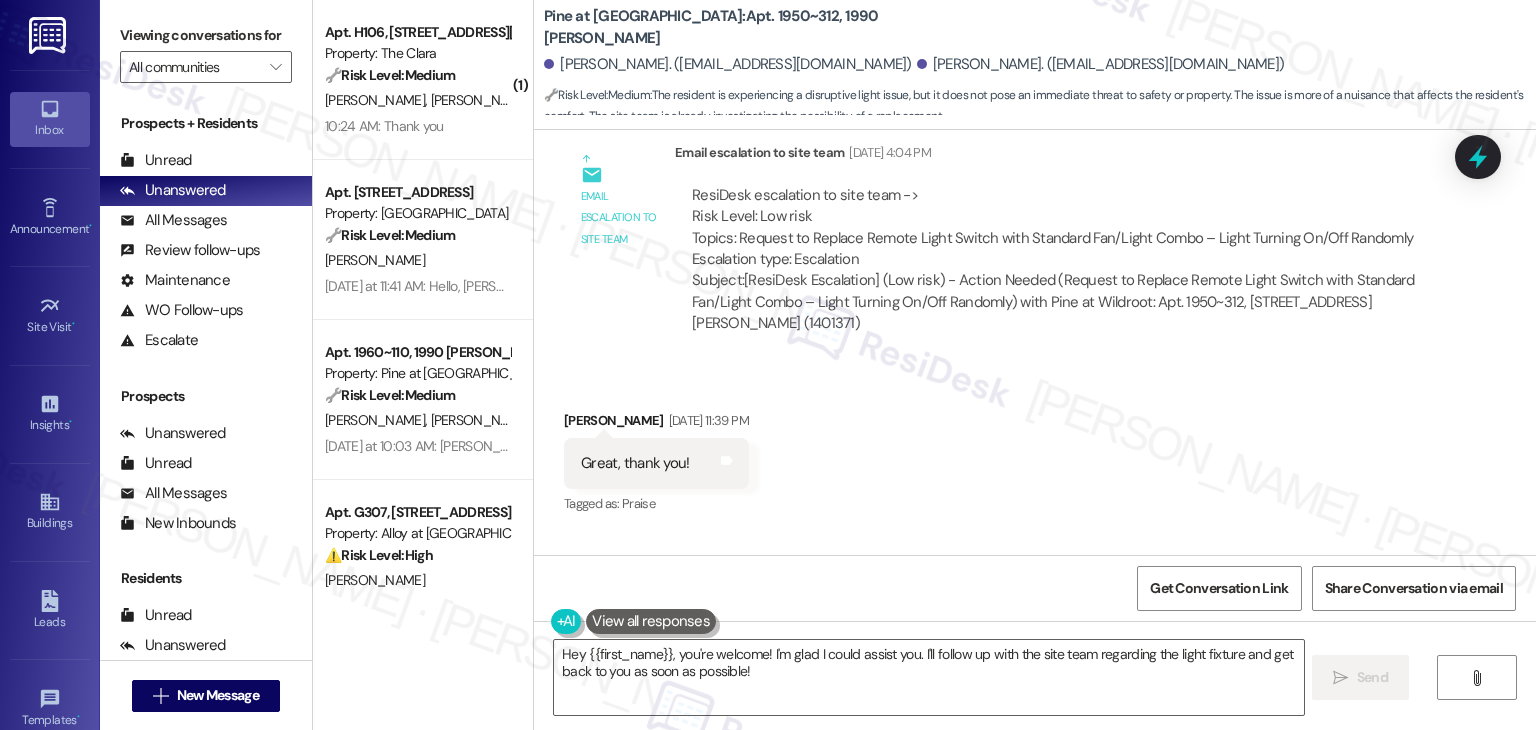 click on "Received via SMS Henry Norwood Jul 20, 2025 at 11:39 PM Great, thank you! Tags and notes Tagged as:   Praise Click to highlight conversations about Praise" at bounding box center (1035, 449) 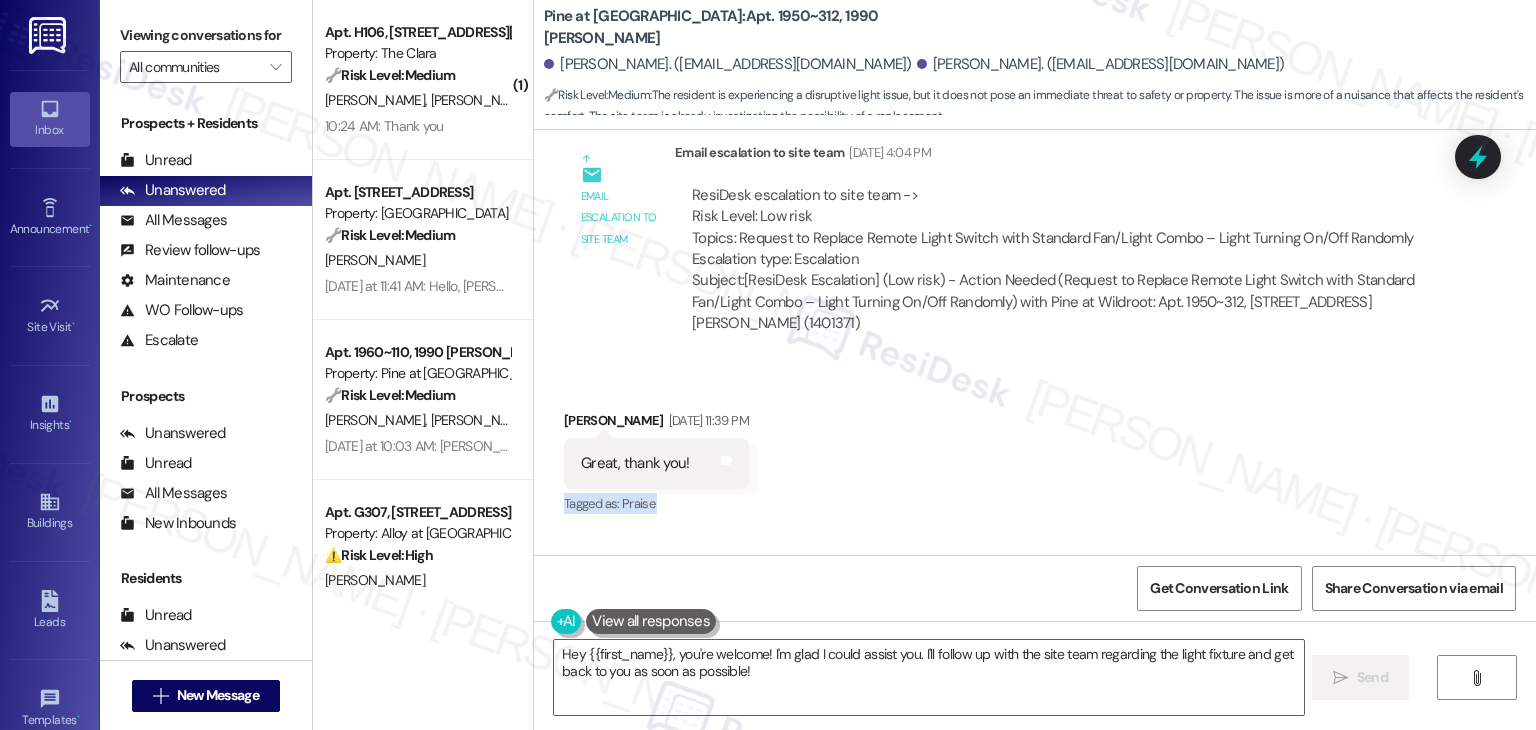 click on "Received via SMS Henry Norwood Jul 20, 2025 at 11:39 PM Great, thank you! Tags and notes Tagged as:   Praise Click to highlight conversations about Praise" at bounding box center [1035, 449] 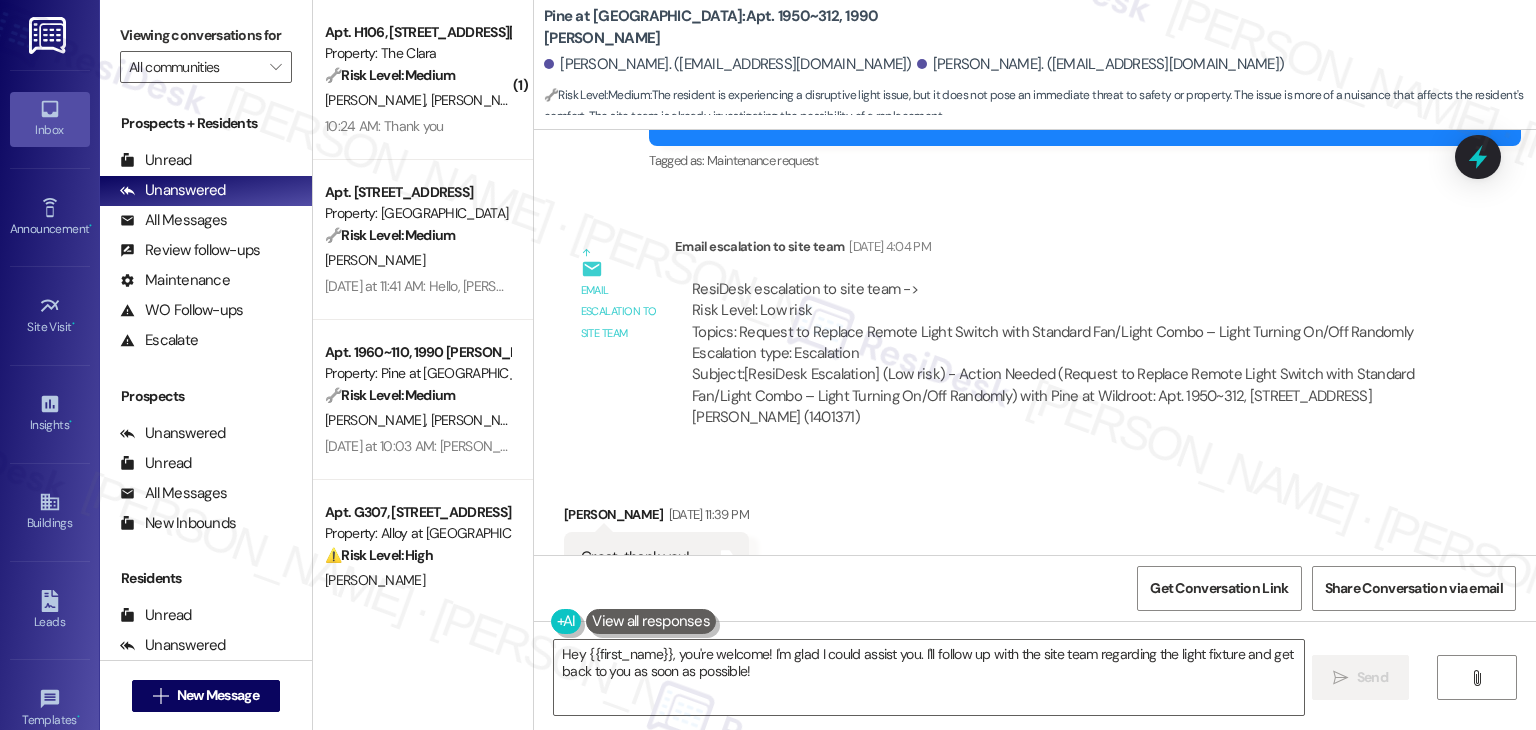 scroll, scrollTop: 5233, scrollLeft: 0, axis: vertical 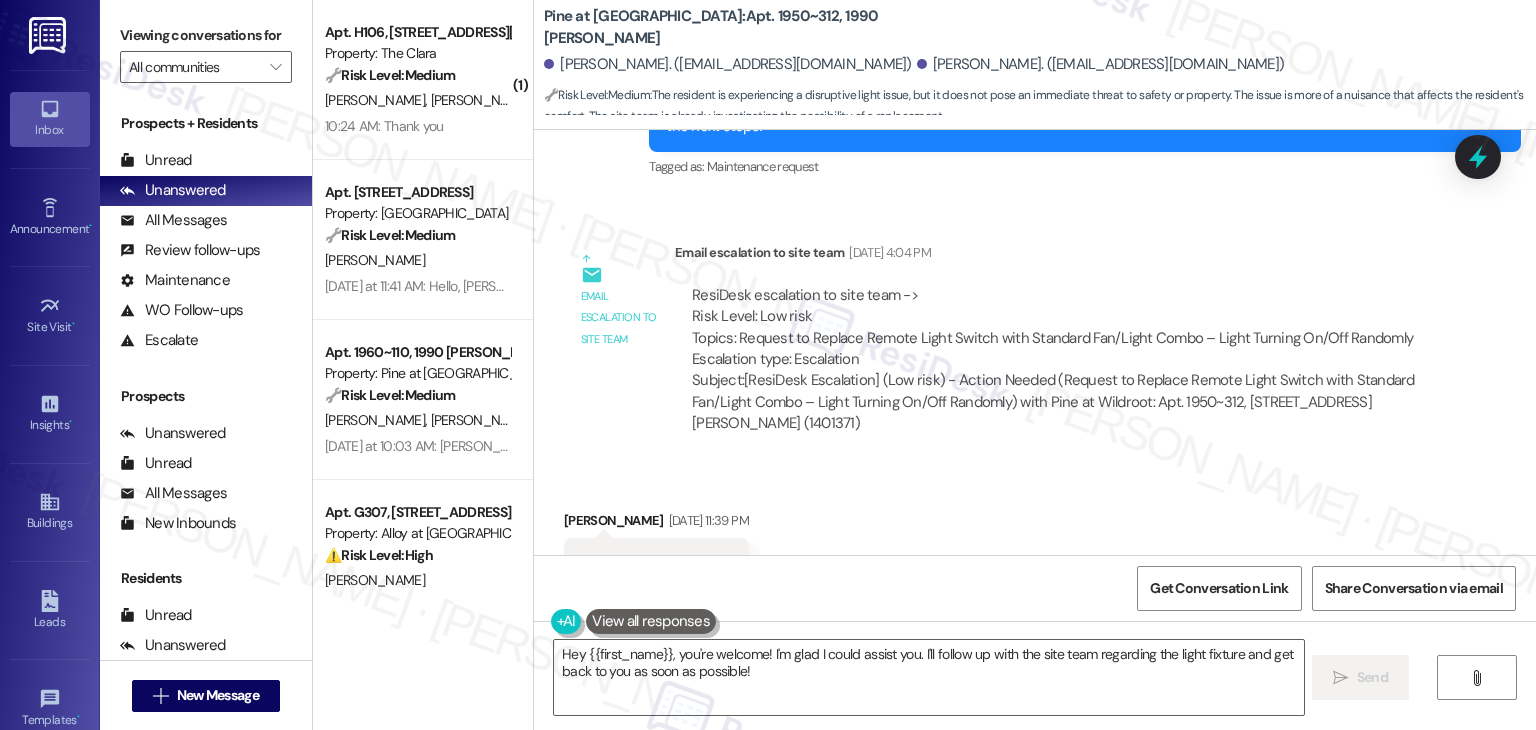 click on "Received via SMS Henry Norwood Jul 20, 2025 at 11:39 PM Great, thank you! Tags and notes Tagged as:   Praise Click to highlight conversations about Praise" at bounding box center [1035, 549] 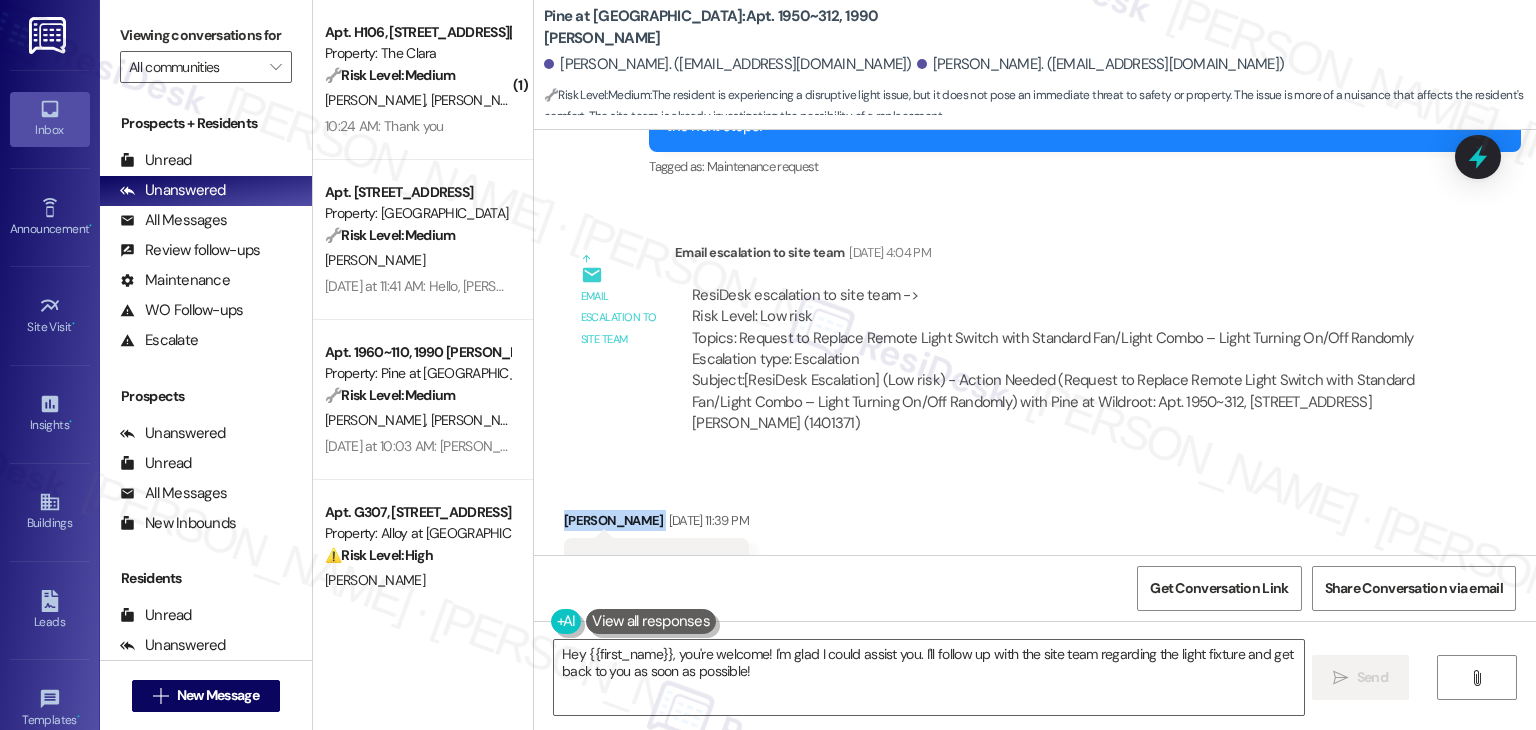click on "Received via SMS Henry Norwood Jul 20, 2025 at 11:39 PM Great, thank you! Tags and notes Tagged as:   Praise Click to highlight conversations about Praise" at bounding box center [1035, 549] 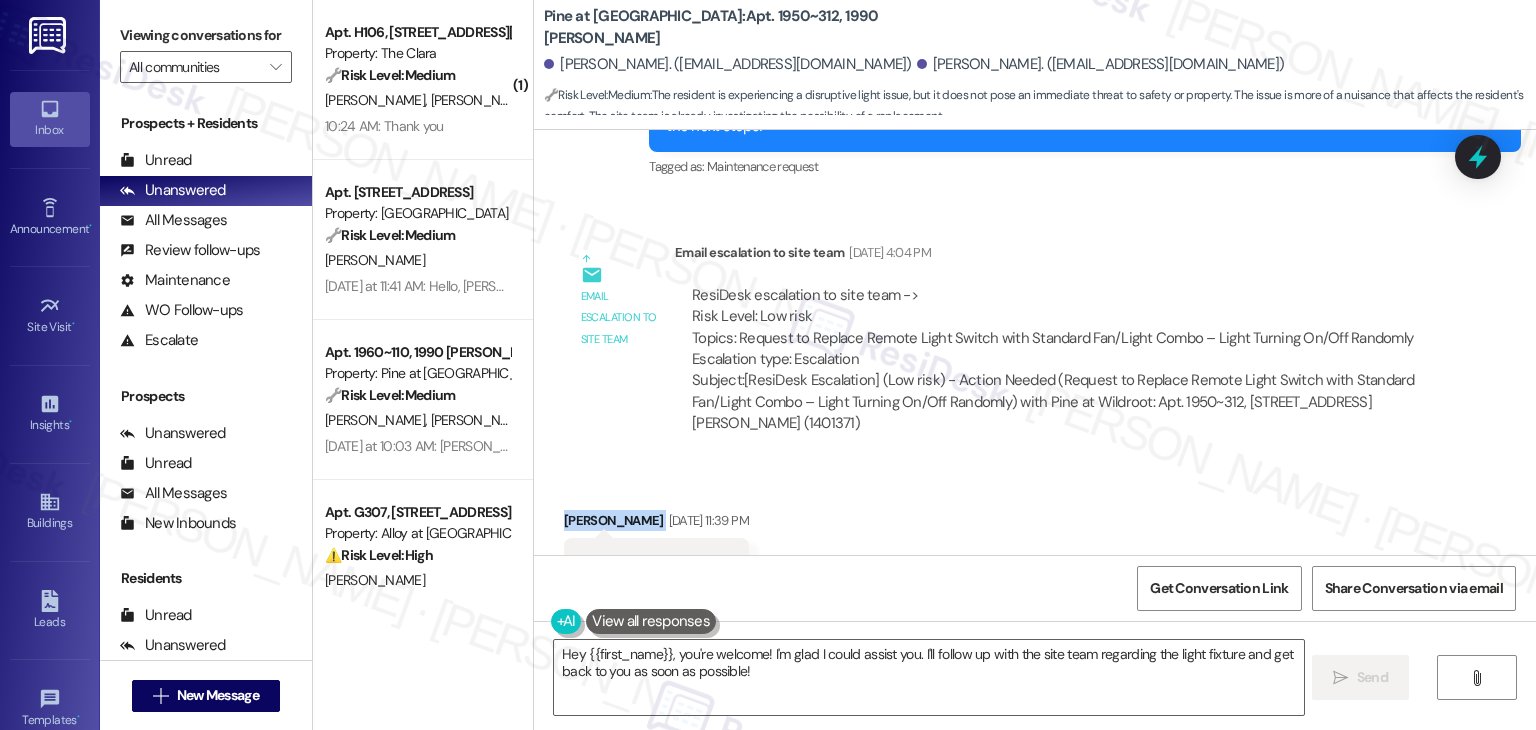 click on "Received via SMS Henry Norwood Jul 20, 2025 at 11:39 PM Great, thank you! Tags and notes Tagged as:   Praise Click to highlight conversations about Praise" at bounding box center (1035, 549) 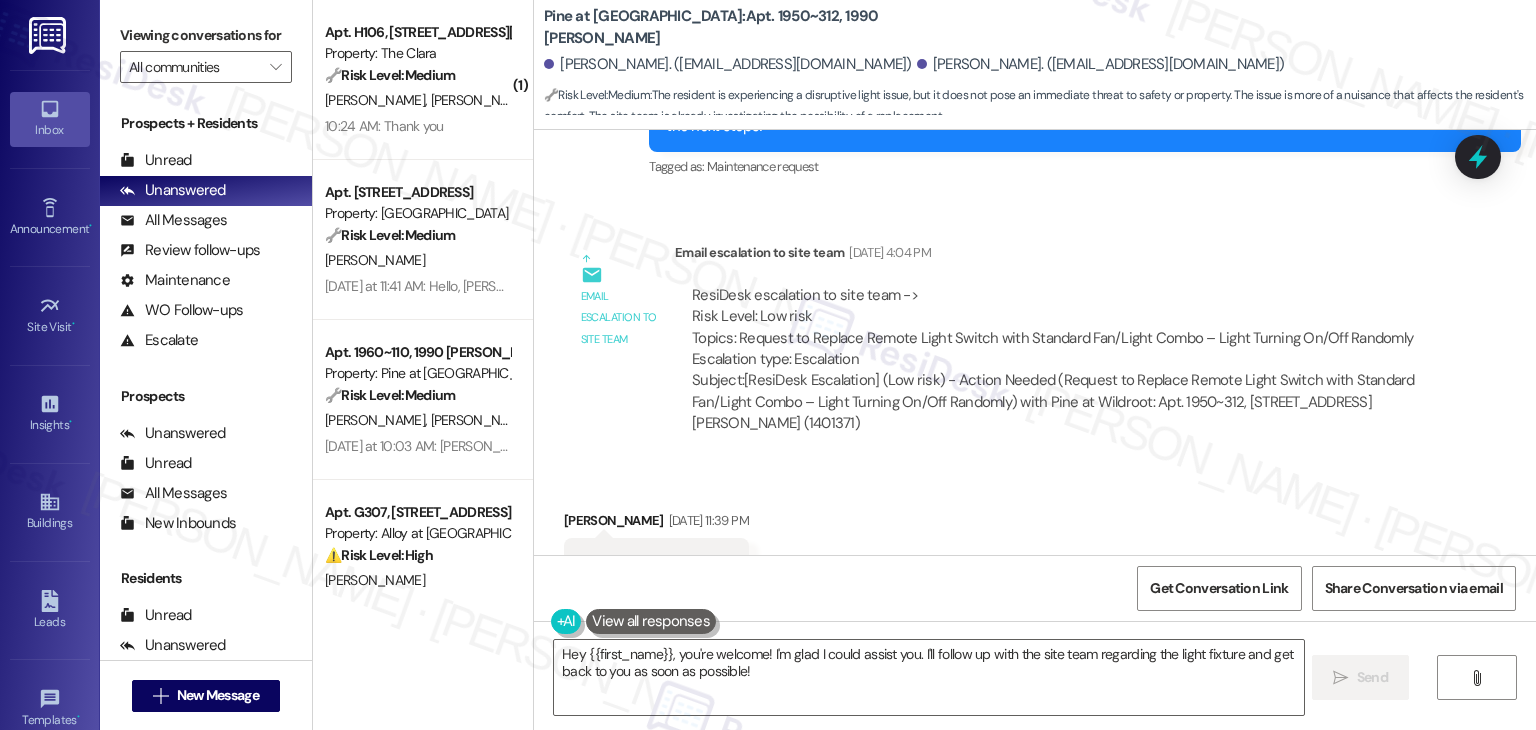 click on "Received via SMS Henry Norwood Jul 20, 2025 at 11:39 PM Great, thank you! Tags and notes Tagged as:   Praise Click to highlight conversations about Praise" at bounding box center [1035, 549] 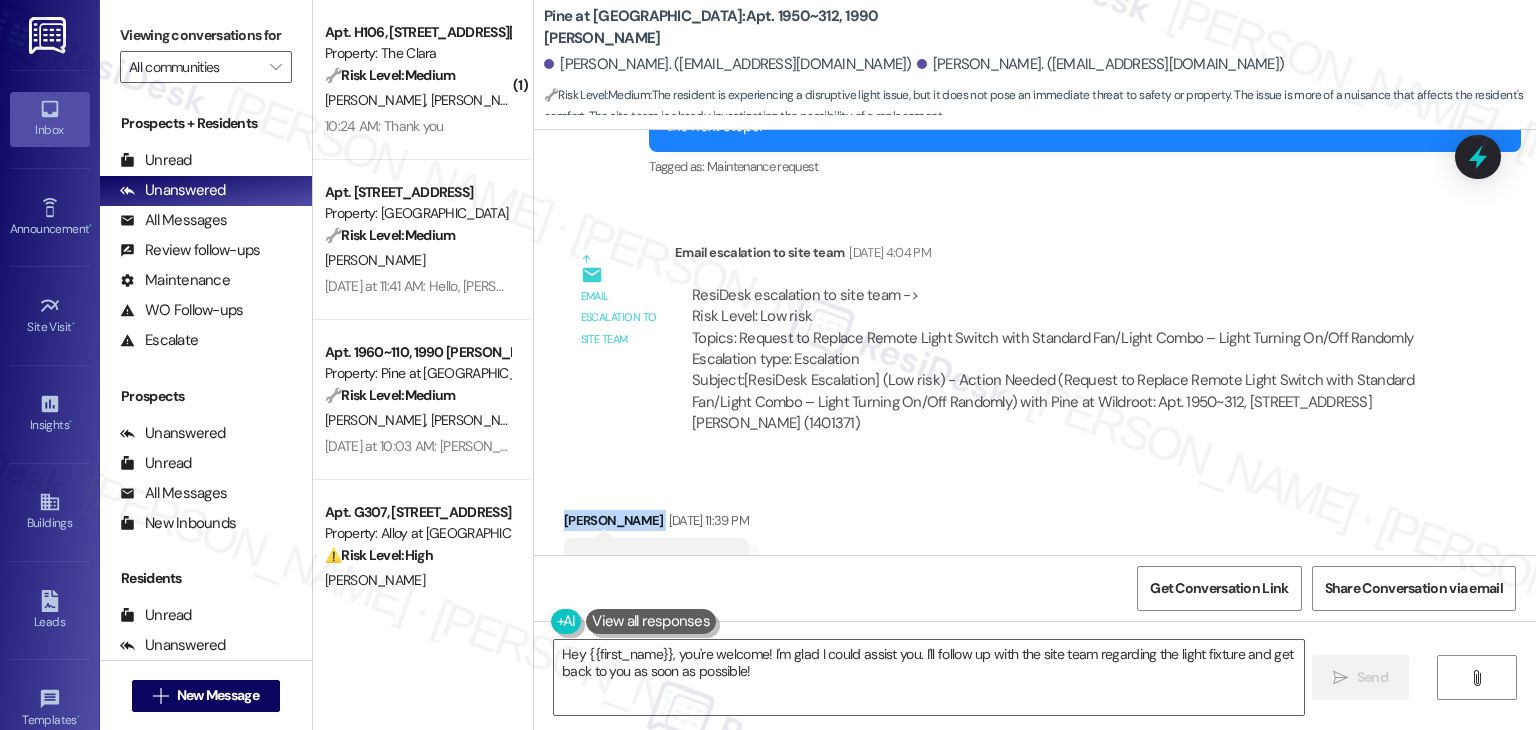 click on "Received via SMS Henry Norwood Jul 20, 2025 at 11:39 PM Great, thank you! Tags and notes Tagged as:   Praise Click to highlight conversations about Praise" at bounding box center [1035, 549] 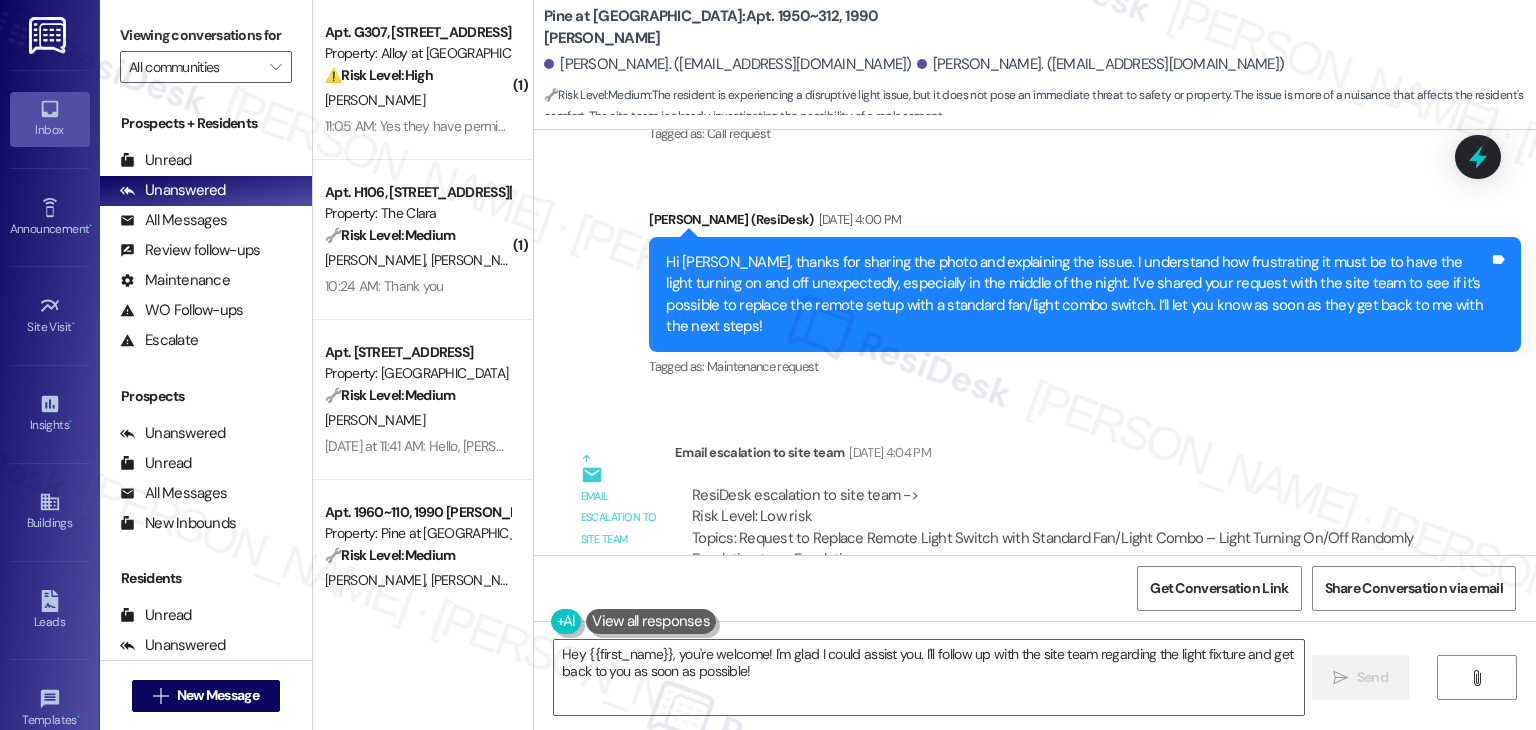 scroll, scrollTop: 4933, scrollLeft: 0, axis: vertical 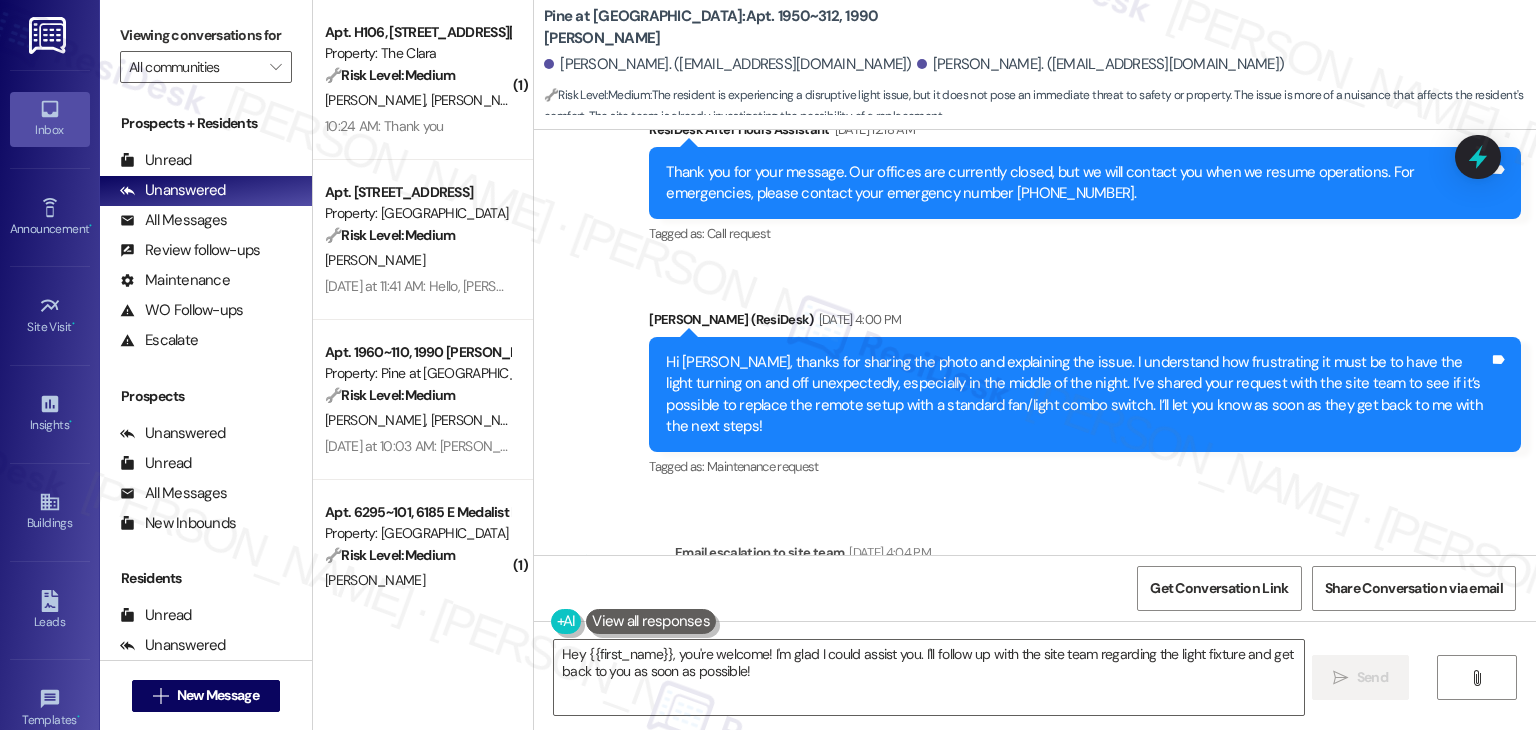click on "Email escalation to site team Jul 18, 2025 at 4:04 PM" at bounding box center [1055, 556] 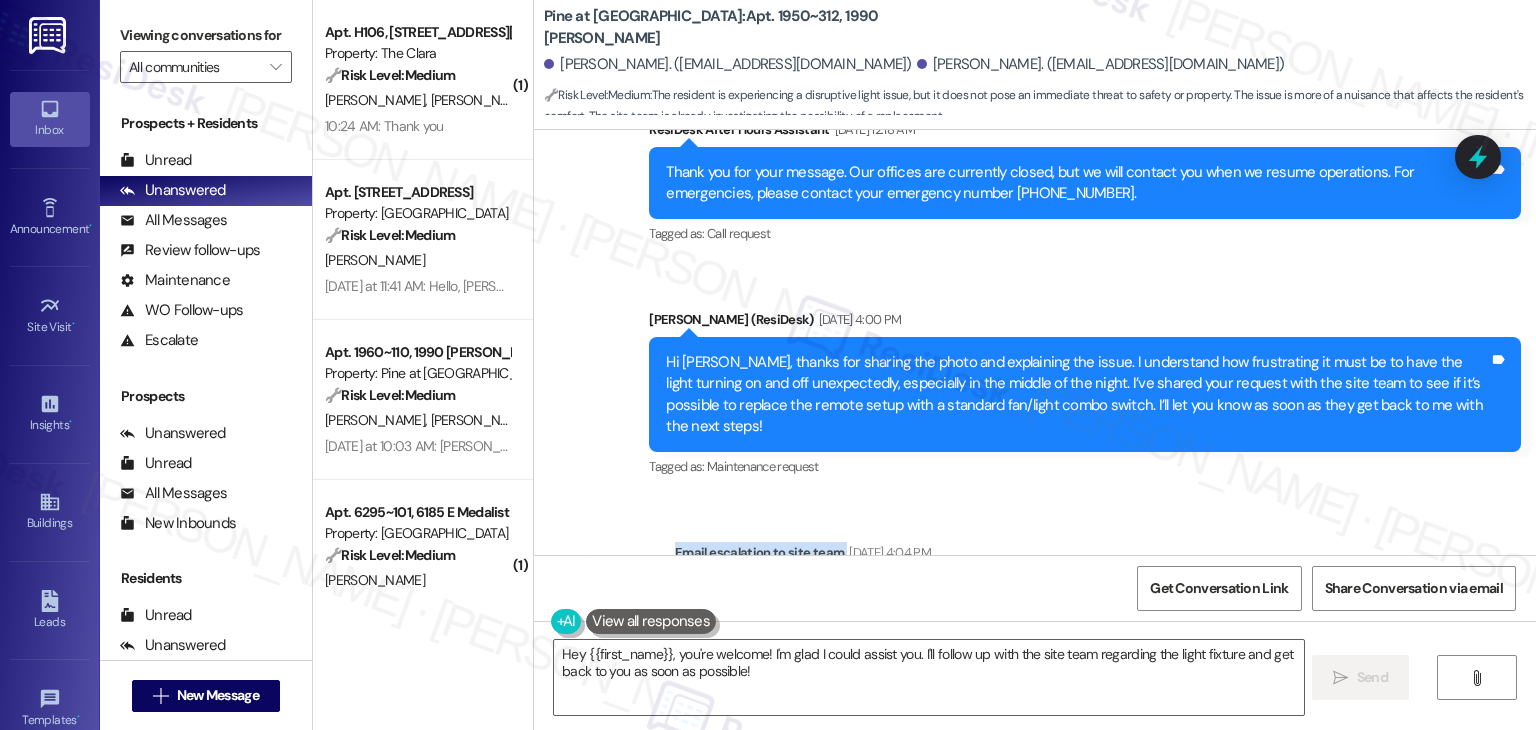 click on "Email escalation to site team Jul 18, 2025 at 4:04 PM" at bounding box center [1055, 556] 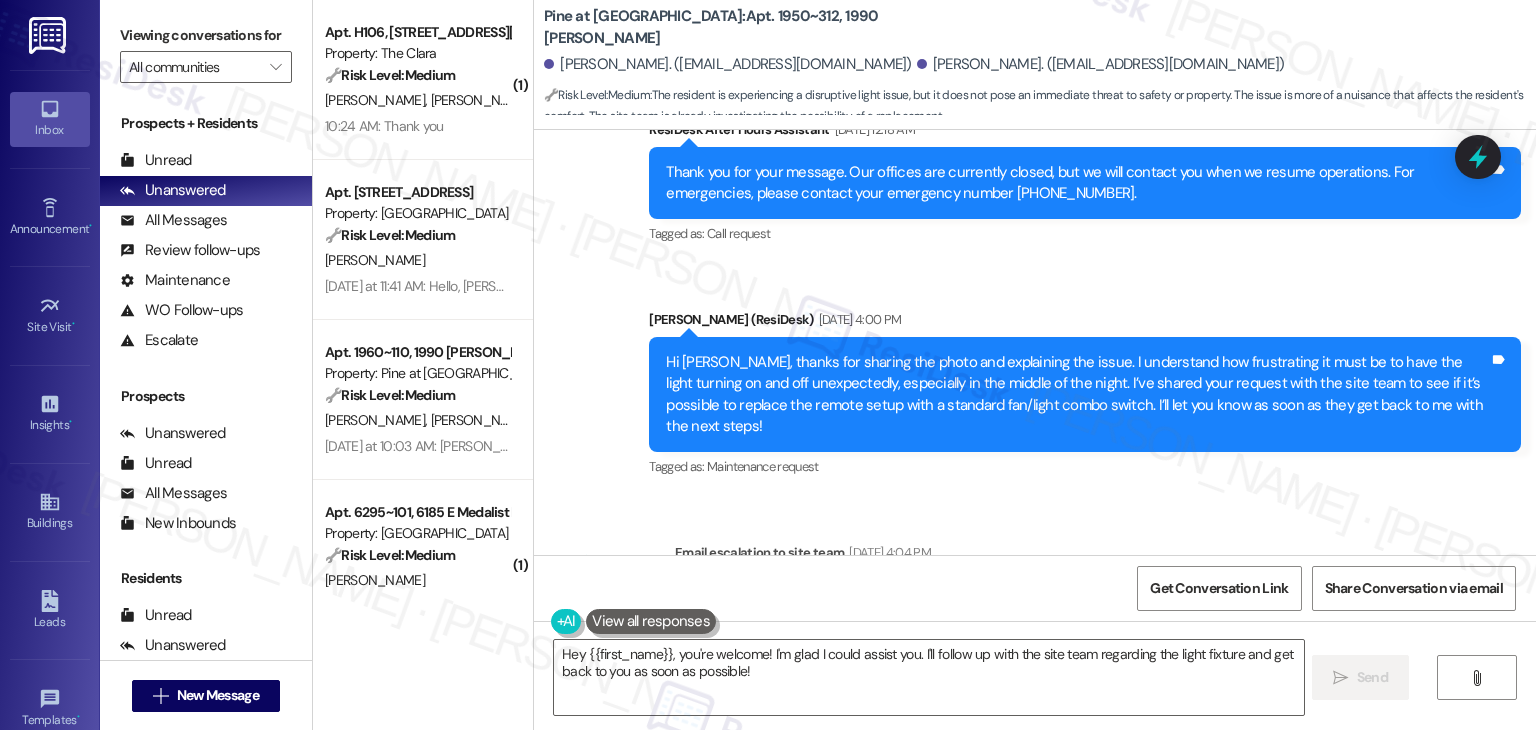 click on "Email escalation to site team Jul 18, 2025 at 4:04 PM" at bounding box center [1055, 556] 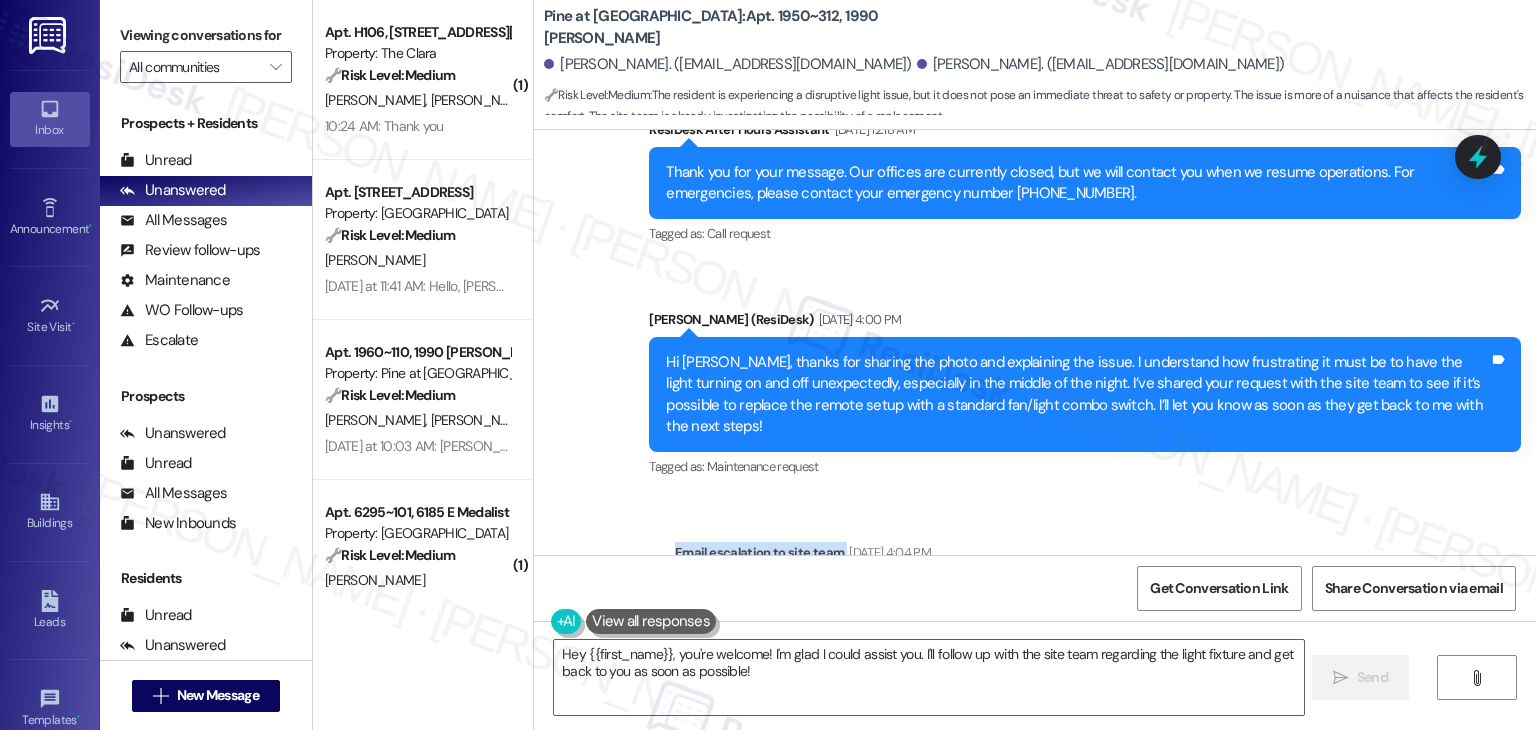 click on "Email escalation to site team Jul 18, 2025 at 4:04 PM" at bounding box center (1055, 556) 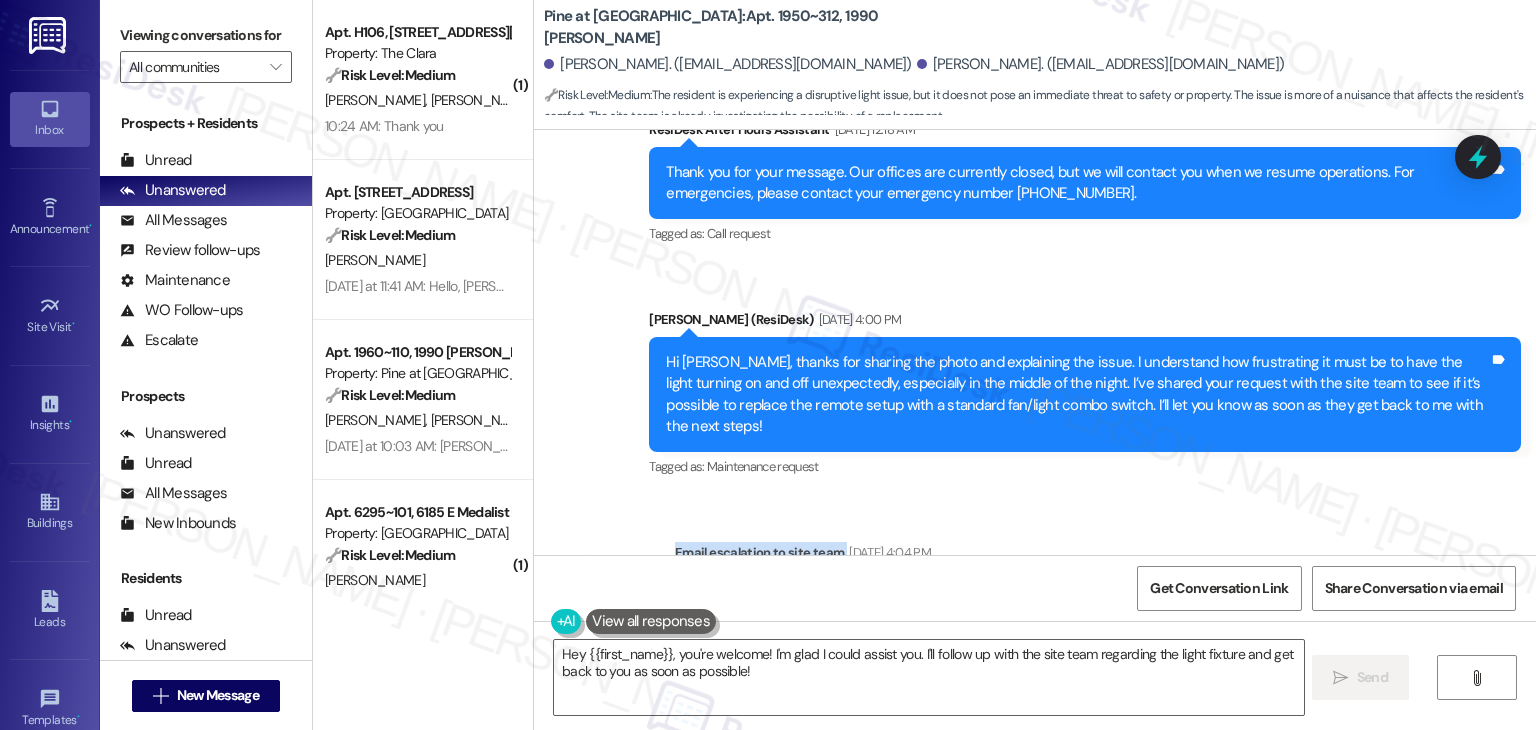 click on "Email escalation to site team Jul 18, 2025 at 4:04 PM" at bounding box center (1055, 556) 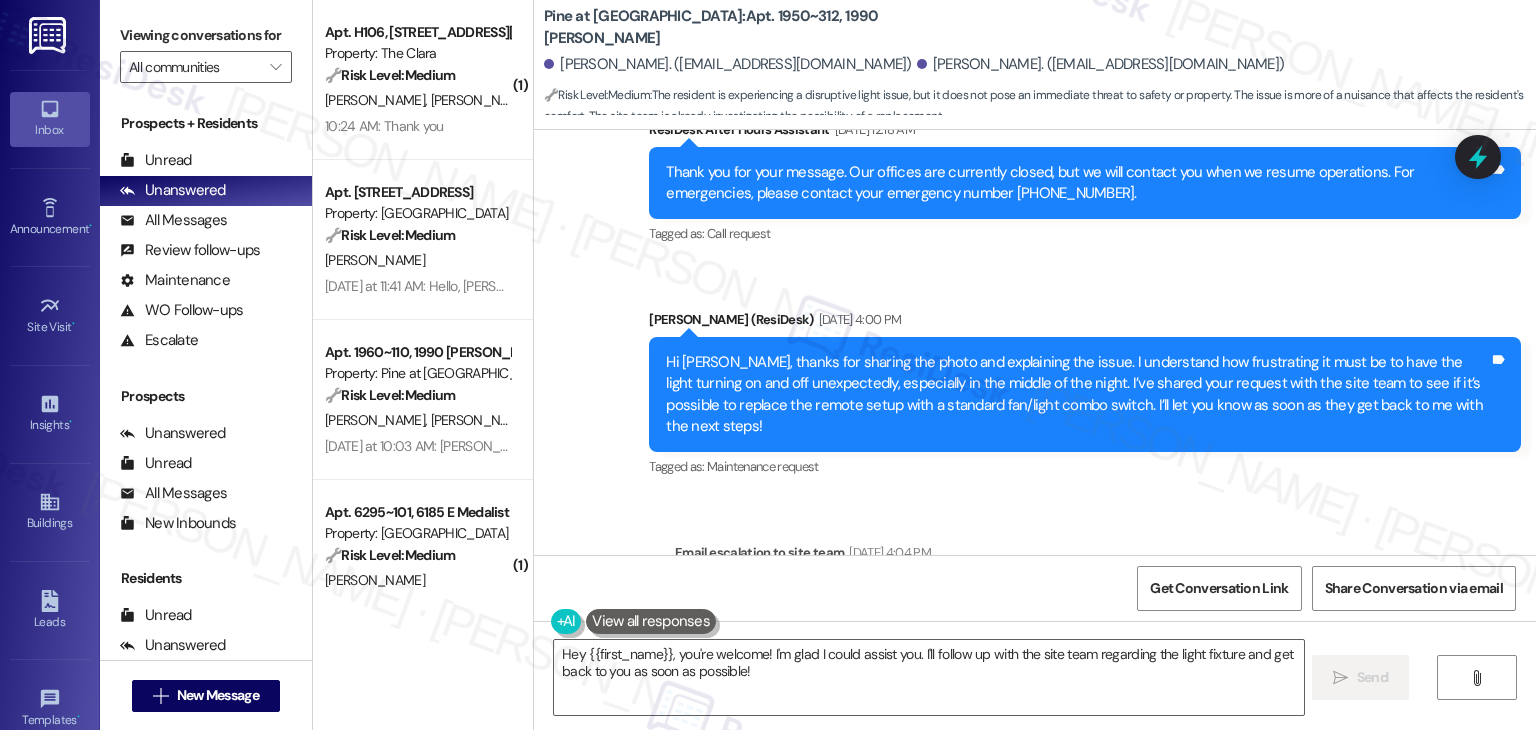click on "Email escalation to site team Jul 18, 2025 at 4:04 PM" at bounding box center [1055, 556] 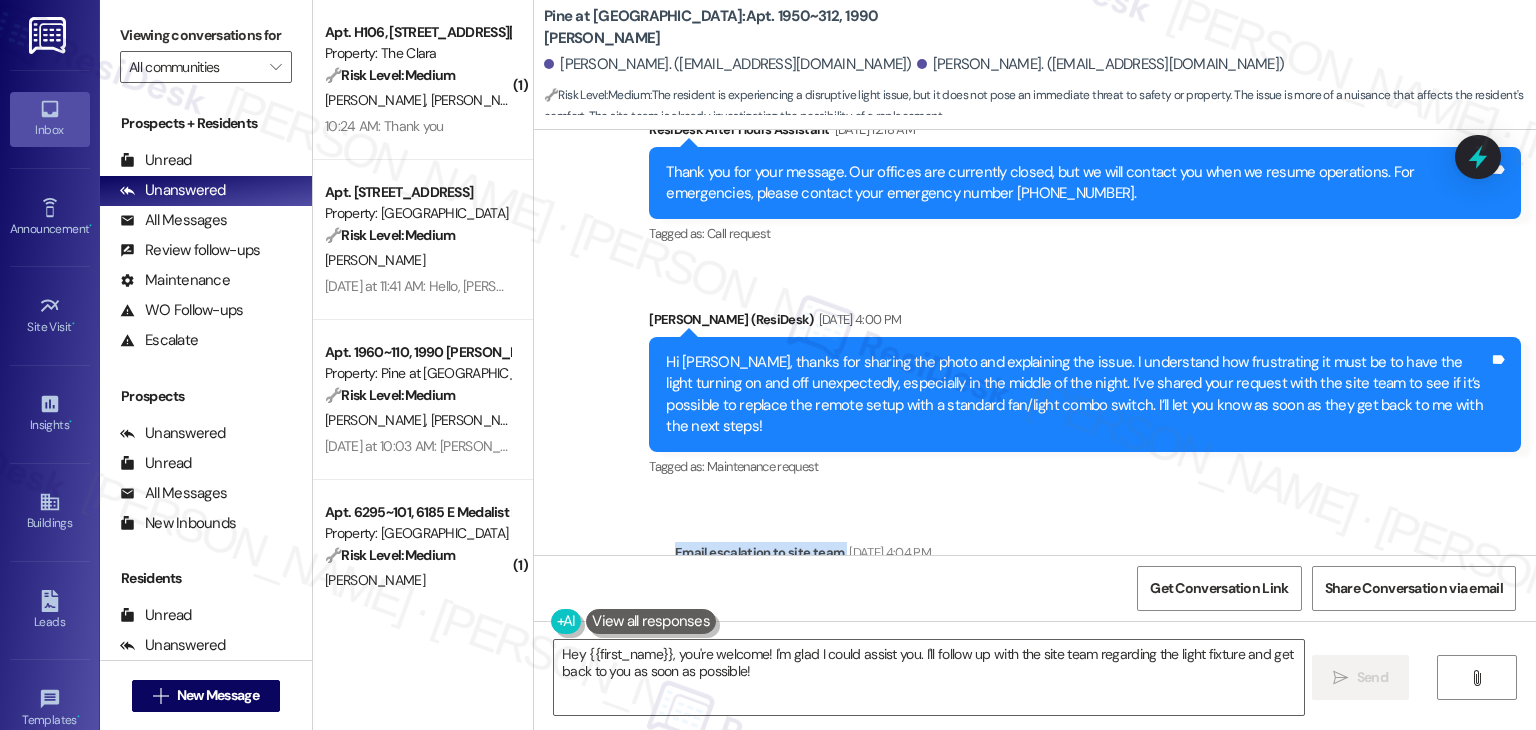 click on "Email escalation to site team Jul 18, 2025 at 4:04 PM" at bounding box center [1055, 556] 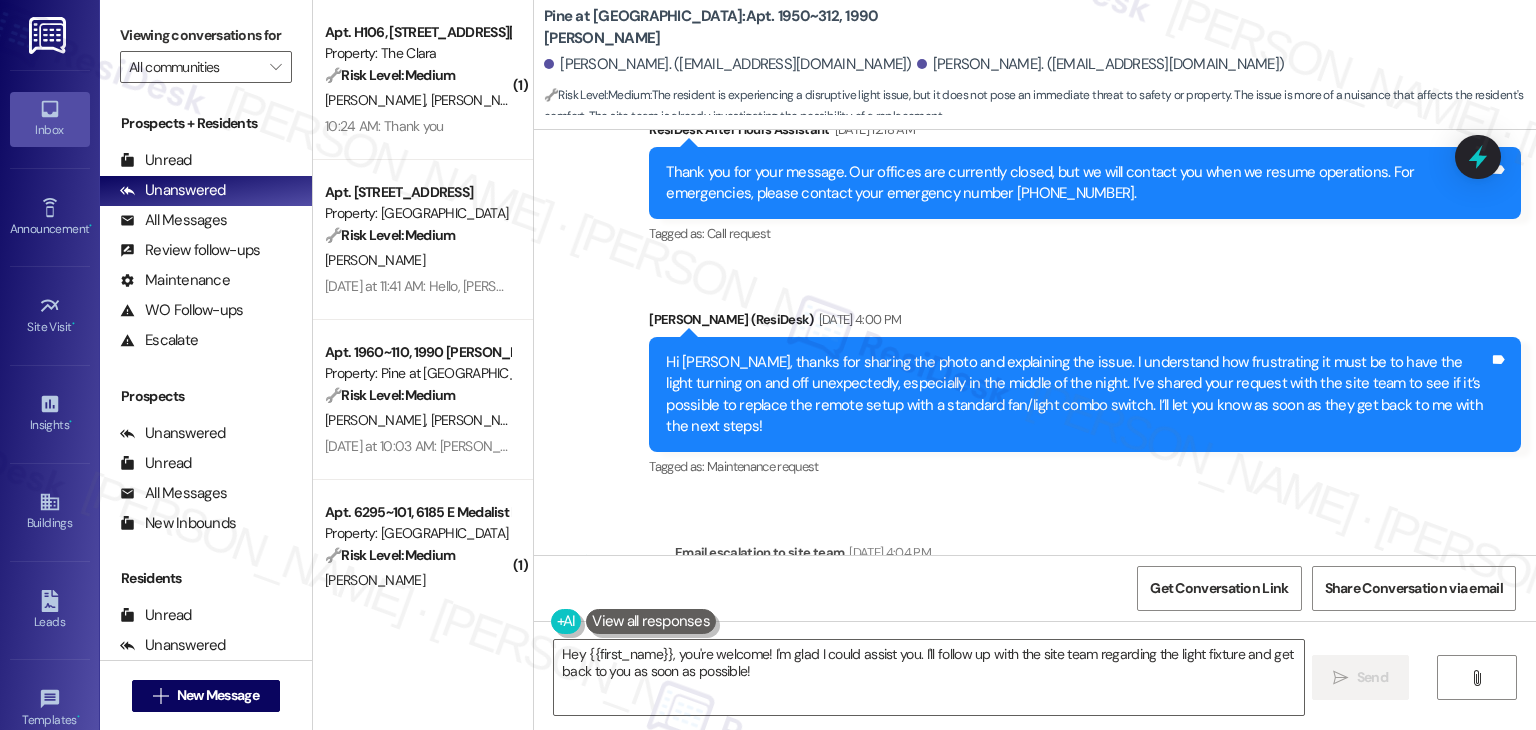 click on "Email escalation to site team Jul 18, 2025 at 4:04 PM" at bounding box center (1055, 556) 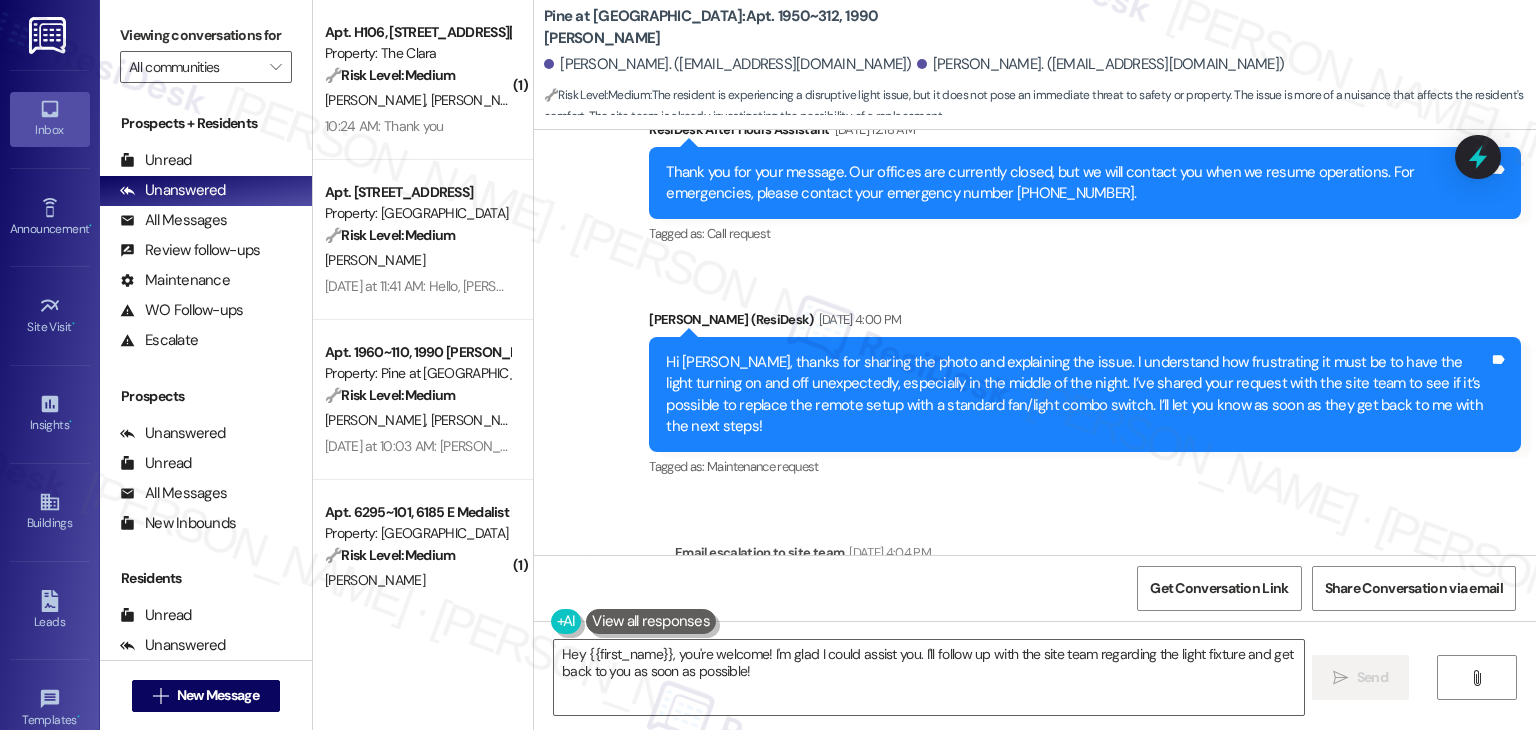 click on "Email escalation to site team Jul 18, 2025 at 4:04 PM" at bounding box center (1055, 556) 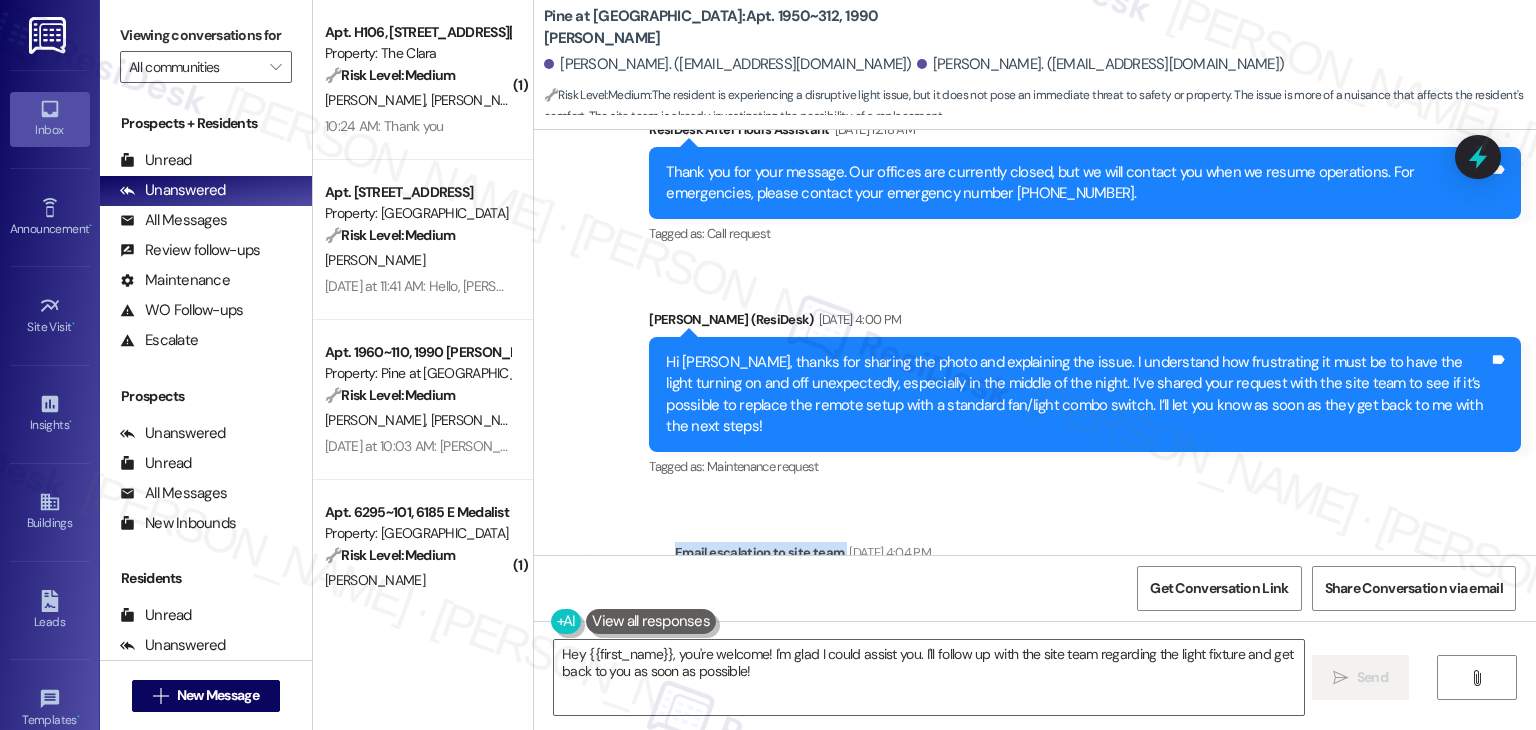 click on "Email escalation to site team Jul 18, 2025 at 4:04 PM" at bounding box center [1055, 556] 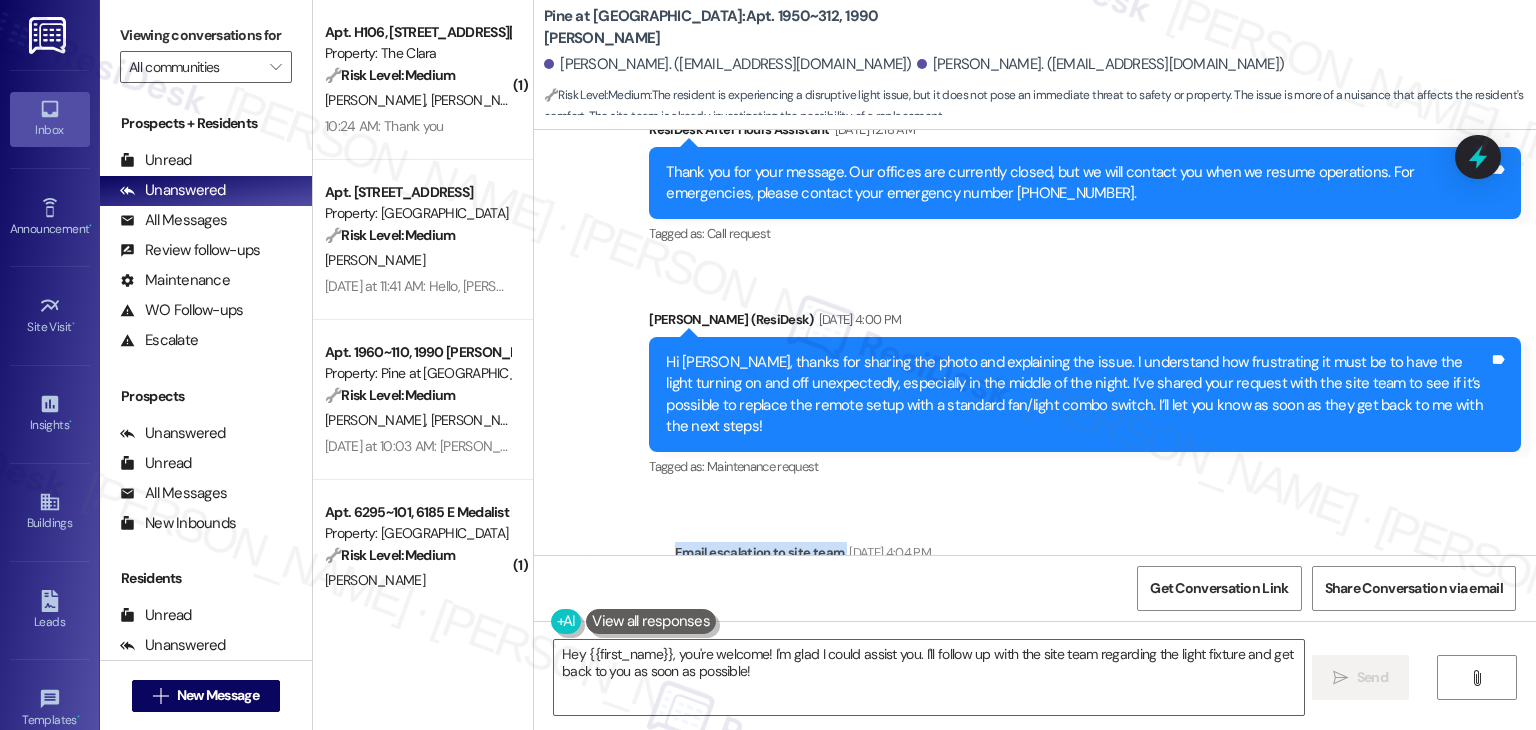 click on "Email escalation to site team Jul 18, 2025 at 4:04 PM" at bounding box center (1055, 556) 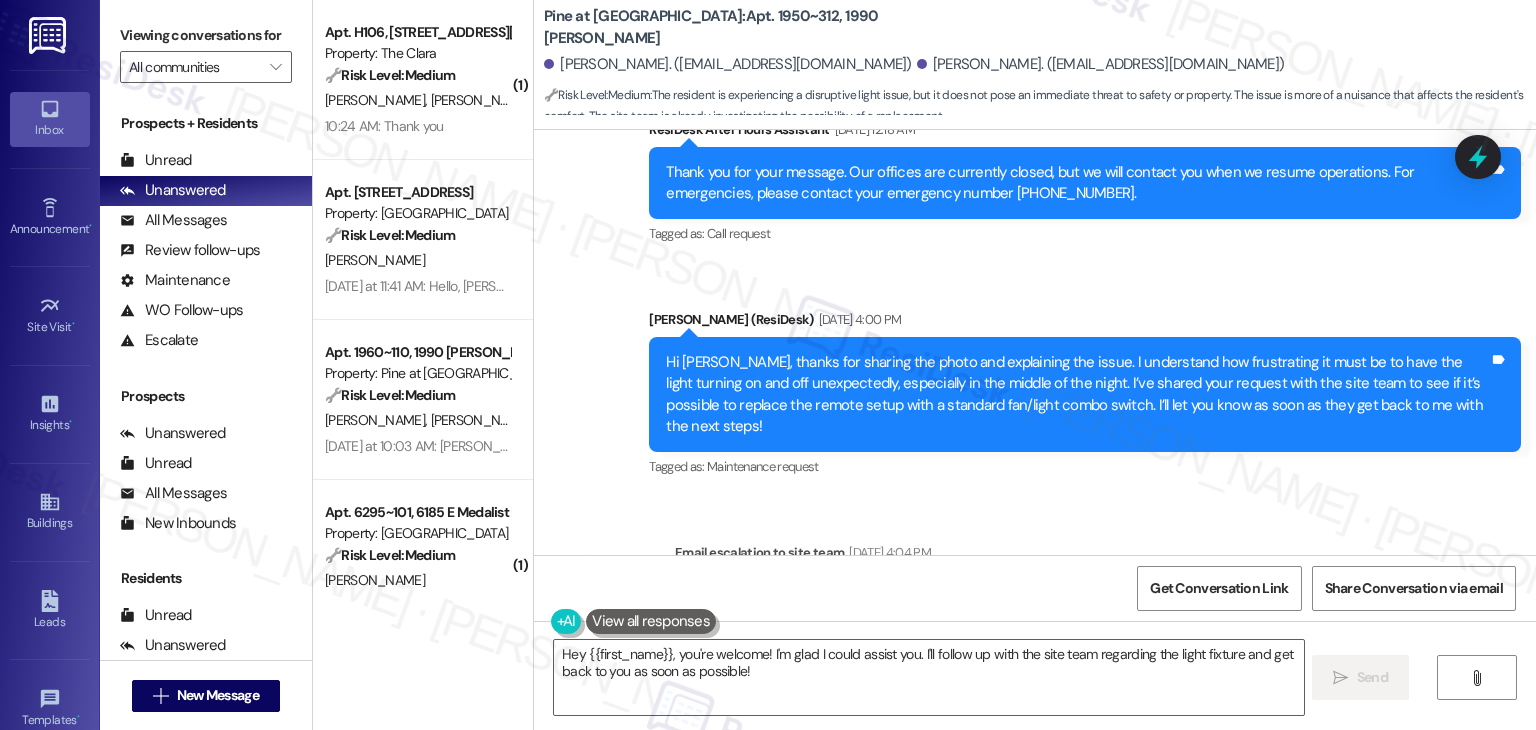 click on "Email escalation to site team Jul 18, 2025 at 4:04 PM" at bounding box center (1055, 556) 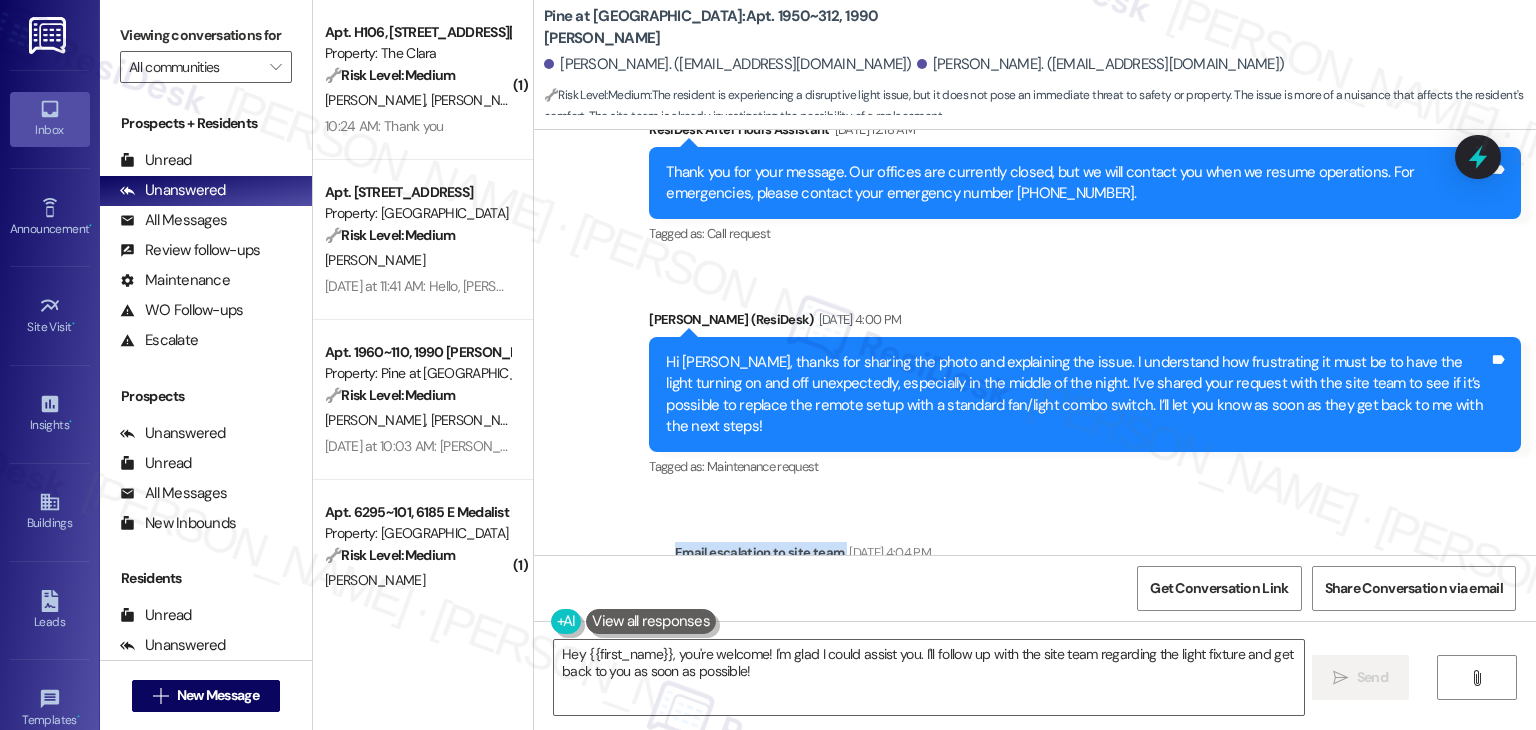 click on "Email escalation to site team Jul 18, 2025 at 4:04 PM" at bounding box center (1055, 556) 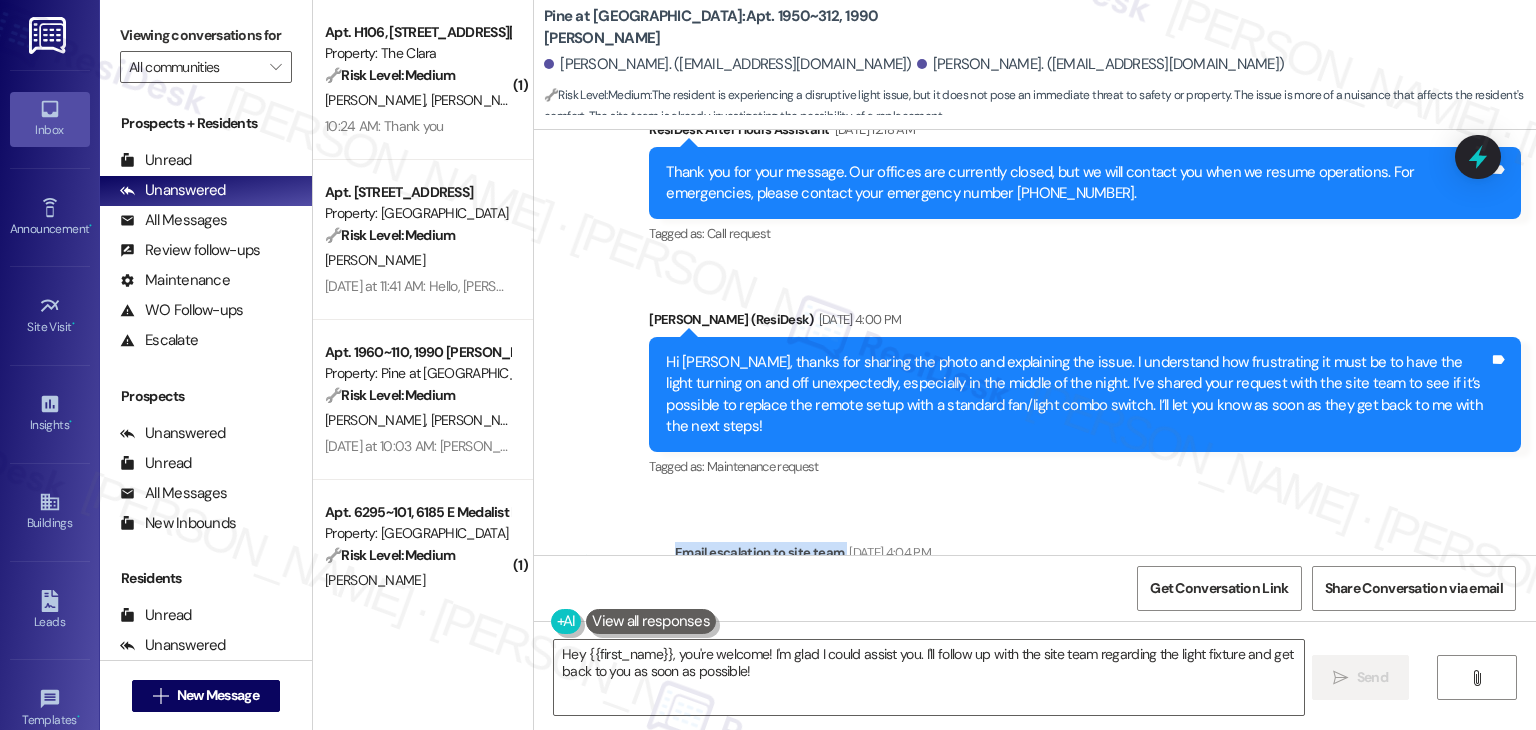 click on "Email escalation to site team Jul 18, 2025 at 4:04 PM" at bounding box center [1055, 556] 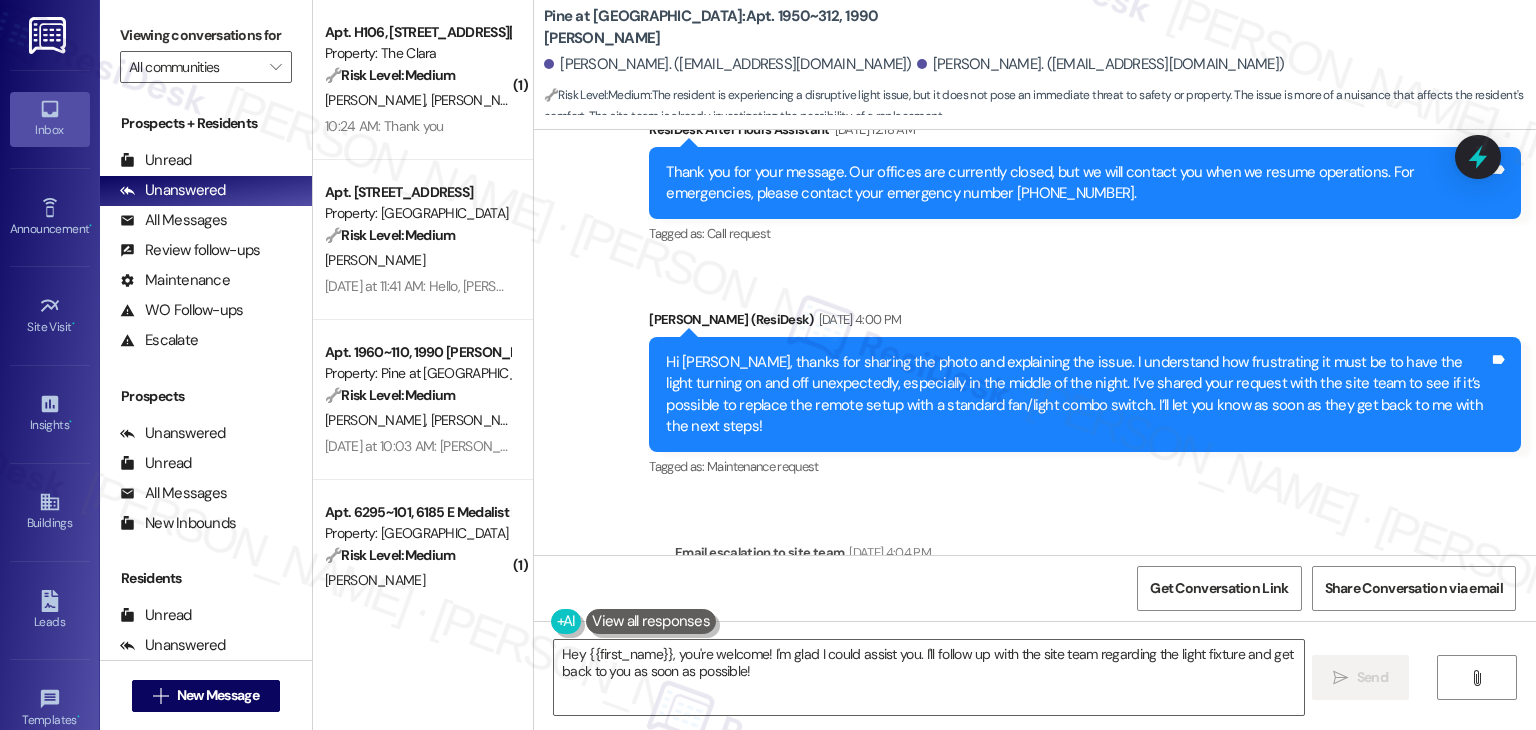 click on "Email escalation to site team Jul 18, 2025 at 4:04 PM" at bounding box center [1055, 556] 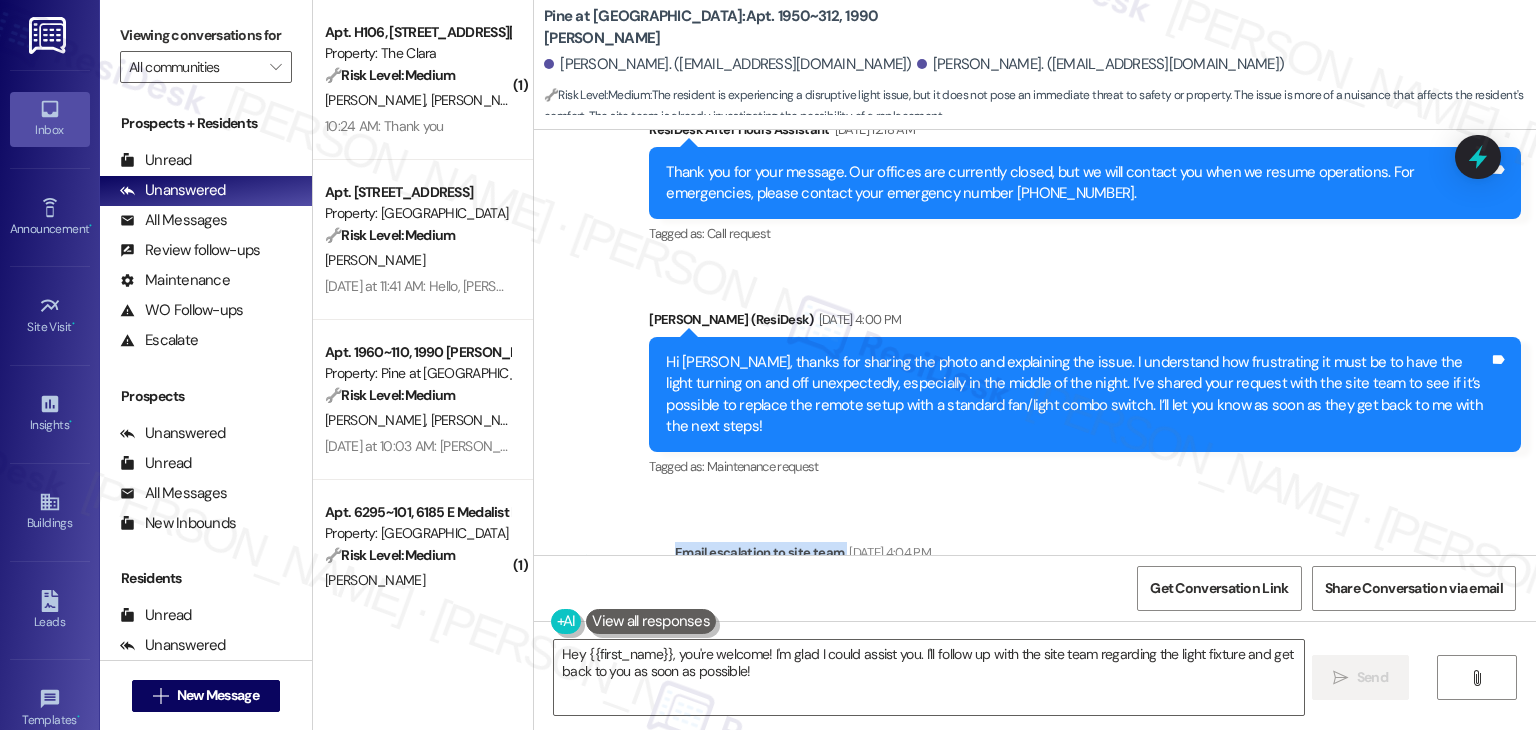 click on "Email escalation to site team Jul 18, 2025 at 4:04 PM" at bounding box center [1055, 556] 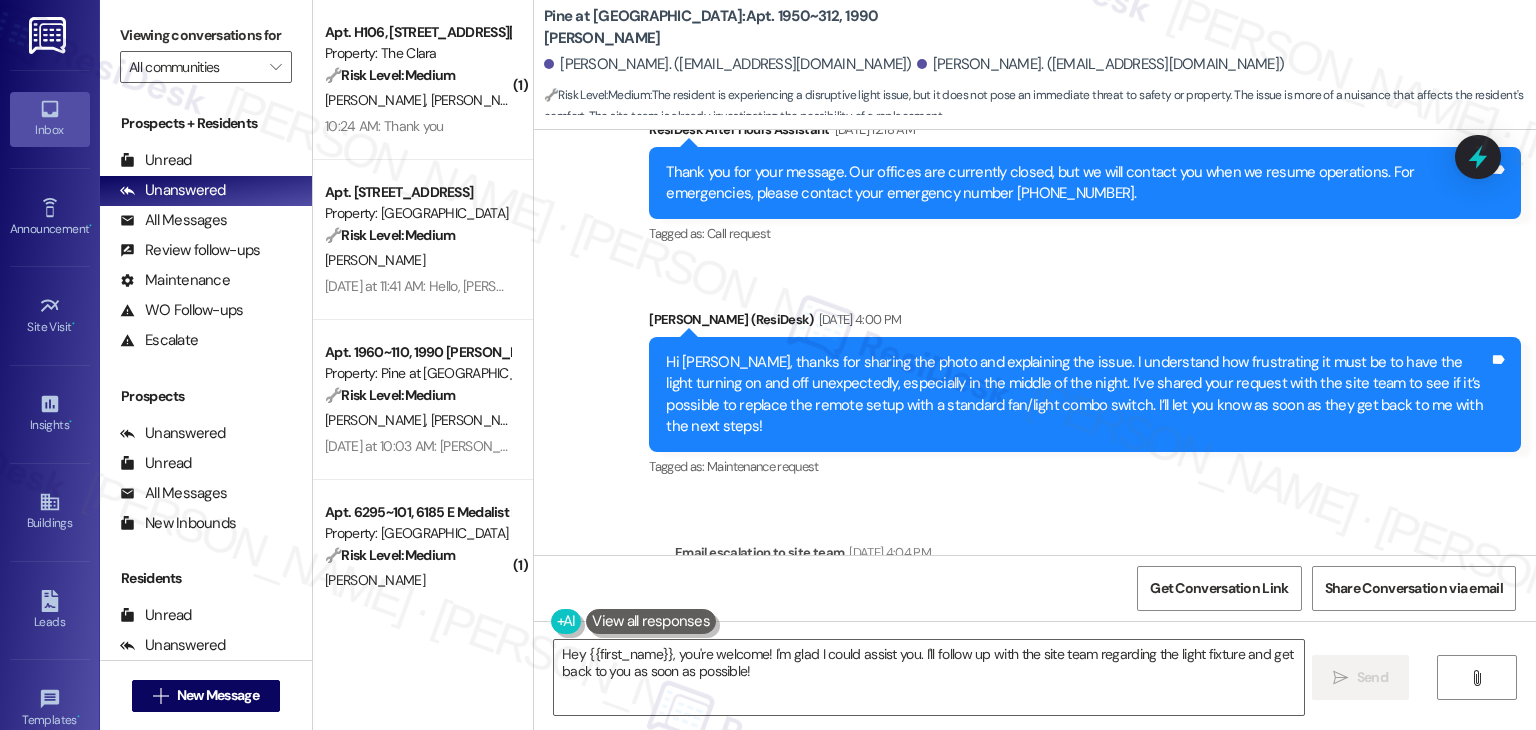 click on "Email escalation to site team Jul 18, 2025 at 4:04 PM" at bounding box center (1055, 556) 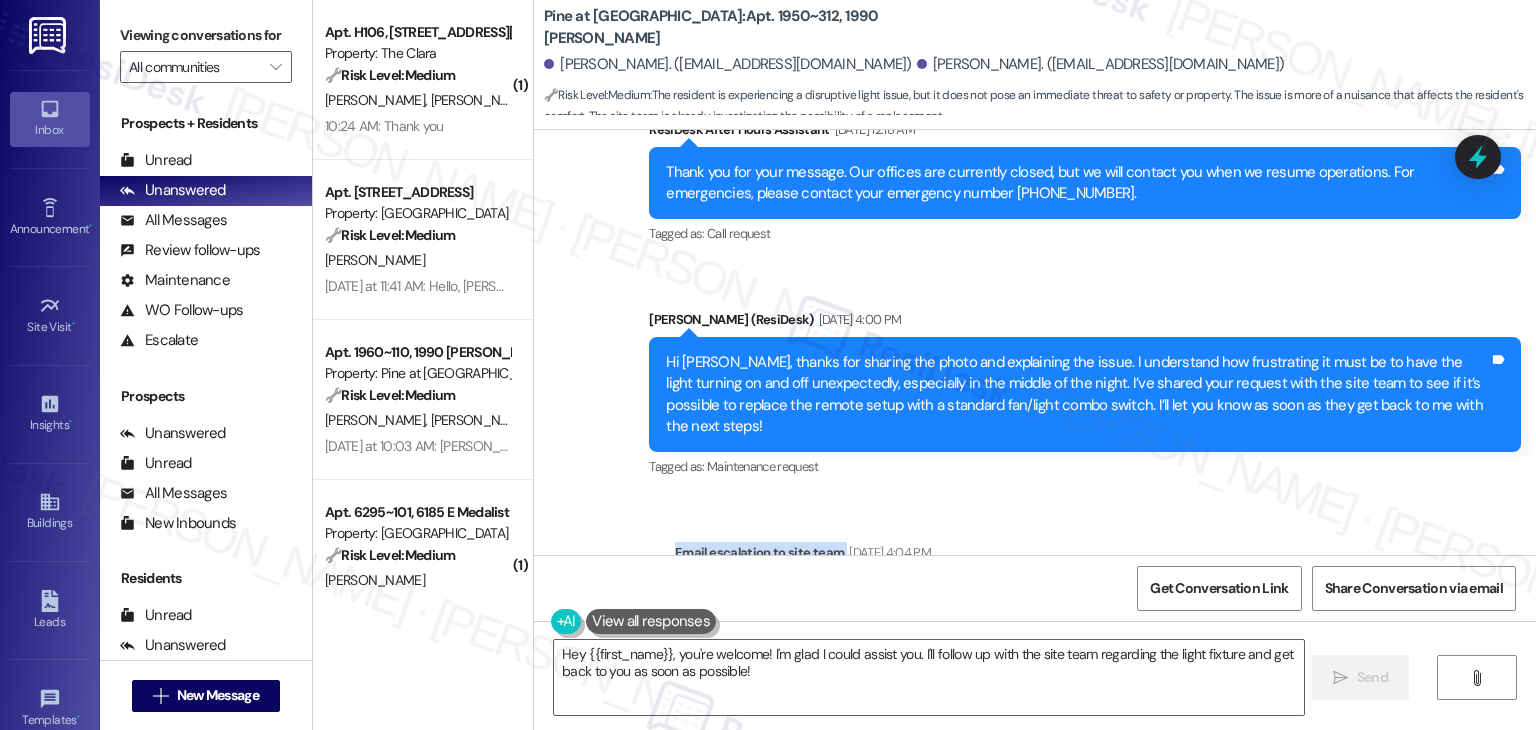 click on "Email escalation to site team Jul 18, 2025 at 4:04 PM" at bounding box center [1055, 556] 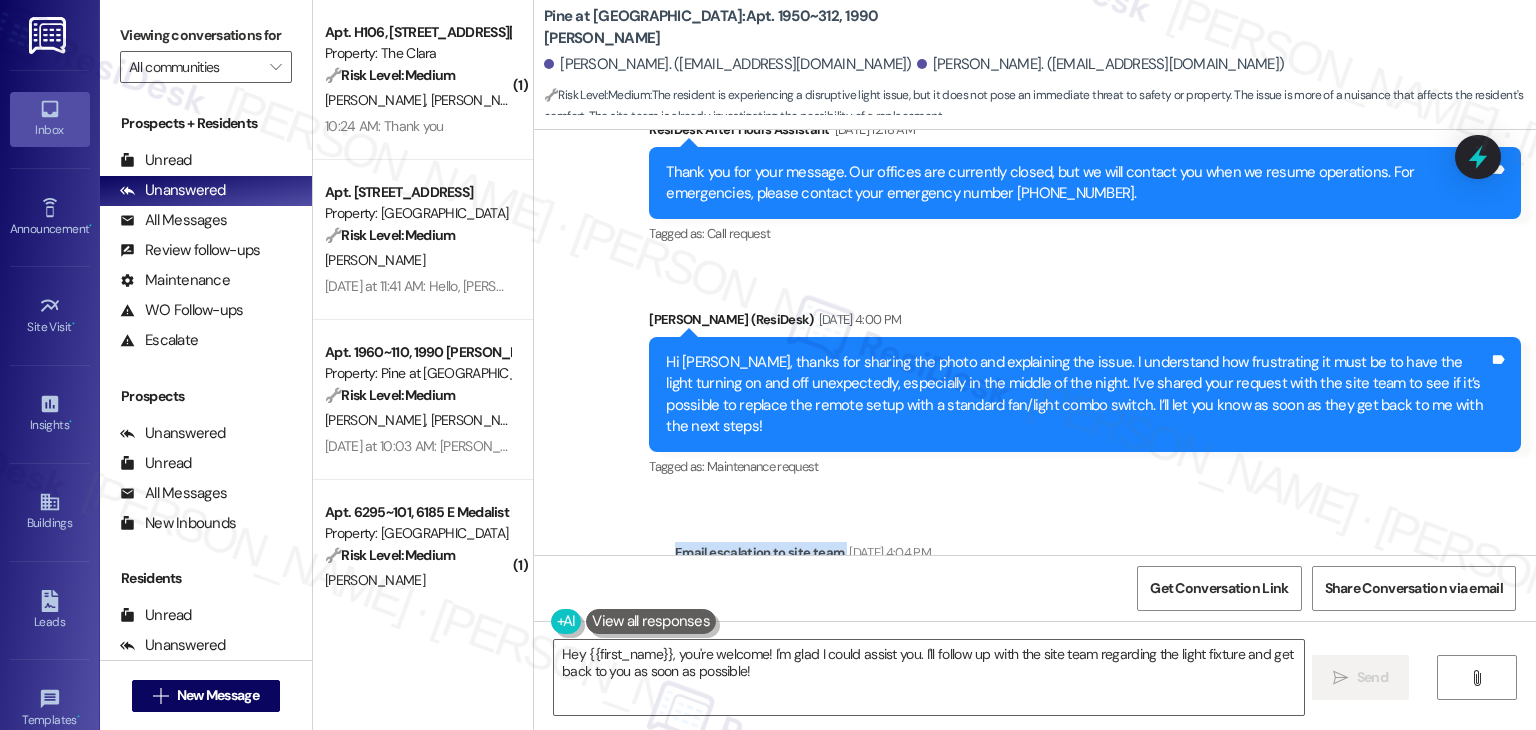 click on "Email escalation to site team Jul 18, 2025 at 4:04 PM" at bounding box center [1055, 556] 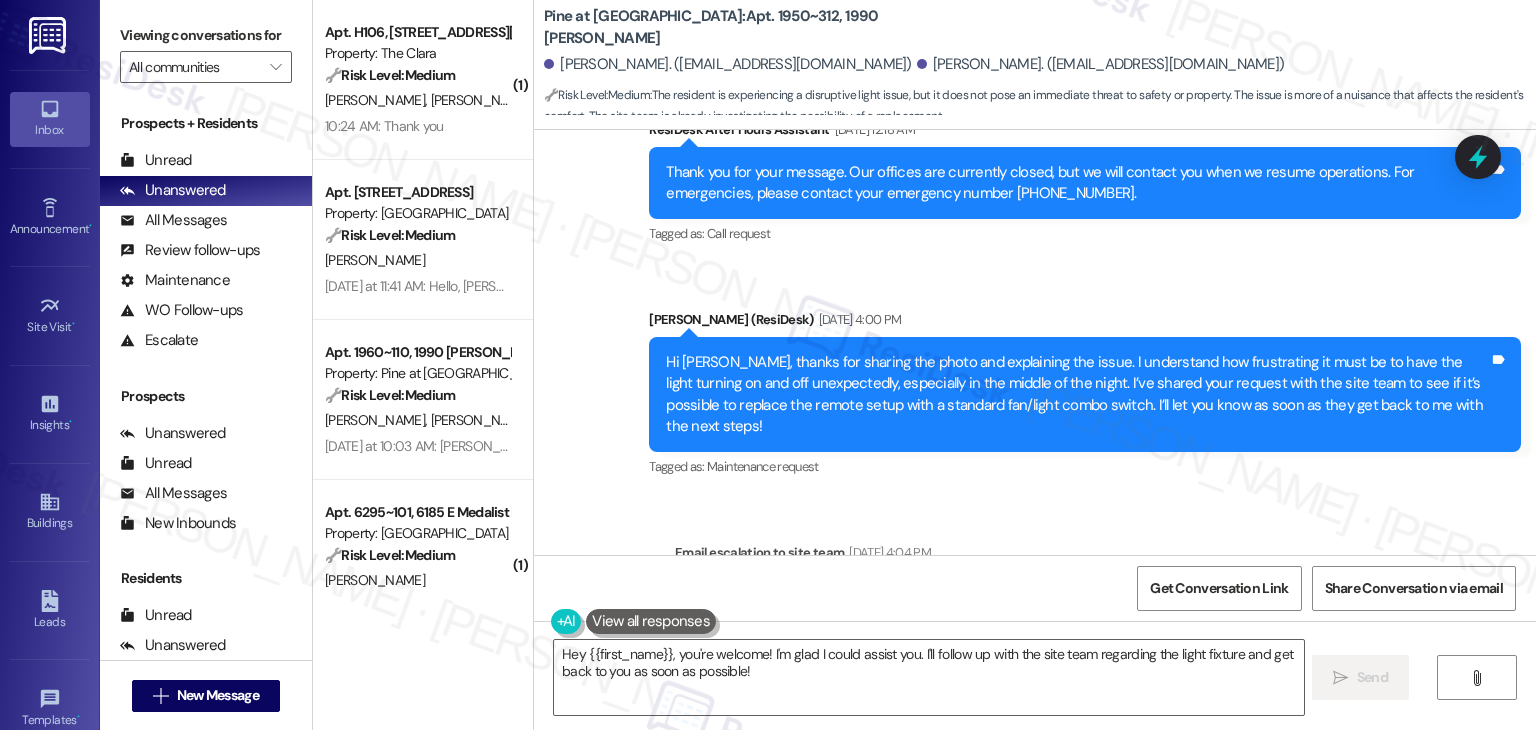 click on "Email escalation to site team Jul 18, 2025 at 4:04 PM" at bounding box center (1055, 556) 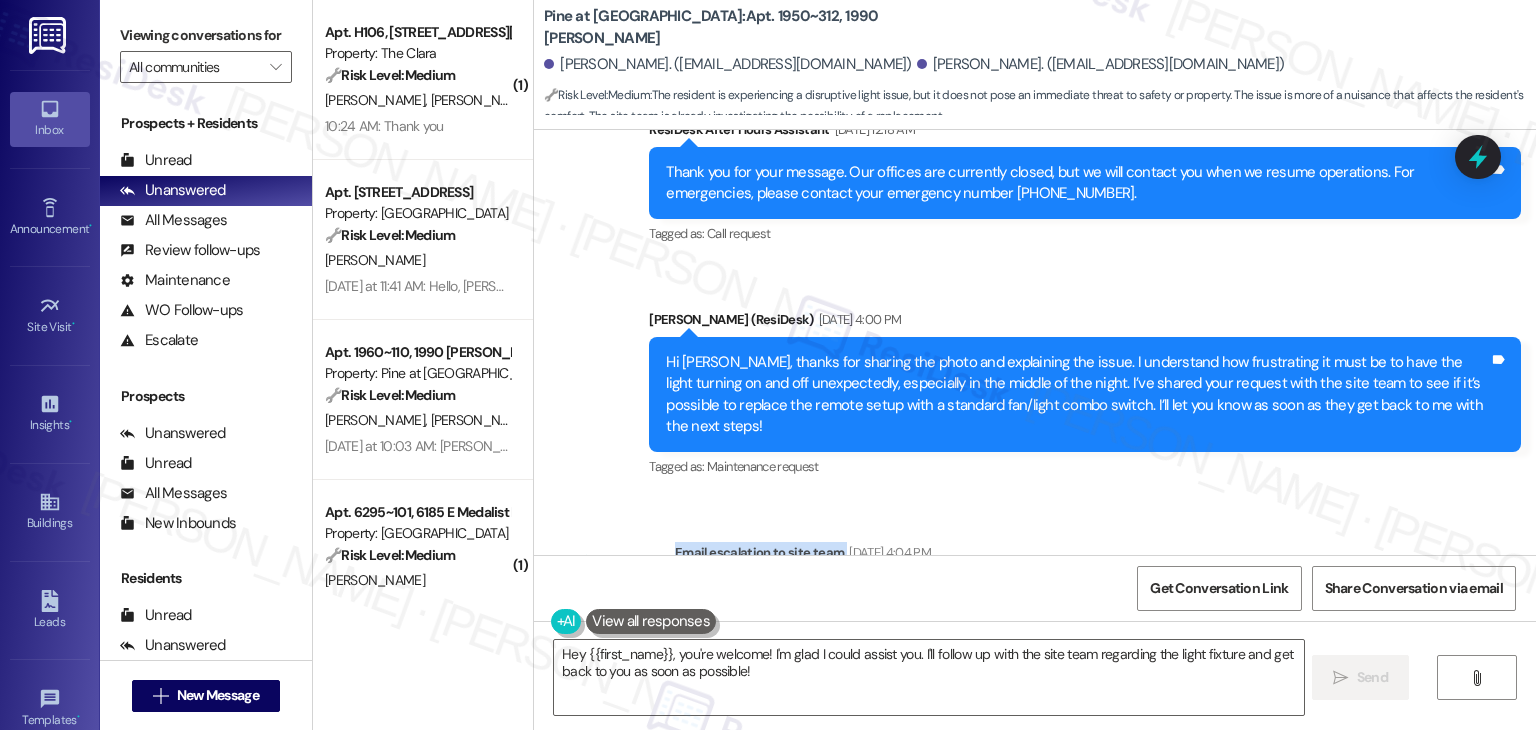 click on "Email escalation to site team Jul 18, 2025 at 4:04 PM" at bounding box center (1055, 556) 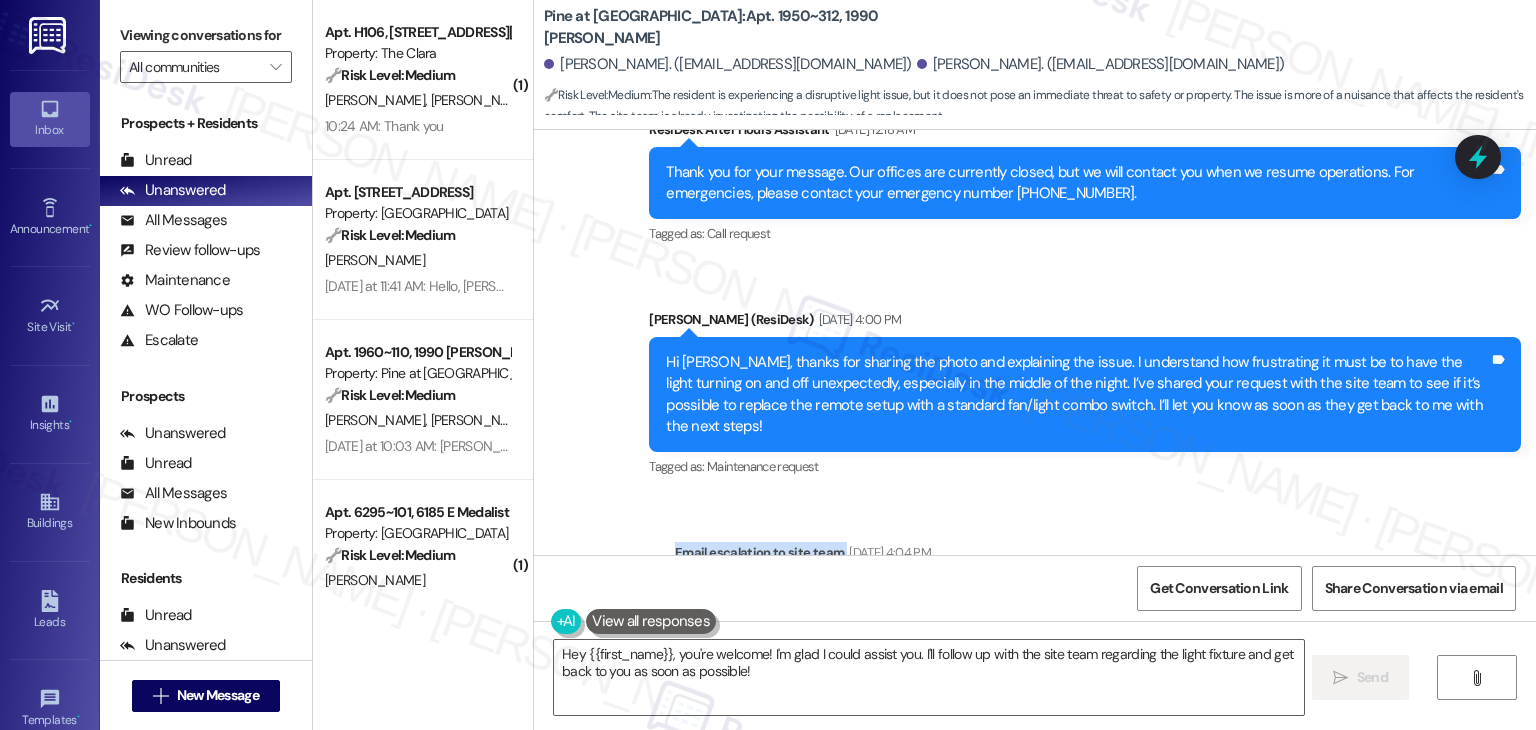 click on "Email escalation to site team Jul 18, 2025 at 4:04 PM" at bounding box center [1055, 556] 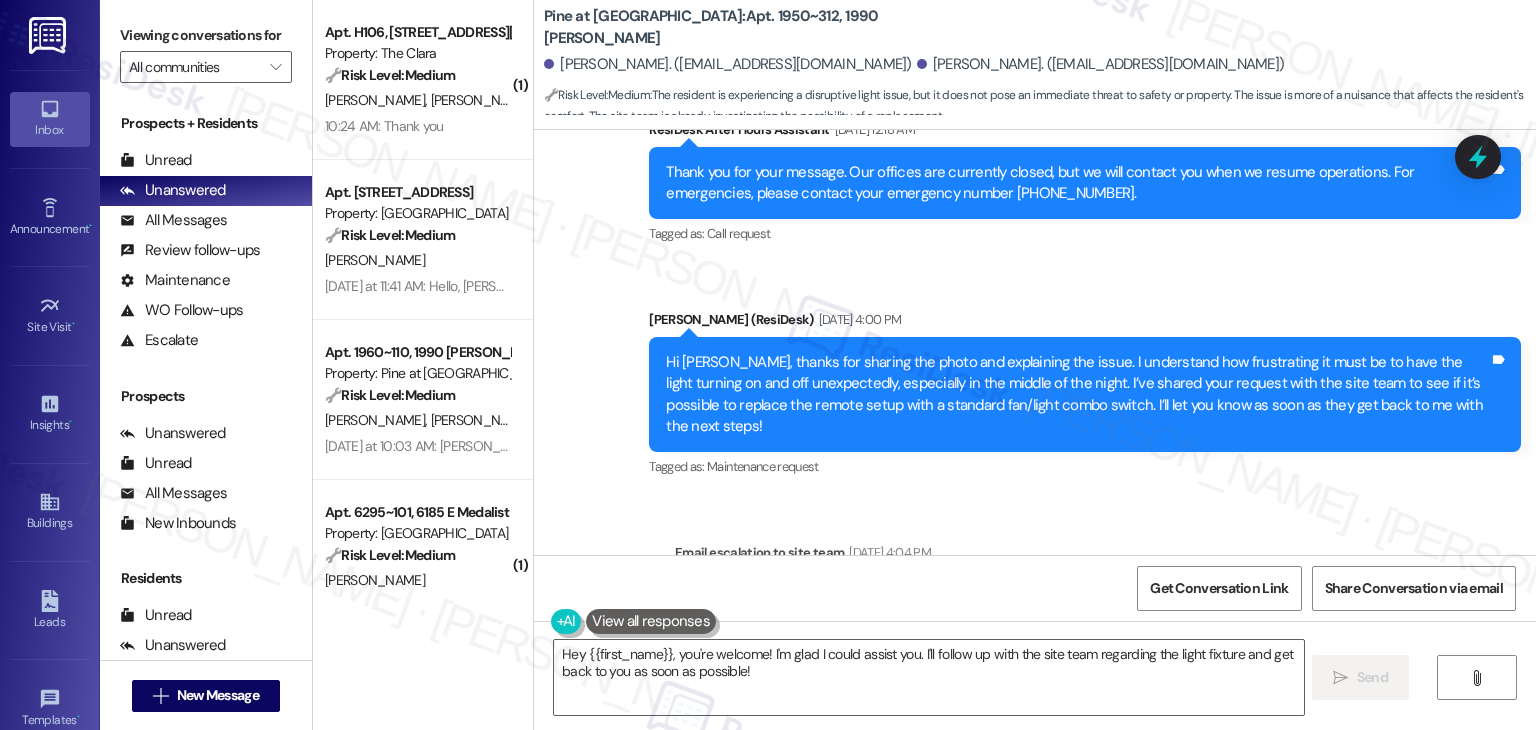 click on "Email escalation to site team Jul 18, 2025 at 4:04 PM" at bounding box center [1055, 556] 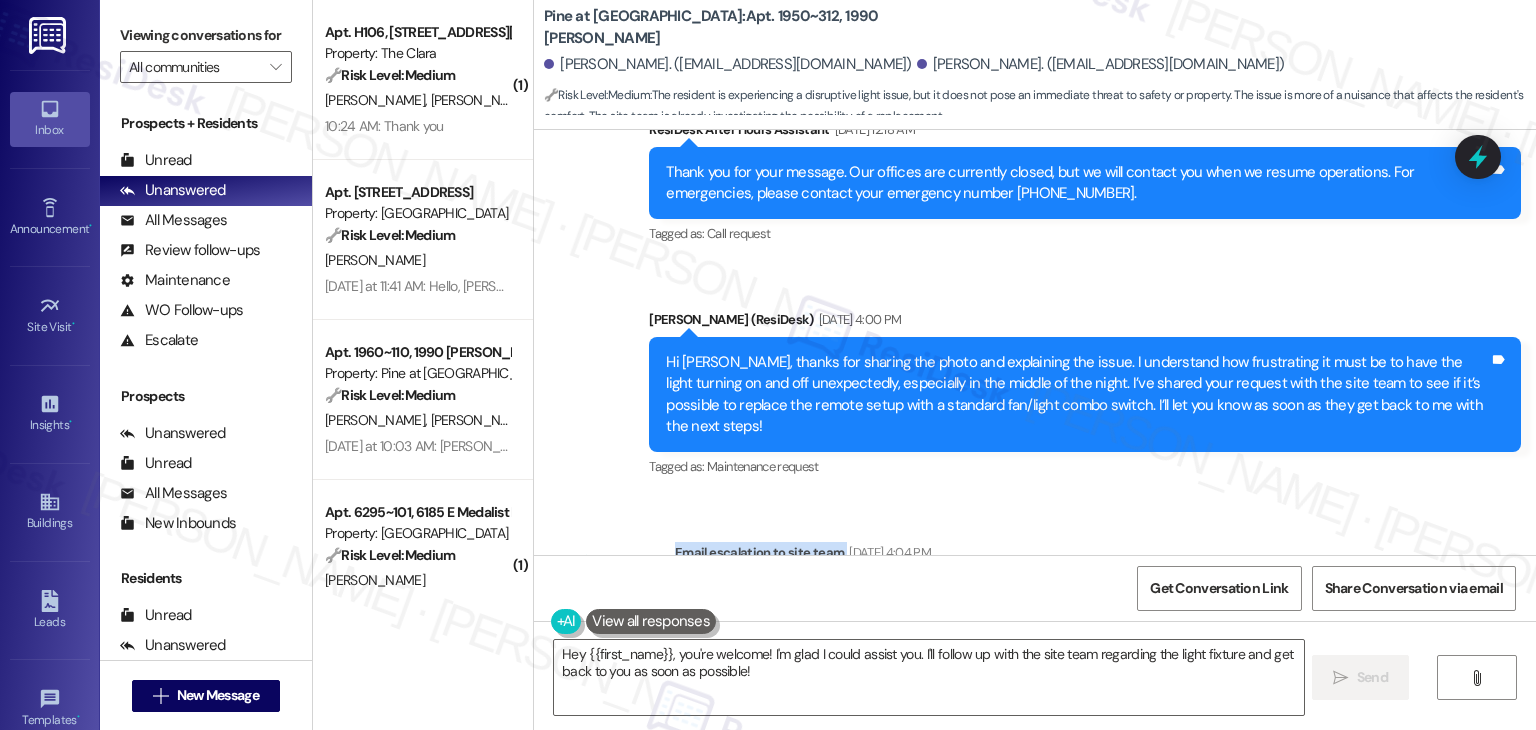 click on "Email escalation to site team Jul 18, 2025 at 4:04 PM" at bounding box center (1055, 556) 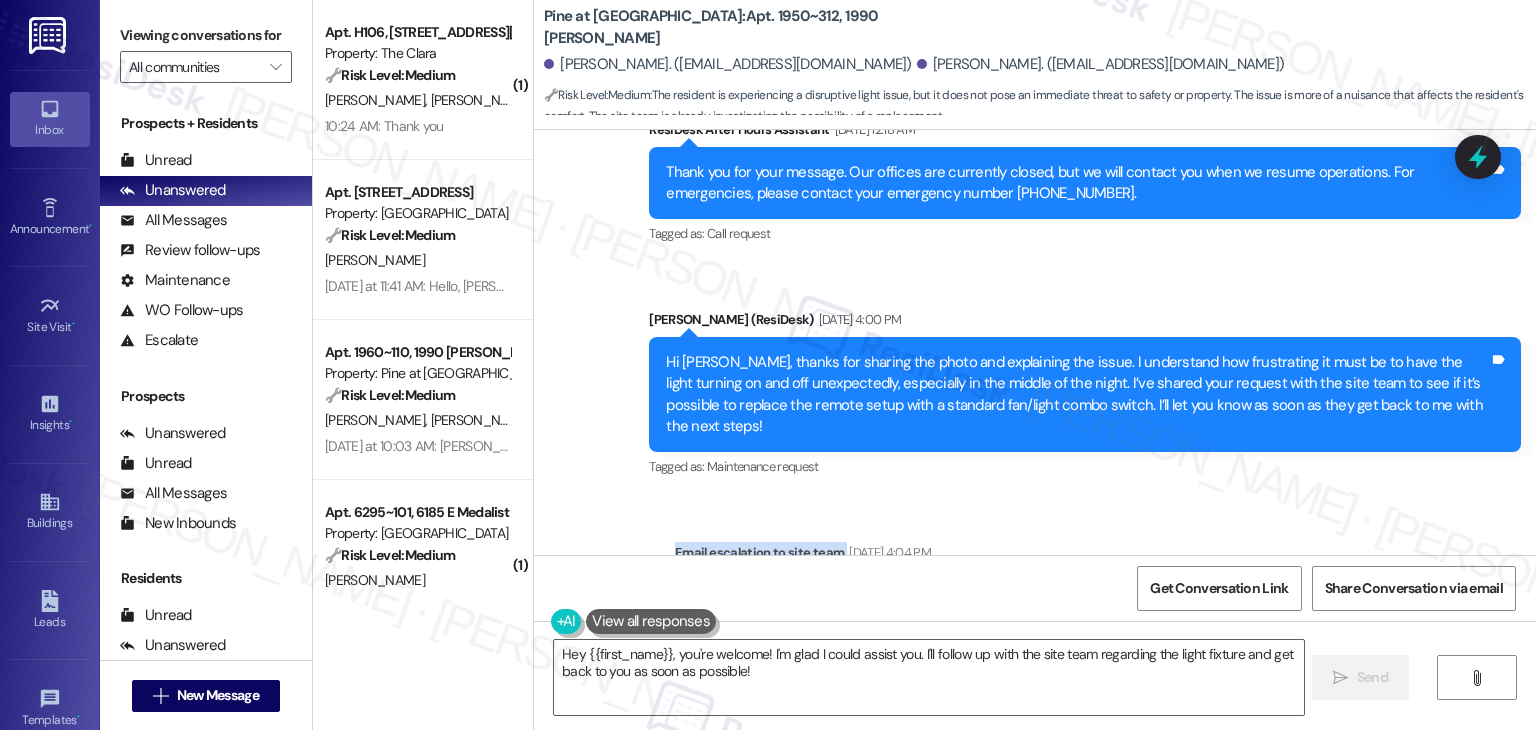 click on "Email escalation to site team Email escalation to site team Jul 18, 2025 at 4:04 PM ResiDesk escalation to site team ->
Risk Level: Low risk
Topics: Request to Replace Remote Light Switch with Standard Fan/Light Combo – Light Turning On/Off Randomly
Escalation type: Escalation Subject:  [ResiDesk Escalation] (Low risk) - Action Needed (Request to Replace Remote Light Switch with Standard Fan/Light Combo – Light Turning On/Off Randomly) with Pine at Wildroot: Apt. 1950~312, 1990 Rimel Rd (1401371)" at bounding box center (1000, 646) 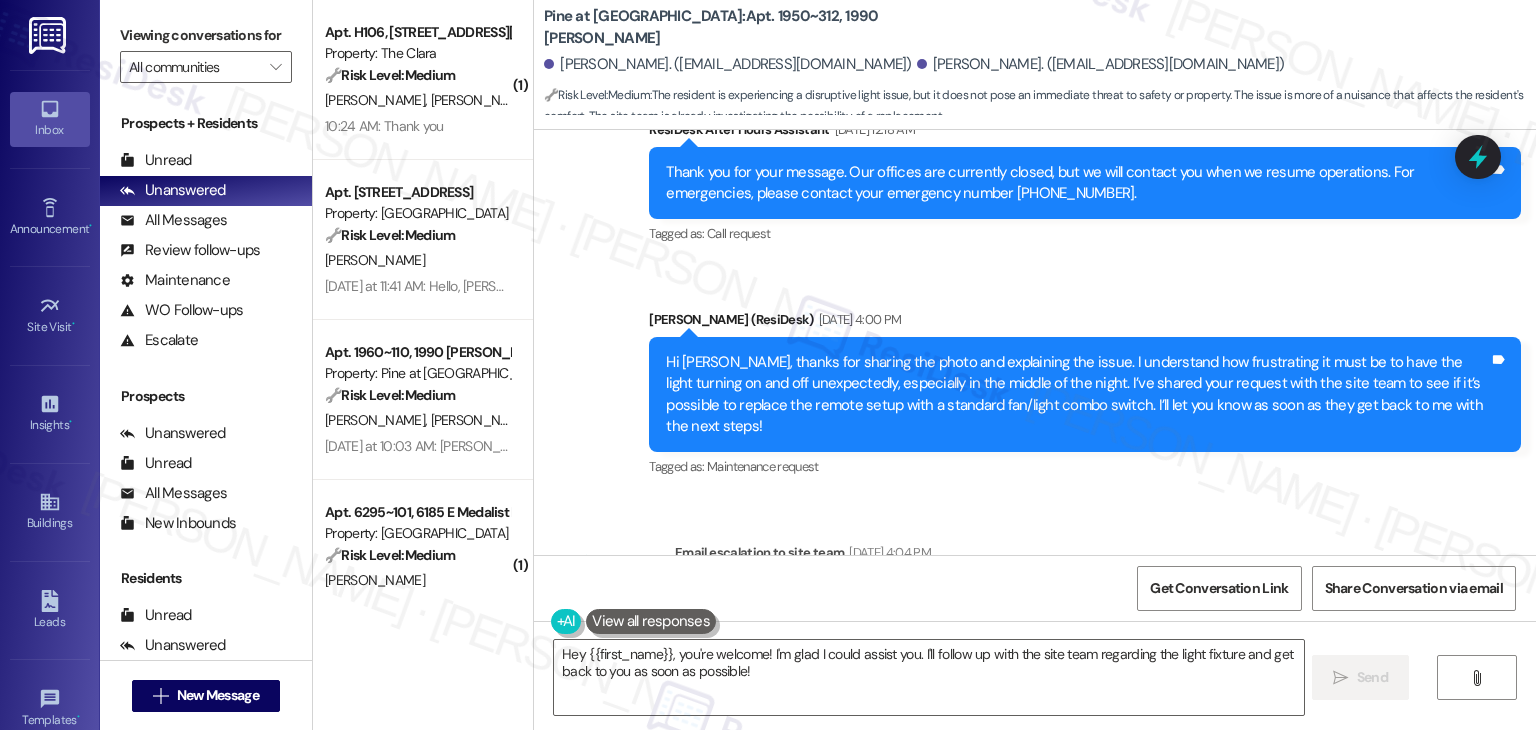click on "Email escalation to site team Email escalation to site team Jul 18, 2025 at 4:04 PM ResiDesk escalation to site team ->
Risk Level: Low risk
Topics: Request to Replace Remote Light Switch with Standard Fan/Light Combo – Light Turning On/Off Randomly
Escalation type: Escalation Subject:  [ResiDesk Escalation] (Low risk) - Action Needed (Request to Replace Remote Light Switch with Standard Fan/Light Combo – Light Turning On/Off Randomly) with Pine at Wildroot: Apt. 1950~312, 1990 Rimel Rd (1401371)" at bounding box center [1000, 646] 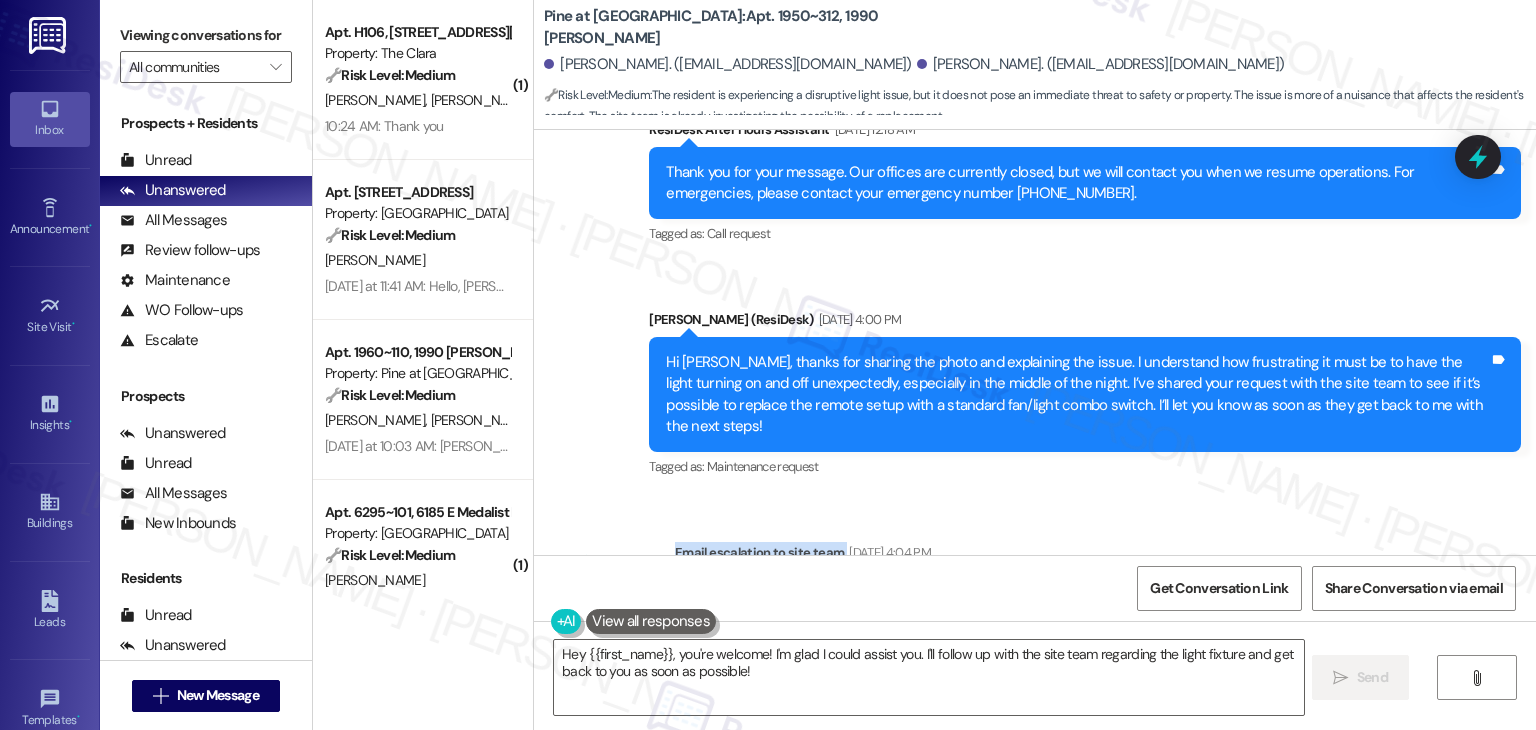 click on "Email escalation to site team Email escalation to site team Jul 18, 2025 at 4:04 PM ResiDesk escalation to site team ->
Risk Level: Low risk
Topics: Request to Replace Remote Light Switch with Standard Fan/Light Combo – Light Turning On/Off Randomly
Escalation type: Escalation Subject:  [ResiDesk Escalation] (Low risk) - Action Needed (Request to Replace Remote Light Switch with Standard Fan/Light Combo – Light Turning On/Off Randomly) with Pine at Wildroot: Apt. 1950~312, 1990 Rimel Rd (1401371)" at bounding box center (1000, 646) 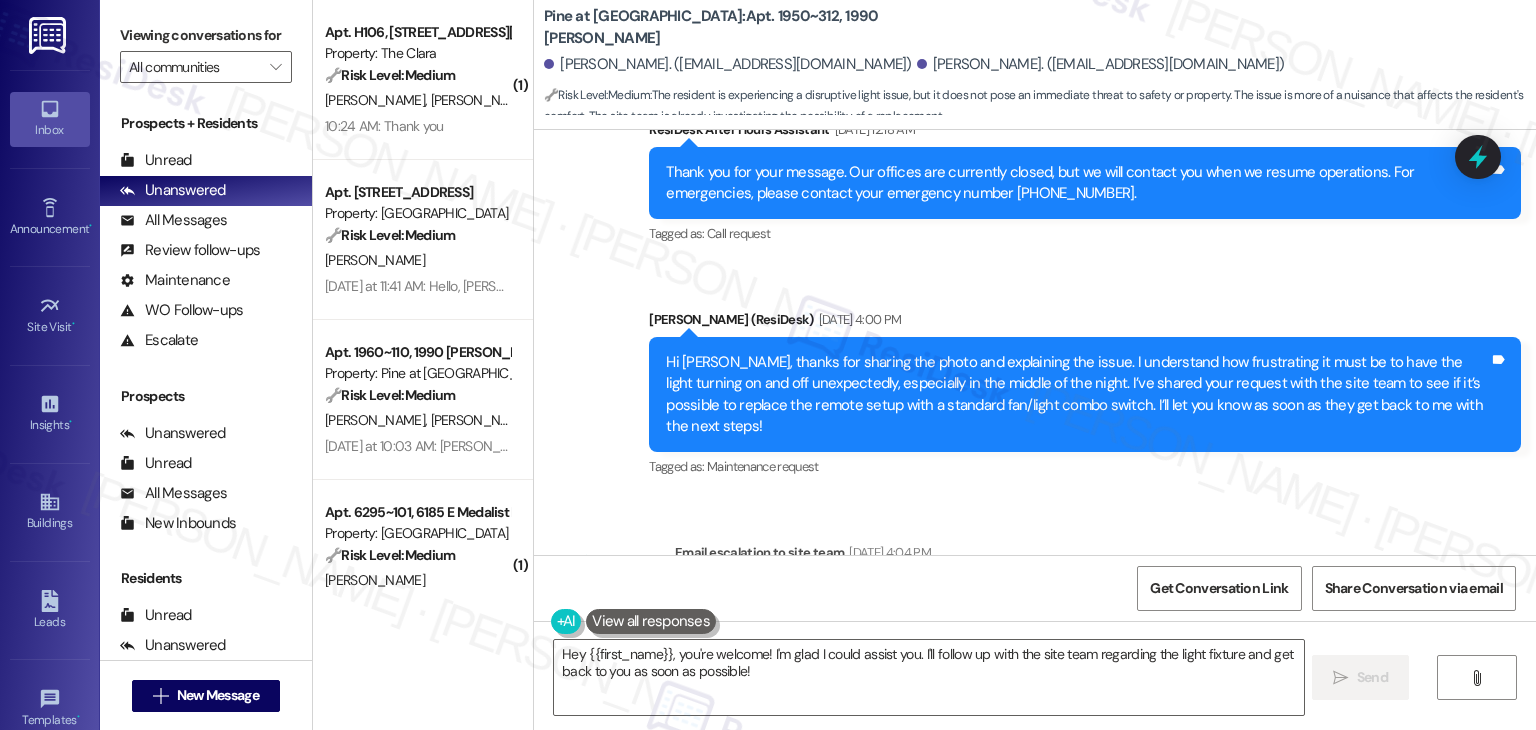 click on "Email escalation to site team Email escalation to site team Jul 18, 2025 at 4:04 PM ResiDesk escalation to site team ->
Risk Level: Low risk
Topics: Request to Replace Remote Light Switch with Standard Fan/Light Combo – Light Turning On/Off Randomly
Escalation type: Escalation Subject:  [ResiDesk Escalation] (Low risk) - Action Needed (Request to Replace Remote Light Switch with Standard Fan/Light Combo – Light Turning On/Off Randomly) with Pine at Wildroot: Apt. 1950~312, 1990 Rimel Rd (1401371)" at bounding box center [1000, 646] 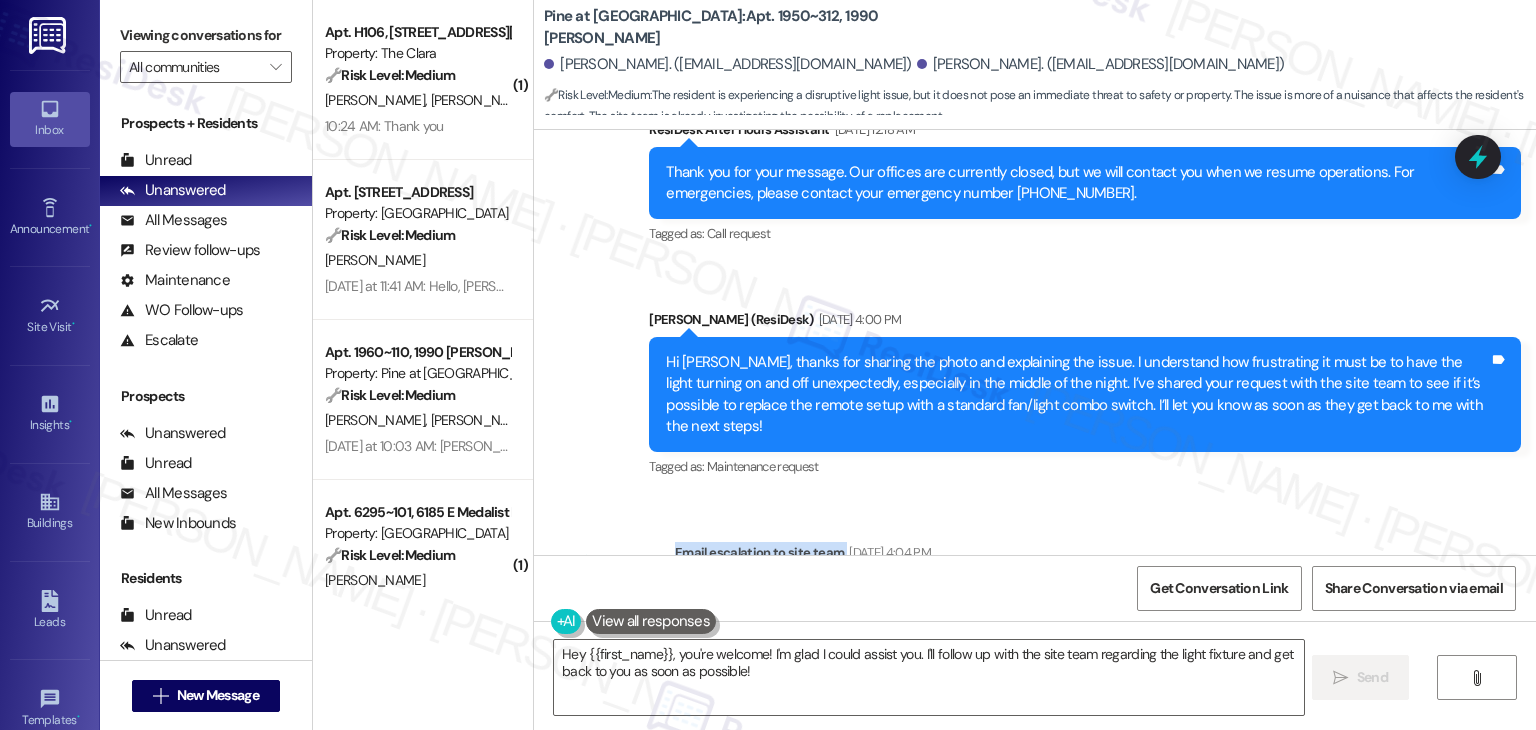 click on "Email escalation to site team Email escalation to site team Jul 18, 2025 at 4:04 PM ResiDesk escalation to site team ->
Risk Level: Low risk
Topics: Request to Replace Remote Light Switch with Standard Fan/Light Combo – Light Turning On/Off Randomly
Escalation type: Escalation Subject:  [ResiDesk Escalation] (Low risk) - Action Needed (Request to Replace Remote Light Switch with Standard Fan/Light Combo – Light Turning On/Off Randomly) with Pine at Wildroot: Apt. 1950~312, 1990 Rimel Rd (1401371)" at bounding box center [1000, 646] 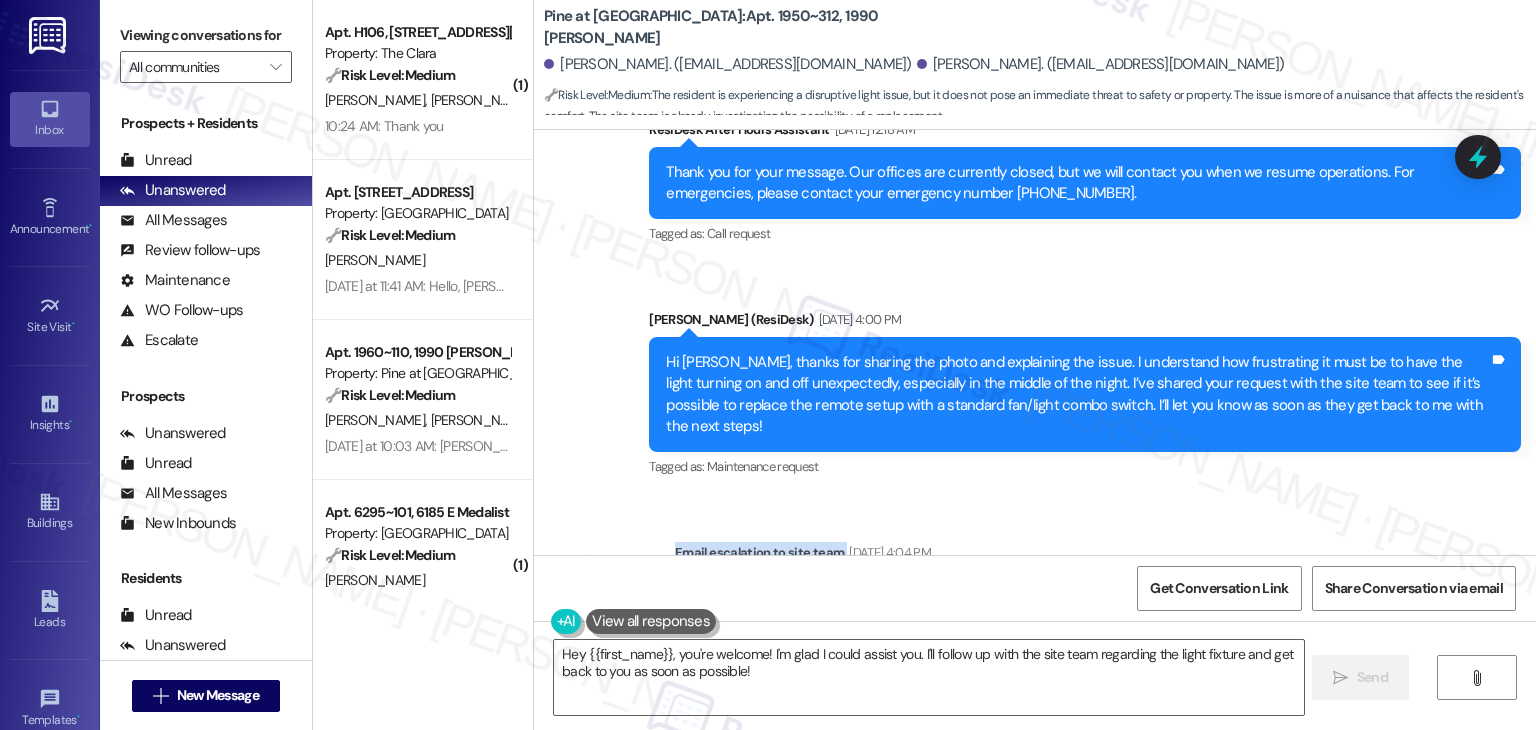 click on "Email escalation to site team Email escalation to site team Jul 18, 2025 at 4:04 PM ResiDesk escalation to site team ->
Risk Level: Low risk
Topics: Request to Replace Remote Light Switch with Standard Fan/Light Combo – Light Turning On/Off Randomly
Escalation type: Escalation Subject:  [ResiDesk Escalation] (Low risk) - Action Needed (Request to Replace Remote Light Switch with Standard Fan/Light Combo – Light Turning On/Off Randomly) with Pine at Wildroot: Apt. 1950~312, 1990 Rimel Rd (1401371)" at bounding box center [1000, 646] 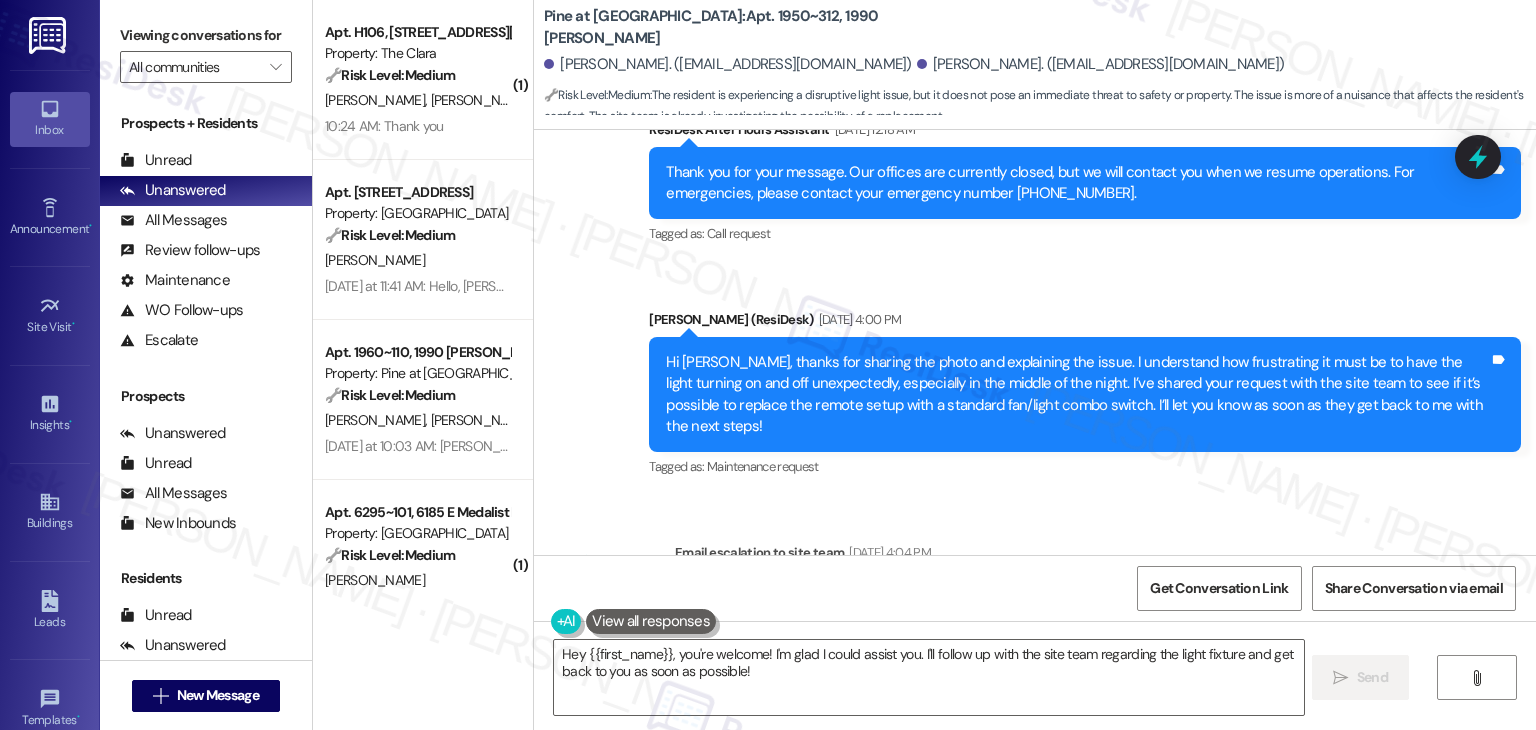 click on "Email escalation to site team Email escalation to site team Jul 18, 2025 at 4:04 PM ResiDesk escalation to site team ->
Risk Level: Low risk
Topics: Request to Replace Remote Light Switch with Standard Fan/Light Combo – Light Turning On/Off Randomly
Escalation type: Escalation Subject:  [ResiDesk Escalation] (Low risk) - Action Needed (Request to Replace Remote Light Switch with Standard Fan/Light Combo – Light Turning On/Off Randomly) with Pine at Wildroot: Apt. 1950~312, 1990 Rimel Rd (1401371)" at bounding box center (1000, 646) 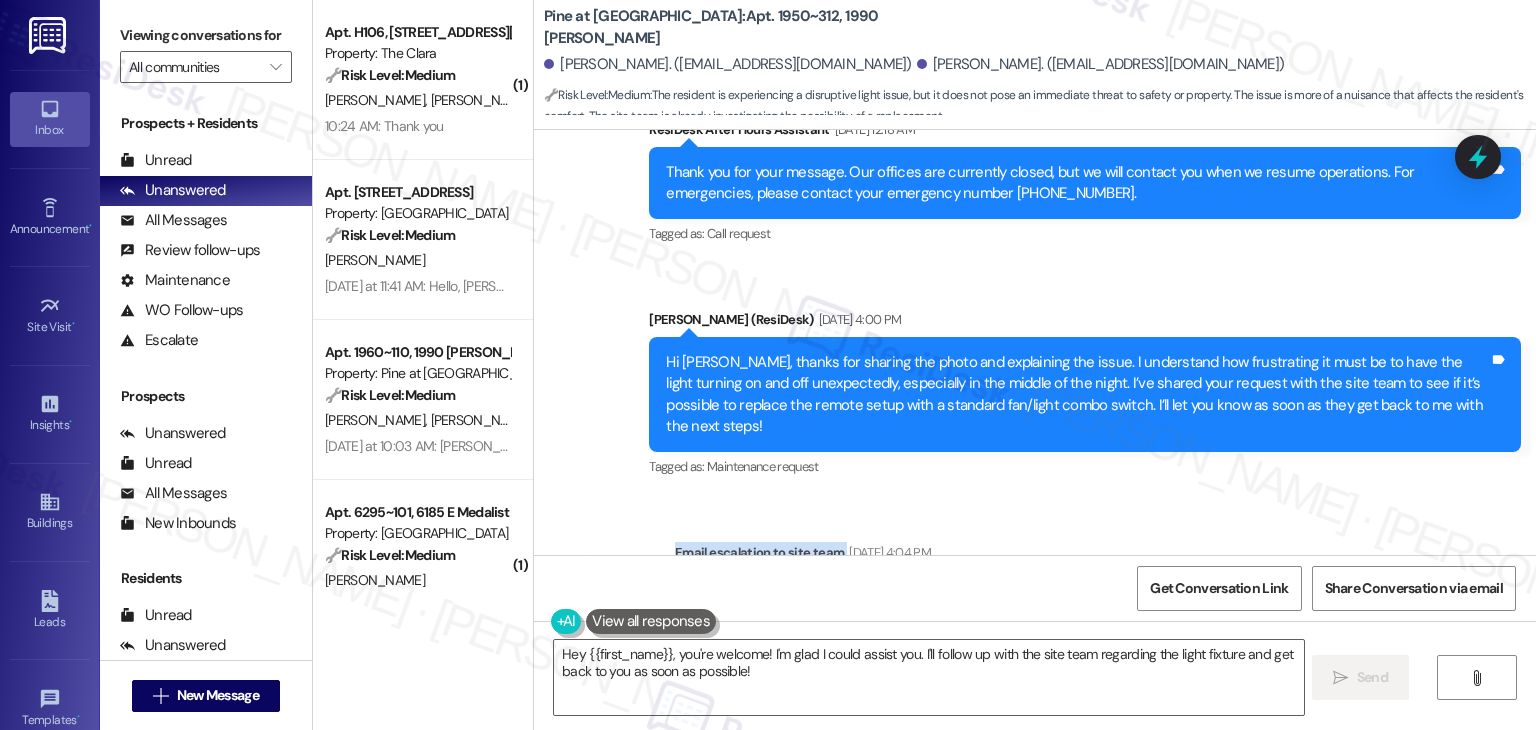 click on "Email escalation to site team Email escalation to site team Jul 18, 2025 at 4:04 PM ResiDesk escalation to site team ->
Risk Level: Low risk
Topics: Request to Replace Remote Light Switch with Standard Fan/Light Combo – Light Turning On/Off Randomly
Escalation type: Escalation Subject:  [ResiDesk Escalation] (Low risk) - Action Needed (Request to Replace Remote Light Switch with Standard Fan/Light Combo – Light Turning On/Off Randomly) with Pine at Wildroot: Apt. 1950~312, 1990 Rimel Rd (1401371)" at bounding box center (1000, 646) 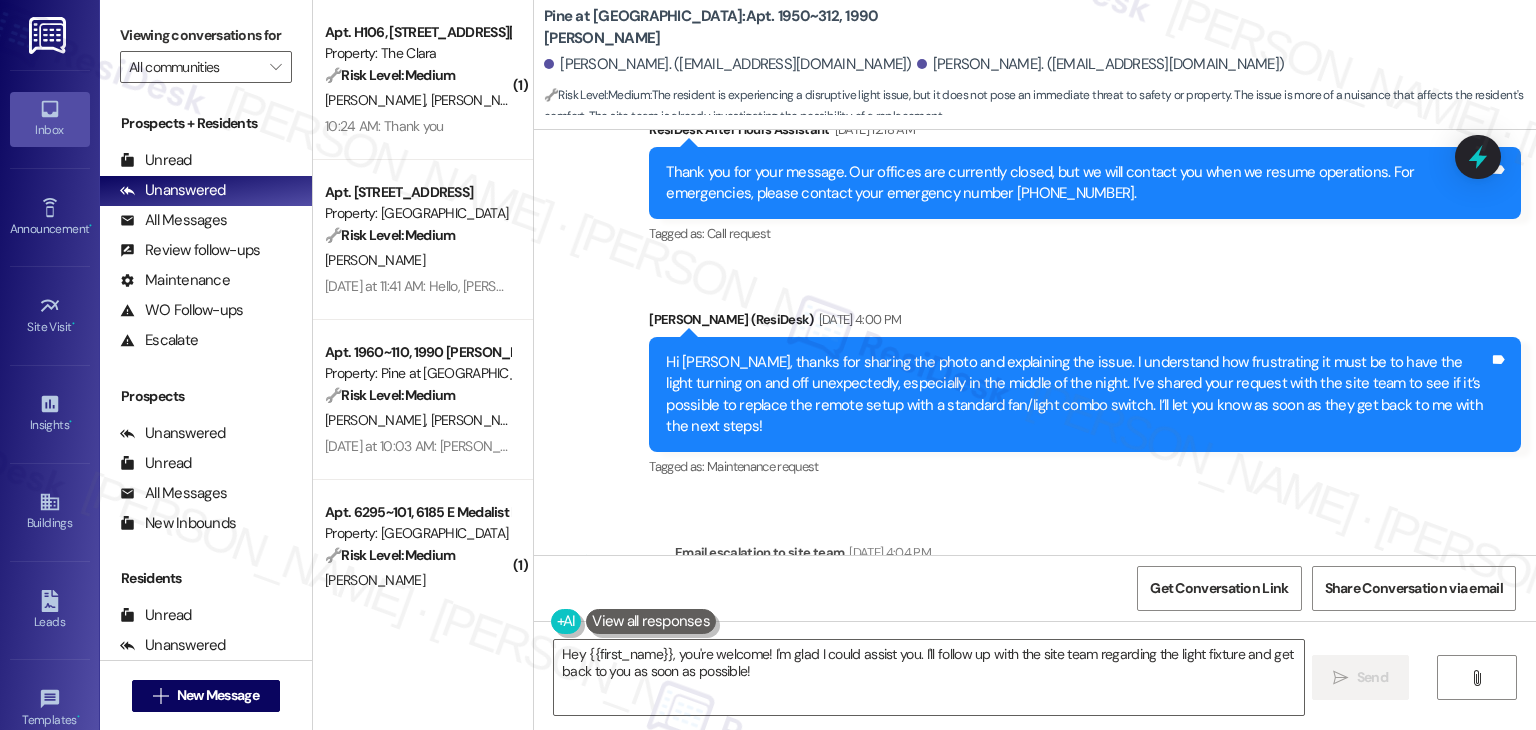 click on "Hi Henry, thanks for sharing the photo and explaining the issue. I understand how frustrating it must be to have the light turning on and off unexpectedly, especially in the middle of the night. I’ve shared your request with the site team to see if it’s possible to replace the remote setup with a standard fan/light combo switch. I’ll let you know as soon as they get back to me with the next steps!" at bounding box center (1077, 395) 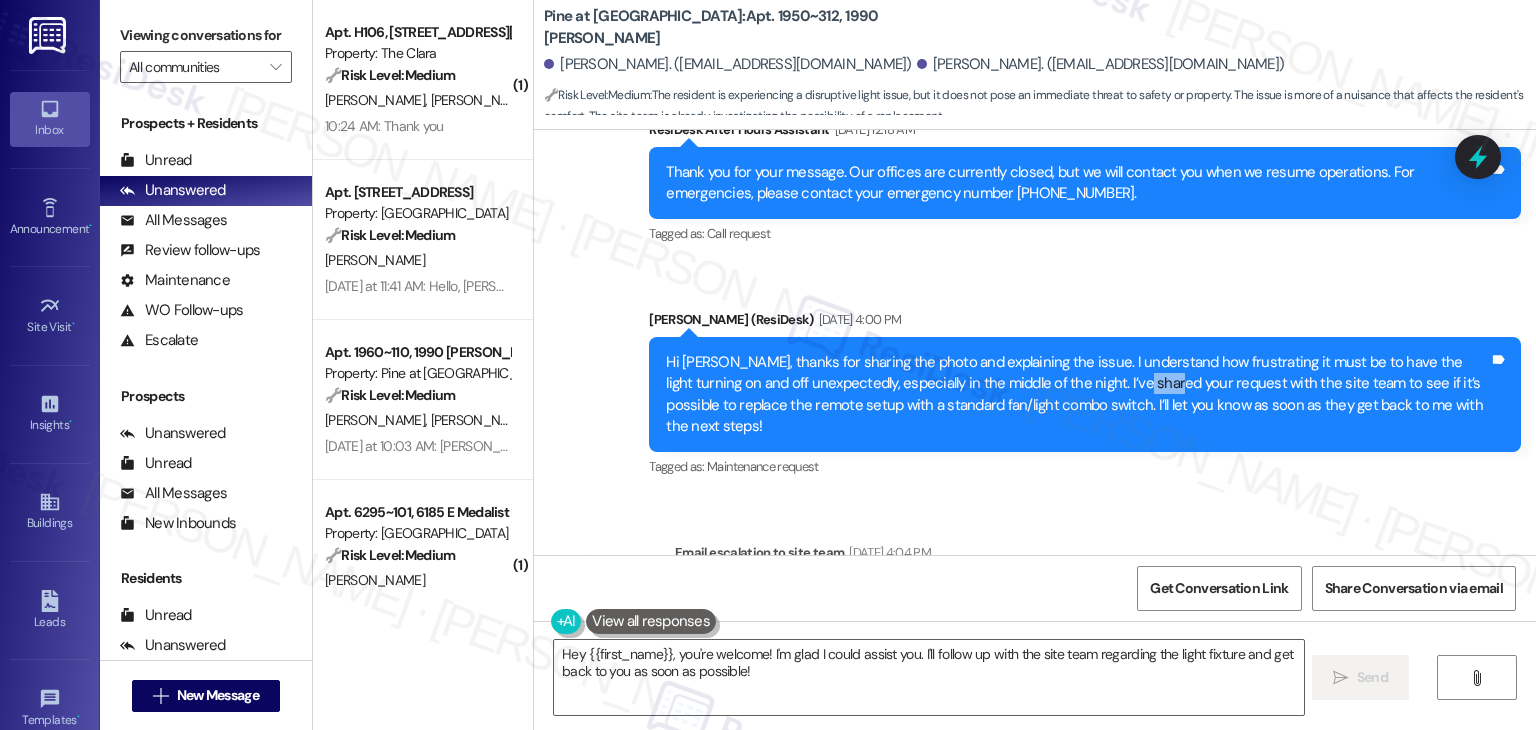 click on "Hi Henry, thanks for sharing the photo and explaining the issue. I understand how frustrating it must be to have the light turning on and off unexpectedly, especially in the middle of the night. I’ve shared your request with the site team to see if it’s possible to replace the remote setup with a standard fan/light combo switch. I’ll let you know as soon as they get back to me with the next steps!" at bounding box center [1077, 395] 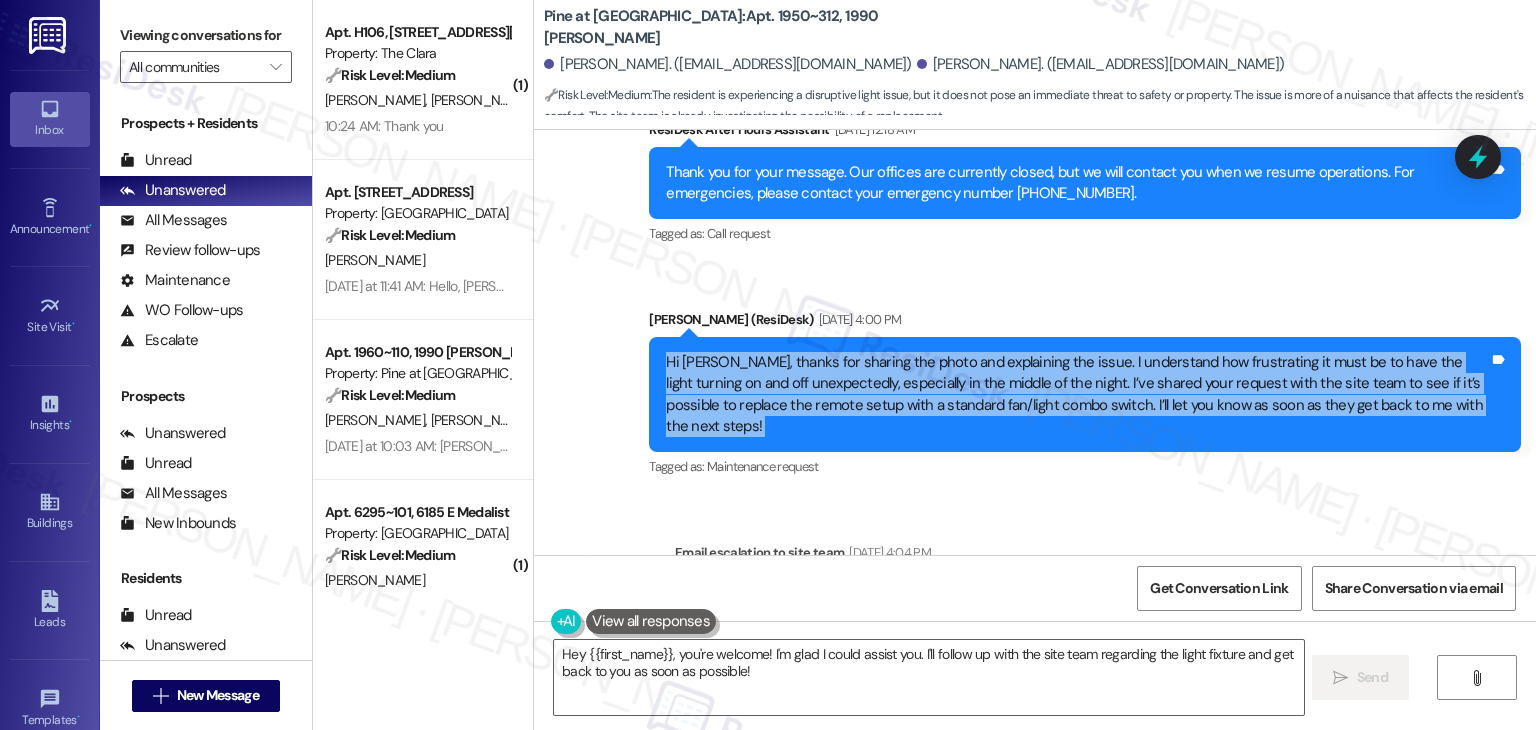 click on "Hi Henry, thanks for sharing the photo and explaining the issue. I understand how frustrating it must be to have the light turning on and off unexpectedly, especially in the middle of the night. I’ve shared your request with the site team to see if it’s possible to replace the remote setup with a standard fan/light combo switch. I’ll let you know as soon as they get back to me with the next steps!" at bounding box center (1077, 395) 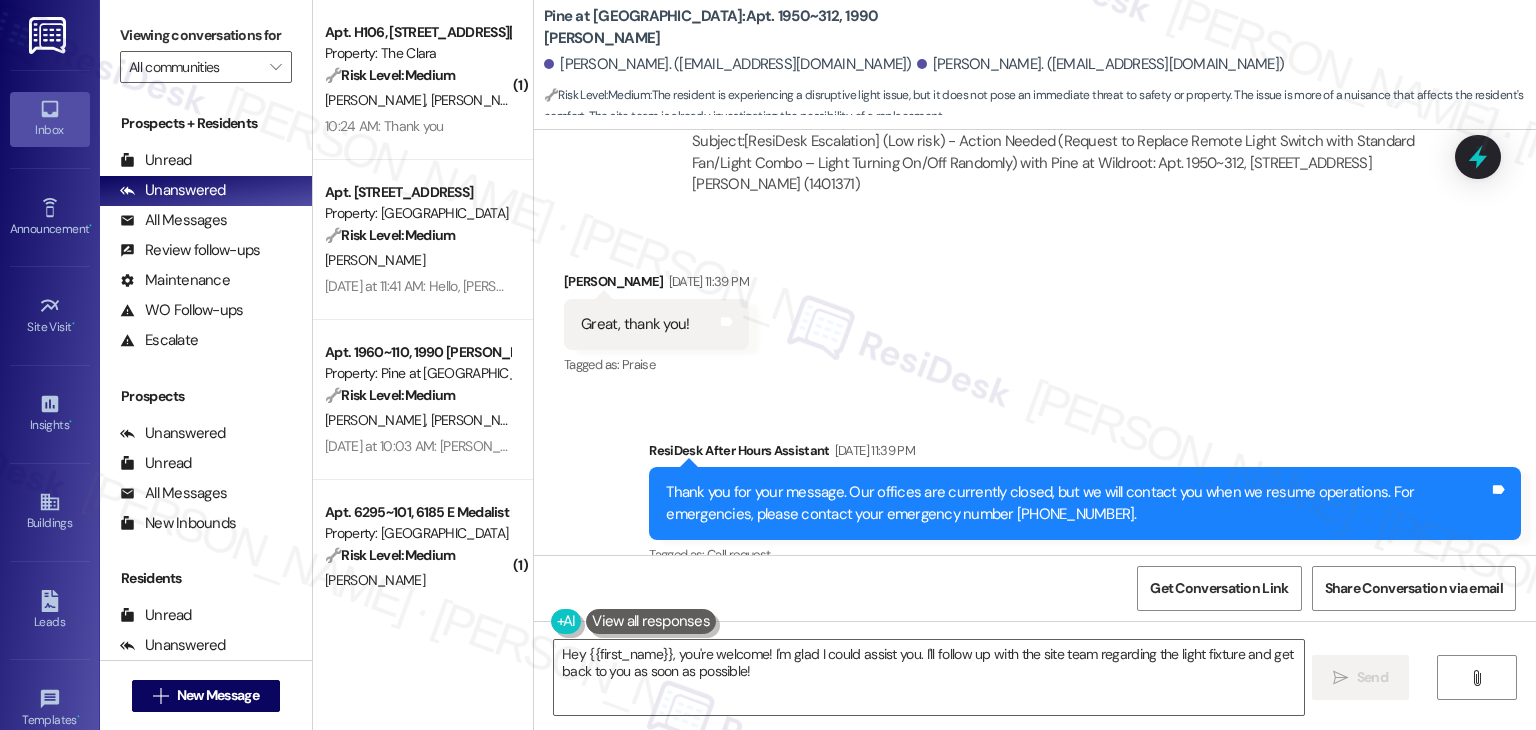scroll, scrollTop: 5533, scrollLeft: 0, axis: vertical 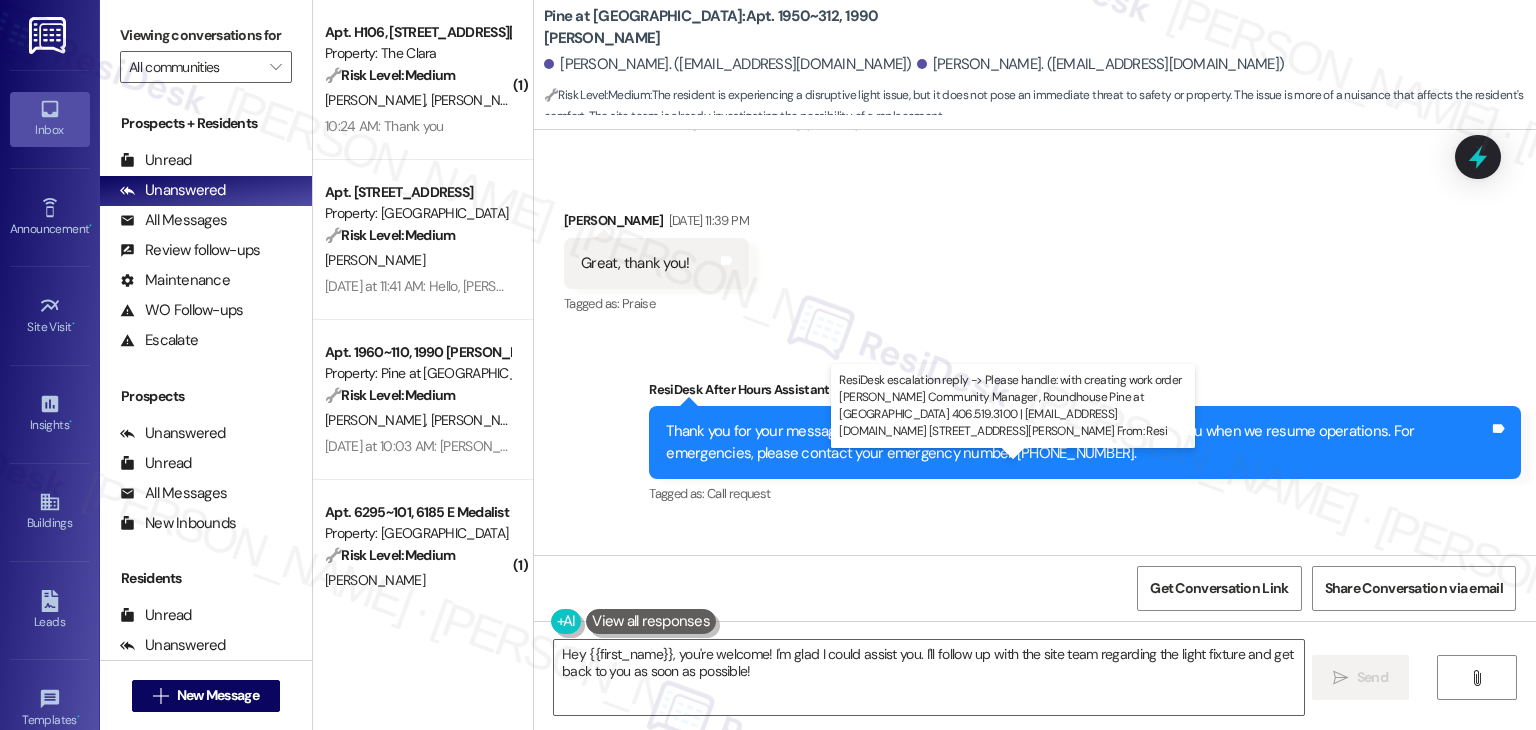 drag, startPoint x: 774, startPoint y: 493, endPoint x: 917, endPoint y: 493, distance: 143 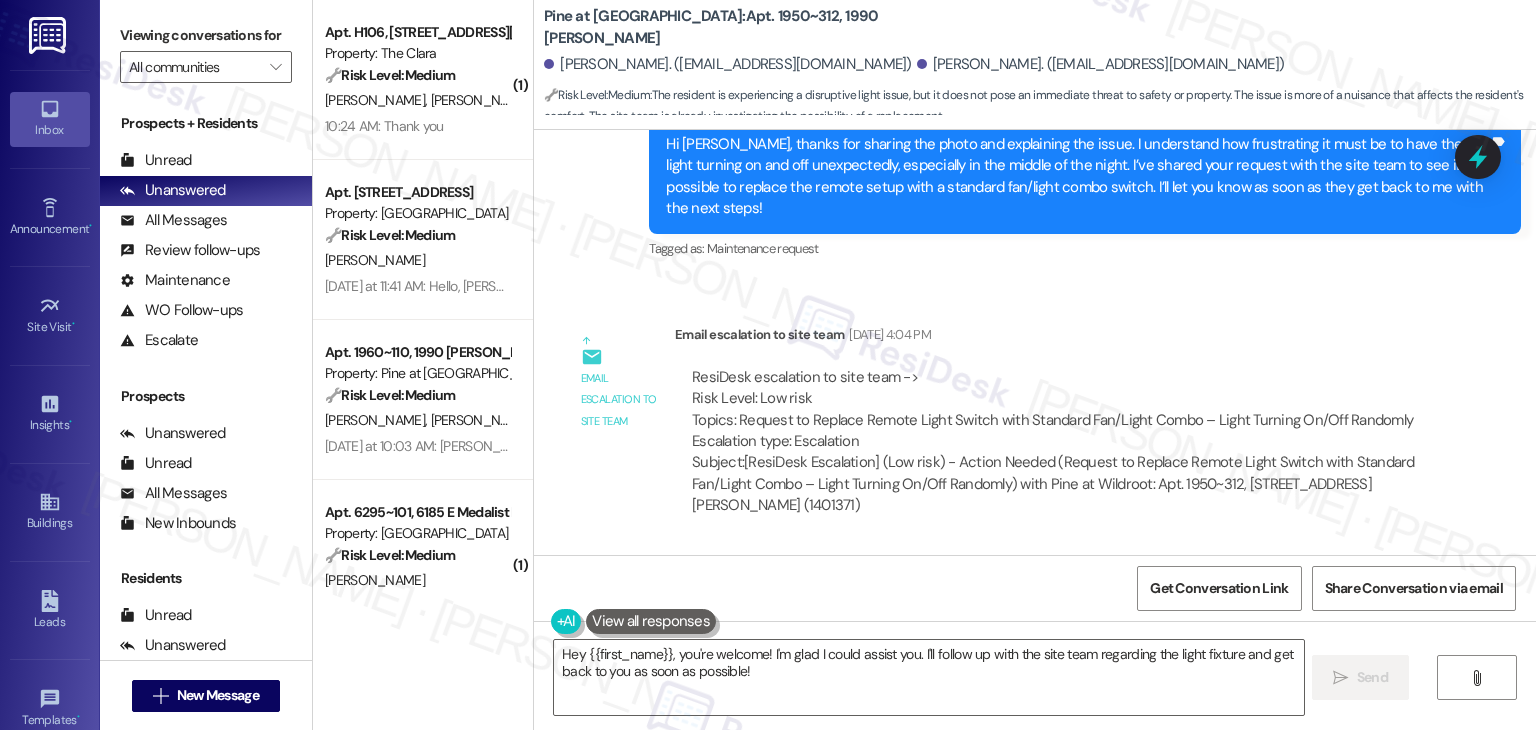 scroll, scrollTop: 5533, scrollLeft: 0, axis: vertical 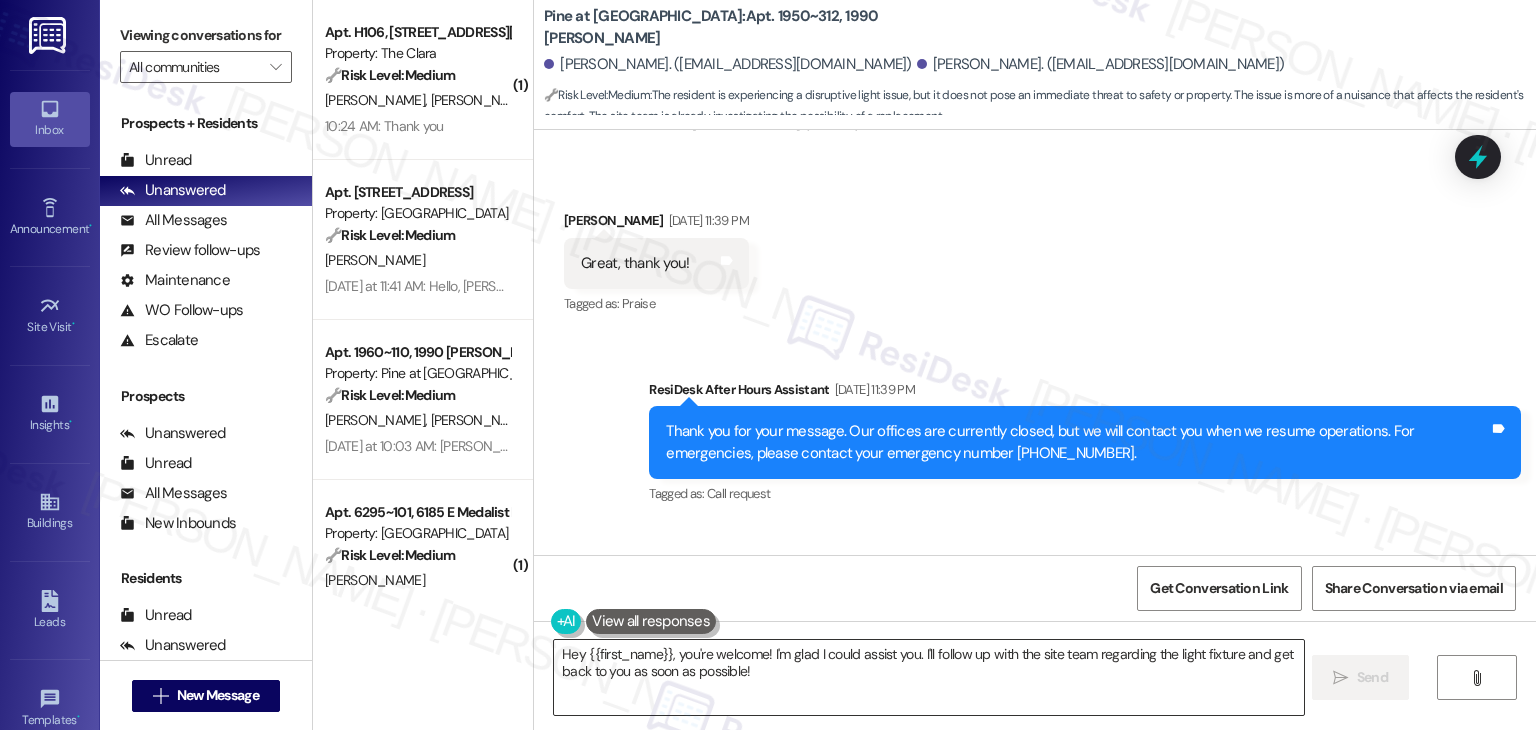 click on "Hey {{first_name}}, you're welcome! I'm glad I could assist you. I'll follow up with the site team regarding the light fixture and get back to you as soon as possible!" at bounding box center [928, 677] 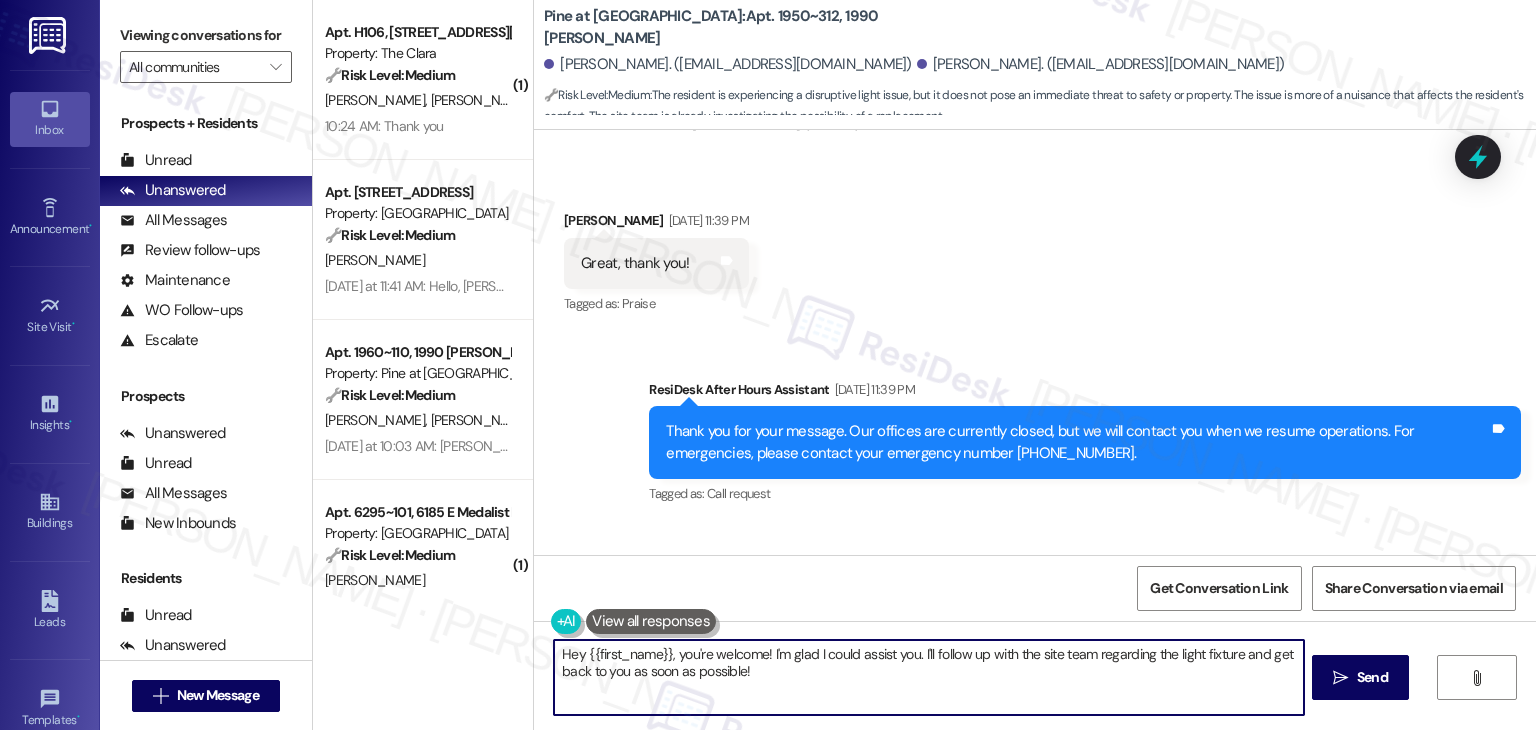 click on "Hey {{first_name}}, you're welcome! I'm glad I could assist you. I'll follow up with the site team regarding the light fixture and get back to you as soon as possible!" at bounding box center [928, 677] 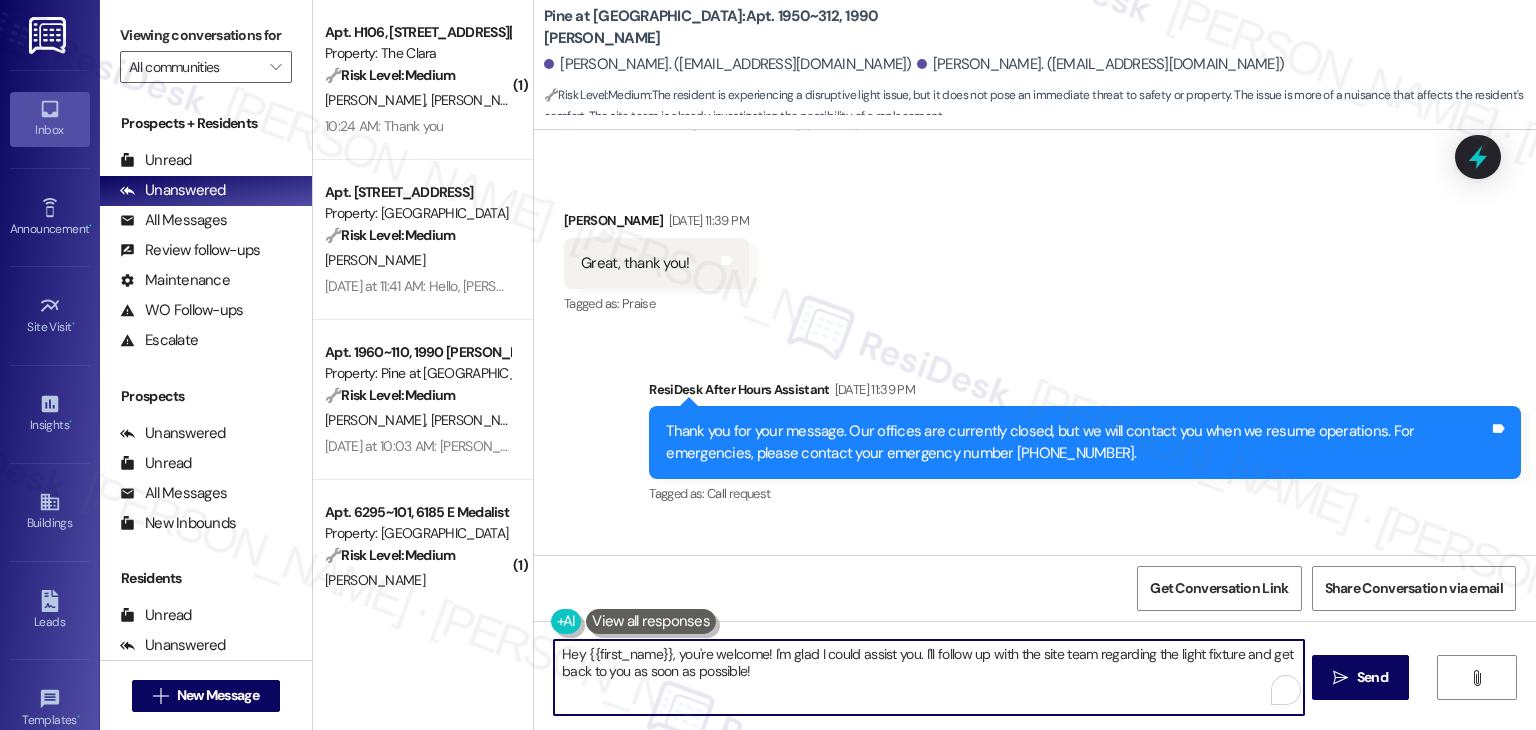 paste on "i Henry! I’ve followed up with the site team, and they recommend submitting a work order for this request so maintenance can take a closer look. Once that’s in, they’ll be able to assess the setup and see what can be done. Let me know if you need help submitting it!
Ask ChatGPT" 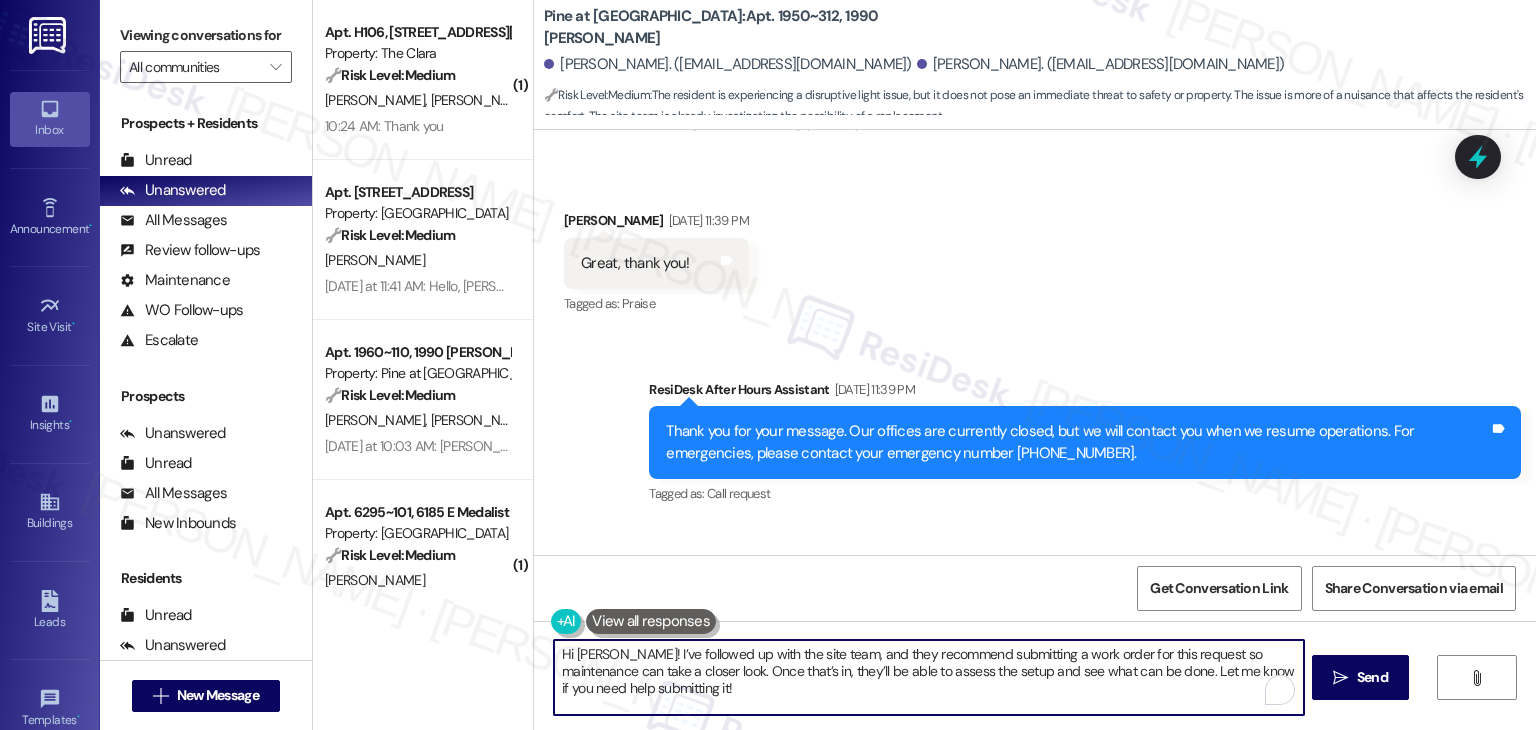 scroll, scrollTop: 135, scrollLeft: 0, axis: vertical 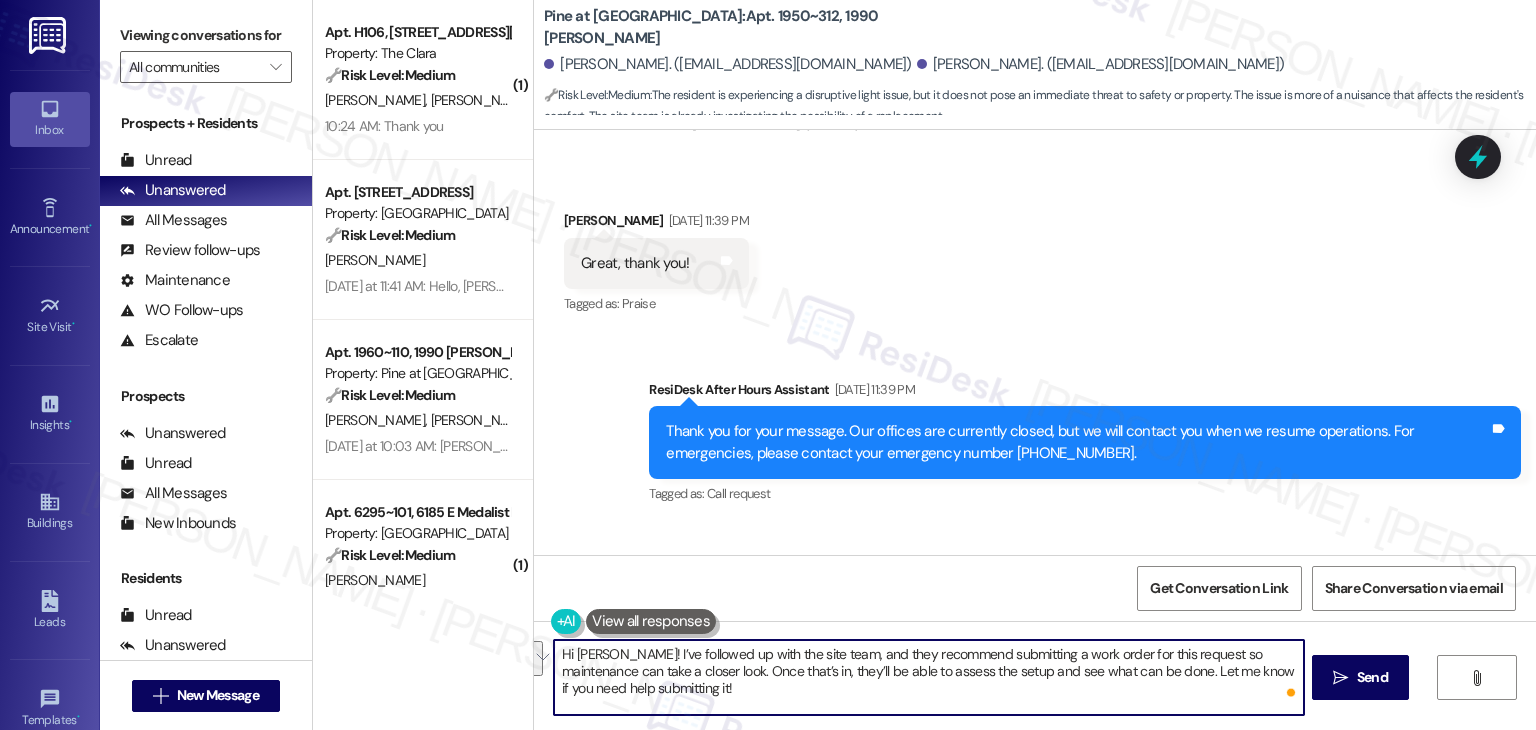 click on "Hi Henry! I’ve followed up with the site team, and they recommend submitting a work order for this request so maintenance can take a closer look. Once that’s in, they’ll be able to assess the setup and see what can be done. Let me know if you need help submitting it!" at bounding box center [928, 677] 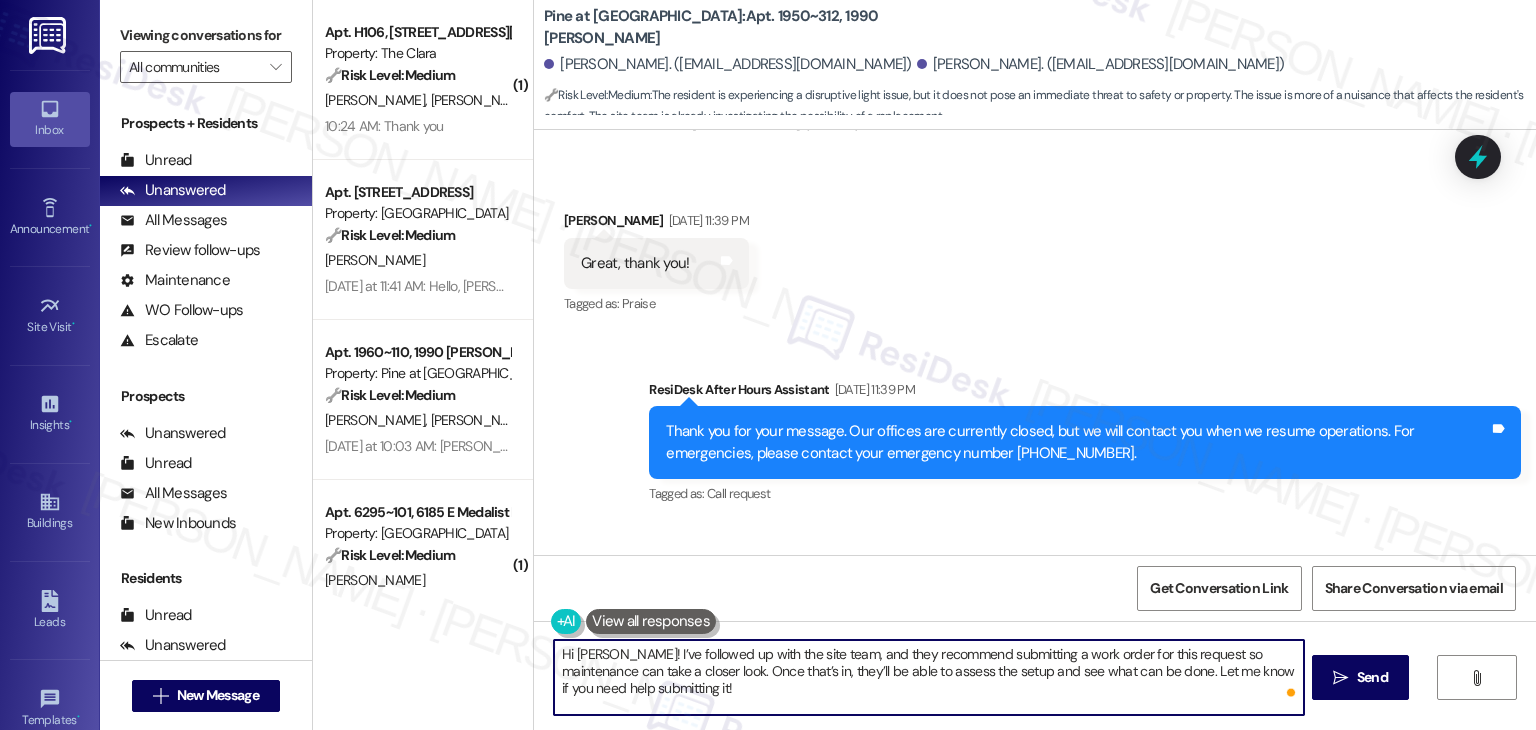 type on "Hi Henry! I’ve followed up with the site team, and they recommend submitting a work order for this request so maintenance can take a closer look. Once that’s in, they’ll be able to assess the setup and see what can be done. Let me know if you need help submitting it!" 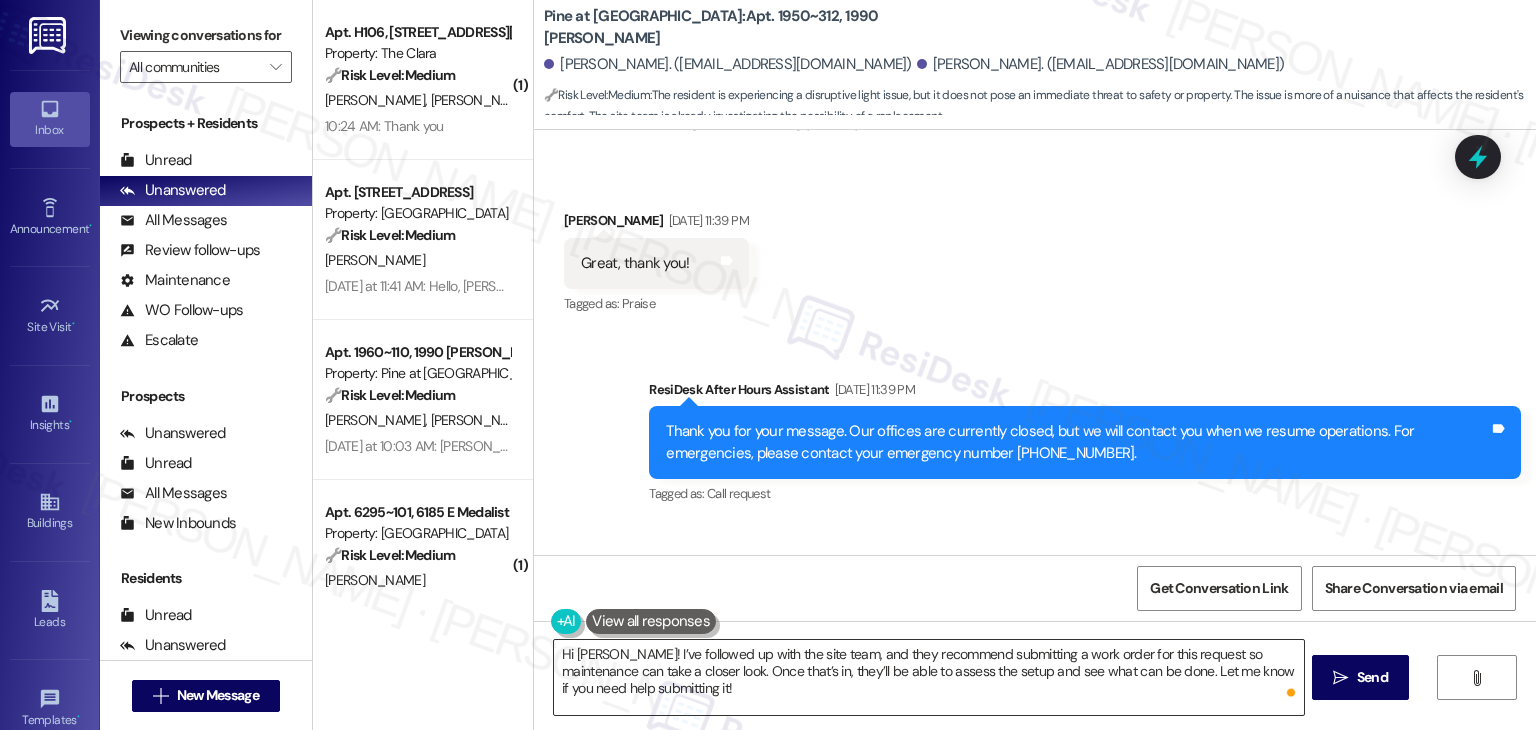 click on "Hi Henry! I’ve followed up with the site team, and they recommend submitting a work order for this request so maintenance can take a closer look. Once that’s in, they’ll be able to assess the setup and see what can be done. Let me know if you need help submitting it!" at bounding box center (928, 677) 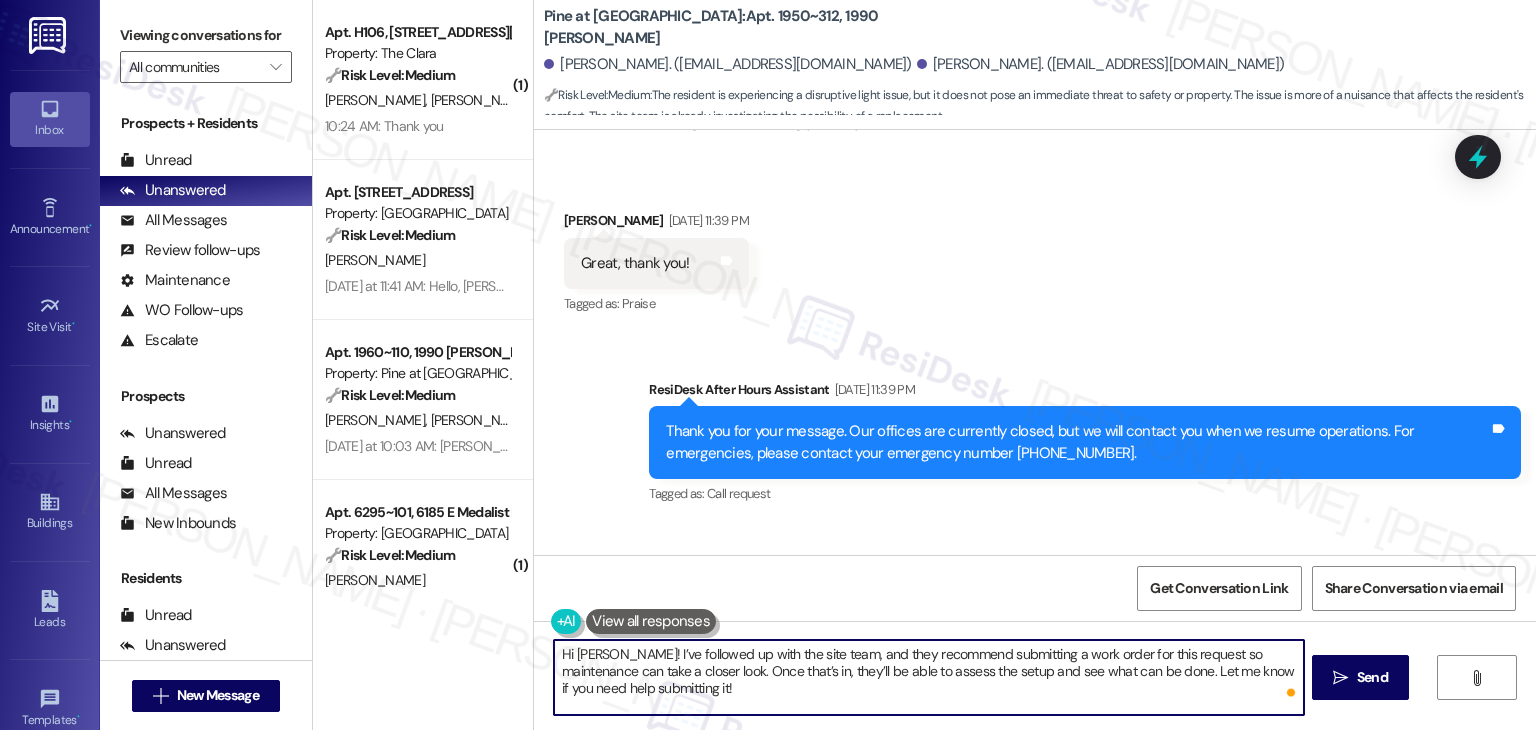click on "Hi Henry! I’ve followed up with the site team, and they recommend submitting a work order for this request so maintenance can take a closer look. Once that’s in, they’ll be able to assess the setup and see what can be done. Let me know if you need help submitting it!" at bounding box center (928, 677) 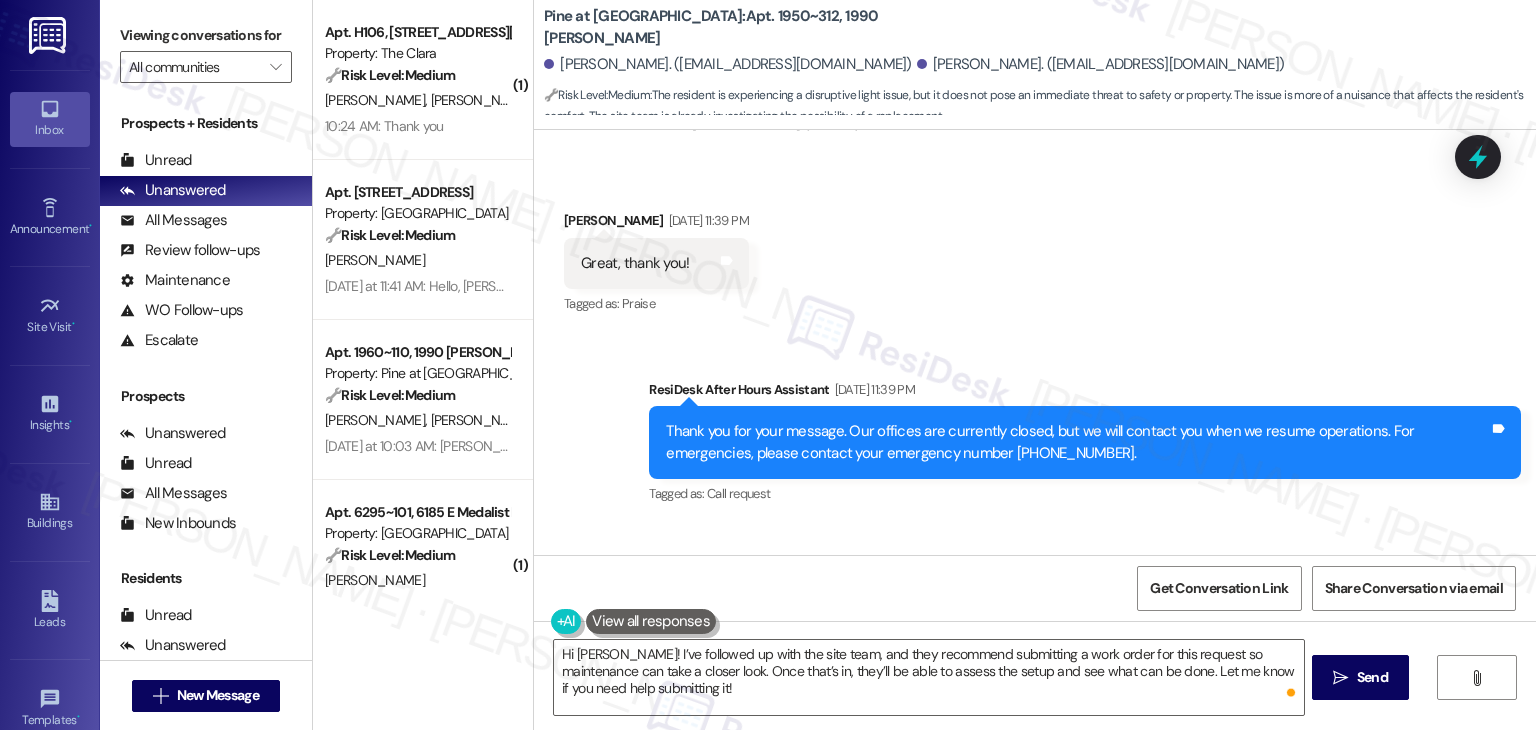 click on "Get Conversation Link Share Conversation via email" at bounding box center [1035, 588] 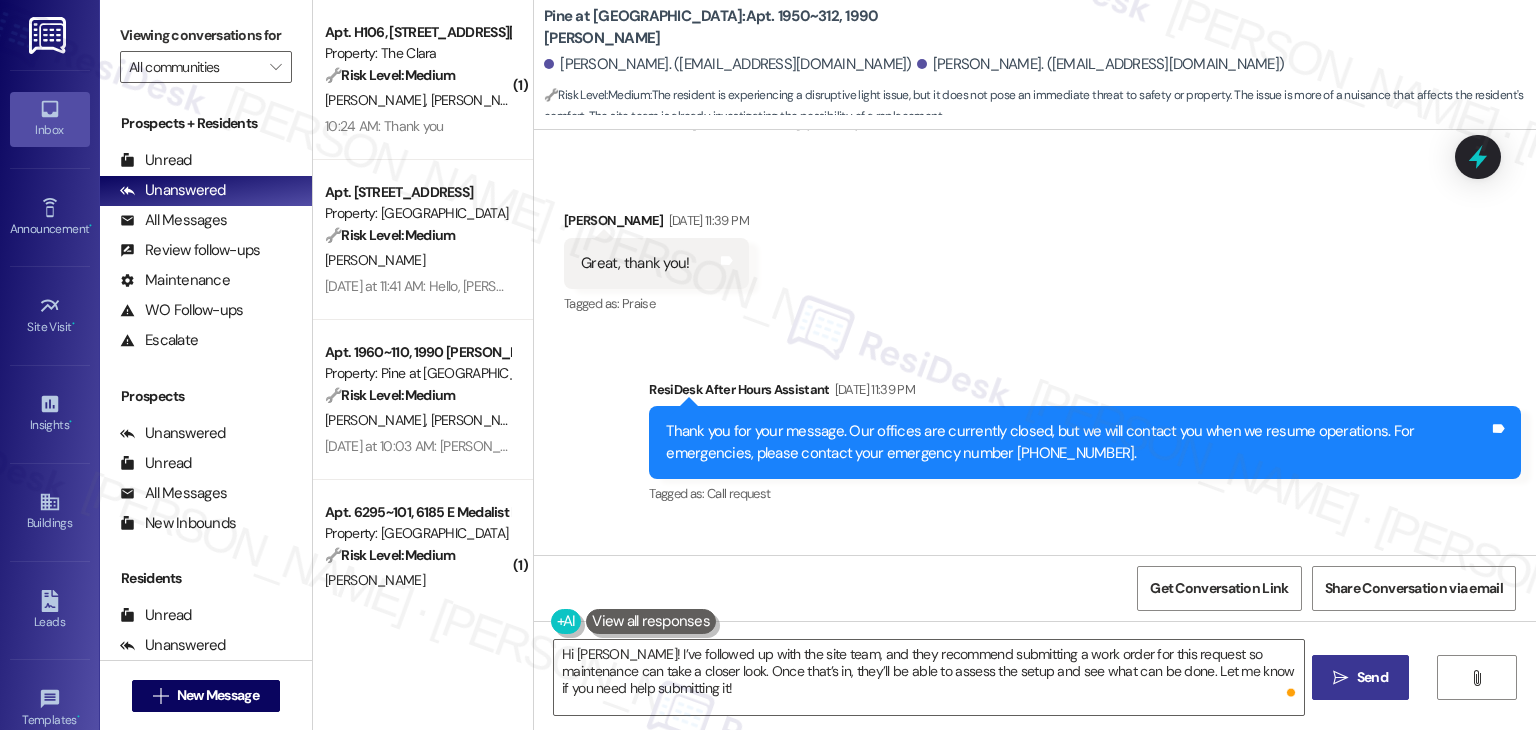 click on "Send" at bounding box center [1372, 677] 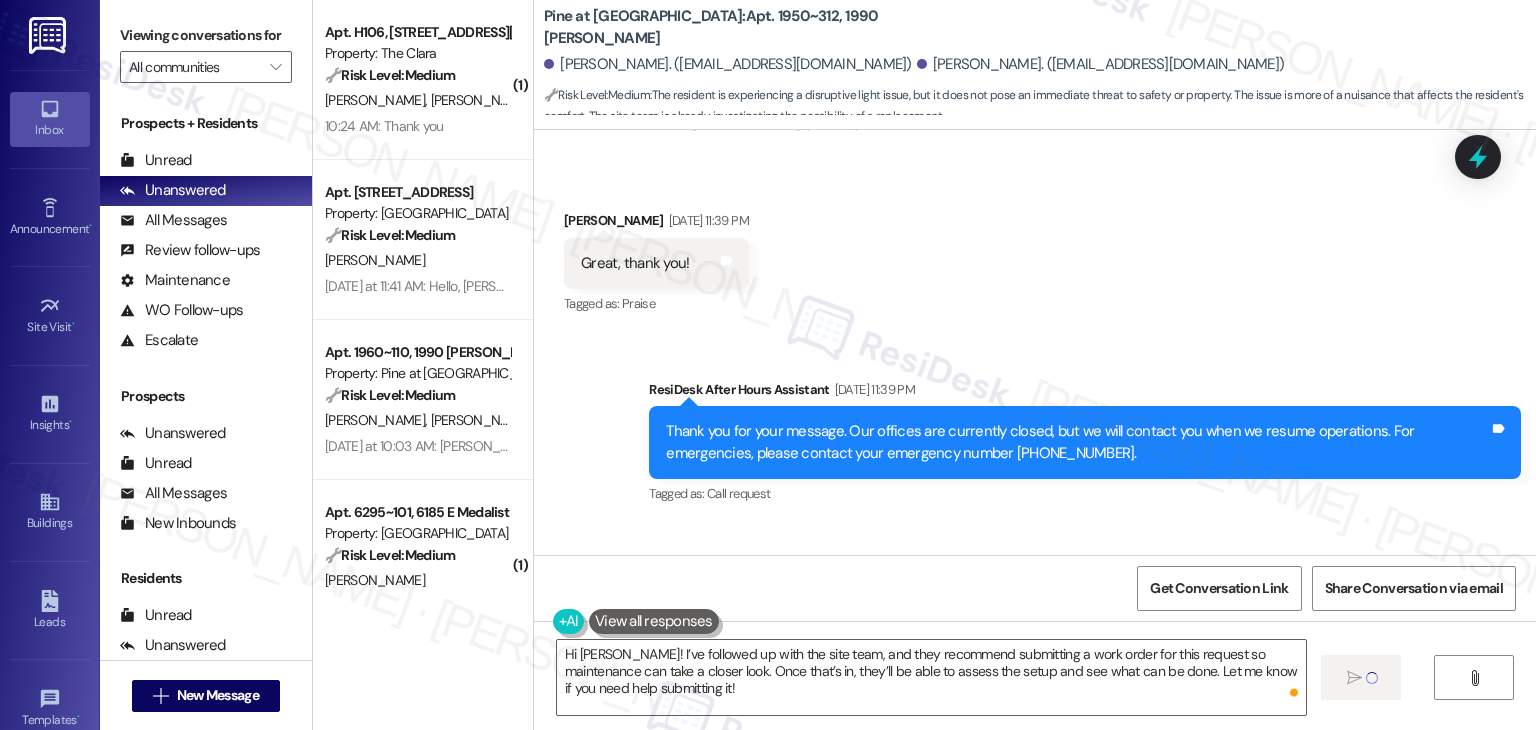 type 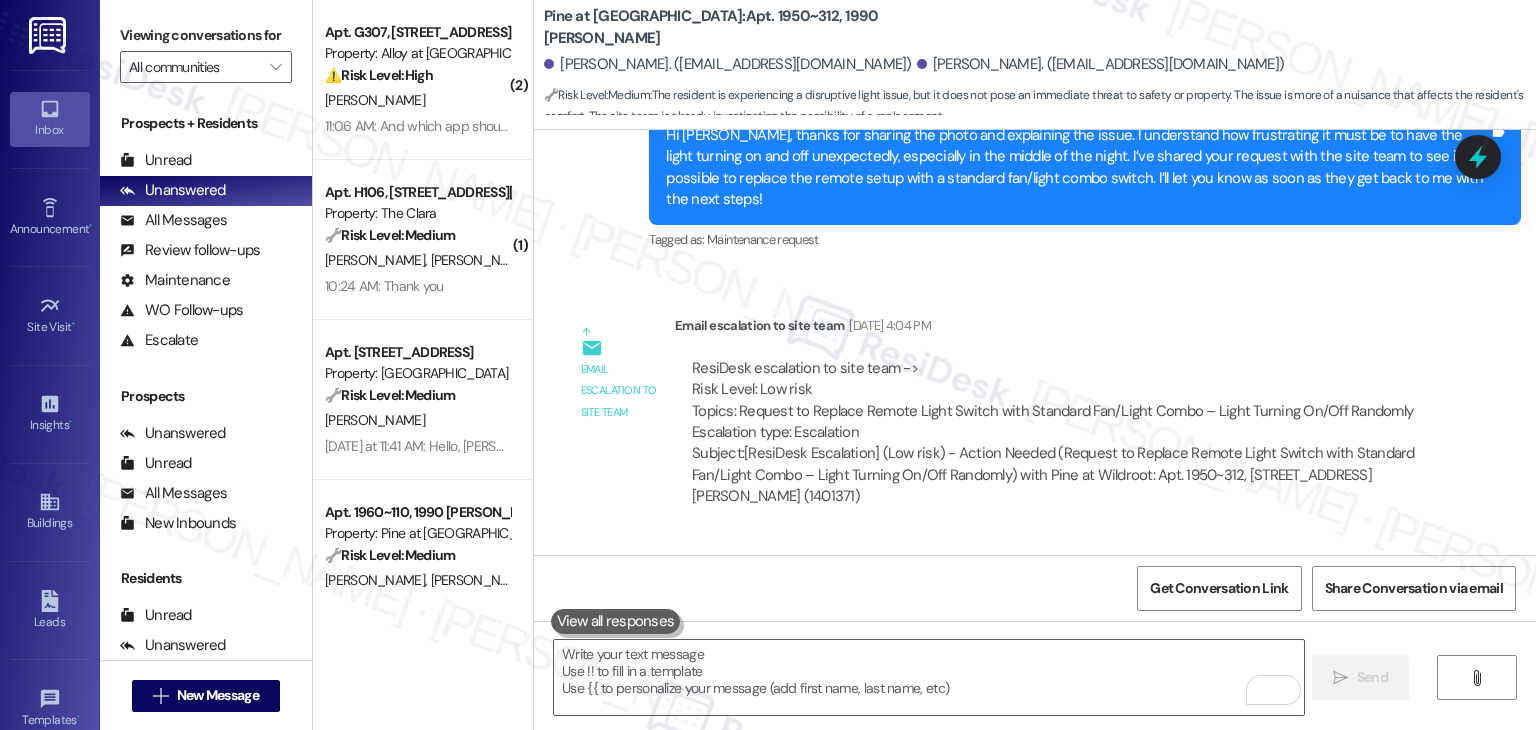 click on "Received via SMS Henry Norwood Jul 20, 2025 at 11:39 PM Great, thank you! Tags and notes Tagged as:   Praise Click to highlight conversations about Praise" at bounding box center (1035, 622) 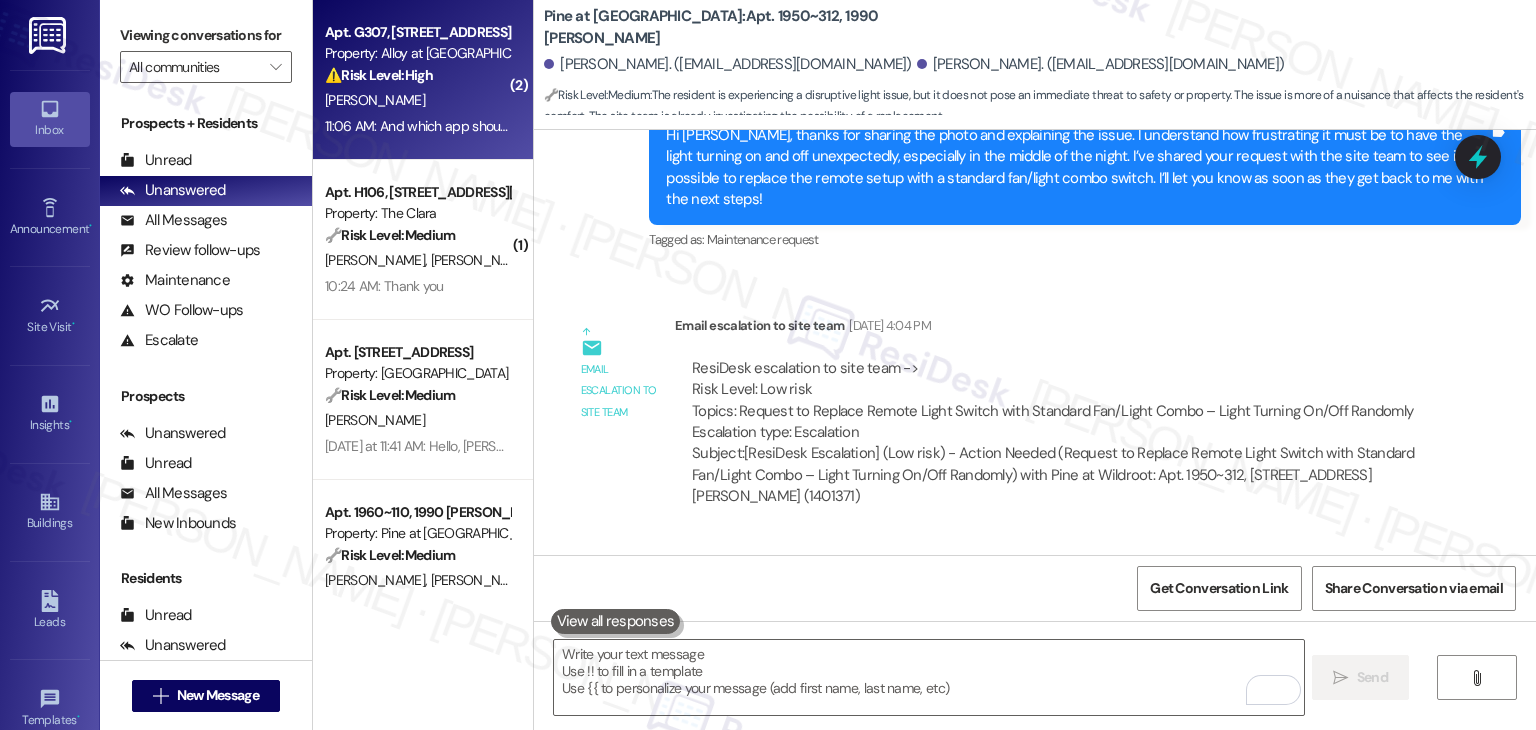 click on "A. Haughawout" at bounding box center [417, 100] 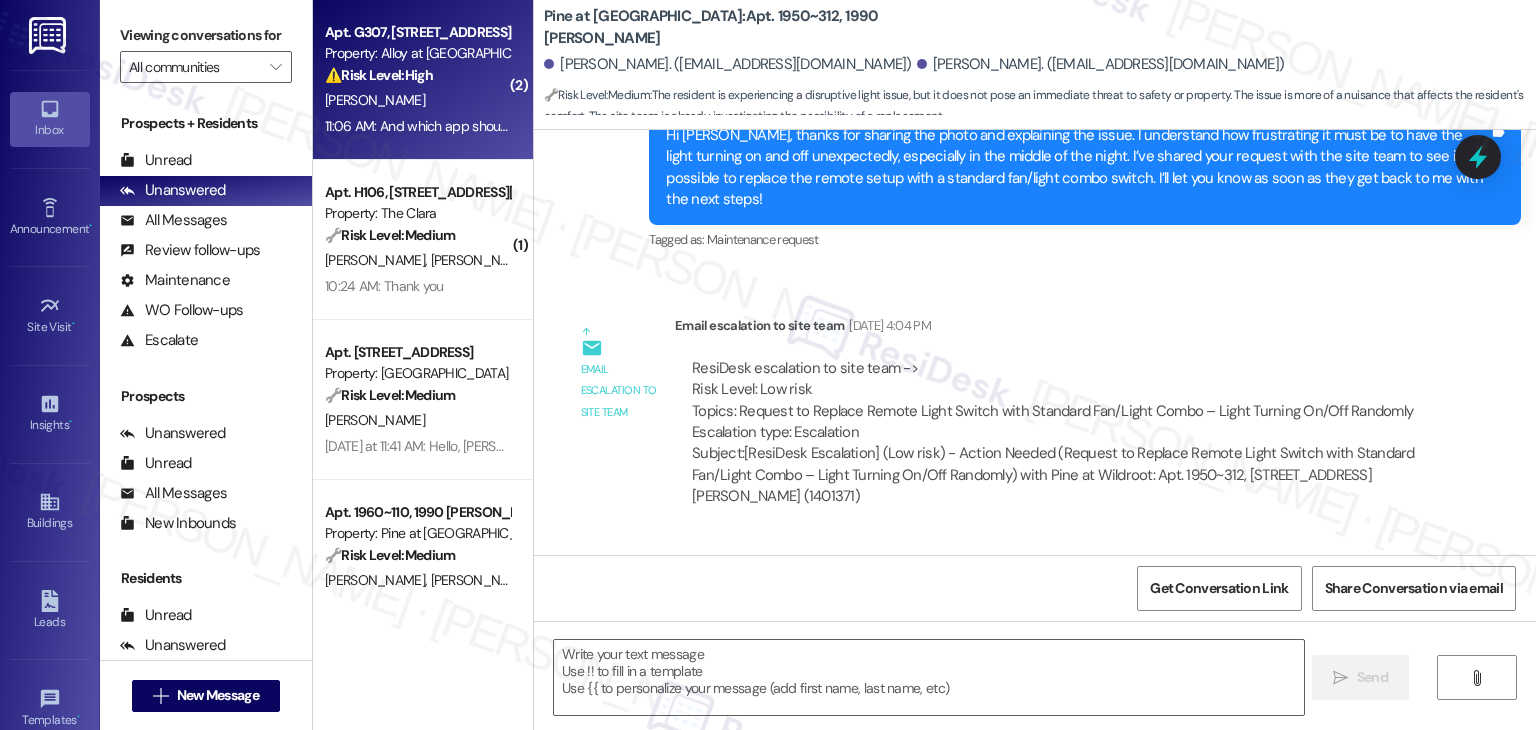 type on "Fetching suggested responses. Please feel free to read through the conversation in the meantime." 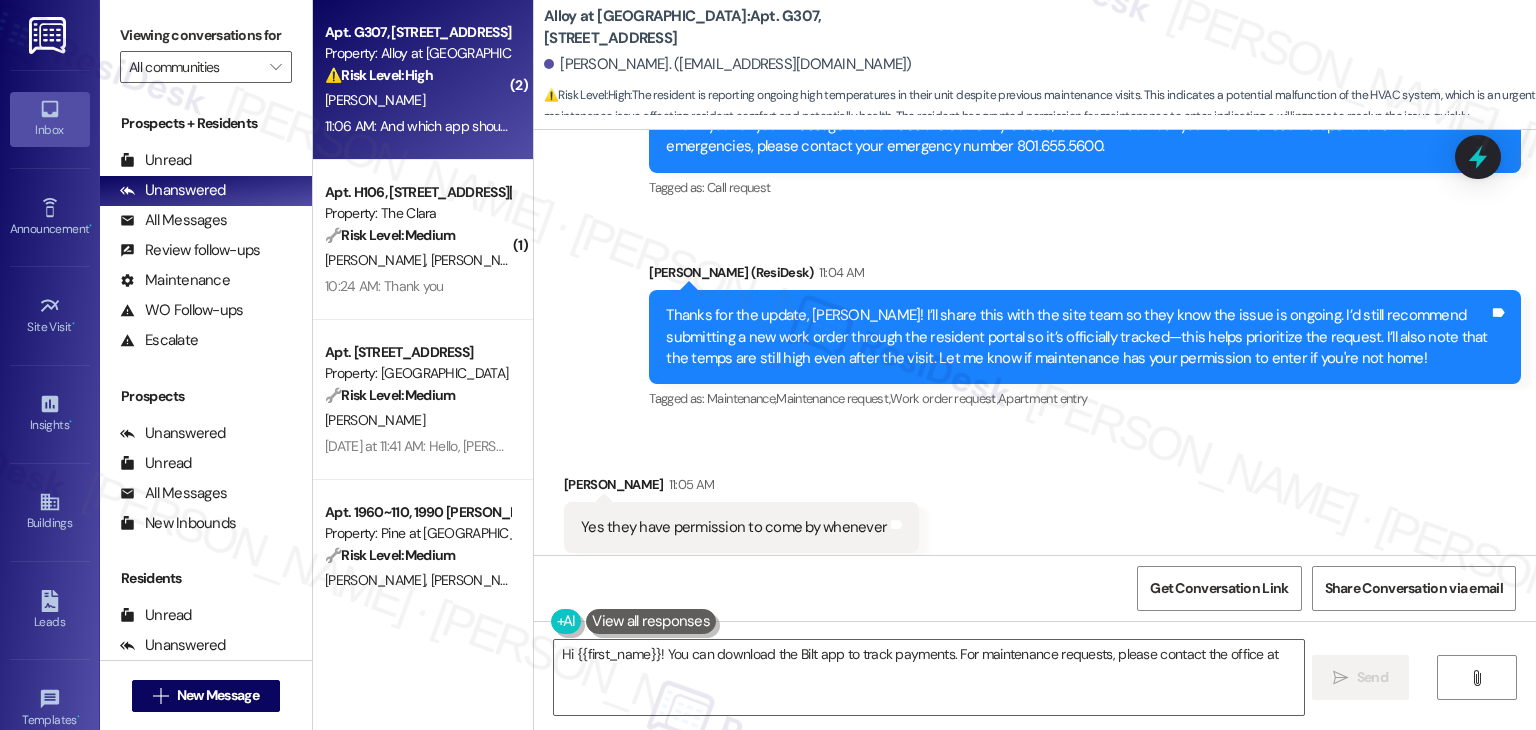 scroll, scrollTop: 1292, scrollLeft: 0, axis: vertical 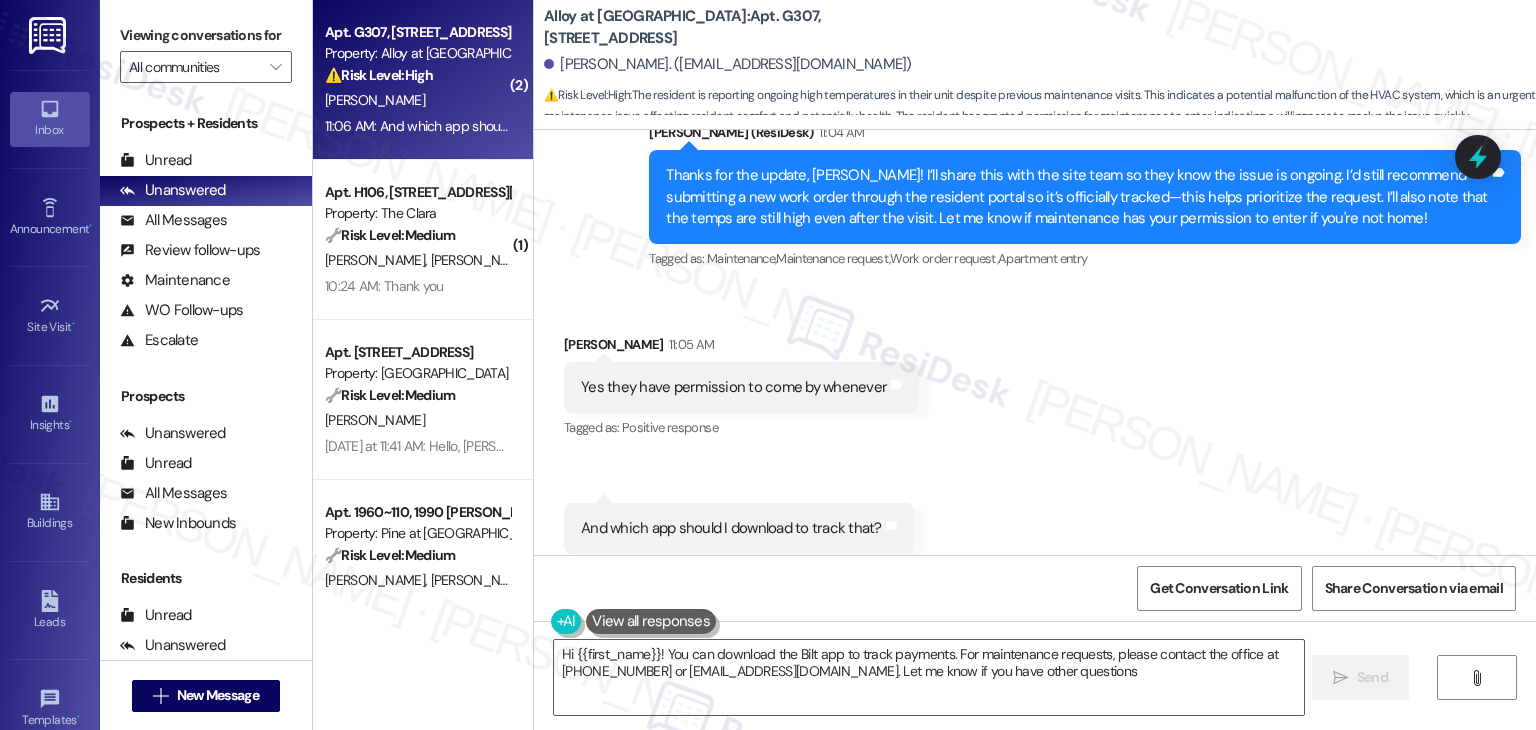 type on "Hi {{first_name}}! You can download the Bilt app to track payments. For maintenance requests, please contact the office at 801-655-5600 or alloyatgeneva@rndhouse.com. Let me know if you have other questions!" 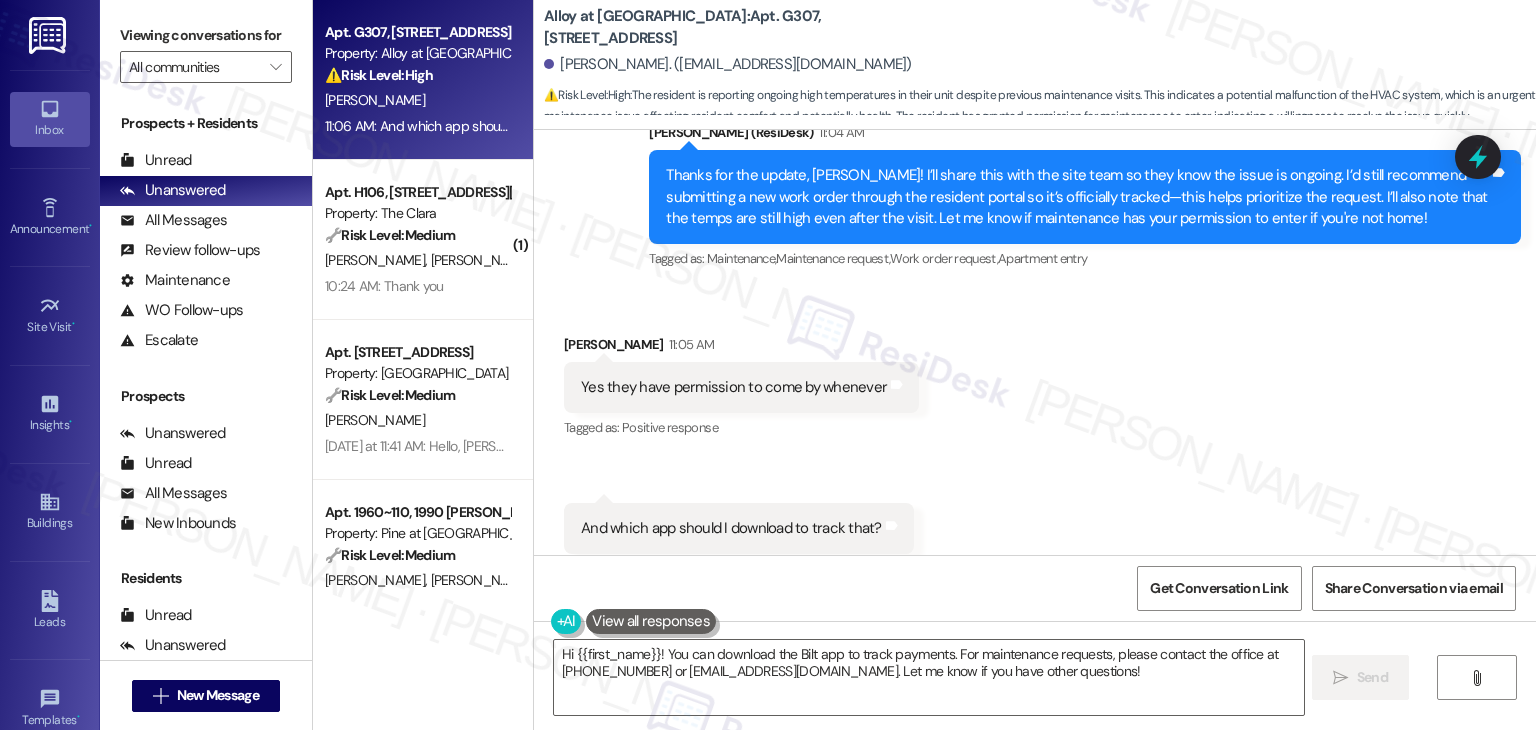 click on "Received via SMS Adam Haughawout 11:05 AM Yes they have permission to come by whenever  Tags and notes Tagged as:   Positive response Click to highlight conversations about Positive response Received via SMS 11:06 AM Adam Haughawout Question 11:06 AM And which app should I download to track that?  Tags and notes Tagged as:   Internet services Click to highlight conversations about Internet services" at bounding box center [1035, 444] 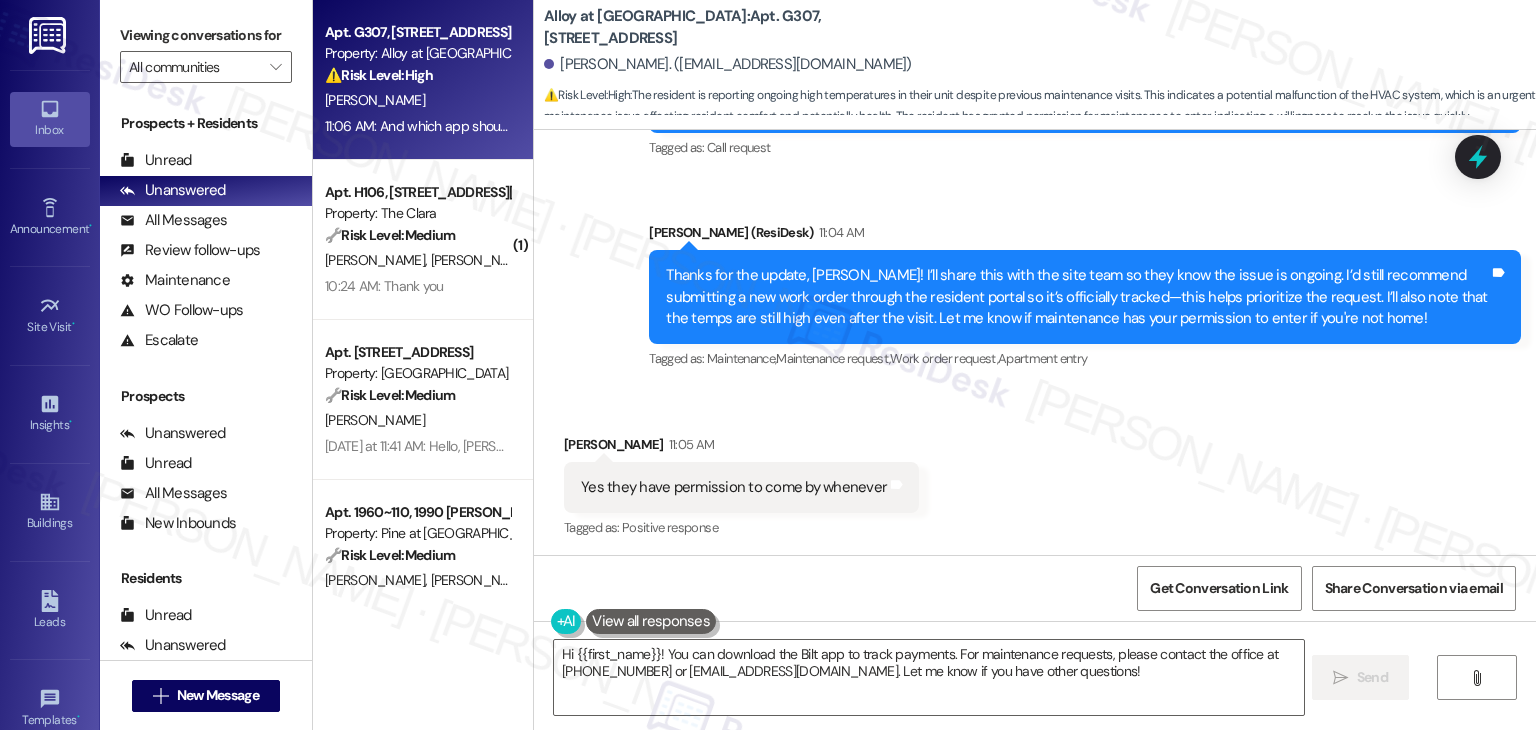 click on "Received via SMS Adam Haughawout 11:05 AM Yes they have permission to come by whenever  Tags and notes Tagged as:   Positive response Click to highlight conversations about Positive response Received via SMS 11:06 AM Adam Haughawout Question 11:06 AM And which app should I download to track that?  Tags and notes Tagged as:   Internet services Click to highlight conversations about Internet services" at bounding box center [1035, 544] 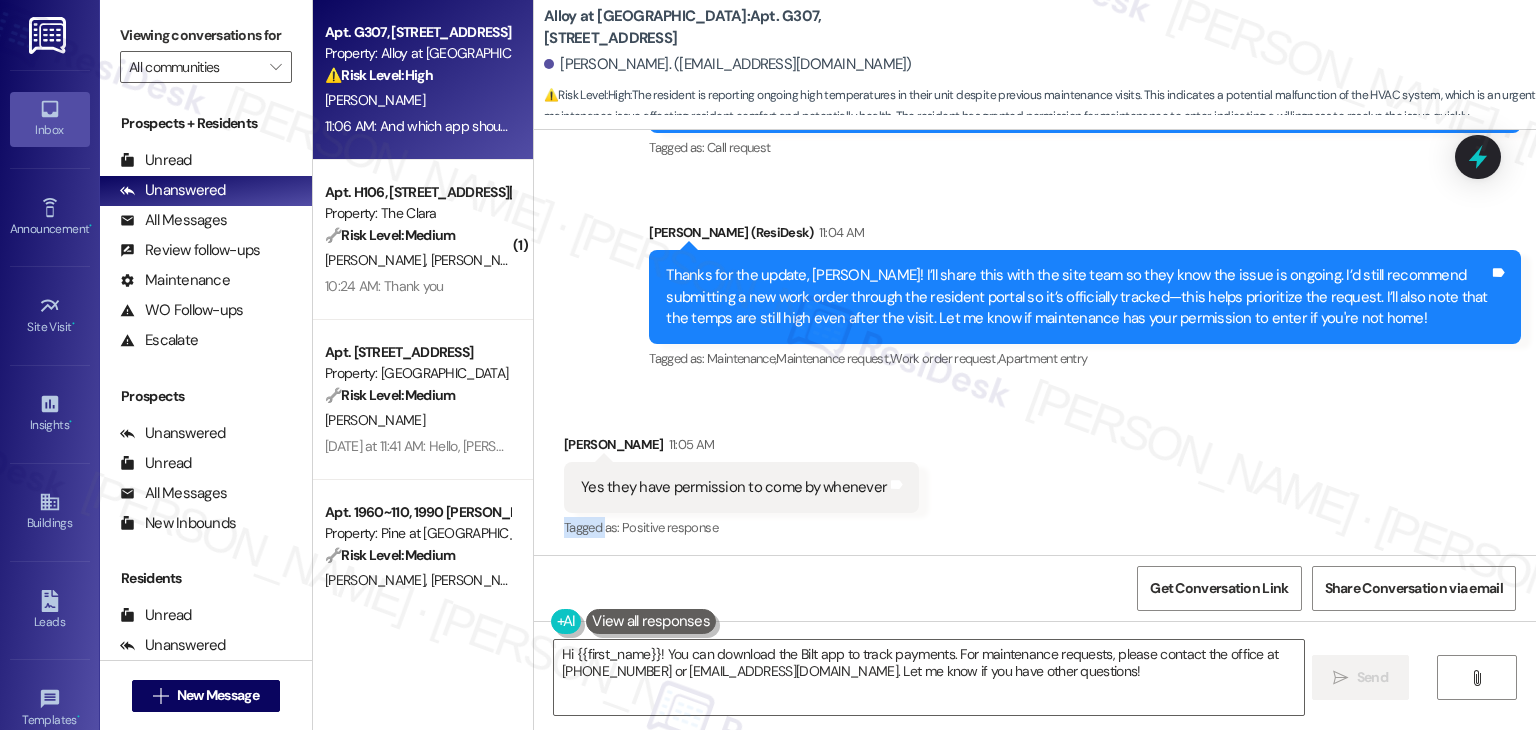 click on "Received via SMS Adam Haughawout 11:05 AM Yes they have permission to come by whenever  Tags and notes Tagged as:   Positive response Click to highlight conversations about Positive response Received via SMS 11:06 AM Adam Haughawout Question 11:06 AM And which app should I download to track that?  Tags and notes Tagged as:   Internet services Click to highlight conversations about Internet services" at bounding box center [1035, 544] 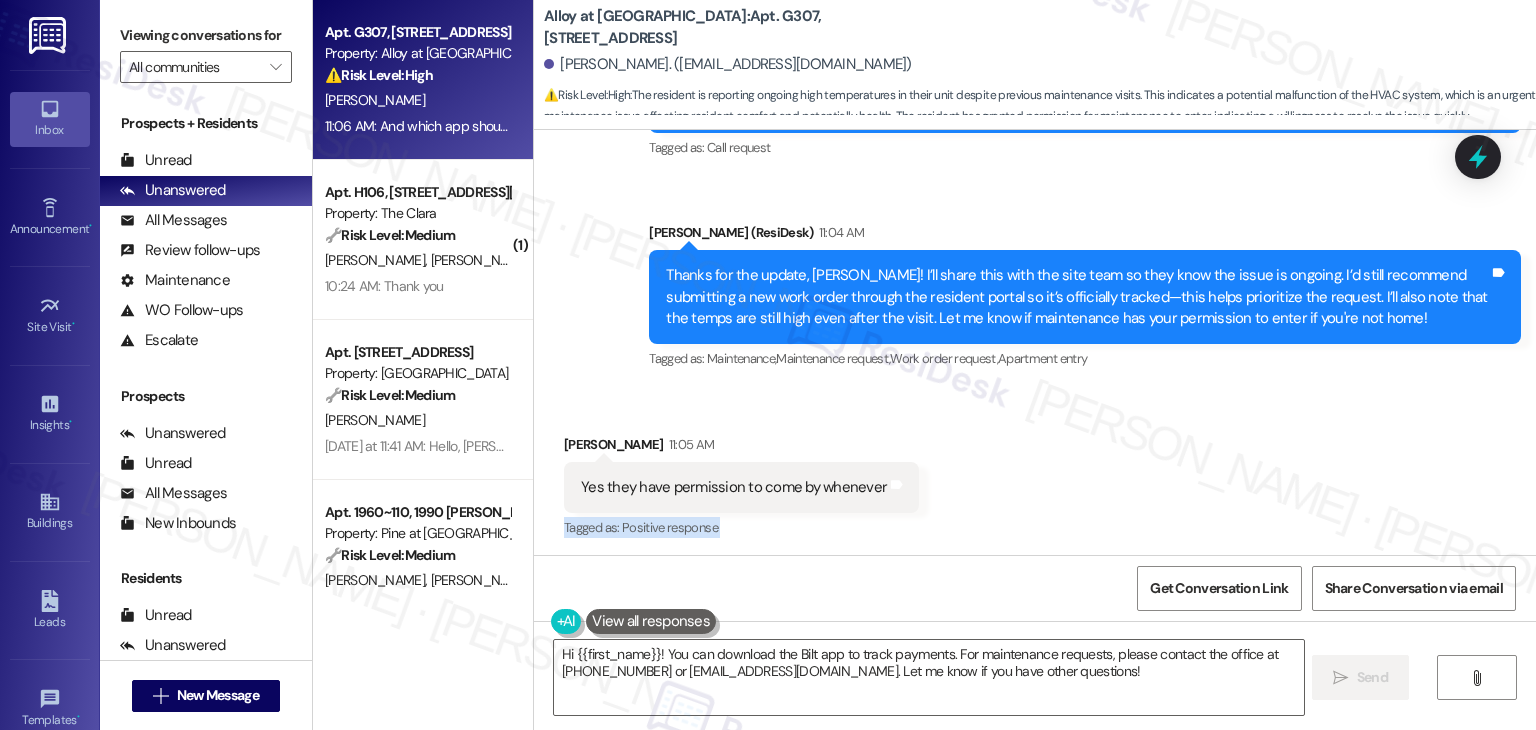 click on "Received via SMS Adam Haughawout 11:05 AM Yes they have permission to come by whenever  Tags and notes Tagged as:   Positive response Click to highlight conversations about Positive response Received via SMS 11:06 AM Adam Haughawout Question 11:06 AM And which app should I download to track that?  Tags and notes Tagged as:   Internet services Click to highlight conversations about Internet services" at bounding box center (1035, 544) 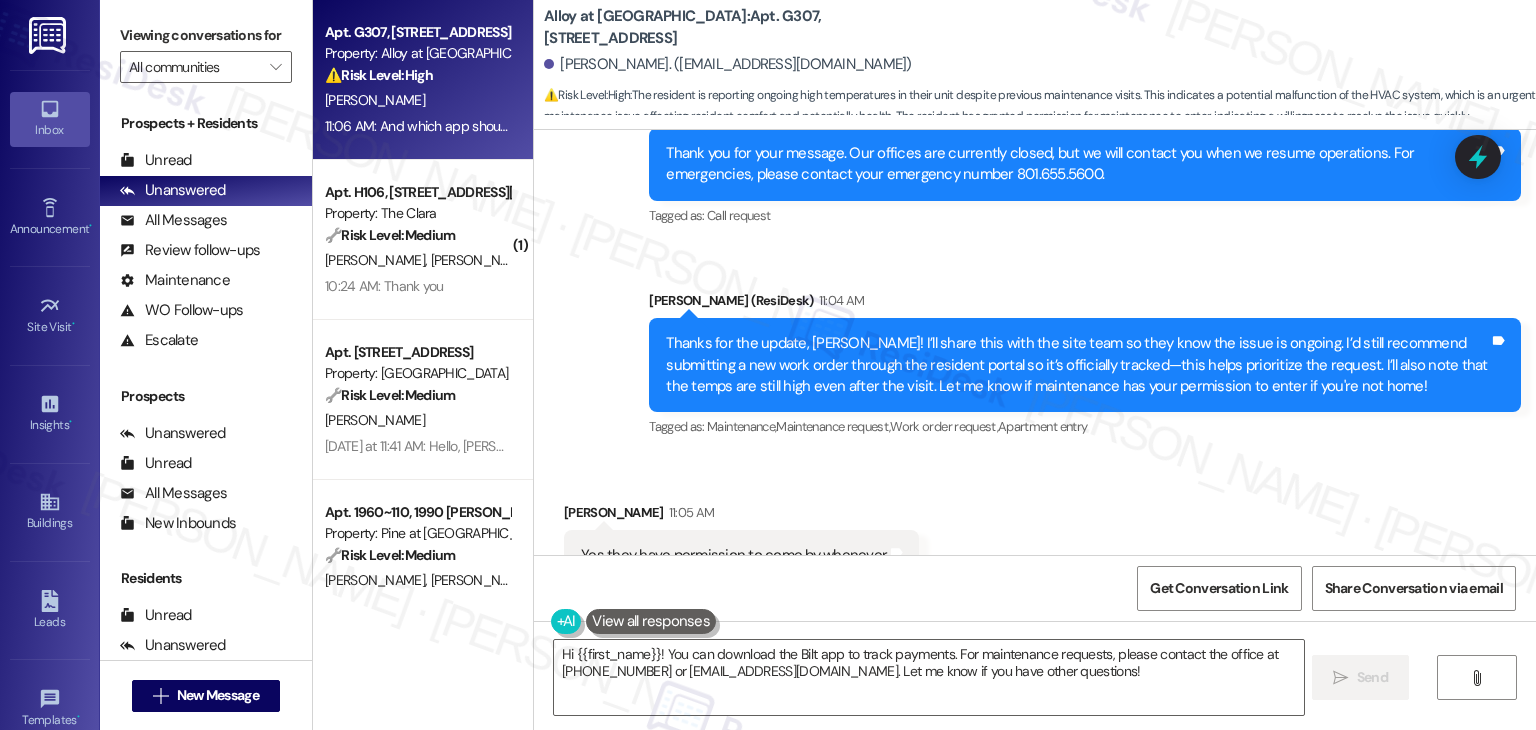 scroll, scrollTop: 1093, scrollLeft: 0, axis: vertical 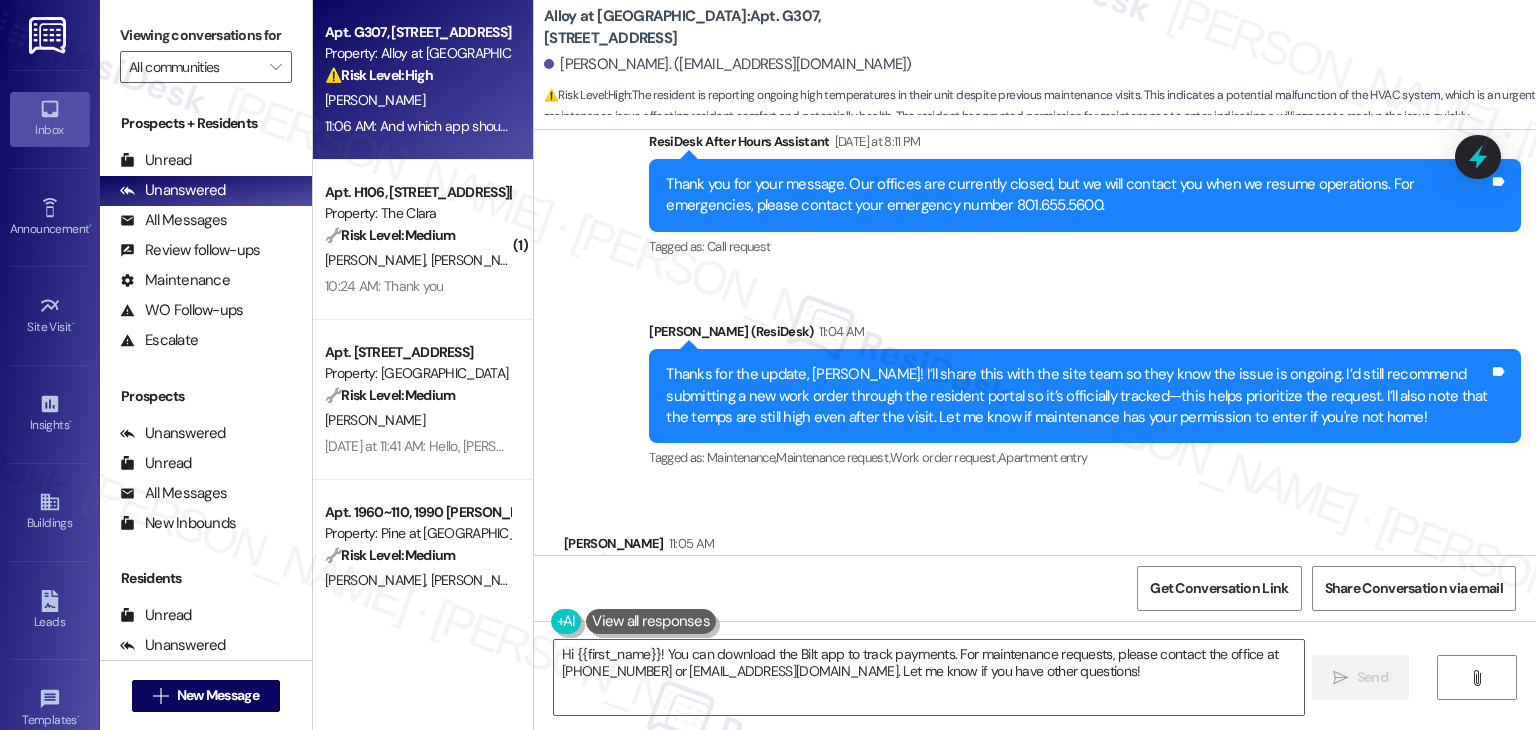 click on "Thanks for the update, Adam! I’ll share this with the site team so they know the issue is ongoing. I’d still recommend submitting a new work order through the resident portal so it’s officially tracked—this helps prioritize the request. I’ll also note that the temps are still high even after the visit. Let me know if maintenance has your permission to enter if you're not home!" at bounding box center (1077, 396) 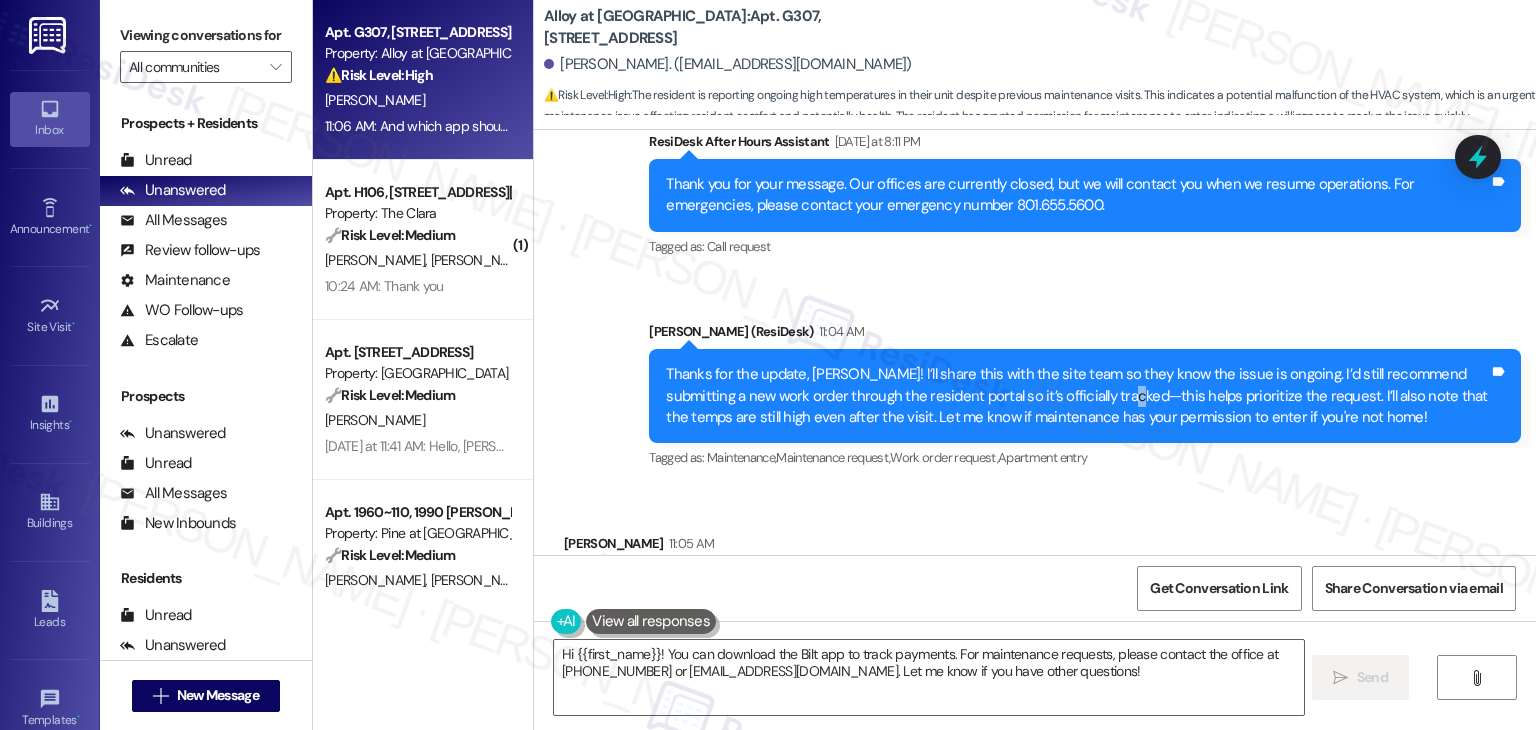 click on "Thanks for the update, Adam! I’ll share this with the site team so they know the issue is ongoing. I’d still recommend submitting a new work order through the resident portal so it’s officially tracked—this helps prioritize the request. I’ll also note that the temps are still high even after the visit. Let me know if maintenance has your permission to enter if you're not home!" at bounding box center [1077, 396] 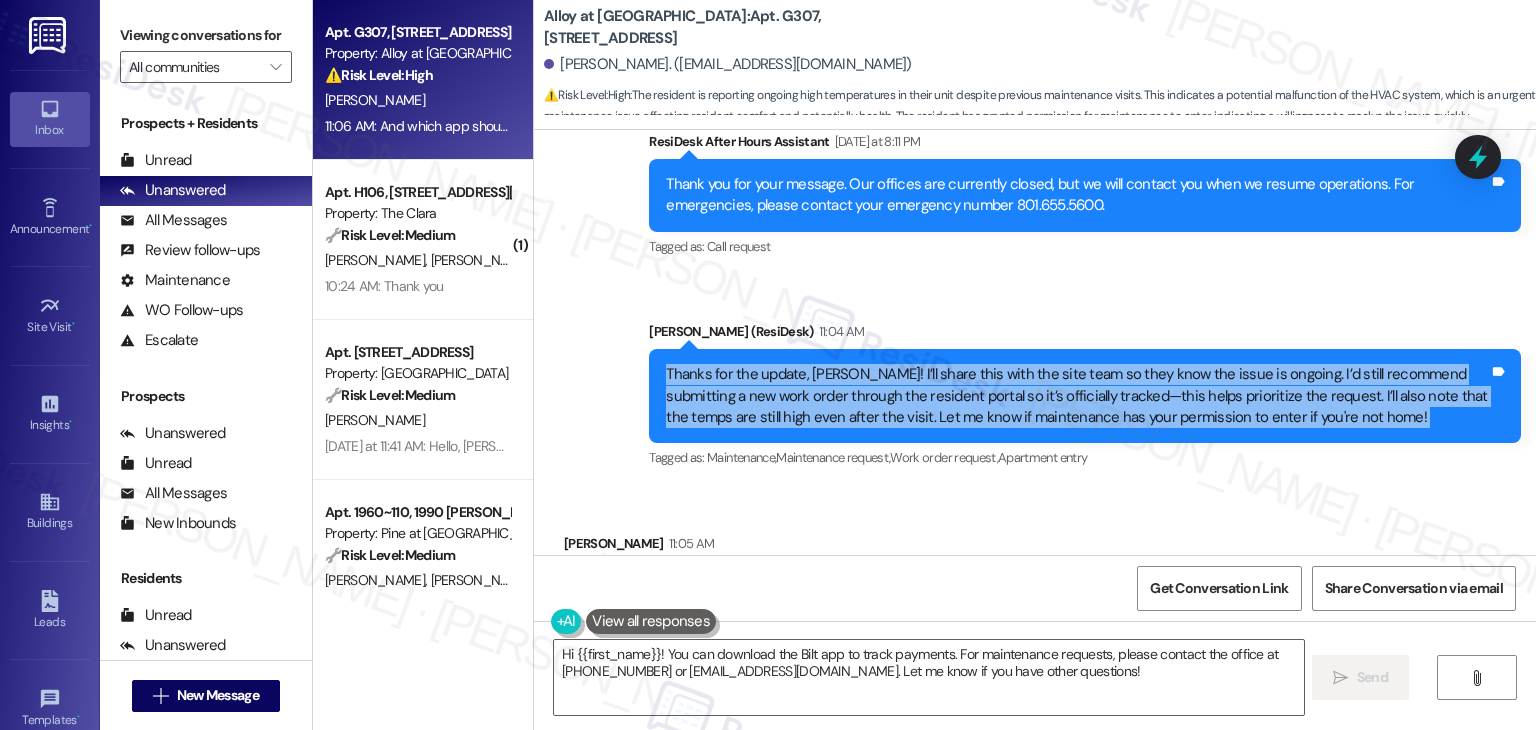 click on "Thanks for the update, Adam! I’ll share this with the site team so they know the issue is ongoing. I’d still recommend submitting a new work order through the resident portal so it’s officially tracked—this helps prioritize the request. I’ll also note that the temps are still high even after the visit. Let me know if maintenance has your permission to enter if you're not home!" at bounding box center (1077, 396) 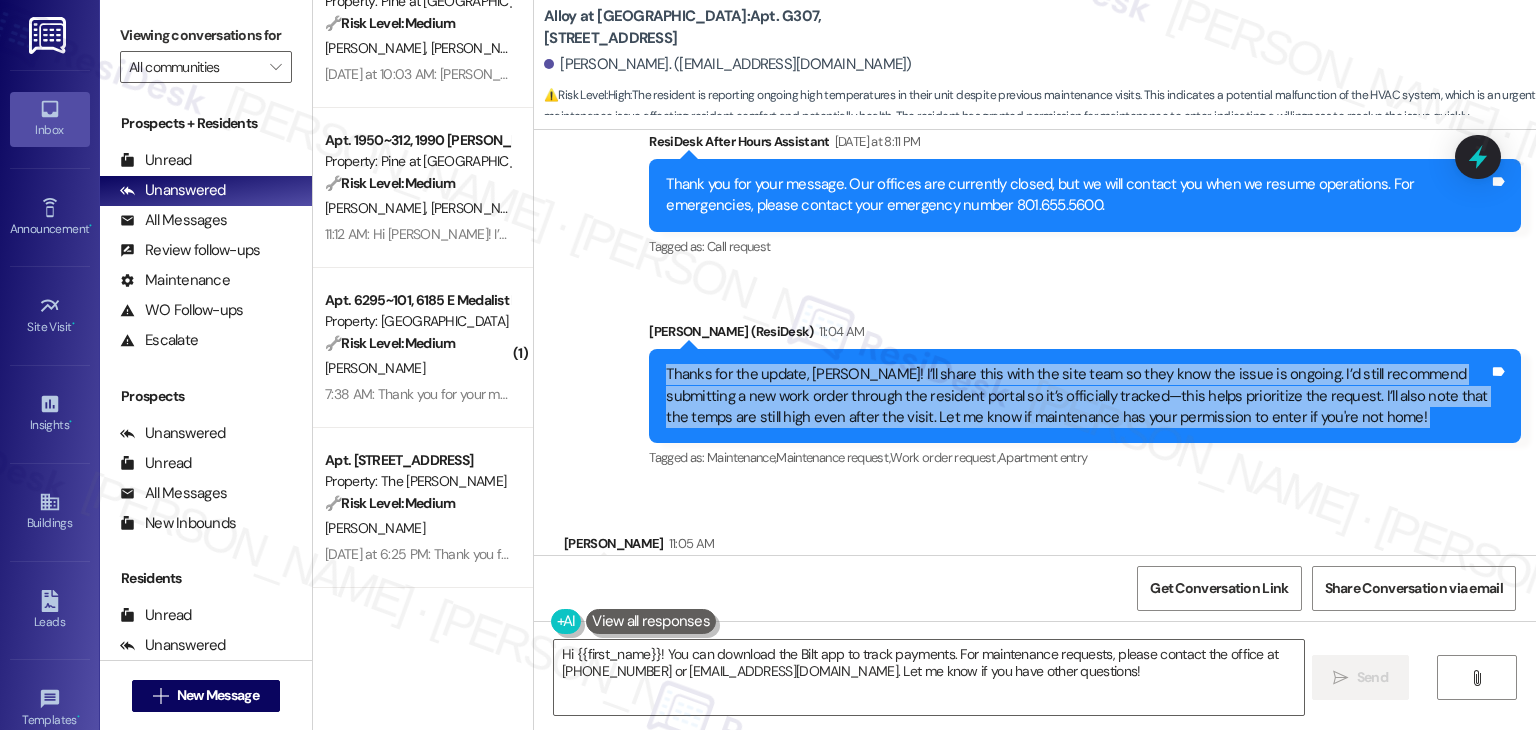 scroll, scrollTop: 432, scrollLeft: 0, axis: vertical 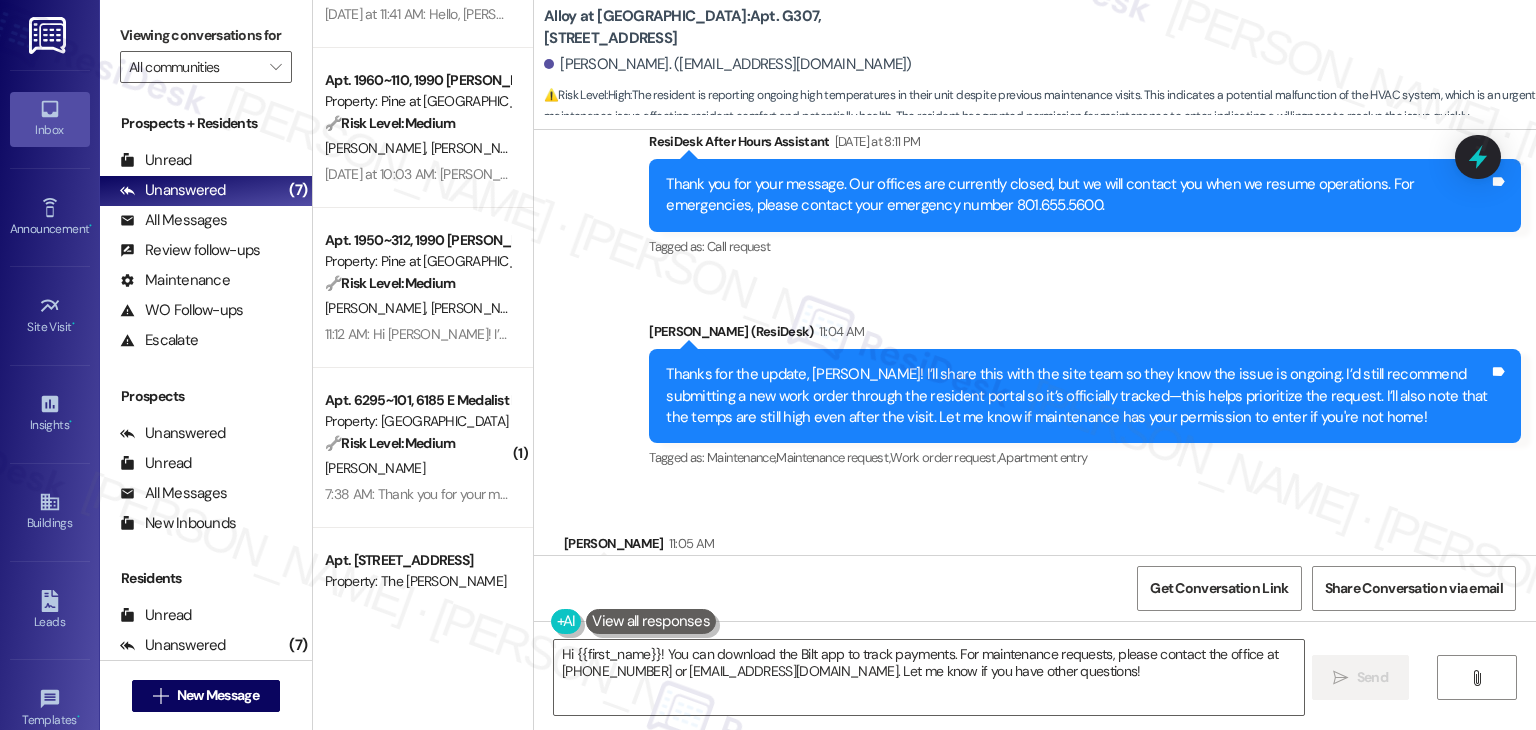 click on "Received via SMS Adam Haughawout 11:05 AM Yes they have permission to come by whenever  Tags and notes Tagged as:   Positive response Click to highlight conversations about Positive response Received via SMS 11:06 AM Adam Haughawout Question 11:06 AM And which app should I download to track that?  Tags and notes Tagged as:   Internet services Click to highlight conversations about Internet services" at bounding box center [1035, 643] 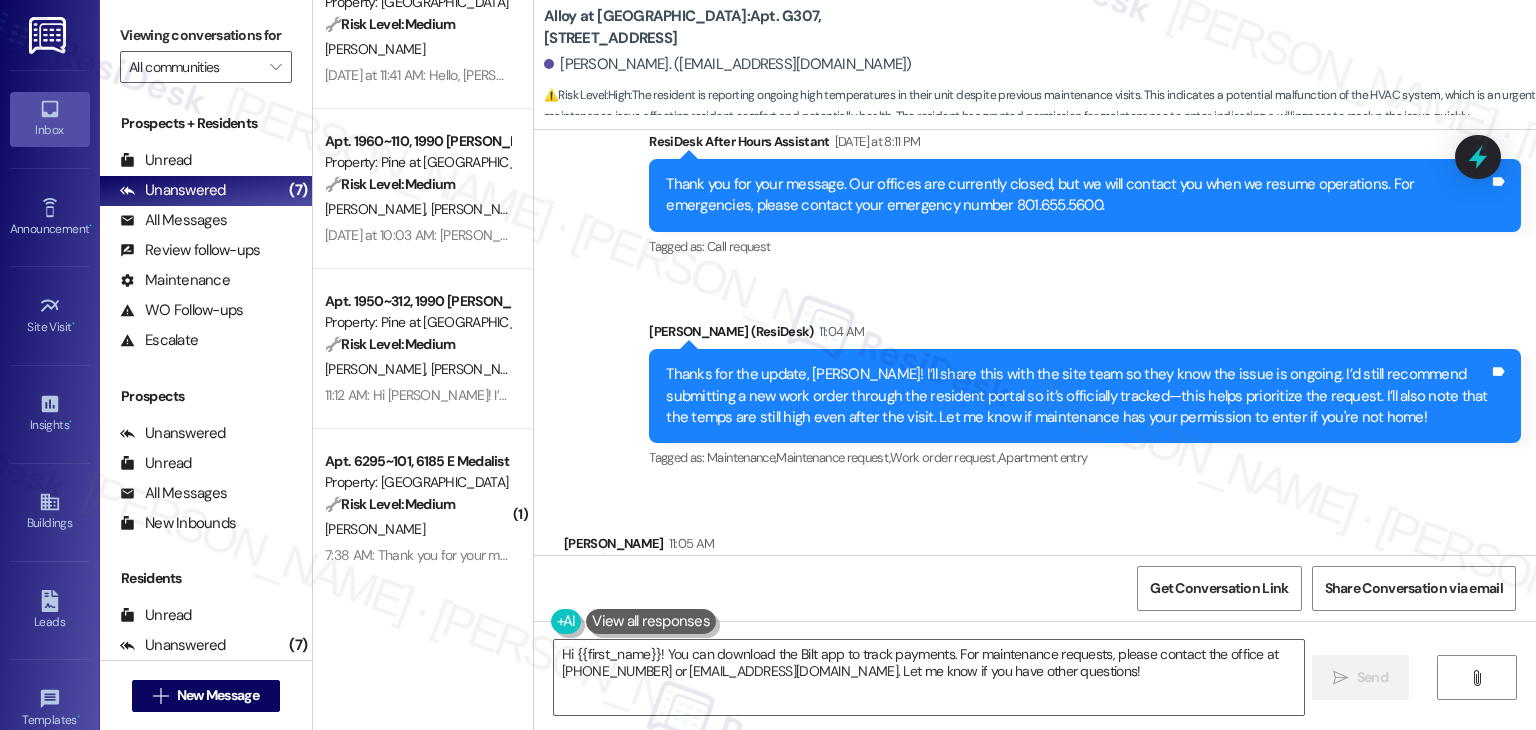 scroll, scrollTop: 332, scrollLeft: 0, axis: vertical 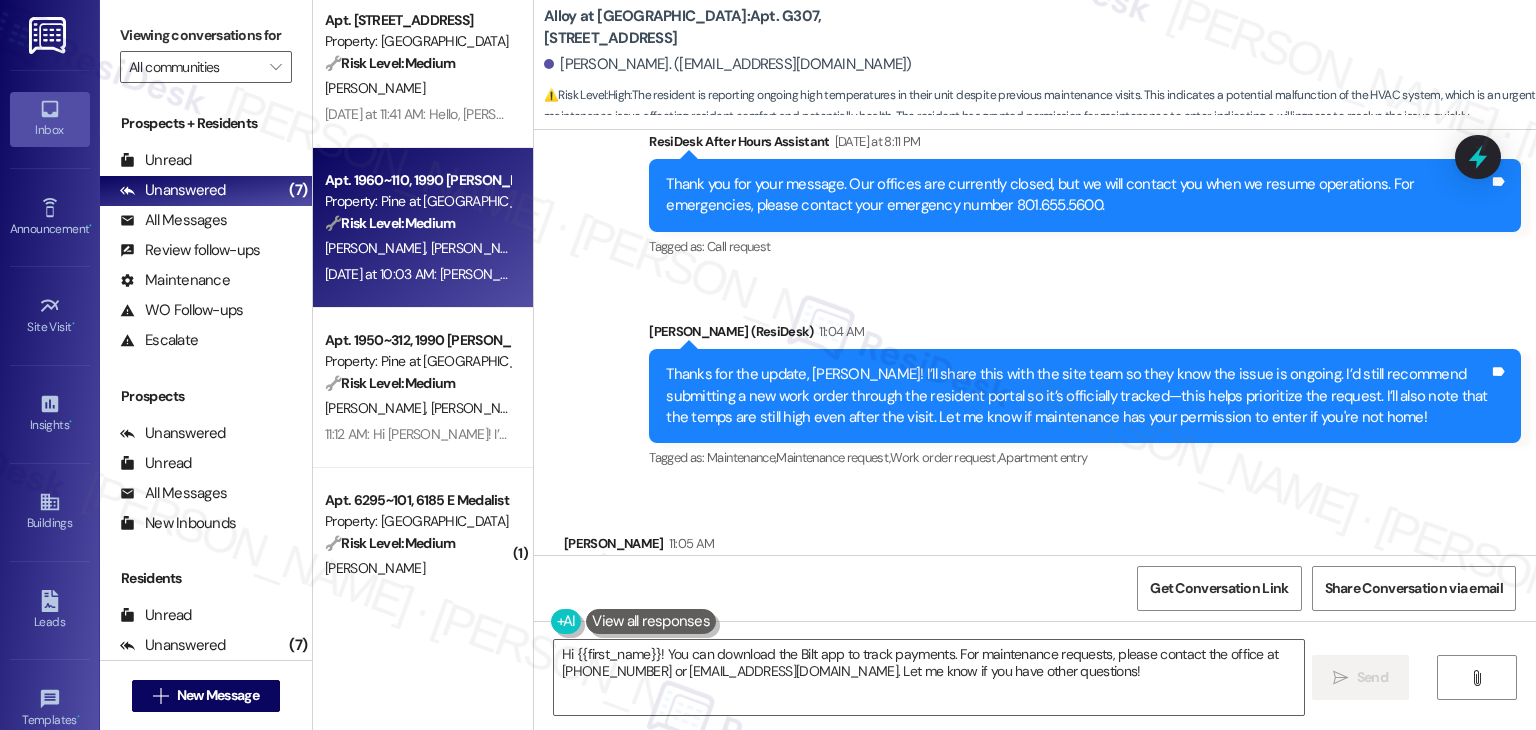 click on "Apt. 1960~110, 1990 Rimel Rd Property: Pine at Wildroot 🔧  Risk Level:  Medium The resident reported an unauthorized car parked in their carport. While potentially disruptive, the car is no longer present, and the resident believes it was likely a one-time mix-up. They also indicated they intend to renew their lease, which is a positive retention signal. This is a community concern and asset preservation issue, but not urgent. E. Watkiss G. Watkiss Yesterday at 10:03 AM: Mornin, haven't seen them since, just noticed when I came out other mornin, not sure how long it was there. Will keep eye on it and prolly just a mixup this time.
JSYK, we have no plans to move at this point but do poke around at things we may buy, but no plans as of yet. I imagine we will extend our lease at end of this period" at bounding box center (423, 228) 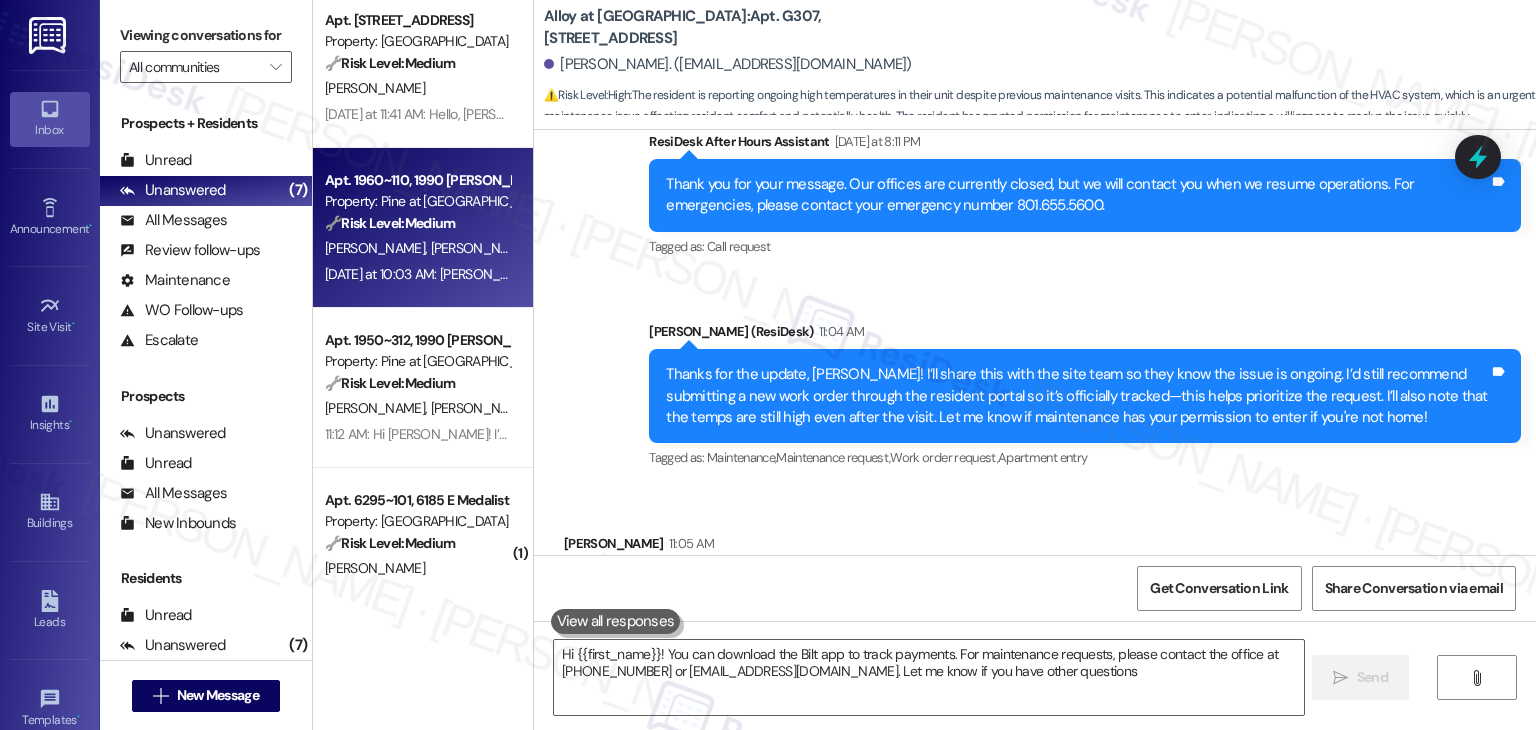 type on "Hi {{first_name}}! You can download the Bilt app to track payments. For maintenance requests, please contact the office at 801-655-5600 or alloyatgeneva@rndhouse.com. Let me know if you have other questions!" 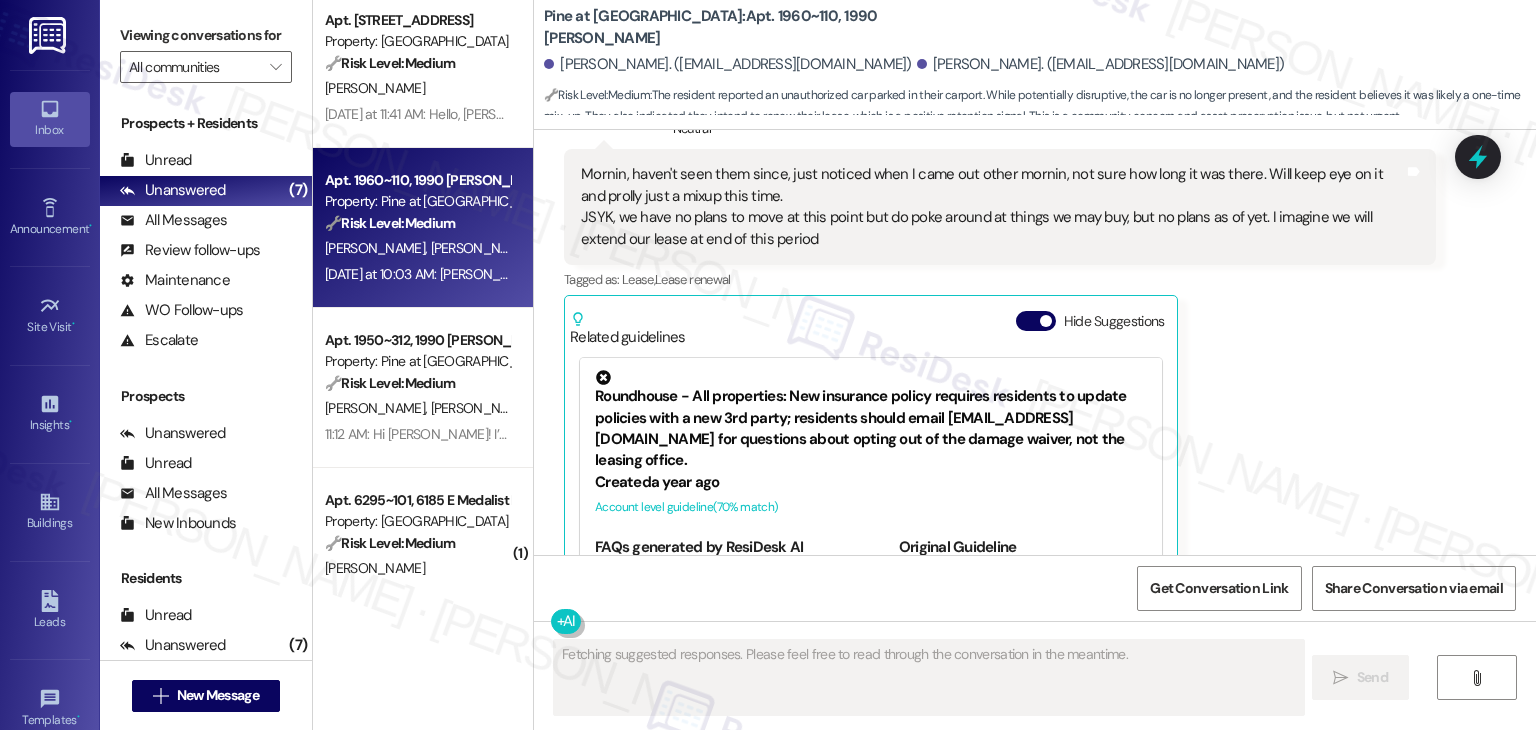 scroll, scrollTop: 10878, scrollLeft: 0, axis: vertical 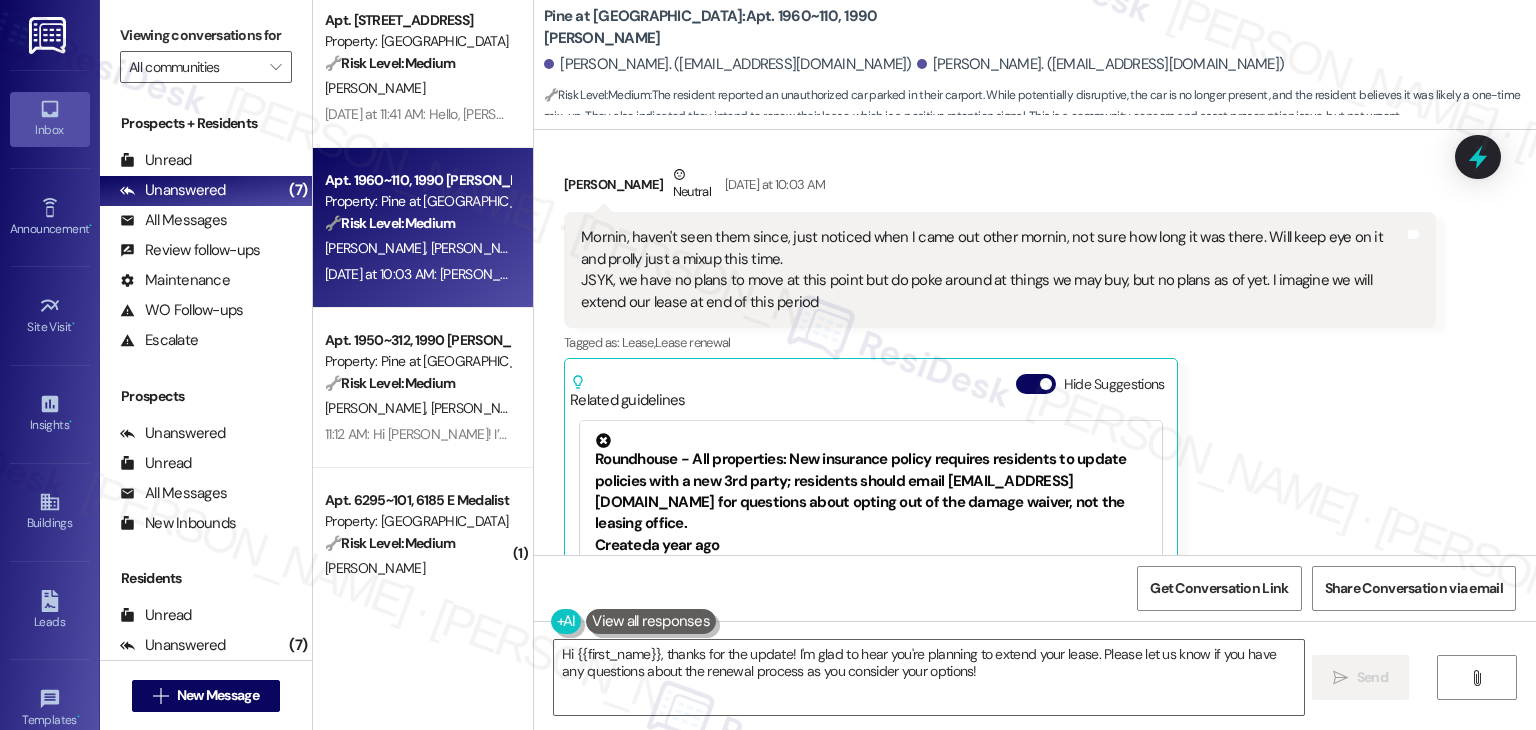 click on "Hide Suggestions" at bounding box center (1036, 384) 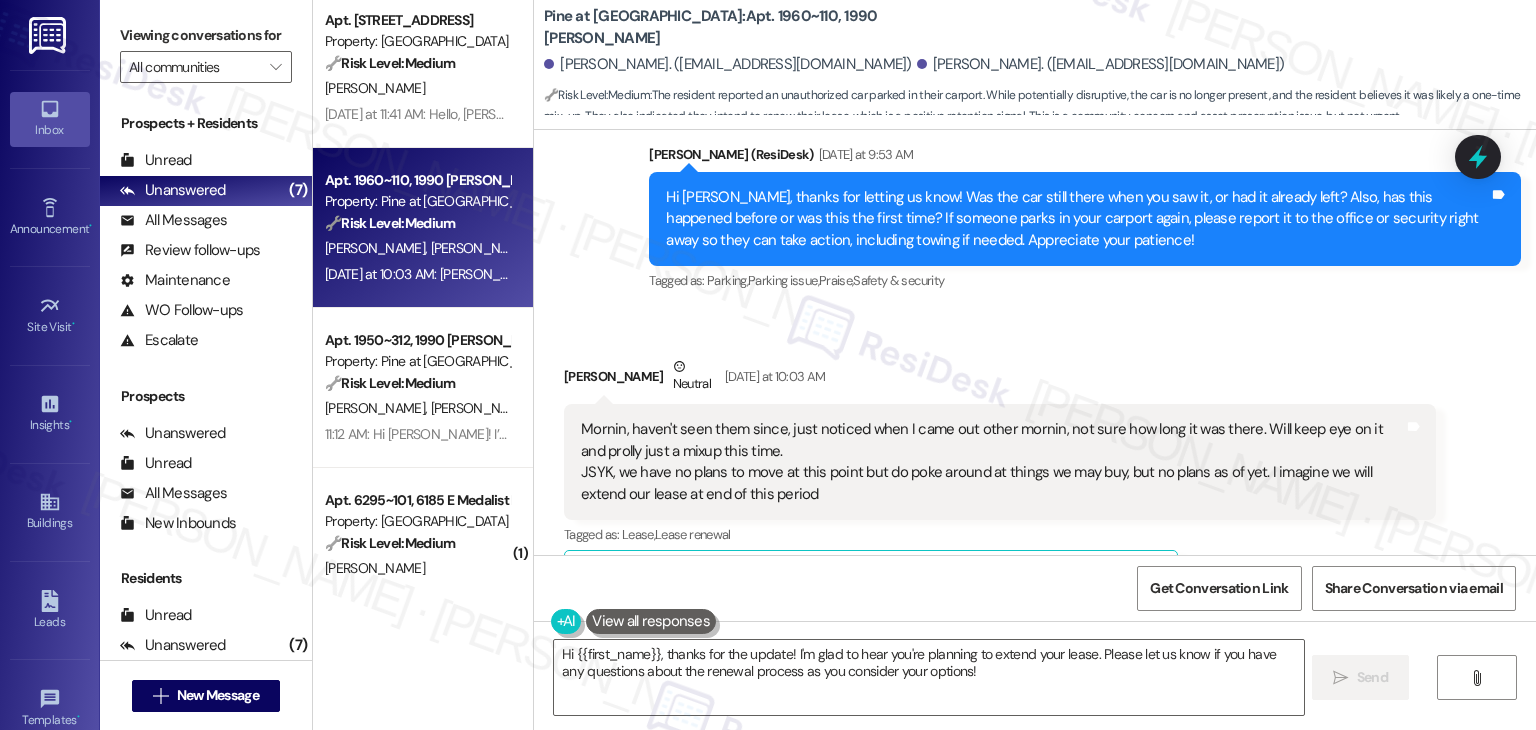 click on "Received via SMS Erin Watkiss   Neutral Yesterday at 10:03 AM Mornin, haven't seen them since, just noticed when I came out other mornin, not sure how long it was there. Will keep eye on it and prolly just a mixup this time.
JSYK, we have no plans to move at this point but do poke around at things we may buy, but no plans as of yet. I imagine we will extend our lease at end of this period  Tags and notes Tagged as:   Lease ,  Click to highlight conversations about Lease Lease renewal Click to highlight conversations about Lease renewal  Related guidelines Show suggestions" at bounding box center [1035, 467] 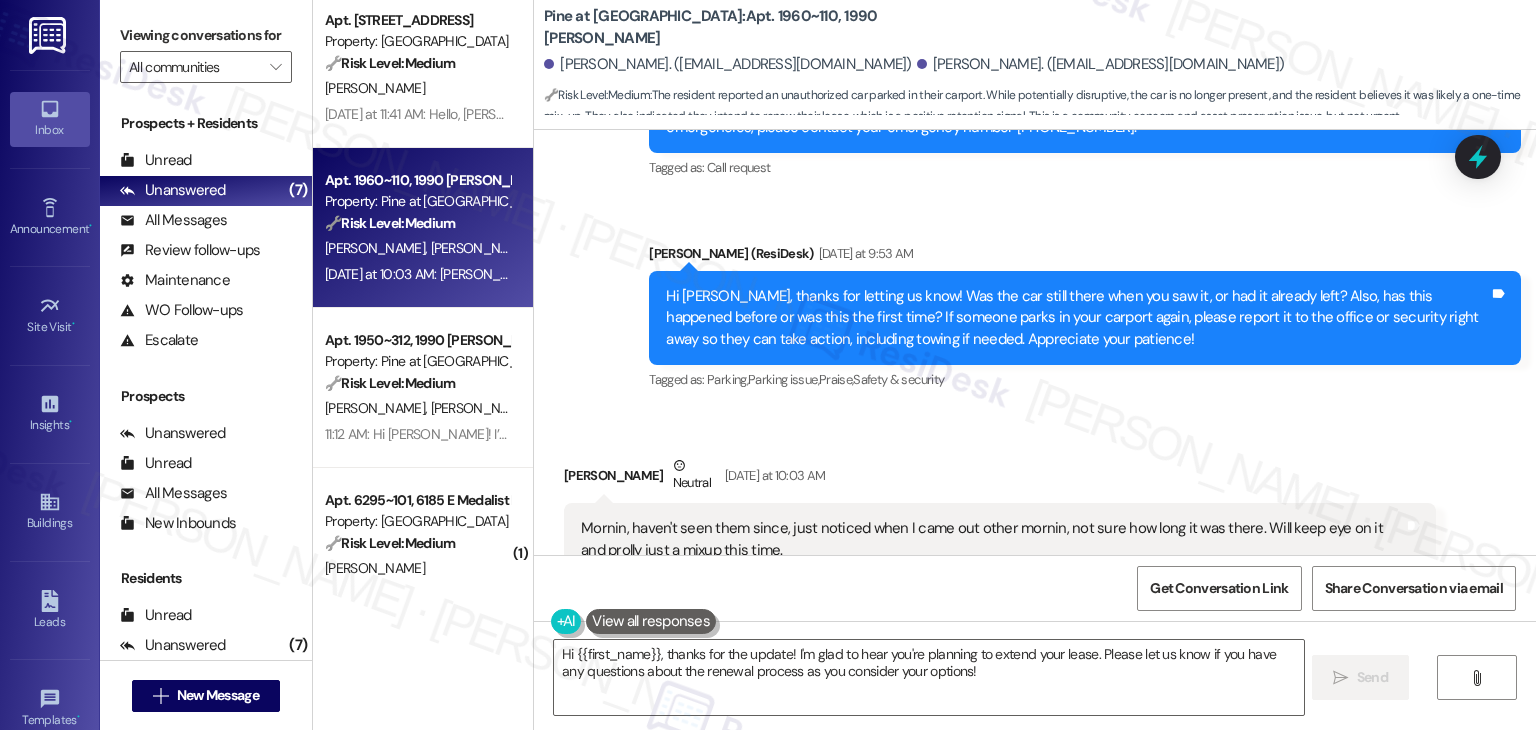 scroll, scrollTop: 10586, scrollLeft: 0, axis: vertical 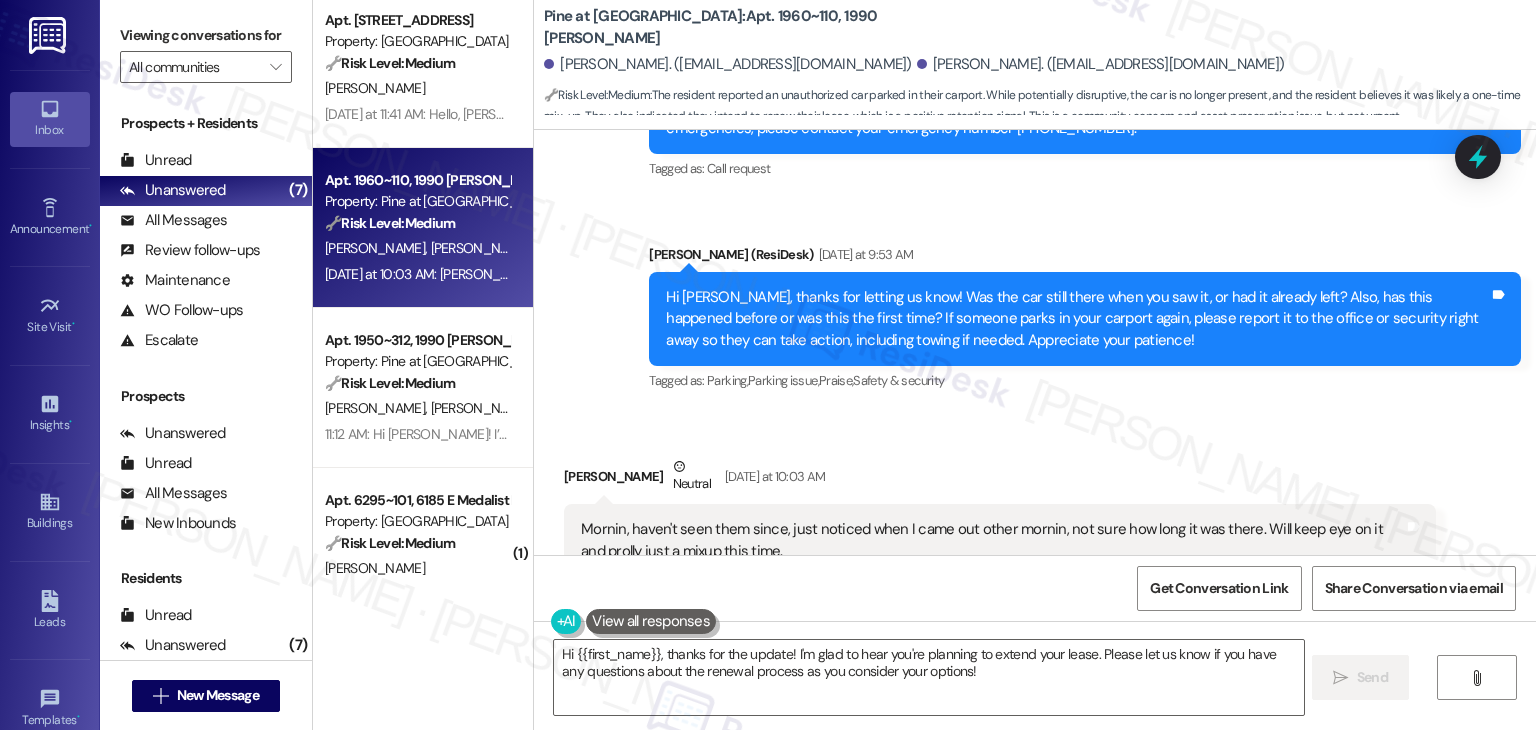 click on "Received via SMS Erin Watkiss   Neutral Yesterday at 10:03 AM Mornin, haven't seen them since, just noticed when I came out other mornin, not sure how long it was there. Will keep eye on it and prolly just a mixup this time.
JSYK, we have no plans to move at this point but do poke around at things we may buy, but no plans as of yet. I imagine we will extend our lease at end of this period  Tags and notes Tagged as:   Lease ,  Click to highlight conversations about Lease Lease renewal Click to highlight conversations about Lease renewal  Related guidelines Show suggestions" at bounding box center (1035, 567) 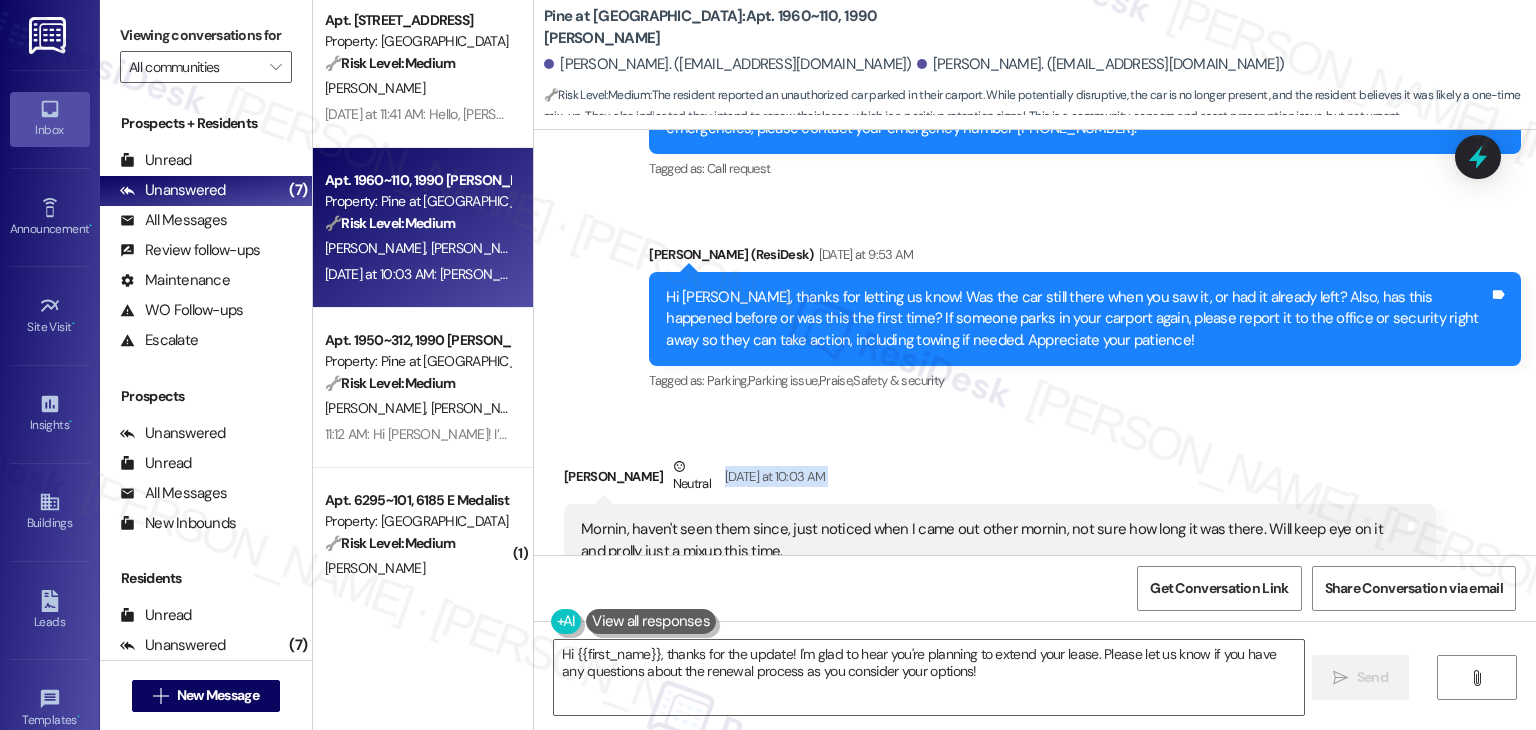 click on "Received via SMS Erin Watkiss   Neutral Yesterday at 10:03 AM Mornin, haven't seen them since, just noticed when I came out other mornin, not sure how long it was there. Will keep eye on it and prolly just a mixup this time.
JSYK, we have no plans to move at this point but do poke around at things we may buy, but no plans as of yet. I imagine we will extend our lease at end of this period  Tags and notes Tagged as:   Lease ,  Click to highlight conversations about Lease Lease renewal Click to highlight conversations about Lease renewal  Related guidelines Show suggestions" at bounding box center (1035, 567) 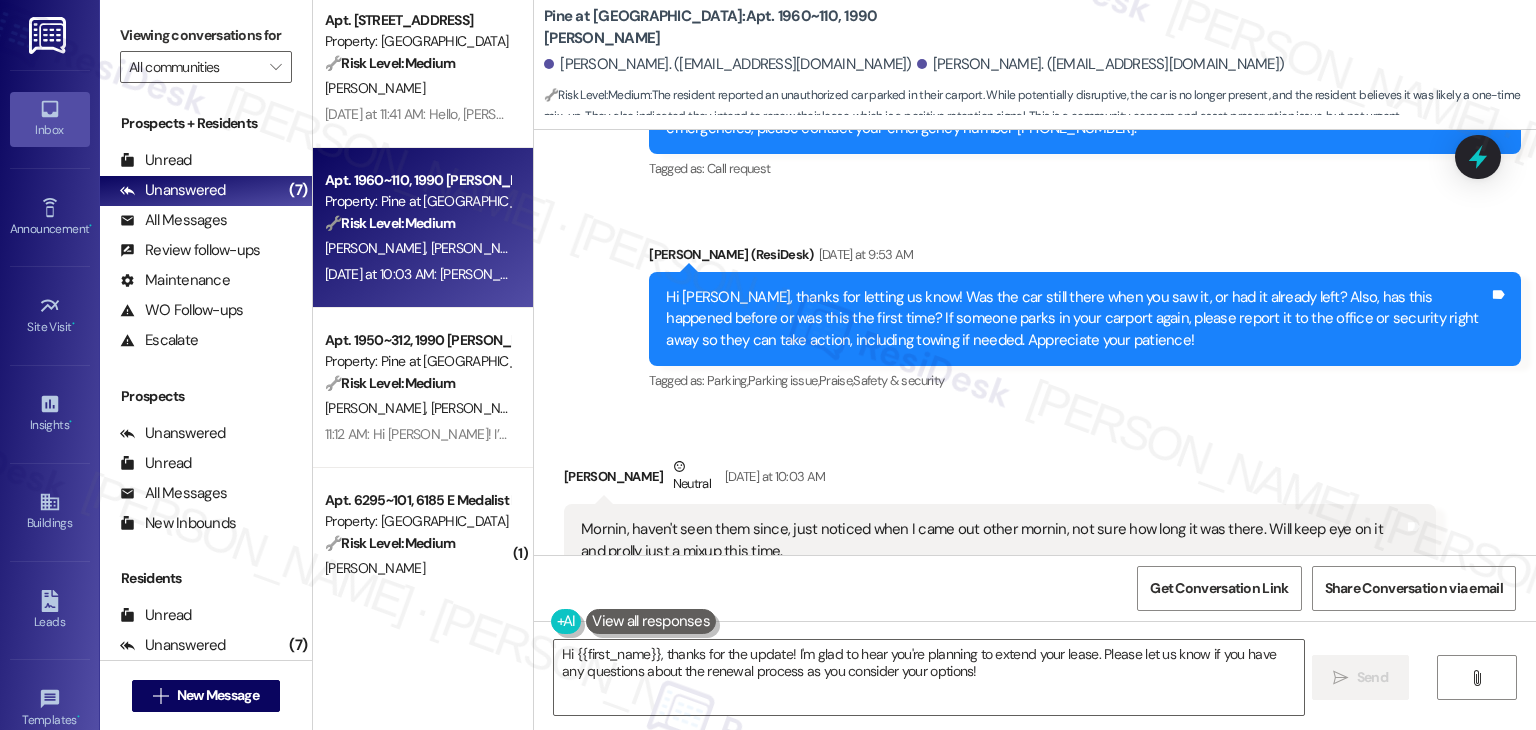 click on "Hi Erin, thanks for letting us know! Was the car still there when you saw it, or had it already left? Also, has this happened before or was this the first time? If someone parks in your carport again, please report it to the office or security right away so they can take action, including towing if needed. Appreciate your patience!" at bounding box center (1077, 319) 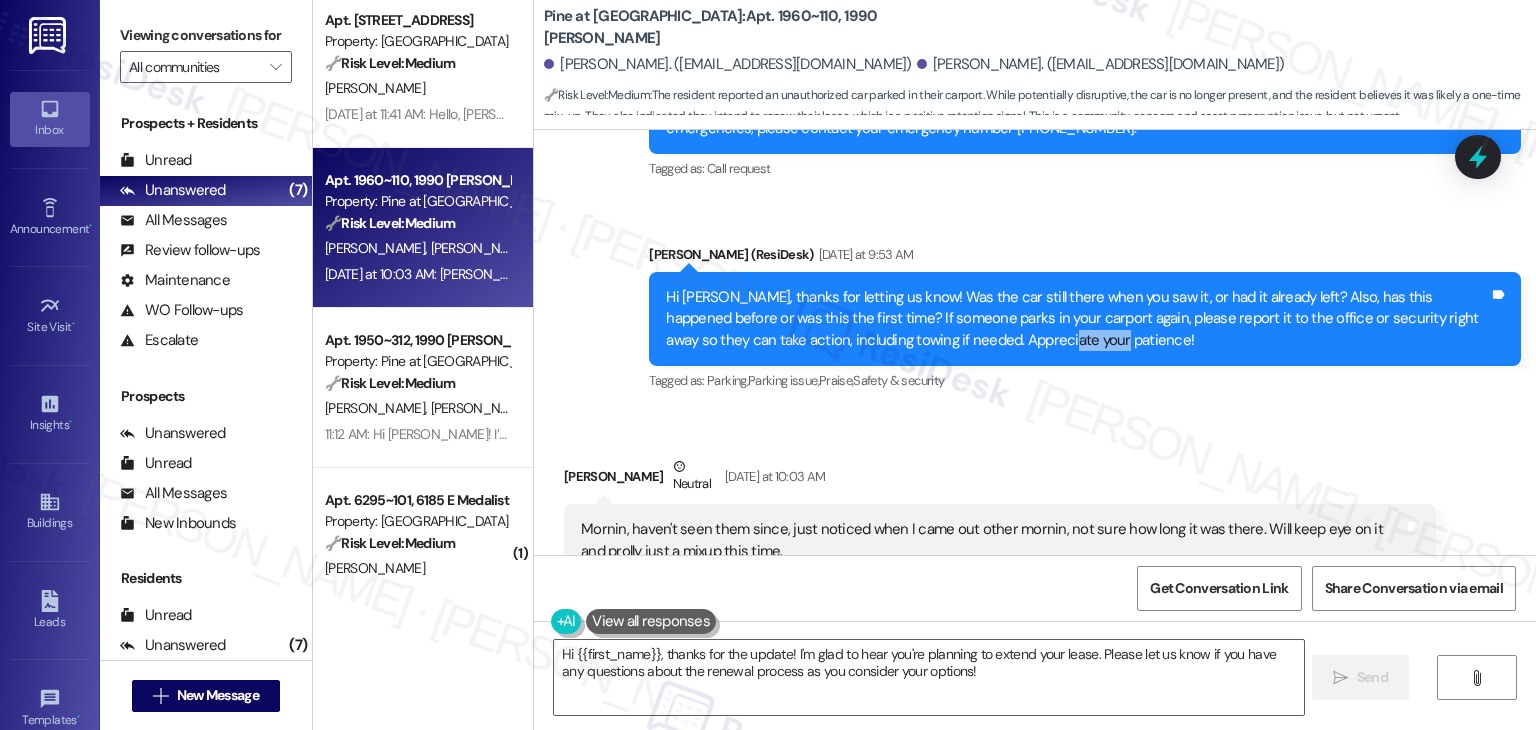 click on "Hi Erin, thanks for letting us know! Was the car still there when you saw it, or had it already left? Also, has this happened before or was this the first time? If someone parks in your carport again, please report it to the office or security right away so they can take action, including towing if needed. Appreciate your patience!" at bounding box center [1077, 319] 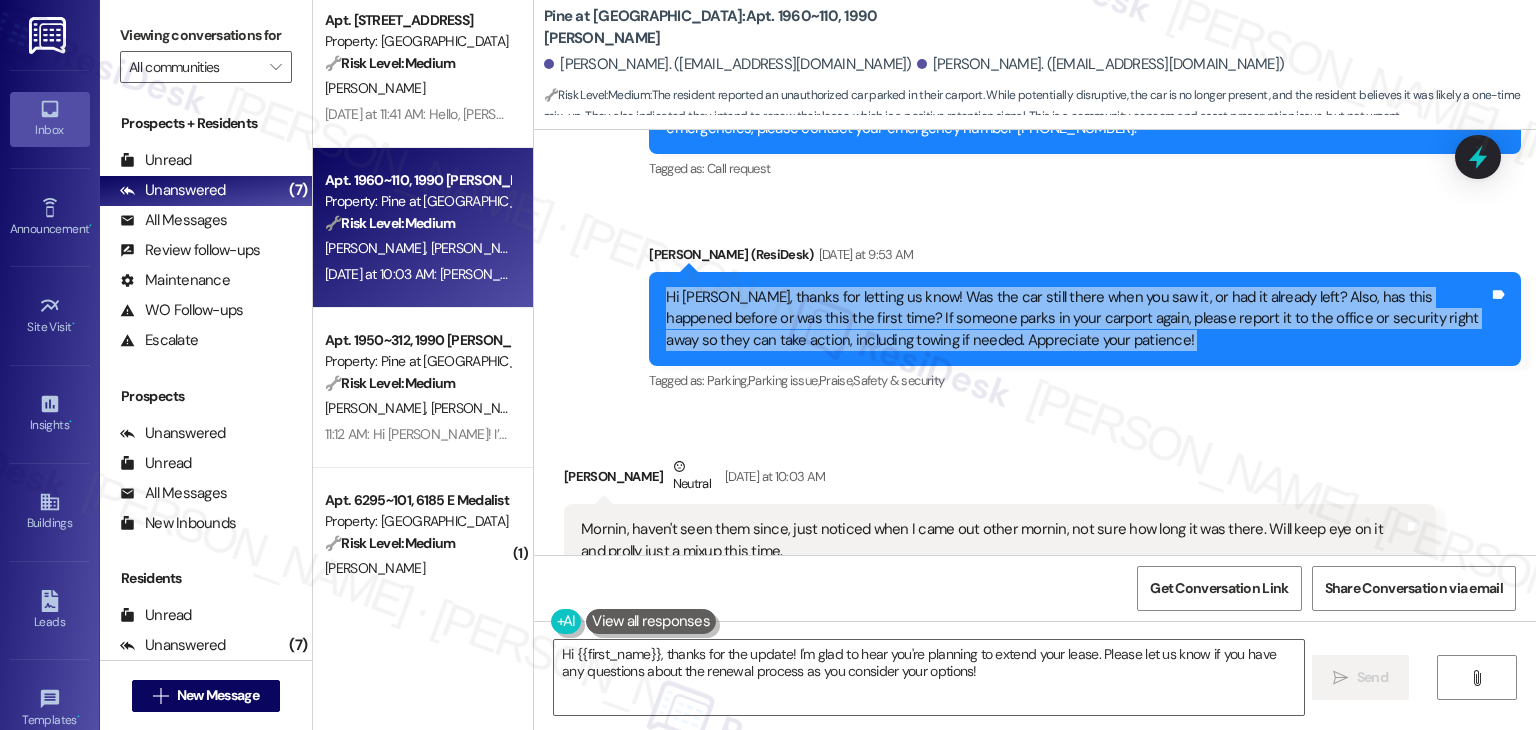 click on "Hi Erin, thanks for letting us know! Was the car still there when you saw it, or had it already left? Also, has this happened before or was this the first time? If someone parks in your carport again, please report it to the office or security right away so they can take action, including towing if needed. Appreciate your patience!" at bounding box center (1077, 319) 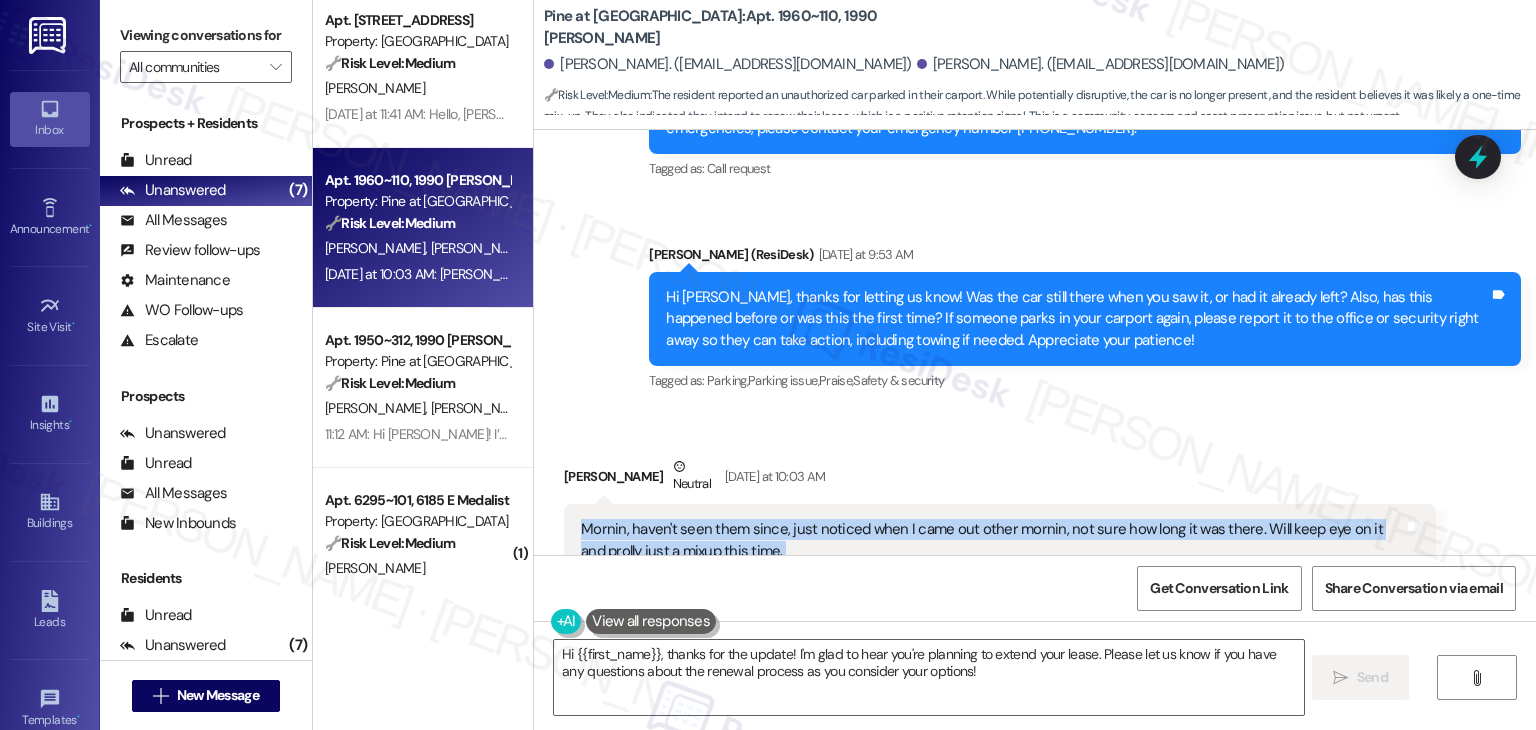 drag, startPoint x: 800, startPoint y: 533, endPoint x: 541, endPoint y: 465, distance: 267.7779 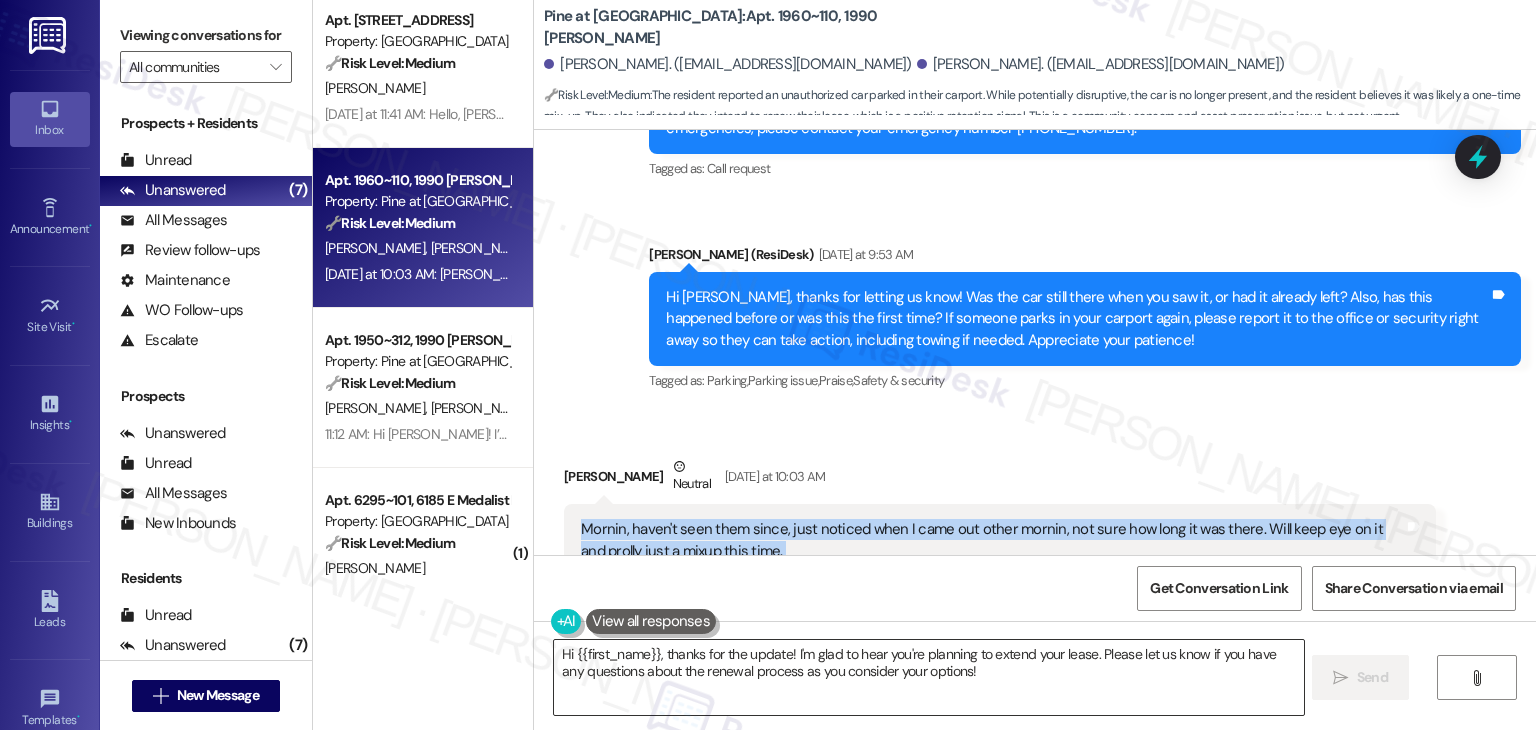 click on "Hi {{first_name}}, thanks for the update! I'm glad to hear you're planning to extend your lease. Please let us know if you have any questions about the renewal process as you consider your options!" at bounding box center (928, 677) 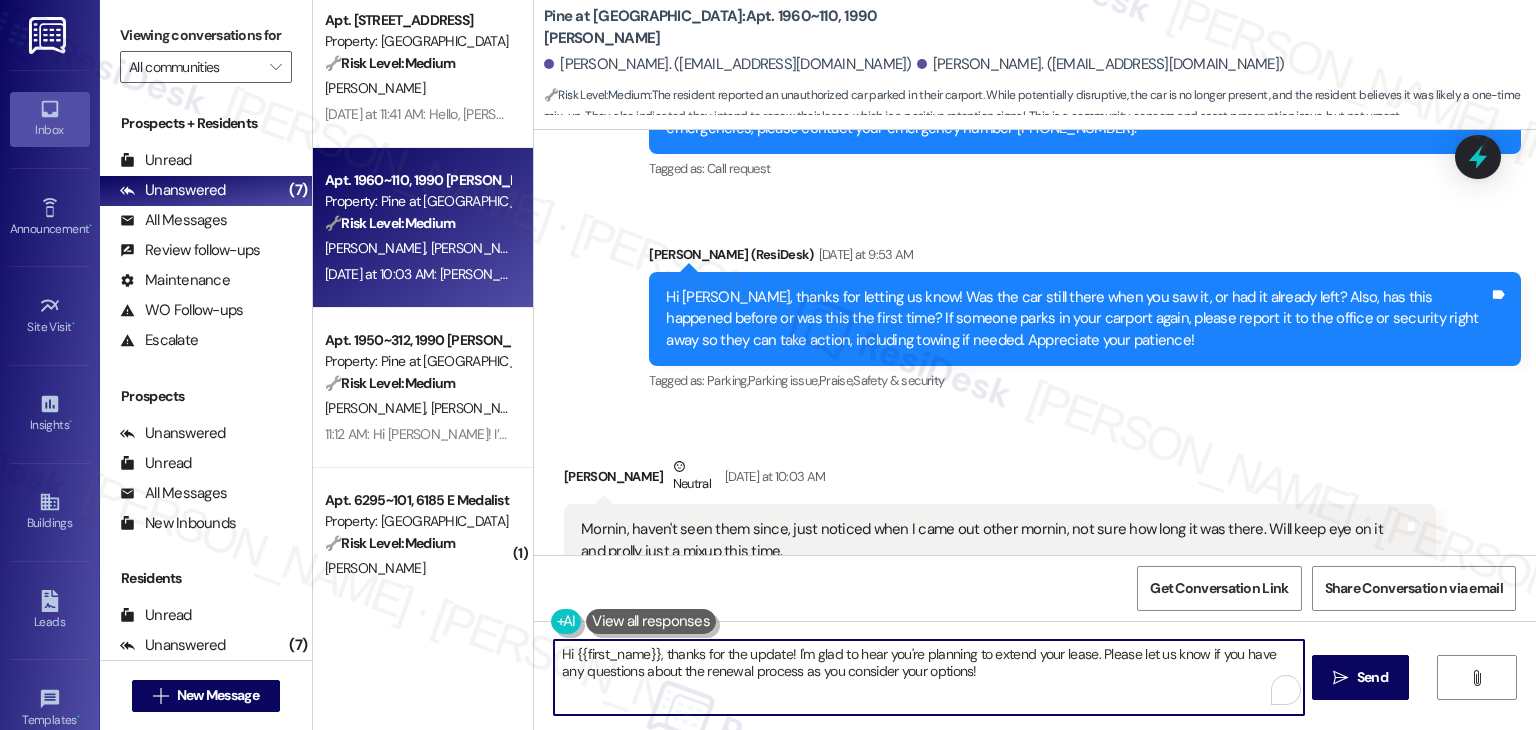 click on "Hi {{first_name}}, thanks for the update! I'm glad to hear you're planning to extend your lease. Please let us know if you have any questions about the renewal process as you consider your options!" at bounding box center (928, 677) 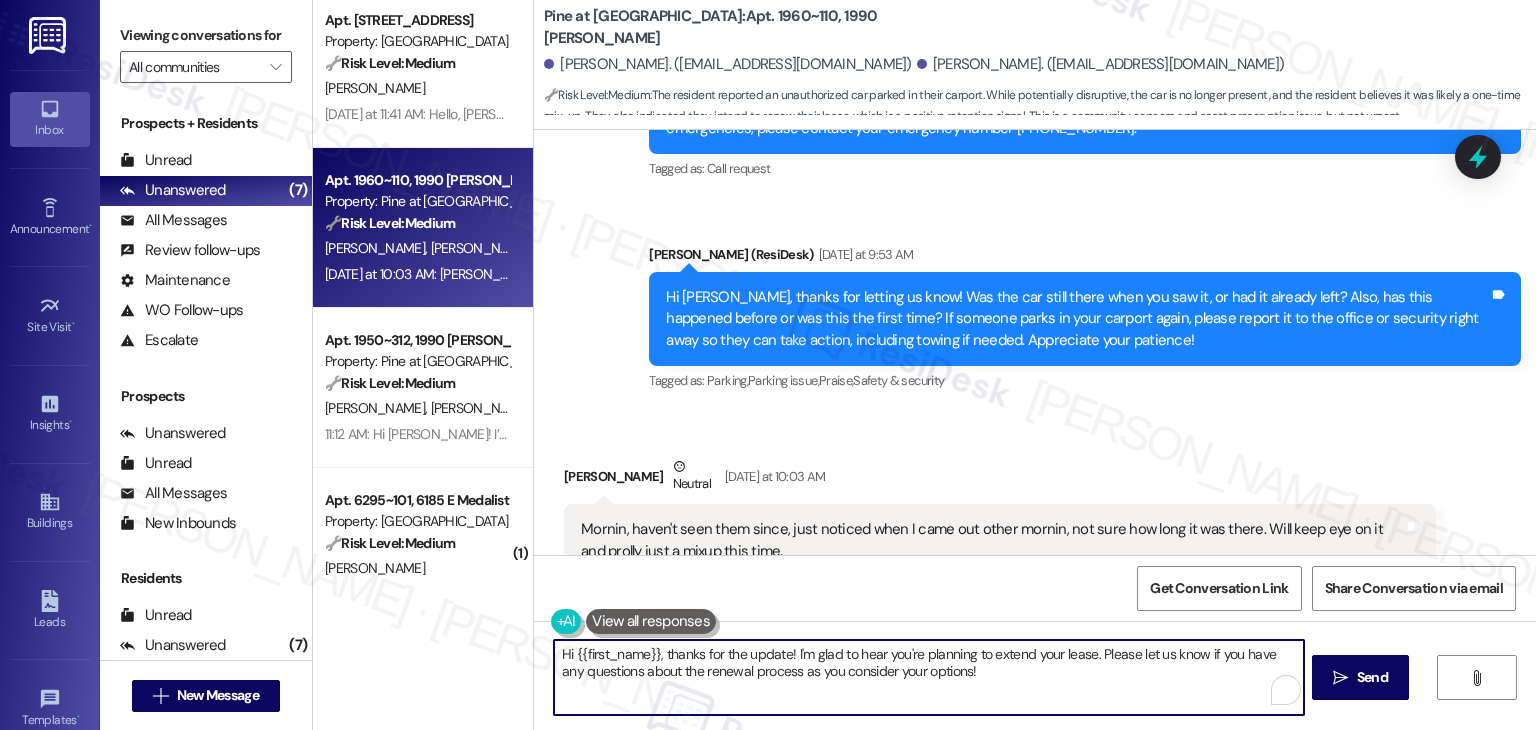 paste on "Good morning, Erin! Thanks for the update—I appreciate you keeping an eye on it. Sounds like it might’ve just been a one-time mix-up, but definitely let the office or security know if it happens again. And thanks for the heads-up about your lease plans—glad to hear you're thinking of staying! Let us know if anything changes. 😊" 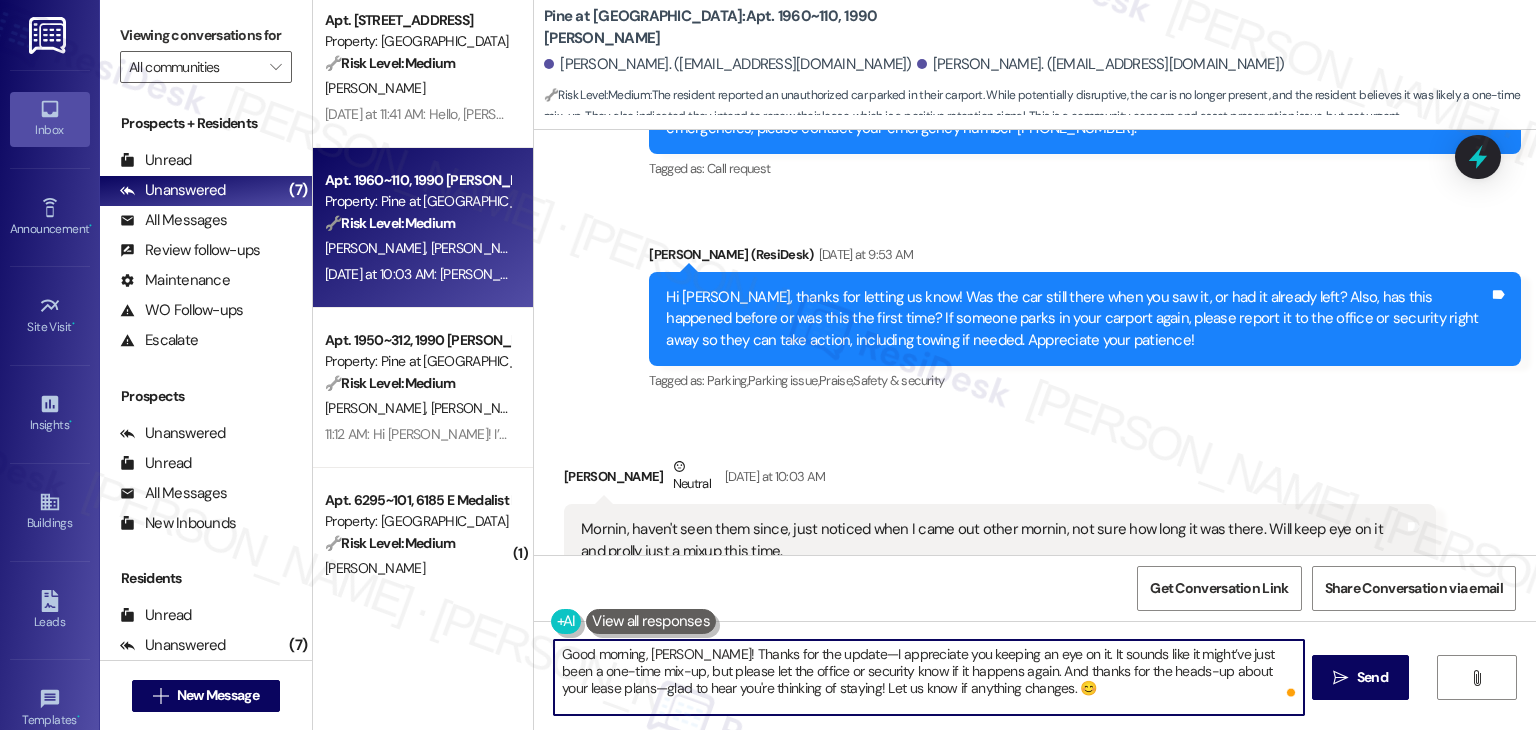 type on "Good morning, Erin! Thanks for the update—I appreciate you keeping an eye on it. It sounds like it might’ve just been a one-time mix-up, but please let the office or security know if it happens again. And thanks for the heads-up about your lease plans—glad to hear you're thinking of staying! Let us know if anything changes. 😊" 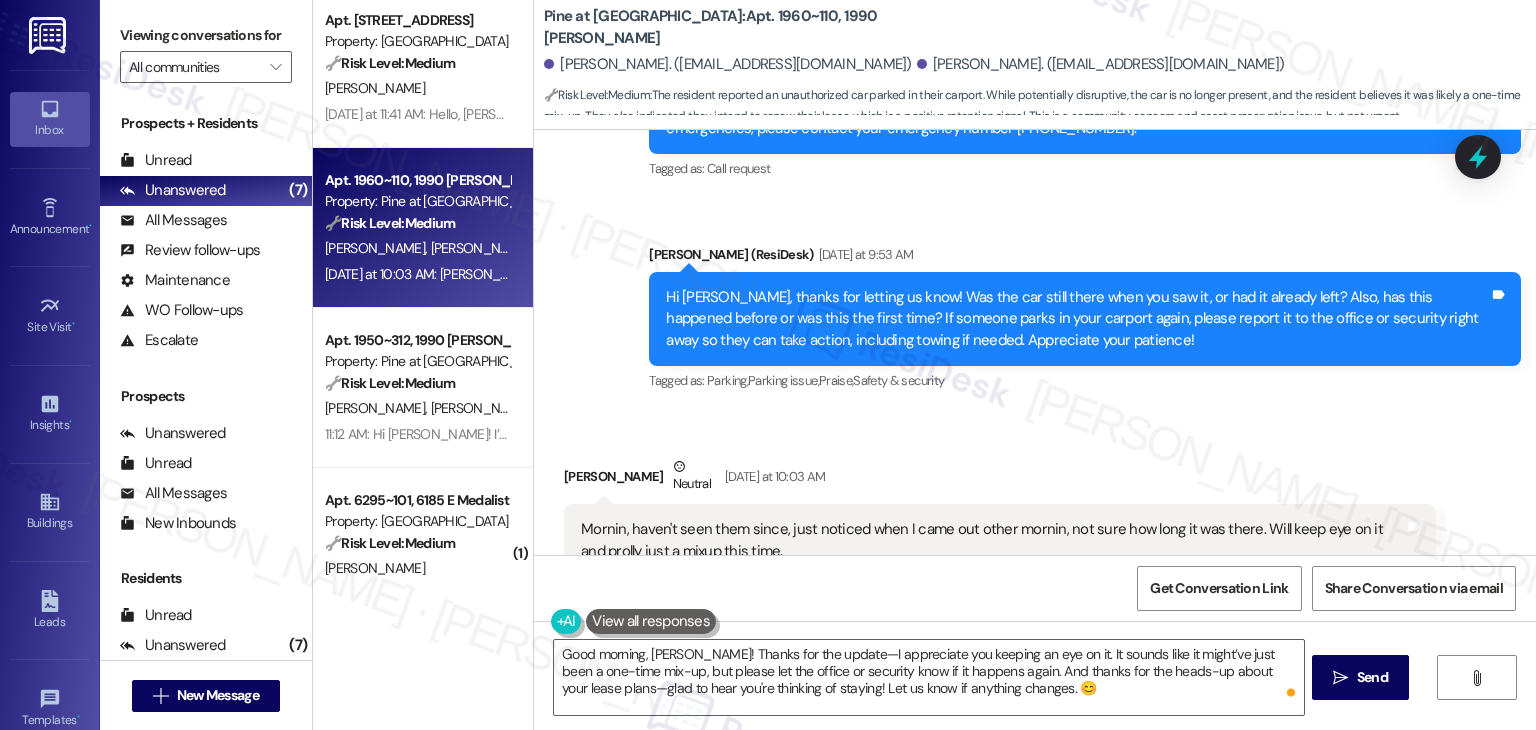 click on "Get Conversation Link Share Conversation via email" at bounding box center [1035, 588] 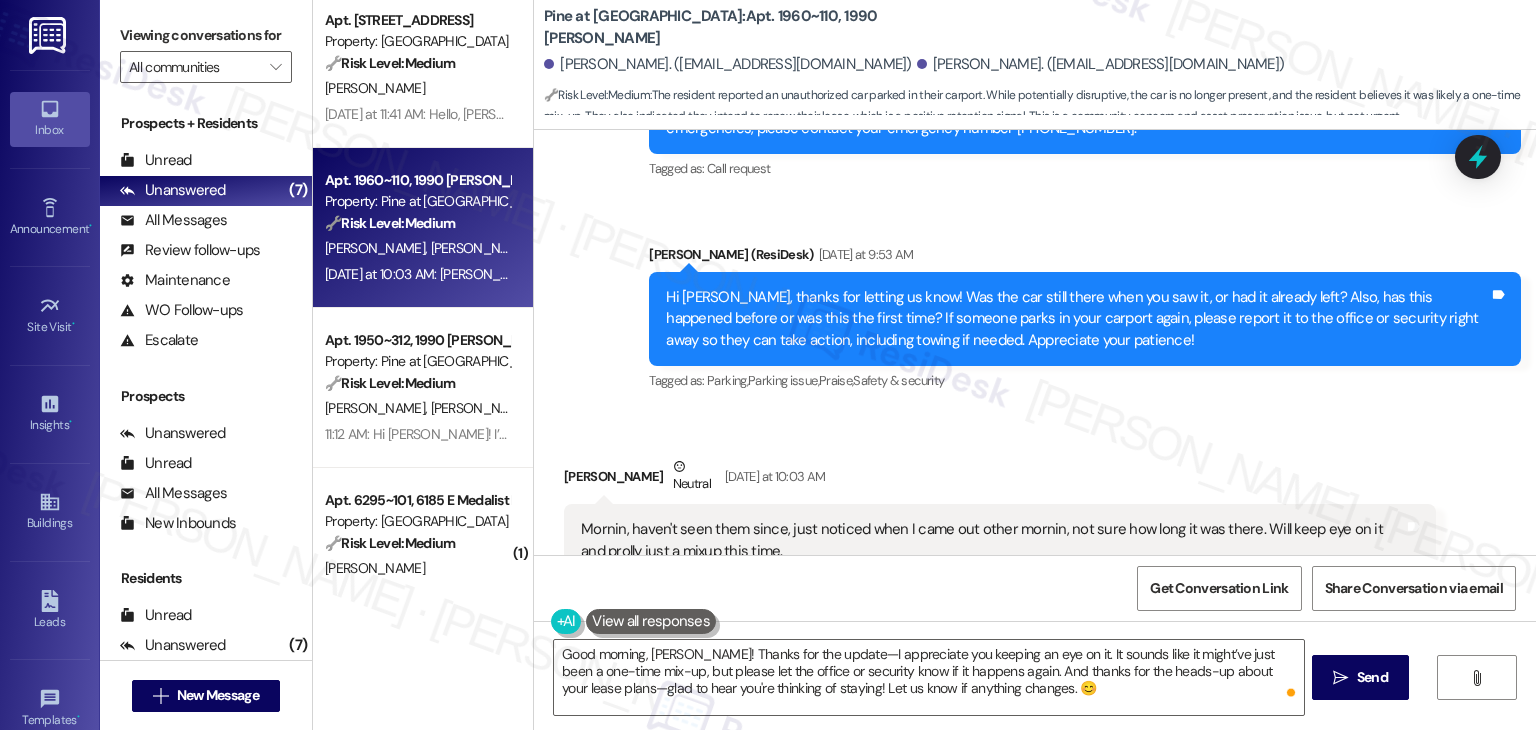 click on "Get Conversation Link Share Conversation via email" at bounding box center (1035, 588) 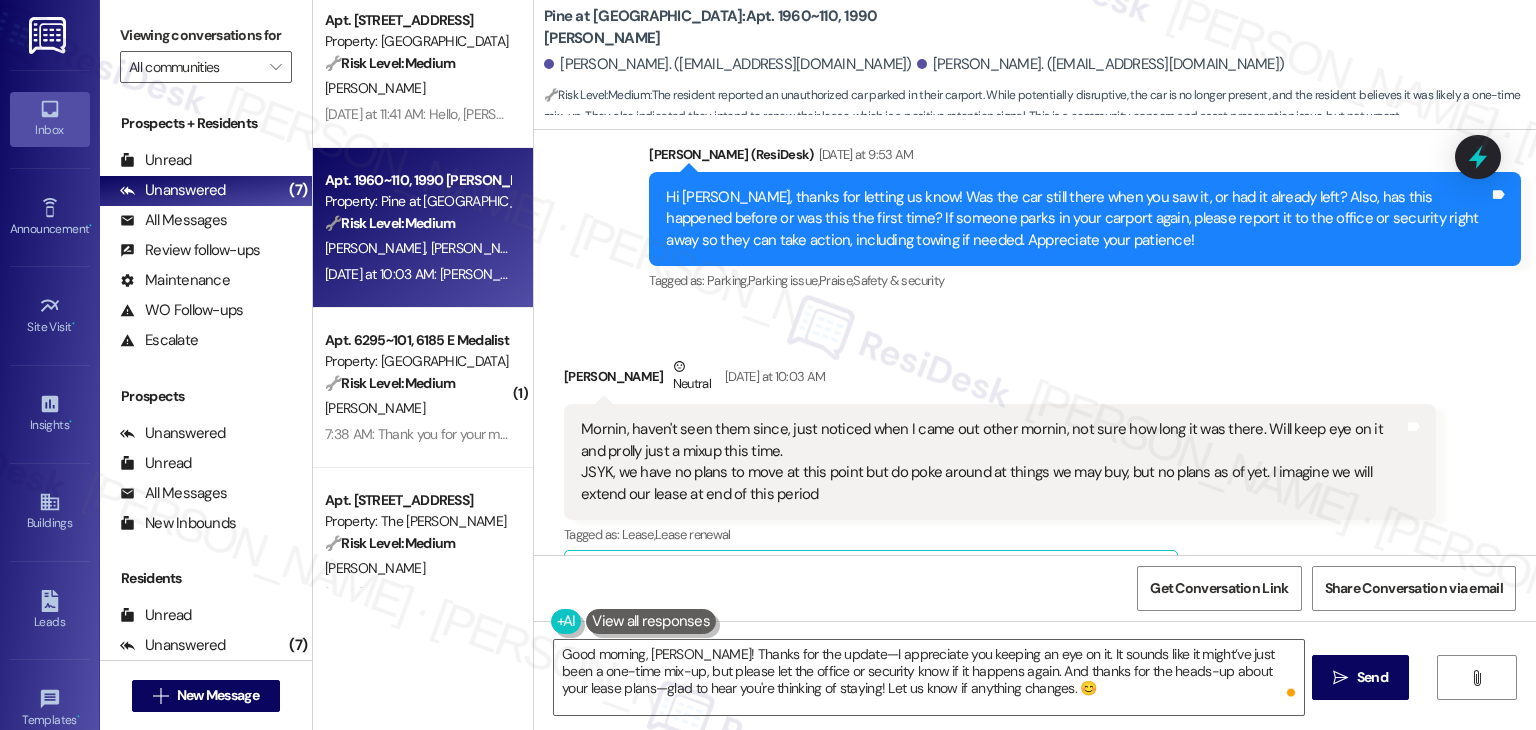 click on "Received via SMS Erin Watkiss   Neutral Yesterday at 10:03 AM Mornin, haven't seen them since, just noticed when I came out other mornin, not sure how long it was there. Will keep eye on it and prolly just a mixup this time.
JSYK, we have no plans to move at this point but do poke around at things we may buy, but no plans as of yet. I imagine we will extend our lease at end of this period  Tags and notes Tagged as:   Lease ,  Click to highlight conversations about Lease Lease renewal Click to highlight conversations about Lease renewal  Related guidelines Show suggestions" at bounding box center (1000, 482) 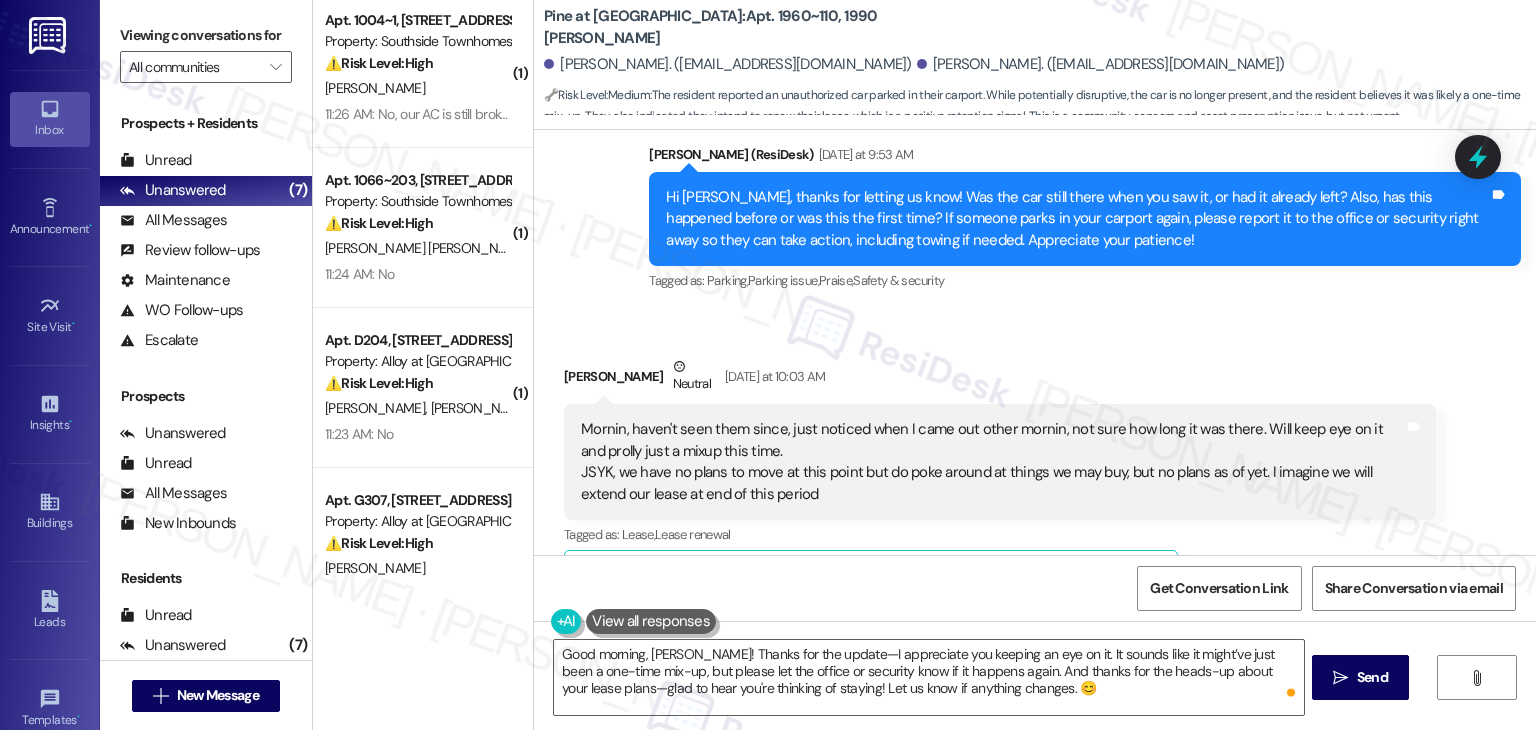 click on "Received via SMS Erin Watkiss   Neutral Yesterday at 10:03 AM Mornin, haven't seen them since, just noticed when I came out other mornin, not sure how long it was there. Will keep eye on it and prolly just a mixup this time.
JSYK, we have no plans to move at this point but do poke around at things we may buy, but no plans as of yet. I imagine we will extend our lease at end of this period  Tags and notes Tagged as:   Lease ,  Click to highlight conversations about Lease Lease renewal Click to highlight conversations about Lease renewal  Related guidelines Show suggestions" at bounding box center [1035, 467] 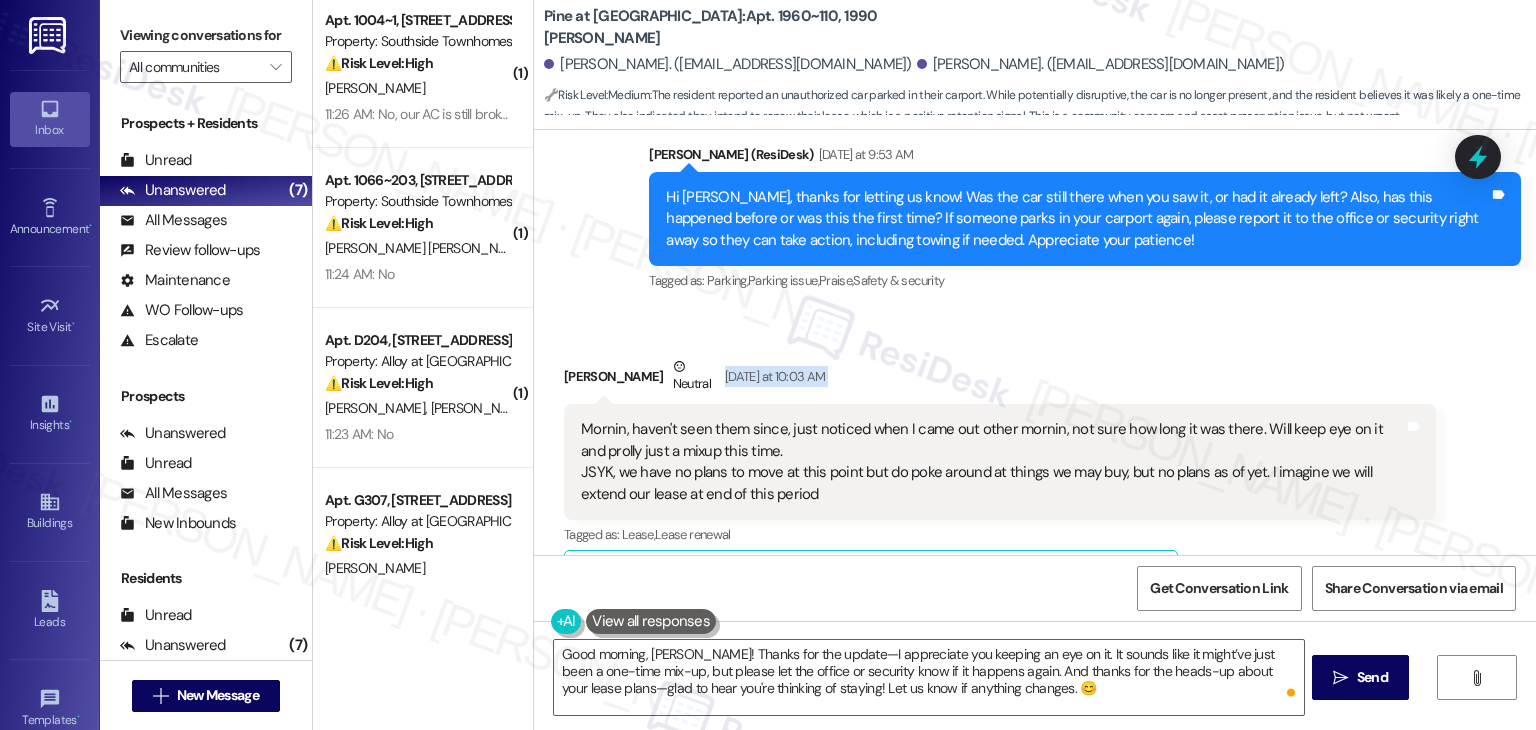 click on "Received via SMS Erin Watkiss   Neutral Yesterday at 10:03 AM Mornin, haven't seen them since, just noticed when I came out other mornin, not sure how long it was there. Will keep eye on it and prolly just a mixup this time.
JSYK, we have no plans to move at this point but do poke around at things we may buy, but no plans as of yet. I imagine we will extend our lease at end of this period  Tags and notes Tagged as:   Lease ,  Click to highlight conversations about Lease Lease renewal Click to highlight conversations about Lease renewal  Related guidelines Show suggestions" at bounding box center [1035, 467] 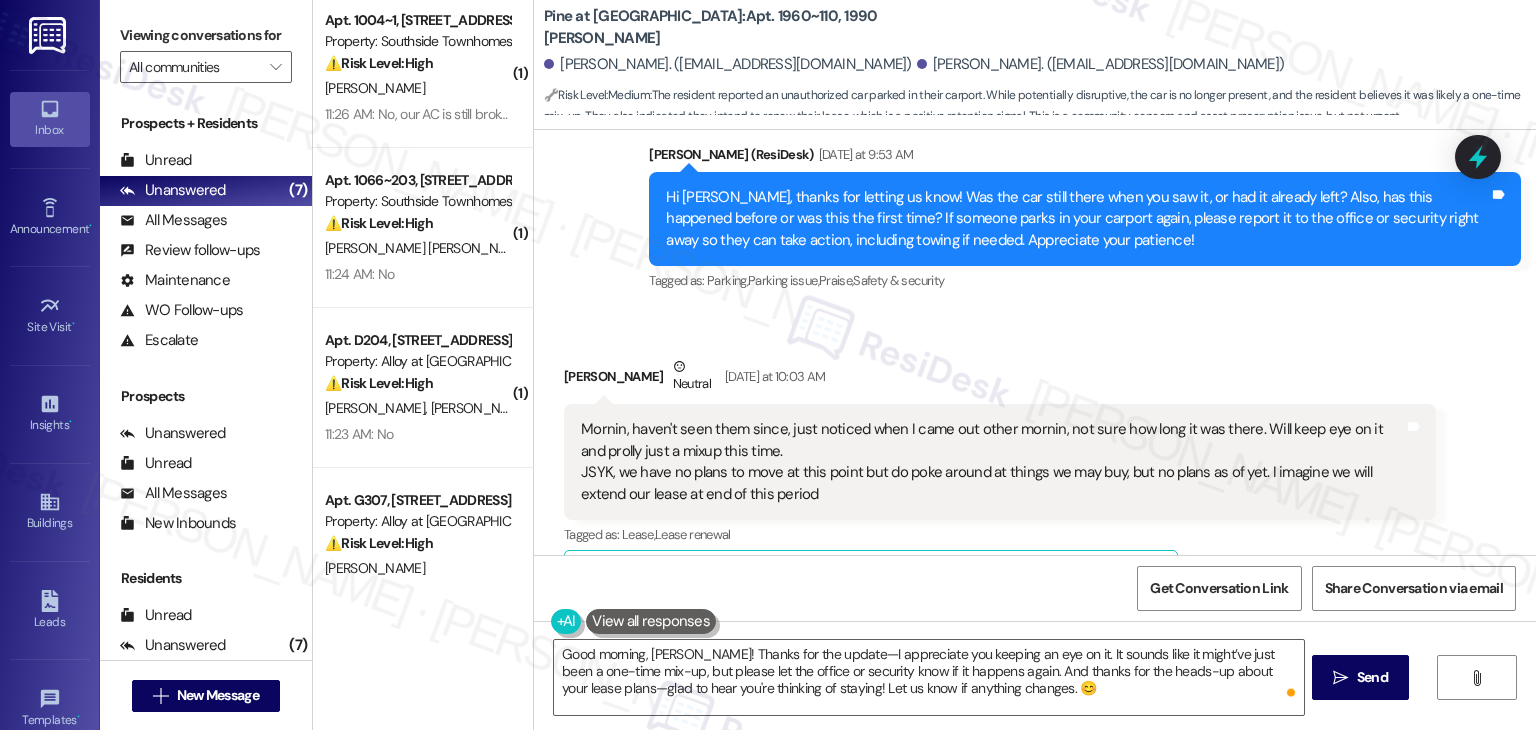 click on "Received via SMS Erin Watkiss   Neutral Yesterday at 10:03 AM Mornin, haven't seen them since, just noticed when I came out other mornin, not sure how long it was there. Will keep eye on it and prolly just a mixup this time.
JSYK, we have no plans to move at this point but do poke around at things we may buy, but no plans as of yet. I imagine we will extend our lease at end of this period  Tags and notes Tagged as:   Lease ,  Click to highlight conversations about Lease Lease renewal Click to highlight conversations about Lease renewal  Related guidelines Show suggestions" at bounding box center [1035, 467] 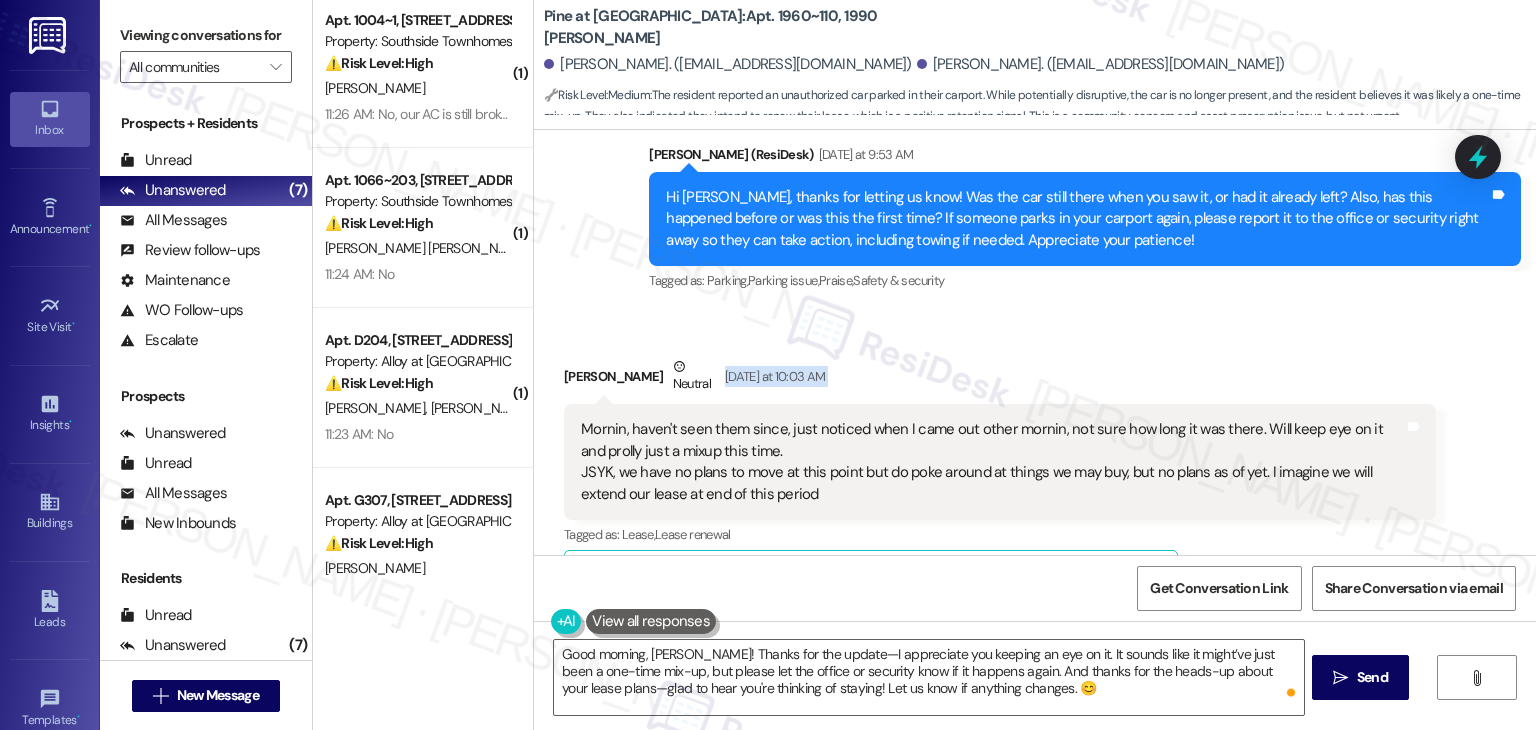 click on "Received via SMS Erin Watkiss   Neutral Yesterday at 10:03 AM Mornin, haven't seen them since, just noticed when I came out other mornin, not sure how long it was there. Will keep eye on it and prolly just a mixup this time.
JSYK, we have no plans to move at this point but do poke around at things we may buy, but no plans as of yet. I imagine we will extend our lease at end of this period  Tags and notes Tagged as:   Lease ,  Click to highlight conversations about Lease Lease renewal Click to highlight conversations about Lease renewal  Related guidelines Show suggestions" at bounding box center [1035, 467] 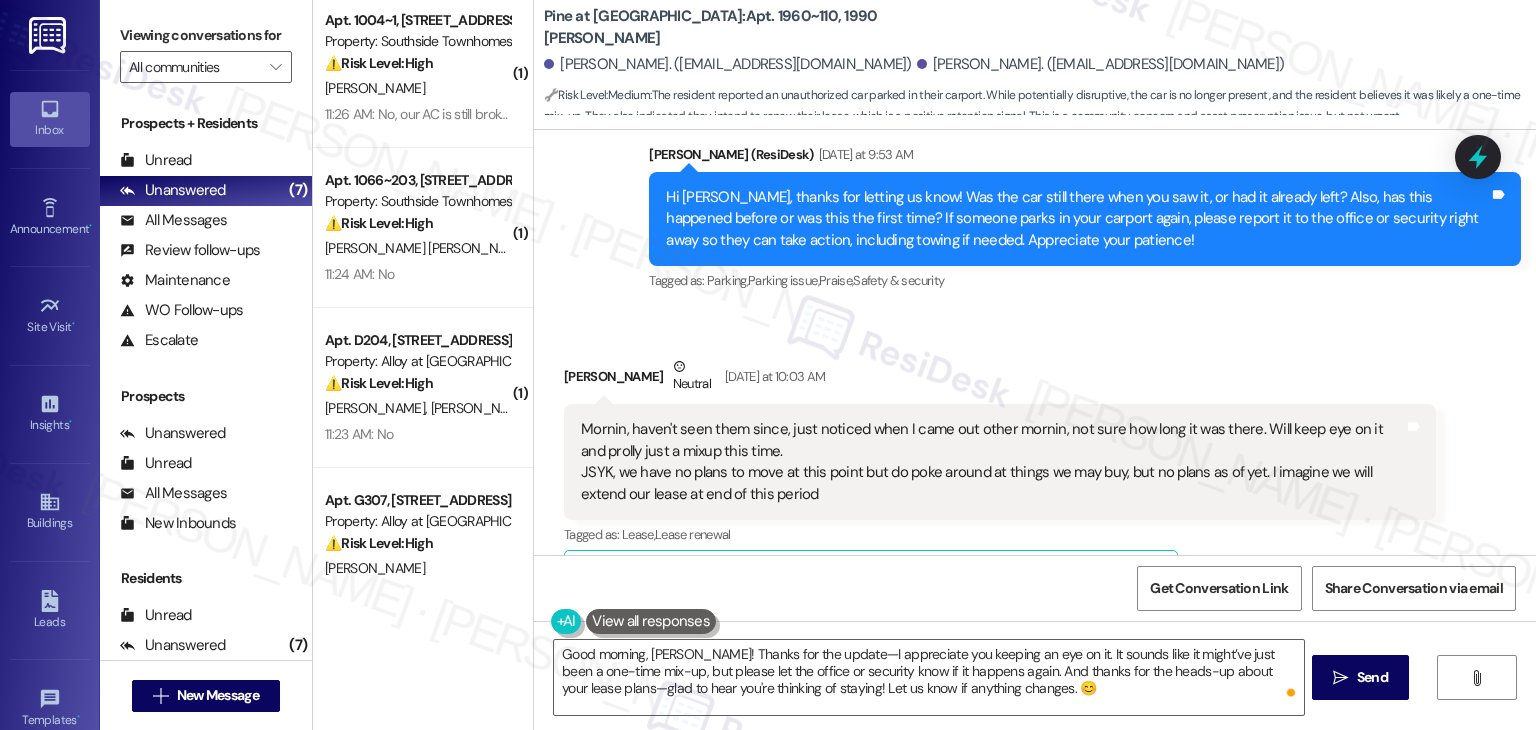 click on "Received via SMS Erin Watkiss   Neutral Yesterday at 10:03 AM Mornin, haven't seen them since, just noticed when I came out other mornin, not sure how long it was there. Will keep eye on it and prolly just a mixup this time.
JSYK, we have no plans to move at this point but do poke around at things we may buy, but no plans as of yet. I imagine we will extend our lease at end of this period  Tags and notes Tagged as:   Lease ,  Click to highlight conversations about Lease Lease renewal Click to highlight conversations about Lease renewal  Related guidelines Show suggestions" at bounding box center [1035, 467] 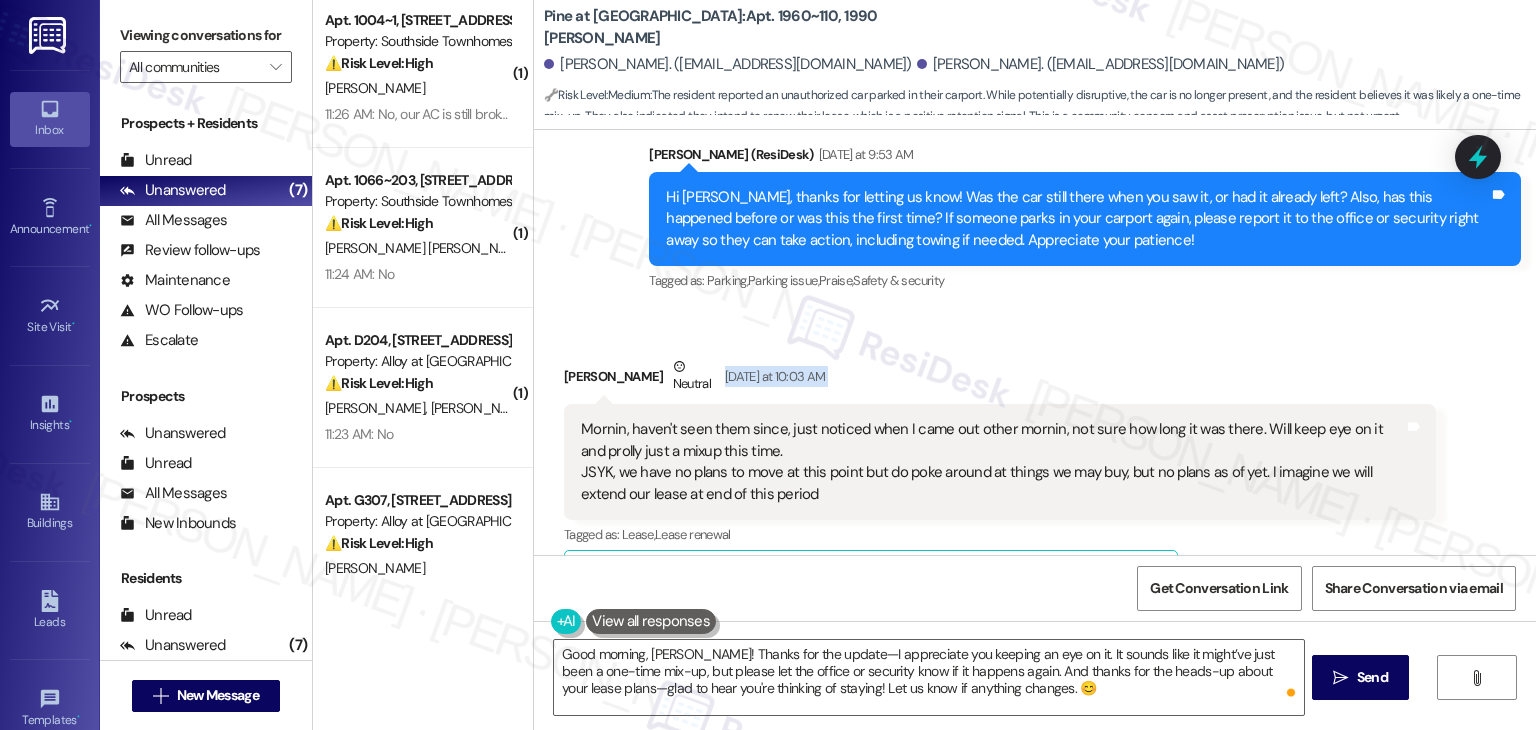 click on "Received via SMS Erin Watkiss   Neutral Yesterday at 10:03 AM Mornin, haven't seen them since, just noticed when I came out other mornin, not sure how long it was there. Will keep eye on it and prolly just a mixup this time.
JSYK, we have no plans to move at this point but do poke around at things we may buy, but no plans as of yet. I imagine we will extend our lease at end of this period  Tags and notes Tagged as:   Lease ,  Click to highlight conversations about Lease Lease renewal Click to highlight conversations about Lease renewal  Related guidelines Show suggestions" at bounding box center (1035, 467) 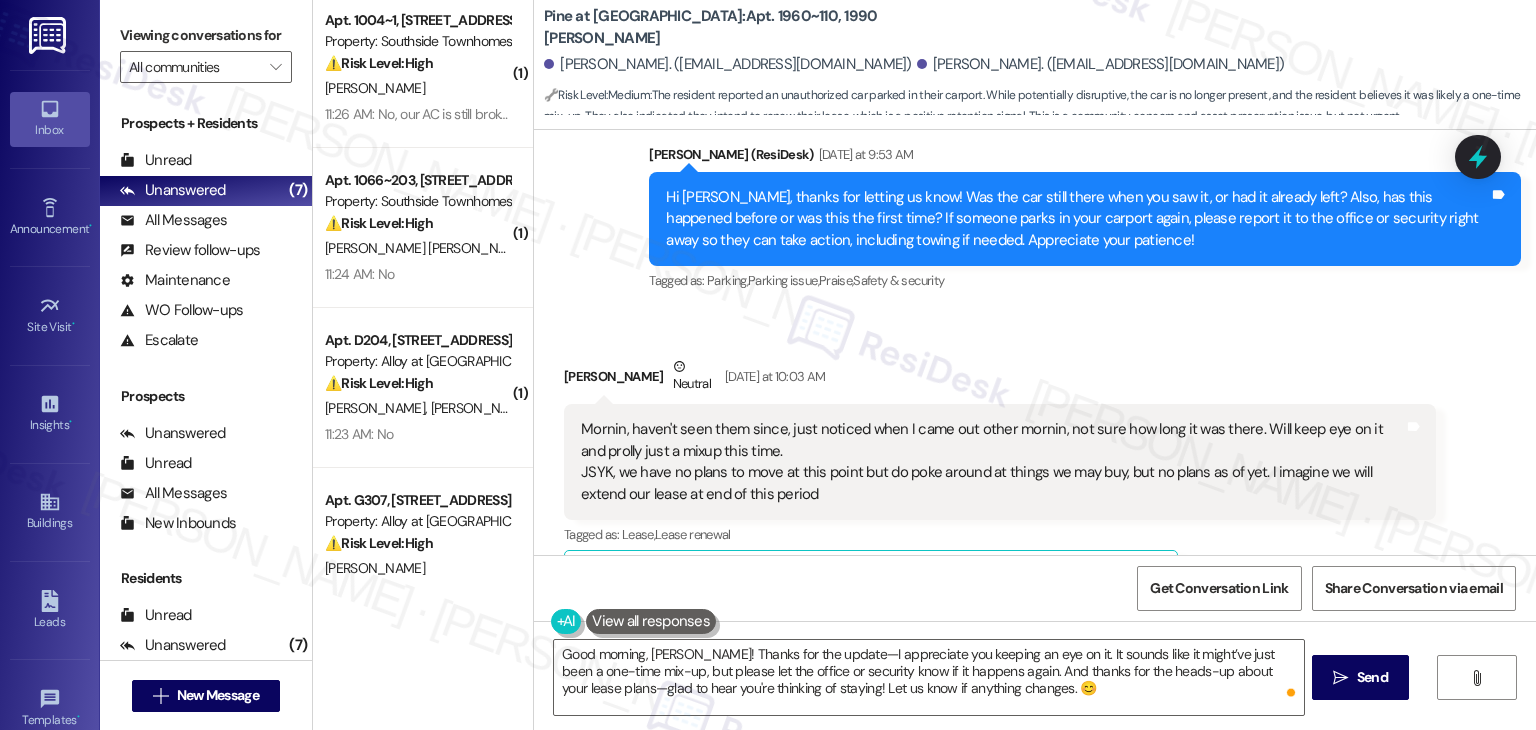 click on "Erin Watkiss   Neutral Yesterday at 10:03 AM Mornin, haven't seen them since, just noticed when I came out other mornin, not sure how long it was there. Will keep eye on it and prolly just a mixup this time.
JSYK, we have no plans to move at this point but do poke around at things we may buy, but no plans as of yet. I imagine we will extend our lease at end of this period  Tags and notes Tagged as:   Lease ,  Click to highlight conversations about Lease Lease renewal Click to highlight conversations about Lease renewal  Related guidelines Show suggestions" at bounding box center (1000, 482) 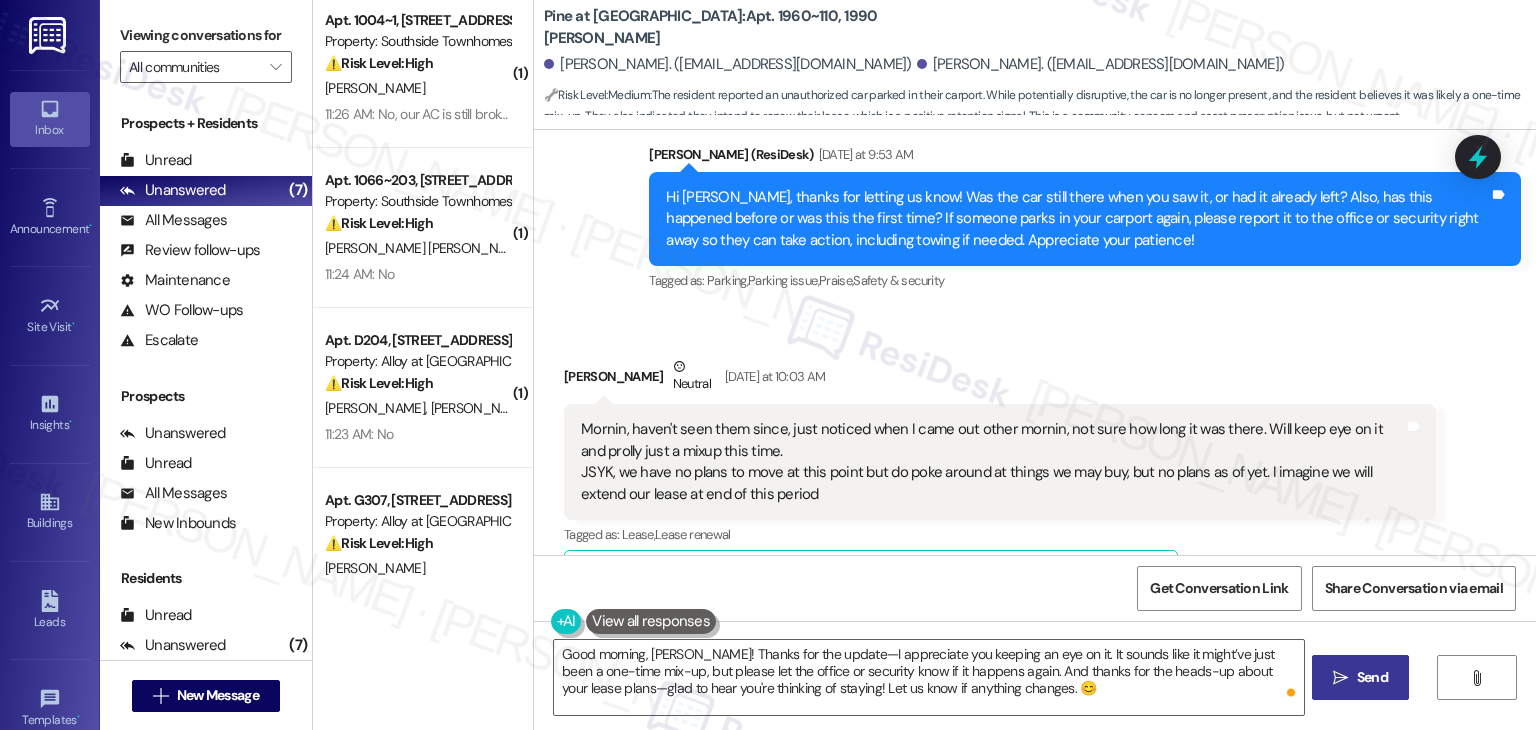click on " Send" at bounding box center (1360, 677) 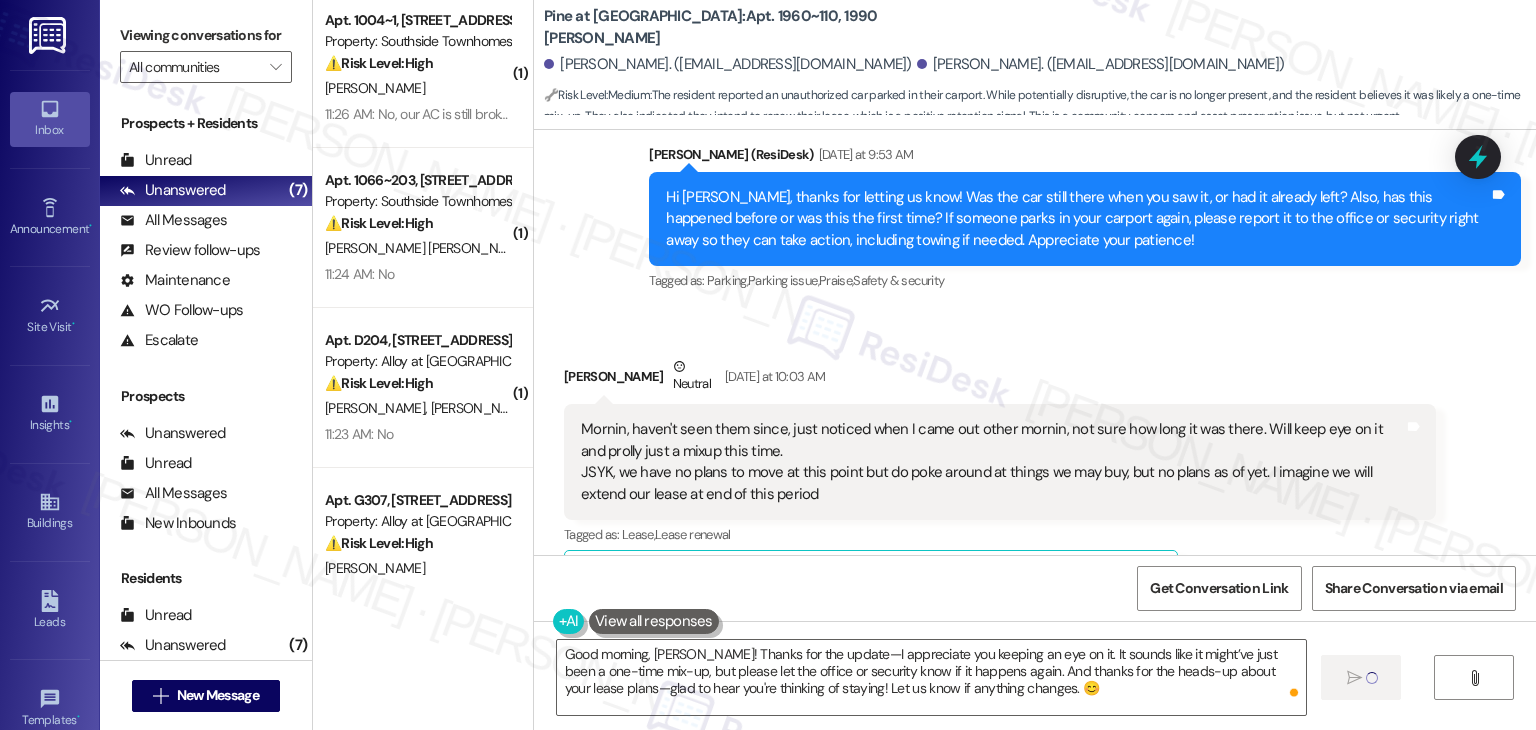 type 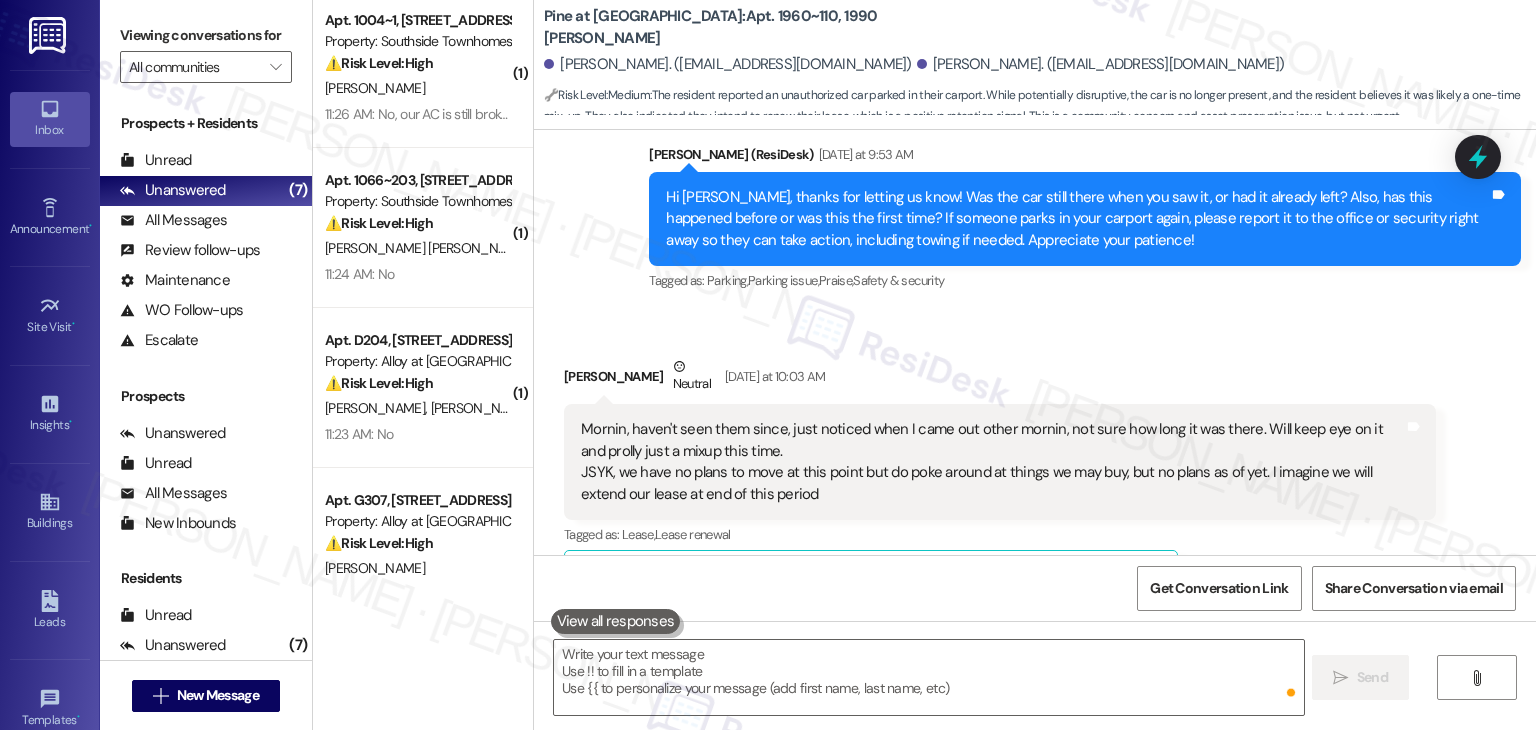scroll, scrollTop: 10685, scrollLeft: 0, axis: vertical 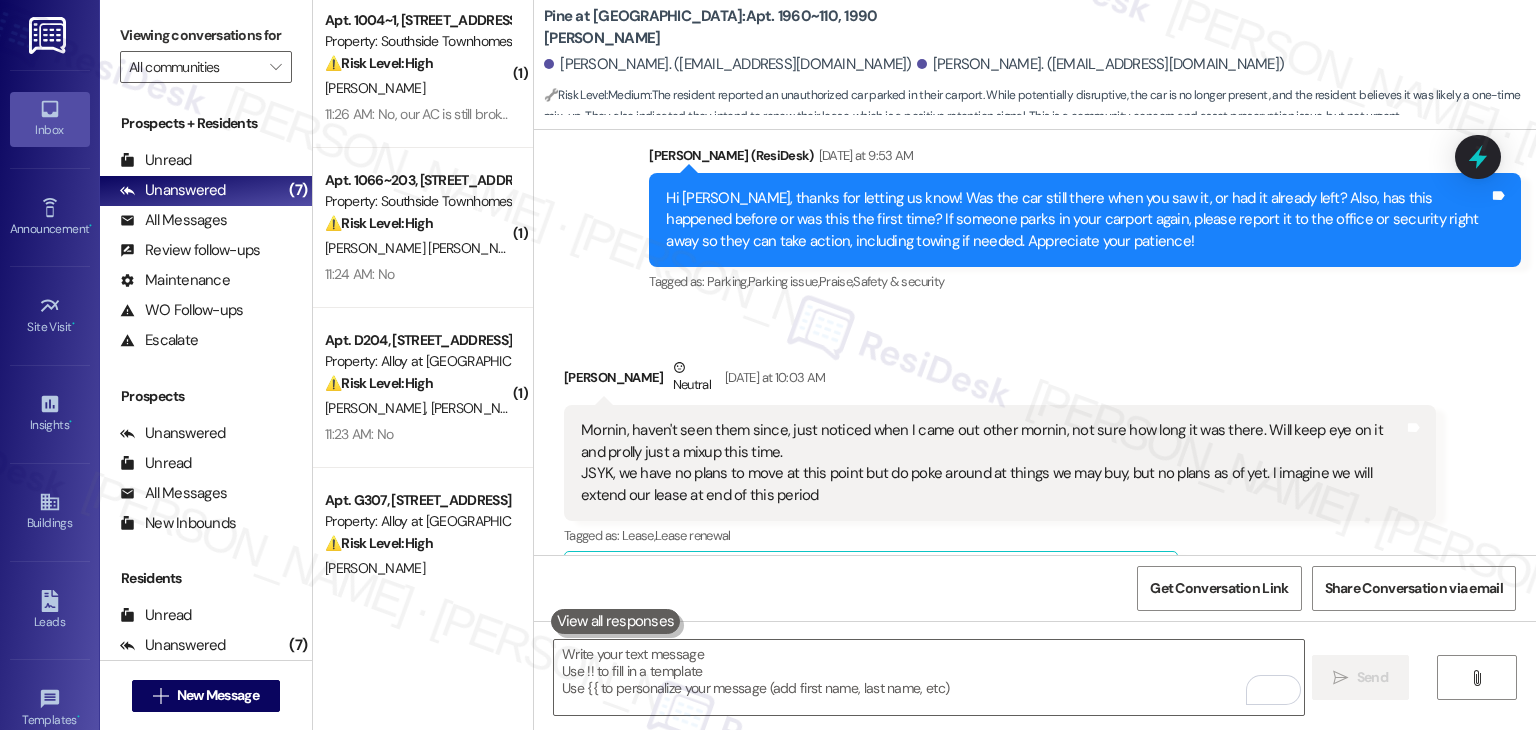 click on "Received via SMS Erin Watkiss   Neutral Yesterday at 10:03 AM Mornin, haven't seen them since, just noticed when I came out other mornin, not sure how long it was there. Will keep eye on it and prolly just a mixup this time.
JSYK, we have no plans to move at this point but do poke around at things we may buy, but no plans as of yet. I imagine we will extend our lease at end of this period  Tags and notes Tagged as:   Lease ,  Click to highlight conversations about Lease Lease renewal Click to highlight conversations about Lease renewal  Related guidelines Show suggestions" at bounding box center [1035, 468] 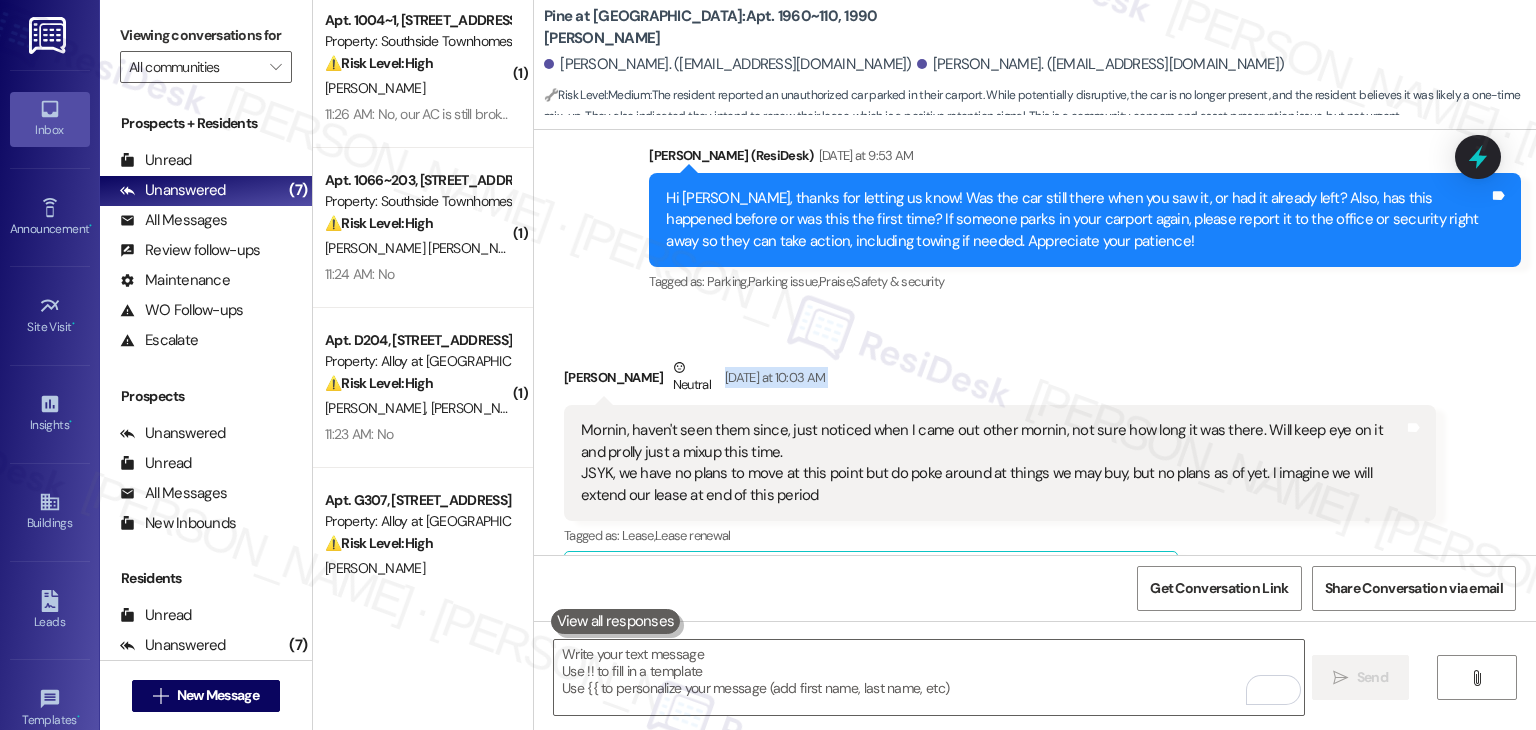 click on "Received via SMS Erin Watkiss   Neutral Yesterday at 10:03 AM Mornin, haven't seen them since, just noticed when I came out other mornin, not sure how long it was there. Will keep eye on it and prolly just a mixup this time.
JSYK, we have no plans to move at this point but do poke around at things we may buy, but no plans as of yet. I imagine we will extend our lease at end of this period  Tags and notes Tagged as:   Lease ,  Click to highlight conversations about Lease Lease renewal Click to highlight conversations about Lease renewal  Related guidelines Show suggestions" at bounding box center [1035, 468] 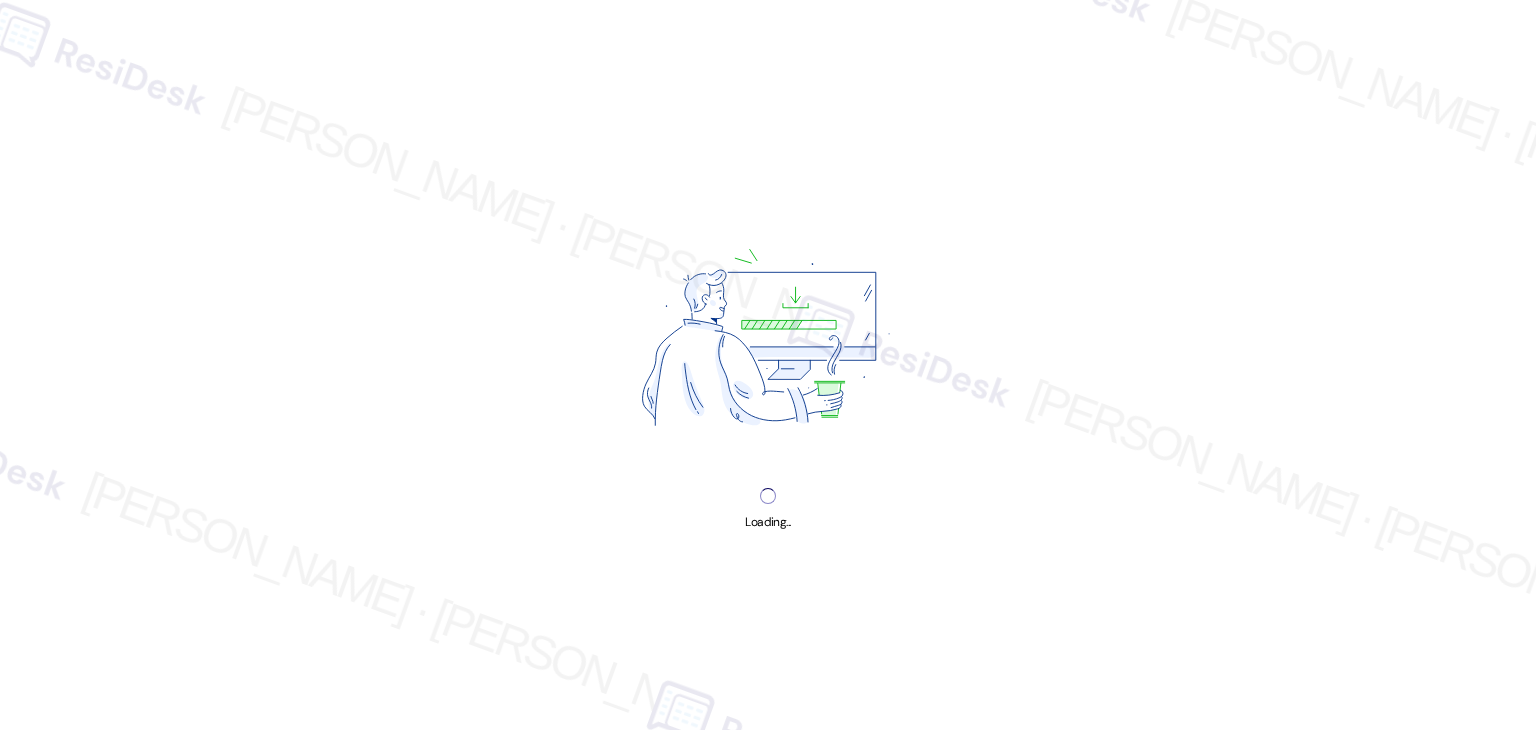 scroll, scrollTop: 0, scrollLeft: 0, axis: both 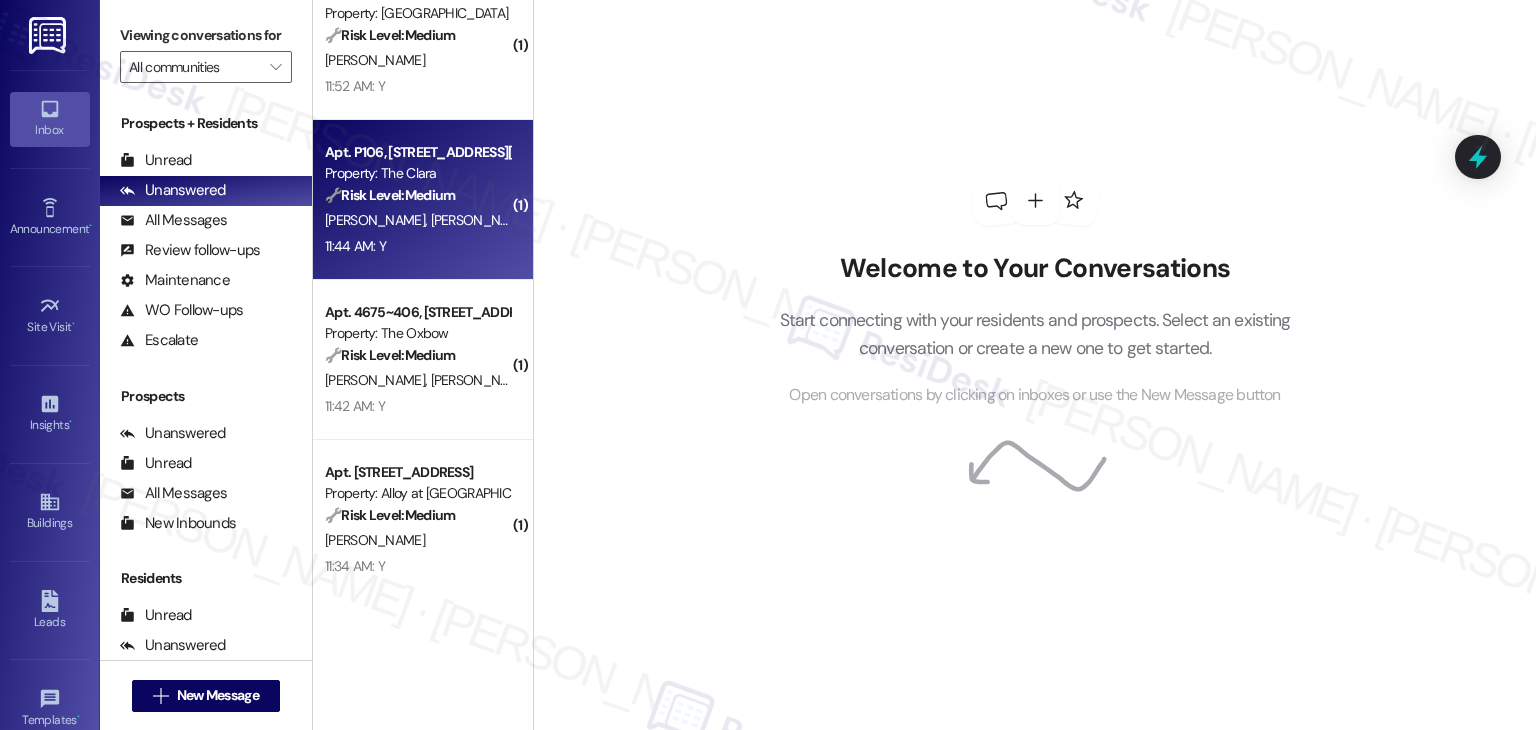 click on "11:44 AM: Y 11:44 AM: Y" at bounding box center (417, 246) 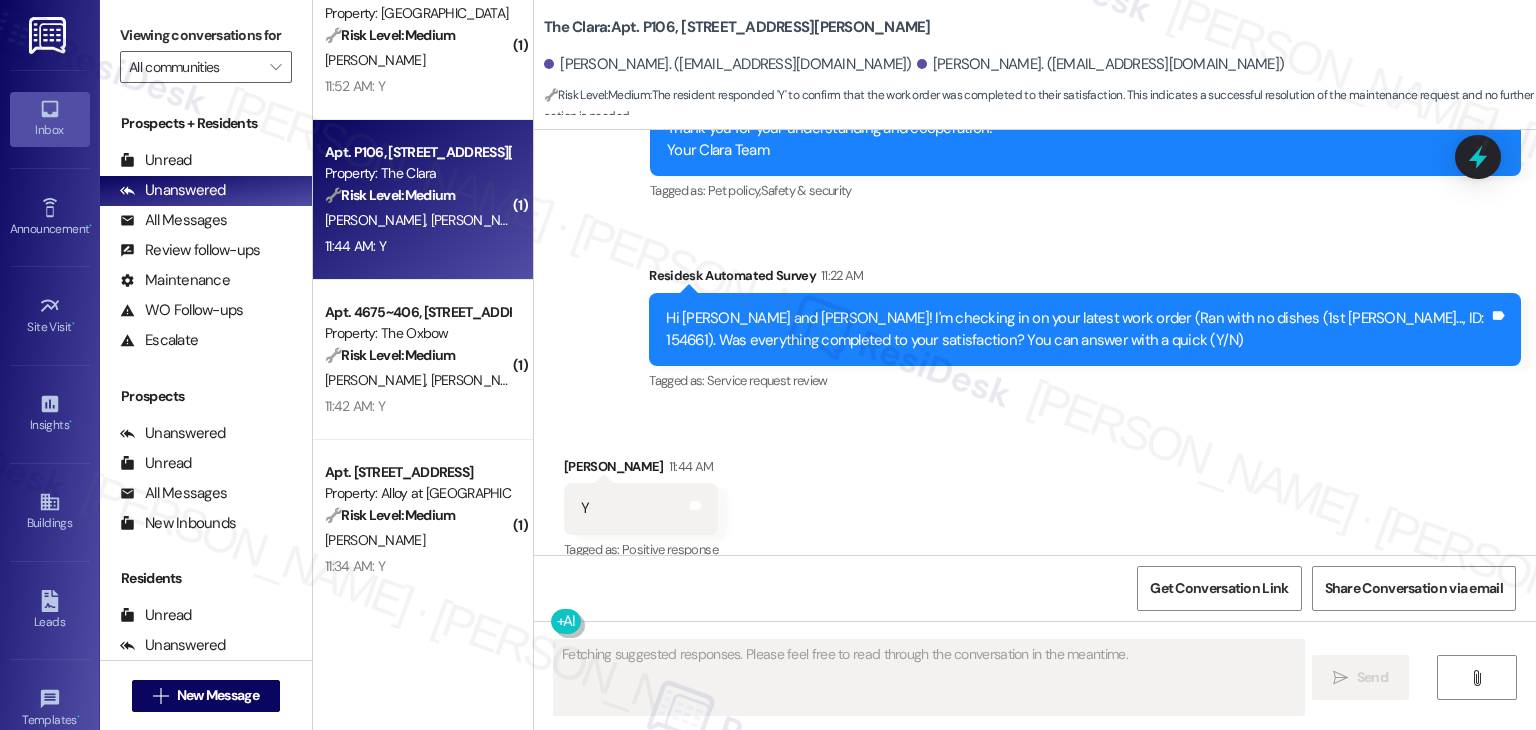 scroll, scrollTop: 684, scrollLeft: 0, axis: vertical 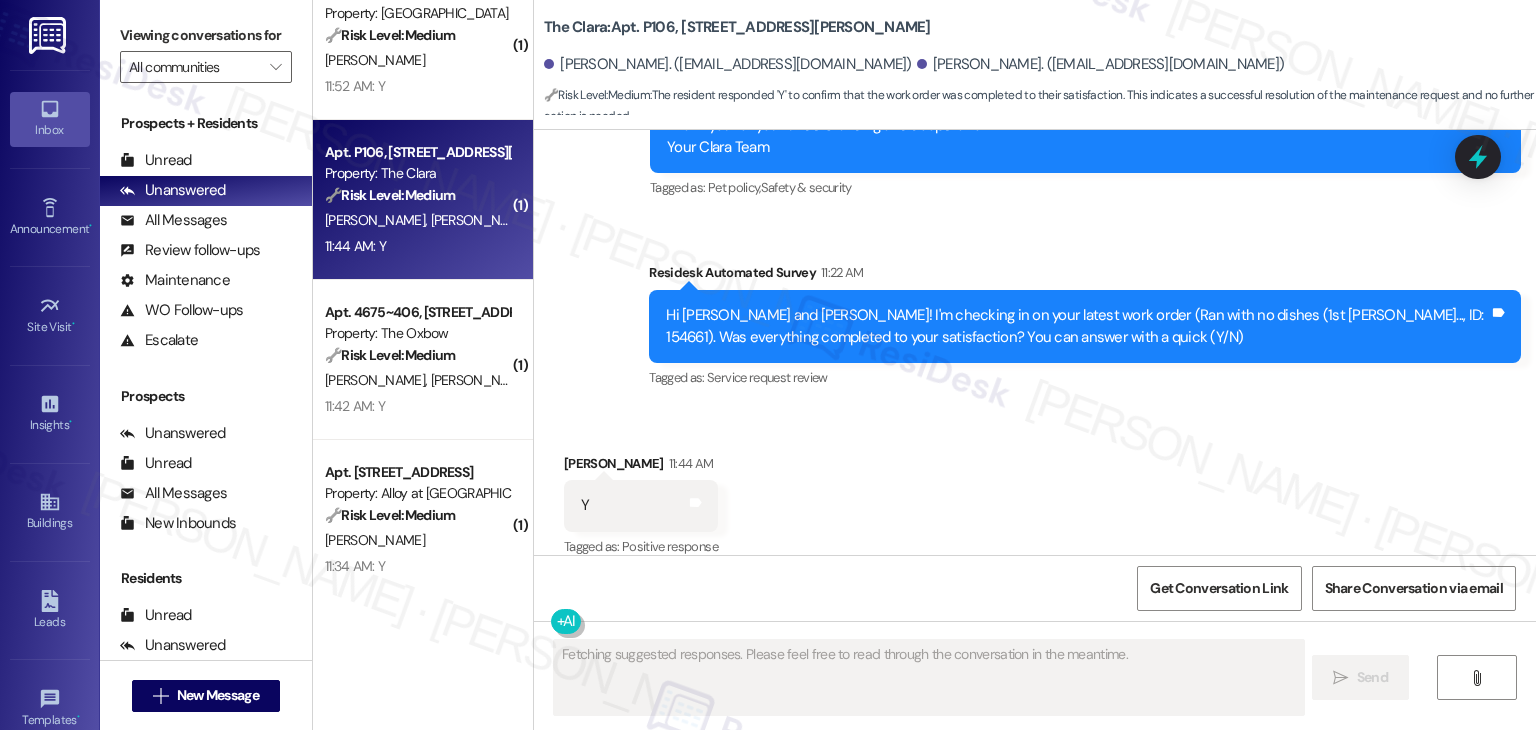 click on "Received via SMS [PERSON_NAME] 11:44 AM Y Tags and notes Tagged as:   Positive response Click to highlight conversations about Positive response" at bounding box center (1035, 492) 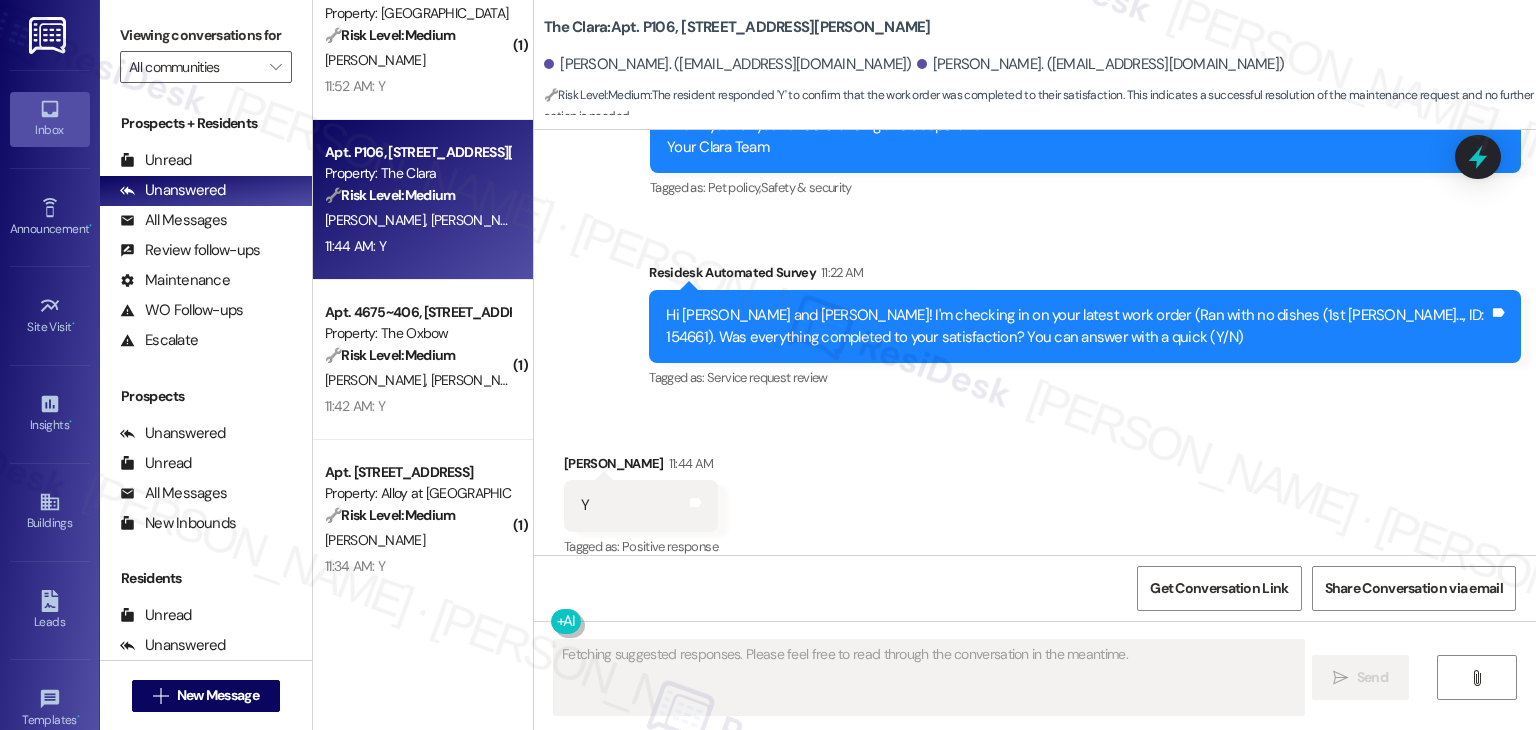 click on "Received via SMS [PERSON_NAME] 11:44 AM Y Tags and notes Tagged as:   Positive response Click to highlight conversations about Positive response" at bounding box center [1035, 492] 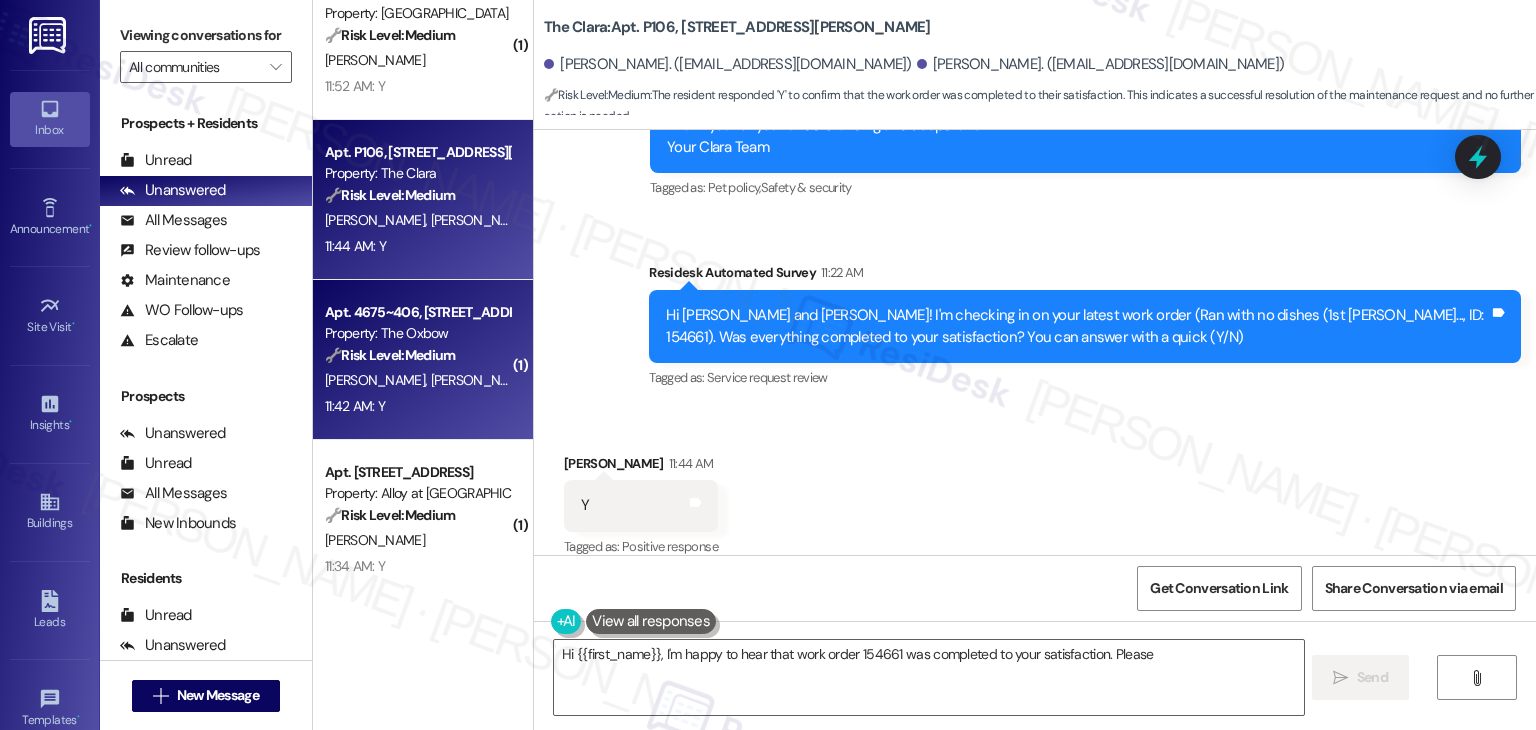 type on "Hi {{first_name}}, I'm happy to hear that work order 154661 was completed to your satisfaction. Please" 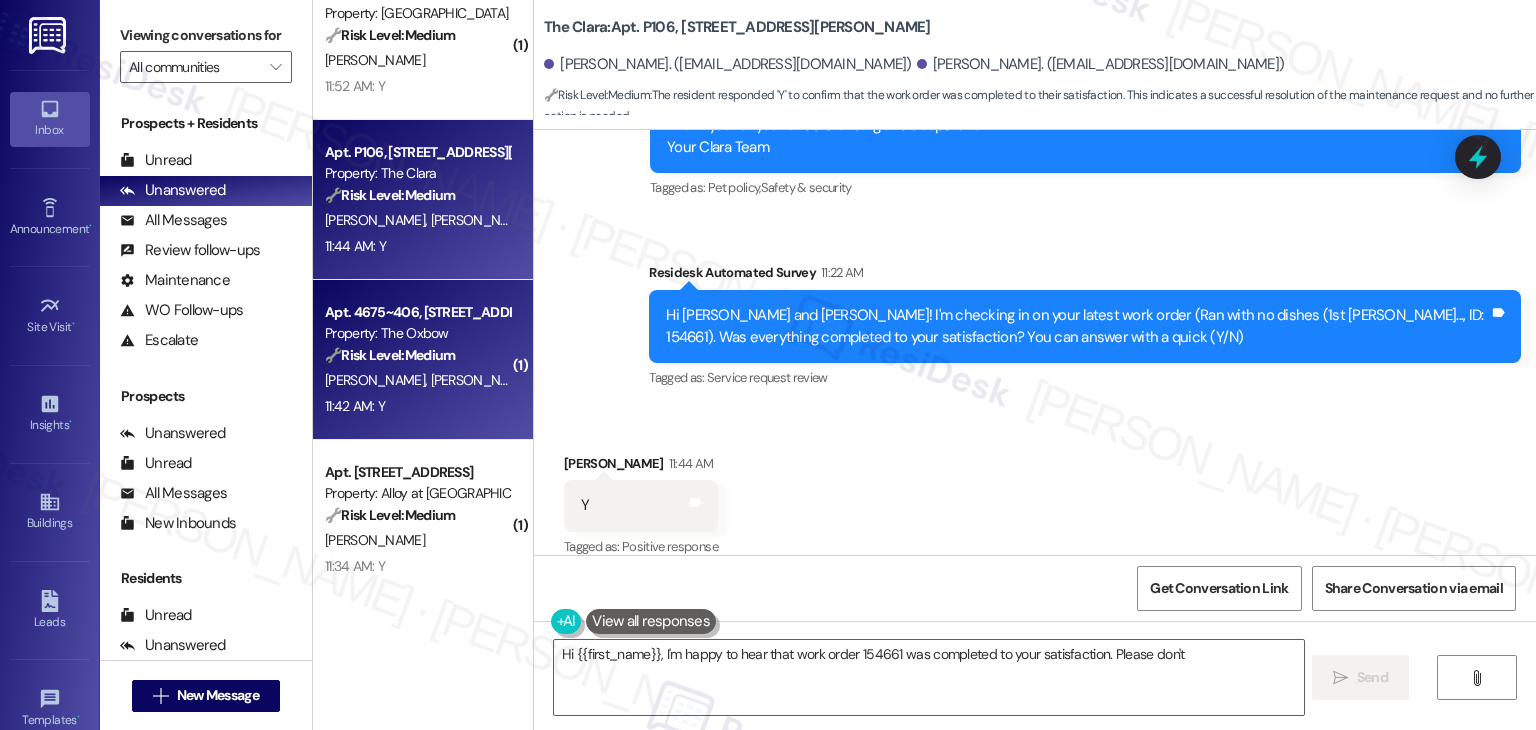 click on "11:42 AM: Y 11:42 AM: Y" at bounding box center (417, 406) 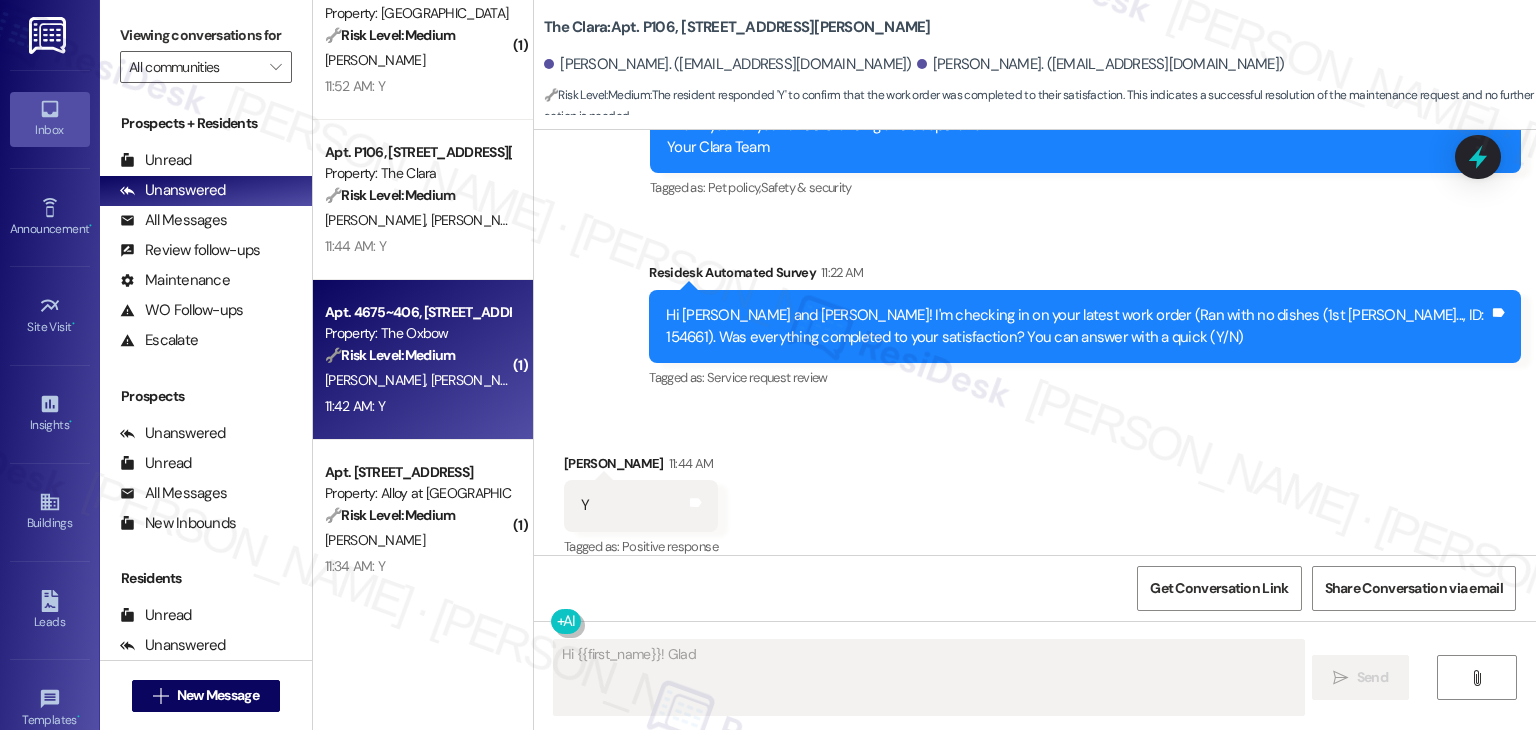 scroll, scrollTop: 259, scrollLeft: 0, axis: vertical 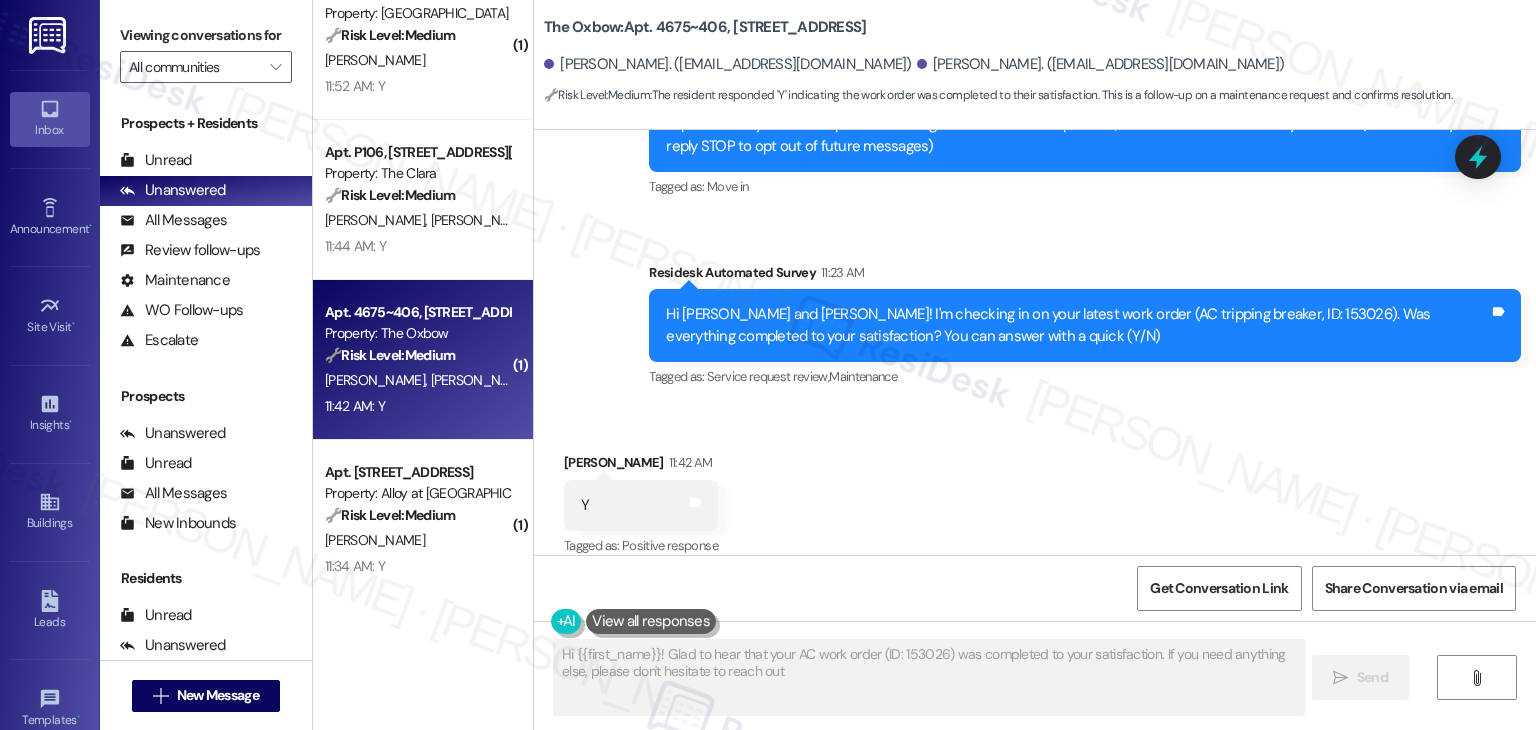 type on "Hi {{first_name}}! Glad to hear that your AC work order (ID: 153026) was completed to your satisfaction. If you need anything else, please don't hesitate to reach out!" 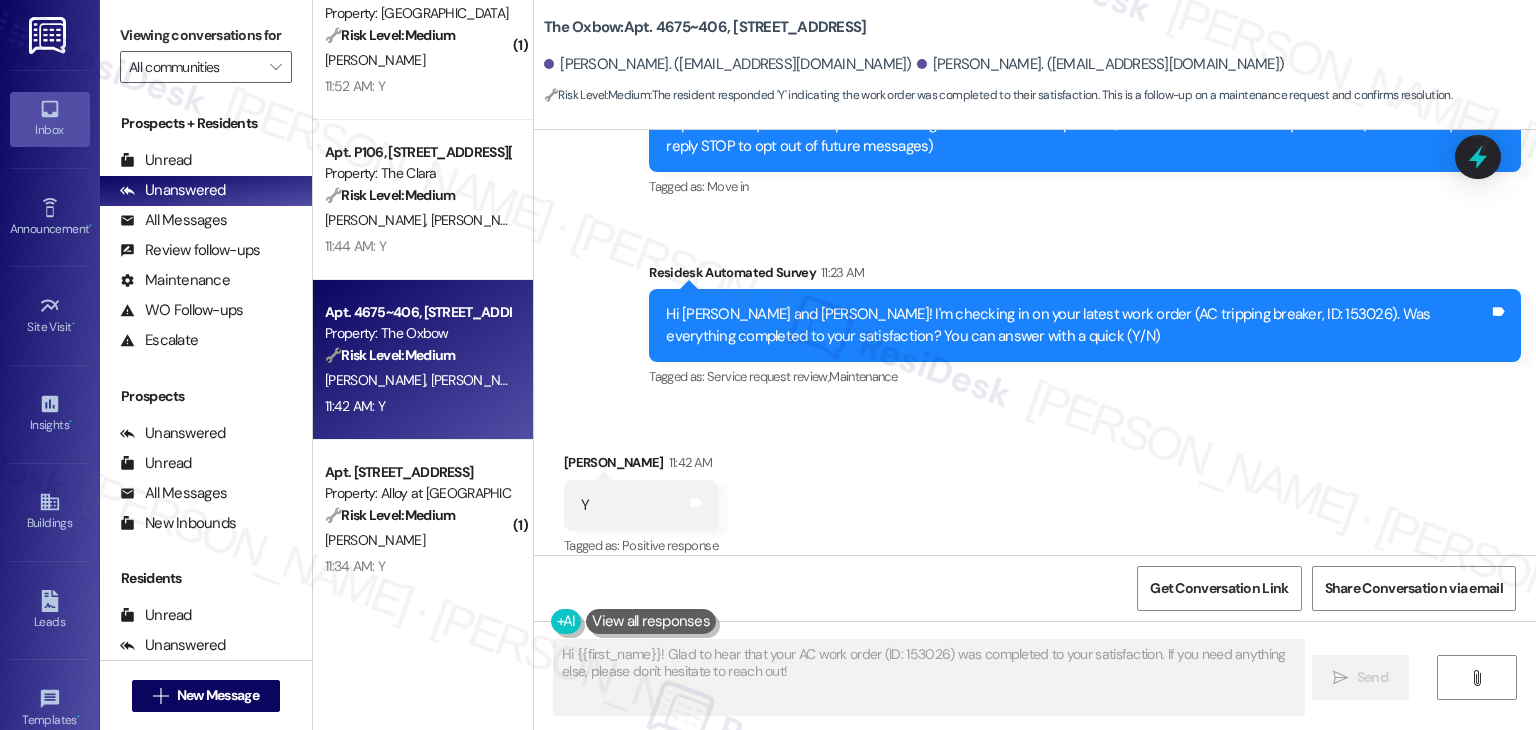 click on "🔧  Risk Level:  Medium The resident confirmed the work order was completed to their satisfaction. This is a follow-up on a maintenance request with a positive resolution." at bounding box center [417, 515] 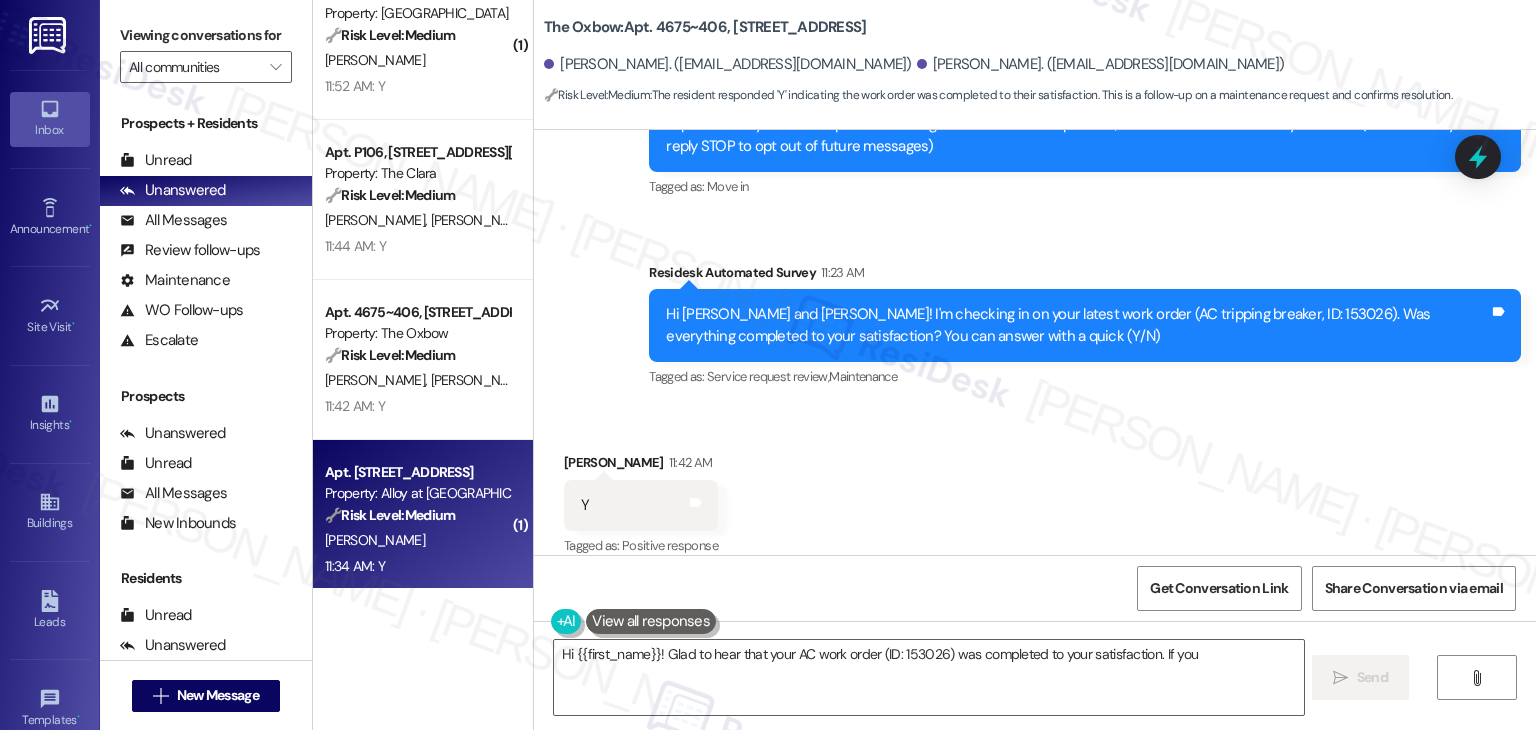 type on "Hi {{first_name}}! Glad to hear that your AC work order (ID: 153026) was completed to your satisfaction. If you" 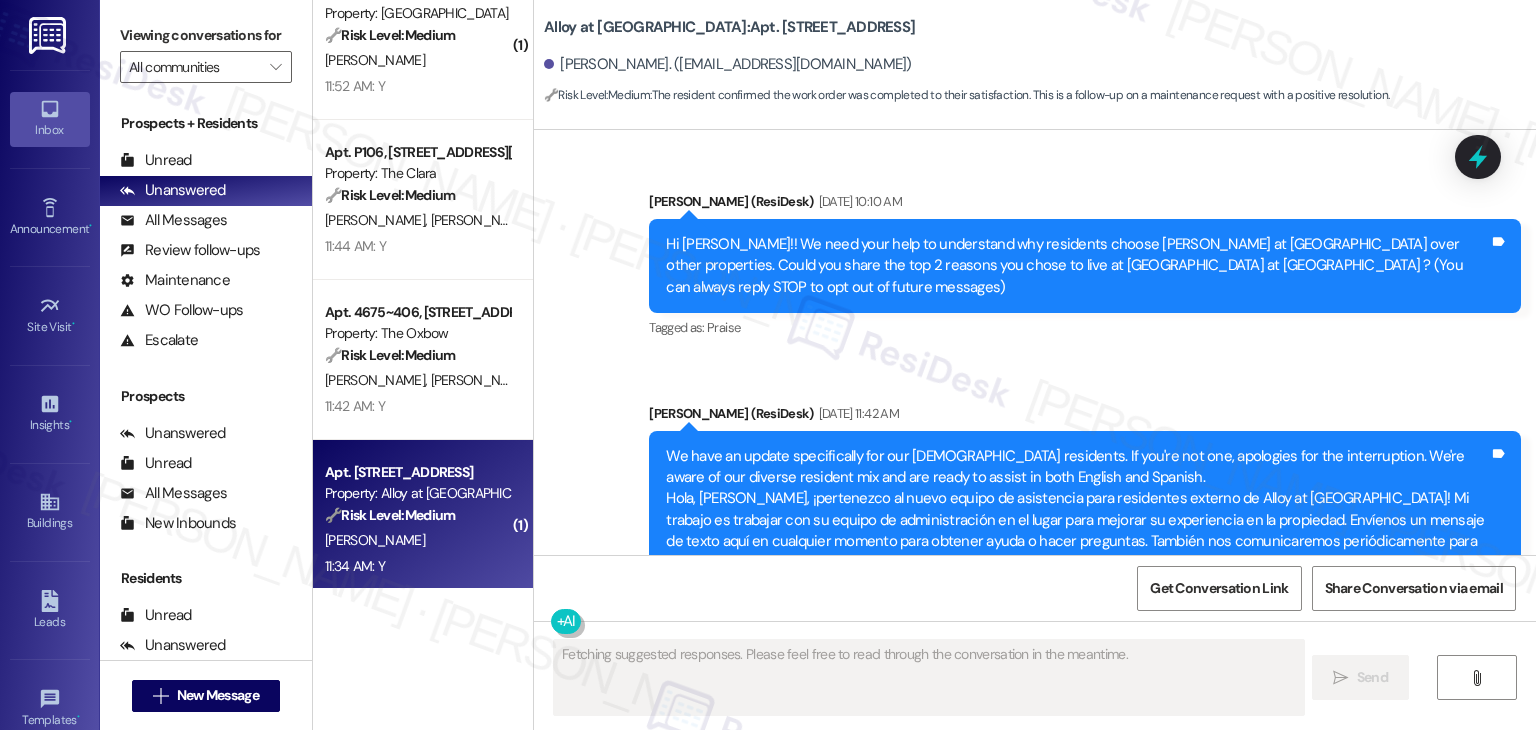 scroll, scrollTop: 1100, scrollLeft: 0, axis: vertical 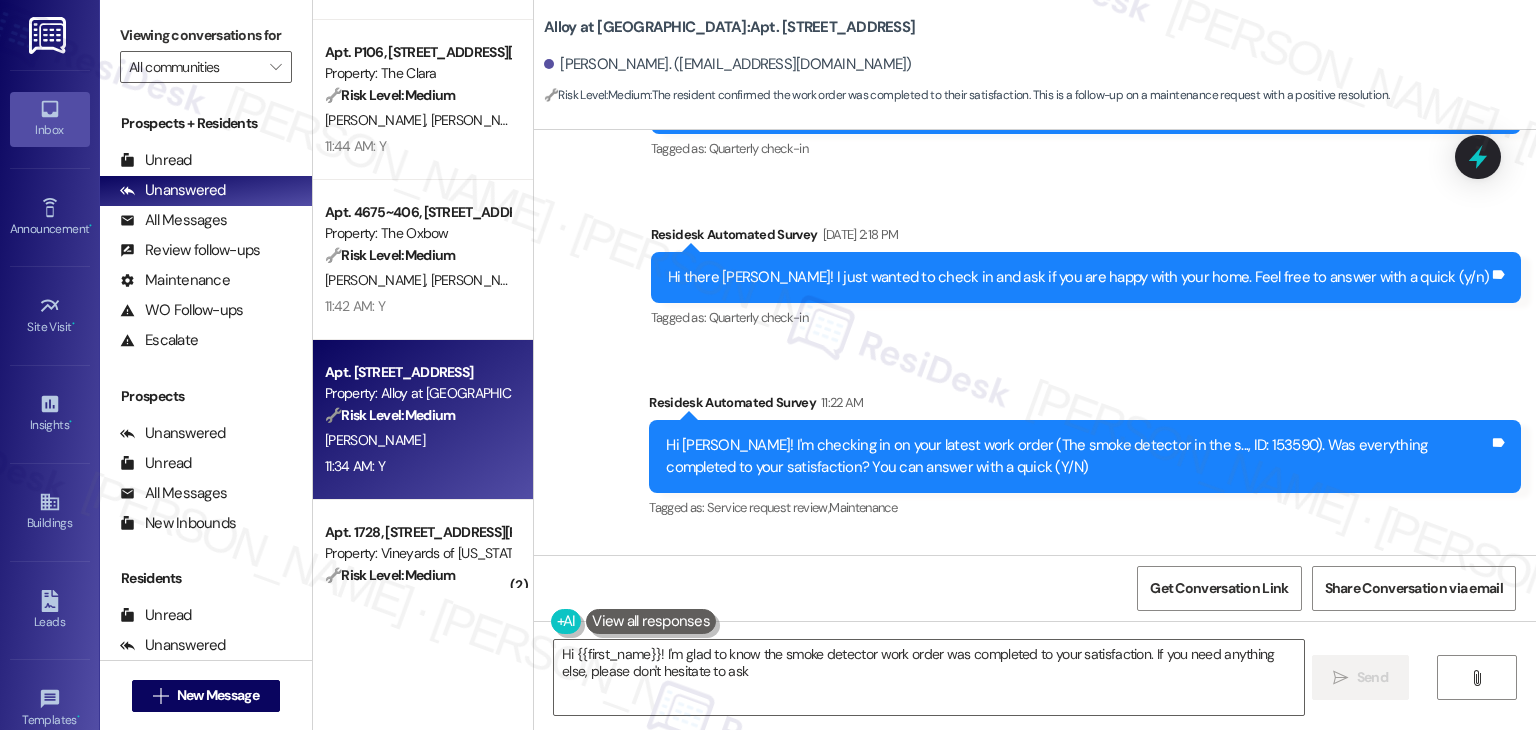 type on "Hi {{first_name}}! I'm glad to know the smoke detector work order was completed to your satisfaction. If you need anything else, please don't hesitate to ask!" 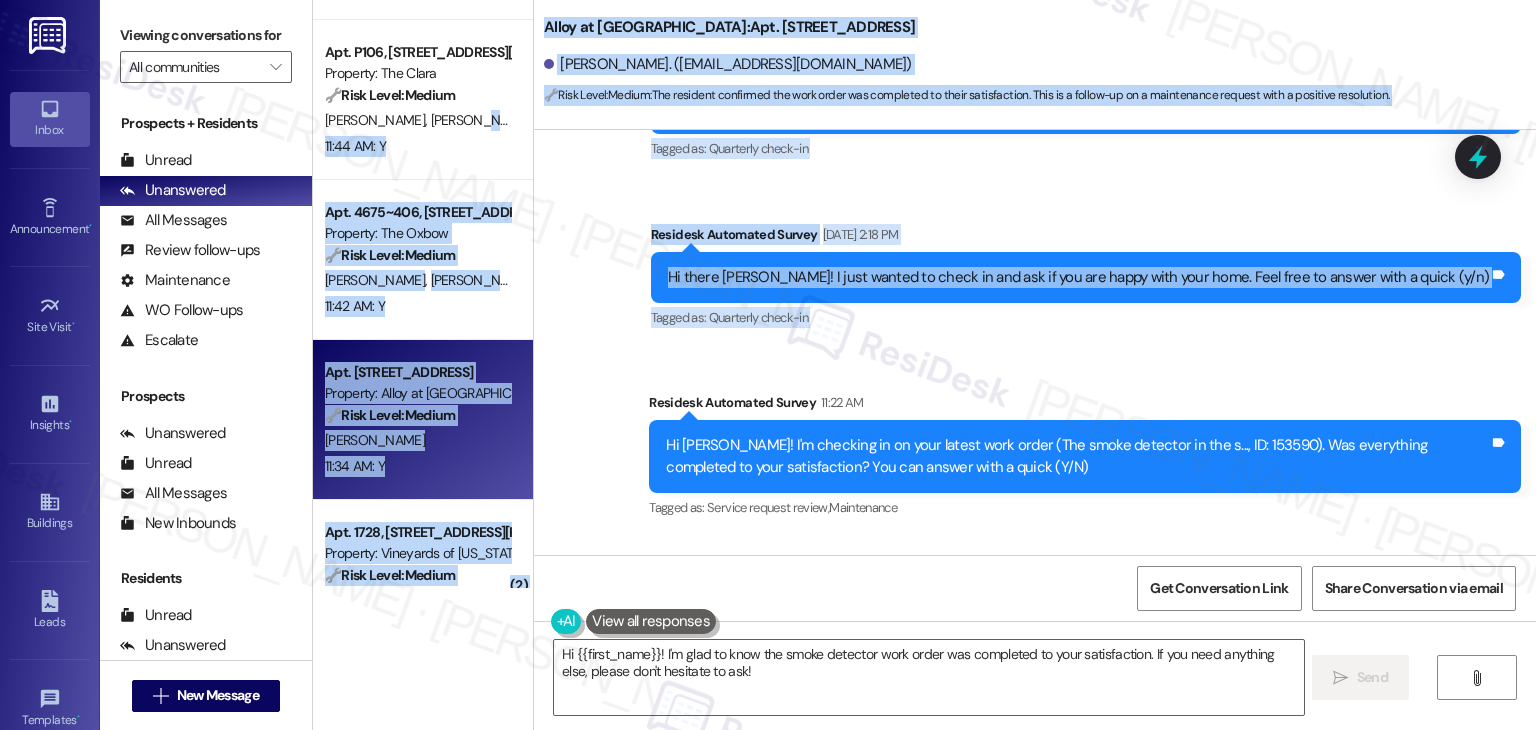 drag, startPoint x: 512, startPoint y: 113, endPoint x: 530, endPoint y: 221, distance: 109.48972 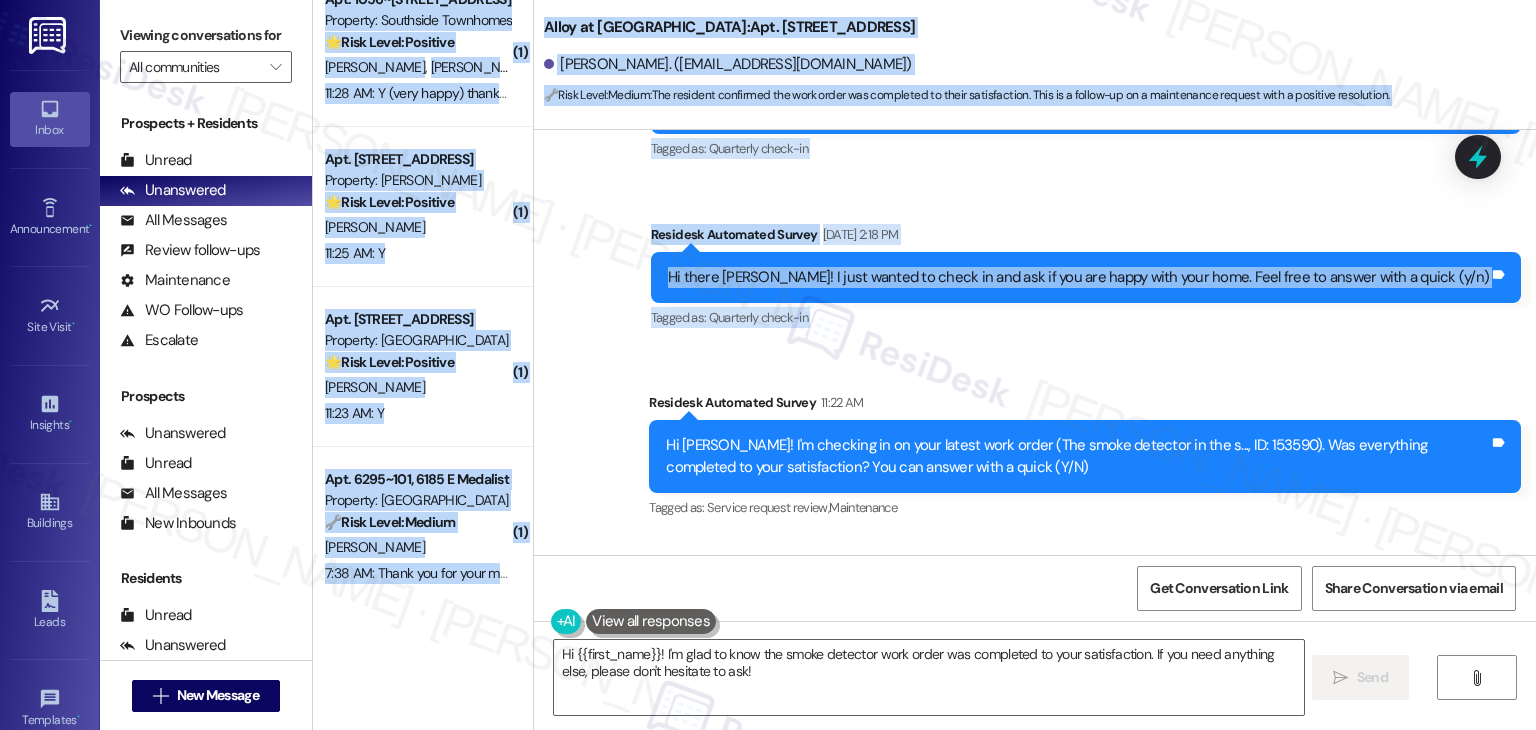 scroll, scrollTop: 5972, scrollLeft: 0, axis: vertical 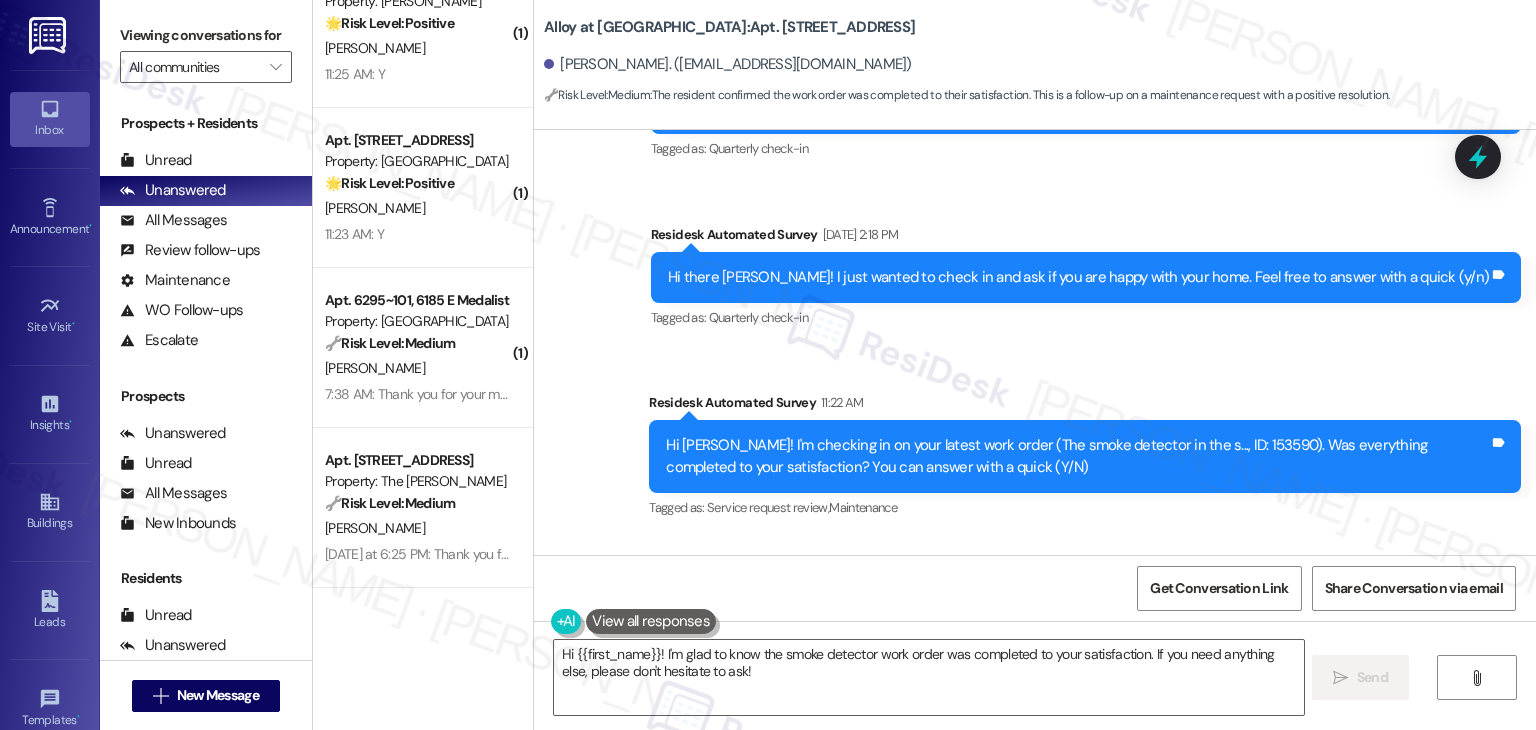 click on "Received via SMS Camrin Terry 11:34 AM Y Tags and notes Tagged as:   Positive response Click to highlight conversations about Positive response" at bounding box center (1035, 622) 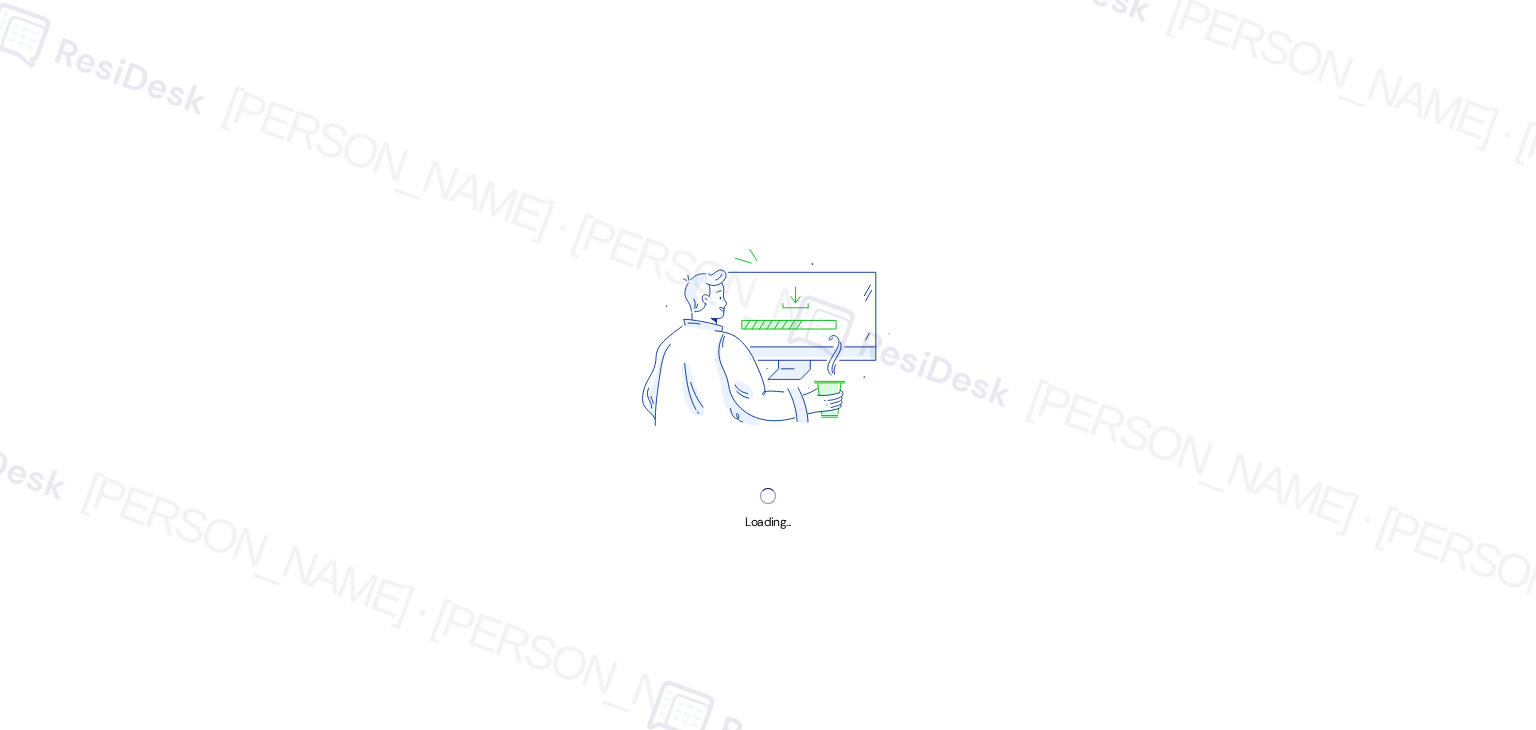 scroll, scrollTop: 0, scrollLeft: 0, axis: both 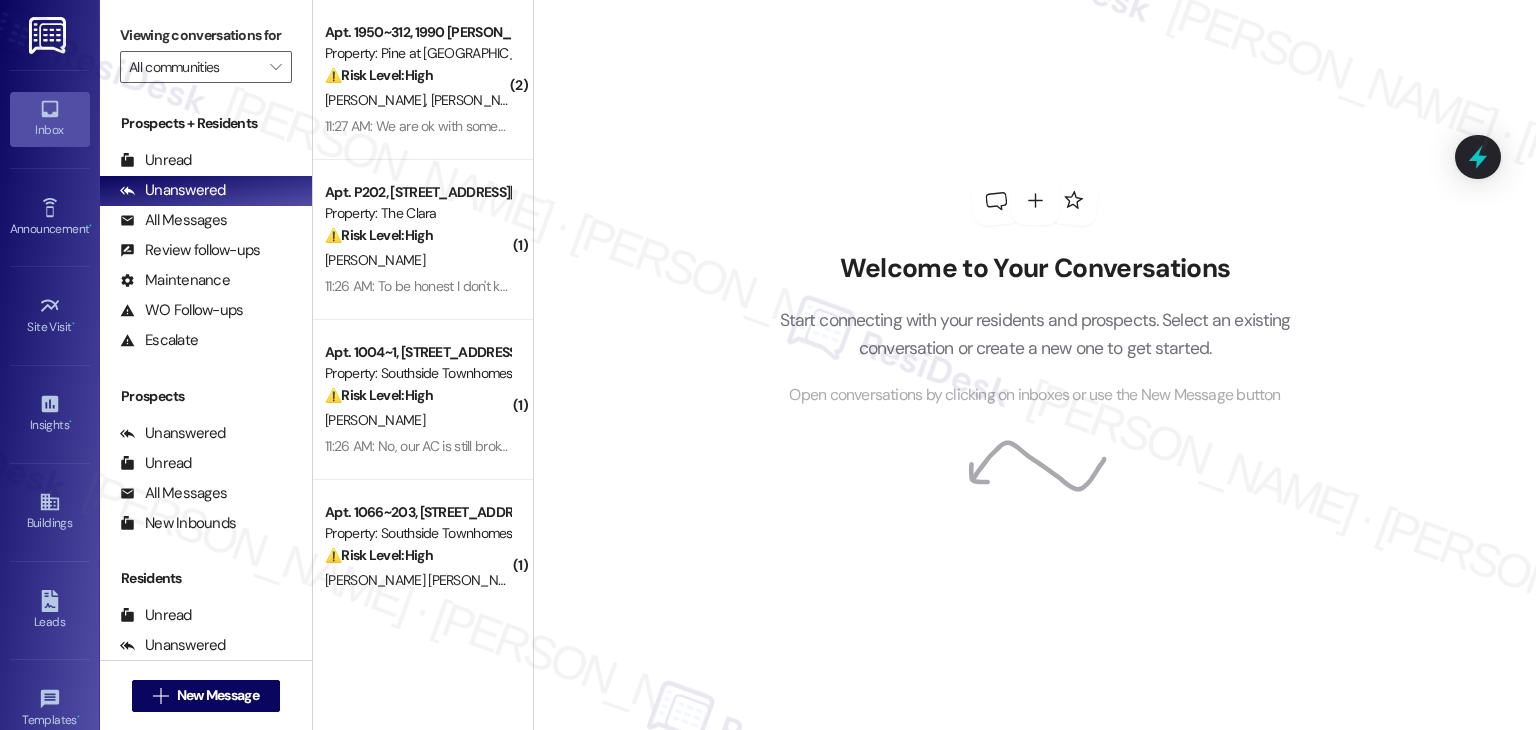 click on "Welcome to Your Conversations Start connecting with your residents and prospects. Select an existing conversation or create a new one to get started. Open conversations by clicking on inboxes or use the New Message button" at bounding box center [1034, 365] 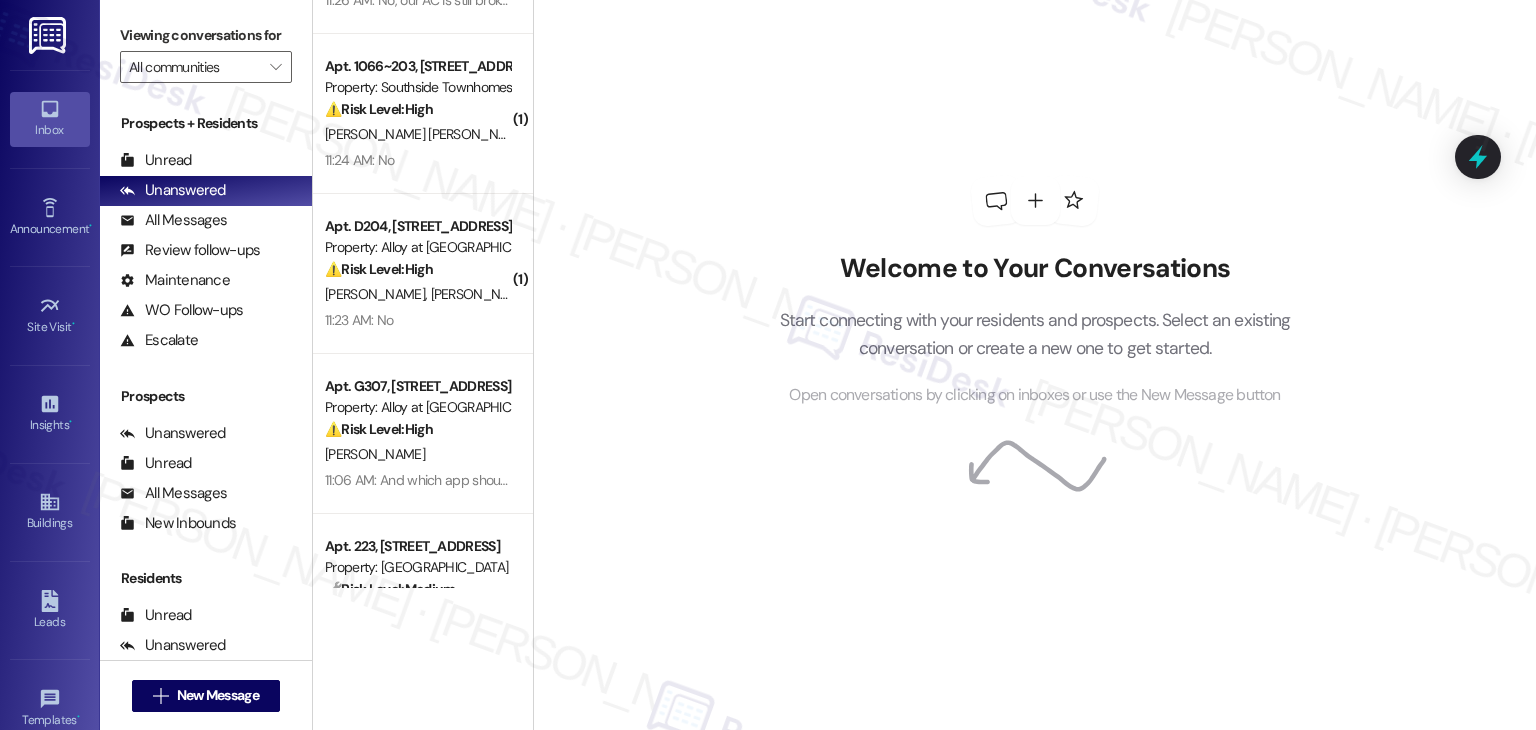 scroll, scrollTop: 589, scrollLeft: 0, axis: vertical 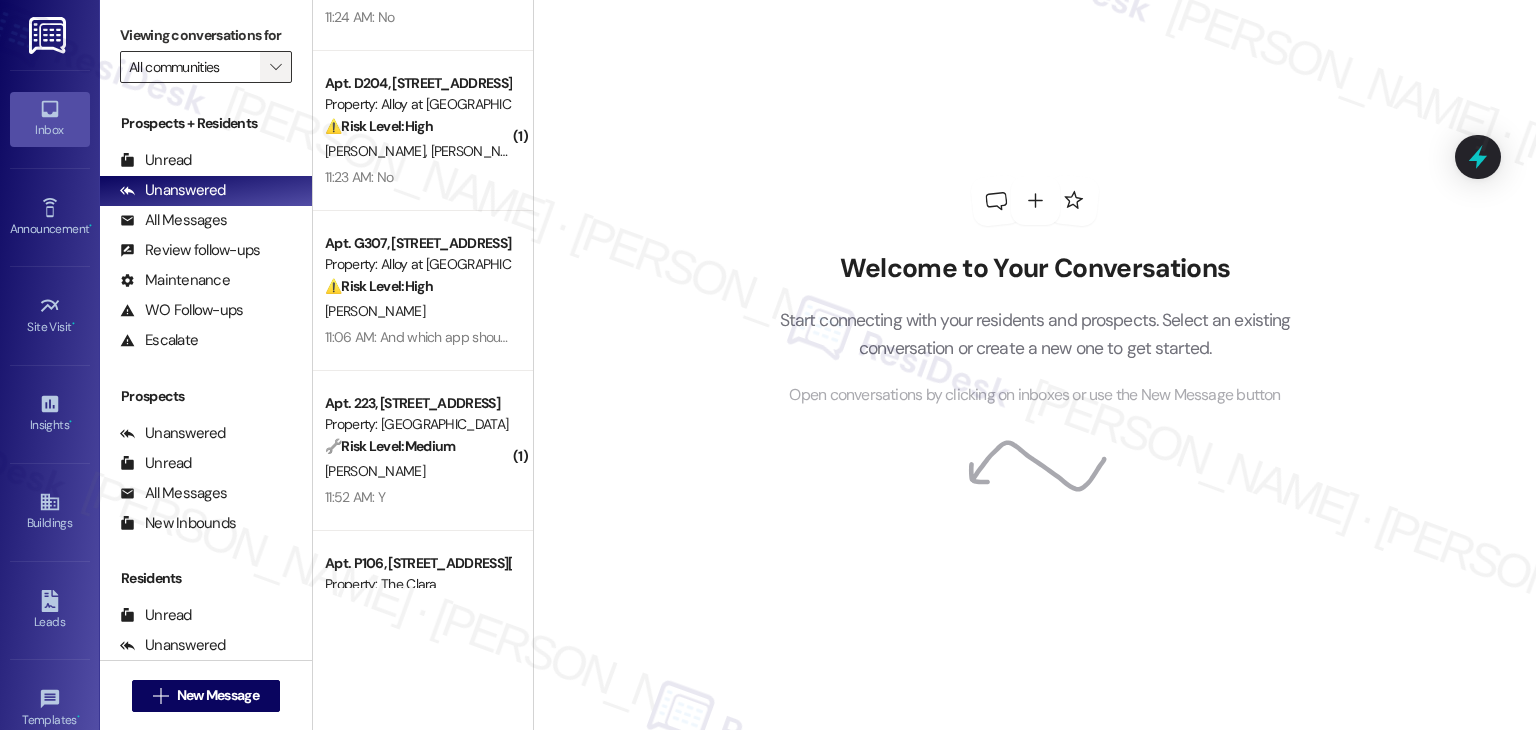 click on "" at bounding box center [275, 67] 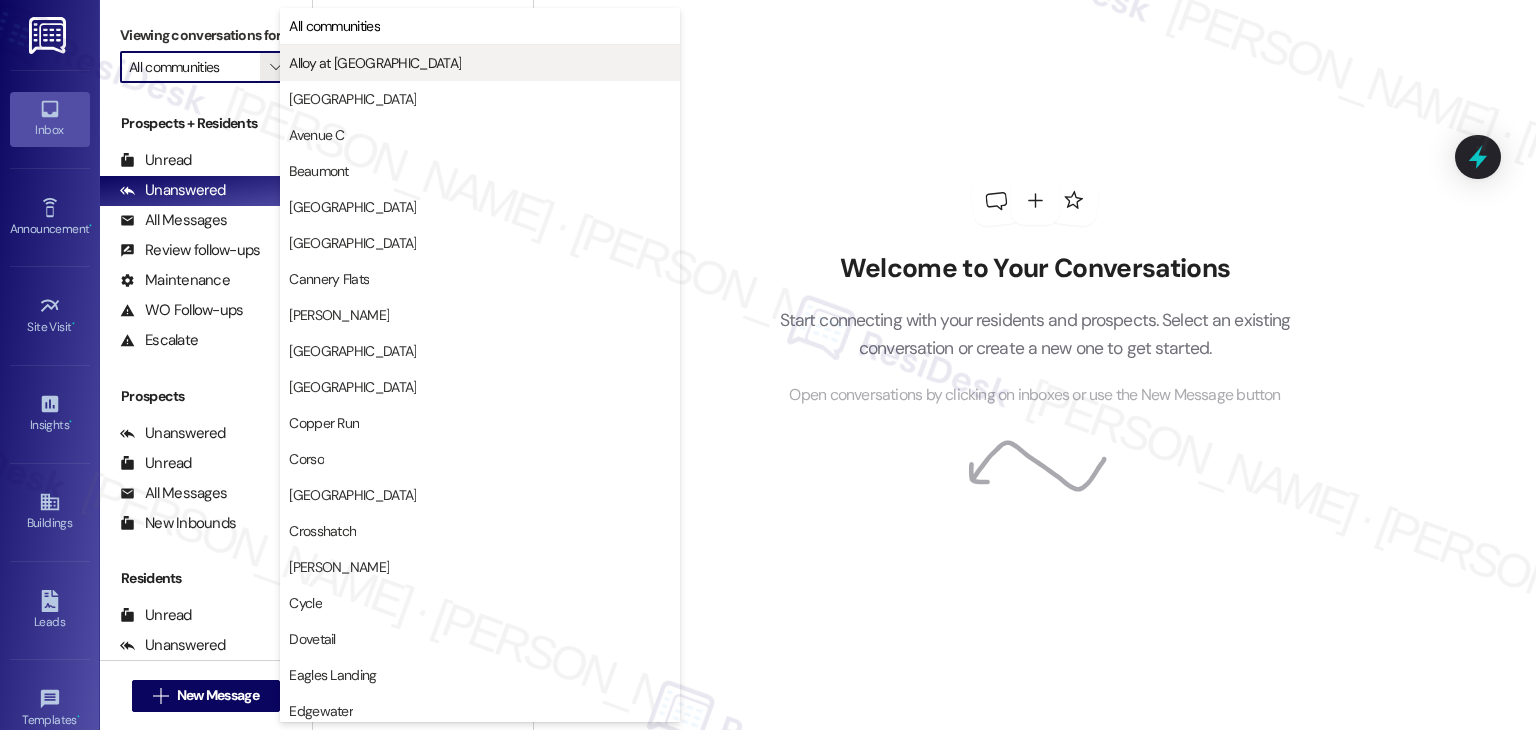 click on "Alloy at [GEOGRAPHIC_DATA]" at bounding box center [375, 63] 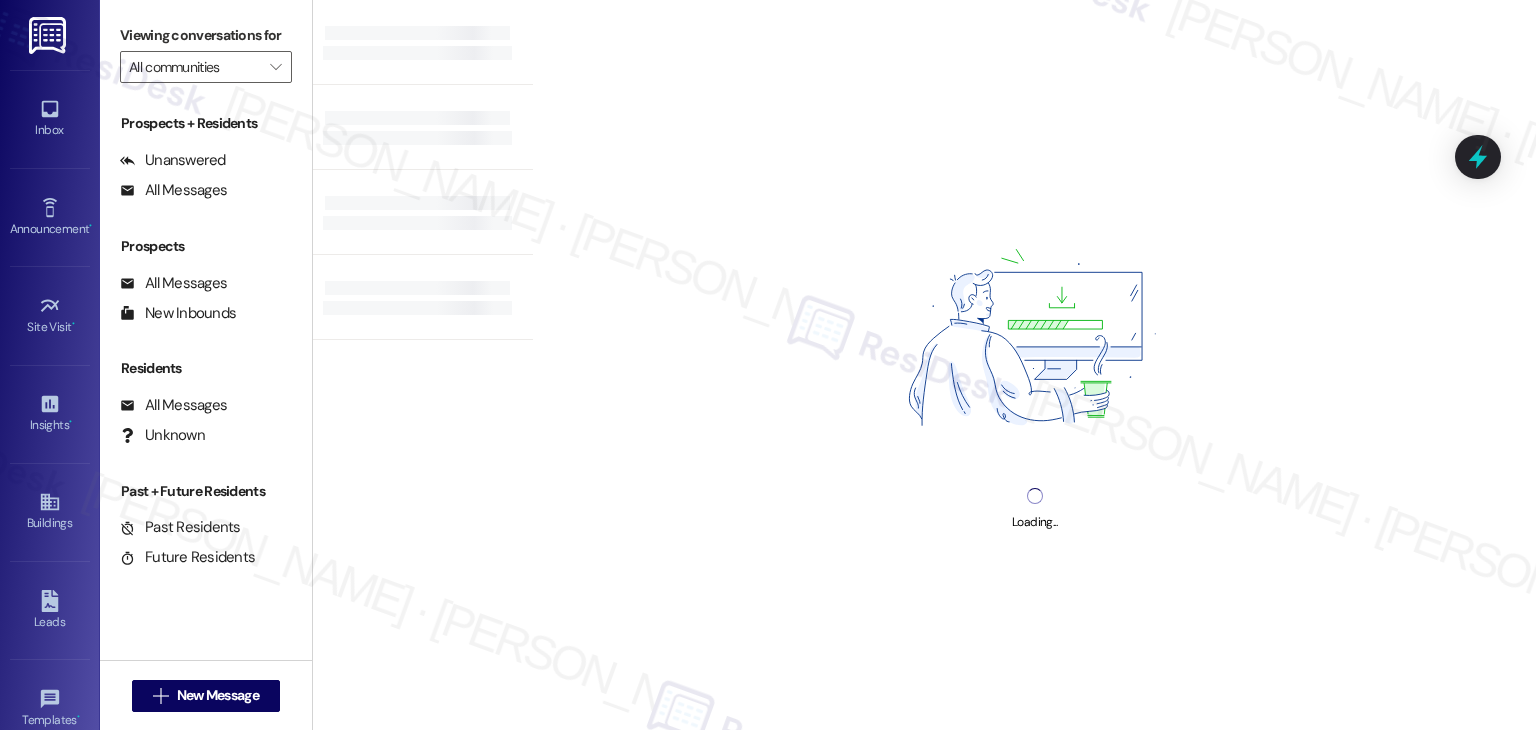 type on "Alloy at [GEOGRAPHIC_DATA]" 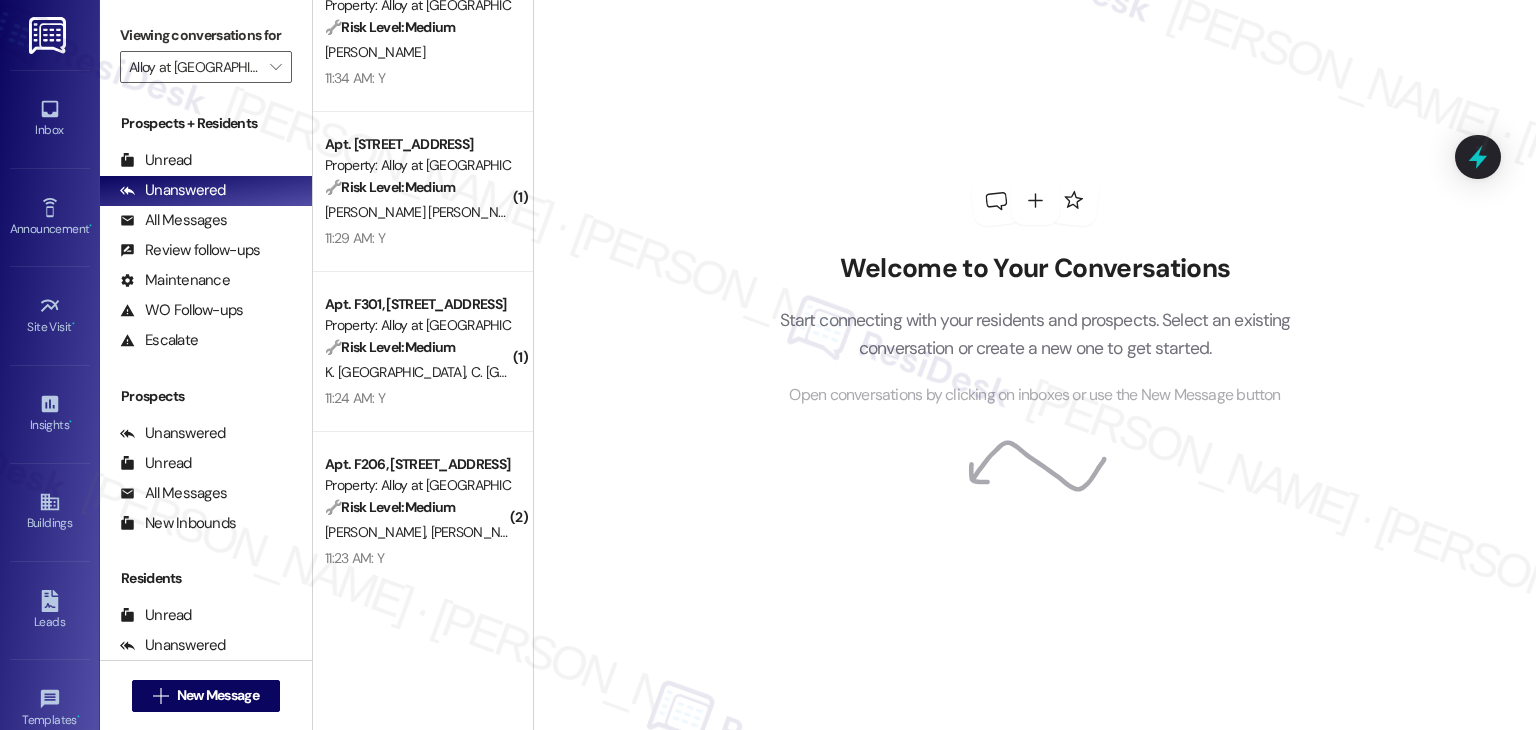 scroll, scrollTop: 532, scrollLeft: 0, axis: vertical 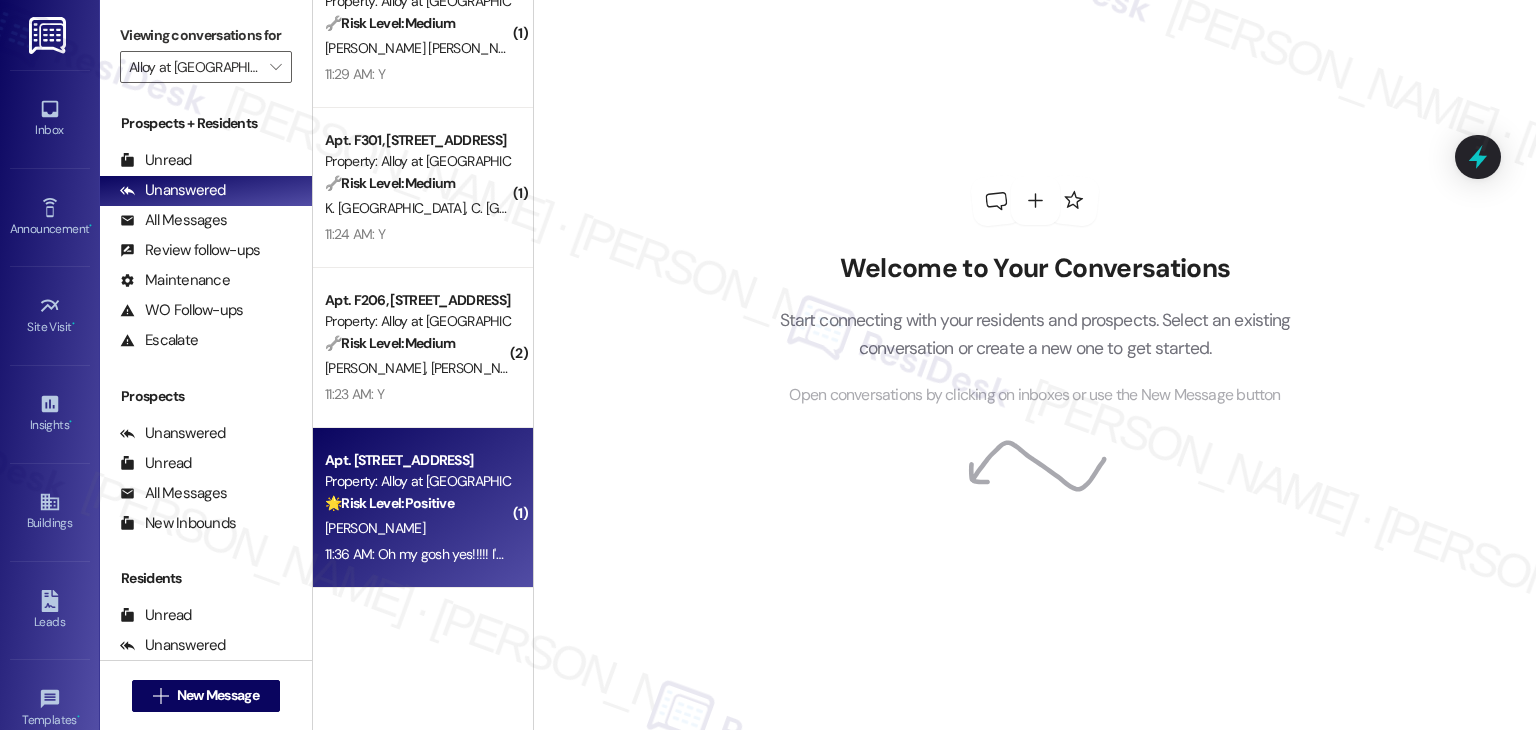 click on "Apt. G107, [STREET_ADDRESS] Property: Alloy at [GEOGRAPHIC_DATA] 🌟  Risk Level:  Positive The resident is expressing gratitude and satisfaction with the completed work order. This is positive engagement and an opportunity for relationship building. [PERSON_NAME] 11:36 AM: Oh my gosh yes!!!!!
I'm totally going to make you guys some cookies or brownies or something because it's amazing to not hear smoke detectors going off!! Thank you [PERSON_NAME] much!!!!! 11:36 AM: Oh my gosh yes!!!!!
I'm totally going to make you guys some cookies or brownies or something because it's amazing to not hear smoke detectors going off!! Thank you [PERSON_NAME] much!!!!!" at bounding box center (423, 508) 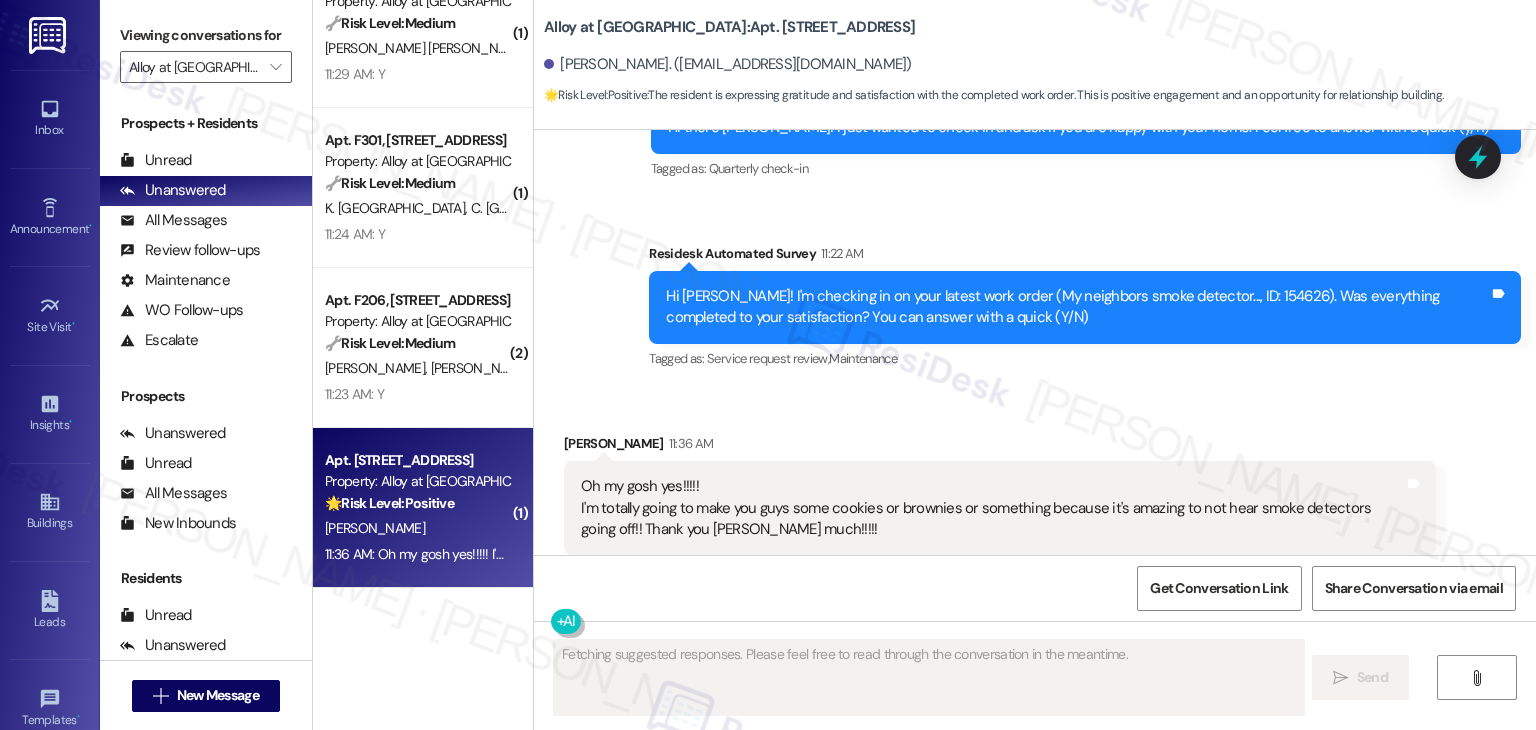 scroll, scrollTop: 4748, scrollLeft: 0, axis: vertical 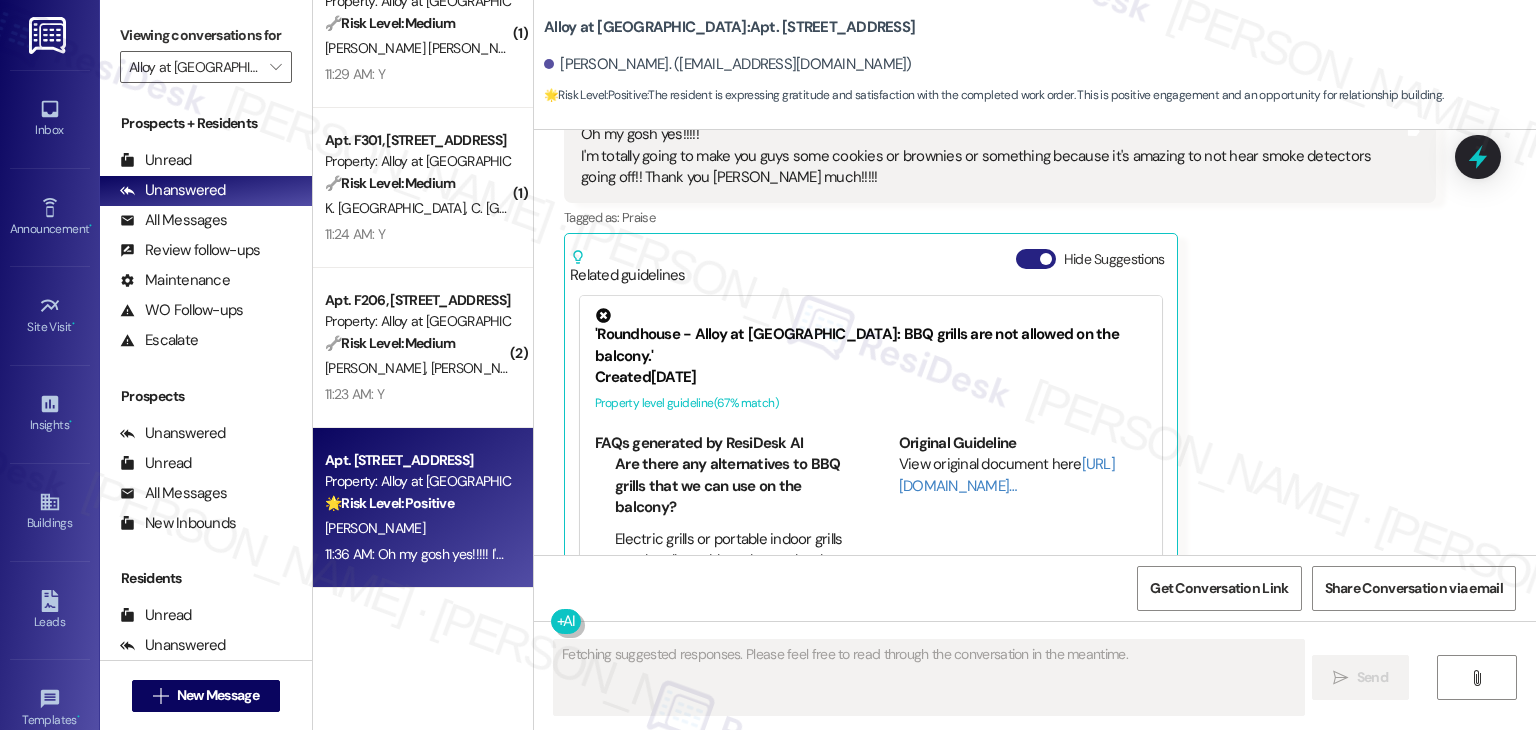 click on "Hide Suggestions" at bounding box center [1036, 259] 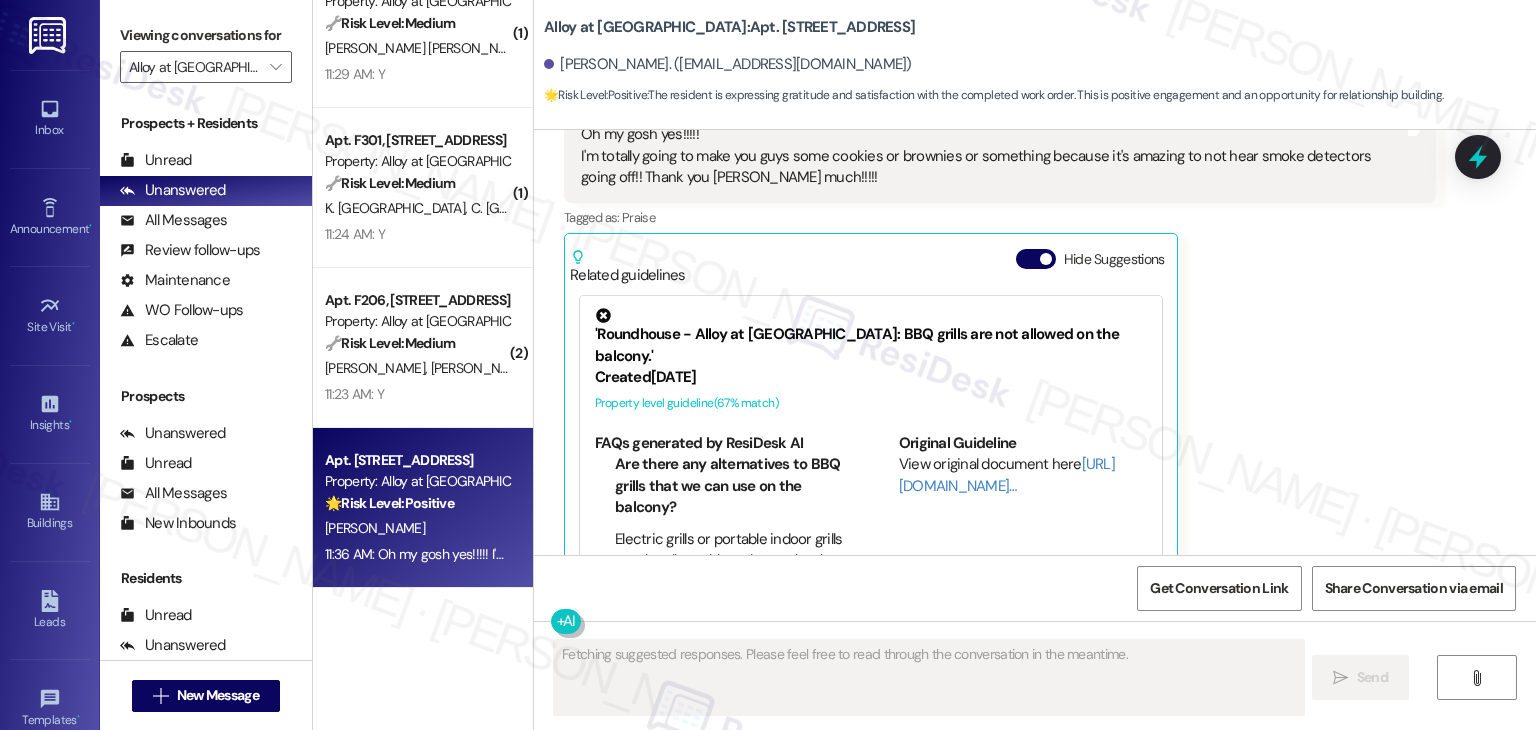 scroll, scrollTop: 4457, scrollLeft: 0, axis: vertical 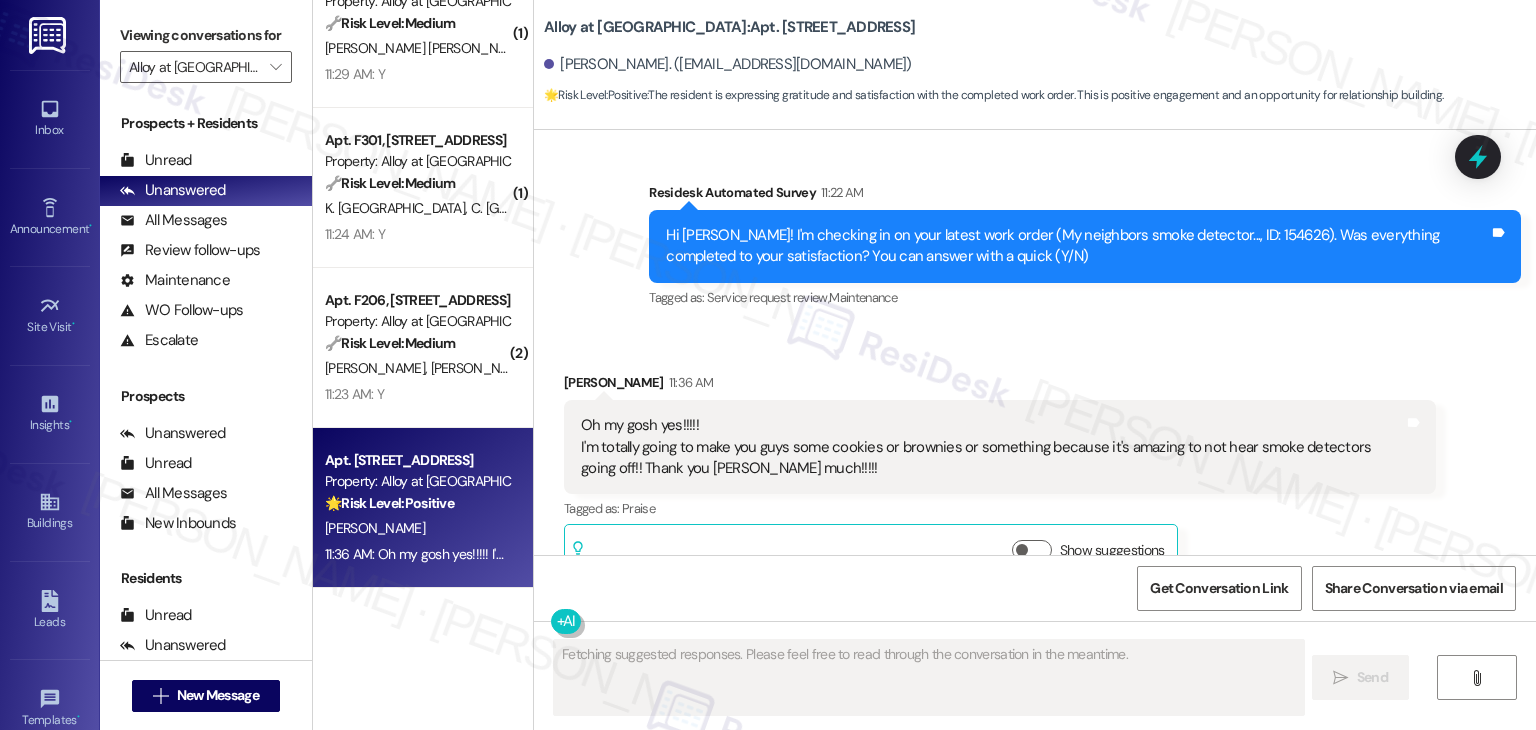 click on "Received via SMS [PERSON_NAME] 11:36 AM Oh my gosh yes!!!!!
I'm totally going to make you guys some cookies or brownies or something because it's amazing to not hear smoke detectors going off!! Thank you [PERSON_NAME] much!!!!! Tags and notes Tagged as:   Praise Click to highlight conversations about Praise  Related guidelines Show suggestions" at bounding box center (1035, 462) 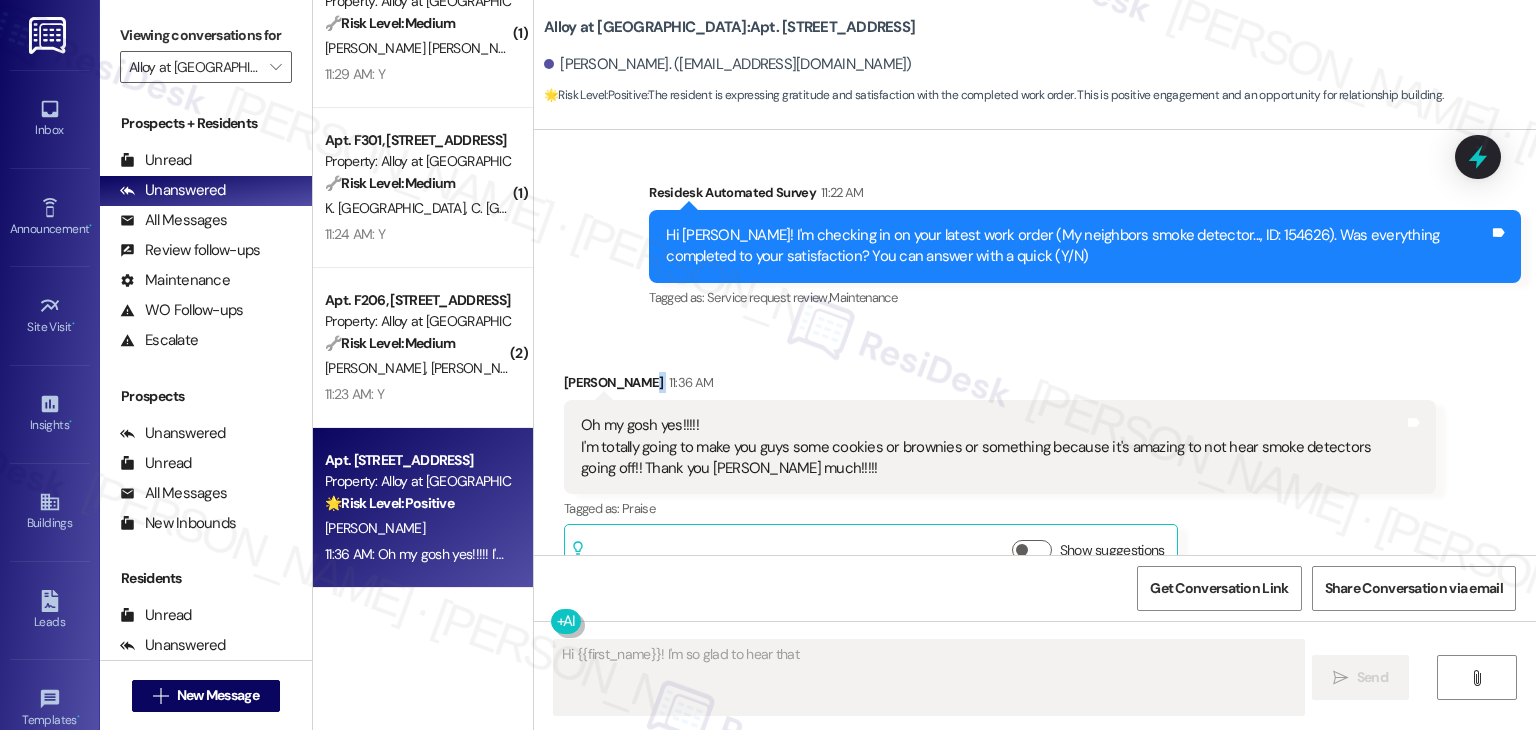 click on "Received via SMS [PERSON_NAME] 11:36 AM Oh my gosh yes!!!!!
I'm totally going to make you guys some cookies or brownies or something because it's amazing to not hear smoke detectors going off!! Thank you [PERSON_NAME] much!!!!! Tags and notes Tagged as:   Praise Click to highlight conversations about Praise  Related guidelines Show suggestions" at bounding box center [1035, 462] 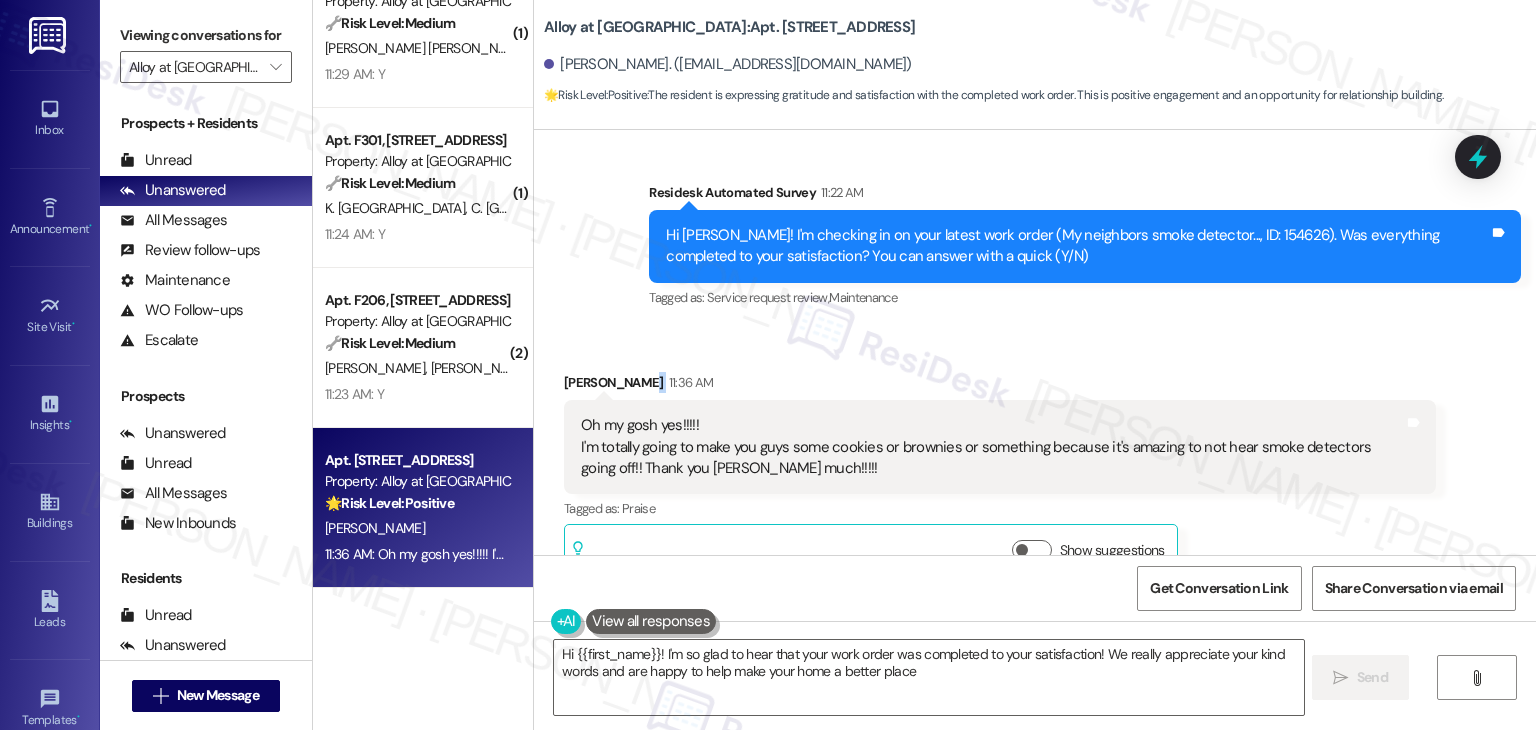 type on "Hi {{first_name}}! I'm so glad to hear that your work order was completed to your satisfaction! We really appreciate your kind words and are happy to help make your home a better place!" 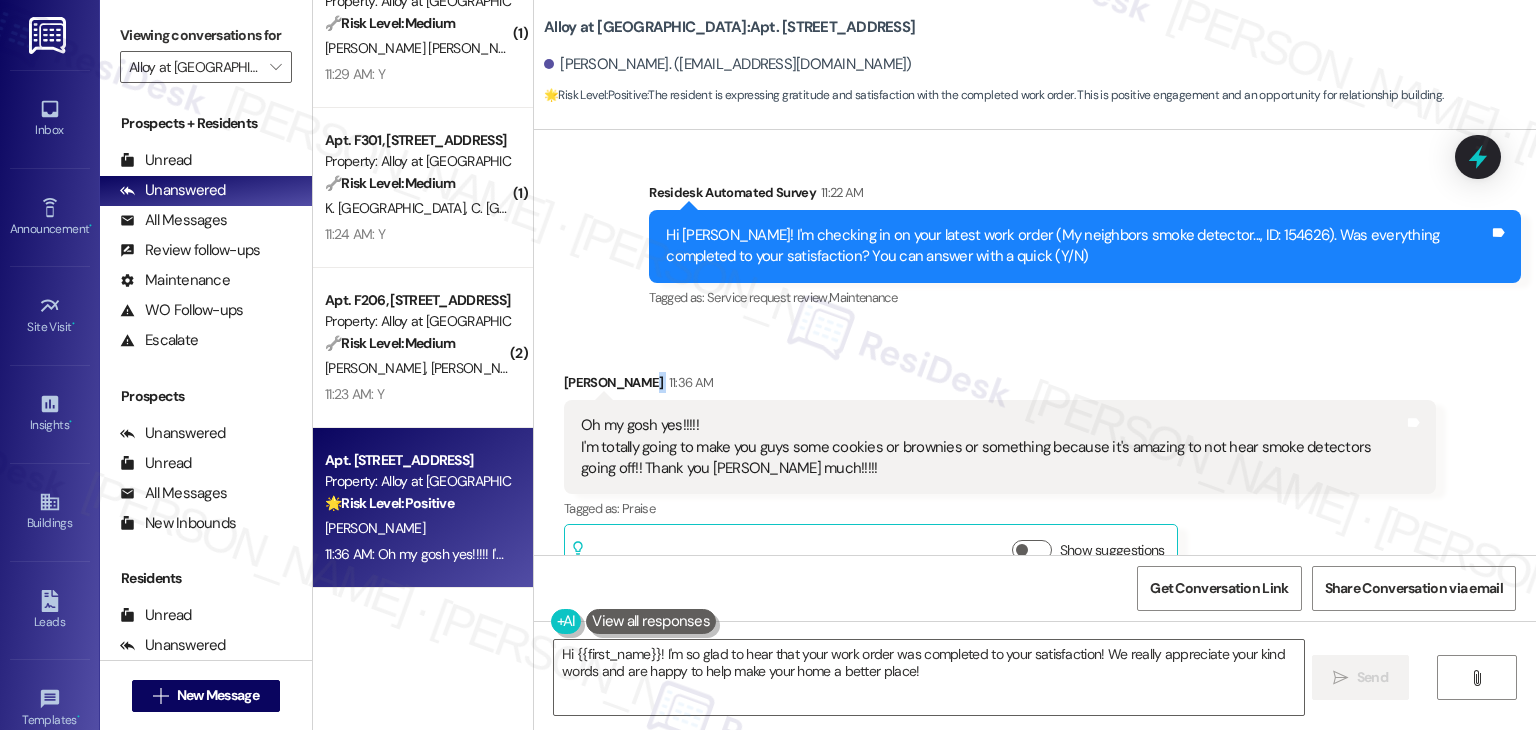 click on "Received via SMS [PERSON_NAME] 11:36 AM Oh my gosh yes!!!!!
I'm totally going to make you guys some cookies or brownies or something because it's amazing to not hear smoke detectors going off!! Thank you [PERSON_NAME] much!!!!! Tags and notes Tagged as:   Praise Click to highlight conversations about Praise  Related guidelines Show suggestions" at bounding box center (1035, 462) 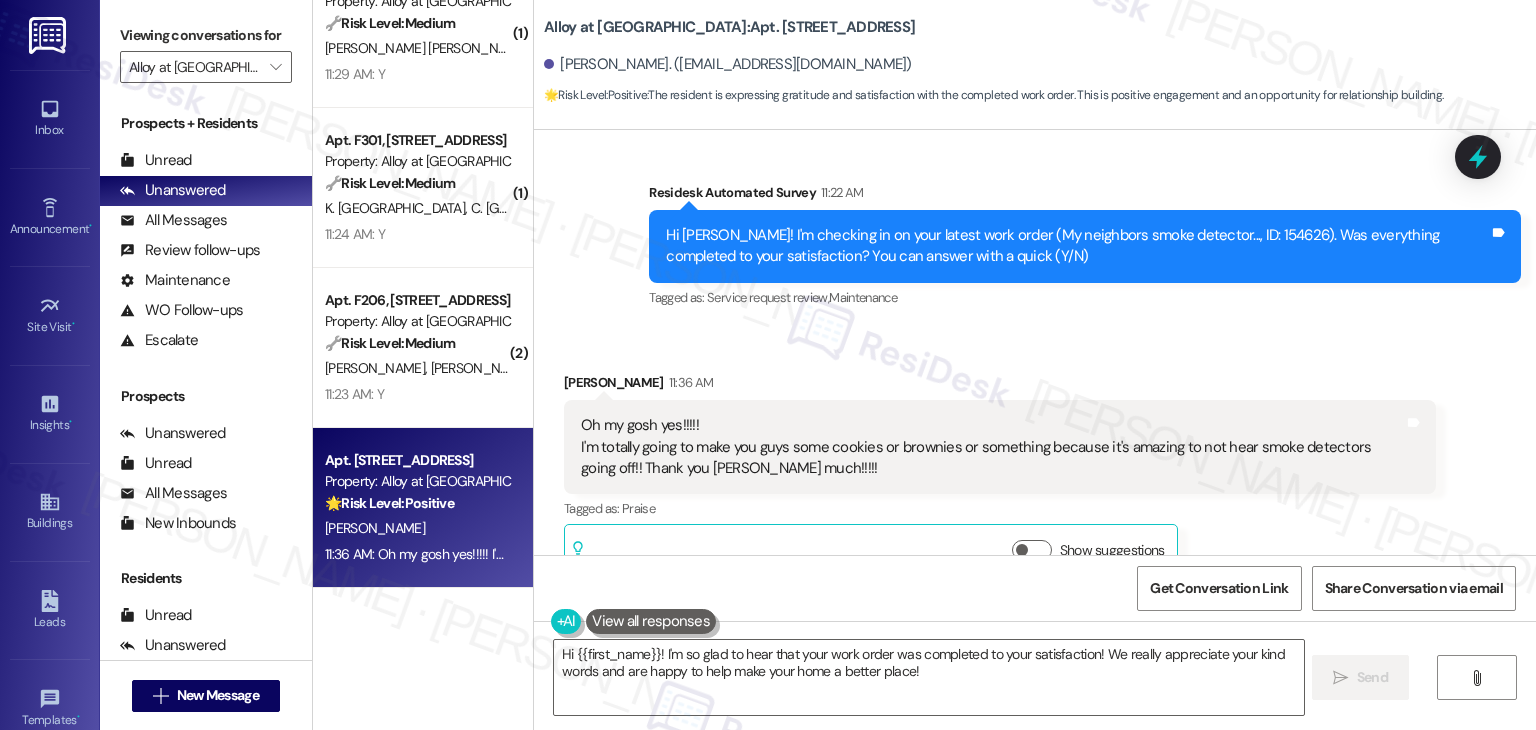 click on "Received via SMS [PERSON_NAME] 11:36 AM Oh my gosh yes!!!!!
I'm totally going to make you guys some cookies or brownies or something because it's amazing to not hear smoke detectors going off!! Thank you [PERSON_NAME] much!!!!! Tags and notes Tagged as:   Praise Click to highlight conversations about Praise  Related guidelines Show suggestions" at bounding box center (1035, 462) 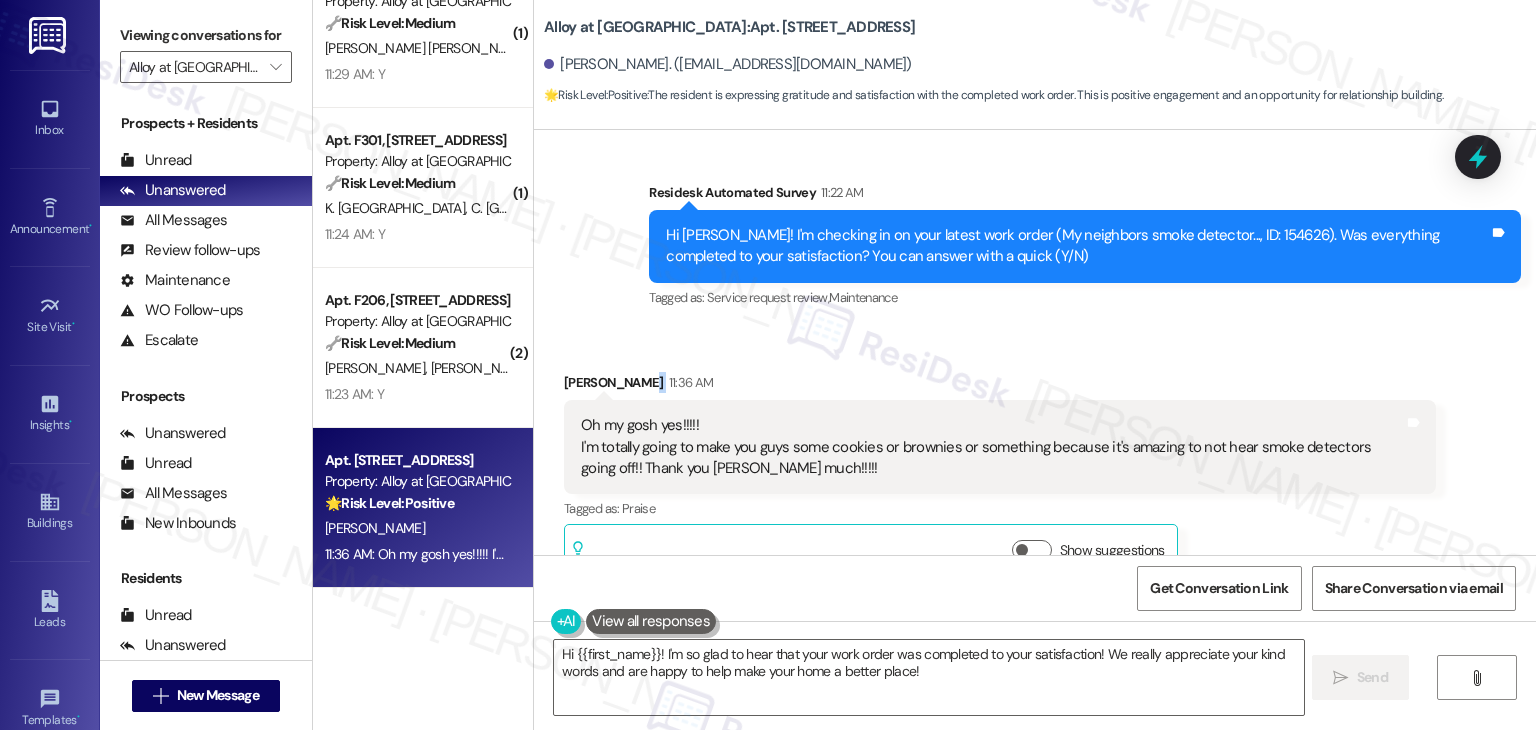 click on "Received via SMS [PERSON_NAME] 11:36 AM Oh my gosh yes!!!!!
I'm totally going to make you guys some cookies or brownies or something because it's amazing to not hear smoke detectors going off!! Thank you [PERSON_NAME] much!!!!! Tags and notes Tagged as:   Praise Click to highlight conversations about Praise  Related guidelines Show suggestions" at bounding box center (1035, 462) 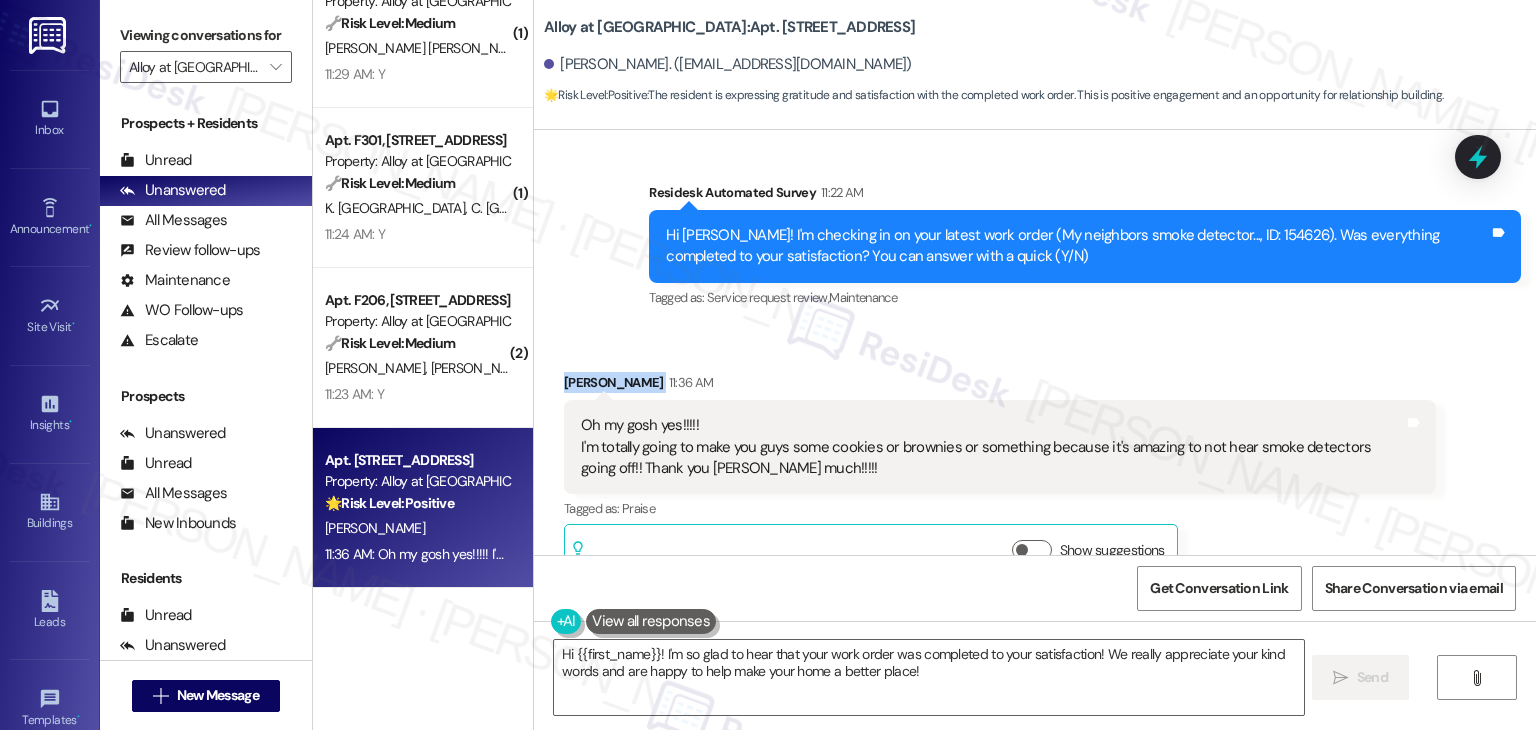 click on "Received via SMS Bruce Slater 11:36 AM Oh my gosh yes!!!!!
I'm totally going to make you guys some cookies or brownies or something because it's amazing to not hear smoke detectors going off!! Thank you soooo much!!!!! Tags and notes Tagged as:   Praise Click to highlight conversations about Praise  Related guidelines Show suggestions" at bounding box center (1035, 462) 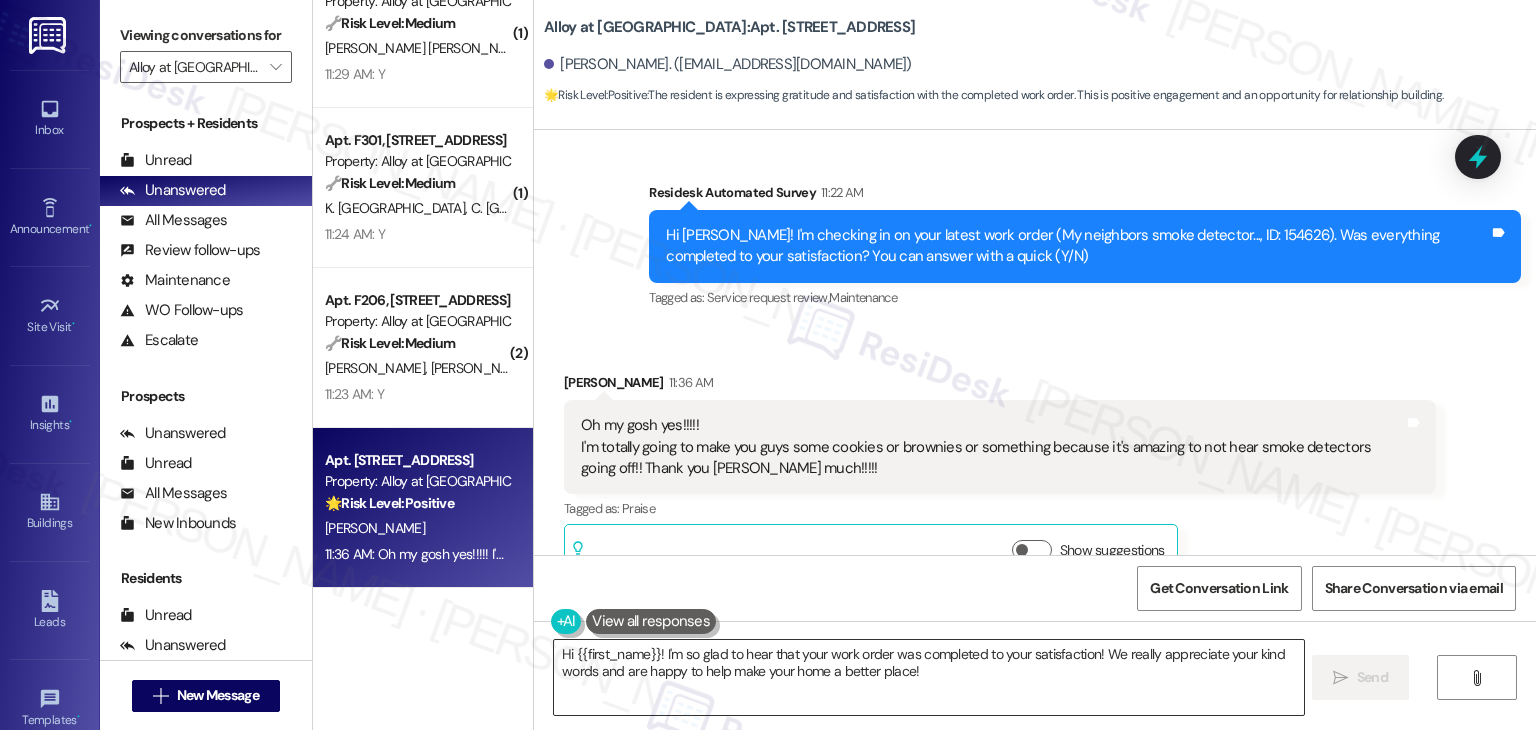 click on "Hi {{first_name}}! I'm so glad to hear that your work order was completed to your satisfaction! We really appreciate your kind words and are happy to help make your home a better place!" at bounding box center [928, 677] 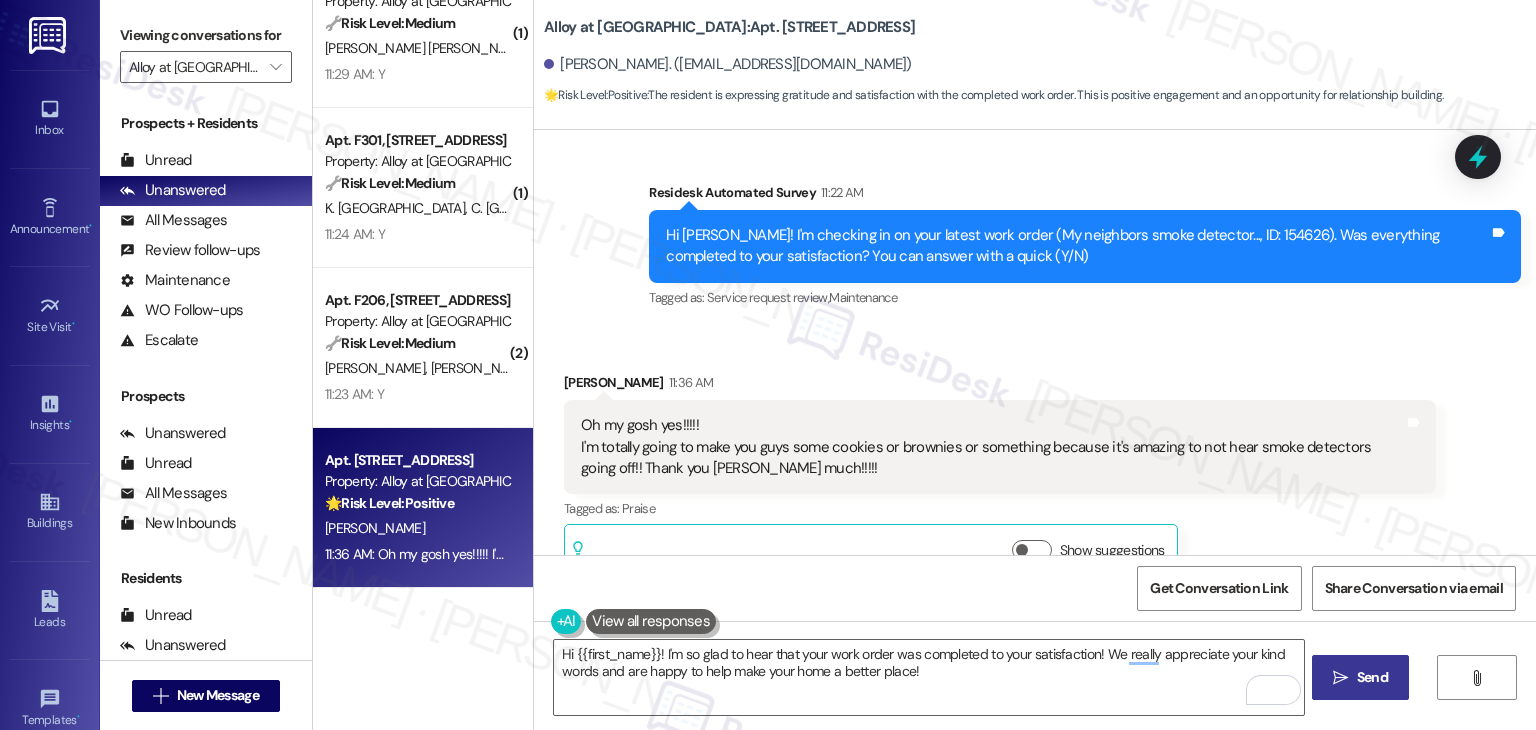 click on "Send" at bounding box center [1372, 677] 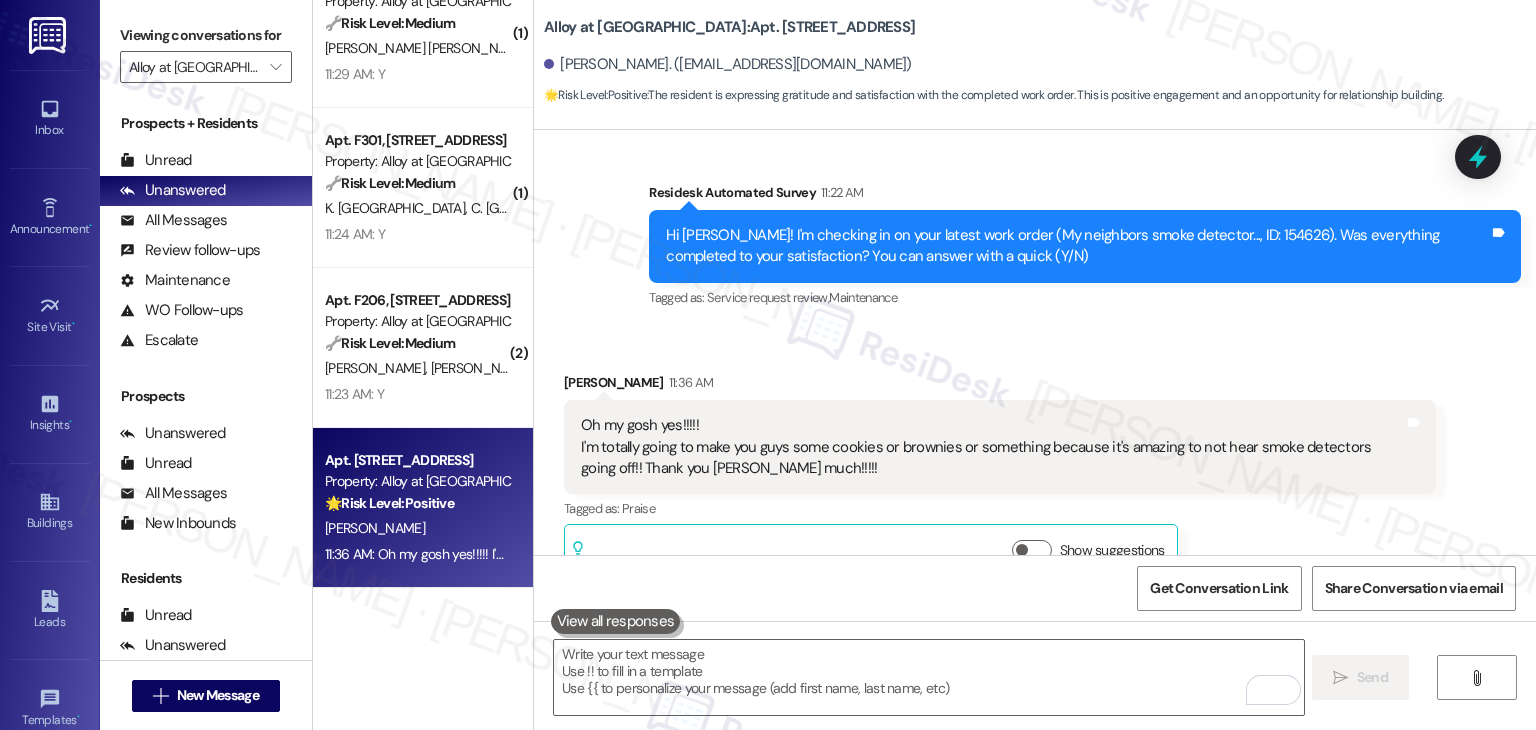 scroll, scrollTop: 4456, scrollLeft: 0, axis: vertical 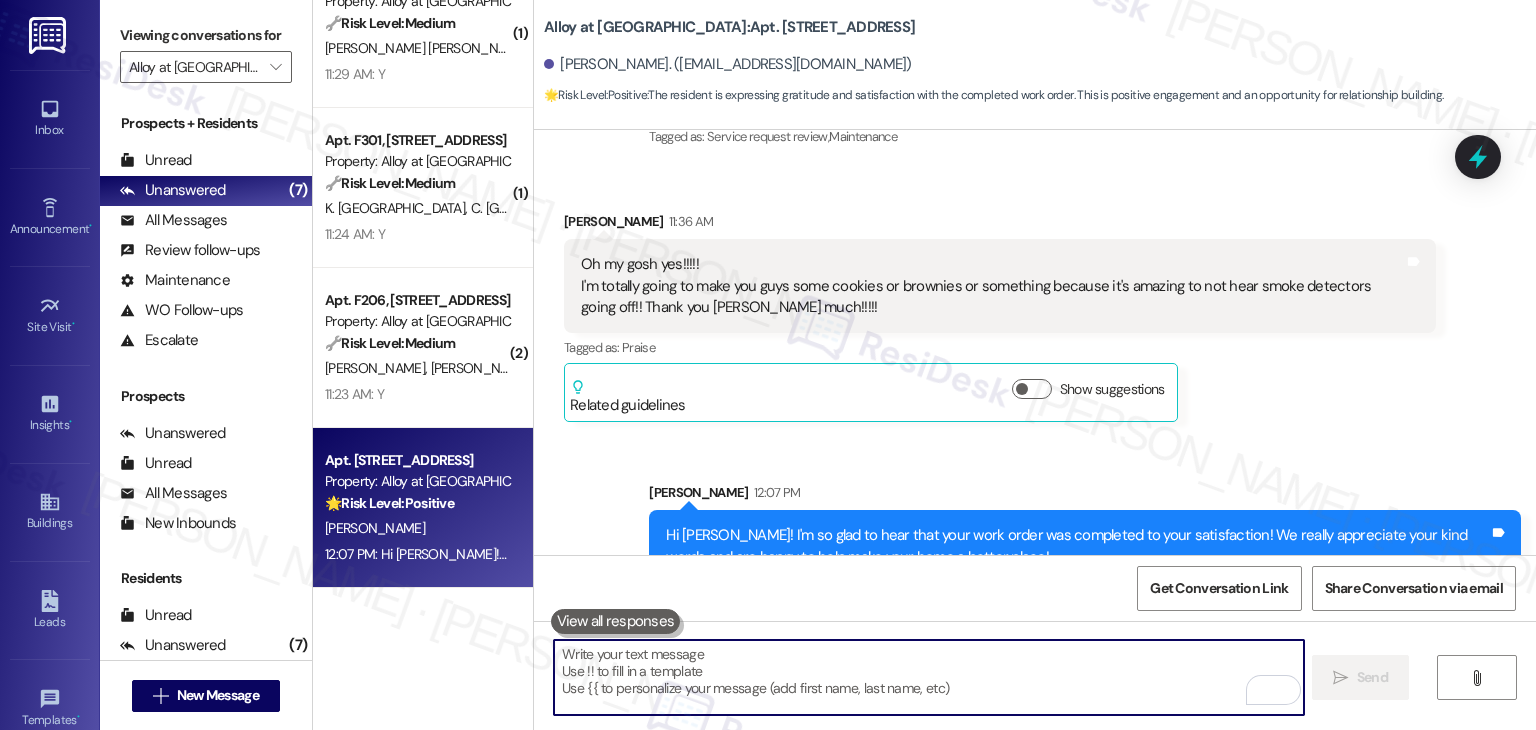 click at bounding box center (928, 677) 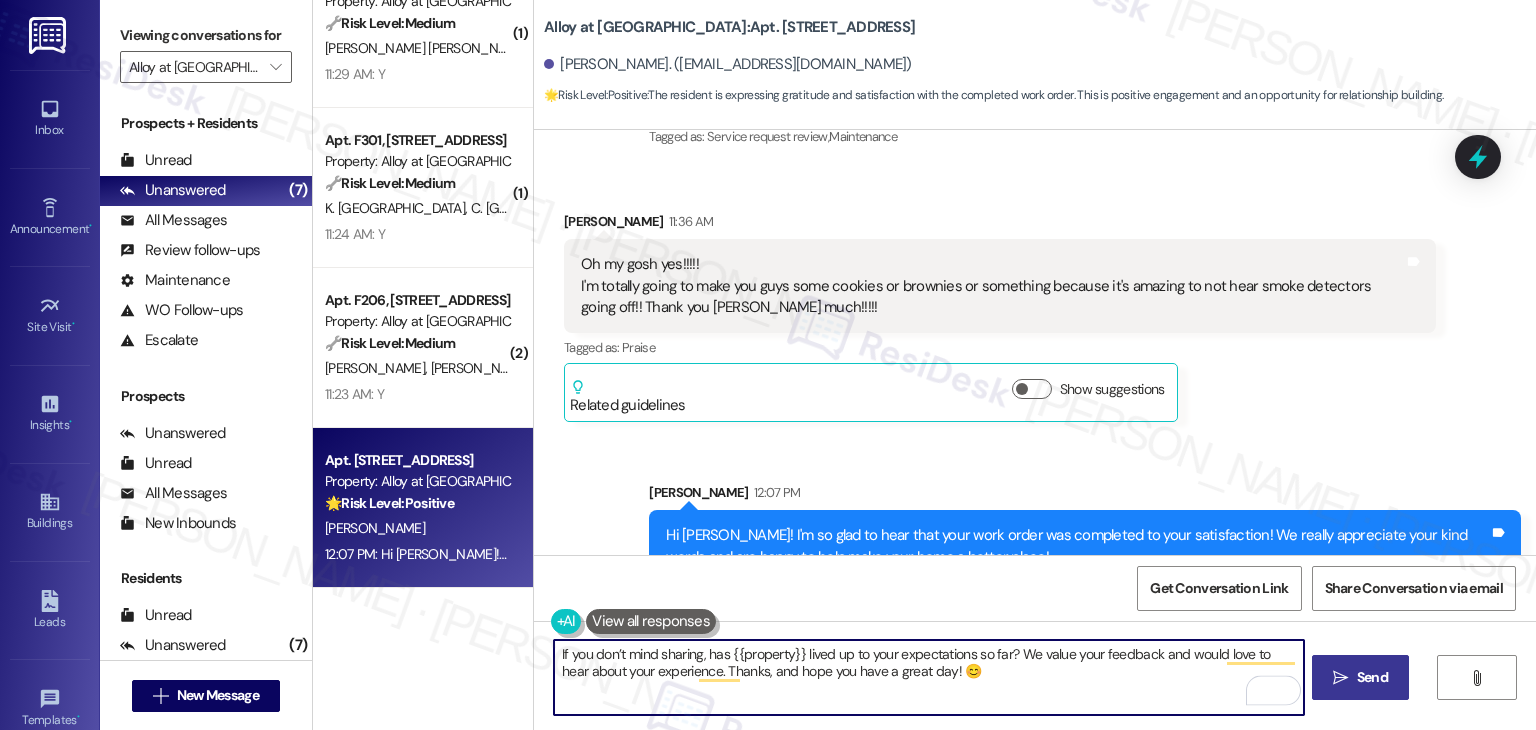 type on "If you don’t mind sharing, has {{property}} lived up to your expectations so far? We value your feedback and would love to hear about your experience. Thanks, and hope you have a great day! 😊" 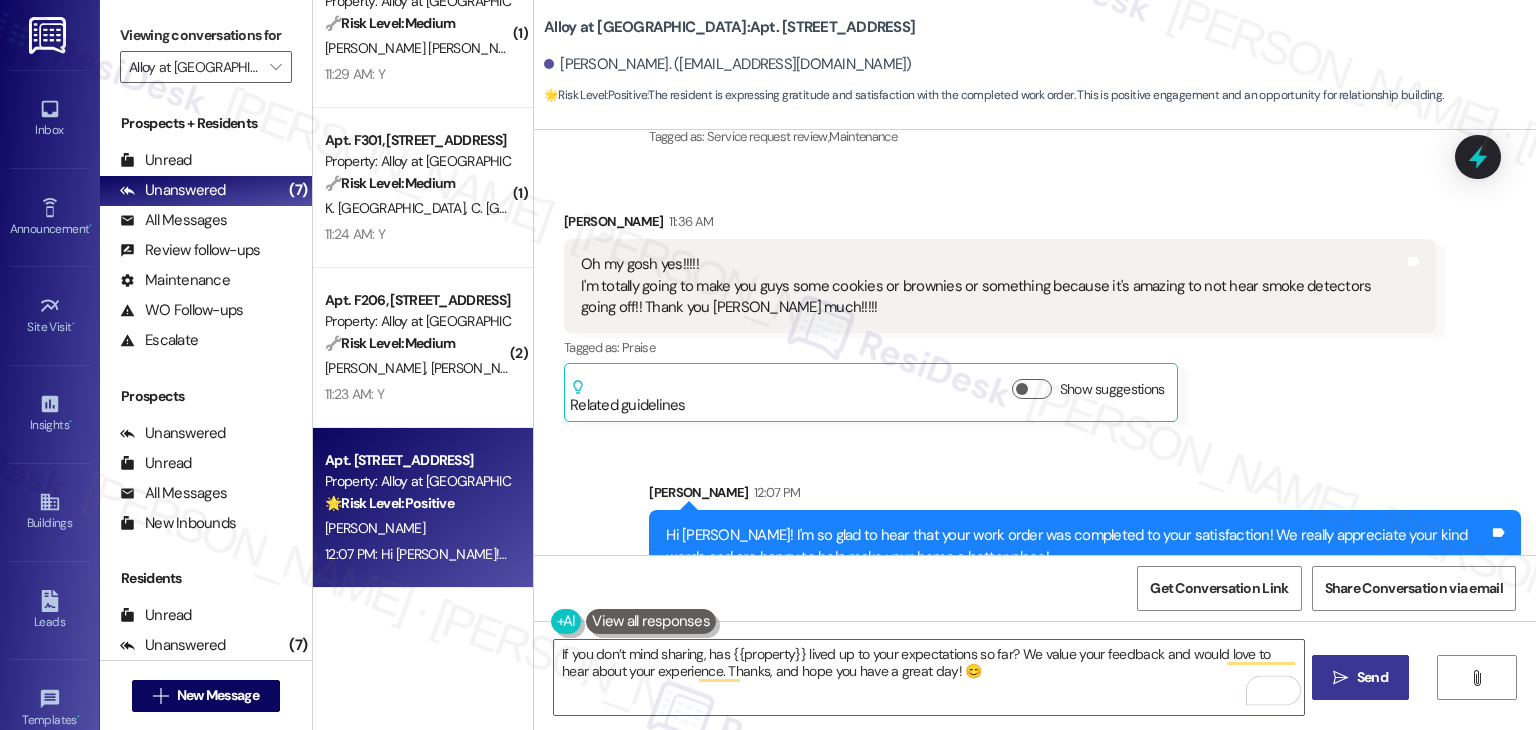 click on "Send" at bounding box center [1372, 677] 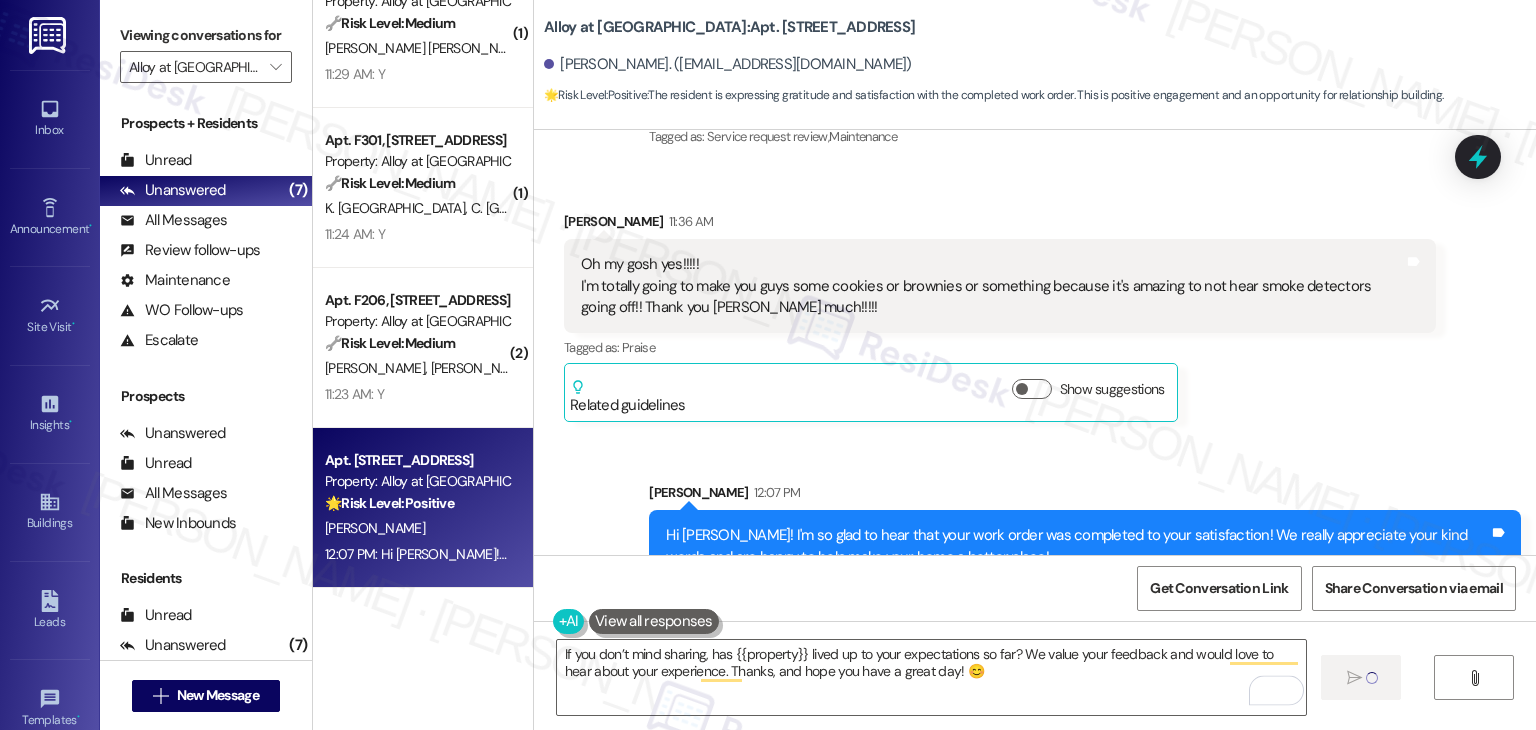 type 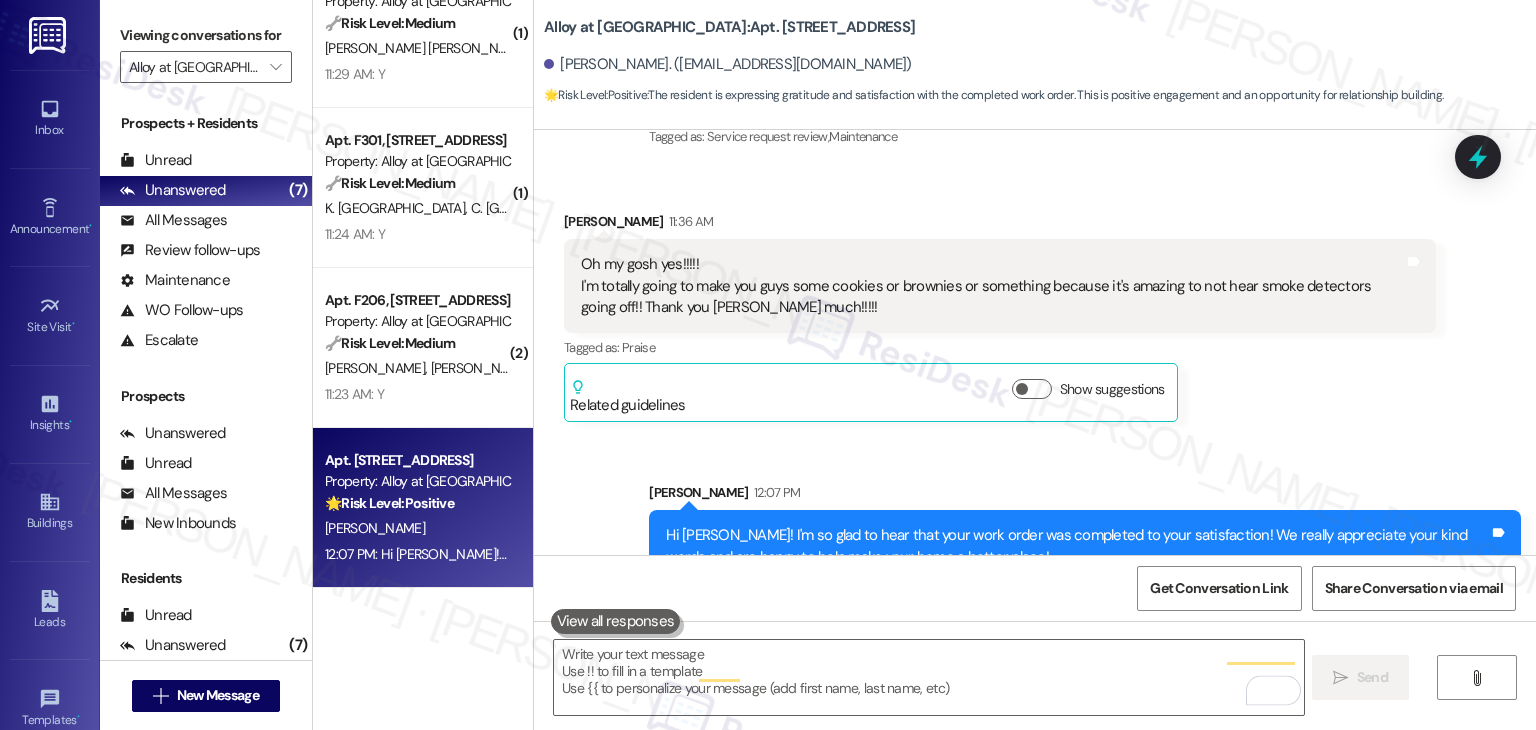 scroll, scrollTop: 4456, scrollLeft: 0, axis: vertical 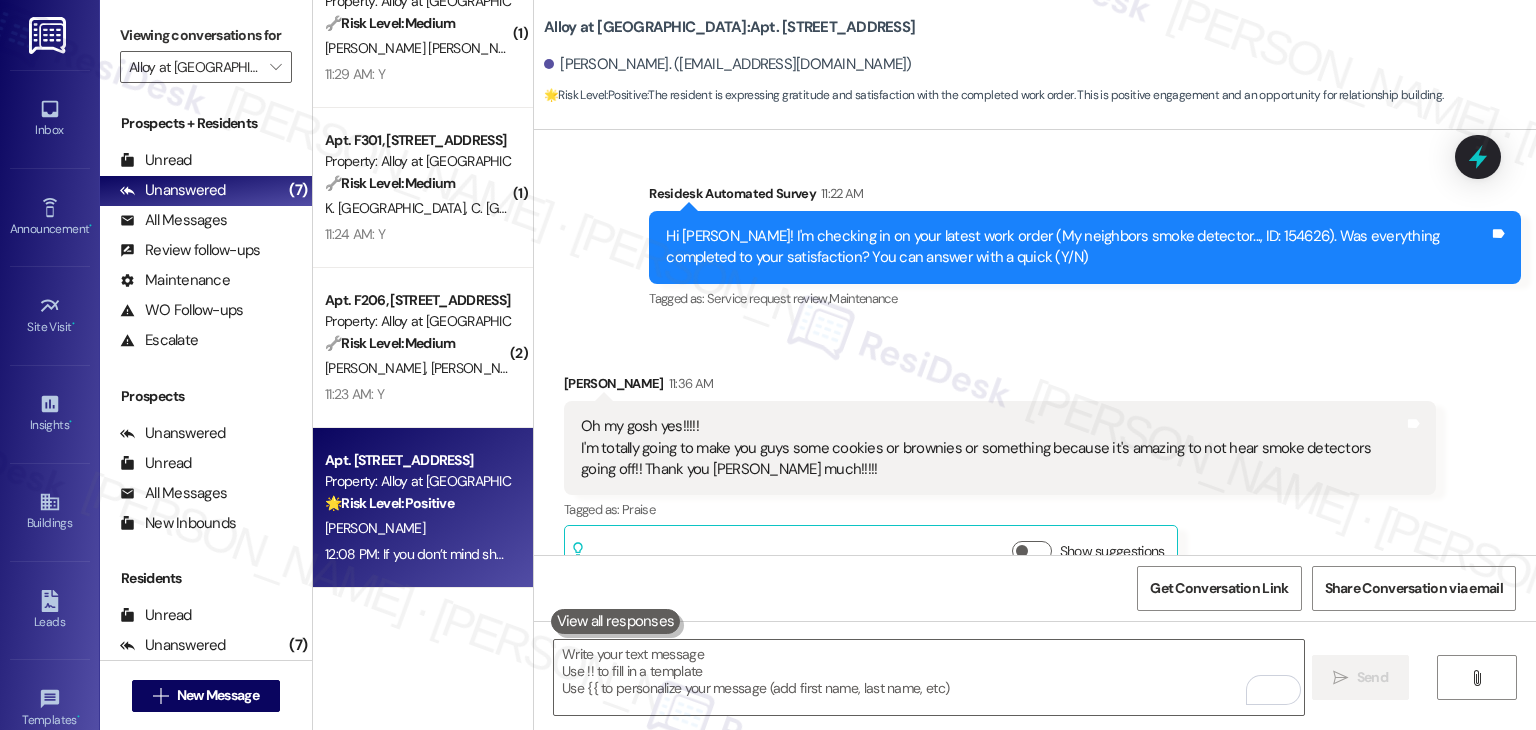 click on "Received via SMS Bruce Slater 11:36 AM Oh my gosh yes!!!!!
I'm totally going to make you guys some cookies or brownies or something because it's amazing to not hear smoke detectors going off!! Thank you soooo much!!!!! Tags and notes Tagged as:   Praise Click to highlight conversations about Praise  Related guidelines Show suggestions" at bounding box center (1000, 478) 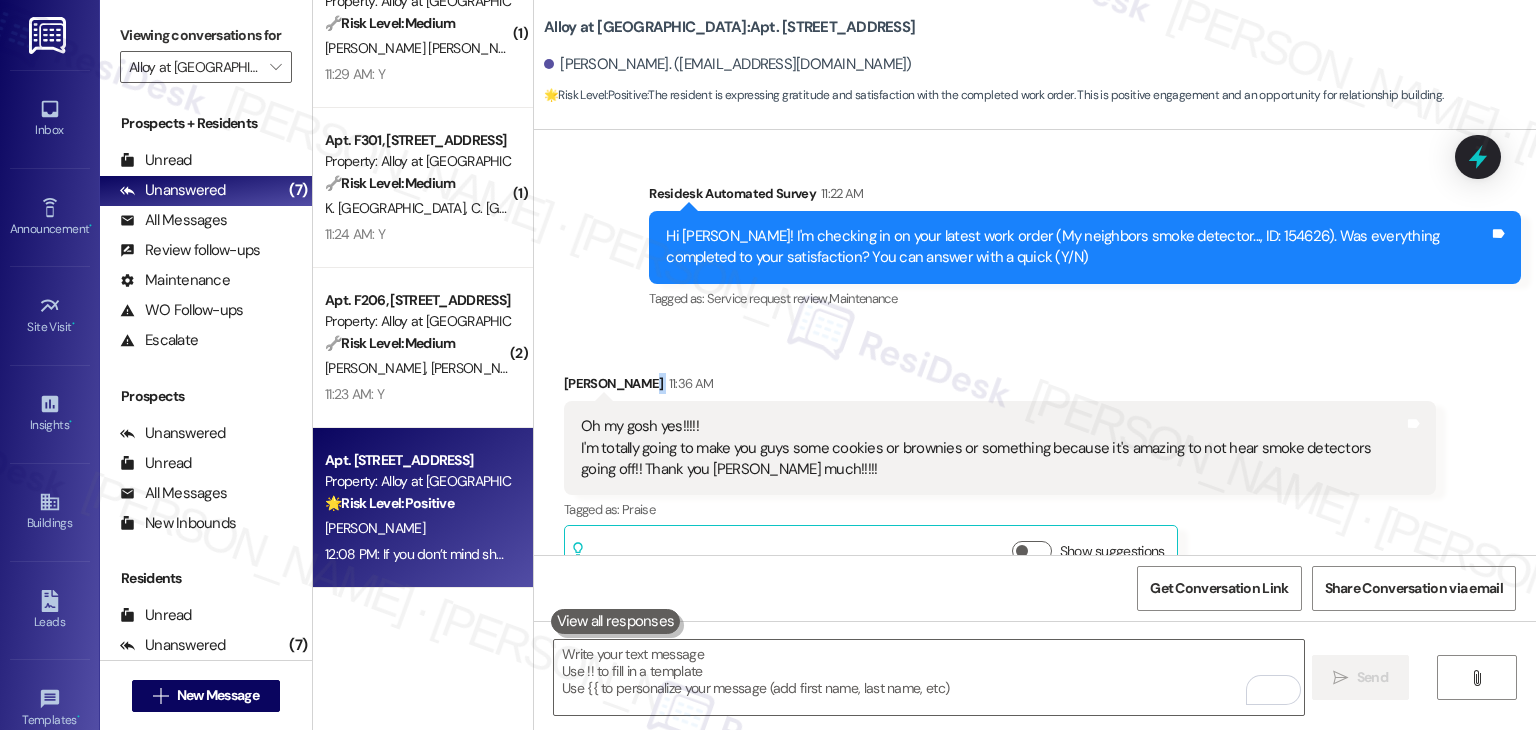 click on "Received via SMS Bruce Slater 11:36 AM Oh my gosh yes!!!!!
I'm totally going to make you guys some cookies or brownies or something because it's amazing to not hear smoke detectors going off!! Thank you soooo much!!!!! Tags and notes Tagged as:   Praise Click to highlight conversations about Praise  Related guidelines Show suggestions" at bounding box center [1000, 478] 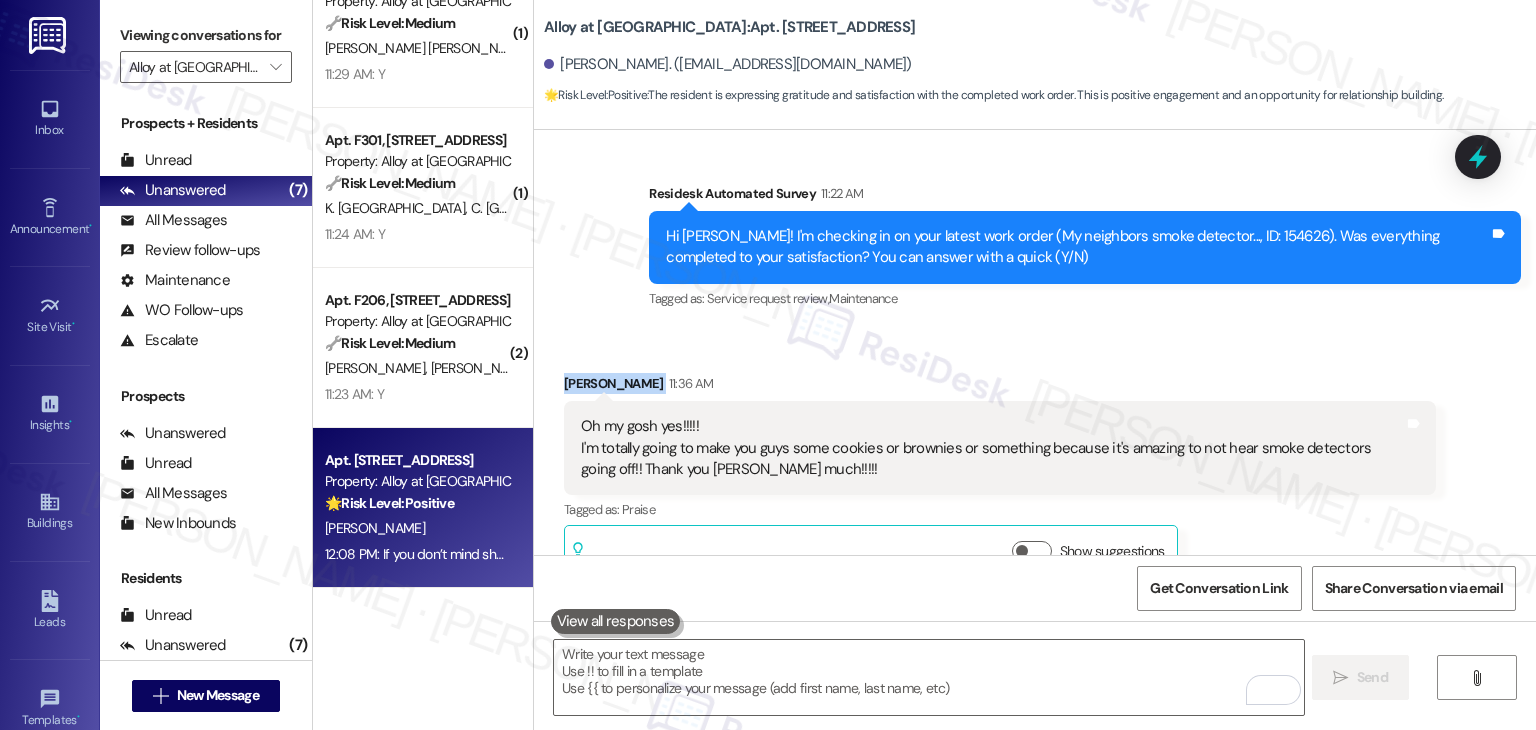 click on "Received via SMS Bruce Slater 11:36 AM Oh my gosh yes!!!!!
I'm totally going to make you guys some cookies or brownies or something because it's amazing to not hear smoke detectors going off!! Thank you soooo much!!!!! Tags and notes Tagged as:   Praise Click to highlight conversations about Praise  Related guidelines Show suggestions" at bounding box center (1000, 478) 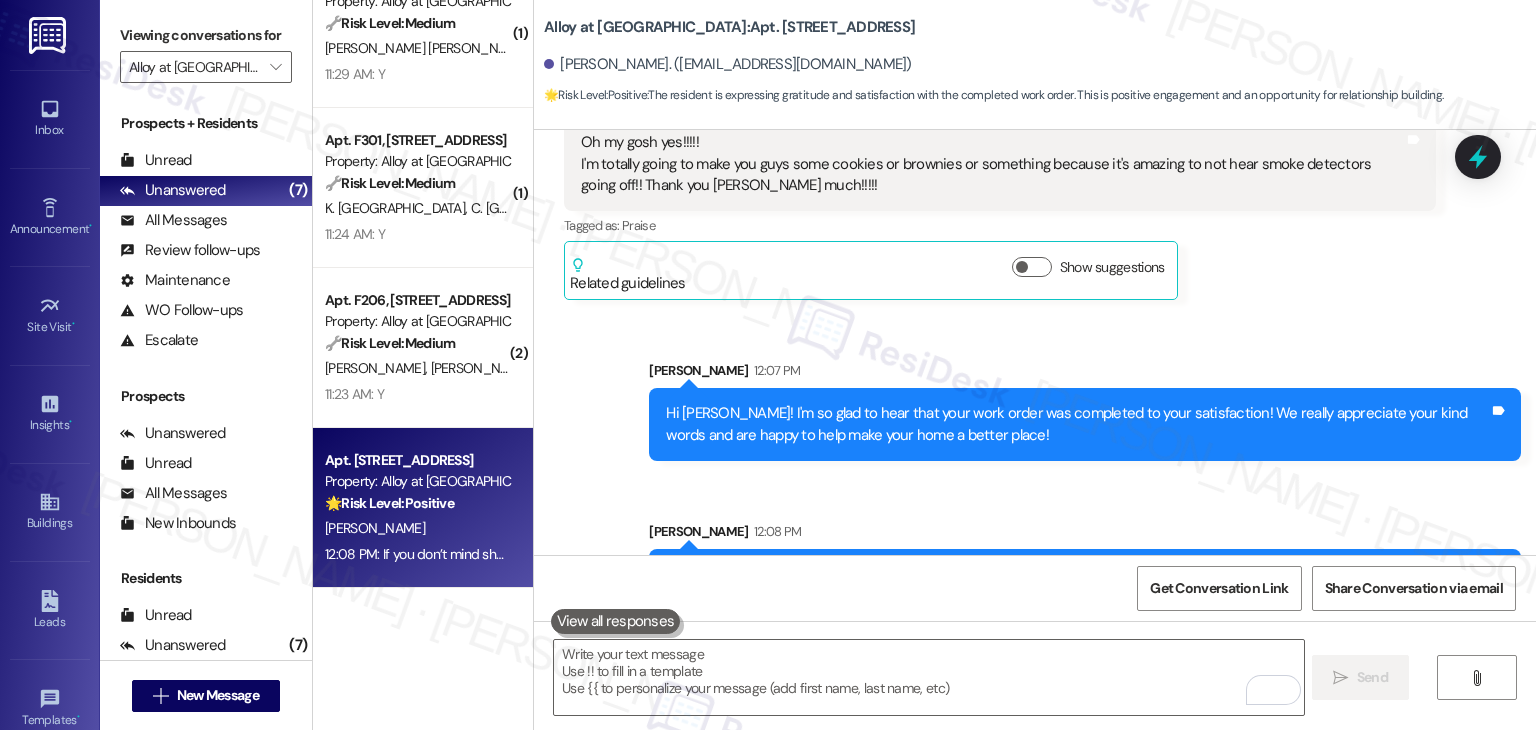 scroll, scrollTop: 4768, scrollLeft: 0, axis: vertical 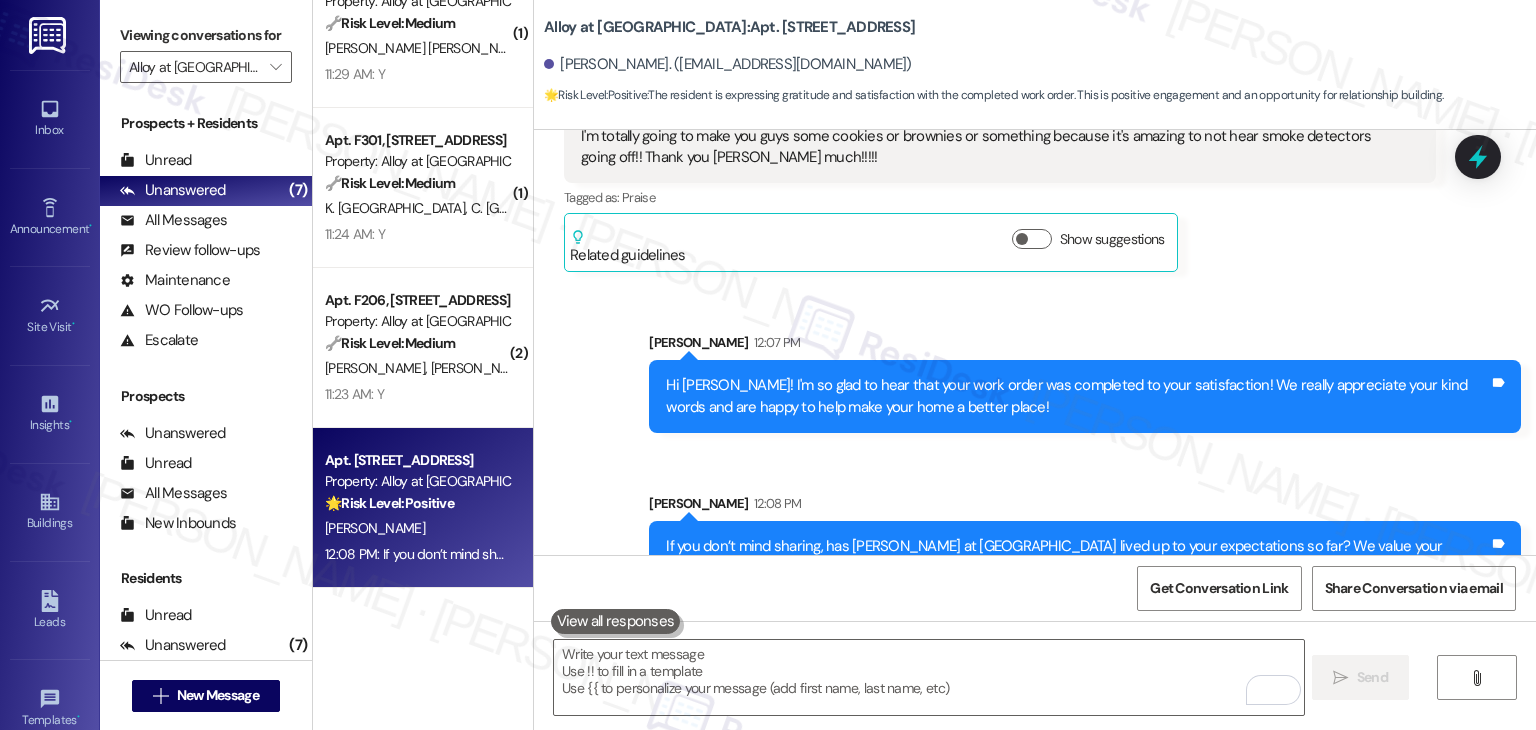 click on "Sent via SMS Sarah 12:08 PM If you don’t mind sharing, has Alloy at Geneva lived up to your expectations so far? We value your feedback and would love to hear about your experience. Thanks, and hope you have a great day! 😊 Tags and notes" at bounding box center [1085, 543] 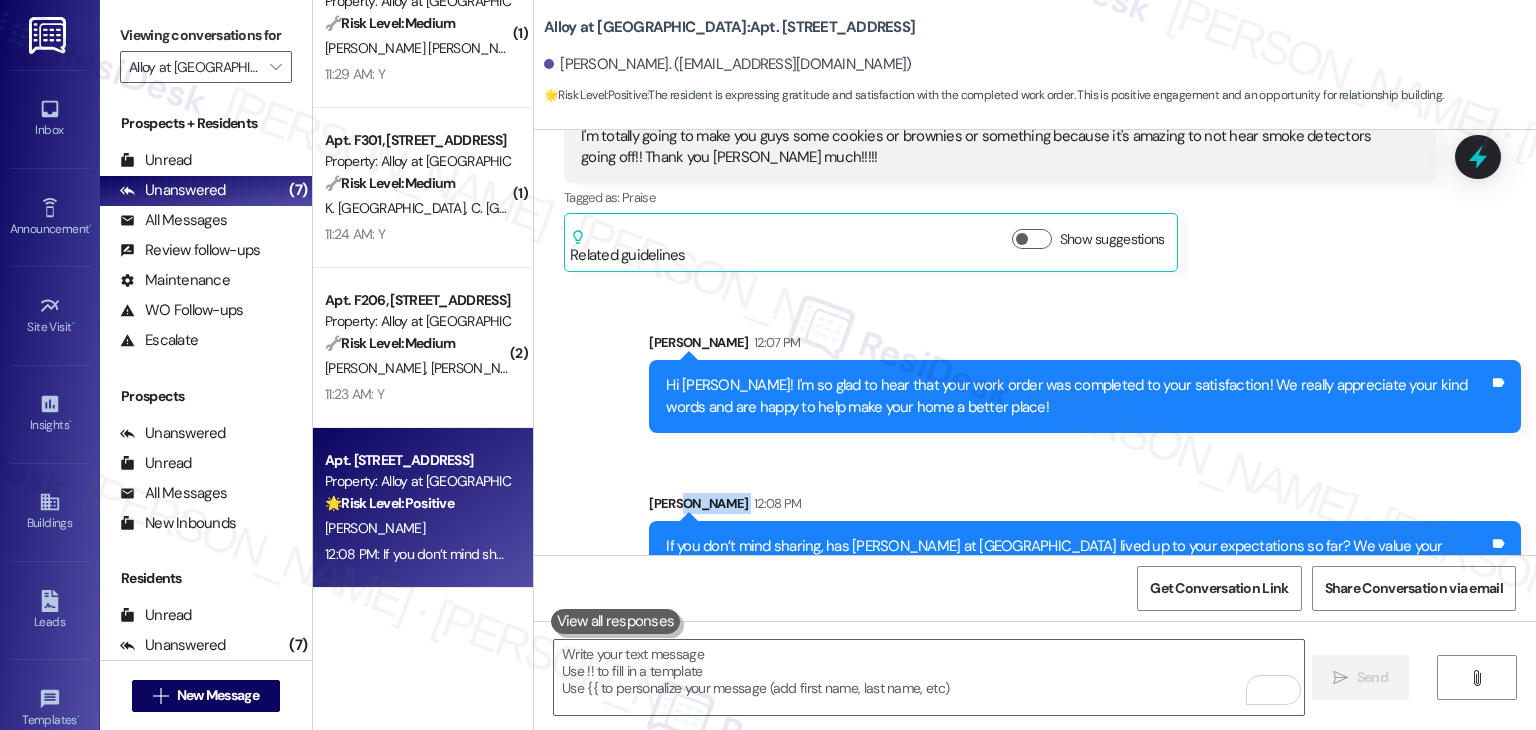 click on "Sent via SMS Sarah 12:08 PM If you don’t mind sharing, has Alloy at Geneva lived up to your expectations so far? We value your feedback and would love to hear about your experience. Thanks, and hope you have a great day! 😊 Tags and notes" at bounding box center [1085, 543] 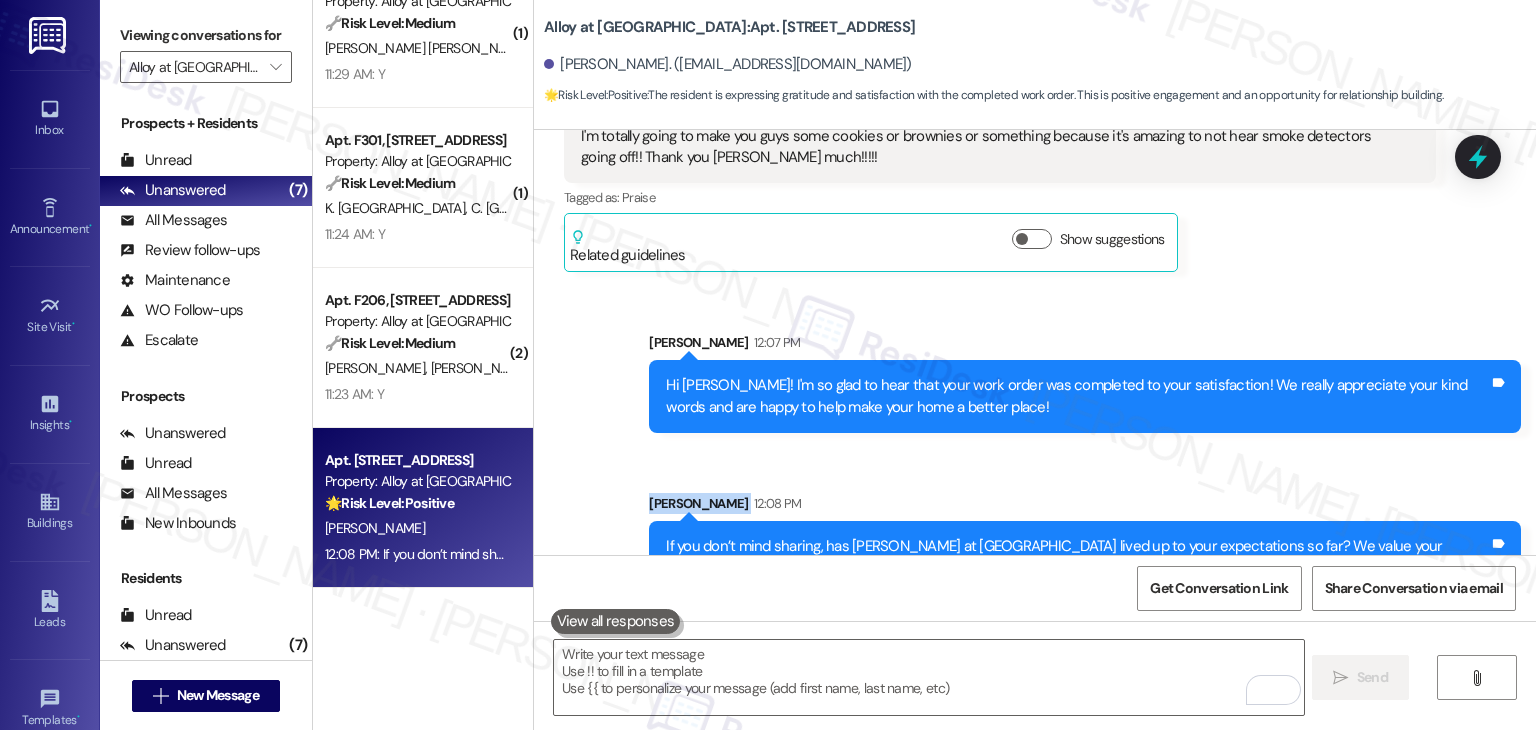 click on "Sent via SMS Sarah 12:08 PM If you don’t mind sharing, has Alloy at Geneva lived up to your expectations so far? We value your feedback and would love to hear about your experience. Thanks, and hope you have a great day! 😊 Tags and notes" at bounding box center [1085, 543] 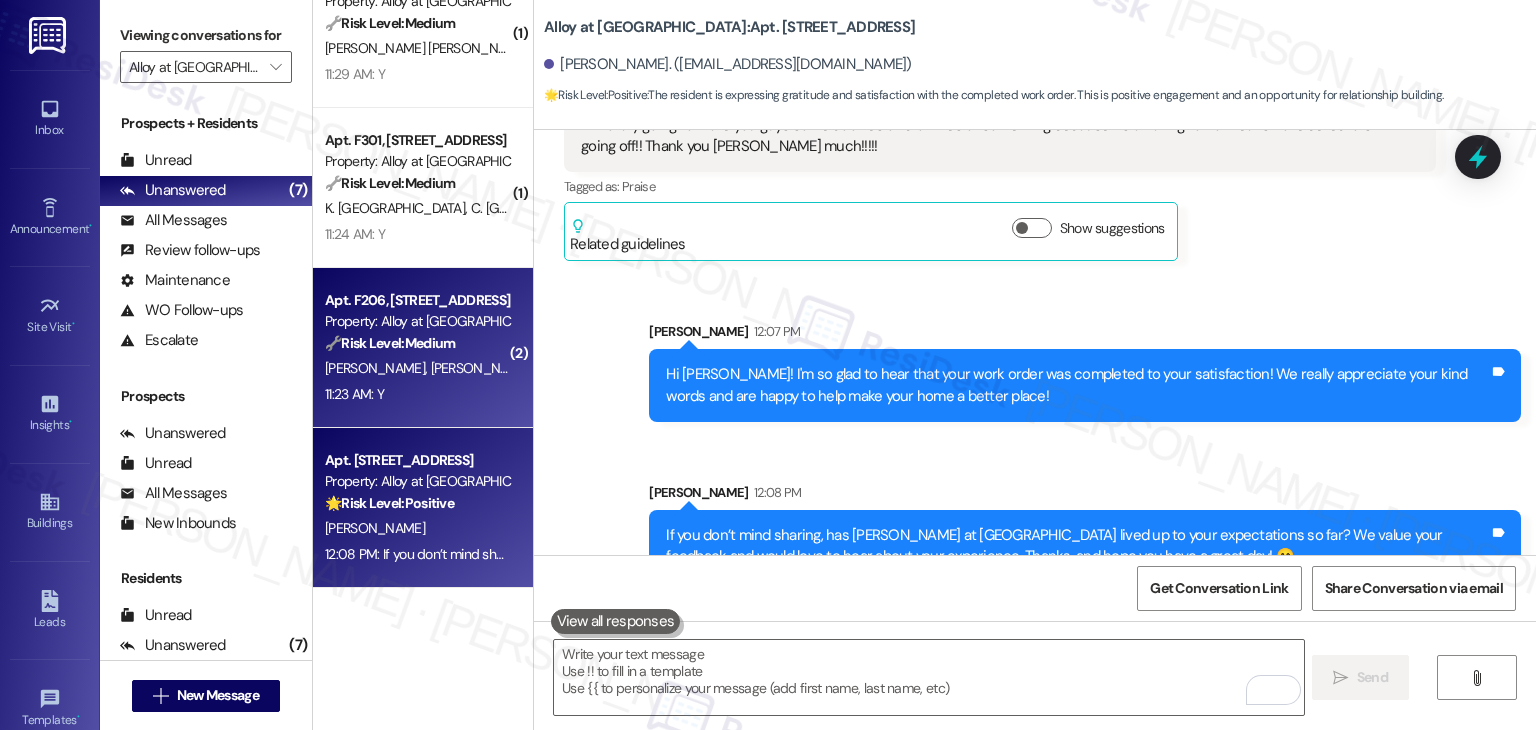 click on "11:23 AM: Y 11:23 AM: Y" at bounding box center [417, 394] 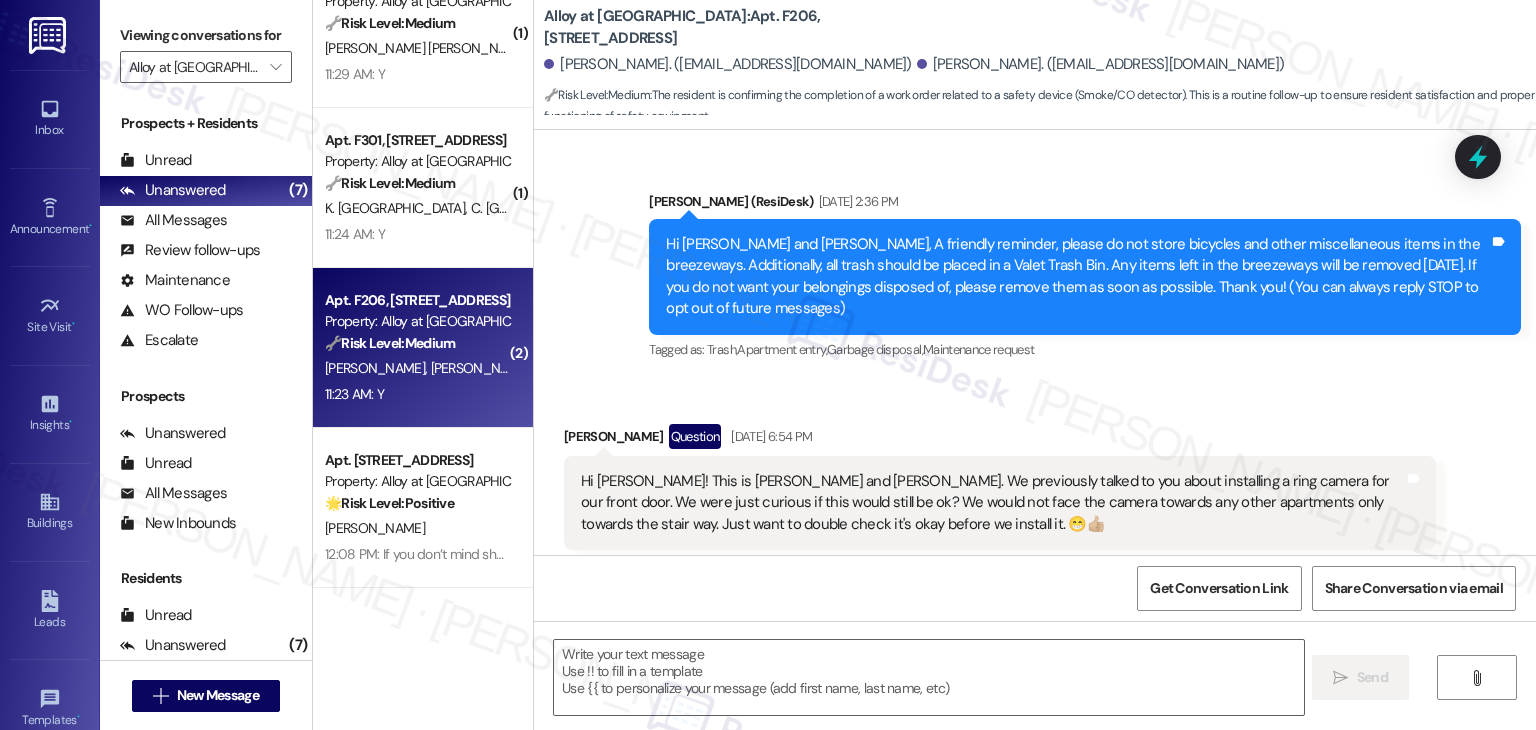 scroll, scrollTop: 8994, scrollLeft: 0, axis: vertical 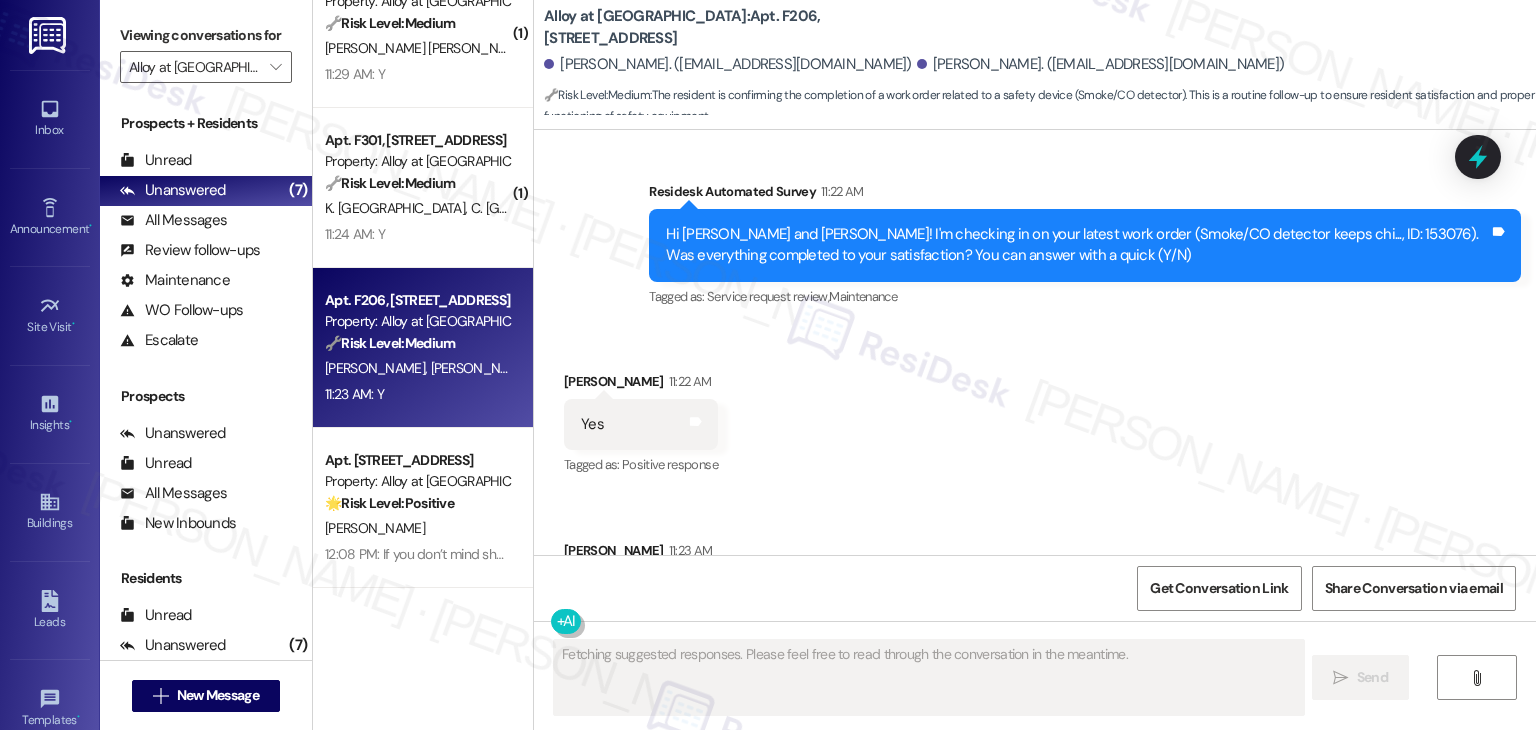 click on "Received via SMS Gage Martinez 11:22 AM Yes Tags and notes Tagged as:   Positive response Click to highlight conversations about Positive response Received via SMS Julia Smith 11:23 AM Y Tags and notes Tagged as:   Positive response Click to highlight conversations about Positive response" at bounding box center [1035, 495] 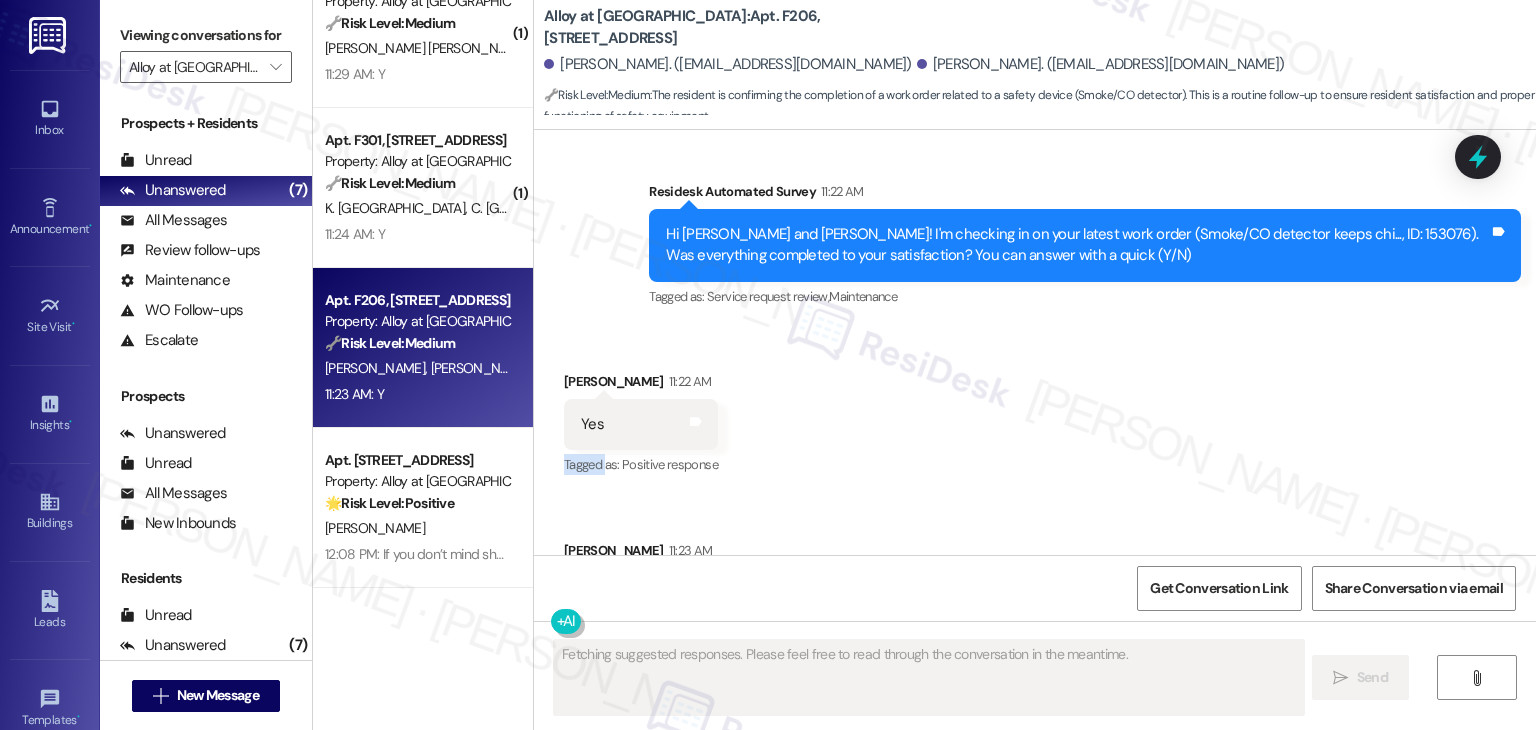 click on "Received via SMS Gage Martinez 11:22 AM Yes Tags and notes Tagged as:   Positive response Click to highlight conversations about Positive response Received via SMS Julia Smith 11:23 AM Y Tags and notes Tagged as:   Positive response Click to highlight conversations about Positive response" at bounding box center [1035, 495] 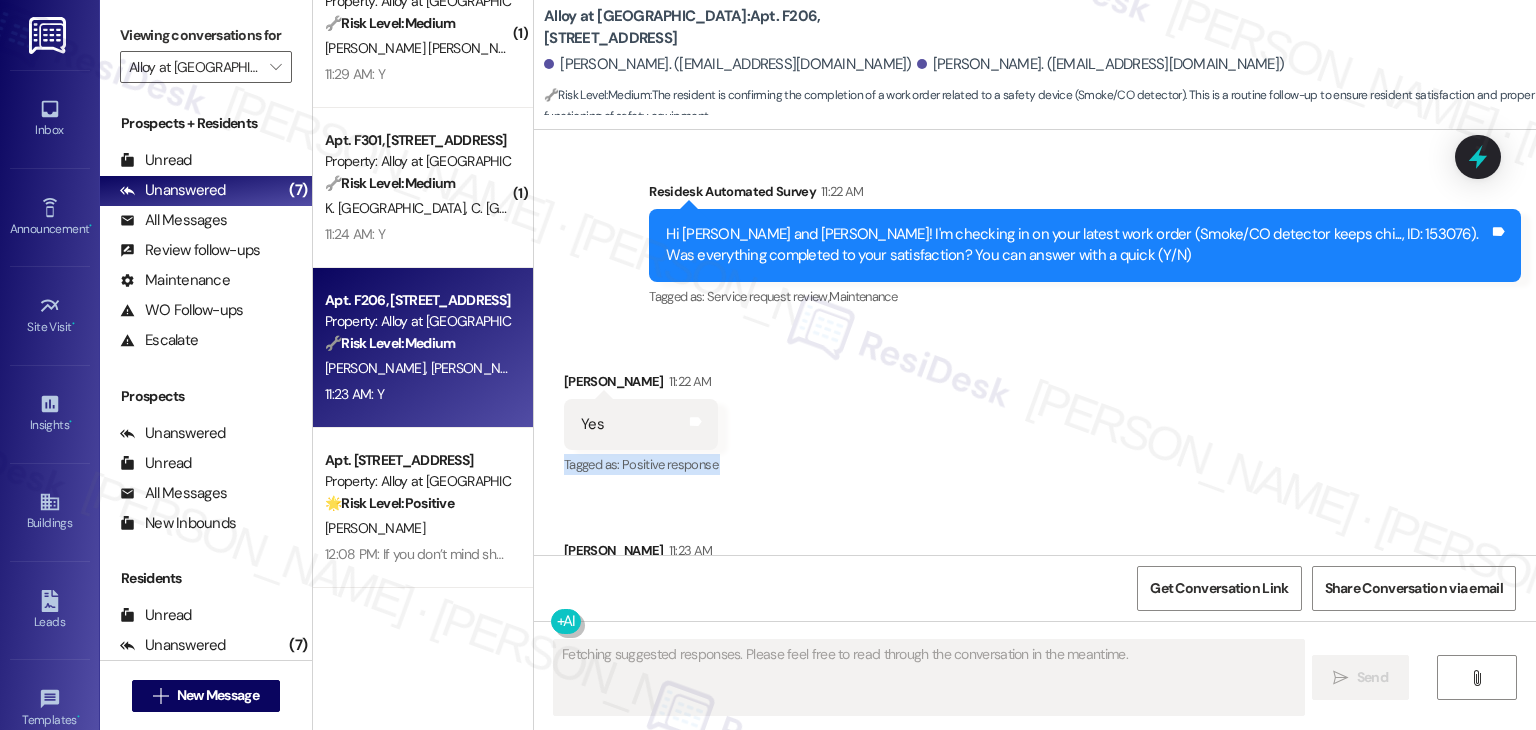 click on "Received via SMS Gage Martinez 11:22 AM Yes Tags and notes Tagged as:   Positive response Click to highlight conversations about Positive response Received via SMS Julia Smith 11:23 AM Y Tags and notes Tagged as:   Positive response Click to highlight conversations about Positive response" at bounding box center (1035, 495) 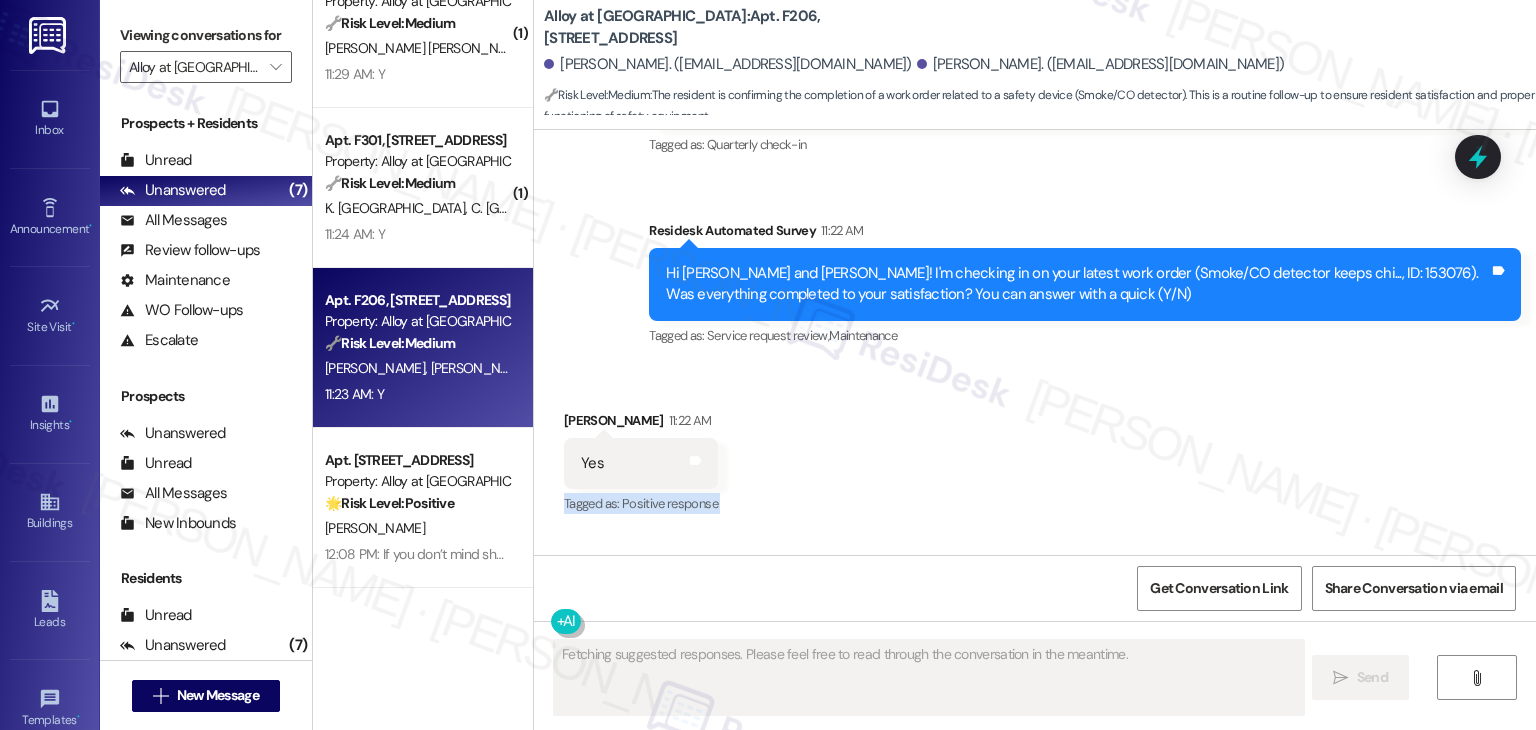 scroll, scrollTop: 8794, scrollLeft: 0, axis: vertical 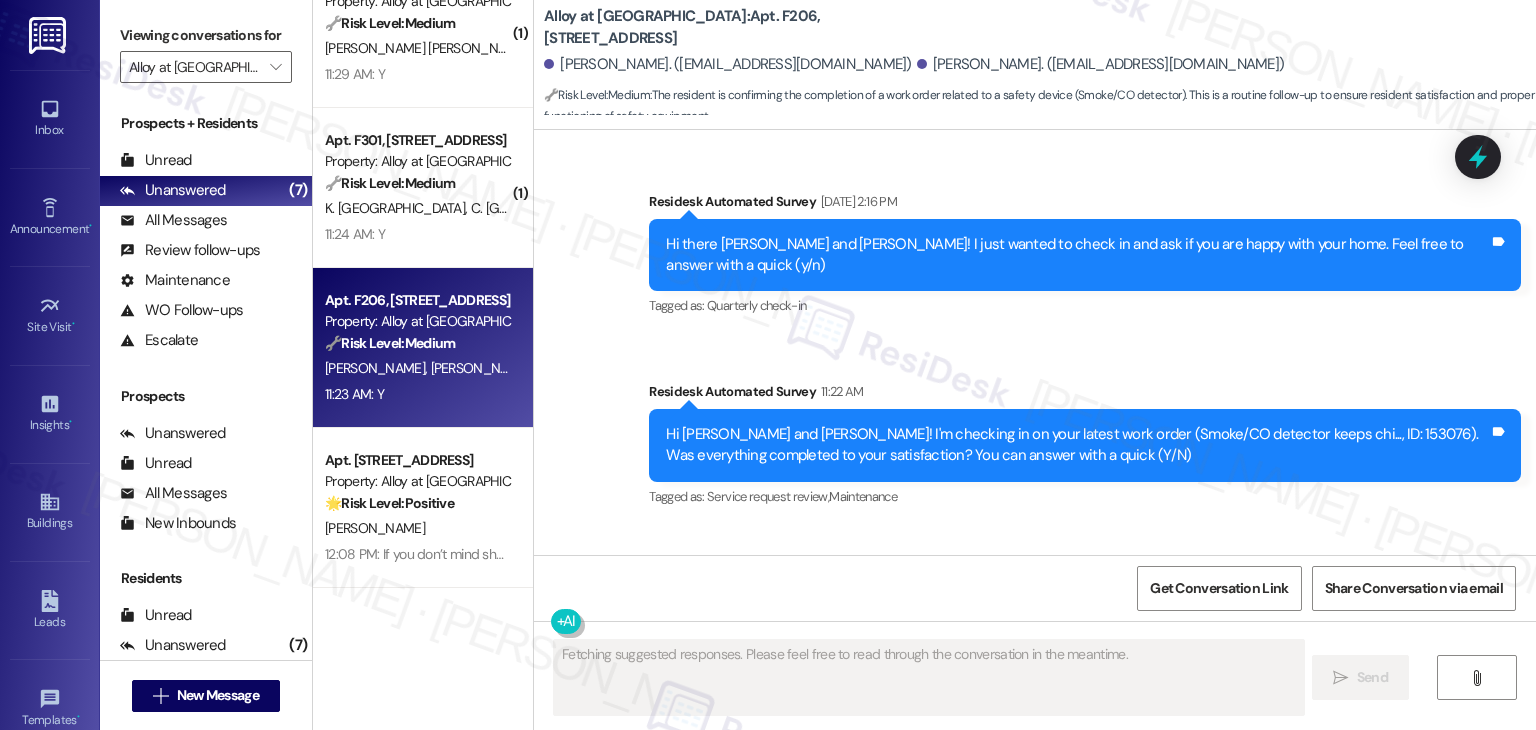 click on "Received via SMS Gage Martinez 11:22 AM Yes Tags and notes Tagged as:   Positive response Click to highlight conversations about Positive response Received via SMS Julia Smith 11:23 AM Y Tags and notes Tagged as:   Positive response Click to highlight conversations about Positive response" at bounding box center [1035, 695] 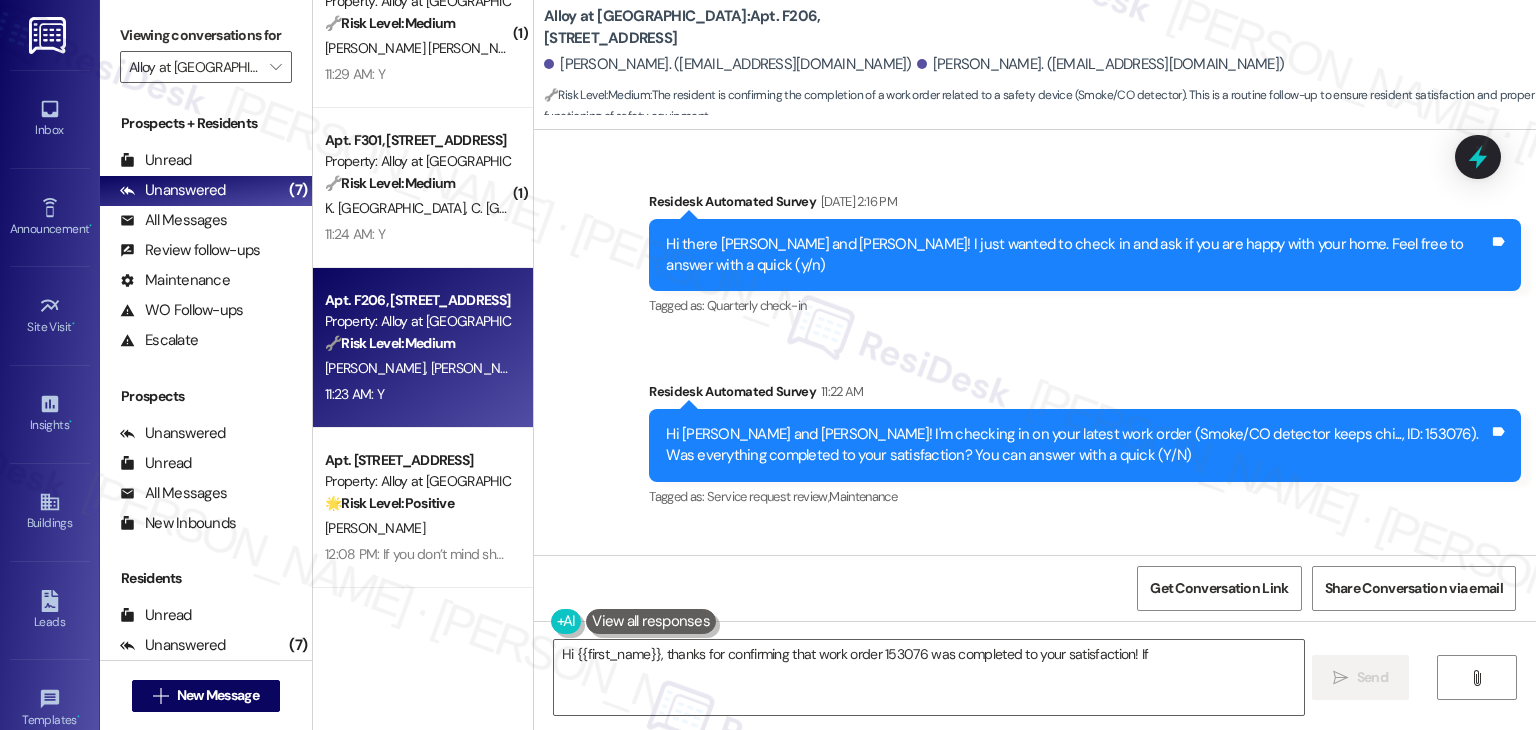 click on "Received via SMS Gage Martinez 11:22 AM Yes Tags and notes Tagged as:   Positive response Click to highlight conversations about Positive response Received via SMS Julia Smith 11:23 AM Y Tags and notes Tagged as:   Positive response Click to highlight conversations about Positive response" at bounding box center [1035, 695] 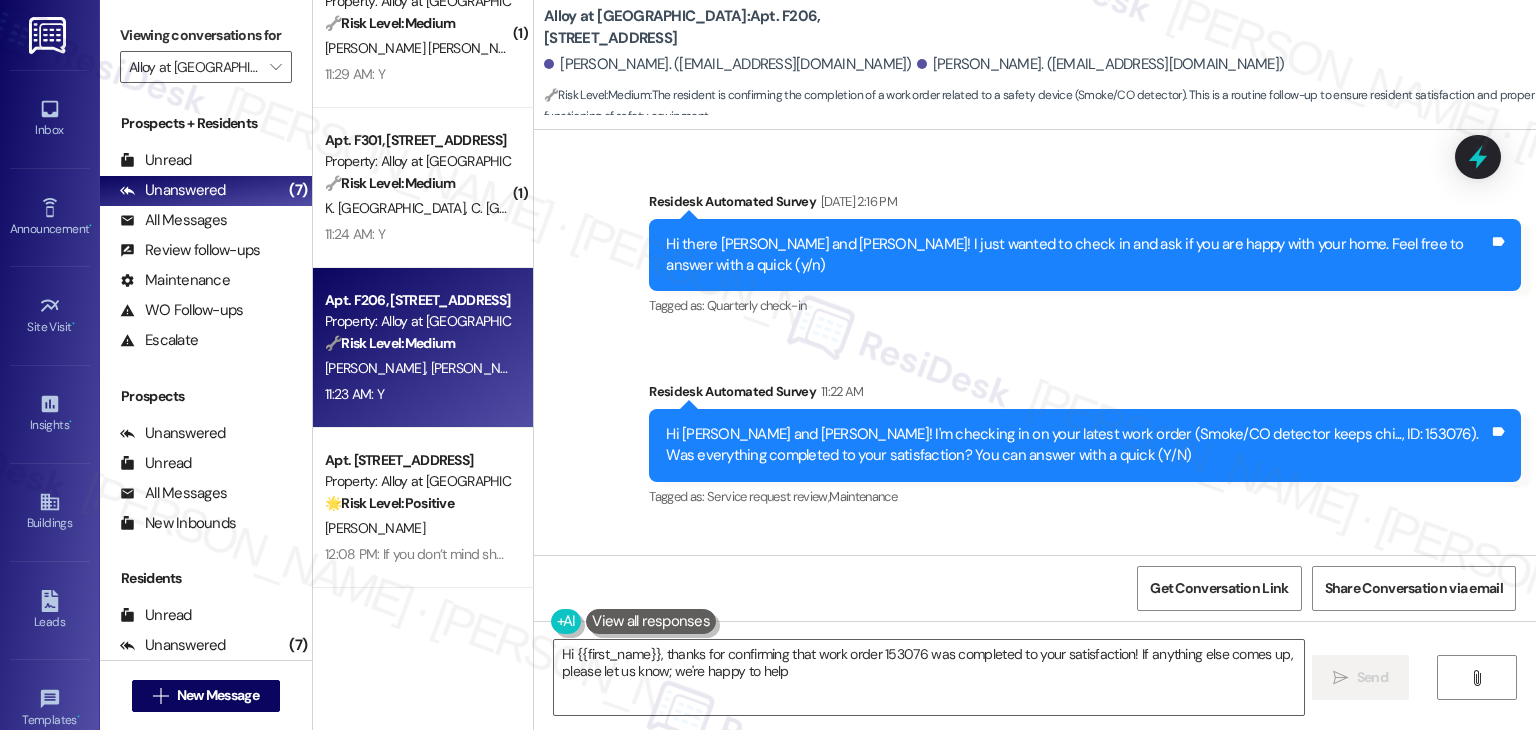 type on "Hi {{first_name}}, thanks for confirming that work order 153076 was completed to your satisfaction! If anything else comes up, please let us know; we're happy to help!" 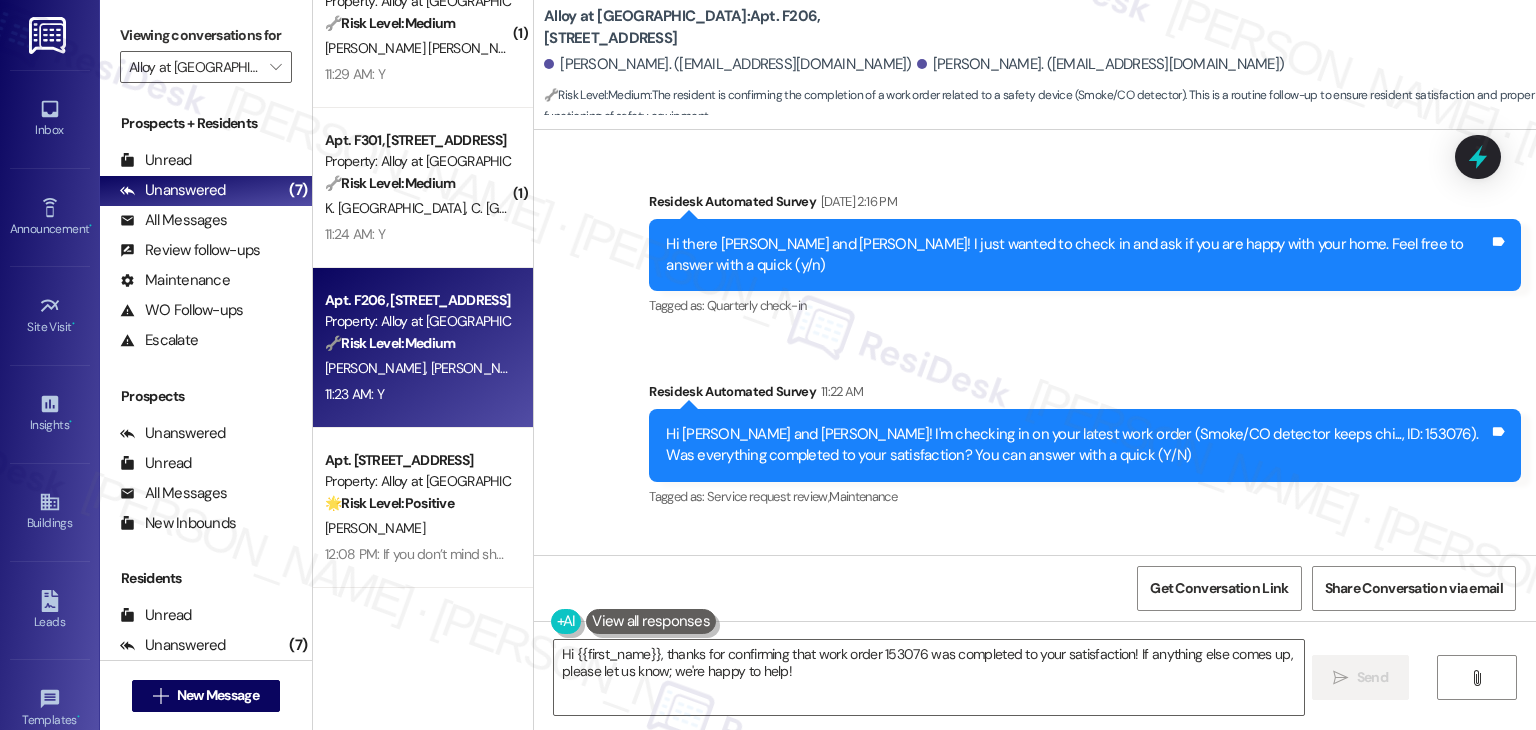 scroll, scrollTop: 8994, scrollLeft: 0, axis: vertical 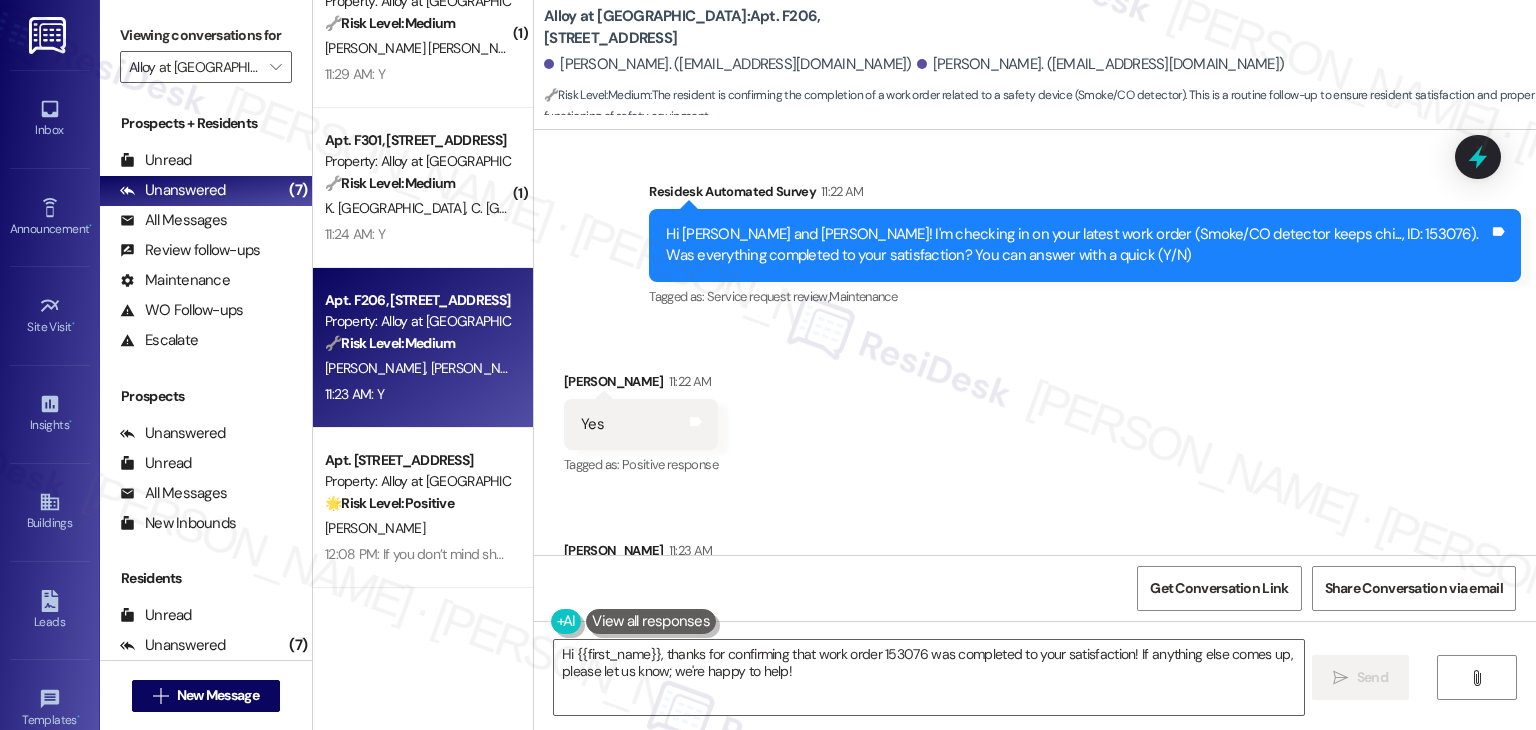 click on "Received via SMS Gage Martinez 11:22 AM Yes Tags and notes Tagged as:   Positive response Click to highlight conversations about Positive response Received via SMS Julia Smith 11:23 AM Y Tags and notes Tagged as:   Positive response Click to highlight conversations about Positive response" at bounding box center [1035, 495] 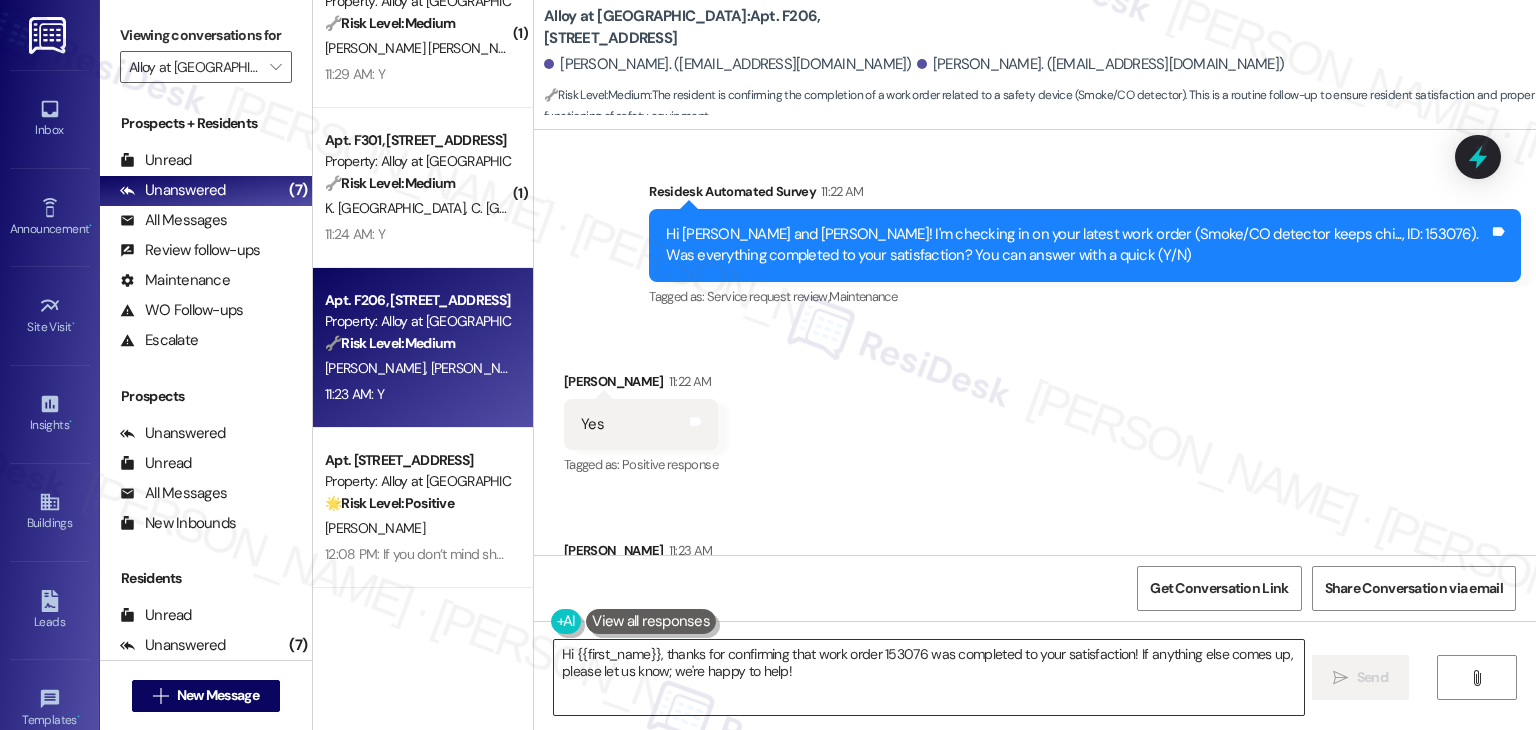 click on "Hi {{first_name}}, thanks for confirming that work order 153076 was completed to your satisfaction! If anything else comes up, please let us know; we're happy to help!" at bounding box center (928, 677) 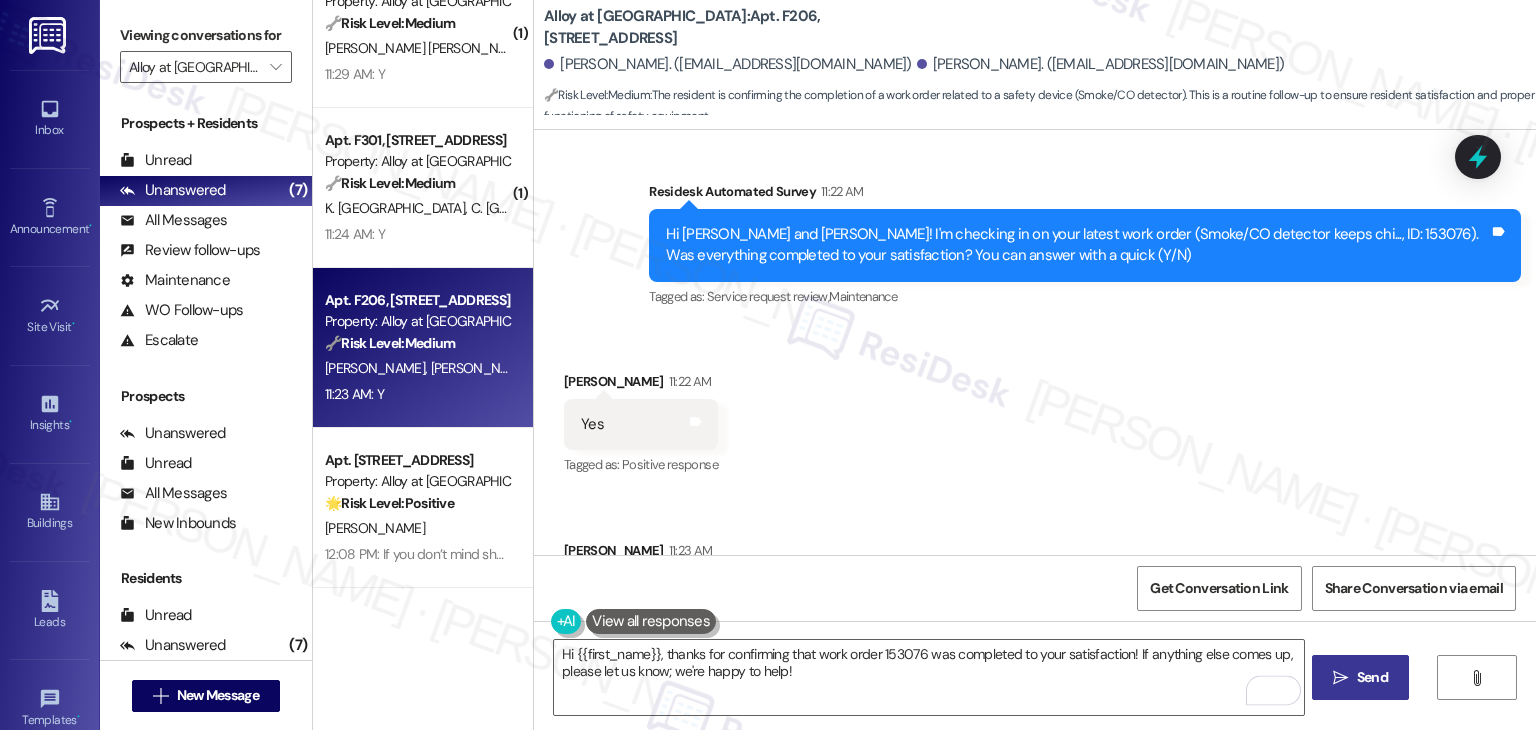 click on "Send" at bounding box center [1372, 677] 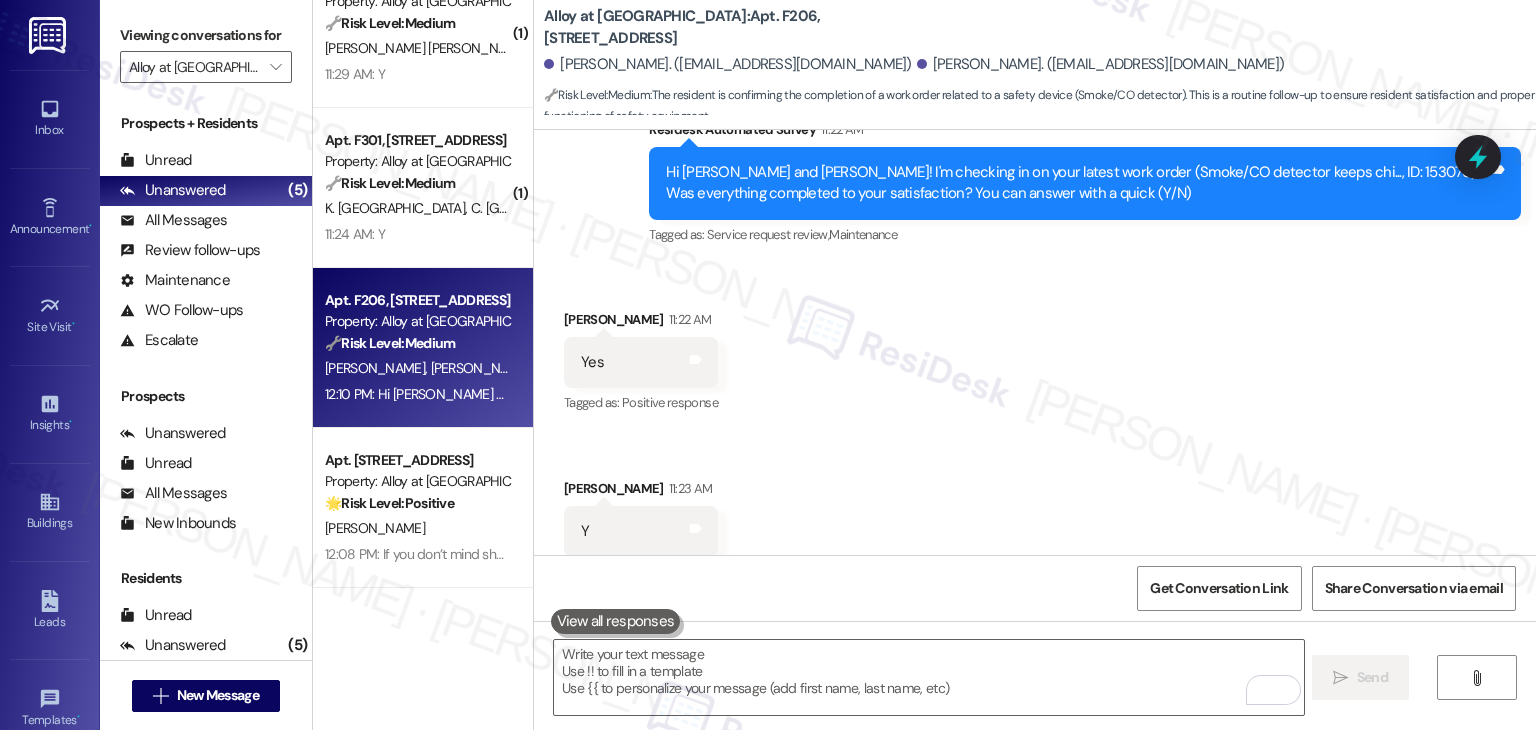 scroll, scrollTop: 9155, scrollLeft: 0, axis: vertical 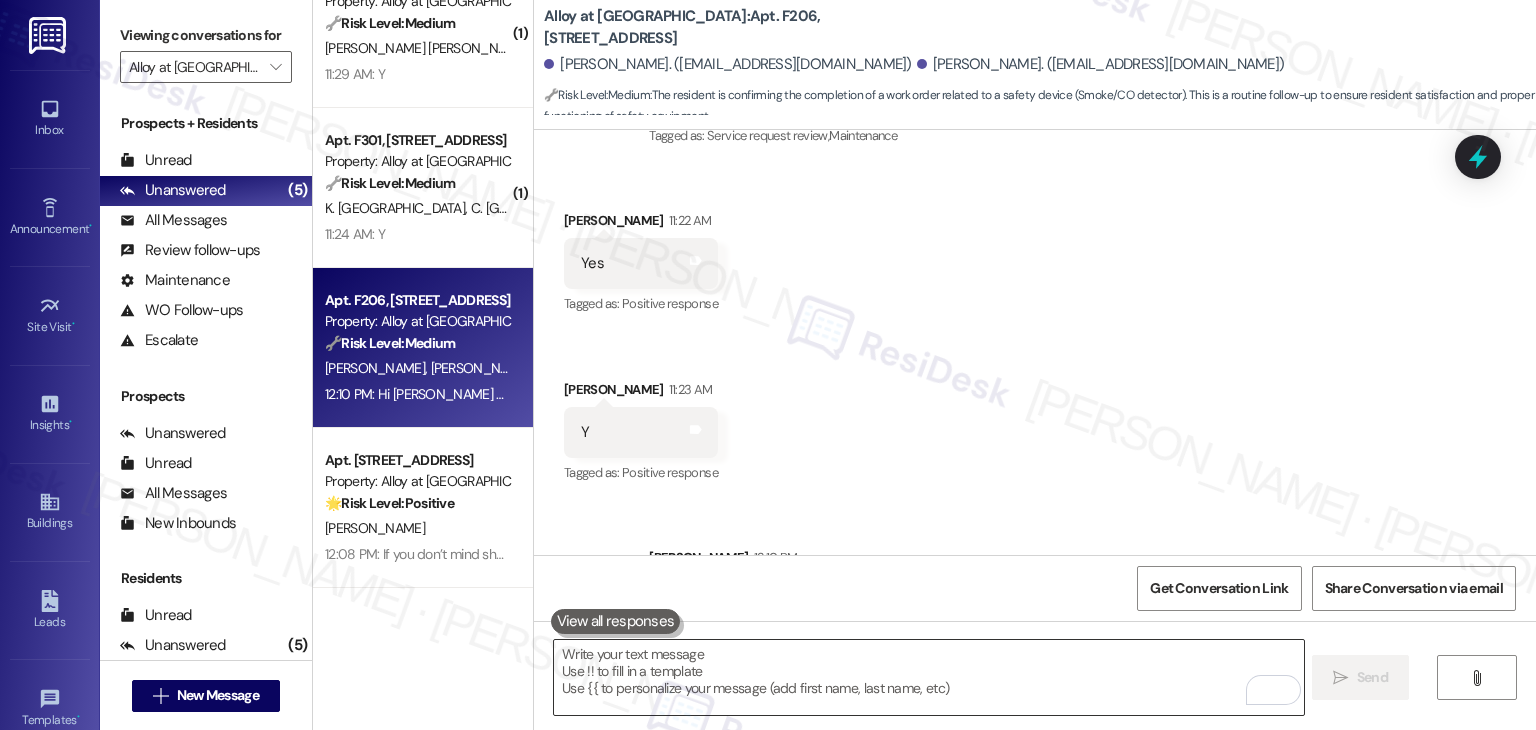 click at bounding box center [928, 677] 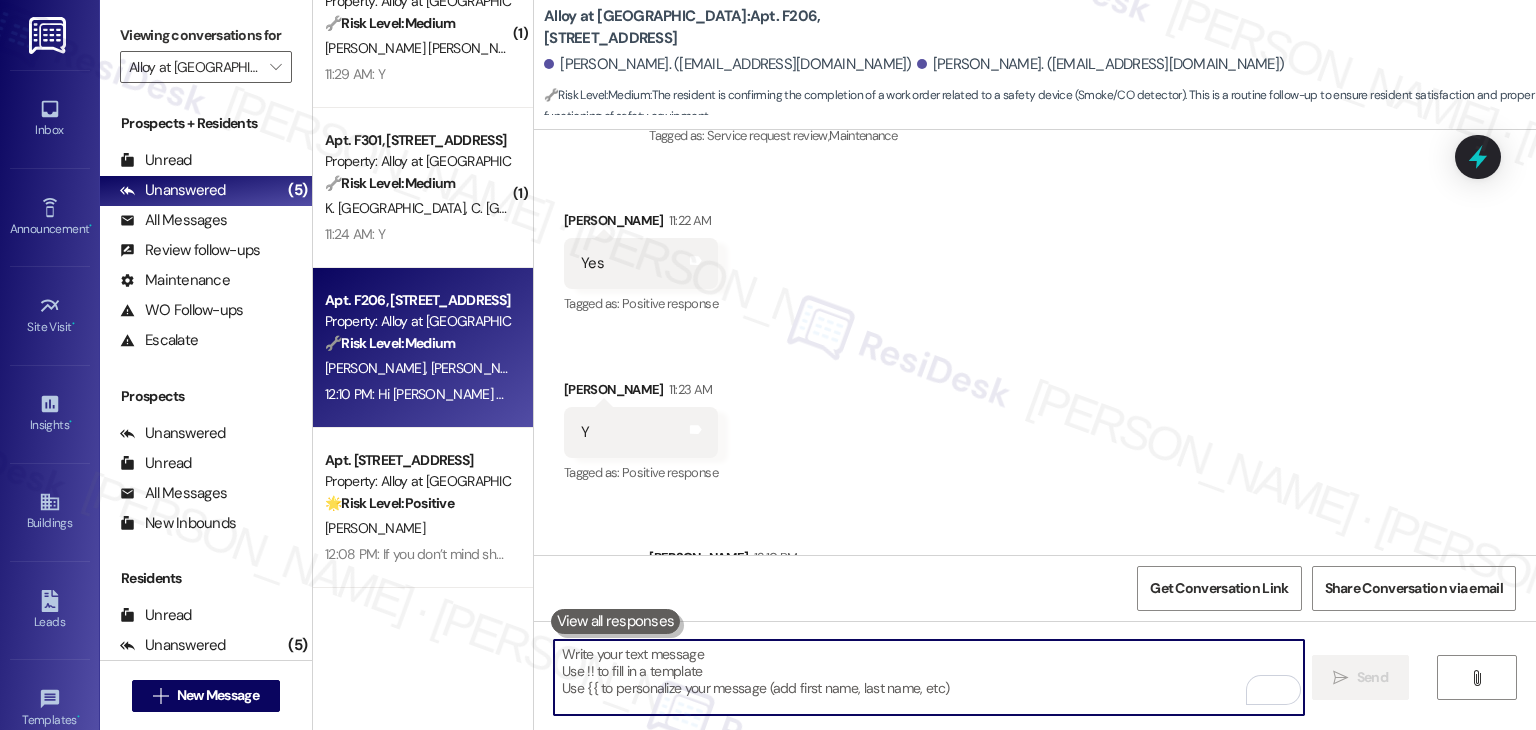 paste on "Has {{property}} met your expectations so far? We would love to hear about your experience. Thank you, and have a great day! 😊" 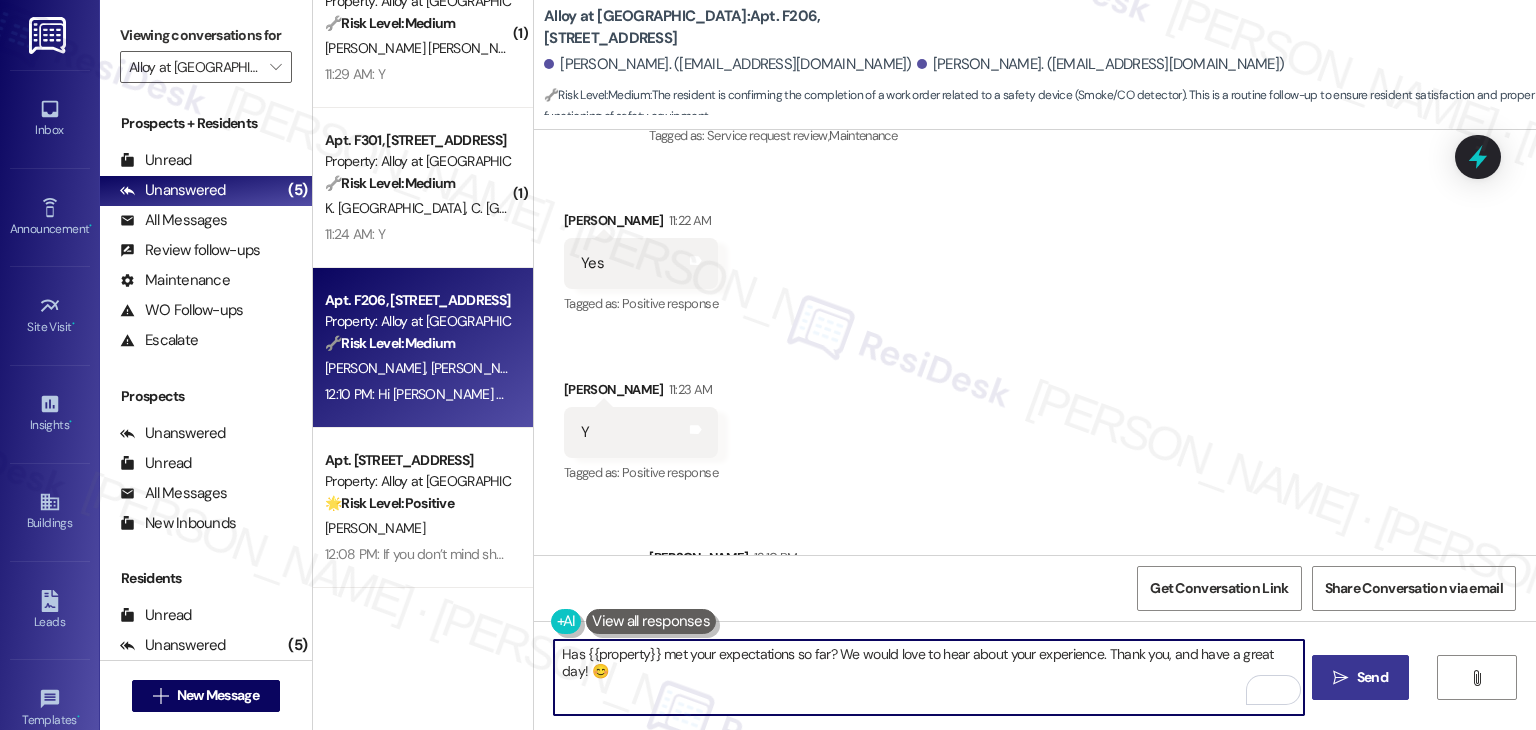 type on "Has {{property}} met your expectations so far? We would love to hear about your experience. Thank you, and have a great day! 😊" 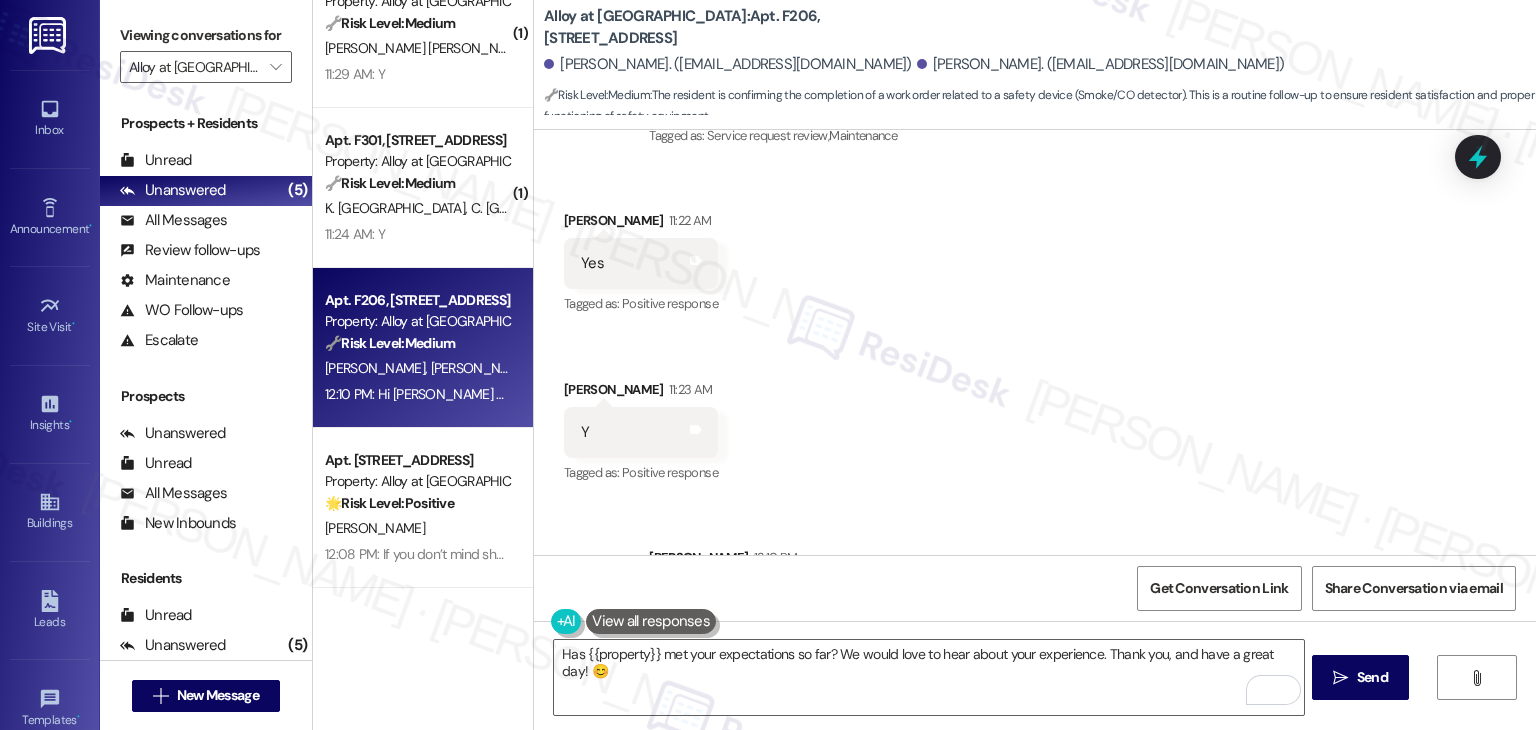 click on "Received via SMS Gage Martinez 11:22 AM Yes Tags and notes Tagged as:   Positive response Click to highlight conversations about Positive response Received via SMS Julia Smith 11:23 AM Y Tags and notes Tagged as:   Positive response Click to highlight conversations about Positive response" at bounding box center (1035, 334) 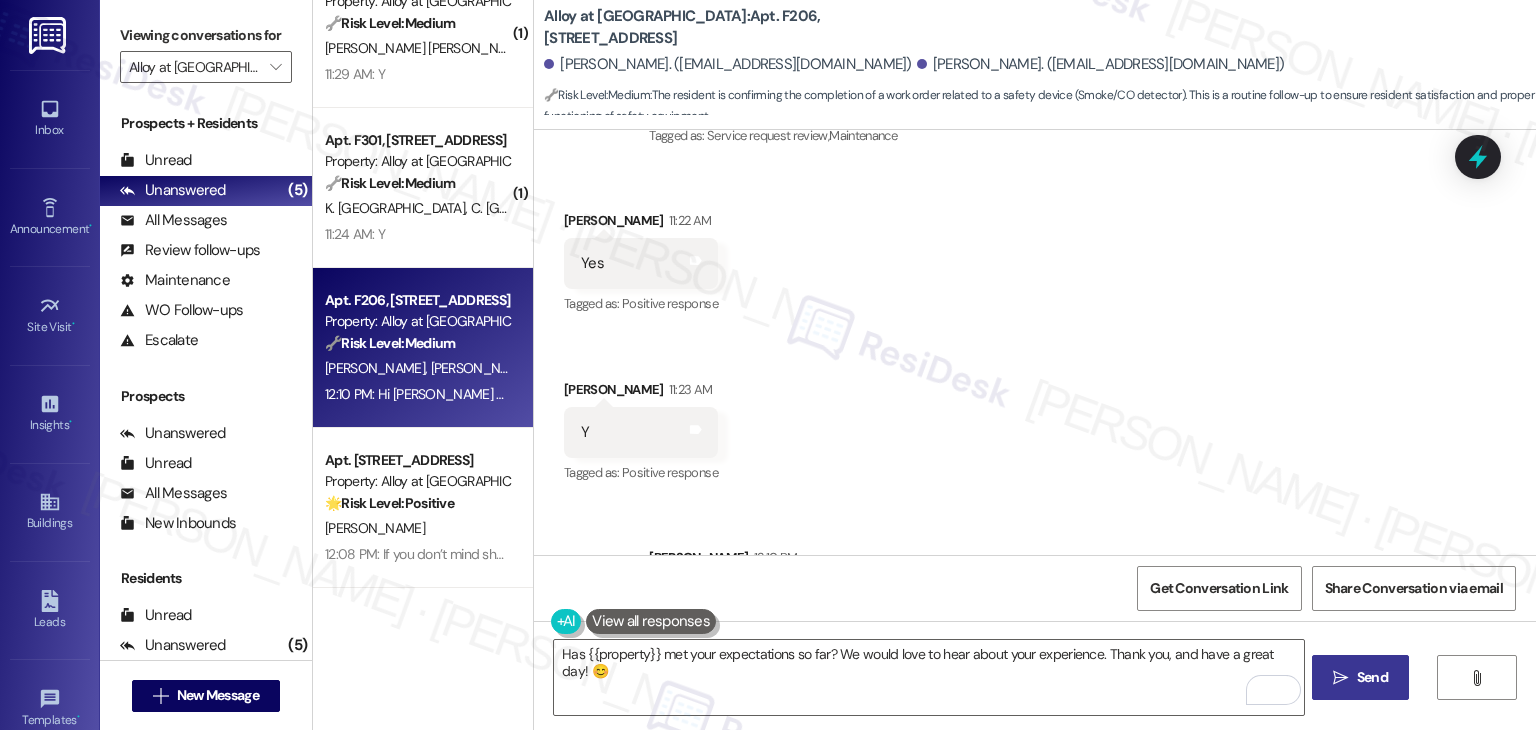 click on " Send" at bounding box center (1360, 677) 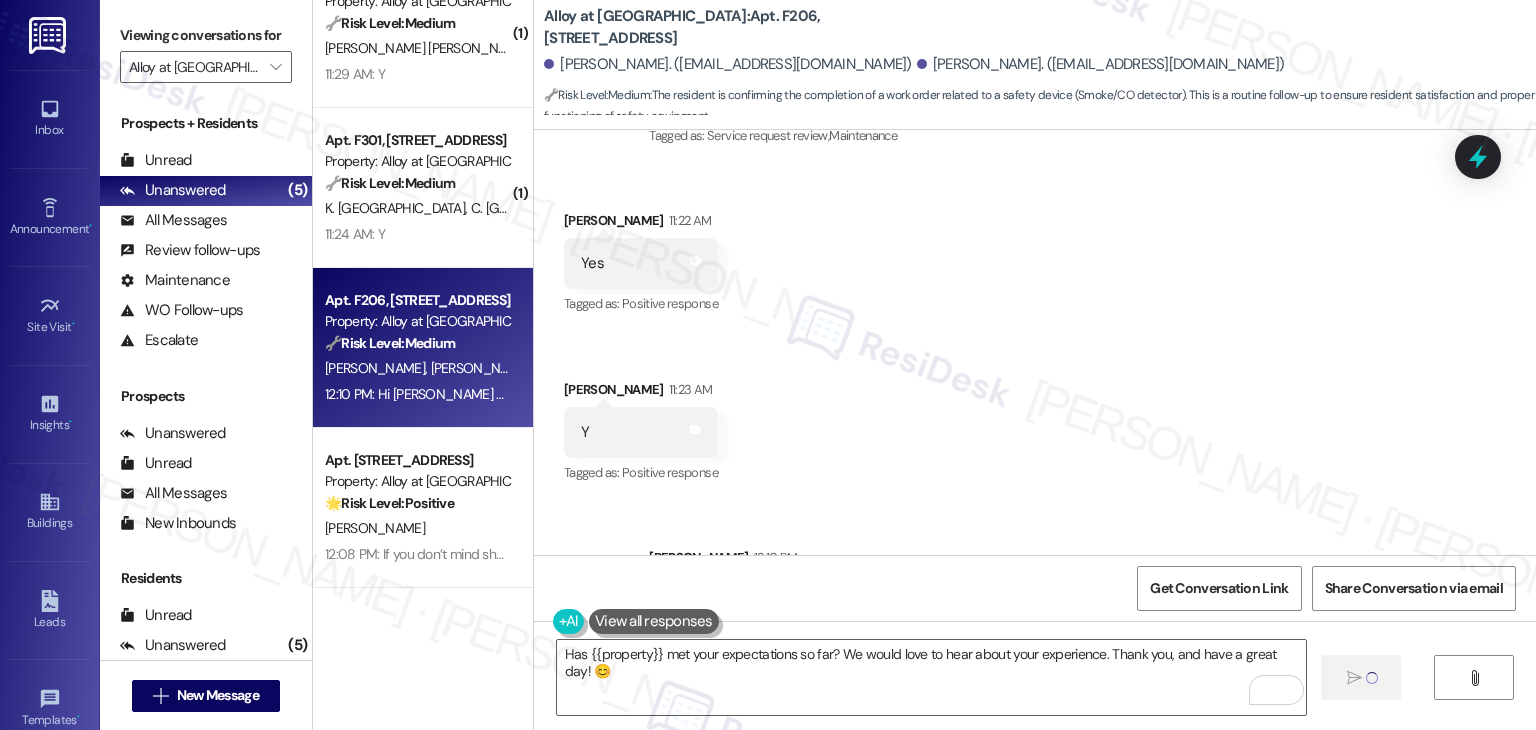 type 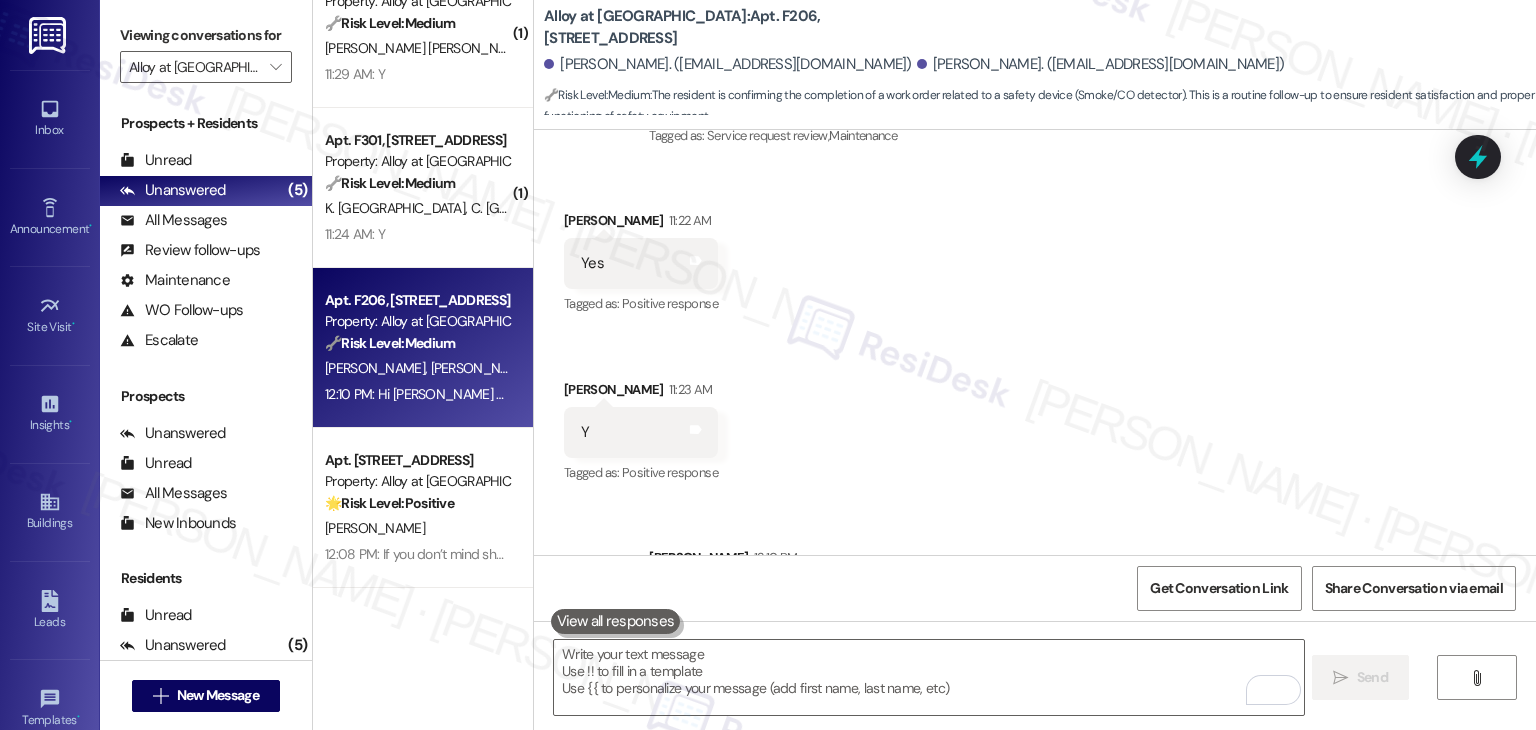 scroll, scrollTop: 8993, scrollLeft: 0, axis: vertical 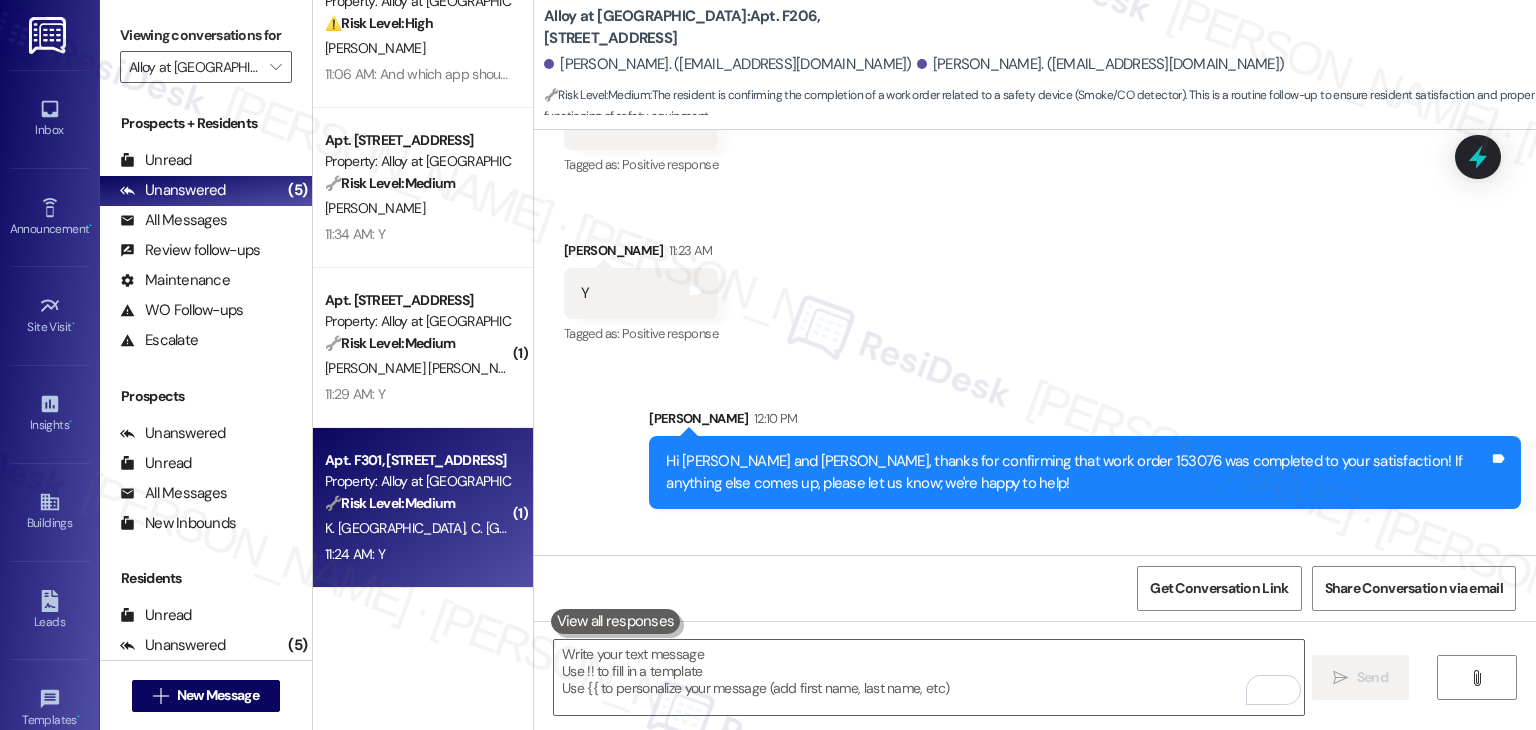 click on "K. Rochester C. Rochester" at bounding box center [417, 528] 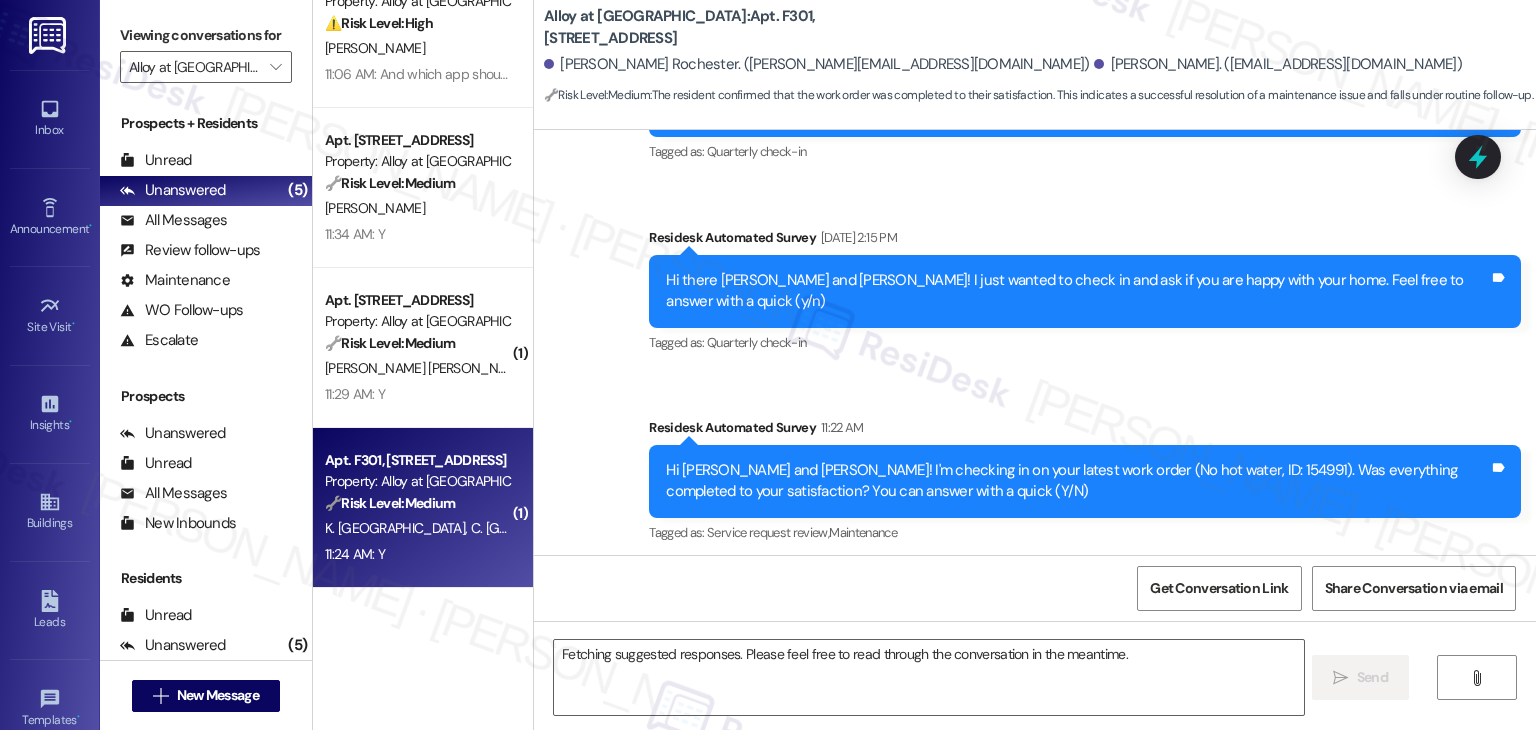 scroll, scrollTop: 1295, scrollLeft: 0, axis: vertical 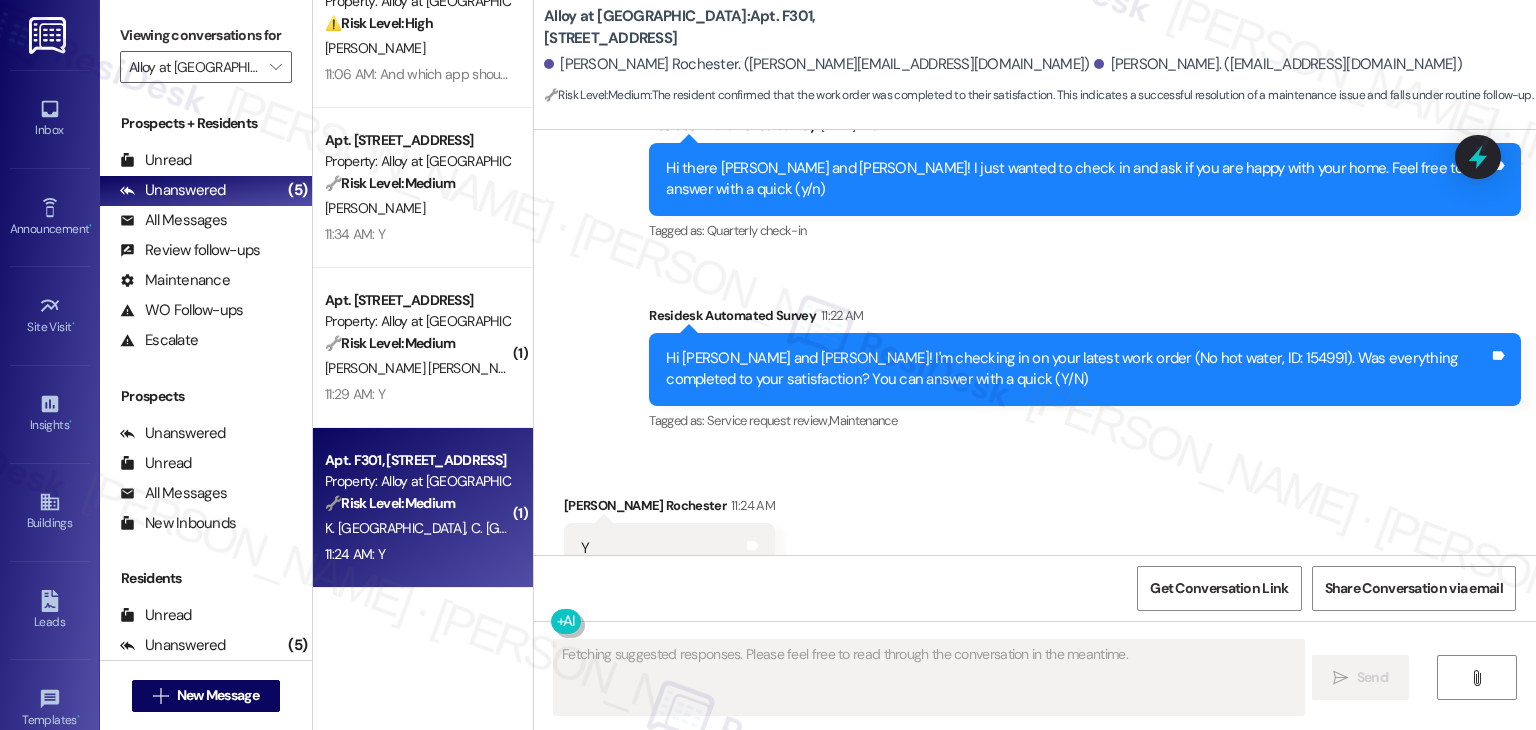 click on "Received via SMS Calvin Rochester 11:24 AM Y Tags and notes Tagged as:   Positive response Click to highlight conversations about Positive response" at bounding box center [1035, 534] 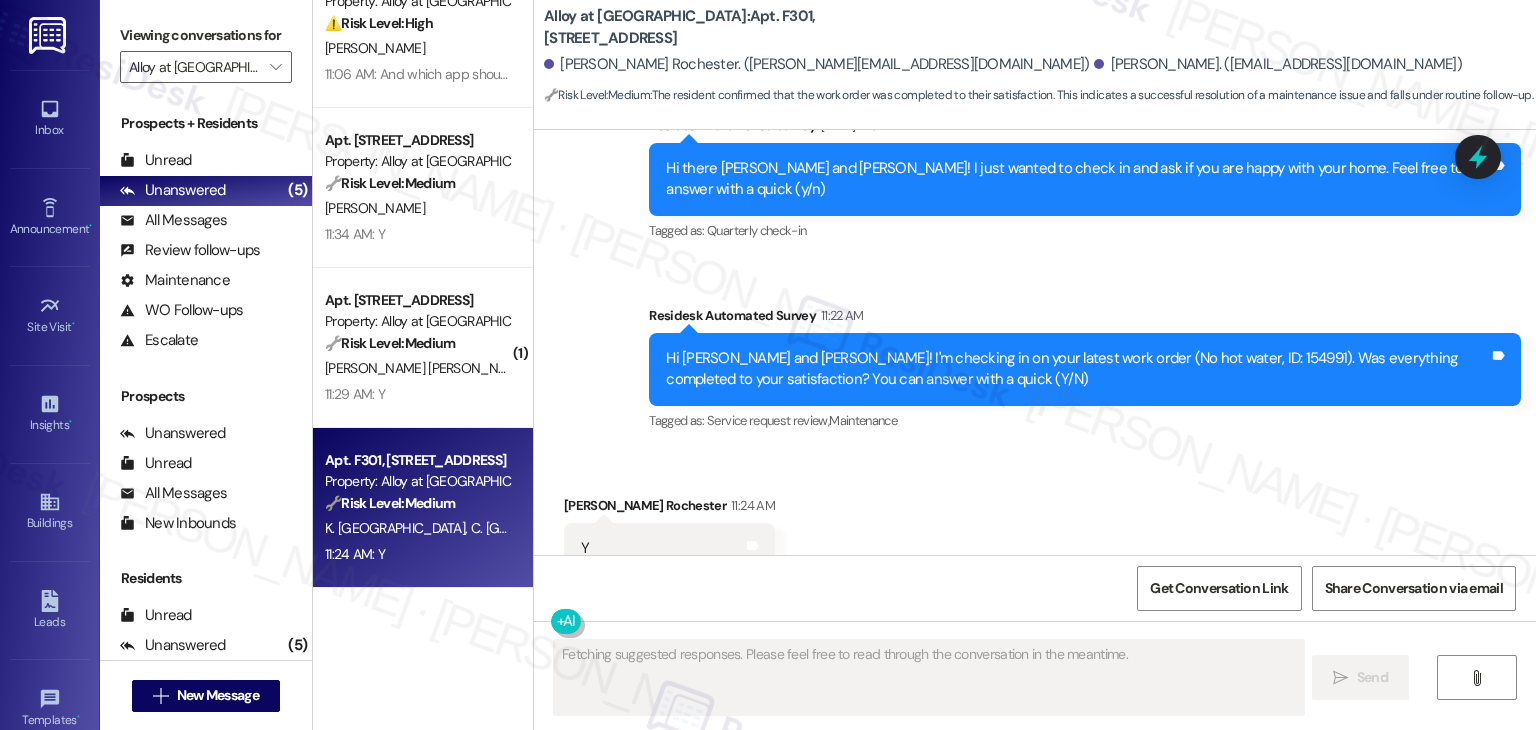 click on "Received via SMS Calvin Rochester 11:24 AM Y Tags and notes Tagged as:   Positive response Click to highlight conversations about Positive response" at bounding box center [1035, 534] 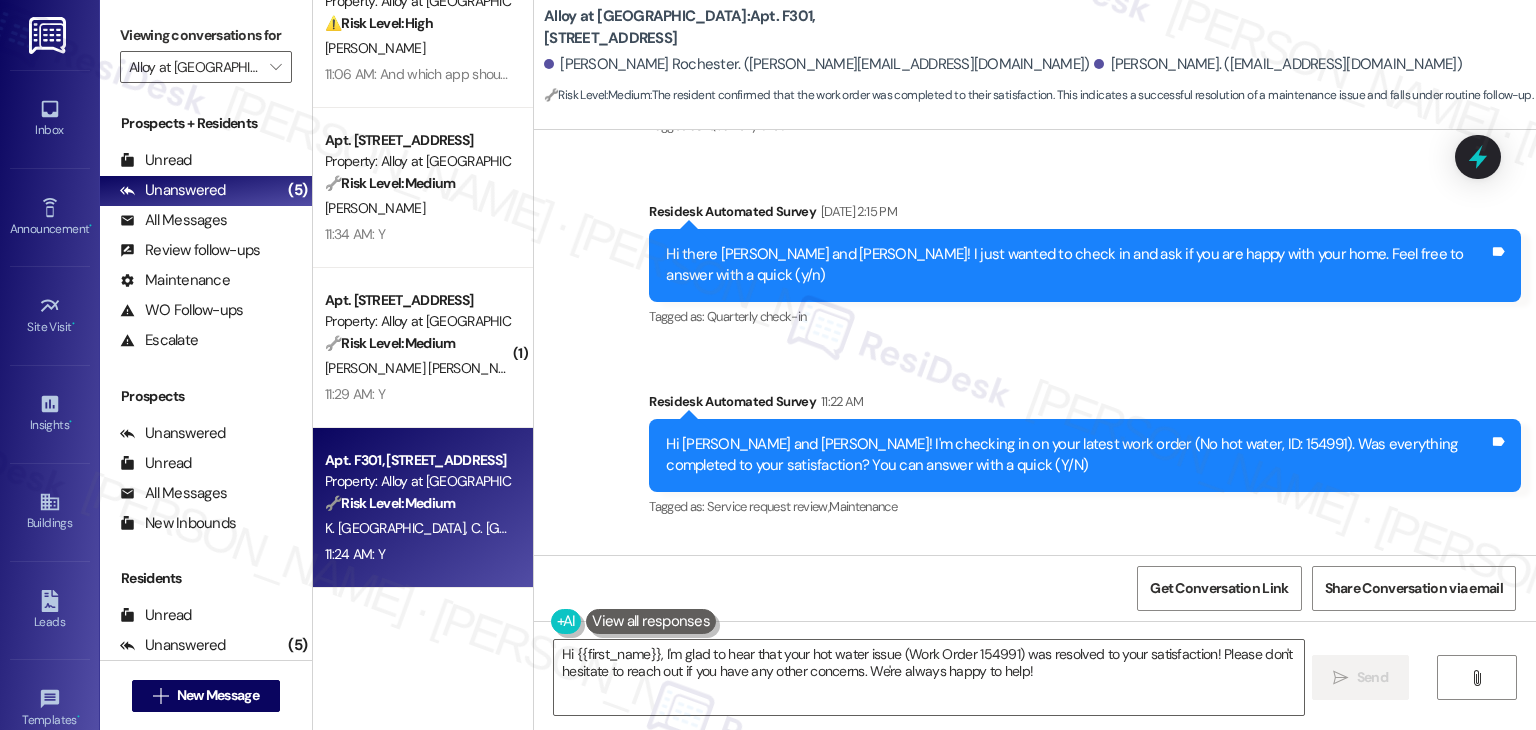 scroll, scrollTop: 1296, scrollLeft: 0, axis: vertical 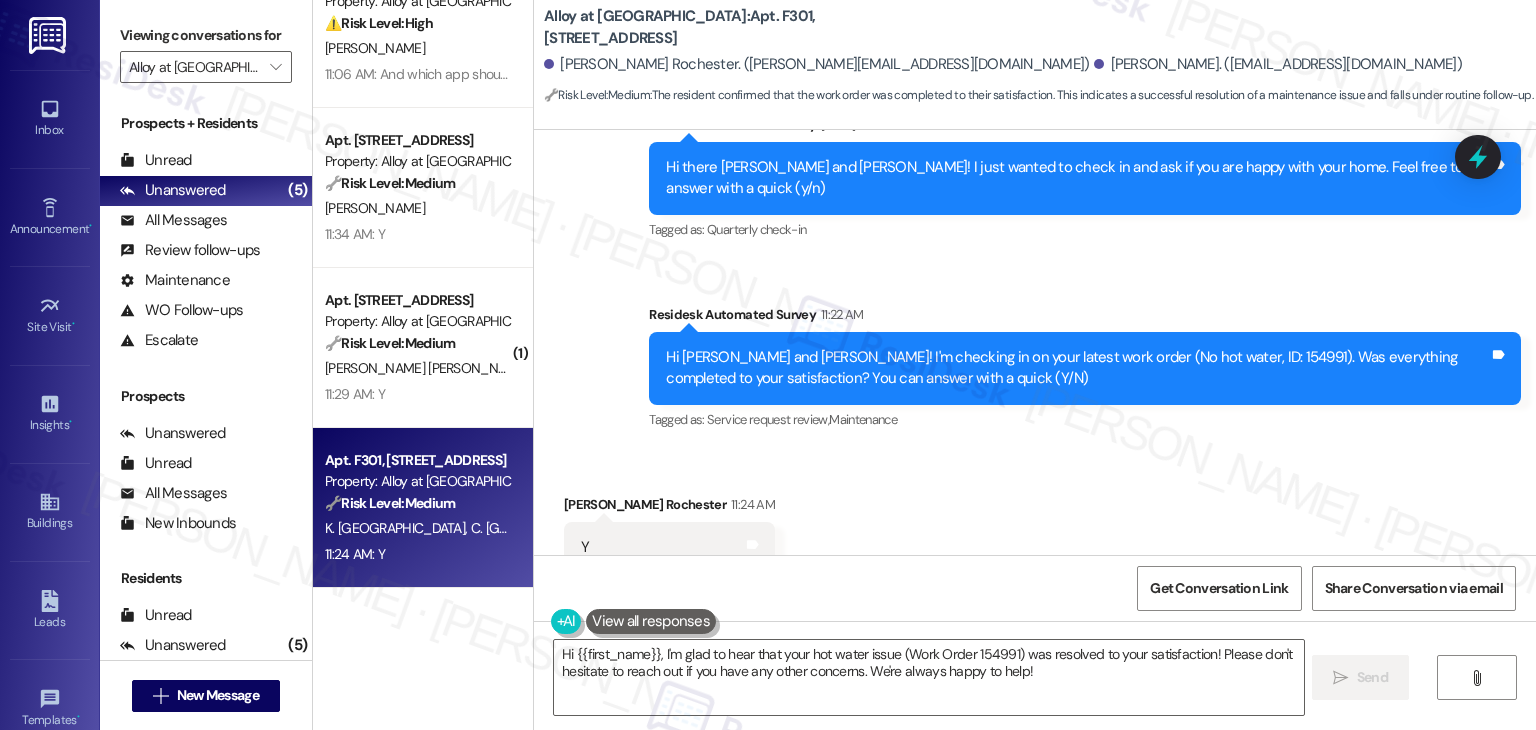 click on "Received via SMS Calvin Rochester 11:24 AM Y Tags and notes Tagged as:   Positive response Click to highlight conversations about Positive response" at bounding box center [1035, 533] 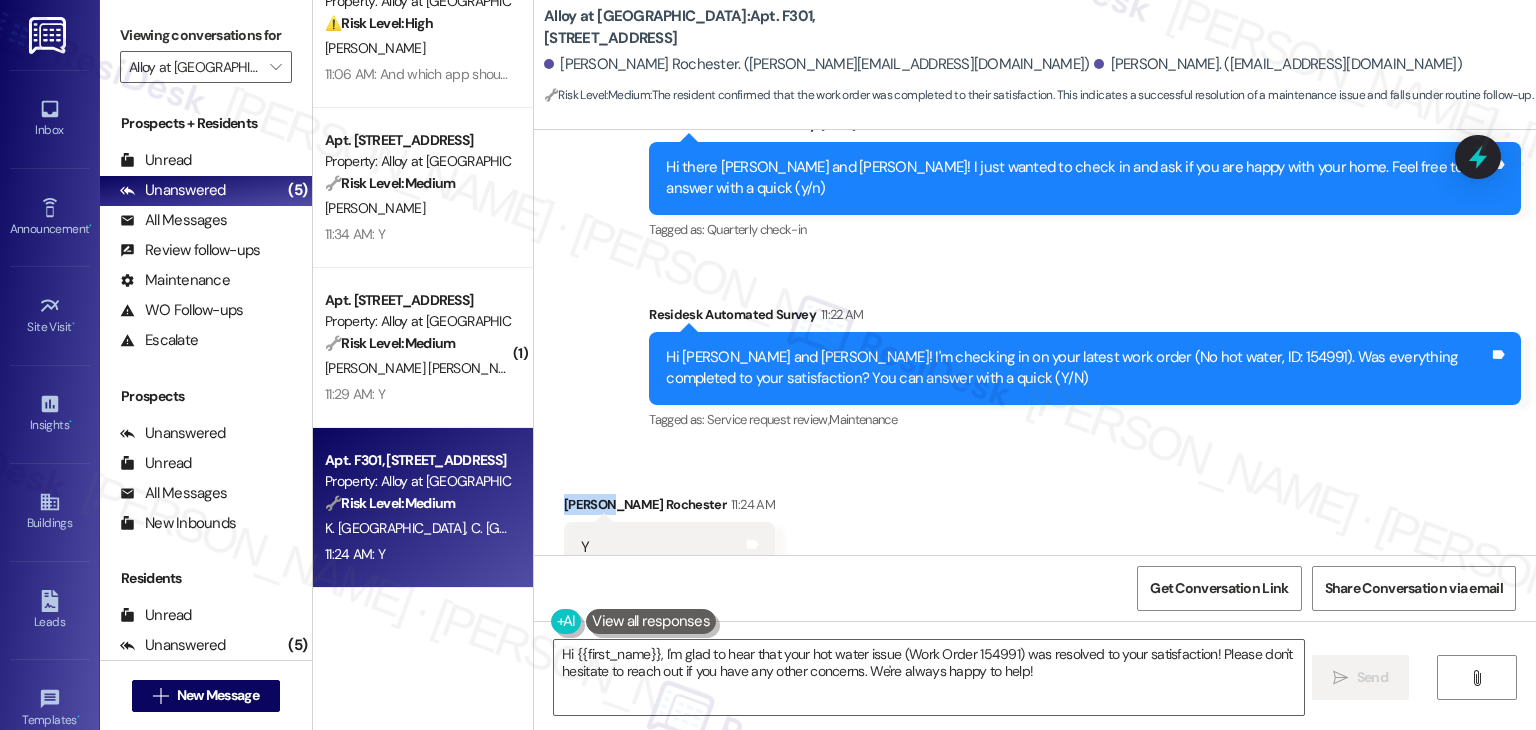 click on "Calvin Rochester 11:24 AM" at bounding box center [669, 508] 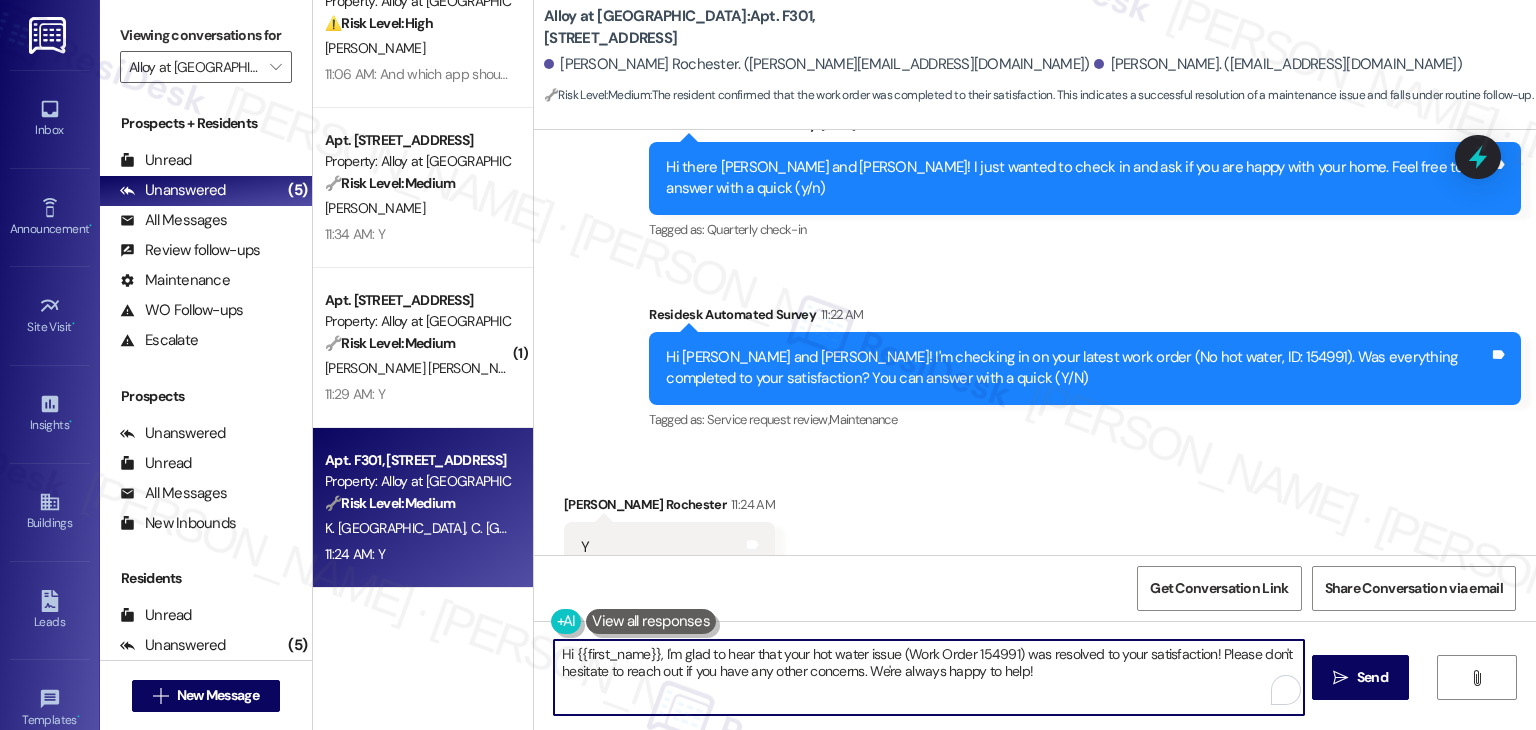 drag, startPoint x: 648, startPoint y: 655, endPoint x: 564, endPoint y: 649, distance: 84.21401 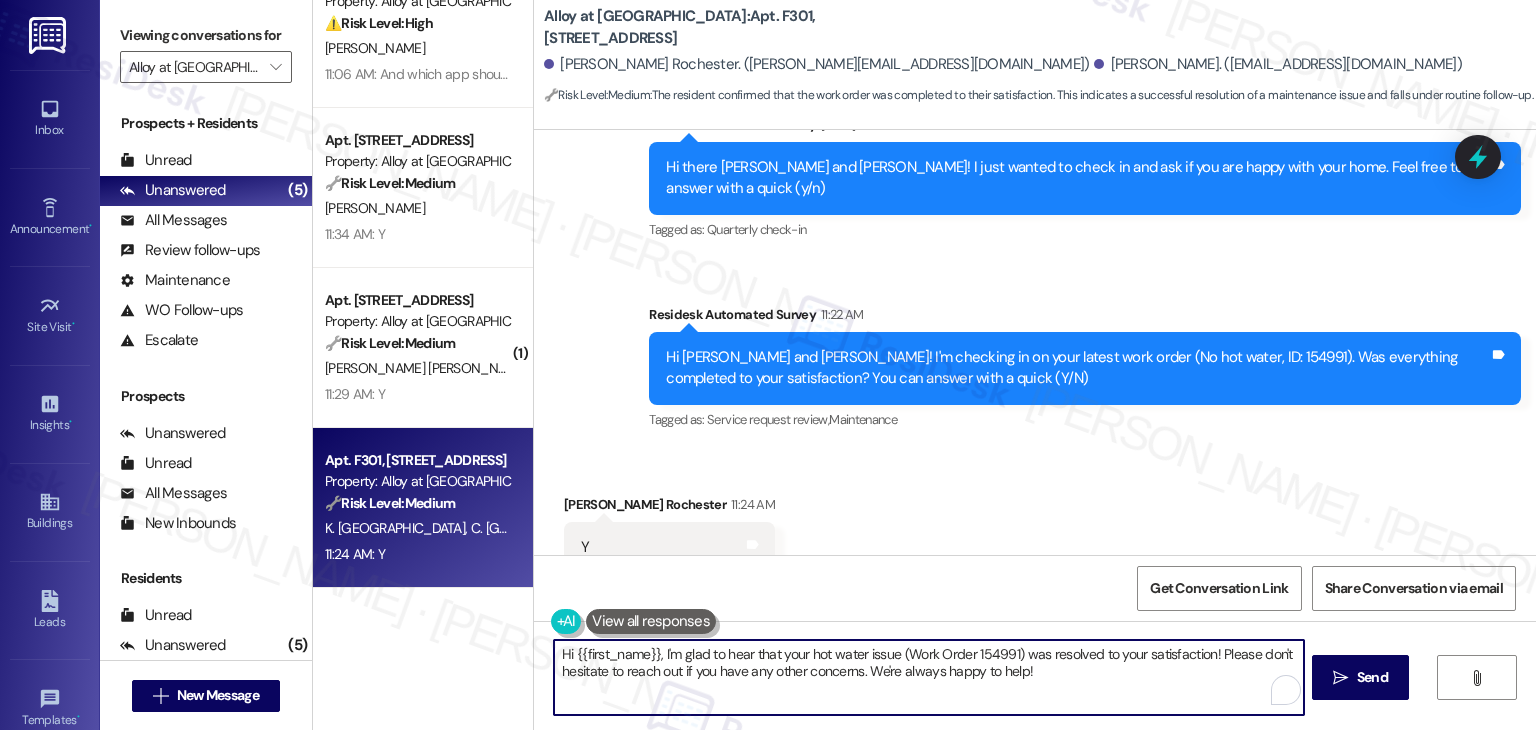 click on "Hi {{first_name}}, I'm glad to hear that your hot water issue (Work Order 154991) was resolved to your satisfaction! Please don't hesitate to reach out if you have any other concerns. We're always happy to help!" at bounding box center [928, 677] 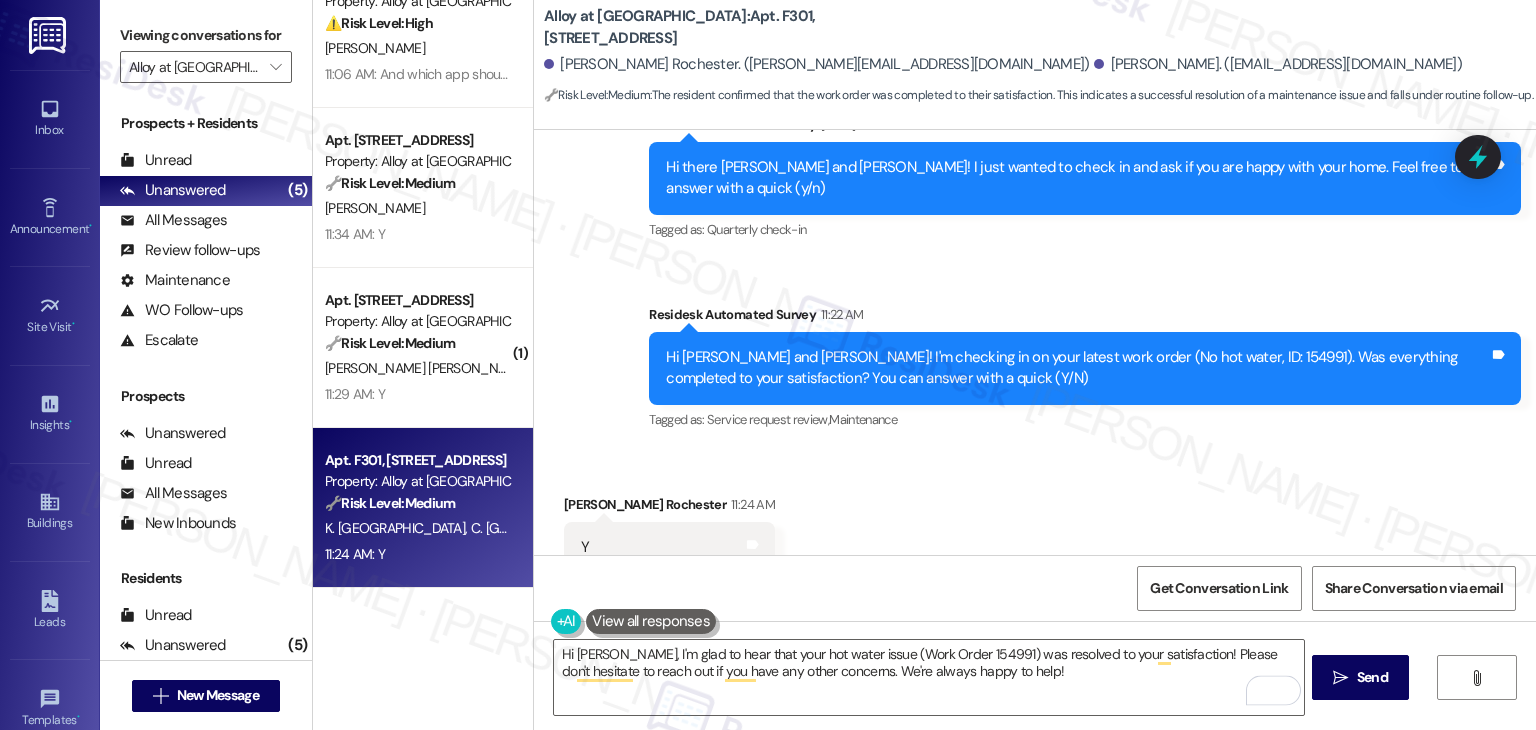 click on "Get Conversation Link Share Conversation via email" at bounding box center [1035, 588] 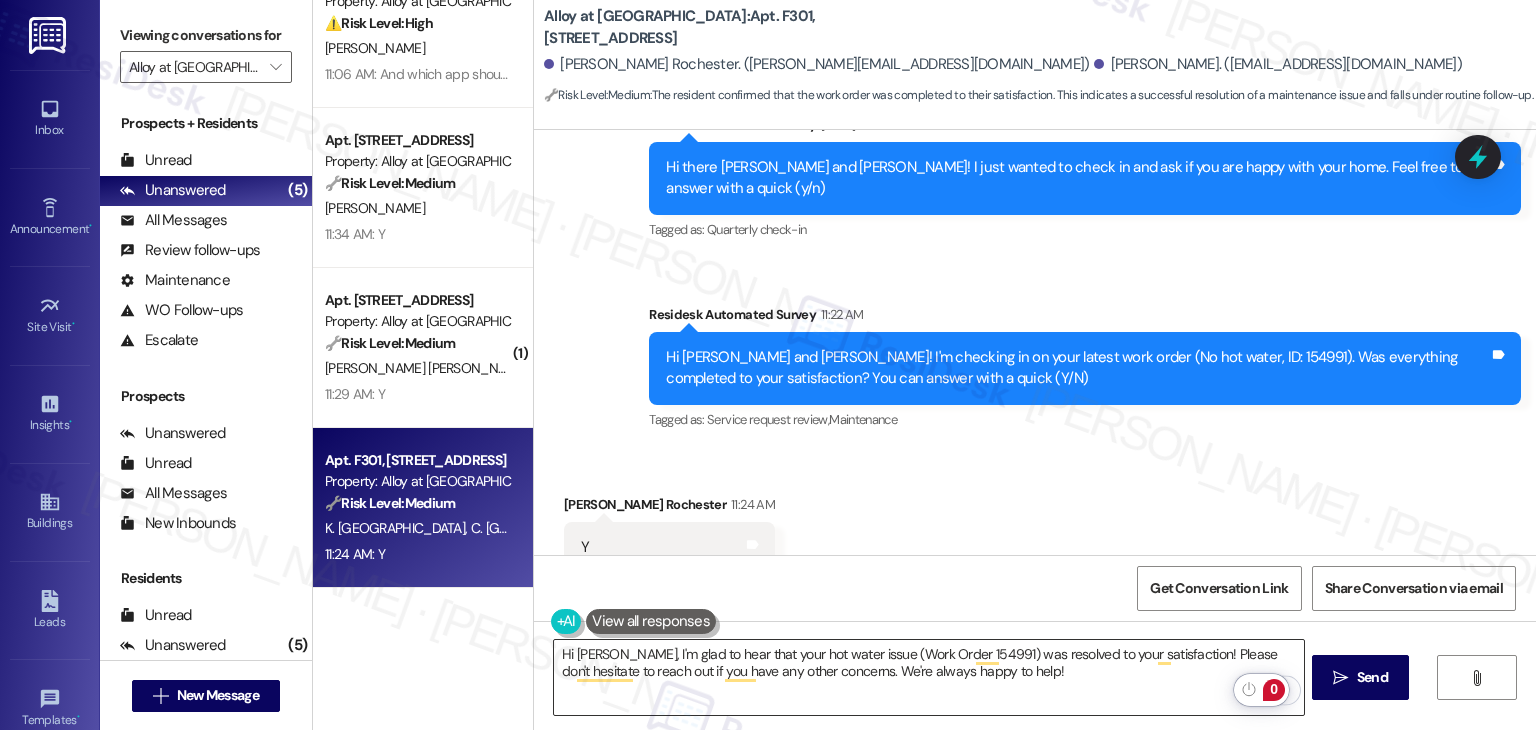 click on "Hi Calvin, I'm glad to hear that your hot water issue (Work Order 154991) was resolved to your satisfaction! Please don't hesitate to reach out if you have any other concerns. We're always happy to help!" at bounding box center (928, 677) 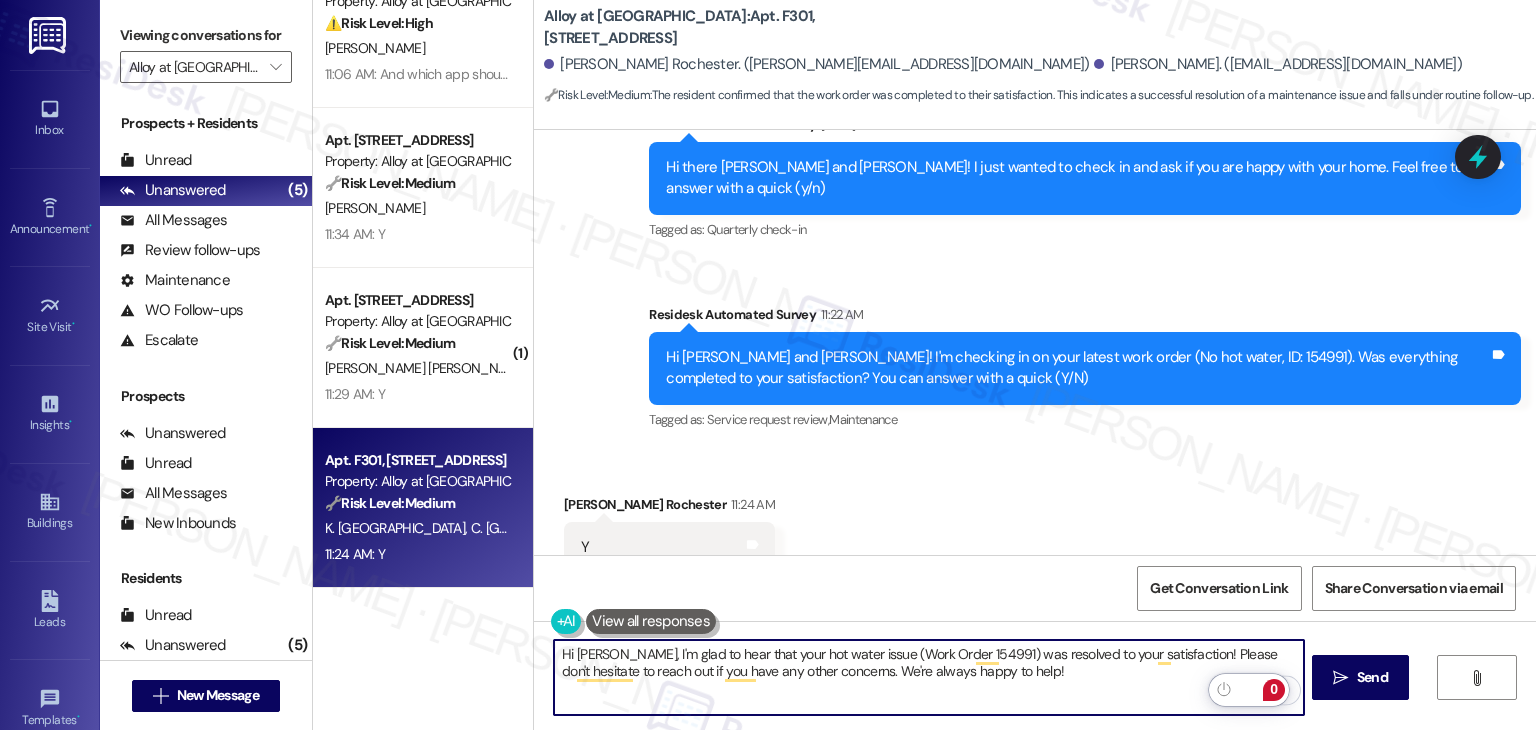 click on "Hi Calvin, I'm glad to hear that your hot water issue (Work Order 154991) was resolved to your satisfaction! Please don't hesitate to reach out if you have any other concerns. We're always happy to help!" at bounding box center (928, 677) 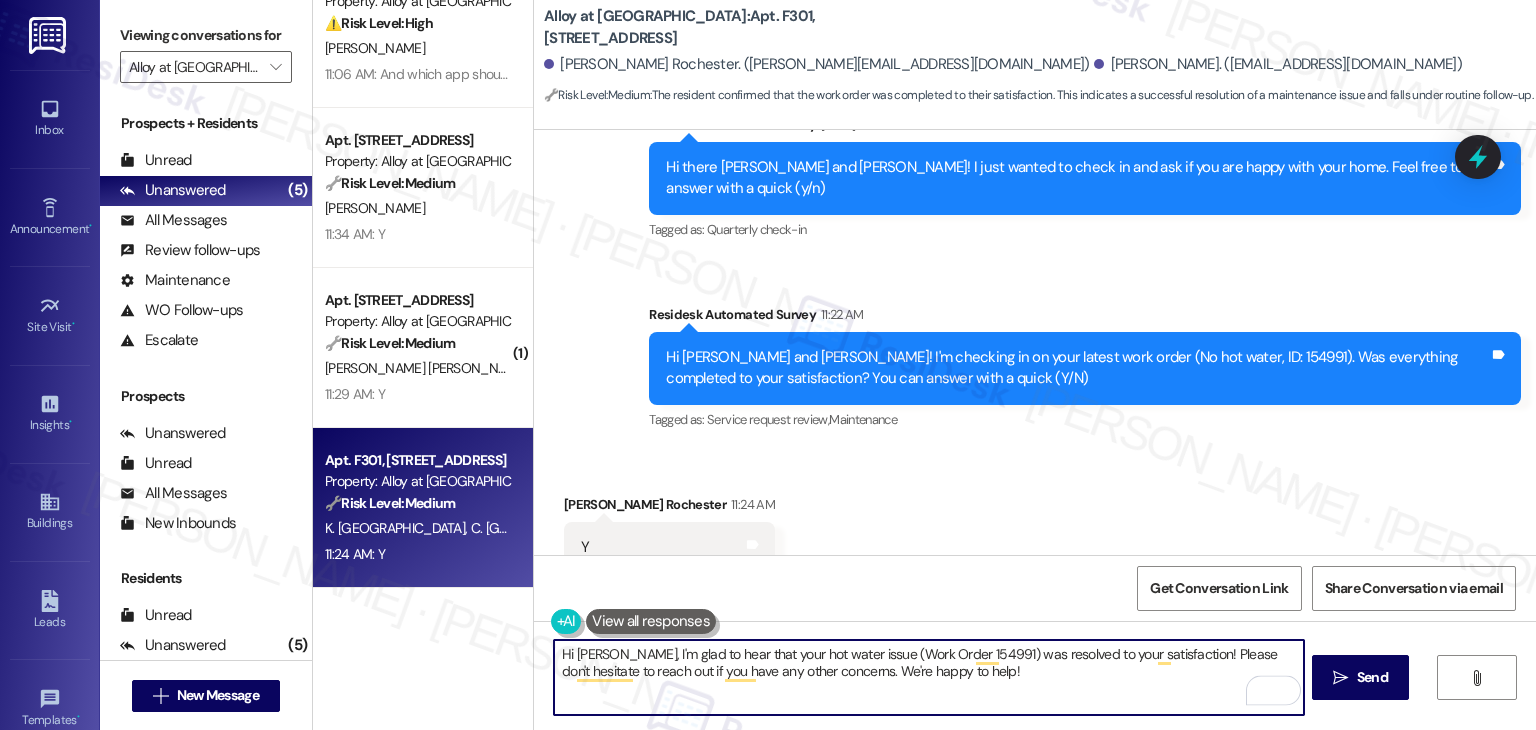 type on "Hi Calvin, I'm glad to hear that your hot water issue (Work Order 154991) was resolved to your satisfaction! Please don't hesitate to reach out if you have any other concerns. We're happy to help!" 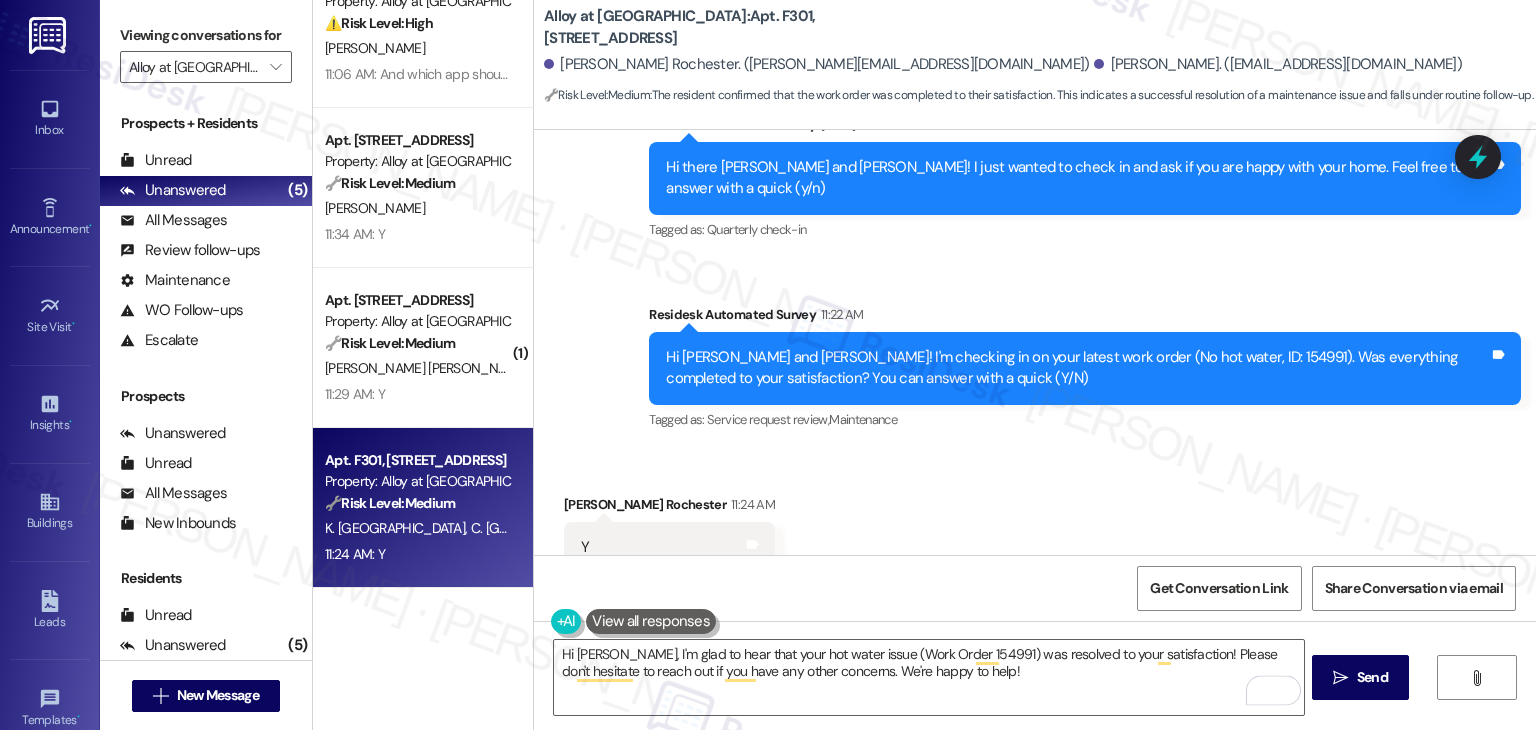 click on "Received via SMS Calvin Rochester 11:24 AM Y Tags and notes Tagged as:   Positive response Click to highlight conversations about Positive response" at bounding box center [1035, 533] 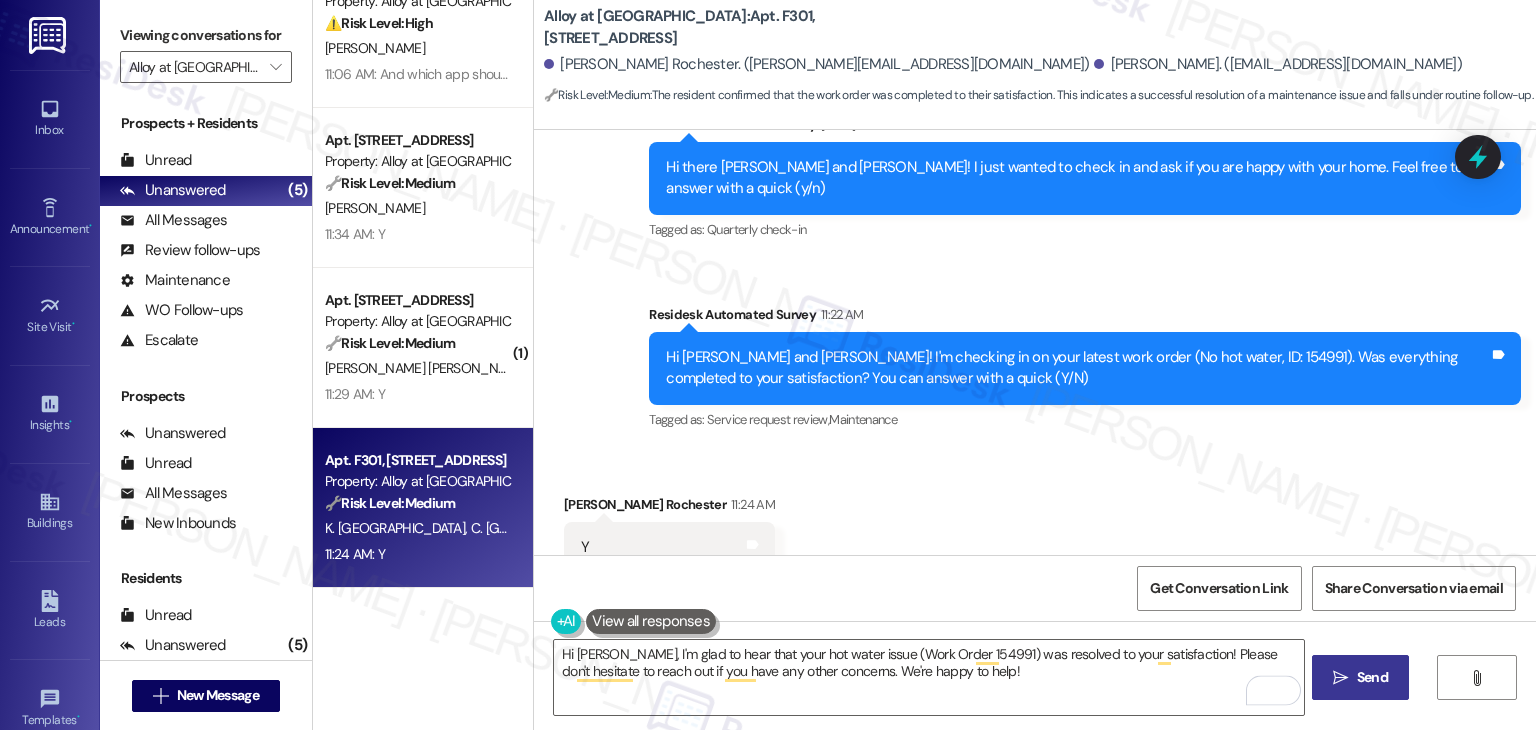 click on "Send" at bounding box center (1372, 677) 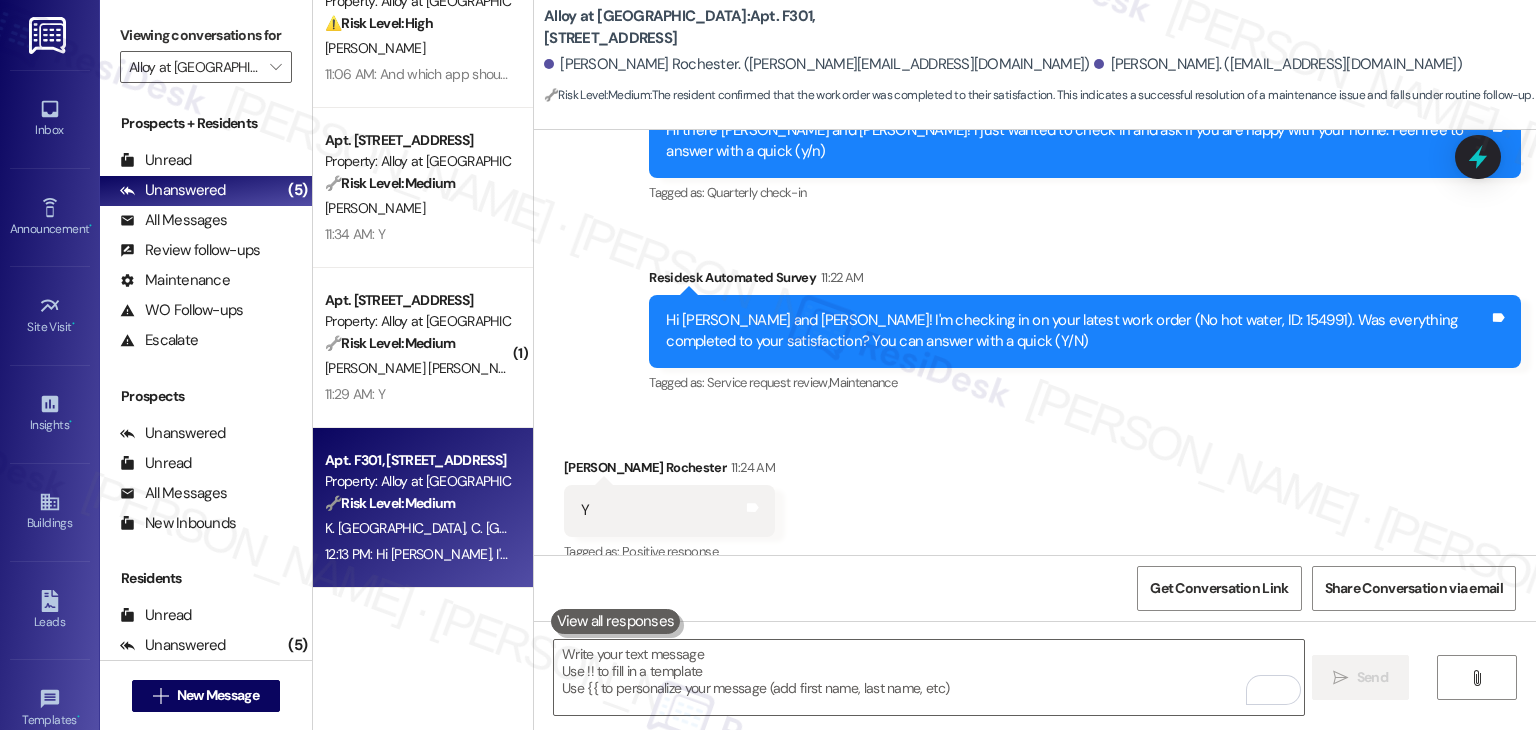 scroll, scrollTop: 1395, scrollLeft: 0, axis: vertical 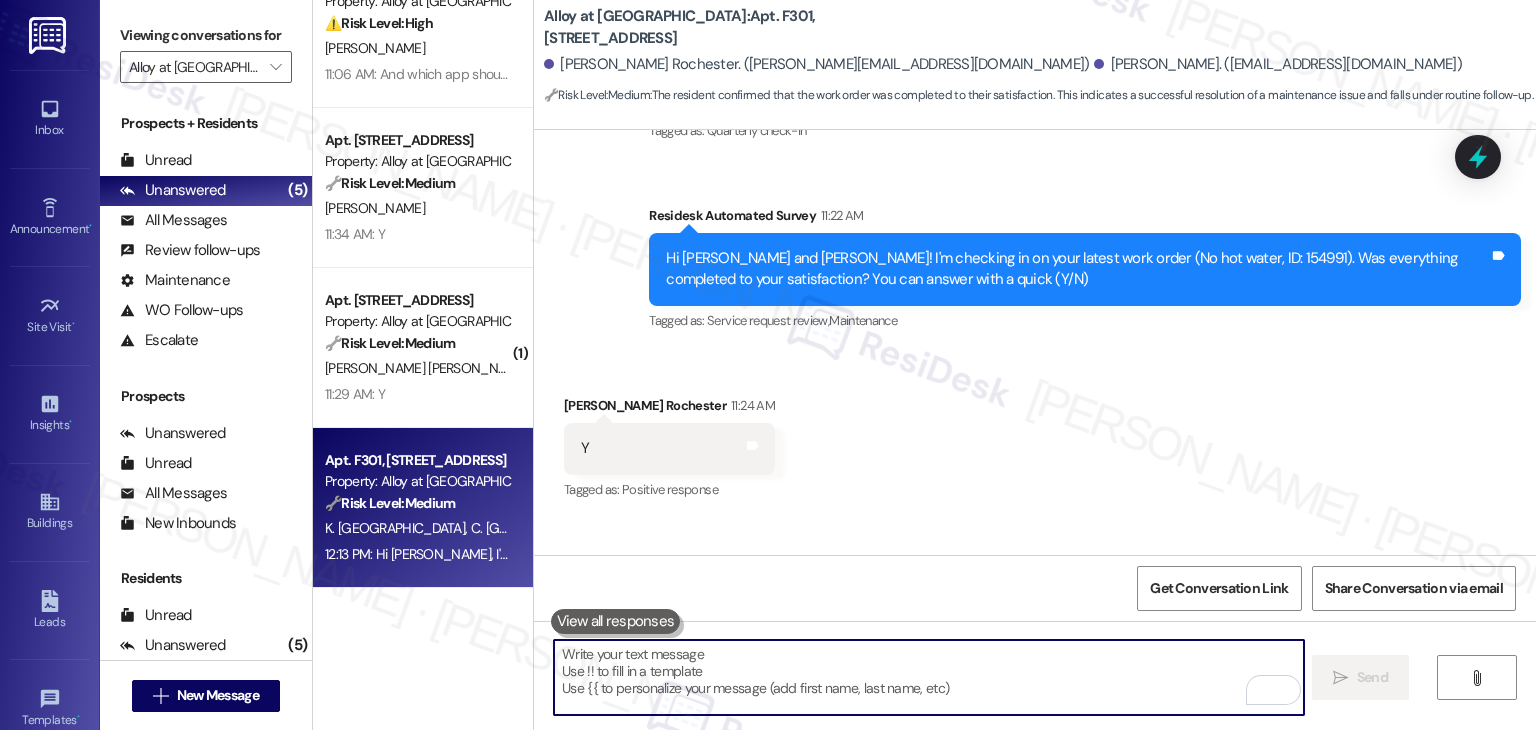click at bounding box center [928, 677] 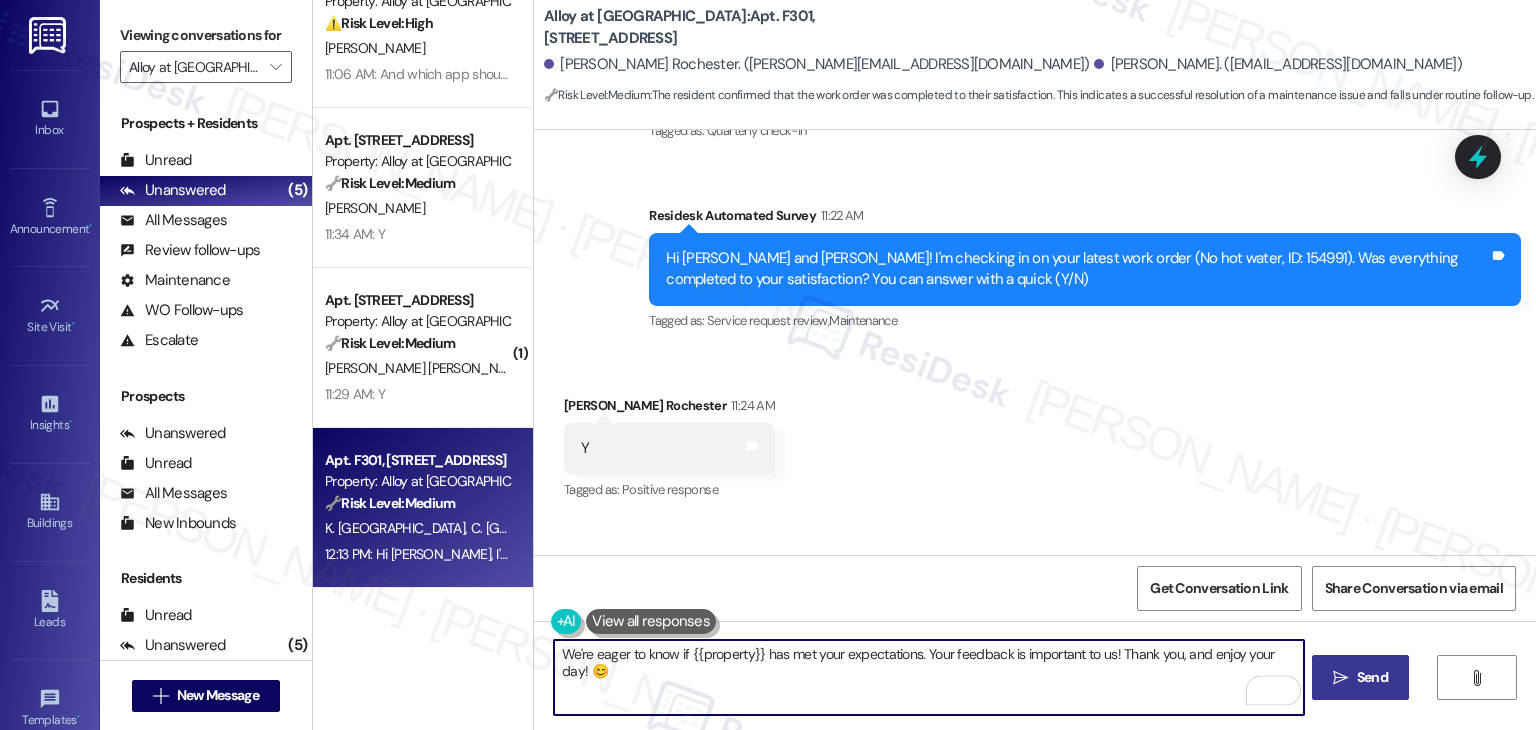 type on "We're eager to know if {{property}} has met your expectations. Your feedback is important to us! Thank you, and enjoy your day! 😊" 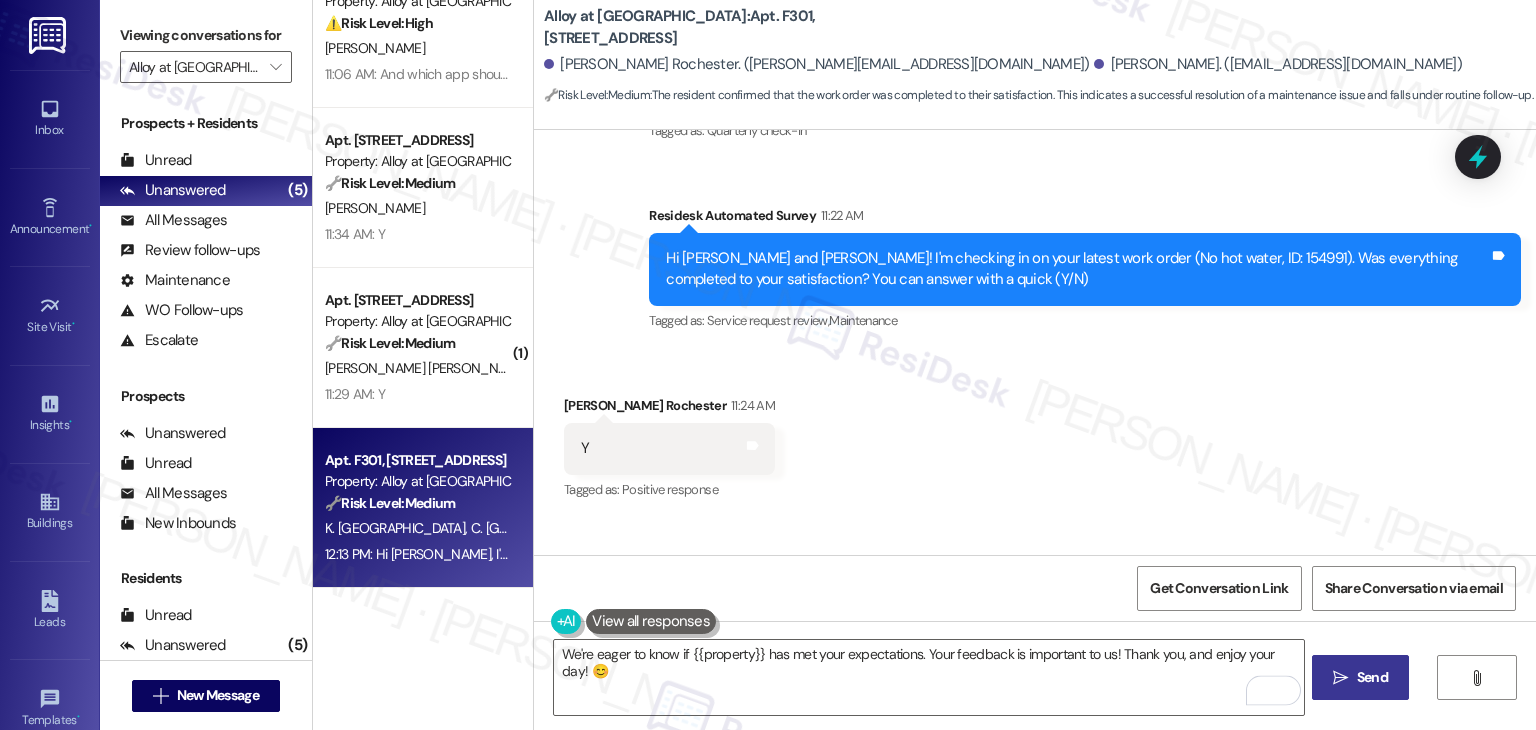 click on "Send" at bounding box center (1372, 677) 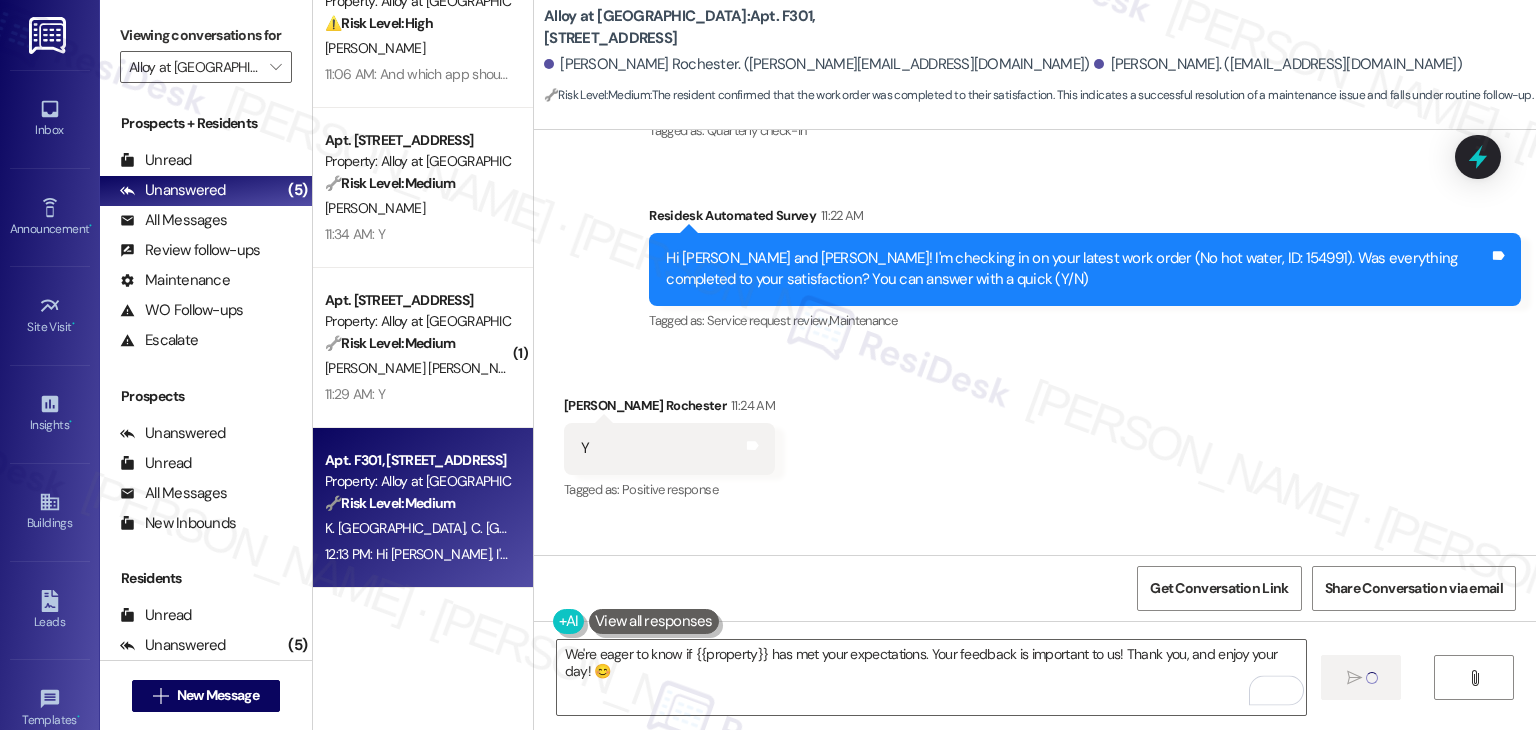type 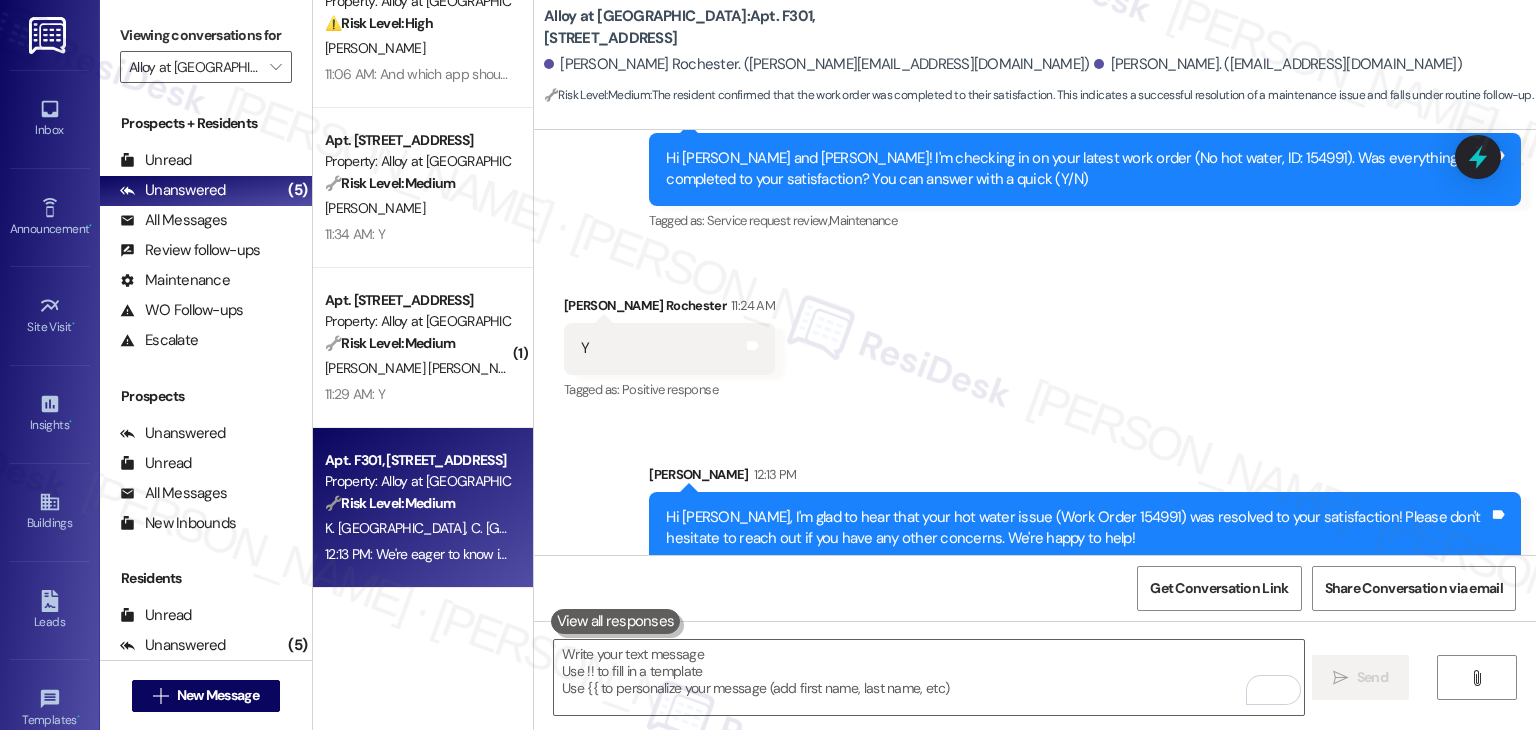 scroll, scrollTop: 1395, scrollLeft: 0, axis: vertical 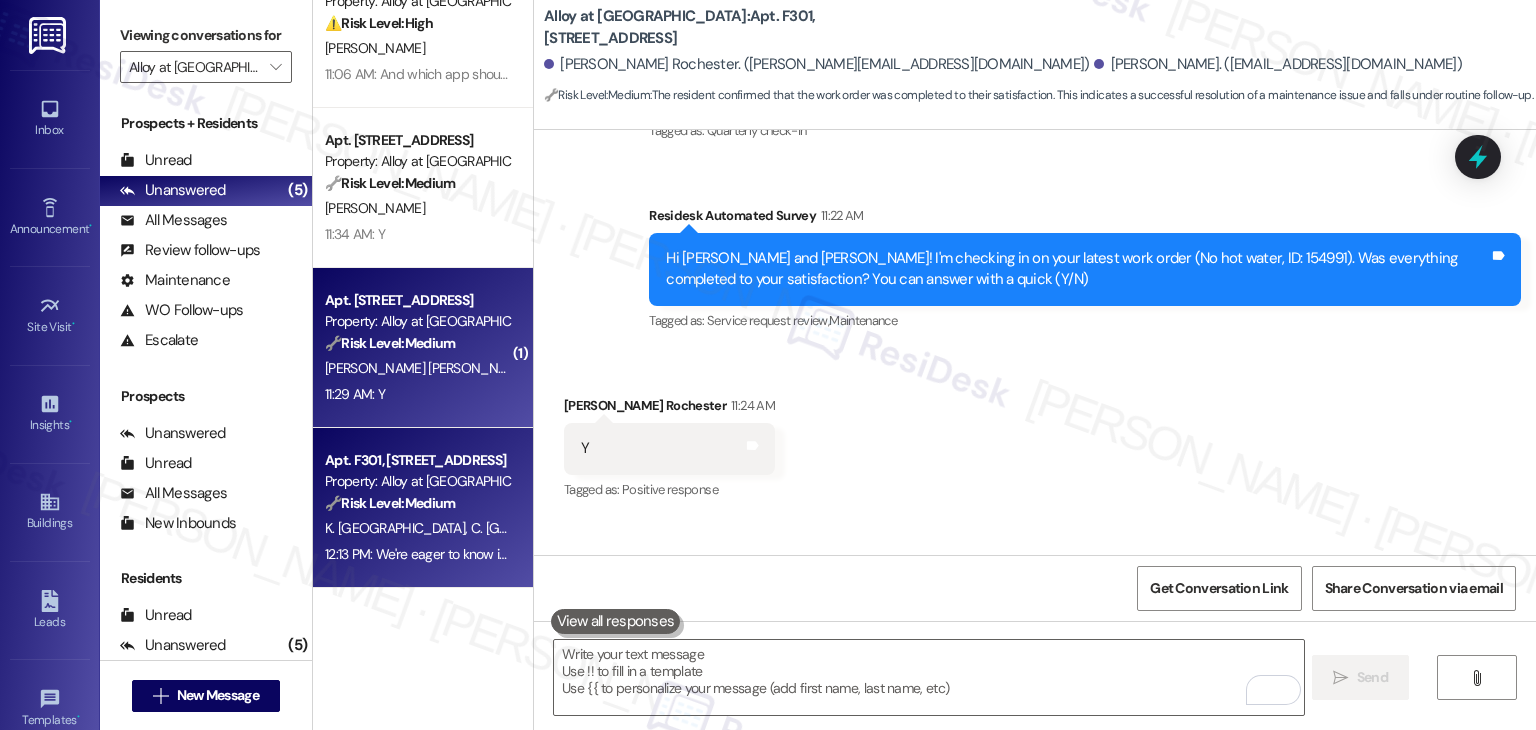 click on "11:29 AM: Y 11:29 AM: Y" at bounding box center (417, 394) 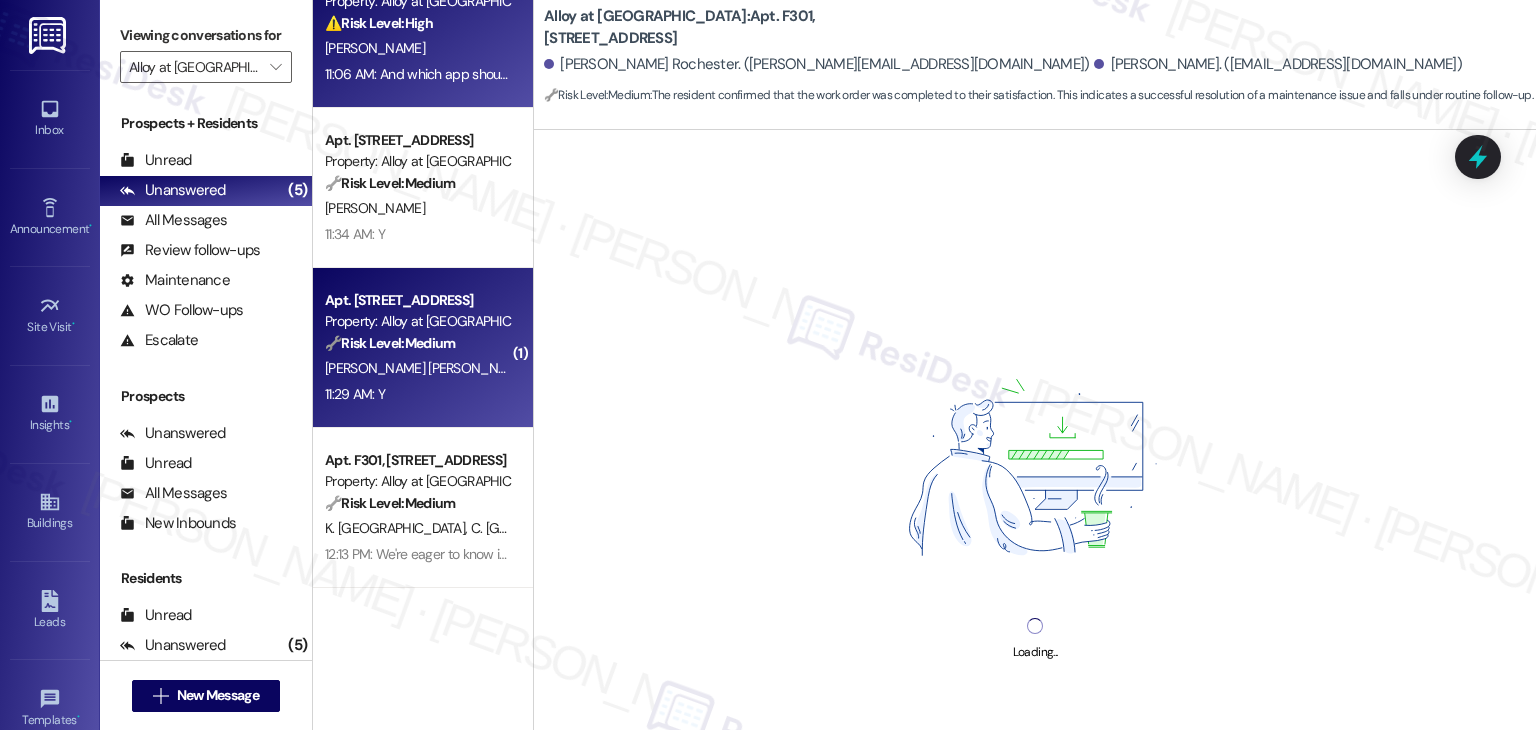 click on "Apt. G307, 100 South Geneva Road Property: Alloy at Geneva ⚠️  Risk Level:  High The resident is reporting ongoing high temperatures in their unit despite previous maintenance visits. This indicates a potential malfunction of the HVAC system, which is an urgent maintenance issue affecting resident comfort and potentially health. The resident has granted permission for maintenance to enter, indicating a willingness to resolve the issue quickly. A. Haughawout 11:06 AM: And which app should I download to track that?  11:06 AM: And which app should I download to track that?" at bounding box center [423, 28] 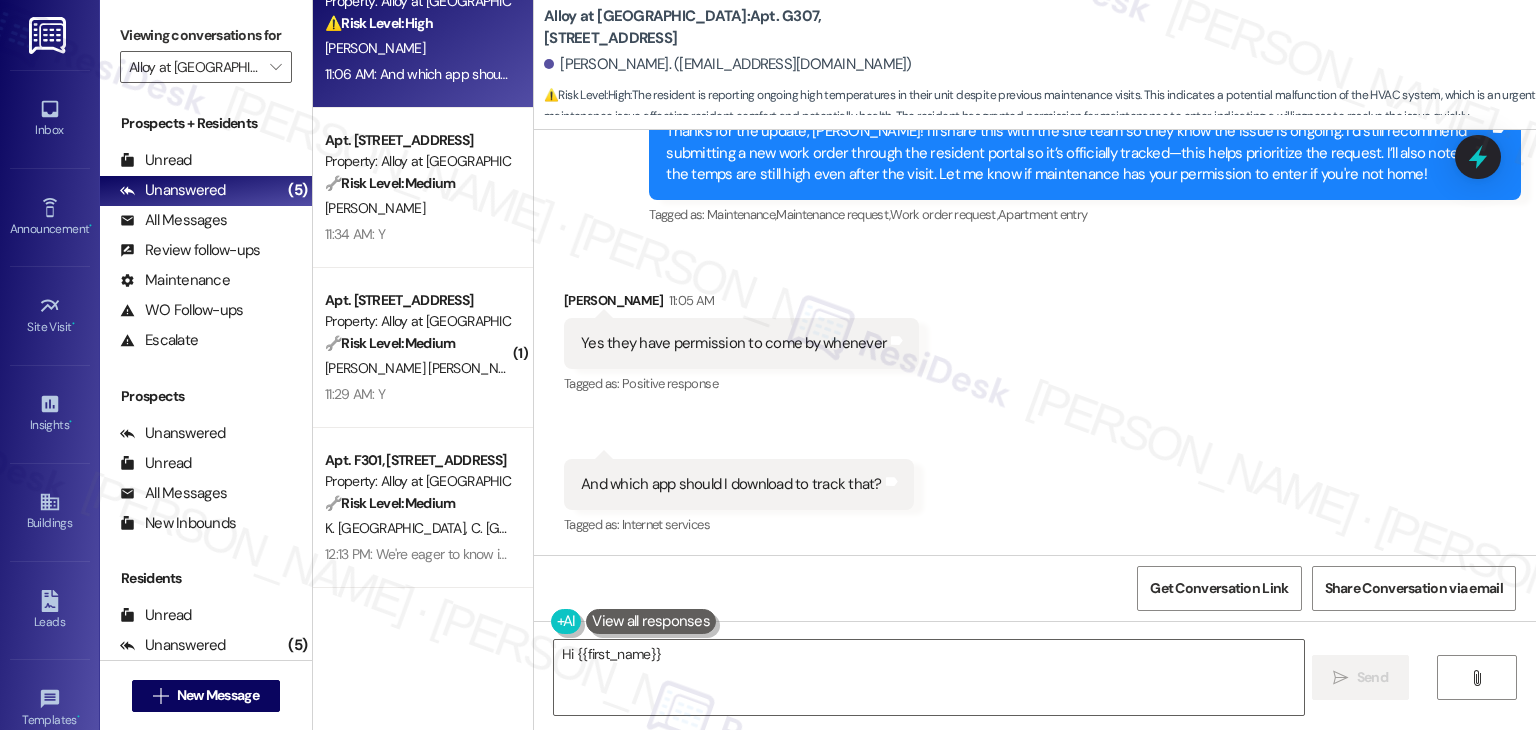 scroll, scrollTop: 1292, scrollLeft: 0, axis: vertical 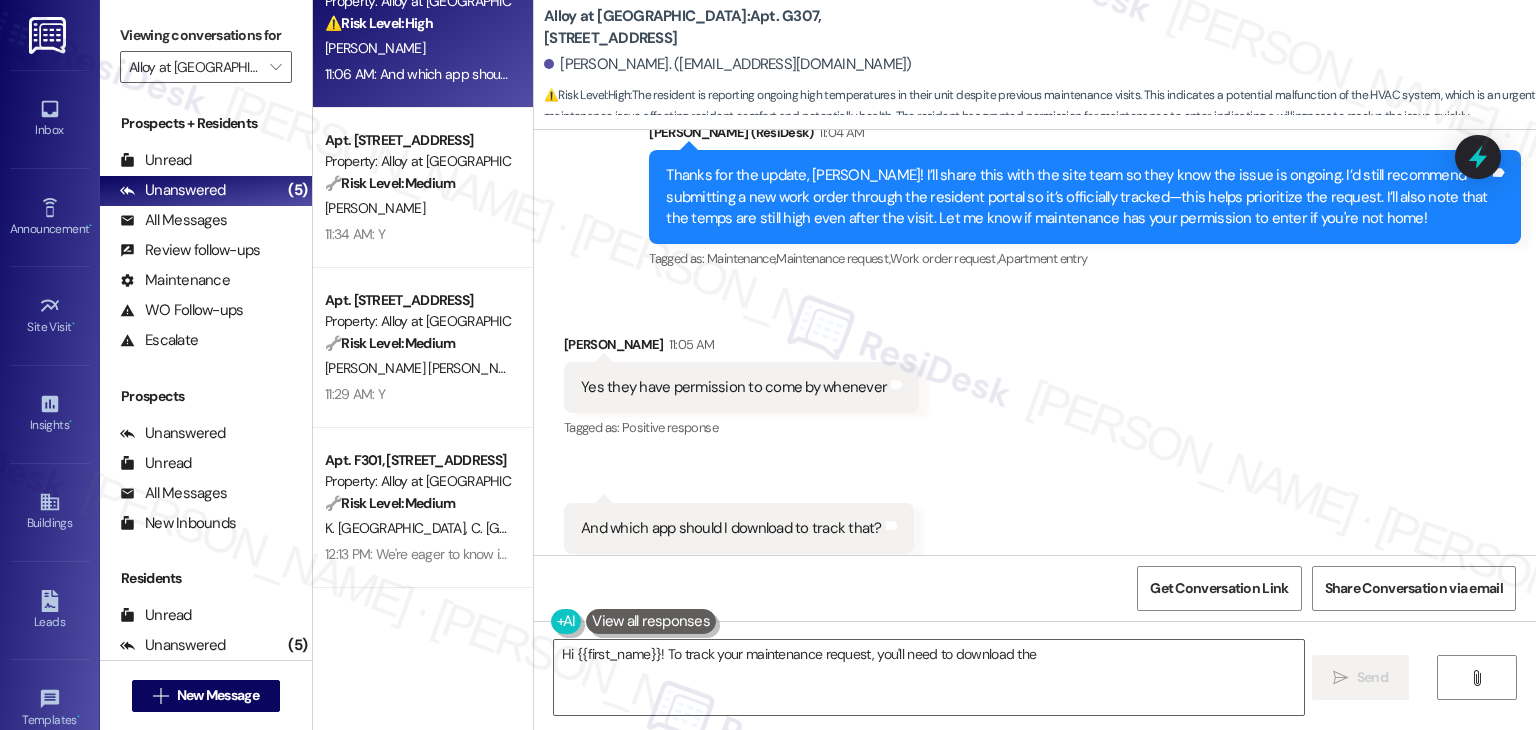 click on "Received via SMS Adam Haughawout 11:05 AM Yes they have permission to come by whenever  Tags and notes Tagged as:   Positive response Click to highlight conversations about Positive response Received via SMS 11:06 AM Adam Haughawout Question 11:06 AM And which app should I download to track that?  Tags and notes Tagged as:   Internet services Click to highlight conversations about Internet services" at bounding box center (1035, 444) 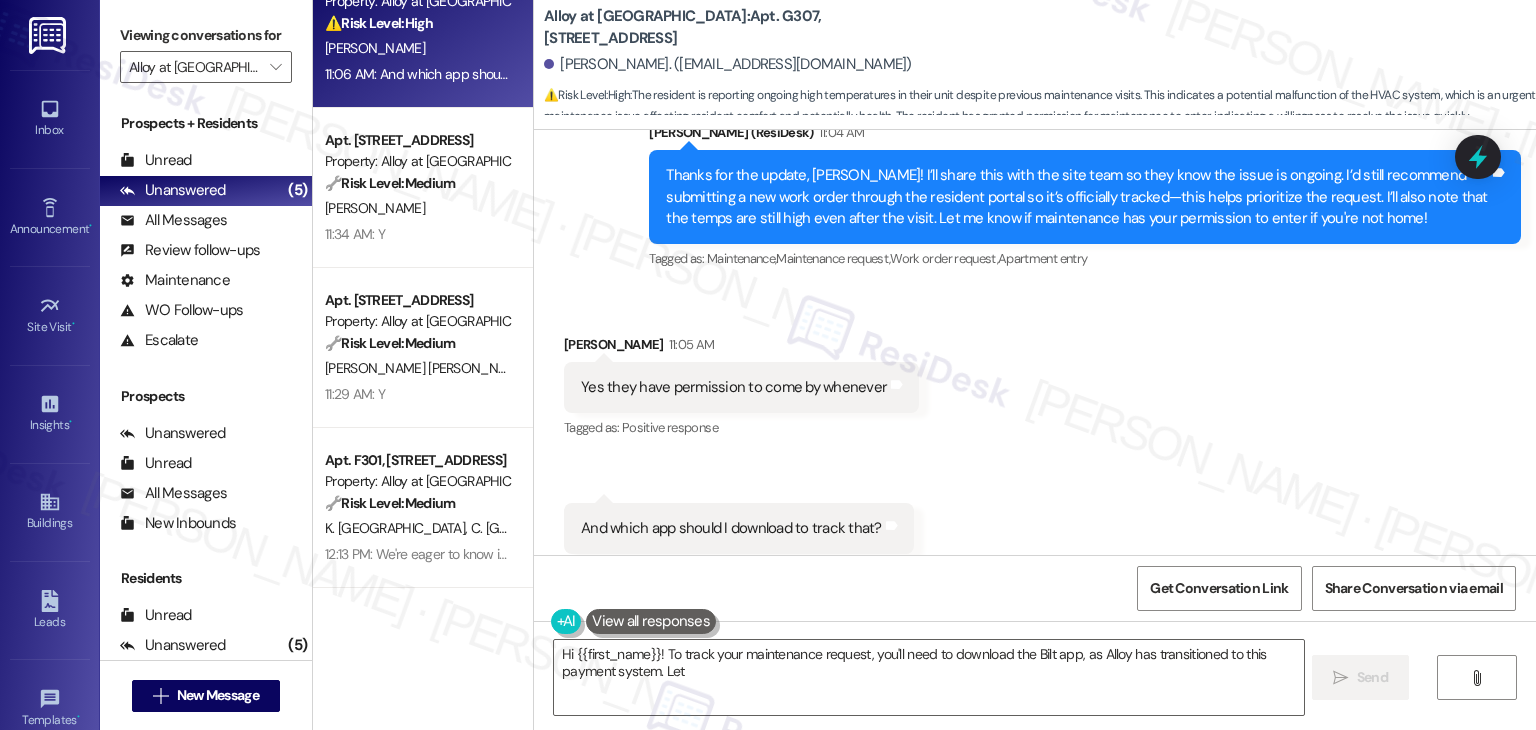 click on "Thanks for the update, Adam! I’ll share this with the site team so they know the issue is ongoing. I’d still recommend submitting a new work order through the resident portal so it’s officially tracked—this helps prioritize the request. I’ll also note that the temps are still high even after the visit. Let me know if maintenance has your permission to enter if you're not home!" at bounding box center (1077, 197) 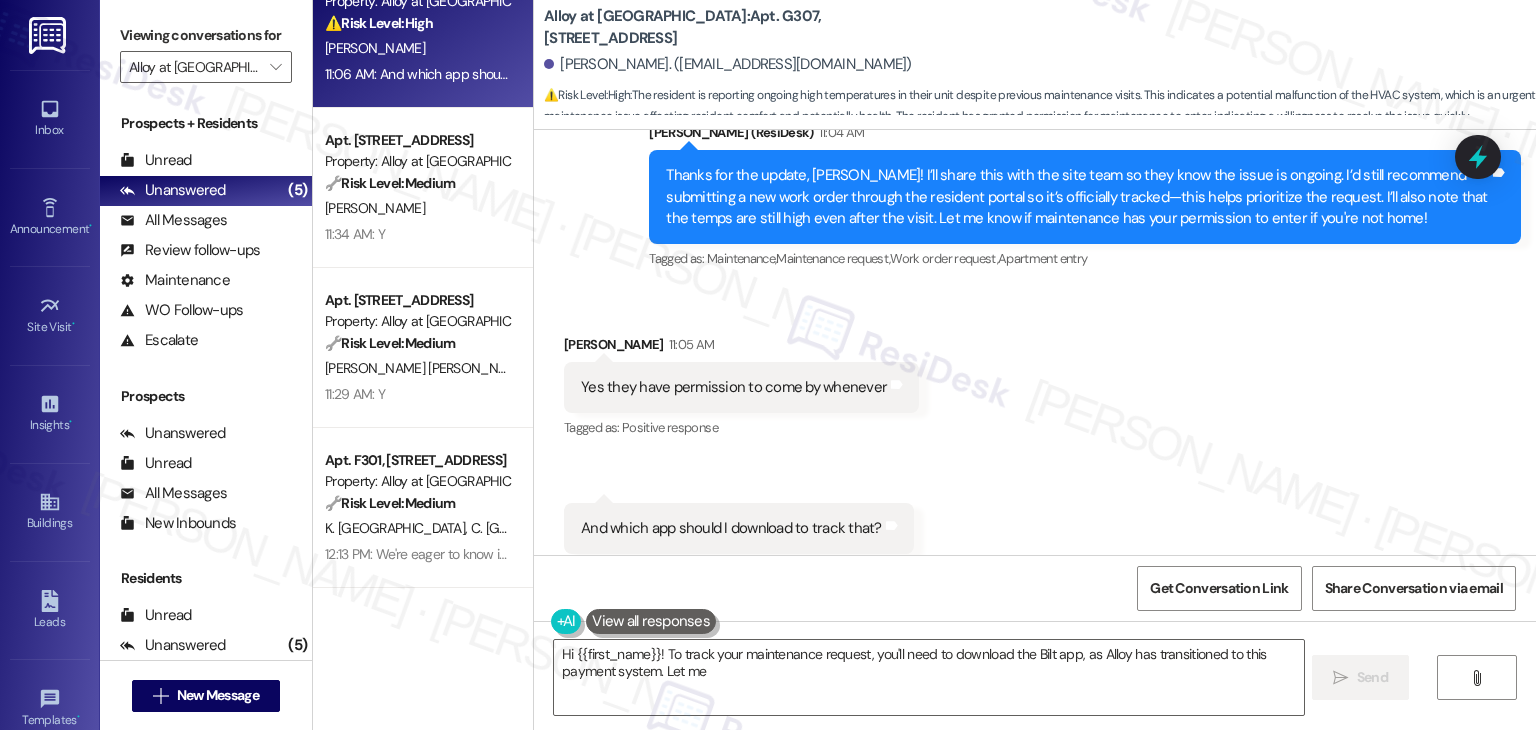 scroll, scrollTop: 1192, scrollLeft: 0, axis: vertical 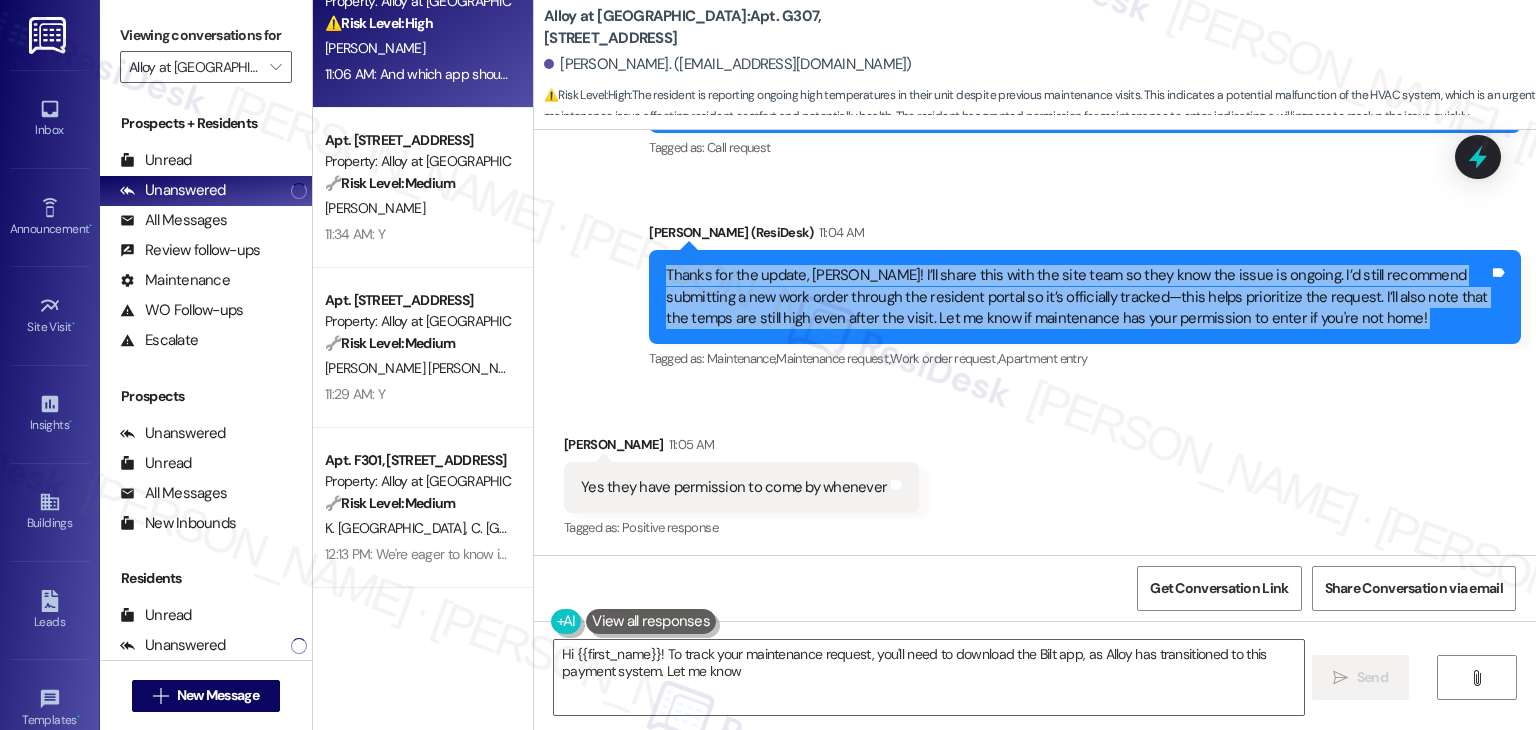 click on "Thanks for the update, Adam! I’ll share this with the site team so they know the issue is ongoing. I’d still recommend submitting a new work order through the resident portal so it’s officially tracked—this helps prioritize the request. I’ll also note that the temps are still high even after the visit. Let me know if maintenance has your permission to enter if you're not home!" at bounding box center [1077, 297] 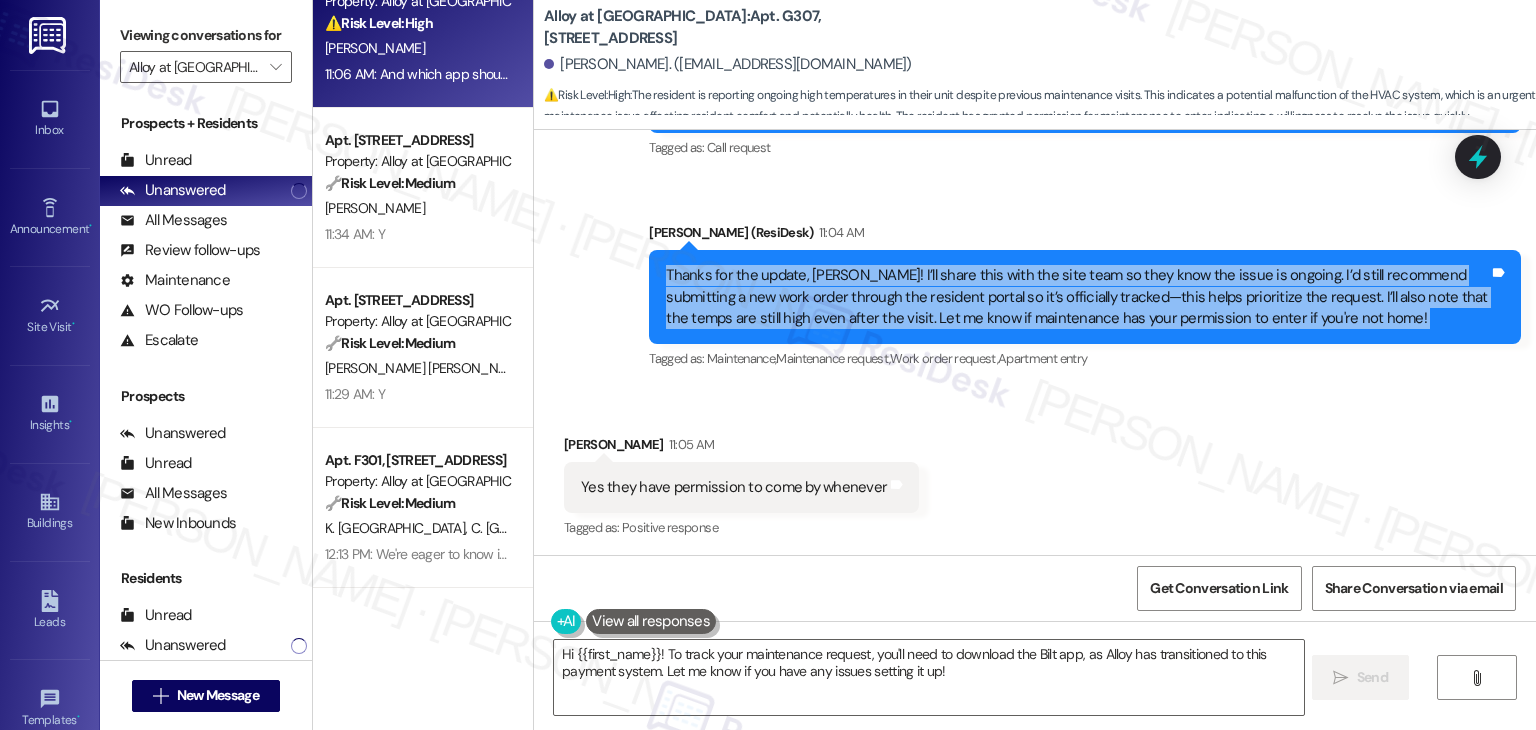 copy on "Thanks for the update, Adam! I’ll share this with the site team so they know the issue is ongoing. I’d still recommend submitting a new work order through the resident portal so it’s officially tracked—this helps prioritize the request. I’ll also note that the temps are still high even after the visit. Let me know if maintenance has your permission to enter if you're not home! Tags and notes" 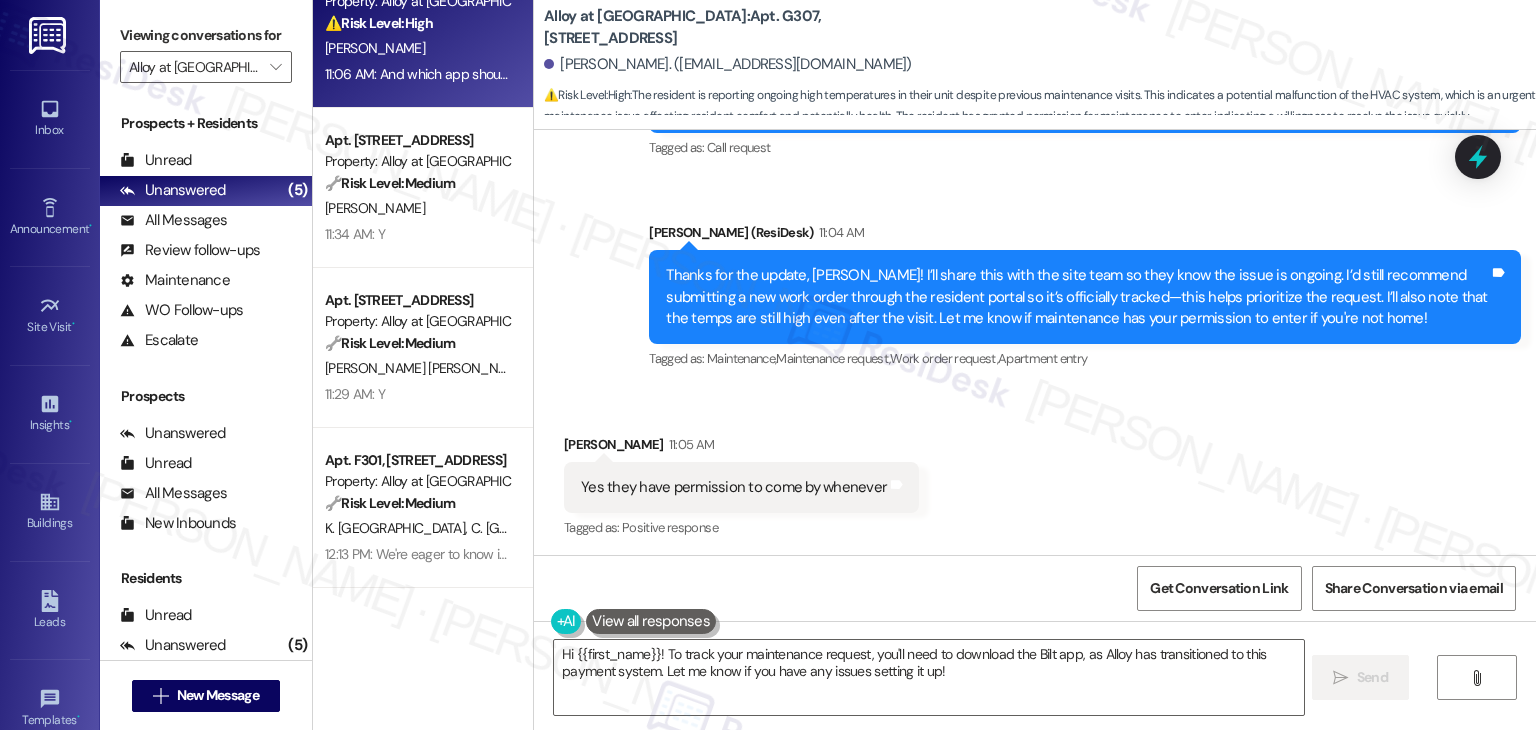 click on "Received via SMS Adam Haughawout 11:05 AM Yes they have permission to come by whenever  Tags and notes Tagged as:   Positive response Click to highlight conversations about Positive response Received via SMS 11:06 AM Adam Haughawout Question 11:06 AM And which app should I download to track that?  Tags and notes Tagged as:   Internet services Click to highlight conversations about Internet services" at bounding box center (1035, 544) 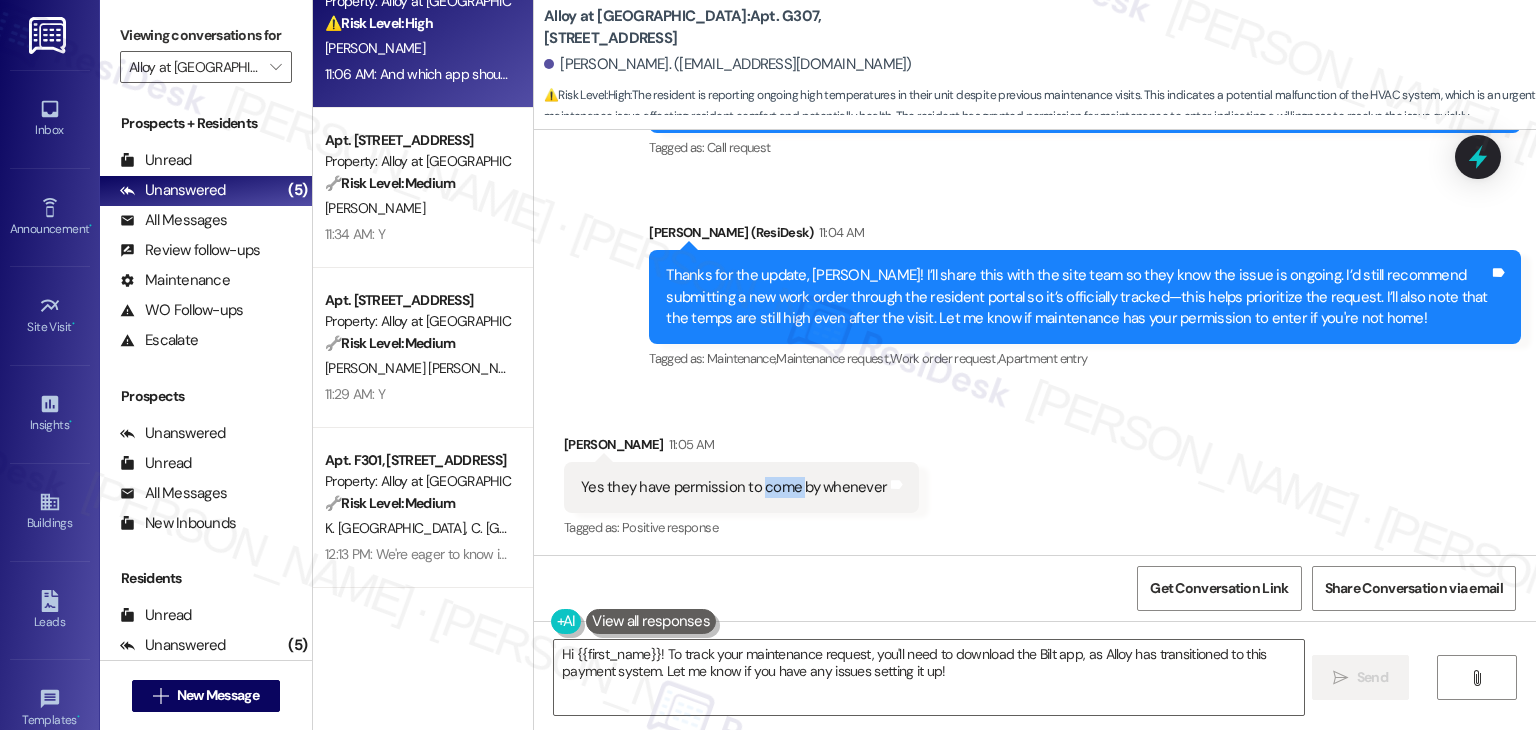 click on "Yes they have permission to come by whenever" at bounding box center [734, 487] 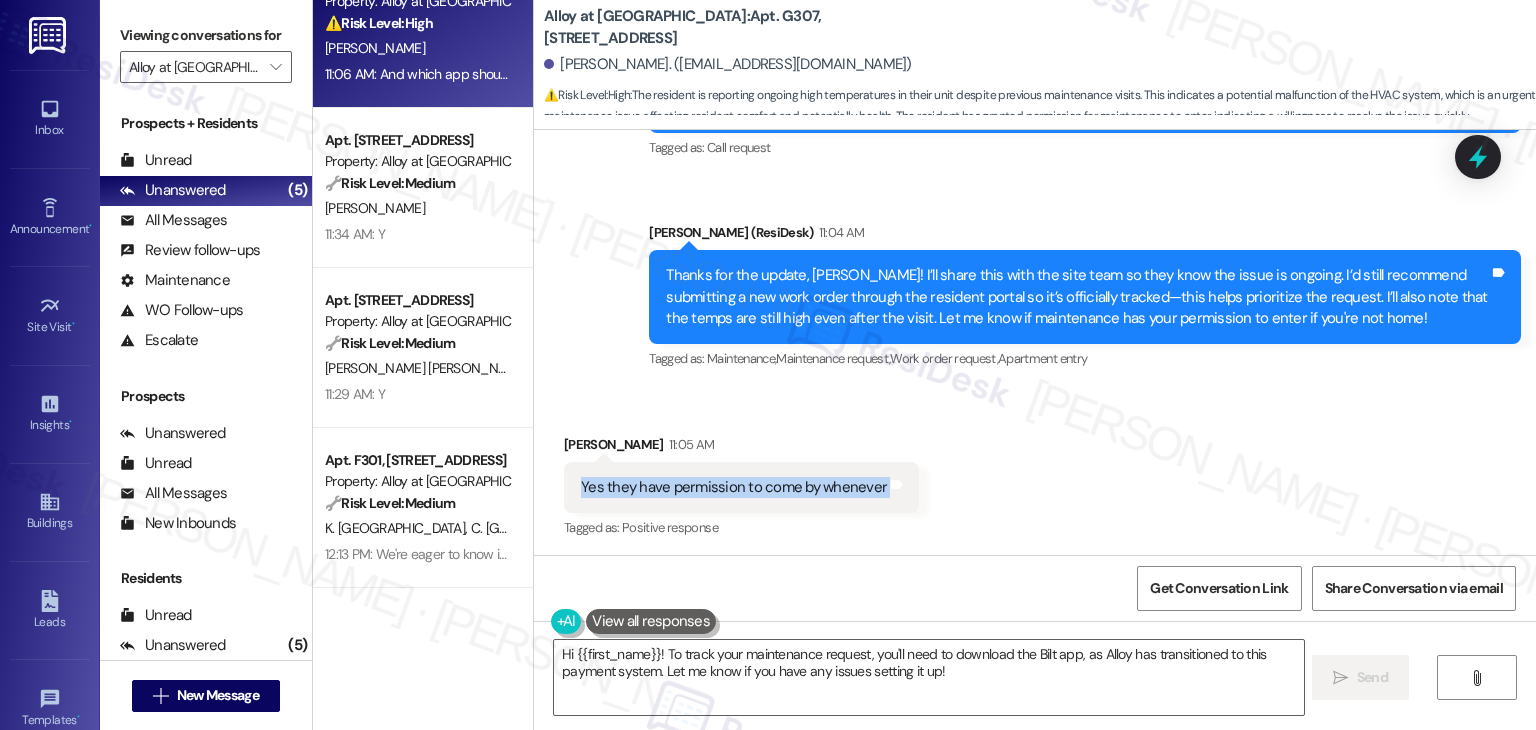 click on "Yes they have permission to come by whenever" at bounding box center [734, 487] 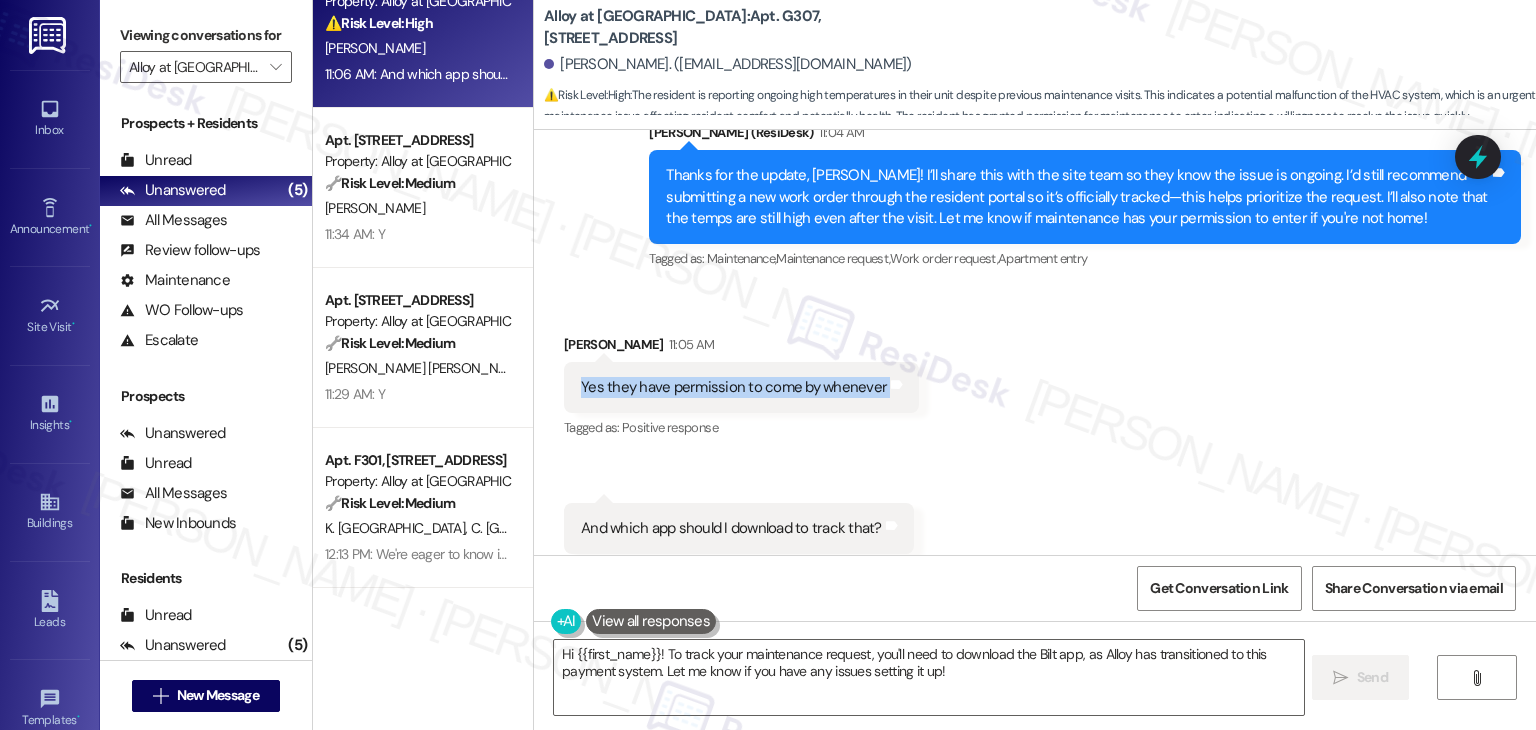 scroll, scrollTop: 1292, scrollLeft: 0, axis: vertical 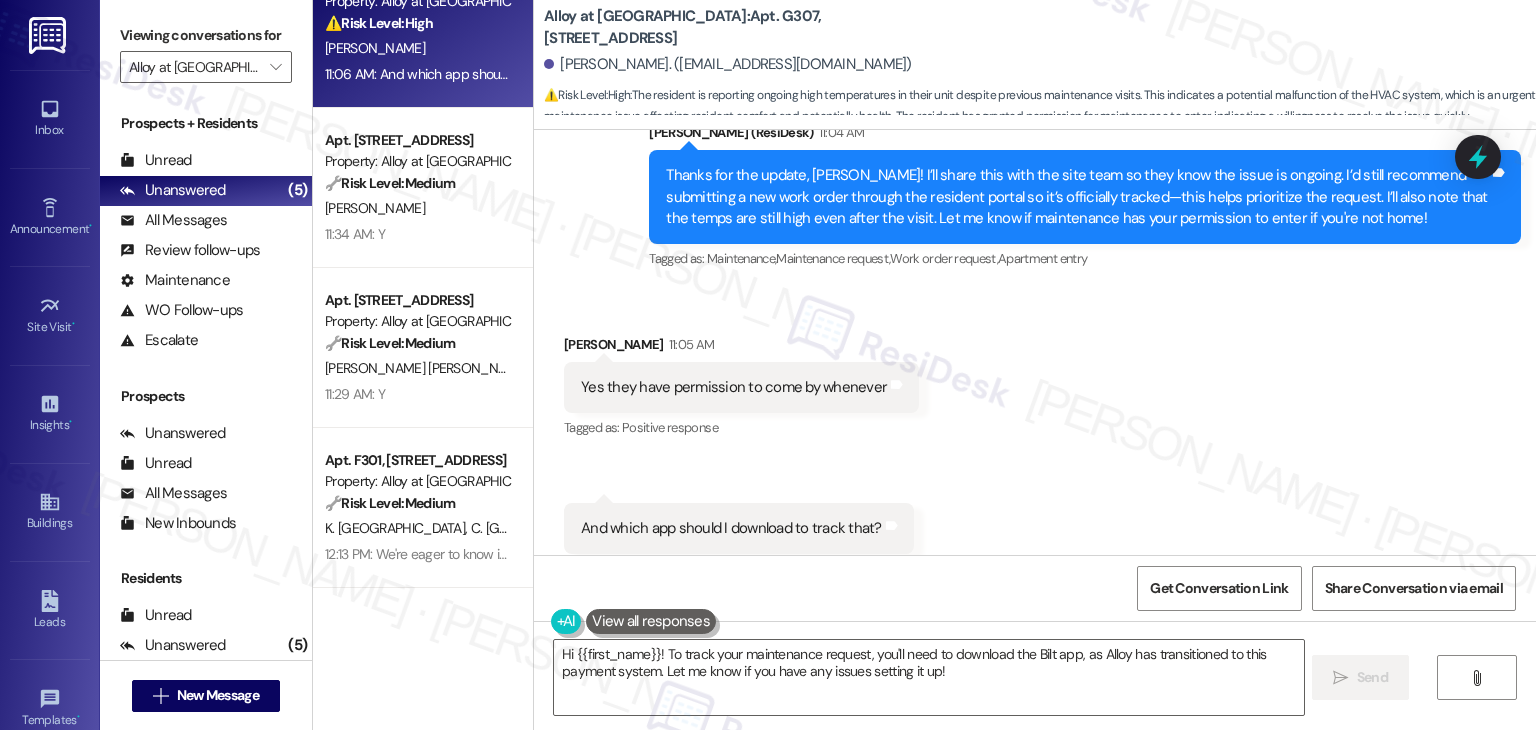 click on "And which app should I download to track that?" at bounding box center [731, 528] 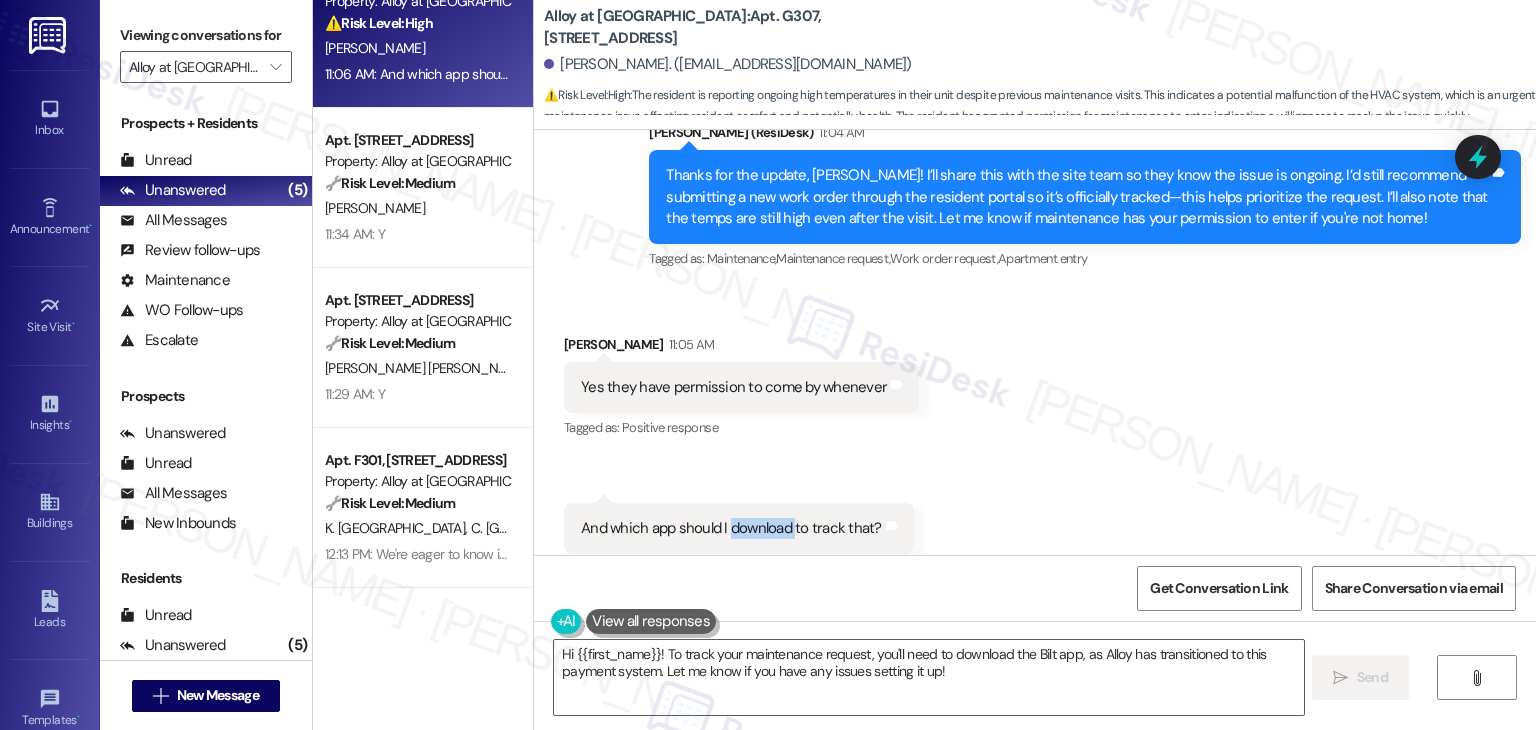 click on "And which app should I download to track that?" at bounding box center [731, 528] 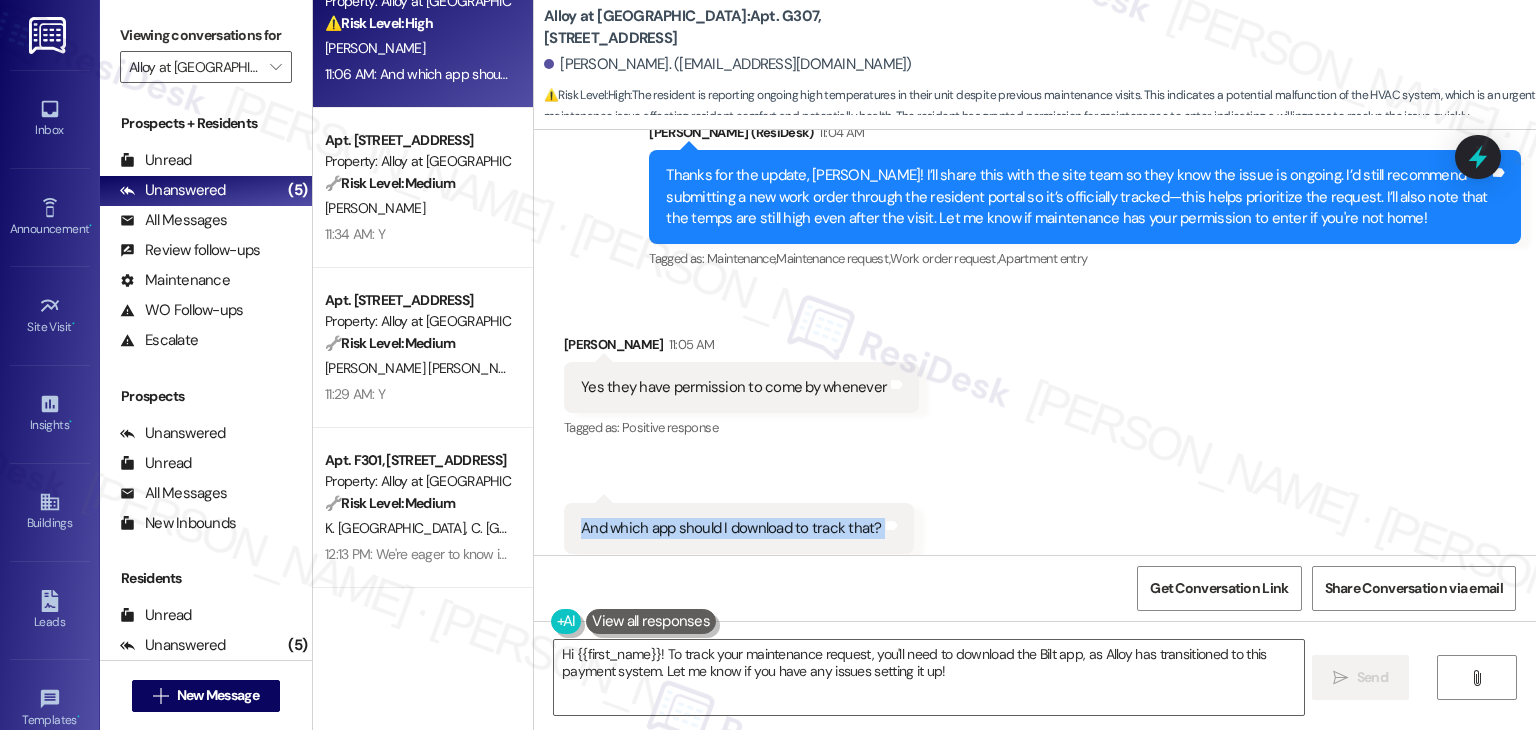 click on "And which app should I download to track that?" at bounding box center (731, 528) 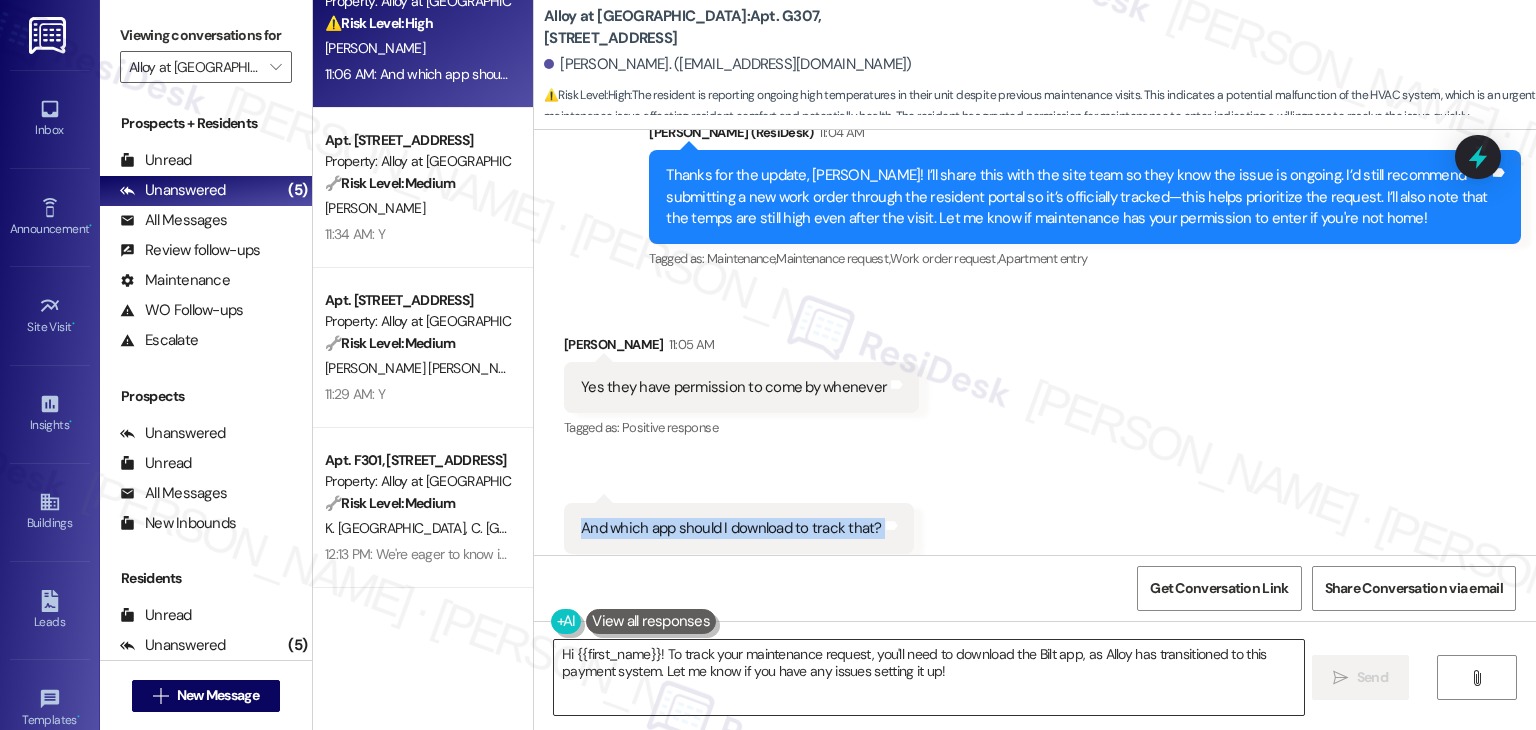 click on "Hi {{first_name}}! To track your maintenance request, you'll need to download the Bilt app, as Alloy has transitioned to this payment system. Let me know if you have any issues setting it up!" at bounding box center (928, 677) 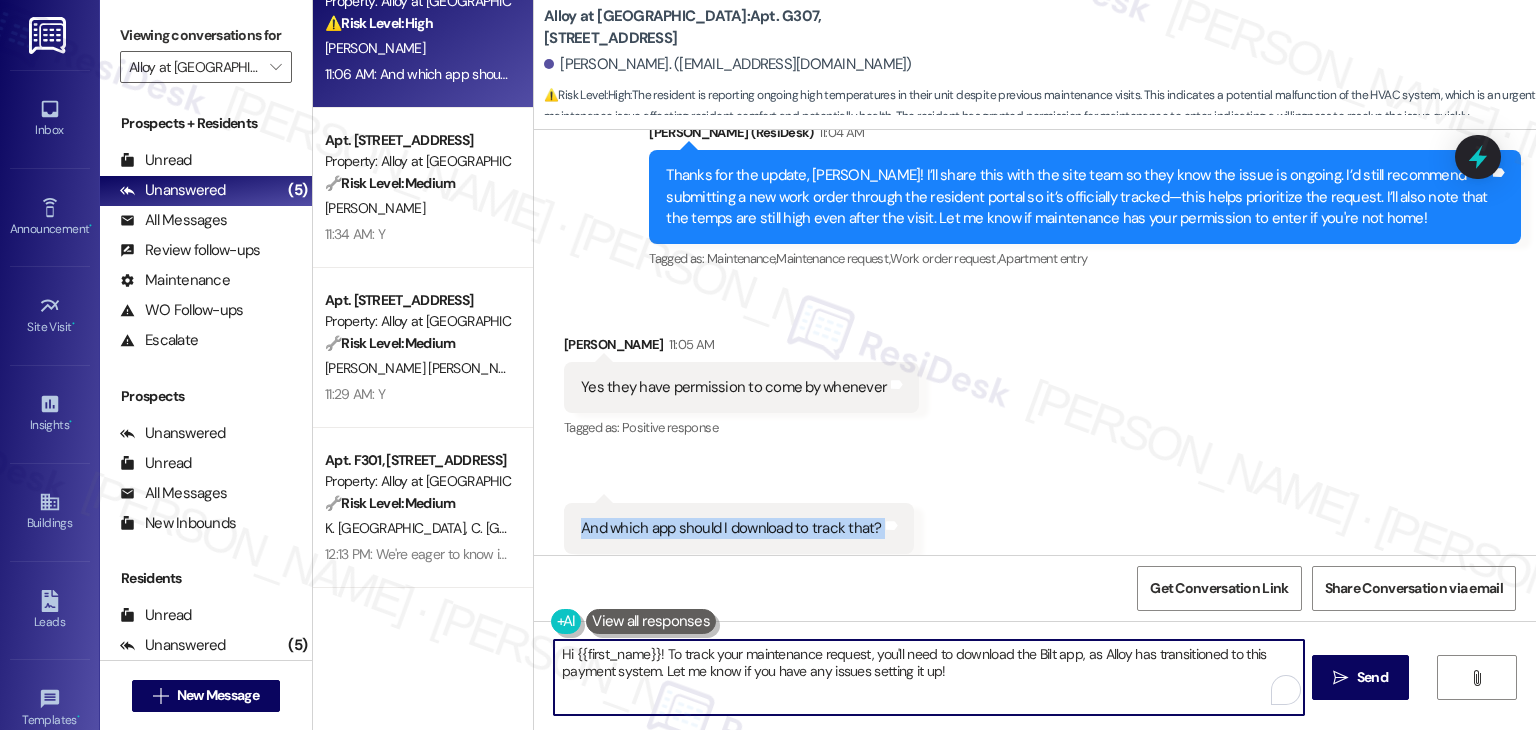 click on "Hi {{first_name}}! To track your maintenance request, you'll need to download the Bilt app, as Alloy has transitioned to this payment system. Let me know if you have any issues setting it up!" at bounding box center (928, 677) 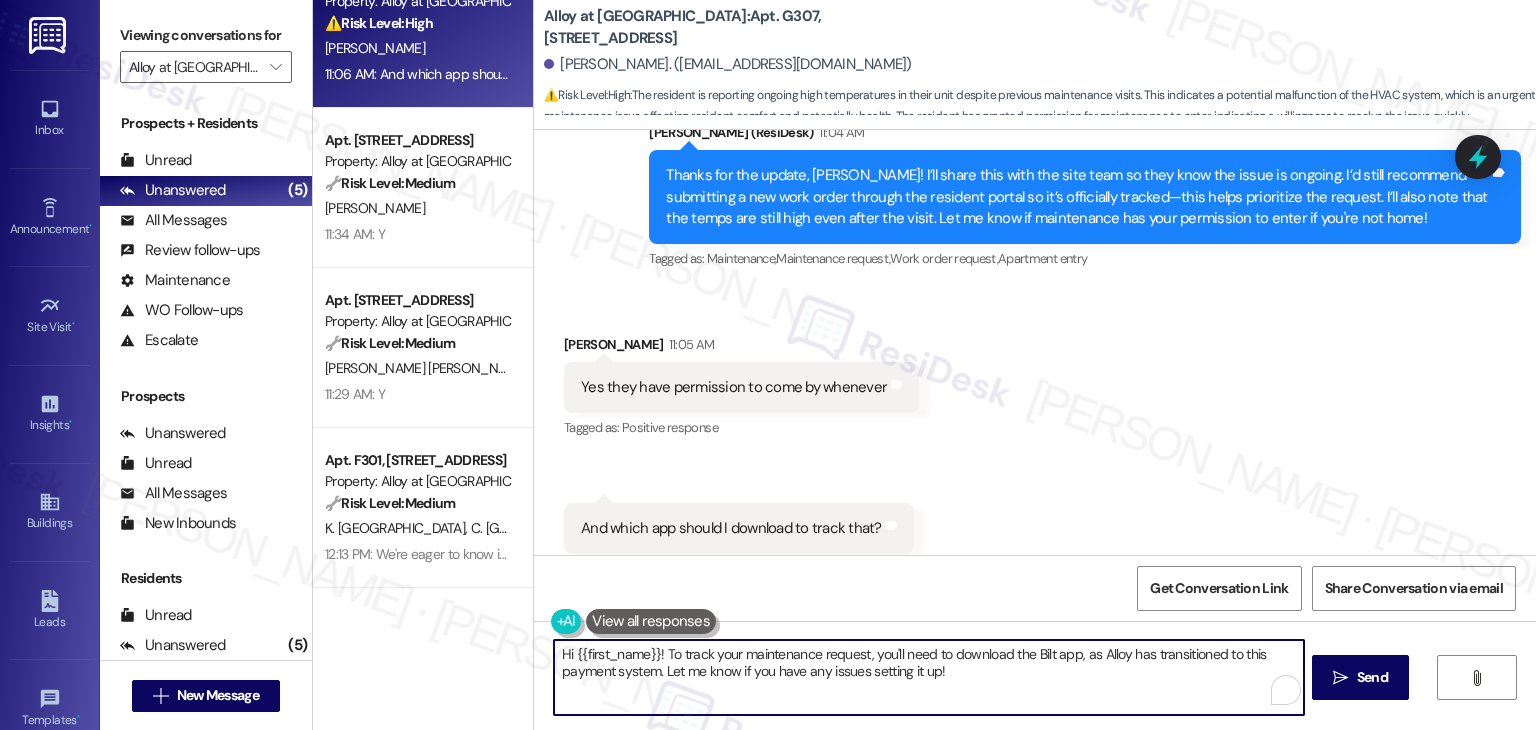 paste on "Thanks, Adam! I’ve noted that maintenance has your permission to enter. To submit and track work orders, you can use the Maintenance portal. Let us know if there's anything else we can assist you with!" 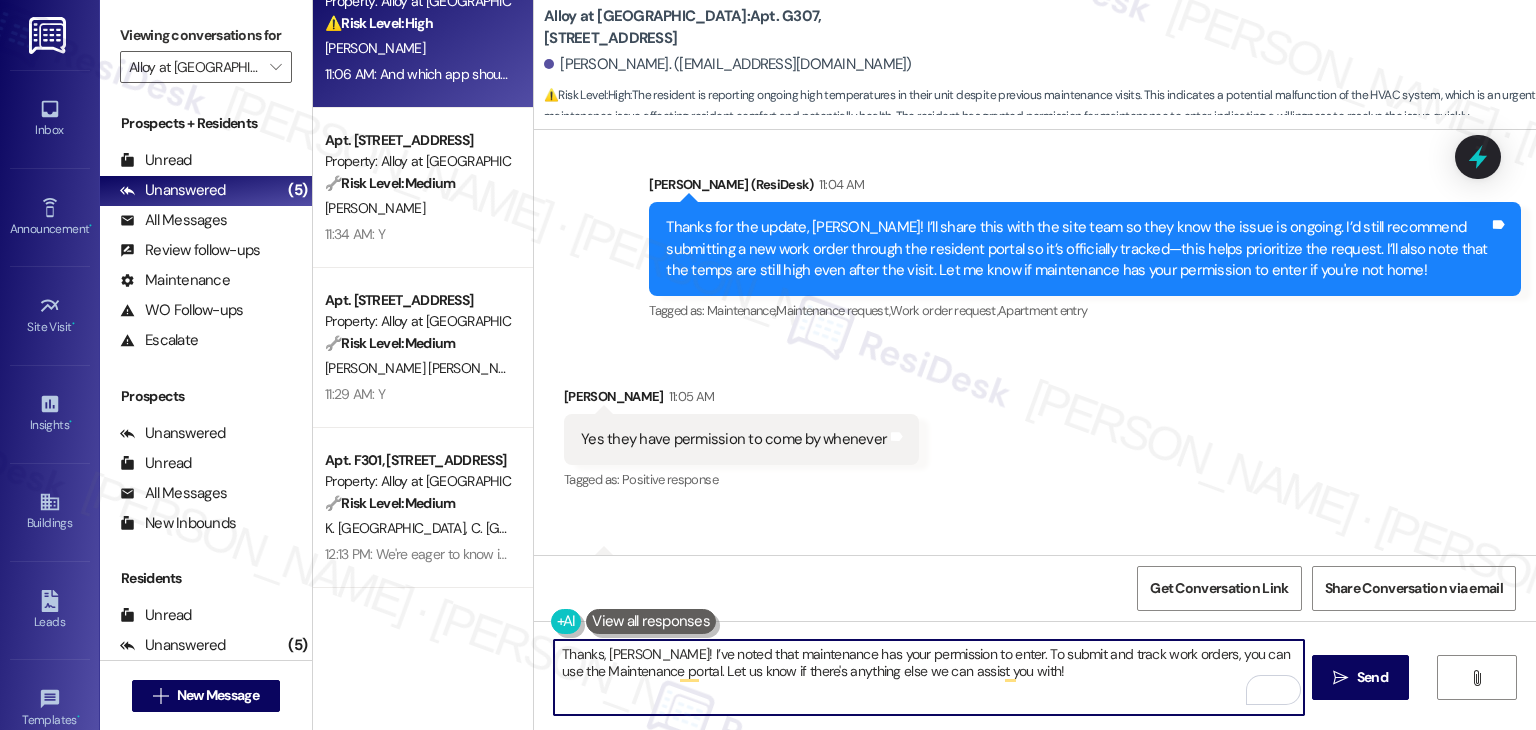 scroll, scrollTop: 1192, scrollLeft: 0, axis: vertical 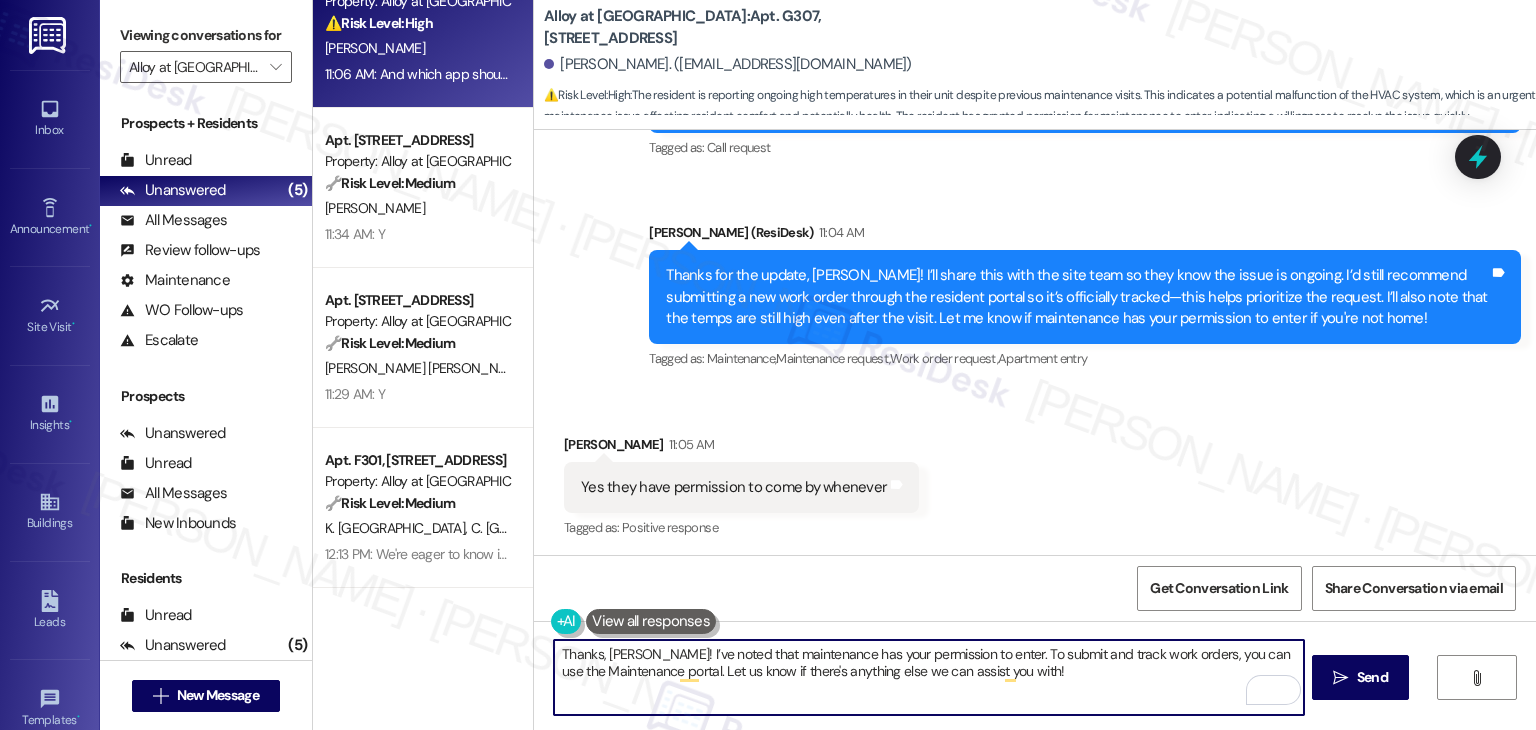 click on "Thanks, Adam! I’ve noted that maintenance has your permission to enter. To submit and track work orders, you can use the Maintenance portal. Let us know if there's anything else we can assist you with!" at bounding box center [928, 677] 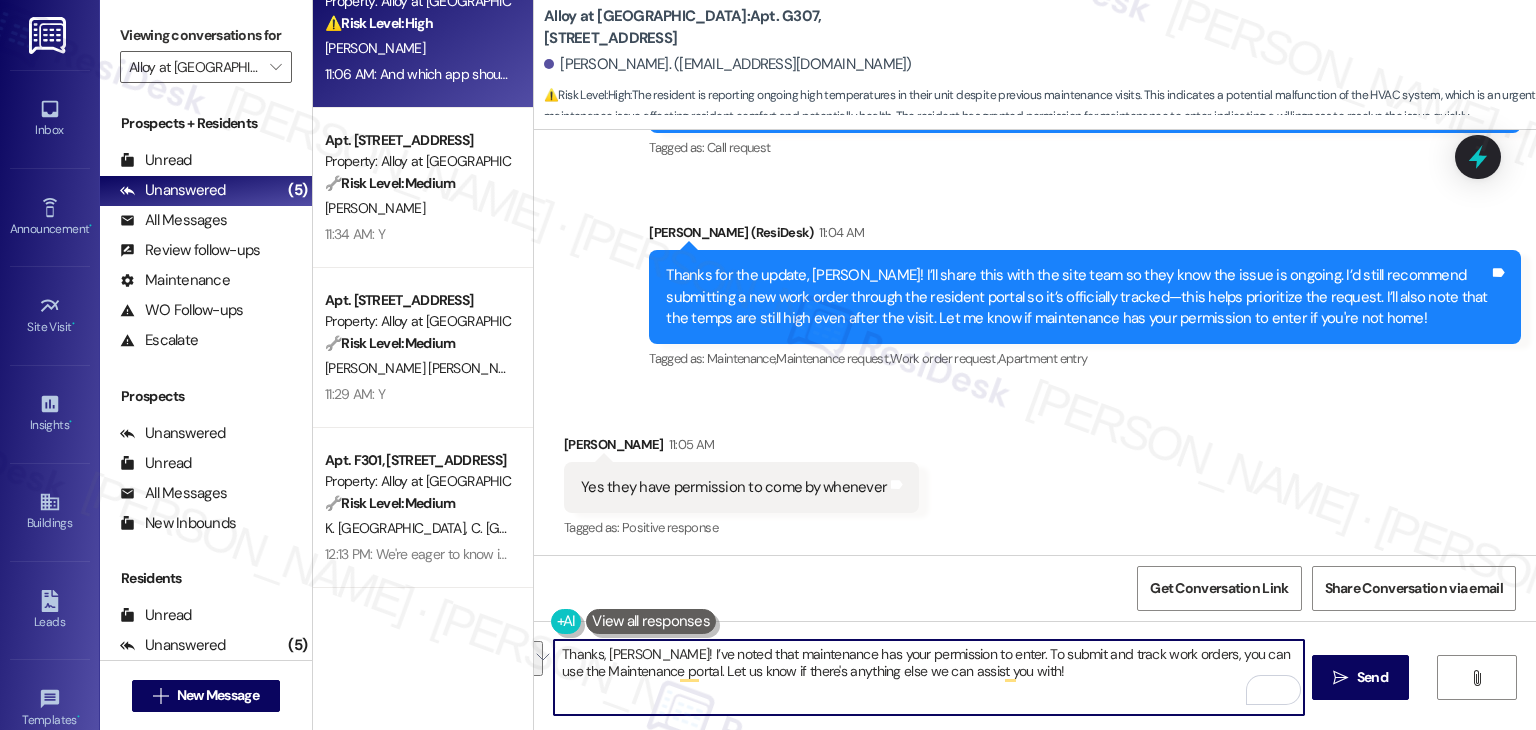 paste on "You can submit and track work orders through the Maintenance section of the Resident Portal app—it should all be in one place. Let us know if there’s anything else we can help with!" 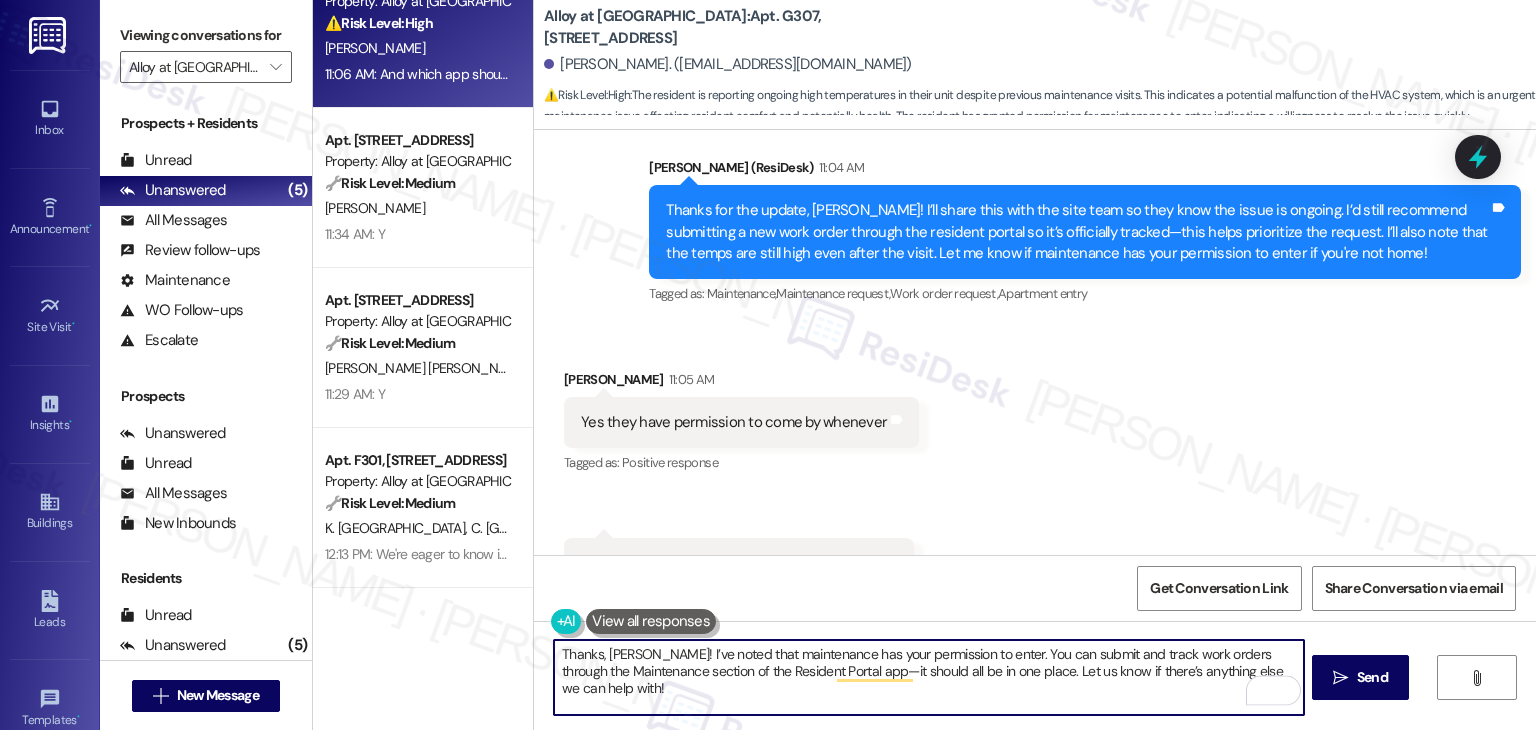 scroll, scrollTop: 1292, scrollLeft: 0, axis: vertical 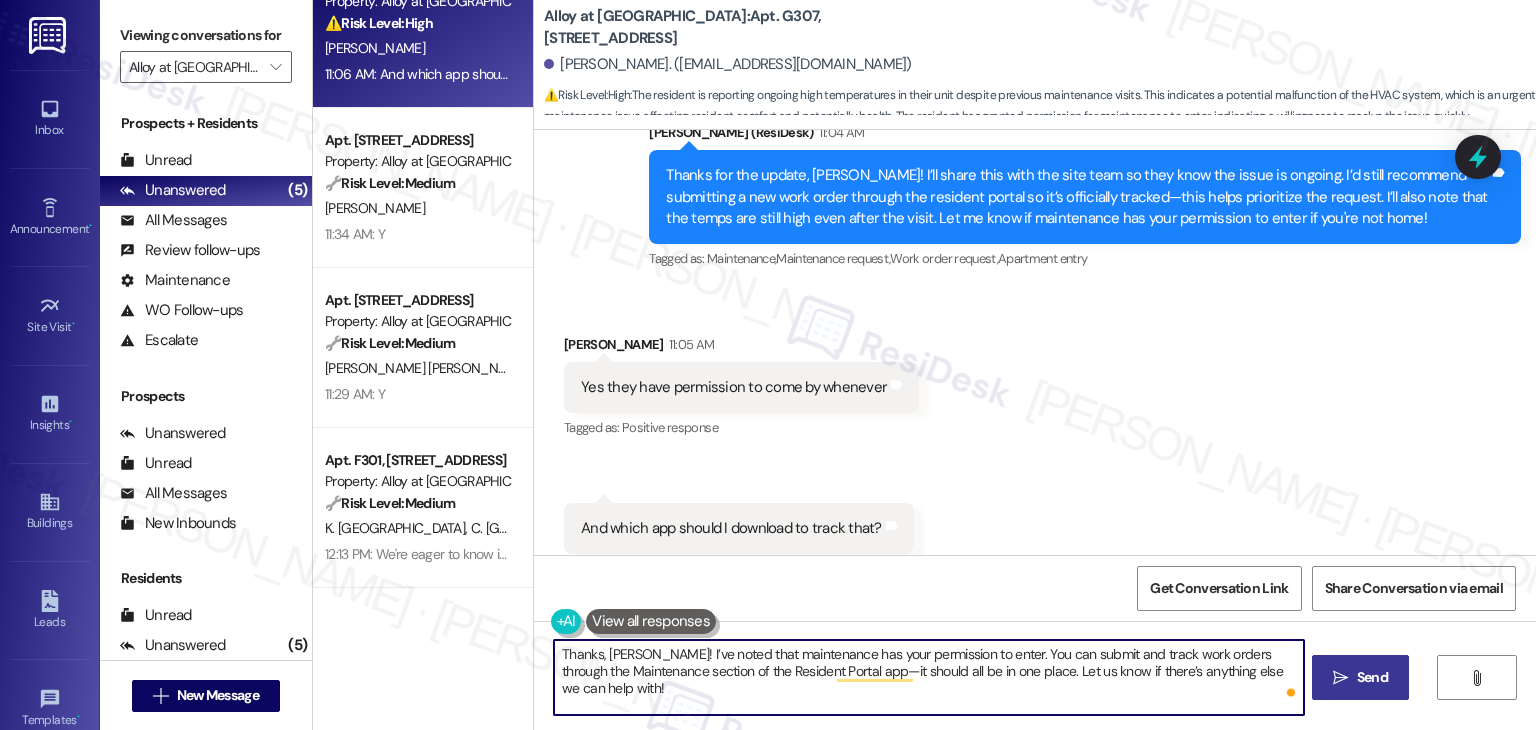 type on "Thanks, Adam! I’ve noted that maintenance has your permission to enter. You can submit and track work orders through the Maintenance section of the Resident Portal app—it should all be in one place. Let us know if there’s anything else we can help with!" 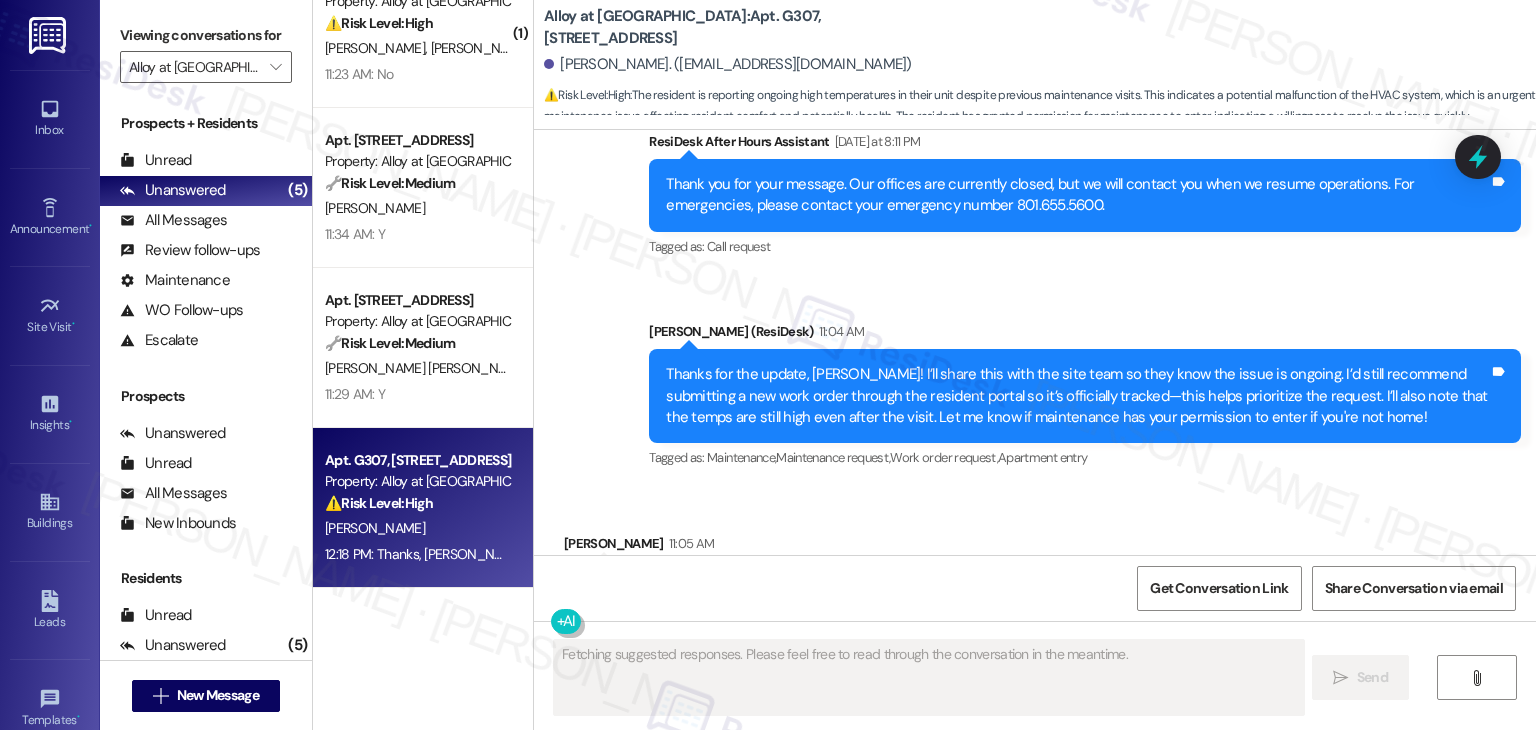 scroll, scrollTop: 1092, scrollLeft: 0, axis: vertical 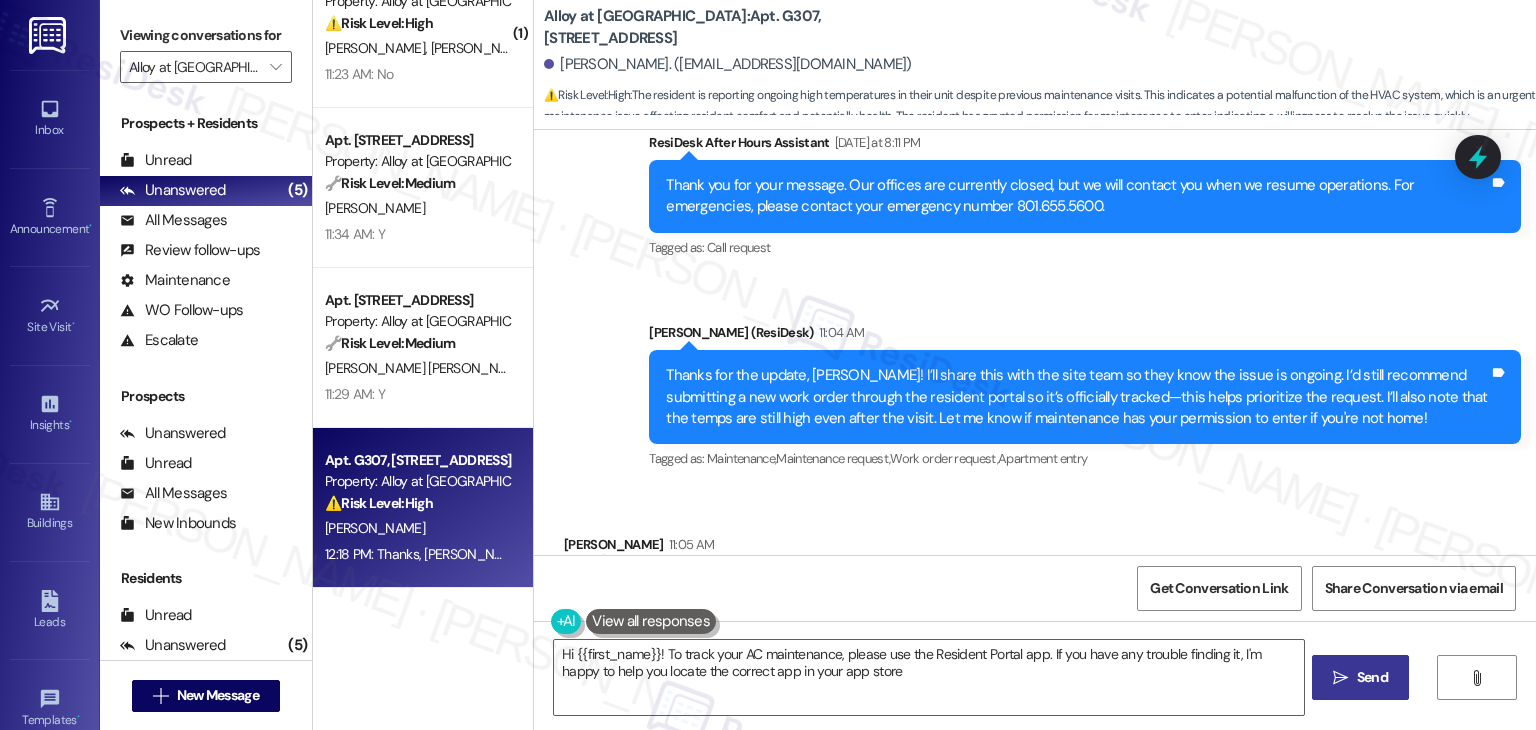 type on "Hi {{first_name}}! To track your AC maintenance, please use the Resident Portal app. If you have any trouble finding it, I'm happy to help you locate the correct app in your app store!" 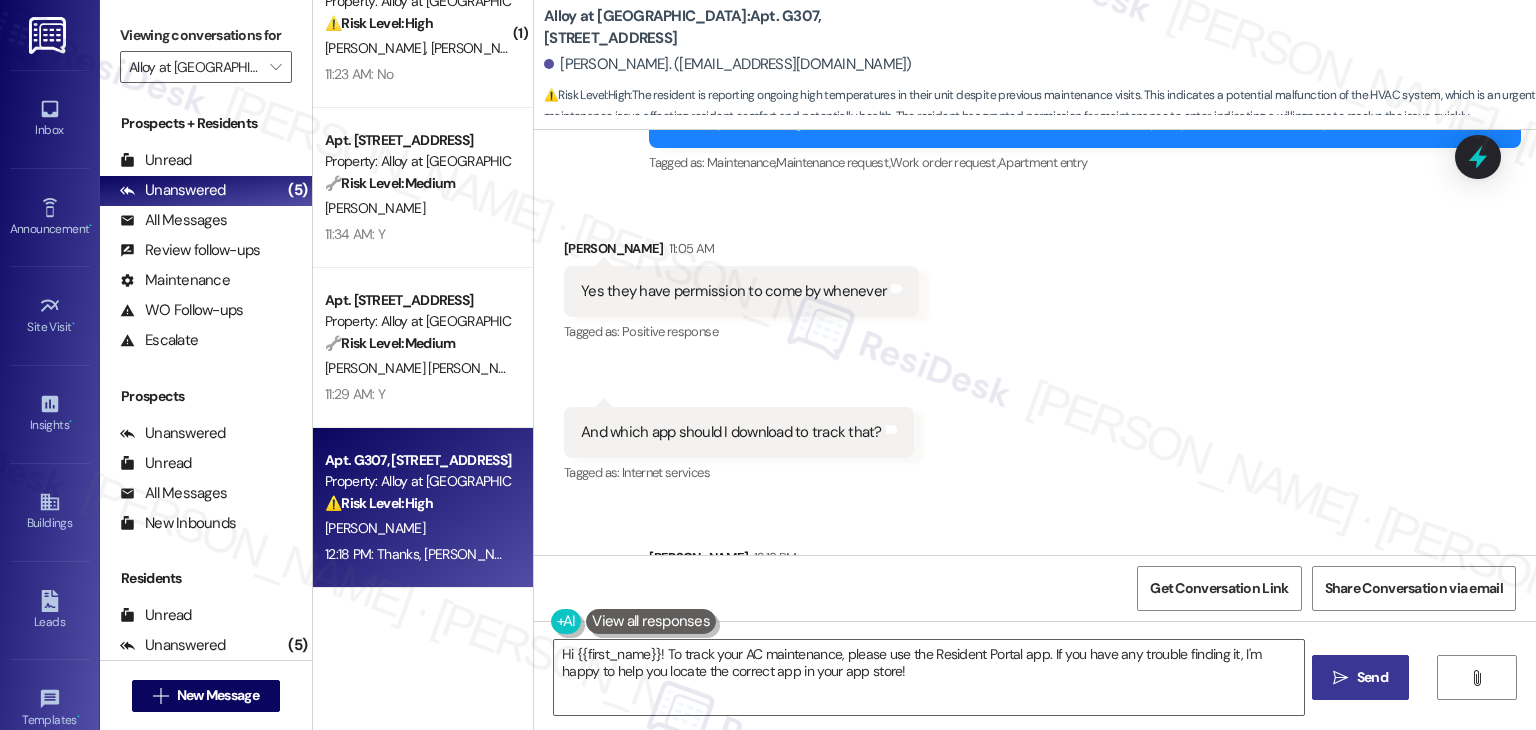 scroll, scrollTop: 1354, scrollLeft: 0, axis: vertical 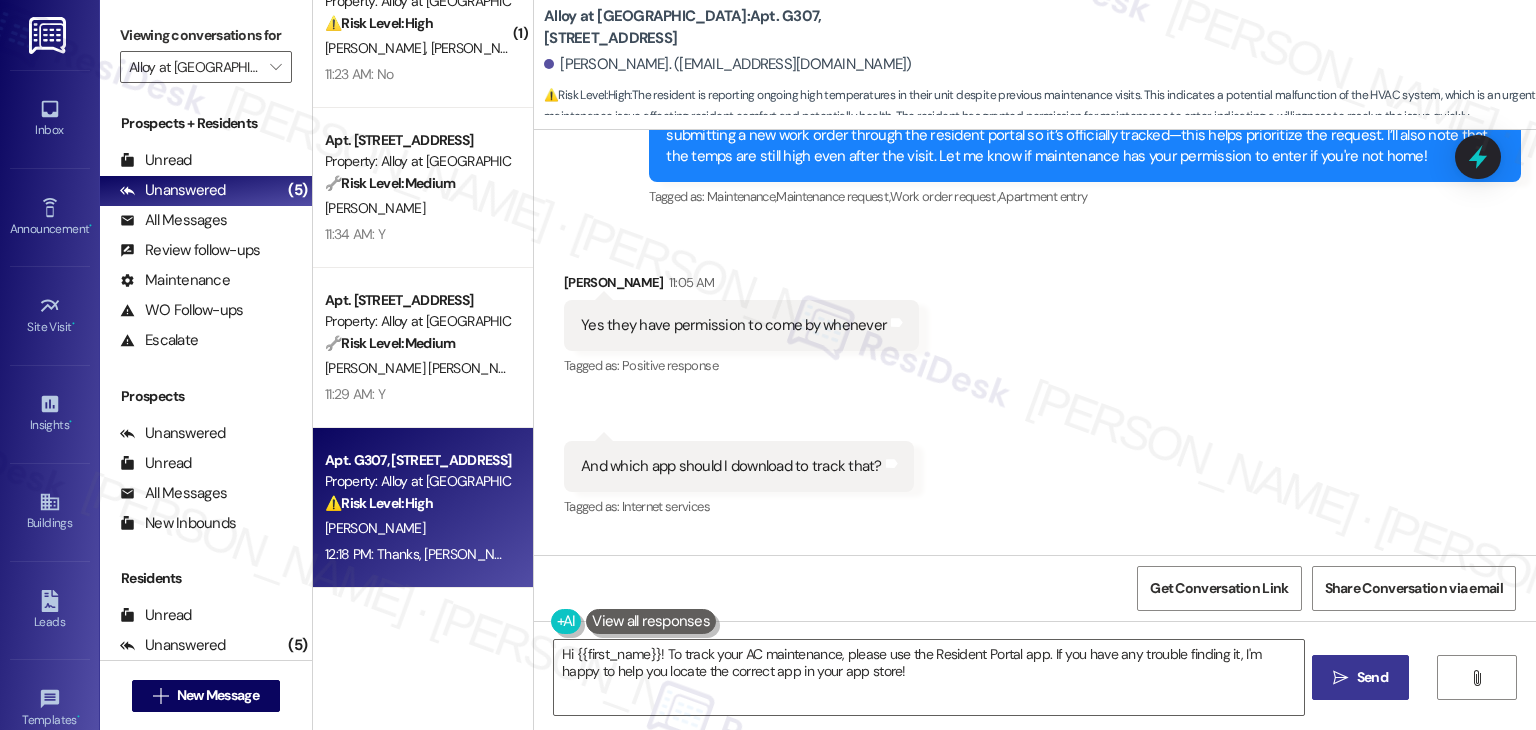 click on "Received via SMS Adam Haughawout 11:05 AM Yes they have permission to come by whenever  Tags and notes Tagged as:   Positive response Click to highlight conversations about Positive response Received via SMS 11:06 AM Adam Haughawout Question 11:06 AM And which app should I download to track that?  Tags and notes Tagged as:   Internet services Click to highlight conversations about Internet services" at bounding box center (1035, 382) 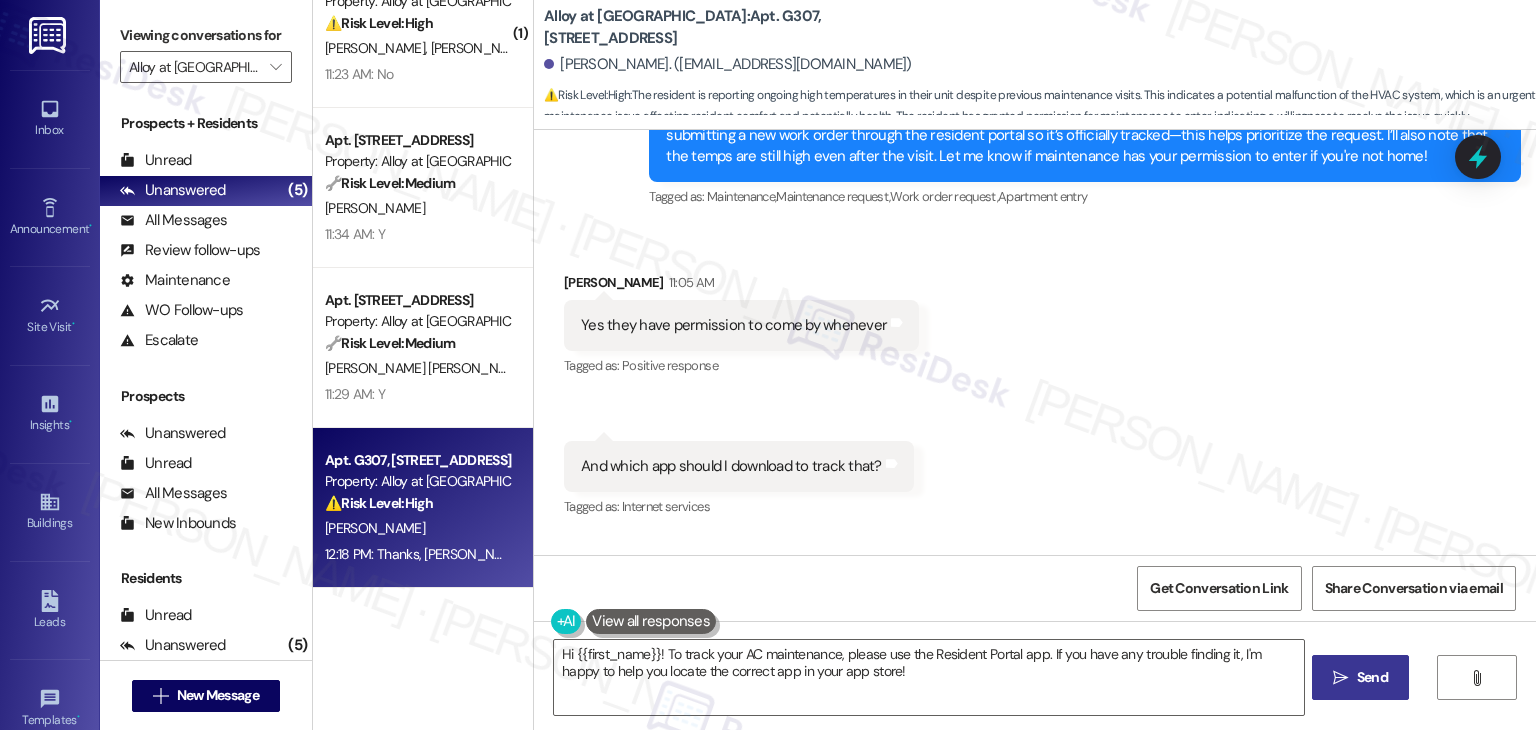 click on "Received via SMS Adam Haughawout 11:05 AM Yes they have permission to come by whenever  Tags and notes Tagged as:   Positive response Click to highlight conversations about Positive response Received via SMS 11:06 AM Adam Haughawout Question 11:06 AM And which app should I download to track that?  Tags and notes Tagged as:   Internet services Click to highlight conversations about Internet services" at bounding box center (1035, 382) 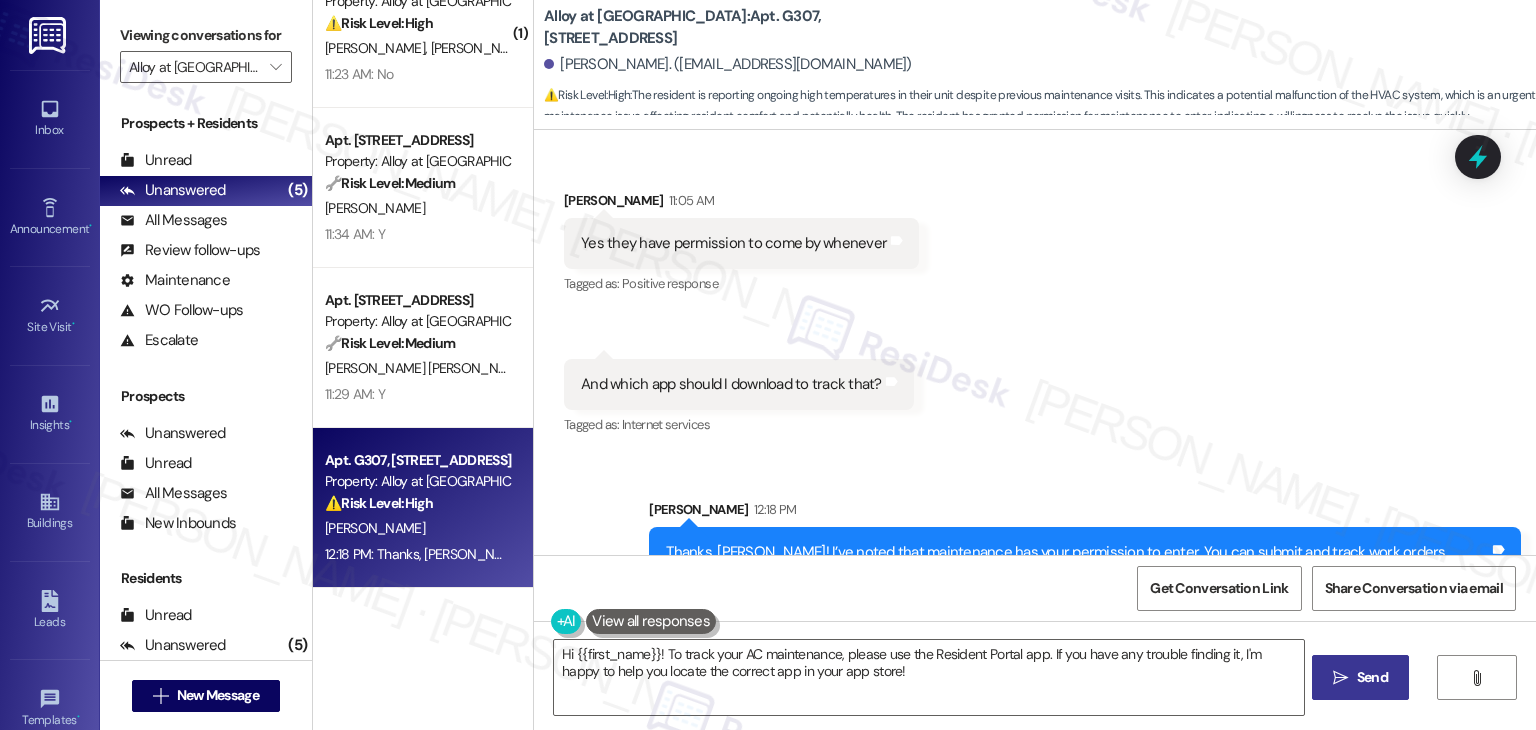 scroll, scrollTop: 1453, scrollLeft: 0, axis: vertical 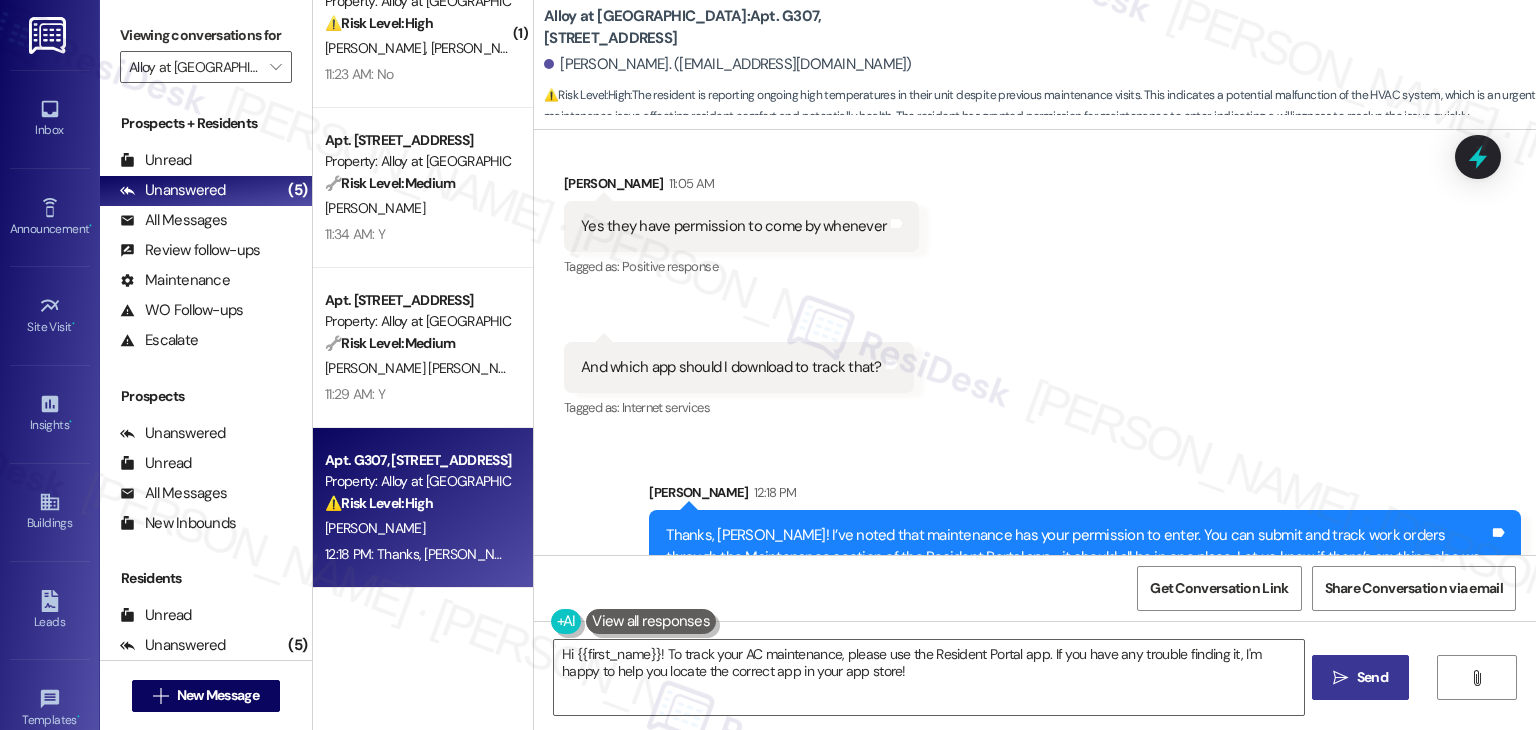 click on "Received via SMS Adam Haughawout 11:05 AM Yes they have permission to come by whenever  Tags and notes Tagged as:   Positive response Click to highlight conversations about Positive response Received via SMS 11:06 AM Adam Haughawout Question 11:06 AM And which app should I download to track that?  Tags and notes Tagged as:   Internet services Click to highlight conversations about Internet services" at bounding box center (1035, 283) 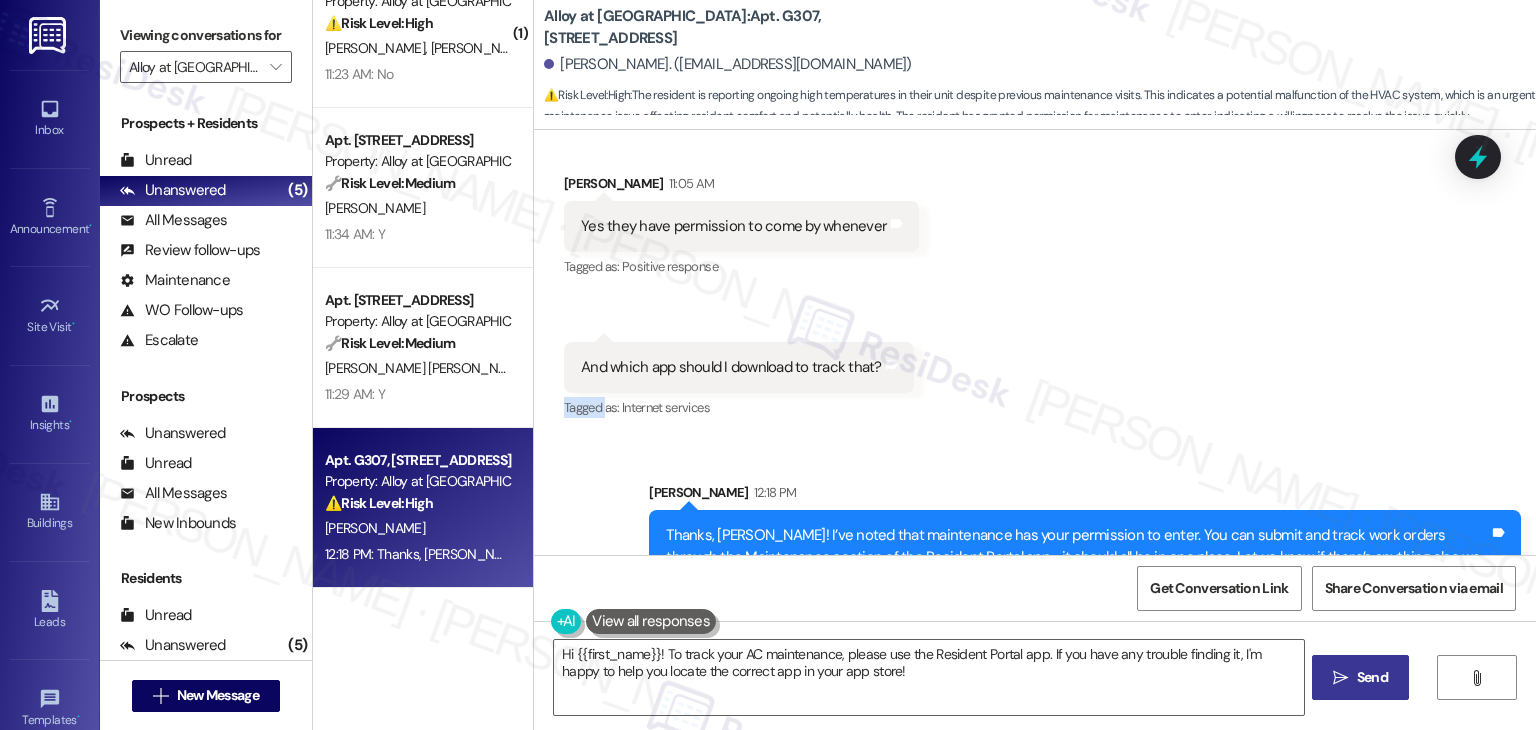 click on "Received via SMS Adam Haughawout 11:05 AM Yes they have permission to come by whenever  Tags and notes Tagged as:   Positive response Click to highlight conversations about Positive response Received via SMS 11:06 AM Adam Haughawout Question 11:06 AM And which app should I download to track that?  Tags and notes Tagged as:   Internet services Click to highlight conversations about Internet services" at bounding box center (1035, 283) 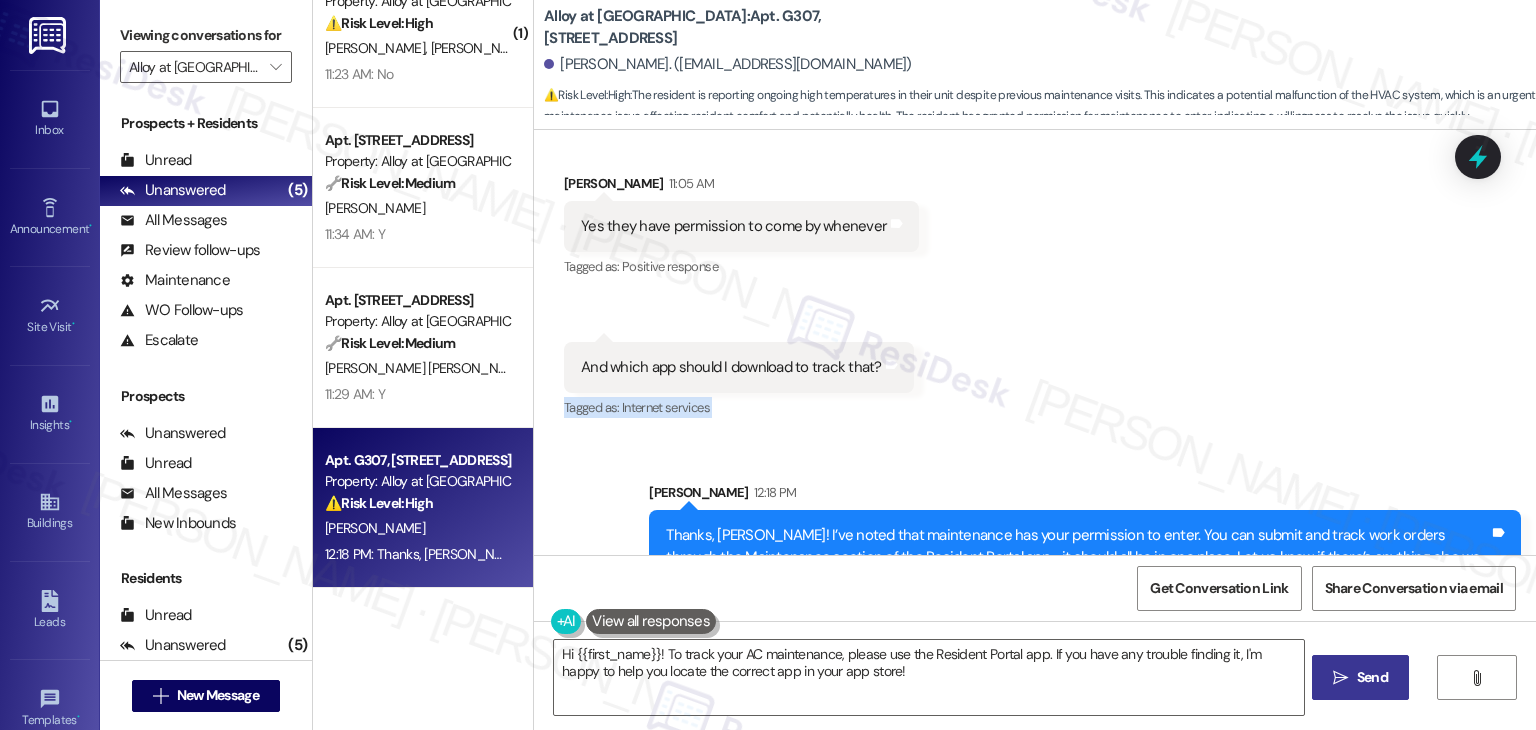click on "Received via SMS Adam Haughawout 11:05 AM Yes they have permission to come by whenever  Tags and notes Tagged as:   Positive response Click to highlight conversations about Positive response Received via SMS 11:06 AM Adam Haughawout Question 11:06 AM And which app should I download to track that?  Tags and notes Tagged as:   Internet services Click to highlight conversations about Internet services" at bounding box center (1035, 283) 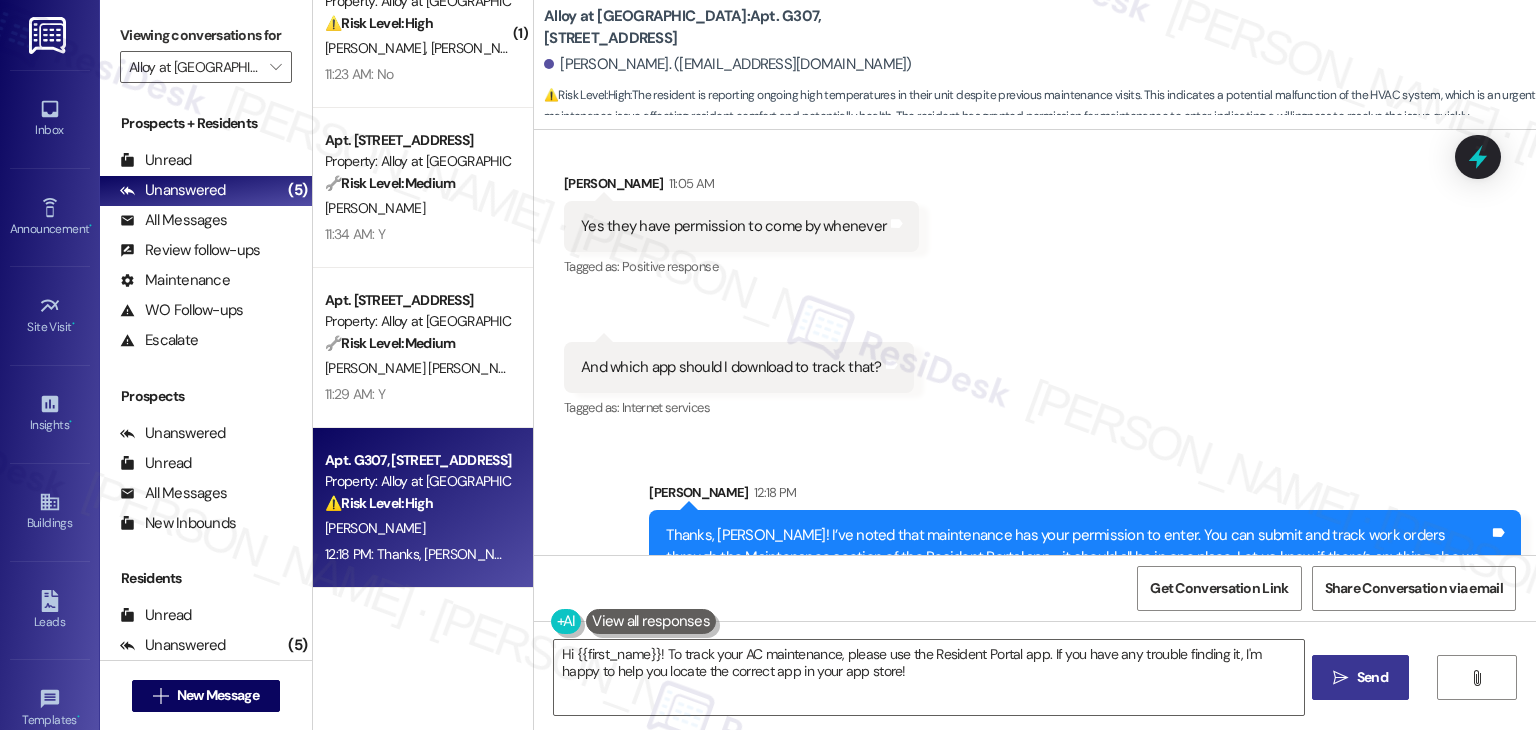 click on "Received via SMS Adam Haughawout 11:05 AM Yes they have permission to come by whenever  Tags and notes Tagged as:   Positive response Click to highlight conversations about Positive response Received via SMS 11:06 AM Adam Haughawout Question 11:06 AM And which app should I download to track that?  Tags and notes Tagged as:   Internet services Click to highlight conversations about Internet services" at bounding box center (1035, 283) 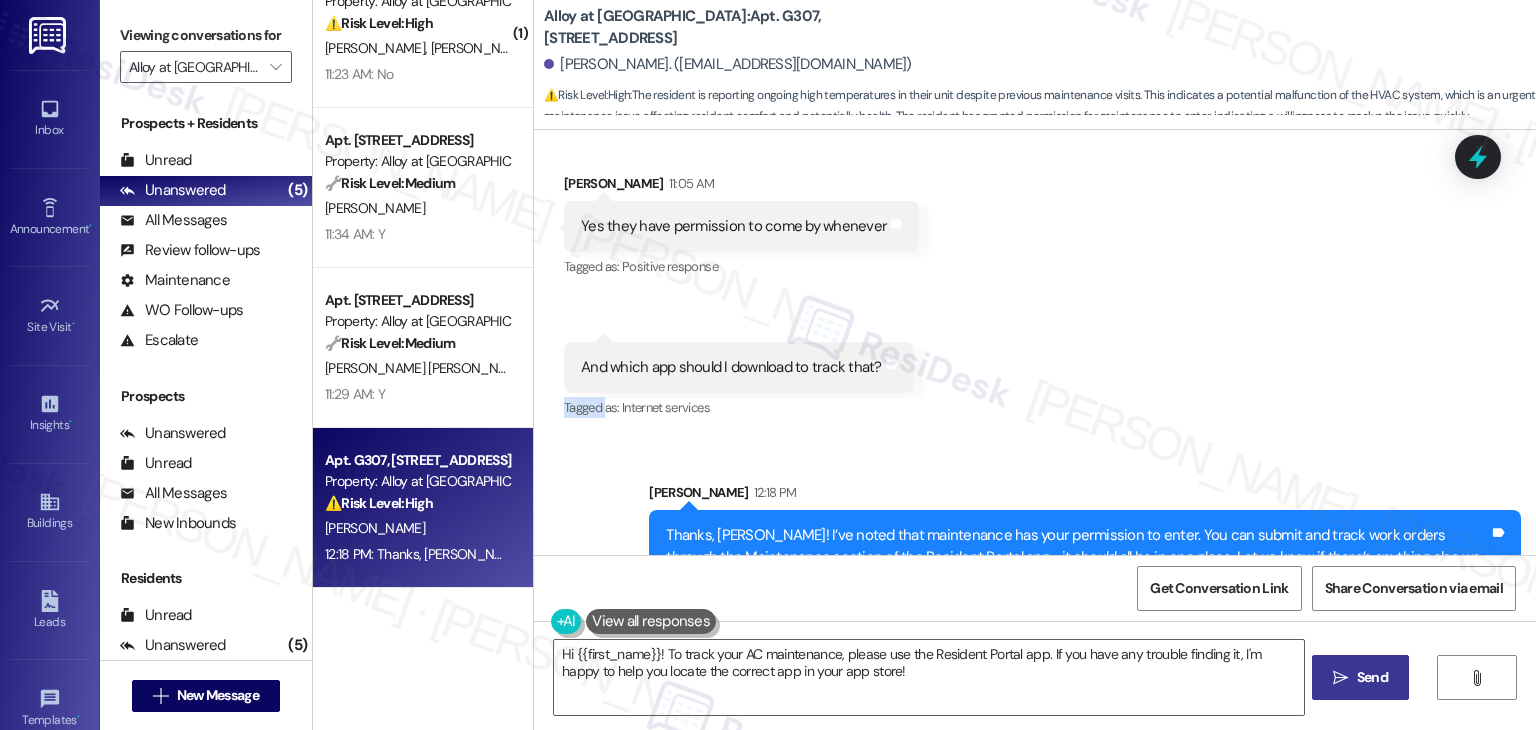 click on "Received via SMS Adam Haughawout 11:05 AM Yes they have permission to come by whenever  Tags and notes Tagged as:   Positive response Click to highlight conversations about Positive response Received via SMS 11:06 AM Adam Haughawout Question 11:06 AM And which app should I download to track that?  Tags and notes Tagged as:   Internet services Click to highlight conversations about Internet services" at bounding box center (1035, 283) 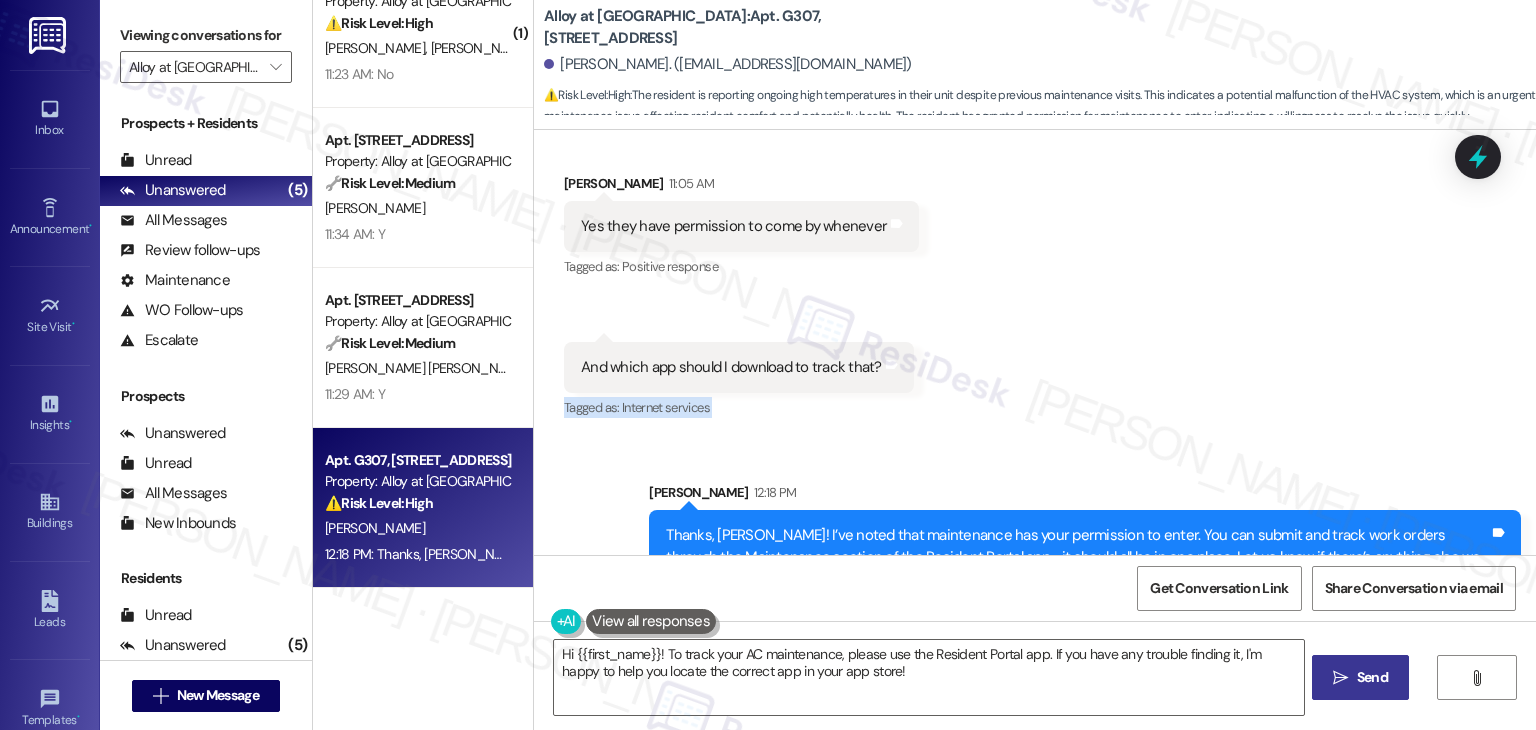 click on "Received via SMS Adam Haughawout 11:05 AM Yes they have permission to come by whenever  Tags and notes Tagged as:   Positive response Click to highlight conversations about Positive response Received via SMS 11:06 AM Adam Haughawout Question 11:06 AM And which app should I download to track that?  Tags and notes Tagged as:   Internet services Click to highlight conversations about Internet services" at bounding box center [1035, 283] 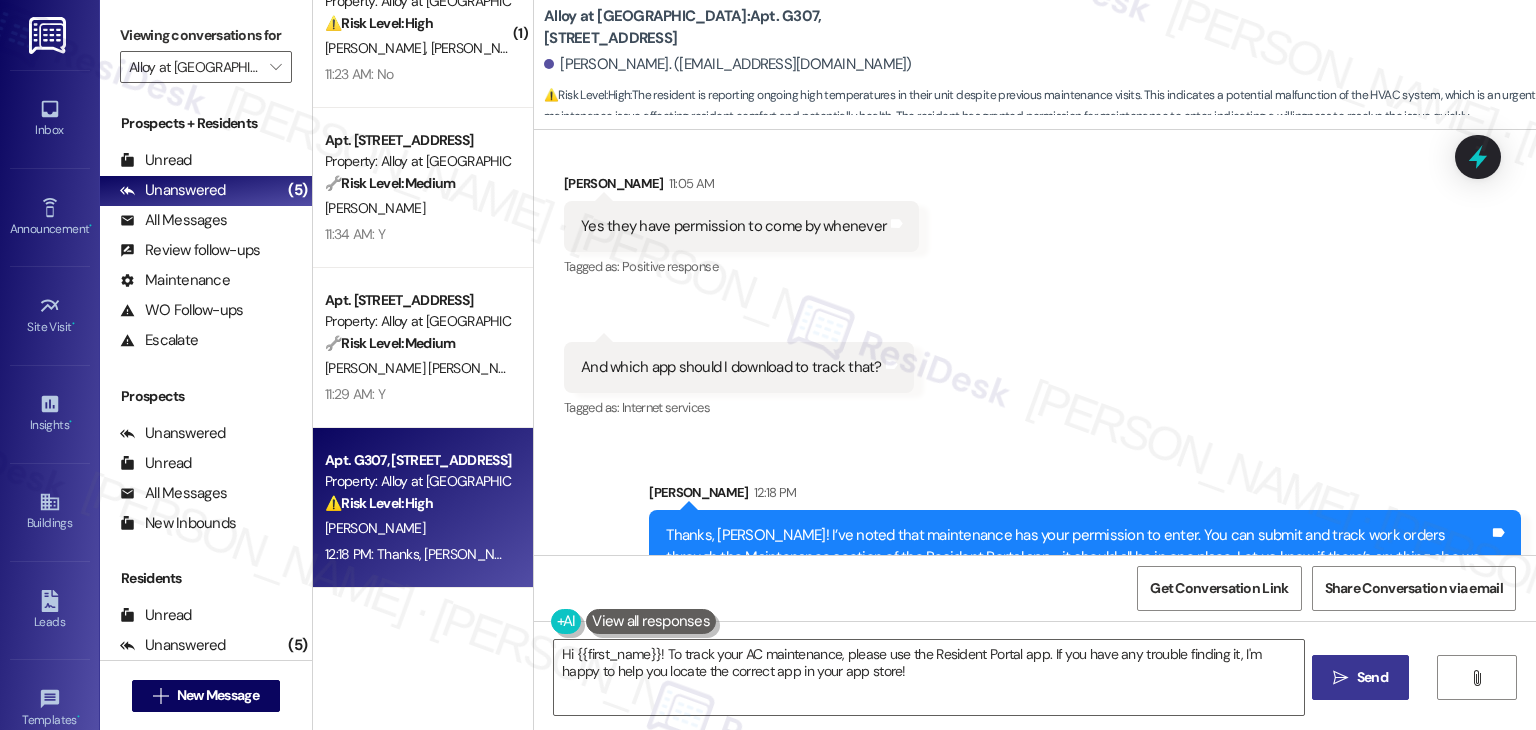 click on "Received via SMS Adam Haughawout 11:05 AM Yes they have permission to come by whenever  Tags and notes Tagged as:   Positive response Click to highlight conversations about Positive response Received via SMS 11:06 AM Adam Haughawout Question 11:06 AM And which app should I download to track that?  Tags and notes Tagged as:   Internet services Click to highlight conversations about Internet services" at bounding box center [1035, 283] 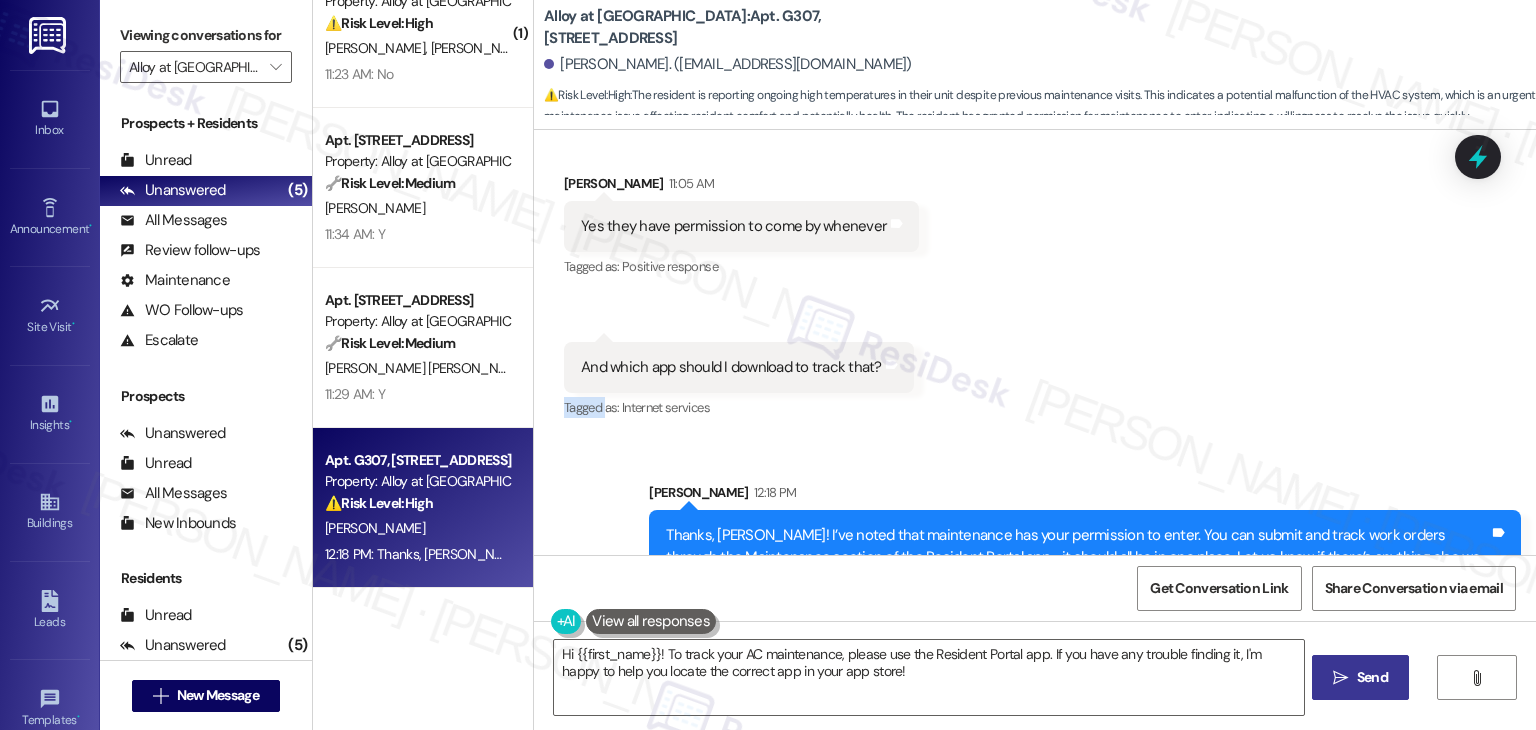 click on "Received via SMS Adam Haughawout 11:05 AM Yes they have permission to come by whenever  Tags and notes Tagged as:   Positive response Click to highlight conversations about Positive response Received via SMS 11:06 AM Adam Haughawout Question 11:06 AM And which app should I download to track that?  Tags and notes Tagged as:   Internet services Click to highlight conversations about Internet services" at bounding box center (1035, 283) 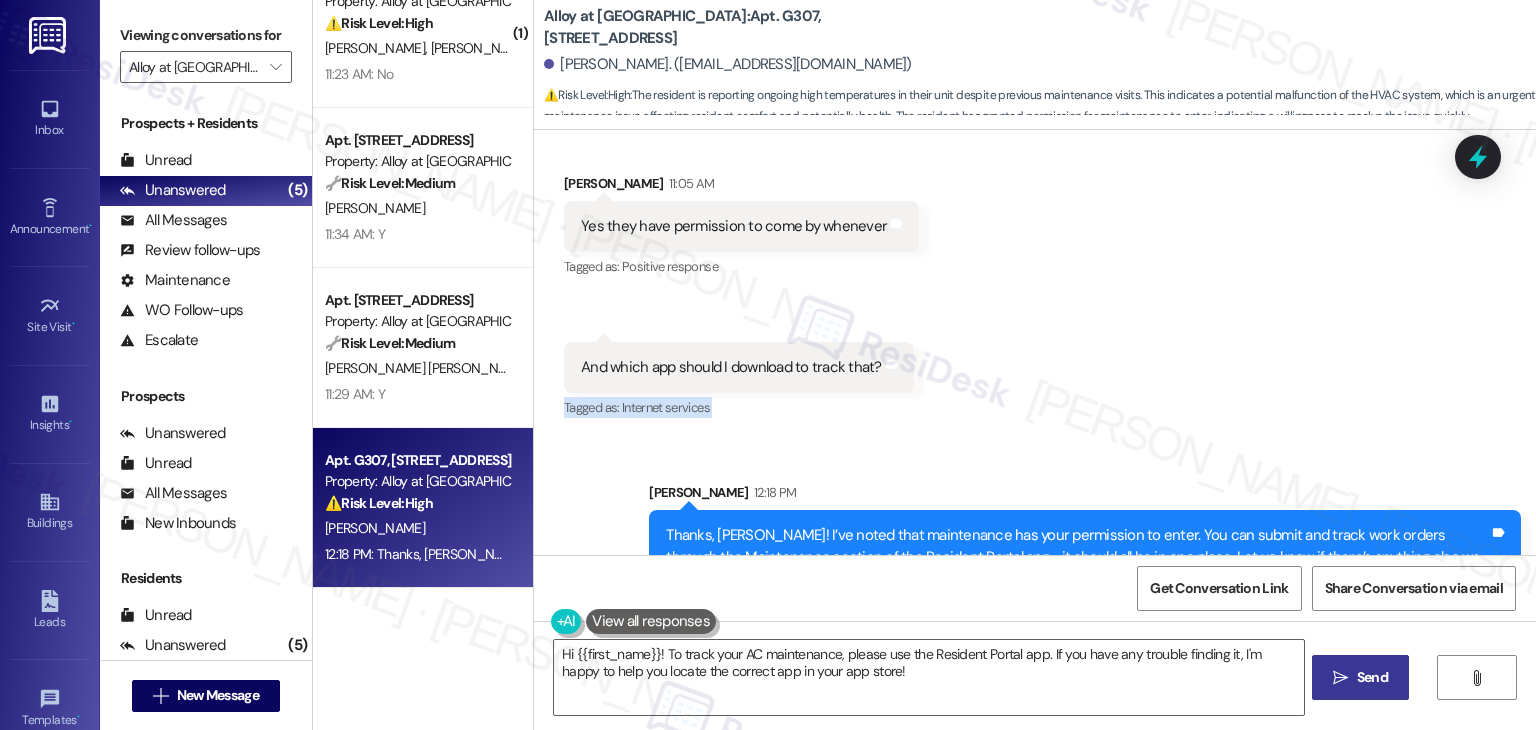 click on "Received via SMS Adam Haughawout 11:05 AM Yes they have permission to come by whenever  Tags and notes Tagged as:   Positive response Click to highlight conversations about Positive response Received via SMS 11:06 AM Adam Haughawout Question 11:06 AM And which app should I download to track that?  Tags and notes Tagged as:   Internet services Click to highlight conversations about Internet services" at bounding box center (1035, 283) 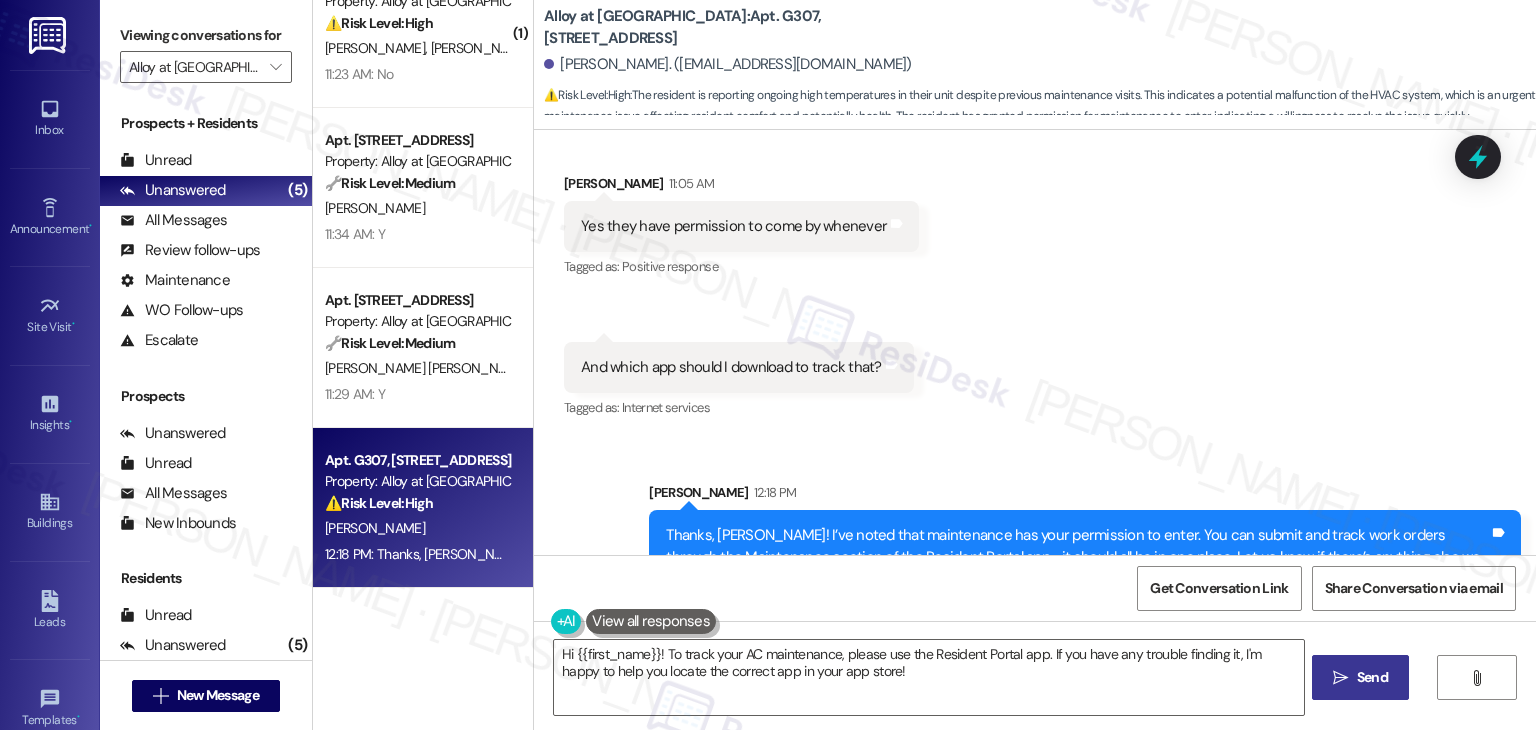 click on "Received via SMS Adam Haughawout 11:05 AM Yes they have permission to come by whenever  Tags and notes Tagged as:   Positive response Click to highlight conversations about Positive response Received via SMS 11:06 AM Adam Haughawout Question 11:06 AM And which app should I download to track that?  Tags and notes Tagged as:   Internet services Click to highlight conversations about Internet services" at bounding box center [1035, 283] 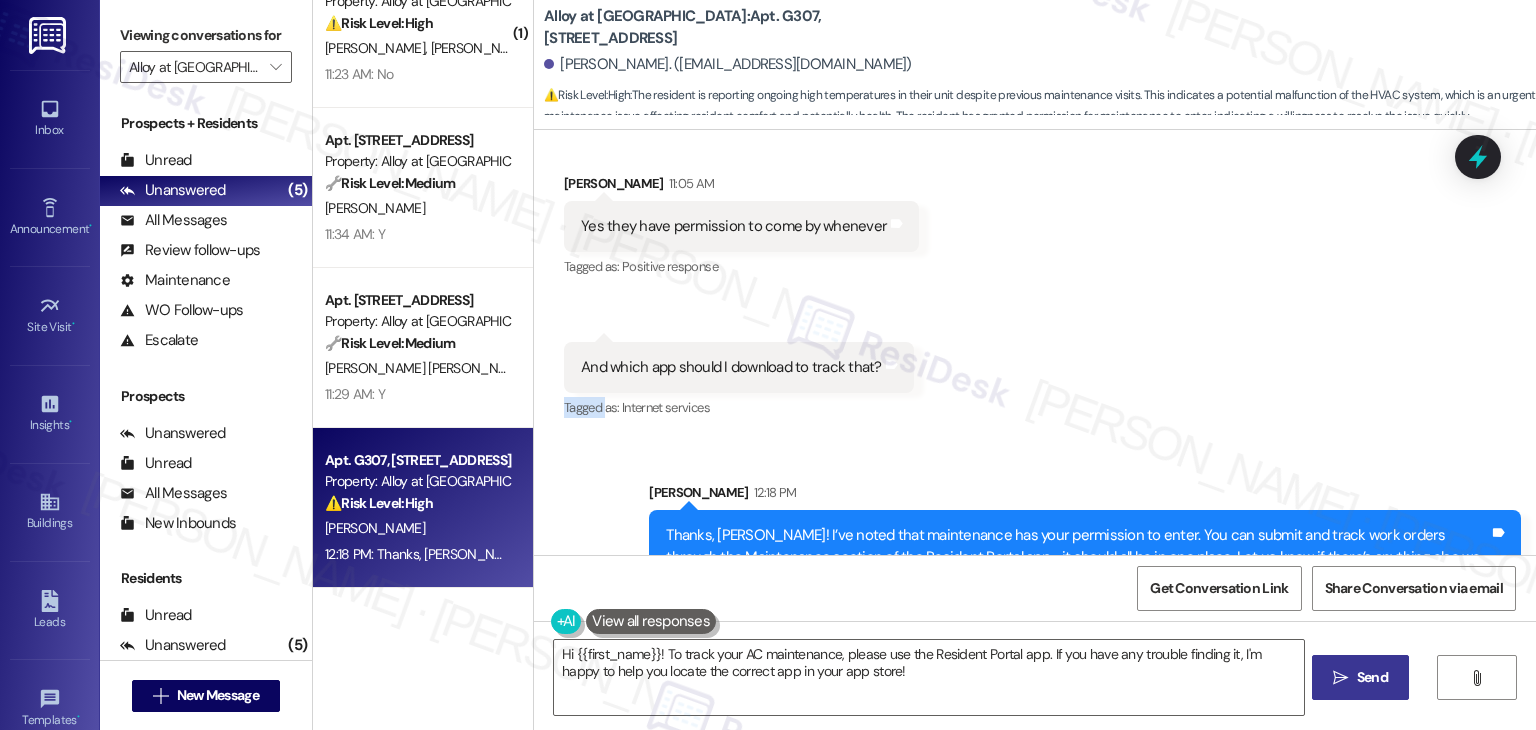 click on "Received via SMS Adam Haughawout 11:05 AM Yes they have permission to come by whenever  Tags and notes Tagged as:   Positive response Click to highlight conversations about Positive response Received via SMS 11:06 AM Adam Haughawout Question 11:06 AM And which app should I download to track that?  Tags and notes Tagged as:   Internet services Click to highlight conversations about Internet services" at bounding box center (1035, 283) 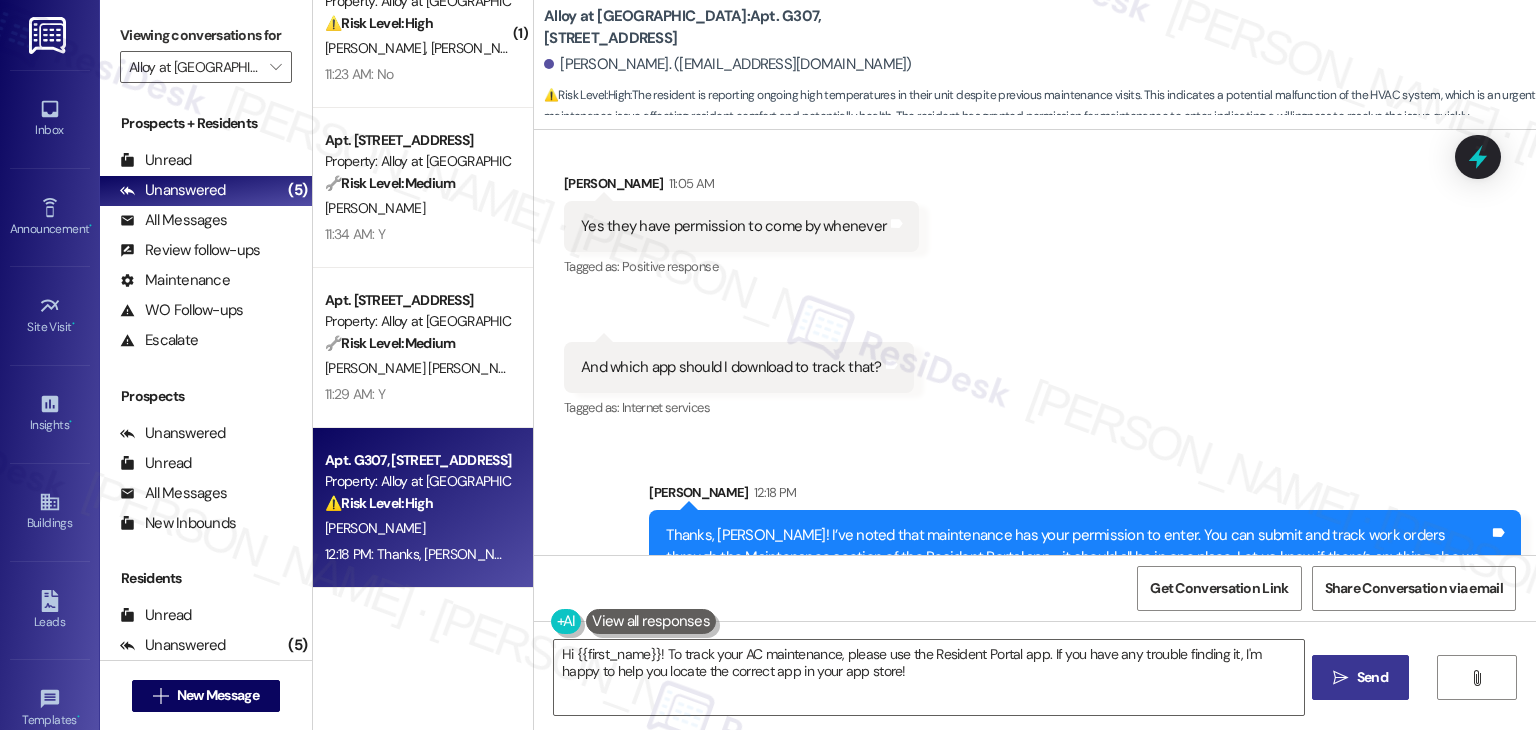click on "Received via SMS Adam Haughawout 11:05 AM Yes they have permission to come by whenever  Tags and notes Tagged as:   Positive response Click to highlight conversations about Positive response Received via SMS 11:06 AM Adam Haughawout Question 11:06 AM And which app should I download to track that?  Tags and notes Tagged as:   Internet services Click to highlight conversations about Internet services" at bounding box center (1035, 283) 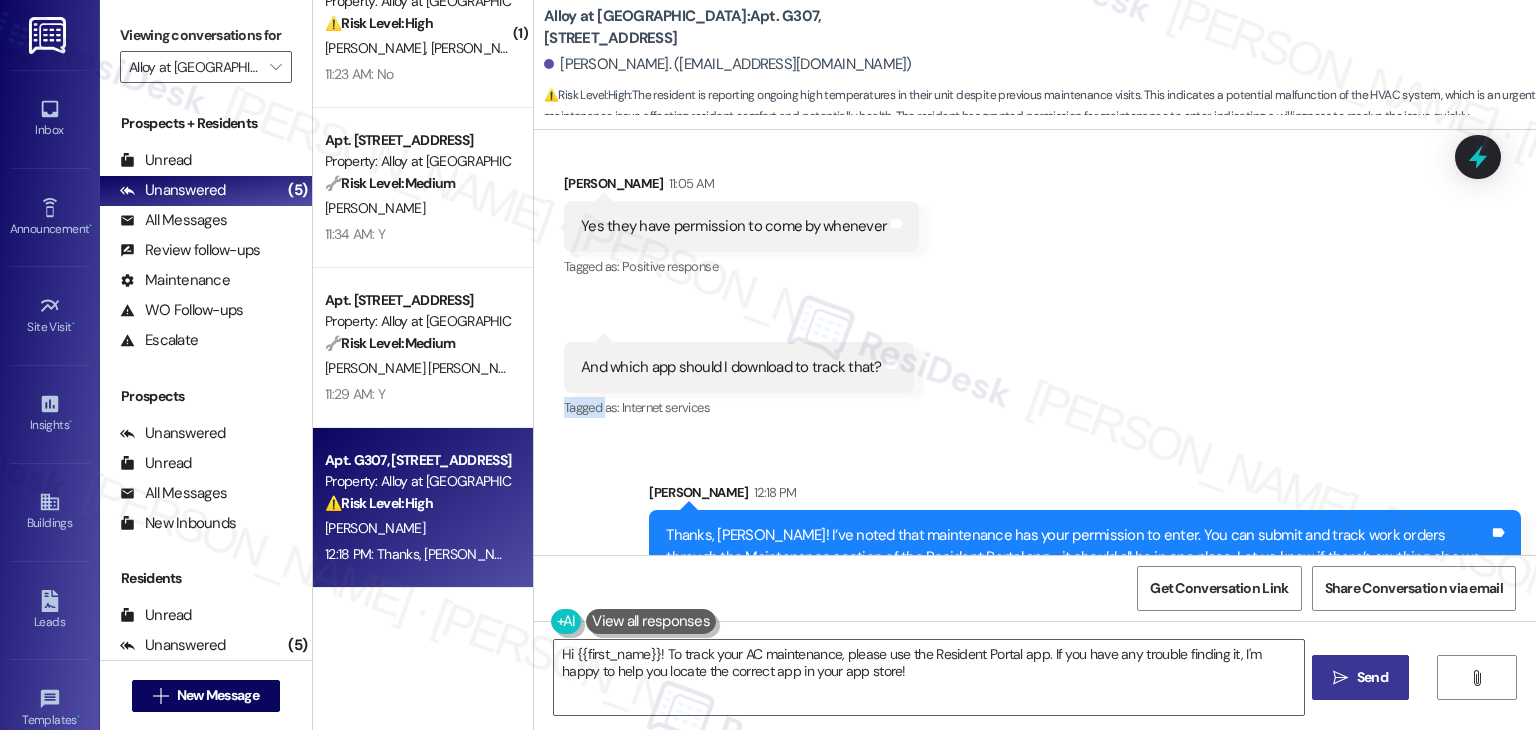 click on "Received via SMS Adam Haughawout 11:05 AM Yes they have permission to come by whenever  Tags and notes Tagged as:   Positive response Click to highlight conversations about Positive response Received via SMS 11:06 AM Adam Haughawout Question 11:06 AM And which app should I download to track that?  Tags and notes Tagged as:   Internet services Click to highlight conversations about Internet services" at bounding box center [1035, 283] 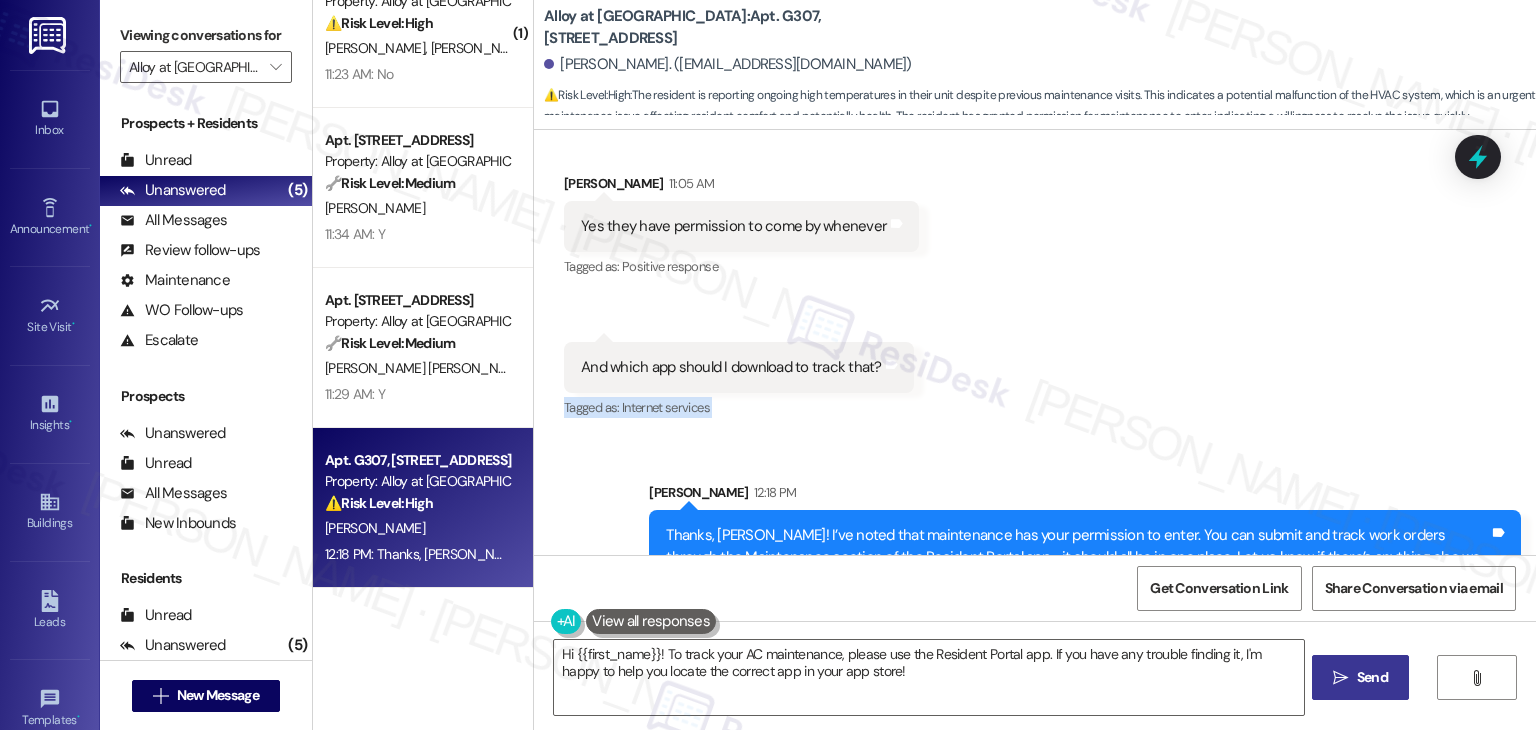 click on "Received via SMS Adam Haughawout 11:05 AM Yes they have permission to come by whenever  Tags and notes Tagged as:   Positive response Click to highlight conversations about Positive response Received via SMS 11:06 AM Adam Haughawout Question 11:06 AM And which app should I download to track that?  Tags and notes Tagged as:   Internet services Click to highlight conversations about Internet services" at bounding box center [1035, 283] 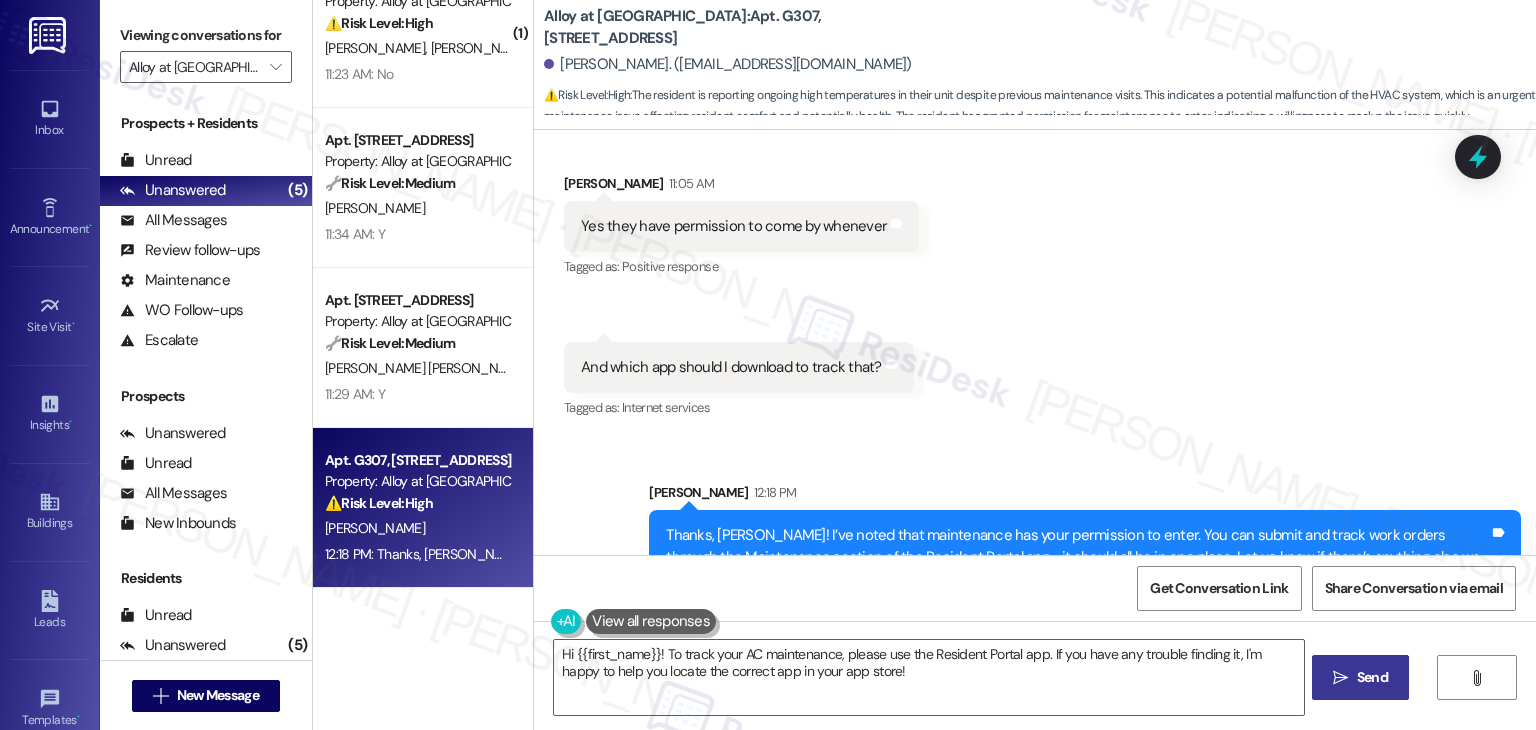 click on "Received via SMS Adam Haughawout 11:05 AM Yes they have permission to come by whenever  Tags and notes Tagged as:   Positive response Click to highlight conversations about Positive response Received via SMS 11:06 AM Adam Haughawout Question 11:06 AM And which app should I download to track that?  Tags and notes Tagged as:   Internet services Click to highlight conversations about Internet services" at bounding box center [1035, 283] 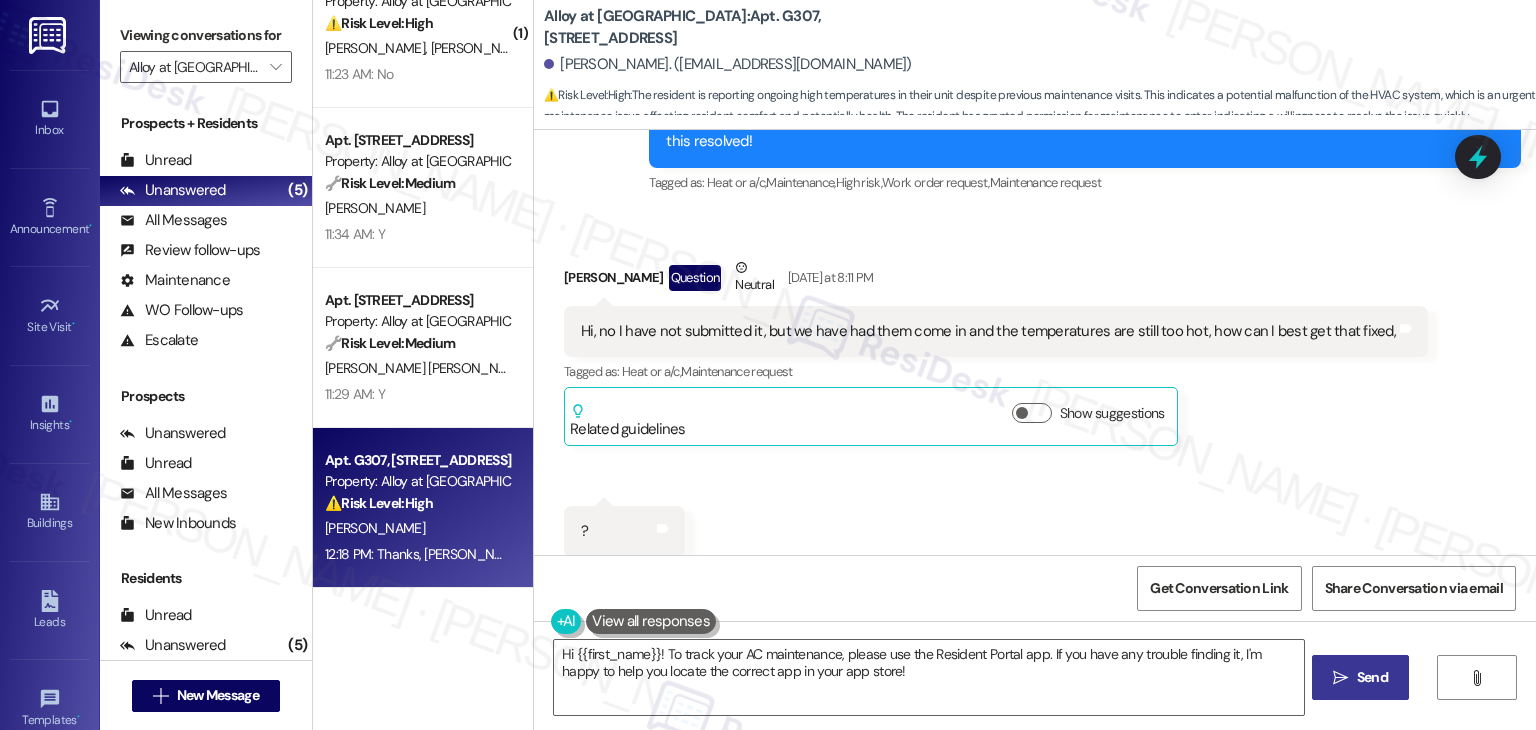 scroll, scrollTop: 573, scrollLeft: 0, axis: vertical 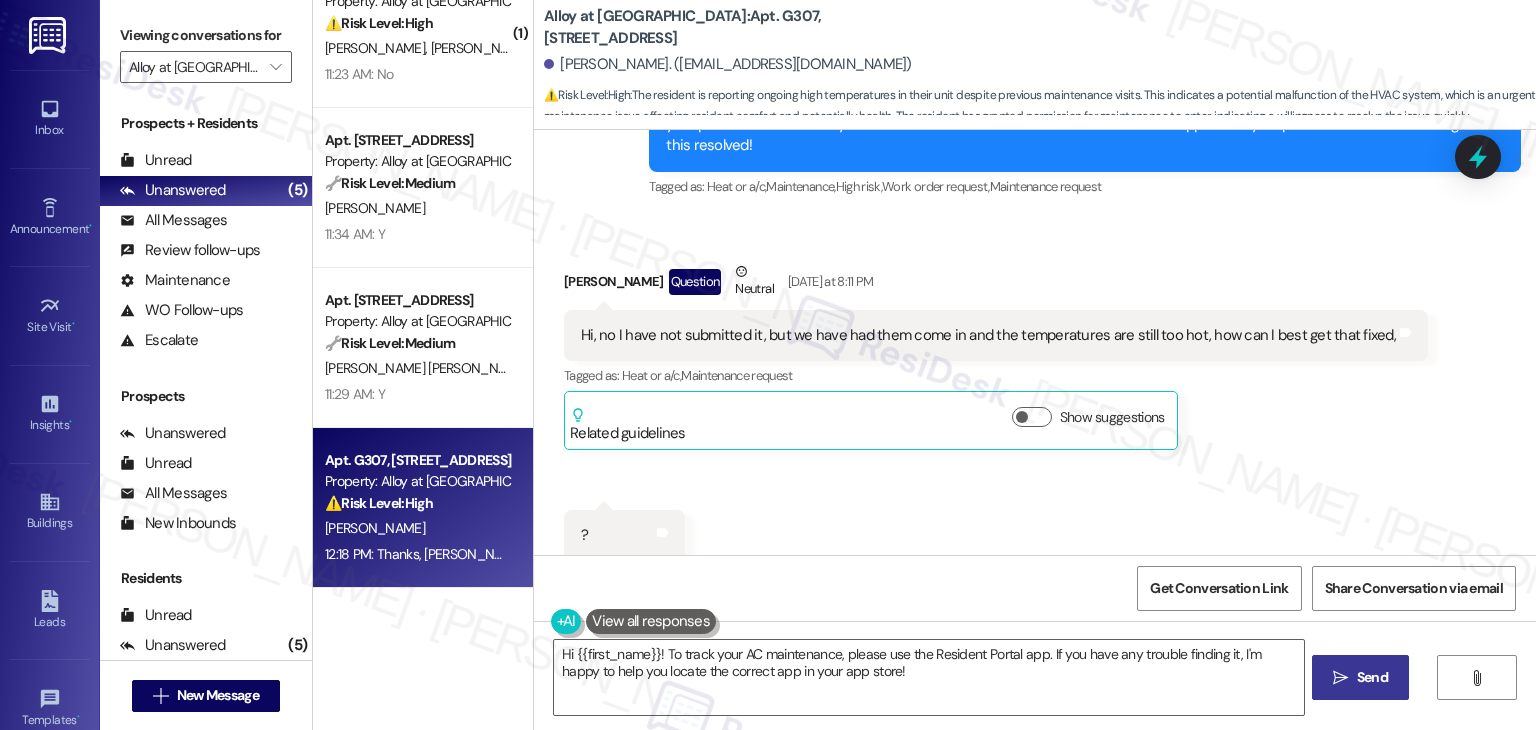 click on "Received via SMS Adam Haughawout Question   Neutral Yesterday at 8:11 PM Hi, no I have not submitted it, but we have had them come in and the temperatures are still too hot, how can I best get that fixed,  Tags and notes Tagged as:   Heat or a/c ,  Click to highlight conversations about Heat or a/c Maintenance request Click to highlight conversations about Maintenance request  Related guidelines Show suggestions Received via SMS 8:11 PM Adam Haughawout Question Yesterday at 8:11 PM ? Tags and notes Tagged as:   Call request Click to highlight conversations about Call request" at bounding box center [1035, 411] 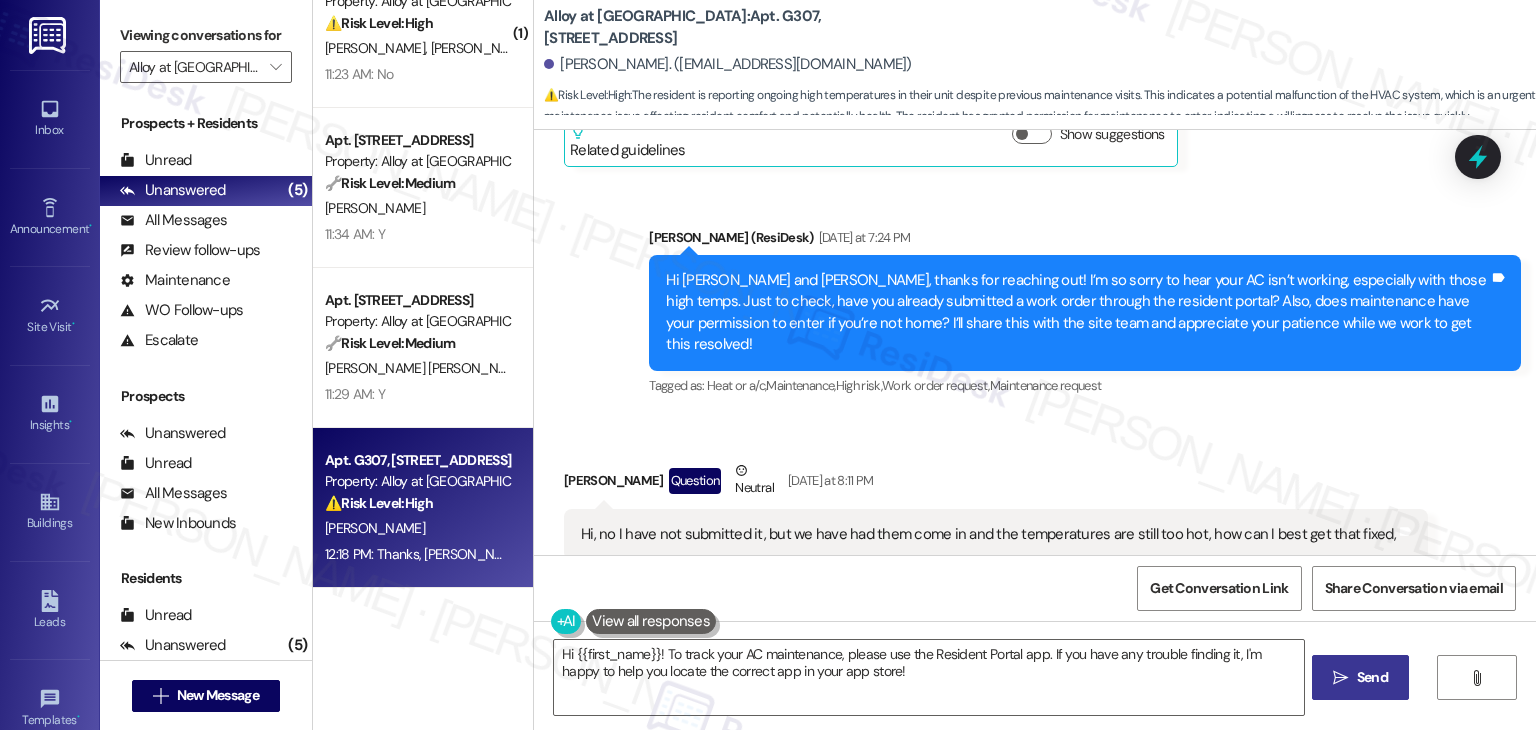 scroll, scrollTop: 373, scrollLeft: 0, axis: vertical 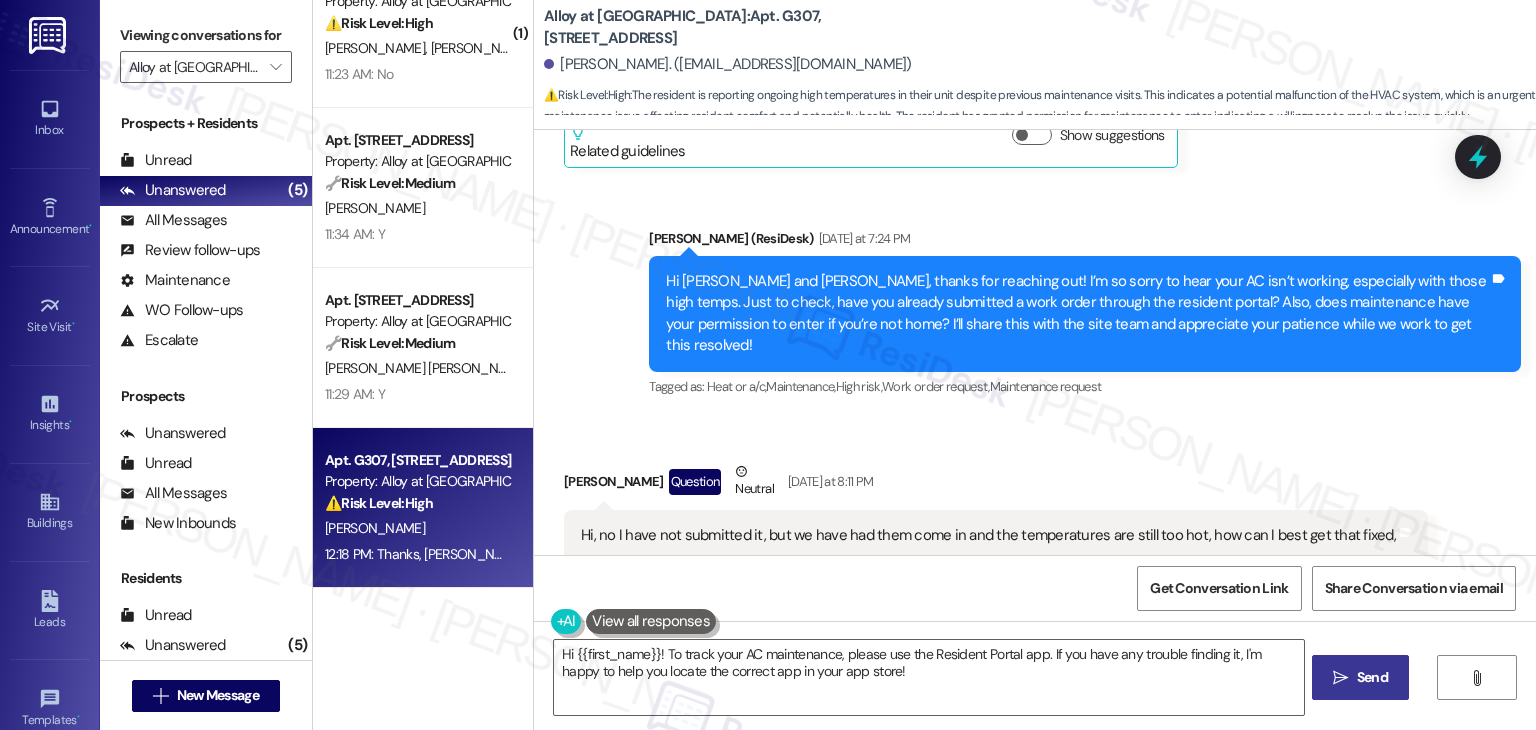 click on "Adam Haughawout Question   Neutral Yesterday at 8:11 PM" at bounding box center [996, 485] 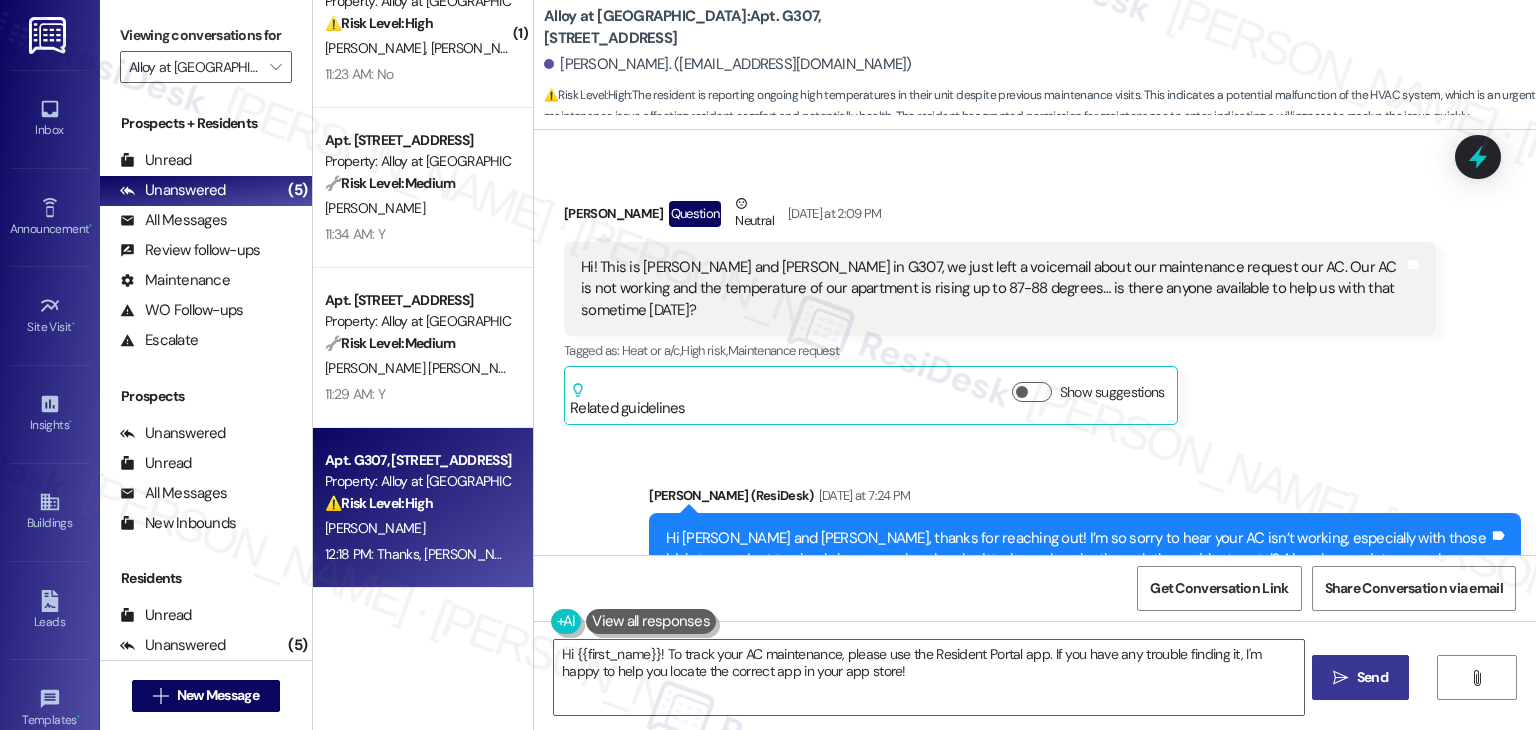 scroll, scrollTop: 73, scrollLeft: 0, axis: vertical 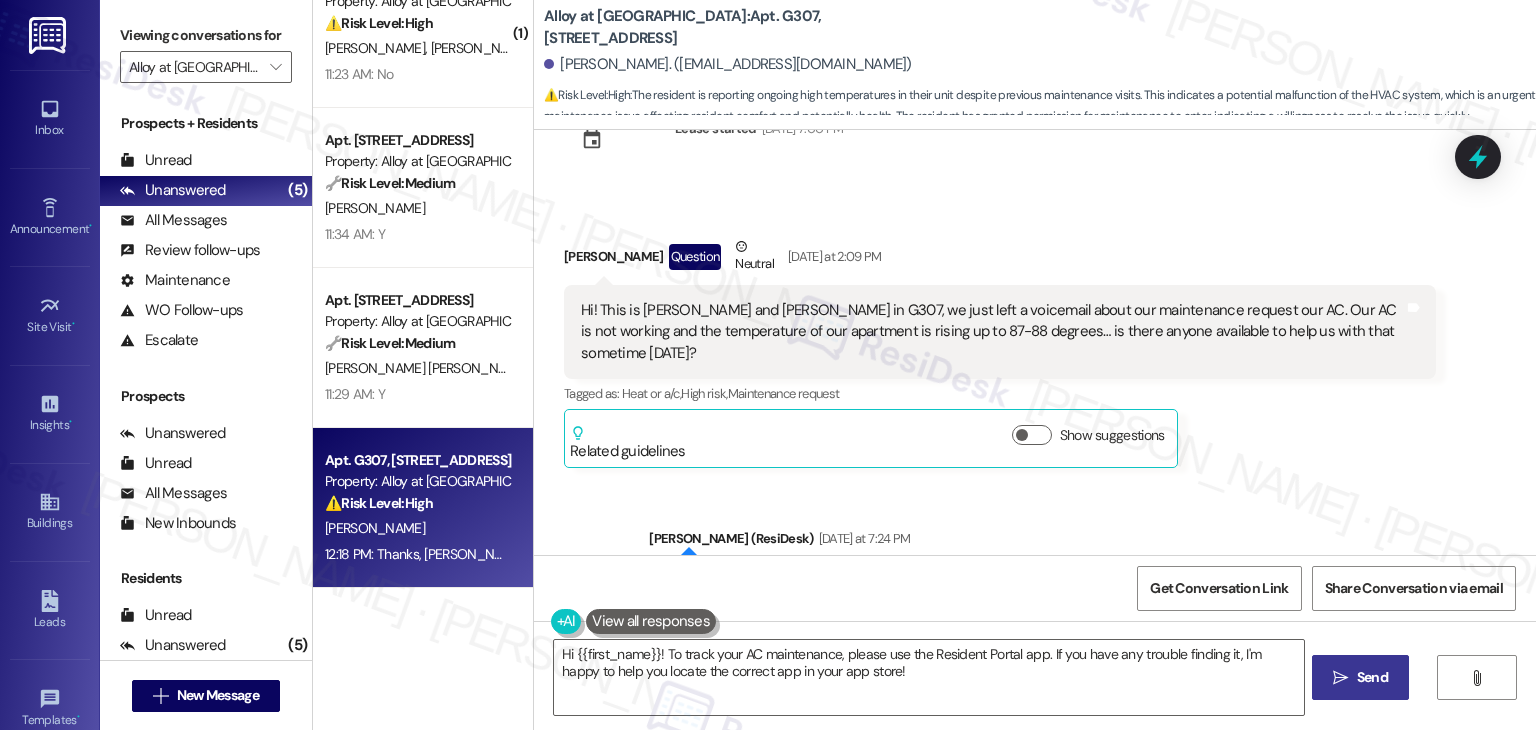 click on "Sent via SMS Sarah   (ResiDesk) Yesterday at 7:24 PM Hi Hayley and Adam, thanks for reaching out! I’m so sorry to hear your AC isn’t working, especially with those high temps. Just to check, have you already submitted a work order through the resident portal? Also, does maintenance have your permission to enter if you’re not home? I’ll share this with the site team and appreciate your patience while we work to get this resolved! Tags and notes Tagged as:   Heat or a/c ,  Click to highlight conversations about Heat or a/c Maintenance ,  Click to highlight conversations about Maintenance High risk ,  Click to highlight conversations about High risk Work order request ,  Click to highlight conversations about Work order request Maintenance request Click to highlight conversations about Maintenance request" at bounding box center [1035, 599] 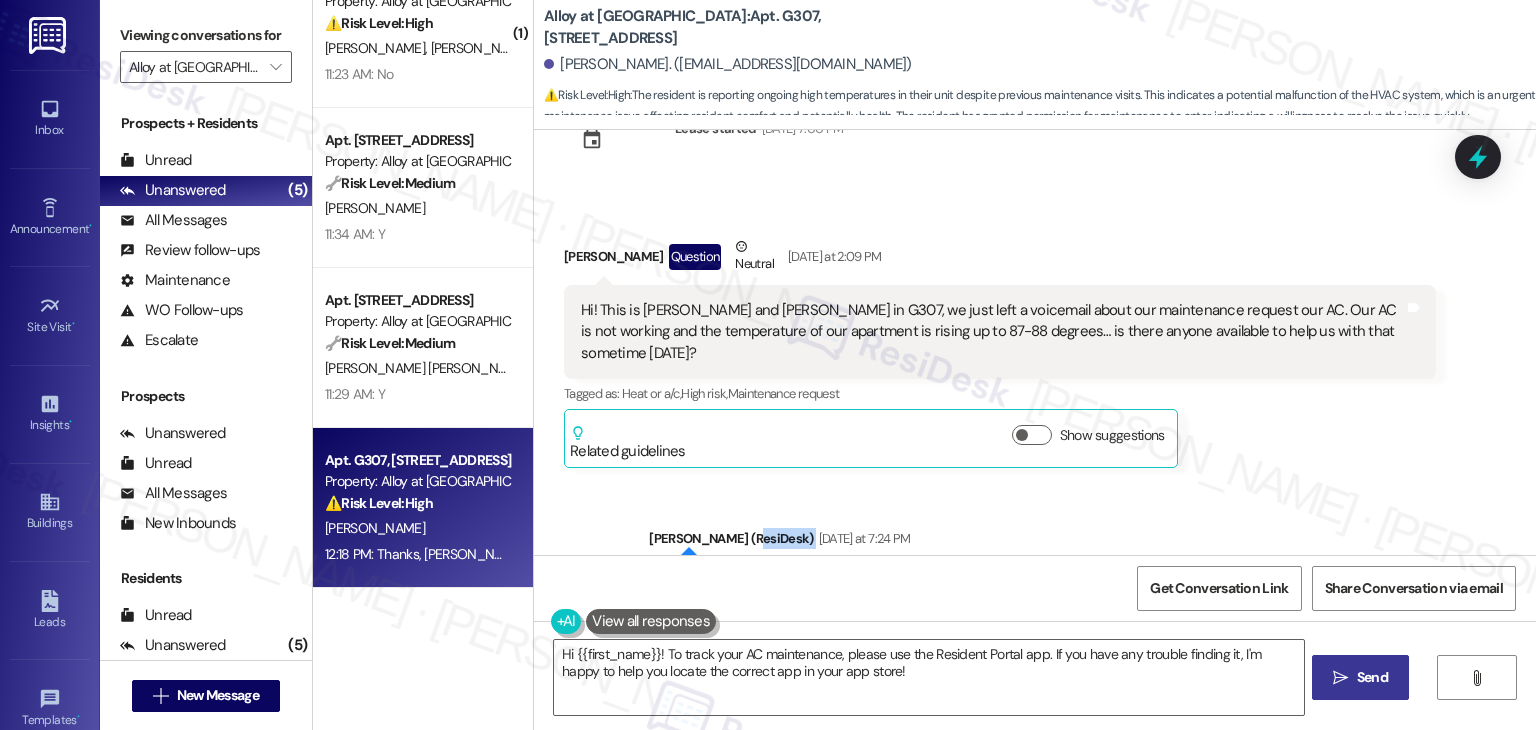 click on "Sent via SMS Sarah   (ResiDesk) Yesterday at 7:24 PM Hi Hayley and Adam, thanks for reaching out! I’m so sorry to hear your AC isn’t working, especially with those high temps. Just to check, have you already submitted a work order through the resident portal? Also, does maintenance have your permission to enter if you’re not home? I’ll share this with the site team and appreciate your patience while we work to get this resolved! Tags and notes Tagged as:   Heat or a/c ,  Click to highlight conversations about Heat or a/c Maintenance ,  Click to highlight conversations about Maintenance High risk ,  Click to highlight conversations about High risk Work order request ,  Click to highlight conversations about Work order request Maintenance request Click to highlight conversations about Maintenance request" at bounding box center [1035, 599] 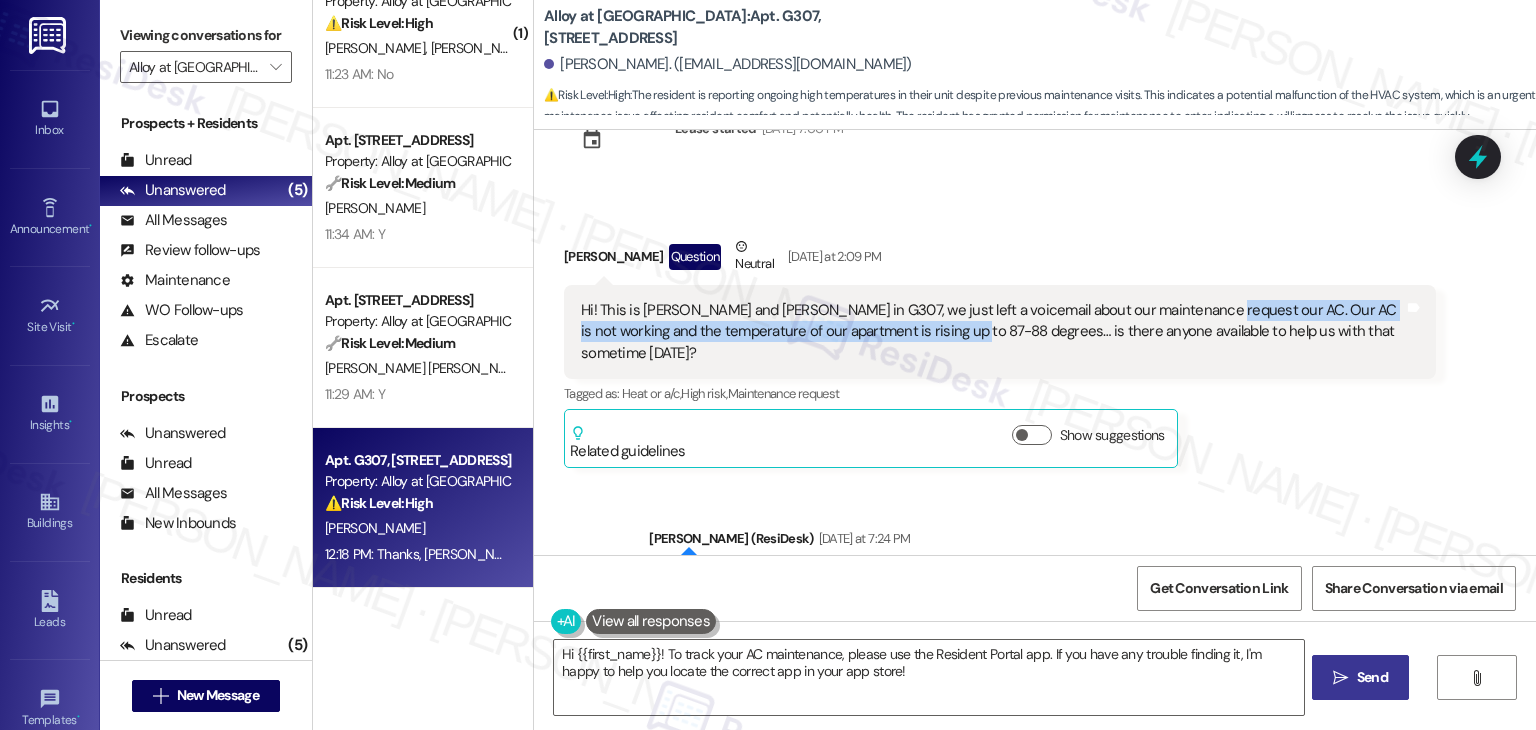 drag, startPoint x: 1188, startPoint y: 305, endPoint x: 940, endPoint y: 327, distance: 248.97389 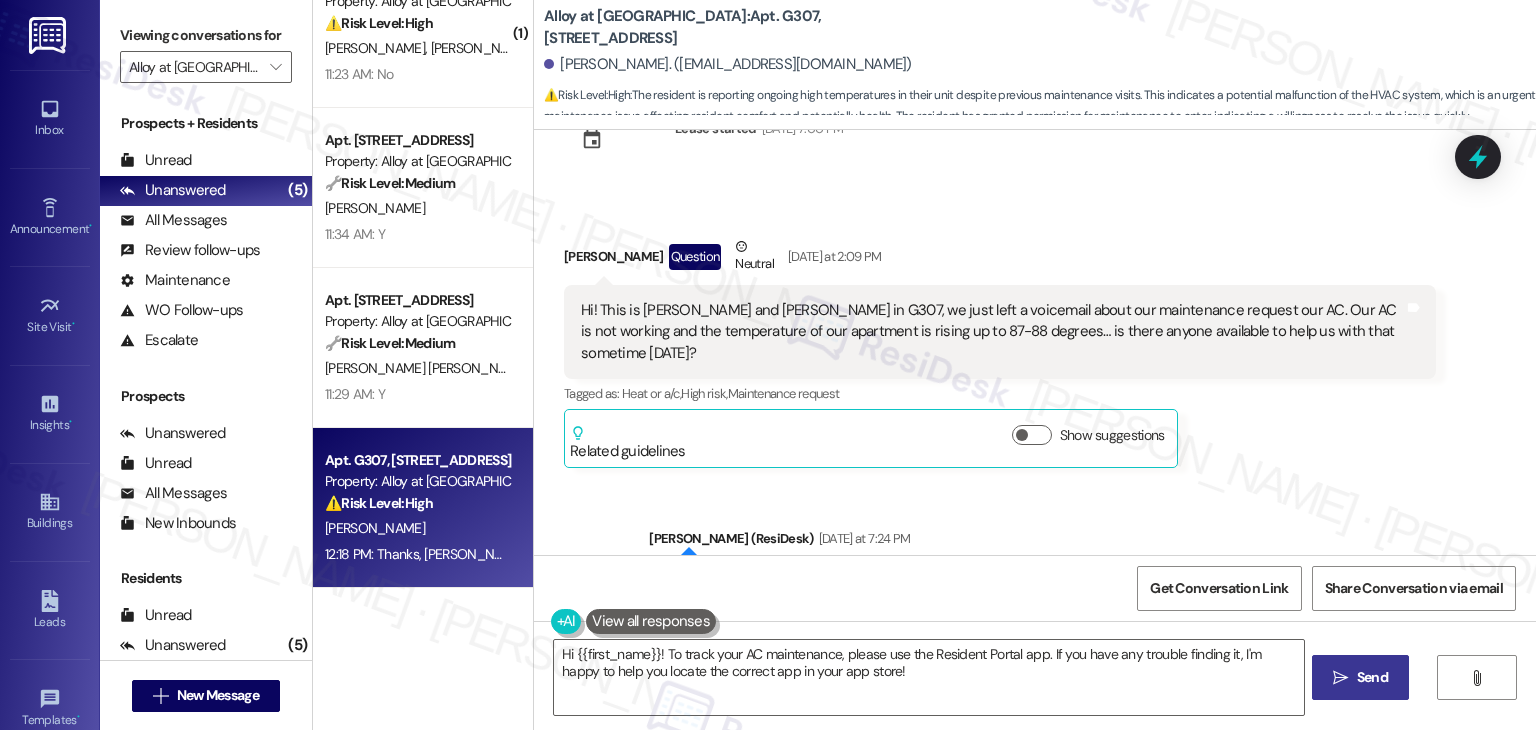 click on "Adam Haughawout Question   Neutral Yesterday at 2:09 PM Hi! This is Hayley and Adam in G307, we just left a voicemail about our maintenance request our AC. Our AC is not working and the temperature of our apartment is rising up to 87-88 degrees… is there anyone available to help us with that sometime today? Tags and notes Tagged as:   Heat or a/c ,  Click to highlight conversations about Heat or a/c High risk ,  Click to highlight conversations about High risk Maintenance request Click to highlight conversations about Maintenance request  Related guidelines Show suggestions" at bounding box center [1000, 352] 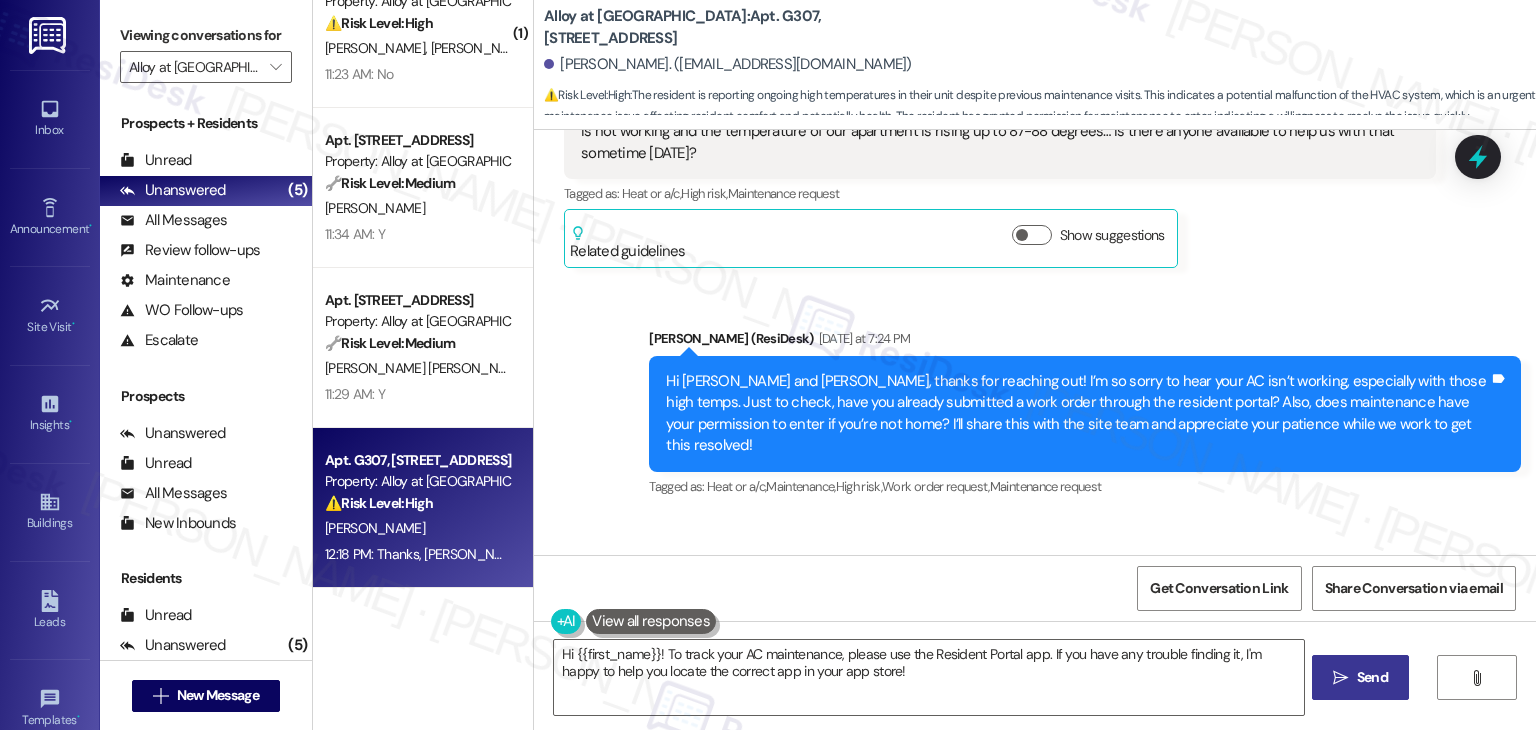 scroll, scrollTop: 373, scrollLeft: 0, axis: vertical 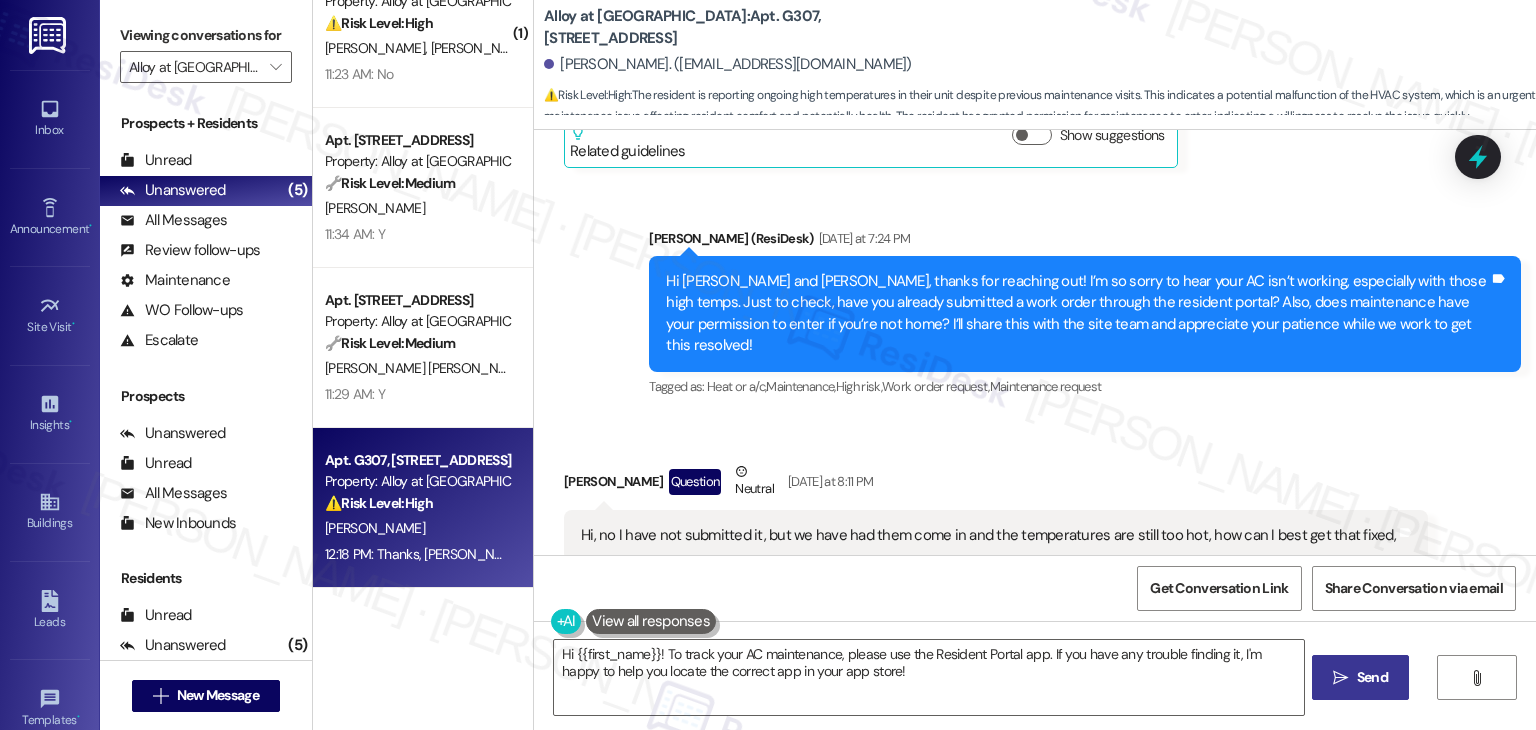 click on "Adam Haughawout Question   Neutral Yesterday at 8:11 PM" at bounding box center (996, 485) 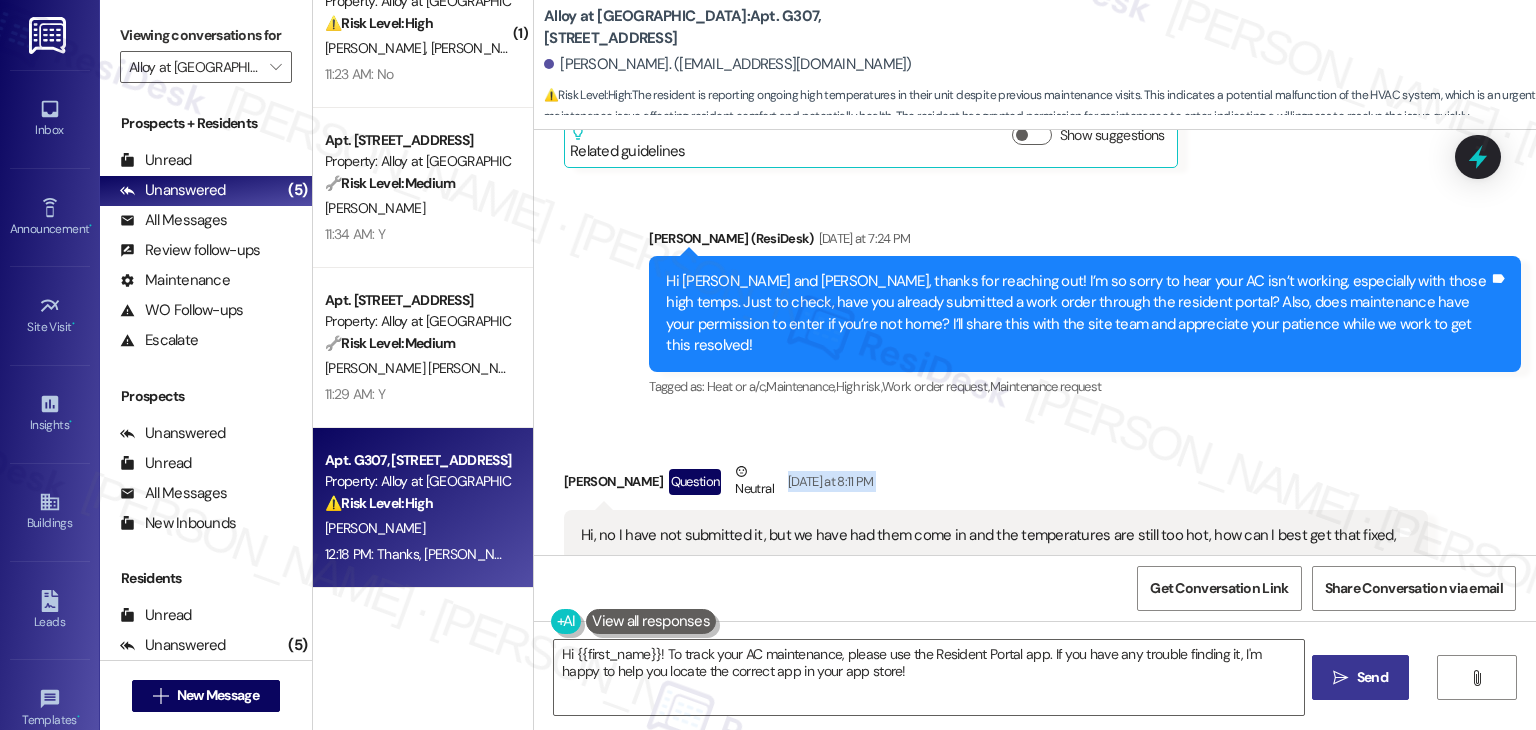 click on "Adam Haughawout Question   Neutral Yesterday at 8:11 PM" at bounding box center [996, 485] 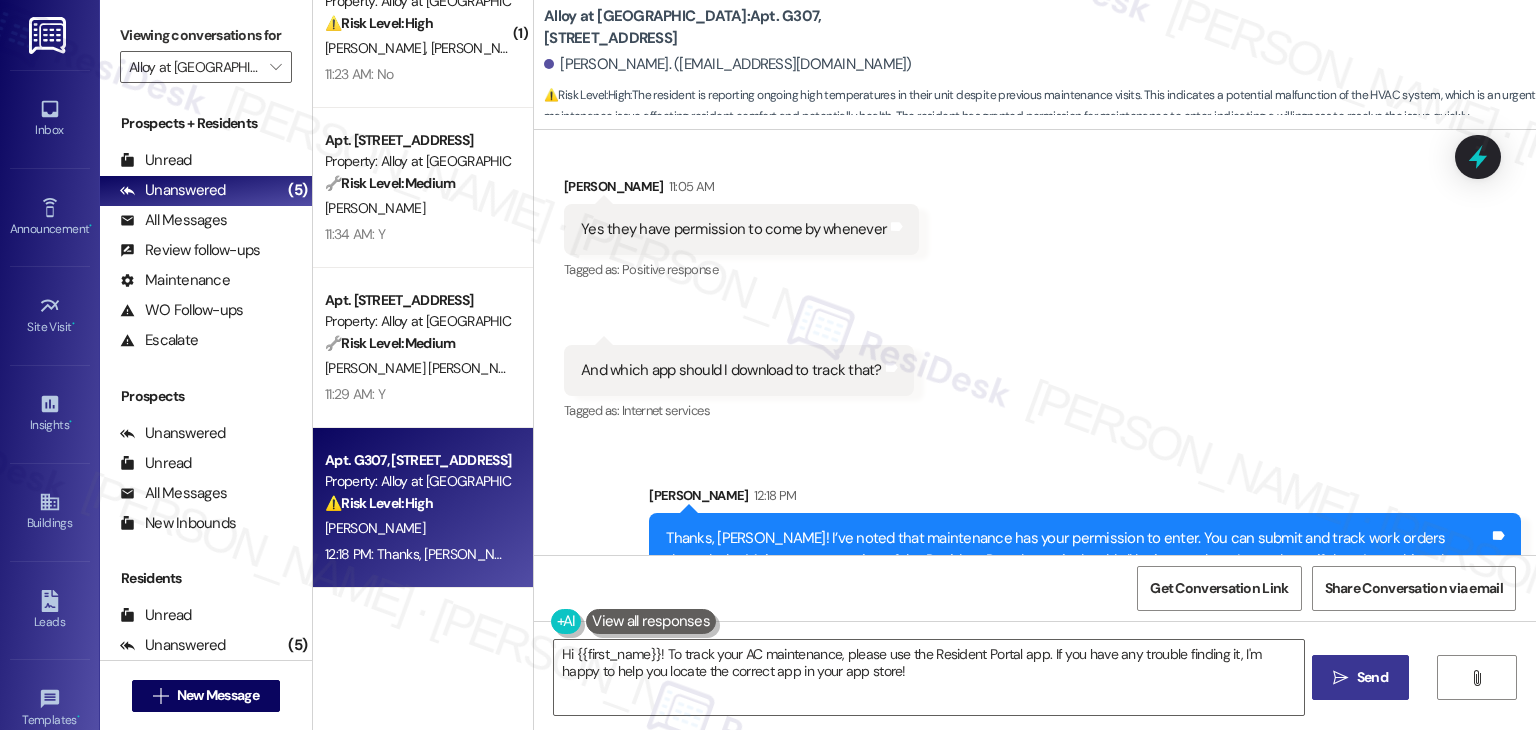 scroll, scrollTop: 1453, scrollLeft: 0, axis: vertical 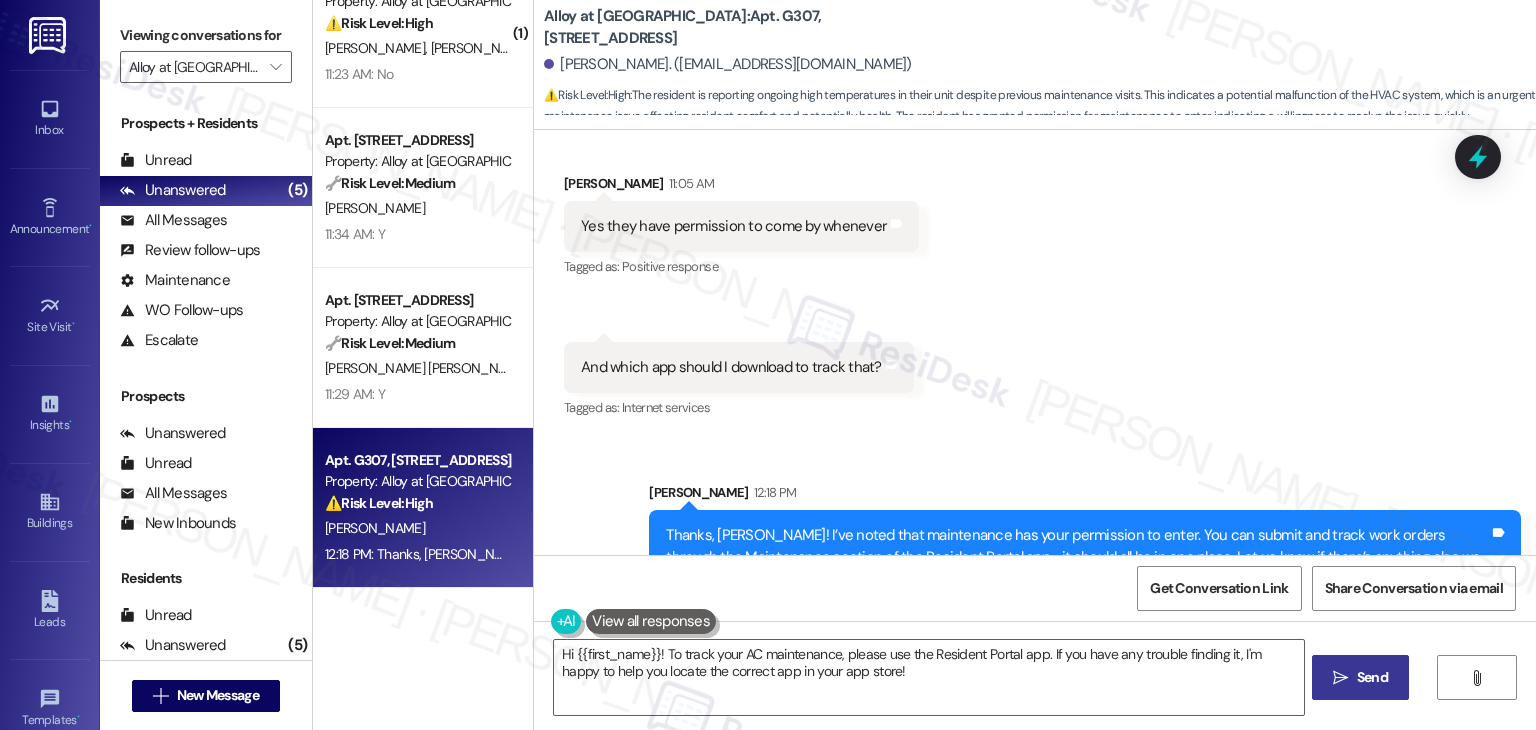 click on "Received via SMS Adam Haughawout 11:05 AM Yes they have permission to come by whenever  Tags and notes Tagged as:   Positive response Click to highlight conversations about Positive response Received via SMS 11:06 AM Adam Haughawout Question 11:06 AM And which app should I download to track that?  Tags and notes Tagged as:   Internet services Click to highlight conversations about Internet services" at bounding box center [1035, 283] 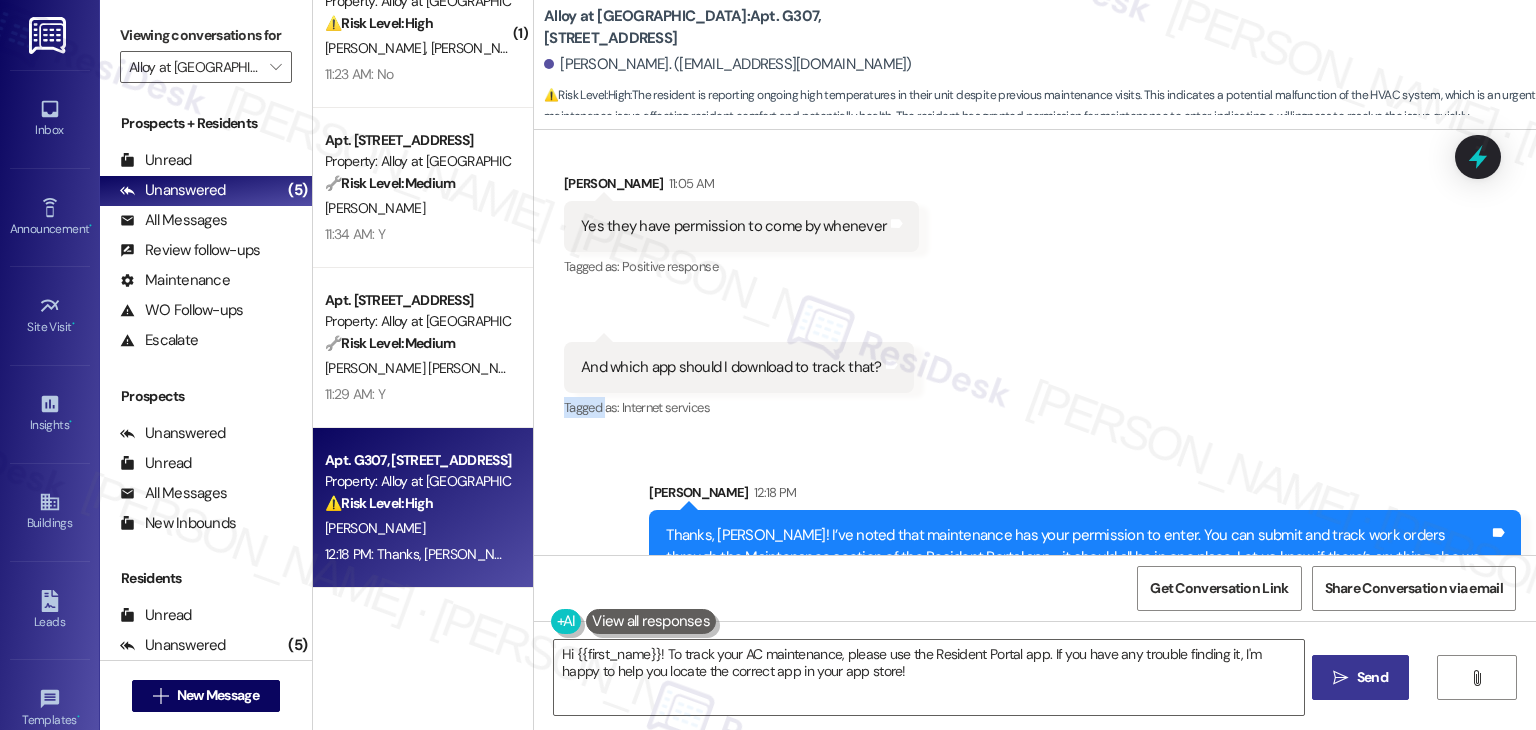 click on "Received via SMS Adam Haughawout 11:05 AM Yes they have permission to come by whenever  Tags and notes Tagged as:   Positive response Click to highlight conversations about Positive response Received via SMS 11:06 AM Adam Haughawout Question 11:06 AM And which app should I download to track that?  Tags and notes Tagged as:   Internet services Click to highlight conversations about Internet services" at bounding box center (1035, 283) 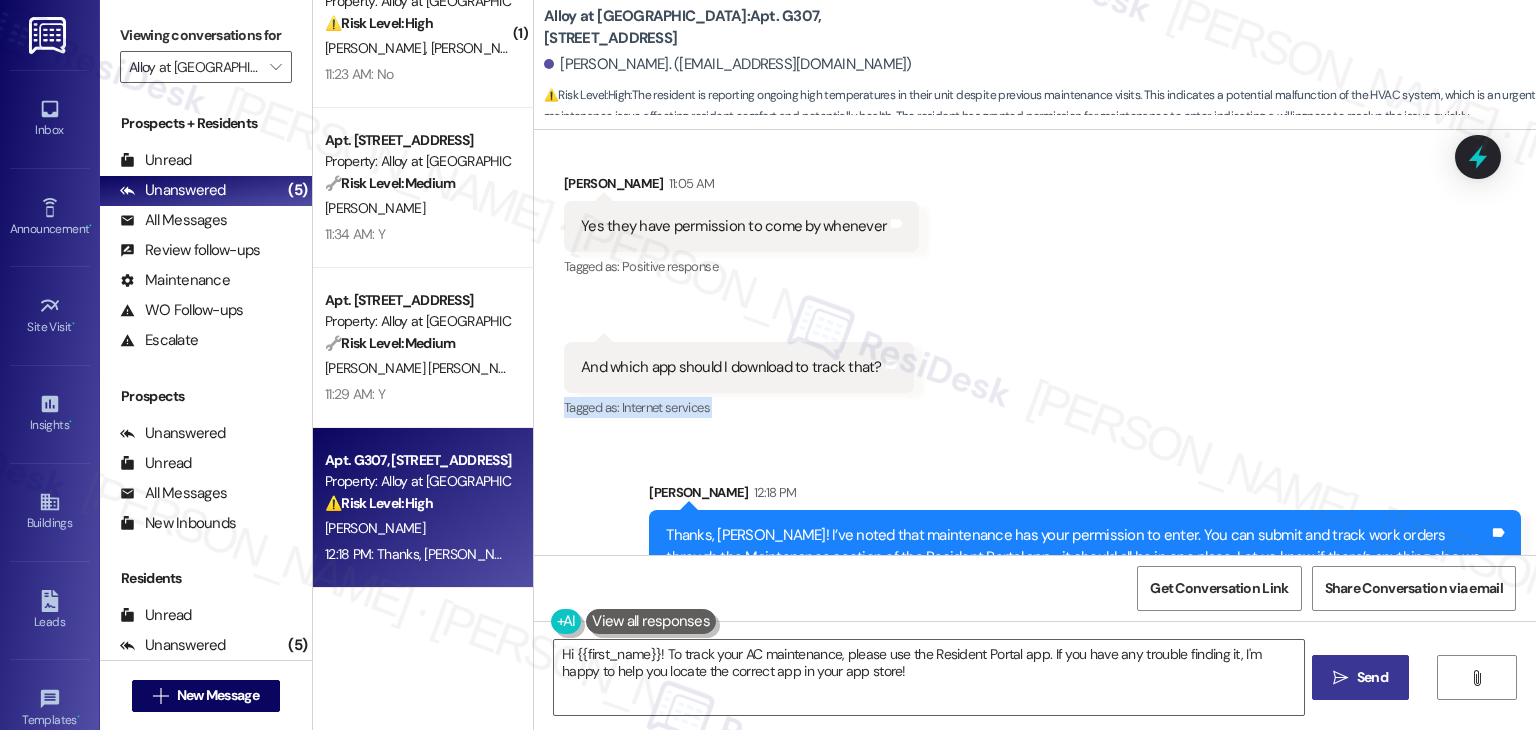 click on "Received via SMS Adam Haughawout 11:05 AM Yes they have permission to come by whenever  Tags and notes Tagged as:   Positive response Click to highlight conversations about Positive response Received via SMS 11:06 AM Adam Haughawout Question 11:06 AM And which app should I download to track that?  Tags and notes Tagged as:   Internet services Click to highlight conversations about Internet services" at bounding box center (1035, 283) 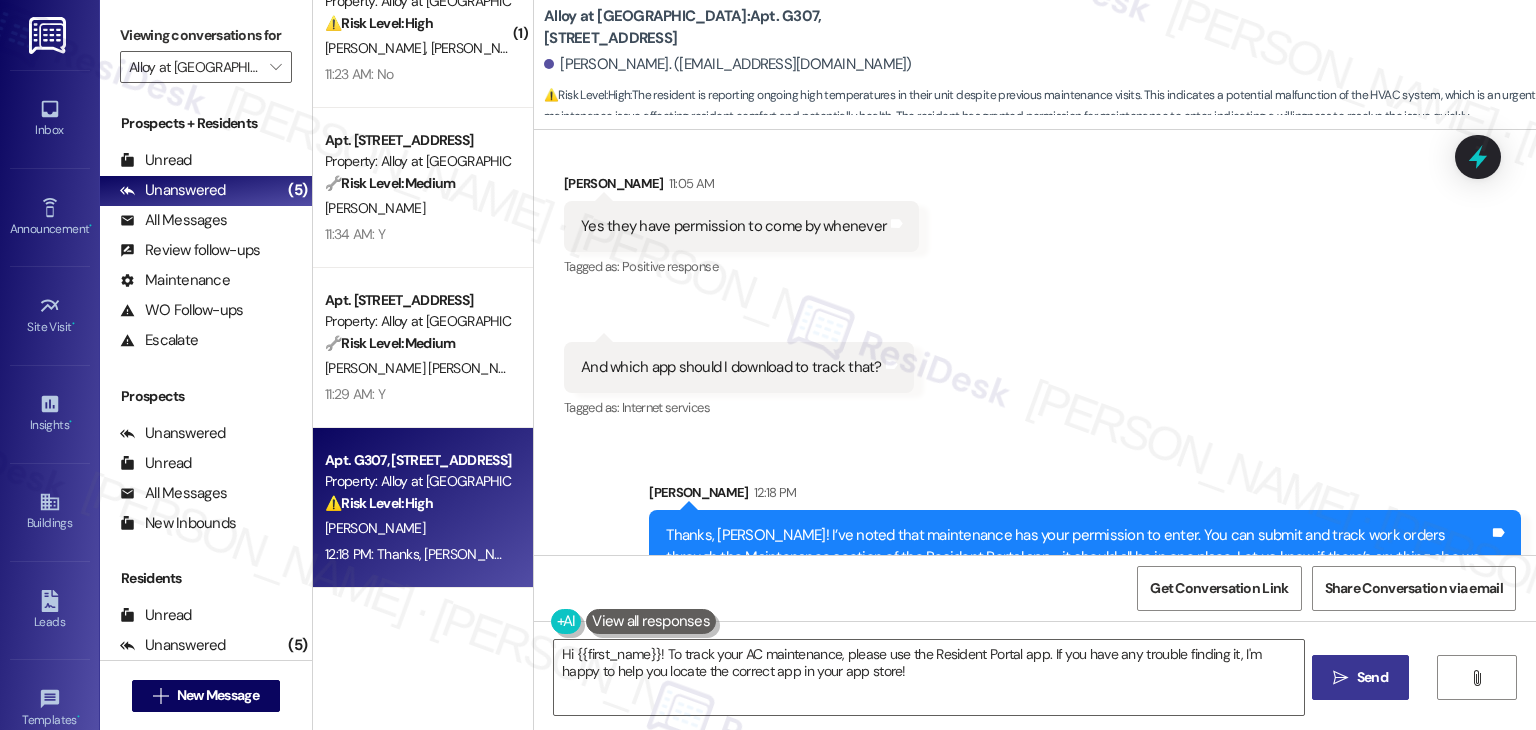 click on "Received via SMS Adam Haughawout 11:05 AM Yes they have permission to come by whenever  Tags and notes Tagged as:   Positive response Click to highlight conversations about Positive response Received via SMS 11:06 AM Adam Haughawout Question 11:06 AM And which app should I download to track that?  Tags and notes Tagged as:   Internet services Click to highlight conversations about Internet services" at bounding box center (1035, 283) 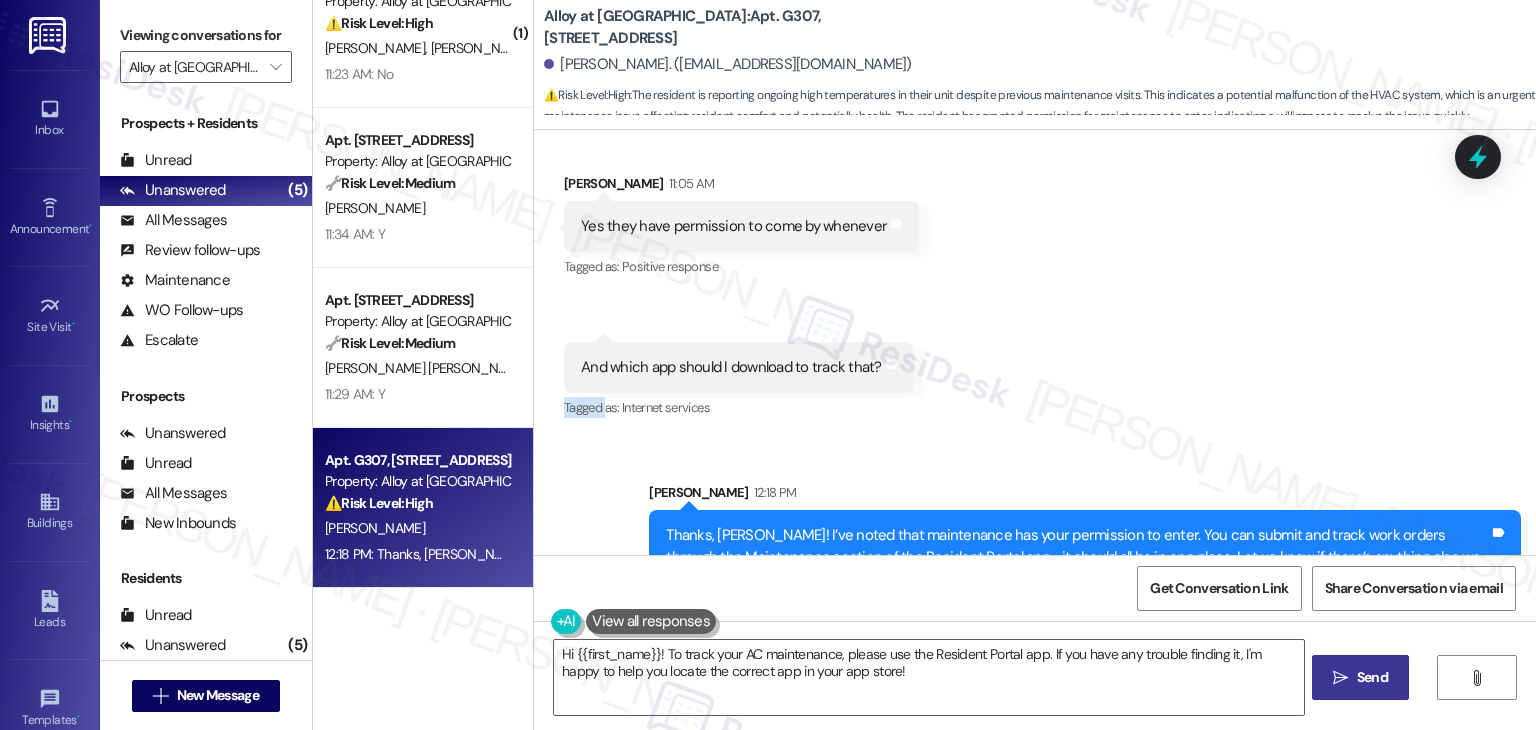 click on "Received via SMS Adam Haughawout 11:05 AM Yes they have permission to come by whenever  Tags and notes Tagged as:   Positive response Click to highlight conversations about Positive response Received via SMS 11:06 AM Adam Haughawout Question 11:06 AM And which app should I download to track that?  Tags and notes Tagged as:   Internet services Click to highlight conversations about Internet services" at bounding box center [1035, 283] 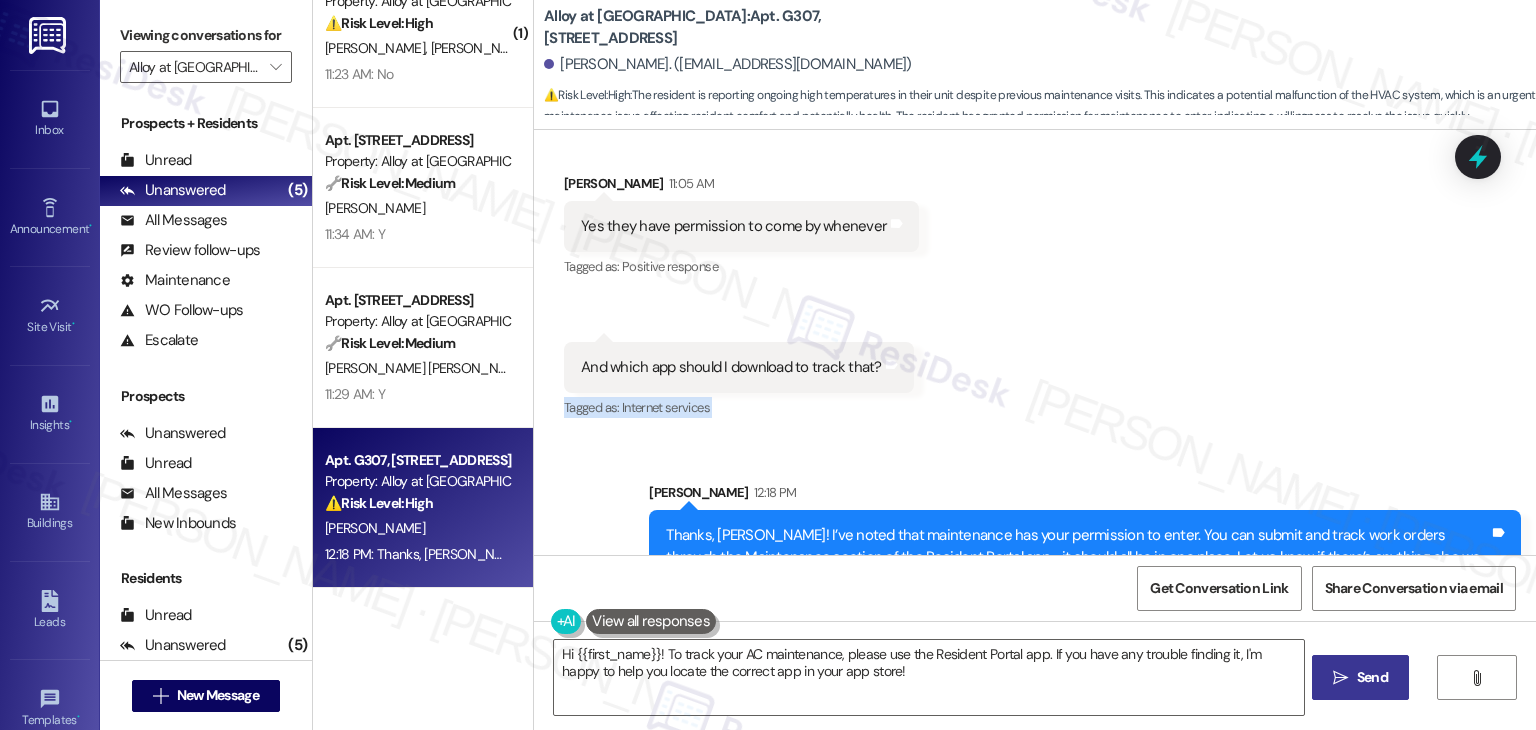 click on "Received via SMS Adam Haughawout 11:05 AM Yes they have permission to come by whenever  Tags and notes Tagged as:   Positive response Click to highlight conversations about Positive response Received via SMS 11:06 AM Adam Haughawout Question 11:06 AM And which app should I download to track that?  Tags and notes Tagged as:   Internet services Click to highlight conversations about Internet services" at bounding box center (1035, 283) 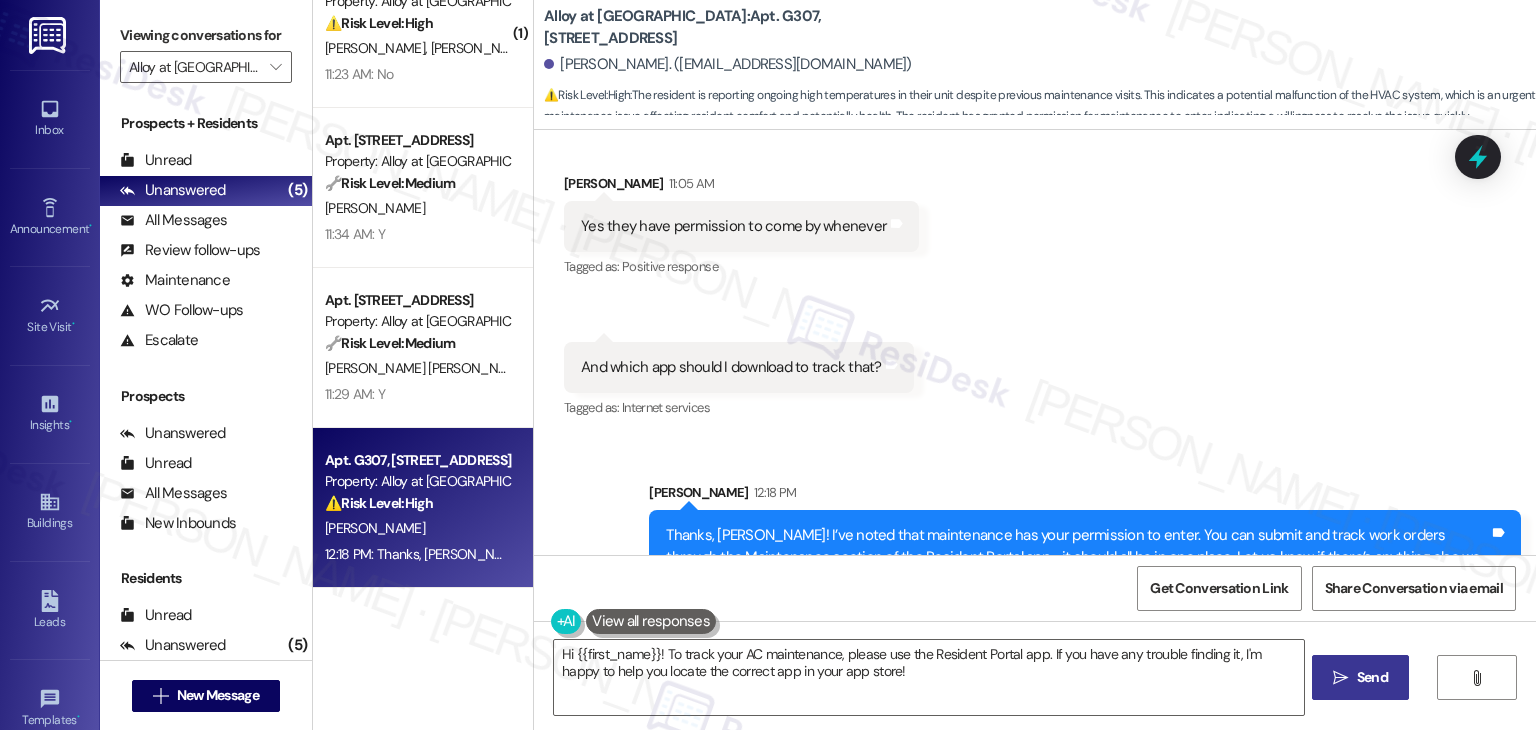 click on "Received via SMS Adam Haughawout 11:05 AM Yes they have permission to come by whenever  Tags and notes Tagged as:   Positive response Click to highlight conversations about Positive response Received via SMS 11:06 AM Adam Haughawout Question 11:06 AM And which app should I download to track that?  Tags and notes Tagged as:   Internet services Click to highlight conversations about Internet services" at bounding box center (1035, 283) 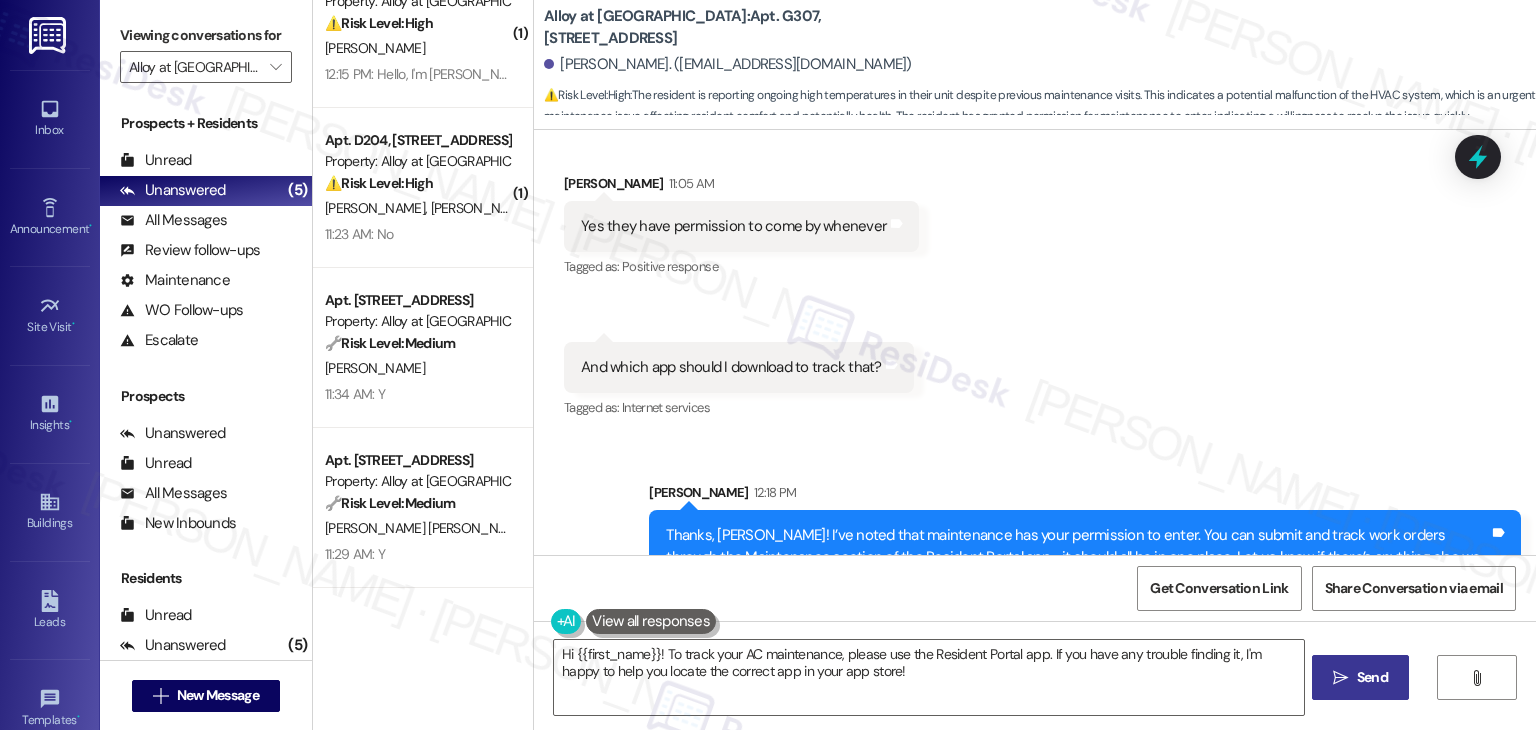 scroll, scrollTop: 52, scrollLeft: 0, axis: vertical 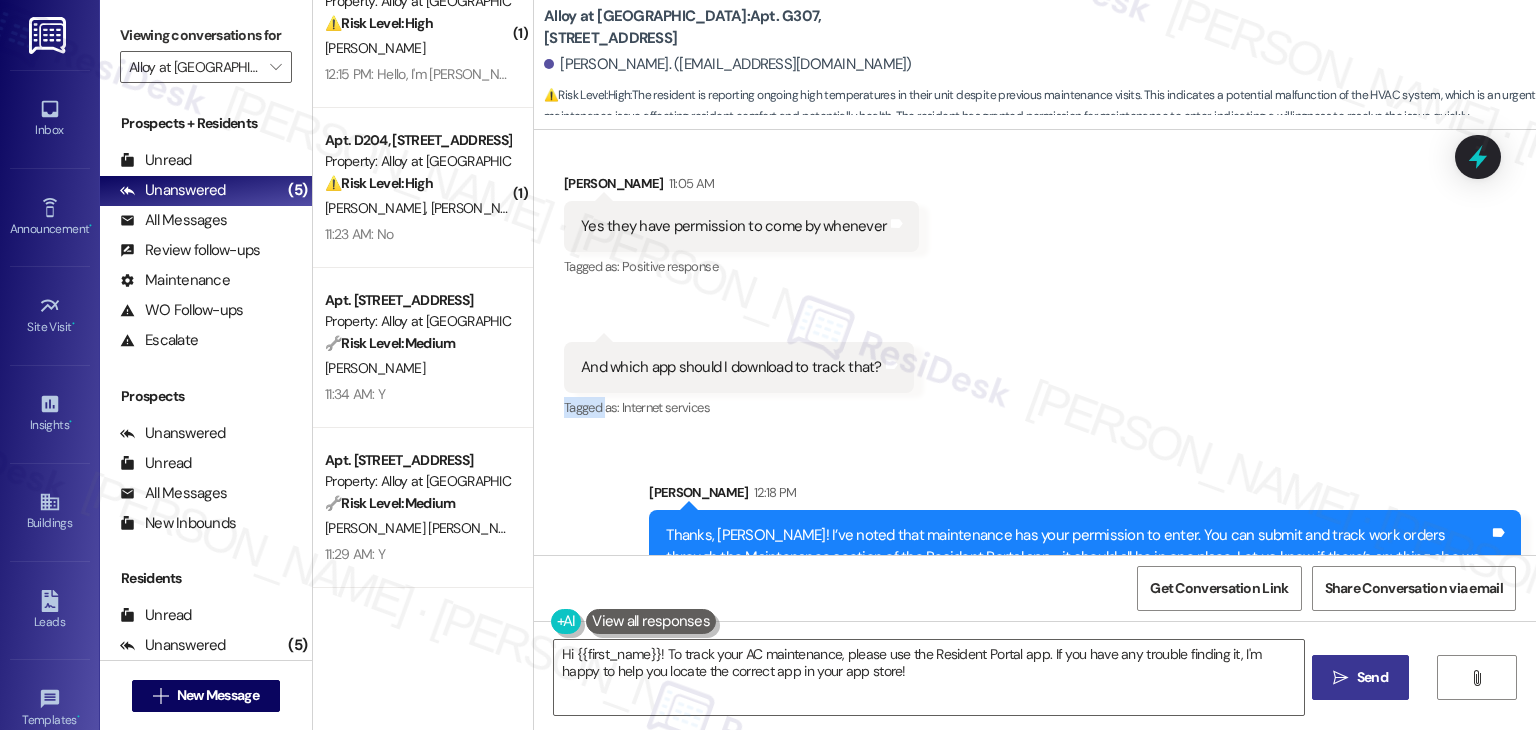 click on "Received via SMS Adam Haughawout 11:05 AM Yes they have permission to come by whenever  Tags and notes Tagged as:   Positive response Click to highlight conversations about Positive response Received via SMS 11:06 AM Adam Haughawout Question 11:06 AM And which app should I download to track that?  Tags and notes Tagged as:   Internet services Click to highlight conversations about Internet services" at bounding box center (1035, 283) 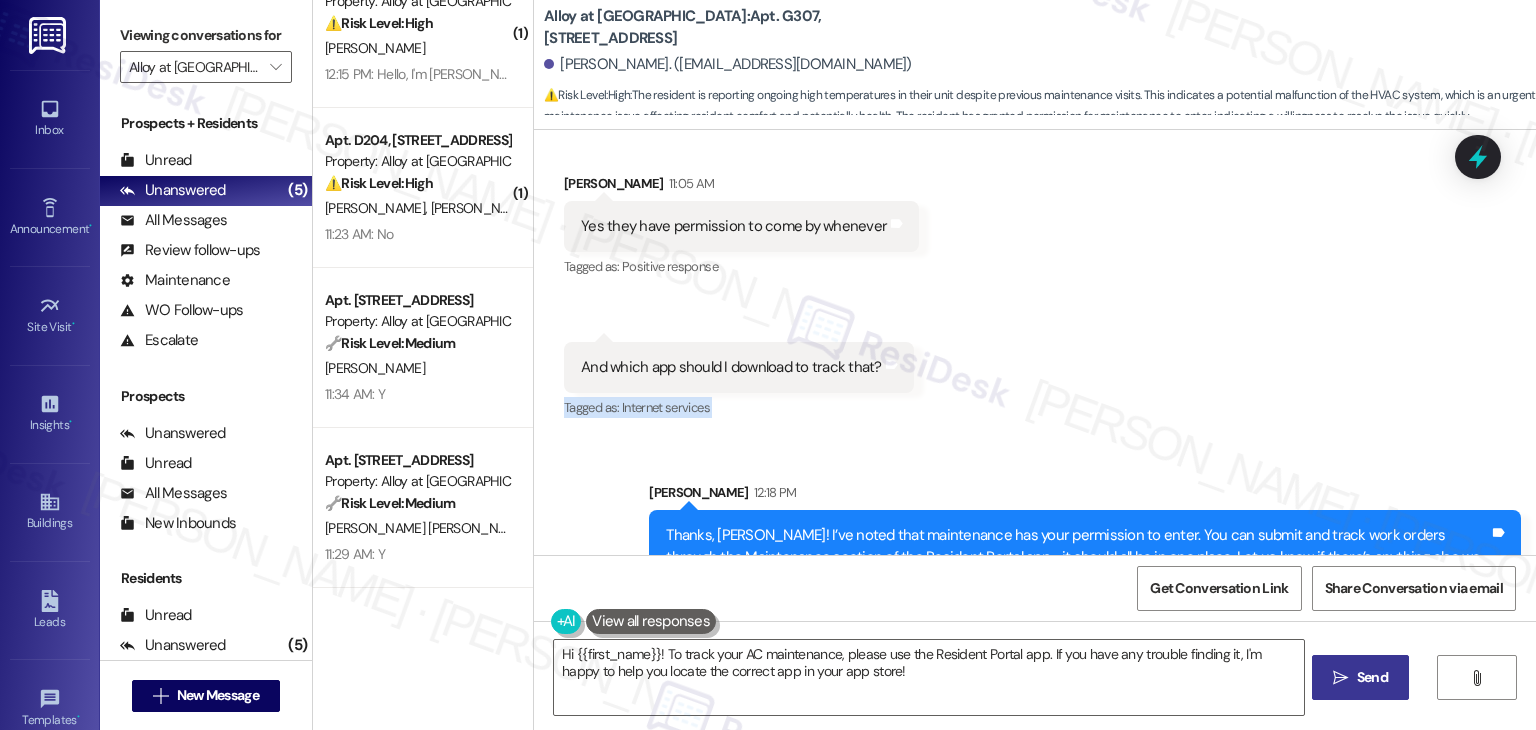 click on "Received via SMS Adam Haughawout 11:05 AM Yes they have permission to come by whenever  Tags and notes Tagged as:   Positive response Click to highlight conversations about Positive response Received via SMS 11:06 AM Adam Haughawout Question 11:06 AM And which app should I download to track that?  Tags and notes Tagged as:   Internet services Click to highlight conversations about Internet services" at bounding box center [1035, 283] 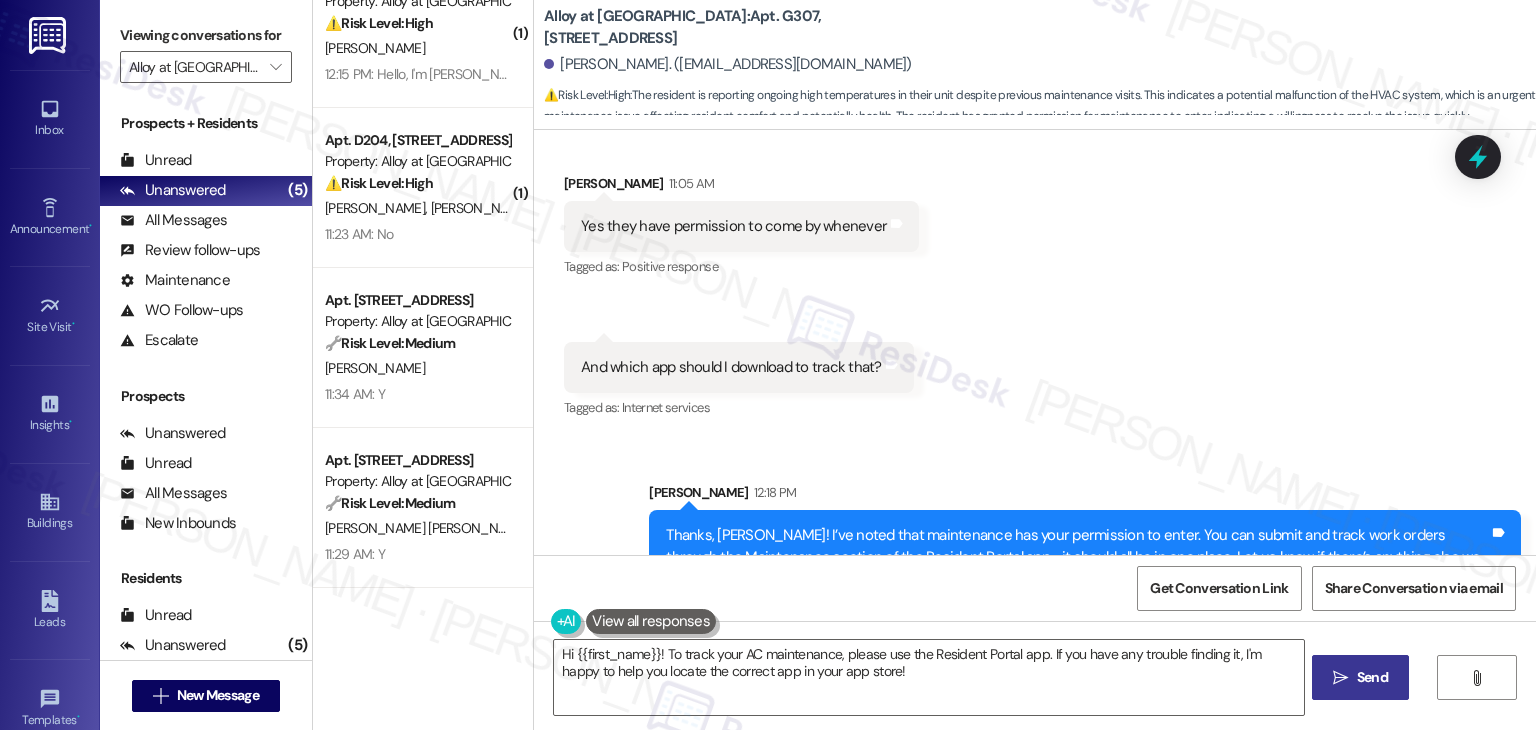click on "Received via SMS Adam Haughawout 11:05 AM Yes they have permission to come by whenever  Tags and notes Tagged as:   Positive response Click to highlight conversations about Positive response Received via SMS 11:06 AM Adam Haughawout Question 11:06 AM And which app should I download to track that?  Tags and notes Tagged as:   Internet services Click to highlight conversations about Internet services" at bounding box center (1035, 283) 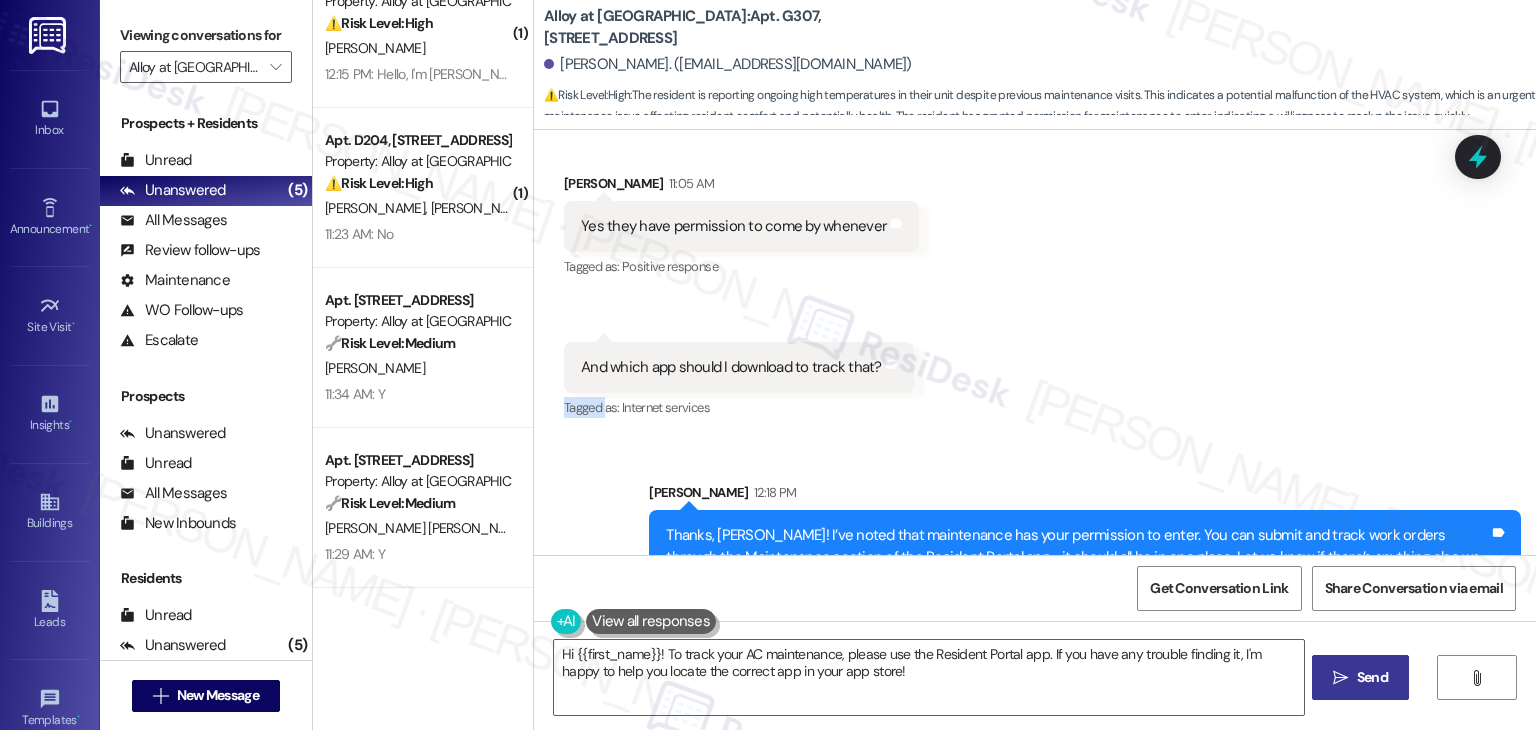 click on "Received via SMS Adam Haughawout 11:05 AM Yes they have permission to come by whenever  Tags and notes Tagged as:   Positive response Click to highlight conversations about Positive response Received via SMS 11:06 AM Adam Haughawout Question 11:06 AM And which app should I download to track that?  Tags and notes Tagged as:   Internet services Click to highlight conversations about Internet services" at bounding box center (1035, 283) 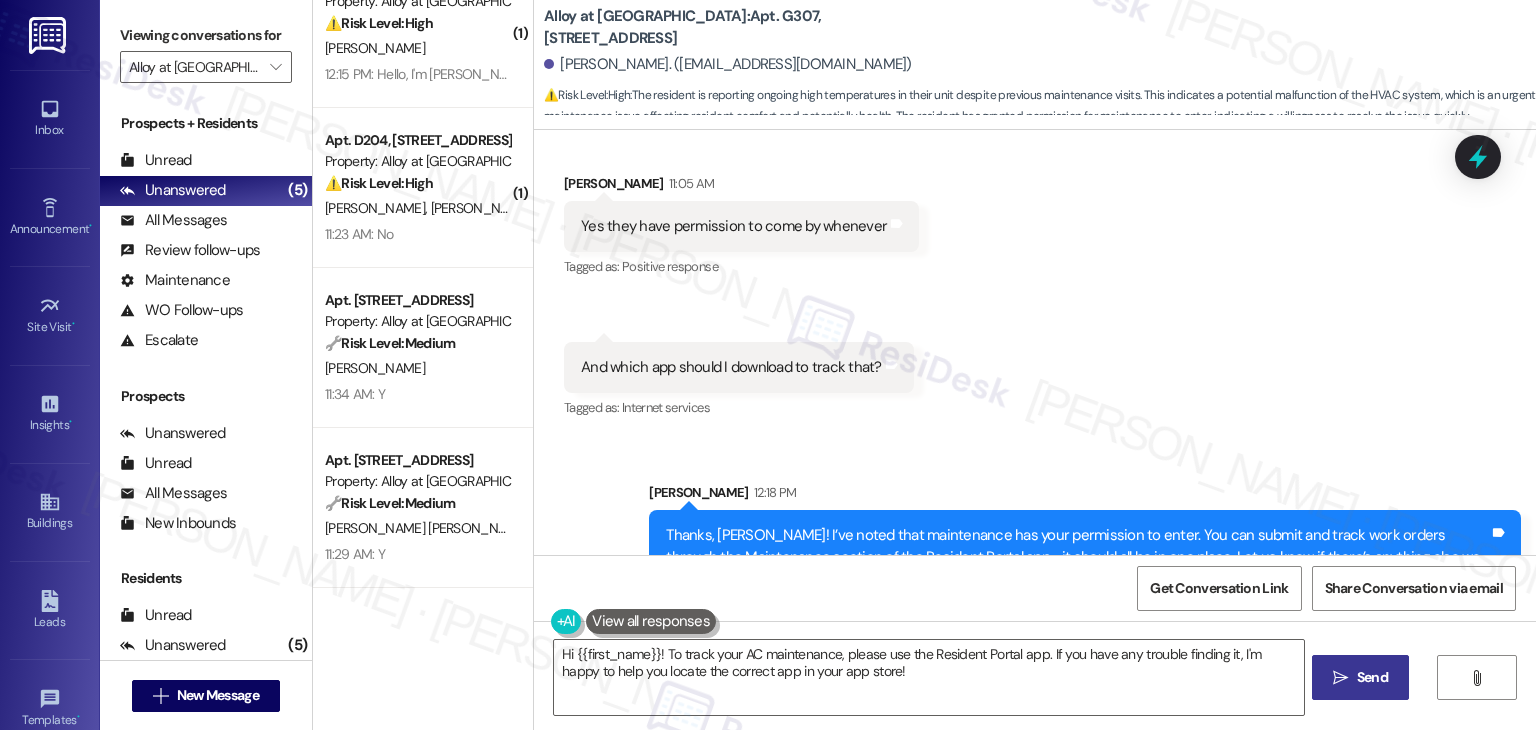 click on "Received via SMS Adam Haughawout 11:05 AM Yes they have permission to come by whenever  Tags and notes Tagged as:   Positive response Click to highlight conversations about Positive response Received via SMS 11:06 AM Adam Haughawout Question 11:06 AM And which app should I download to track that?  Tags and notes Tagged as:   Internet services Click to highlight conversations about Internet services" at bounding box center (1035, 283) 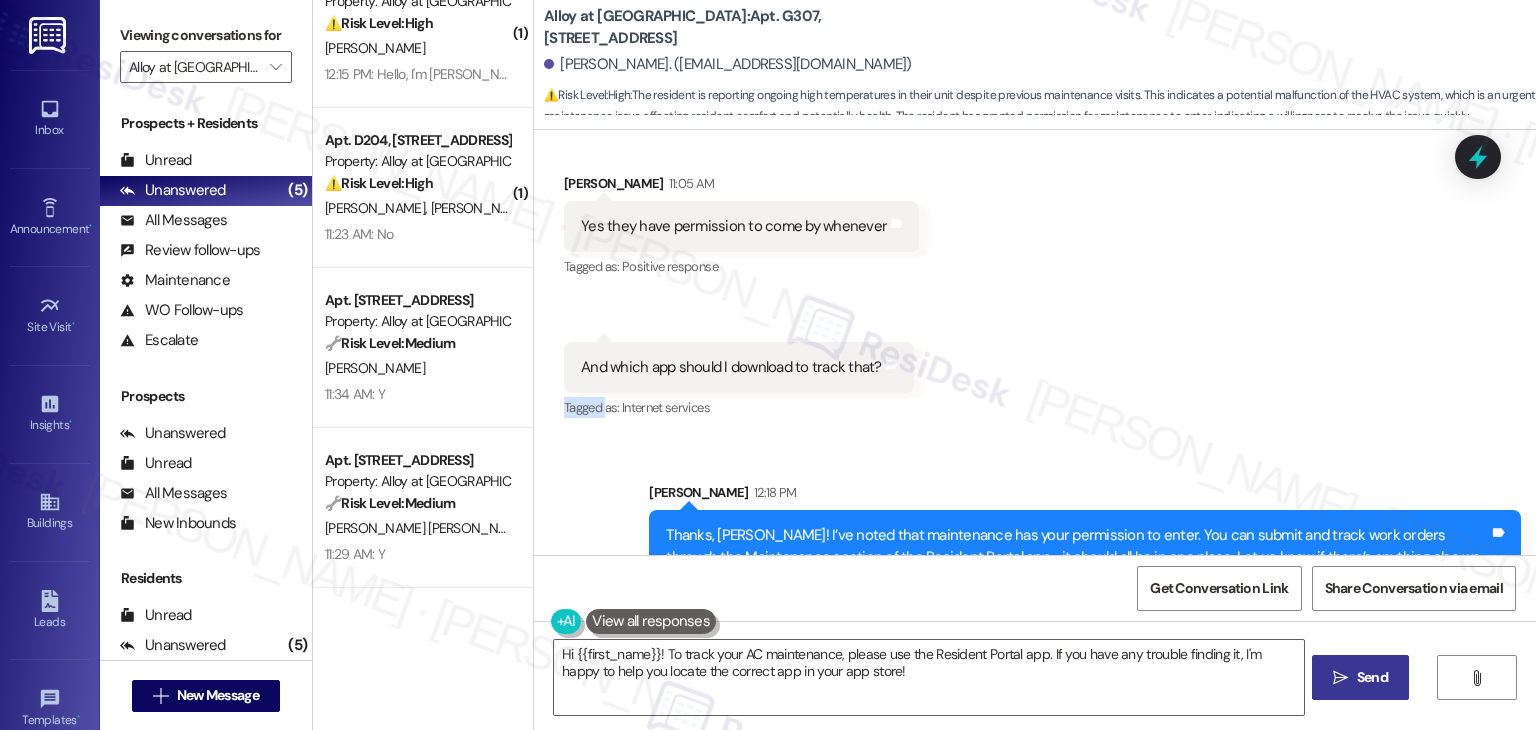 click on "Received via SMS Adam Haughawout 11:05 AM Yes they have permission to come by whenever  Tags and notes Tagged as:   Positive response Click to highlight conversations about Positive response Received via SMS 11:06 AM Adam Haughawout Question 11:06 AM And which app should I download to track that?  Tags and notes Tagged as:   Internet services Click to highlight conversations about Internet services" at bounding box center [1035, 283] 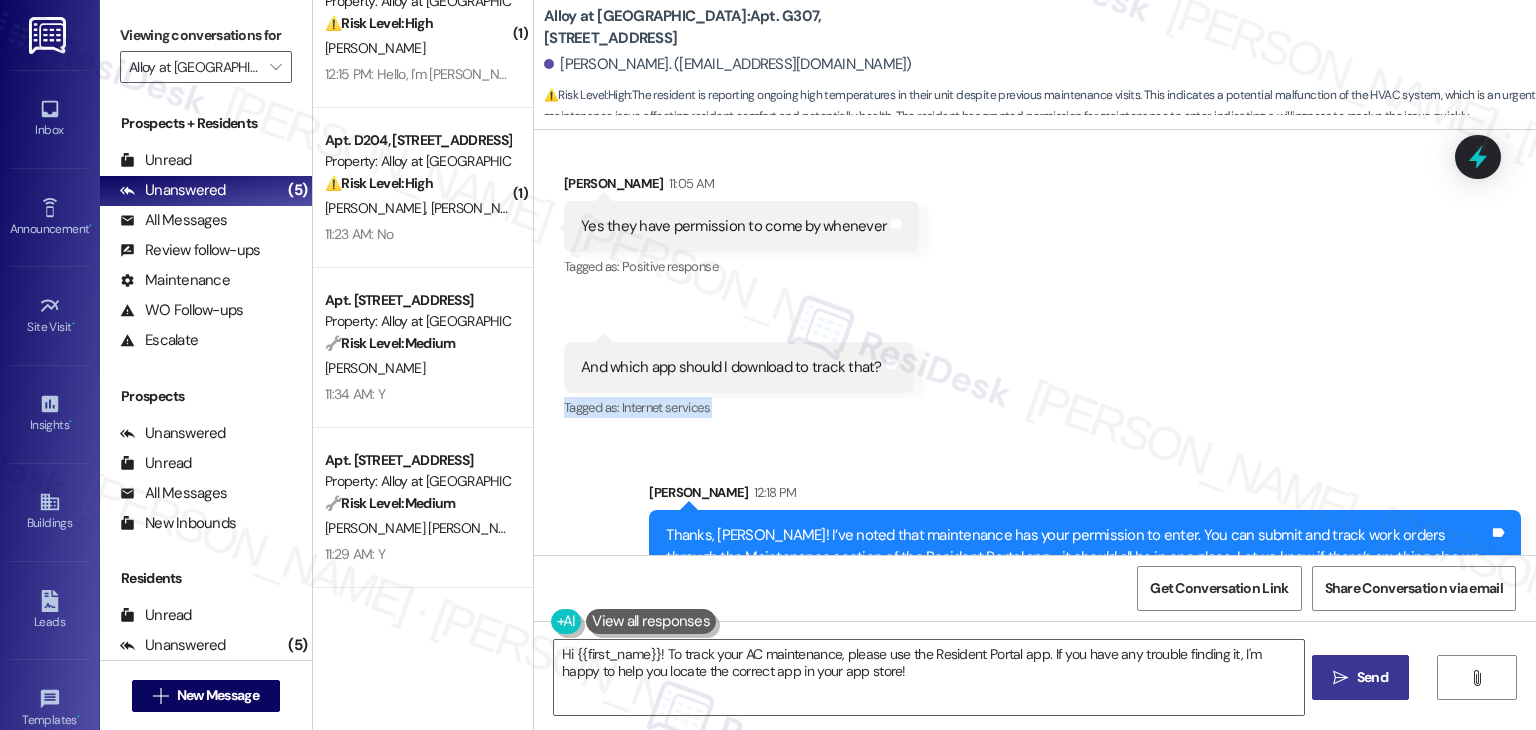 click on "Received via SMS Adam Haughawout 11:05 AM Yes they have permission to come by whenever  Tags and notes Tagged as:   Positive response Click to highlight conversations about Positive response Received via SMS 11:06 AM Adam Haughawout Question 11:06 AM And which app should I download to track that?  Tags and notes Tagged as:   Internet services Click to highlight conversations about Internet services" at bounding box center (1035, 283) 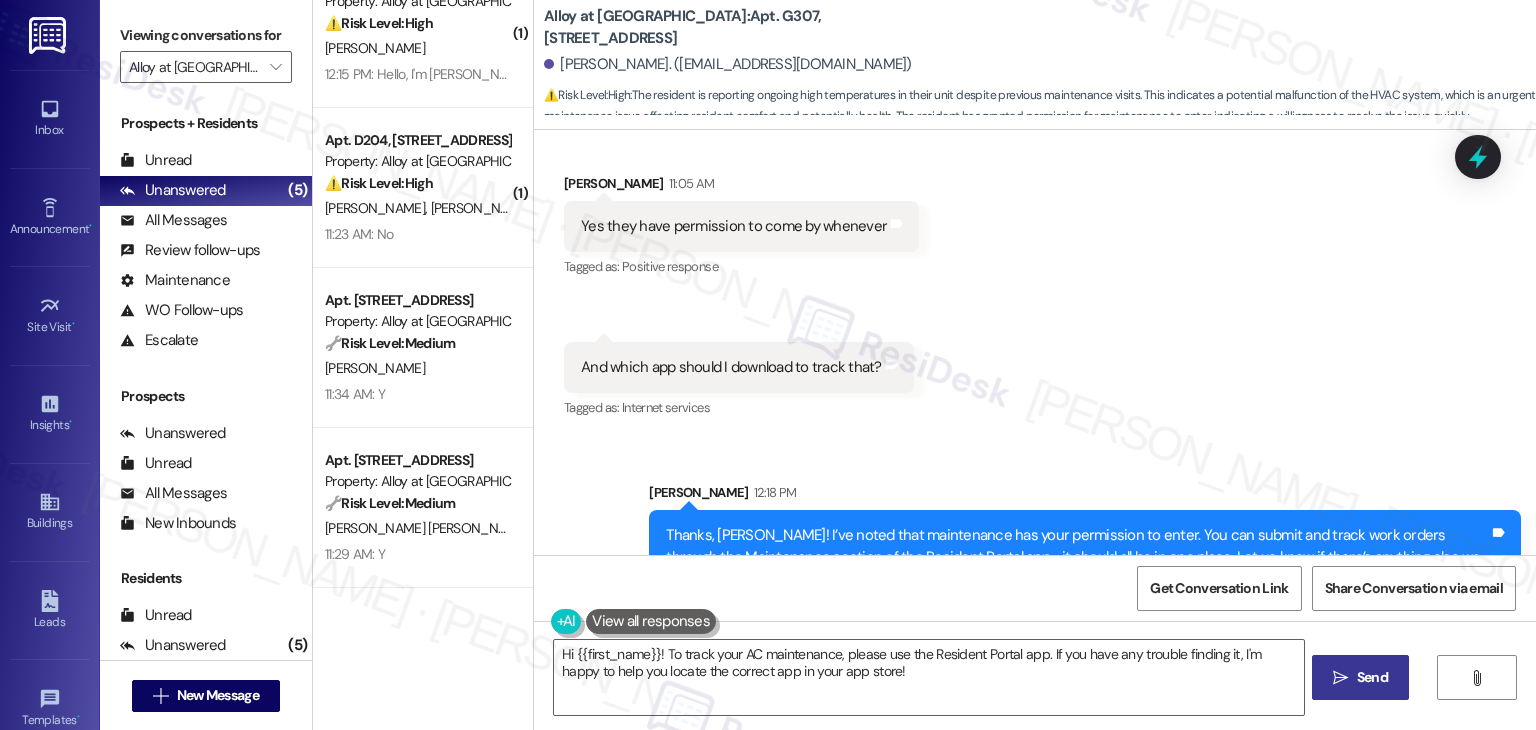 click on "Received via SMS Adam Haughawout 11:05 AM Yes they have permission to come by whenever  Tags and notes Tagged as:   Positive response Click to highlight conversations about Positive response Received via SMS 11:06 AM Adam Haughawout Question 11:06 AM And which app should I download to track that?  Tags and notes Tagged as:   Internet services Click to highlight conversations about Internet services" at bounding box center [1035, 283] 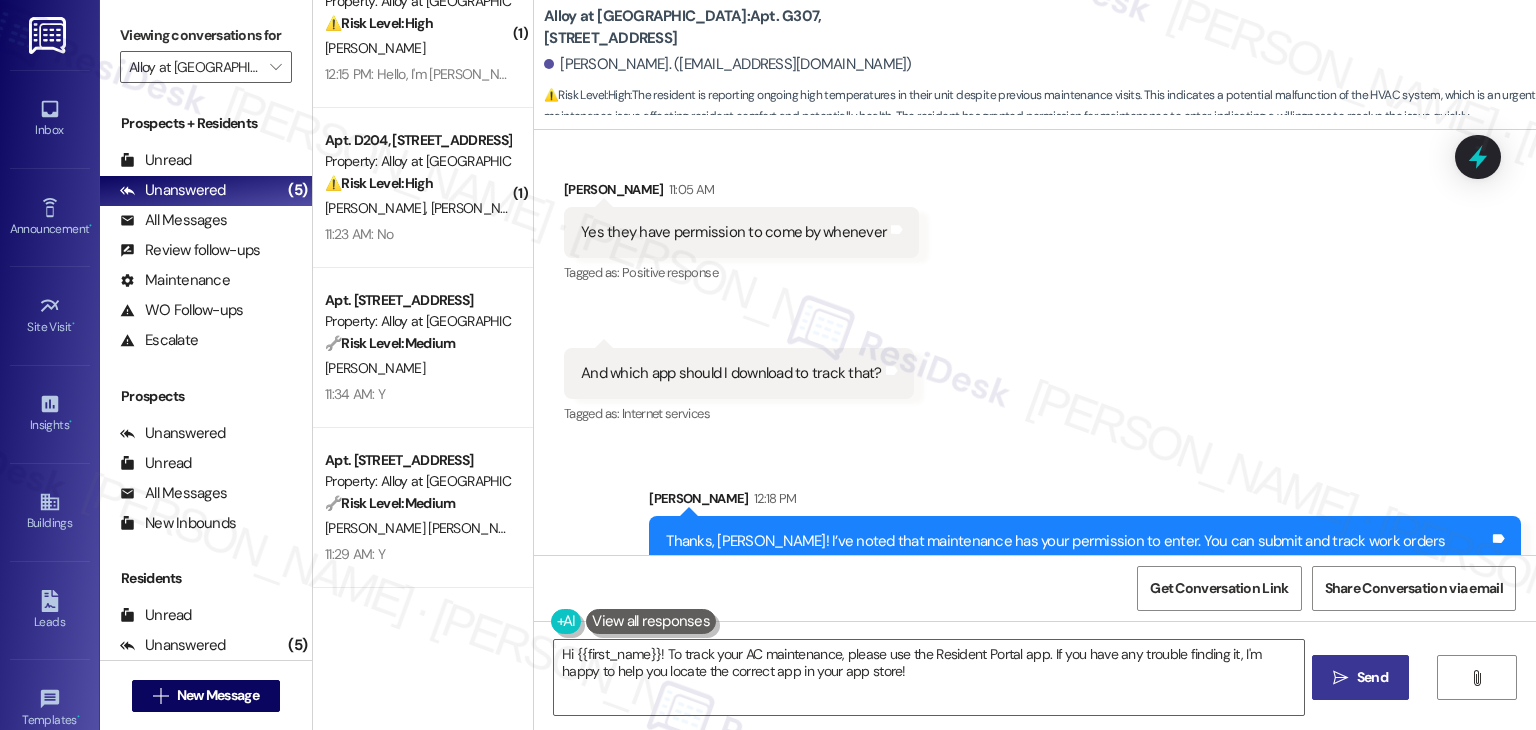 scroll, scrollTop: 1453, scrollLeft: 0, axis: vertical 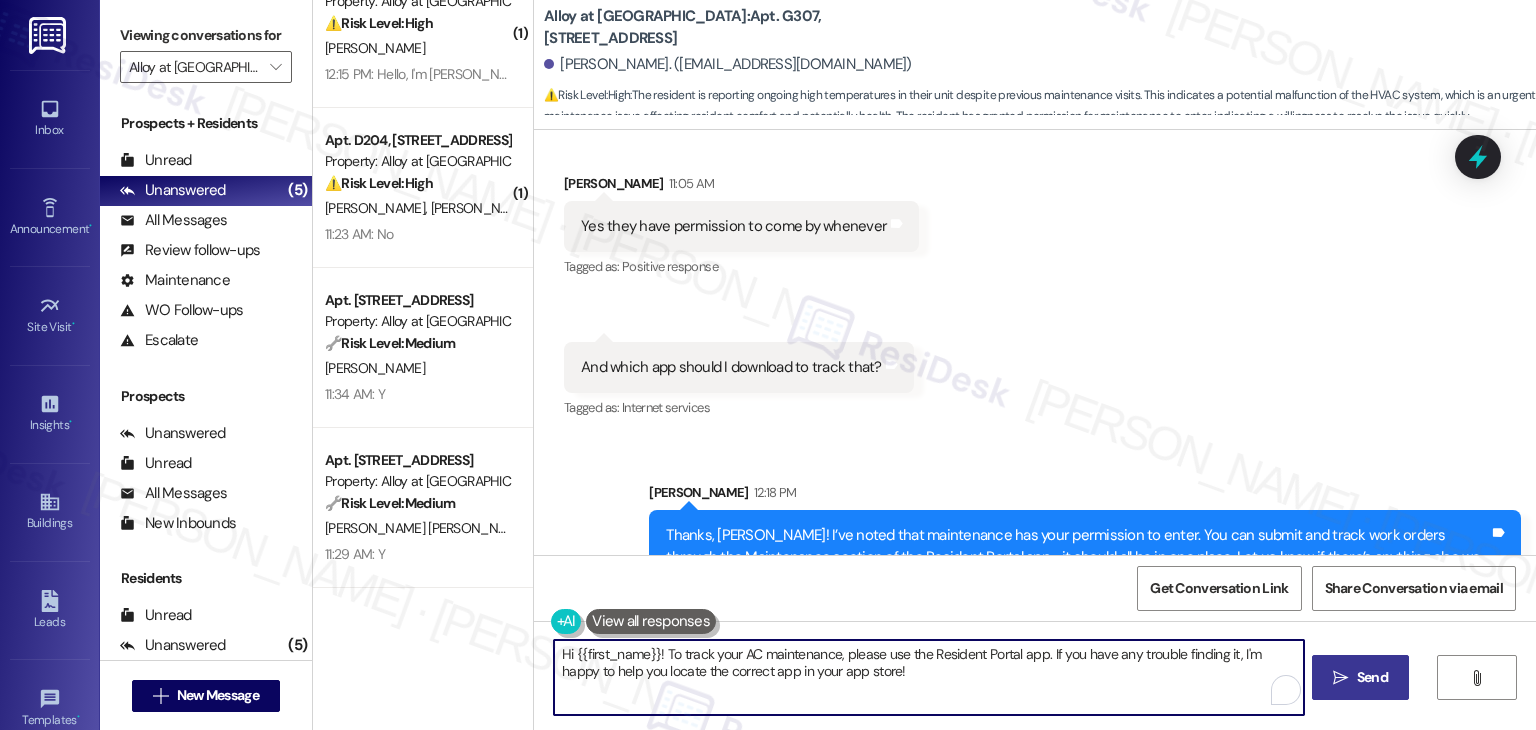 drag, startPoint x: 904, startPoint y: 665, endPoint x: 522, endPoint y: 655, distance: 382.13086 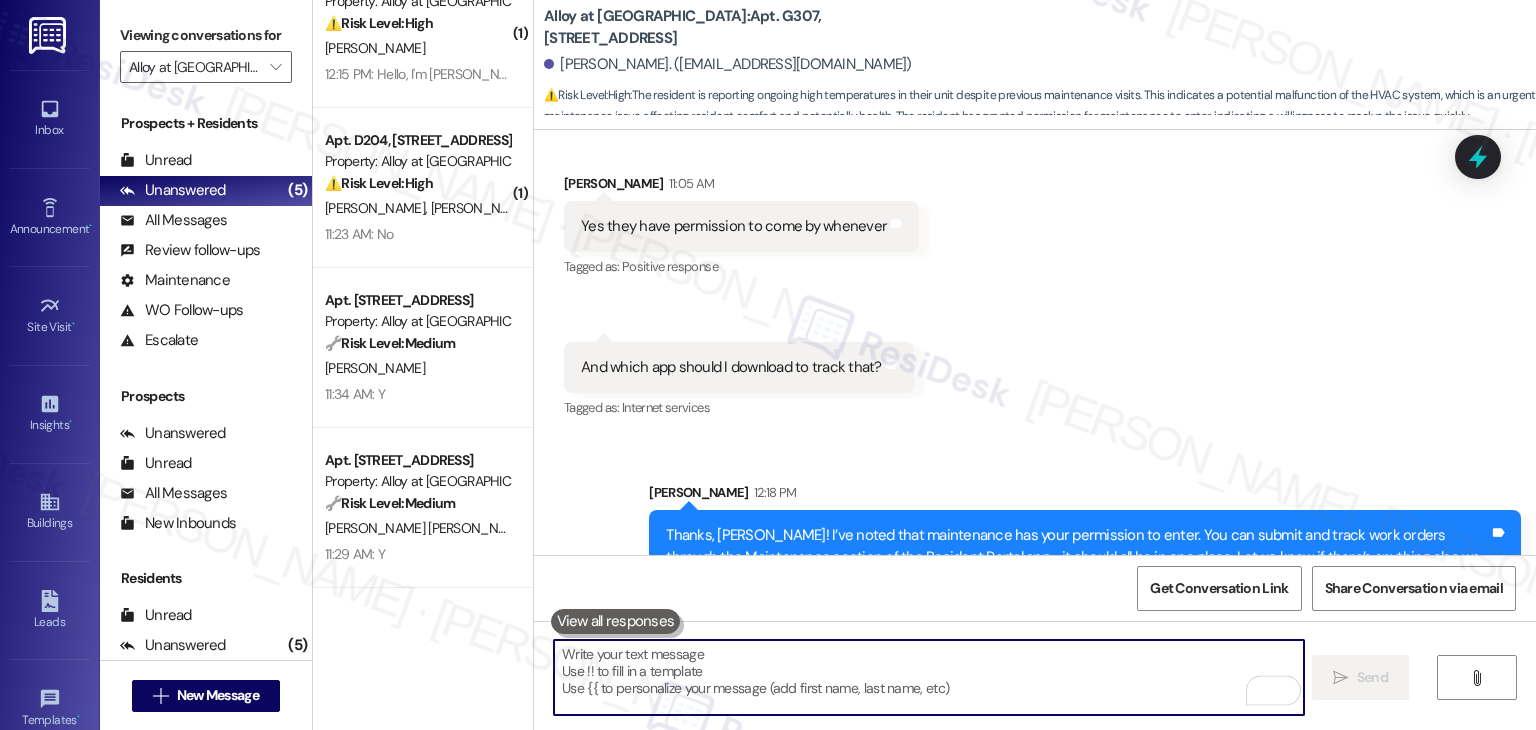 type 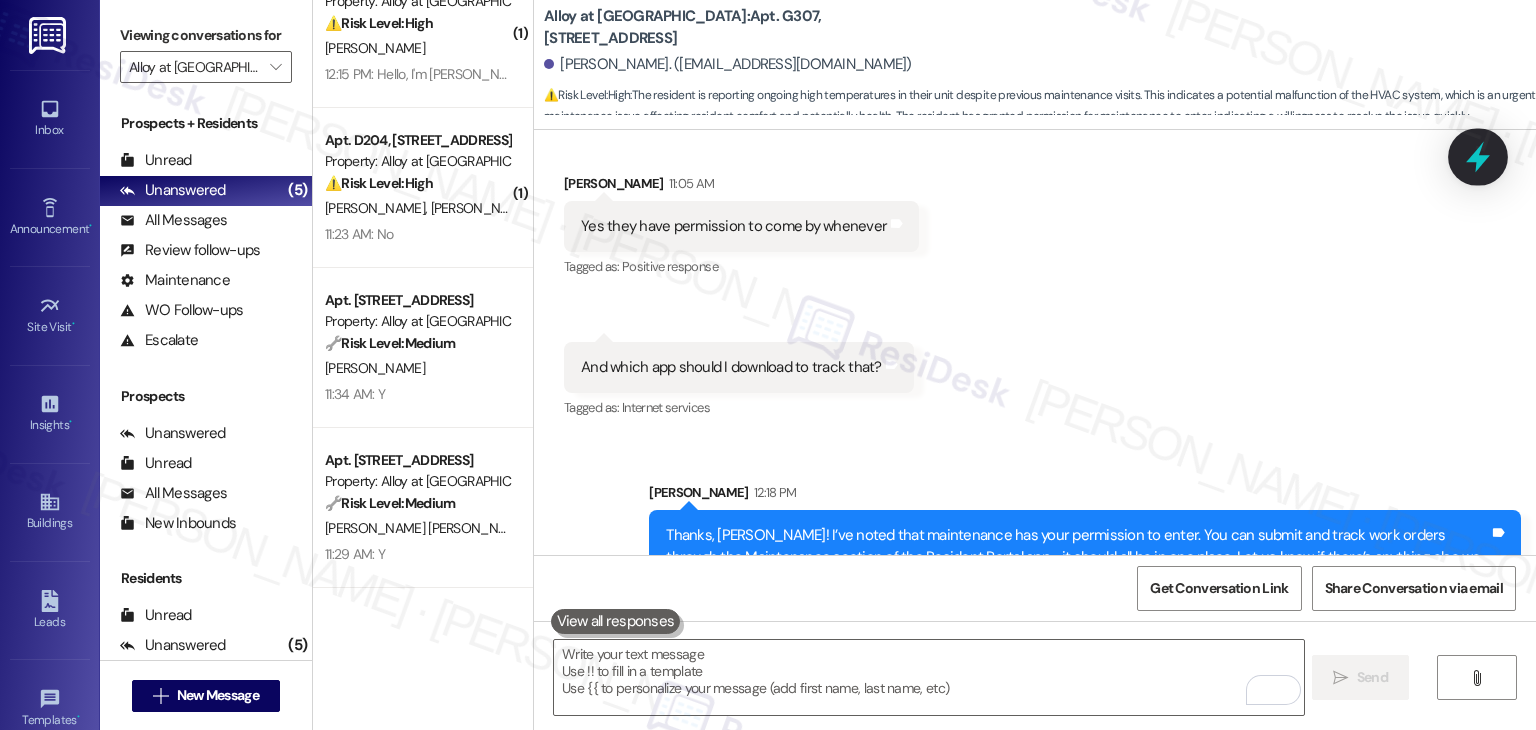 click 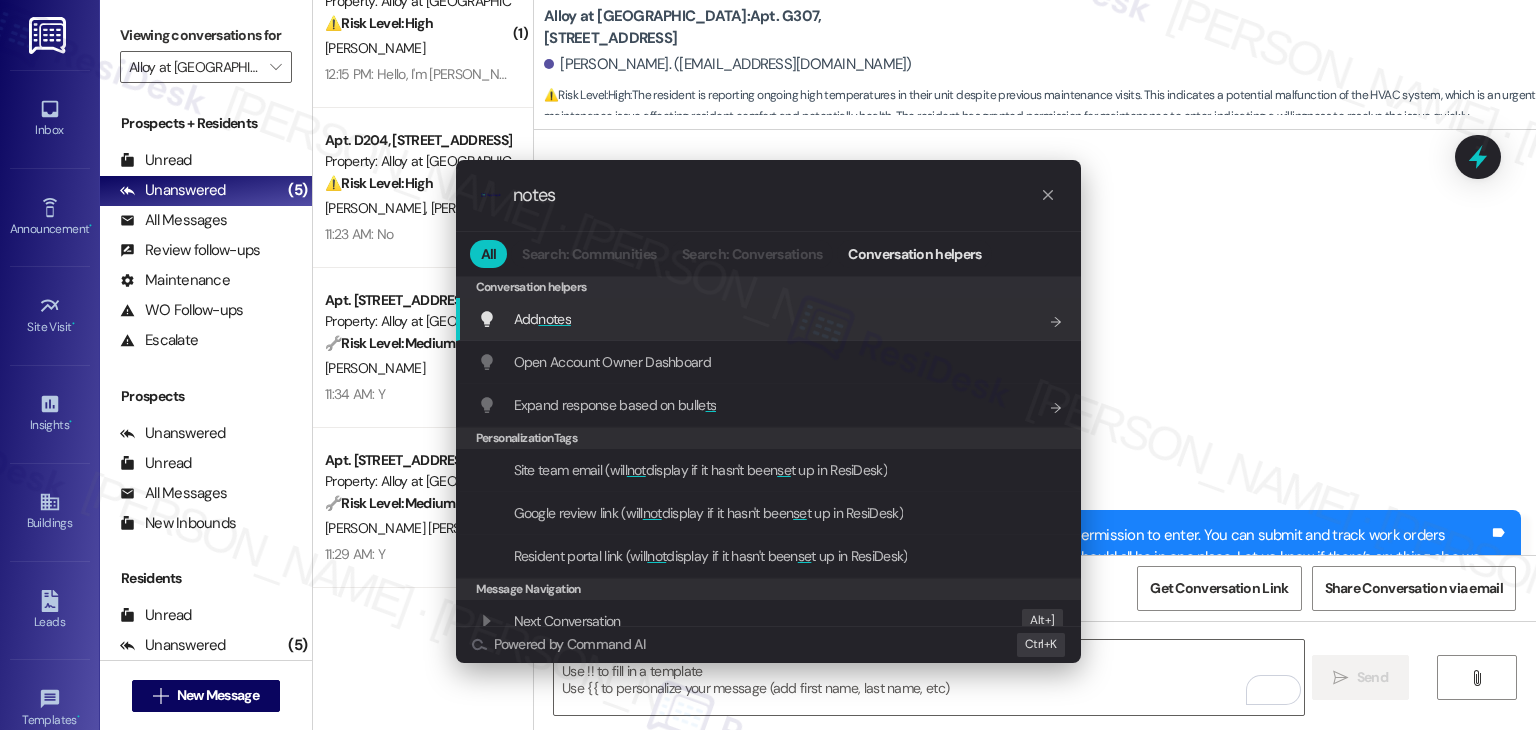 type on "notes" 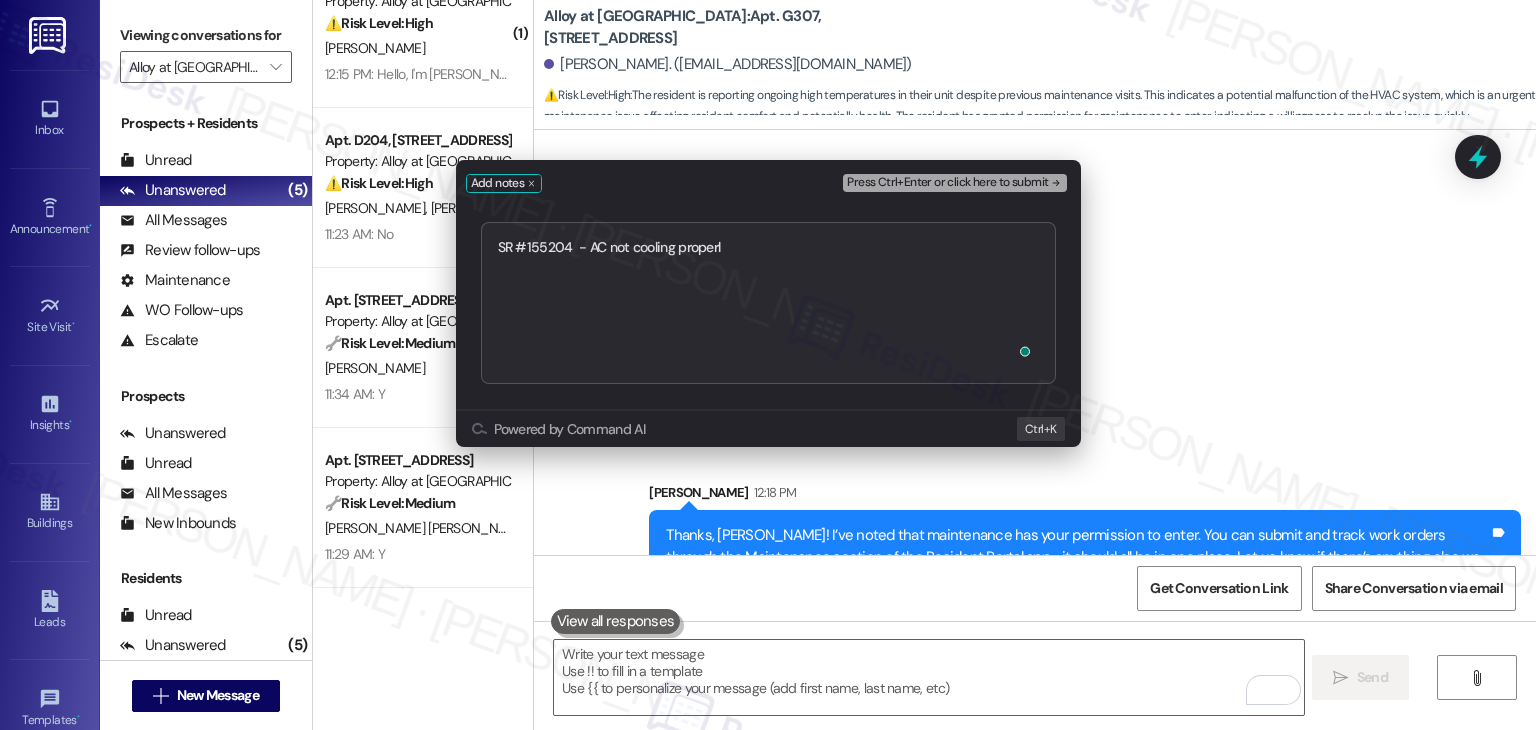 type on "SR #155204  - AC not cooling properly" 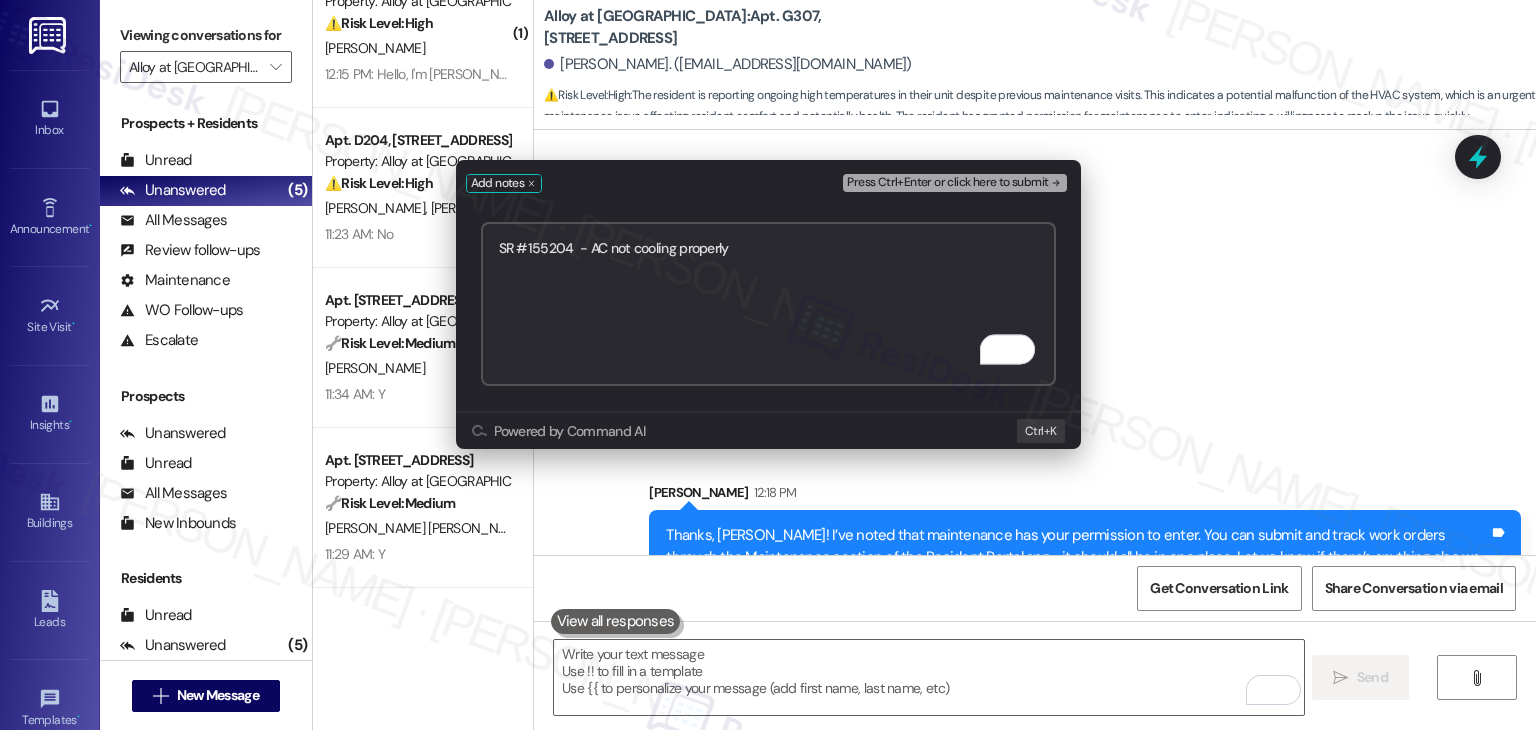 click on "Press Ctrl+Enter or click here to submit" at bounding box center (947, 183) 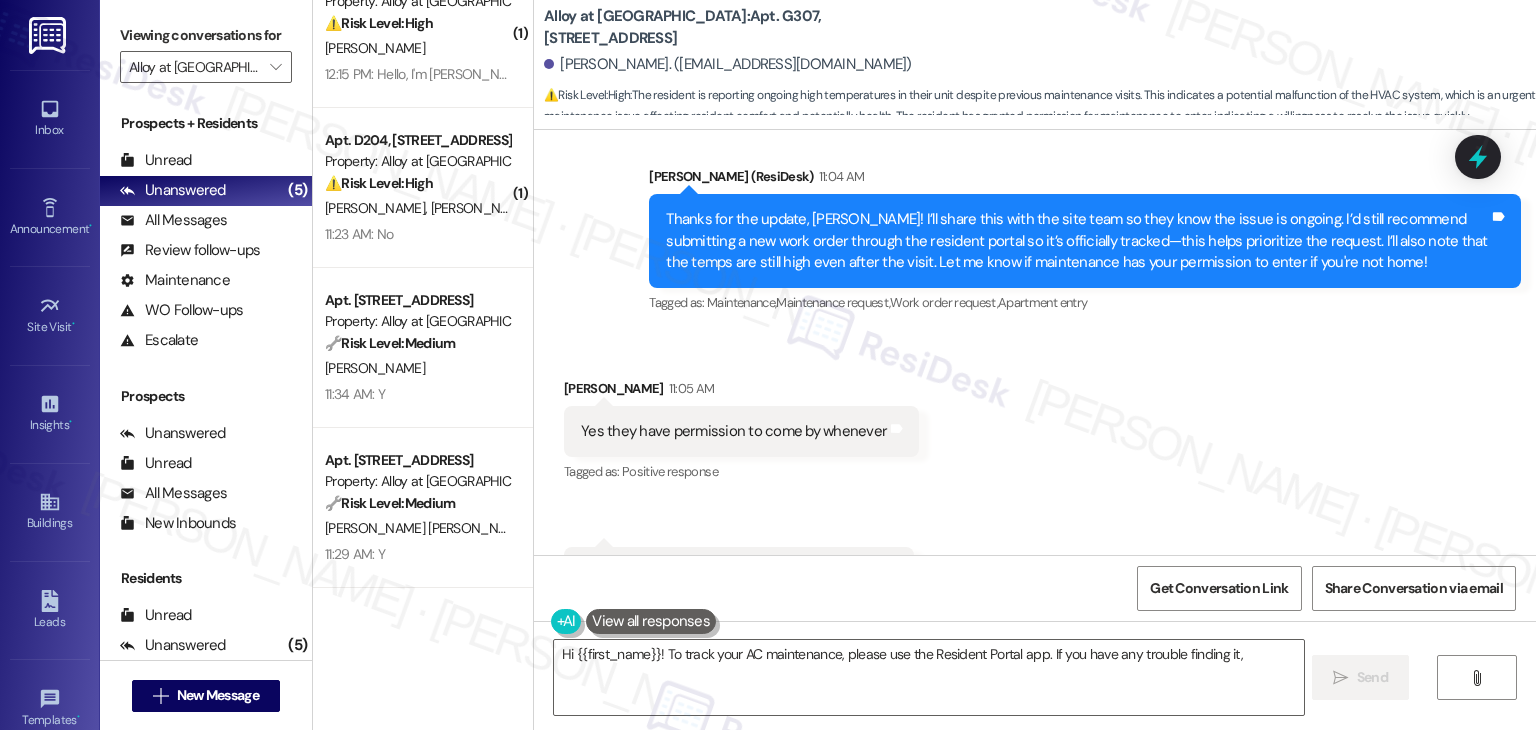 scroll, scrollTop: 1292, scrollLeft: 0, axis: vertical 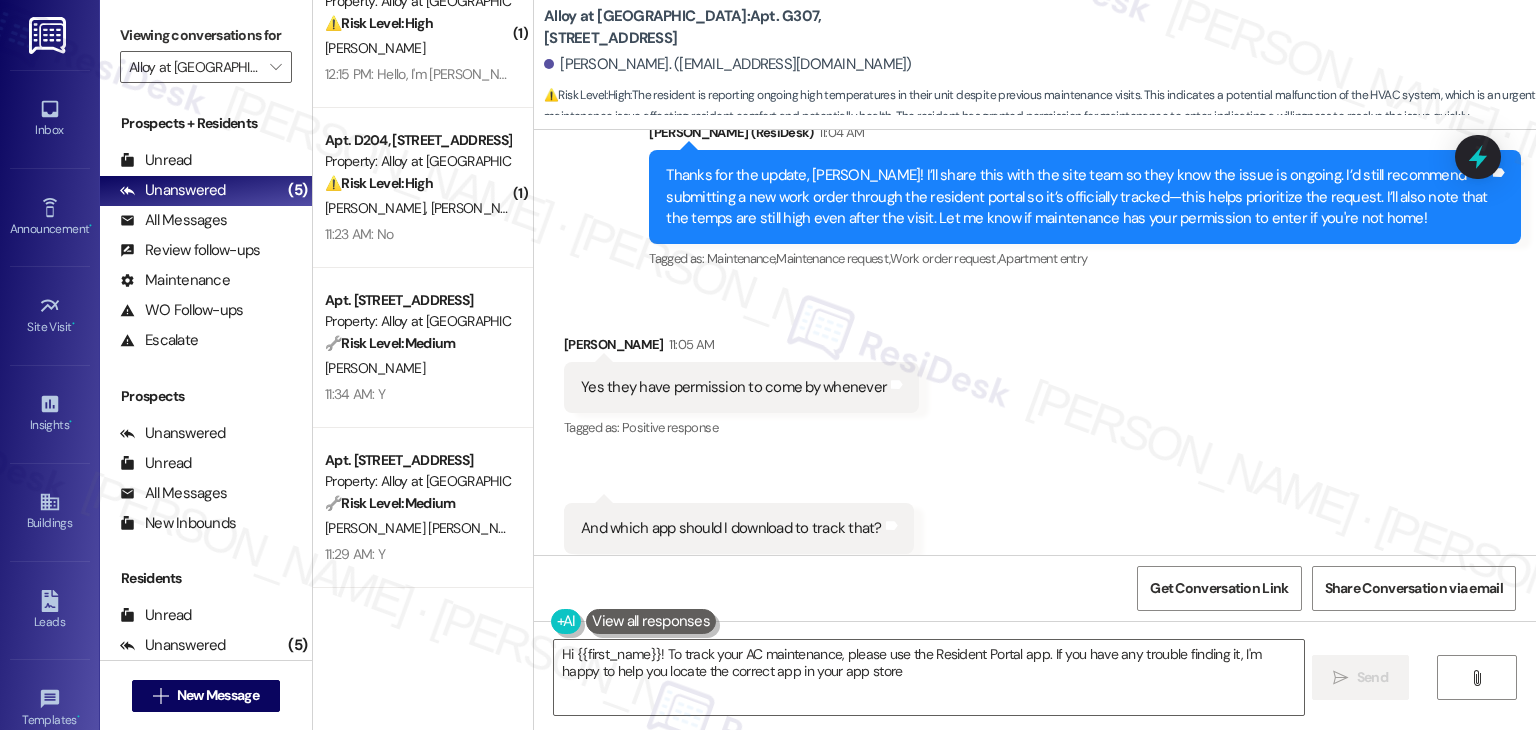 type on "Hi {{first_name}}! To track your AC maintenance, please use the Resident Portal app. If you have any trouble finding it, I'm happy to help you locate the correct app in your app store!" 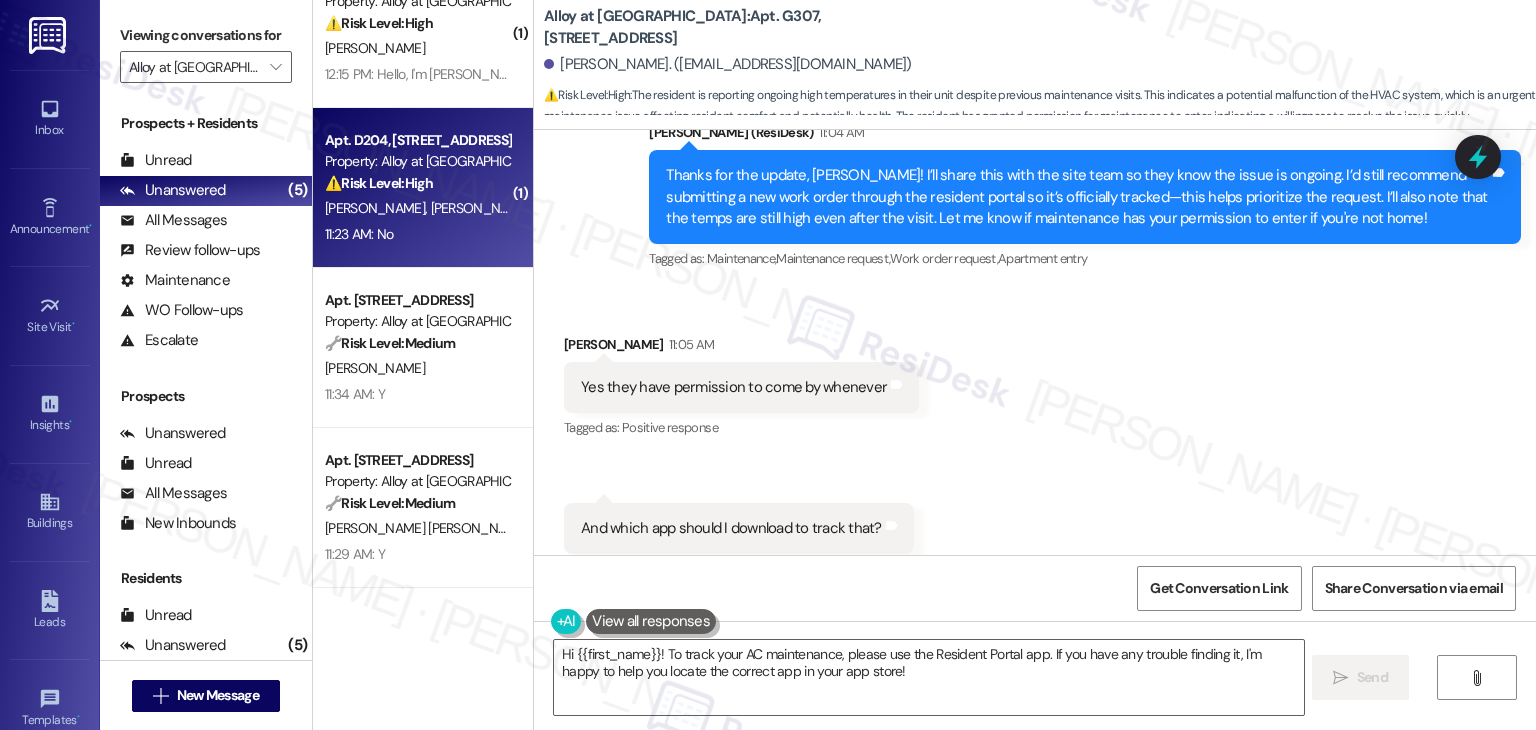 click on "11:23 AM: No 11:23 AM: No" at bounding box center [417, 234] 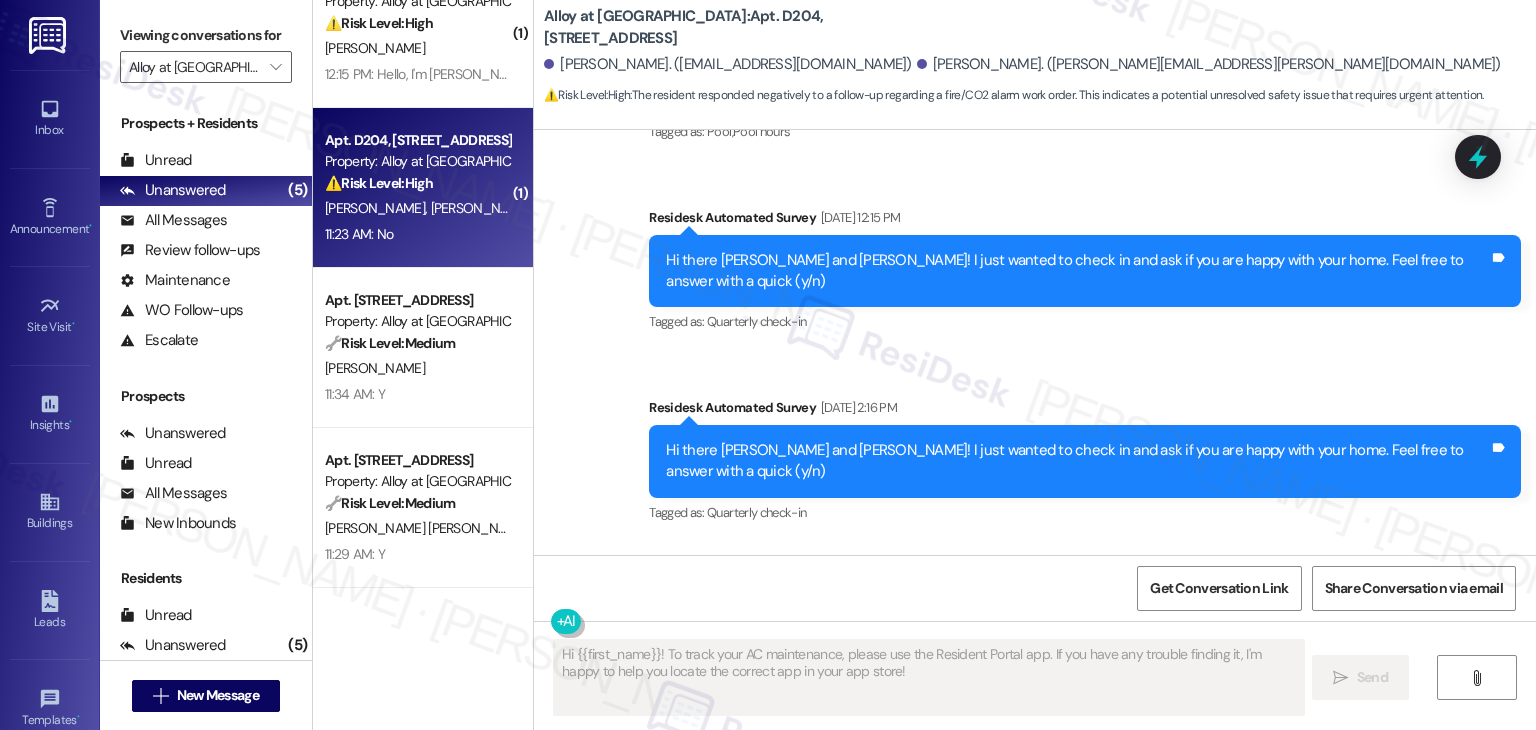 scroll, scrollTop: 1658, scrollLeft: 0, axis: vertical 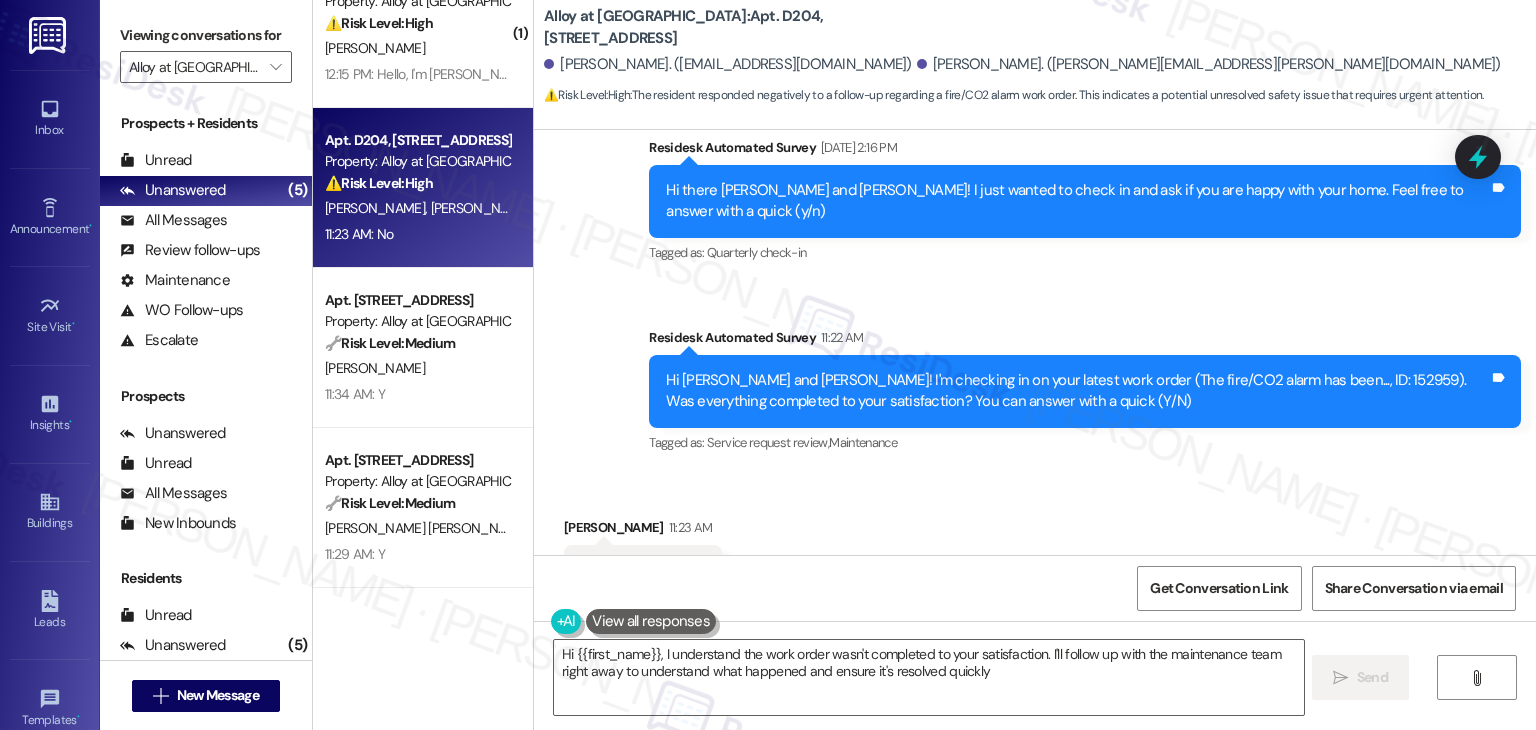 type on "Hi {{first_name}}, I understand the work order wasn't completed to your satisfaction. I'll follow up with the maintenance team right away to understand what happened and ensure it's resolved quickly." 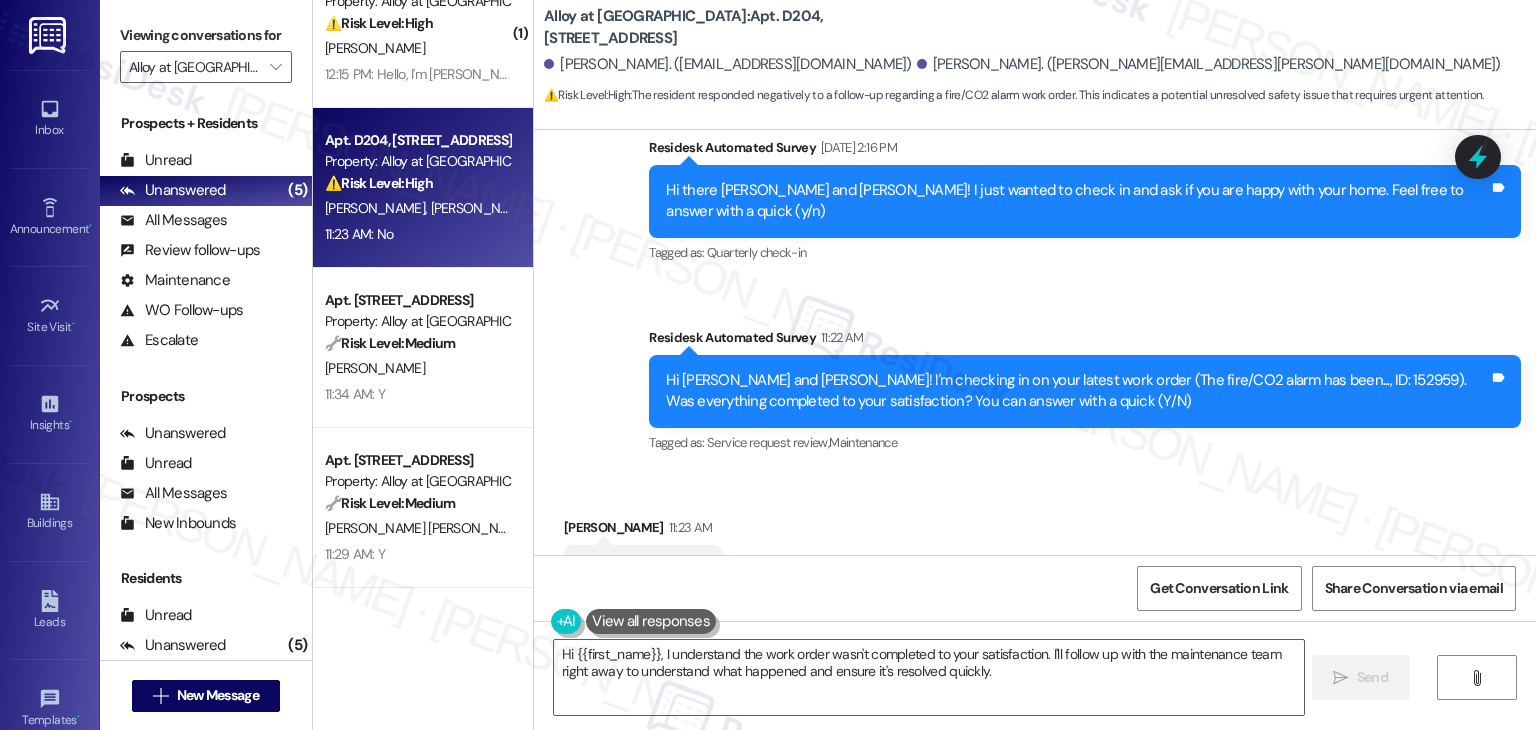 click on "Received via SMS [PERSON_NAME] 11:23 AM No Tags and notes Tagged as:   Negative response Click to highlight conversations about Negative response" at bounding box center [1035, 556] 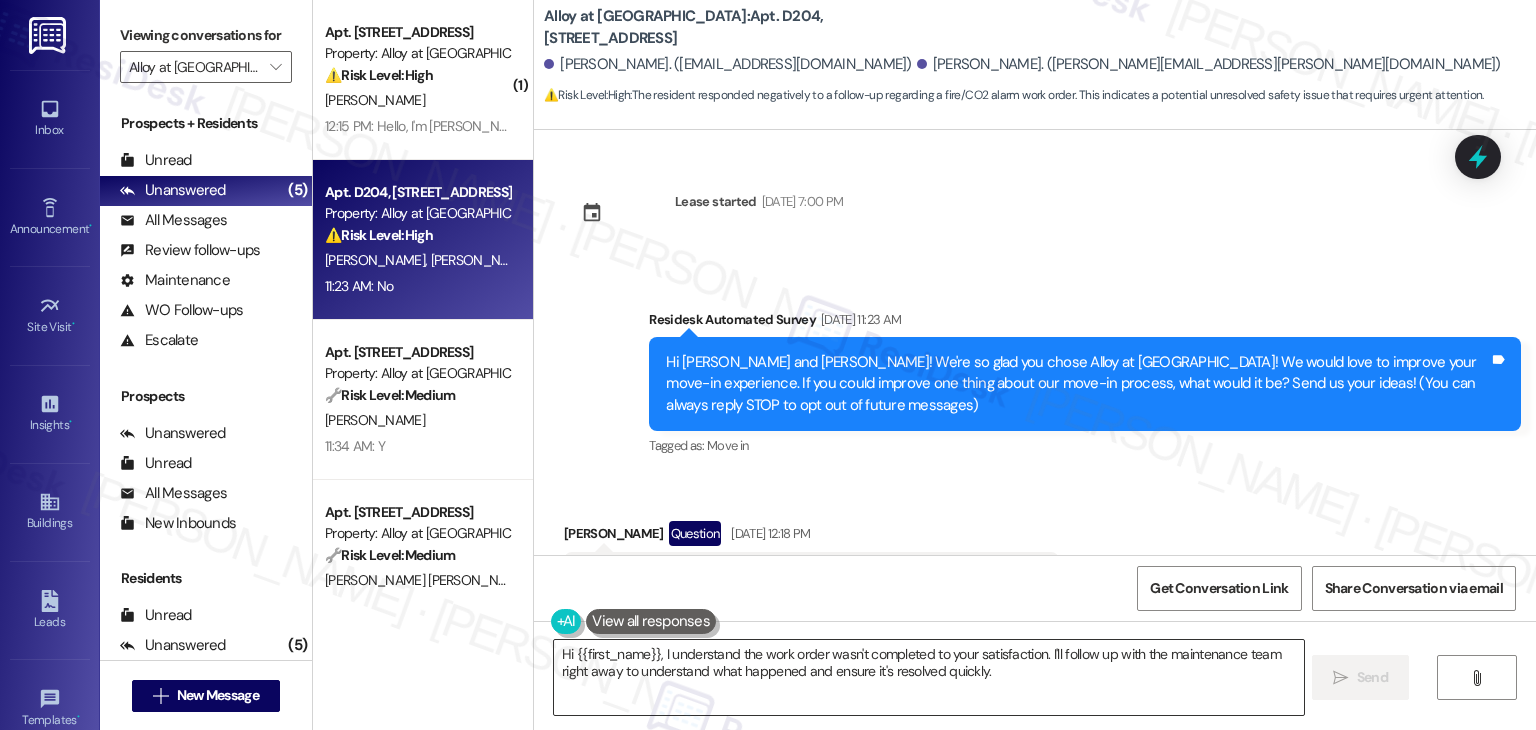 scroll, scrollTop: 0, scrollLeft: 0, axis: both 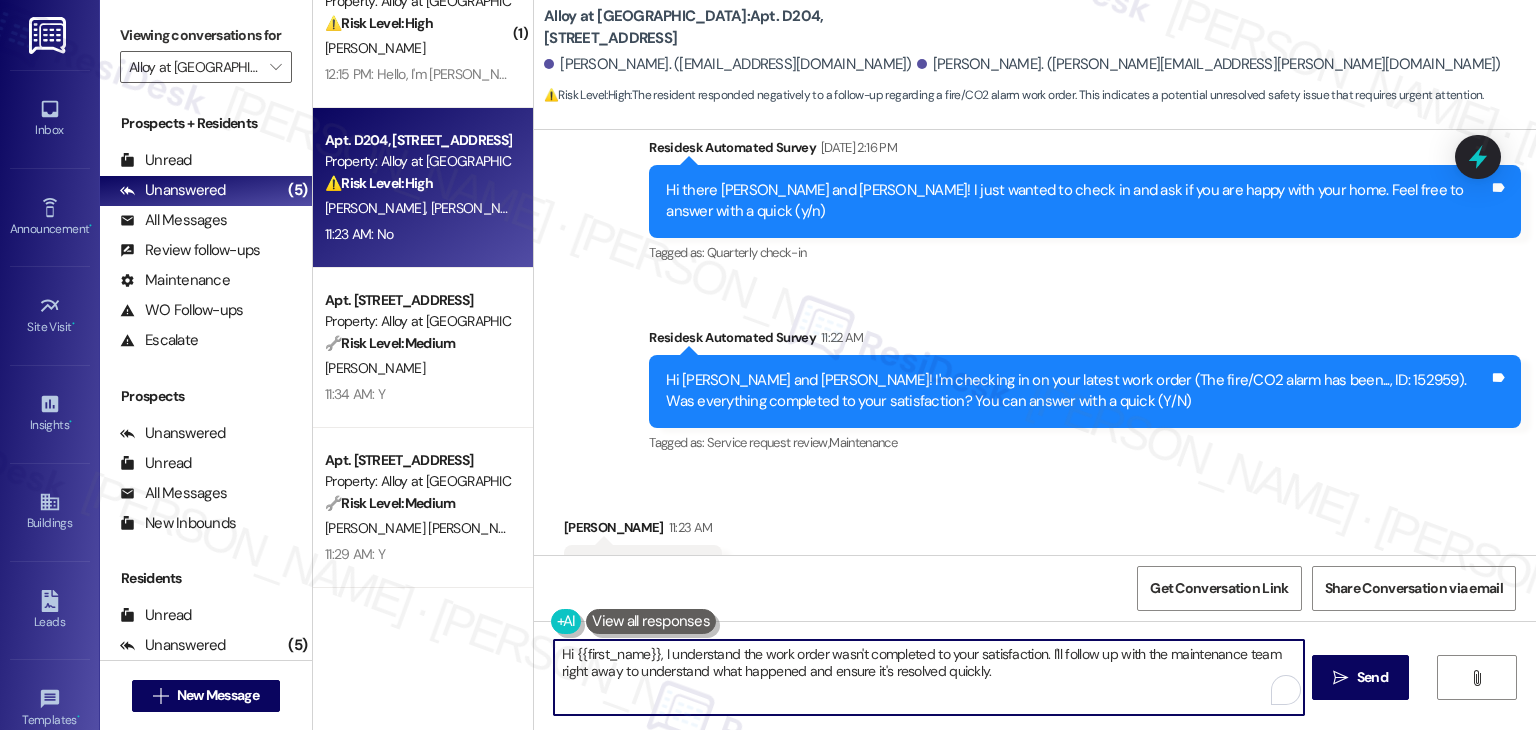 drag, startPoint x: 1059, startPoint y: 669, endPoint x: 1060, endPoint y: 659, distance: 10.049875 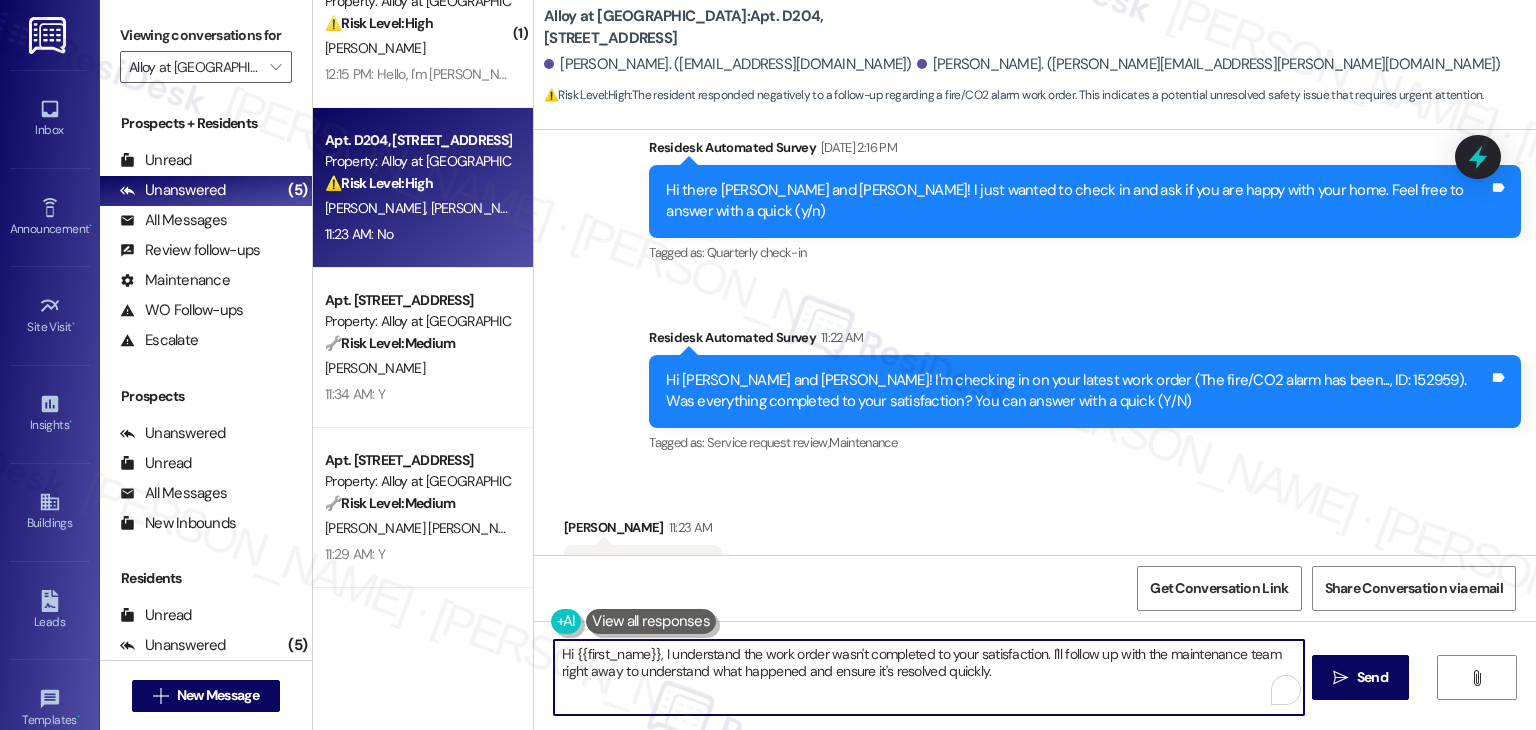 click on "Hi {{first_name}}, I understand the work order wasn't completed to your satisfaction. I'll follow up with the maintenance team right away to understand what happened and ensure it's resolved quickly." at bounding box center (928, 677) 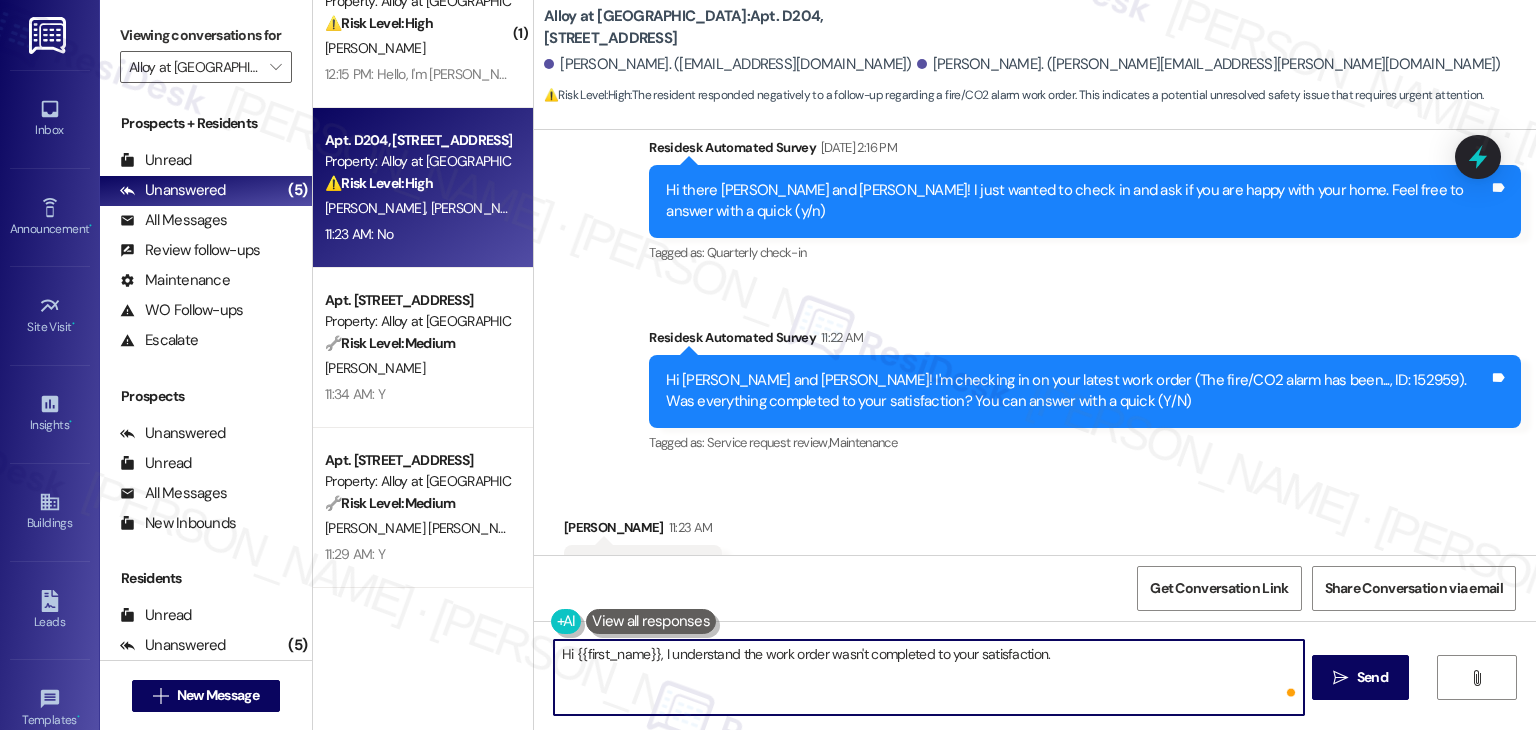 paste on "Can you provide more details about what wasn't addressed so I can follow up appropriately? Thank you, and I appreciate your patience." 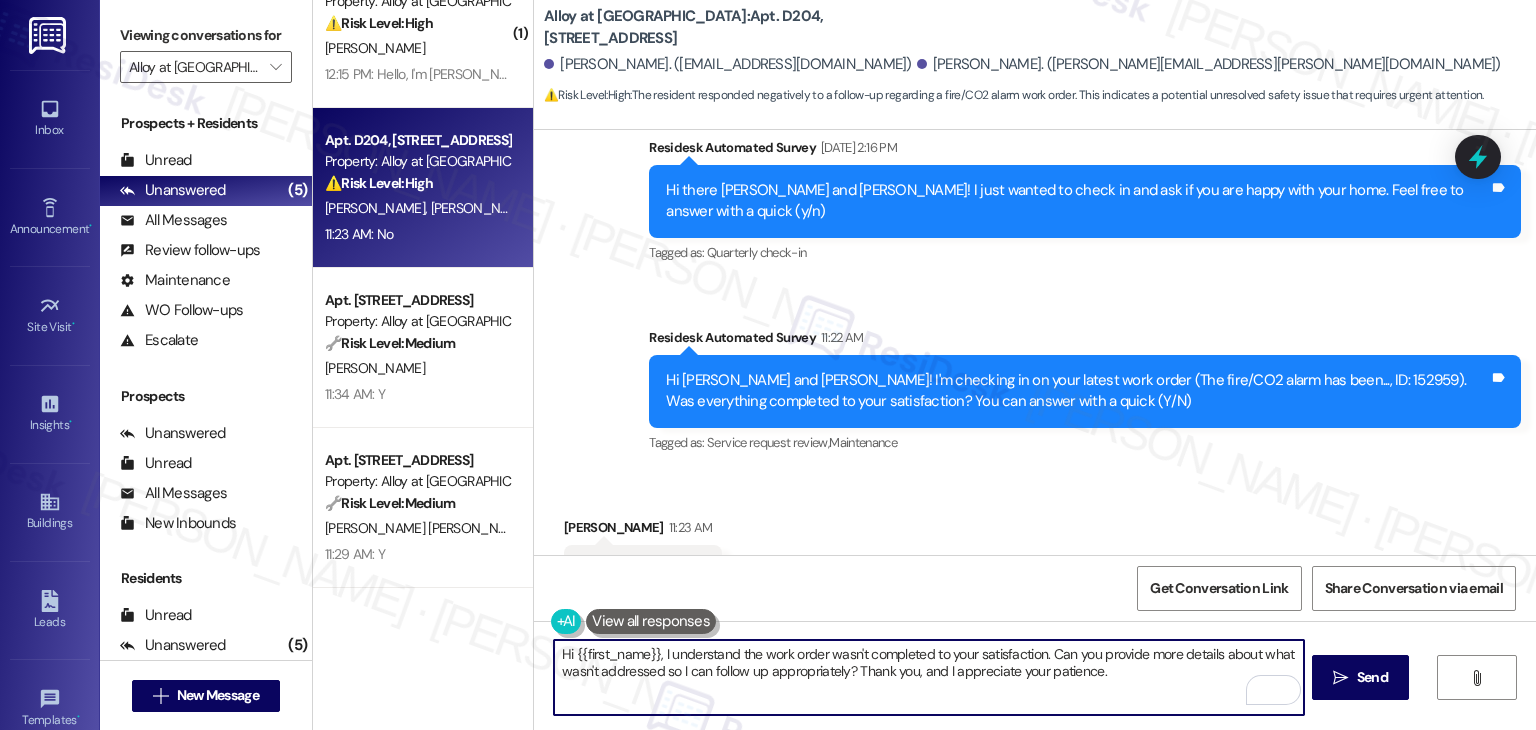 drag, startPoint x: 647, startPoint y: 658, endPoint x: 565, endPoint y: 658, distance: 82 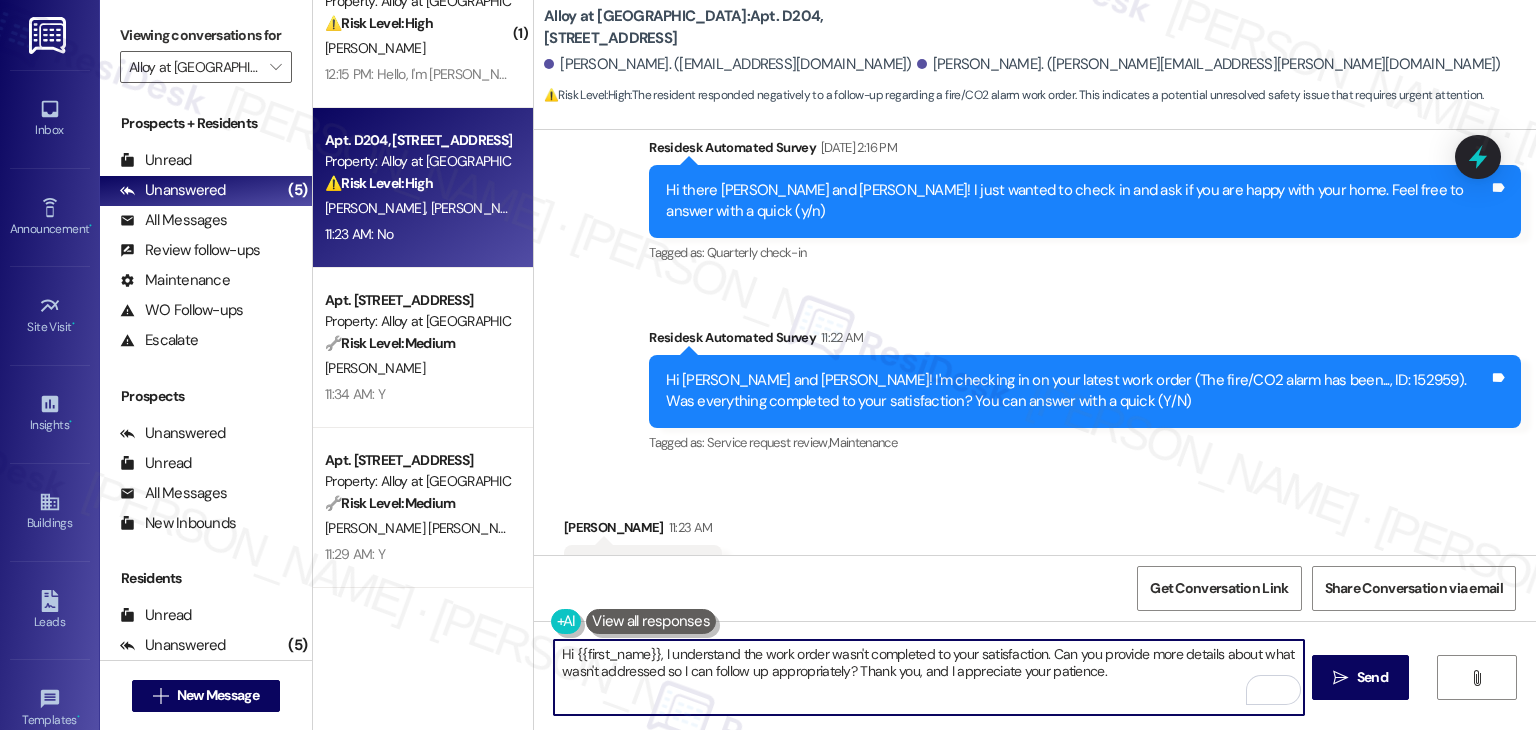 click on "Hi {{first_name}}, I understand the work order wasn't completed to your satisfaction. Can you provide more details about what wasn't addressed so I can follow up appropriately? Thank you, and I appreciate your patience." at bounding box center (928, 677) 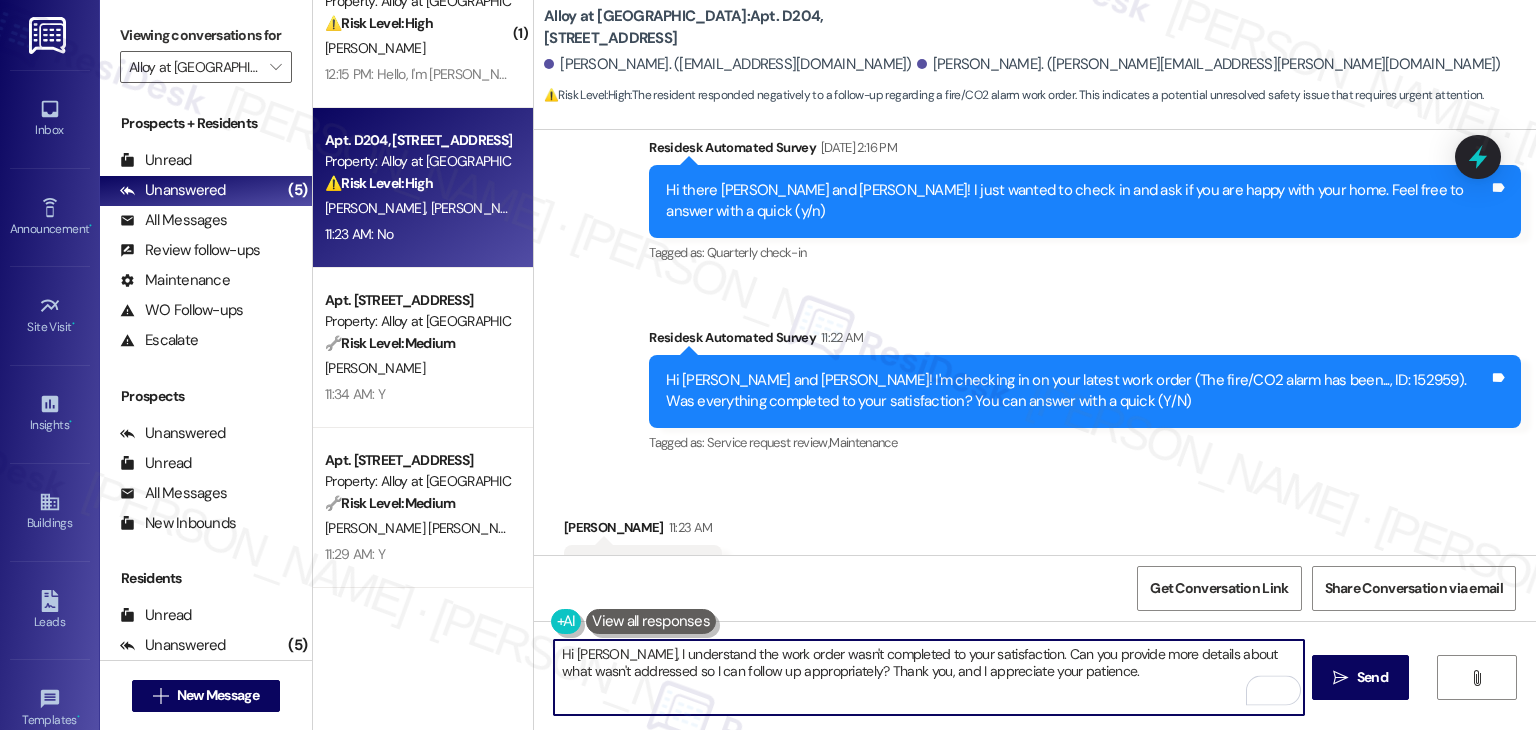 click on "Hi [PERSON_NAME], I understand the work order wasn't completed to your satisfaction. Can you provide more details about what wasn't addressed so I can follow up appropriately? Thank you, and I appreciate your patience." at bounding box center [928, 677] 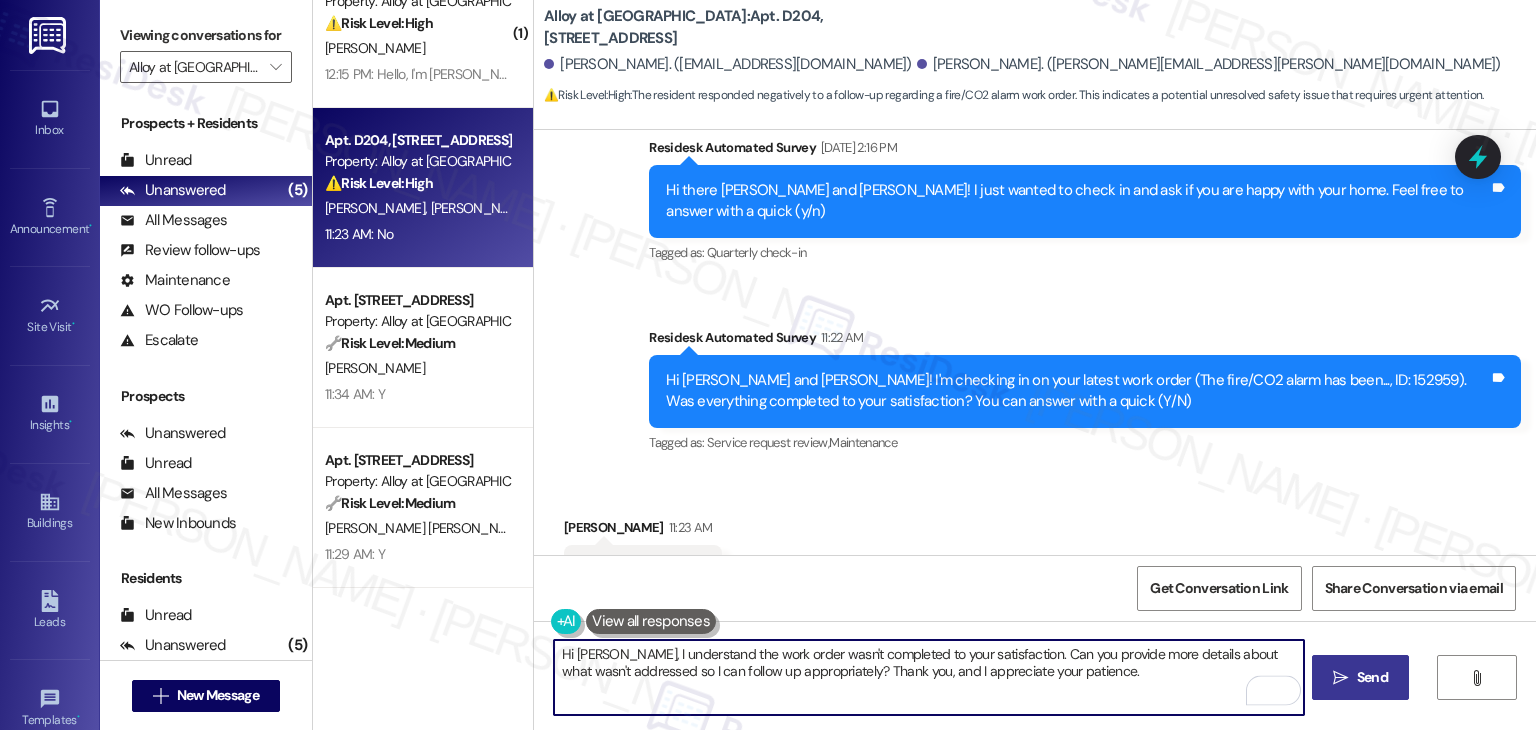 type on "Hi [PERSON_NAME], I understand the work order wasn't completed to your satisfaction. Can you provide more details about what wasn't addressed so I can follow up appropriately? Thank you, and I appreciate your patience." 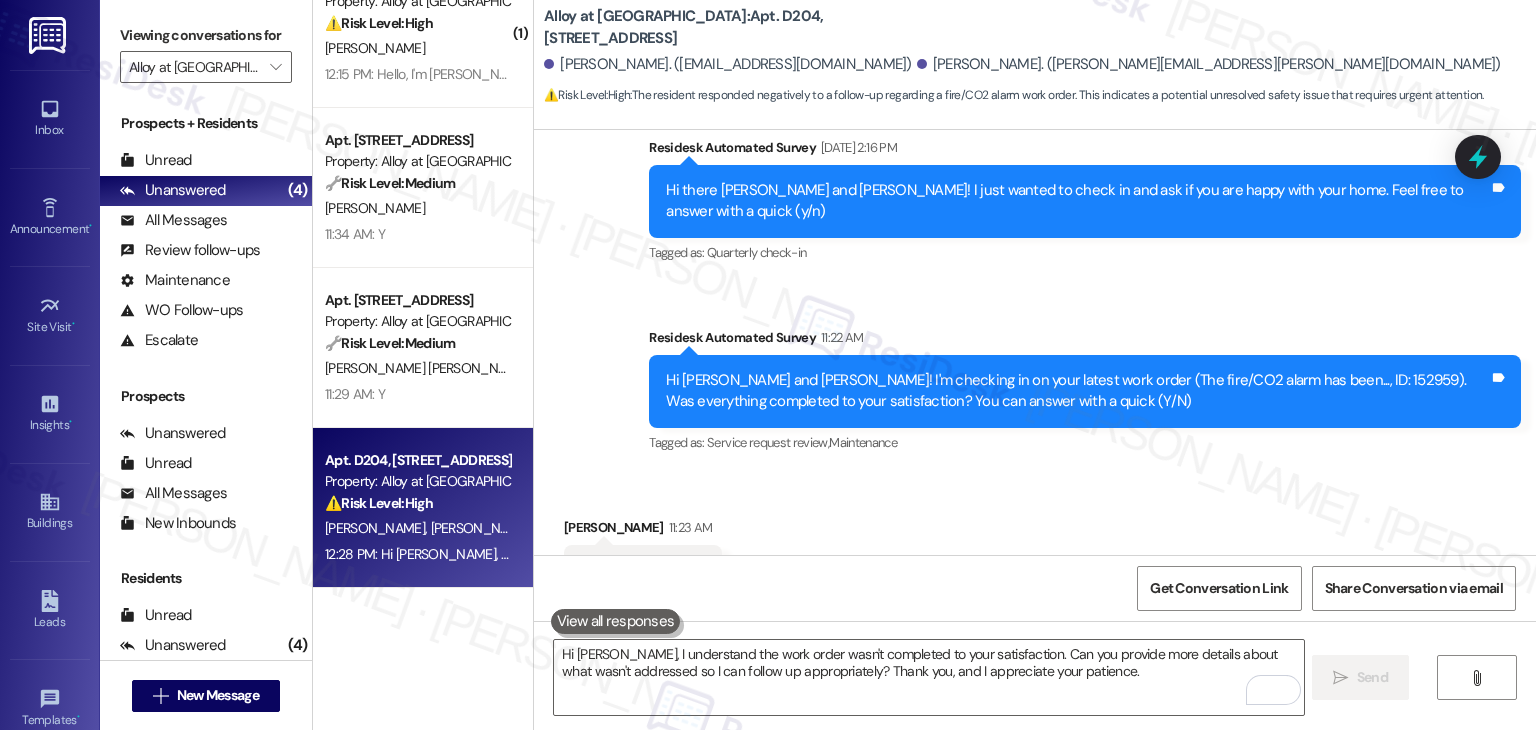 click on "Received via SMS [PERSON_NAME] 11:23 AM No Tags and notes Tagged as:   Negative response Click to highlight conversations about Negative response" at bounding box center (1035, 556) 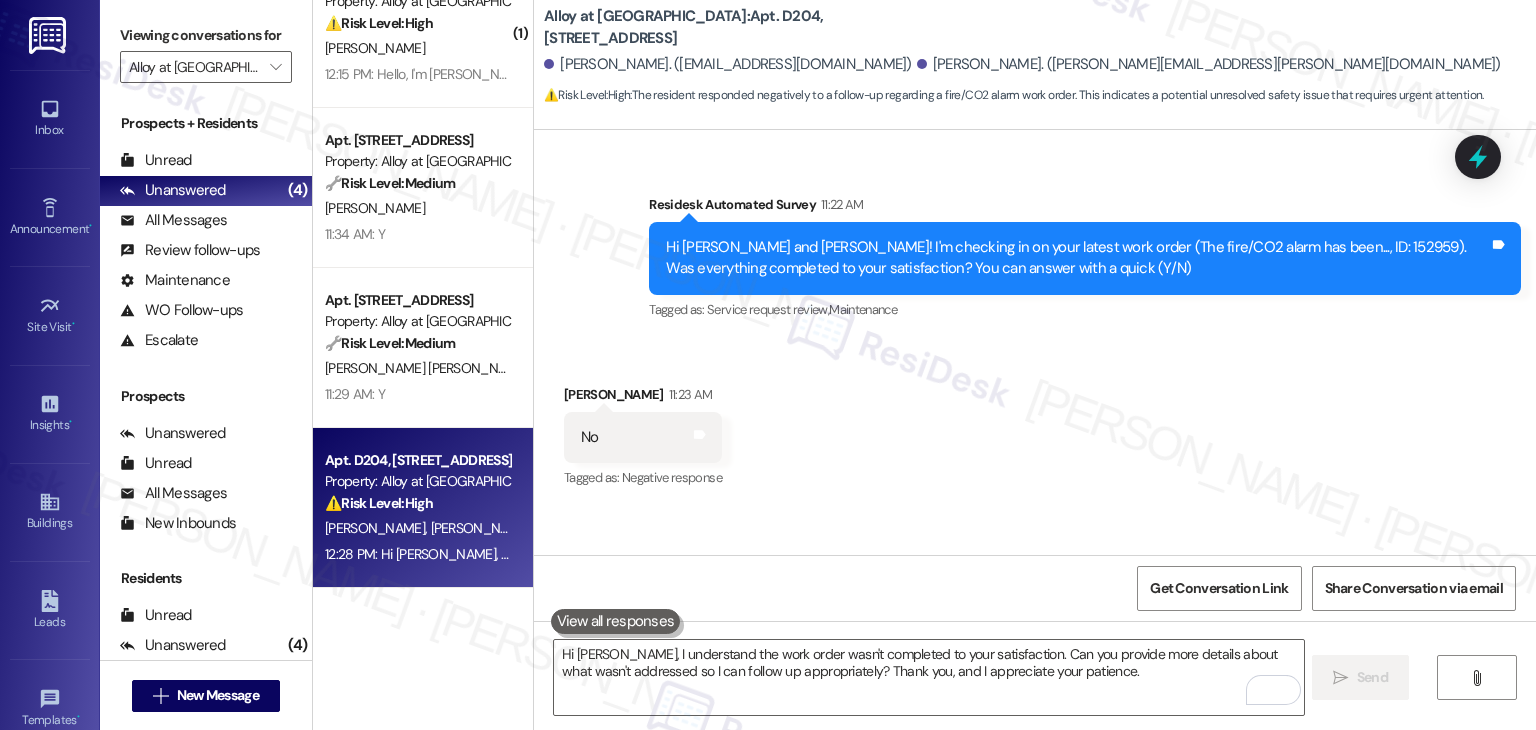 scroll, scrollTop: 1820, scrollLeft: 0, axis: vertical 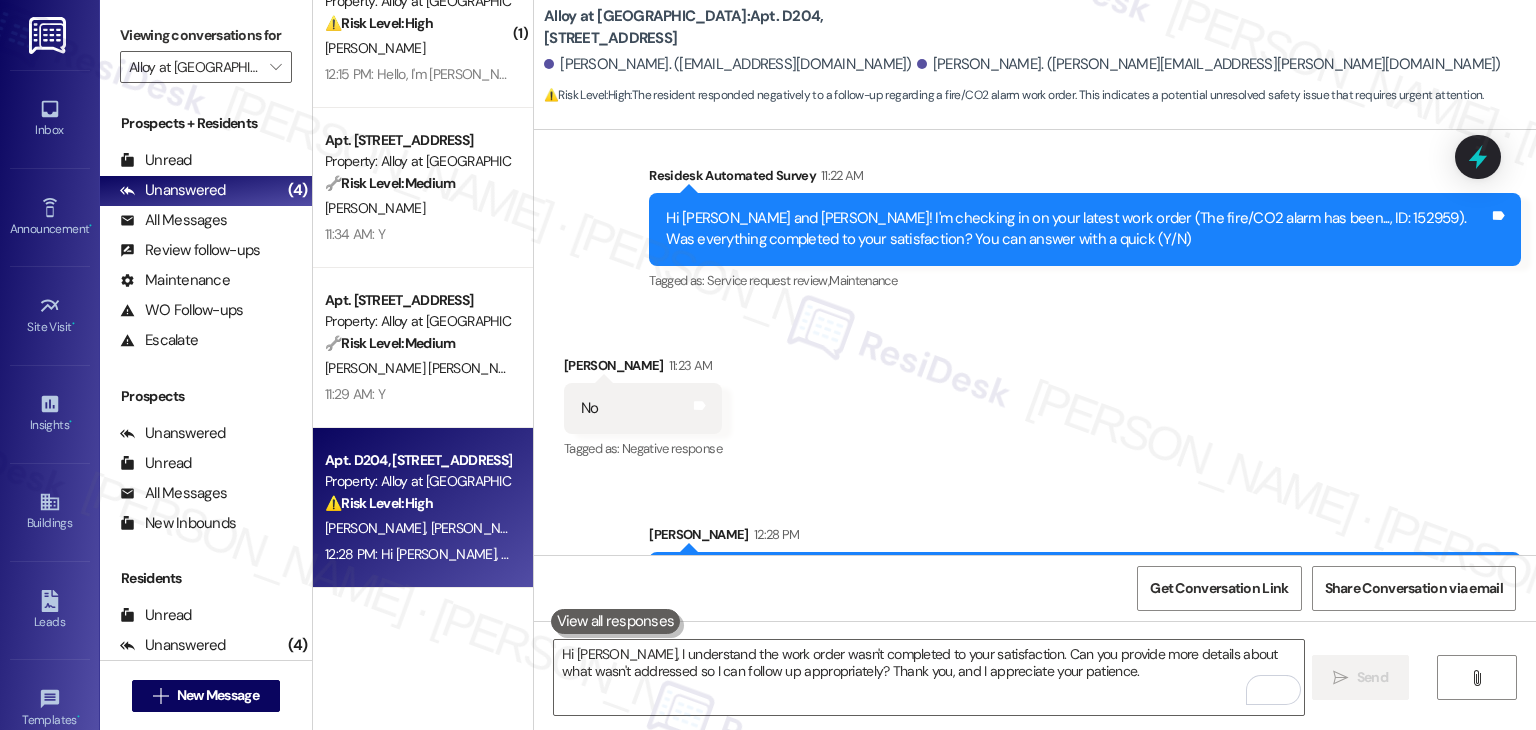 click on "Received via SMS [PERSON_NAME] 11:23 AM No Tags and notes Tagged as:   Negative response Click to highlight conversations about Negative response" at bounding box center (1035, 394) 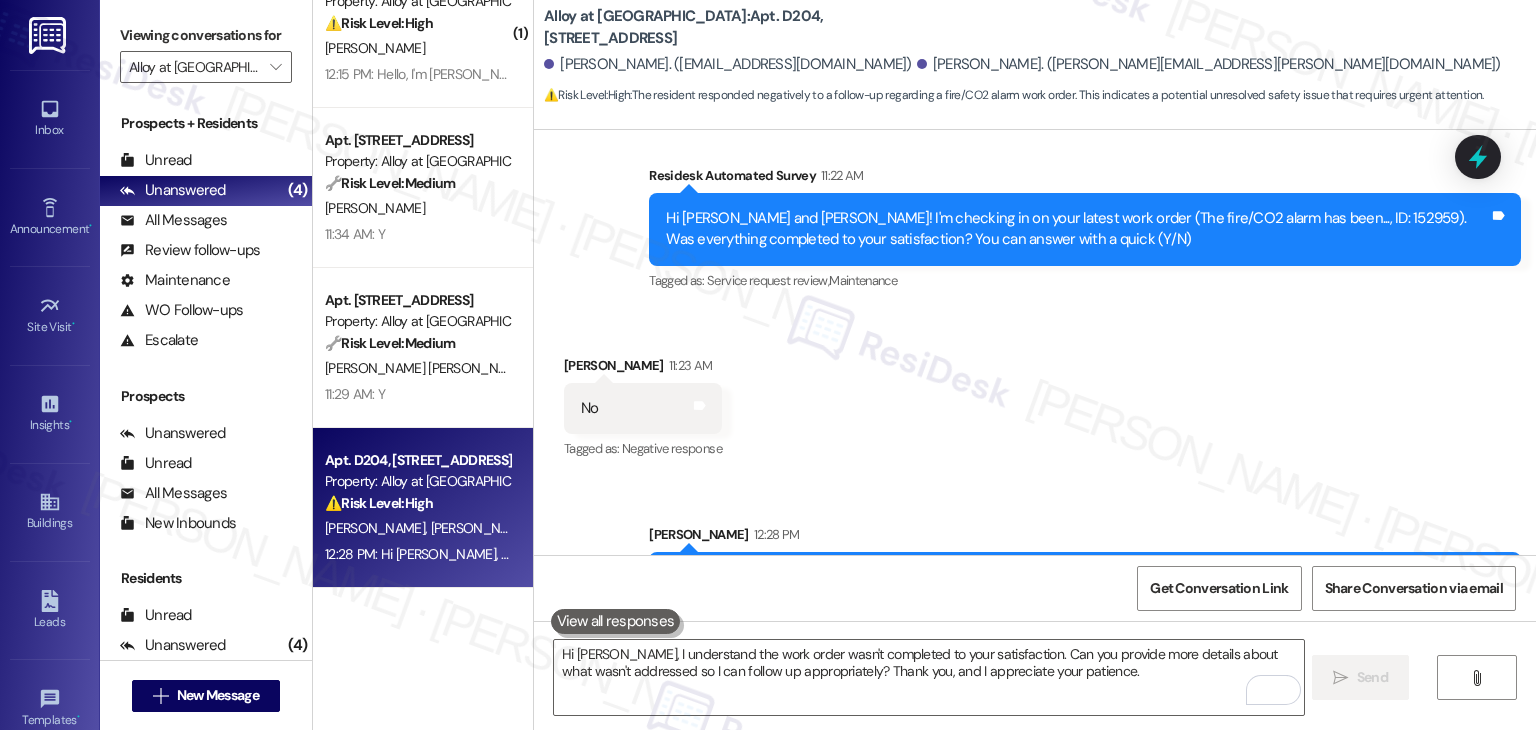 click on "Sent via SMS [PERSON_NAME] 12:28 PM Hi [PERSON_NAME], I understand the work order wasn't completed to your satisfaction. Can you provide more details about what wasn't addressed so I can follow up appropriately? Thank you, and I appreciate your patience. Tags and notes" at bounding box center [1035, 559] 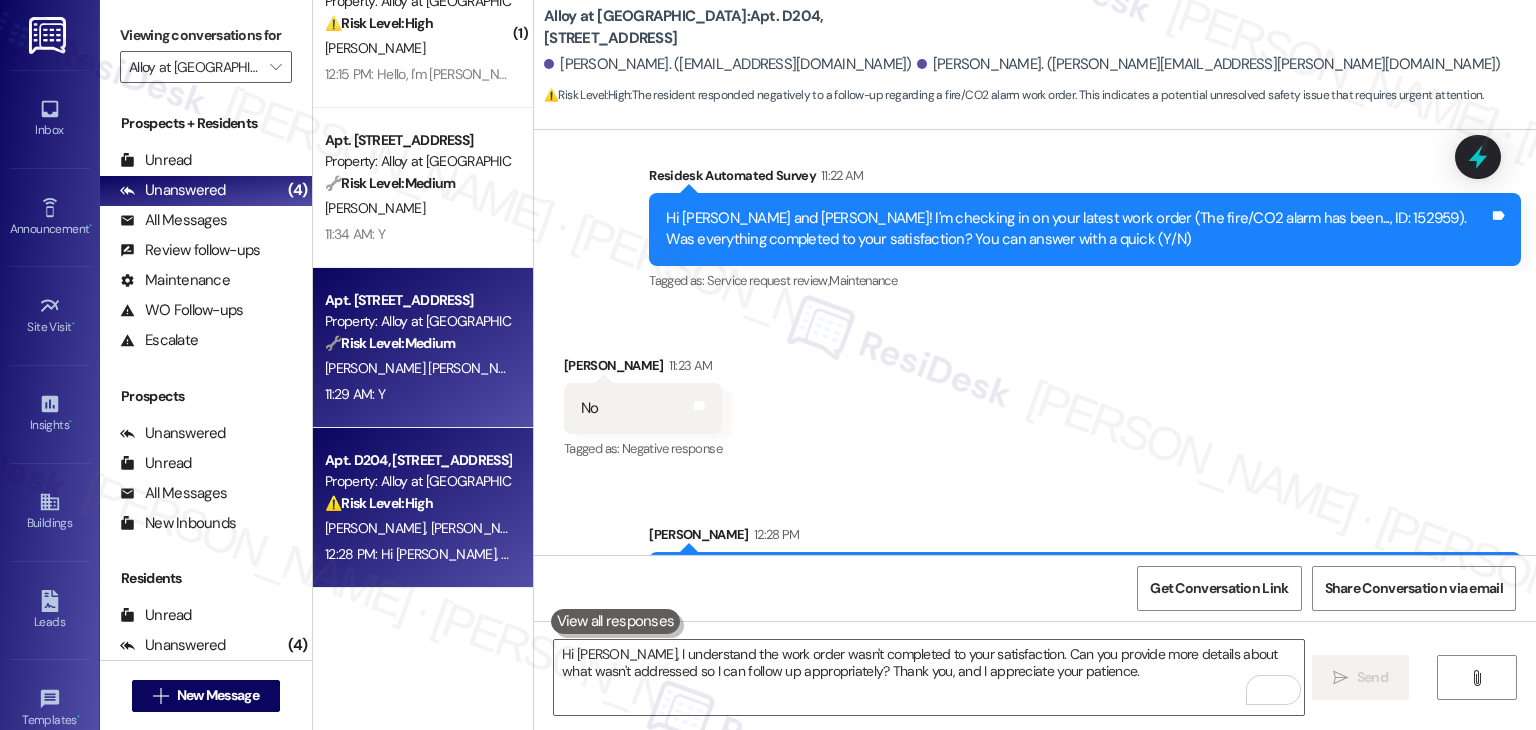 click on "Apt. [STREET_ADDRESS] Property: Alloy at [GEOGRAPHIC_DATA] 🔧  Risk Level:  Medium This is a follow-up on a completed work order. The resident responded positively, indicating satisfactory completion. No further action is required." at bounding box center (417, 322) 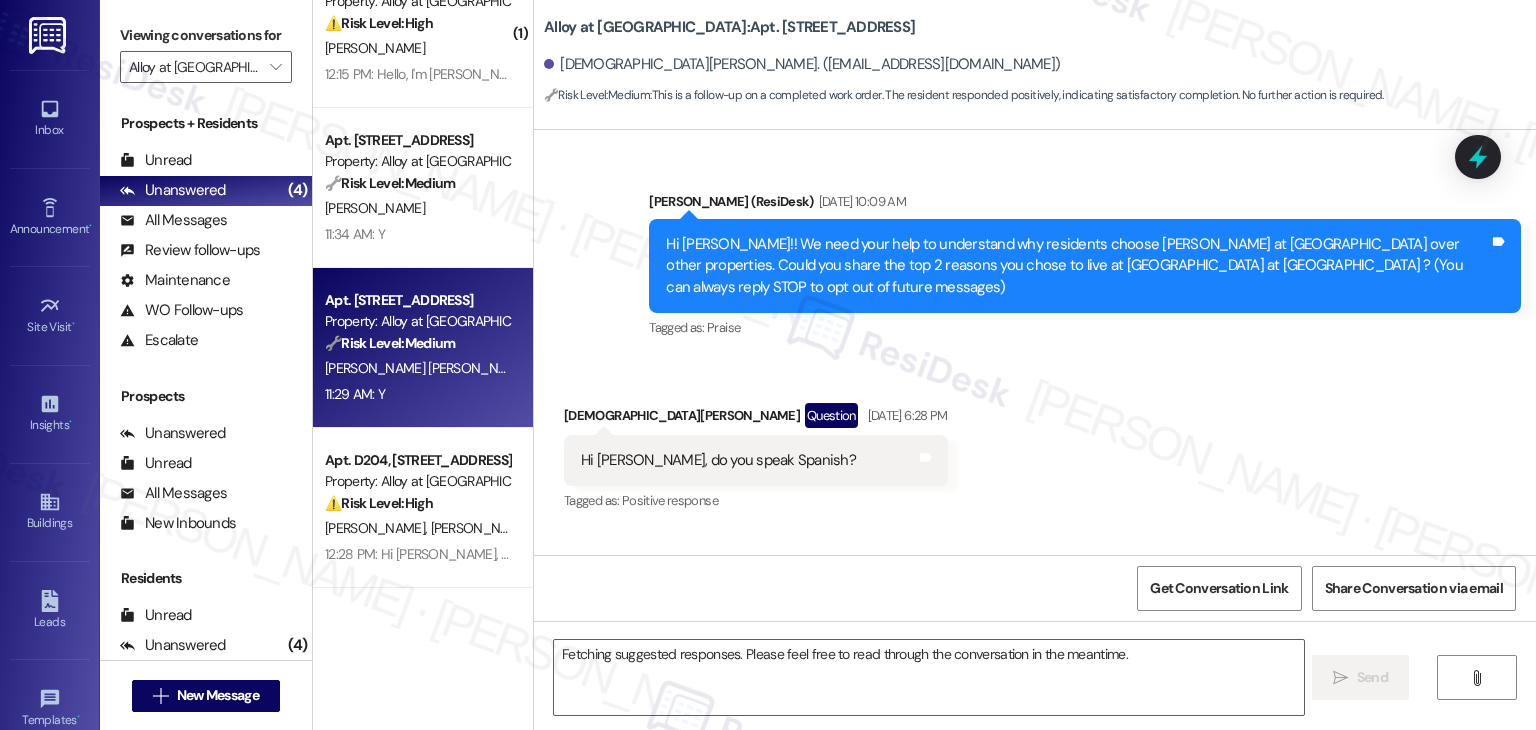 scroll, scrollTop: 15959, scrollLeft: 0, axis: vertical 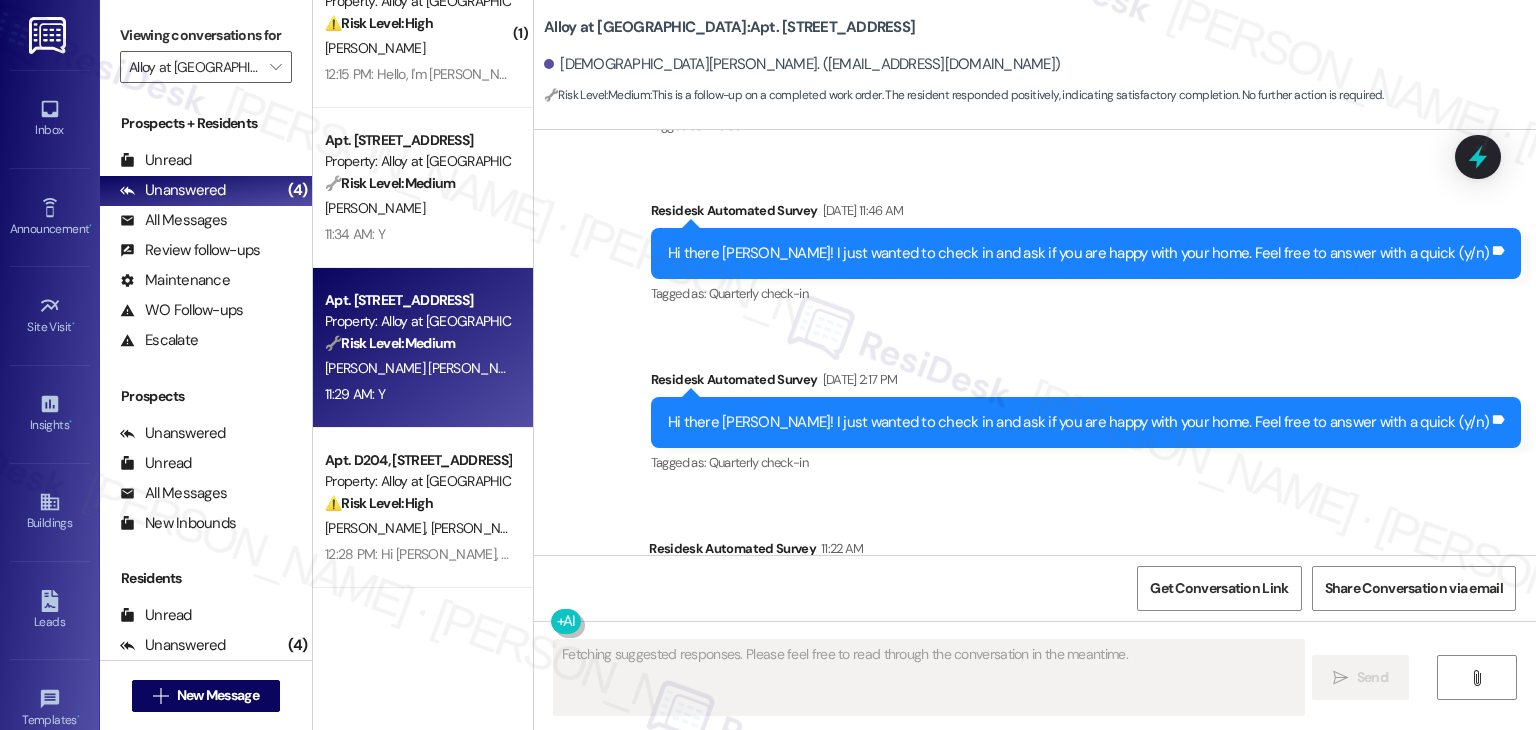 click on "Announcement, sent via SMS [PERSON_NAME]   (ResiDesk) [DATE] 7:03 PM Dear Residents, we will be temporarily closing the leasing office on Saturdays until further notice. We will keep you posted! For any maintenance emergencies please call [PHONE_NUMBER] dial option 2. Thank you for your patience and understanding. Tags and notes Tagged as:   Maintenance ,  Click to highlight conversations about Maintenance Maintenance request ,  Click to highlight conversations about Maintenance request Amenities Click to highlight conversations about Amenities Sent via SMS [PERSON_NAME]   (ResiDesk) [DATE] 3:06 PM That's wonderful to hear, [PERSON_NAME]! We're so glad you're happy with your home. Your positive feedback means a lot to us! If you ever need any assistance or have questions, please don’t hesitate to reach out. We’re here to help! Tags and notes Tagged as:   Praise Click to highlight conversations about Praise Announcement, sent via SMS [PERSON_NAME]   (ResiDesk) [DATE] 8:03 PM Tags and notes Tagged as:   Pool ," at bounding box center [1035, -333] 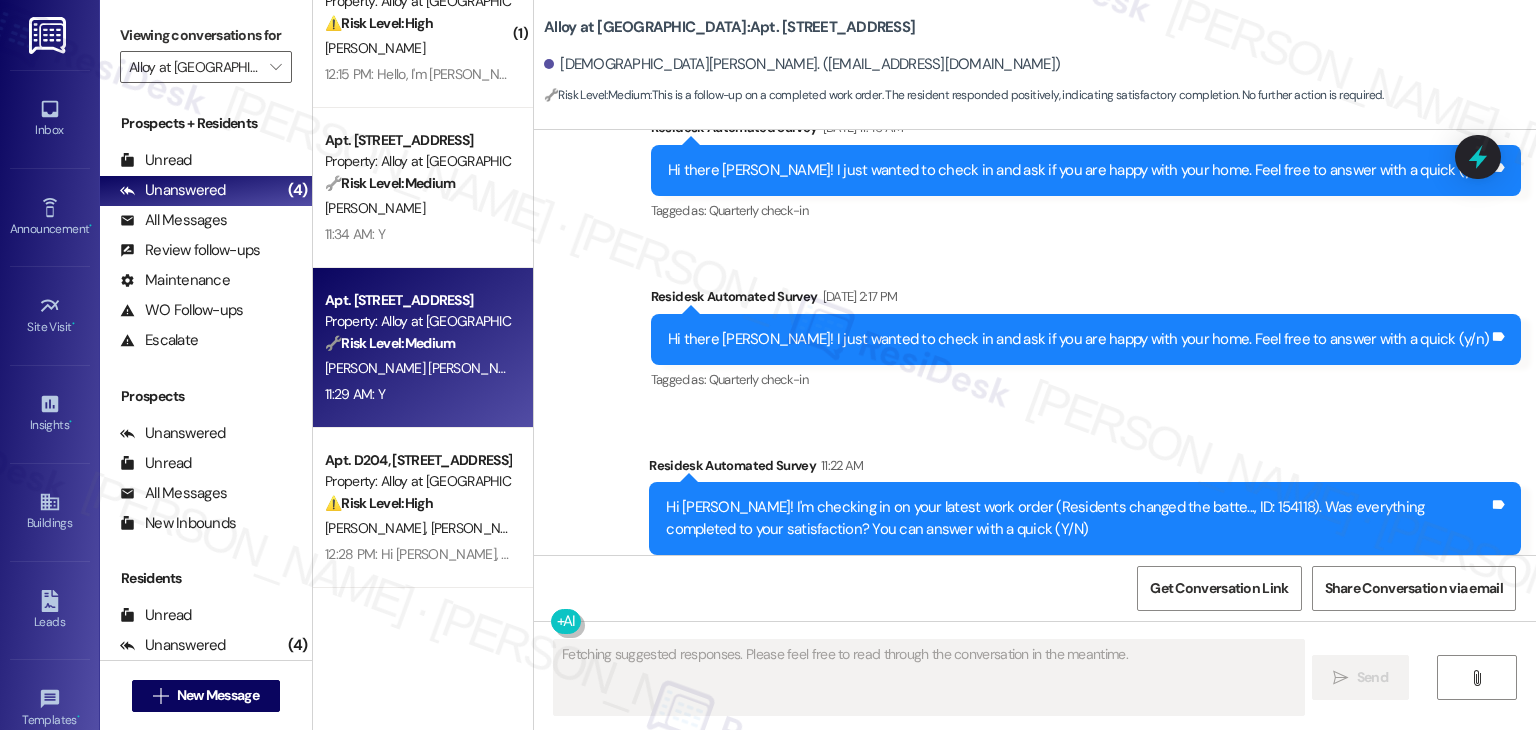 scroll, scrollTop: 16128, scrollLeft: 0, axis: vertical 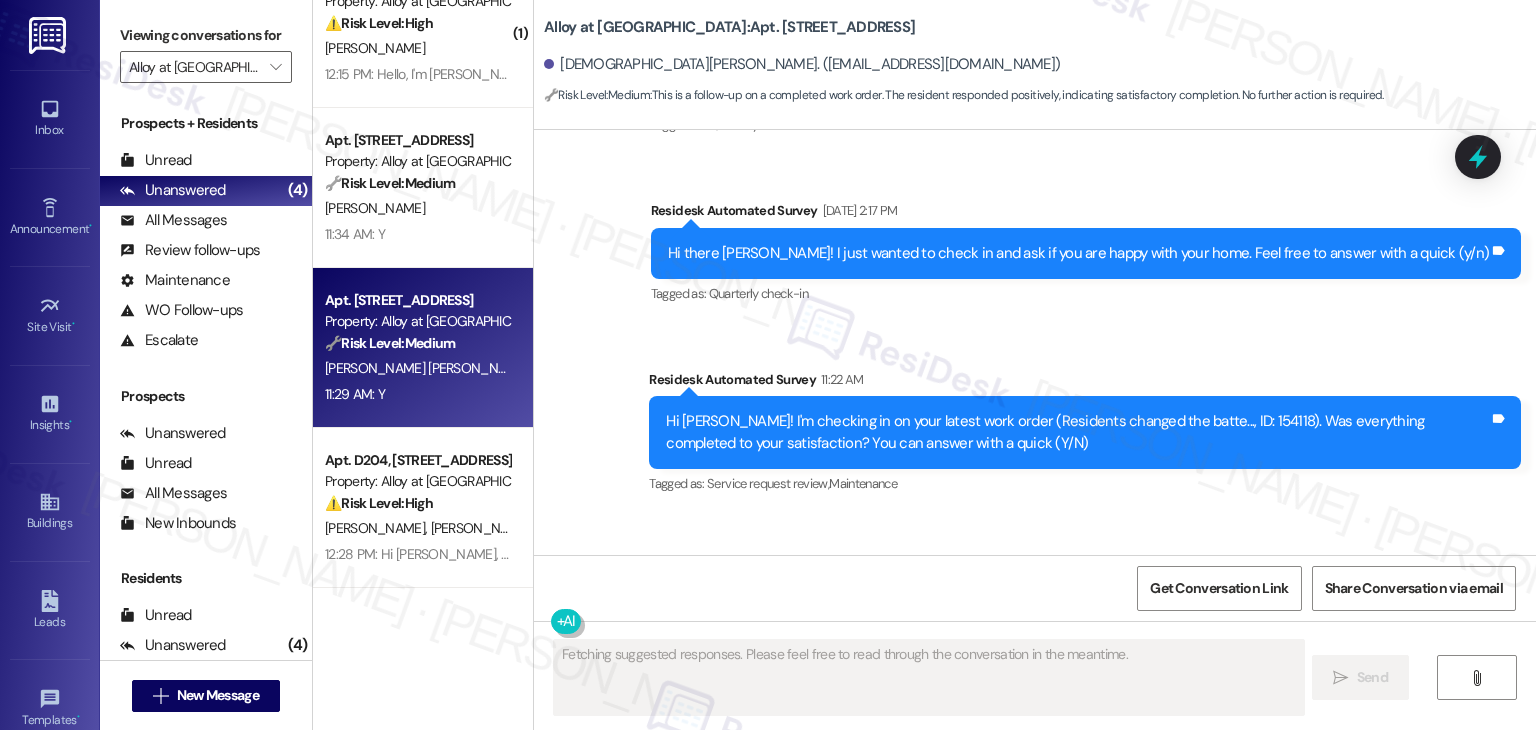 click on "Received via SMS [PERSON_NAME] 11:29 AM Y Tags and notes Tagged as:   Positive response Click to highlight conversations about Positive response" at bounding box center [1035, 598] 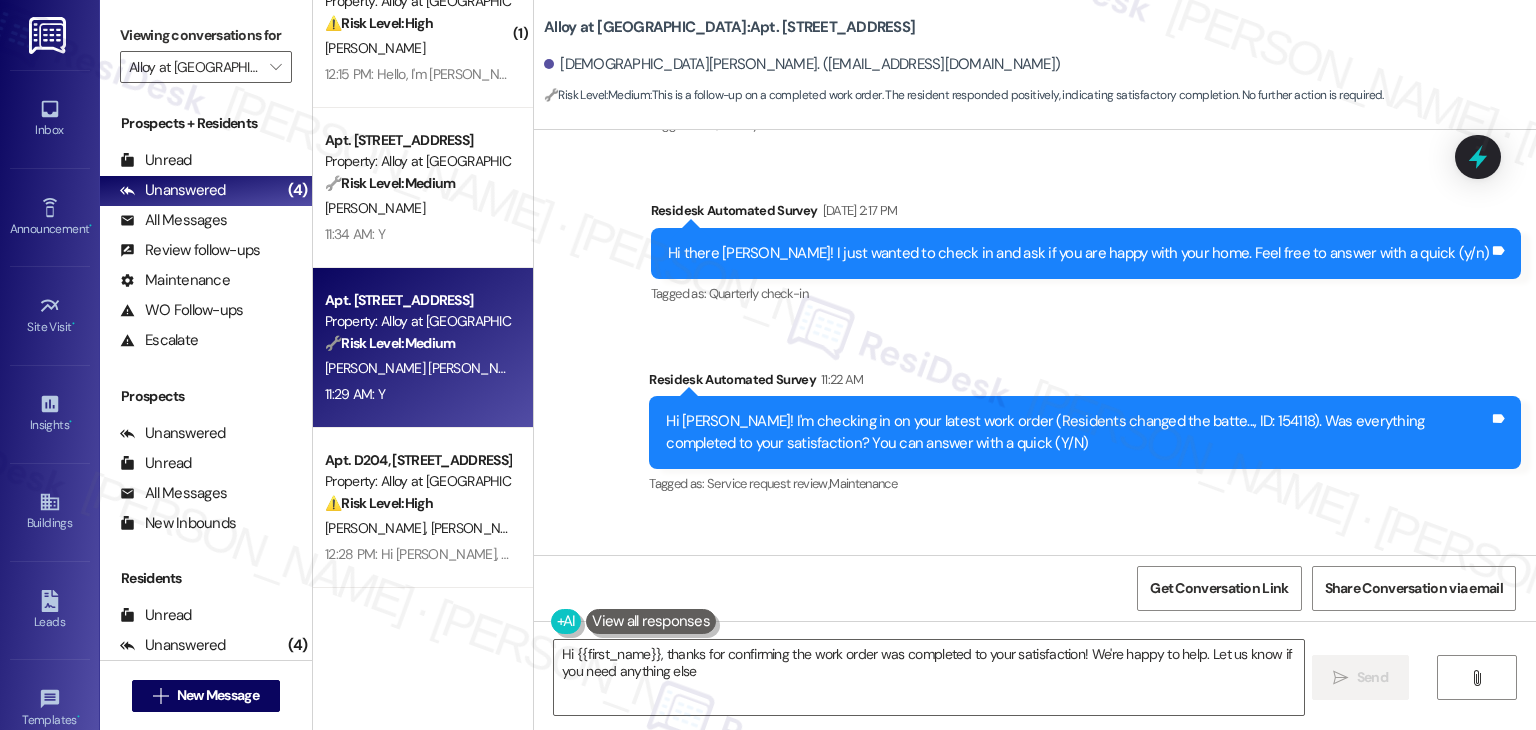 type on "Hi {{first_name}}, thanks for confirming the work order was completed to your satisfaction! We're happy to help. Let us know if you need anything else!" 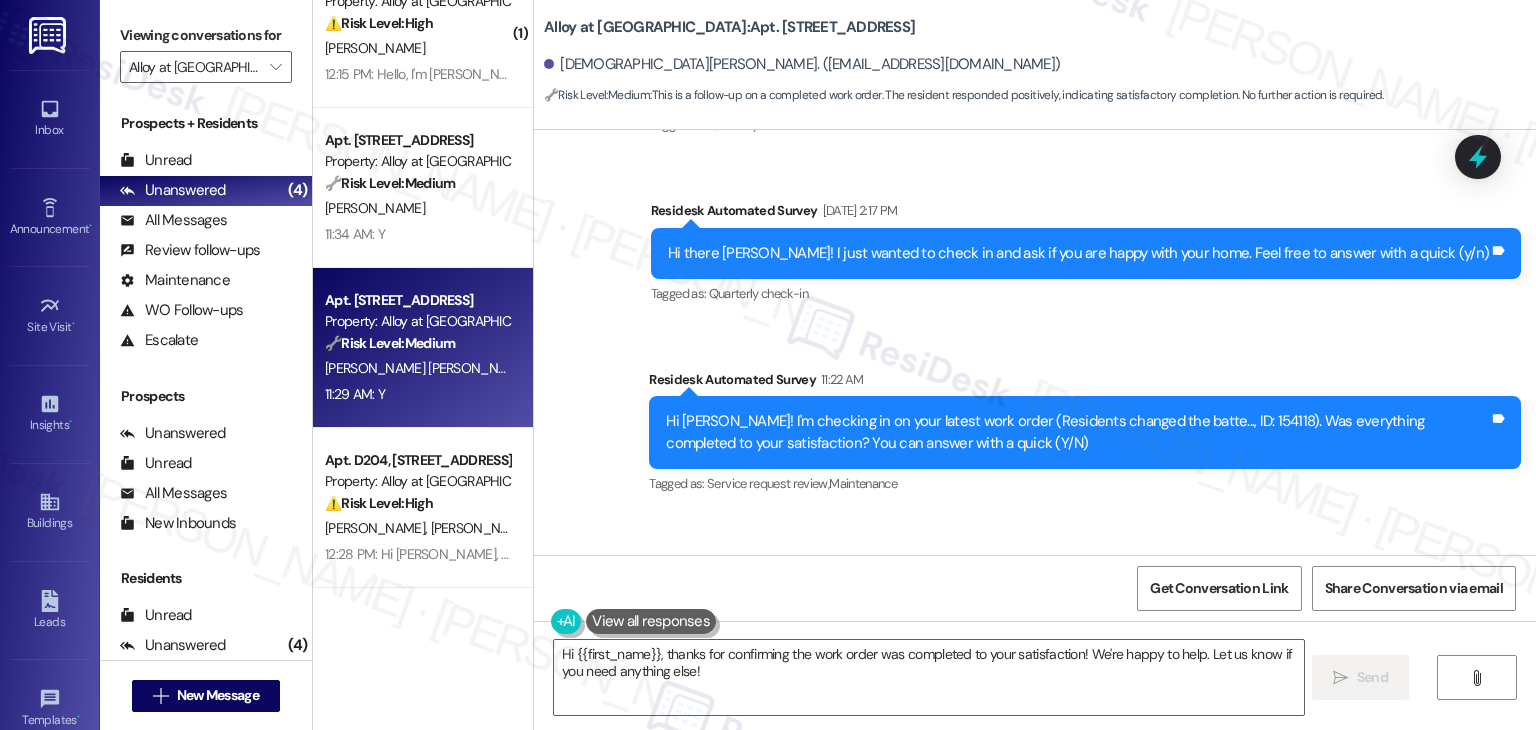 click on "Received via SMS [PERSON_NAME] 11:29 AM Y Tags and notes Tagged as:   Positive response Click to highlight conversations about Positive response" at bounding box center [1035, 598] 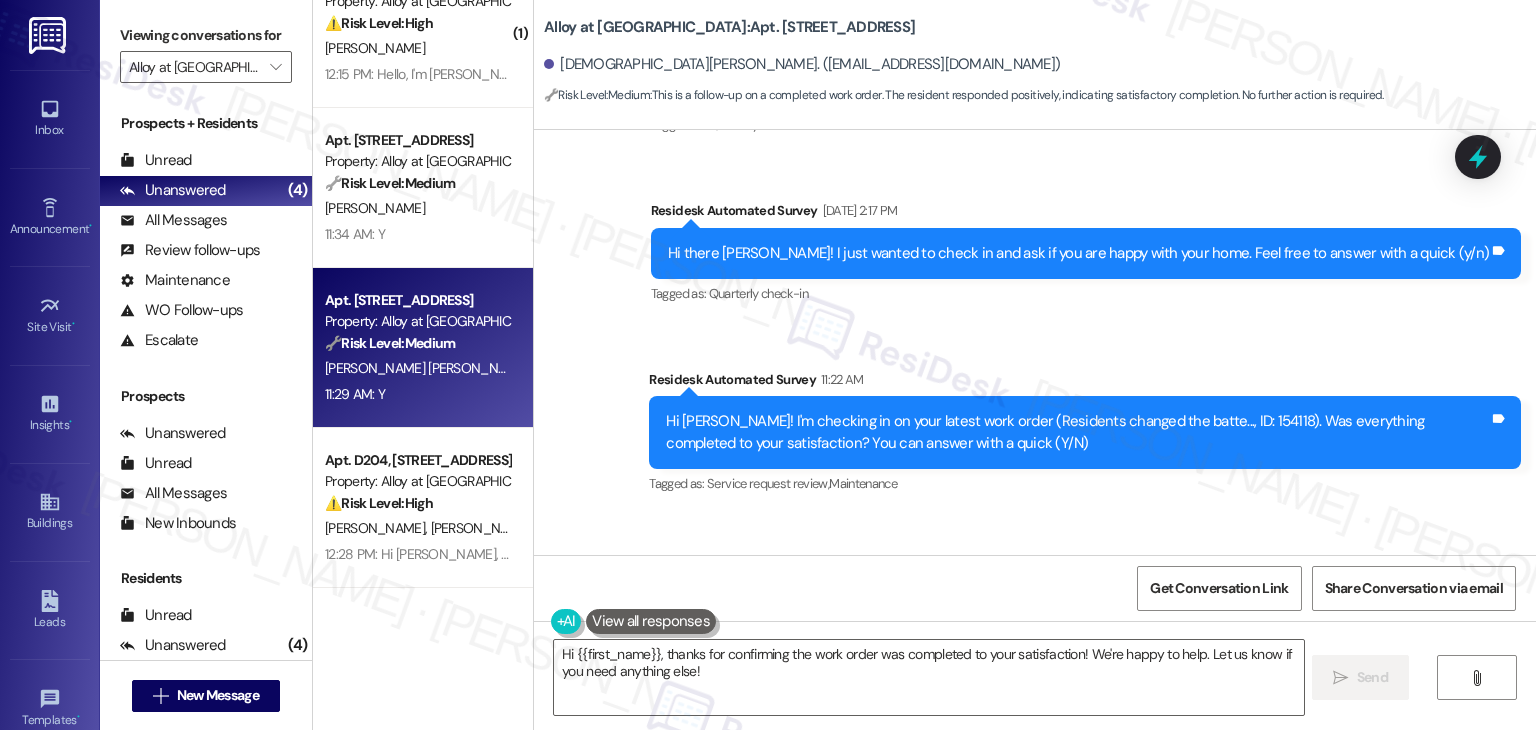 click on "Received via SMS [PERSON_NAME] 11:29 AM Y Tags and notes Tagged as:   Positive response Click to highlight conversations about Positive response" at bounding box center [1035, 598] 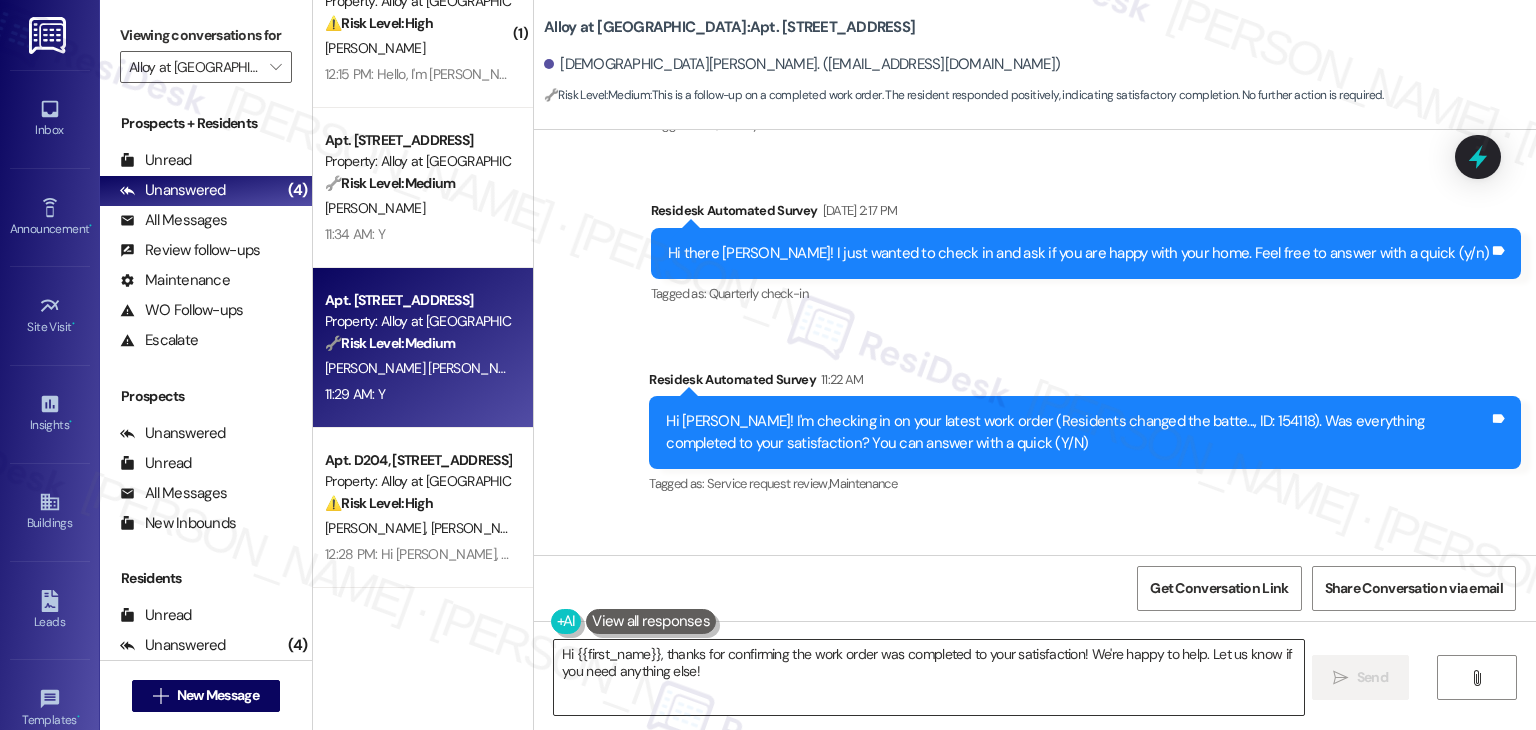 click on "Hi {{first_name}}, thanks for confirming the work order was completed to your satisfaction! We're happy to help. Let us know if you need anything else!" at bounding box center [928, 677] 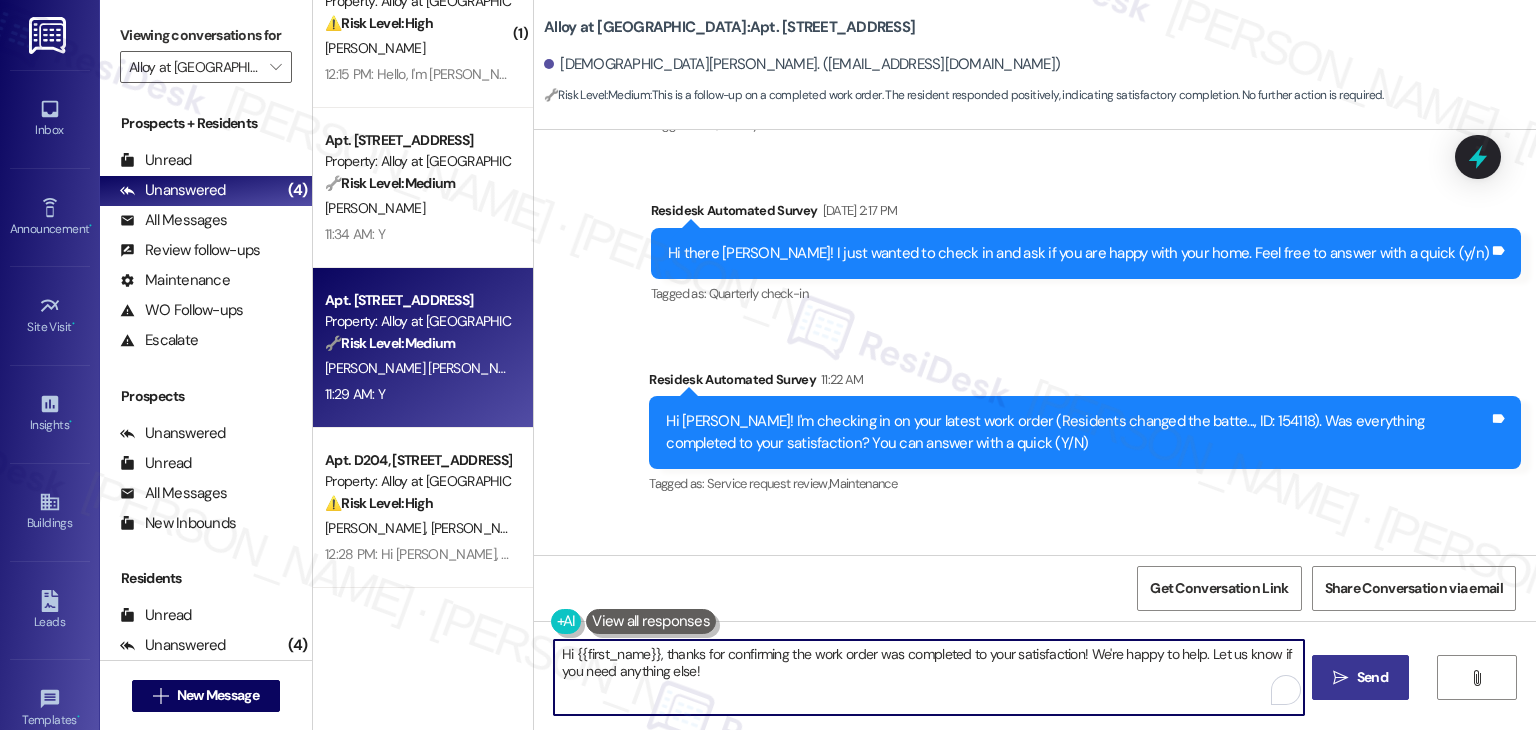 click on "Send" at bounding box center (1372, 677) 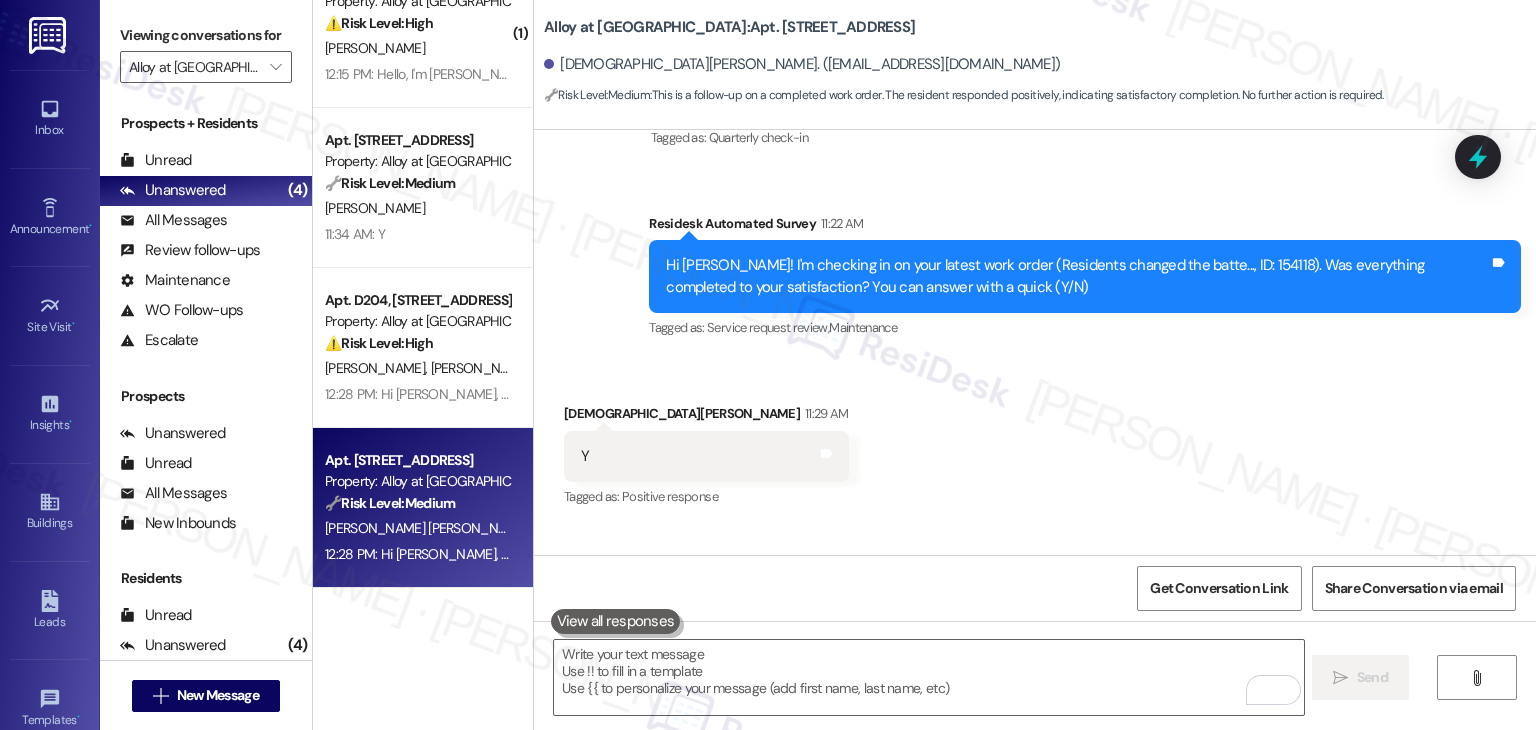 scroll, scrollTop: 16288, scrollLeft: 0, axis: vertical 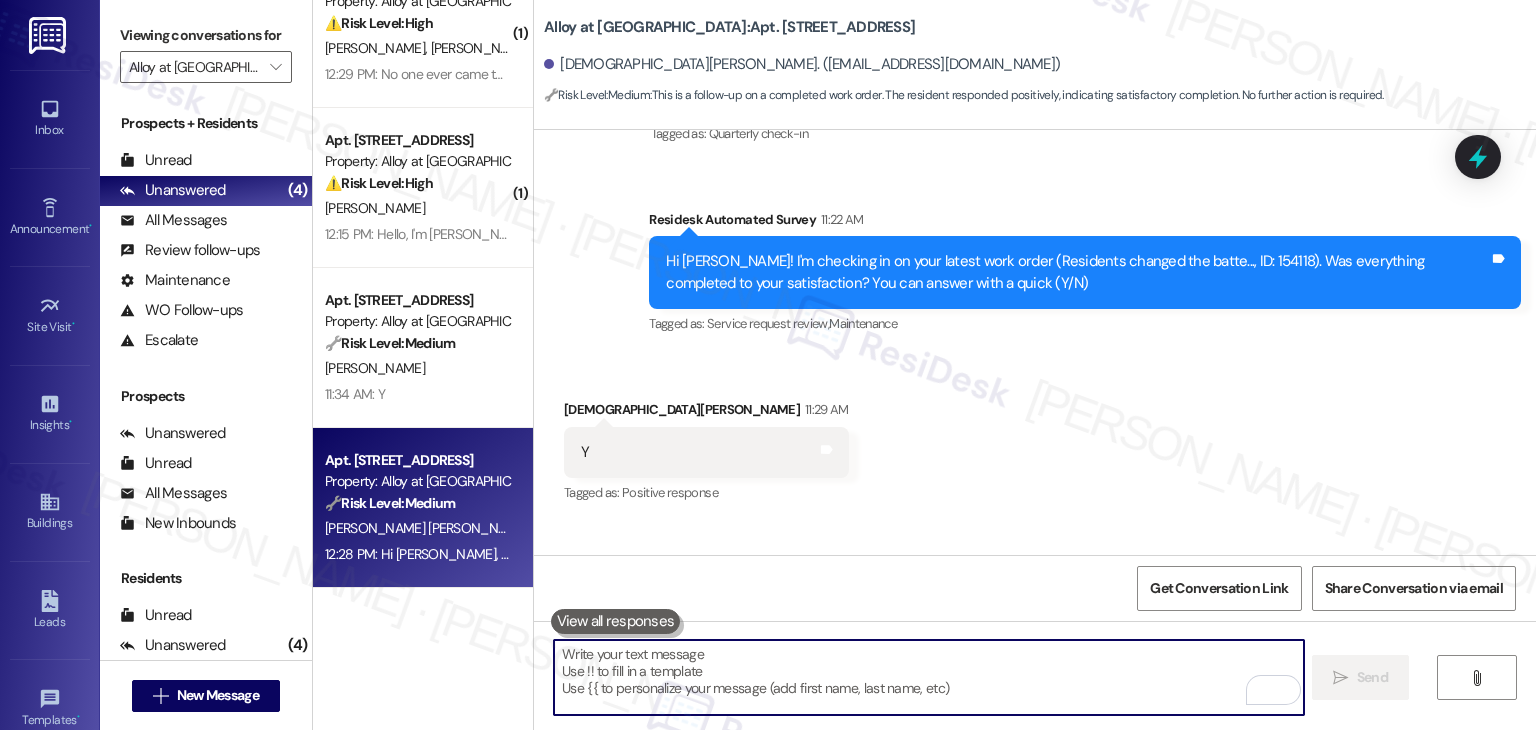 click at bounding box center (928, 677) 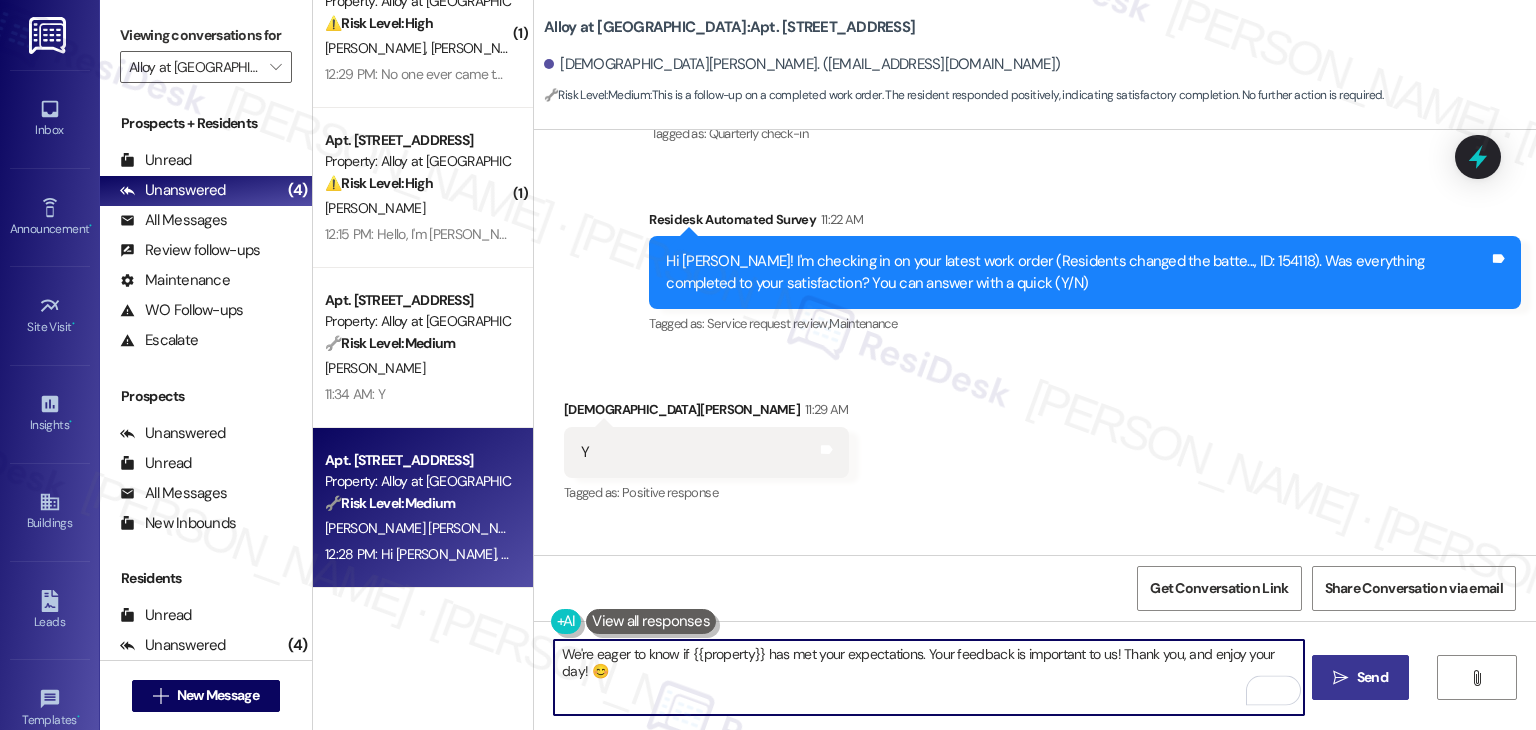 type on "We're eager to know if {{property}} has met your expectations. Your feedback is important to us! Thank you, and enjoy your day! 😊" 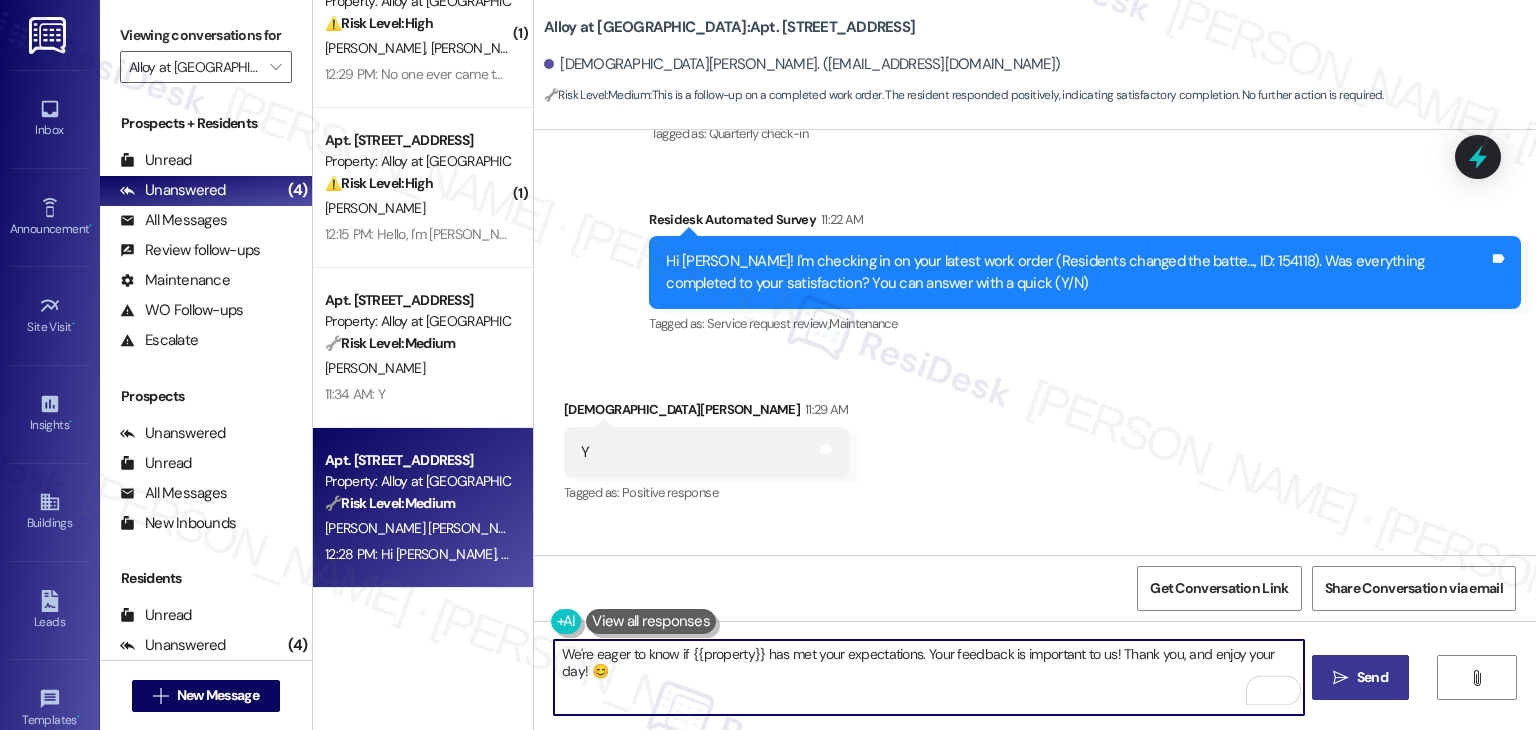 click on "Send" at bounding box center (1372, 677) 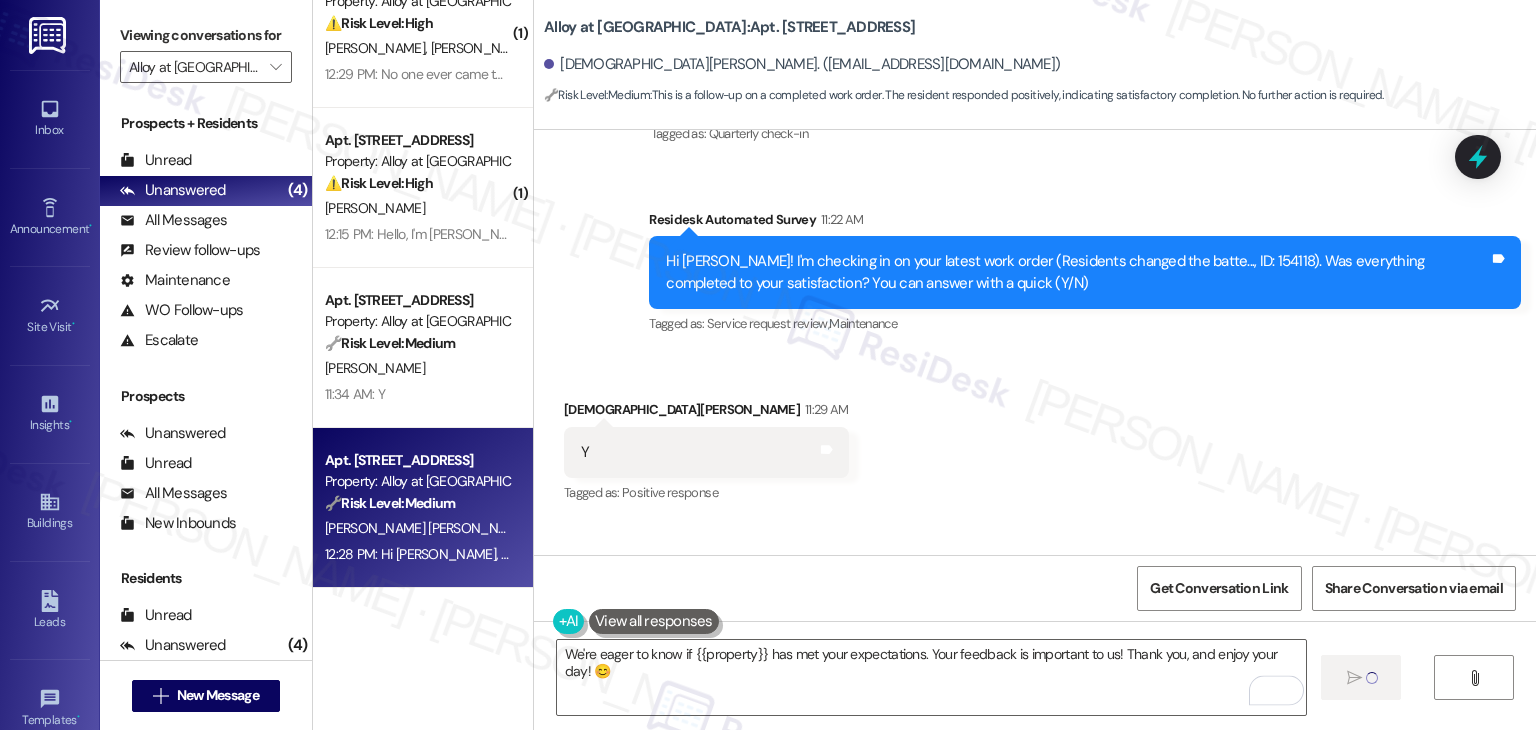 type 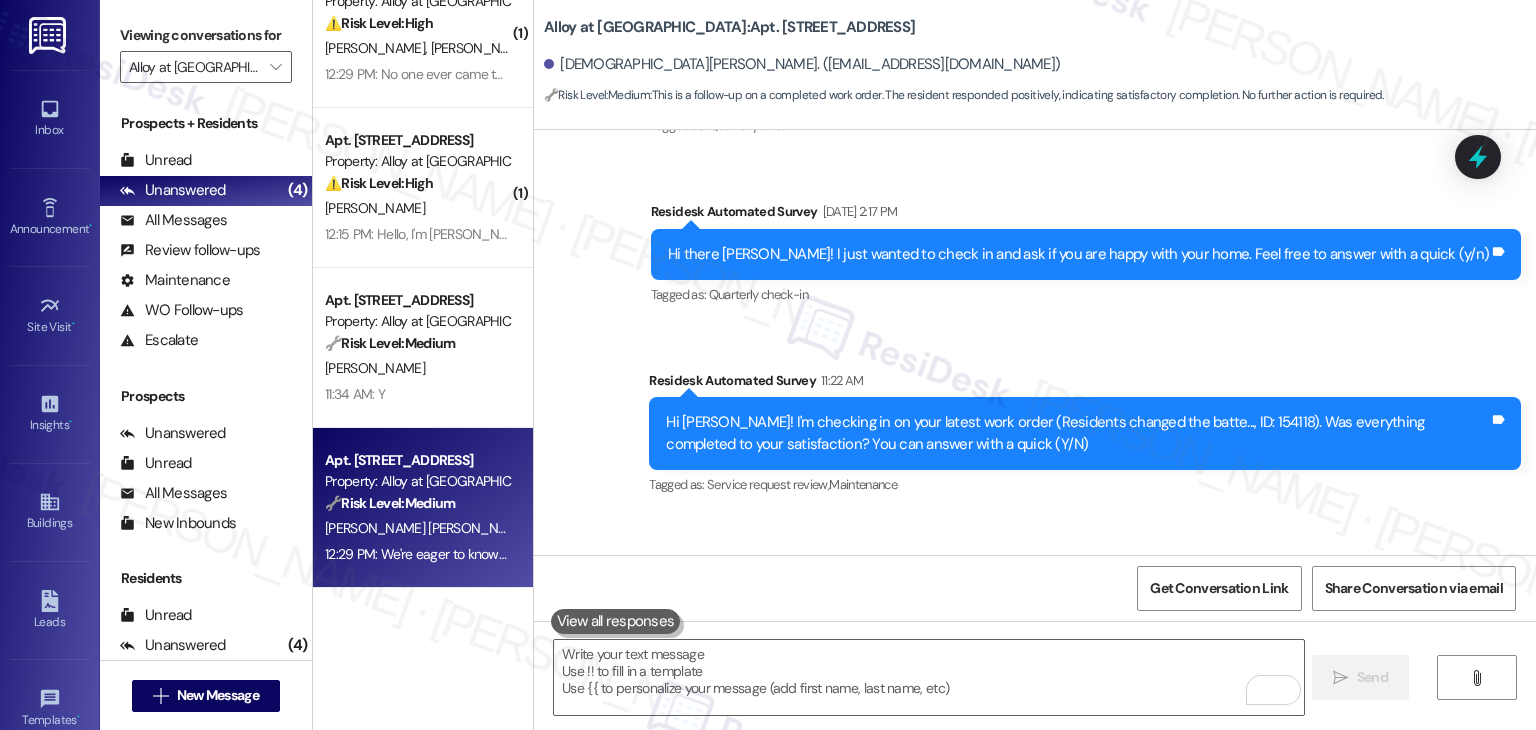 scroll, scrollTop: 16449, scrollLeft: 0, axis: vertical 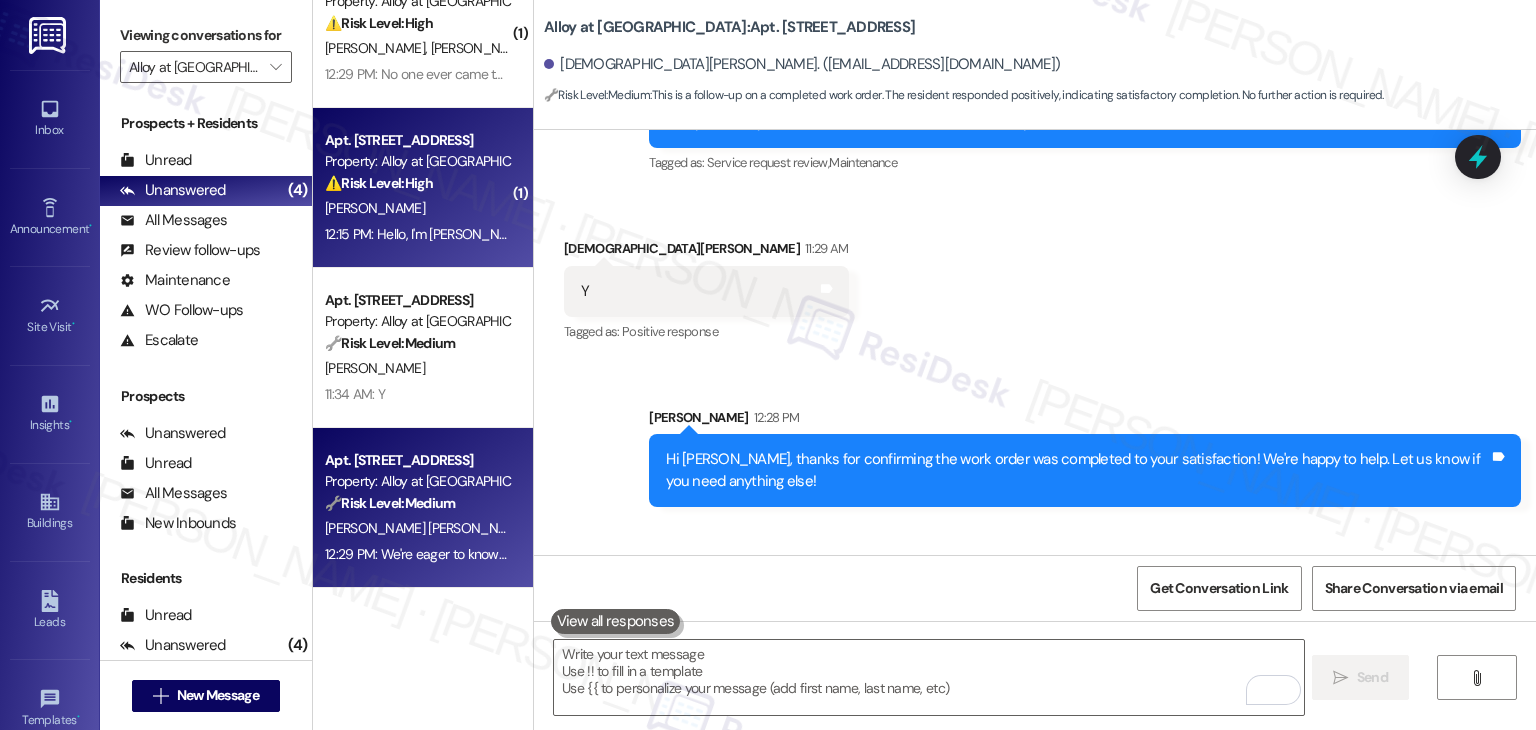 click on "12:15 PM: Hello, I'm [PERSON_NAME] from department F202 and I wanted to know when they would be to renew me please that I'm urgent if they're going to renew me or not? 12:15 PM: Hello, I'm [PERSON_NAME] from department F202 and I wanted to know when they would be to renew me please that I'm urgent if they're going to renew me or not?" at bounding box center (827, 234) 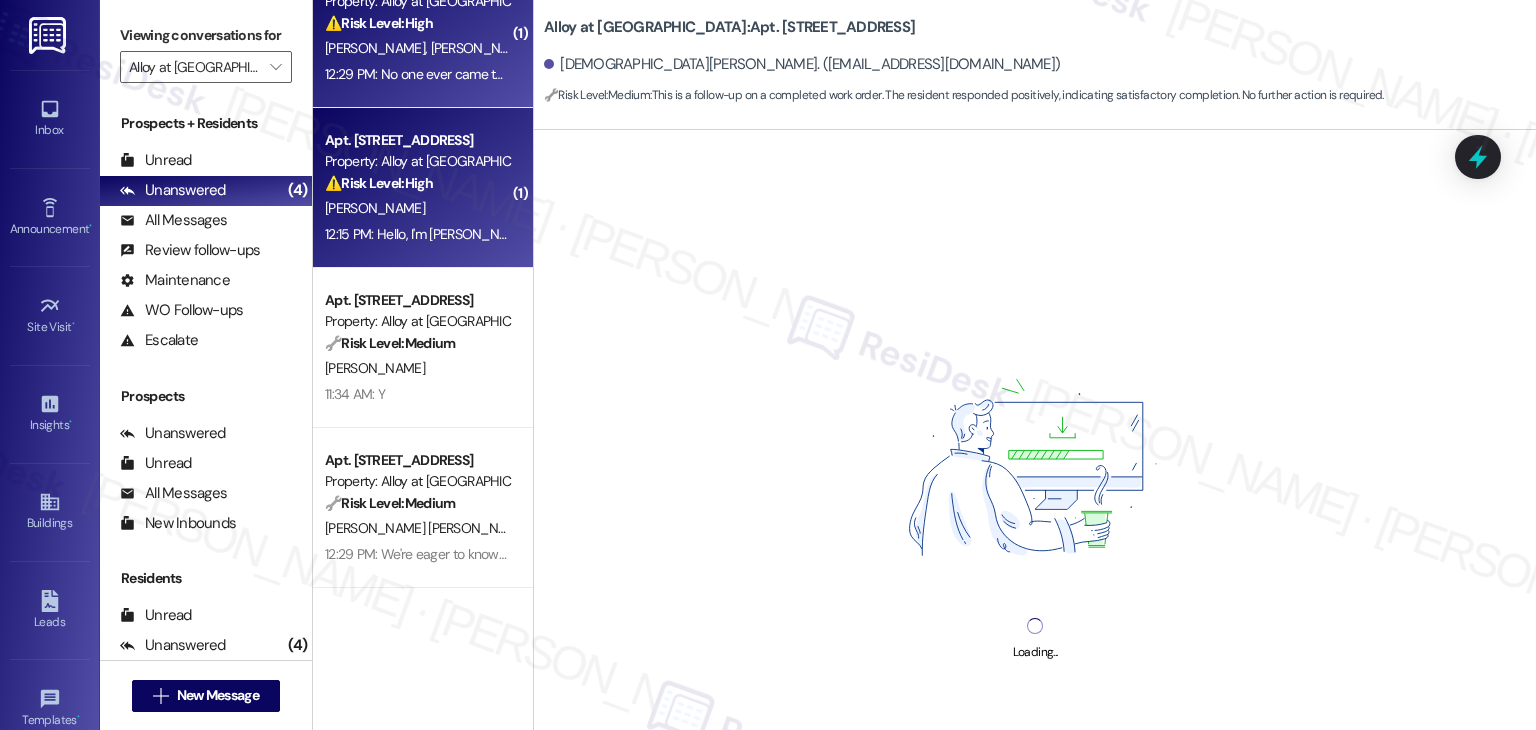 click on "Apt. D204, [STREET_ADDRESS] Property: Alloy at [GEOGRAPHIC_DATA] ⚠️  Risk Level:  High The resident indicates that a fire/CO2 alarm was not replaced and is beeping due to being expired. This is a health and safety compliance issue that requires urgent attention. [PERSON_NAME] [PERSON_NAME] 12:29 PM: No one ever came to our apartment to replace the smoke/CO2 detector. it's still sitting on our counter because when it's attached to the ceiling it beeps non stop since it is expired. 12:29 PM: No one ever came to our apartment to replace the smoke/CO2 detector. it's still sitting on our counter because when it's attached to the ceiling it beeps non stop since it is expired." at bounding box center [423, 28] 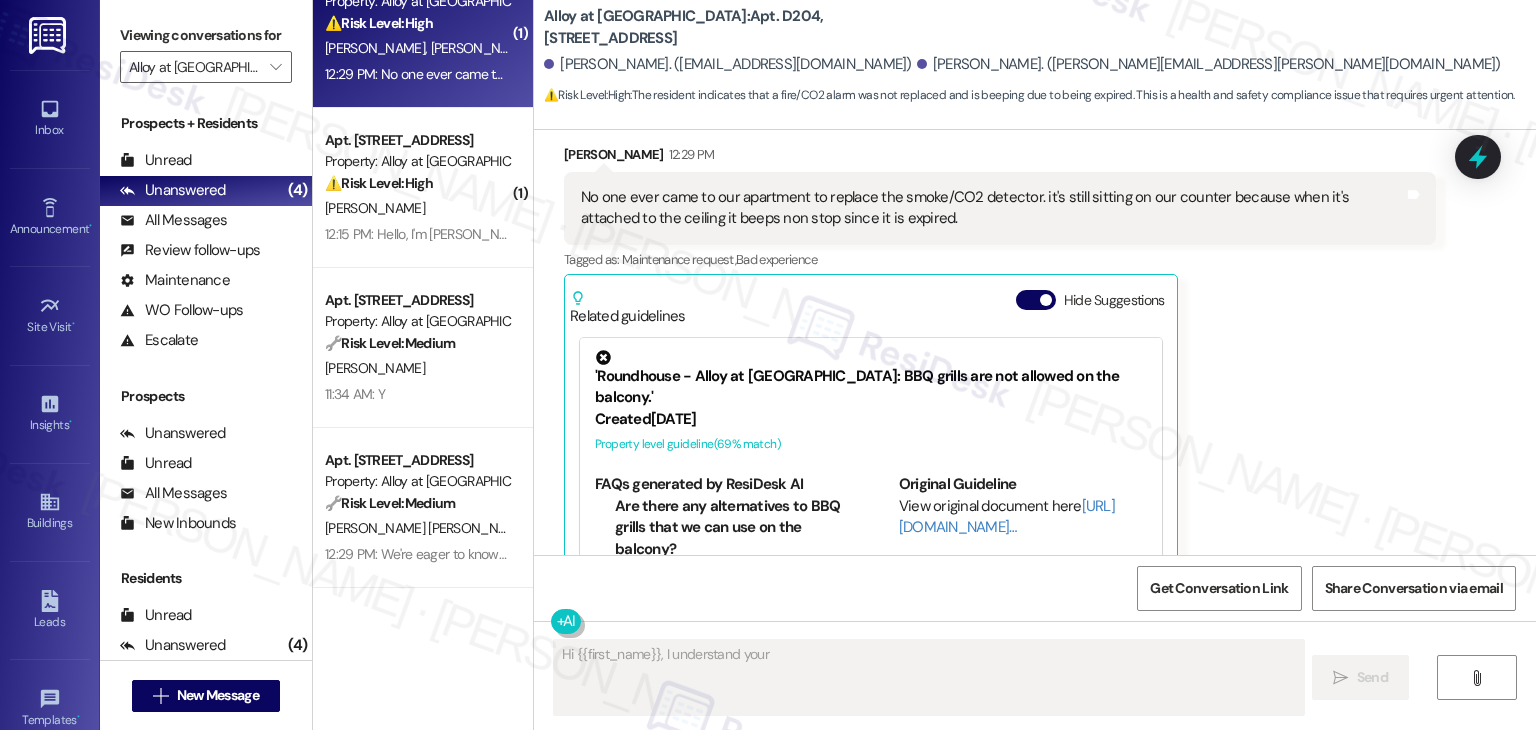 scroll, scrollTop: 2389, scrollLeft: 0, axis: vertical 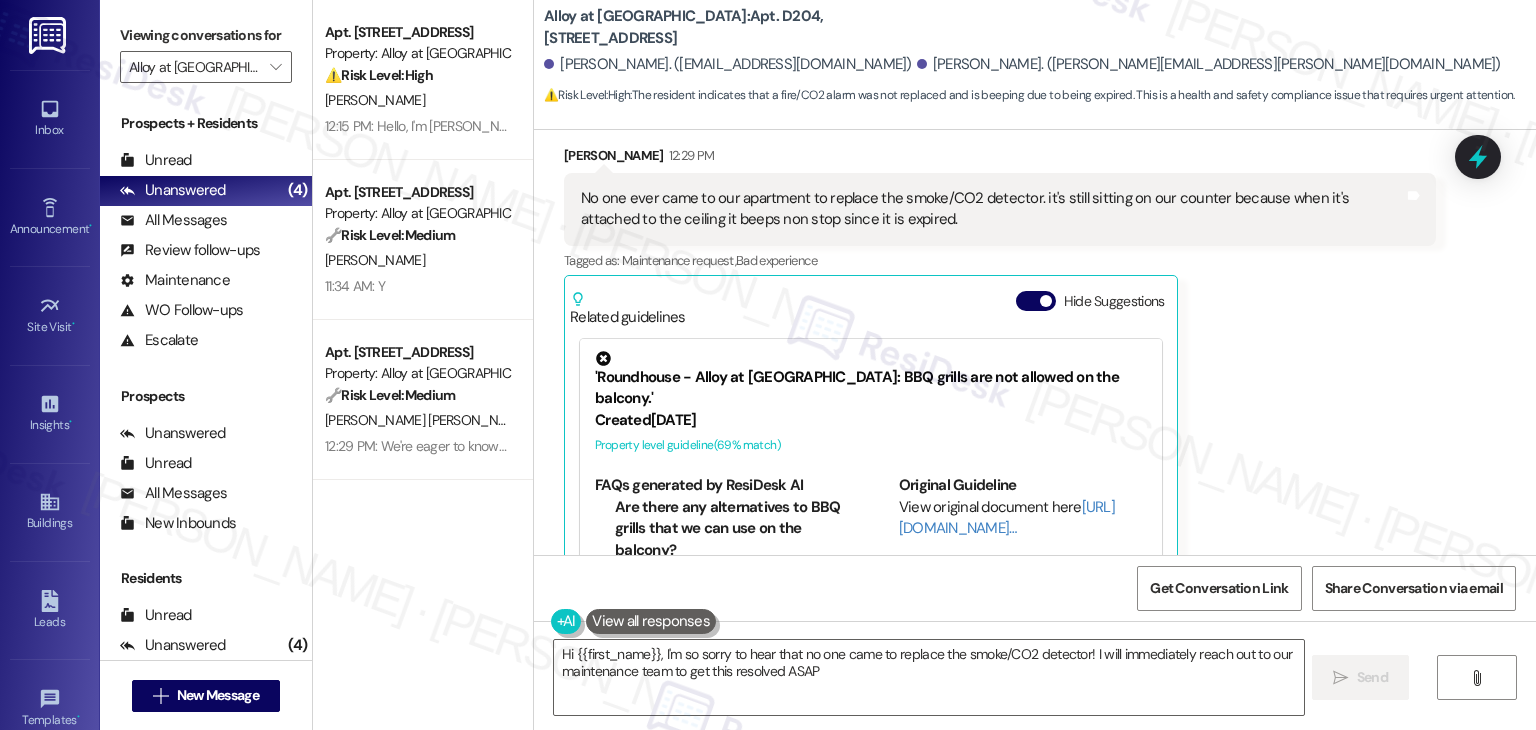 type on "Hi {{first_name}}, I'm so sorry to hear that no one came to replace the smoke/CO2 detector! I will immediately reach out to our maintenance team to get this resolved ASAP." 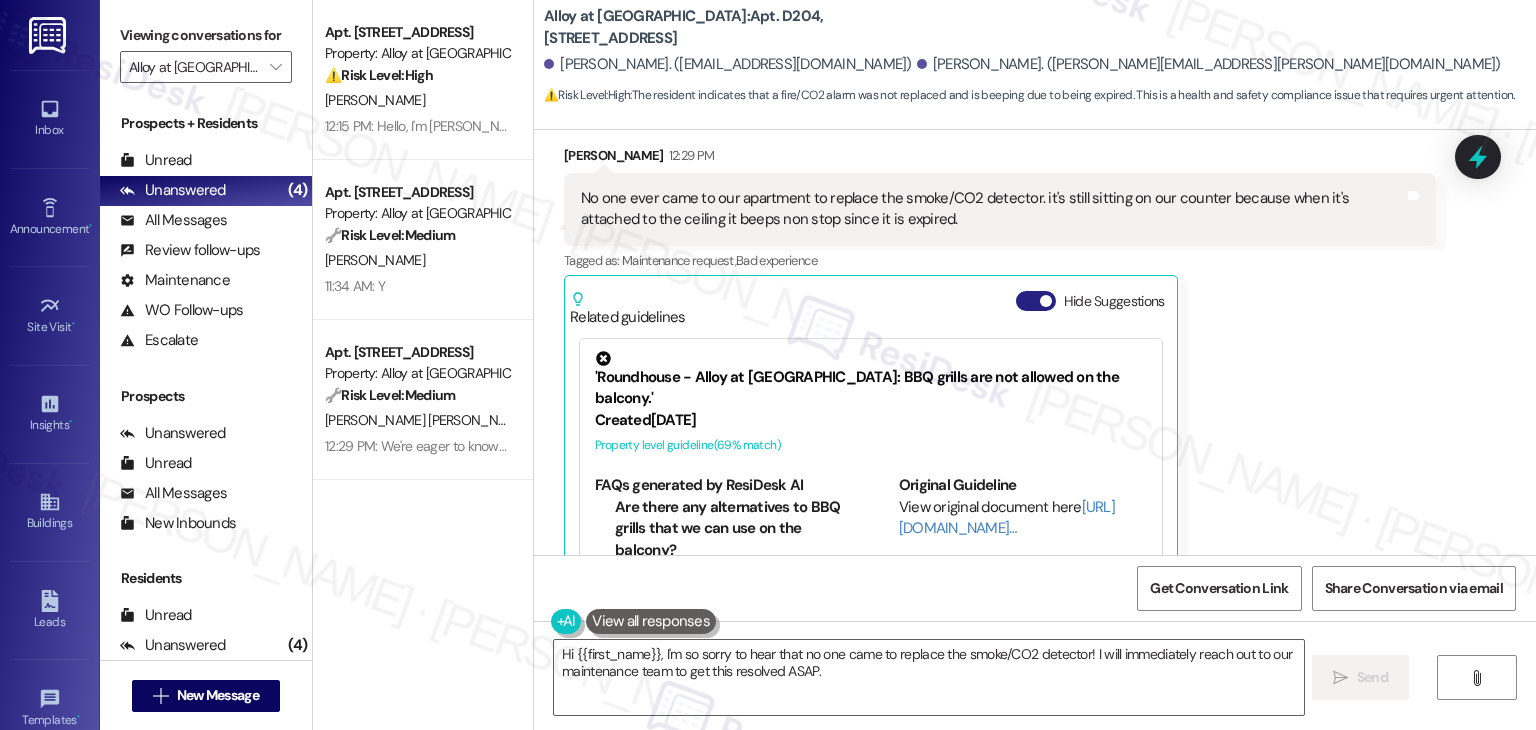 click on "Hide Suggestions" at bounding box center (1036, 301) 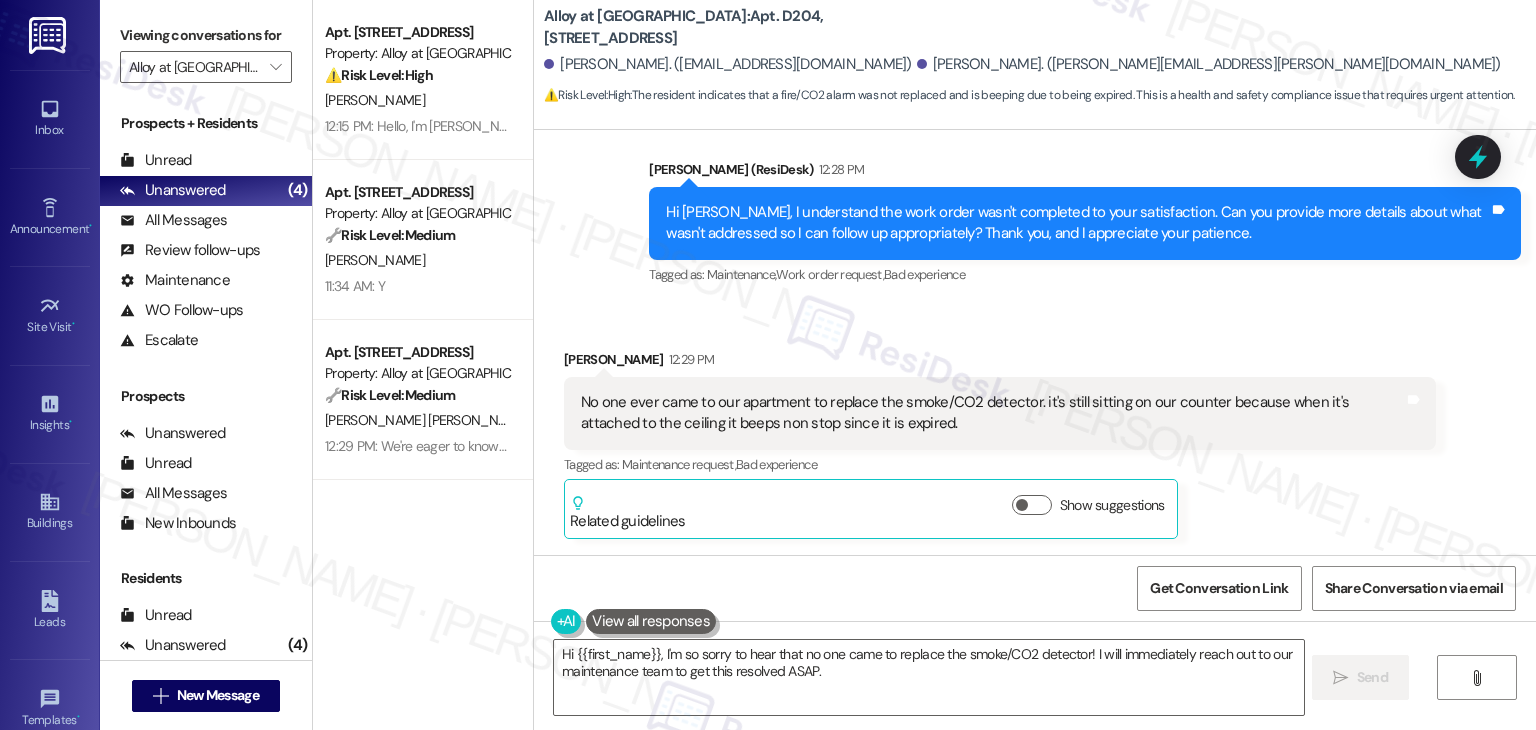 scroll, scrollTop: 2098, scrollLeft: 0, axis: vertical 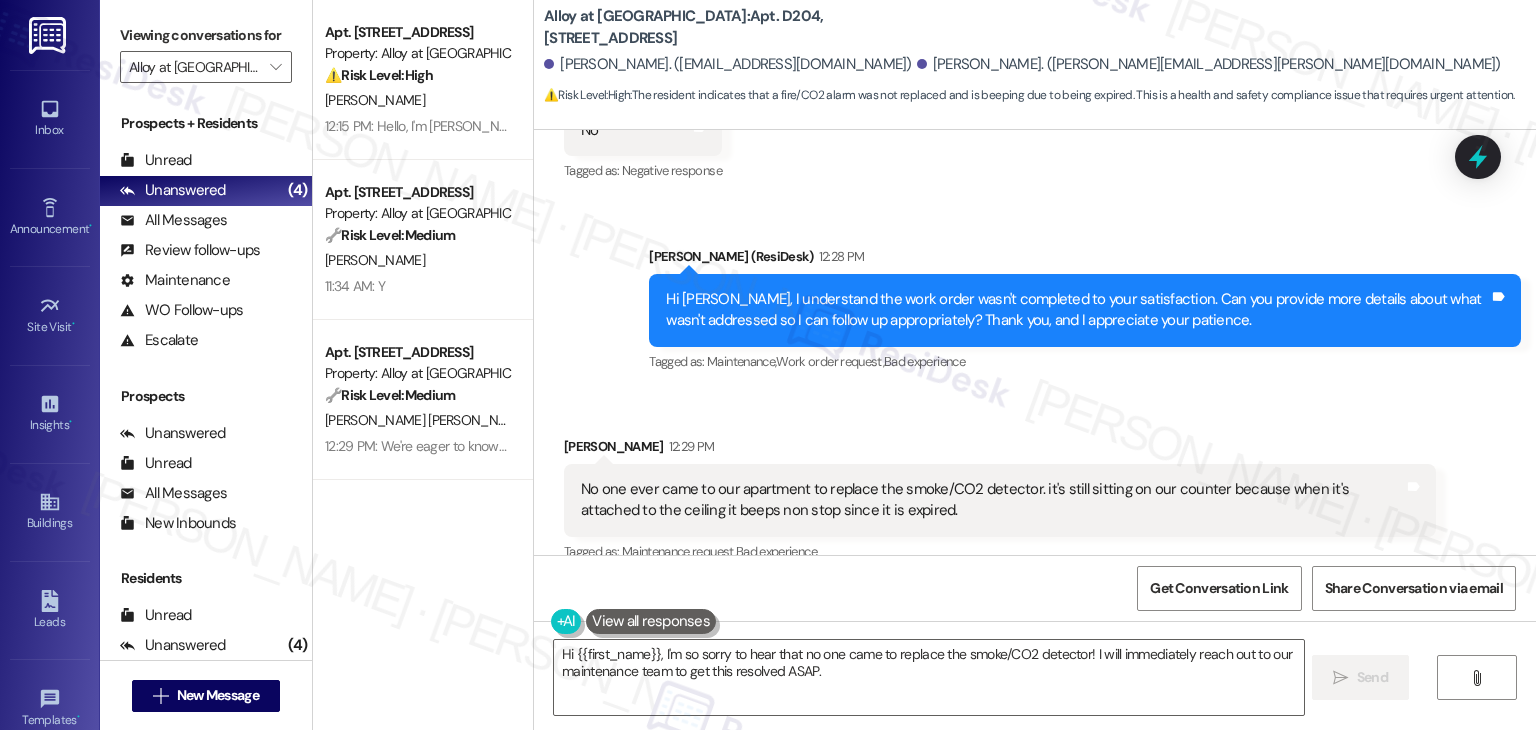 click on "Sent via SMS [PERSON_NAME]   (ResiDesk) 12:28 PM Hi [PERSON_NAME], I understand the work order wasn't completed to your satisfaction. Can you provide more details about what wasn't addressed so I can follow up appropriately? Thank you, and I appreciate your patience. Tags and notes Tagged as:   Maintenance ,  Click to highlight conversations about Maintenance Work order request ,  Click to highlight conversations about Work order request Bad experience Click to highlight conversations about Bad experience" at bounding box center (1085, 311) 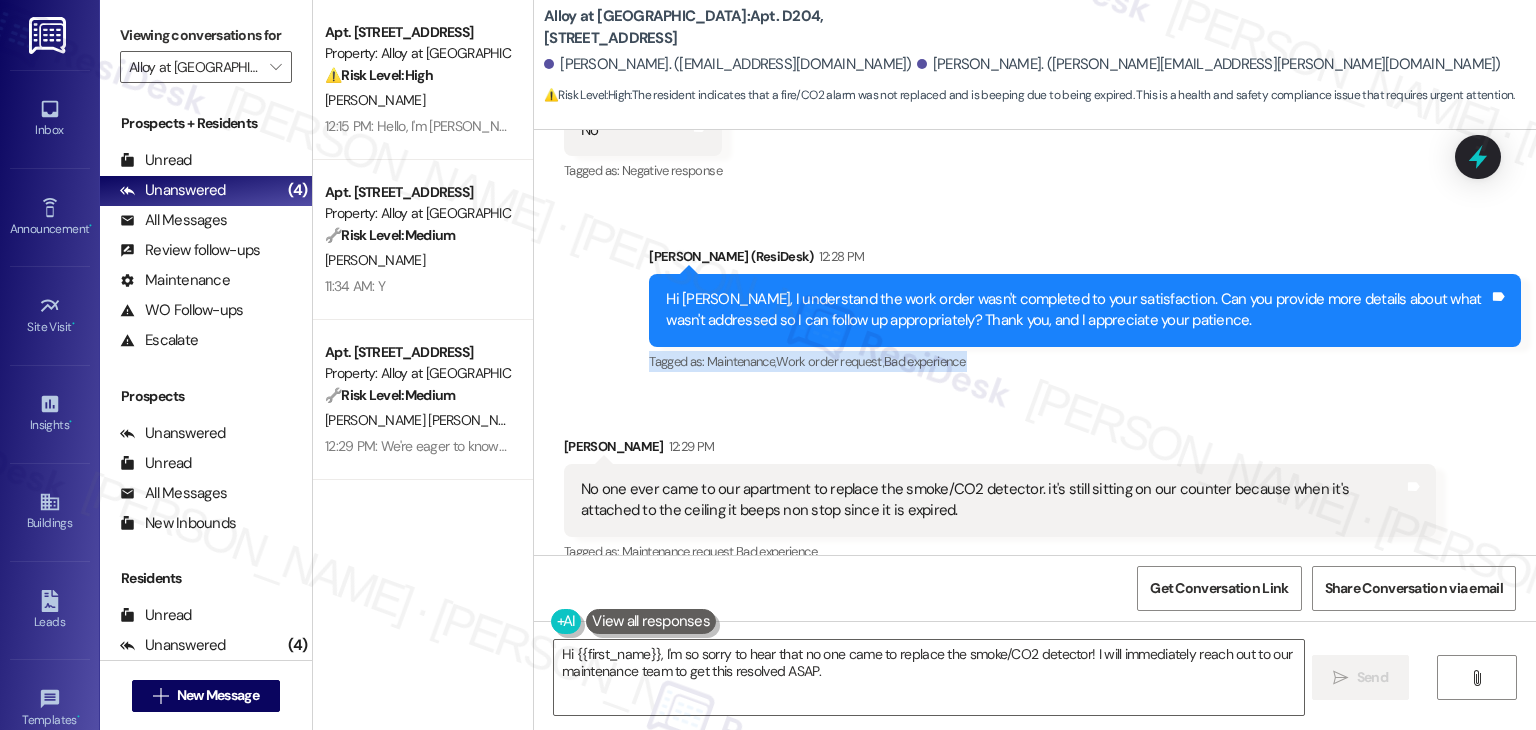 click on "Sent via SMS [PERSON_NAME]   (ResiDesk) 12:28 PM Hi [PERSON_NAME], I understand the work order wasn't completed to your satisfaction. Can you provide more details about what wasn't addressed so I can follow up appropriately? Thank you, and I appreciate your patience. Tags and notes Tagged as:   Maintenance ,  Click to highlight conversations about Maintenance Work order request ,  Click to highlight conversations about Work order request Bad experience Click to highlight conversations about Bad experience" at bounding box center (1085, 311) 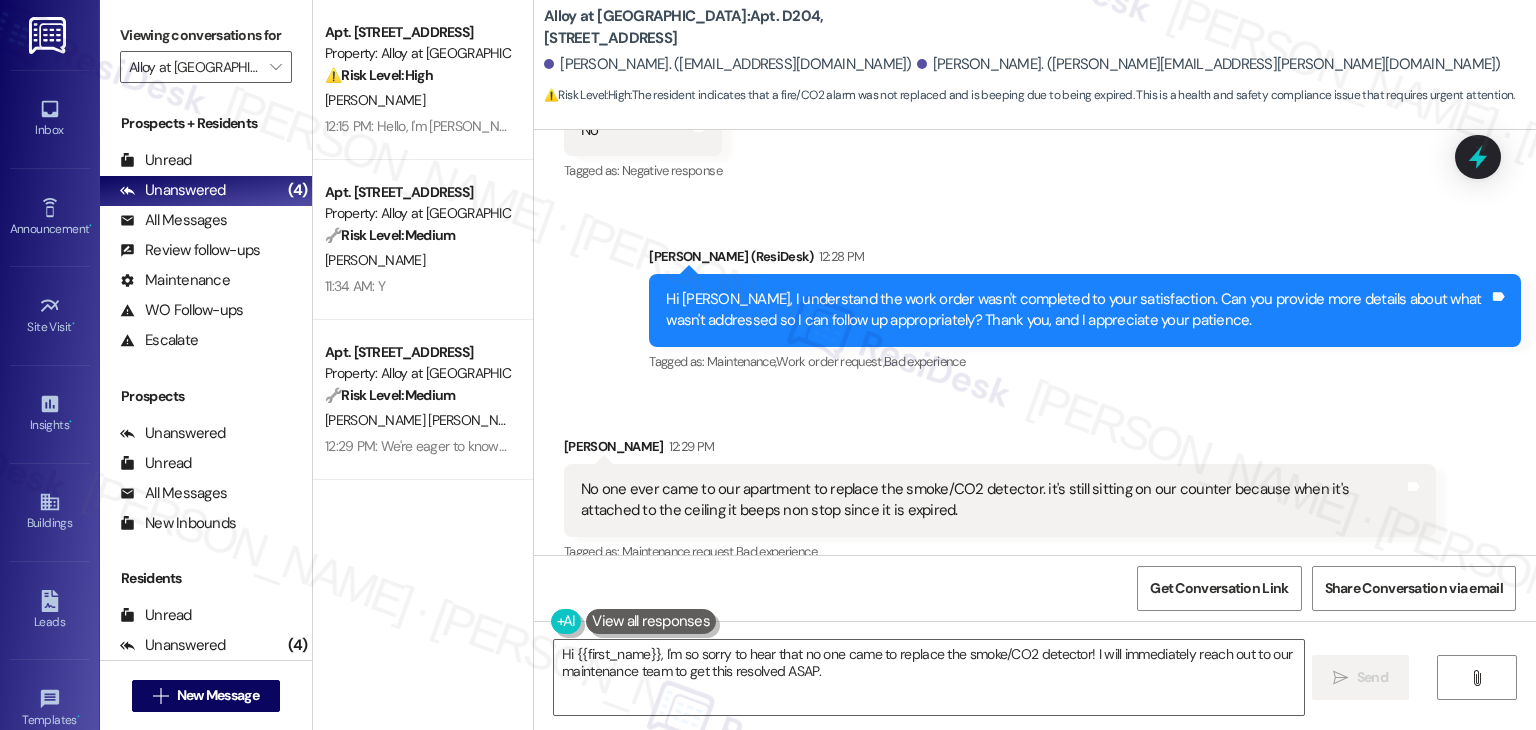 click on "Sent via SMS [PERSON_NAME]   (ResiDesk) 12:28 PM Hi [PERSON_NAME], I understand the work order wasn't completed to your satisfaction. Can you provide more details about what wasn't addressed so I can follow up appropriately? Thank you, and I appreciate your patience. Tags and notes Tagged as:   Maintenance ,  Click to highlight conversations about Maintenance Work order request ,  Click to highlight conversations about Work order request Bad experience Click to highlight conversations about Bad experience" at bounding box center [1085, 311] 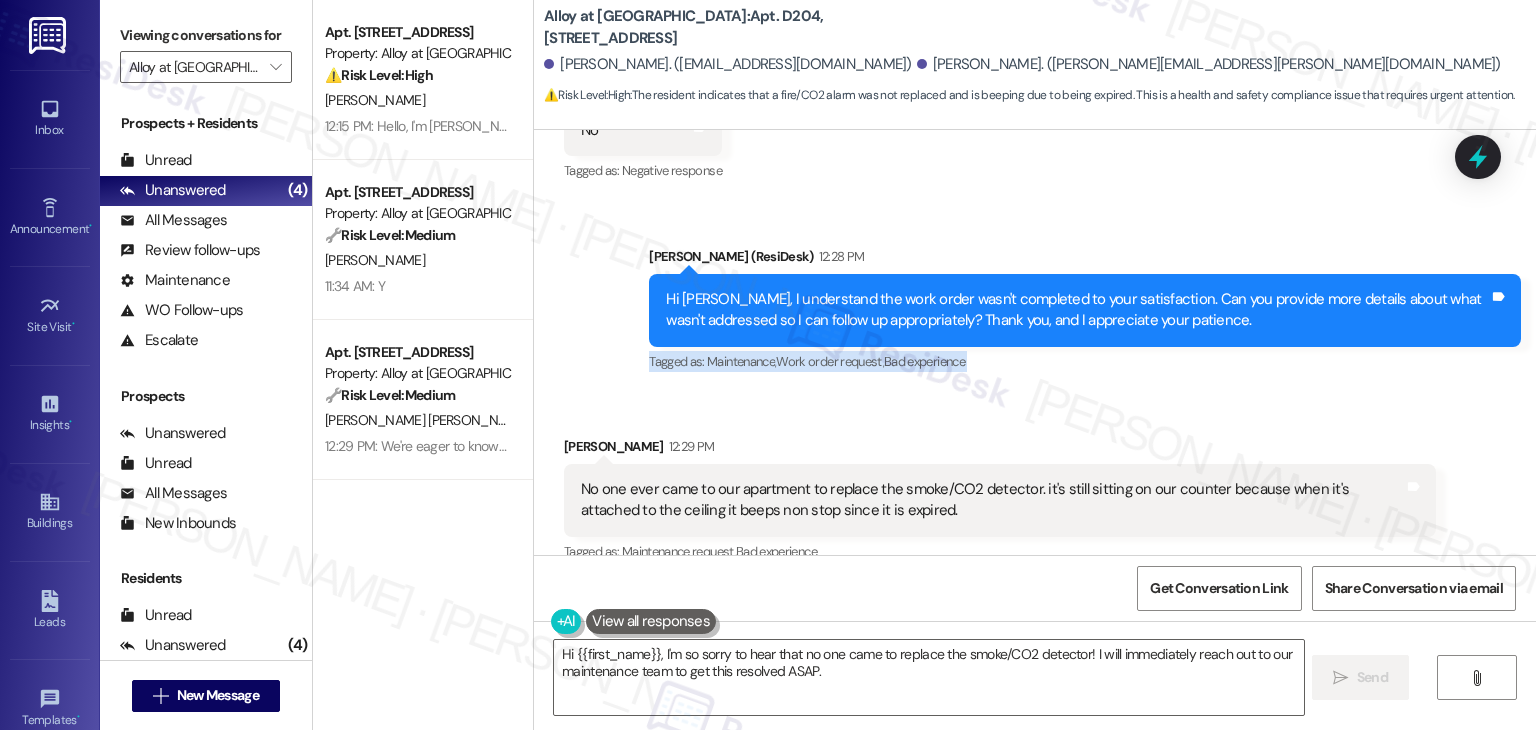 click on "Sent via SMS [PERSON_NAME]   (ResiDesk) 12:28 PM Hi [PERSON_NAME], I understand the work order wasn't completed to your satisfaction. Can you provide more details about what wasn't addressed so I can follow up appropriately? Thank you, and I appreciate your patience. Tags and notes Tagged as:   Maintenance ,  Click to highlight conversations about Maintenance Work order request ,  Click to highlight conversations about Work order request Bad experience Click to highlight conversations about Bad experience" at bounding box center [1085, 311] 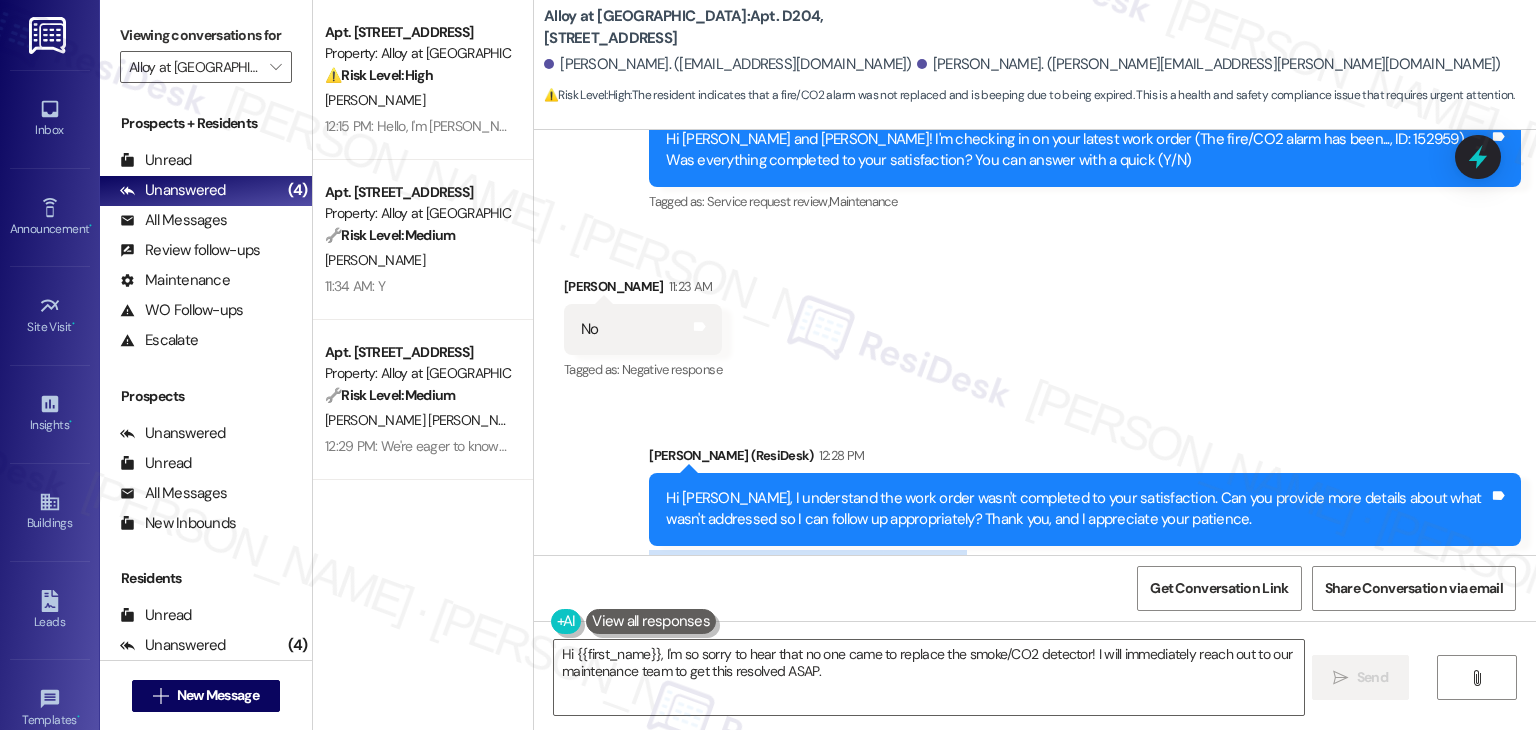 scroll, scrollTop: 1898, scrollLeft: 0, axis: vertical 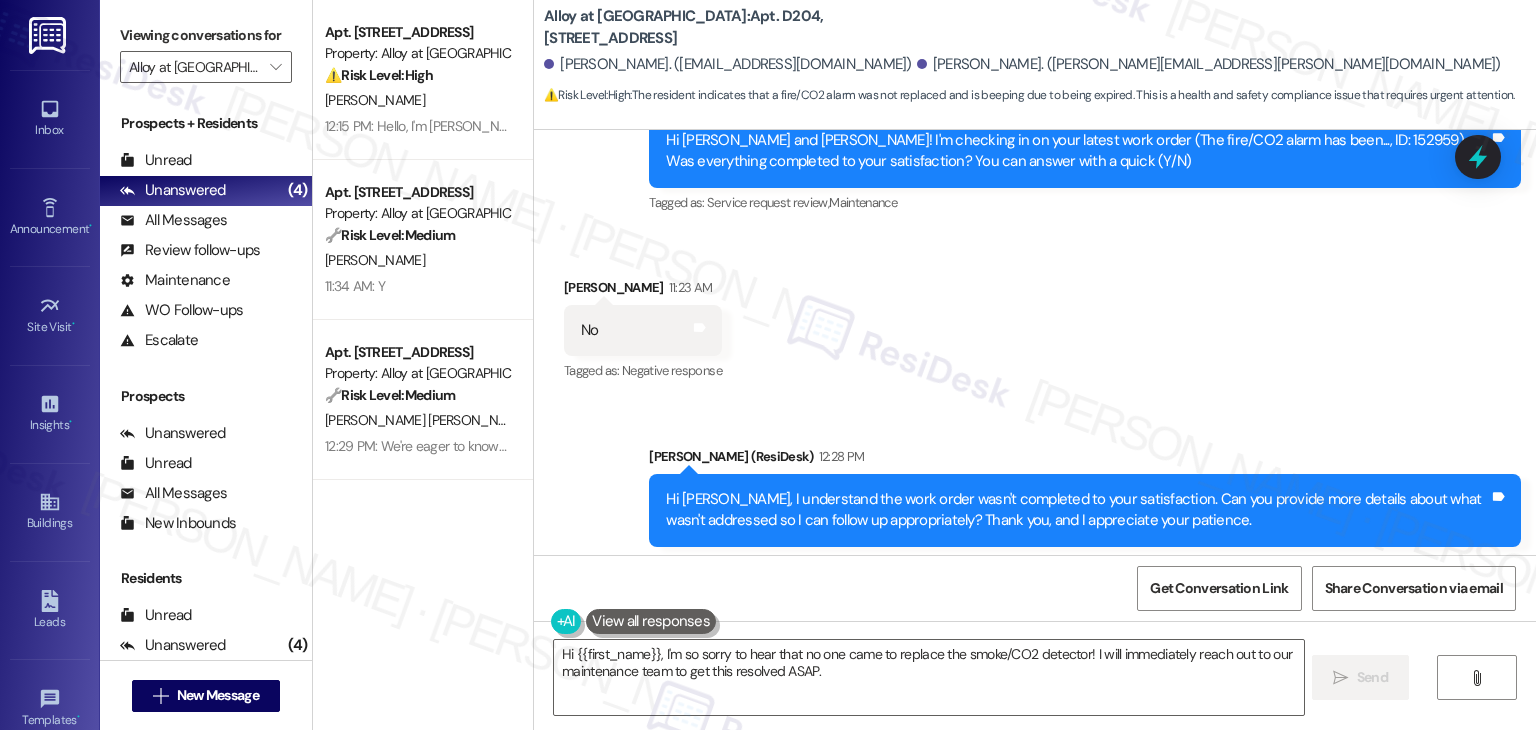 click on "Received via SMS [PERSON_NAME] 11:23 AM No Tags and notes Tagged as:   Negative response Click to highlight conversations about Negative response" at bounding box center (1035, 316) 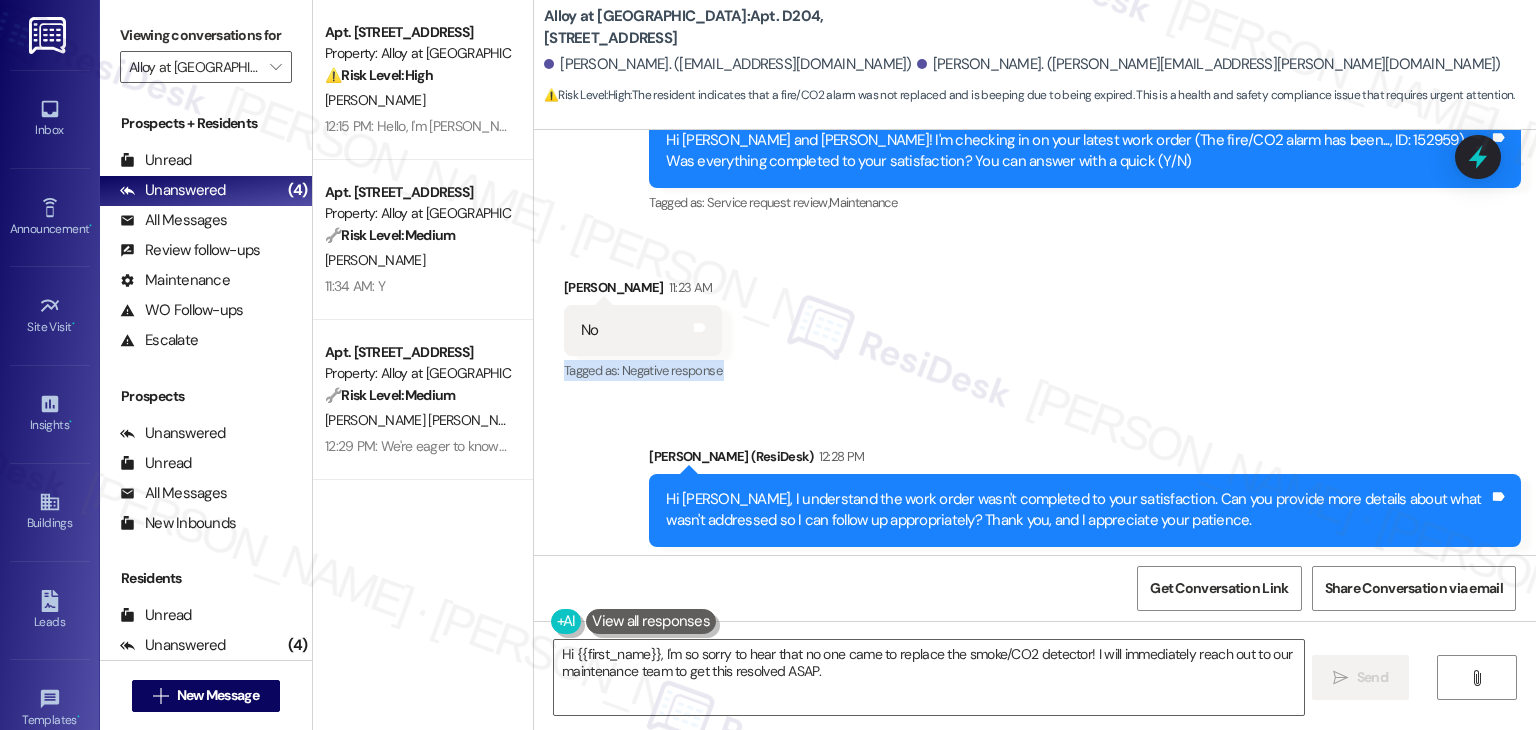 click on "Received via SMS [PERSON_NAME] 11:23 AM No Tags and notes Tagged as:   Negative response Click to highlight conversations about Negative response" at bounding box center (1035, 316) 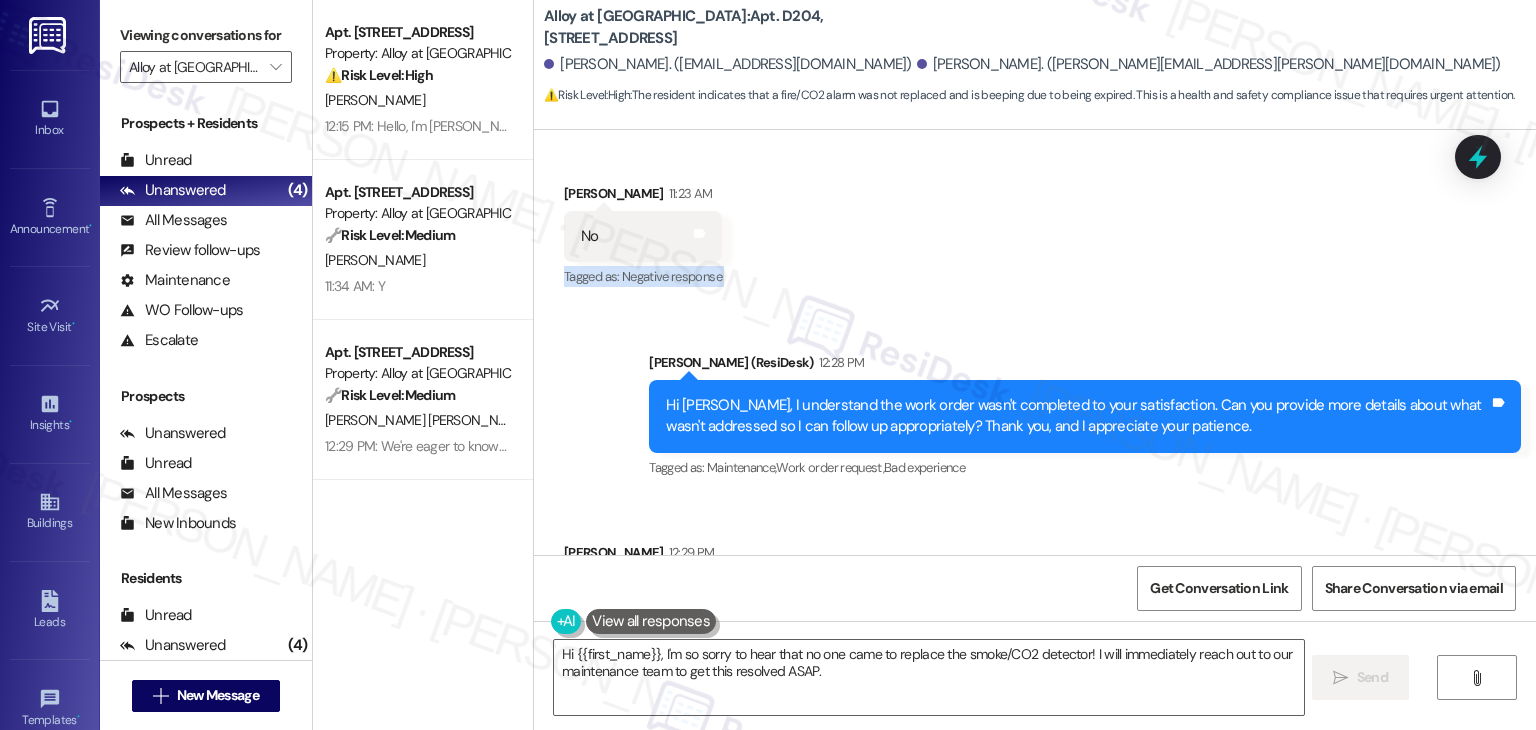 scroll, scrollTop: 1999, scrollLeft: 0, axis: vertical 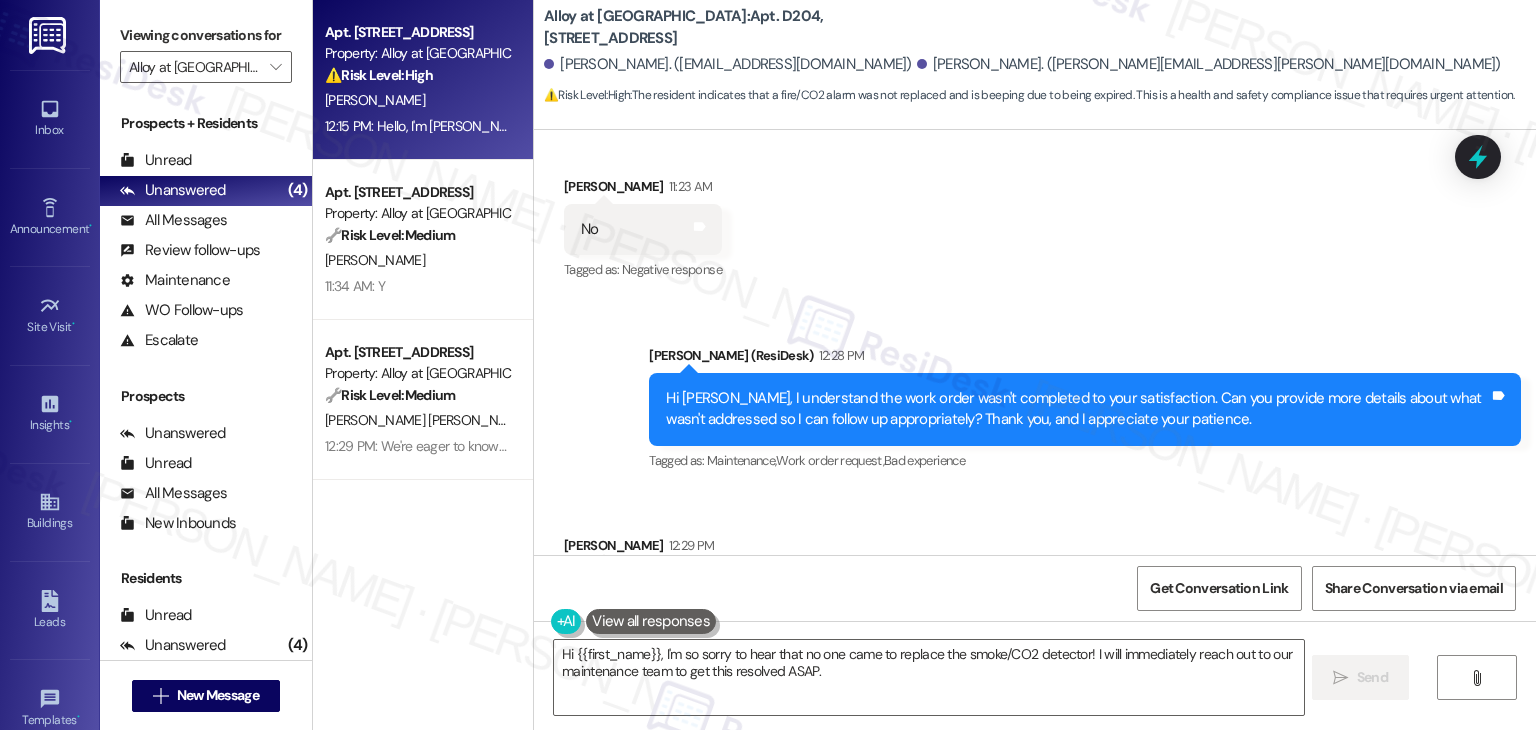 click on "12:15 PM: Hello, I'm [PERSON_NAME] from department F202 and I wanted to know when they would be to renew me please that I'm urgent if they're going to renew me or not? 12:15 PM: Hello, I'm [PERSON_NAME] from department F202 and I wanted to know when they would be to renew me please that I'm urgent if they're going to renew me or not?" at bounding box center [827, 126] 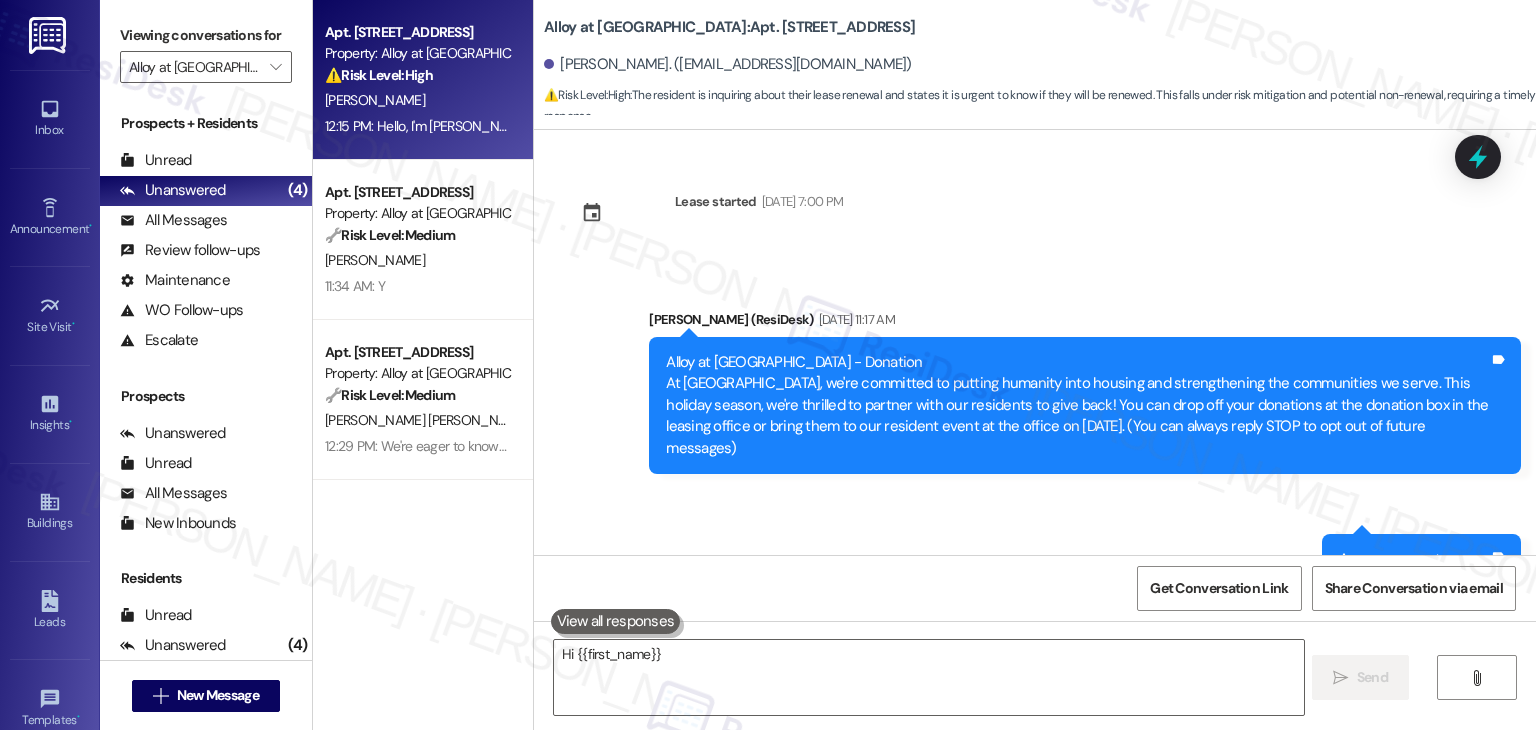 scroll, scrollTop: 3780, scrollLeft: 0, axis: vertical 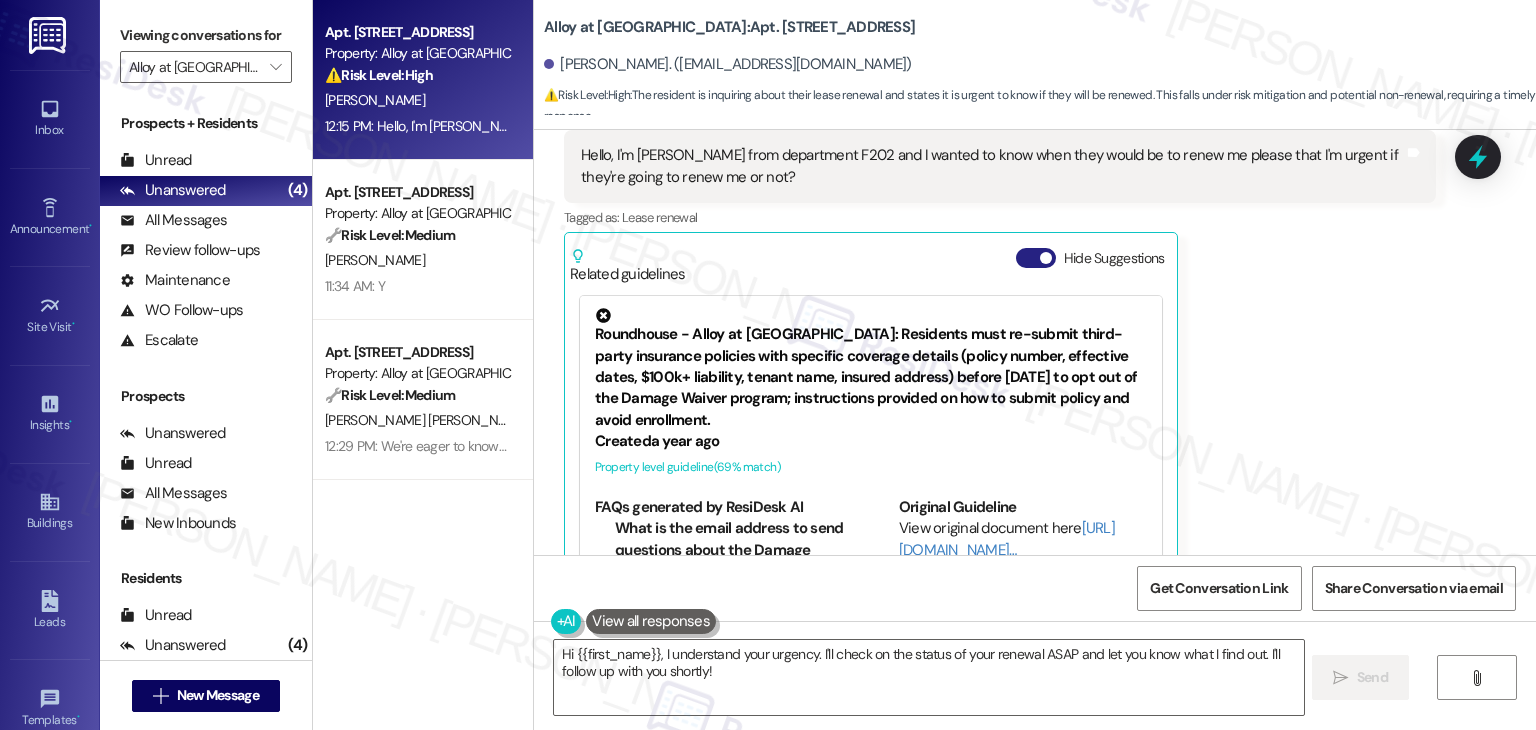 click on "Hide Suggestions" at bounding box center (1036, 258) 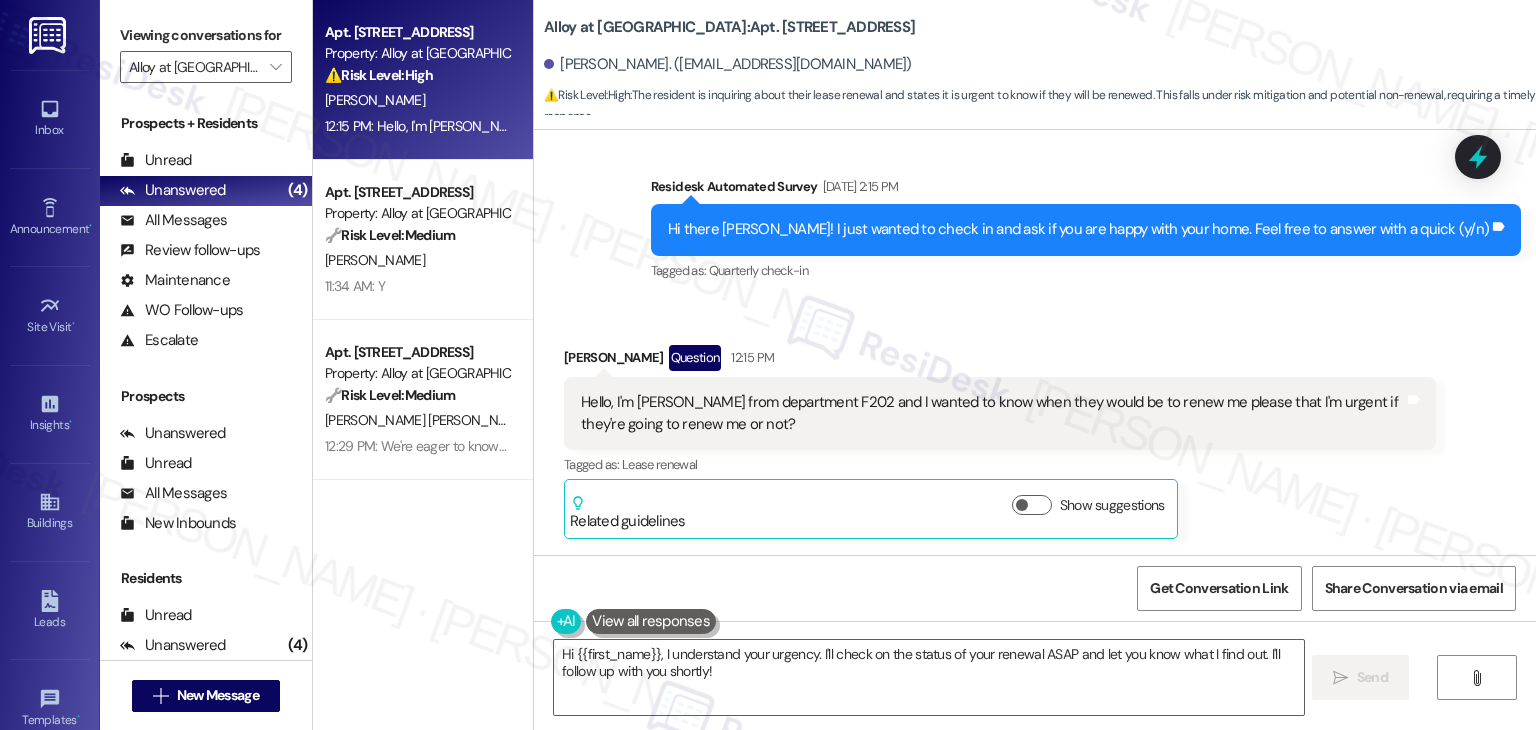 scroll, scrollTop: 3489, scrollLeft: 0, axis: vertical 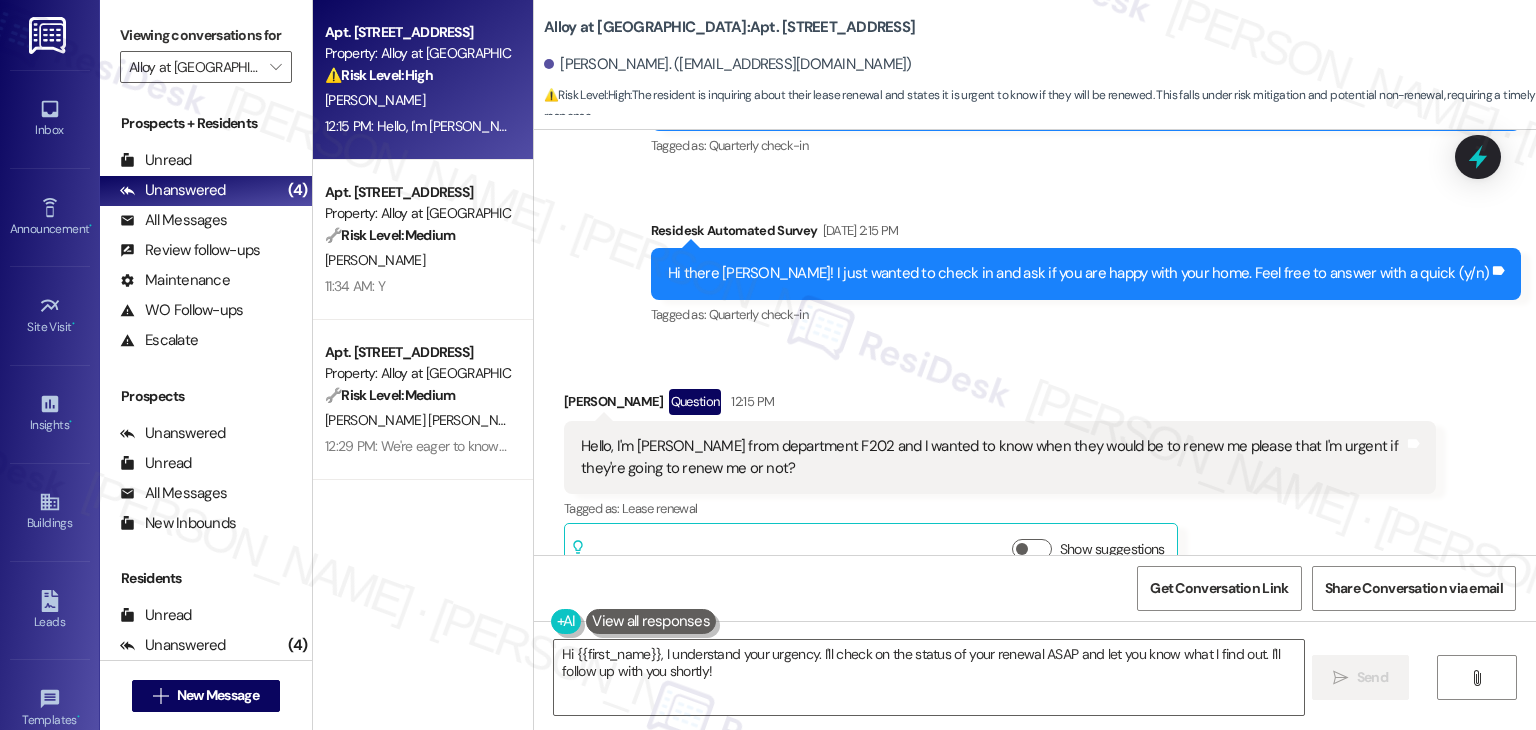 click on "Received via SMS [PERSON_NAME] Question 12:15 PM Hello, I'm [PERSON_NAME] from department F202 and I wanted to know when they would be to renew me please that I'm urgent if they're going to renew me or not? Tags and notes Tagged as:   Lease renewal Click to highlight conversations about Lease renewal  Related guidelines Show suggestions" at bounding box center (1035, 471) 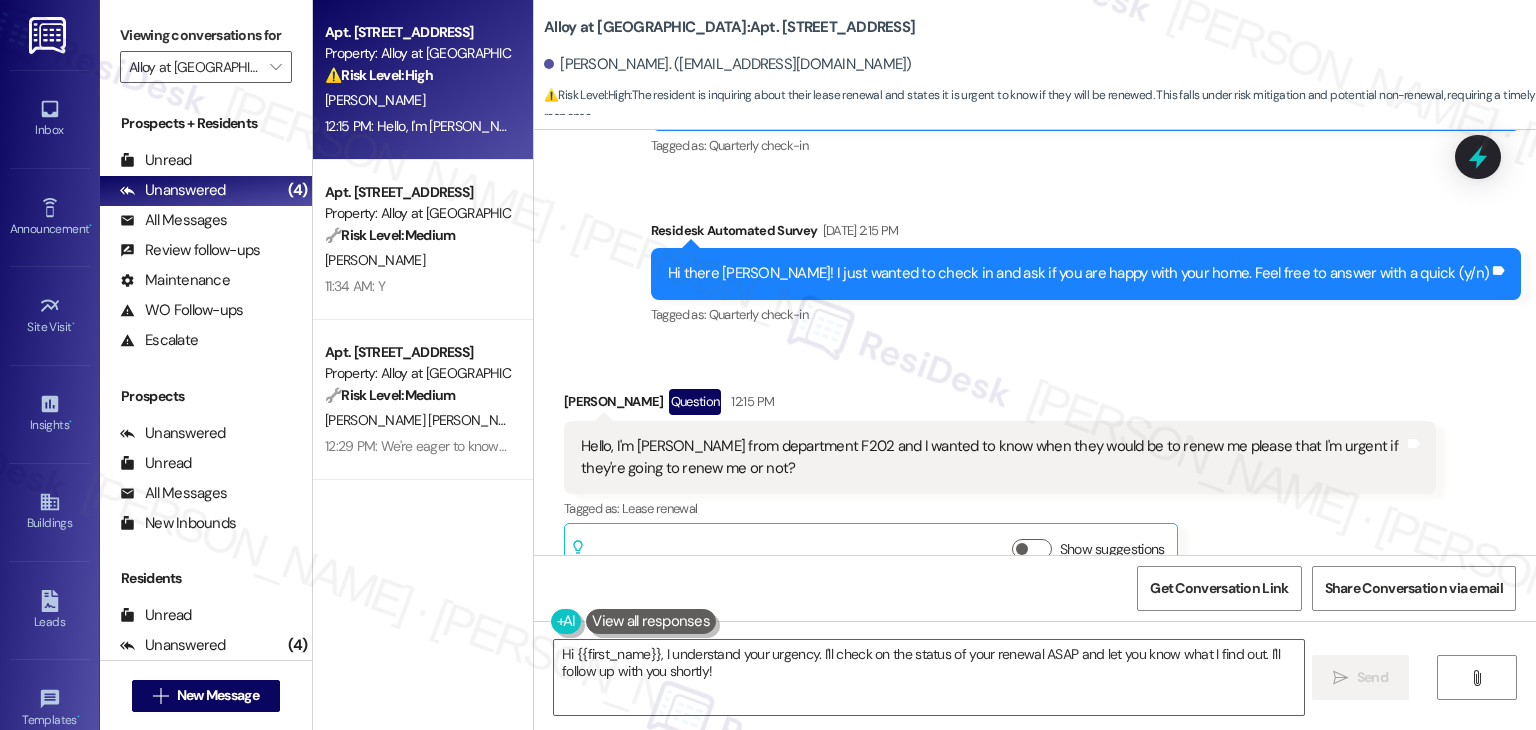 click on "Received via SMS [PERSON_NAME] Question 12:15 PM Hello, I'm [PERSON_NAME] from department F202 and I wanted to know when they would be to renew me please that I'm urgent if they're going to renew me or not? Tags and notes Tagged as:   Lease renewal Click to highlight conversations about Lease renewal  Related guidelines Show suggestions" at bounding box center [1035, 471] 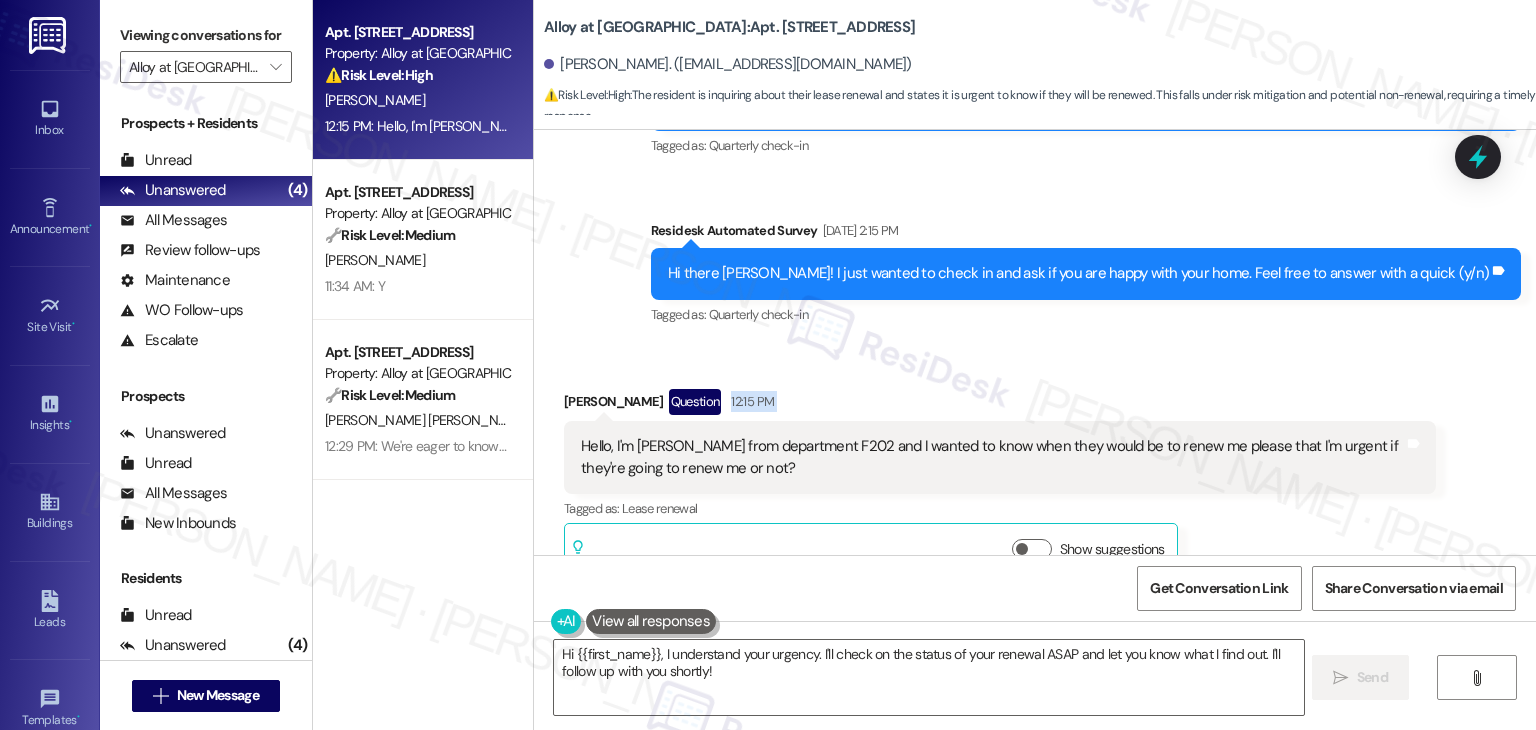 click on "Received via SMS [PERSON_NAME] Question 12:15 PM Hello, I'm [PERSON_NAME] from department F202 and I wanted to know when they would be to renew me please that I'm urgent if they're going to renew me or not? Tags and notes Tagged as:   Lease renewal Click to highlight conversations about Lease renewal  Related guidelines Show suggestions" at bounding box center [1035, 471] 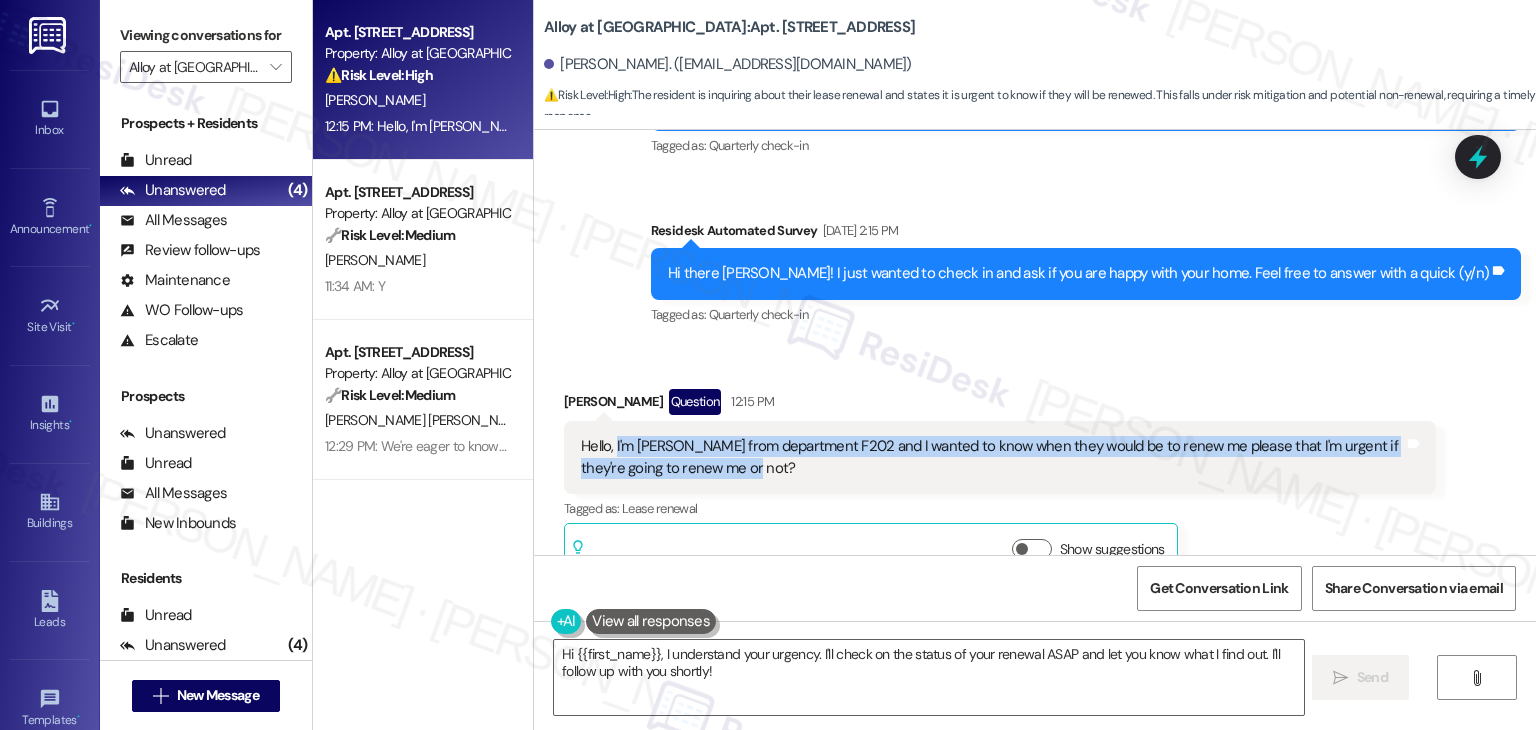 drag, startPoint x: 798, startPoint y: 424, endPoint x: 605, endPoint y: 412, distance: 193.3727 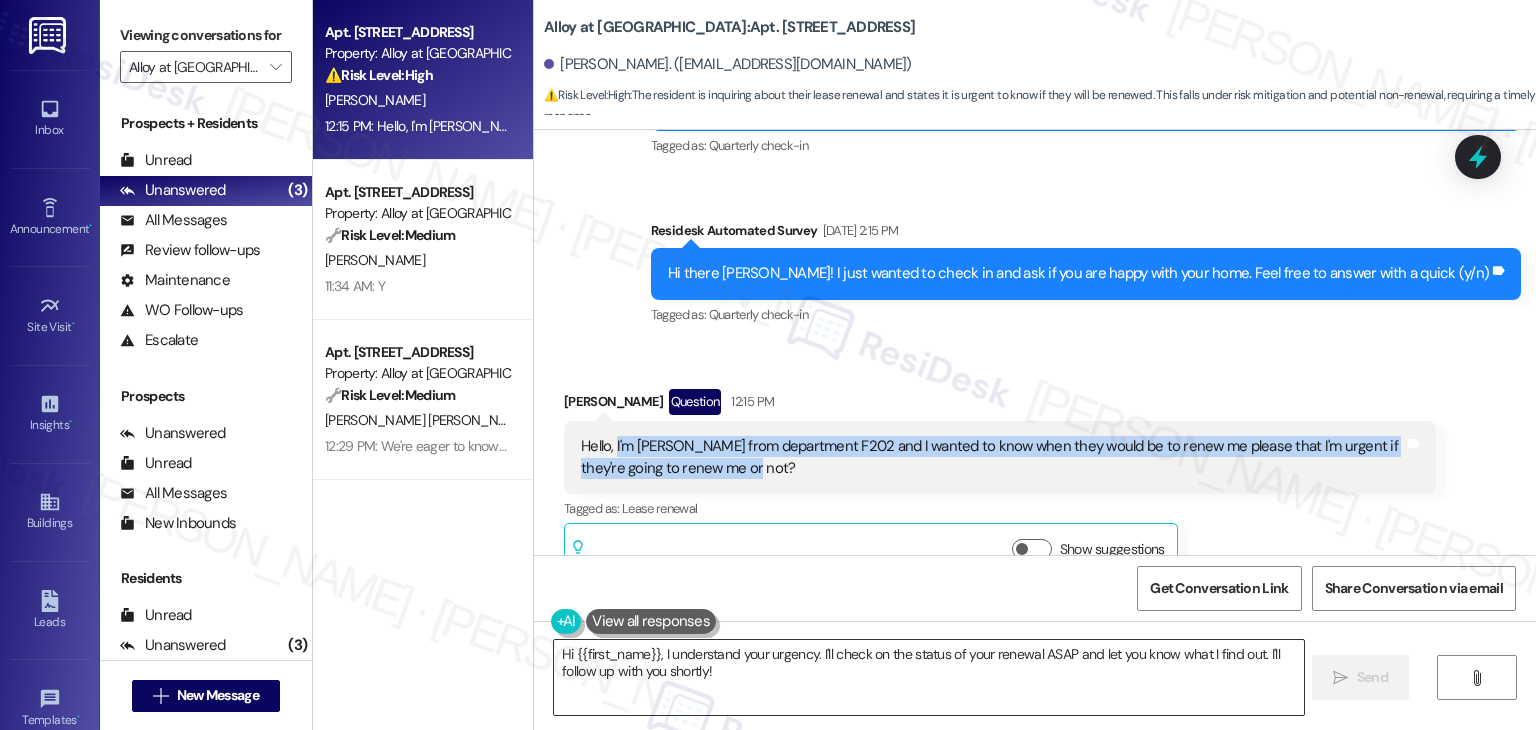 click on "Hi {{first_name}}, I understand your urgency. I'll check on the status of your renewal ASAP and let you know what I find out. I'll follow up with you shortly!" at bounding box center (928, 677) 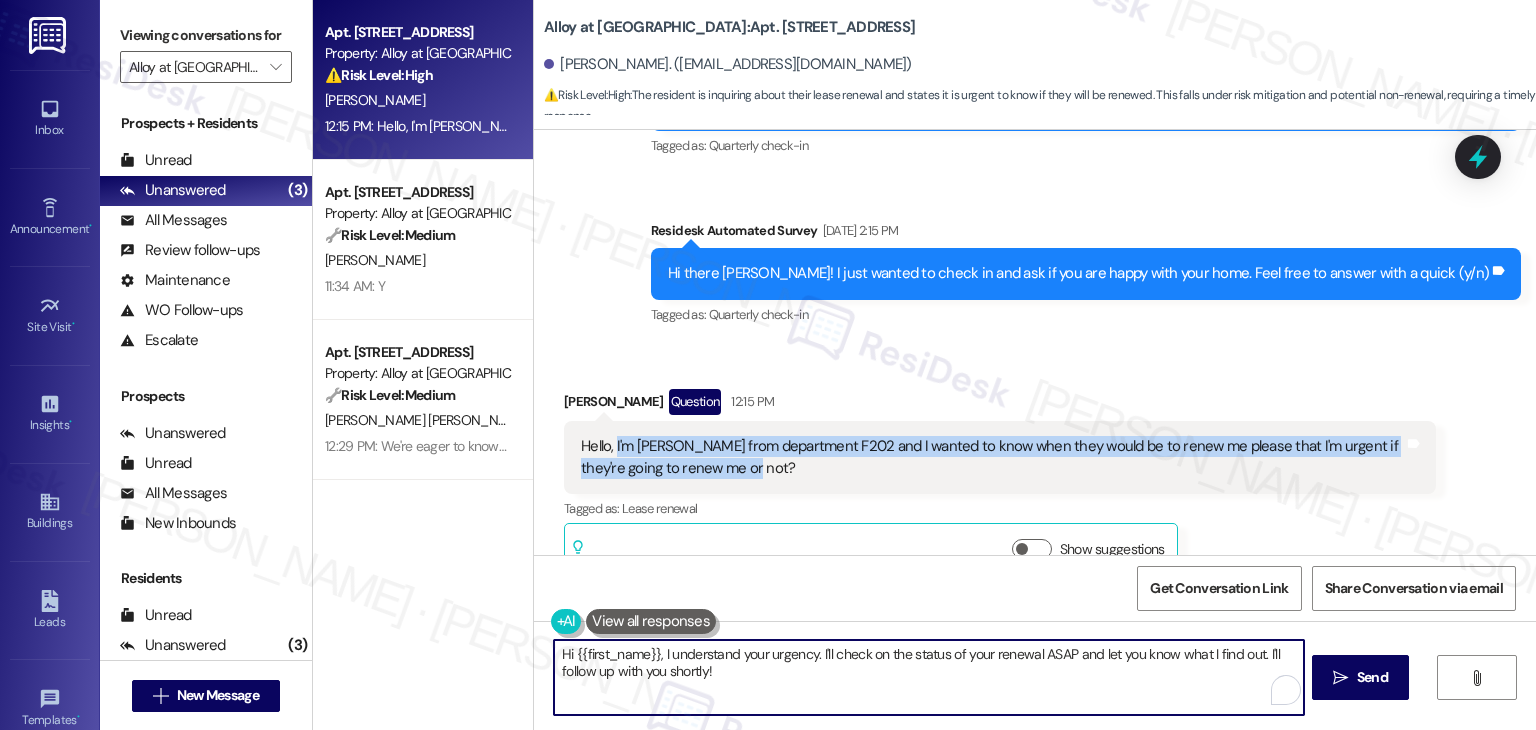 click on "Hi {{first_name}}, I understand your urgency. I'll check on the status of your renewal ASAP and let you know what I find out. I'll follow up with you shortly!" at bounding box center (928, 677) 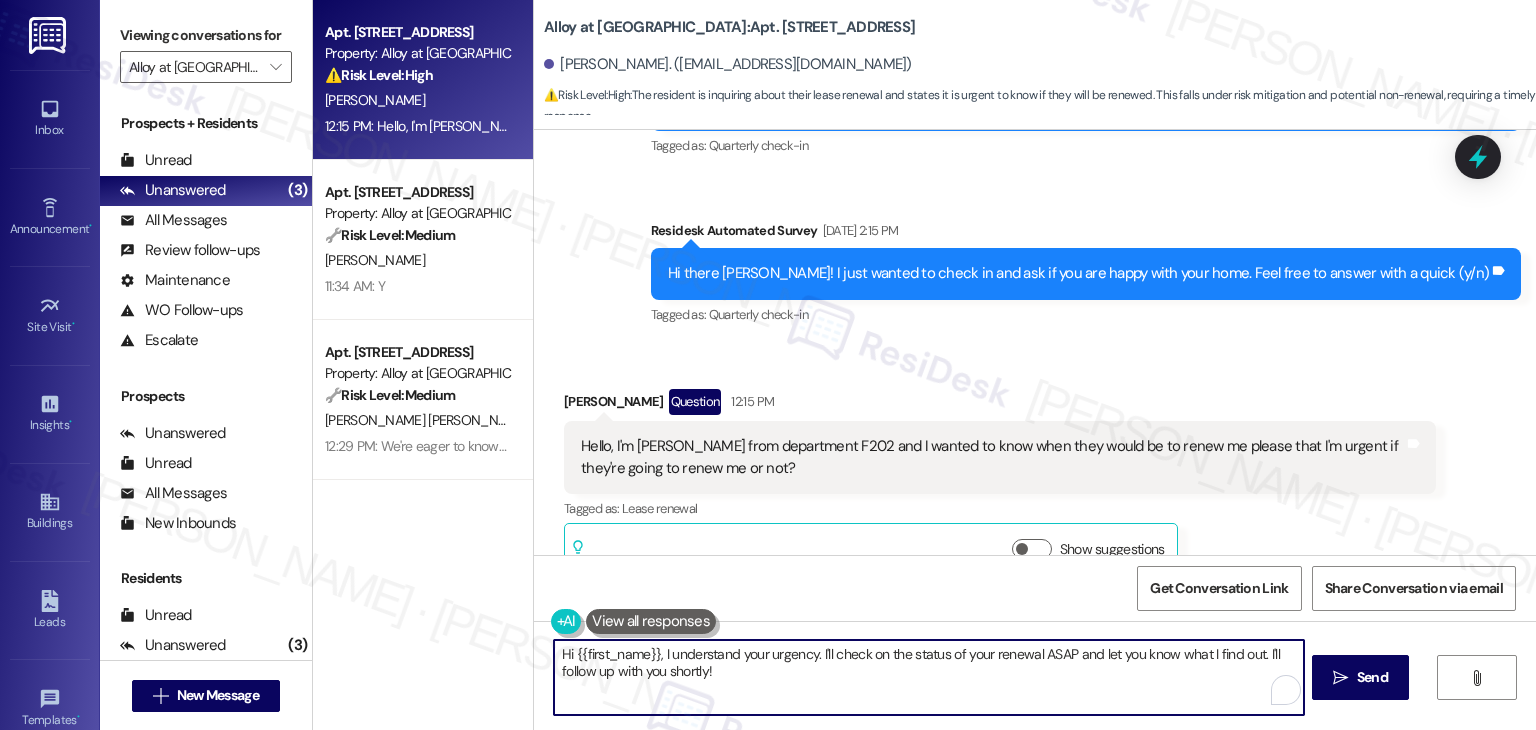 paste on "[PERSON_NAME]! Thanks for reaching out. I’ll check with the site team about the status of your lease renewal and let you know once I hear back. In the meantime, I recommend reaching out to the leasing office directly as well—they’ll be able to assist you more quickly. We understand it’s important and appreciate your patience" 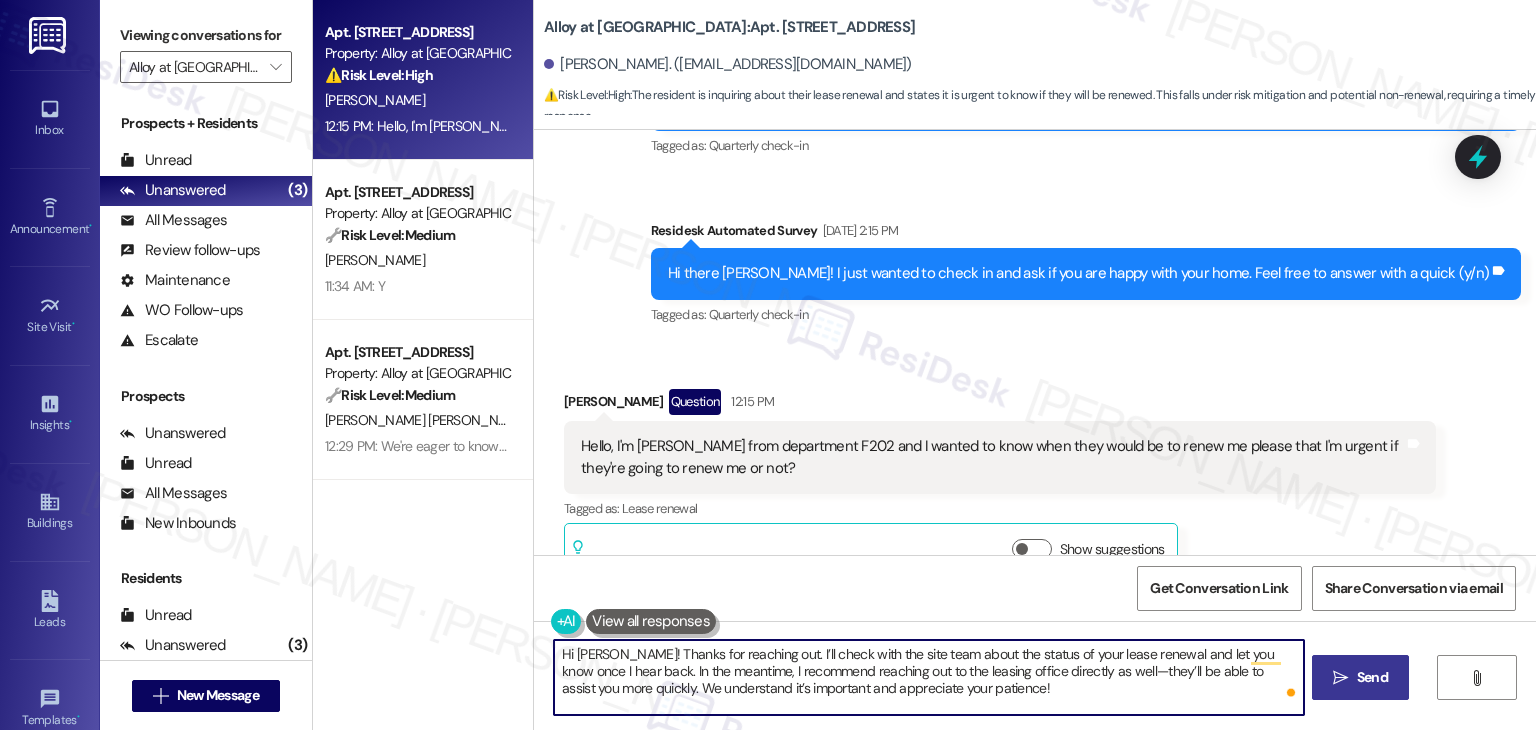 type on "Hi [PERSON_NAME]! Thanks for reaching out. I’ll check with the site team about the status of your lease renewal and let you know once I hear back. In the meantime, I recommend reaching out to the leasing office directly as well—they’ll be able to assist you more quickly. We understand it’s important and appreciate your patience!" 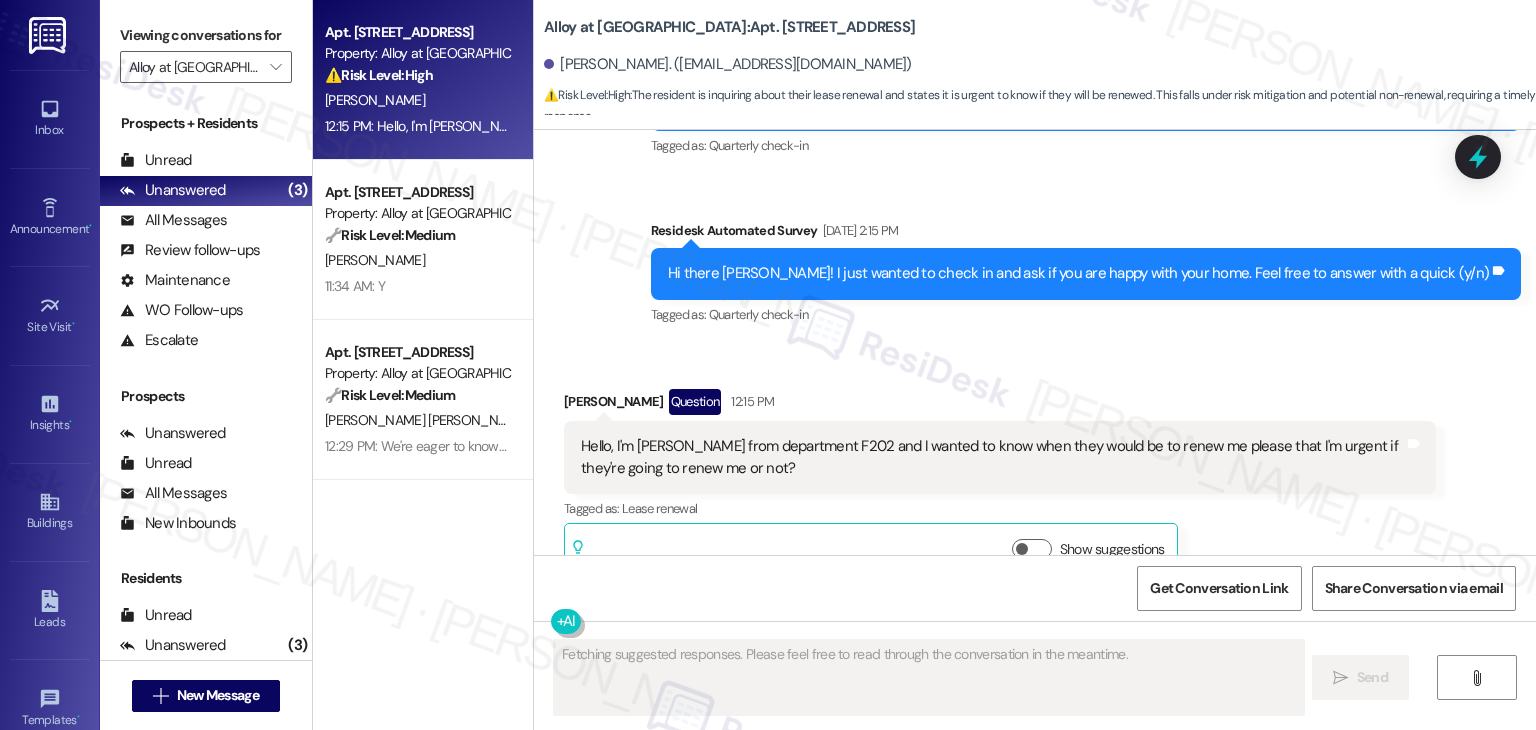 scroll, scrollTop: 3488, scrollLeft: 0, axis: vertical 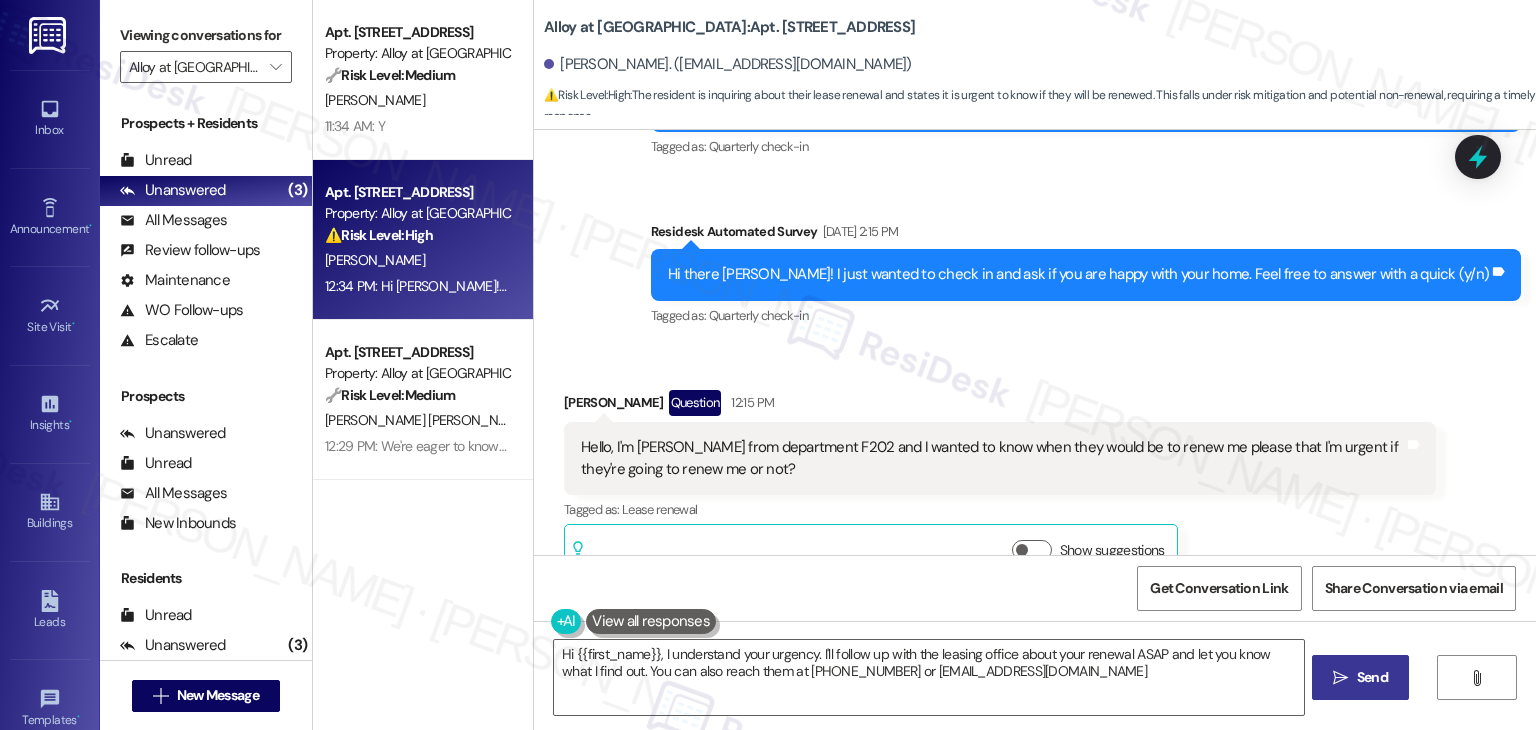 type on "Hi {{first_name}}, I understand your urgency. I'll follow up with the leasing office about your renewal ASAP and let you know what I find out. You can also reach them at [PHONE_NUMBER] or [EMAIL_ADDRESS][DOMAIN_NAME]." 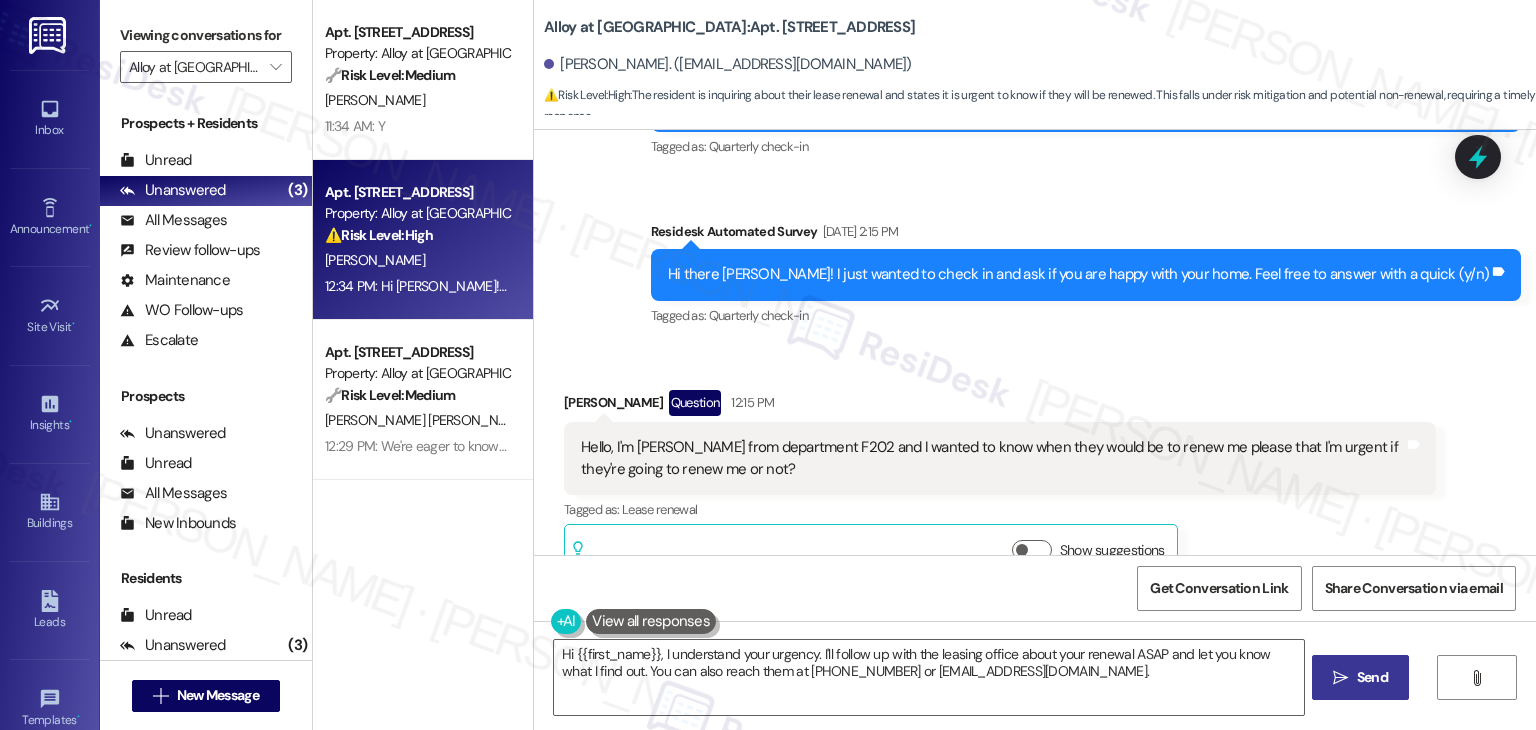 scroll, scrollTop: 3672, scrollLeft: 0, axis: vertical 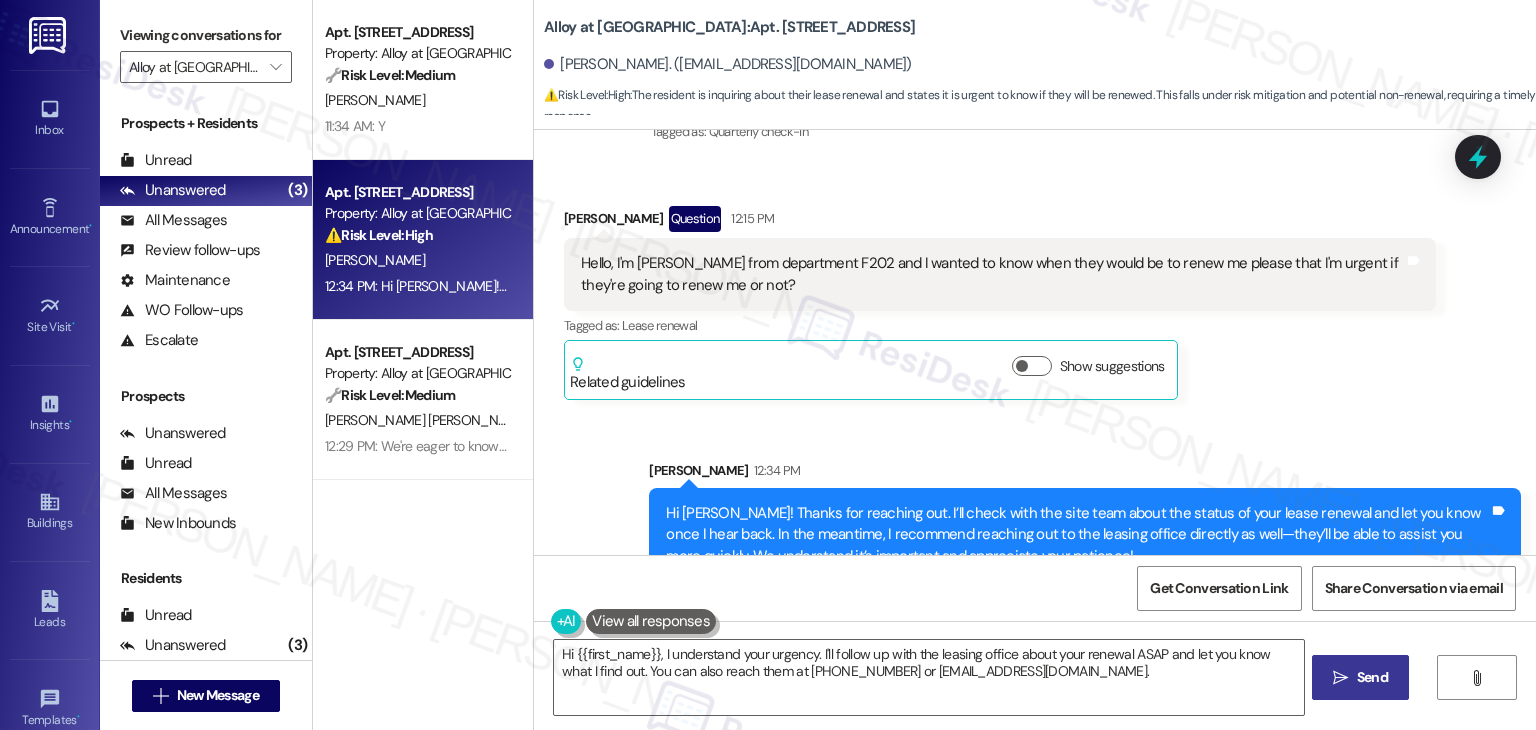 click on "[PERSON_NAME] Question 12:15 PM Hello, I'm [PERSON_NAME] from department F202 and I wanted to know when they would be to renew me please that I'm urgent if they're going to renew me or not? Tags and notes Tagged as:   Lease renewal Click to highlight conversations about Lease renewal  Related guidelines Show suggestions" at bounding box center [1000, 303] 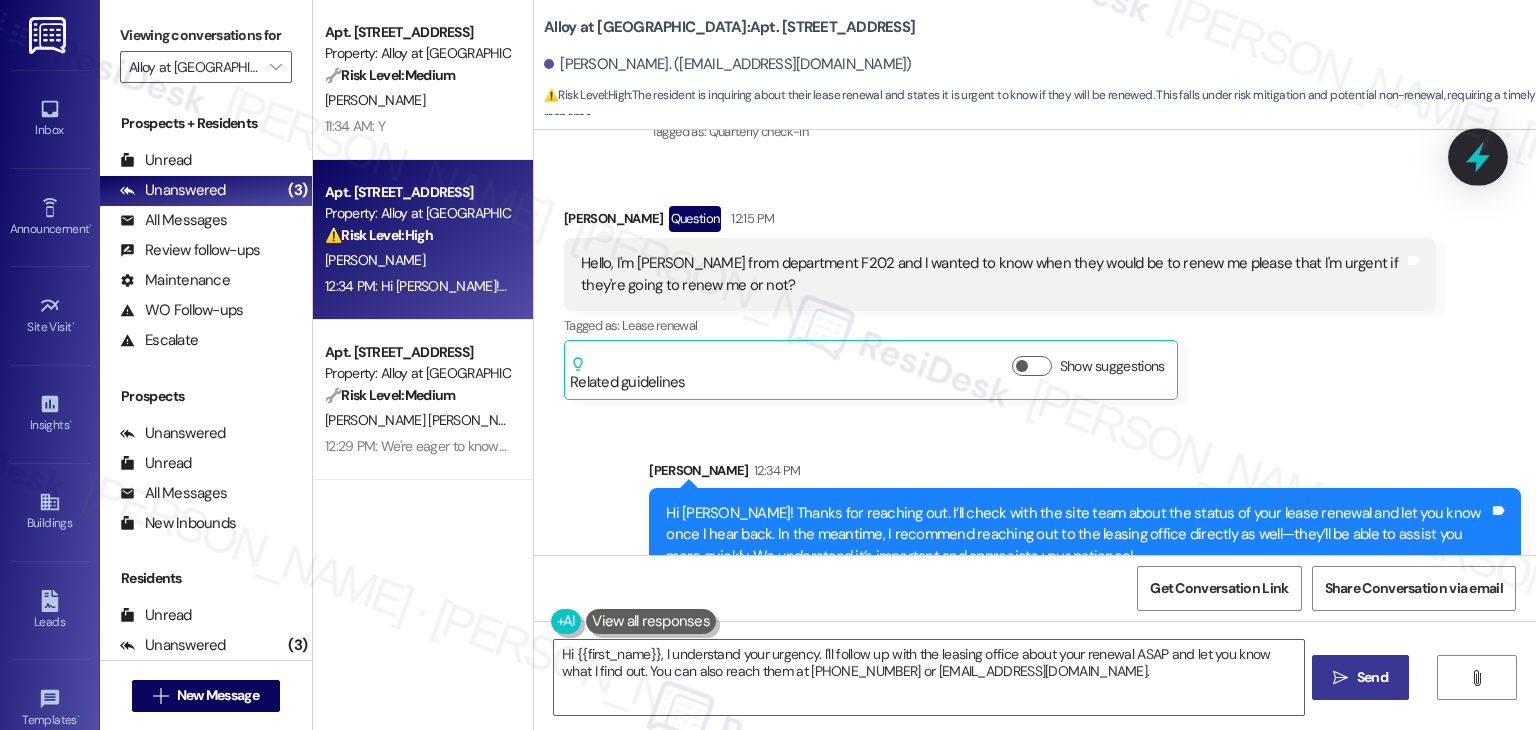 click 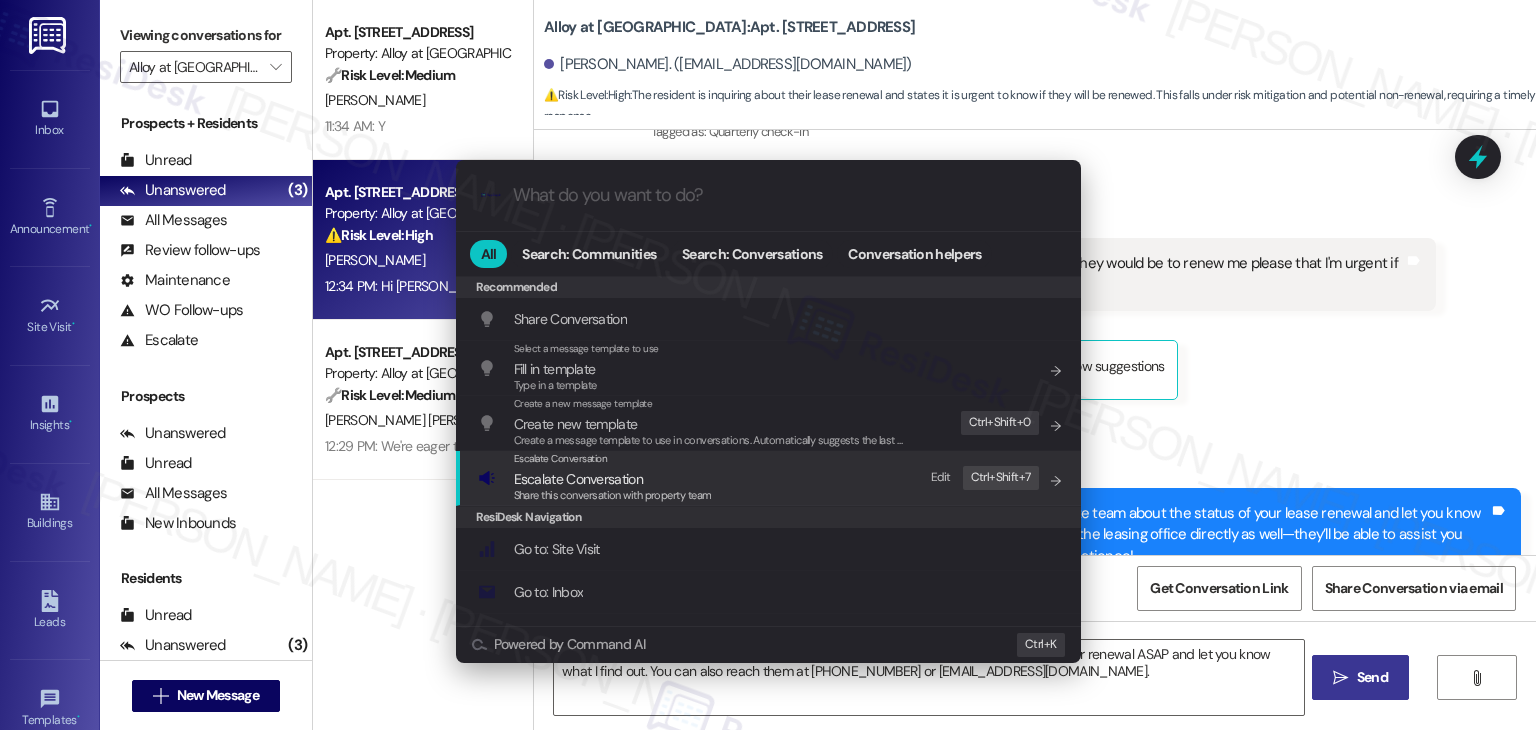 click on "Share this conversation with property team" at bounding box center (613, 495) 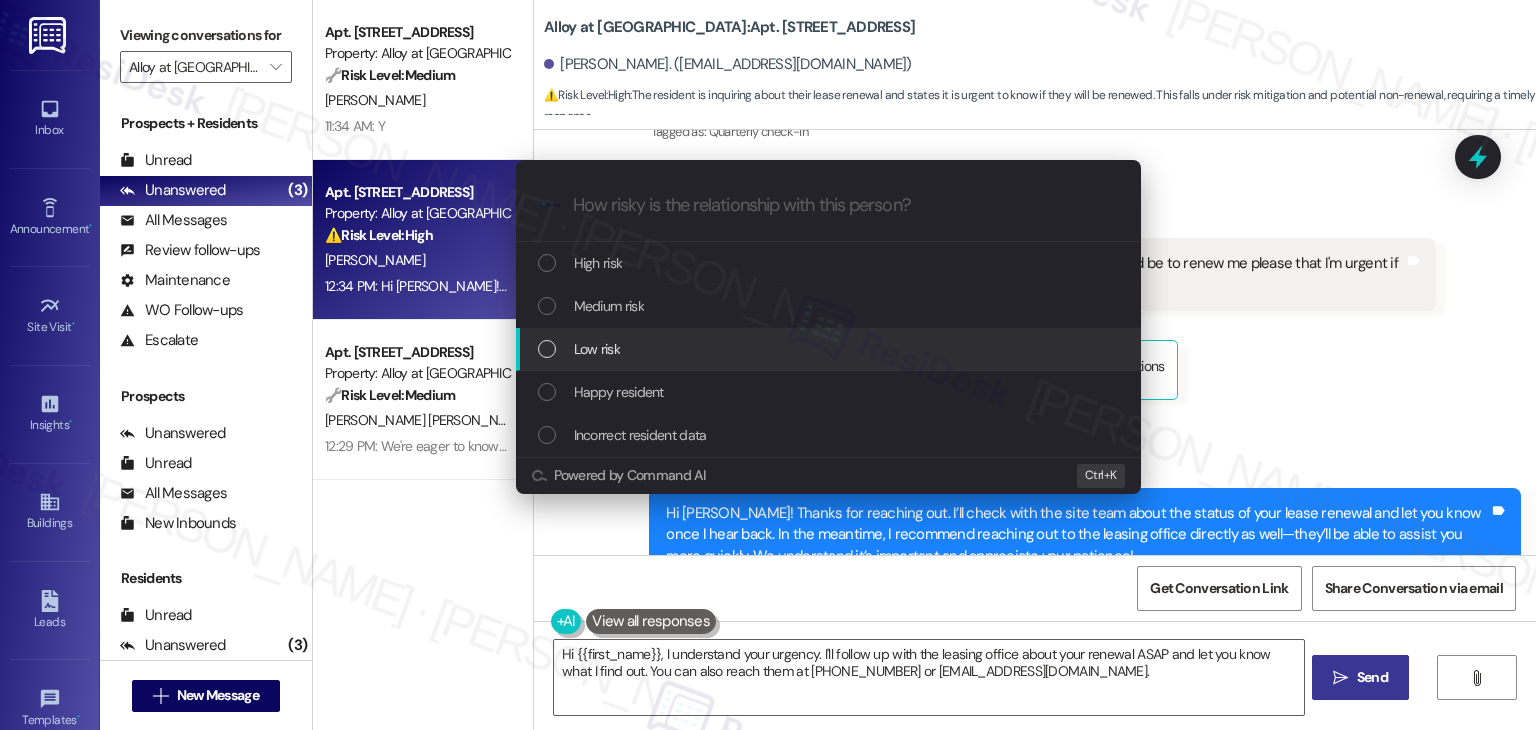 click at bounding box center [547, 349] 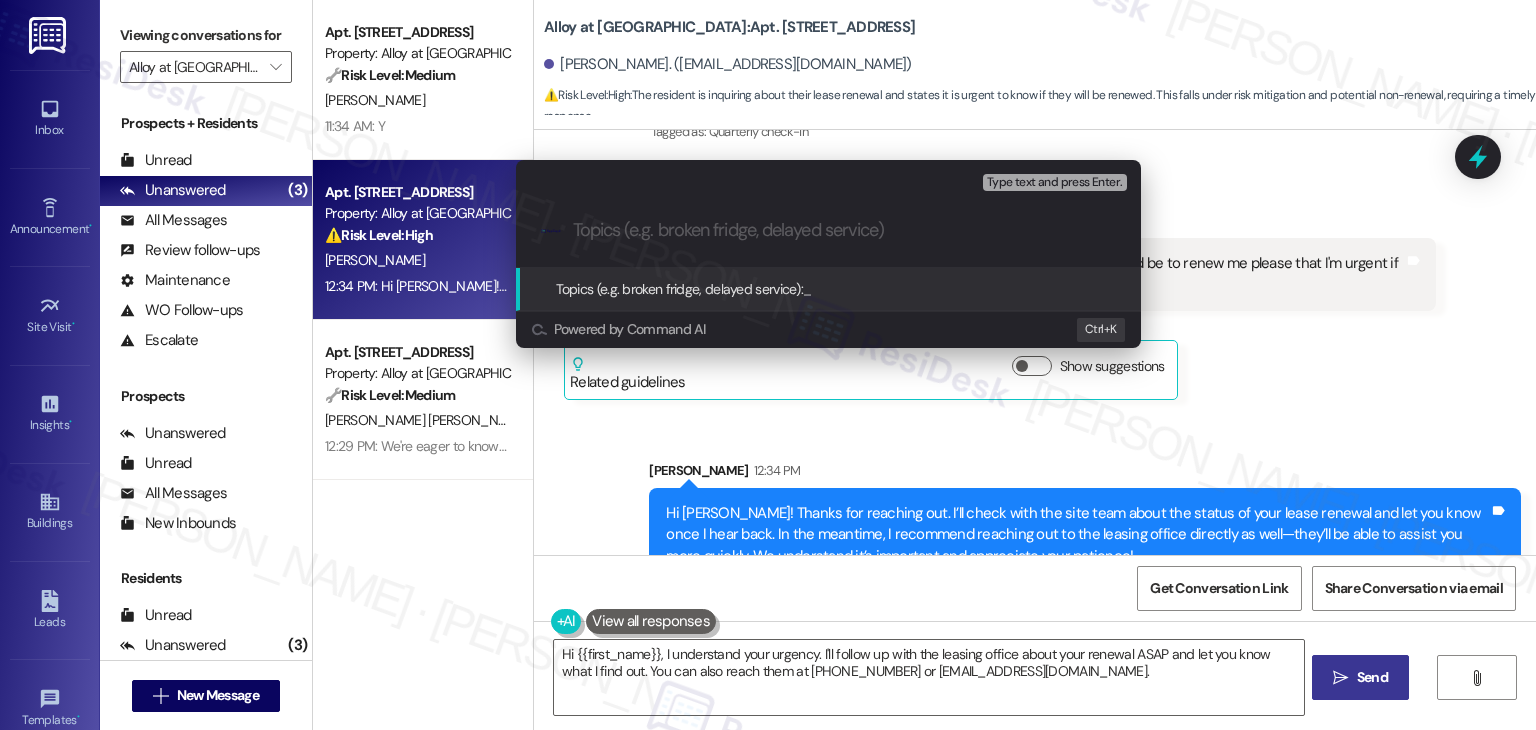 paste on "Urgent Lease Renewal Request – F202" 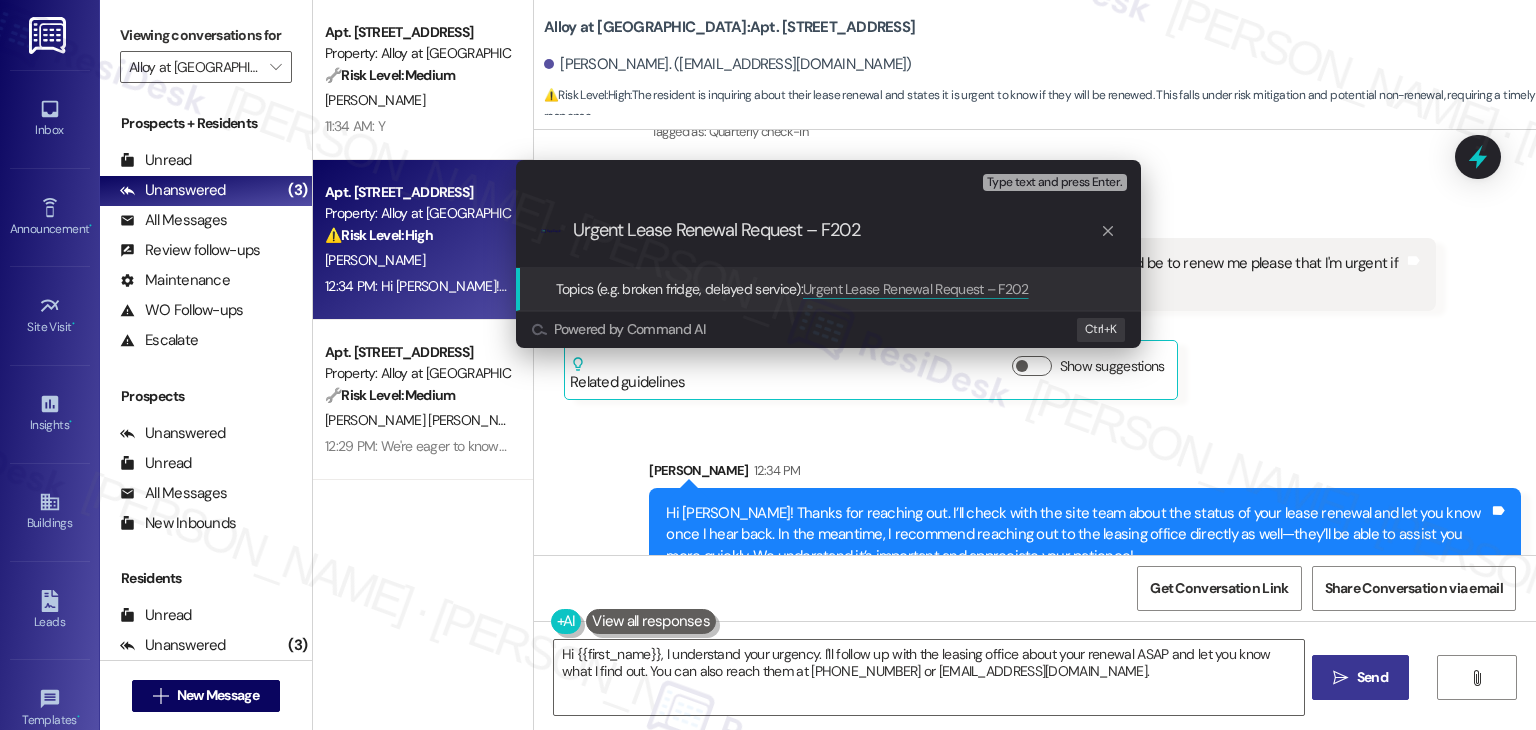 drag, startPoint x: 627, startPoint y: 225, endPoint x: 504, endPoint y: 225, distance: 123 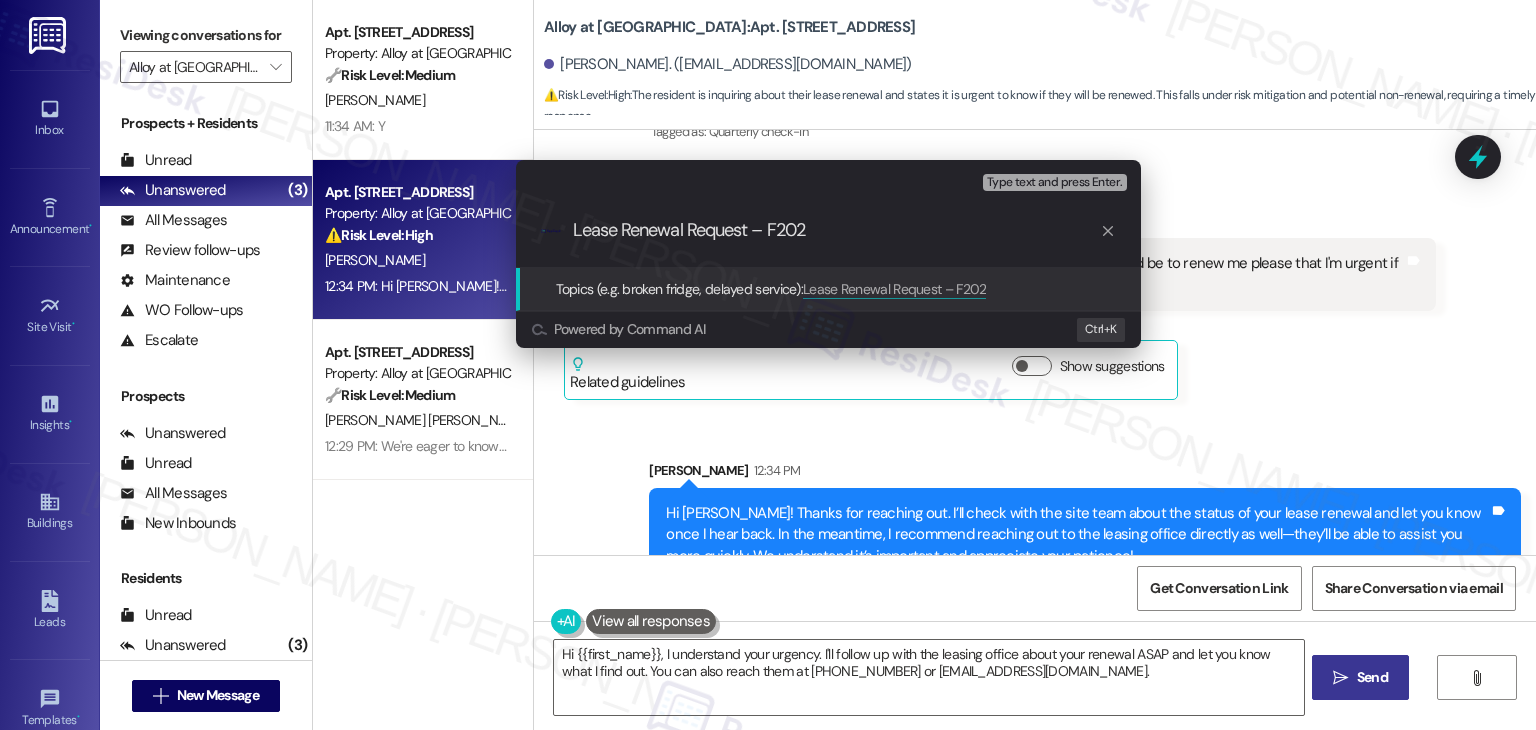 click on "Lease Renewal Request – F202" at bounding box center (836, 230) 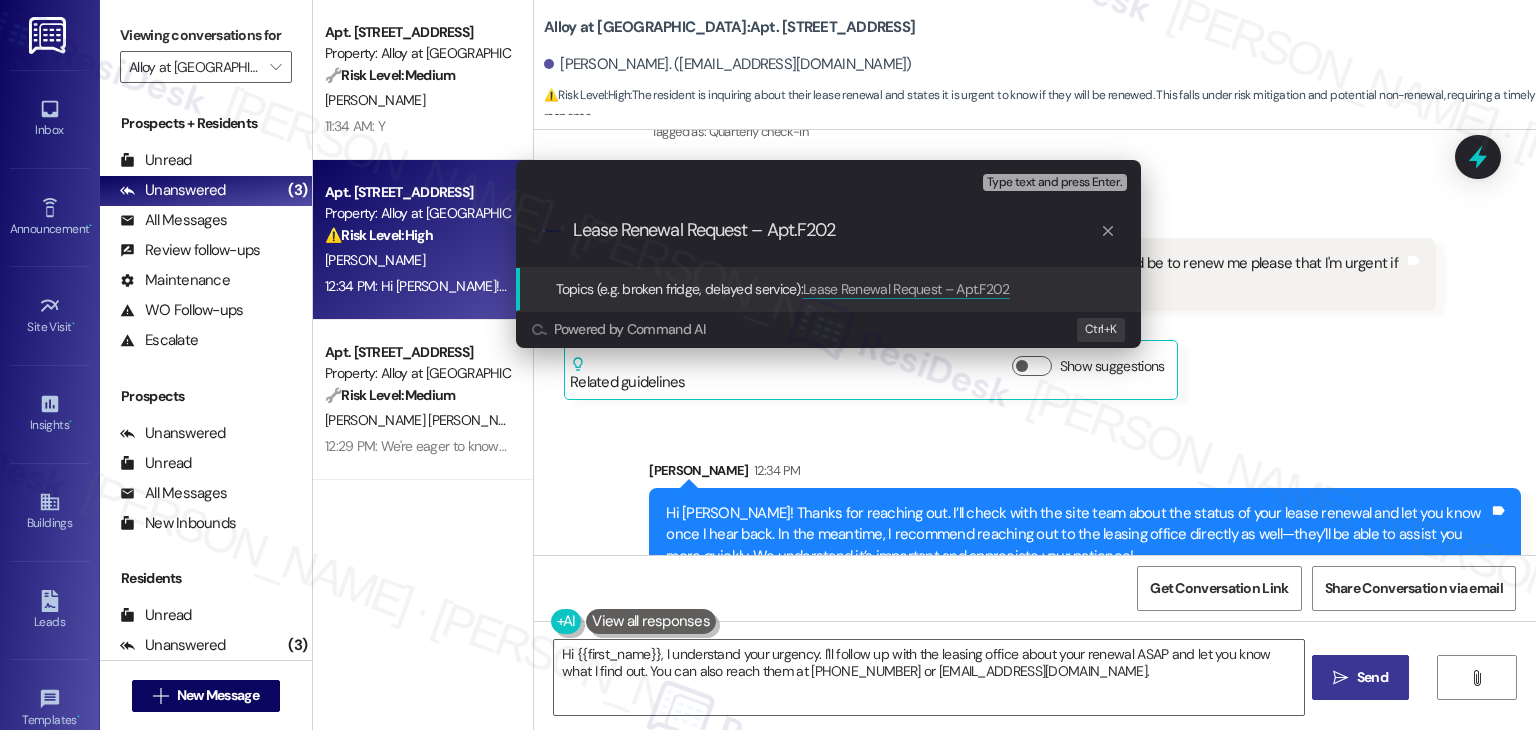 type on "Lease Renewal Request – Apt. F202" 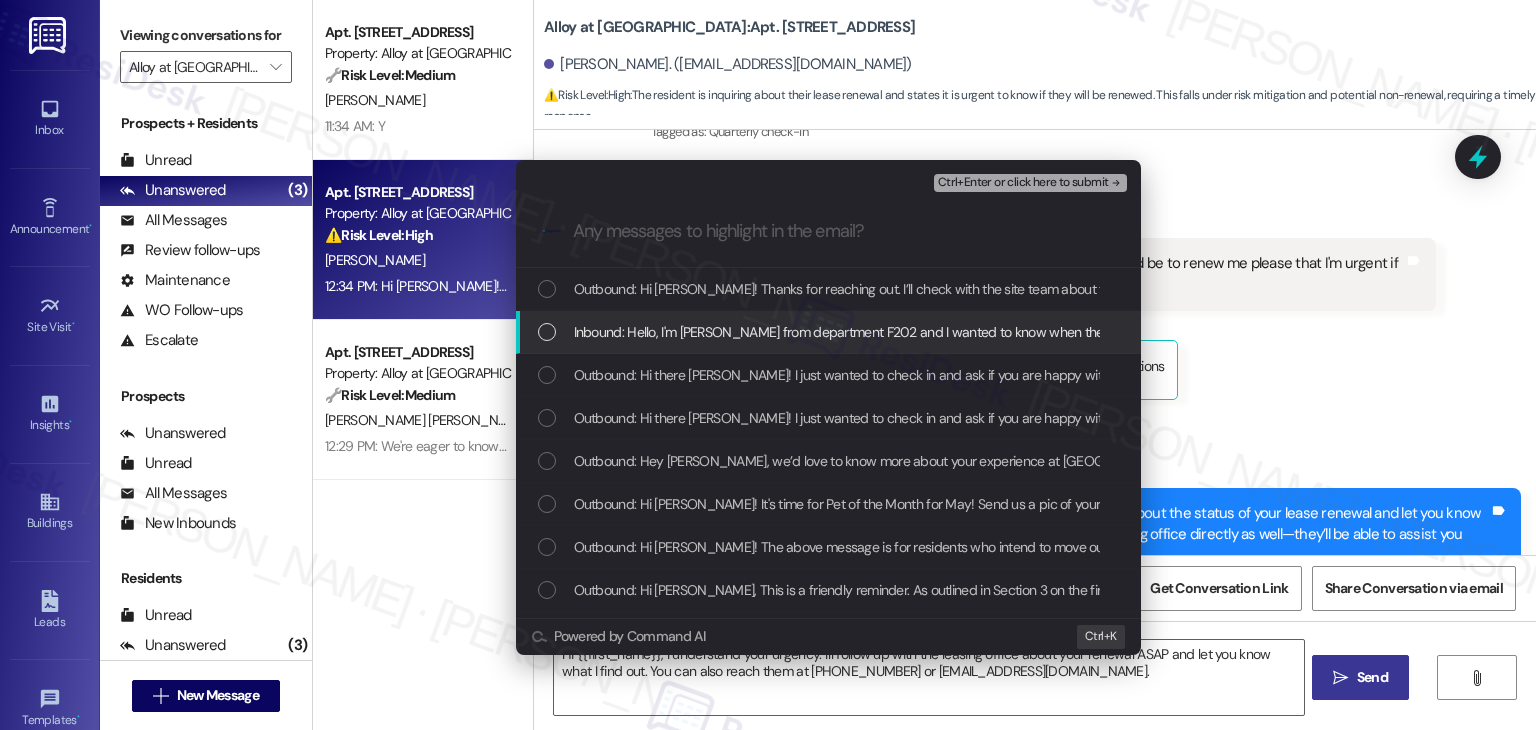 click at bounding box center [547, 332] 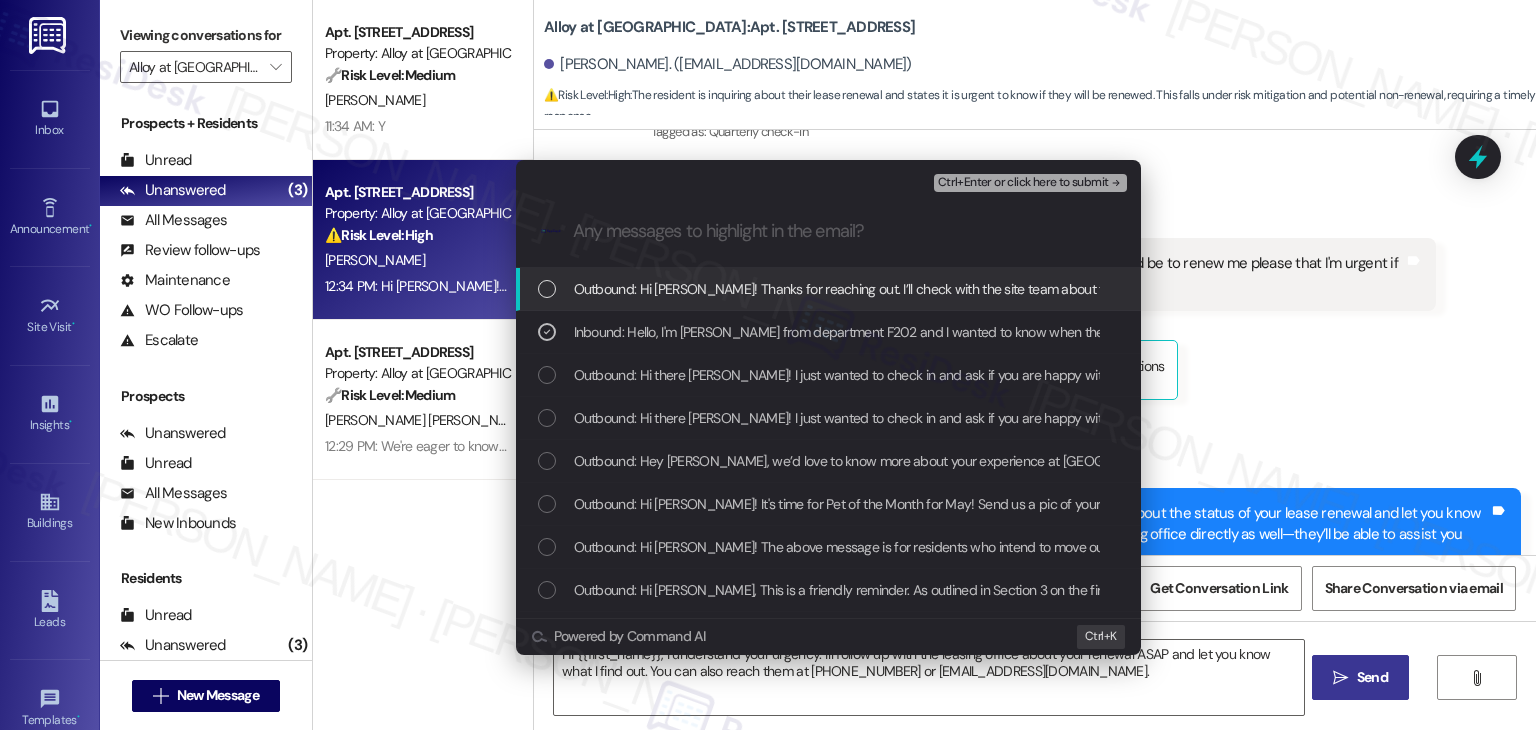 click on "Ctrl+Enter or click here to submit" at bounding box center [1023, 183] 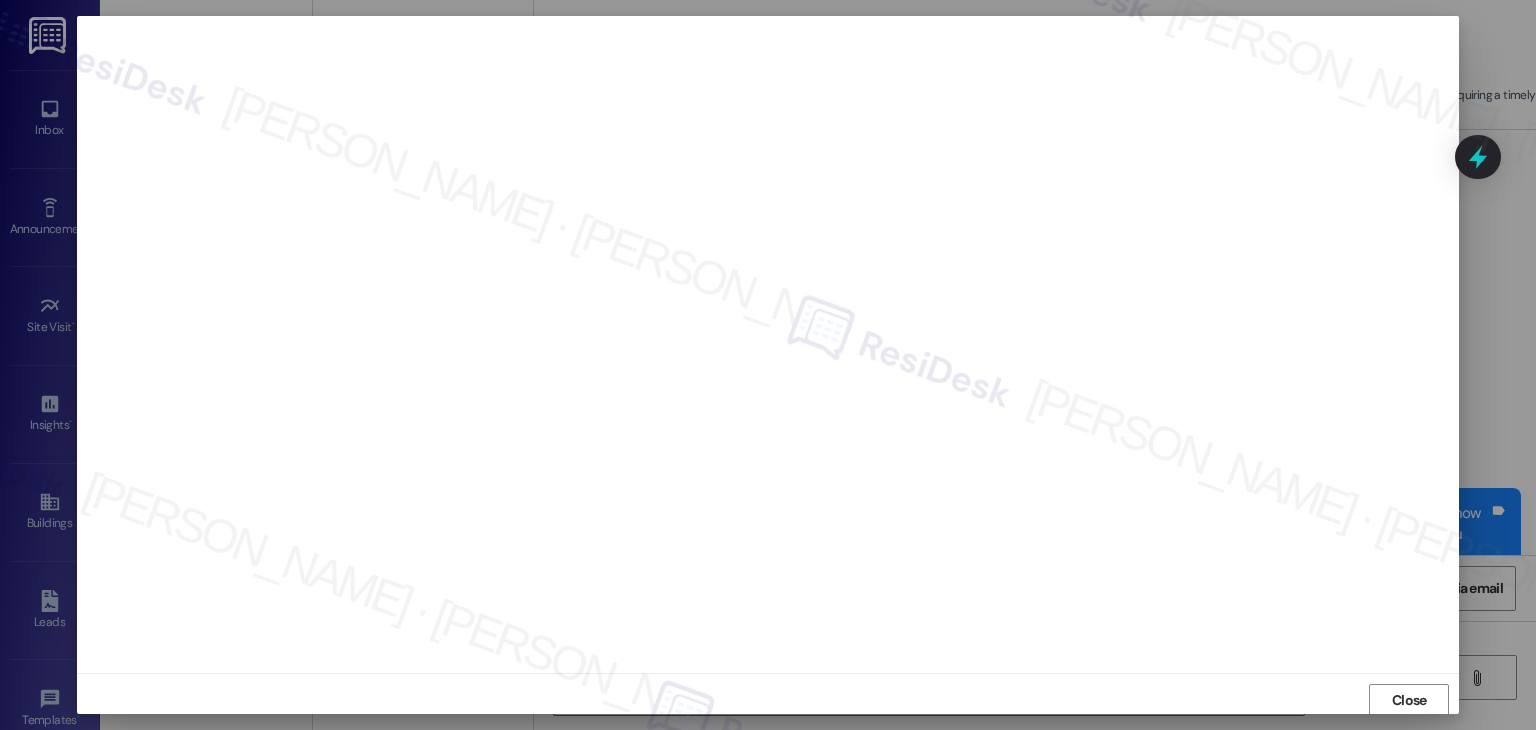scroll, scrollTop: 1, scrollLeft: 0, axis: vertical 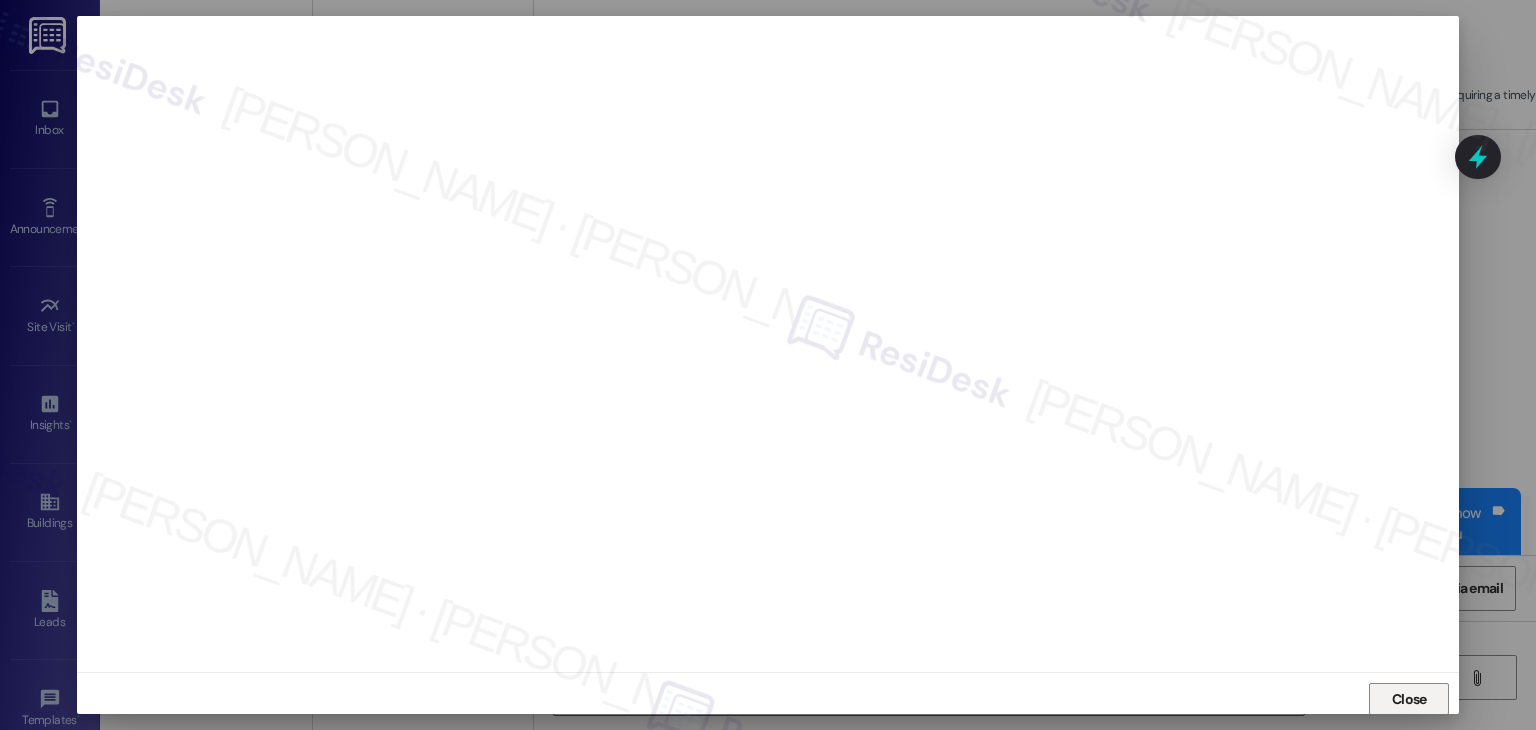 click on "Close" at bounding box center (1409, 699) 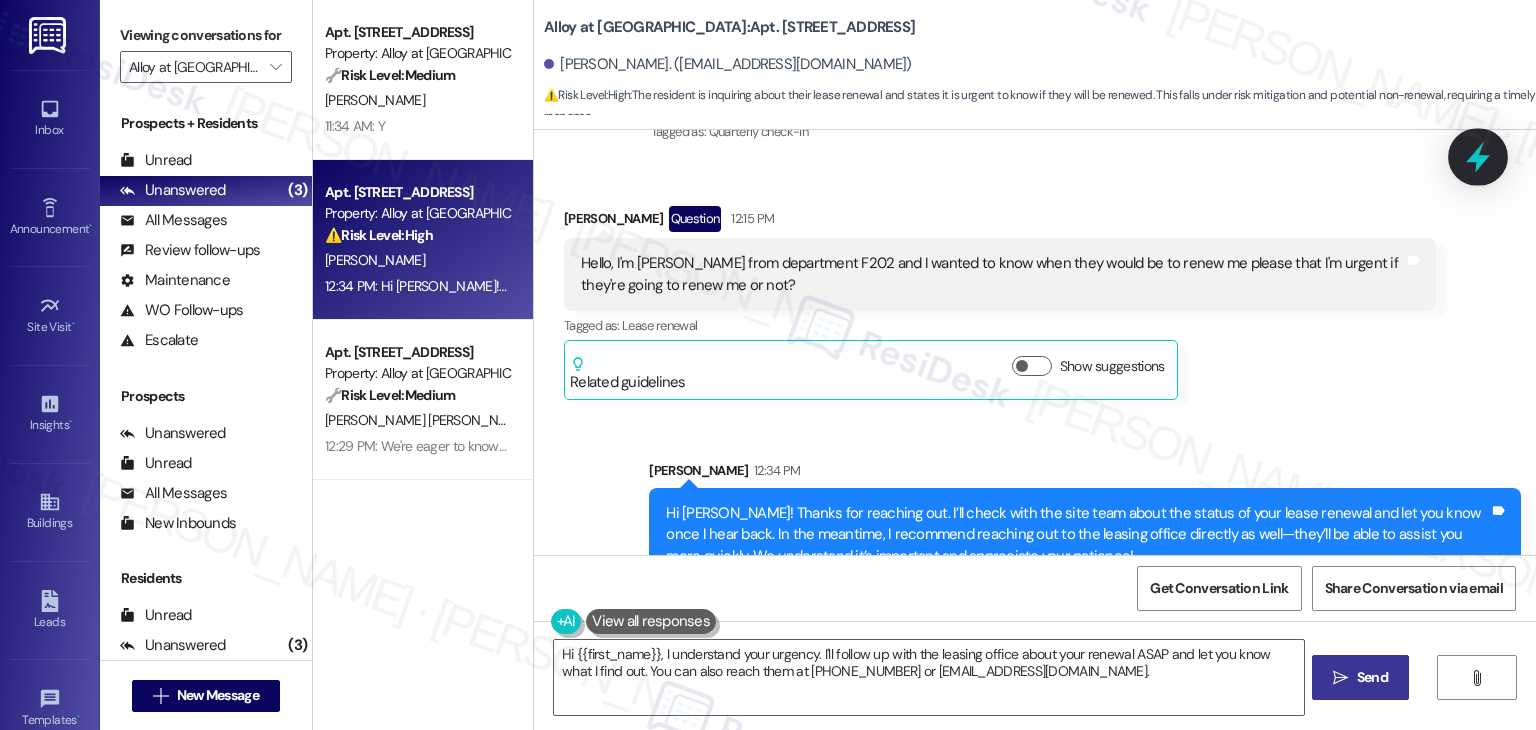 click at bounding box center (1478, 156) 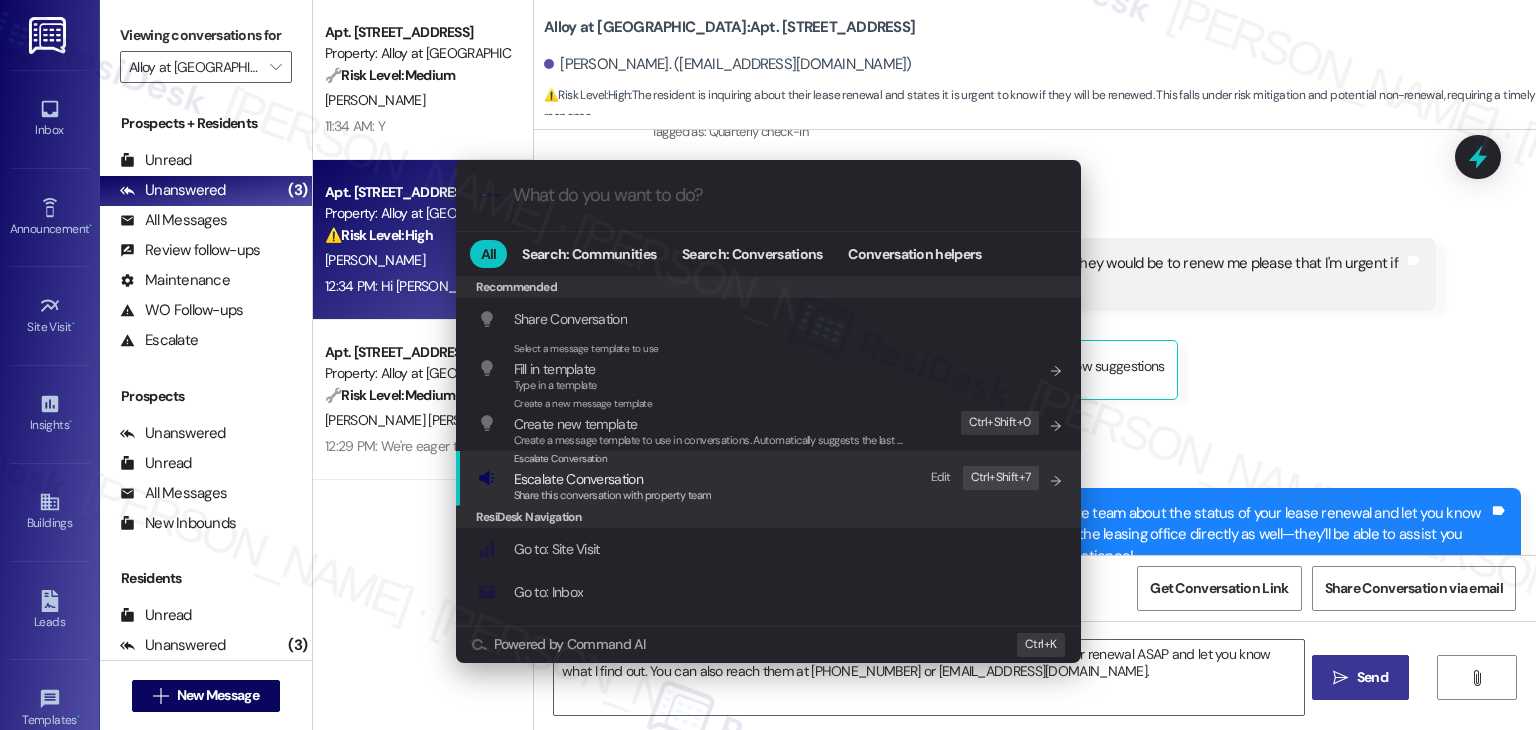 click on "Share this conversation with property team" at bounding box center [613, 495] 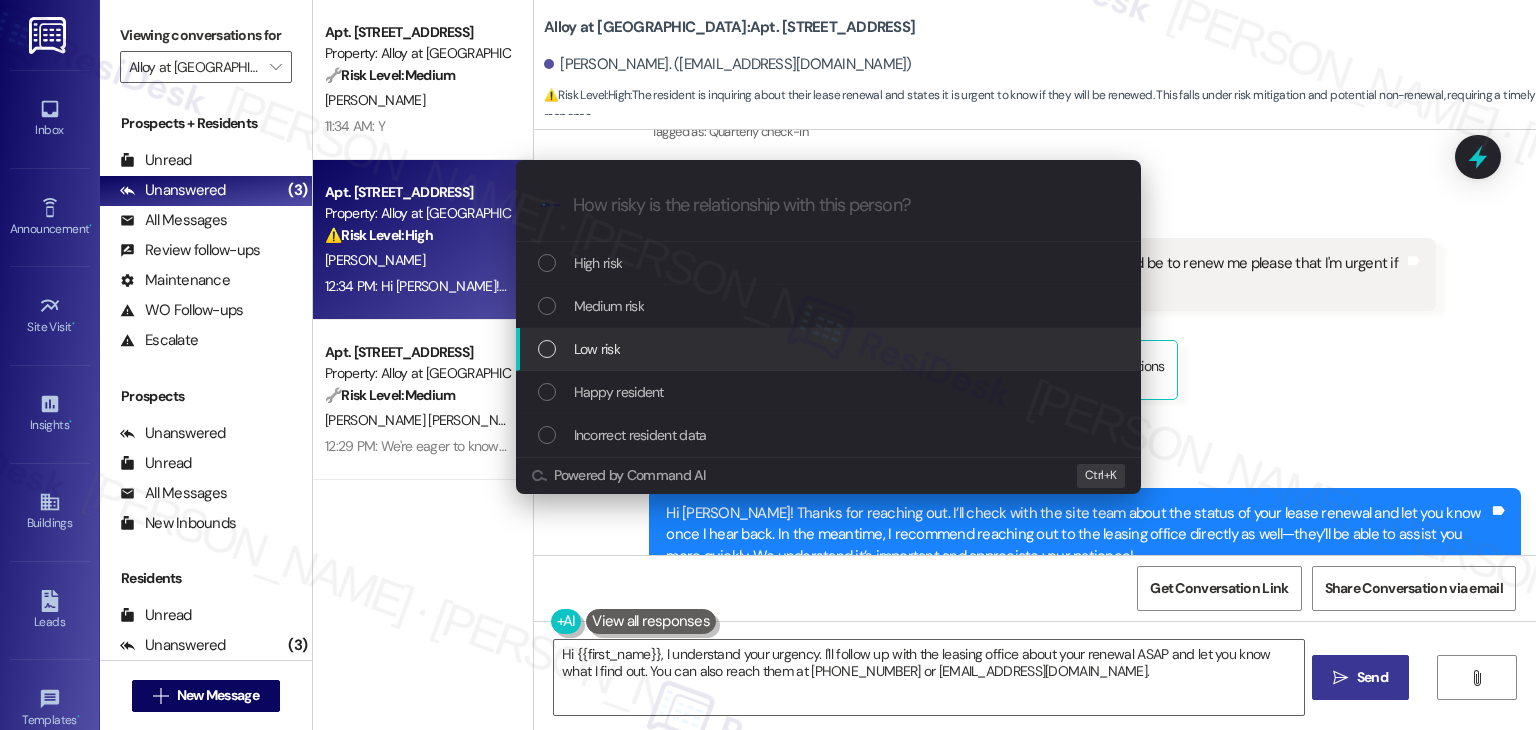 click at bounding box center (547, 349) 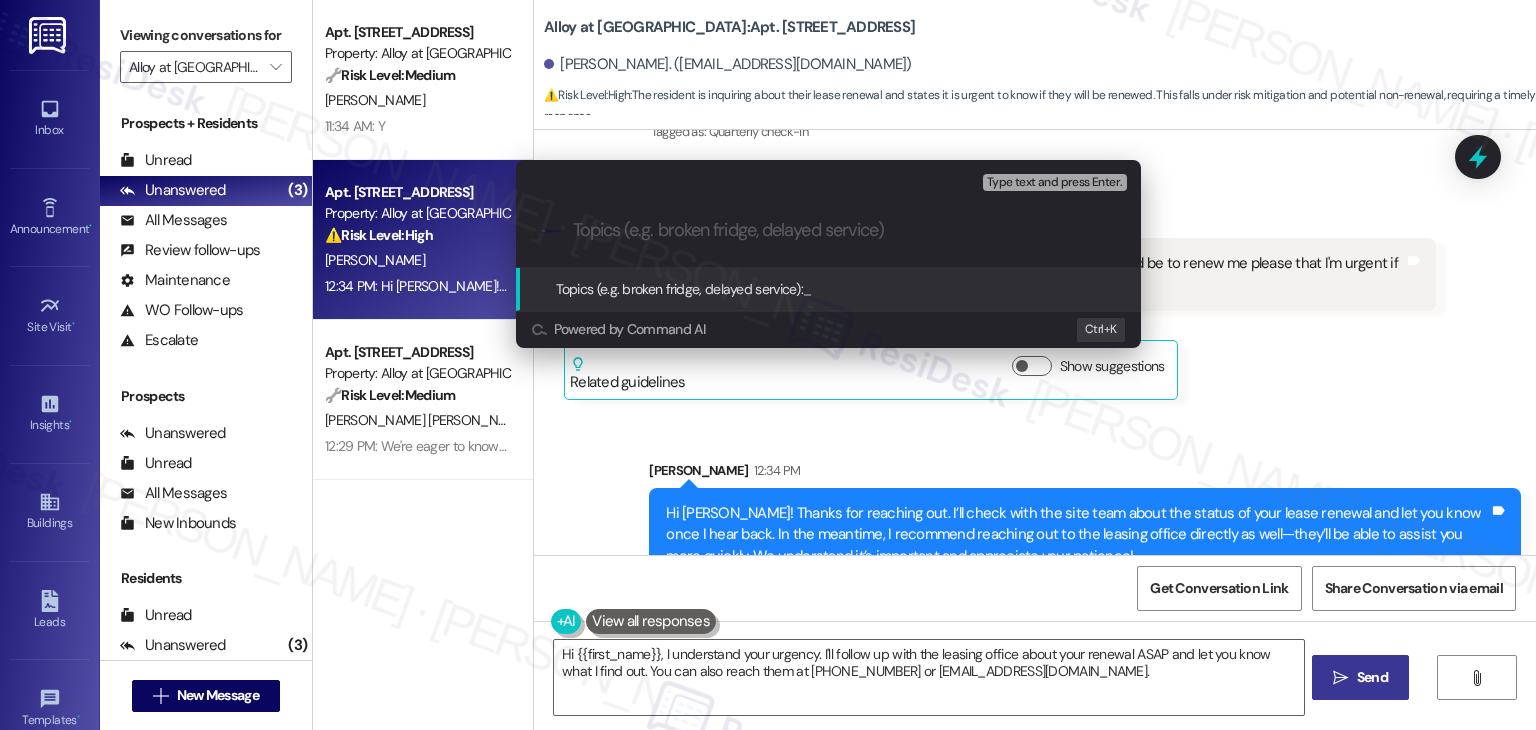 paste on "Lease Renewal Request – Apt. F20" 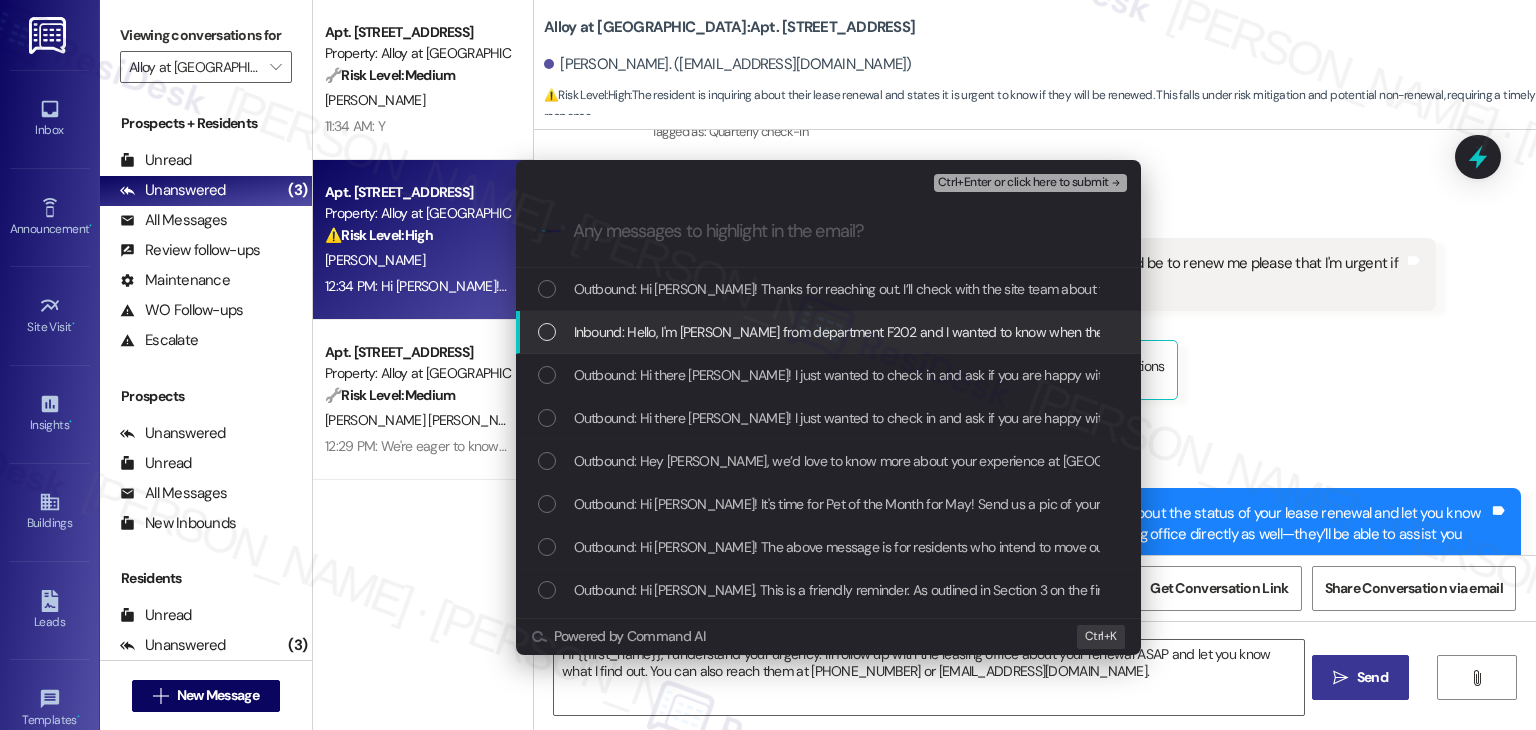 click on "Escalate Conversation Low risk Lease Renewal Request – Apt. F20 Any messages to highlight in the email? Ctrl+Enter or click here to submit .cls-1{fill:#0a055f;}.cls-2{fill:#0cc4c4;} resideskLogoBlueOrange Outbound: Hi [PERSON_NAME]! Thanks for reaching out. I’ll check with the site team about the status of your lease renewal and let you know once I hear back. In the meantime, I recommend reaching out to the leasing office directly as well—they’ll be able to assist you more quickly. We understand it’s important and appreciate your patience! Inbound: Hello, I'm [PERSON_NAME] from department F202 and I wanted to know when they would be to renew me please that I'm urgent if they're going to renew me or not? Outbound: Hi there [PERSON_NAME]! I just wanted to check in and ask if you are happy with your home.  Feel free to answer with a quick (y/n) Outbound: Hi there [PERSON_NAME]! I just wanted to check in and ask if you are happy with your home.  Feel free to answer with a quick (y/n) Powered by Command AI Ctrl+ K" at bounding box center (768, 365) 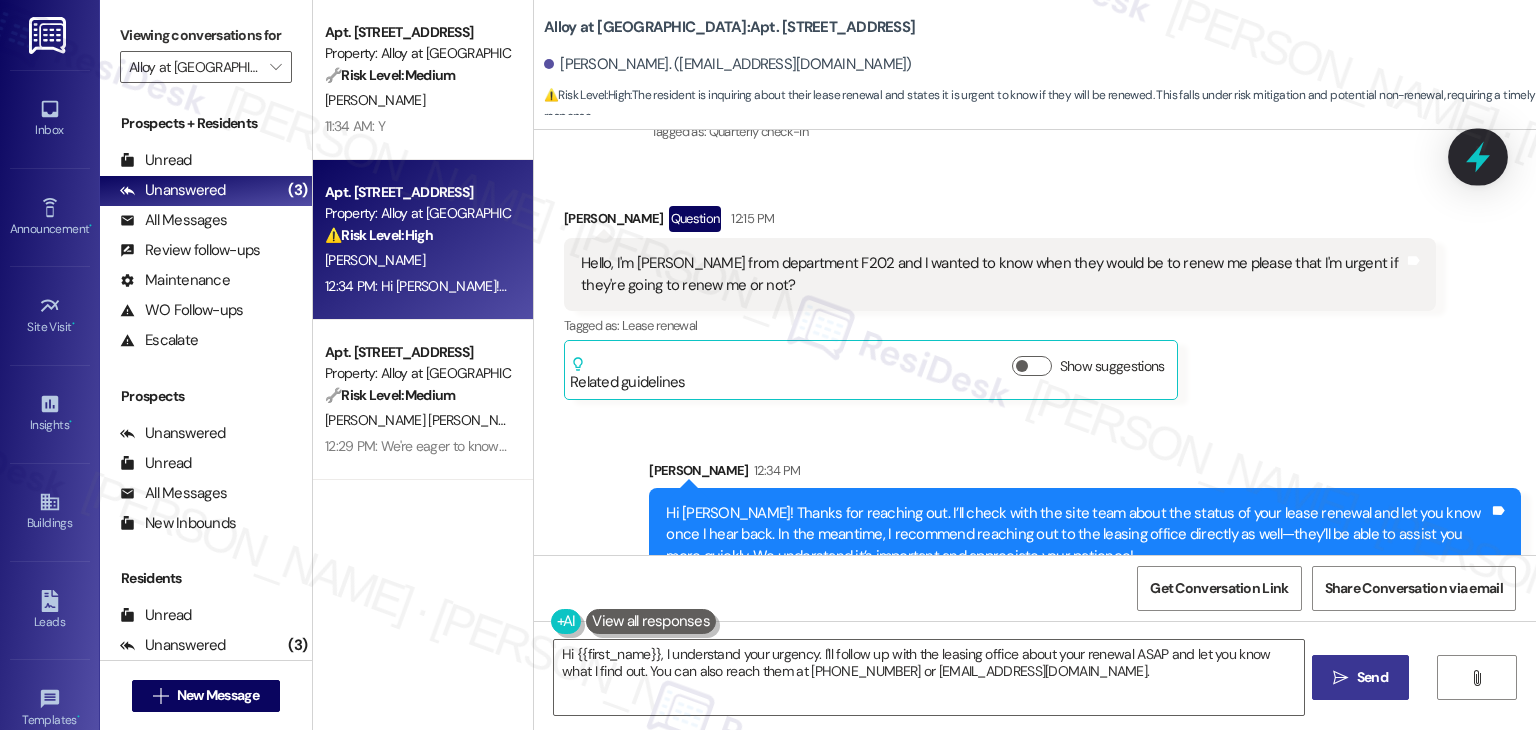 click 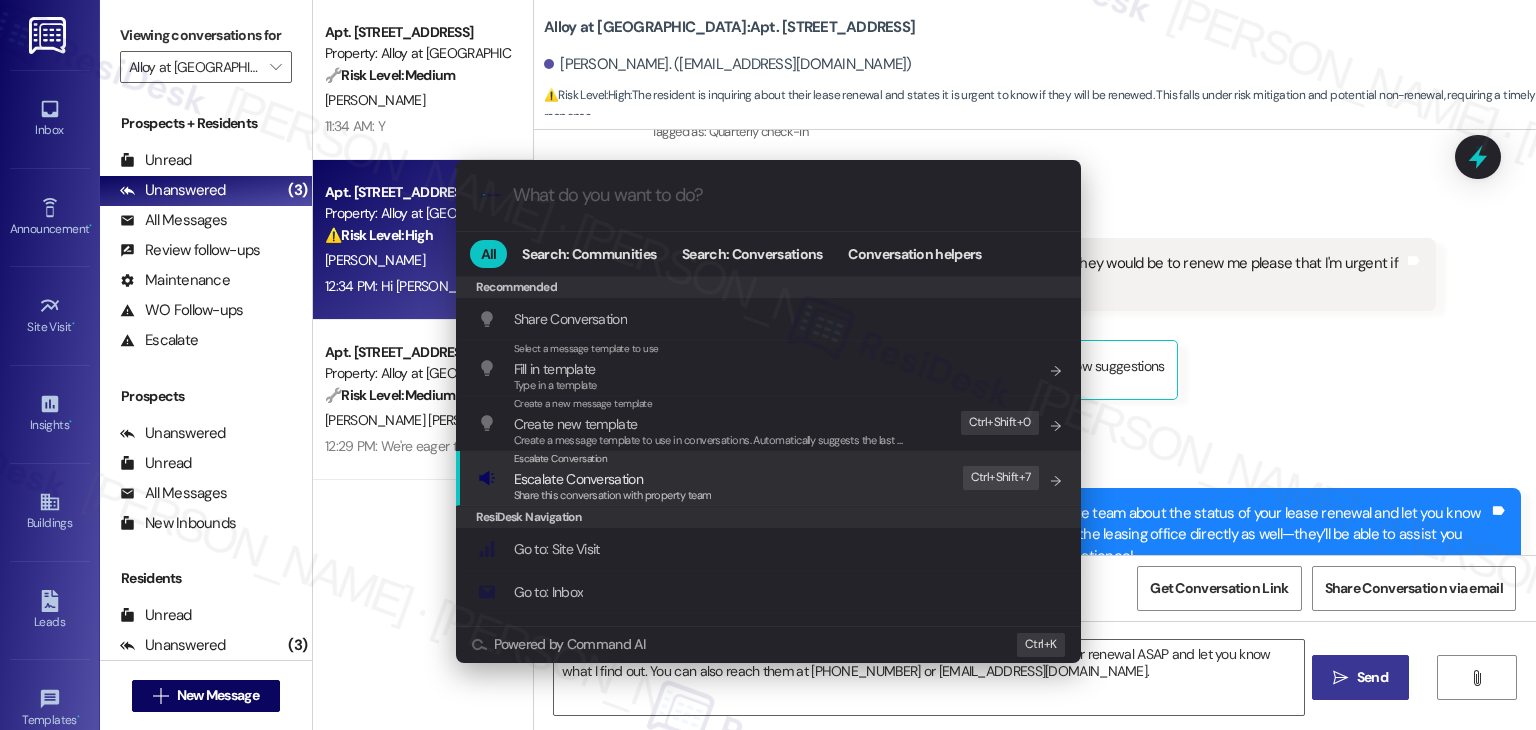 click on "Share this conversation with property team" at bounding box center (613, 495) 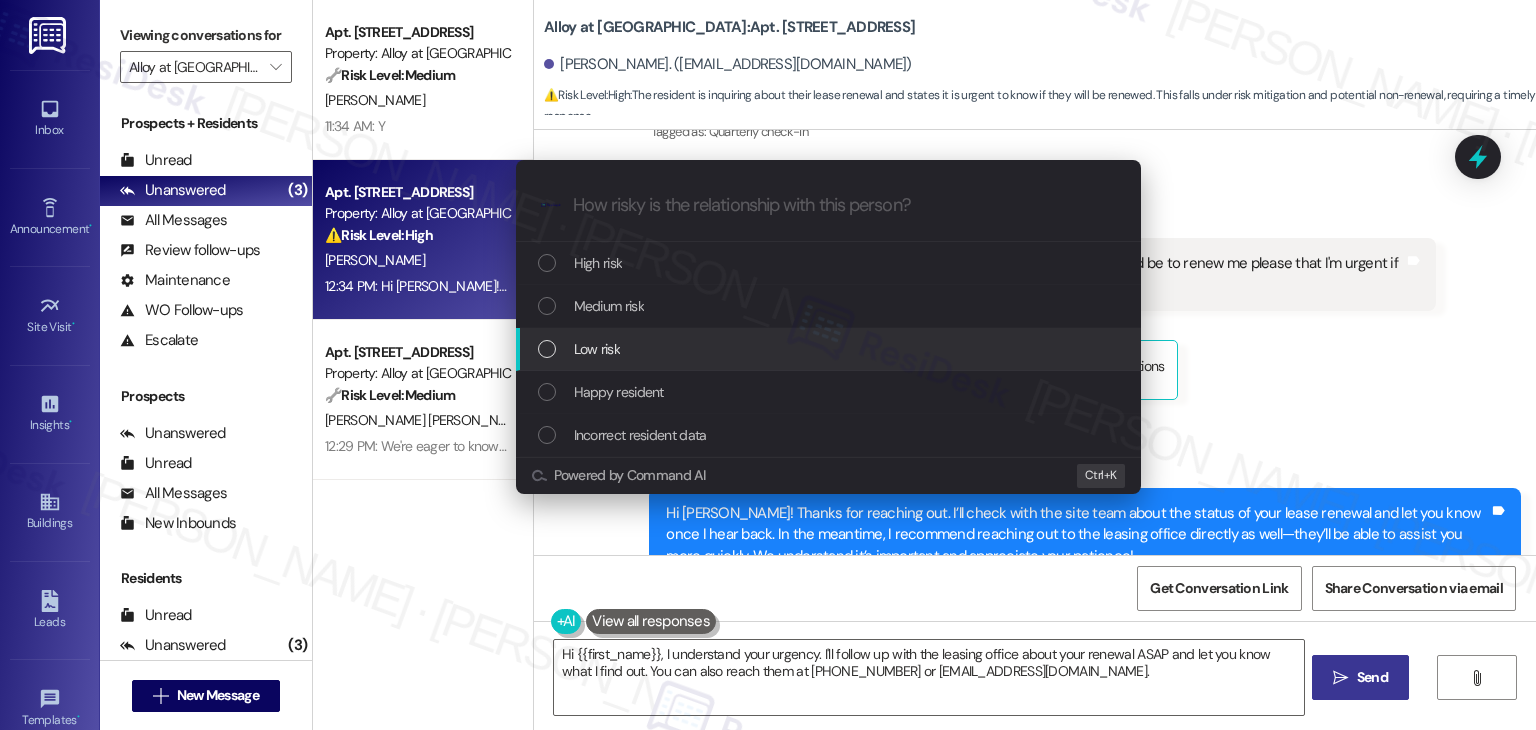 click at bounding box center [547, 349] 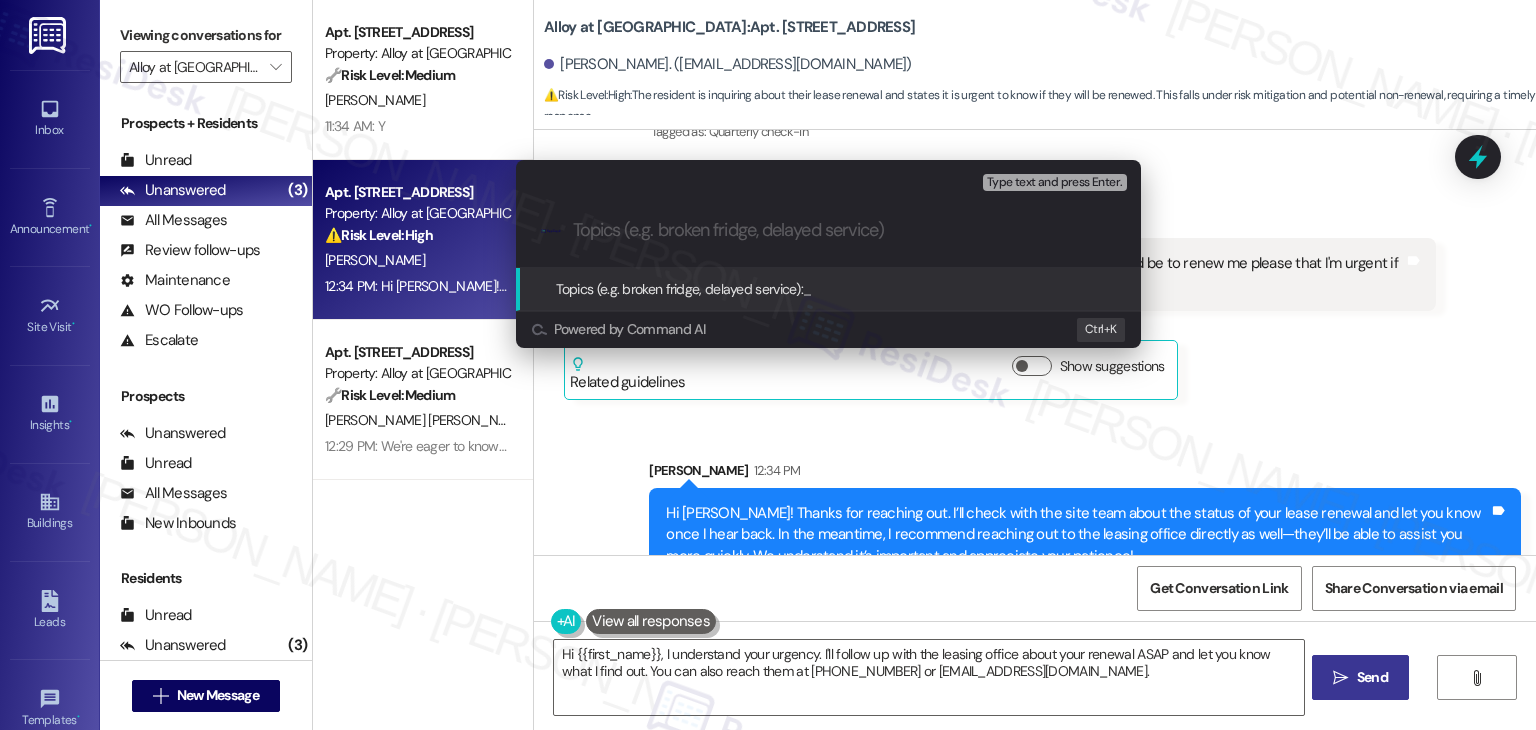 paste on "Lease Renewal Request – Apt. F20" 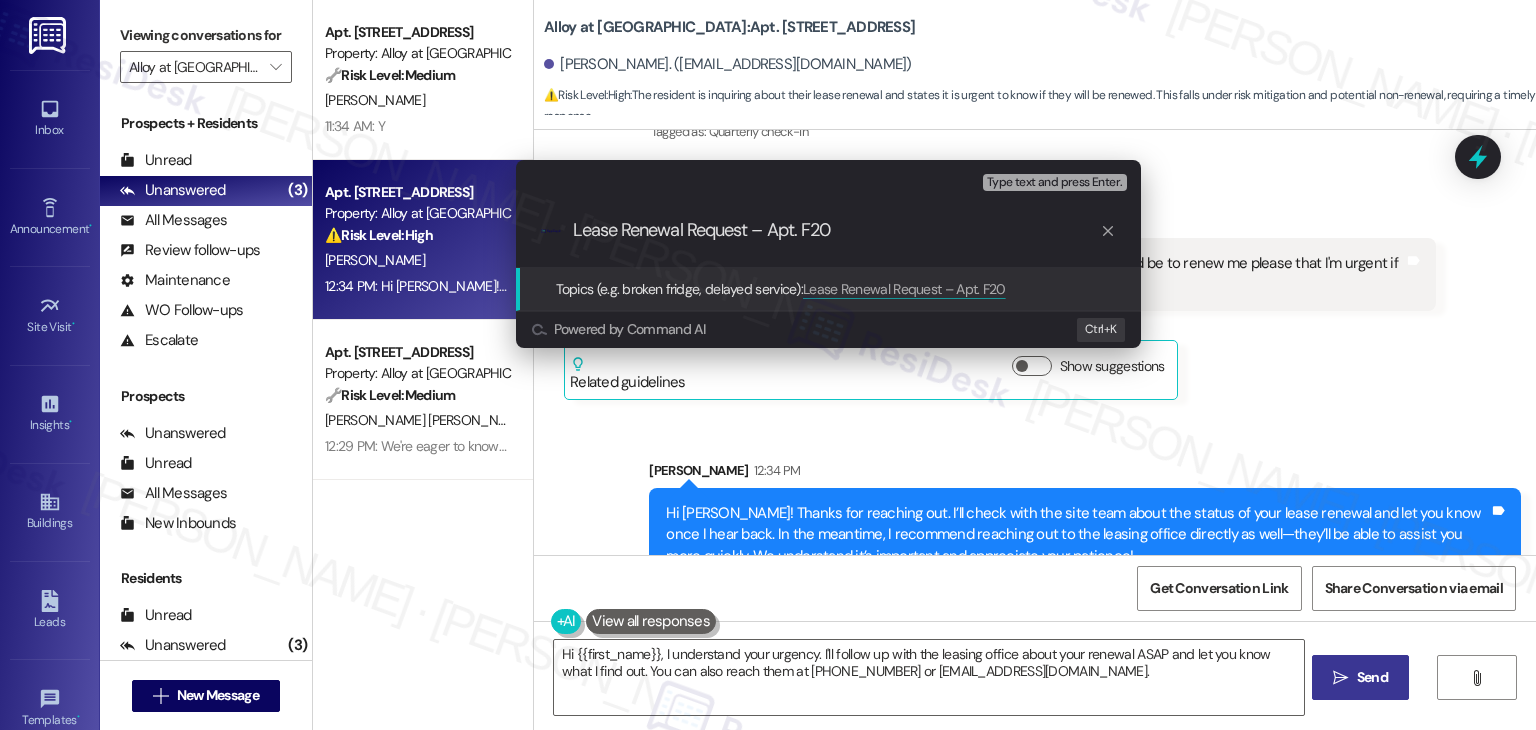 type on "Lease Renewal Request – Apt. F202" 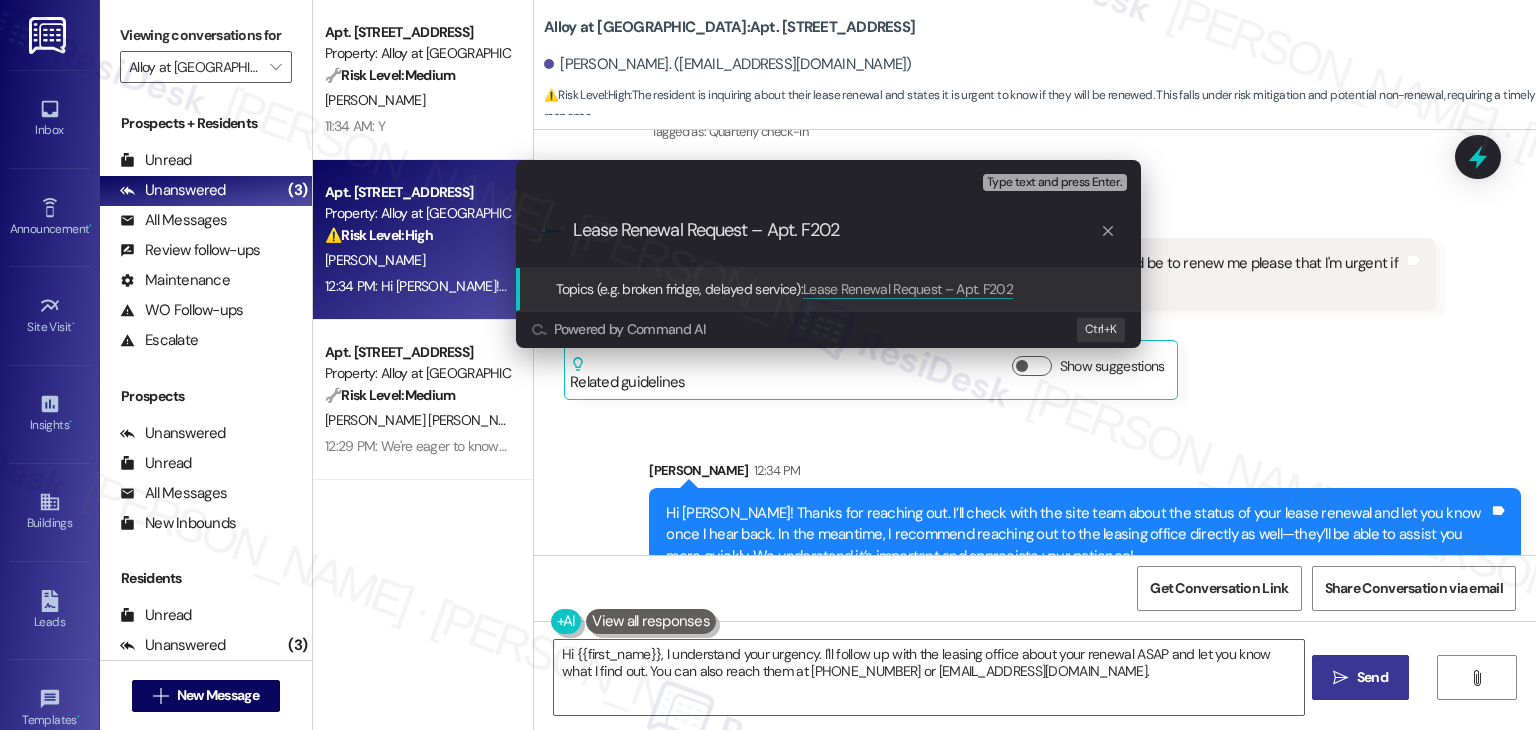 click on "Lease Renewal Request – Apt. F202" at bounding box center [836, 230] 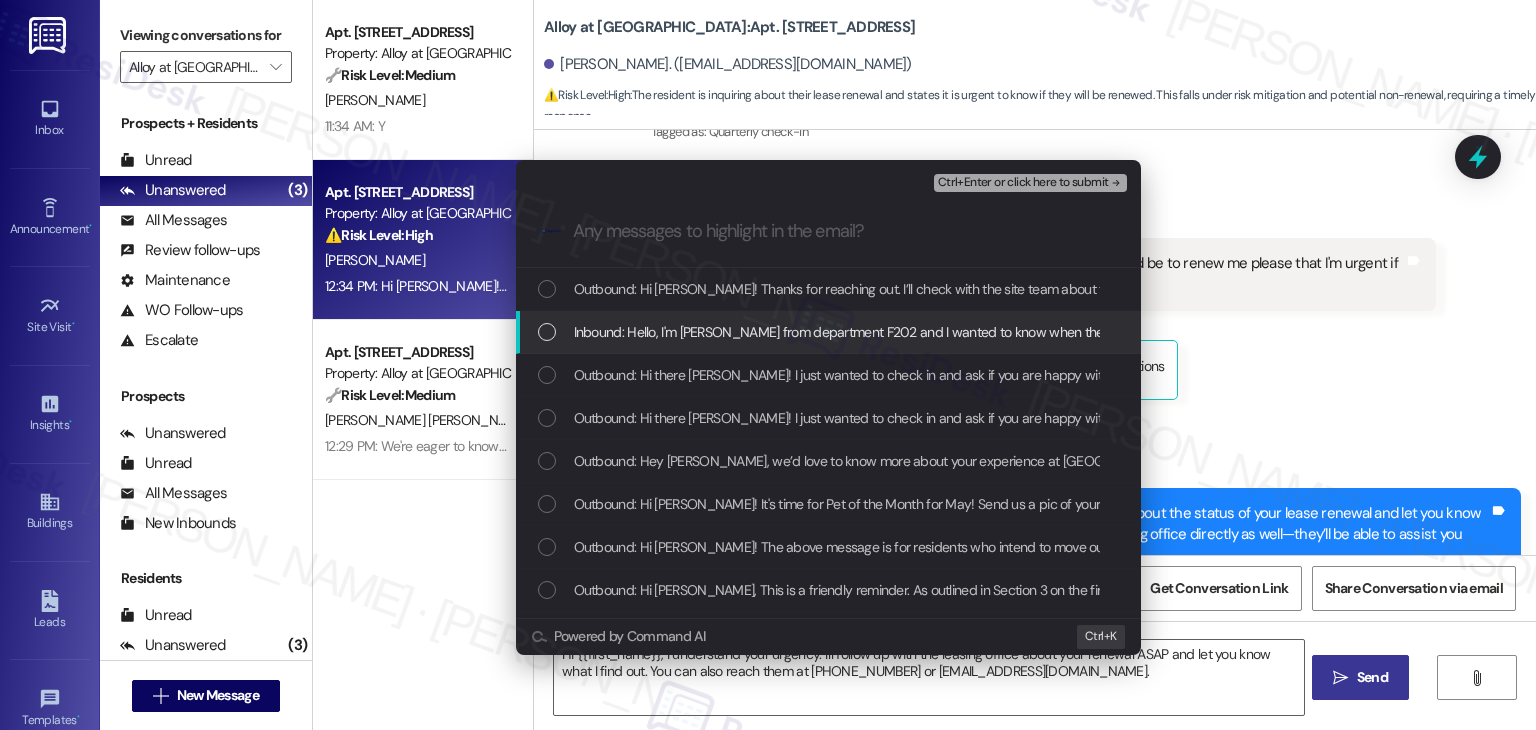 click at bounding box center (547, 332) 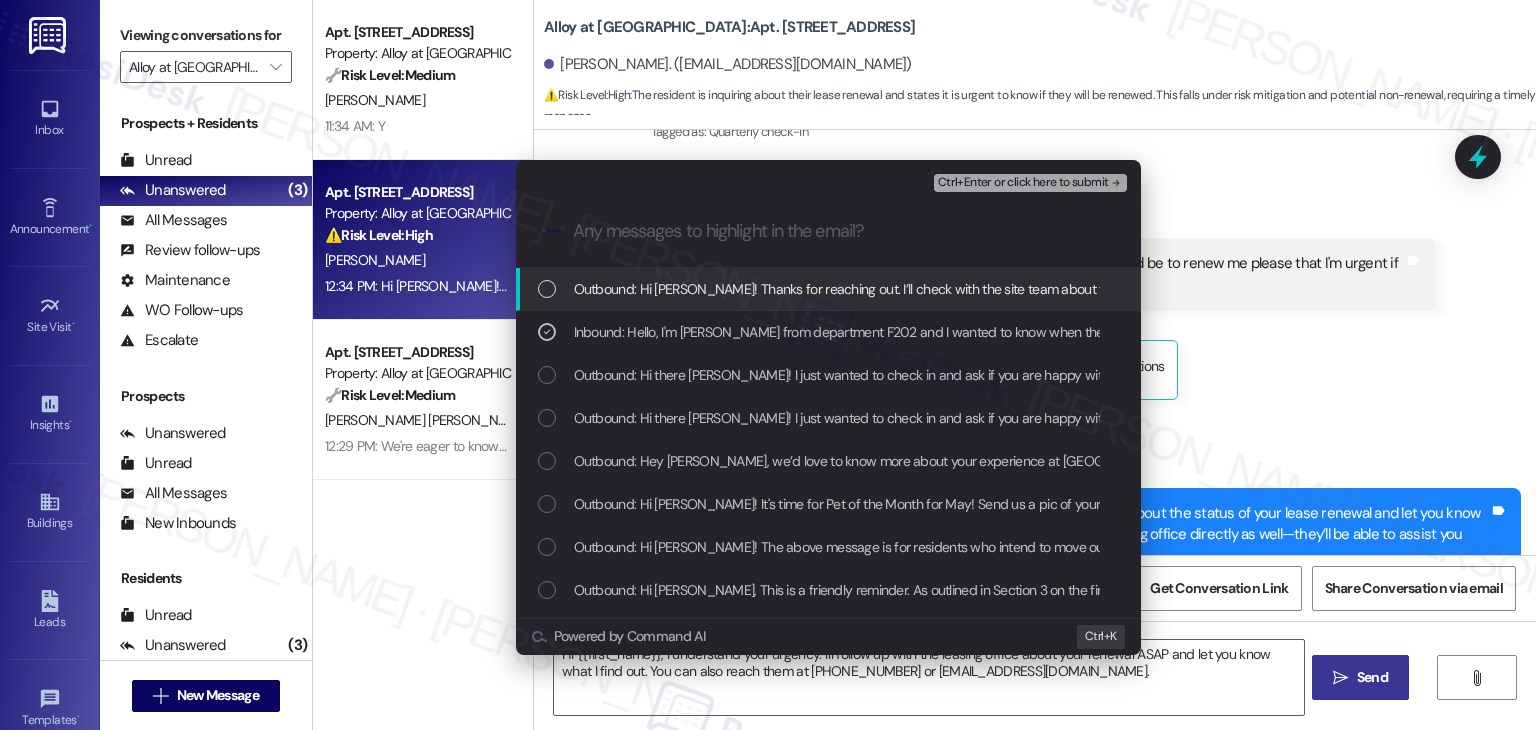 click on "Ctrl+Enter or click here to submit" at bounding box center [1023, 183] 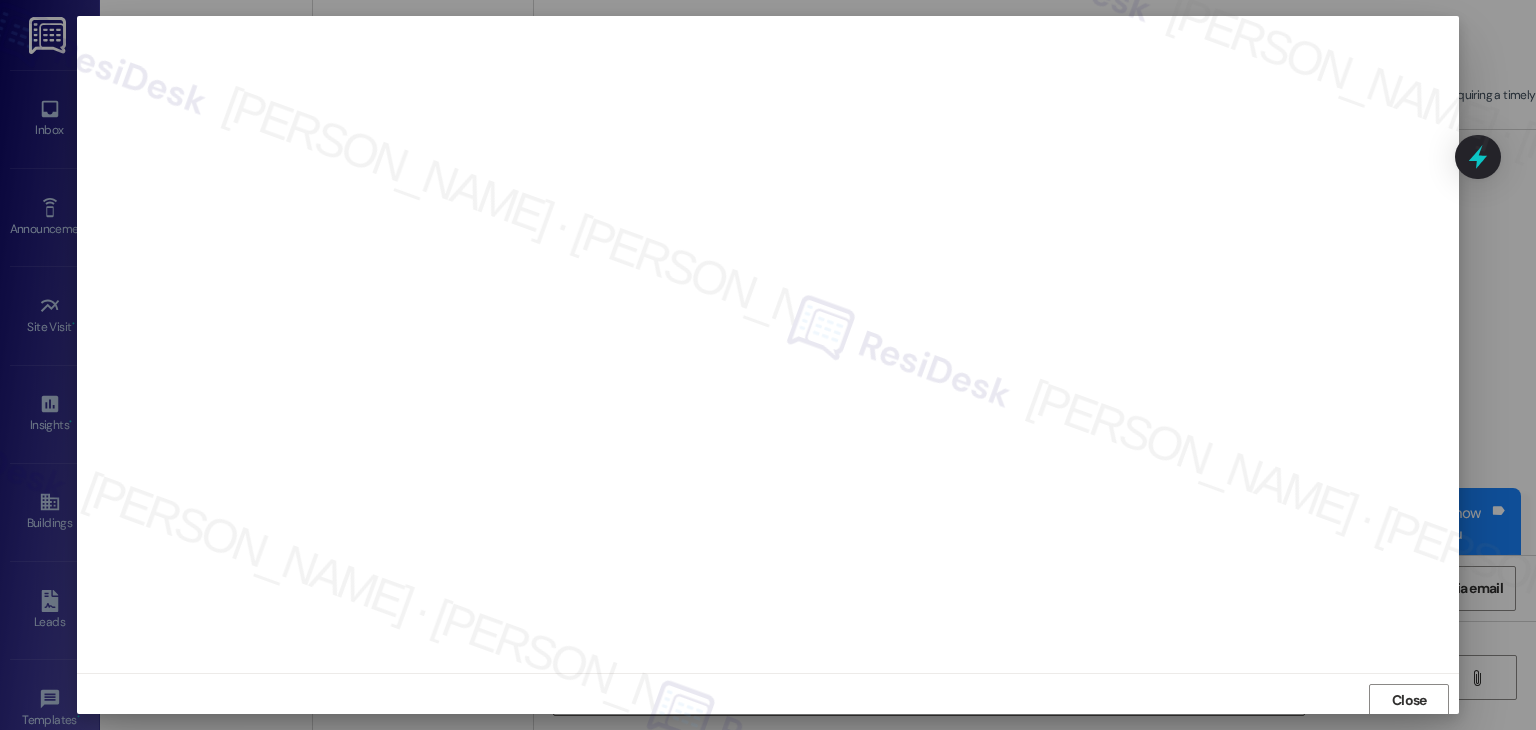 scroll, scrollTop: 1, scrollLeft: 0, axis: vertical 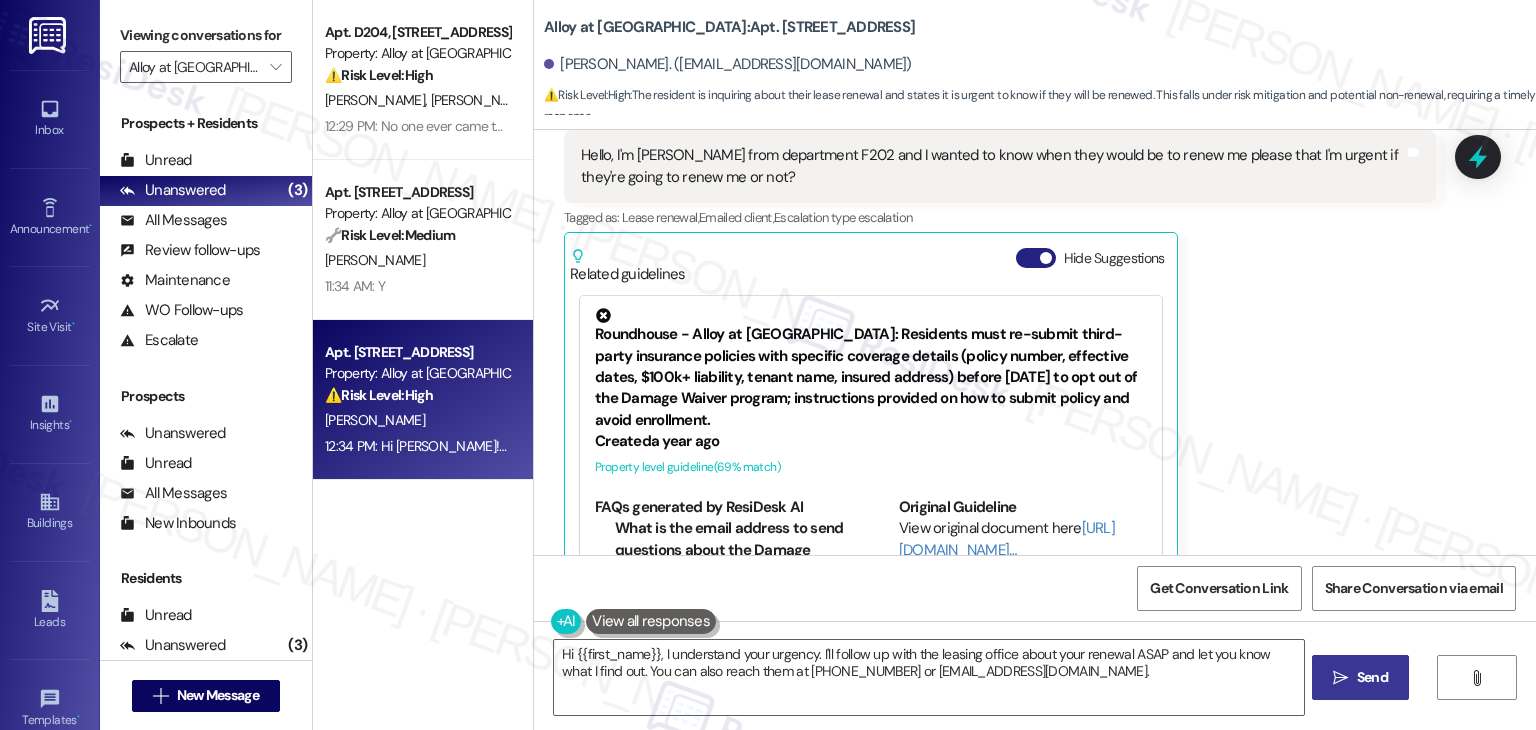 click on "Hide Suggestions" at bounding box center (1036, 258) 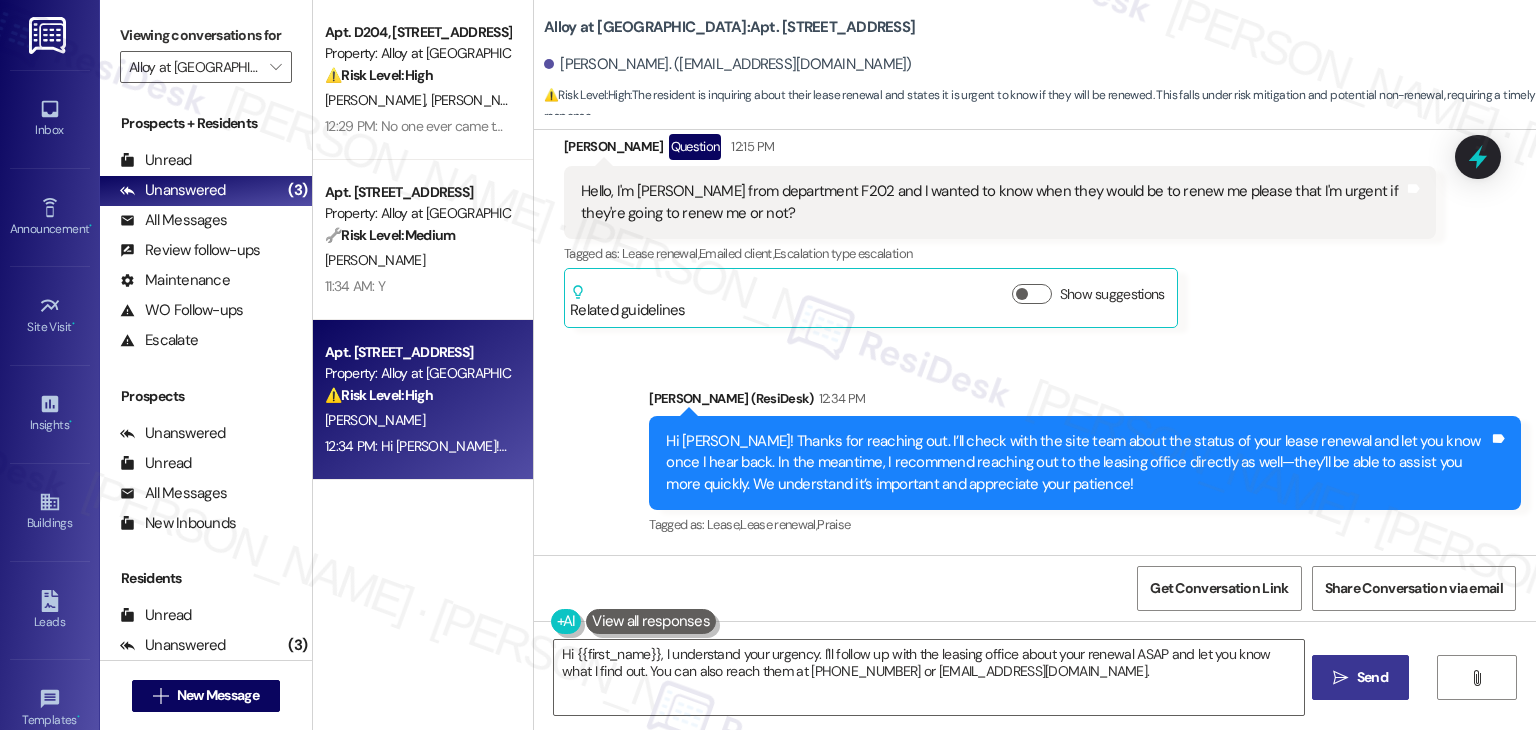 scroll, scrollTop: 3701, scrollLeft: 0, axis: vertical 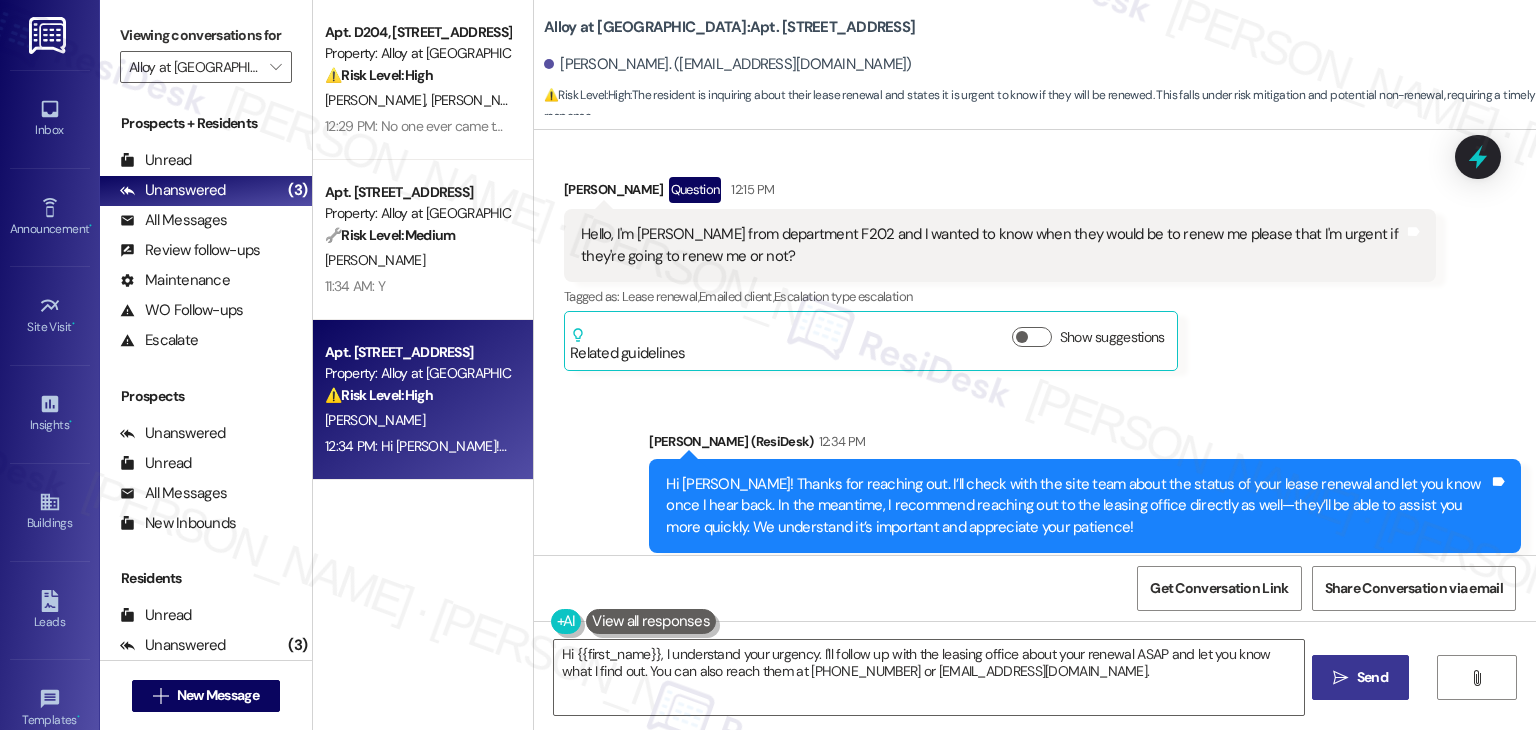 click on "Sent via SMS [PERSON_NAME]   (ResiDesk) 12:34 PM Hi [PERSON_NAME]! Thanks for reaching out. I’ll check with the site team about the status of your lease renewal and let you know once I hear back. In the meantime, I recommend reaching out to the leasing office directly as well—they’ll be able to assist you more quickly. We understand it’s important and appreciate your patience! Tags and notes Tagged as:   Lease ,  Click to highlight conversations about Lease Lease renewal ,  Click to highlight conversations about Lease renewal Praise Click to highlight conversations about Praise" at bounding box center [1035, 492] 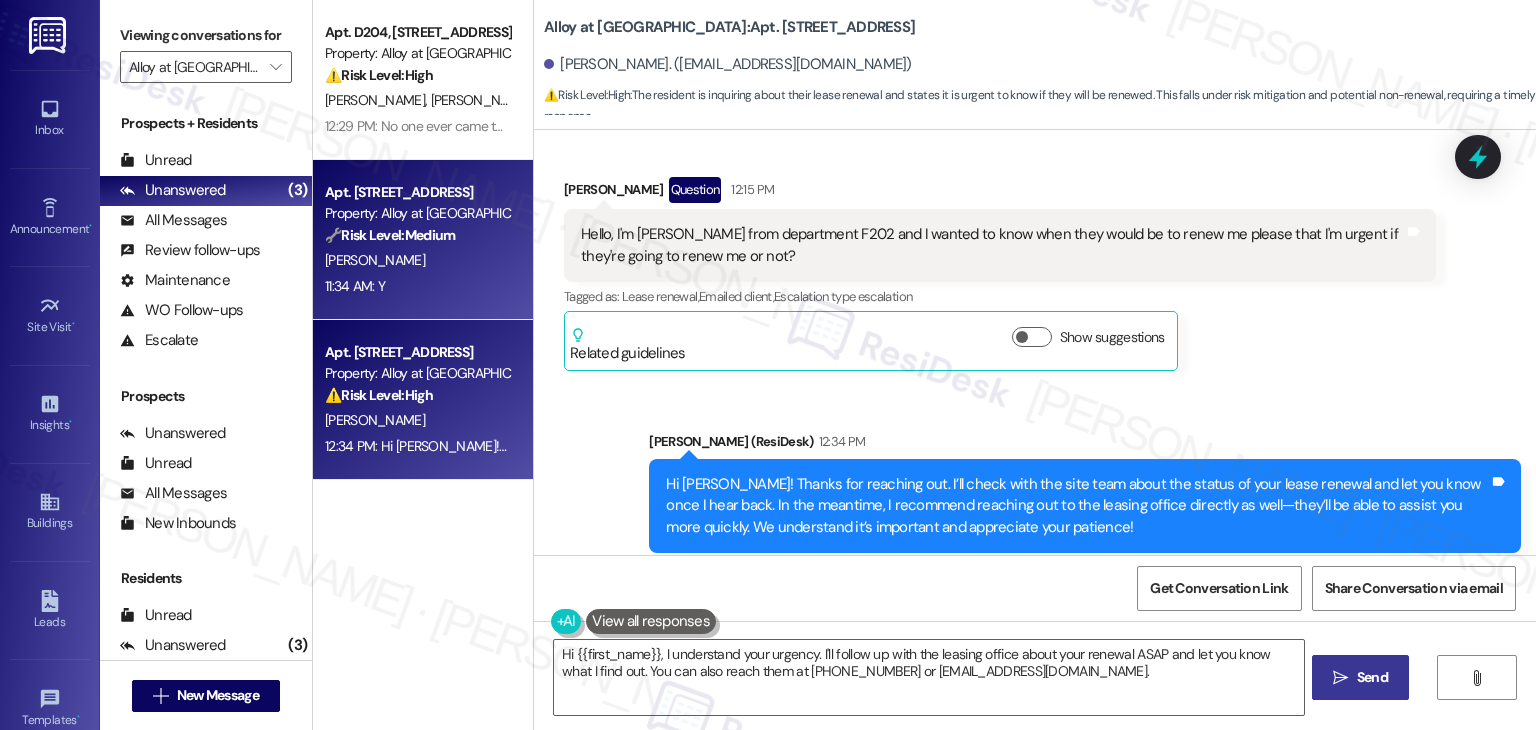 click on "11:34 AM: Y 11:34 AM: Y" at bounding box center [417, 286] 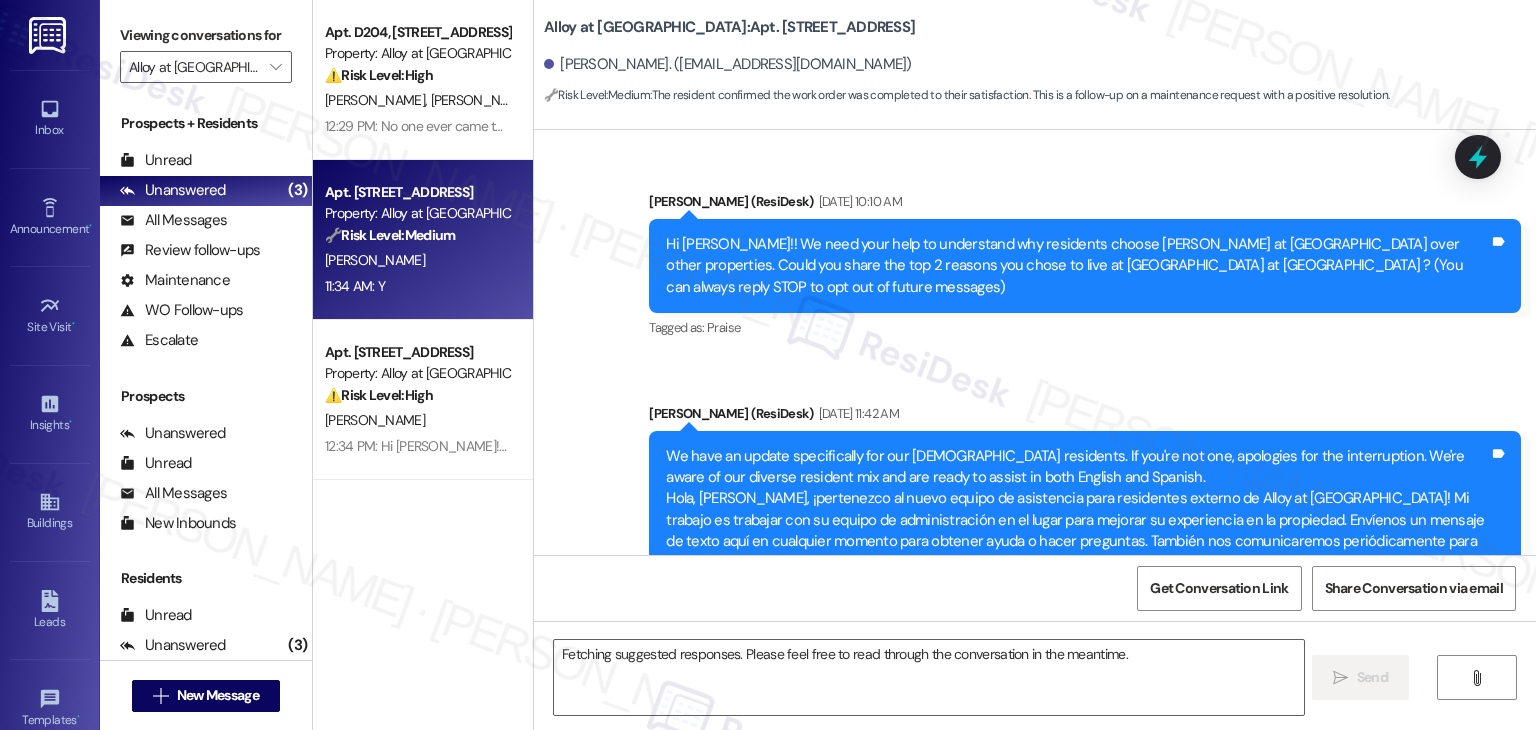 scroll, scrollTop: 10612, scrollLeft: 0, axis: vertical 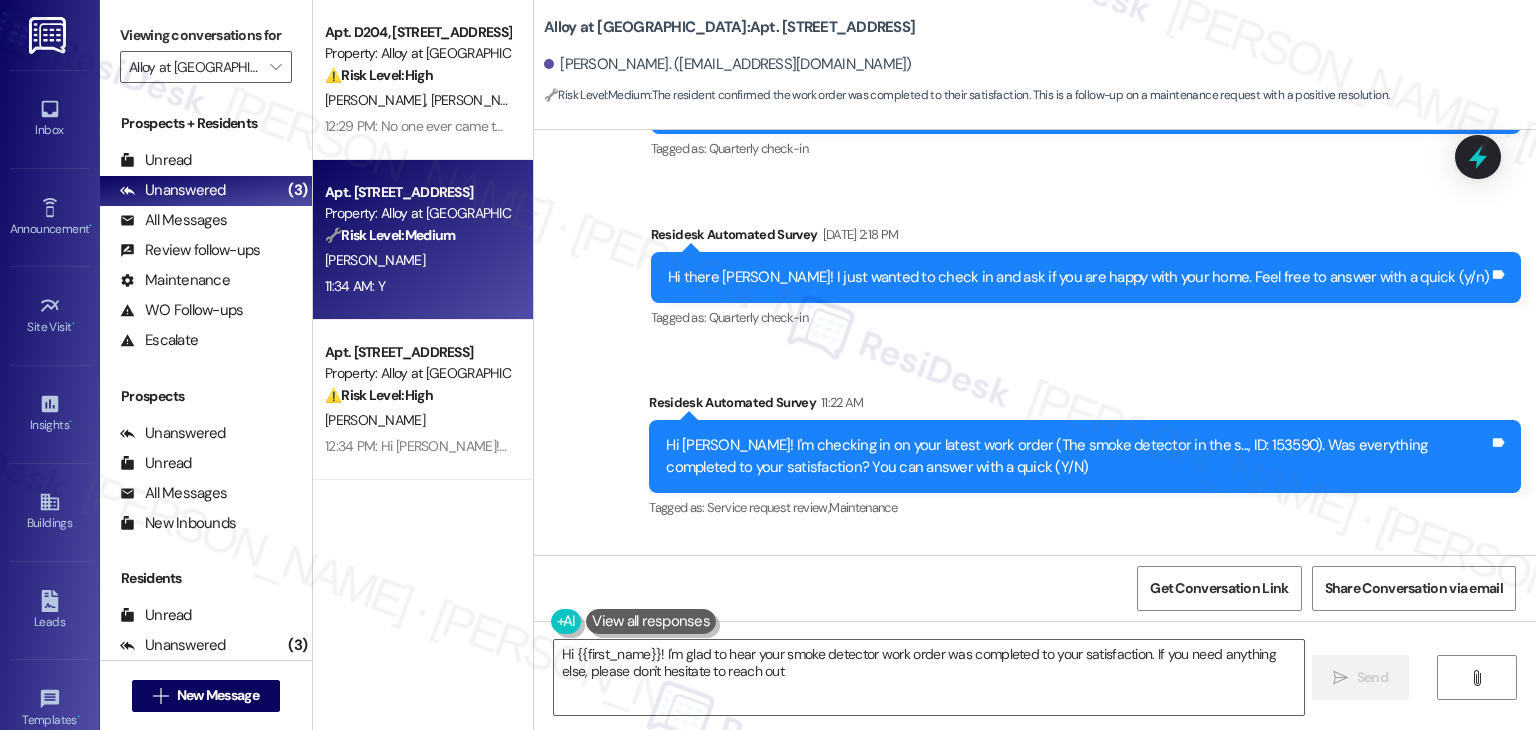 type on "Hi {{first_name}}! I'm glad to hear your smoke detector work order was completed to your satisfaction. If you need anything else, please don't hesitate to reach out!" 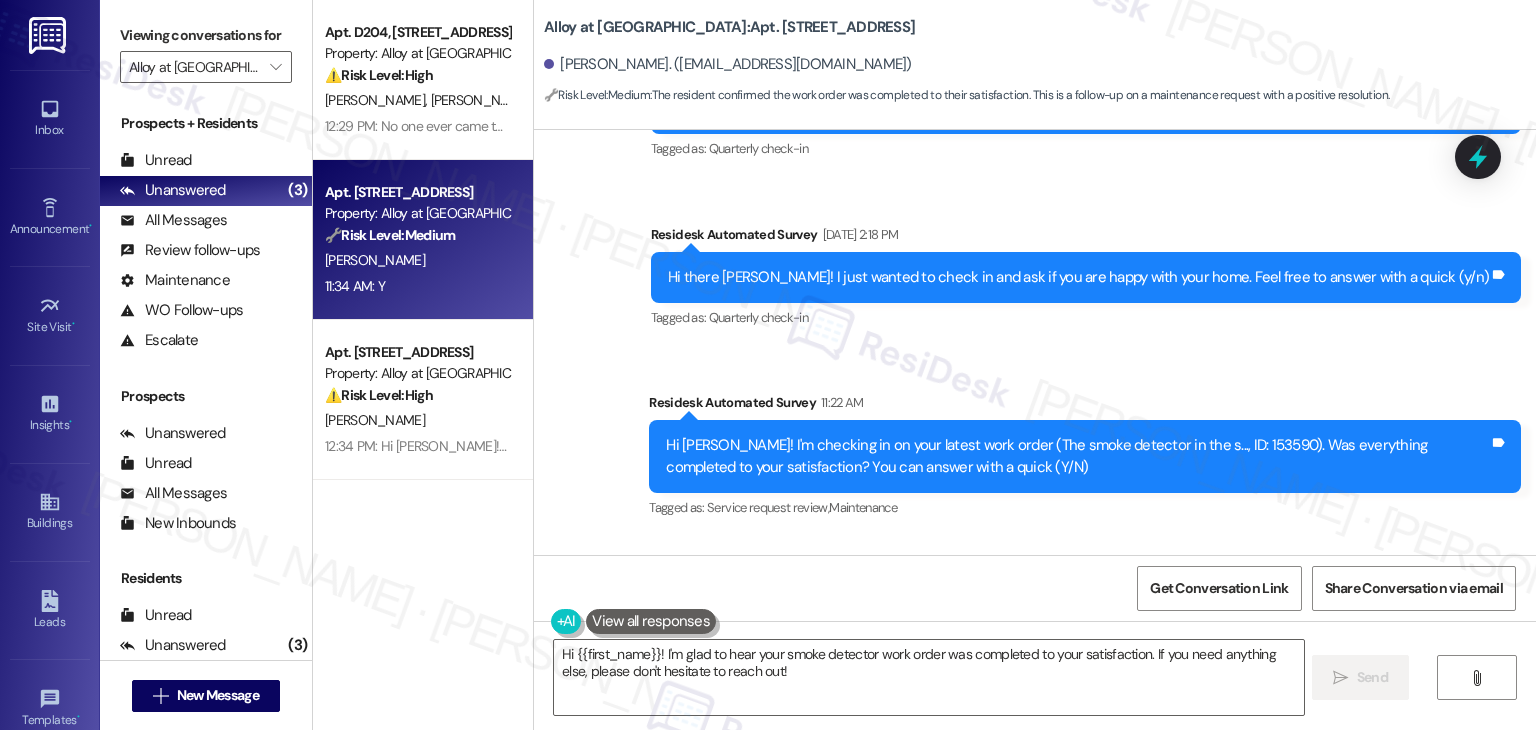 click on "Received via SMS [PERSON_NAME] 11:34 AM Y Tags and notes Tagged as:   Positive response Click to highlight conversations about Positive response" at bounding box center (1035, 622) 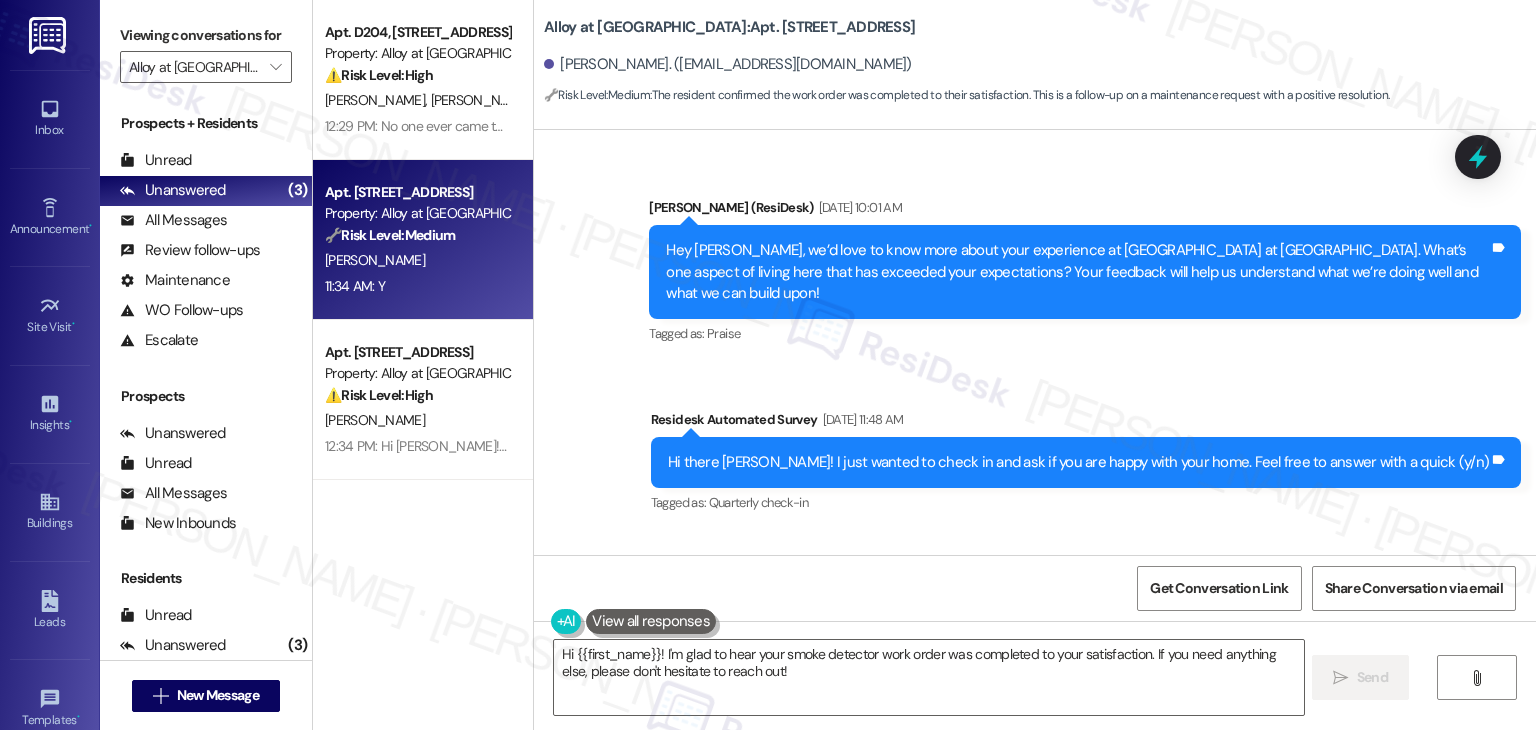 scroll, scrollTop: 10612, scrollLeft: 0, axis: vertical 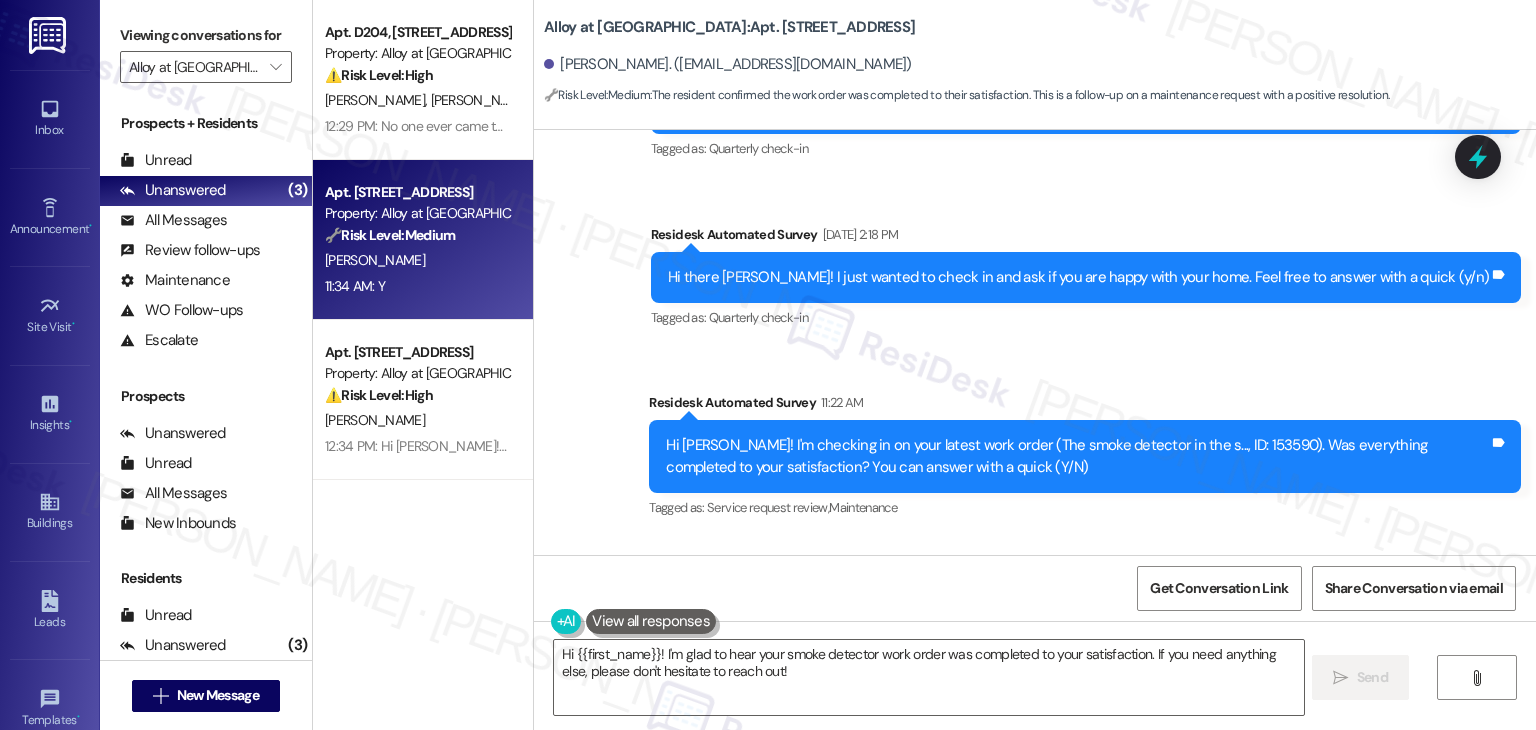 click on "Received via SMS [PERSON_NAME] 11:34 AM Y Tags and notes Tagged as:   Positive response Click to highlight conversations about Positive response" at bounding box center (1035, 622) 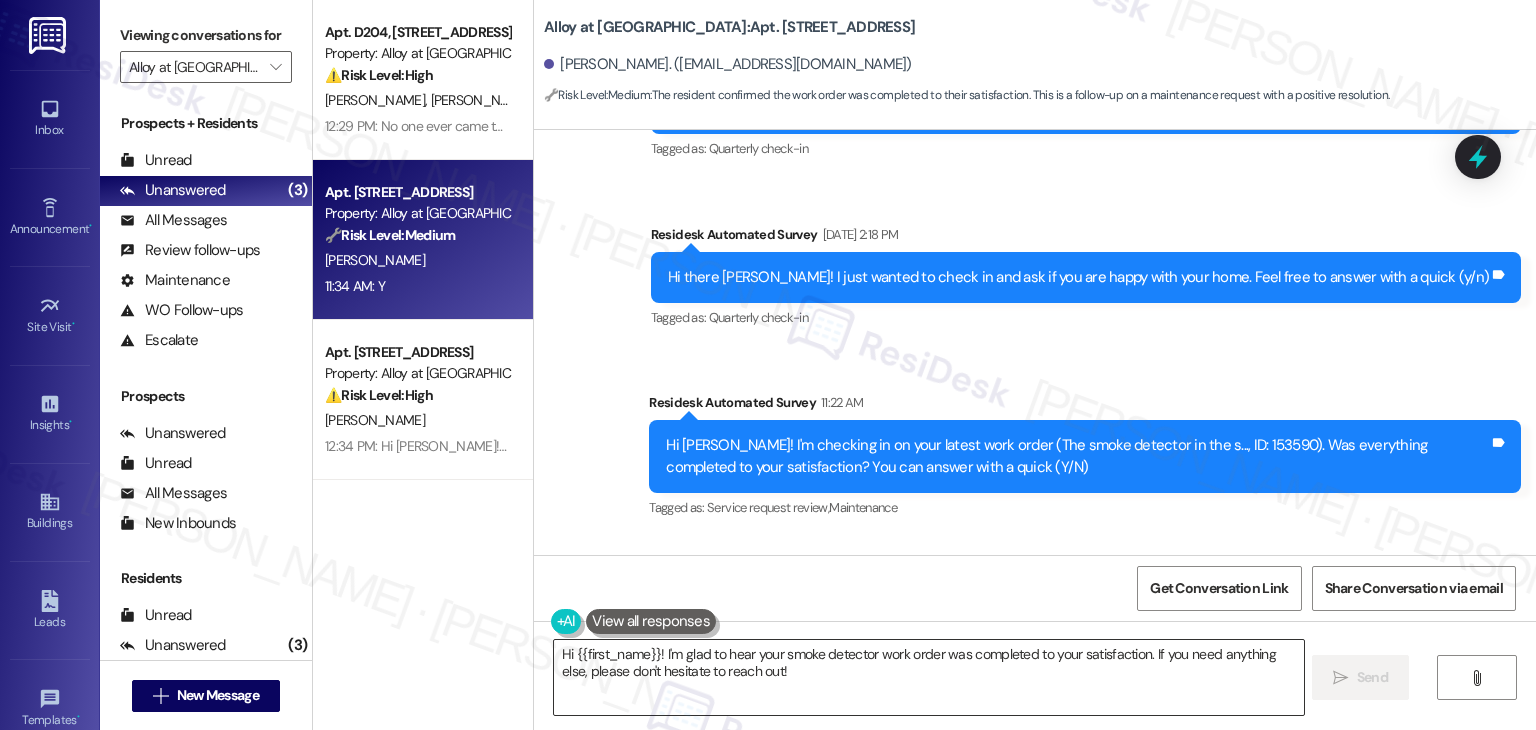 click on "Hi {{first_name}}! I'm glad to hear your smoke detector work order was completed to your satisfaction. If you need anything else, please don't hesitate to reach out!" at bounding box center [928, 677] 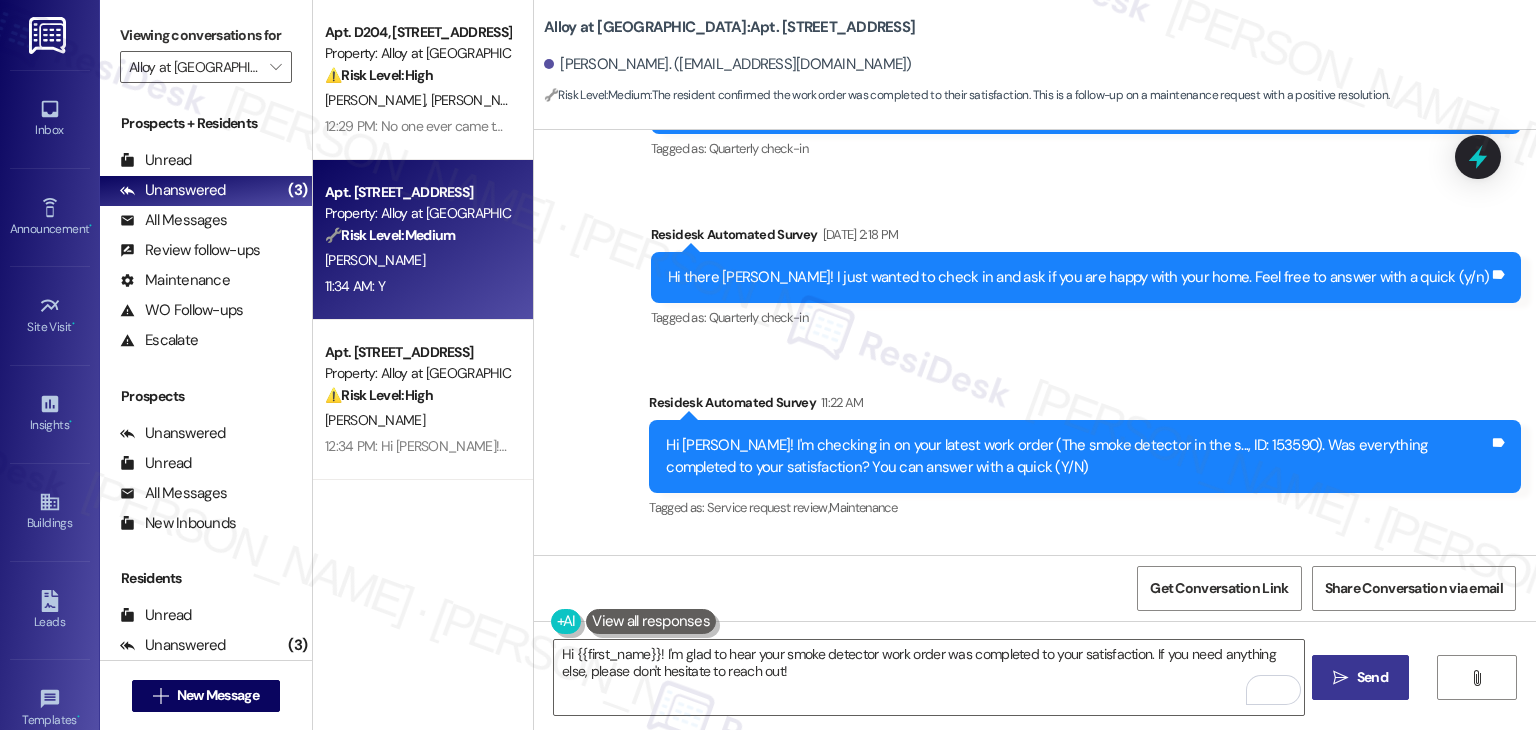 click on "Send" at bounding box center [1372, 677] 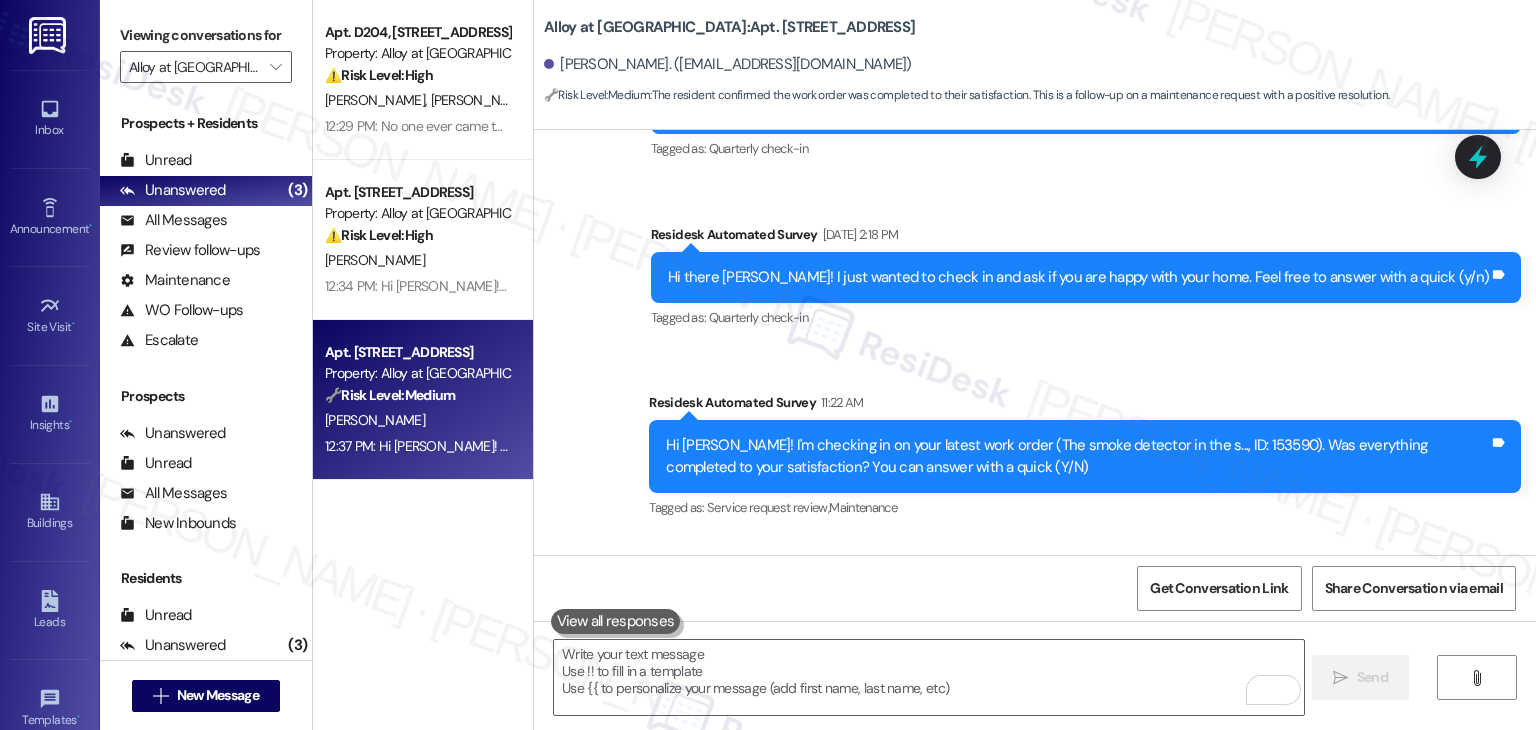 scroll, scrollTop: 10611, scrollLeft: 0, axis: vertical 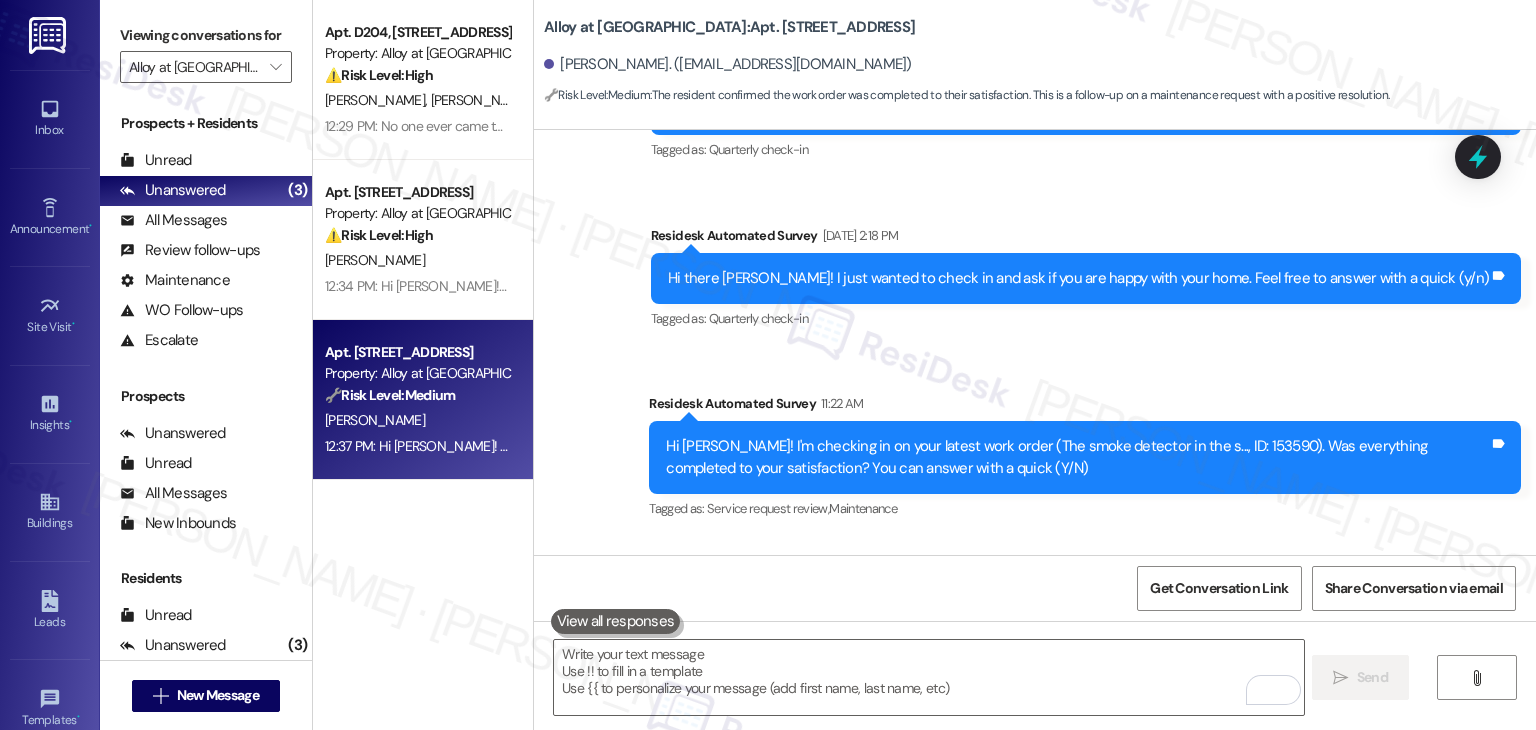 click on "Received via SMS [PERSON_NAME] 11:34 AM Y Tags and notes Tagged as:   Positive response Click to highlight conversations about Positive response" at bounding box center (1035, 623) 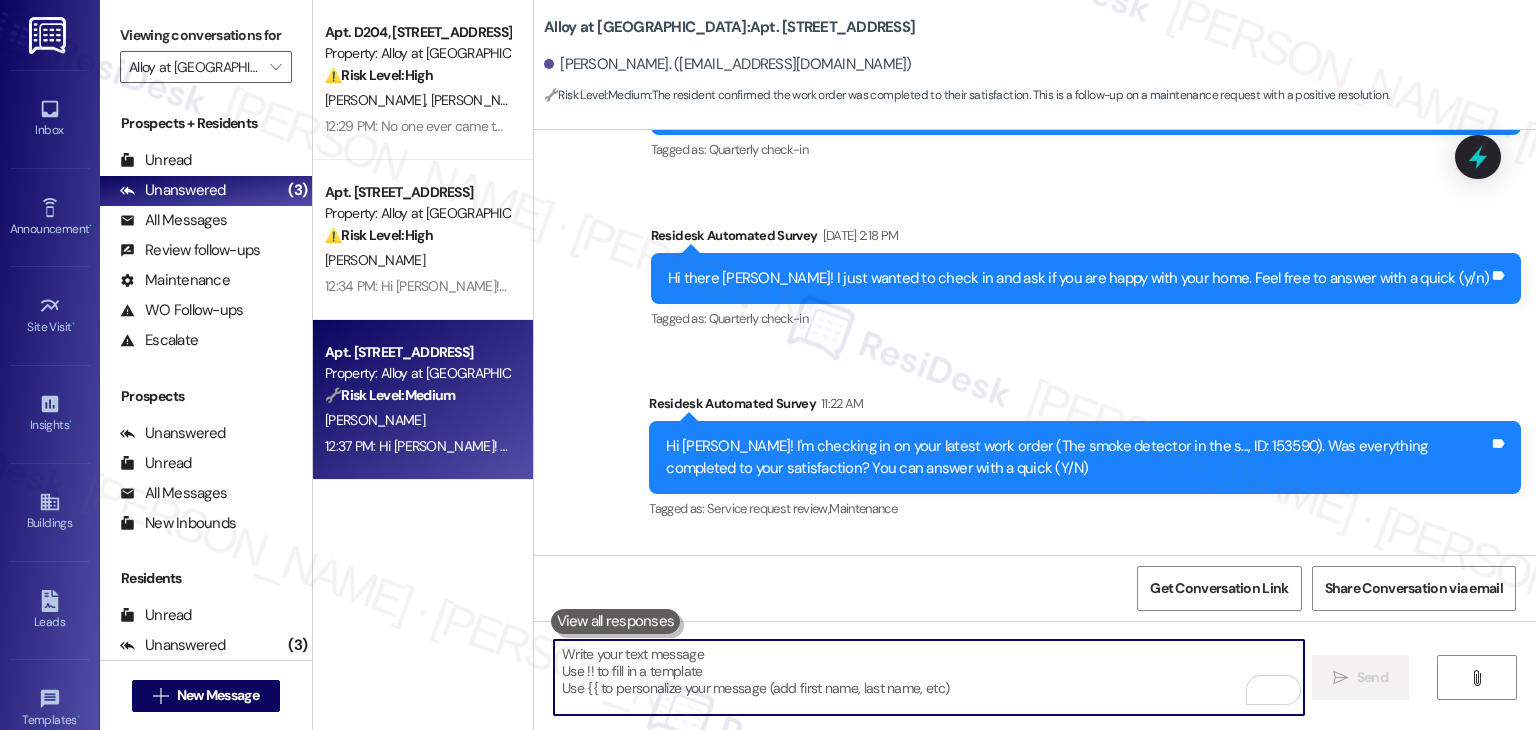 click at bounding box center [928, 677] 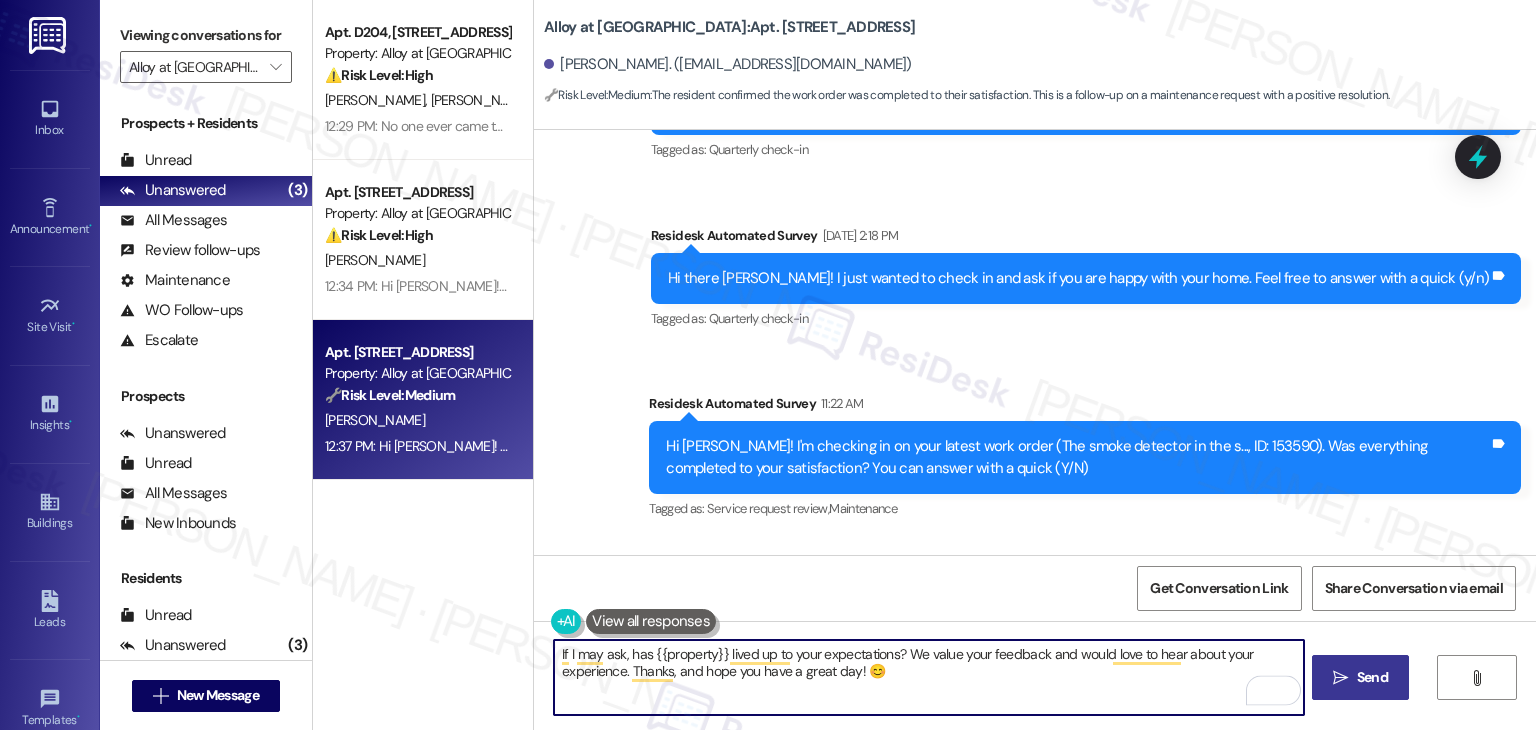 type on "If I may ask, has {{property}} lived up to your expectations? We value your feedback and would love to hear about your experience. Thanks, and hope you have a great day! 😊" 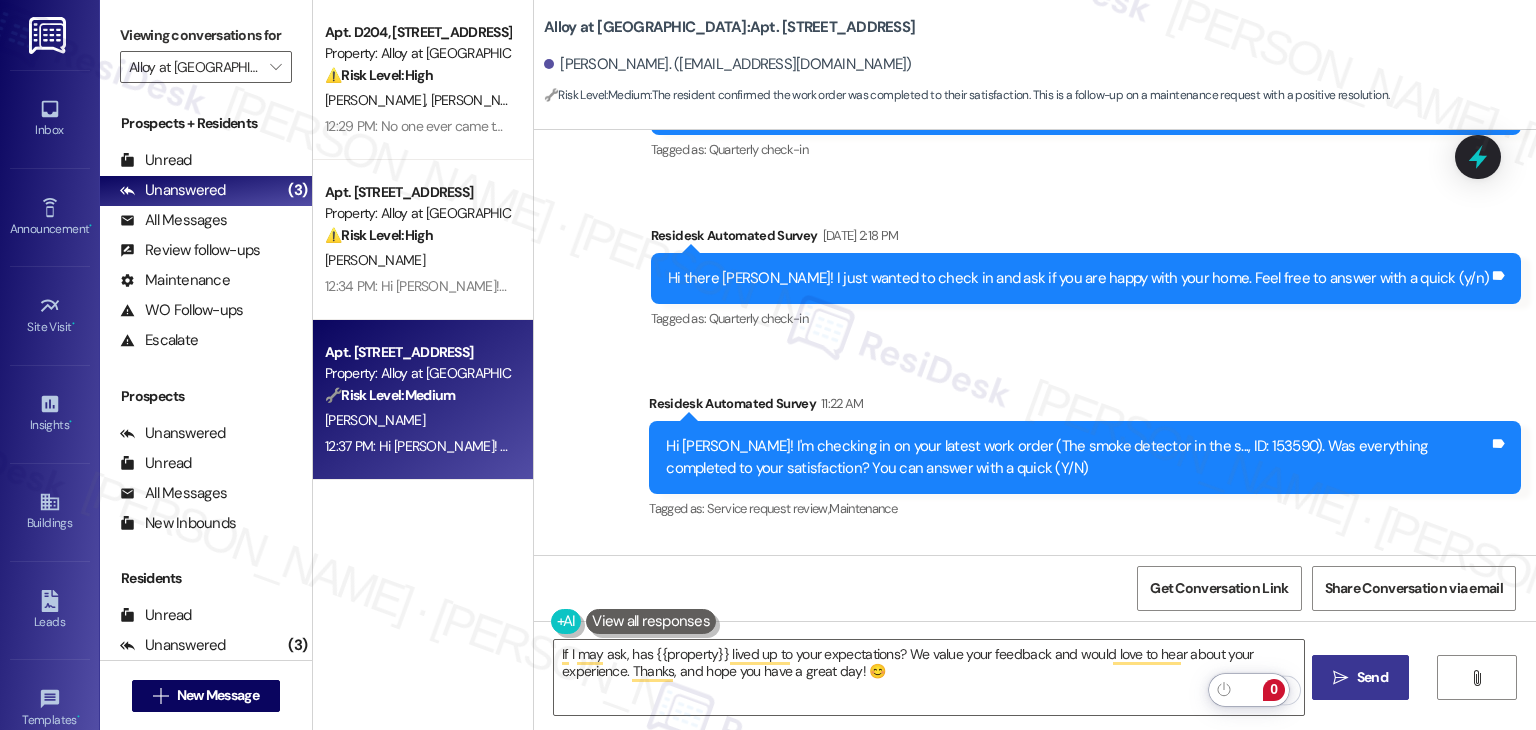 click on "Send" at bounding box center [1372, 677] 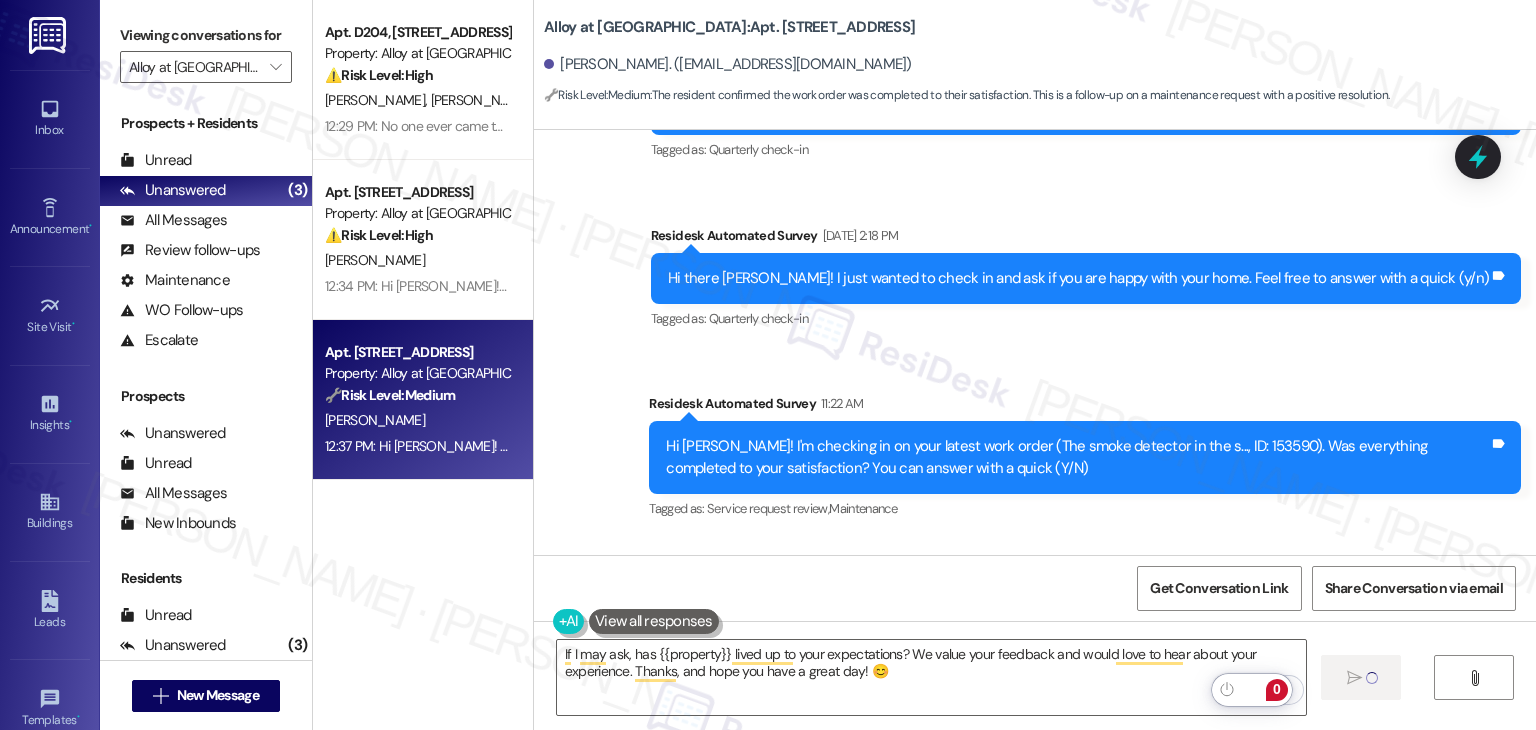 type 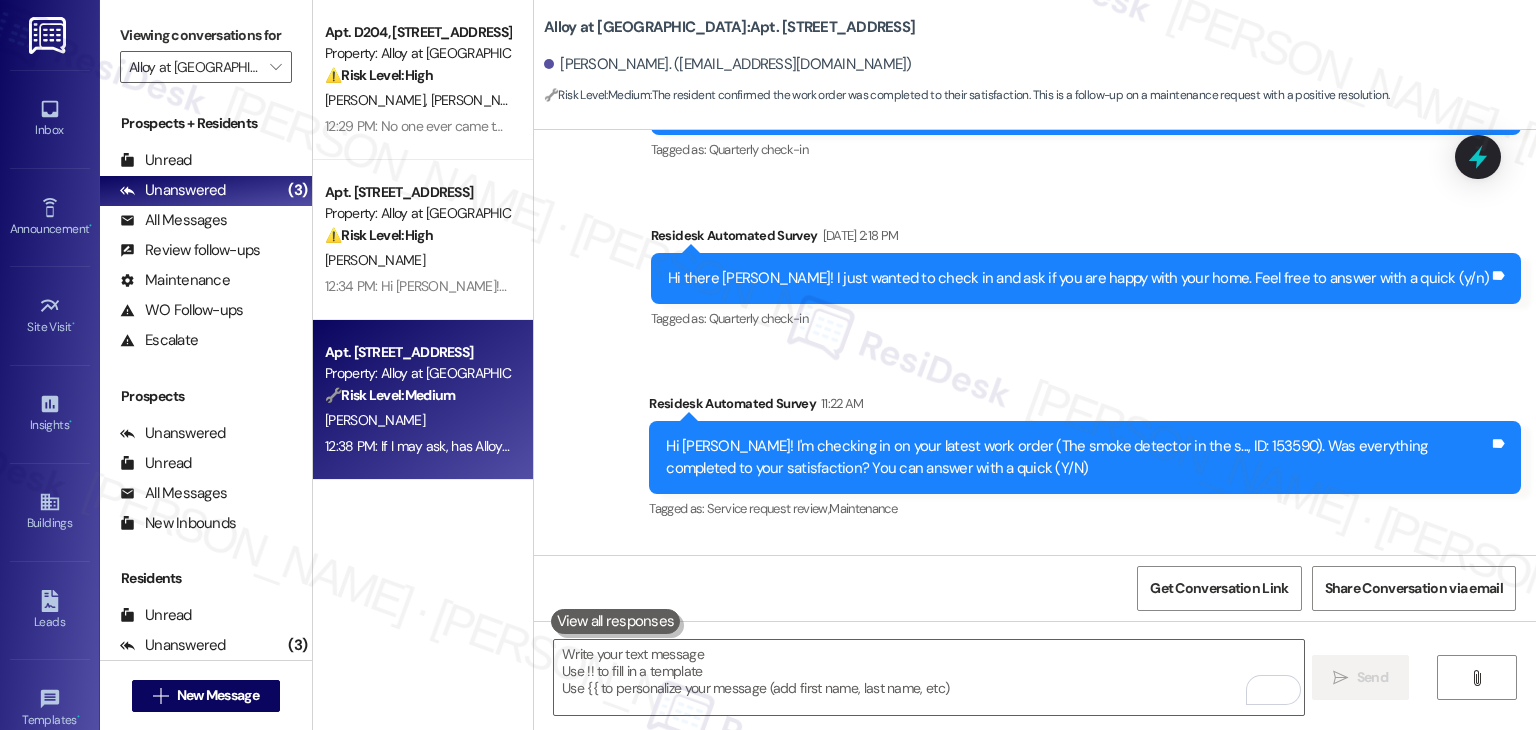 click on "Received via SMS [PERSON_NAME] 11:34 AM Y Tags and notes Tagged as:   Positive response Click to highlight conversations about Positive response" at bounding box center (1035, 623) 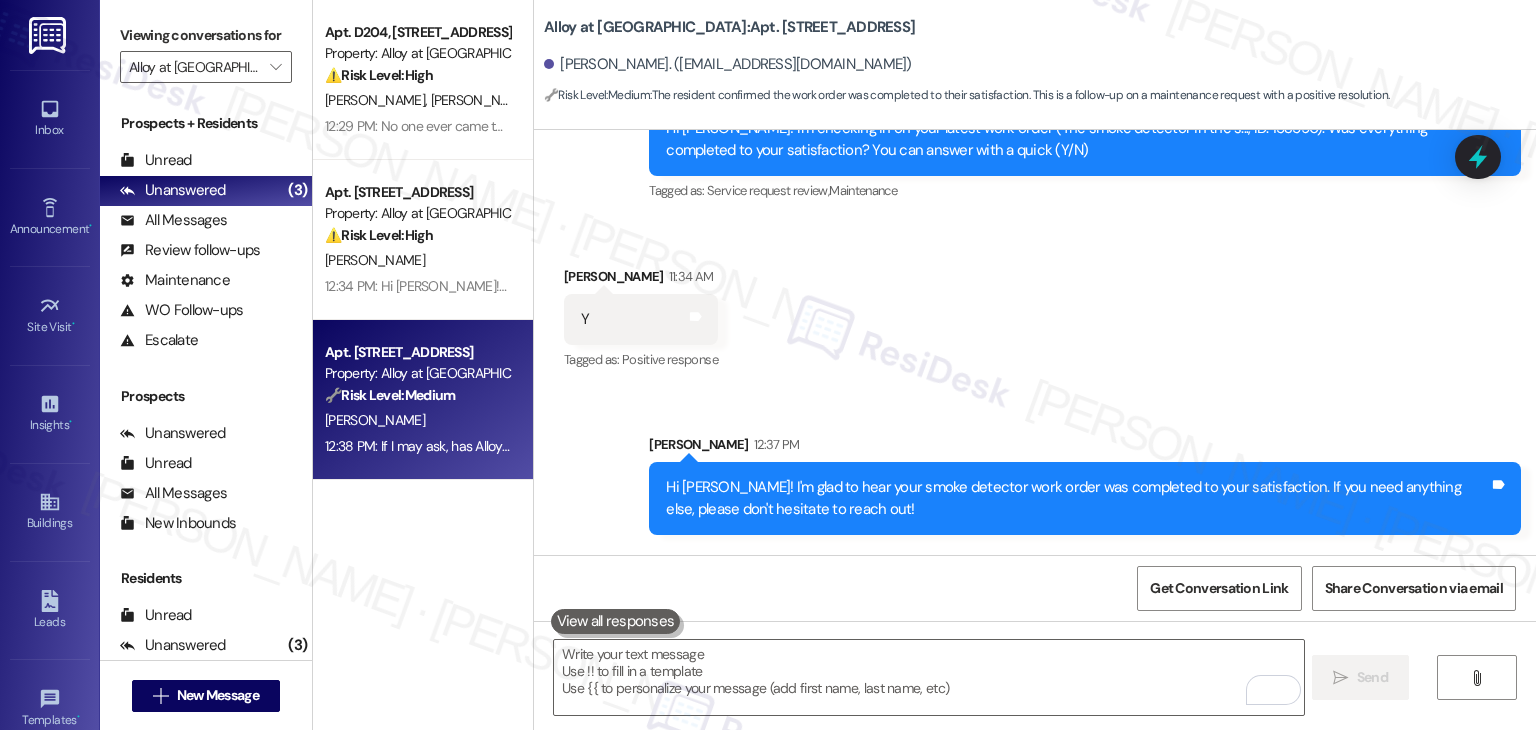 scroll, scrollTop: 10933, scrollLeft: 0, axis: vertical 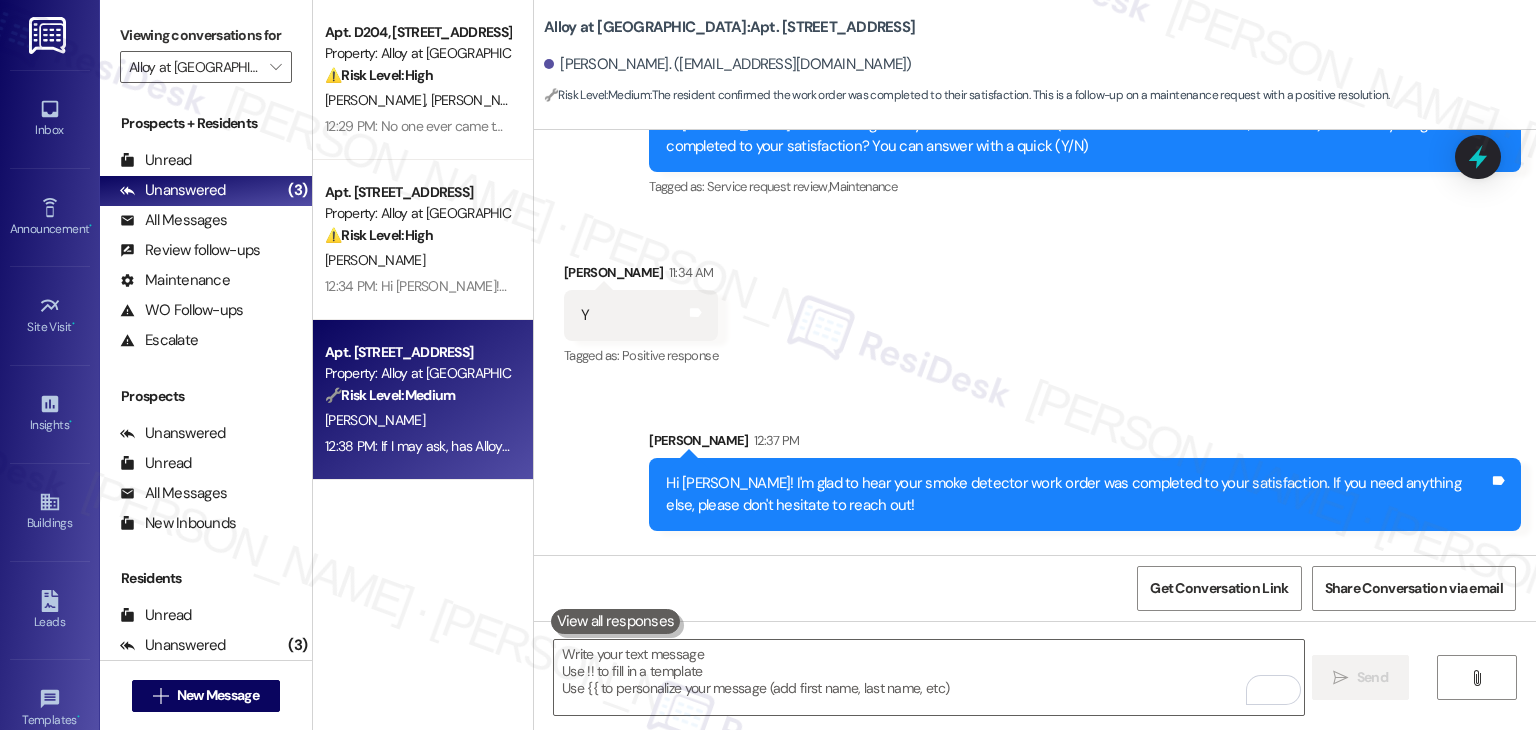 click on "Sent via SMS [PERSON_NAME] 12:38 PM If I may ask, has Alloy at [GEOGRAPHIC_DATA] lived up to your expectations? We value your feedback and would love to hear about your experience. Thanks, and hope you have a great day! 😊 Tags and notes" at bounding box center [1085, 641] 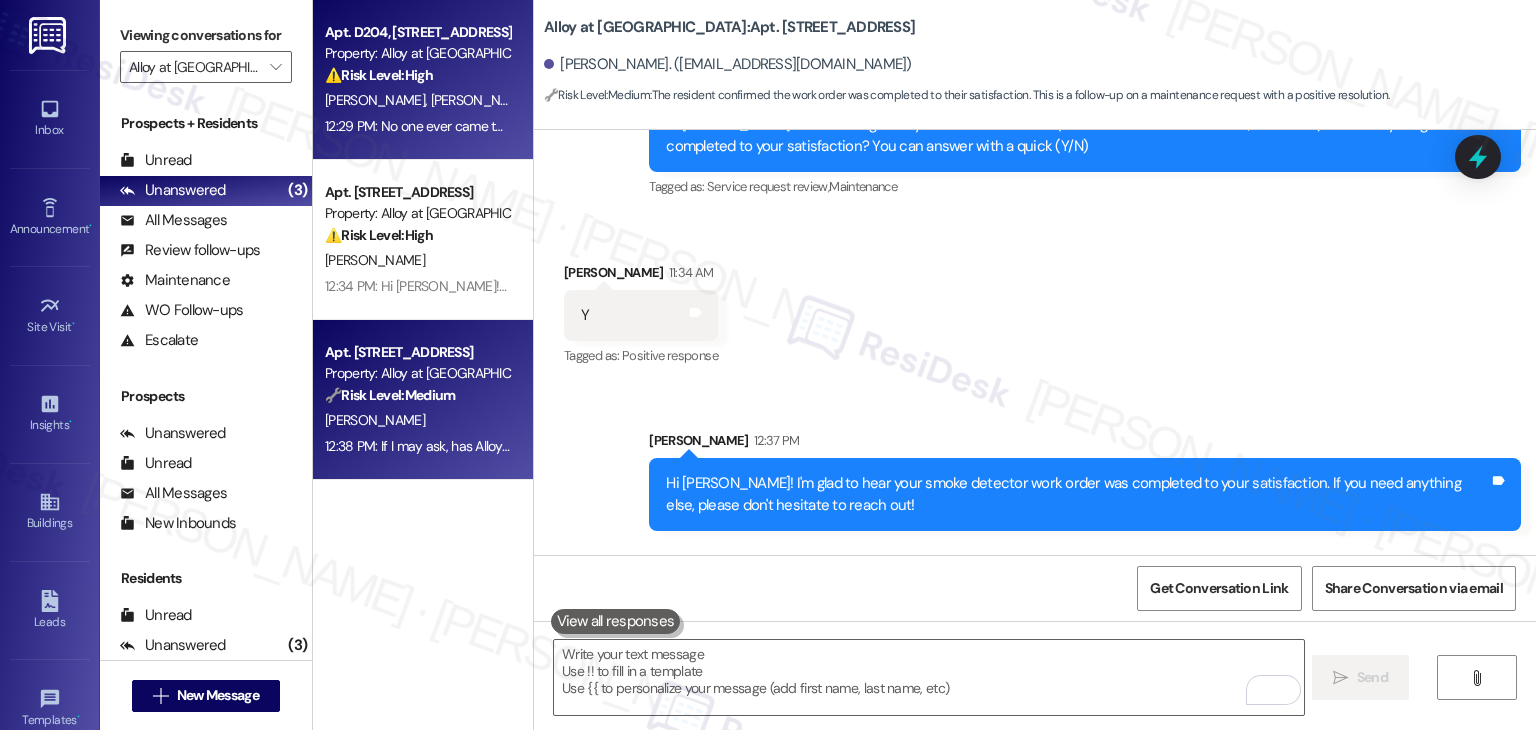 click on "[PERSON_NAME] [PERSON_NAME]" at bounding box center (417, 100) 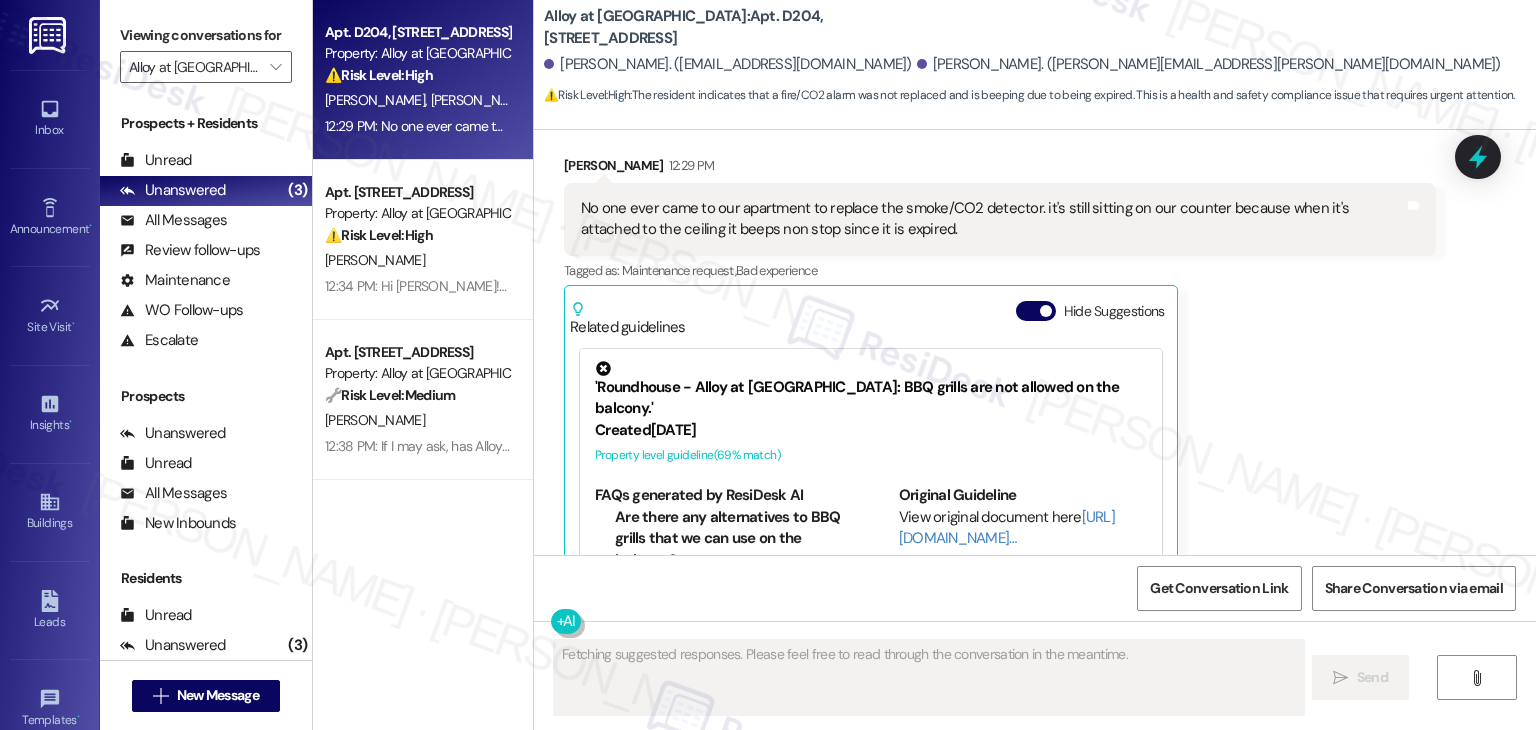 scroll, scrollTop: 2389, scrollLeft: 0, axis: vertical 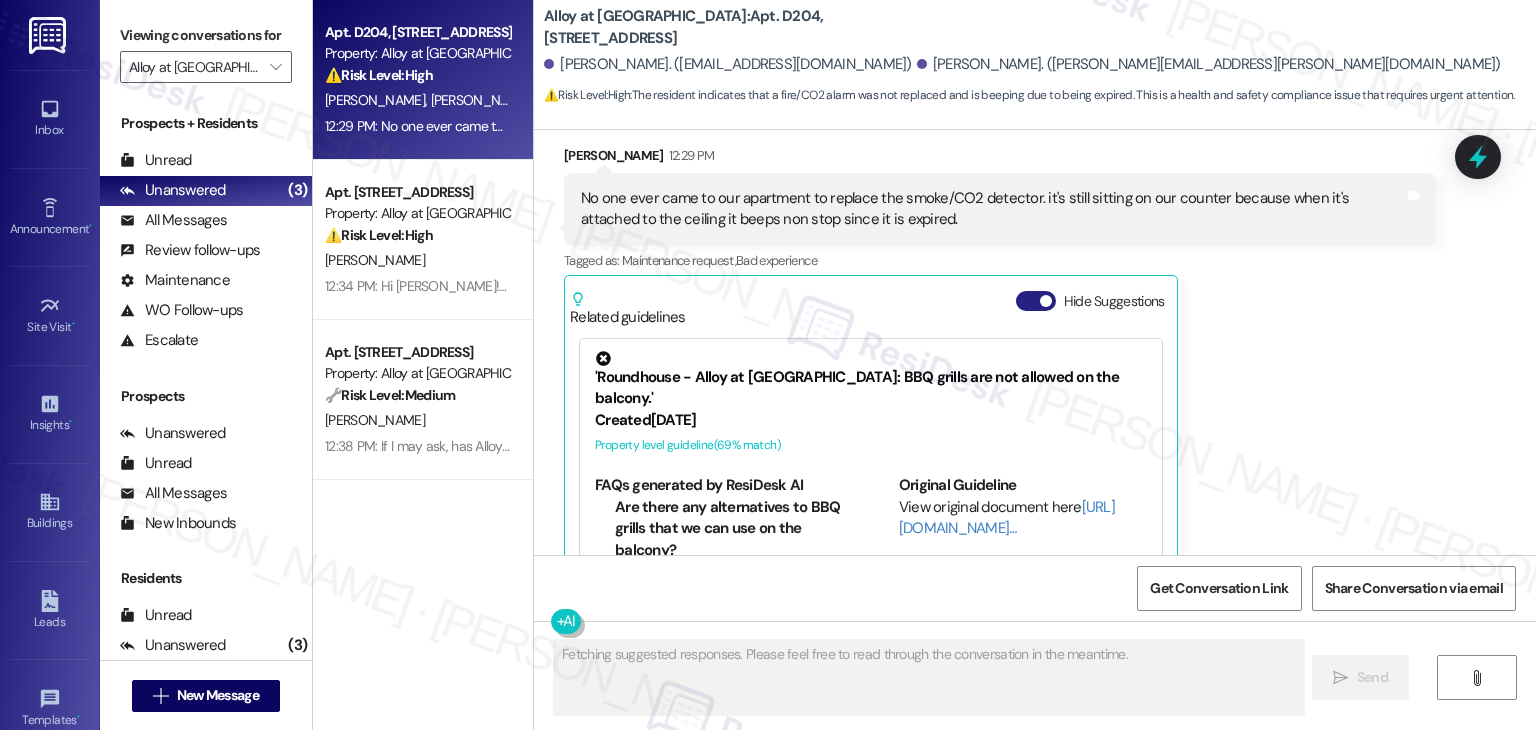 click on "Hide Suggestions" at bounding box center (1036, 301) 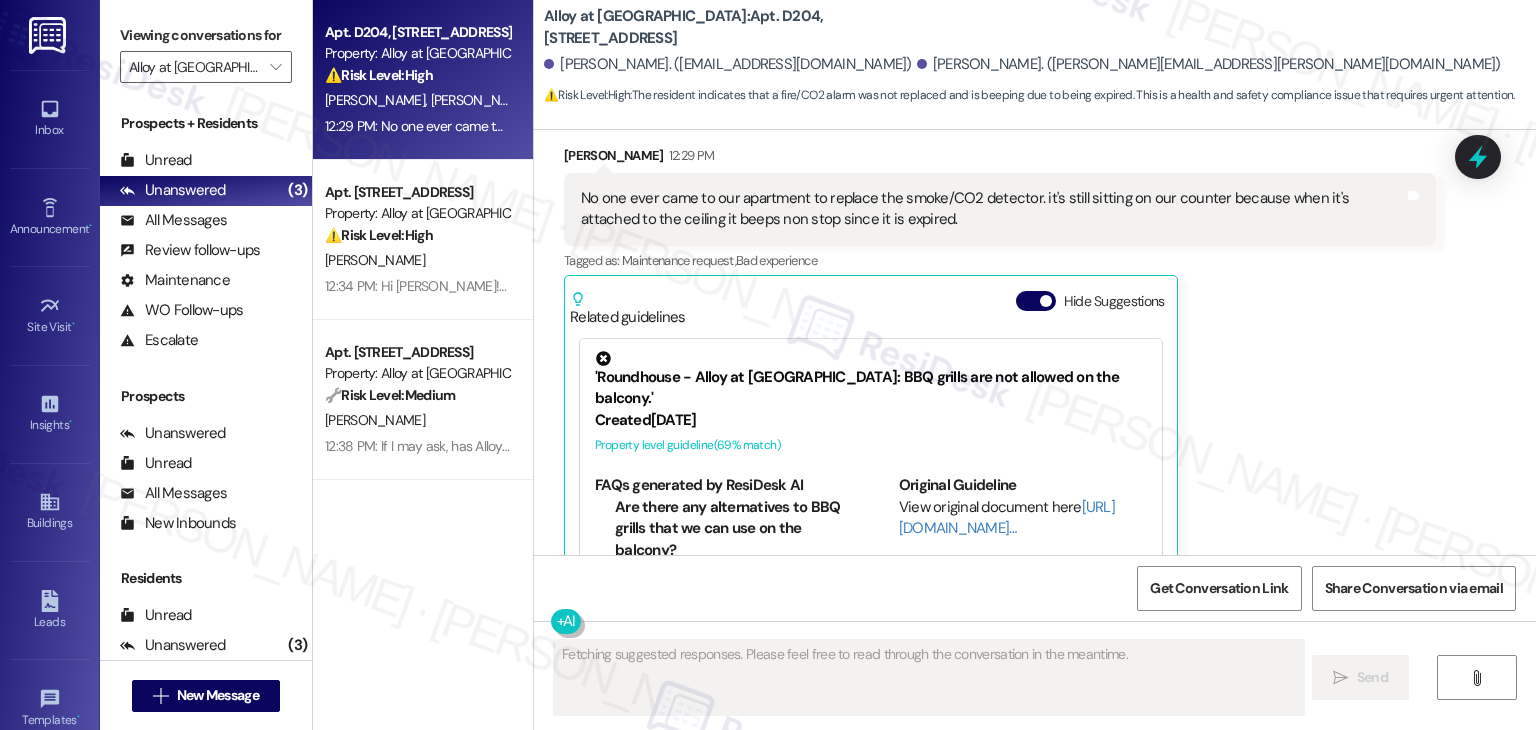 scroll, scrollTop: 2098, scrollLeft: 0, axis: vertical 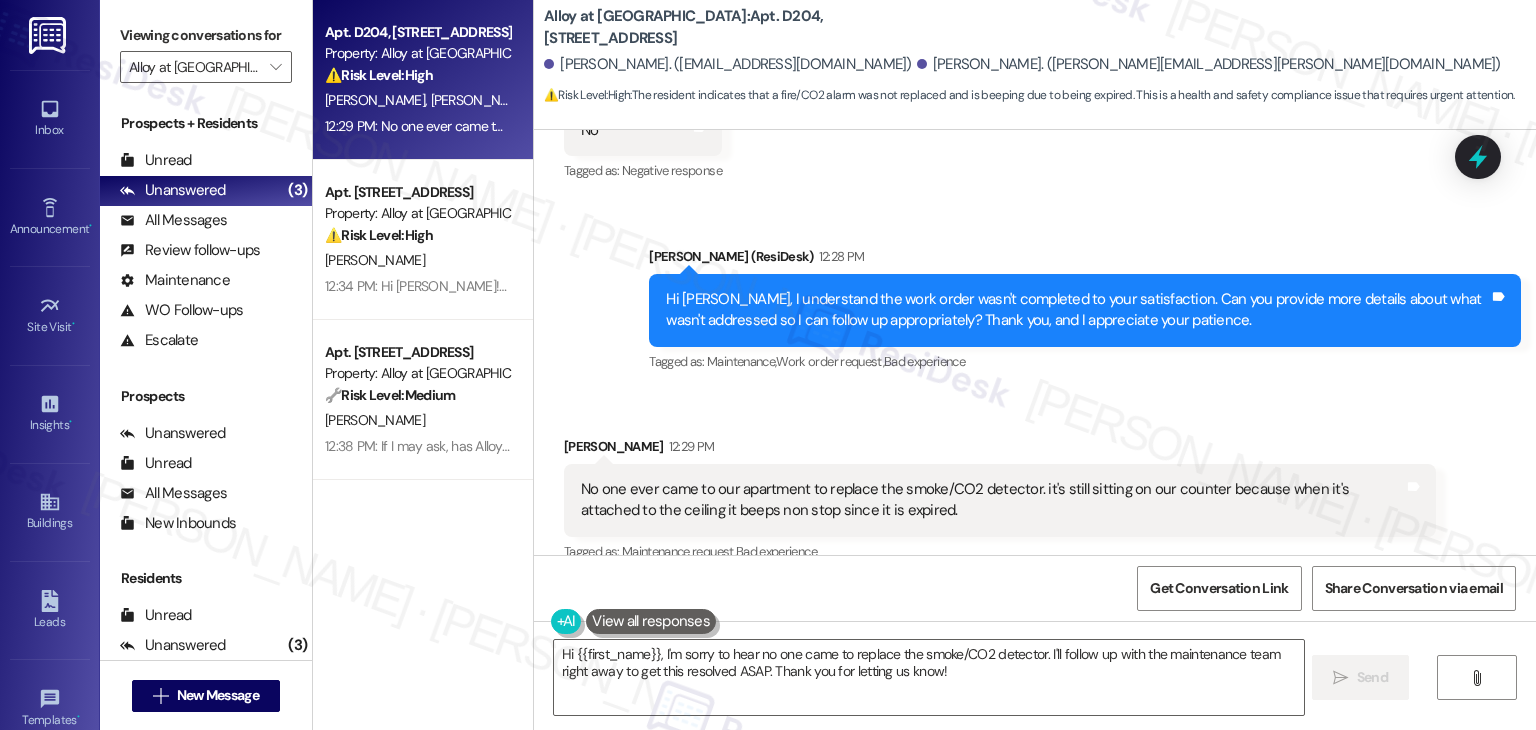 click on "Received via SMS [PERSON_NAME] 12:29 PM No one ever came to our apartment to replace the smoke/CO2 detector. it's still sitting on our counter because when it's attached to the ceiling it beeps non stop since it is expired. Tags and notes Tagged as:   Maintenance request ,  Click to highlight conversations about Maintenance request Bad experience Click to highlight conversations about Bad experience  Related guidelines Show suggestions" at bounding box center [1000, 531] 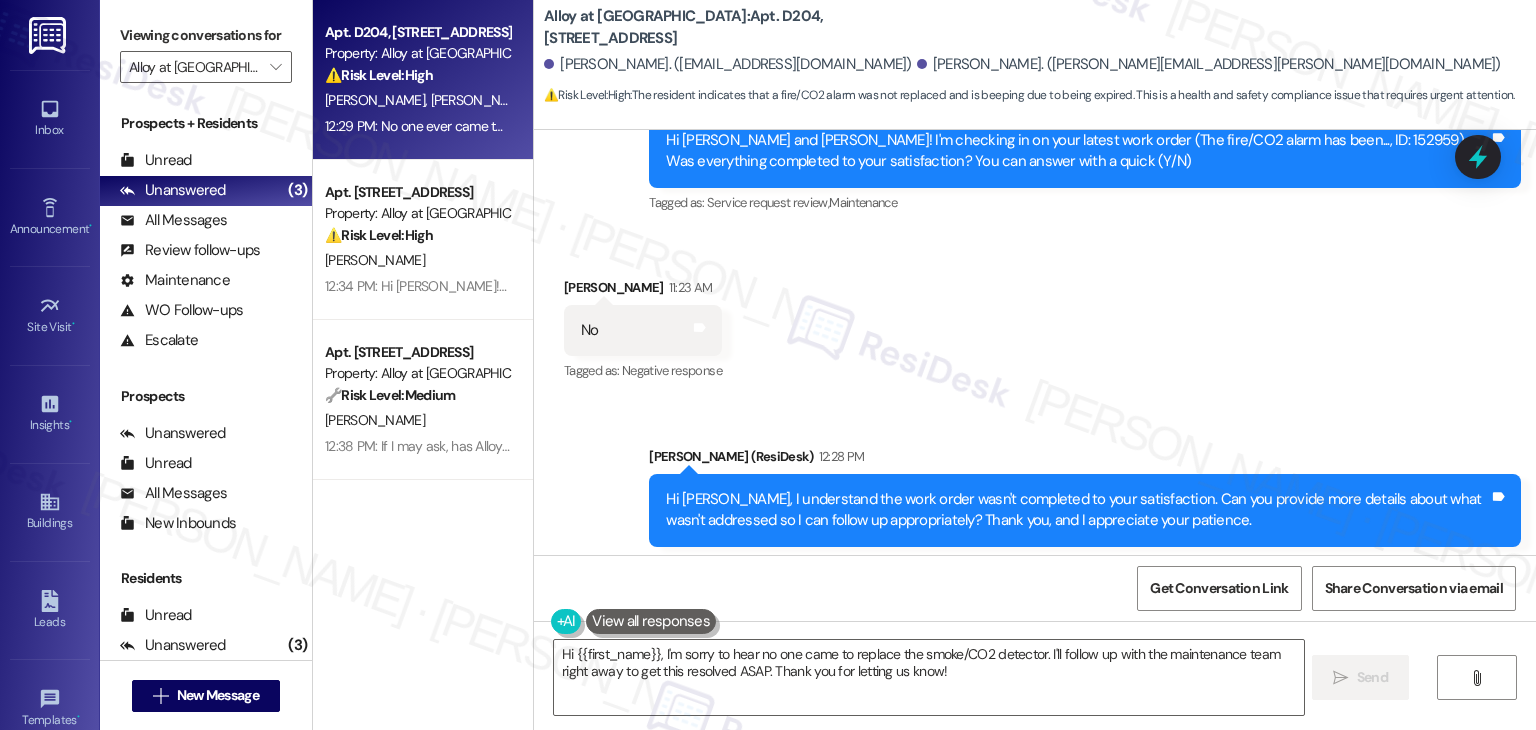 scroll, scrollTop: 1698, scrollLeft: 0, axis: vertical 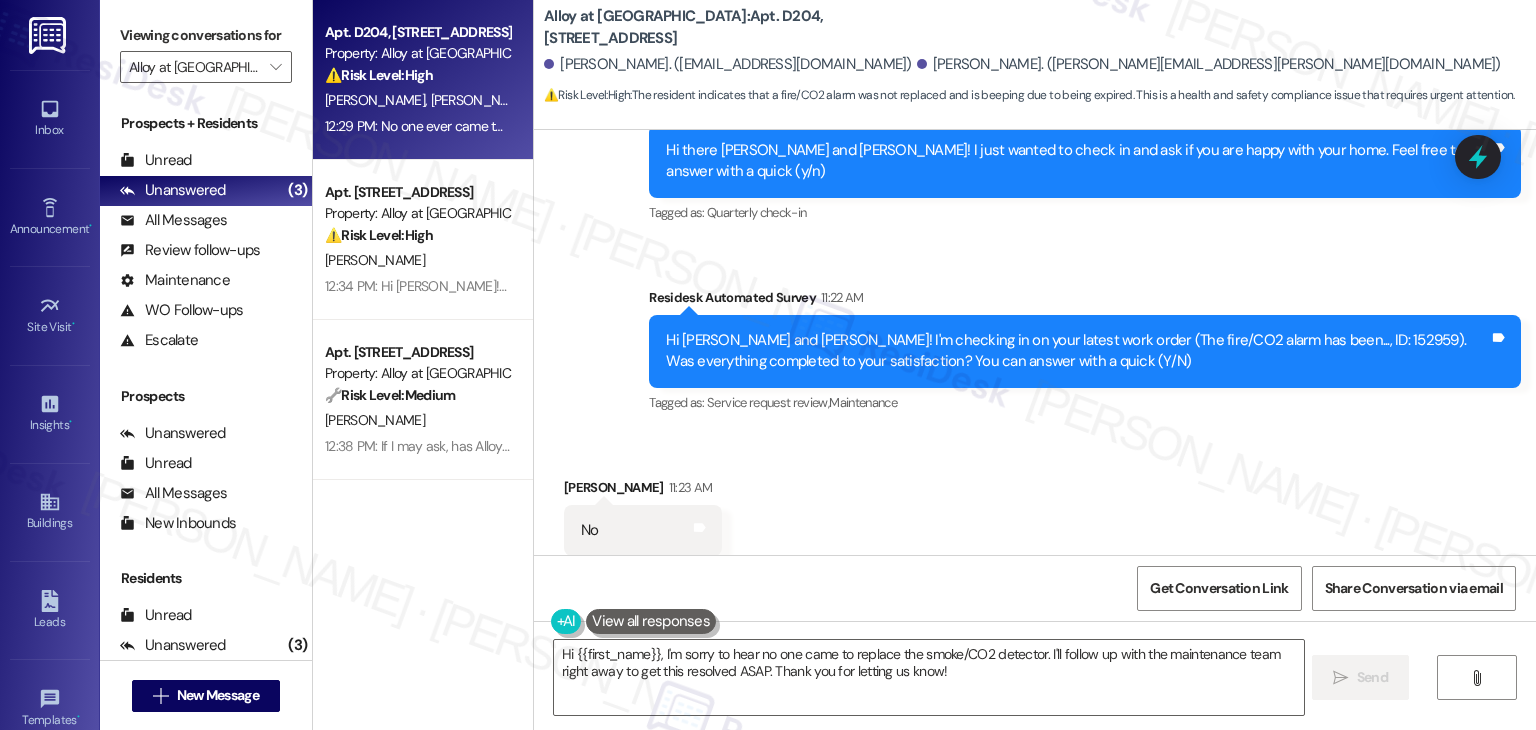 click on "Received via SMS [PERSON_NAME] 11:23 AM No Tags and notes Tagged as:   Negative response Click to highlight conversations about Negative response" at bounding box center [1035, 516] 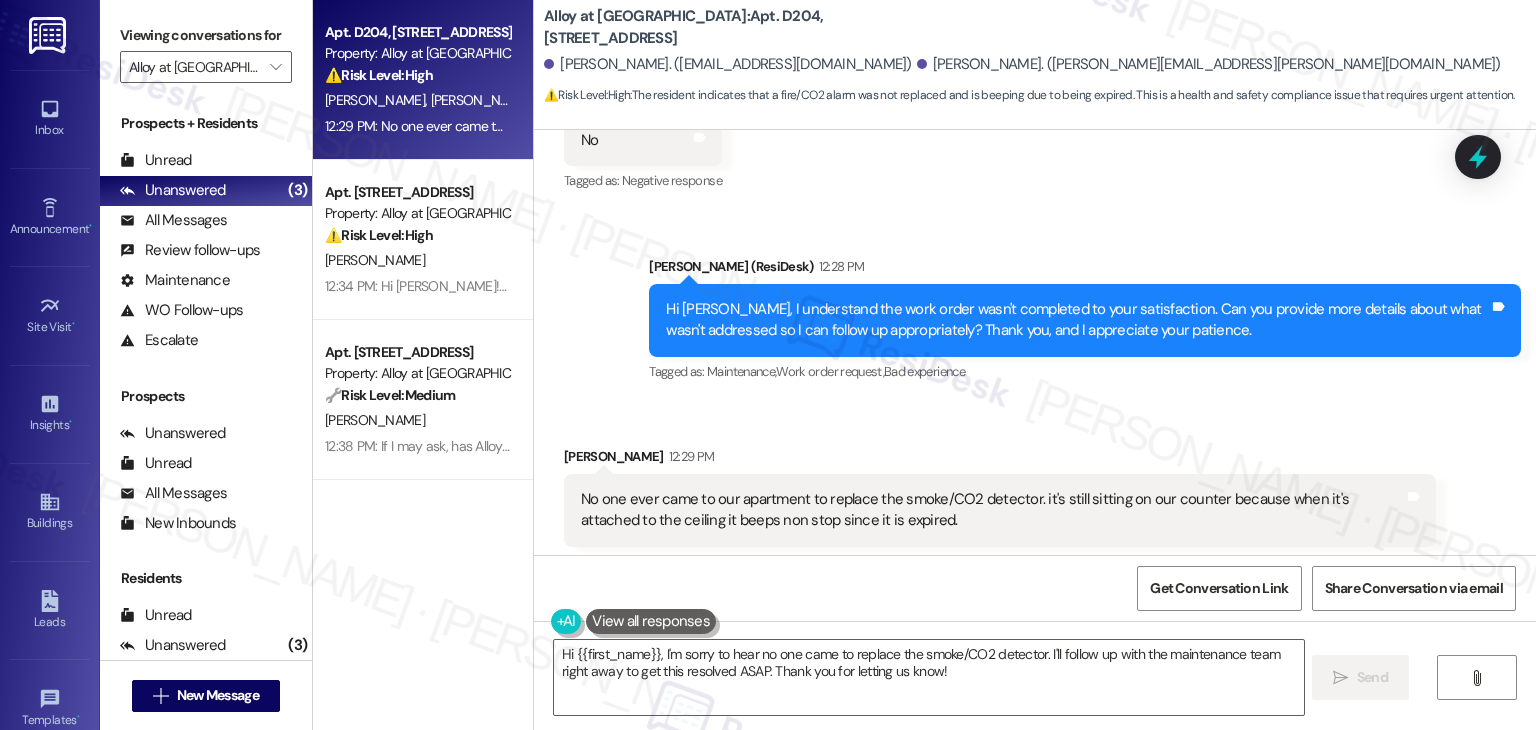 scroll, scrollTop: 2098, scrollLeft: 0, axis: vertical 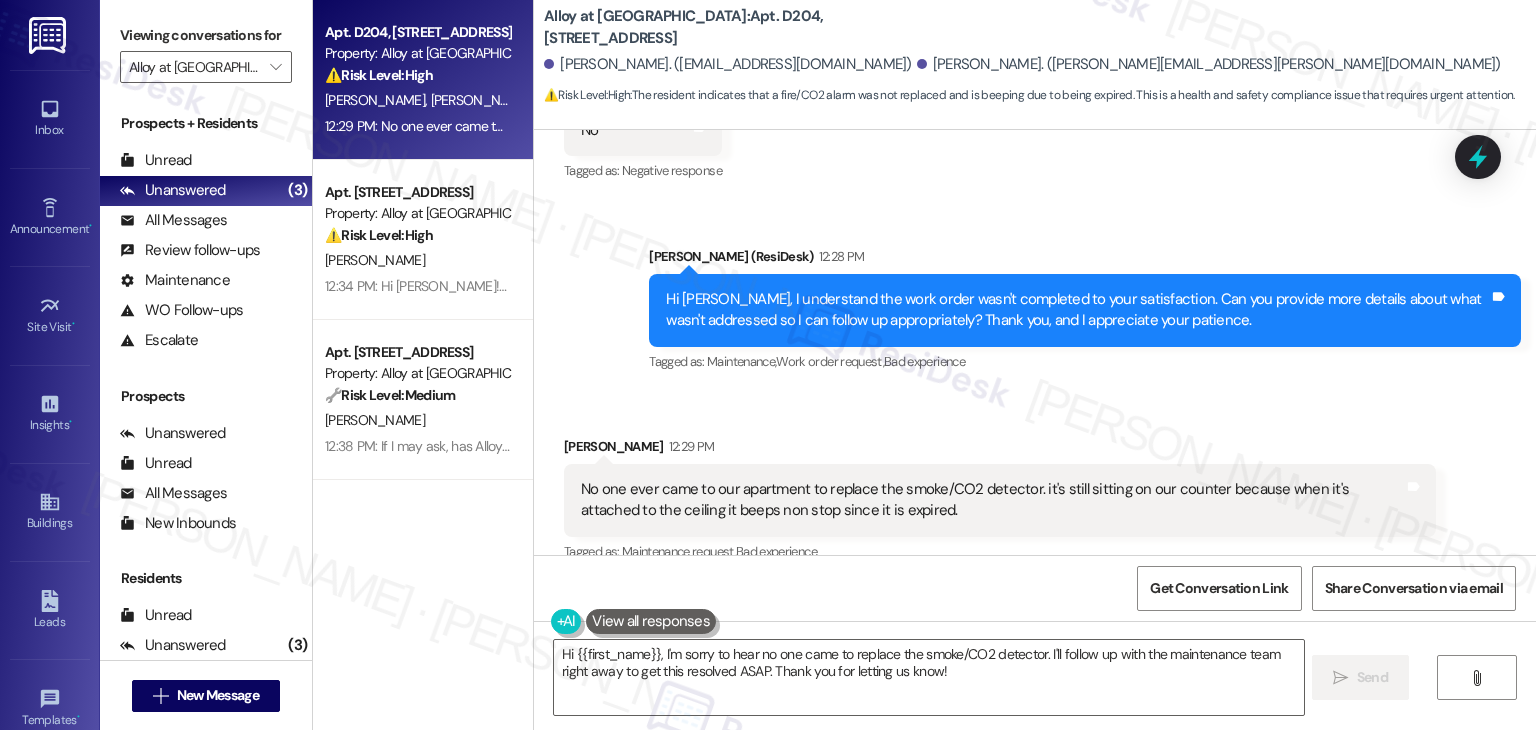 click on "No one ever came to our apartment to replace the smoke/CO2 detector. it's still sitting on our counter because when it's attached to the ceiling it beeps non stop since it is expired." at bounding box center [992, 500] 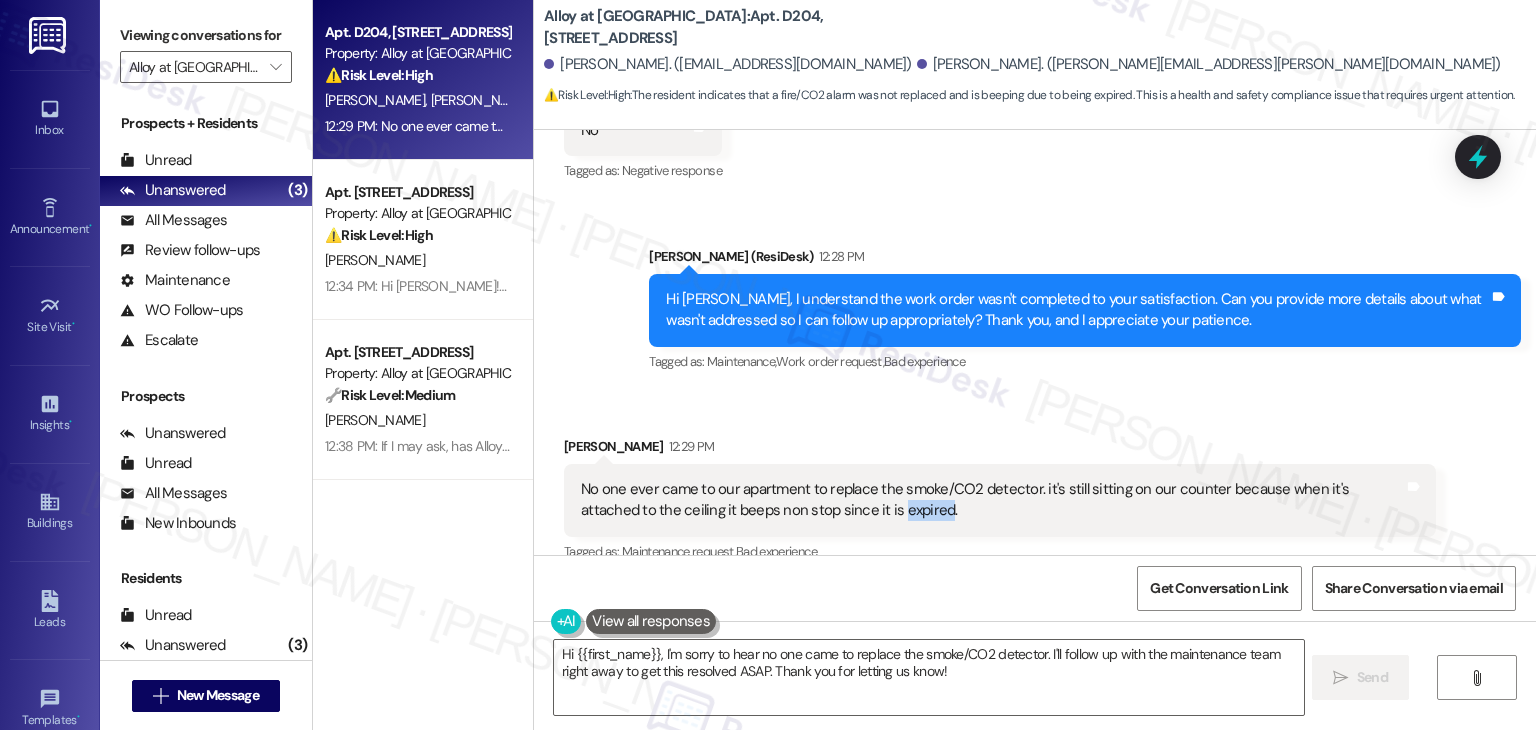 click on "No one ever came to our apartment to replace the smoke/CO2 detector. it's still sitting on our counter because when it's attached to the ceiling it beeps non stop since it is expired." at bounding box center (992, 500) 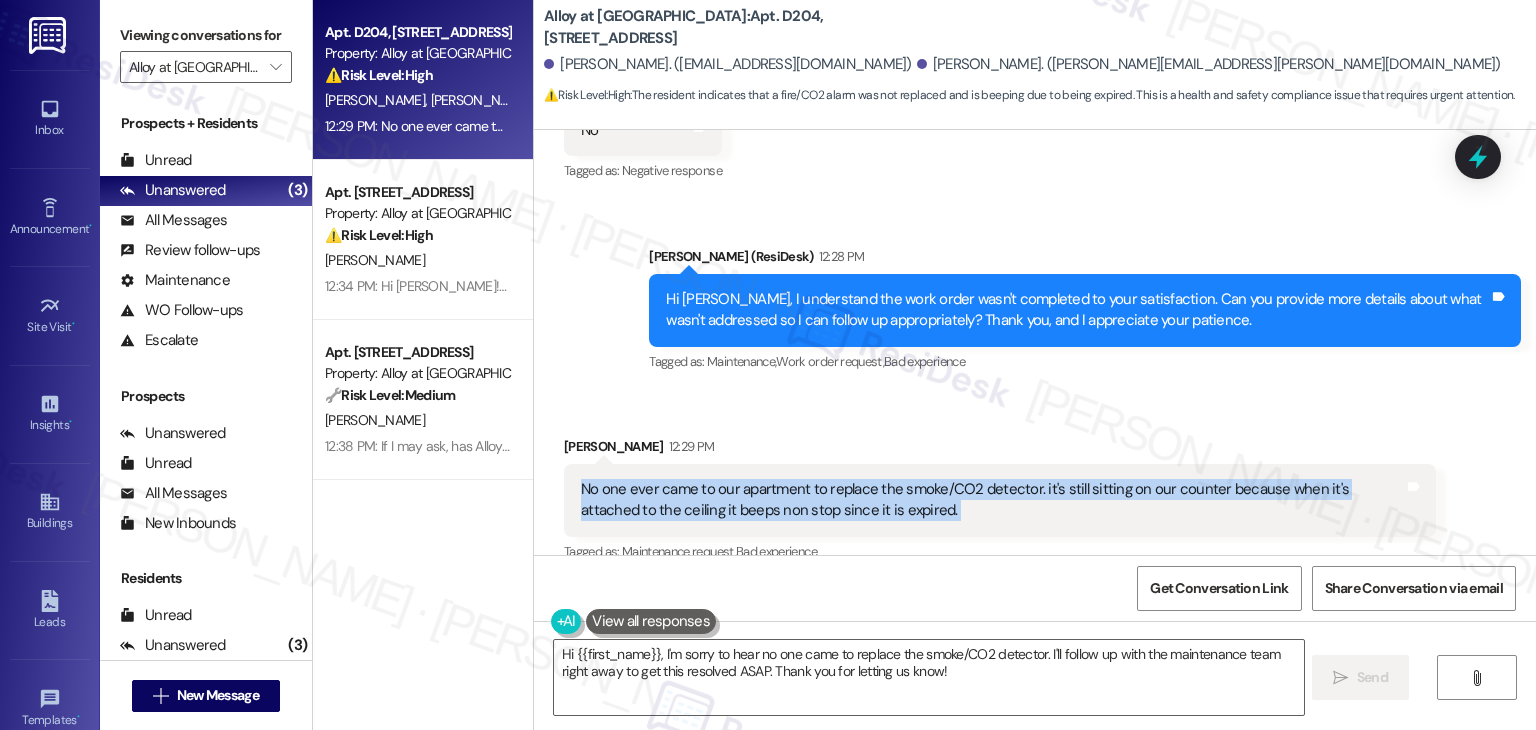 click on "No one ever came to our apartment to replace the smoke/CO2 detector. it's still sitting on our counter because when it's attached to the ceiling it beeps non stop since it is expired." at bounding box center (992, 500) 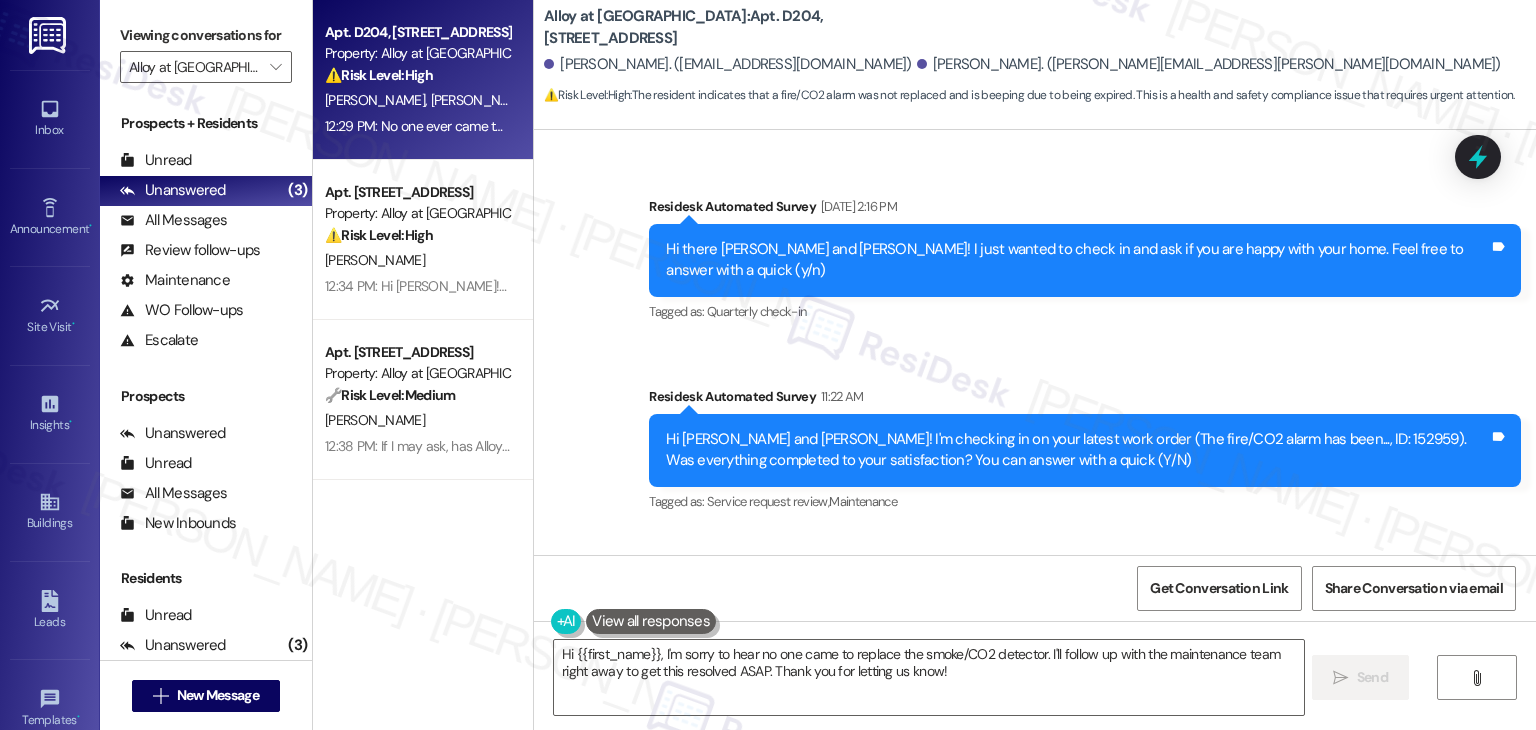 scroll, scrollTop: 1598, scrollLeft: 0, axis: vertical 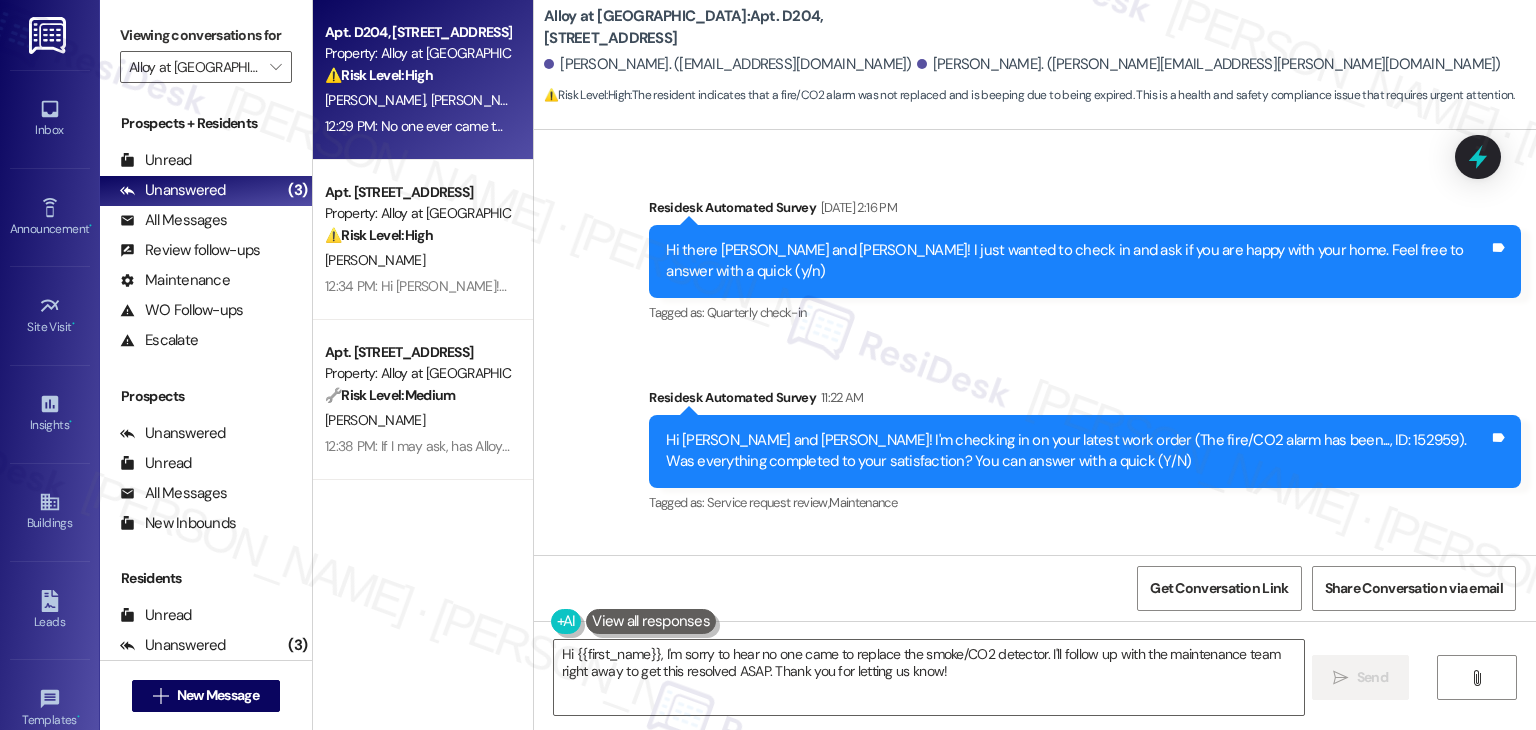 click on "Hi [PERSON_NAME] and [PERSON_NAME]! I'm checking in on your latest work order (The fire/CO2 alarm has been..., ID: 152959). Was everything completed to your satisfaction? You can answer with a quick (Y/N)" at bounding box center [1077, 451] 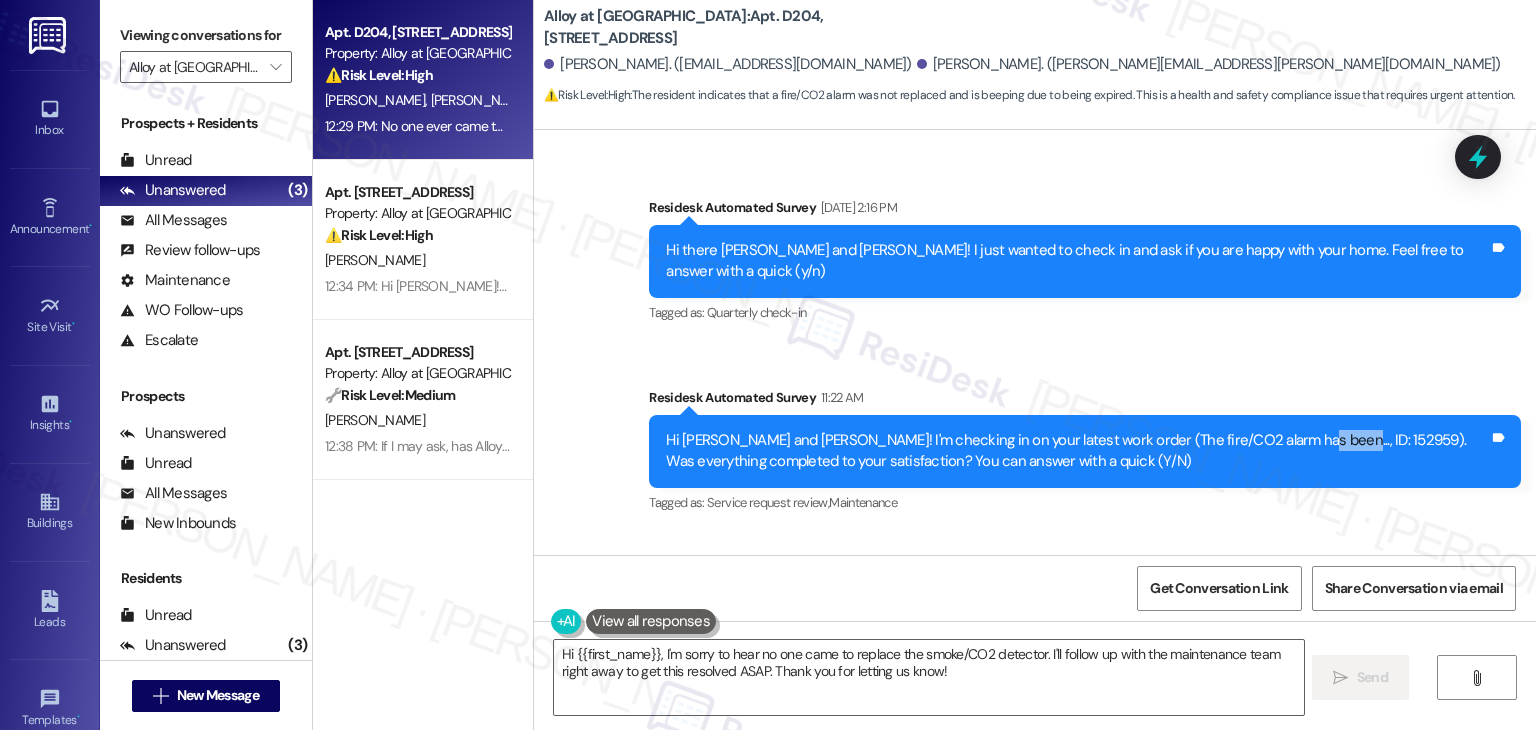 click on "Hi [PERSON_NAME] and [PERSON_NAME]! I'm checking in on your latest work order (The fire/CO2 alarm has been..., ID: 152959). Was everything completed to your satisfaction? You can answer with a quick (Y/N)" at bounding box center [1077, 451] 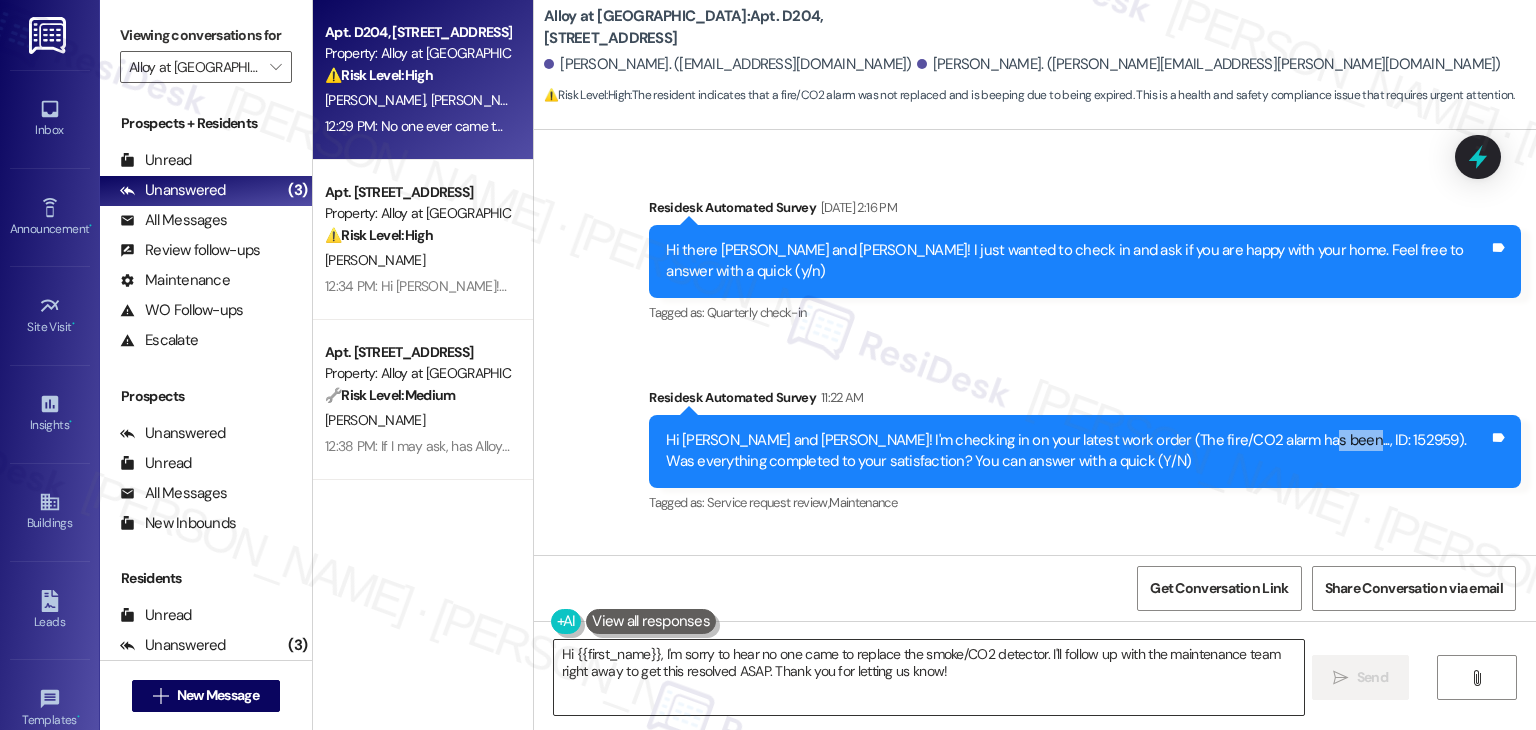 click on "Hi {{first_name}}, I'm sorry to hear no one came to replace the smoke/CO2 detector. I'll follow up with the maintenance team right away to get this resolved ASAP. Thank you for letting us know!" at bounding box center [928, 677] 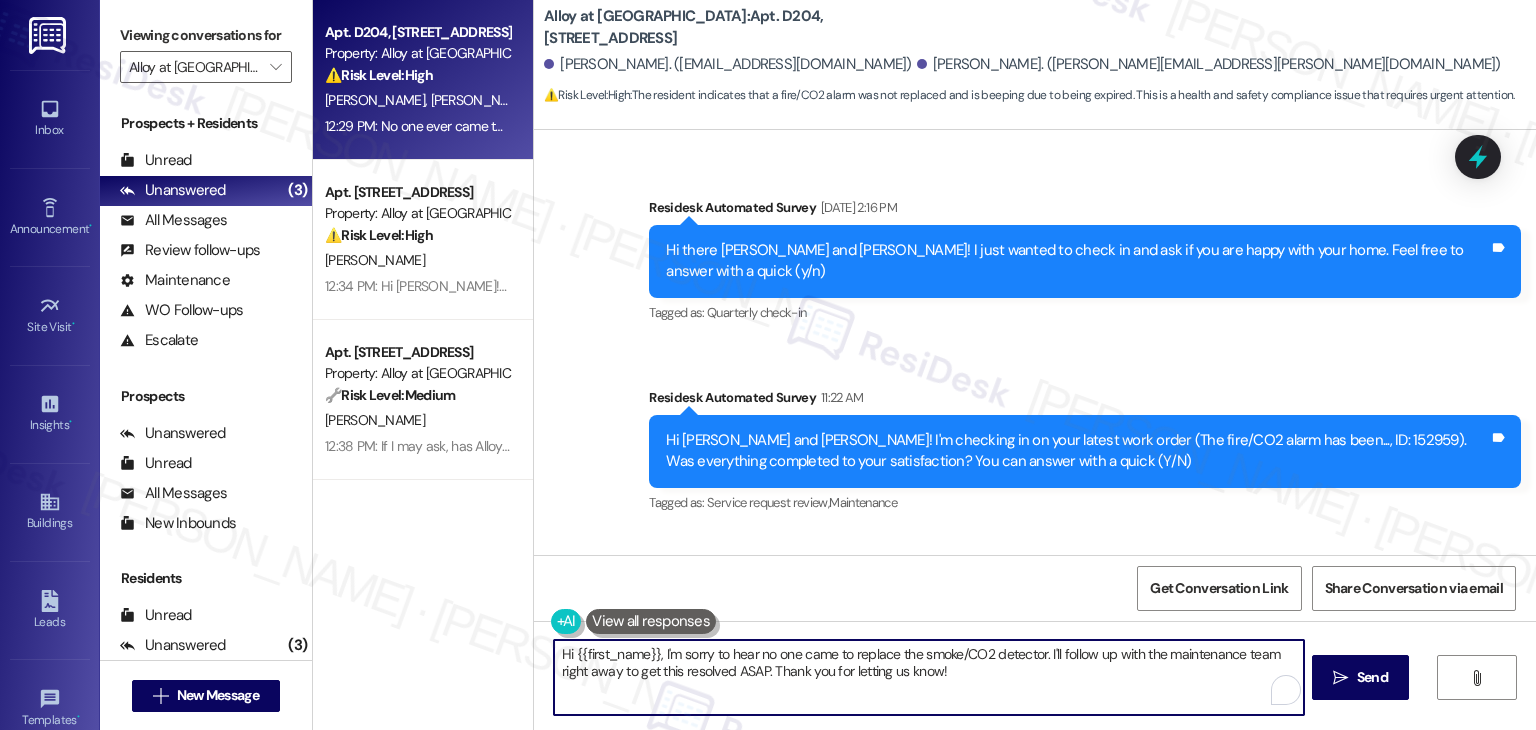 paste on "Thanks for the update! I’m sorry to hear no one’s come by yet to replace the smoke/CO2 detector. I’ll follow up with the site team and let them know it’s still beeping when attached. Hopefully we can get this taken care of for you soon. Thanks for your patience" 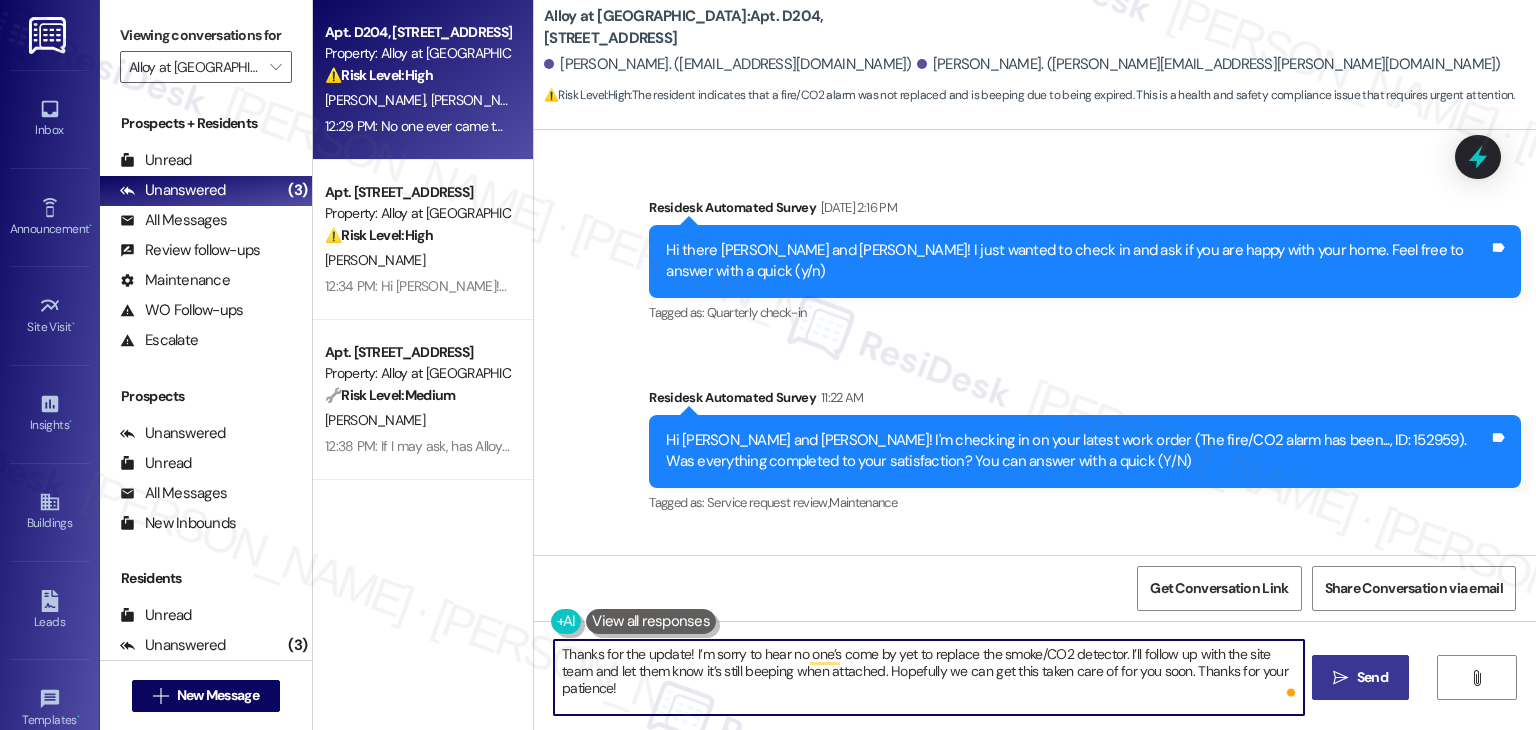 type on "Thanks for the update! I’m sorry to hear no one’s come by yet to replace the smoke/CO2 detector. I’ll follow up with the site team and let them know it’s still beeping when attached. Hopefully we can get this taken care of for you soon. Thanks for your patience!" 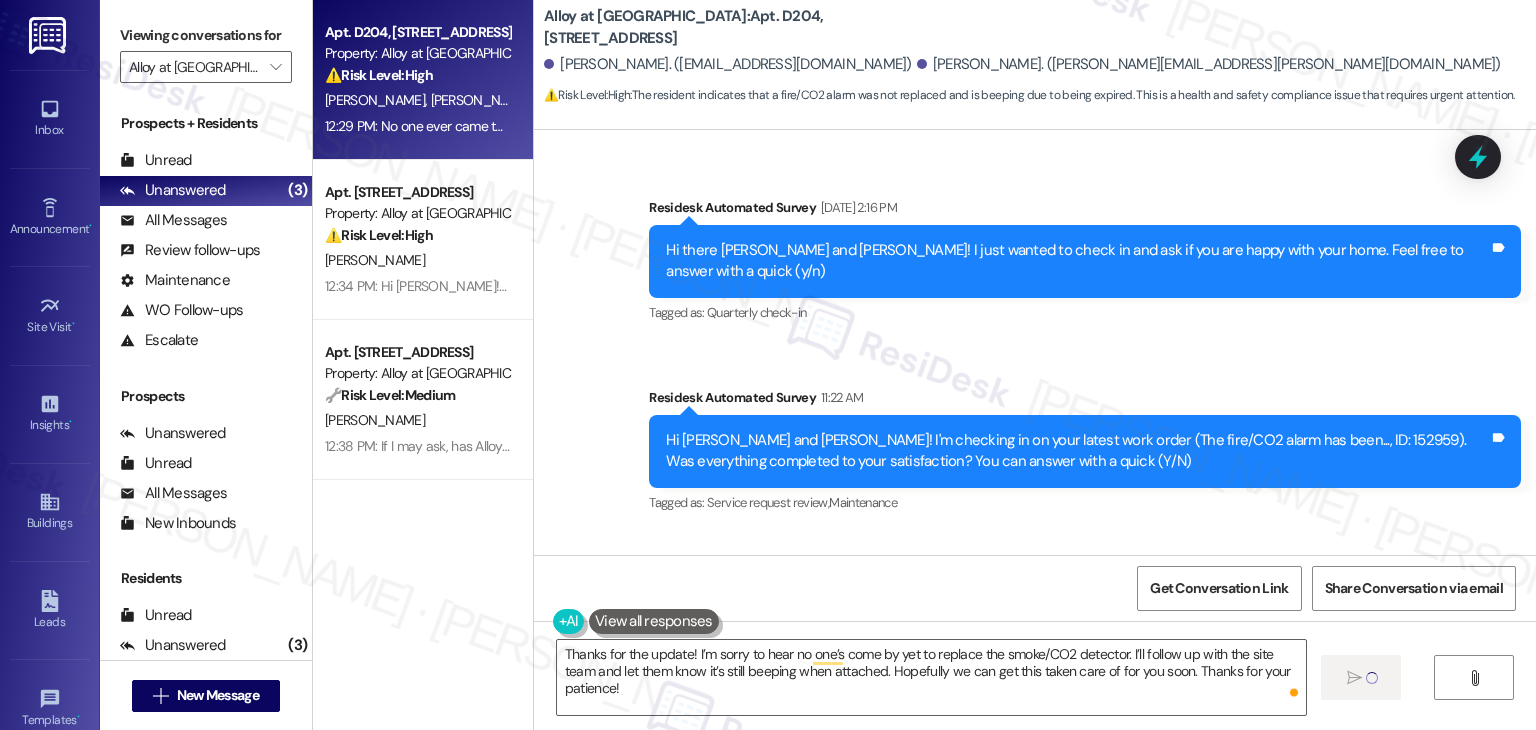type 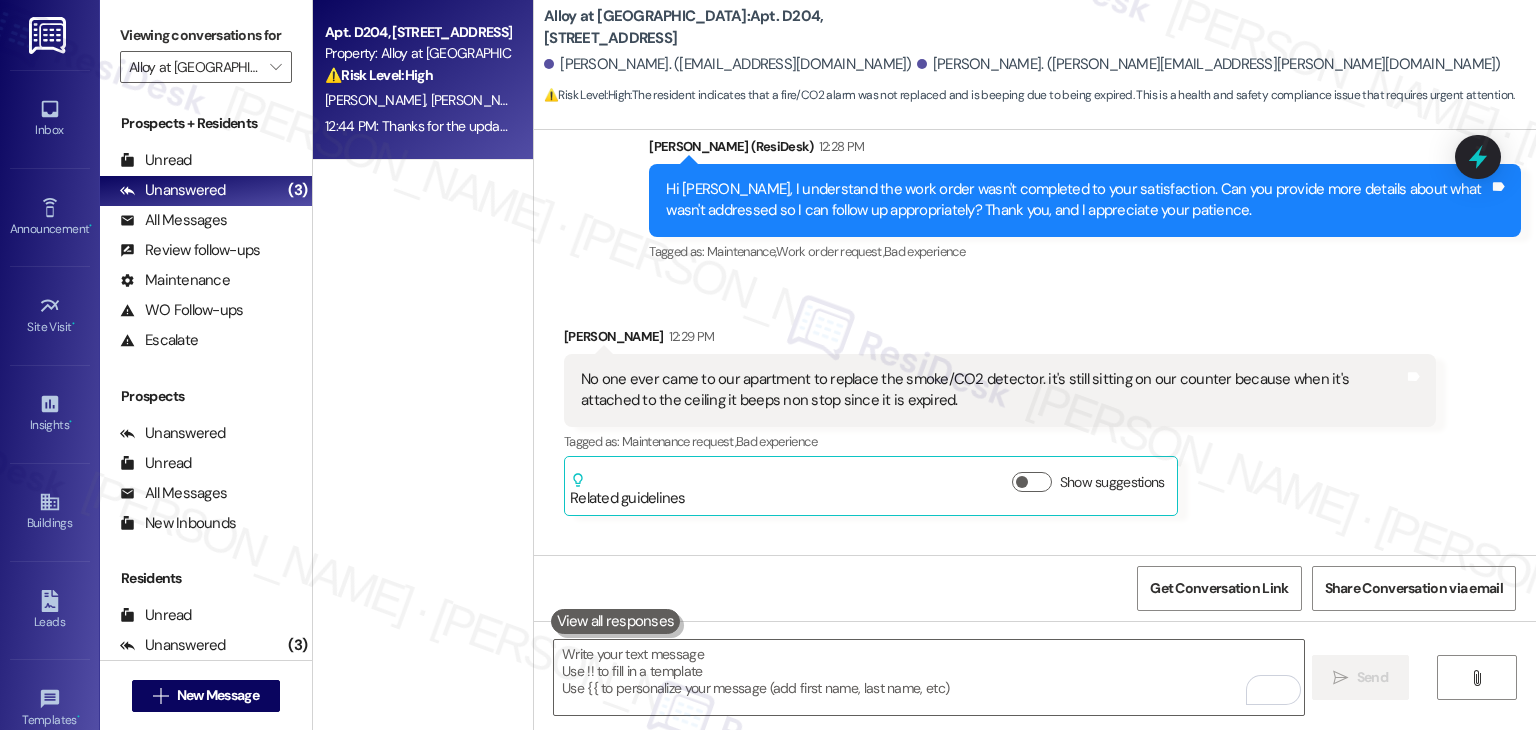 scroll, scrollTop: 2259, scrollLeft: 0, axis: vertical 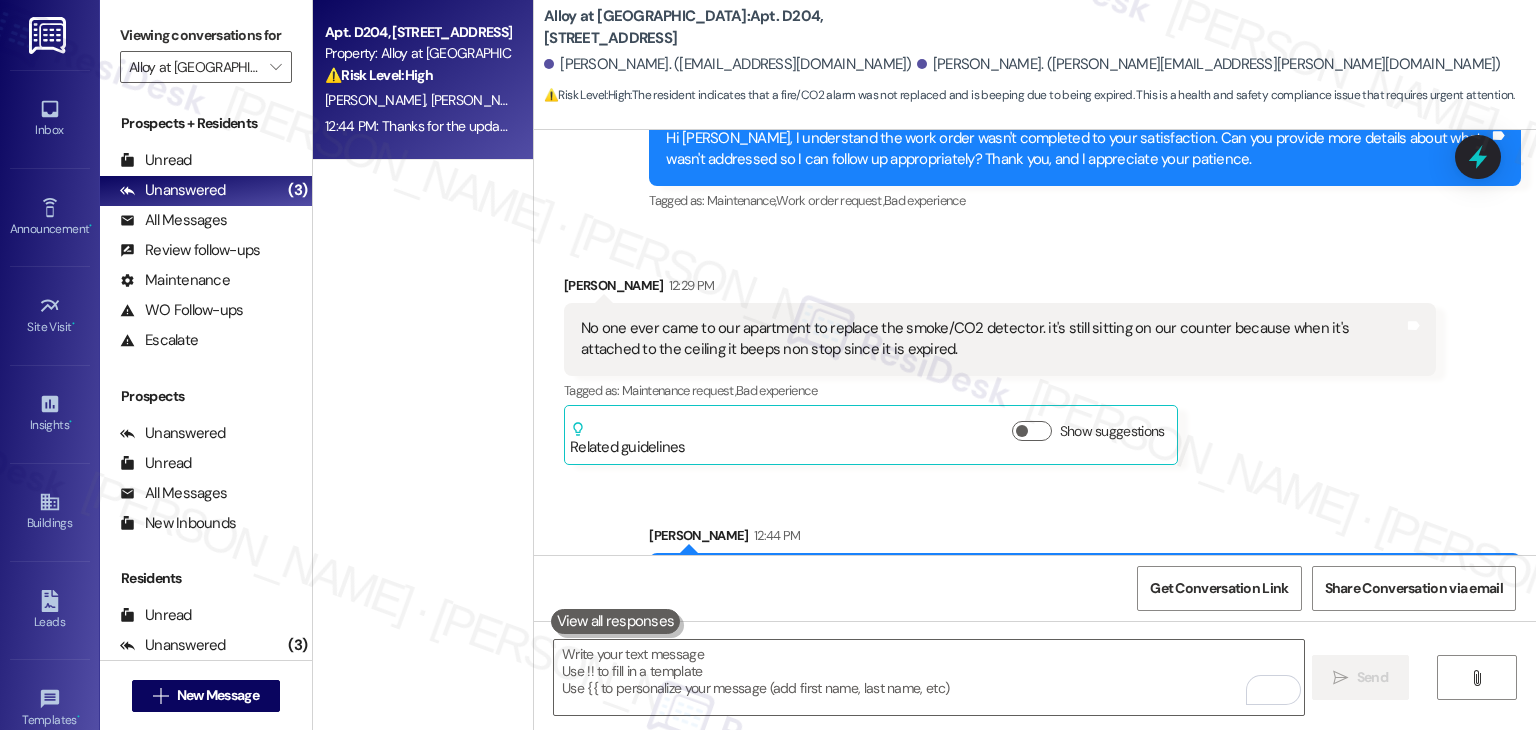 click on "Sent via SMS [PERSON_NAME] 12:44 PM Thanks for the update! I’m sorry to hear no one’s come by yet to replace the smoke/CO2 detector. I’ll follow up with the site team and let them know it’s still beeping when attached. Hopefully we can get this taken care of for you soon. Thanks for your patience! Tags and notes" at bounding box center [1035, 560] 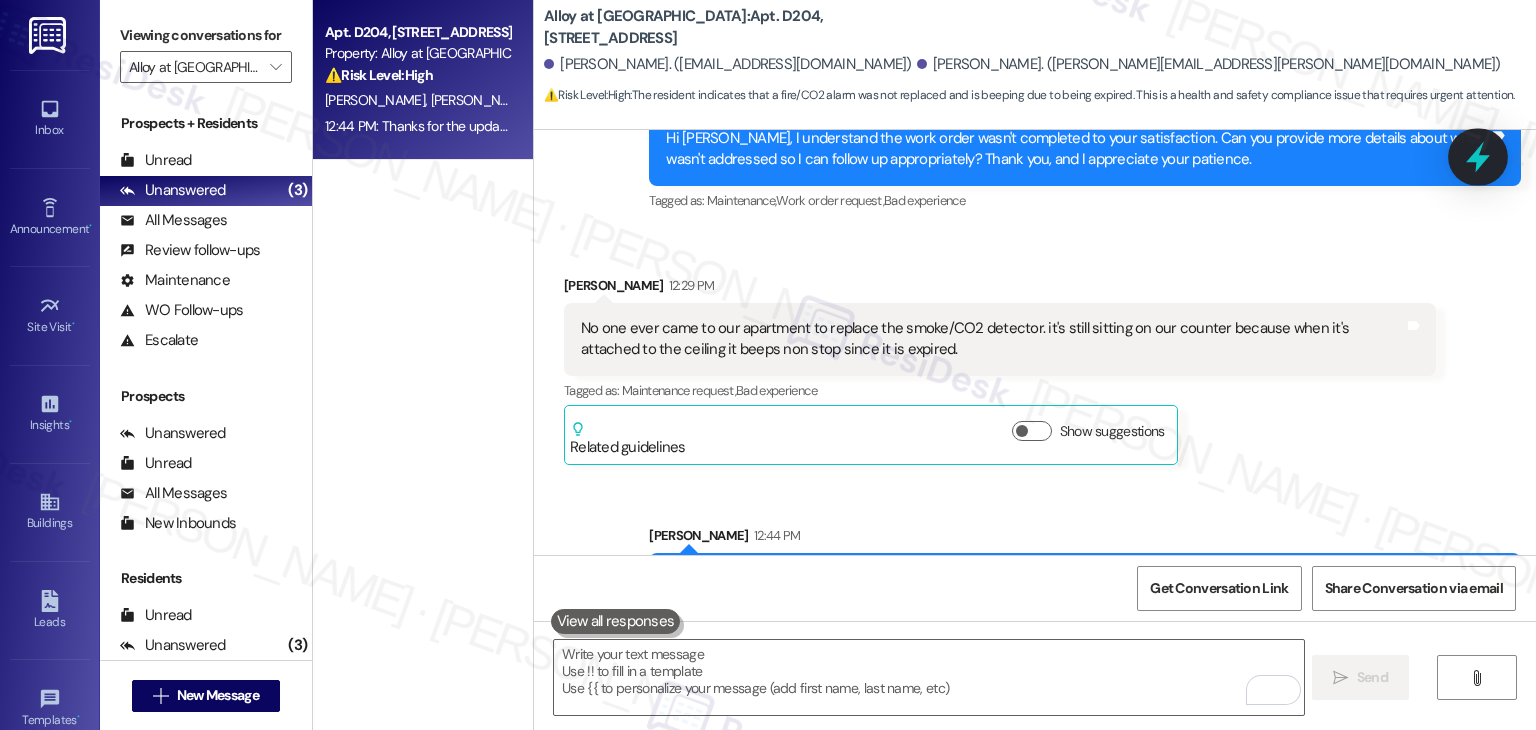 click 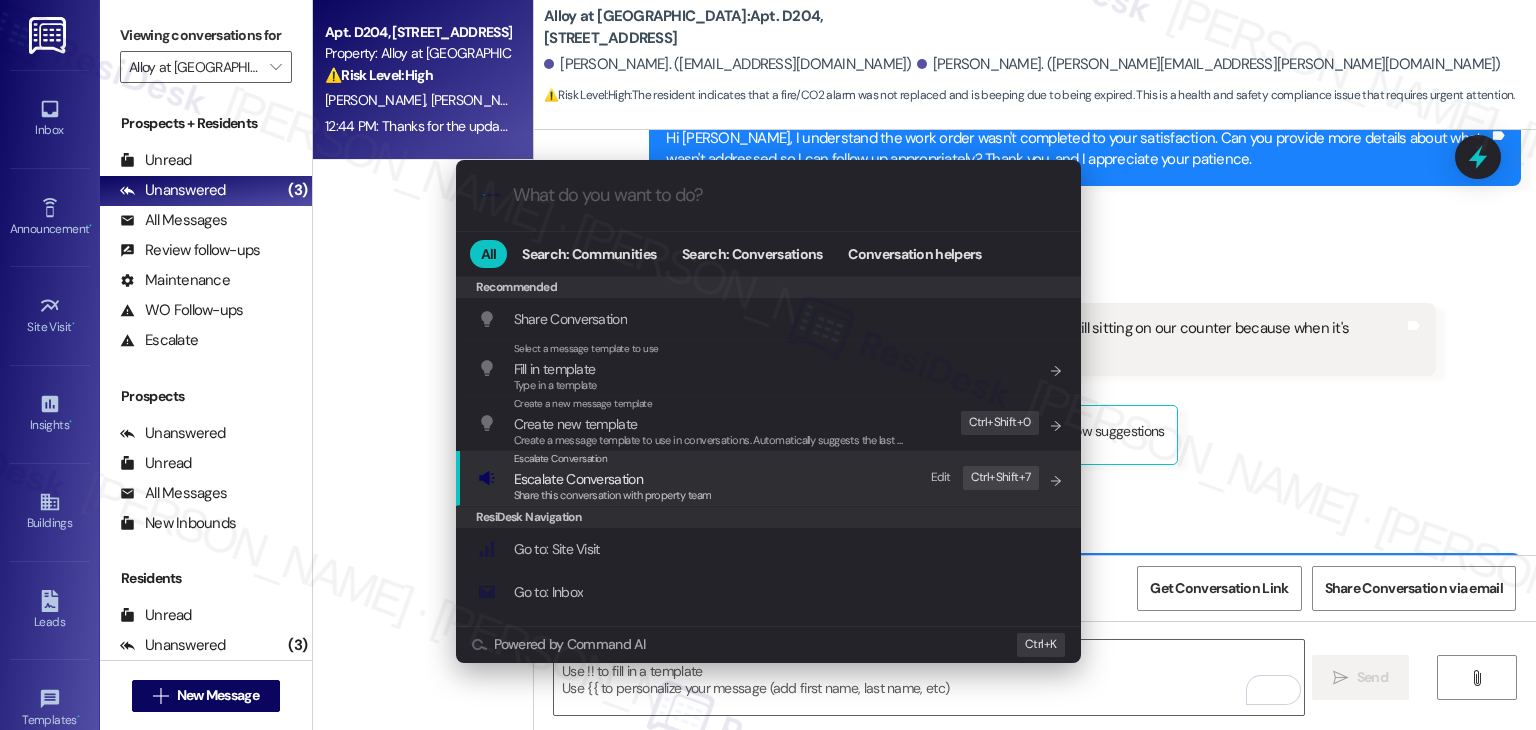 click on "Escalate Conversation" at bounding box center [578, 479] 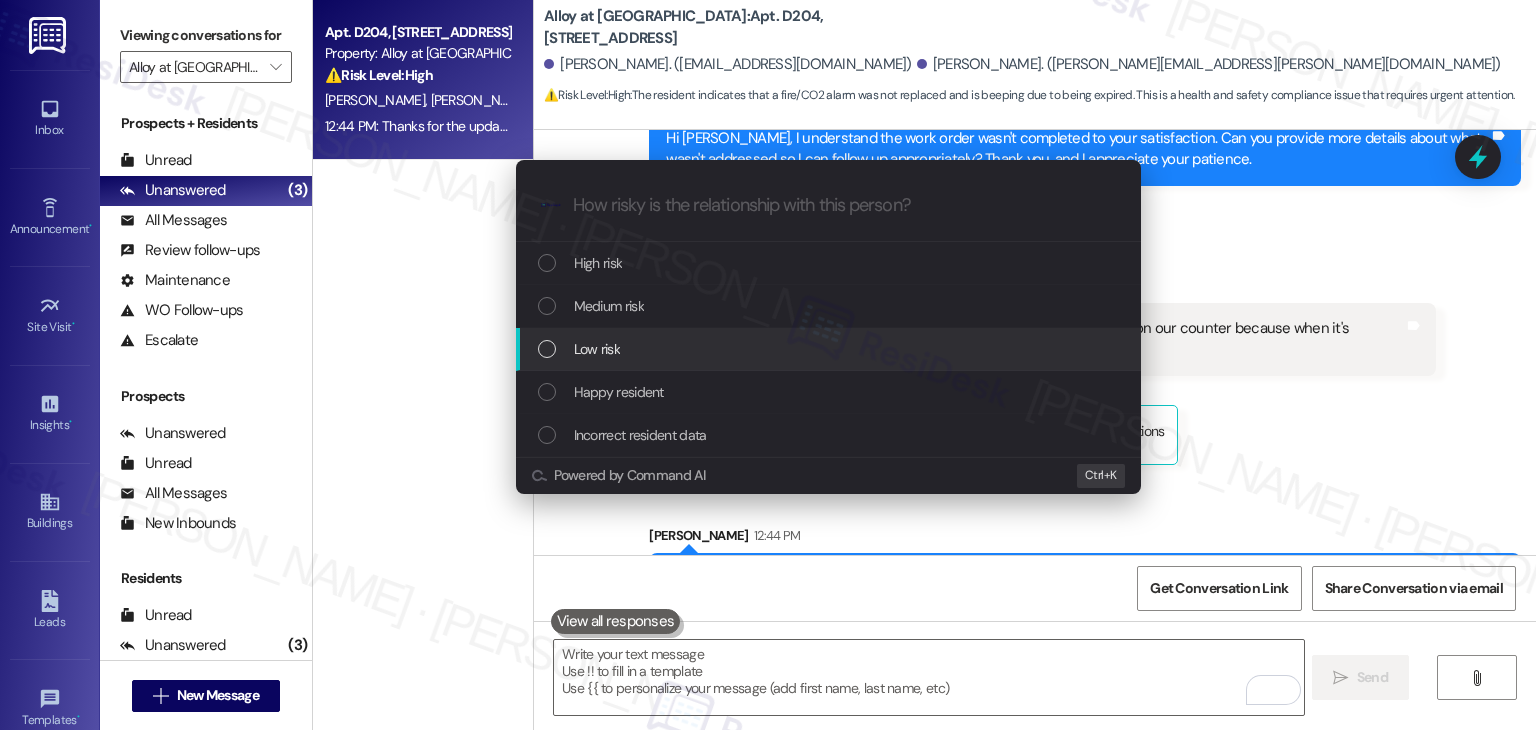 click at bounding box center [547, 349] 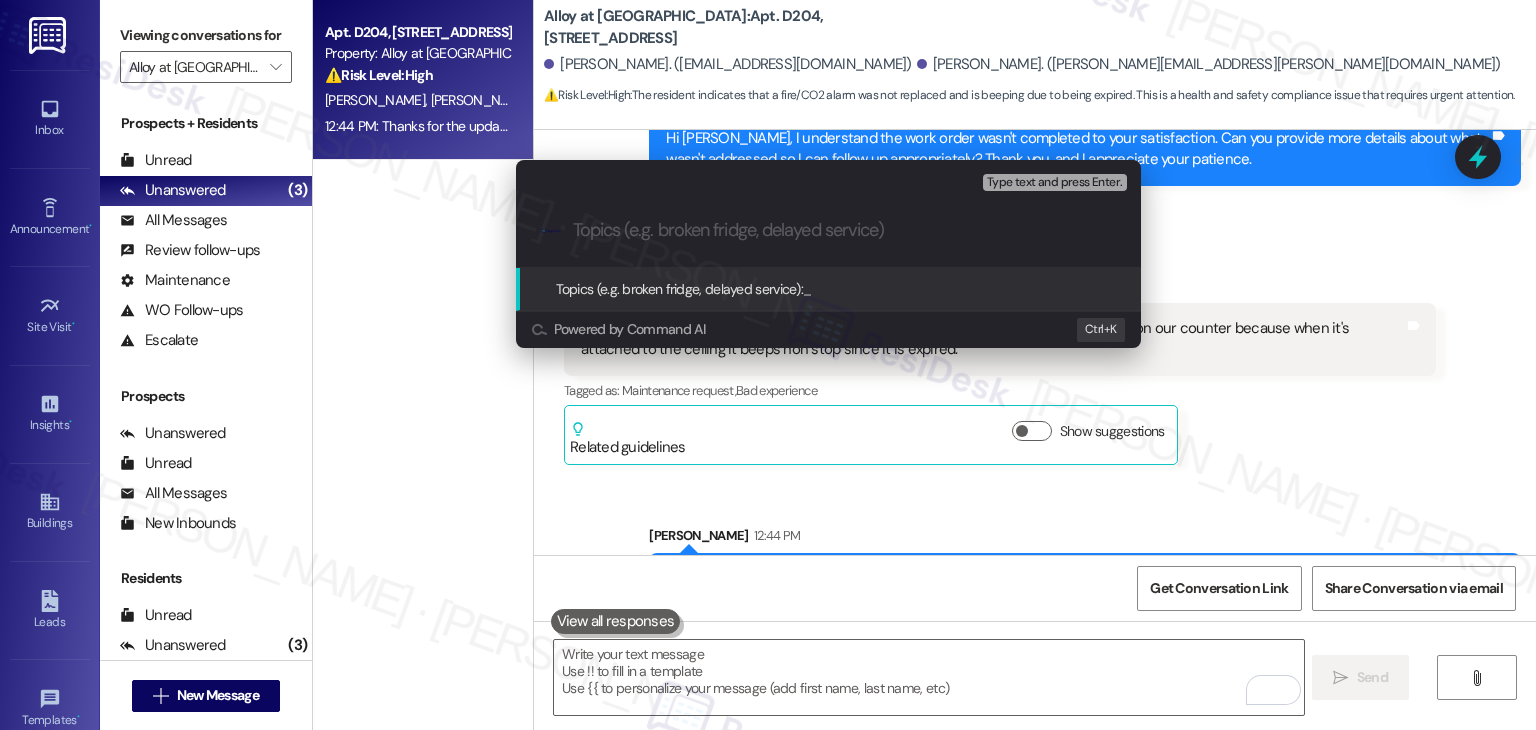 paste on "Unresolved Smoke/CO2 Detector Replacement – WO #152959" 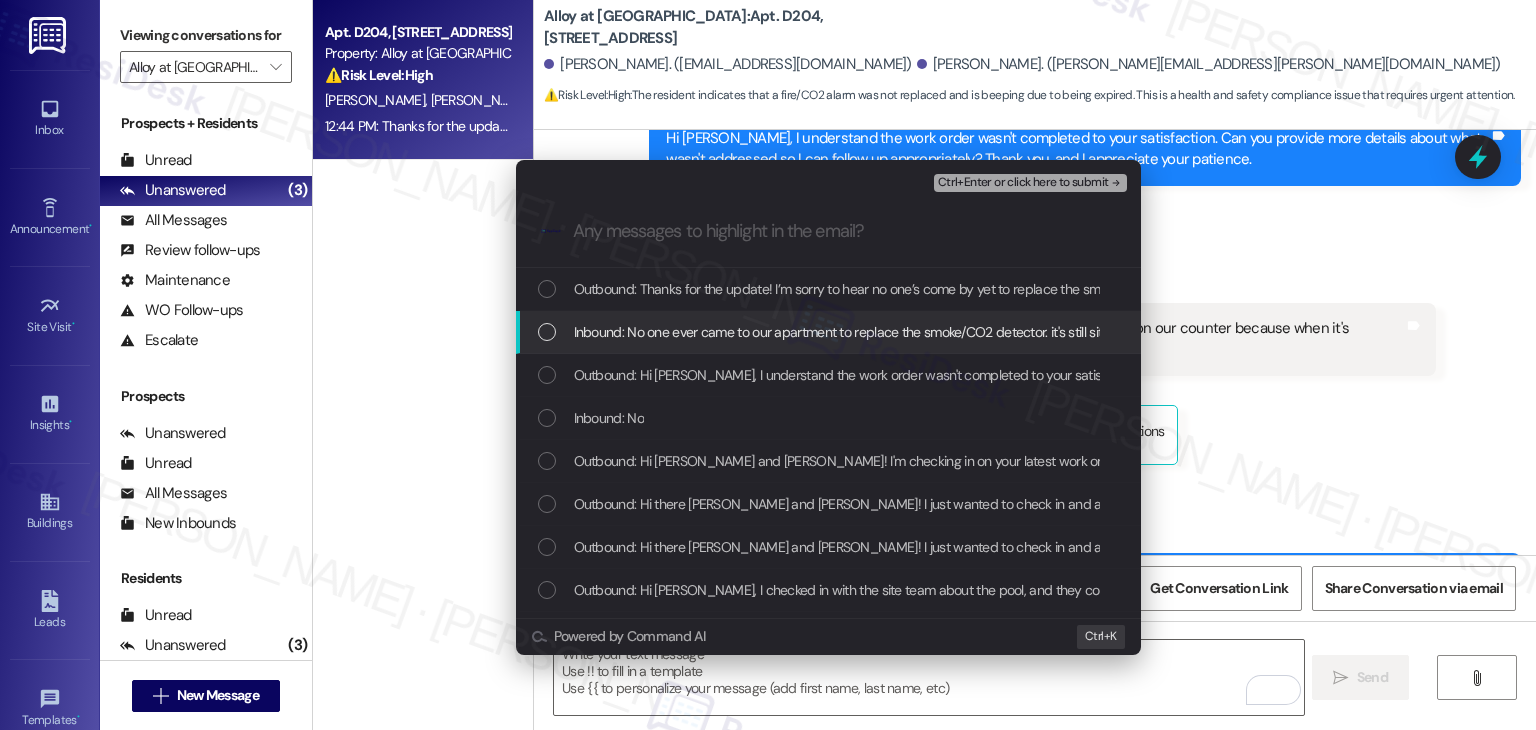 click at bounding box center (547, 332) 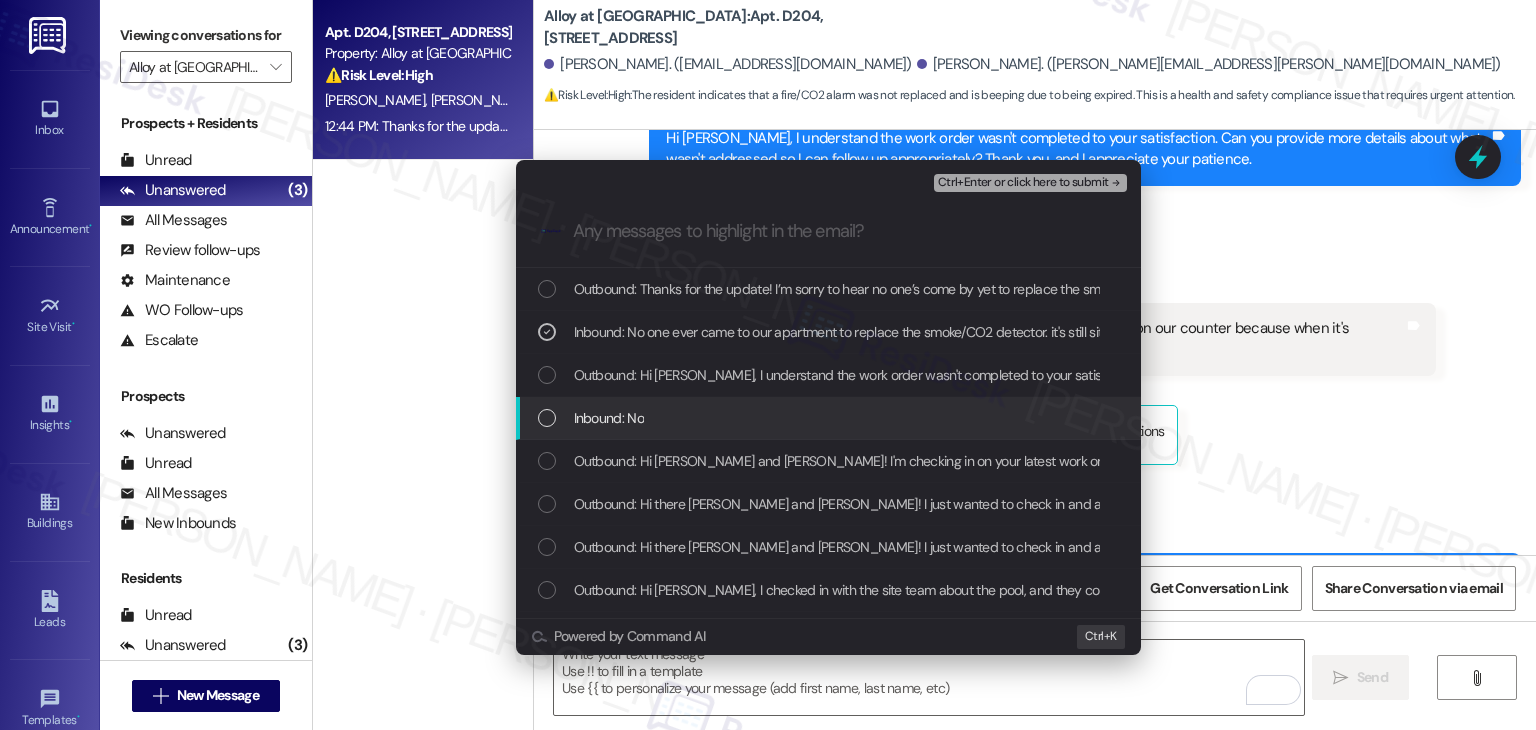 click at bounding box center [547, 418] 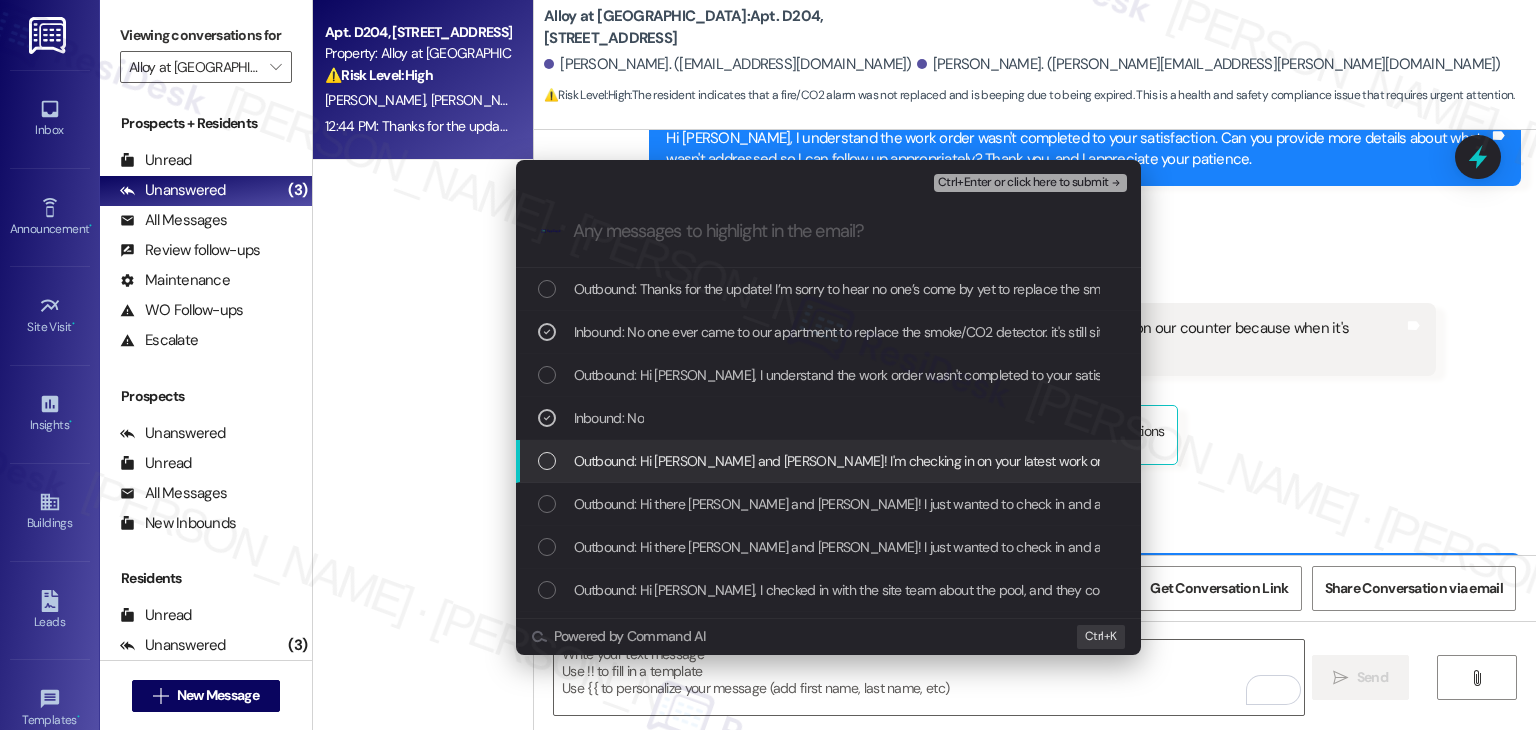 click at bounding box center [547, 461] 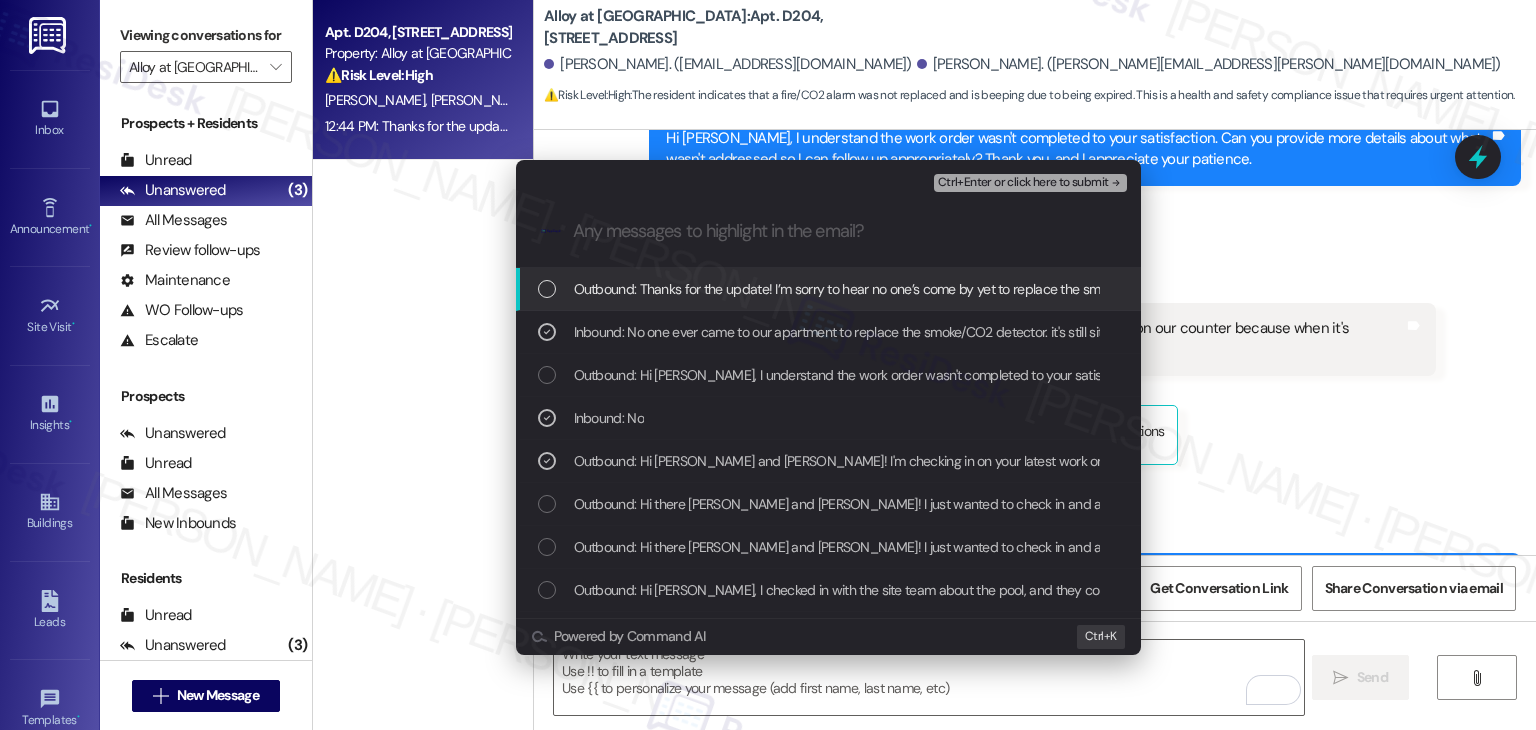 click on "Ctrl+Enter or click here to submit" at bounding box center (1023, 183) 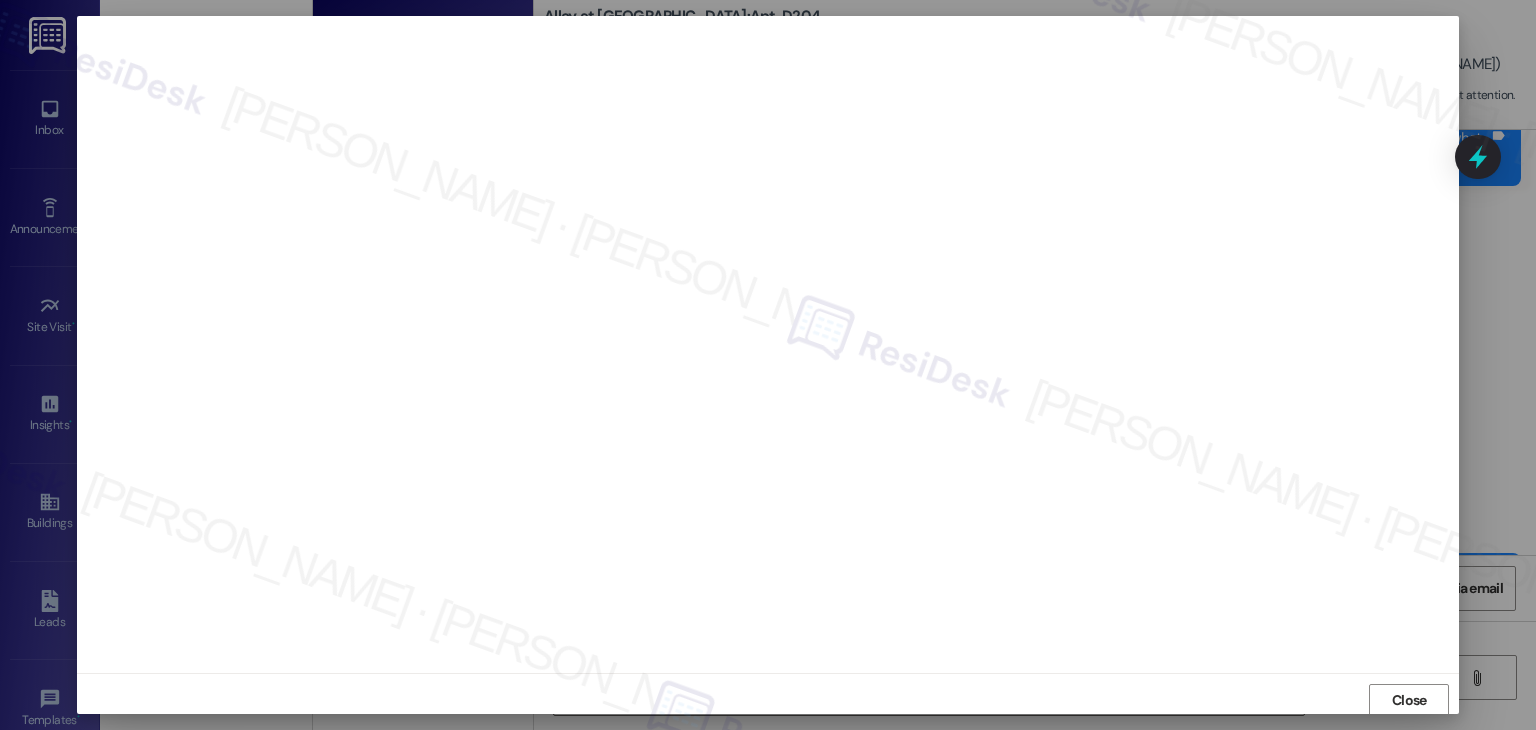 scroll, scrollTop: 1, scrollLeft: 0, axis: vertical 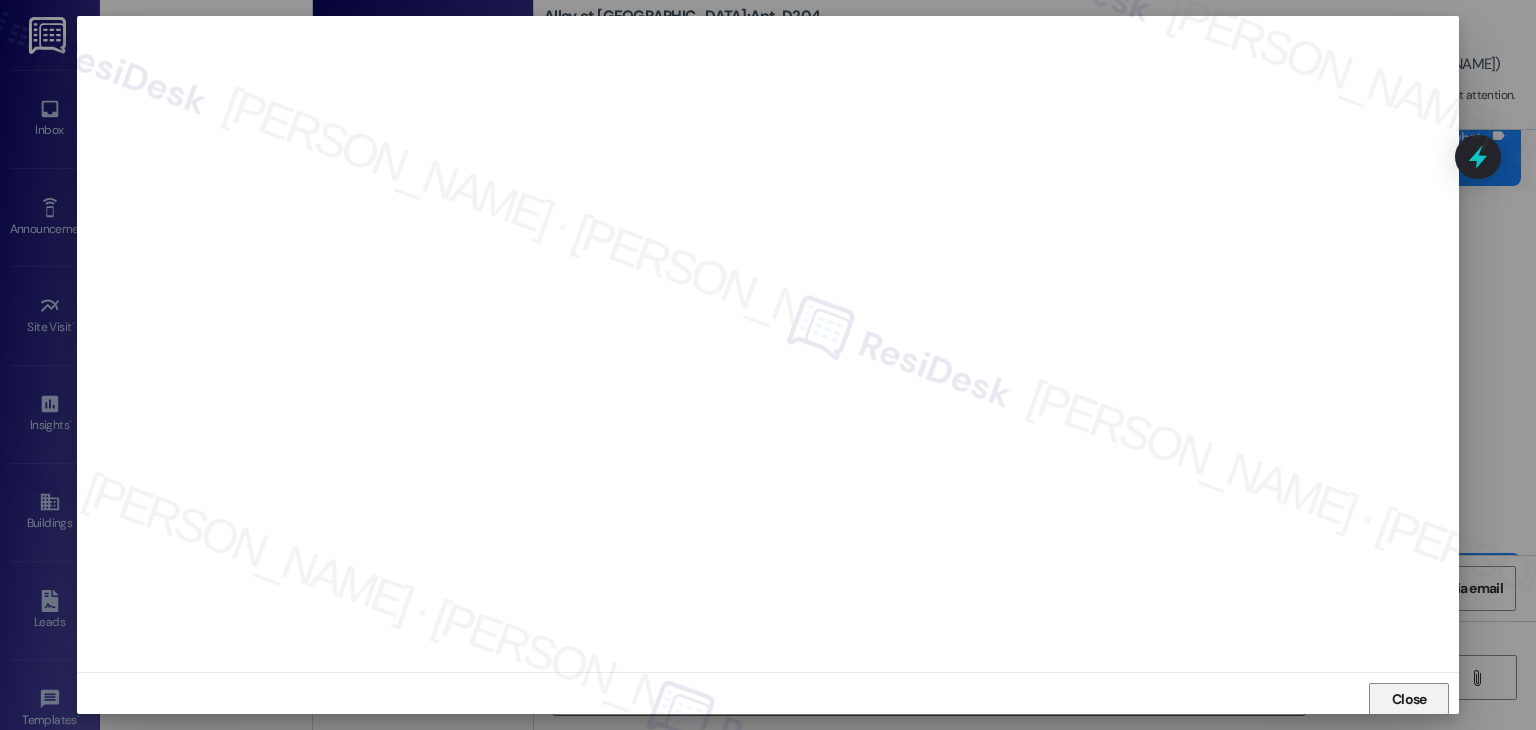 click on "Close" at bounding box center (1409, 699) 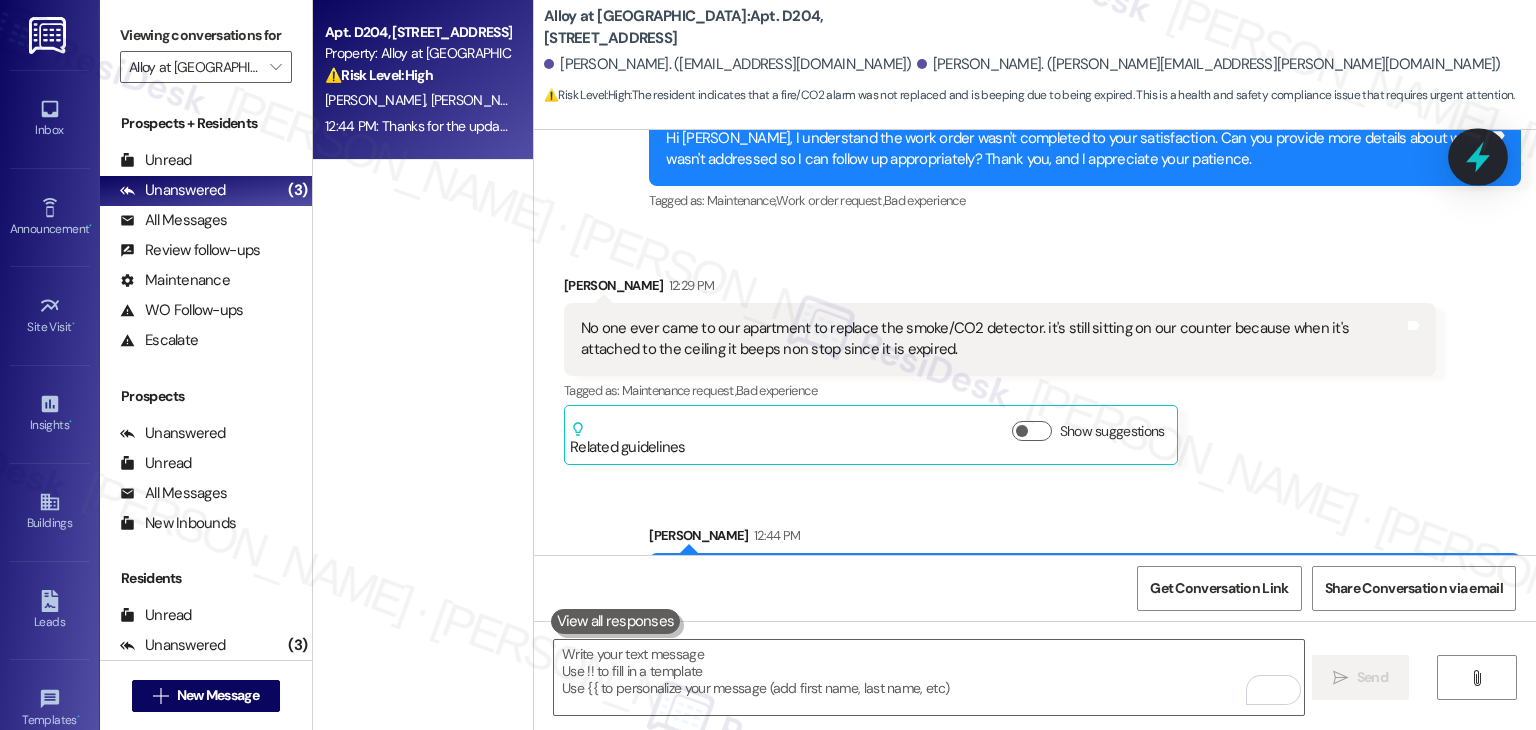 click 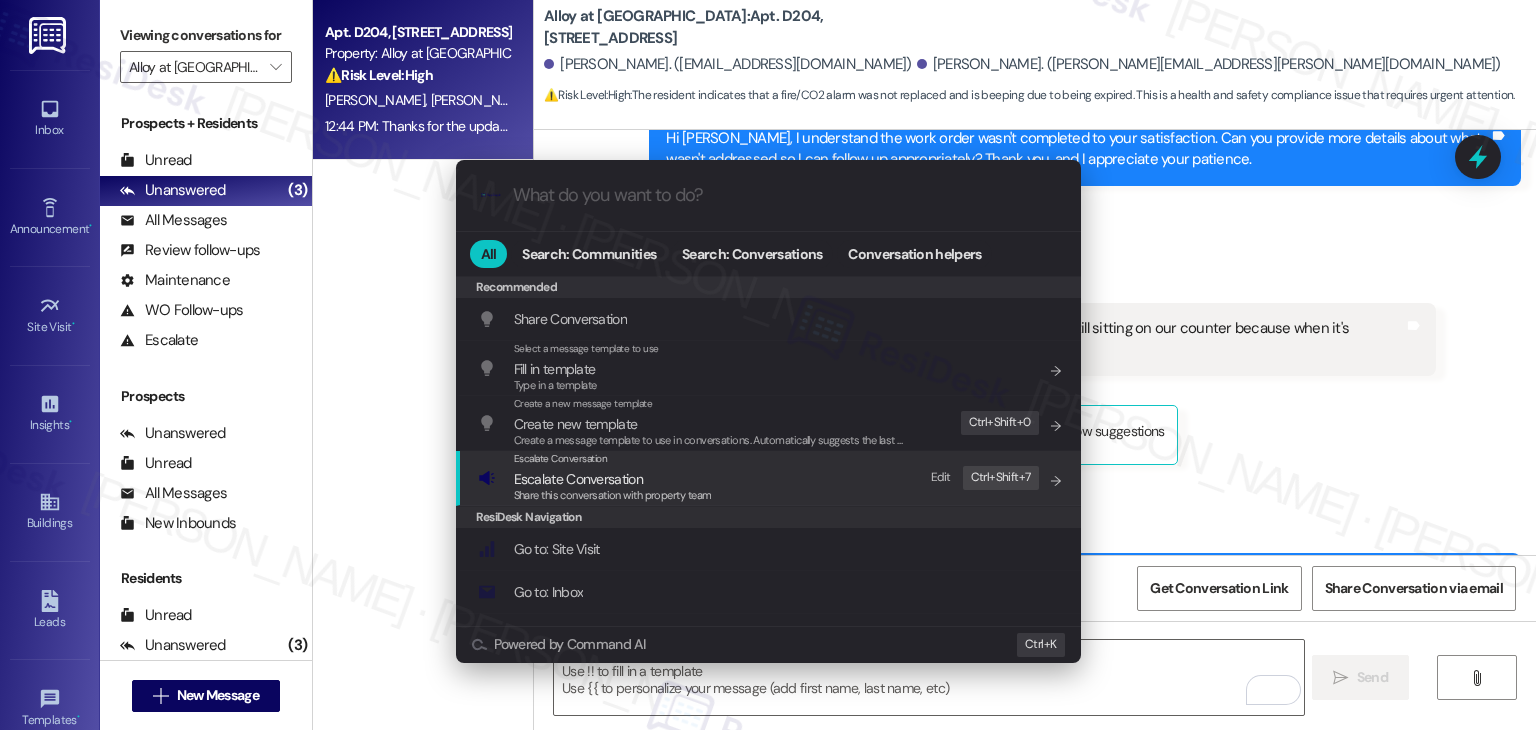 click on "Escalate Conversation" at bounding box center [578, 479] 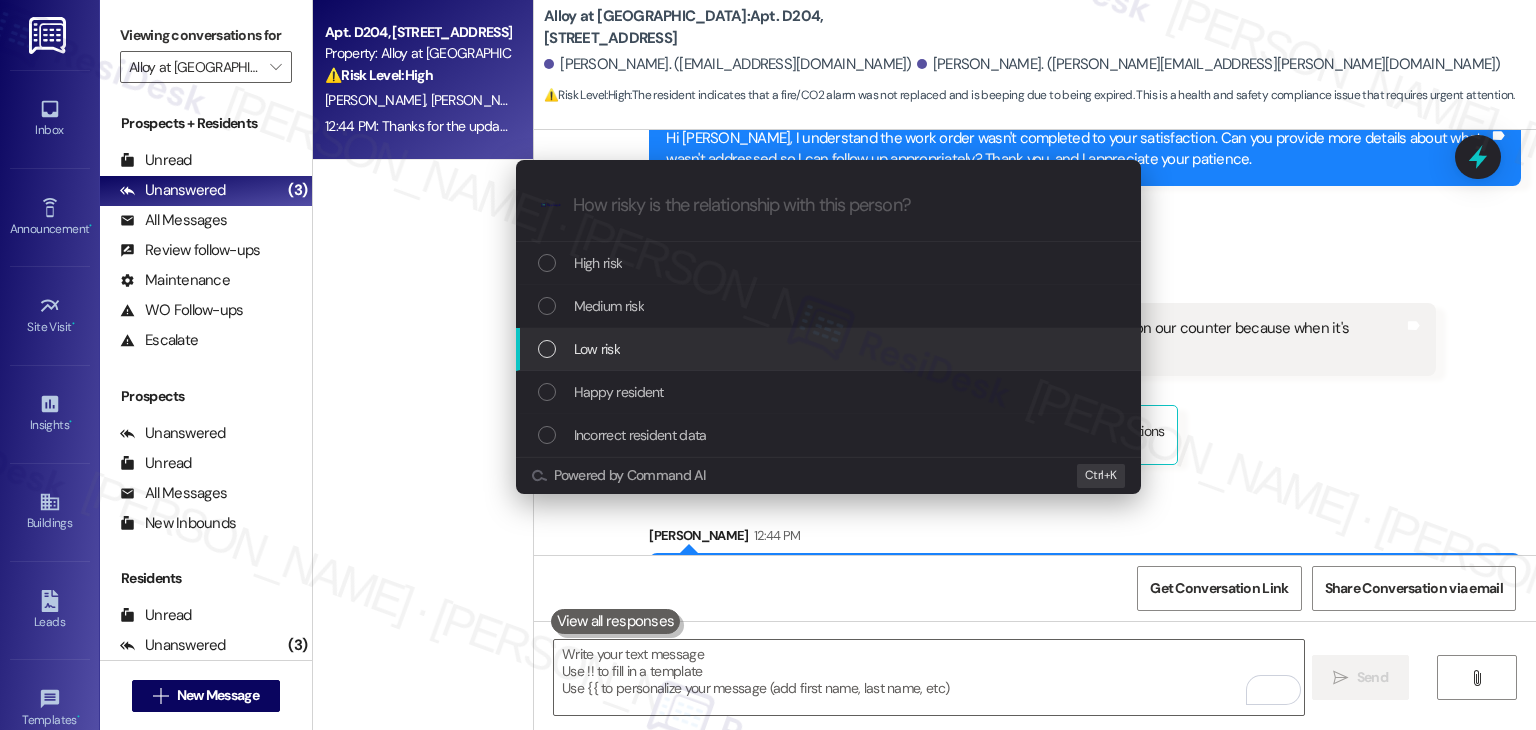 click at bounding box center (547, 349) 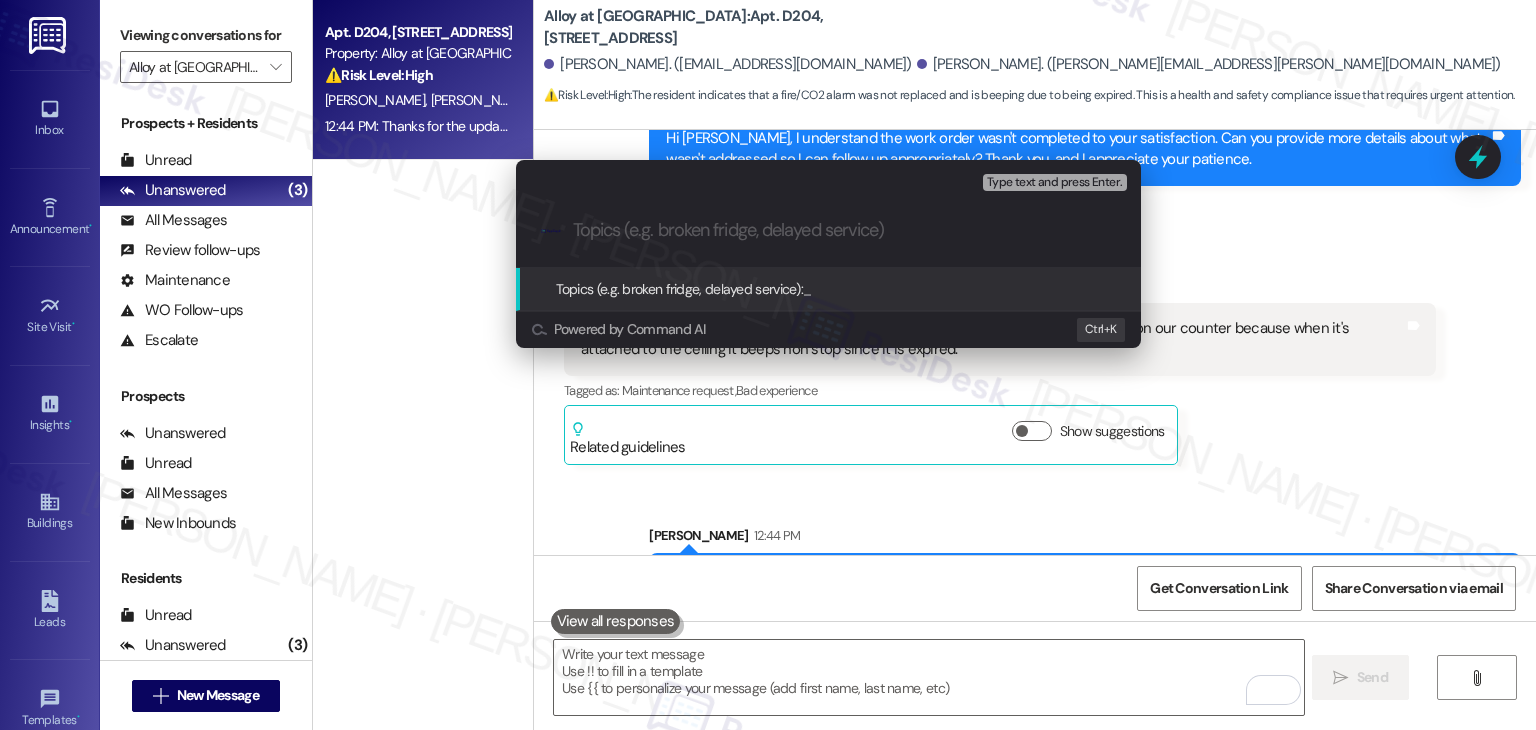 paste on "Unresolved Smoke/CO2 Detector Replacement – WO #152959" 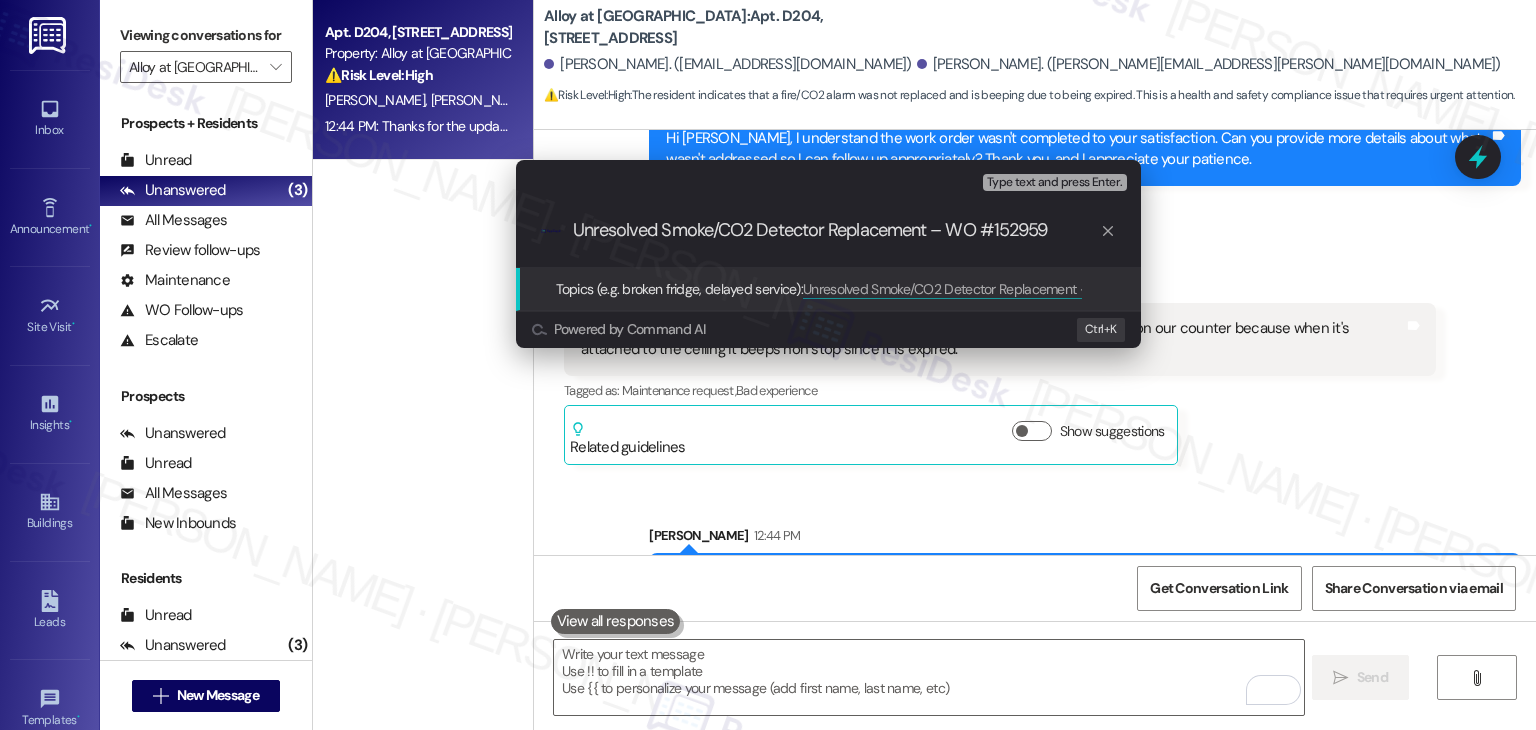 type 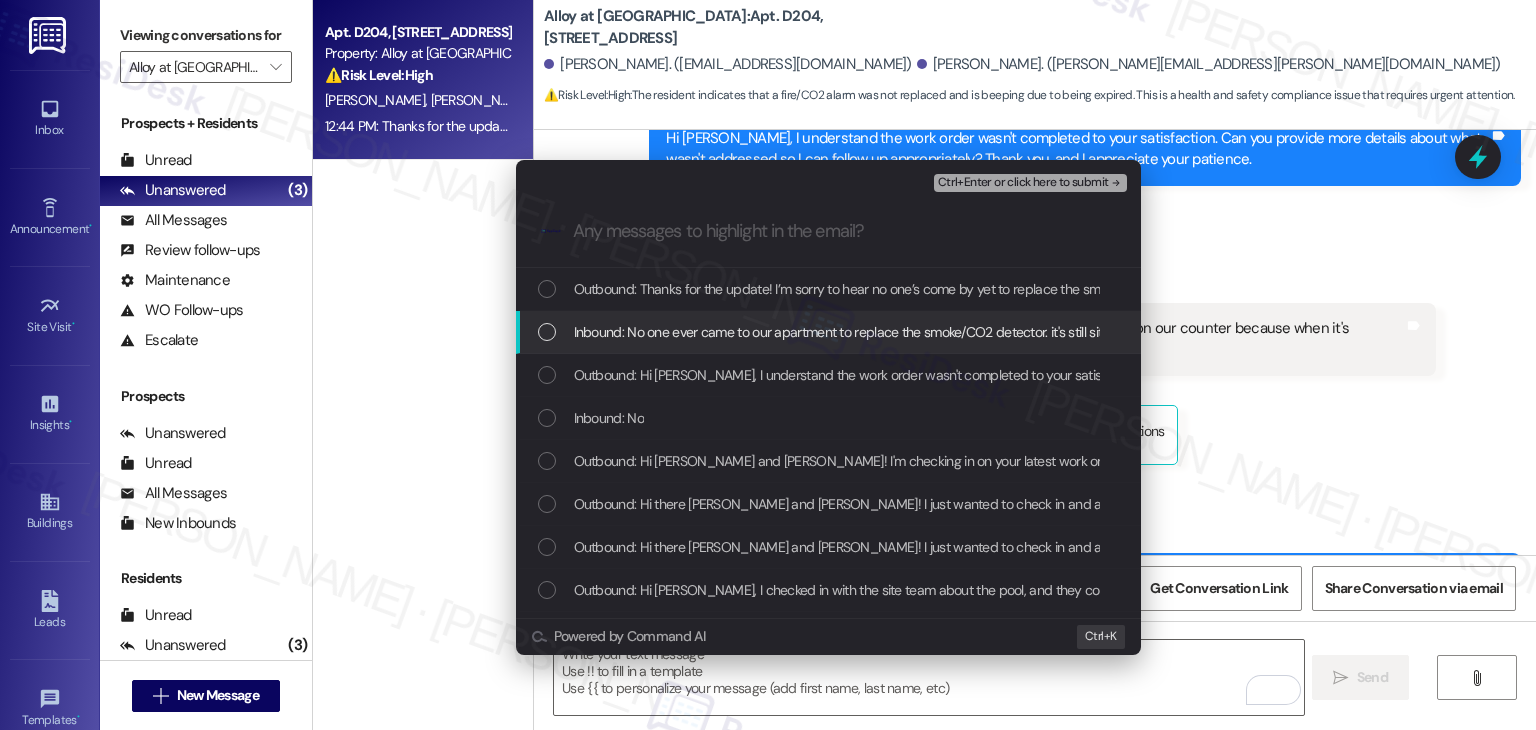 click at bounding box center [547, 332] 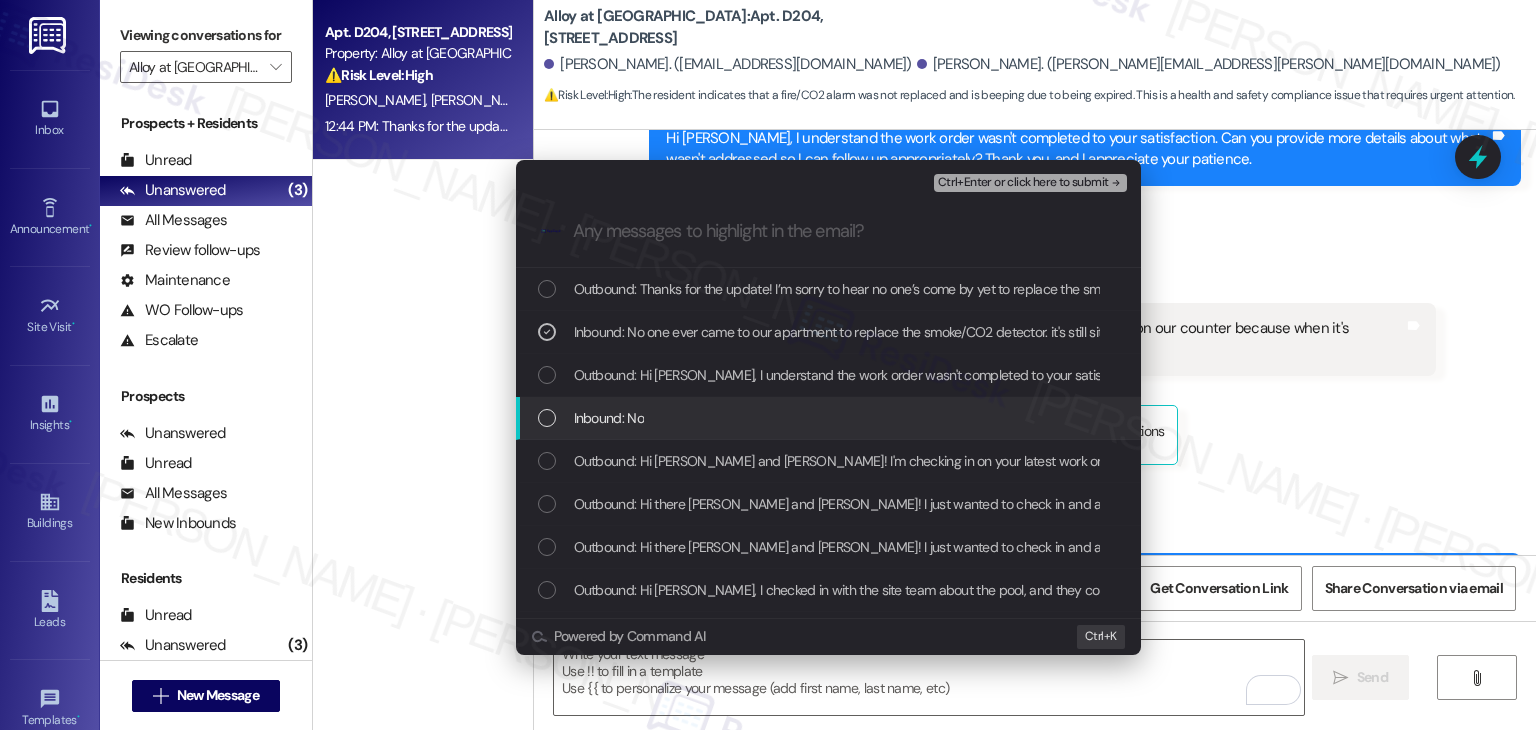 click at bounding box center (547, 418) 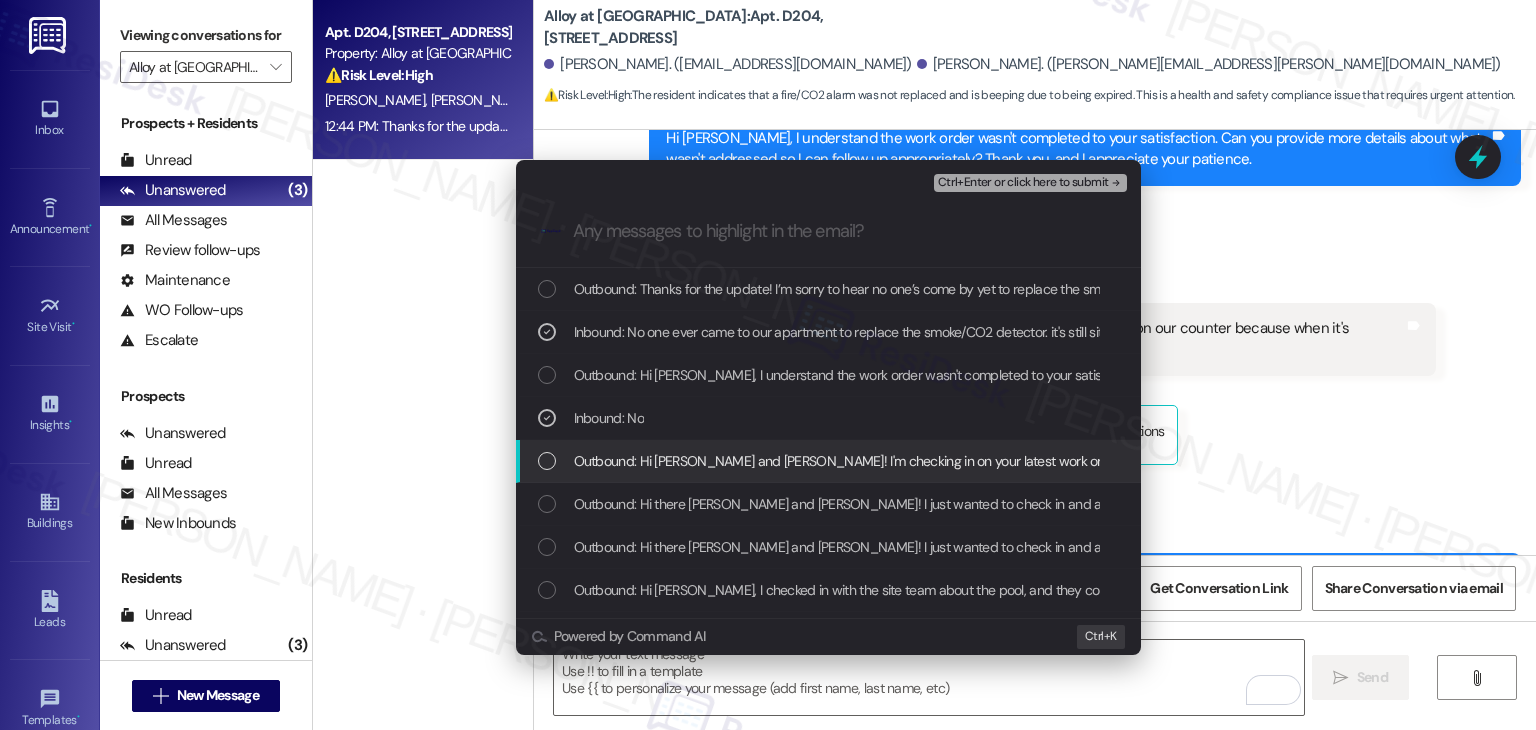 click on "Outbound: Hi Jacob and Ellise! I'm checking in on your latest work order (The fire/CO2 alarm has been..., ID: 152959). Was everything completed to your satisfaction? You can answer with a quick (Y/N)" at bounding box center (830, 461) 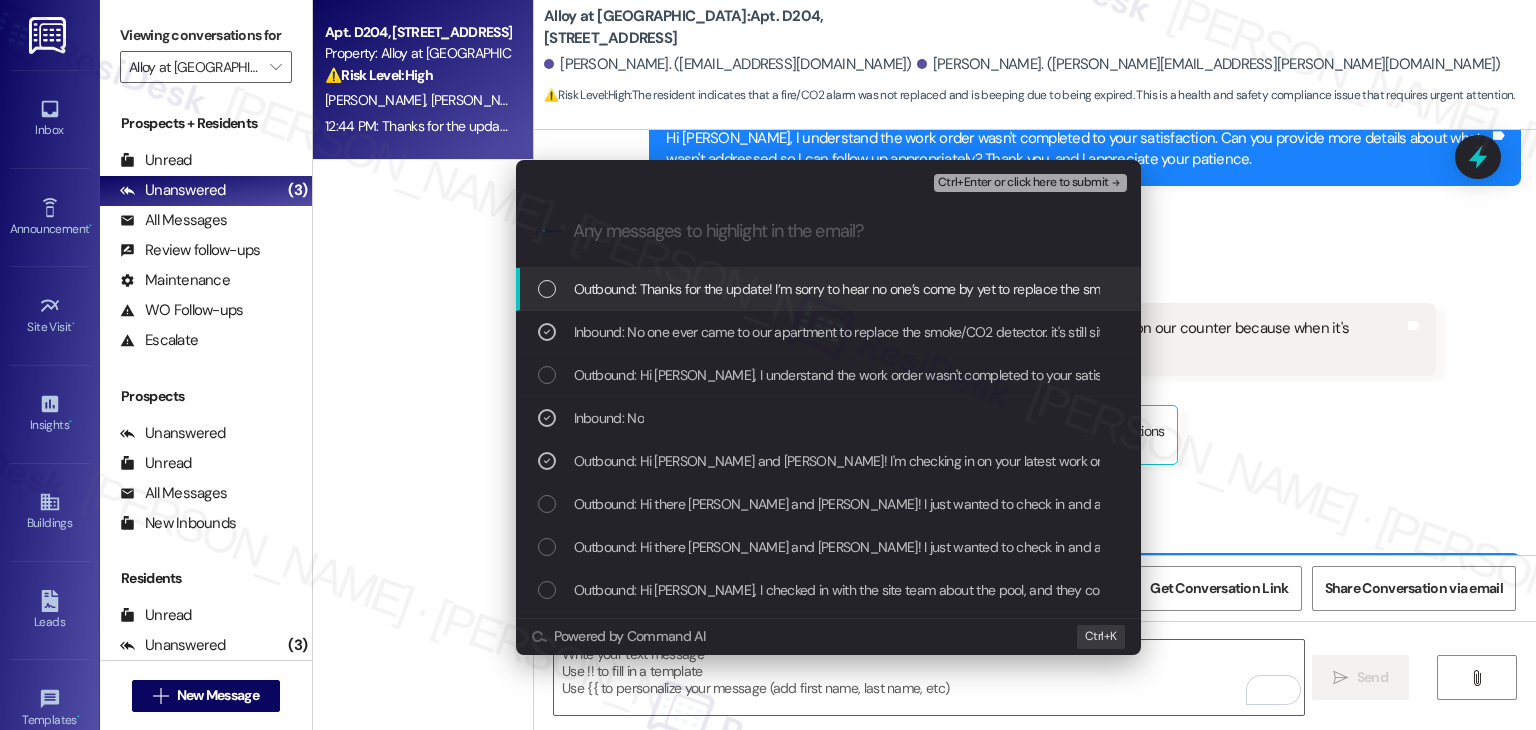 click on "Ctrl+Enter or click here to submit" at bounding box center (1023, 183) 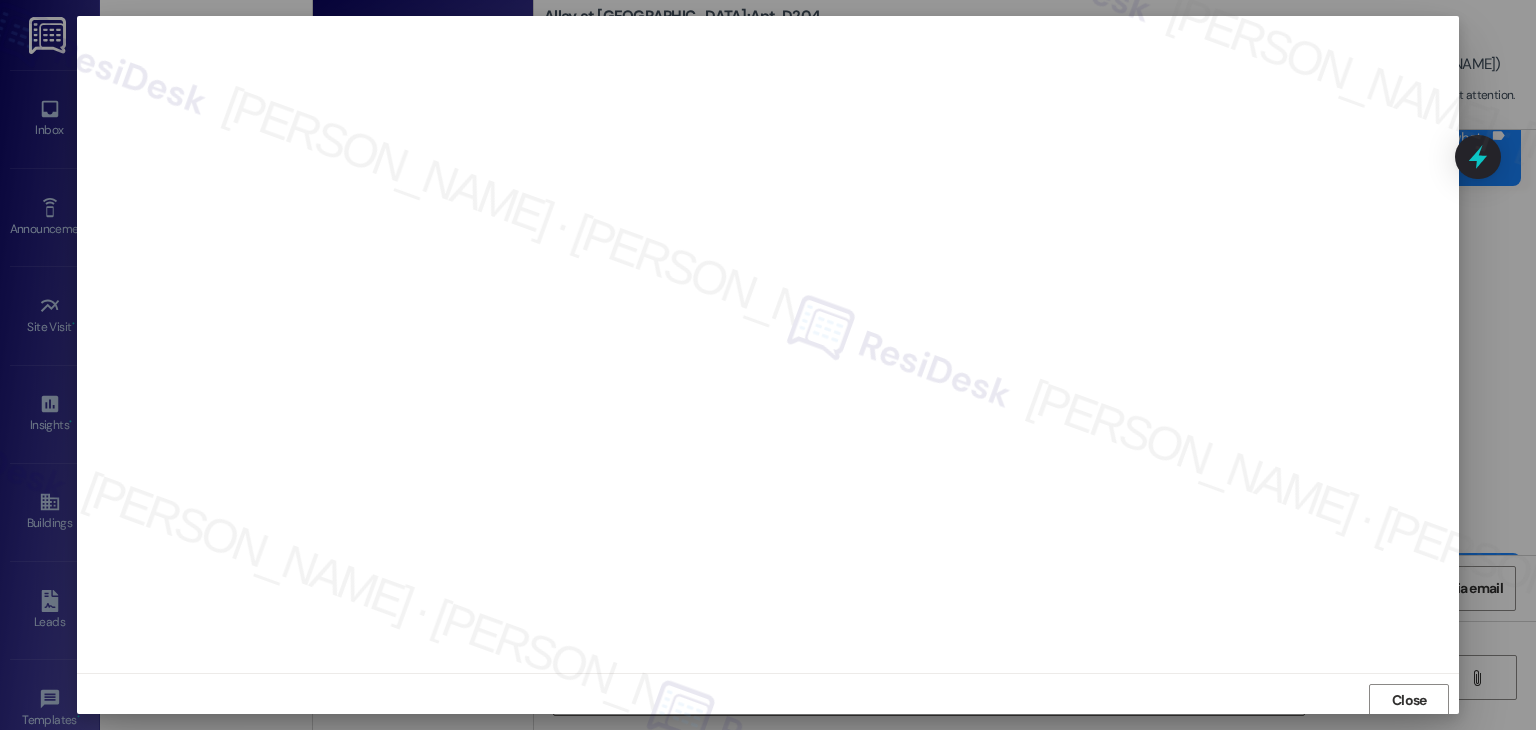scroll, scrollTop: 1, scrollLeft: 0, axis: vertical 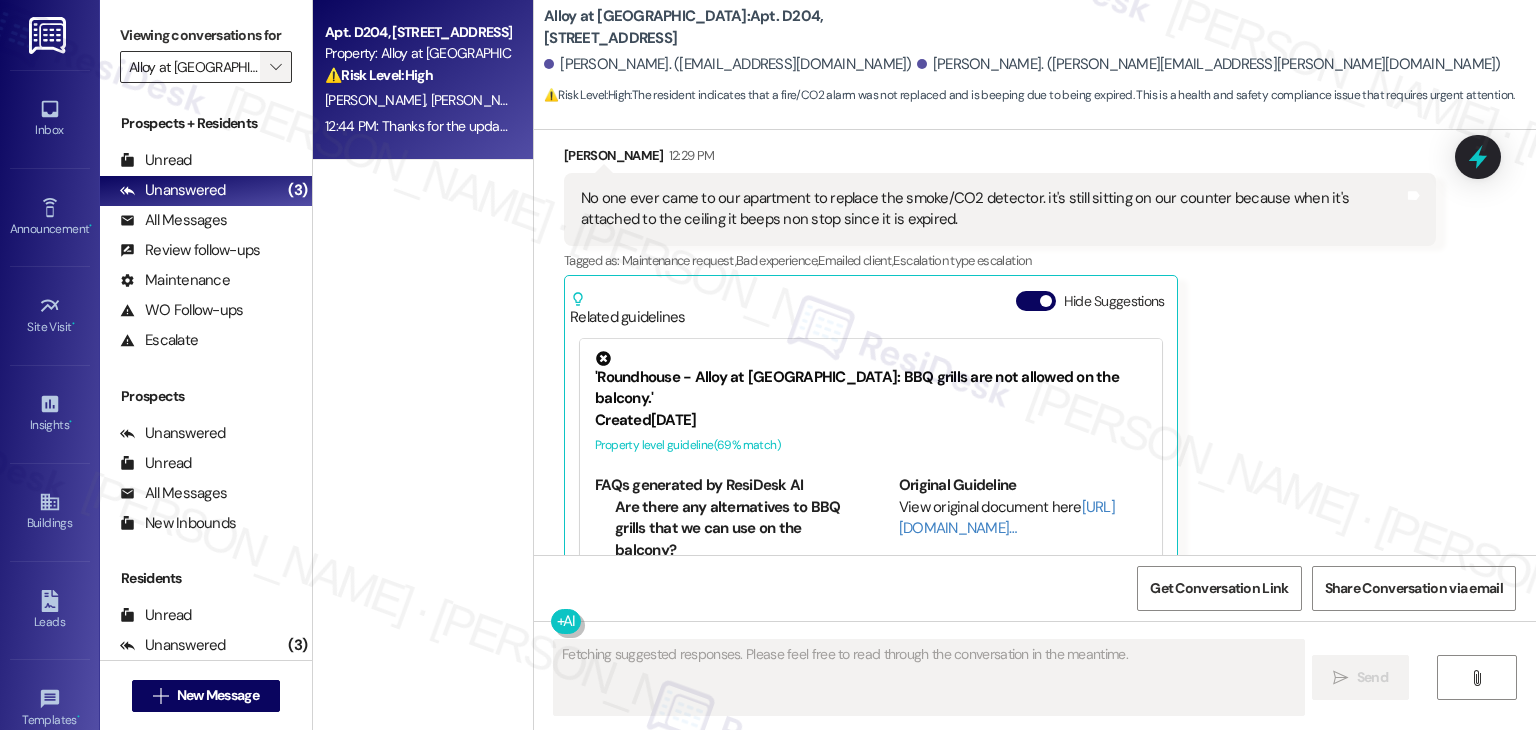 click on "" at bounding box center (275, 67) 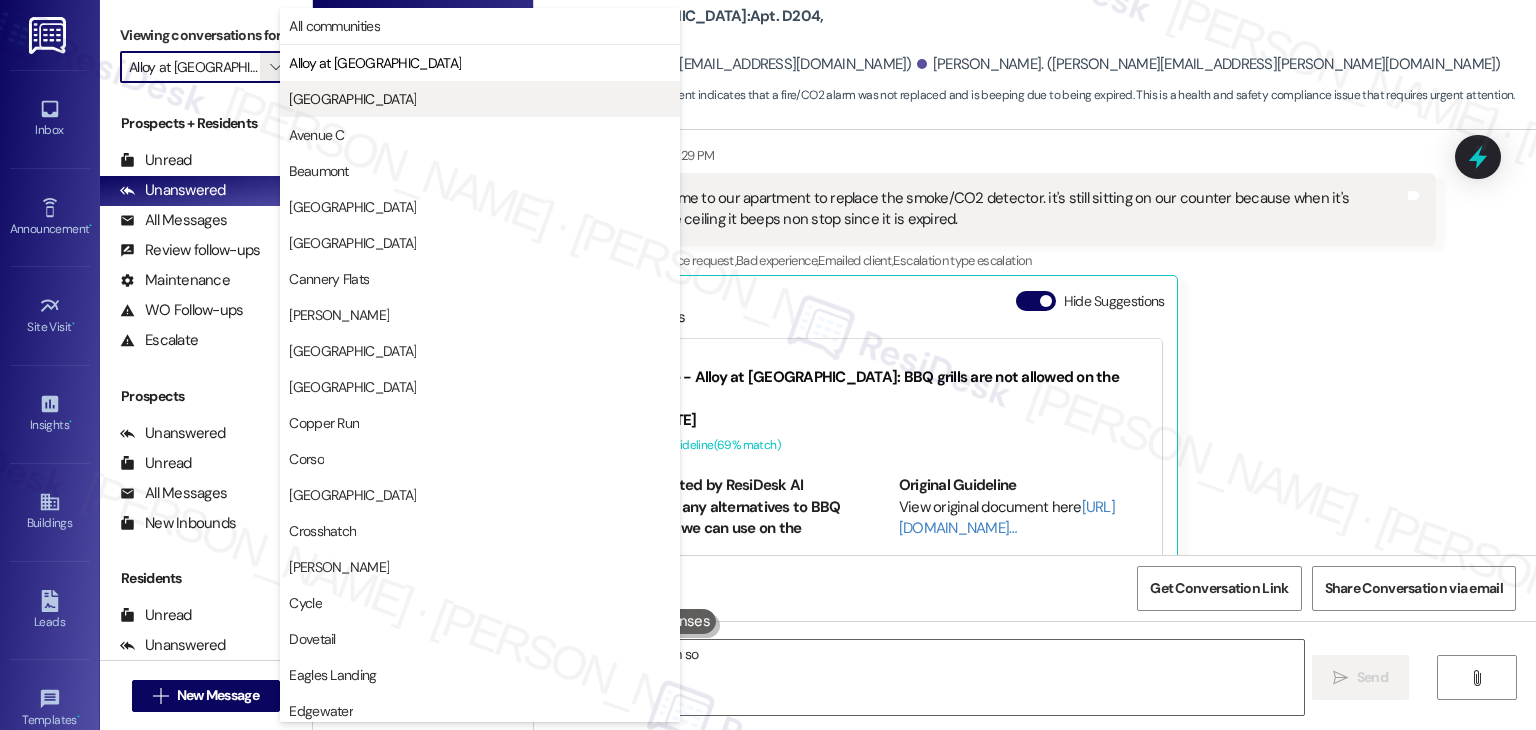 click on "[GEOGRAPHIC_DATA]" at bounding box center (352, 99) 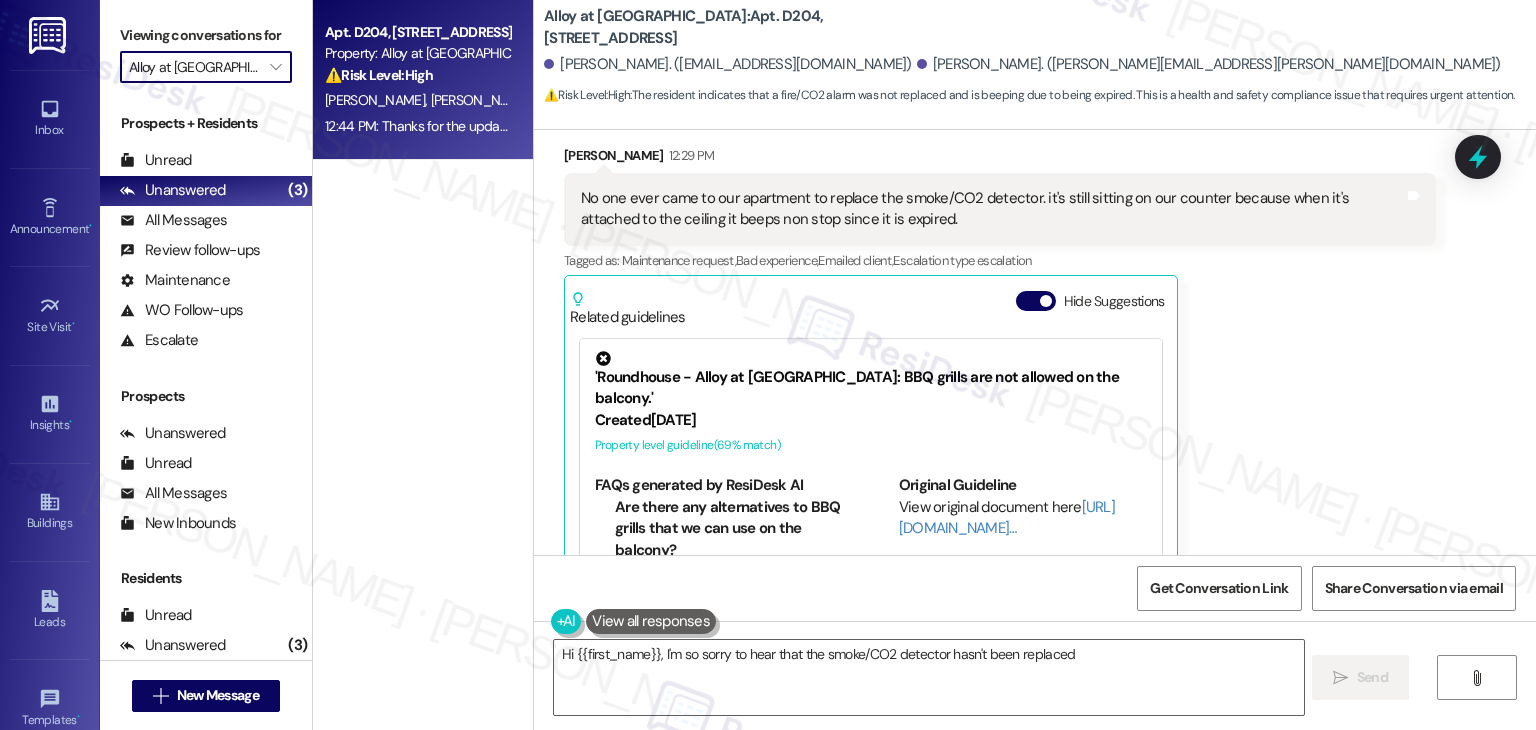 type on "Hi {{first_name}}, I'm so sorry to hear that the smoke/CO2 detector hasn't been replaced yet" 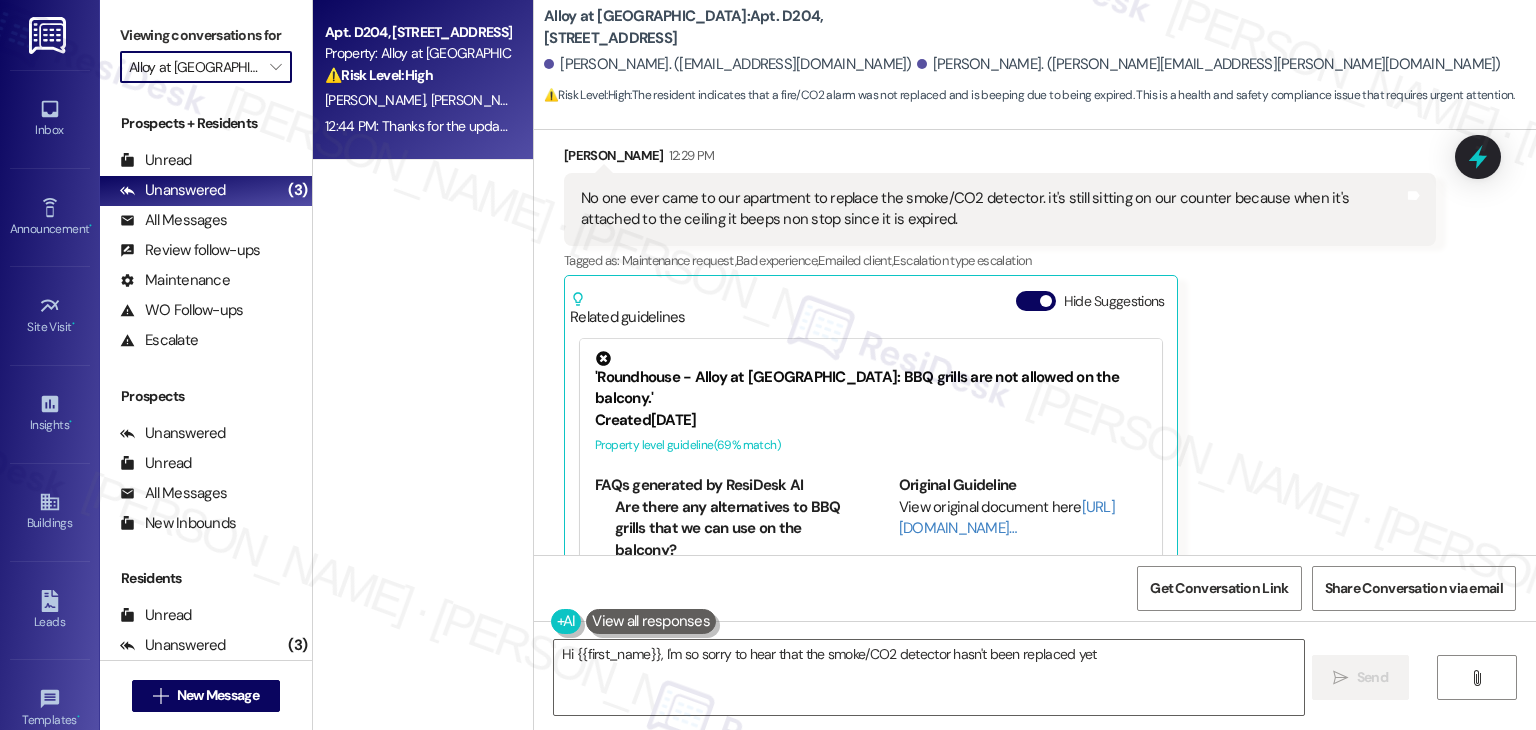 type on "[GEOGRAPHIC_DATA]" 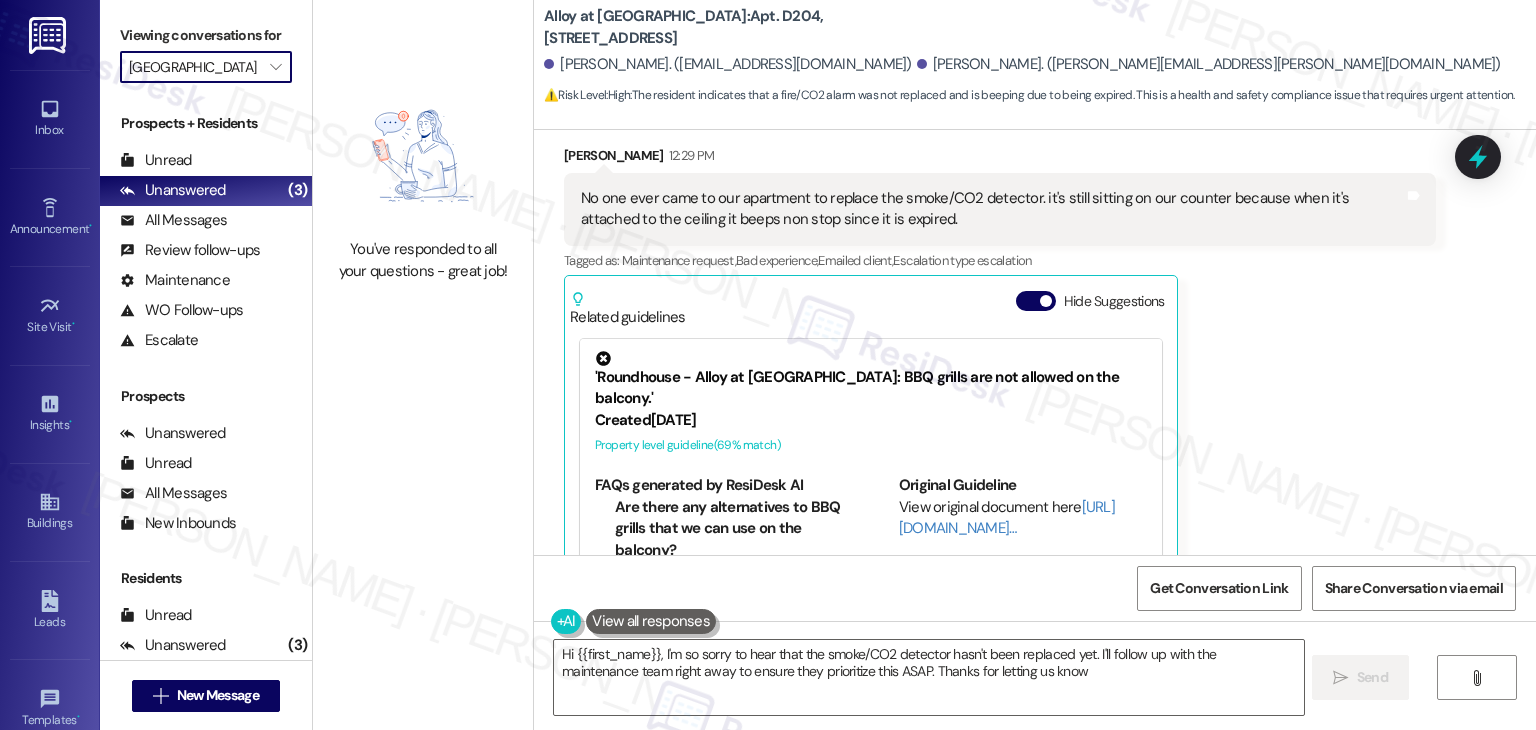 type on "Hi {{first_name}}, I'm so sorry to hear that the smoke/CO2 detector hasn't been replaced yet. I'll follow up with the maintenance team right away to ensure they prioritize this ASAP. Thanks for letting us know!" 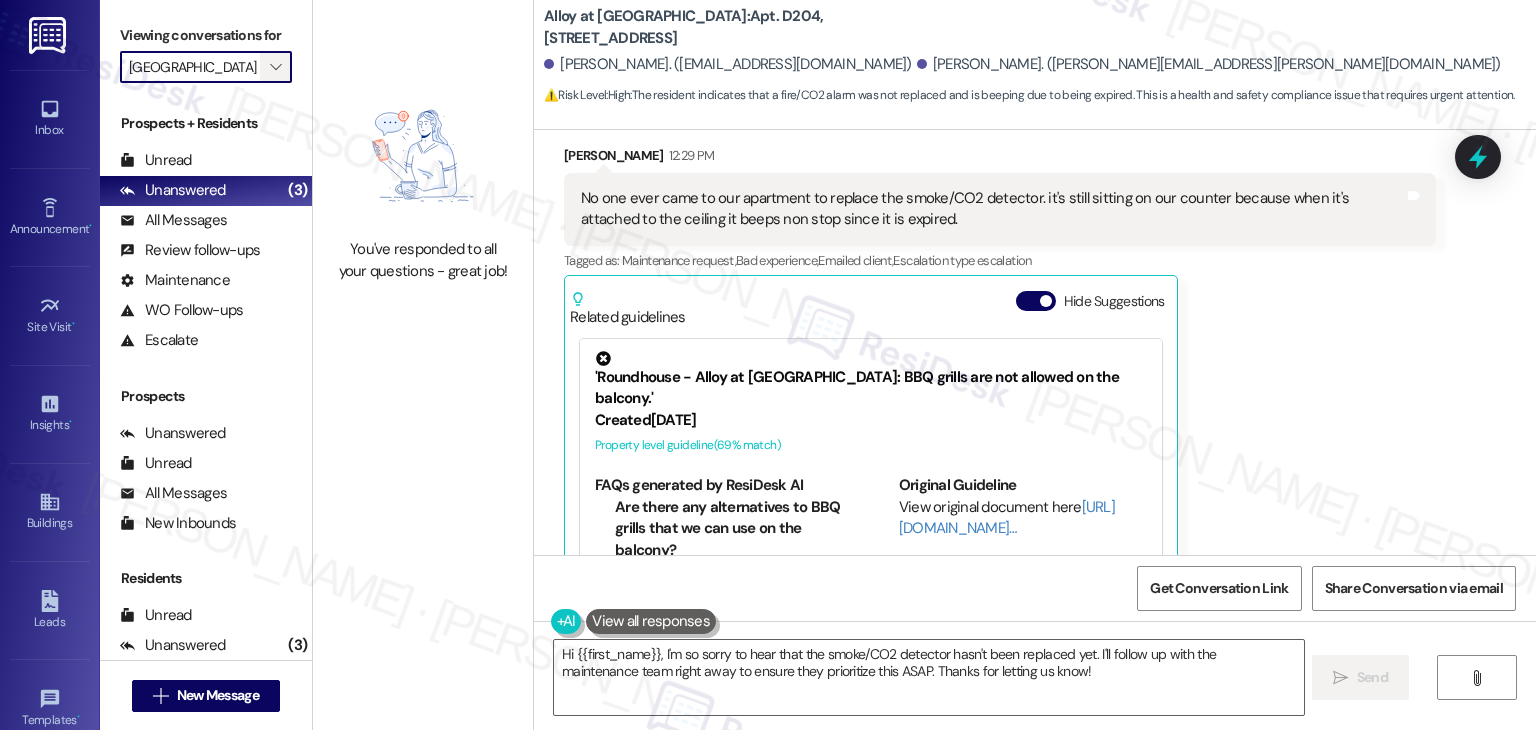 click on "" at bounding box center [275, 67] 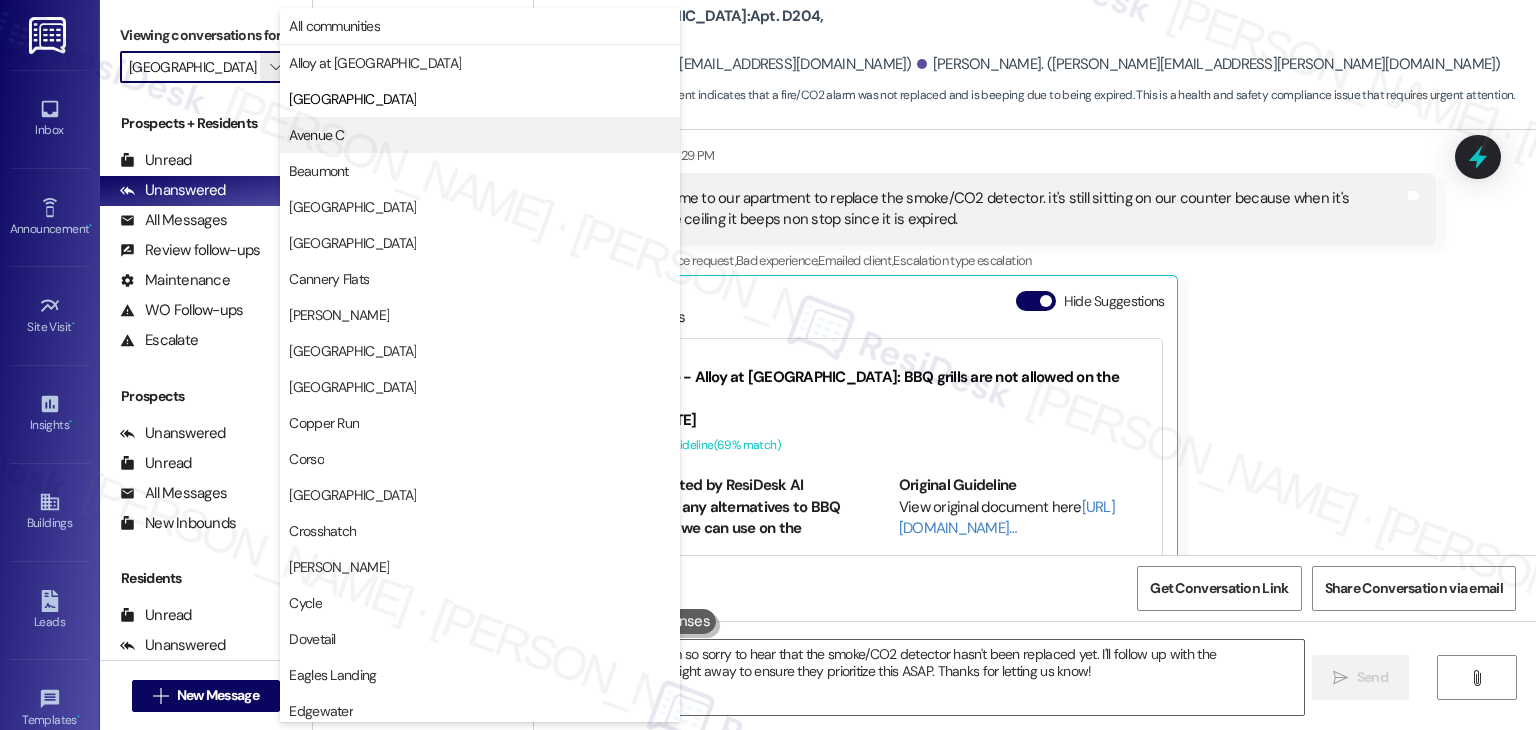 click on "Avenue C" at bounding box center [316, 135] 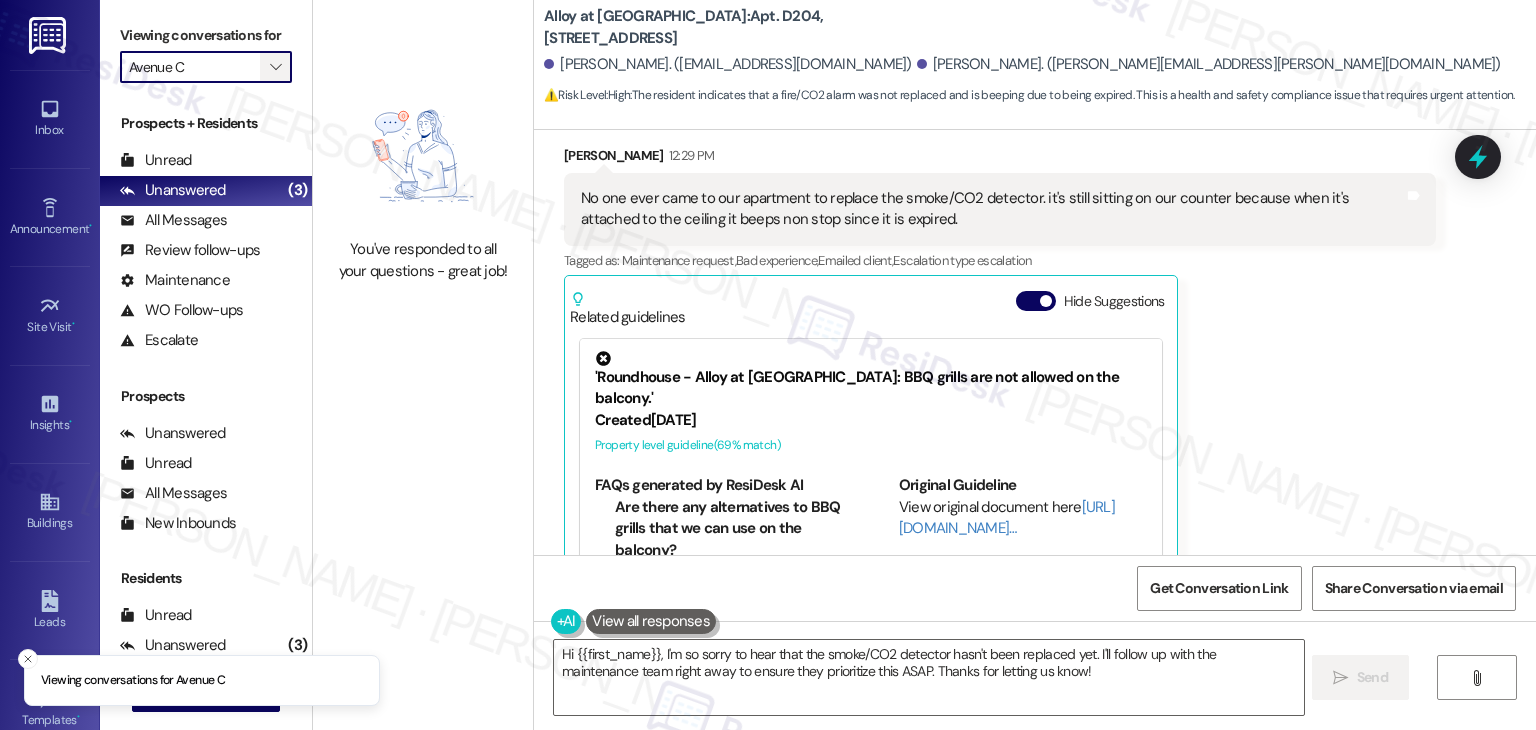 click on "" at bounding box center (275, 67) 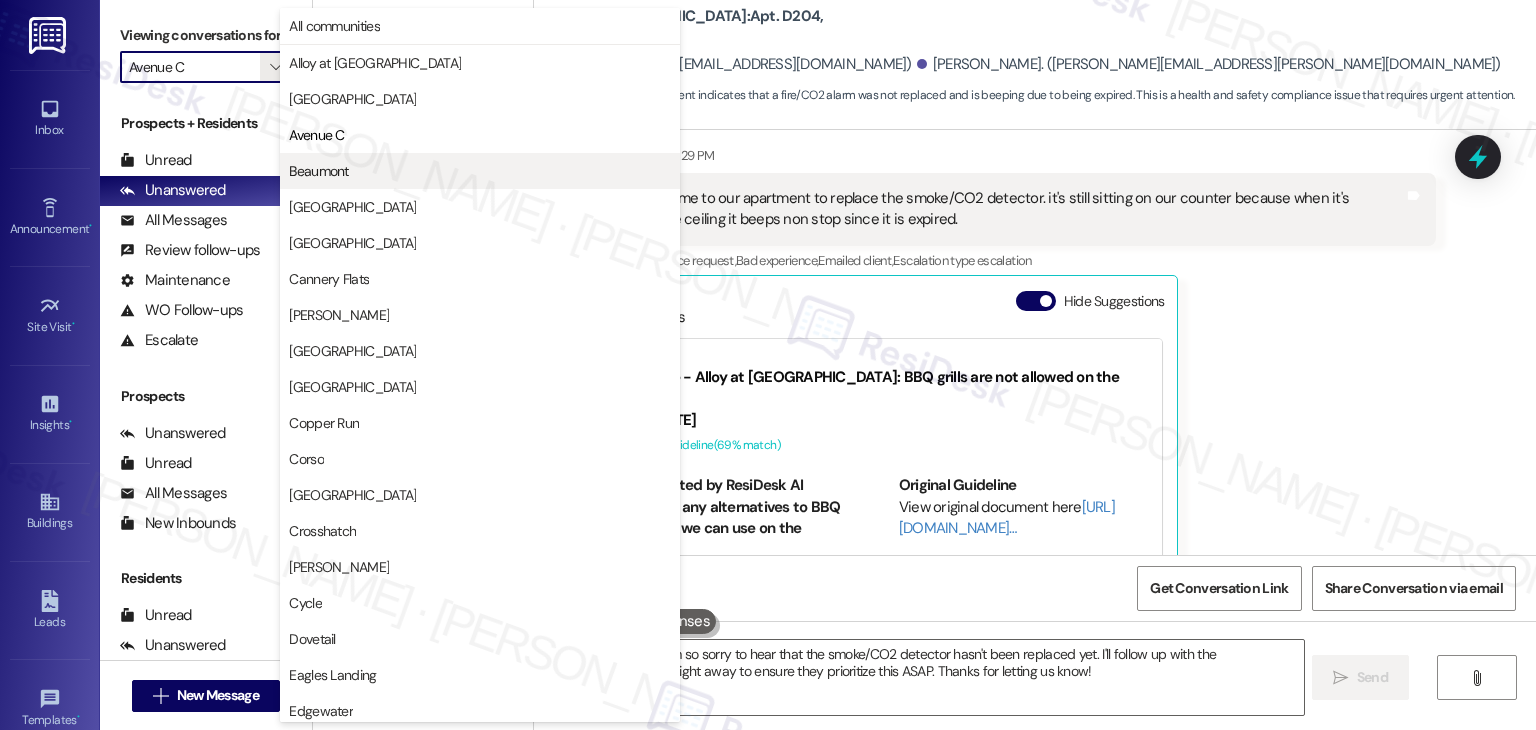 click on "Beaumont" at bounding box center (318, 171) 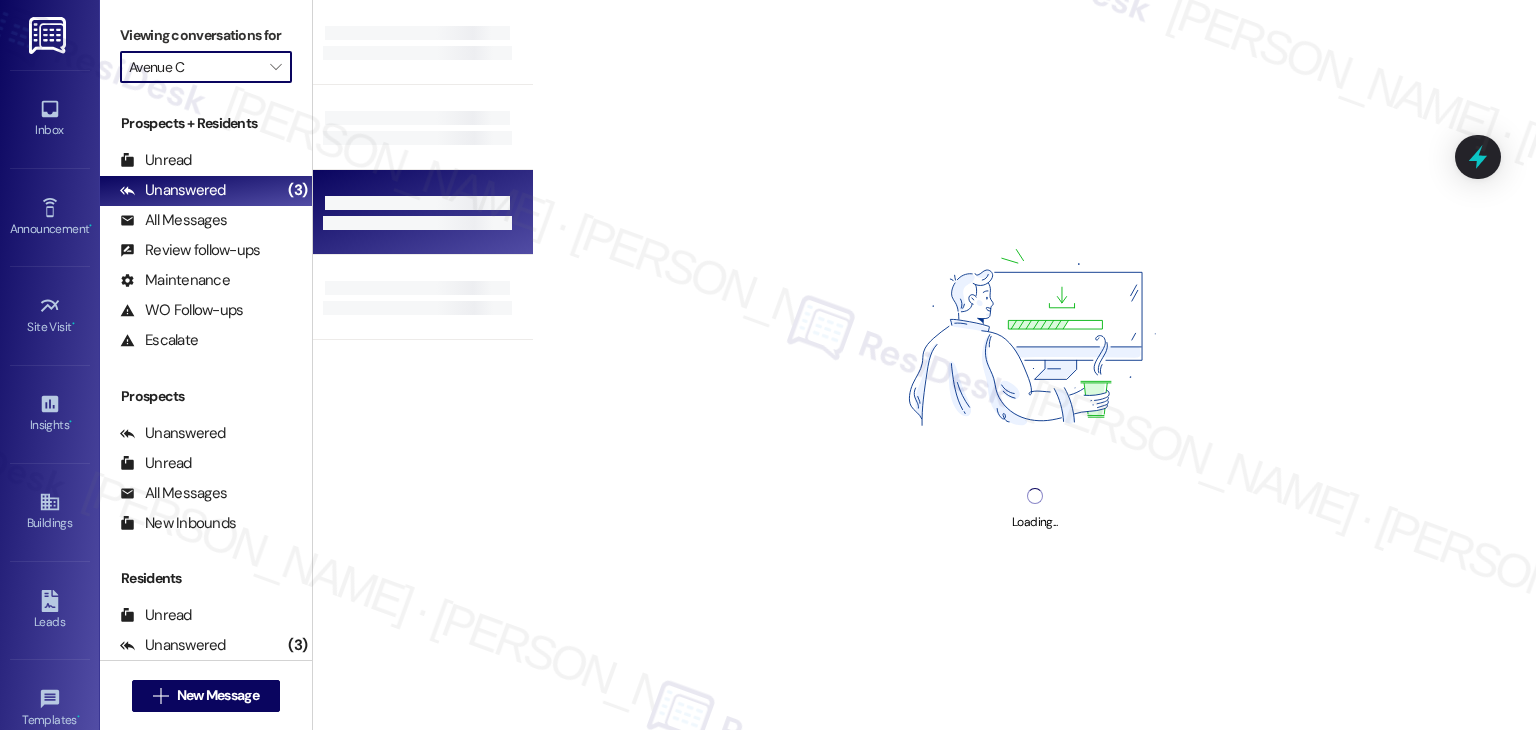 type on "Beaumont" 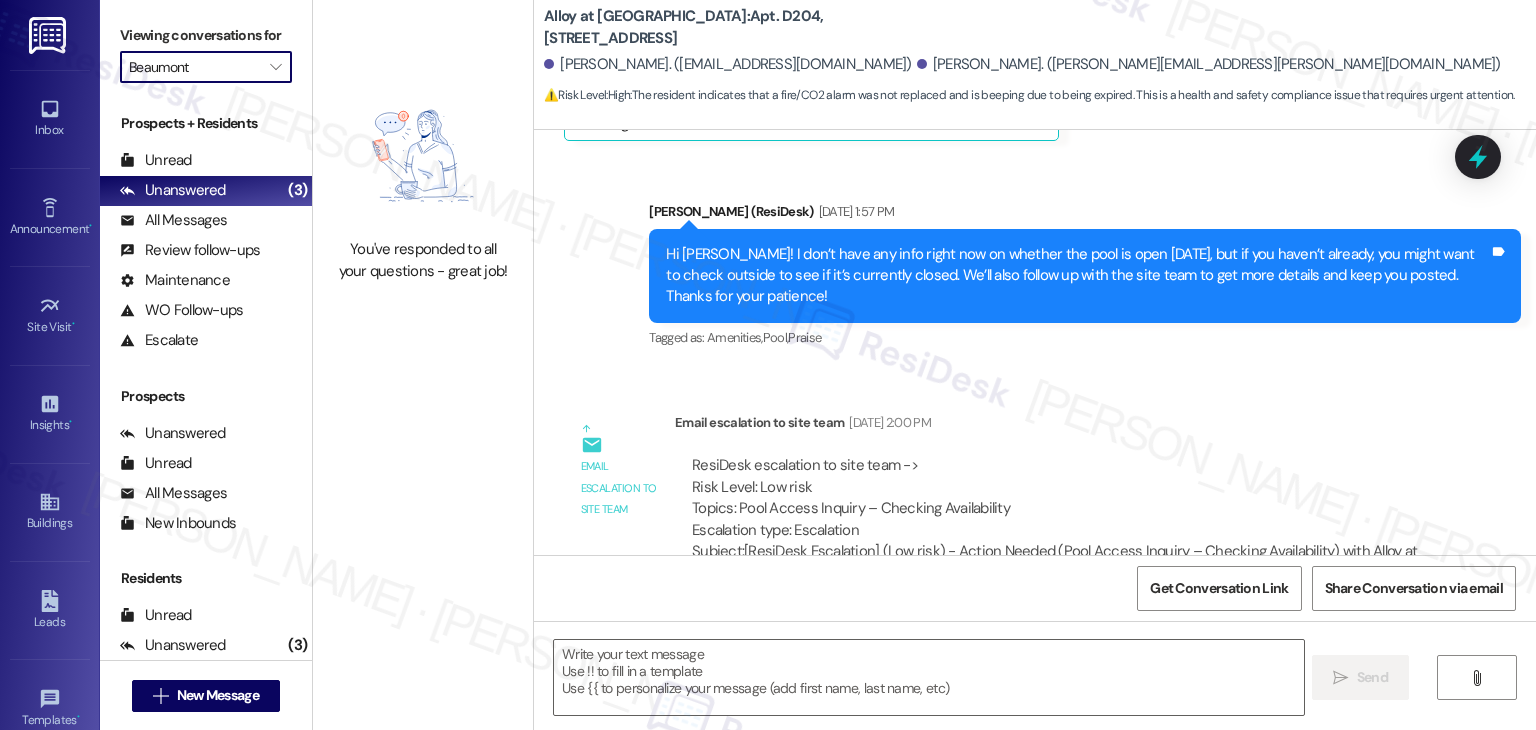 type on "Fetching suggested responses. Please feel free to read through the conversation in the meantime." 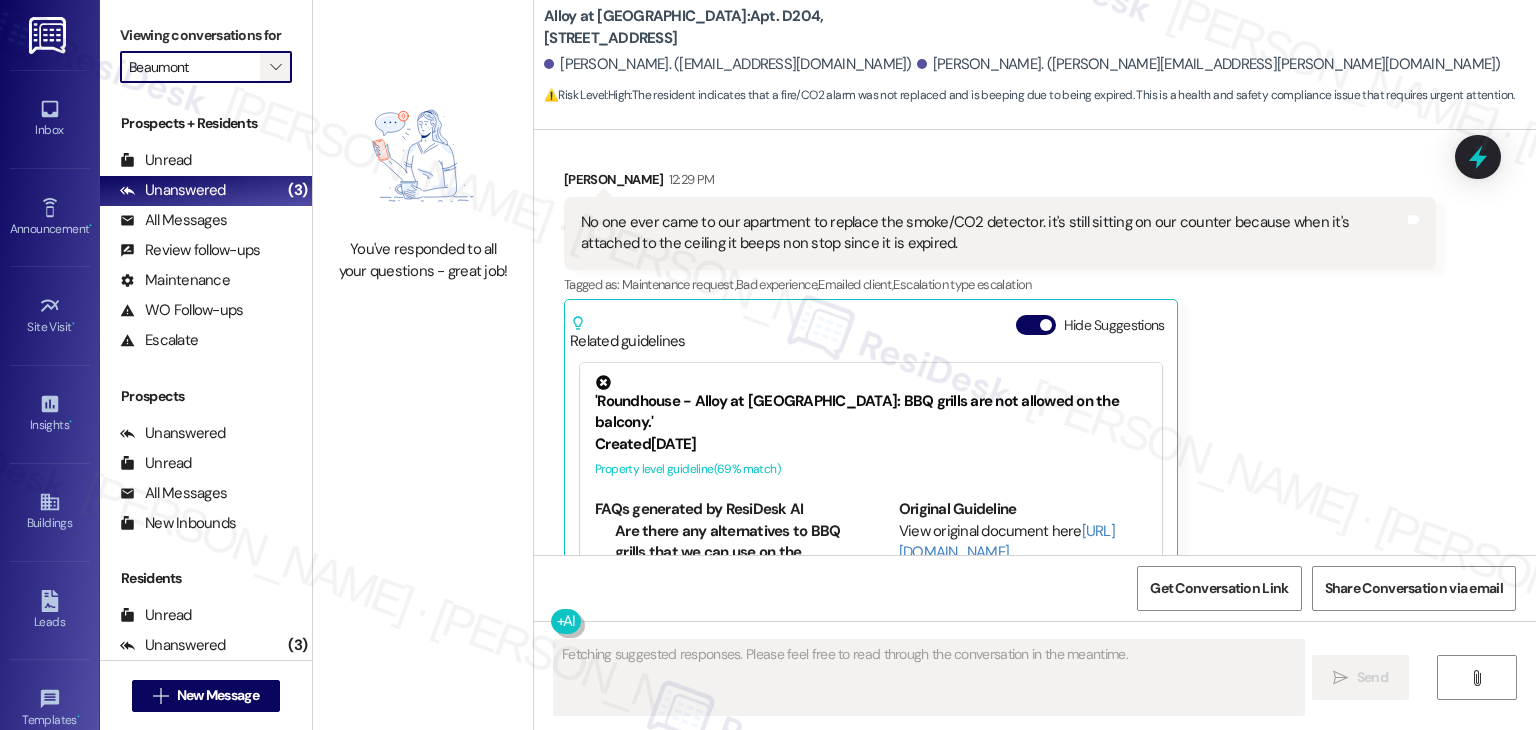 scroll, scrollTop: 2389, scrollLeft: 0, axis: vertical 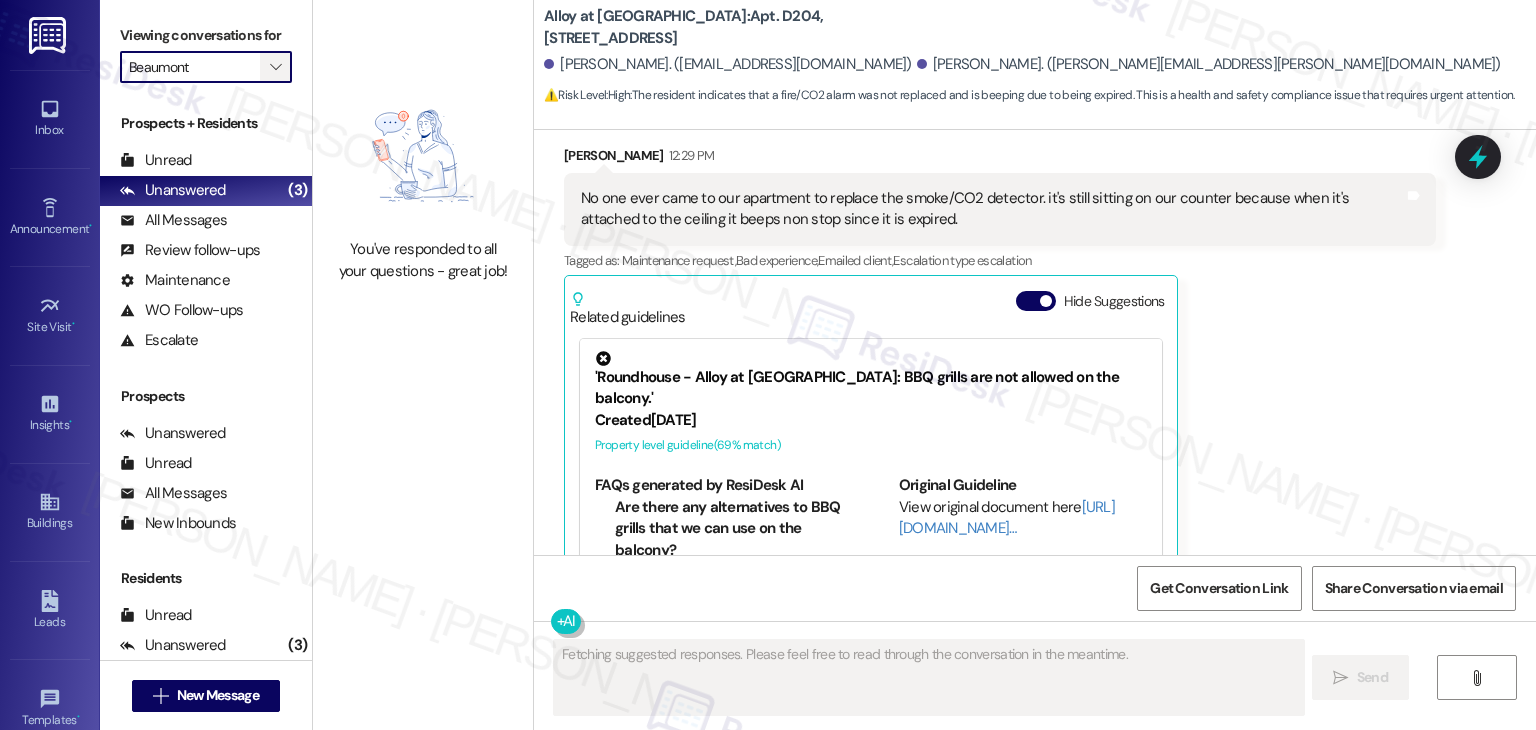 click on "" at bounding box center (275, 67) 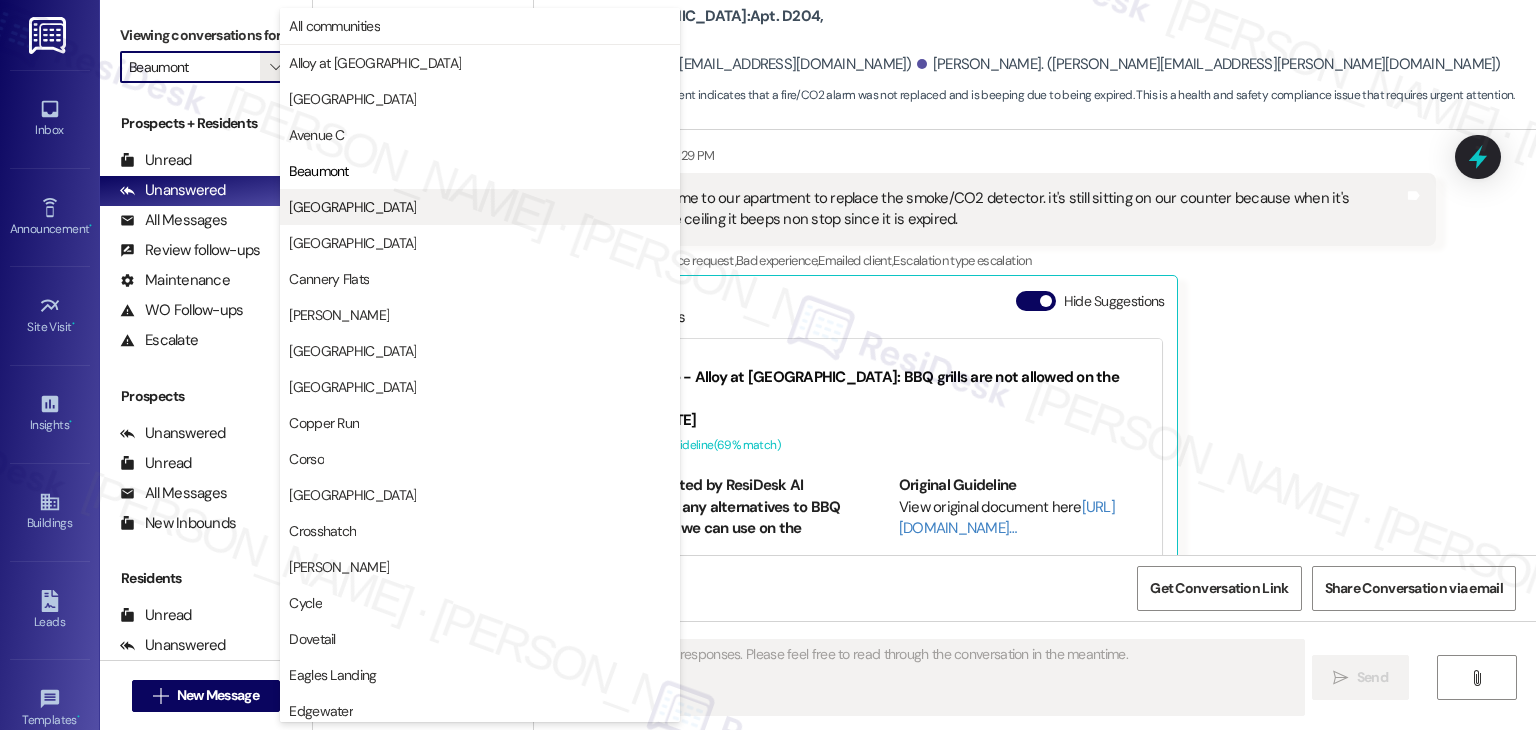 click on "[GEOGRAPHIC_DATA]" at bounding box center [352, 207] 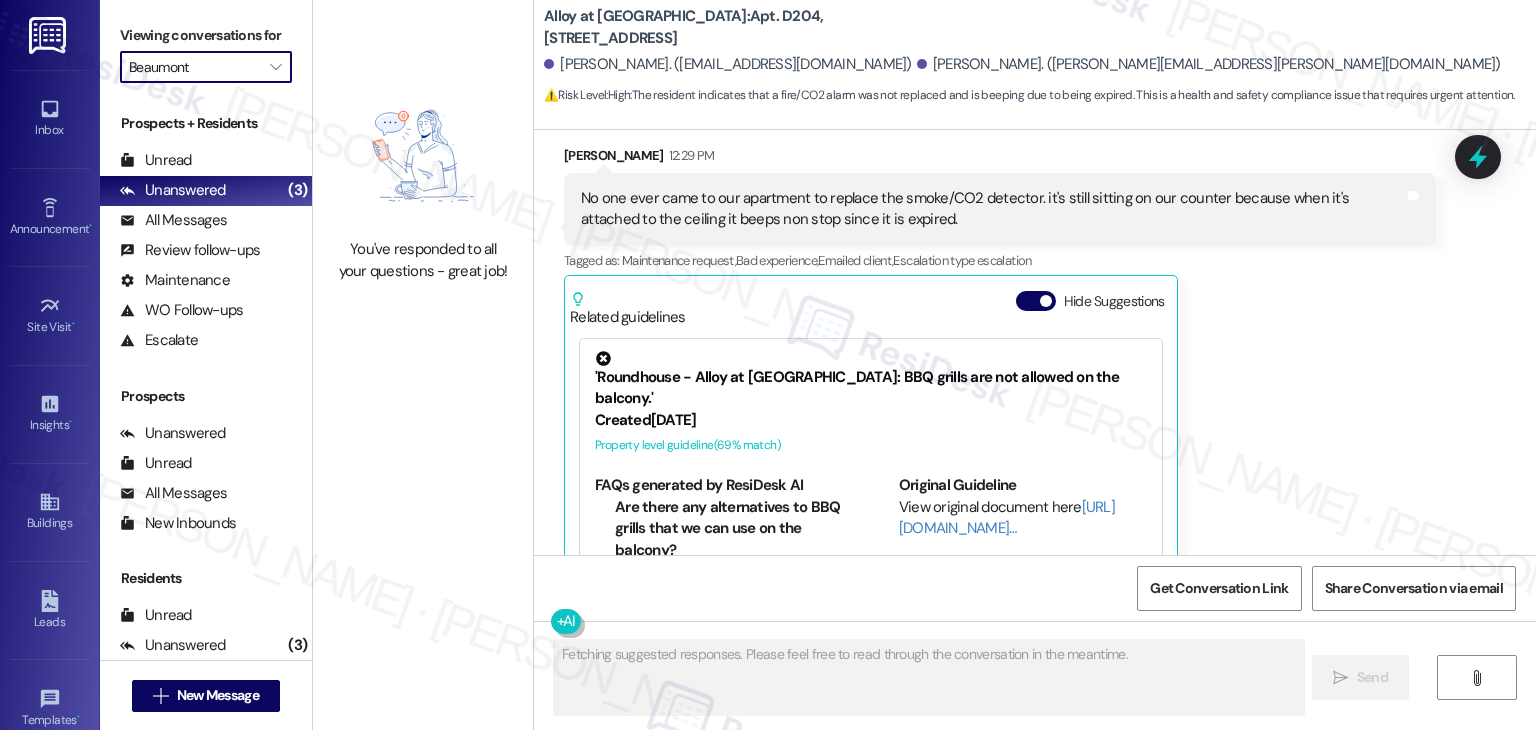 type on "[GEOGRAPHIC_DATA]" 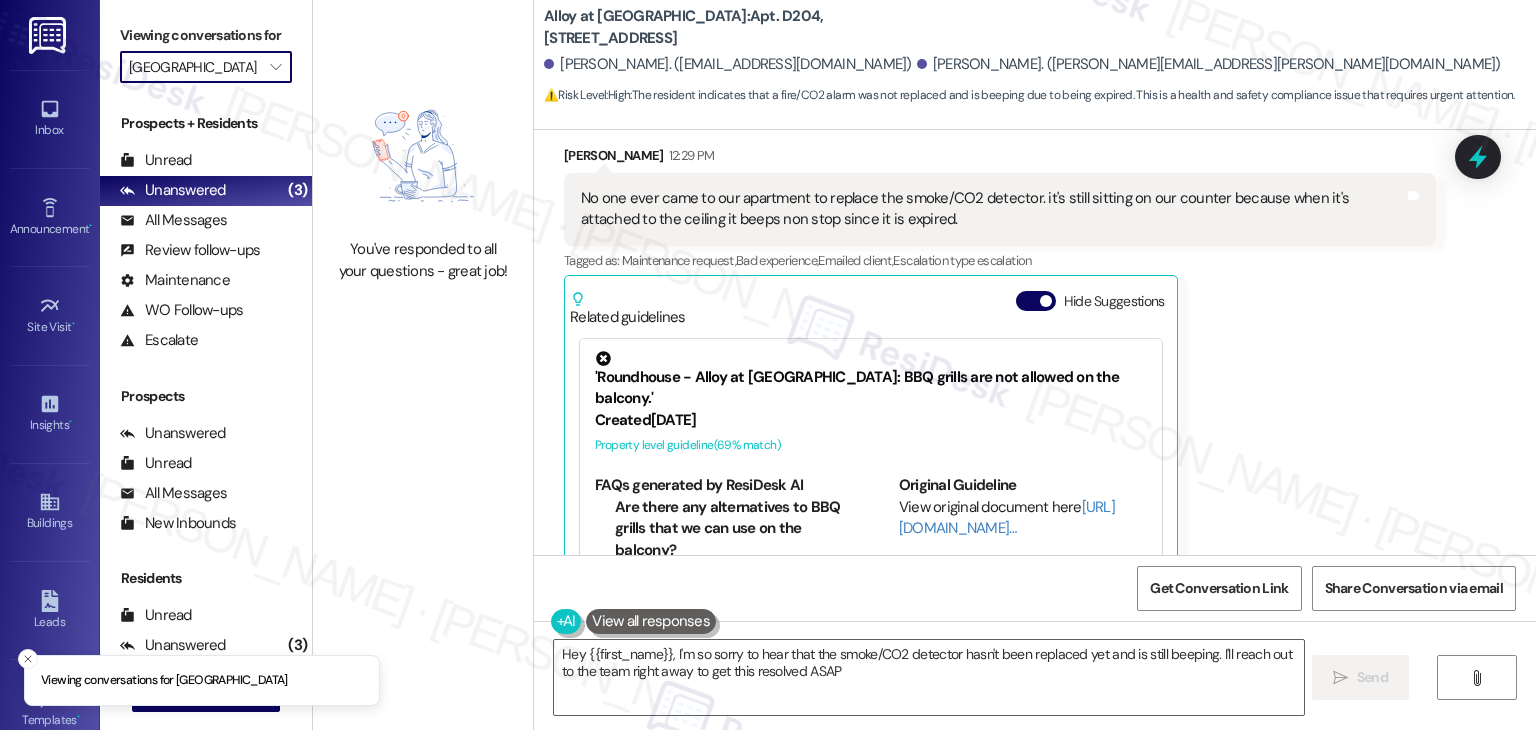 type on "Hey {{first_name}}, I'm so sorry to hear that the smoke/CO2 detector hasn't been replaced yet and is still beeping. I'll reach out to the team right away to get this resolved ASAP!" 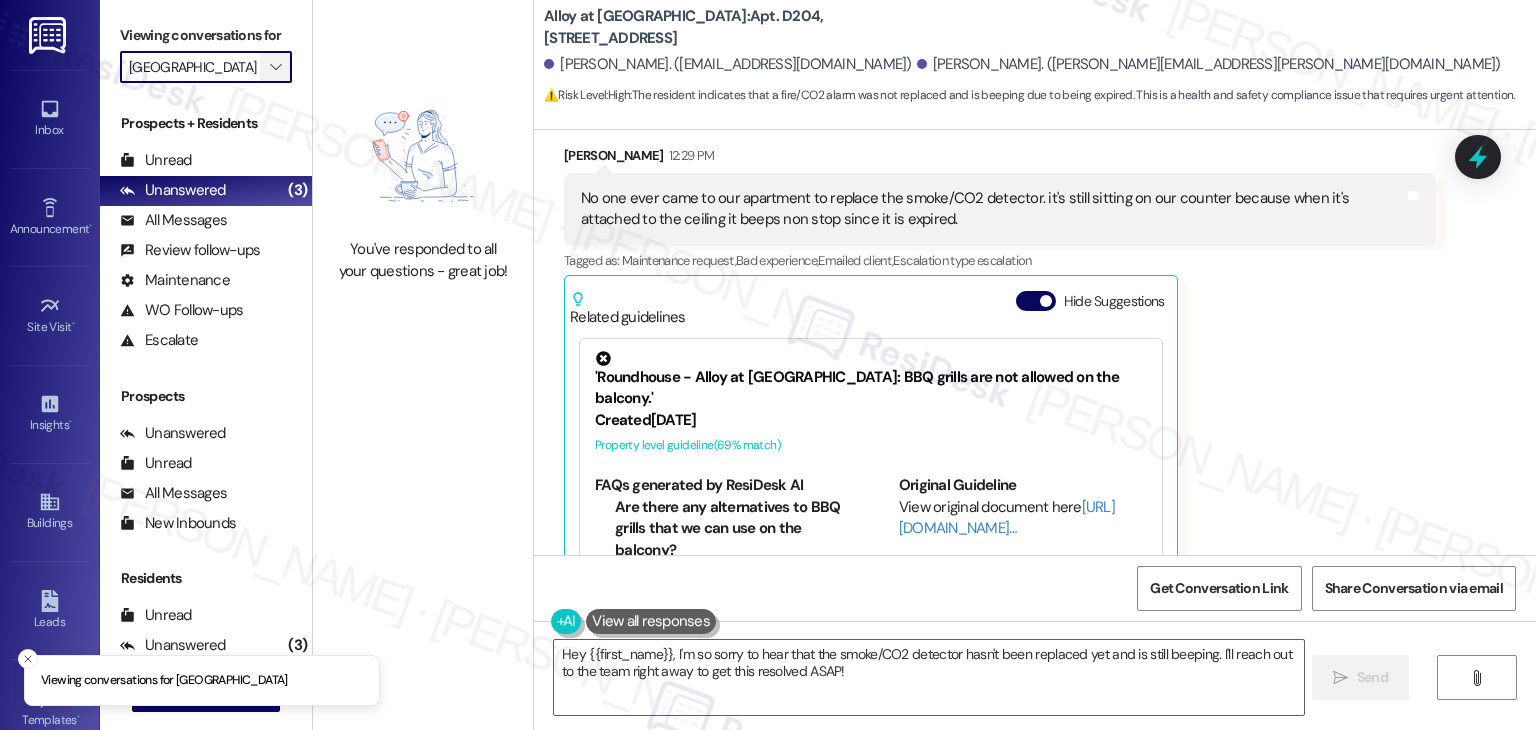 click on "" at bounding box center (275, 67) 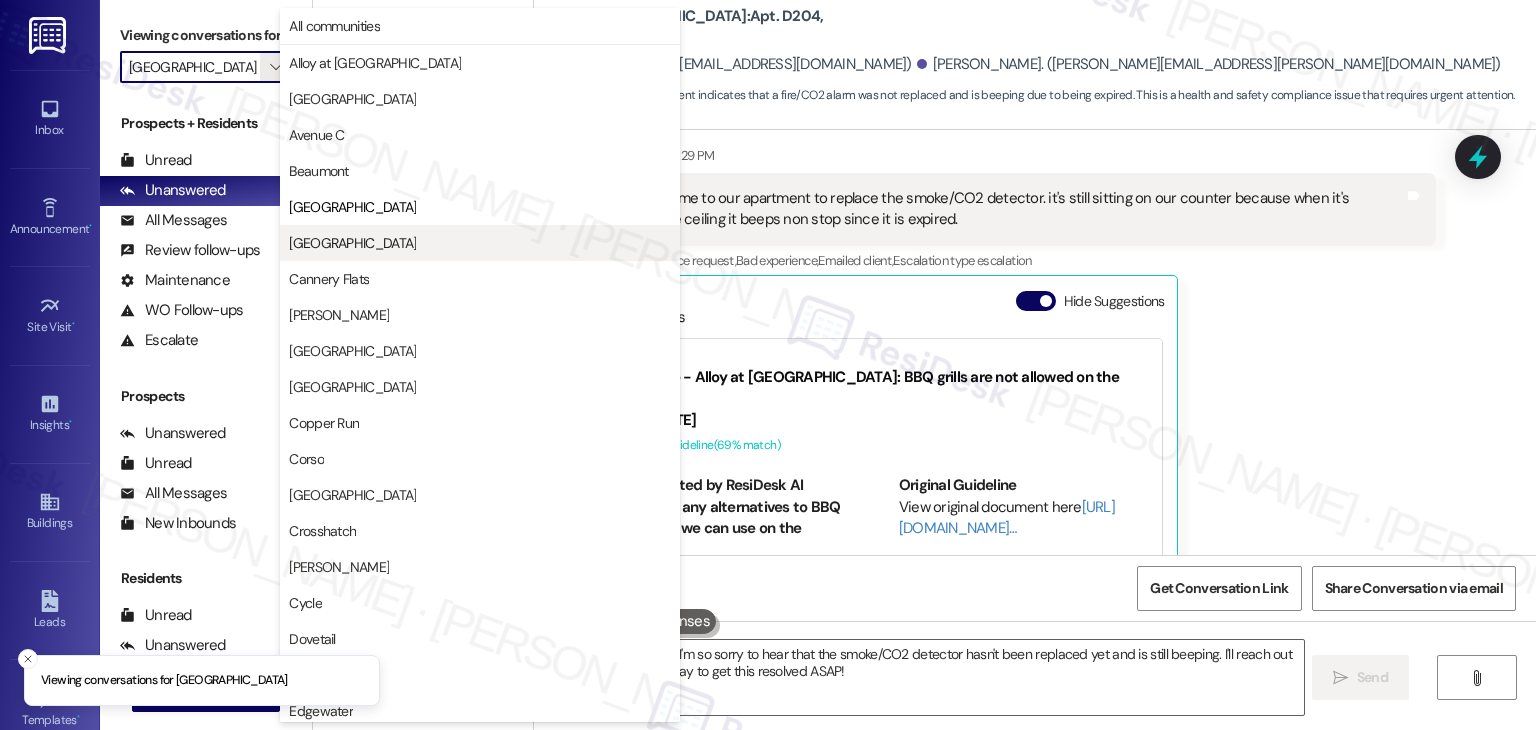 click on "[GEOGRAPHIC_DATA]" at bounding box center (352, 243) 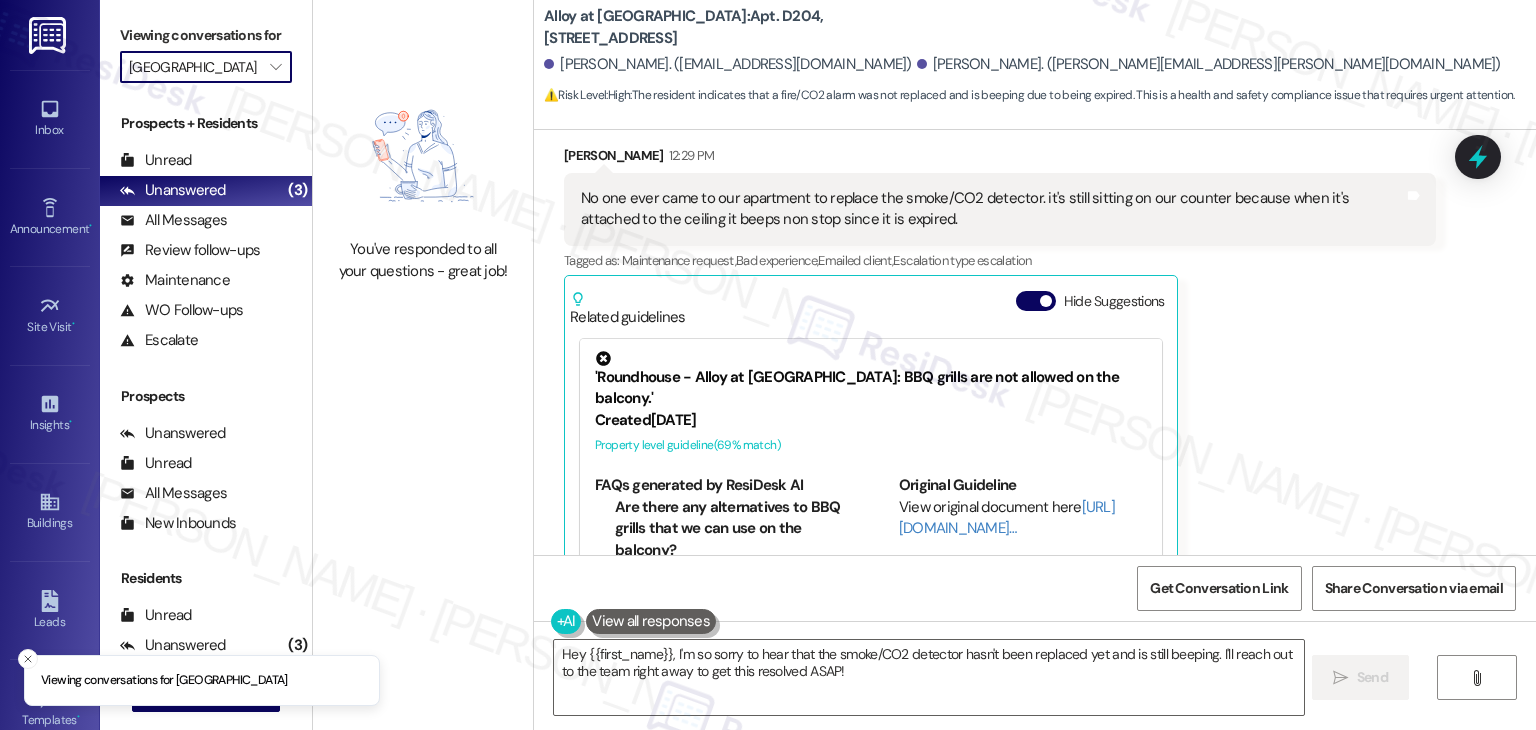 type on "[GEOGRAPHIC_DATA]" 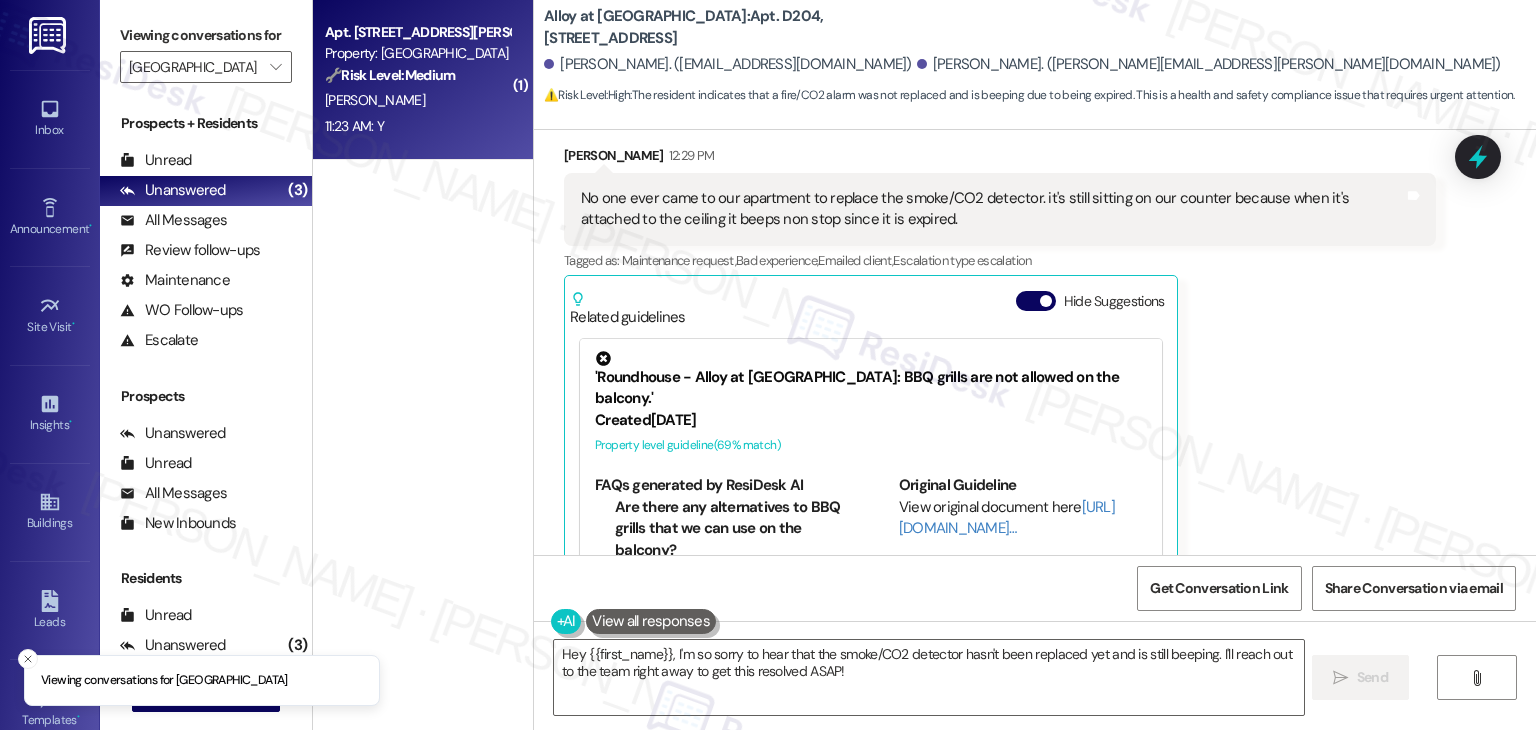 click on "[PERSON_NAME]" at bounding box center [417, 100] 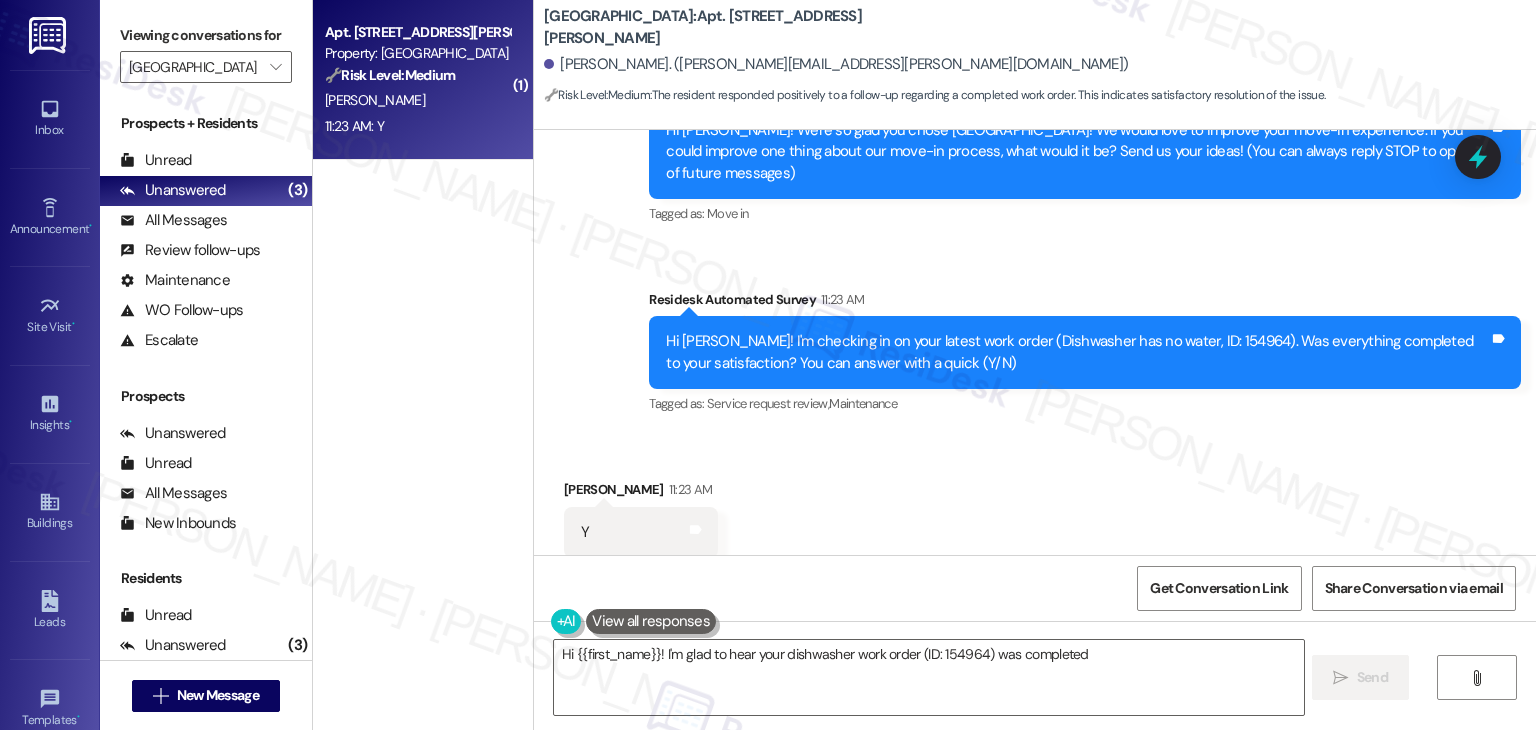 scroll, scrollTop: 258, scrollLeft: 0, axis: vertical 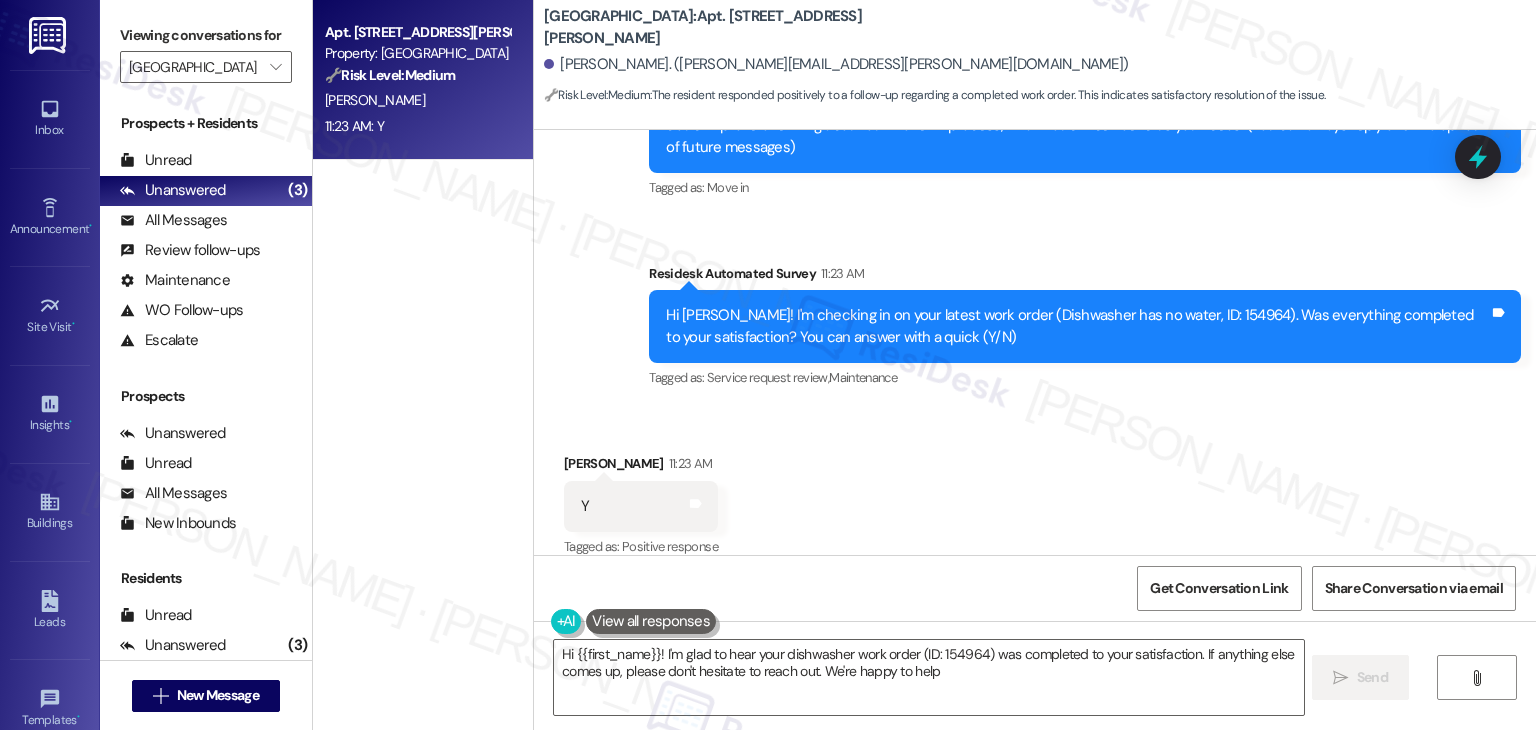 type on "Hi {{first_name}}! I'm glad to hear your dishwasher work order (ID: 154964) was completed to your satisfaction. If anything else comes up, please don't hesitate to reach out. We're happy to help!" 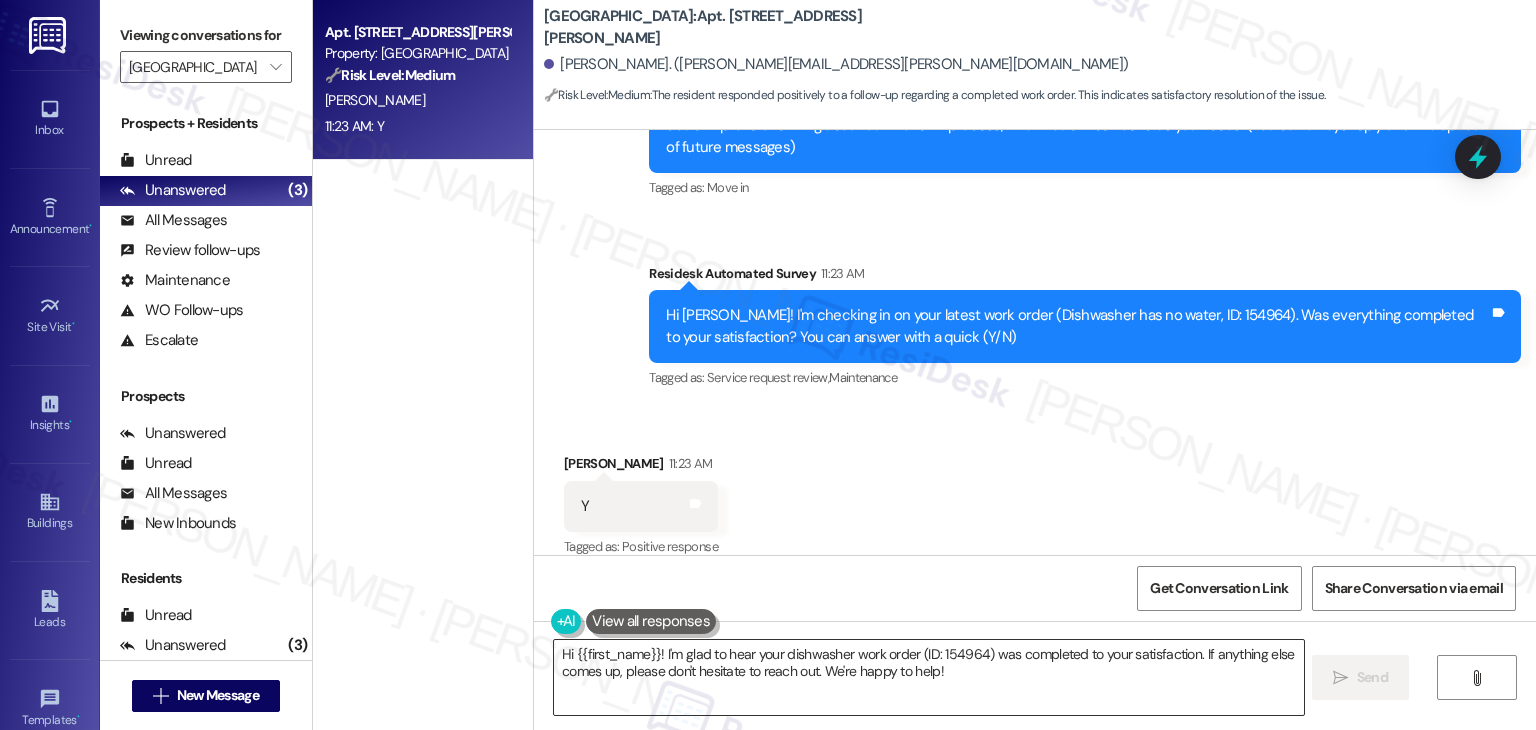 click on "Hi {{first_name}}! I'm glad to hear your dishwasher work order (ID: 154964) was completed to your satisfaction. If anything else comes up, please don't hesitate to reach out. We're happy to help!" at bounding box center [928, 677] 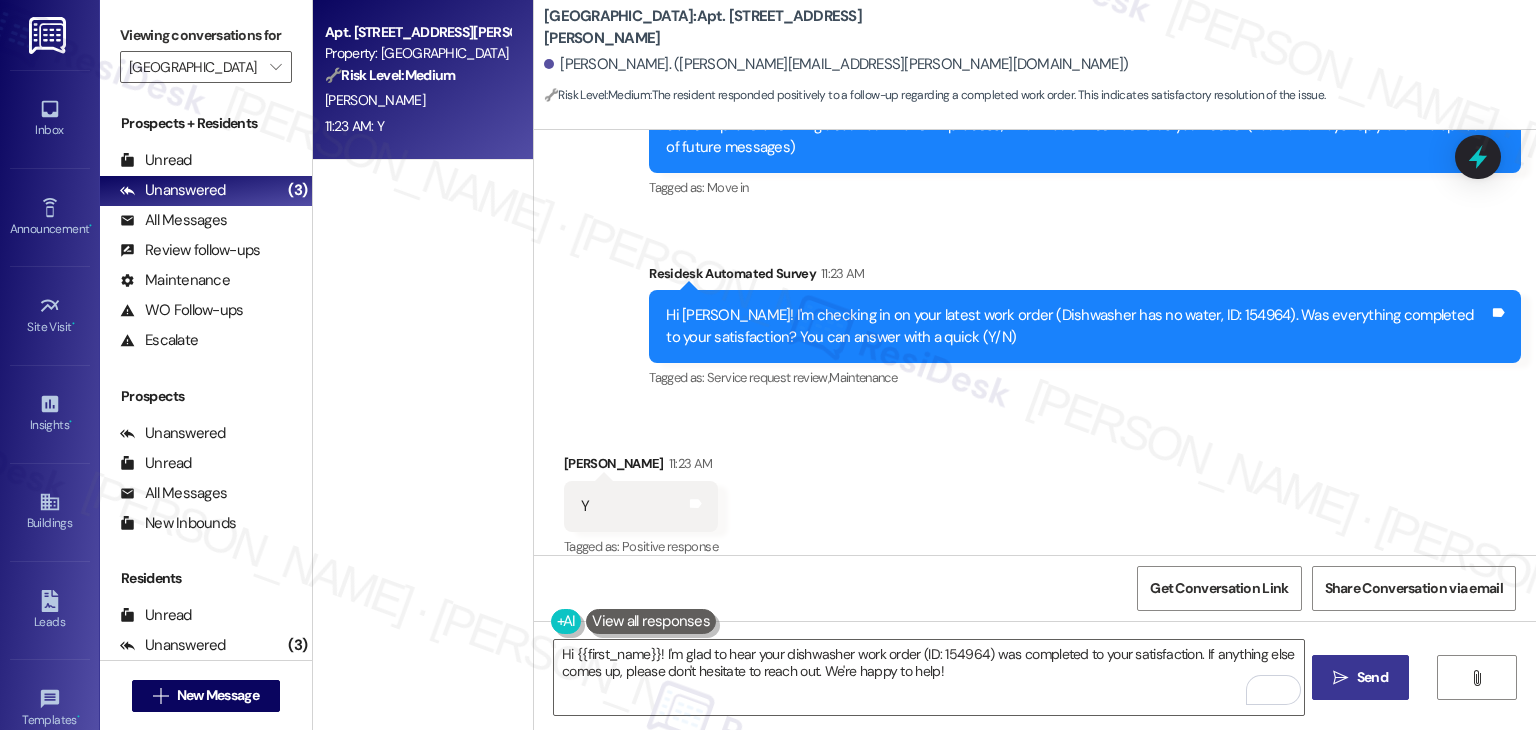 click on "Send" at bounding box center (1372, 677) 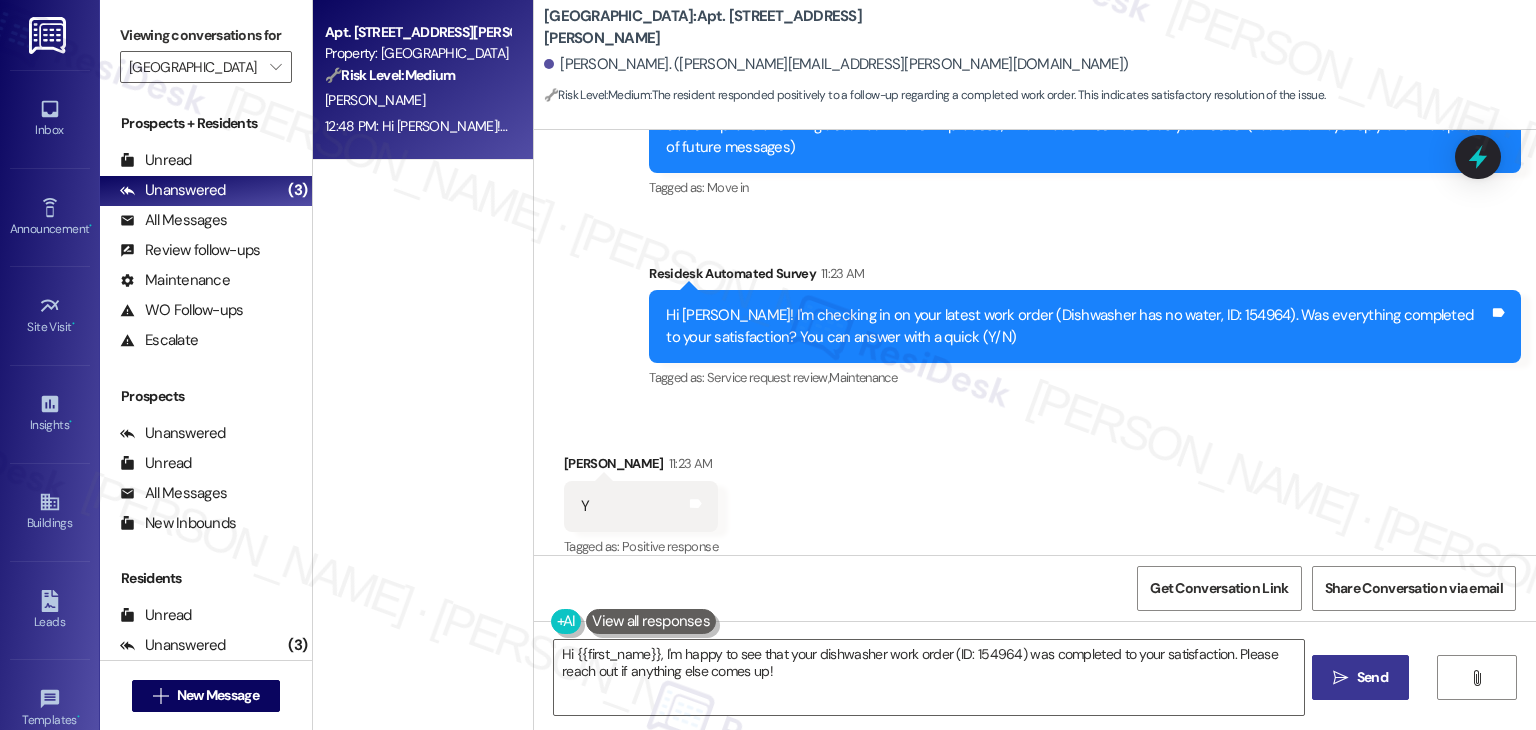 scroll, scrollTop: 420, scrollLeft: 0, axis: vertical 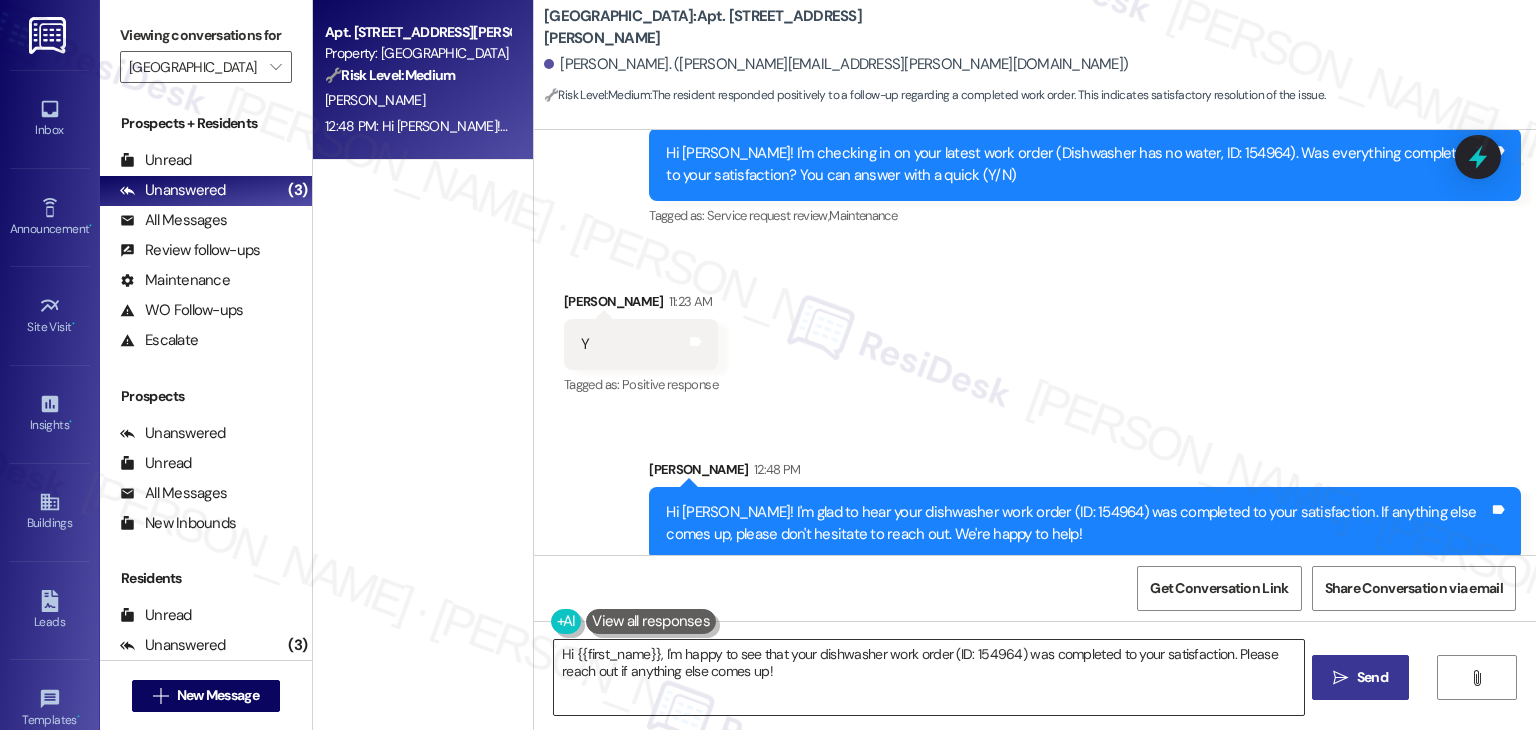 click on "Hi {{first_name}}, I'm happy to see that your dishwasher work order (ID: 154964) was completed to your satisfaction. Please reach out if anything else comes up!" at bounding box center (928, 677) 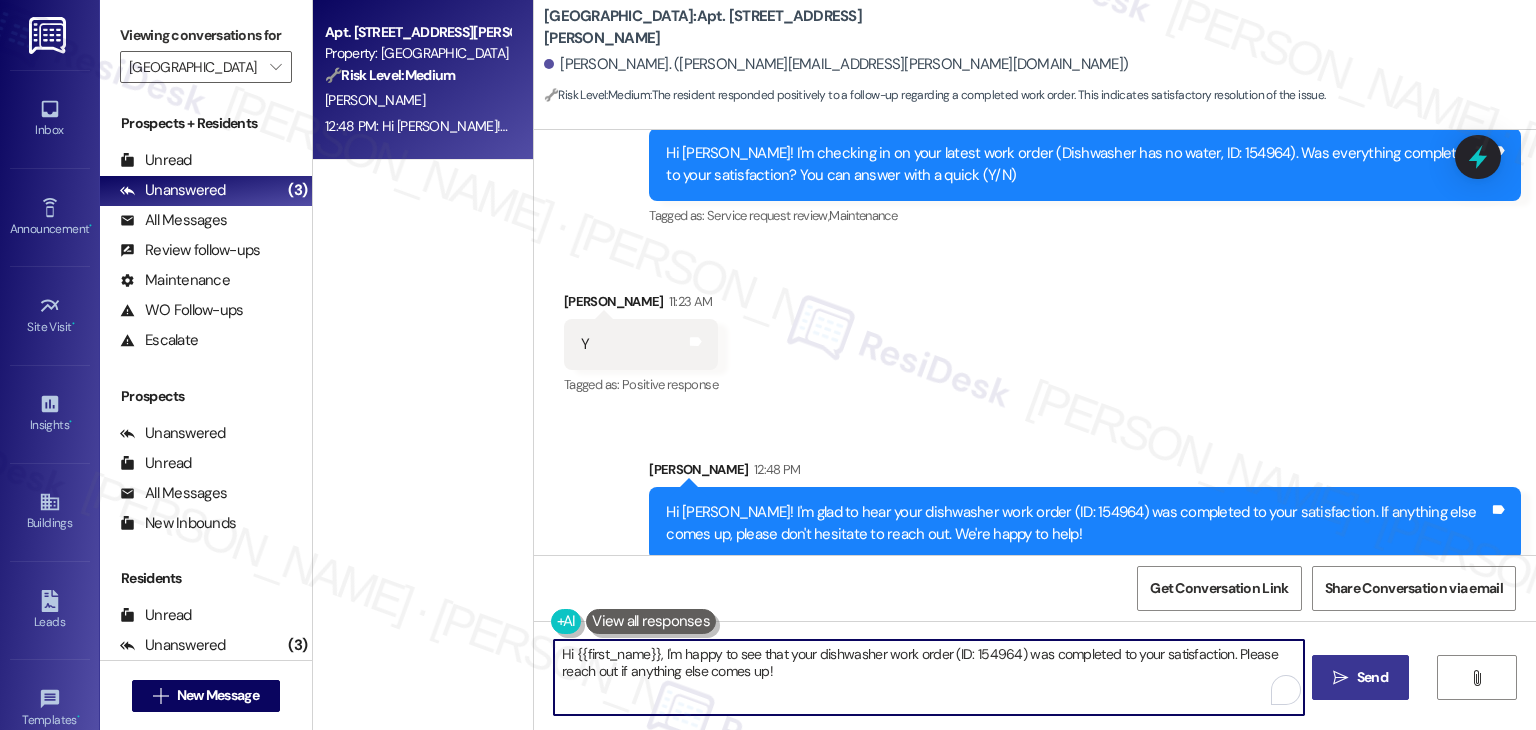 click on "Hi {{first_name}}, I'm happy to see that your dishwasher work order (ID: 154964) was completed to your satisfaction. Please reach out if anything else comes up!" at bounding box center (928, 677) 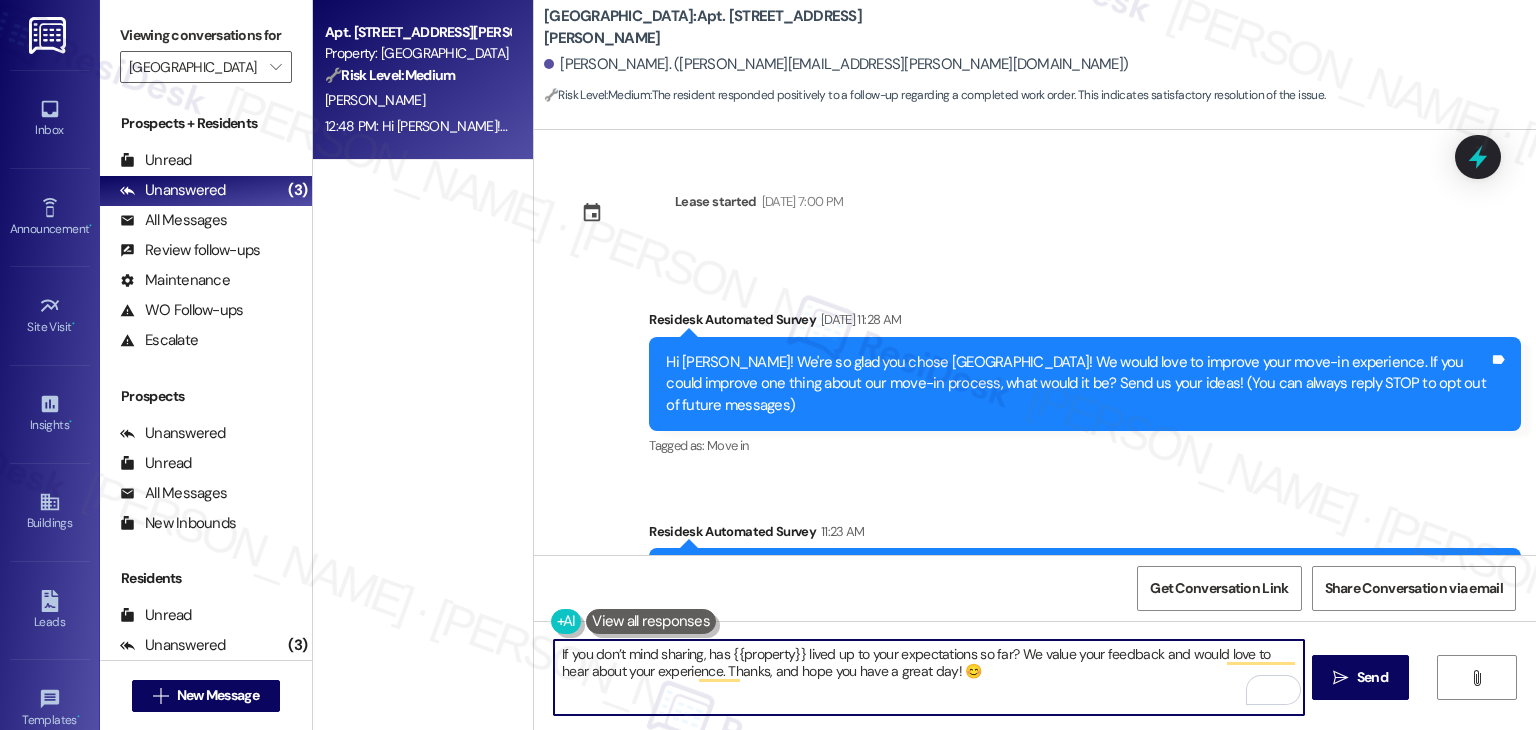scroll, scrollTop: 0, scrollLeft: 0, axis: both 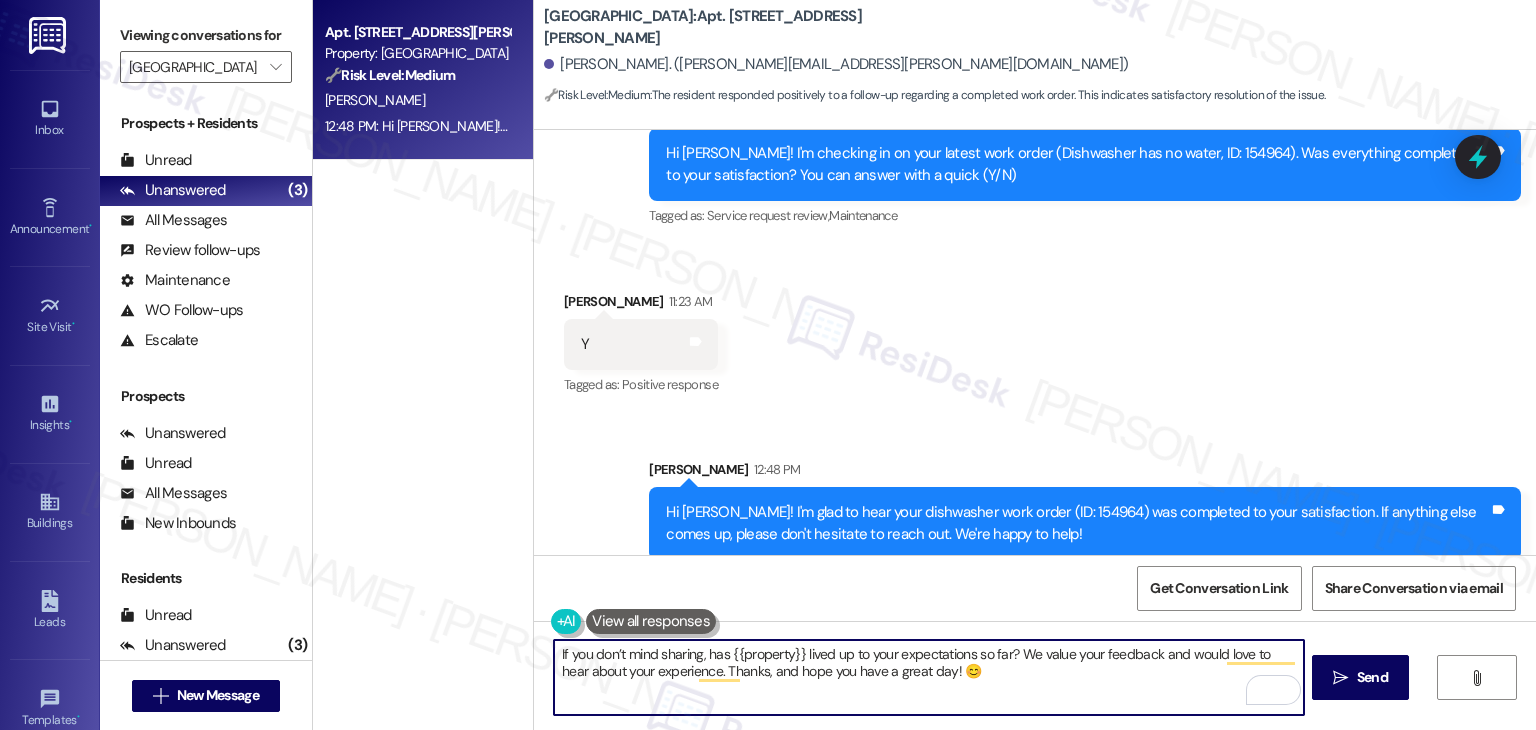 type on "If you don’t mind sharing, has {{property}} lived up to your expectations so far? We value your feedback and would love to hear about your experience. Thanks, and hope you have a great day! 😊" 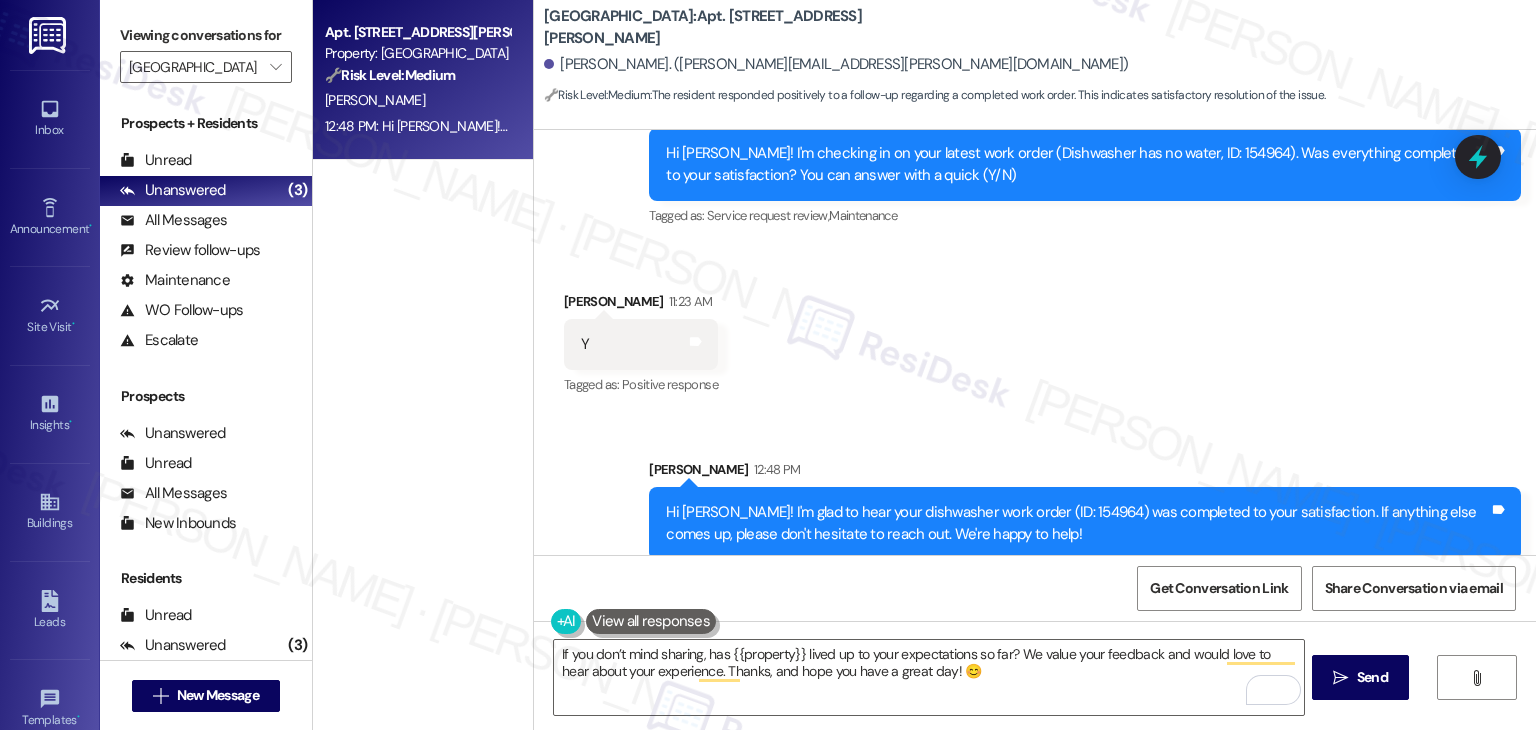 click on "Received via SMS [PERSON_NAME] 11:23 AM Y Tags and notes Tagged as:   Positive response Click to highlight conversations about Positive response" at bounding box center [1035, 330] 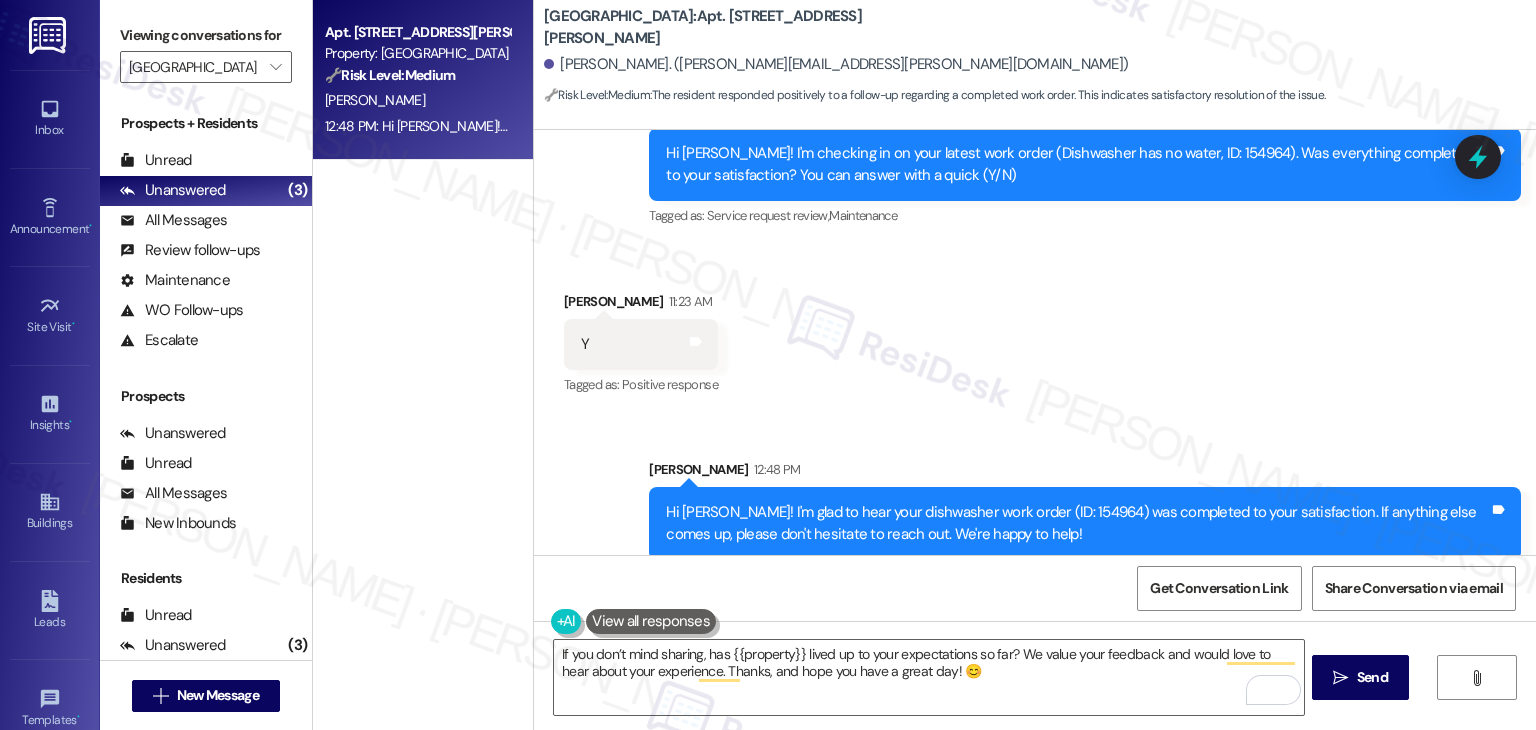 click on "Received via SMS [PERSON_NAME] 11:23 AM Y Tags and notes Tagged as:   Positive response Click to highlight conversations about Positive response" at bounding box center [1035, 330] 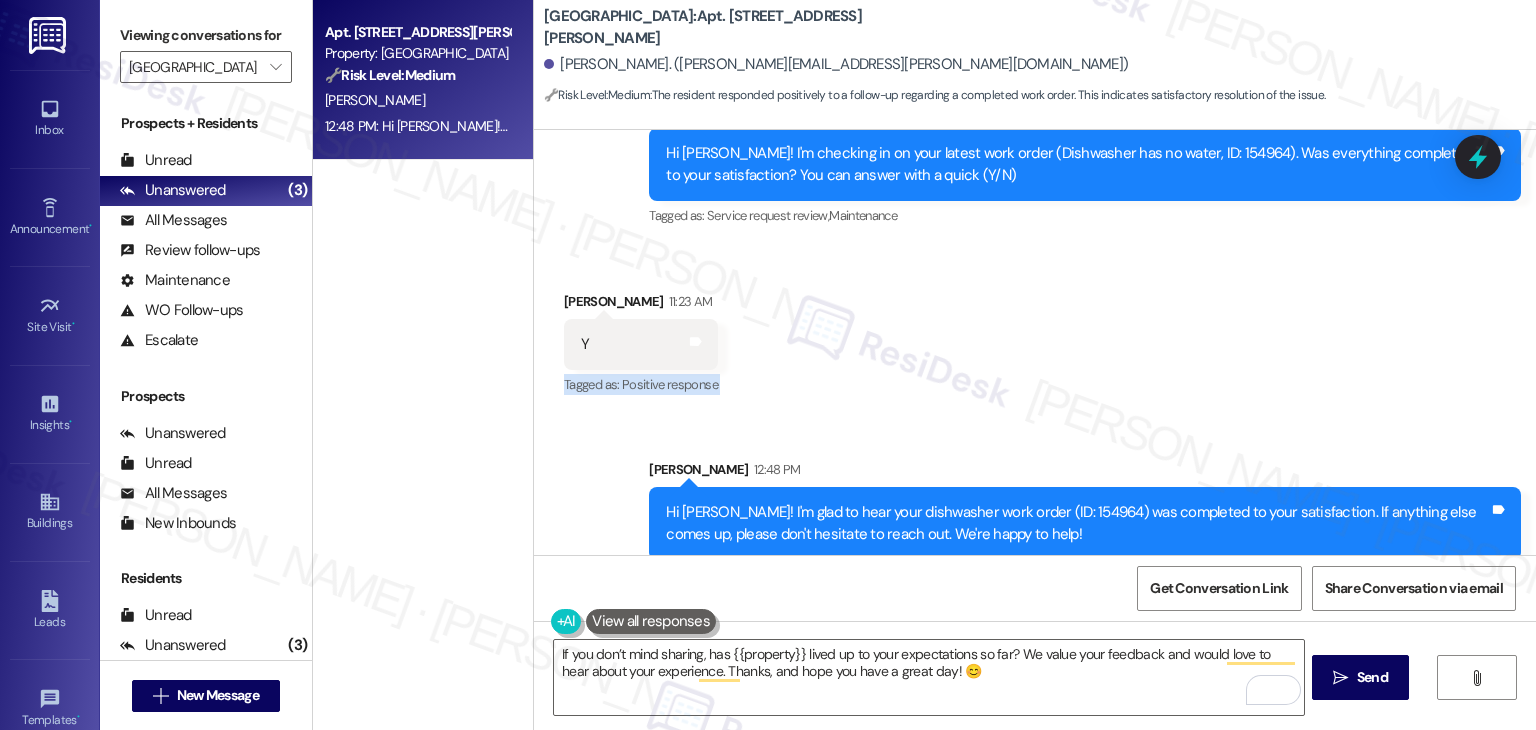 click on "Received via SMS [PERSON_NAME] 11:23 AM Y Tags and notes Tagged as:   Positive response Click to highlight conversations about Positive response" at bounding box center (1035, 330) 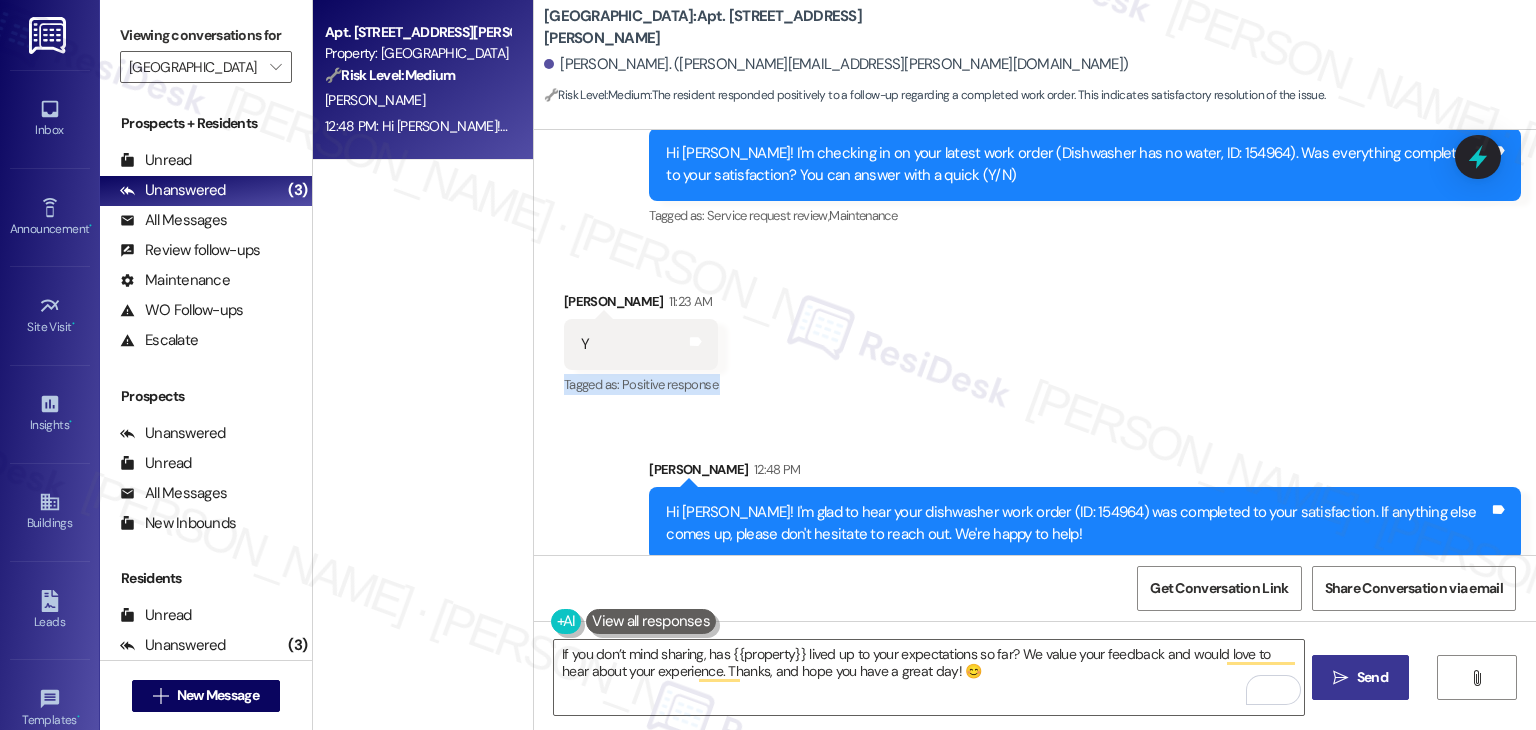 click on "Send" at bounding box center (1372, 677) 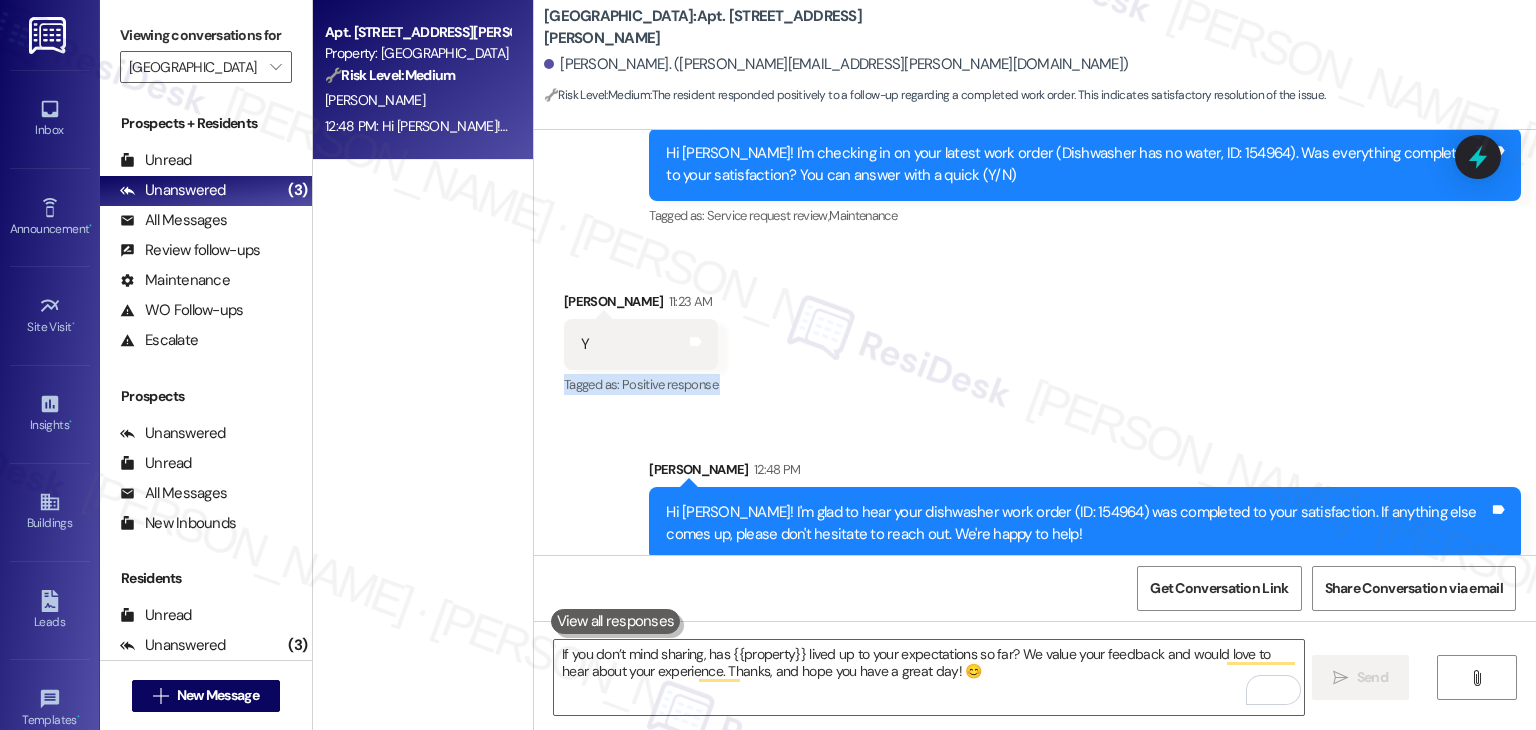 scroll, scrollTop: 258, scrollLeft: 0, axis: vertical 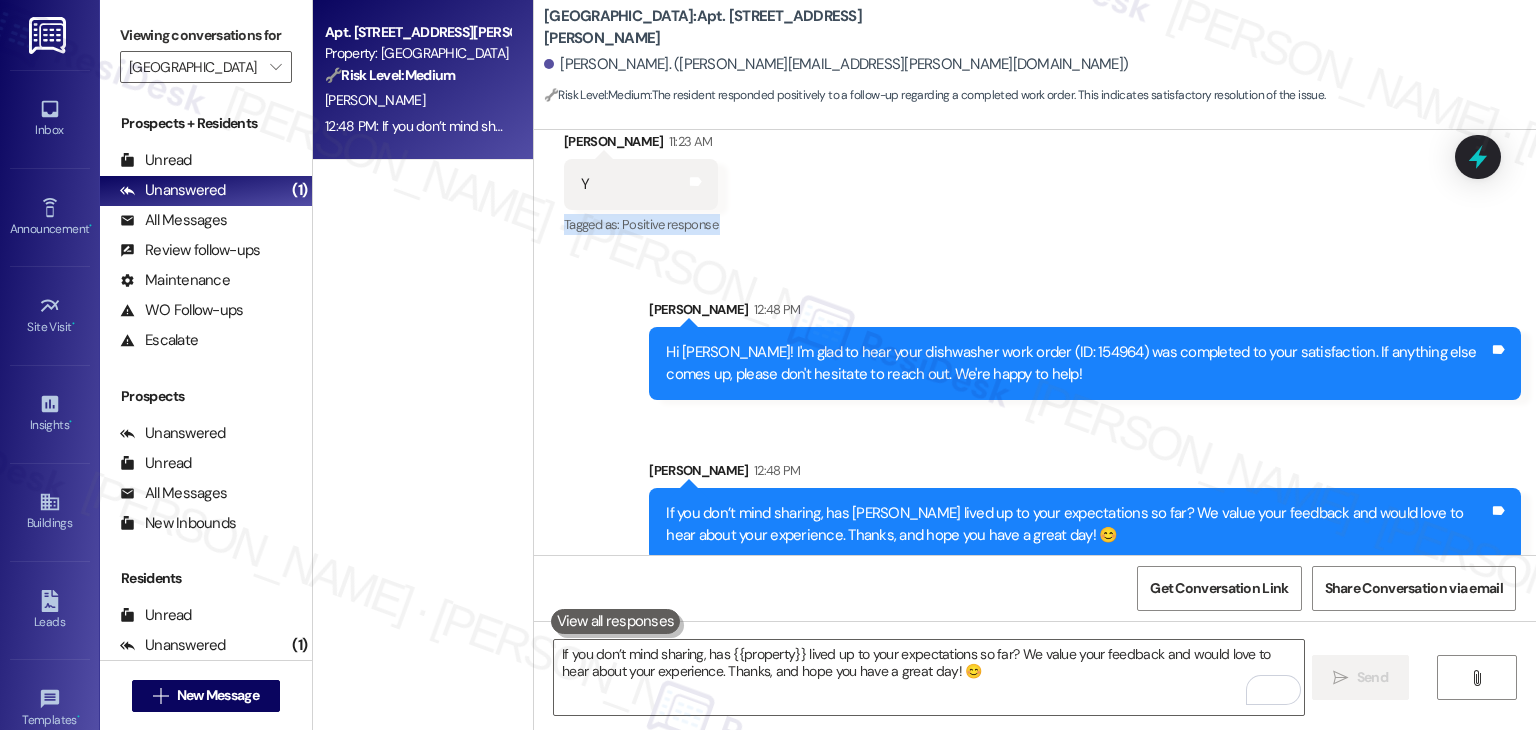 click on "Received via SMS [PERSON_NAME] 11:23 AM Y Tags and notes Tagged as:   Positive response Click to highlight conversations about Positive response" at bounding box center (1035, 170) 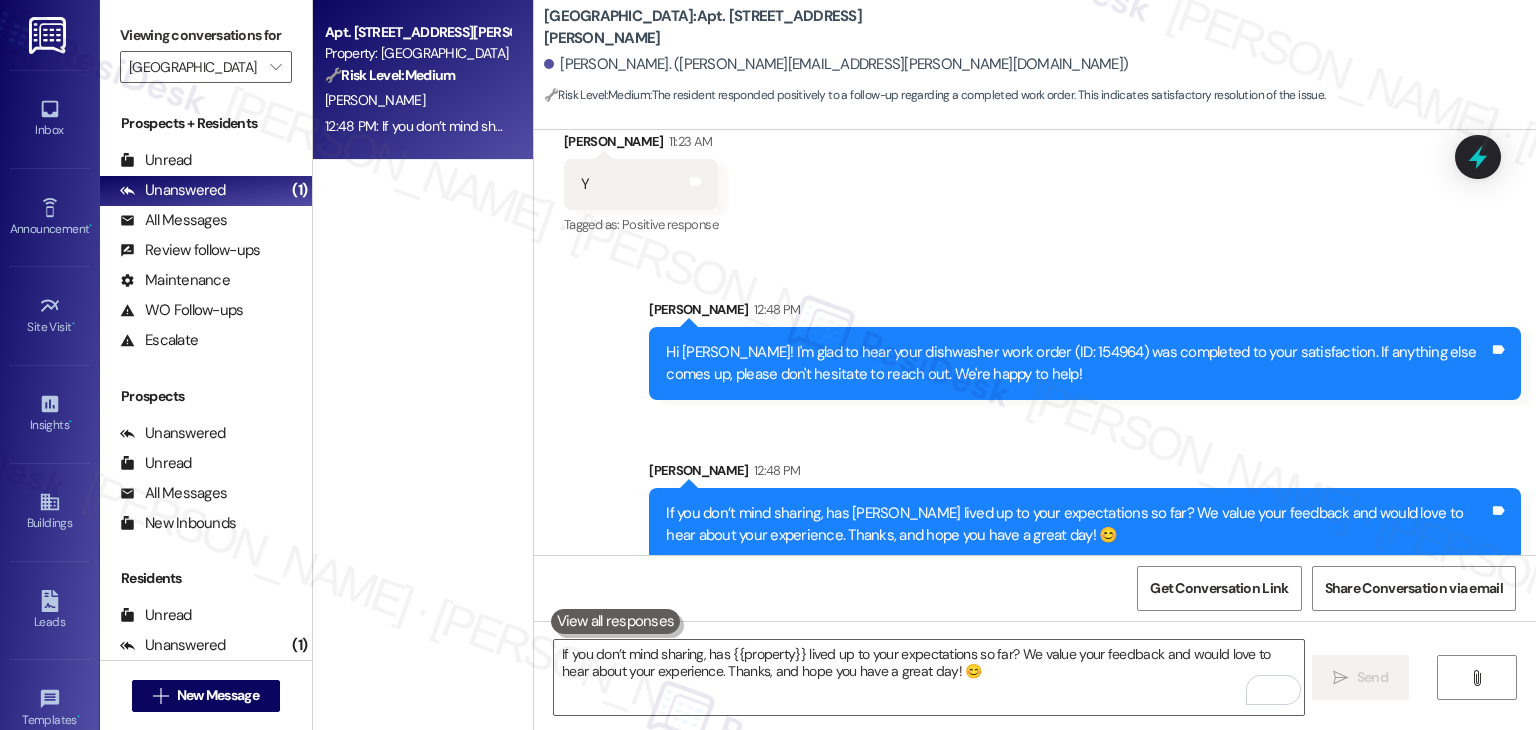 click on "Received via SMS [PERSON_NAME] 11:23 AM Y Tags and notes Tagged as:   Positive response Click to highlight conversations about Positive response" at bounding box center [1035, 170] 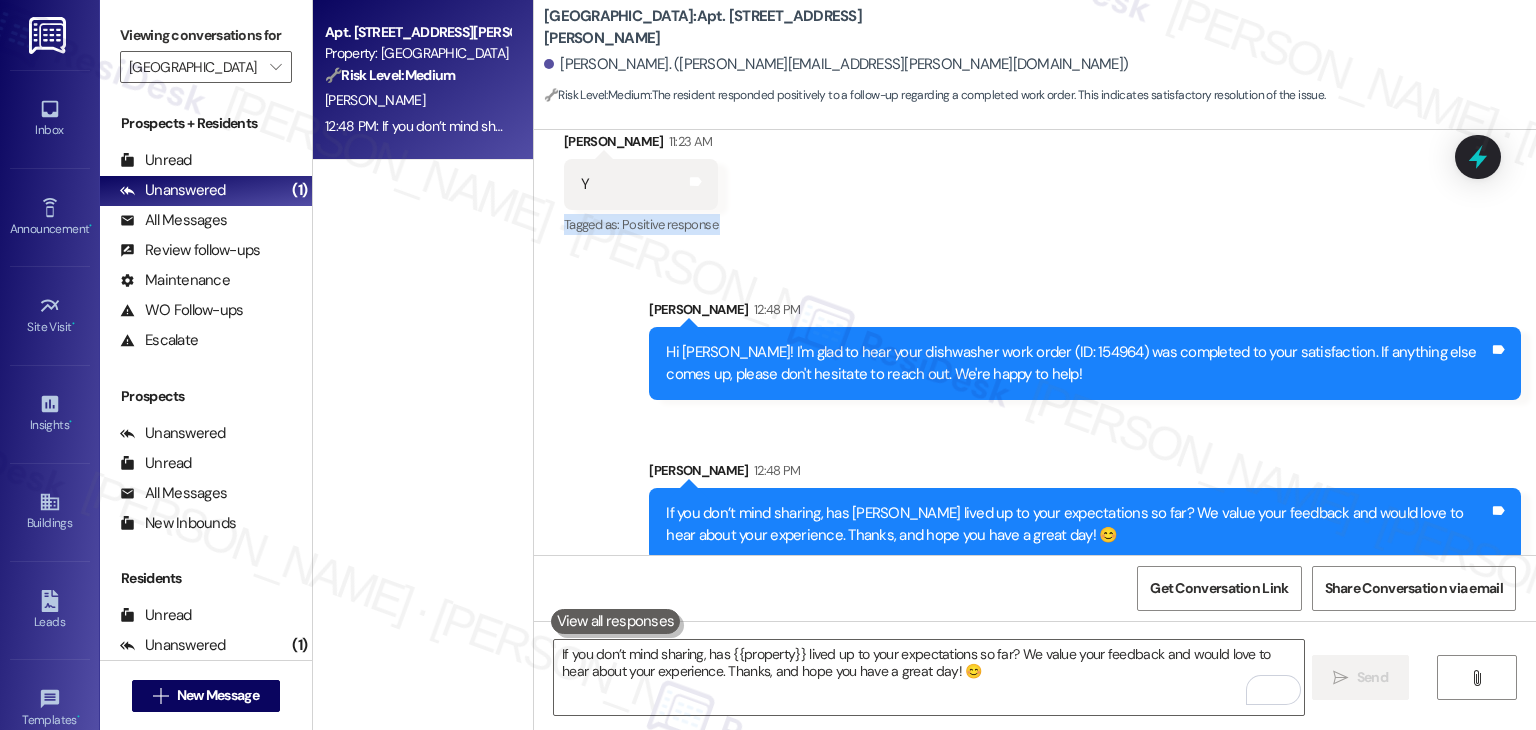 click on "Received via SMS [PERSON_NAME] 11:23 AM Y Tags and notes Tagged as:   Positive response Click to highlight conversations about Positive response" at bounding box center [1035, 170] 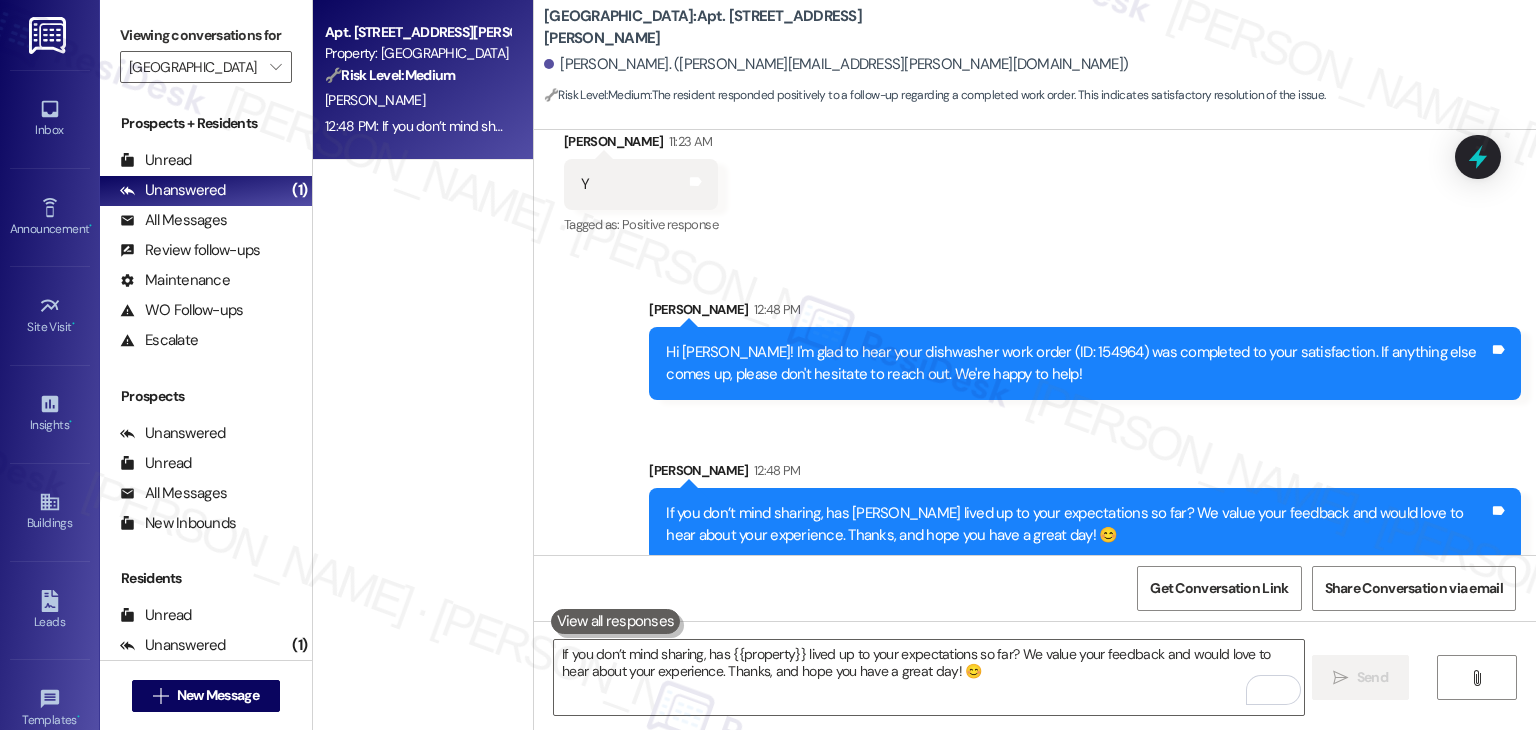 click on "Received via SMS [PERSON_NAME] 11:23 AM Y Tags and notes Tagged as:   Positive response Click to highlight conversations about Positive response" at bounding box center [1035, 170] 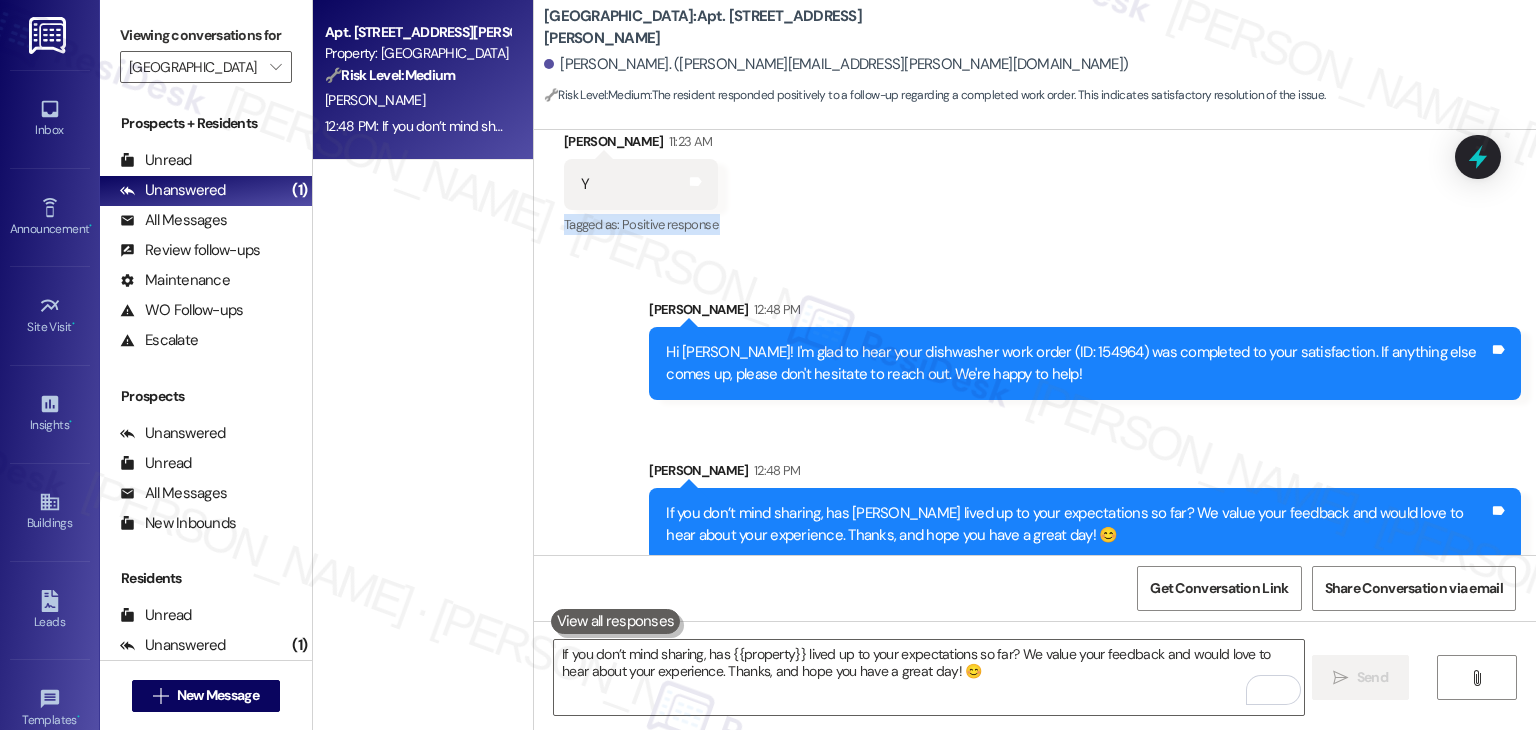 click on "Received via SMS Anabel Assante 11:23 AM Y Tags and notes Tagged as:   Positive response Click to highlight conversations about Positive response" at bounding box center (1035, 170) 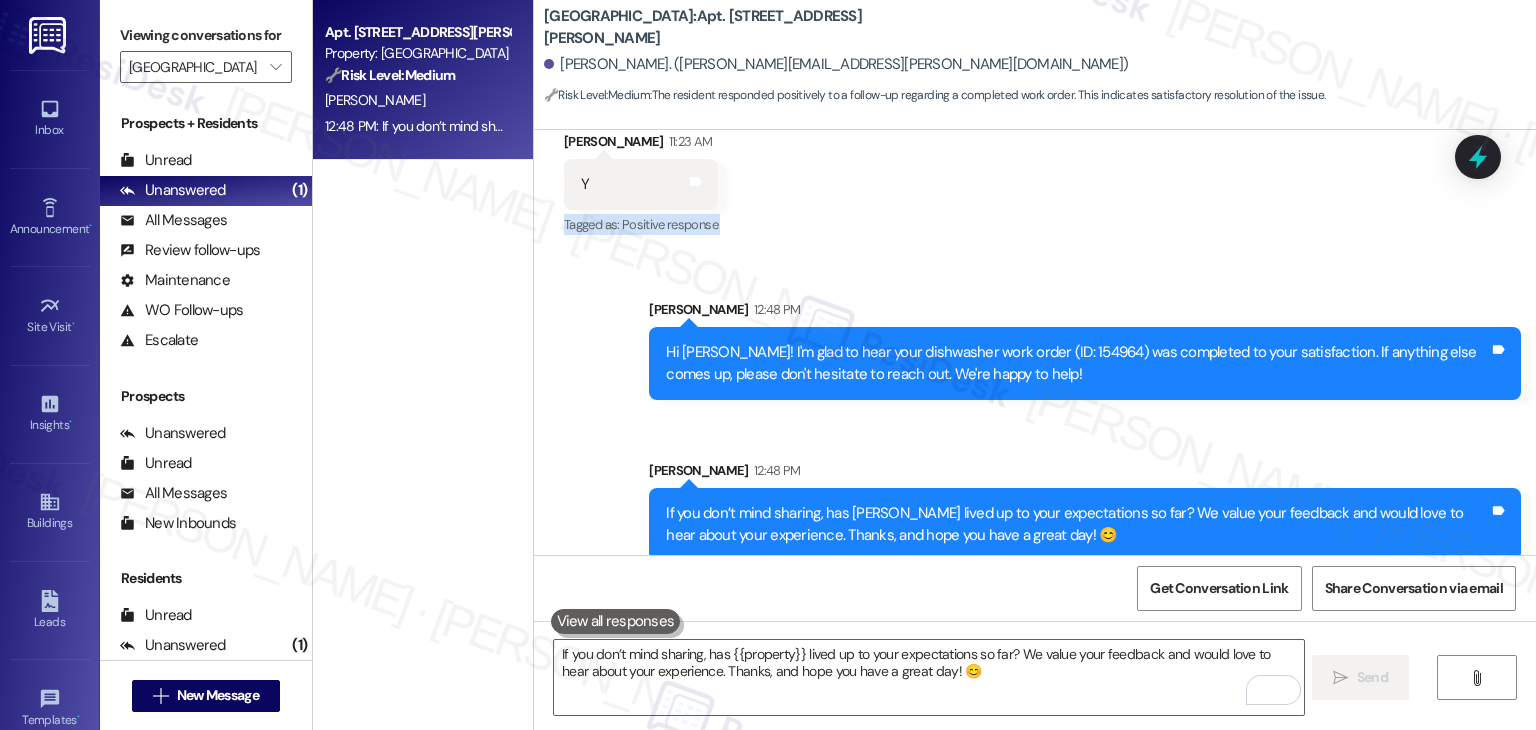 click on "Received via SMS Anabel Assante 11:23 AM Y Tags and notes Tagged as:   Positive response Click to highlight conversations about Positive response" at bounding box center (1035, 170) 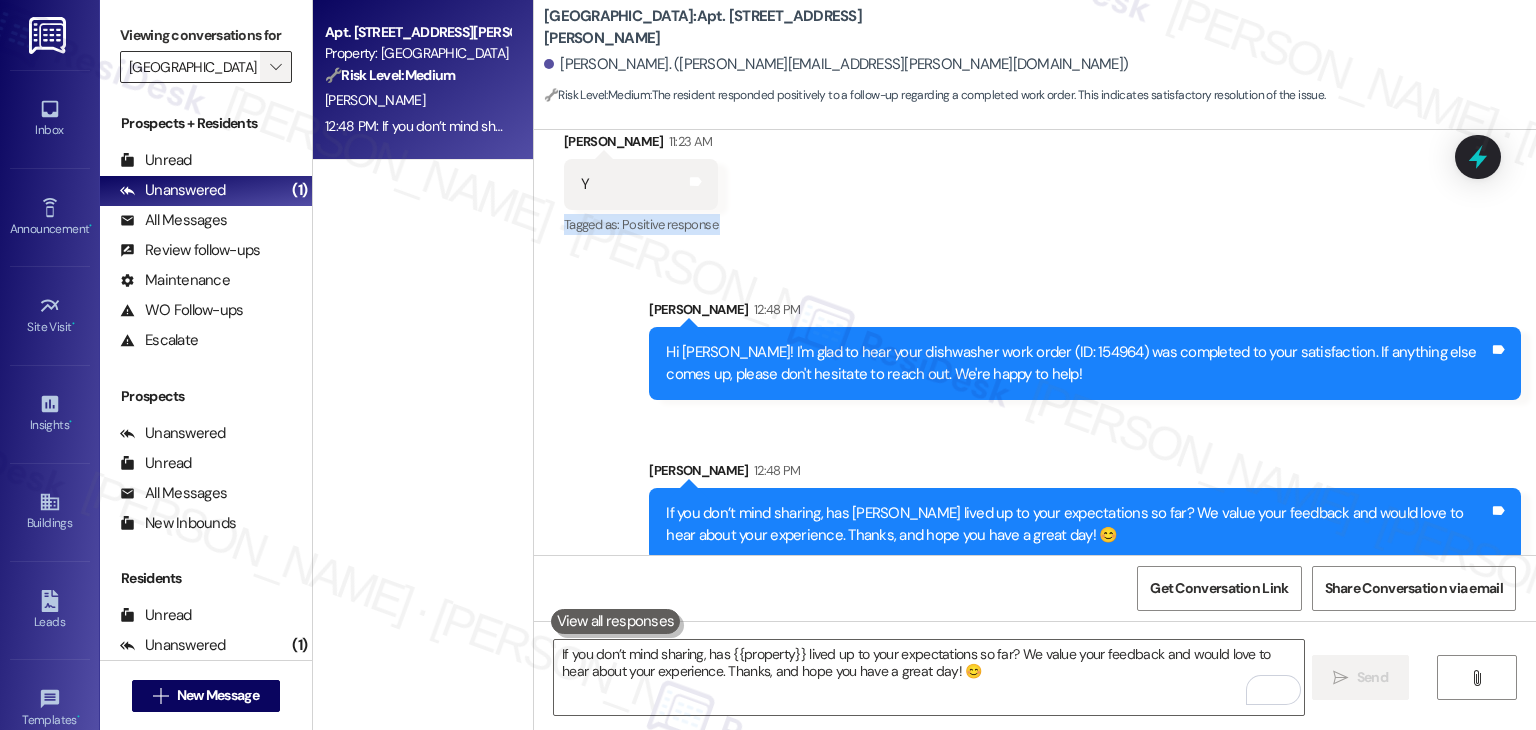 click on "" at bounding box center [275, 67] 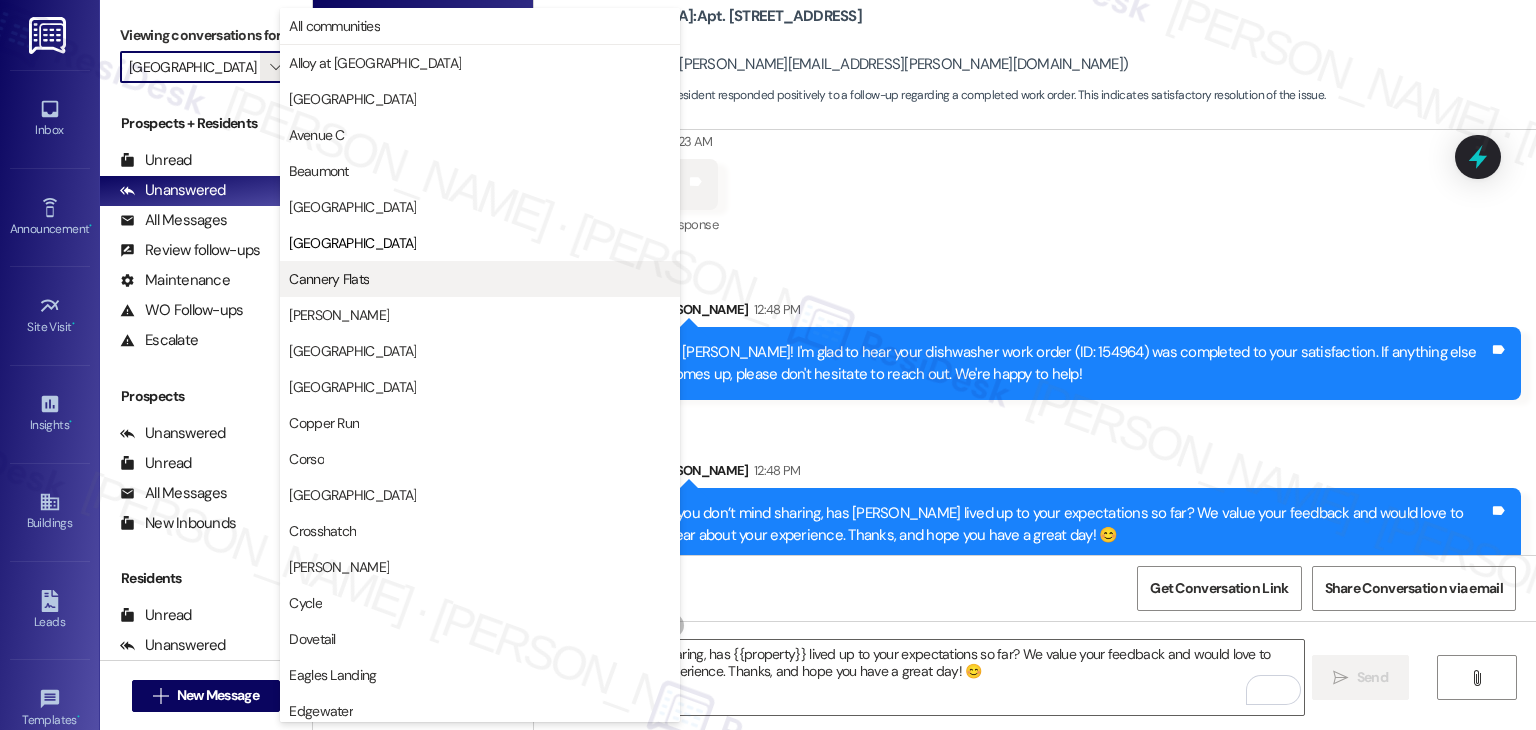 click on "Cannery Flats" at bounding box center (329, 279) 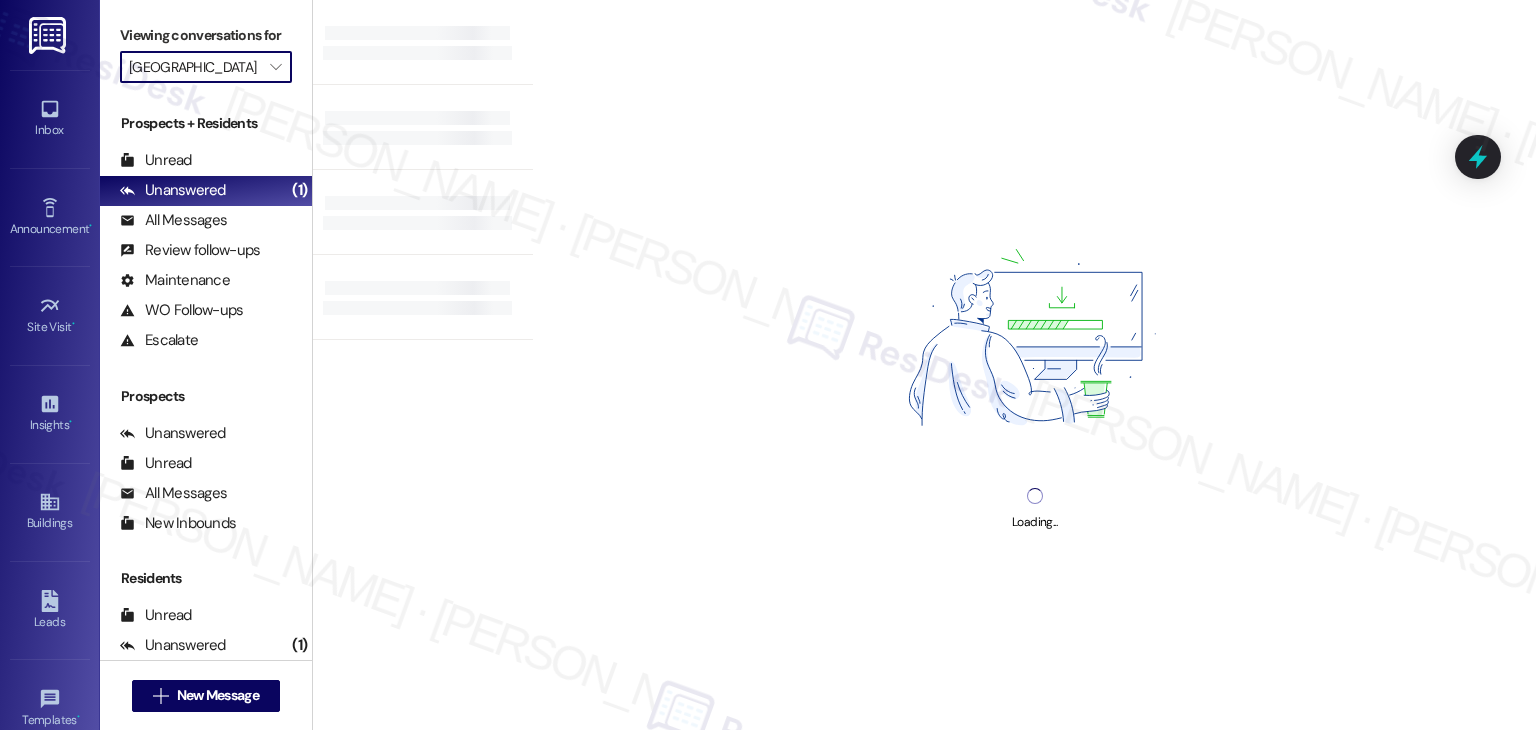 type on "Cannery Flats" 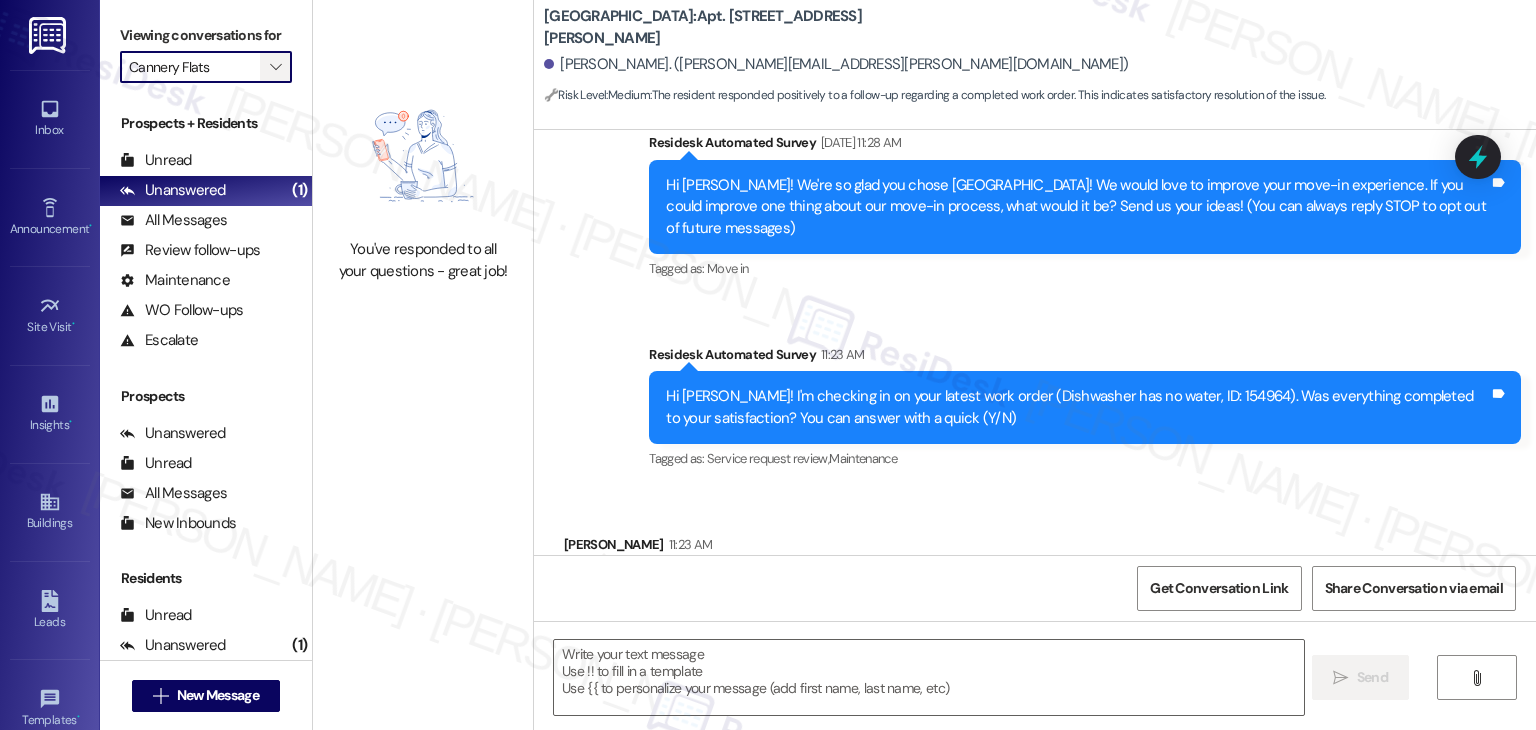 type on "Fetching suggested responses. Please feel free to read through the conversation in the meantime." 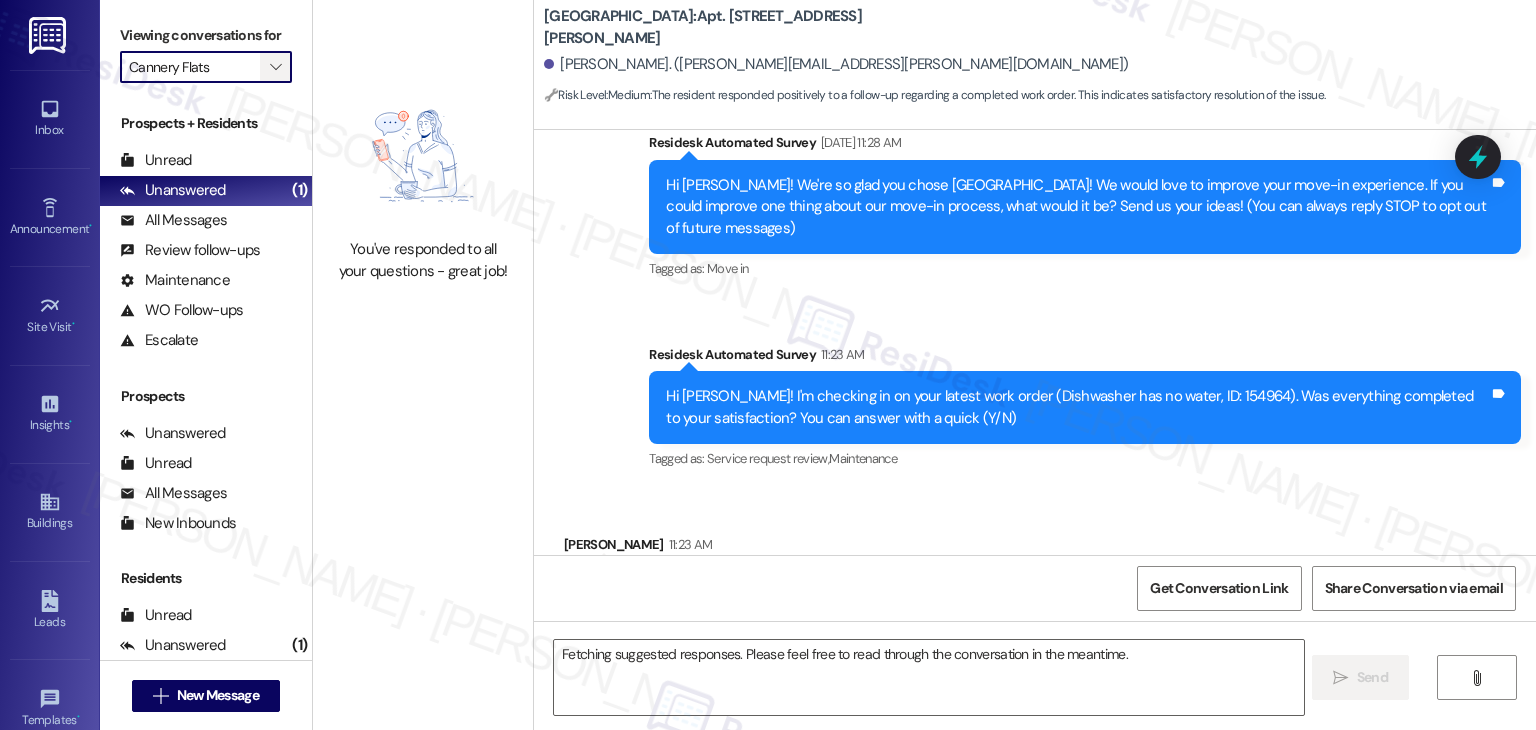 scroll, scrollTop: 258, scrollLeft: 0, axis: vertical 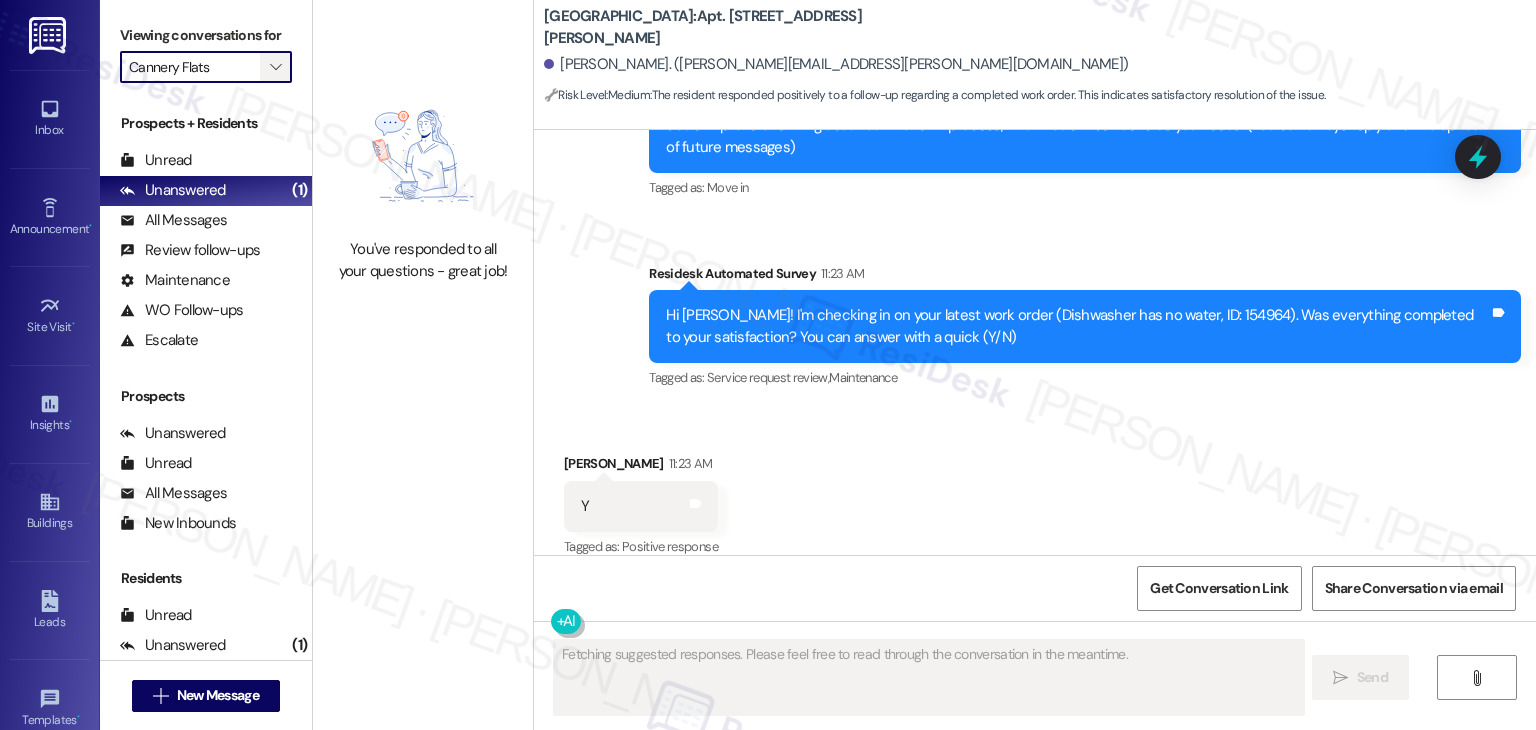 click on "" at bounding box center [275, 67] 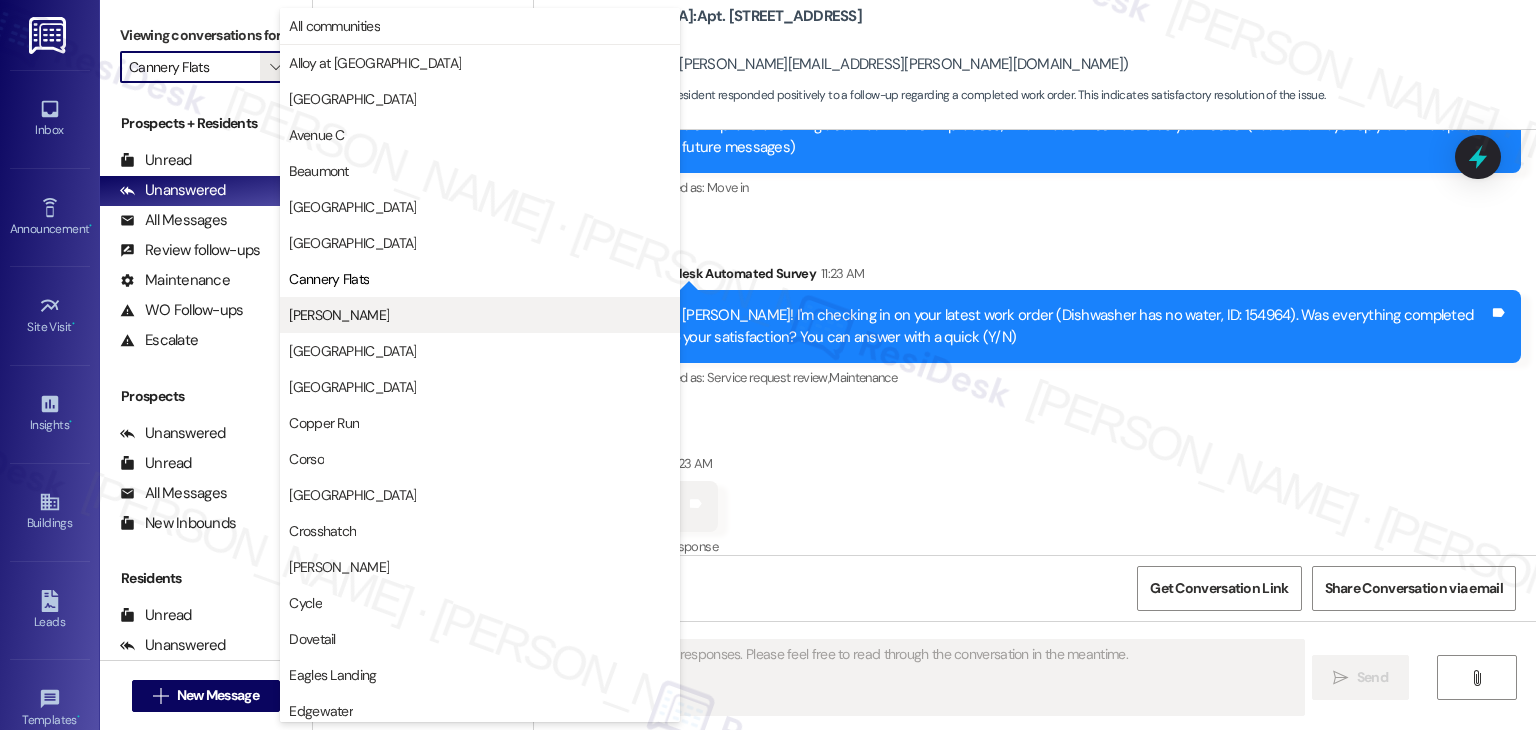 click on "[PERSON_NAME]" at bounding box center (339, 315) 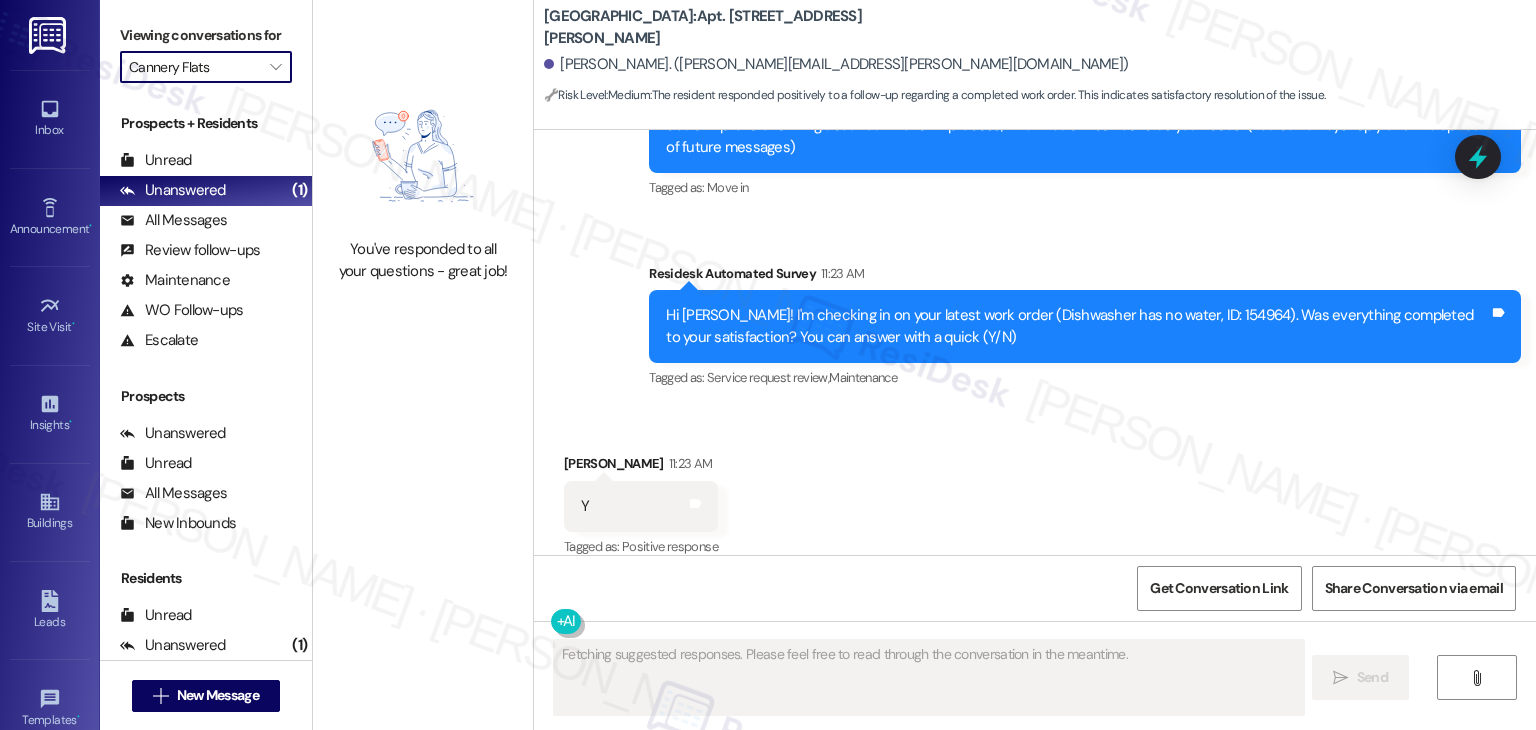 type on "[PERSON_NAME]" 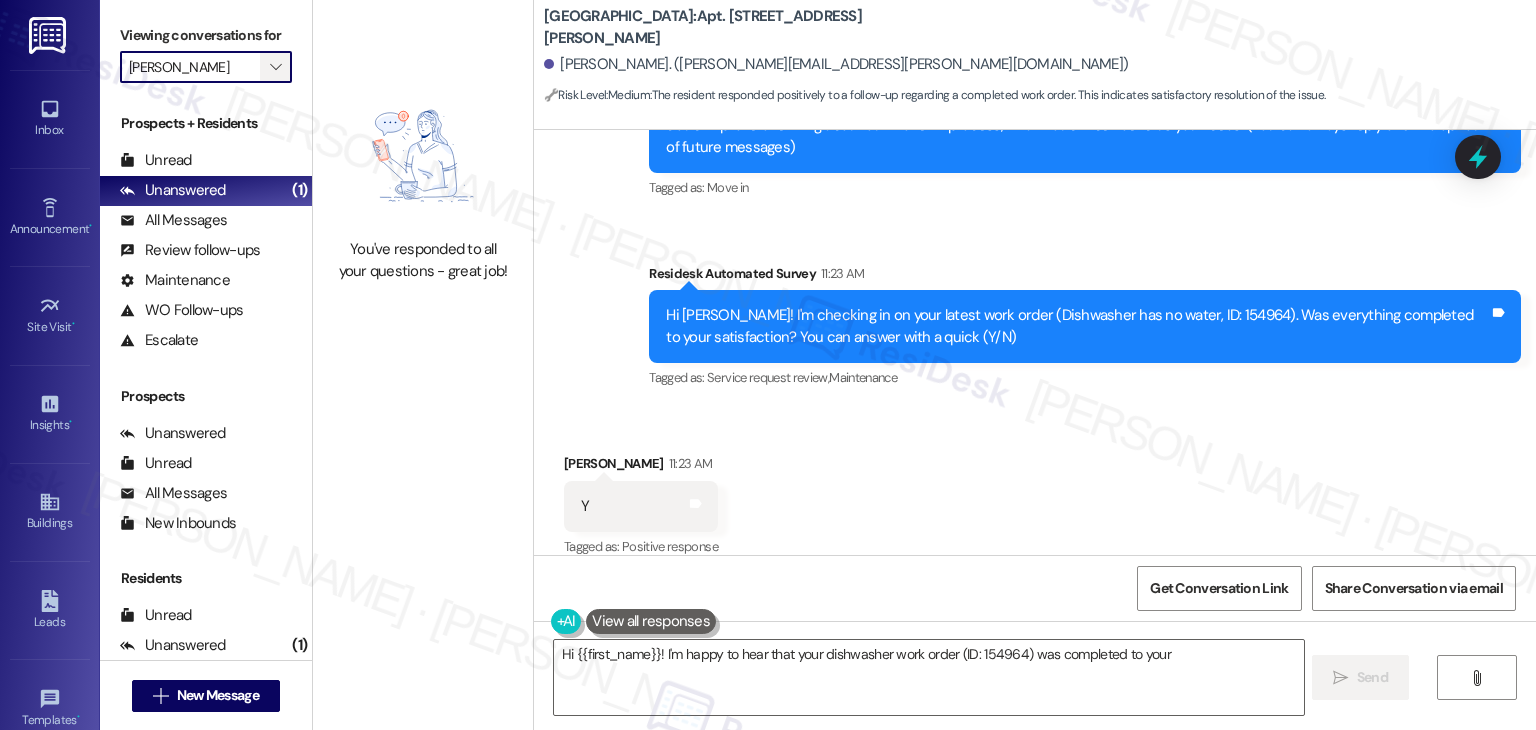 click on "" at bounding box center (275, 67) 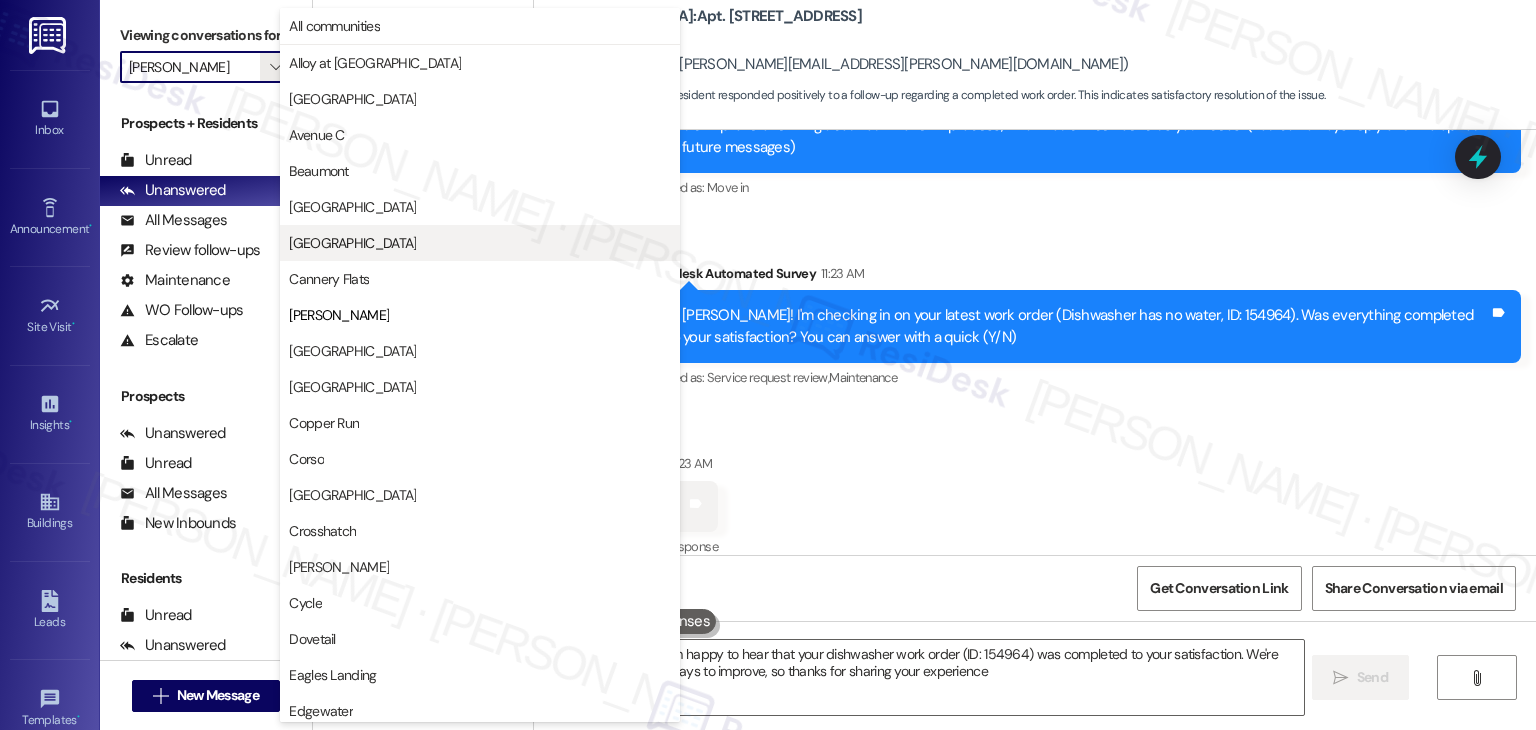 type on "Hi {{first_name}}! I'm happy to hear that your dishwasher work order (ID: 154964) was completed to your satisfaction. We're always looking for ways to improve, so thanks for sharing your experience!" 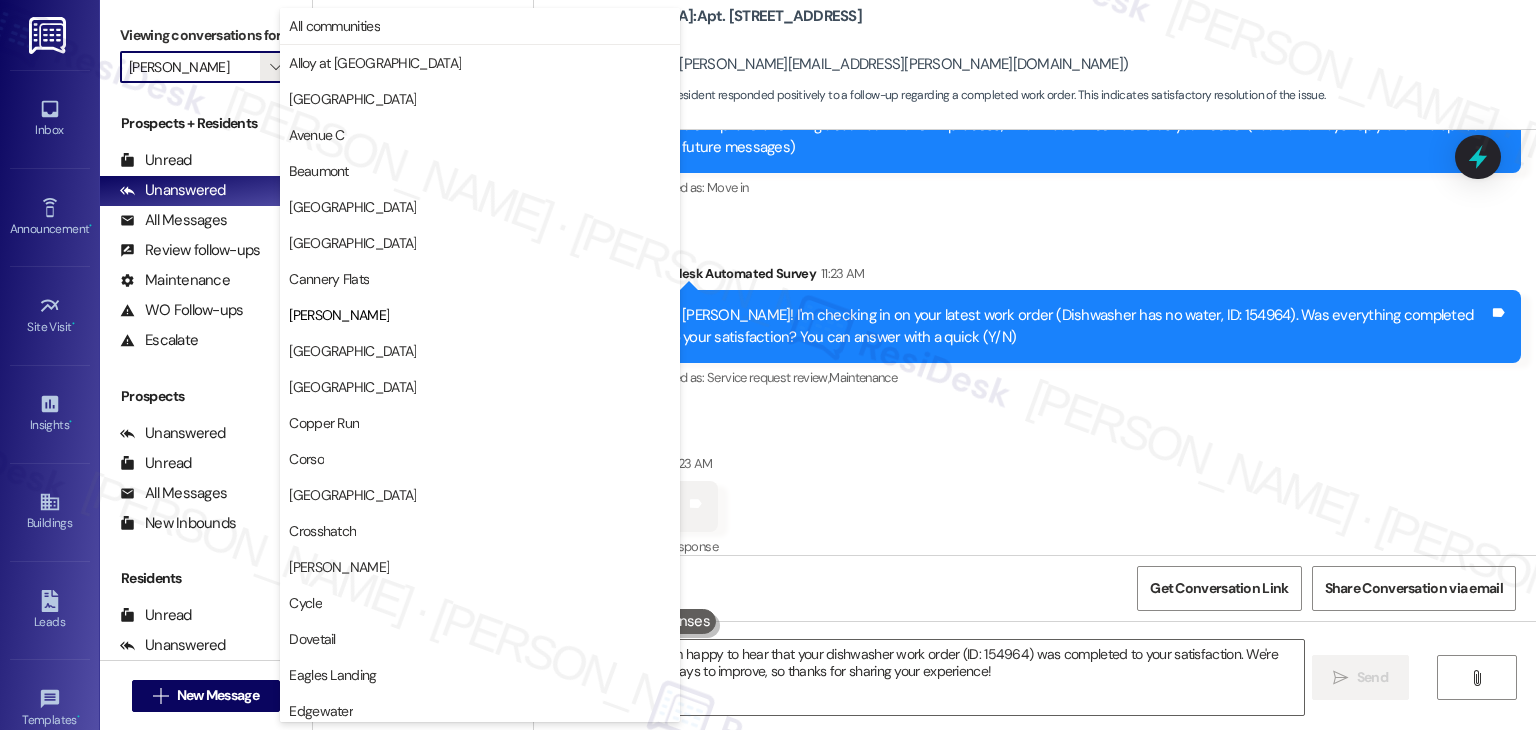 click on "[GEOGRAPHIC_DATA]" at bounding box center [352, 351] 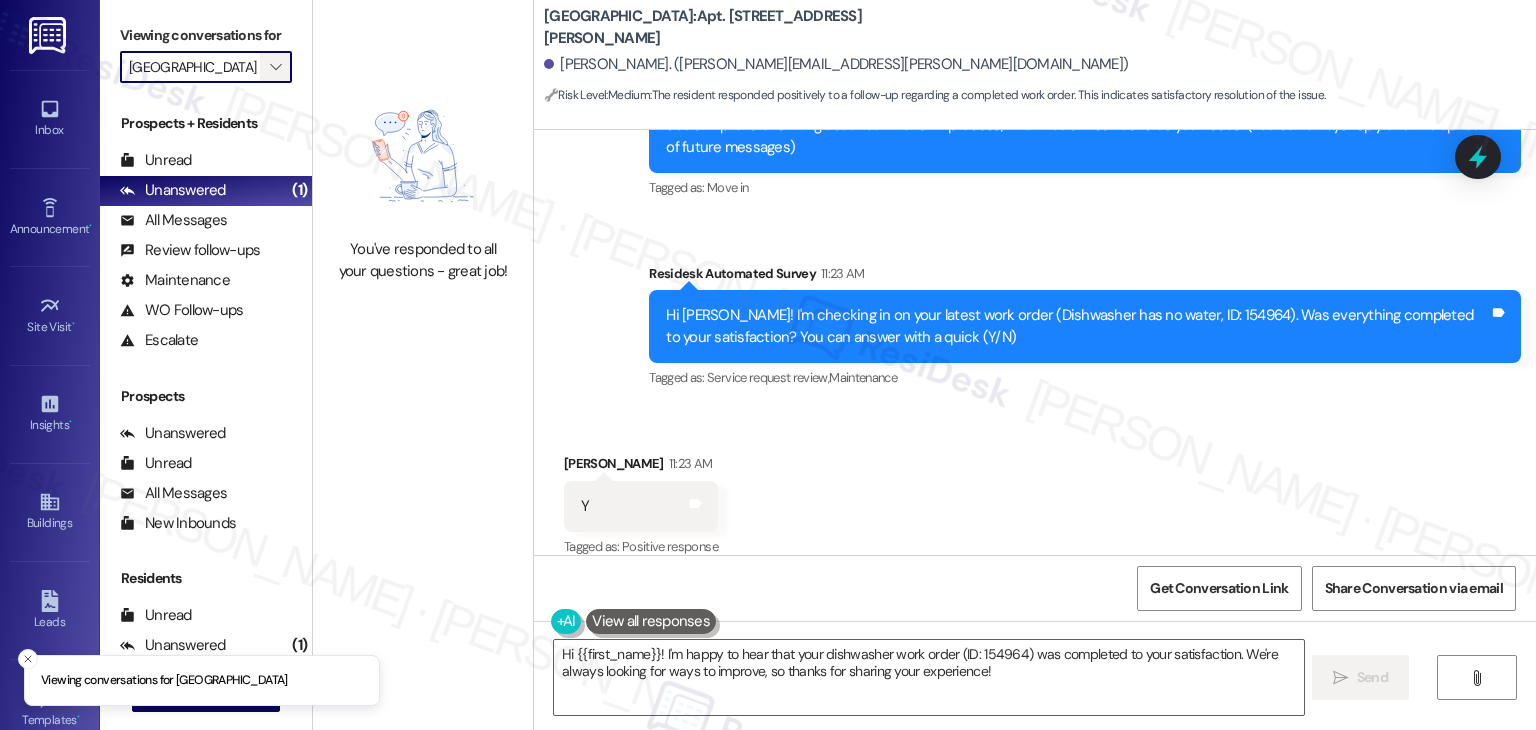 click on "" at bounding box center [275, 67] 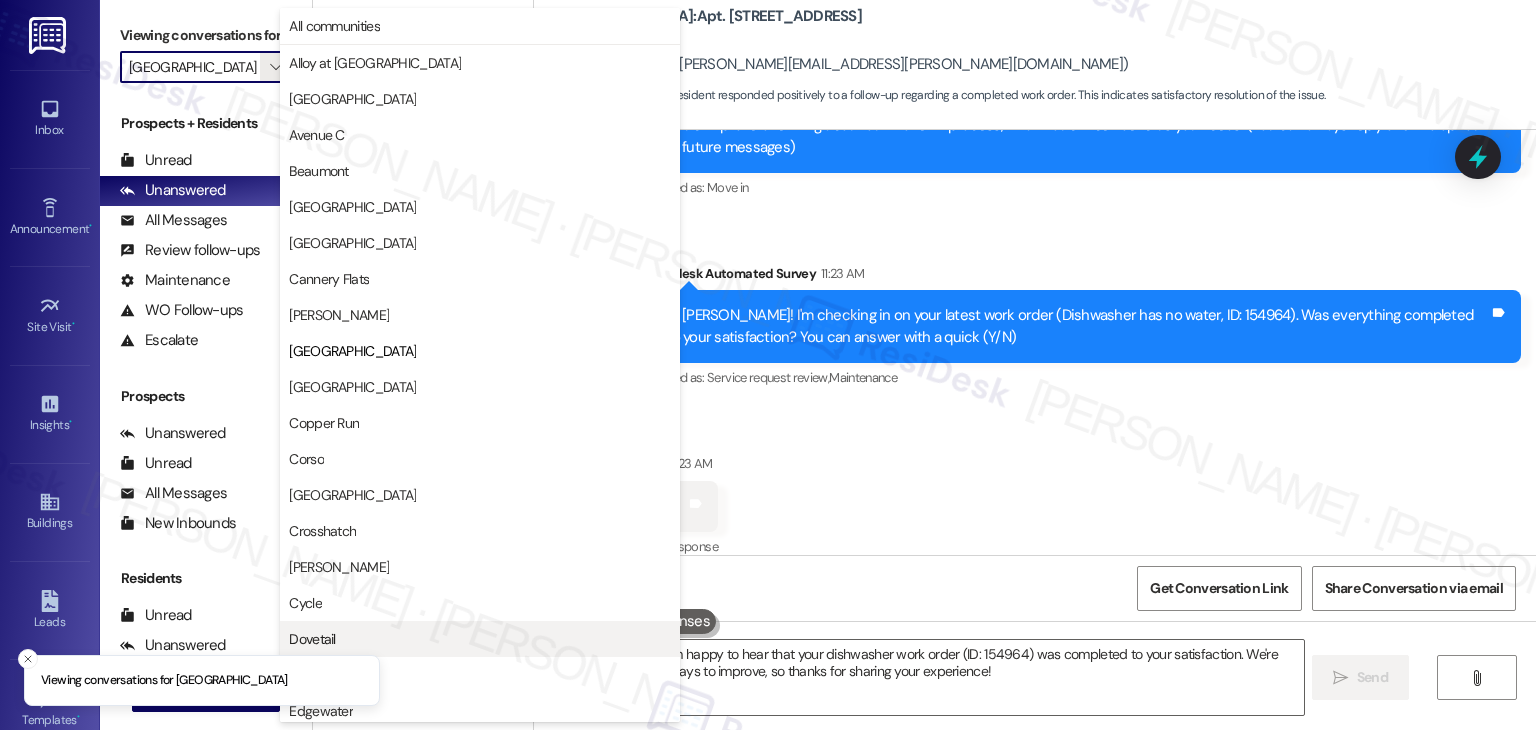 scroll, scrollTop: 324, scrollLeft: 0, axis: vertical 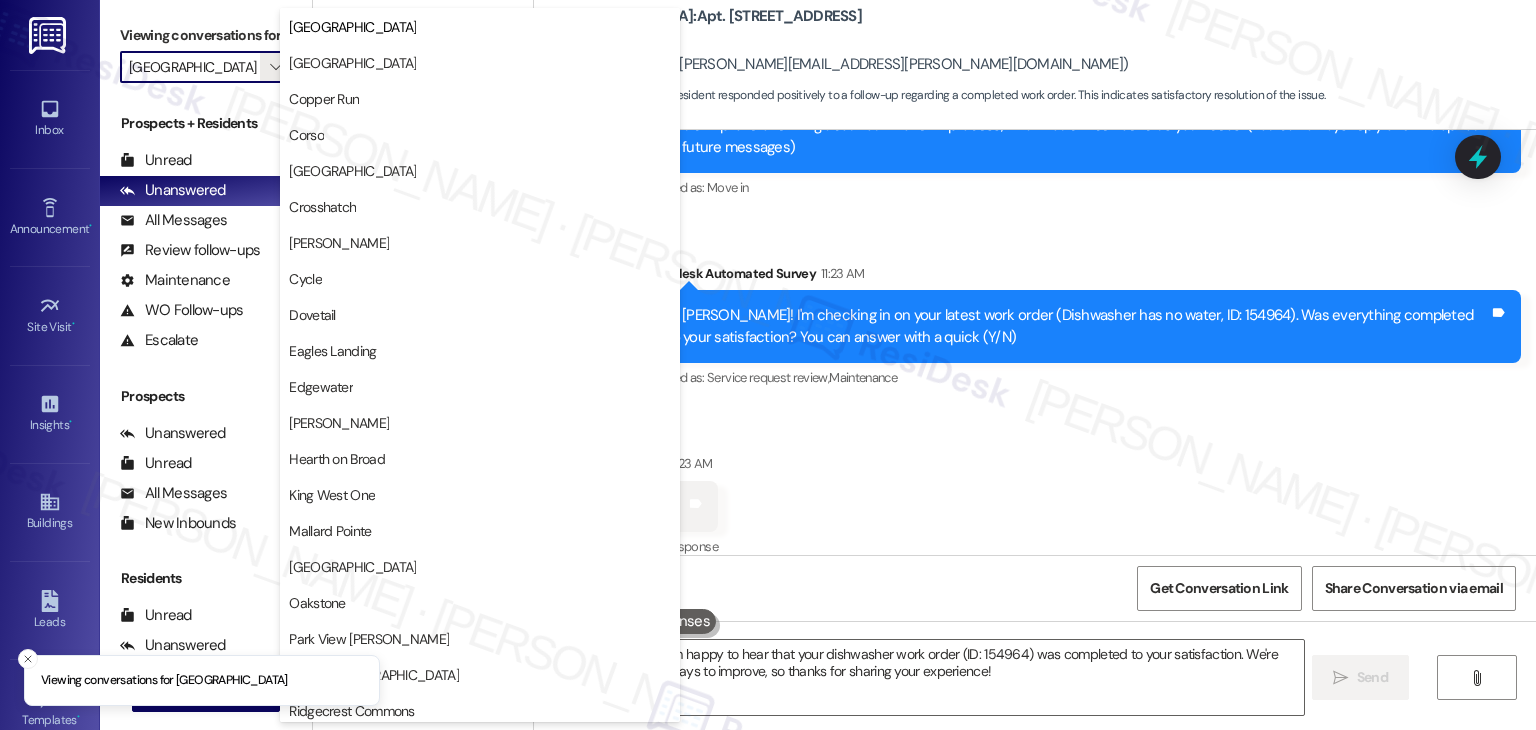 click on "[GEOGRAPHIC_DATA]" at bounding box center (352, 63) 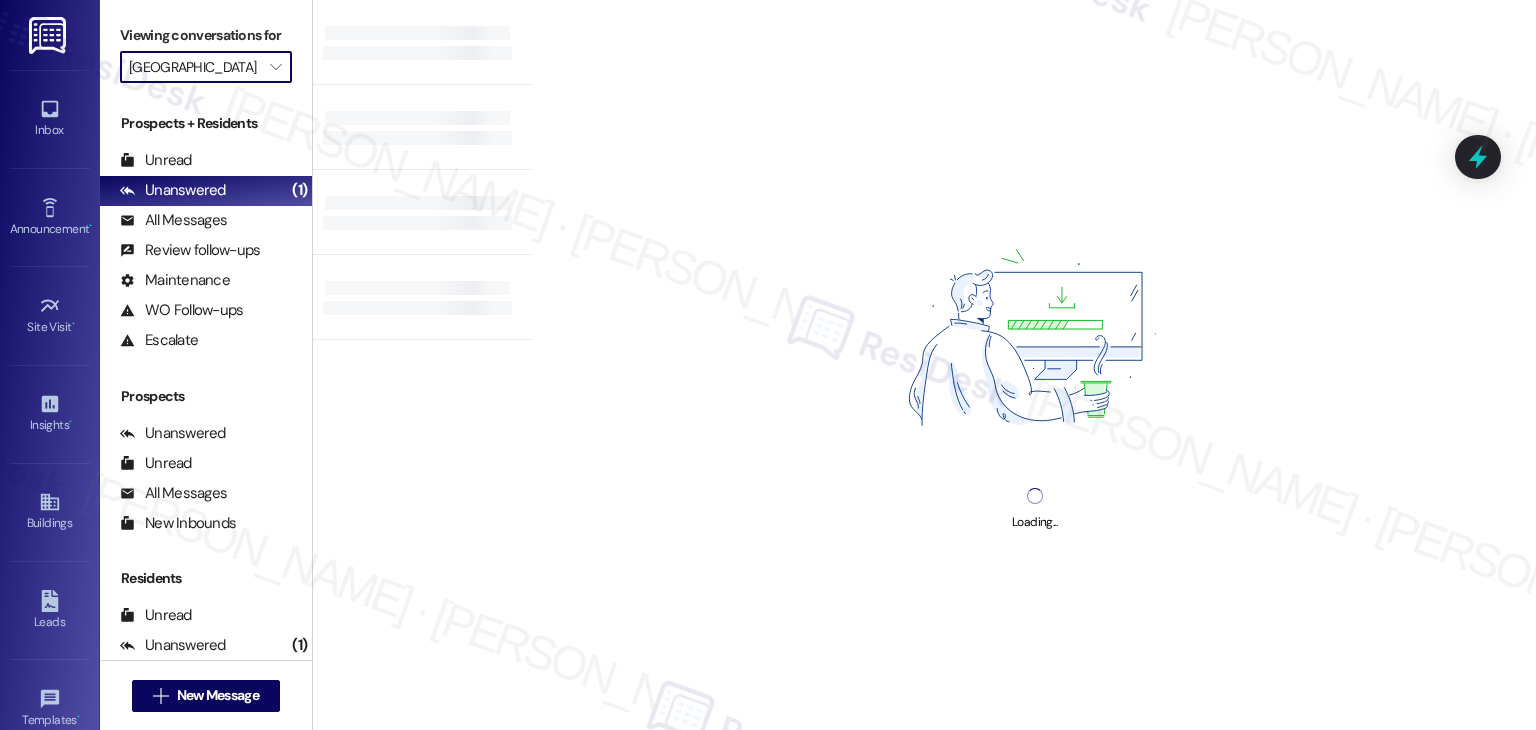type on "[GEOGRAPHIC_DATA]" 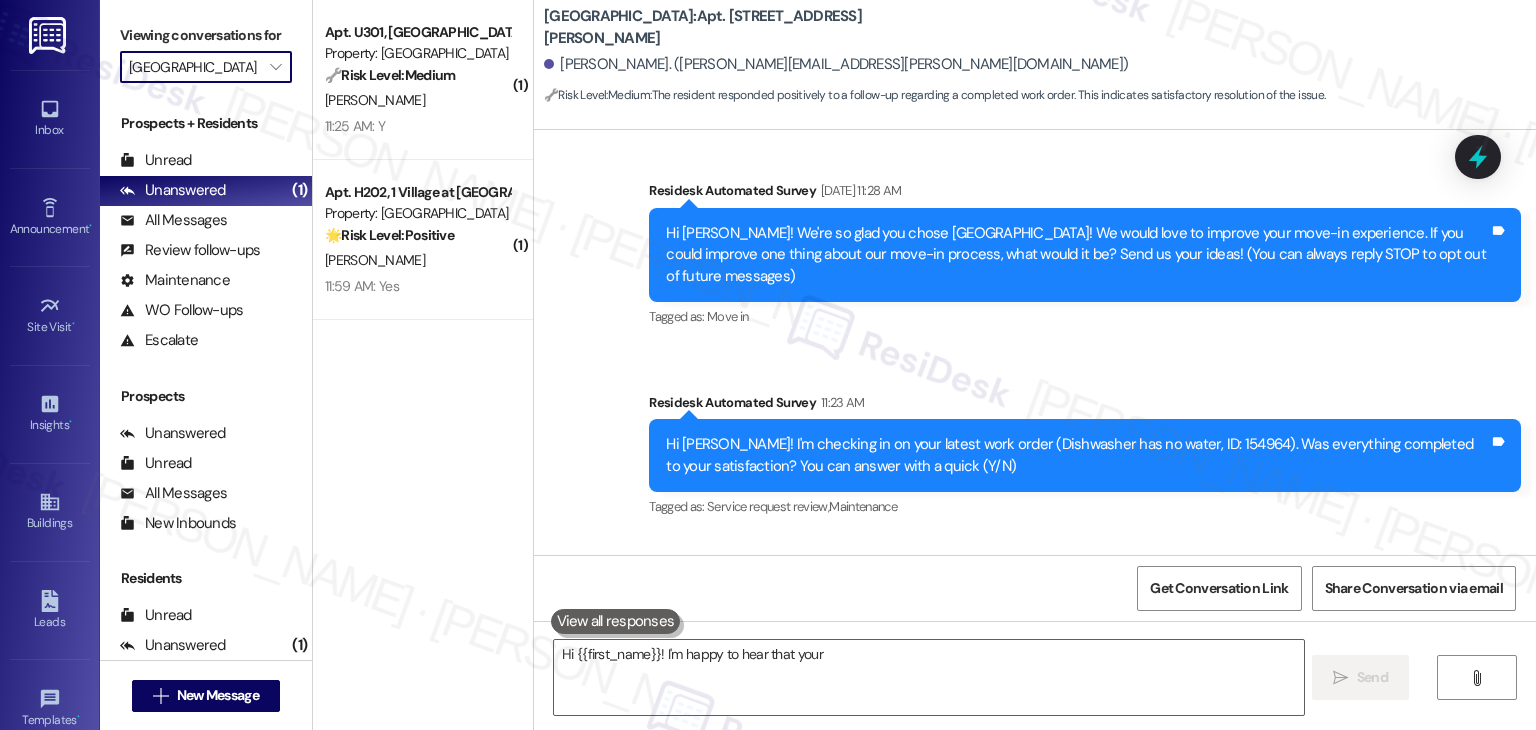 scroll, scrollTop: 258, scrollLeft: 0, axis: vertical 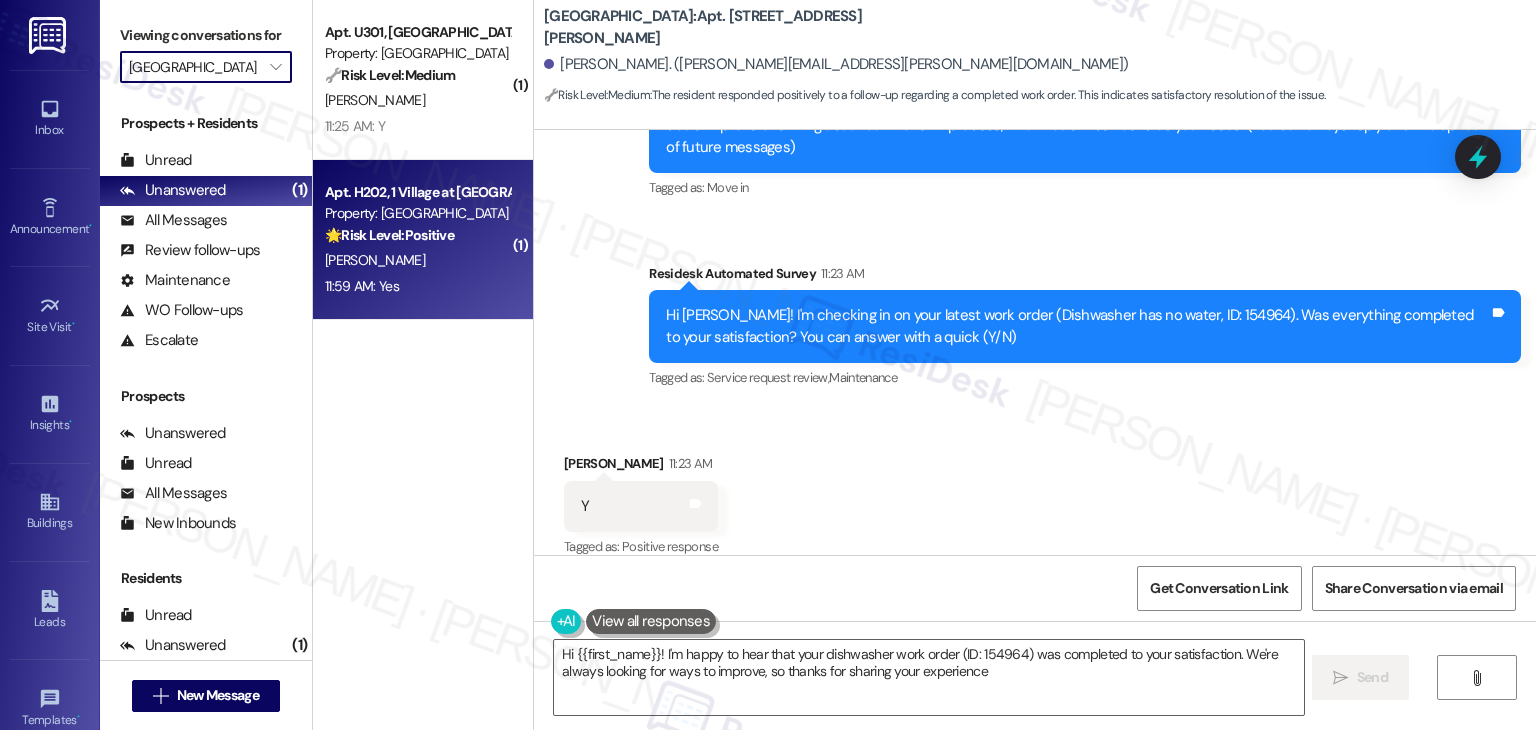 type on "Hi {{first_name}}! I'm happy to hear that your dishwasher work order (ID: 154964) was completed to your satisfaction. We're always looking for ways to improve, so thanks for sharing your experience!" 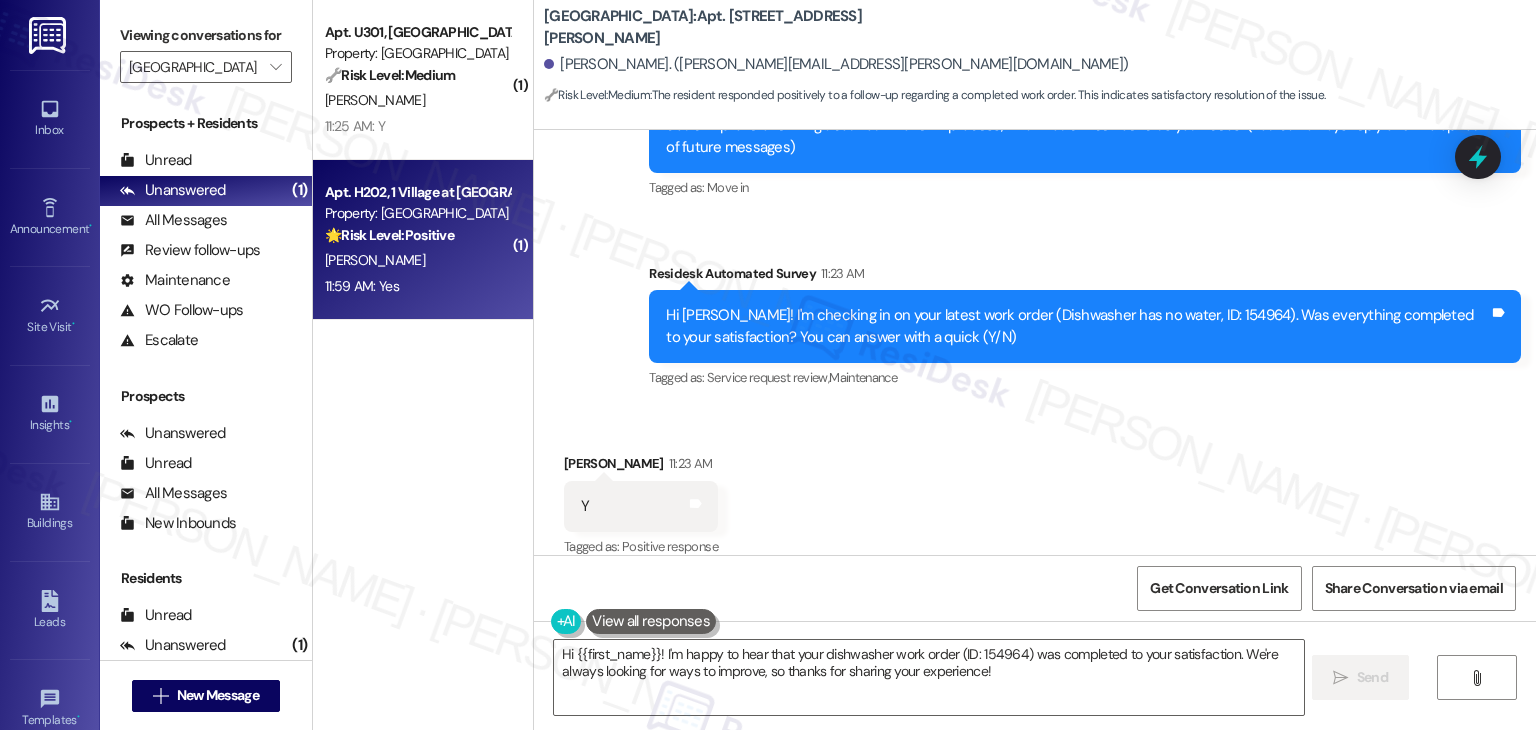 click on "11:59 AM: Yes 11:59 AM: Yes" at bounding box center [417, 286] 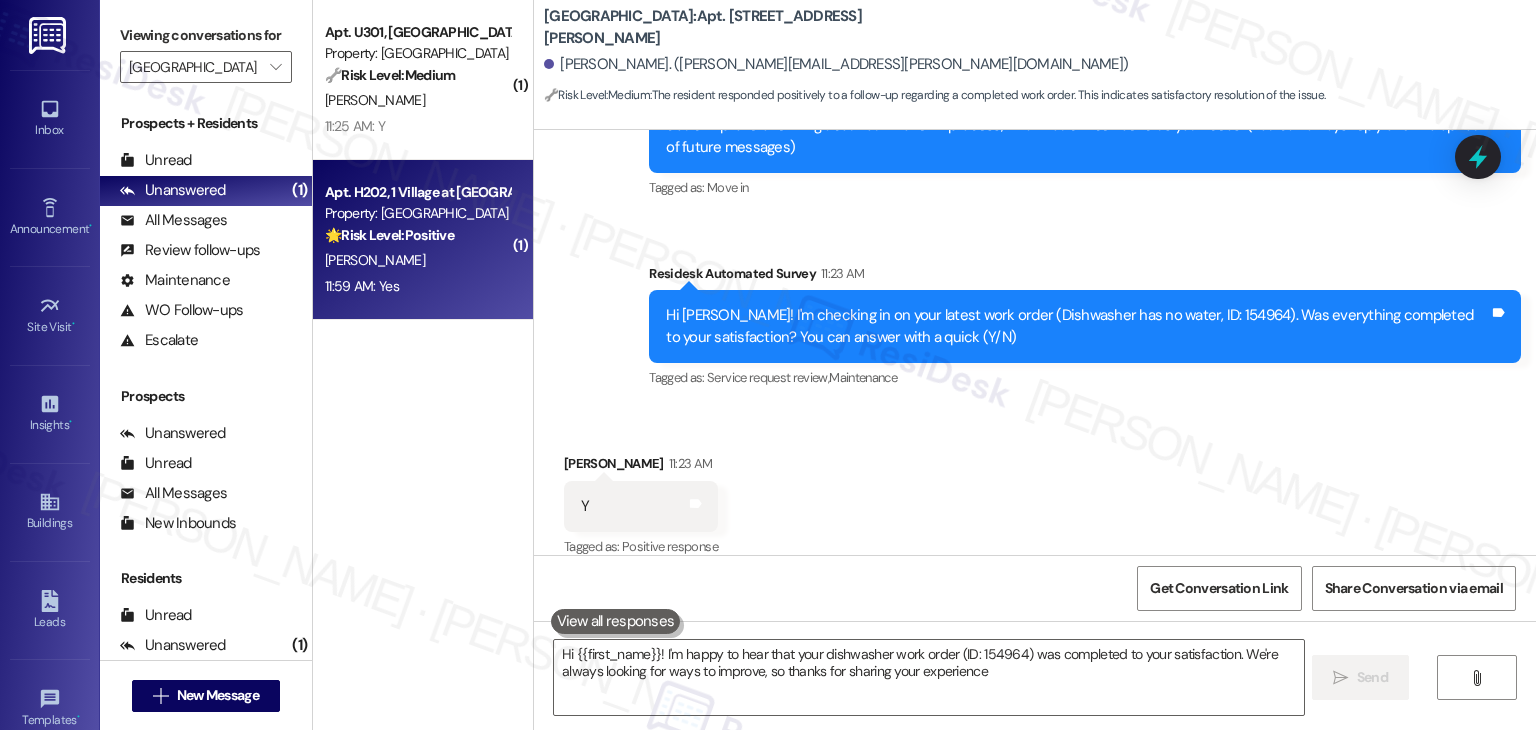 type on "Hi {{first_name}}! I'm happy to hear that your dishwasher work order (ID: 154964) was completed to your satisfaction. We're always looking for ways to improve, so thanks for sharing your experience!" 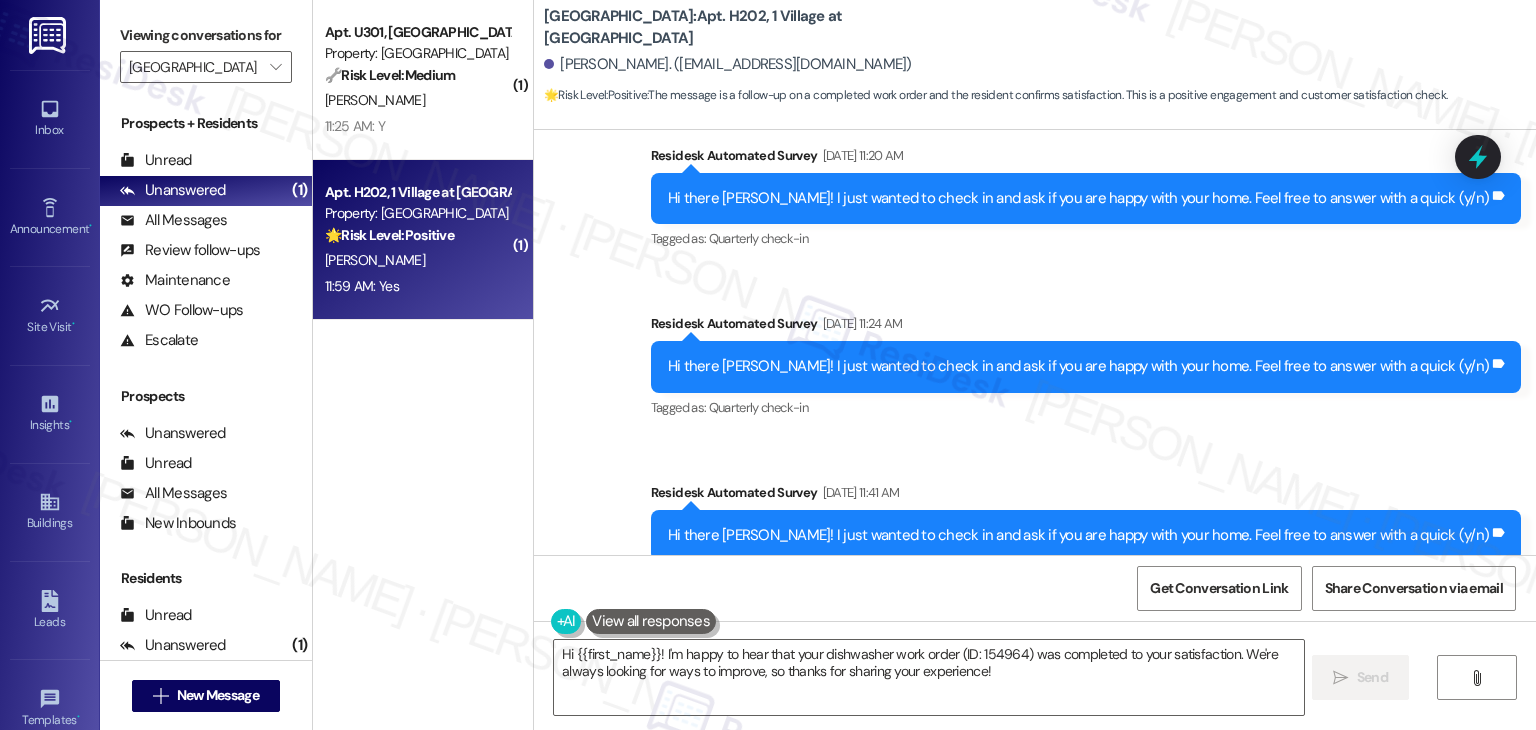 scroll, scrollTop: 933, scrollLeft: 0, axis: vertical 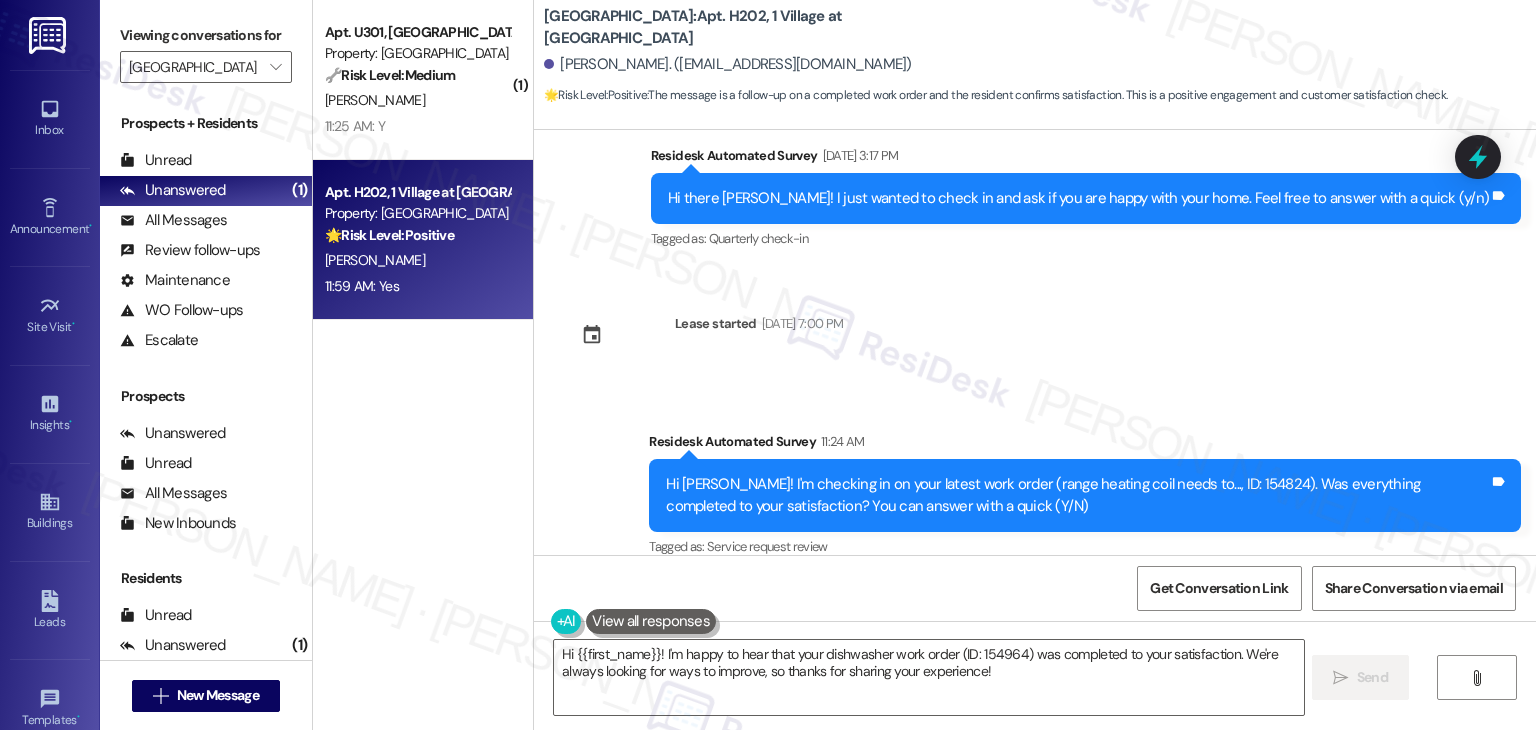 click on "Announcement, sent via SMS Dottie  (ResiDesk) Aug 13, 2024 at 12:28 PM Hey Ananthan, we’d love to know more about your experience at Columbia Village. What’s one aspect of living here that has exceeded your expectations? Your feedback will help us understand what we’re doing well and what we can build upon! (You can always reply STOP to opt out of future messages) Tags and notes Tagged as:   Praise Click to highlight conversations about Praise Survey, sent via SMS Residesk Automated Survey Sep 18, 2024 at 11:20 AM Hi there Ananthan! I just wanted to check in and ask if you are happy with your home.  Feel free to answer with a quick (y/n) Tags and notes Tagged as:   Quarterly check-in Click to highlight conversations about Quarterly check-in Survey, sent via SMS Residesk Automated Survey Dec 17, 2024 at 11:24 AM Hi there Ananthan! I just wanted to check in and ask if you are happy with your home.  Feel free to answer with a quick (y/n) Tags and notes Tagged as:   Quarterly check-in Survey, sent via SMS" at bounding box center [1035, 342] 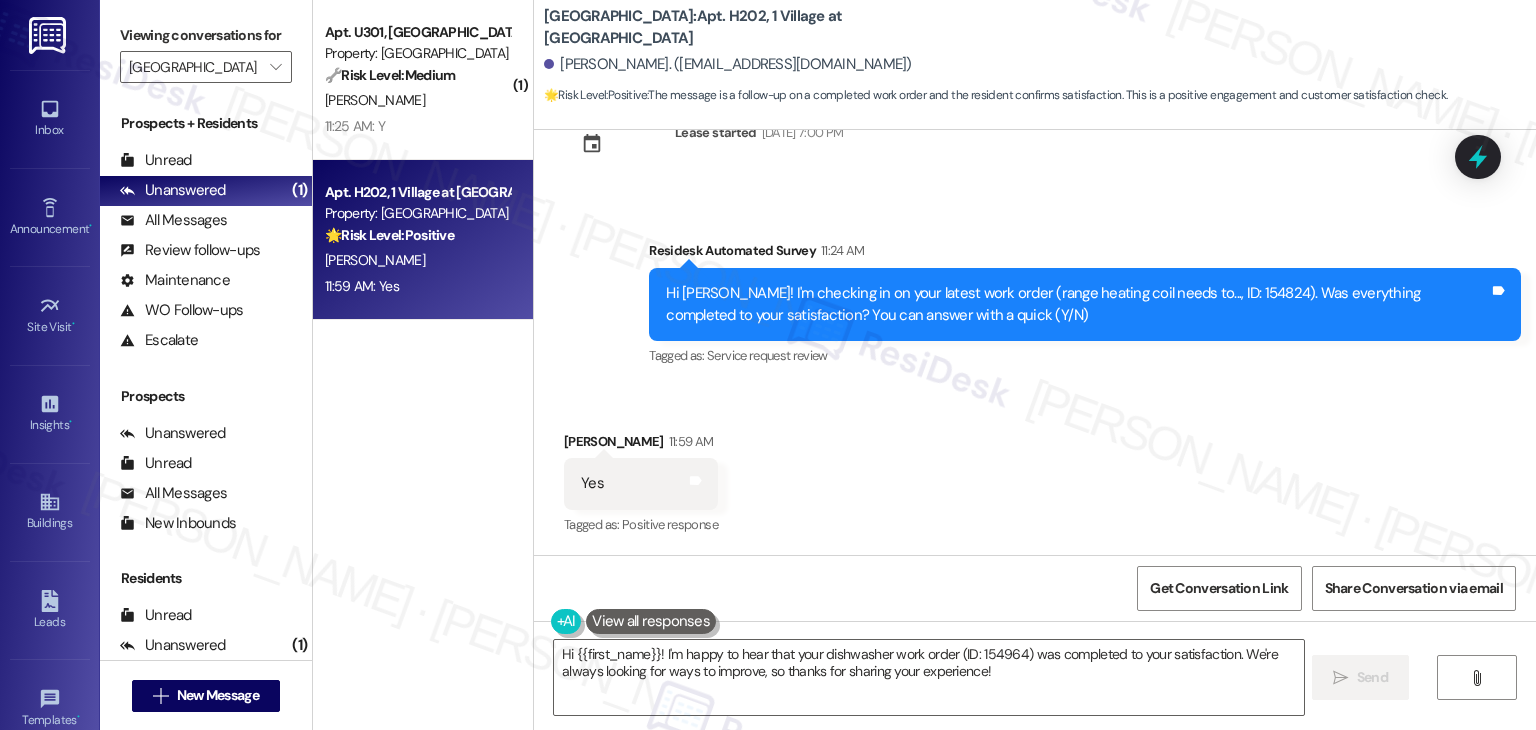 click on "Received via SMS Ananthan Kannan 11:59 AM Yes Tags and notes Tagged as:   Positive response Click to highlight conversations about Positive response" at bounding box center [1035, 470] 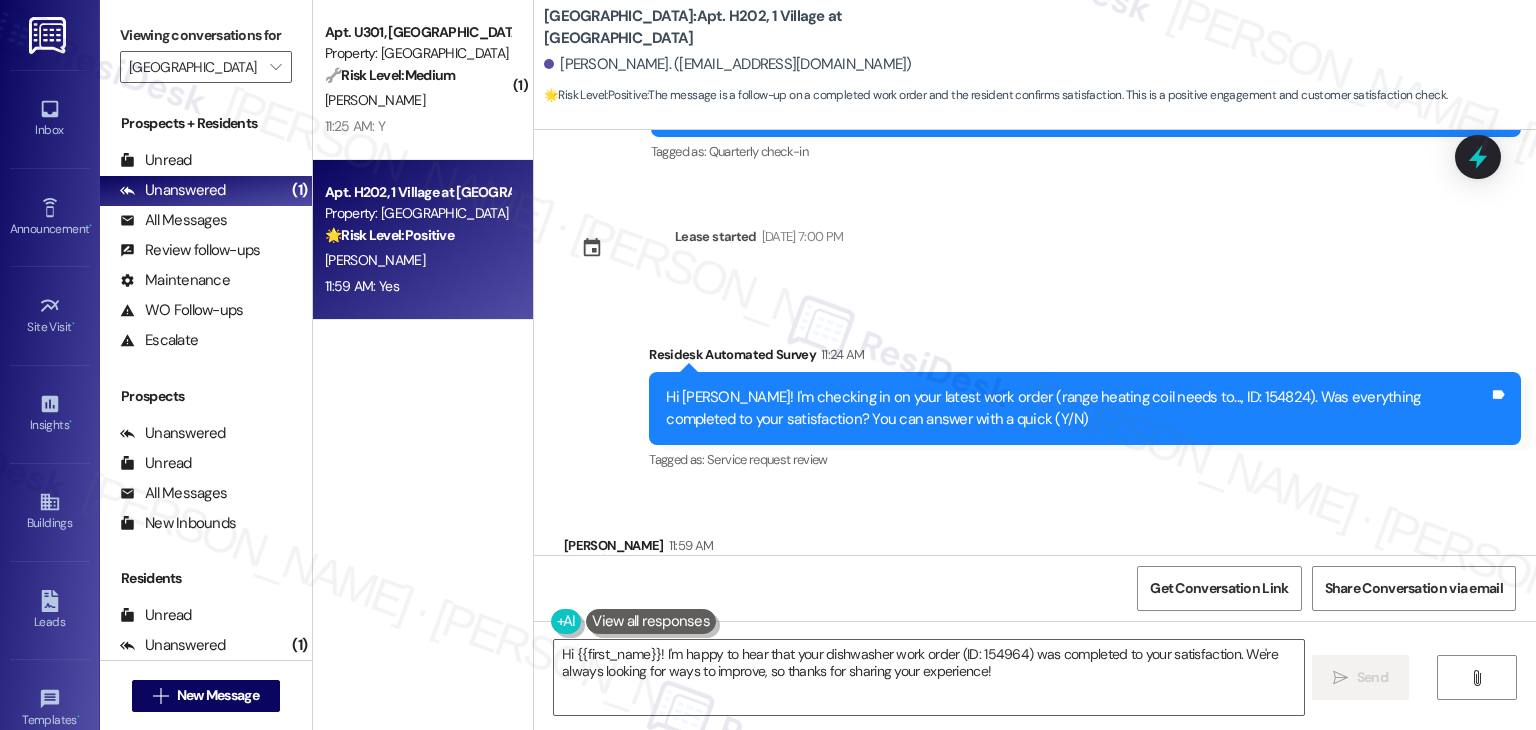 scroll, scrollTop: 1054, scrollLeft: 0, axis: vertical 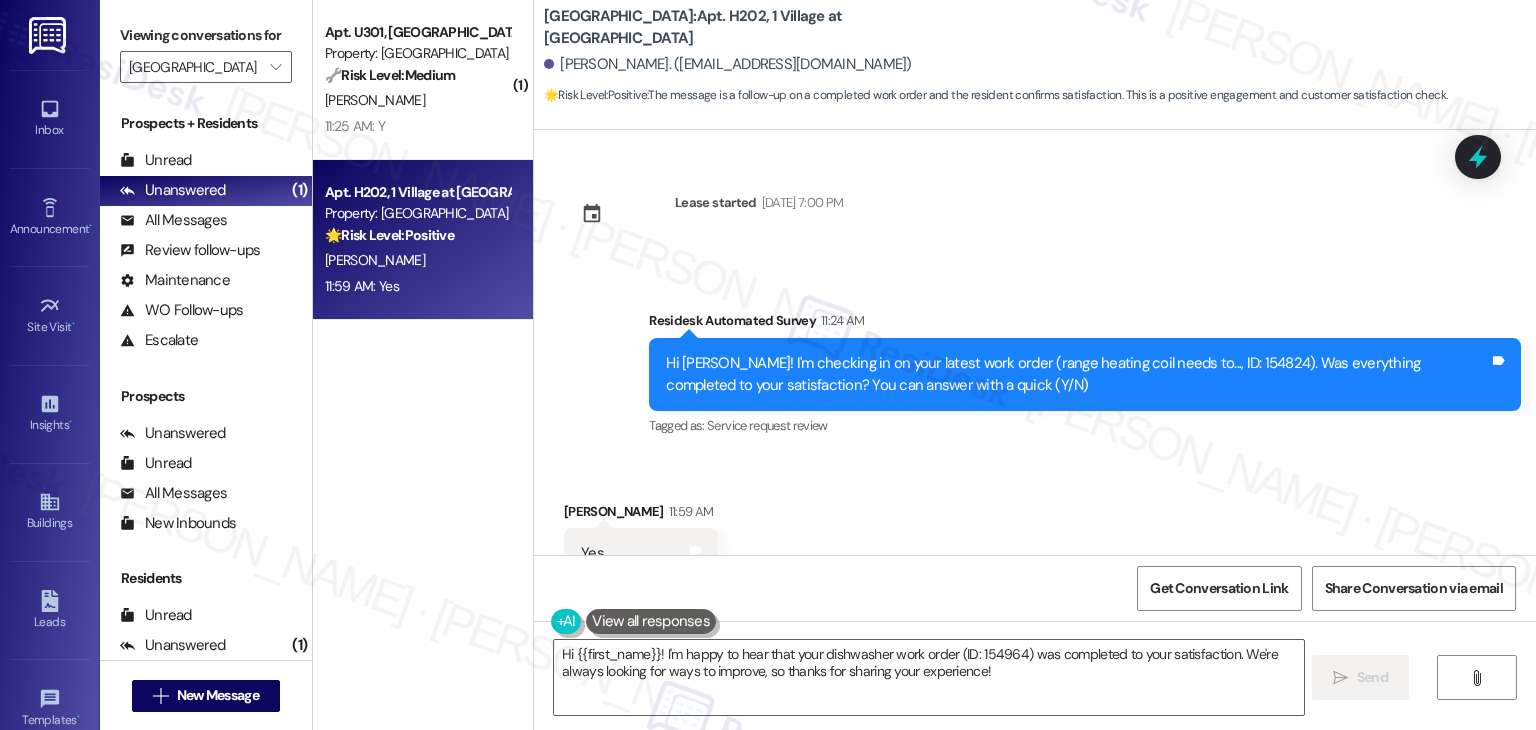 click on "Received via SMS Ananthan Kannan 11:59 AM Yes Tags and notes Tagged as:   Positive response Click to highlight conversations about Positive response" at bounding box center (1035, 540) 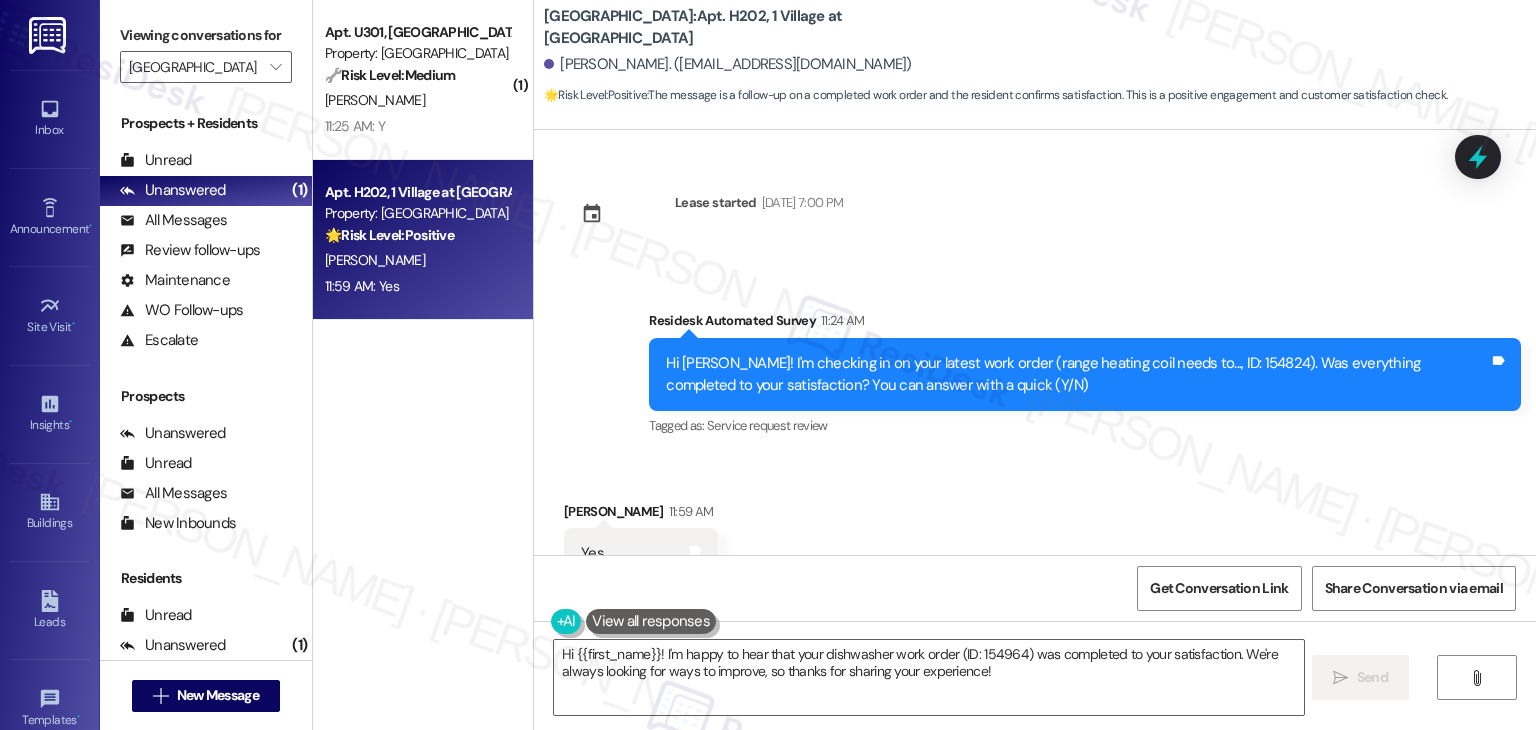 click on "Received via SMS Ananthan Kannan 11:59 AM Yes Tags and notes Tagged as:   Positive response Click to highlight conversations about Positive response" at bounding box center (1035, 540) 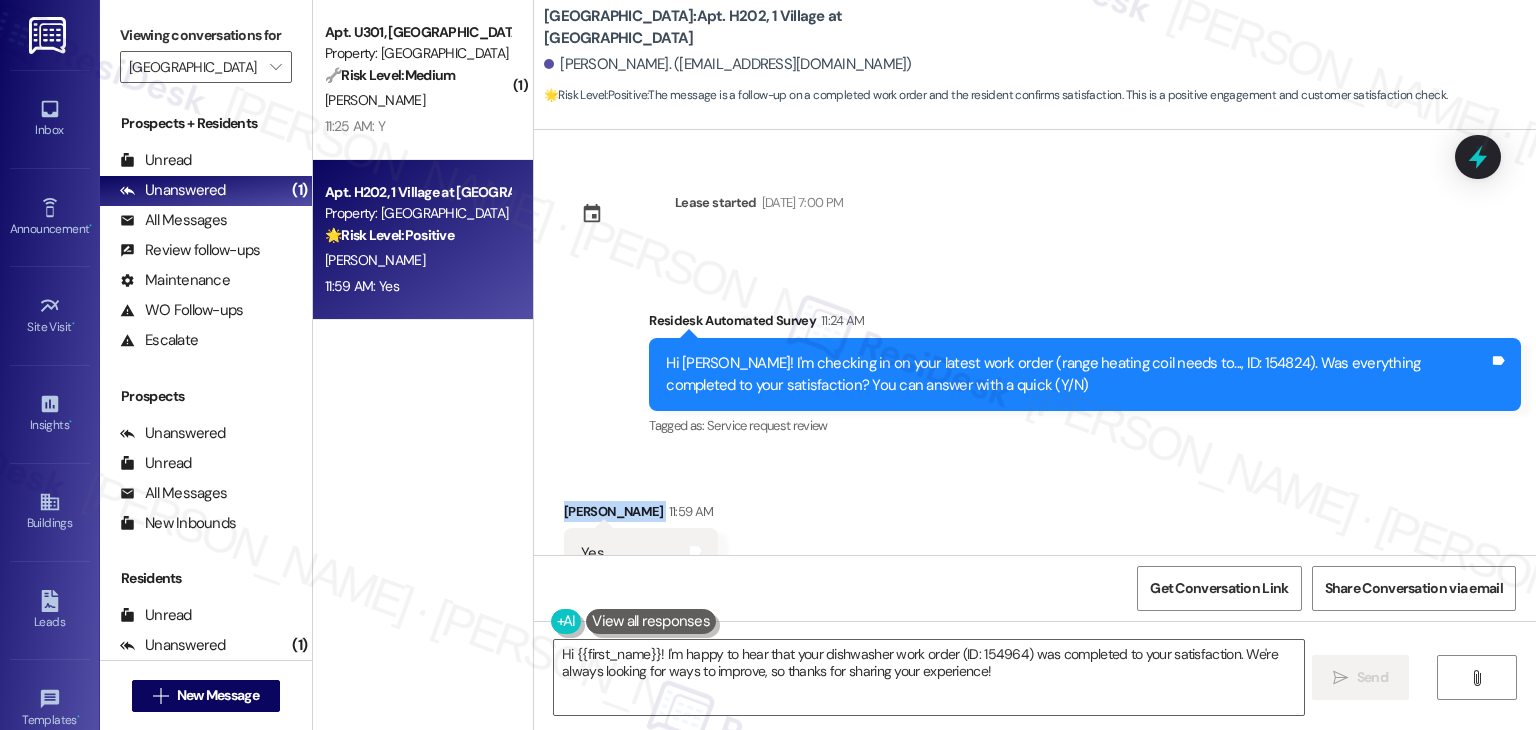 click on "Received via SMS Ananthan Kannan 11:59 AM Yes Tags and notes Tagged as:   Positive response Click to highlight conversations about Positive response" at bounding box center (1035, 540) 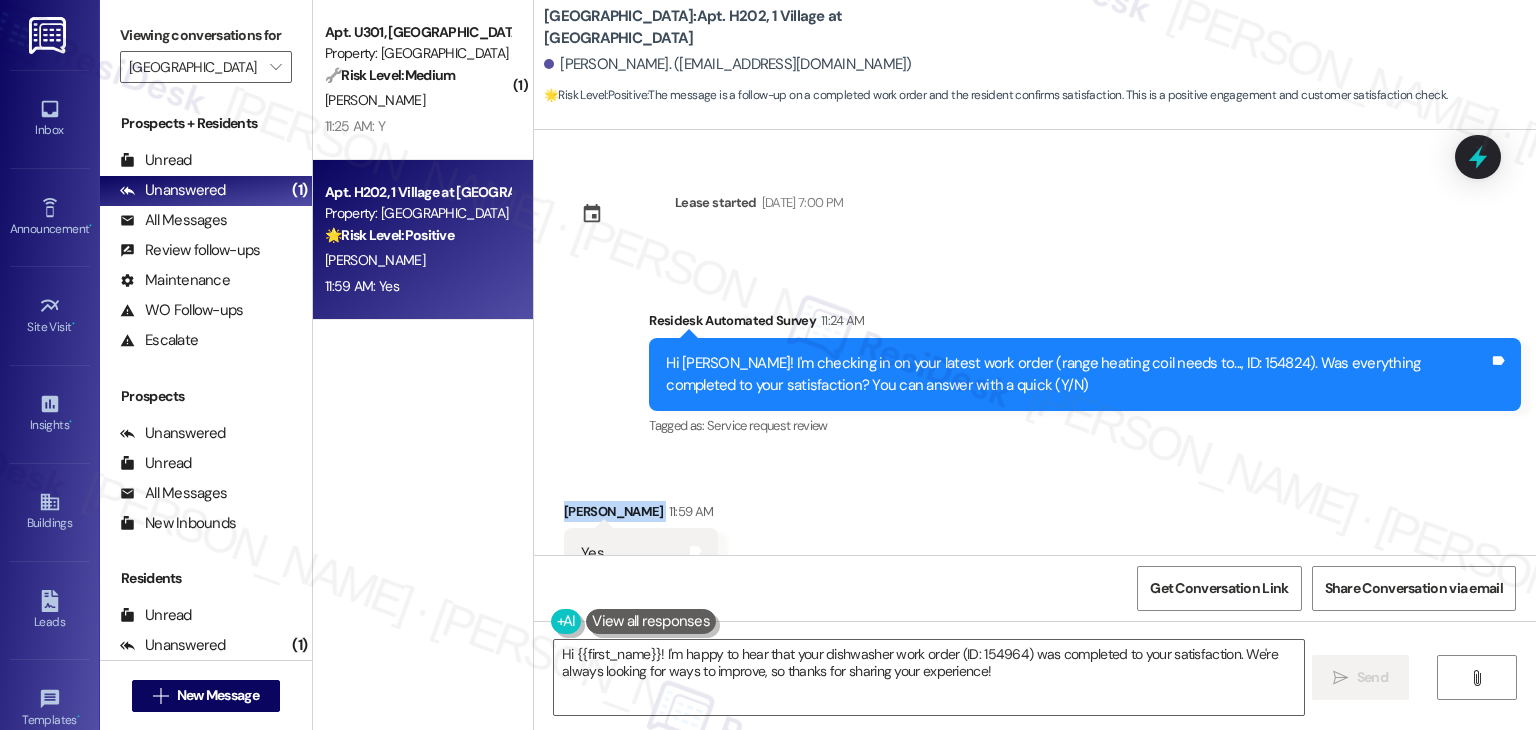 click on "Received via SMS Ananthan Kannan 11:59 AM Yes Tags and notes Tagged as:   Positive response Click to highlight conversations about Positive response" at bounding box center (1035, 540) 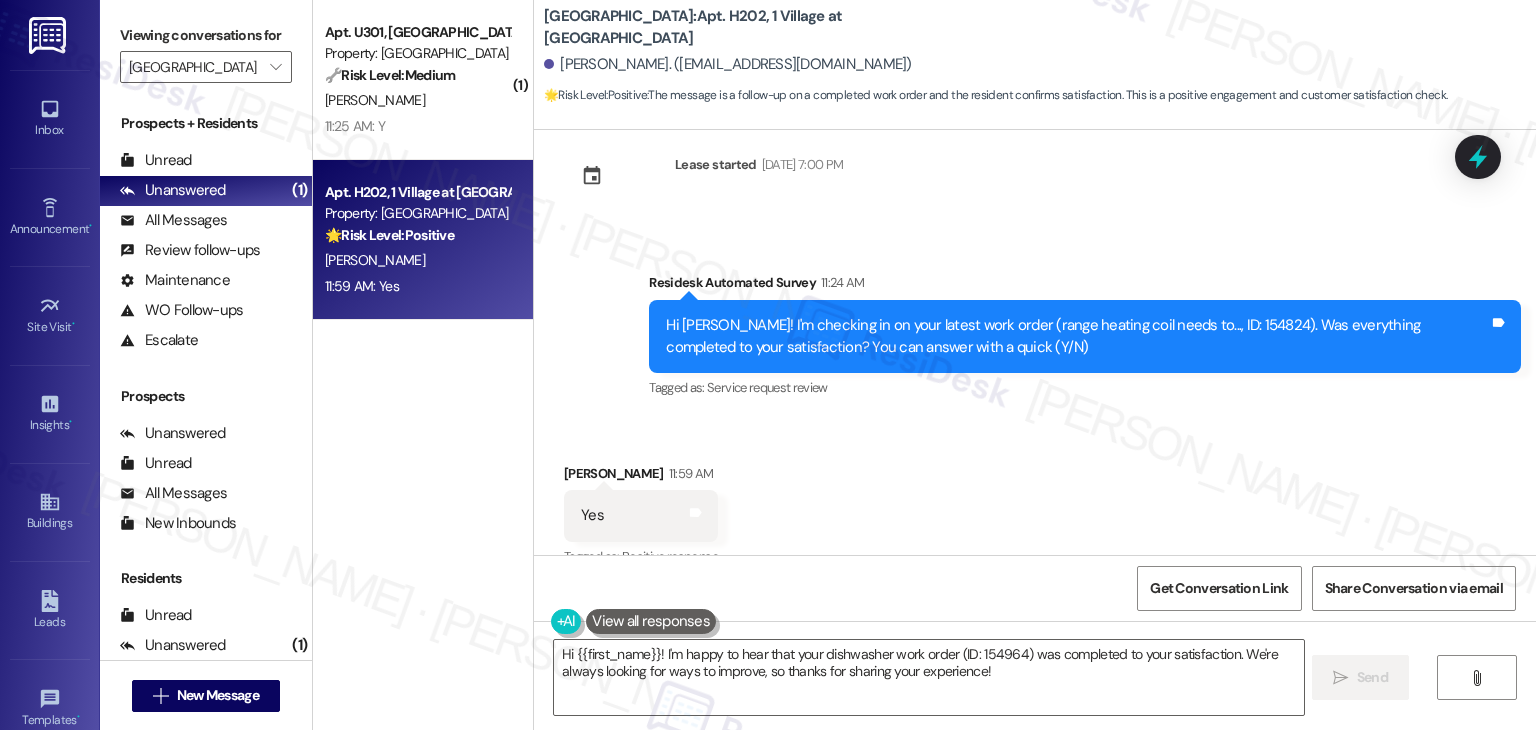 scroll, scrollTop: 1124, scrollLeft: 0, axis: vertical 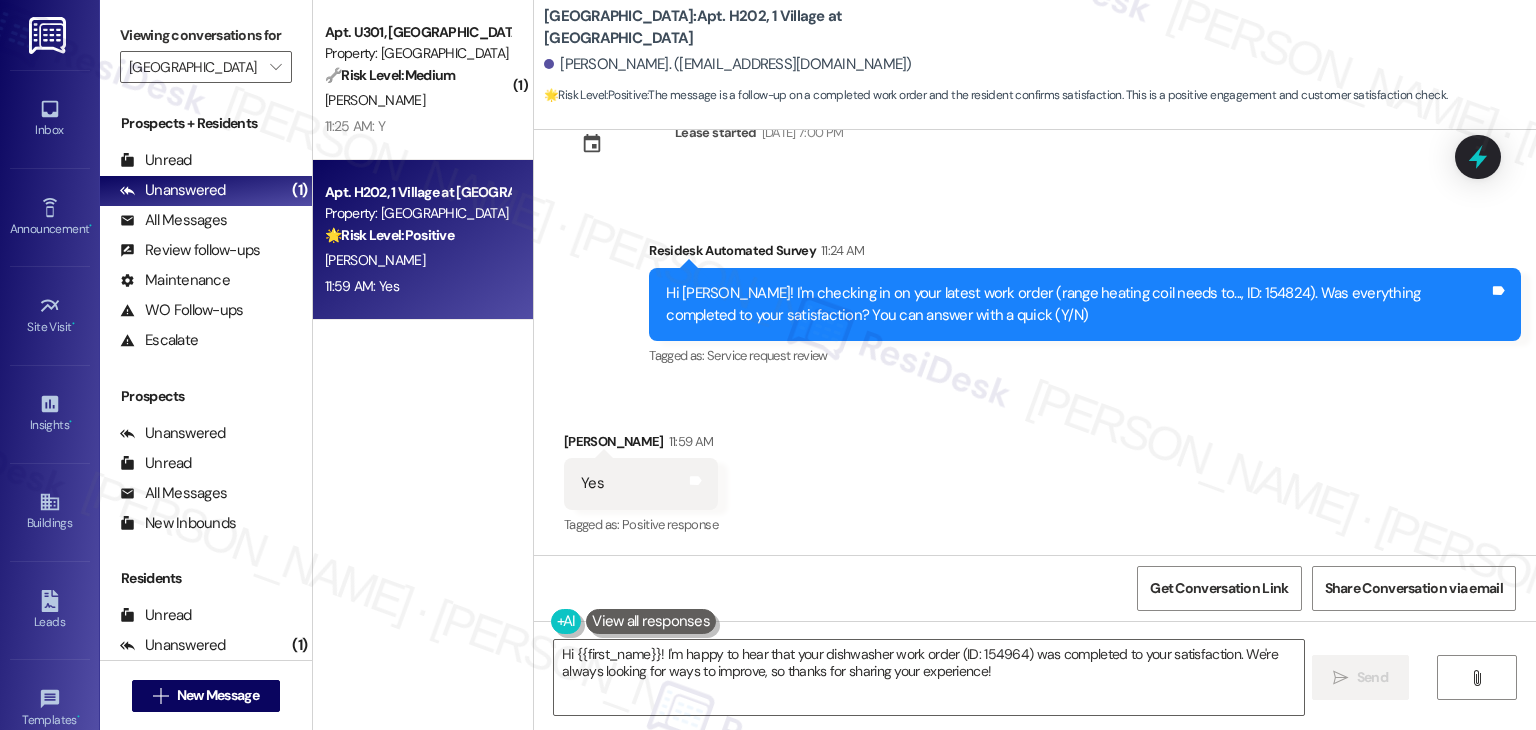 click on "Received via SMS Ananthan Kannan 11:59 AM Yes Tags and notes Tagged as:   Positive response Click to highlight conversations about Positive response" at bounding box center [1035, 470] 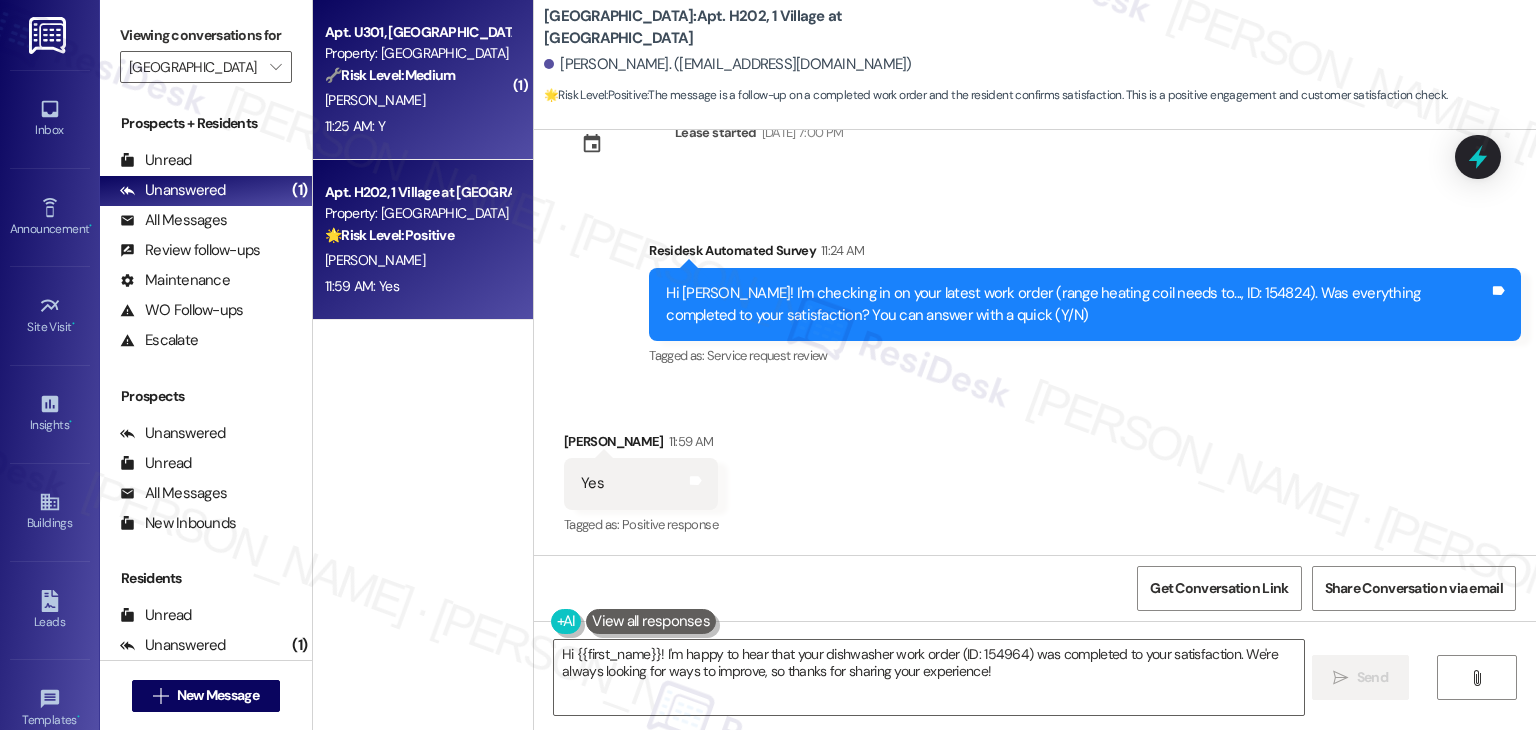 click on "11:25 AM: Y 11:25 AM: Y" at bounding box center (417, 126) 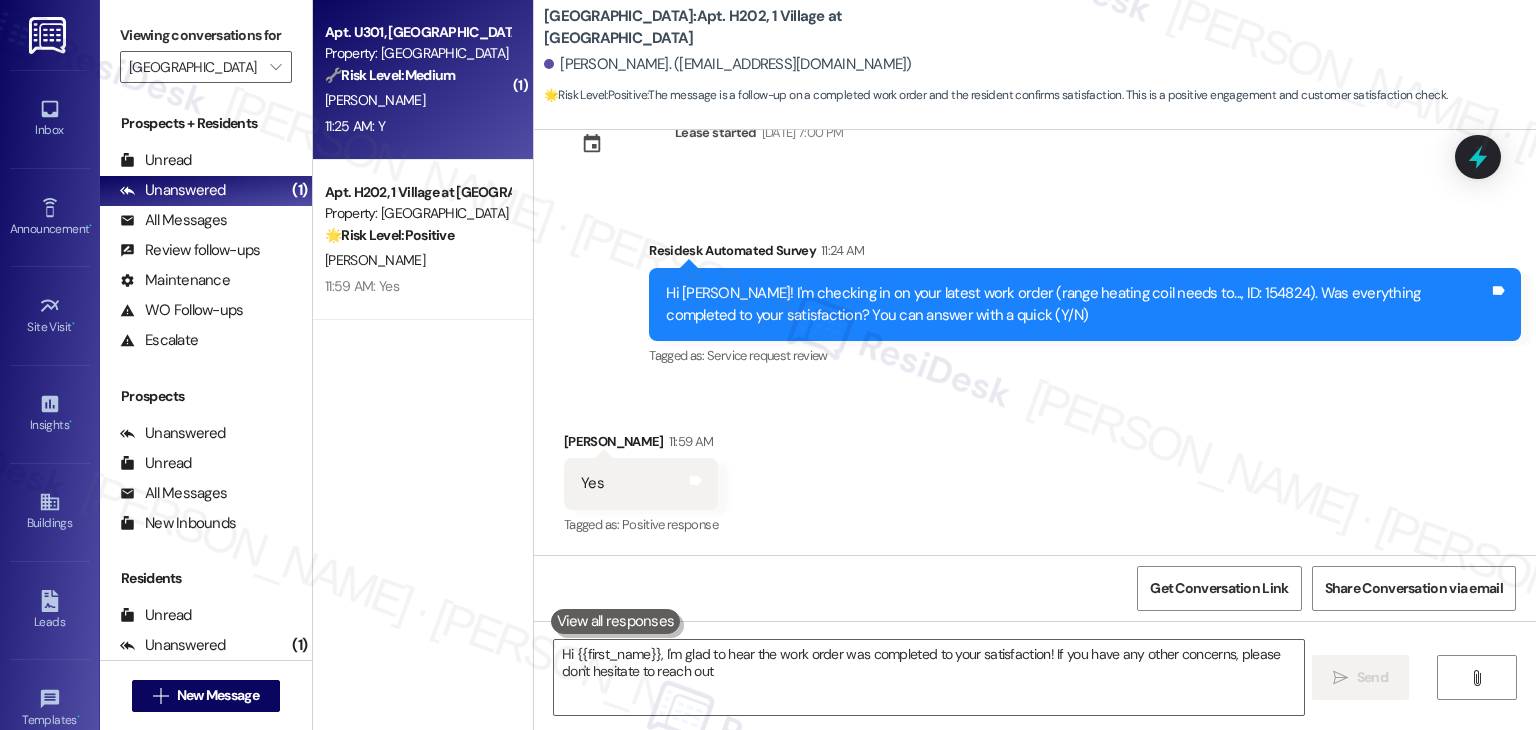type on "Hi {{first_name}}, I'm glad to hear the work order was completed to your satisfaction! If you have any other concerns, please don't hesitate to reach out." 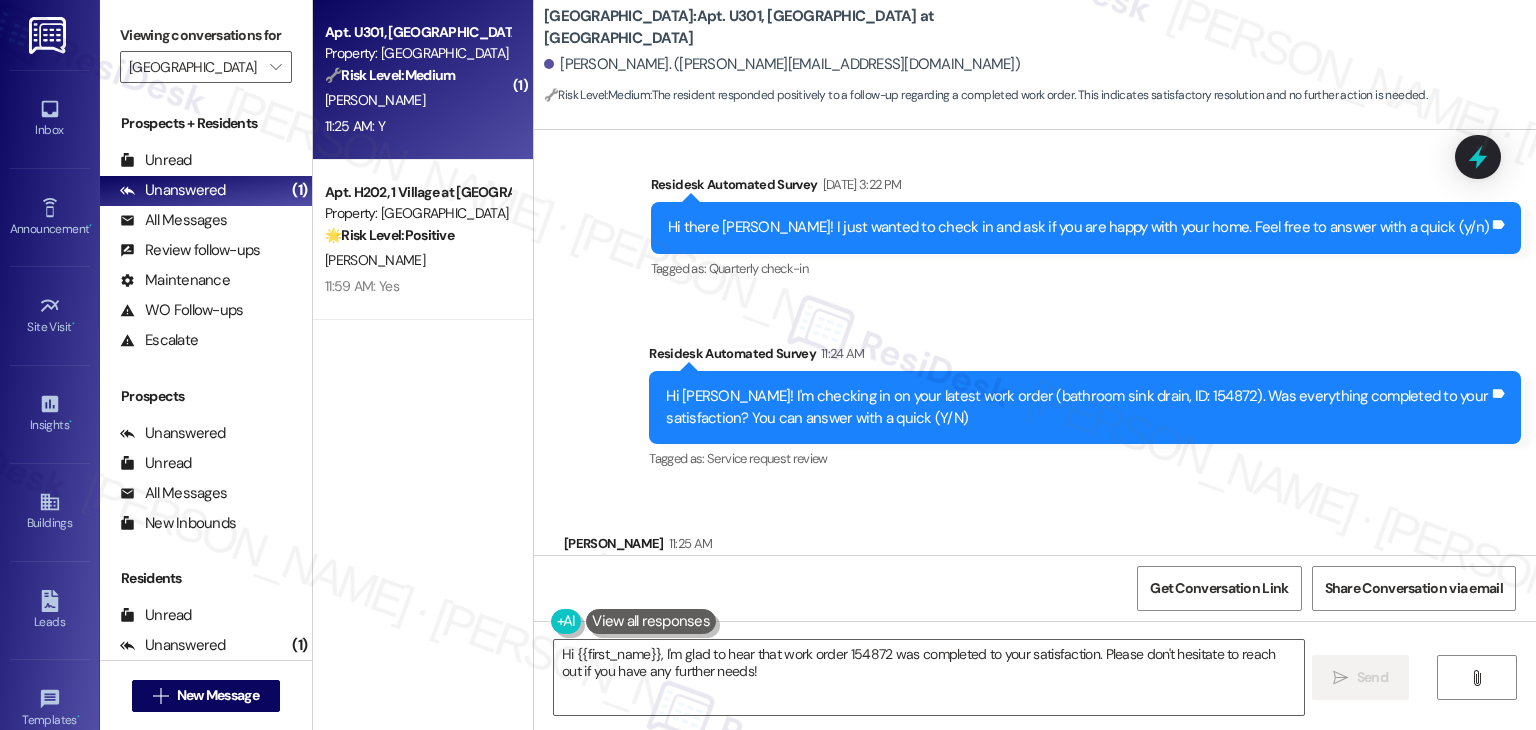 scroll, scrollTop: 2125, scrollLeft: 0, axis: vertical 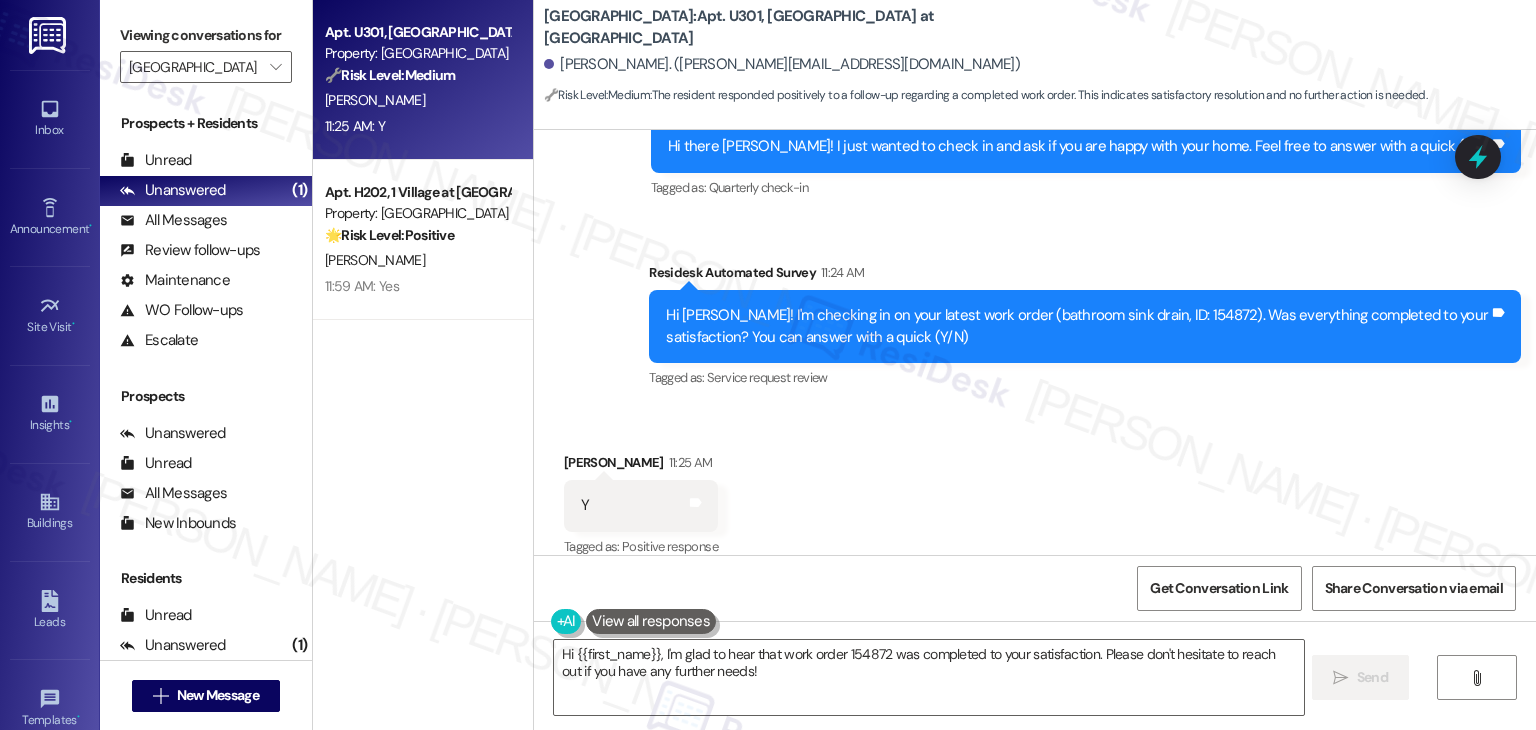 click on "Received via SMS David Depaolis 11:25 AM Y Tags and notes Tagged as:   Positive response Click to highlight conversations about Positive response" at bounding box center [1035, 491] 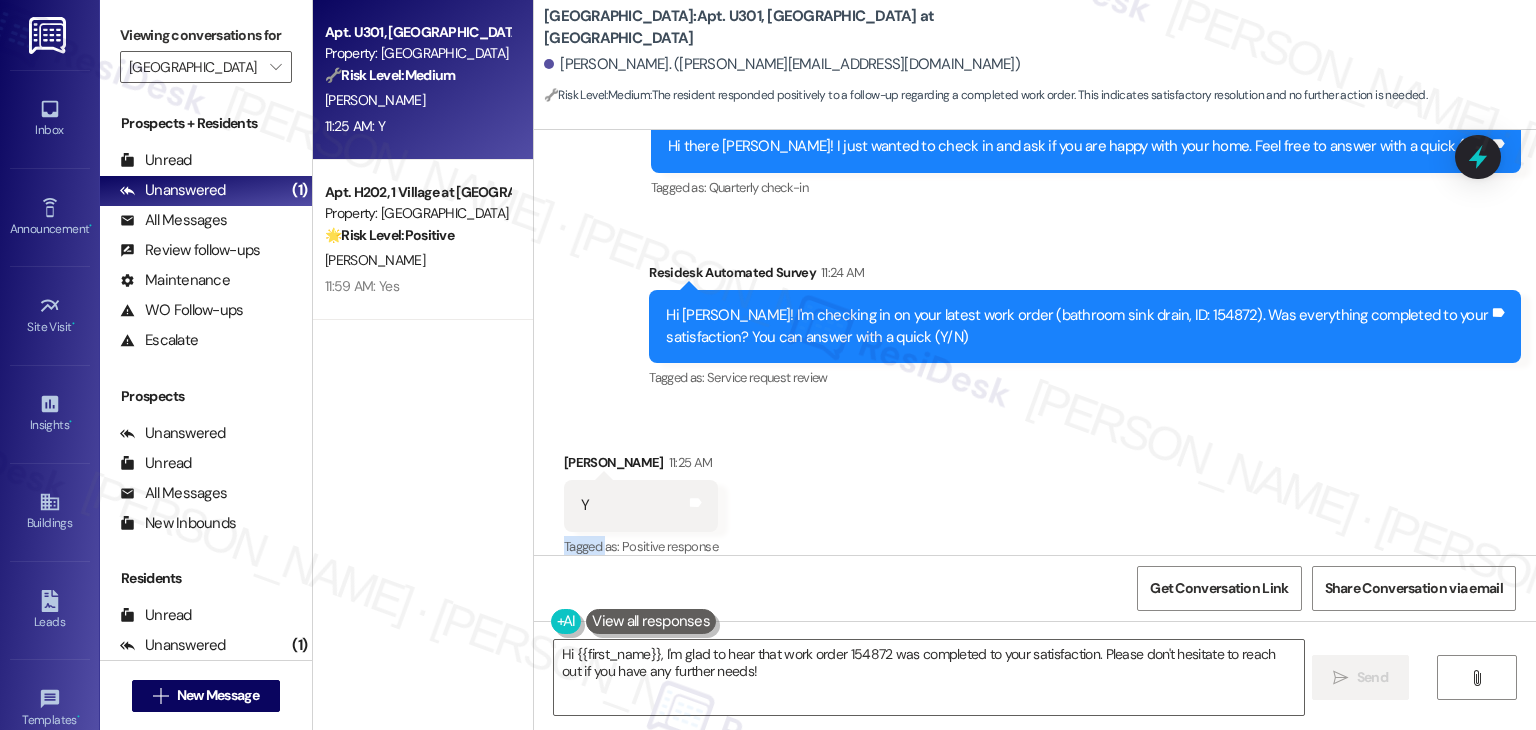click on "Received via SMS David Depaolis 11:25 AM Y Tags and notes Tagged as:   Positive response Click to highlight conversations about Positive response" at bounding box center [1035, 491] 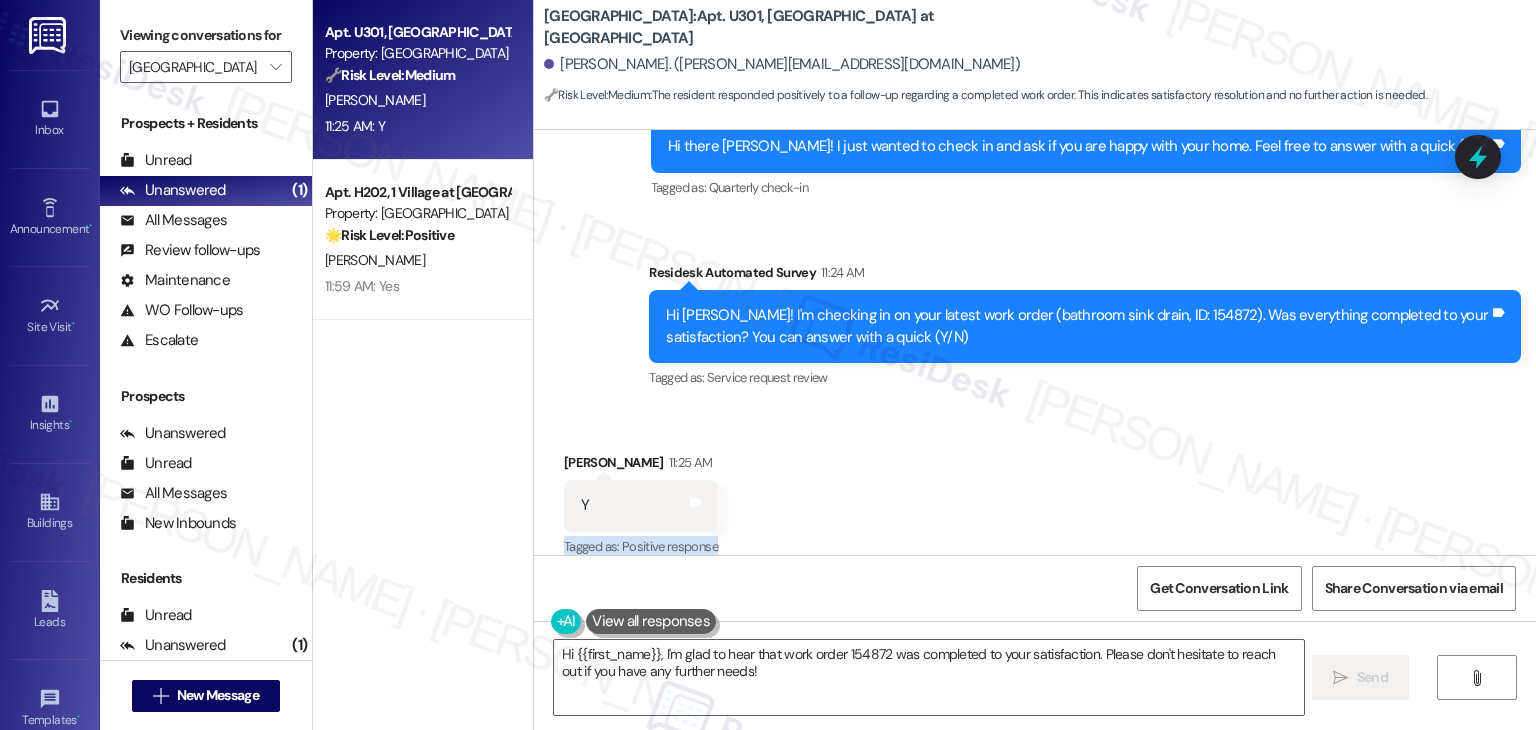 click on "Received via SMS David Depaolis 11:25 AM Y Tags and notes Tagged as:   Positive response Click to highlight conversations about Positive response" at bounding box center (1035, 491) 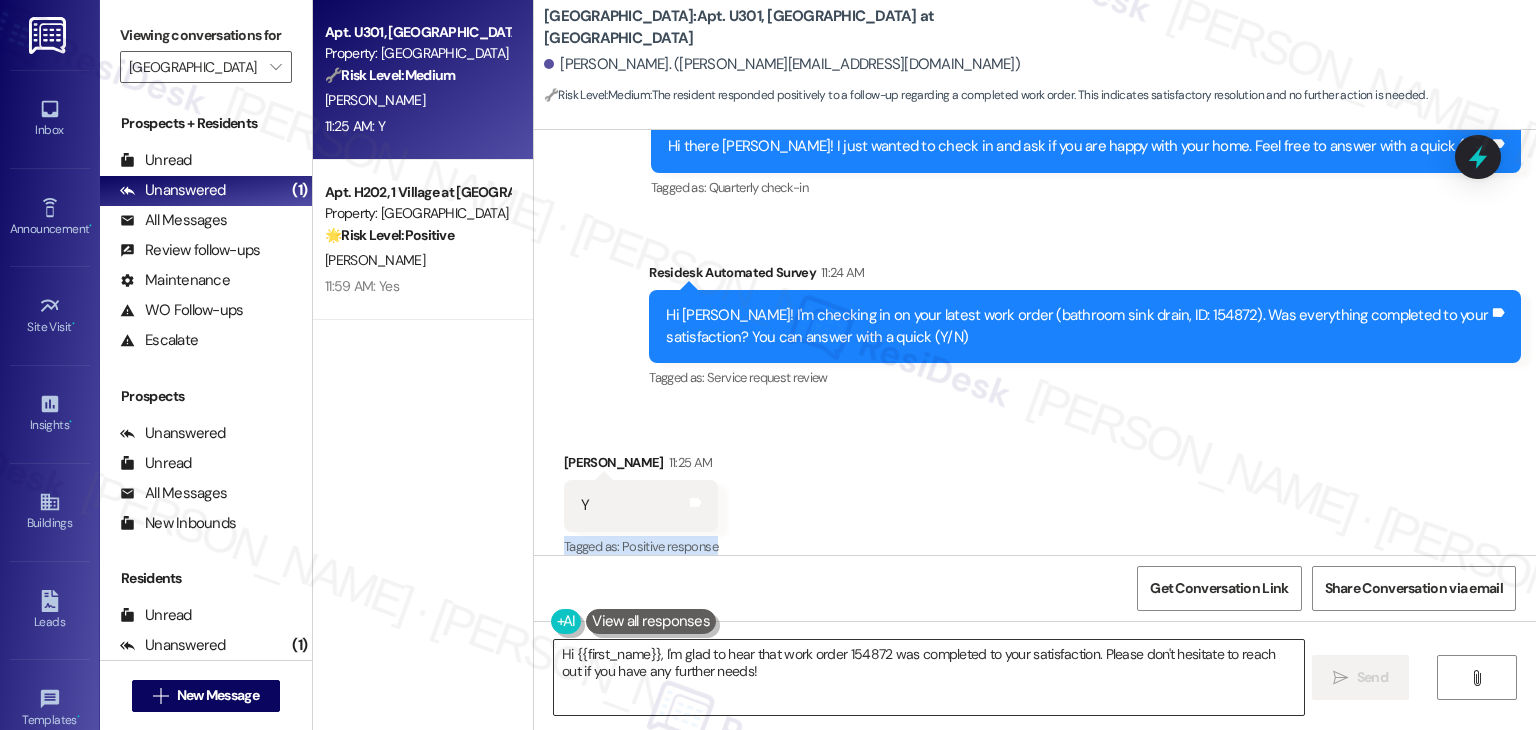 click on "Hi {{first_name}}, I'm glad to hear that work order 154872 was completed to your satisfaction. Please don't hesitate to reach out if you have any further needs!" at bounding box center [928, 677] 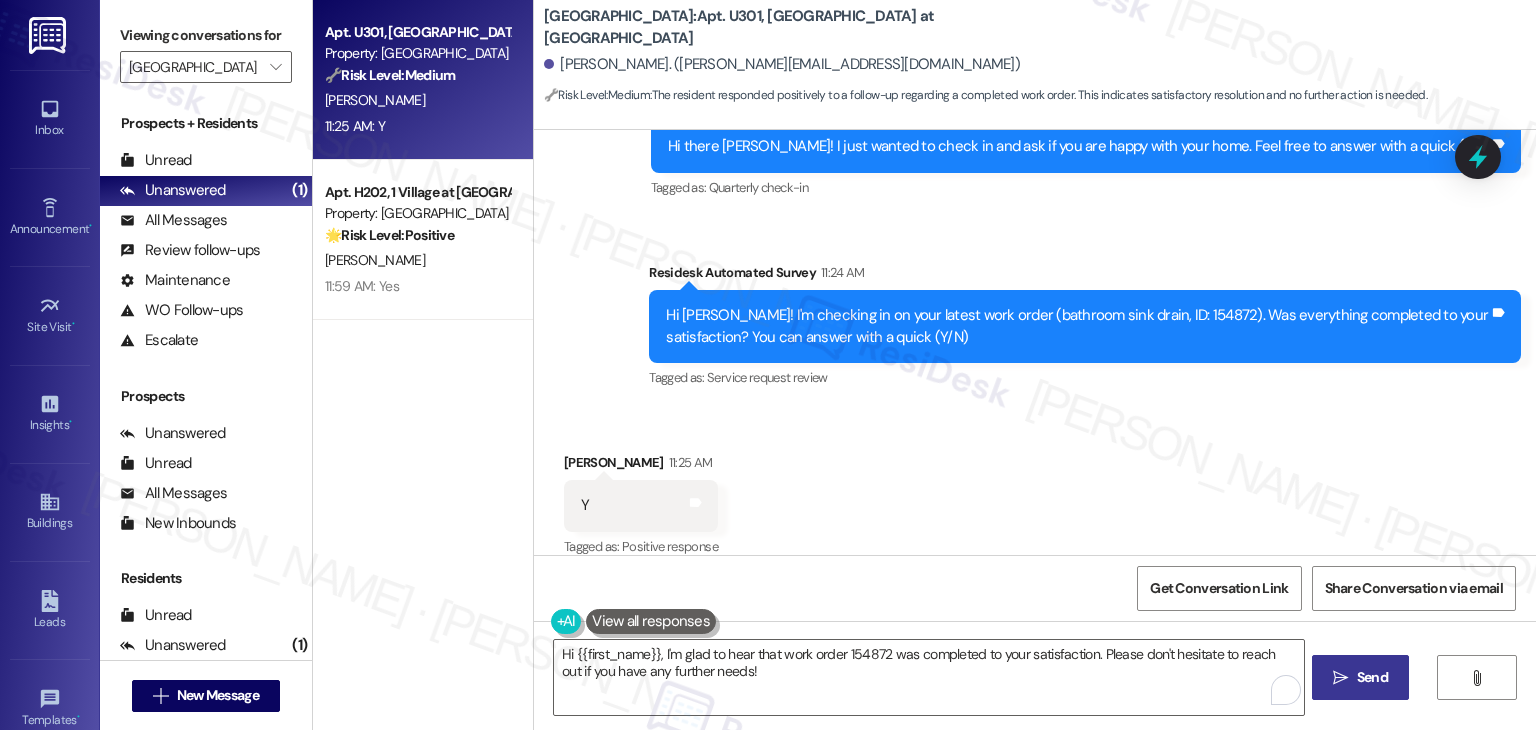 click on "Send" at bounding box center [1372, 677] 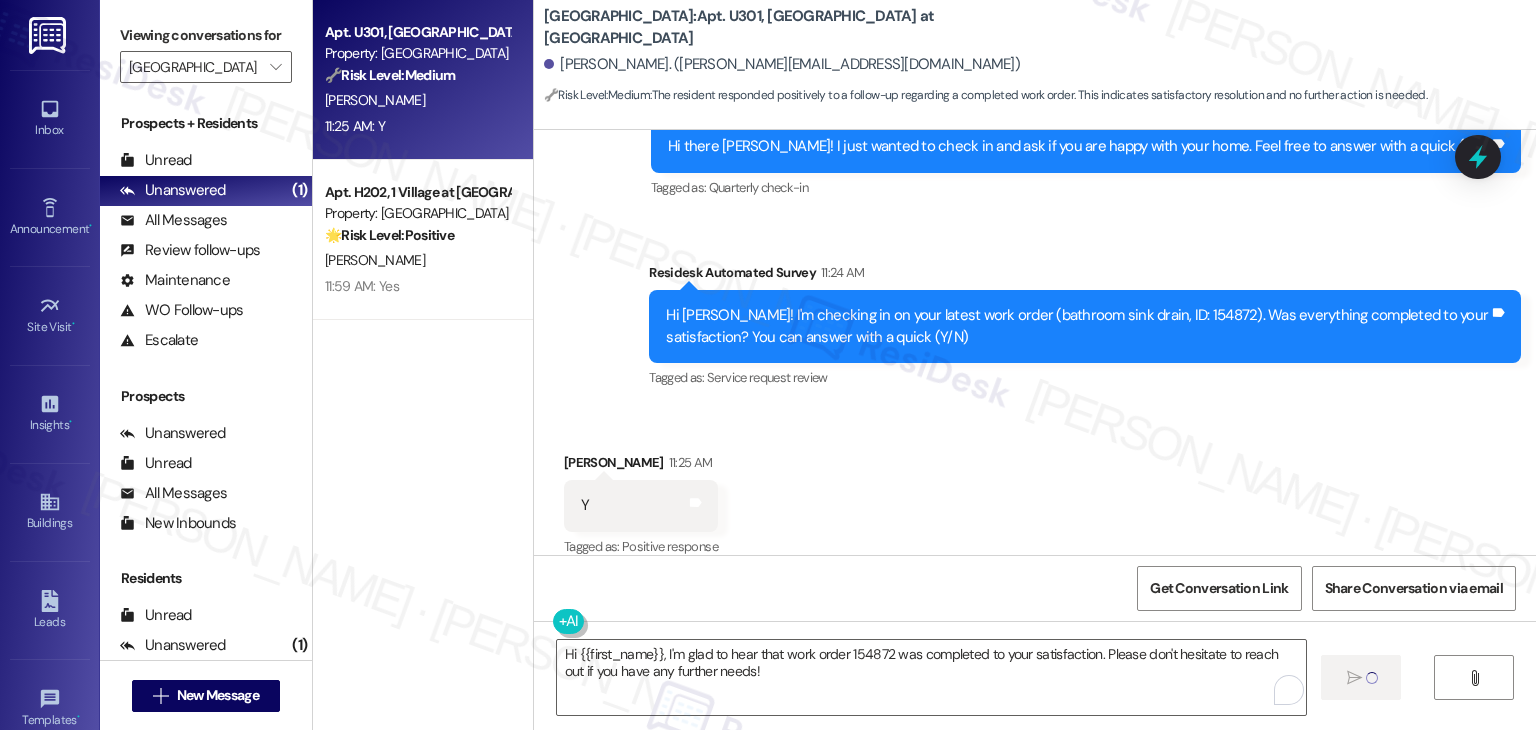 type on "Fetching suggested responses. Please feel free to read through the conversation in the meantime." 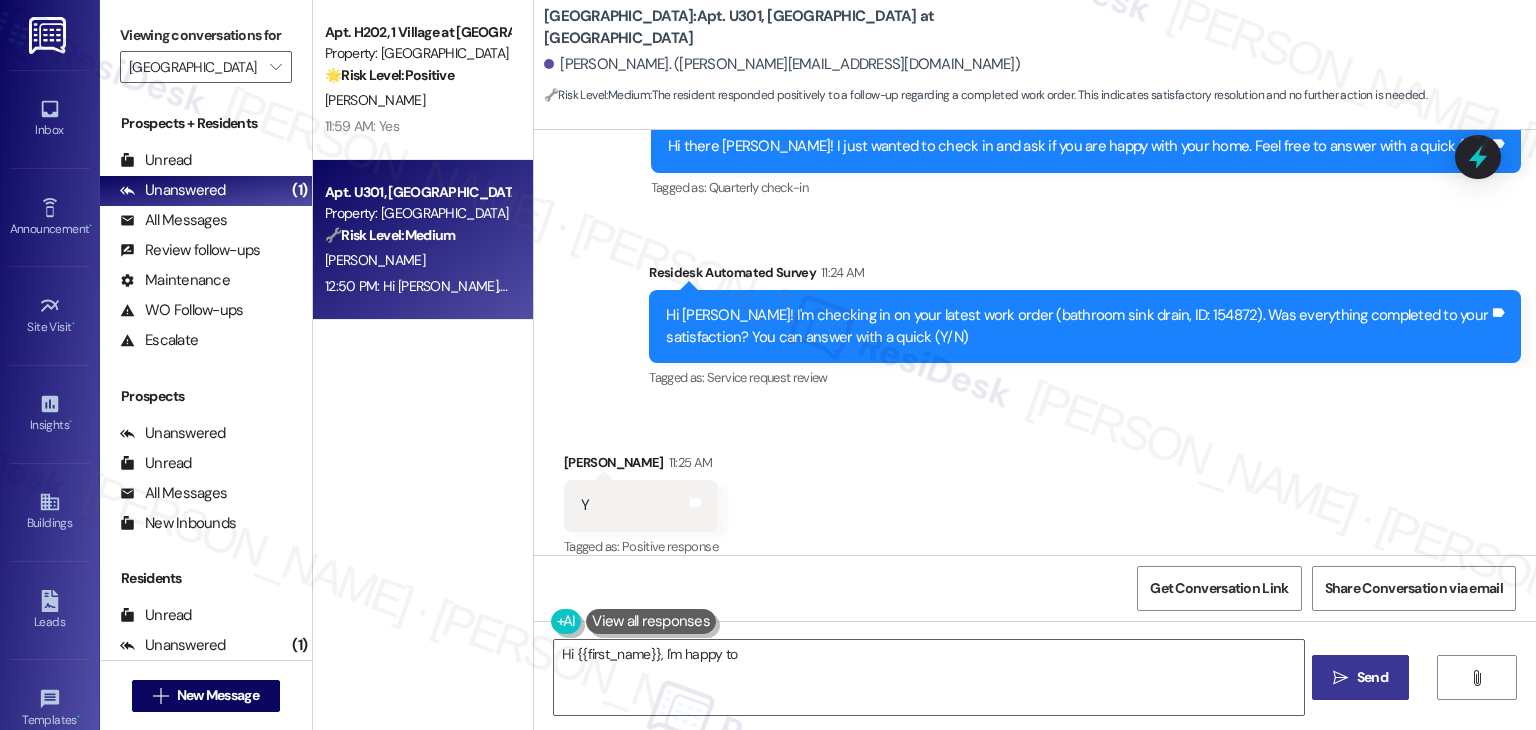 scroll, scrollTop: 2124, scrollLeft: 0, axis: vertical 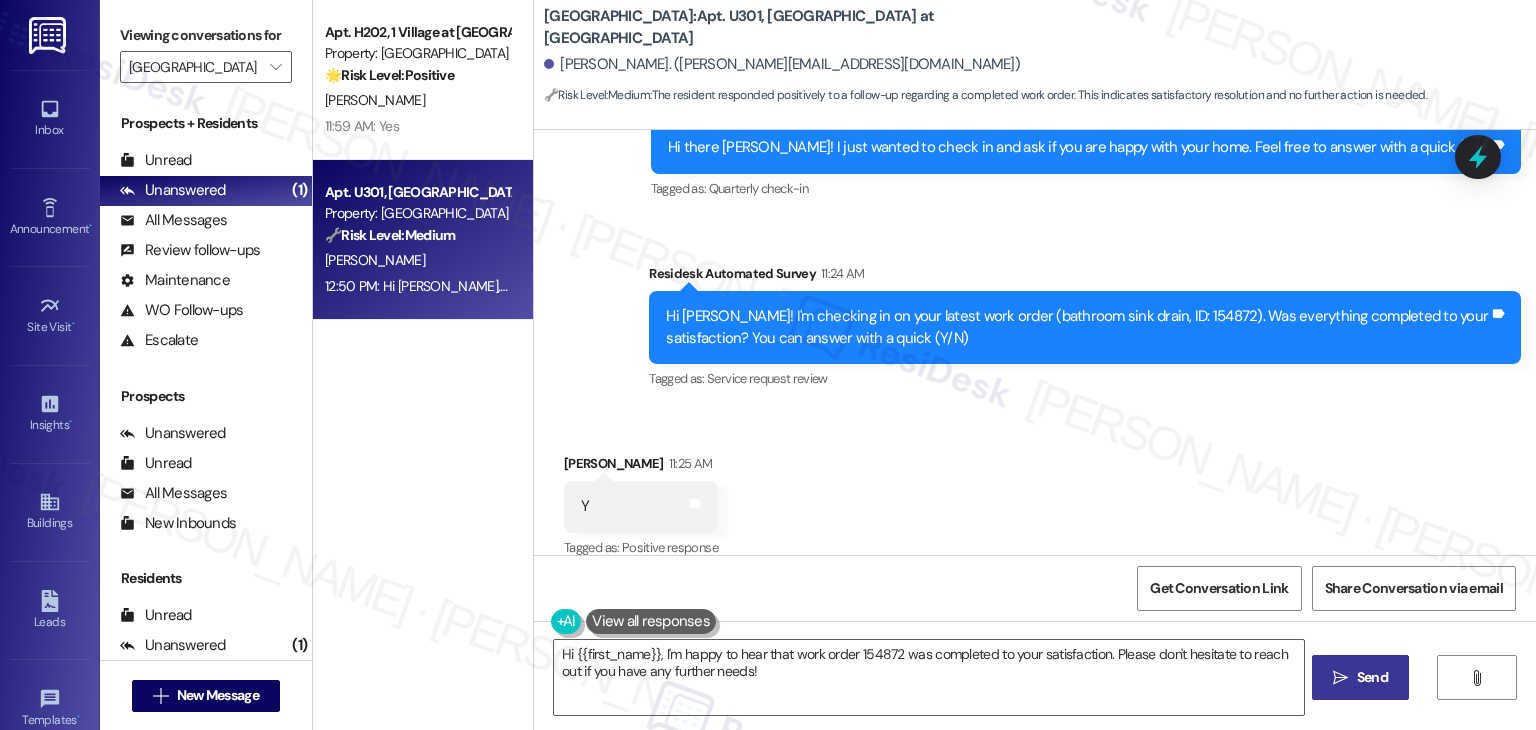click on "Received via SMS David Depaolis 11:25 AM Y Tags and notes Tagged as:   Positive response Click to highlight conversations about Positive response" at bounding box center [1035, 492] 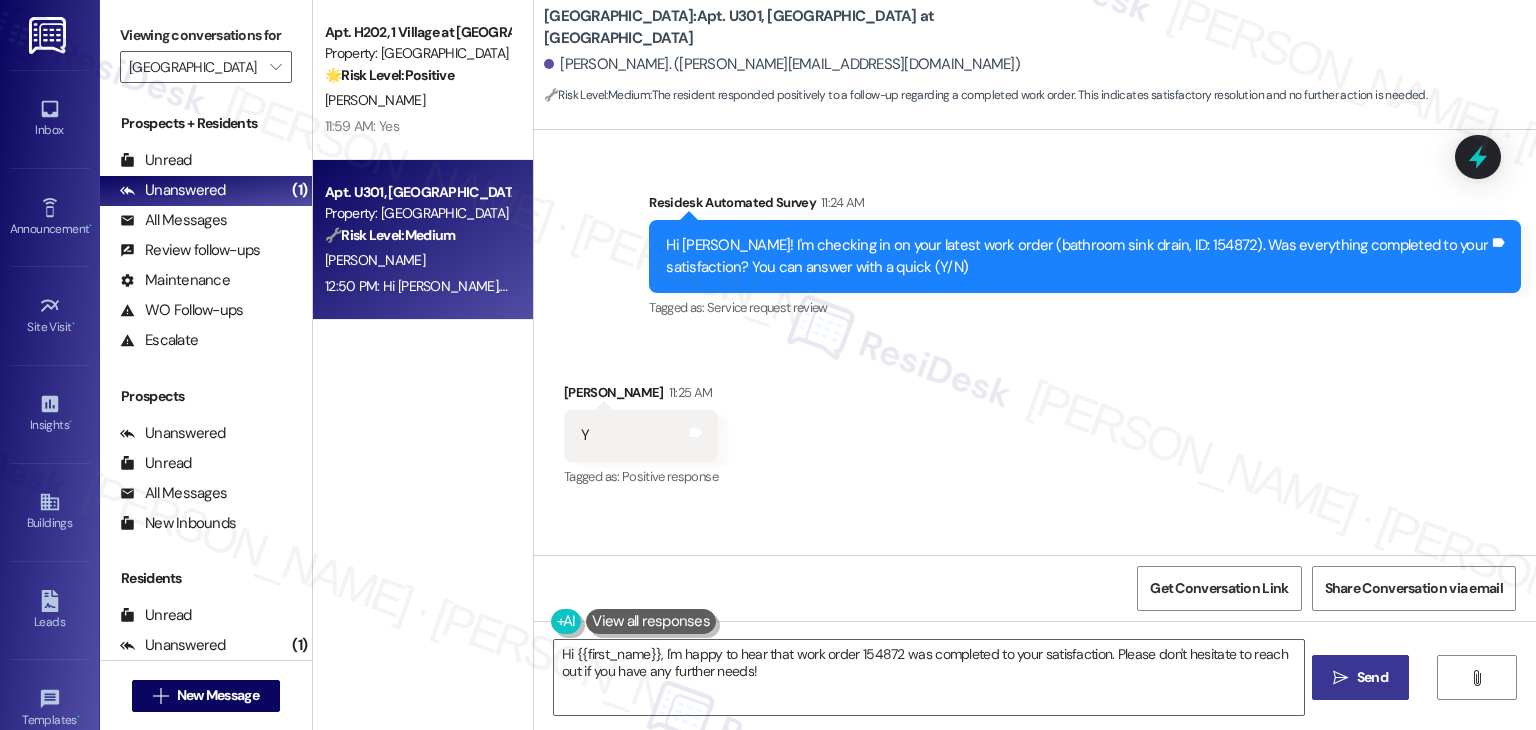scroll, scrollTop: 2286, scrollLeft: 0, axis: vertical 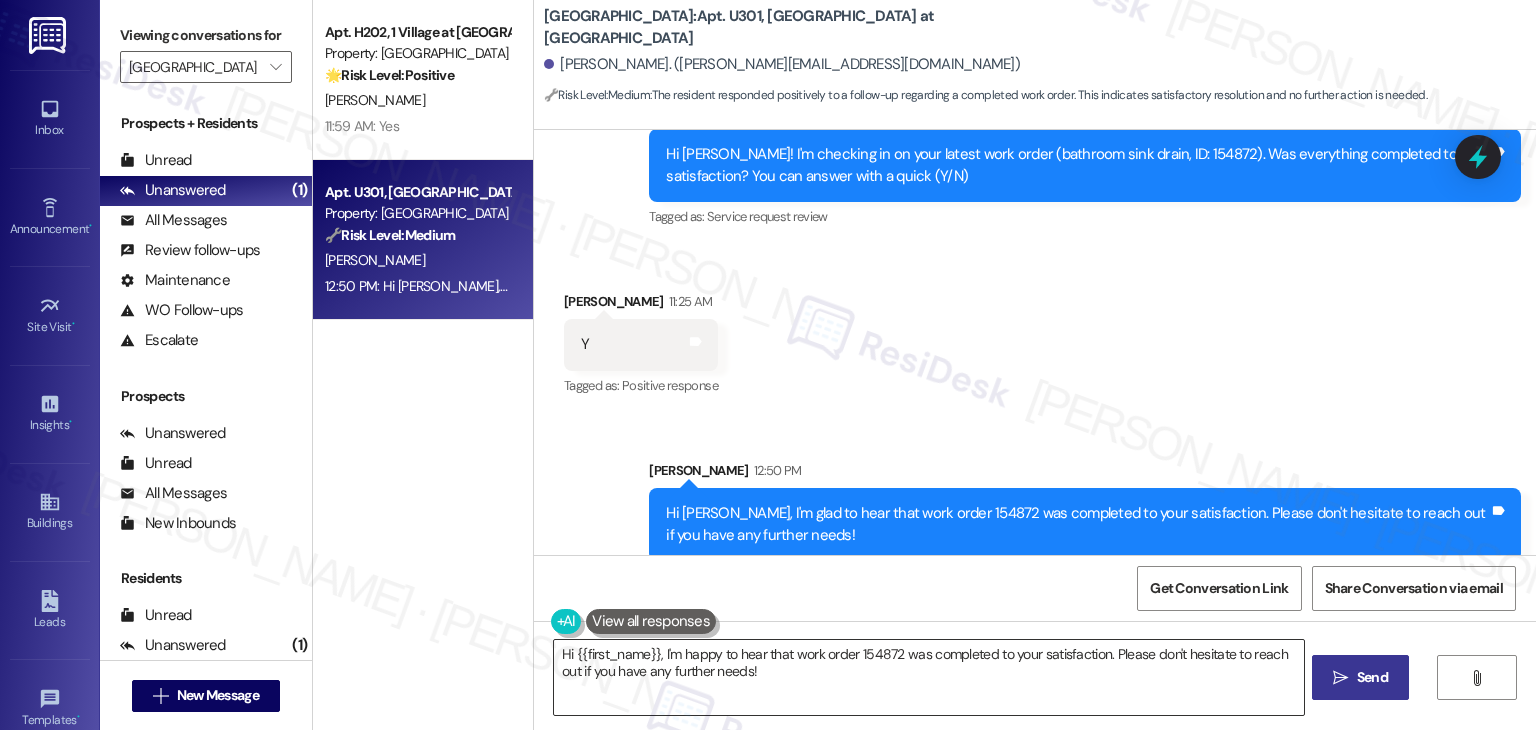 click on "Hi {{first_name}}, I'm happy to hear that work order 154872 was completed to your satisfaction. Please don't hesitate to reach out if you have any further needs!" at bounding box center [928, 677] 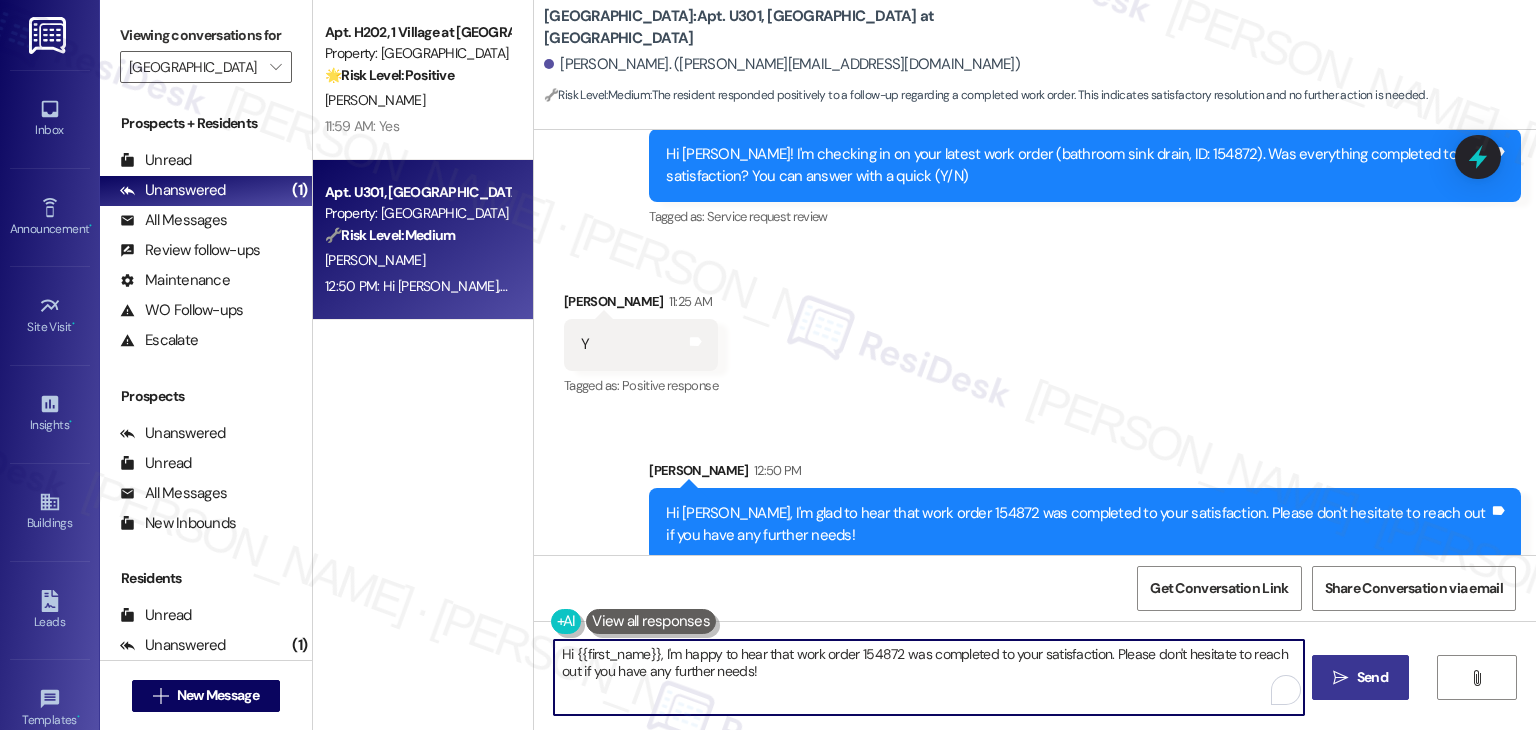 click on "Hi {{first_name}}, I'm happy to hear that work order 154872 was completed to your satisfaction. Please don't hesitate to reach out if you have any further needs!" at bounding box center (928, 677) 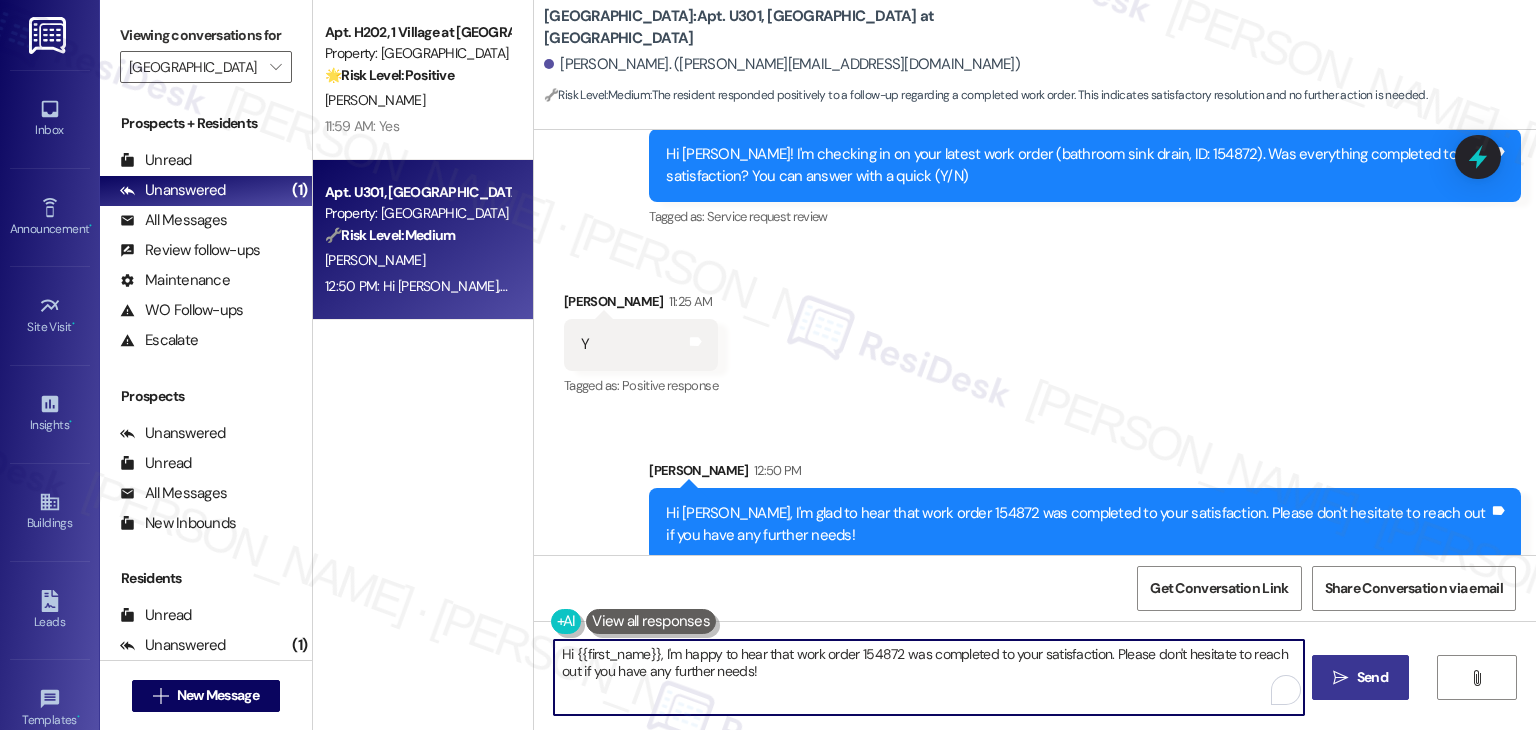 paste on "If I may ask, has {{property}} lived up to your expectations? We value your feedback and would love to hear about your experience. Thanks, and hope you have a great day! 😊" 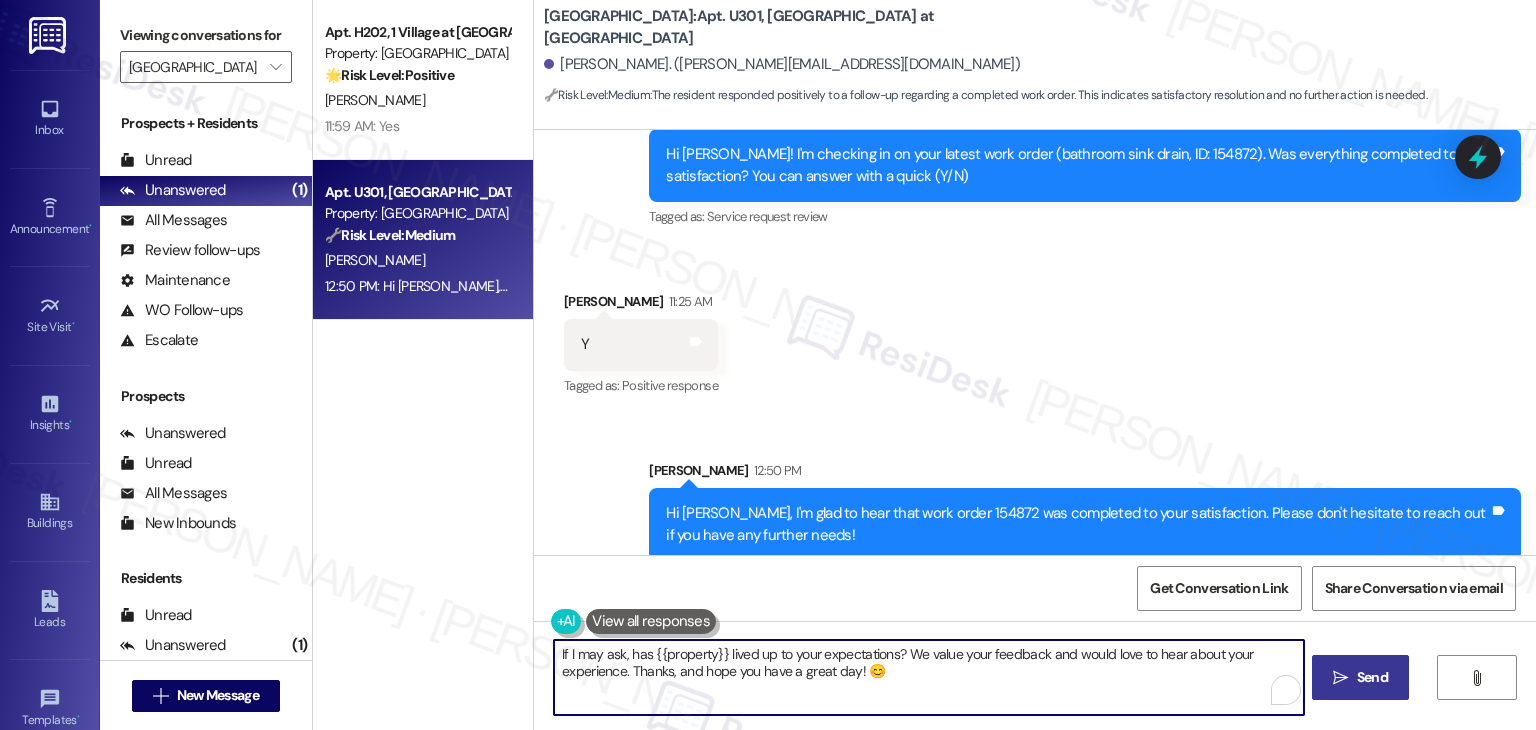 type on "If I may ask, has {{property}} lived up to your expectations? We value your feedback and would love to hear about your experience. Thanks, and hope you have a great day! 😊" 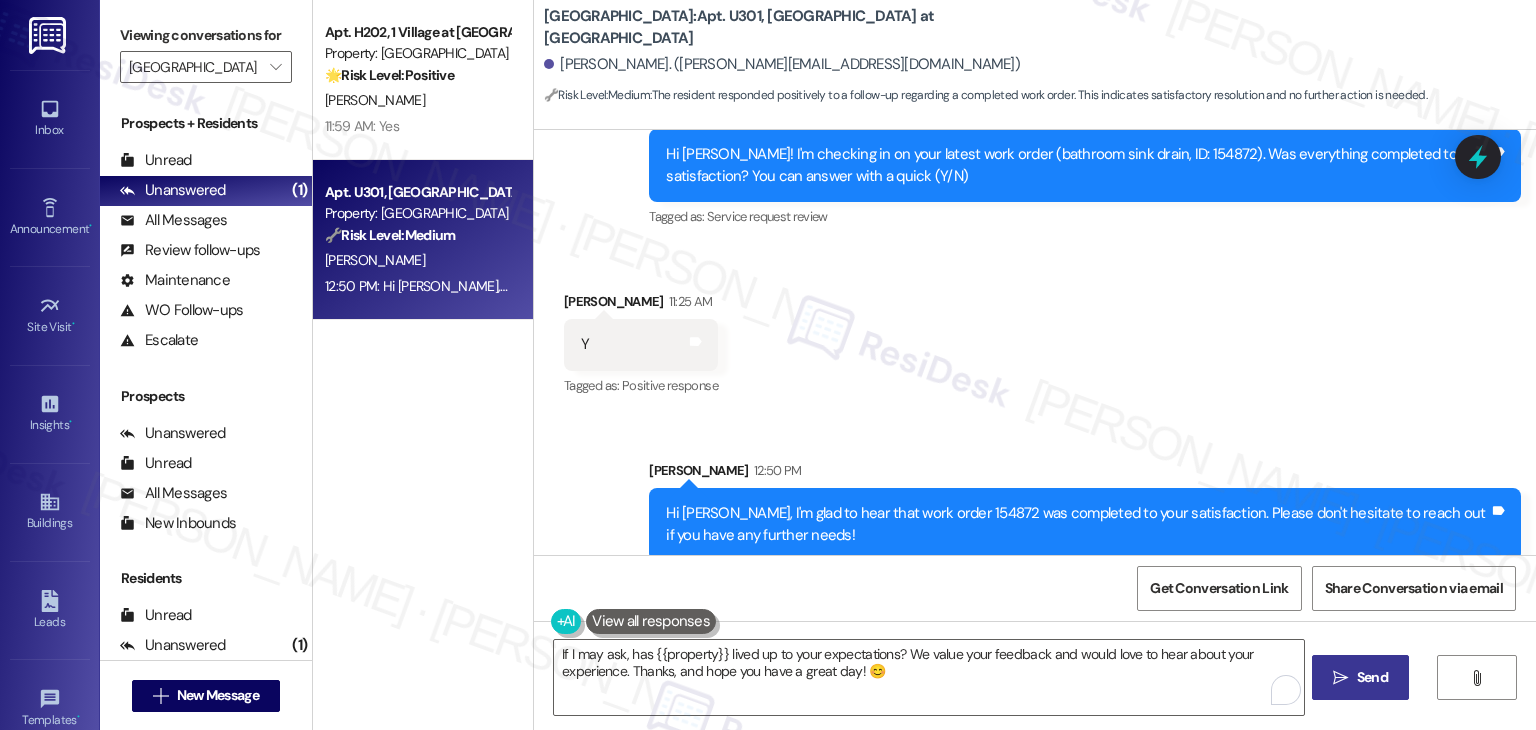 click on "Get Conversation Link Share Conversation via email" at bounding box center (1035, 588) 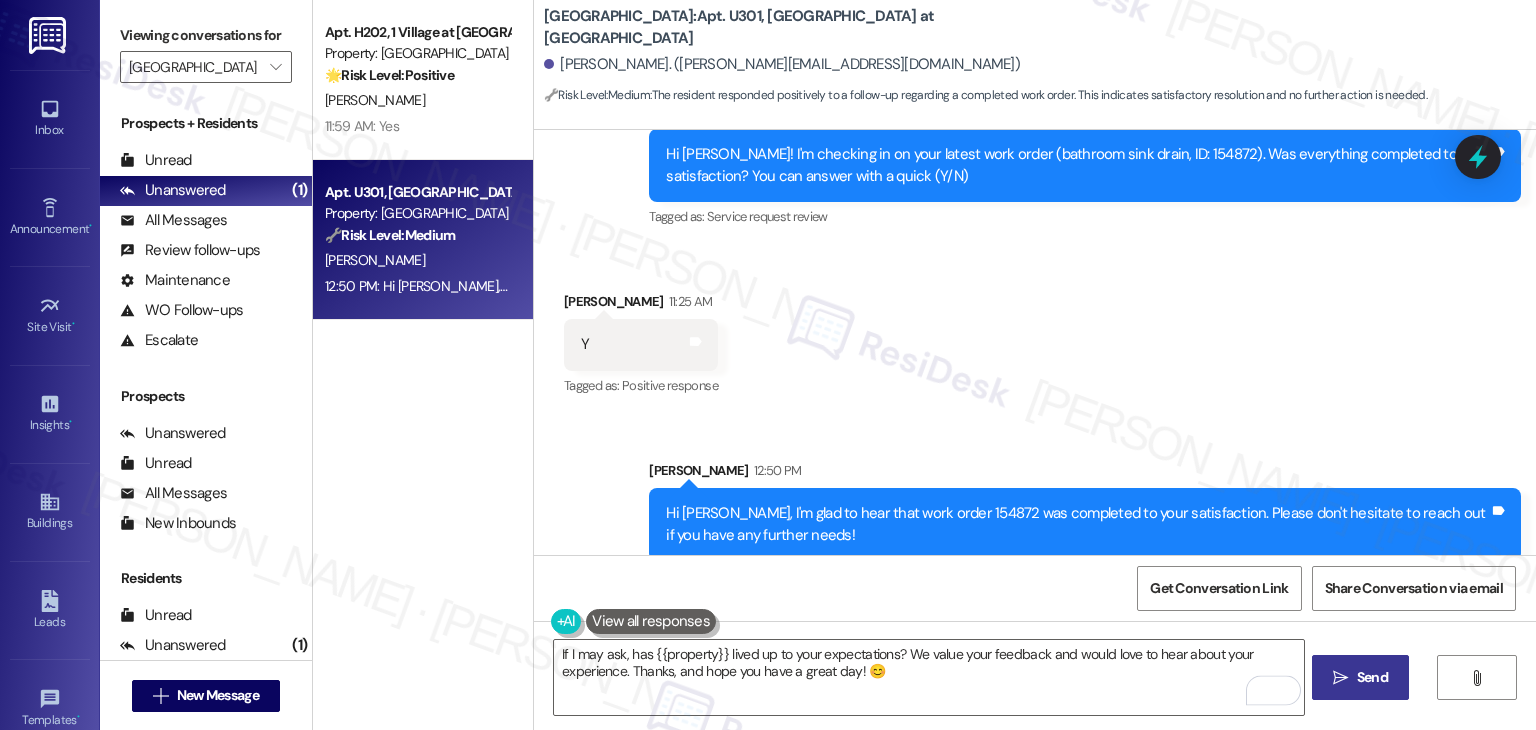 click on "Send" at bounding box center [1372, 677] 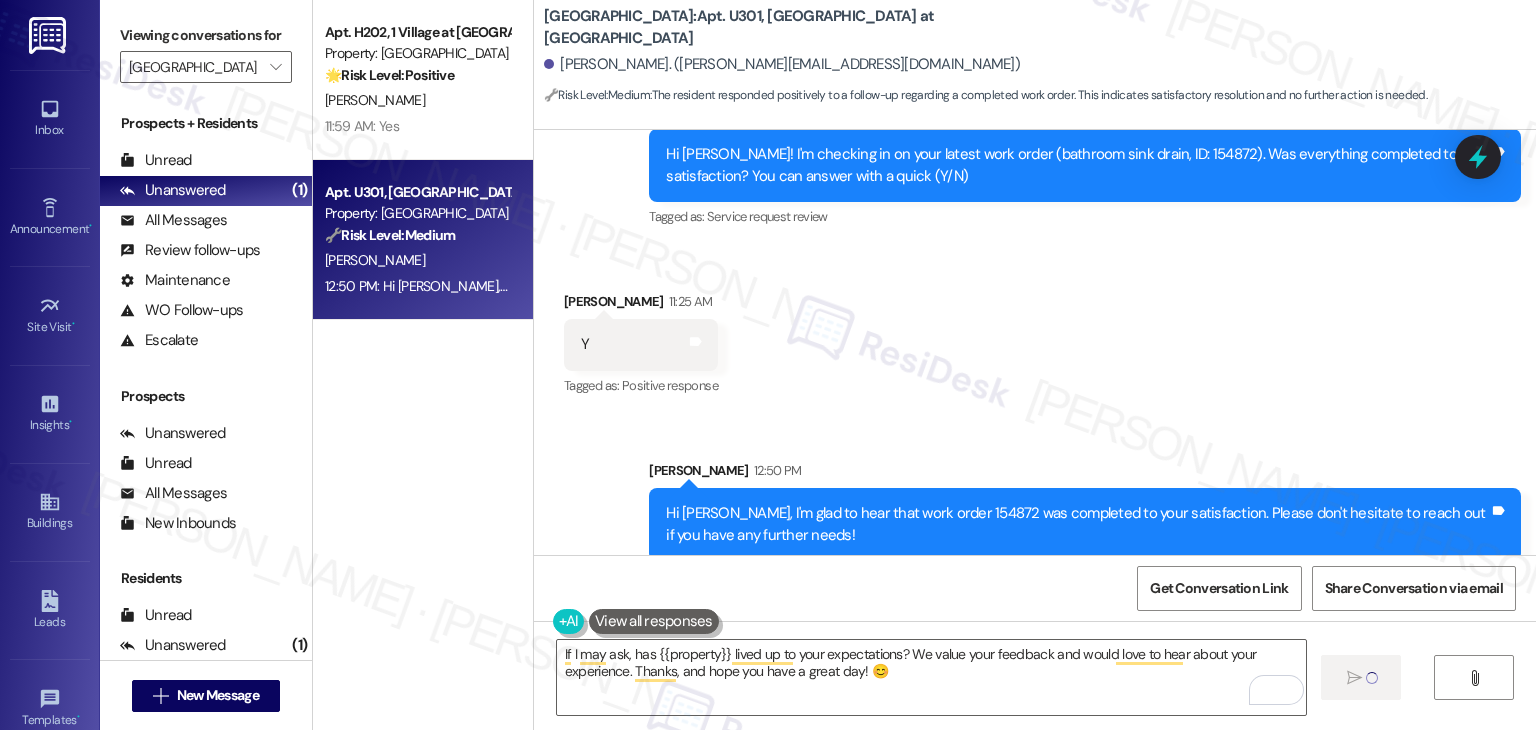 type 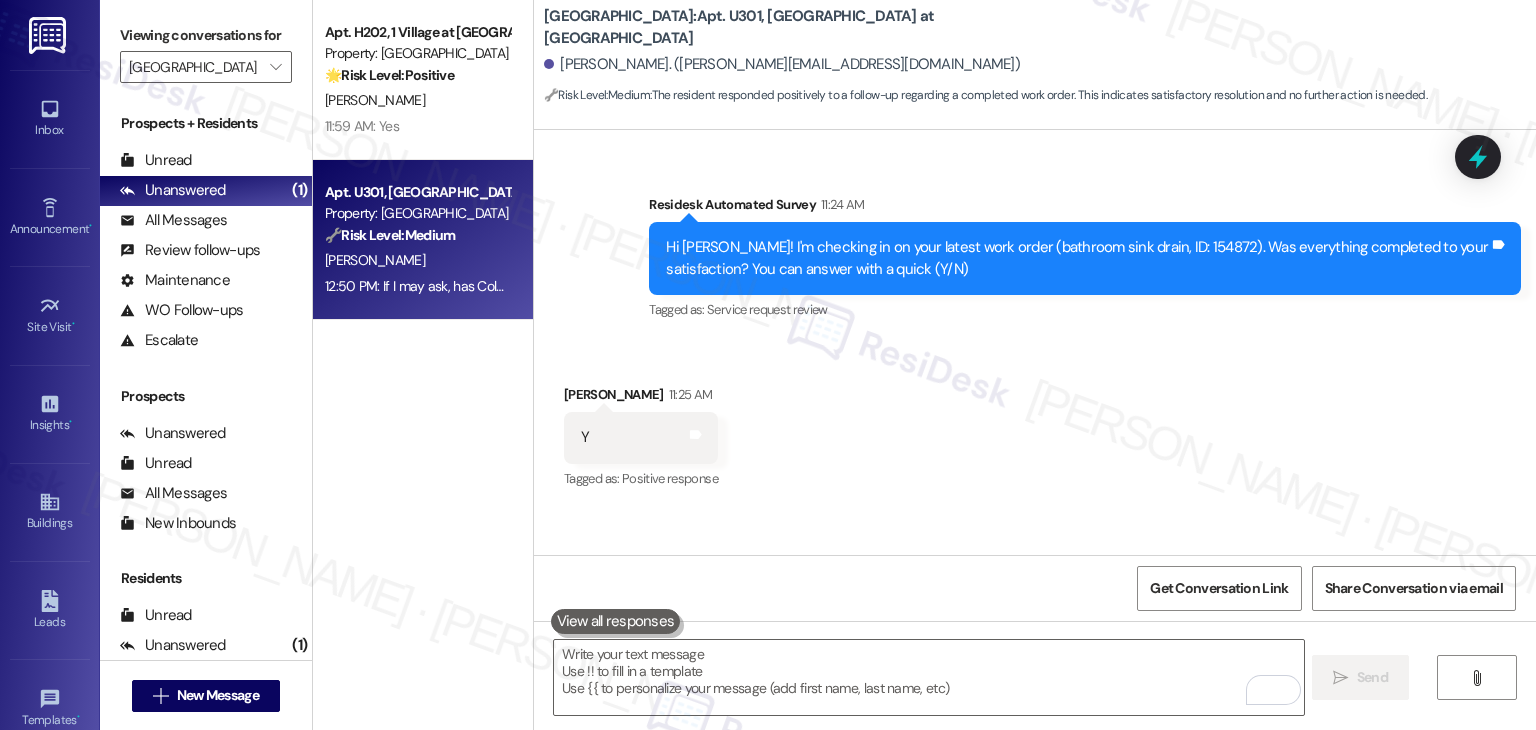 scroll, scrollTop: 2447, scrollLeft: 0, axis: vertical 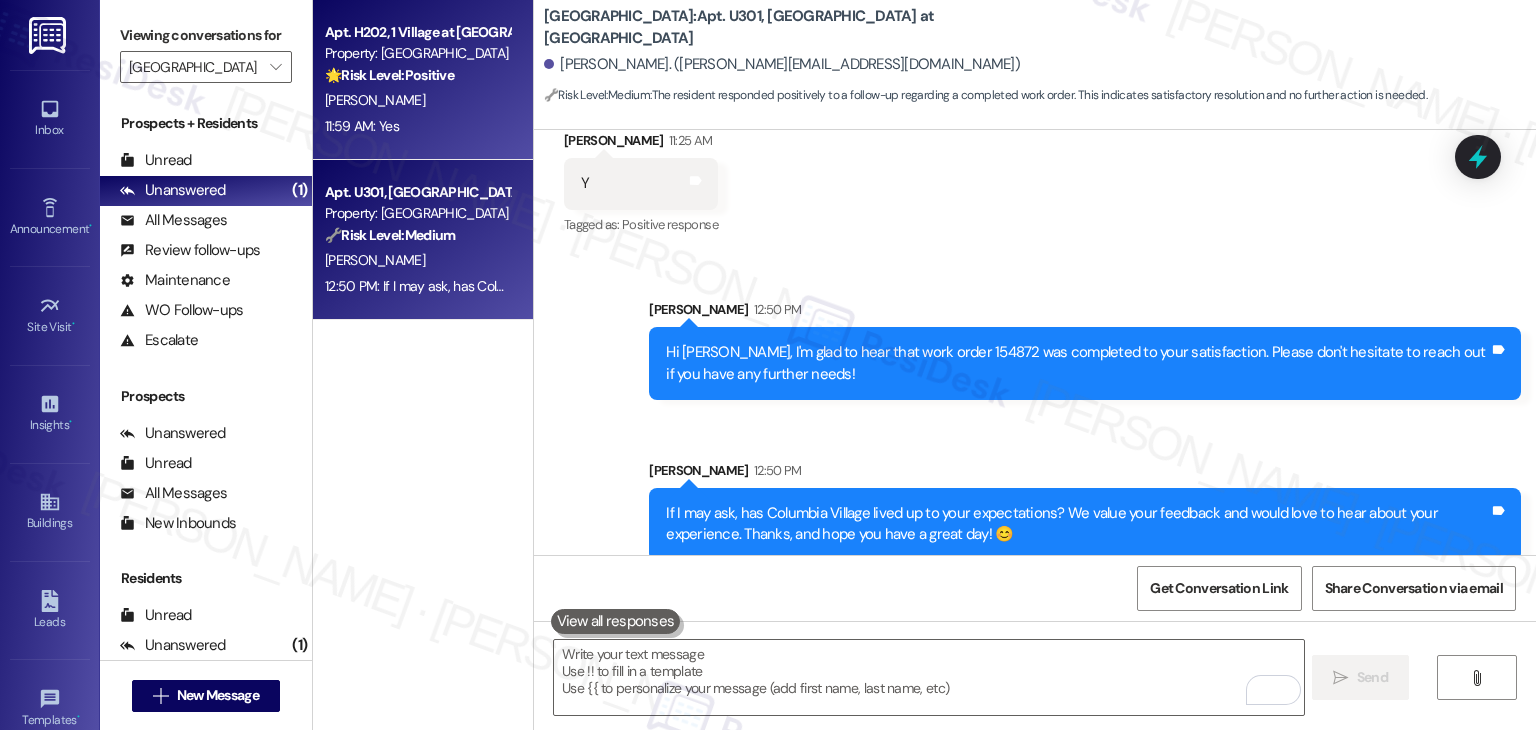 click on "11:59 AM: Yes 11:59 AM: Yes" at bounding box center [417, 126] 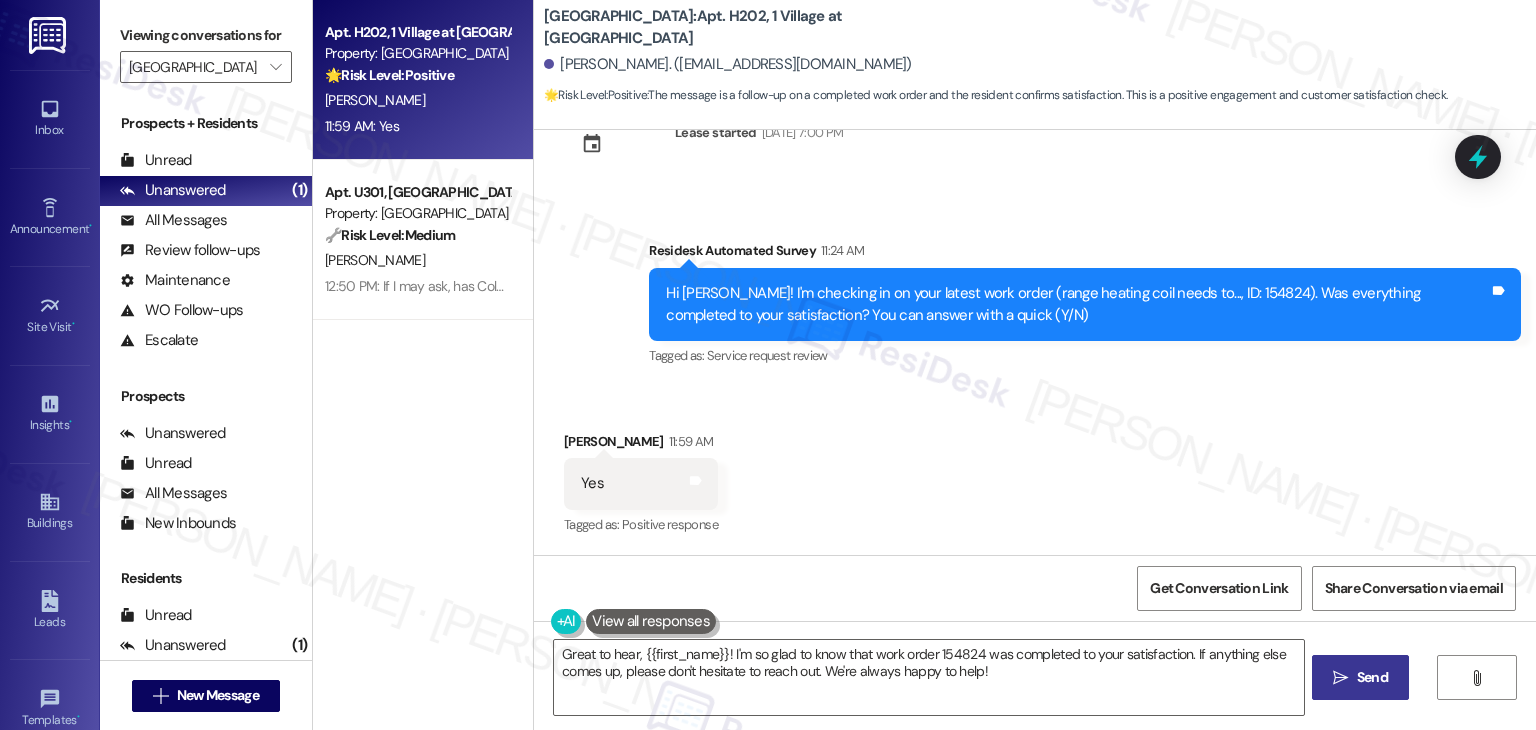 scroll, scrollTop: 1124, scrollLeft: 0, axis: vertical 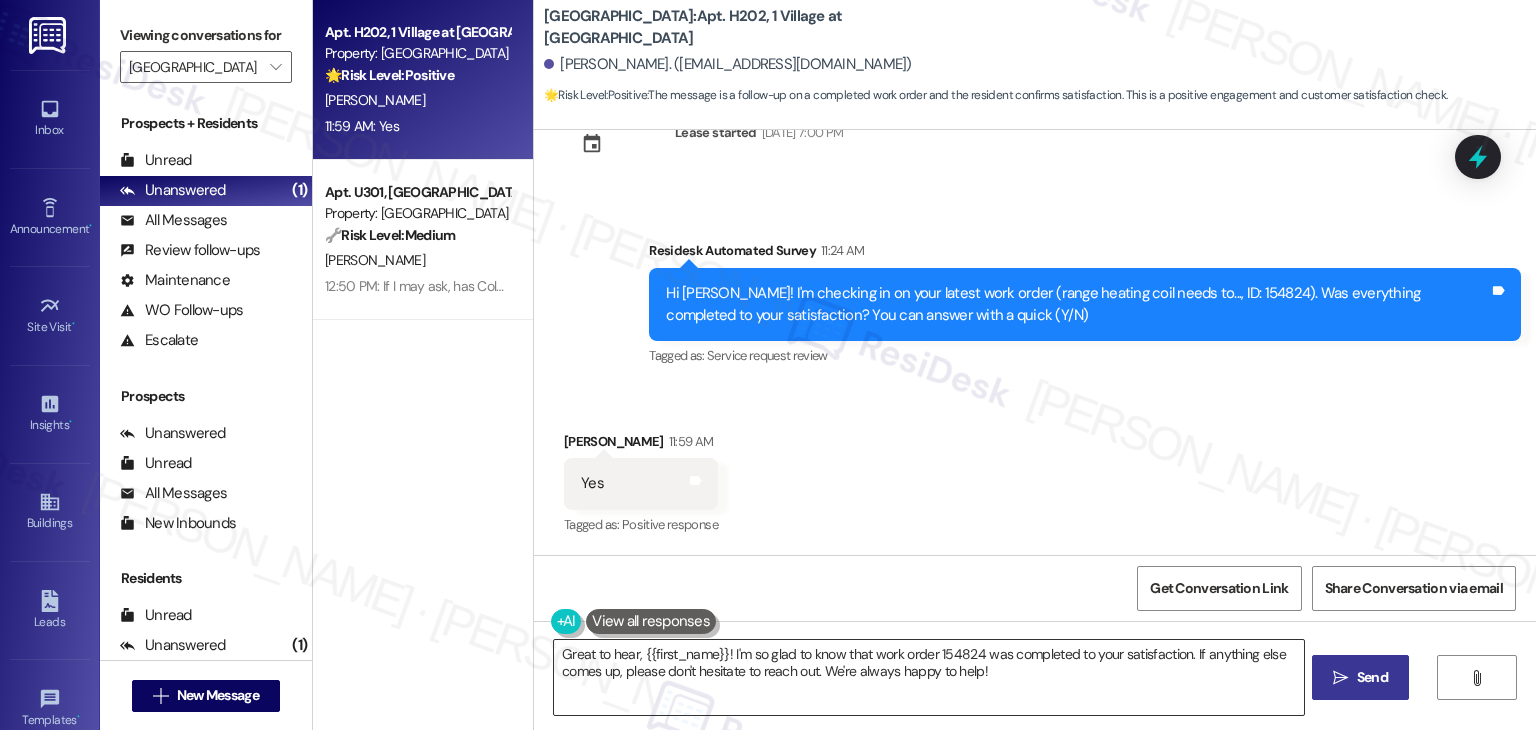 click on "Great to hear, {{first_name}}! I'm so glad to know that work order 154824 was completed to your satisfaction. If anything else comes up, please don't hesitate to reach out. We're always happy to help!" at bounding box center (928, 677) 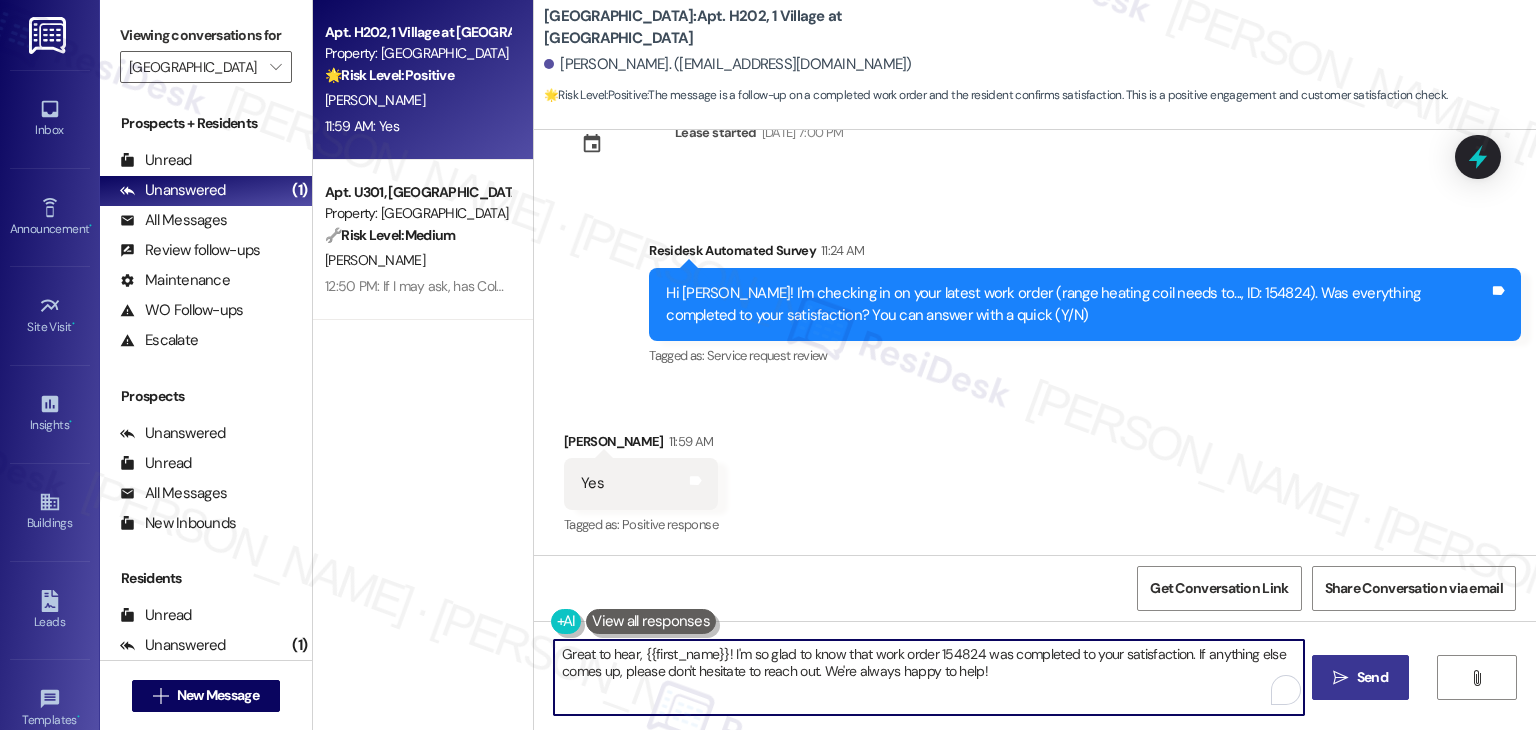click on "Great to hear, {{first_name}}! I'm so glad to know that work order 154824 was completed to your satisfaction. If anything else comes up, please don't hesitate to reach out. We're always happy to help!" at bounding box center [928, 677] 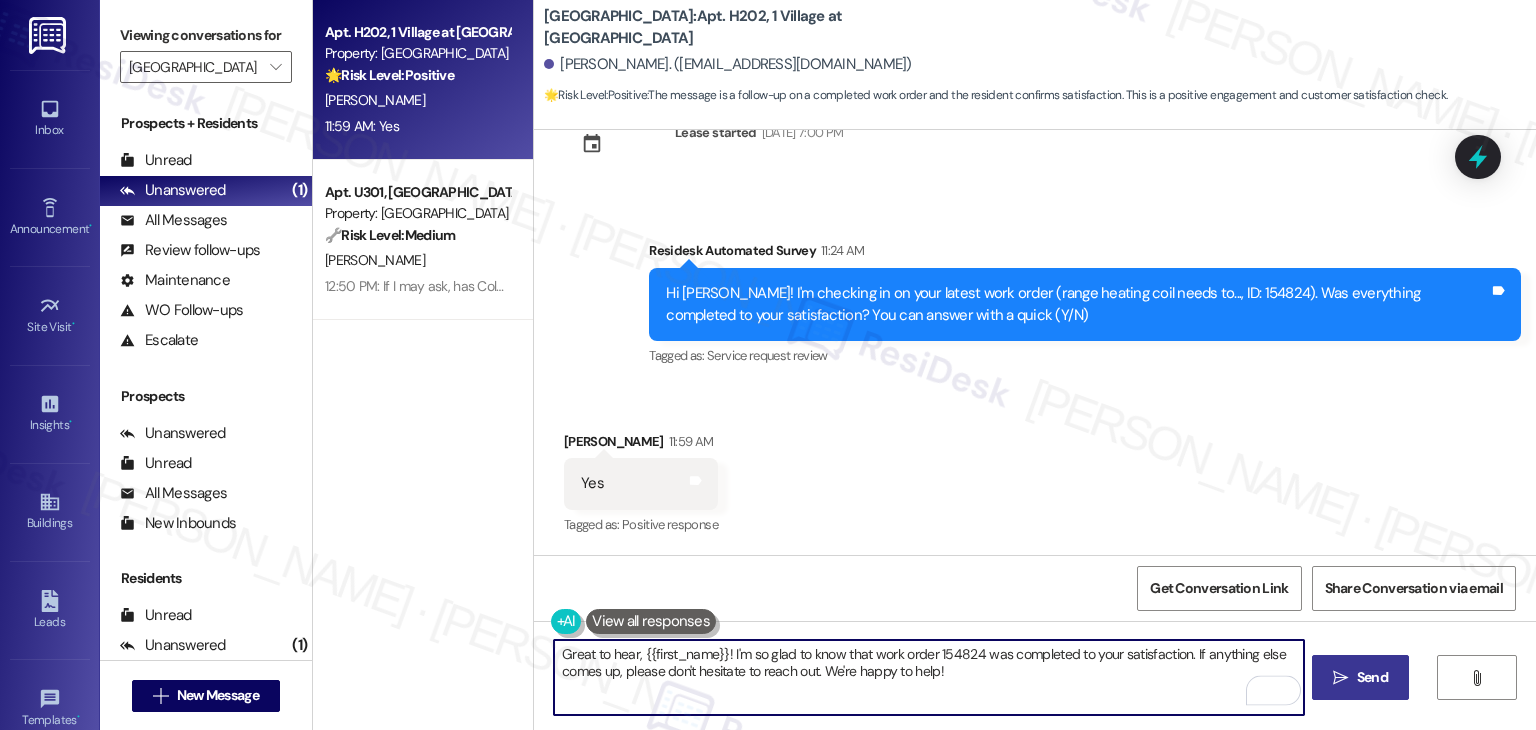 type on "Great to hear, {{first_name}}! I'm so glad to know that work order 154824 was completed to your satisfaction. If anything else comes up, please don't hesitate to reach out. We're happy to help!" 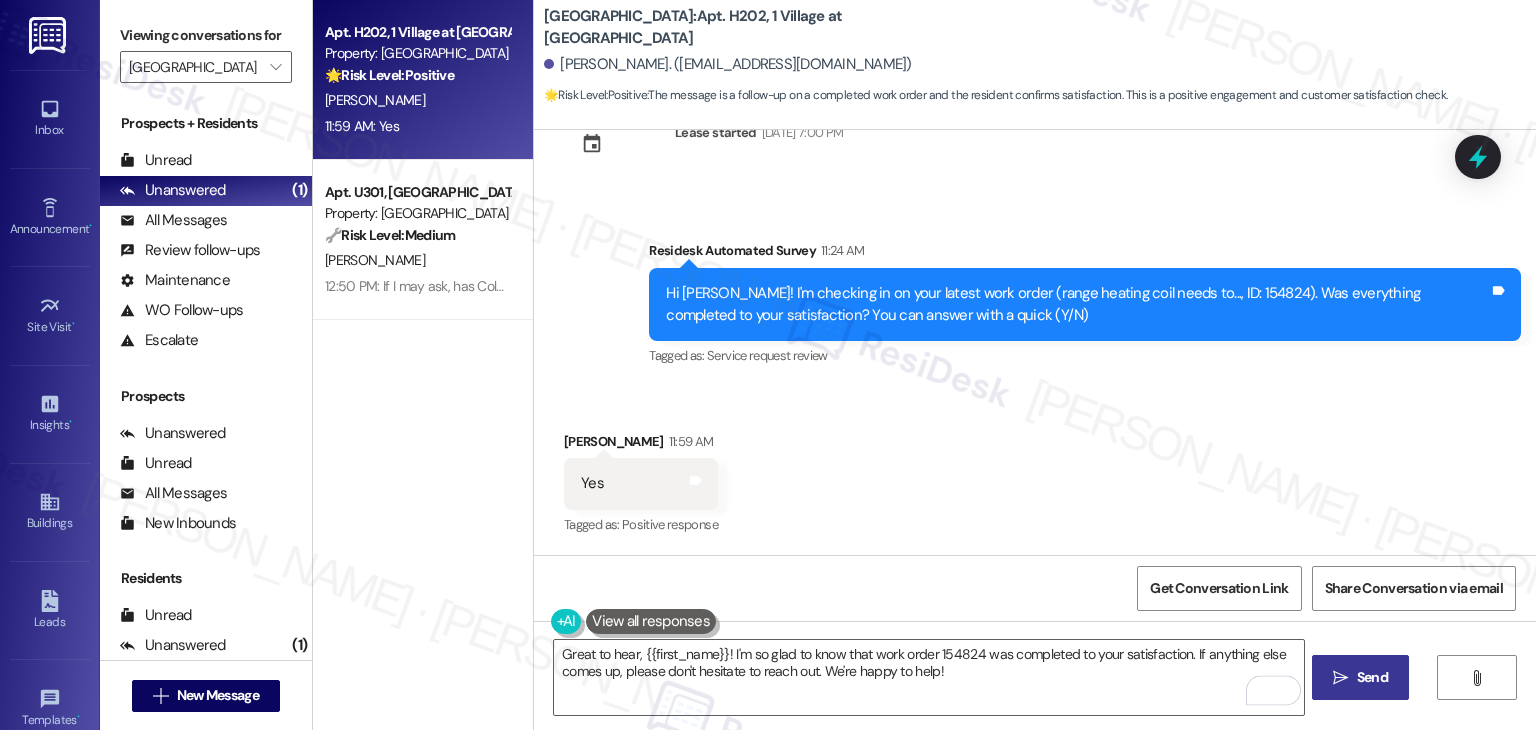 click on "Get Conversation Link Share Conversation via email" at bounding box center [1035, 588] 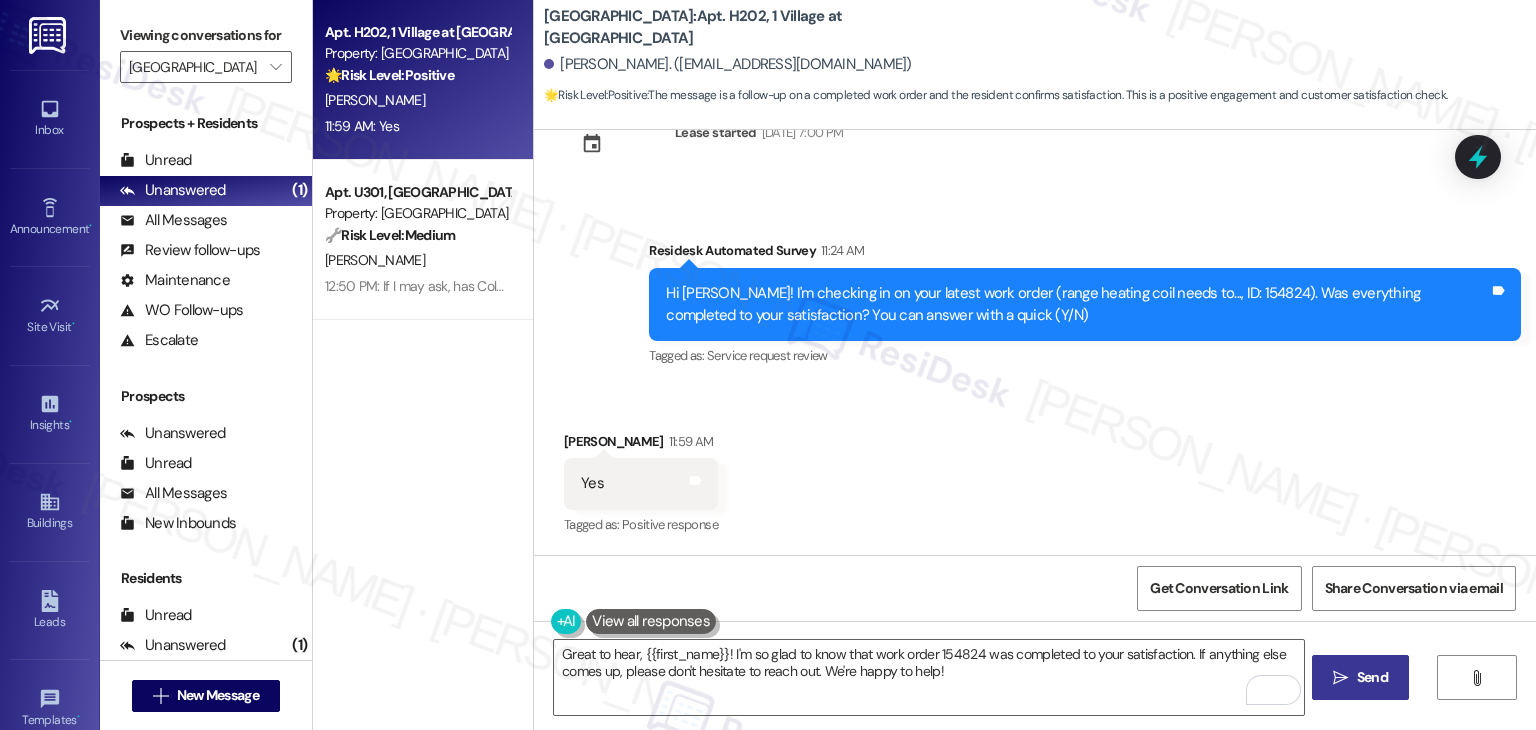 click on "Send" at bounding box center [1372, 677] 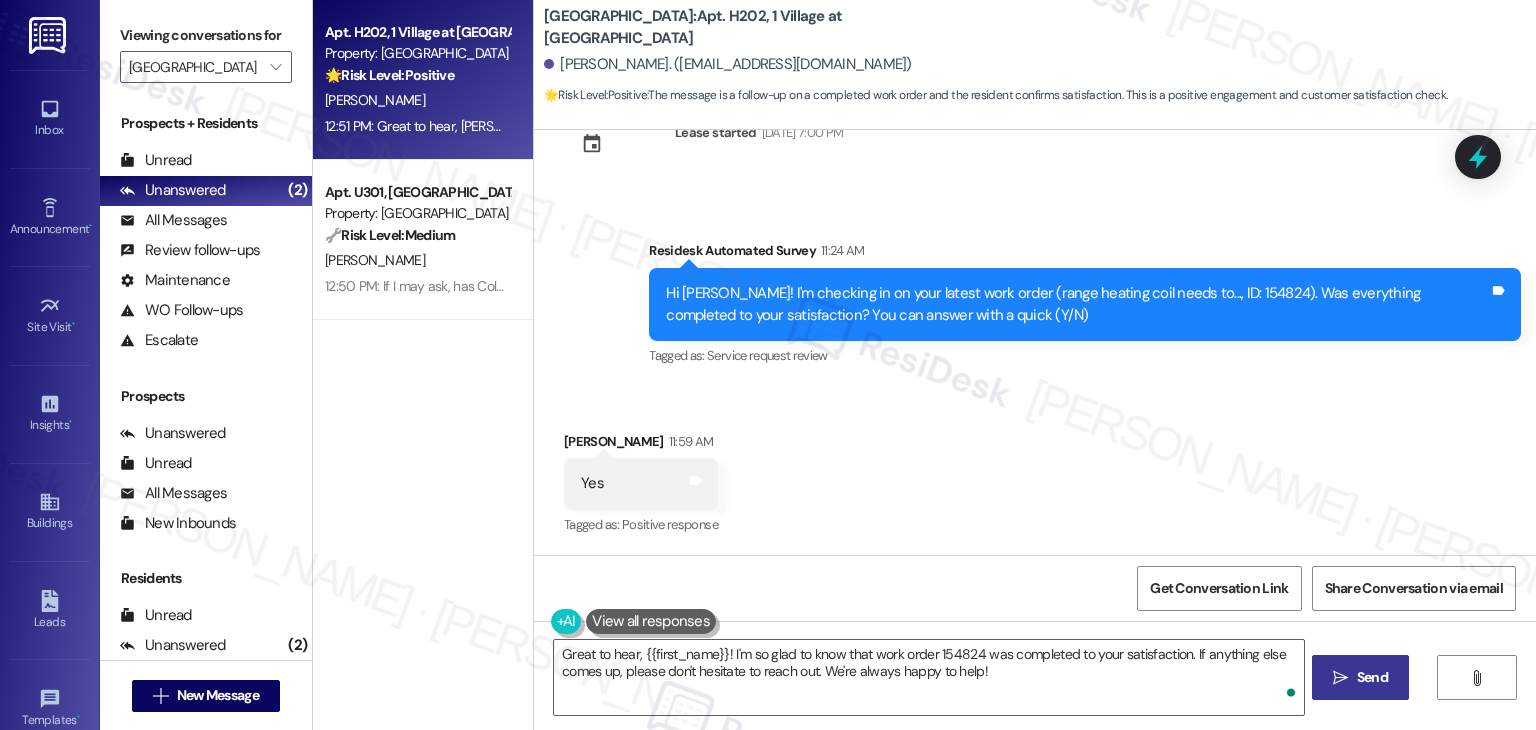 scroll, scrollTop: 1285, scrollLeft: 0, axis: vertical 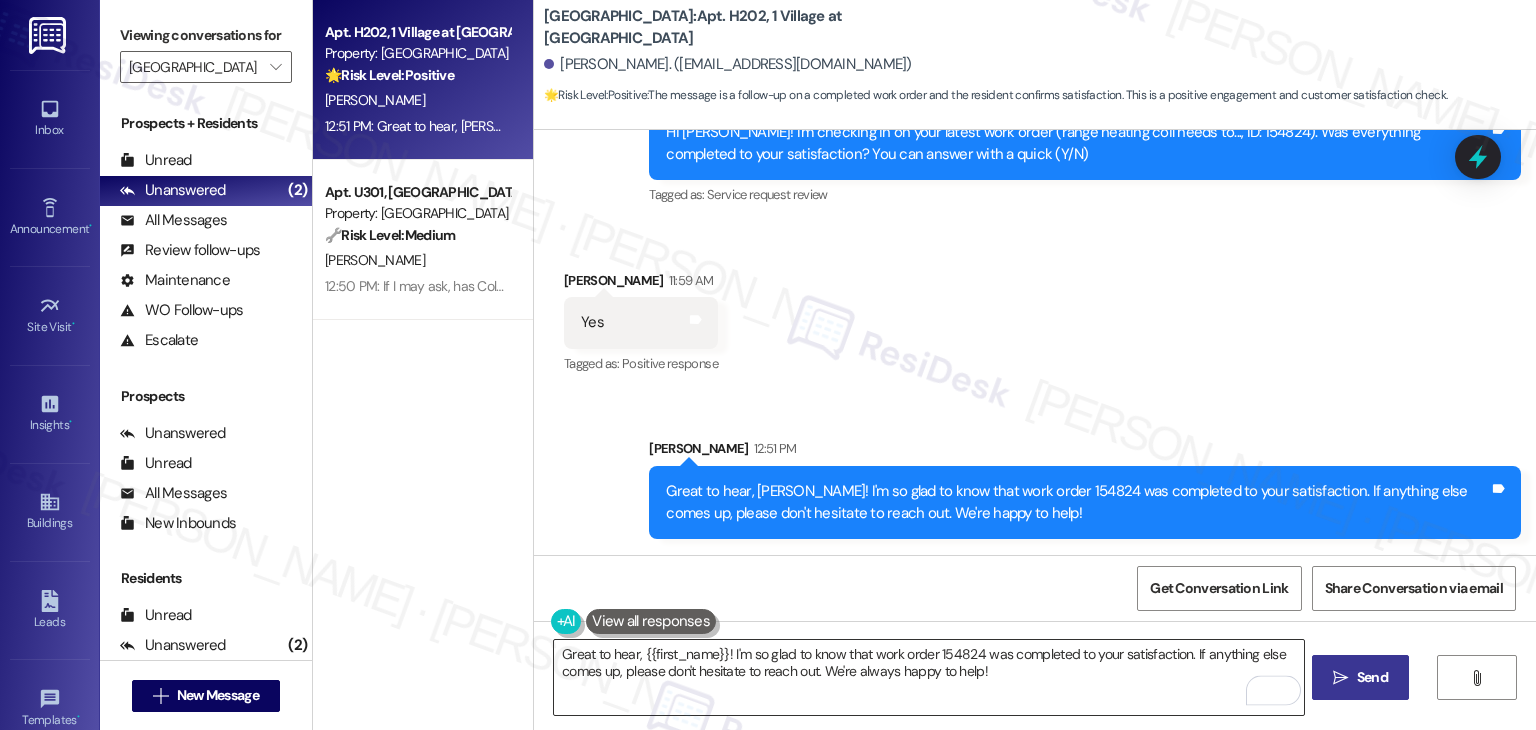 click on "Great to hear, {{first_name}}! I'm so glad to know that work order 154824 was completed to your satisfaction. If anything else comes up, please don't hesitate to reach out. We're always happy to help!" at bounding box center (928, 677) 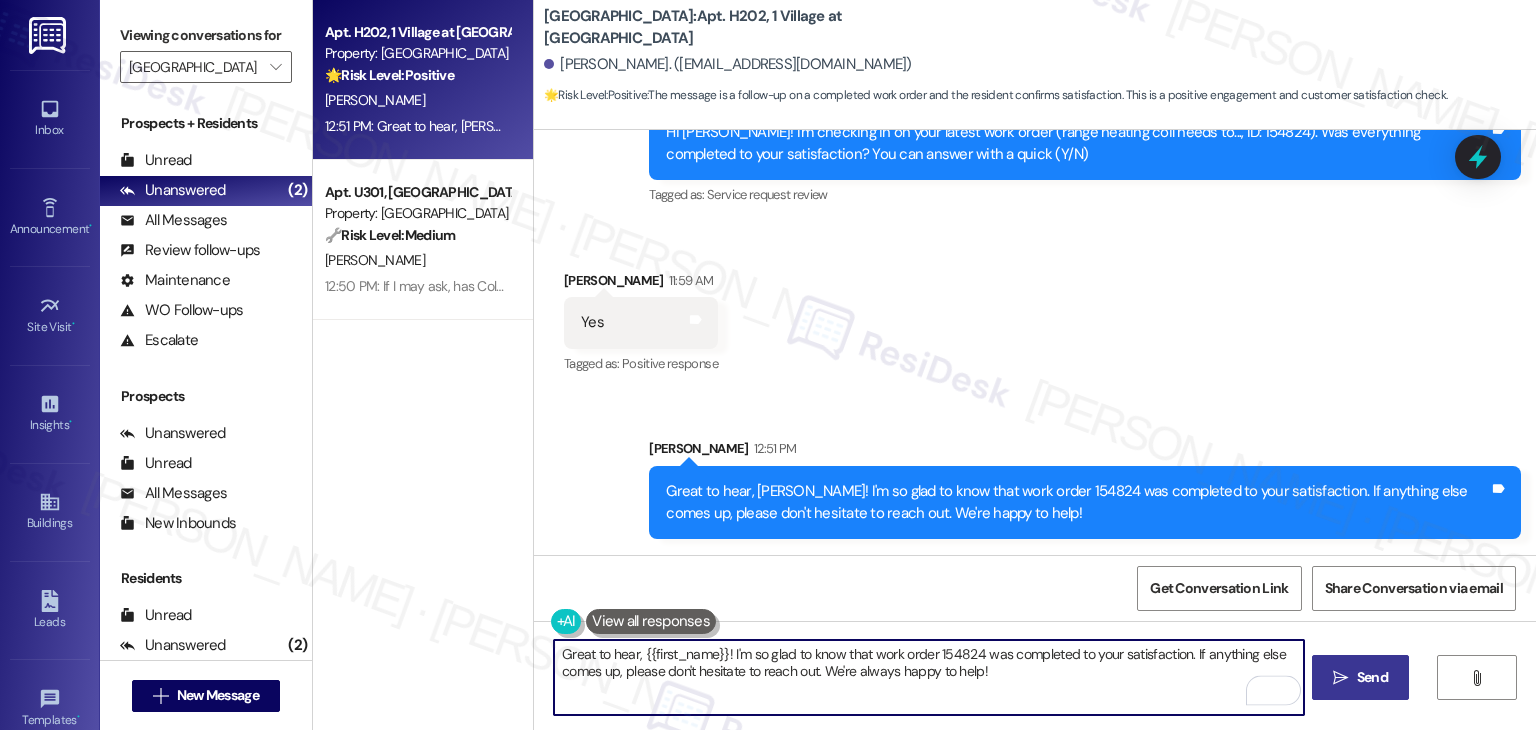 click on "Great to hear, {{first_name}}! I'm so glad to know that work order 154824 was completed to your satisfaction. If anything else comes up, please don't hesitate to reach out. We're always happy to help!" at bounding box center (928, 677) 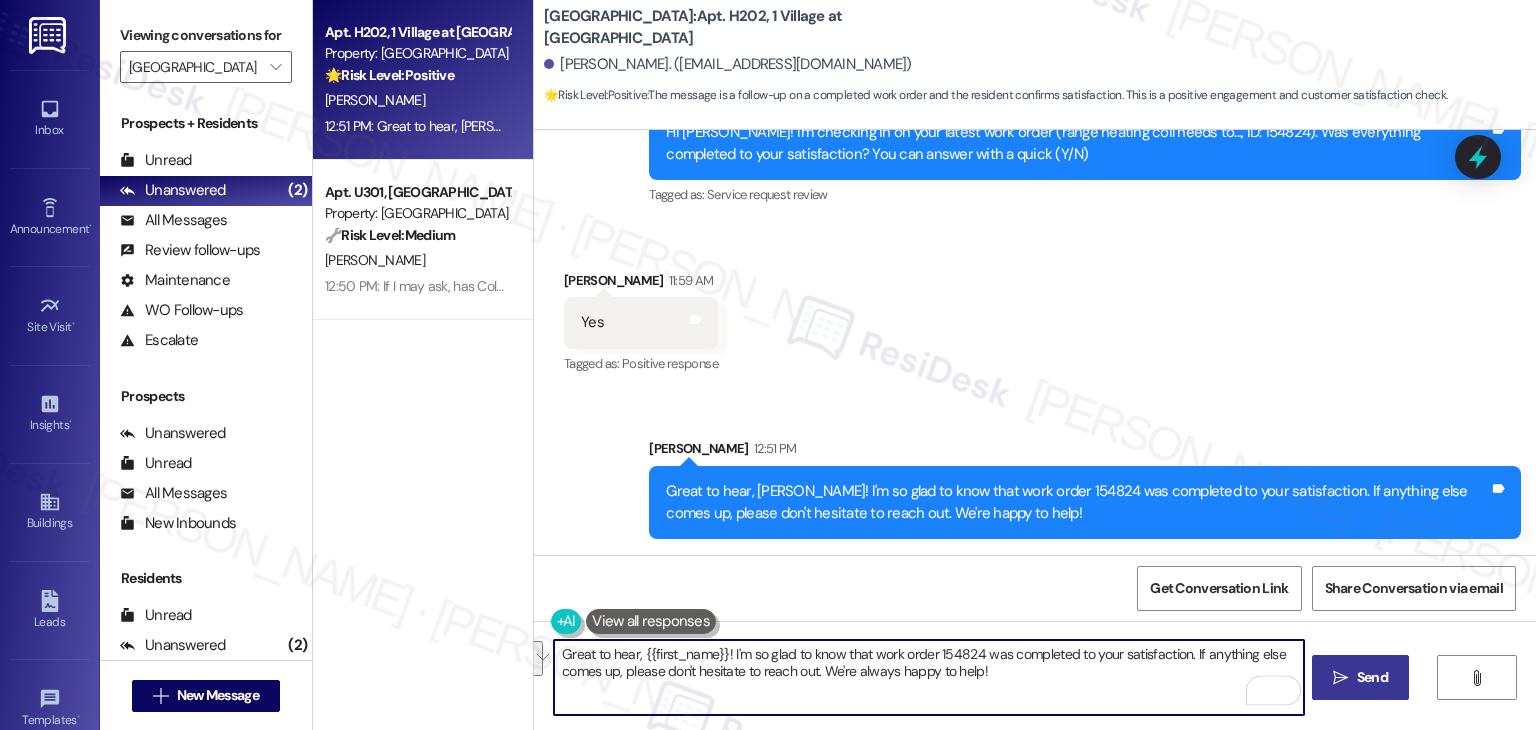 paste on "If I may ask, has {{property}} lived up to your expectations? We value your feedback and would love to hear about your experience. Thanks, and hope you have a great day! 😊" 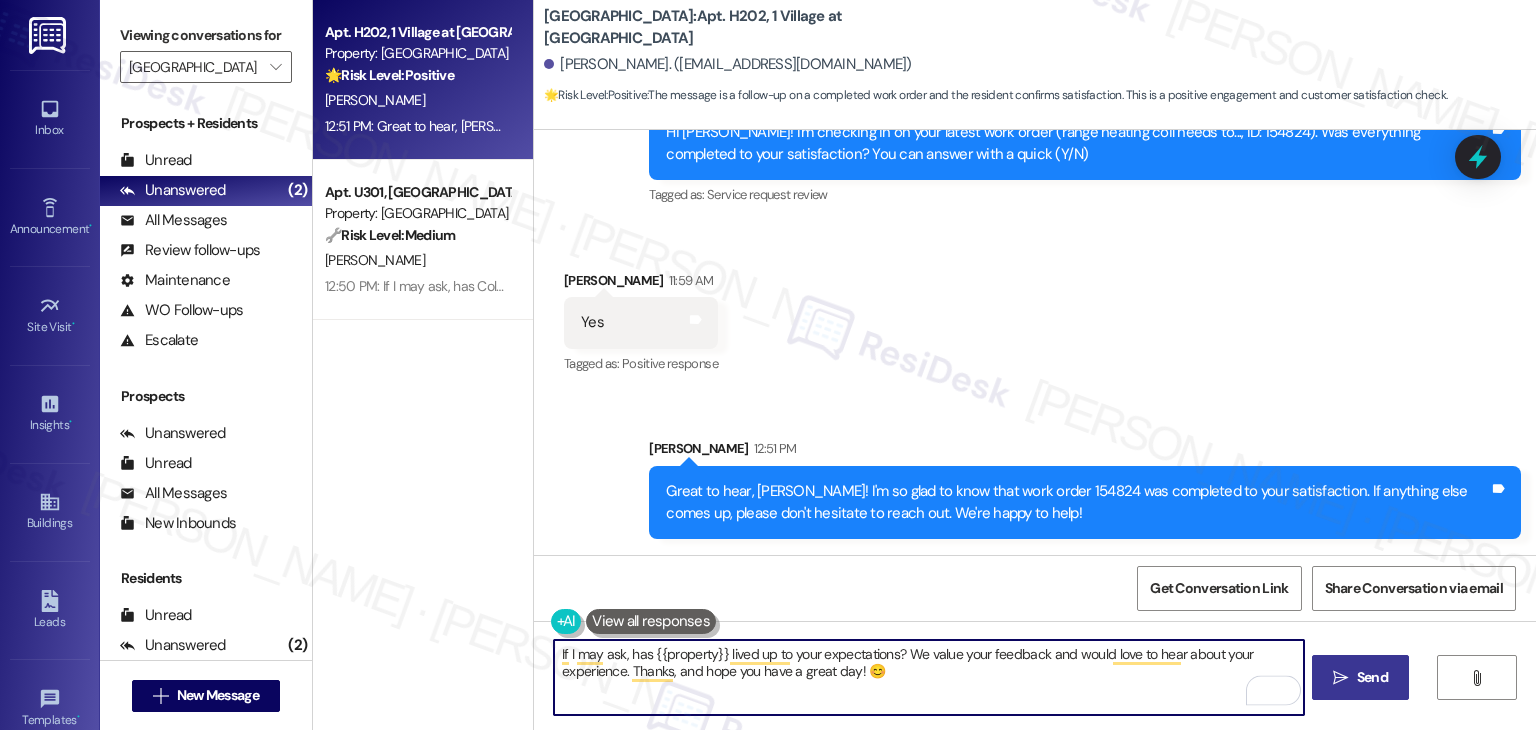 type on "If I may ask, has {{property}} lived up to your expectations? We value your feedback and would love to hear about your experience. Thanks, and hope you have a great day! 😊" 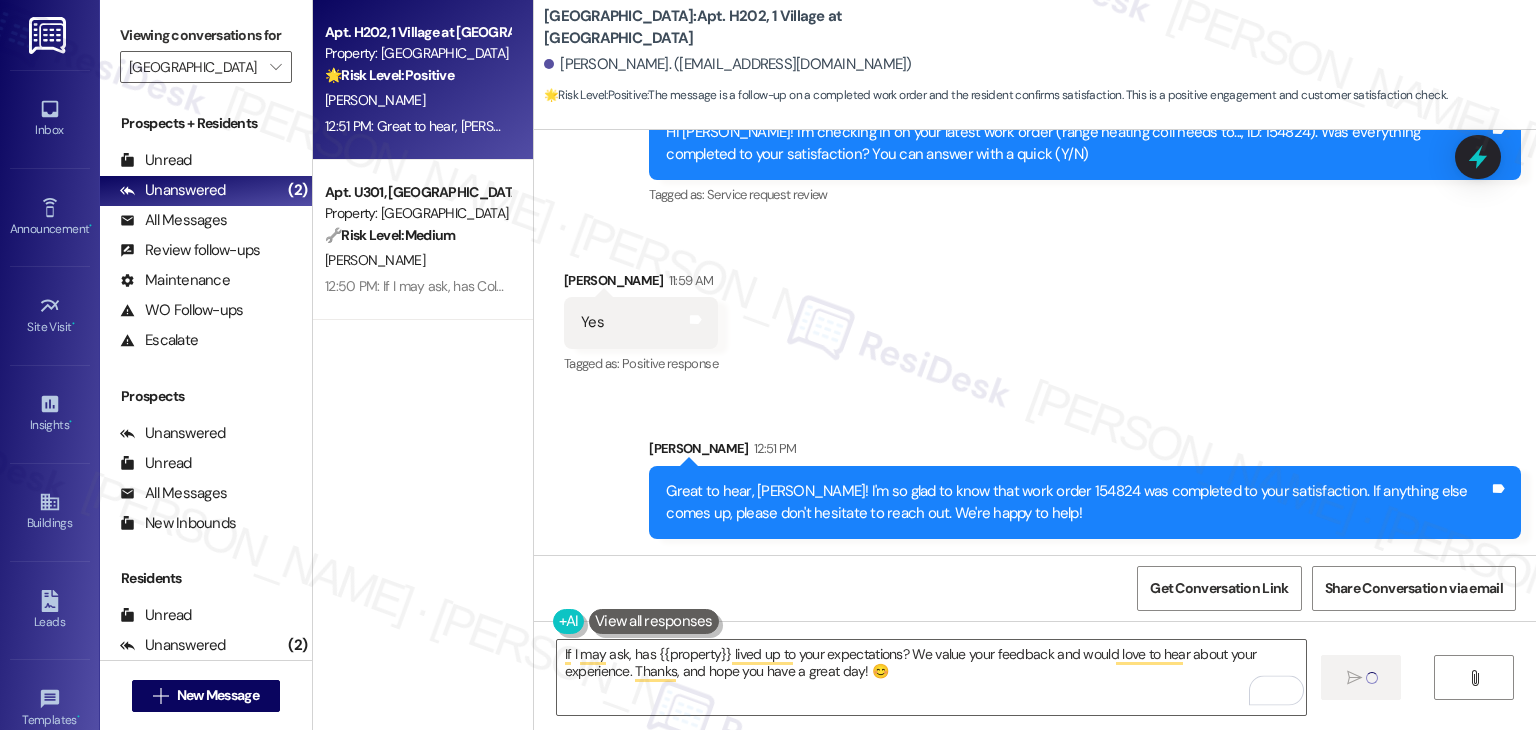 type 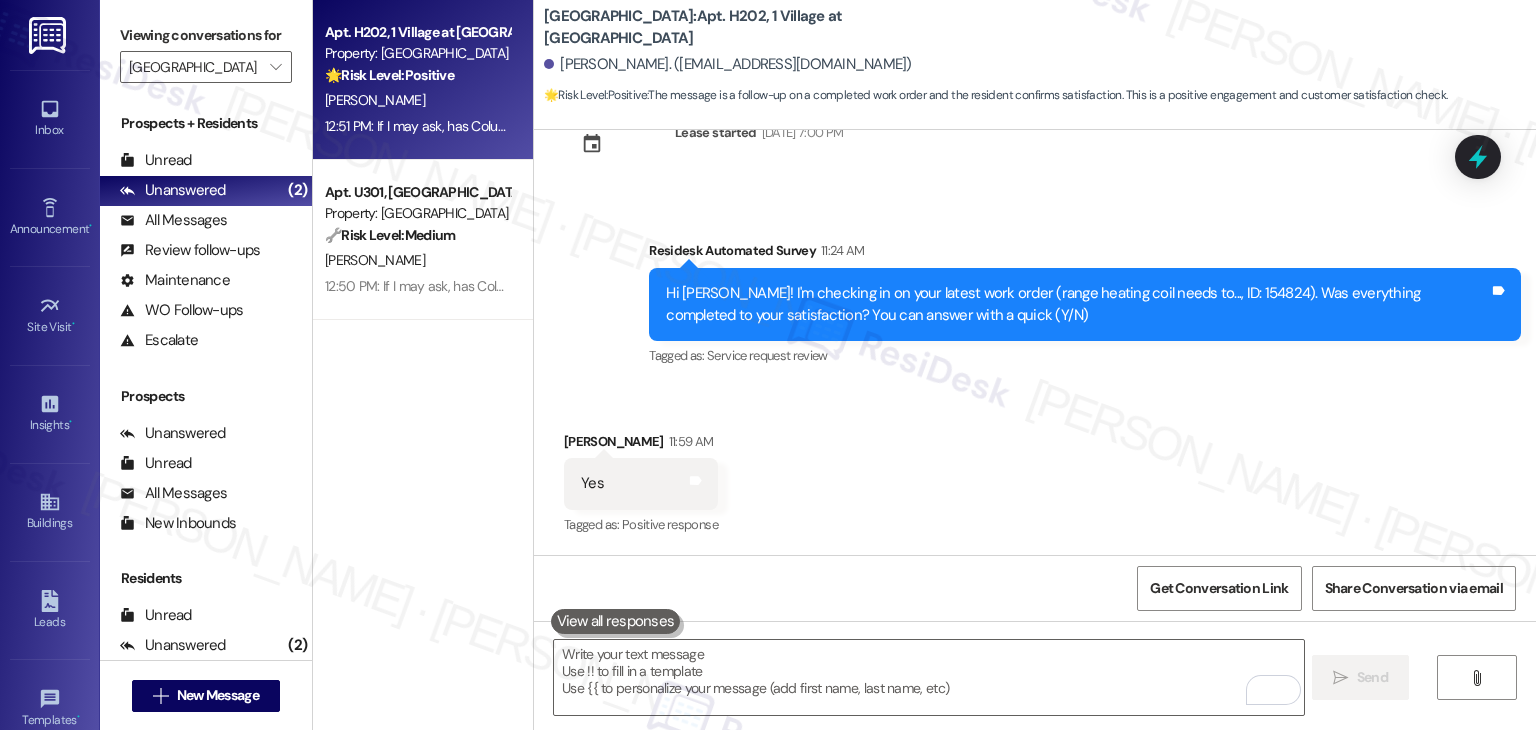 scroll, scrollTop: 1446, scrollLeft: 0, axis: vertical 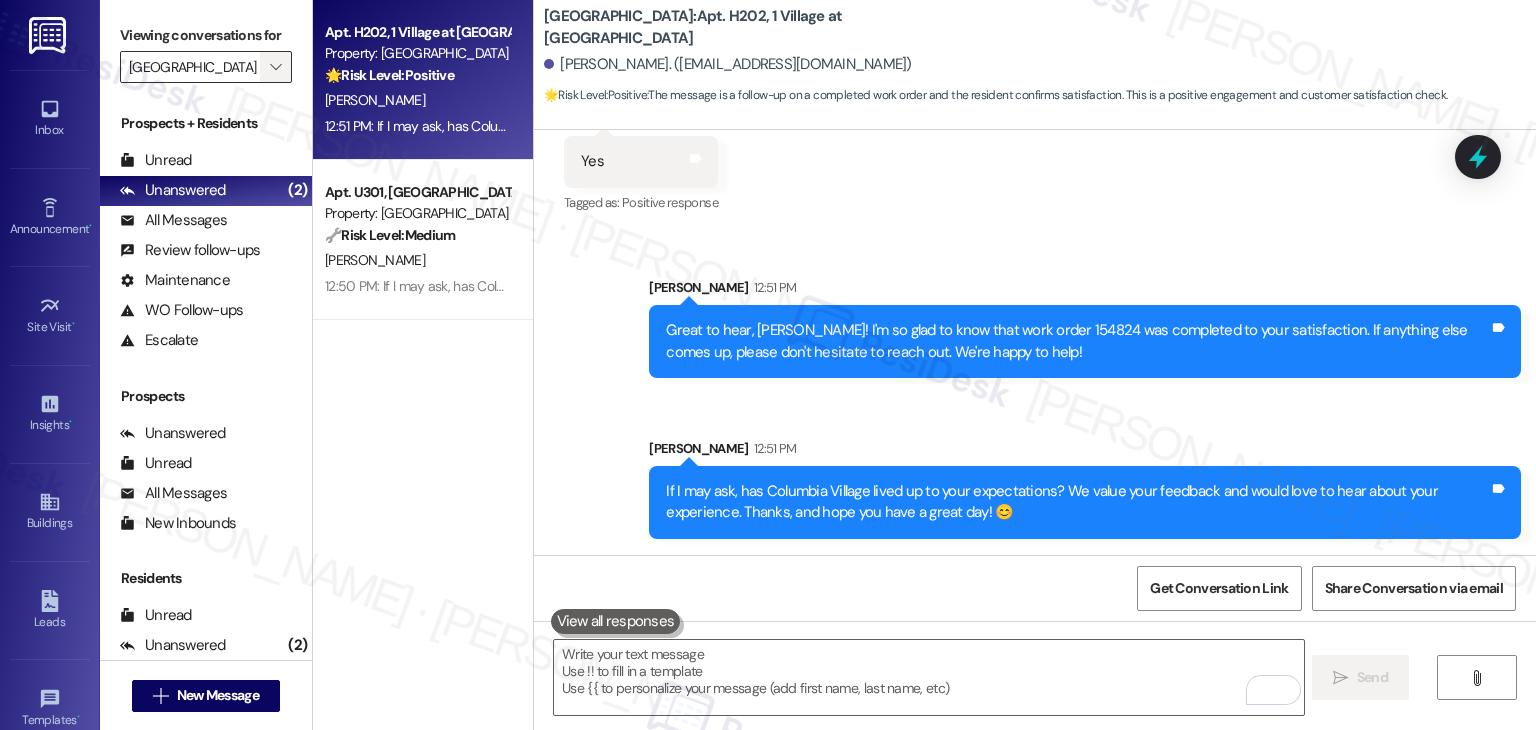 click on "" at bounding box center [275, 67] 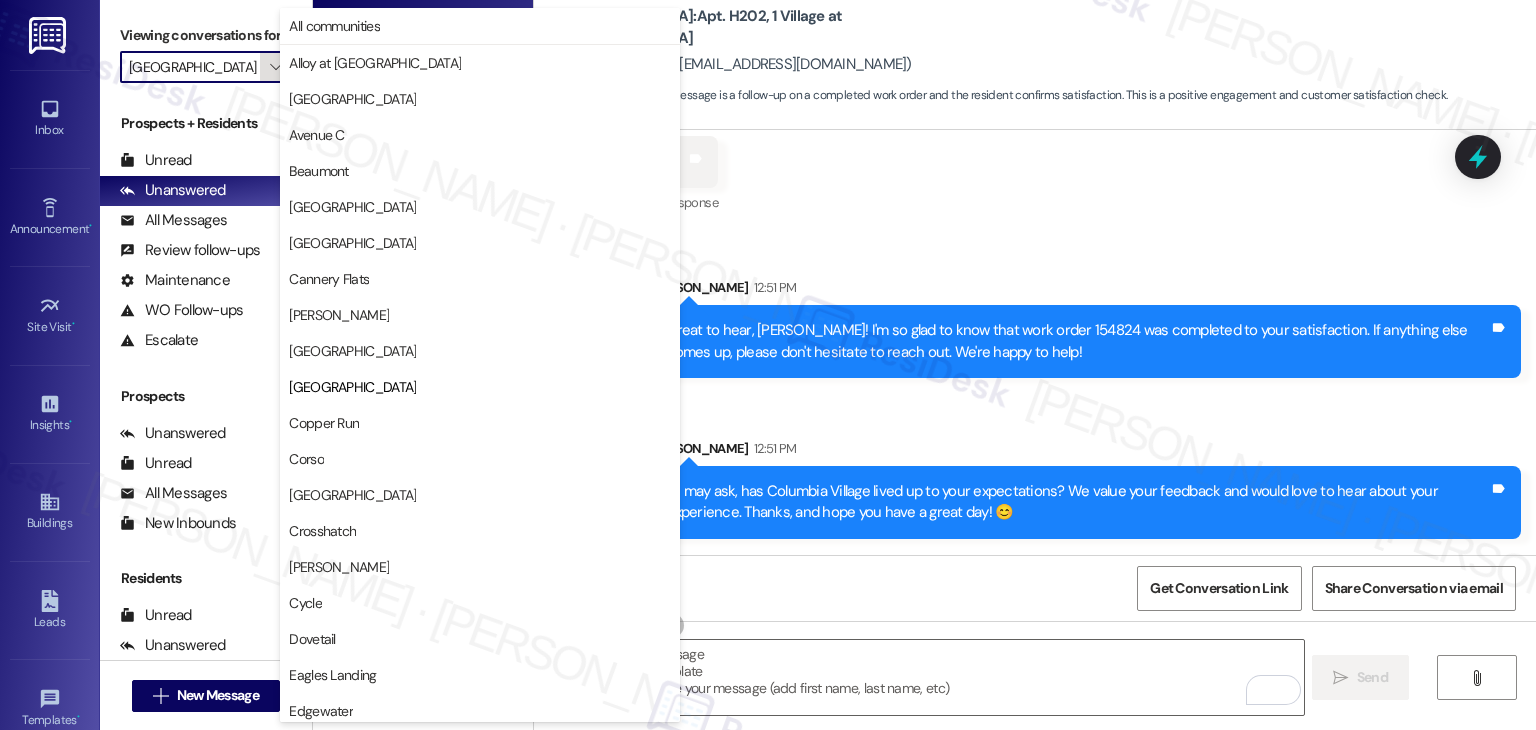 scroll, scrollTop: 324, scrollLeft: 0, axis: vertical 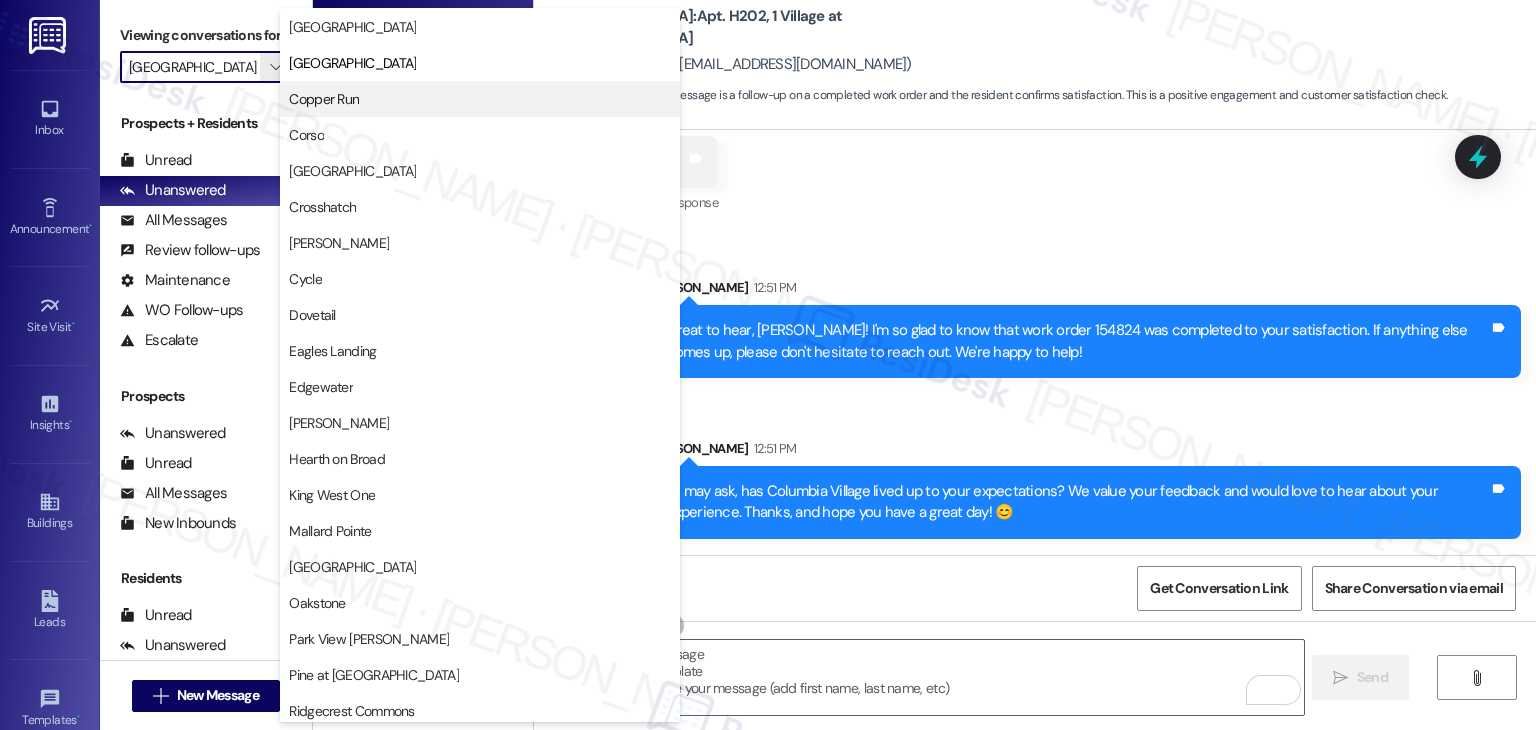 click on "Copper Run" at bounding box center [324, 99] 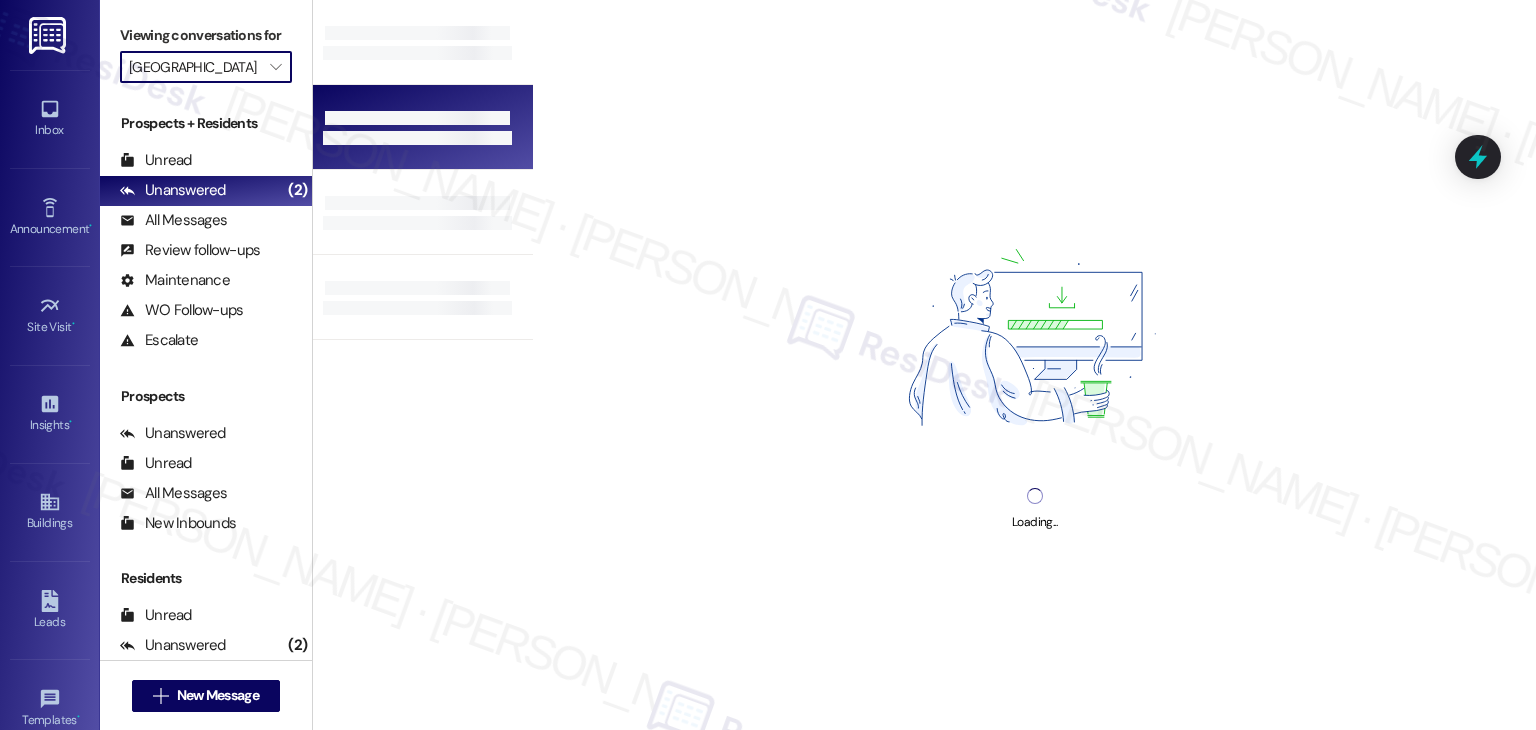 type on "Copper Run" 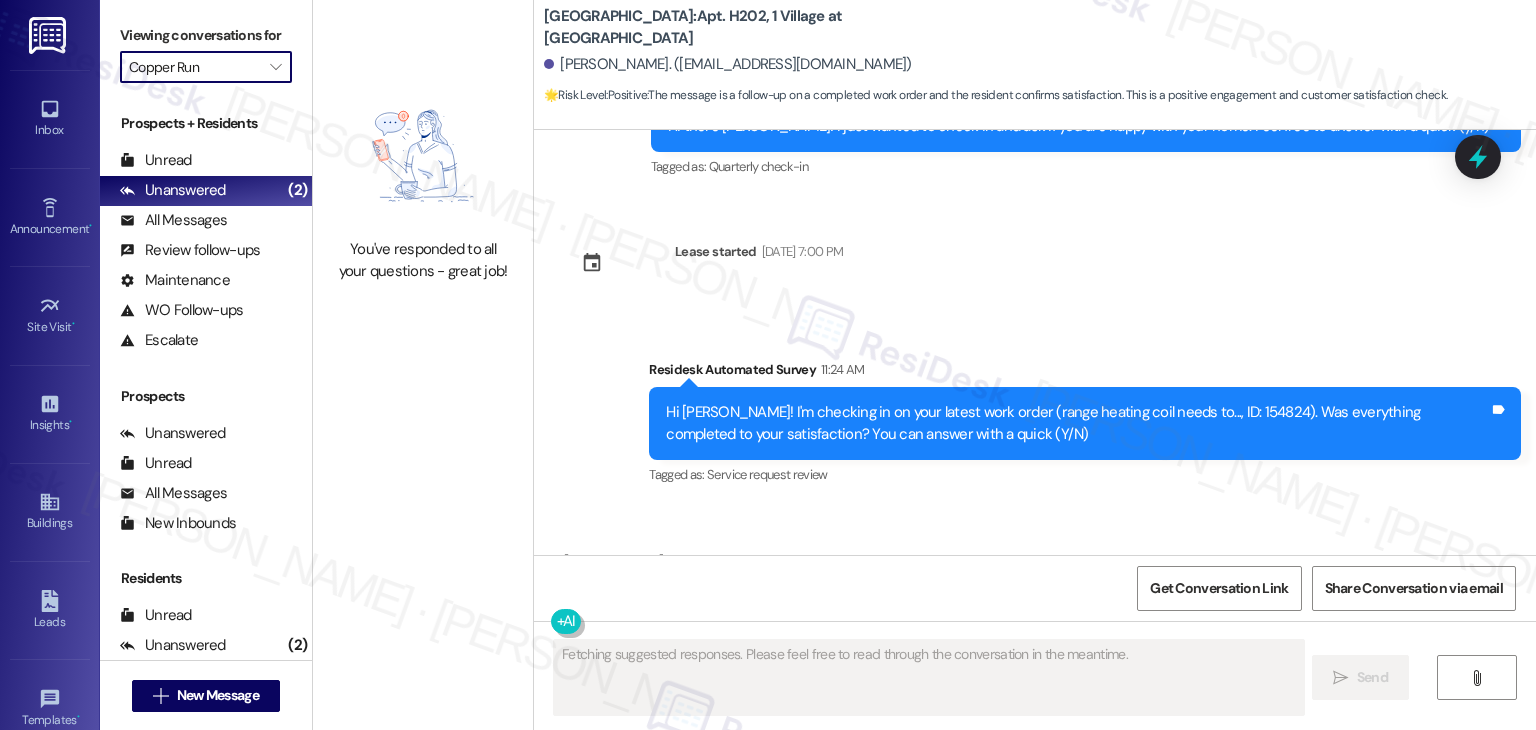scroll, scrollTop: 1124, scrollLeft: 0, axis: vertical 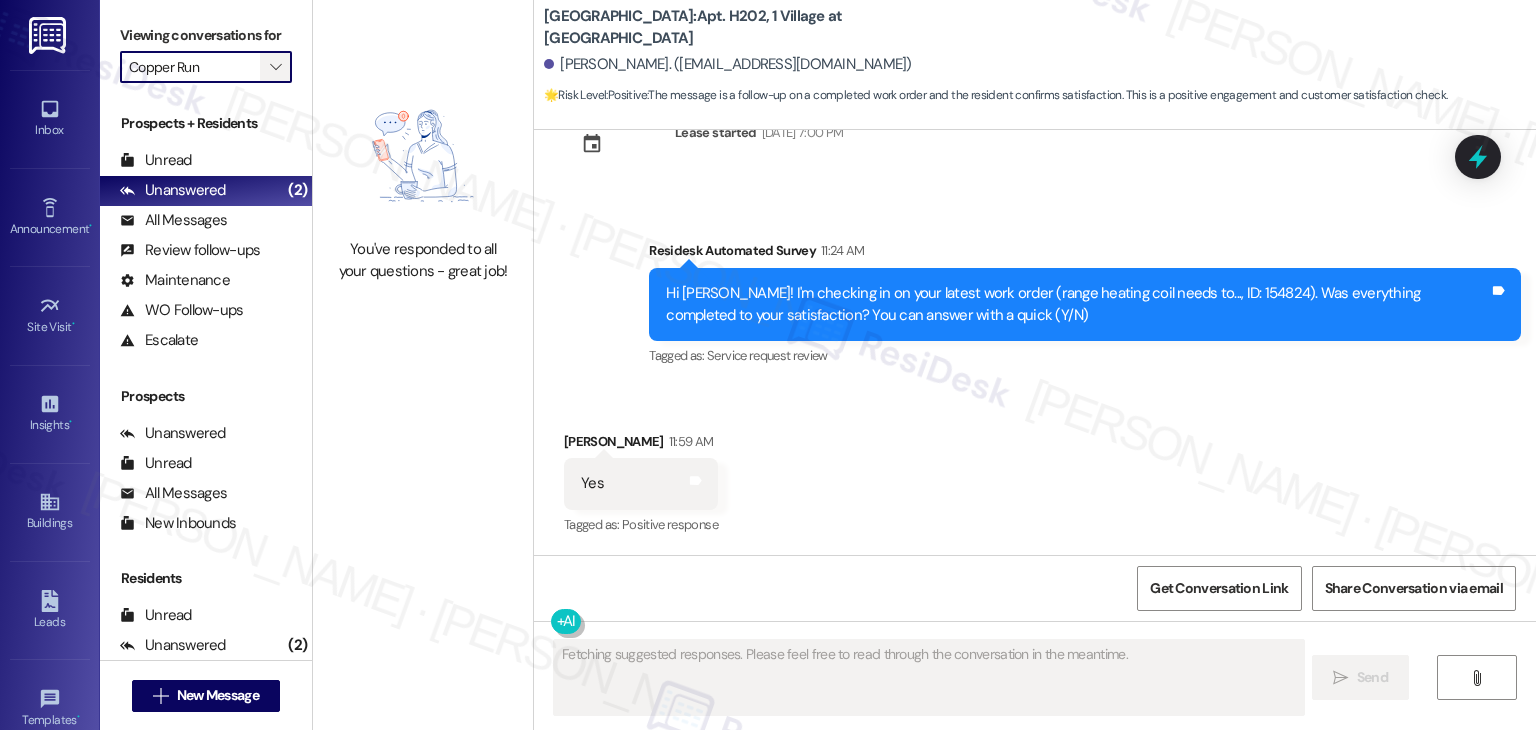 click on "" at bounding box center [275, 67] 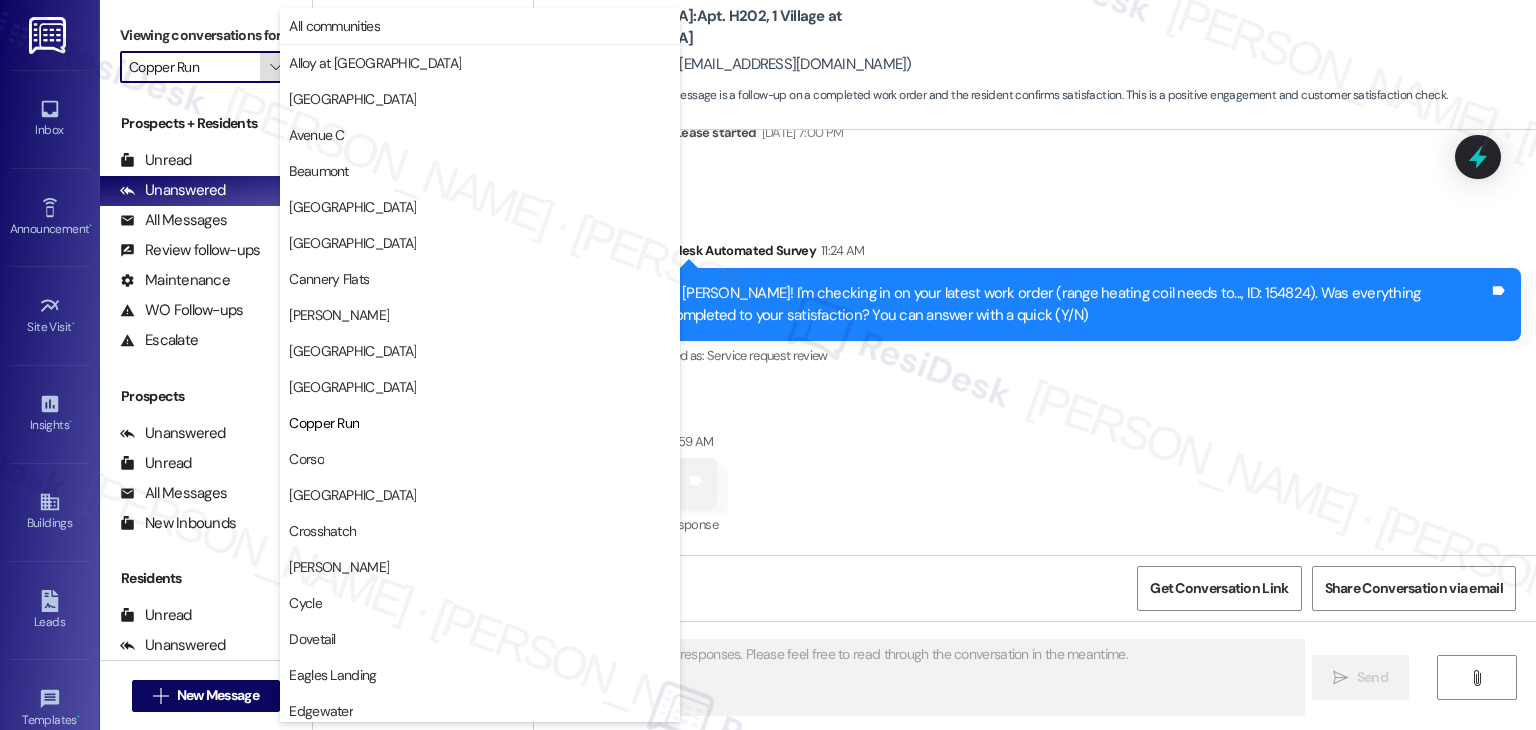 scroll, scrollTop: 324, scrollLeft: 0, axis: vertical 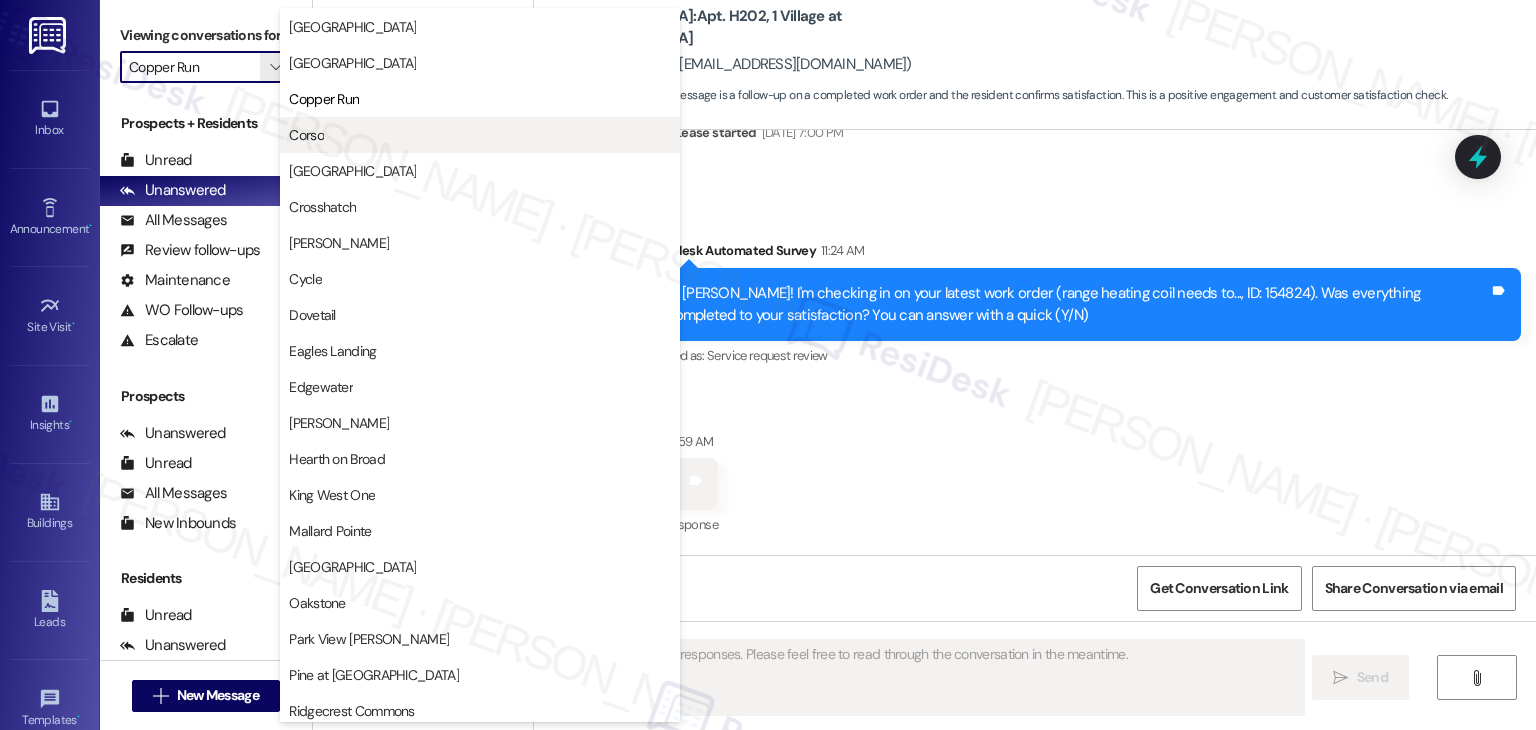 click on "Corso" at bounding box center [306, 135] 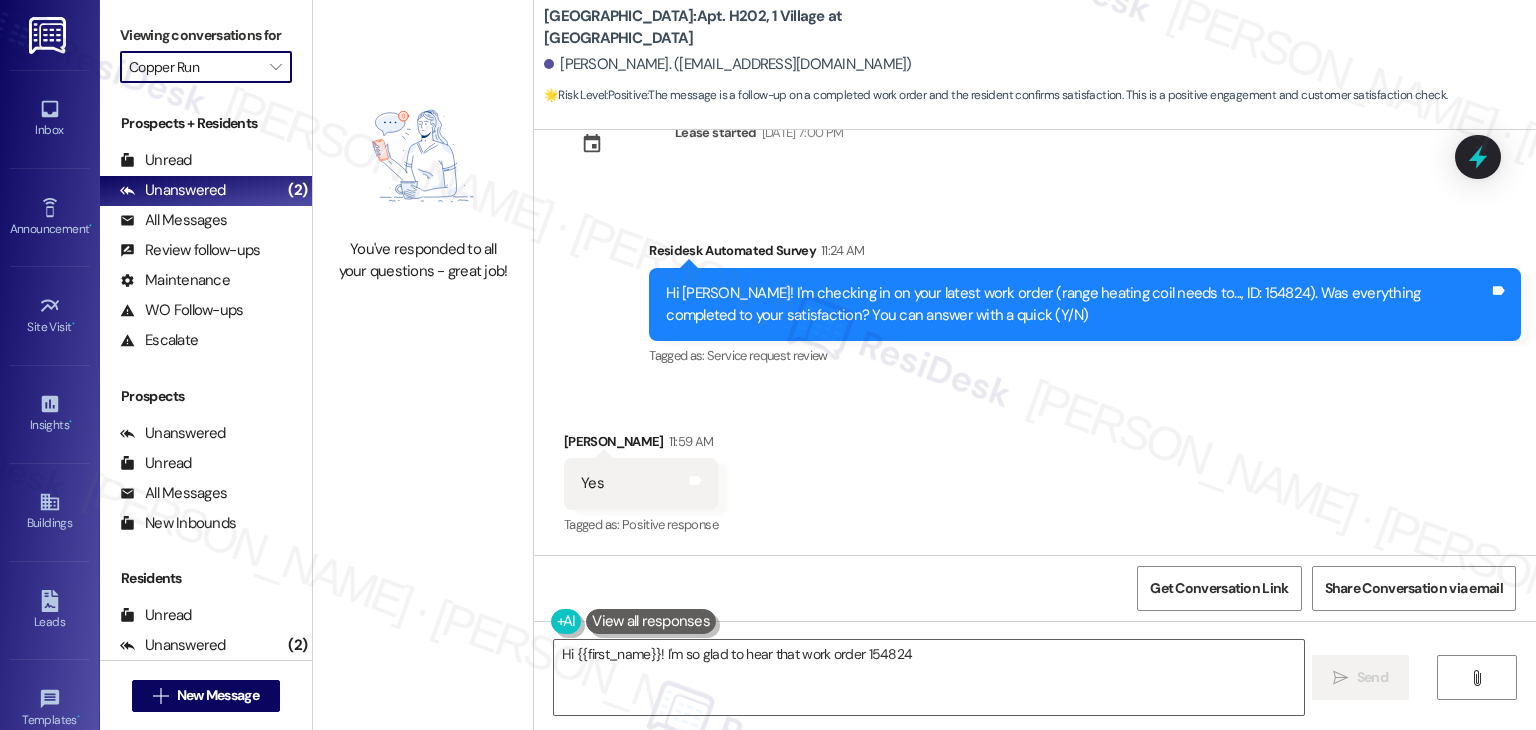 type on "Hi {{first_name}}! I'm so glad to hear that work order 154824 was" 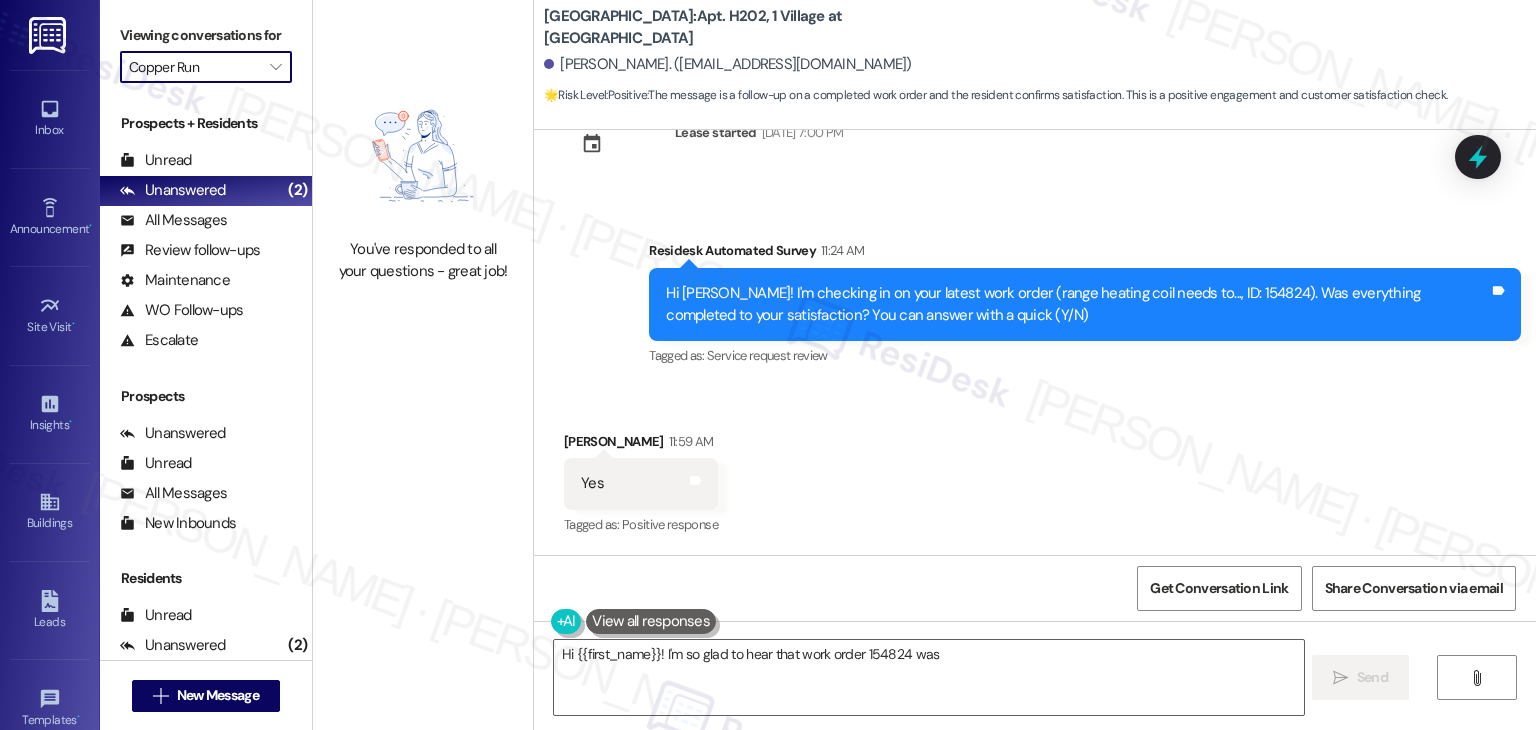 type on "Corso" 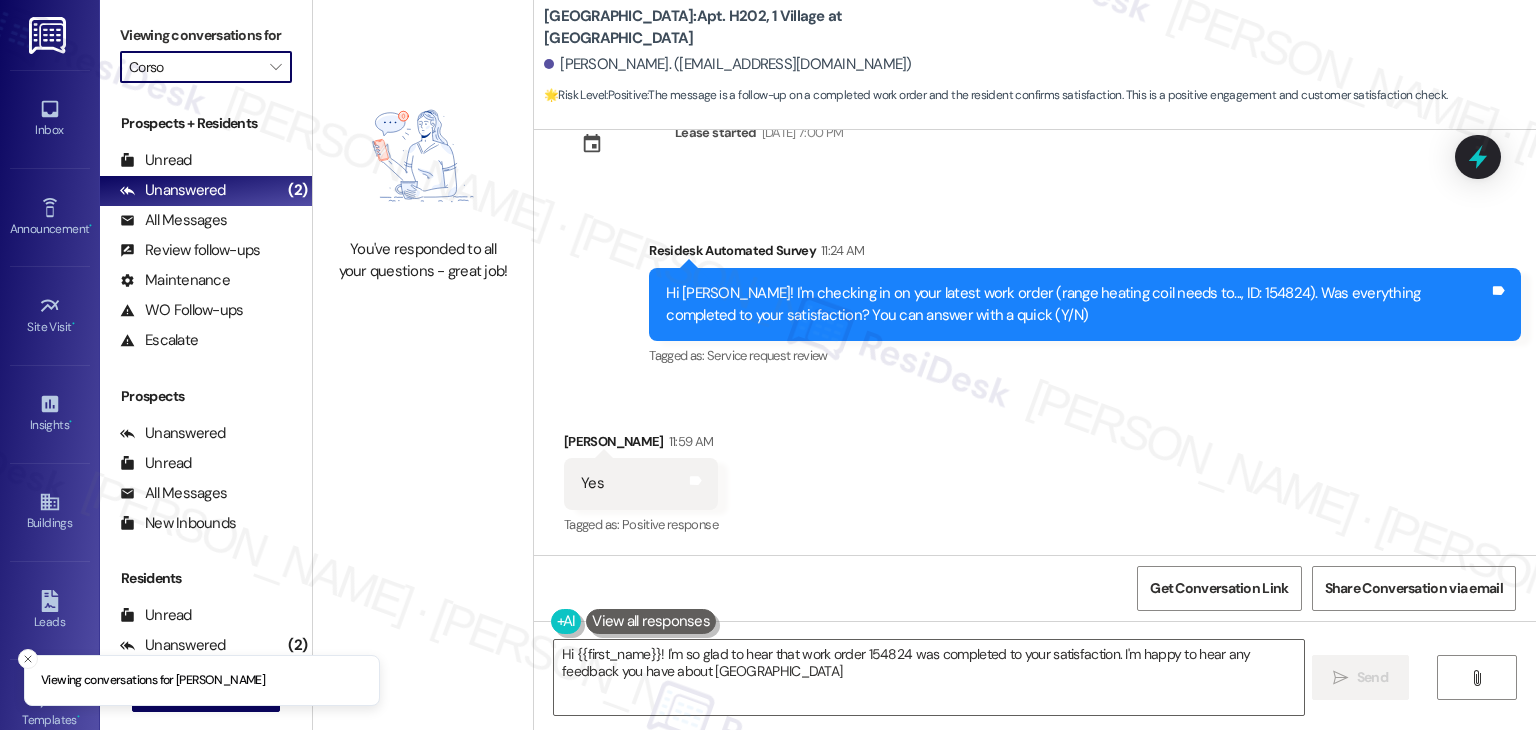 type on "Hi {{first_name}}! I'm so glad to hear that work order 154824 was completed to your satisfaction. I'm happy to hear any feedback you have about Columbia Village!" 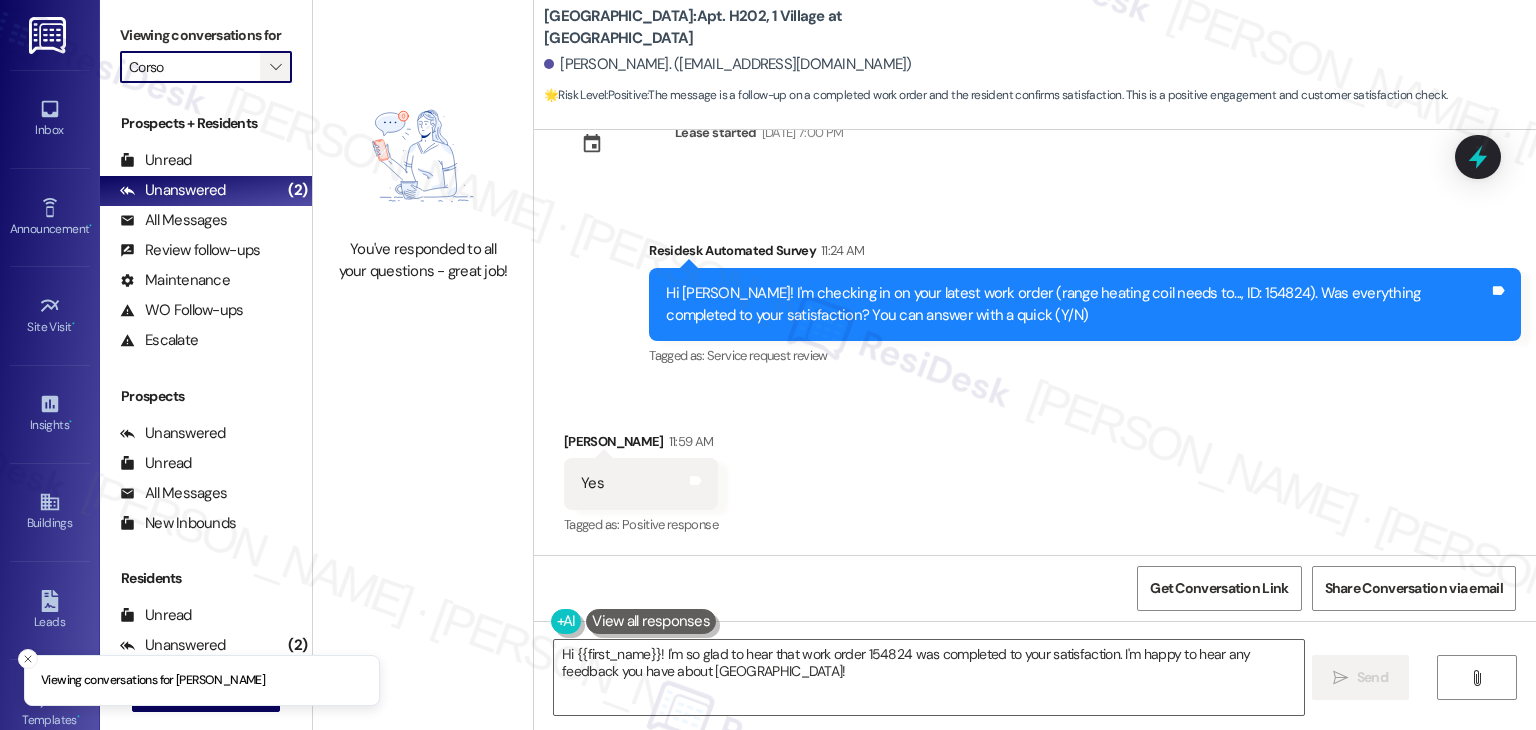 click on "" at bounding box center (275, 67) 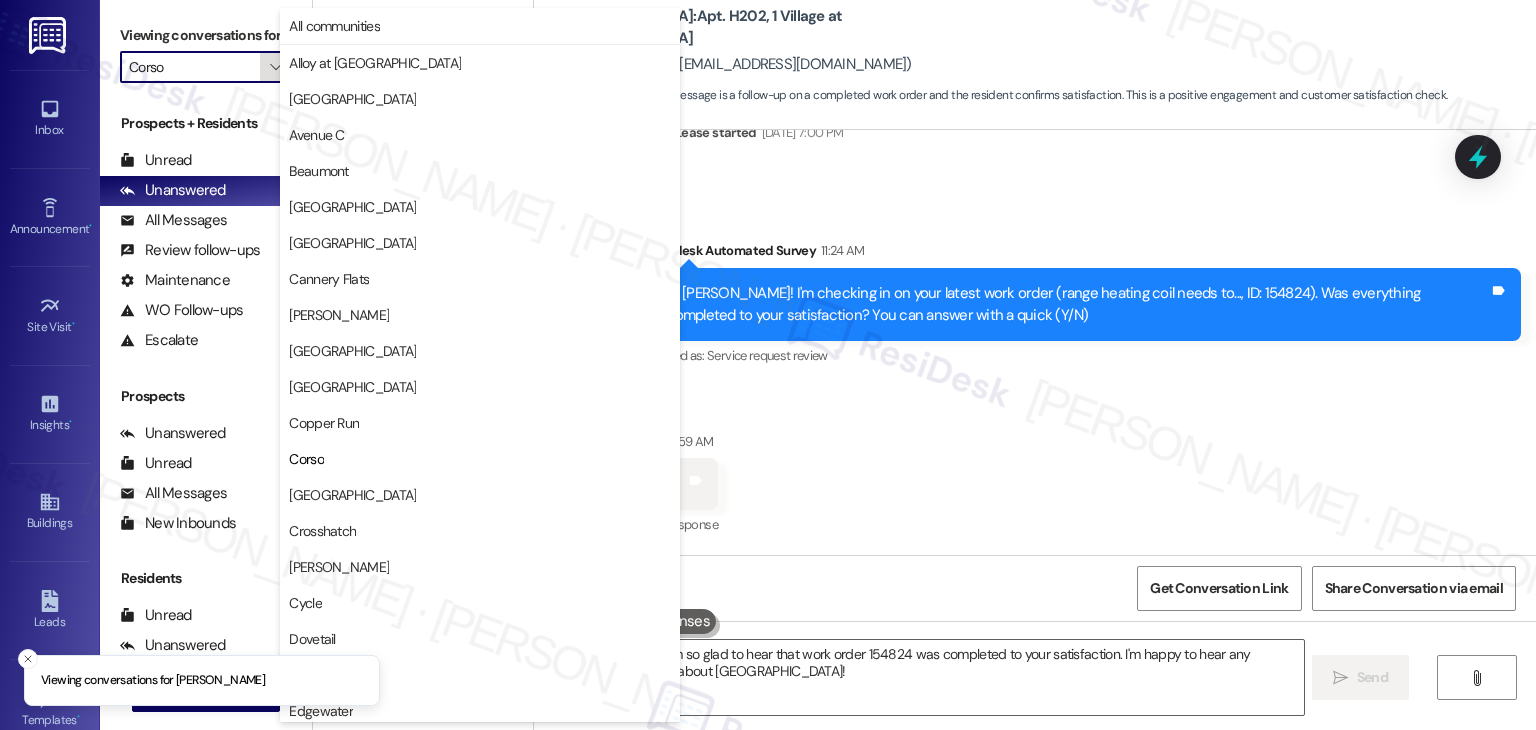 scroll, scrollTop: 324, scrollLeft: 0, axis: vertical 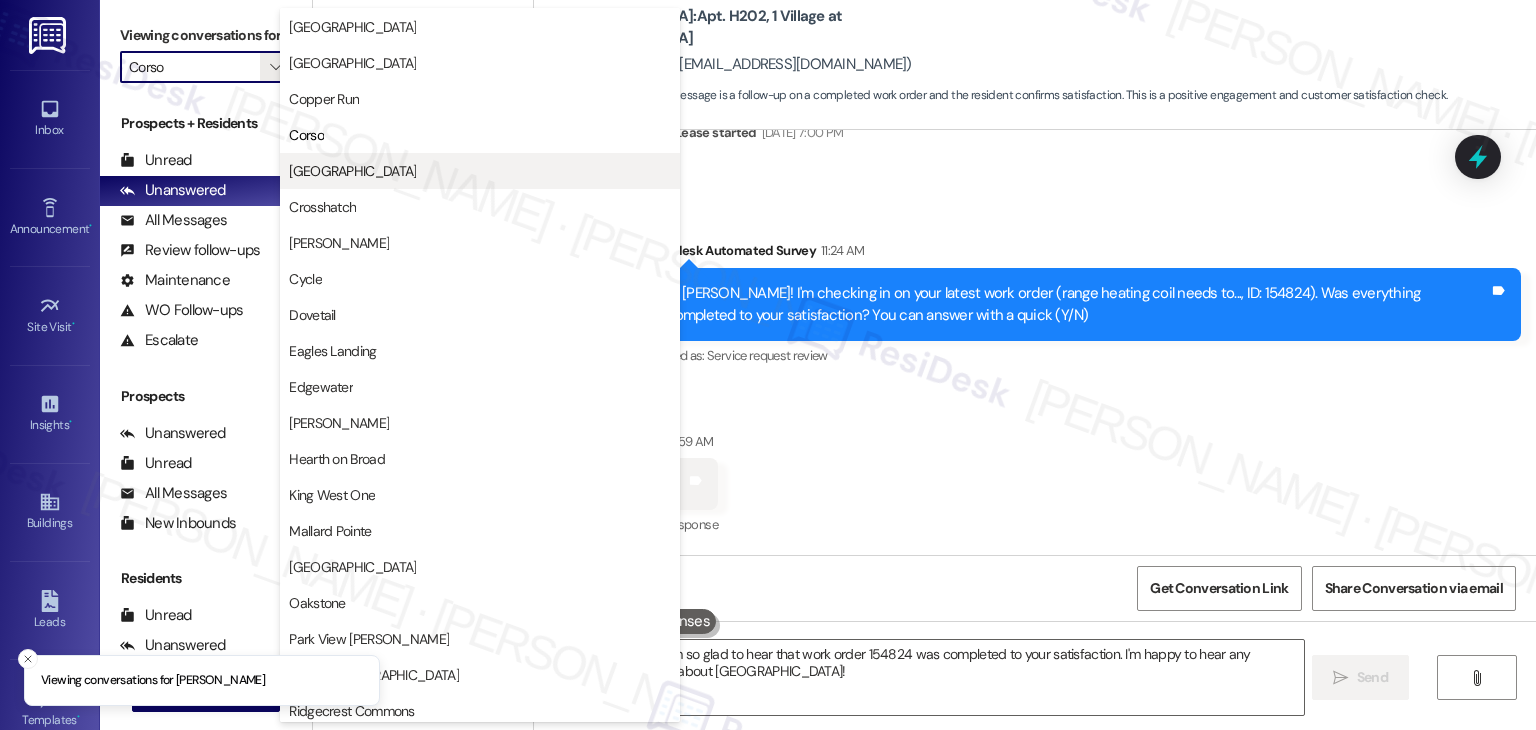 click on "[GEOGRAPHIC_DATA]" at bounding box center (352, 171) 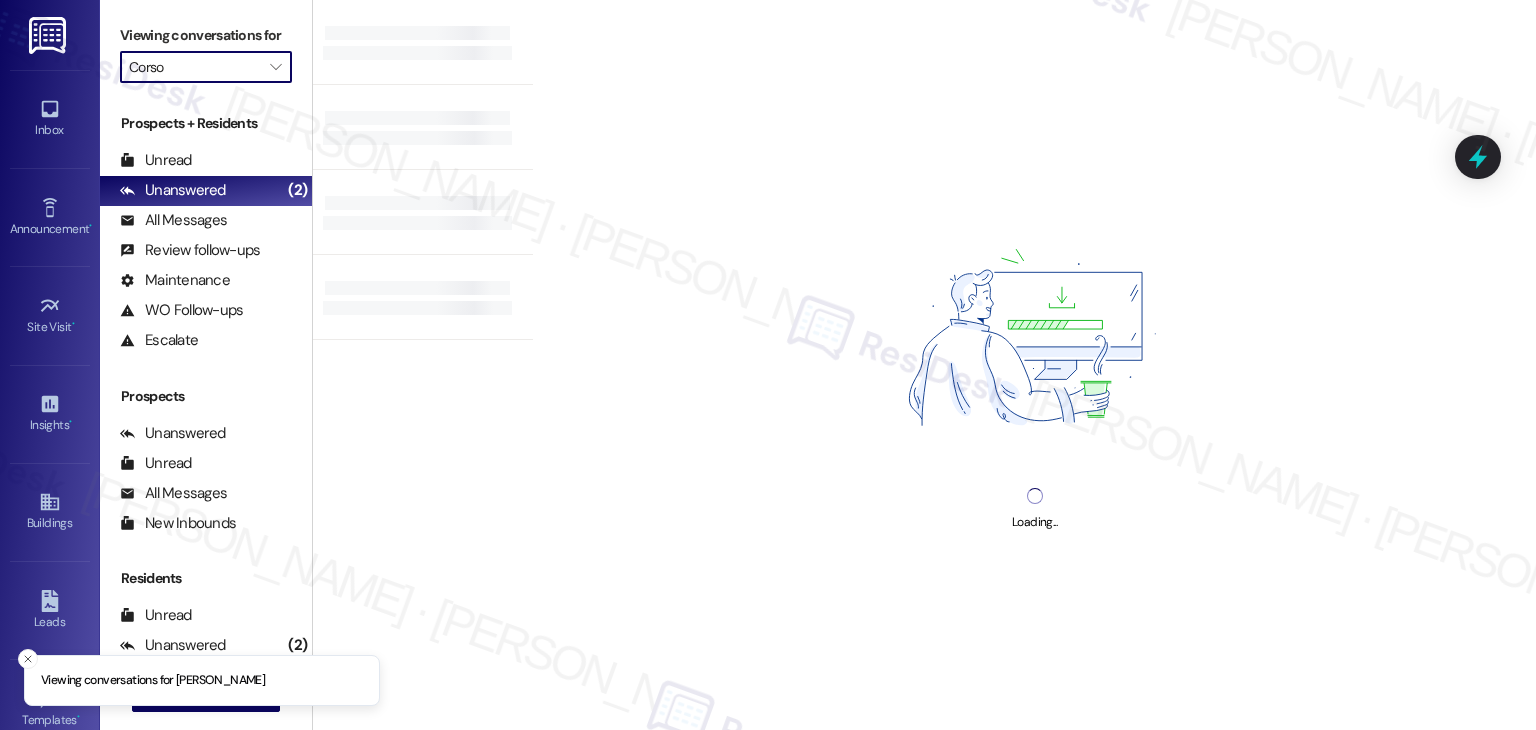type on "[GEOGRAPHIC_DATA]" 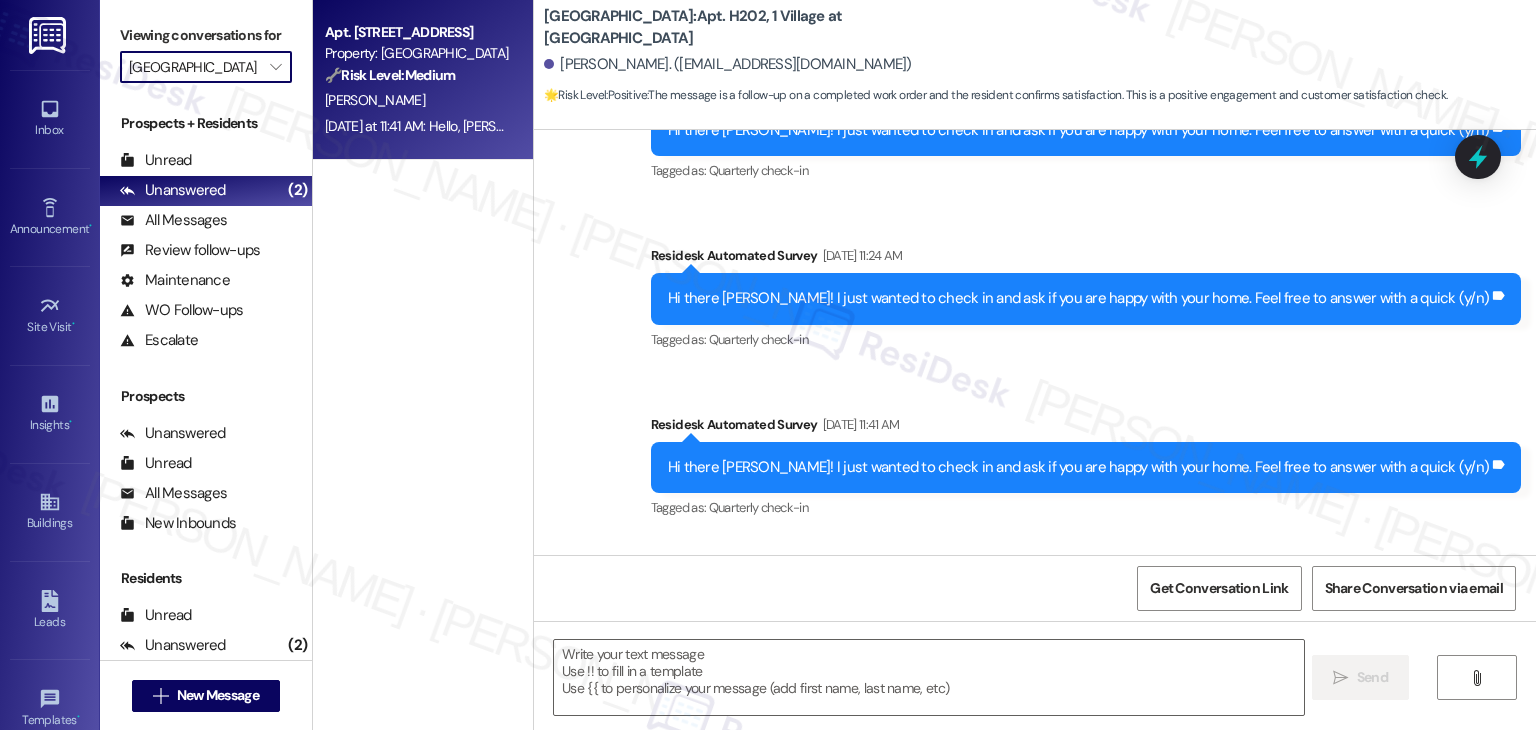 type on "Fetching suggested responses. Please feel free to read through the conversation in the meantime." 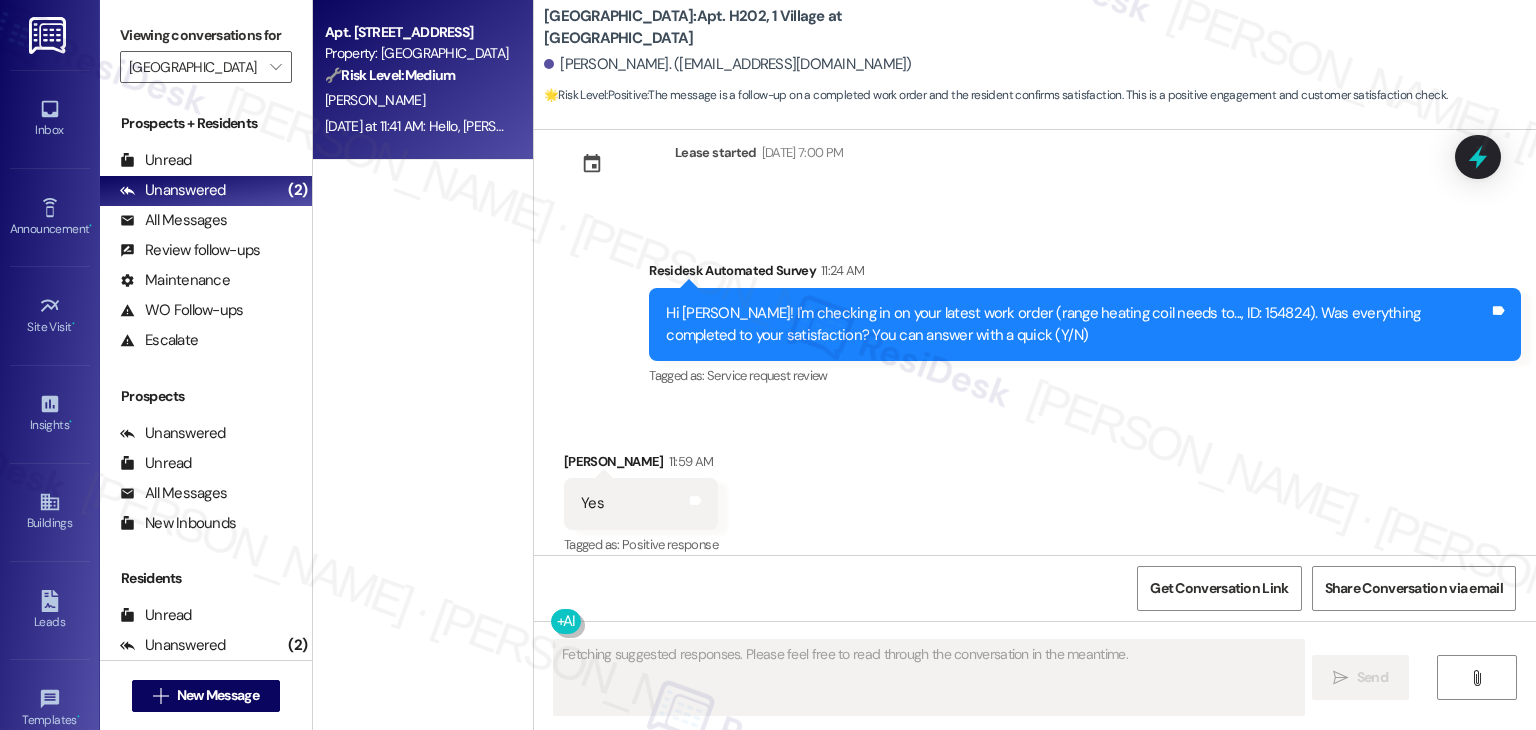 click on "Yesterday at 11:41 AM: Hello, Mrs Hotten this is Corey Jones I'm still patiently waiting for maintenance to come look at the dishwasher? Yesterday at 11:41 AM: Hello, Mrs Hotten this is Corey Jones I'm still patiently waiting for maintenance to come look at the dishwasher?" at bounding box center [727, 126] 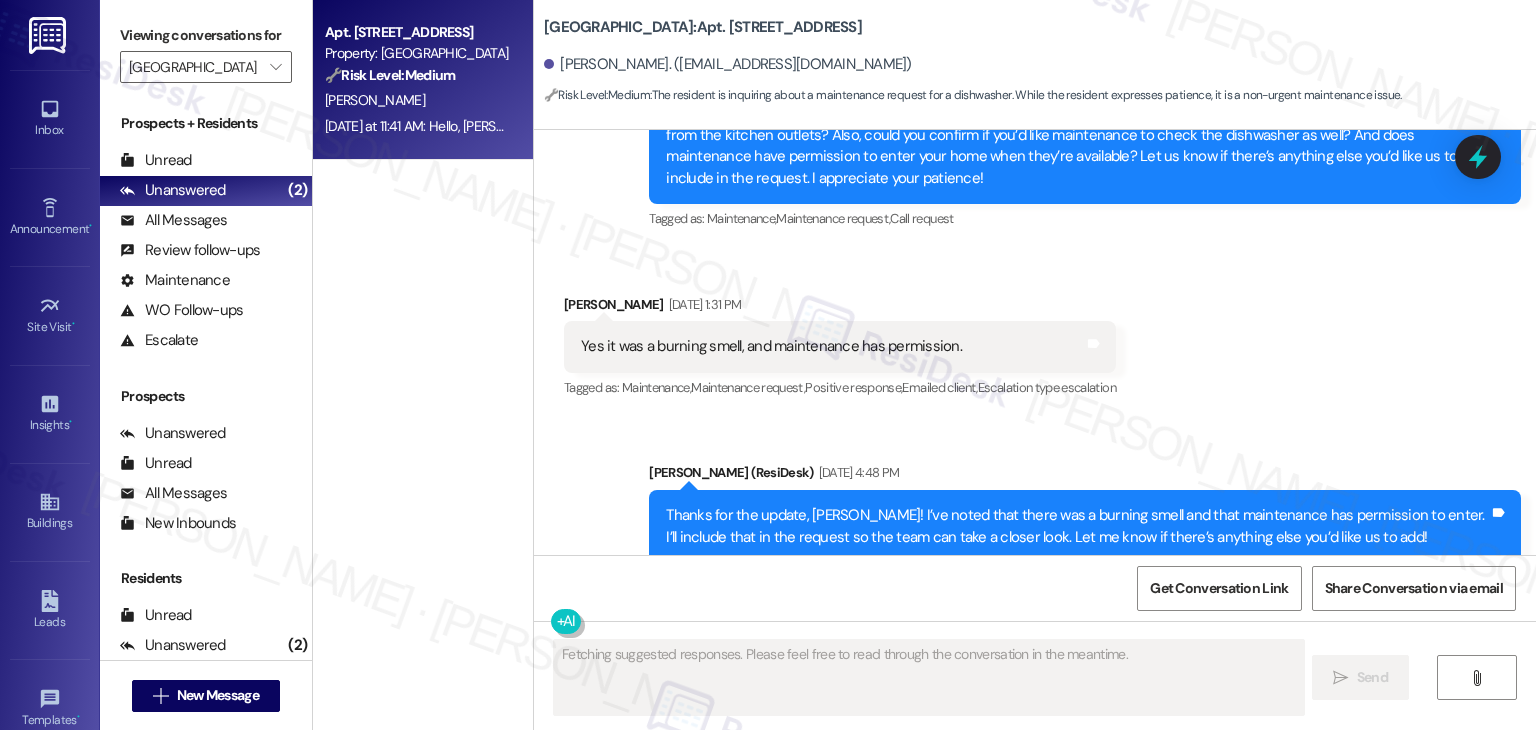 scroll, scrollTop: 33001, scrollLeft: 0, axis: vertical 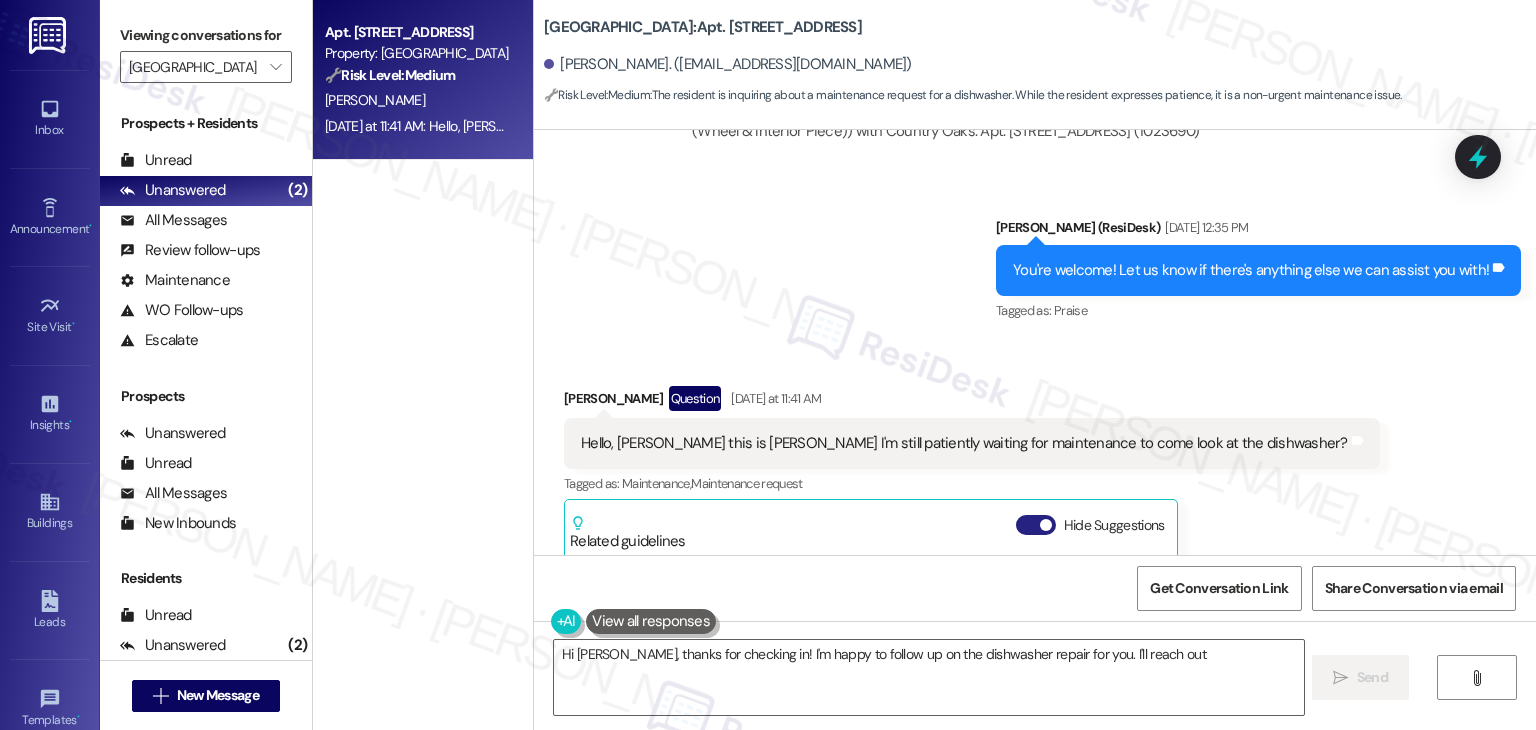 click on "Hide Suggestions" at bounding box center (1036, 525) 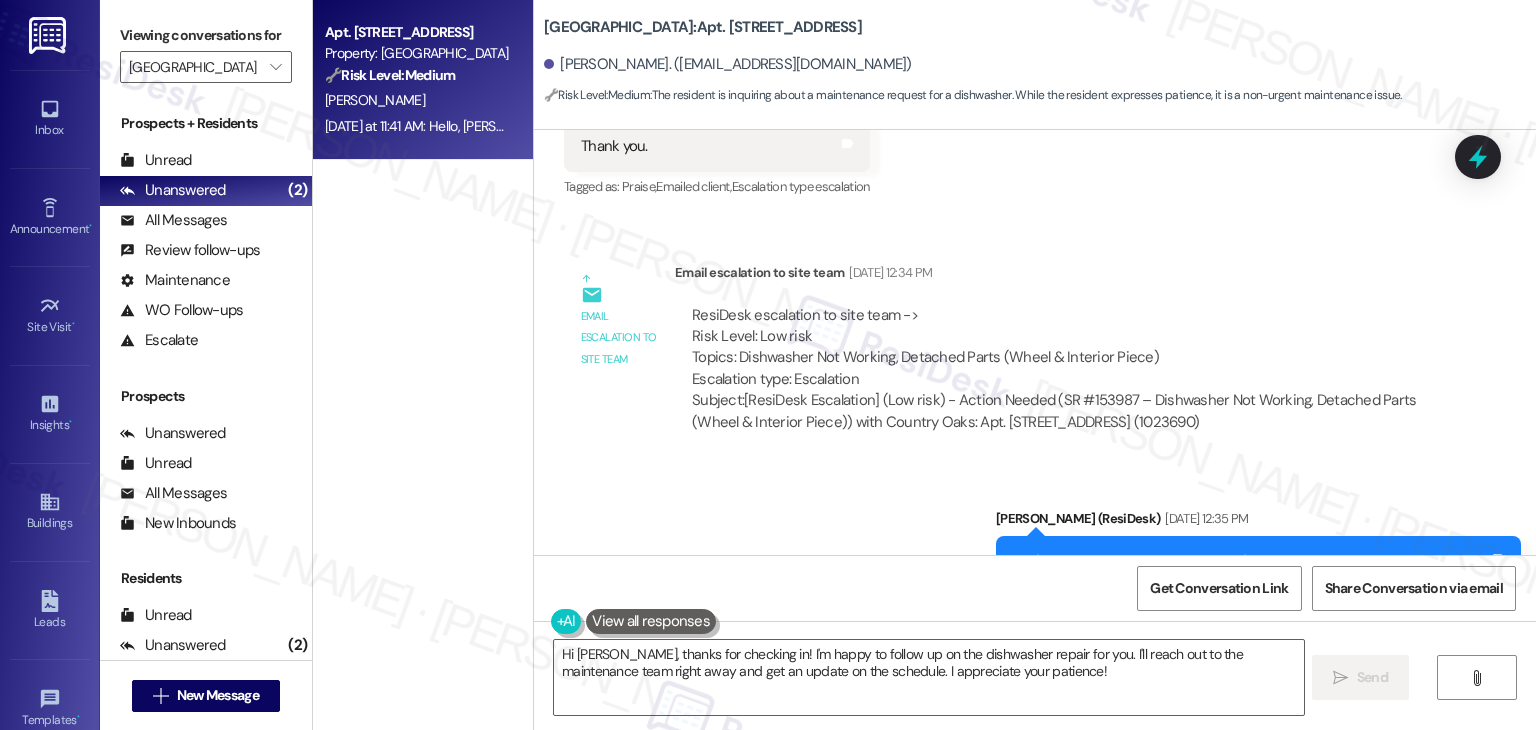 scroll, scrollTop: 32510, scrollLeft: 0, axis: vertical 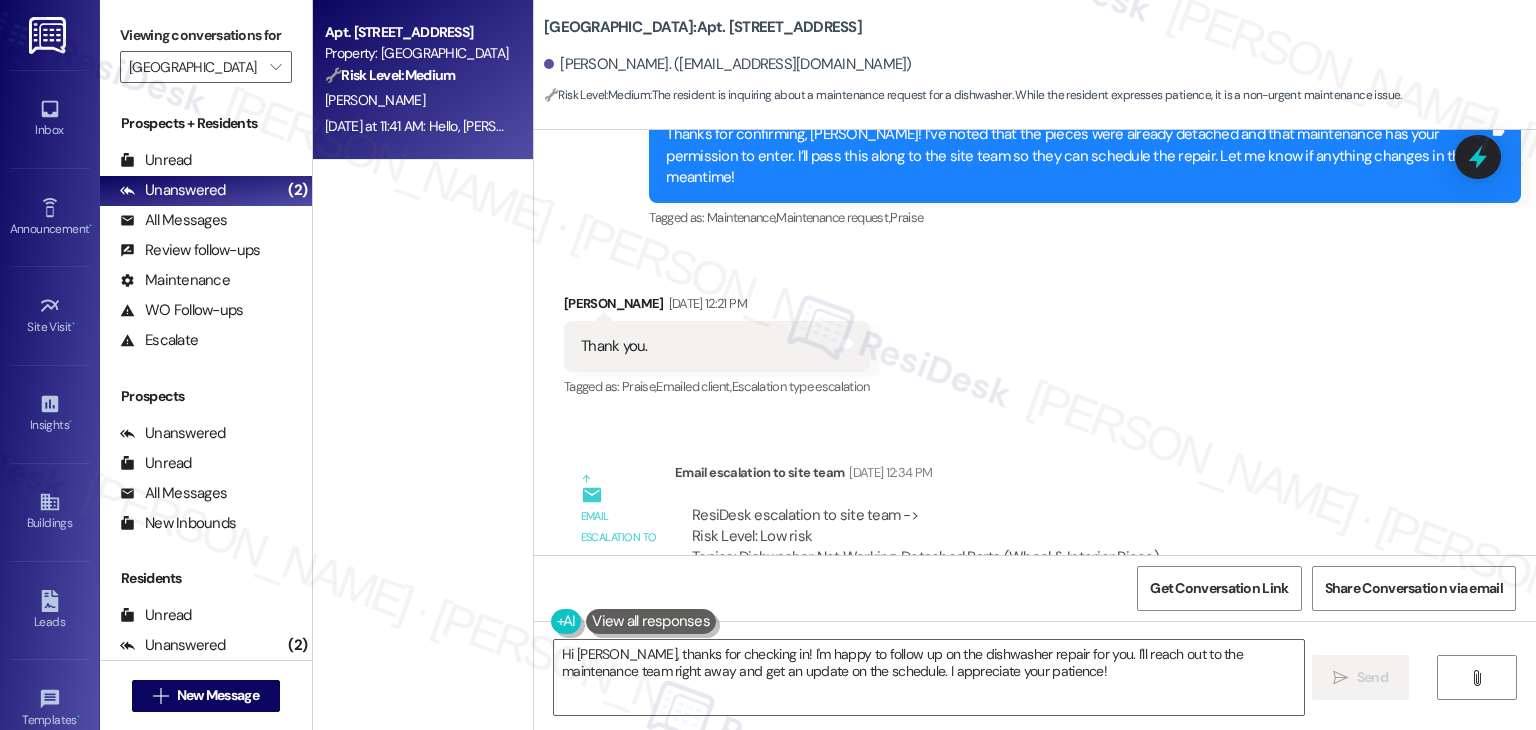 click on "Sent via SMS Dottie  (ResiDesk) Jul 10, 2025 at 12:35 PM You're welcome! Let us know if there's anything else we can assist you with! Tags and notes Tagged as:   Praise Click to highlight conversations about Praise" at bounding box center (1035, 747) 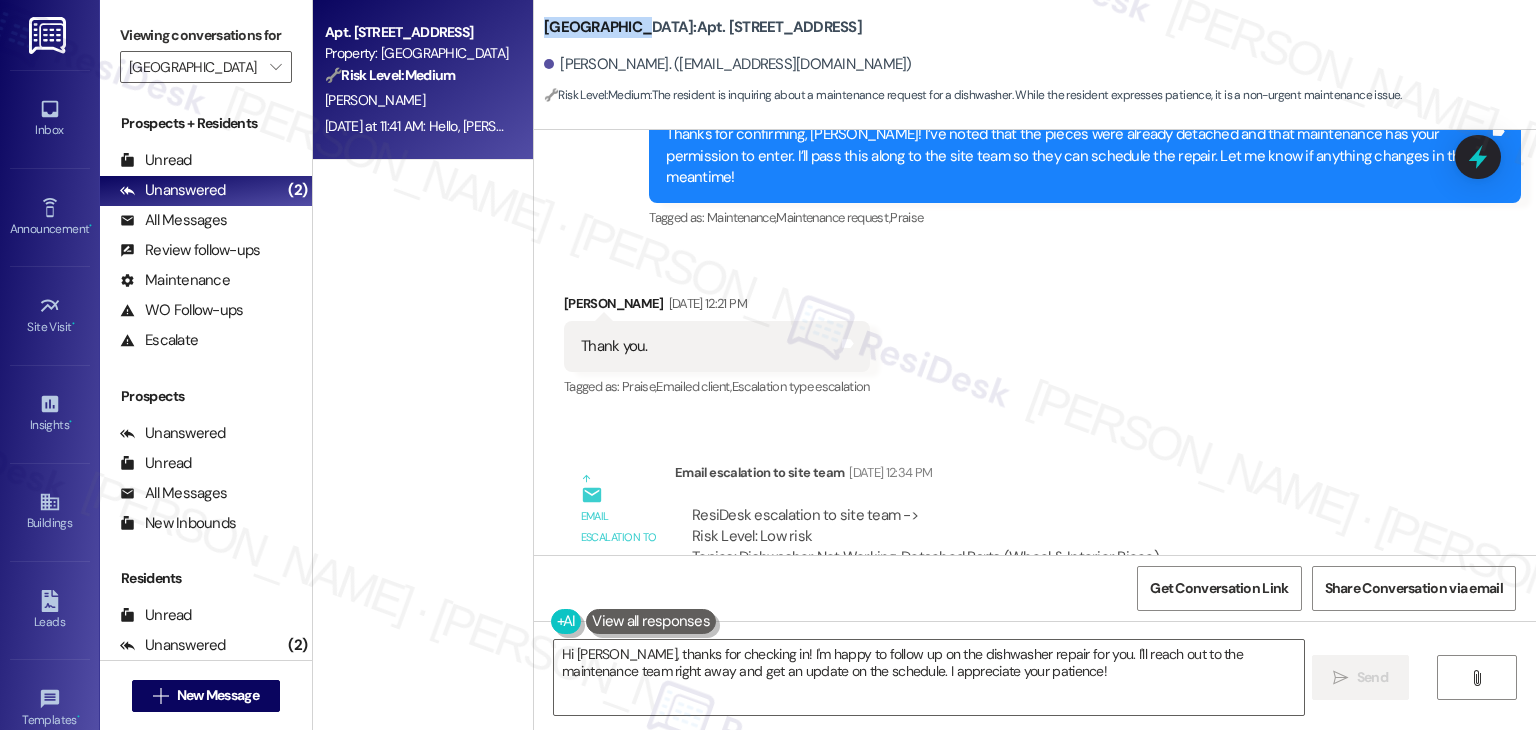 drag, startPoint x: 624, startPoint y: 29, endPoint x: 536, endPoint y: 26, distance: 88.051125 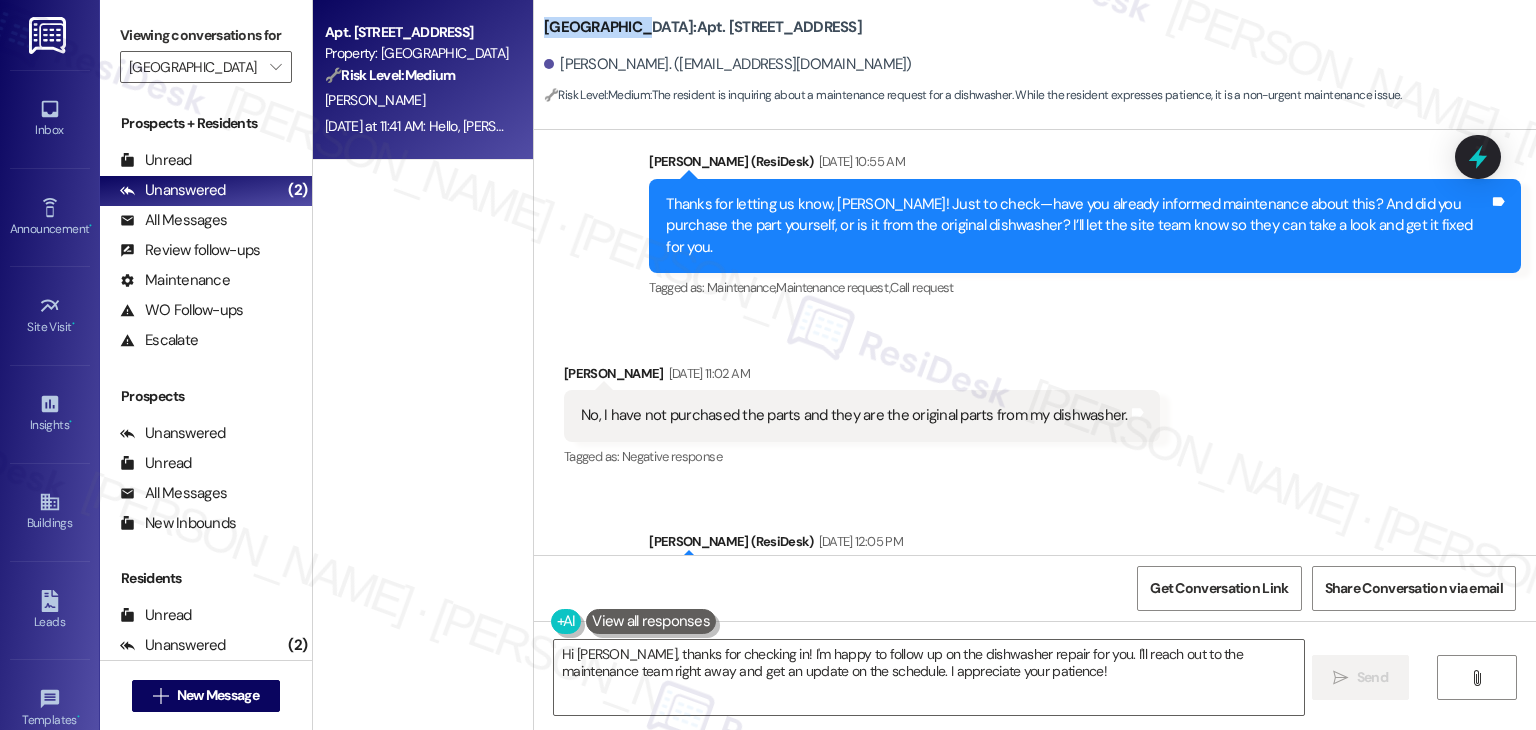 scroll, scrollTop: 30710, scrollLeft: 0, axis: vertical 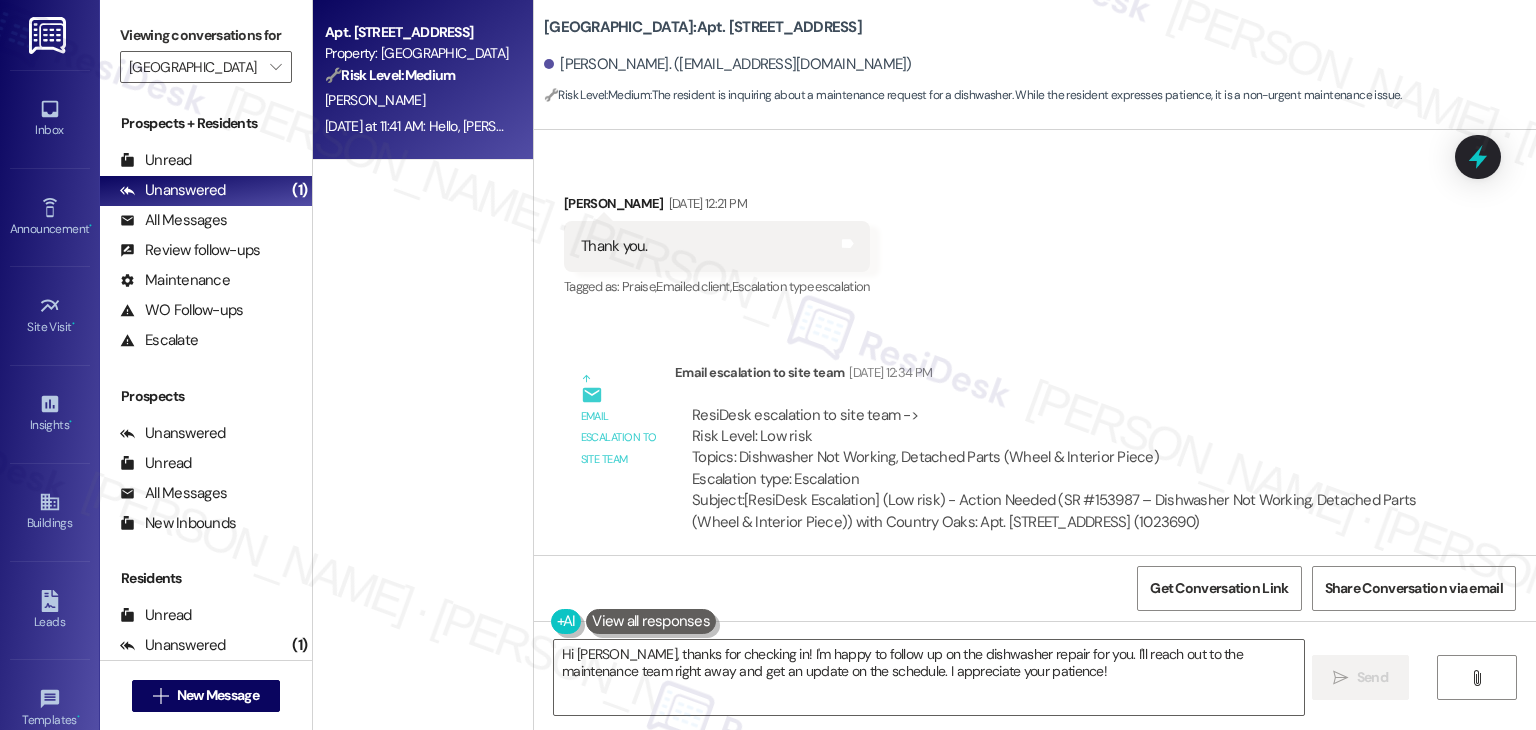 click on "Sent via SMS Dottie  (ResiDesk) Jul 10, 2025 at 12:35 PM You're welcome! Let us know if there's anything else we can assist you with! Tags and notes Tagged as:   Praise Click to highlight conversations about Praise" at bounding box center [1035, 647] 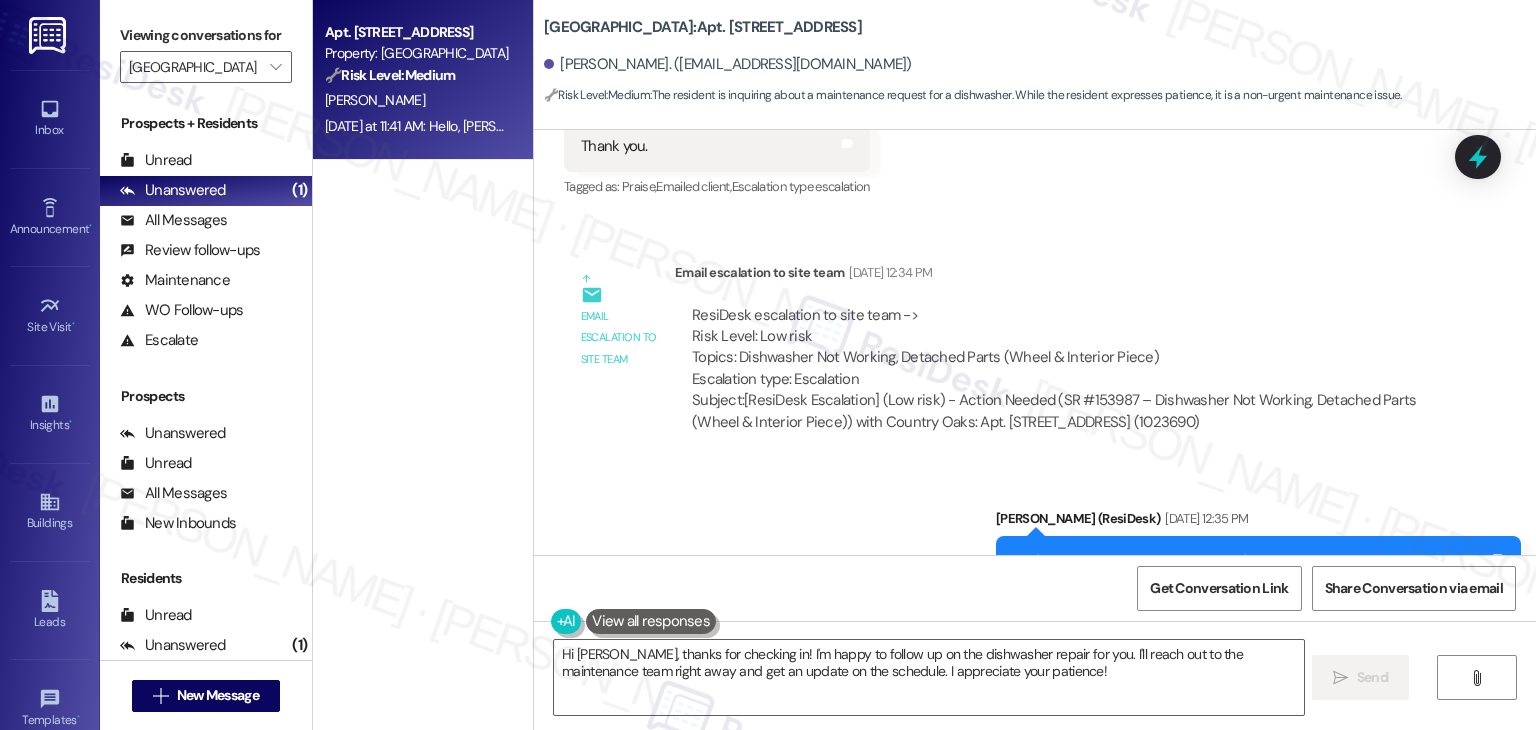 click on "Received via SMS Corey Jones Question Yesterday at 11:41 AM Hello, Mrs Hotten this is Corey Jones I'm still patiently waiting for maintenance to come look at the dishwasher? Tags and notes Tagged as:   Maintenance ,  Click to highlight conversations about Maintenance Maintenance request Click to highlight conversations about Maintenance request  Related guidelines Show suggestions" at bounding box center (1035, 748) 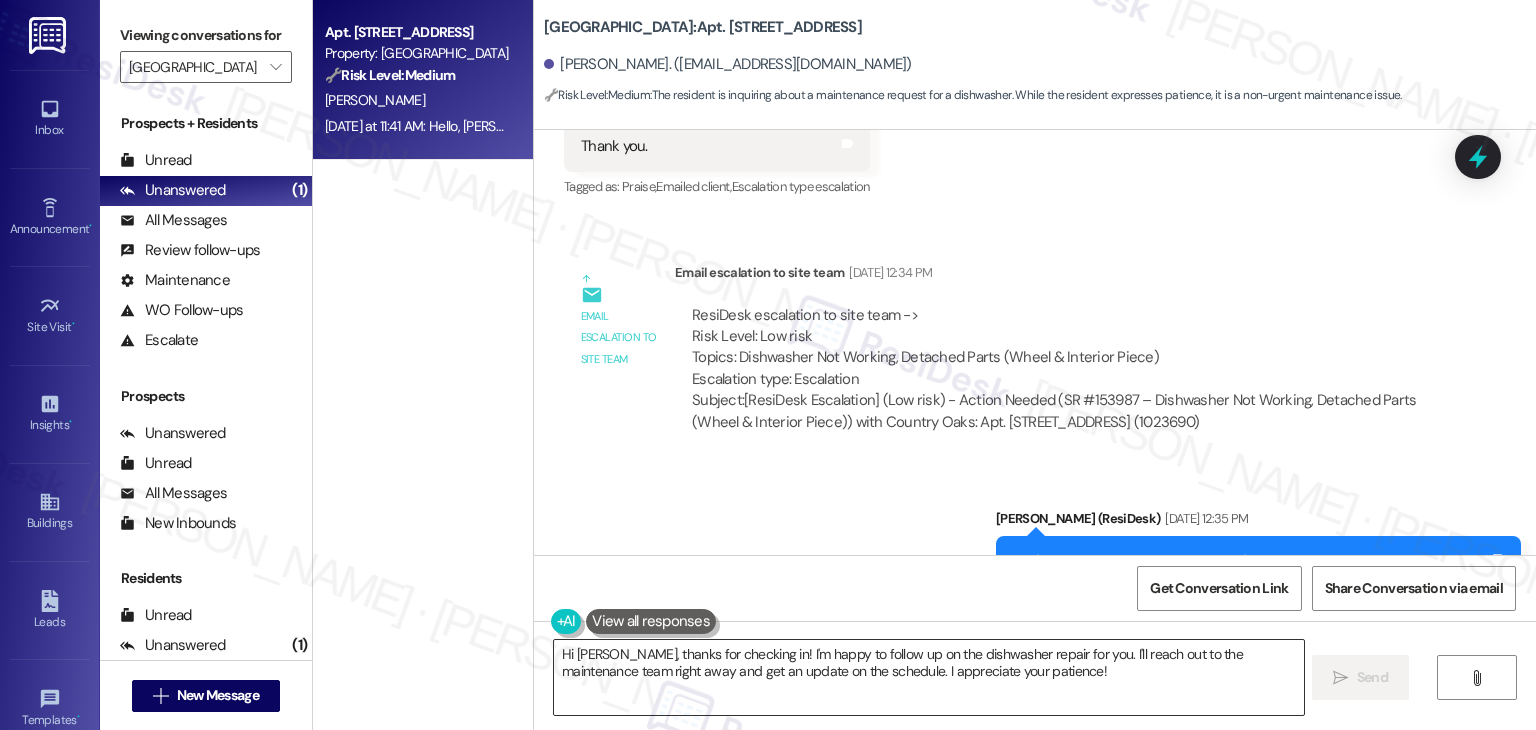 click on "Hi Corey, thanks for checking in! I'm happy to follow up on the dishwasher repair for you. I'll reach out to the maintenance team right away and get an update on the schedule. I appreciate your patience!" at bounding box center [928, 677] 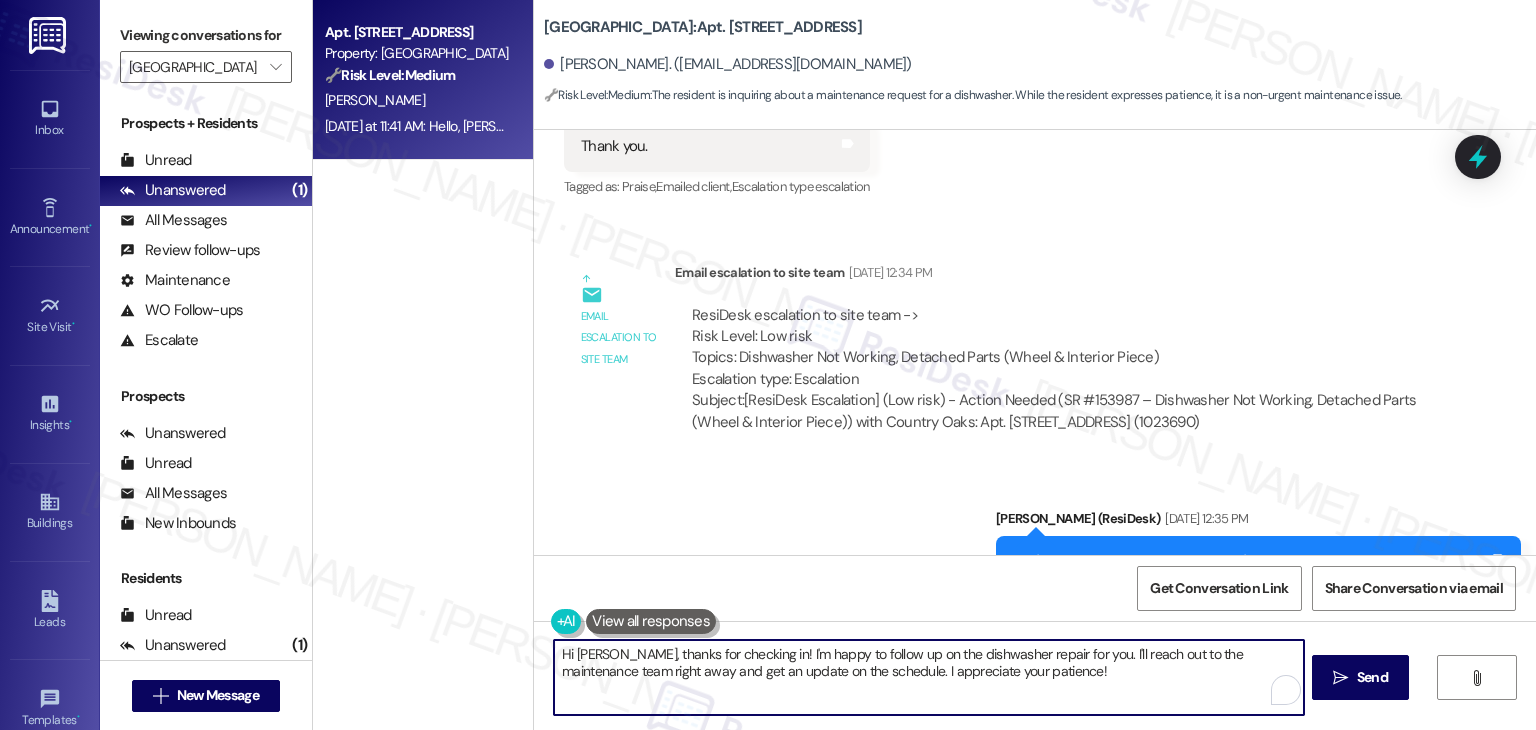 paste on "and I’m sorry for the delay. I’ll follow up with the site team to check on the status of your dishwasher work order. I appreciate your continued patience and will update you as soon as I hear back" 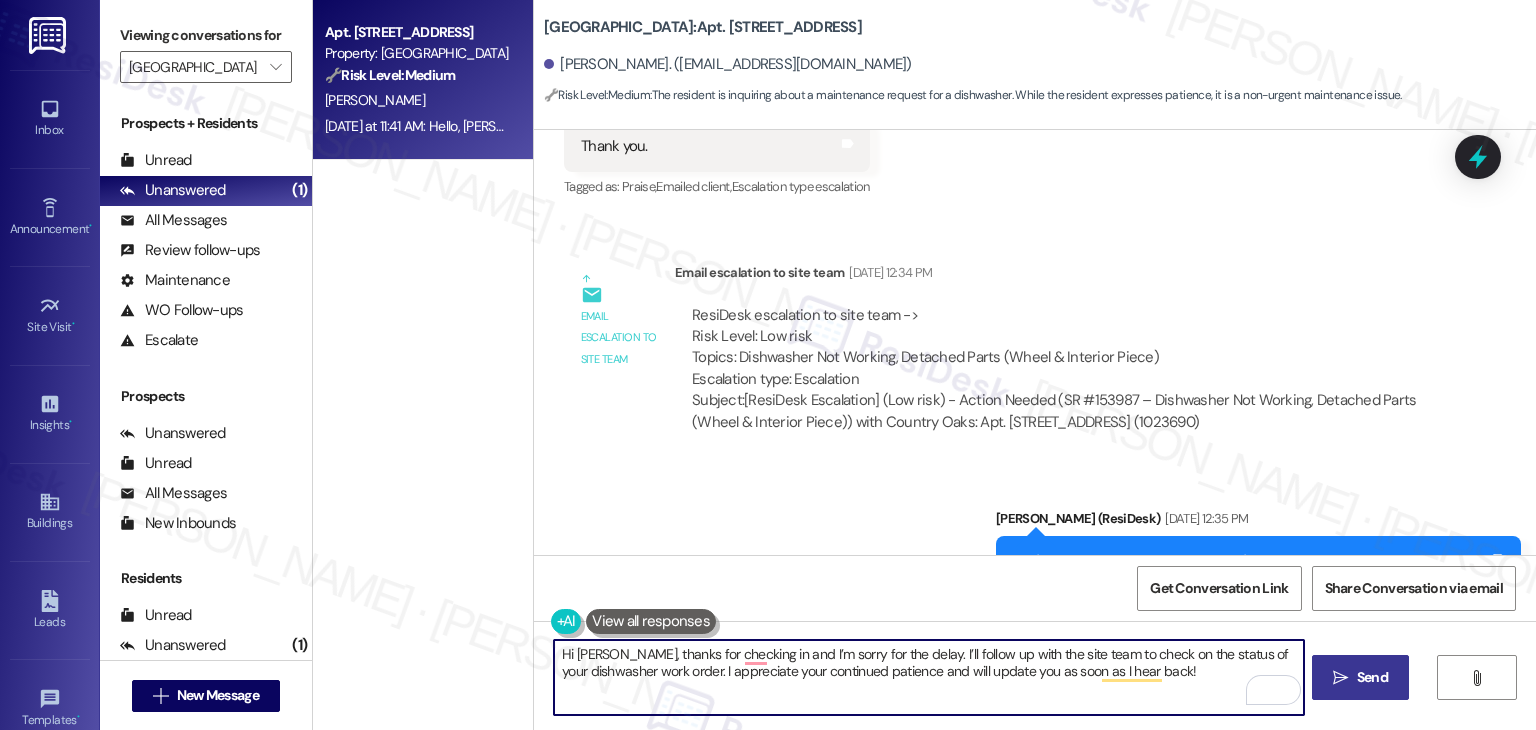 type on "Hi Corey, thanks for checking in and I’m sorry for the delay. I’ll follow up with the site team to check on the status of your dishwasher work order. I appreciate your continued patience and will update you as soon as I hear back!" 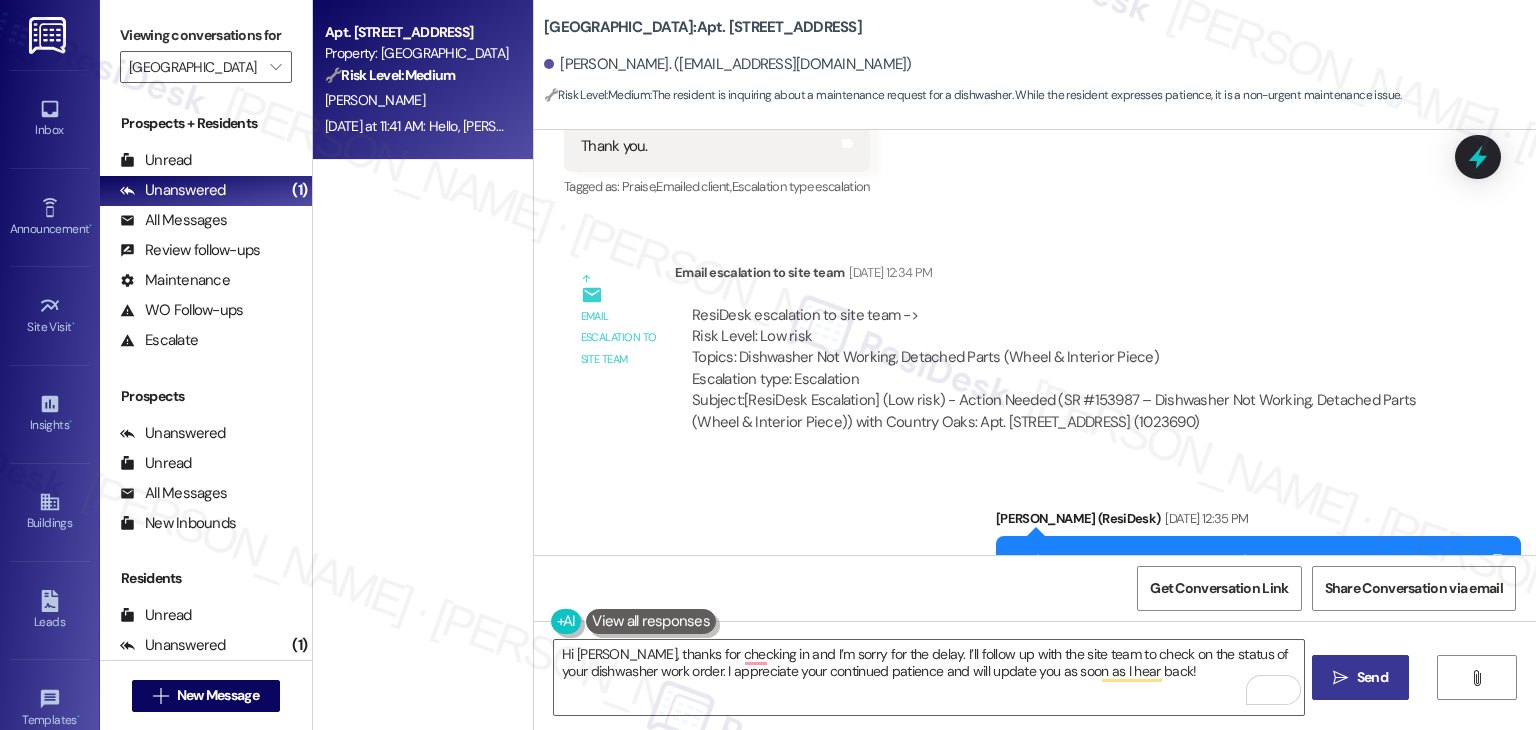 click on "Send" at bounding box center (1372, 677) 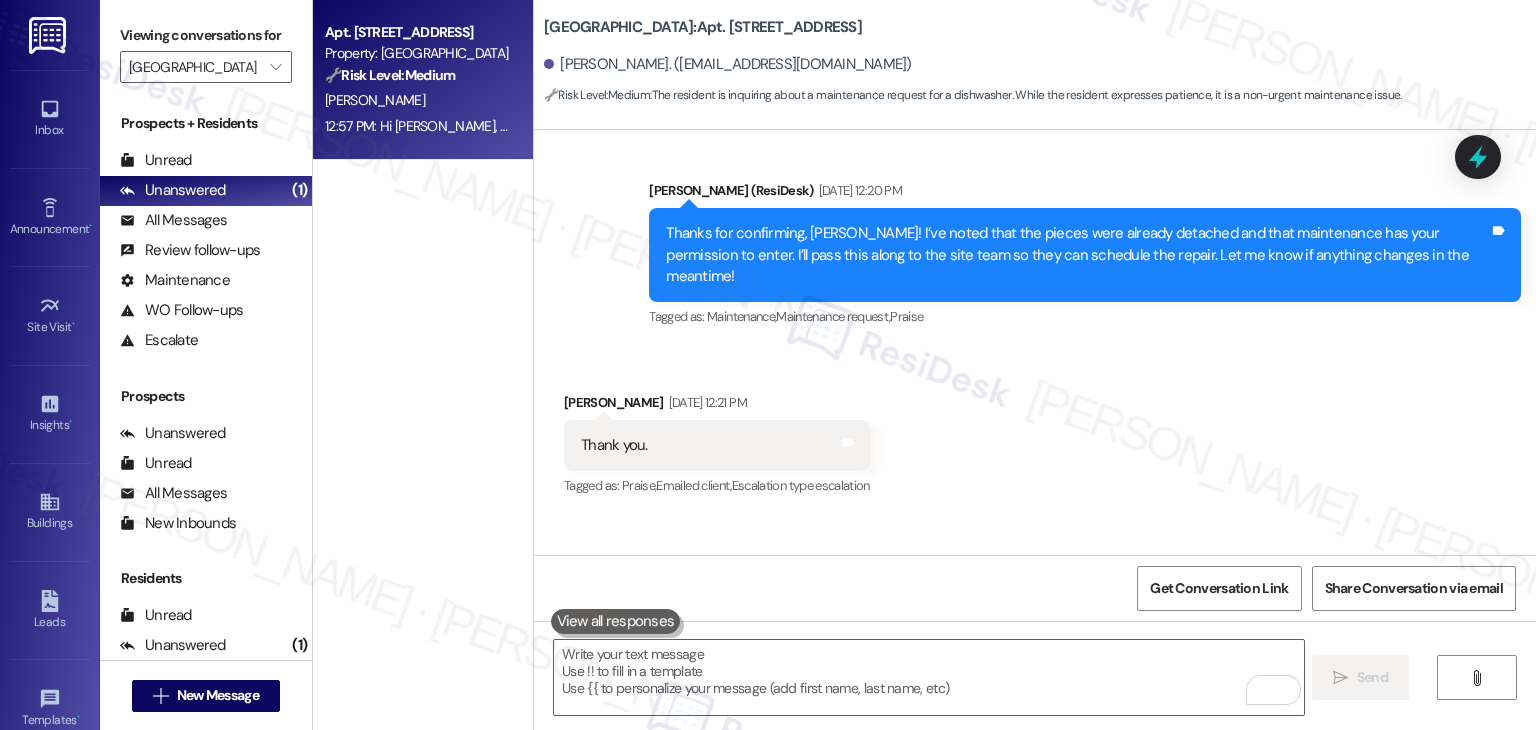 scroll, scrollTop: 32709, scrollLeft: 0, axis: vertical 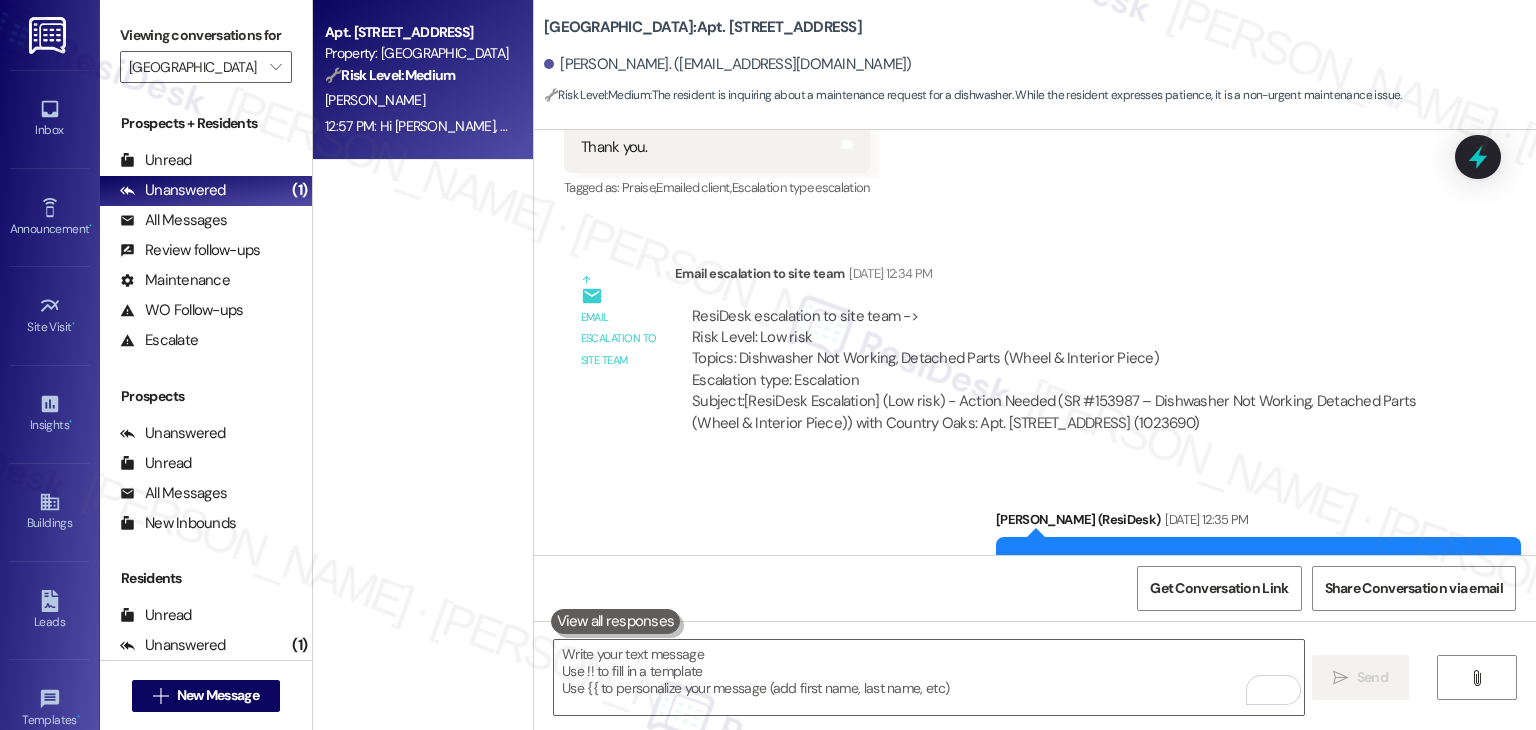 click on "Received via SMS Corey Jones Question Yesterday at 11:41 AM Hello, Mrs Hotten this is Corey Jones I'm still patiently waiting for maintenance to come look at the dishwasher? Tags and notes Tagged as:   Maintenance ,  Click to highlight conversations about Maintenance Maintenance request Click to highlight conversations about Maintenance request  Related guidelines Show suggestions" at bounding box center (1035, 749) 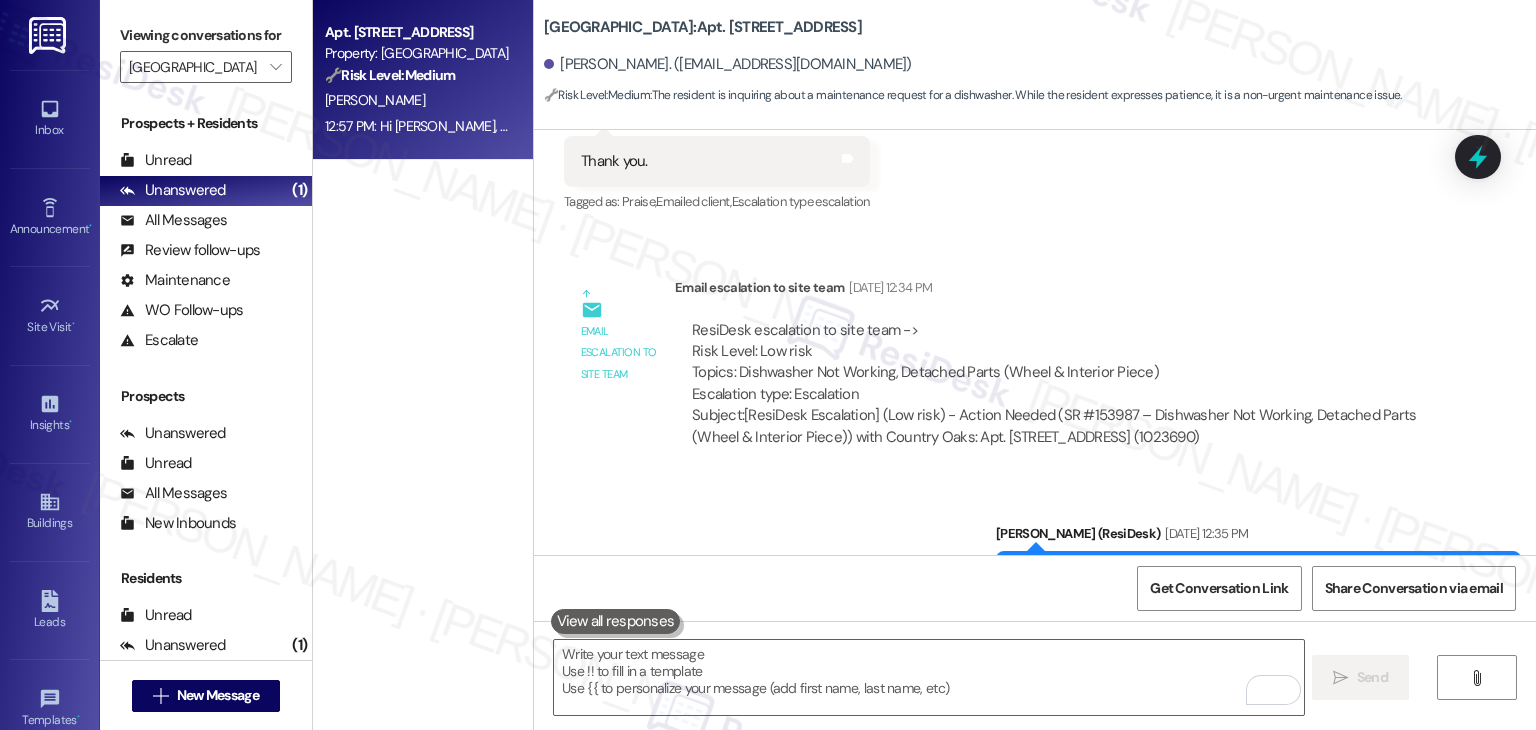 scroll, scrollTop: 32871, scrollLeft: 0, axis: vertical 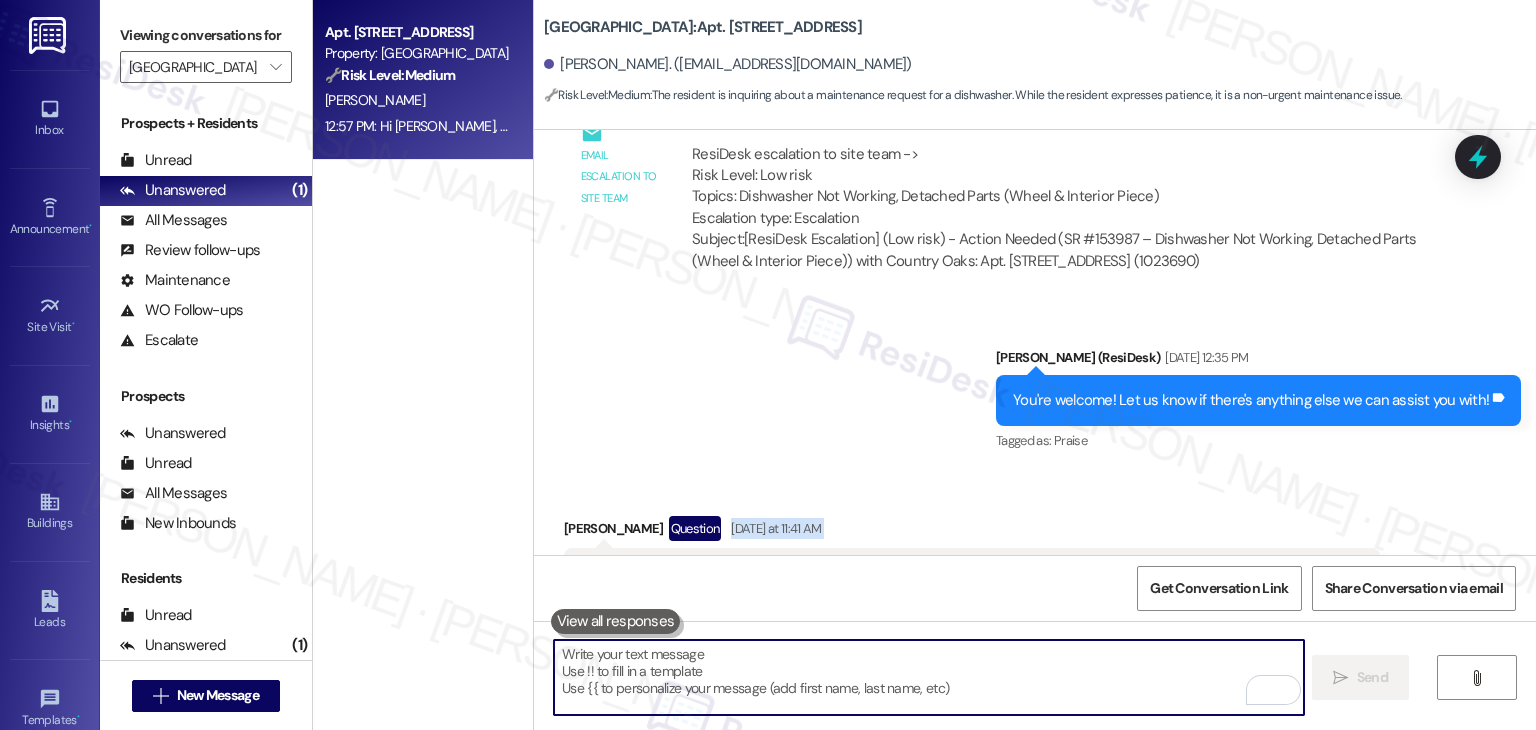 click at bounding box center [928, 677] 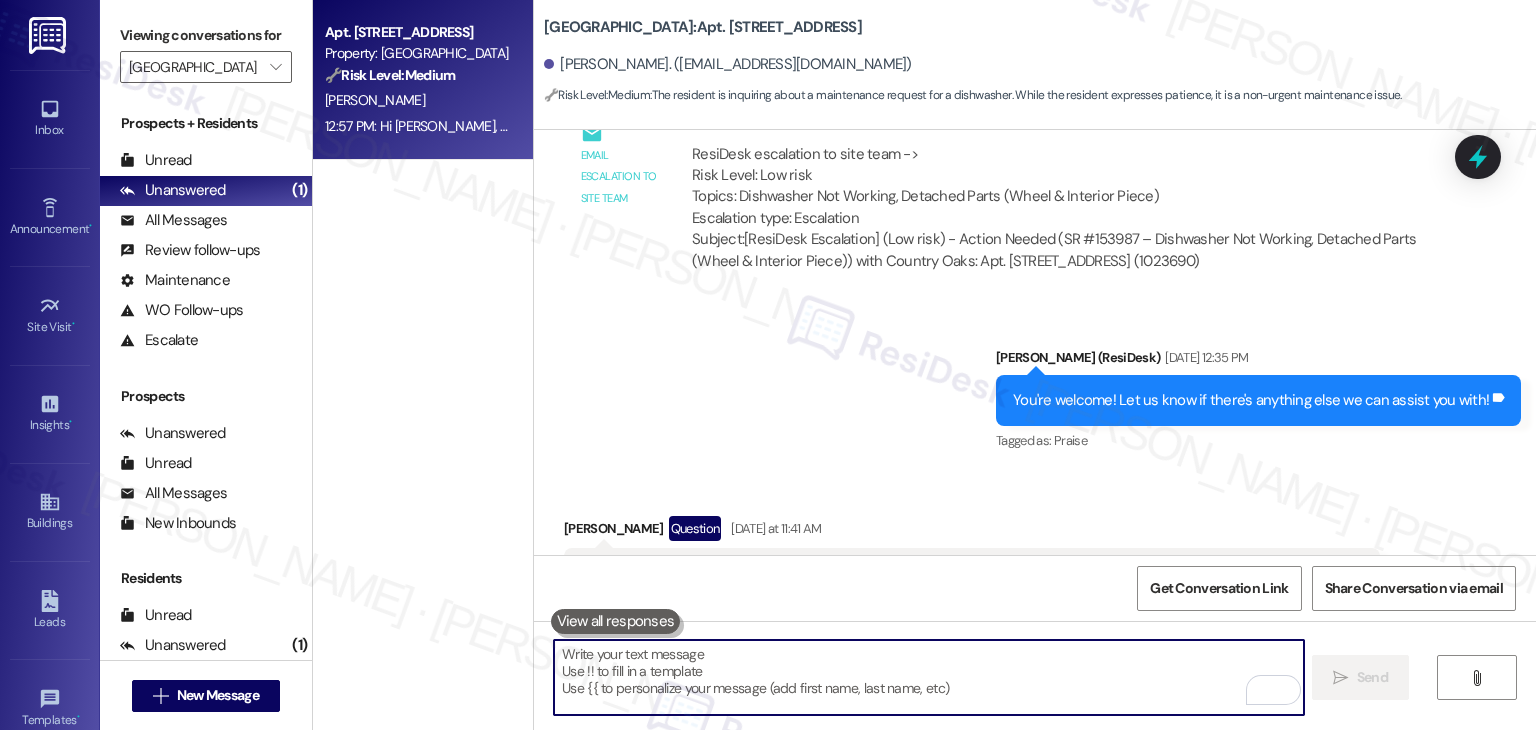 paste on "Pending Dishwasher Repair" 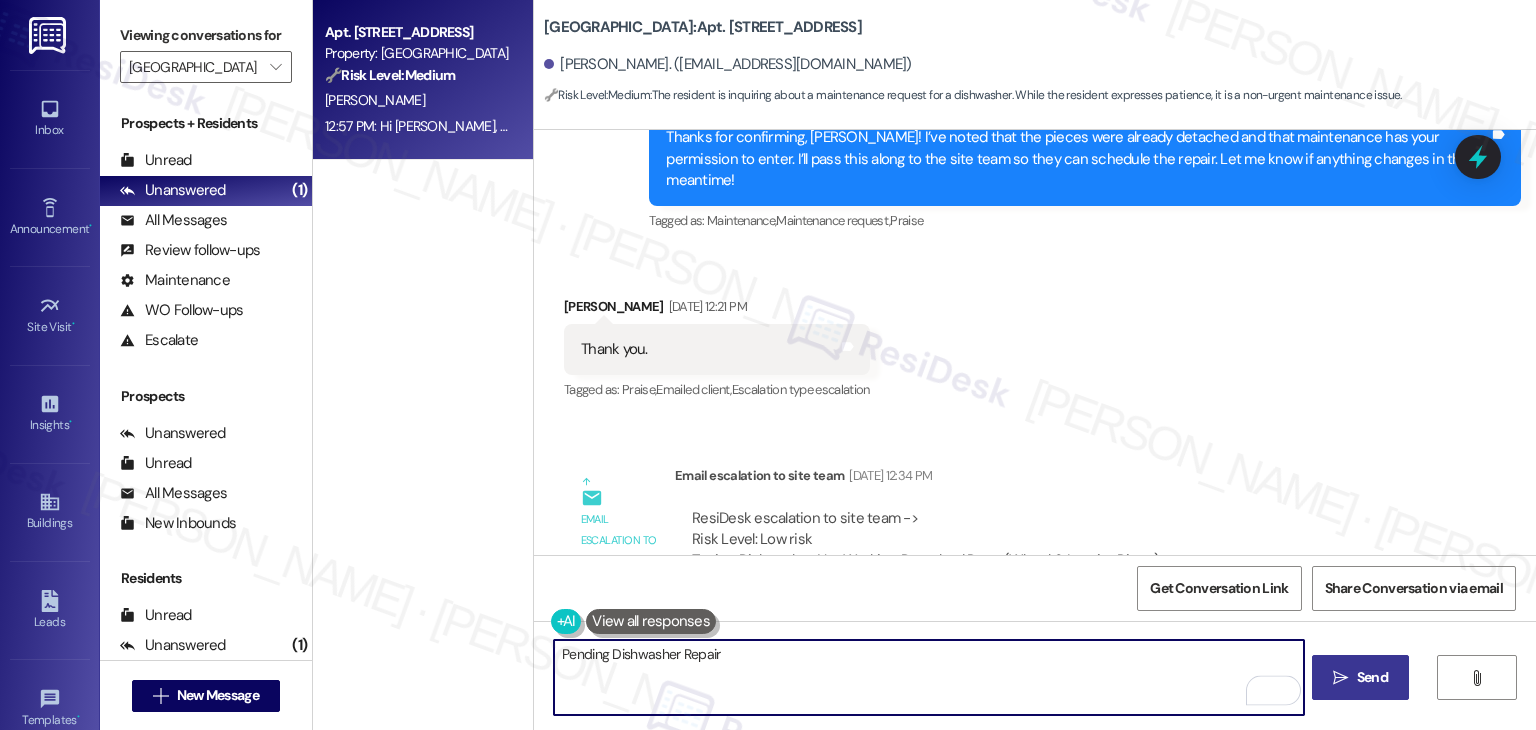 scroll, scrollTop: 32472, scrollLeft: 0, axis: vertical 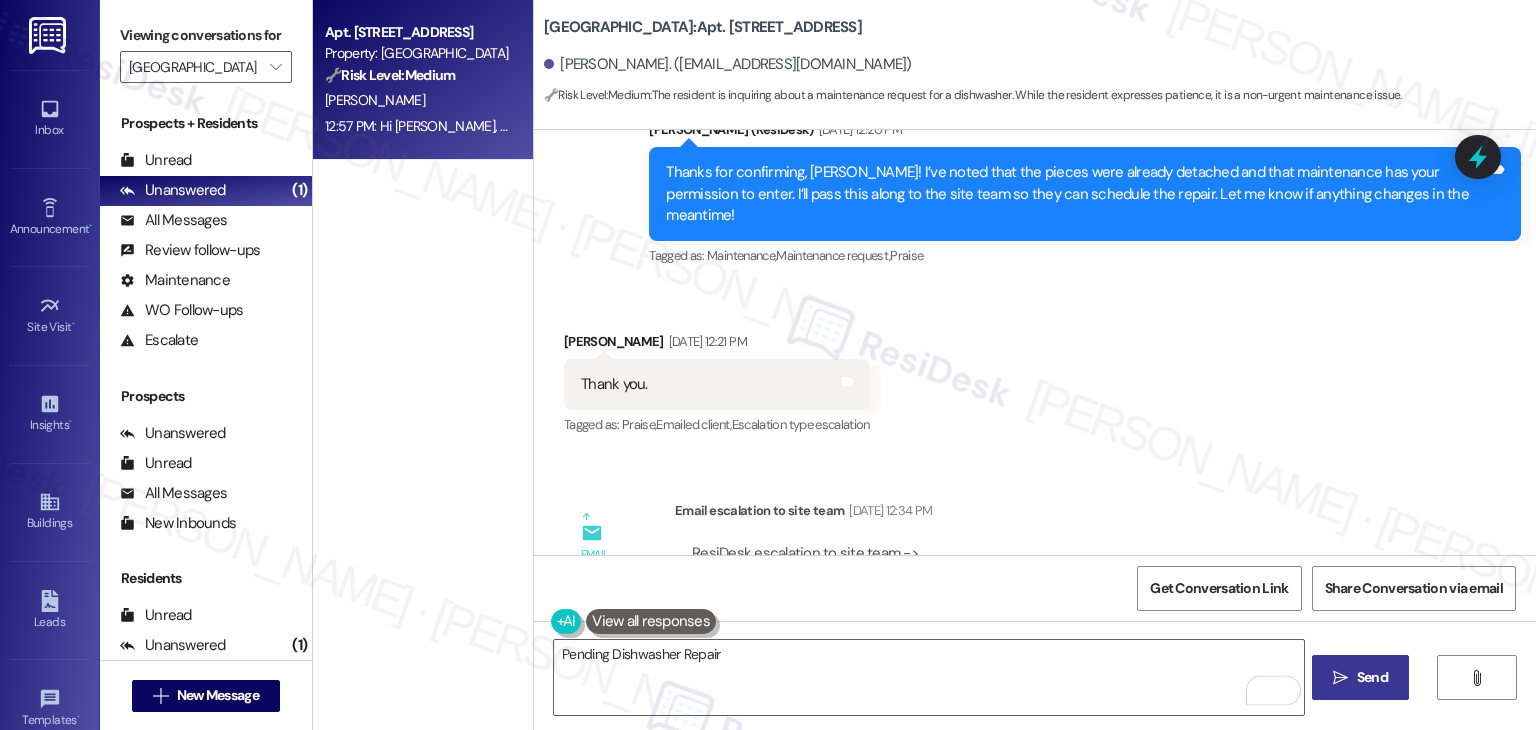 drag, startPoint x: 1116, startPoint y: 329, endPoint x: 1040, endPoint y: 330, distance: 76.00658 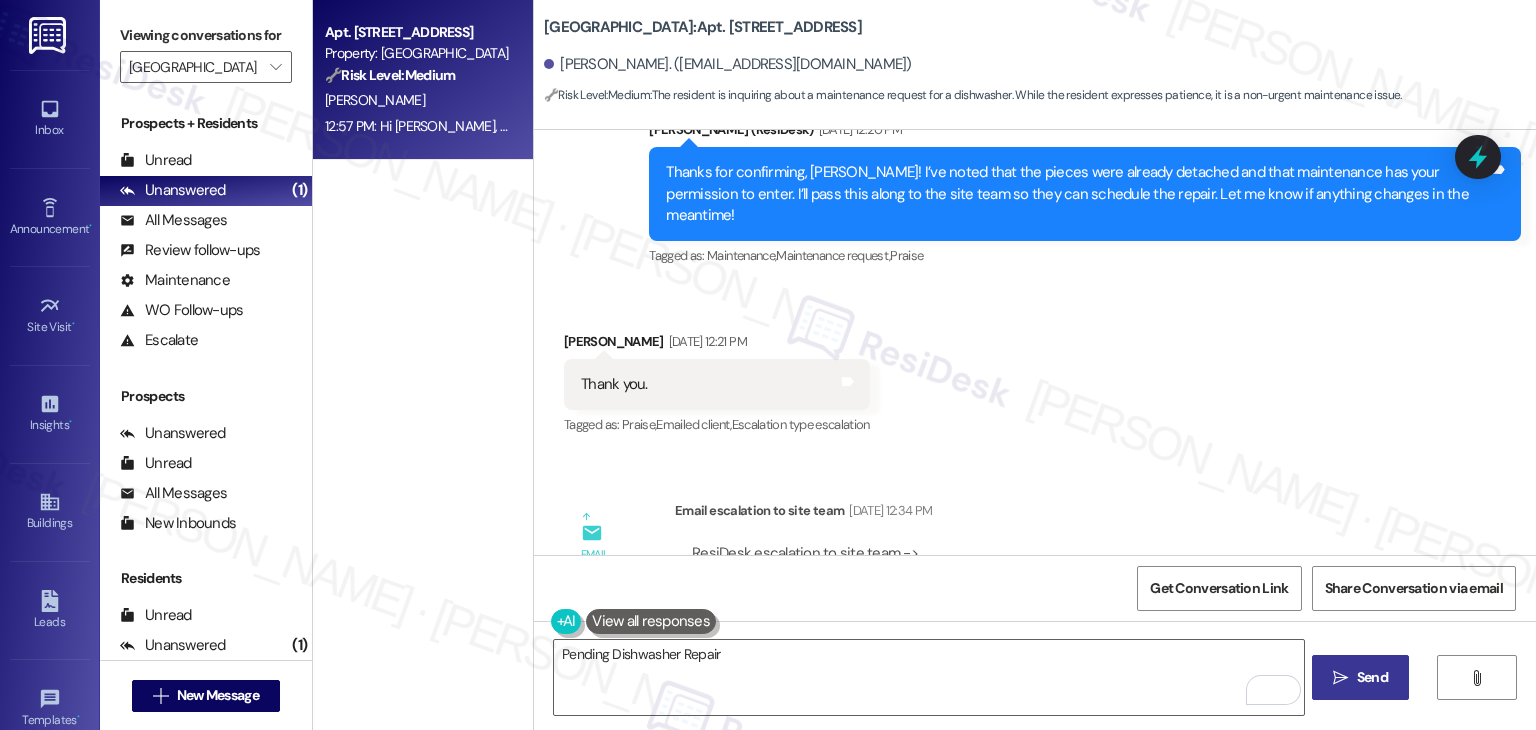 copy on "(SR #153987" 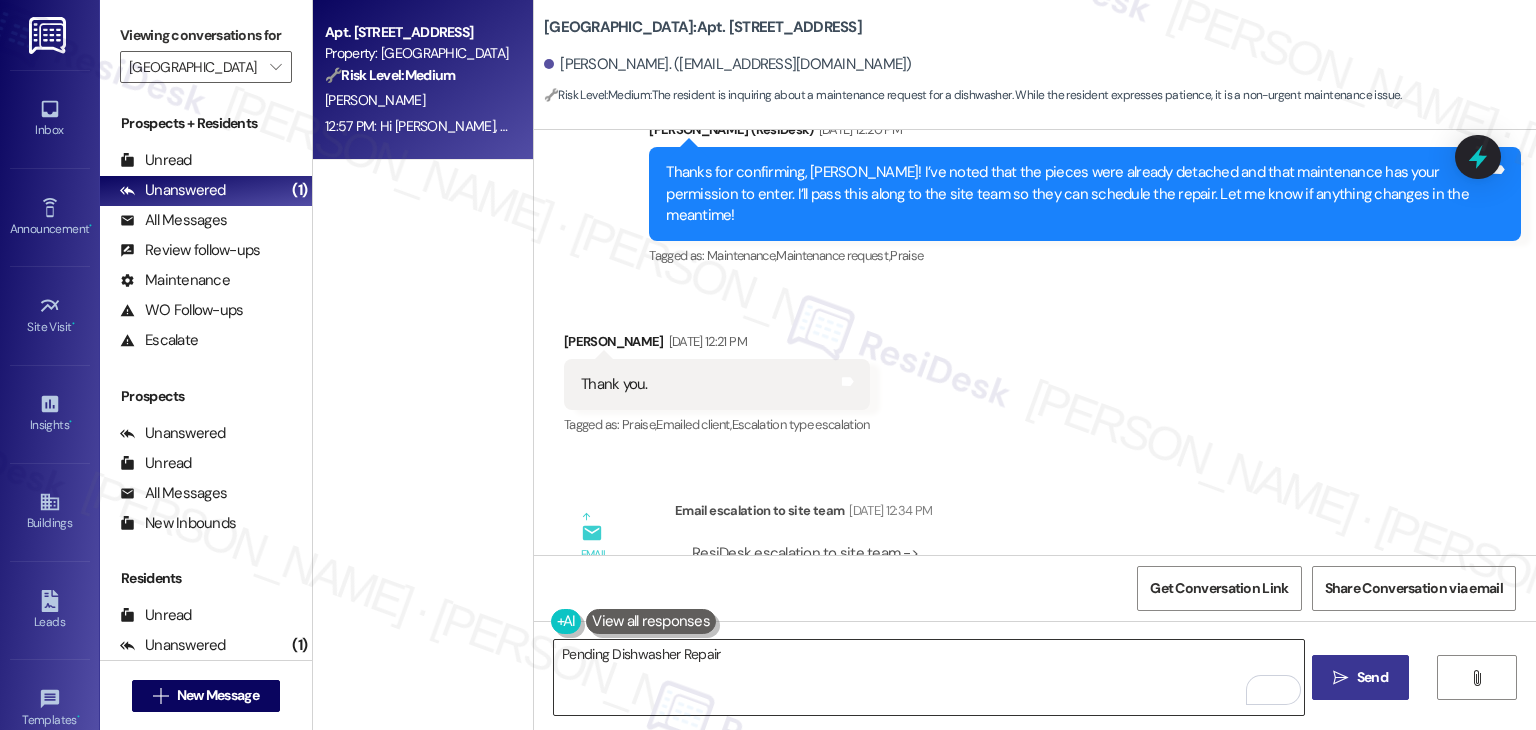 click on "Pending Dishwasher Repair" at bounding box center (928, 677) 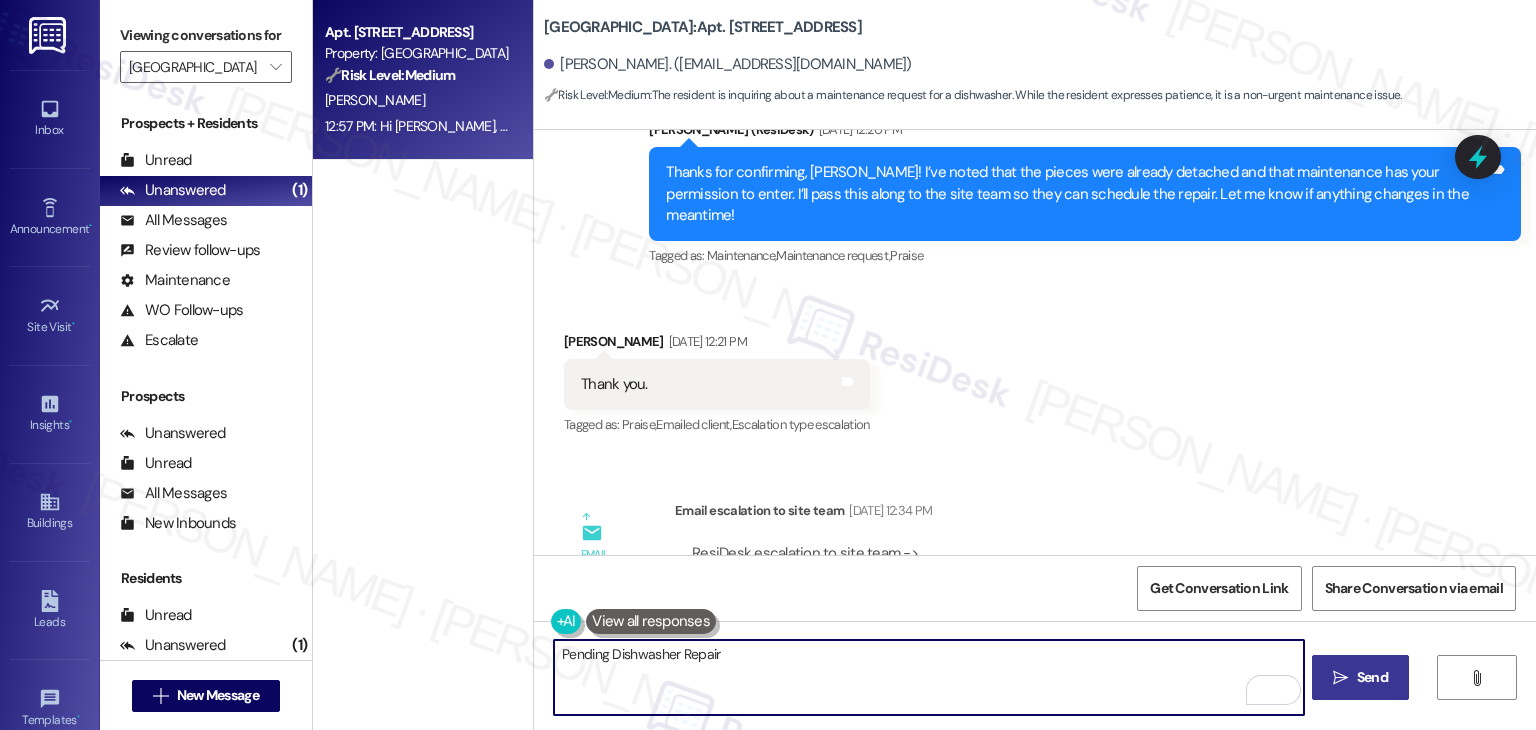 paste on "(SR #153987" 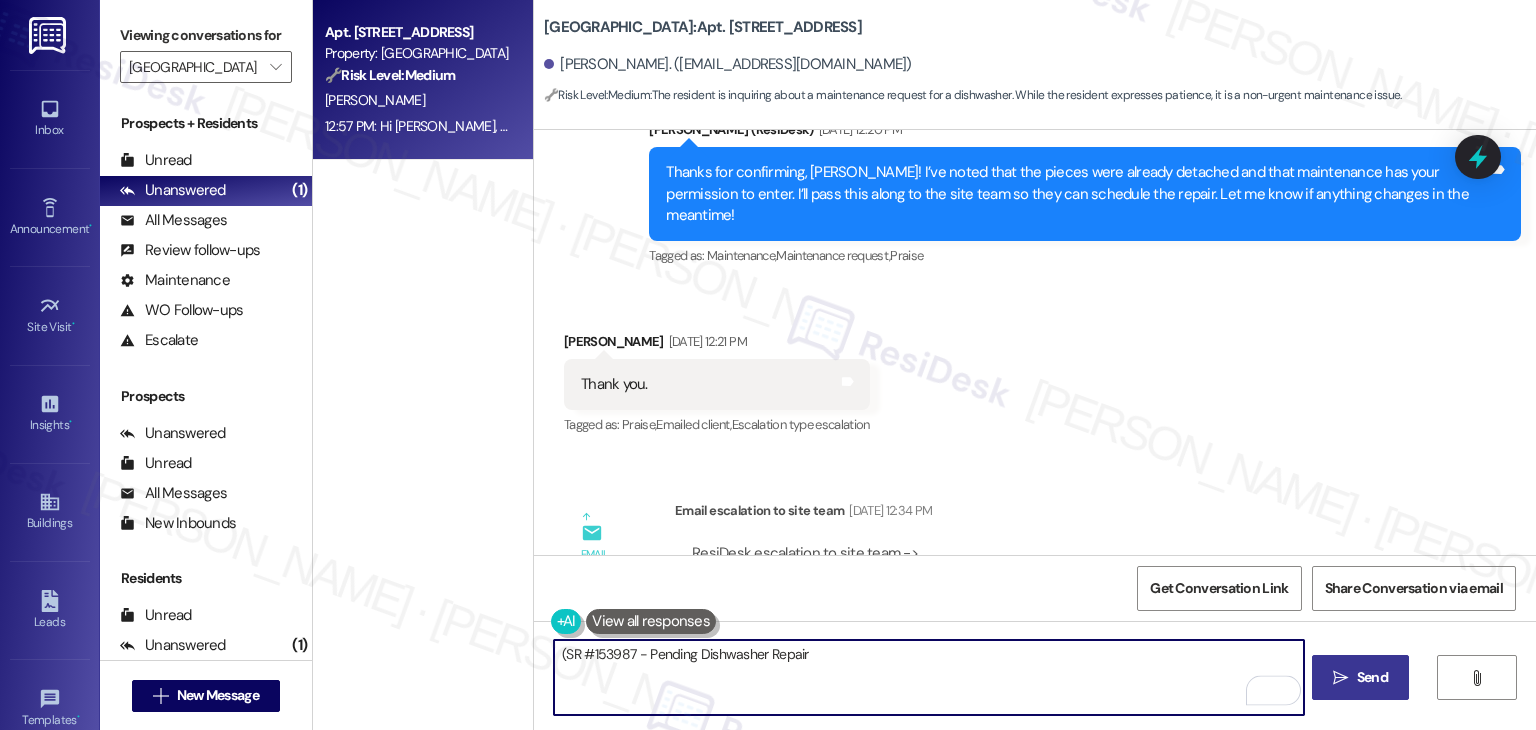 click on "(SR #153987 - Pending Dishwasher Repair" at bounding box center (928, 677) 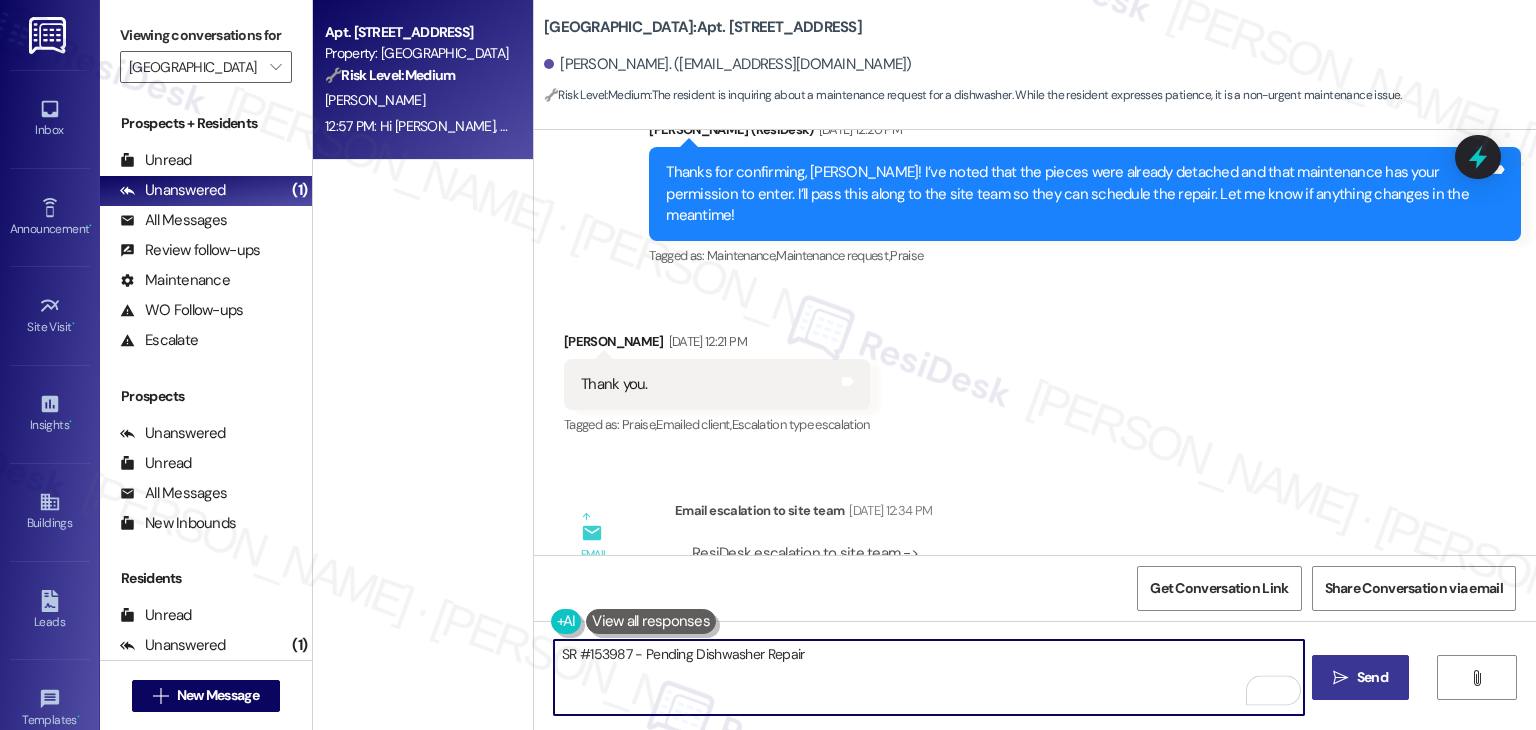 click on "SR #153987 - Pending Dishwasher Repair" at bounding box center [928, 677] 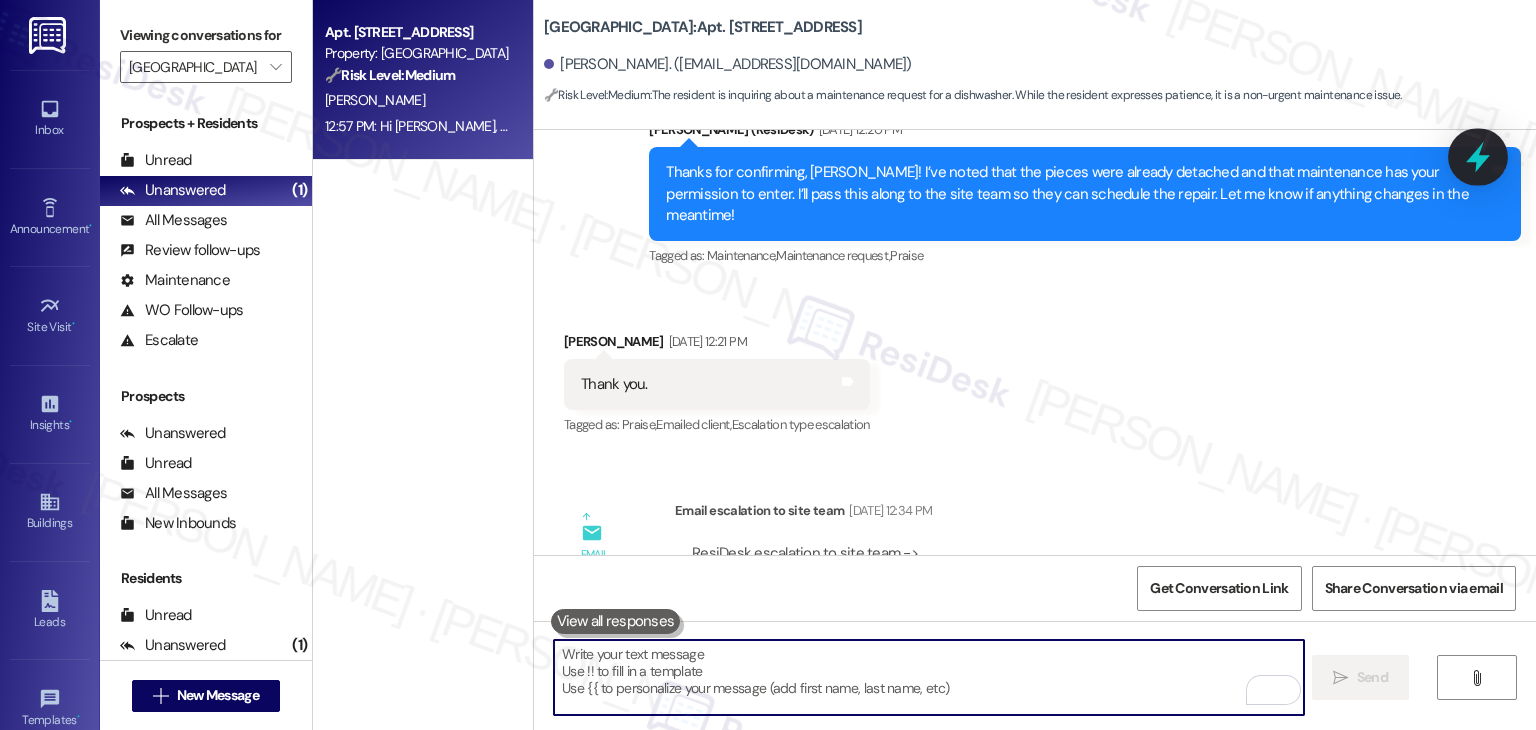 type 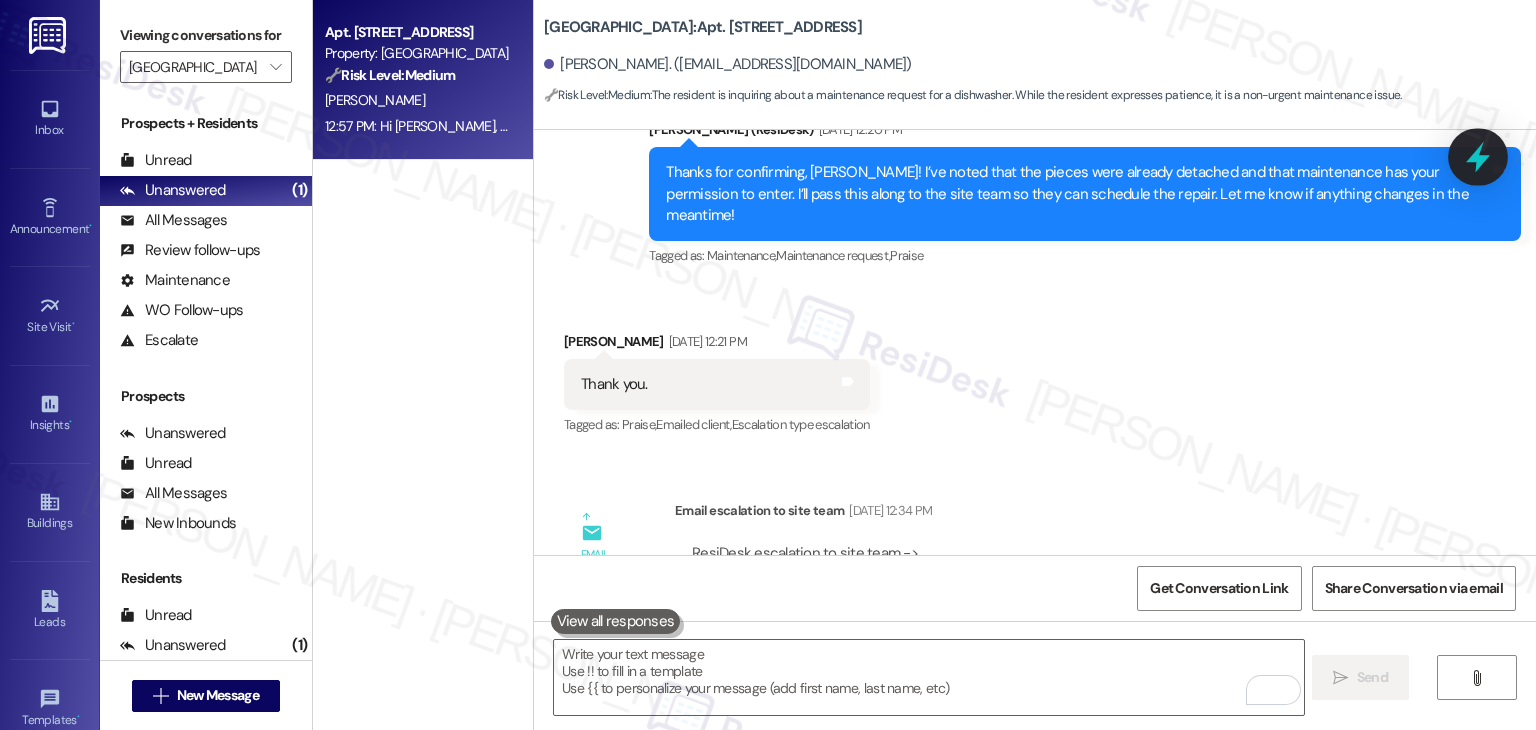 click 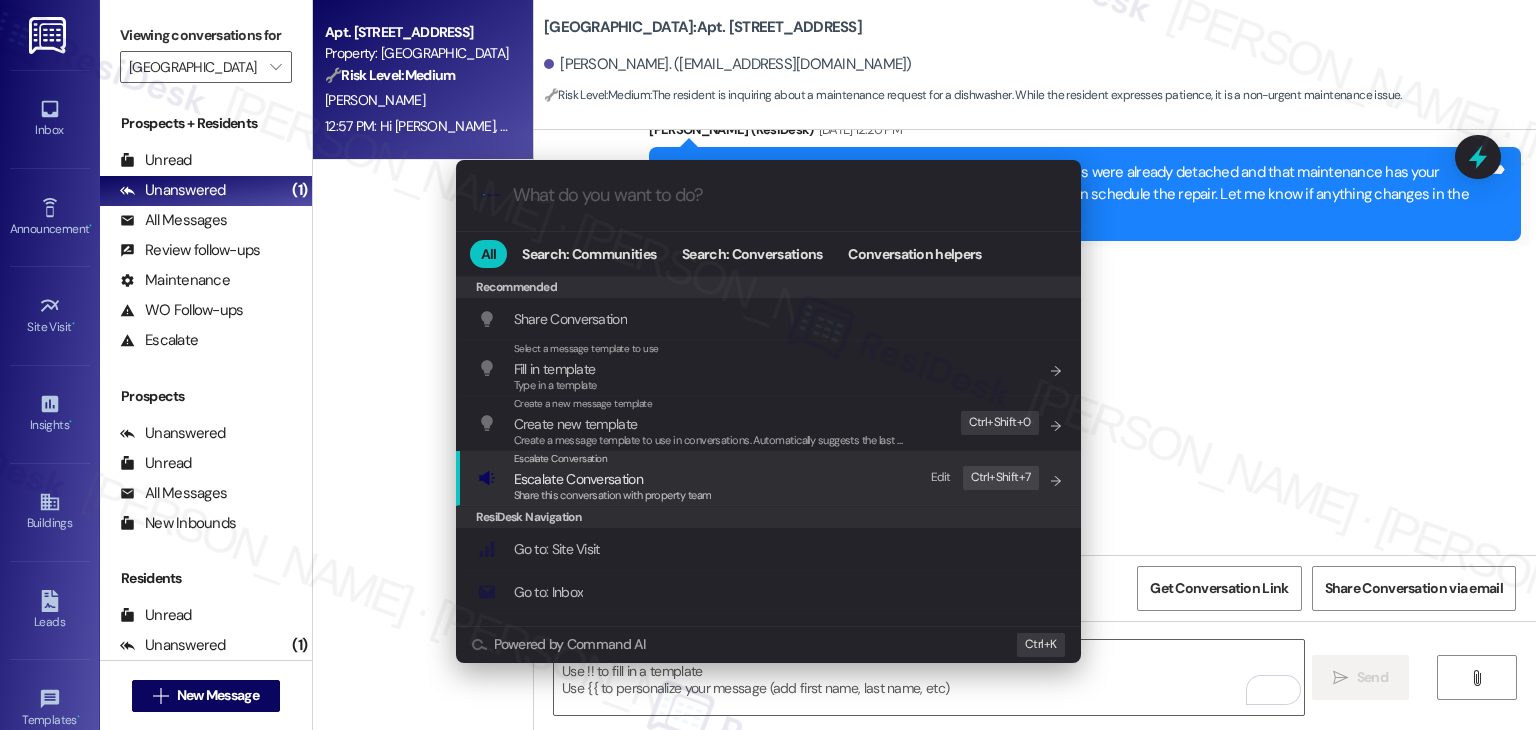 click on "Share this conversation with property team" at bounding box center (613, 496) 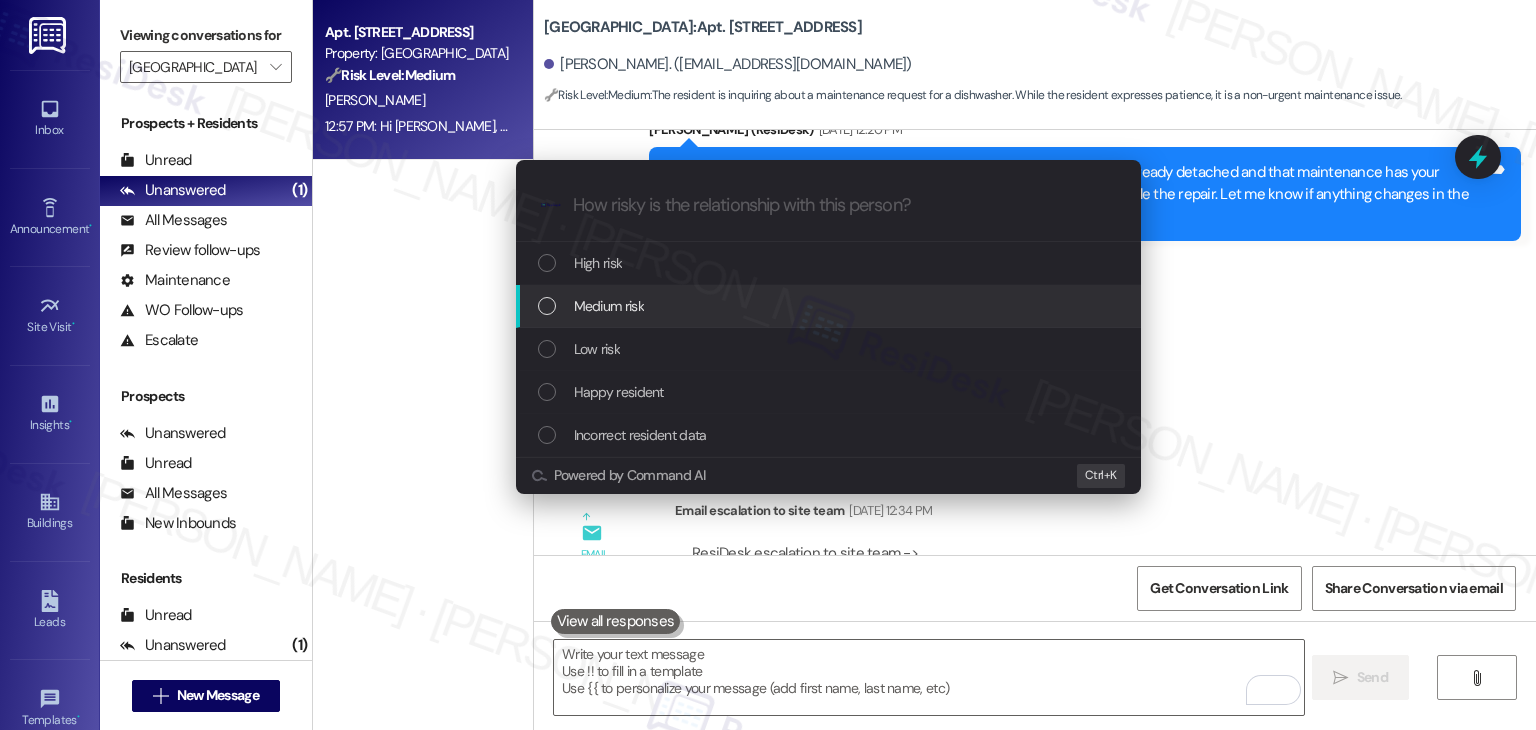 click at bounding box center [547, 306] 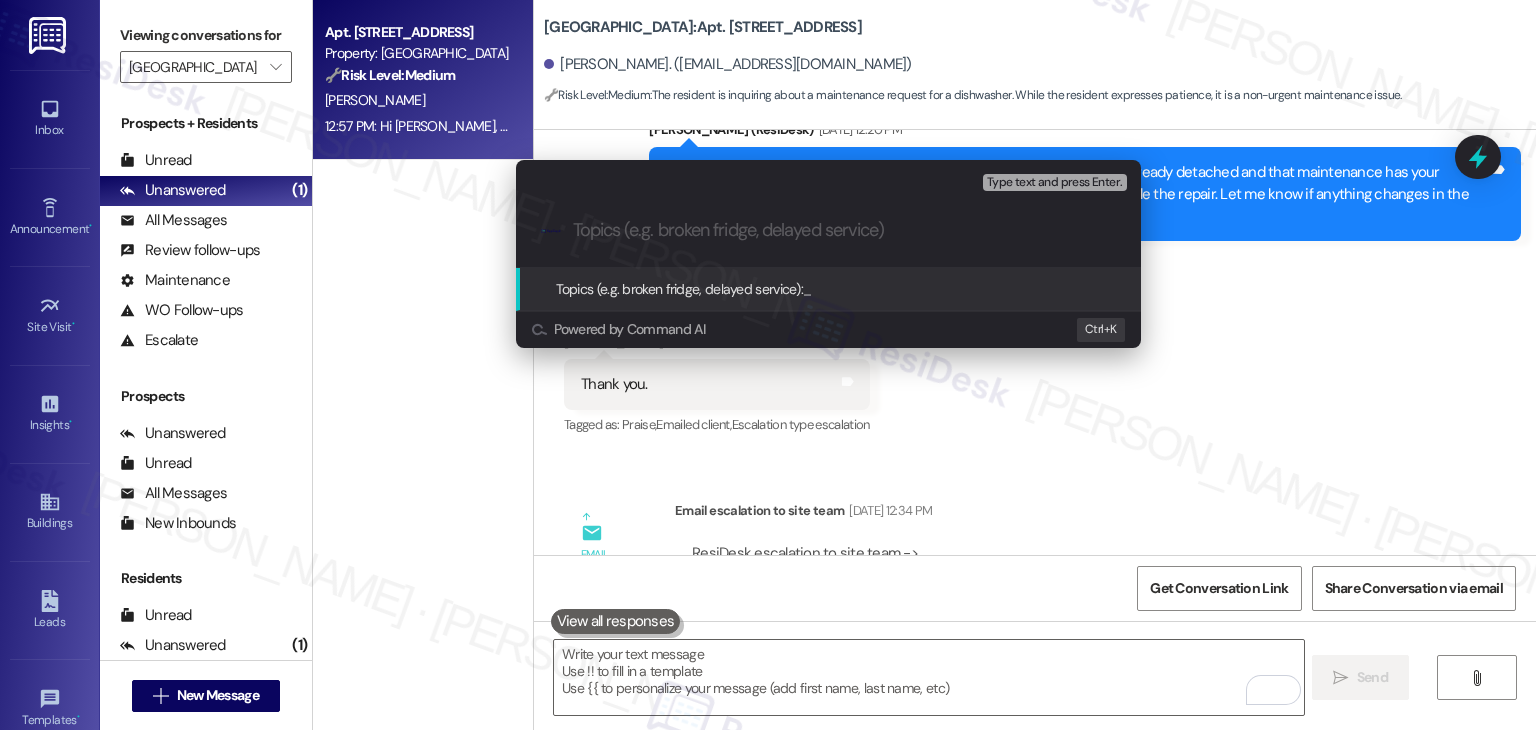 paste on "SR #153987 - Pending Dishwasher Repair" 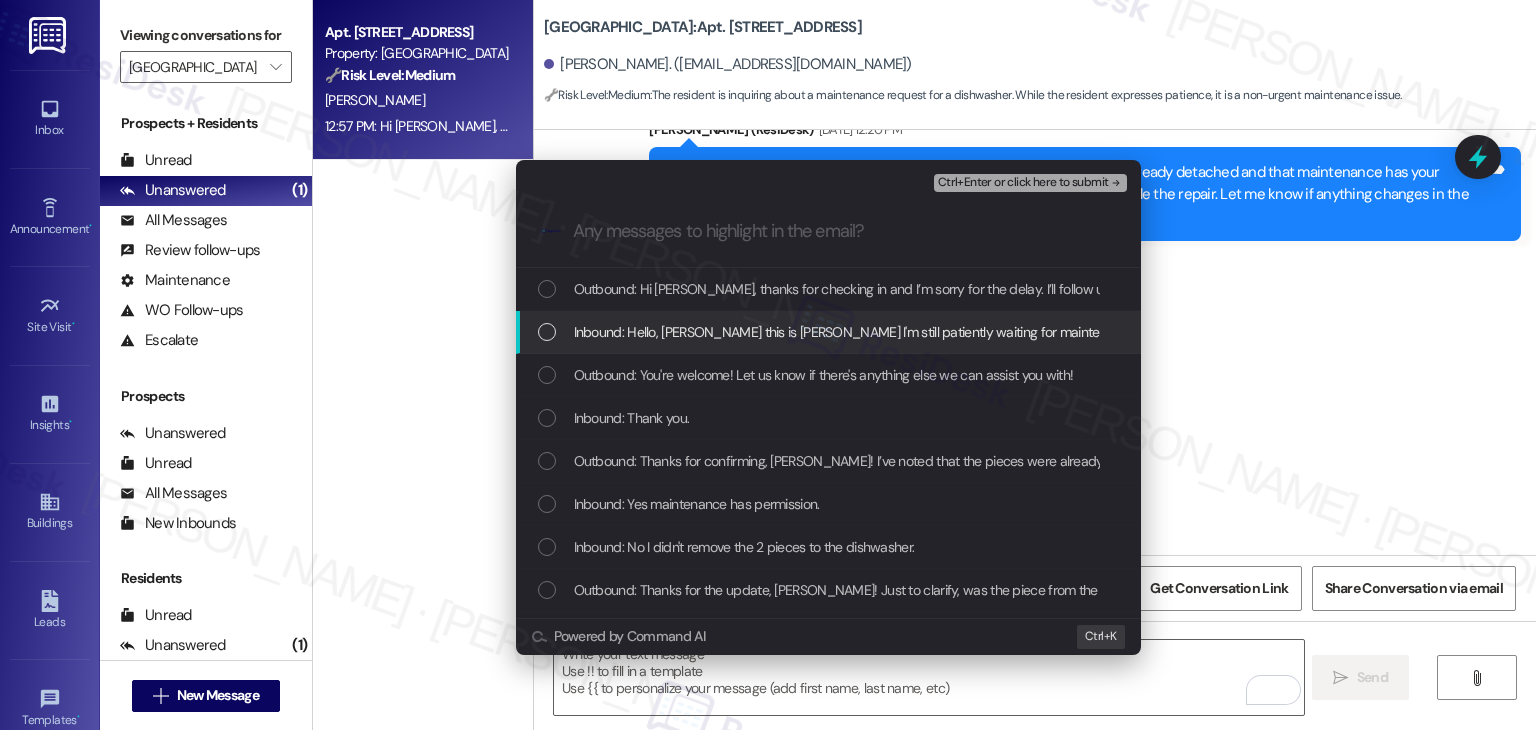 click at bounding box center [547, 332] 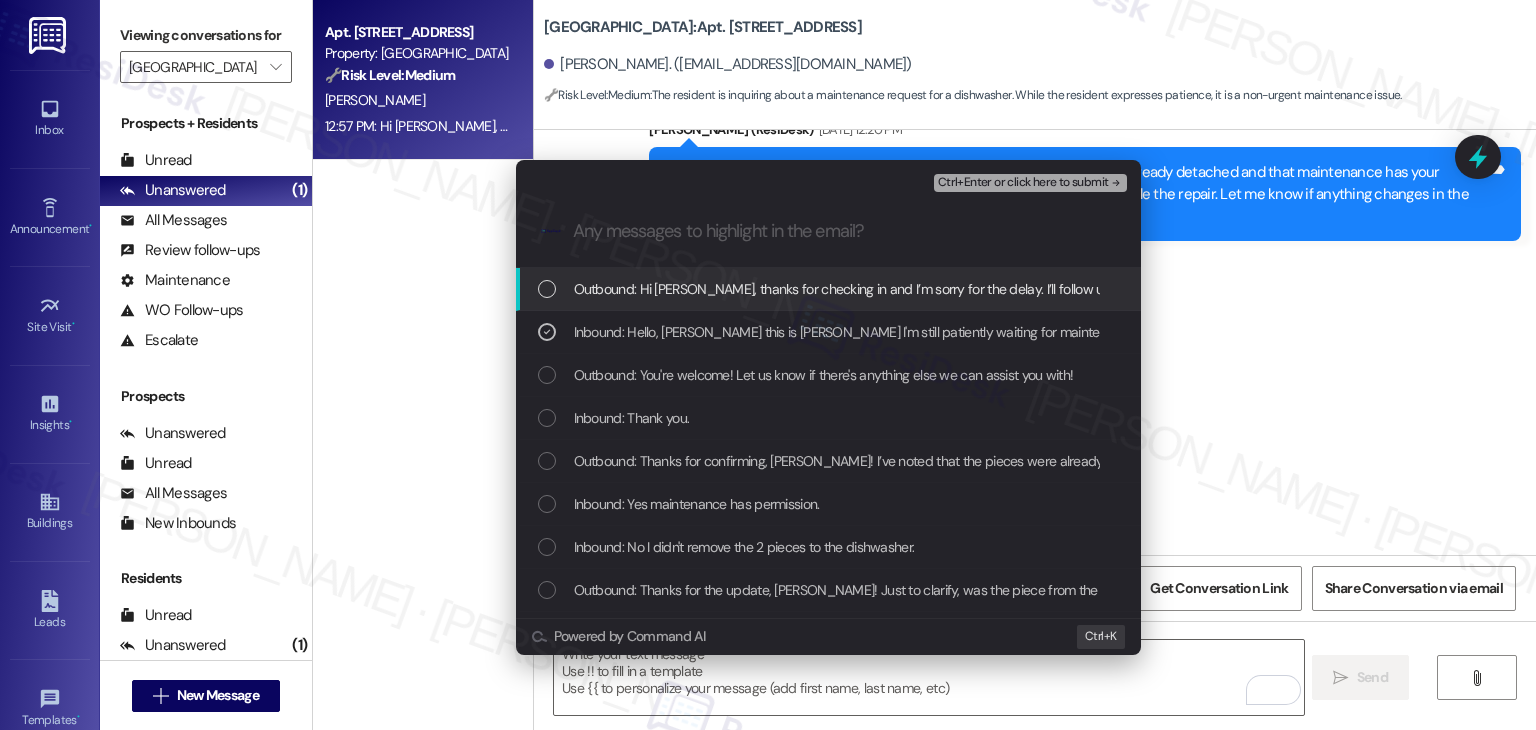click on "Ctrl+Enter or click here to submit" at bounding box center (1023, 183) 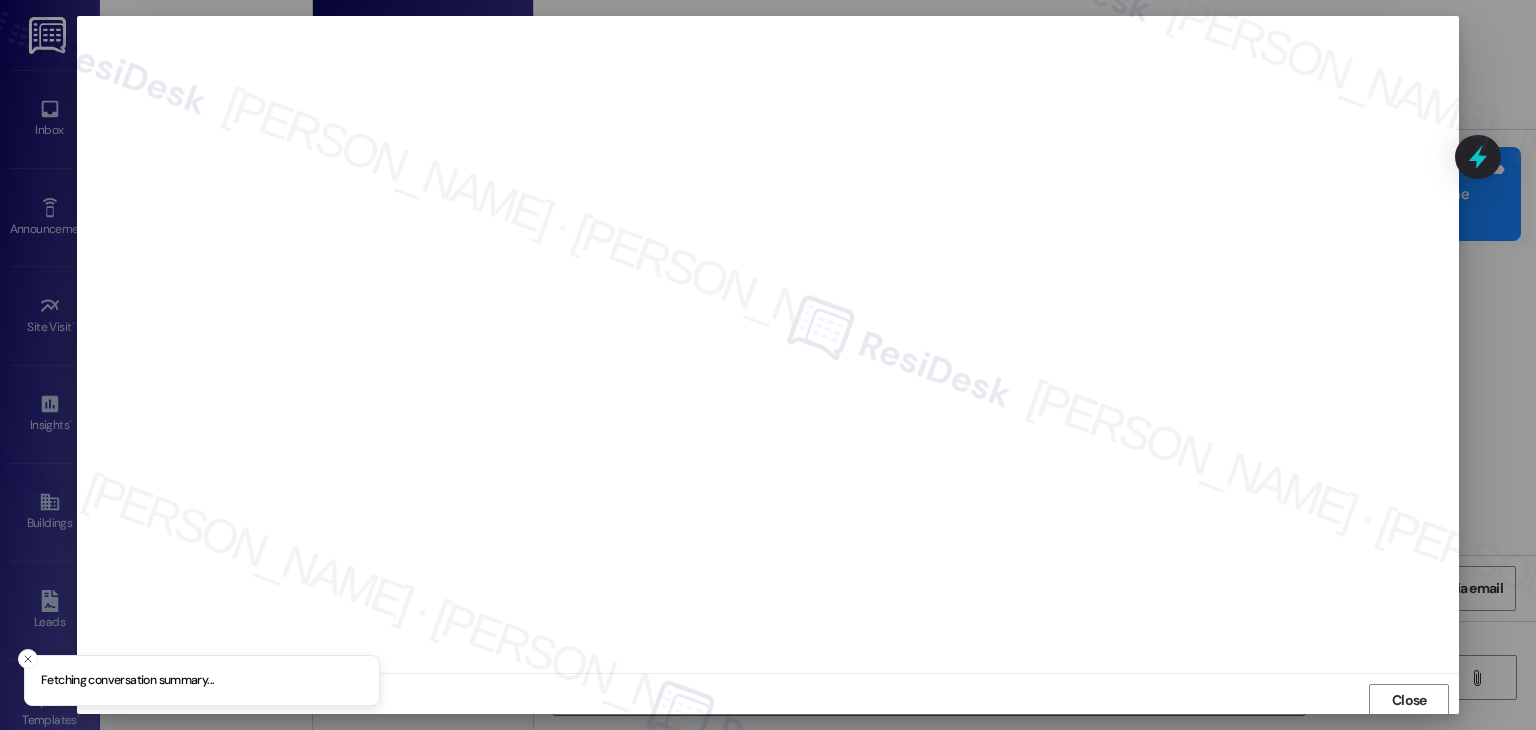 scroll, scrollTop: 1, scrollLeft: 0, axis: vertical 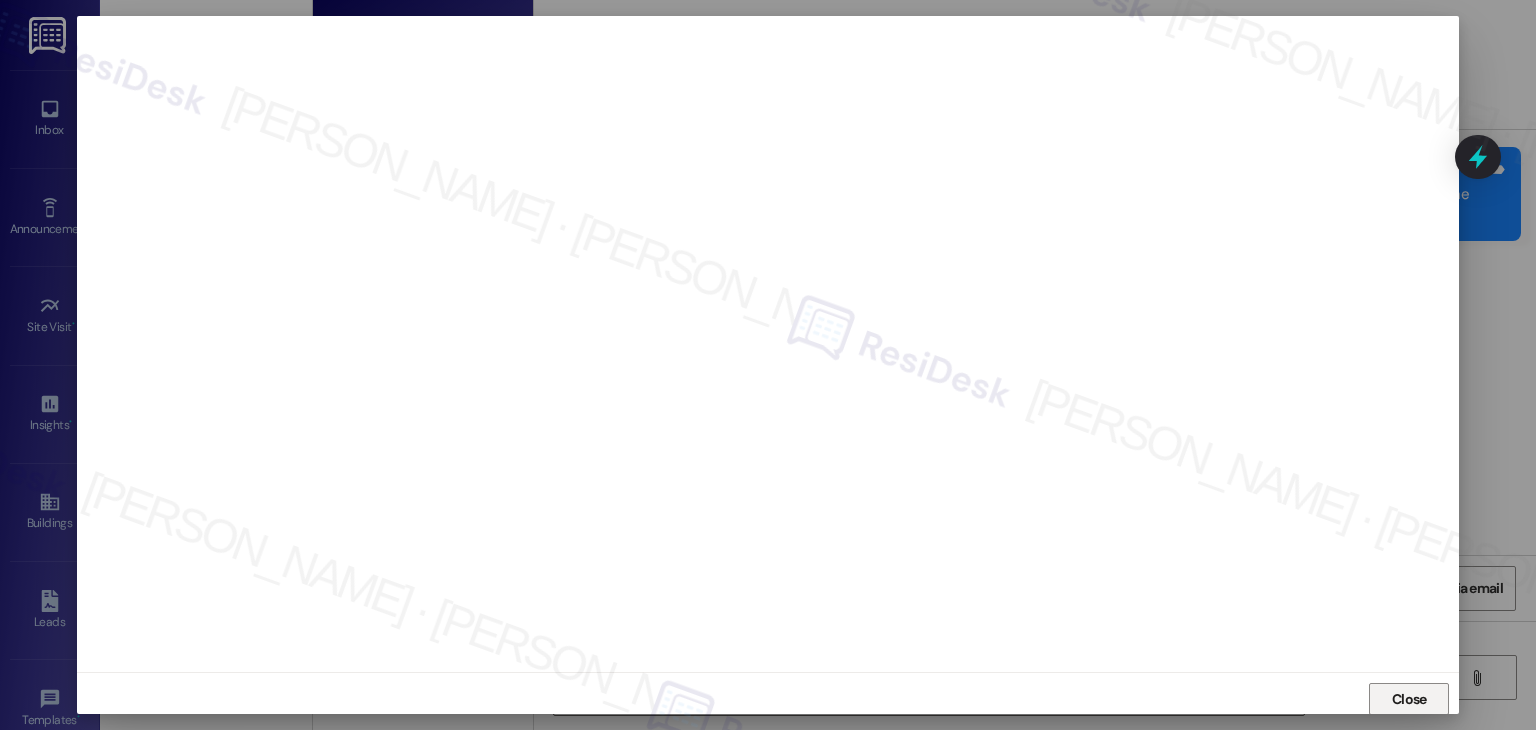 click on "Close" at bounding box center (1409, 699) 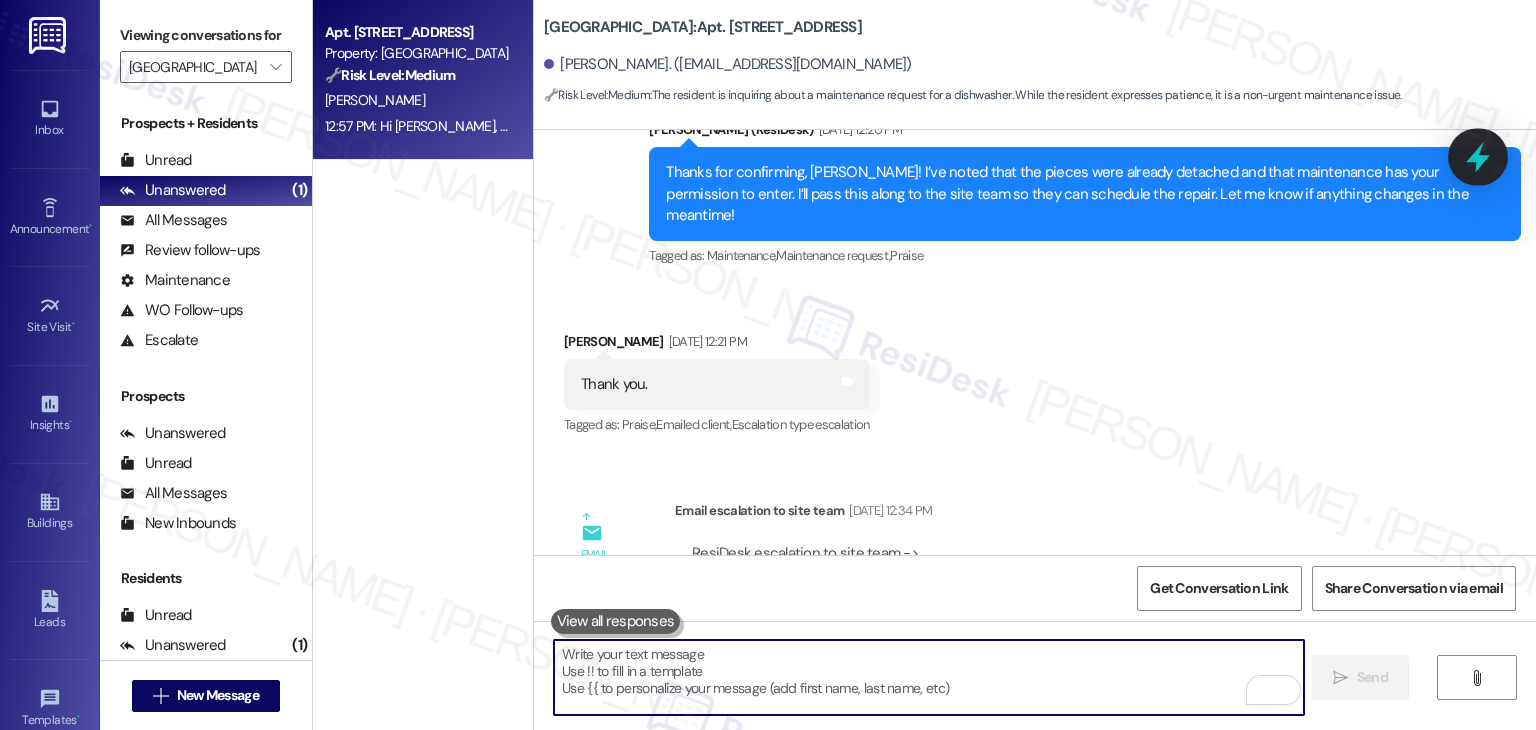 click 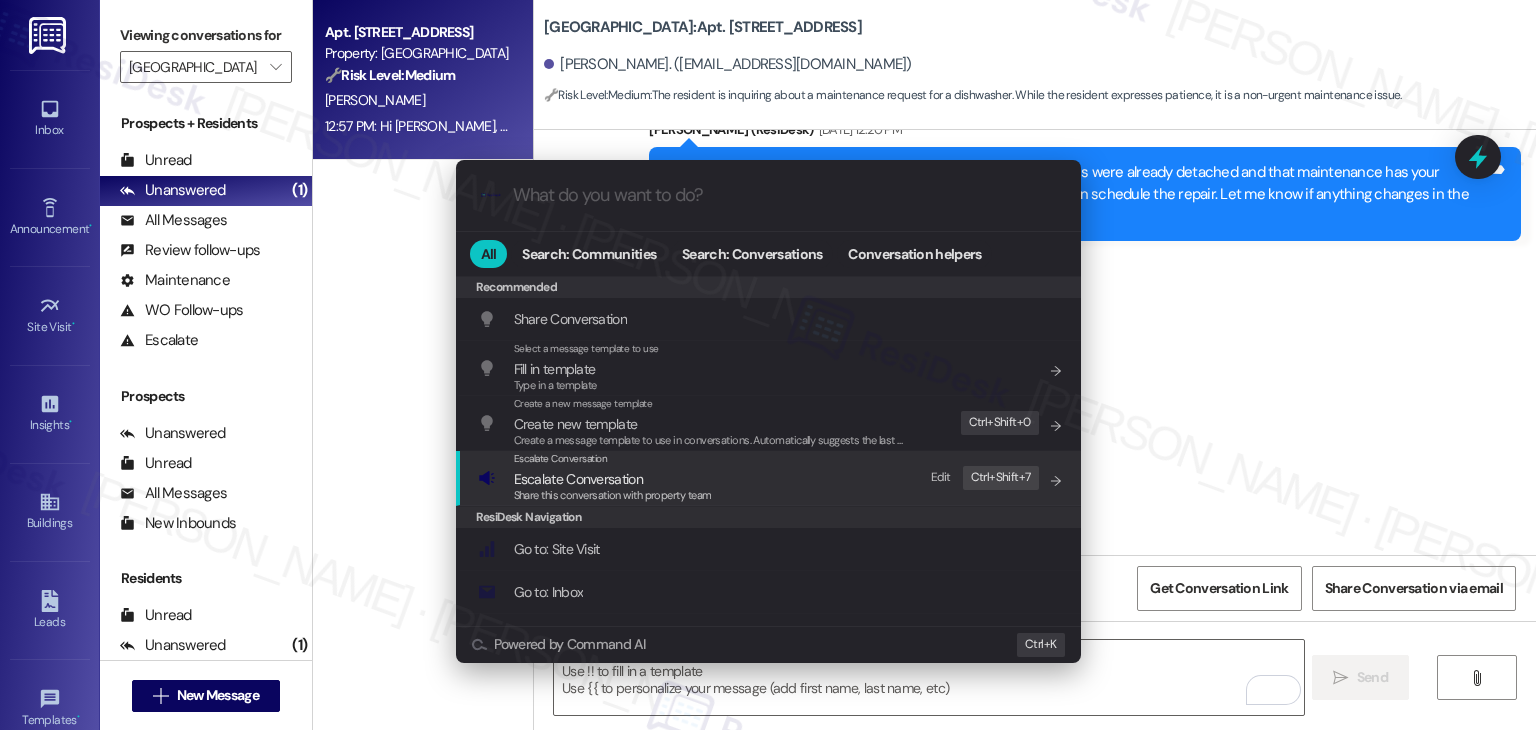 click on "Escalate Conversation" at bounding box center [578, 479] 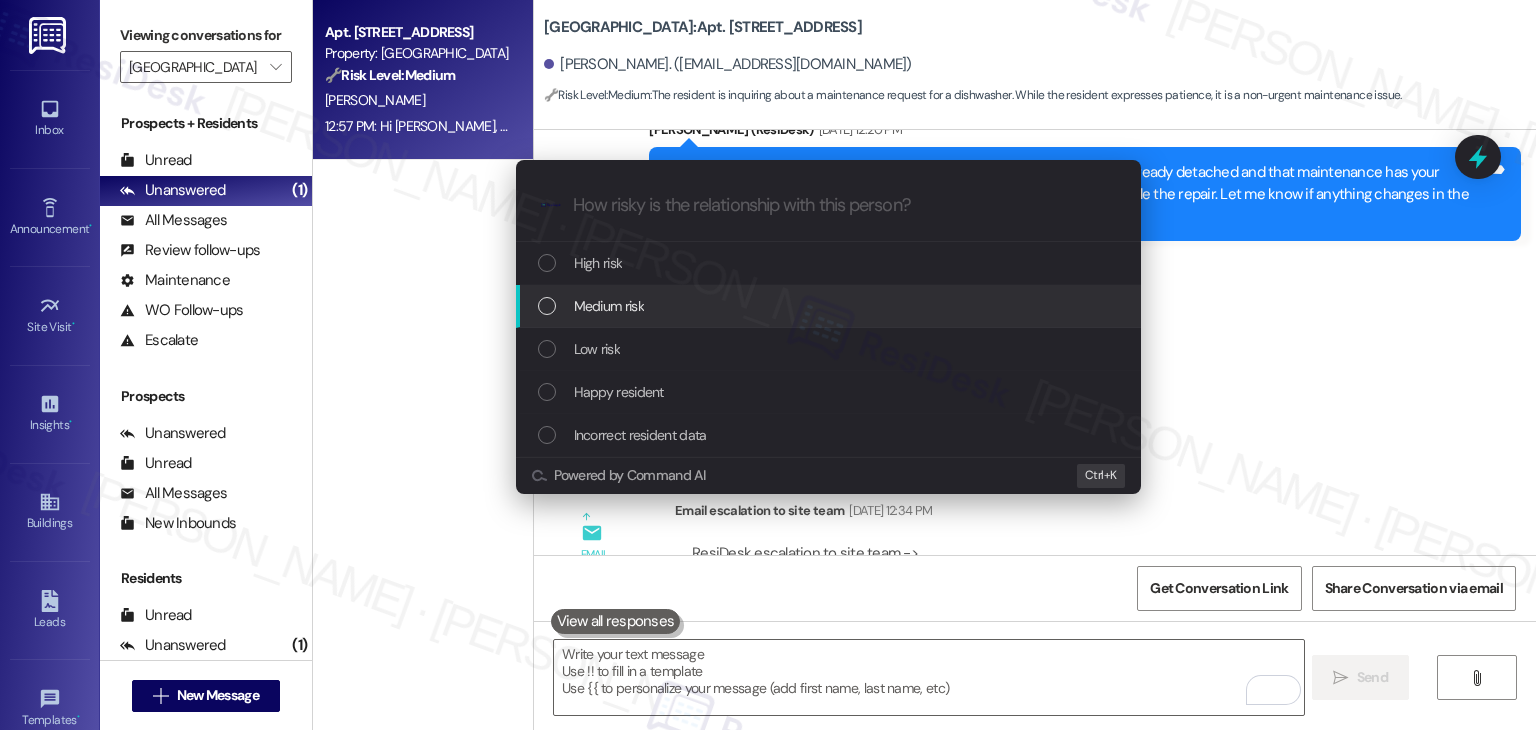 click at bounding box center [547, 306] 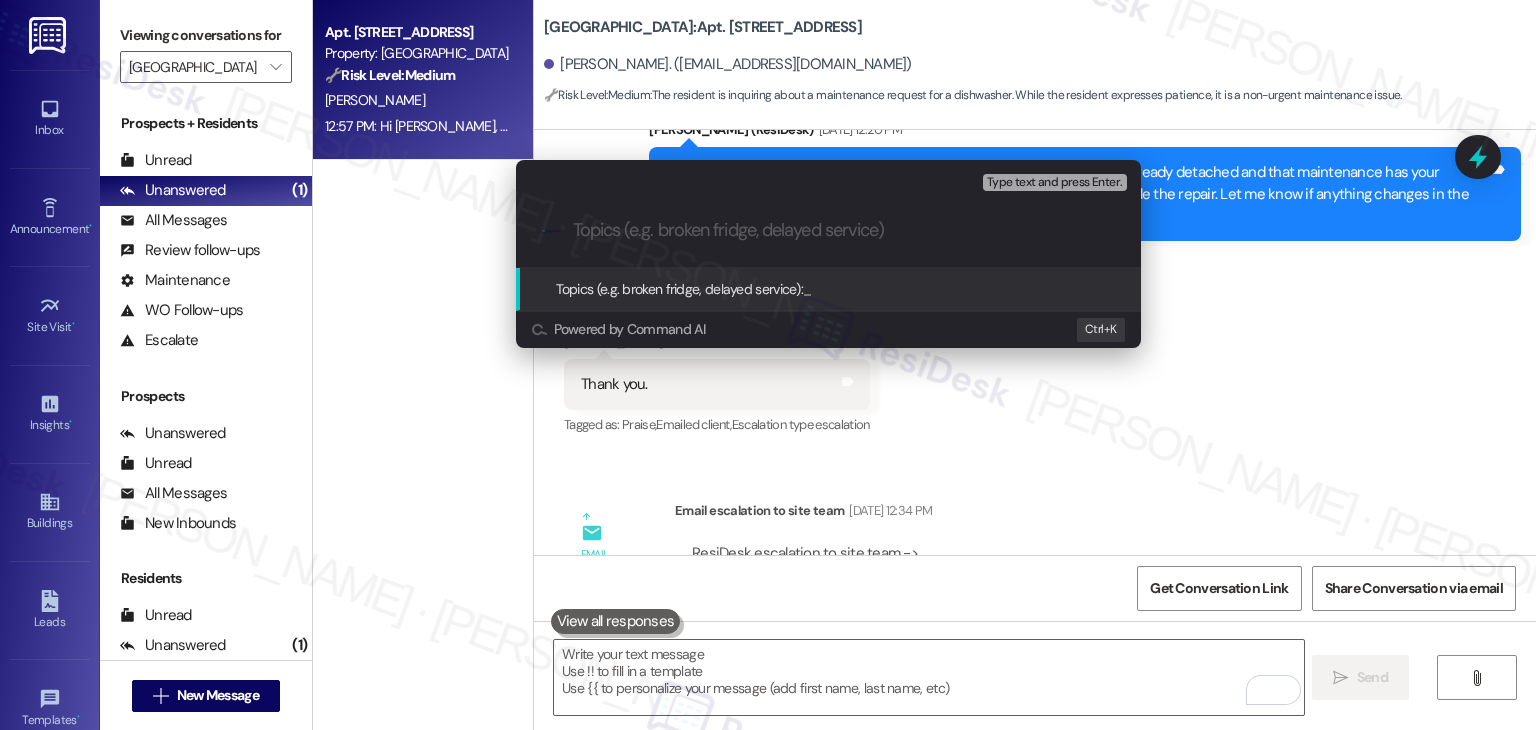 paste on "SR #153987 - Pending Dishwasher Repair" 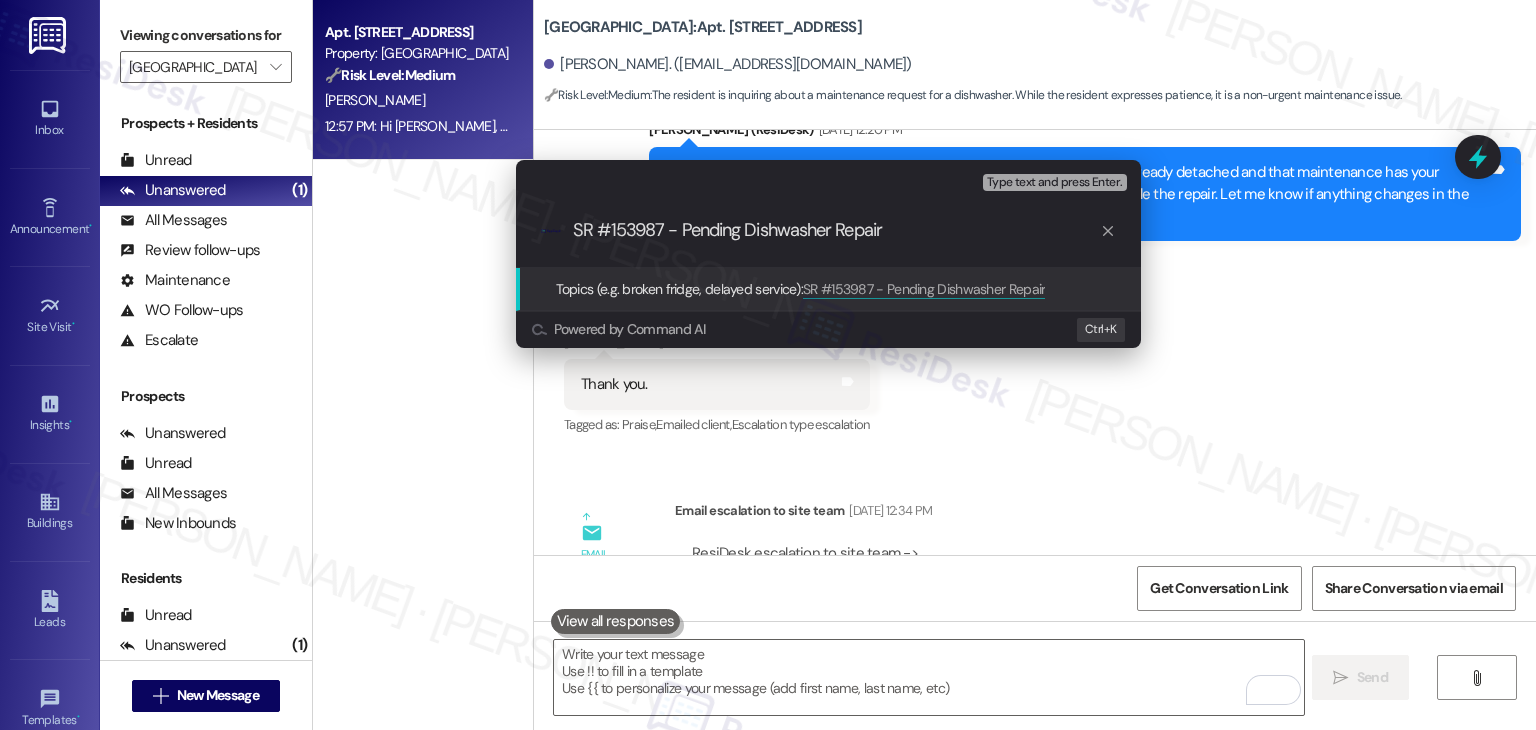 type 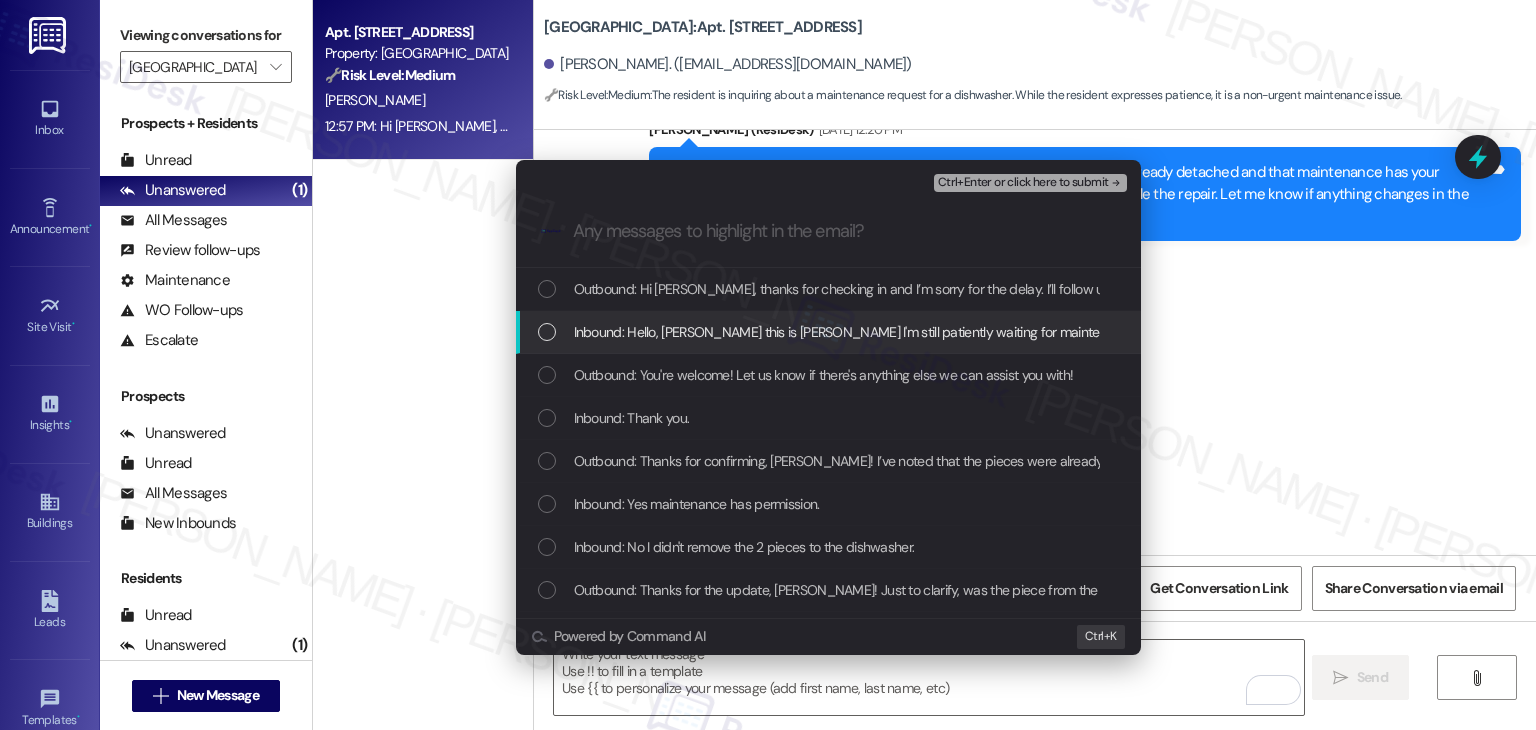 click at bounding box center [547, 332] 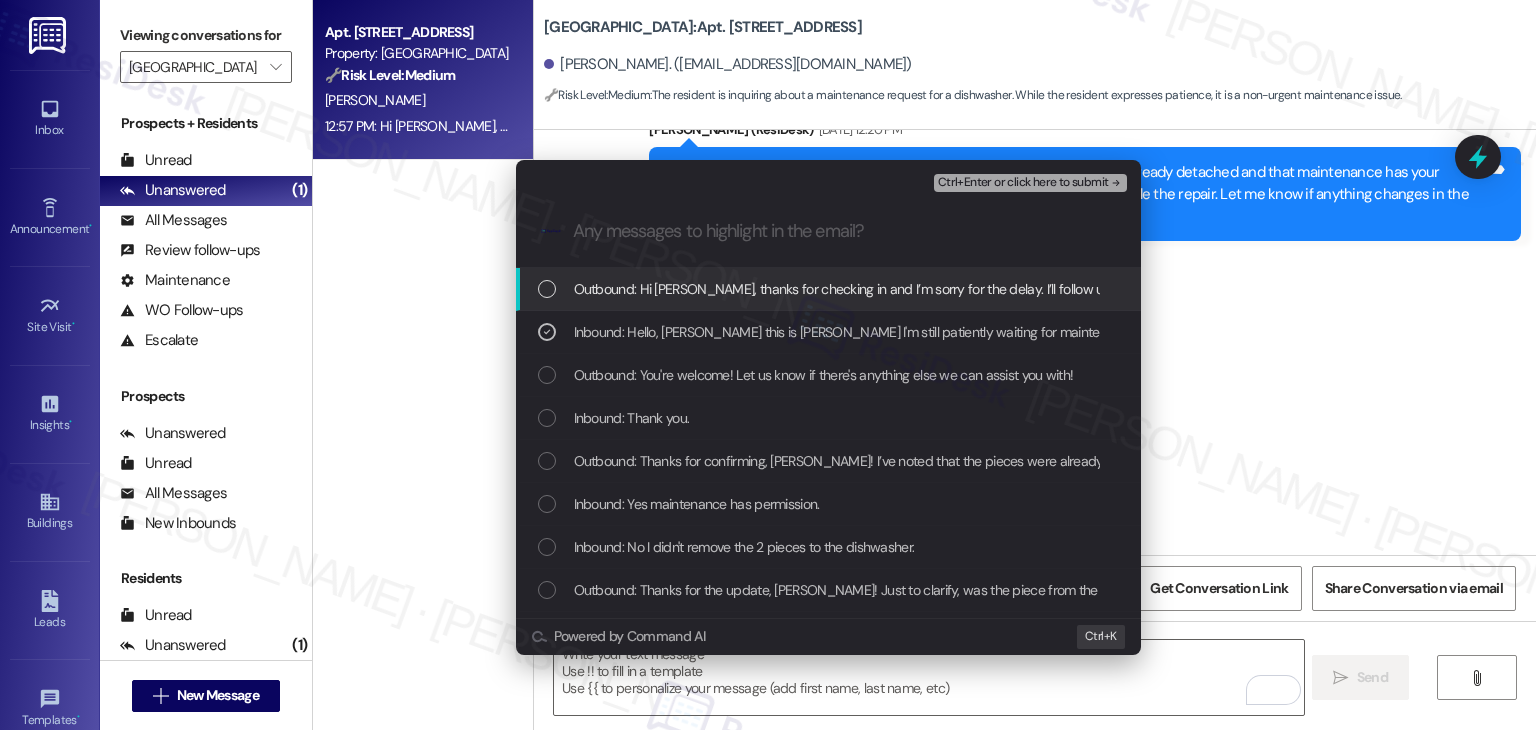 click on "Ctrl+Enter or click here to submit" at bounding box center (1023, 183) 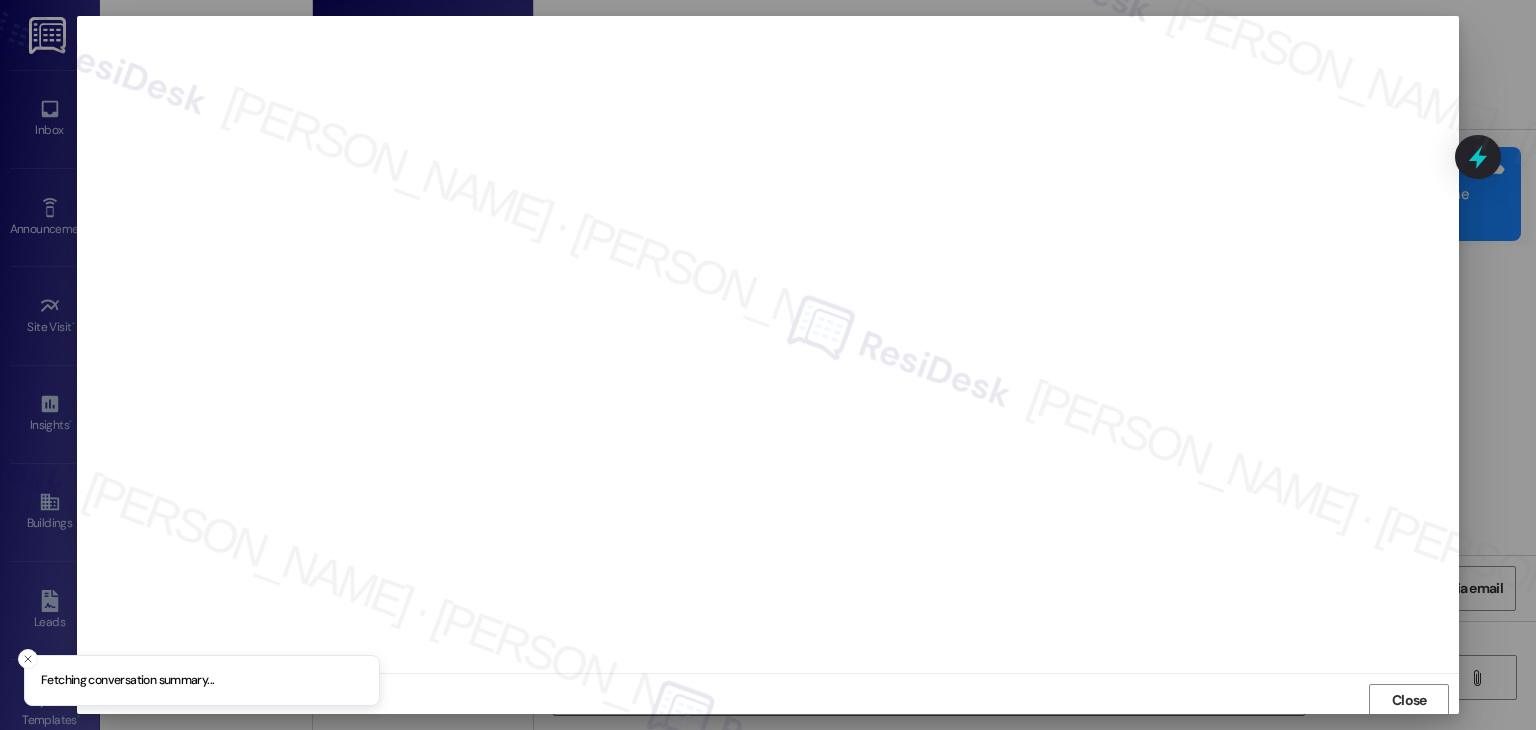 scroll, scrollTop: 1, scrollLeft: 0, axis: vertical 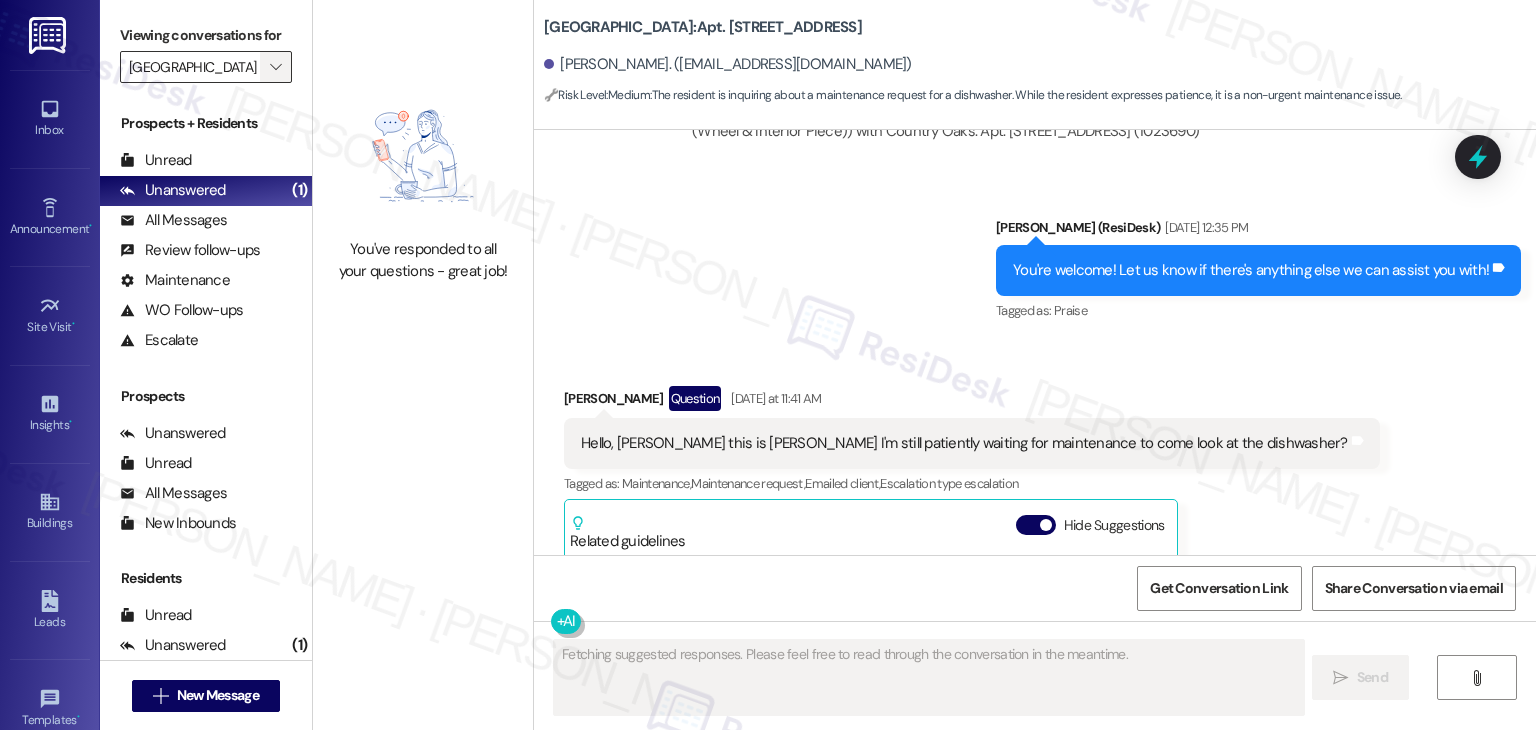 click on "" at bounding box center [275, 67] 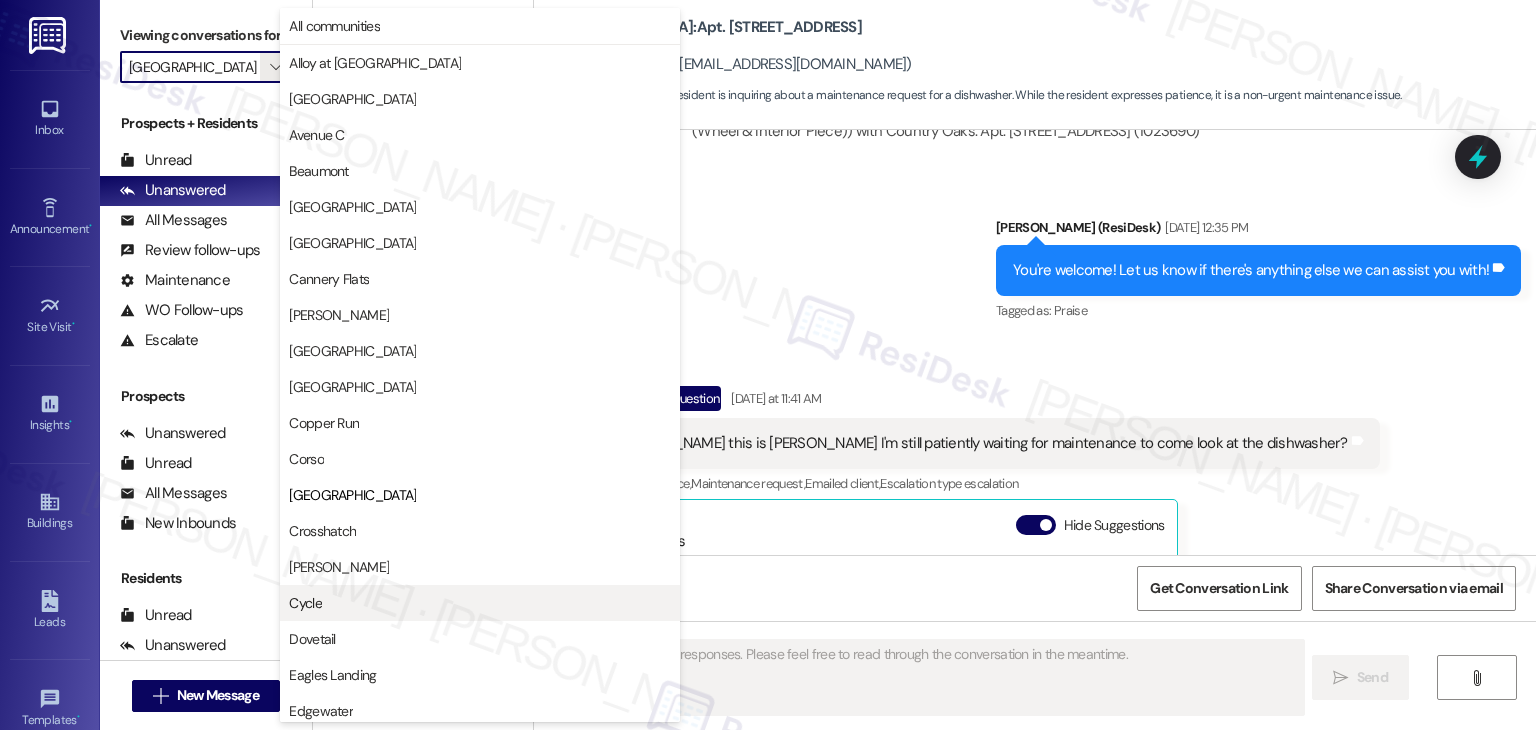 scroll, scrollTop: 324, scrollLeft: 0, axis: vertical 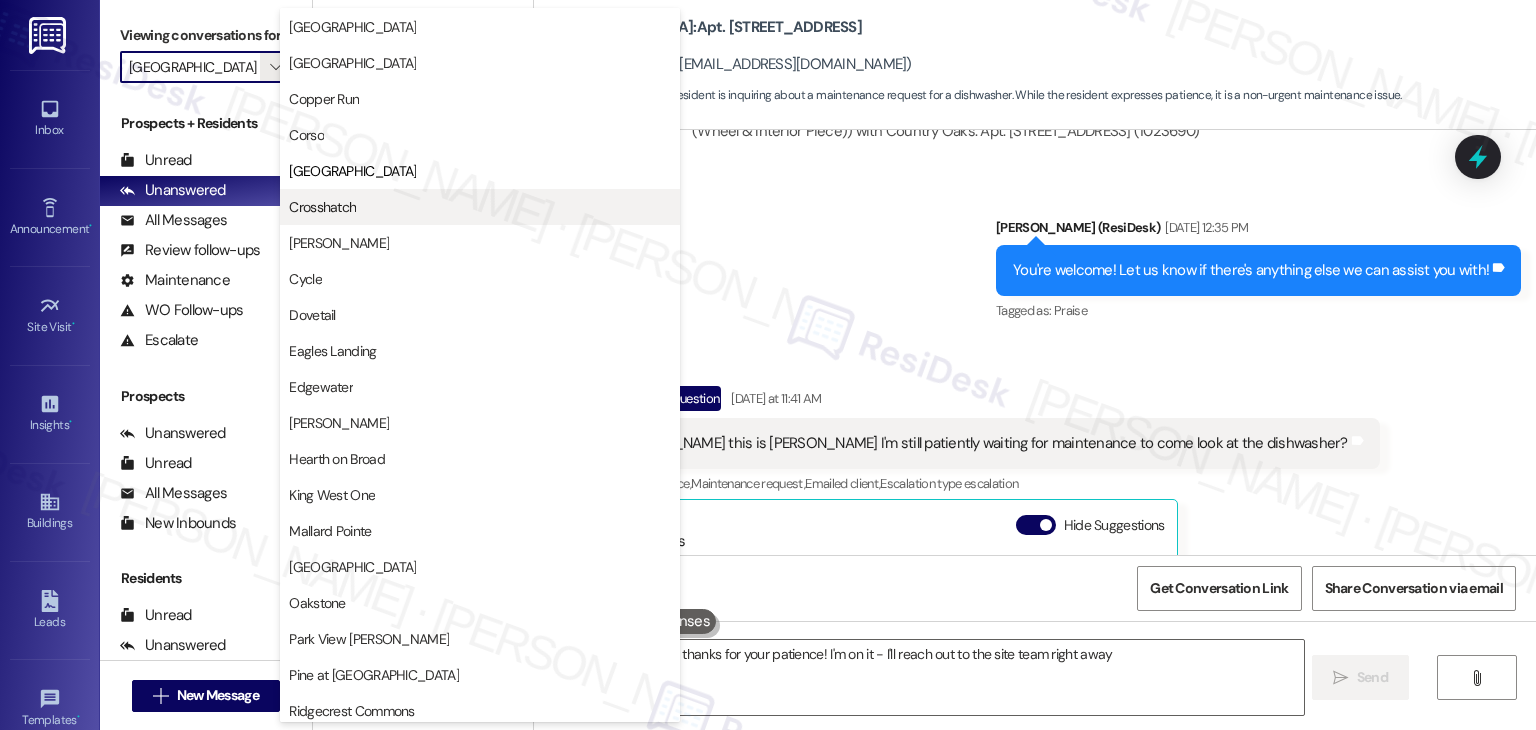 click on "Crosshatch" at bounding box center (480, 207) 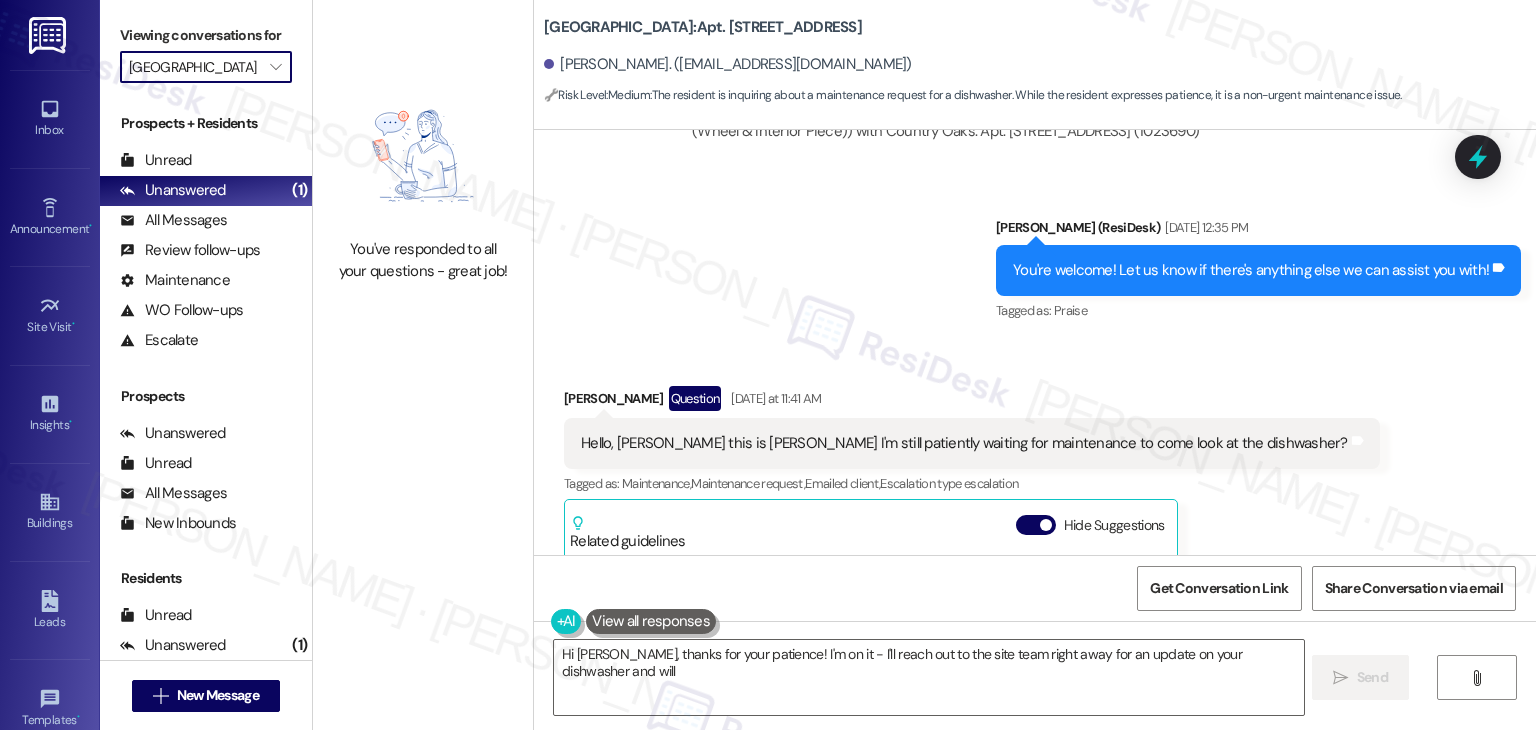 type on "Hi Corey, thanks for your patience! I'm on it - I'll reach out to the site team right away for an update on your dishwasher and will" 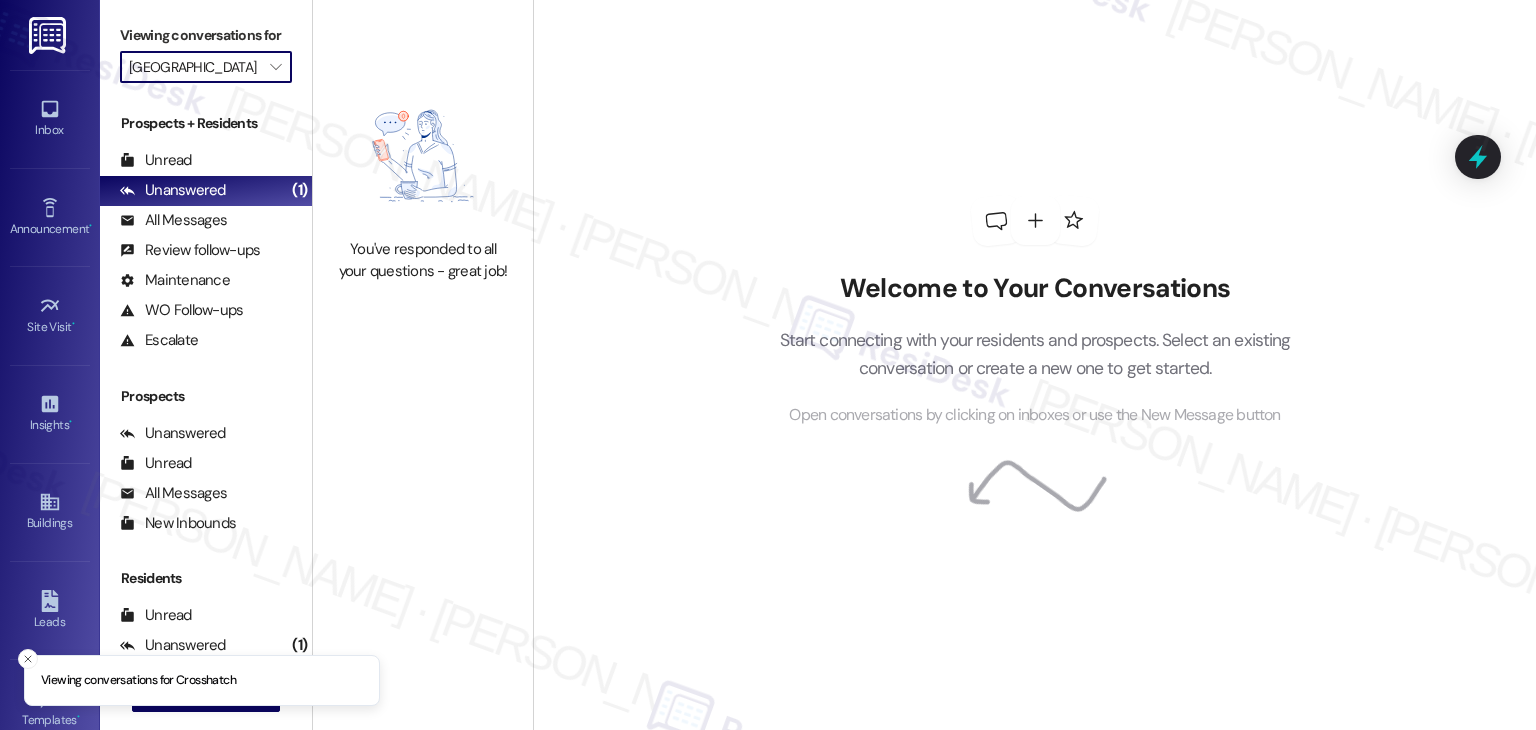 type on "Crosshatch" 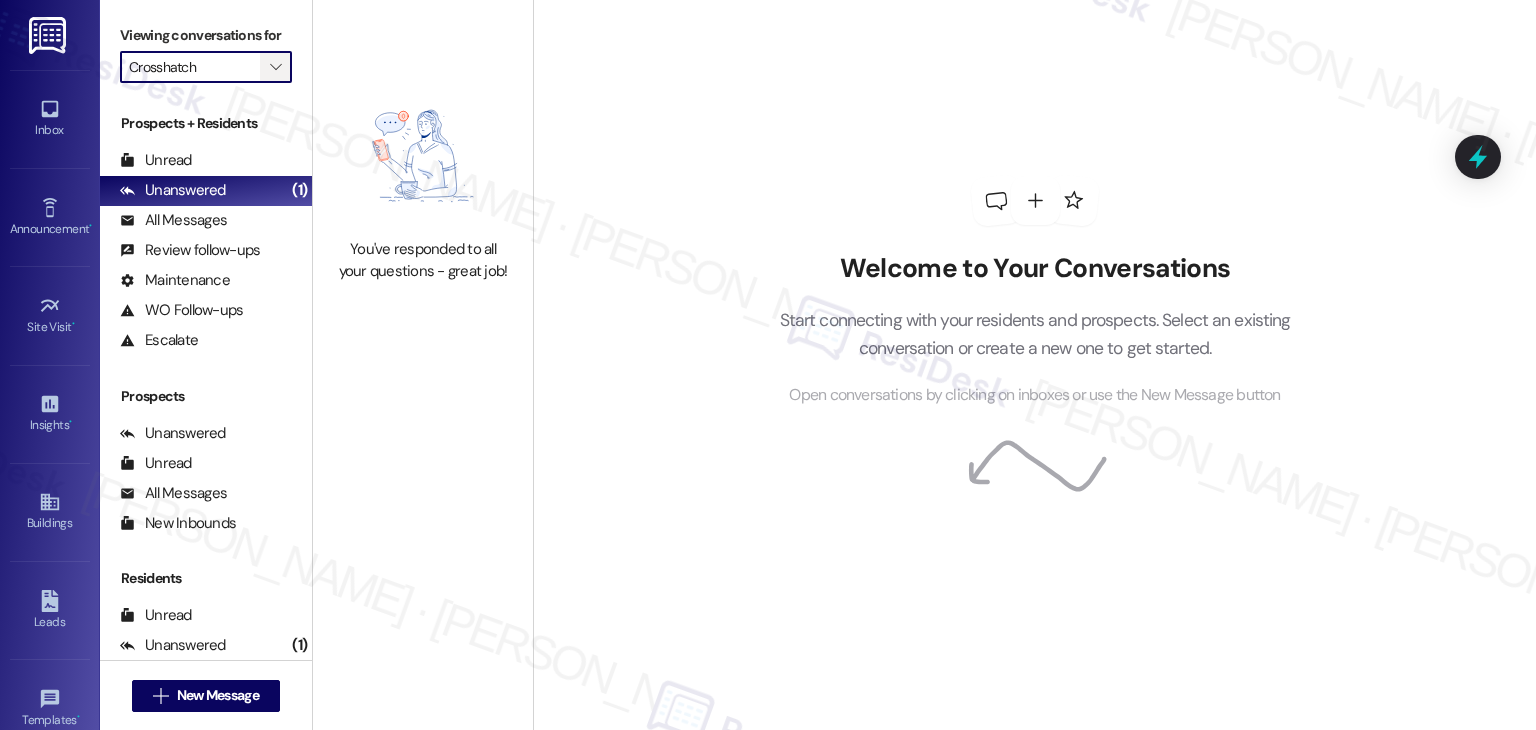 click on "" at bounding box center (275, 67) 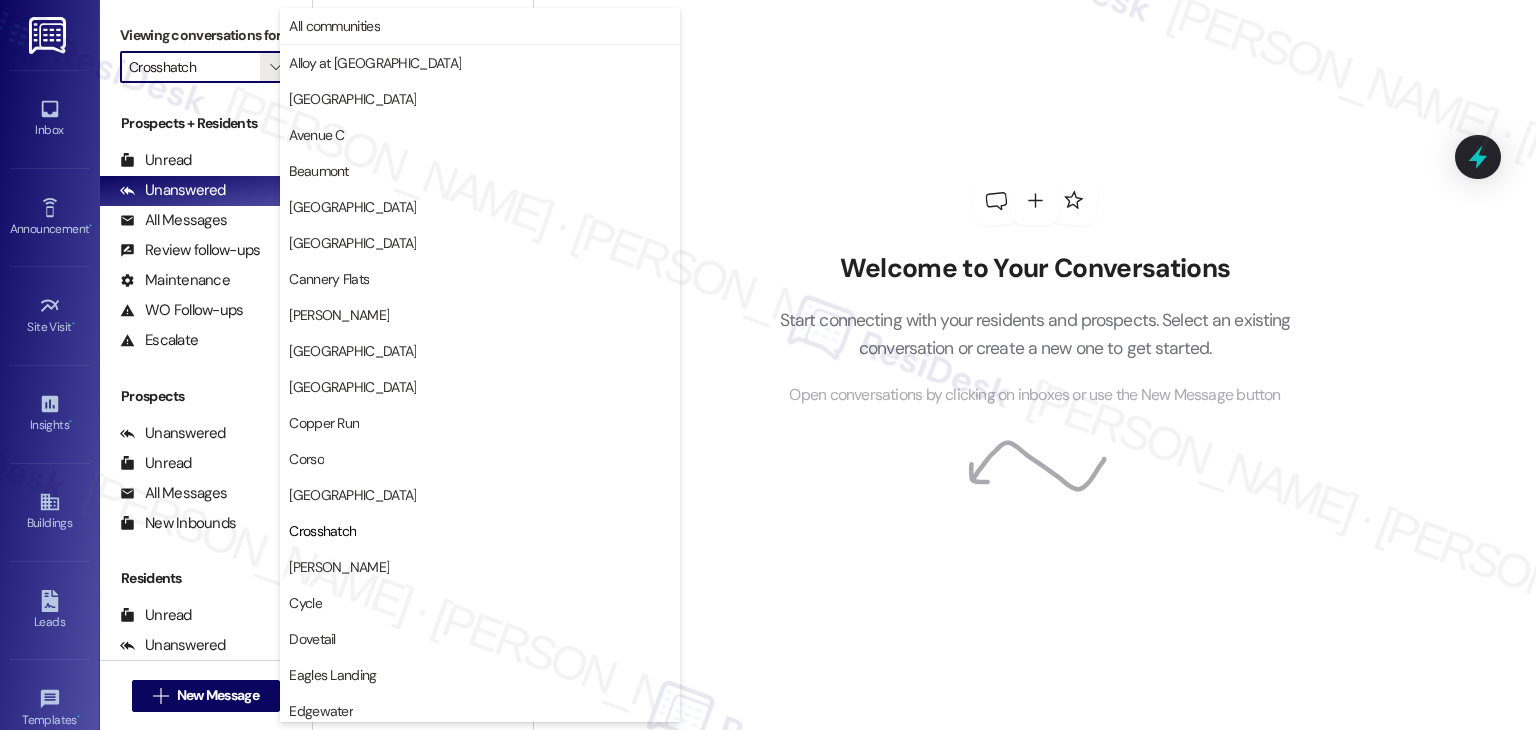 click on "CW Moore" at bounding box center (339, 567) 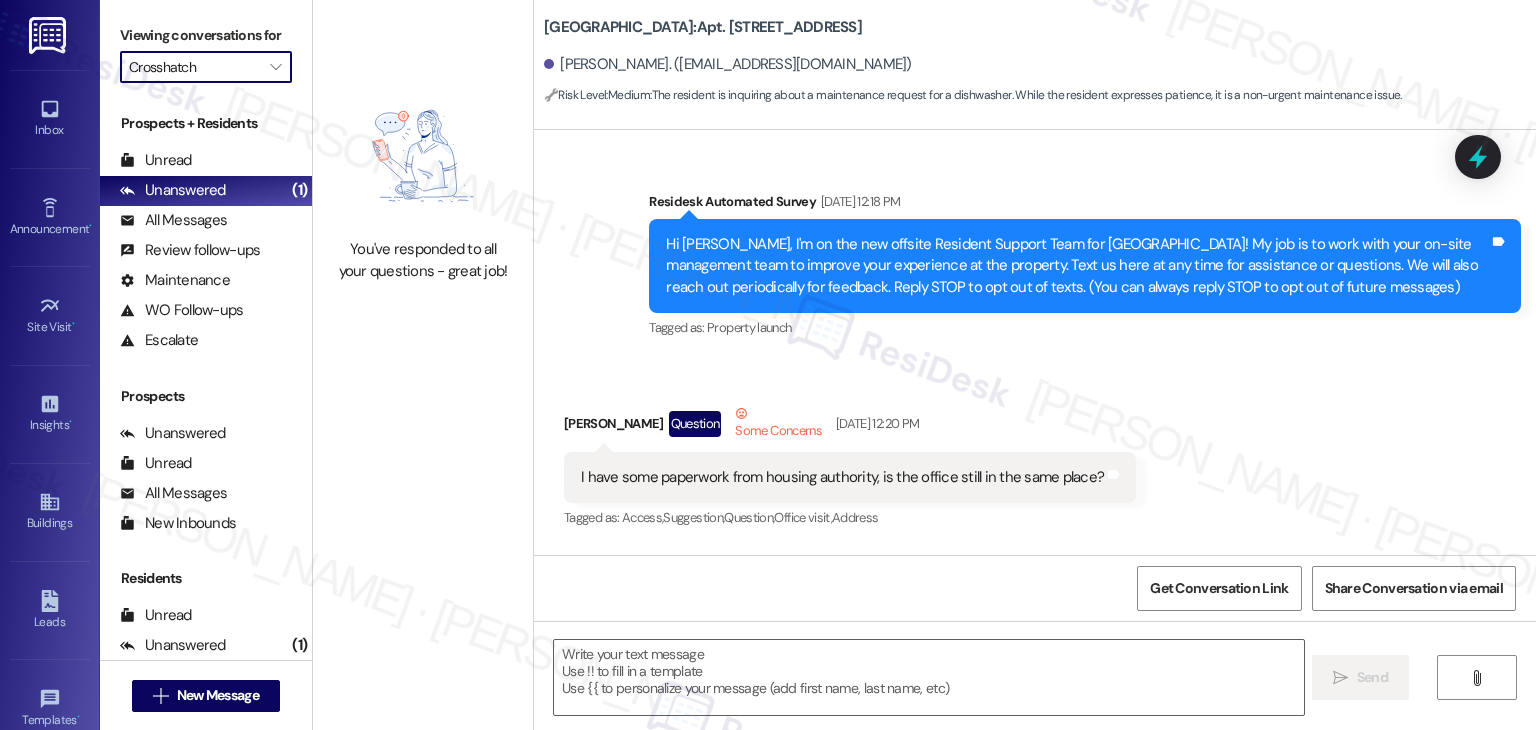 type on "Fetching suggested responses. Please feel free to read through the conversation in the meantime." 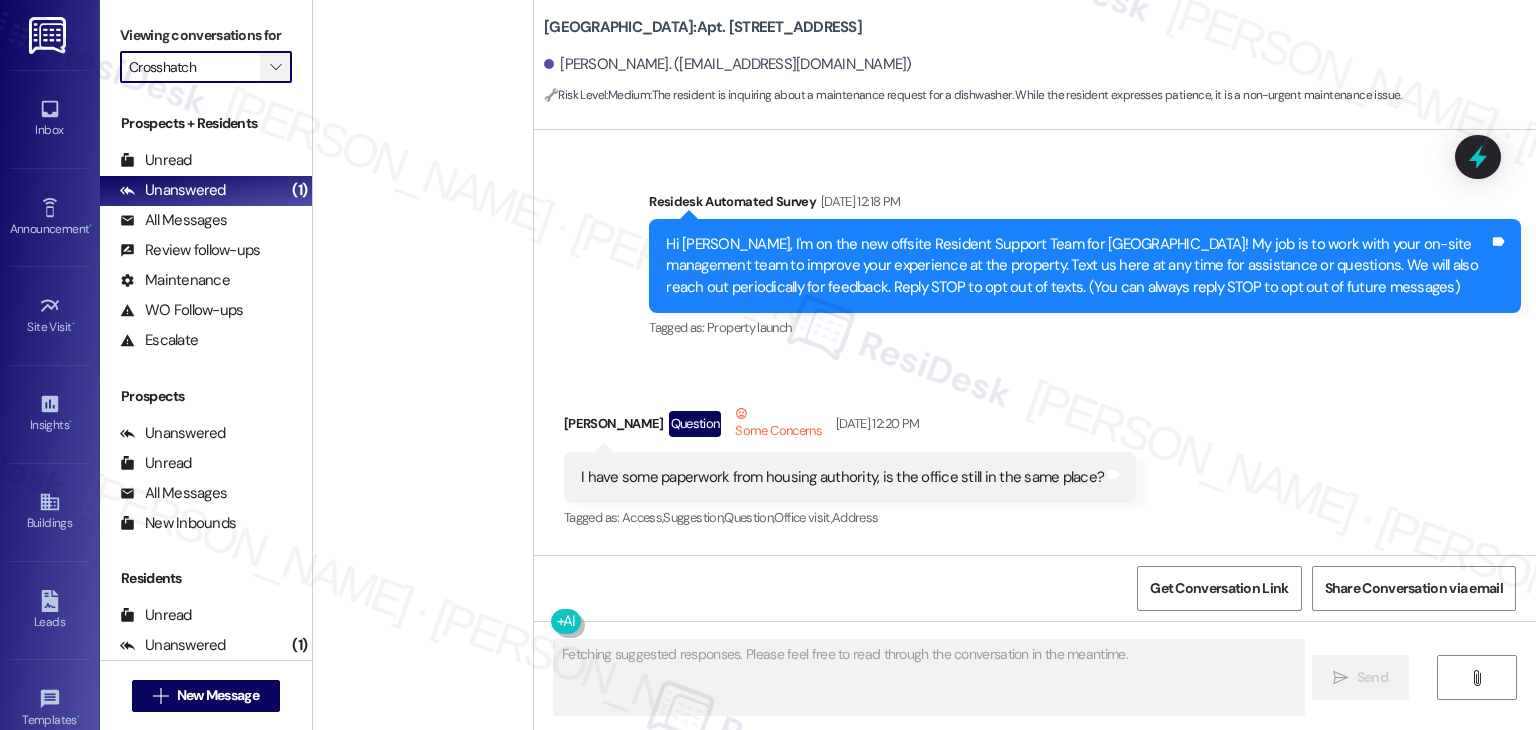 scroll, scrollTop: 33001, scrollLeft: 0, axis: vertical 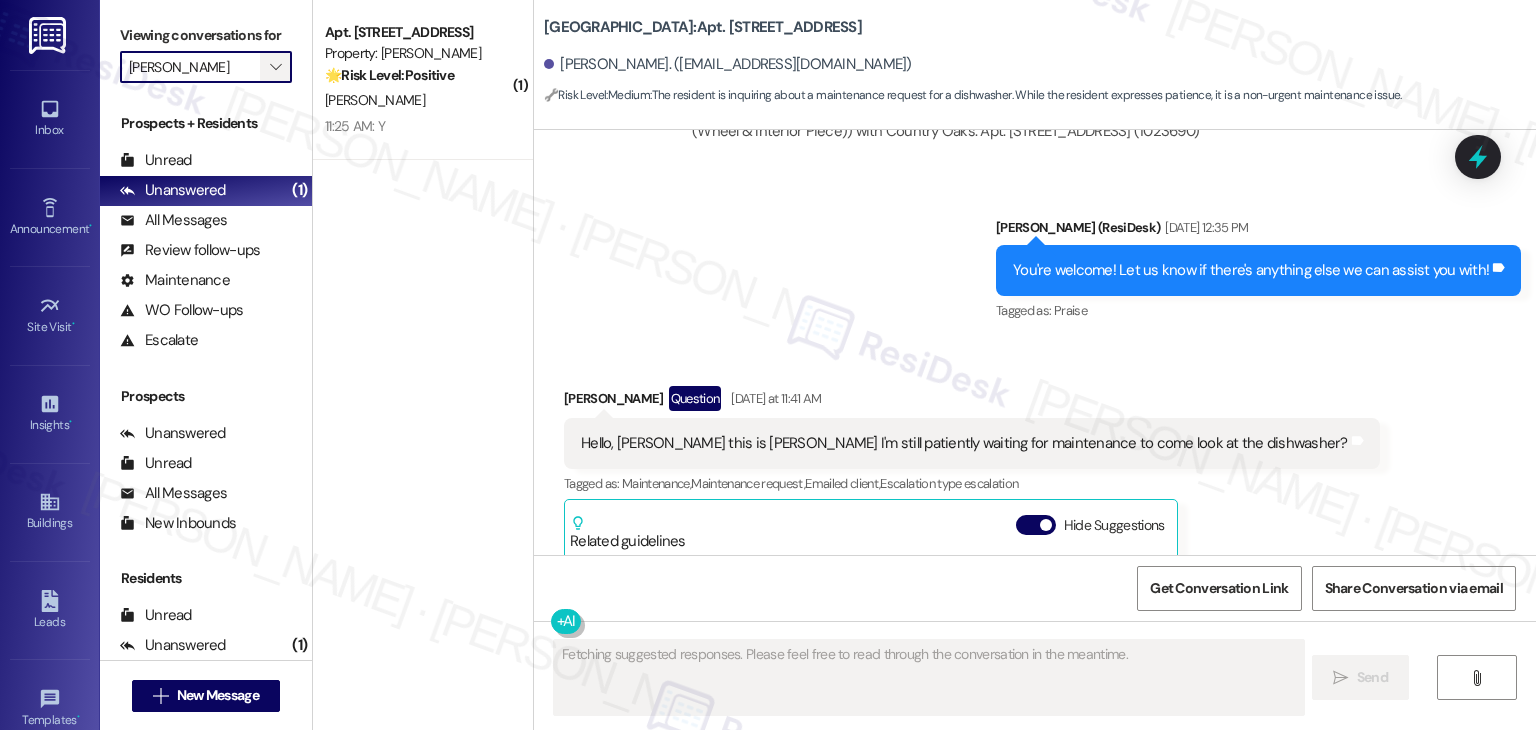 click on "" at bounding box center [275, 67] 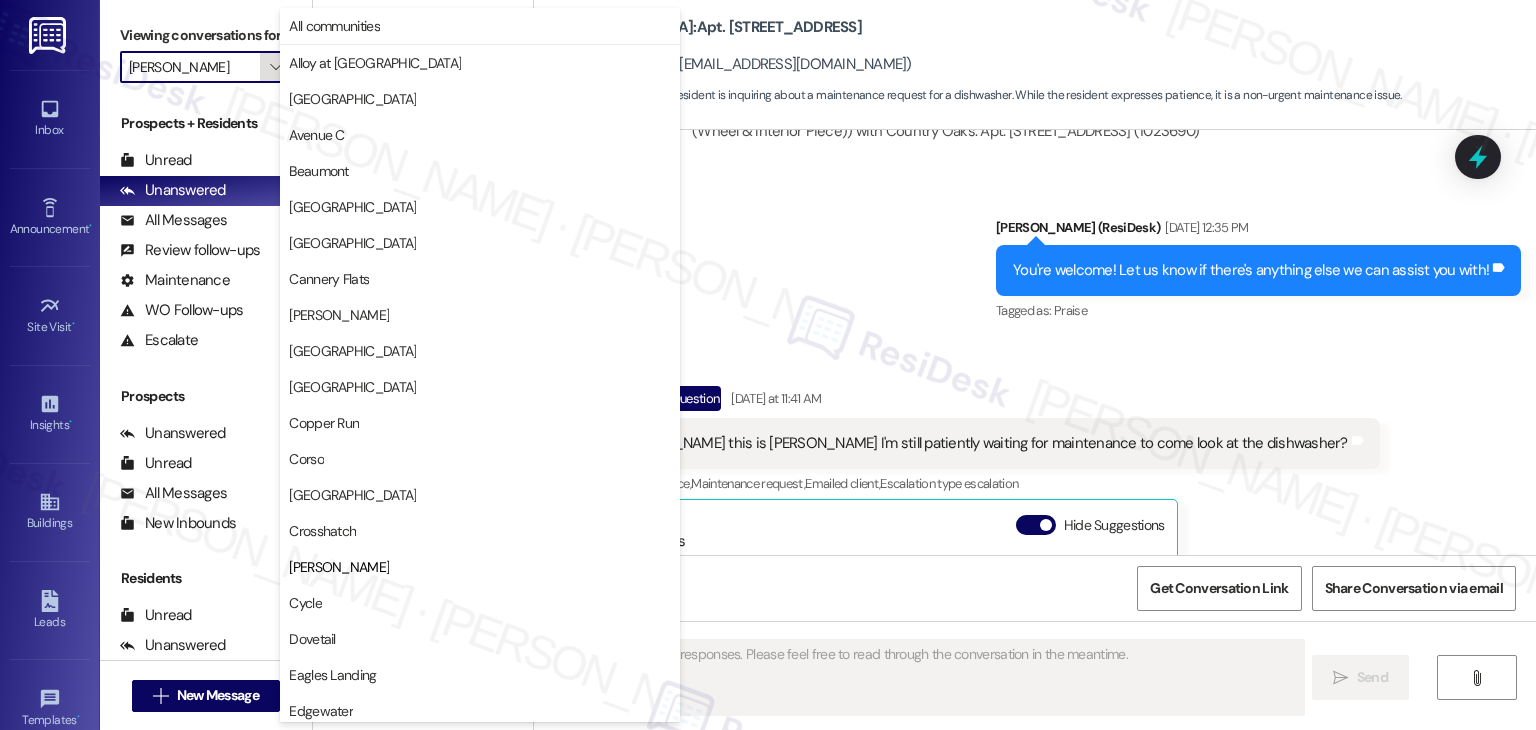 scroll, scrollTop: 324, scrollLeft: 0, axis: vertical 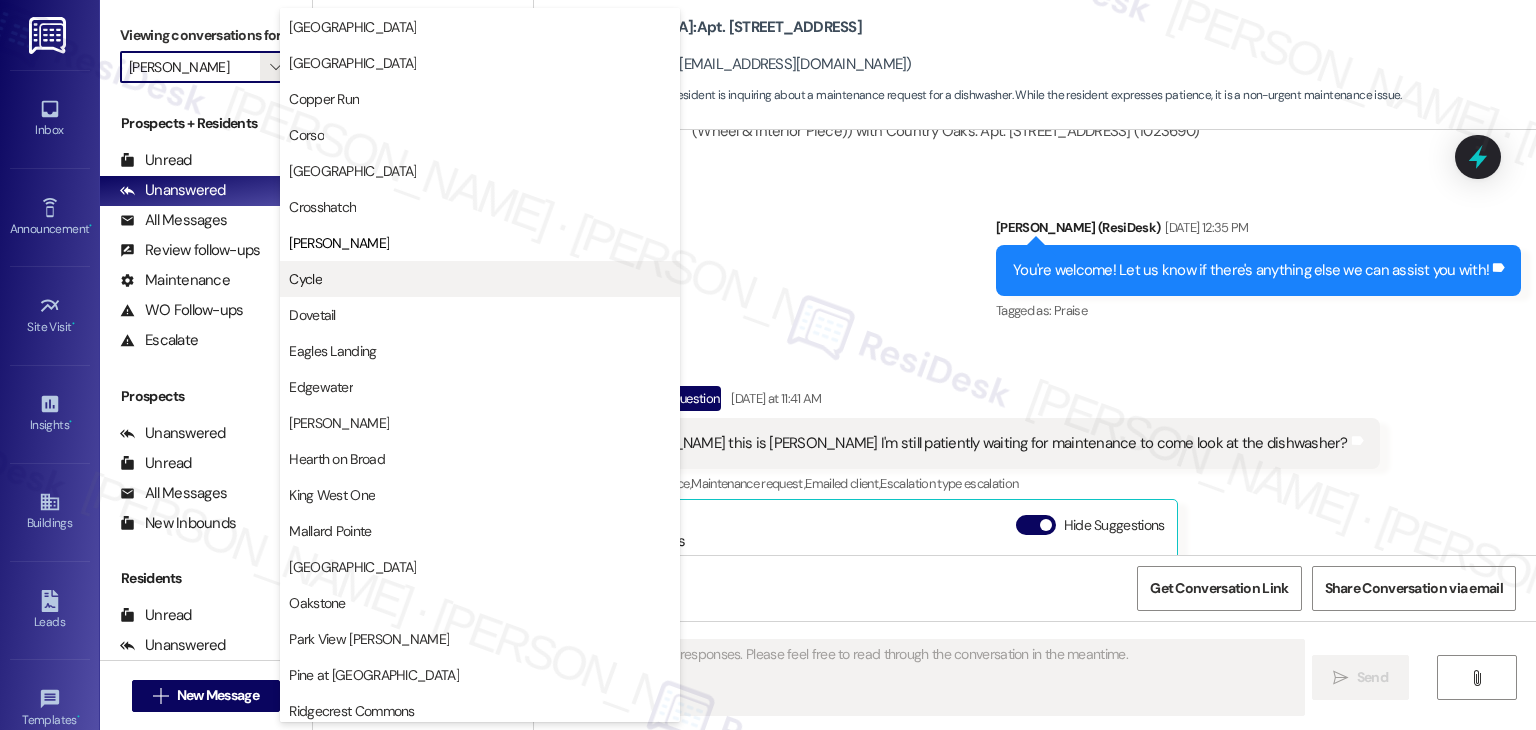 click on "Cycle" at bounding box center (480, 279) 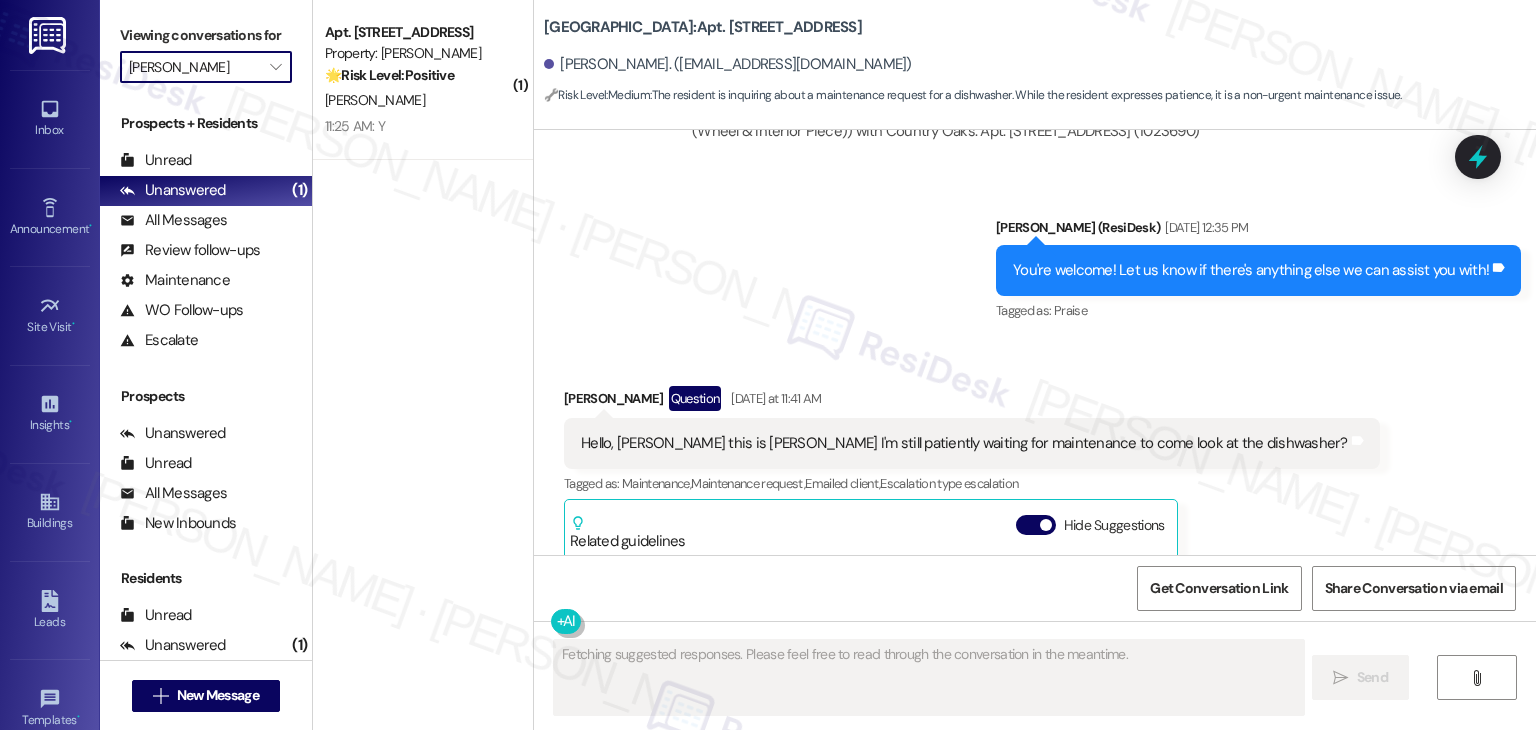 type on "Cycle" 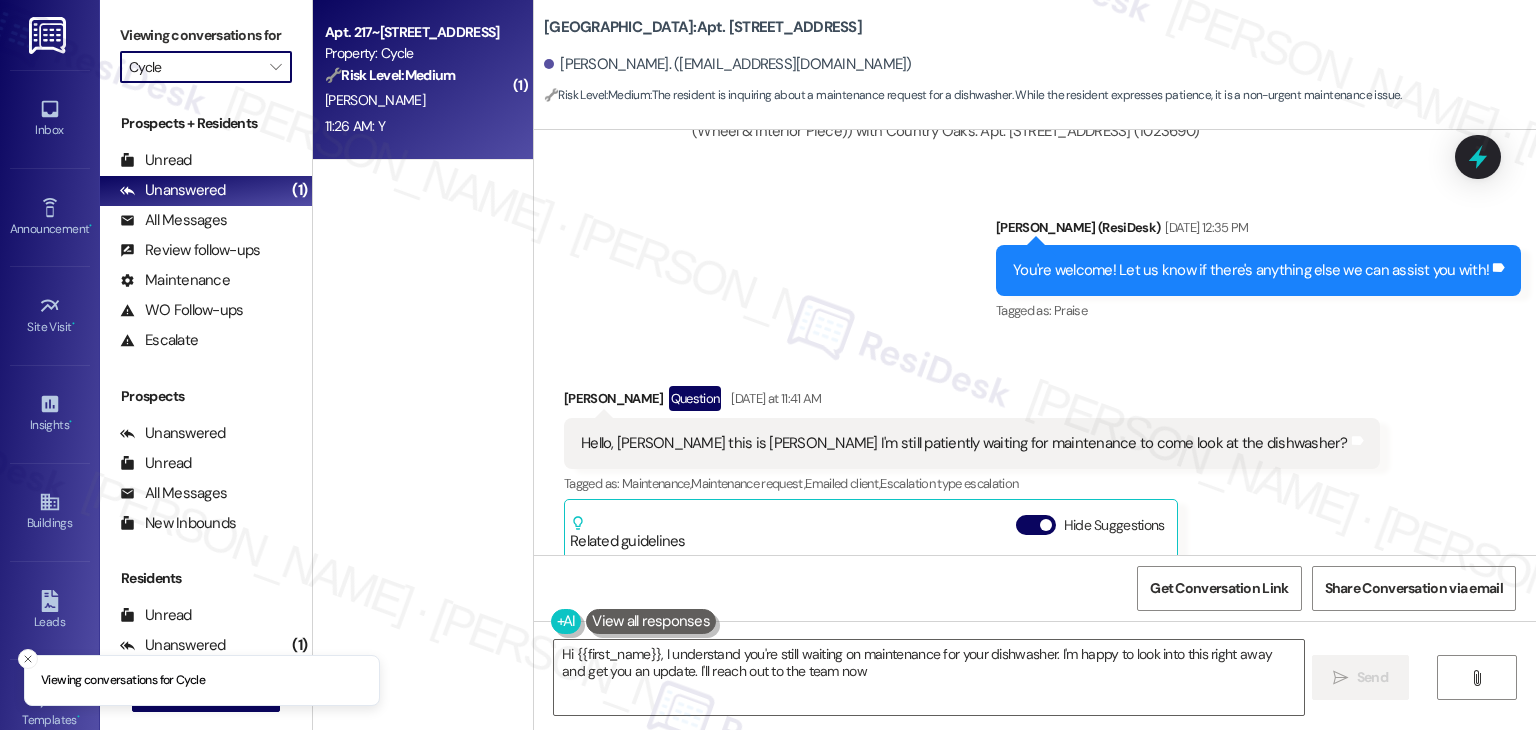 type on "Hi {{first_name}}, I understand you're still waiting on maintenance for your dishwasher. I'm happy to look into this right away and get you an update. I'll reach out to the team now!" 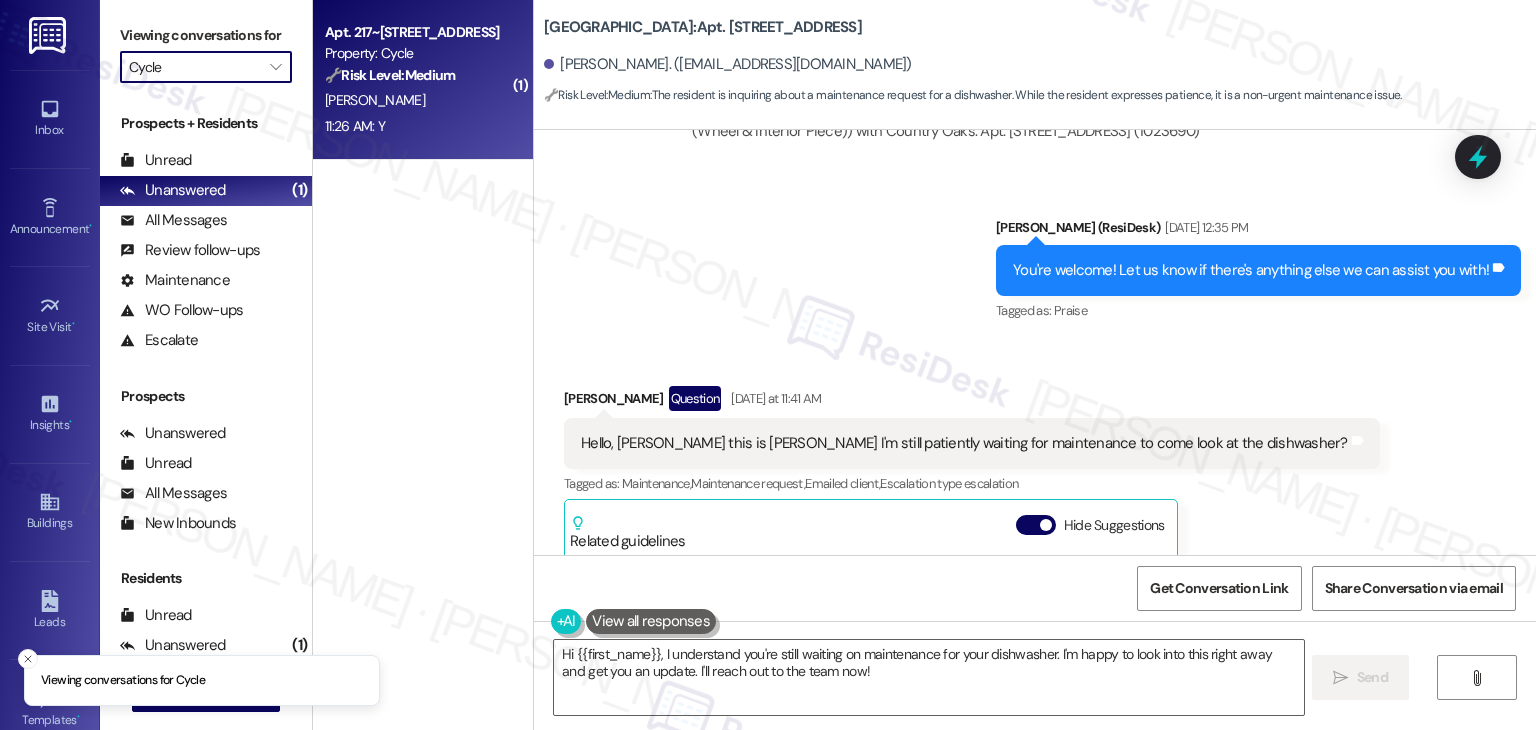 click on "[PERSON_NAME]" at bounding box center (417, 100) 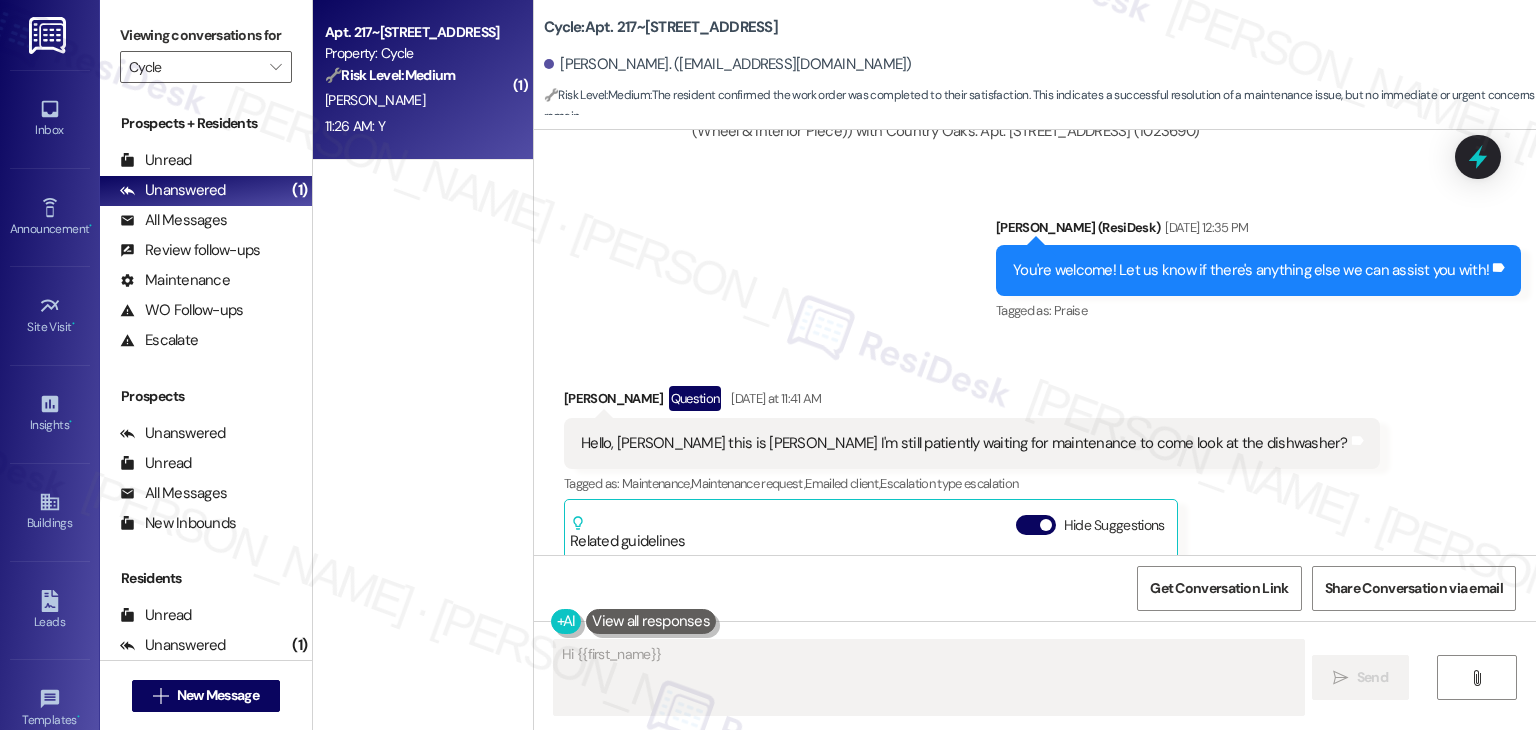 scroll, scrollTop: 1167, scrollLeft: 0, axis: vertical 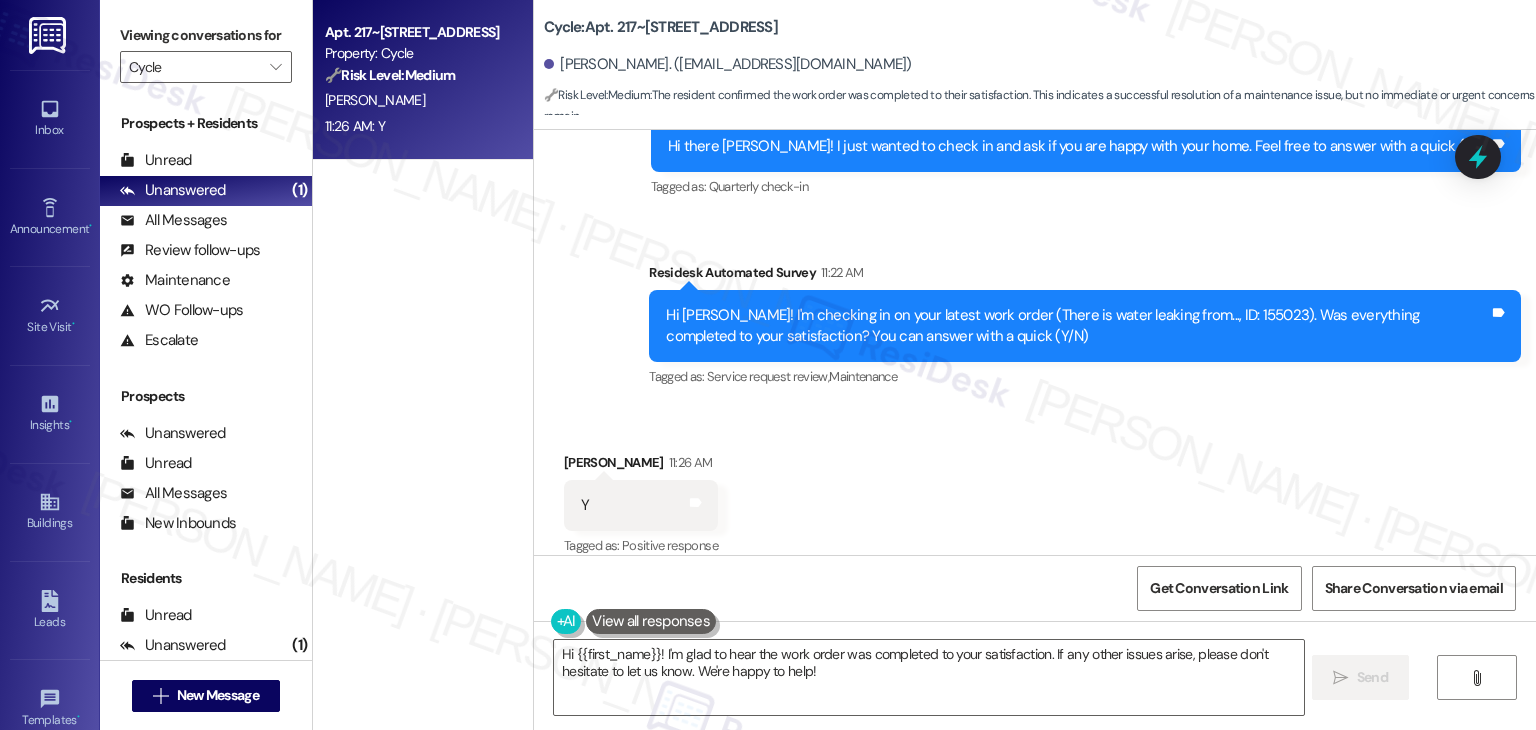 click on "Received via SMS John Mulhern 11:26 AM Y Tags and notes Tagged as:   Positive response Click to highlight conversations about Positive response" at bounding box center [1035, 491] 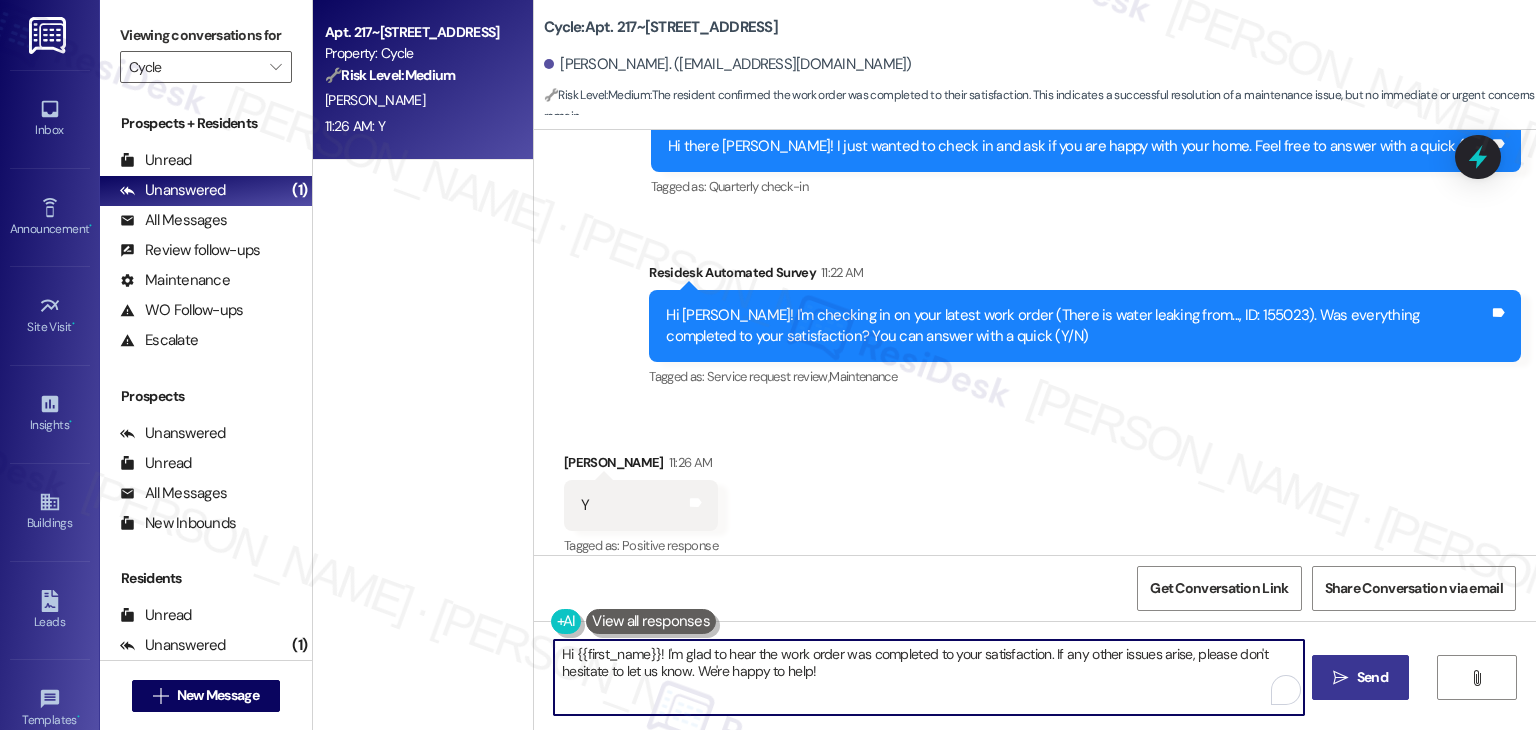 click on "" at bounding box center (1340, 678) 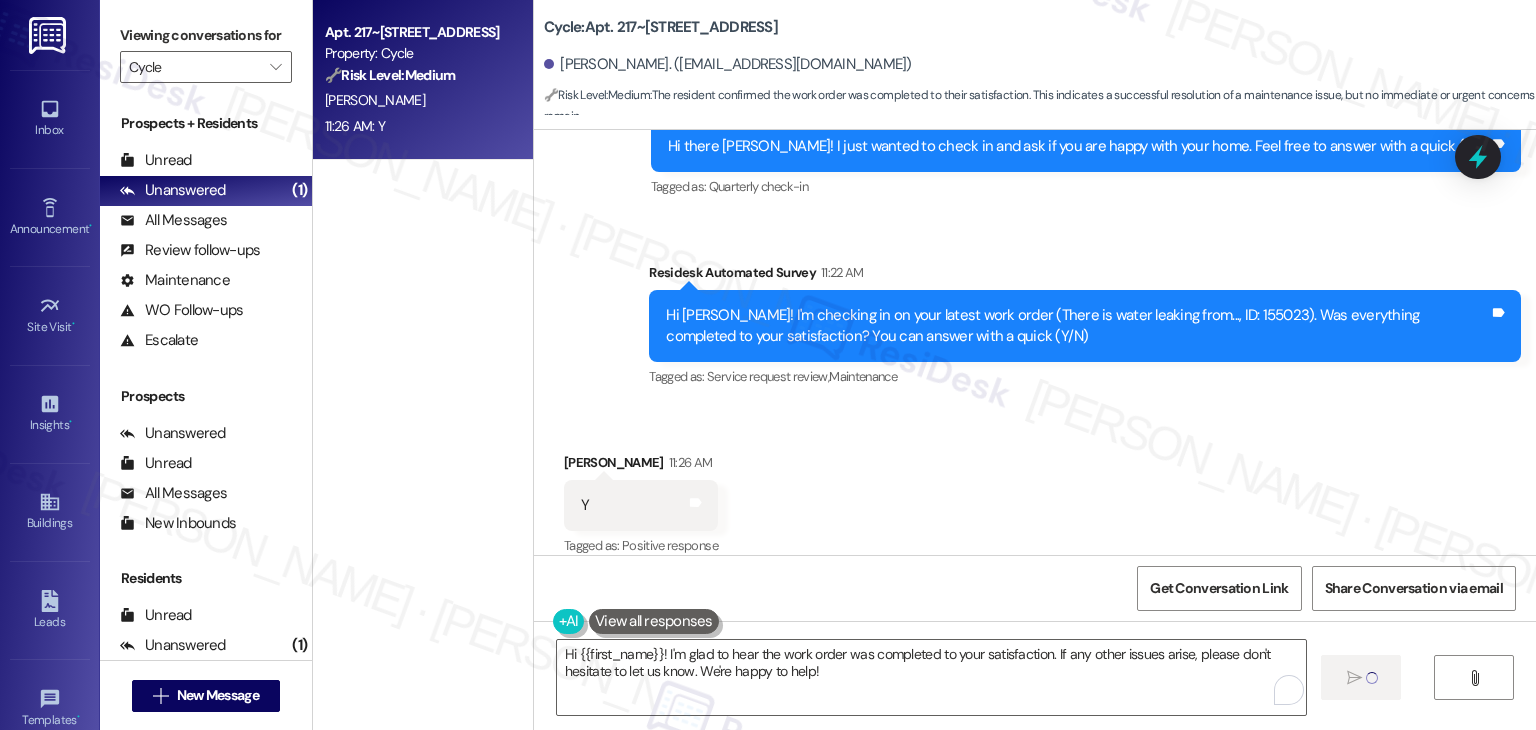 type on "Hi" 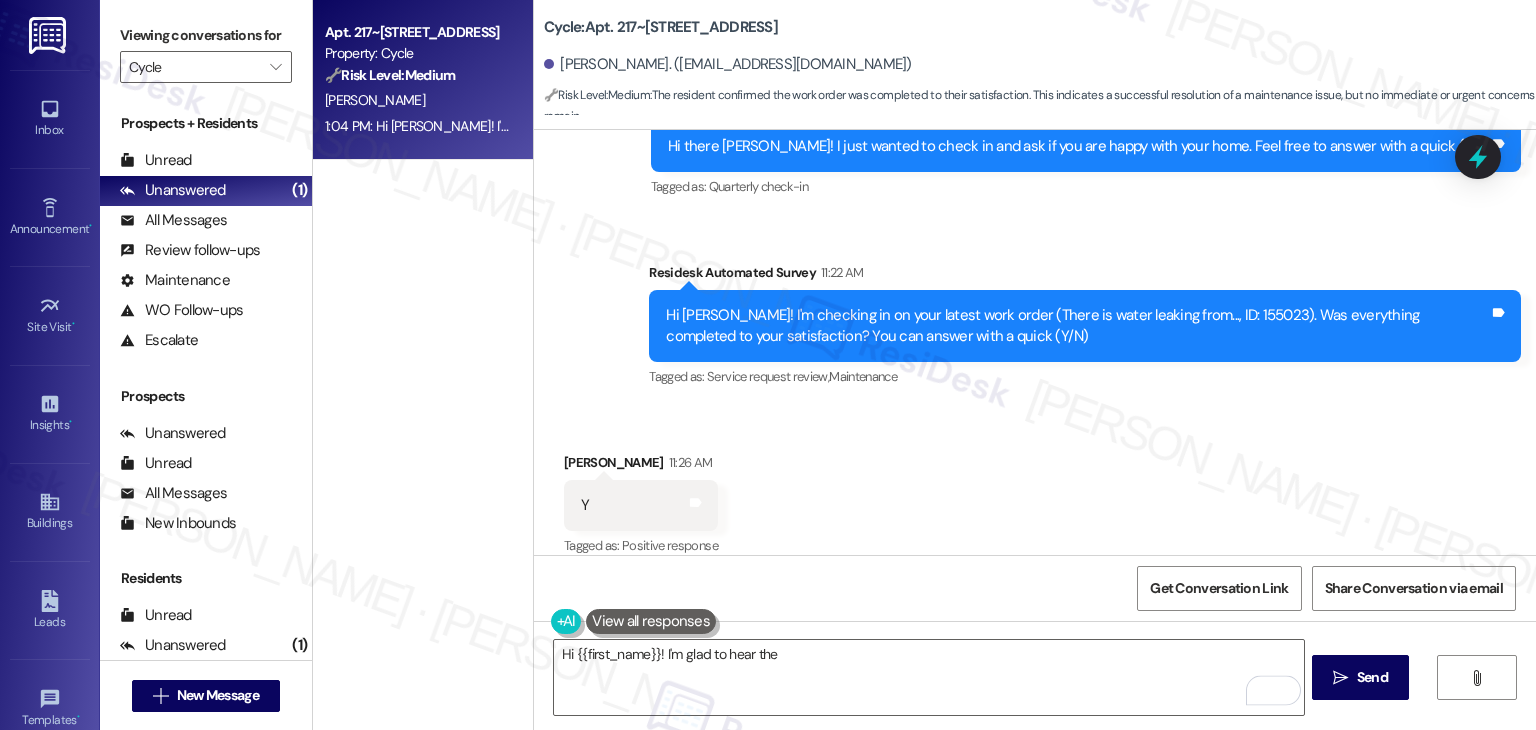 type on "Hi {{first_name}}! I'm glad to hear the work" 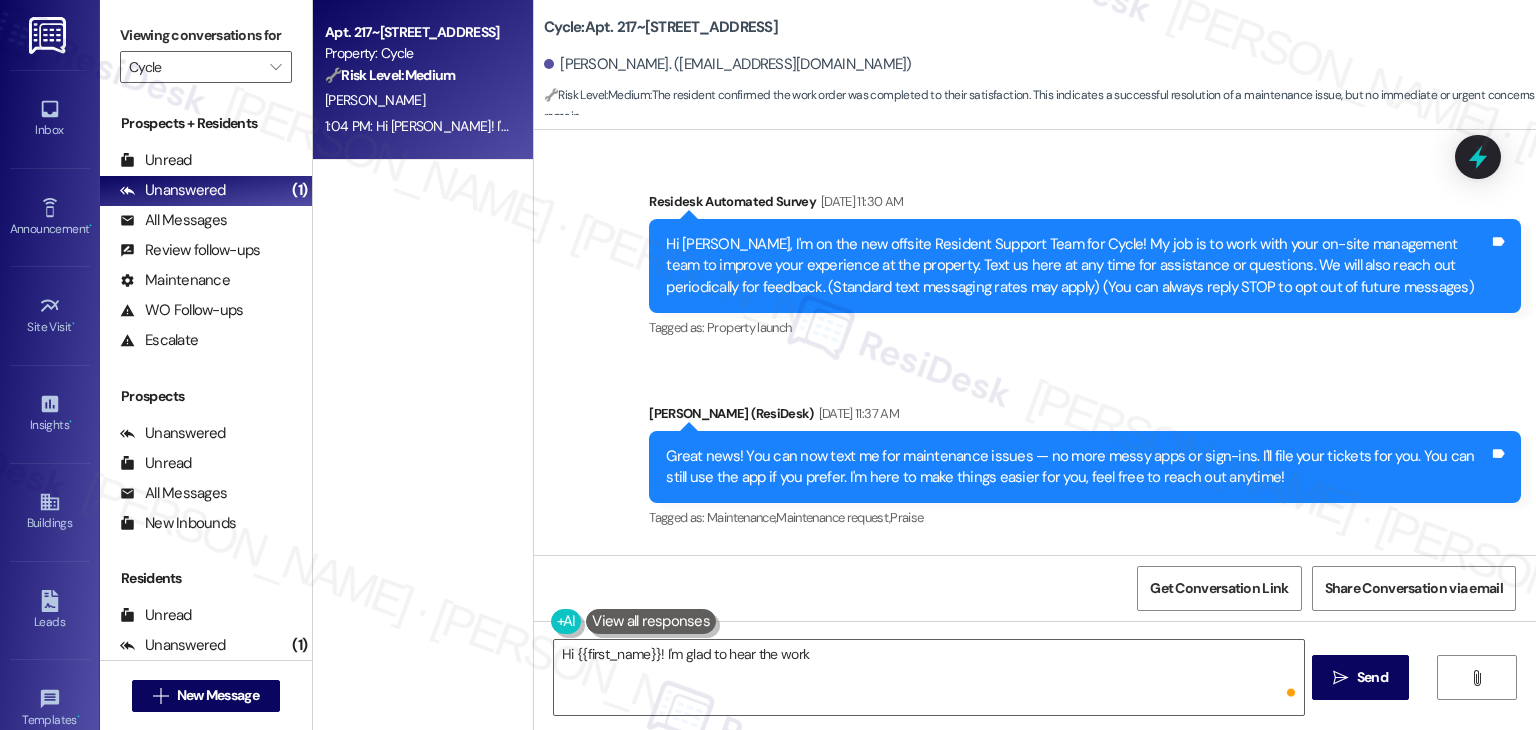 scroll, scrollTop: 0, scrollLeft: 0, axis: both 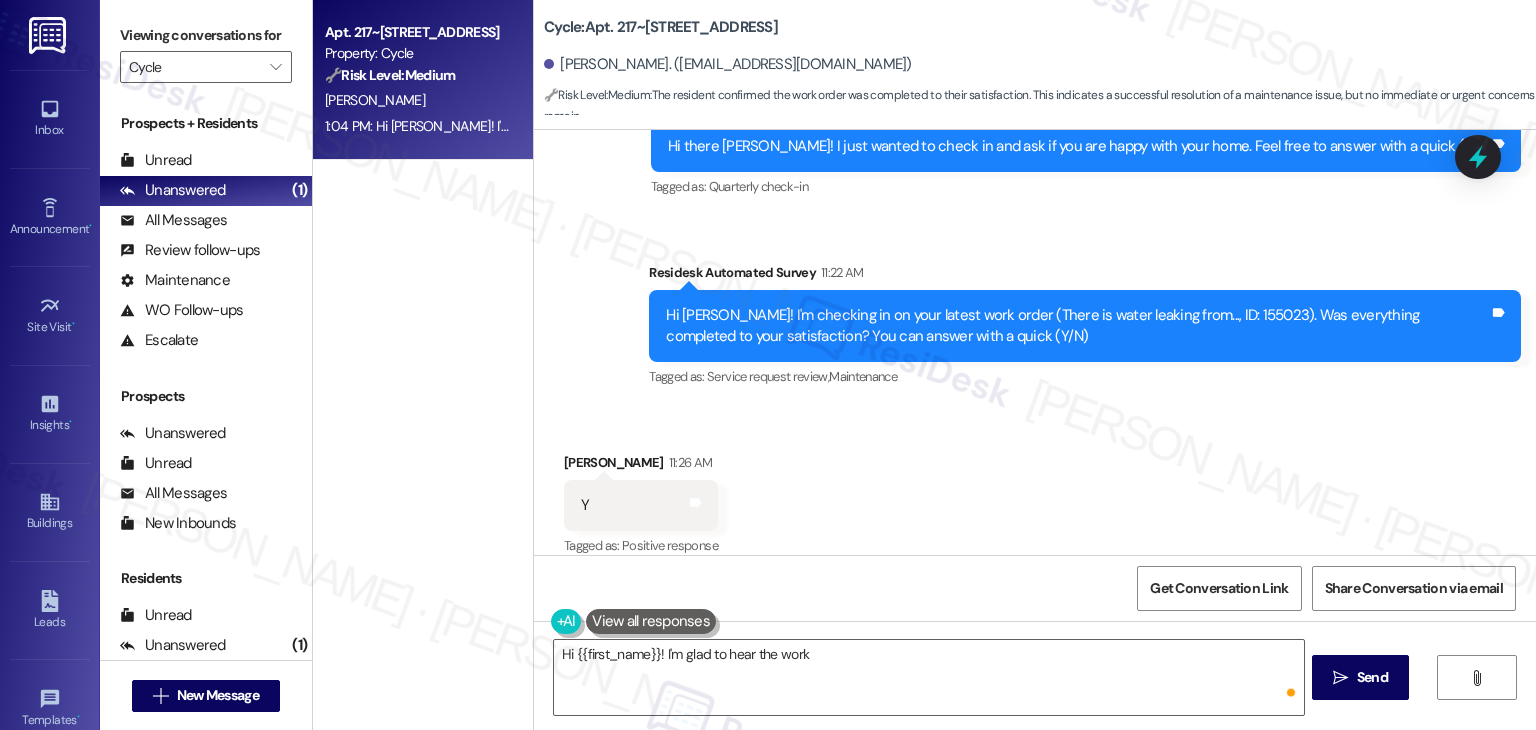 click on "Received via SMS [PERSON_NAME] 11:26 AM Y Tags and notes Tagged as:   Positive response Click to highlight conversations about Positive response" at bounding box center (1035, 491) 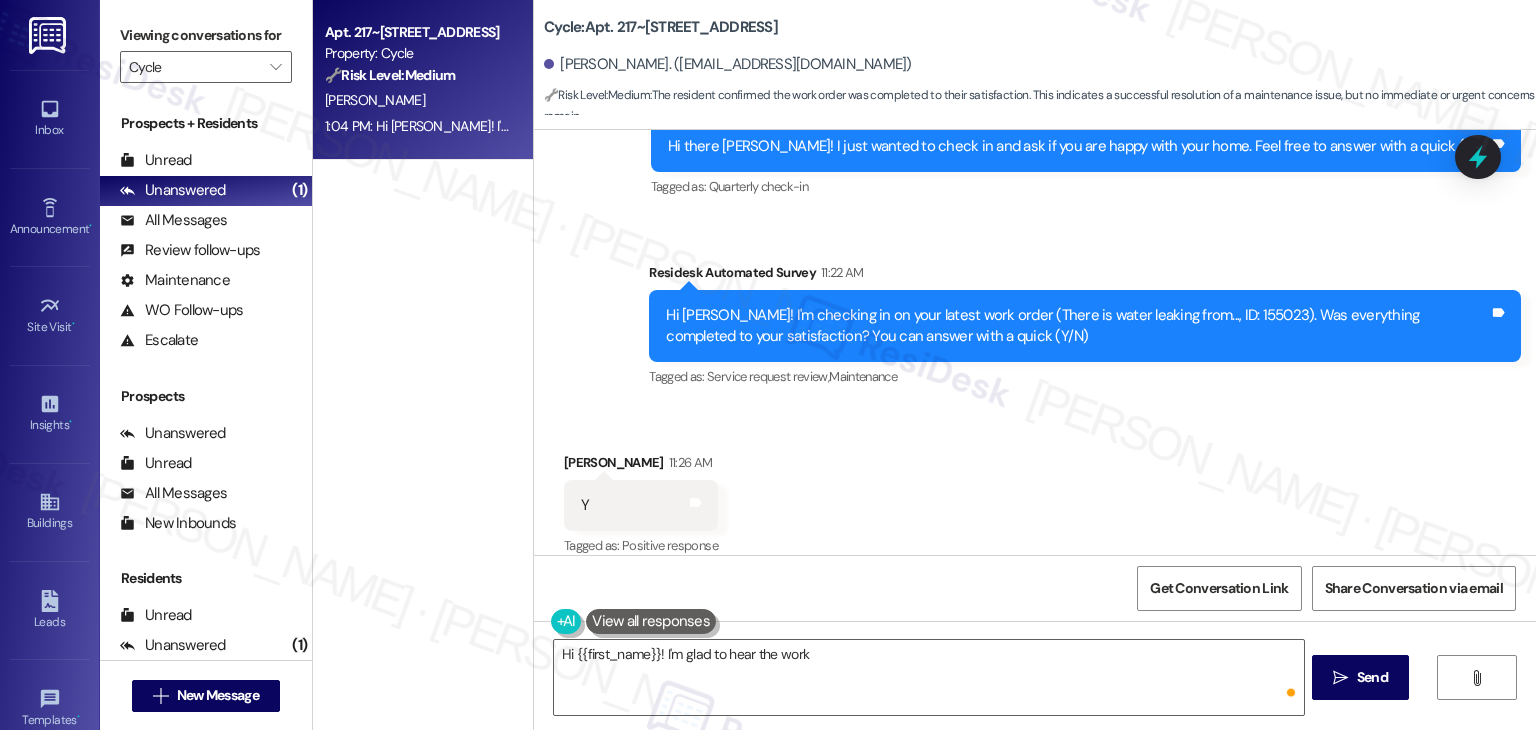 scroll, scrollTop: 1328, scrollLeft: 0, axis: vertical 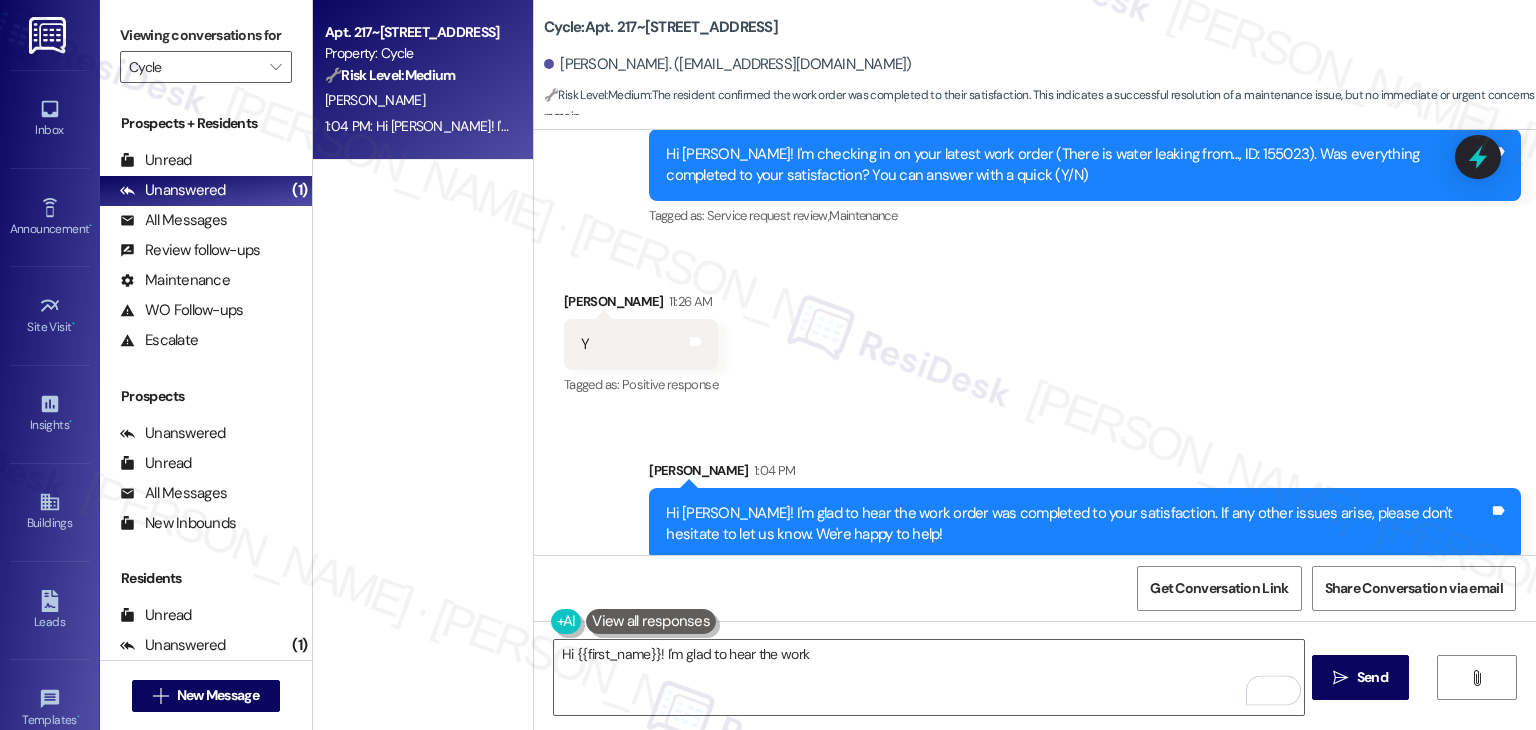 click on "Received via SMS [PERSON_NAME] 11:26 AM Y Tags and notes Tagged as:   Positive response Click to highlight conversations about Positive response" at bounding box center (1035, 330) 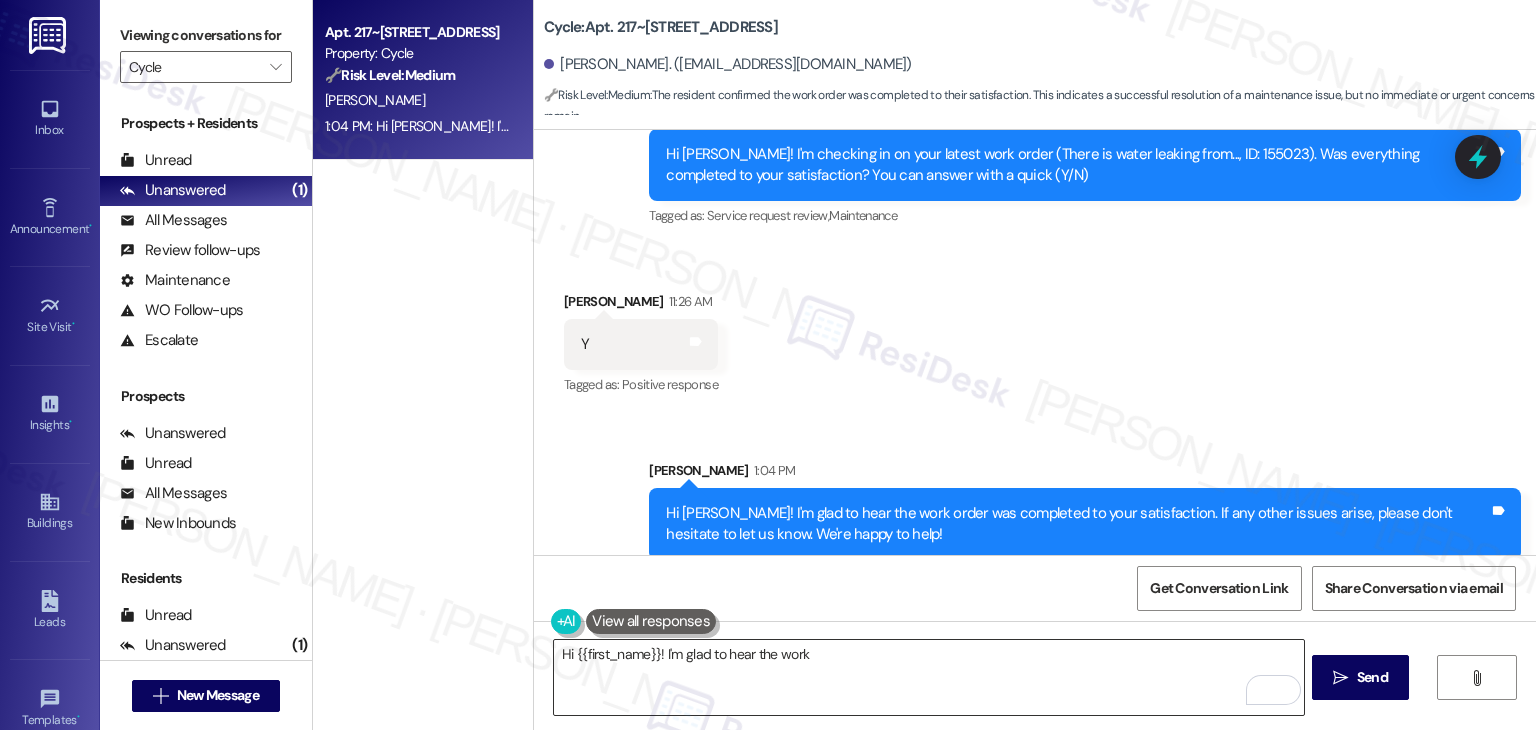 click on "Hi {{first_name}}! I'm glad to hear the work order was completed to your satisfaction. If any other issues arise, please don't hesitate to let us know. We're happy to help!" at bounding box center (928, 677) 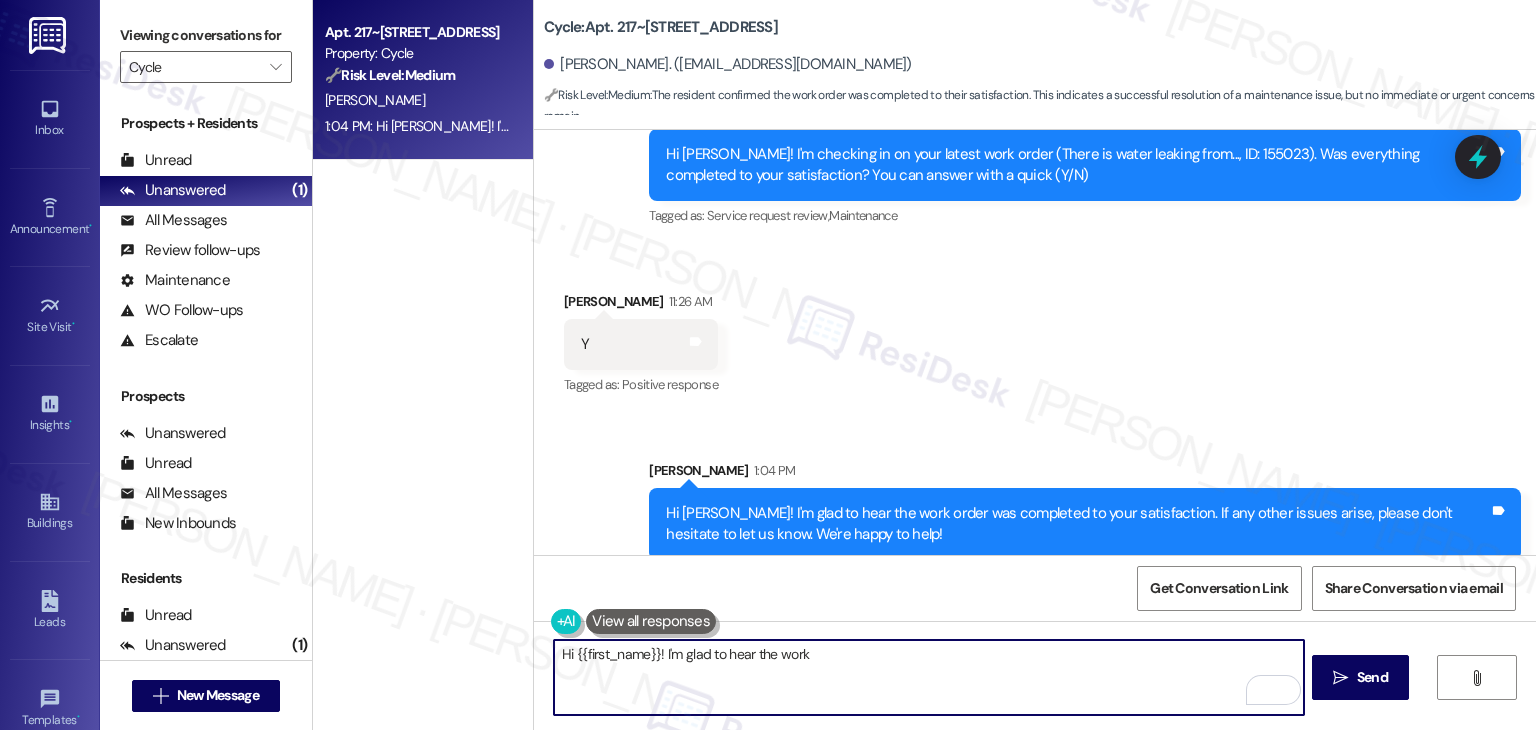 click on "Hi {{first_name}}! I'm glad to hear the work order was completed to your satisfaction. If any other issues arise, please don't hesitate to let us know. We're happy to help!" at bounding box center (928, 677) 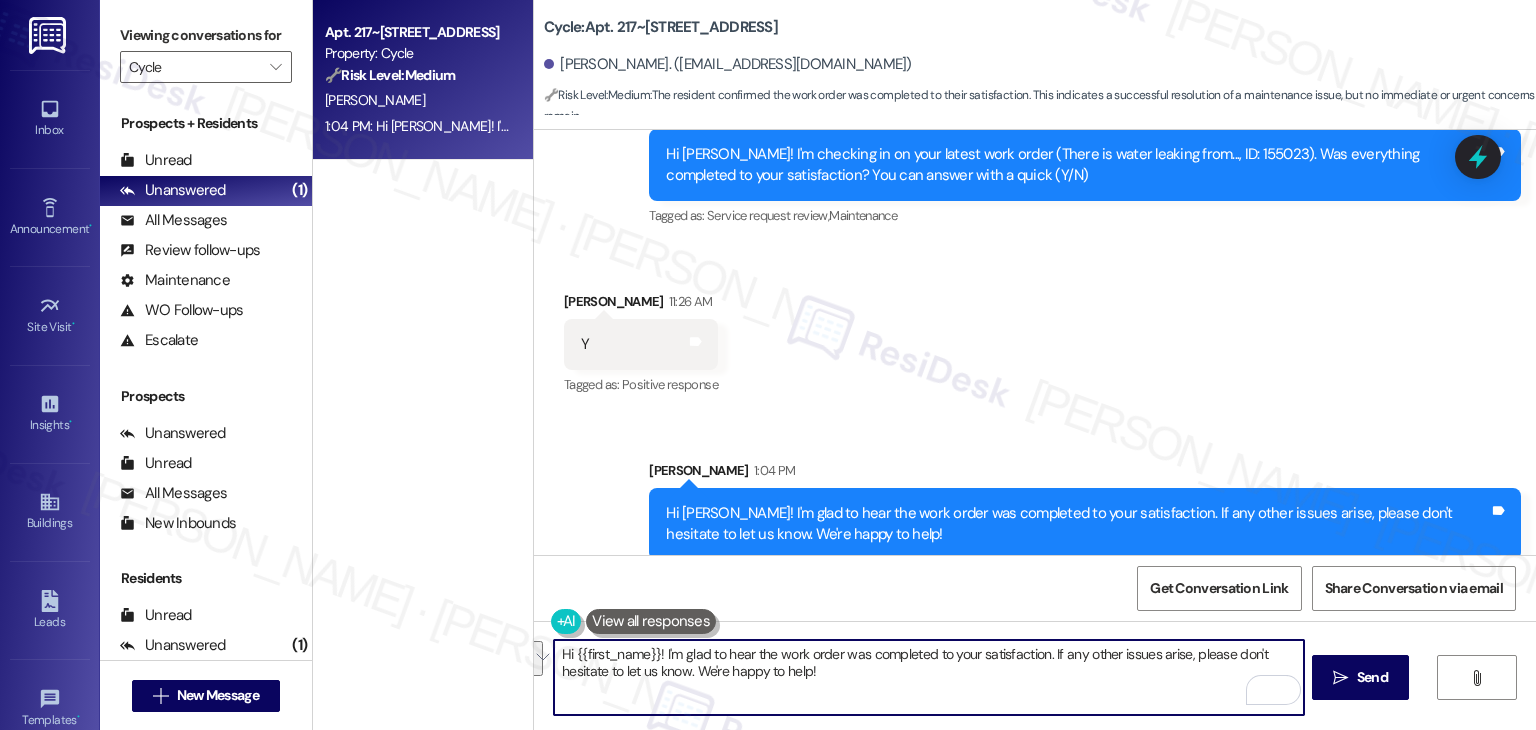 paste on "If I may ask, has {{property}} lived up to your expectations? We value your feedback and would love to hear about your experience. Thanks, and hope you have a great day! 😊" 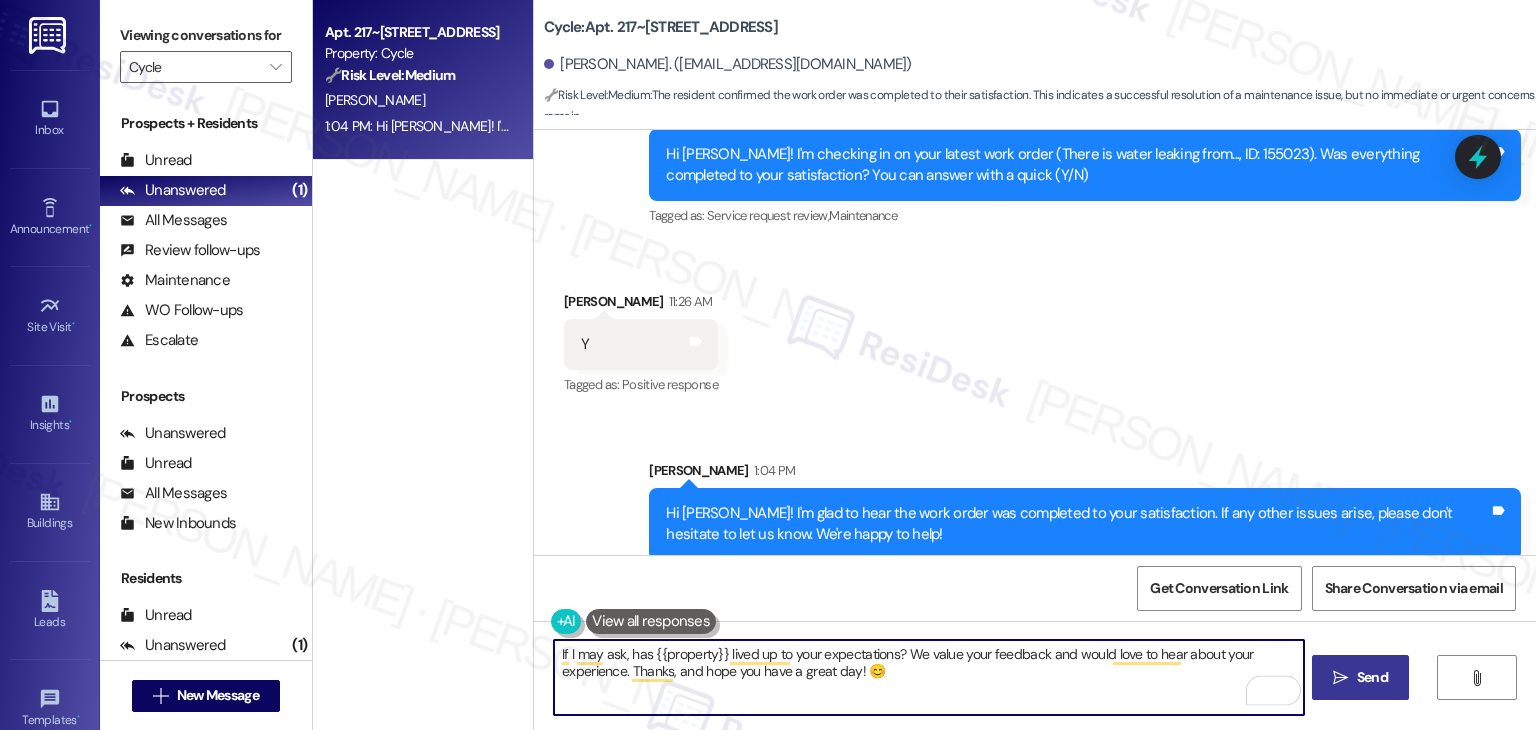 type on "If I may ask, has {{property}} lived up to your expectations? We value your feedback and would love to hear about your experience. Thanks, and hope you have a great day! 😊" 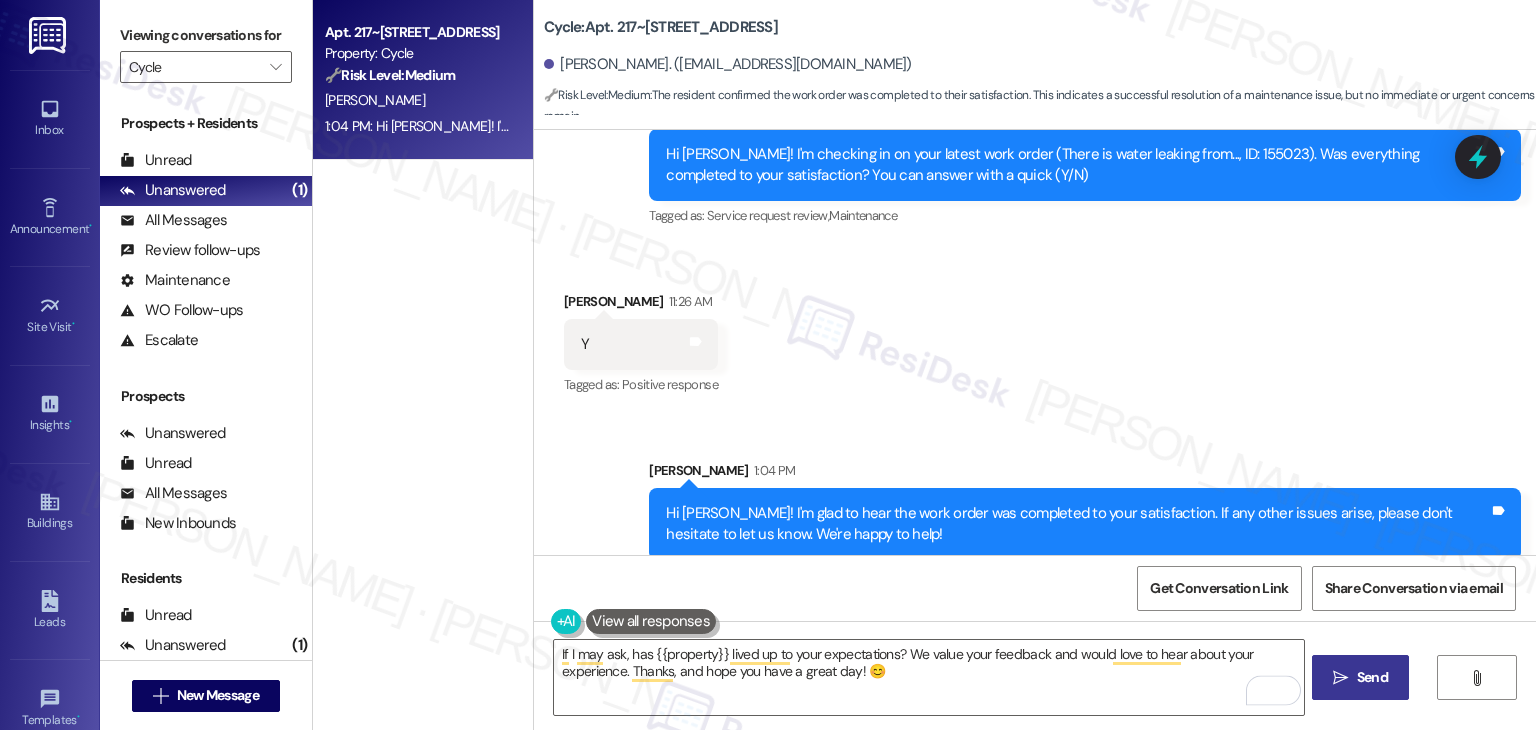 click on "Send" at bounding box center (1372, 677) 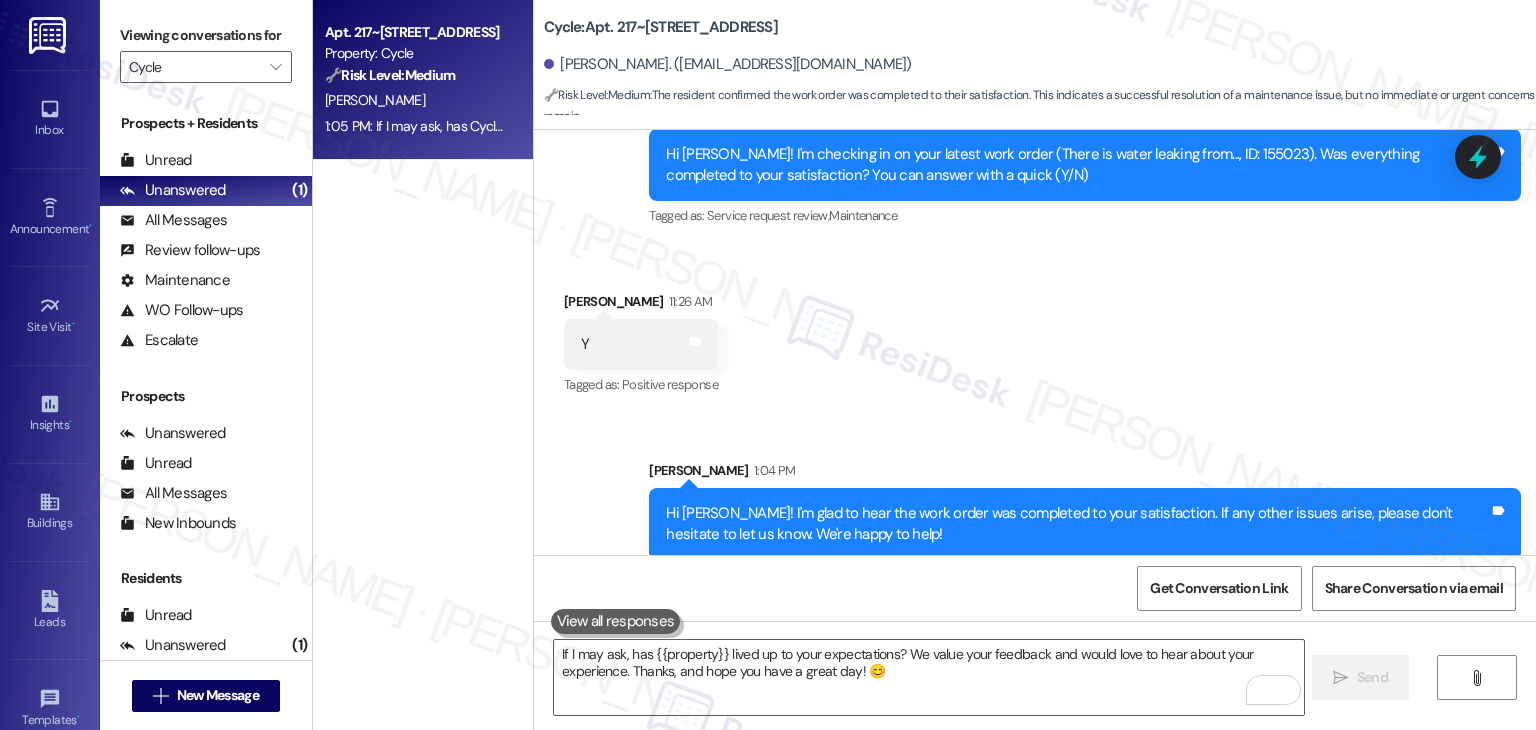 click on "Received via SMS [PERSON_NAME] 11:26 AM Y Tags and notes Tagged as:   Positive response Click to highlight conversations about Positive response" at bounding box center (1035, 330) 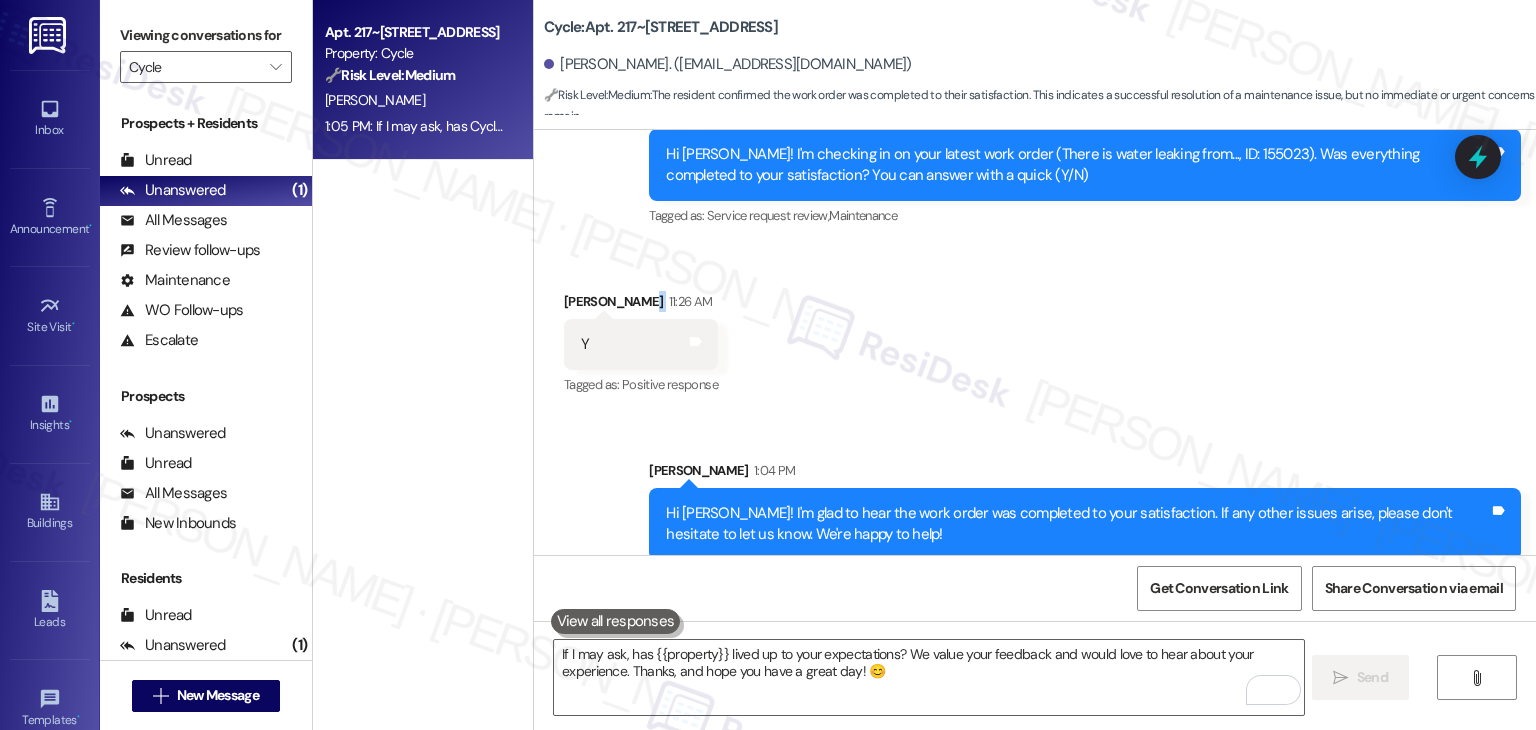 click on "Received via SMS [PERSON_NAME] 11:26 AM Y Tags and notes Tagged as:   Positive response Click to highlight conversations about Positive response" at bounding box center [1035, 330] 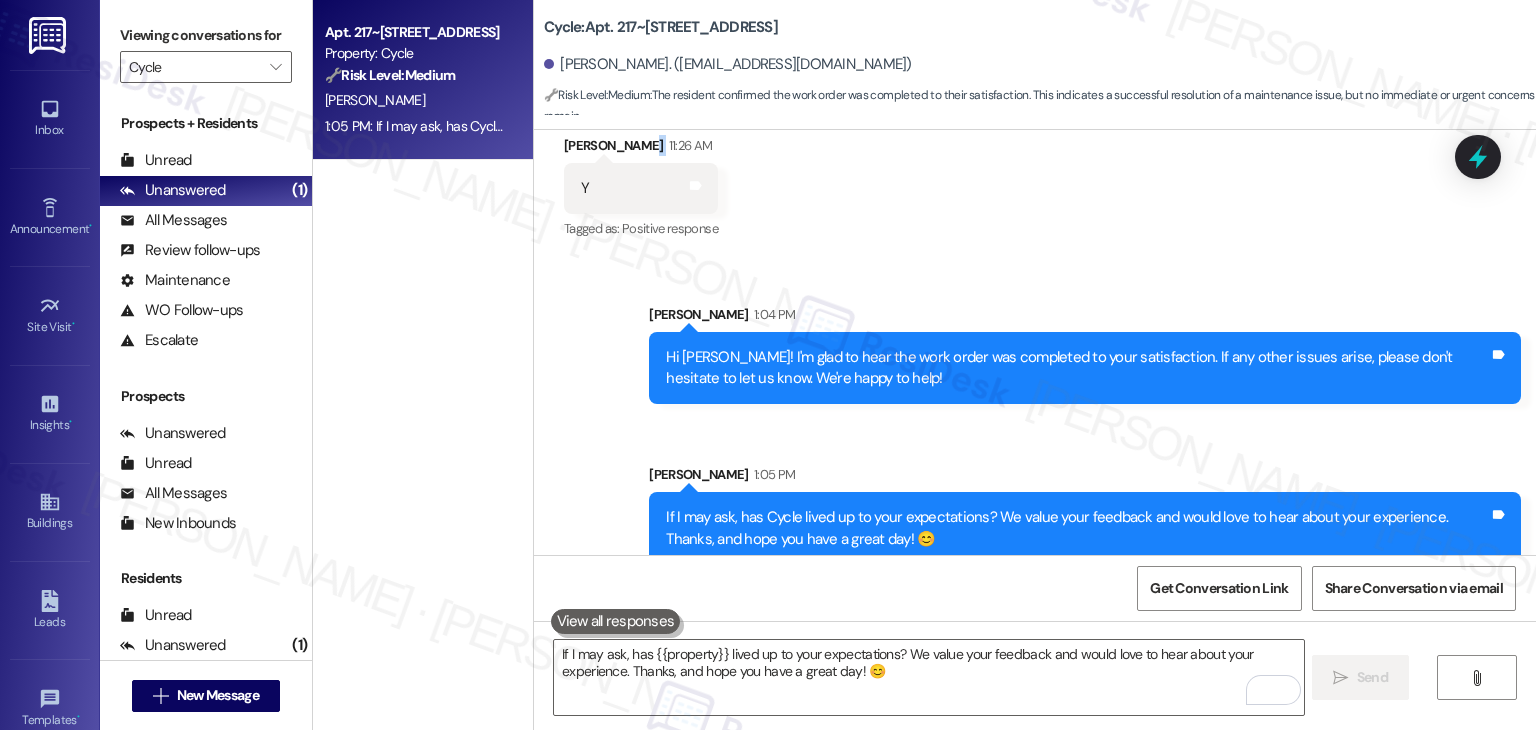 scroll, scrollTop: 1488, scrollLeft: 0, axis: vertical 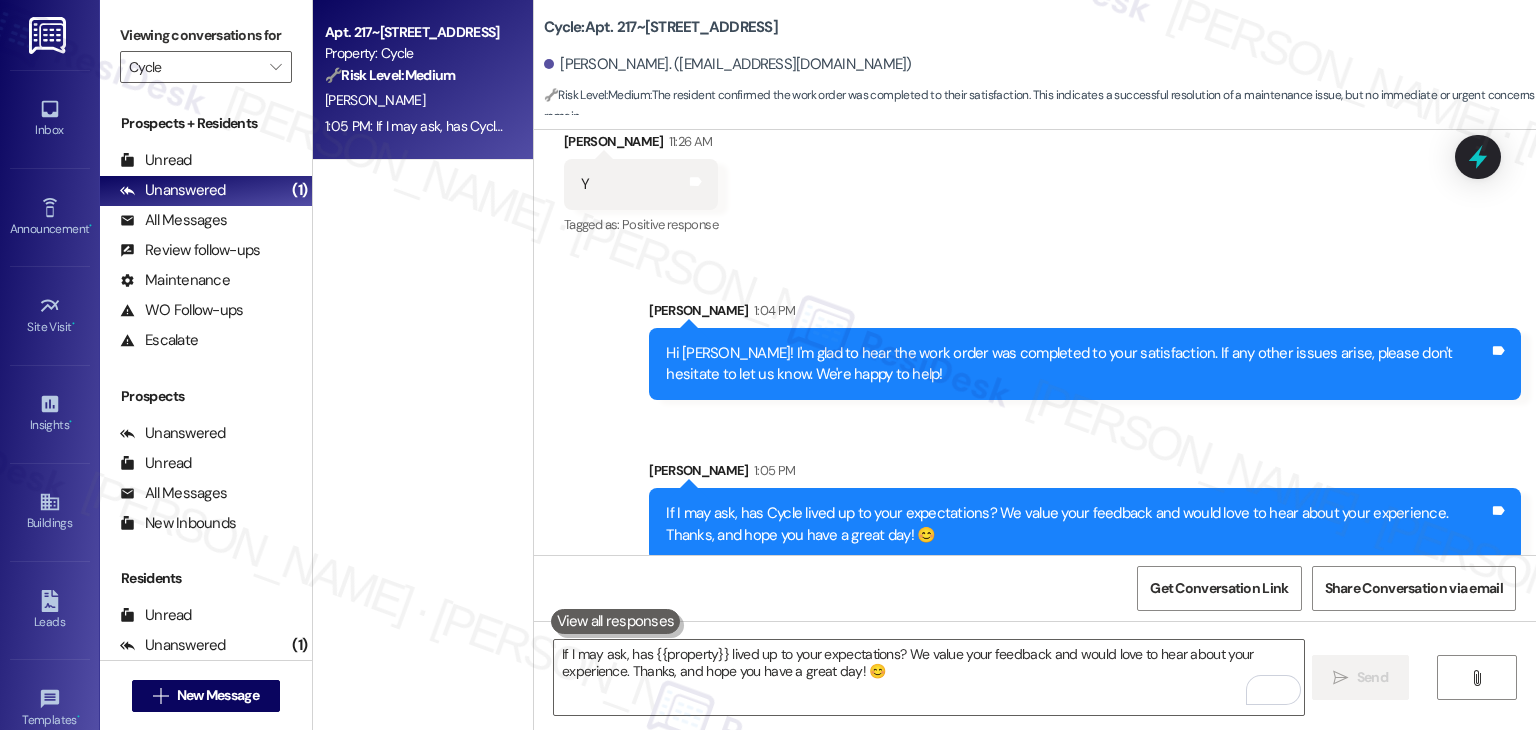 click on "Received via SMS [PERSON_NAME] 11:26 AM Y Tags and notes Tagged as:   Positive response Click to highlight conversations about Positive response" at bounding box center (1035, 170) 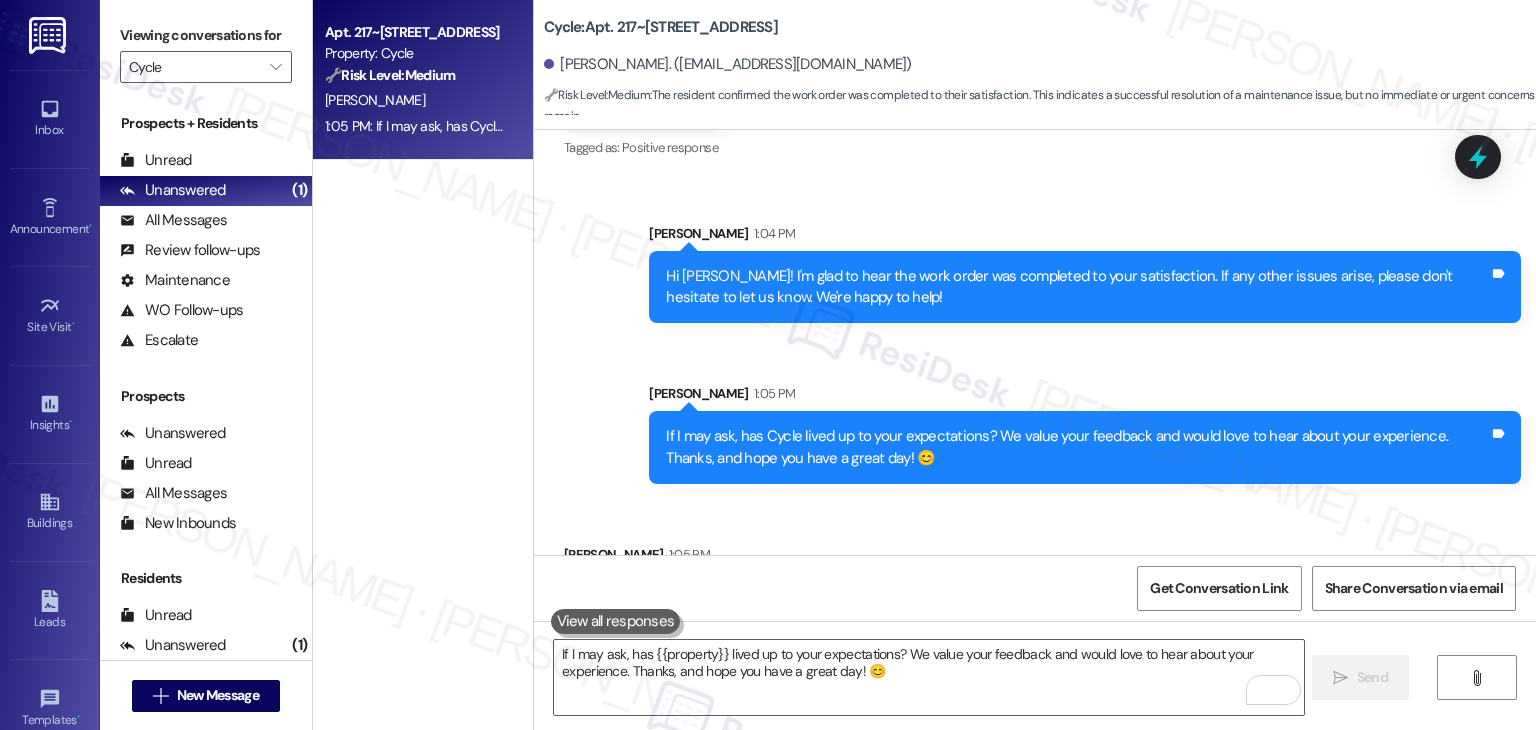 scroll, scrollTop: 1627, scrollLeft: 0, axis: vertical 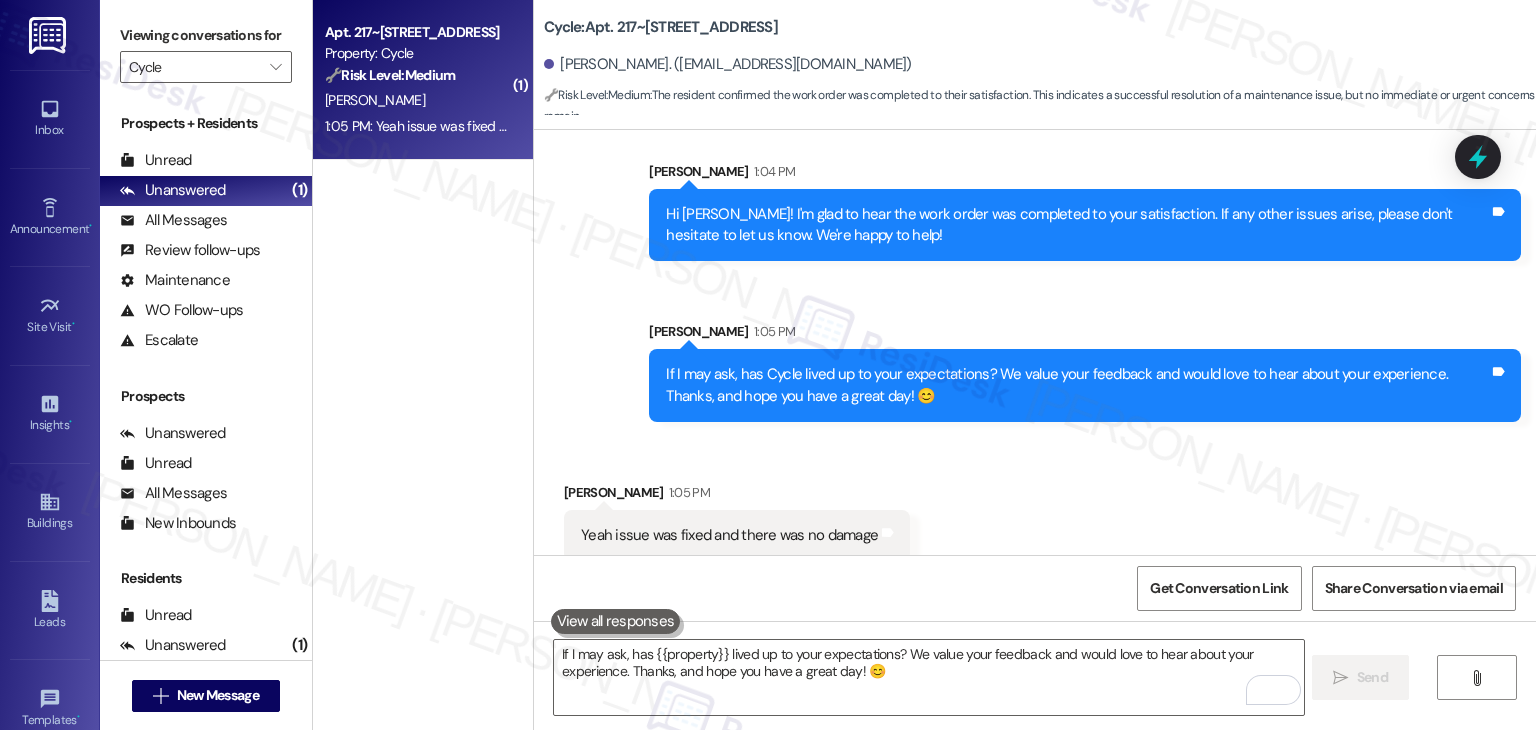click on "Received via SMS [PERSON_NAME] 1:05 PM Yeah issue was fixed and there was no damage  Tags and notes" at bounding box center [1035, 506] 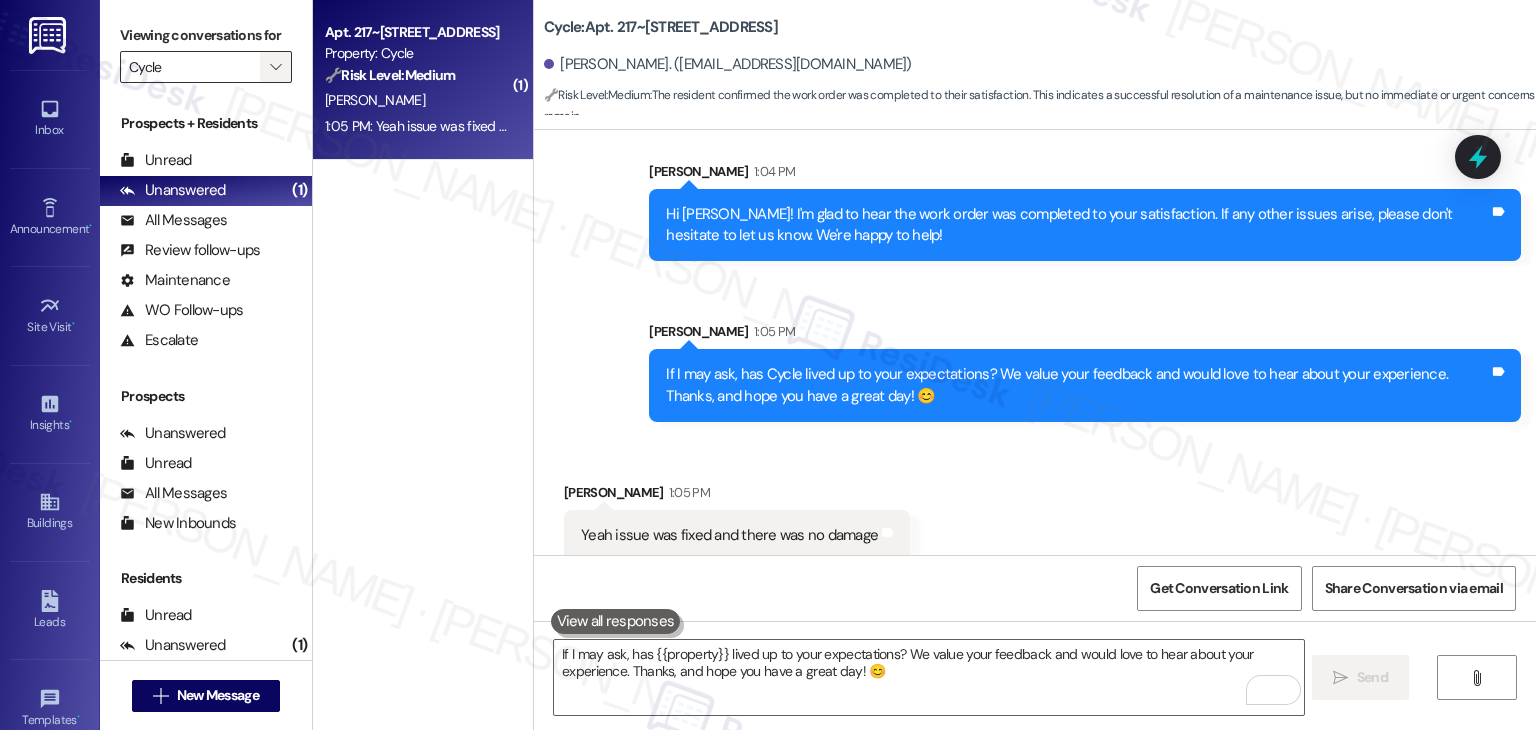 click on "" at bounding box center [275, 67] 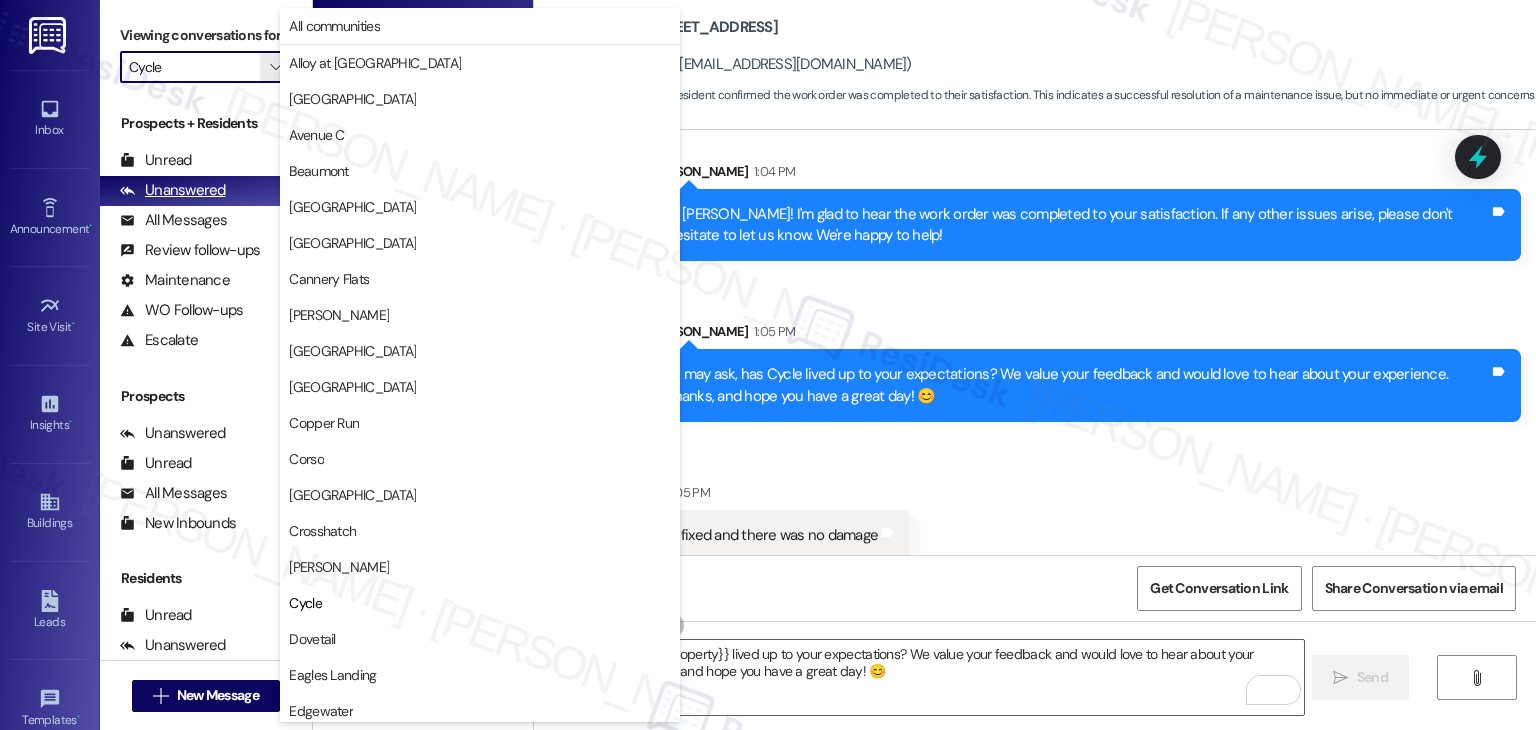 scroll, scrollTop: 324, scrollLeft: 0, axis: vertical 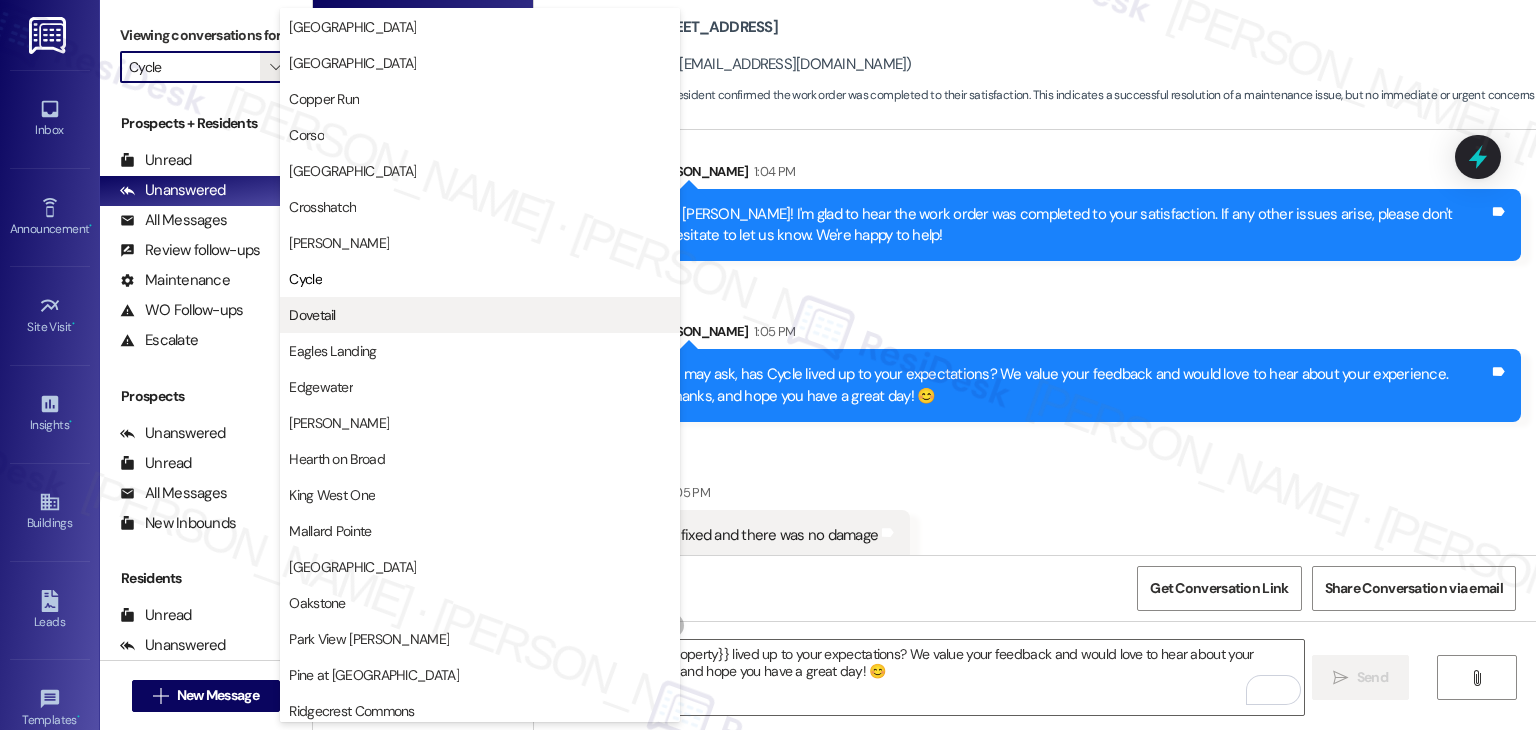 click on "Dovetail" at bounding box center [480, 315] 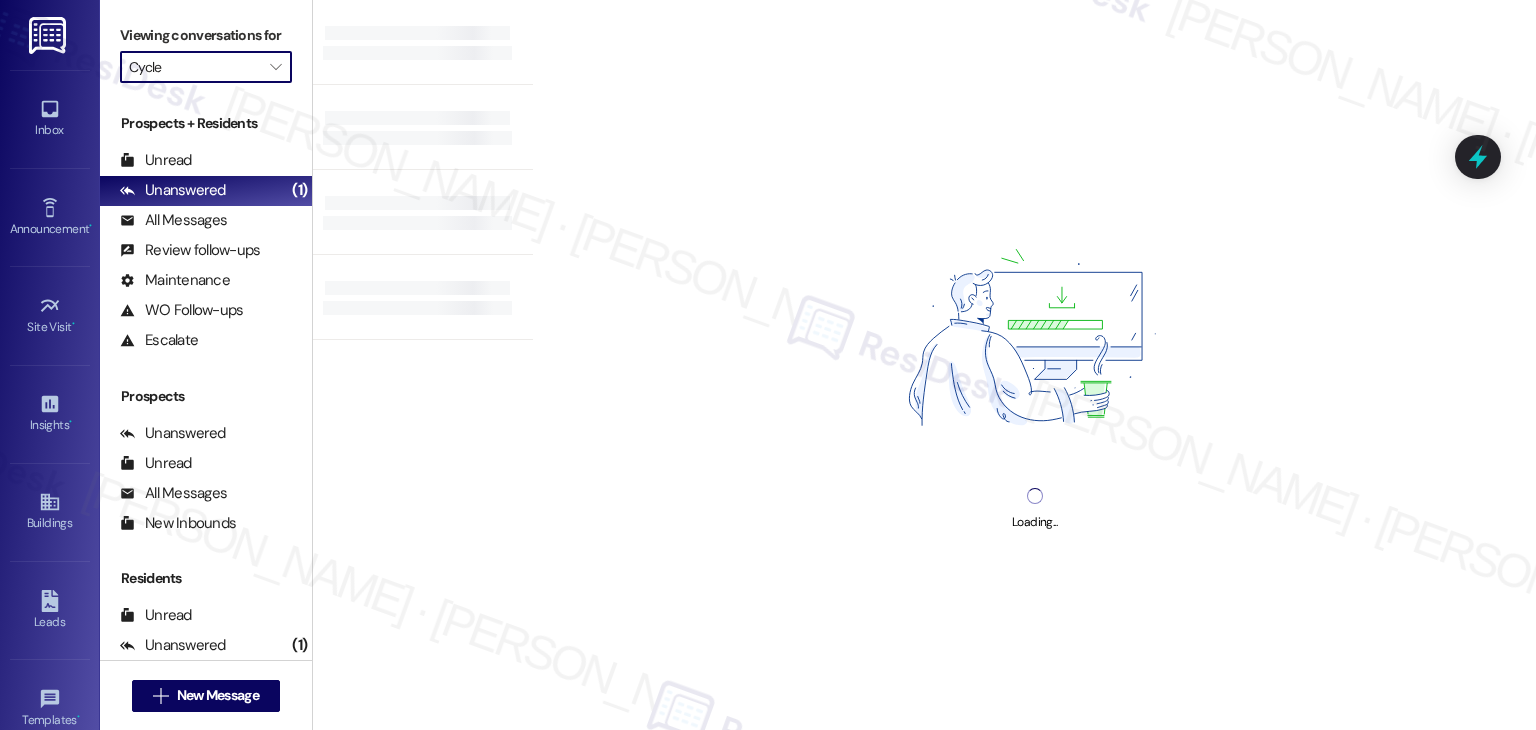 type on "Dovetail" 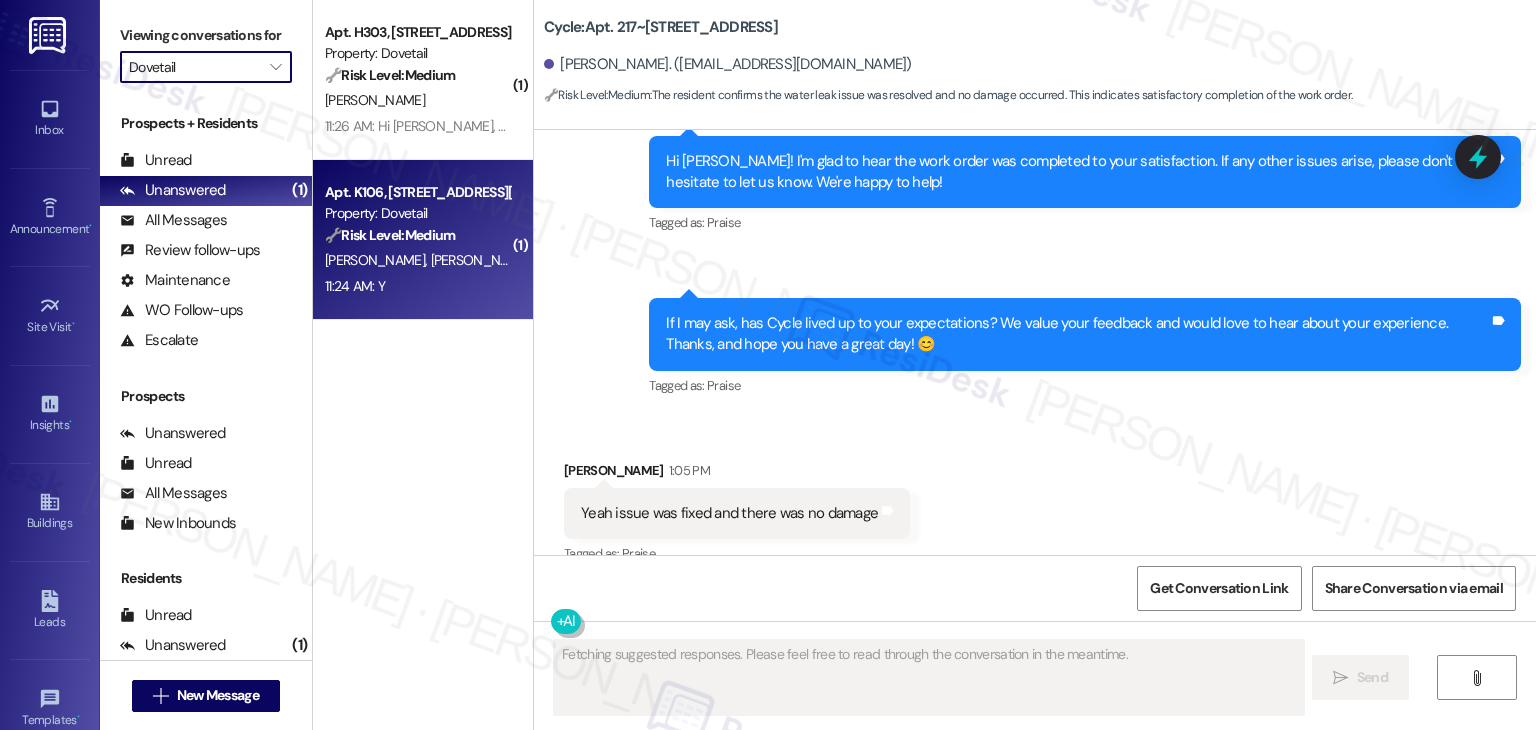 scroll, scrollTop: 1688, scrollLeft: 0, axis: vertical 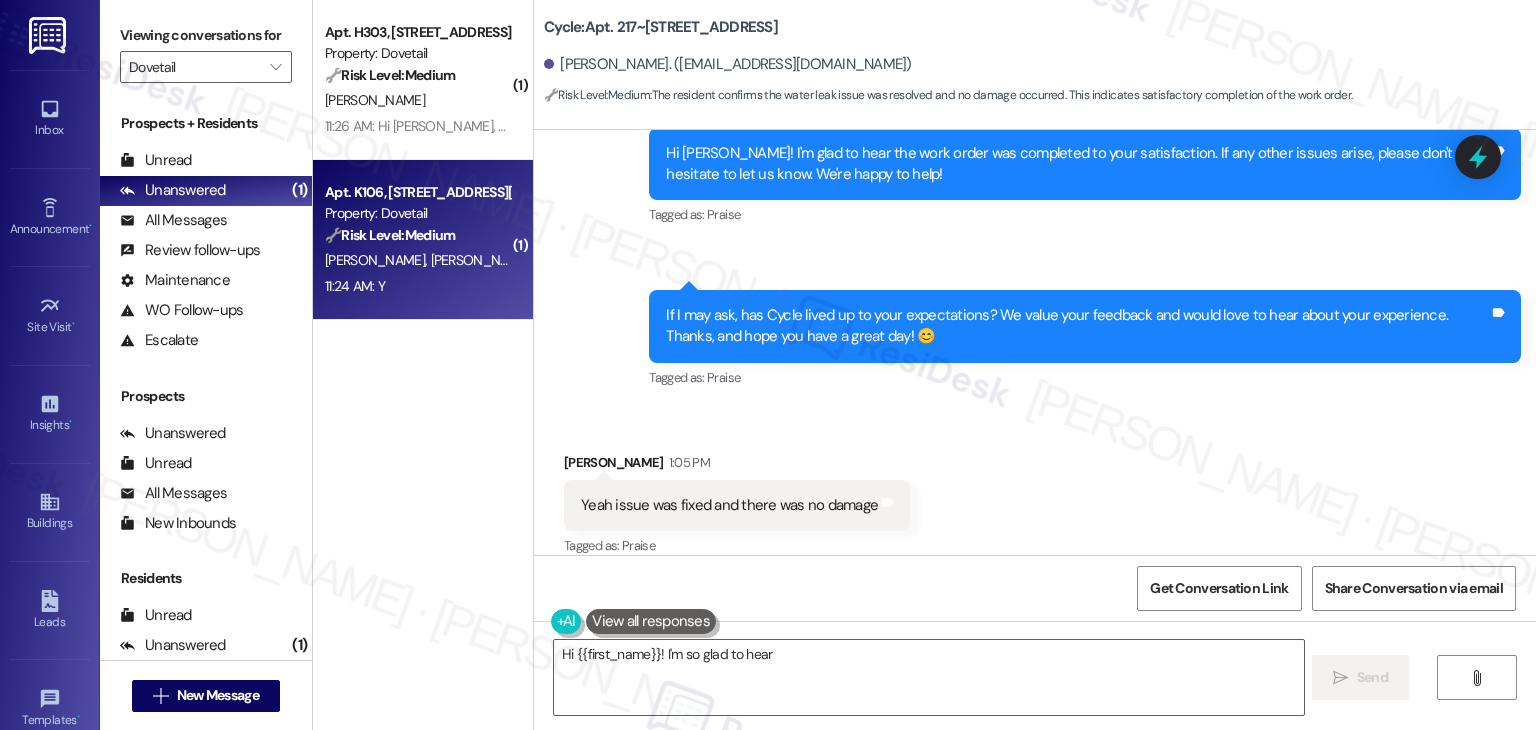 type on "Hi {{first_name}}! I'm so glad to hear that" 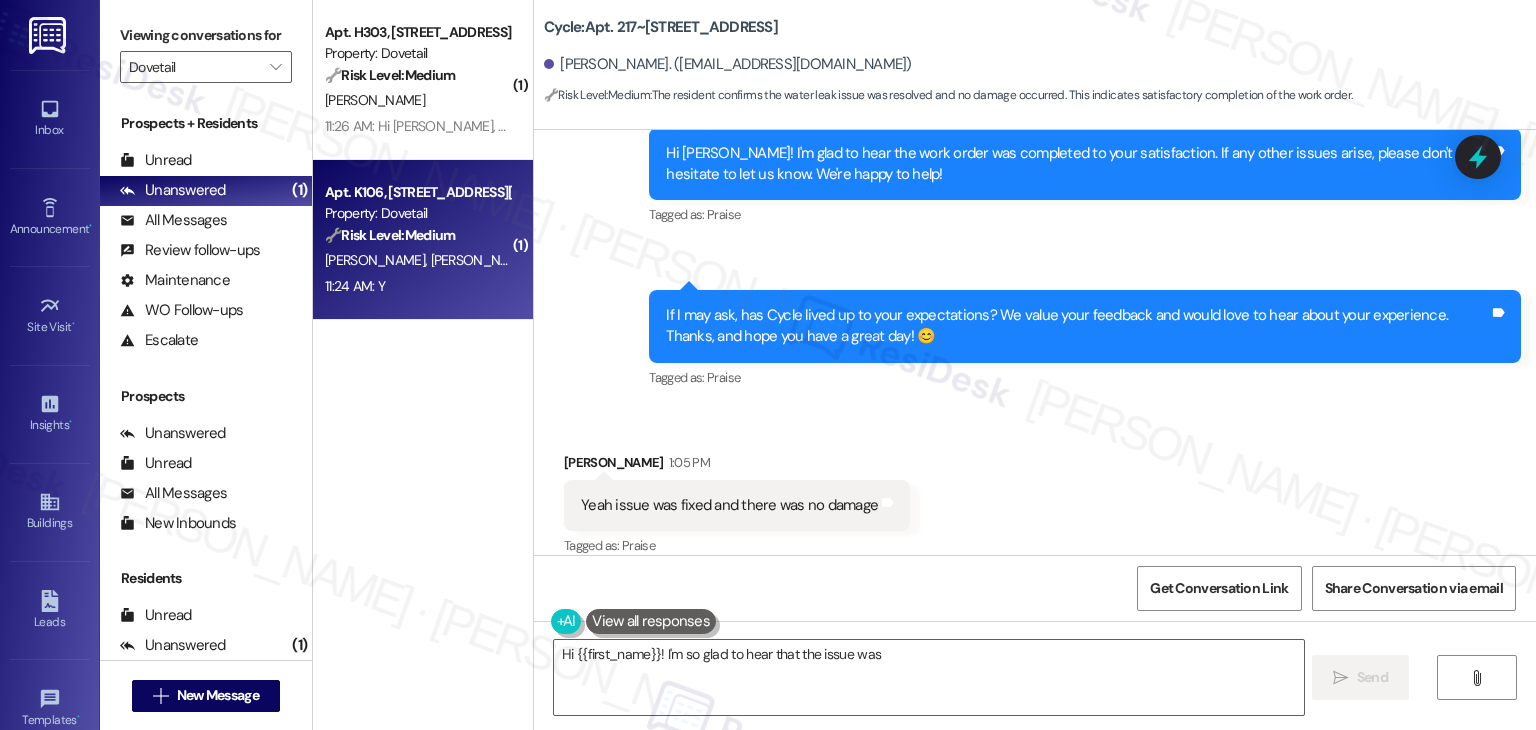 click on "Property: Dovetail" at bounding box center (417, 213) 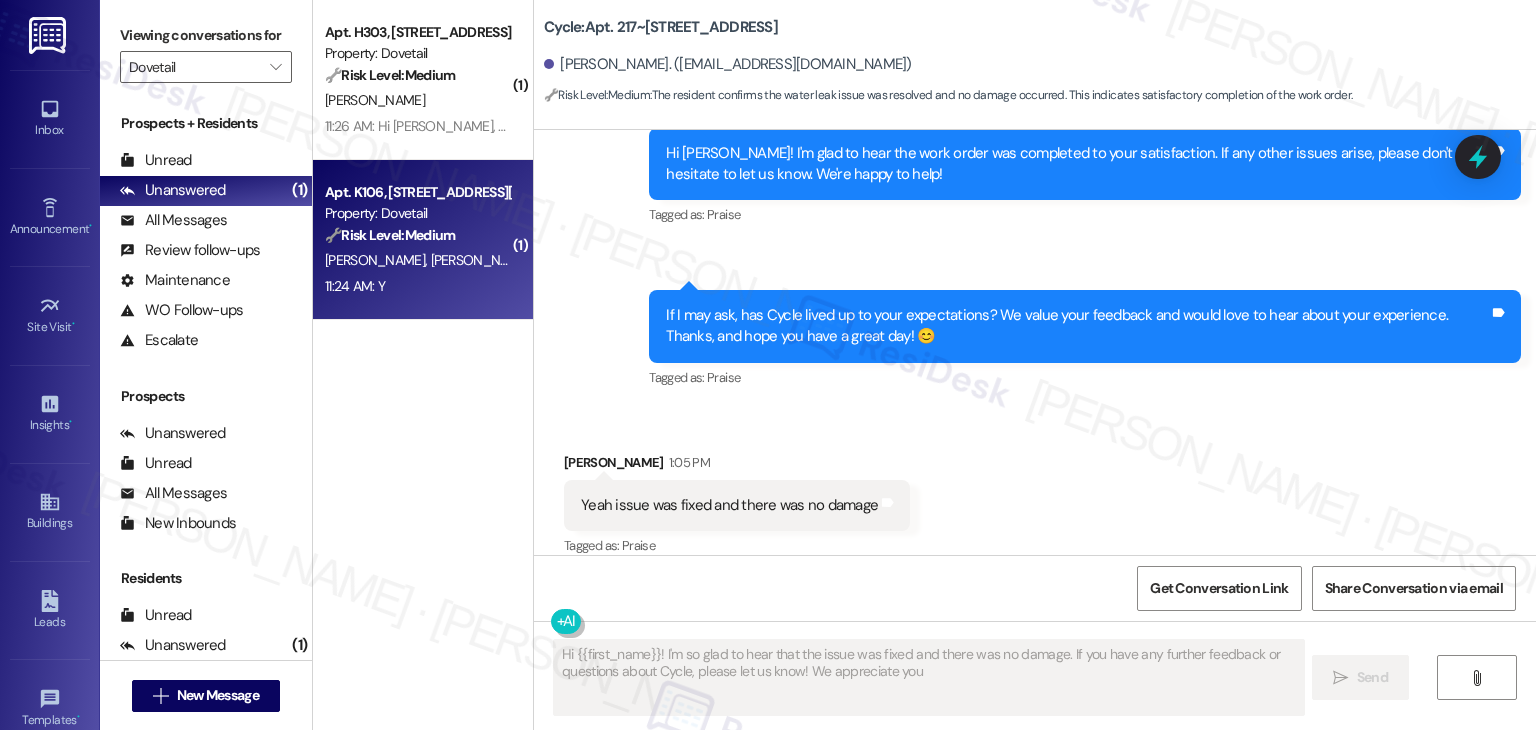 type on "Hi {{first_name}}! I'm so glad to hear that the issue was fixed and there was no damage. If you have any further feedback or questions about Cycle, please let us know! We appreciate you!" 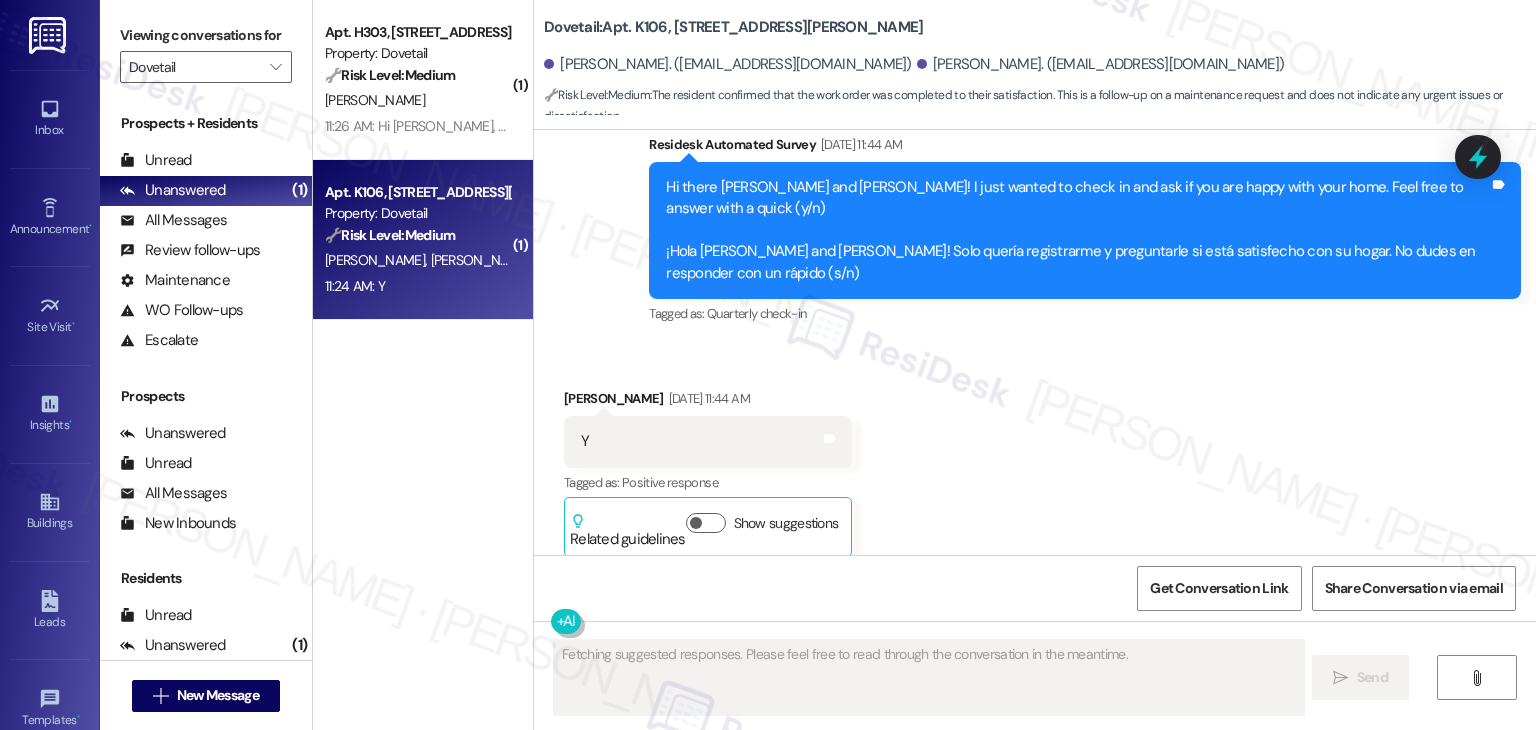 scroll, scrollTop: 8468, scrollLeft: 0, axis: vertical 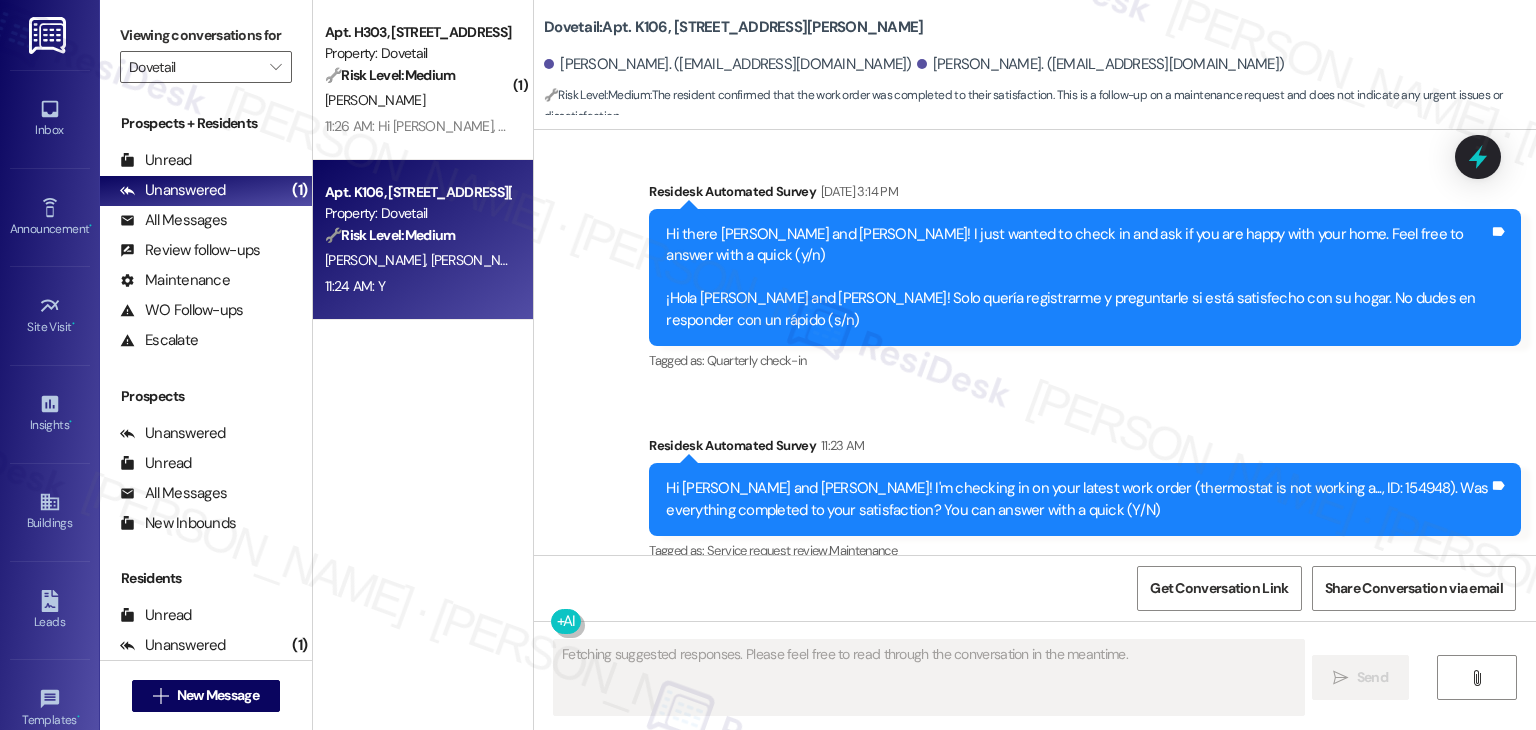 click on "Received via SMS [PERSON_NAME] 11:24 AM Y Tags and notes Tagged as:   Positive response Click to highlight conversations about Positive response" at bounding box center (1035, 665) 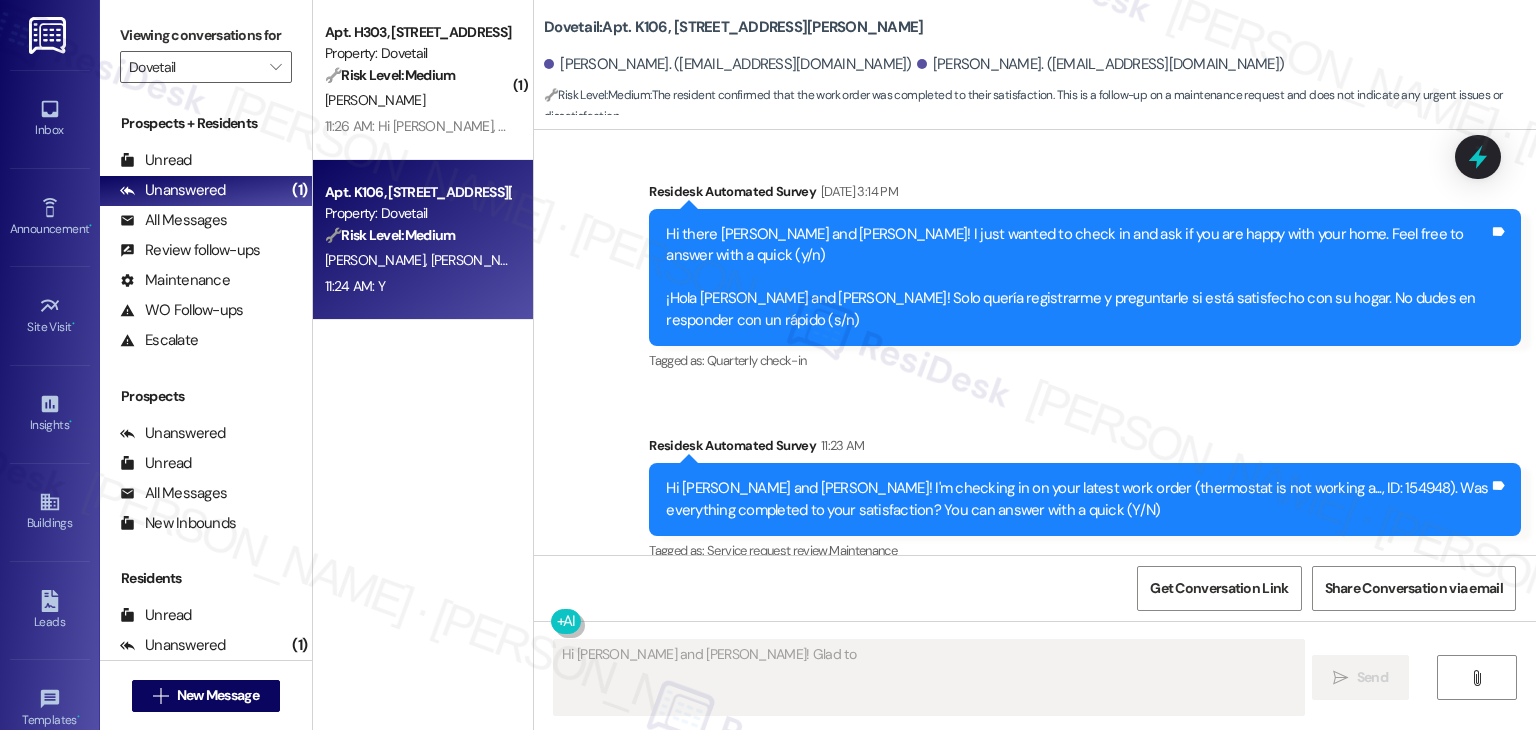 click on "Survey, sent via SMS Residesk Automated Survey 11:23 AM Hi [PERSON_NAME] and [PERSON_NAME]! I'm checking in on your latest work order (thermostat is not working a..., ID: 154948). Was everything completed to your satisfaction? You can answer with a quick (Y/N) Tags and notes Tagged as:   Service request review ,  Click to highlight conversations about Service request review Maintenance Click to highlight conversations about Maintenance" at bounding box center [1085, 500] 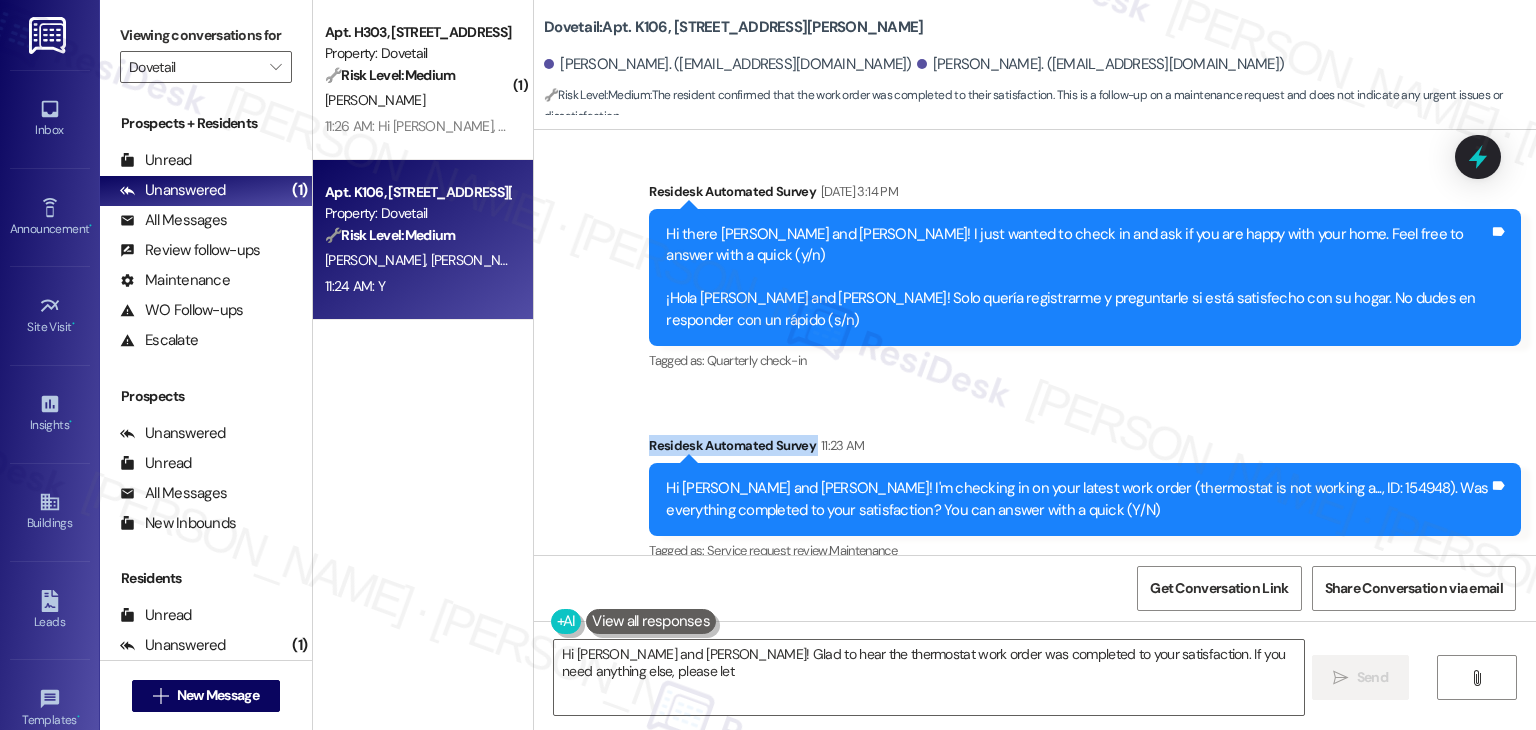 click on "Survey, sent via SMS Residesk Automated Survey 11:23 AM Hi [PERSON_NAME] and [PERSON_NAME]! I'm checking in on your latest work order (thermostat is not working a..., ID: 154948). Was everything completed to your satisfaction? You can answer with a quick (Y/N) Tags and notes Tagged as:   Service request review ,  Click to highlight conversations about Service request review Maintenance Click to highlight conversations about Maintenance" at bounding box center [1085, 500] 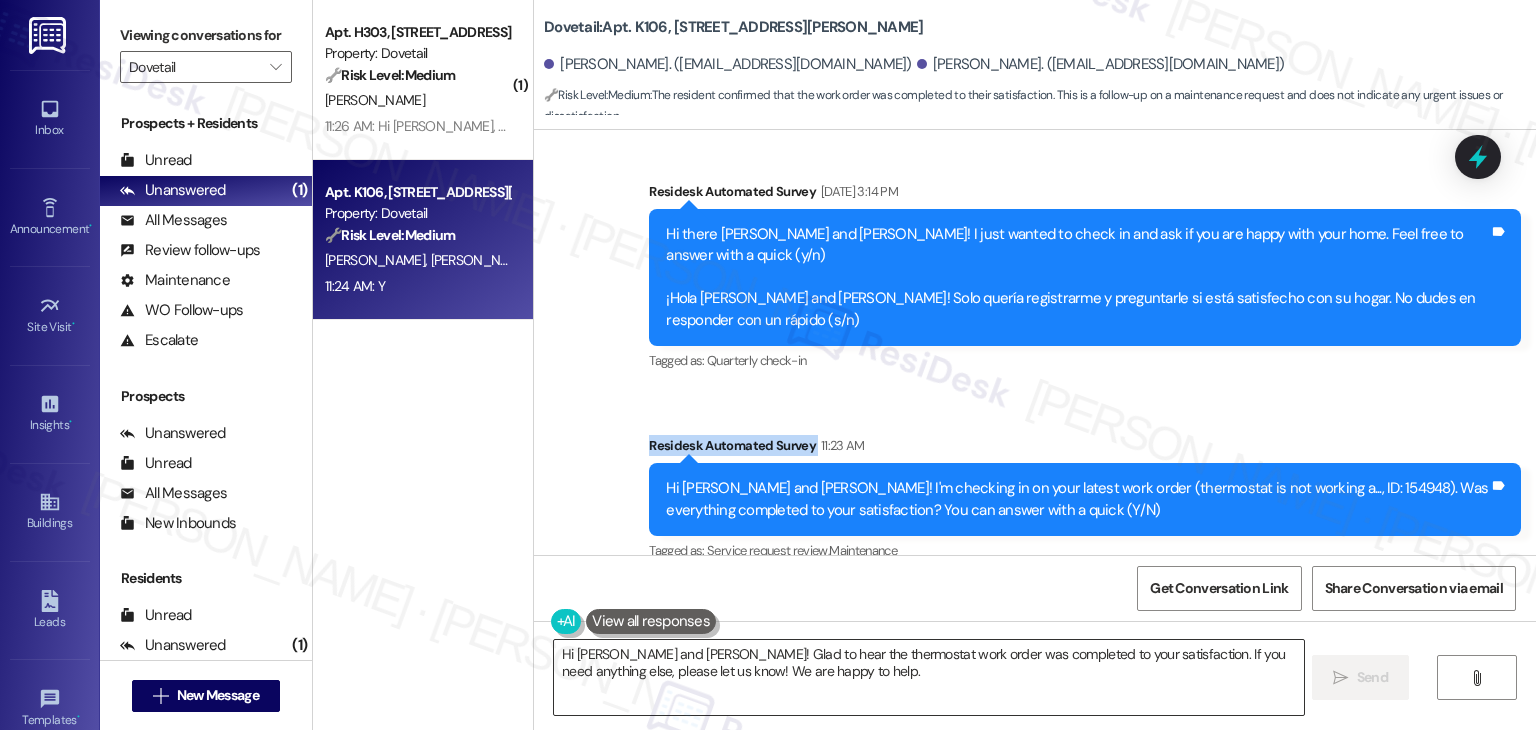 click on "Hi [PERSON_NAME] and [PERSON_NAME]! Glad to hear the thermostat work order was completed to your satisfaction. If you need anything else, please let us know! We are happy to help." at bounding box center [928, 677] 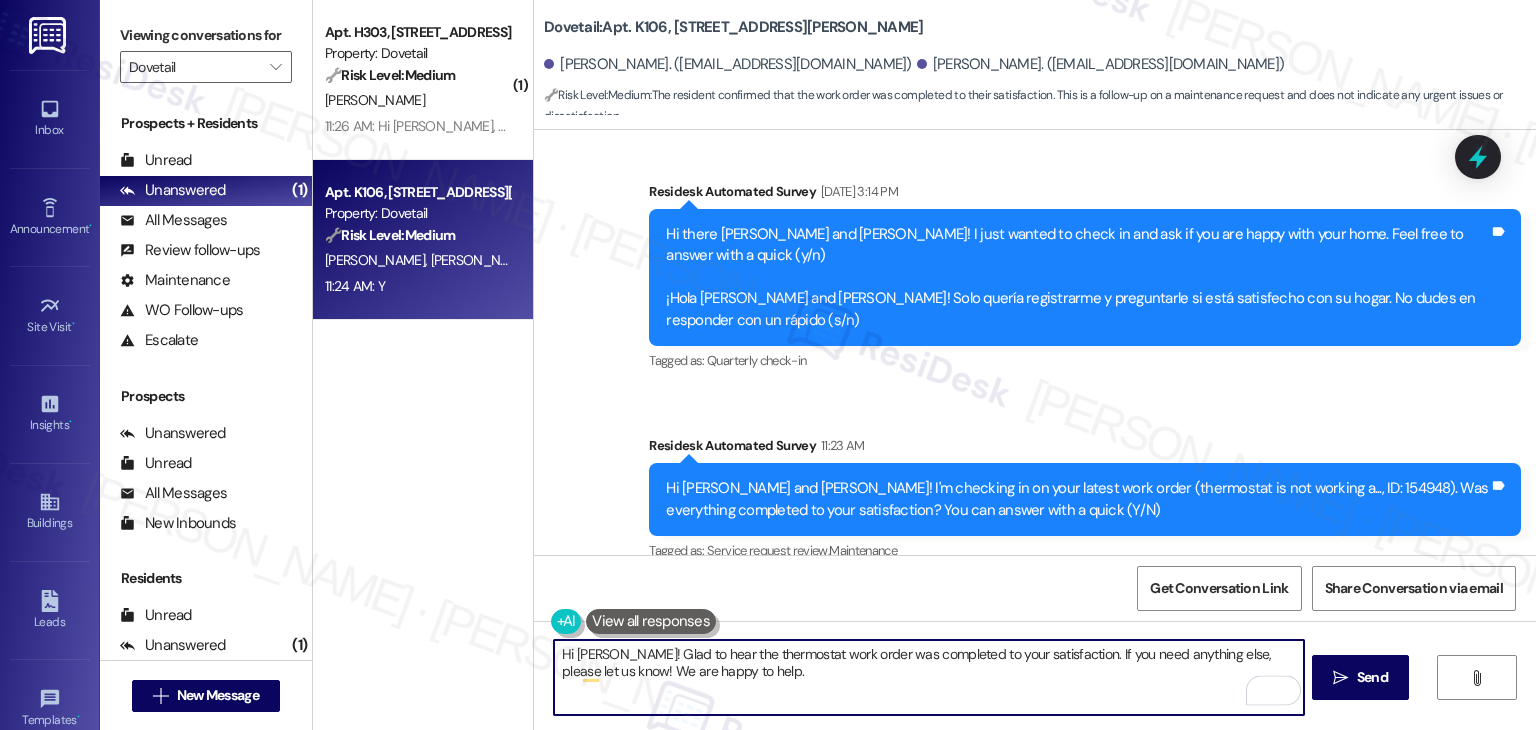 type on "Hi [PERSON_NAME]! Glad to hear the thermostat work order was completed to your satisfaction. If you need anything else, please let us know! We are happy to help." 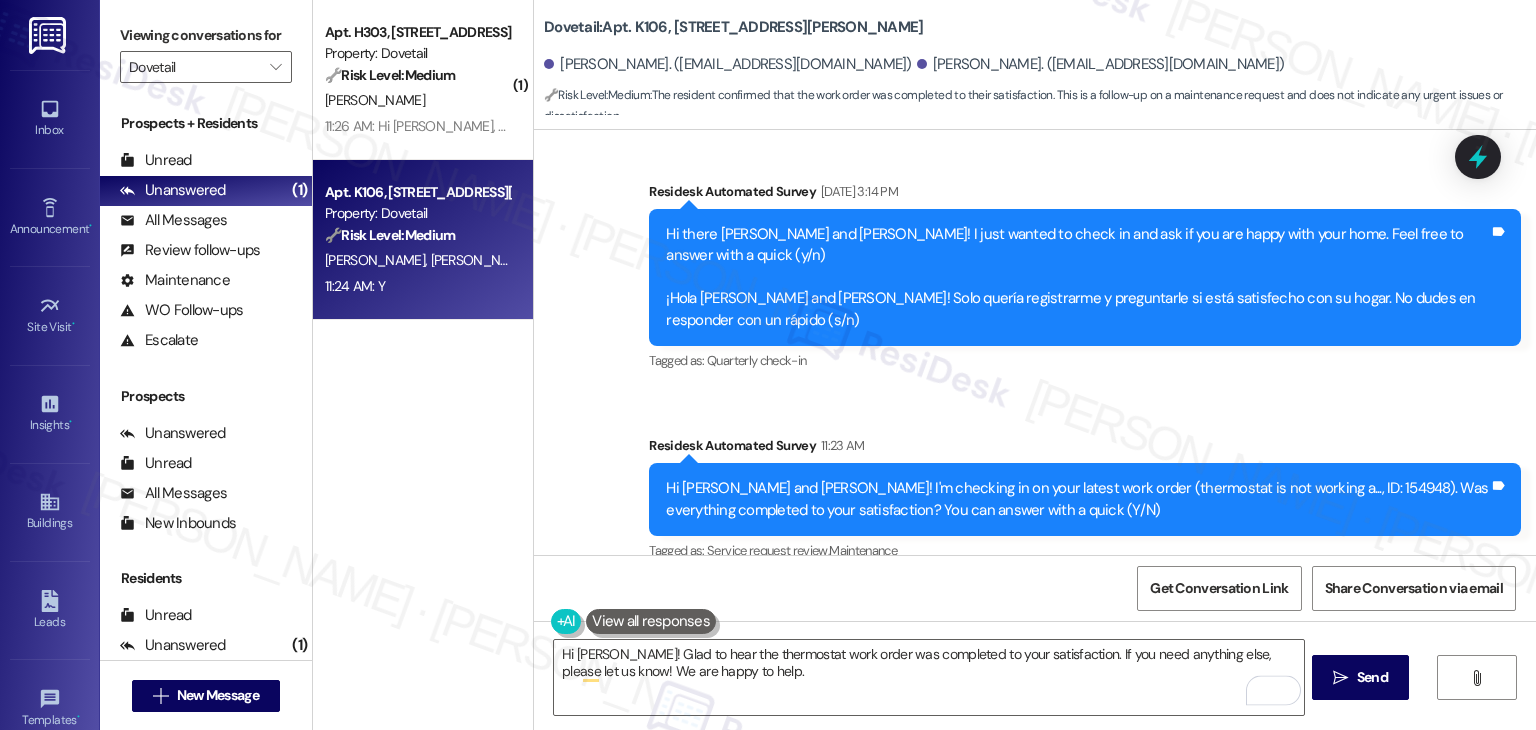 click on "Received via SMS [PERSON_NAME] 11:24 AM Y Tags and notes Tagged as:   Positive response Click to highlight conversations about Positive response" at bounding box center [1035, 665] 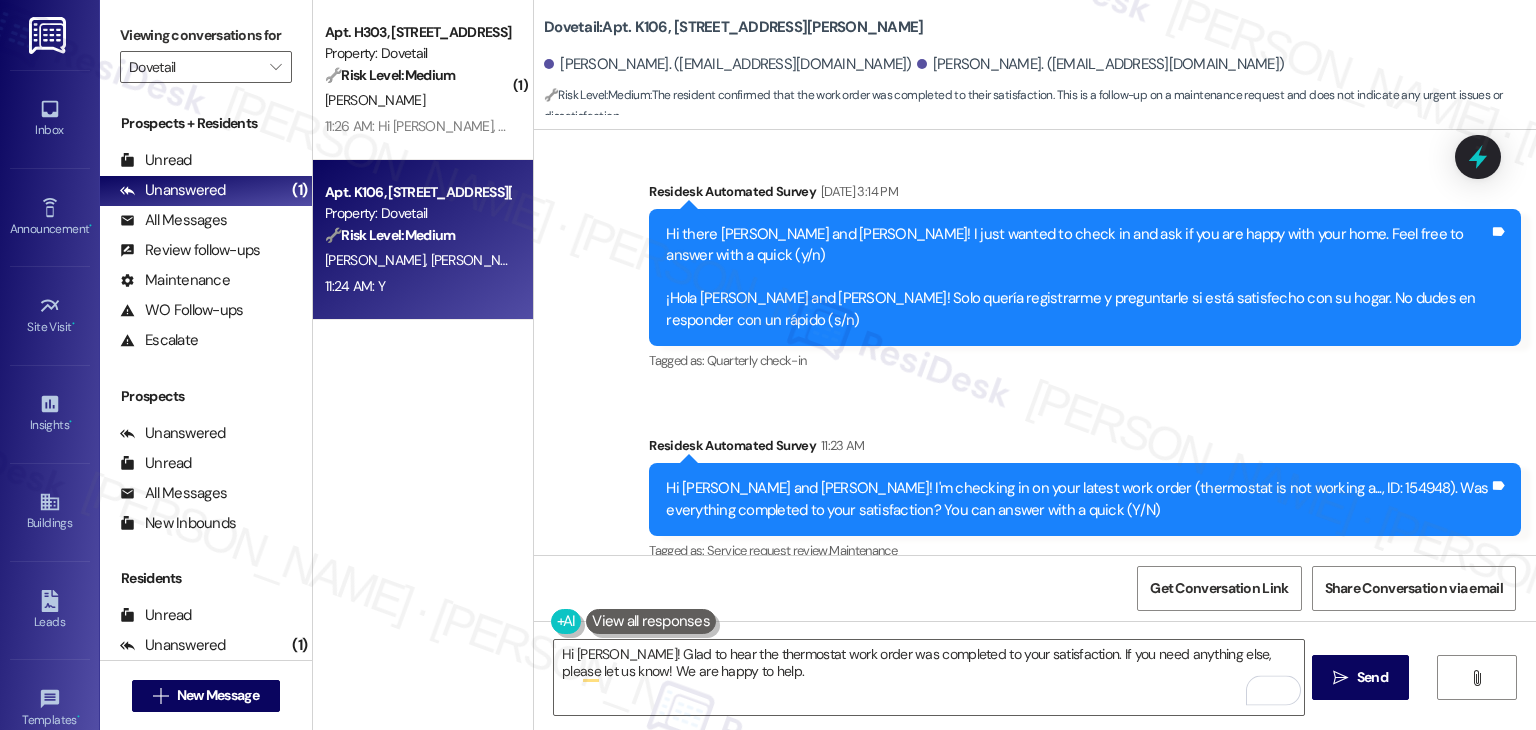 click on "Received via SMS [PERSON_NAME] 11:24 AM Y Tags and notes Tagged as:   Positive response Click to highlight conversations about Positive response" at bounding box center (1035, 665) 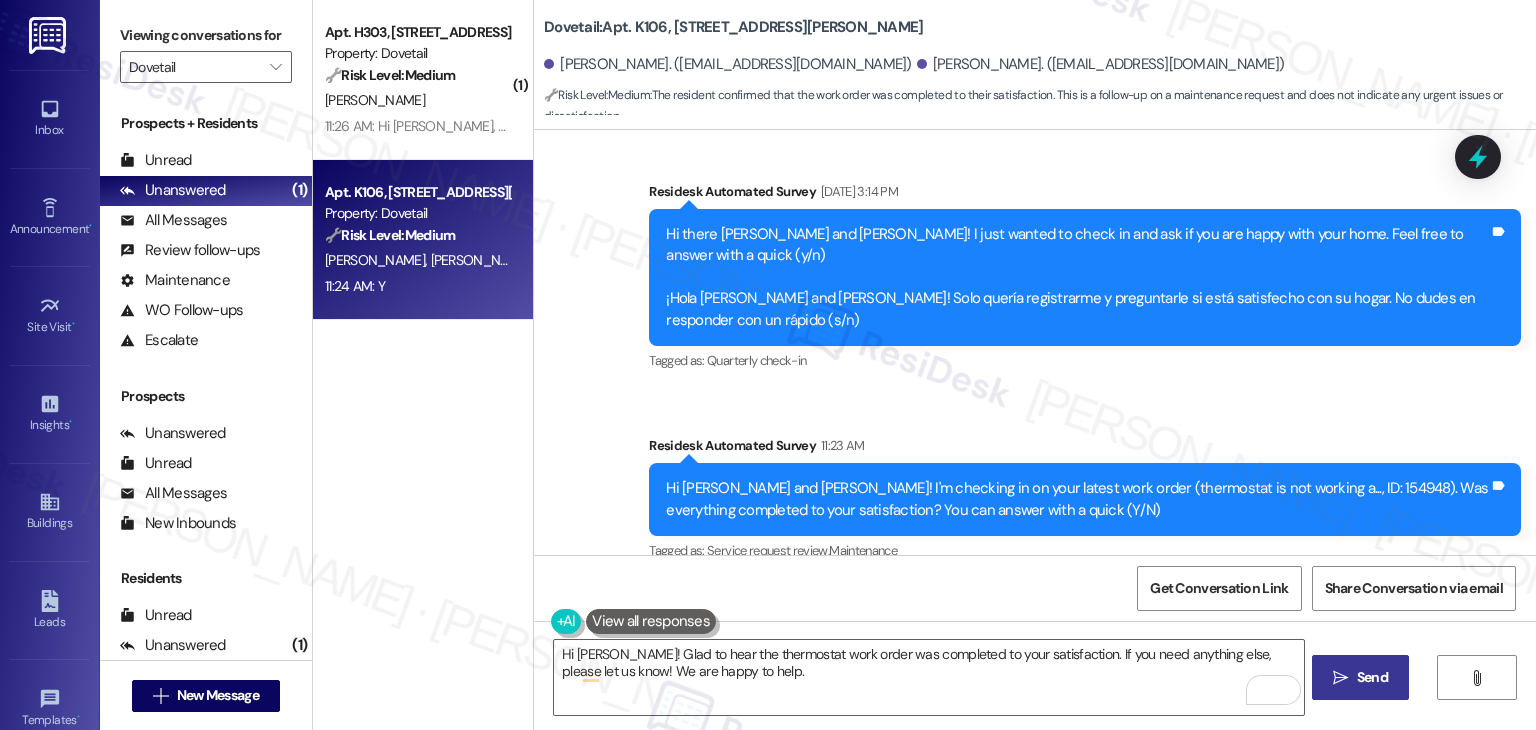 click on "Send" at bounding box center [1372, 677] 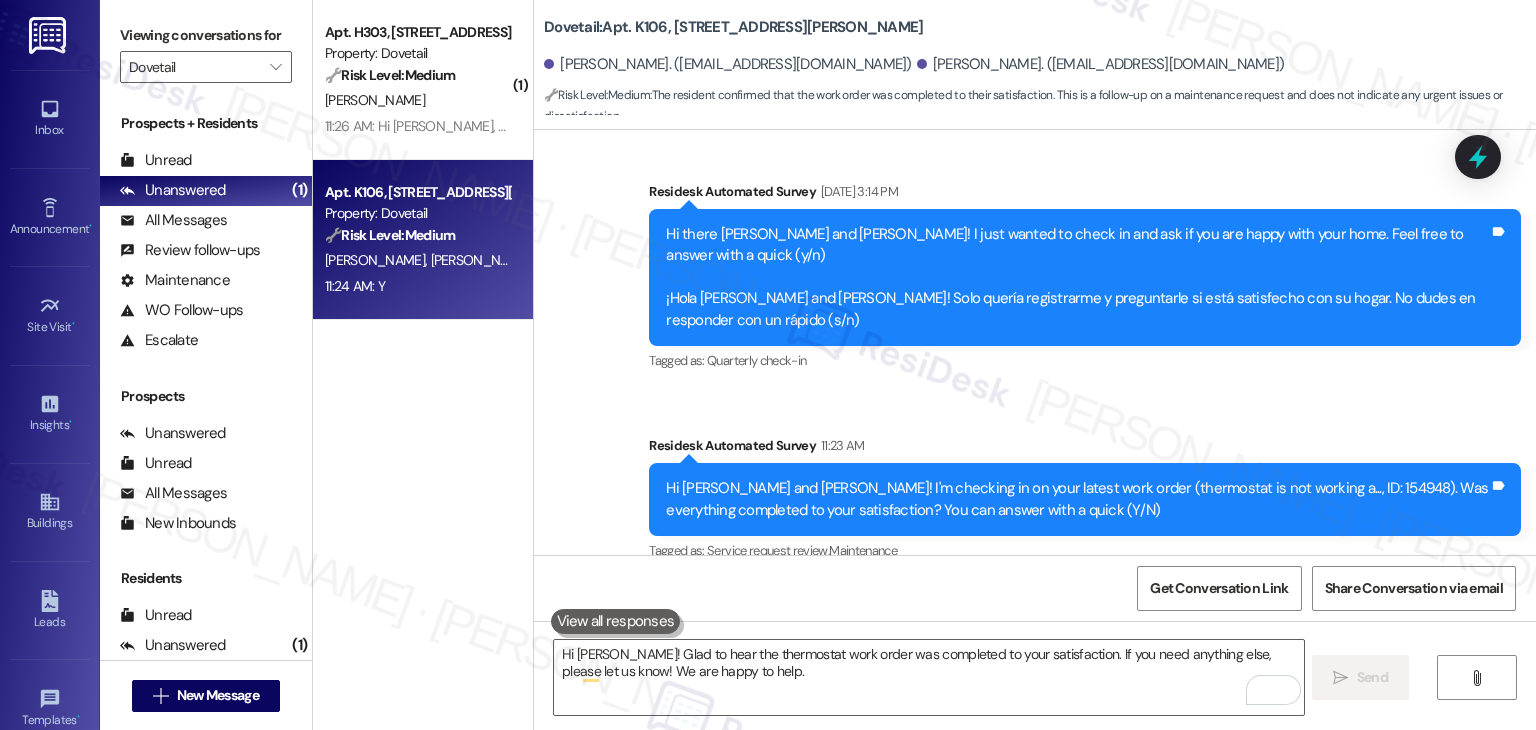 type 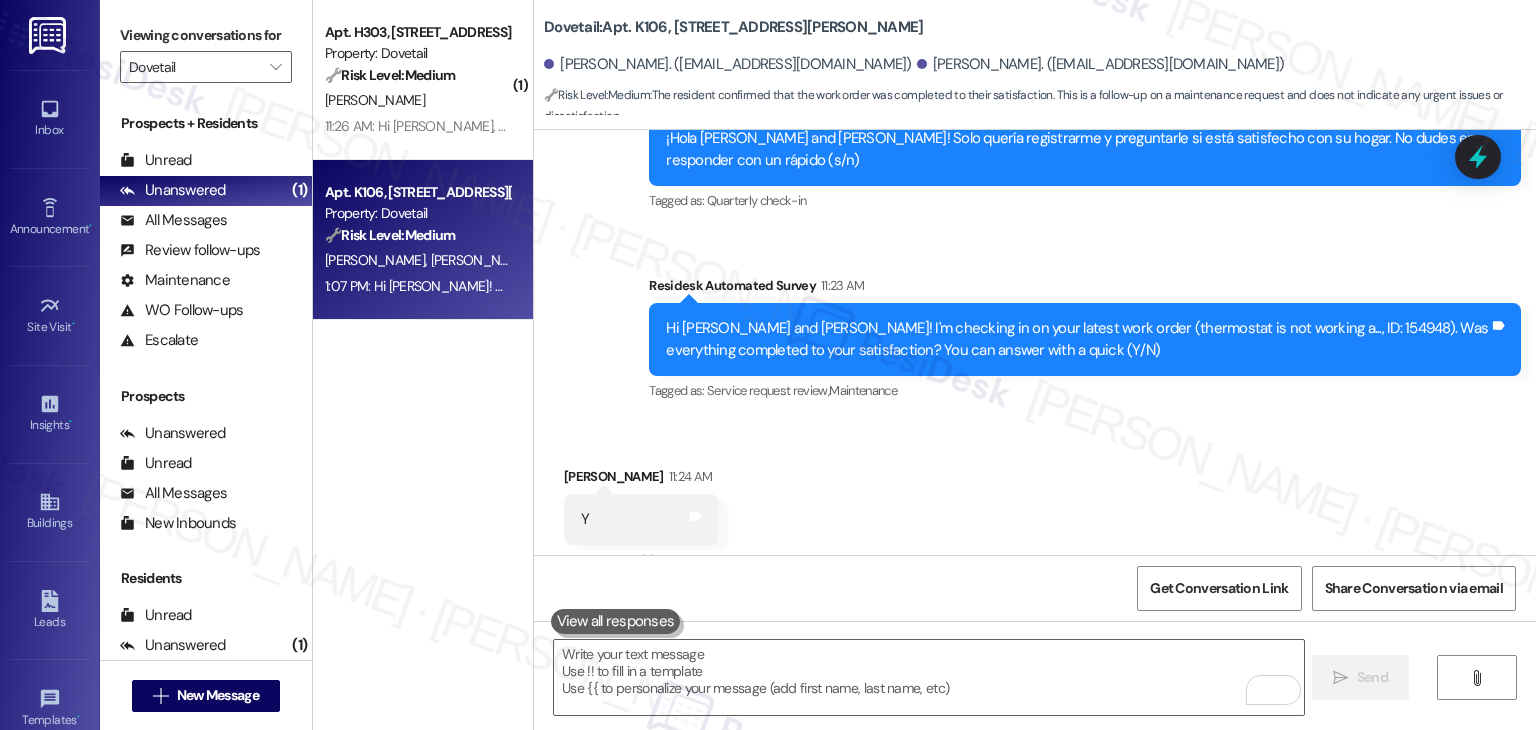scroll, scrollTop: 8629, scrollLeft: 0, axis: vertical 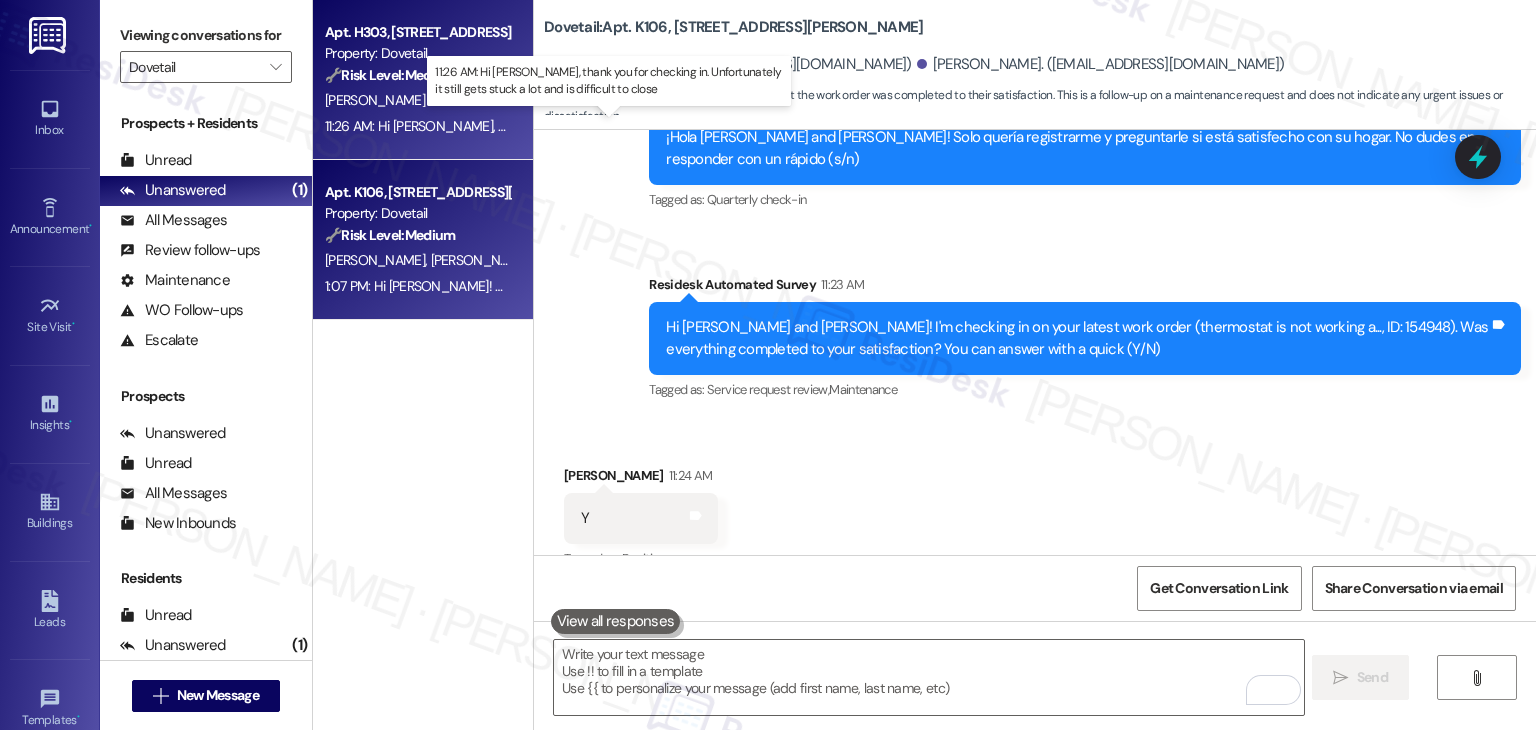 click on "11:26 AM: Hi [PERSON_NAME], thank you for checking in. Unfortunately it still gets stuck a lot and is difficult to close 11:26 AM: Hi [PERSON_NAME], thank you for checking in. Unfortunately it still gets stuck a lot and is difficult to close" at bounding box center [653, 126] 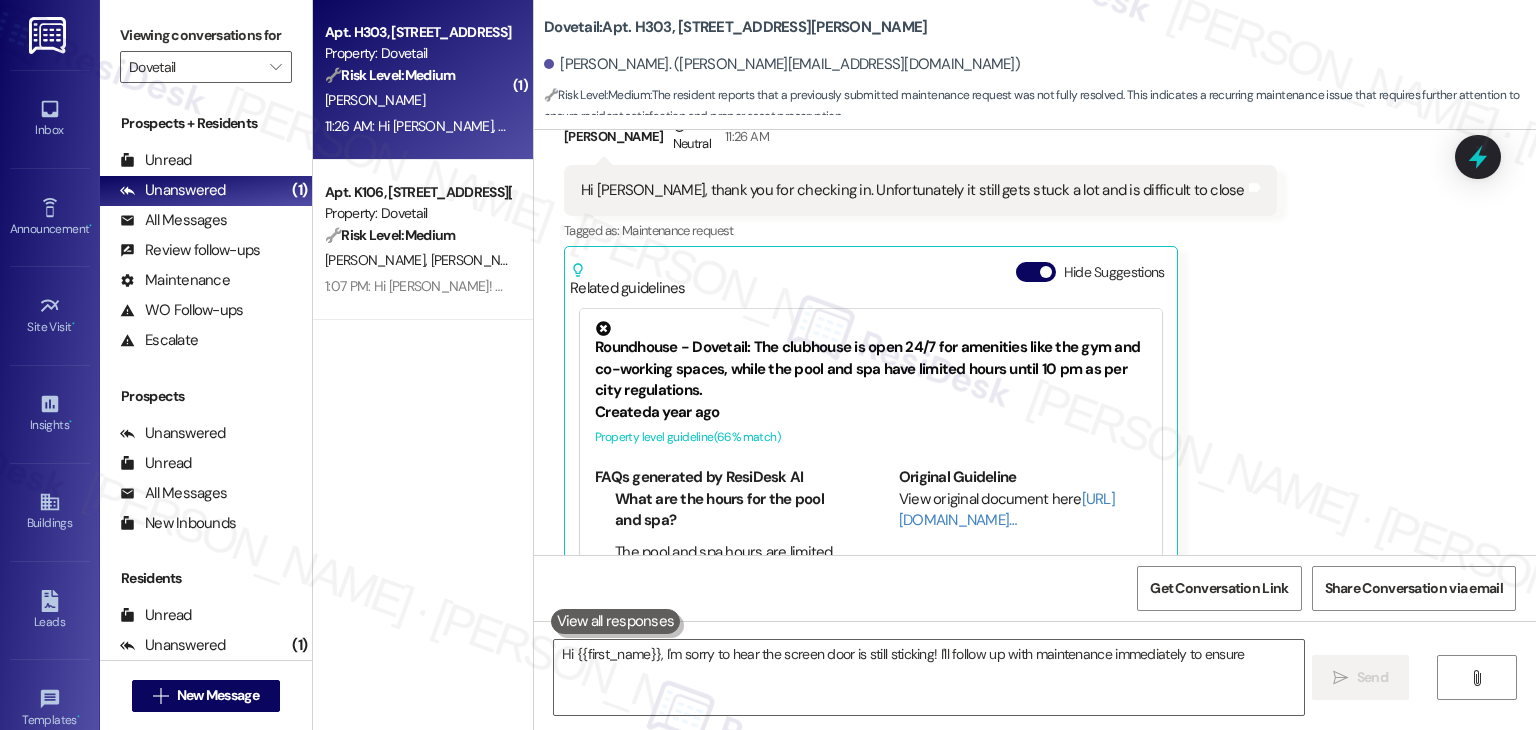 scroll, scrollTop: 716, scrollLeft: 0, axis: vertical 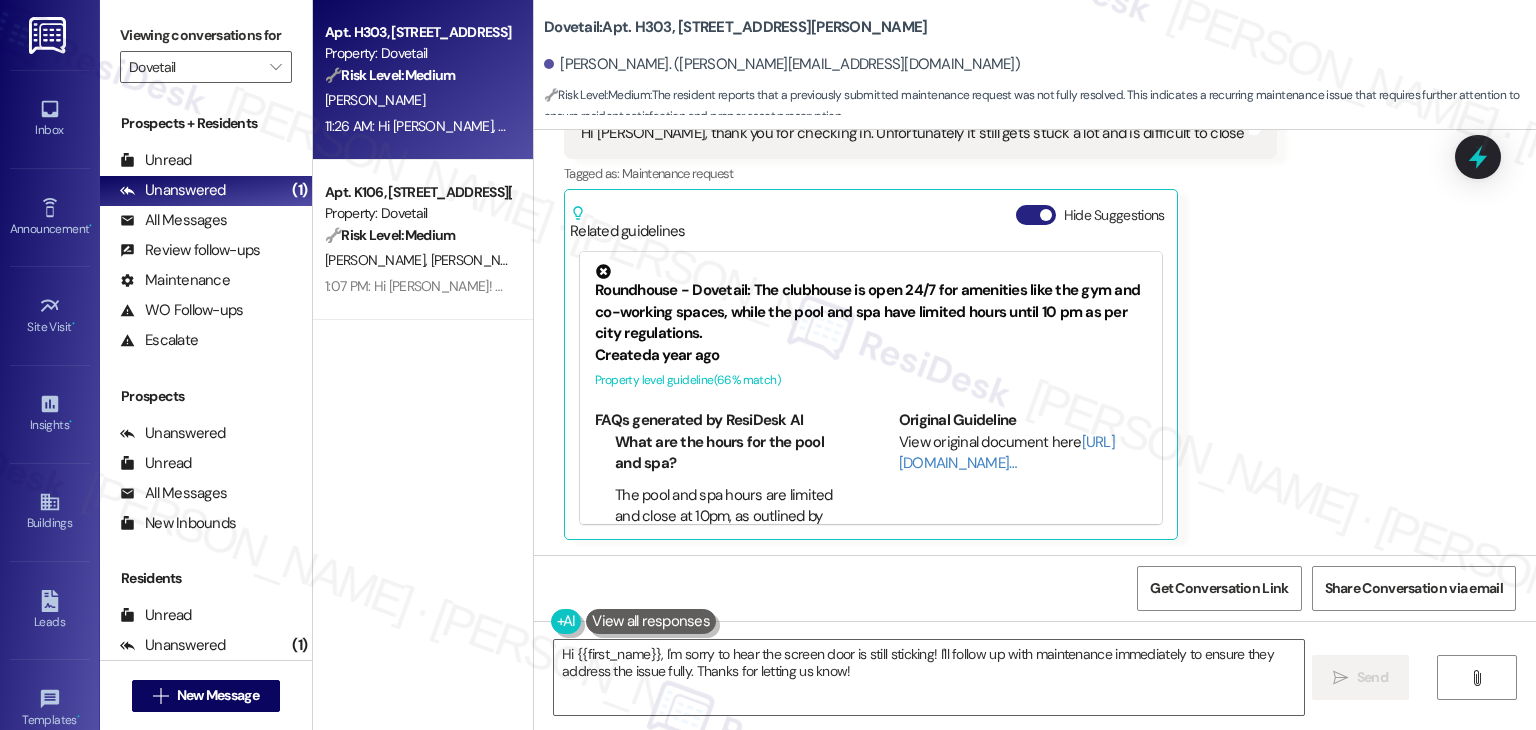 click on "Hide Suggestions" at bounding box center (1036, 215) 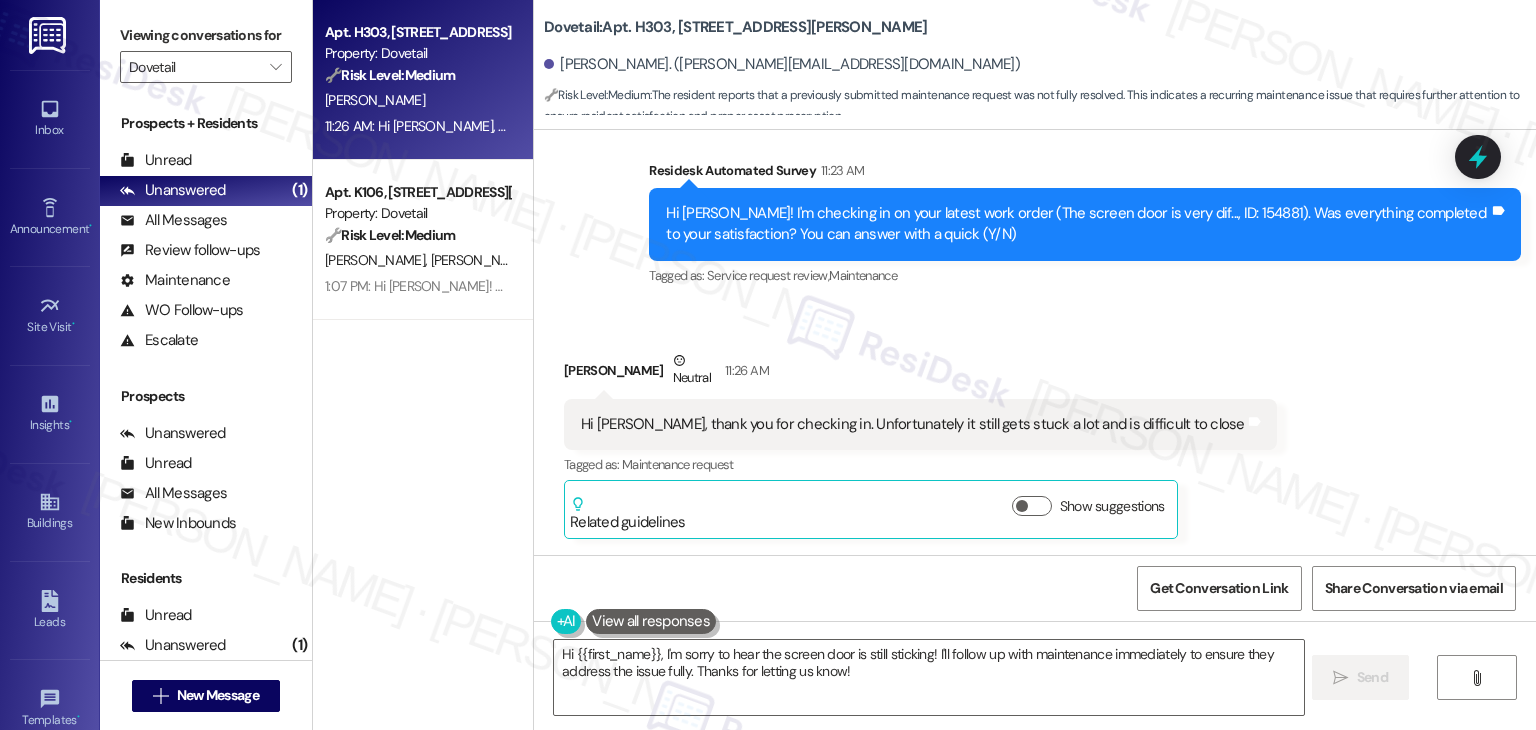 scroll, scrollTop: 424, scrollLeft: 0, axis: vertical 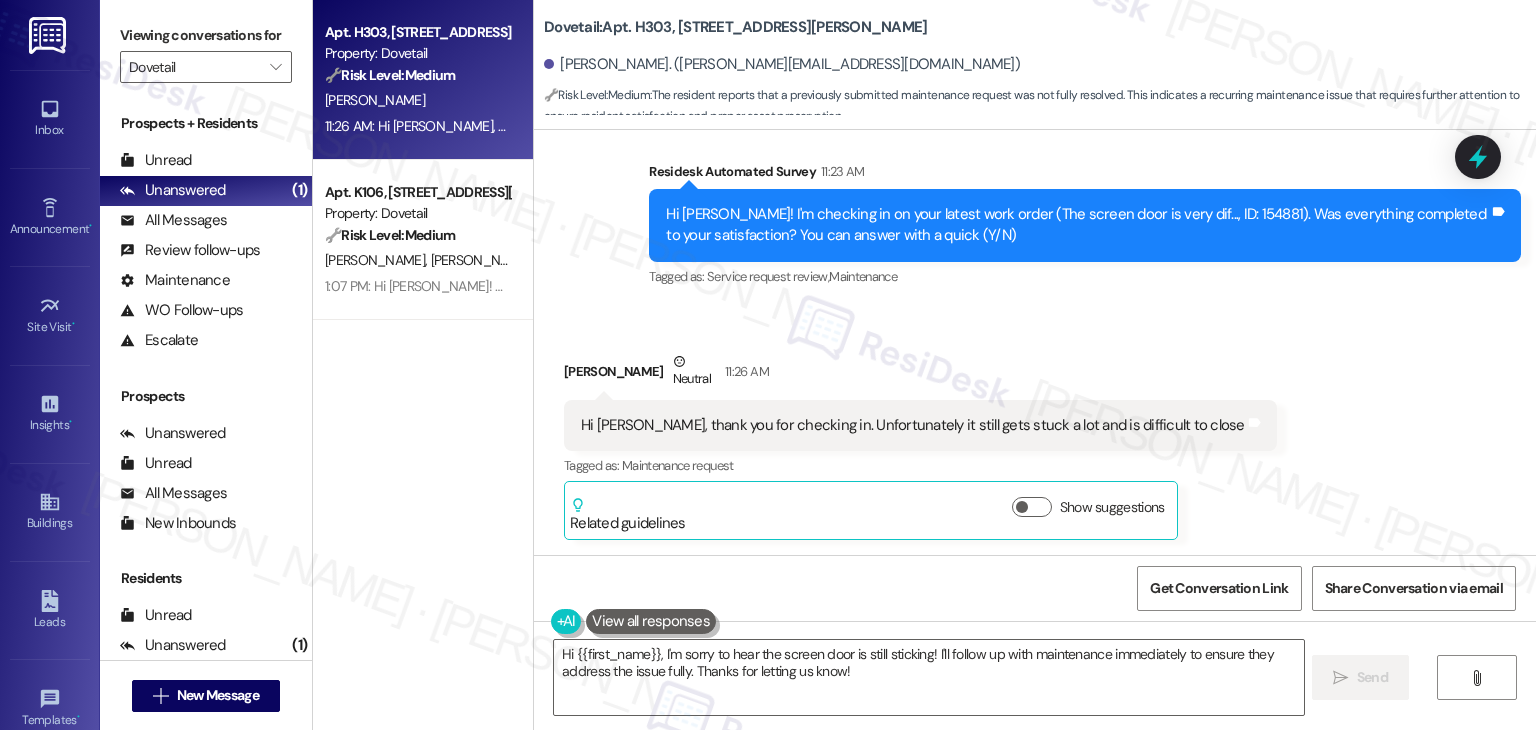click on "Received via SMS [PERSON_NAME]   Neutral 11:26 AM Hi [PERSON_NAME], thank you for checking in. Unfortunately it still gets stuck a lot and is difficult to close Tags and notes Tagged as:   Maintenance request Click to highlight conversations about Maintenance request  Related guidelines Show suggestions" at bounding box center (1035, 430) 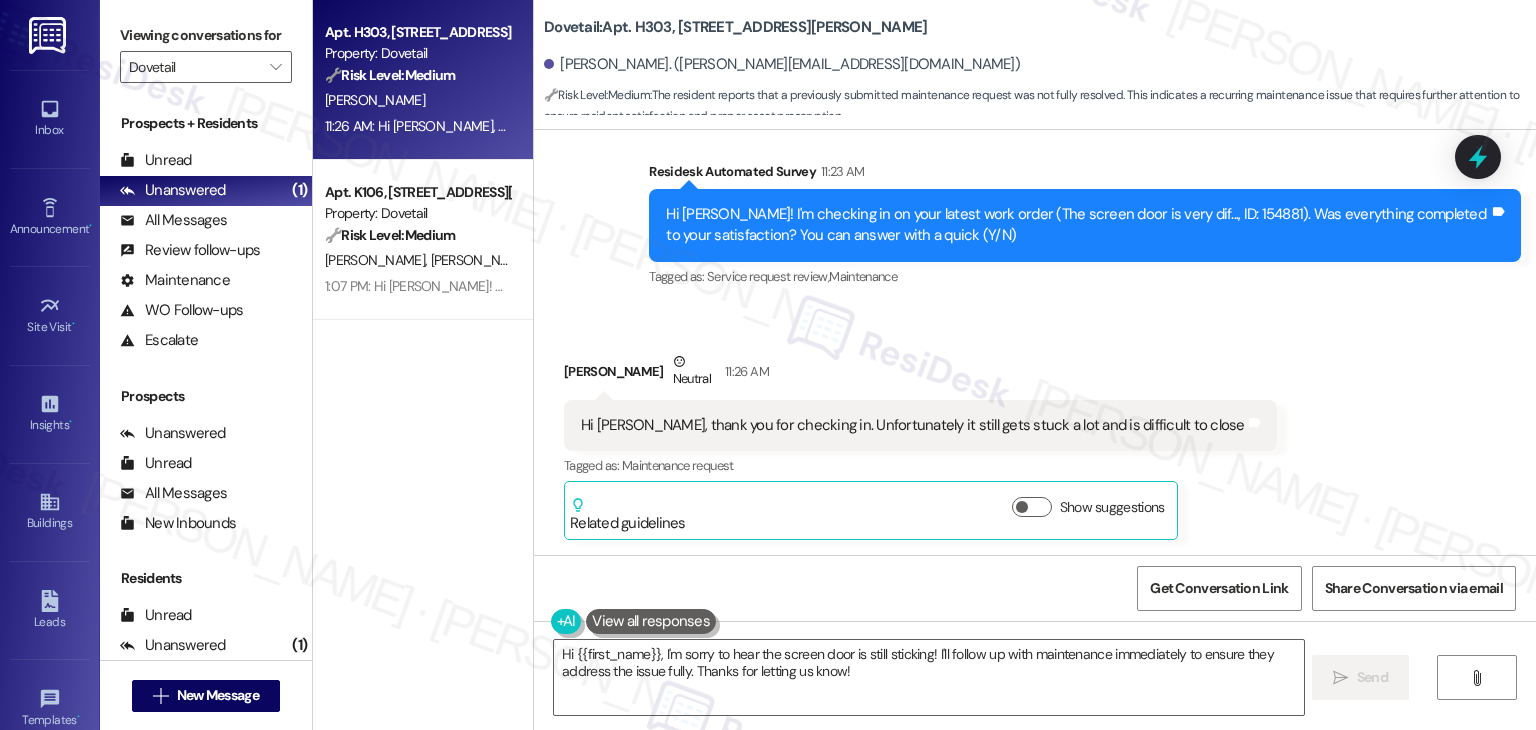 click on "Received via SMS [PERSON_NAME]   Neutral 11:26 AM Hi [PERSON_NAME], thank you for checking in. Unfortunately it still gets stuck a lot and is difficult to close Tags and notes Tagged as:   Maintenance request Click to highlight conversations about Maintenance request  Related guidelines Show suggestions" at bounding box center [1035, 430] 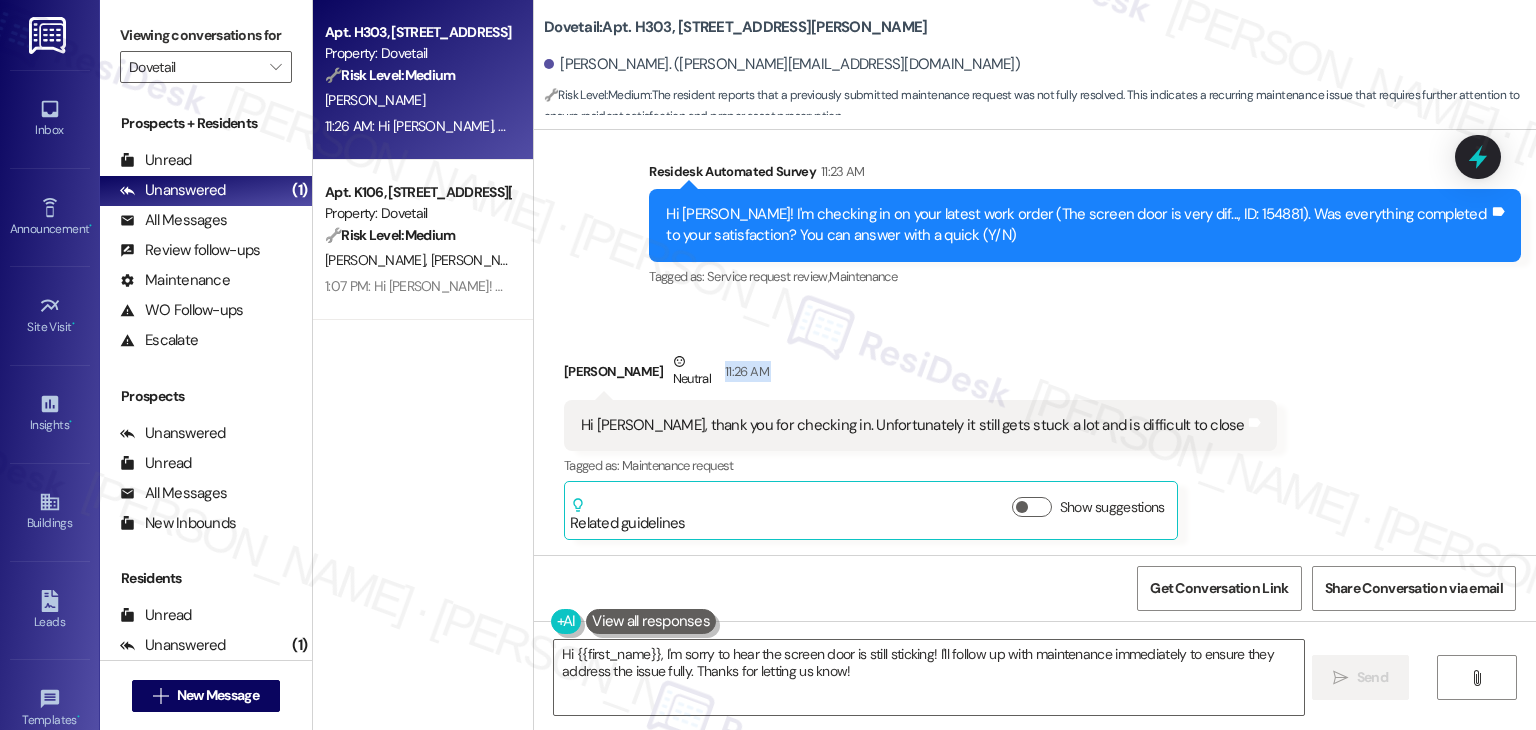 click on "Received via SMS [PERSON_NAME]   Neutral 11:26 AM Hi [PERSON_NAME], thank you for checking in. Unfortunately it still gets stuck a lot and is difficult to close Tags and notes Tagged as:   Maintenance request Click to highlight conversations about Maintenance request  Related guidelines Show suggestions" at bounding box center (1035, 430) 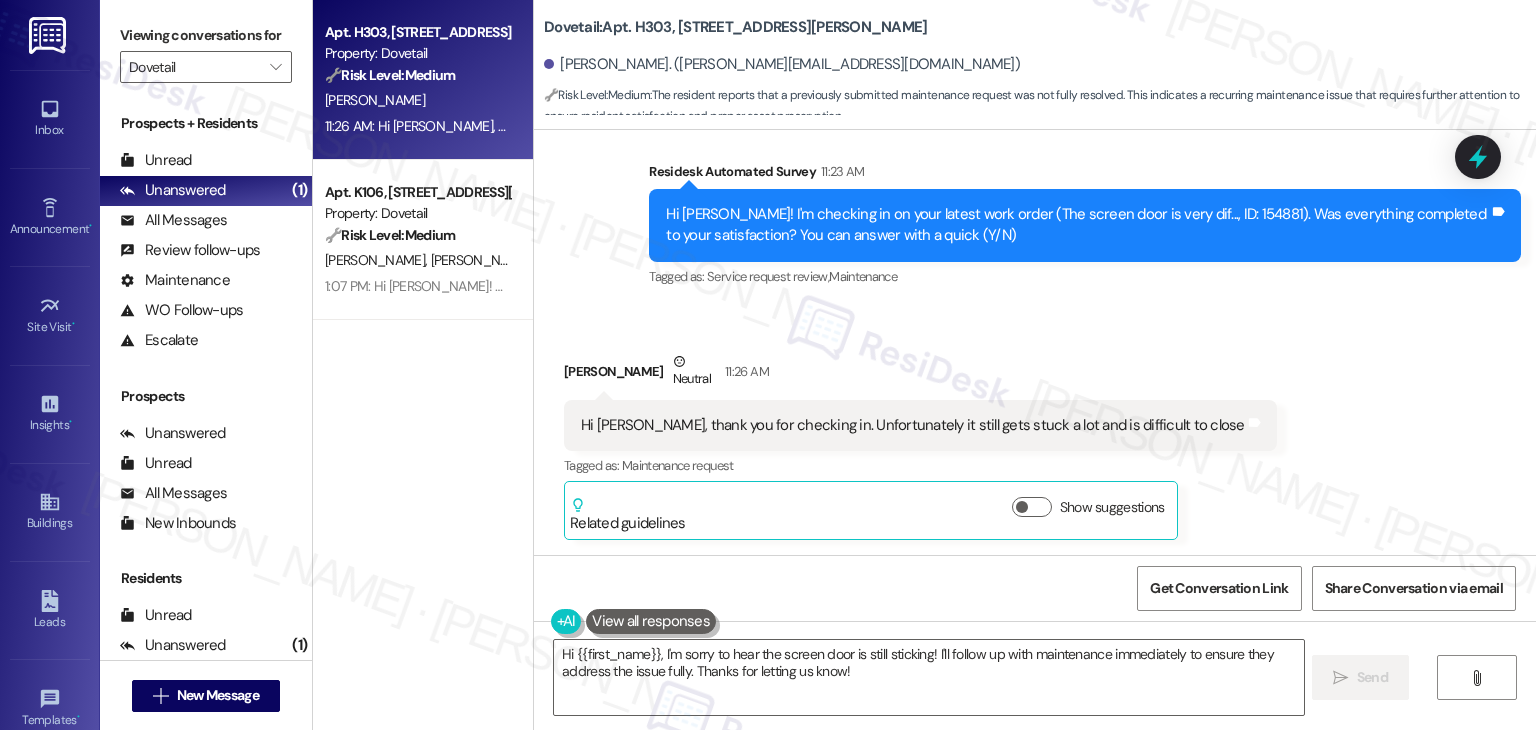 click on "Received via SMS [PERSON_NAME]   Neutral 11:26 AM Hi [PERSON_NAME], thank you for checking in. Unfortunately it still gets stuck a lot and is difficult to close Tags and notes Tagged as:   Maintenance request Click to highlight conversations about Maintenance request  Related guidelines Show suggestions" at bounding box center [1035, 430] 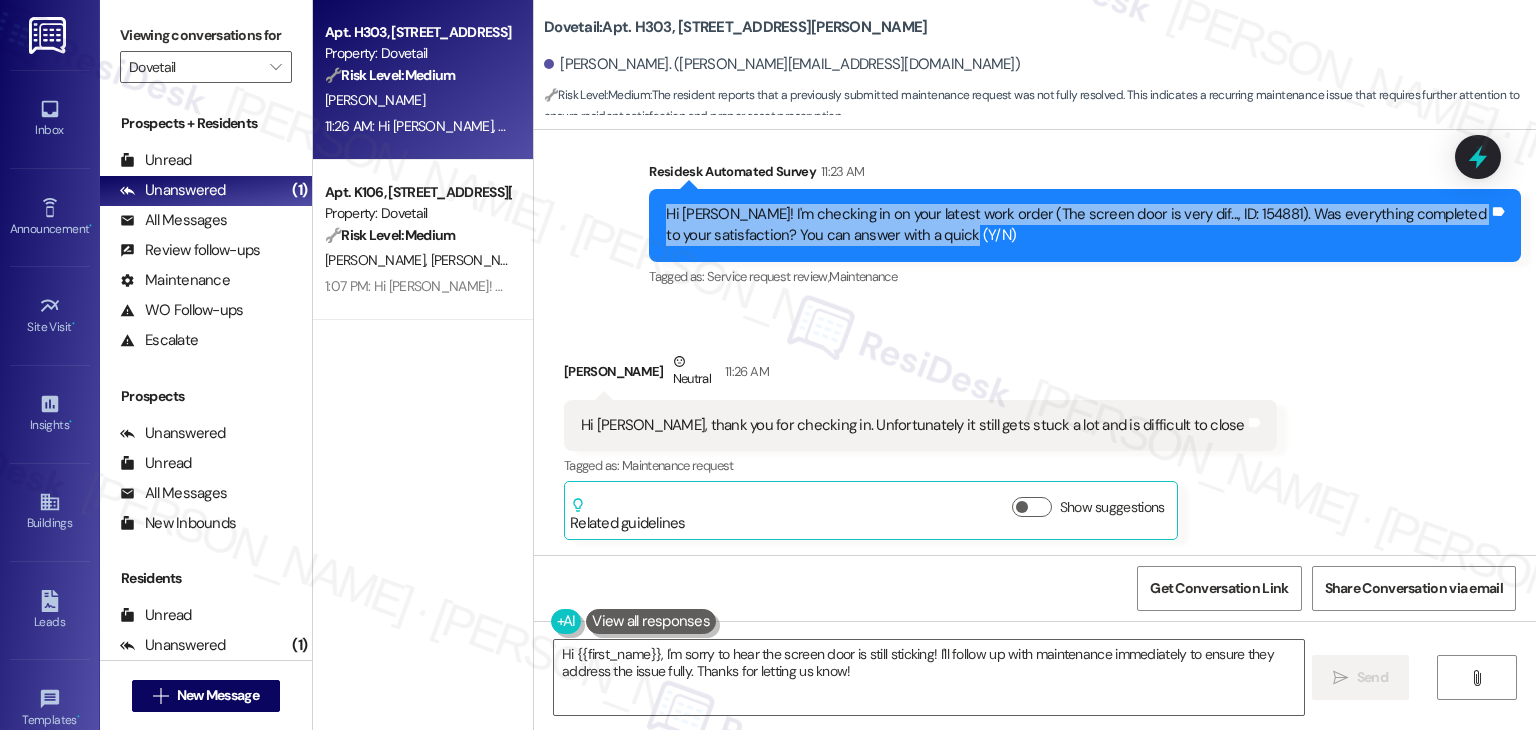 drag, startPoint x: 1004, startPoint y: 246, endPoint x: 619, endPoint y: 211, distance: 386.58765 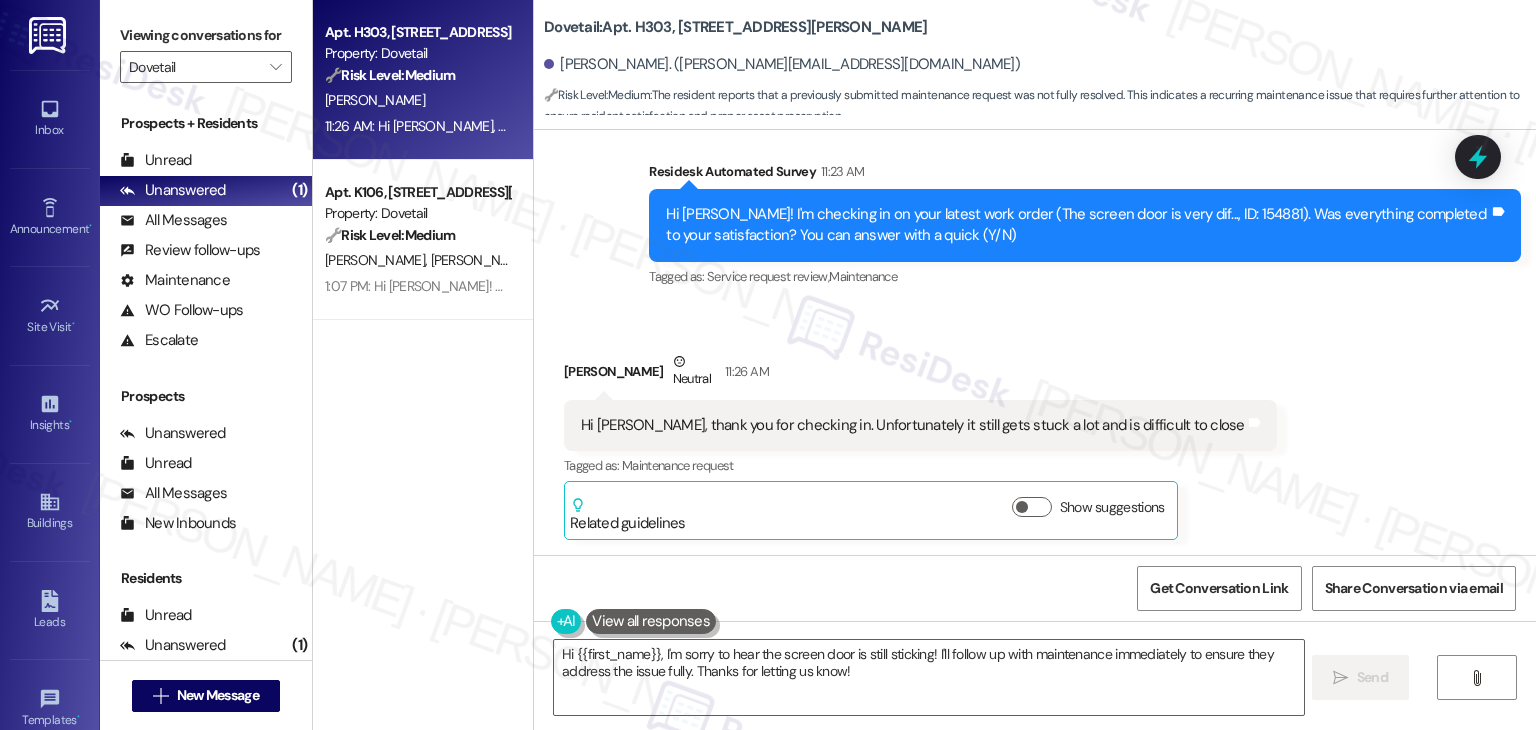 click on "Tagged as:   Maintenance request Click to highlight conversations about Maintenance request" at bounding box center (920, 465) 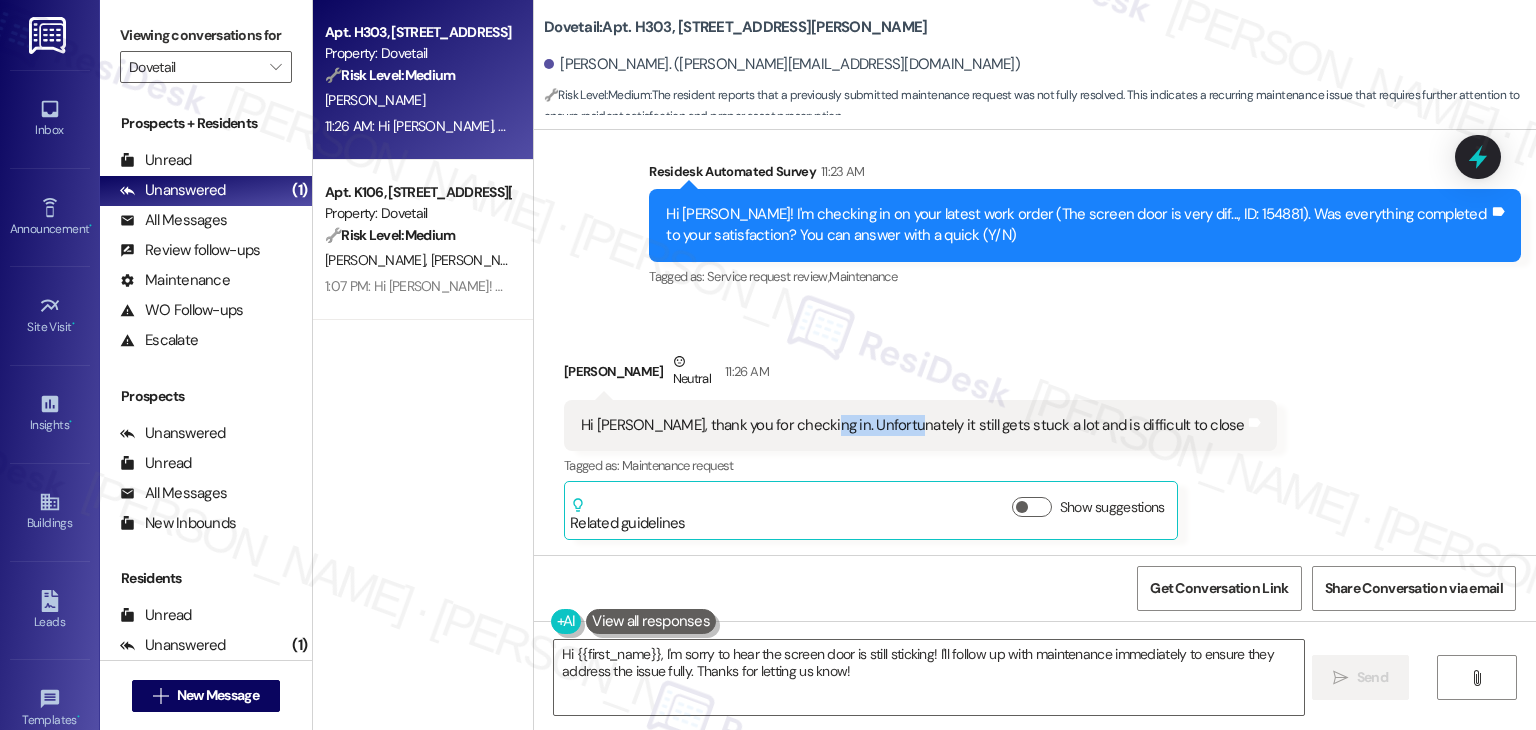 click on "Hi [PERSON_NAME], thank you for checking in. Unfortunately it still gets stuck a lot and is difficult to close" at bounding box center [913, 425] 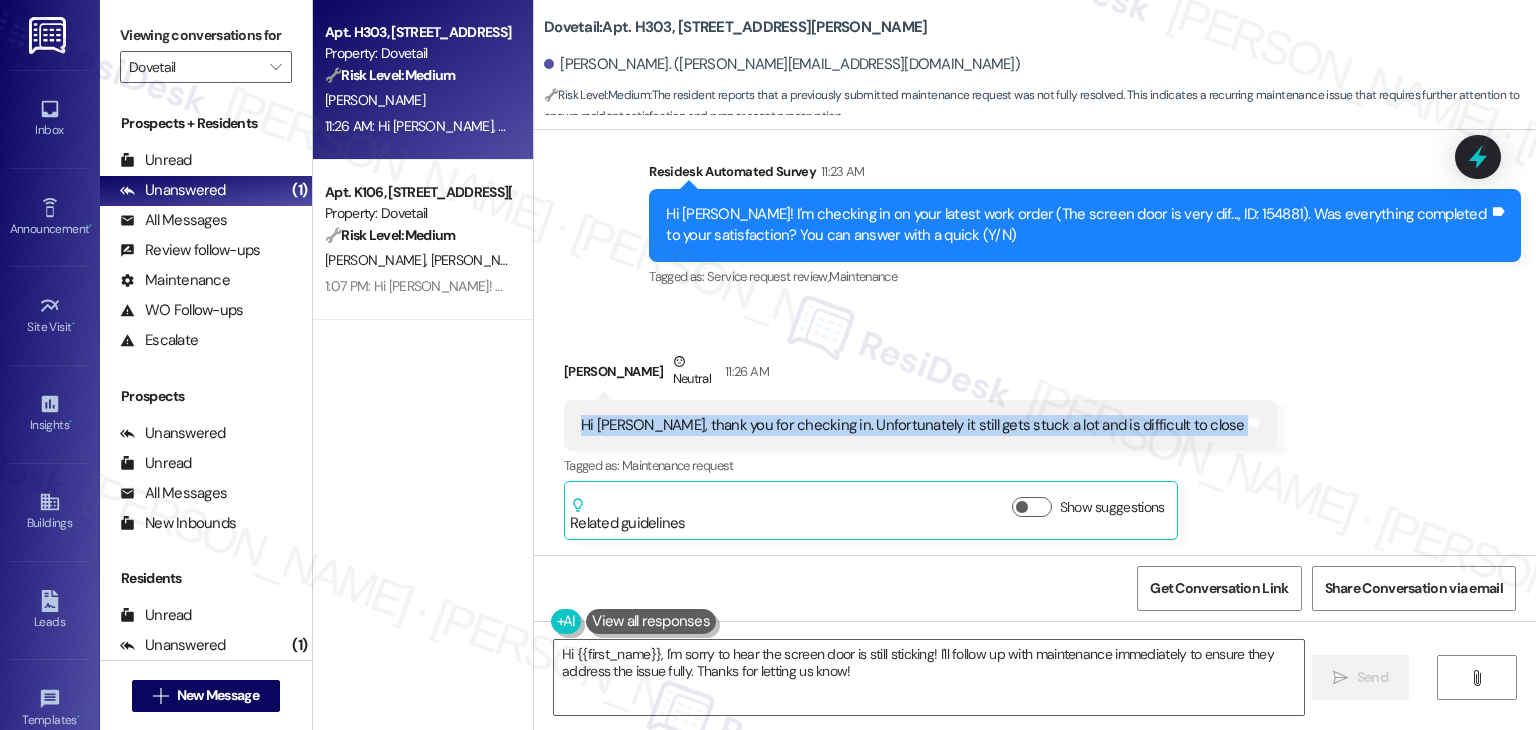 click on "Hi [PERSON_NAME], thank you for checking in. Unfortunately it still gets stuck a lot and is difficult to close" at bounding box center (913, 425) 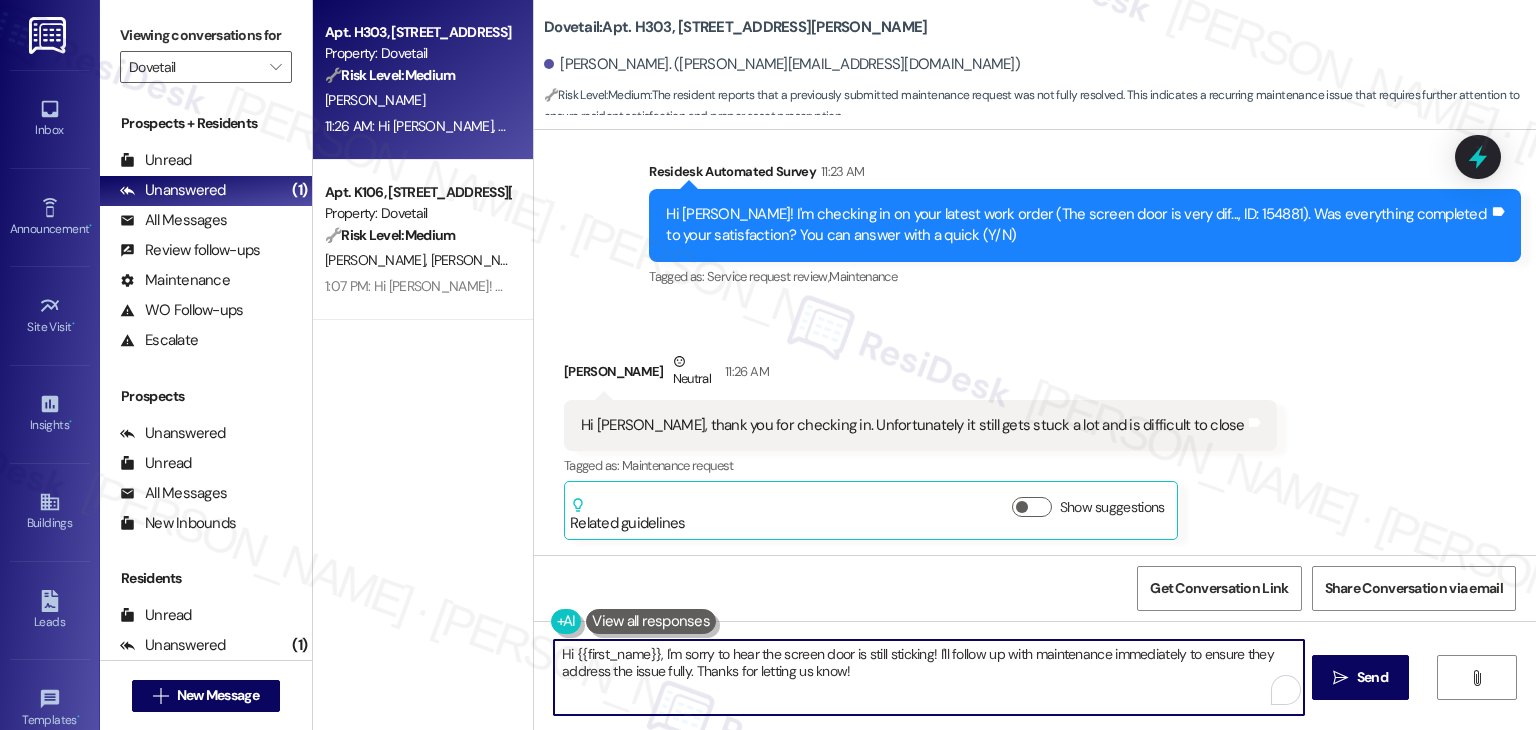 drag, startPoint x: 929, startPoint y: 654, endPoint x: 652, endPoint y: 652, distance: 277.00723 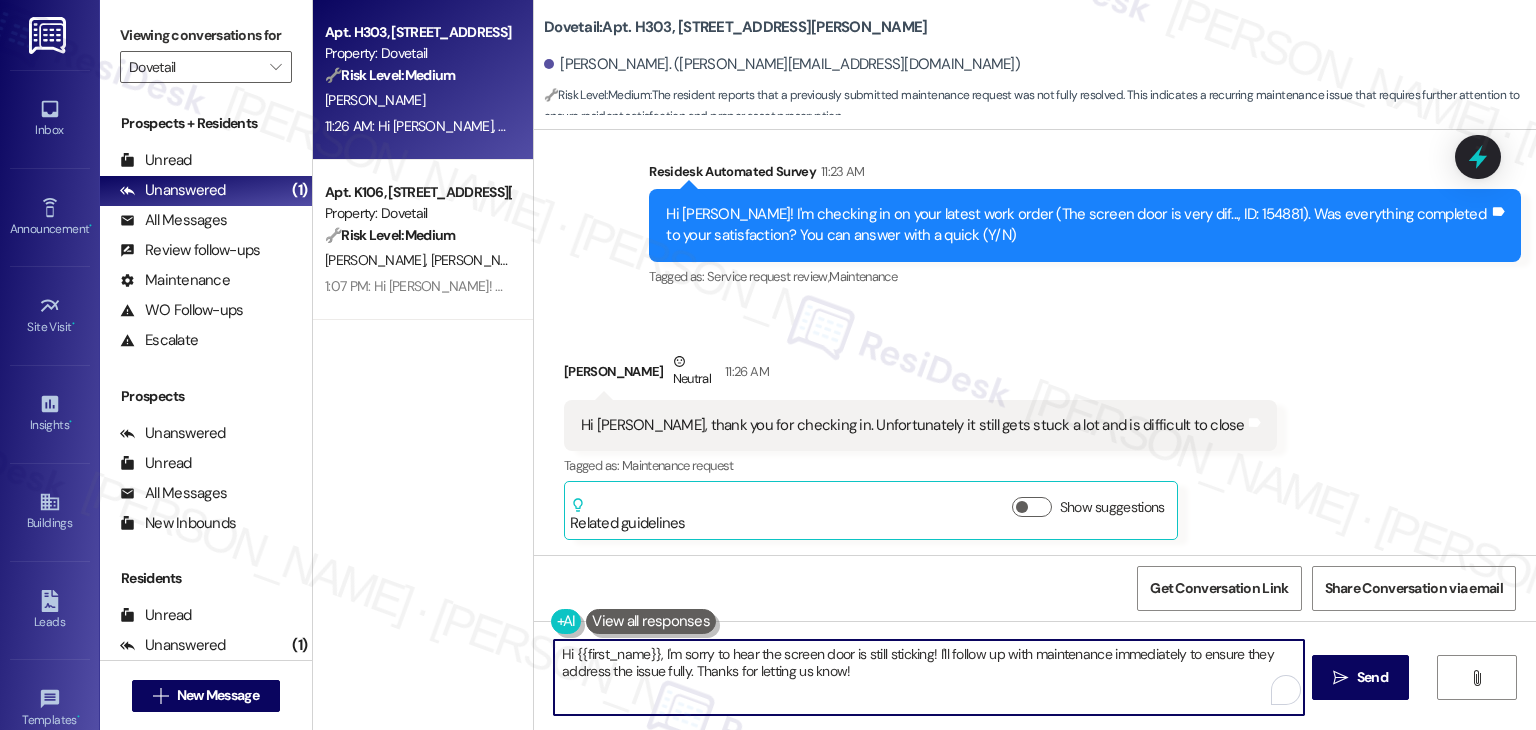 click on "Hi {{first_name}}, I'm sorry to hear the screen door is still sticking! I'll follow up with maintenance immediately to ensure they address the issue fully. Thanks for letting us know!" at bounding box center (928, 677) 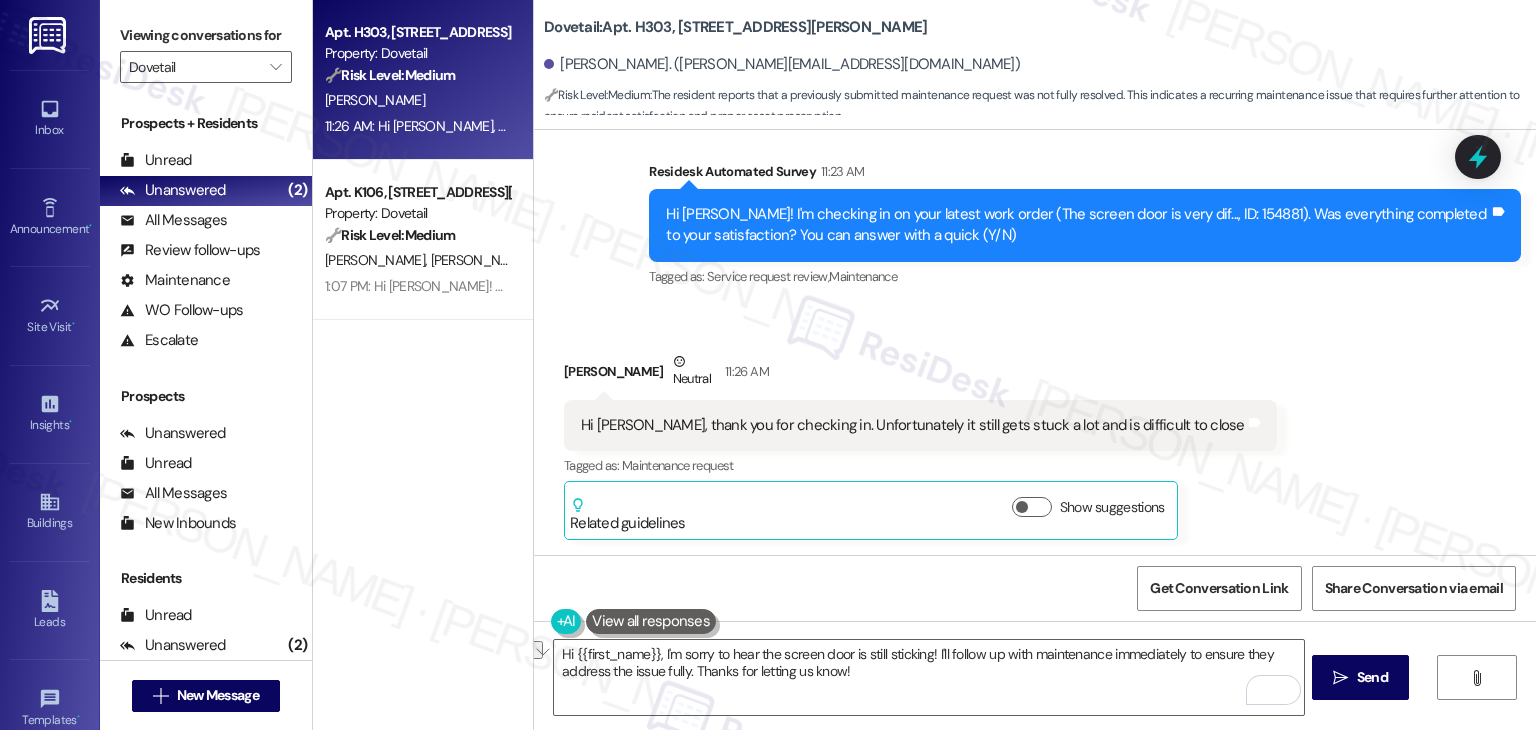 click on "Received via SMS [PERSON_NAME]   Neutral 11:26 AM Hi [PERSON_NAME], thank you for checking in. Unfortunately it still gets stuck a lot and is difficult to close Tags and notes Tagged as:   Maintenance request Click to highlight conversations about Maintenance request  Related guidelines Show suggestions" at bounding box center [1035, 430] 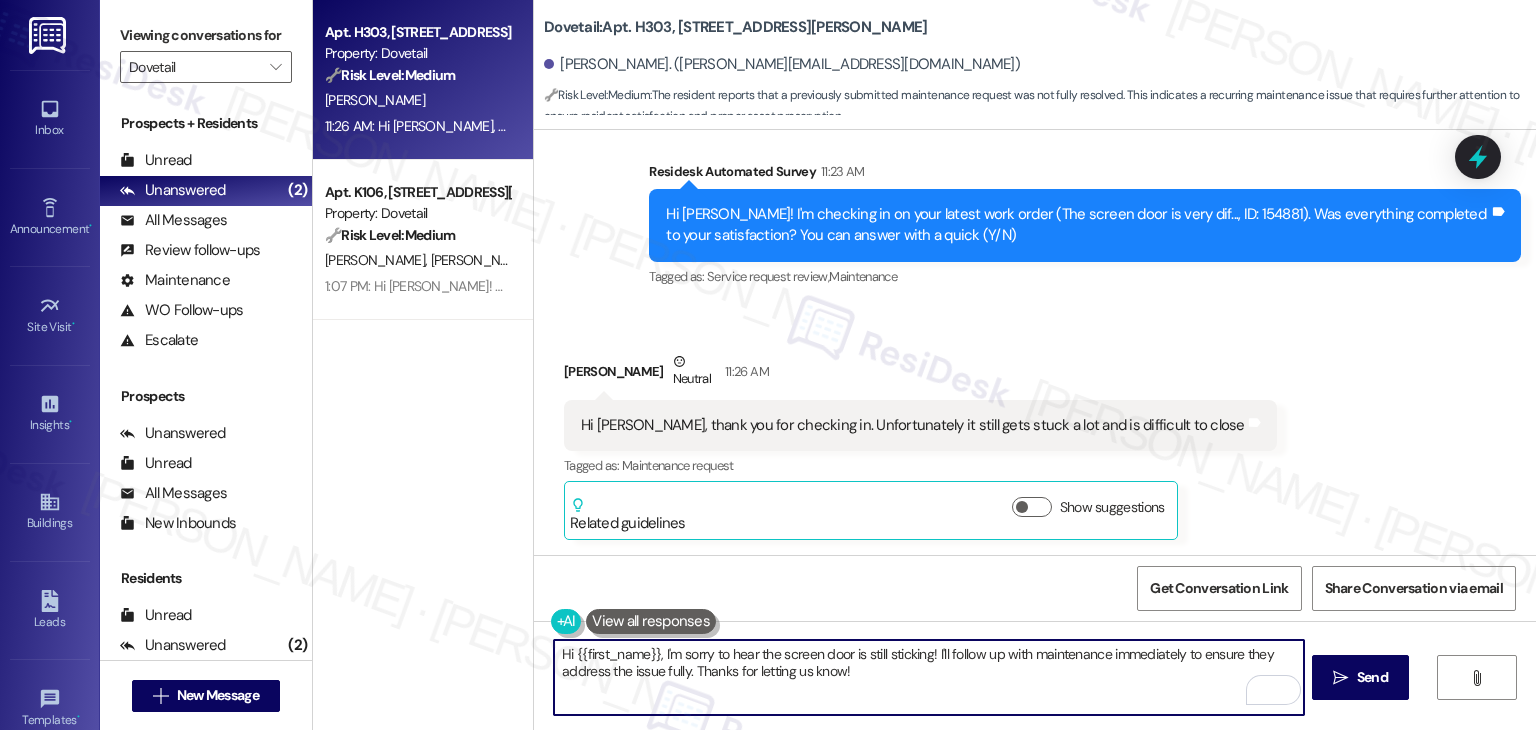 click on "Hi {{first_name}}, I'm sorry to hear the screen door is still sticking! I'll follow up with maintenance immediately to ensure they address the issue fully. Thanks for letting us know!" at bounding box center (928, 677) 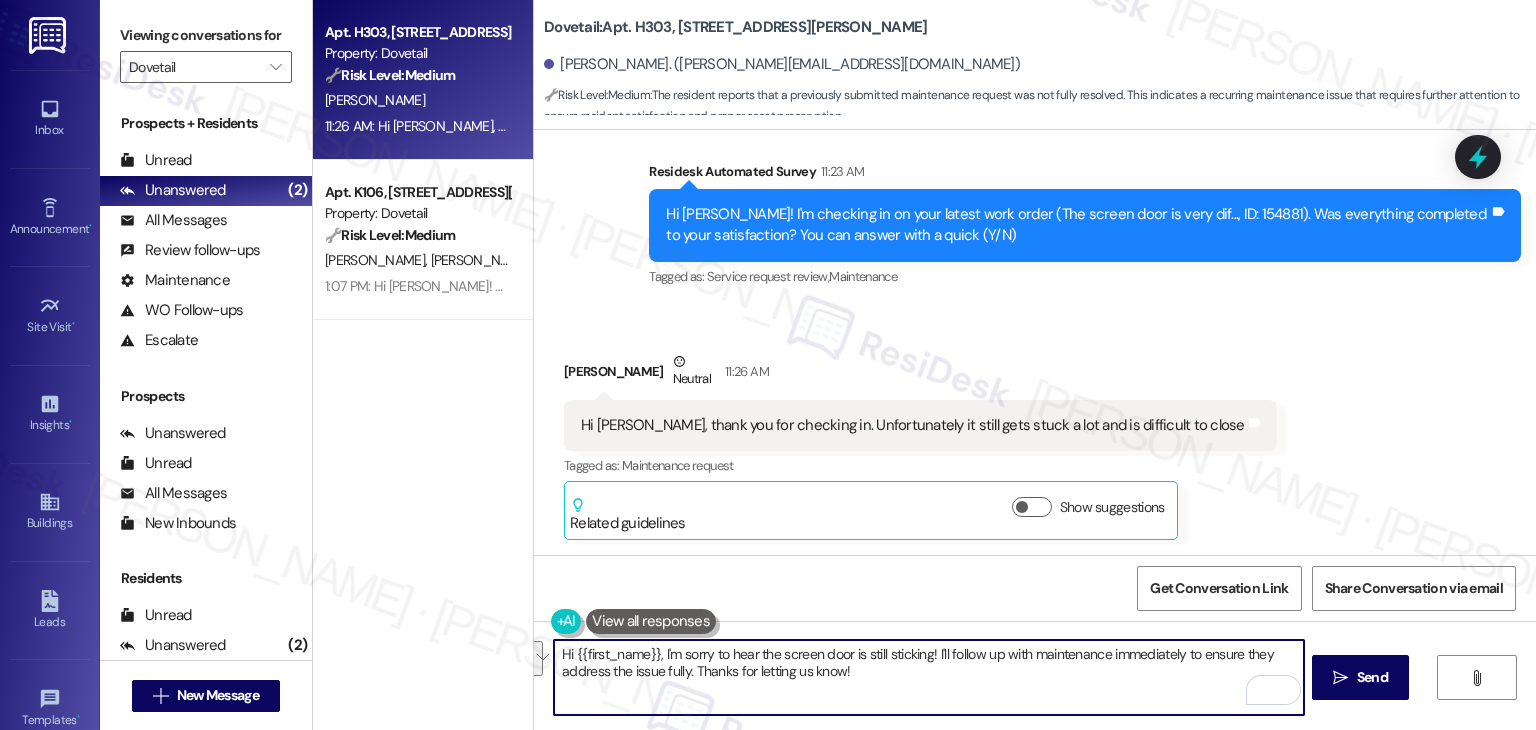 click on "Hi {{first_name}}, I'm sorry to hear the screen door is still sticking! I'll follow up with maintenance immediately to ensure they address the issue fully. Thanks for letting us know!" at bounding box center (928, 677) 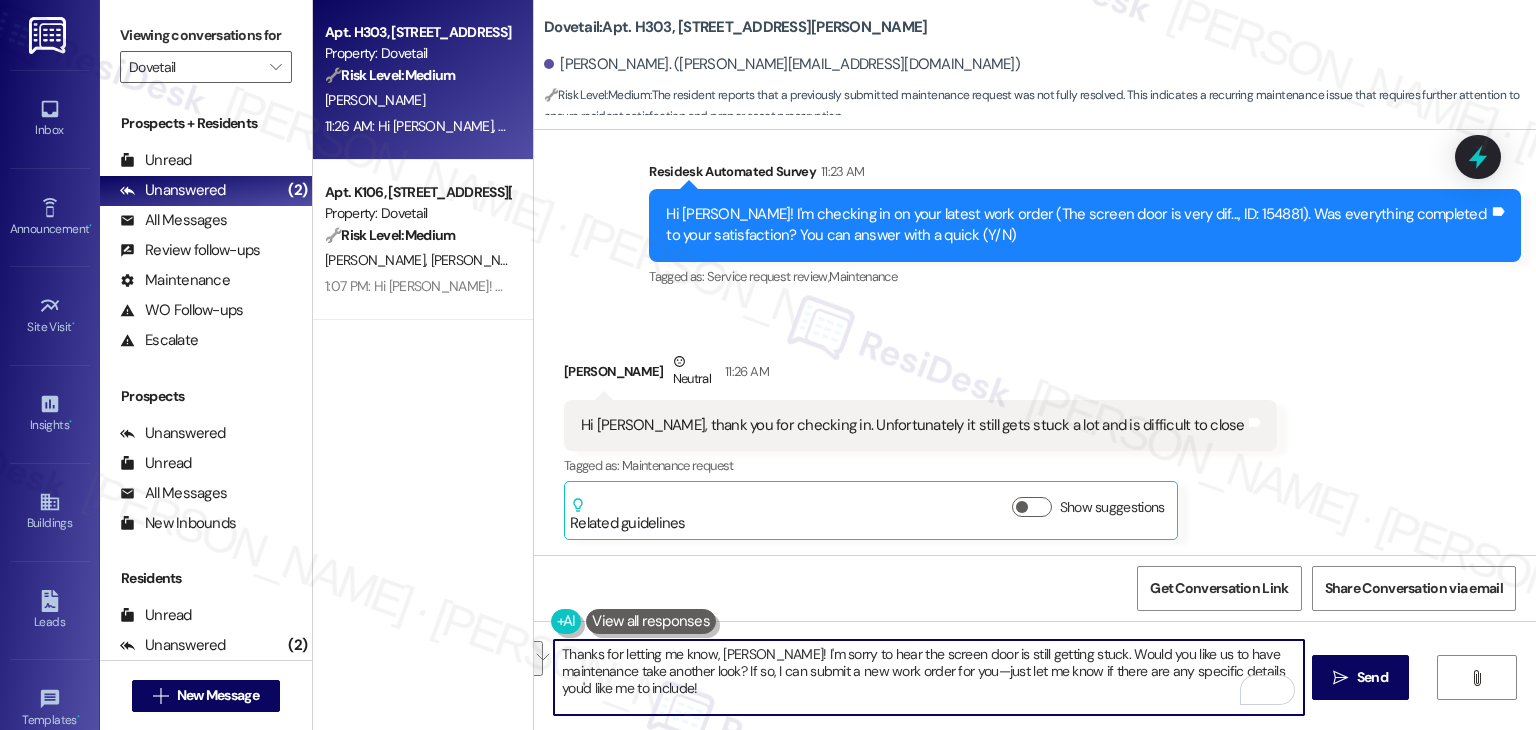 scroll, scrollTop: 135, scrollLeft: 0, axis: vertical 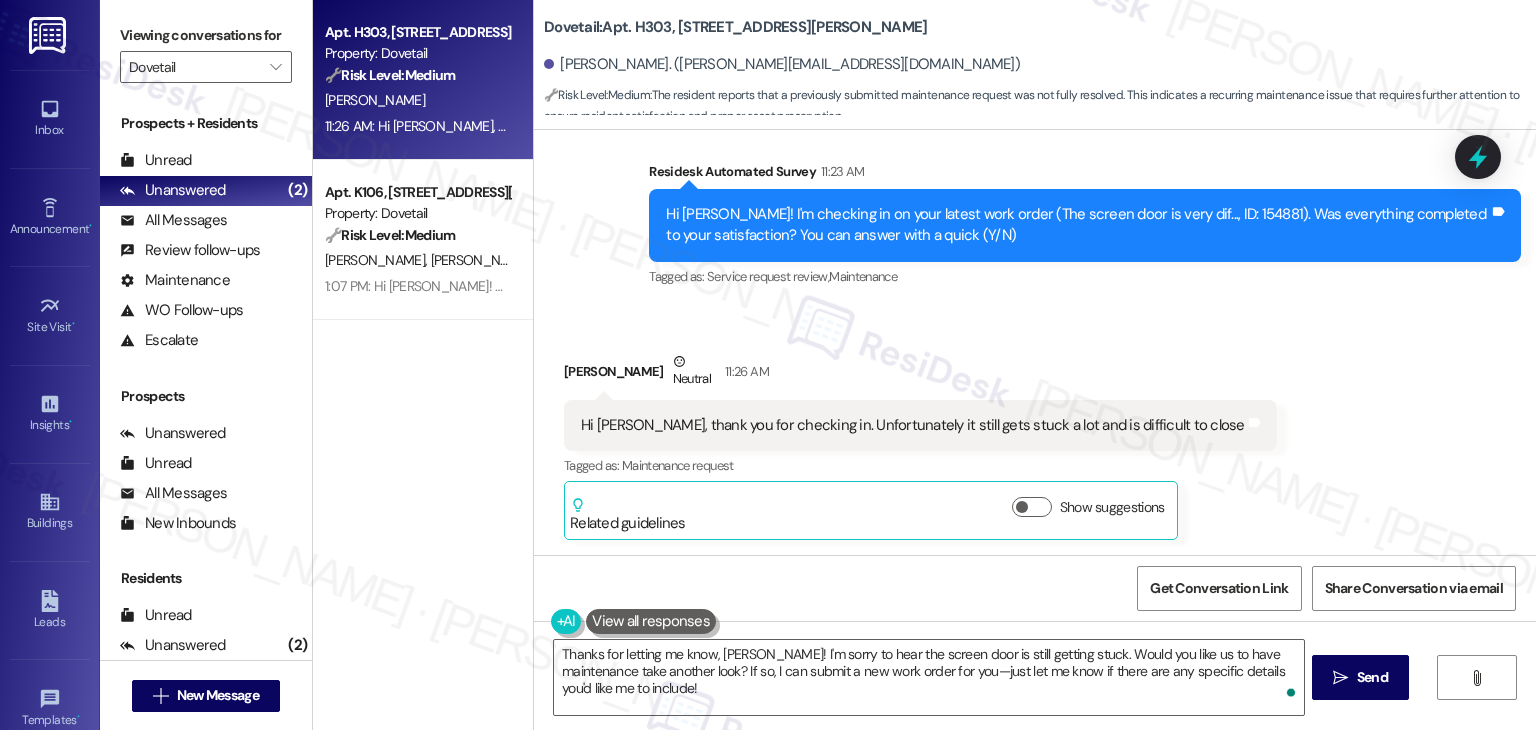 click on "Get Conversation Link Share Conversation via email" at bounding box center (1035, 588) 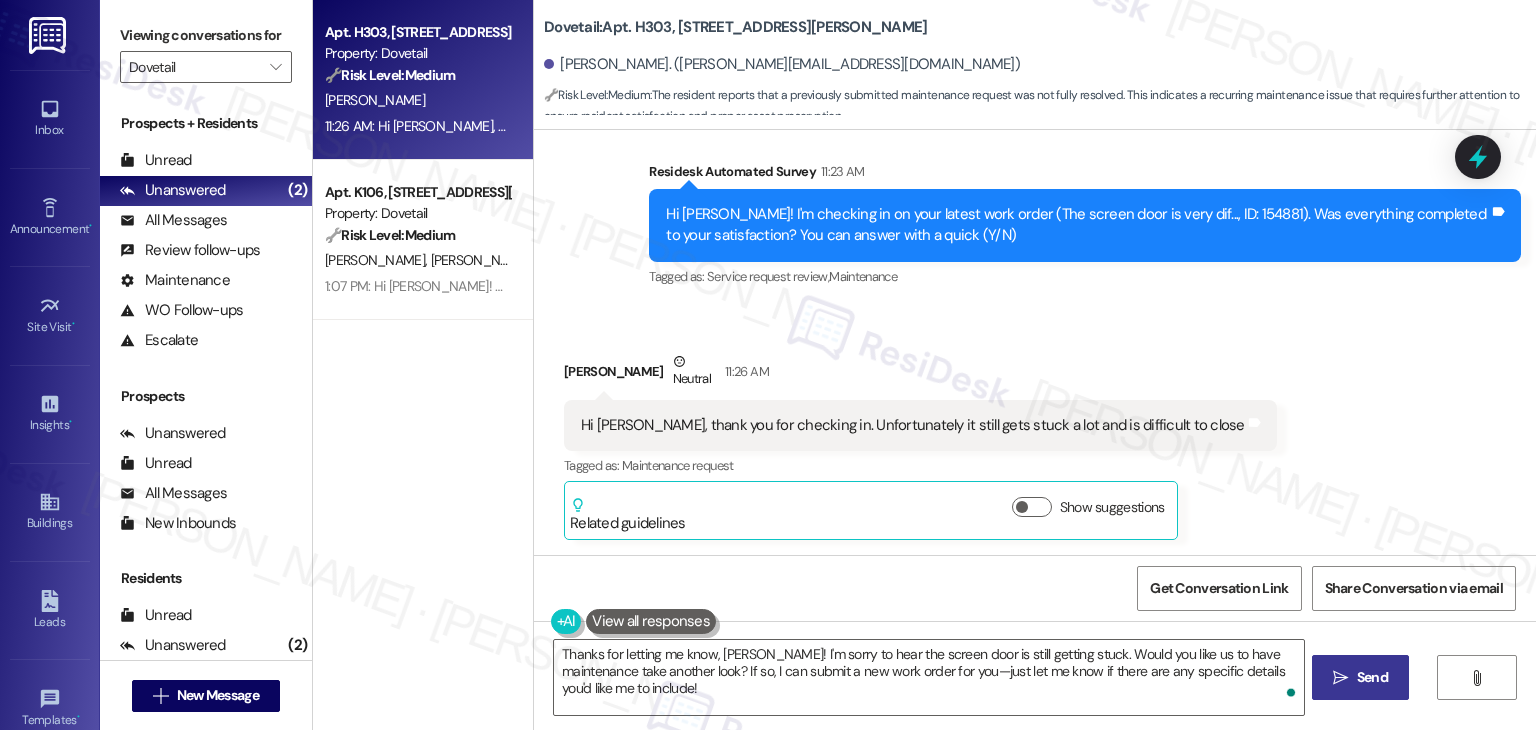 click on " Send" at bounding box center [1360, 677] 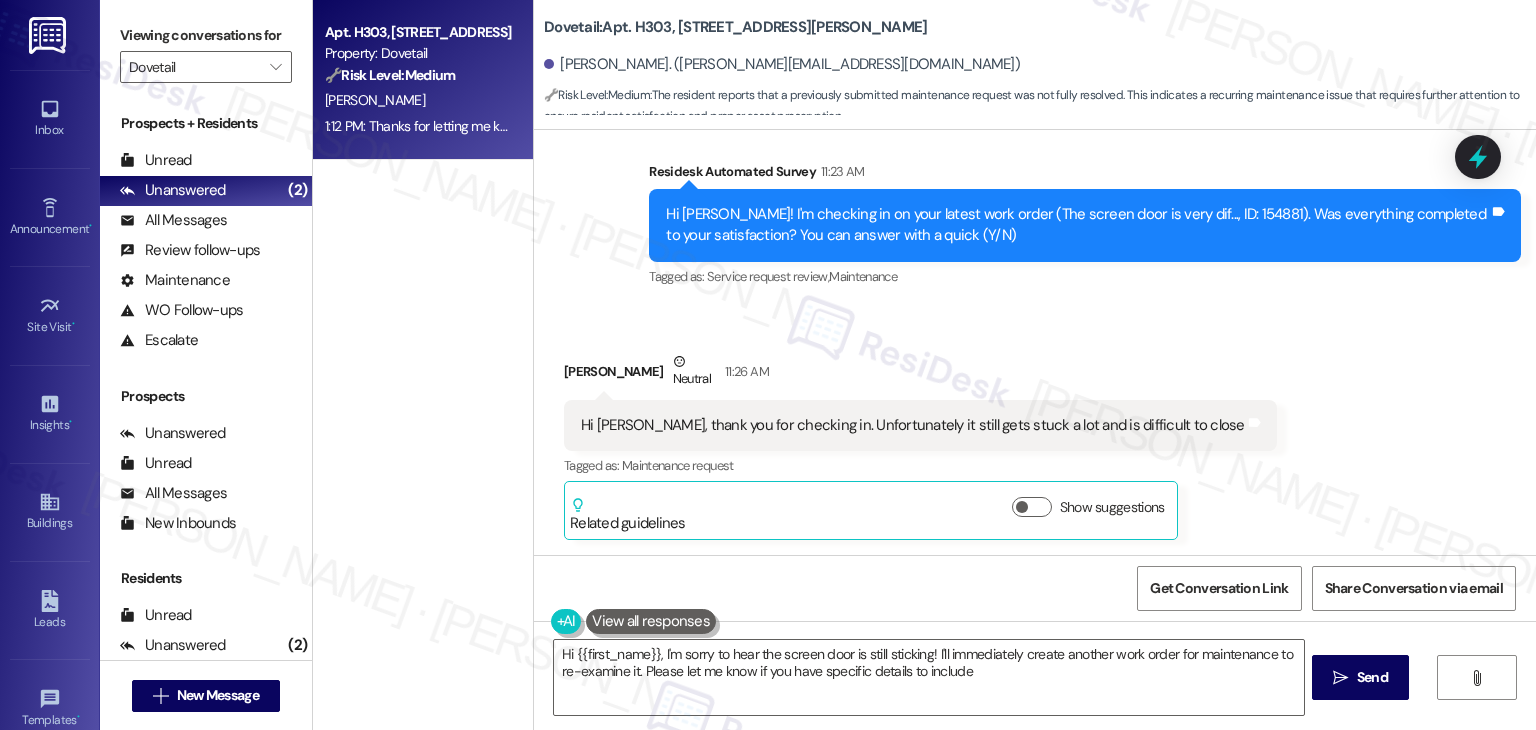 type on "Hi {{first_name}}, I'm sorry to hear the screen door is still sticking! I'll immediately create another work order for maintenance to re-examine it. Please let me know if you have specific details to include!" 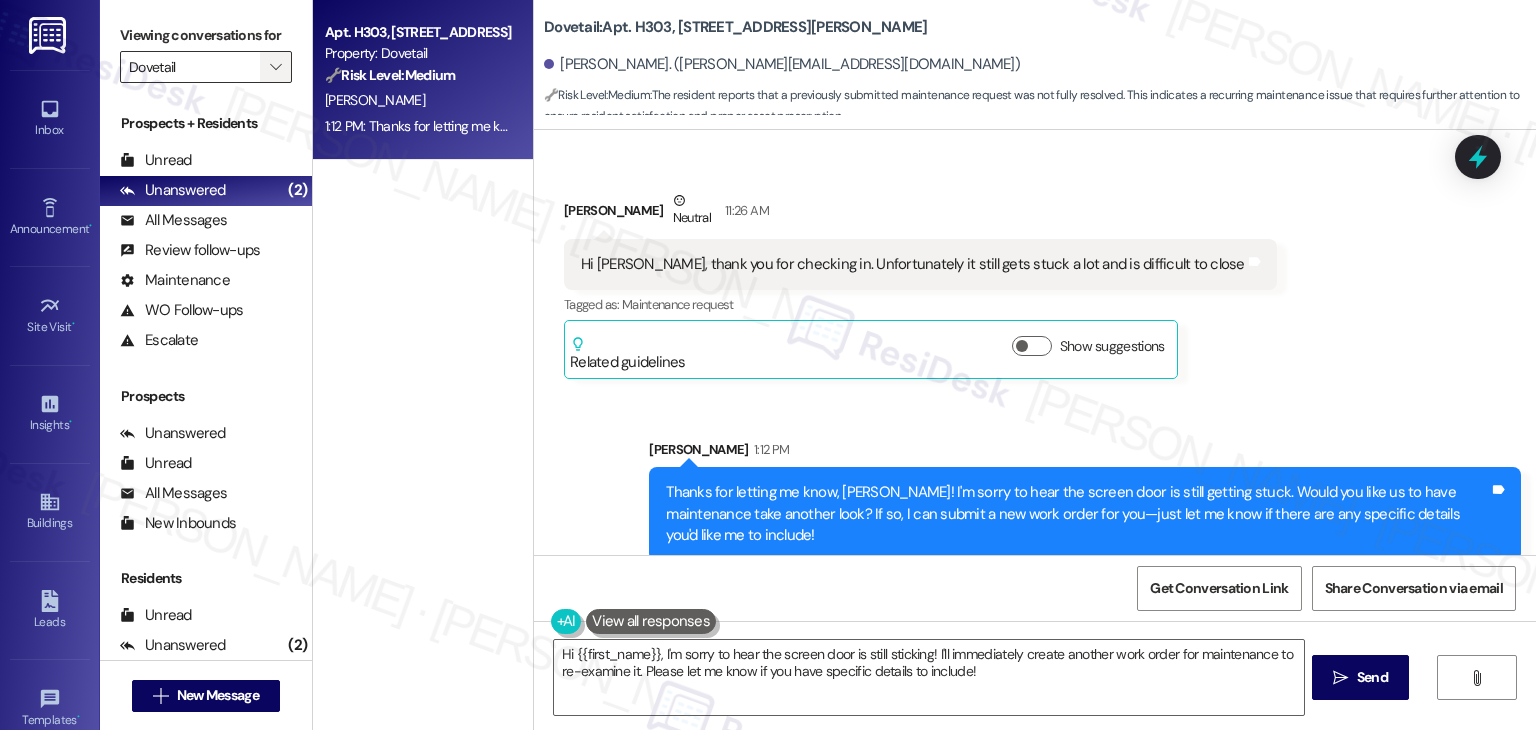 click on "" at bounding box center [275, 67] 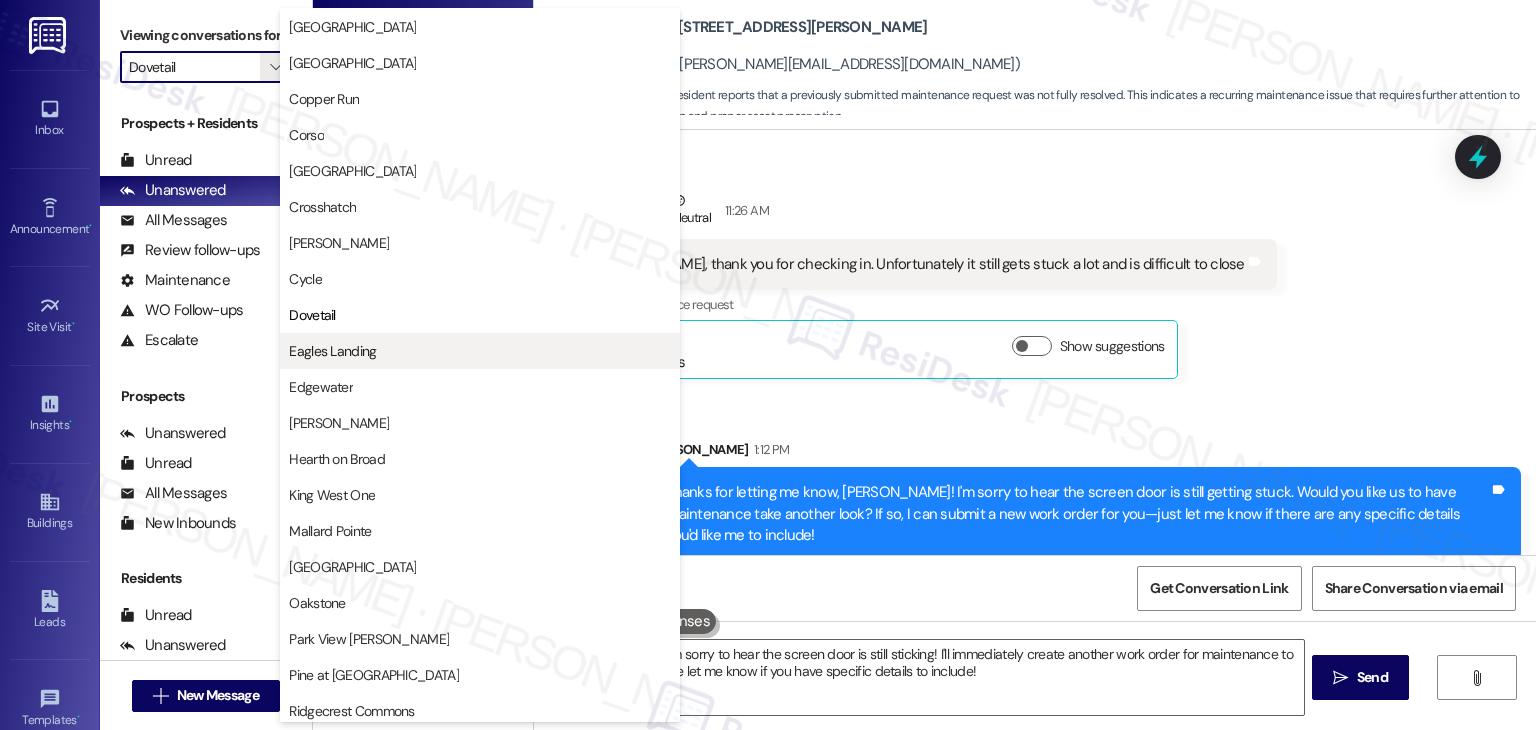 click on "Eagles Landing" at bounding box center (332, 351) 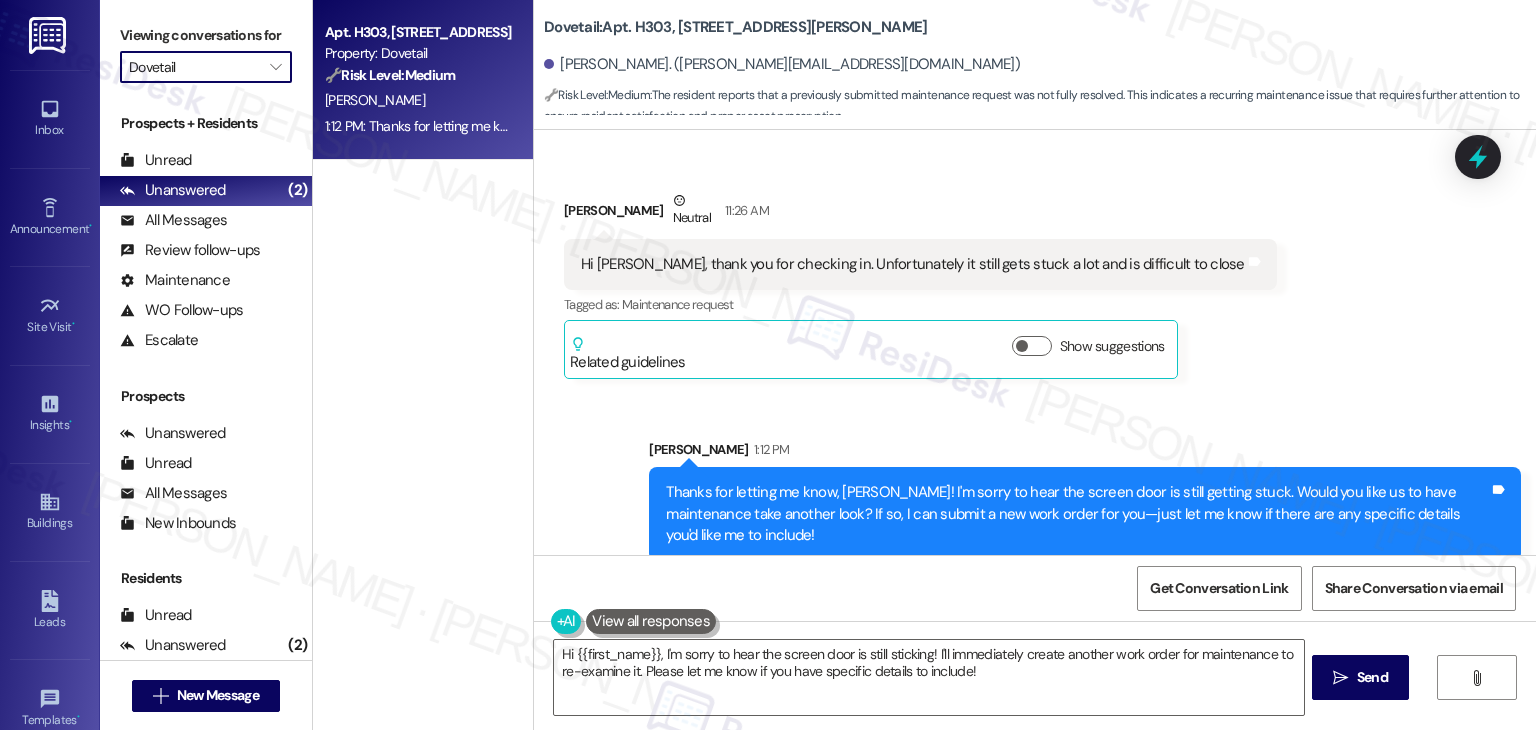 type on "Eagles Landing" 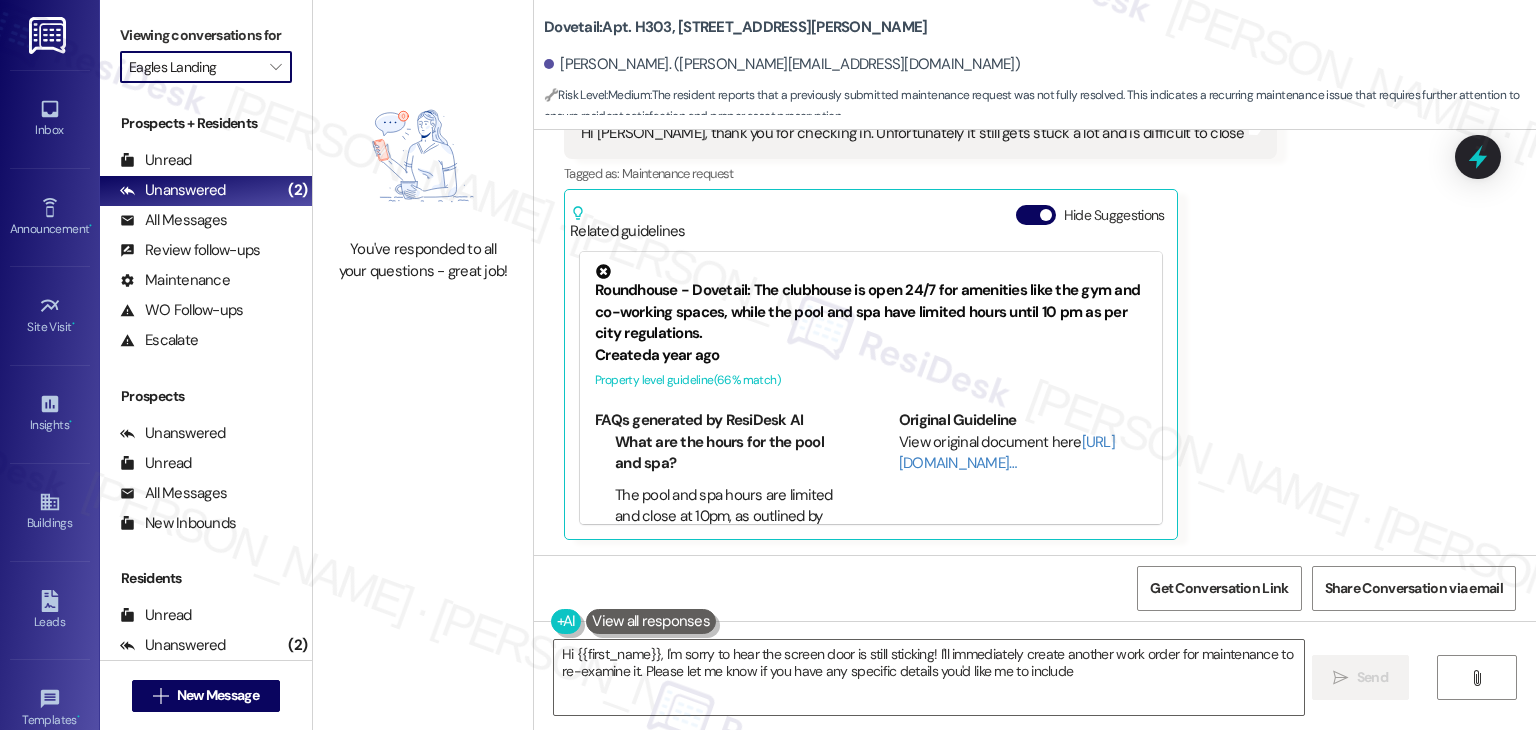 type on "Hi {{first_name}}, I'm sorry to hear the screen door is still sticking! I'll immediately create another work order for maintenance to re-examine it. Please let me know if you have any specific details you'd like me to include!" 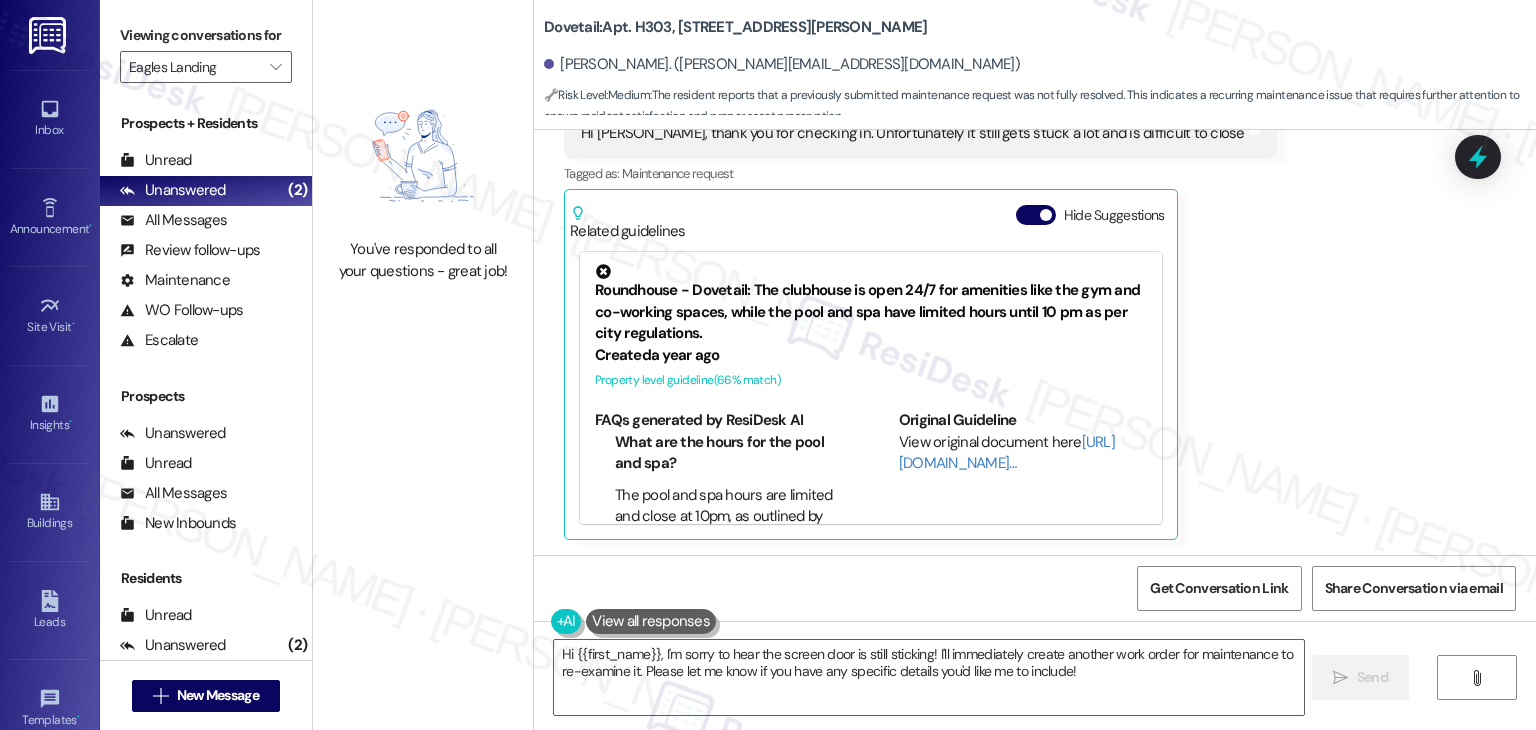 click on "Received via SMS [PERSON_NAME]   Neutral 11:26 AM Hi [PERSON_NAME], thank you for checking in. Unfortunately it still gets stuck a lot and is difficult to close Tags and notes Tagged as:   Maintenance request Click to highlight conversations about Maintenance request  Related guidelines Hide Suggestions Roundhouse - Dovetail: The clubhouse is open 24/7 for amenities like the gym and co-working spaces, while the pool and spa have limited hours until 10 pm as per city regulations. Created  a year ago Property level guideline  ( 66 % match) FAQs generated by ResiDesk AI What are the hours for the pool and spa? The pool and spa hours are limited and close at 10pm, as outlined by the City. Can residents provide feedback on the amenity hours? Yes, the document states that the property management appreciates resident feedback and looks forward to improving upon these requests in the future. Are there any 24/7 amenities available for residents? Original Guideline View original document here  [URL][DOMAIN_NAME]… Created   (" at bounding box center (1035, 284) 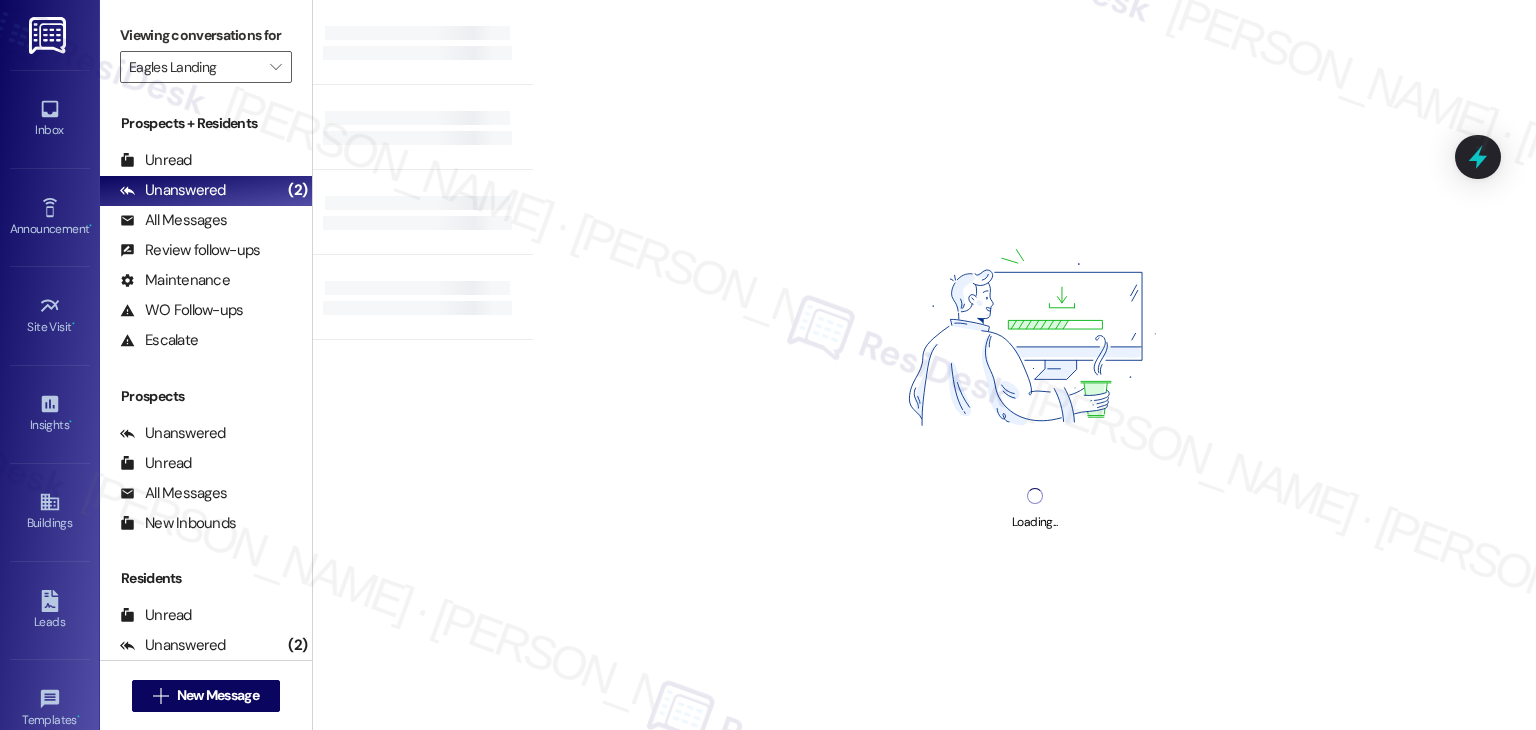 type on "Dovetail" 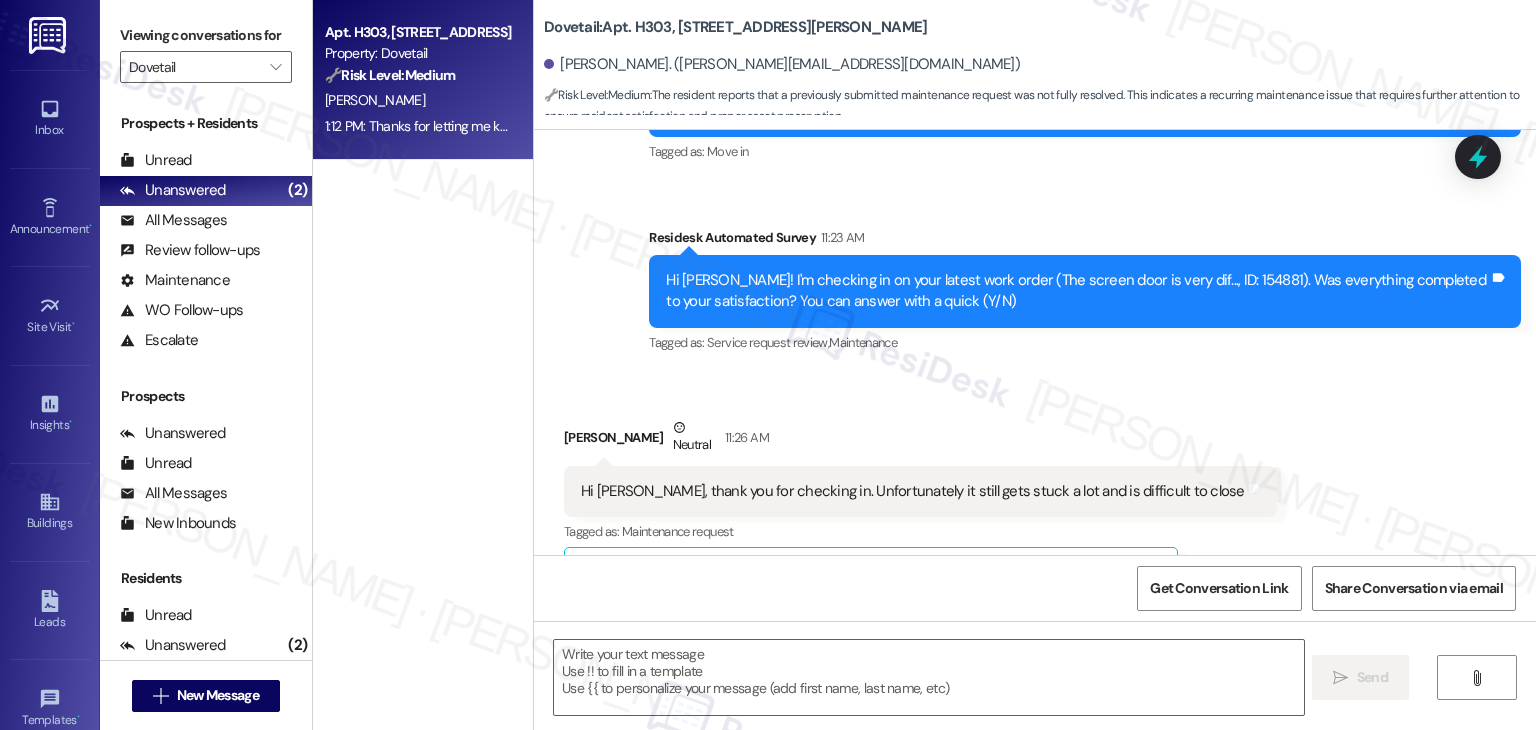 click on "Lease started [DATE] 7:00 PM Survey, sent via SMS Residesk Automated Survey [DATE] 11:28 AM Hi [PERSON_NAME]! We're so glad you chose Dovetail! We would love to improve your move-in experience. If you could improve one thing about our move-in process, what would it be? Send us your ideas!
¡Hola [PERSON_NAME]! ¡Estamos muy contentos de que haya elegido Dovetail! Nos encantaría mejorar tu experiencia de mudanza. Si pudieras mejorar algo de nuestro proceso de mudanza, ¿qué sería? ¡Envíanos tus ideas! (You can always reply STOP to opt out of future messages) Tags and notes Tagged as:   Move in Click to highlight conversations about Move in Survey, sent via SMS Residesk Automated Survey 11:23 AM Hi [PERSON_NAME]! I'm checking in on your latest work order (The screen door is very dif..., ID: 154881). Was everything completed to your satisfaction? You can answer with a quick (Y/N) Tags and notes Tagged as:   Service request review ,  Click to highlight conversations about Service request review   Neutral" at bounding box center (1035, 342) 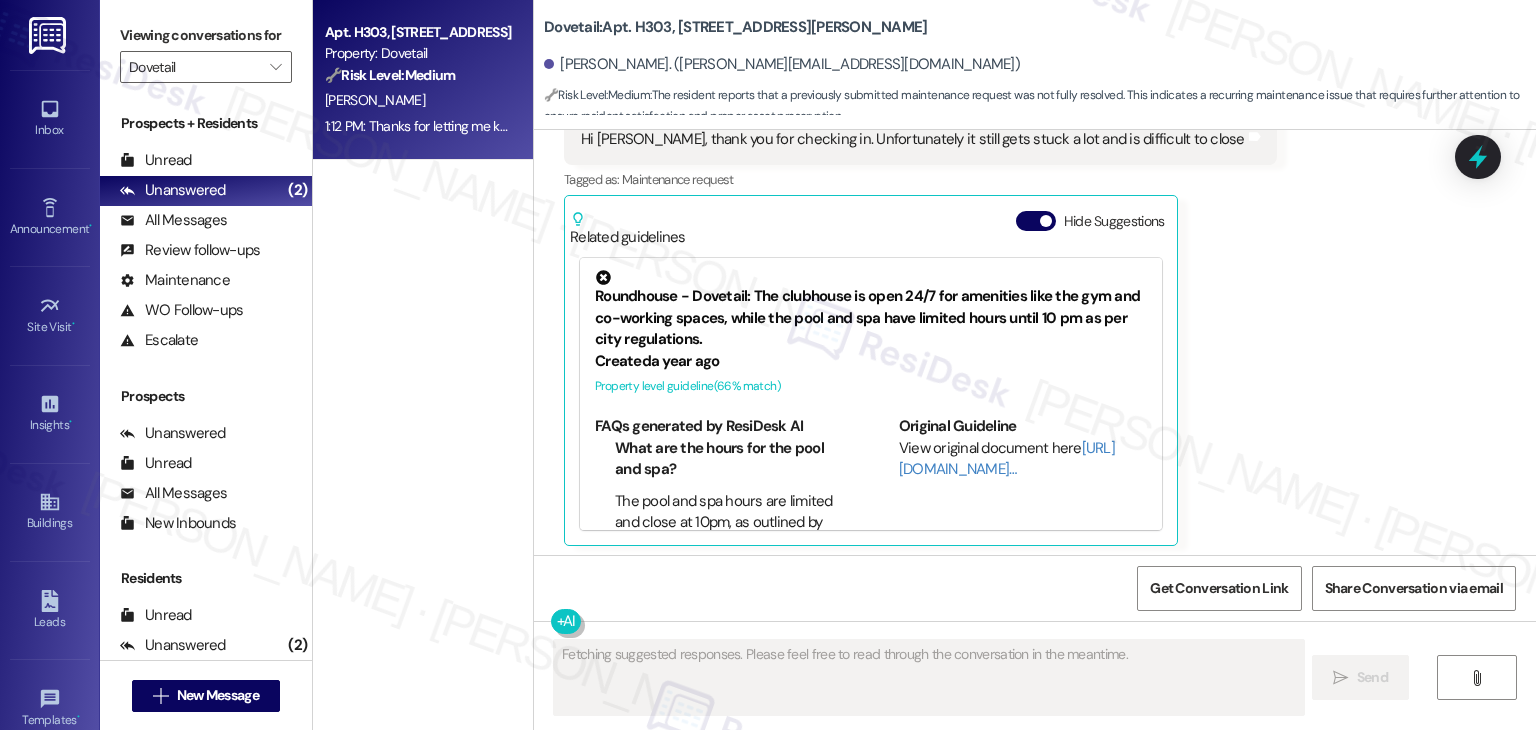scroll, scrollTop: 716, scrollLeft: 0, axis: vertical 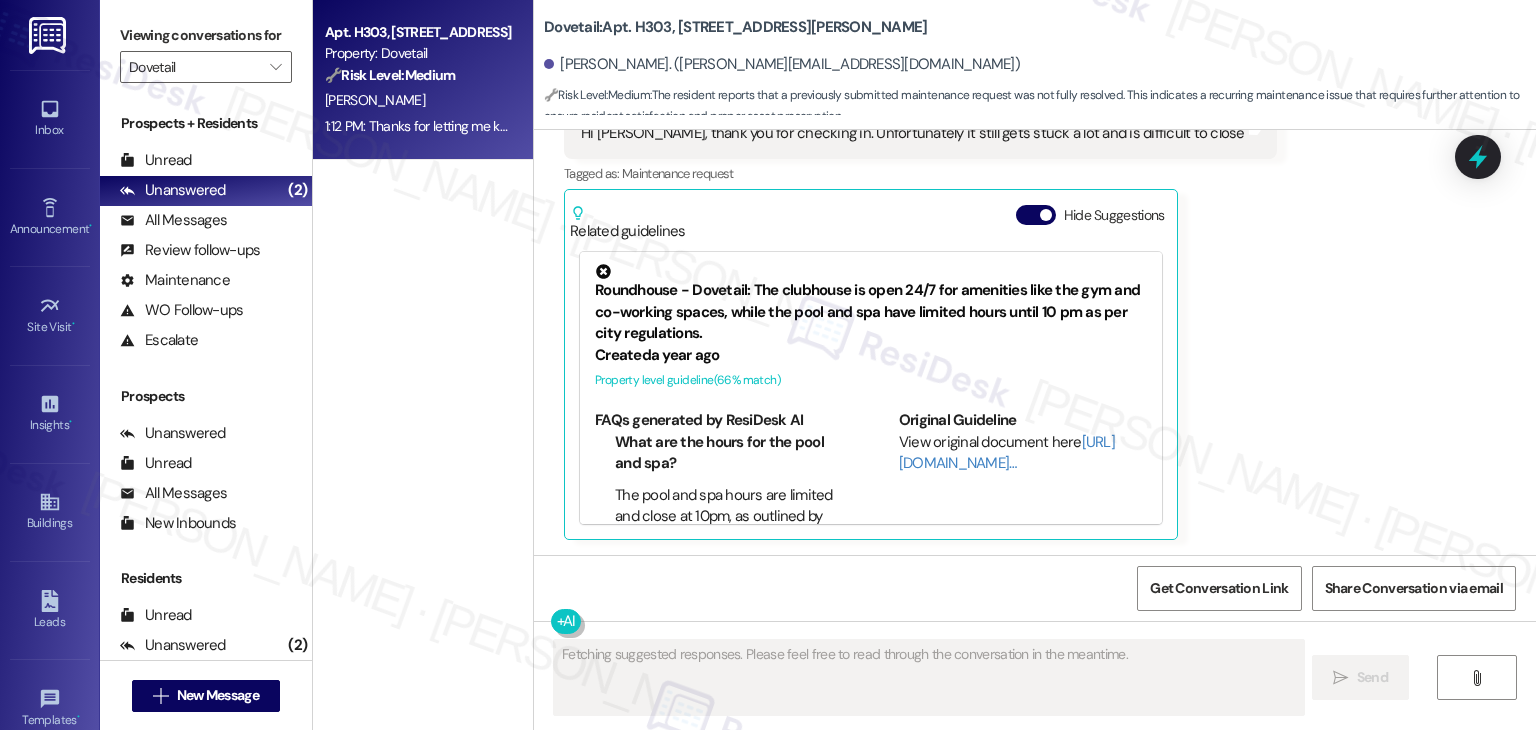click on "Received via SMS [PERSON_NAME]   Neutral 11:26 AM Hi [PERSON_NAME], thank you for checking in. Unfortunately it still gets stuck a lot and is difficult to close Tags and notes Tagged as:   Maintenance request Click to highlight conversations about Maintenance request  Related guidelines Hide Suggestions Roundhouse - Dovetail: The clubhouse is open 24/7 for amenities like the gym and co-working spaces, while the pool and spa have limited hours until 10 pm as per city regulations. Created  a year ago Property level guideline  ( 66 % match) FAQs generated by ResiDesk AI What are the hours for the pool and spa? The pool and spa hours are limited and close at 10pm, as outlined by the City. Can residents provide feedback on the amenity hours? Yes, the document states that the property management appreciates resident feedback and looks forward to improving upon these requests in the future. Are there any 24/7 amenities available for residents? Original Guideline View original document here  [URL][DOMAIN_NAME]… Created   (" at bounding box center (1035, 284) 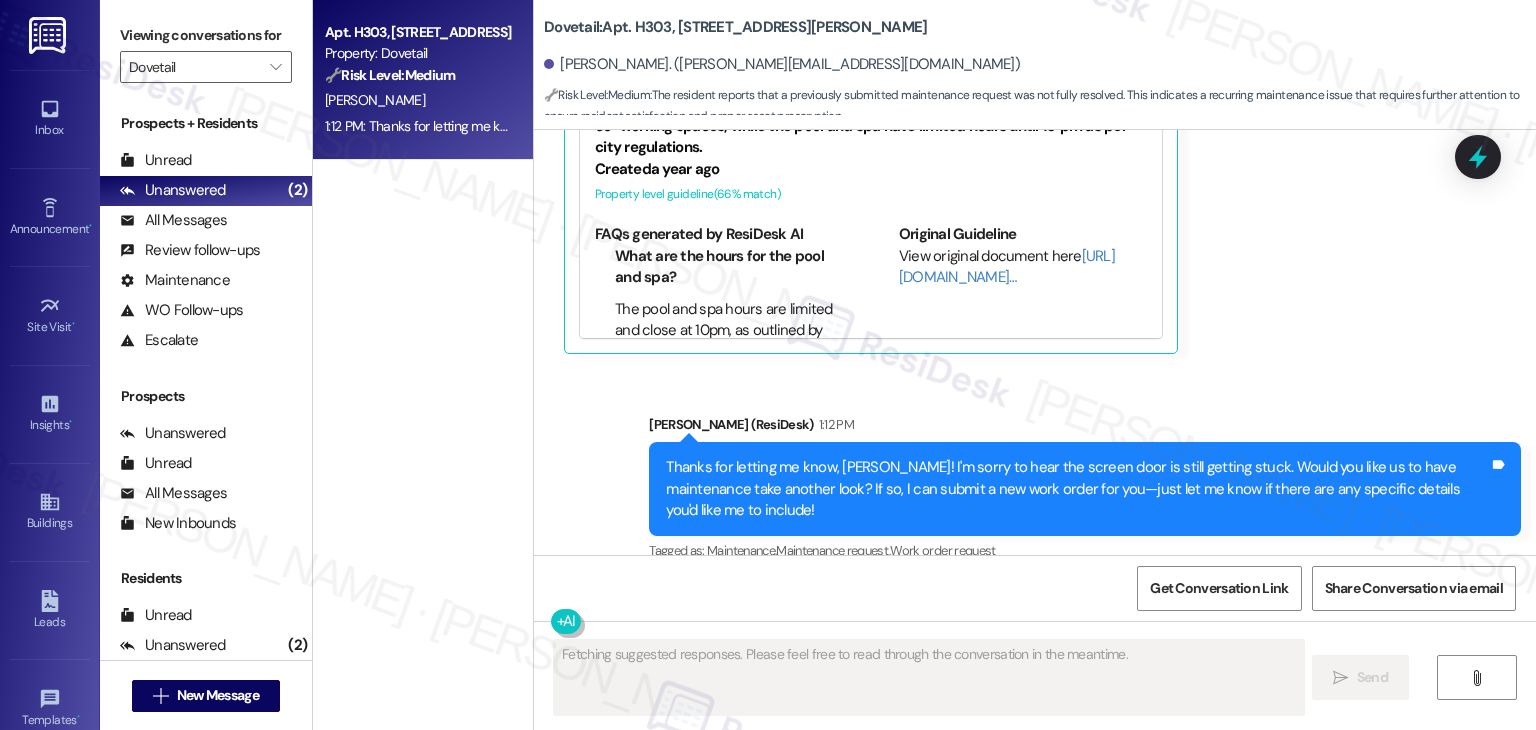 scroll, scrollTop: 907, scrollLeft: 0, axis: vertical 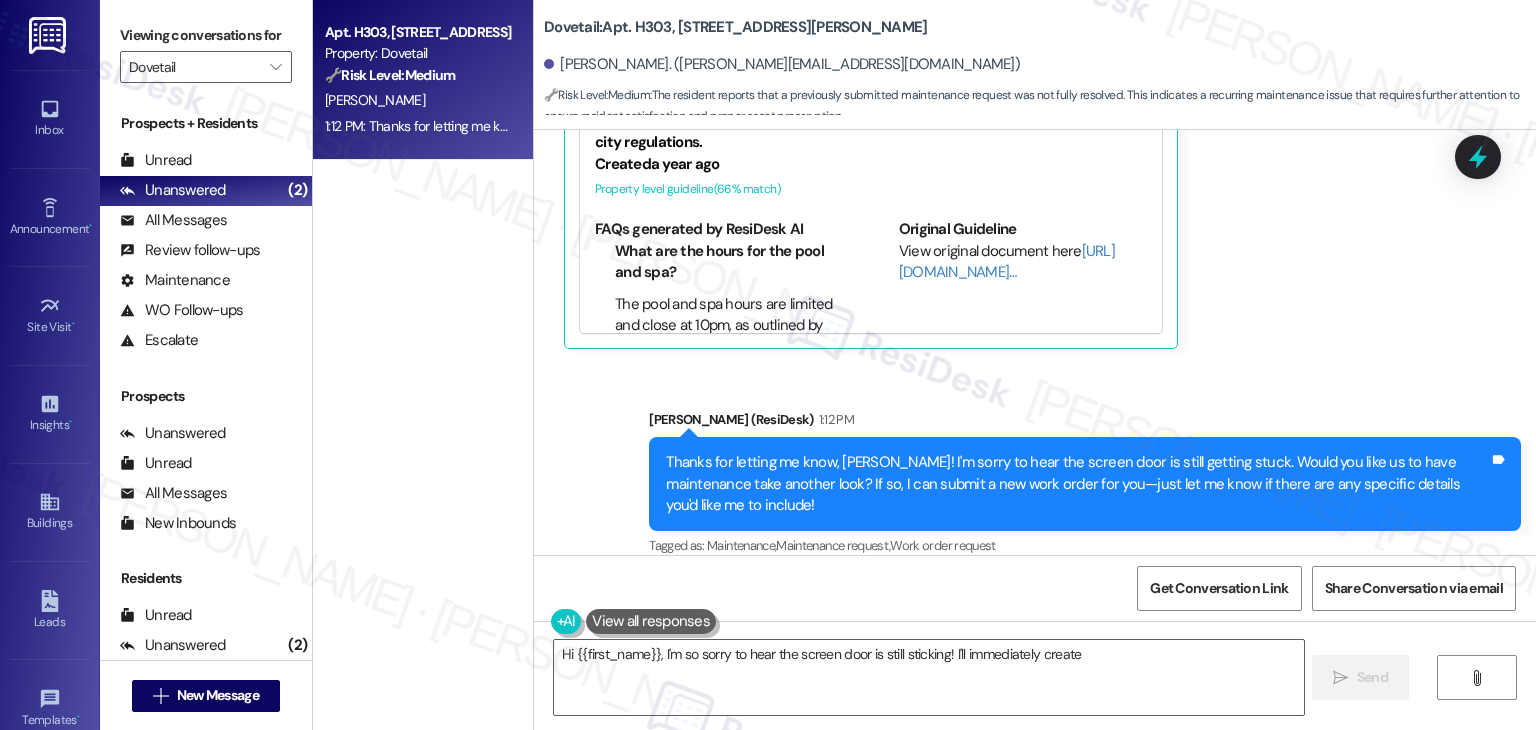click on "Received via SMS [PERSON_NAME]   Neutral 11:26 AM Hi [PERSON_NAME], thank you for checking in. Unfortunately it still gets stuck a lot and is difficult to close Tags and notes Tagged as:   Maintenance request Click to highlight conversations about Maintenance request  Related guidelines Hide Suggestions Roundhouse - Dovetail: The clubhouse is open 24/7 for amenities like the gym and co-working spaces, while the pool and spa have limited hours until 10 pm as per city regulations. Created  a year ago Property level guideline  ( 66 % match) FAQs generated by ResiDesk AI What are the hours for the pool and spa? The pool and spa hours are limited and close at 10pm, as outlined by the City. Can residents provide feedback on the amenity hours? Yes, the document states that the property management appreciates resident feedback and looks forward to improving upon these requests in the future. Are there any 24/7 amenities available for residents? Original Guideline View original document here  [URL][DOMAIN_NAME]… Created   (" at bounding box center (1035, 93) 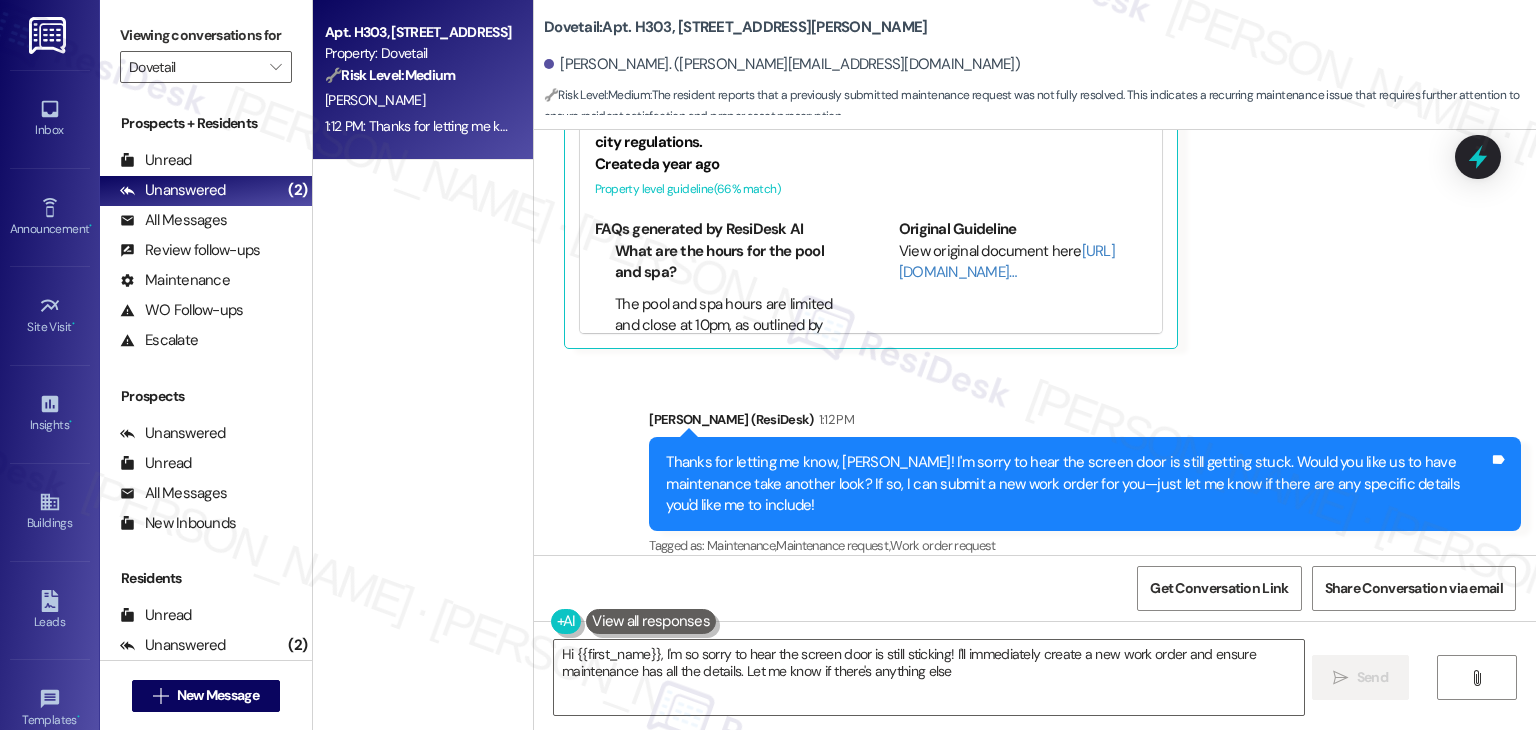 type on "Hi {{first_name}}, I'm so sorry to hear the screen door is still sticking! I'll immediately create a new work order and ensure maintenance has all the details. Let me know if there's anything else!" 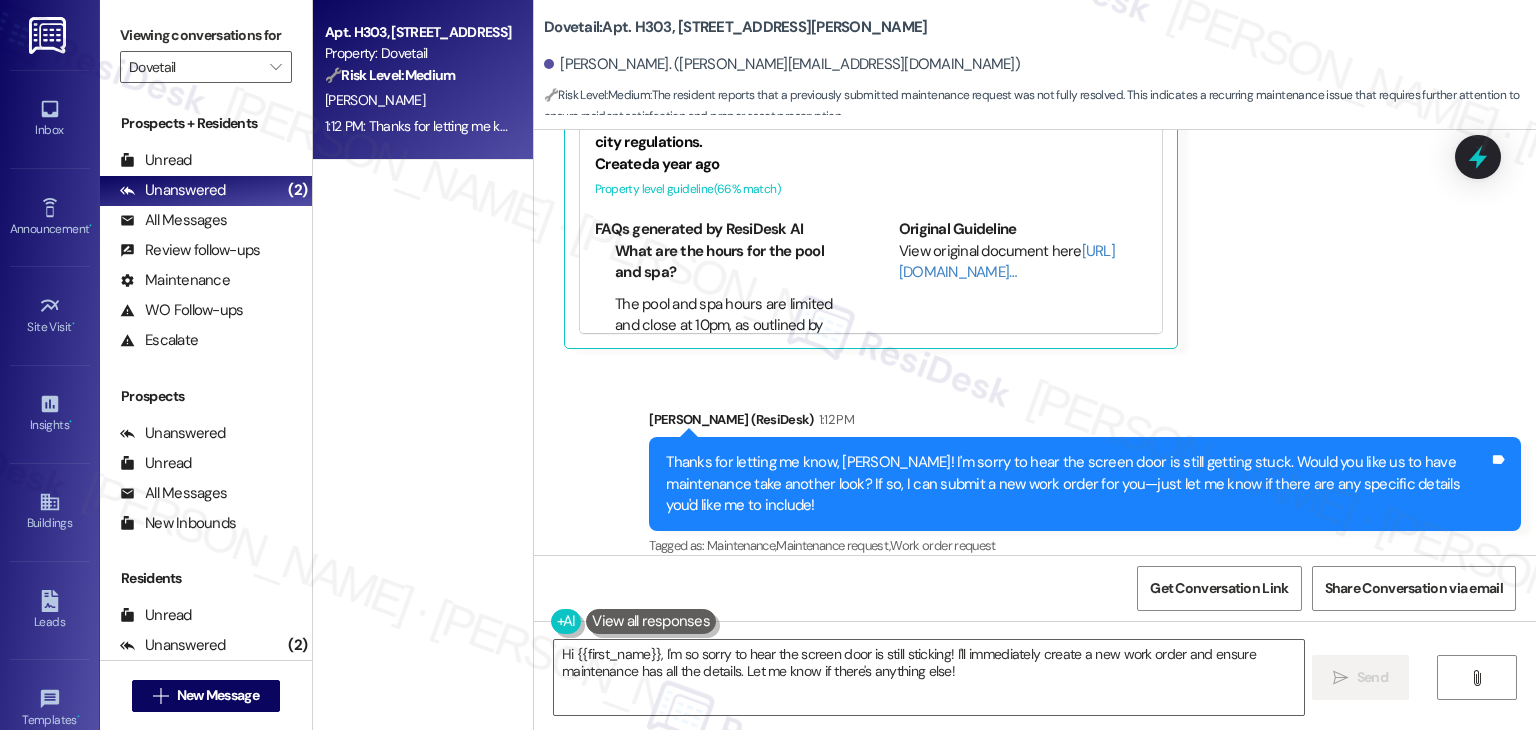 click on "Received via SMS [PERSON_NAME]   Neutral 11:26 AM Hi [PERSON_NAME], thank you for checking in. Unfortunately it still gets stuck a lot and is difficult to close Tags and notes Tagged as:   Maintenance request Click to highlight conversations about Maintenance request  Related guidelines Hide Suggestions Roundhouse - Dovetail: The clubhouse is open 24/7 for amenities like the gym and co-working spaces, while the pool and spa have limited hours until 10 pm as per city regulations. Created  a year ago Property level guideline  ( 66 % match) FAQs generated by ResiDesk AI What are the hours for the pool and spa? The pool and spa hours are limited and close at 10pm, as outlined by the City. Can residents provide feedback on the amenity hours? Yes, the document states that the property management appreciates resident feedback and looks forward to improving upon these requests in the future. Are there any 24/7 amenities available for residents? Original Guideline View original document here  [URL][DOMAIN_NAME]… Created   (" at bounding box center (1035, 93) 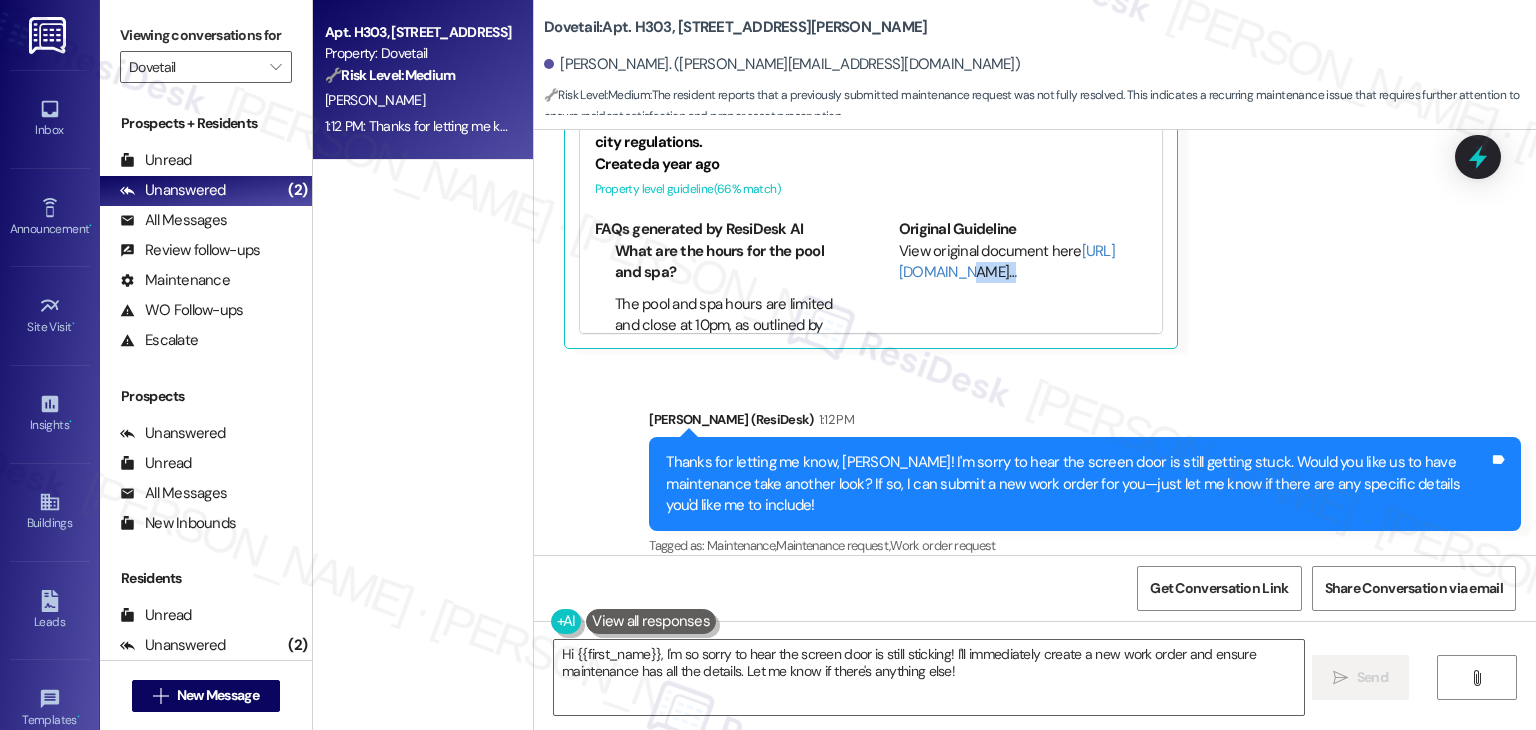 click on "Received via SMS [PERSON_NAME]   Neutral 11:26 AM Hi [PERSON_NAME], thank you for checking in. Unfortunately it still gets stuck a lot and is difficult to close Tags and notes Tagged as:   Maintenance request Click to highlight conversations about Maintenance request  Related guidelines Hide Suggestions Roundhouse - Dovetail: The clubhouse is open 24/7 for amenities like the gym and co-working spaces, while the pool and spa have limited hours until 10 pm as per city regulations. Created  a year ago Property level guideline  ( 66 % match) FAQs generated by ResiDesk AI What are the hours for the pool and spa? The pool and spa hours are limited and close at 10pm, as outlined by the City. Can residents provide feedback on the amenity hours? Yes, the document states that the property management appreciates resident feedback and looks forward to improving upon these requests in the future. Are there any 24/7 amenities available for residents? Original Guideline View original document here  [URL][DOMAIN_NAME]… Created   (" at bounding box center [1035, 93] 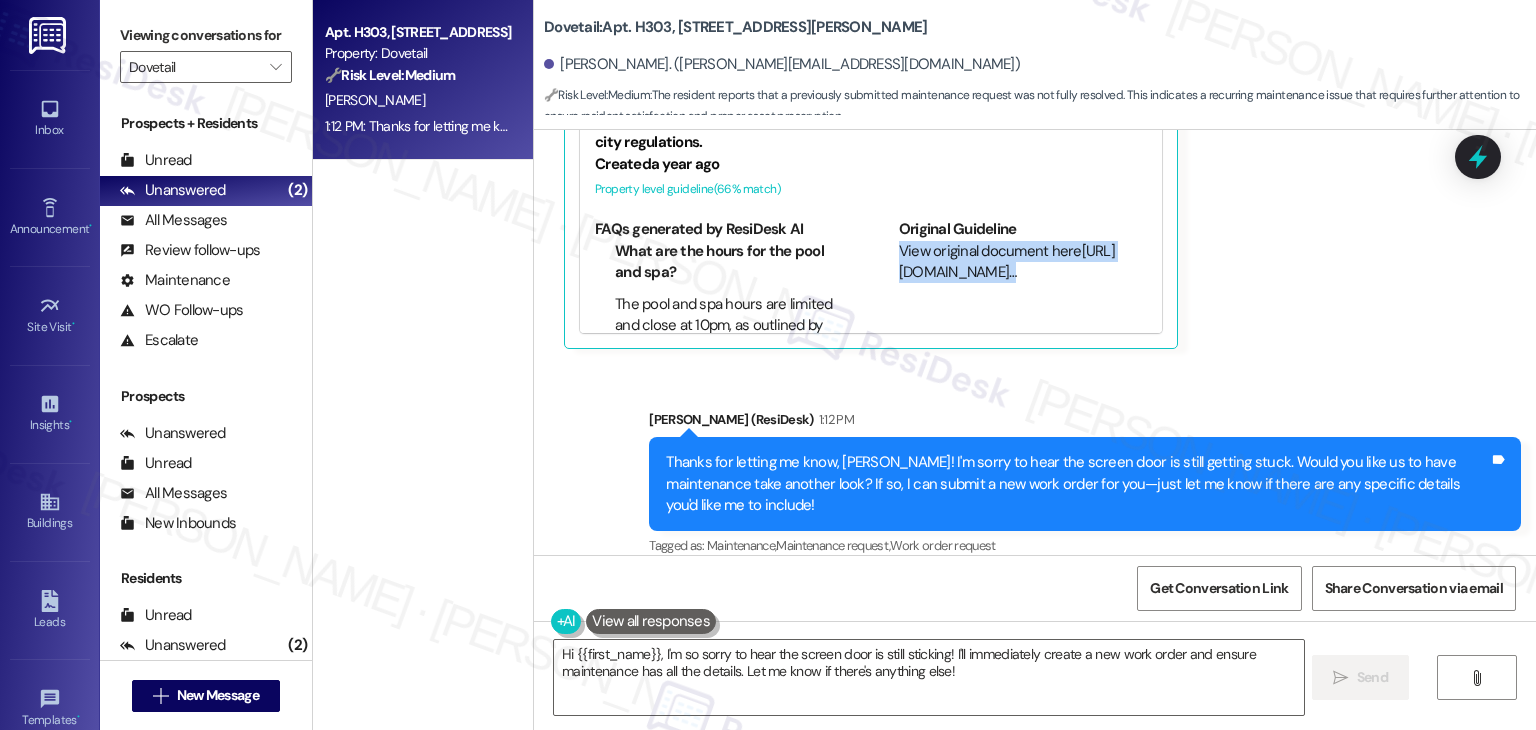 click on "Received via SMS [PERSON_NAME]   Neutral 11:26 AM Hi [PERSON_NAME], thank you for checking in. Unfortunately it still gets stuck a lot and is difficult to close Tags and notes Tagged as:   Maintenance request Click to highlight conversations about Maintenance request  Related guidelines Hide Suggestions Roundhouse - Dovetail: The clubhouse is open 24/7 for amenities like the gym and co-working spaces, while the pool and spa have limited hours until 10 pm as per city regulations. Created  a year ago Property level guideline  ( 66 % match) FAQs generated by ResiDesk AI What are the hours for the pool and spa? The pool and spa hours are limited and close at 10pm, as outlined by the City. Can residents provide feedback on the amenity hours? Yes, the document states that the property management appreciates resident feedback and looks forward to improving upon these requests in the future. Are there any 24/7 amenities available for residents? Original Guideline View original document here  [URL][DOMAIN_NAME]… Created   (" at bounding box center (1035, 93) 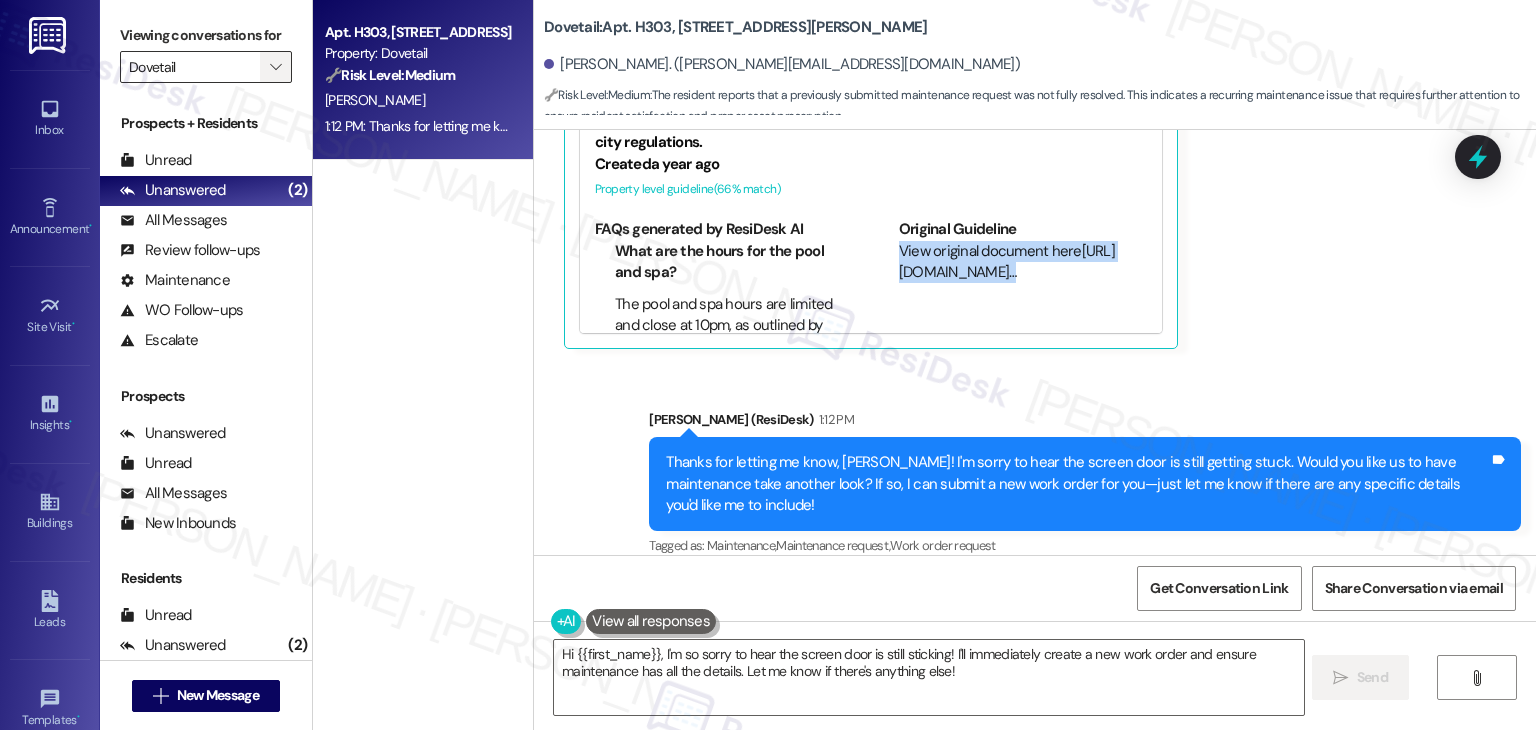 click on "" at bounding box center [275, 67] 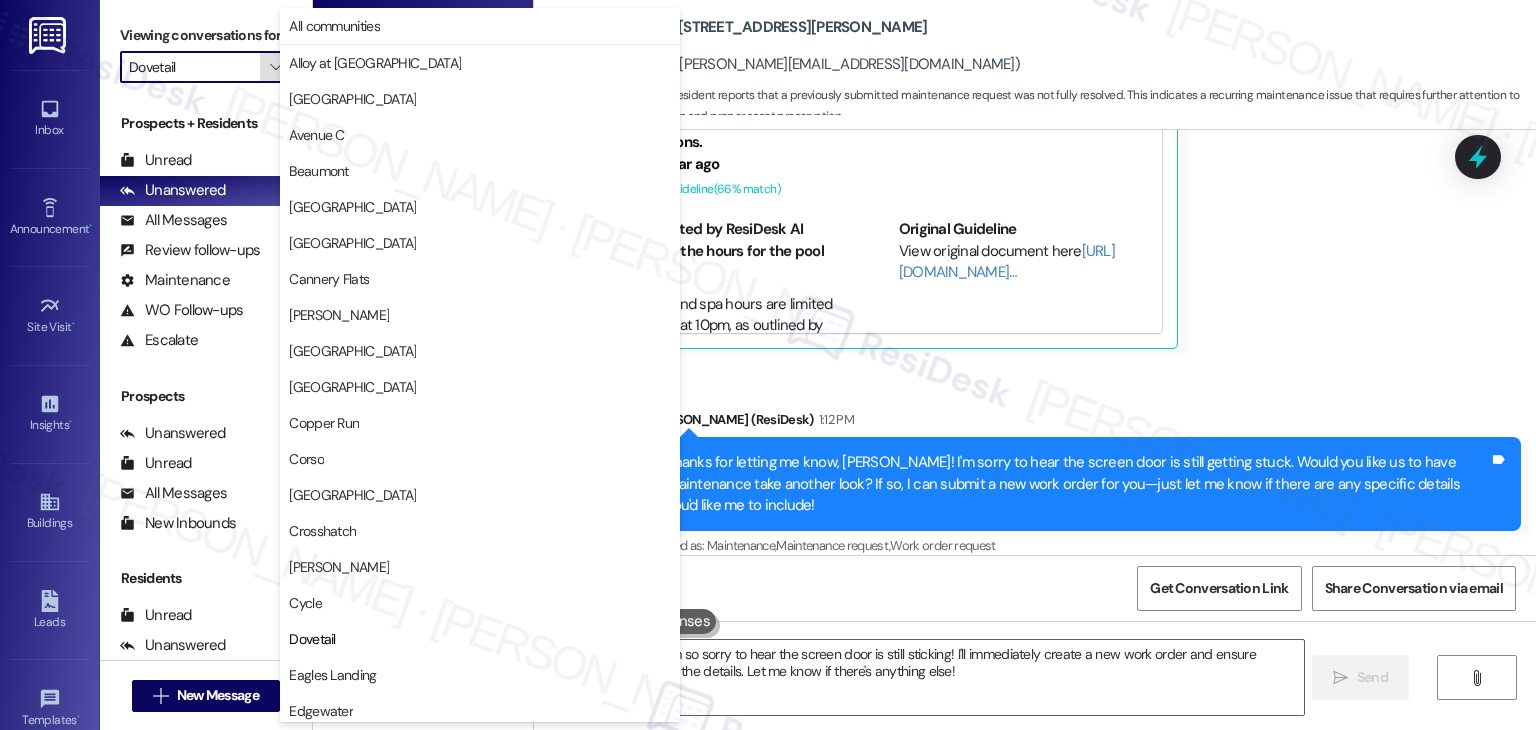 scroll, scrollTop: 324, scrollLeft: 0, axis: vertical 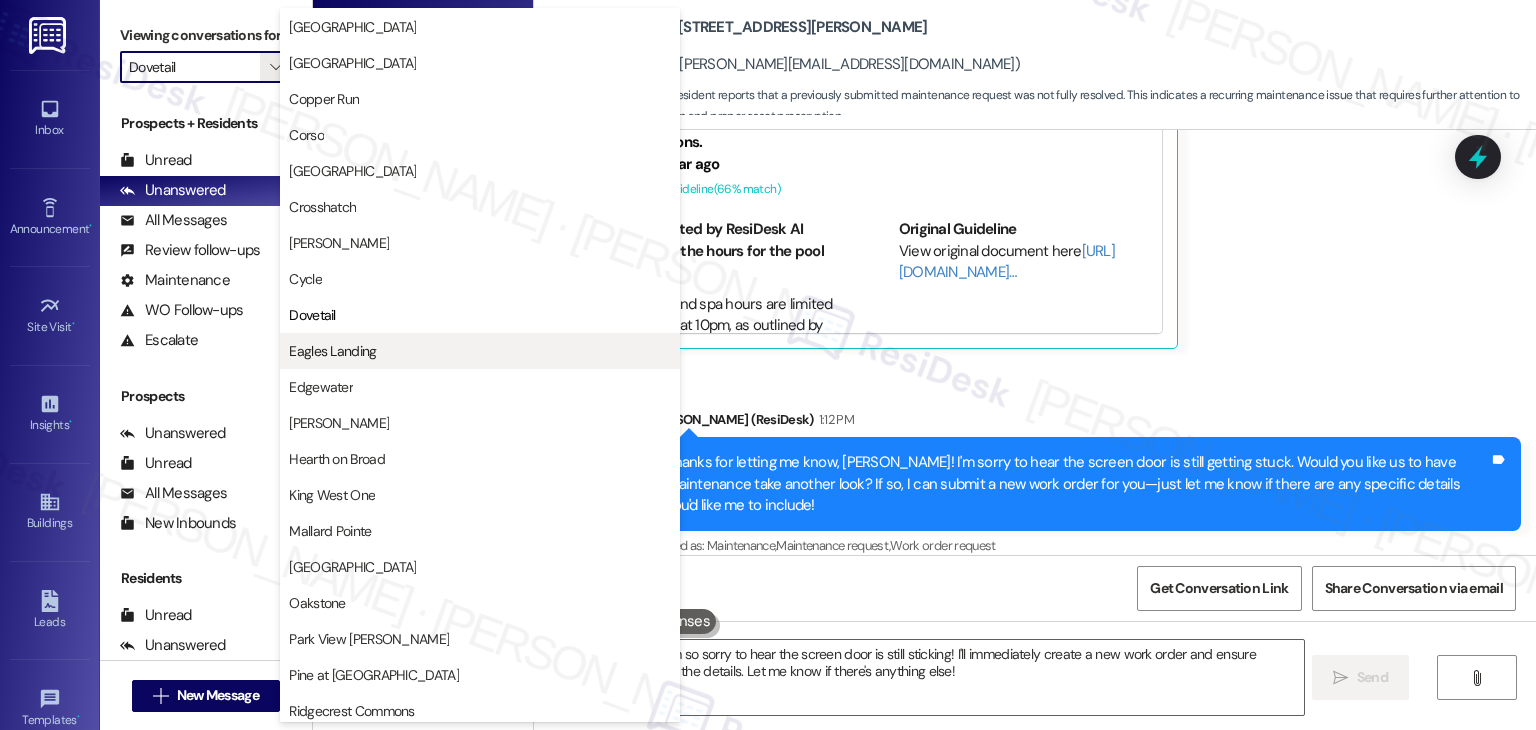 click on "Eagles Landing" at bounding box center (332, 351) 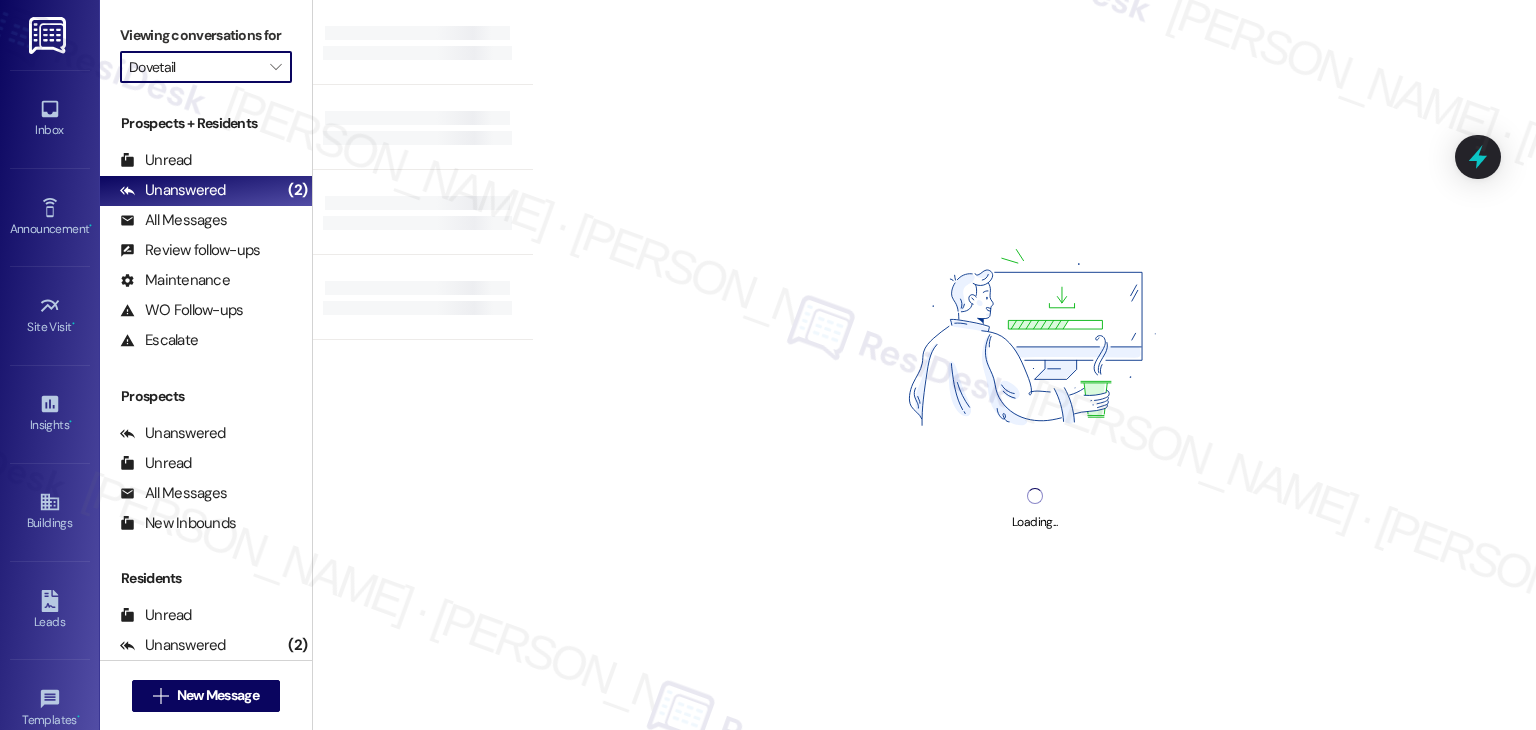 type on "Eagles Landing" 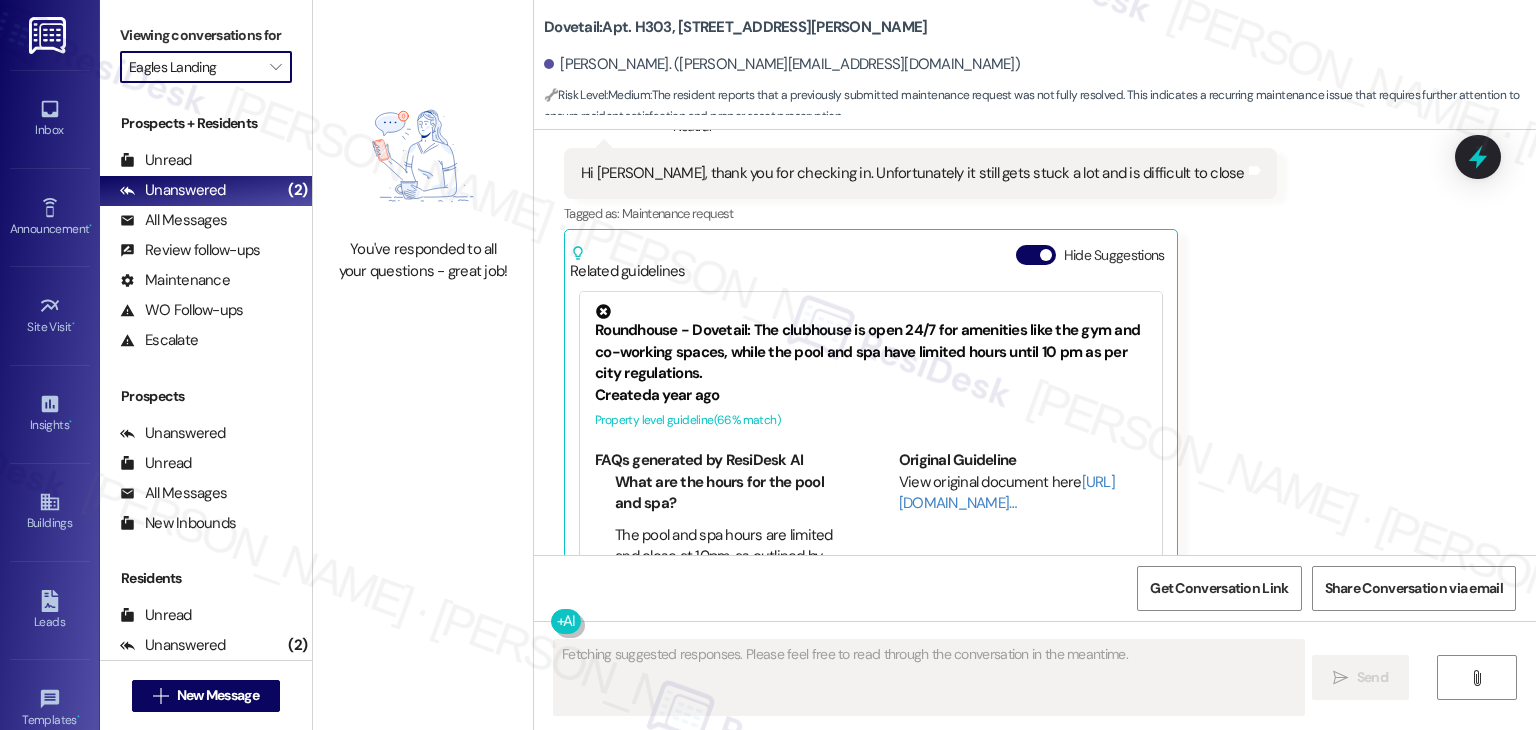 scroll, scrollTop: 716, scrollLeft: 0, axis: vertical 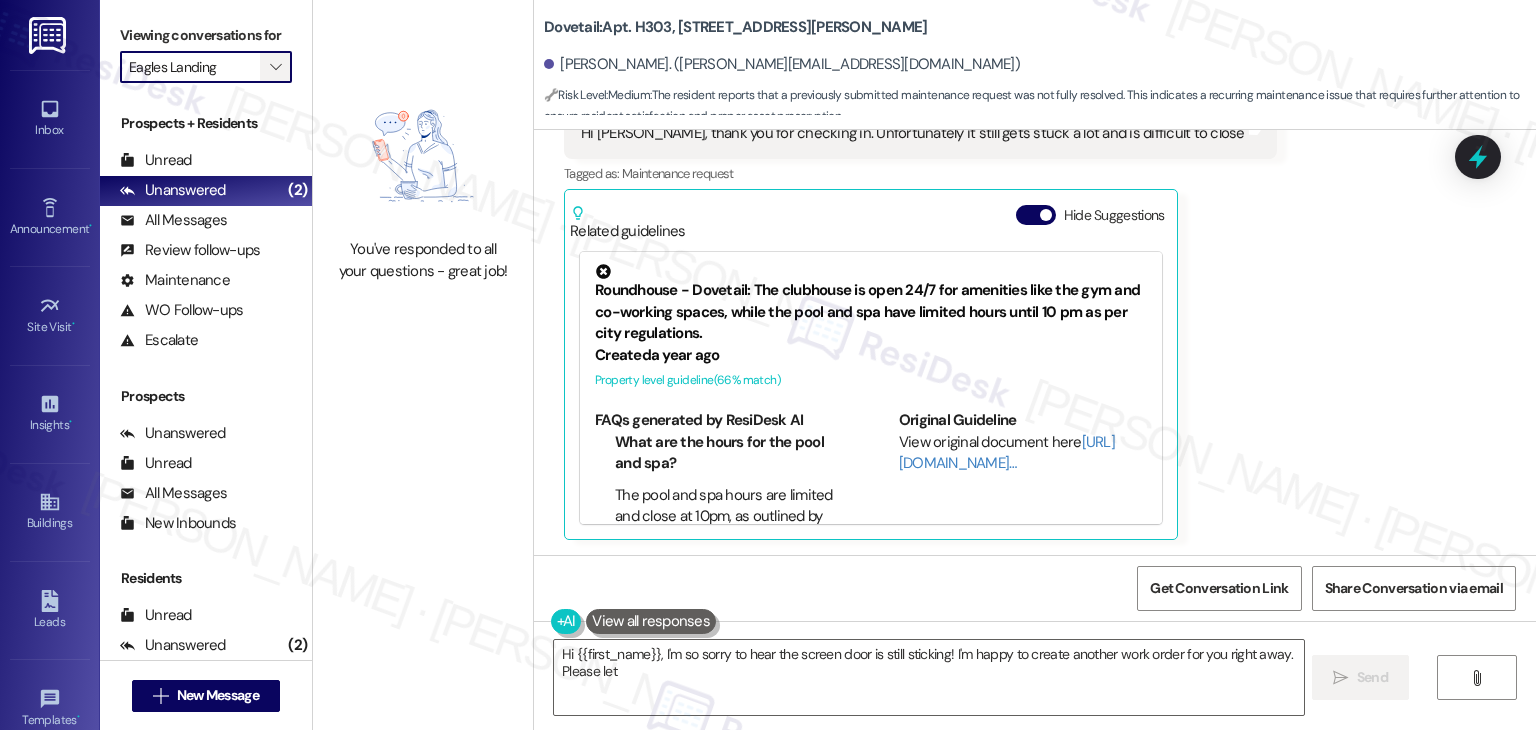 click on "" at bounding box center (275, 67) 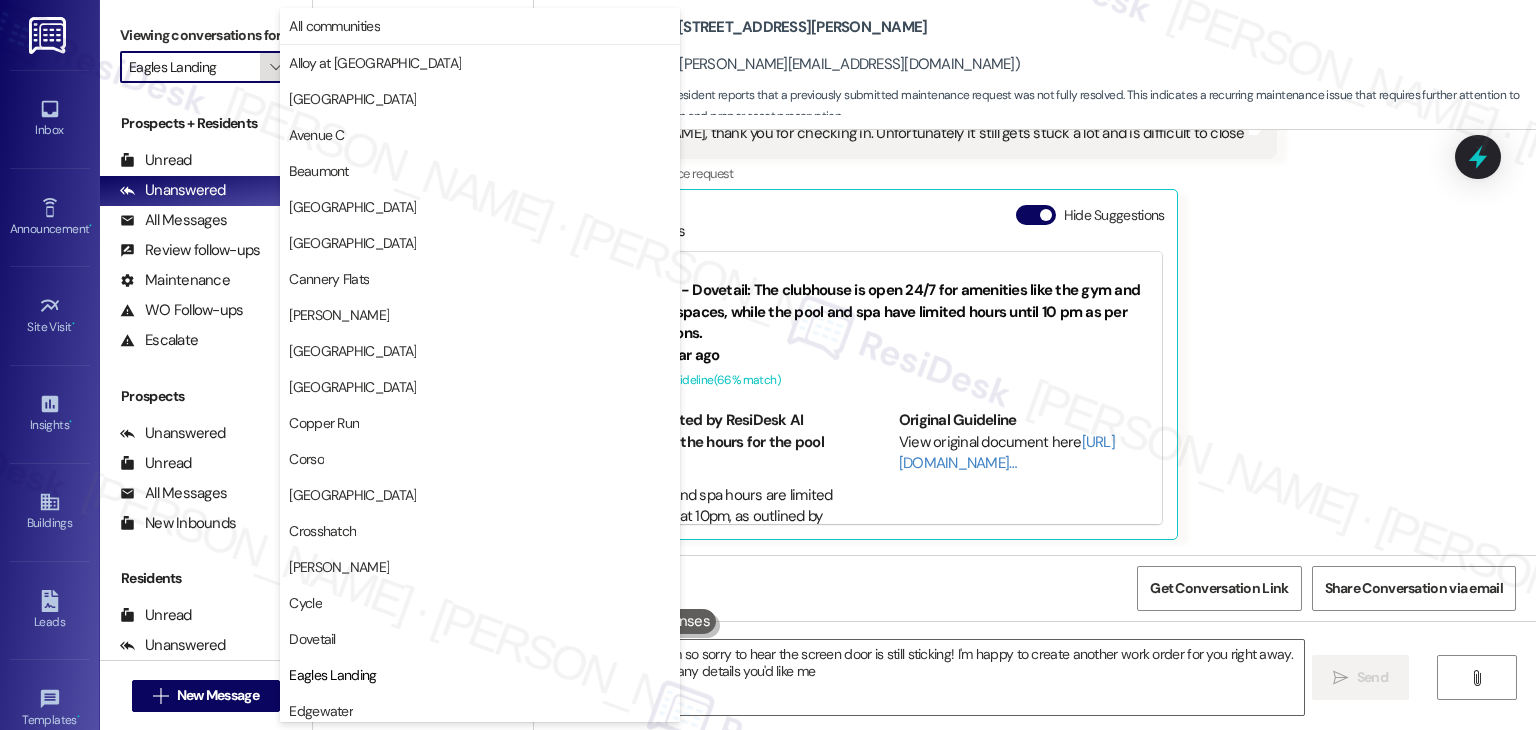 scroll, scrollTop: 324, scrollLeft: 0, axis: vertical 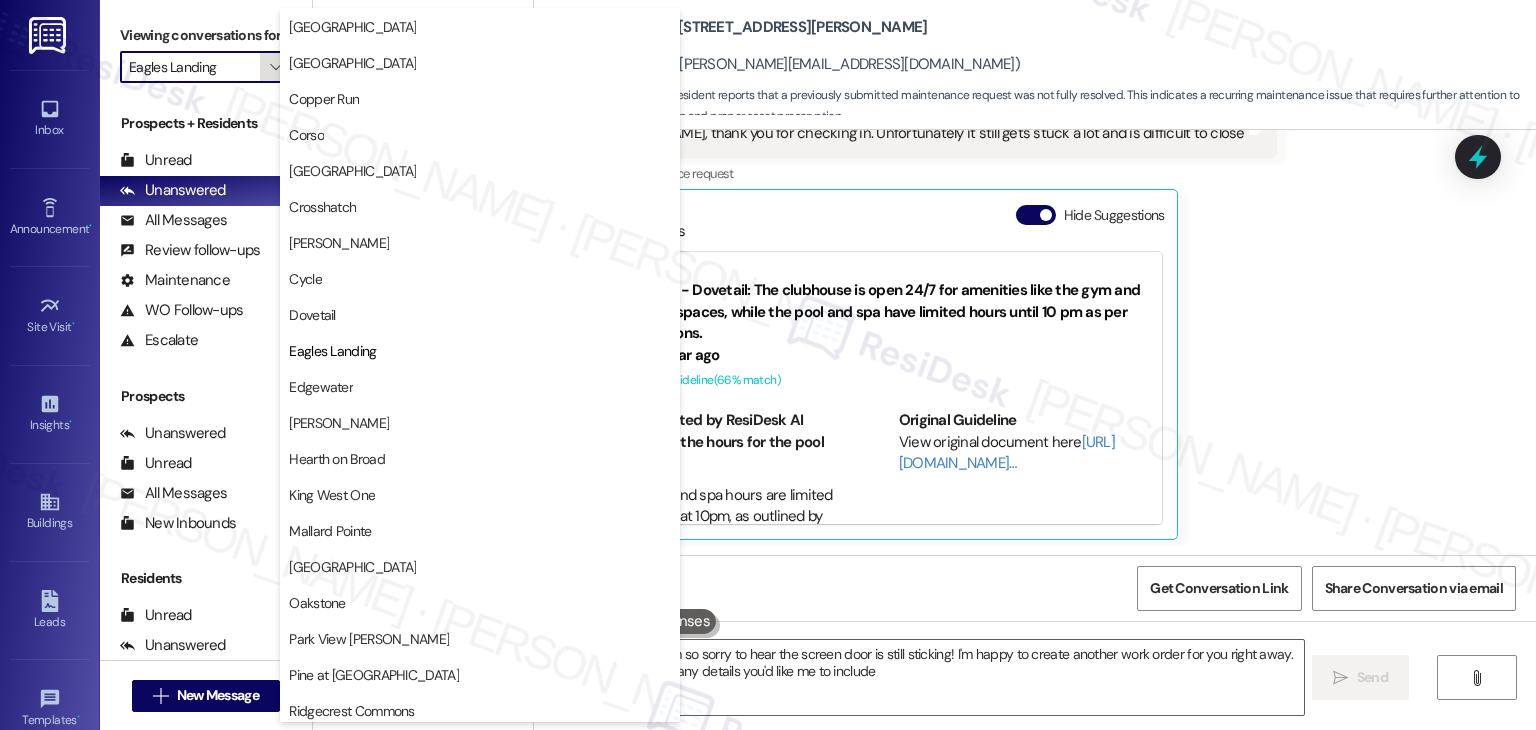 type on "Hi {{first_name}}, I'm so sorry to hear the screen door is still sticking! I'm happy to create another work order for you right away. Please let me know any details you'd like me to include!" 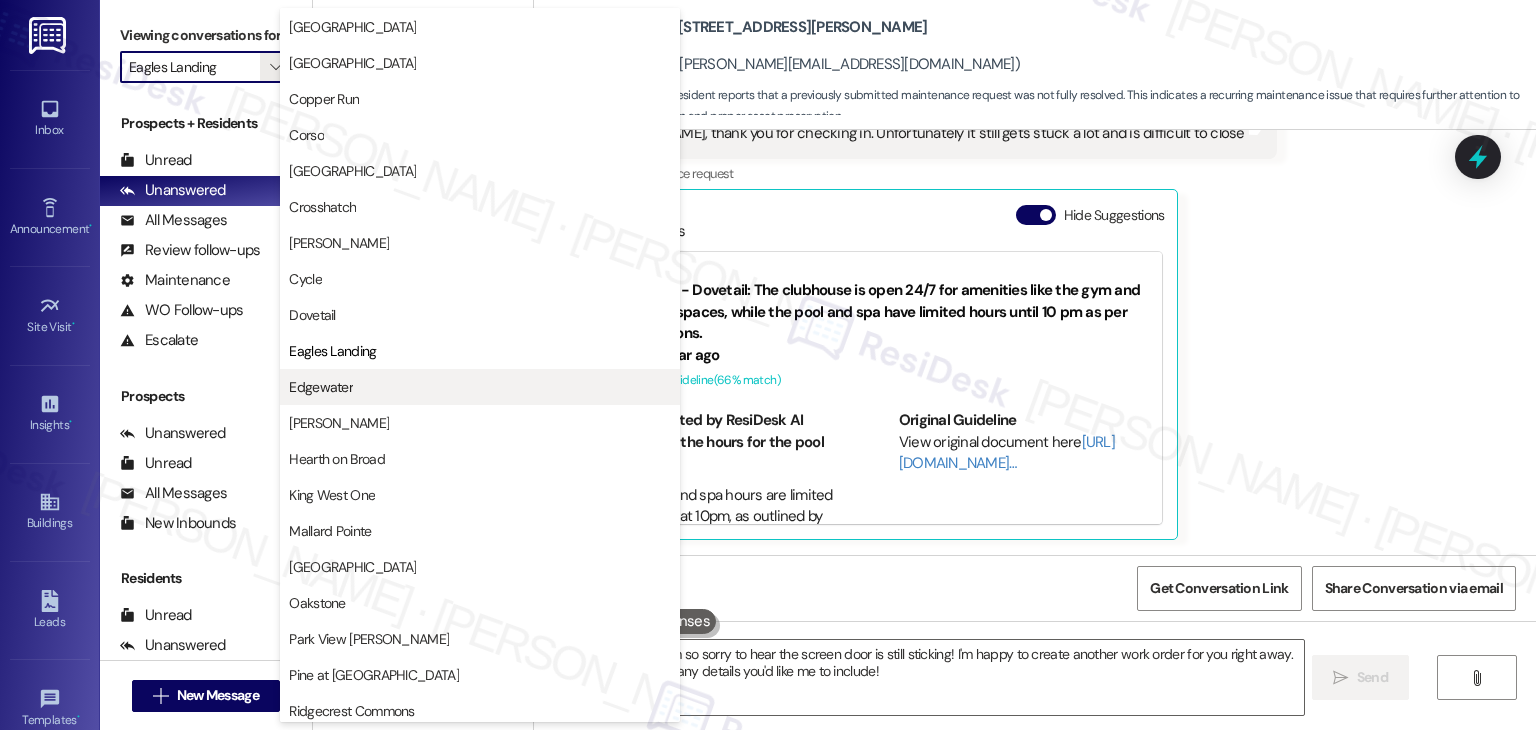 click on "Edgewater" at bounding box center [321, 387] 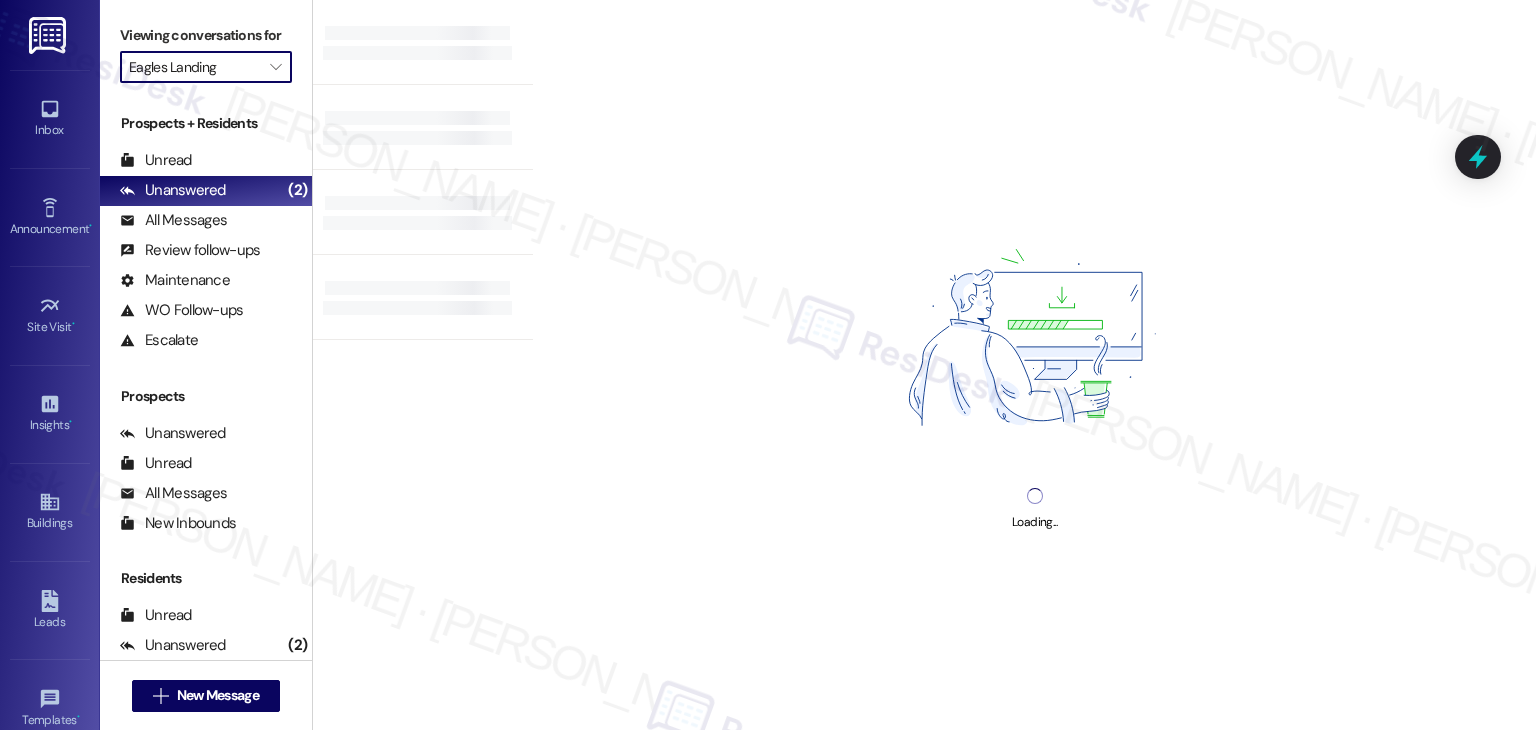 type on "Edgewater" 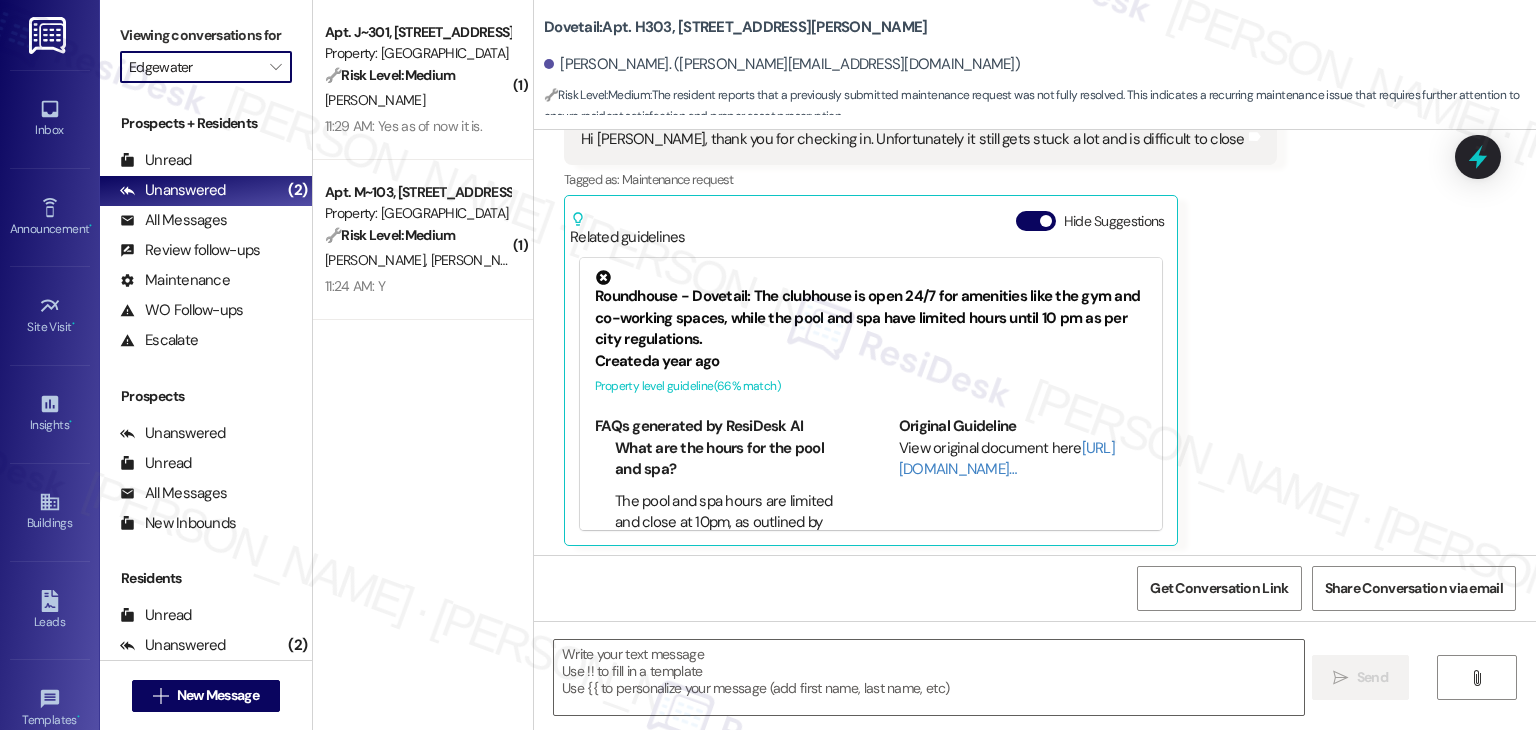 scroll, scrollTop: 716, scrollLeft: 0, axis: vertical 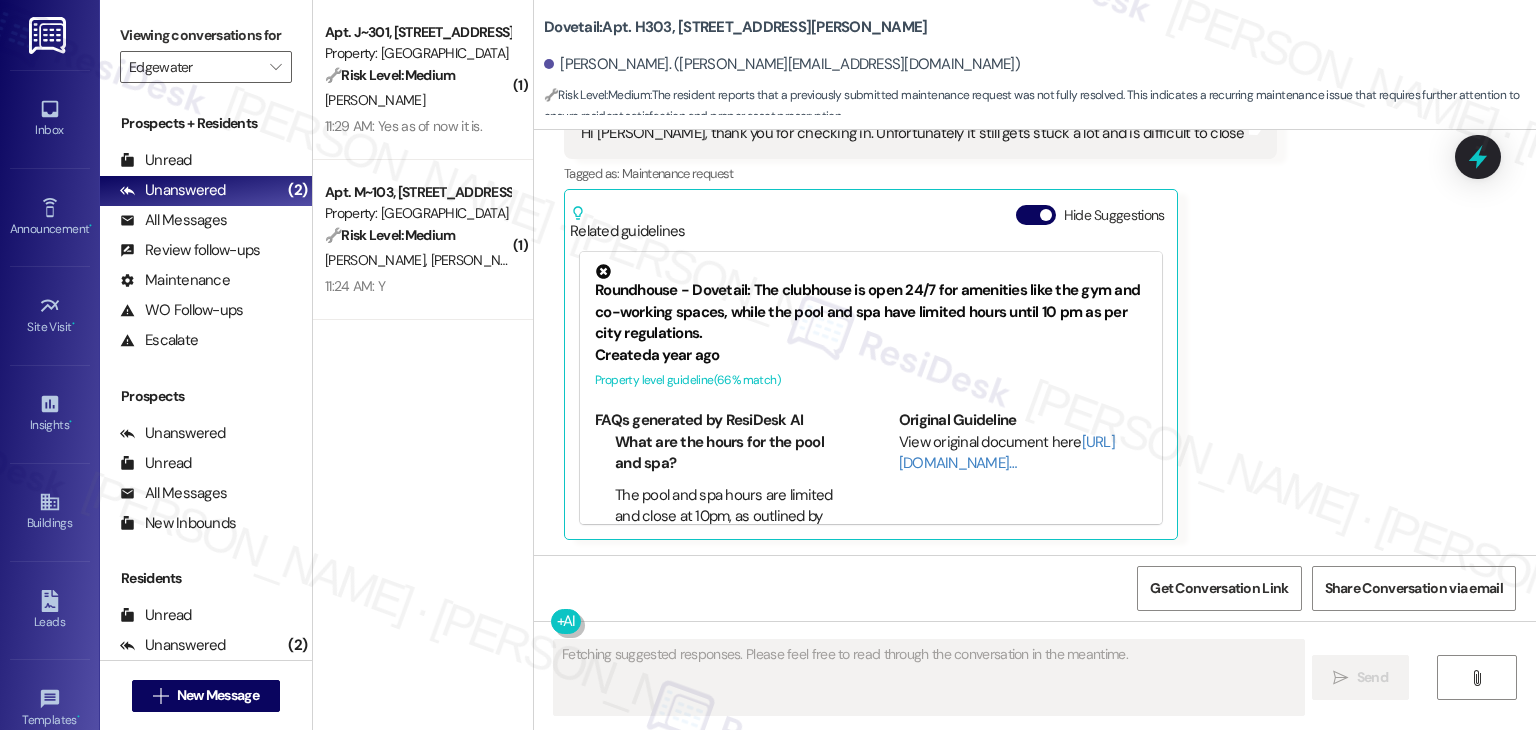 click on "( 1 ) Apt. J~301, [STREET_ADDRESS] Property: Edgewater 🔧  Risk Level:  Medium The resident confirms that the previously reported A/C issue has been resolved. This indicates a successful completion of a maintenance request, and no further action is required at this time. [PERSON_NAME] 11:29 AM: Yes as of now it is.  11:29 AM: Yes as of now it is.  ( 1 ) Apt. M~103, [STREET_ADDRESS] Property: Edgewater 🔧  Risk Level:  Medium The resident is confirming that a previously submitted work order was completed to their satisfaction. This is a routine follow-up on a non-urgent maintenance request. [PERSON_NAME] [PERSON_NAME] [PERSON_NAME] 11:24 AM: Y 11:24 AM: Y" at bounding box center [423, 294] 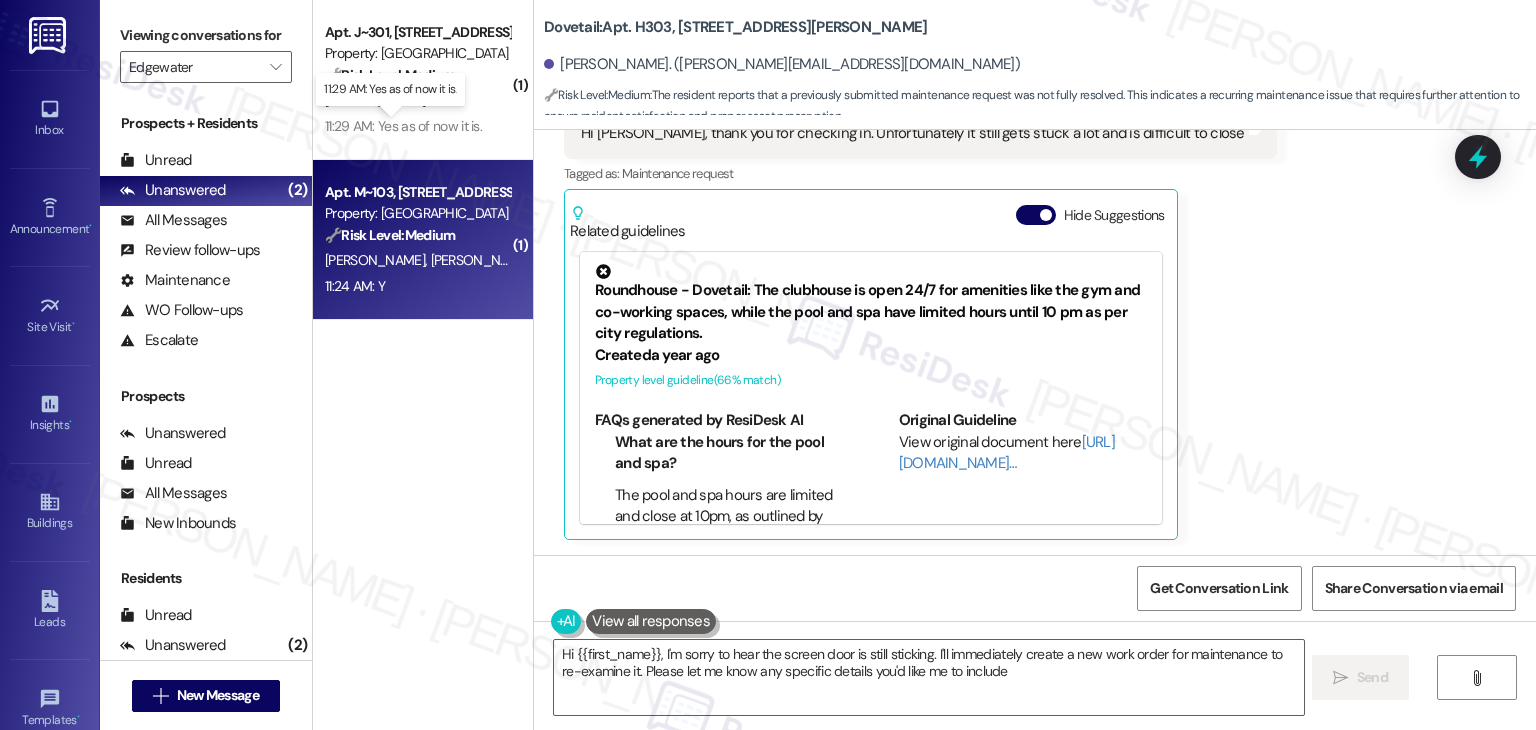 type on "Hi {{first_name}}, I'm sorry to hear the screen door is still sticking. I'll immediately create a new work order for maintenance to re-examine it. Please let me know any specific details you'd like me to include!" 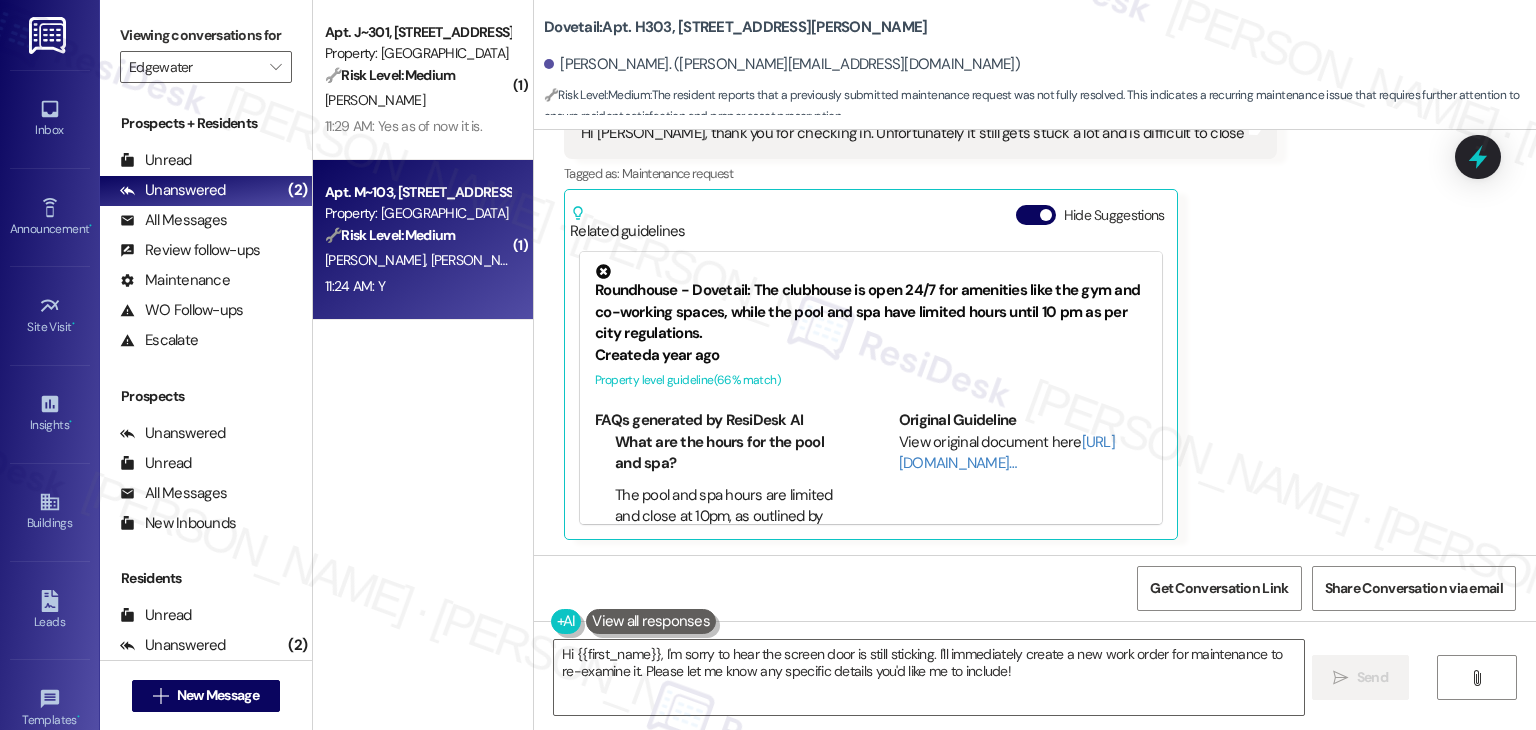 click on "[PERSON_NAME]" at bounding box center (484, 260) 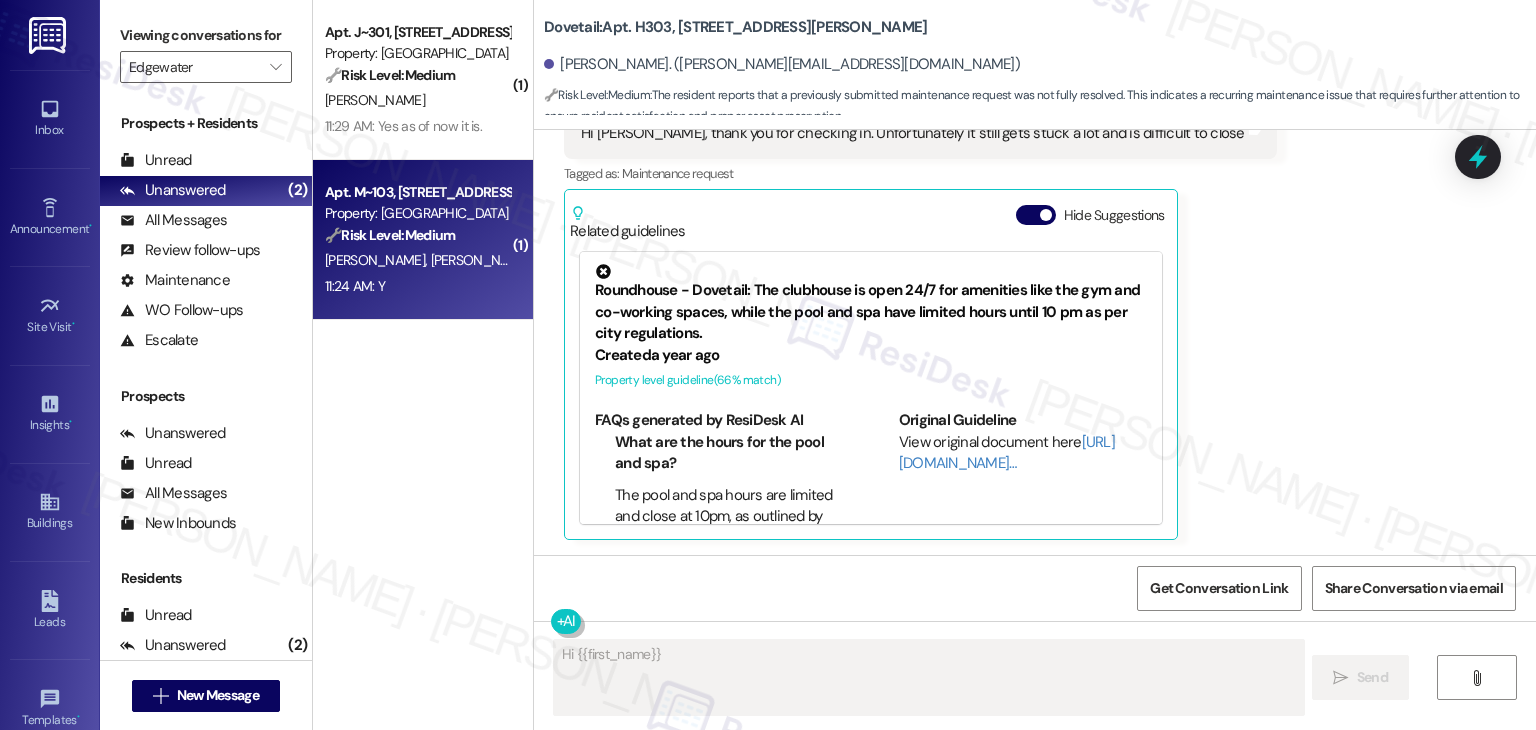 scroll, scrollTop: 1054, scrollLeft: 0, axis: vertical 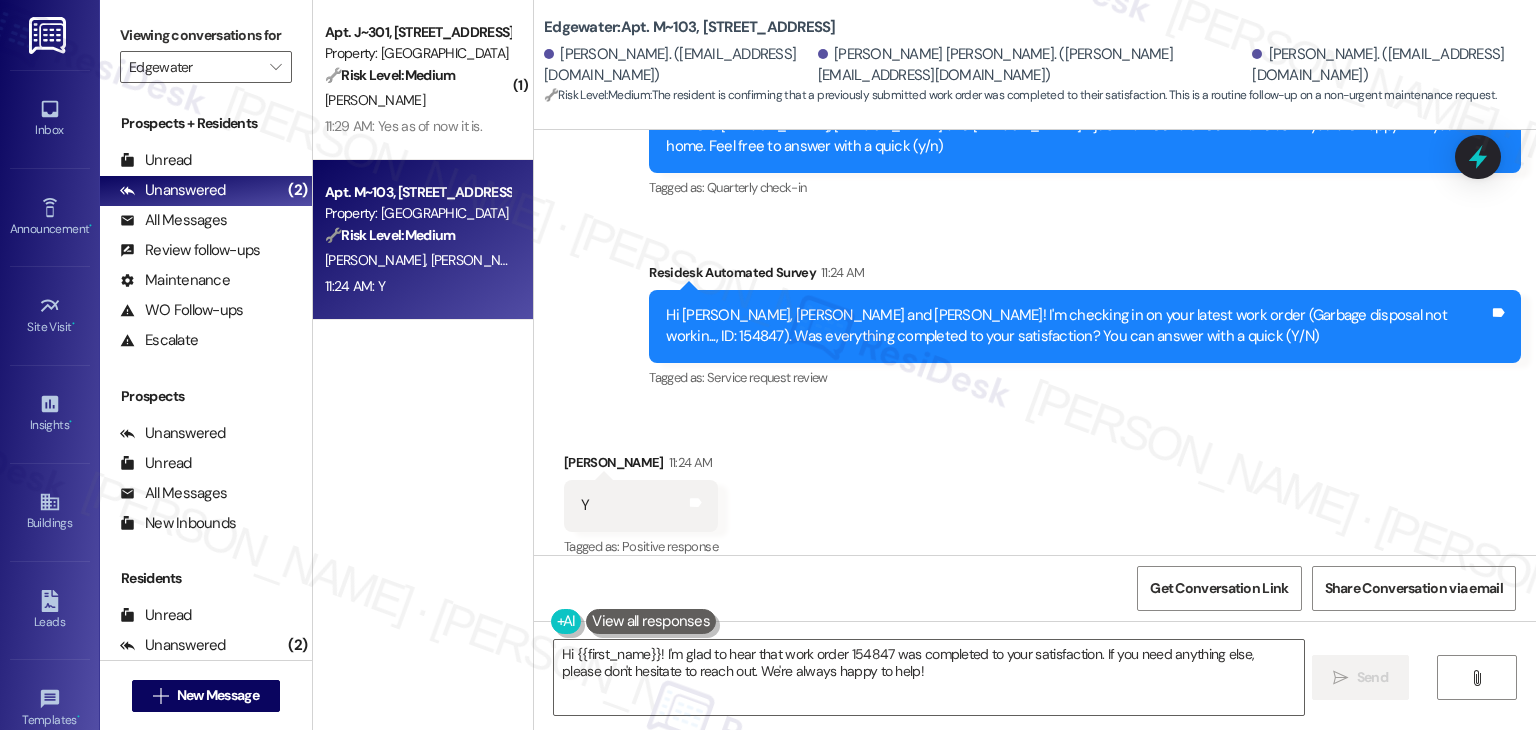click on "Received via SMS [PERSON_NAME] 11:24 AM Y Tags and notes Tagged as:   Positive response Click to highlight conversations about Positive response" at bounding box center (1035, 491) 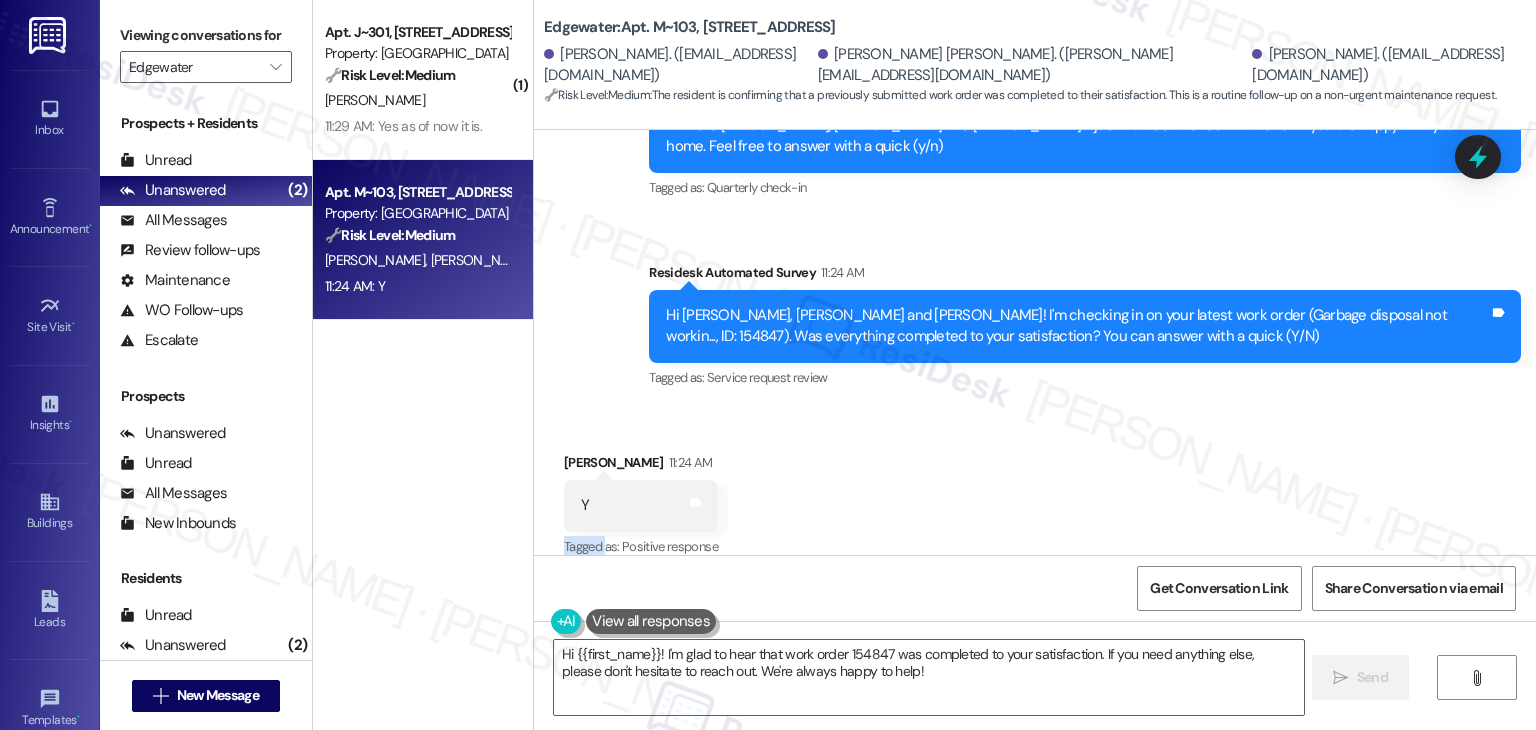 click on "Received via SMS [PERSON_NAME] 11:24 AM Y Tags and notes Tagged as:   Positive response Click to highlight conversations about Positive response" at bounding box center (1035, 491) 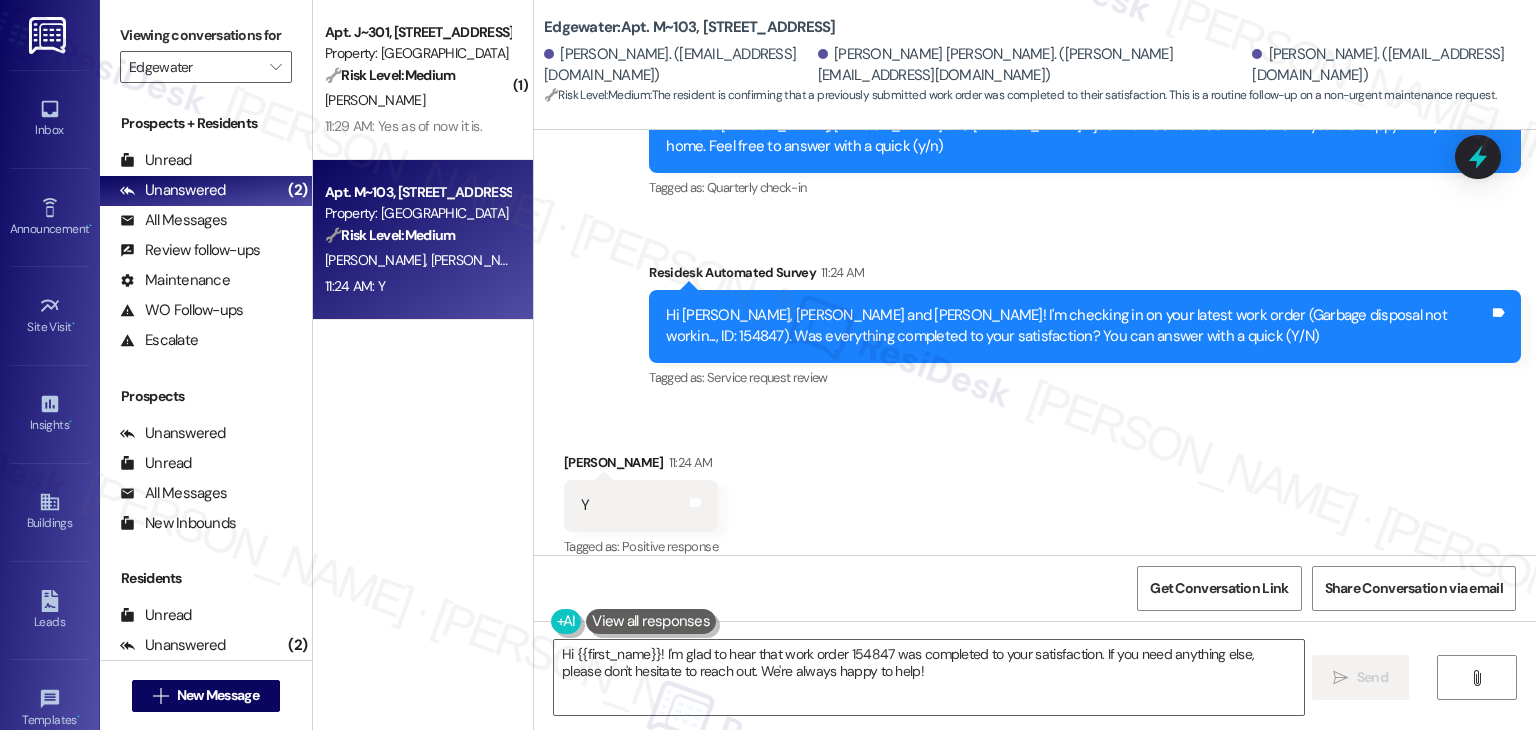 click on "Received via SMS [PERSON_NAME] 11:24 AM Y Tags and notes Tagged as:   Positive response Click to highlight conversations about Positive response" at bounding box center [1035, 491] 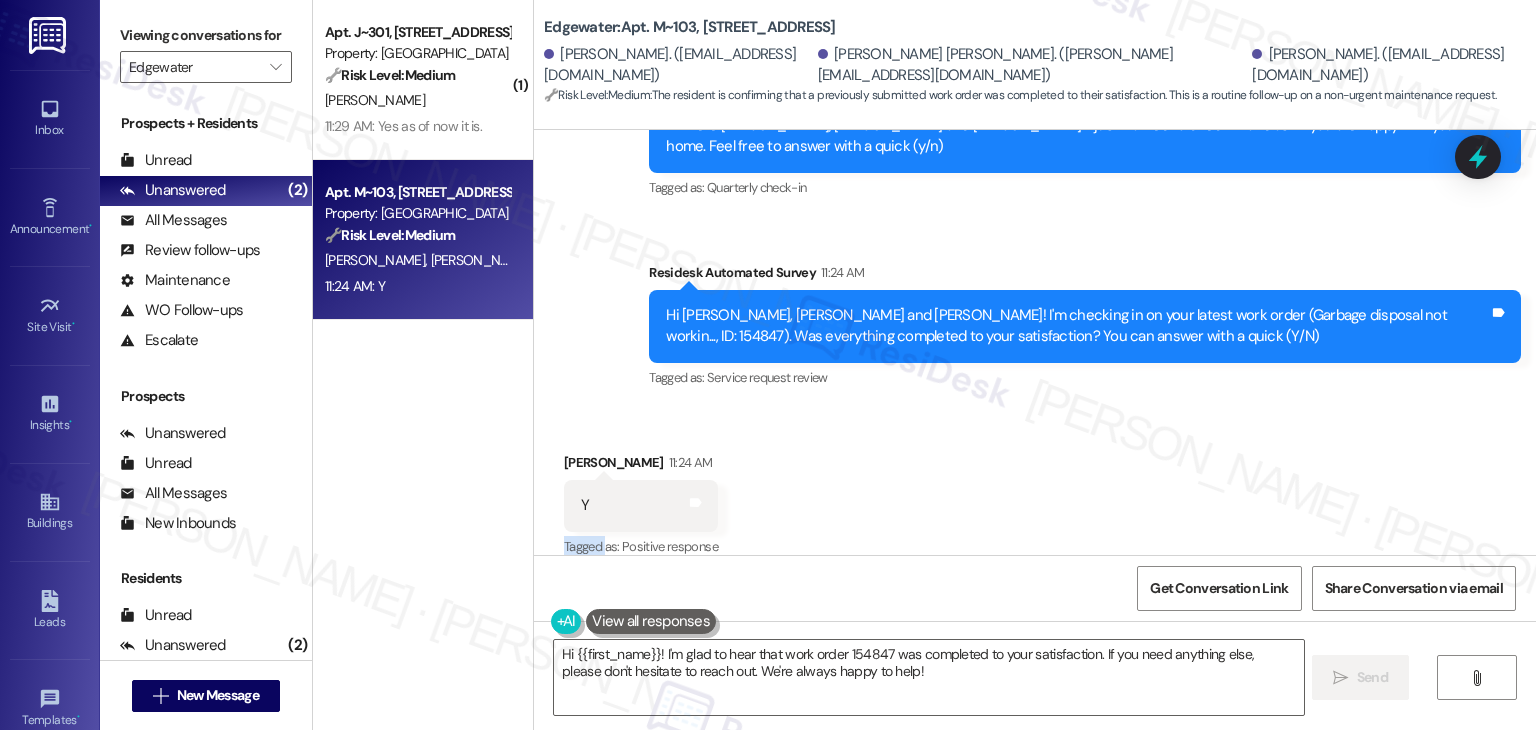 click on "Received via SMS [PERSON_NAME] 11:24 AM Y Tags and notes Tagged as:   Positive response Click to highlight conversations about Positive response" at bounding box center [1035, 491] 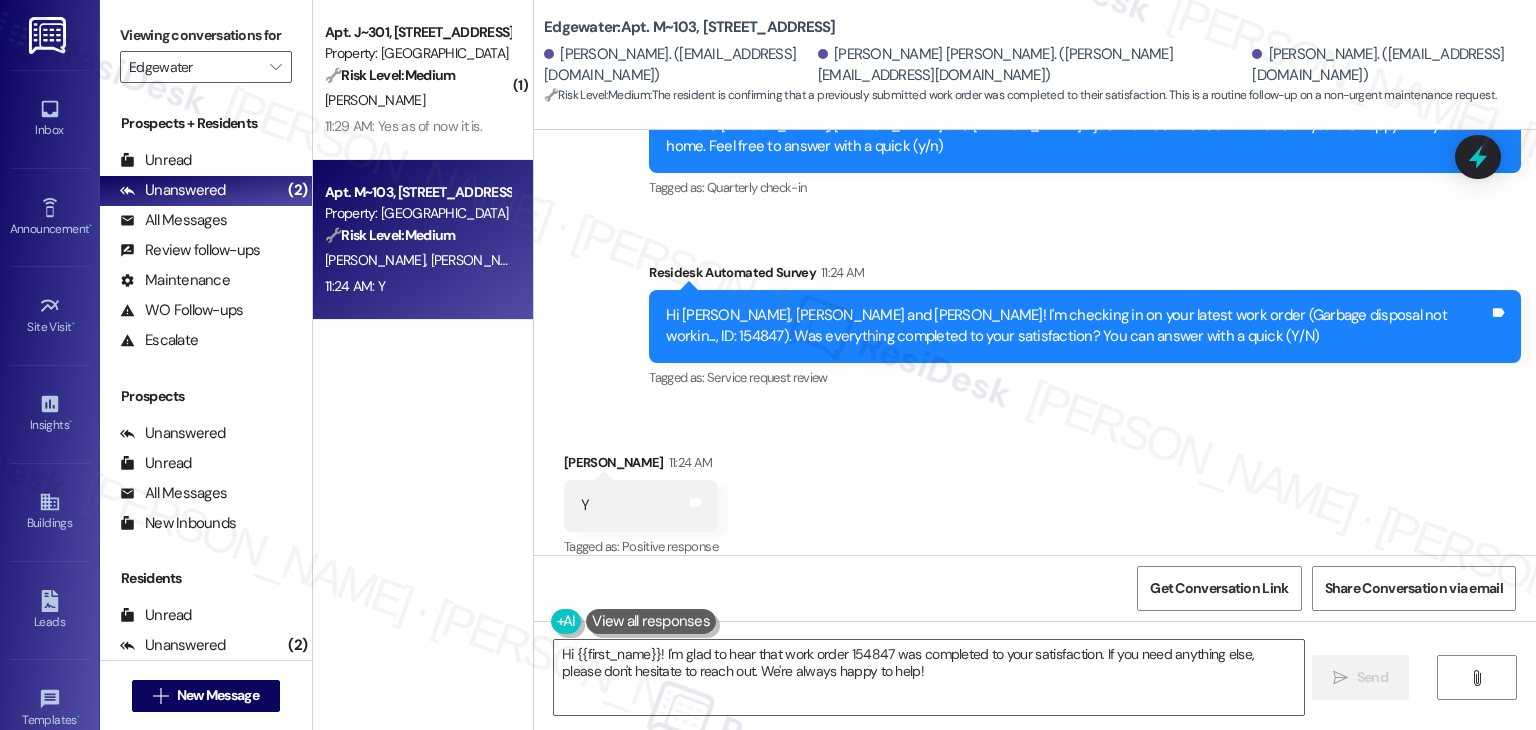 click on "Received via SMS [PERSON_NAME] 11:24 AM Y Tags and notes Tagged as:   Positive response Click to highlight conversations about Positive response" at bounding box center [1035, 491] 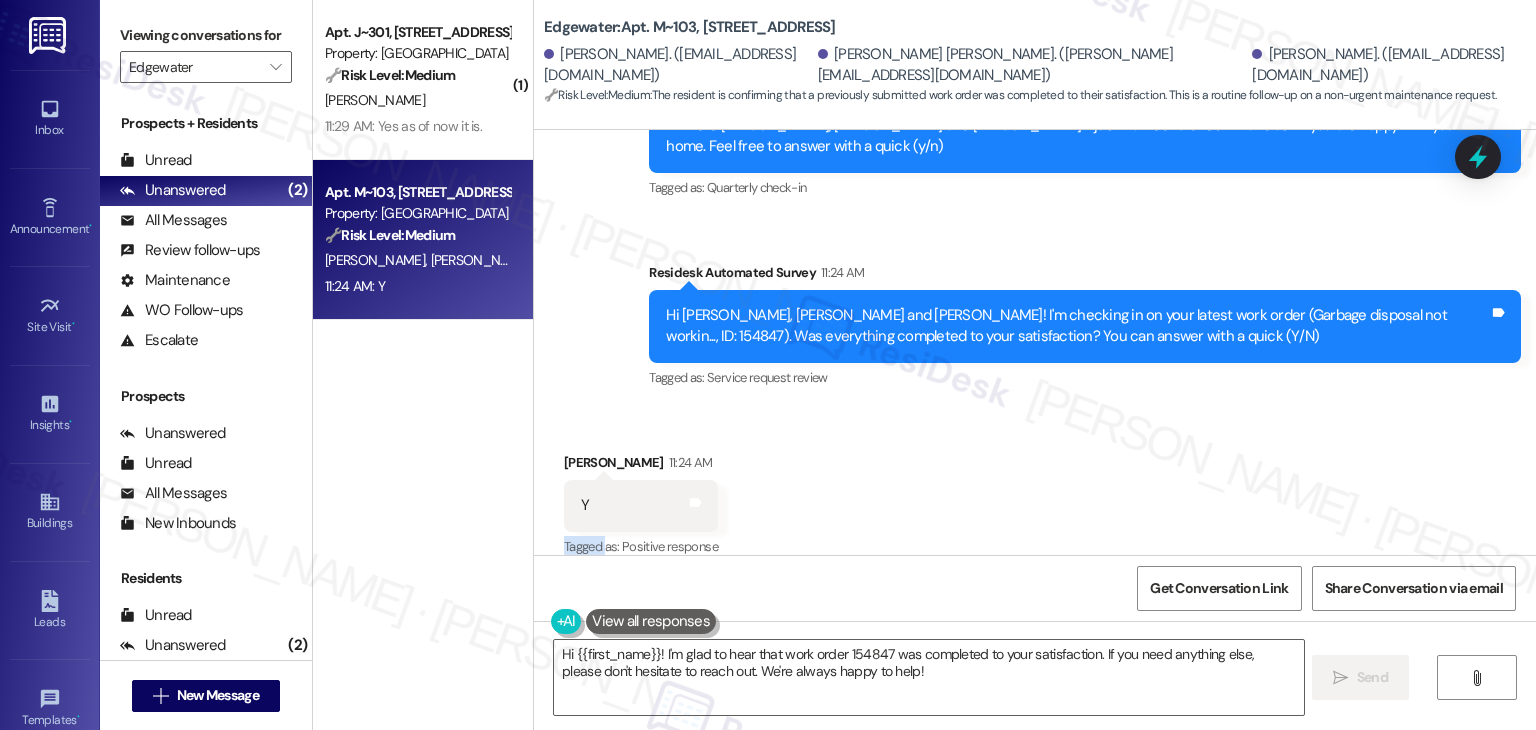 click on "Received via SMS [PERSON_NAME] 11:24 AM Y Tags and notes Tagged as:   Positive response Click to highlight conversations about Positive response" at bounding box center [1035, 491] 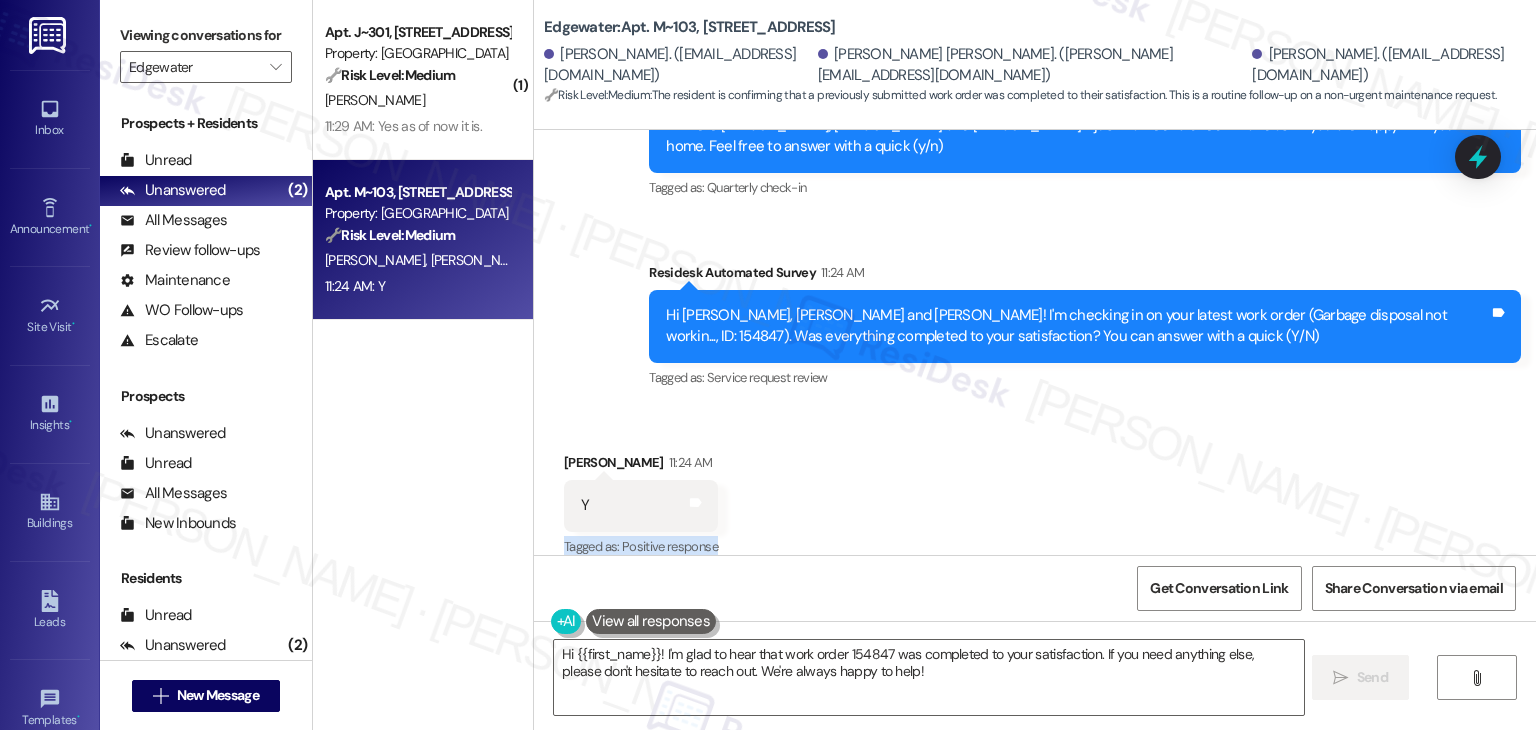 click on "Received via SMS [PERSON_NAME] 11:24 AM Y Tags and notes Tagged as:   Positive response Click to highlight conversations about Positive response" at bounding box center (1035, 491) 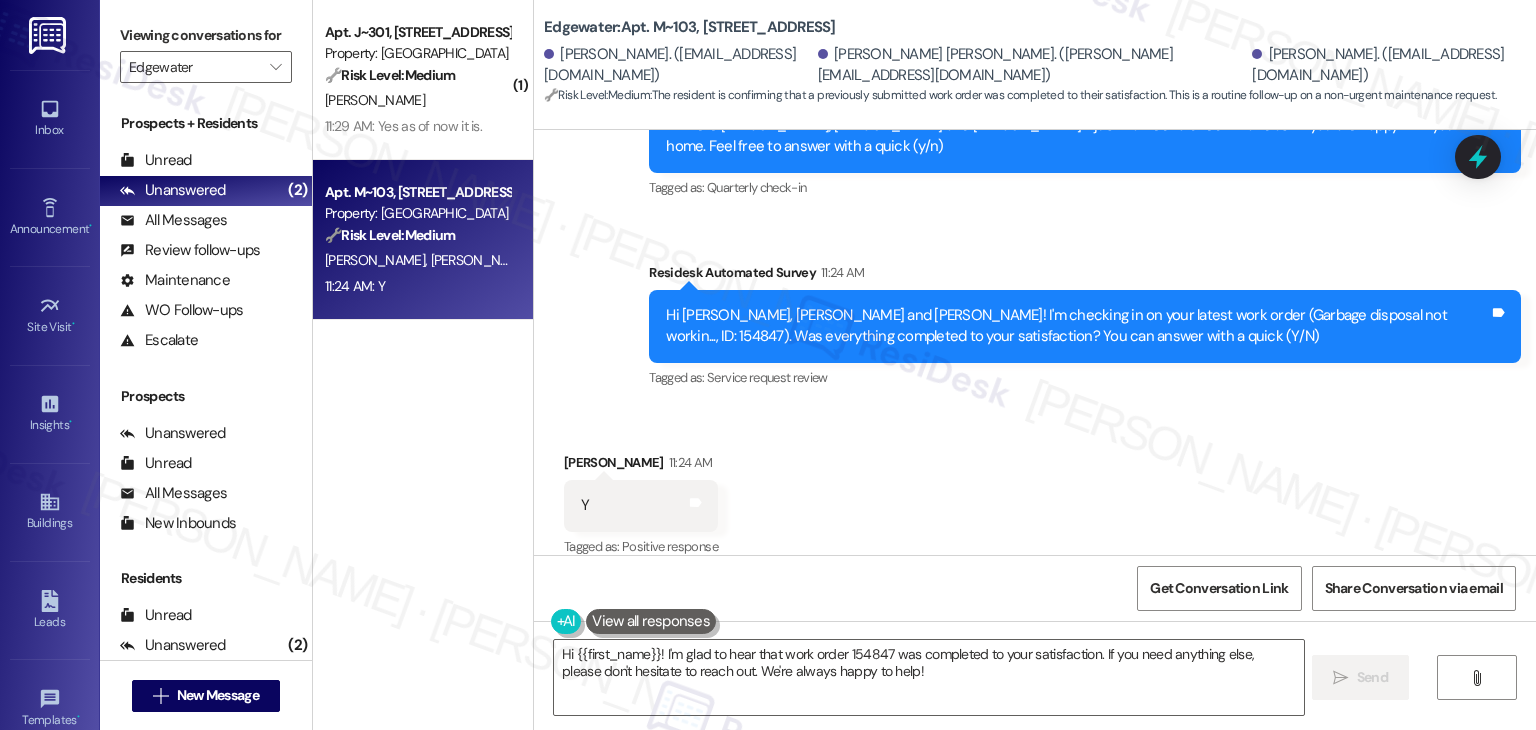 click on "Received via SMS [PERSON_NAME] 11:24 AM Y Tags and notes Tagged as:   Positive response Click to highlight conversations about Positive response" at bounding box center (1035, 491) 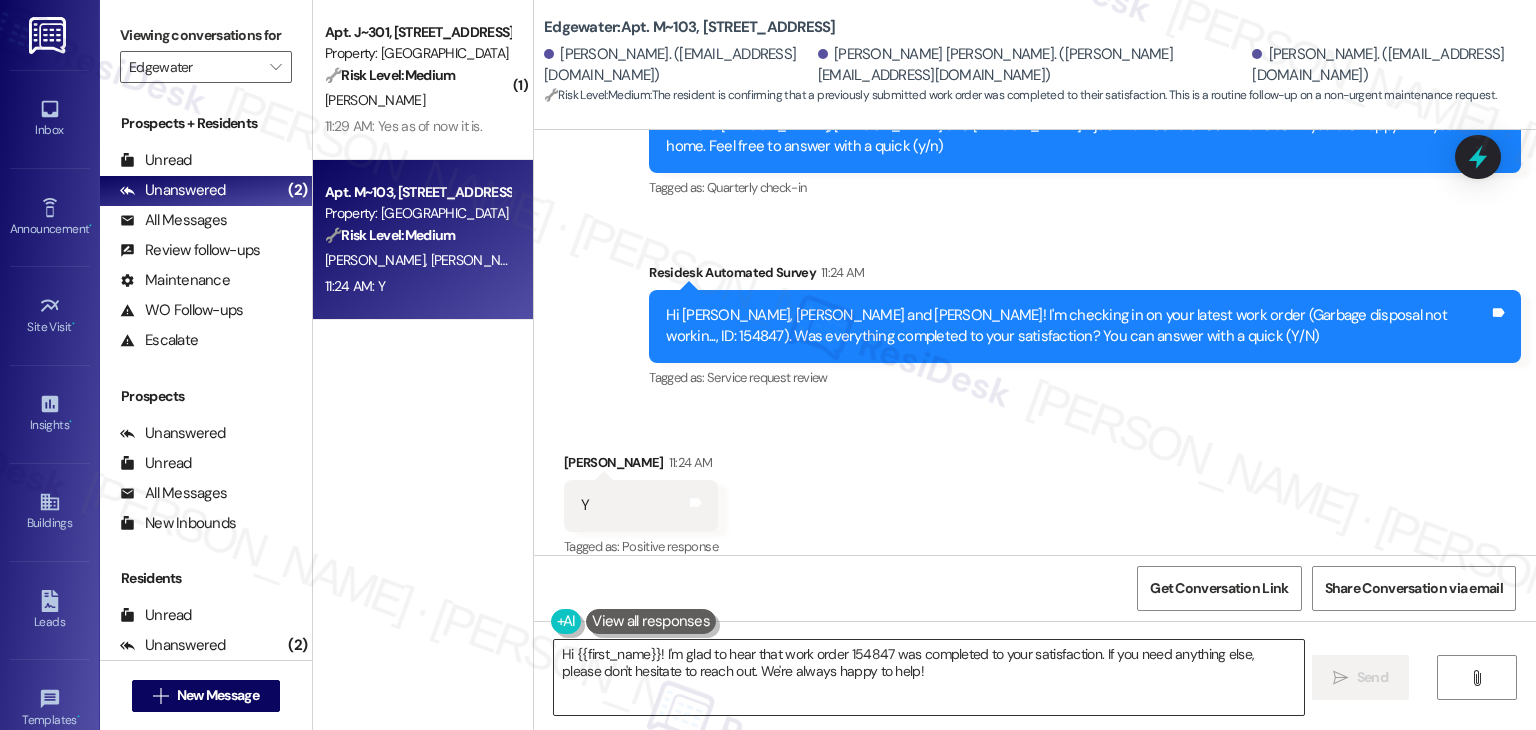 click on "Hi {{first_name}}! I'm glad to hear that work order 154847 was completed to your satisfaction. If you need anything else, please don't hesitate to reach out. We're always happy to help!" at bounding box center (928, 677) 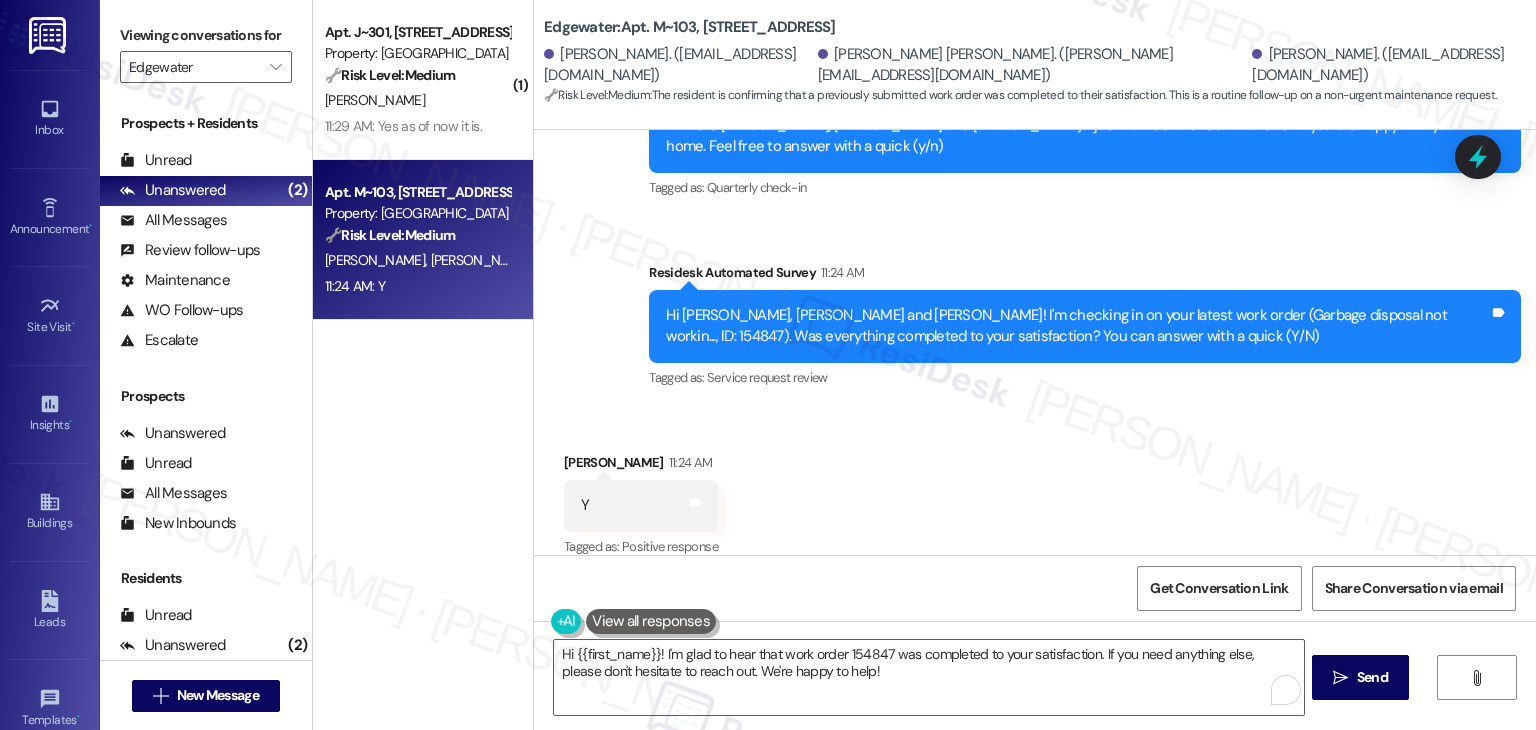 click on "[PERSON_NAME] 11:24 AM" at bounding box center (641, 466) 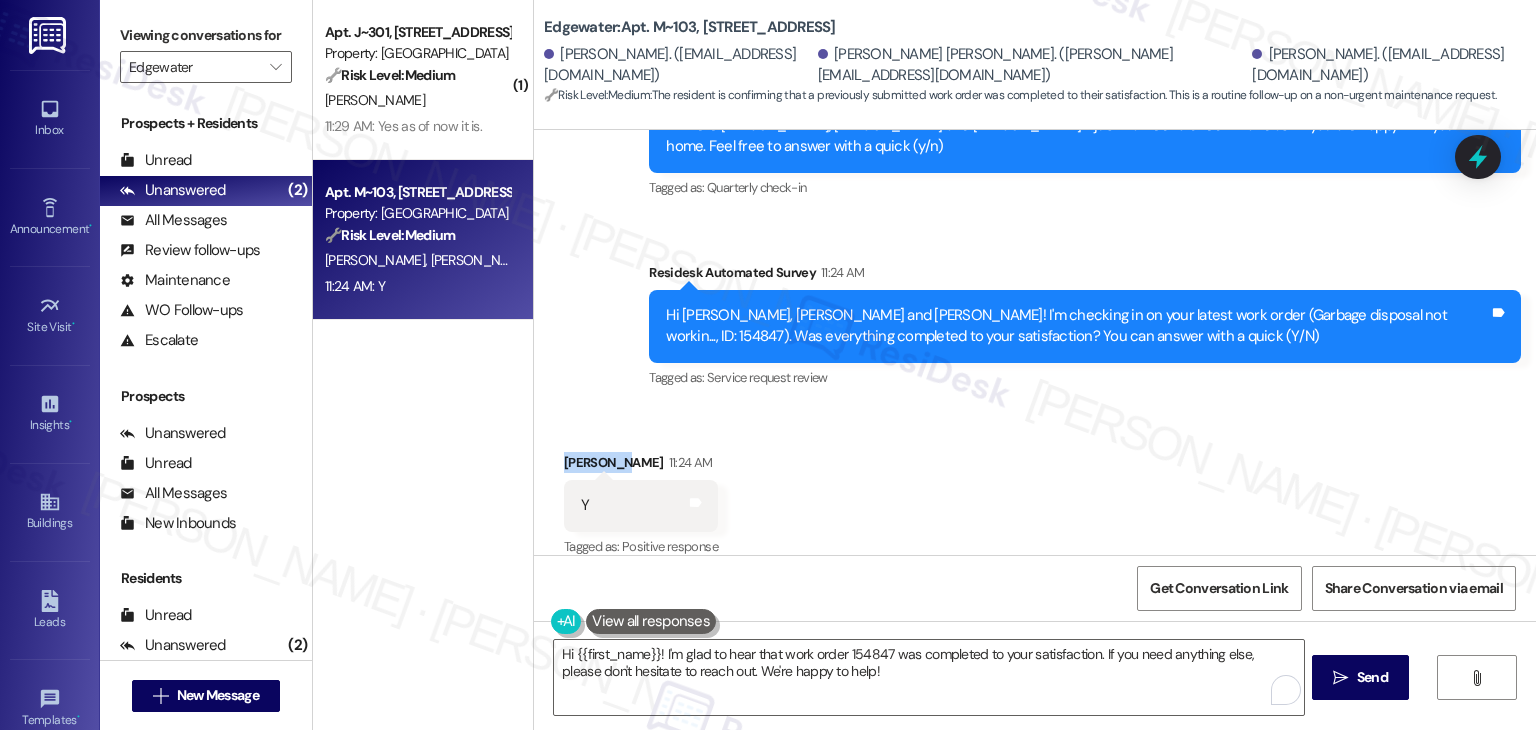click on "[PERSON_NAME] 11:24 AM" at bounding box center (641, 466) 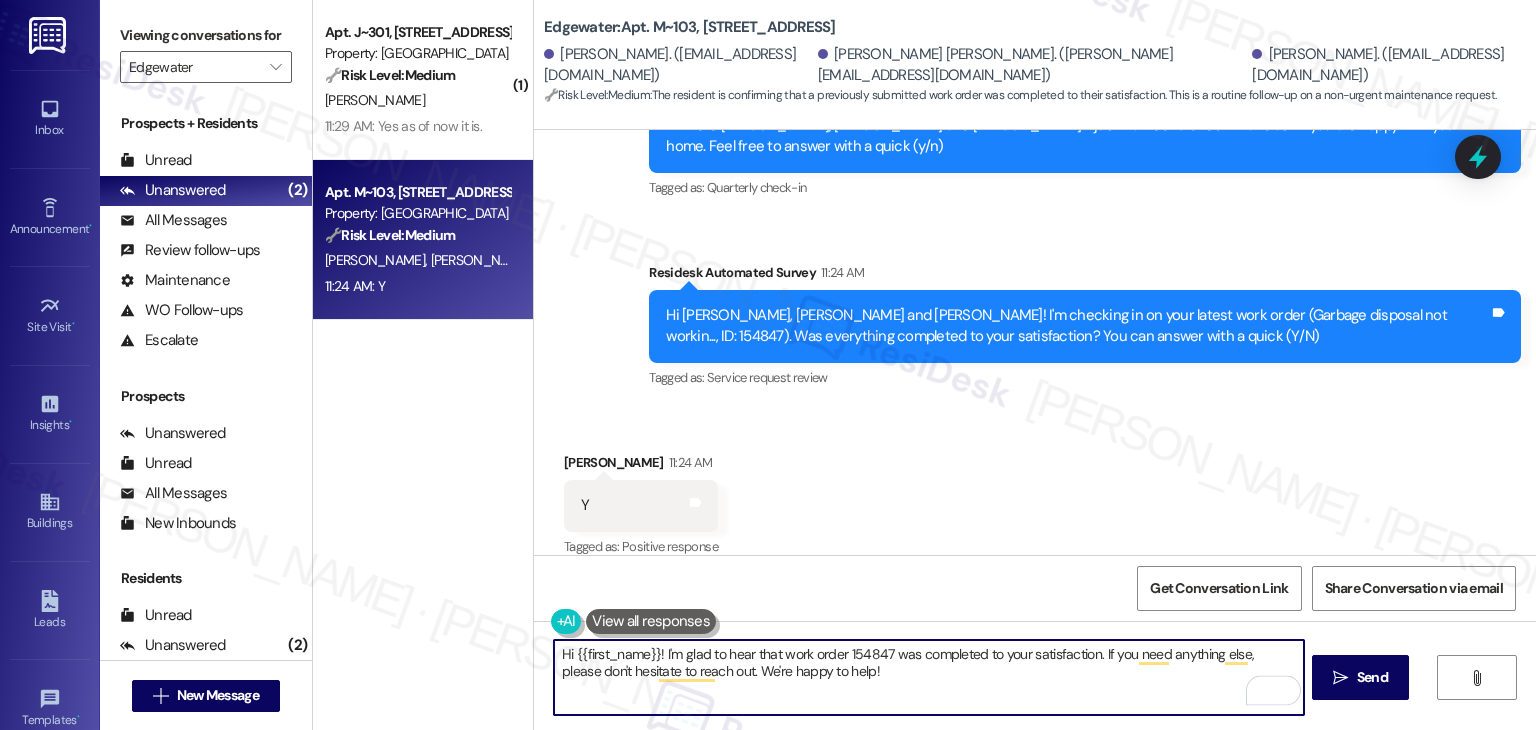 drag, startPoint x: 564, startPoint y: 652, endPoint x: 624, endPoint y: 653, distance: 60.00833 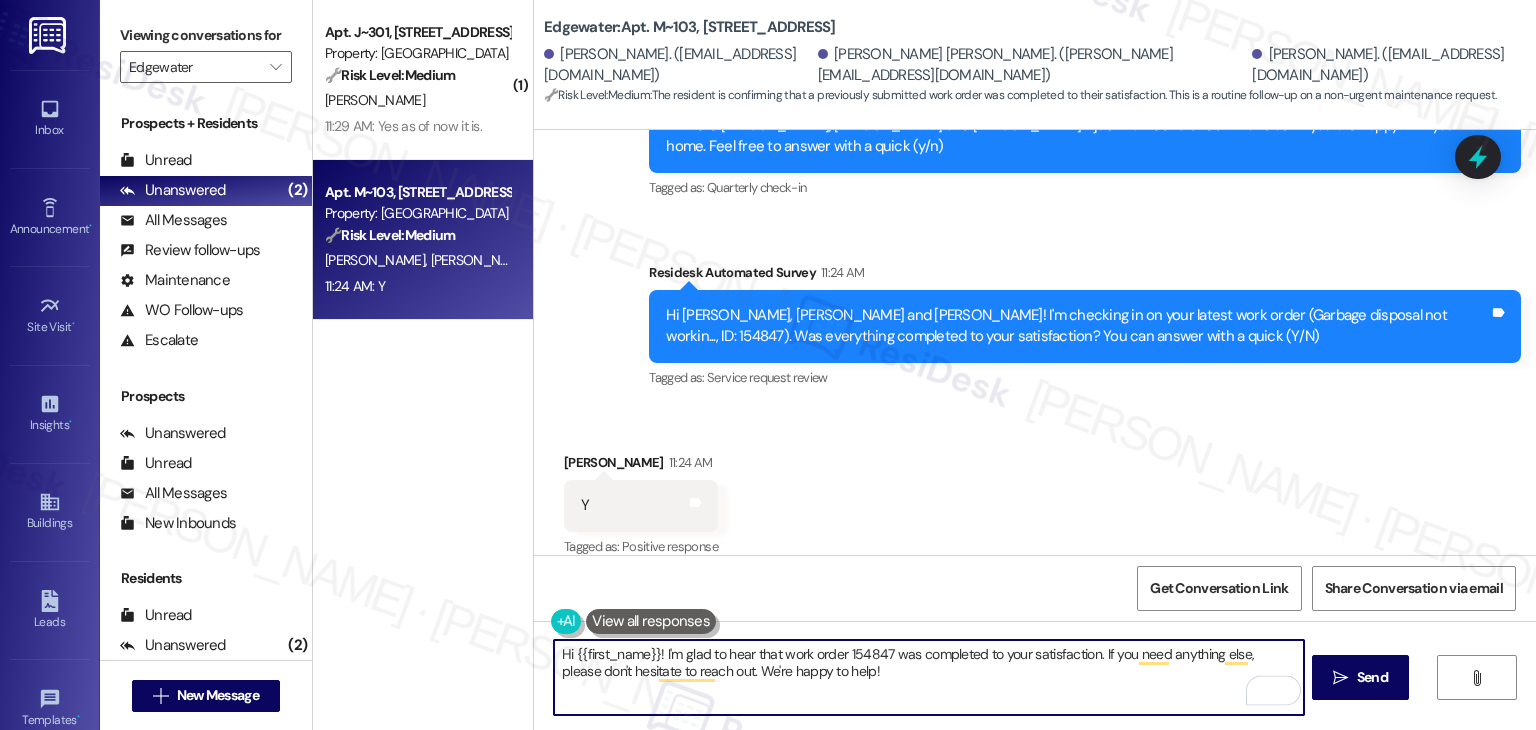 click on "Hi {{first_name}}! I'm glad to hear that work order 154847 was completed to your satisfaction. If you need anything else, please don't hesitate to reach out. We're happy to help!" at bounding box center [928, 677] 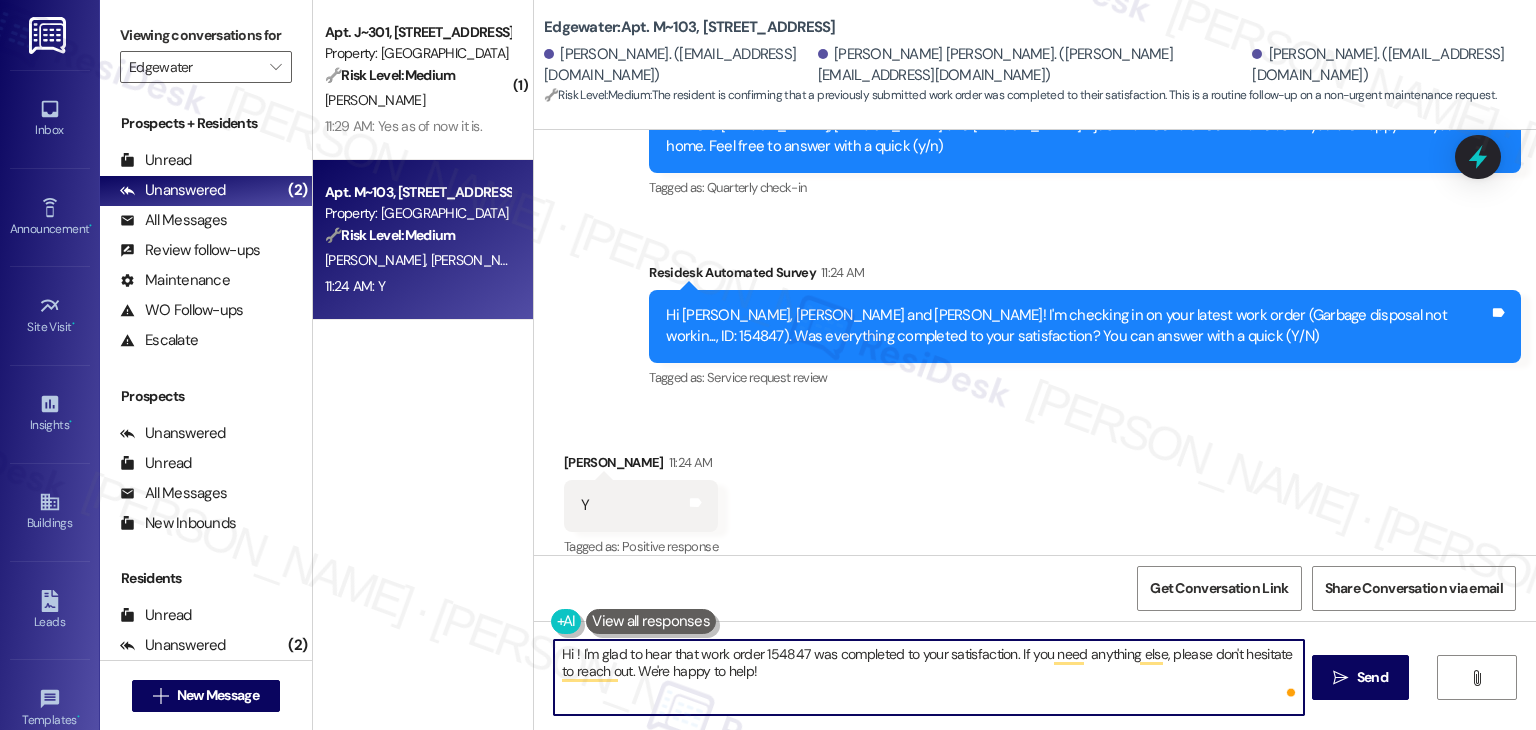paste on "Renaesha" 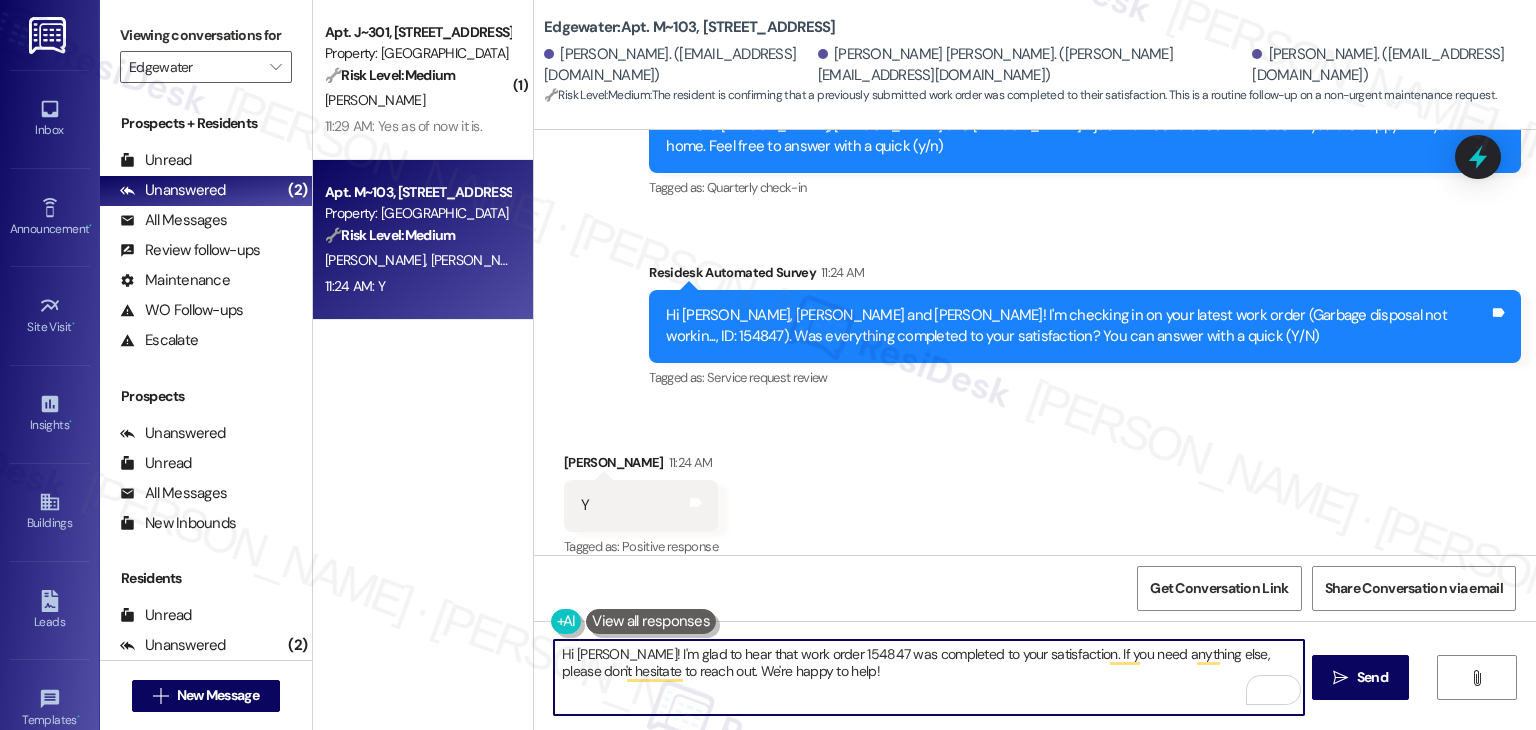type on "Hi [PERSON_NAME]! I'm glad to hear that work order 154847 was completed to your satisfaction. If you need anything else, please don't hesitate to reach out. We're happy to help!" 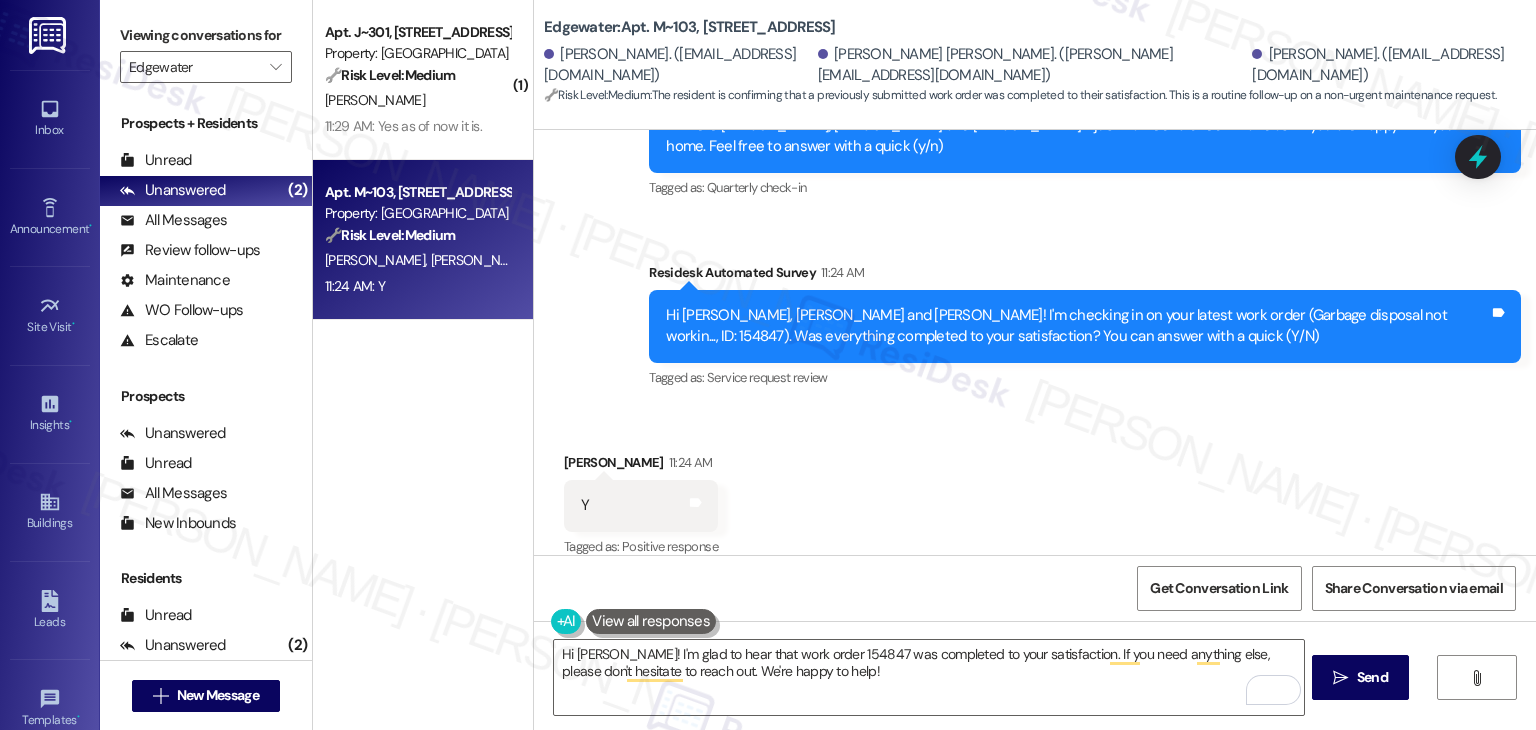 click on "Received via SMS [PERSON_NAME] 11:24 AM Y Tags and notes Tagged as:   Positive response Click to highlight conversations about Positive response" at bounding box center [1035, 491] 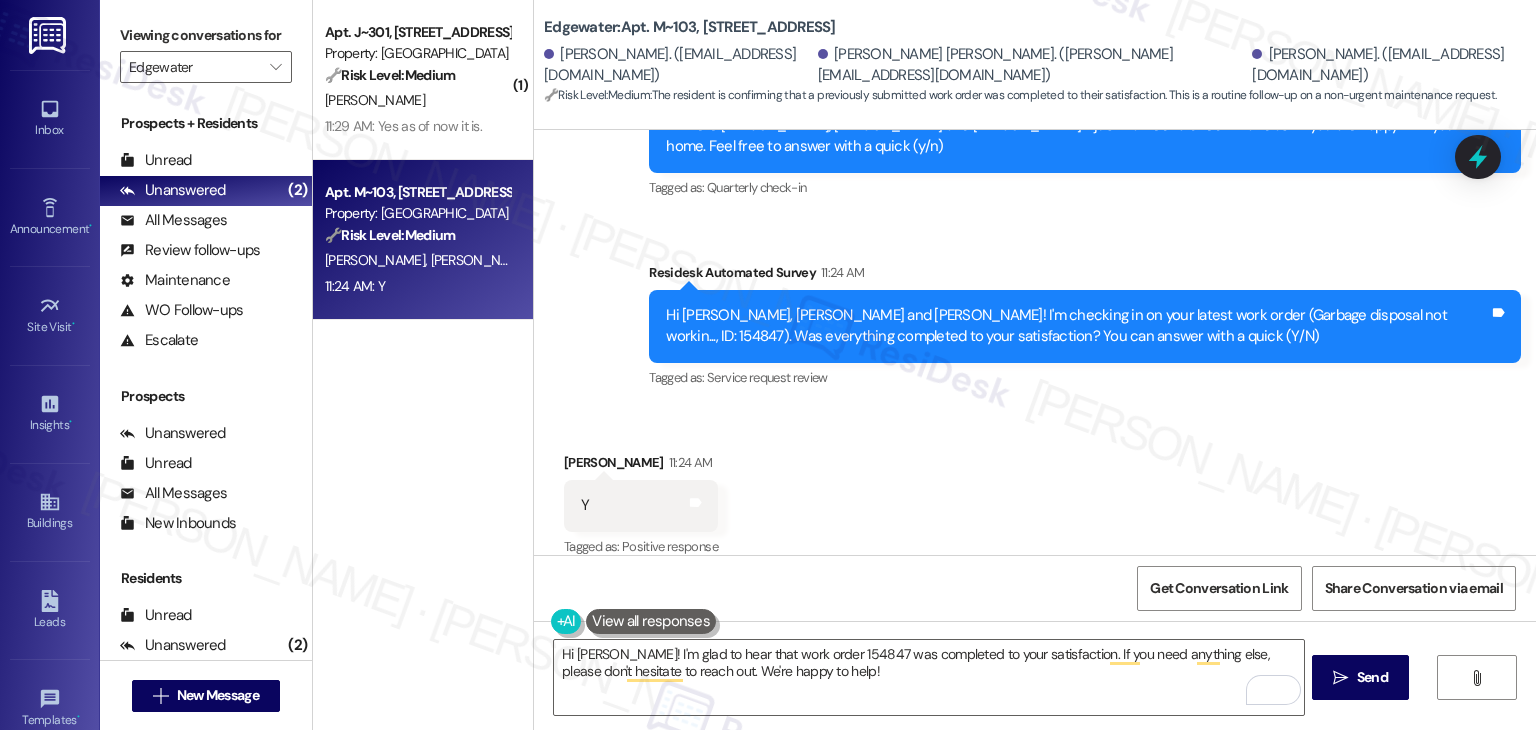 click on "Received via SMS [PERSON_NAME] 11:24 AM Y Tags and notes Tagged as:   Positive response Click to highlight conversations about Positive response" at bounding box center [1035, 491] 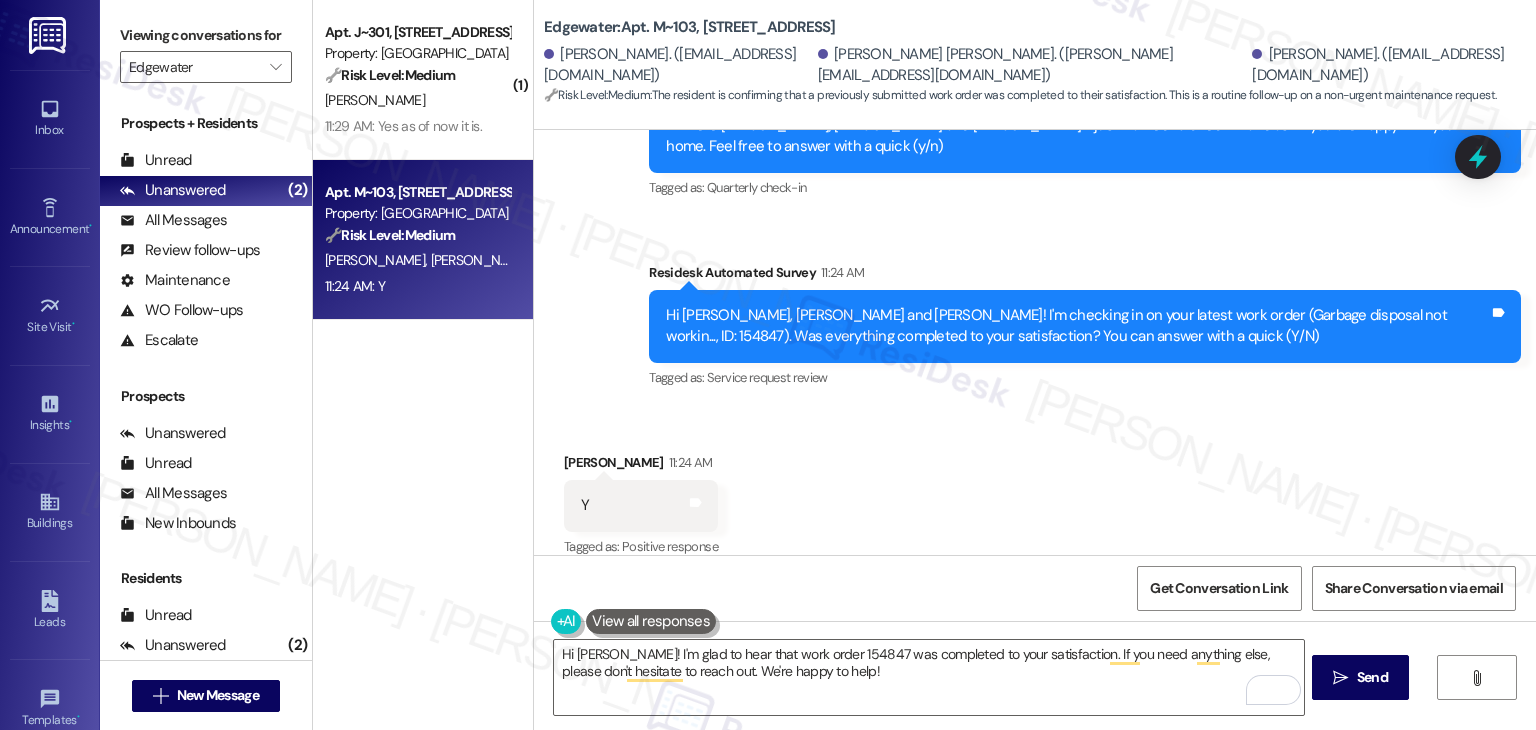 click on "Received via SMS [PERSON_NAME] 11:24 AM Y Tags and notes Tagged as:   Positive response Click to highlight conversations about Positive response" at bounding box center (1035, 491) 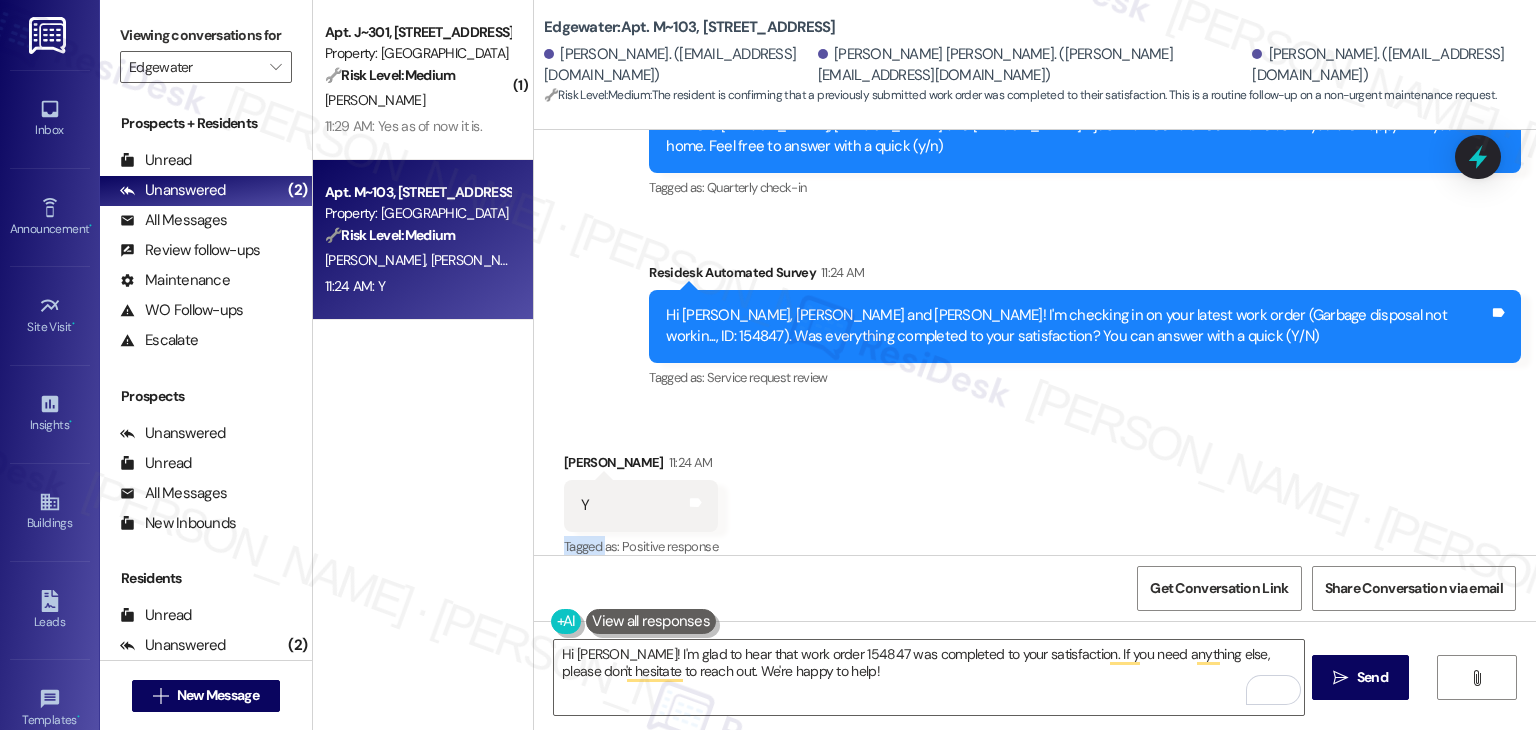 click on "Received via SMS [PERSON_NAME] 11:24 AM Y Tags and notes Tagged as:   Positive response Click to highlight conversations about Positive response" at bounding box center [1035, 491] 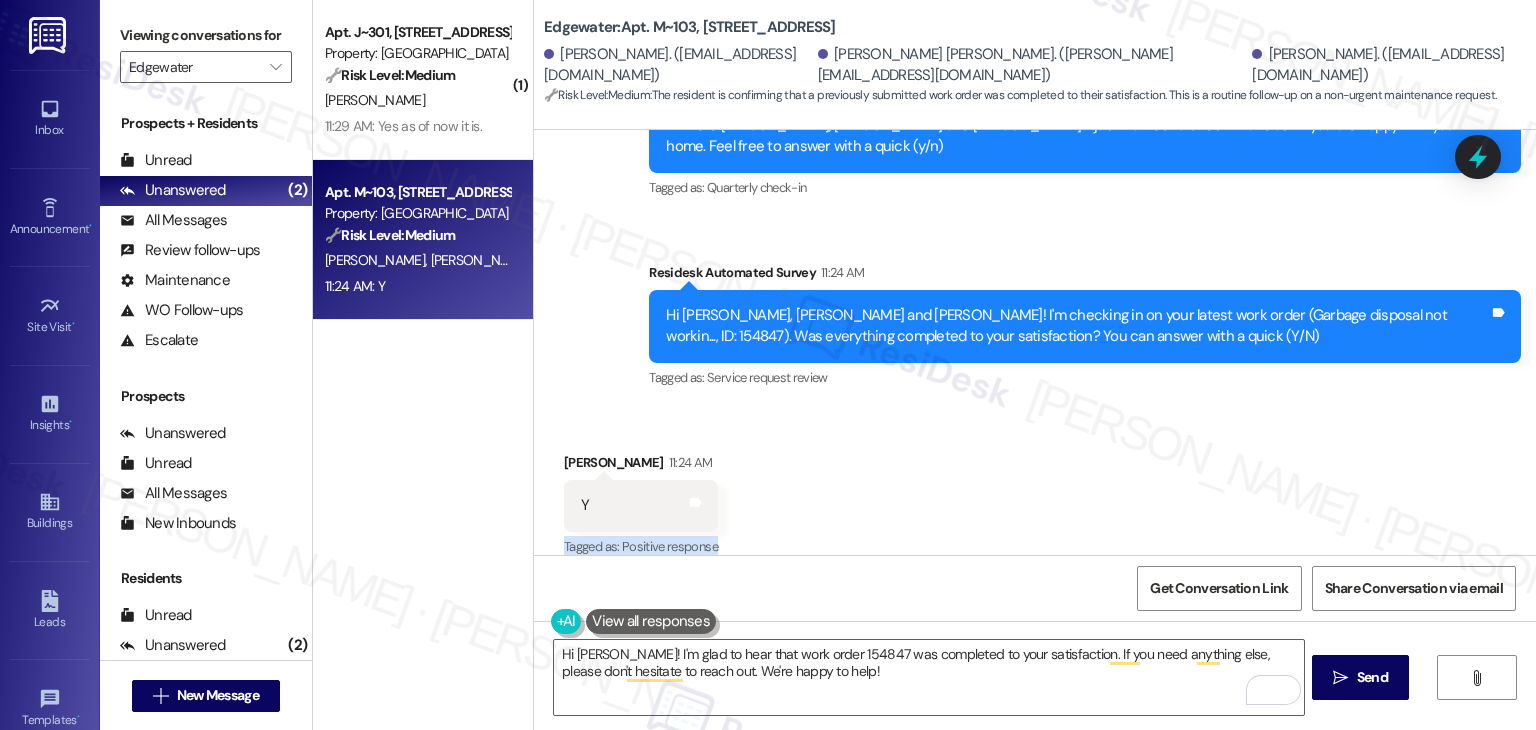 click on "Received via SMS [PERSON_NAME] 11:24 AM Y Tags and notes Tagged as:   Positive response Click to highlight conversations about Positive response" at bounding box center [1035, 491] 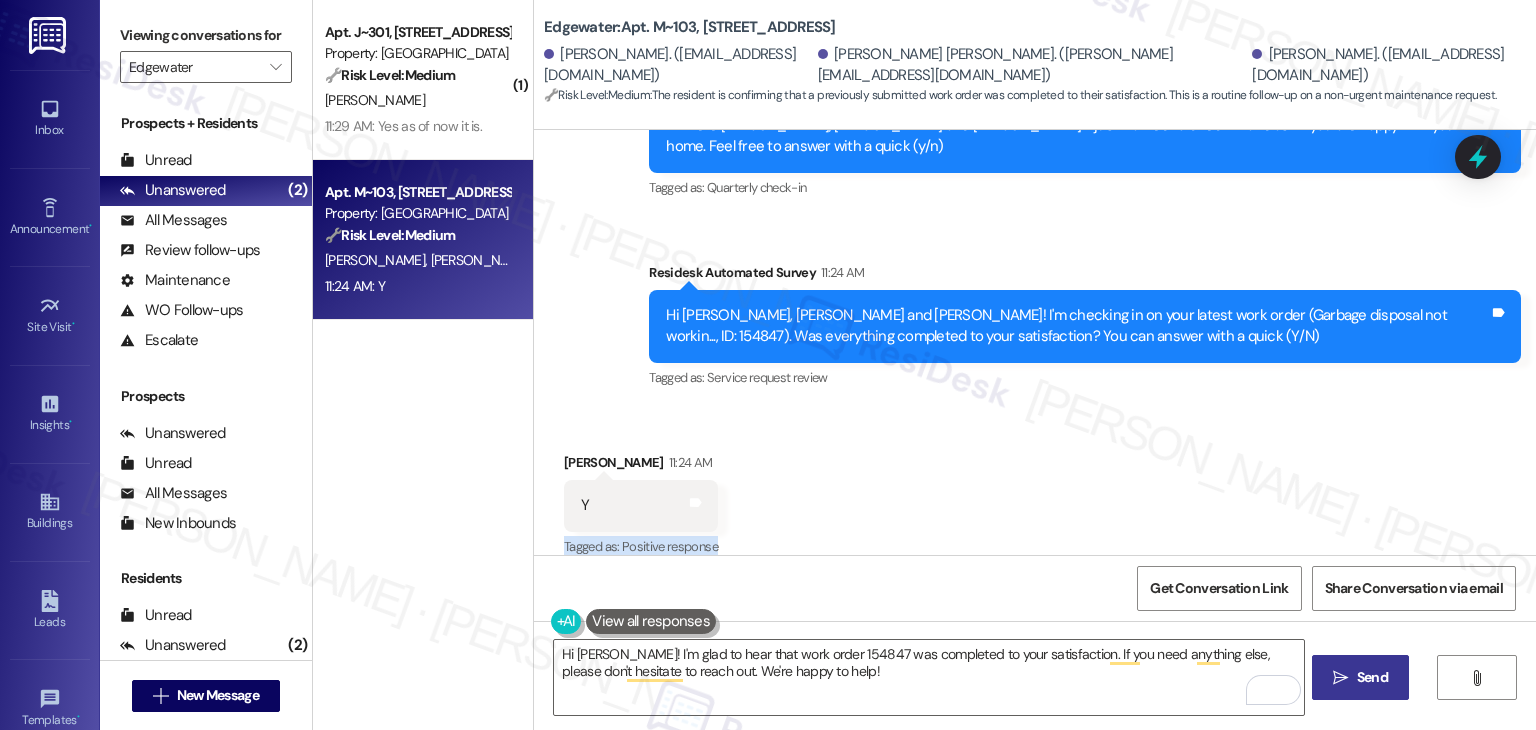 click on "Send" at bounding box center [1372, 677] 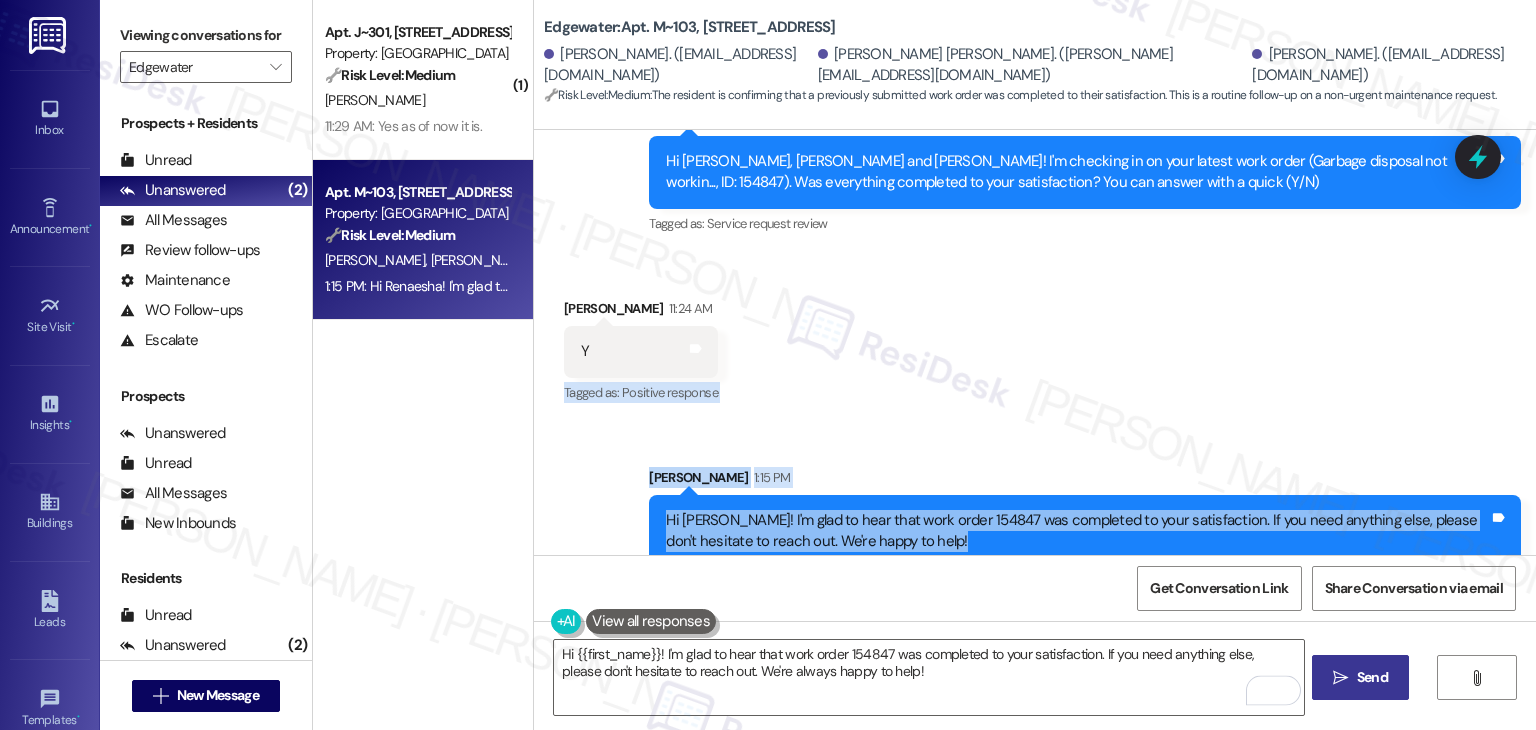 scroll, scrollTop: 1216, scrollLeft: 0, axis: vertical 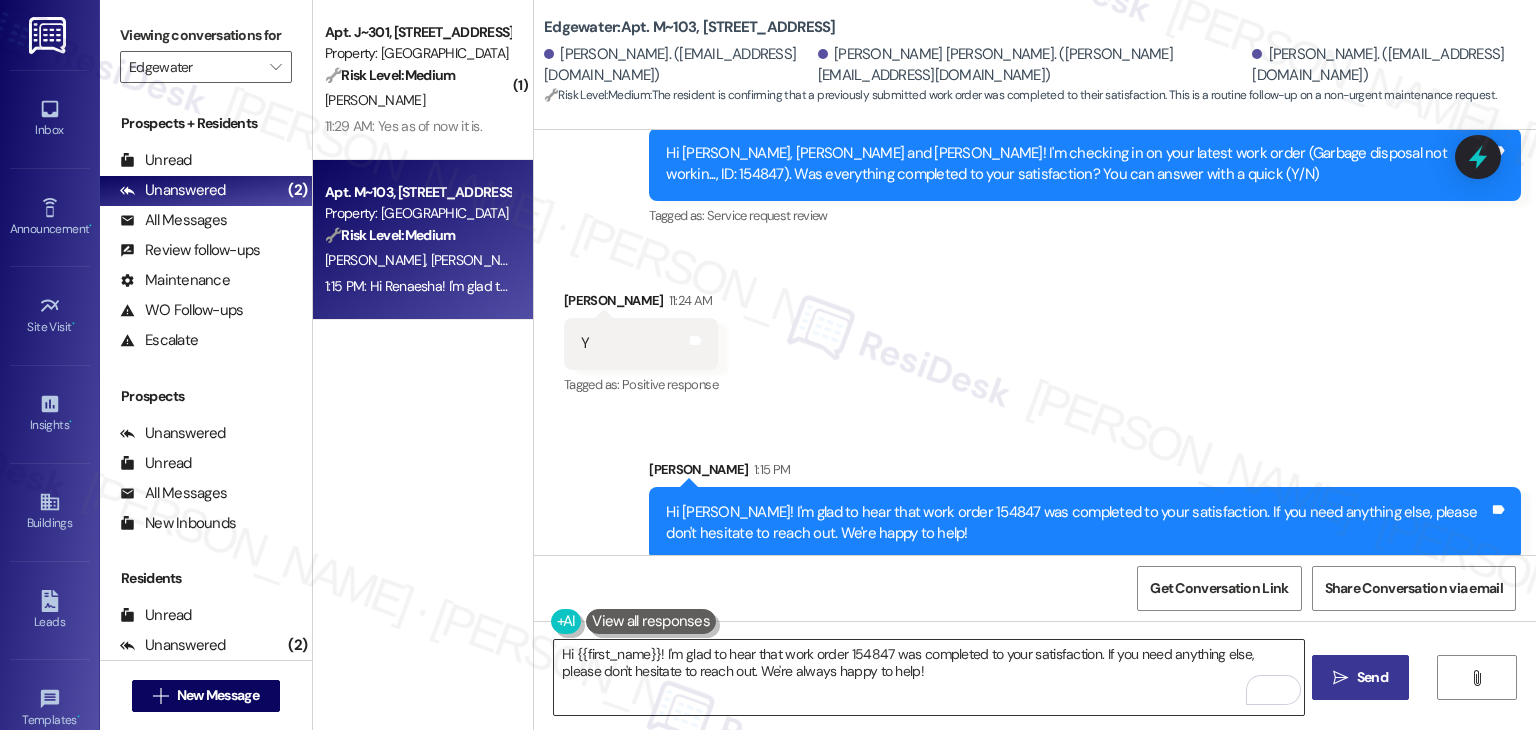 click on "Hi {{first_name}}! I'm glad to hear that work order 154847 was completed to your satisfaction. If you need anything else, please don't hesitate to reach out. We're always happy to help!" at bounding box center [928, 677] 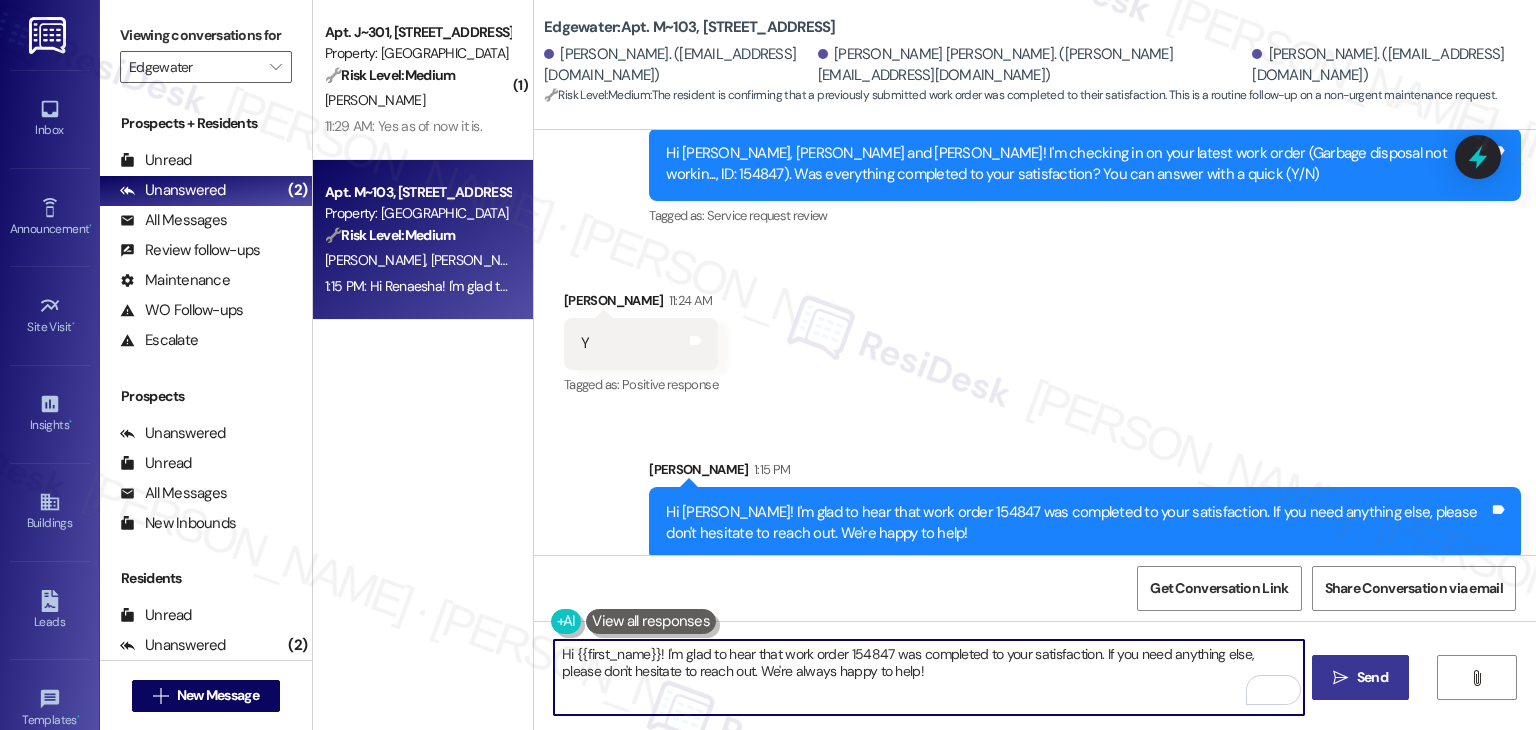 click on "Hi {{first_name}}! I'm glad to hear that work order 154847 was completed to your satisfaction. If you need anything else, please don't hesitate to reach out. We're always happy to help!" at bounding box center [928, 677] 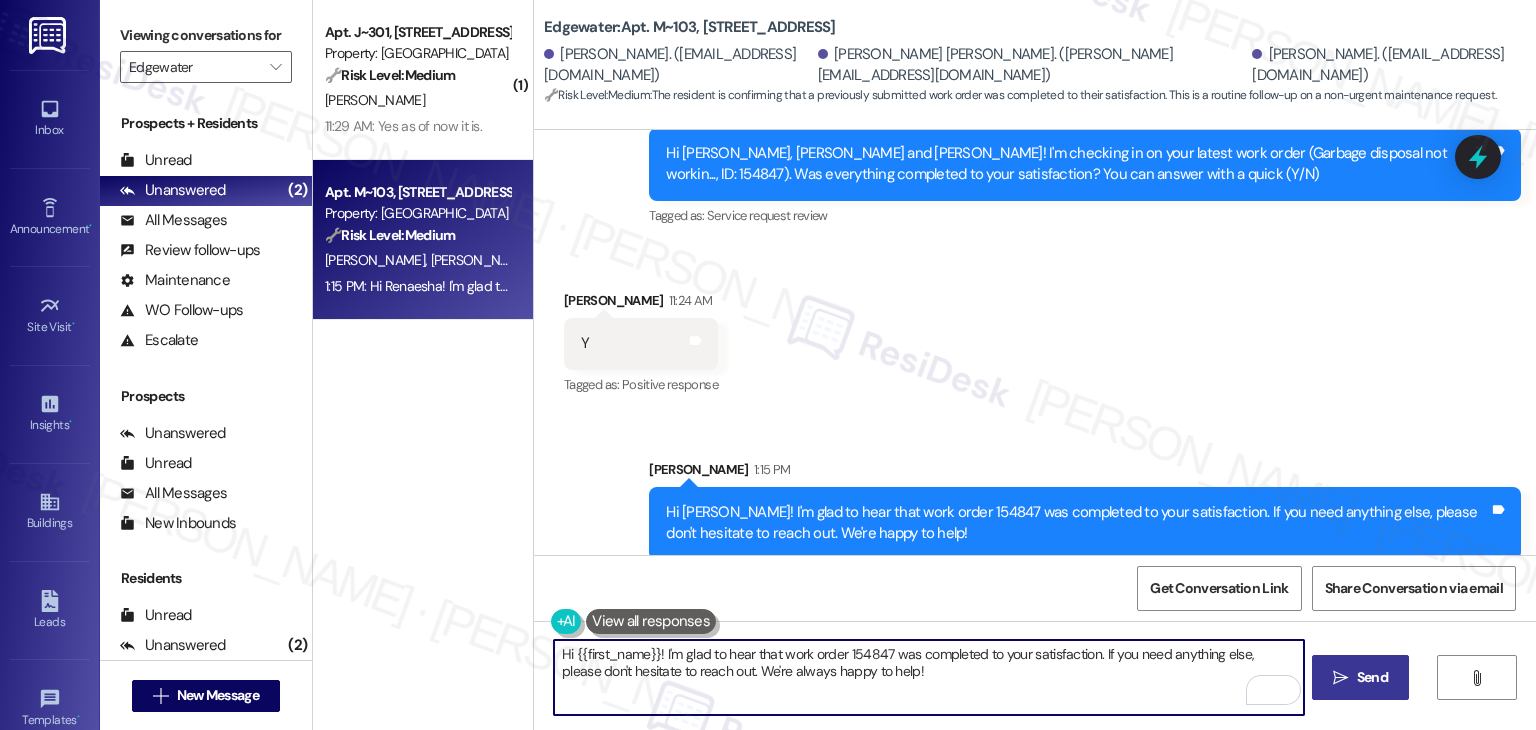 click on "Hi {{first_name}}! I'm glad to hear that work order 154847 was completed to your satisfaction. If you need anything else, please don't hesitate to reach out. We're always happy to help!" at bounding box center [928, 677] 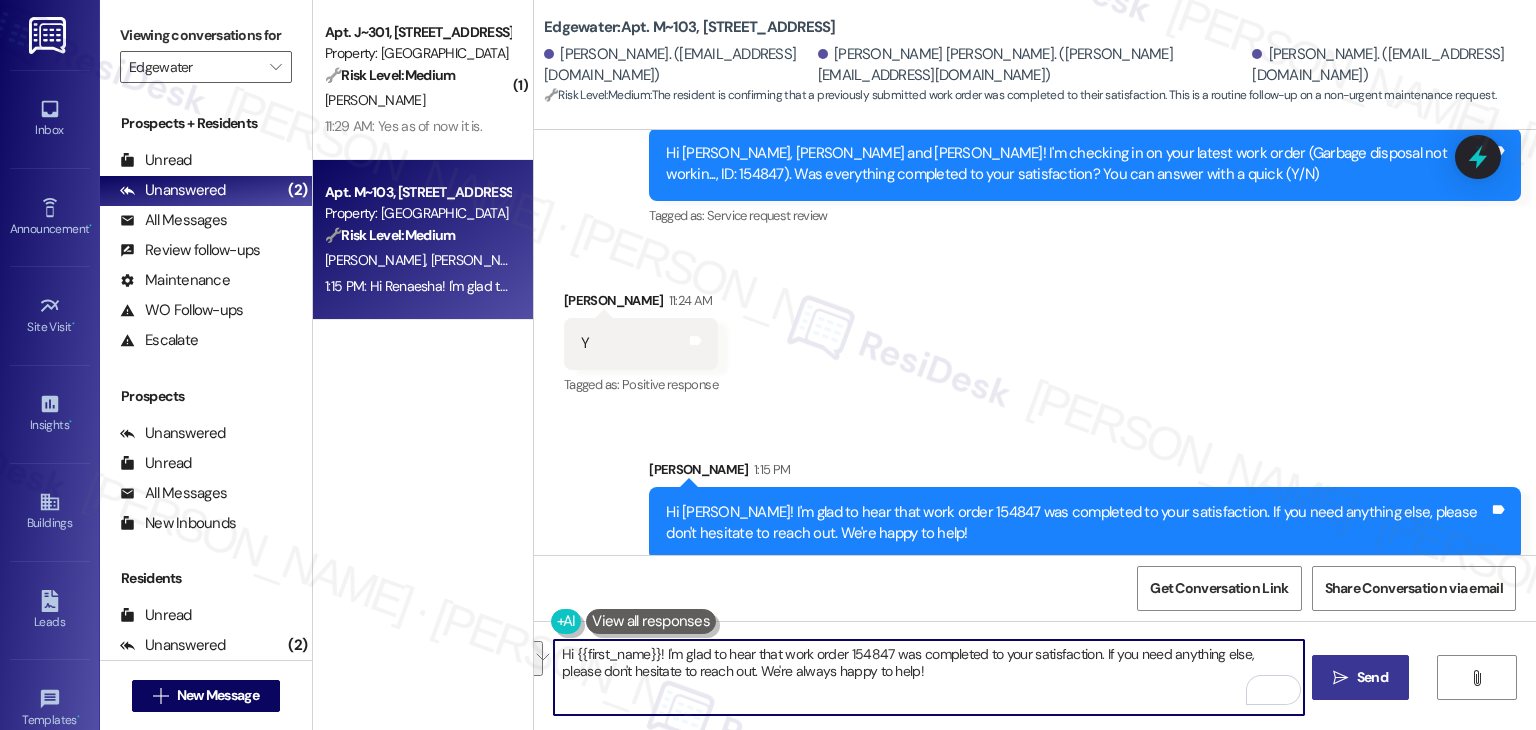 paste on "We're eager to know if {{property}} has met your expectations. Your feedback is important to us! Thank you, and enjoy your day! 😊" 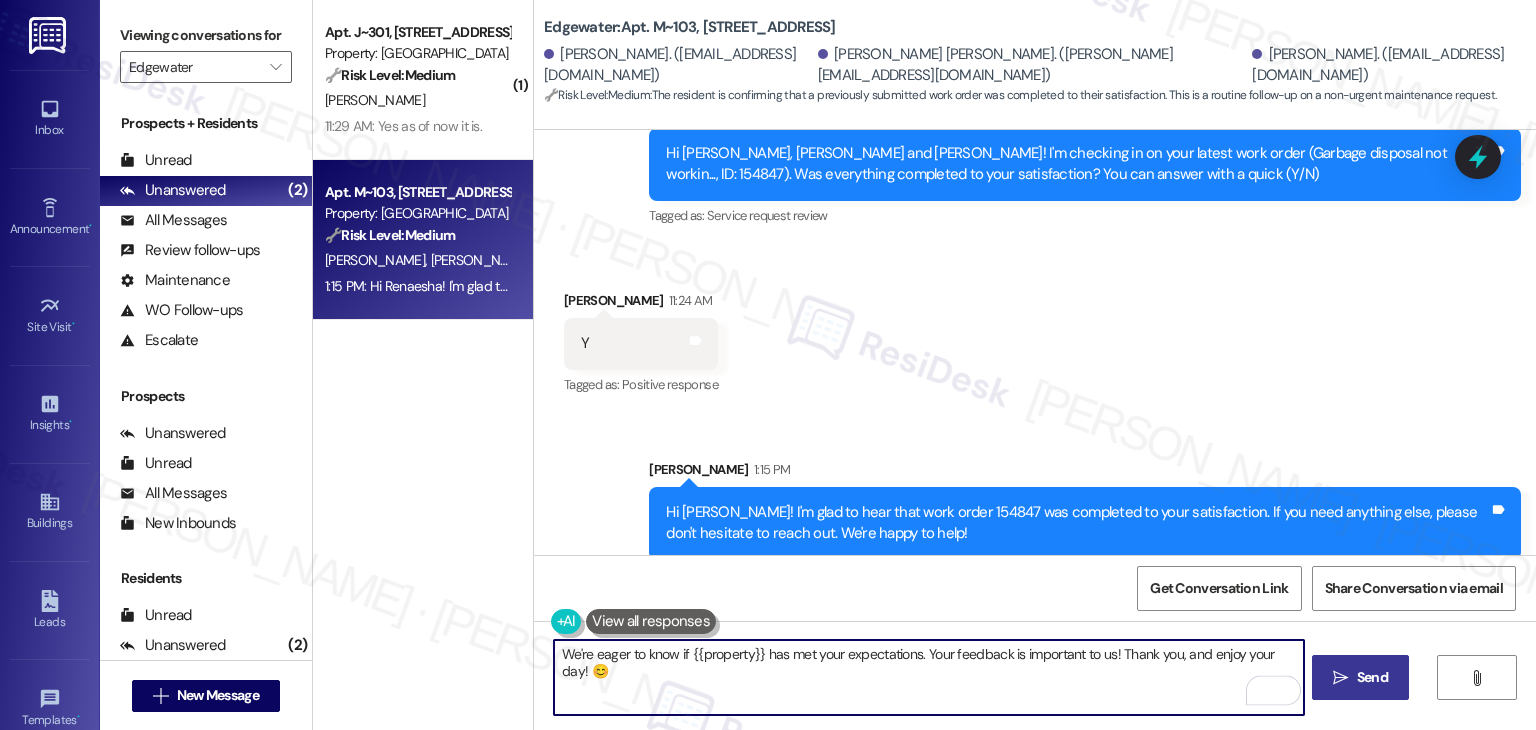 type on "We're eager to know if {{property}} has met your expectations. Your feedback is important to us! Thank you, and enjoy your day! 😊" 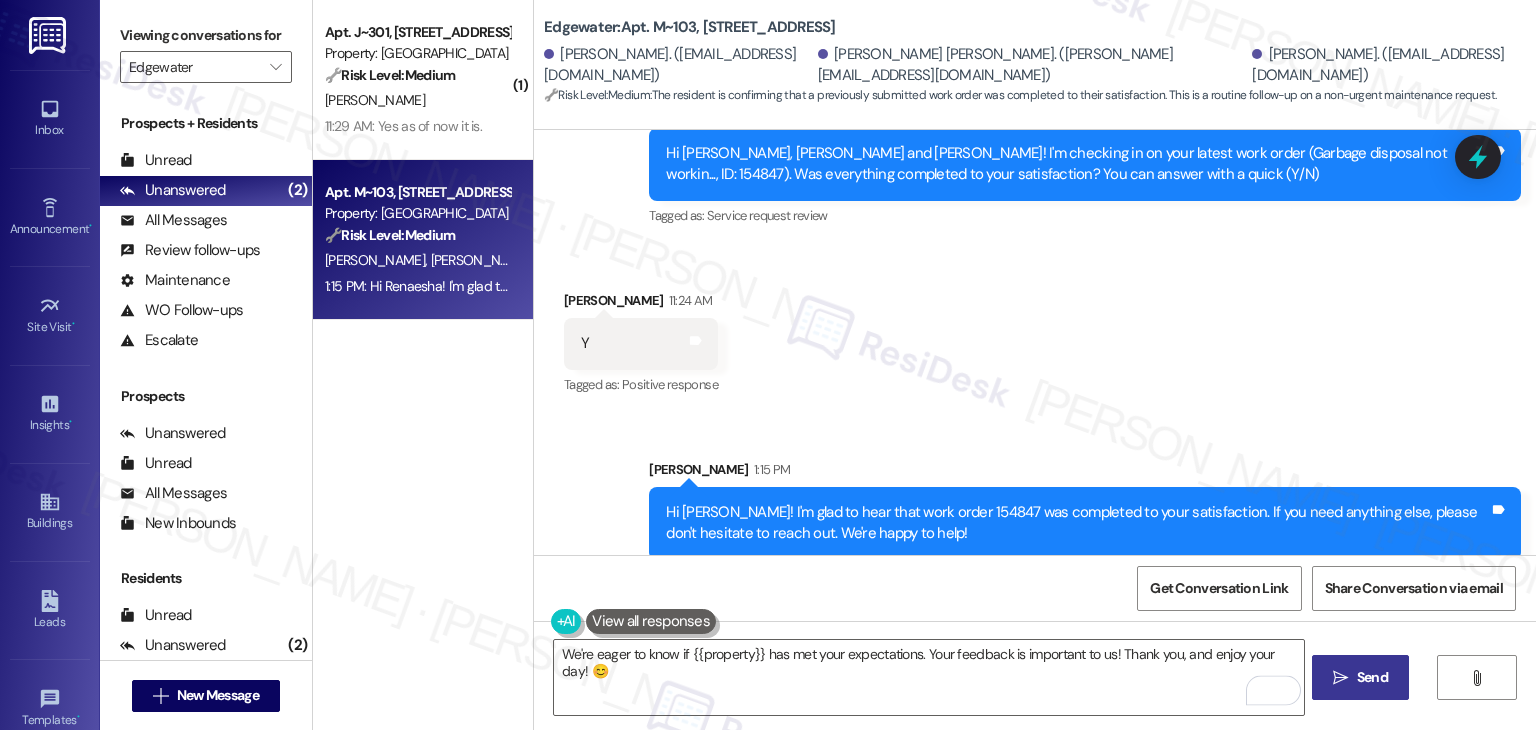 click on "Send" at bounding box center (1372, 677) 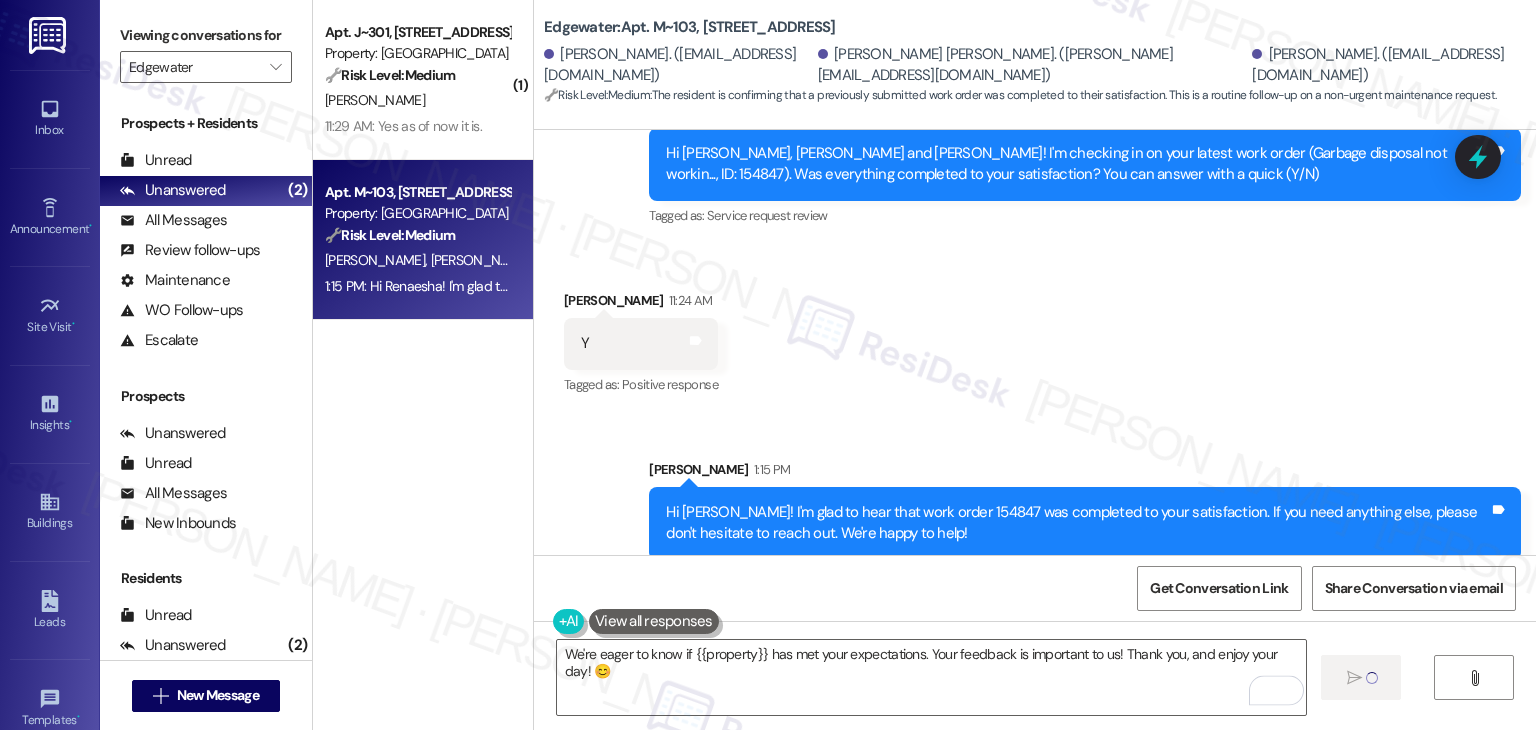 type 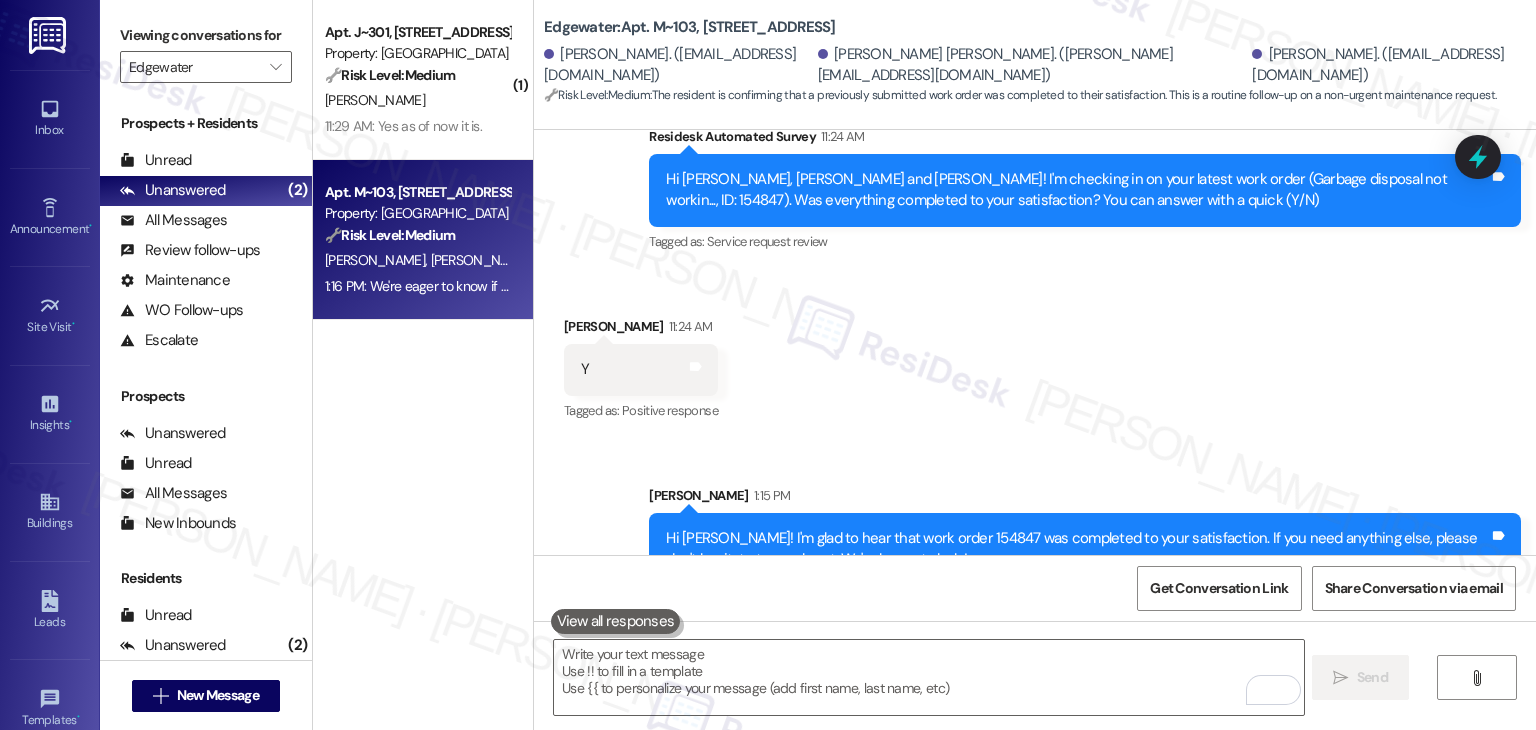scroll, scrollTop: 1355, scrollLeft: 0, axis: vertical 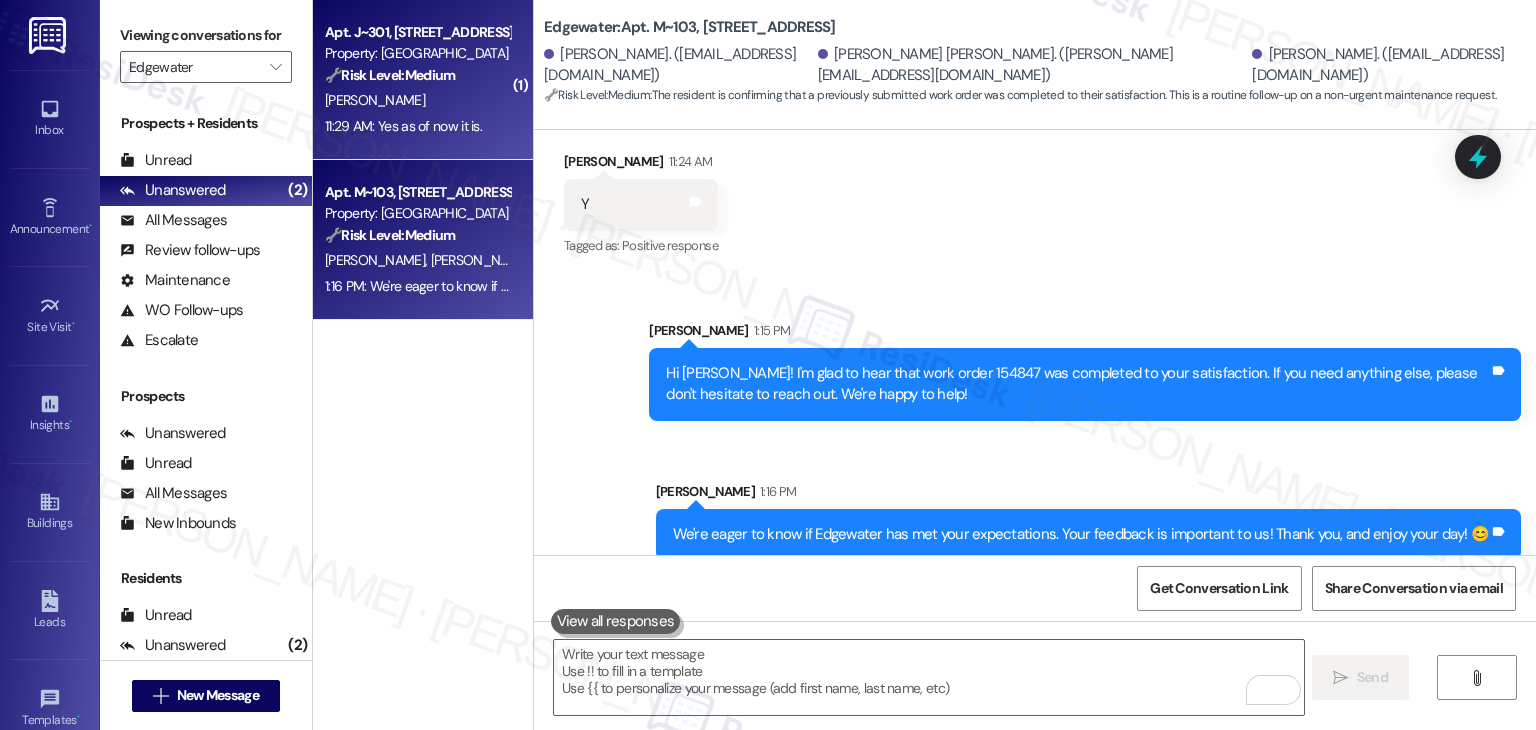 click on "Apt. J~301, [STREET_ADDRESS] Property: Edgewater 🔧  Risk Level:  Medium The resident confirms that the previously reported A/C issue has been resolved. This indicates a successful completion of a maintenance request, and no further action is required at this time. [PERSON_NAME] 11:29 AM: Yes as of now it is.  11:29 AM: Yes as of now it is." at bounding box center (423, 80) 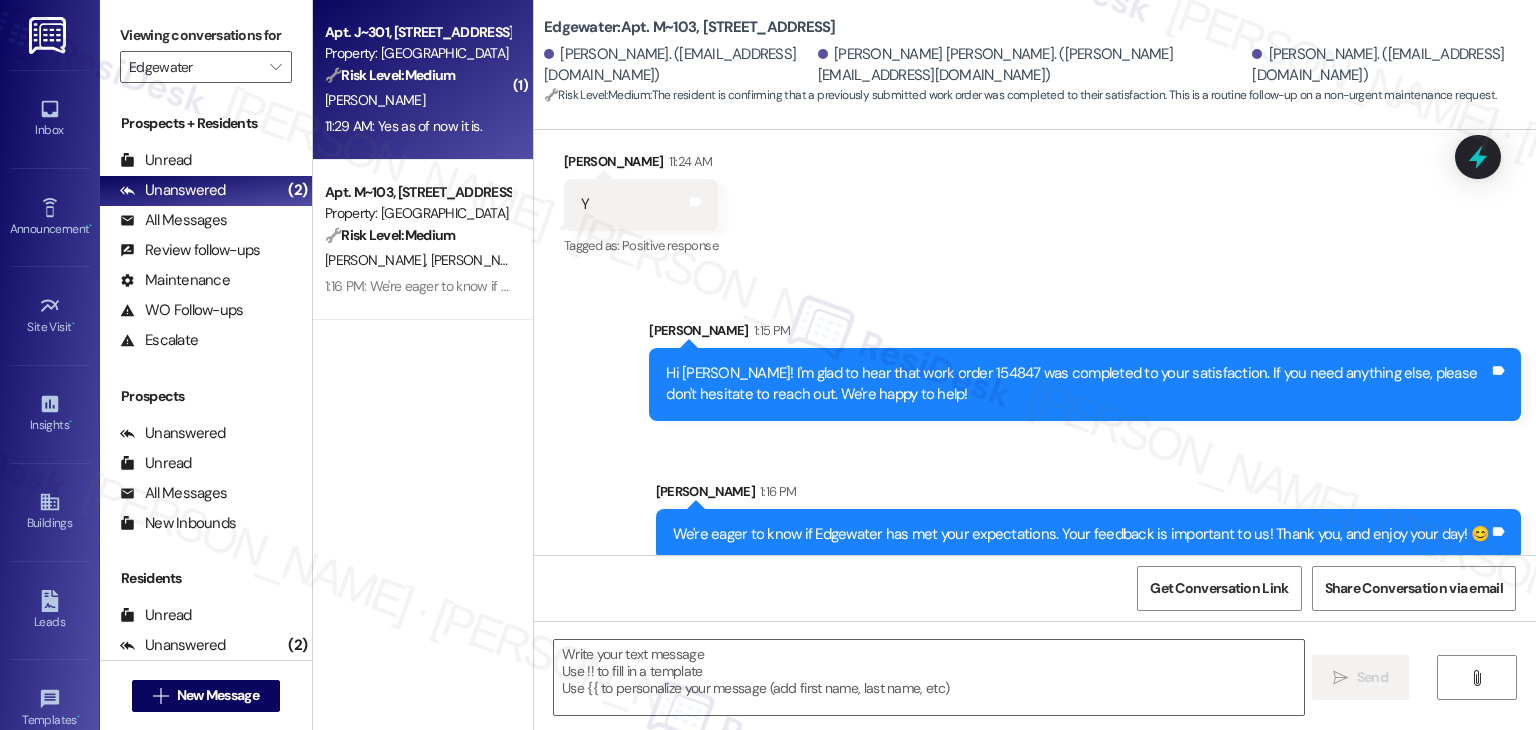 type on "Fetching suggested responses. Please feel free to read through the conversation in the meantime." 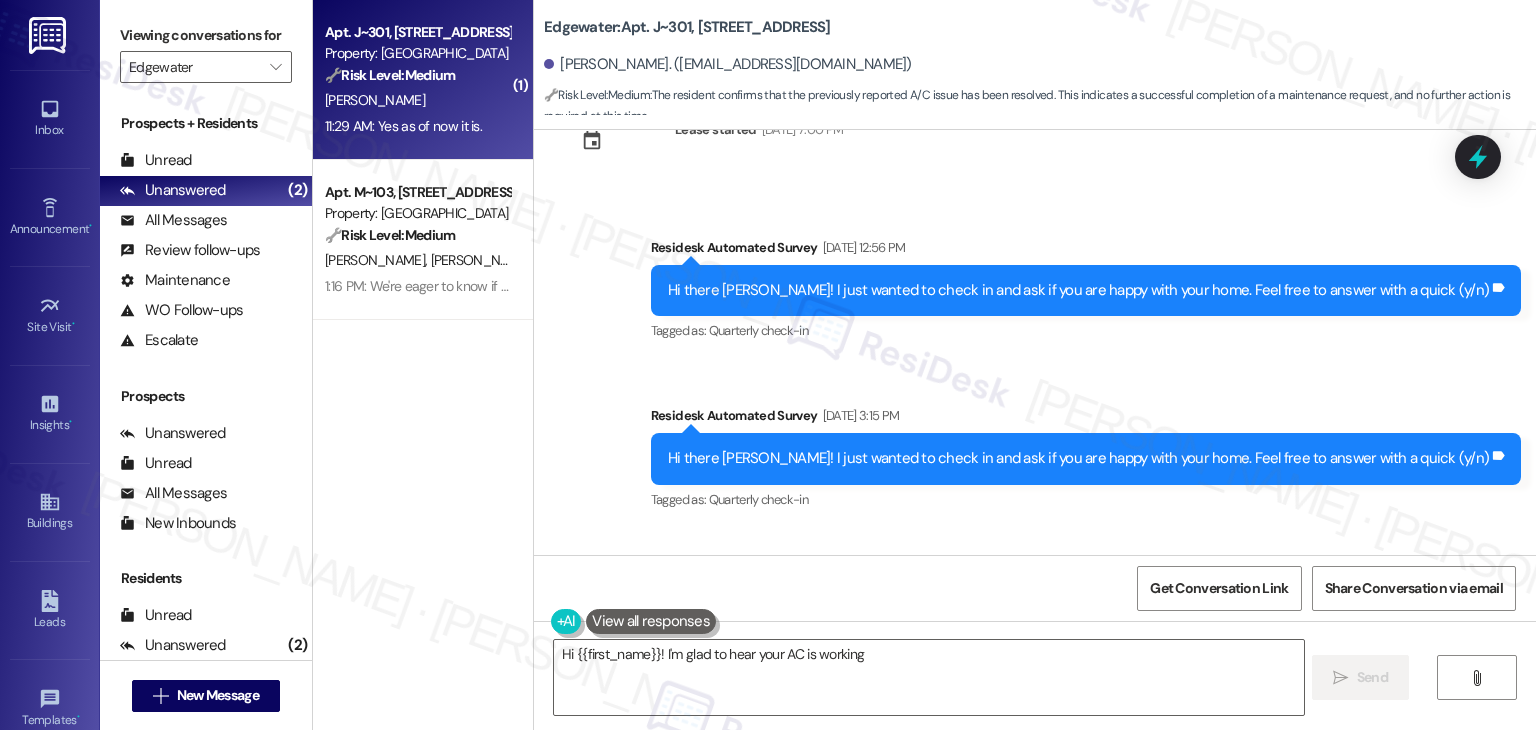 scroll, scrollTop: 3293, scrollLeft: 0, axis: vertical 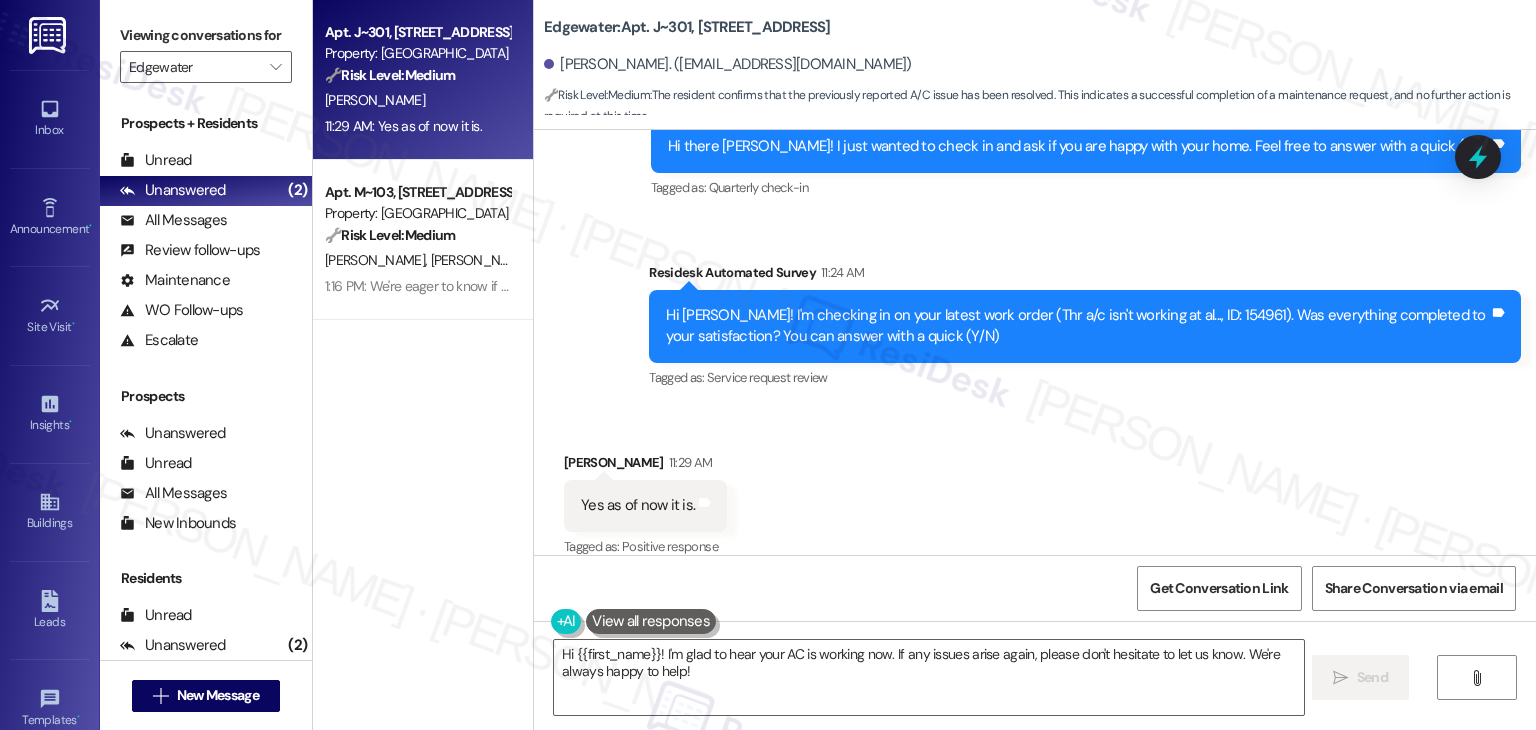 click on "Received via SMS [PERSON_NAME] 11:29 AM Yes as of now it is.  Tags and notes Tagged as:   Positive response Click to highlight conversations about Positive response" at bounding box center (1035, 491) 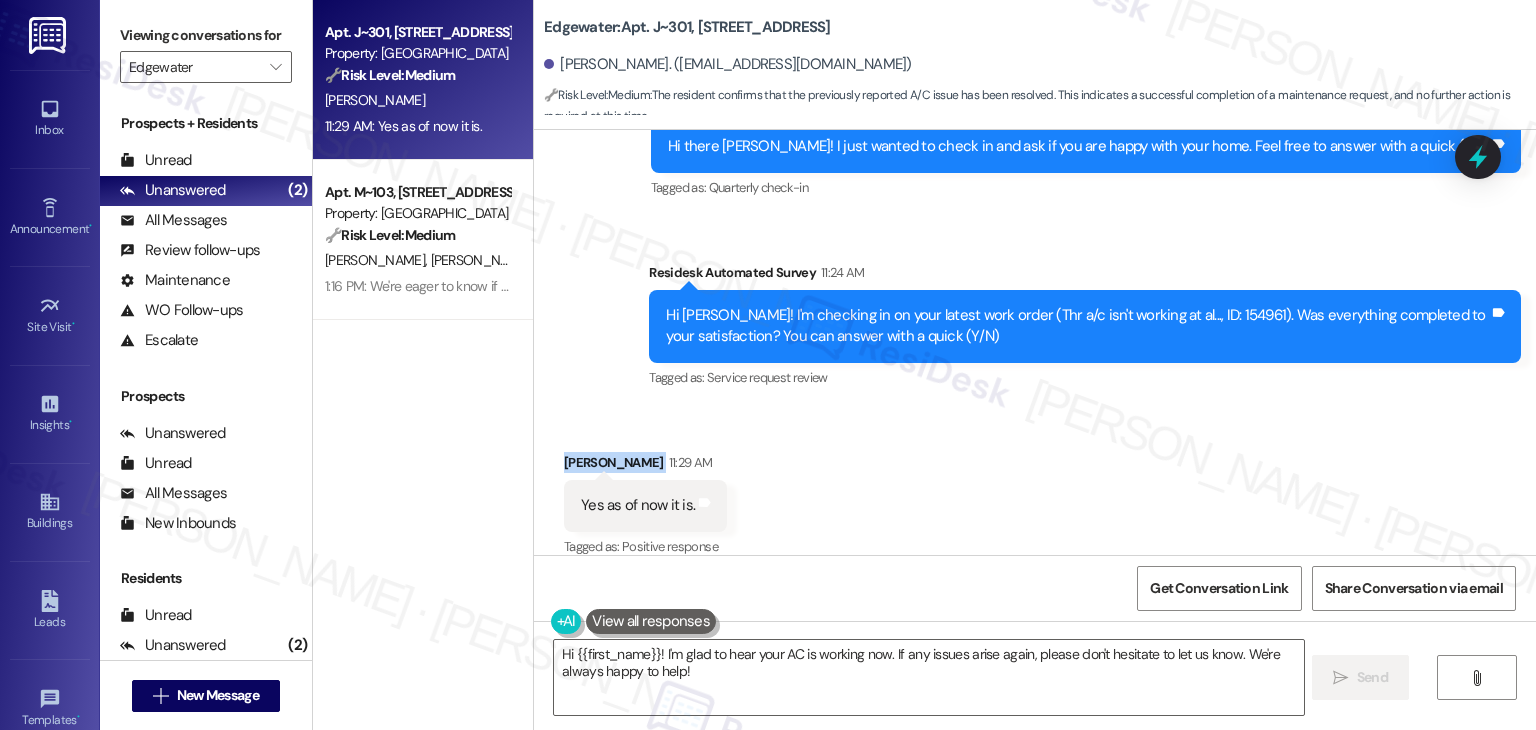 click on "Received via SMS [PERSON_NAME] 11:29 AM Yes as of now it is.  Tags and notes Tagged as:   Positive response Click to highlight conversations about Positive response" at bounding box center [1035, 491] 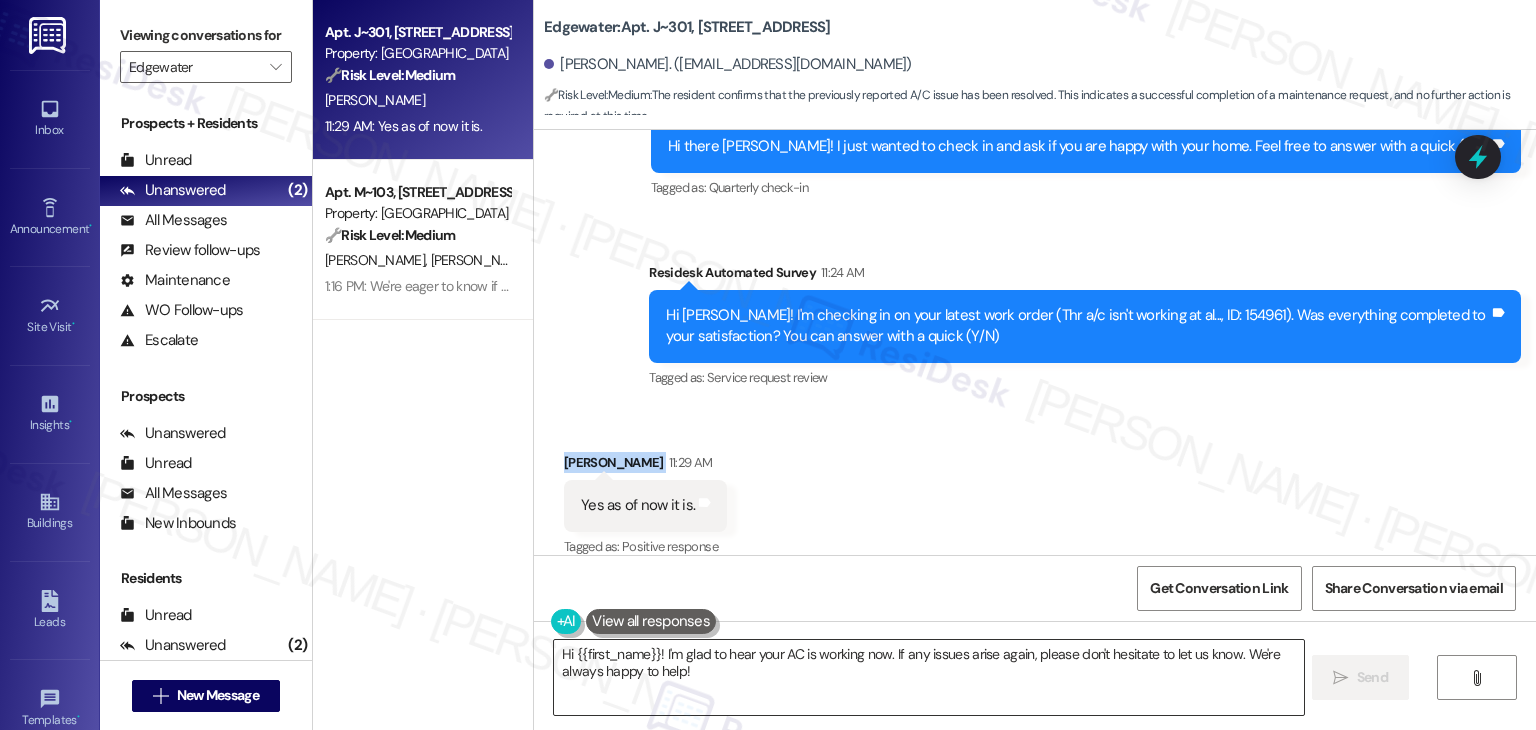 click on "Hi {{first_name}}! I'm glad to hear your AC is working now. If any issues arise again, please don't hesitate to let us know. We're always happy to help!" at bounding box center [928, 677] 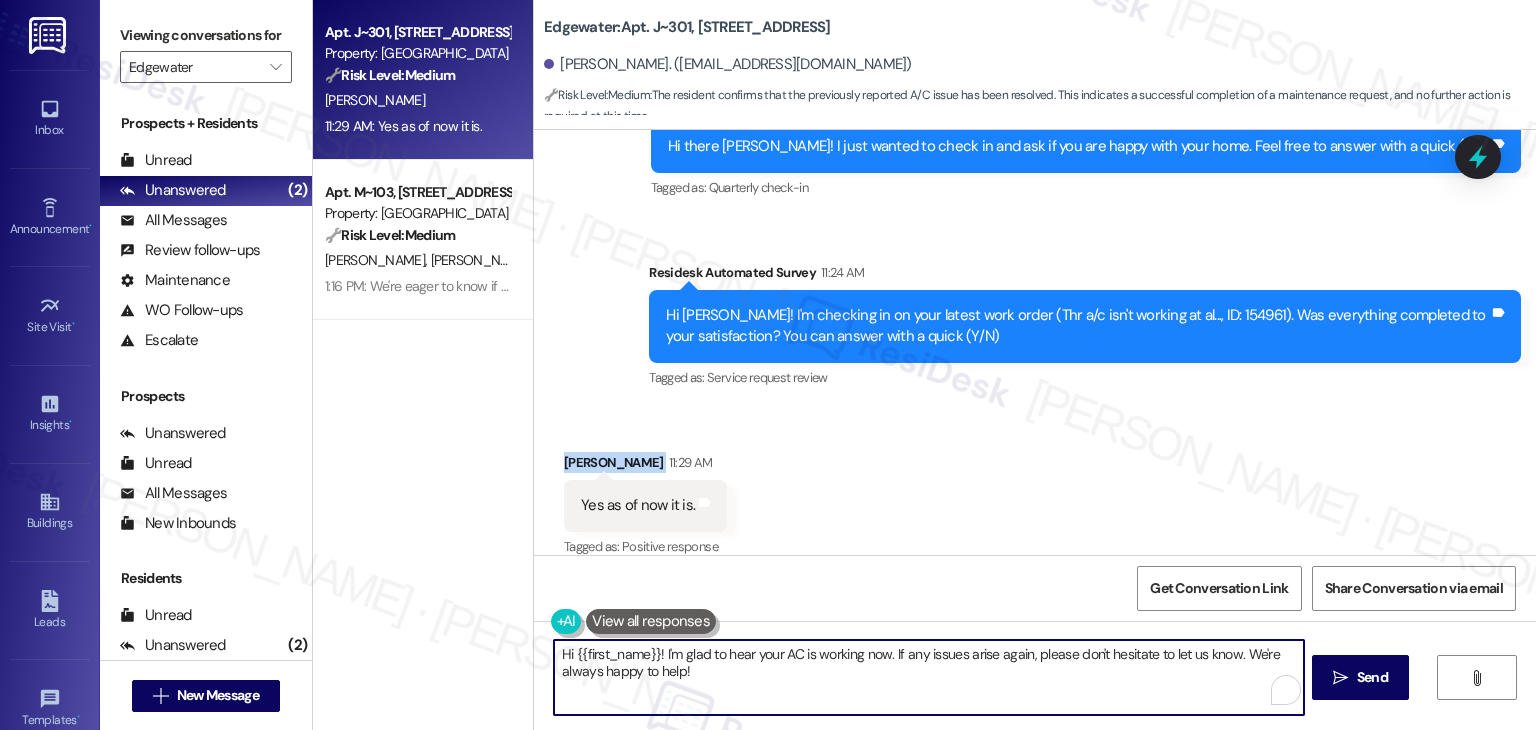 click on "Hi {{first_name}}! I'm glad to hear your AC is working now. If any issues arise again, please don't hesitate to let us know. We're always happy to help!" at bounding box center (928, 677) 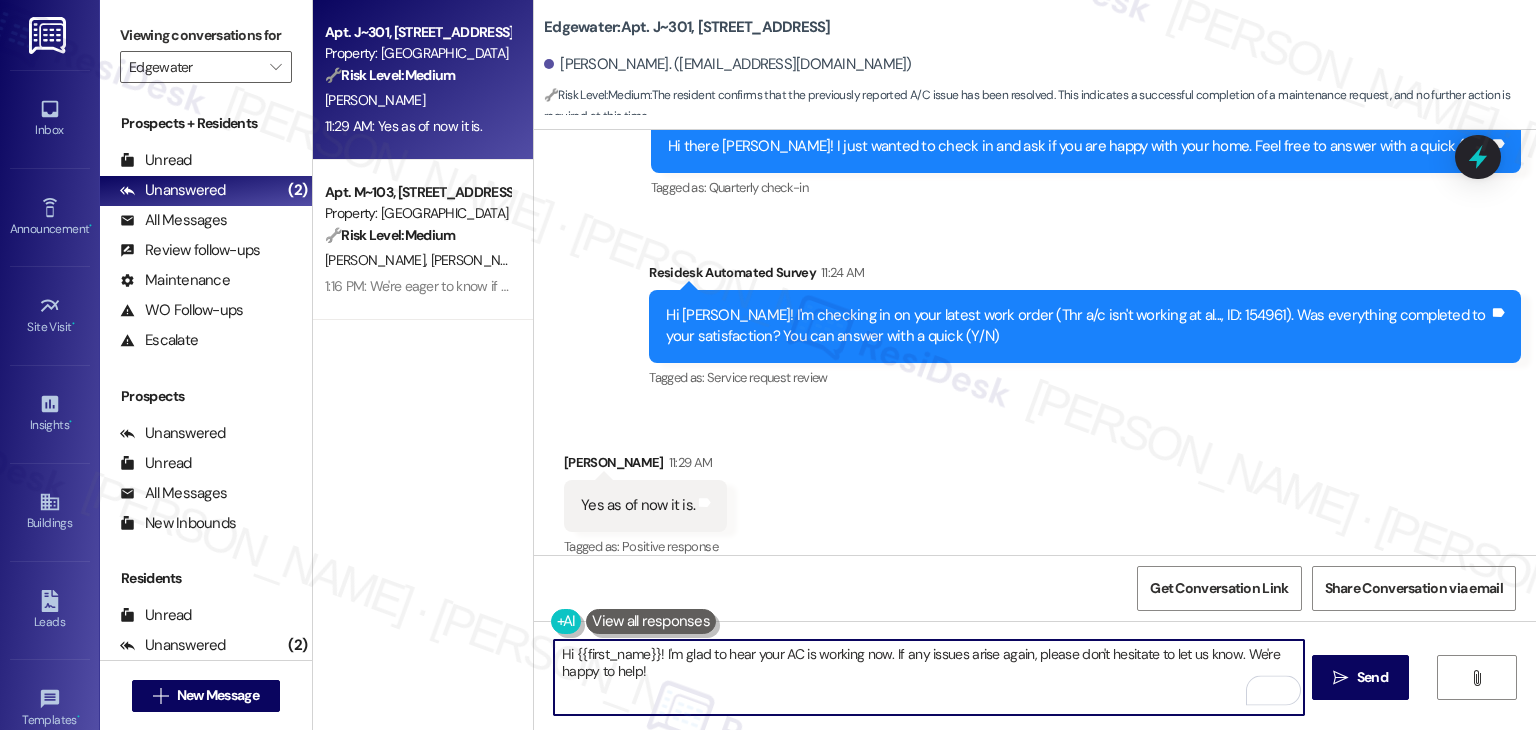 type on "Hi {{first_name}}! I'm glad to hear your AC is working now. If any issues arise again, please don't hesitate to let us know. We're happy to help!" 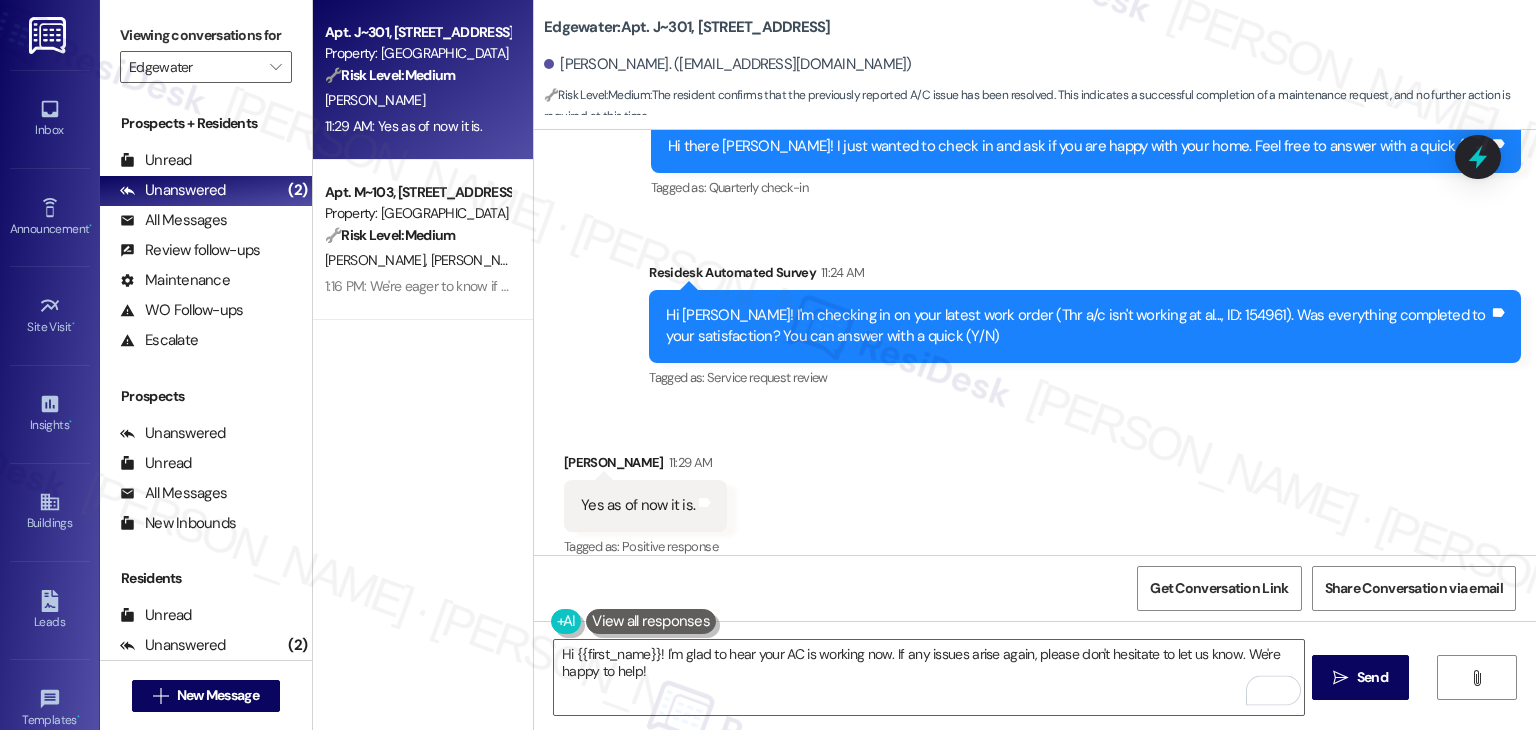 click on "Received via SMS [PERSON_NAME] 11:29 AM Yes as of now it is.  Tags and notes Tagged as:   Positive response Click to highlight conversations about Positive response" at bounding box center (1035, 491) 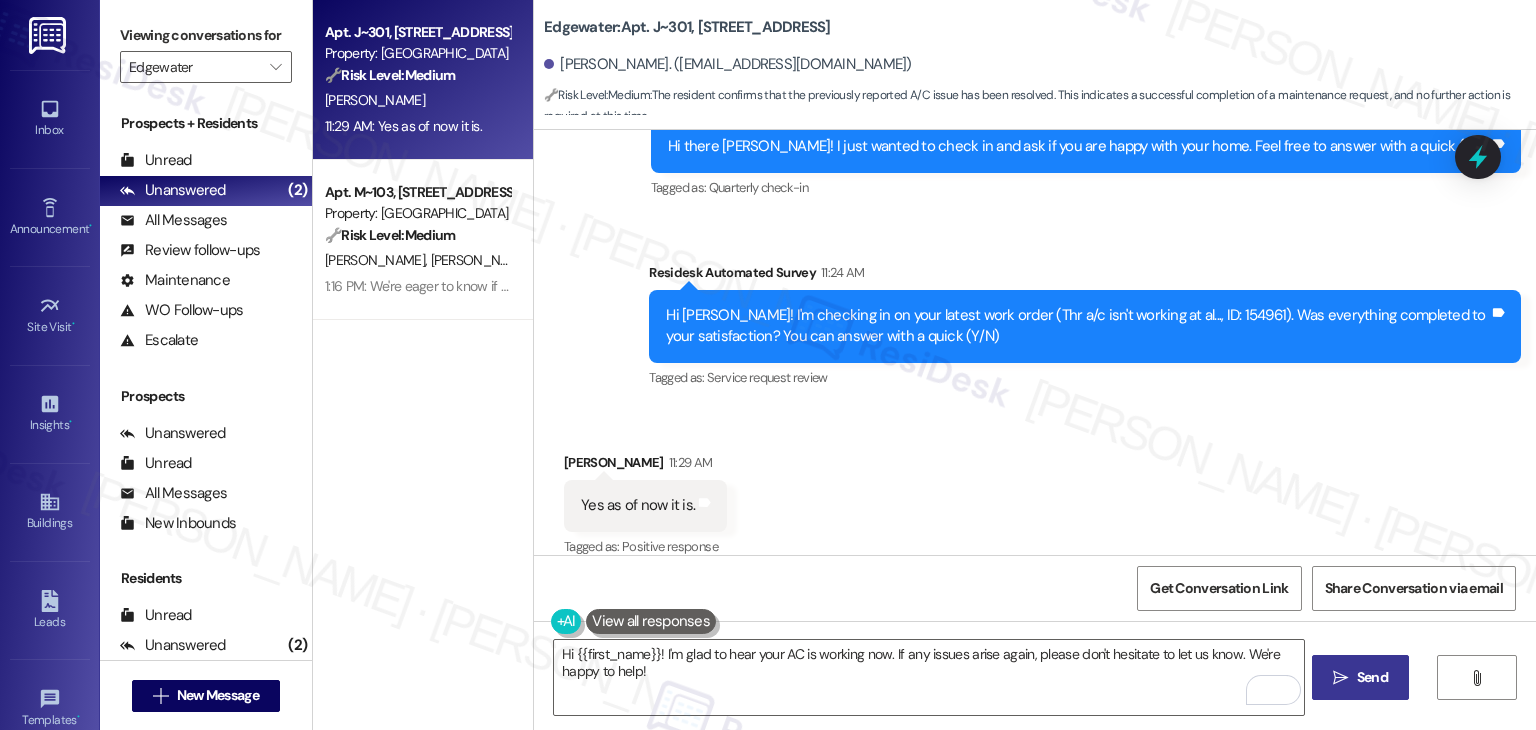 click on "Send" at bounding box center (1372, 677) 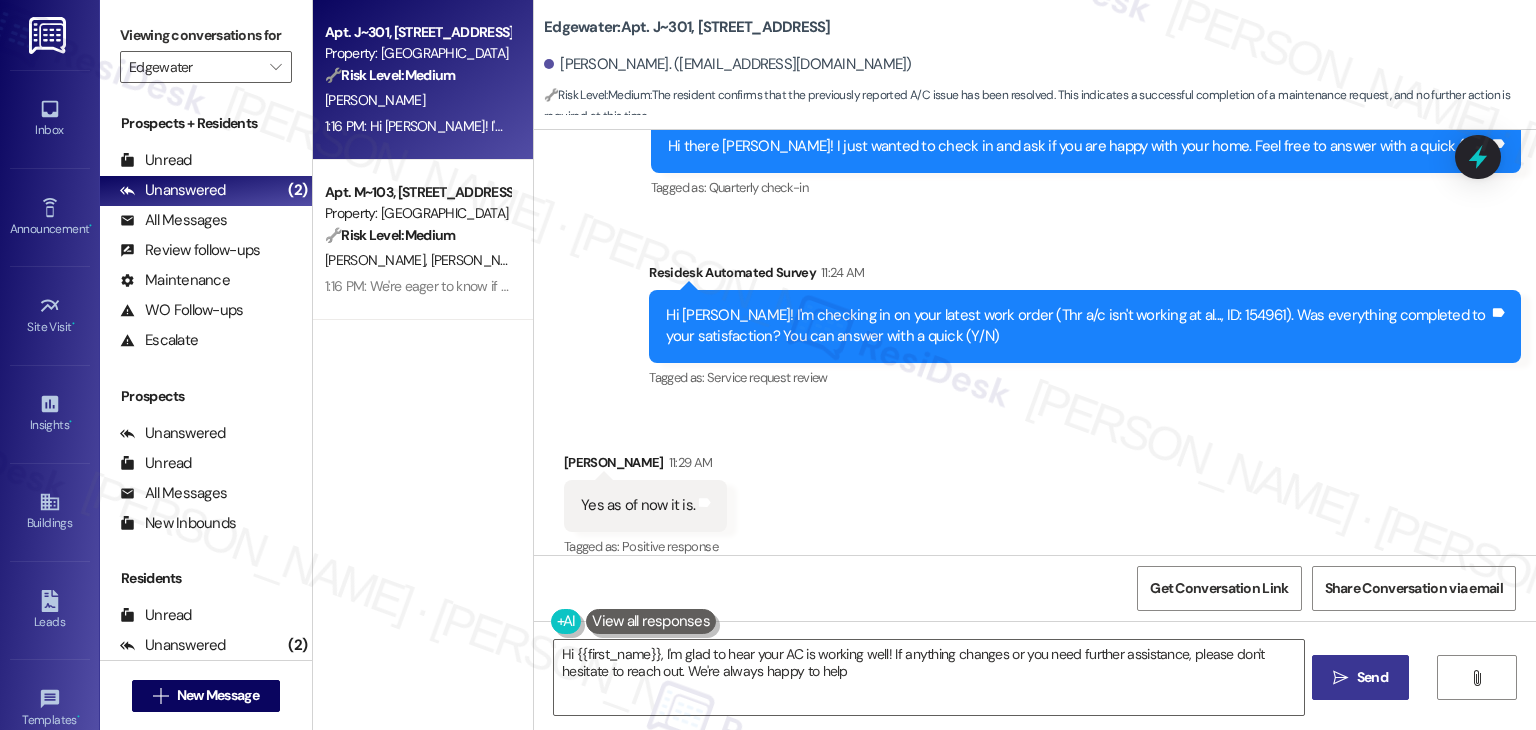 type on "Hi {{first_name}}, I'm glad to hear your AC is working well! If anything changes or you need further assistance, please don't hesitate to reach out. We're always happy to help!" 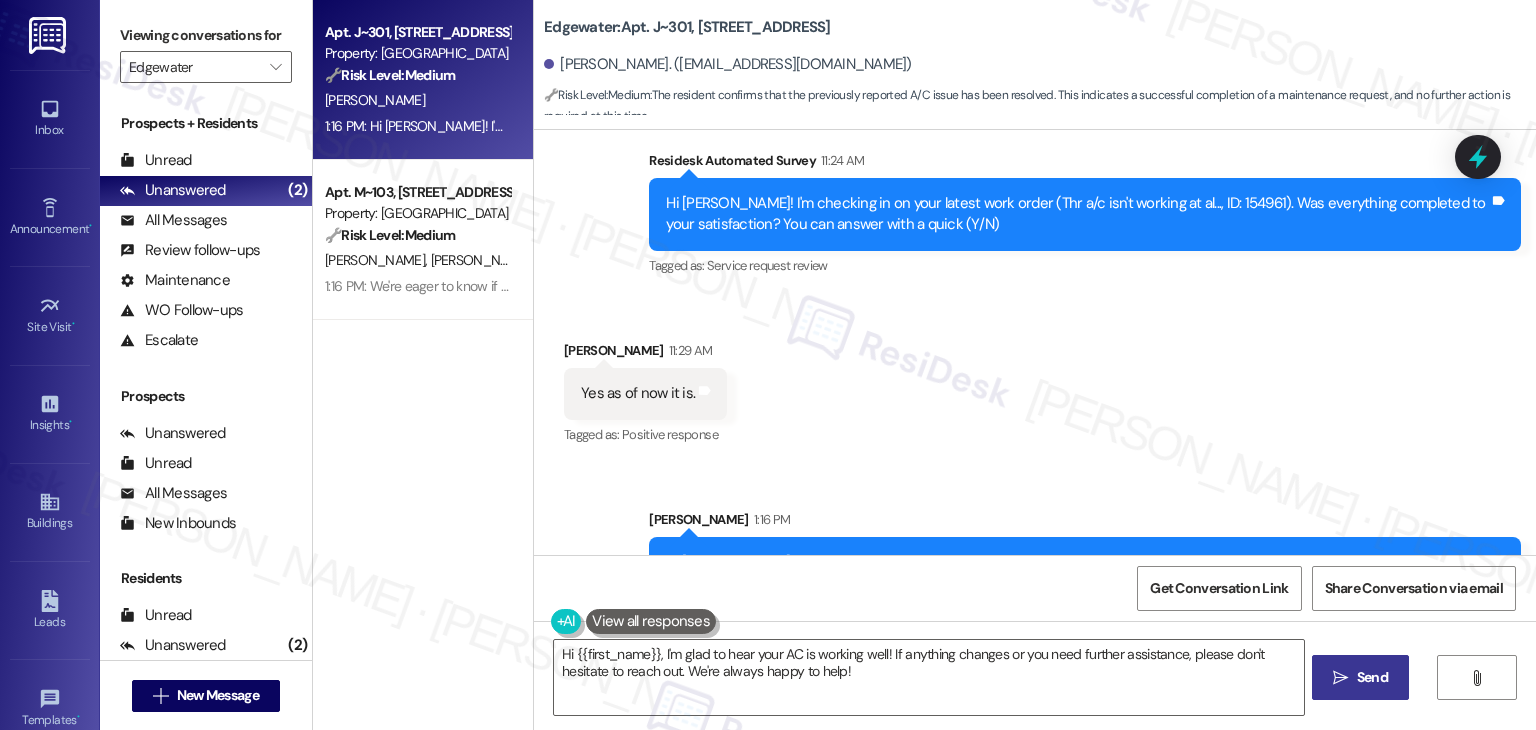 scroll, scrollTop: 3433, scrollLeft: 0, axis: vertical 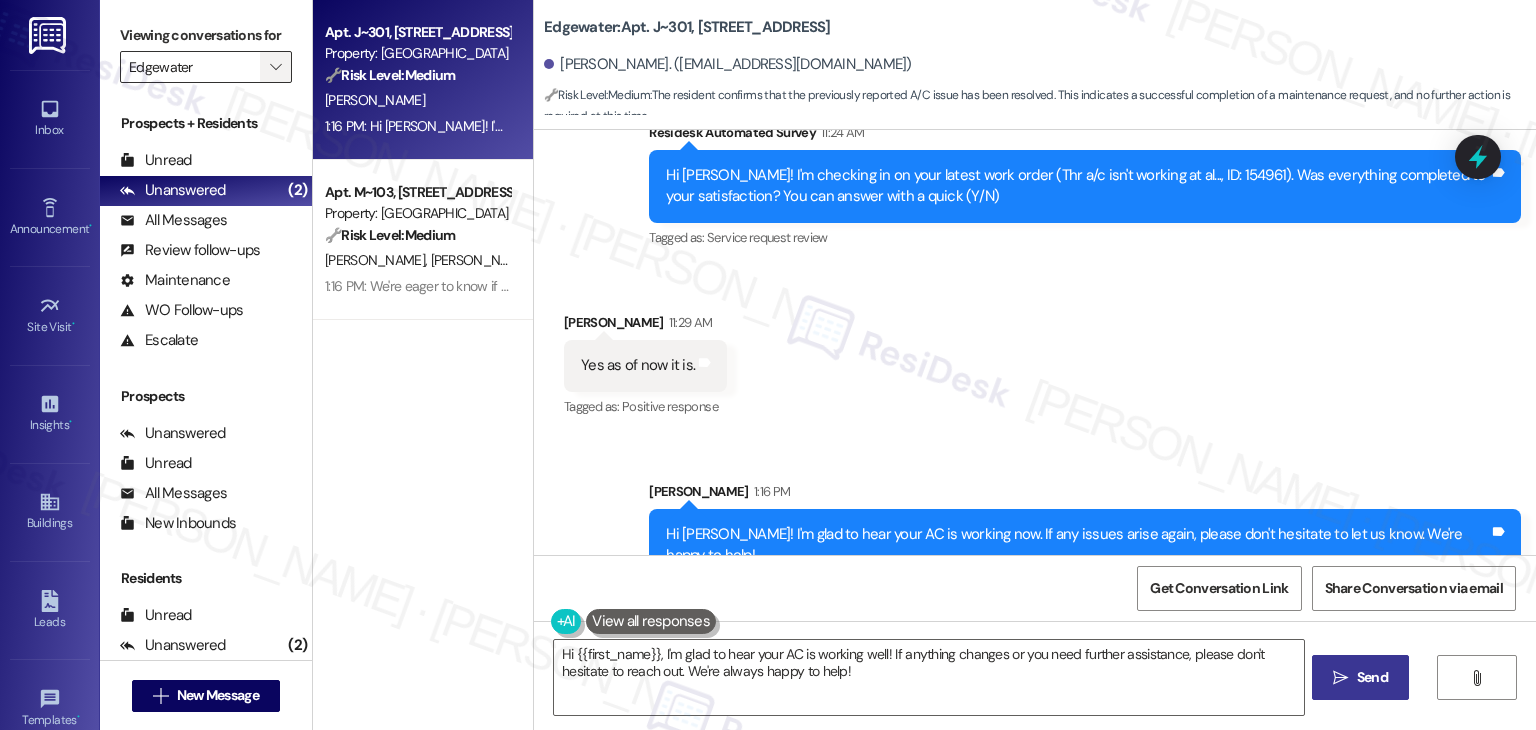 click on "" at bounding box center [275, 67] 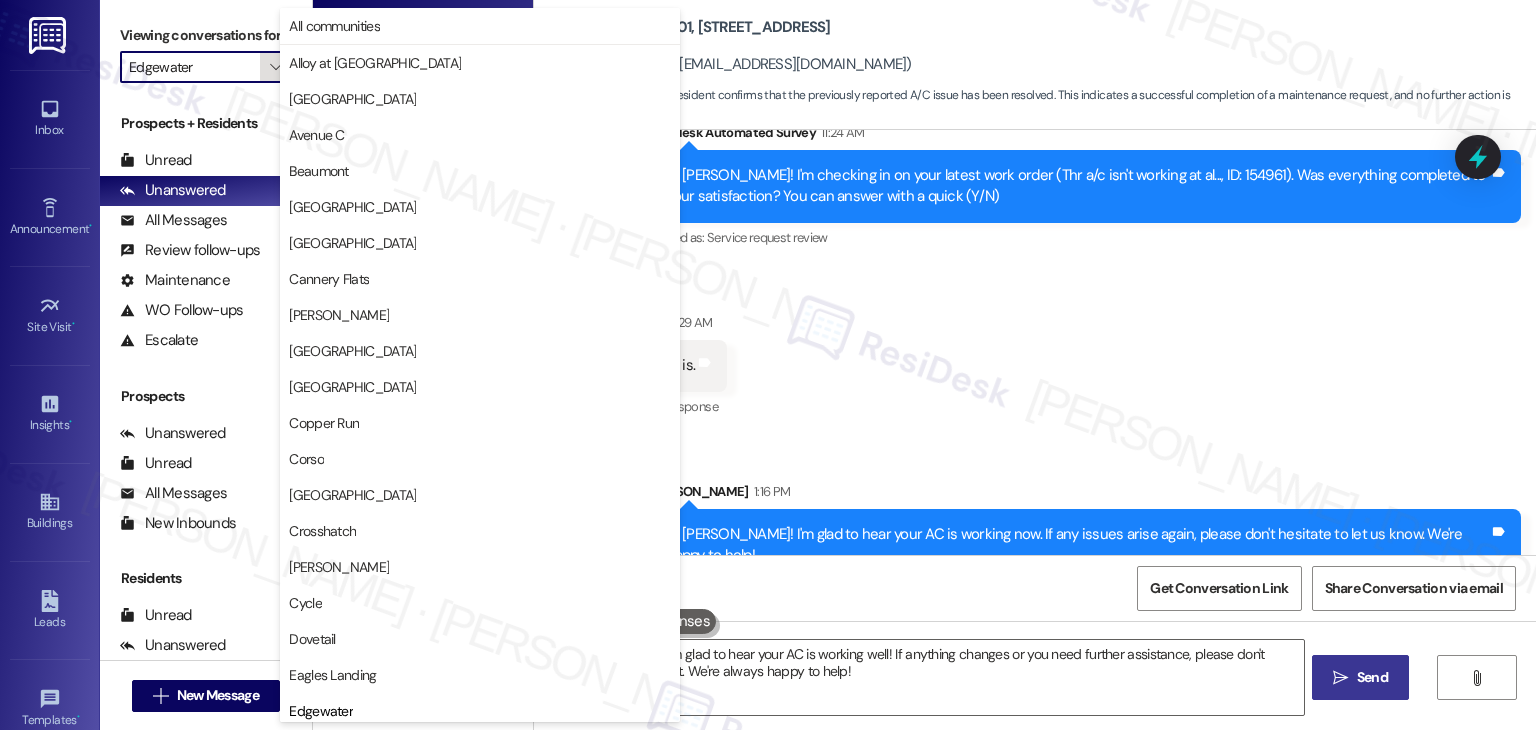 scroll, scrollTop: 684, scrollLeft: 0, axis: vertical 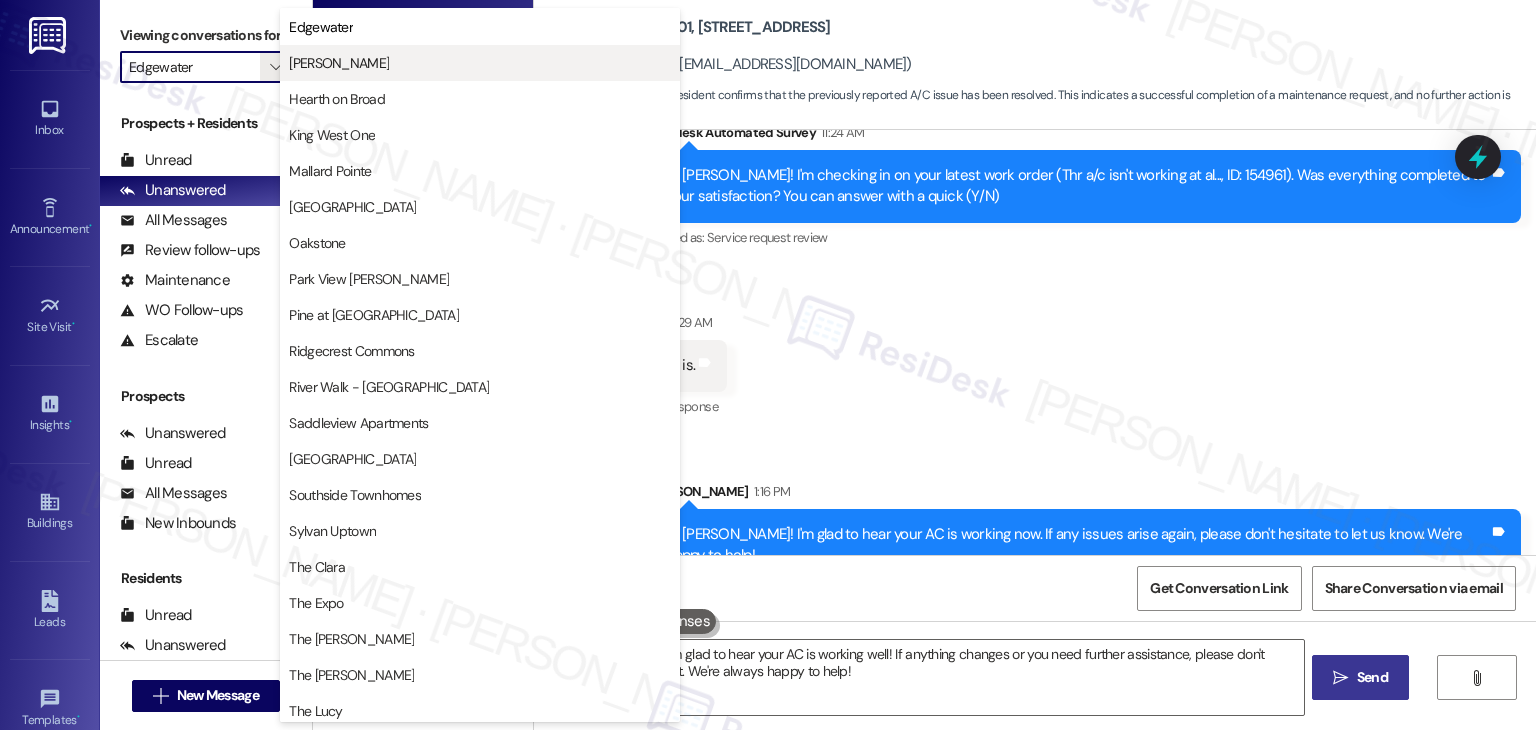 click on "[PERSON_NAME]" at bounding box center (339, 63) 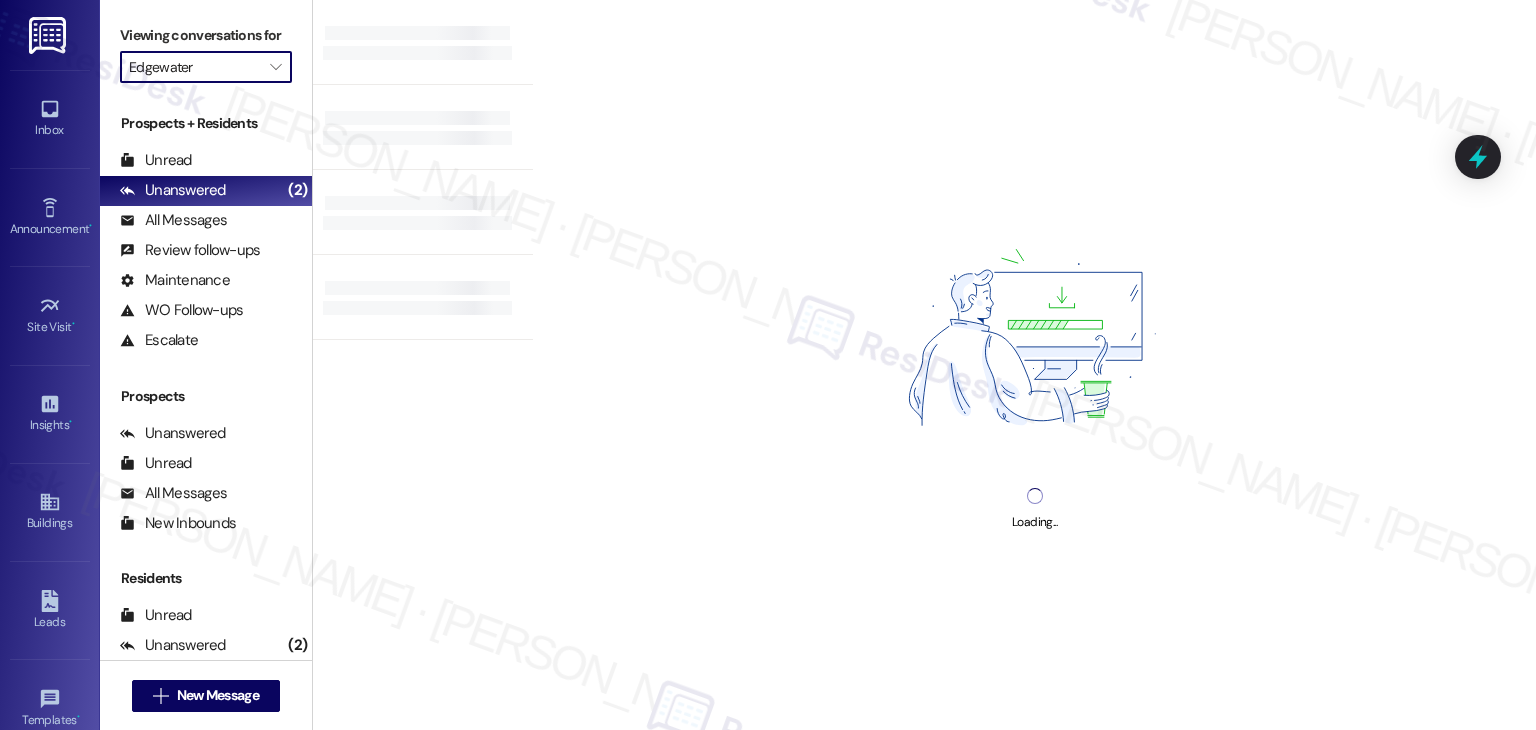 type on "[PERSON_NAME]" 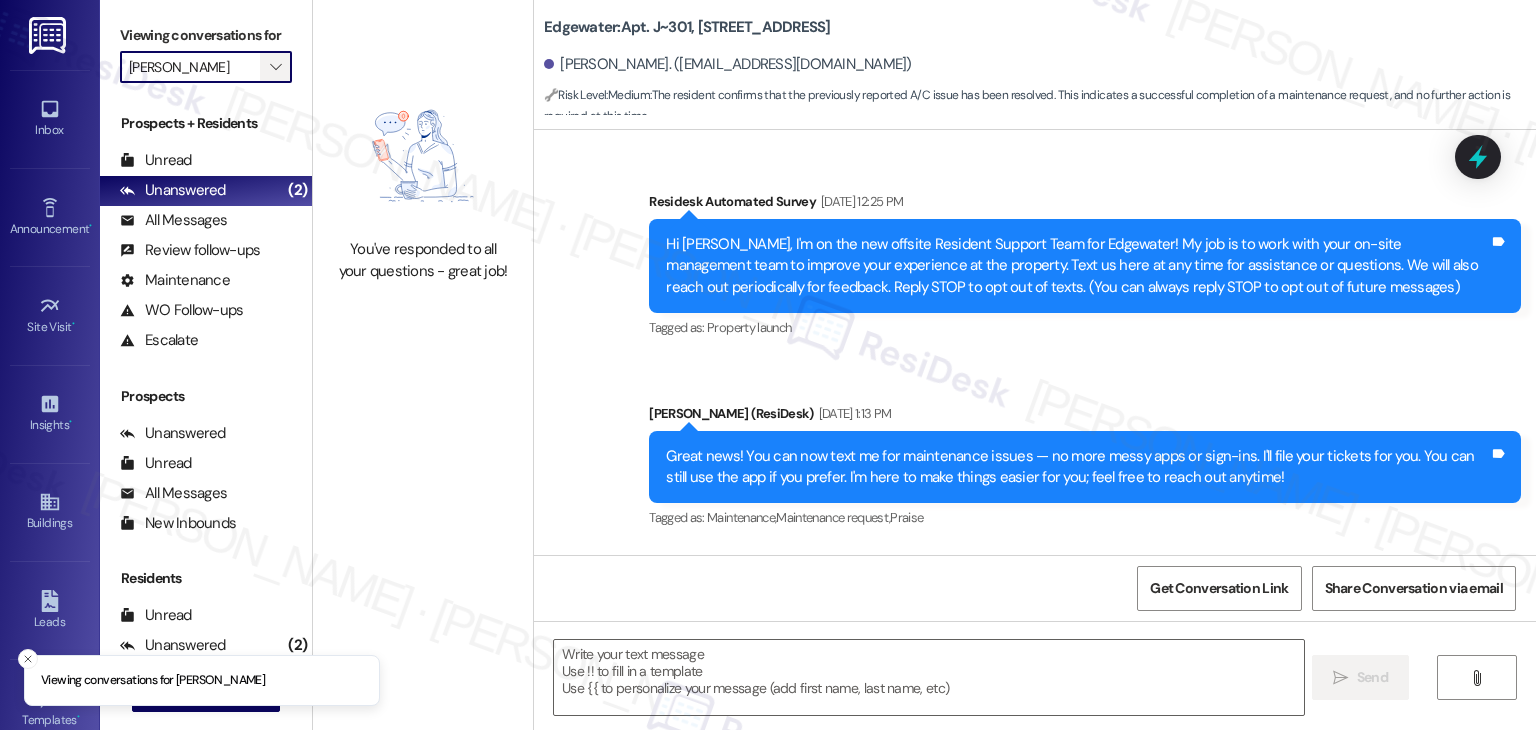 click on "" at bounding box center (276, 67) 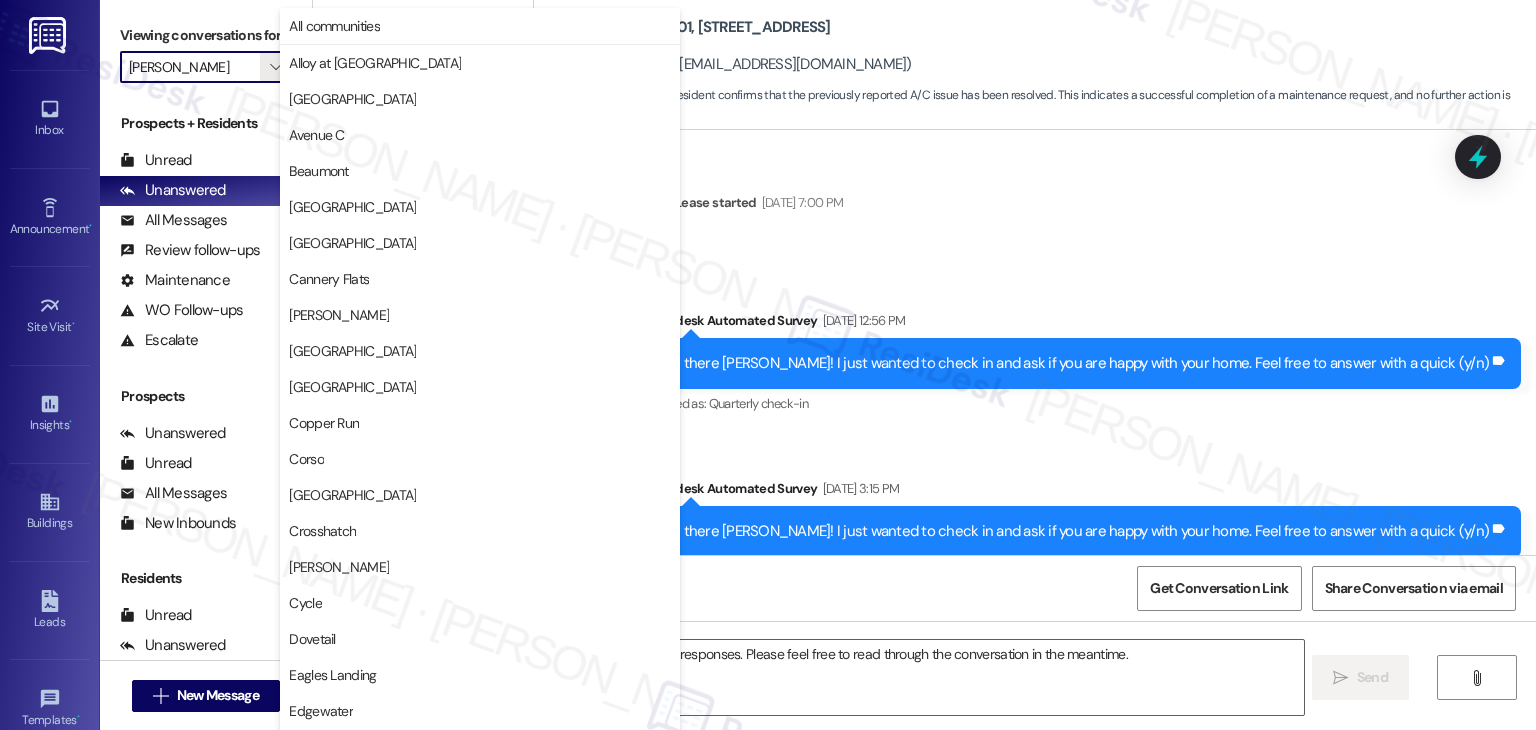 scroll, scrollTop: 3293, scrollLeft: 0, axis: vertical 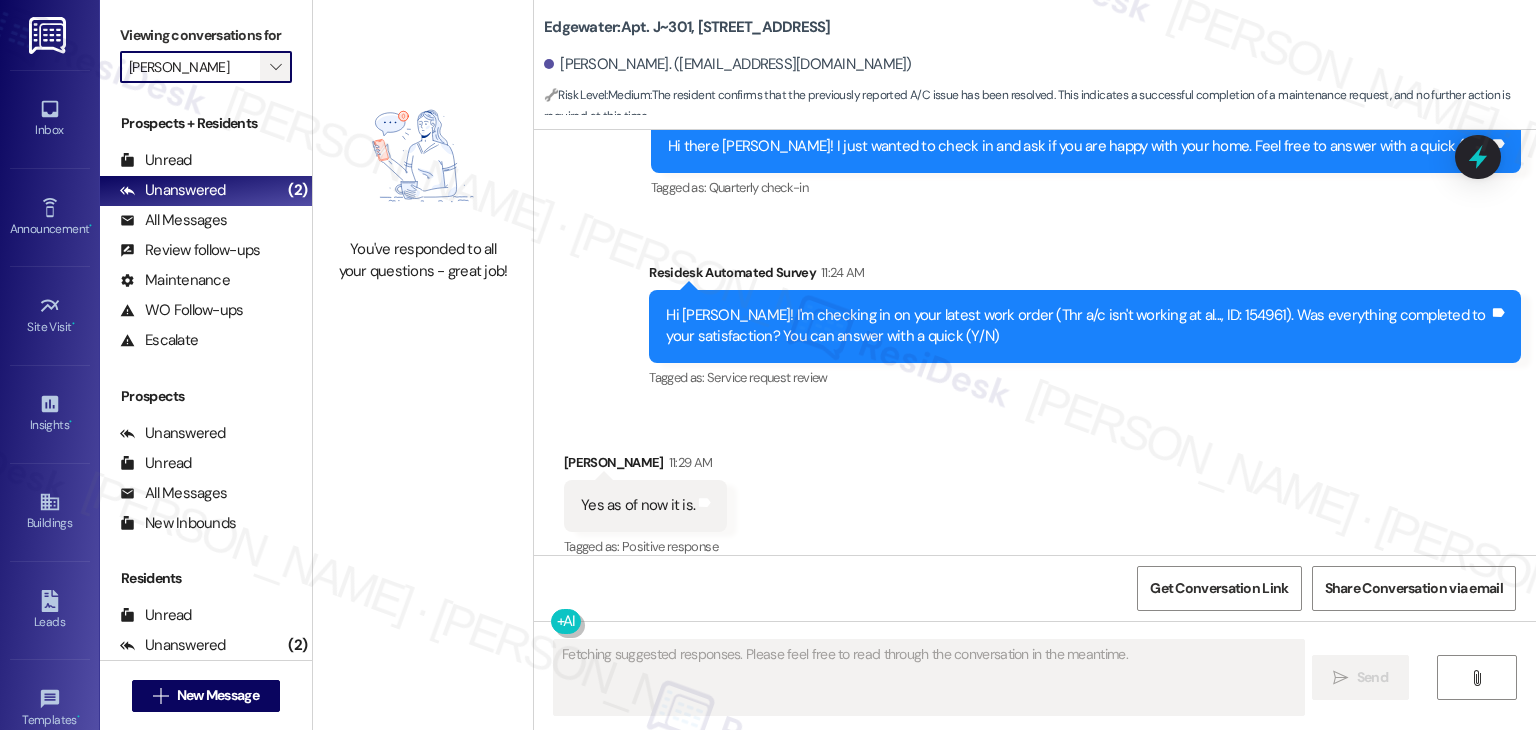 click on "" at bounding box center (275, 67) 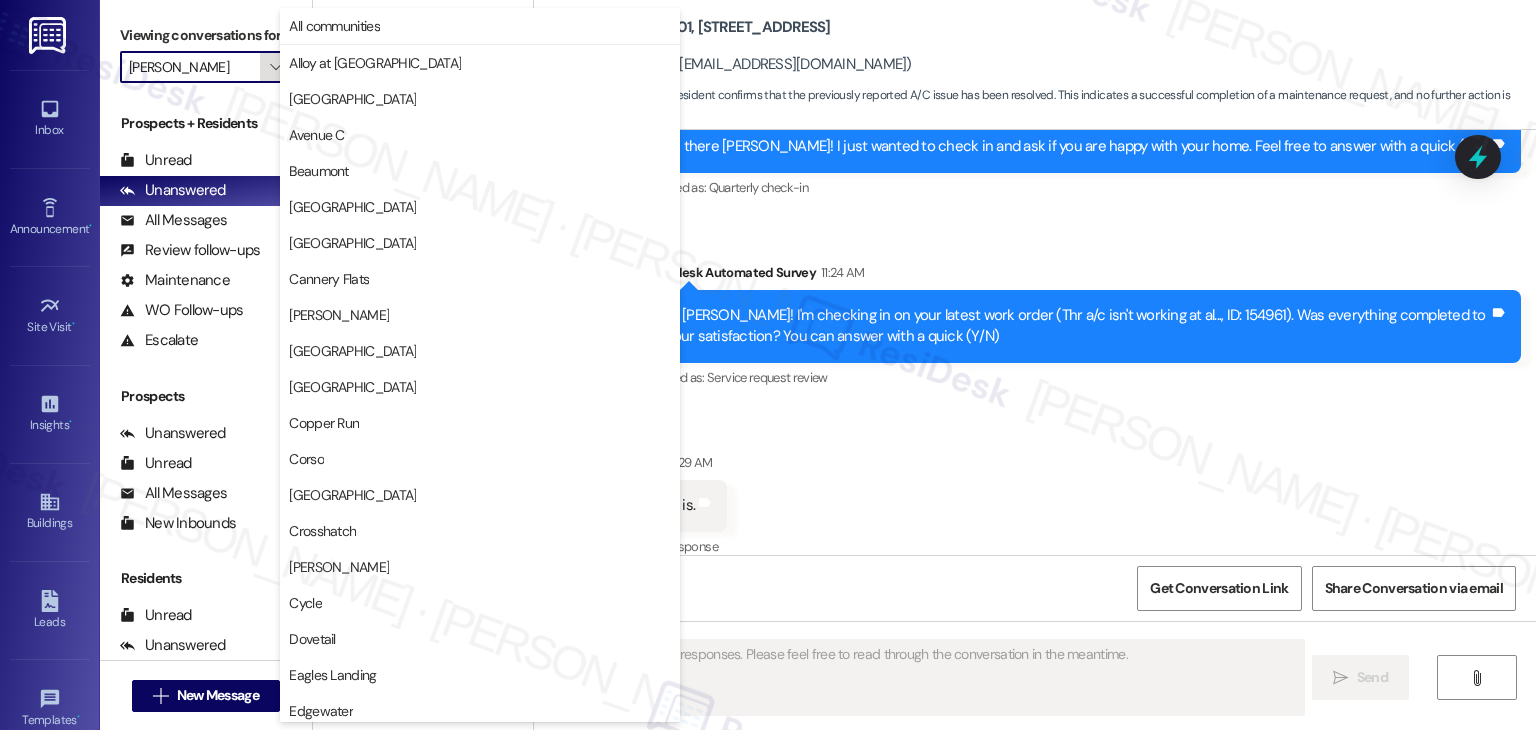 scroll, scrollTop: 684, scrollLeft: 0, axis: vertical 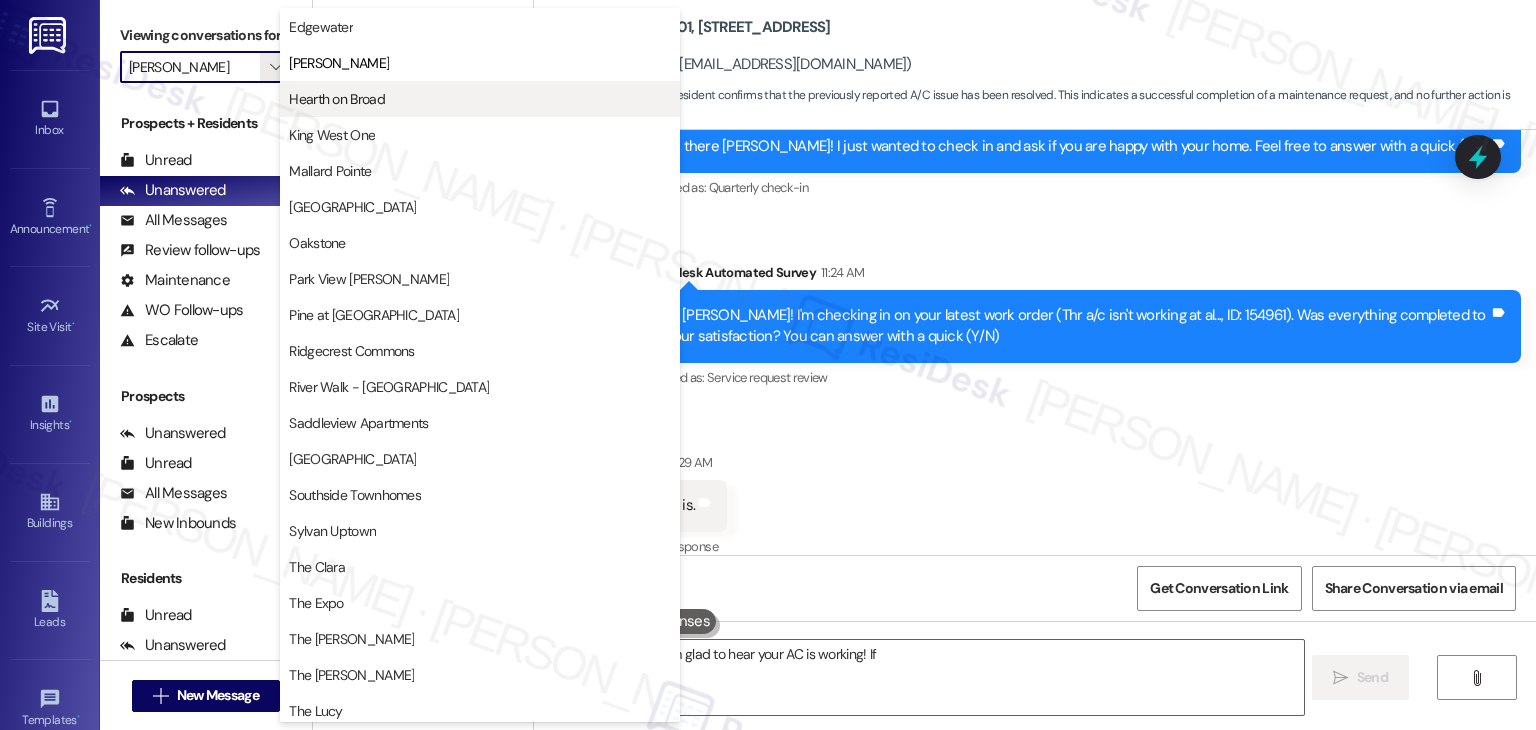 click on "Hearth on Broad" at bounding box center (480, 99) 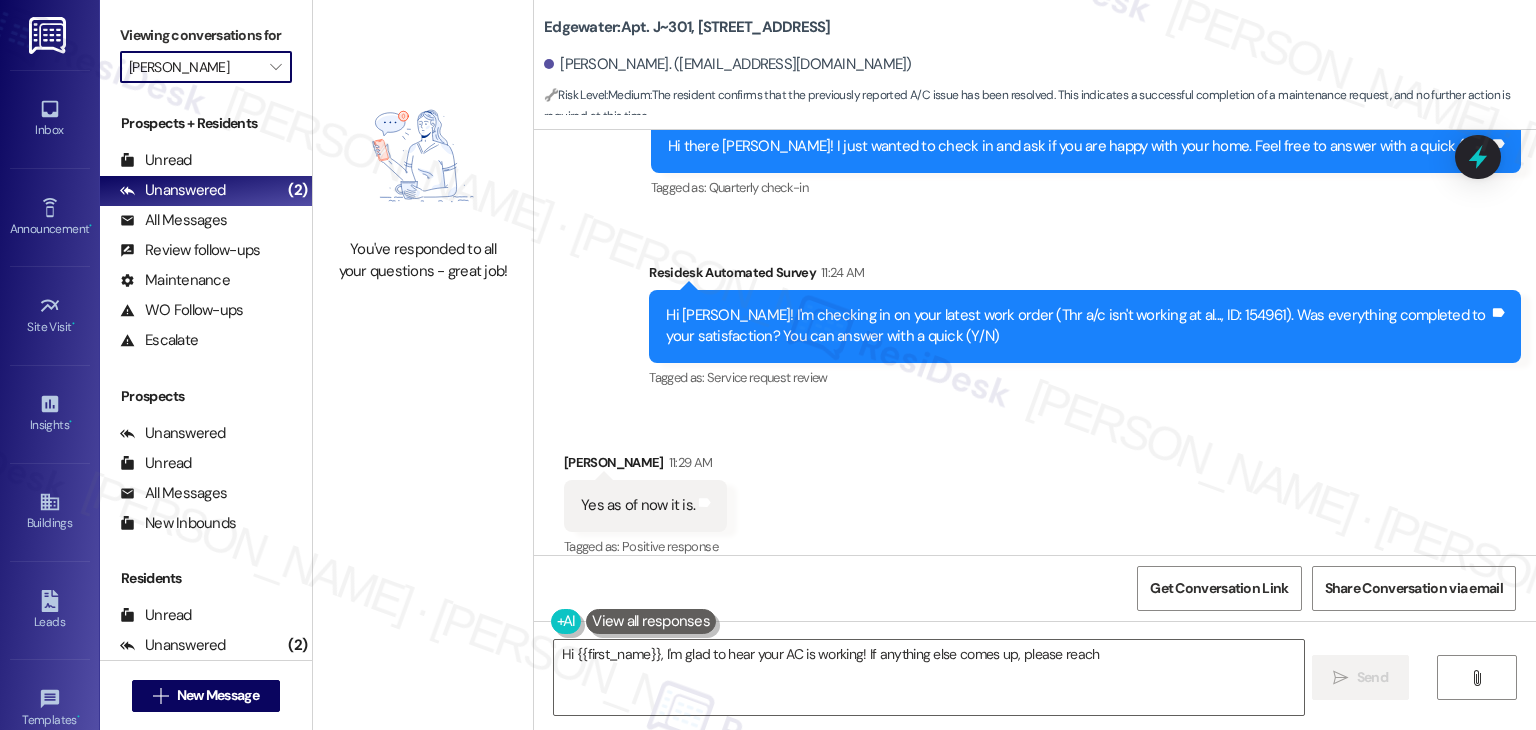 type on "Hi {{first_name}}, I'm glad to hear your AC is working! If anything else comes up, please reach out" 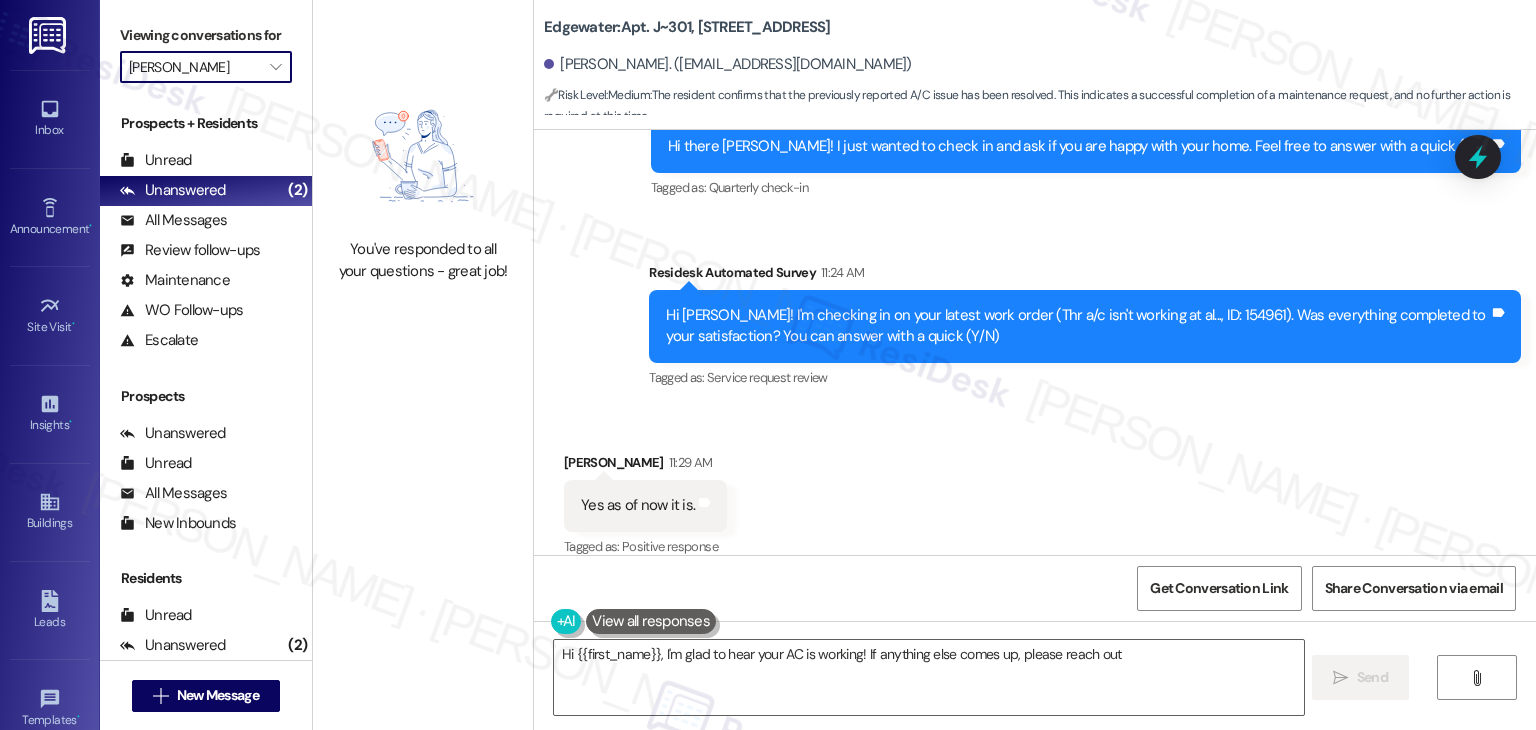 type on "Hearth on Broad" 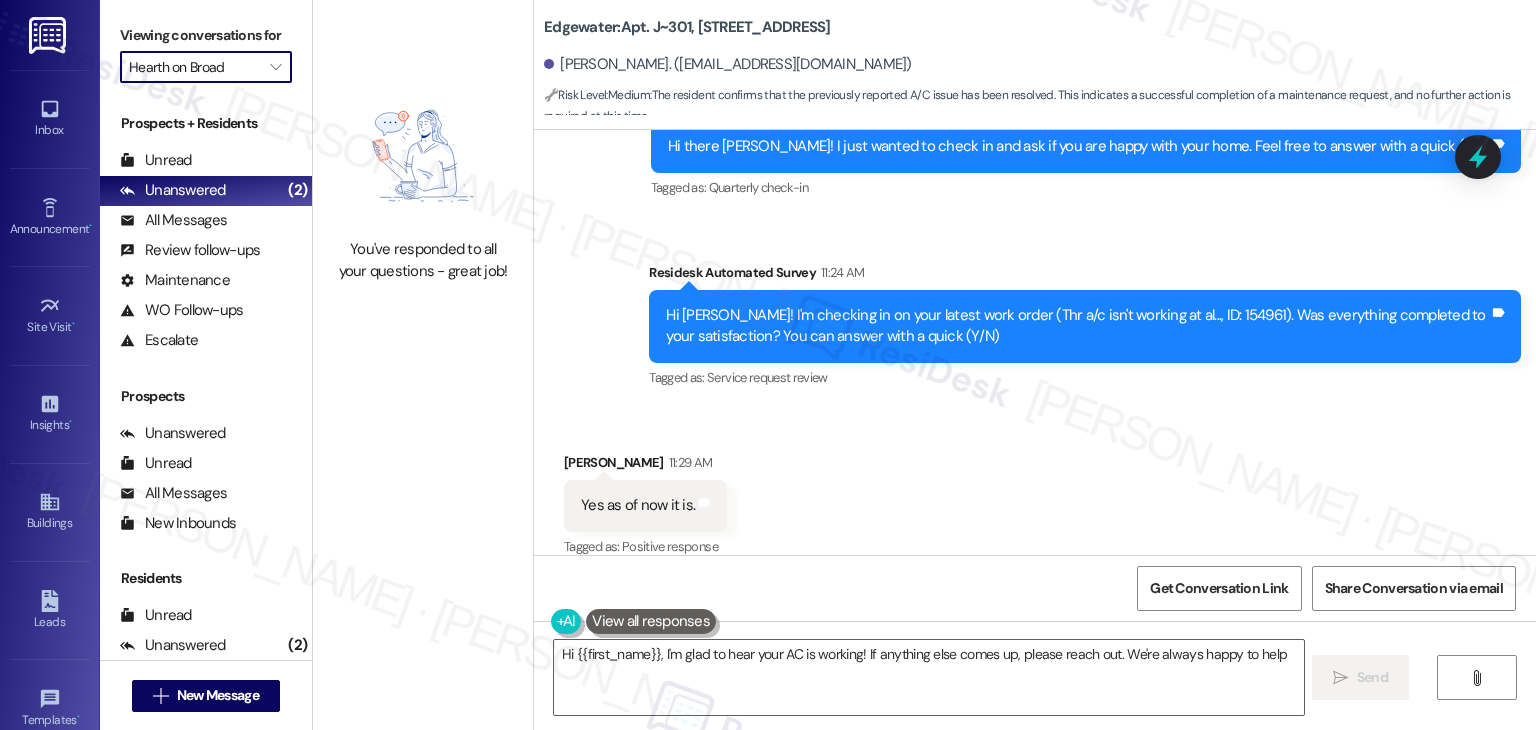 type on "Hi {{first_name}}, I'm glad to hear your AC is working! If anything else comes up, please reach out. We're always happy to help!" 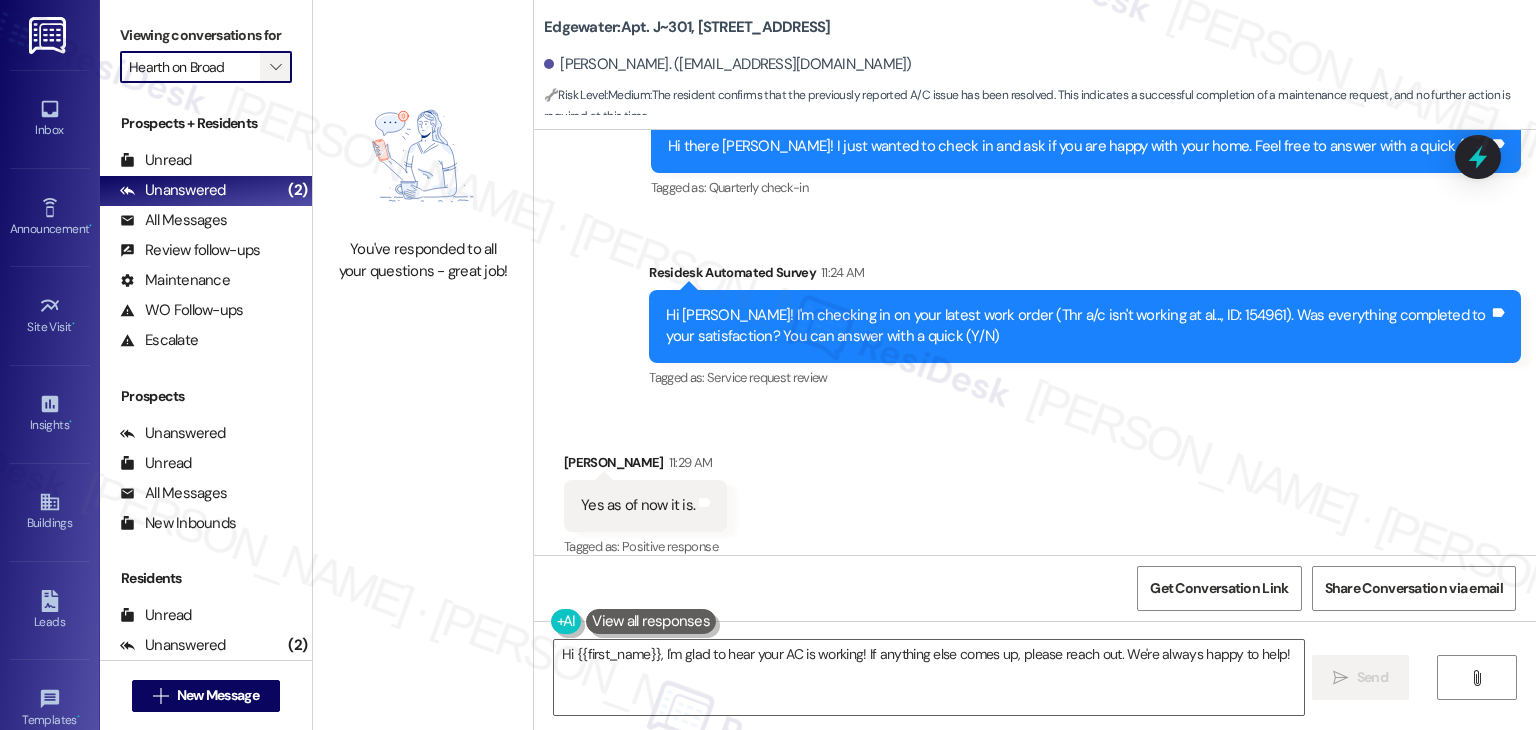 click on "" at bounding box center [275, 67] 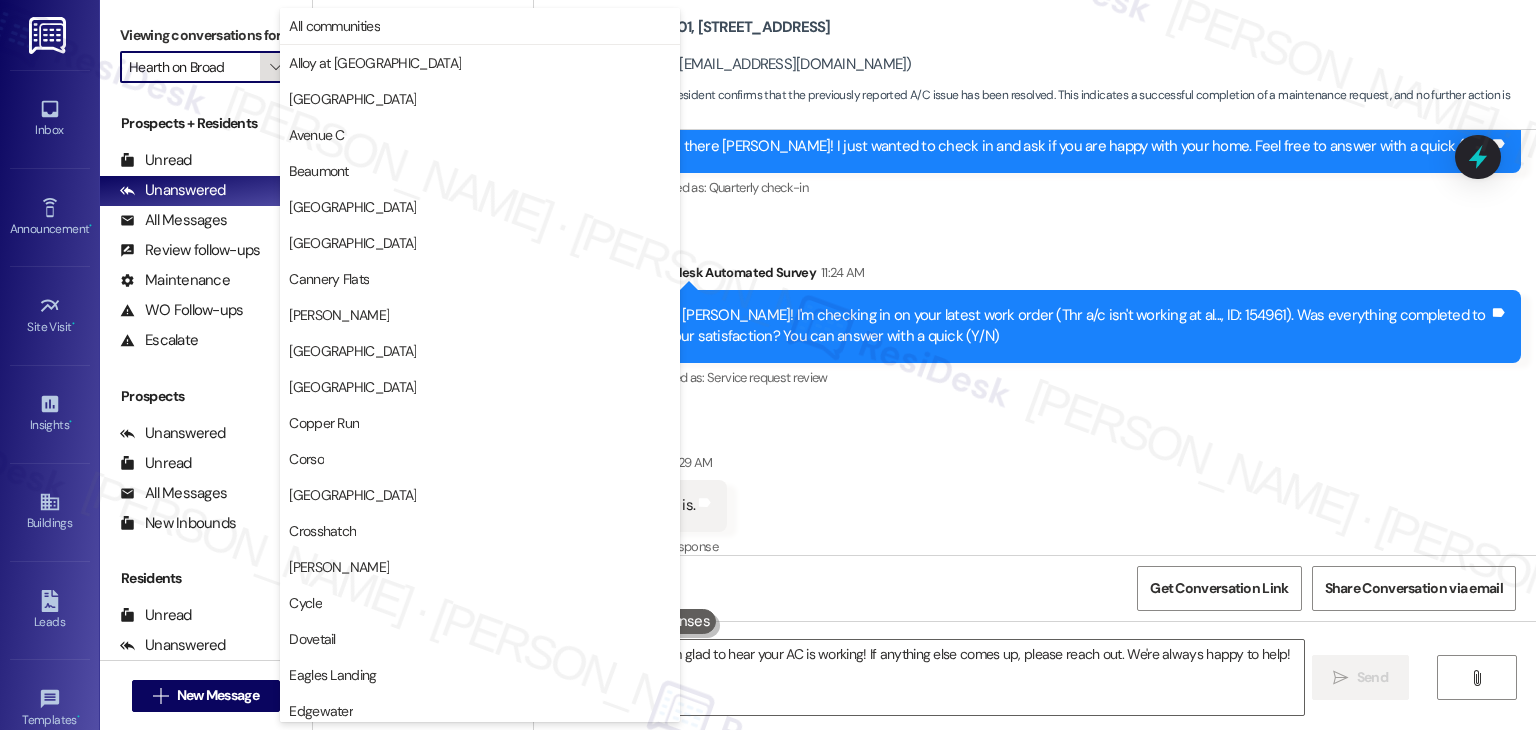scroll, scrollTop: 684, scrollLeft: 0, axis: vertical 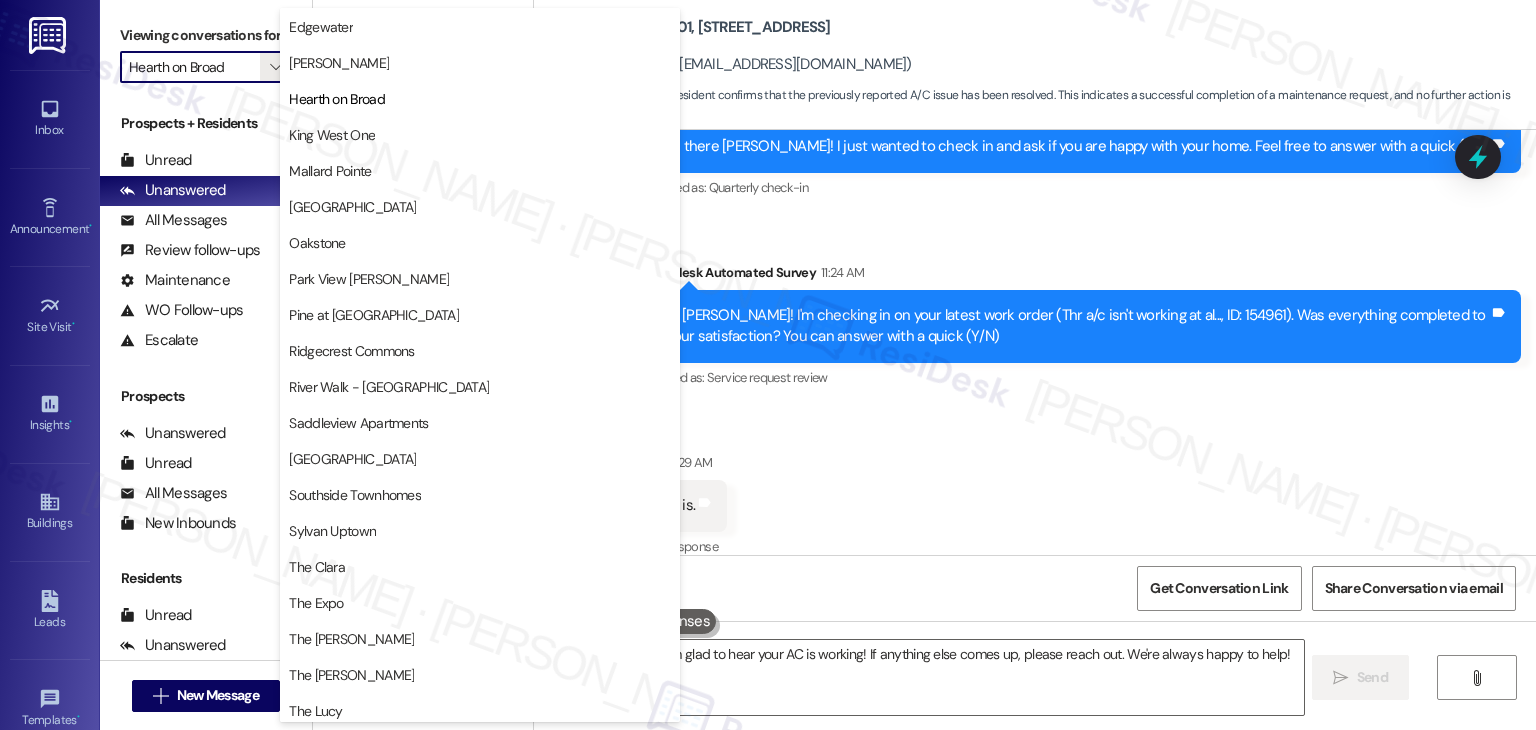 click on "King West One" at bounding box center [332, 135] 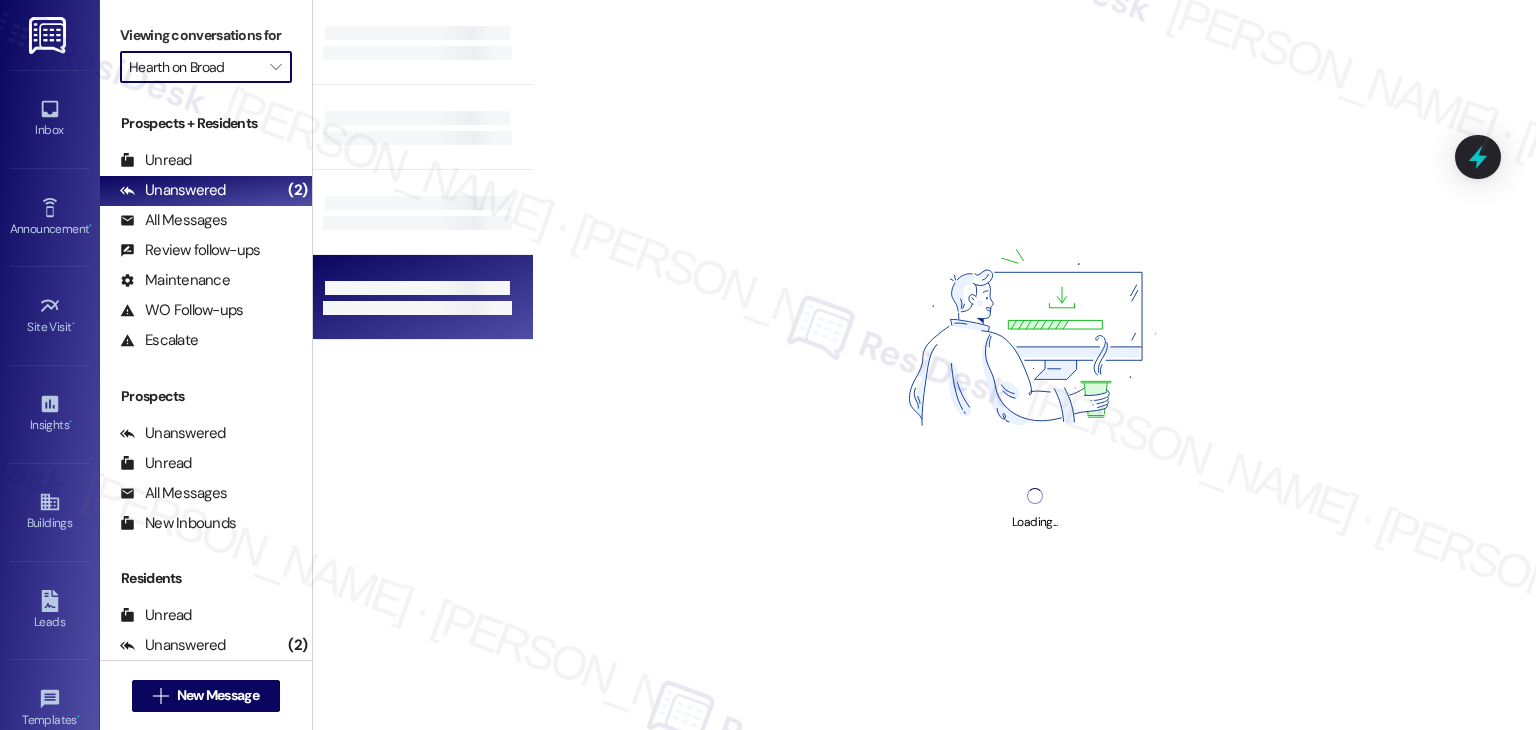 type on "King West One" 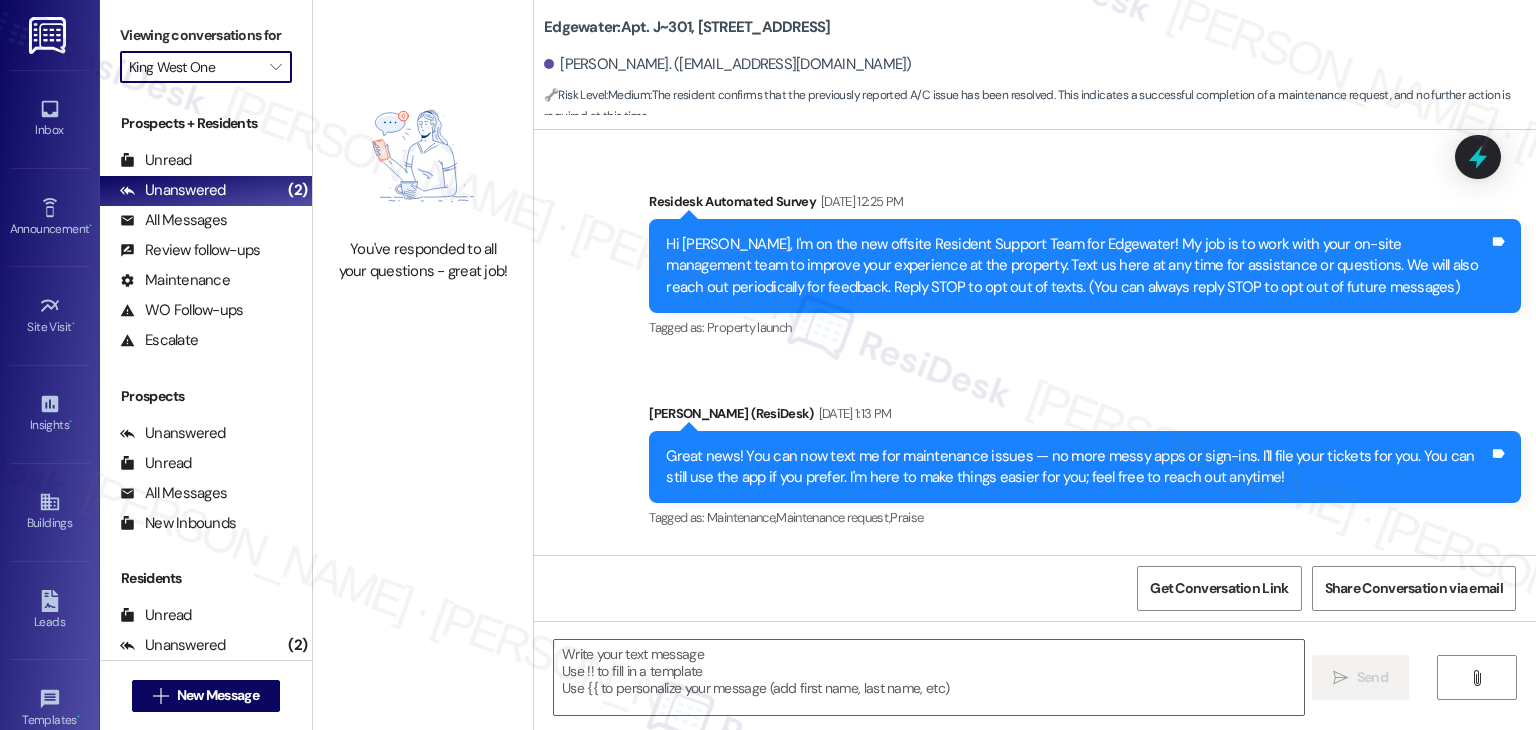 click on "Viewing conversations for" at bounding box center [206, 35] 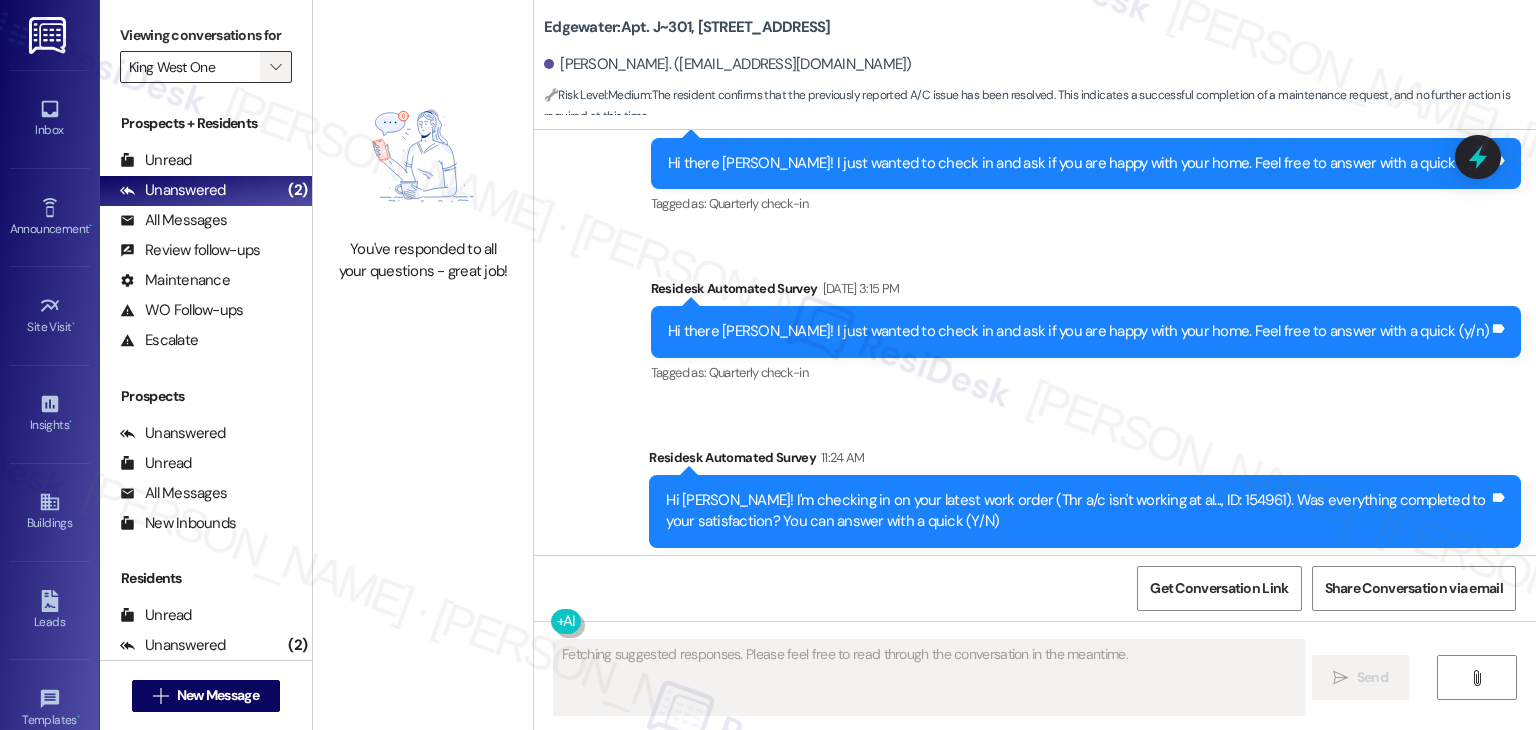 scroll, scrollTop: 3293, scrollLeft: 0, axis: vertical 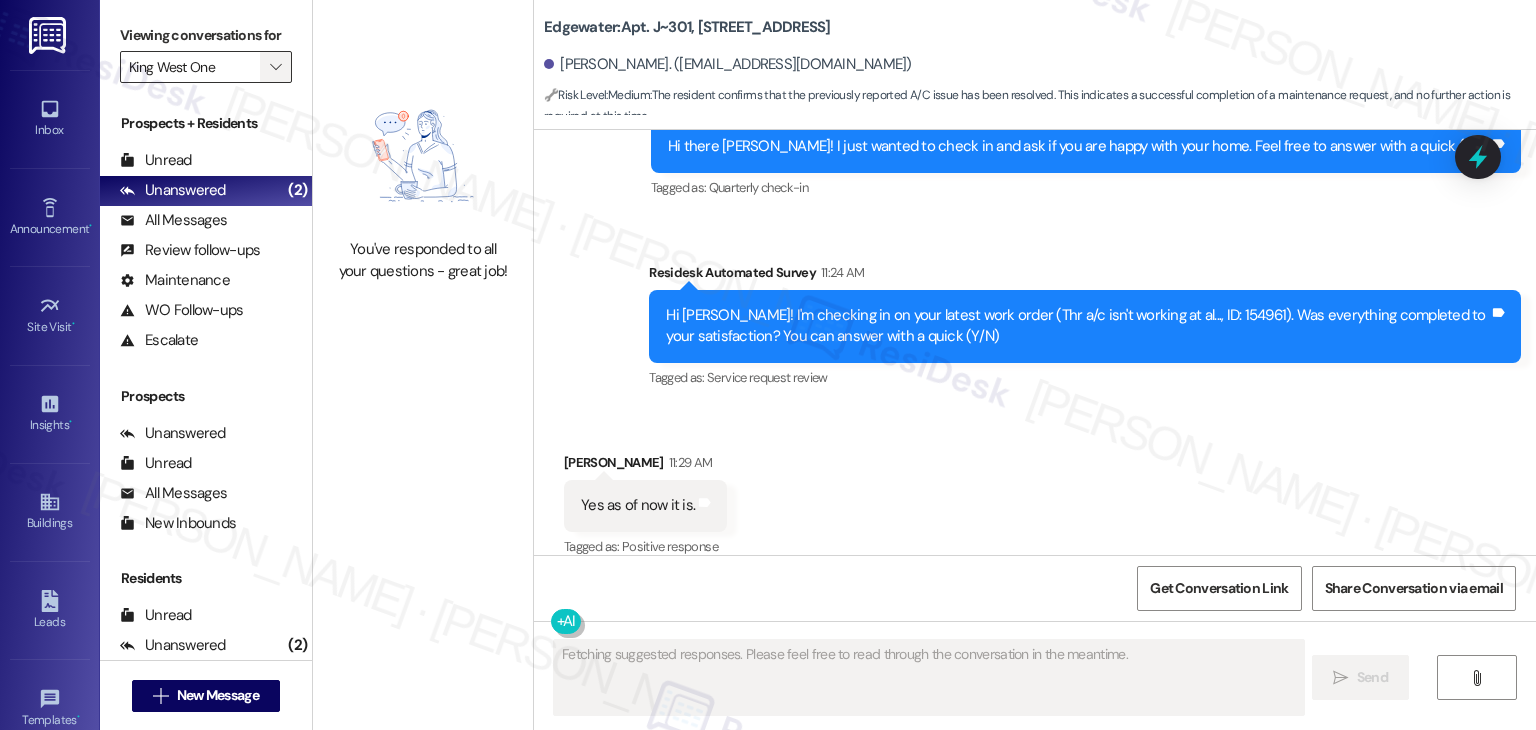 click on "" at bounding box center [275, 67] 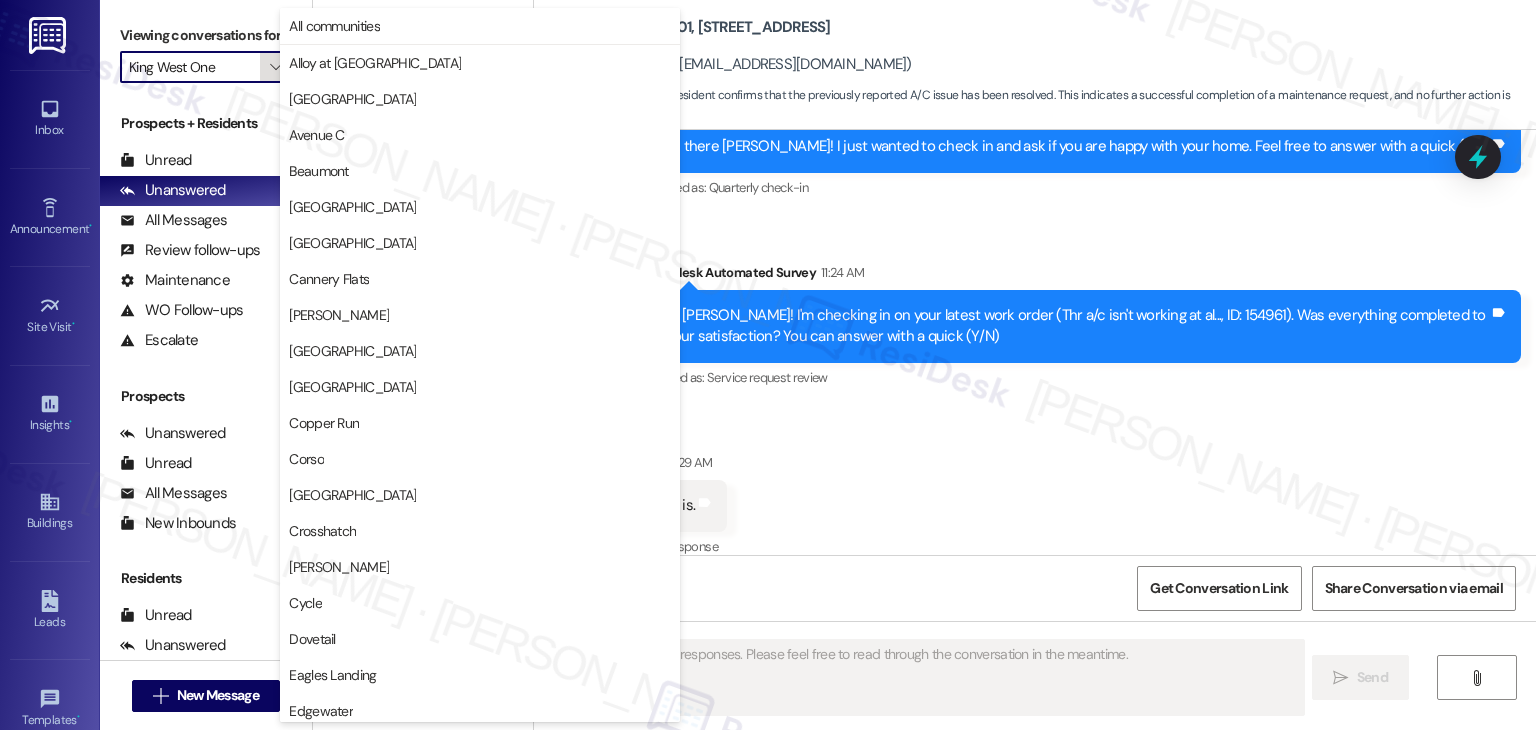 scroll, scrollTop: 684, scrollLeft: 0, axis: vertical 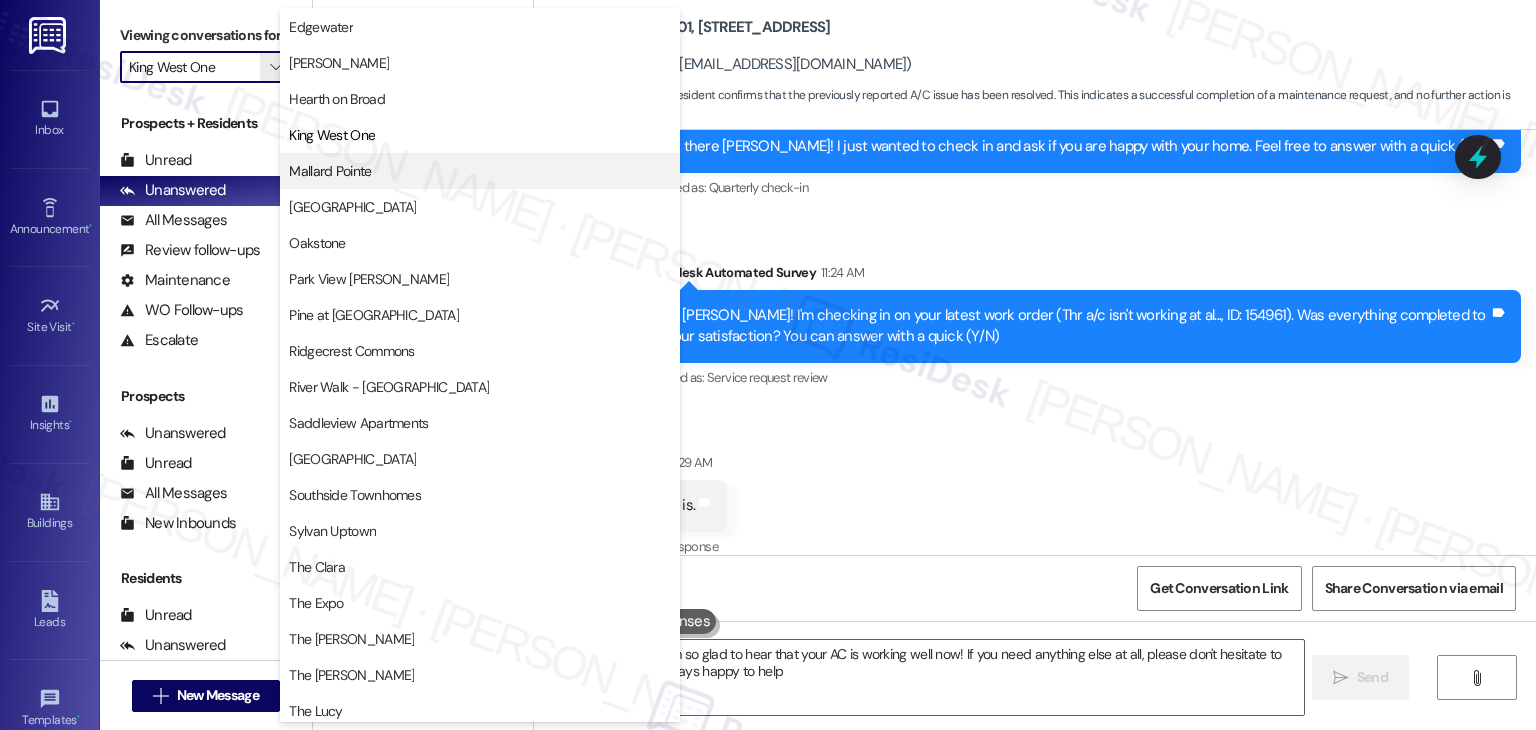 type on "Hi {{first_name}}, I'm so glad to hear that your AC is working well now! If you need anything else at all, please don't hesitate to reach out. We're always happy to help!" 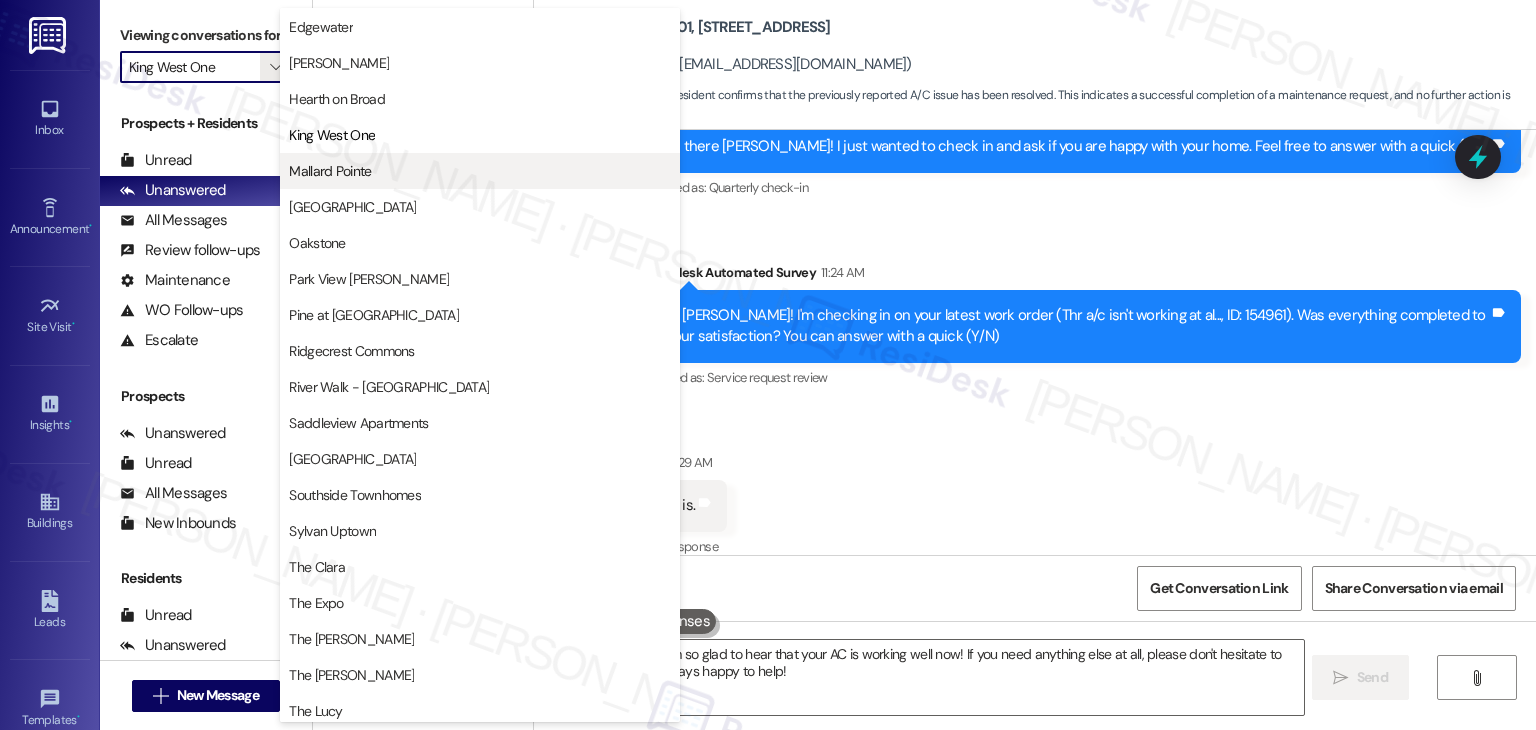 click on "Mallard Pointe" at bounding box center (330, 171) 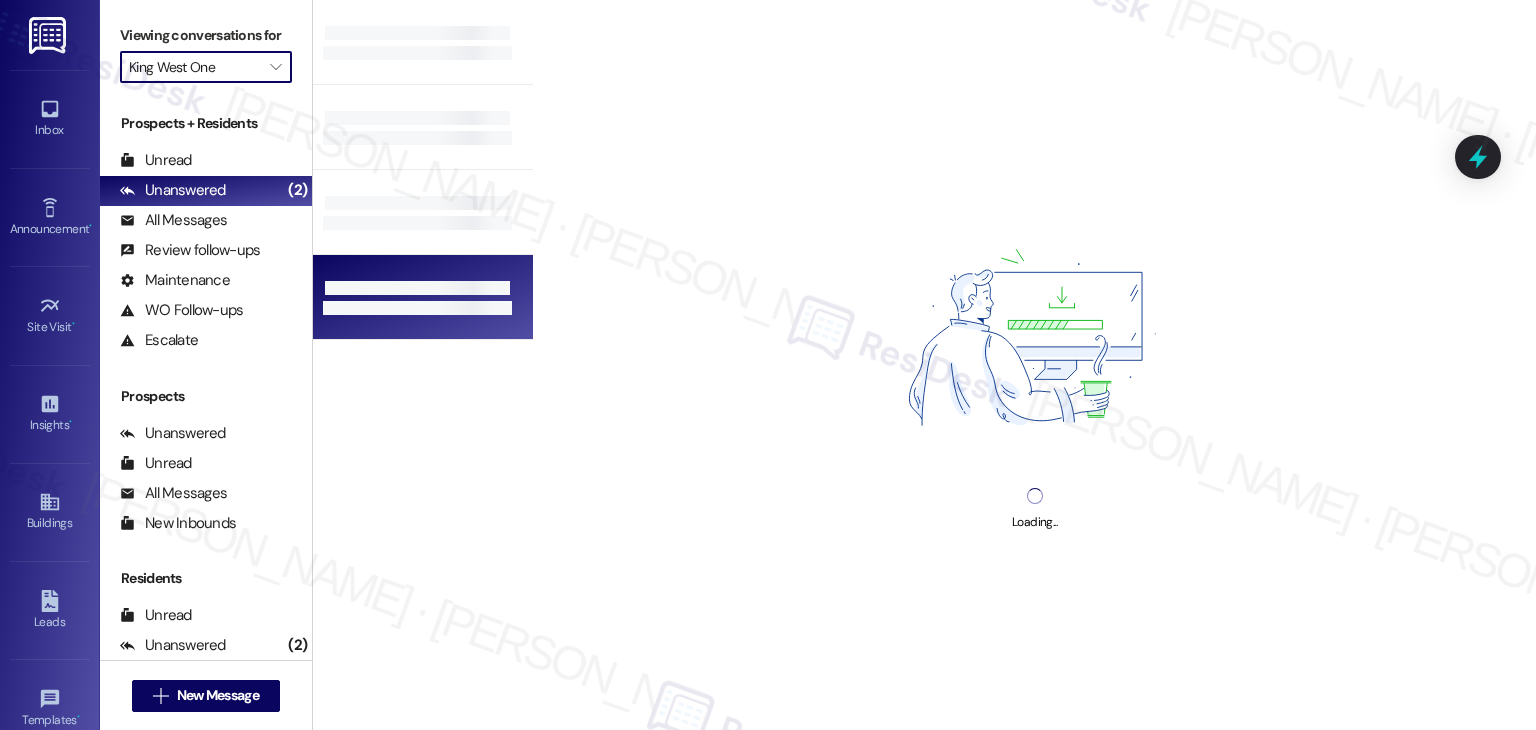 type on "Mallard Pointe" 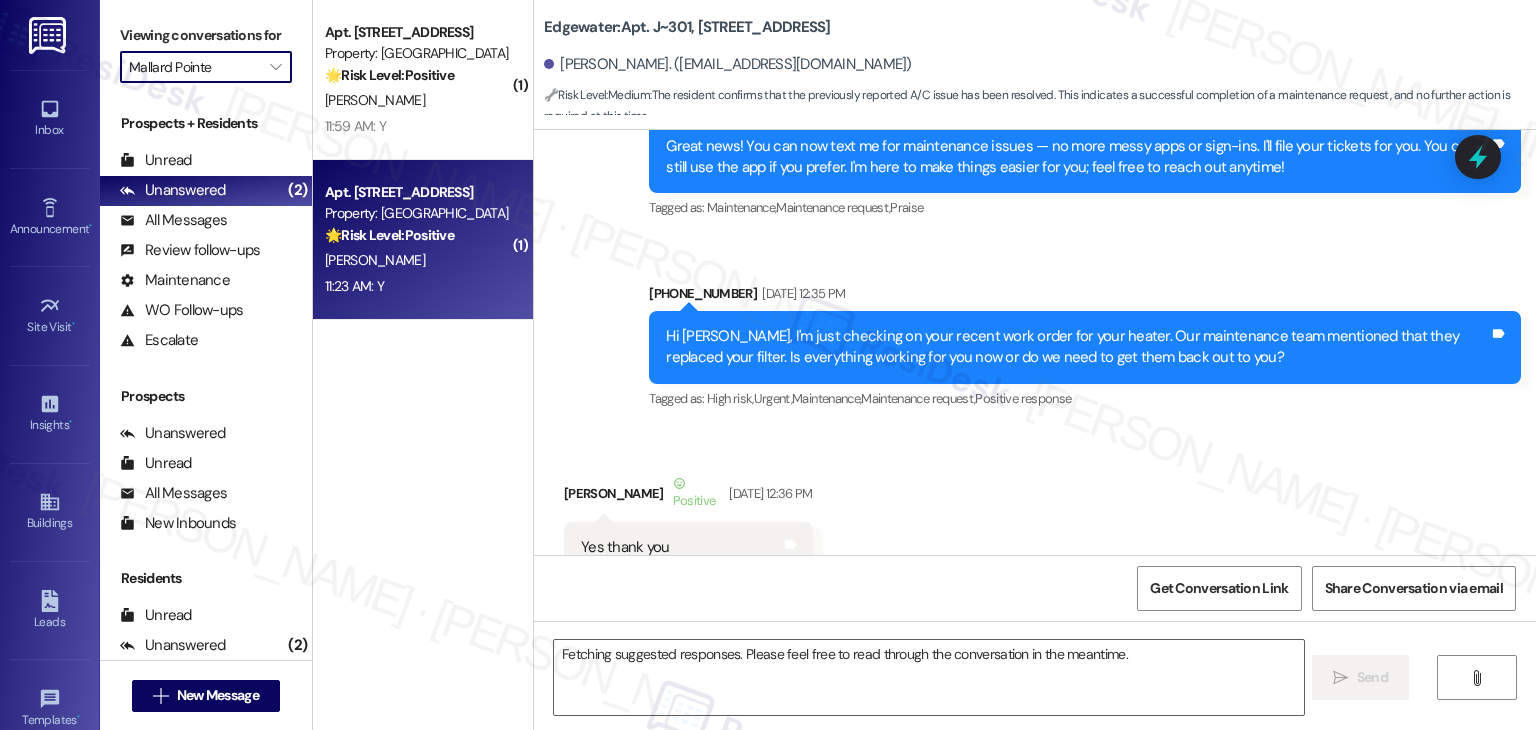 click on "11:23 AM: Y 11:23 AM: Y" at bounding box center (417, 286) 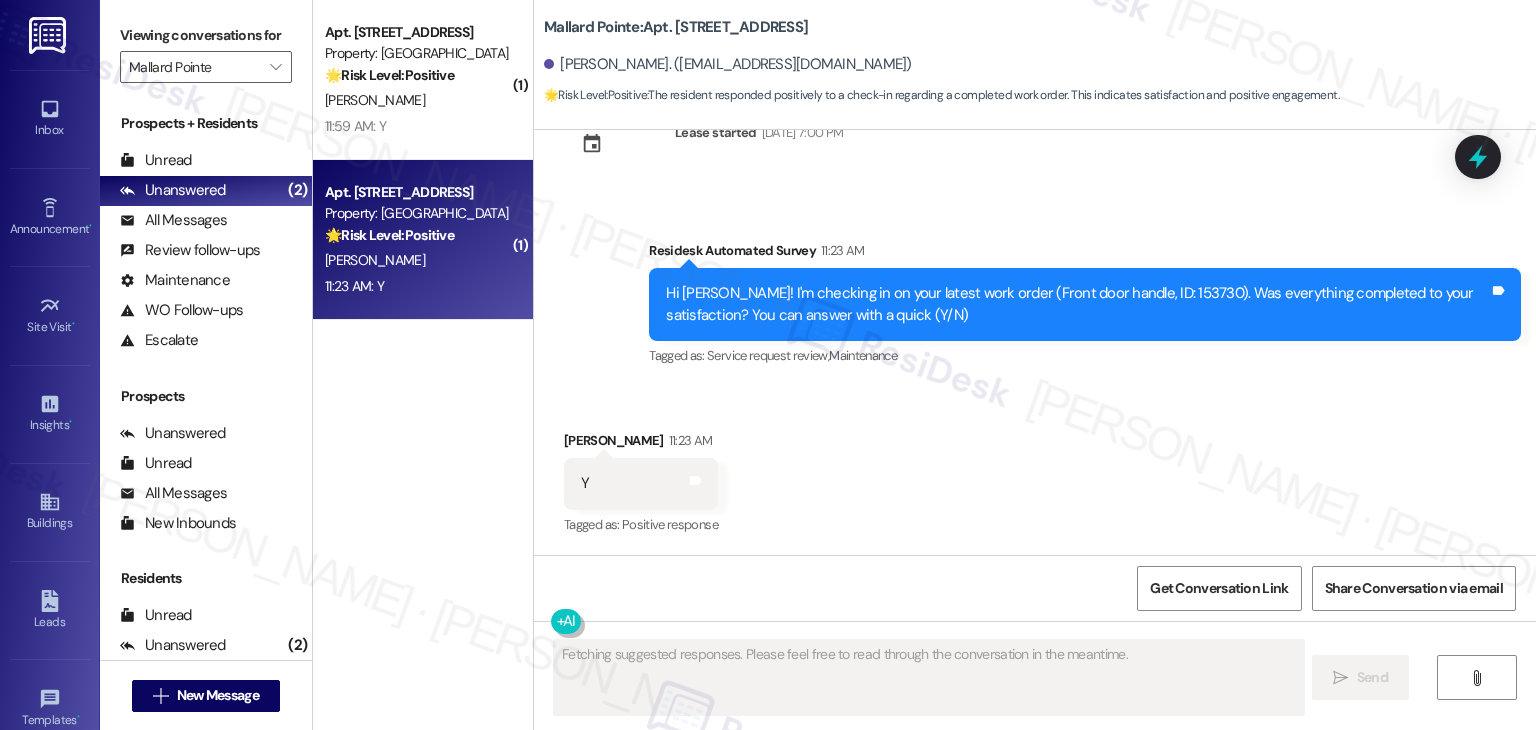 scroll, scrollTop: 2144, scrollLeft: 0, axis: vertical 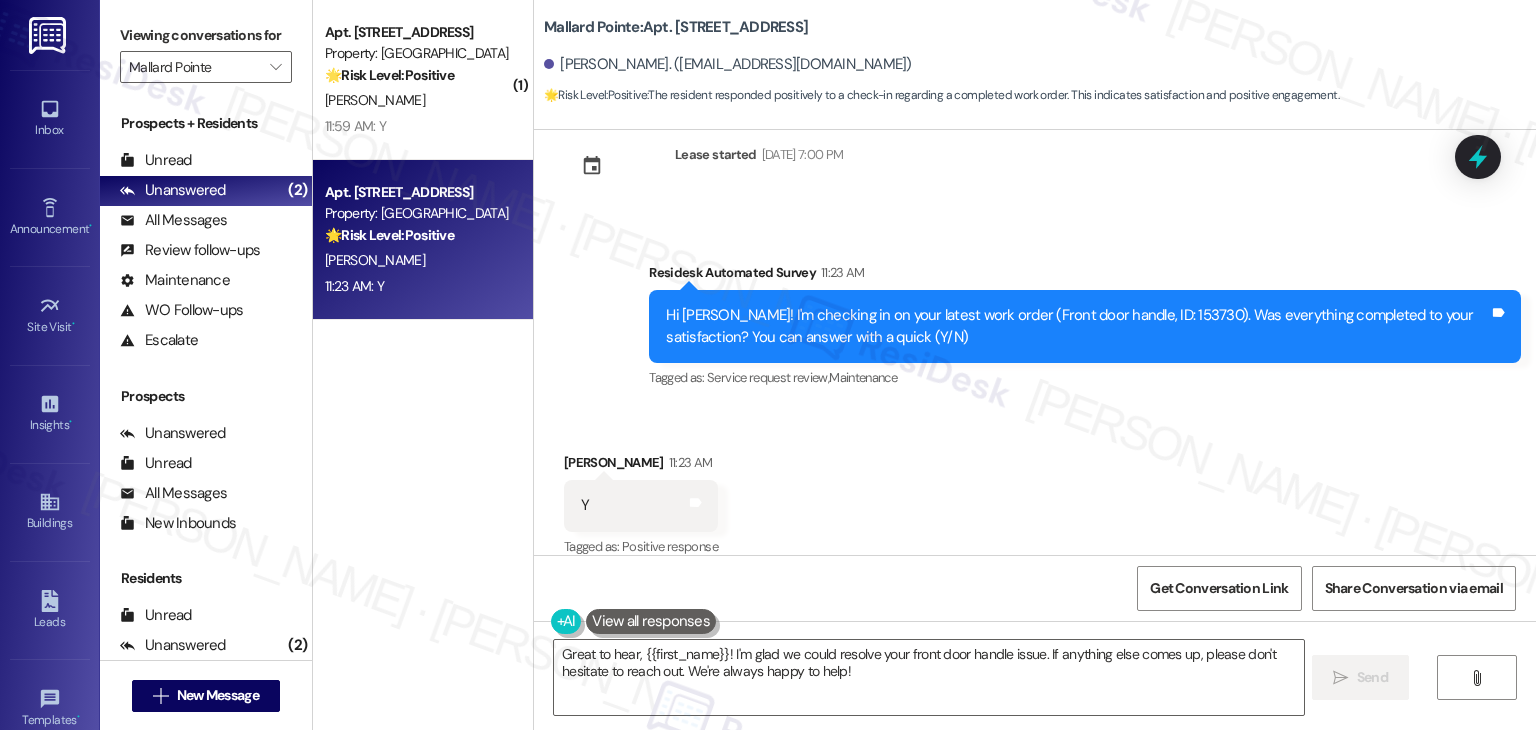 click on "Received via SMS [PERSON_NAME] 11:23 AM Y Tags and notes Tagged as:   Positive response Click to highlight conversations about Positive response" at bounding box center [1035, 491] 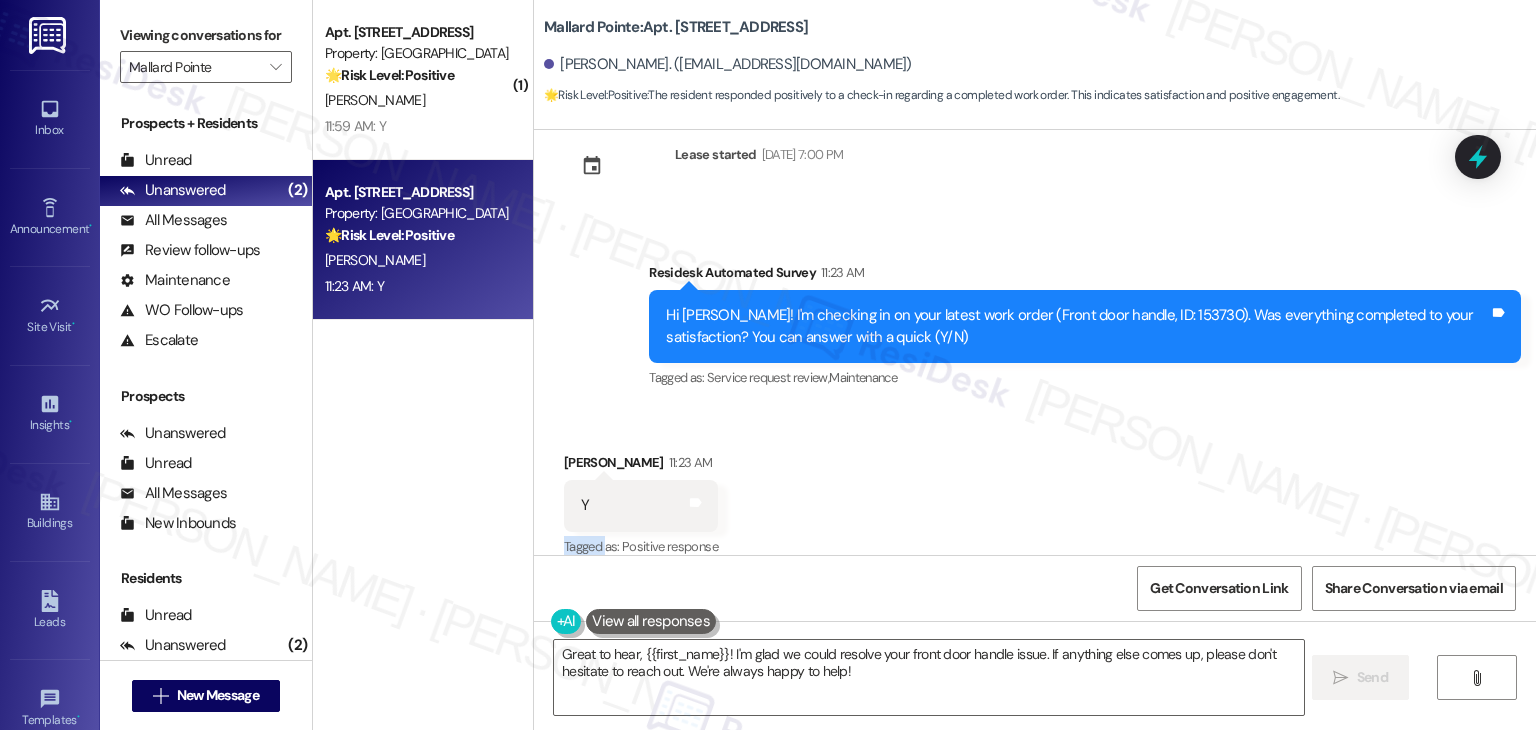 click on "Received via SMS [PERSON_NAME] 11:23 AM Y Tags and notes Tagged as:   Positive response Click to highlight conversations about Positive response" at bounding box center [1035, 491] 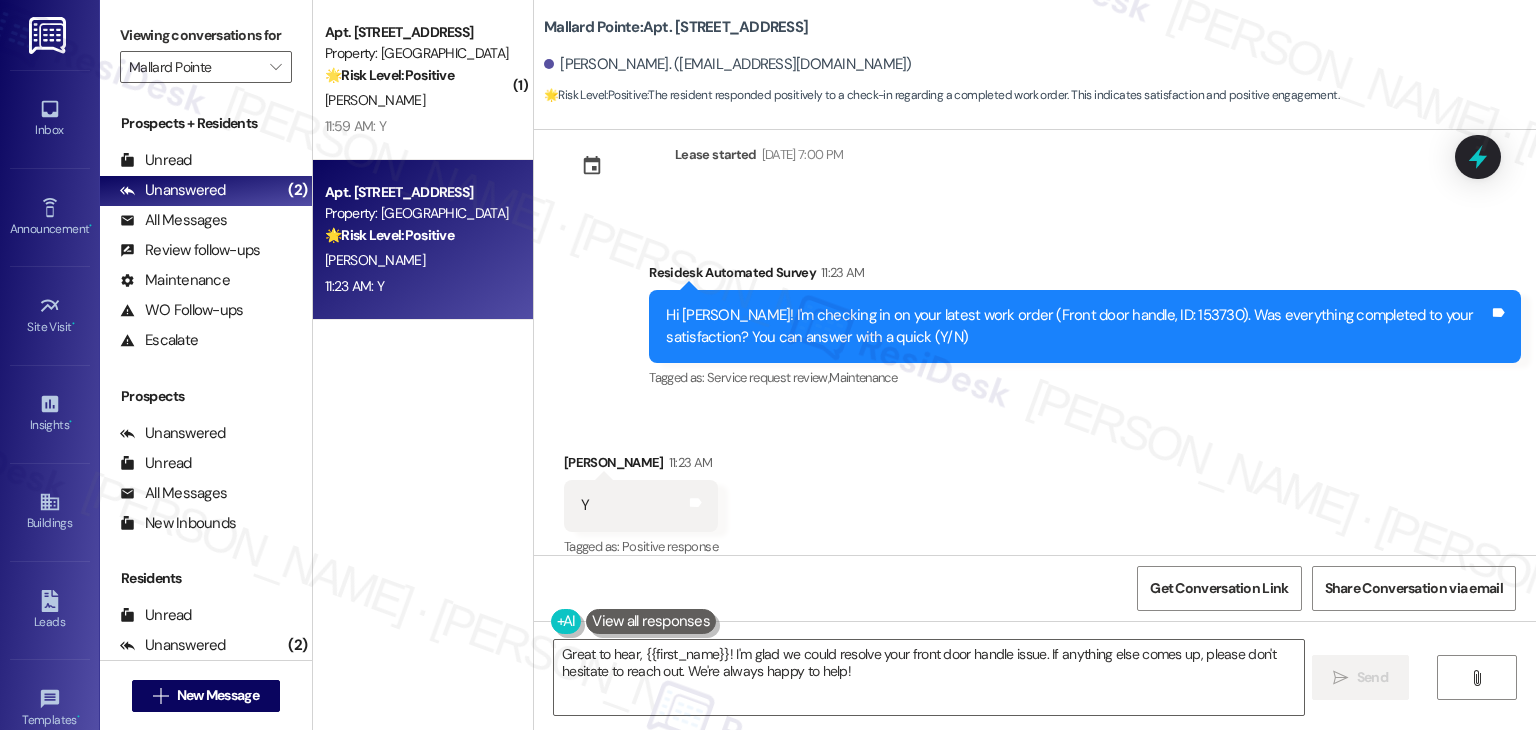 click on "Received via SMS [PERSON_NAME] 11:23 AM Y Tags and notes Tagged as:   Positive response Click to highlight conversations about Positive response" at bounding box center [1035, 491] 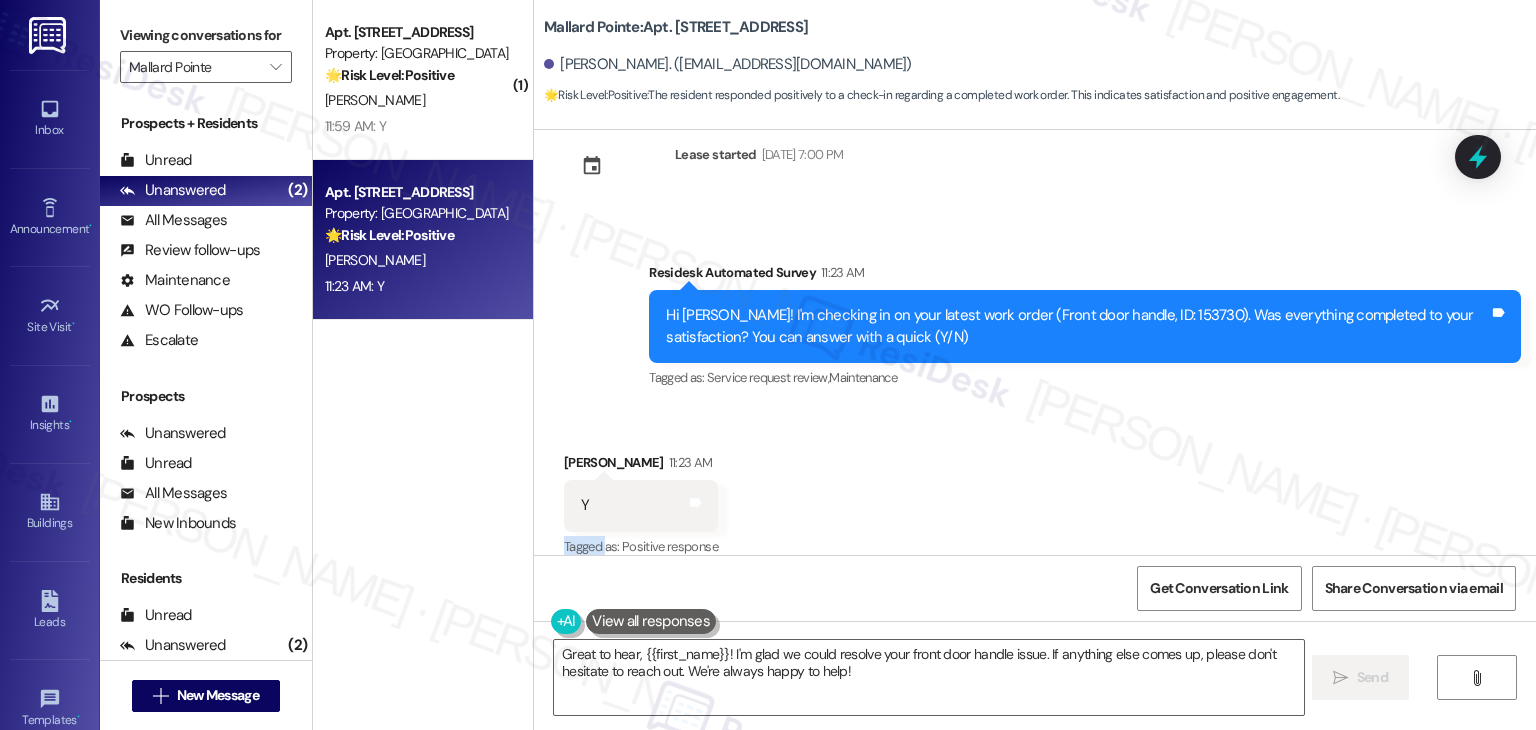 click on "Received via SMS [PERSON_NAME] 11:23 AM Y Tags and notes Tagged as:   Positive response Click to highlight conversations about Positive response" at bounding box center (1035, 491) 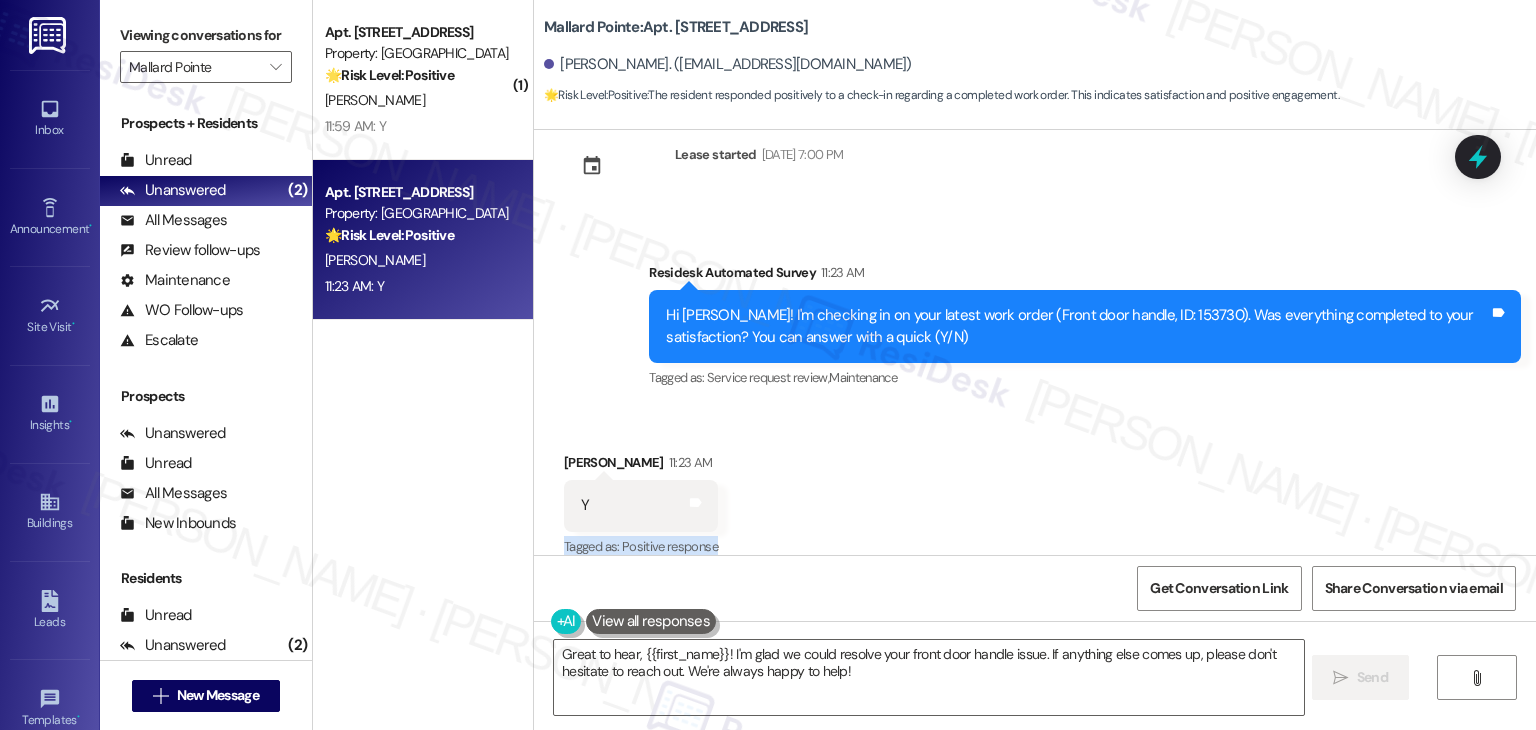 click on "Received via SMS [PERSON_NAME] 11:23 AM Y Tags and notes Tagged as:   Positive response Click to highlight conversations about Positive response" at bounding box center [1035, 491] 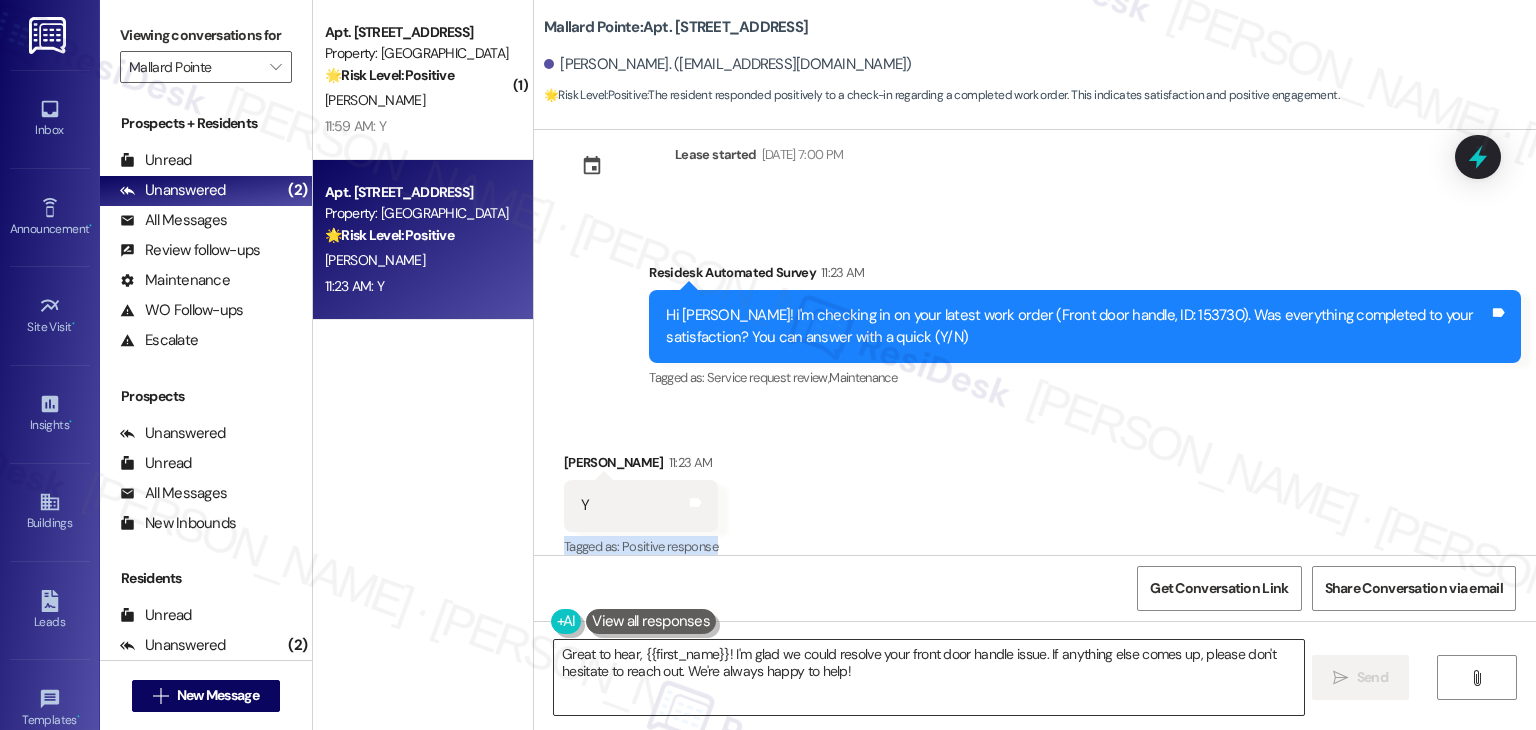 click on "Great to hear, {{first_name}}! I'm glad we could resolve your front door handle issue. If anything else comes up, please don't hesitate to reach out. We're always happy to help!" at bounding box center (928, 677) 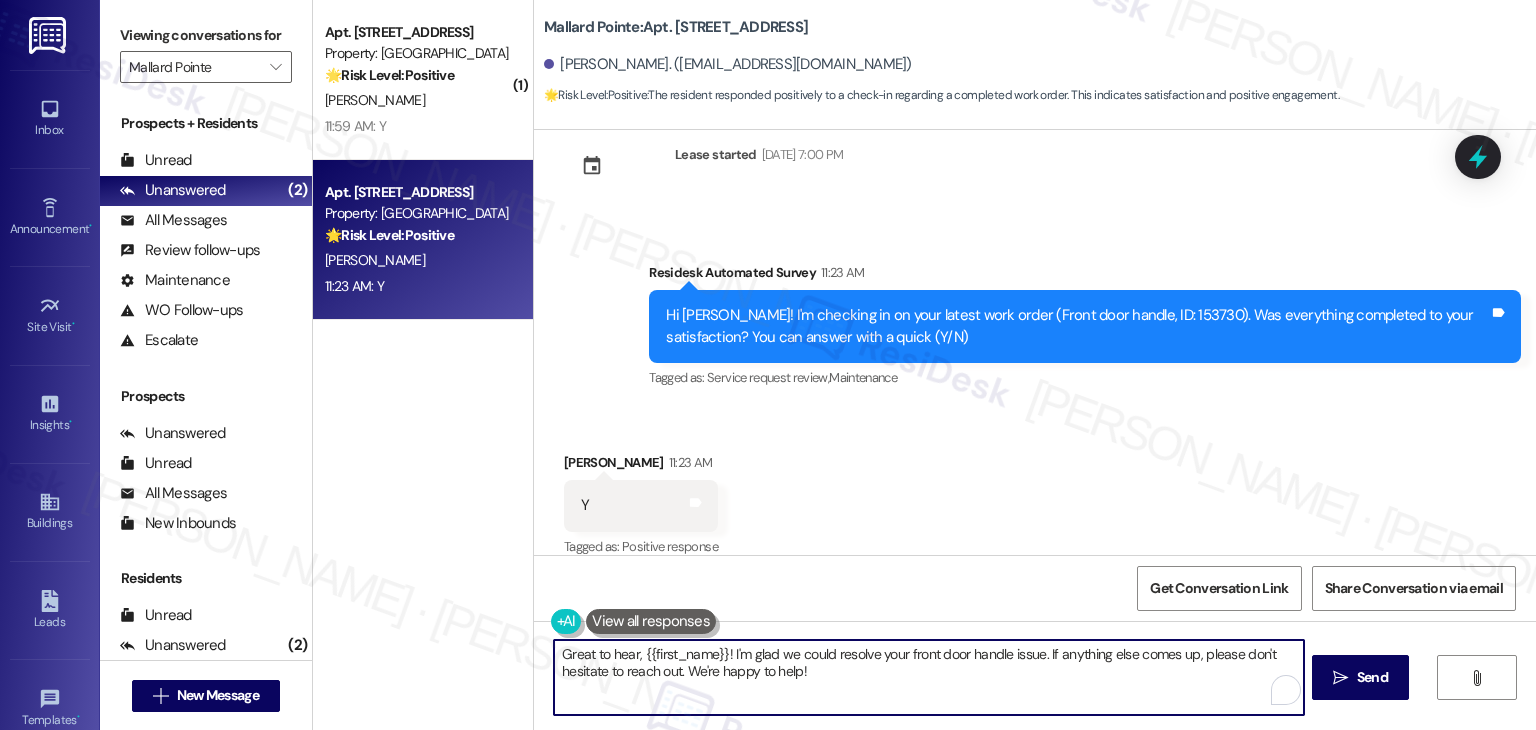 type on "Great to hear, {{first_name}}! I'm glad we could resolve your front door handle issue. If anything else comes up, please don't hesitate to reach out. We're happy to help!" 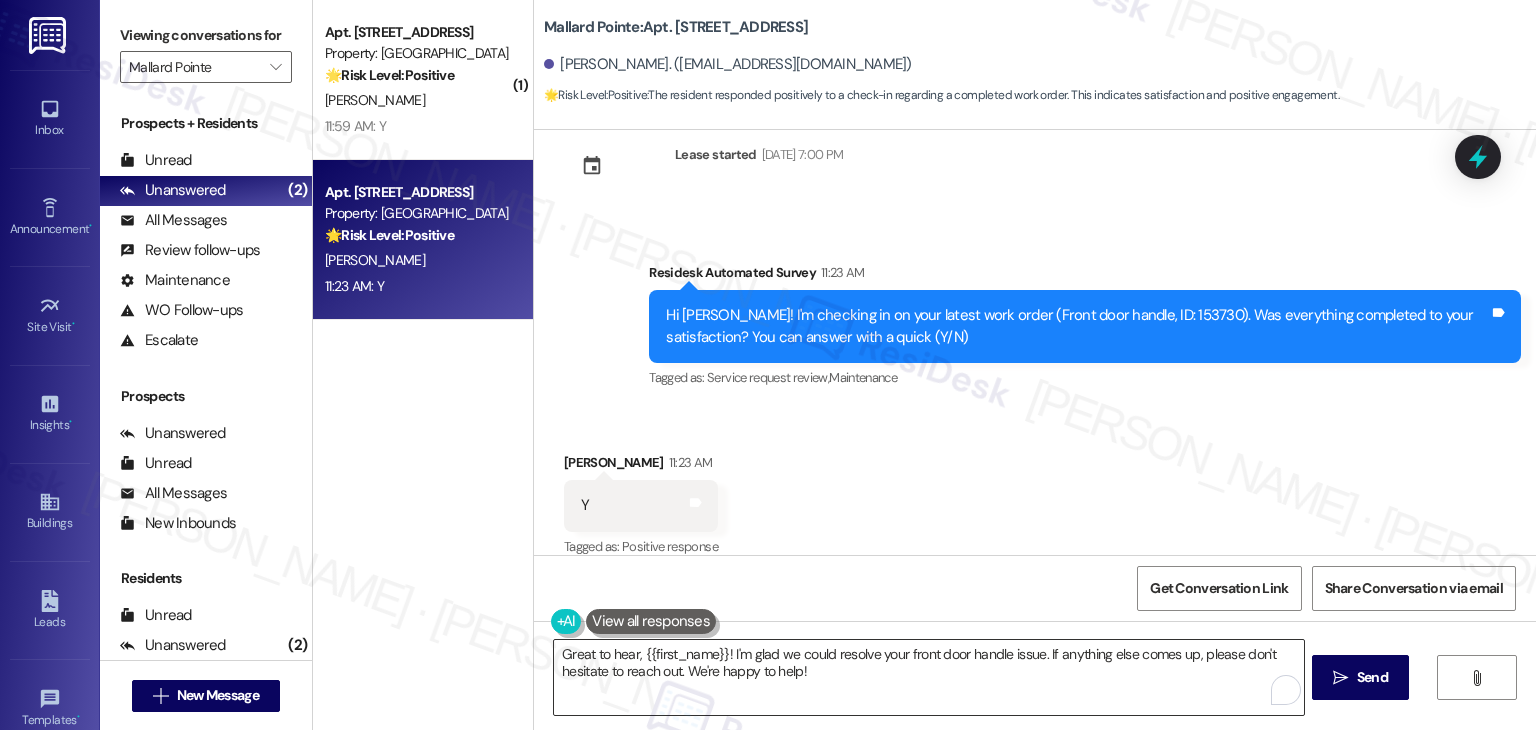 drag, startPoint x: 874, startPoint y: 517, endPoint x: 1296, endPoint y: 649, distance: 442.16287 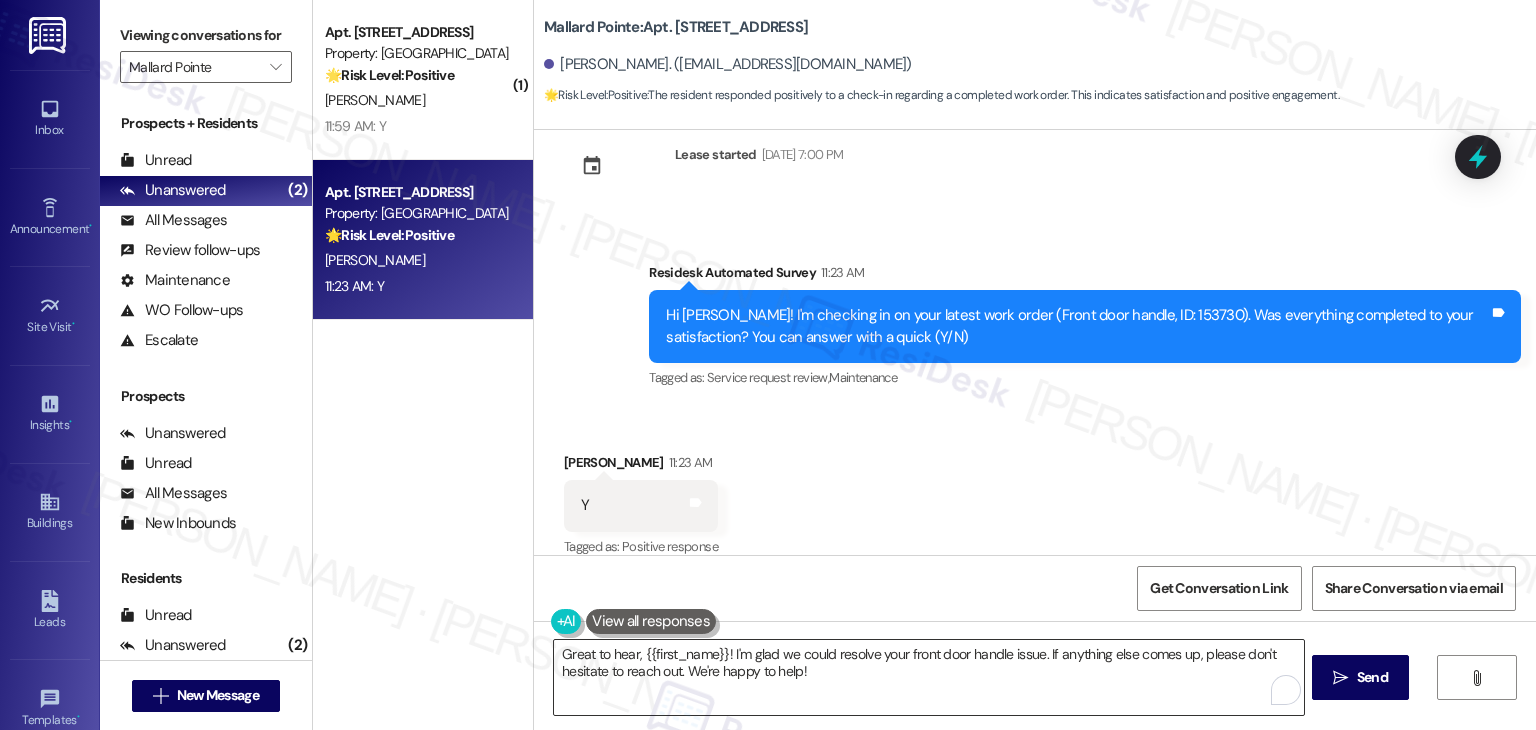click on "Received via SMS [PERSON_NAME] 11:23 AM Y Tags and notes Tagged as:   Positive response Click to highlight conversations about Positive response" at bounding box center [1035, 491] 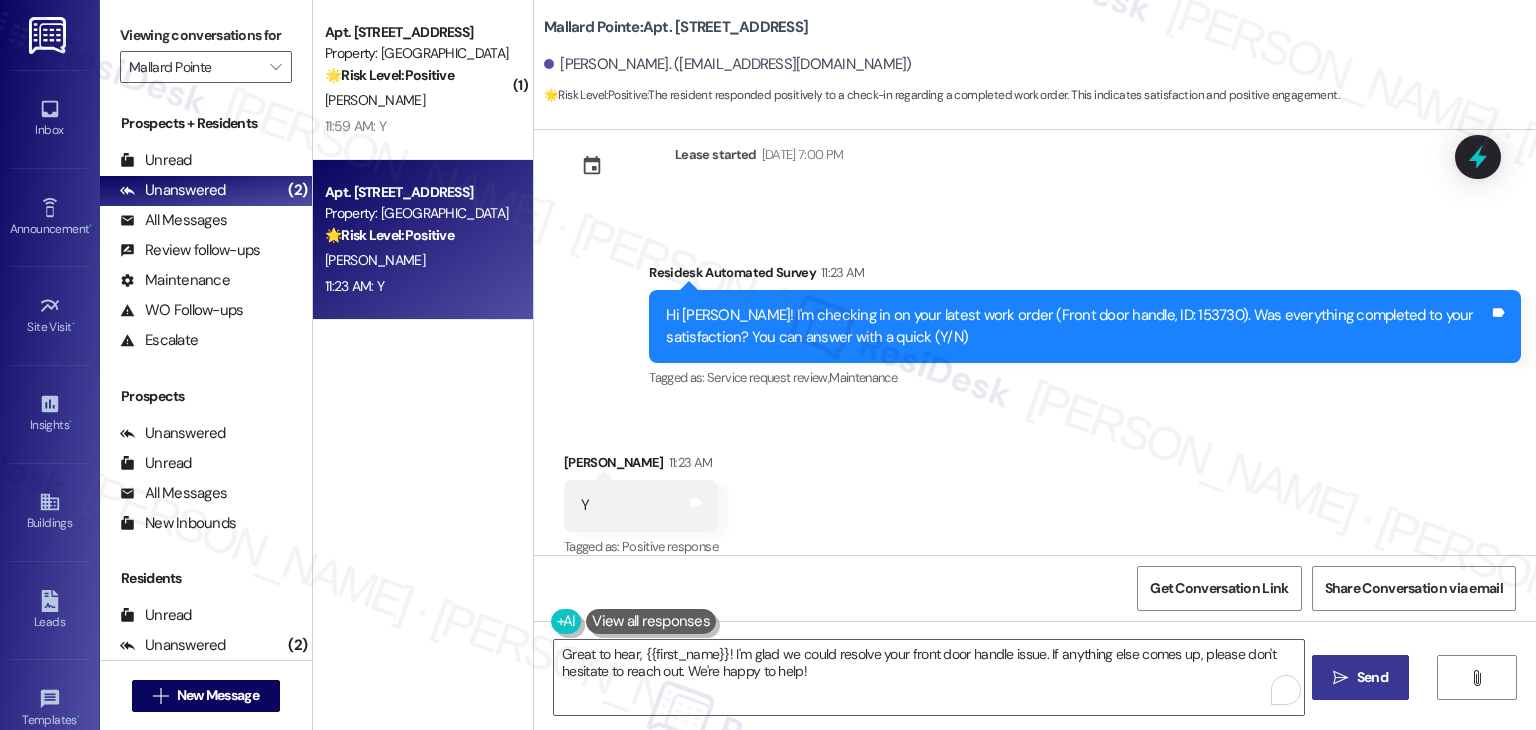 click on "" at bounding box center [1340, 678] 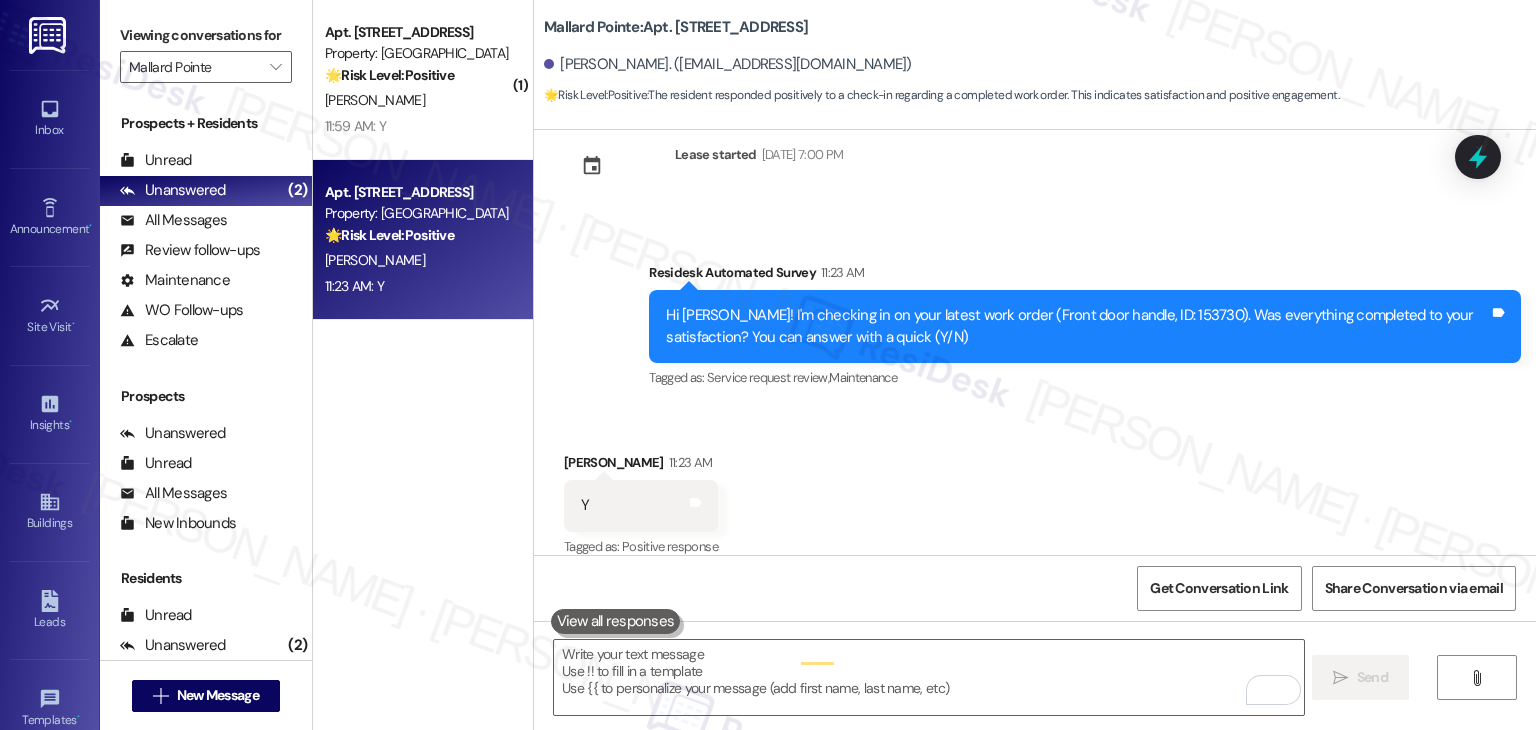 scroll, scrollTop: 2144, scrollLeft: 0, axis: vertical 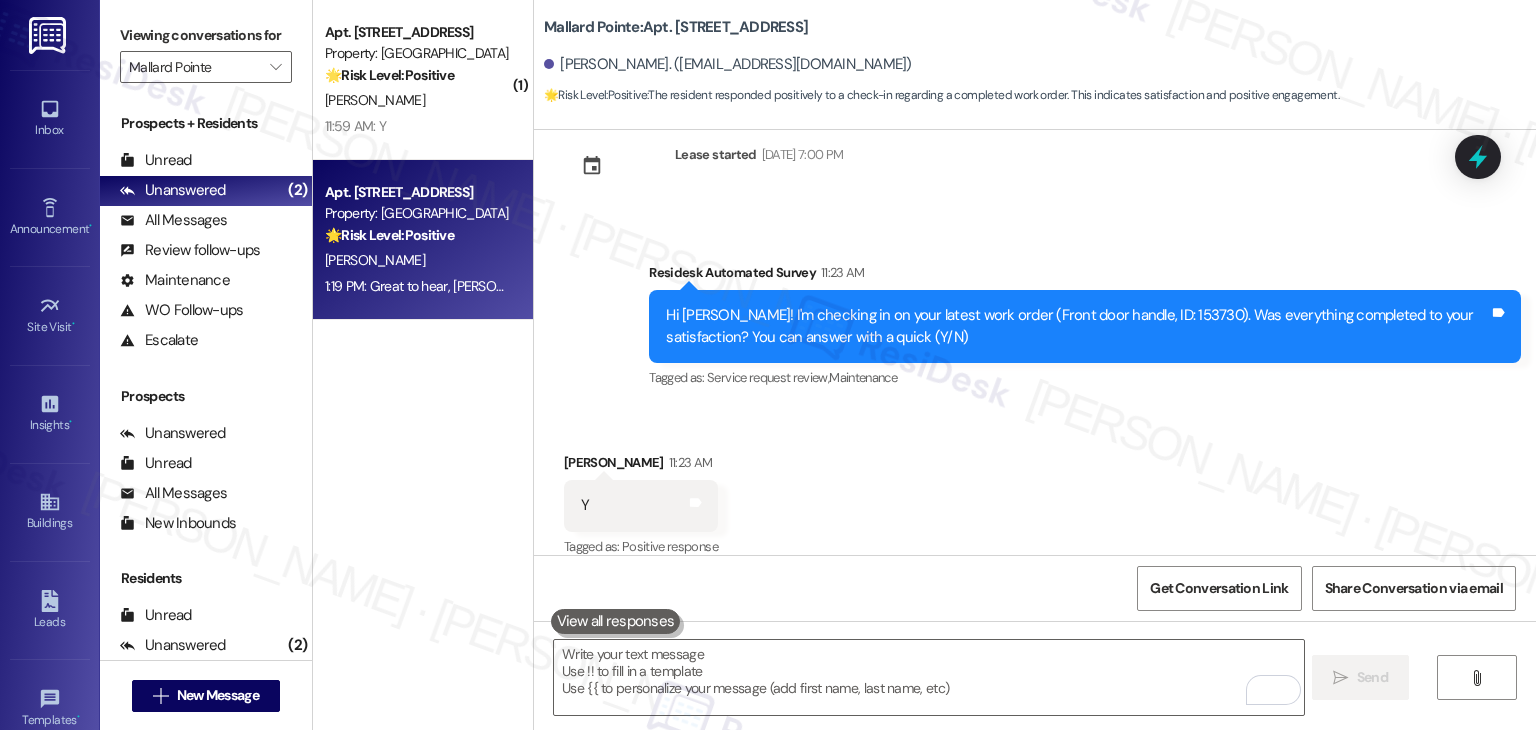 click on "Received via SMS [PERSON_NAME] 11:23 AM Y Tags and notes Tagged as:   Positive response Click to highlight conversations about Positive response" at bounding box center [1035, 491] 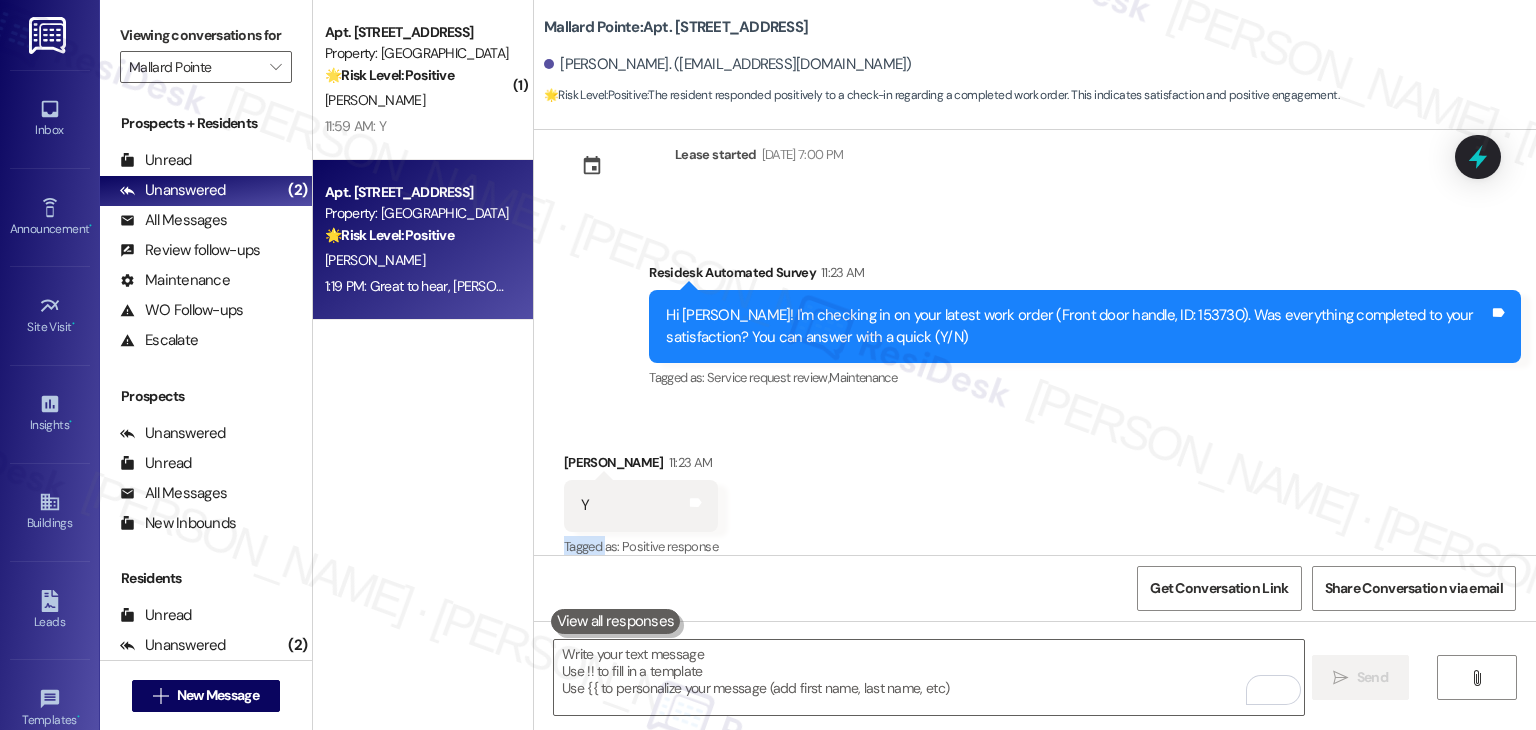 click on "Received via SMS [PERSON_NAME] 11:23 AM Y Tags and notes Tagged as:   Positive response Click to highlight conversations about Positive response" at bounding box center [1035, 491] 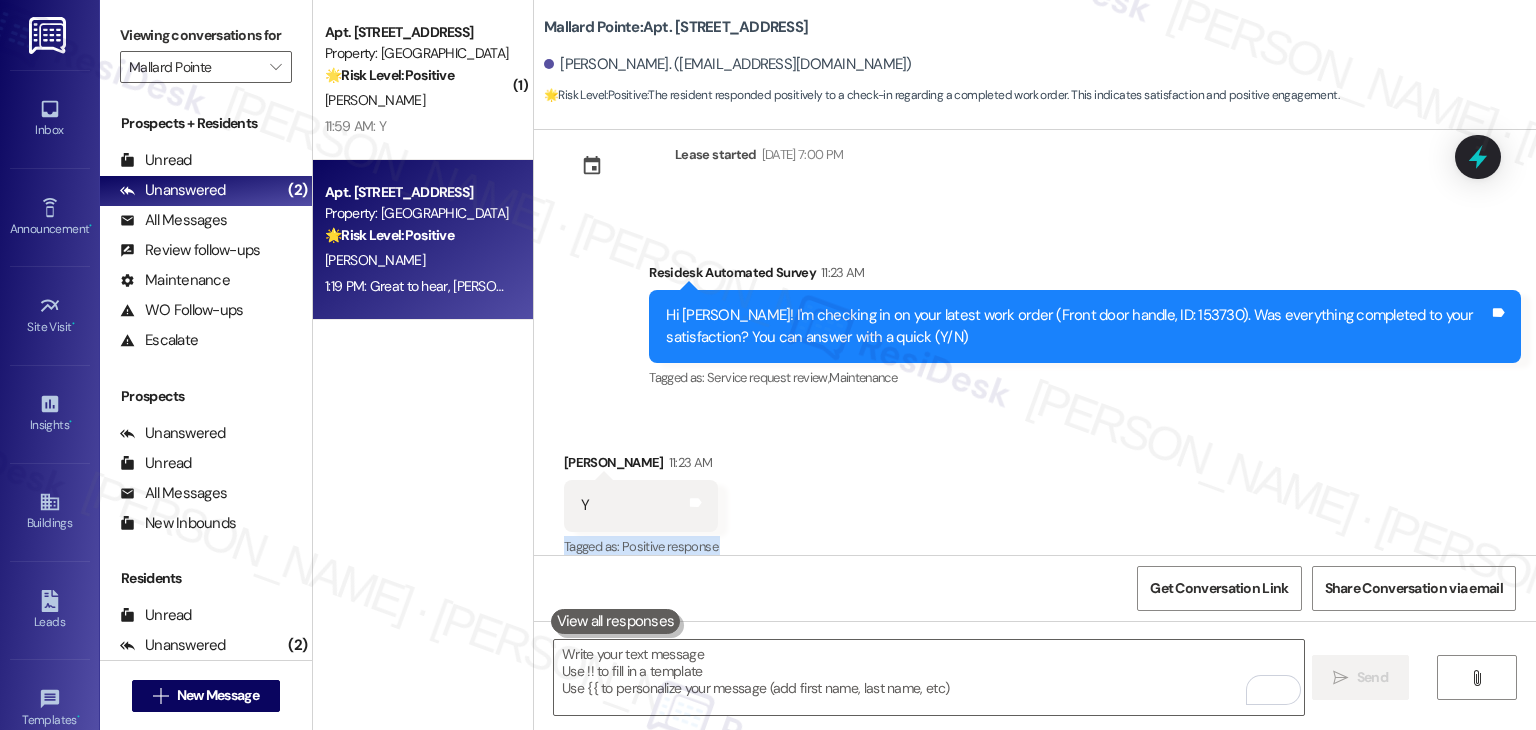 click on "Received via SMS [PERSON_NAME] 11:23 AM Y Tags and notes Tagged as:   Positive response Click to highlight conversations about Positive response" at bounding box center [1035, 491] 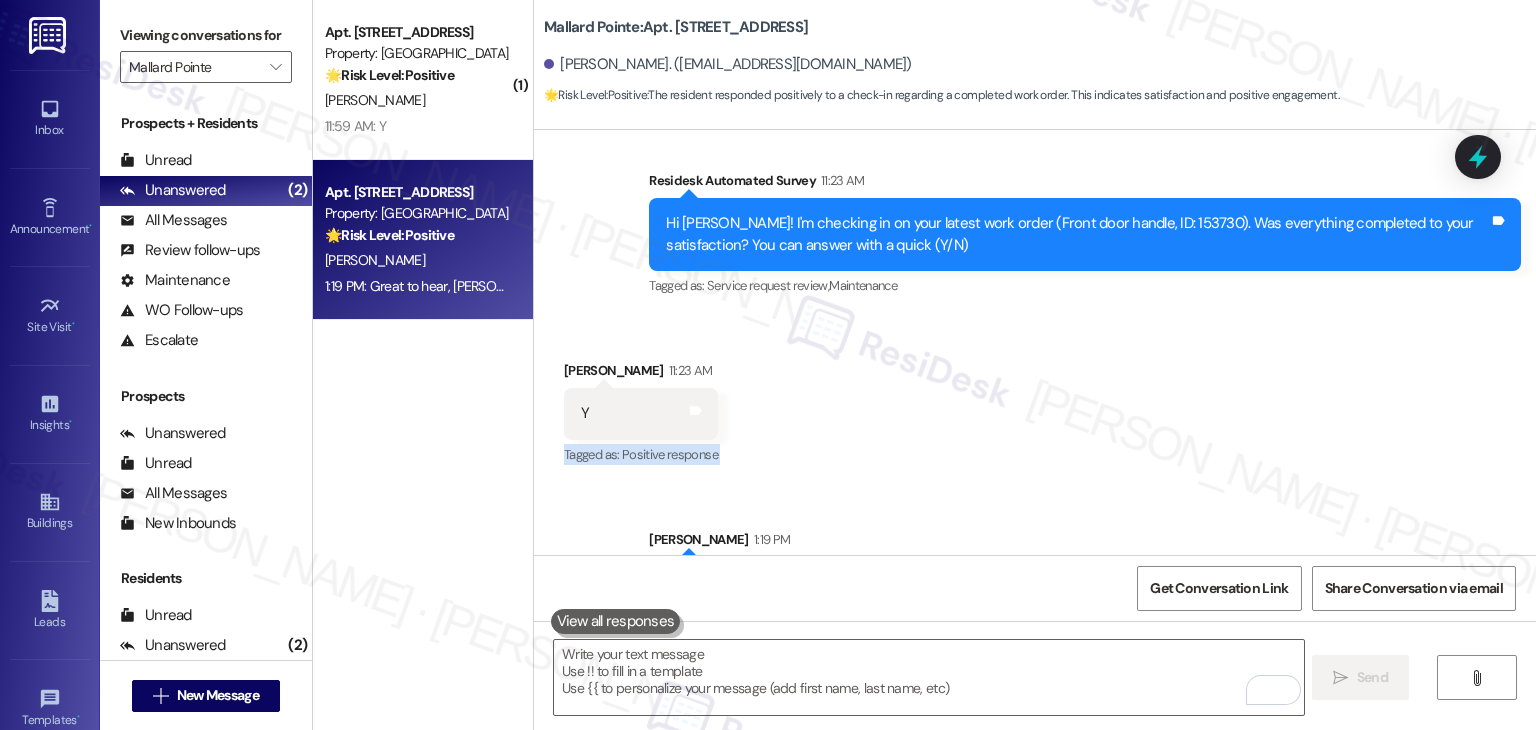 scroll, scrollTop: 2305, scrollLeft: 0, axis: vertical 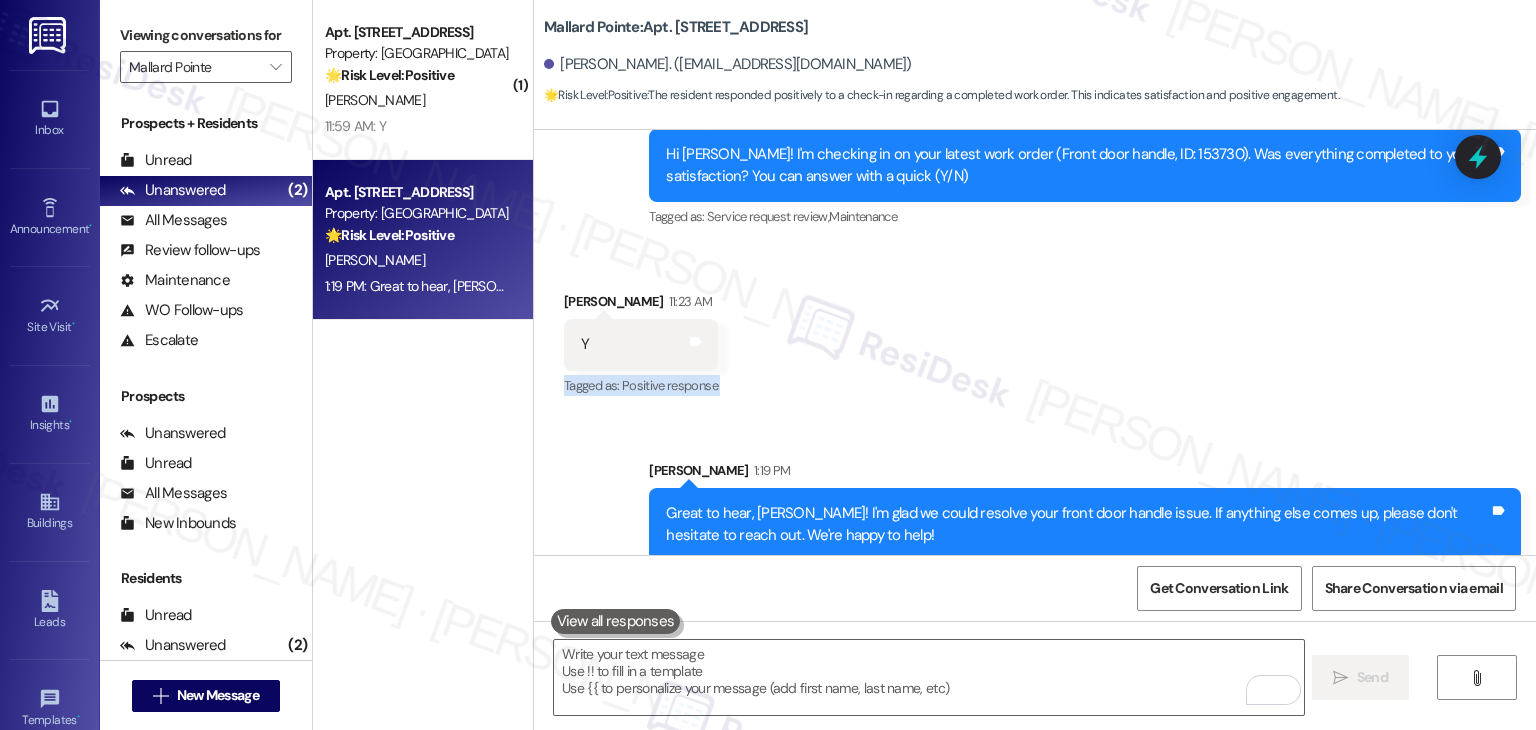 click on "Received via SMS [PERSON_NAME] 11:23 AM Y Tags and notes Tagged as:   Positive response Click to highlight conversations about Positive response" at bounding box center [1035, 330] 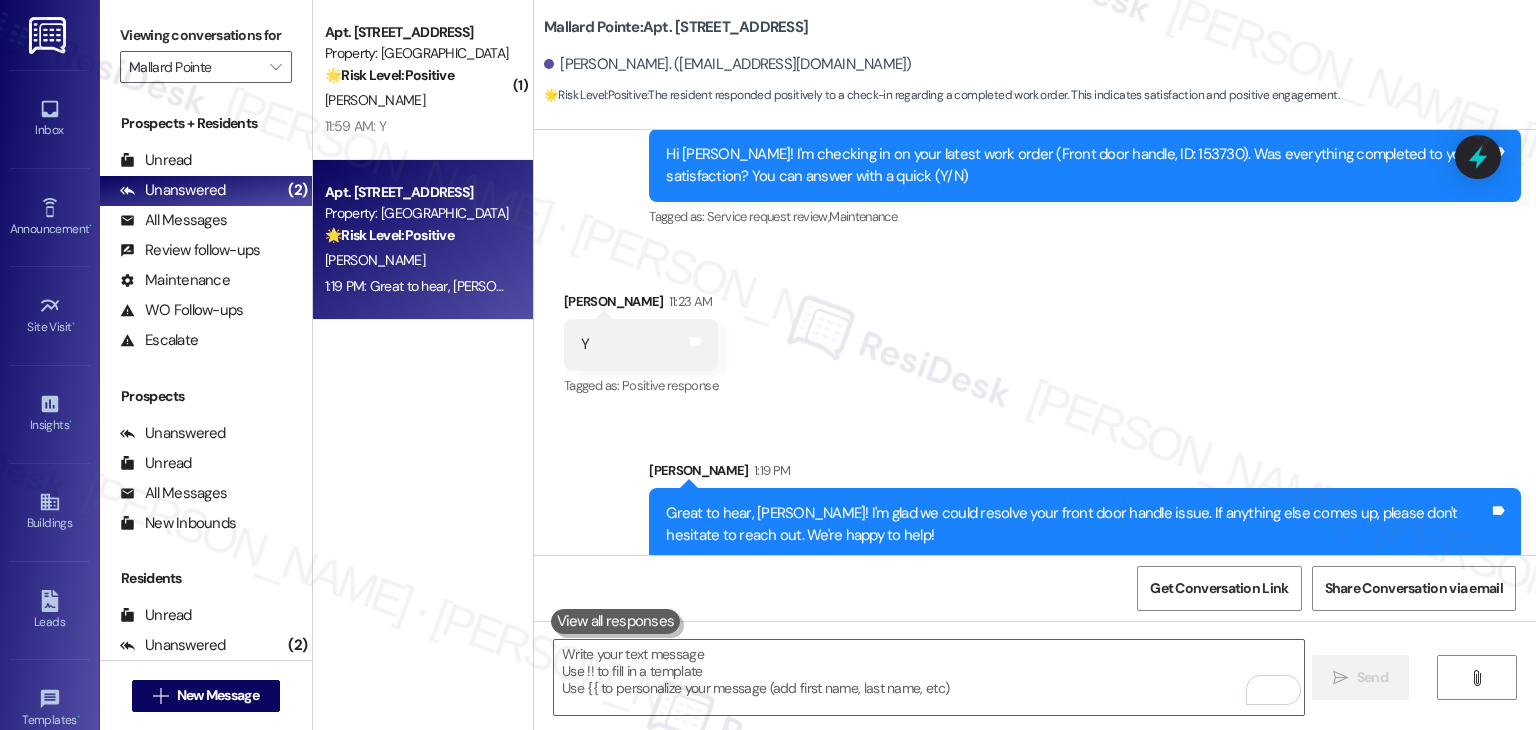 click on "Received via SMS [PERSON_NAME] 11:23 AM Y Tags and notes Tagged as:   Positive response Click to highlight conversations about Positive response" at bounding box center (1035, 330) 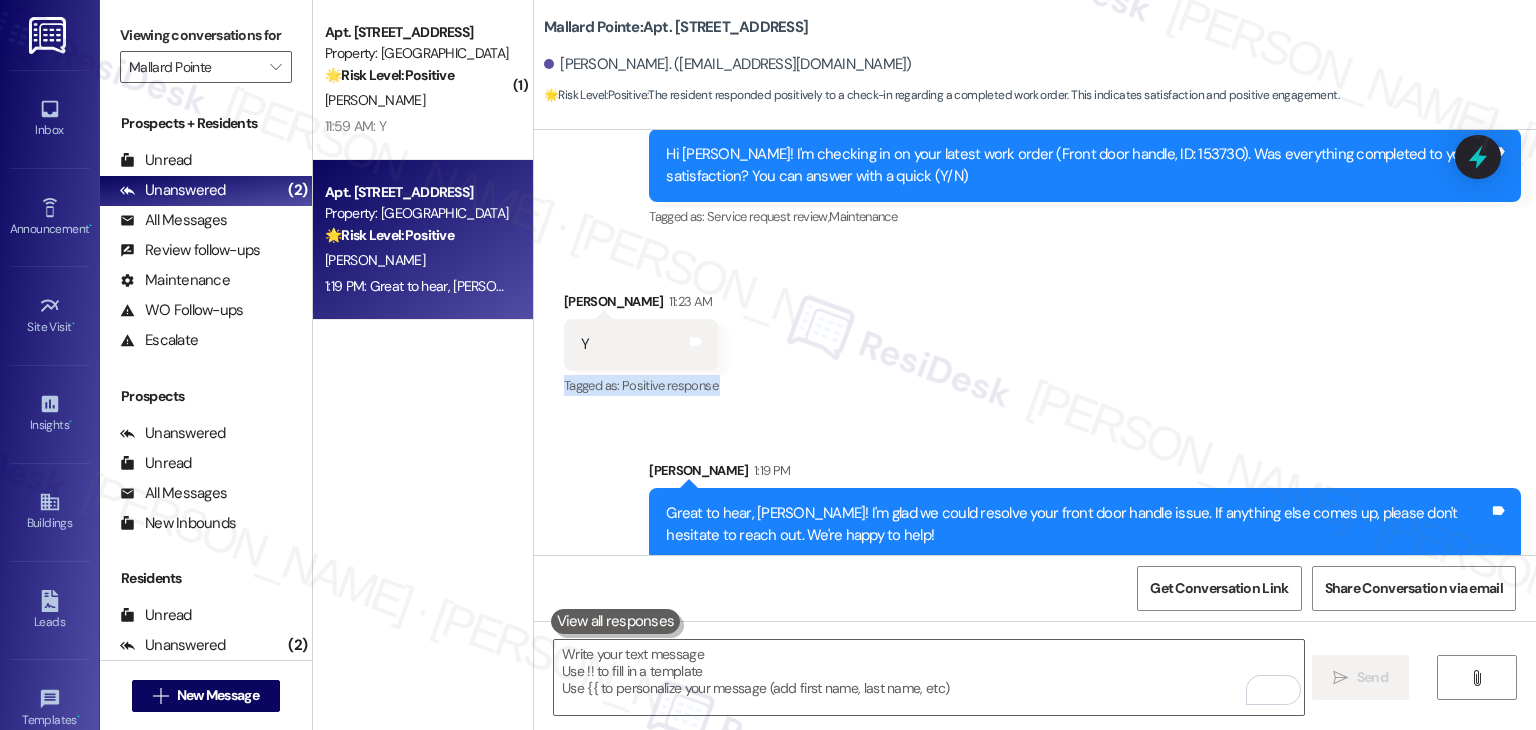 click on "Received via SMS [PERSON_NAME] 11:23 AM Y Tags and notes Tagged as:   Positive response Click to highlight conversations about Positive response" at bounding box center (1035, 330) 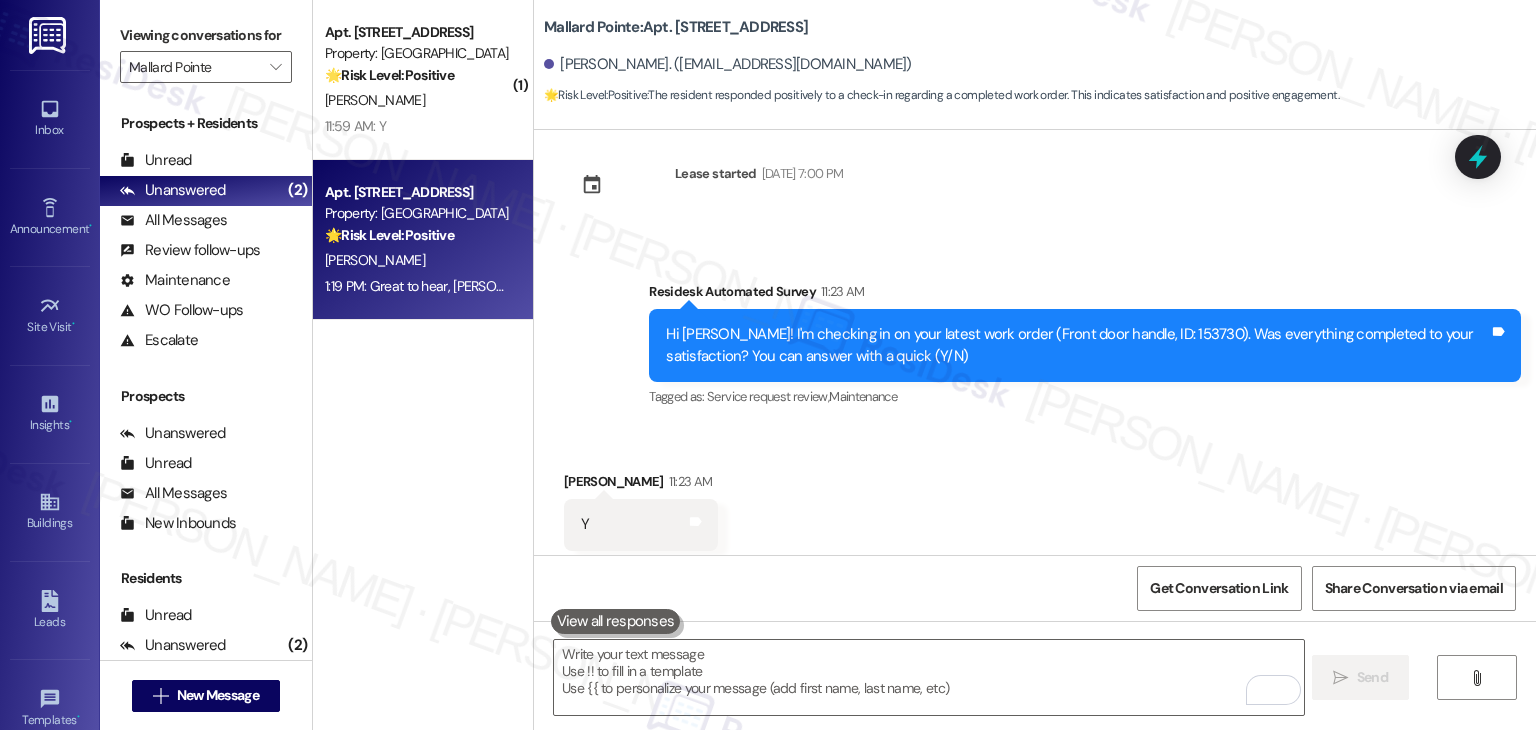 scroll, scrollTop: 2305, scrollLeft: 0, axis: vertical 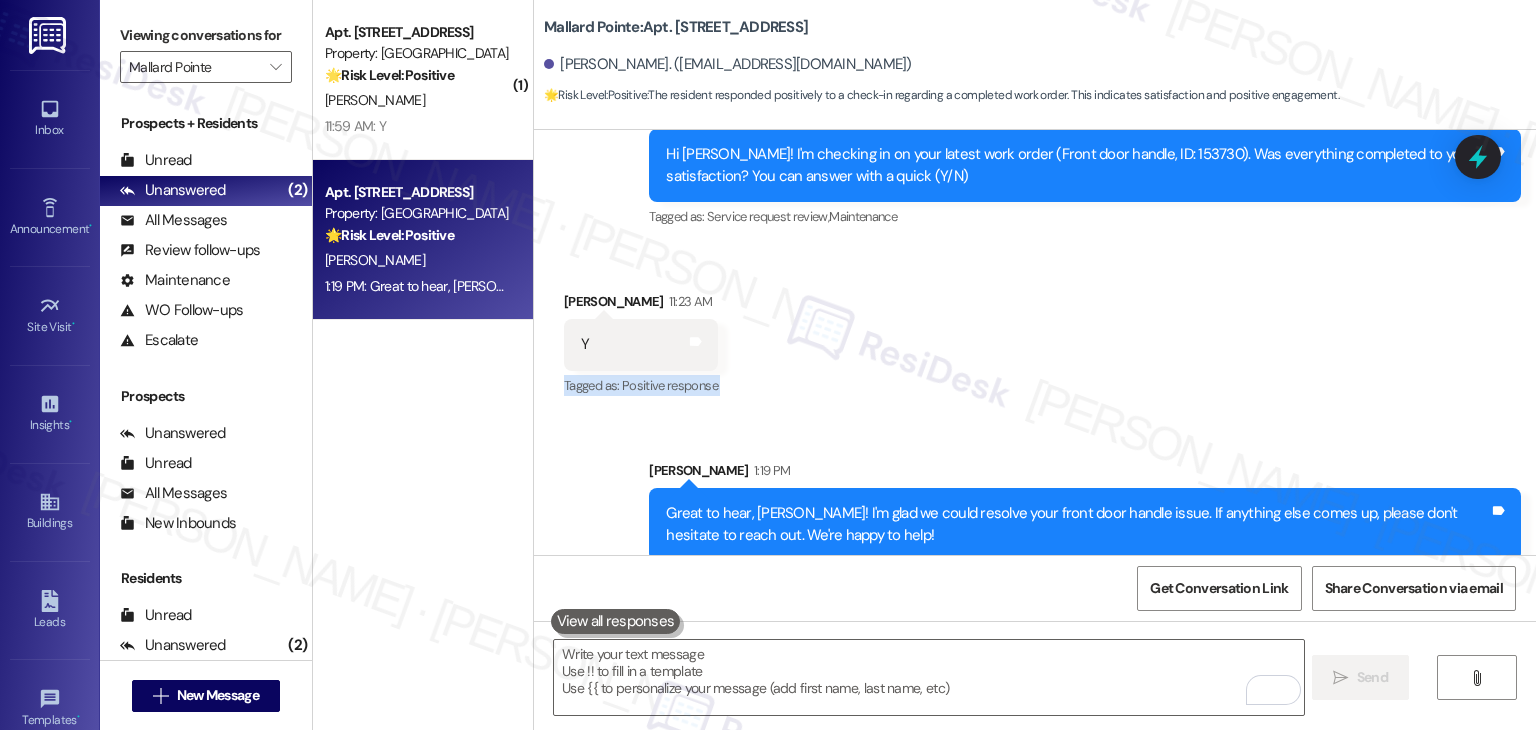 click on "Received via SMS [PERSON_NAME] 11:23 AM Y Tags and notes Tagged as:   Positive response Click to highlight conversations about Positive response" at bounding box center (1035, 330) 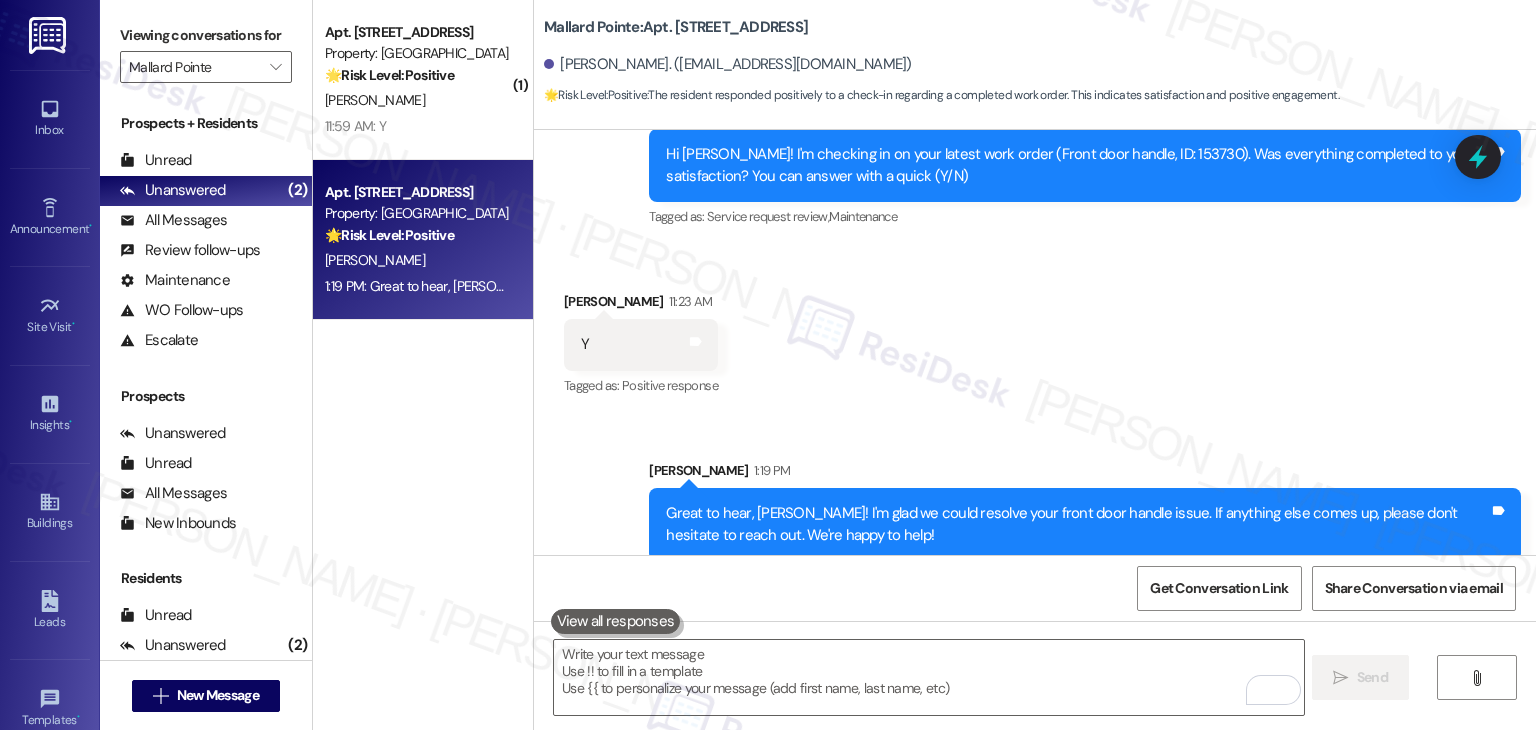 click on "Received via SMS [PERSON_NAME] 11:23 AM Y Tags and notes Tagged as:   Positive response Click to highlight conversations about Positive response" at bounding box center [1035, 330] 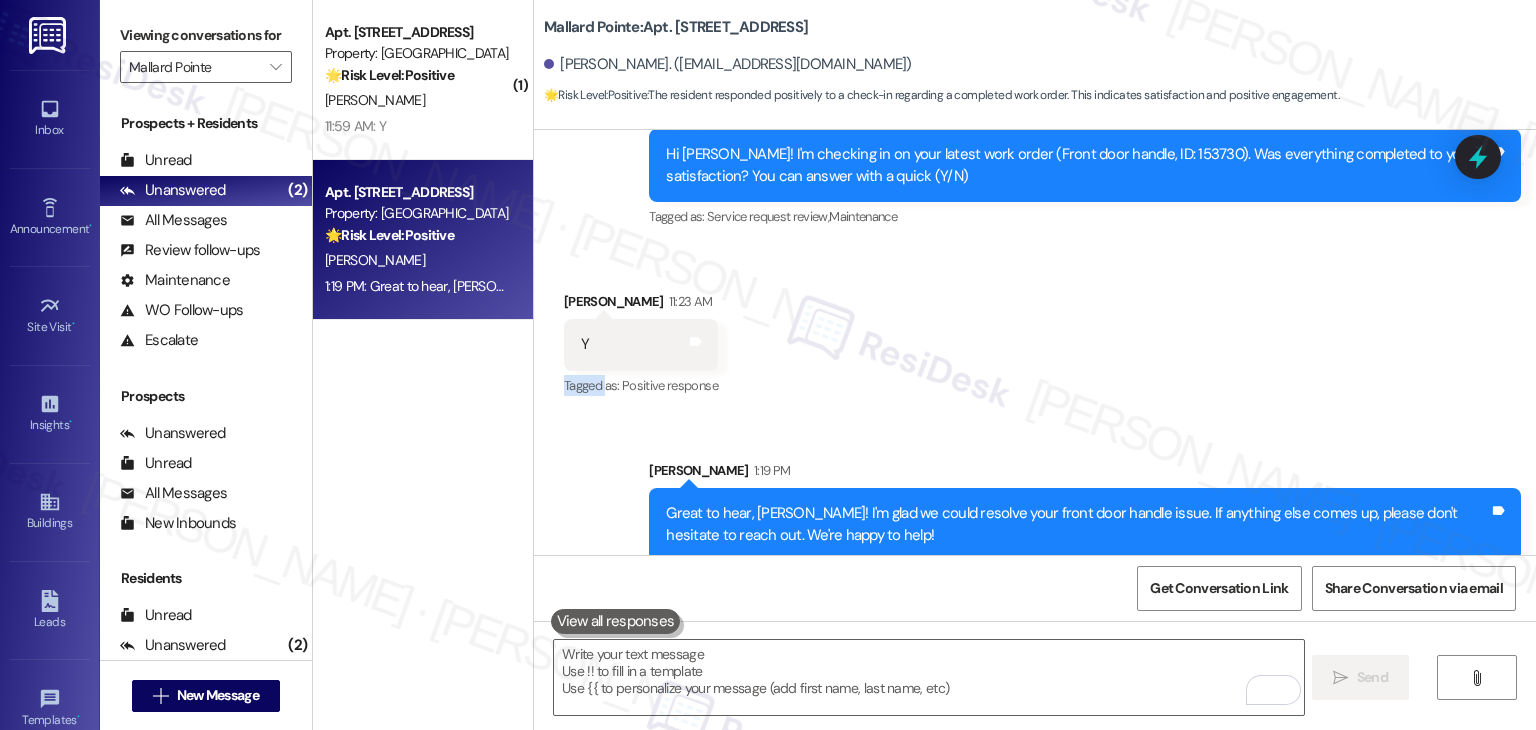 click on "Received via SMS [PERSON_NAME] 11:23 AM Y Tags and notes Tagged as:   Positive response Click to highlight conversations about Positive response" at bounding box center (1035, 330) 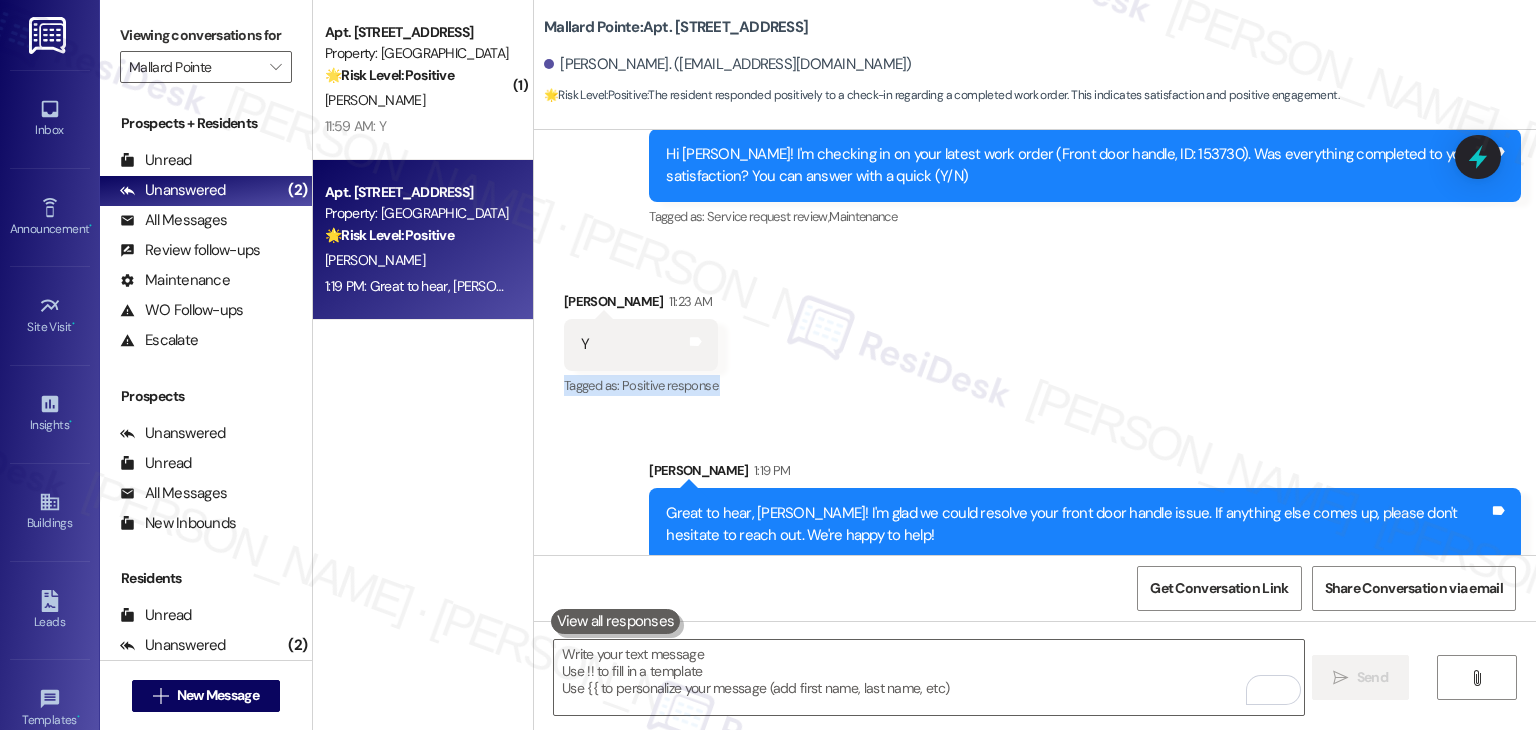 click on "Received via SMS [PERSON_NAME] 11:23 AM Y Tags and notes Tagged as:   Positive response Click to highlight conversations about Positive response" at bounding box center [1035, 330] 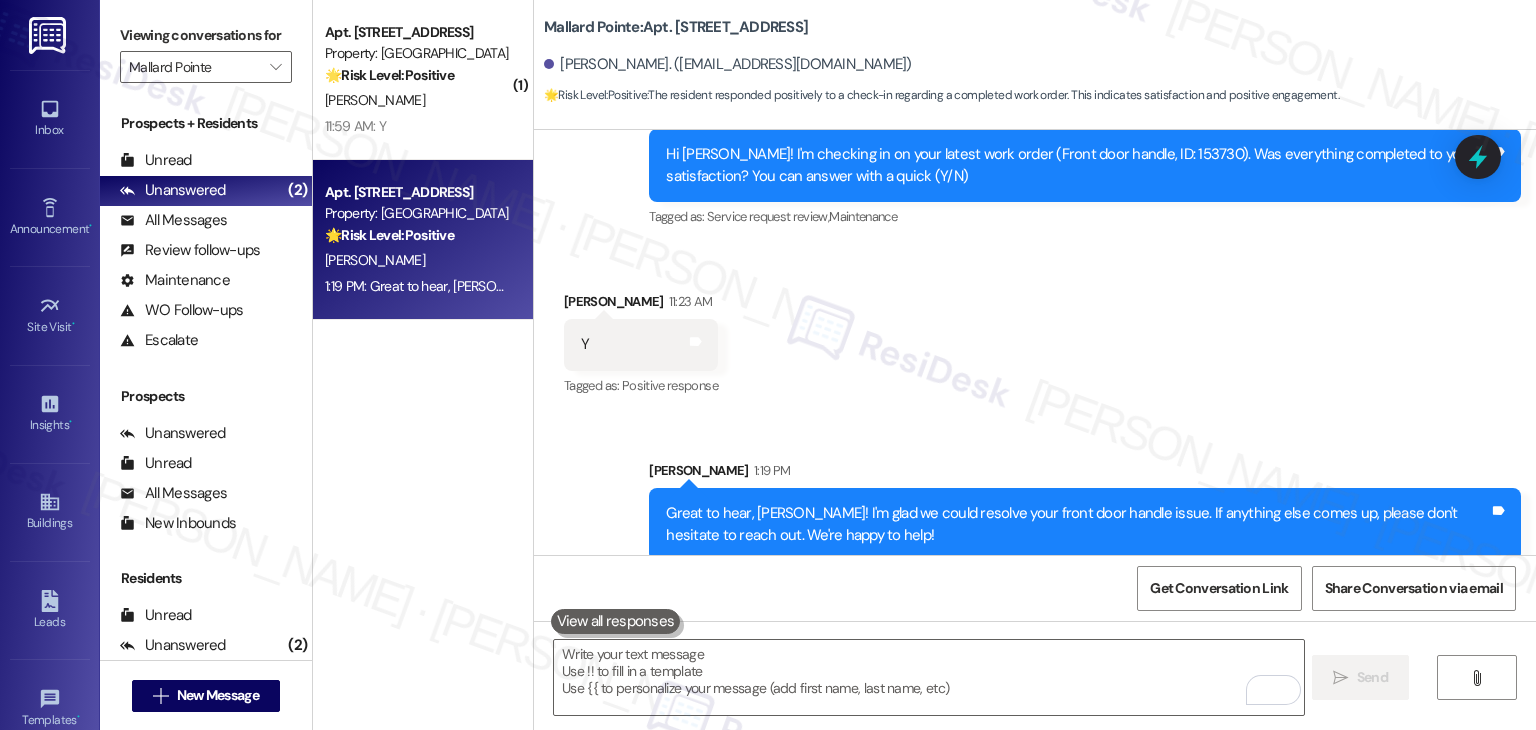 click on "Received via SMS [PERSON_NAME] 11:23 AM Y Tags and notes Tagged as:   Positive response Click to highlight conversations about Positive response" at bounding box center (1035, 330) 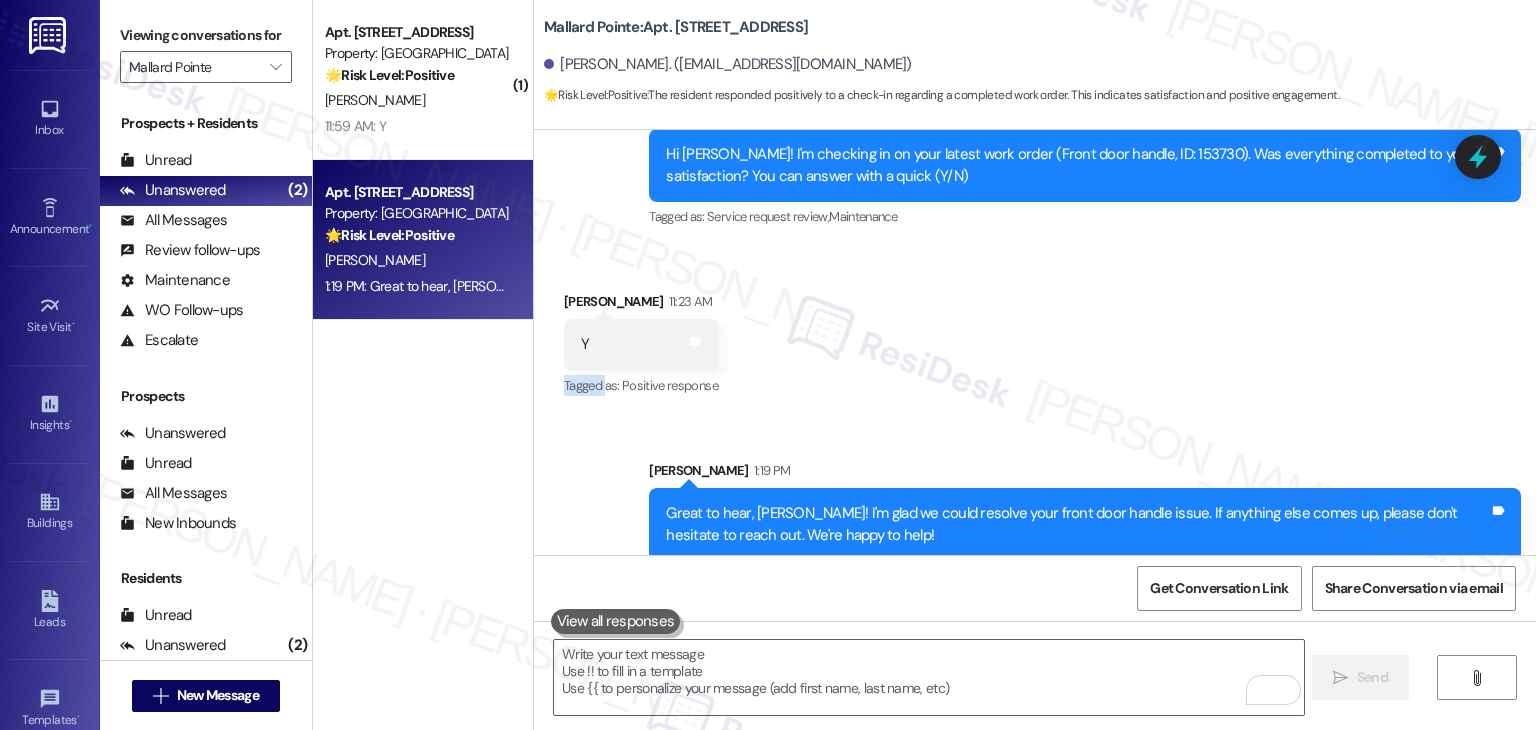 click on "Received via SMS [PERSON_NAME] 11:23 AM Y Tags and notes Tagged as:   Positive response Click to highlight conversations about Positive response" at bounding box center [1035, 330] 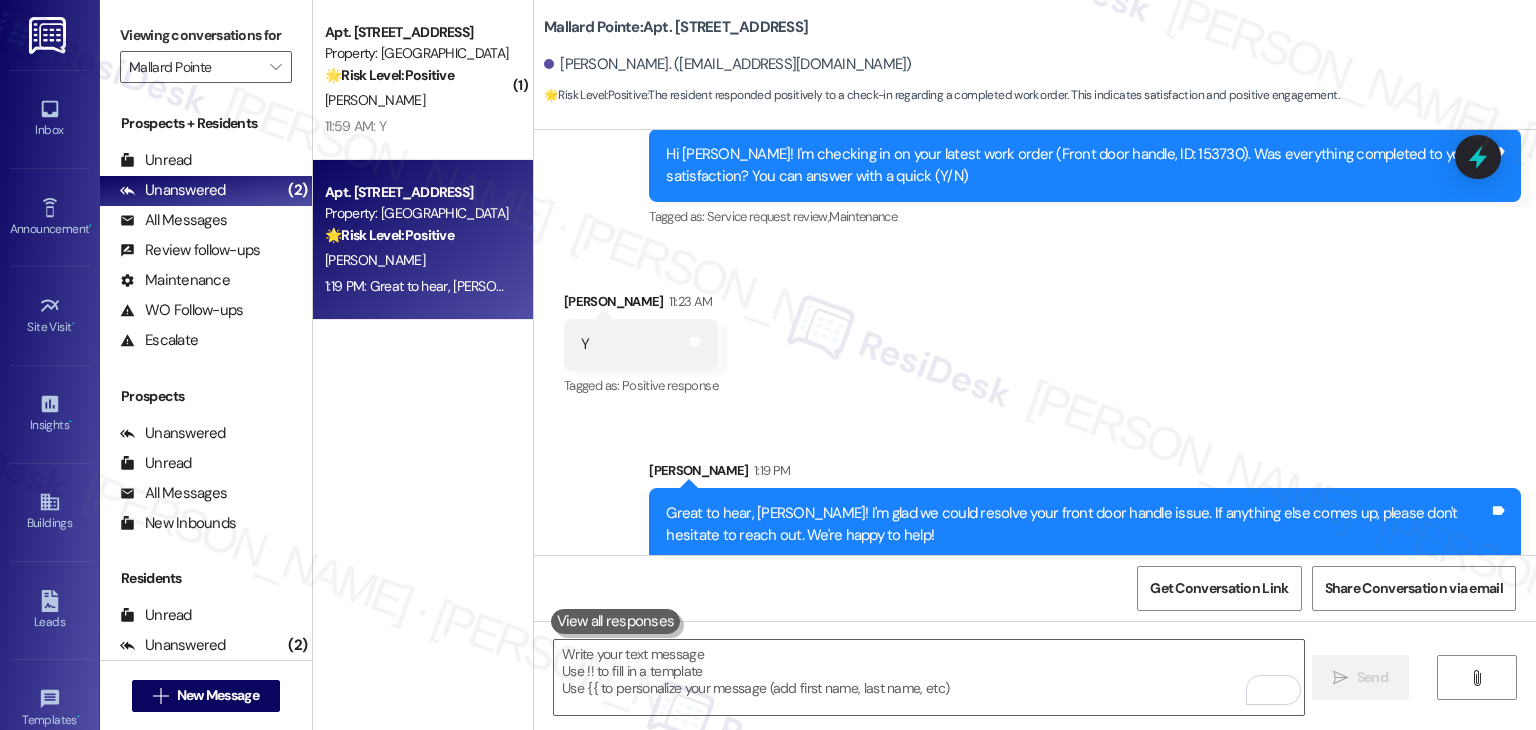 click on "Received via SMS [PERSON_NAME] 11:23 AM Y Tags and notes Tagged as:   Positive response Click to highlight conversations about Positive response" at bounding box center [1035, 330] 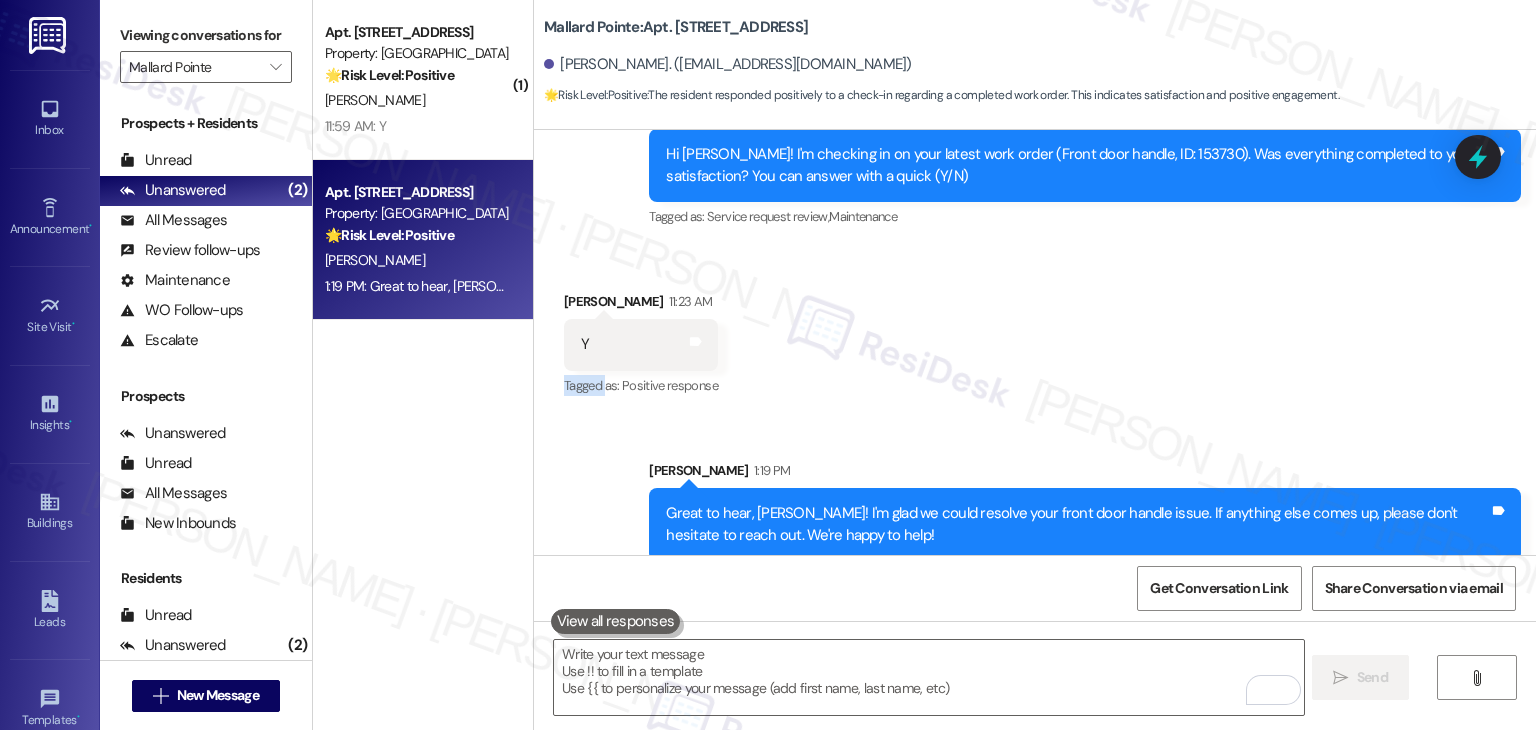 click on "Received via SMS [PERSON_NAME] 11:23 AM Y Tags and notes Tagged as:   Positive response Click to highlight conversations about Positive response" at bounding box center [1035, 330] 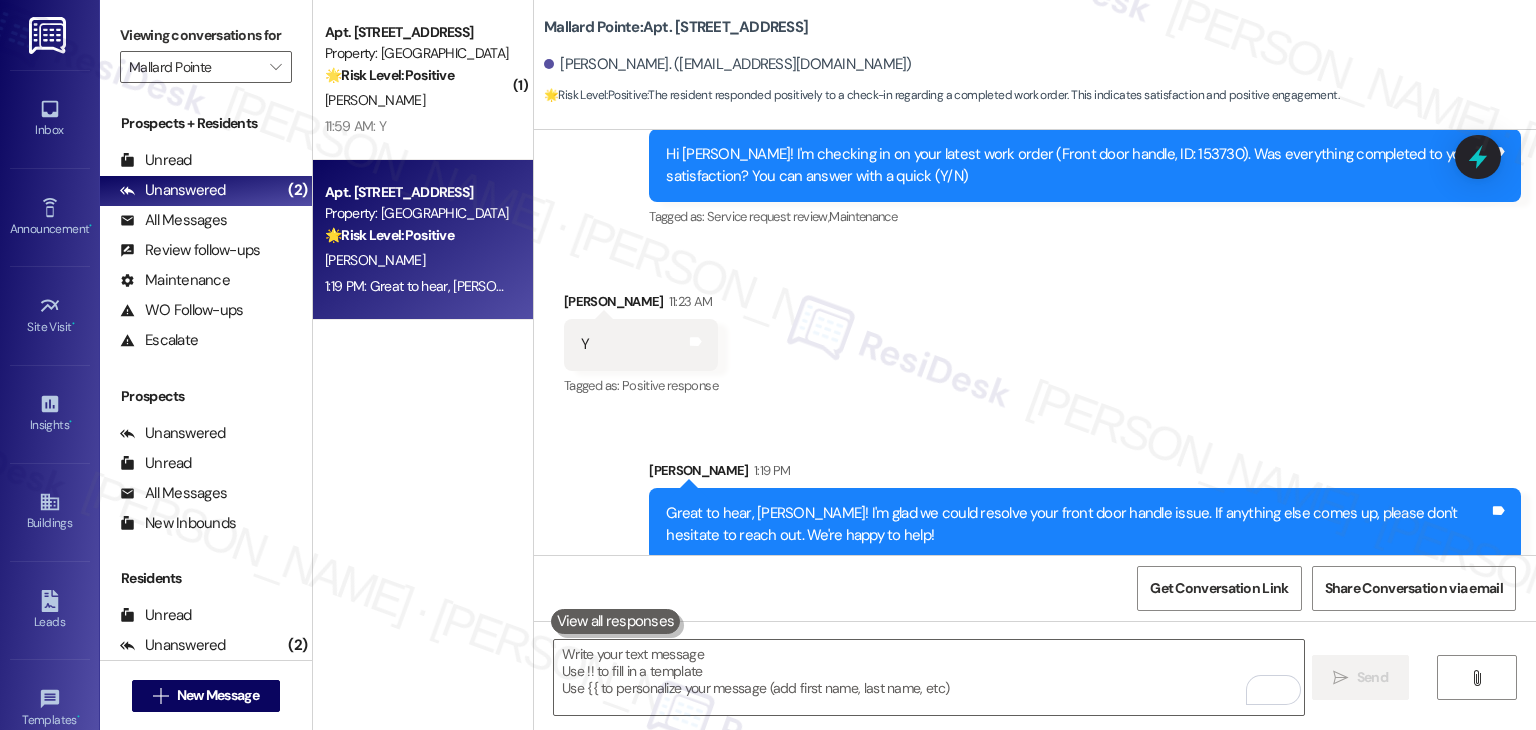 click on "Received via SMS [PERSON_NAME] 11:23 AM Y Tags and notes Tagged as:   Positive response Click to highlight conversations about Positive response" at bounding box center [1035, 330] 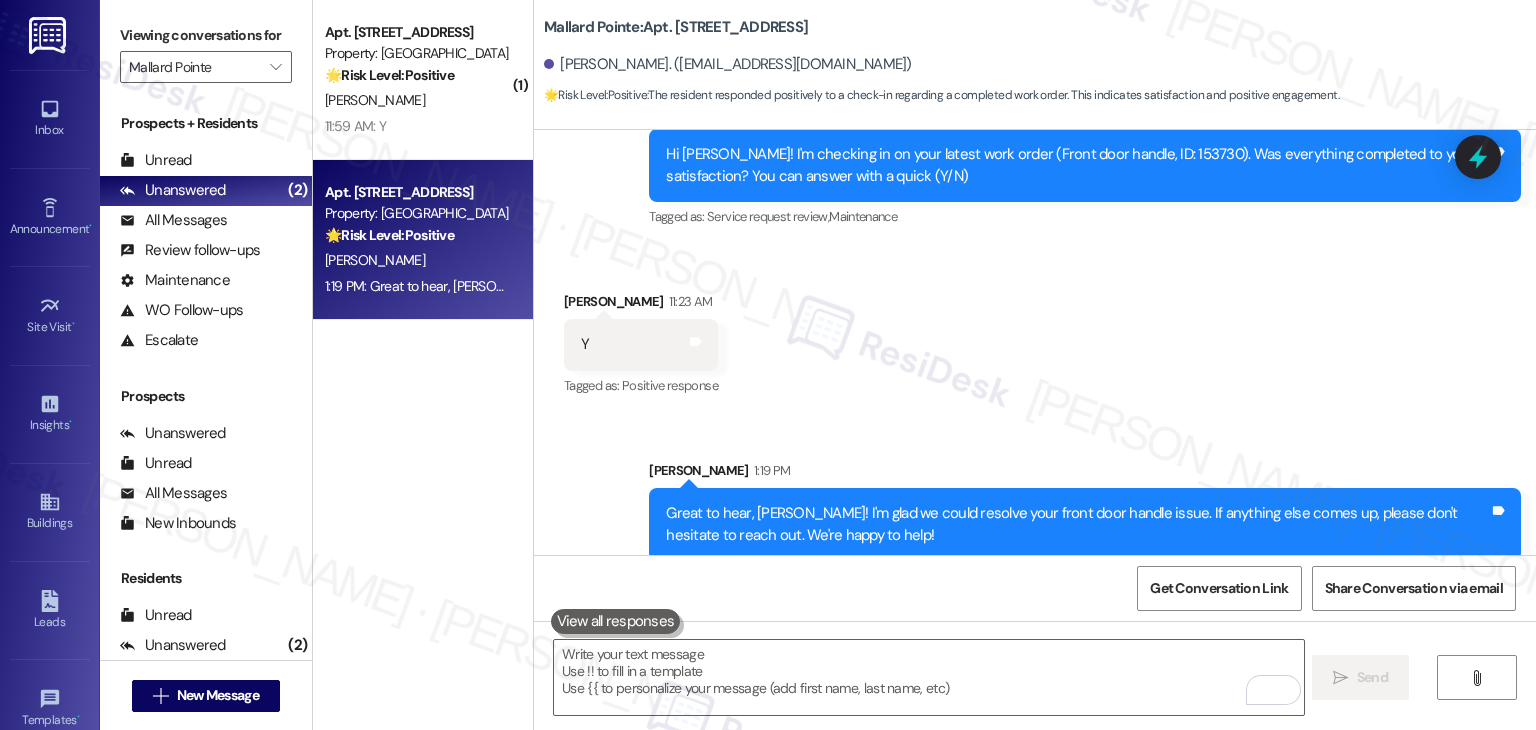 click on "Received via SMS [PERSON_NAME] 11:23 AM Y Tags and notes Tagged as:   Positive response Click to highlight conversations about Positive response" at bounding box center [1035, 330] 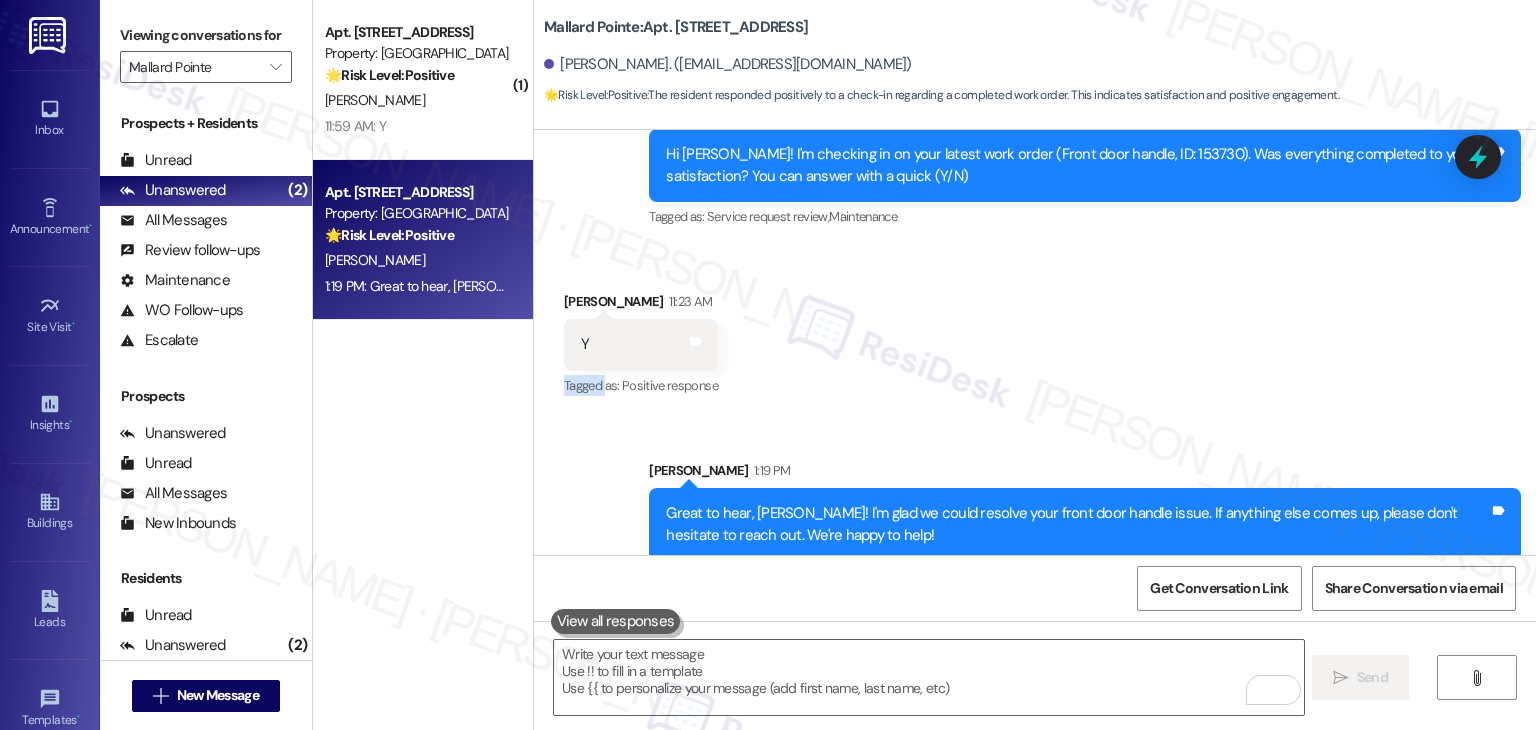 click on "Received via SMS [PERSON_NAME] 11:23 AM Y Tags and notes Tagged as:   Positive response Click to highlight conversations about Positive response" at bounding box center (1035, 330) 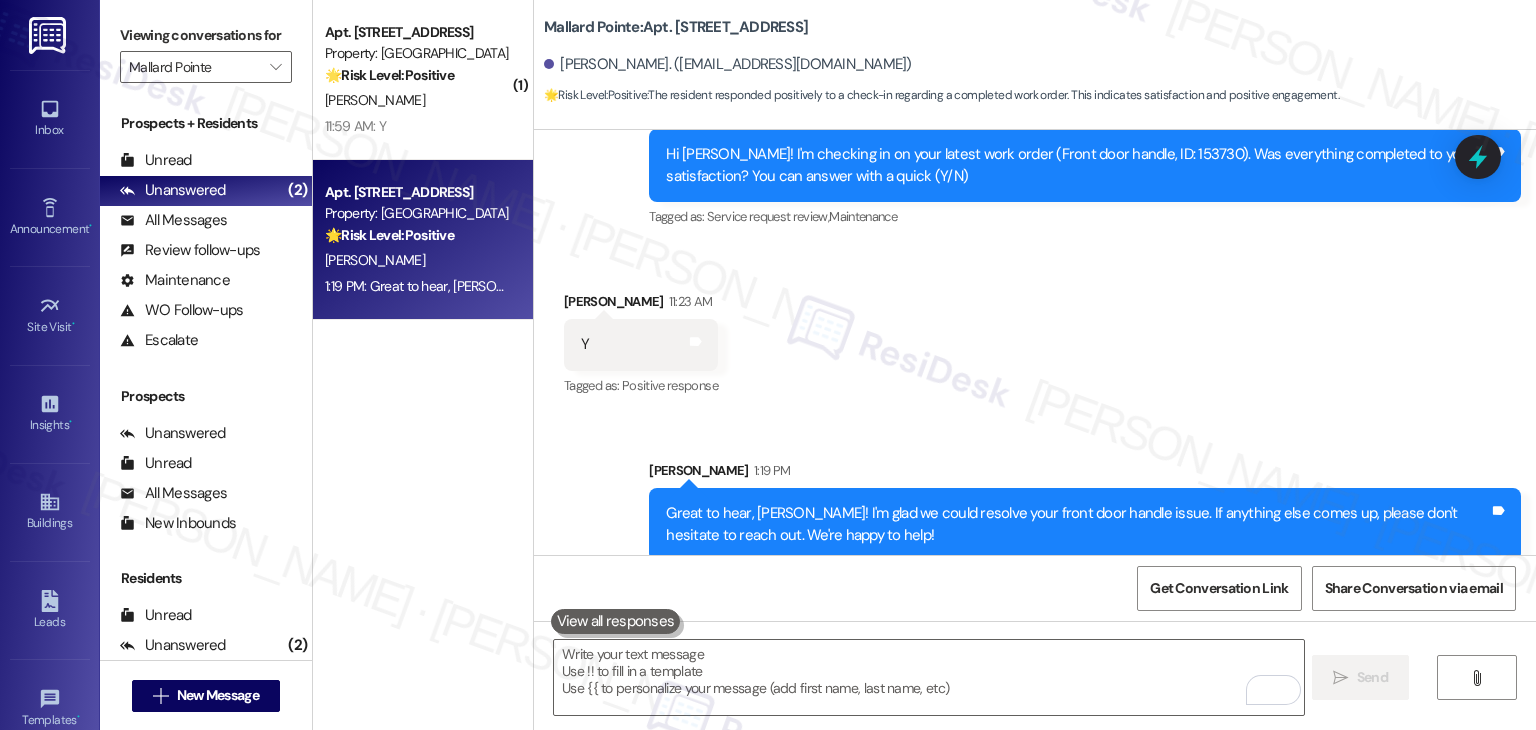click on "Received via SMS [PERSON_NAME] 11:23 AM Y Tags and notes Tagged as:   Positive response Click to highlight conversations about Positive response" at bounding box center [1035, 330] 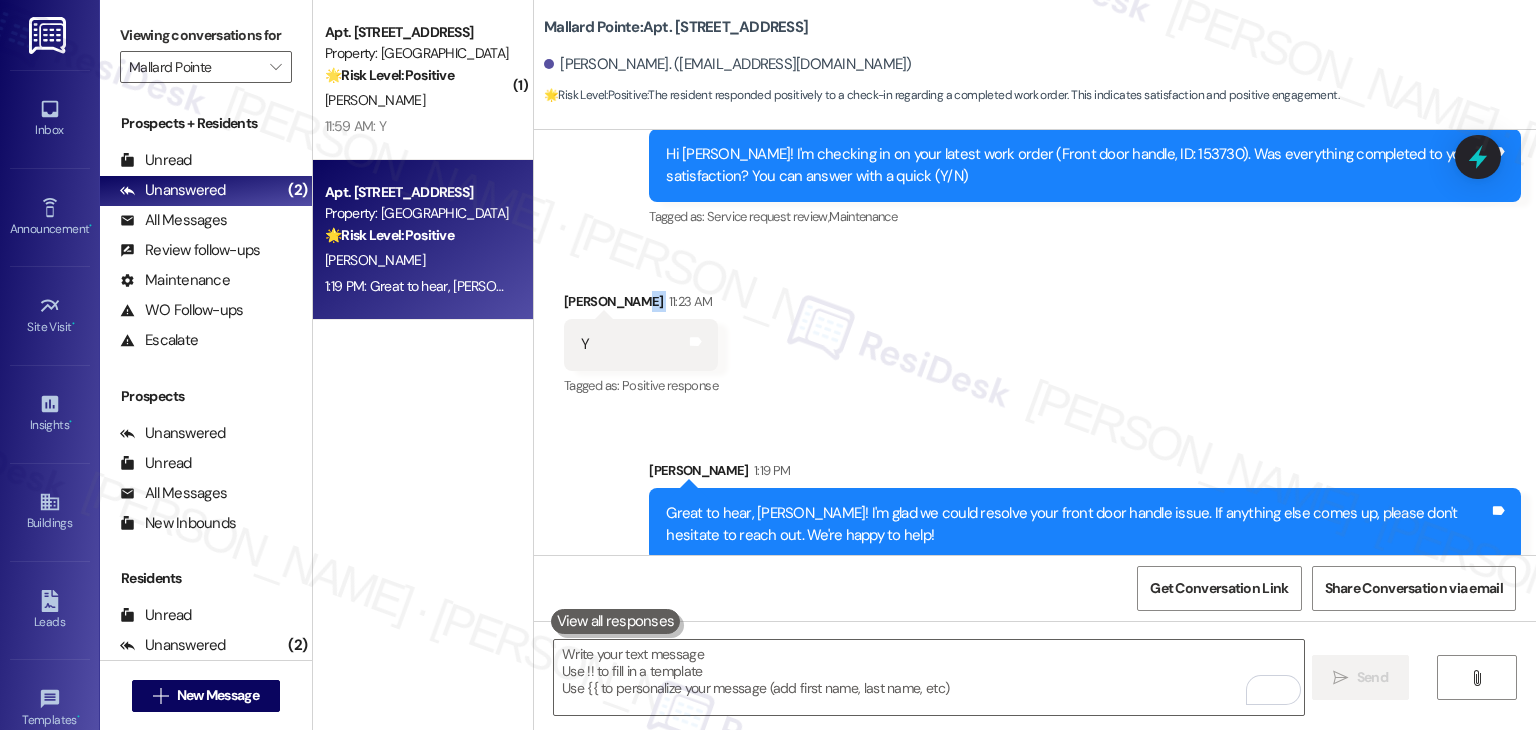 click on "Received via SMS [PERSON_NAME] 11:23 AM Y Tags and notes Tagged as:   Positive response Click to highlight conversations about Positive response" at bounding box center [1035, 330] 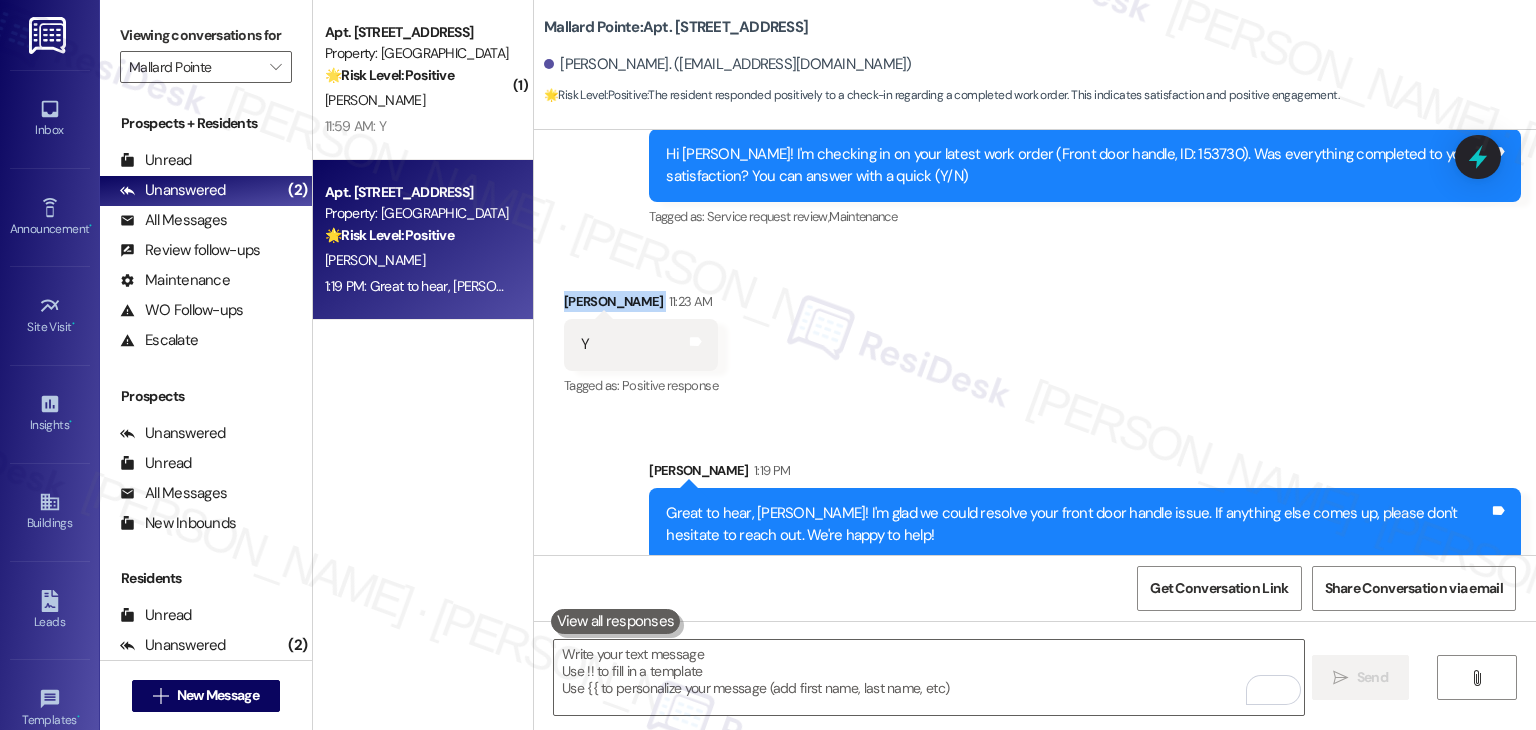 click on "Received via SMS [PERSON_NAME] 11:23 AM Y Tags and notes Tagged as:   Positive response Click to highlight conversations about Positive response" at bounding box center [1035, 330] 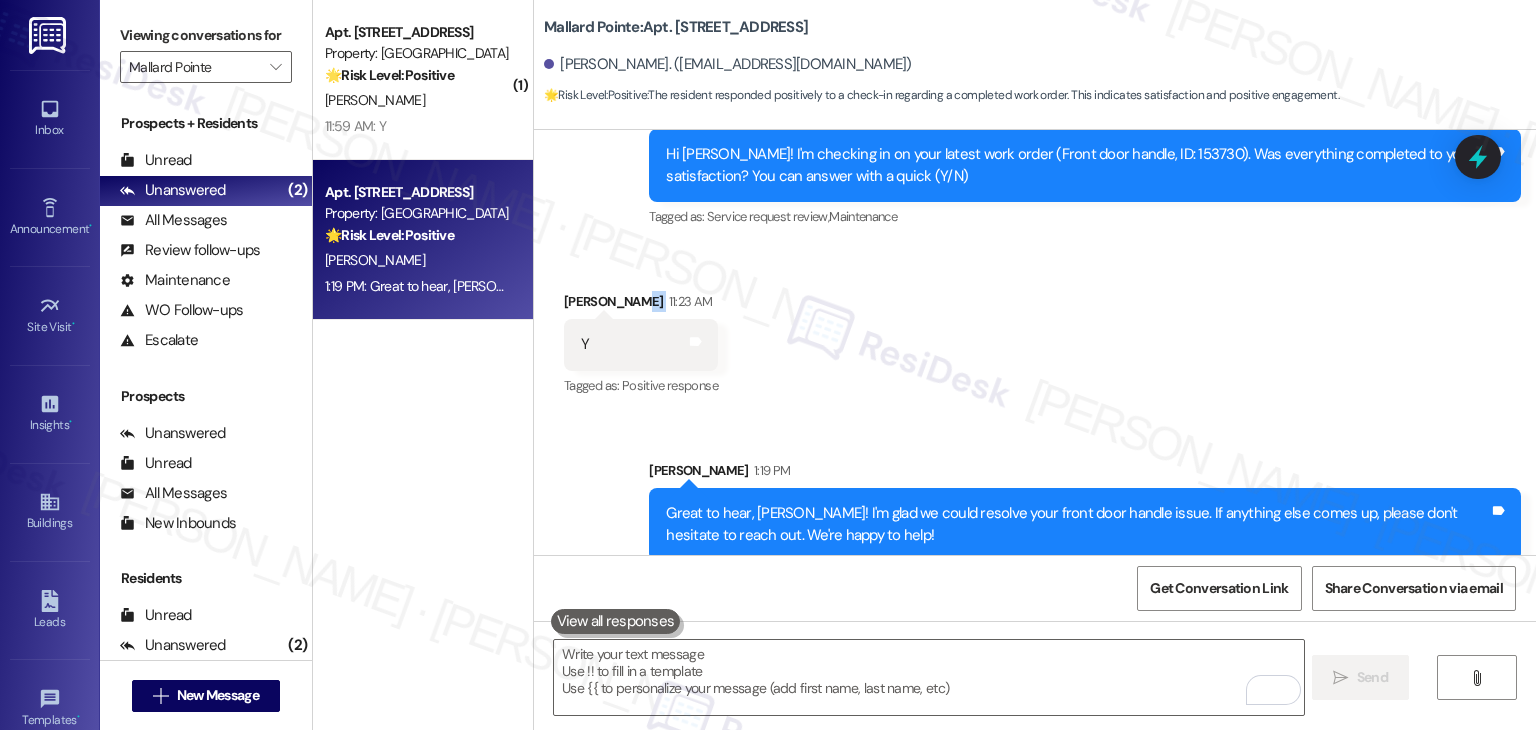click on "Received via SMS [PERSON_NAME] 11:23 AM Y Tags and notes Tagged as:   Positive response Click to highlight conversations about Positive response" at bounding box center [1035, 330] 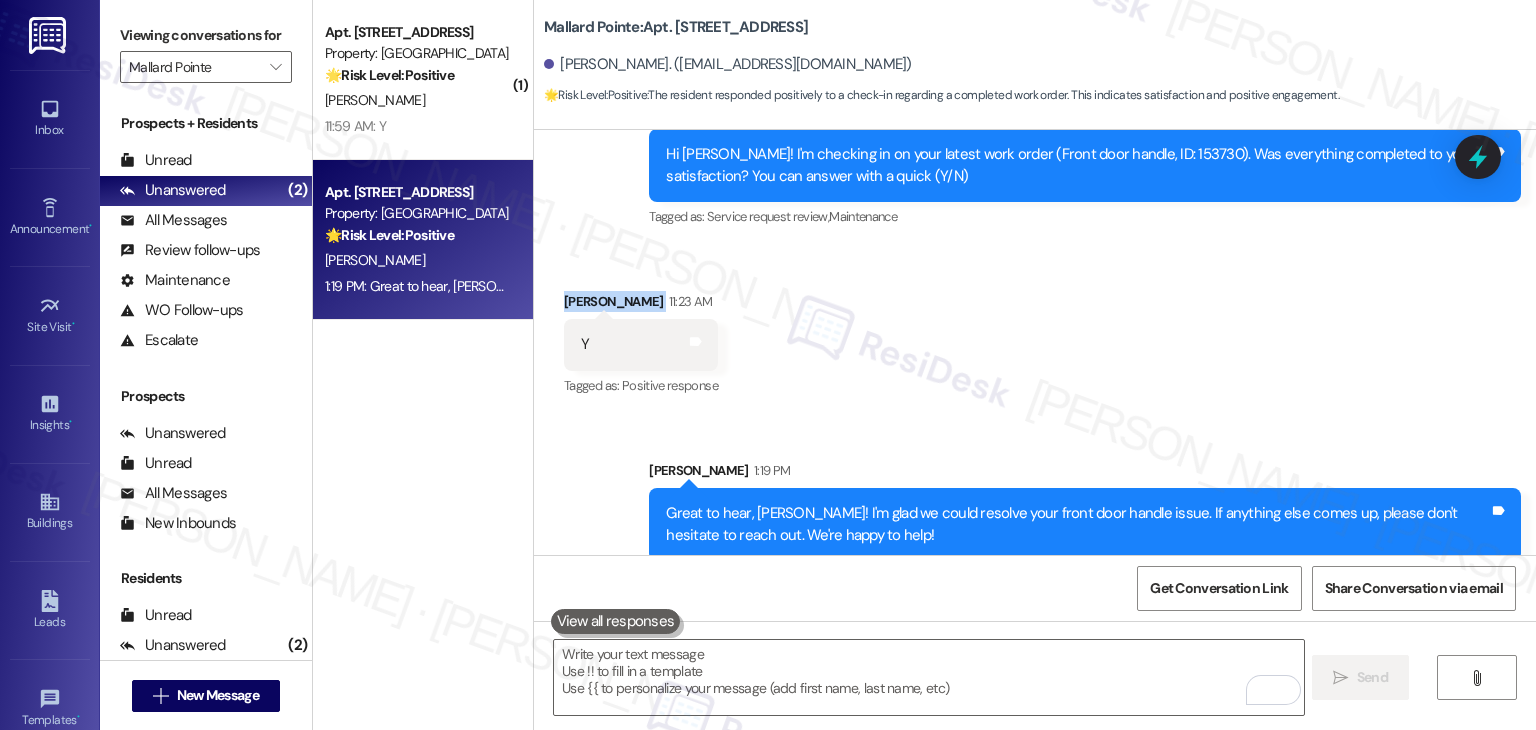 click on "Received via SMS [PERSON_NAME] 11:23 AM Y Tags and notes Tagged as:   Positive response Click to highlight conversations about Positive response" at bounding box center (1035, 330) 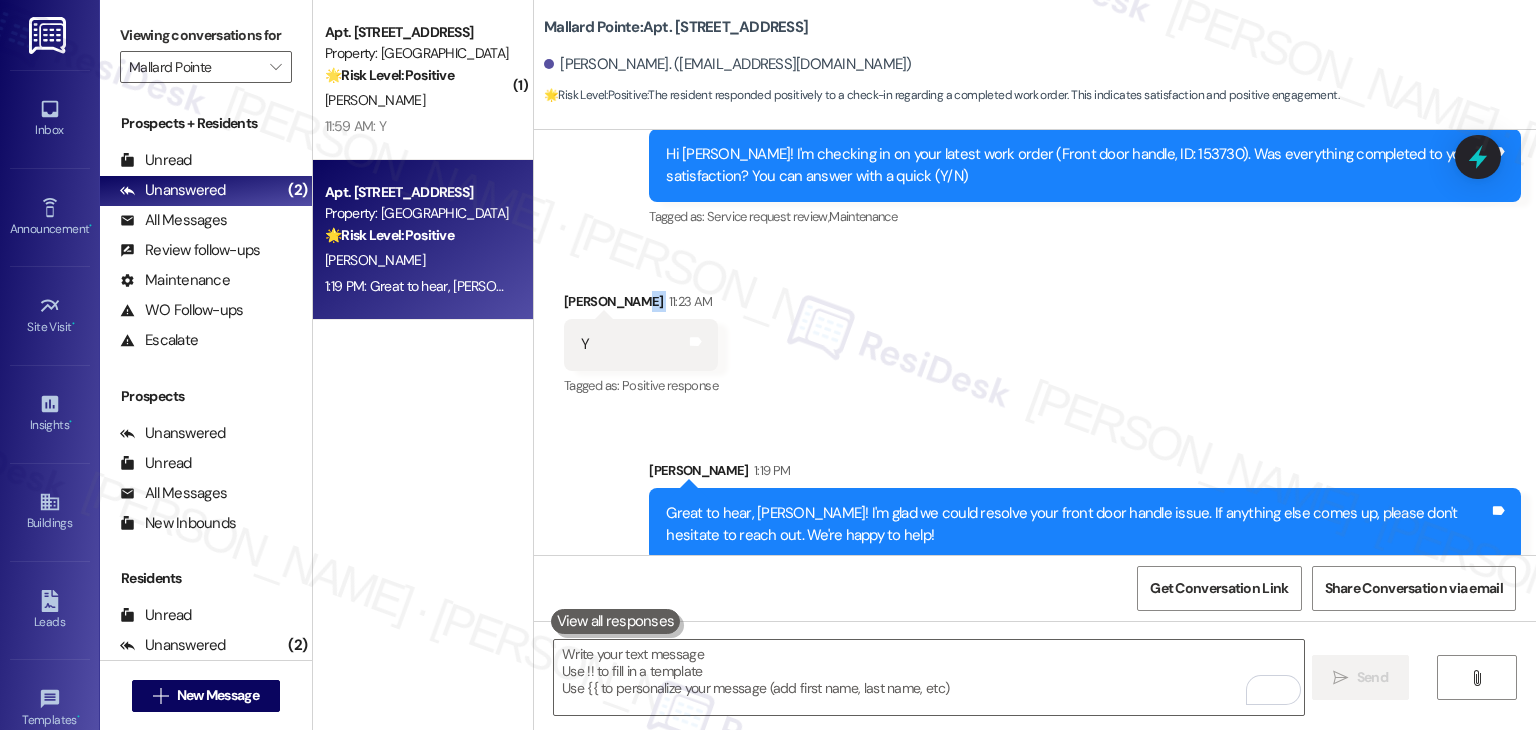 click on "Received via SMS [PERSON_NAME] 11:23 AM Y Tags and notes Tagged as:   Positive response Click to highlight conversations about Positive response" at bounding box center (1035, 330) 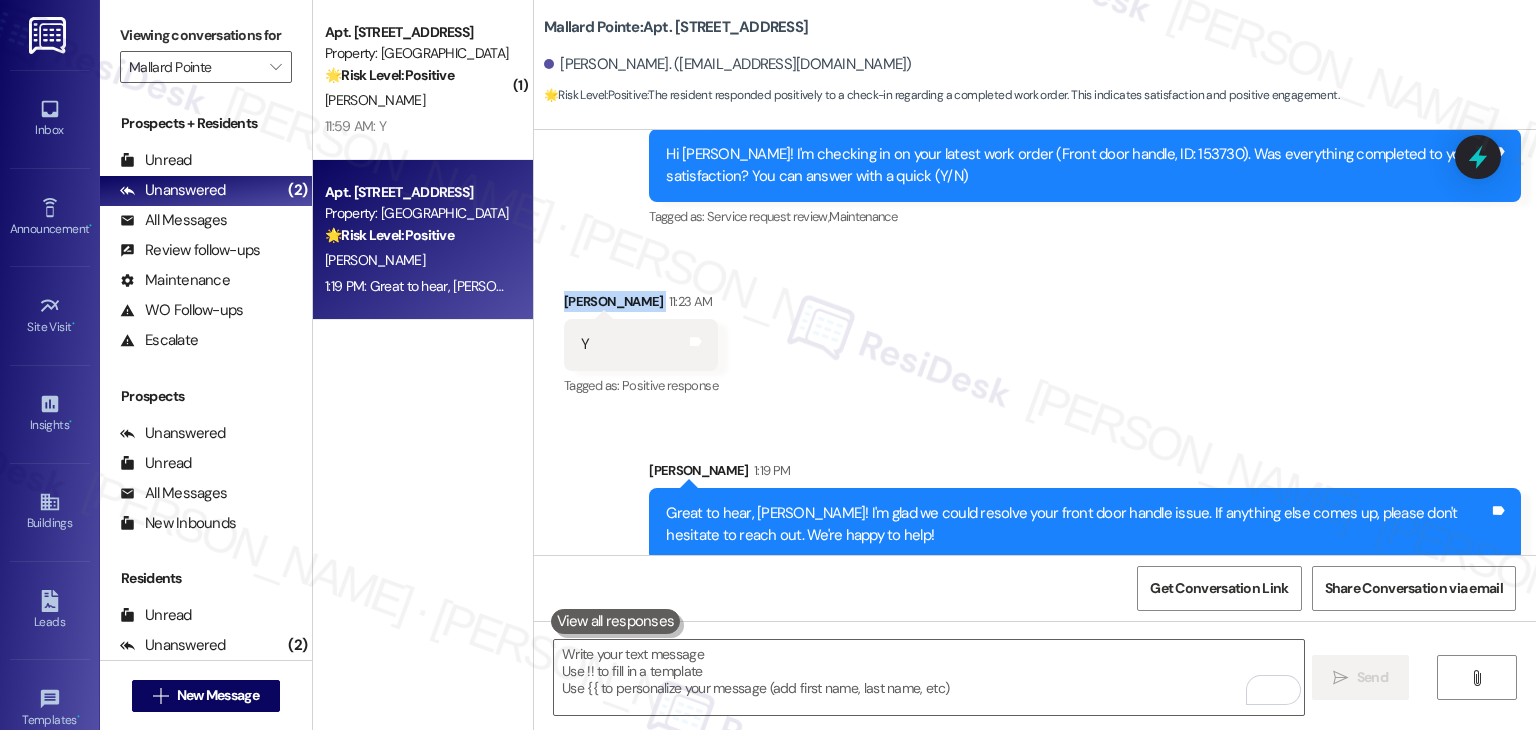 click on "Received via SMS [PERSON_NAME] 11:23 AM Y Tags and notes Tagged as:   Positive response Click to highlight conversations about Positive response" at bounding box center [1035, 330] 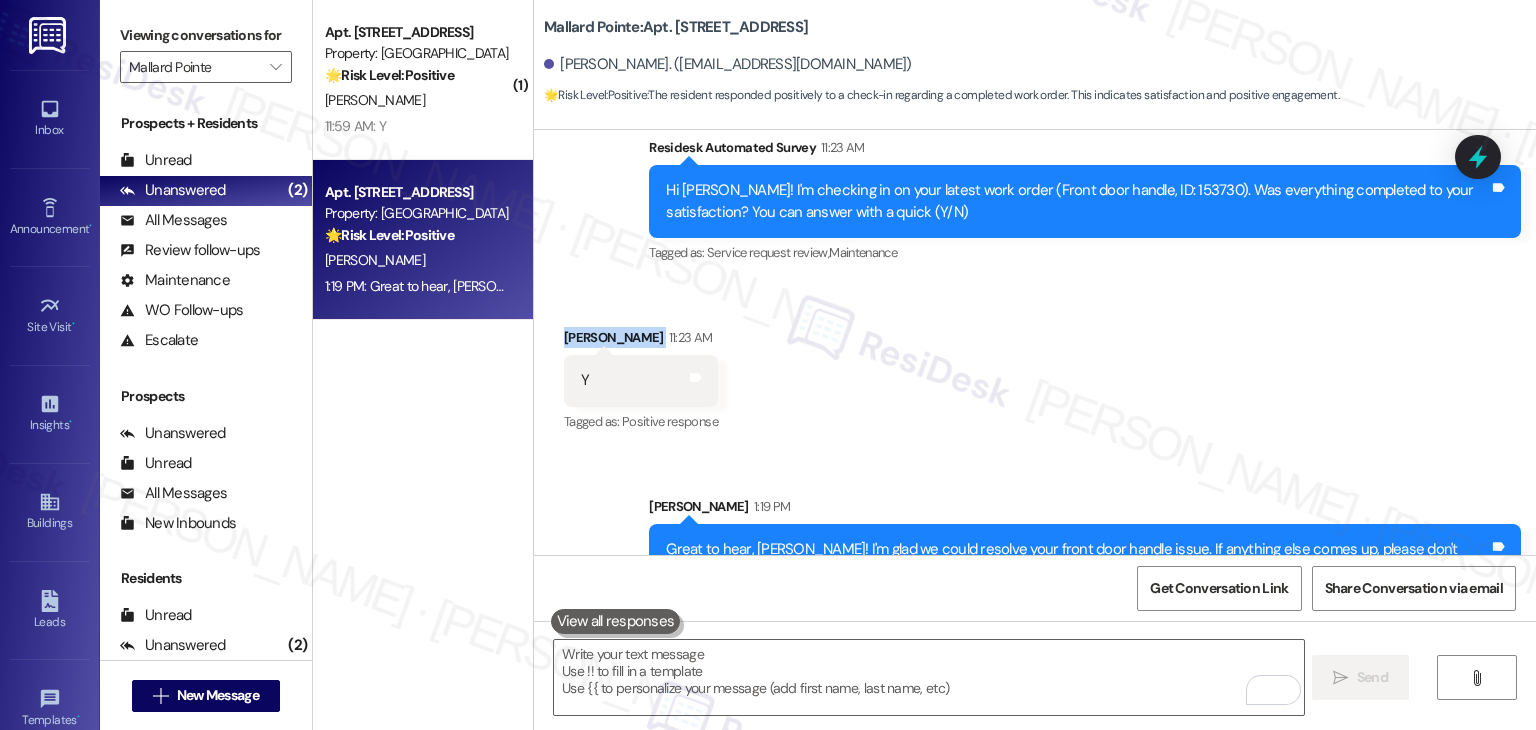 scroll, scrollTop: 2305, scrollLeft: 0, axis: vertical 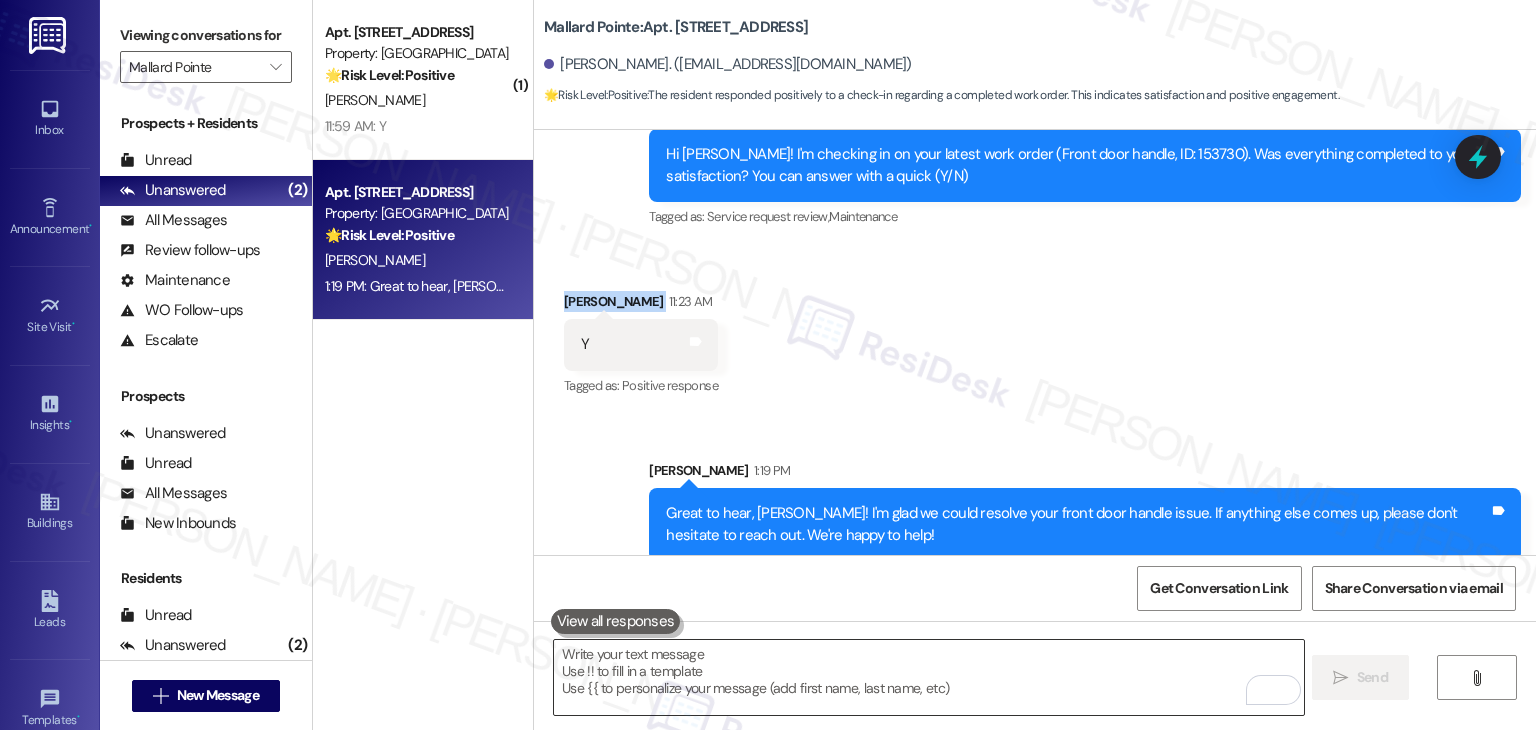 click at bounding box center (928, 677) 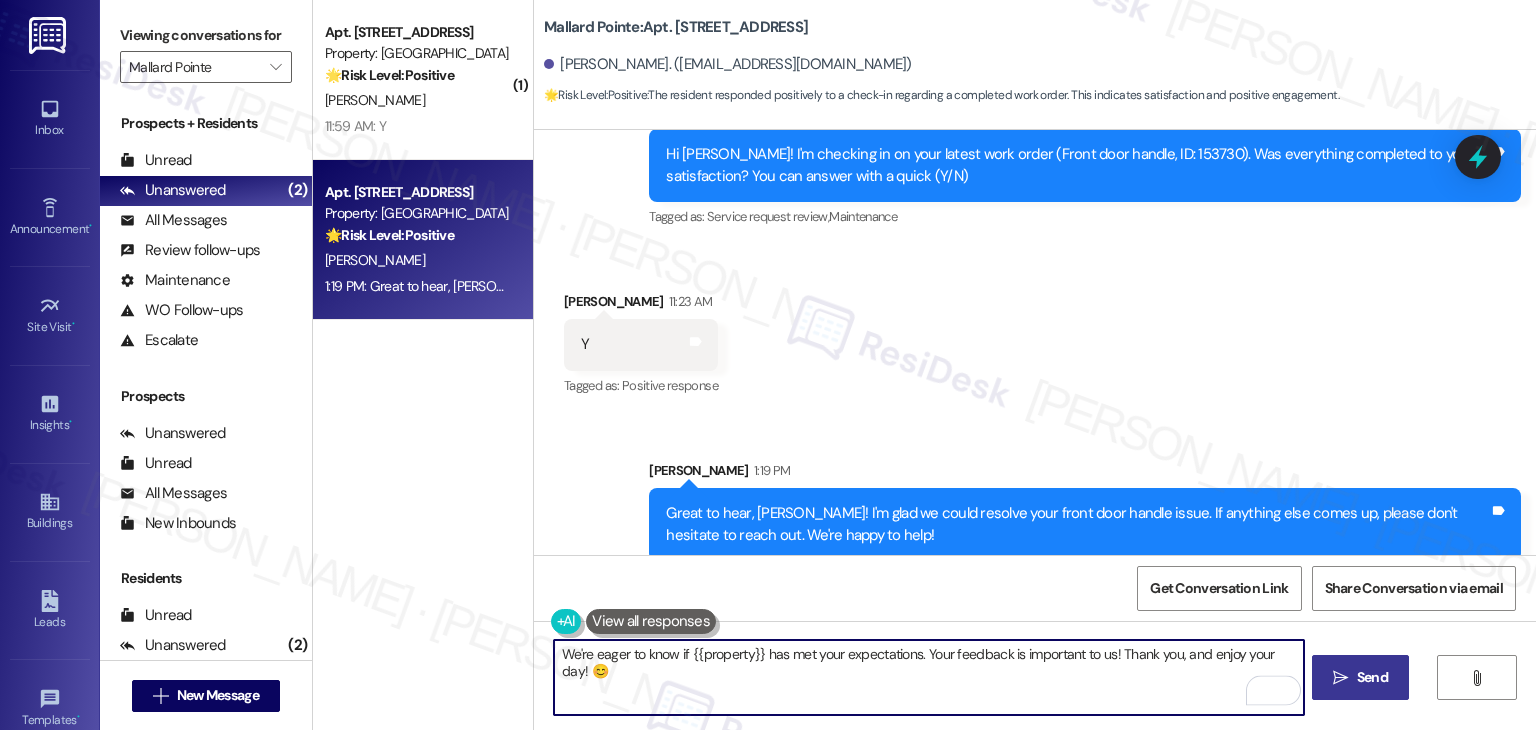 type on "We're eager to know if {{property}} has met your expectations. Your feedback is important to us! Thank you, and enjoy your day! 😊" 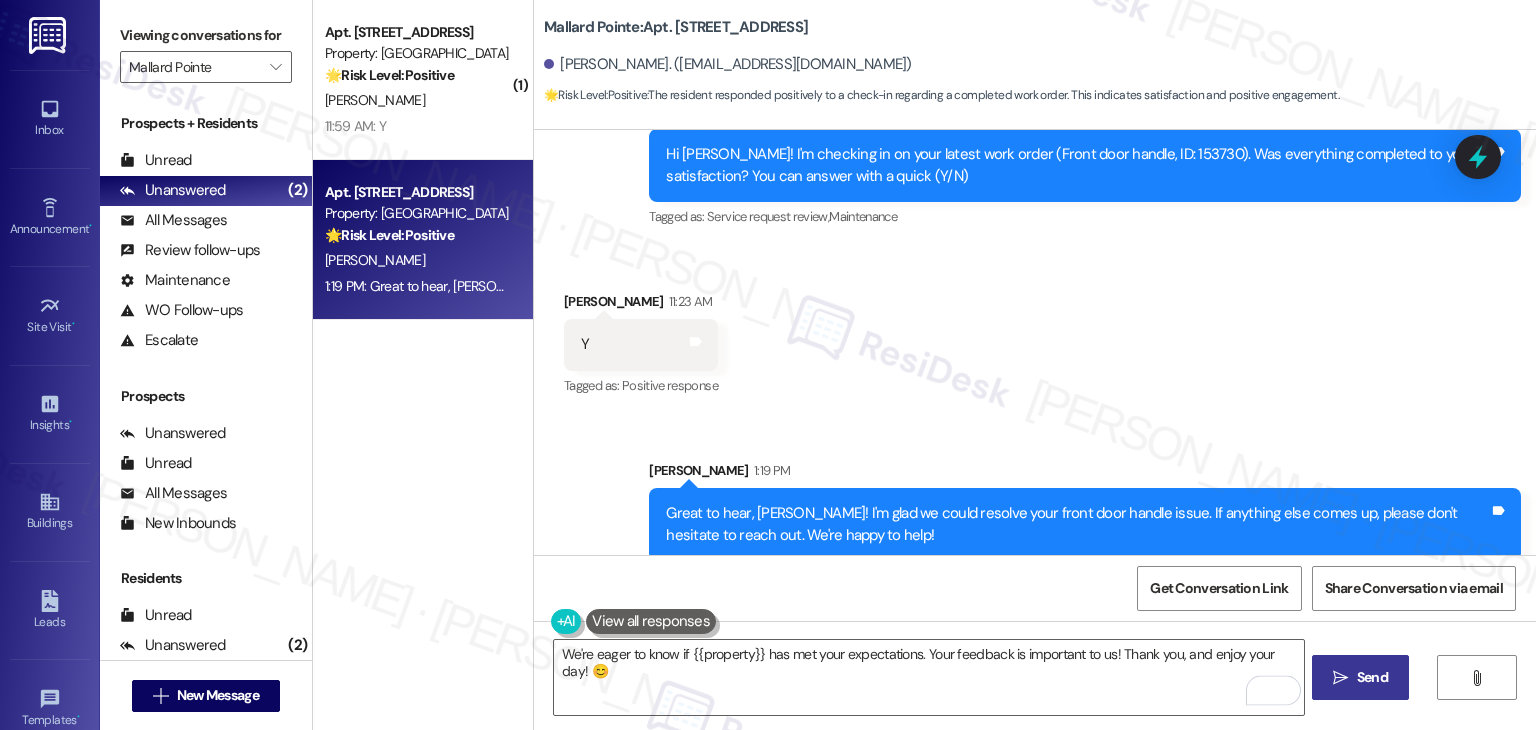 click on "Send" at bounding box center [1372, 677] 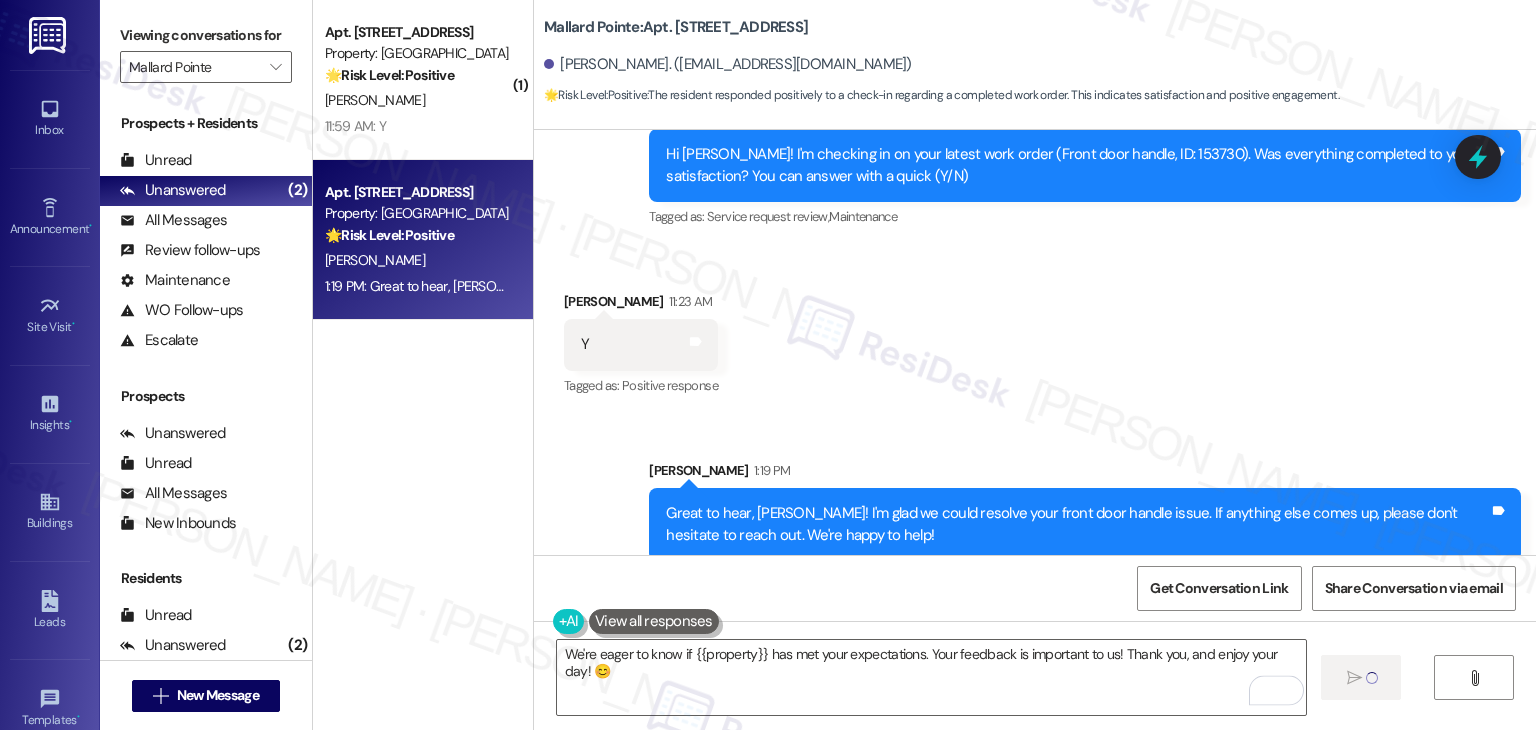 type 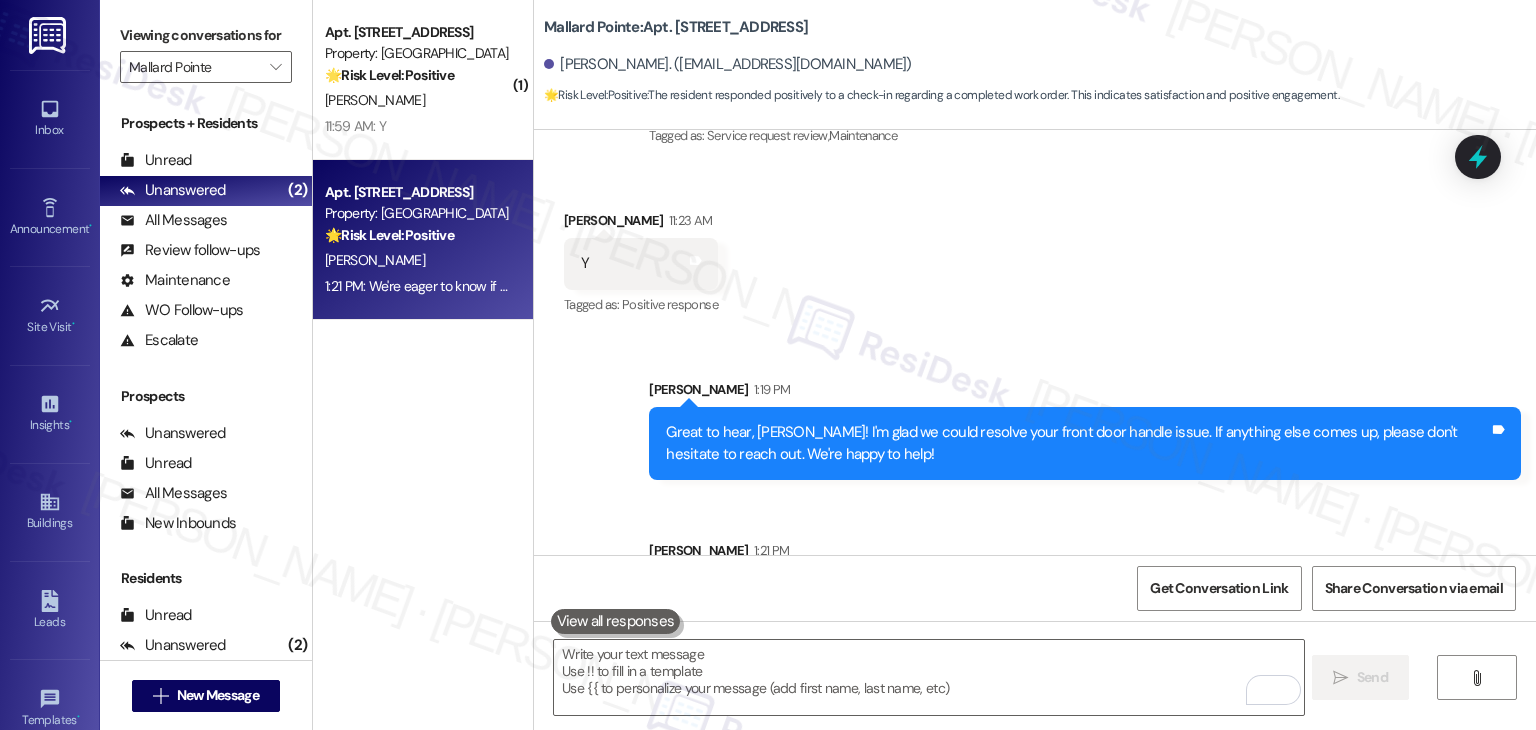 scroll, scrollTop: 2345, scrollLeft: 0, axis: vertical 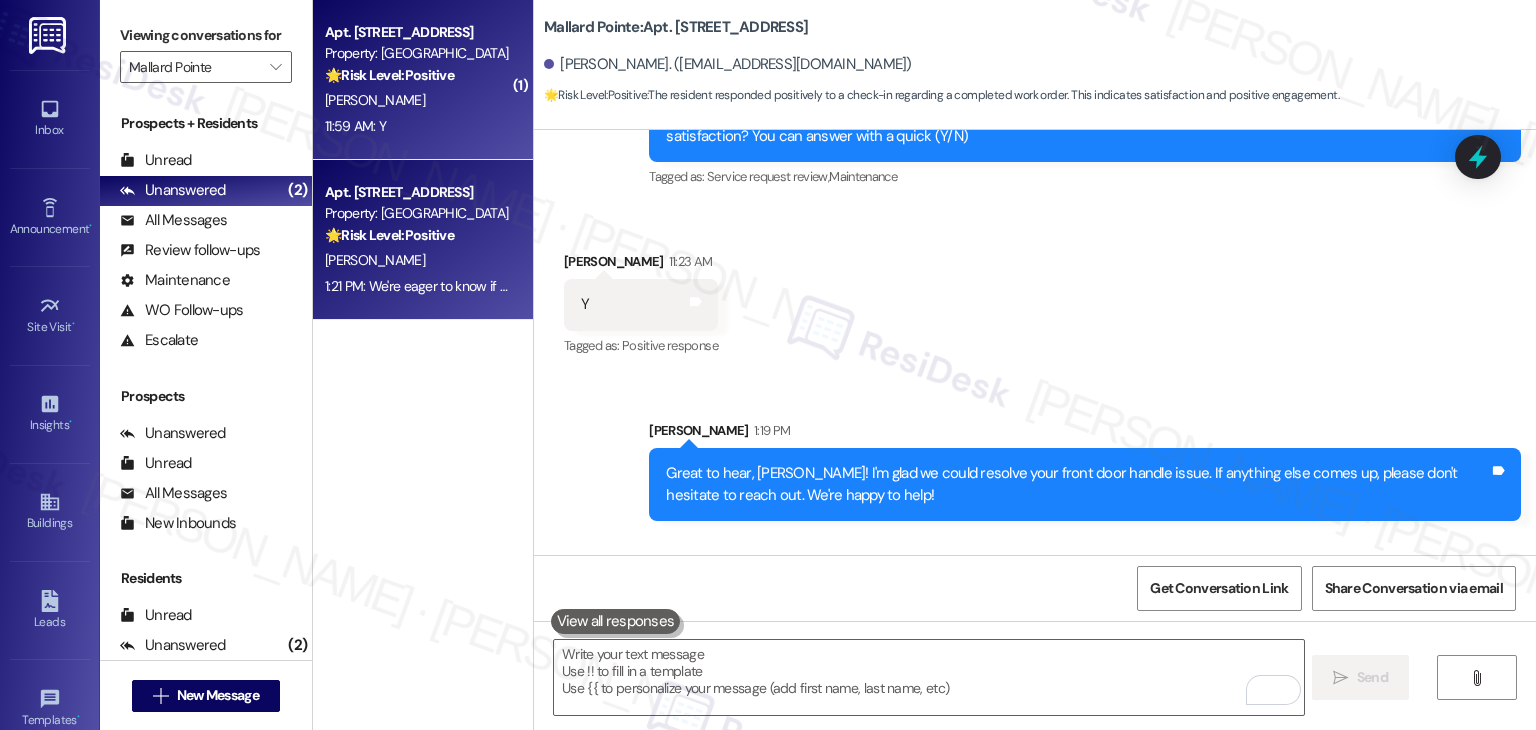click on "Apt. [STREET_ADDRESS]" at bounding box center (417, 32) 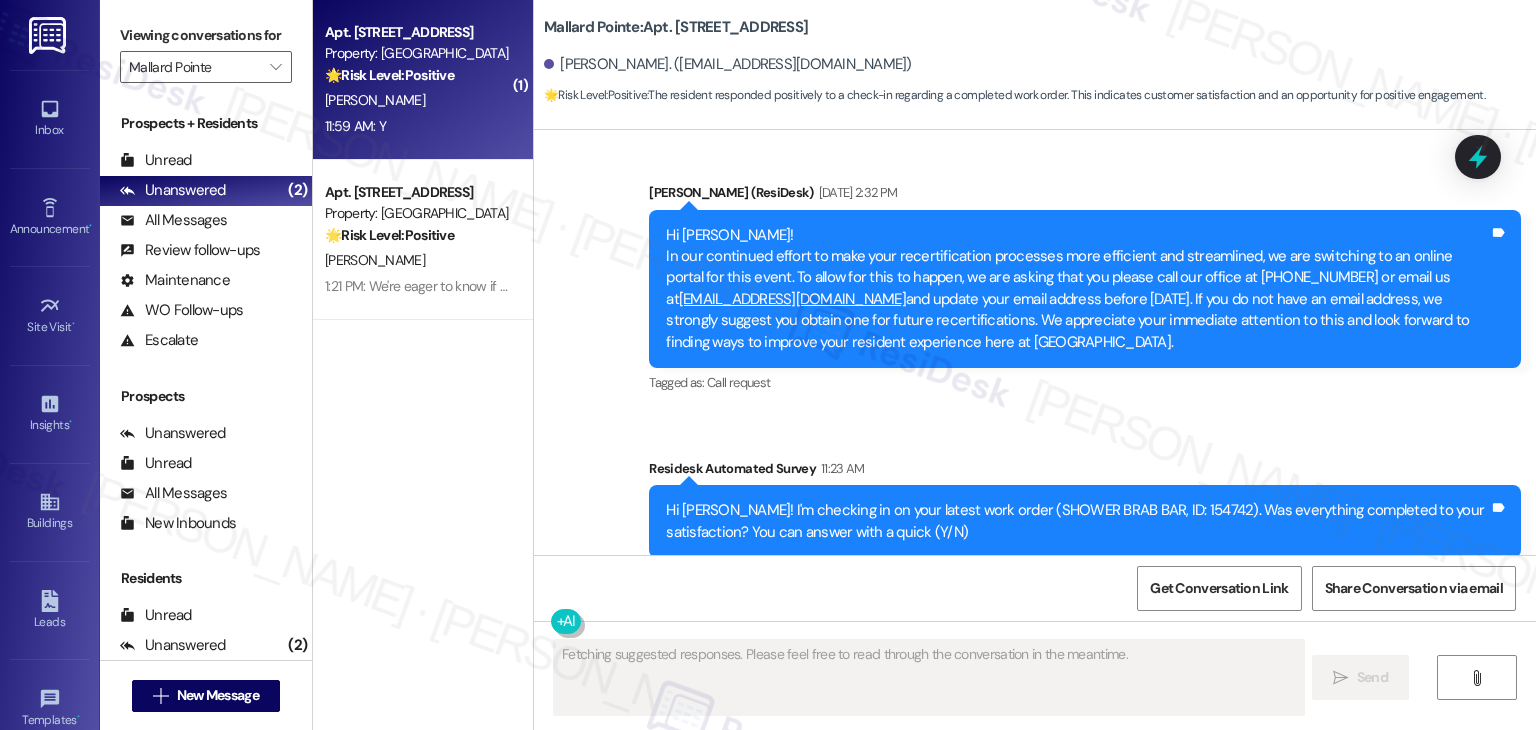 scroll, scrollTop: 3492, scrollLeft: 0, axis: vertical 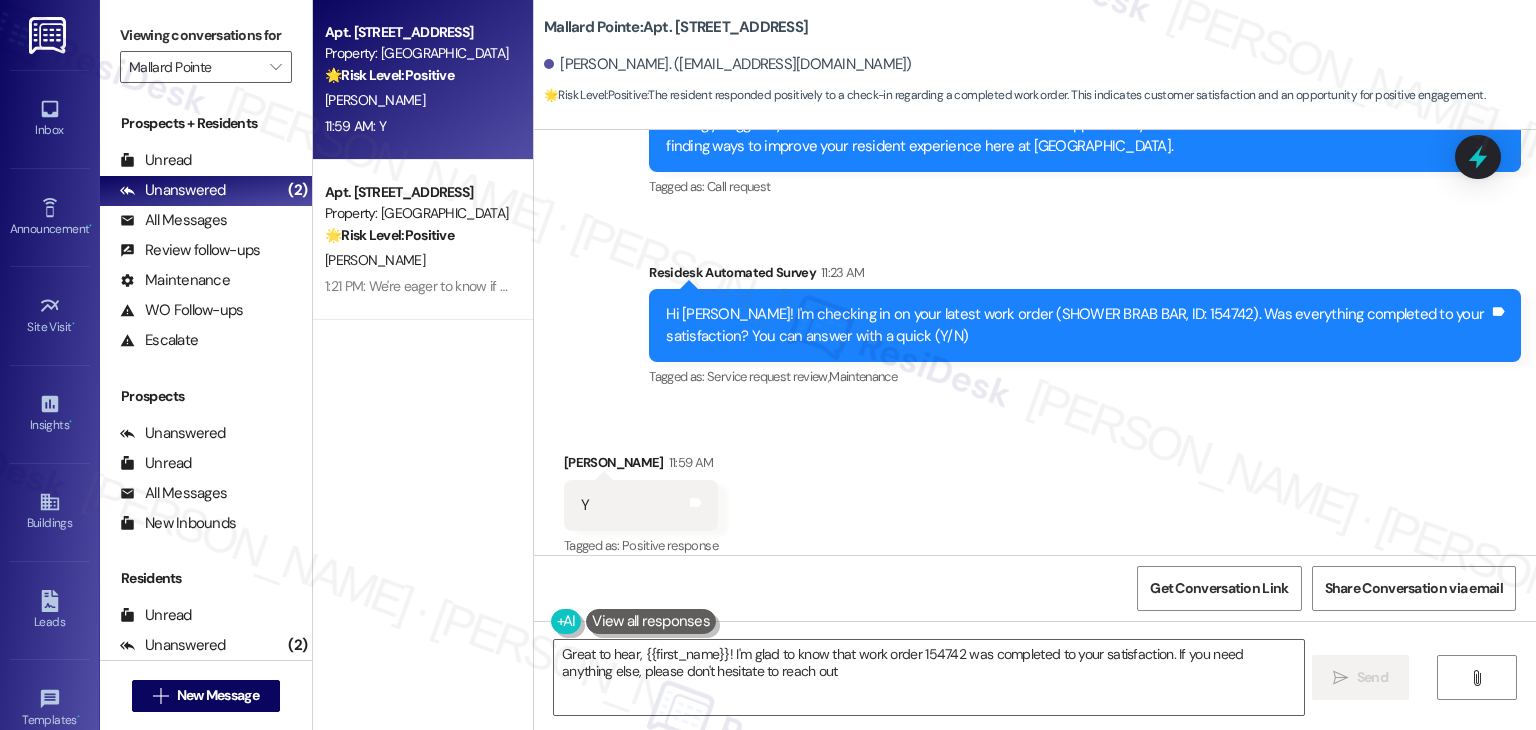 type on "Great to hear, {{first_name}}! I'm glad to know that work order 154742 was completed to your satisfaction. If you need anything else, please don't hesitate to reach out!" 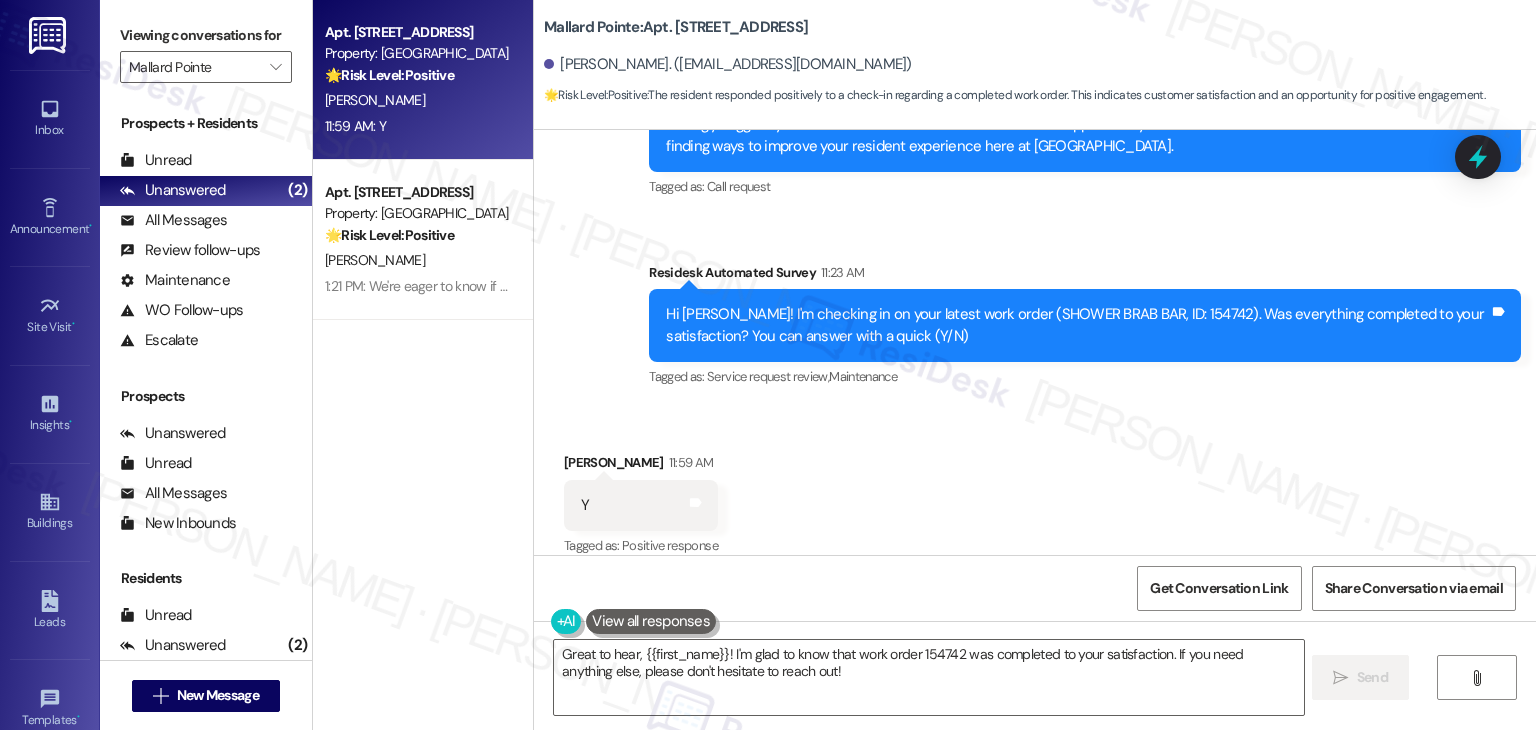 click on "Received via SMS [PERSON_NAME] 11:59 AM Y Tags and notes Tagged as:   Positive response Click to highlight conversations about Positive response" at bounding box center (1035, 491) 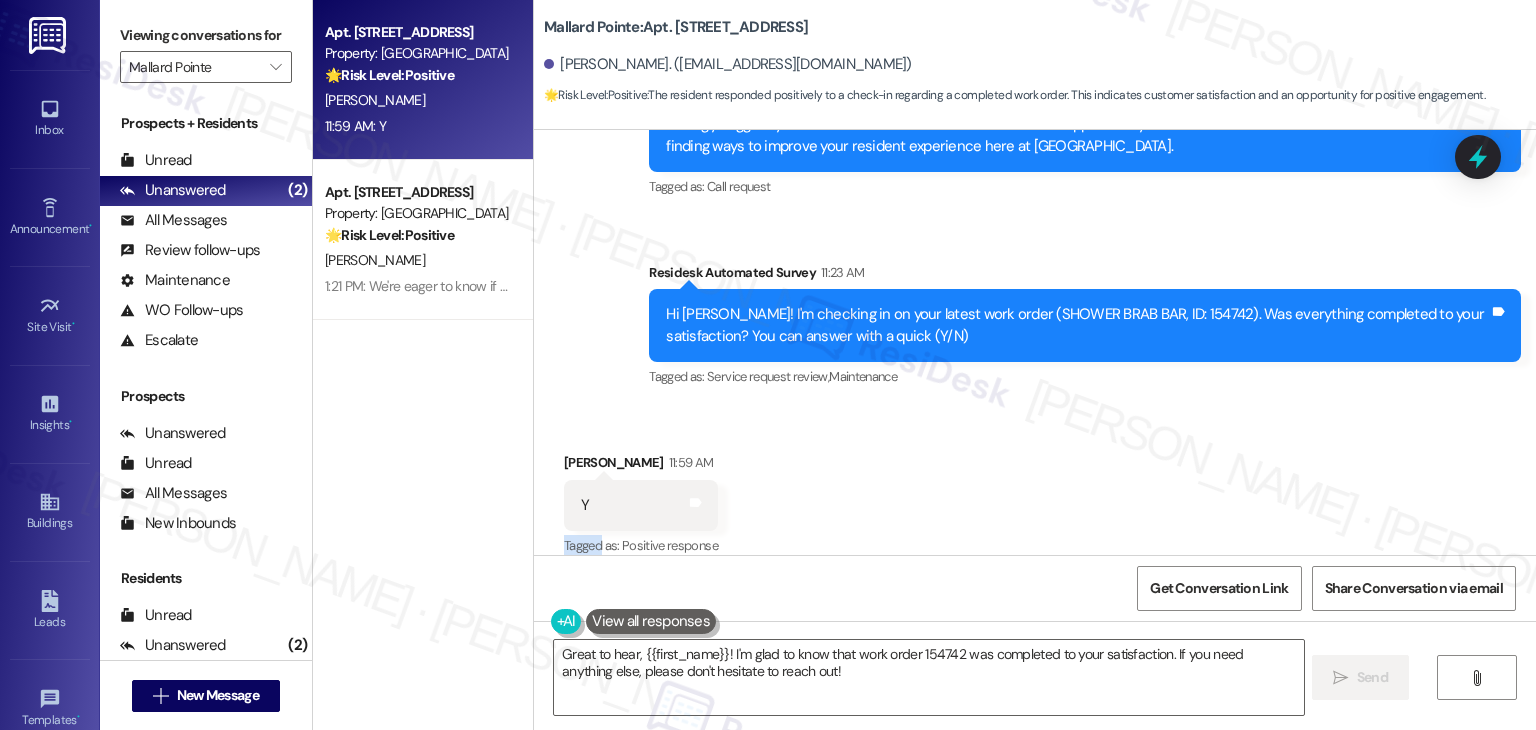 click on "Received via SMS [PERSON_NAME] 11:59 AM Y Tags and notes Tagged as:   Positive response Click to highlight conversations about Positive response" at bounding box center [1035, 491] 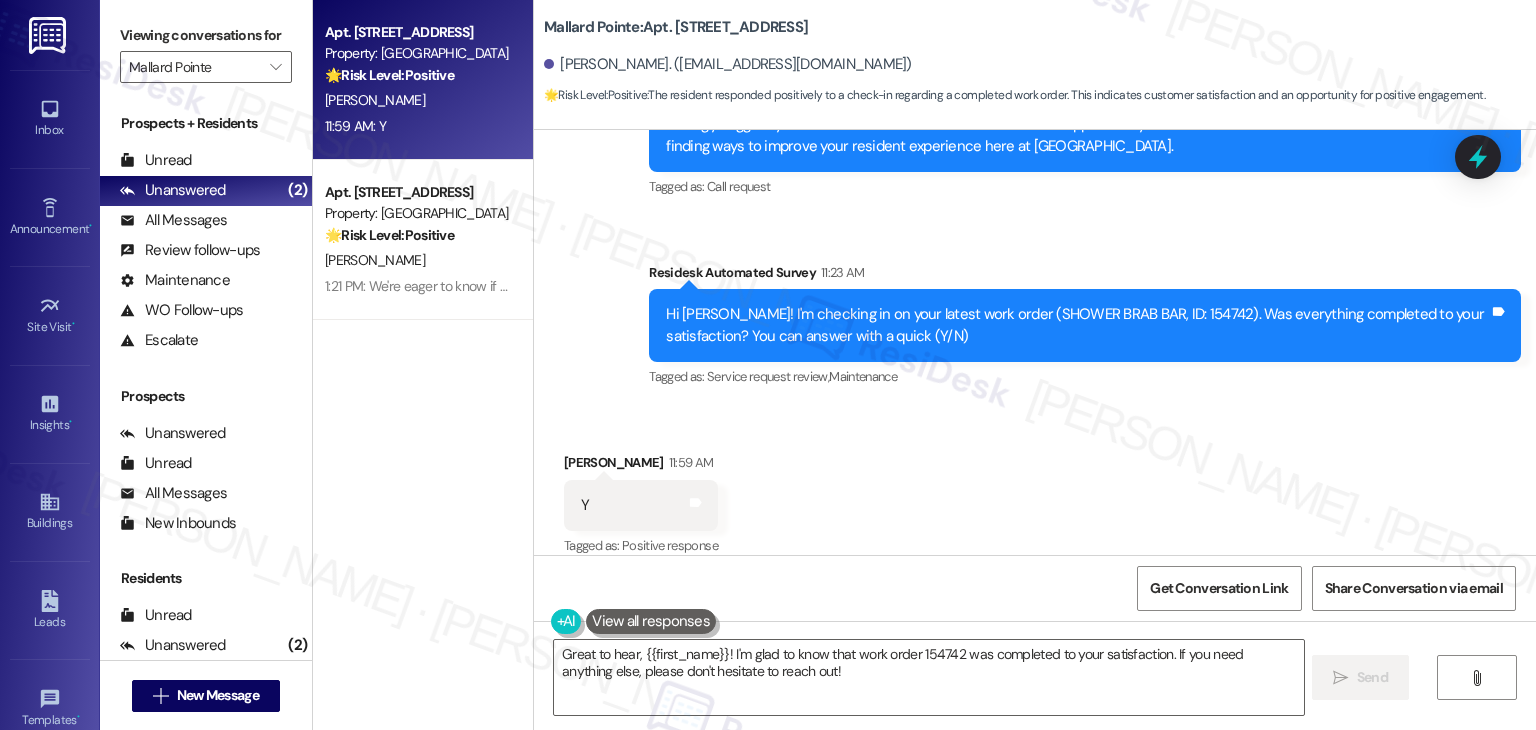 click on "Received via SMS [PERSON_NAME] 11:59 AM Y Tags and notes Tagged as:   Positive response Click to highlight conversations about Positive response" at bounding box center (1035, 491) 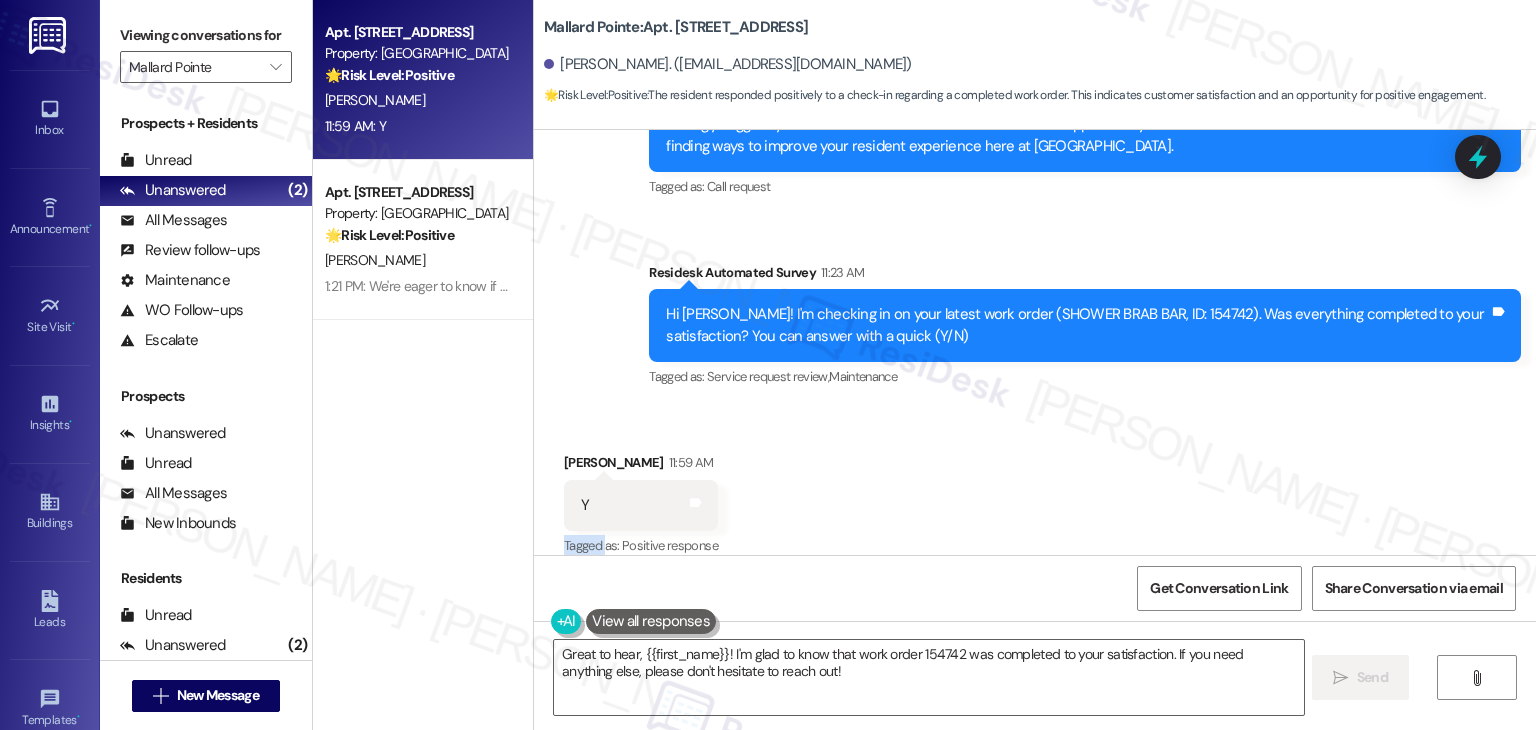 click on "Received via SMS [PERSON_NAME] 11:59 AM Y Tags and notes Tagged as:   Positive response Click to highlight conversations about Positive response" at bounding box center (1035, 491) 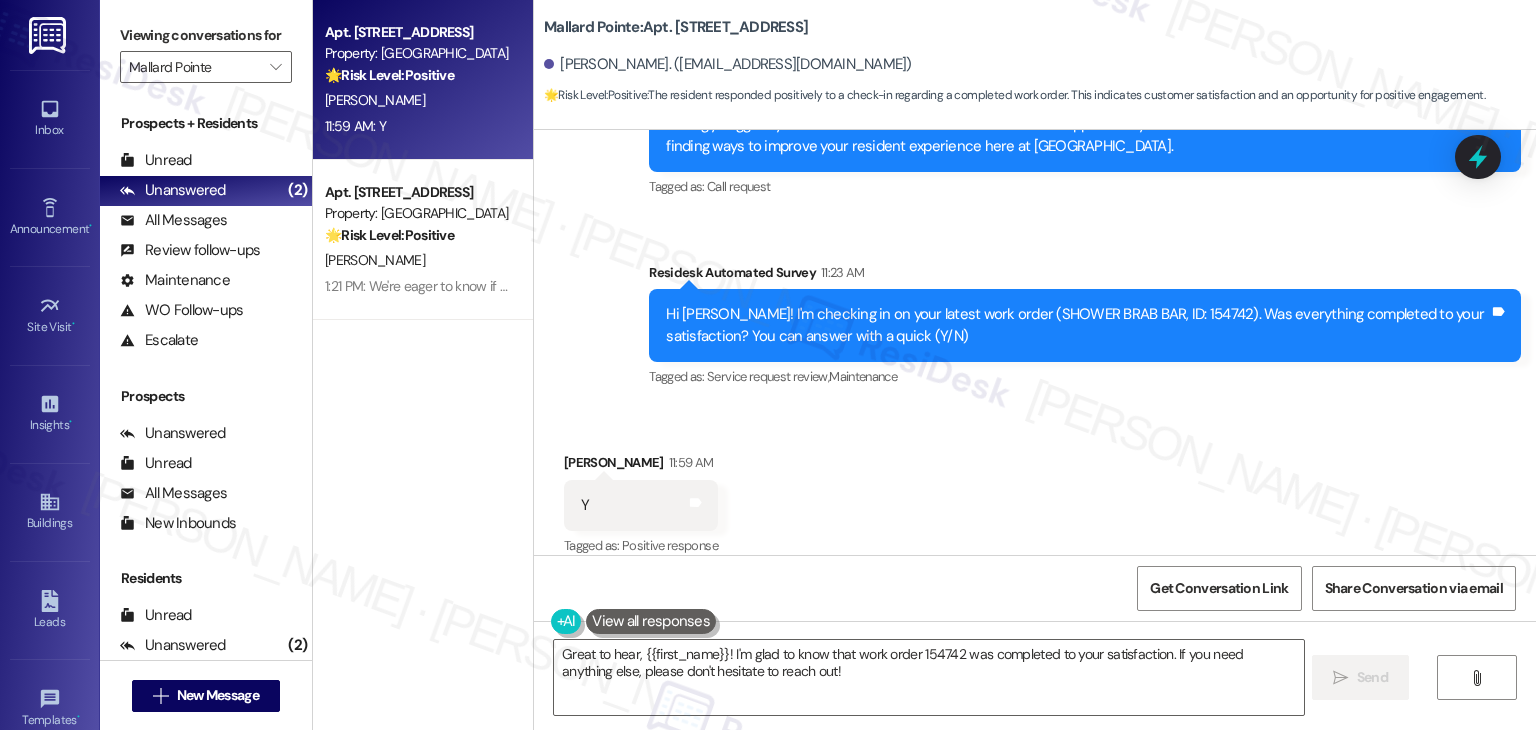 click on "Received via SMS [PERSON_NAME] 11:59 AM Y Tags and notes Tagged as:   Positive response Click to highlight conversations about Positive response" at bounding box center (1035, 491) 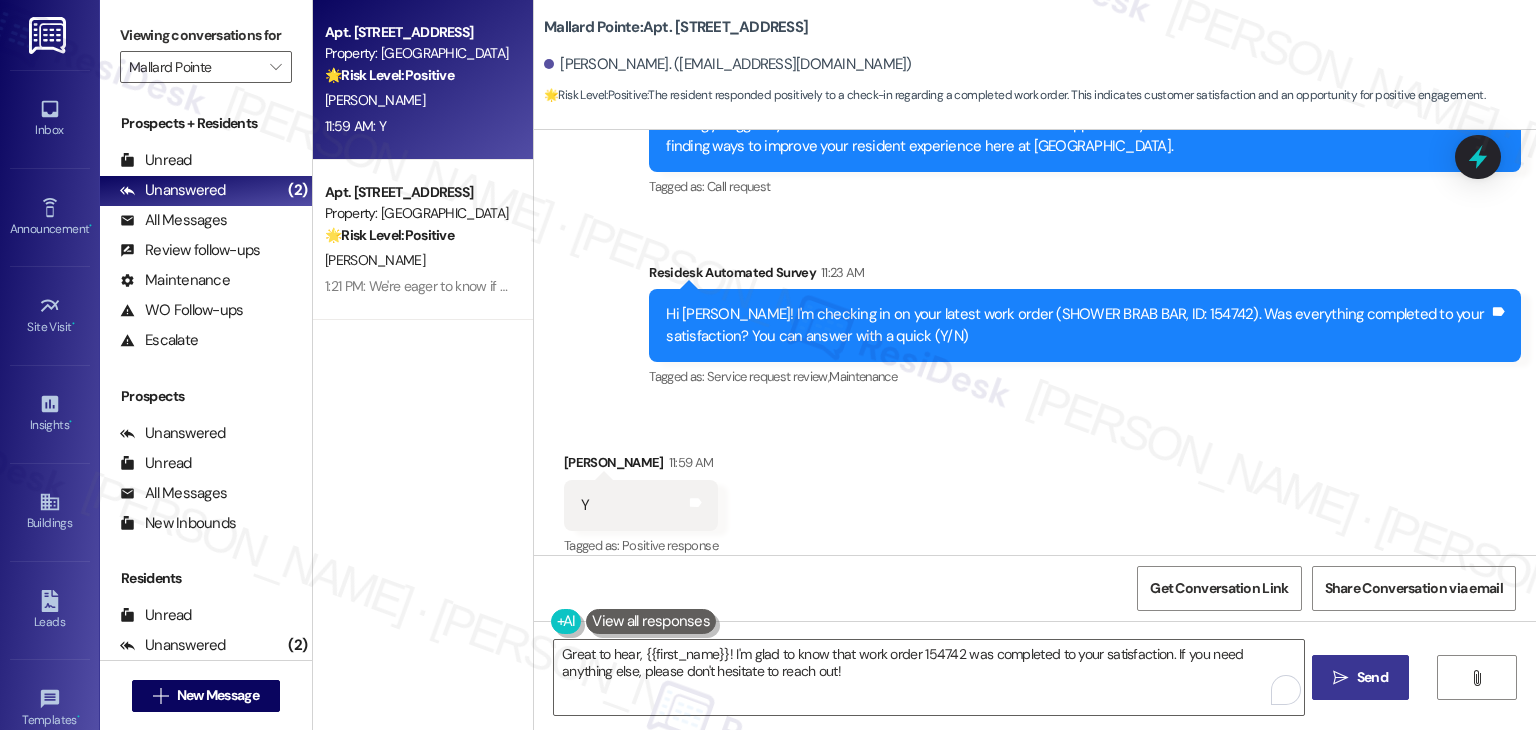 click on "Send" at bounding box center (1372, 677) 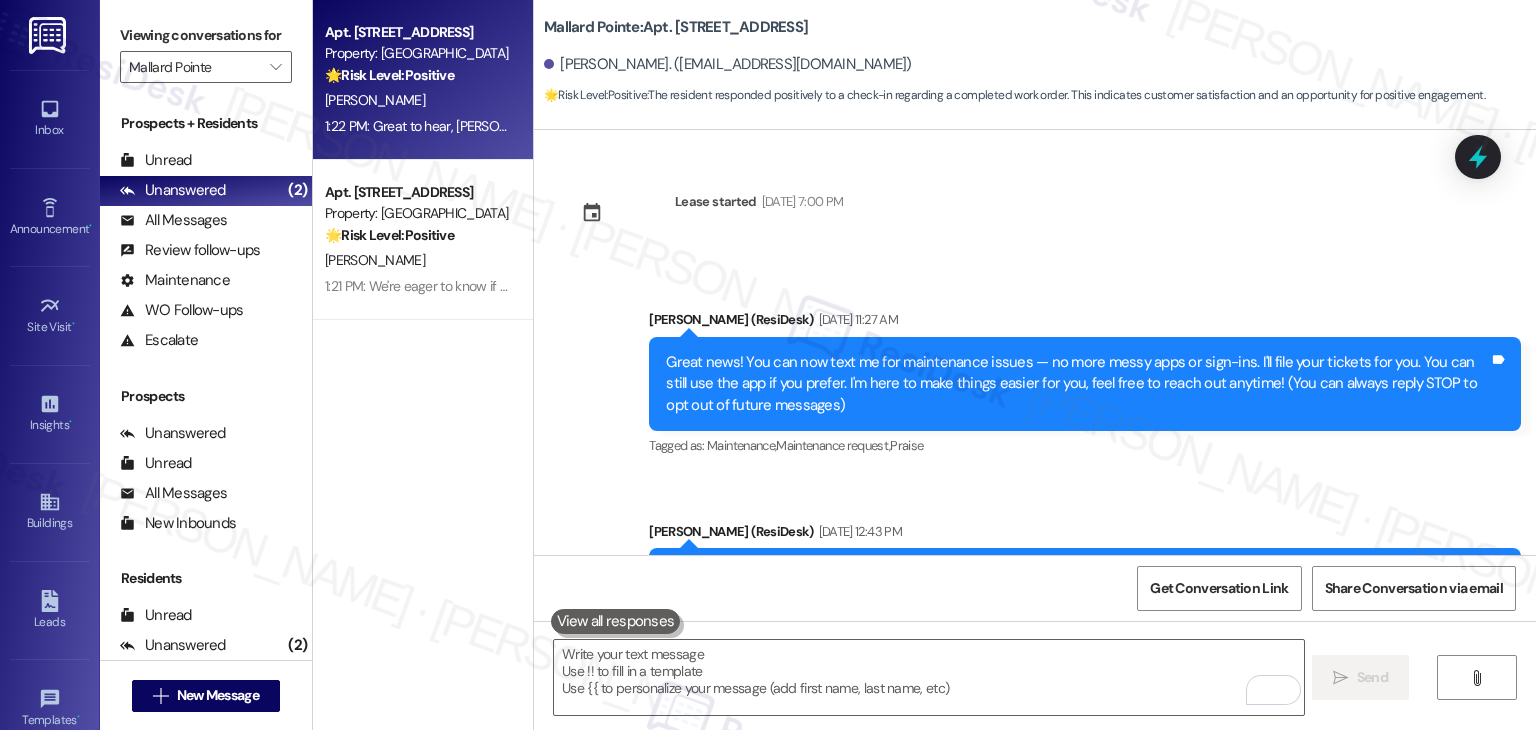 scroll, scrollTop: 0, scrollLeft: 0, axis: both 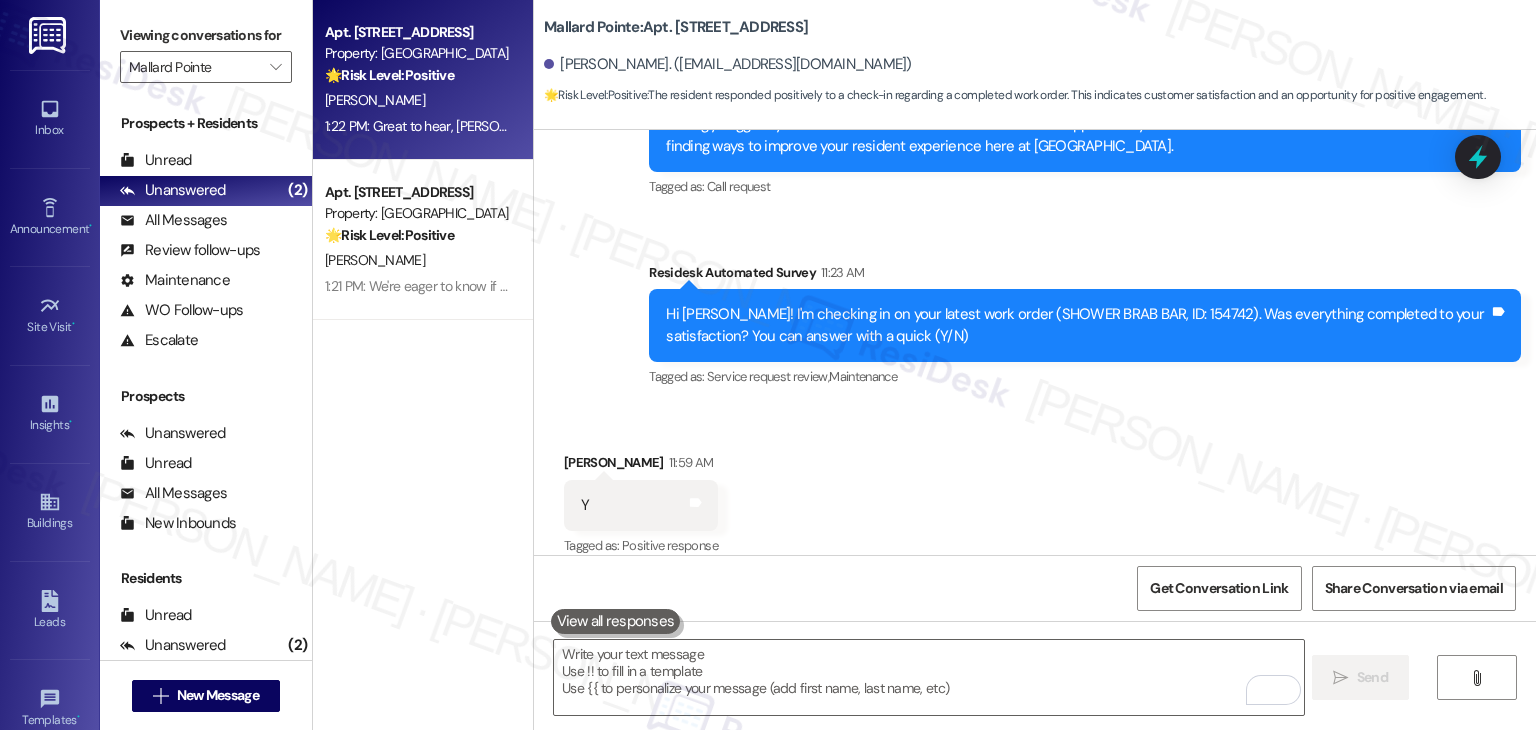 click on "Received via SMS [PERSON_NAME] 11:59 AM Y Tags and notes Tagged as:   Positive response Click to highlight conversations about Positive response" at bounding box center [1035, 491] 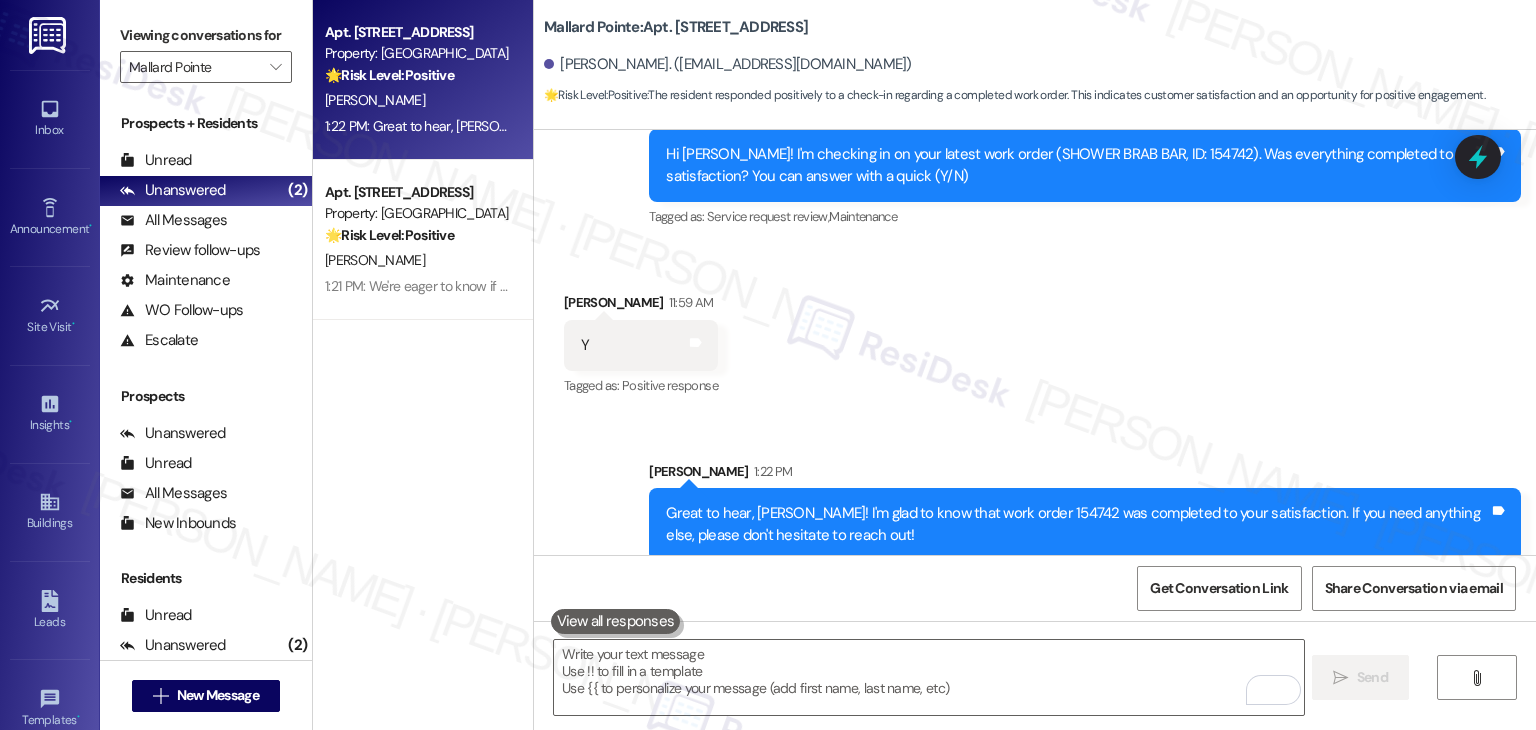 scroll, scrollTop: 3653, scrollLeft: 0, axis: vertical 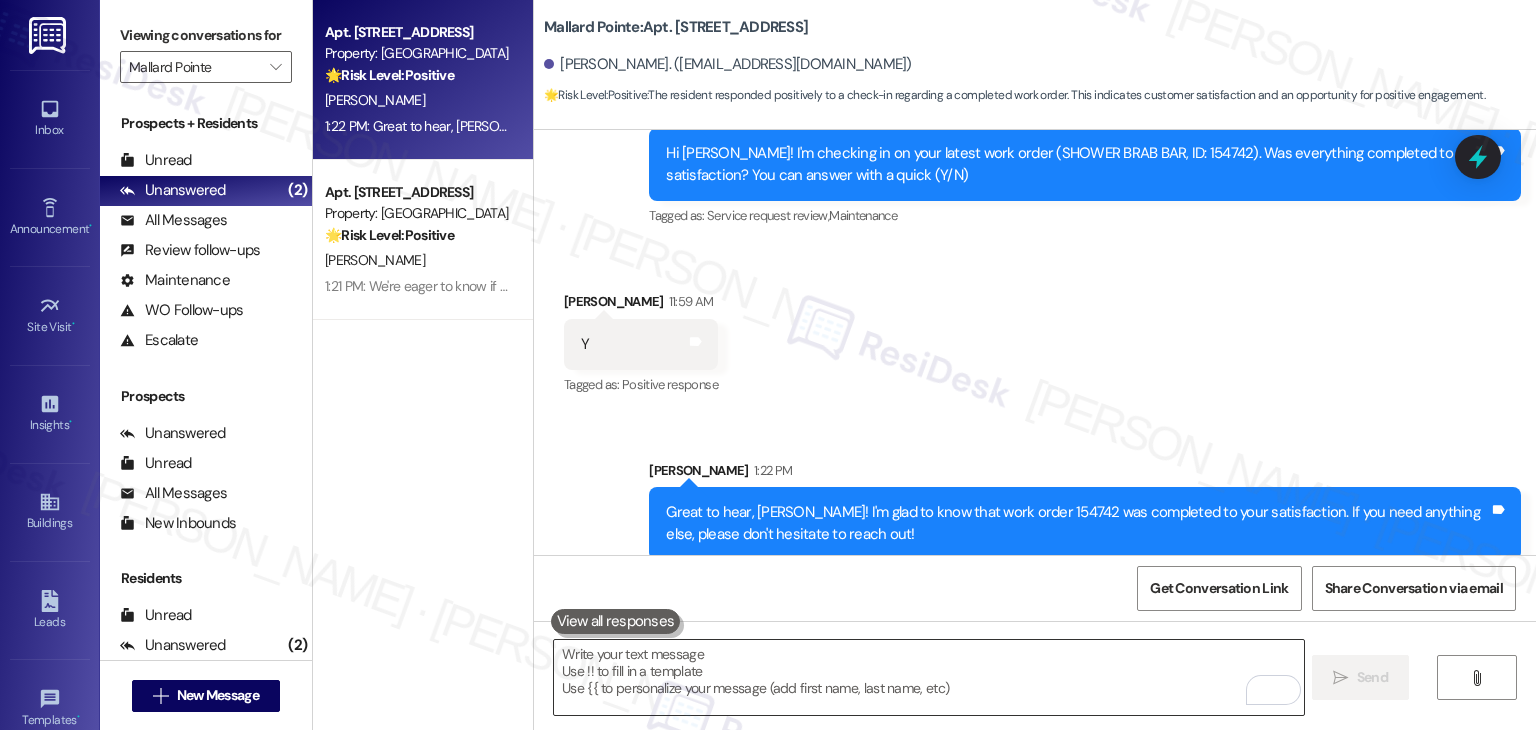 click at bounding box center [928, 677] 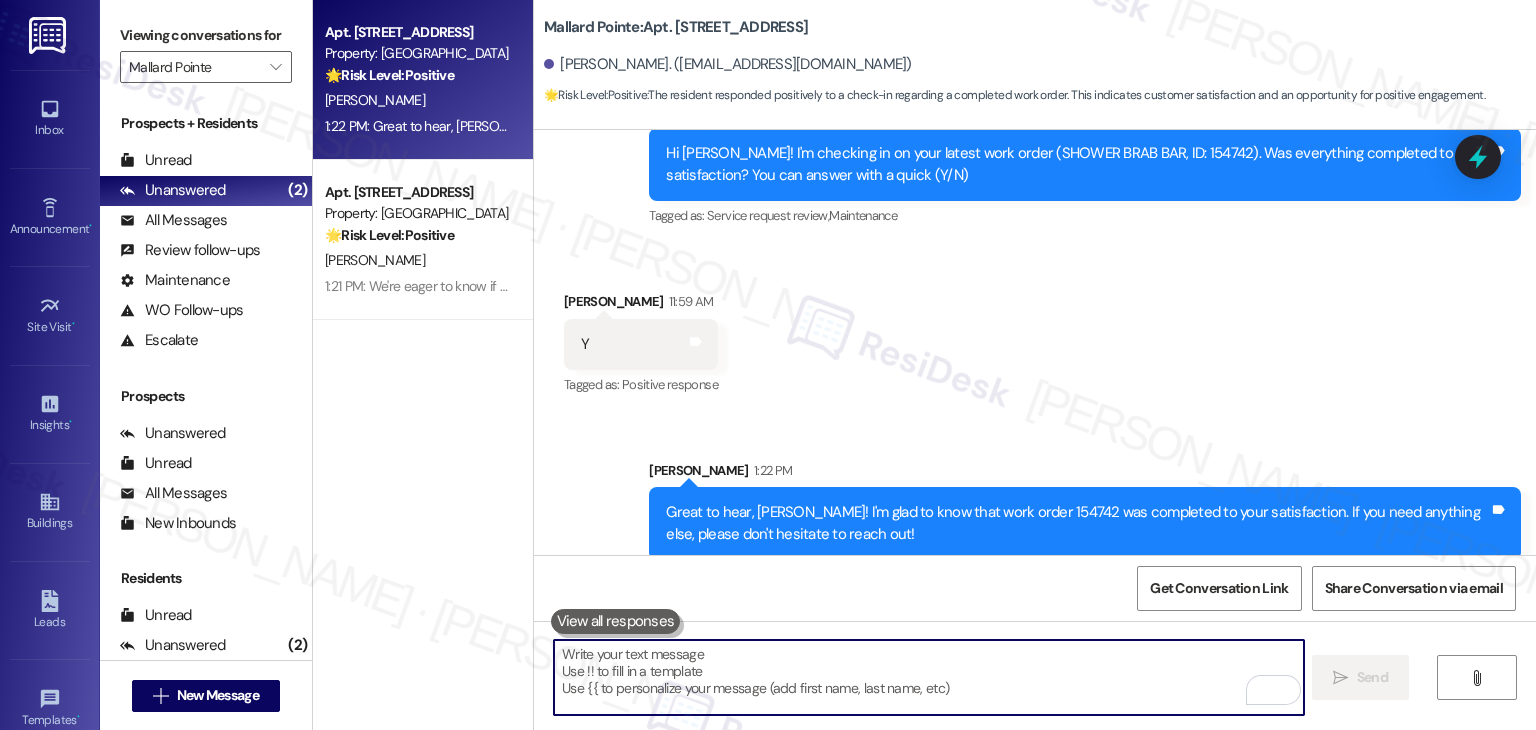 paste on "If I may ask, has {{property}} lived up to your expectations? We value your feedback and would love to hear about your experience. Thanks, and hope you have a great day! 😊" 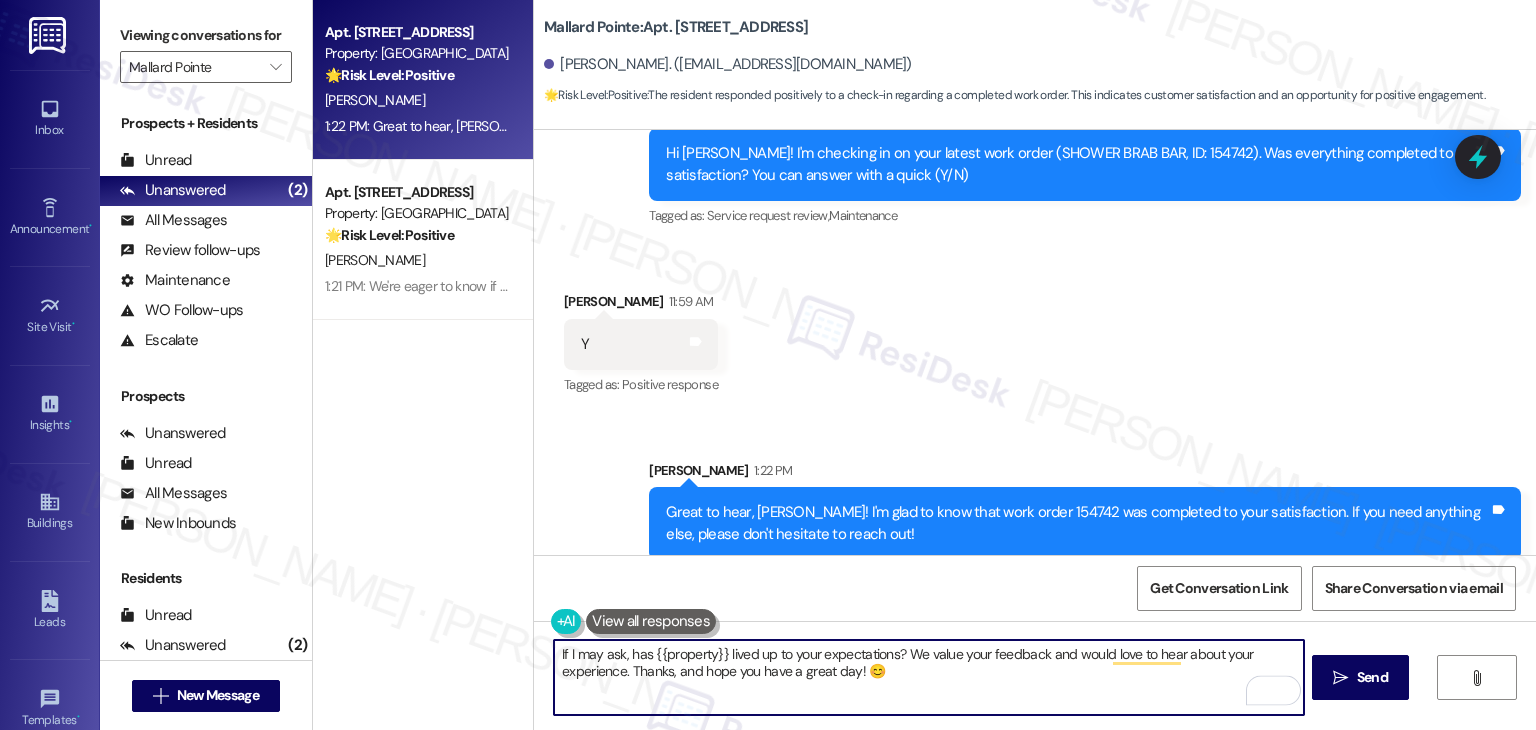 type on "If I may ask, has {{property}} lived up to your expectations? We value your feedback and would love to hear about your experience. Thanks, and hope you have a great day! 😊" 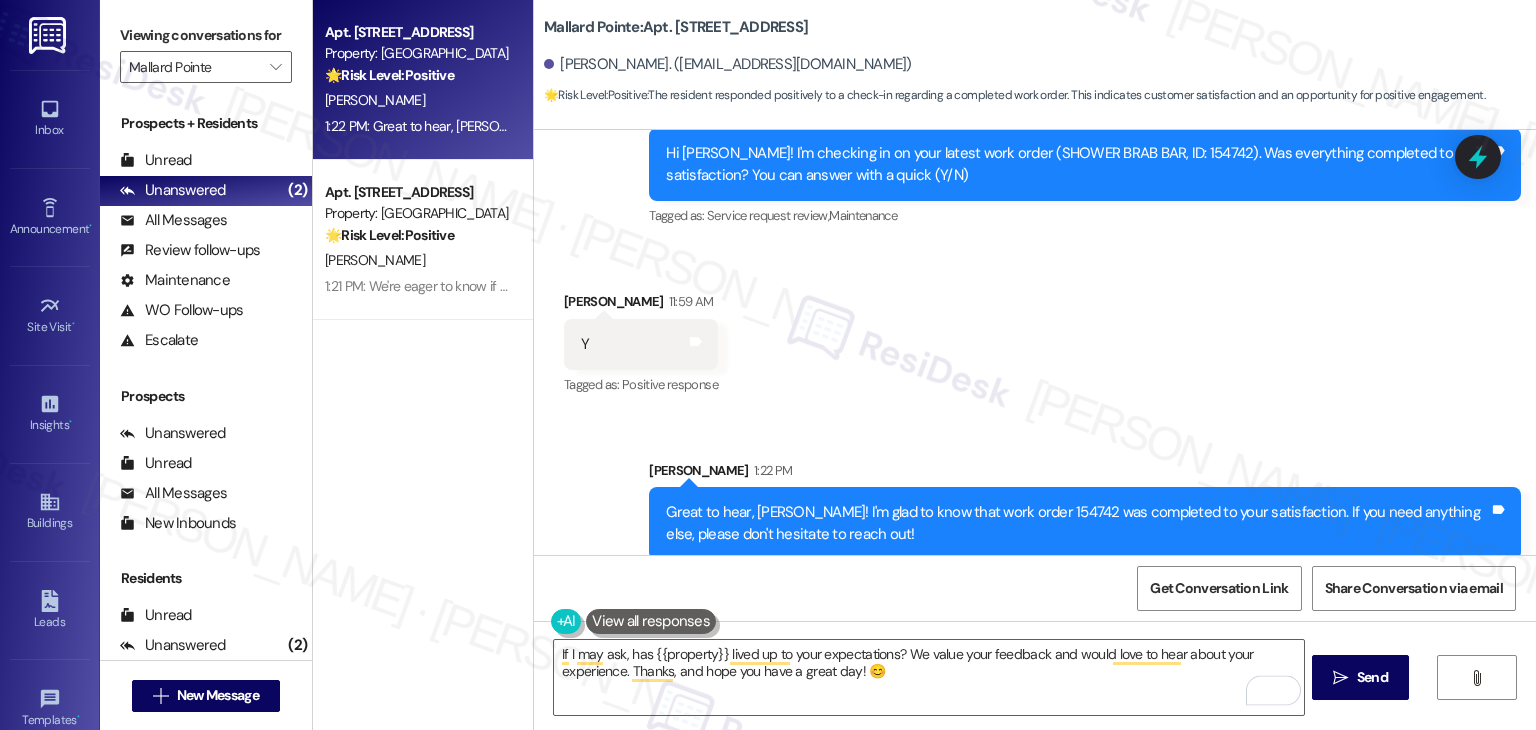 click on "Get Conversation Link Share Conversation via email" at bounding box center [1035, 588] 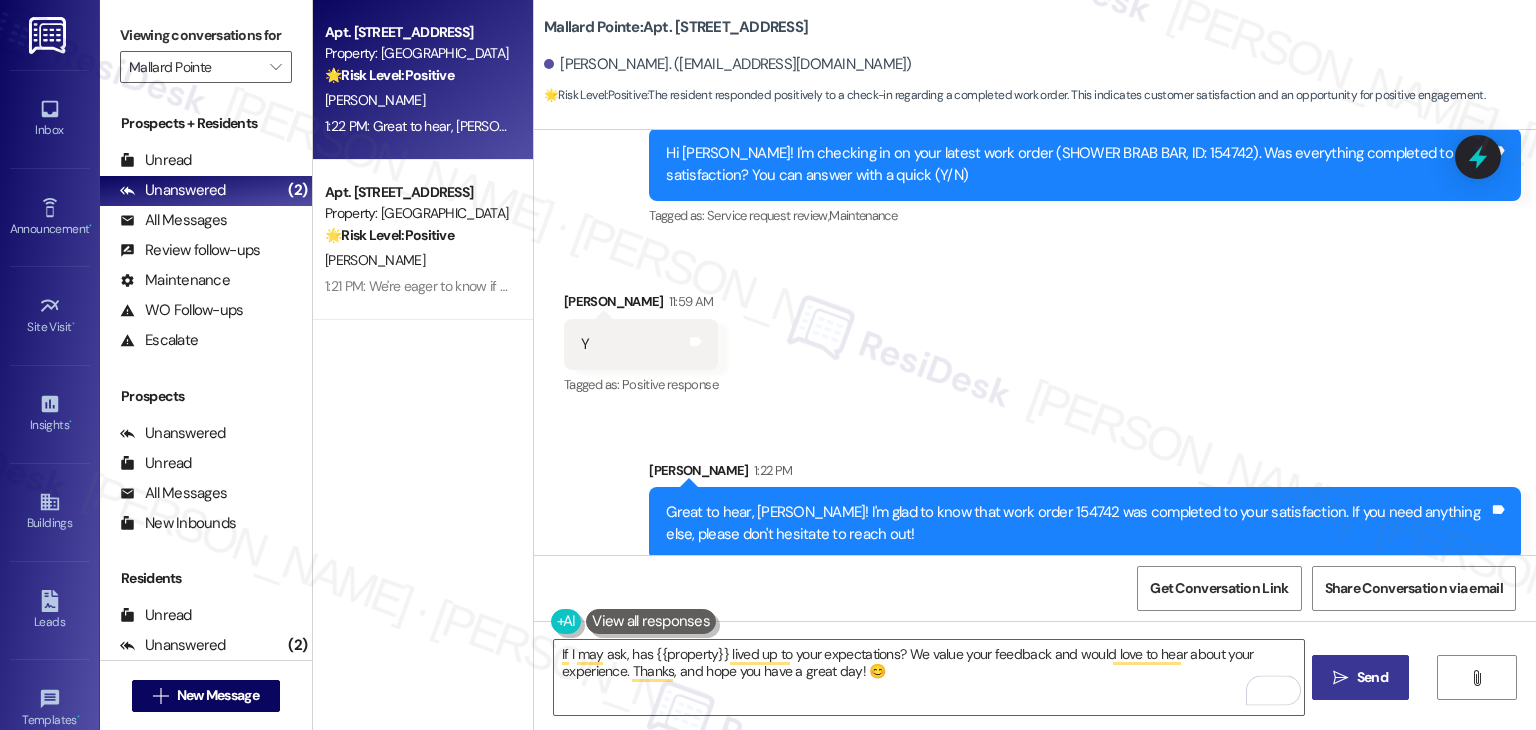 click on " Send" at bounding box center [1360, 677] 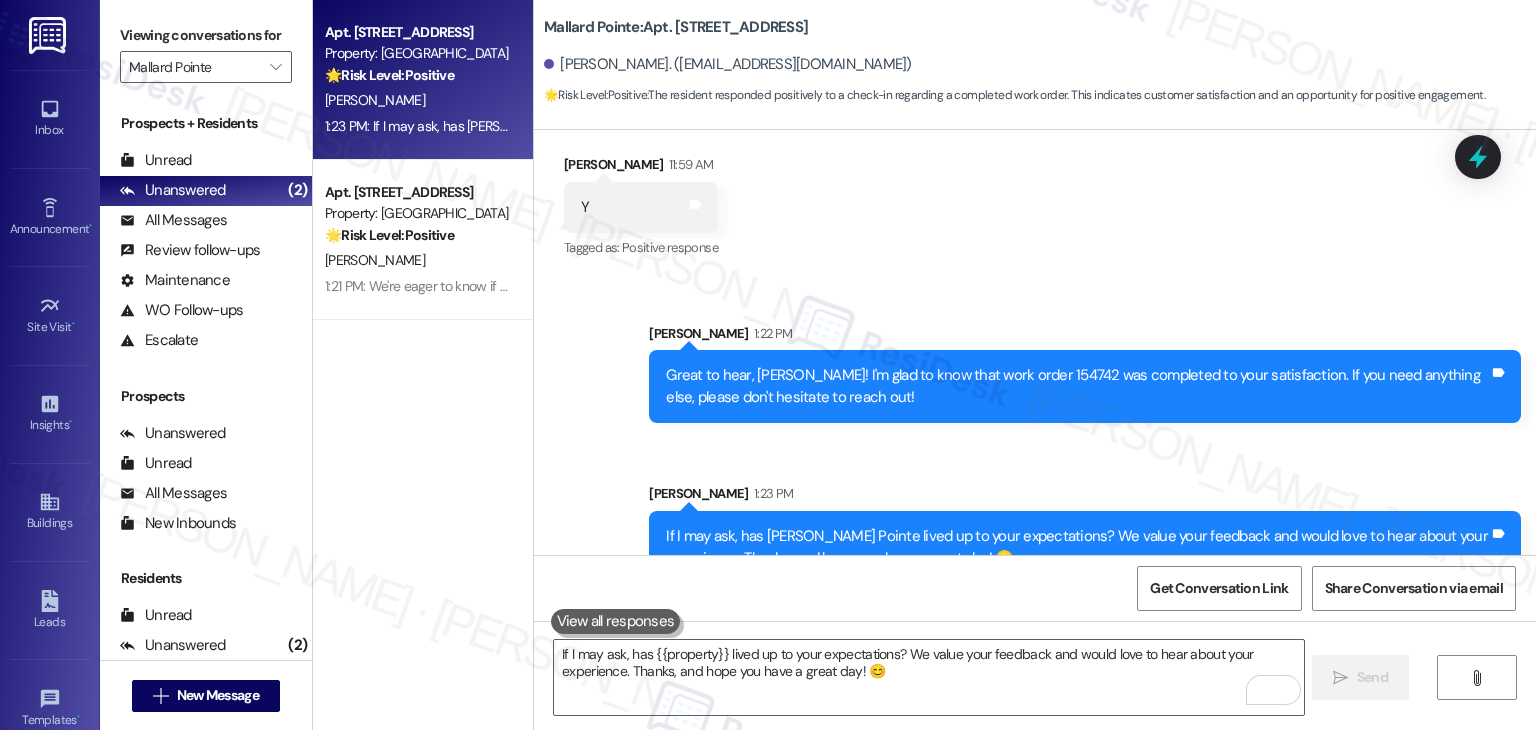 scroll, scrollTop: 3792, scrollLeft: 0, axis: vertical 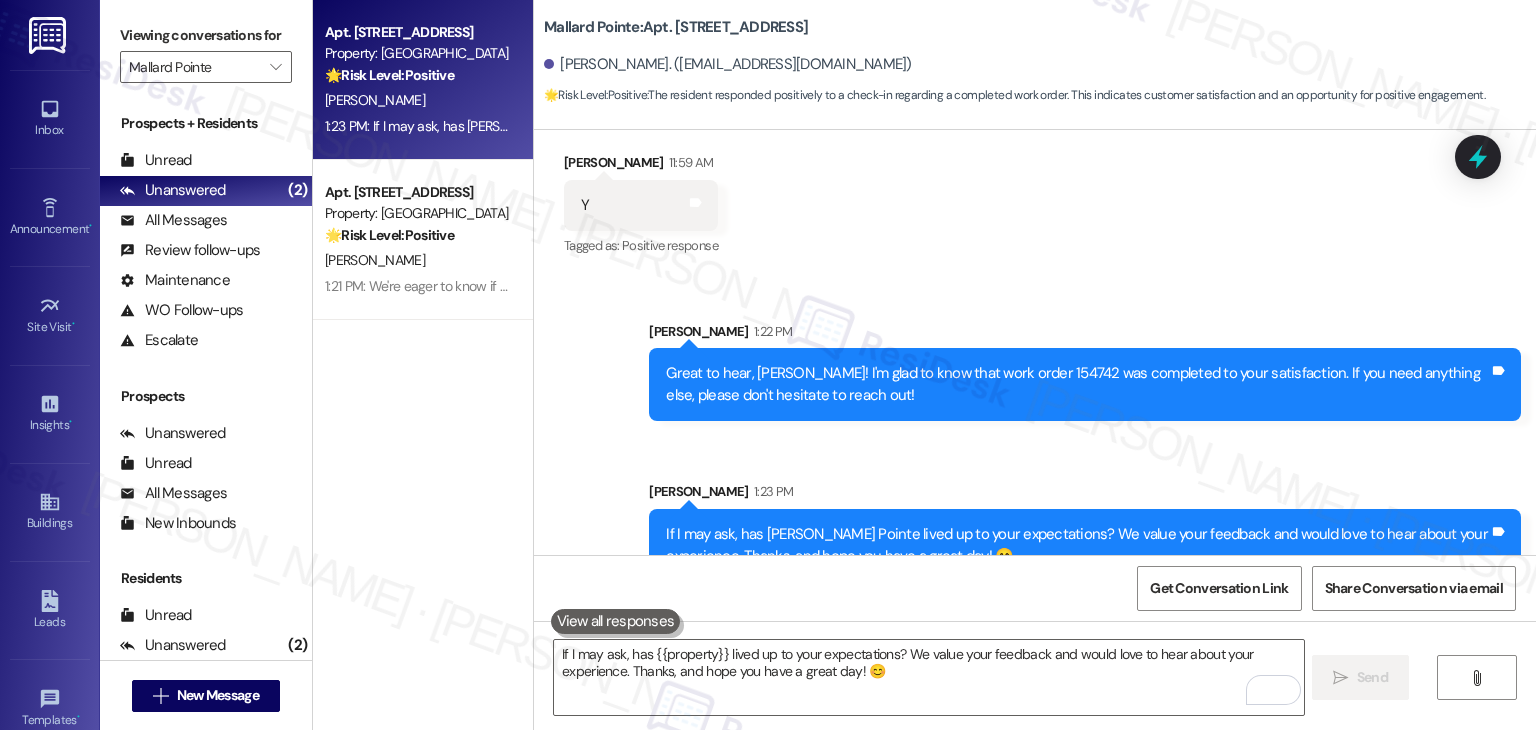 click on "[PERSON_NAME] 1:23 PM" at bounding box center (1085, 495) 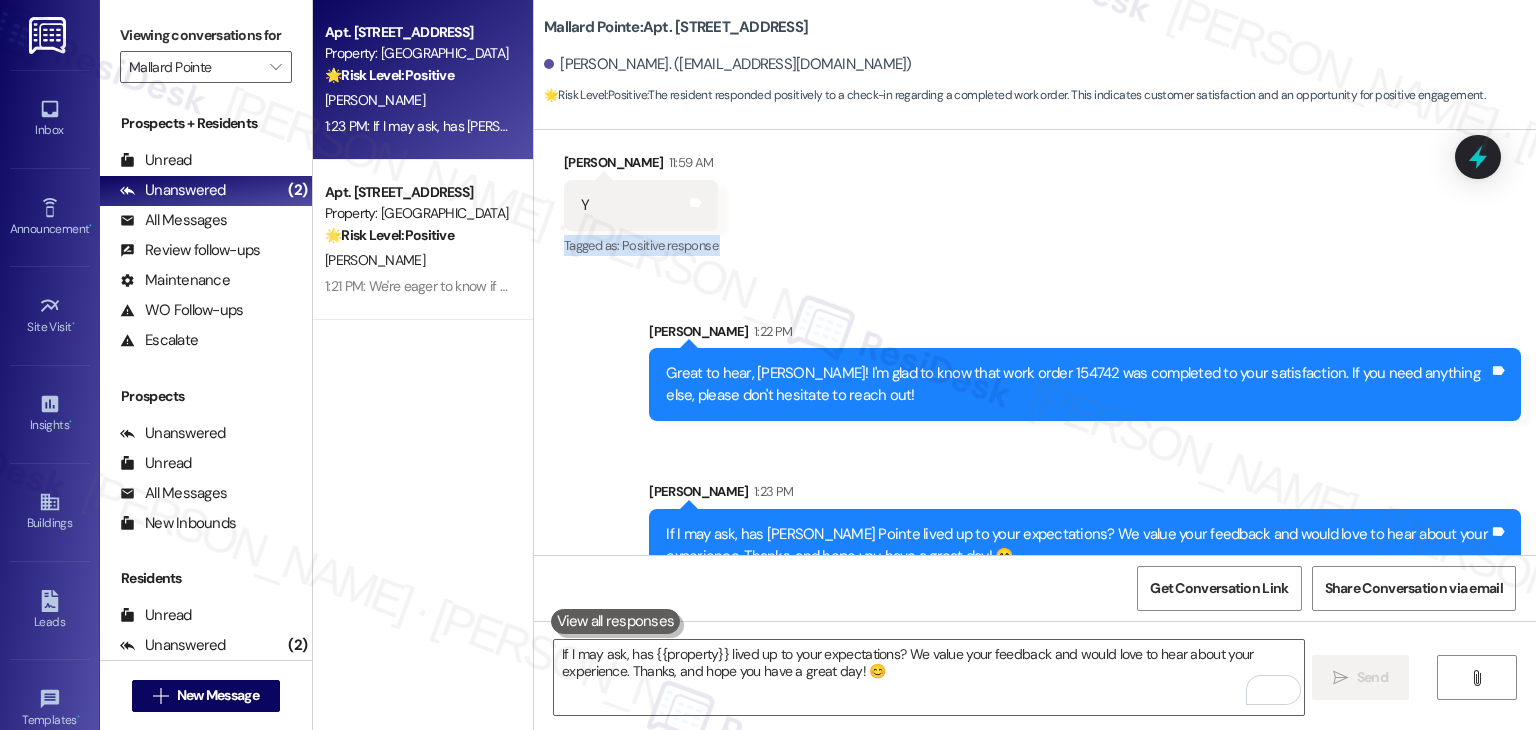 click on "Received via SMS [PERSON_NAME] 11:59 AM Y Tags and notes Tagged as:   Positive response Click to highlight conversations about Positive response" at bounding box center [1035, 191] 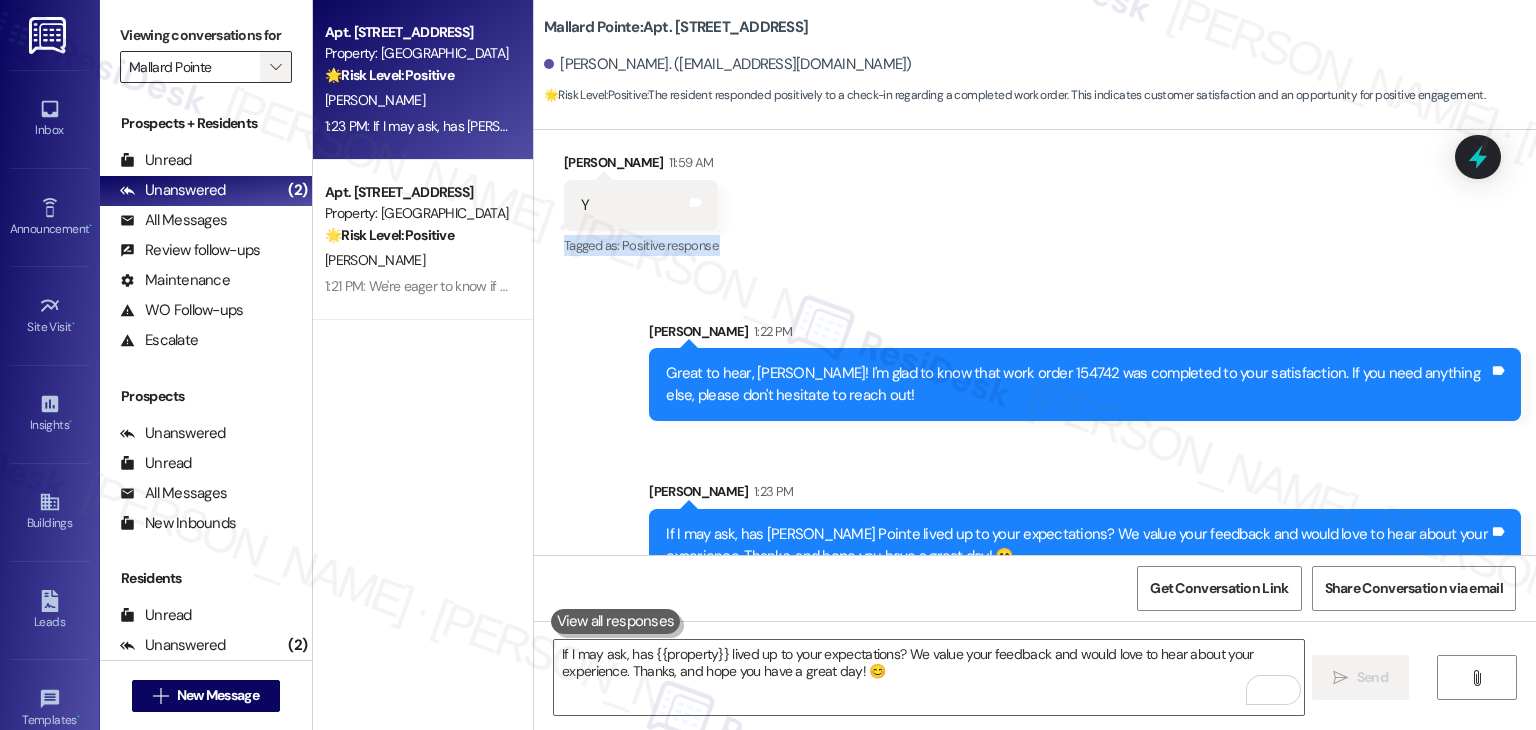click on "" at bounding box center [276, 67] 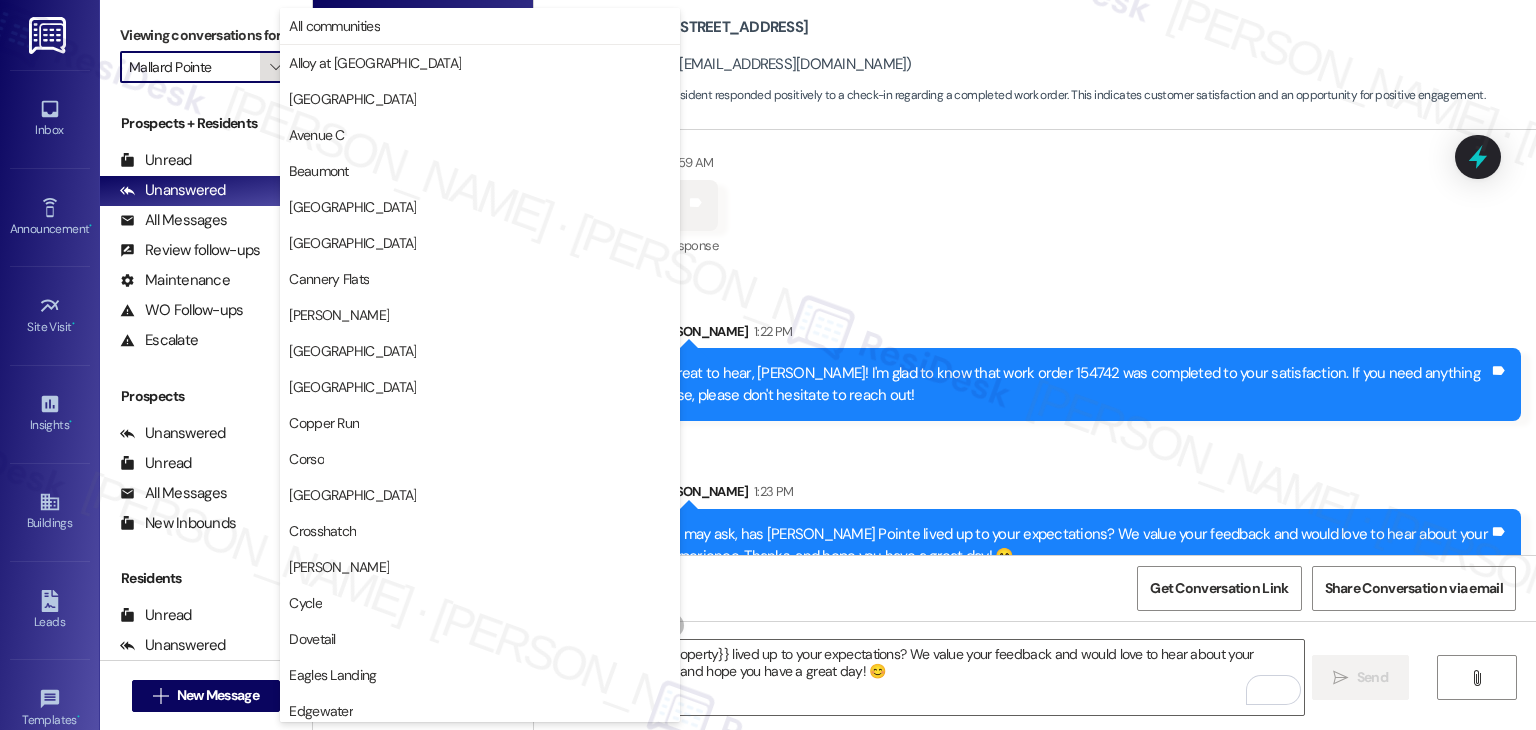 scroll, scrollTop: 684, scrollLeft: 0, axis: vertical 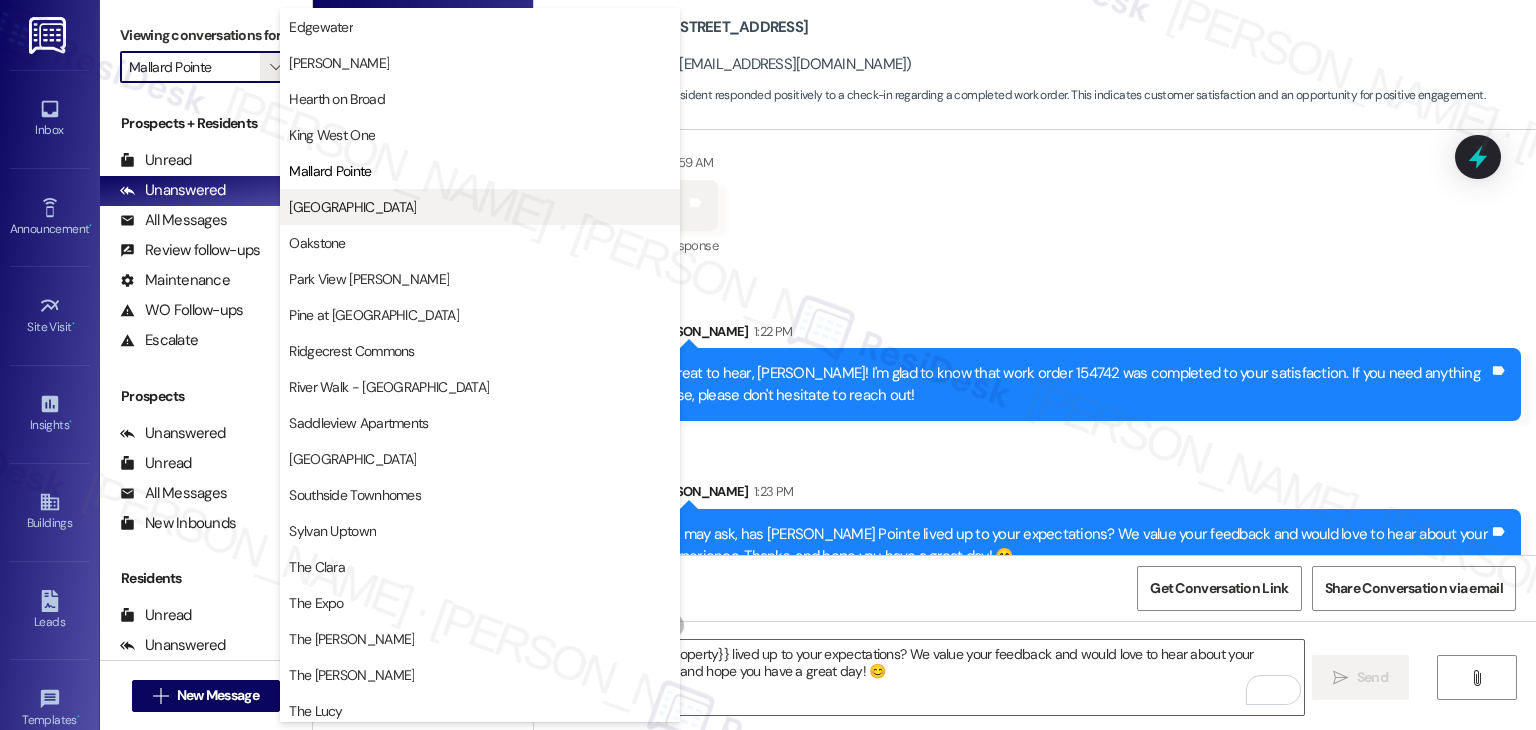 click on "[GEOGRAPHIC_DATA]" at bounding box center [480, 207] 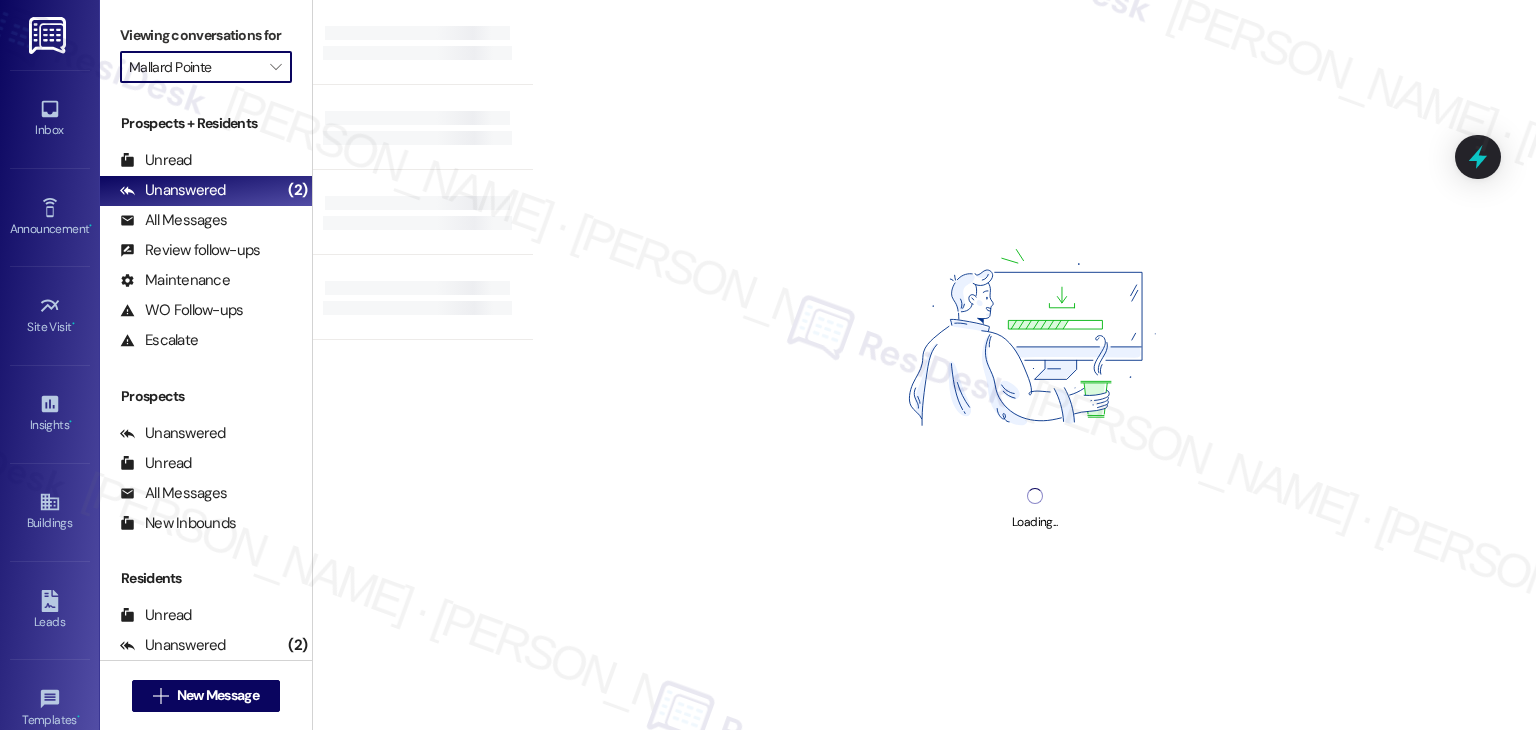 type on "[GEOGRAPHIC_DATA]" 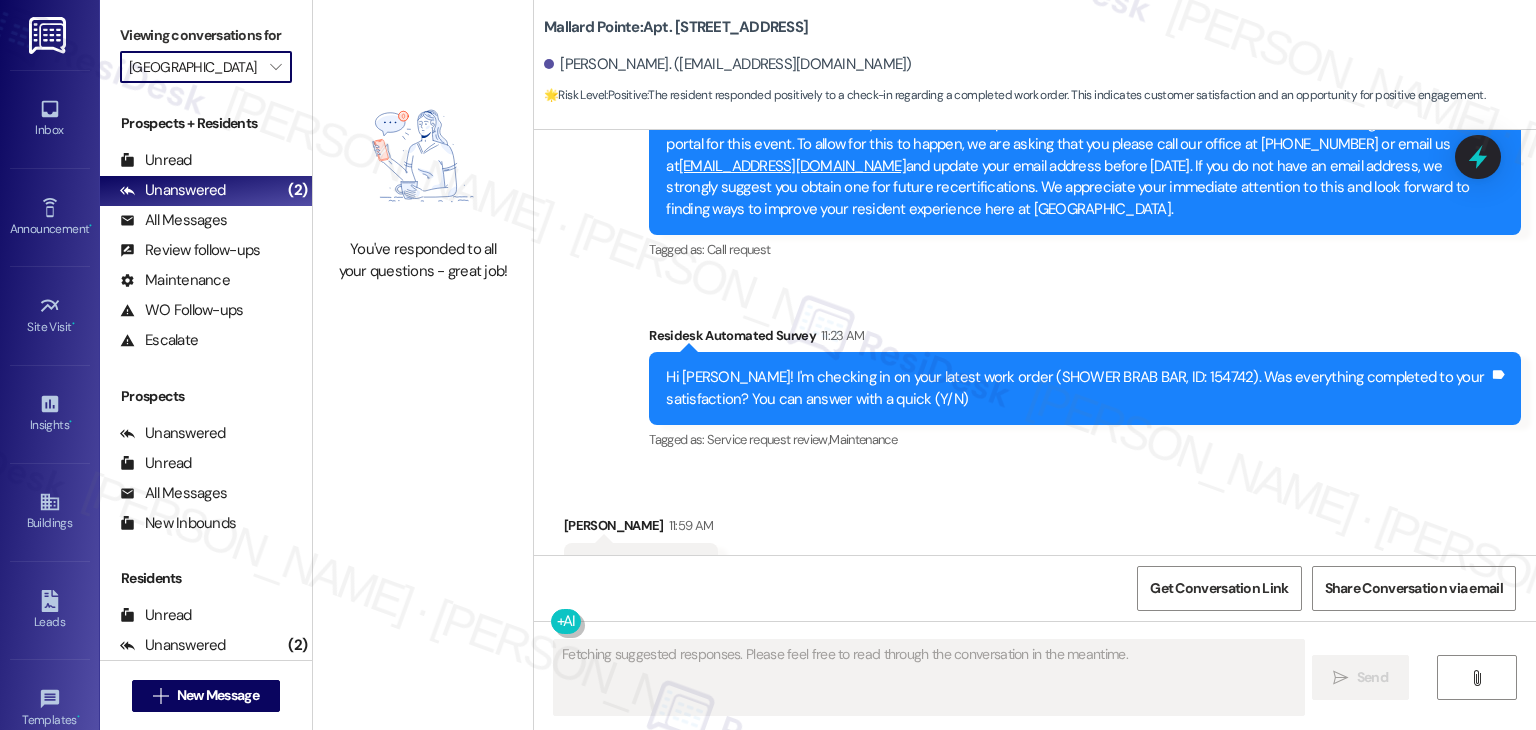 scroll, scrollTop: 3492, scrollLeft: 0, axis: vertical 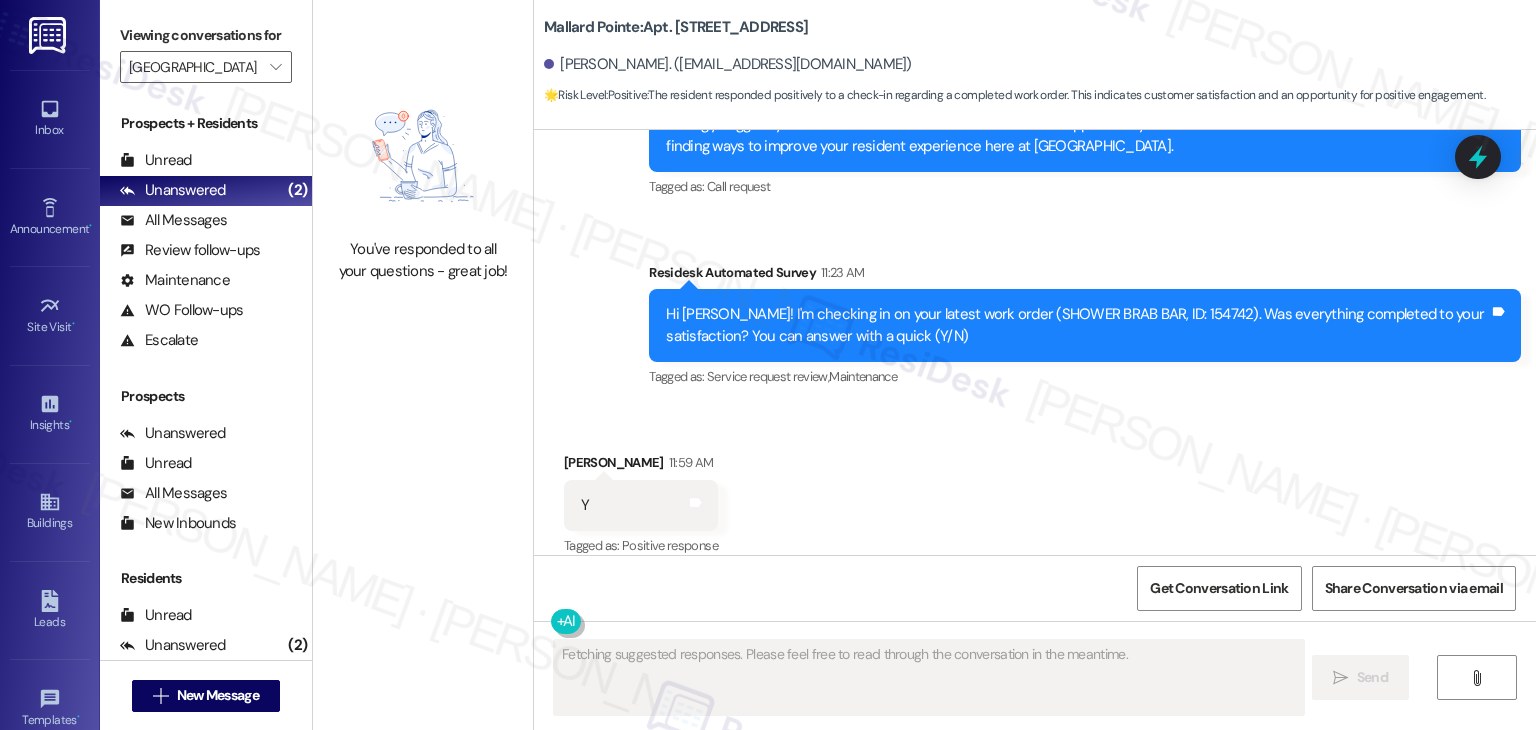 click on "Received via SMS [PERSON_NAME] 11:59 AM Y Tags and notes Tagged as:   Positive response Click to highlight conversations about Positive response" at bounding box center [1035, 491] 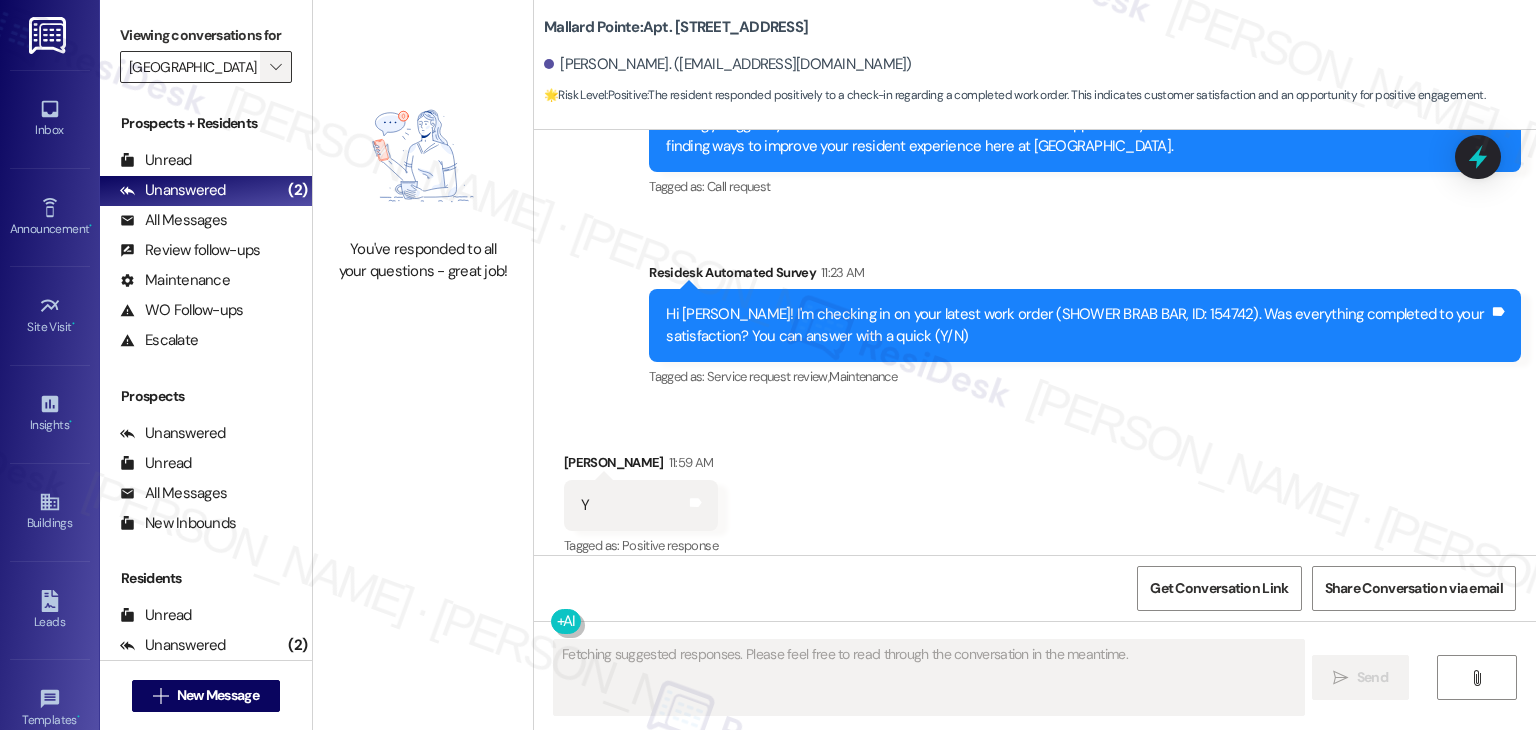 click on "" at bounding box center (275, 67) 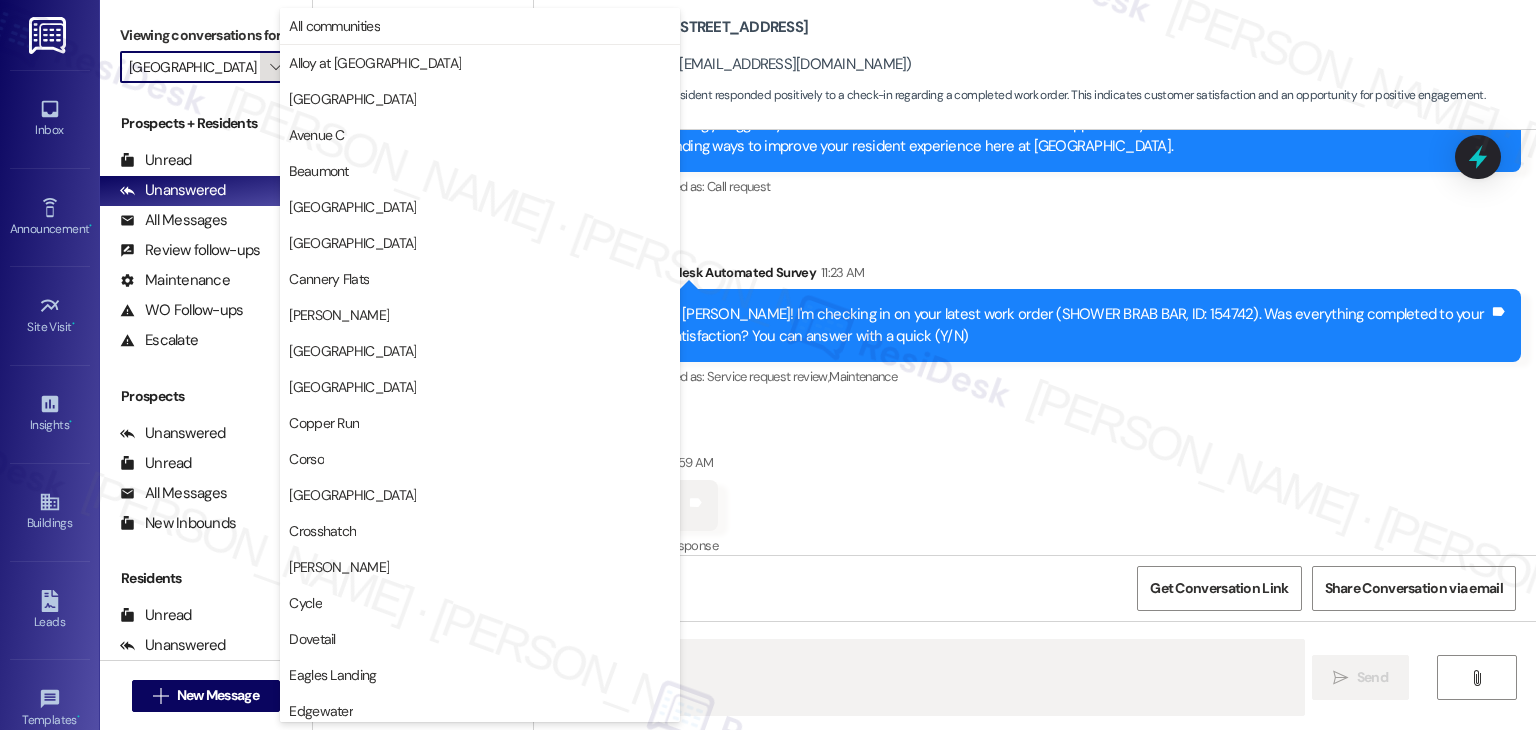 scroll, scrollTop: 684, scrollLeft: 0, axis: vertical 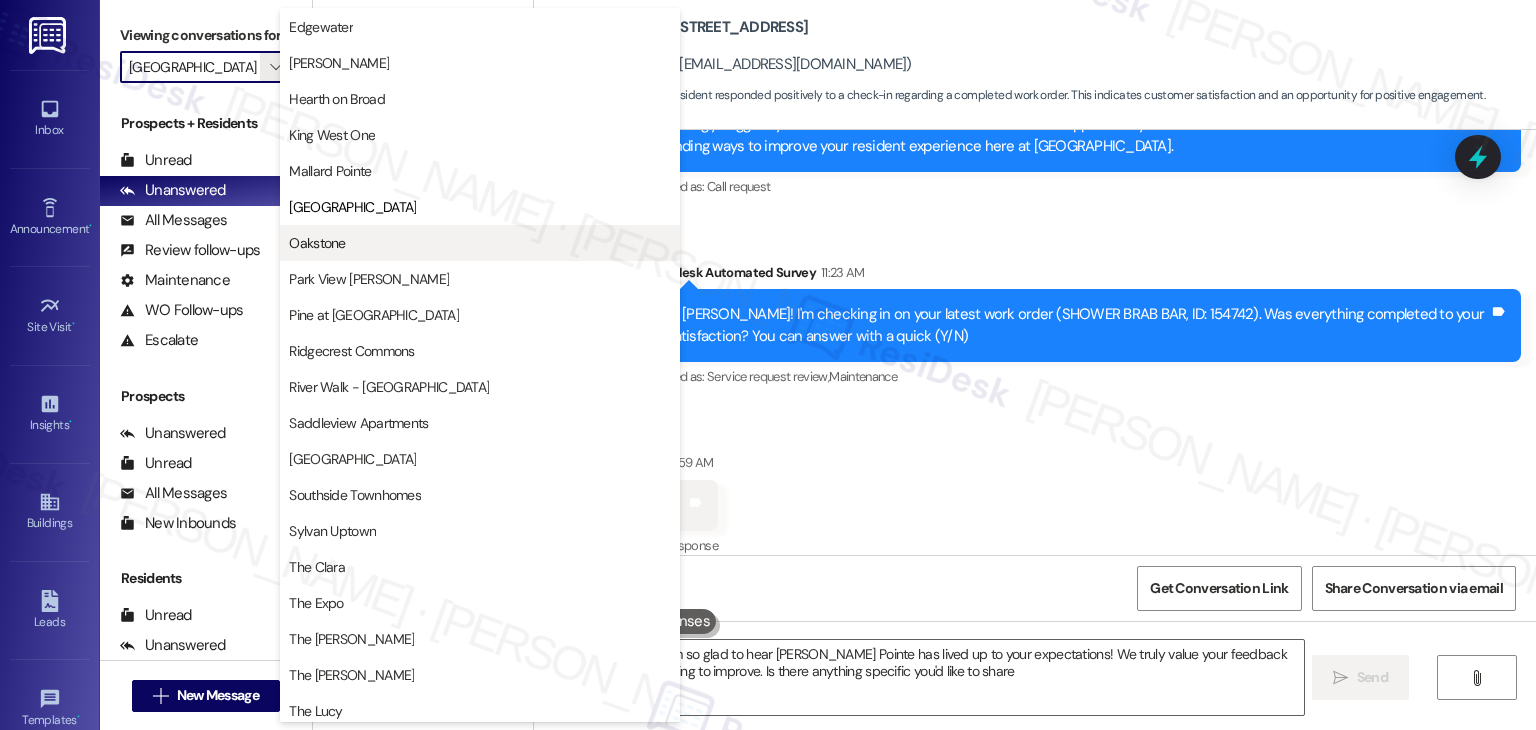 type on "Hi {{first_name}}! I'm so glad to hear [PERSON_NAME] Pointe has lived up to your expectations! We truly value your feedback and are always striving to improve. Is there anything specific you'd like to share?" 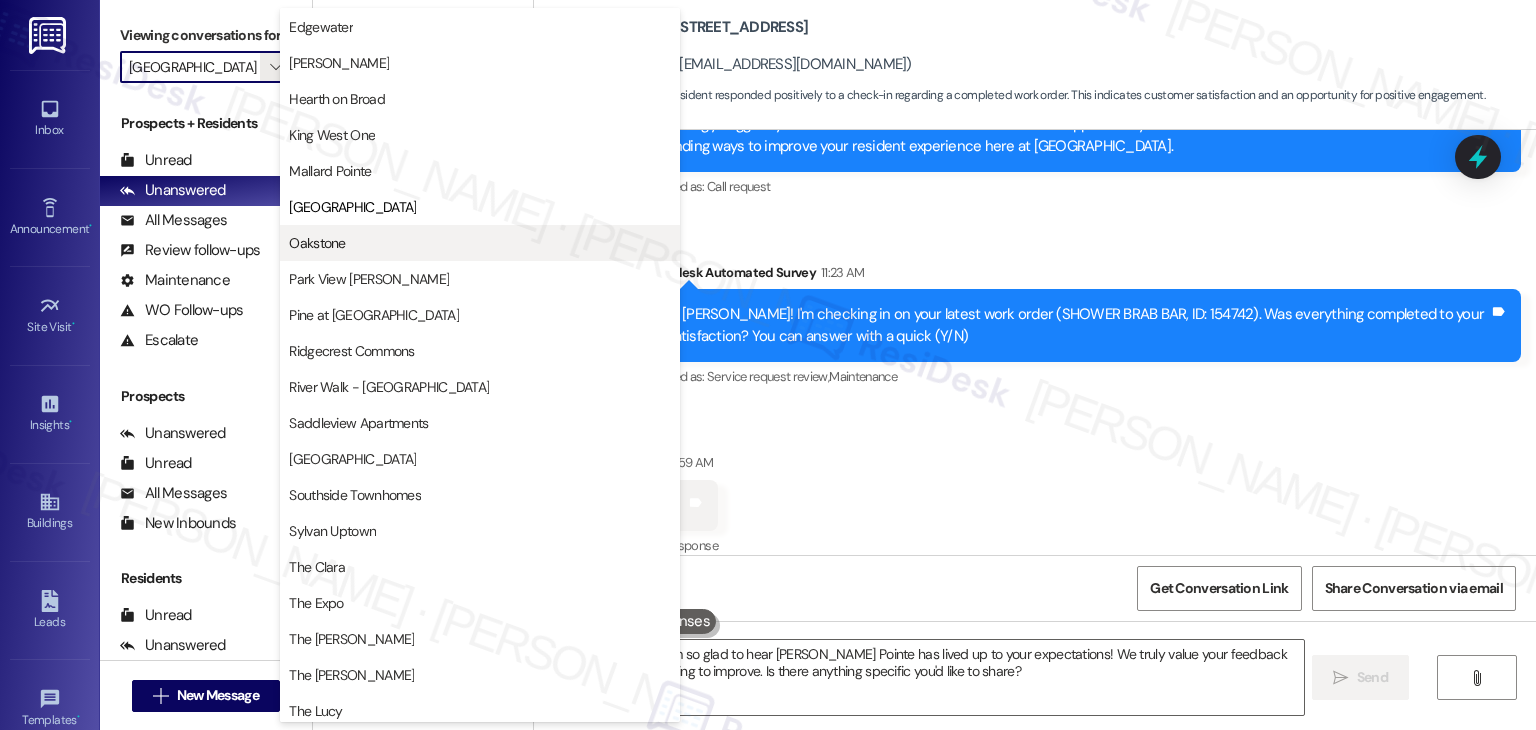 click on "Oakstone" at bounding box center (317, 243) 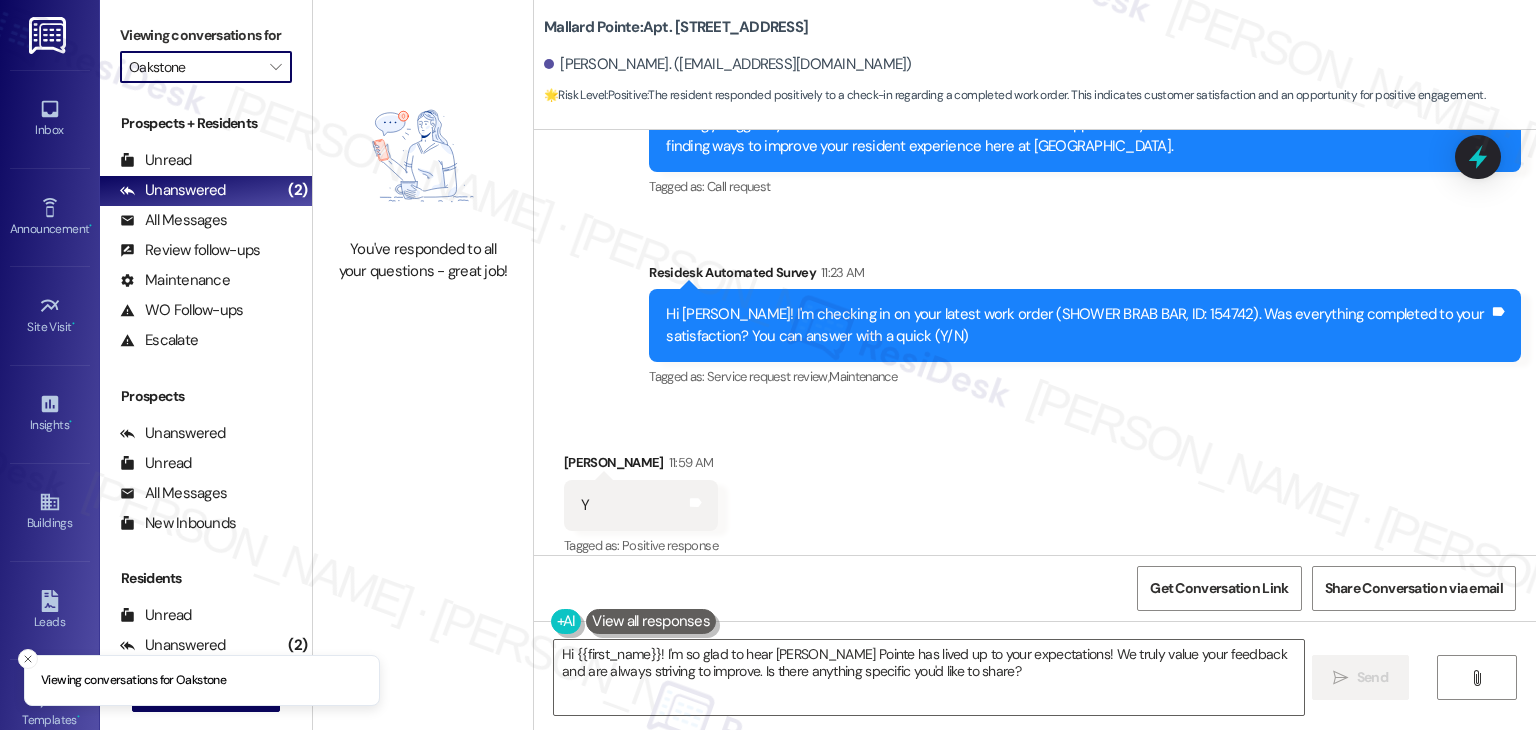 click on "You've responded to all your questions - great job!" at bounding box center [423, 365] 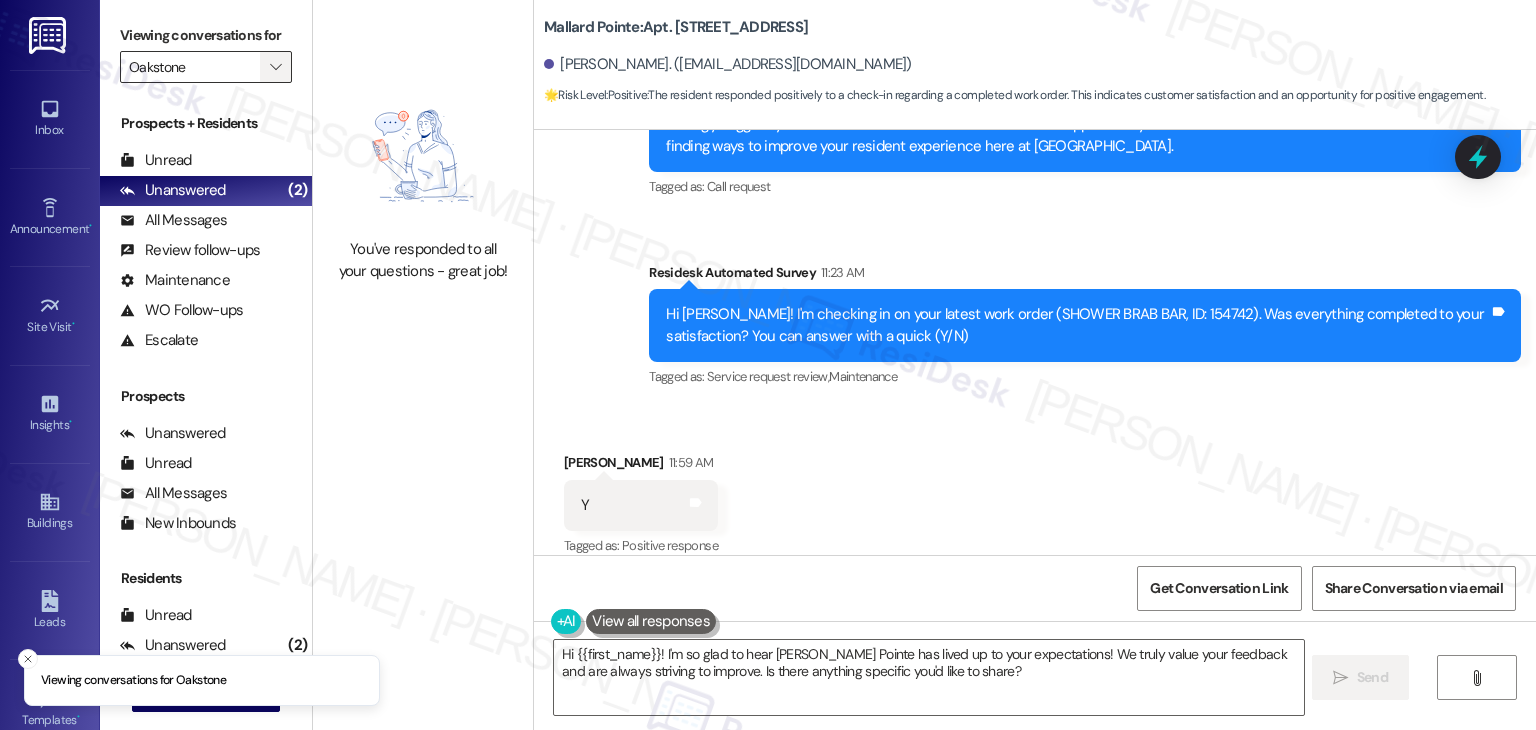 click on "" at bounding box center (275, 67) 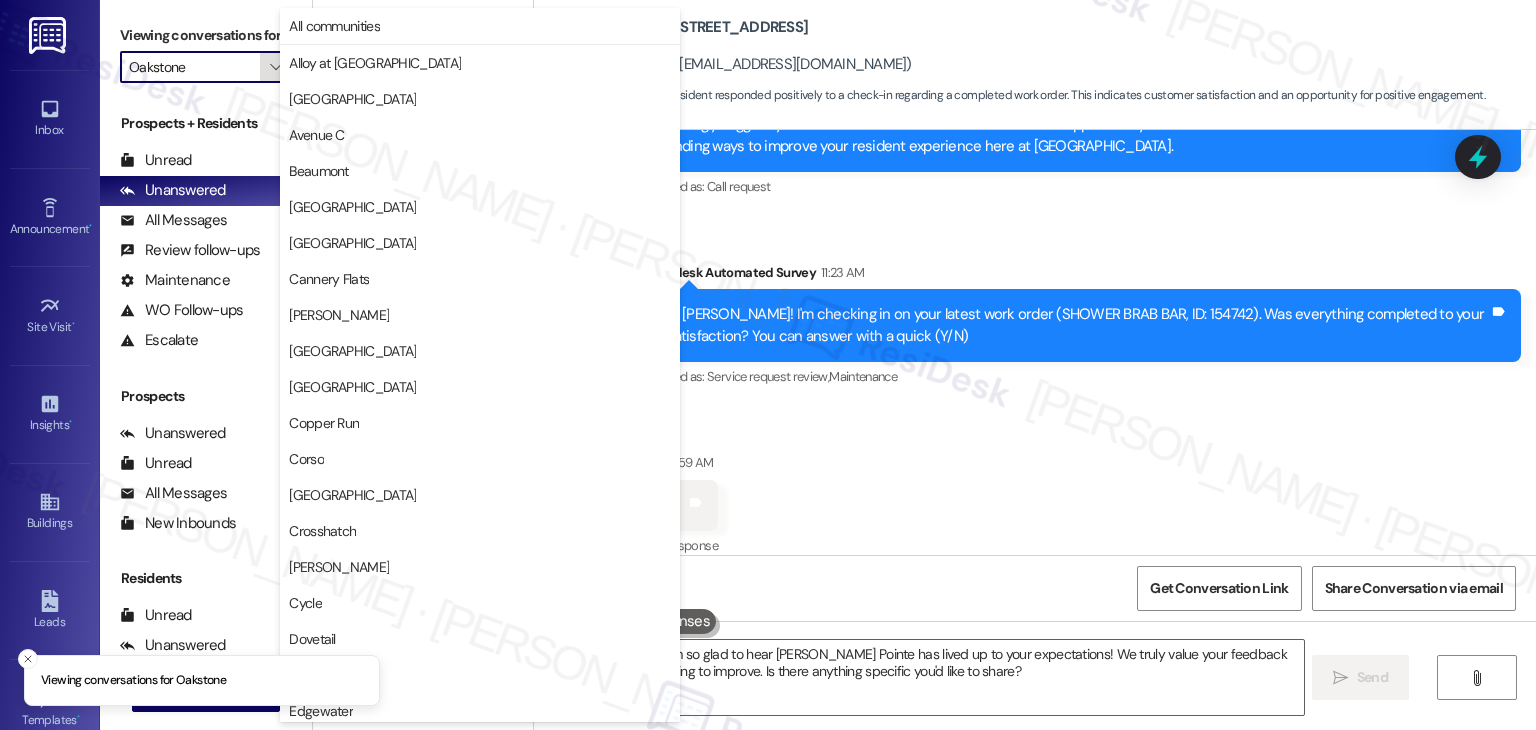 scroll, scrollTop: 684, scrollLeft: 0, axis: vertical 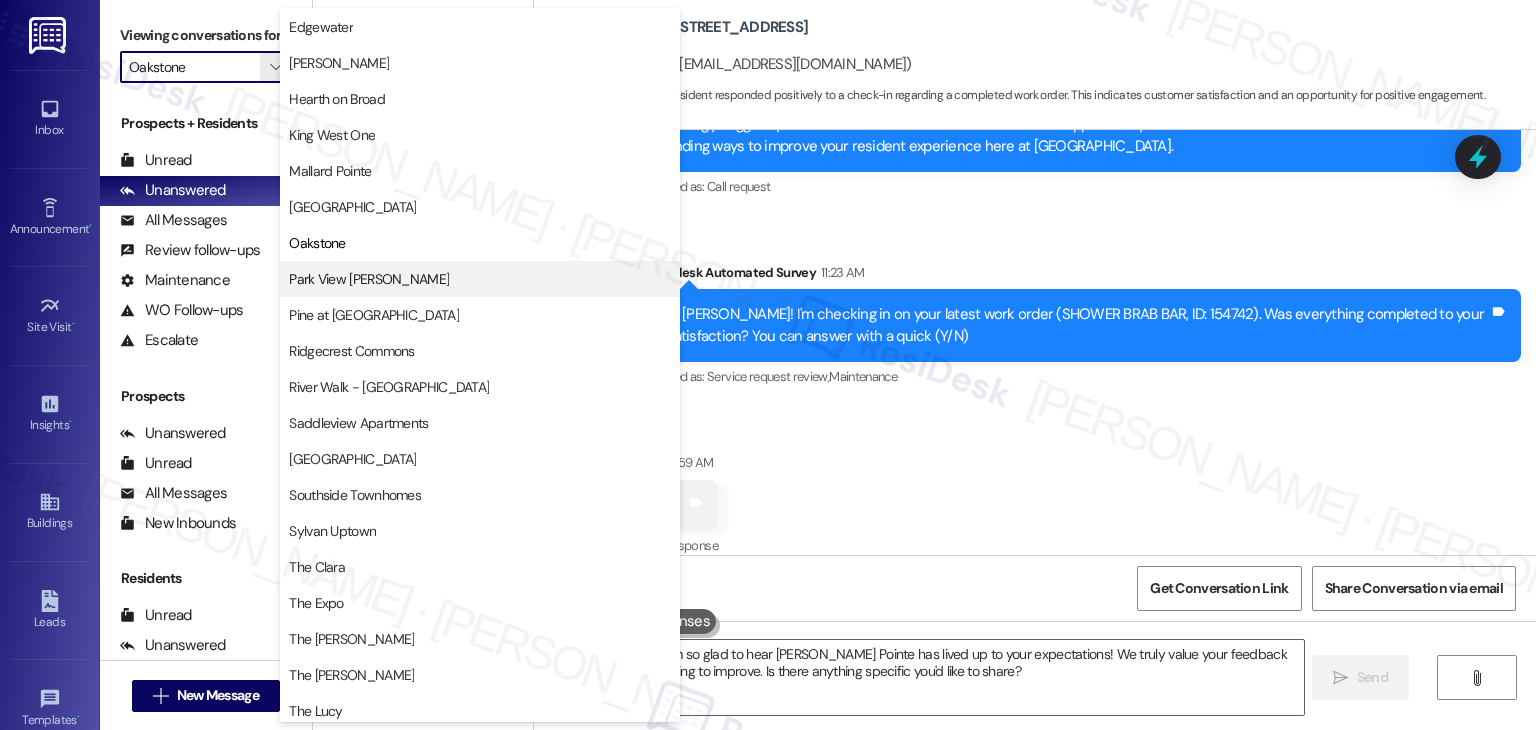 click on "Park View [PERSON_NAME]" at bounding box center [369, 279] 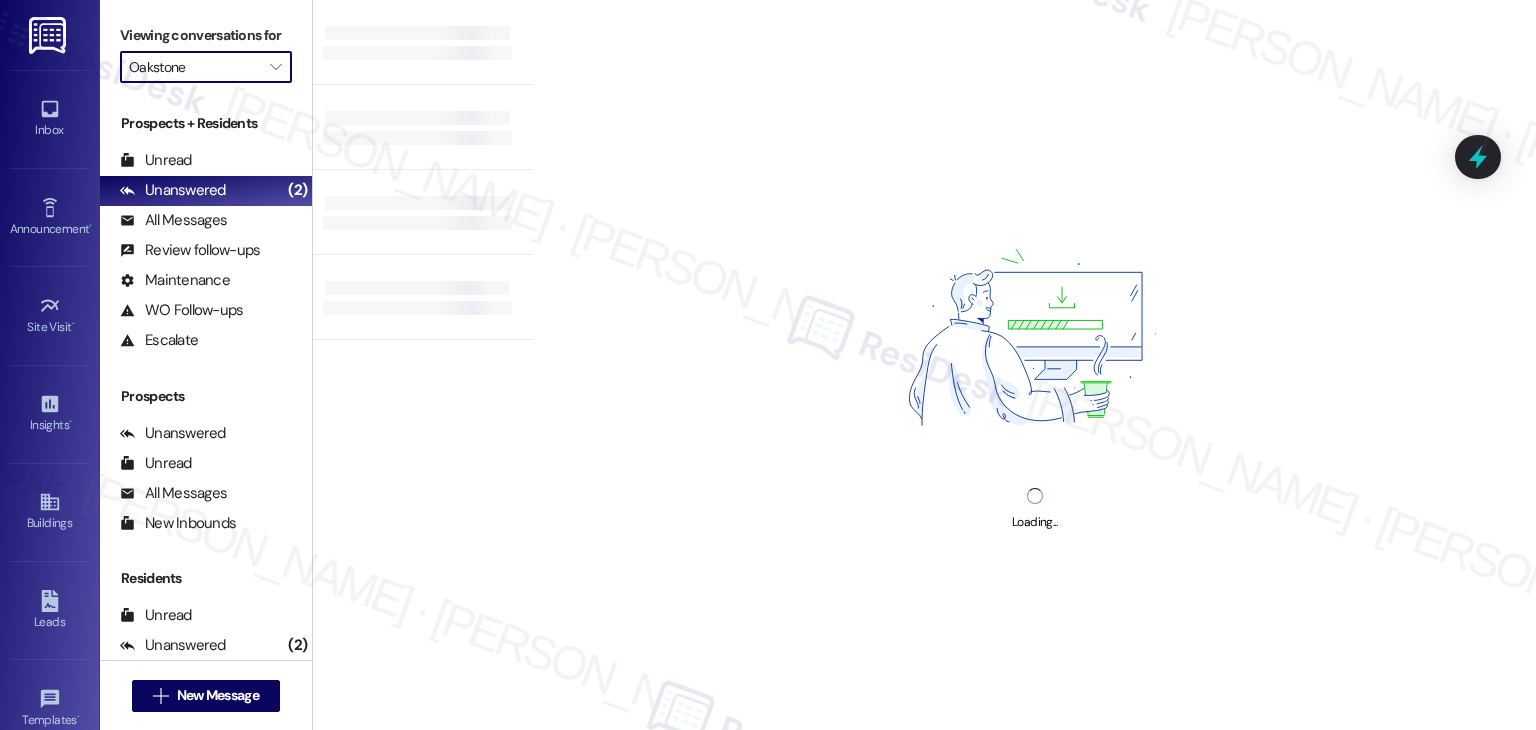 type on "Park View [PERSON_NAME]" 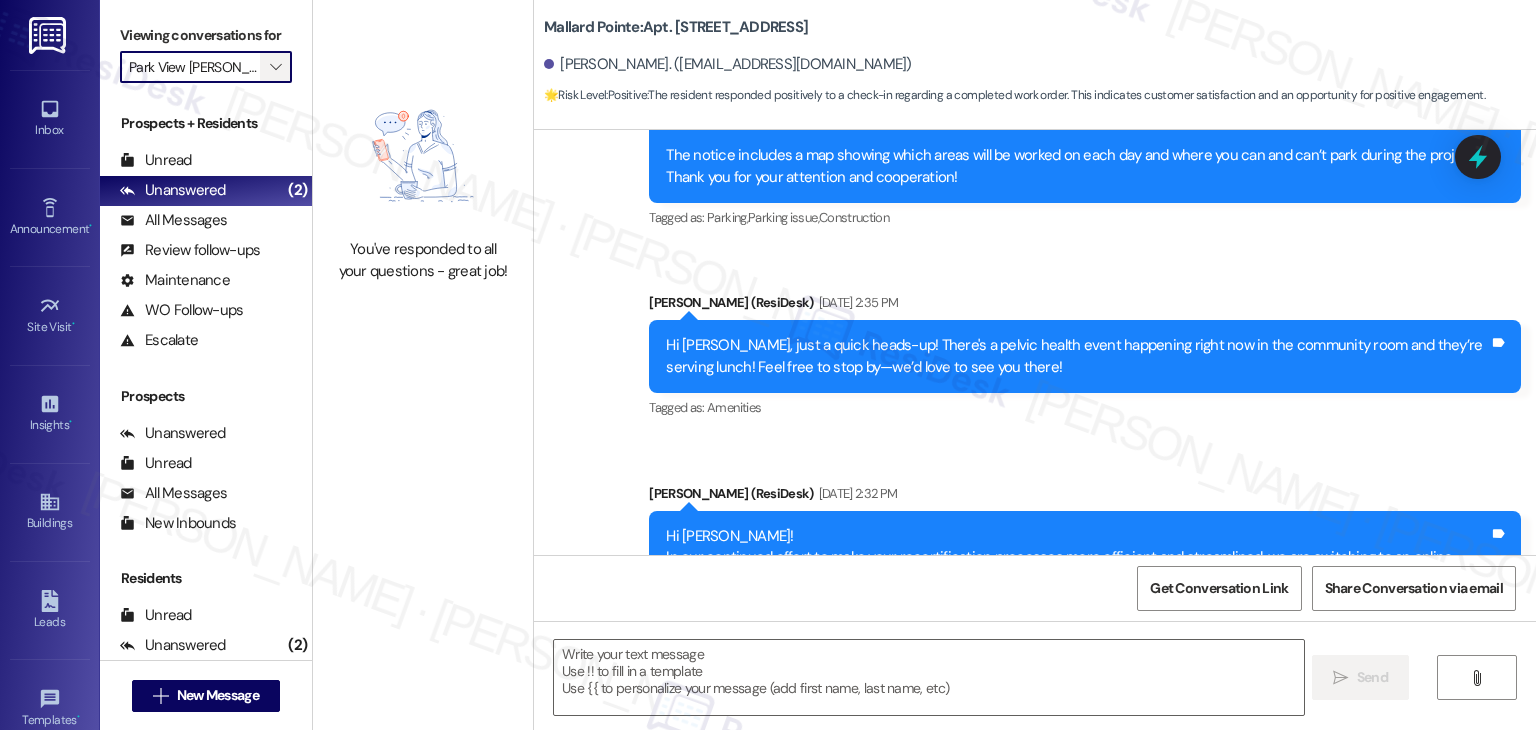 type on "Fetching suggested responses. Please feel free to read through the conversation in the meantime." 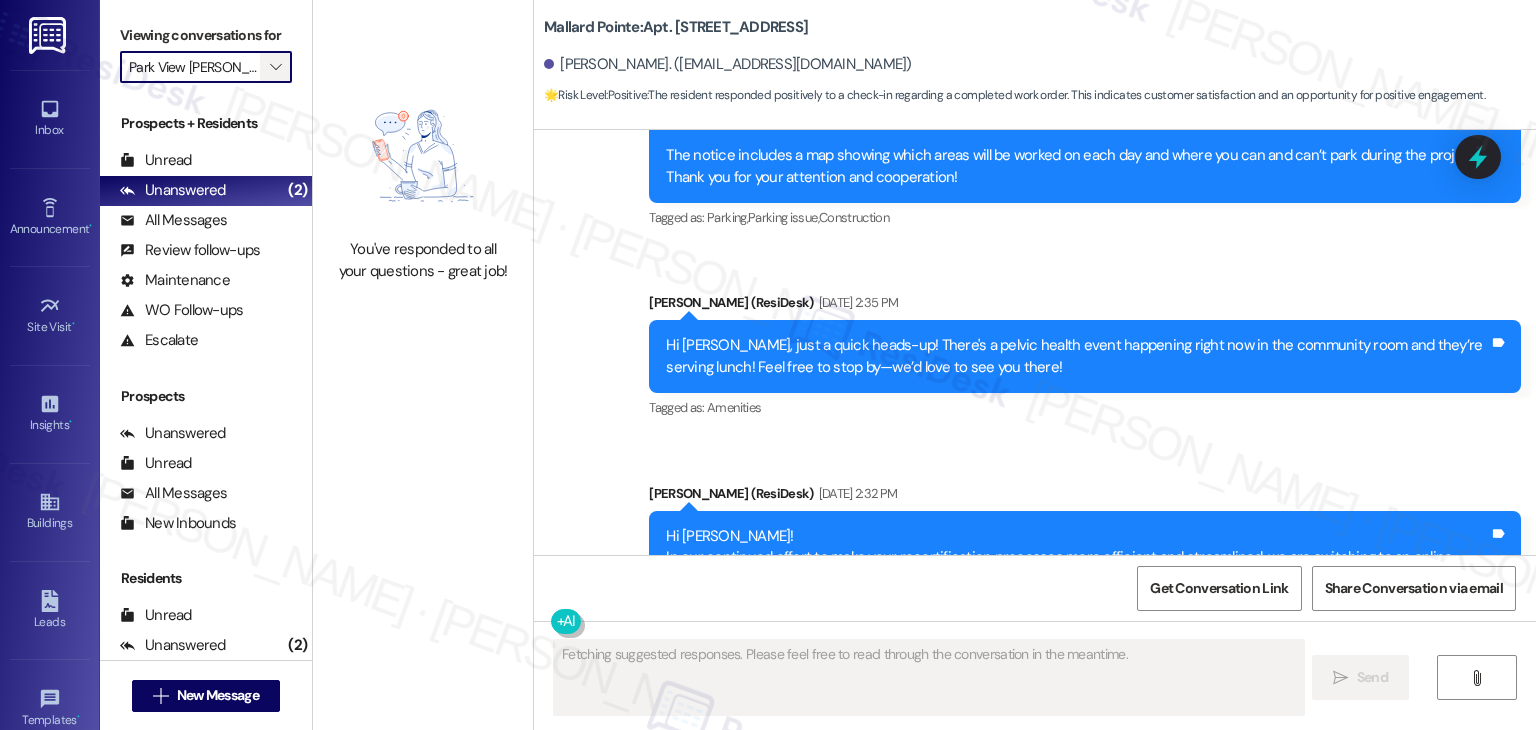 scroll, scrollTop: 3492, scrollLeft: 0, axis: vertical 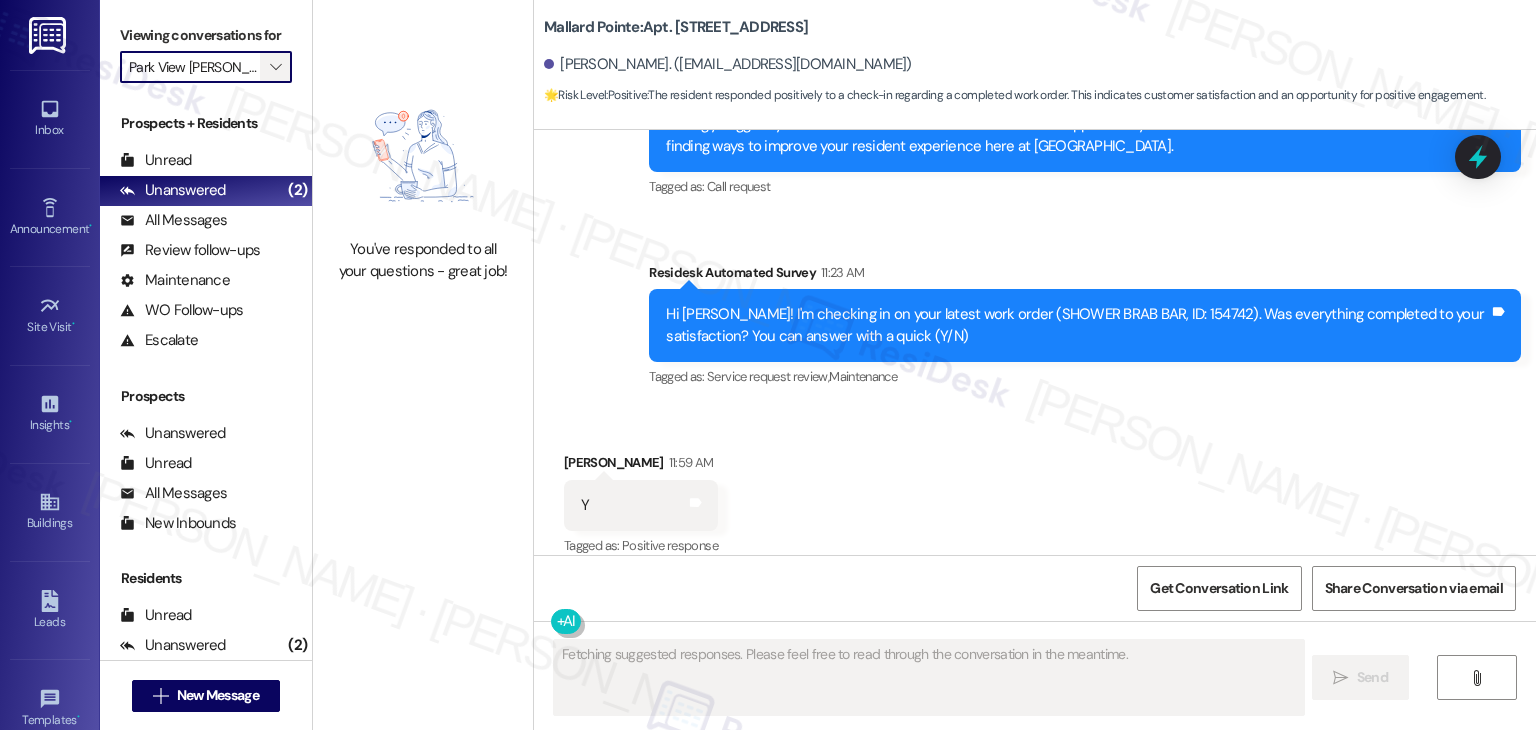 click on "" at bounding box center (275, 67) 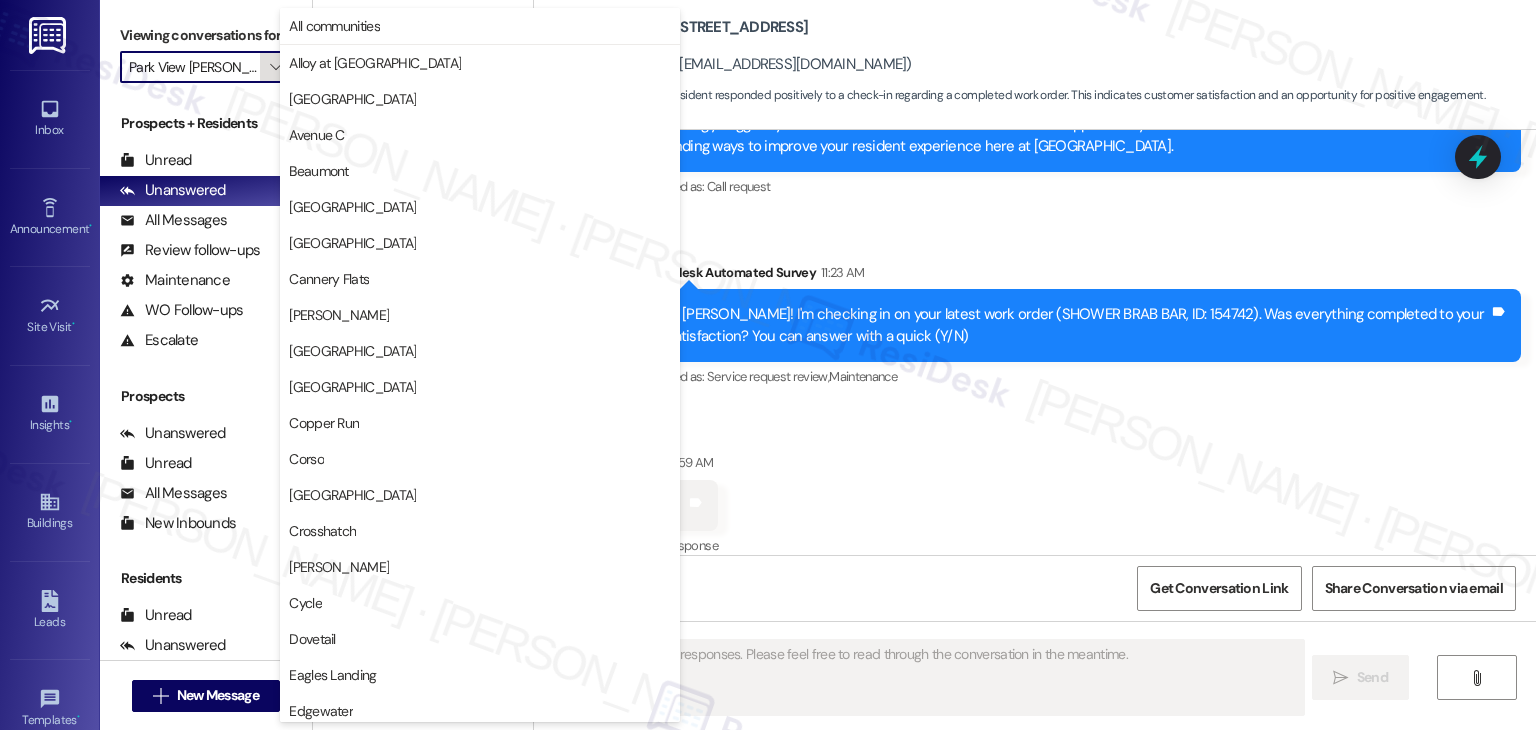 scroll, scrollTop: 684, scrollLeft: 0, axis: vertical 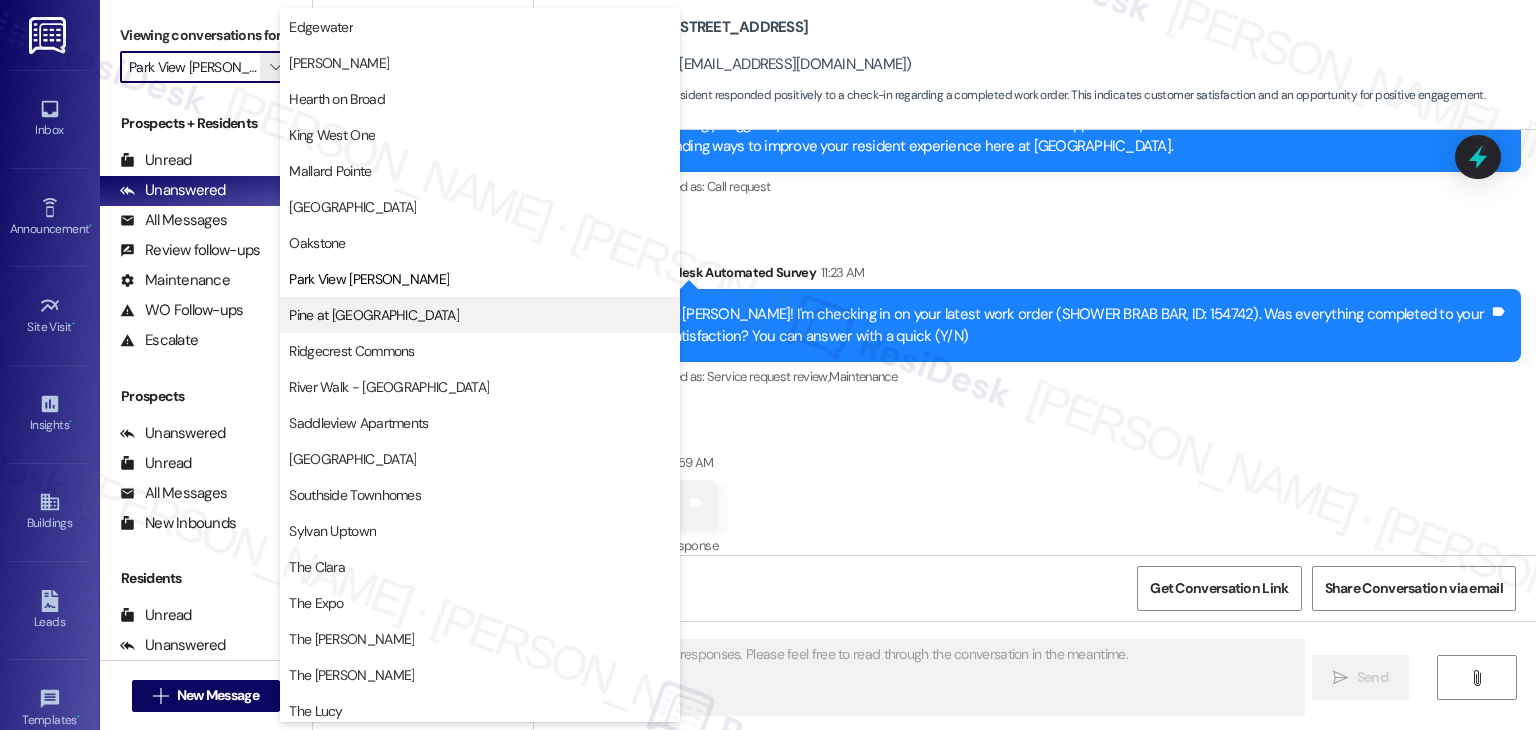 click on "Pine at [GEOGRAPHIC_DATA]" at bounding box center (374, 315) 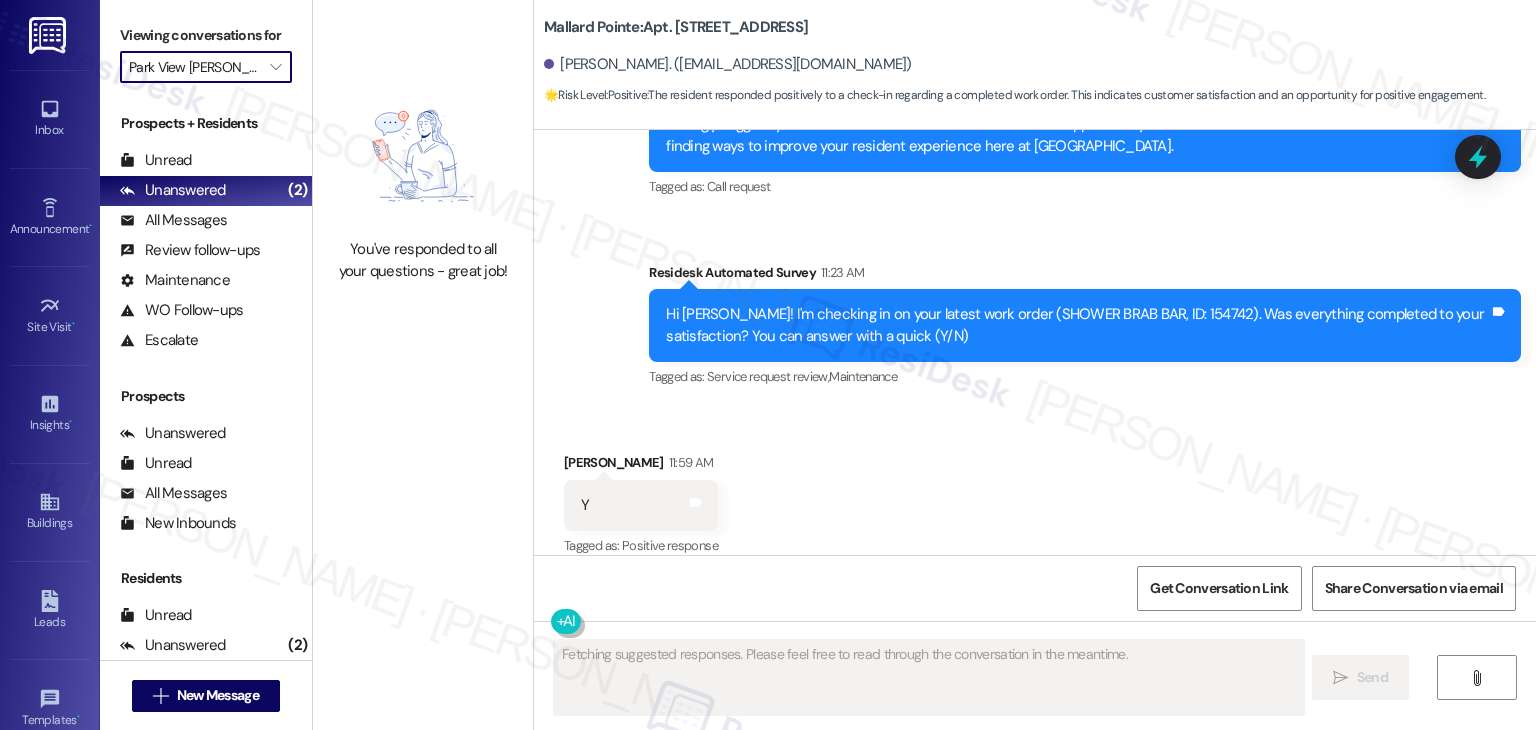 type on "Pine at [GEOGRAPHIC_DATA]" 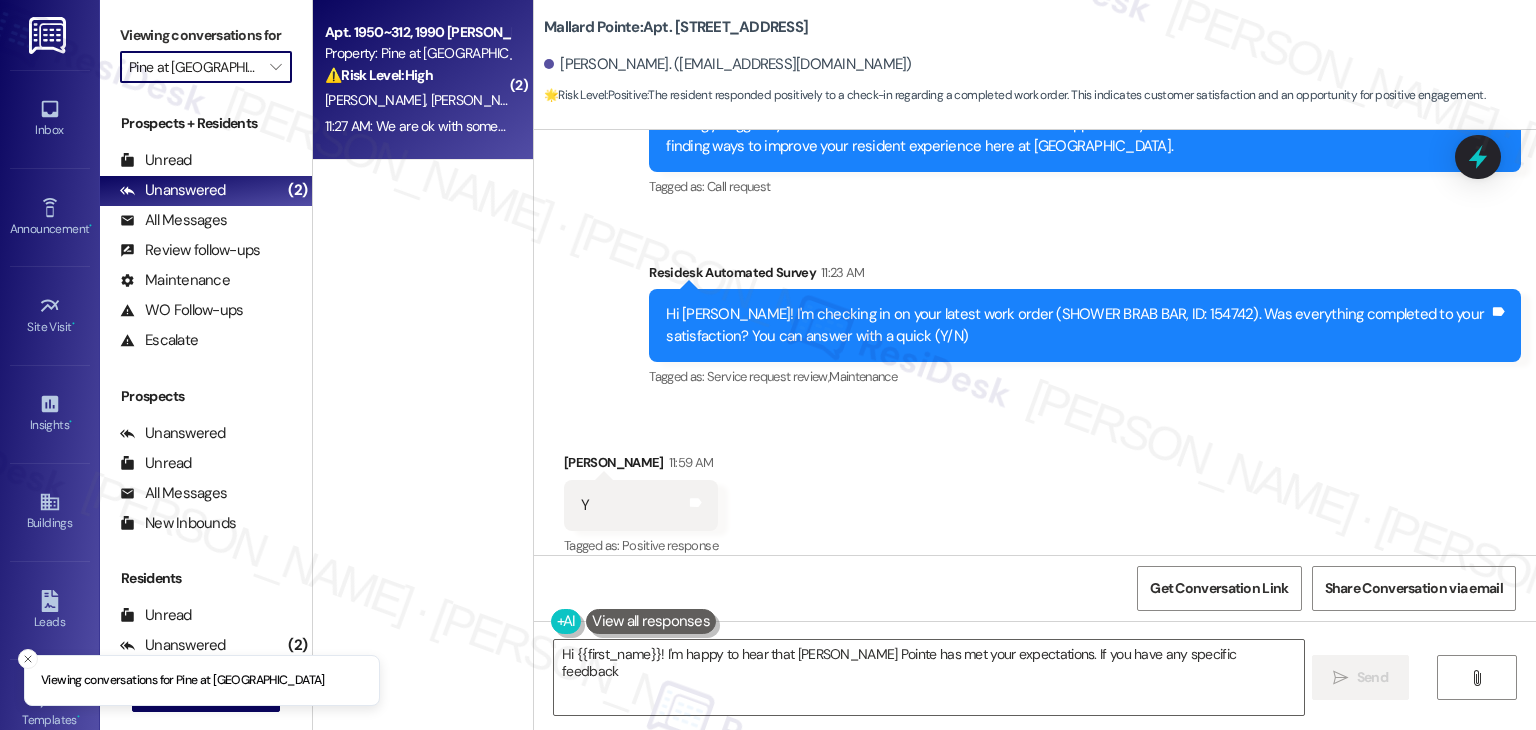 type on "Hi {{first_name}}! I'm happy to hear that [PERSON_NAME] Pointe has met your expectations. If you have any specific feedback or" 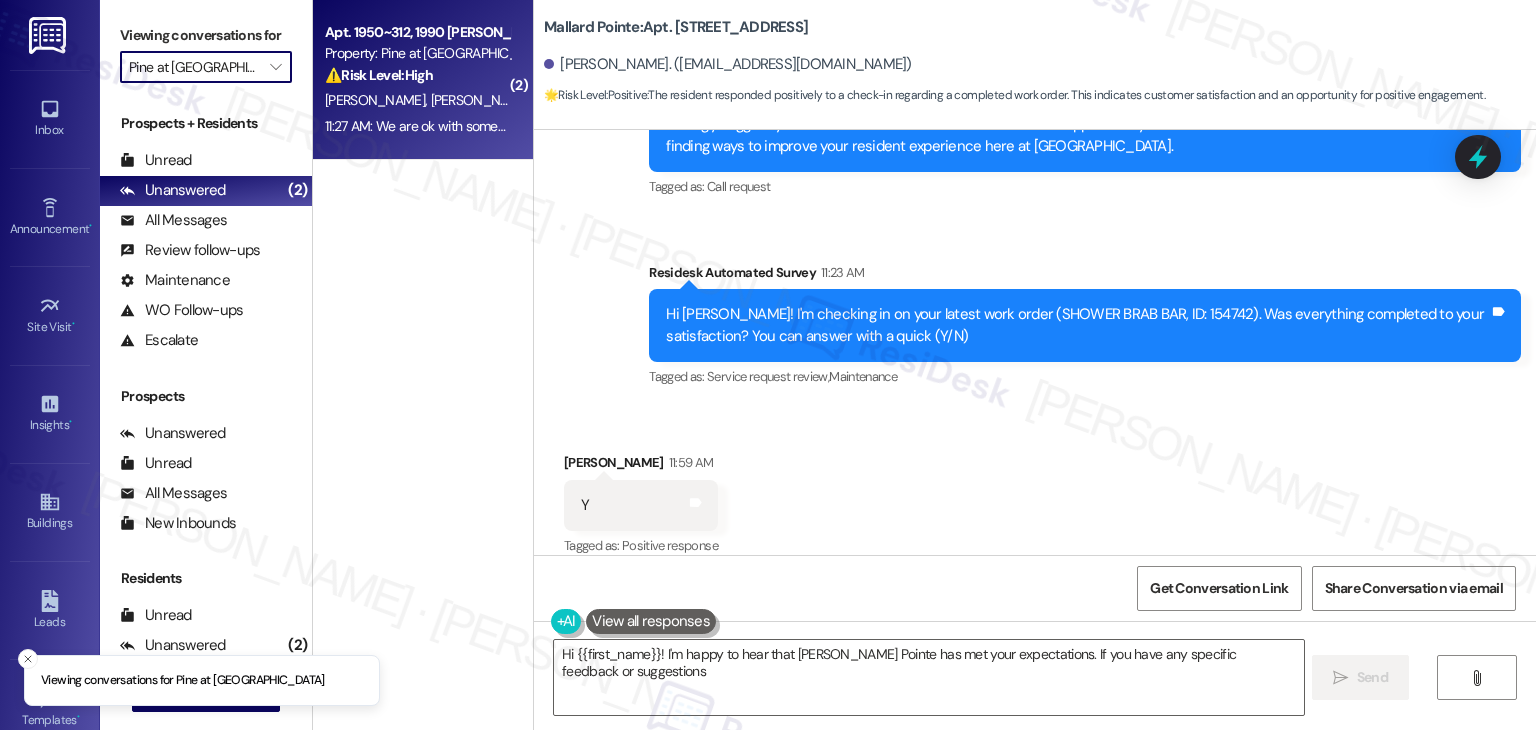 click on "11:27 AM: We are ok with someone coming in when we aren't home  11:27 AM: We are ok with someone coming in when we aren't home" at bounding box center [417, 126] 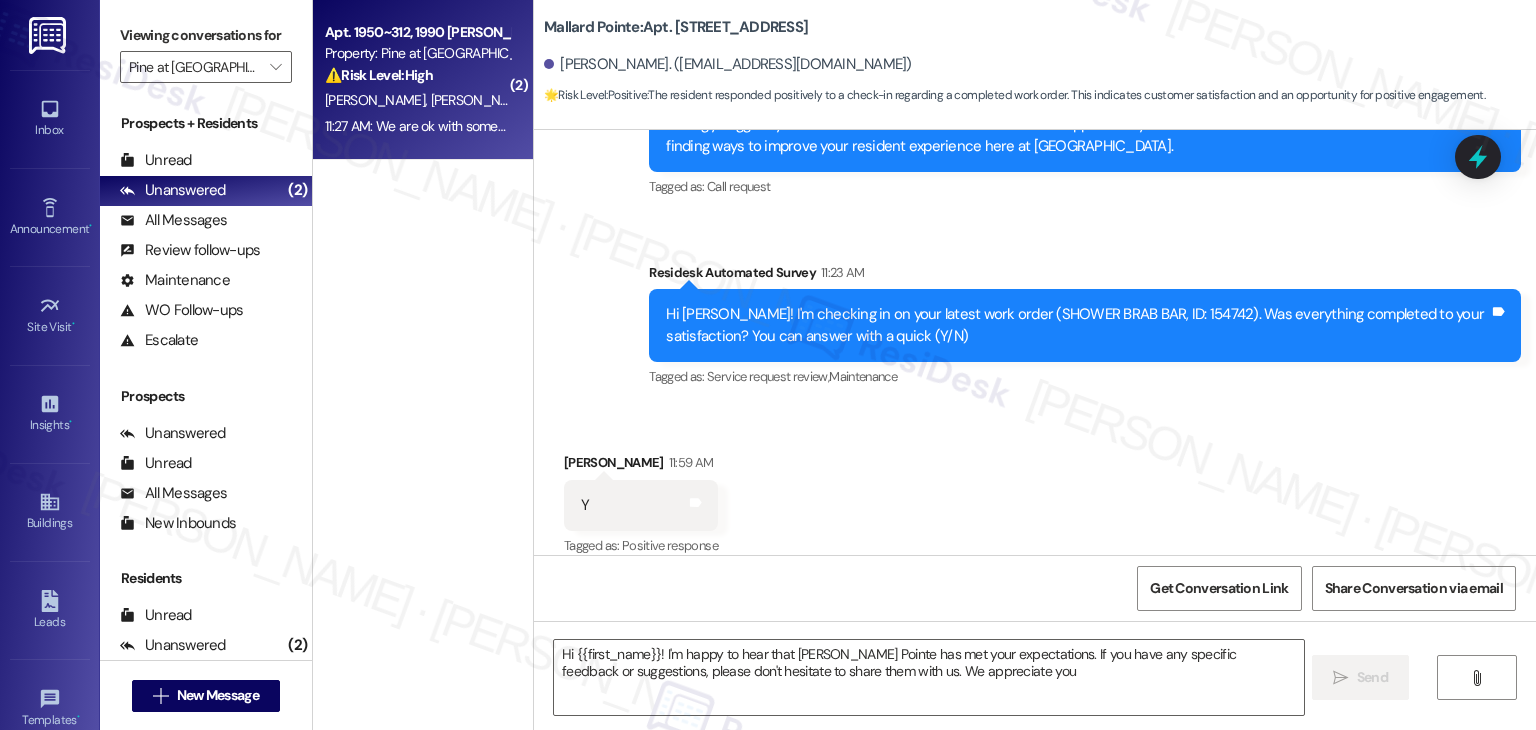type on "Hi {{first_name}}! I'm happy to hear that [PERSON_NAME] Pointe has met your expectations. If you have any specific feedback or suggestions, please don't hesitate to share them with us. We appreciate you!" 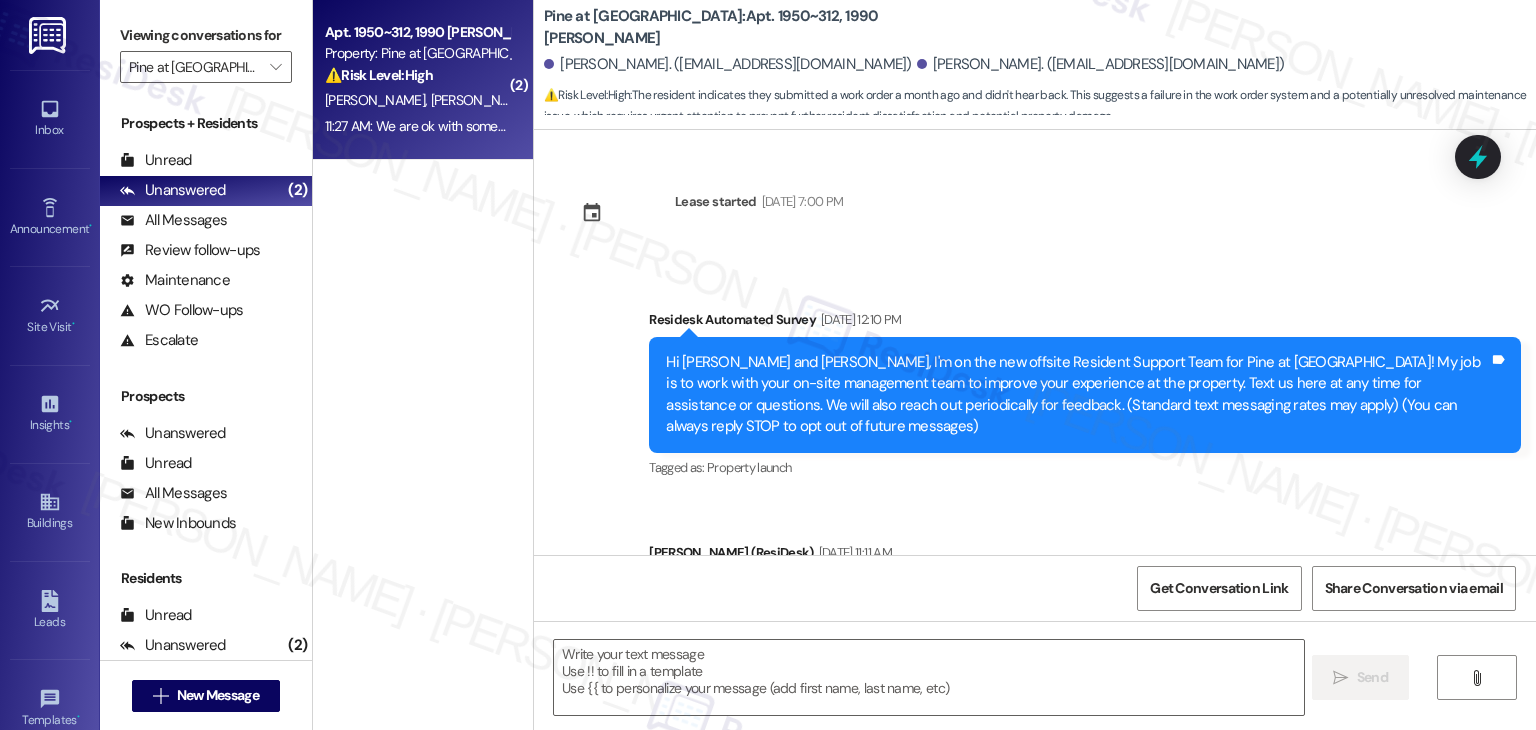 scroll, scrollTop: 6388, scrollLeft: 0, axis: vertical 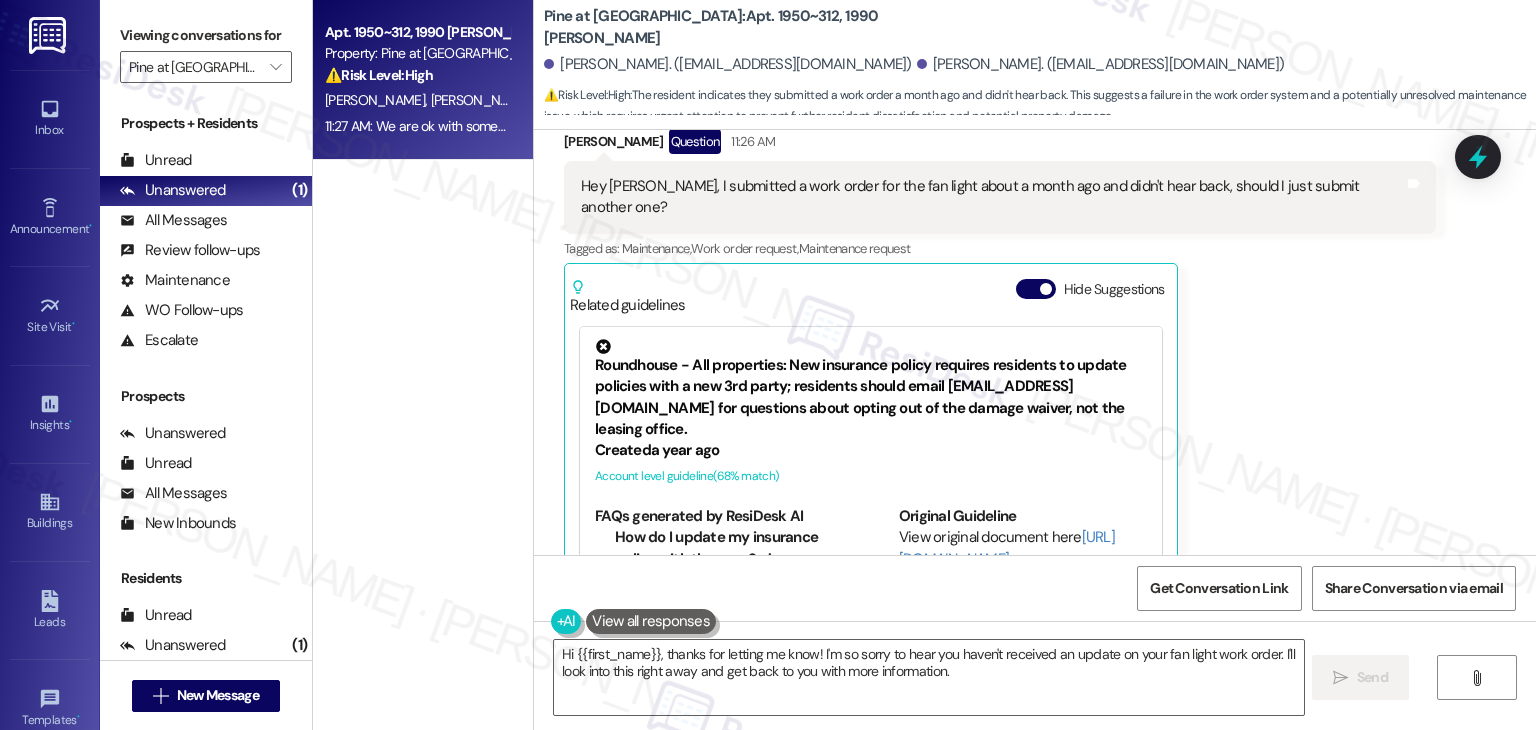 click on "[PERSON_NAME] Question 11:26 AM Hey [PERSON_NAME], I submitted a work order for the fan light about a month ago and didn't hear back, should I just submit another one?  Tags and notes Tagged as:   Maintenance ,  Click to highlight conversations about Maintenance Work order request ,  Click to highlight conversations about Work order request Maintenance request Click to highlight conversations about Maintenance request  Related guidelines Hide Suggestions Roundhouse - All properties: New insurance policy requires residents to update policies with a new 3rd party; residents should email [EMAIL_ADDRESS][DOMAIN_NAME] for questions about opting out of the damage waiver, not the leasing office. Created  a year ago Account level guideline  ( 68 % match) FAQs generated by ResiDesk AI How do I update my insurance policy with the new 3rd interested party? To update your insurance policy, you need to email [EMAIL_ADDRESS][DOMAIN_NAME]. Do not refer back to the leasing office for this. Can I opt out of the new damage waiver policy?" at bounding box center (1000, 372) 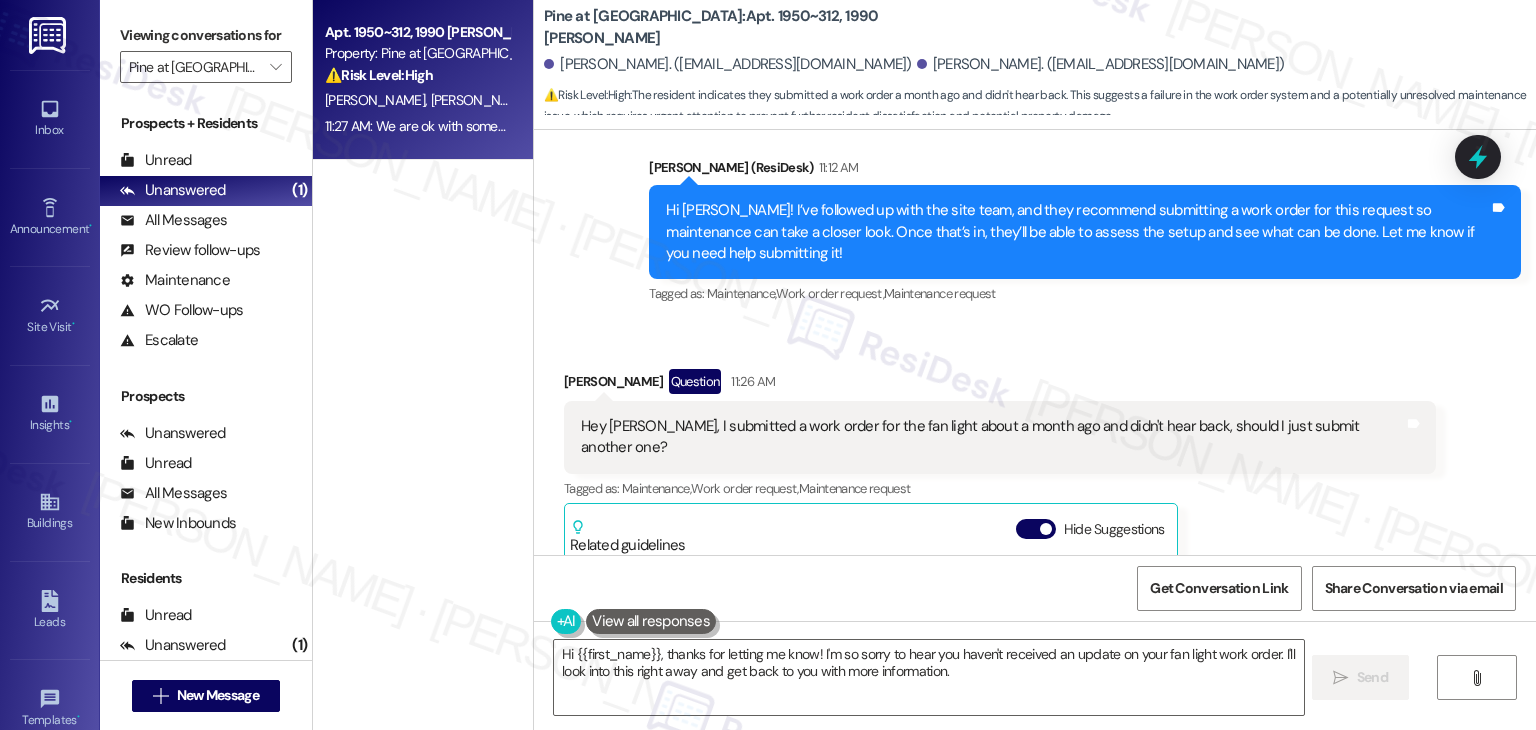 scroll, scrollTop: 6088, scrollLeft: 0, axis: vertical 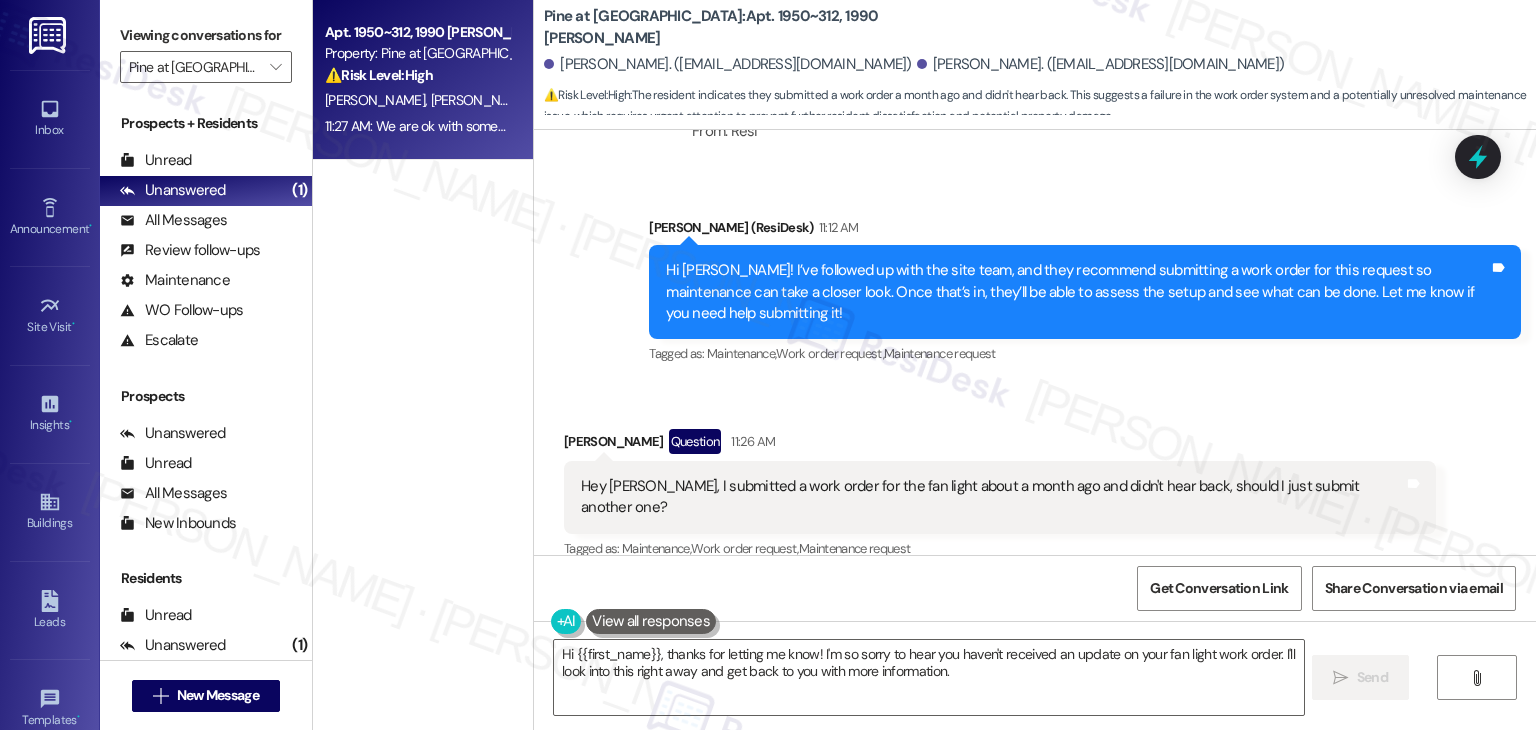 click on "Hide Suggestions" at bounding box center [1036, 589] 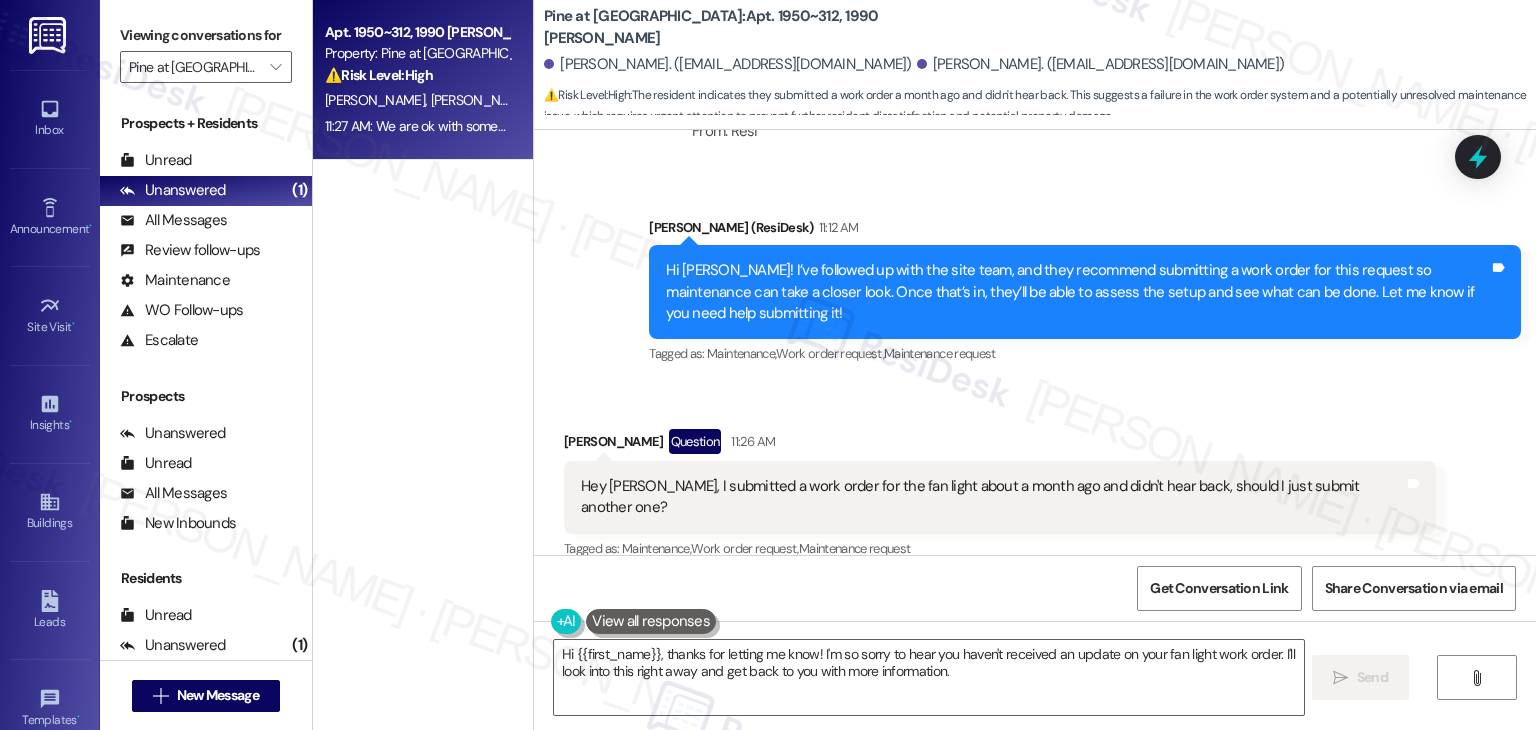 scroll, scrollTop: 5988, scrollLeft: 0, axis: vertical 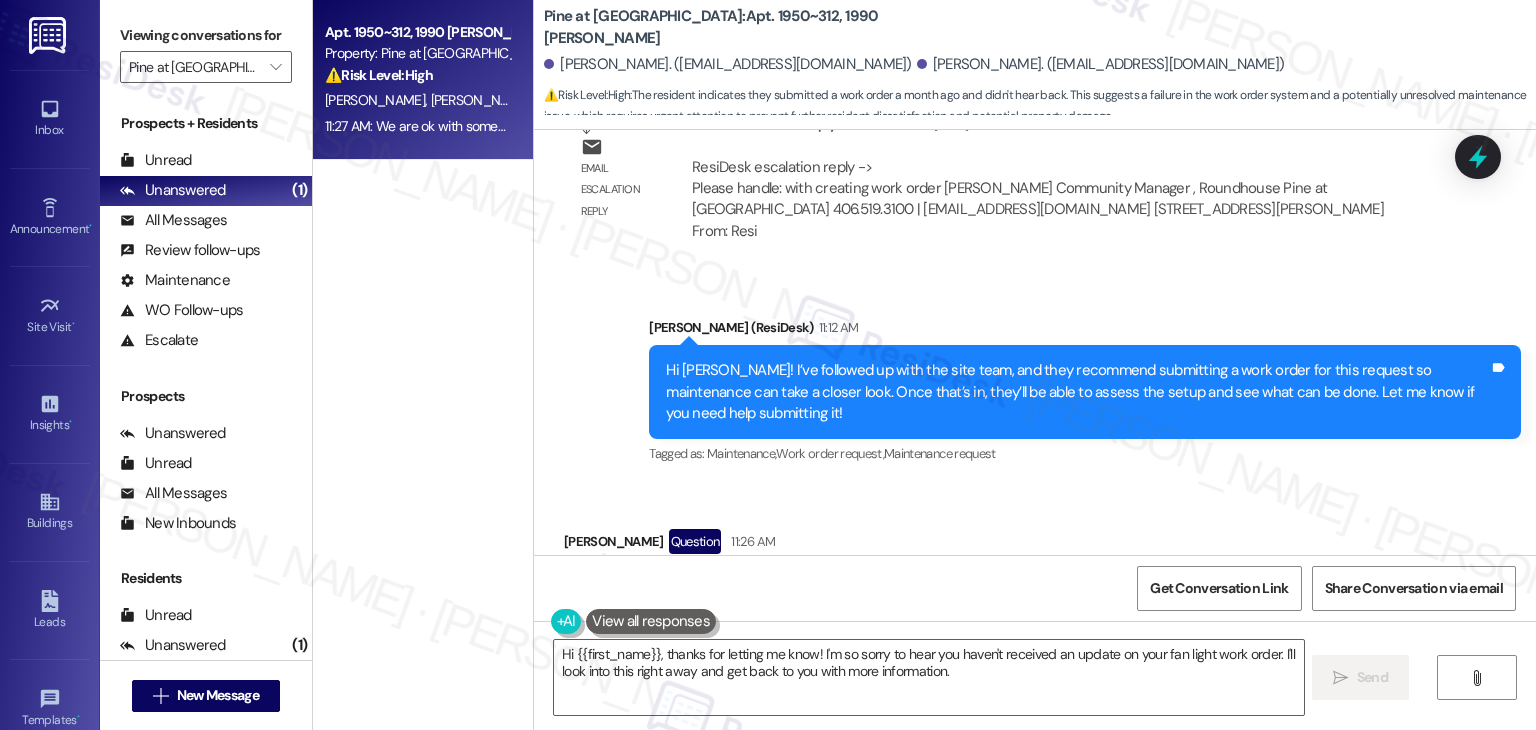 click on "[PERSON_NAME] Question 11:26 AM Hey [PERSON_NAME], I submitted a work order for the fan light about a month ago and didn't hear back, should I just submit another one?  Tags and notes Tagged as:   Maintenance ,  Click to highlight conversations about Maintenance Work order request ,  Click to highlight conversations about Work order request Maintenance request Click to highlight conversations about Maintenance request  Related guidelines Show suggestions" at bounding box center (1000, 626) 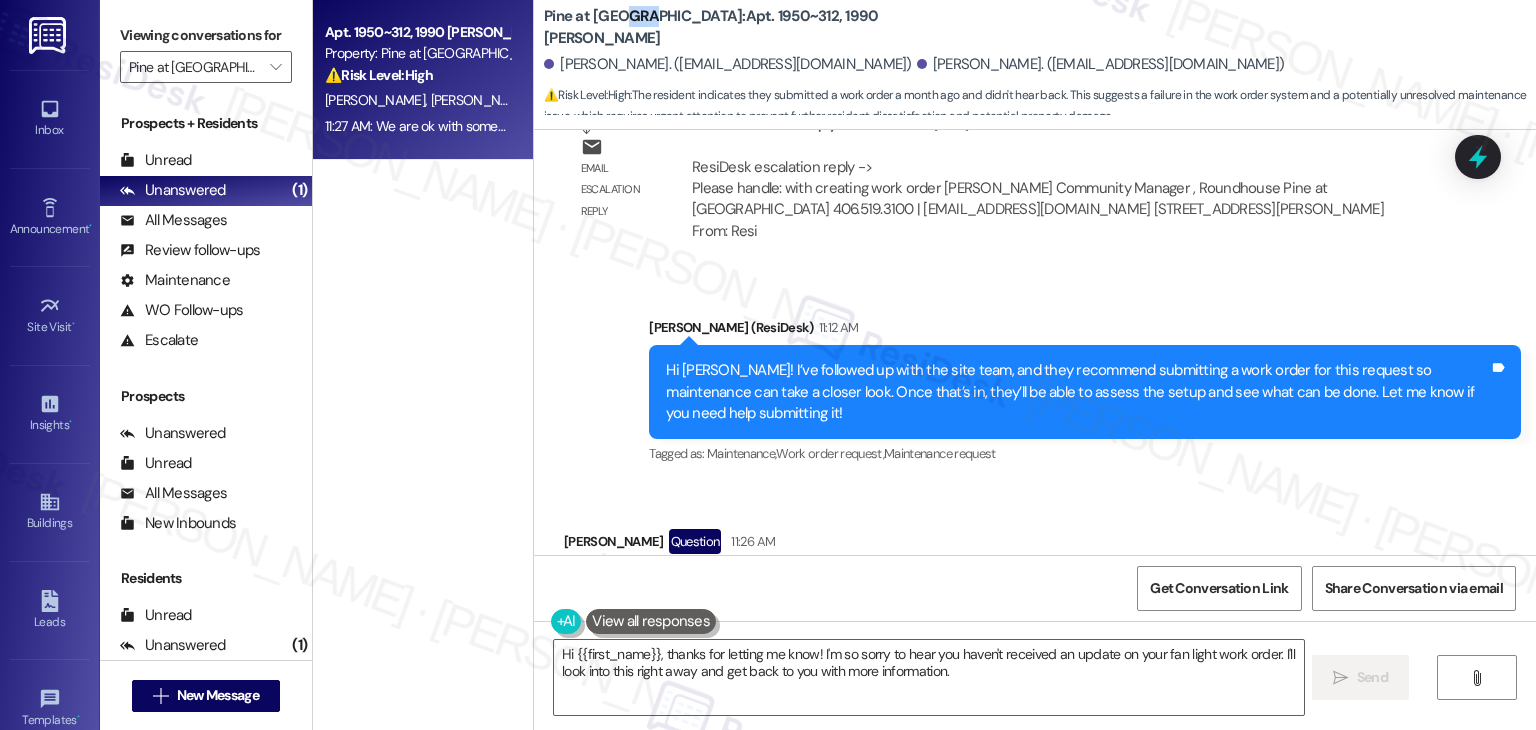 drag, startPoint x: 633, startPoint y: 20, endPoint x: 608, endPoint y: 20, distance: 25 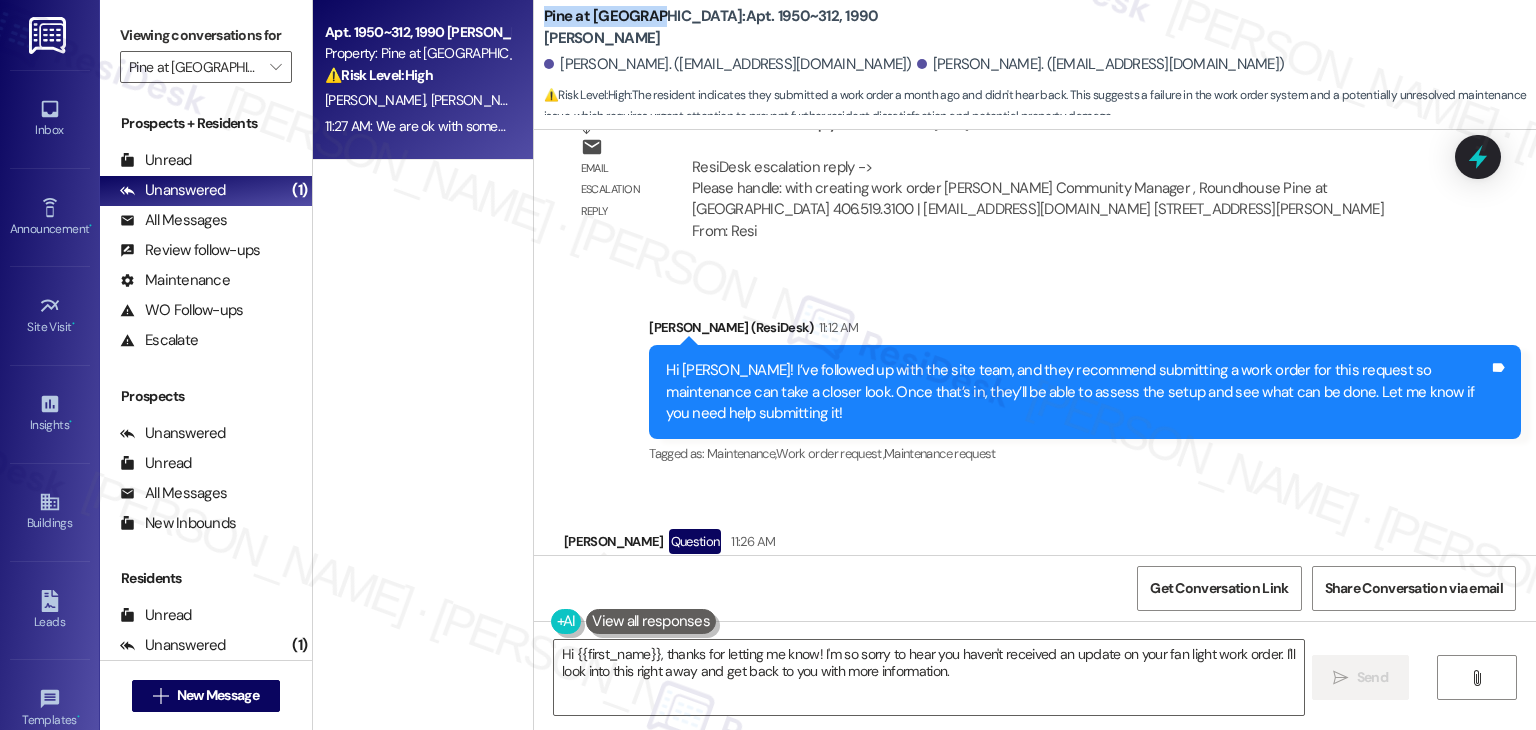 drag, startPoint x: 635, startPoint y: 26, endPoint x: 532, endPoint y: 16, distance: 103.4843 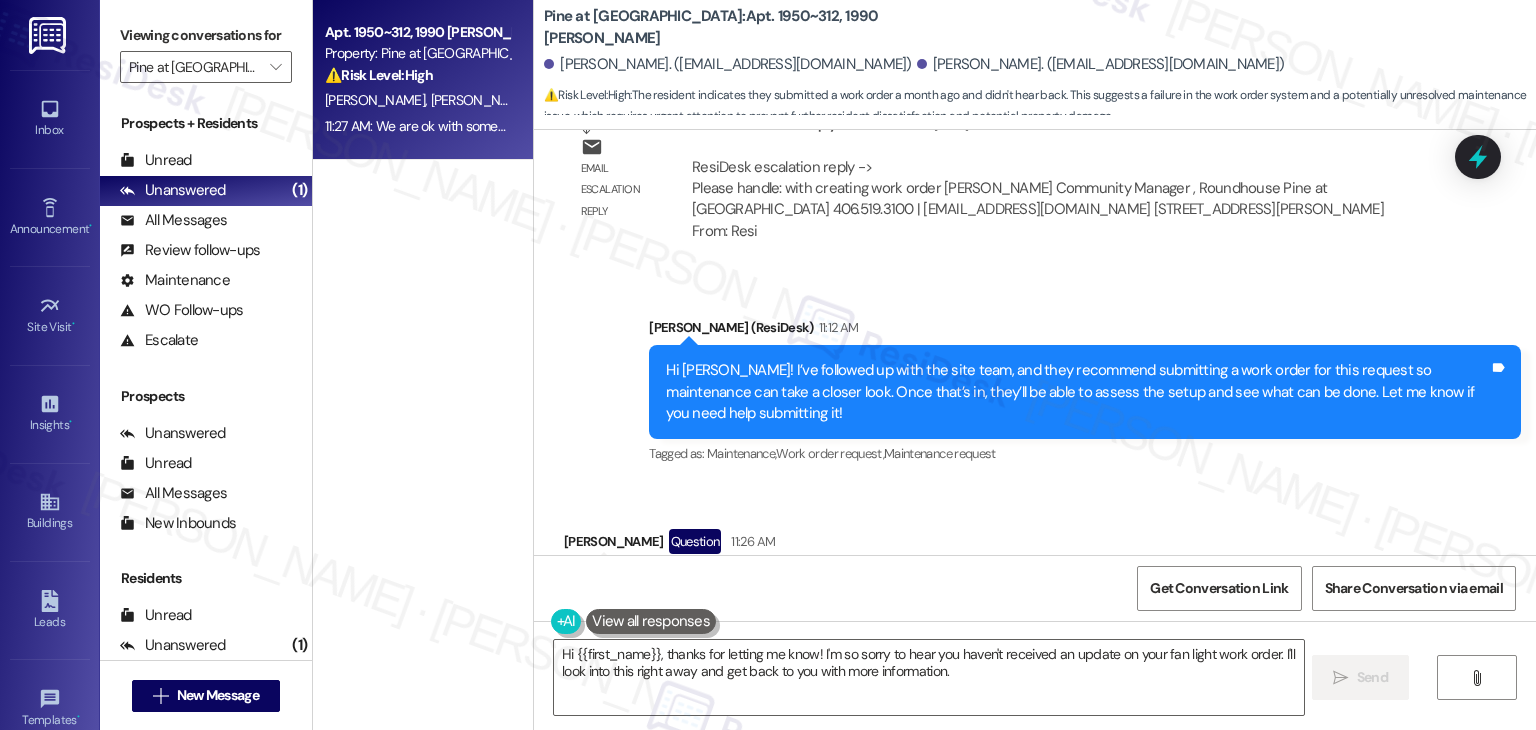 click on "Hi [PERSON_NAME]! I’ve followed up with the site team, and they recommend submitting a work order for this request so maintenance can take a closer look. Once that’s in, they’ll be able to assess the setup and see what can be done. Let me know if you need help submitting it! Tags and notes" at bounding box center (1085, 392) 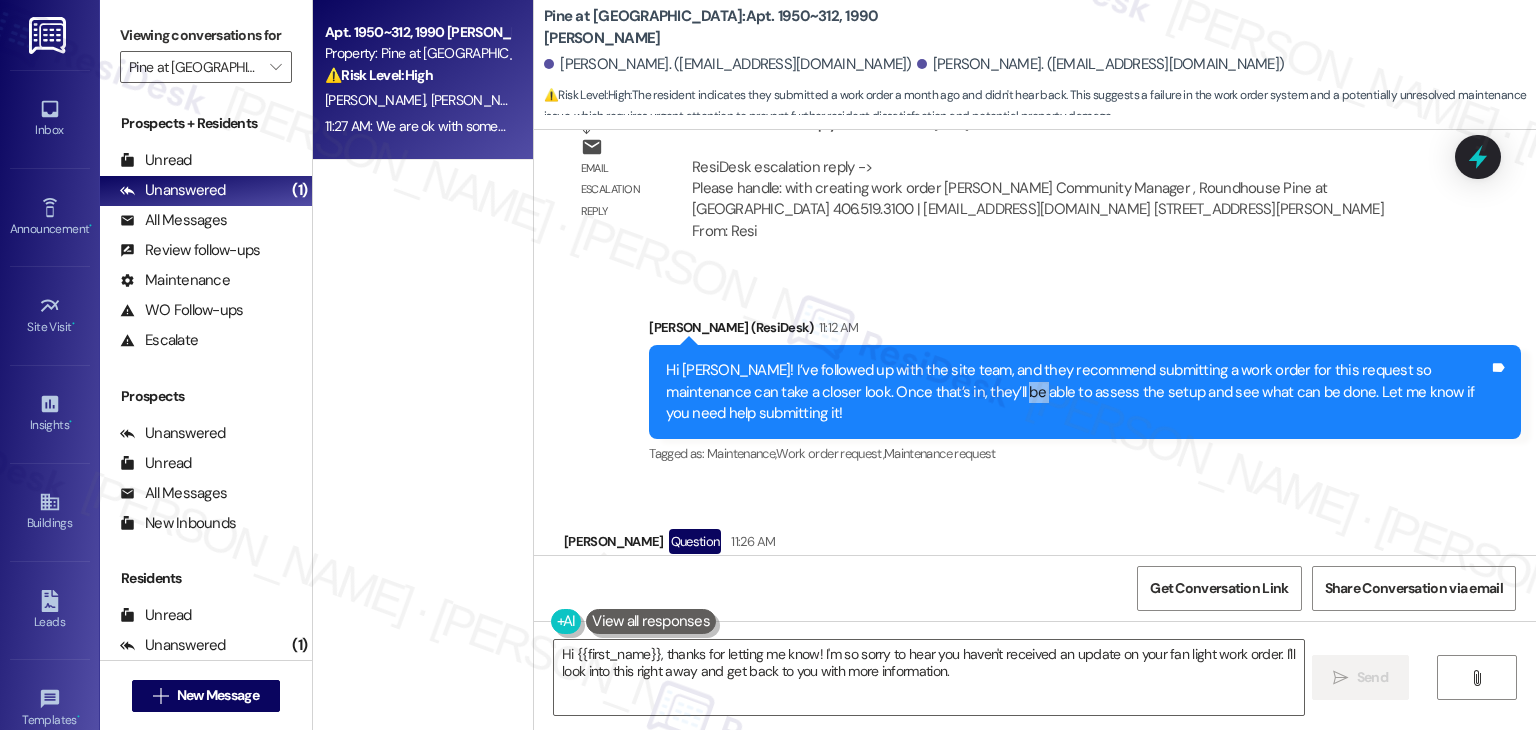 click on "Hi [PERSON_NAME]! I’ve followed up with the site team, and they recommend submitting a work order for this request so maintenance can take a closer look. Once that’s in, they’ll be able to assess the setup and see what can be done. Let me know if you need help submitting it! Tags and notes" at bounding box center [1085, 392] 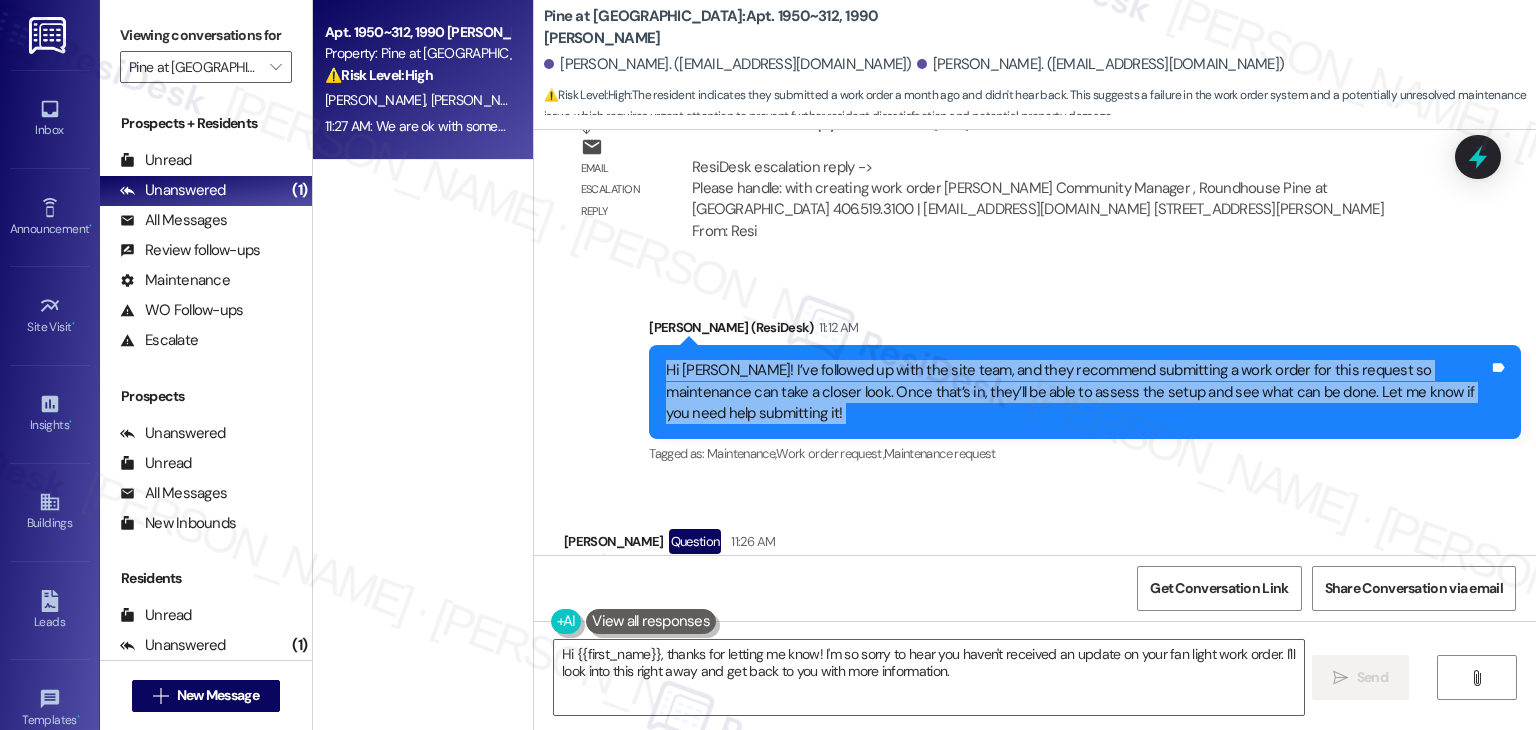 click on "Hi [PERSON_NAME]! I’ve followed up with the site team, and they recommend submitting a work order for this request so maintenance can take a closer look. Once that’s in, they’ll be able to assess the setup and see what can be done. Let me know if you need help submitting it! Tags and notes" at bounding box center [1085, 392] 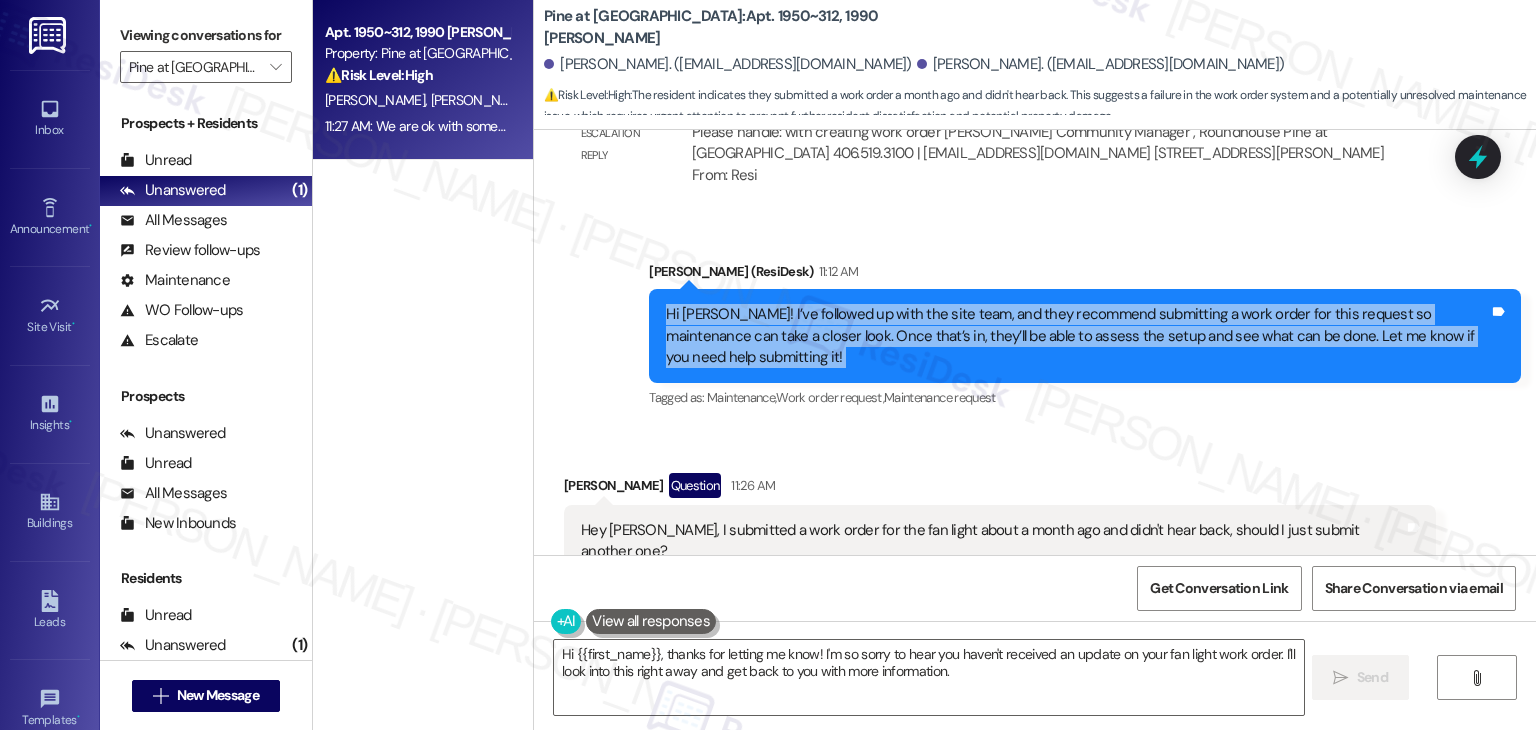 scroll, scrollTop: 6088, scrollLeft: 0, axis: vertical 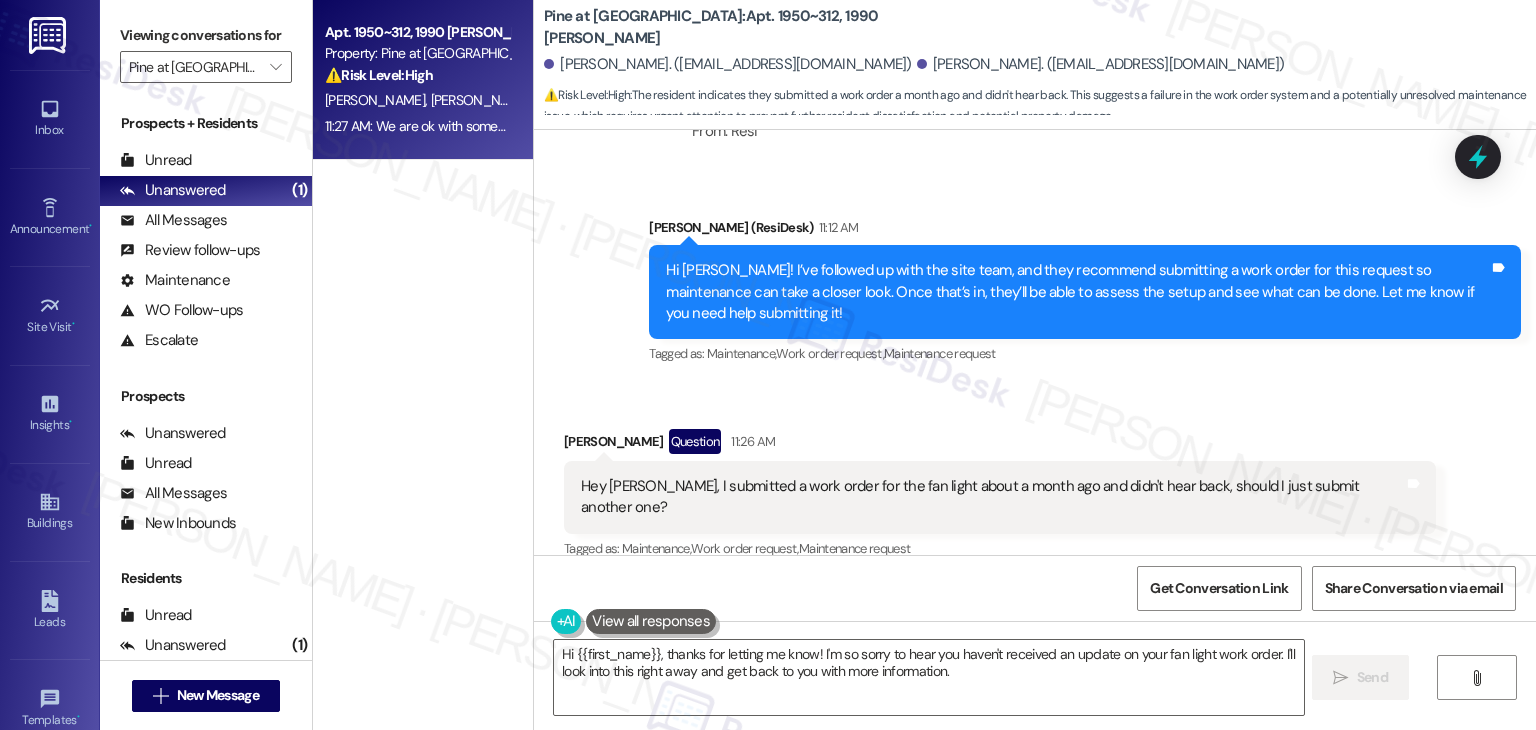 click on "Hey [PERSON_NAME], I submitted a work order for the fan light about a month ago and didn't hear back, should I just submit another one?" at bounding box center [992, 497] 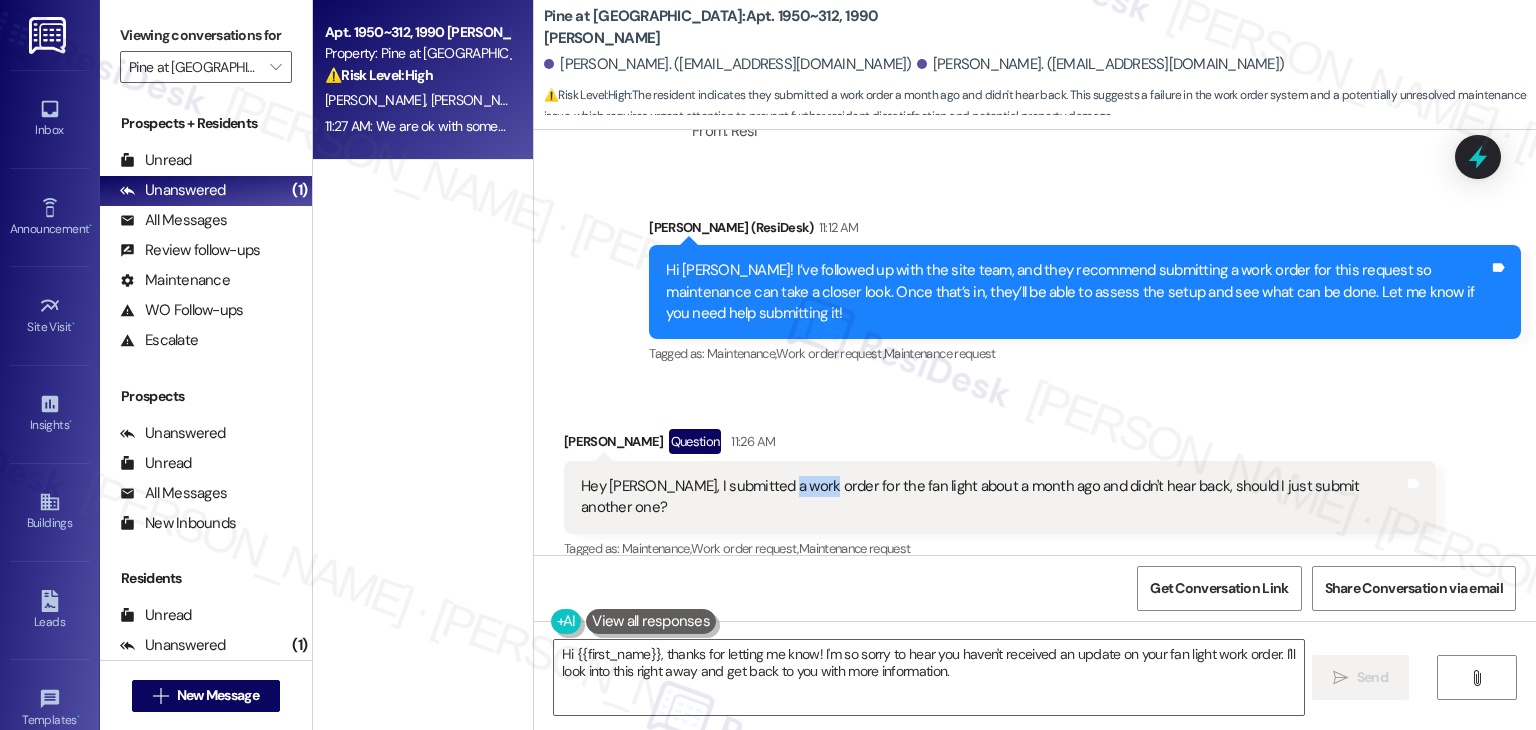 click on "Hey [PERSON_NAME], I submitted a work order for the fan light about a month ago and didn't hear back, should I just submit another one?" at bounding box center (992, 497) 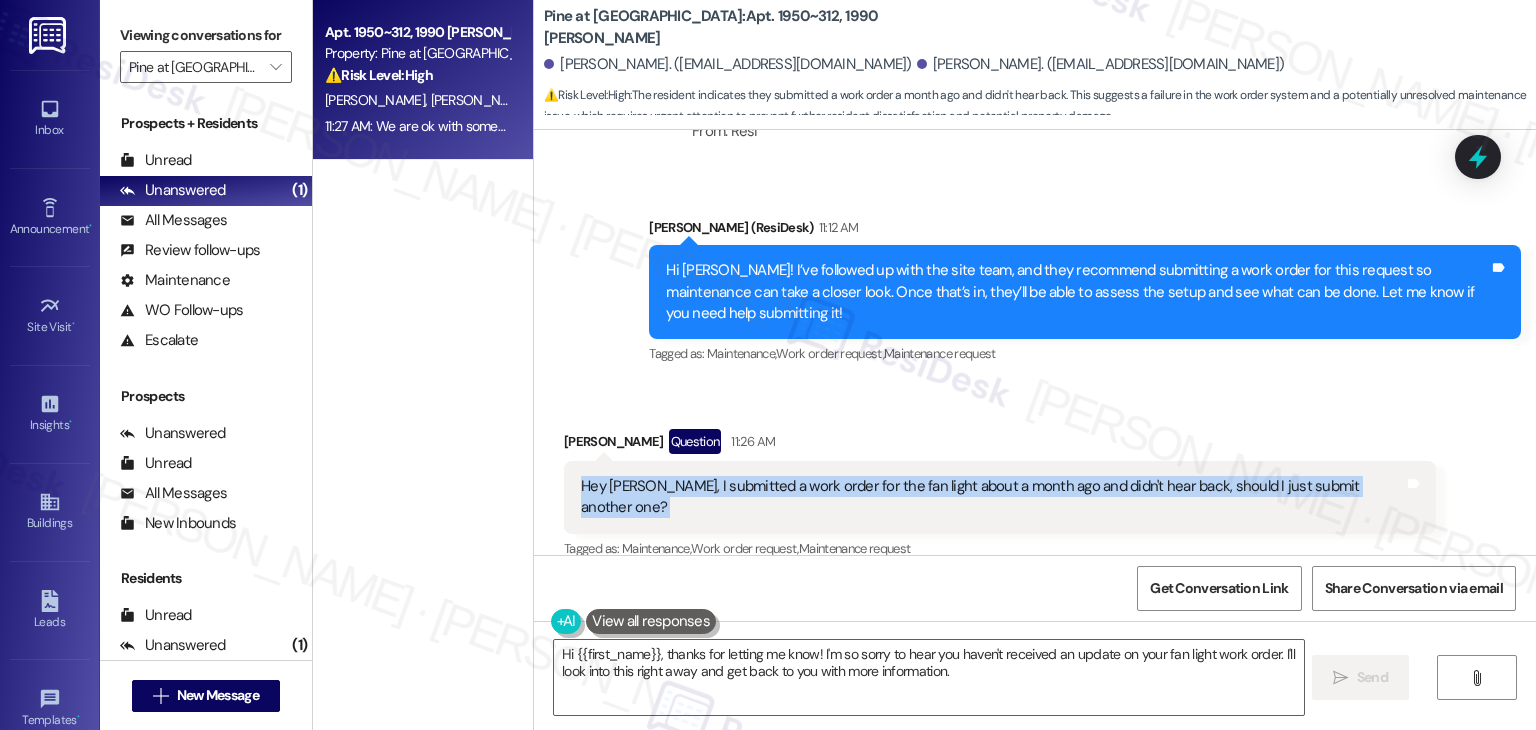 click on "Hey [PERSON_NAME], I submitted a work order for the fan light about a month ago and didn't hear back, should I just submit another one?" at bounding box center (992, 497) 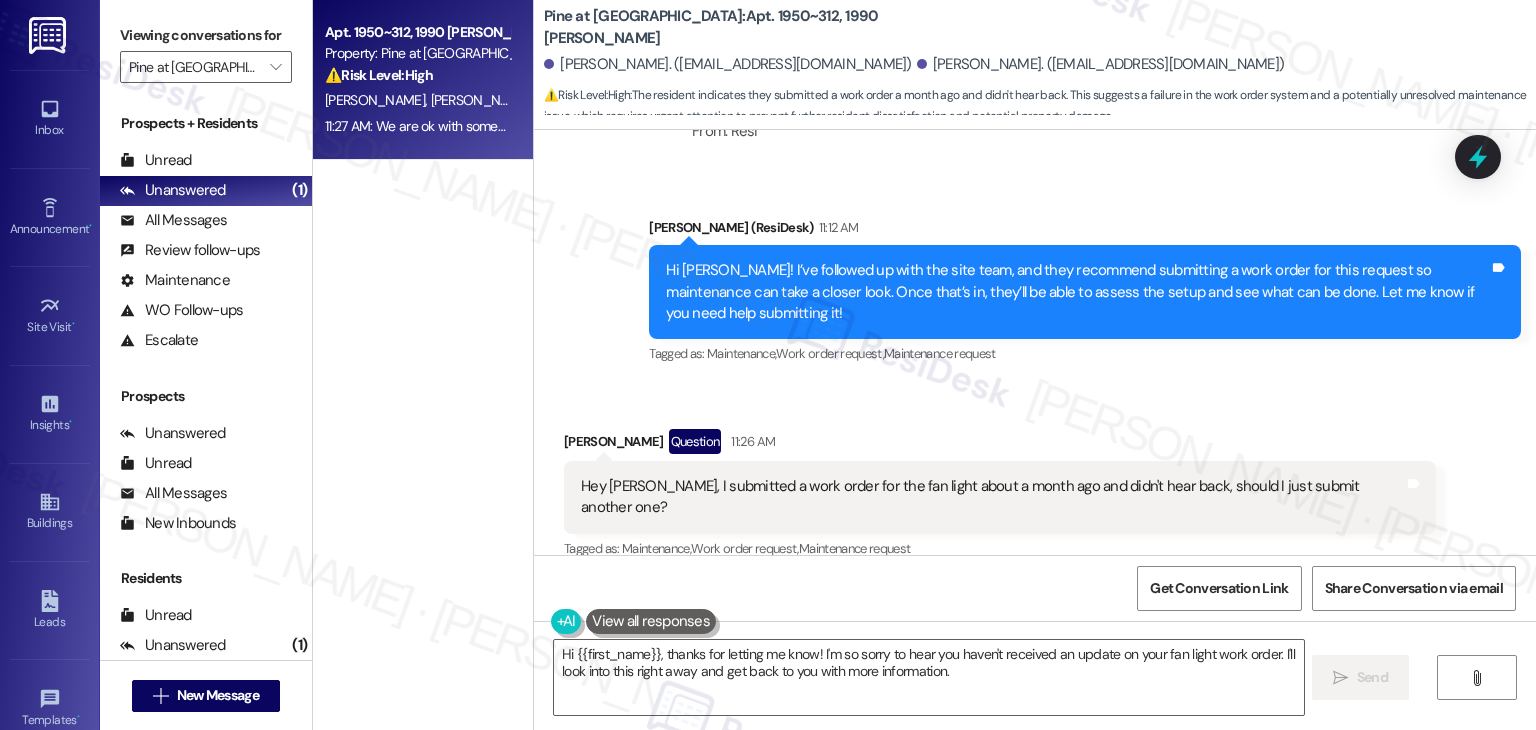 click on "We are ok with someone coming in when we aren't home" at bounding box center (762, 708) 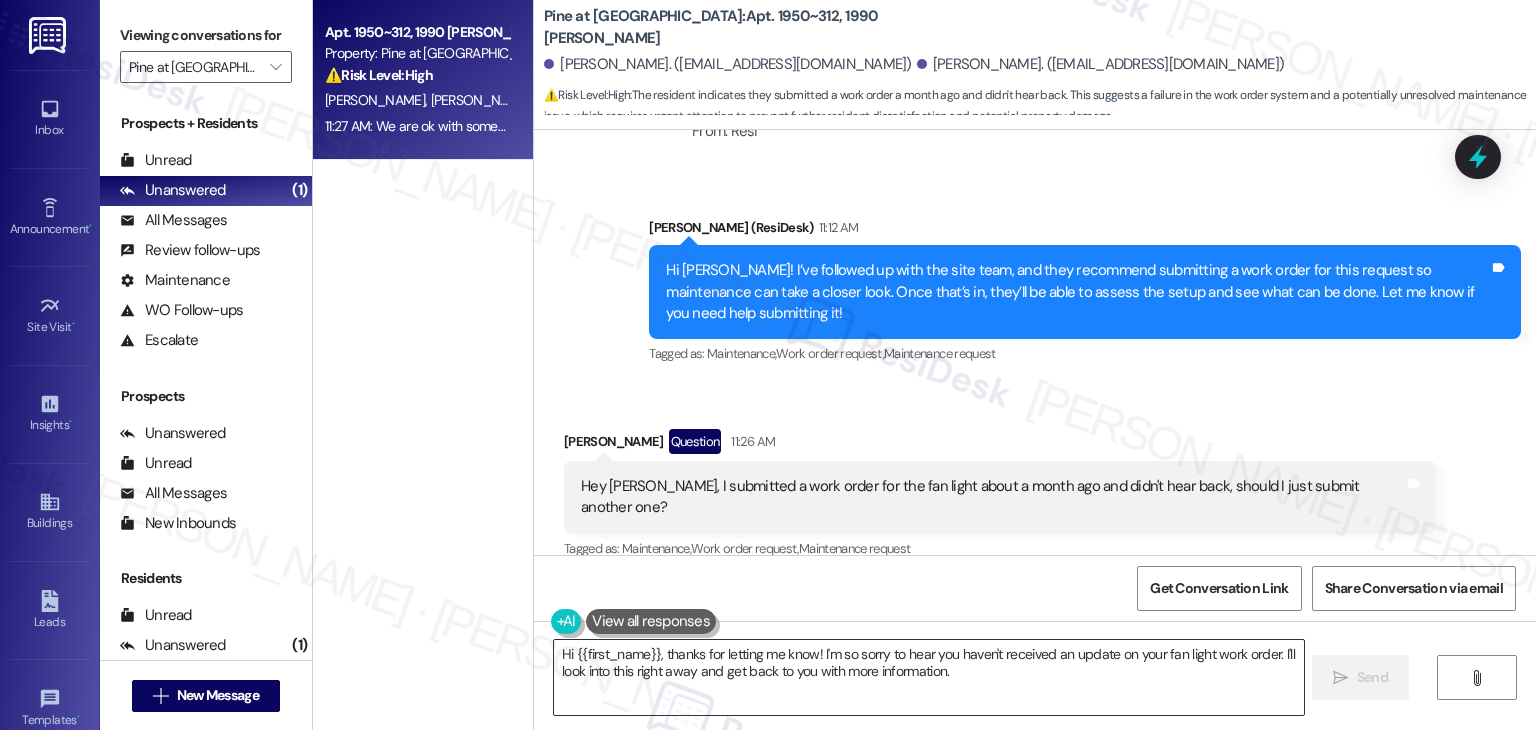 click on "Hi {{first_name}}, thanks for letting me know! I'm so sorry to hear you haven't received an update on your fan light work order. I'll look into this right away and get back to you with more information." at bounding box center (928, 677) 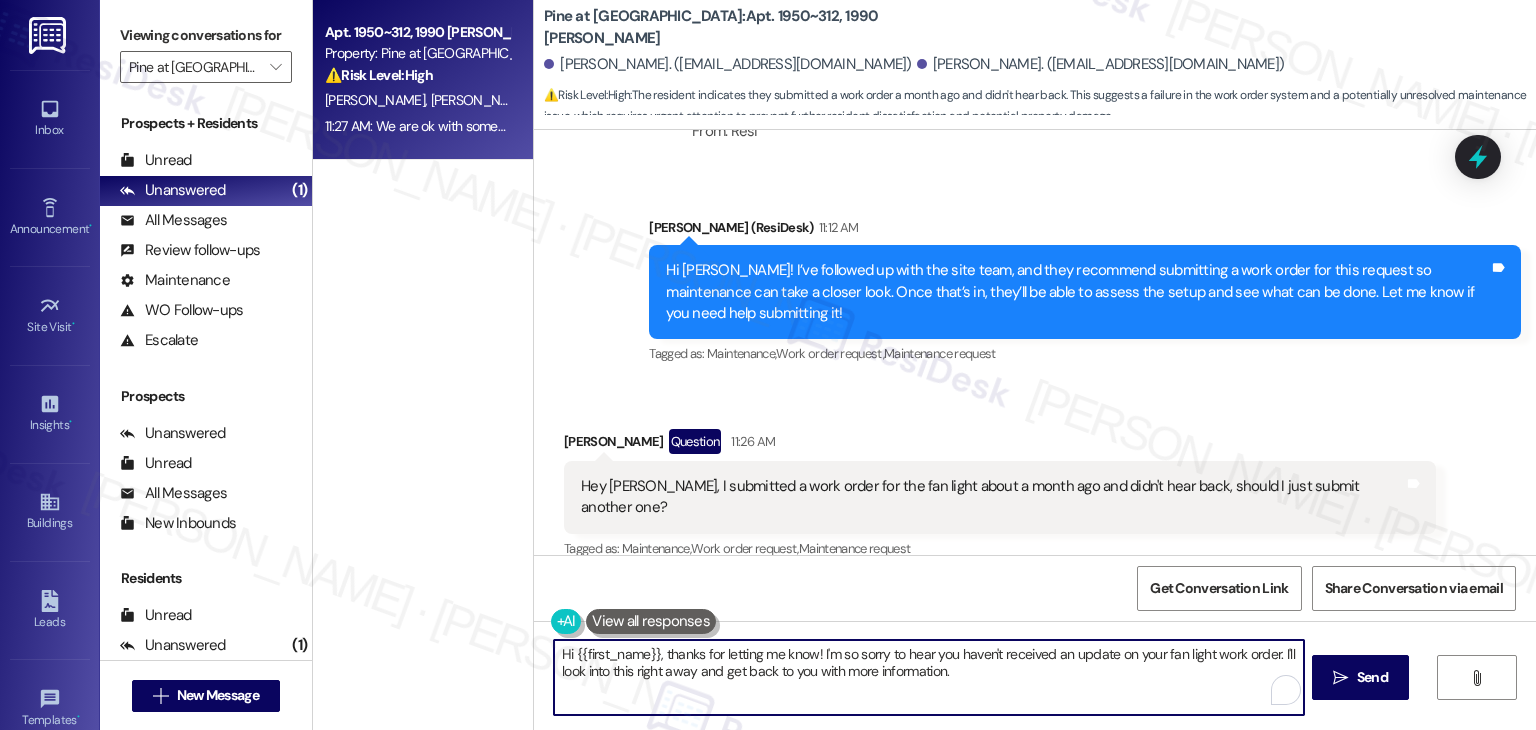 paste on "[PERSON_NAME]! Thanks for the update, and I’m sorry you didn’t hear back on the previous work order. Yes, you can go ahead and submit a new one—just be sure to include as many details as possible in the report. If you'd prefer, I can submit it for you. Just let me know. I’ve also noted that maintenance has permission to enter if you’re not home. I appreciate your patience!" 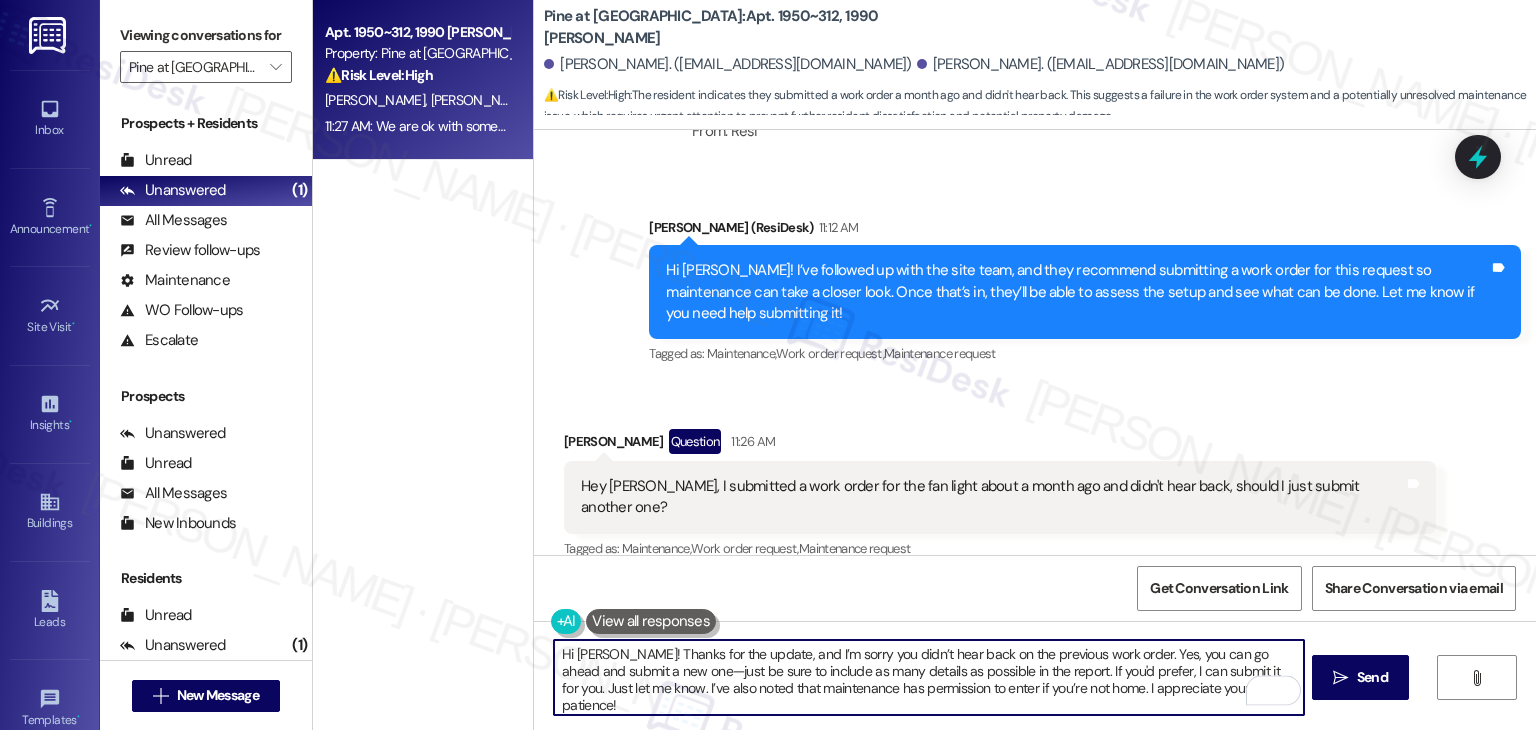 type on "Hi [PERSON_NAME]! Thanks for the update, and I’m sorry you didn’t hear back on the previous work order. Yes, you can go ahead and submit a new one—just be sure to include as many details as possible in the report. If you'd prefer, I can submit it for you. Just let me know. I’ve also noted that maintenance has permission to enter if you’re not home. I appreciate your patience!" 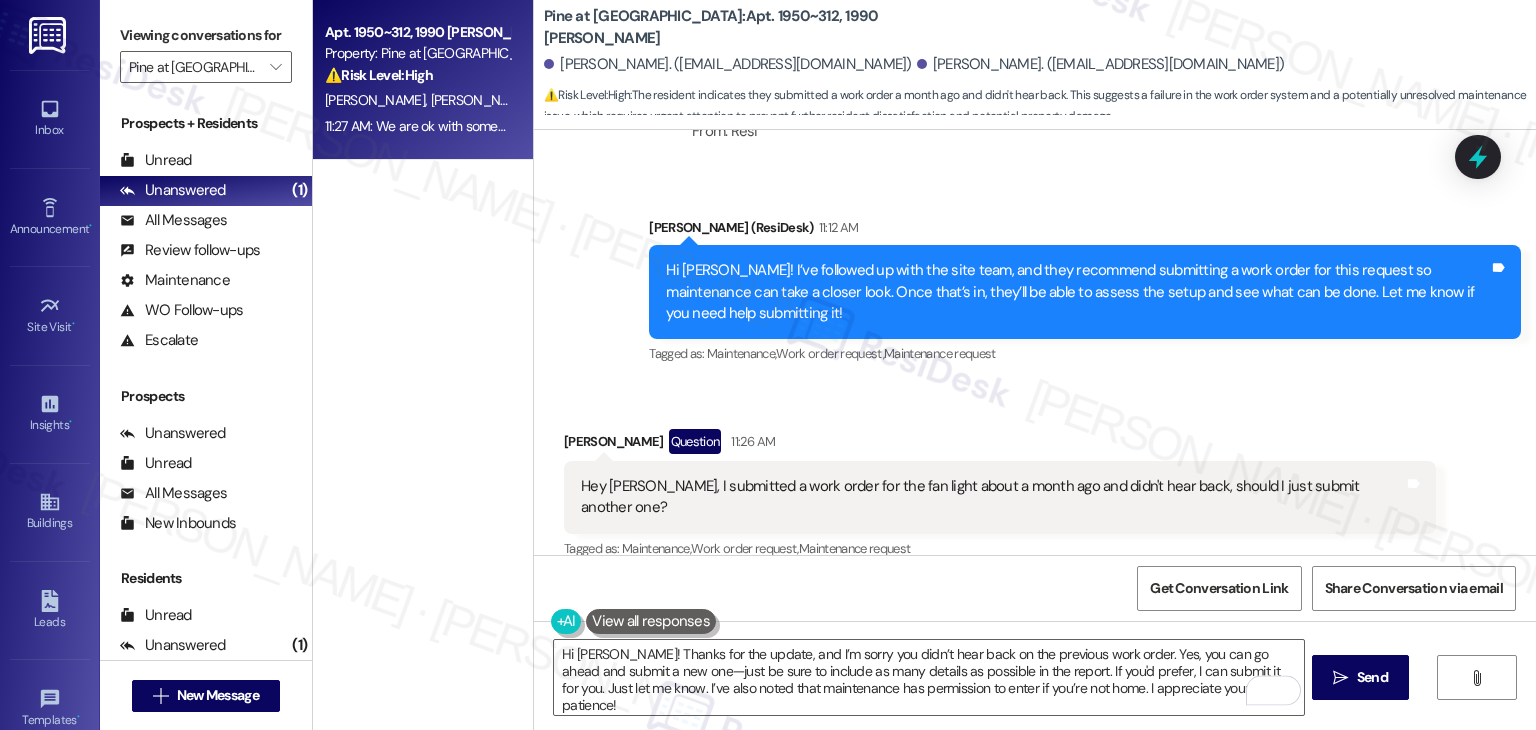 drag, startPoint x: 893, startPoint y: 580, endPoint x: 1057, endPoint y: 616, distance: 167.90474 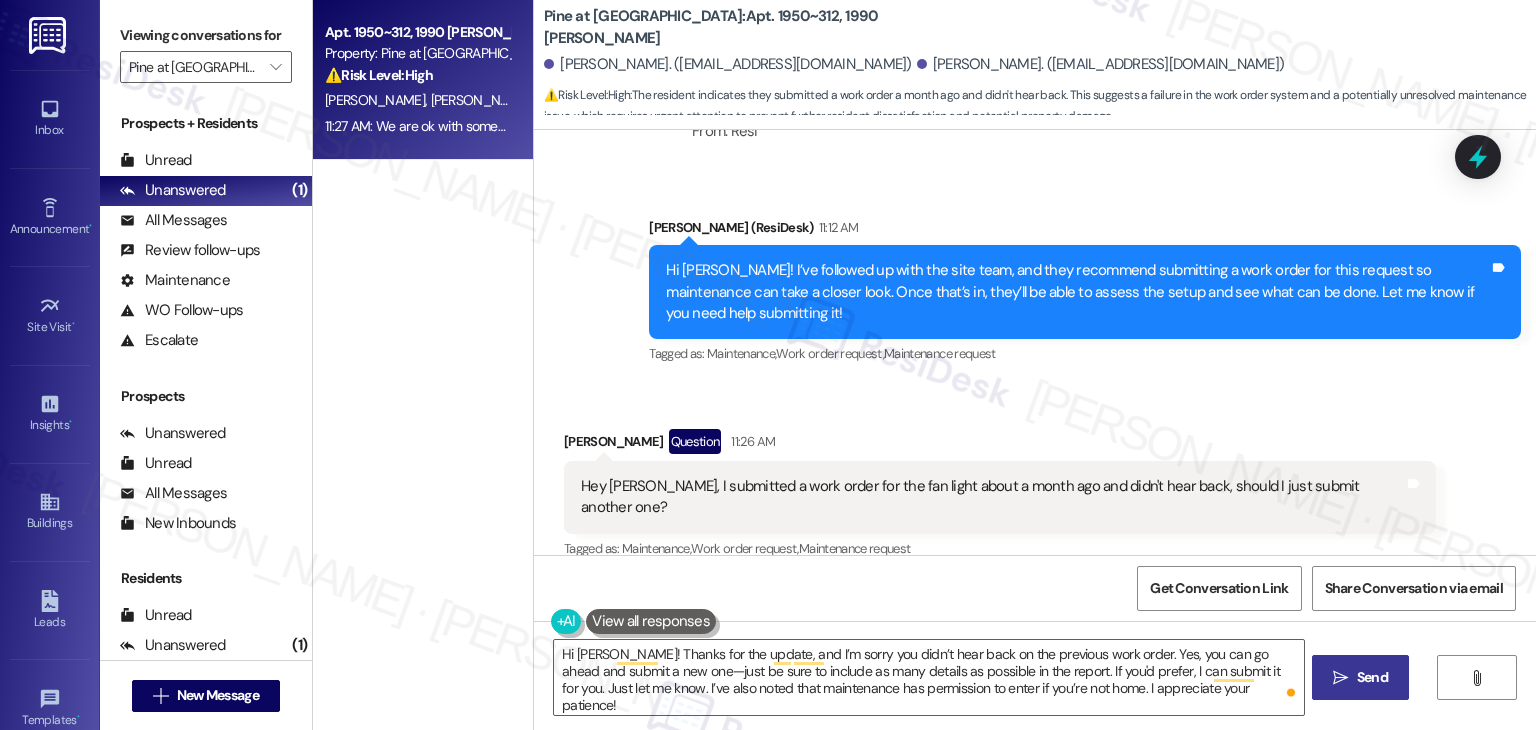click on "Send" at bounding box center [1372, 677] 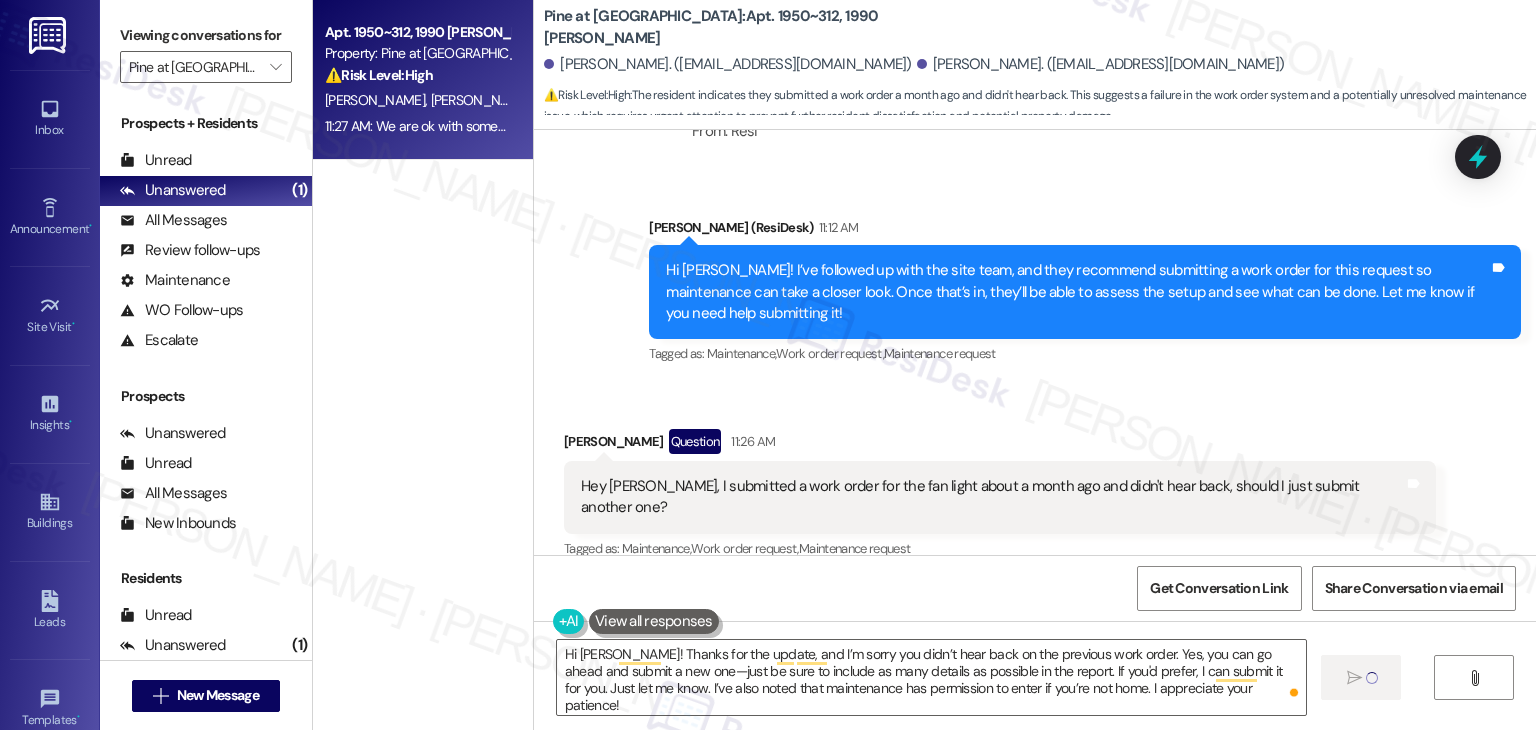 type 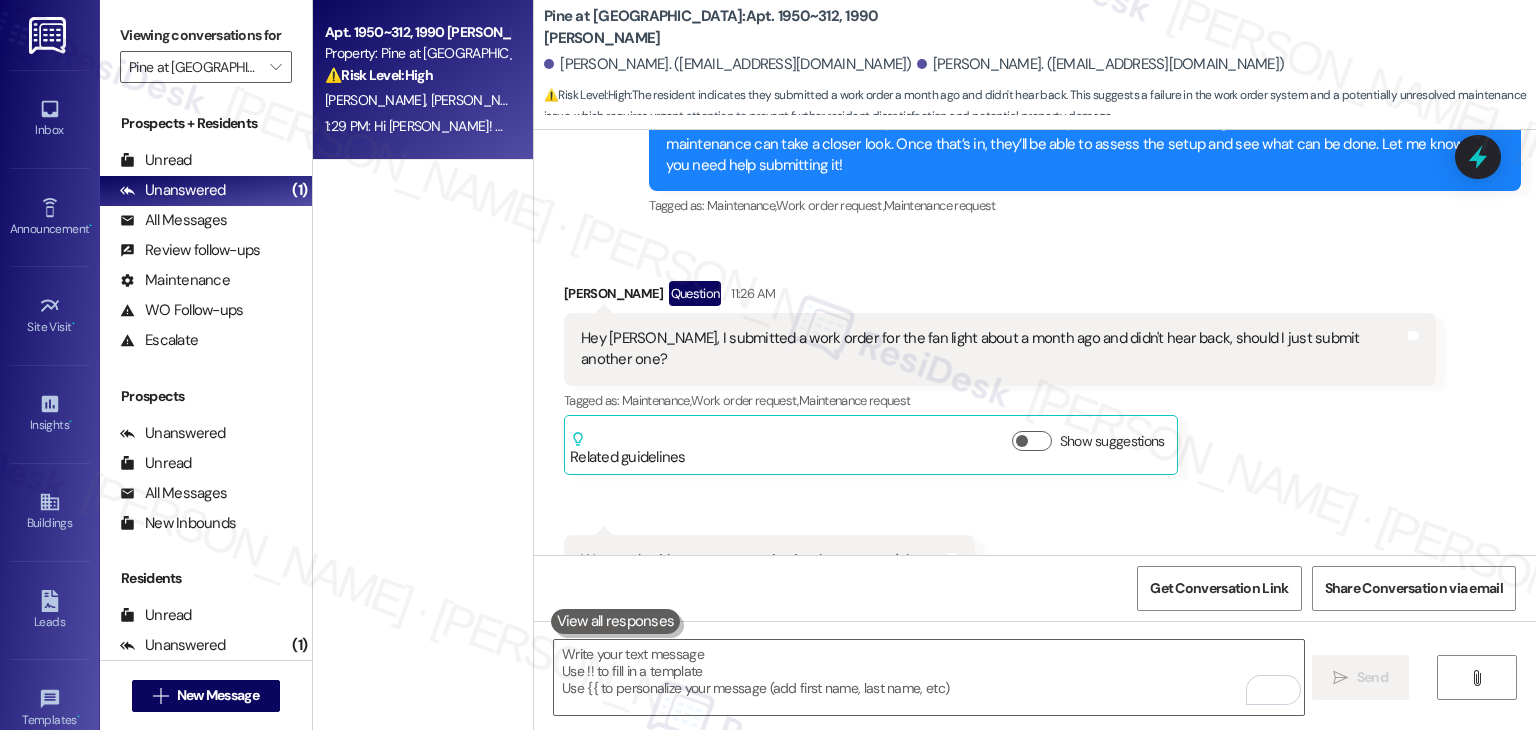 scroll, scrollTop: 6278, scrollLeft: 0, axis: vertical 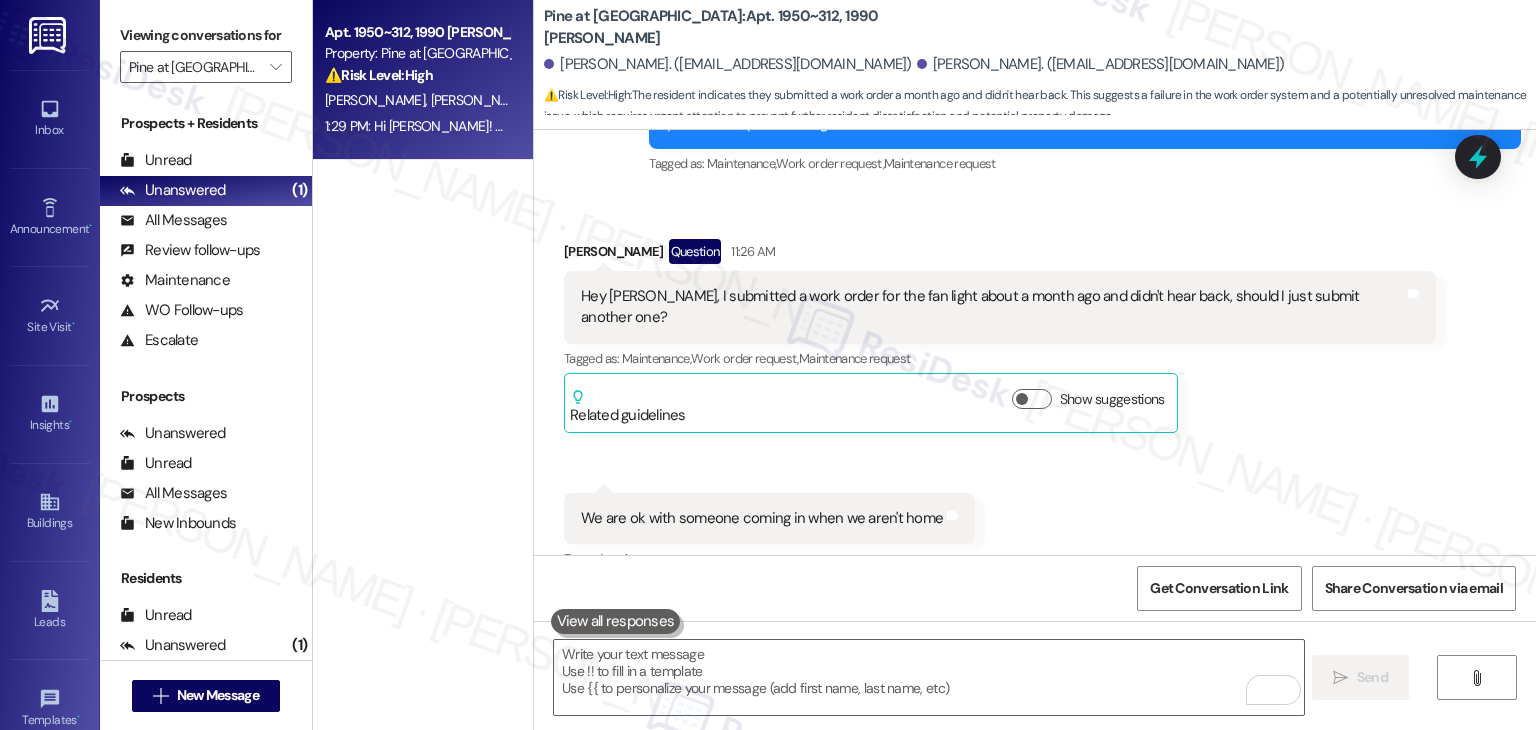 click on "Received via SMS [PERSON_NAME] Question 11:26 AM Hey [PERSON_NAME], I submitted a work order for the fan light about a month ago and didn't hear back, should I just submit another one?  Tags and notes Tagged as:   Maintenance ,  Click to highlight conversations about Maintenance Work order request ,  Click to highlight conversations about Work order request Maintenance request Click to highlight conversations about Maintenance request  Related guidelines Show suggestions Received via SMS 11:27 AM [PERSON_NAME] 11:27 AM We are ok with someone coming in when we aren't home  Tags and notes Tagged as:   Access Click to highlight conversations about Access" at bounding box center (1035, 391) 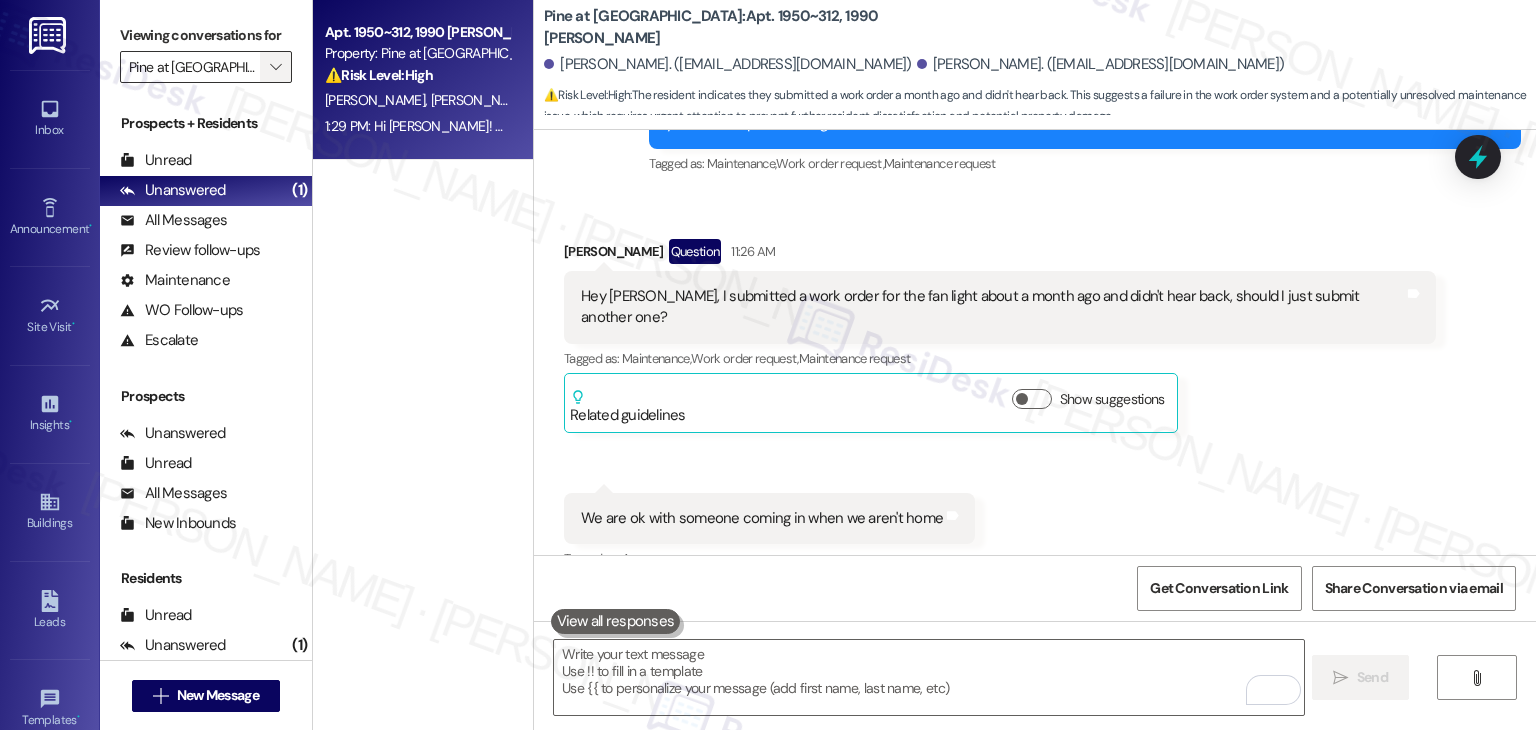 click on "" at bounding box center [275, 67] 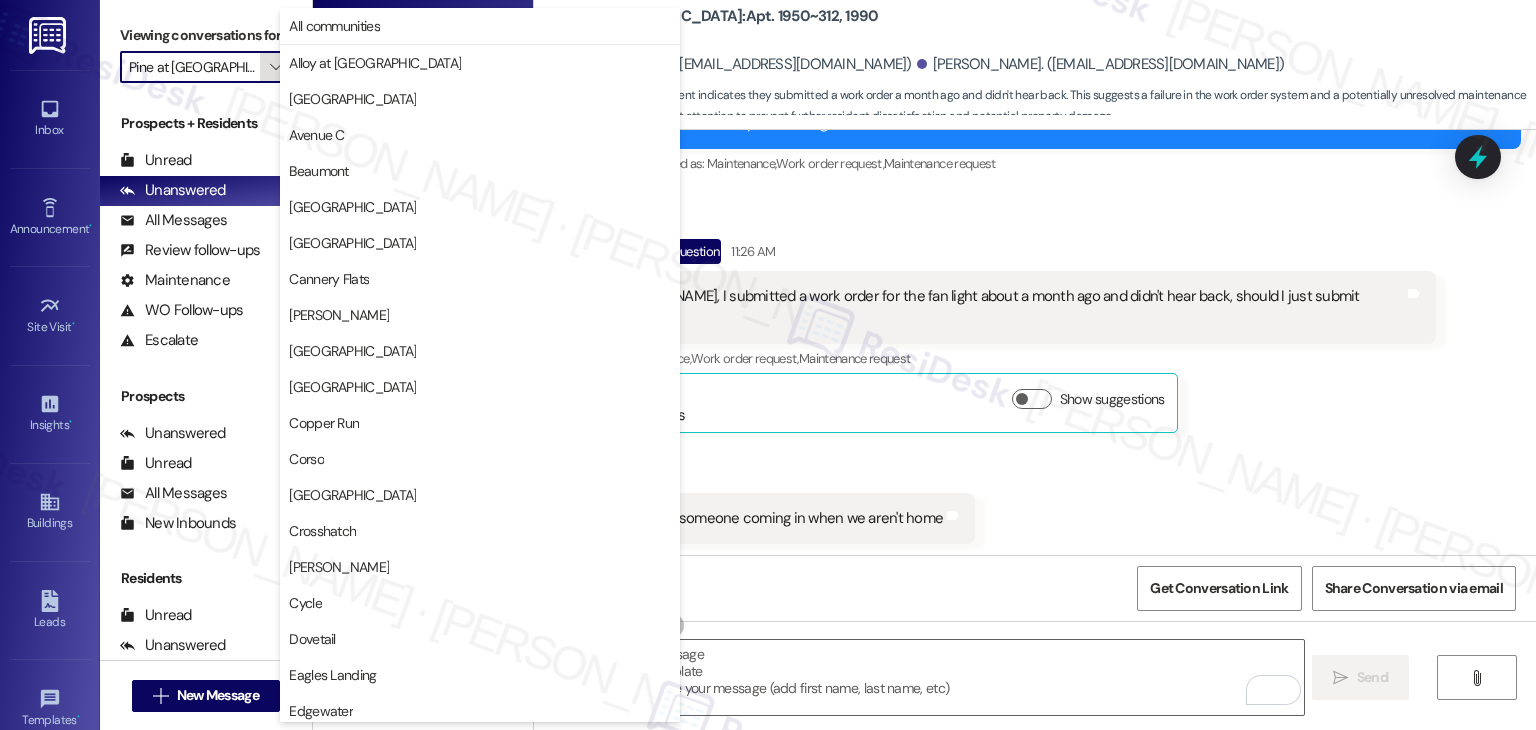 scroll, scrollTop: 684, scrollLeft: 0, axis: vertical 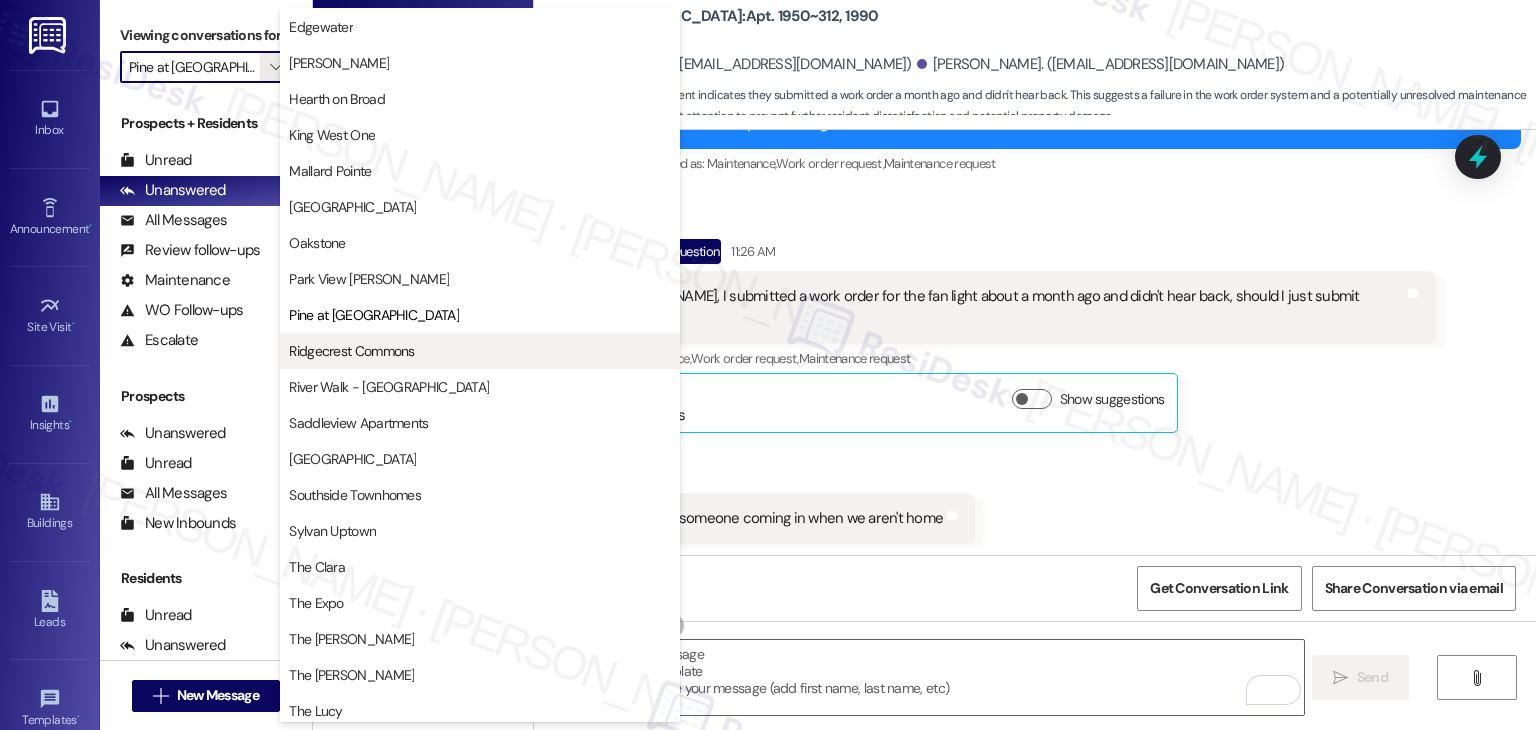 click on "Ridgecrest Commons" at bounding box center (351, 351) 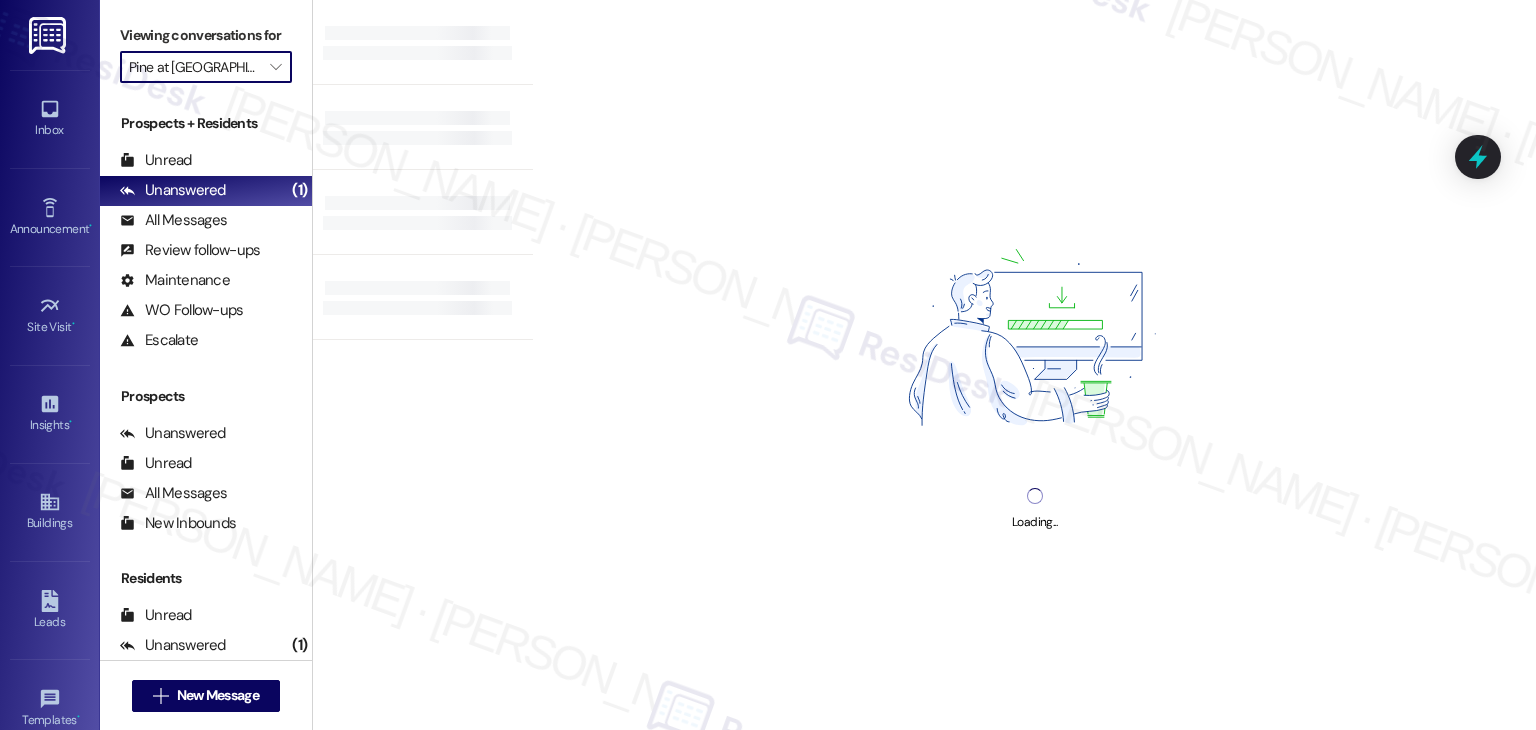 type on "Ridgecrest Commons" 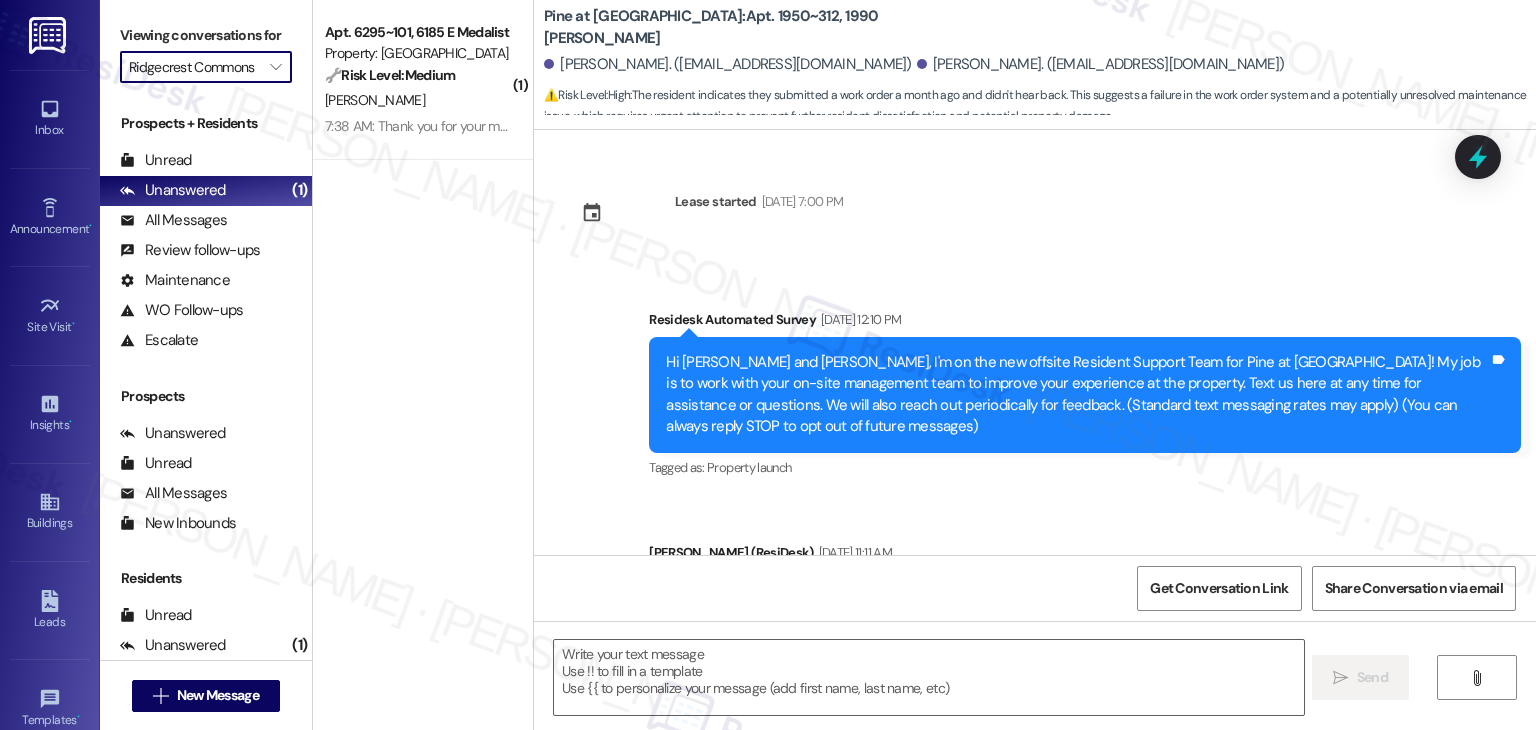 scroll, scrollTop: 6388, scrollLeft: 0, axis: vertical 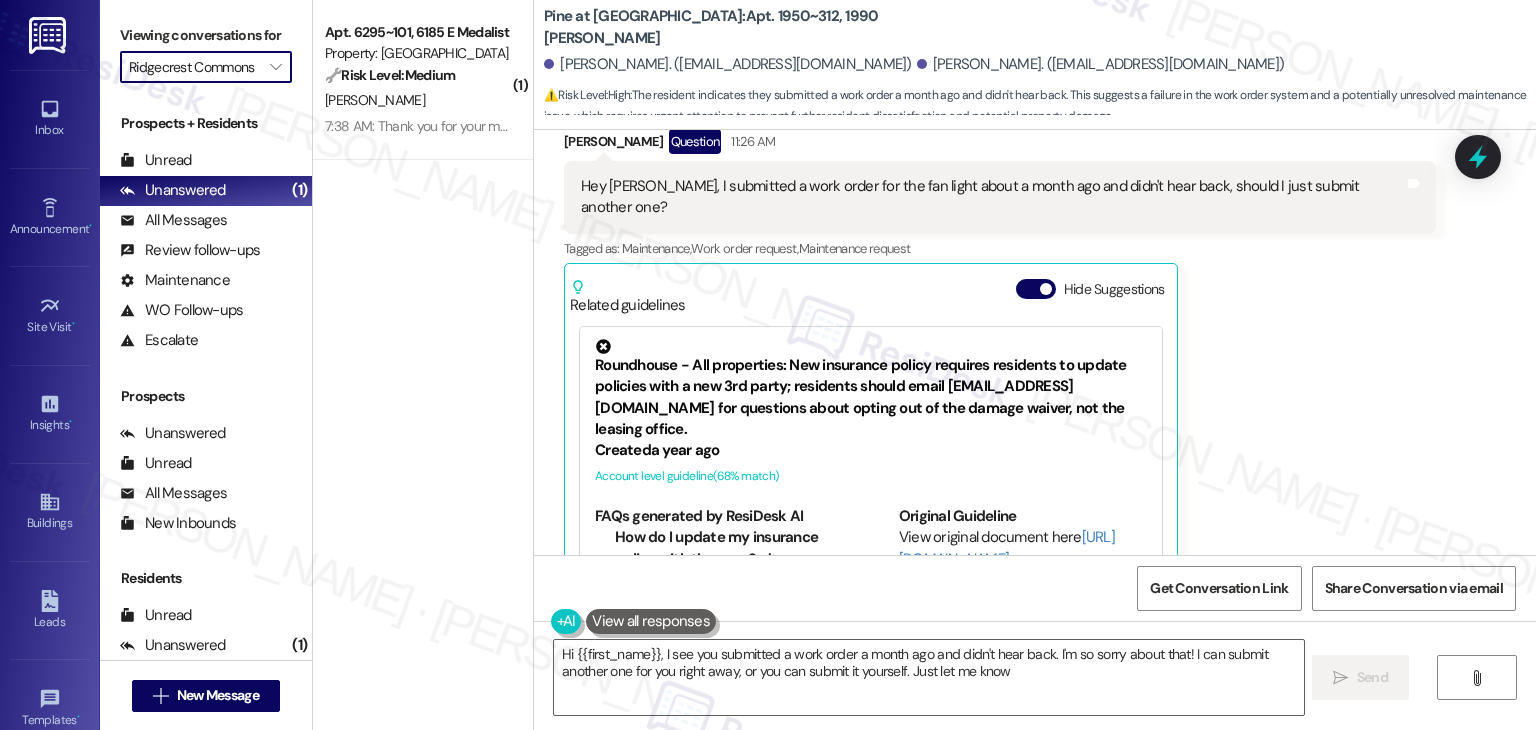 type on "Hi {{first_name}}, I see you submitted a work order a month ago and didn't hear back. I'm so sorry about that! I can submit another one for you right away, or you can submit it yourself. Just let me know!" 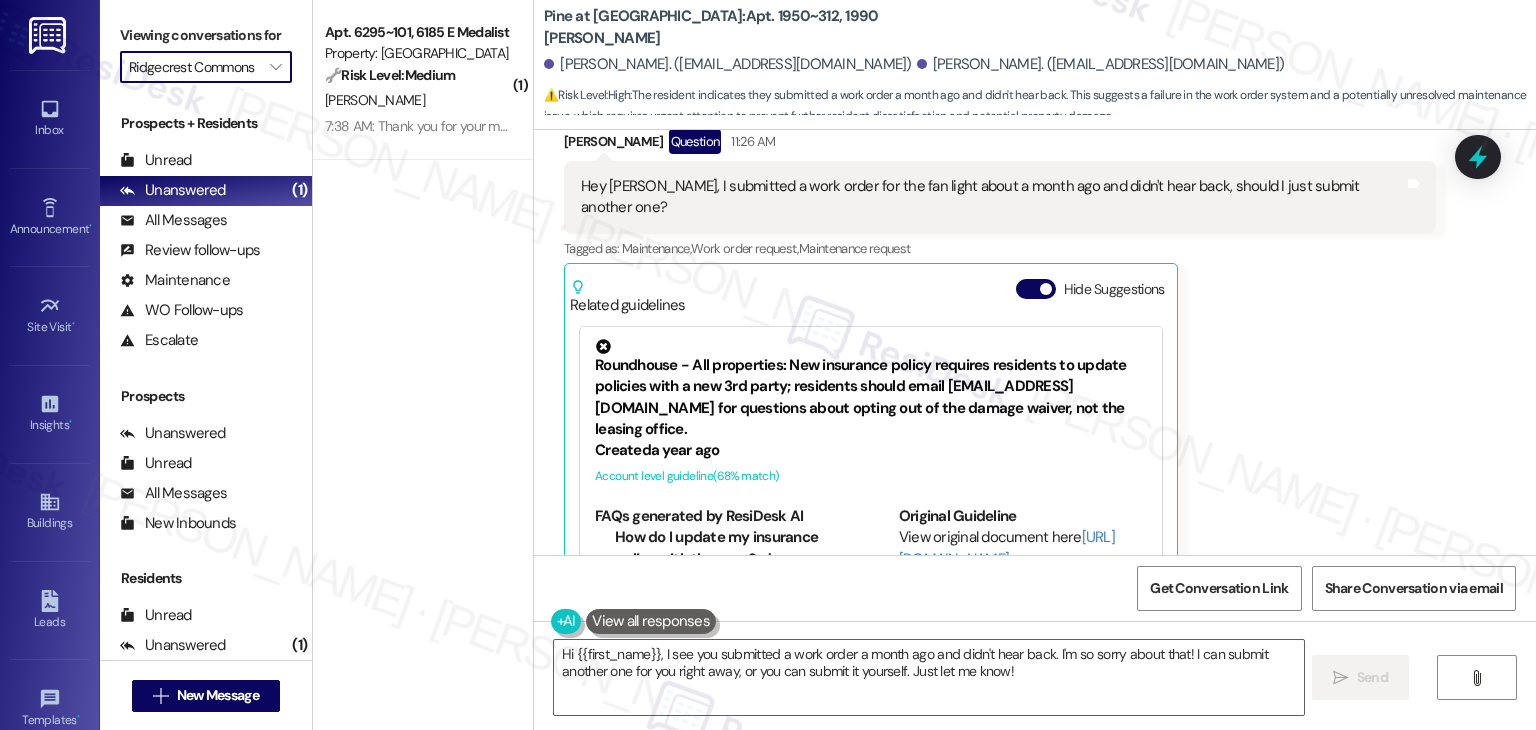 click on "Received via SMS [PERSON_NAME] Question 11:26 AM Hey [PERSON_NAME], I submitted a work order for the fan light about a month ago and didn't hear back, should I just submit another one?  Tags and notes Tagged as:   Maintenance ,  Click to highlight conversations about Maintenance Work order request ,  Click to highlight conversations about Work order request Maintenance request Click to highlight conversations about Maintenance request  Related guidelines Hide Suggestions Roundhouse - All properties: New insurance policy requires residents to update policies with a new 3rd party; residents should email [EMAIL_ADDRESS][DOMAIN_NAME] for questions about opting out of the damage waiver, not the leasing office. Created  a year ago Account level guideline  ( 68 % match) FAQs generated by ResiDesk AI How do I update my insurance policy with the new 3rd interested party? To update your insurance policy, you need to email [EMAIL_ADDRESS][DOMAIN_NAME]. Do not refer back to the leasing office for this. Original Guideline 11:27 AM" at bounding box center [1035, 427] 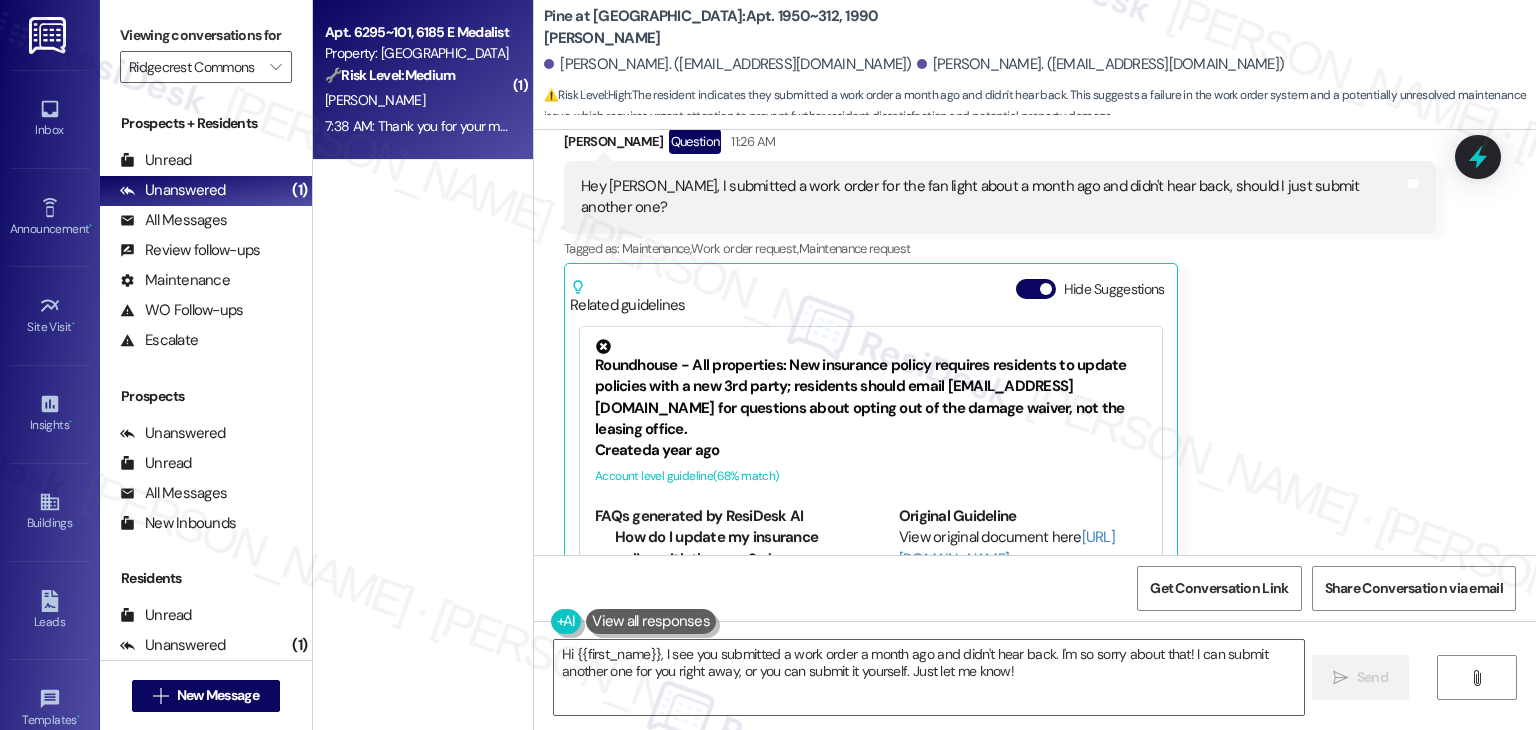 click on "7:38 AM: Thank you for your message. Our offices are currently closed, but we will contact you when we resume operations. For emergencies, please contact your emergency number [PHONE_NUMBER]. Please follow the prompts for maintenance emergencies. 7:38 AM: Thank you for your message. Our offices are currently closed, but we will contact you when we resume operations. For emergencies, please contact your emergency number [PHONE_NUMBER]. Please follow the prompts for maintenance emergencies." at bounding box center (417, 126) 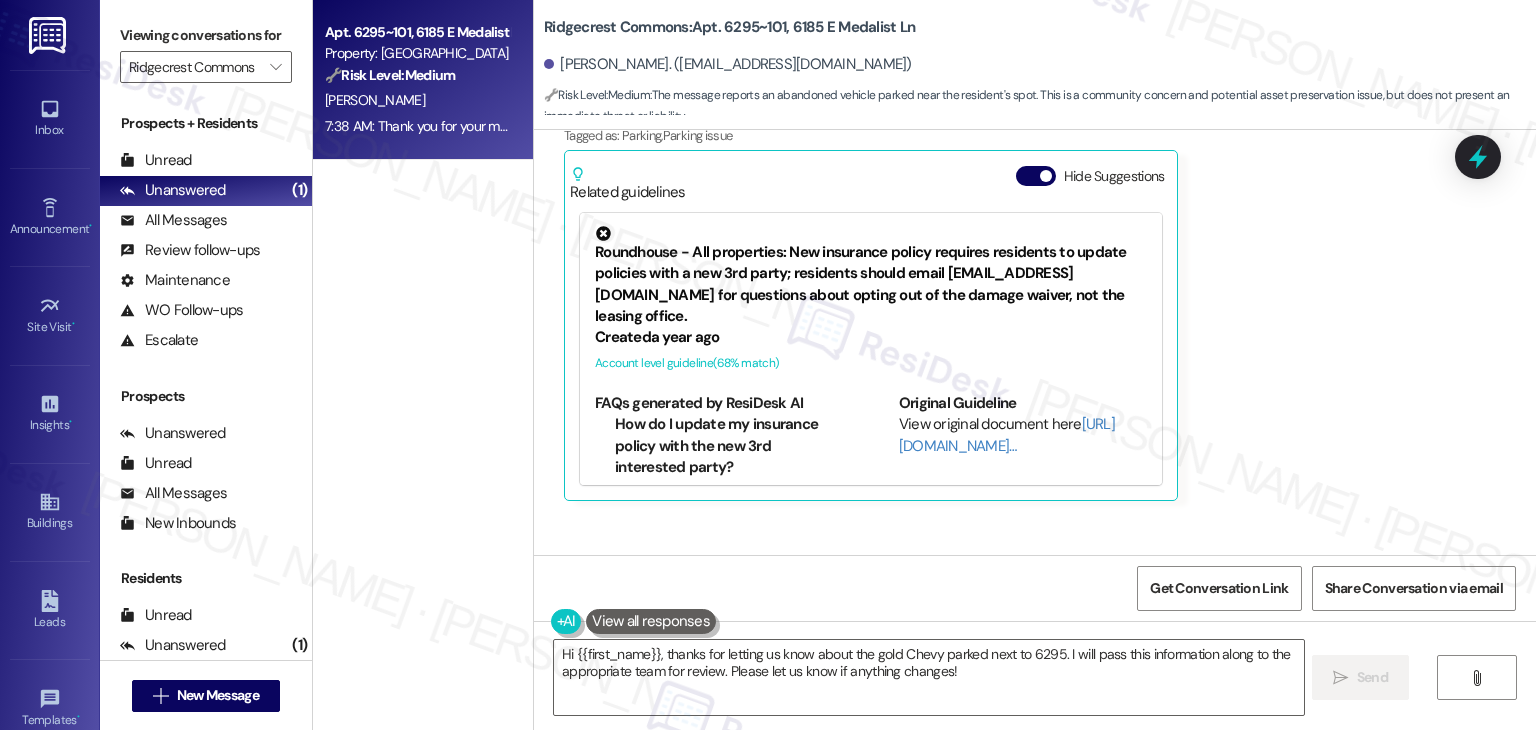 scroll, scrollTop: 504, scrollLeft: 0, axis: vertical 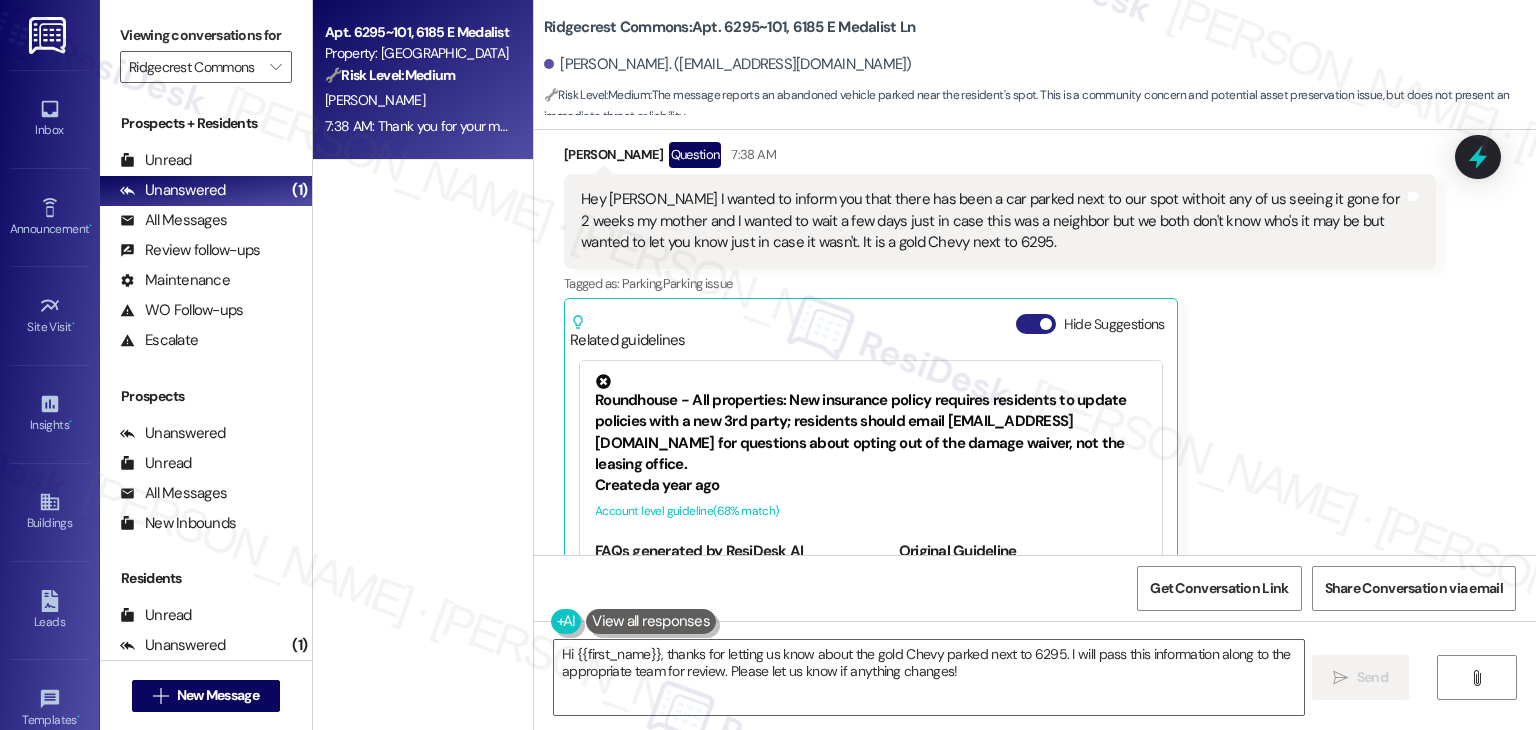 click on "Hide Suggestions" at bounding box center (1036, 324) 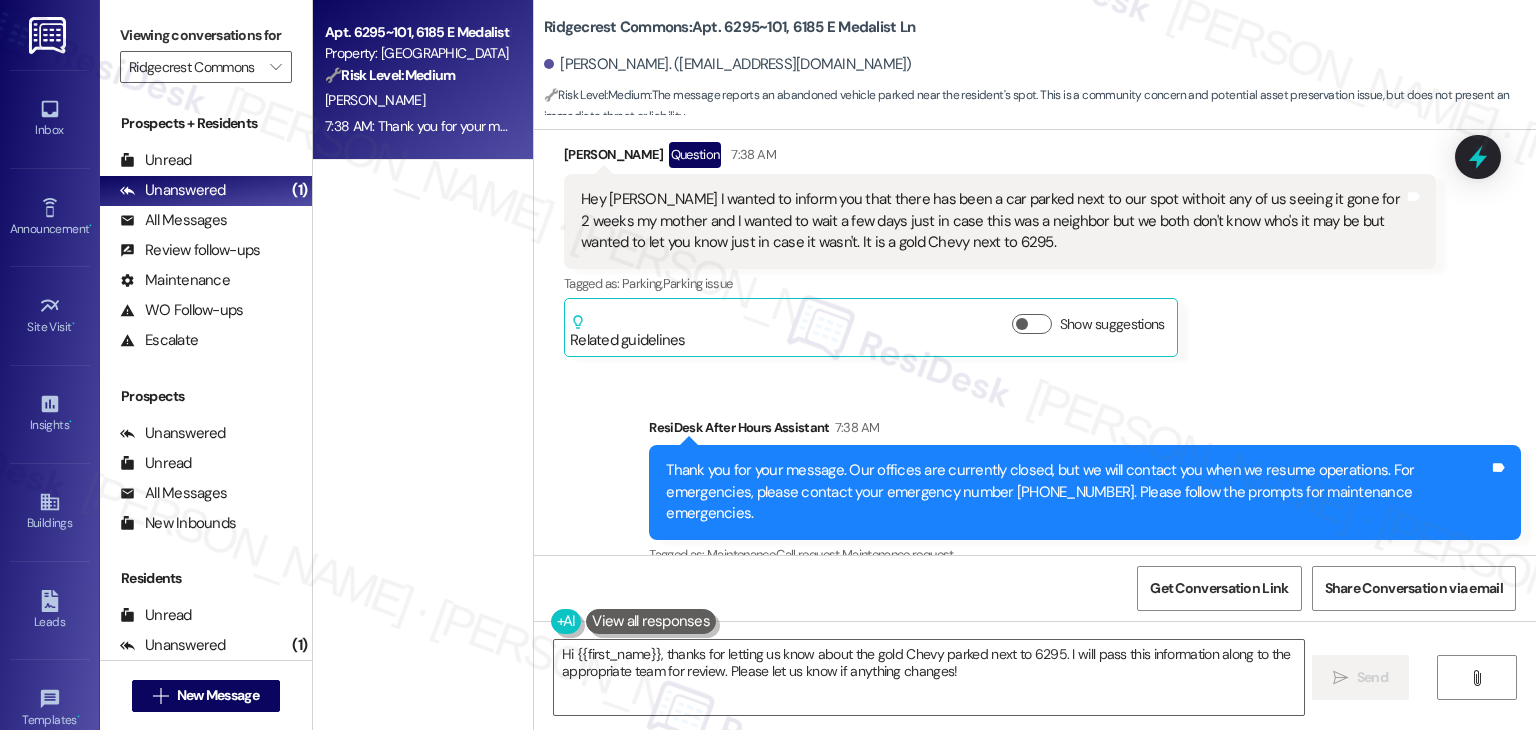 click on "Apt. 6295~101, 6185 E Medalist Ln Property: Ridgecrest Commons 🔧  Risk Level:  Medium The message reports an abandoned vehicle parked near the resident's spot. This is a community concern and potential asset preservation issue, but does not present an immediate threat or liability. [PERSON_NAME] 7:38 AM: Thank you for your message. Our offices are currently closed, but we will contact you when we resume operations. For emergencies, please contact your emergency number [PHONE_NUMBER]. Please follow the prompts for maintenance emergencies. 7:38 AM: Thank you for your message. Our offices are currently closed, but we will contact you when we resume operations. For emergencies, please contact your emergency number [PHONE_NUMBER]. Please follow the prompts for maintenance emergencies." at bounding box center (423, 294) 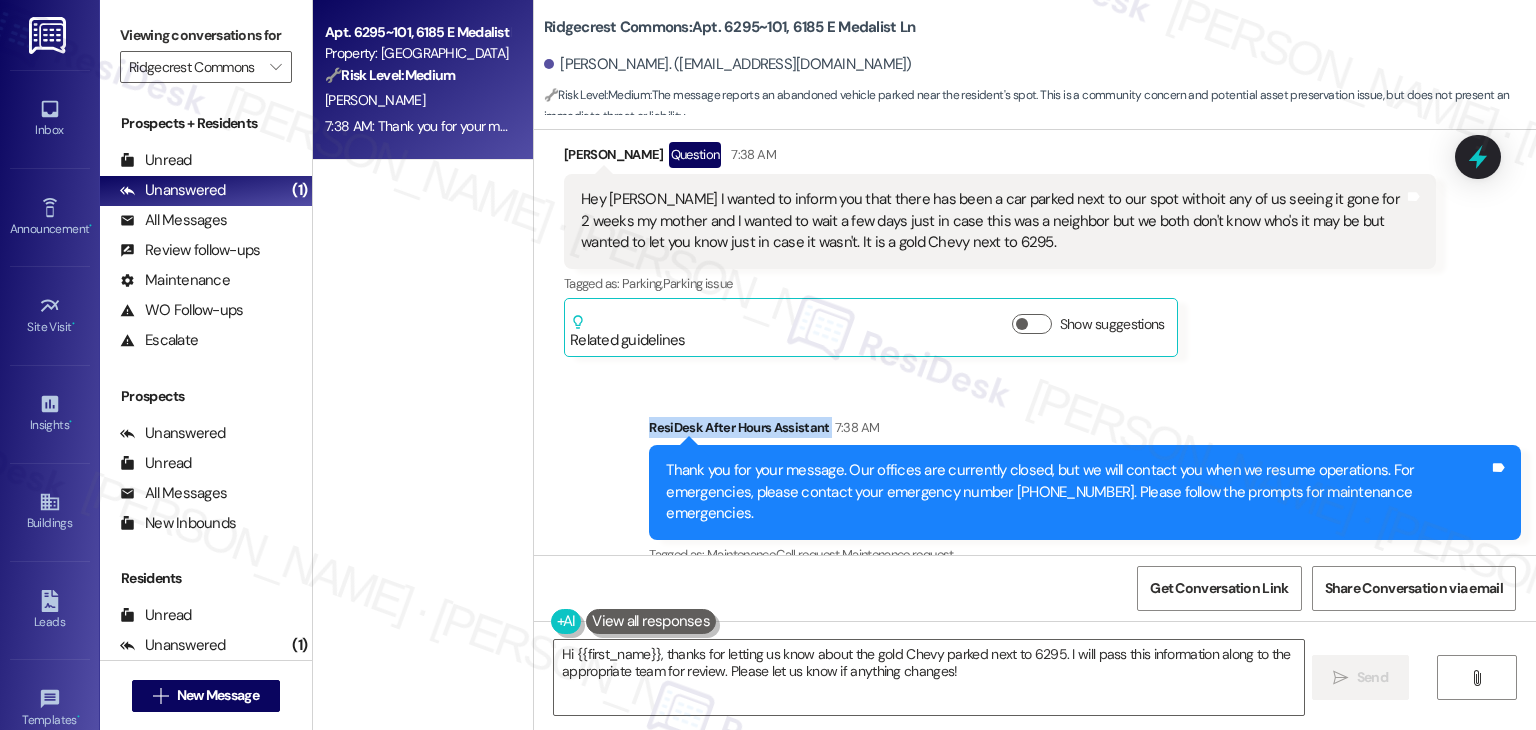 click on "Sent via SMS ResiDesk After Hours Assistant 7:38 AM Thank you for your message. Our offices are currently closed, but we will contact you when we resume operations. For emergencies, please contact your emergency number 208-900-6199. Please follow the prompts for maintenance emergencies. Tags and notes Tagged as:   Maintenance ,  Click to highlight conversations about Maintenance Call request ,  Click to highlight conversations about Call request Maintenance request Click to highlight conversations about Maintenance request" at bounding box center (1035, 478) 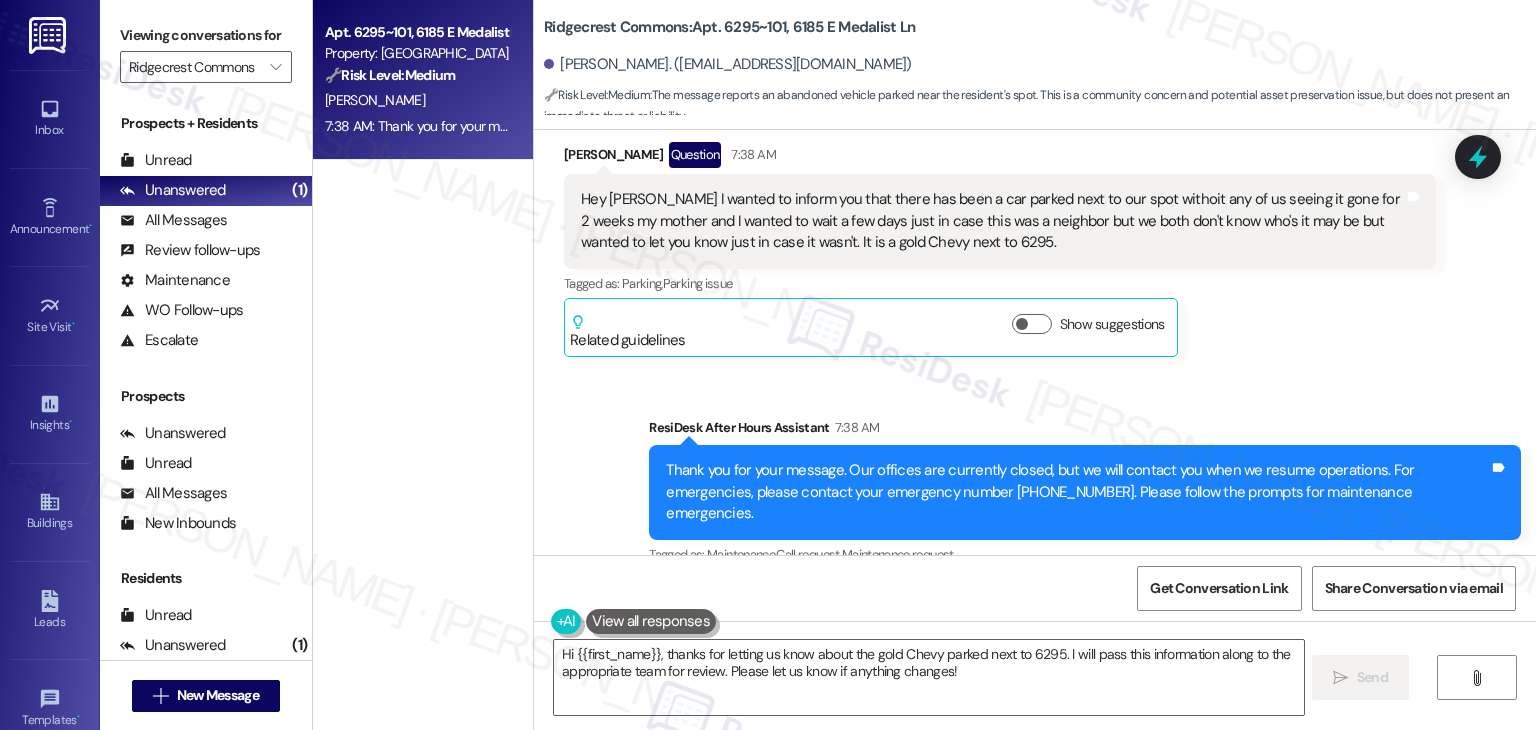 click on "Sent via SMS ResiDesk After Hours Assistant 7:38 AM Thank you for your message. Our offices are currently closed, but we will contact you when we resume operations. For emergencies, please contact your emergency number 208-900-6199. Please follow the prompts for maintenance emergencies. Tags and notes Tagged as:   Maintenance ,  Click to highlight conversations about Maintenance Call request ,  Click to highlight conversations about Call request Maintenance request Click to highlight conversations about Maintenance request" at bounding box center (1035, 478) 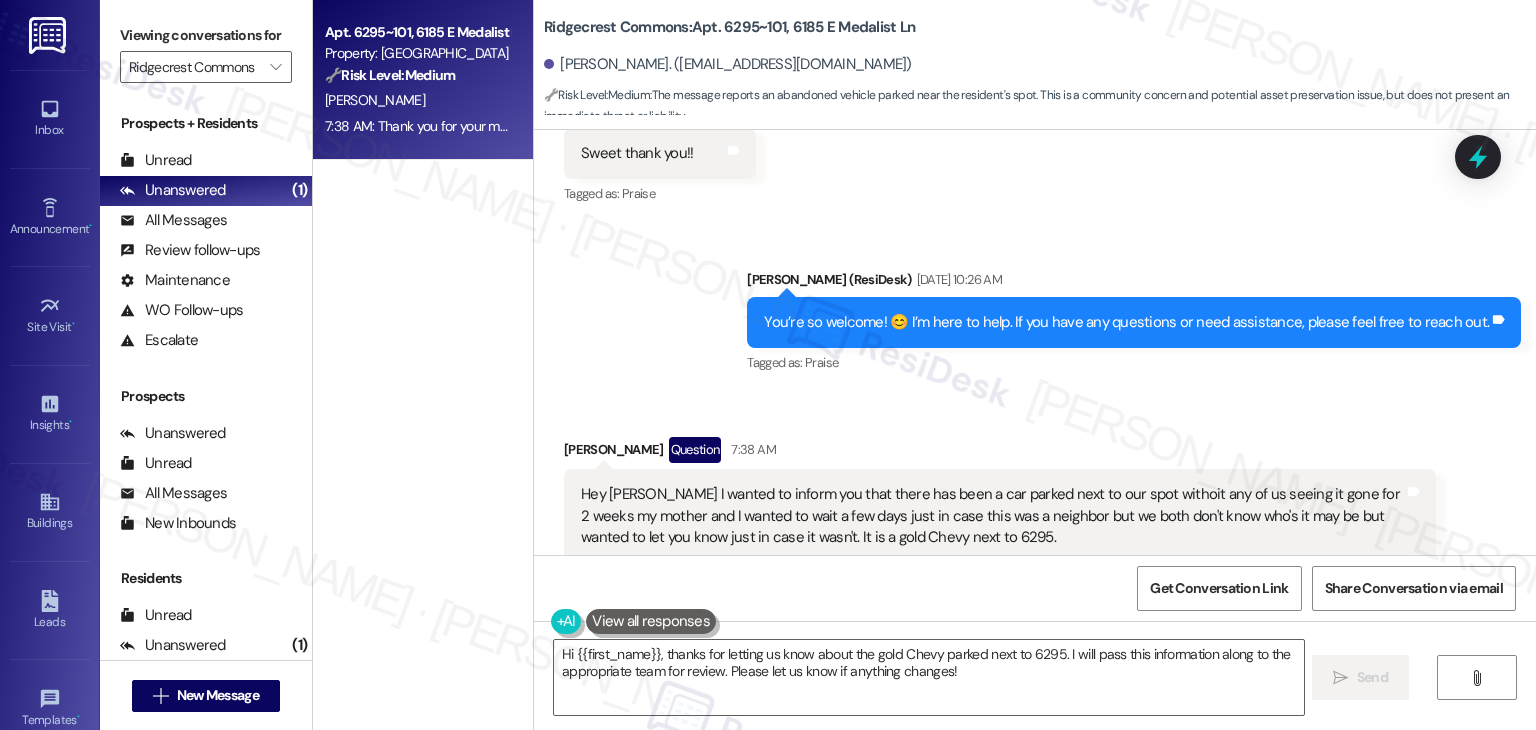 scroll, scrollTop: 204, scrollLeft: 0, axis: vertical 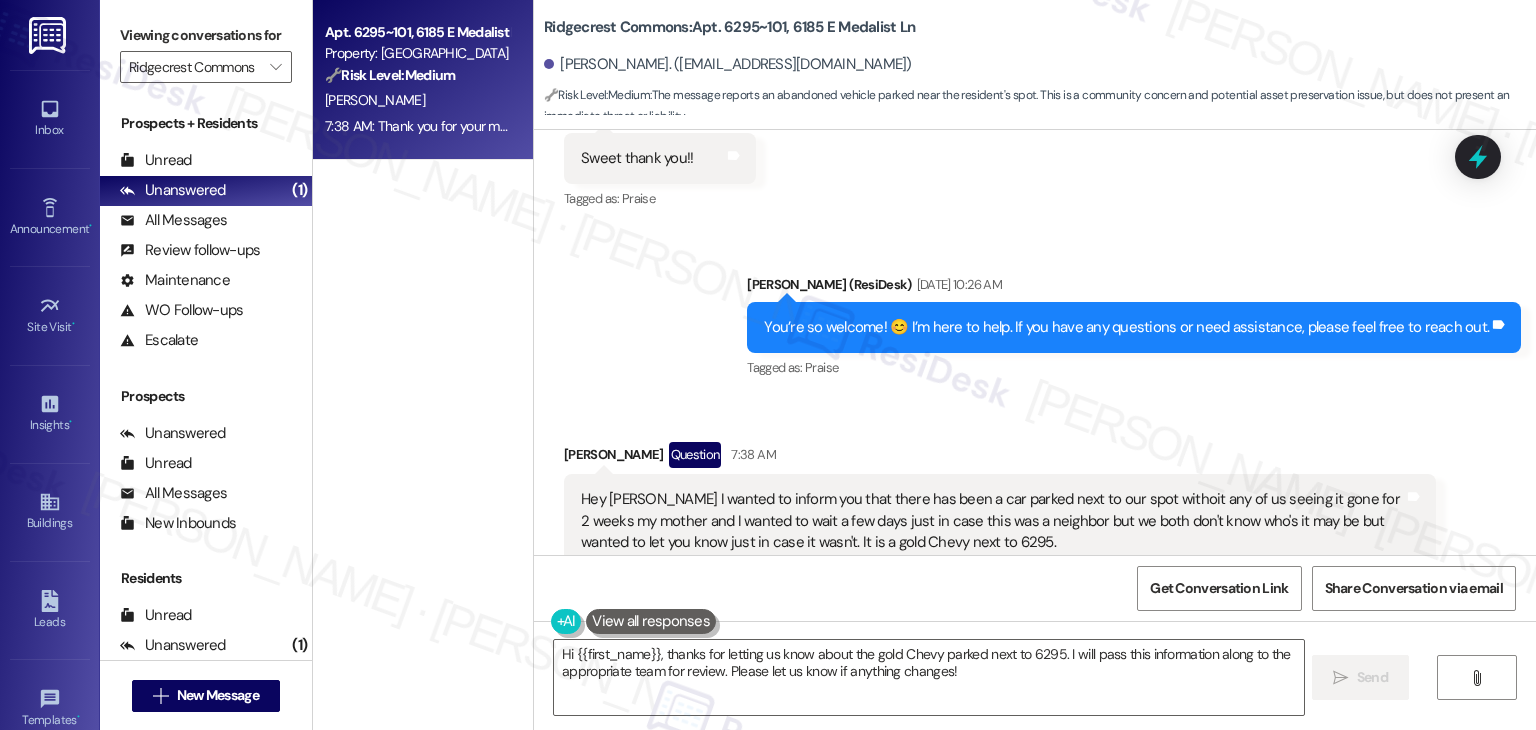 click on "Received via SMS Ethan Stapleton Question 7:38 AM Hey Dottie I wanted to inform you that there has been a car parked next to our spot withoit any of us seeing it gone for 2 weeks my mother and I wanted to wait a few days just in case this was a neighbor but we both don't know who's it may be but wanted to let you know just in case it wasn't. It is a gold Chevy next to 6295.   Tags and notes Tagged as:   Parking ,  Click to highlight conversations about Parking Parking issue Click to highlight conversations about Parking issue  Related guidelines Show suggestions" at bounding box center (1035, 534) 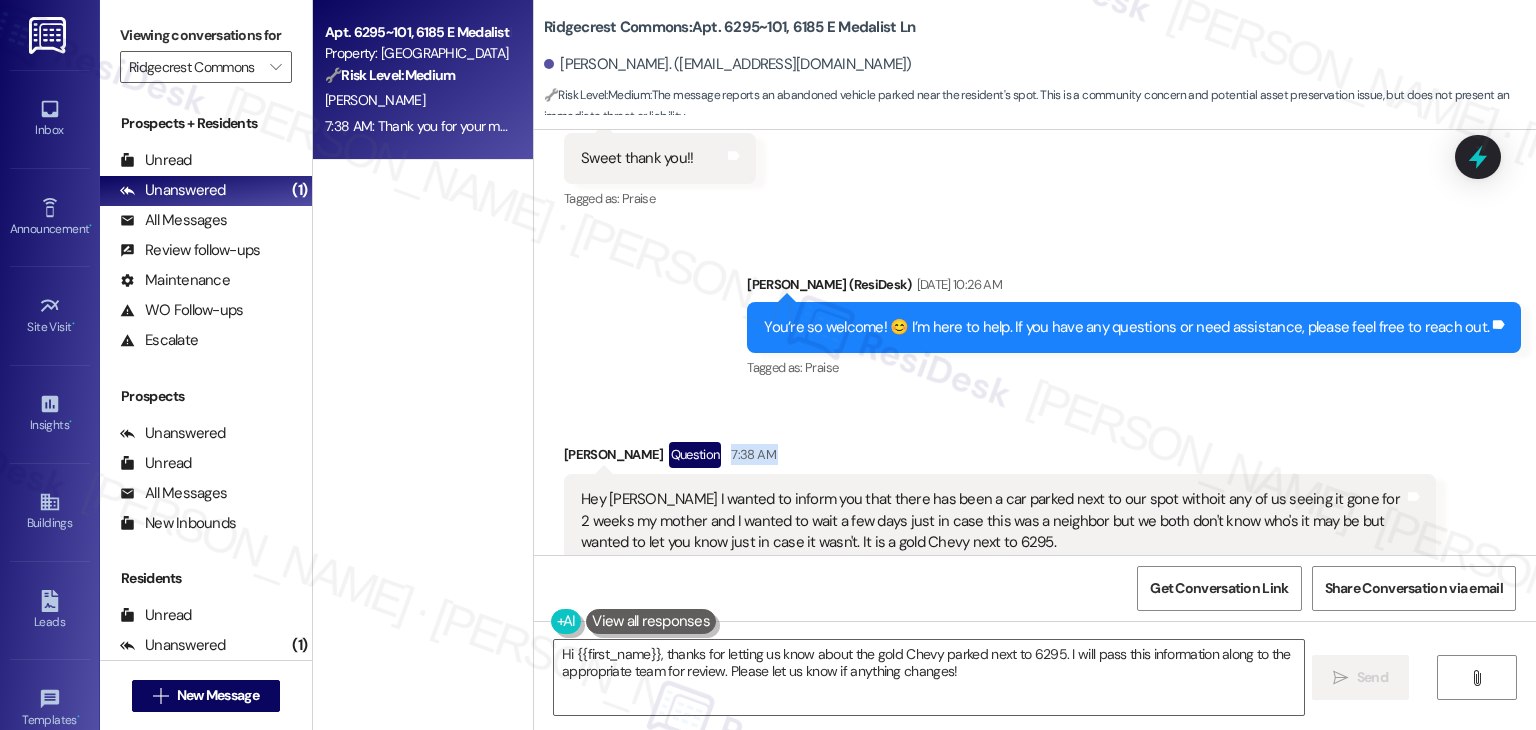 click on "Received via SMS Ethan Stapleton Question 7:38 AM Hey Dottie I wanted to inform you that there has been a car parked next to our spot withoit any of us seeing it gone for 2 weeks my mother and I wanted to wait a few days just in case this was a neighbor but we both don't know who's it may be but wanted to let you know just in case it wasn't. It is a gold Chevy next to 6295.   Tags and notes Tagged as:   Parking ,  Click to highlight conversations about Parking Parking issue Click to highlight conversations about Parking issue  Related guidelines Show suggestions" at bounding box center (1035, 534) 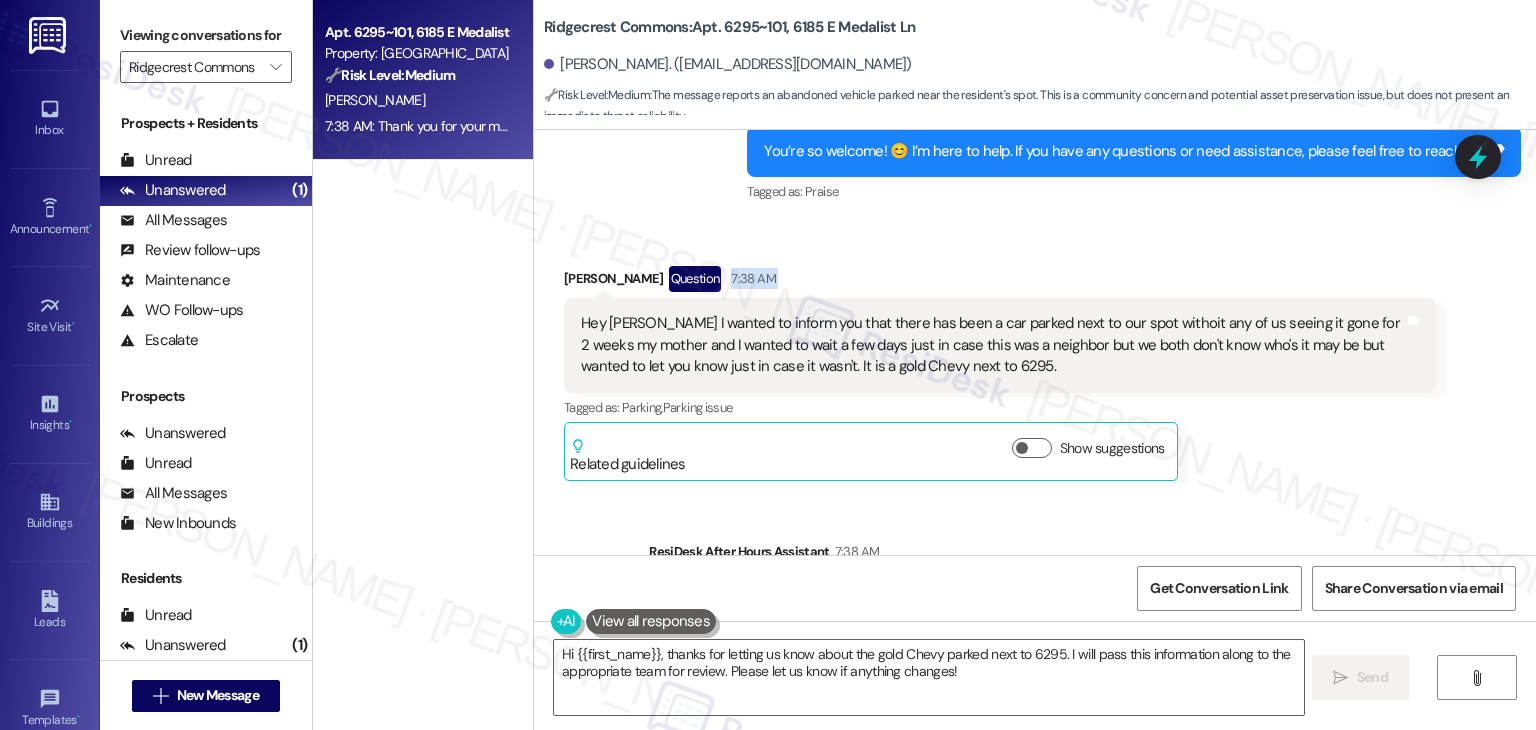 scroll, scrollTop: 404, scrollLeft: 0, axis: vertical 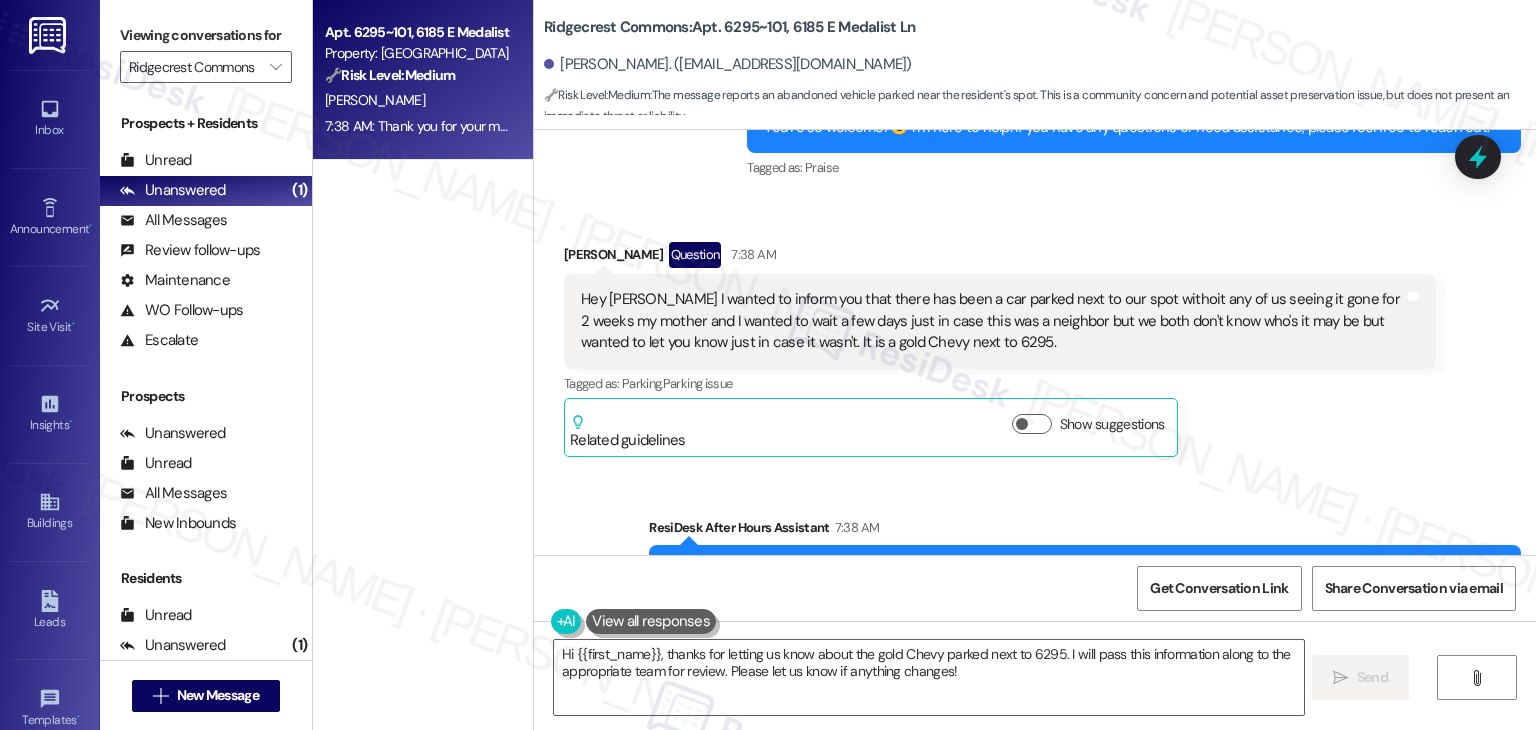 click on "Hey Dottie I wanted to inform you that there has been a car parked next to our spot withoit any of us seeing it gone for 2 weeks my mother and I wanted to wait a few days just in case this was a neighbor but we both don't know who's it may be but wanted to let you know just in case it wasn't. It is a gold Chevy next to 6295." at bounding box center [992, 321] 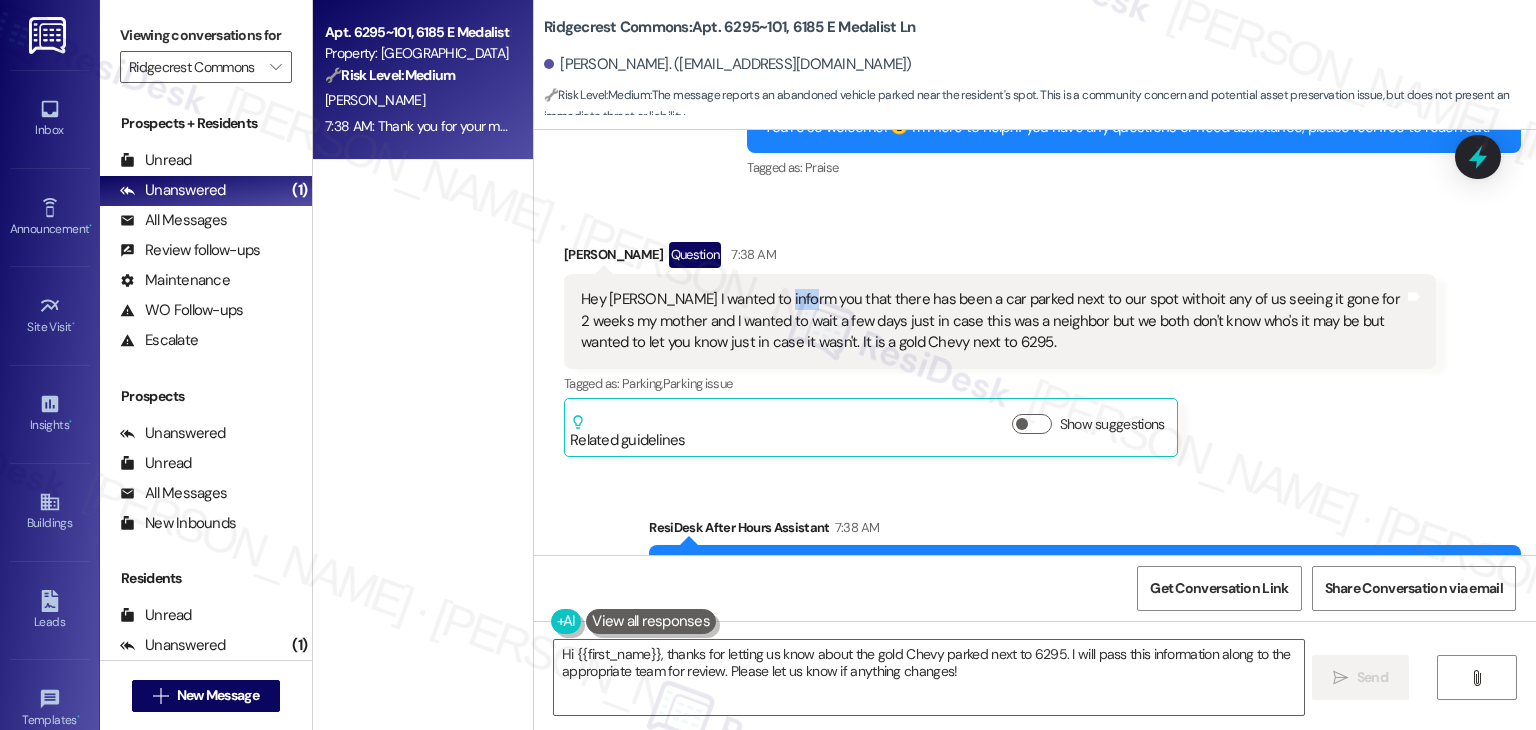 click on "Hey Dottie I wanted to inform you that there has been a car parked next to our spot withoit any of us seeing it gone for 2 weeks my mother and I wanted to wait a few days just in case this was a neighbor but we both don't know who's it may be but wanted to let you know just in case it wasn't. It is a gold Chevy next to 6295." at bounding box center (992, 321) 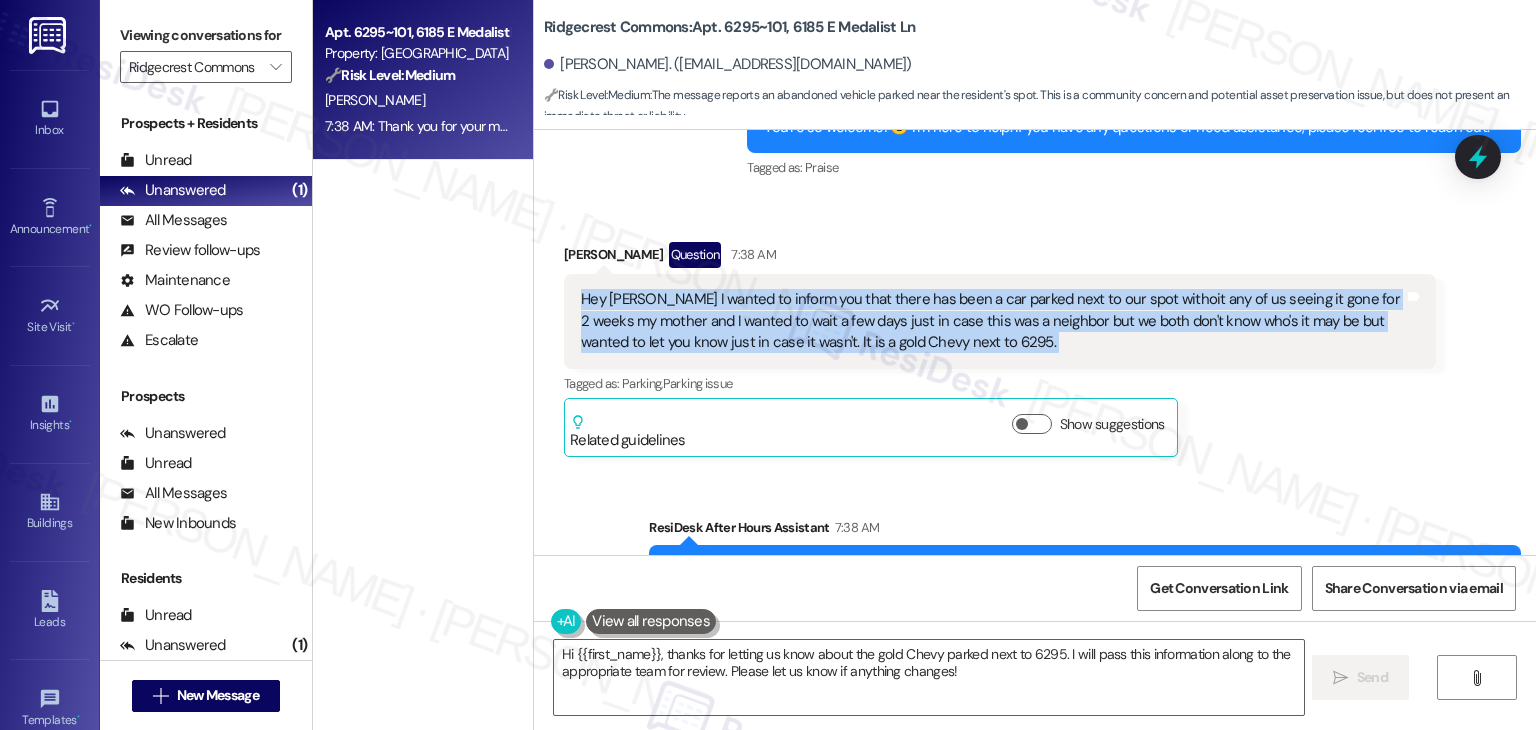 click on "Hey Dottie I wanted to inform you that there has been a car parked next to our spot withoit any of us seeing it gone for 2 weeks my mother and I wanted to wait a few days just in case this was a neighbor but we both don't know who's it may be but wanted to let you know just in case it wasn't. It is a gold Chevy next to 6295." at bounding box center (992, 321) 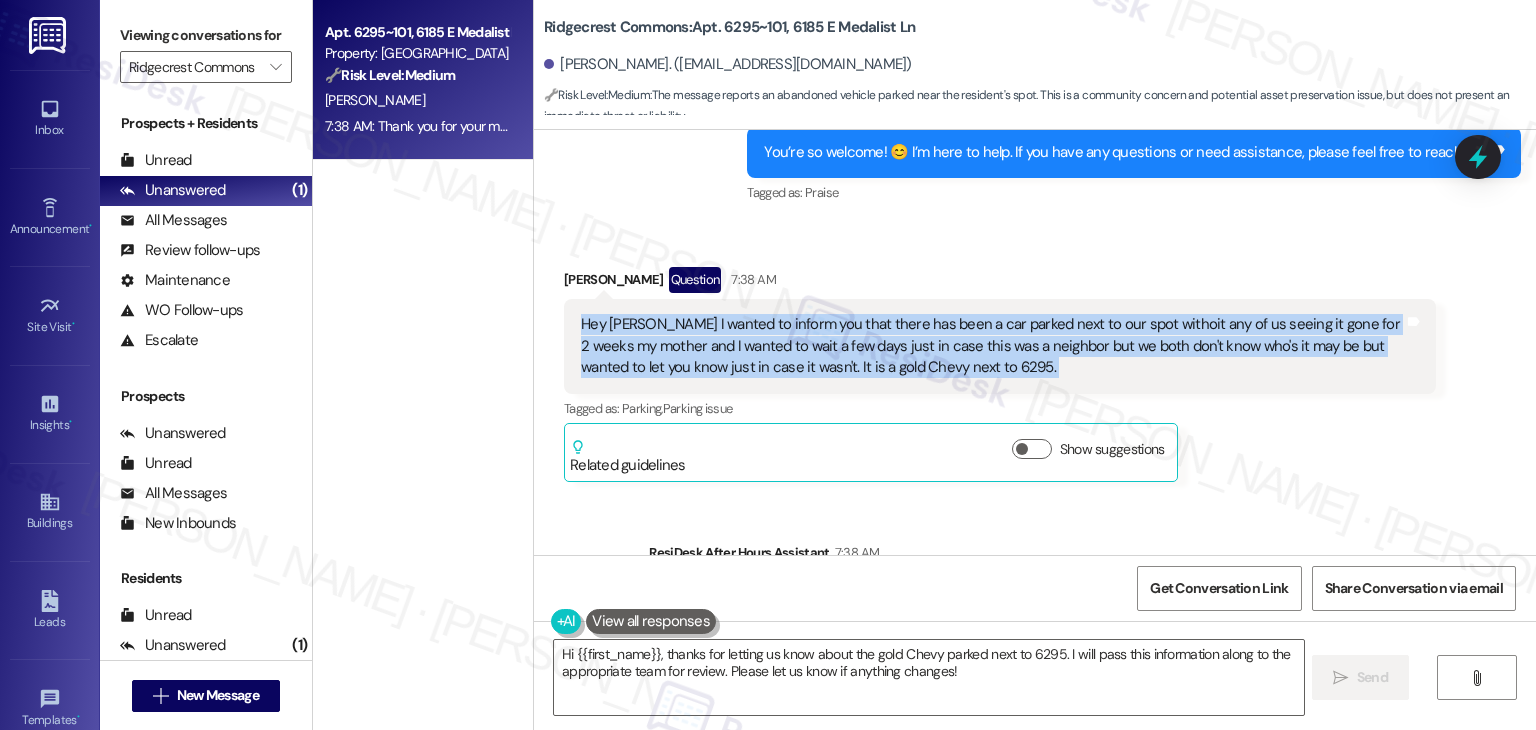 scroll, scrollTop: 412, scrollLeft: 0, axis: vertical 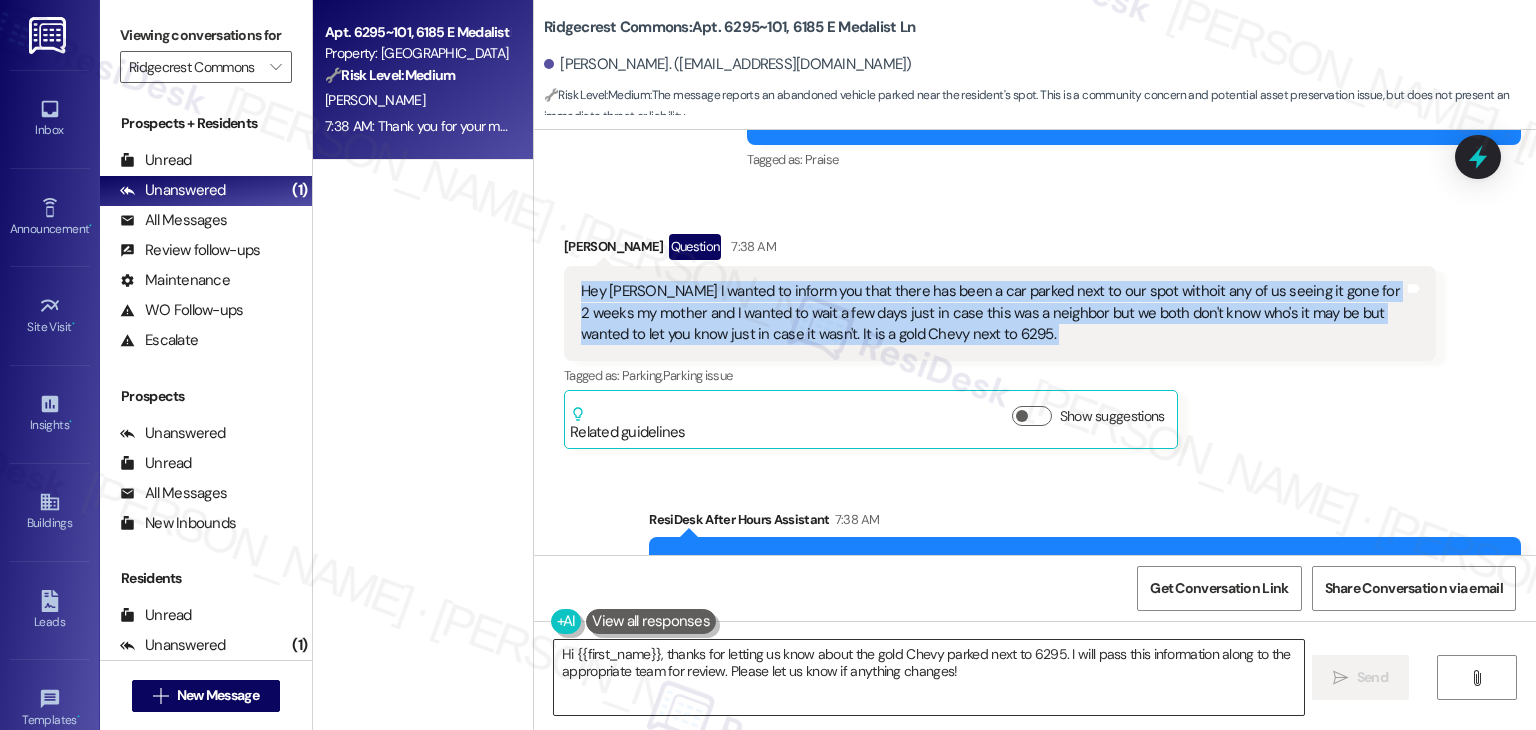 click on "Hi {{first_name}}, thanks for letting us know about the gold Chevy parked next to 6295. I will pass this information along to the appropriate team for review. Please let us know if anything changes!" at bounding box center [928, 677] 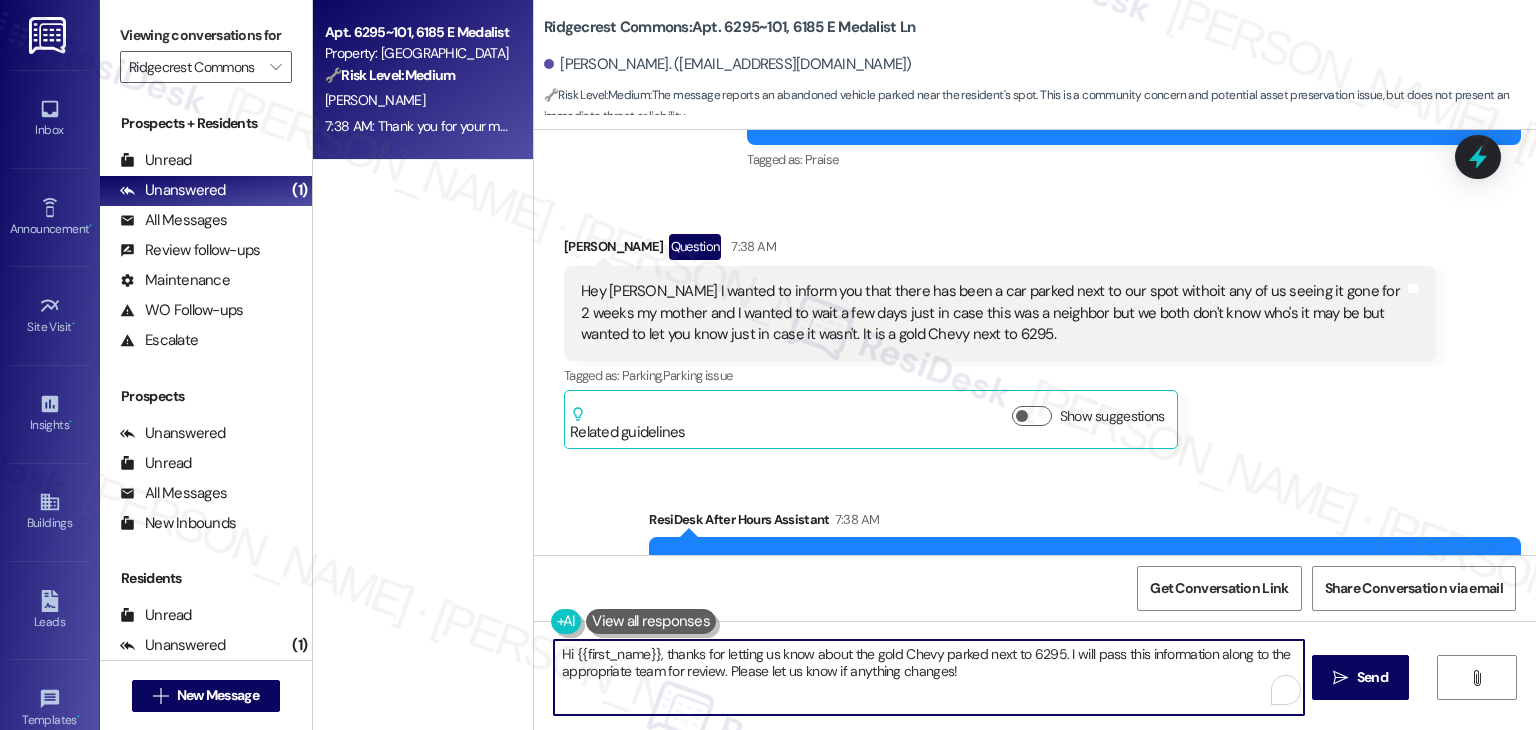paste on "Ethan, thanks for reaching out and for keeping an eye on things. I’ll share this with the site team so they’re aware of the gold Chevy parked near 6295. If it’s still there and no one claims it, the office or security may look into it further. Really appreciate you letting us know!
Ask ChatGPT" 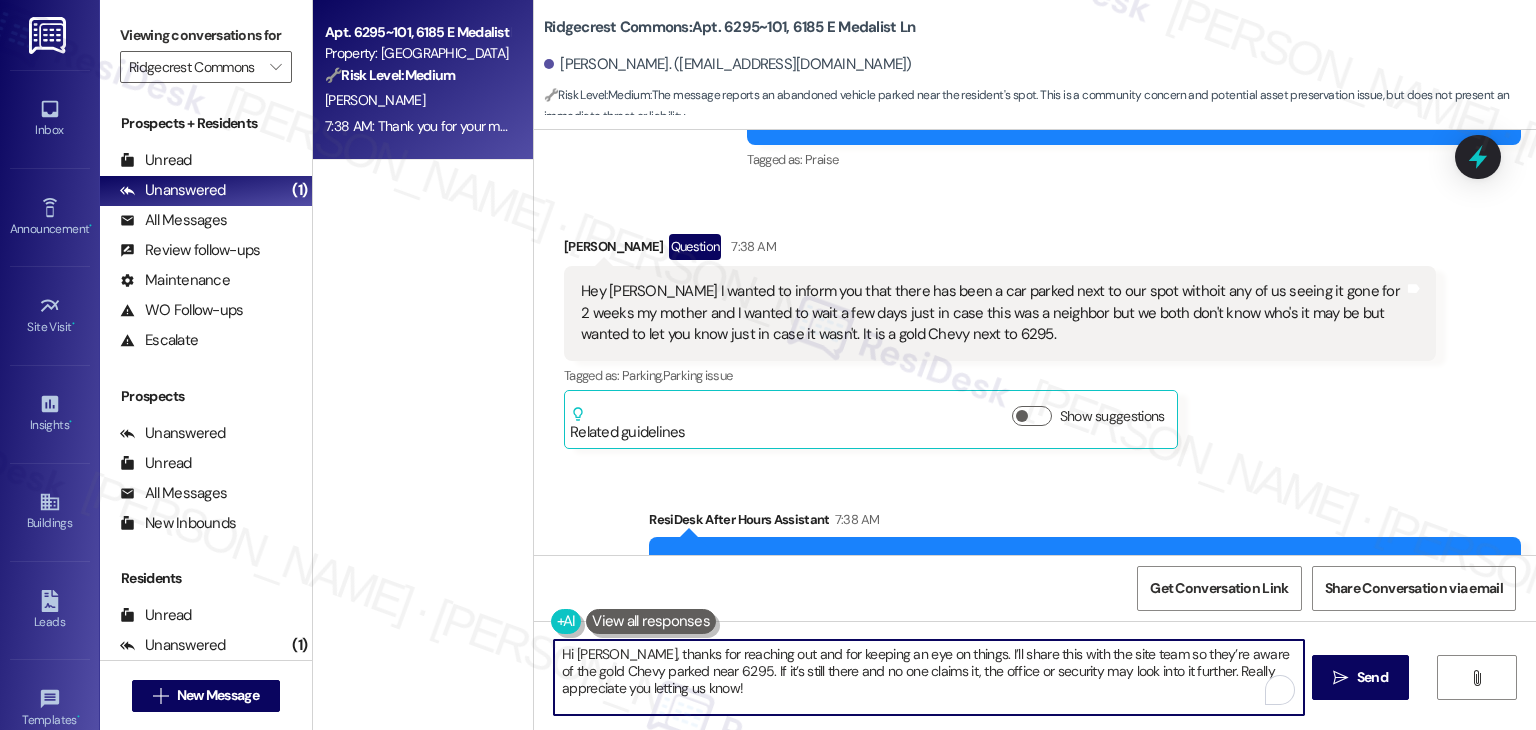 scroll, scrollTop: 135, scrollLeft: 0, axis: vertical 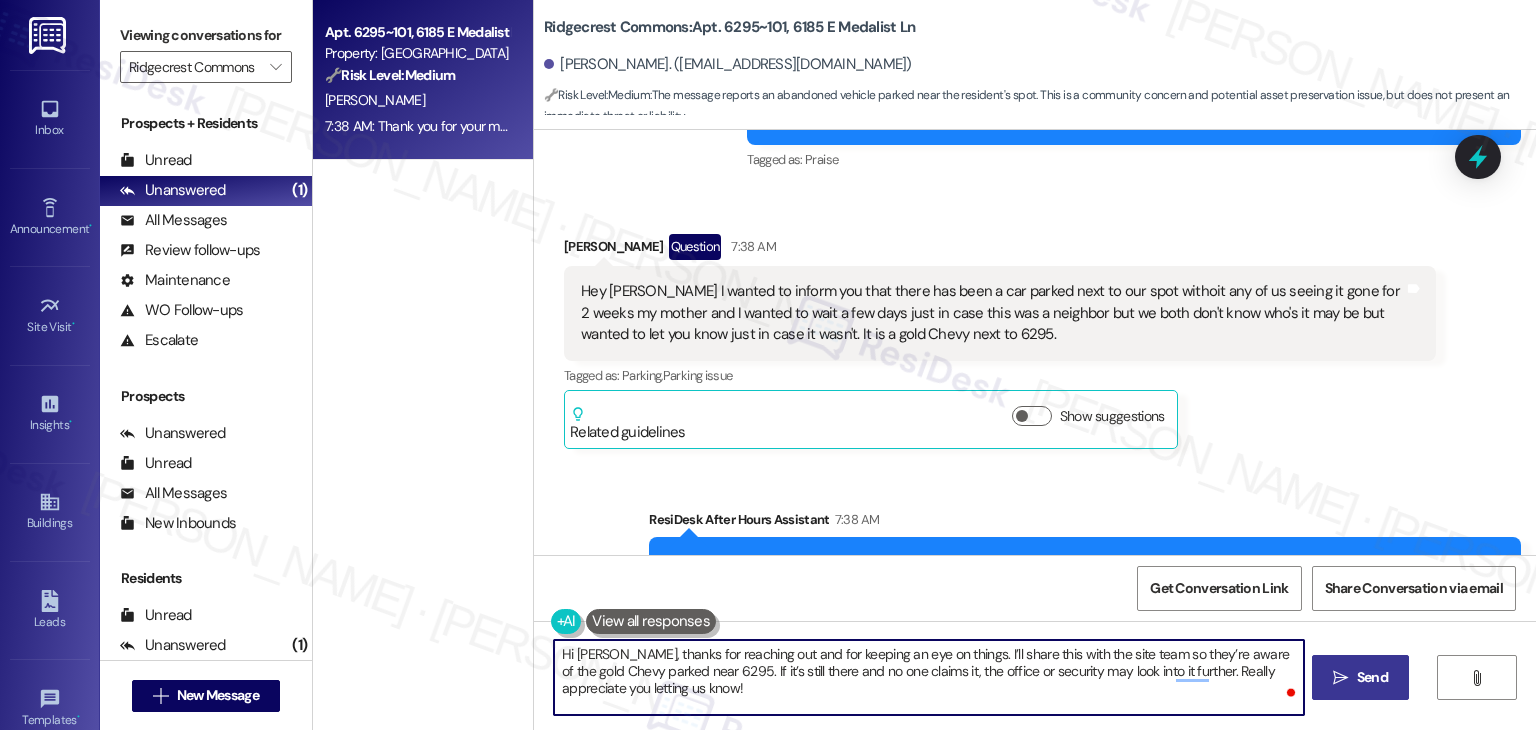 type on "Hi Ethan, thanks for reaching out and for keeping an eye on things. I’ll share this with the site team so they’re aware of the gold Chevy parked near 6295. If it’s still there and no one claims it, the office or security may look into it further. Really appreciate you letting us know!" 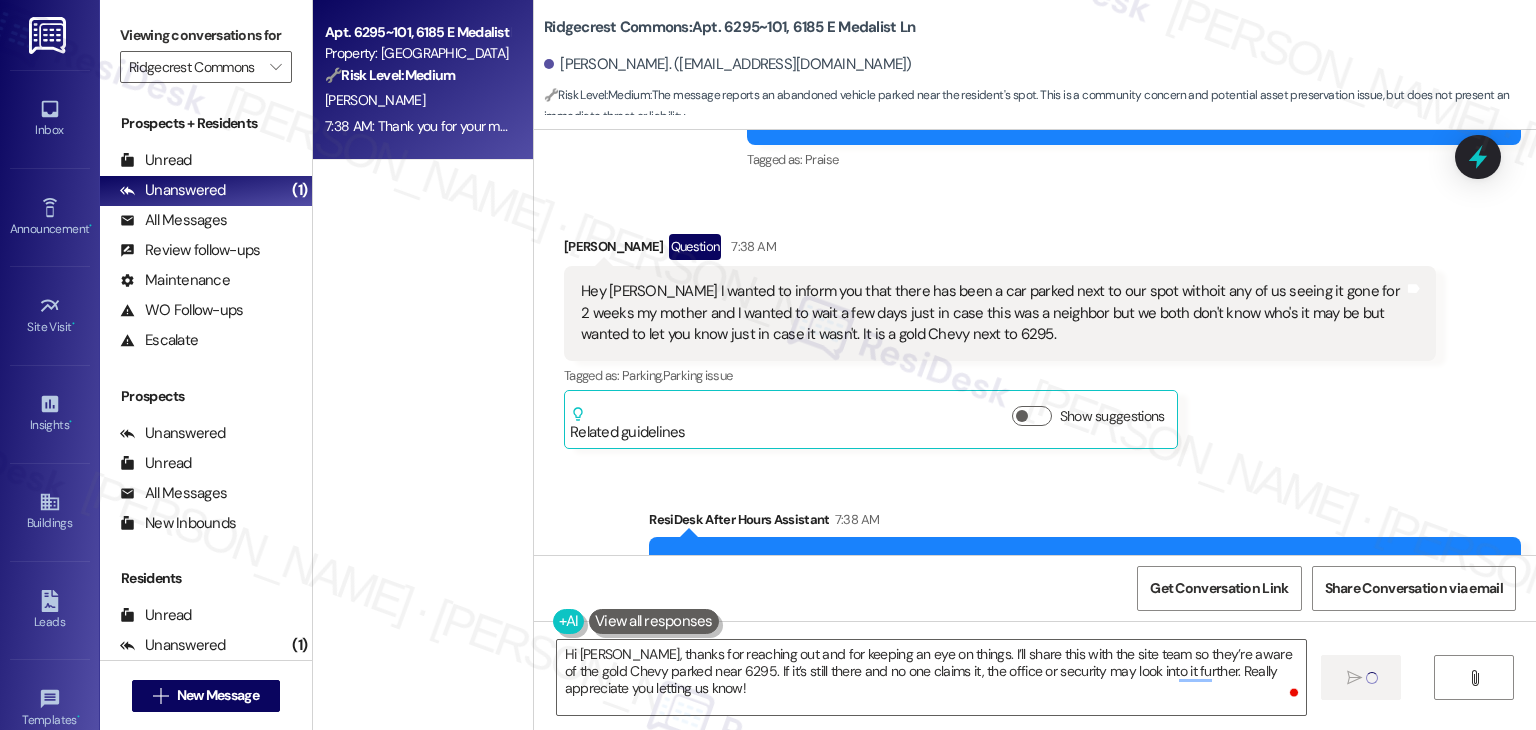 type 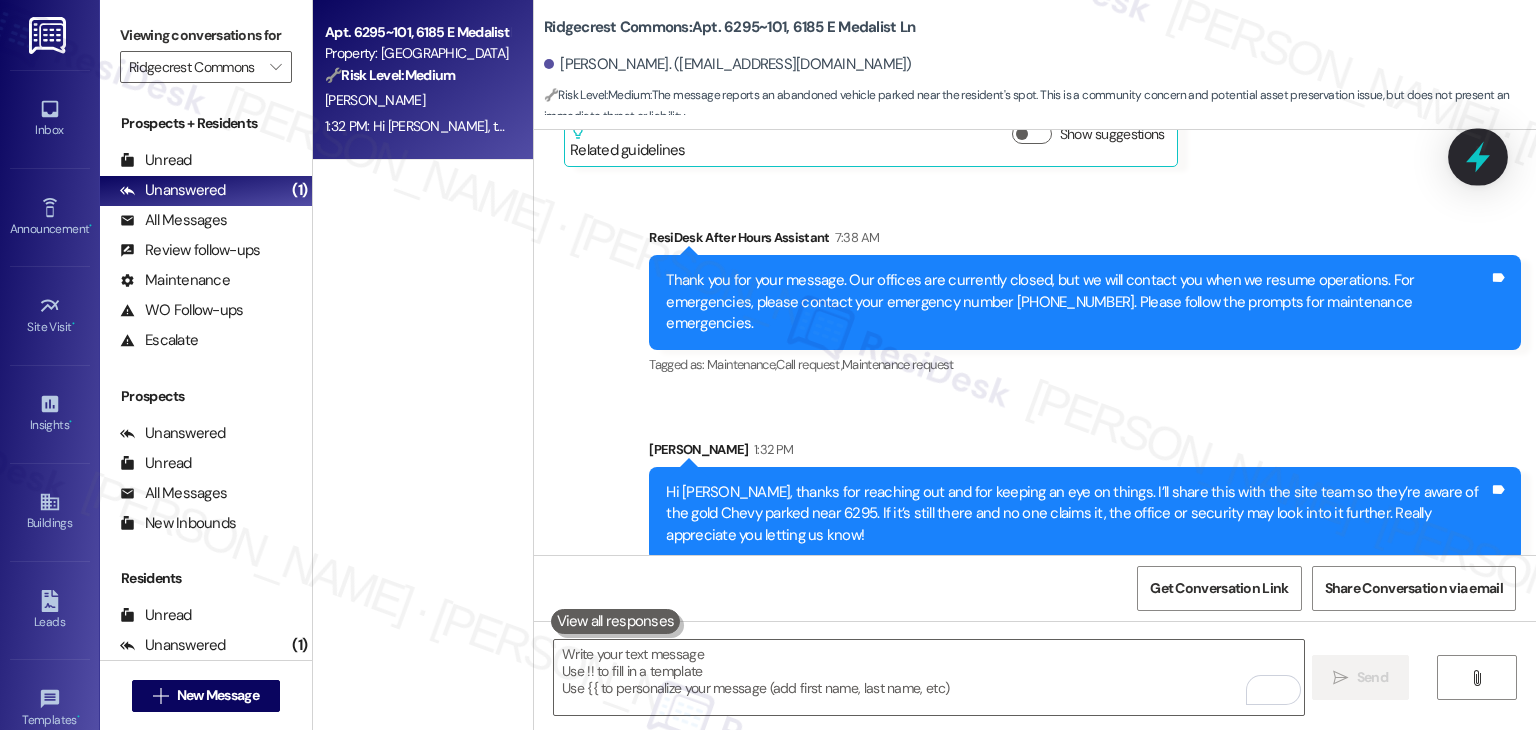 click 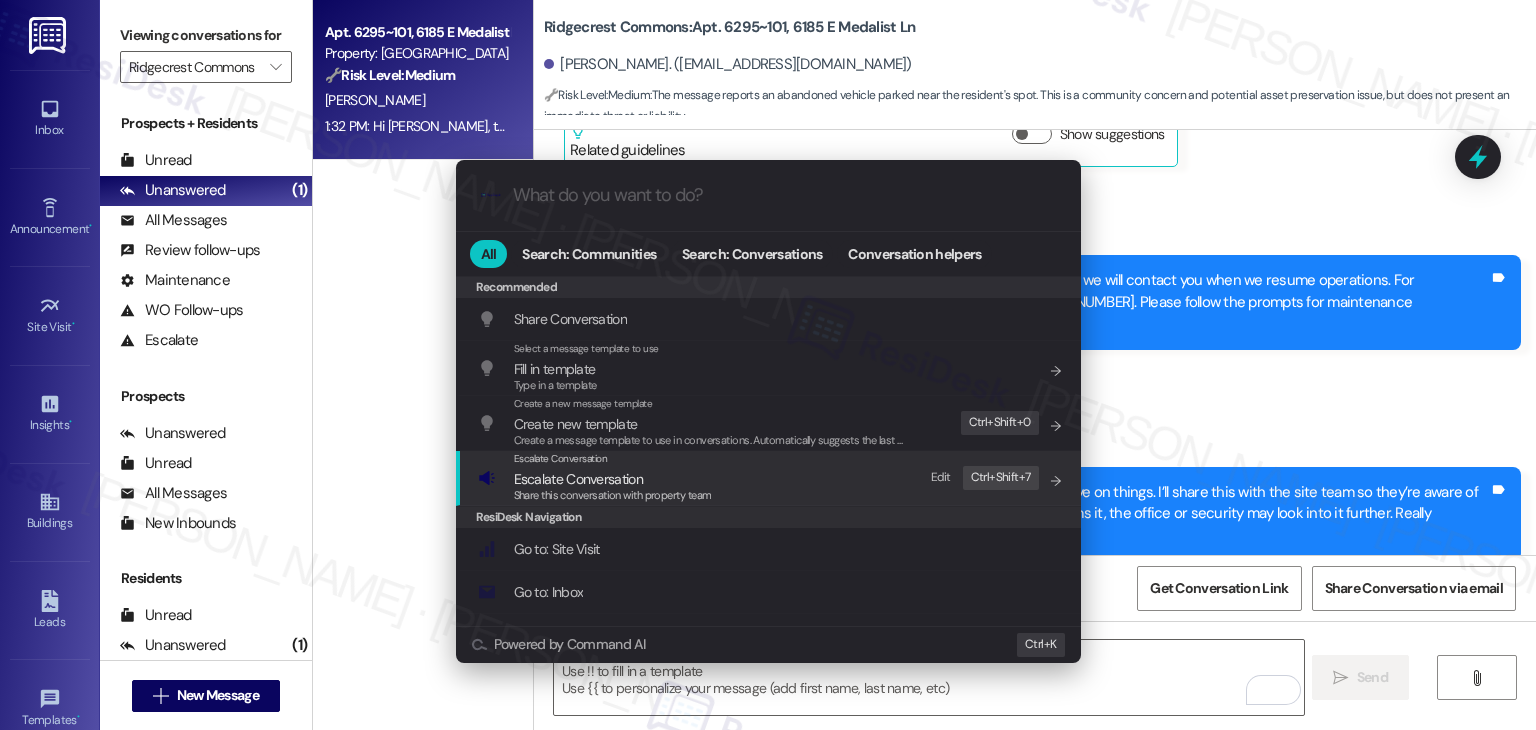 click on "Escalate Conversation" at bounding box center [578, 479] 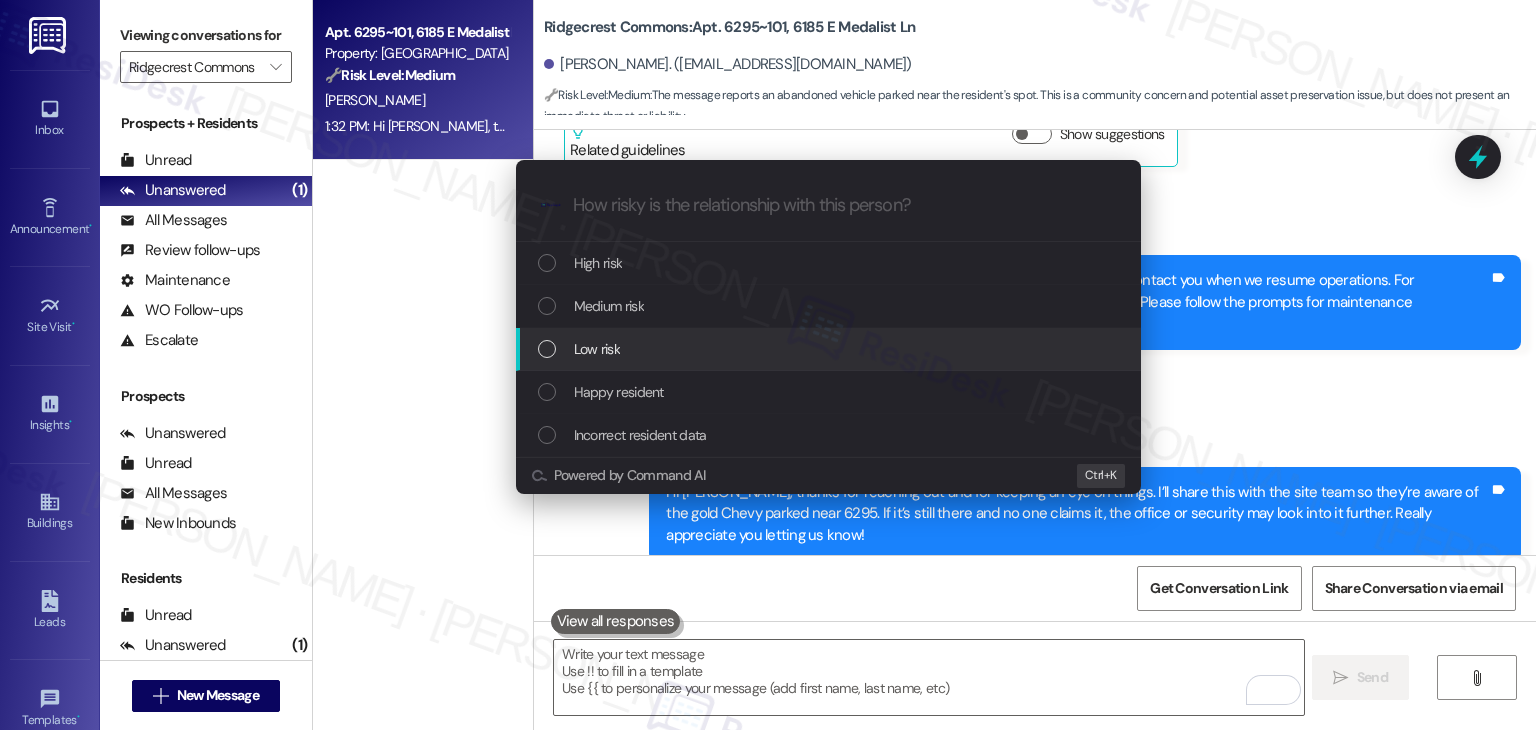click at bounding box center (547, 349) 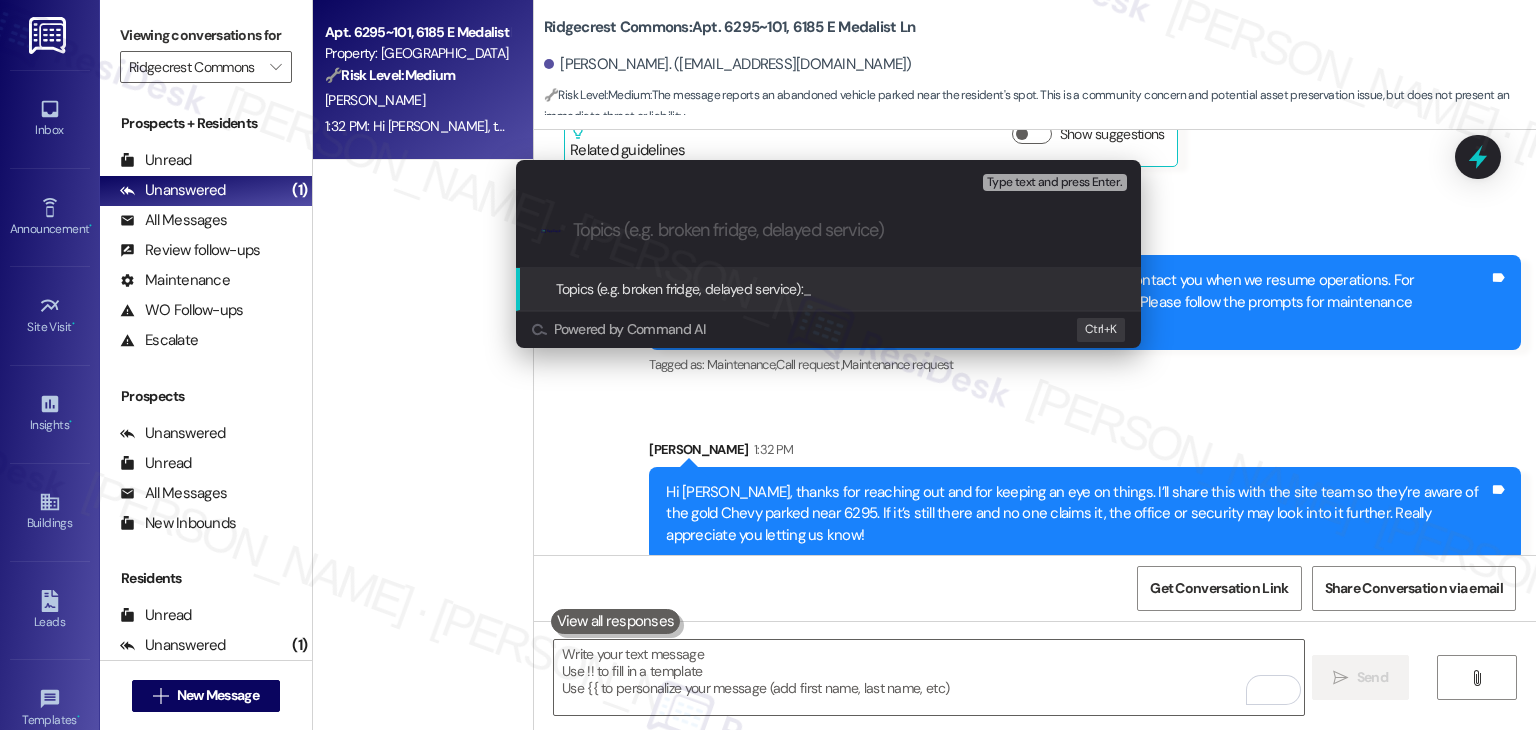 paste on "Unidentified Vehicle Parked Near 6295" 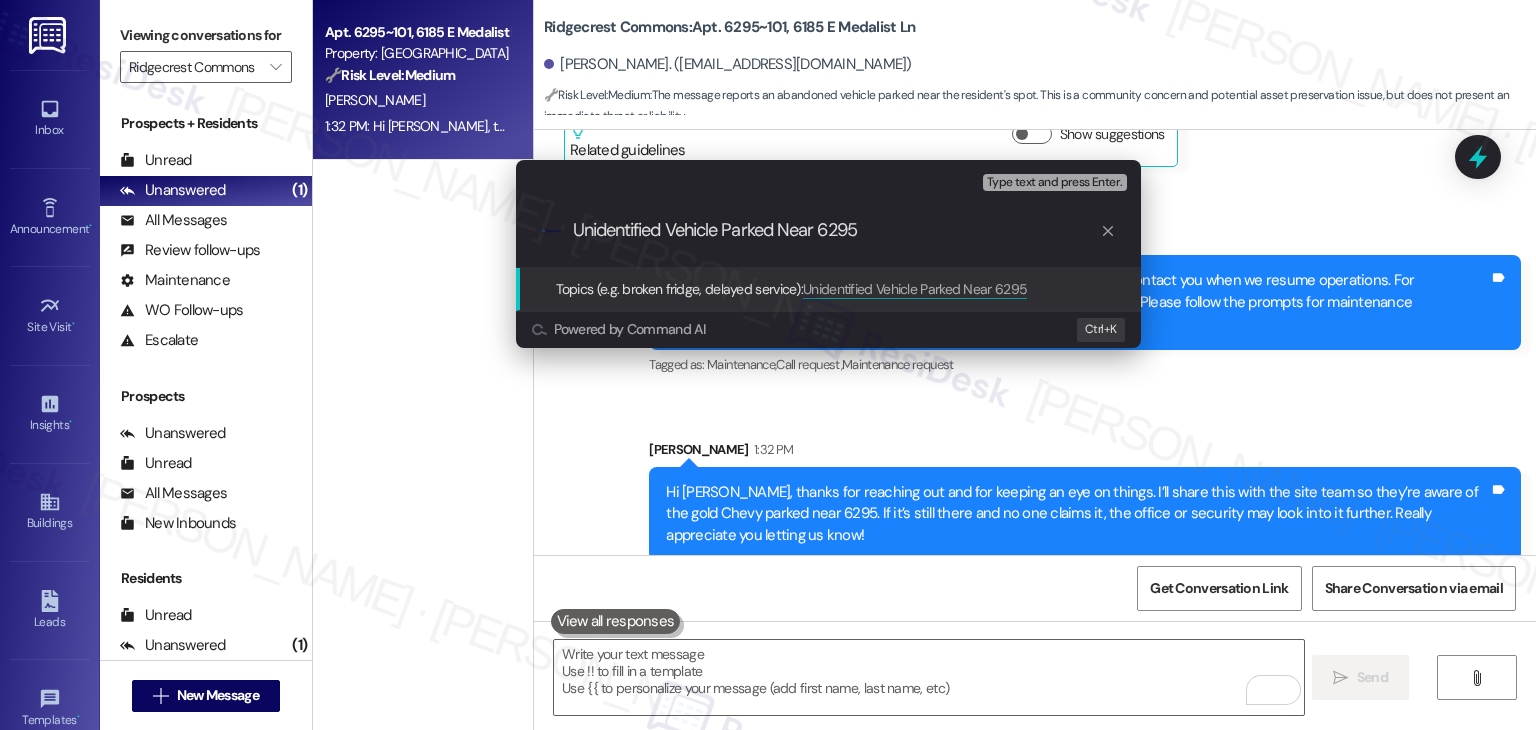 type on "Unidentified Vehicle Parked Near 6295" 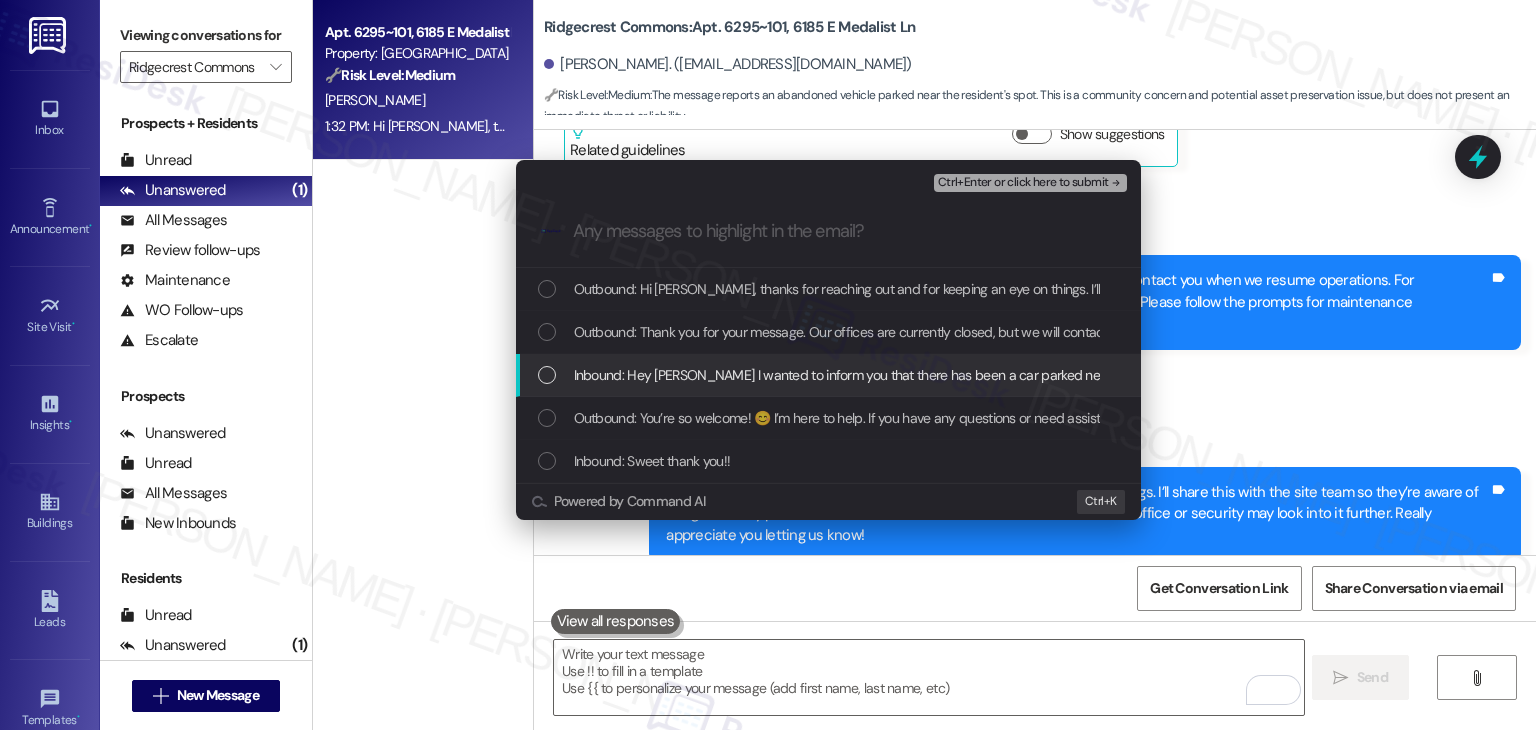 click at bounding box center [547, 375] 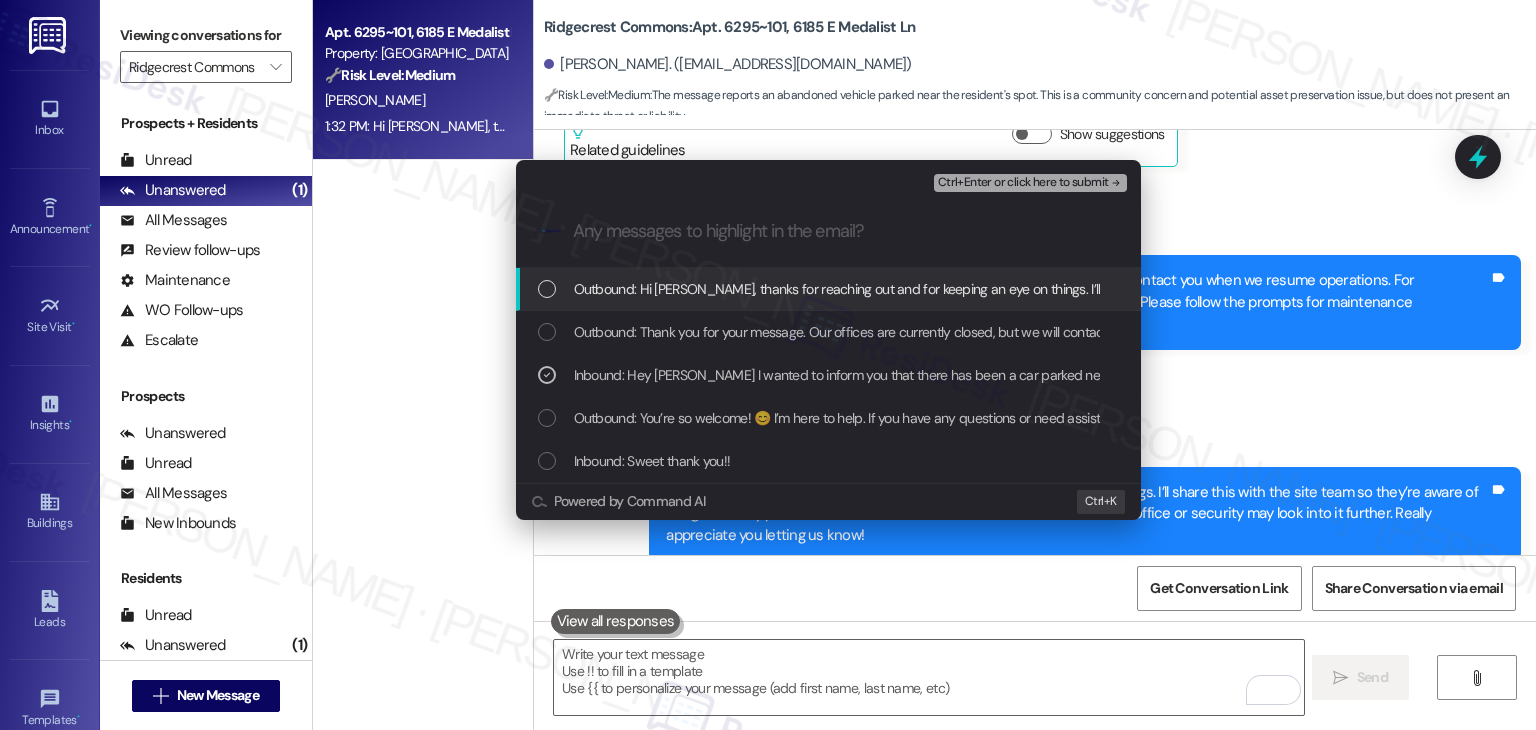 click on "Ctrl+Enter or click here to submit" at bounding box center (1023, 183) 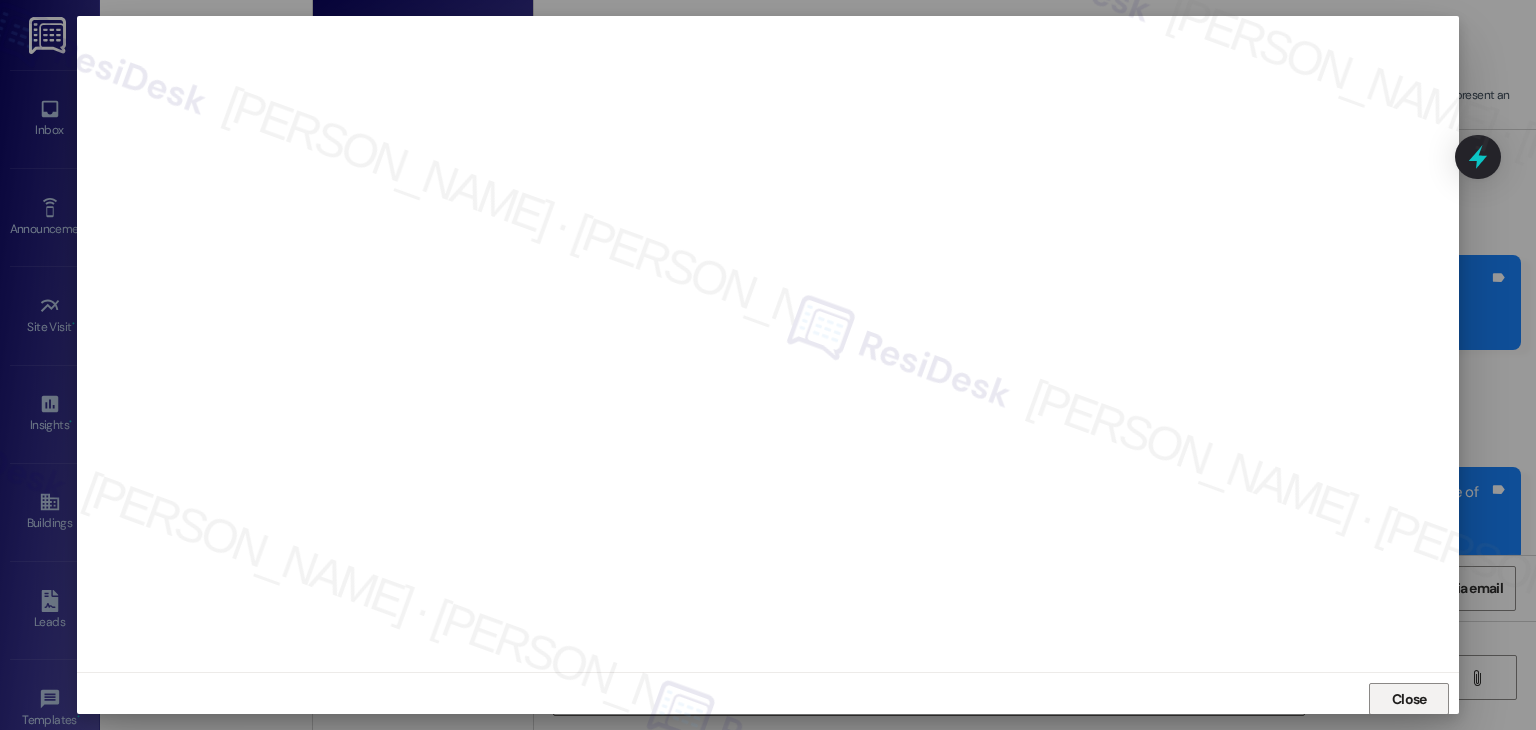 click on "Close" at bounding box center (1409, 699) 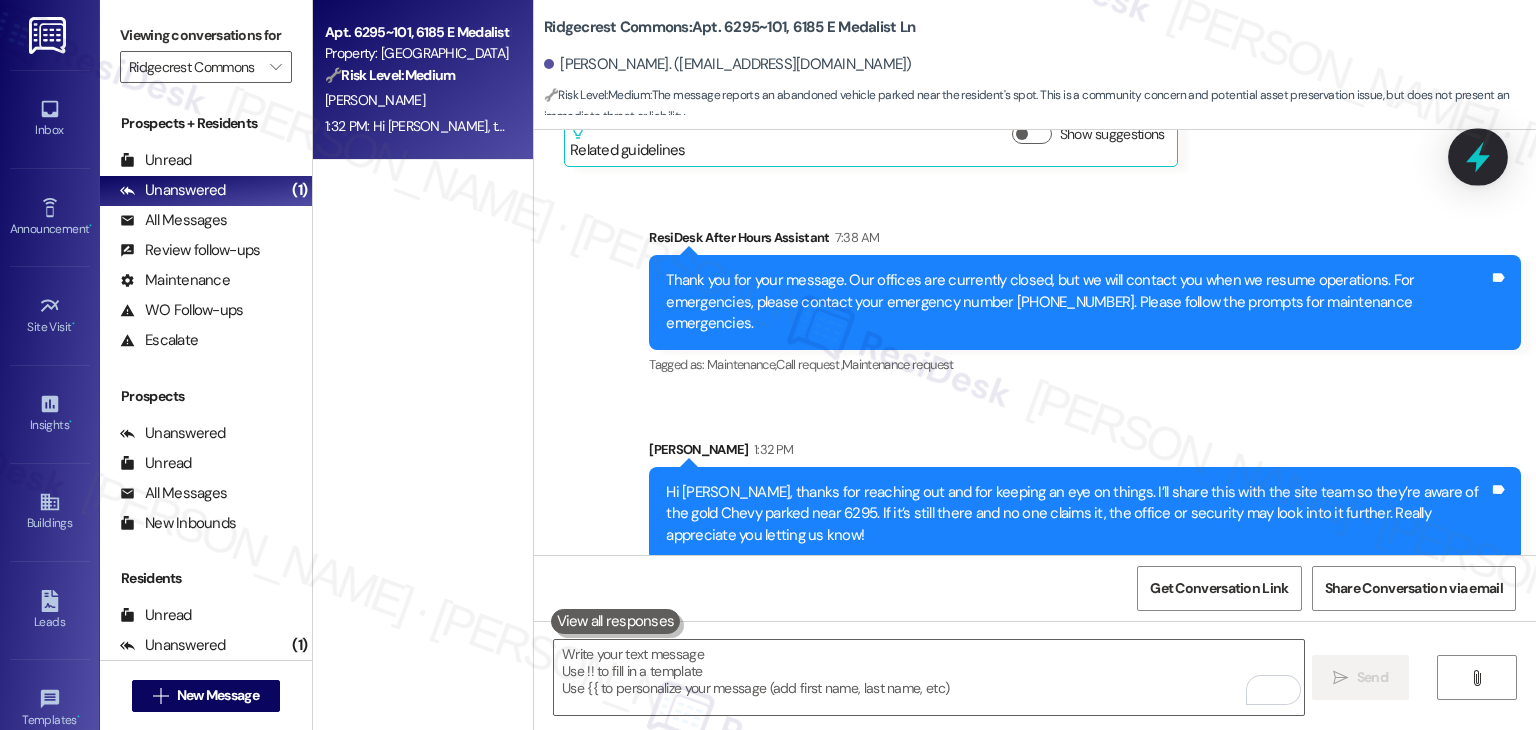 click 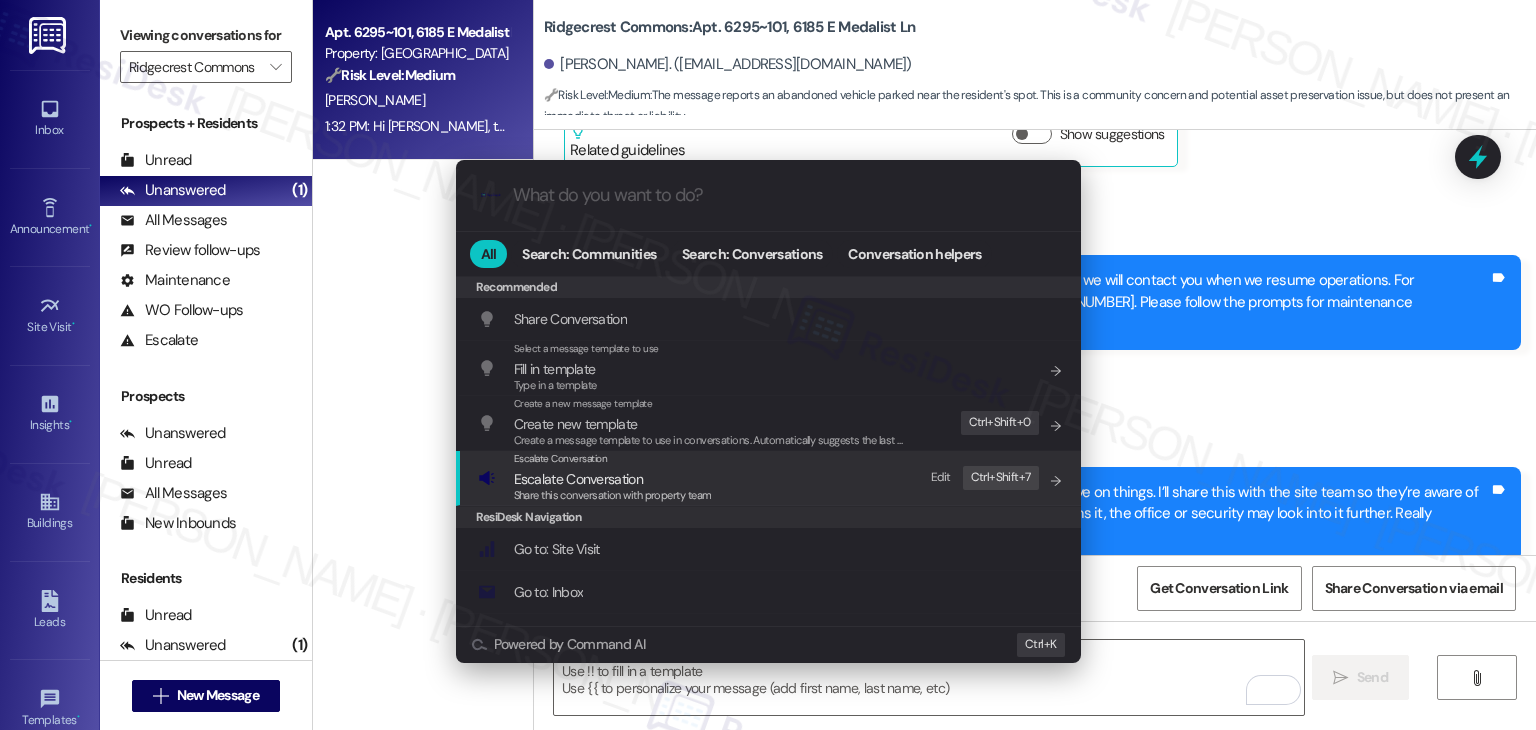 click on "Escalate Conversation" at bounding box center [613, 479] 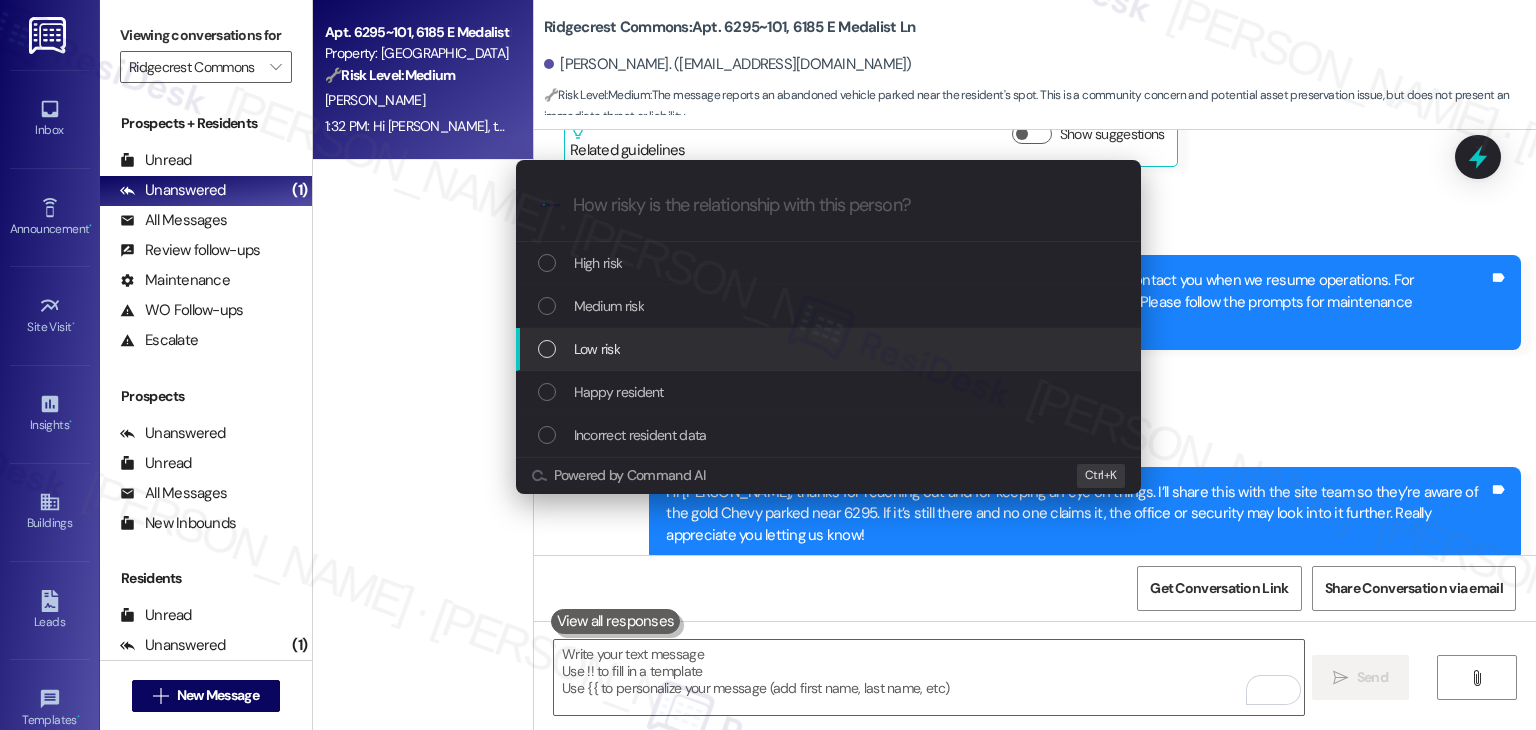click at bounding box center [547, 349] 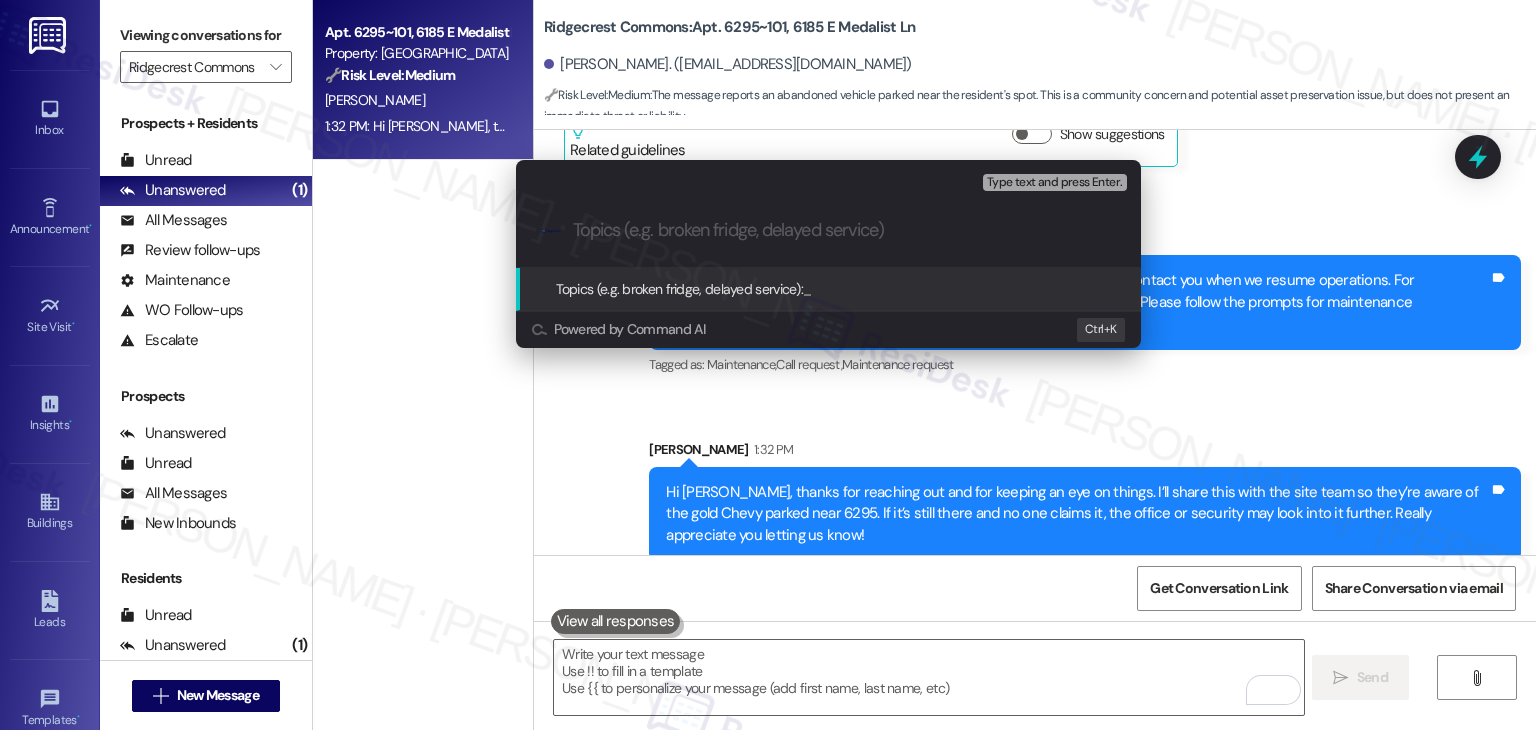 paste on "Unidentified Vehicle Parked Near 6295" 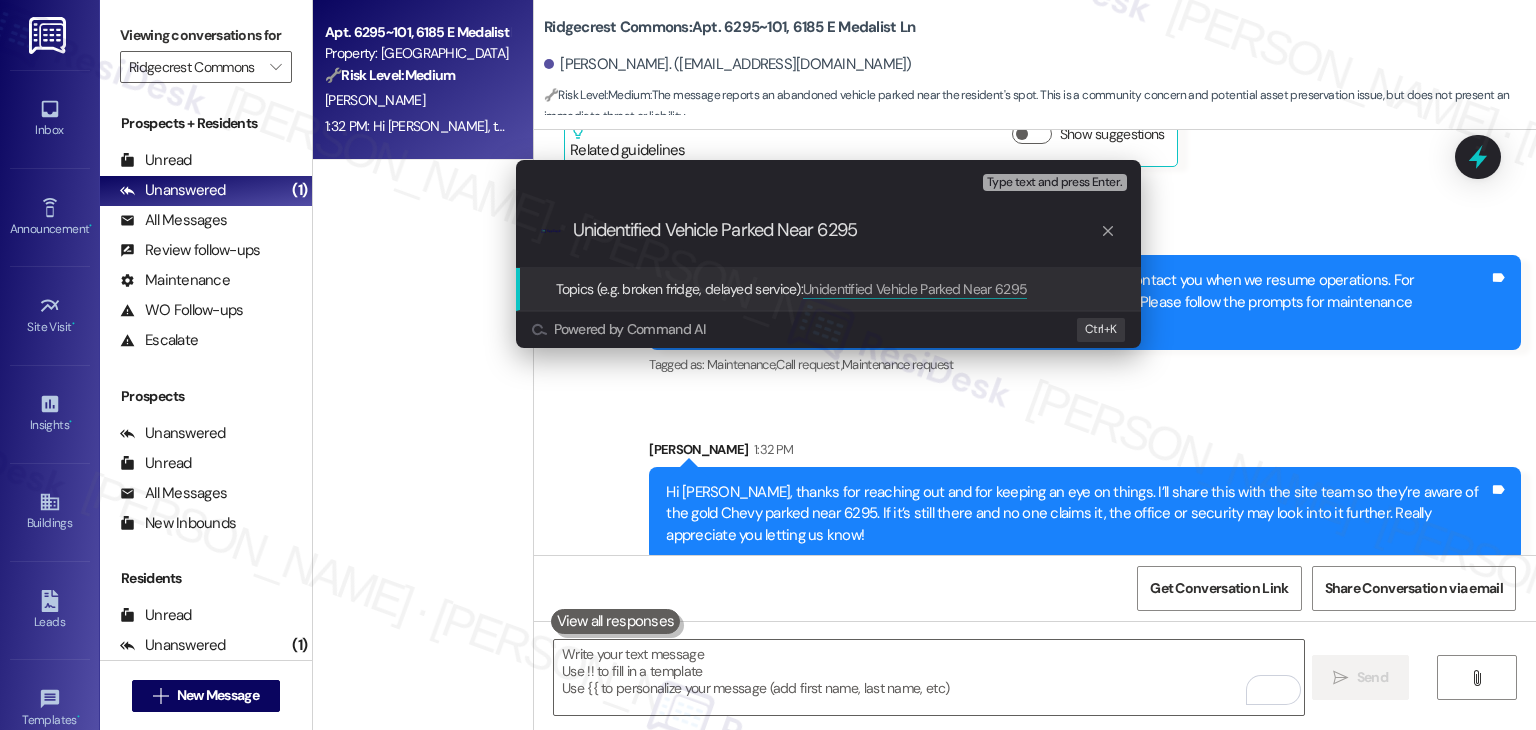 type 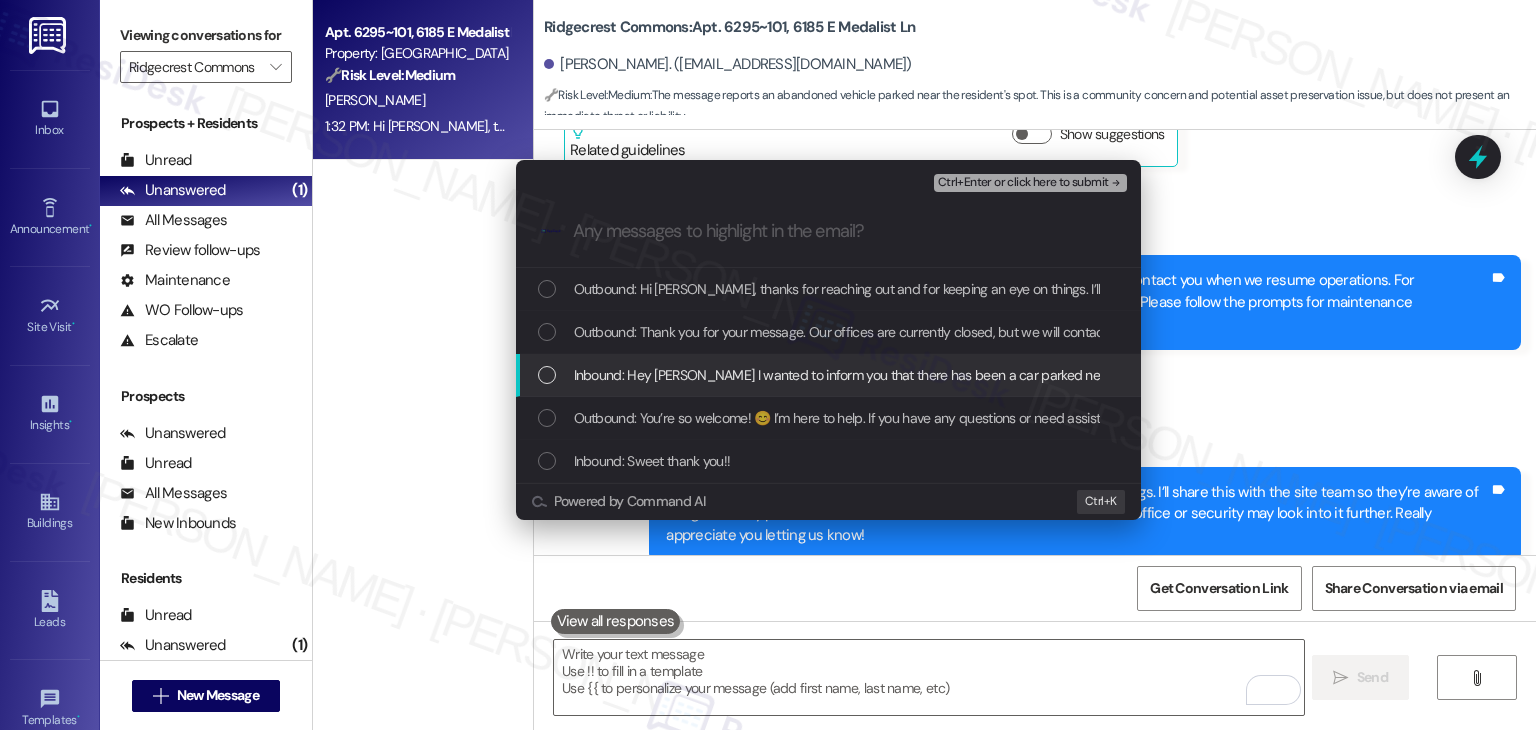 click at bounding box center (547, 375) 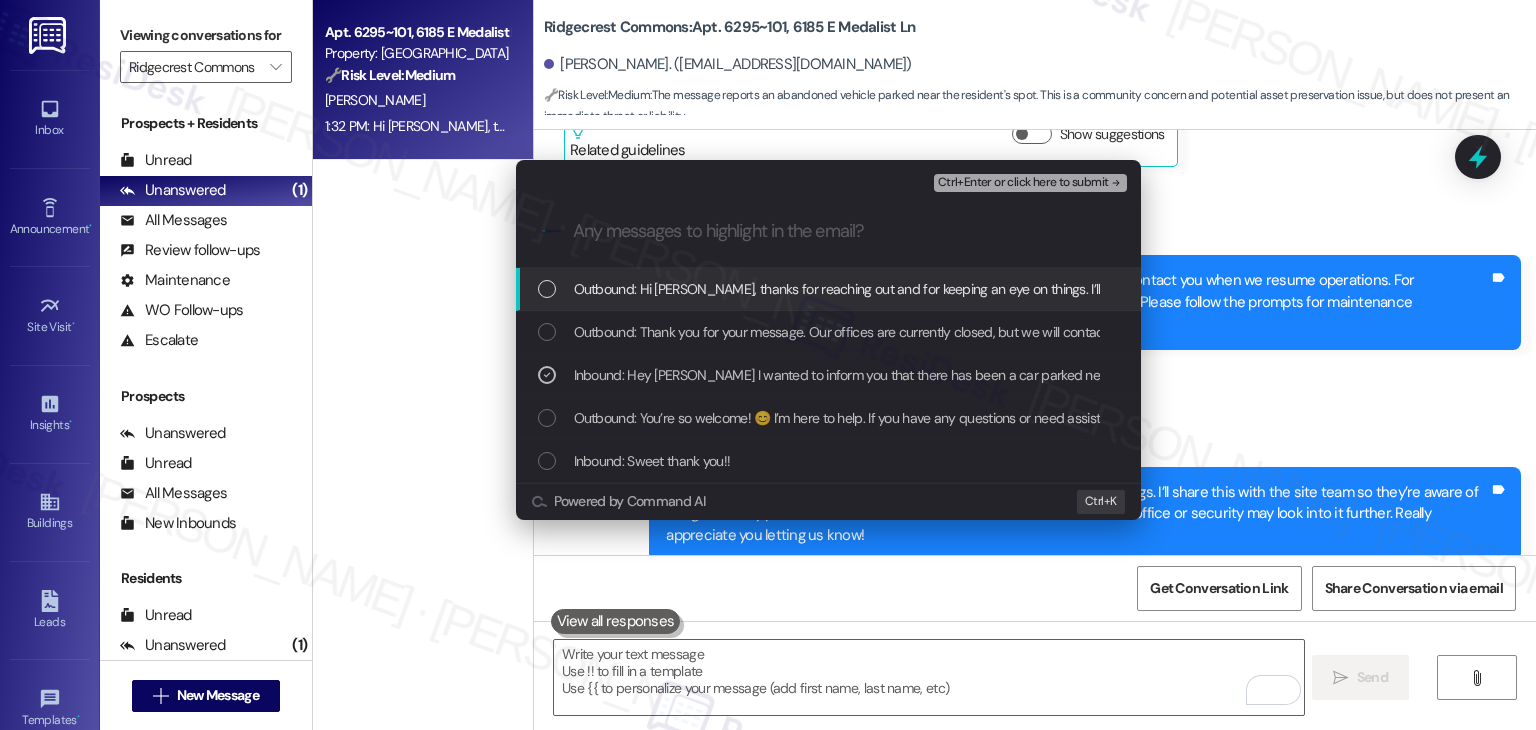 click on "Ctrl+Enter or click here to submit" at bounding box center (1023, 183) 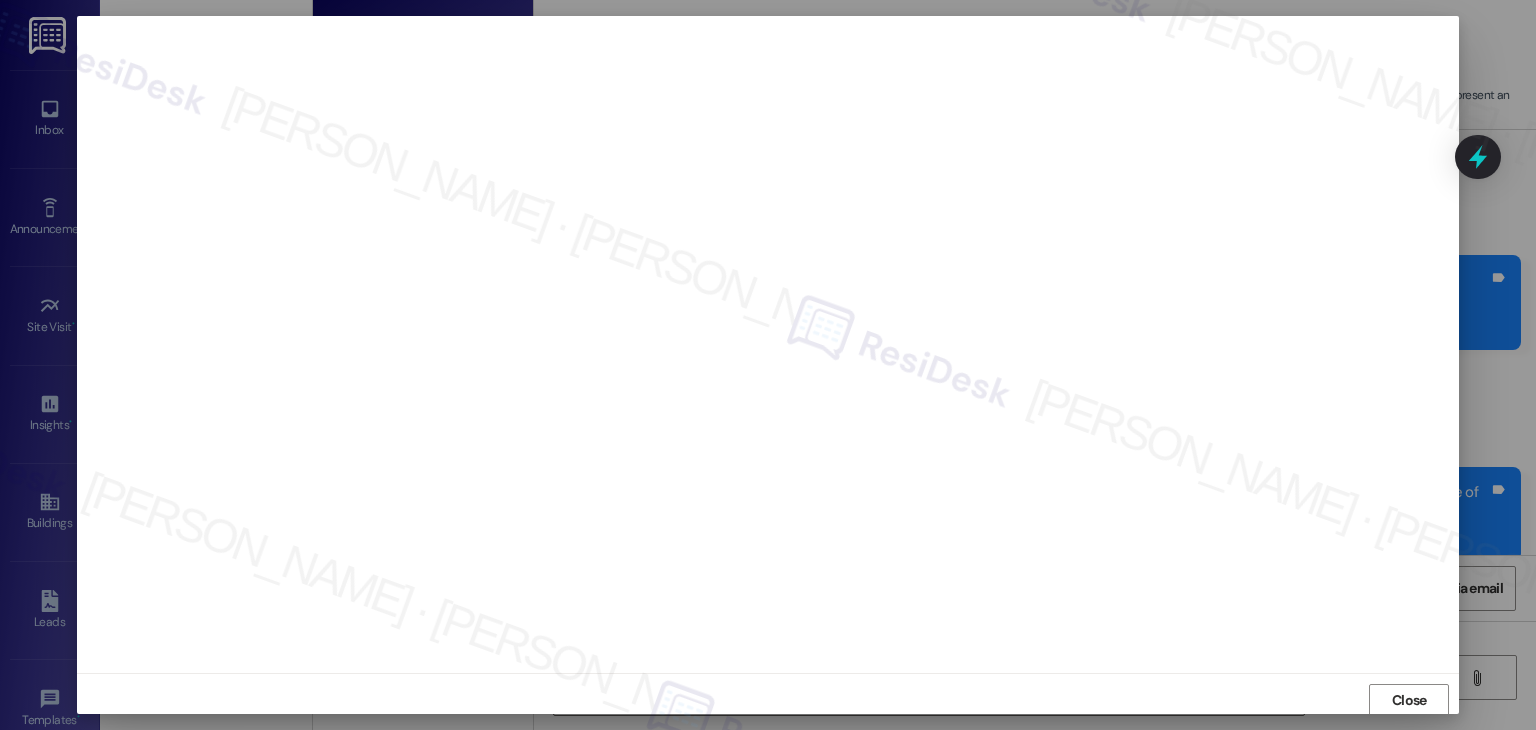 scroll, scrollTop: 1, scrollLeft: 0, axis: vertical 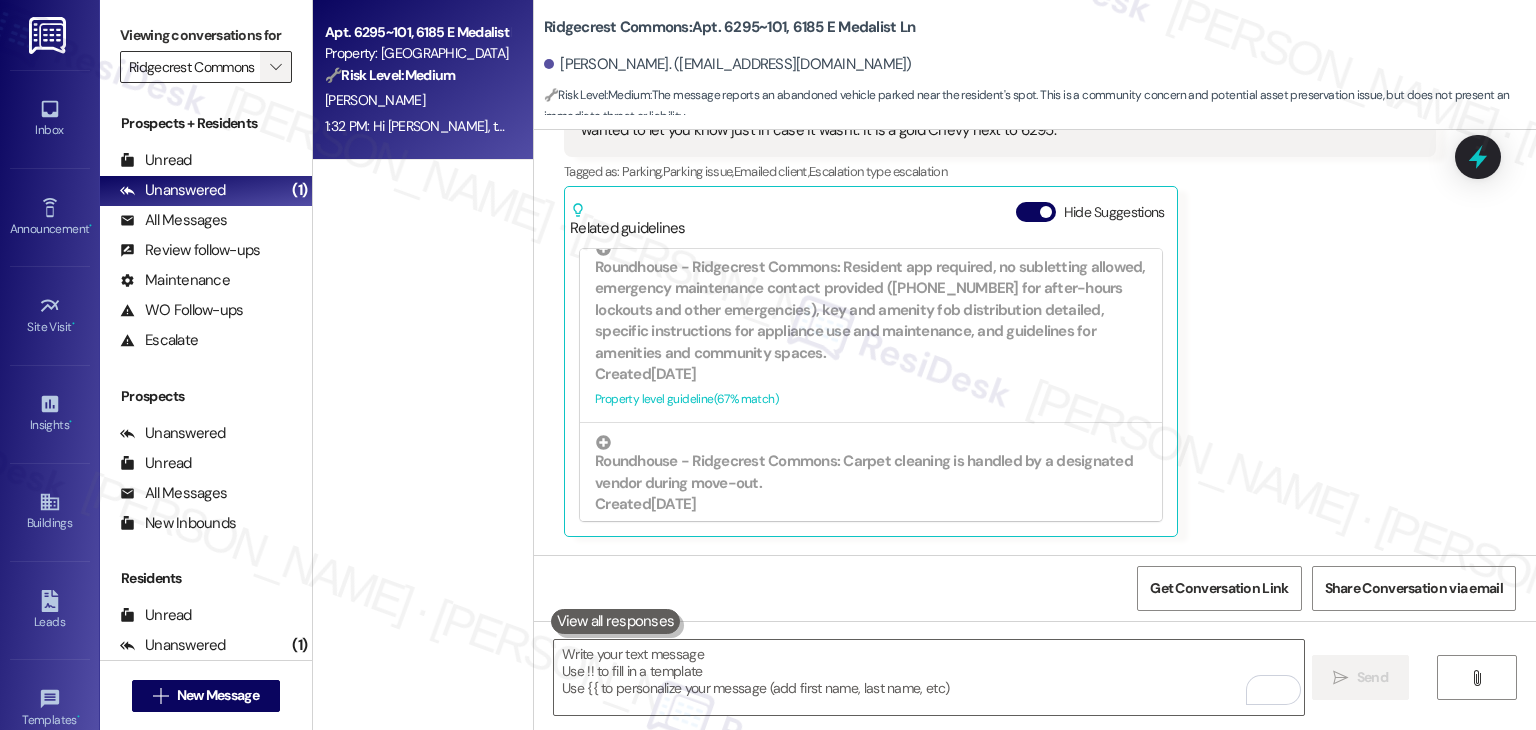 click on "" at bounding box center (275, 67) 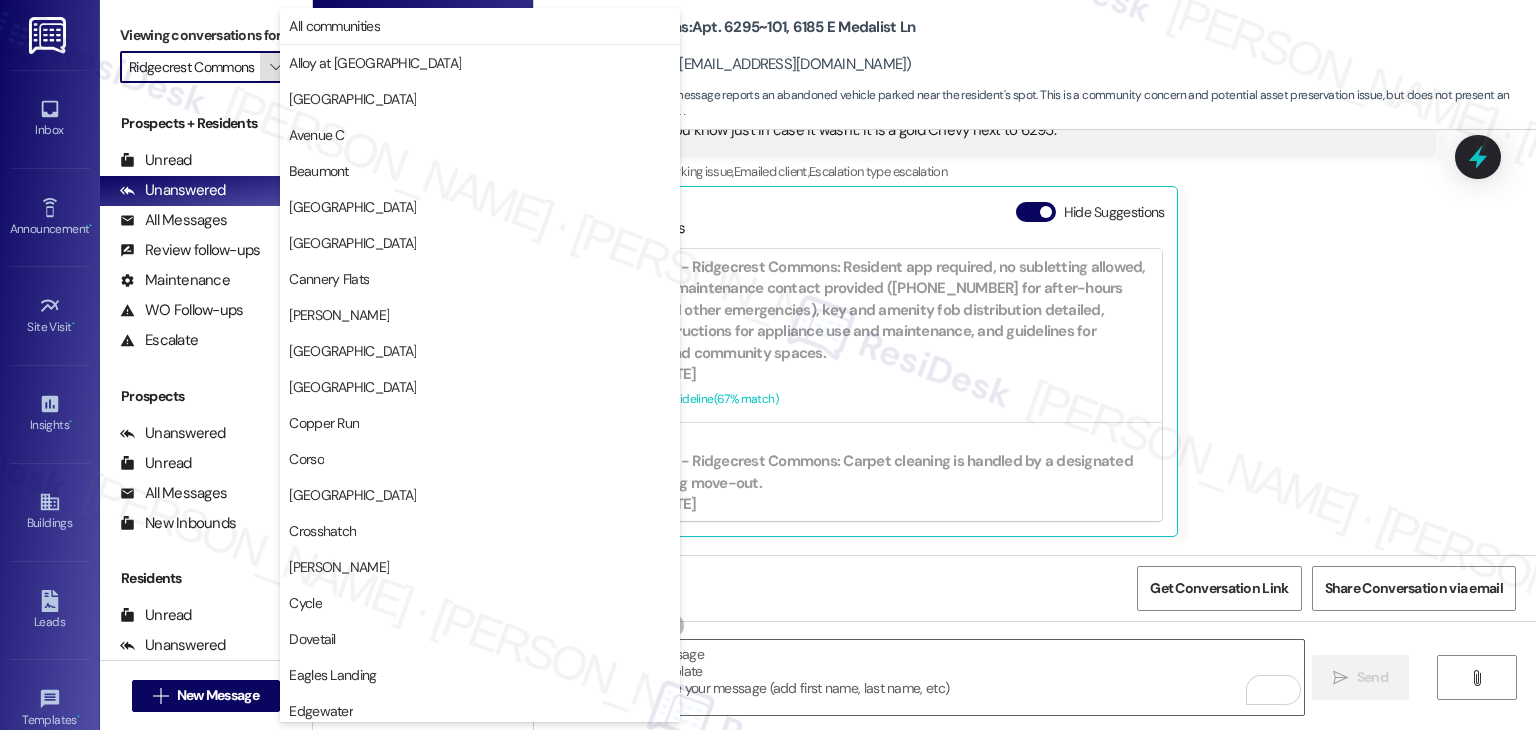 scroll, scrollTop: 0, scrollLeft: 8, axis: horizontal 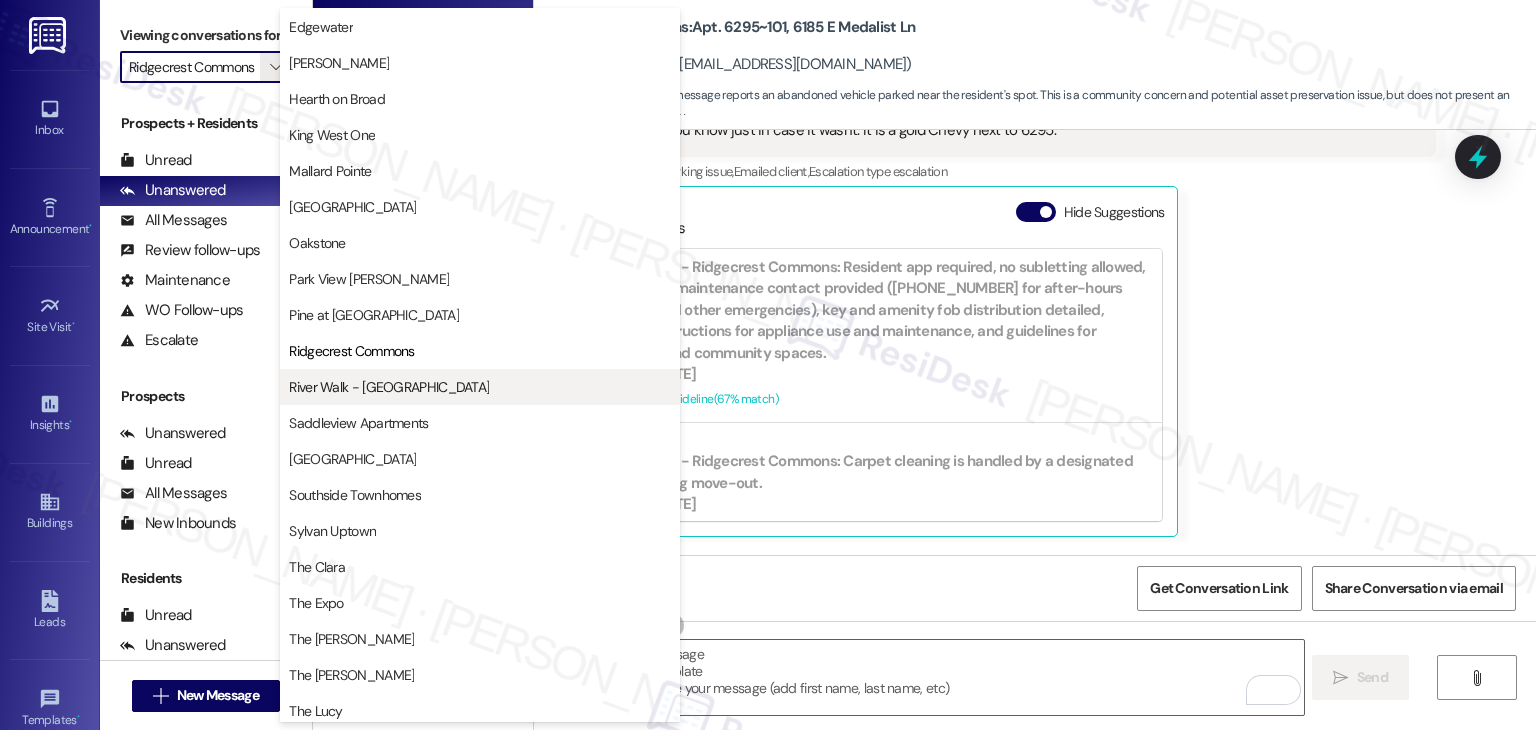 click on "River Walk - Boise" at bounding box center (389, 387) 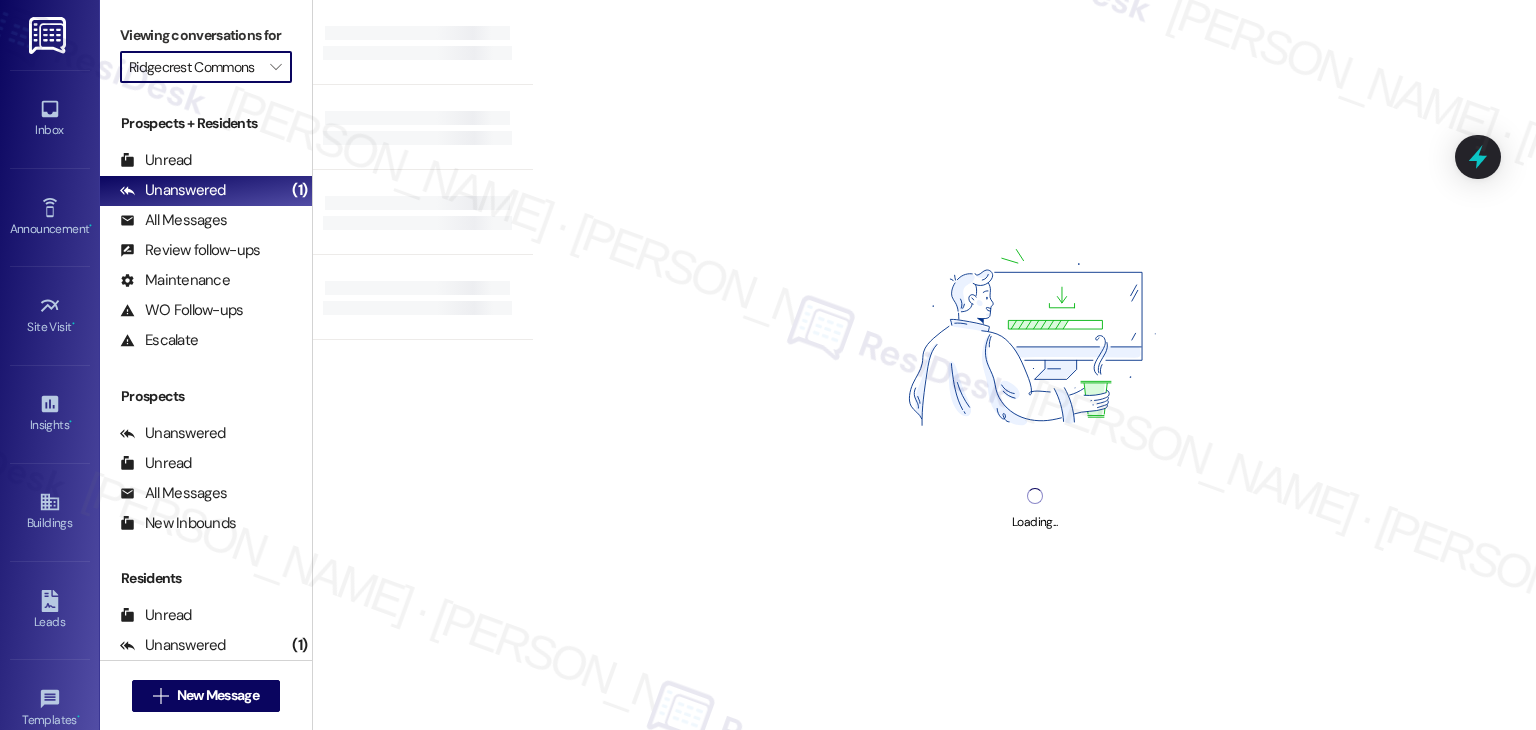 type on "River Walk - Boise" 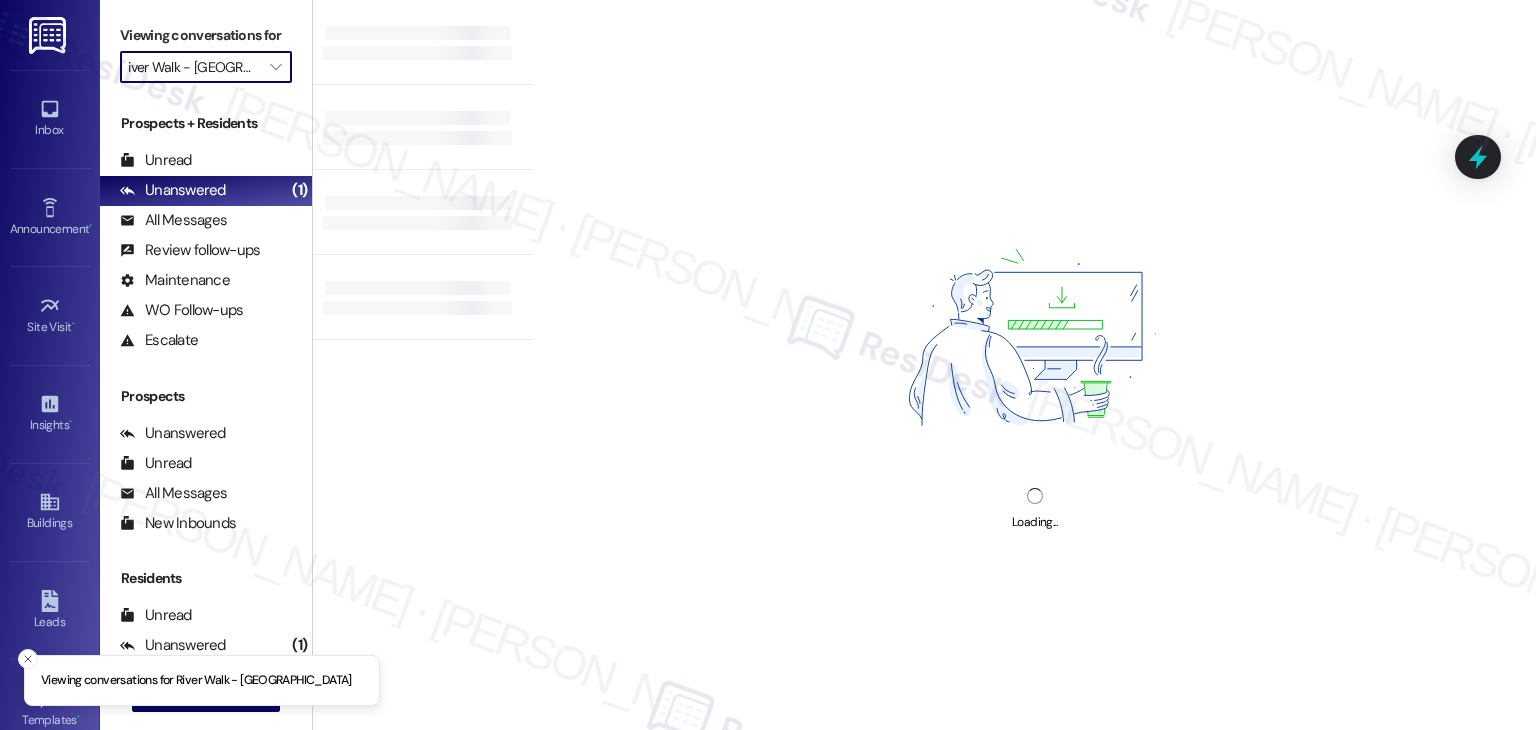 scroll, scrollTop: 0, scrollLeft: 0, axis: both 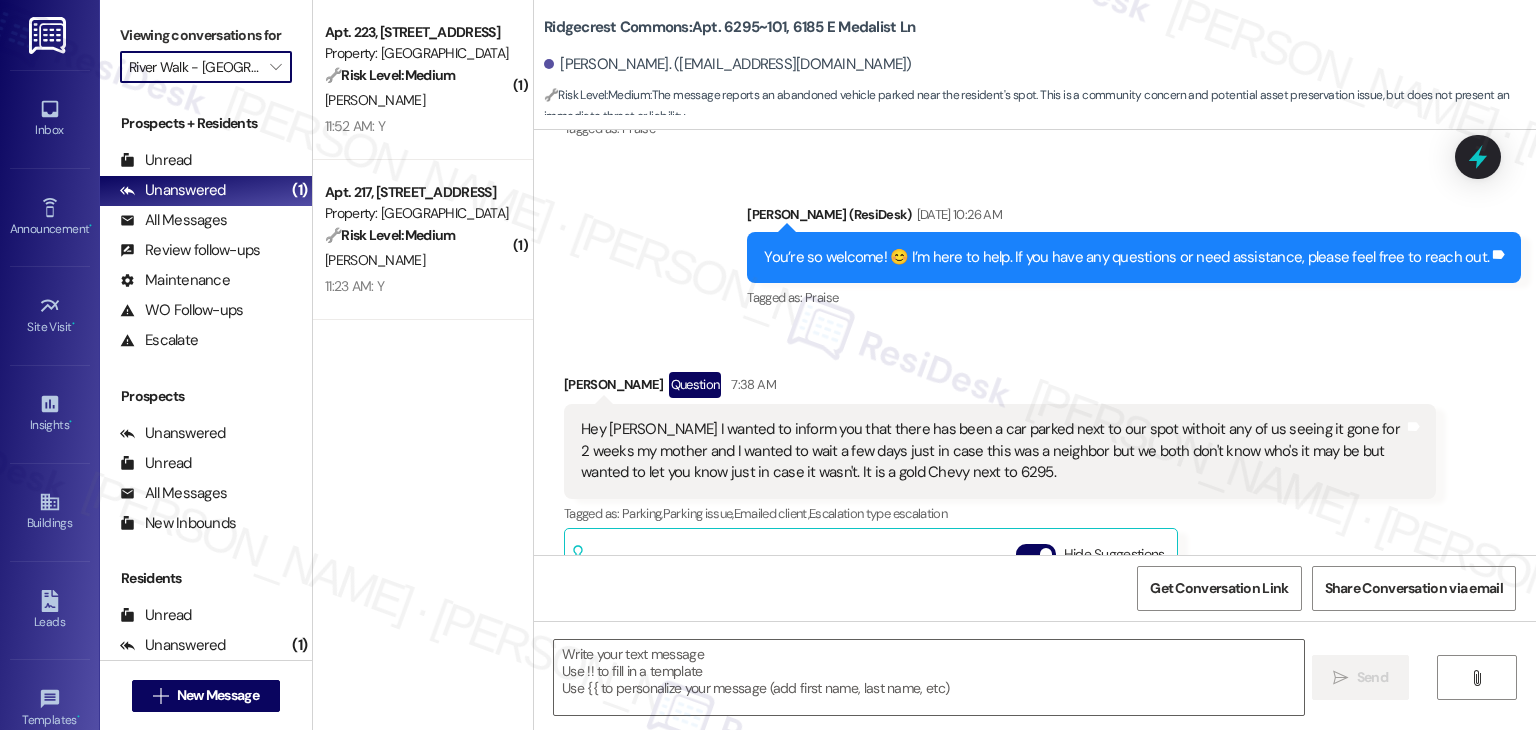 type on "Fetching suggested responses. Please feel free to read through the conversation in the meantime." 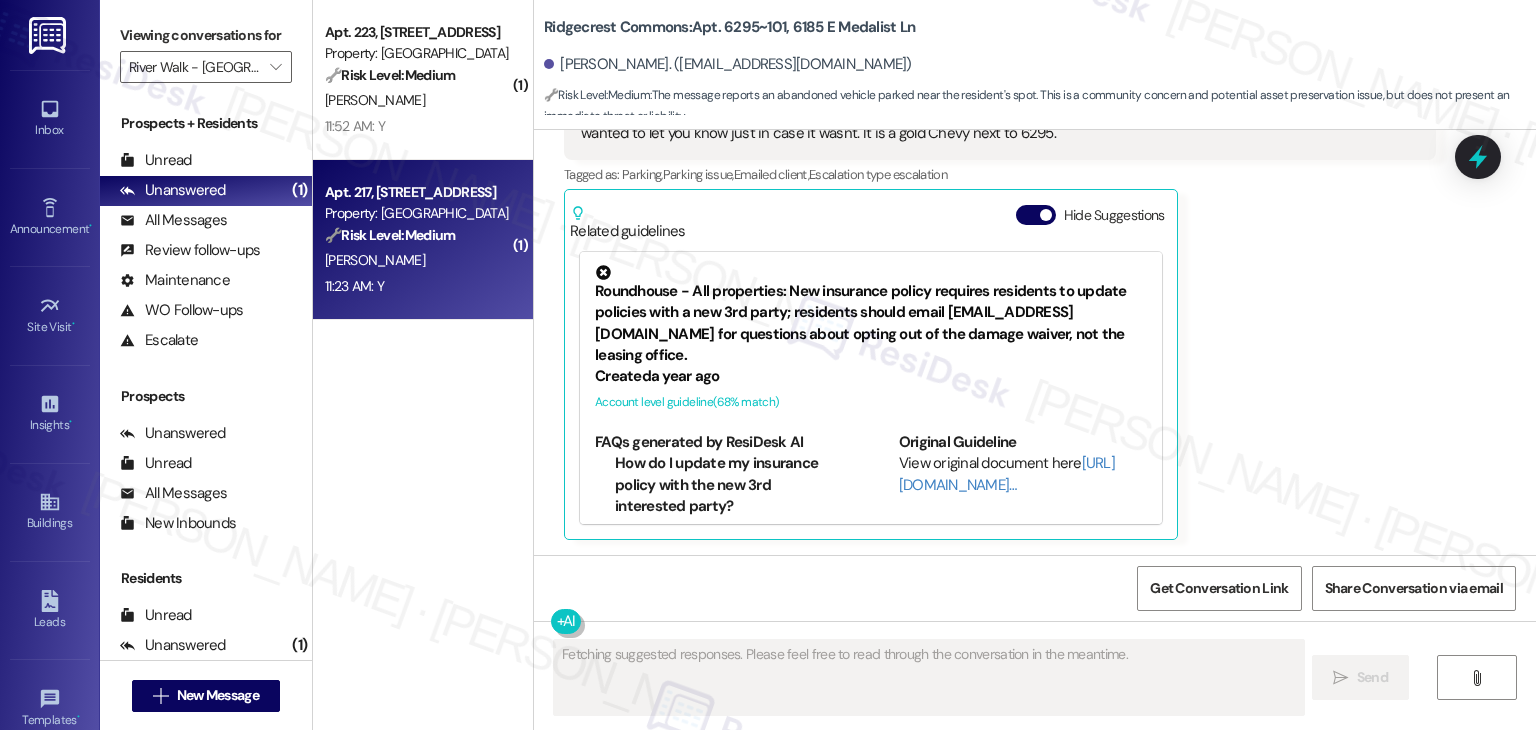 click on "Apt. 217, 1689 Shoreline Dr Property: River Walk - Boise 🔧  Risk Level:  Medium The resident confirmed that the work order was completed to their satisfaction. This indicates a successful resolution of a maintenance issue. L. Coiro 11:23 AM: Y 11:23 AM: Y" at bounding box center [423, 240] 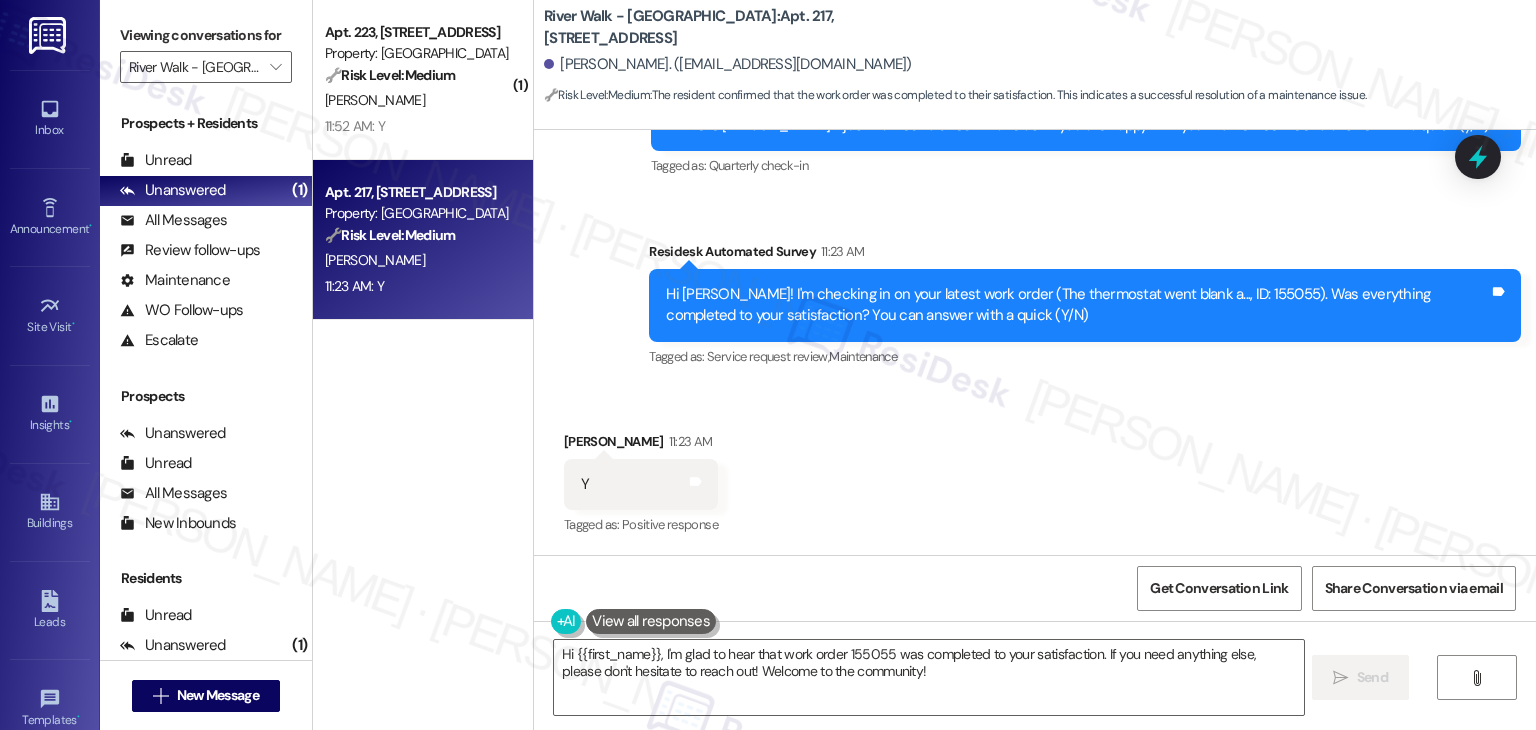 scroll, scrollTop: 1146, scrollLeft: 0, axis: vertical 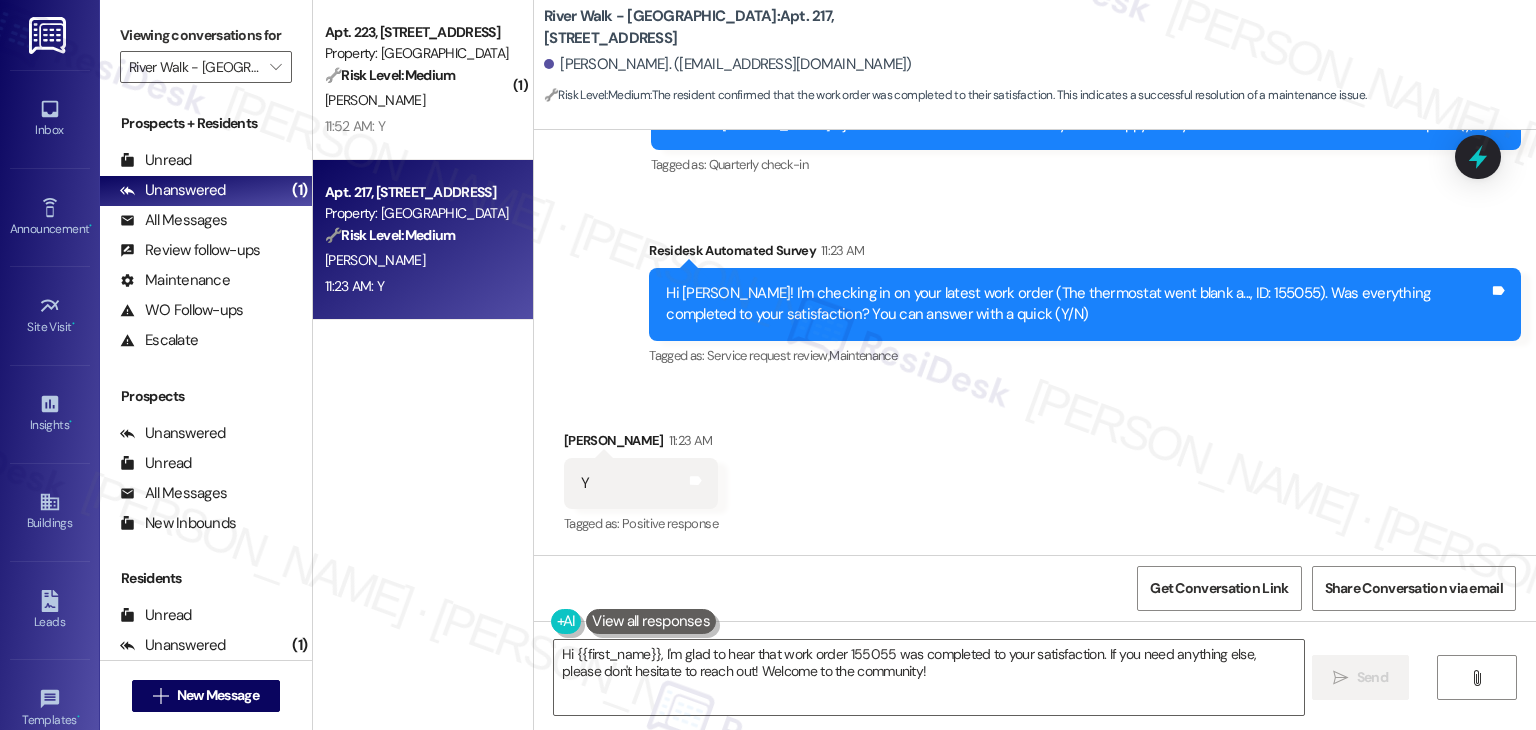 click on "Received via SMS Lauren Coiro 11:23 AM Y Tags and notes Tagged as:   Positive response Click to highlight conversations about Positive response" at bounding box center [1035, 469] 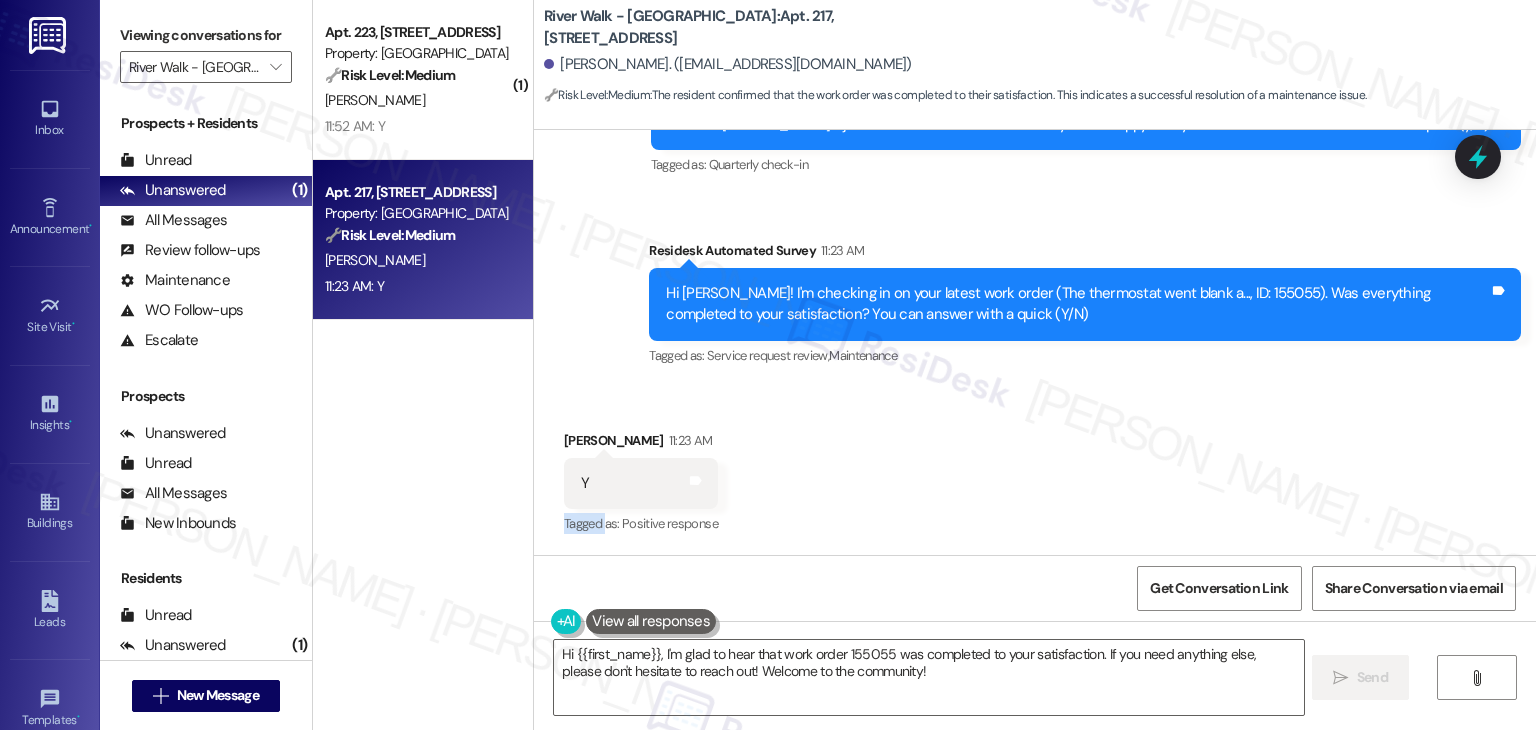 click on "Received via SMS Lauren Coiro 11:23 AM Y Tags and notes Tagged as:   Positive response Click to highlight conversations about Positive response" at bounding box center [1035, 469] 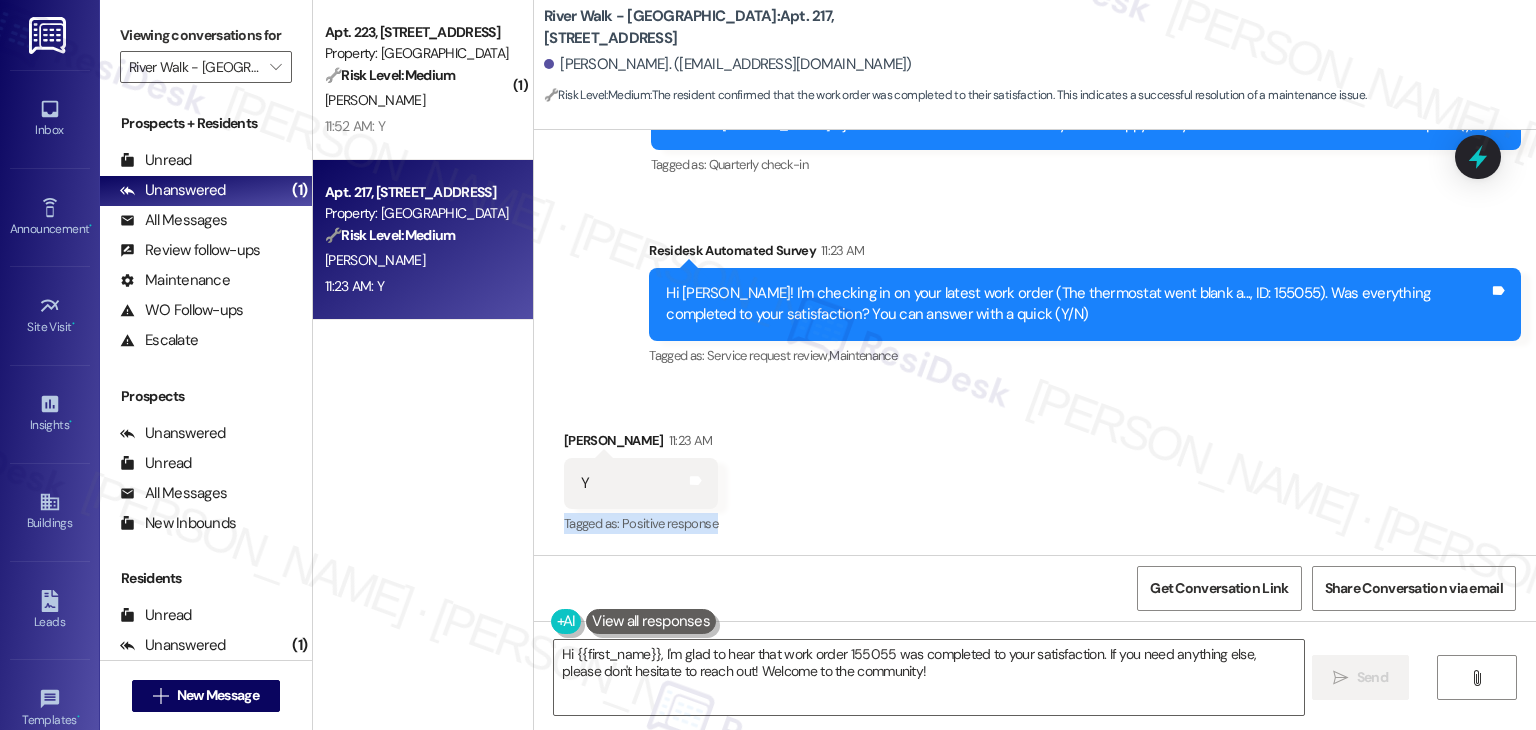 click on "Received via SMS Lauren Coiro 11:23 AM Y Tags and notes Tagged as:   Positive response Click to highlight conversations about Positive response" at bounding box center [1035, 469] 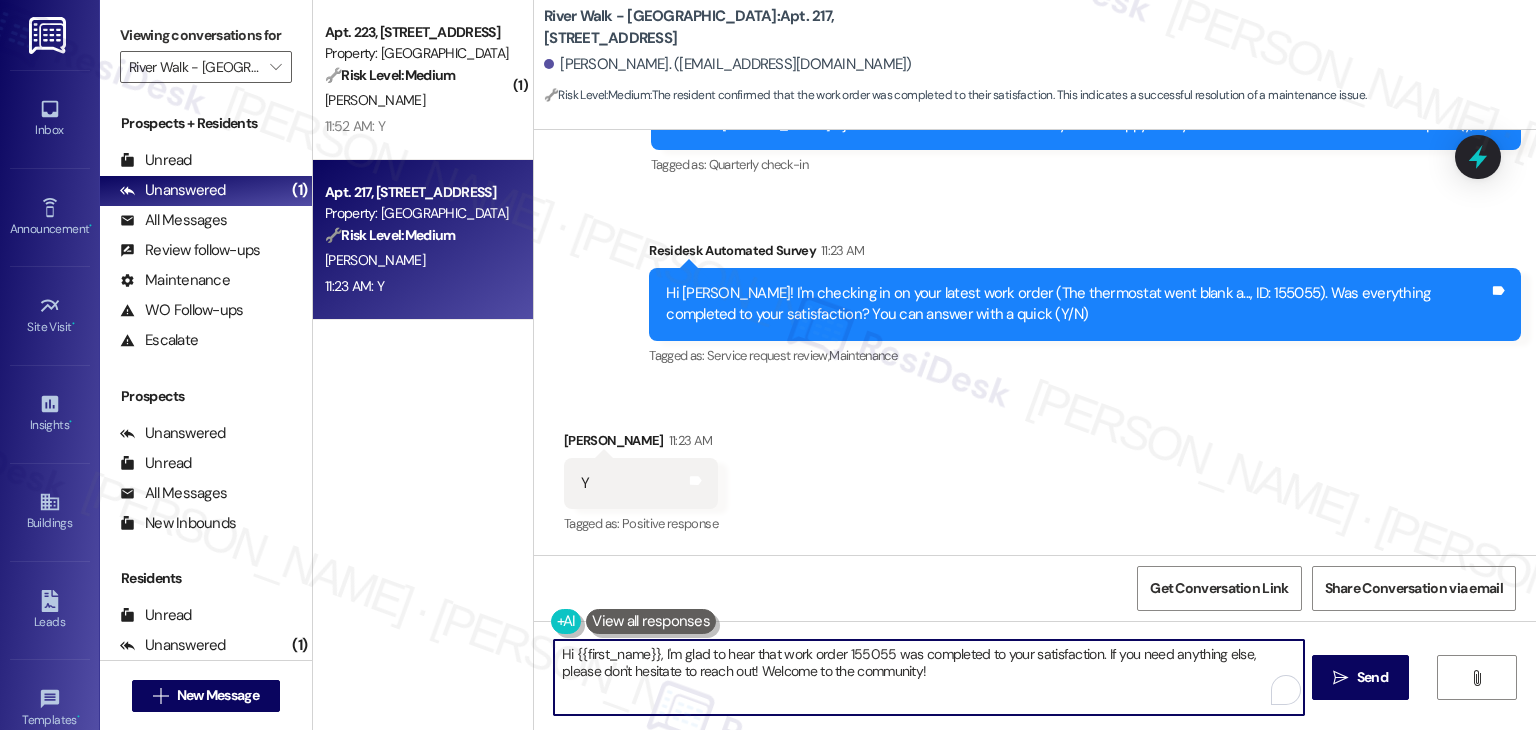 drag, startPoint x: 889, startPoint y: 665, endPoint x: 744, endPoint y: 674, distance: 145.27904 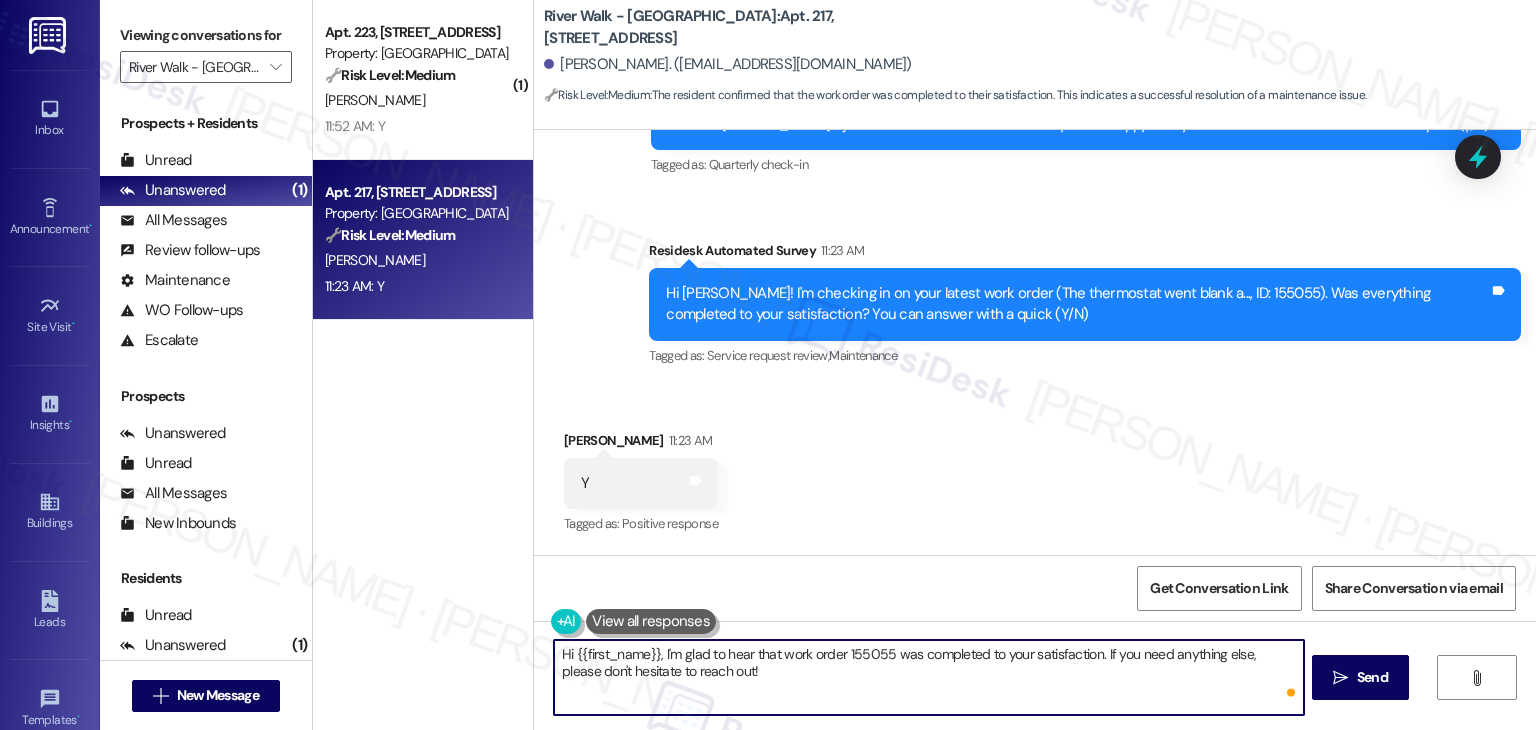 type on "Hi {{first_name}}, I'm glad to hear that work order 155055 was completed to your satisfaction. If you need anything else, please don't hesitate to reach out!" 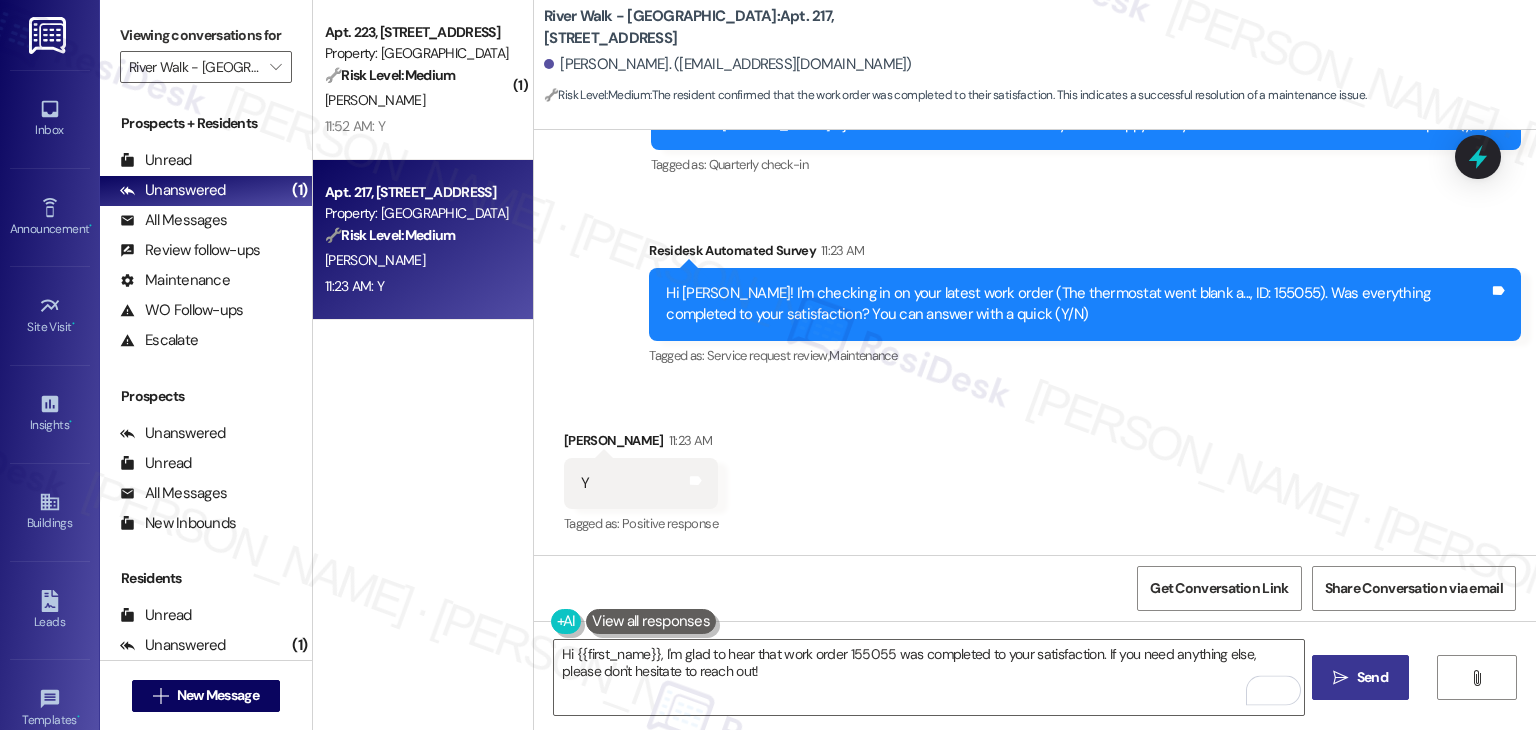click on " Send" at bounding box center [1360, 677] 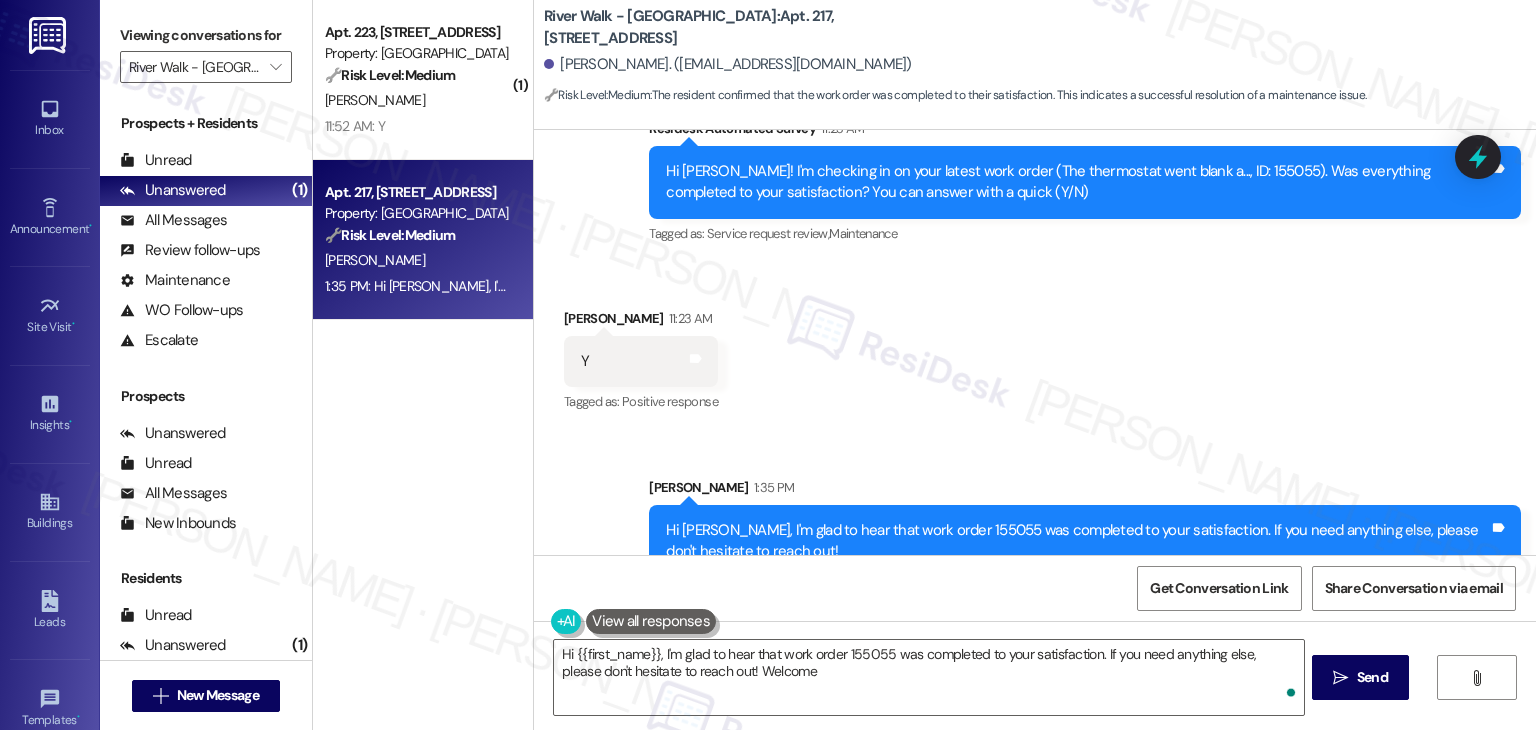 scroll, scrollTop: 1307, scrollLeft: 0, axis: vertical 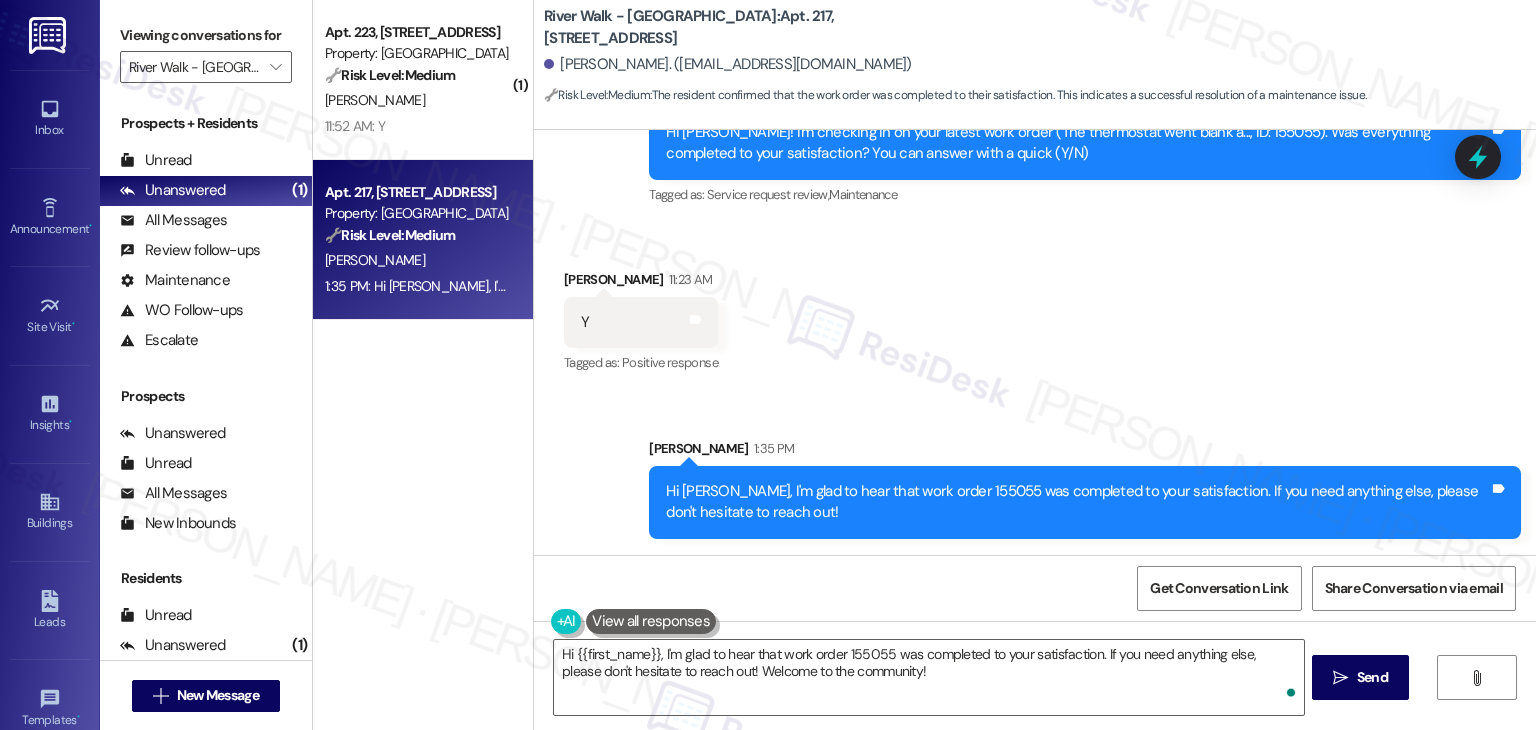 click on "Hi {{first_name}}, I'm glad to hear that work order 155055 was completed to your satisfaction. If you need anything else, please don't hesitate to reach out! Welcome to the community!  Send " at bounding box center [1035, 696] 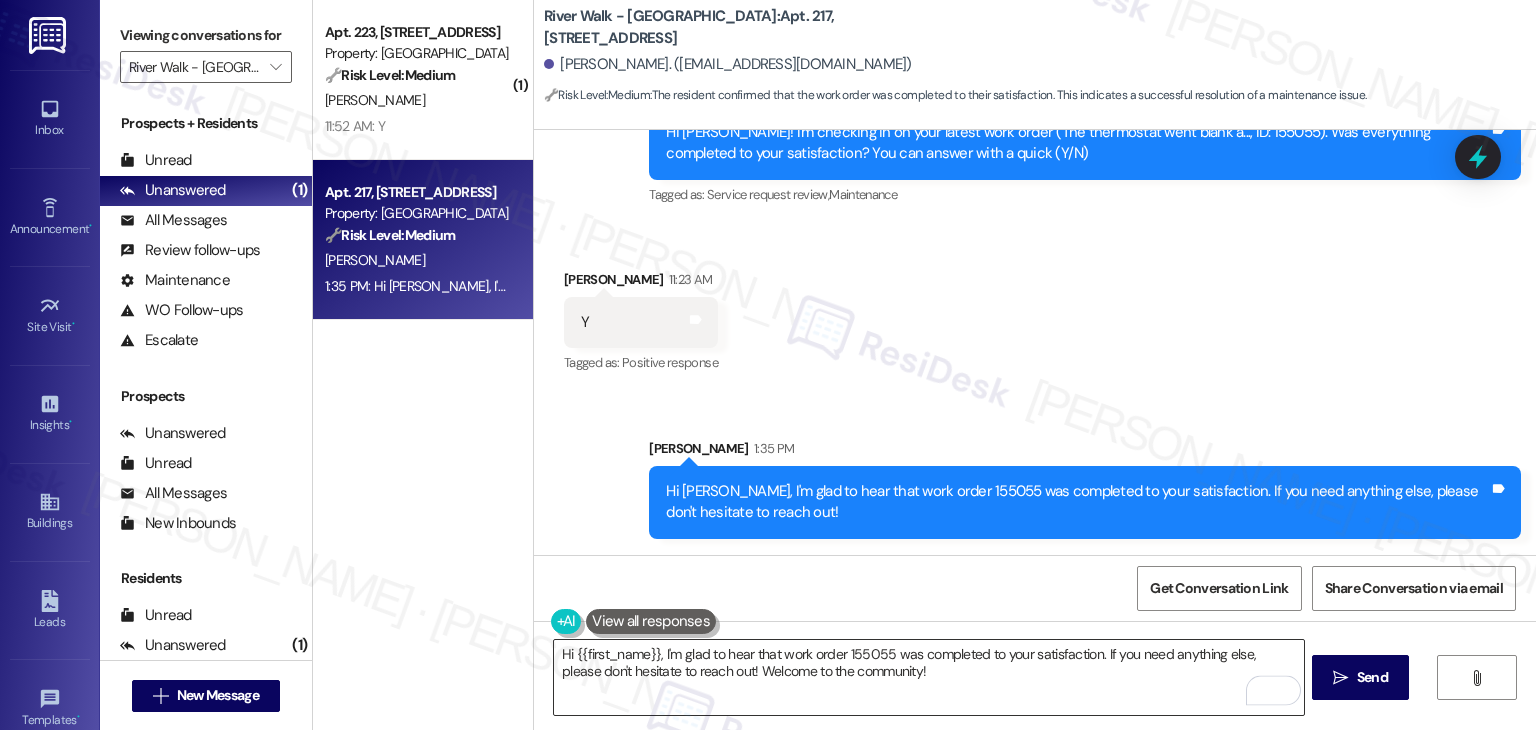 click on "Hi {{first_name}}, I'm glad to hear that work order 155055 was completed to your satisfaction. If you need anything else, please don't hesitate to reach out! Welcome to the community!" at bounding box center (928, 677) 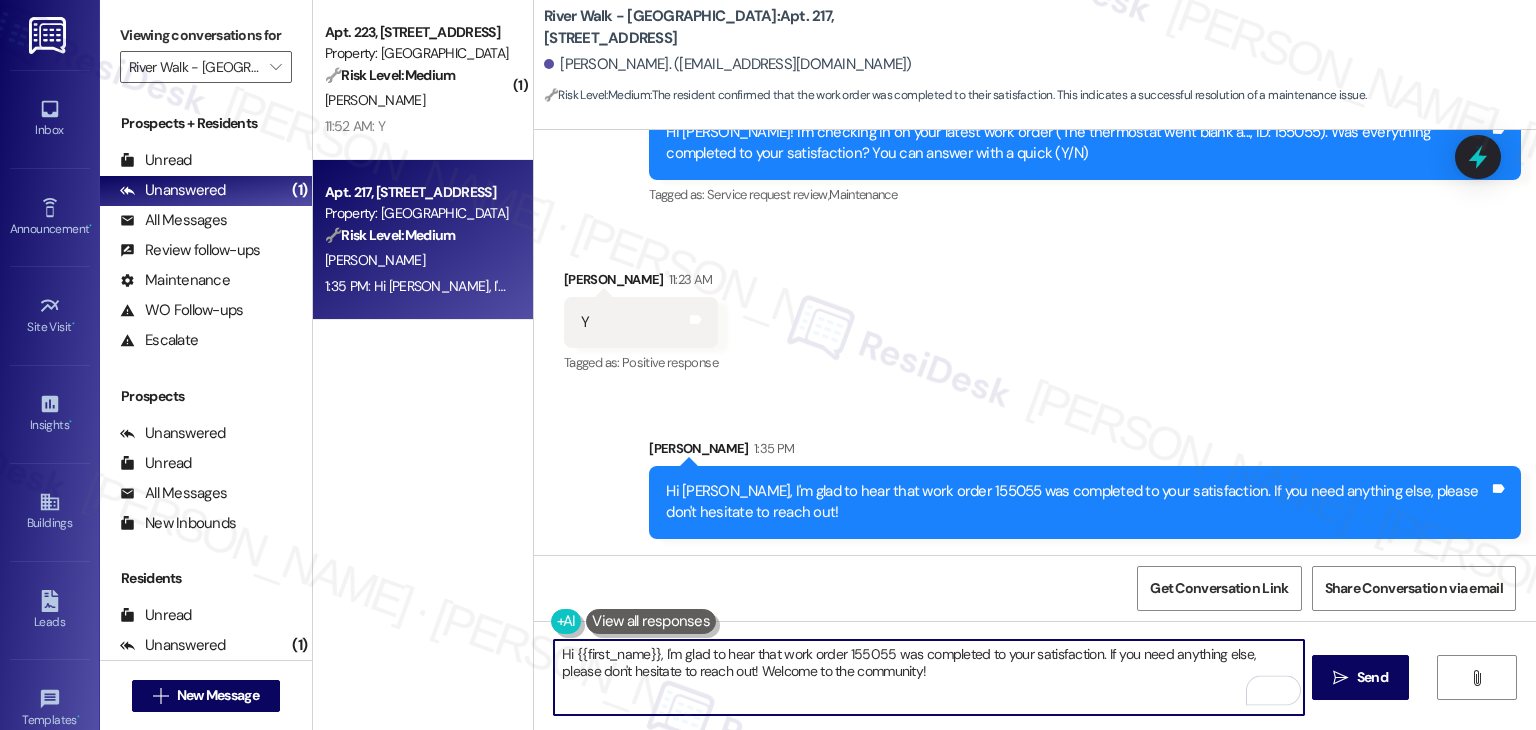 click on "Hi {{first_name}}, I'm glad to hear that work order 155055 was completed to your satisfaction. If you need anything else, please don't hesitate to reach out! Welcome to the community!" at bounding box center [928, 677] 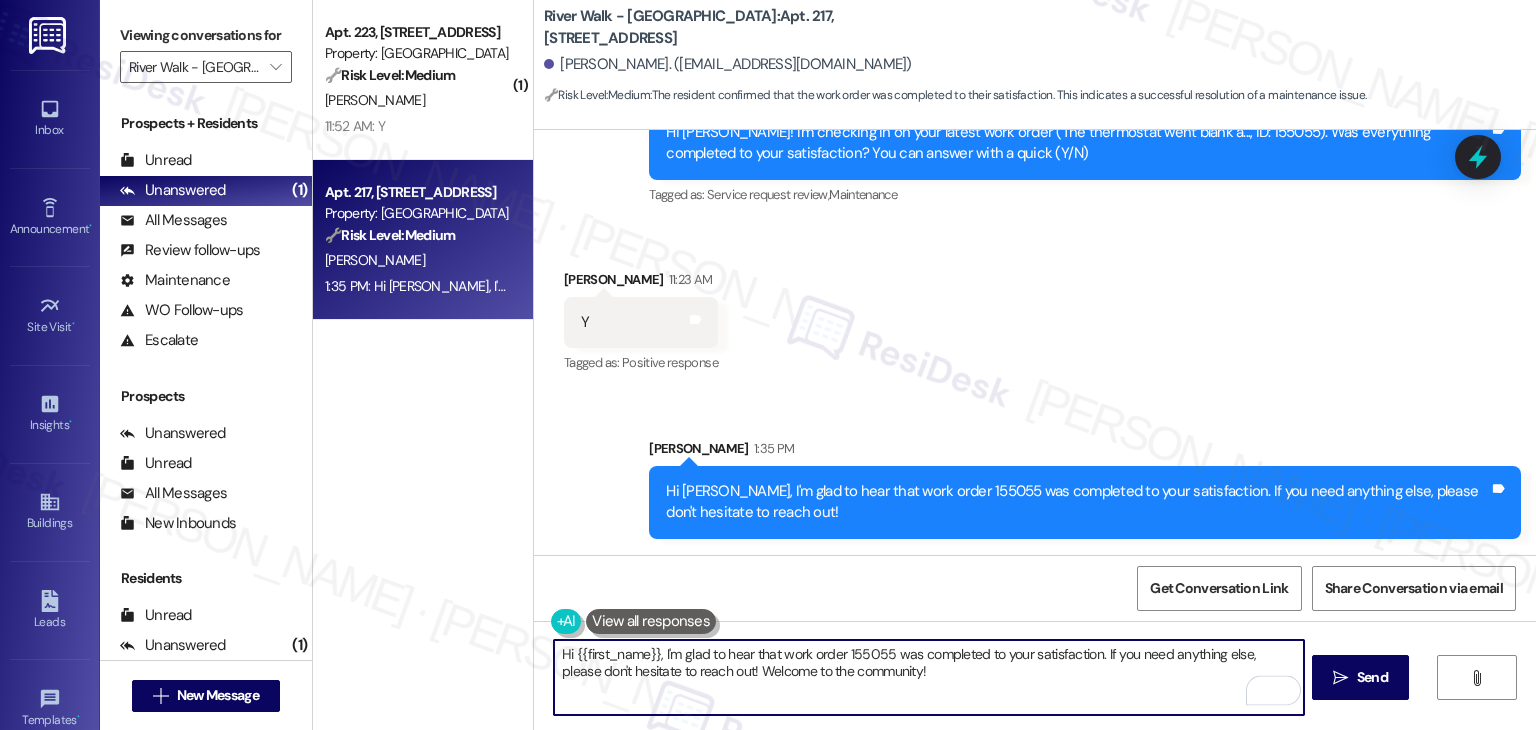 click on "Hi {{first_name}}, I'm glad to hear that work order 155055 was completed to your satisfaction. If you need anything else, please don't hesitate to reach out! Welcome to the community!" at bounding box center [928, 677] 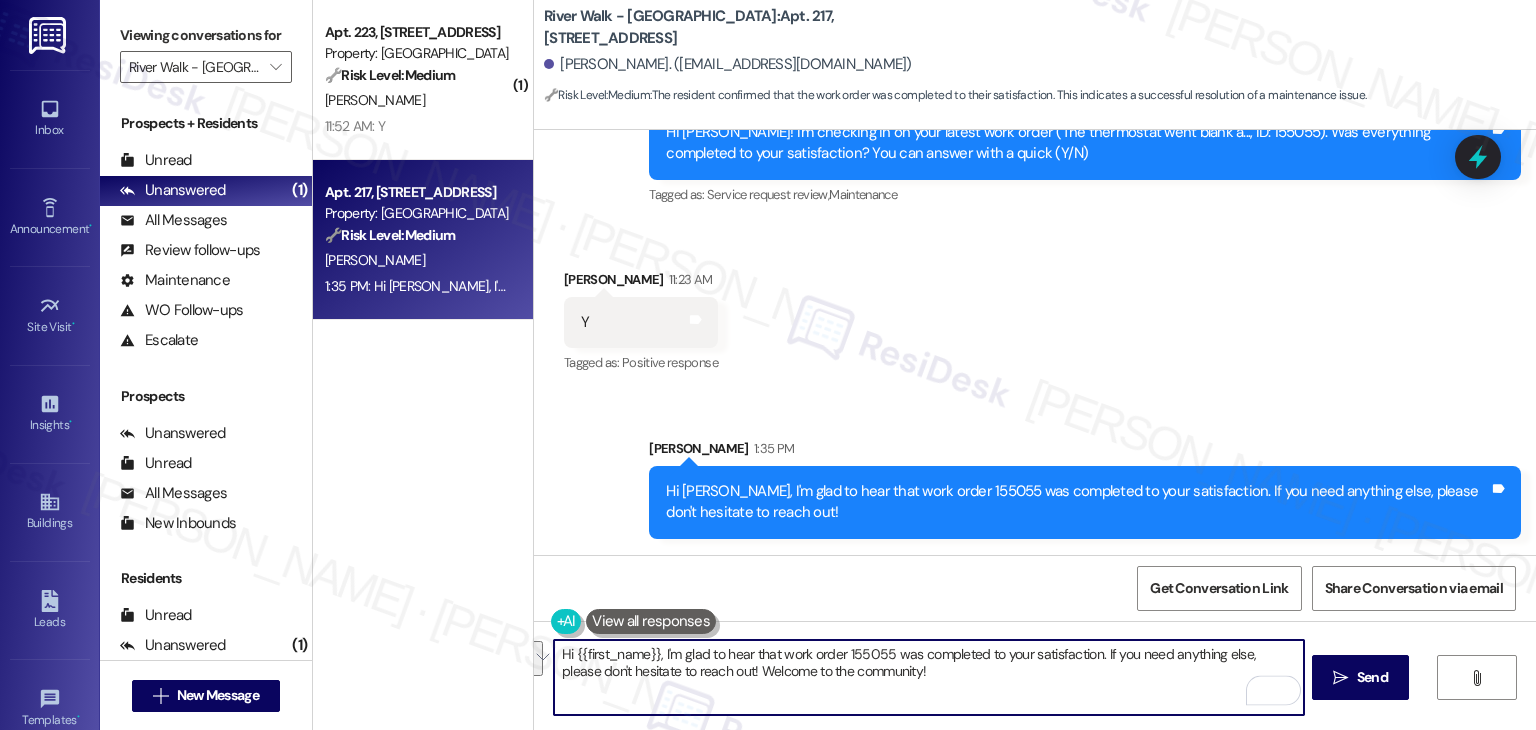 click on "Hi {{first_name}}, I'm glad to hear that work order 155055 was completed to your satisfaction. If you need anything else, please don't hesitate to reach out! Welcome to the community!" at bounding box center [928, 677] 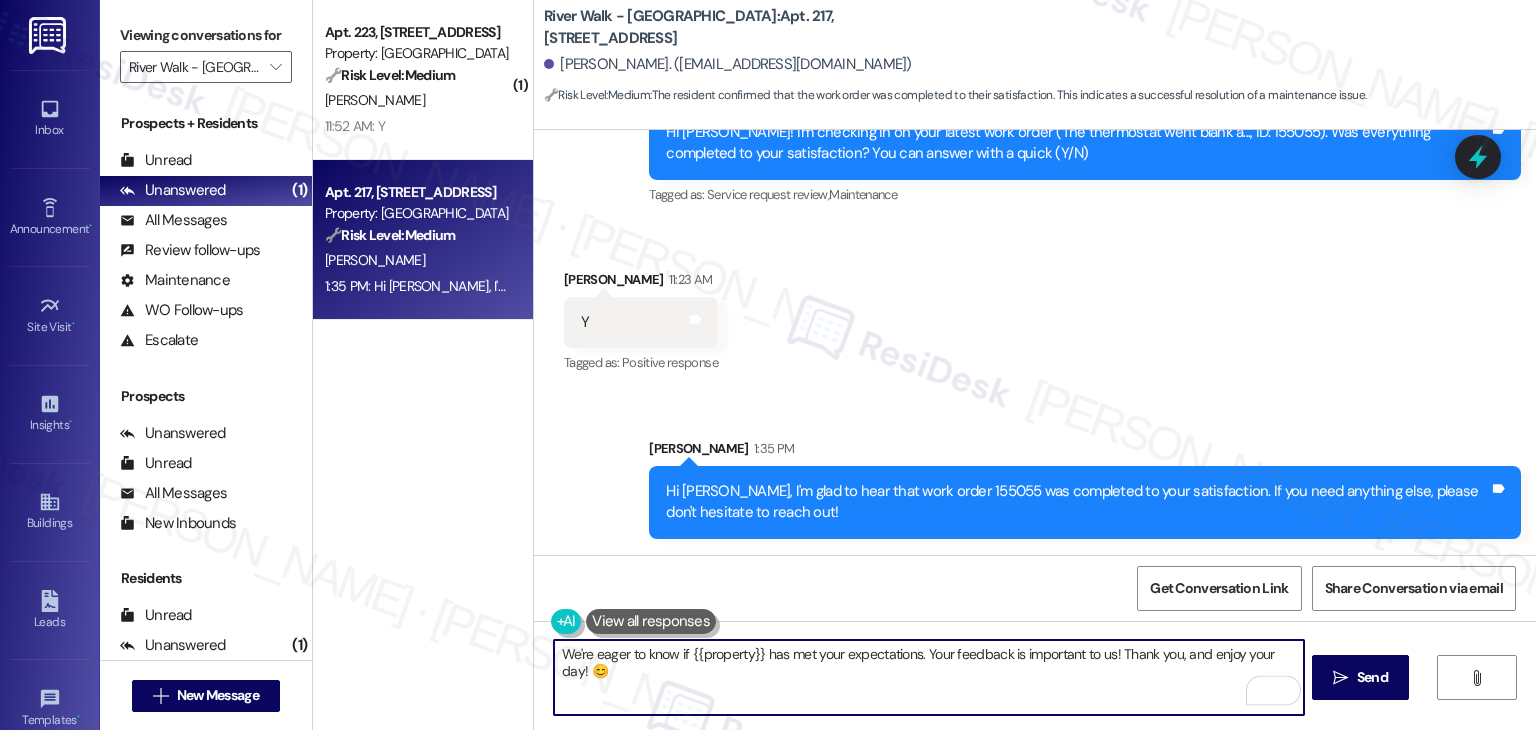 type on "We're eager to know if {{property}} has met your expectations. Your feedback is important to us! Thank you, and enjoy your day! 😊" 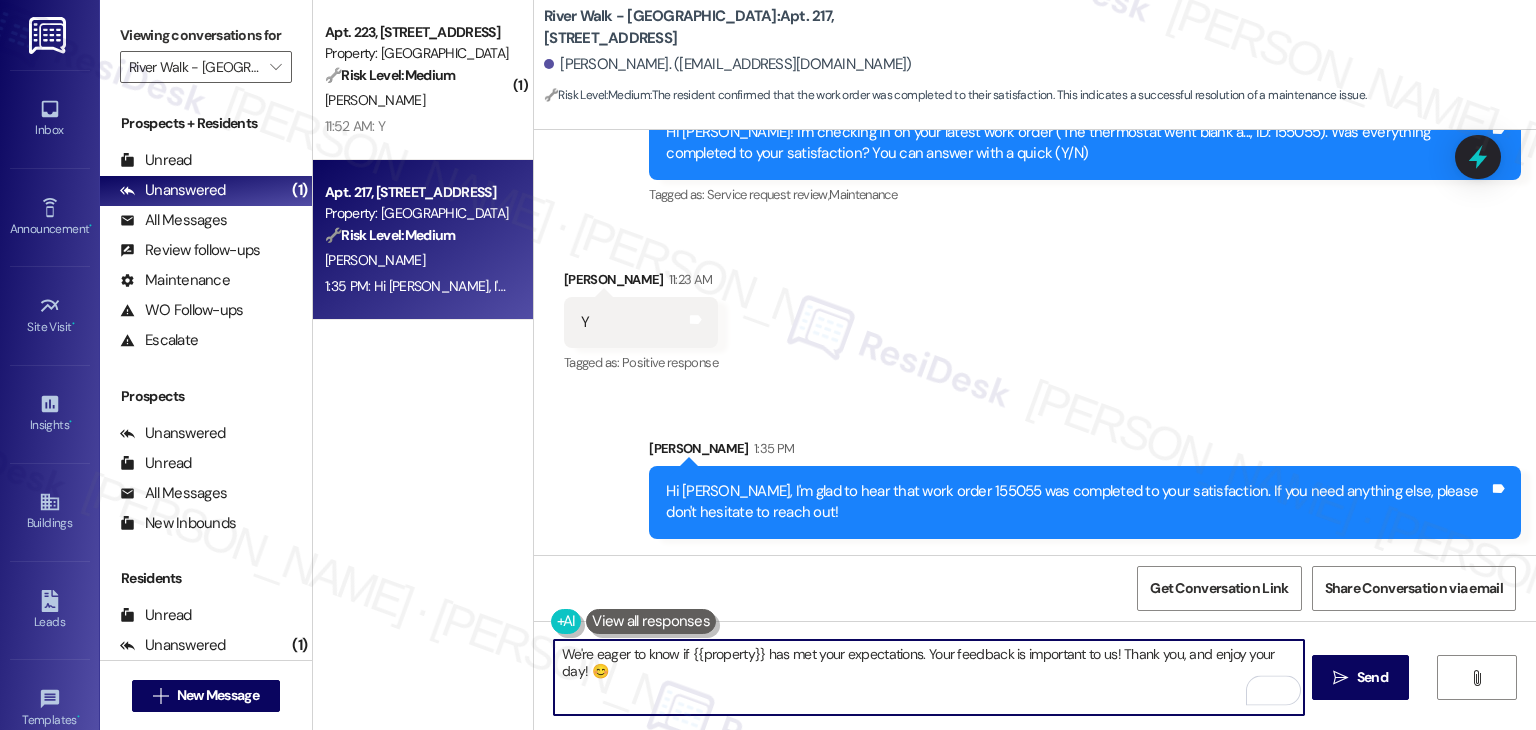 click on "Get Conversation Link Share Conversation via email" at bounding box center [1035, 588] 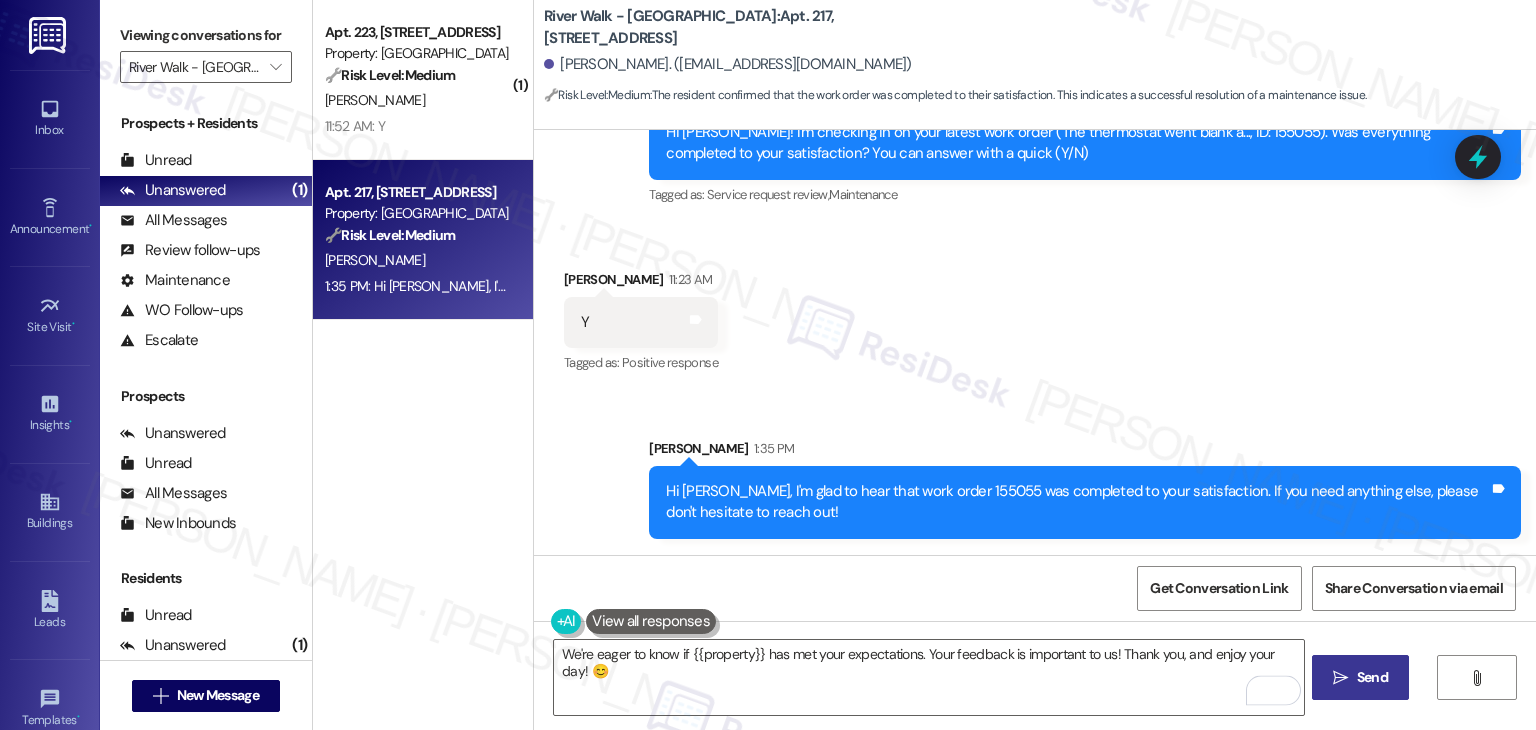 click on " Send" at bounding box center [1360, 677] 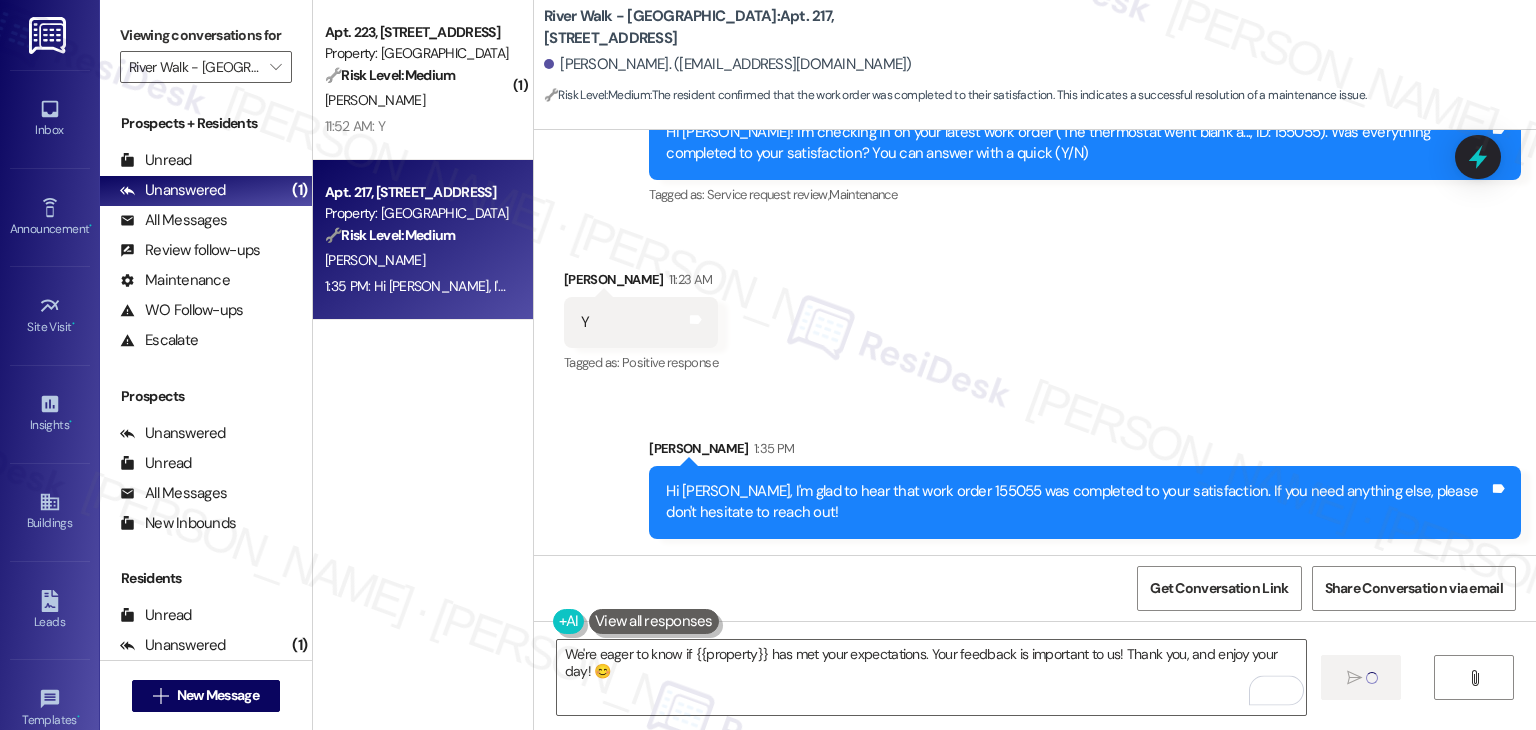 type 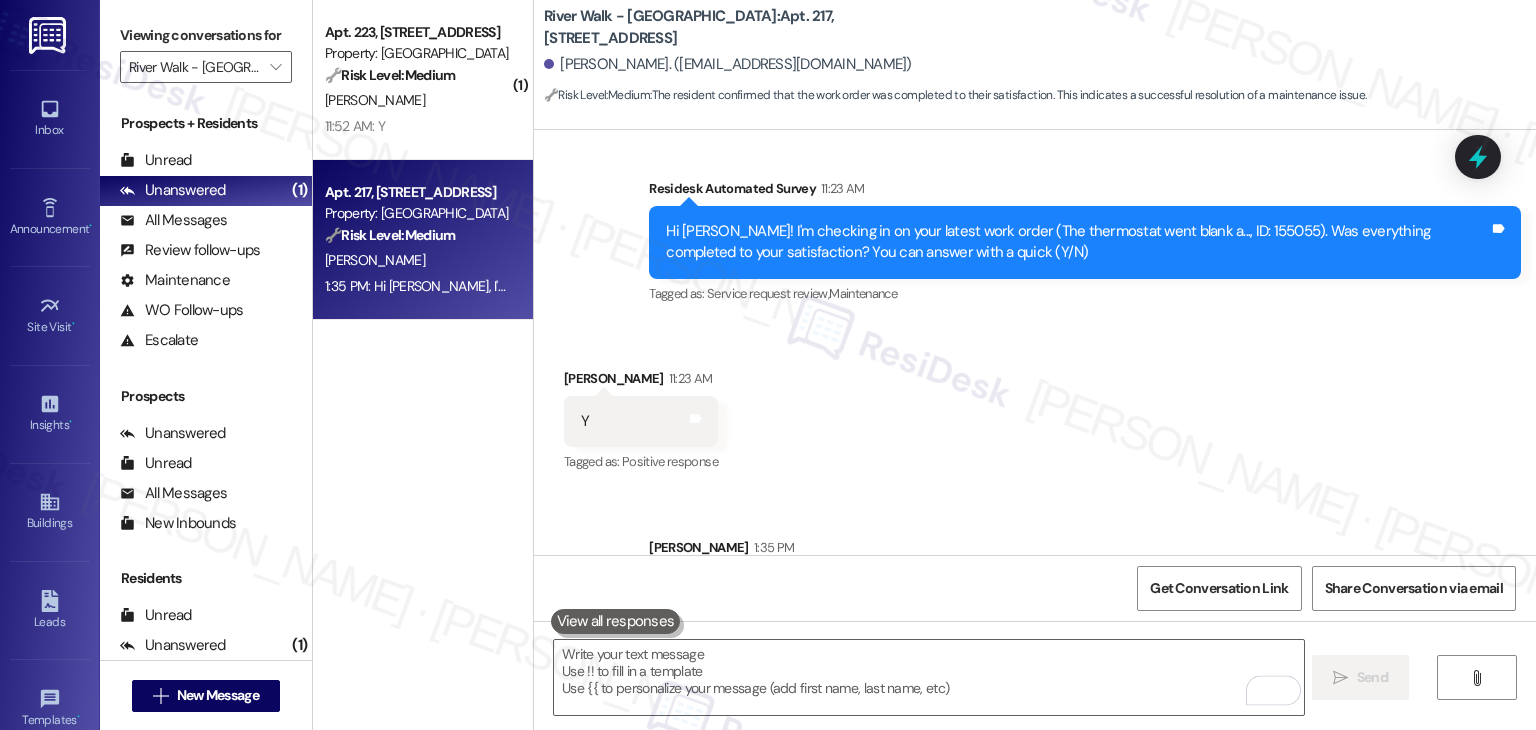 scroll, scrollTop: 1145, scrollLeft: 0, axis: vertical 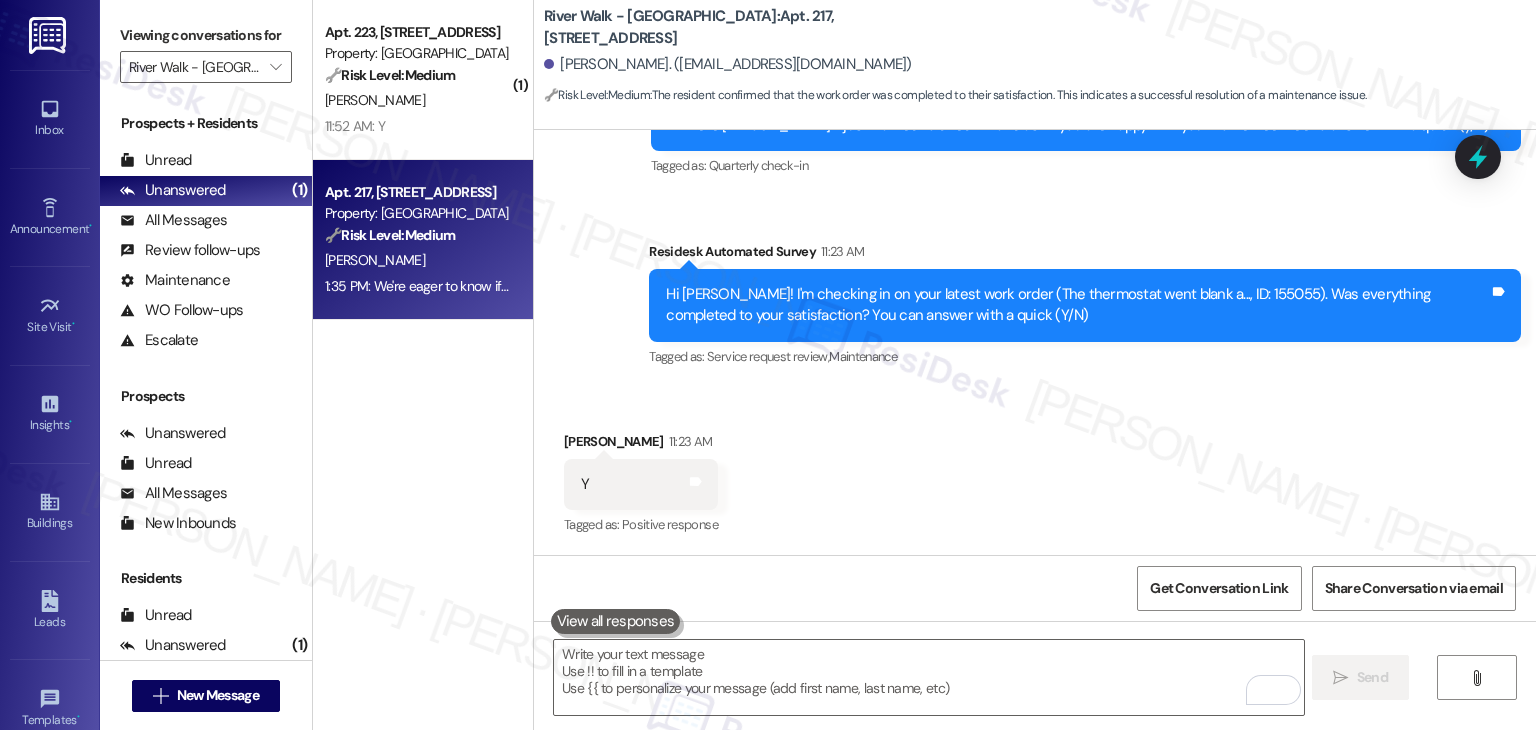 click on "Received via SMS Lauren Coiro 11:23 AM Y Tags and notes Tagged as:   Positive response Click to highlight conversations about Positive response" at bounding box center [1035, 470] 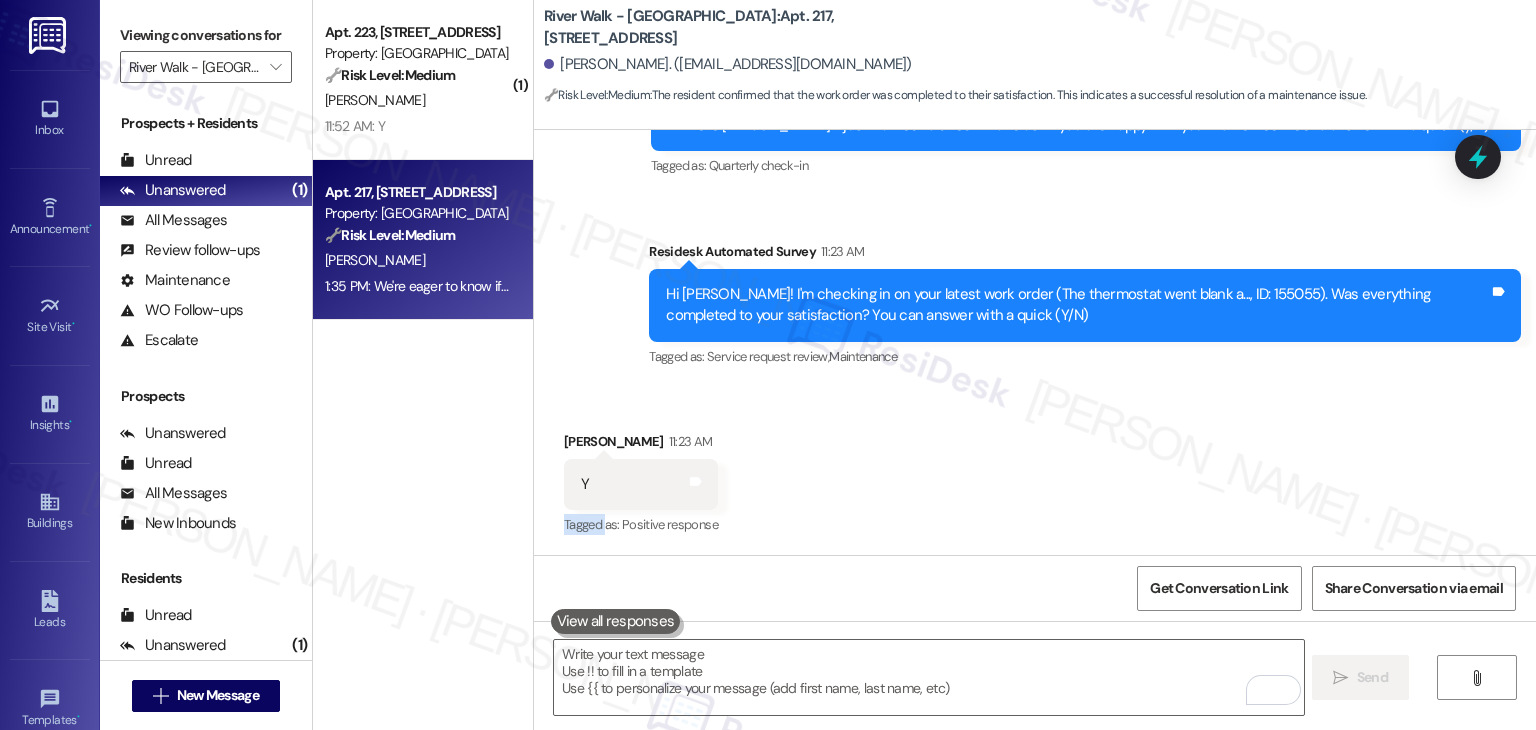 click on "Received via SMS Lauren Coiro 11:23 AM Y Tags and notes Tagged as:   Positive response Click to highlight conversations about Positive response" at bounding box center (1035, 470) 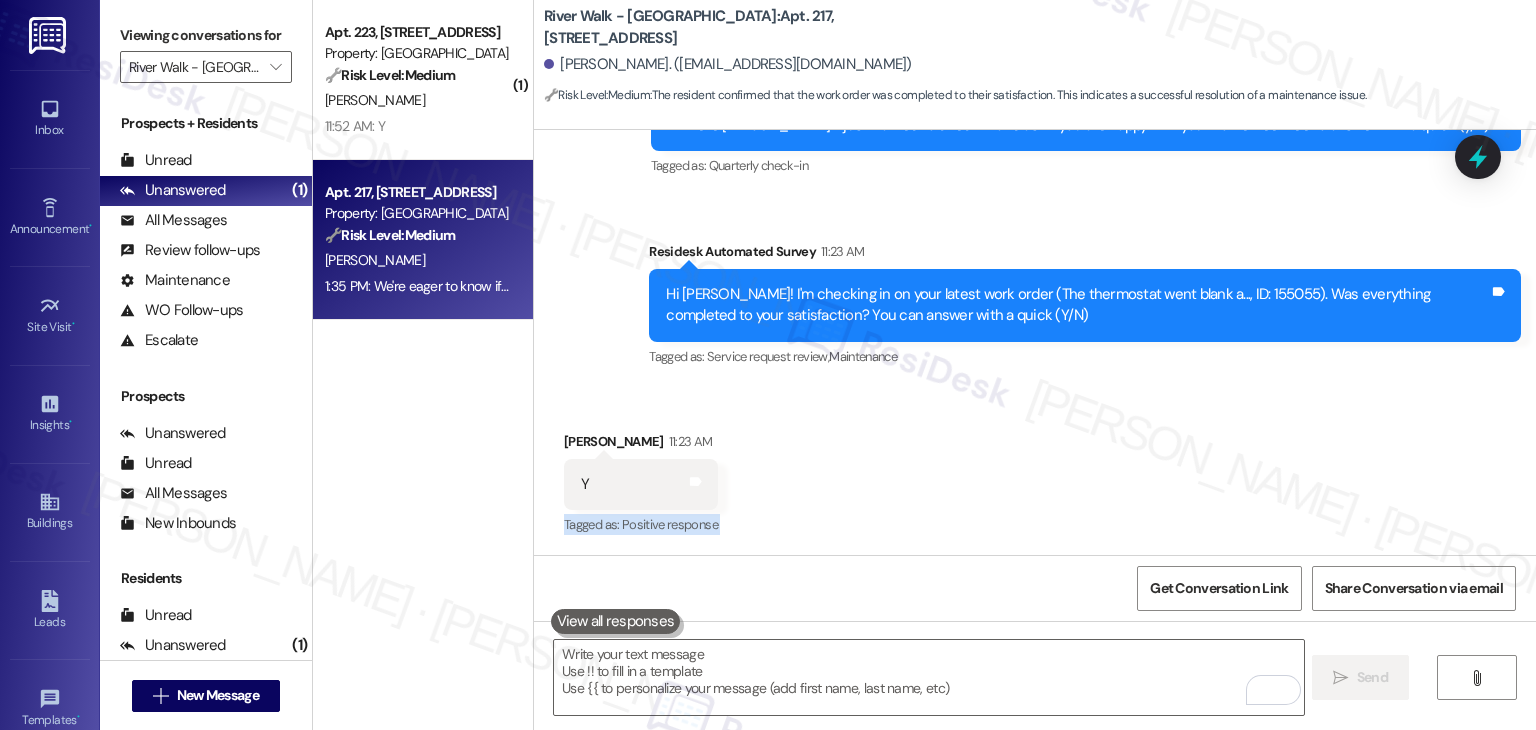 click on "Received via SMS Lauren Coiro 11:23 AM Y Tags and notes Tagged as:   Positive response Click to highlight conversations about Positive response" at bounding box center [1035, 470] 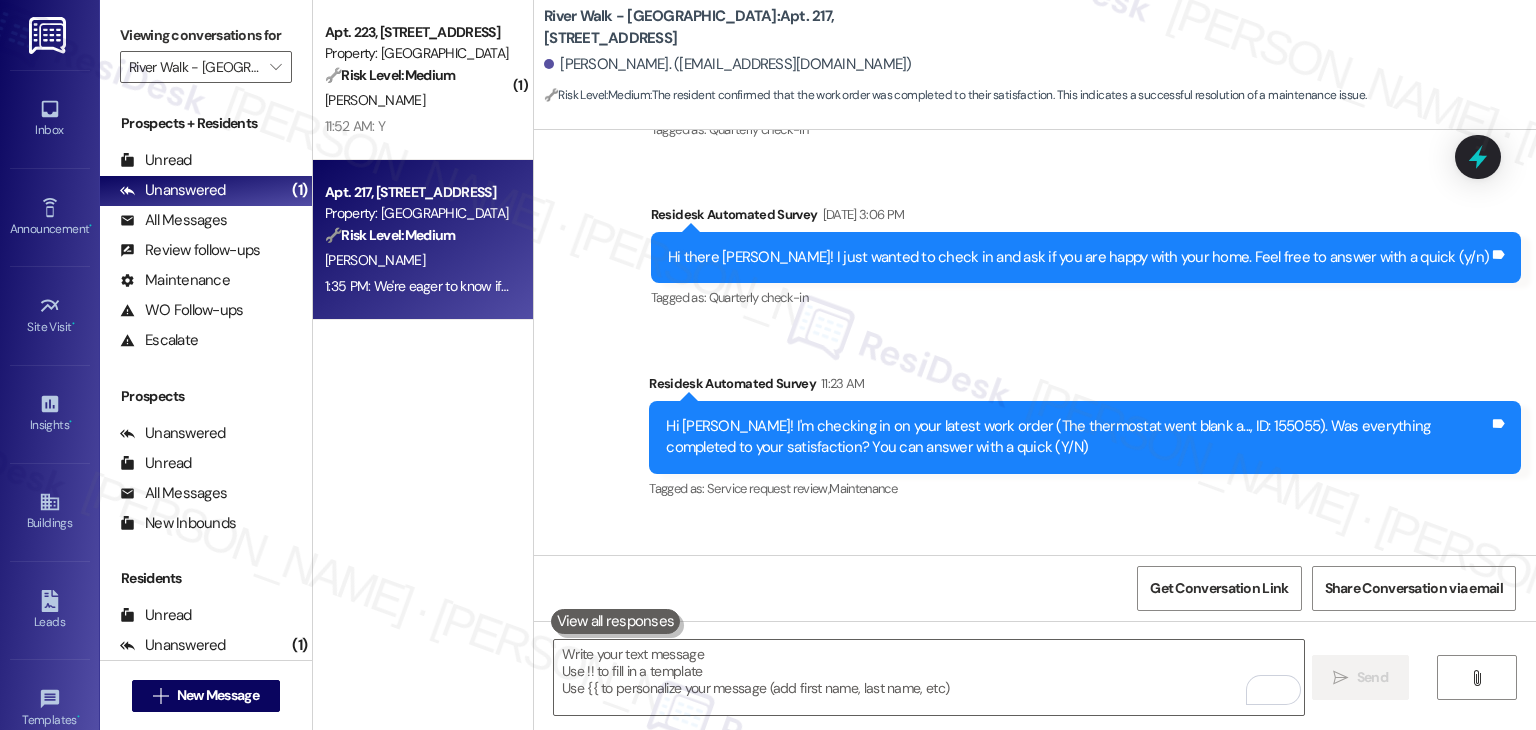 scroll, scrollTop: 945, scrollLeft: 0, axis: vertical 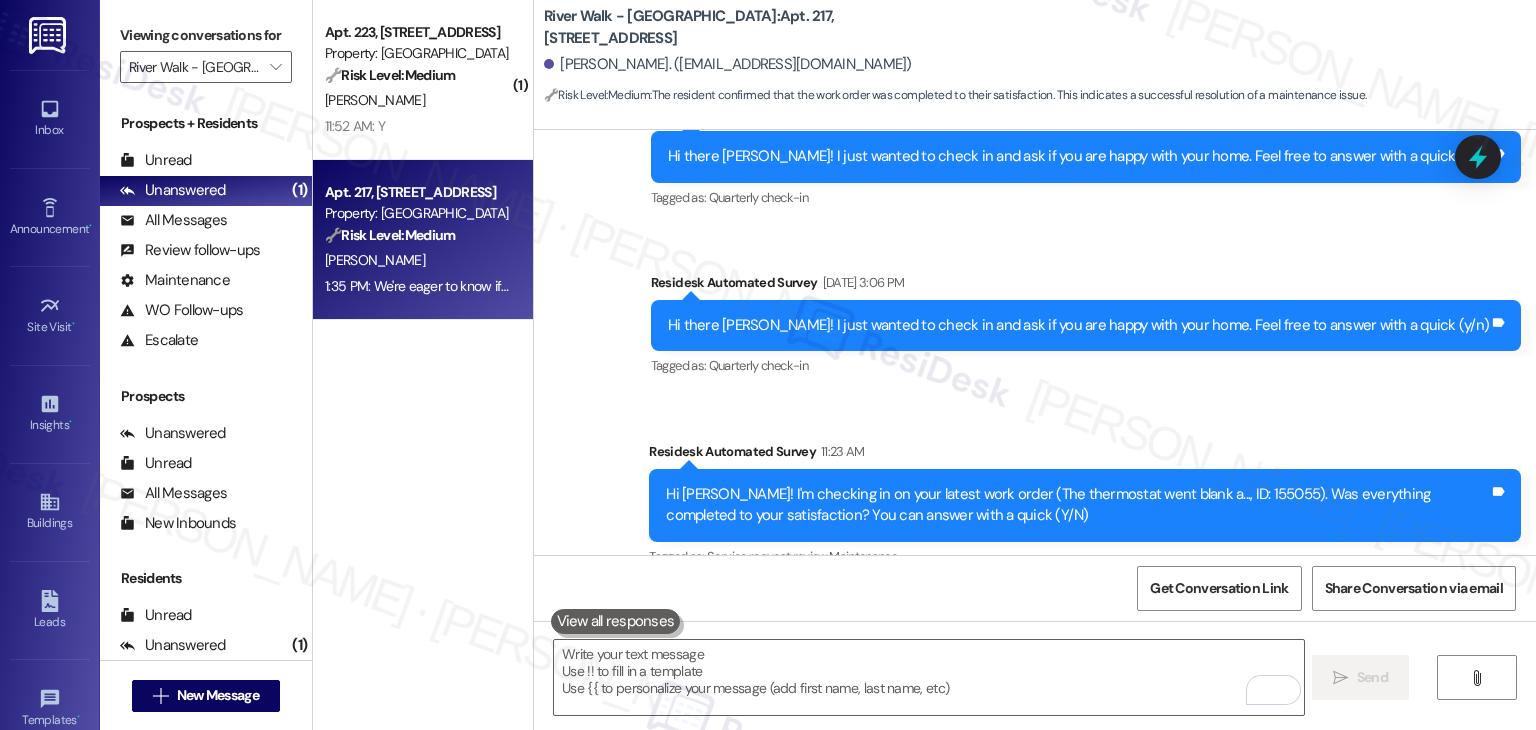 click on "Survey, sent via SMS Residesk Automated Survey 11:23 AM Hi Lauren! I'm checking in on your latest work order (The thermostat went blank a..., ID: 155055). Was everything completed to your satisfaction? You can answer with a quick (Y/N) Tags and notes Tagged as:   Service request review ,  Click to highlight conversations about Service request review Maintenance Click to highlight conversations about Maintenance" at bounding box center [1085, 506] 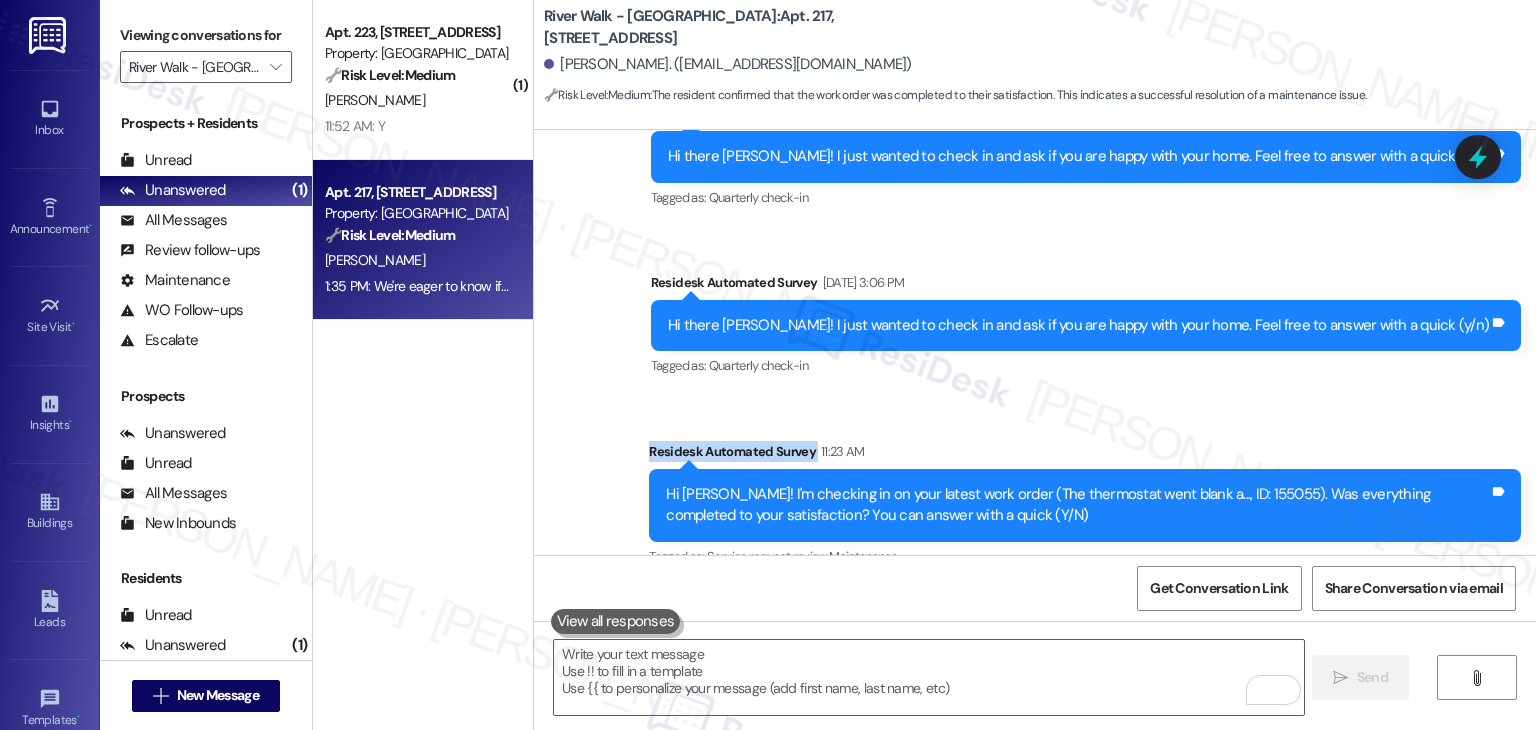 click on "Survey, sent via SMS Residesk Automated Survey 11:23 AM Hi Lauren! I'm checking in on your latest work order (The thermostat went blank a..., ID: 155055). Was everything completed to your satisfaction? You can answer with a quick (Y/N) Tags and notes Tagged as:   Service request review ,  Click to highlight conversations about Service request review Maintenance Click to highlight conversations about Maintenance" at bounding box center [1085, 506] 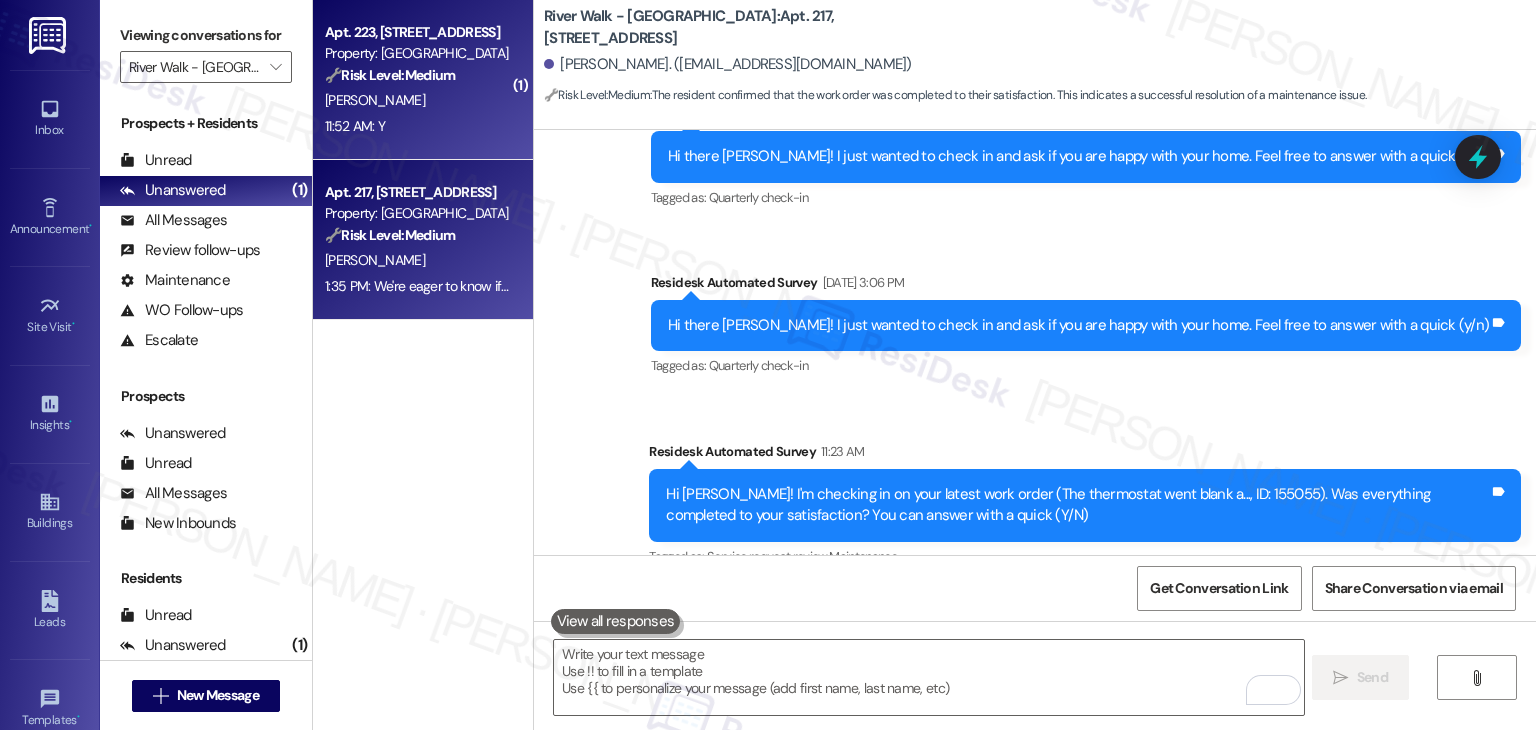 click on "11:52 AM: Y 11:52 AM: Y" at bounding box center [417, 126] 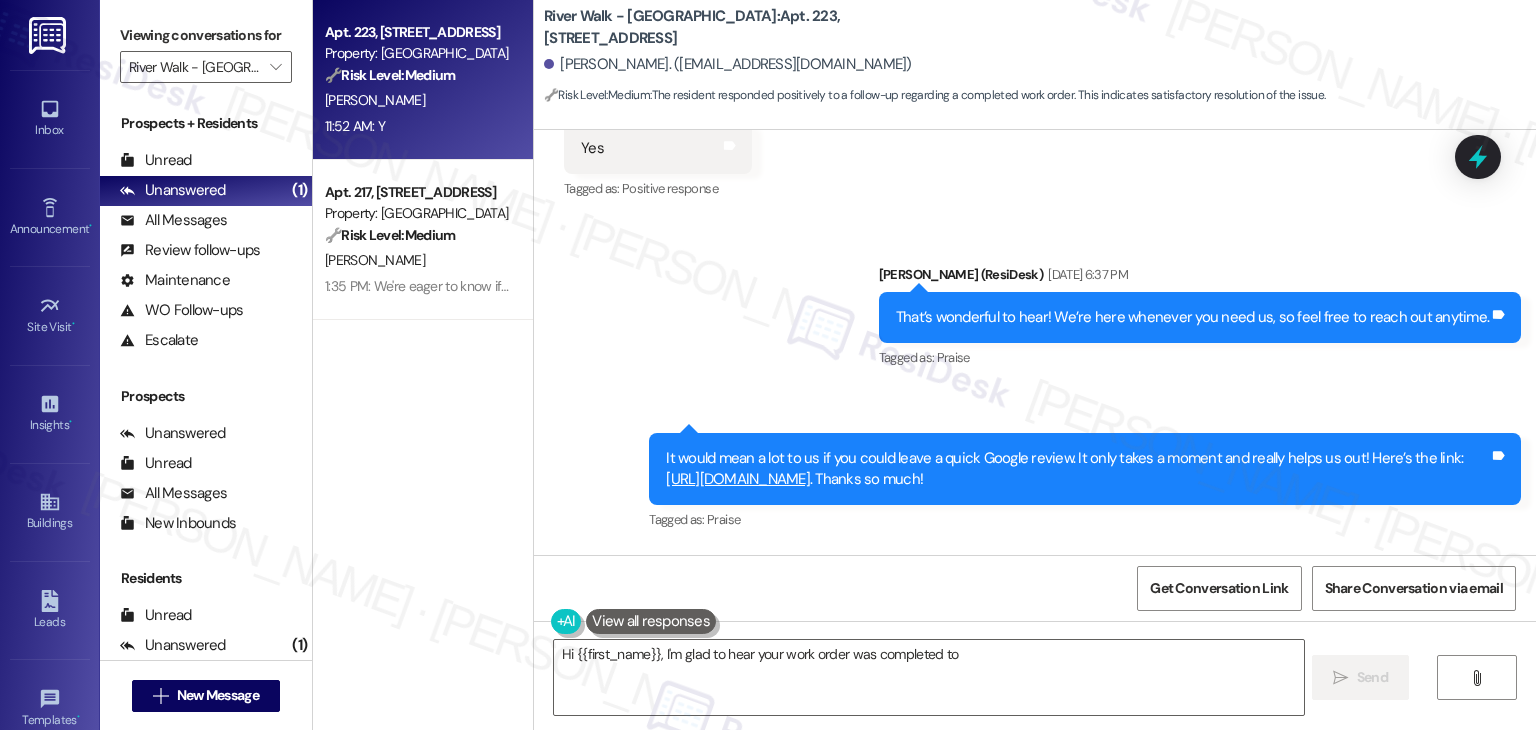 scroll, scrollTop: 758, scrollLeft: 0, axis: vertical 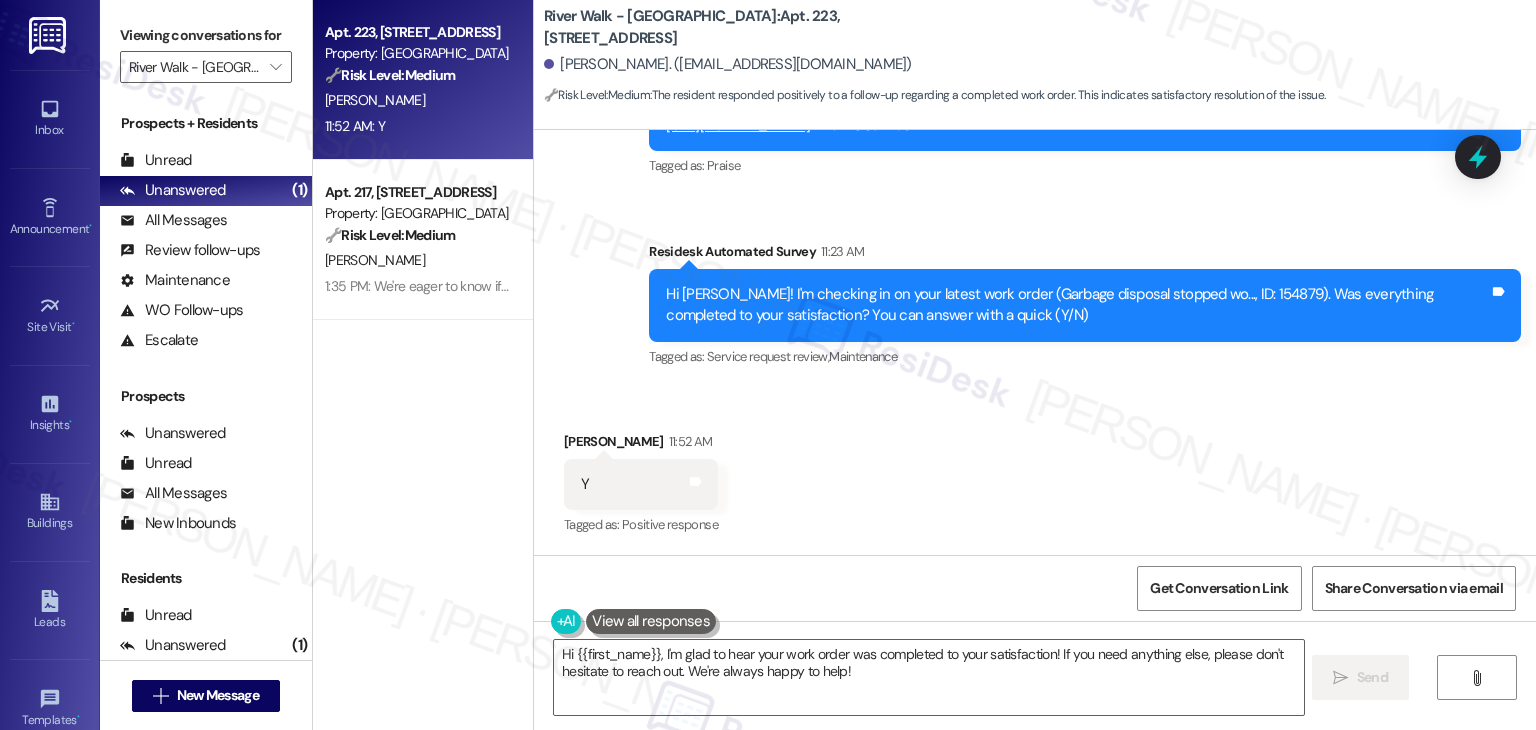 click on "Received via SMS Lily Johnston 11:52 AM Y Tags and notes Tagged as:   Positive response Click to highlight conversations about Positive response" at bounding box center [1035, 470] 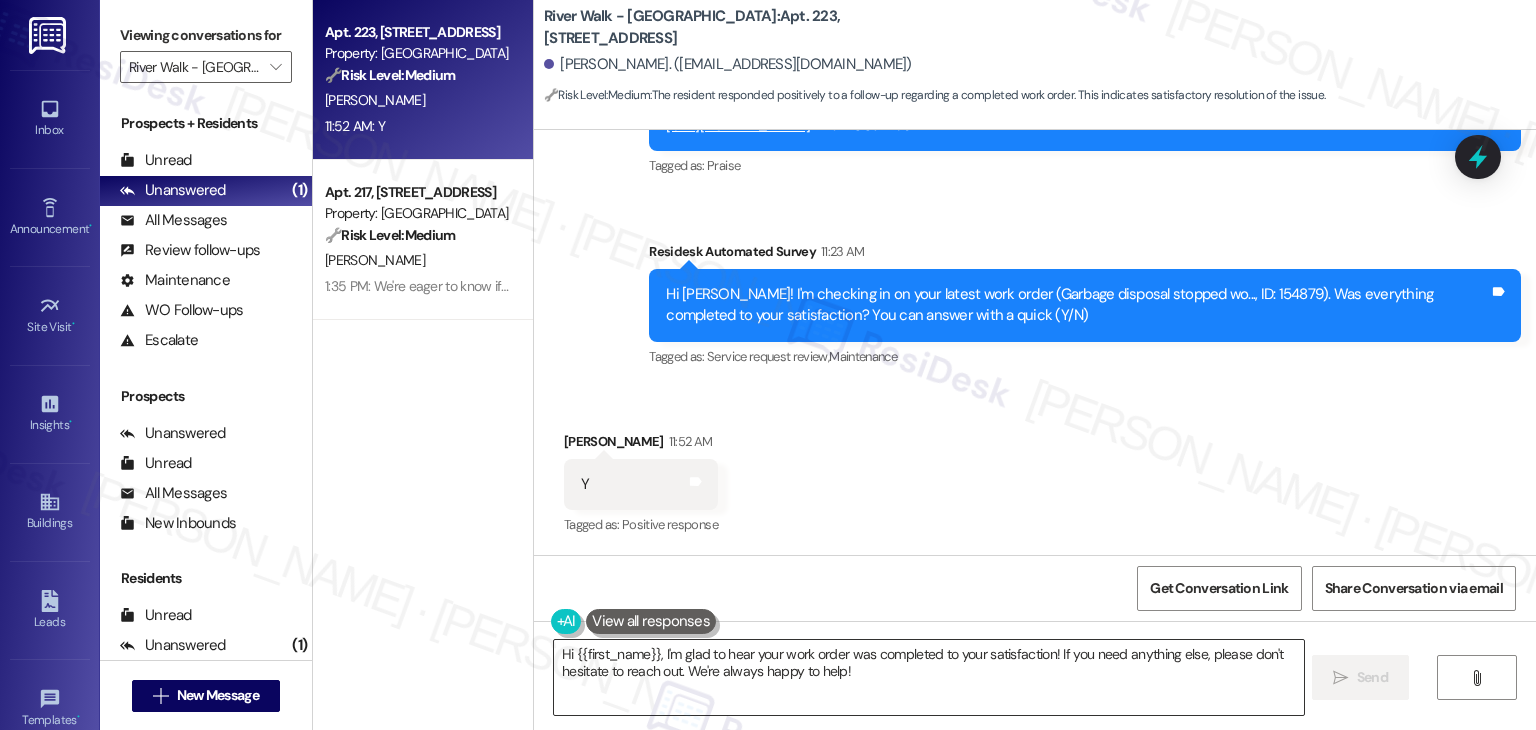 click on "Hi {{first_name}}, I'm glad to hear your work order was completed to your satisfaction! If you need anything else, please don't hesitate to reach out. We're always happy to help!" at bounding box center [928, 677] 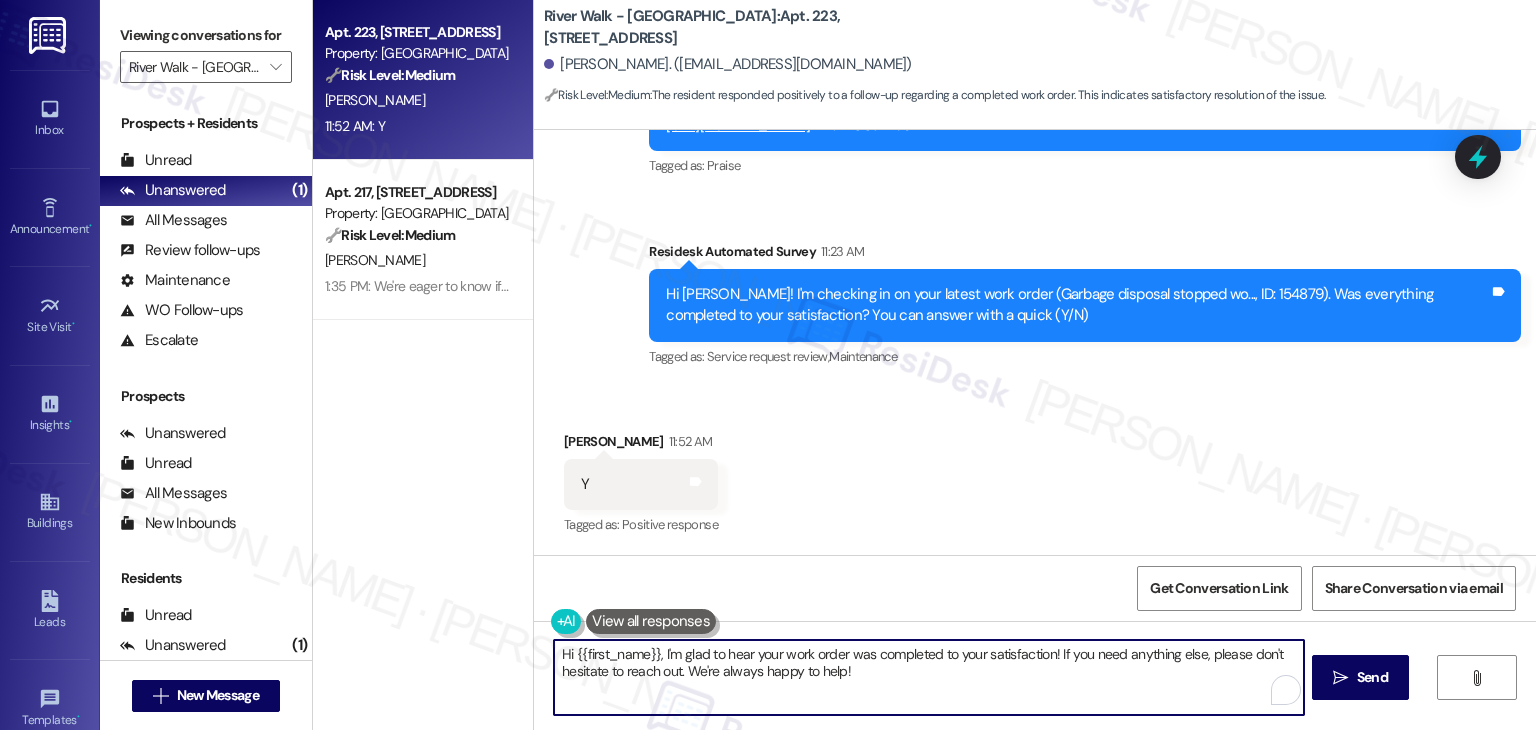 click on "Hi {{first_name}}, I'm glad to hear your work order was completed to your satisfaction! If you need anything else, please don't hesitate to reach out. We're always happy to help!" at bounding box center (928, 677) 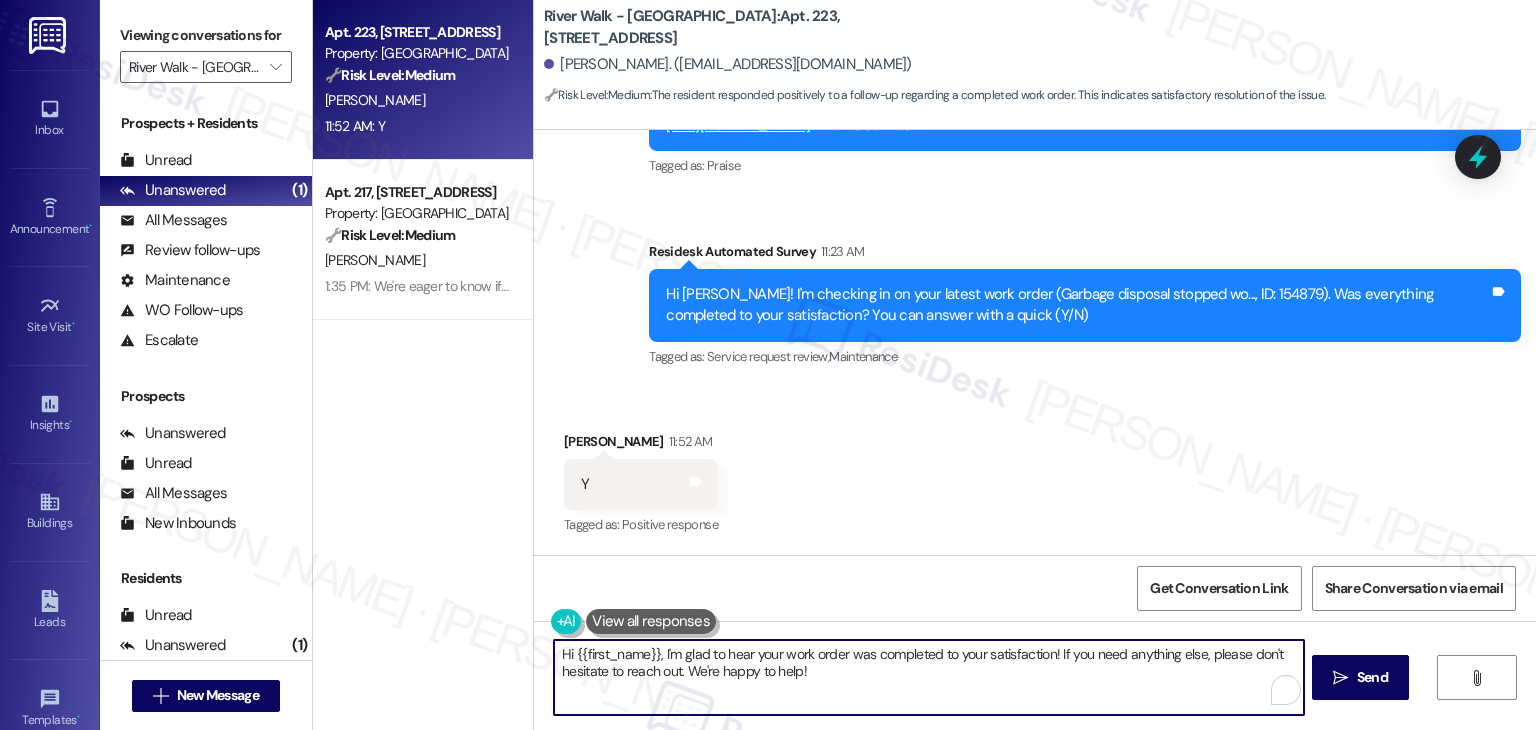 type on "Hi {{first_name}}, I'm glad to hear your work order was completed to your satisfaction! If you need anything else, please don't hesitate to reach out. We're happy to help!" 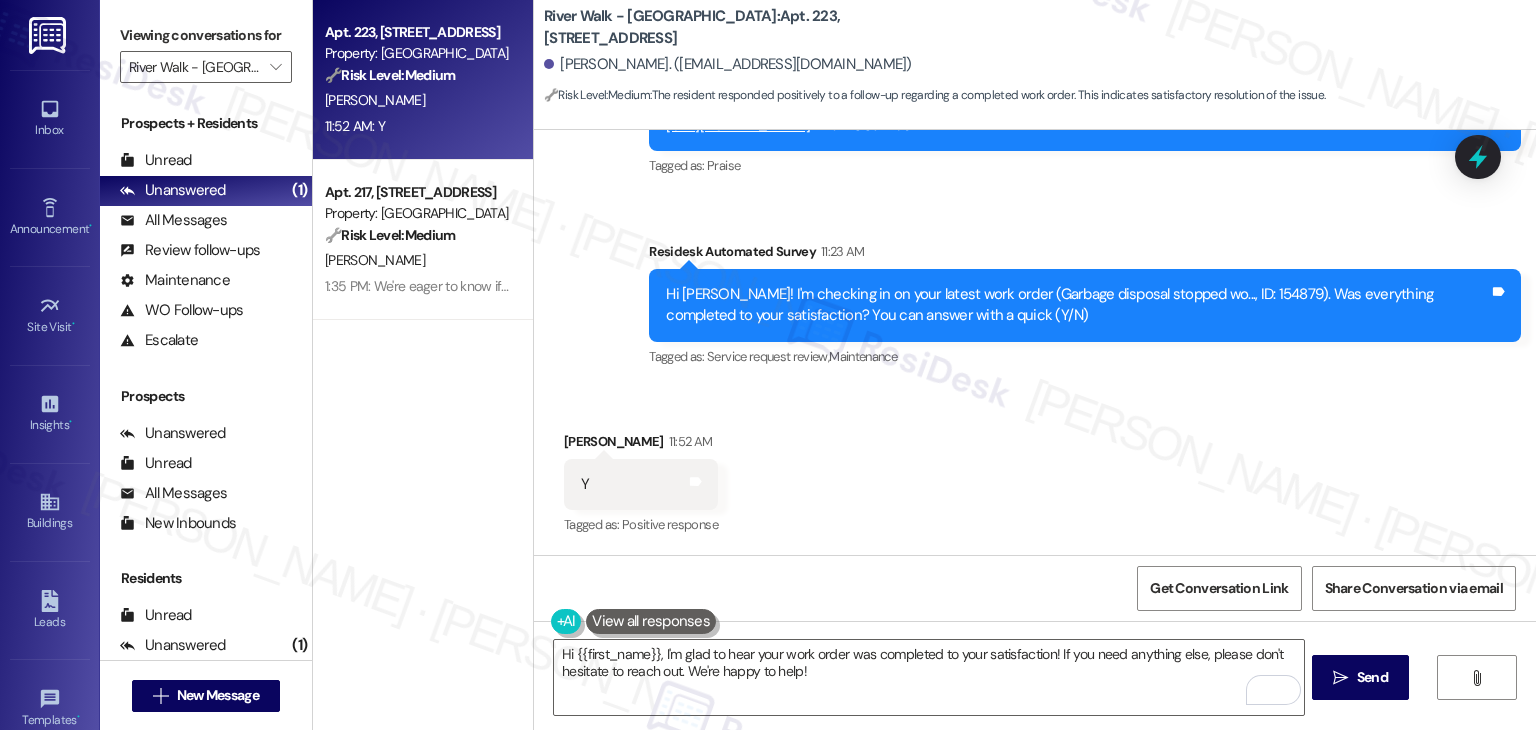 click on "Received via SMS Lily Johnston 11:52 AM Y Tags and notes Tagged as:   Positive response Click to highlight conversations about Positive response" at bounding box center (1035, 470) 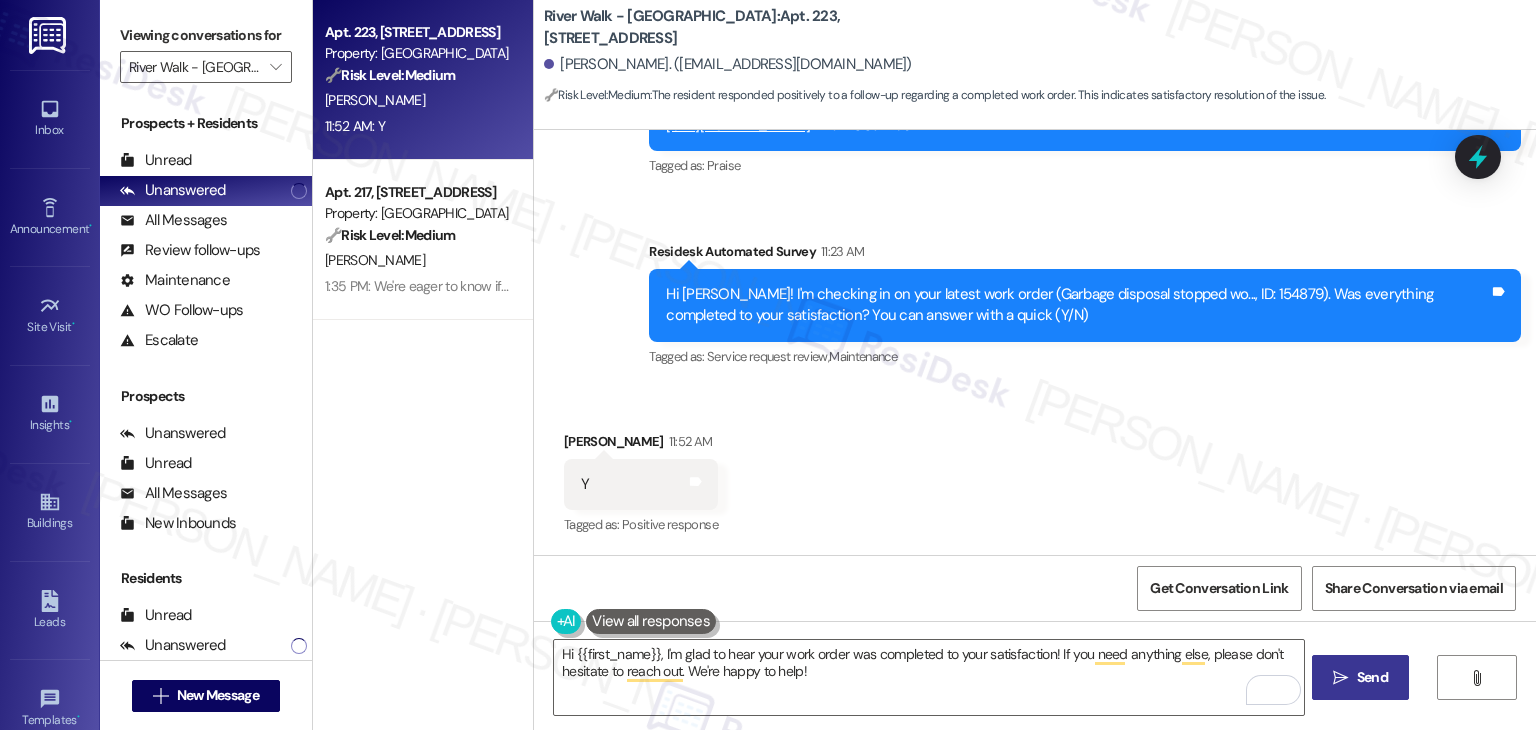 click on "" at bounding box center (1340, 678) 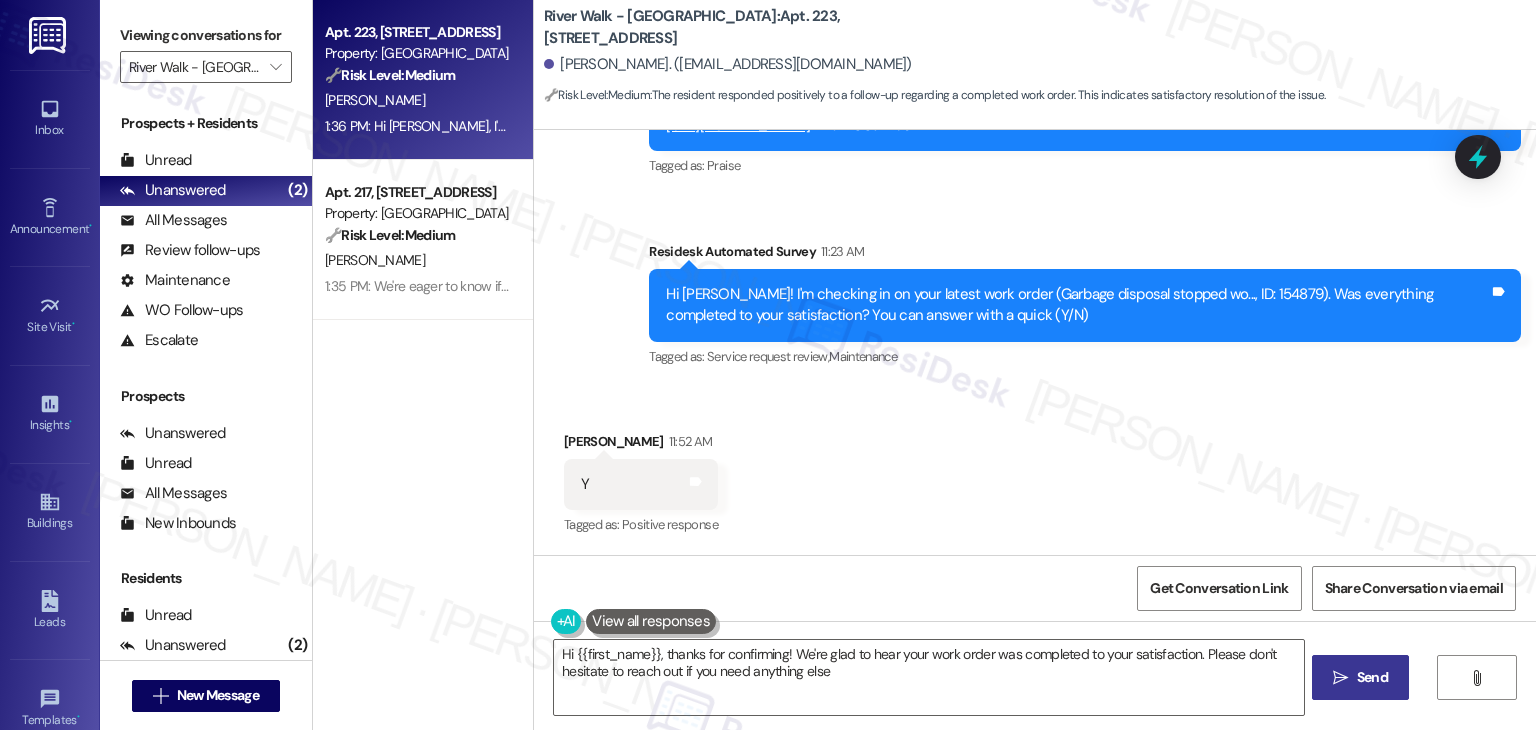 type on "Hi {{first_name}}, thanks for confirming! We're glad to hear your work order was completed to your satisfaction. Please don't hesitate to reach out if you need anything else!" 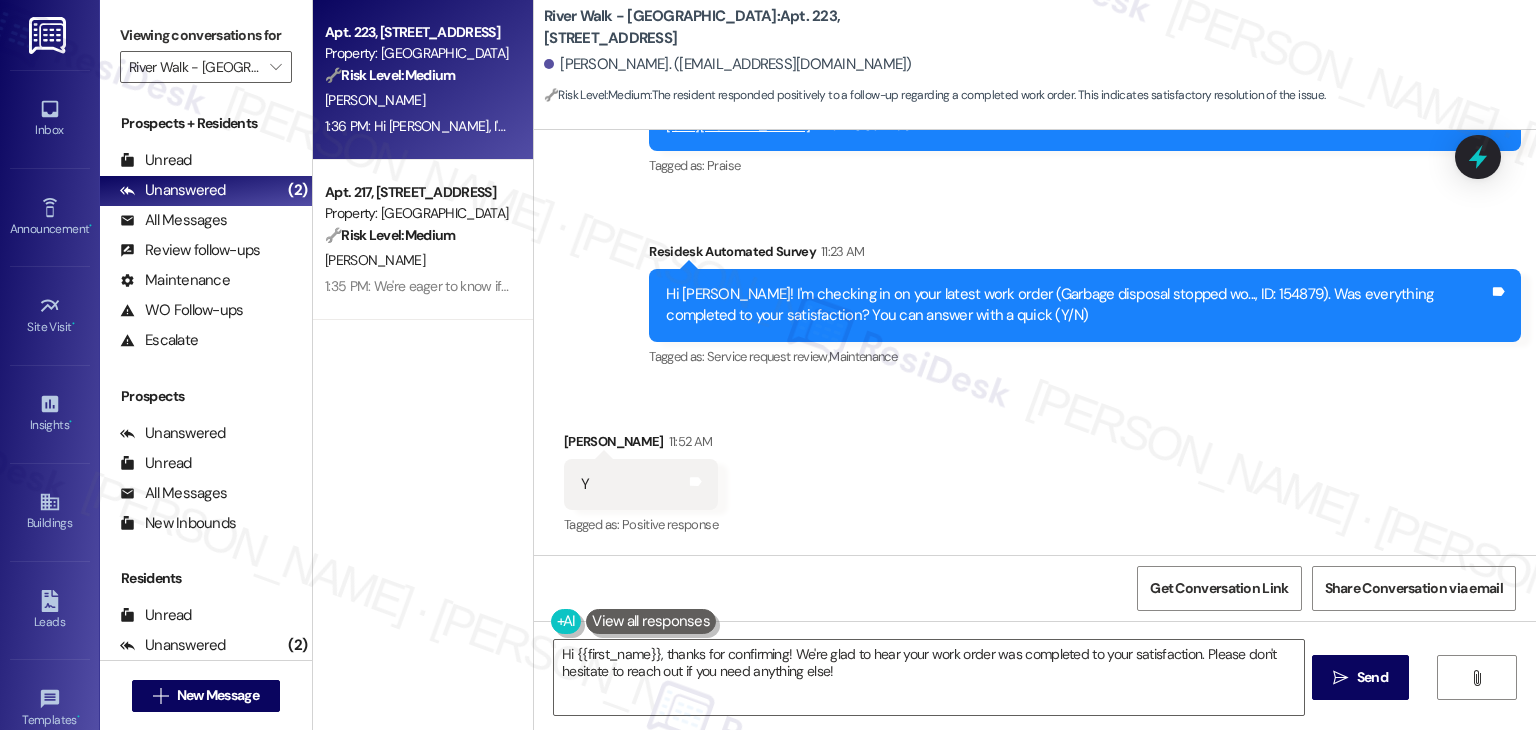 click on "Received via SMS Lily Johnston 11:52 AM Y Tags and notes Tagged as:   Positive response Click to highlight conversations about Positive response" at bounding box center (1035, 470) 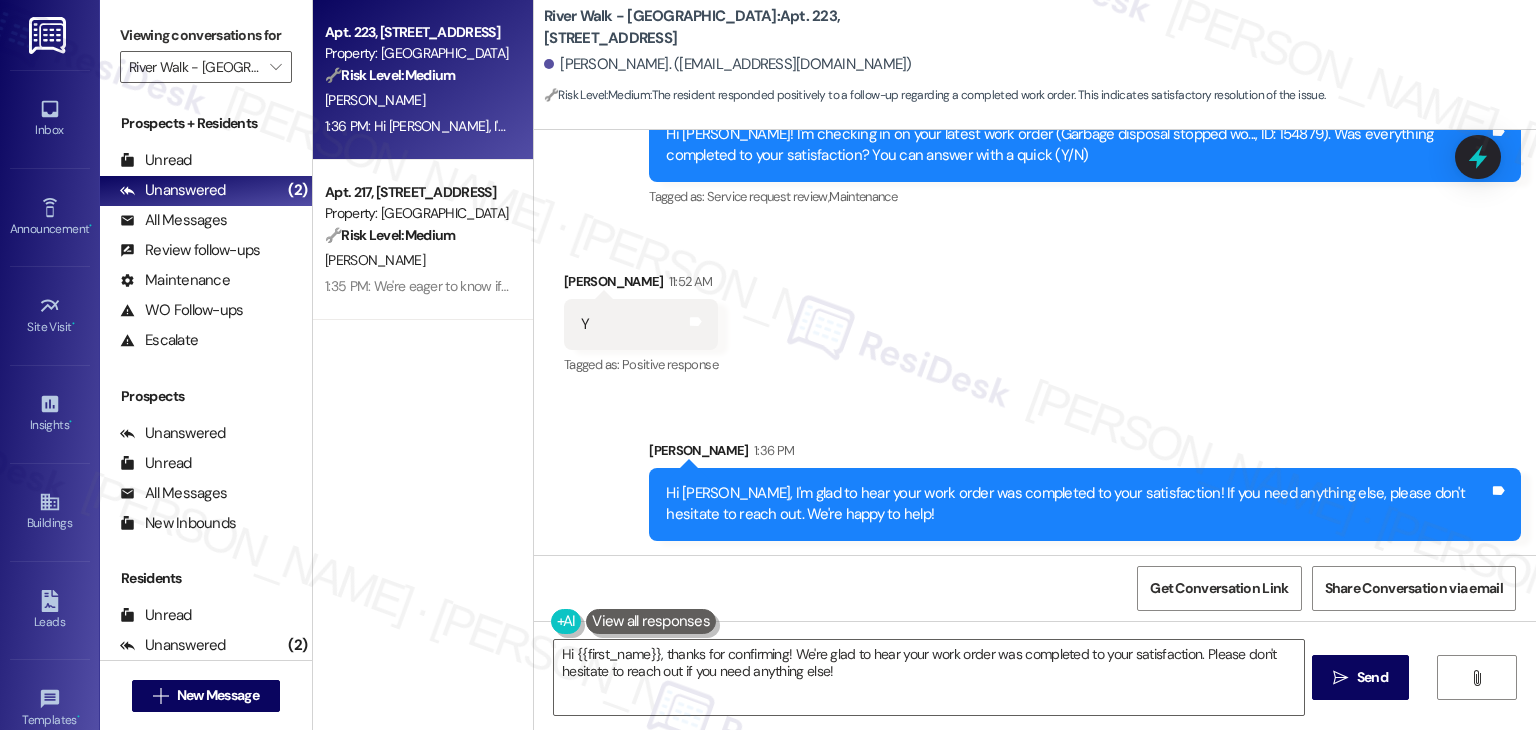 scroll, scrollTop: 920, scrollLeft: 0, axis: vertical 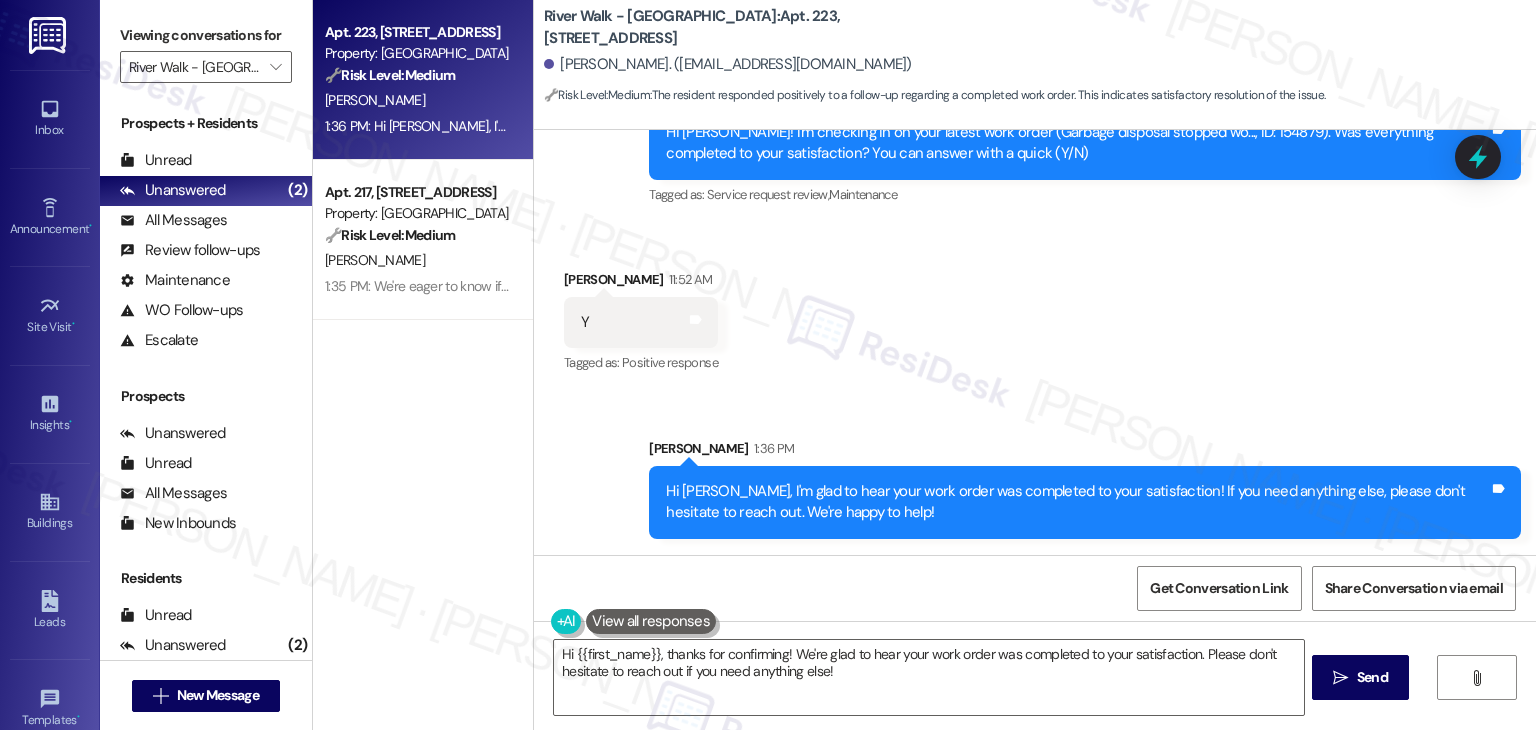 click on "Sent via SMS Sarah 1:36 PM Hi Lily, I'm glad to hear your work order was completed to your satisfaction! If you need anything else, please don't hesitate to reach out. We're happy to help! Tags and notes" at bounding box center [1035, 473] 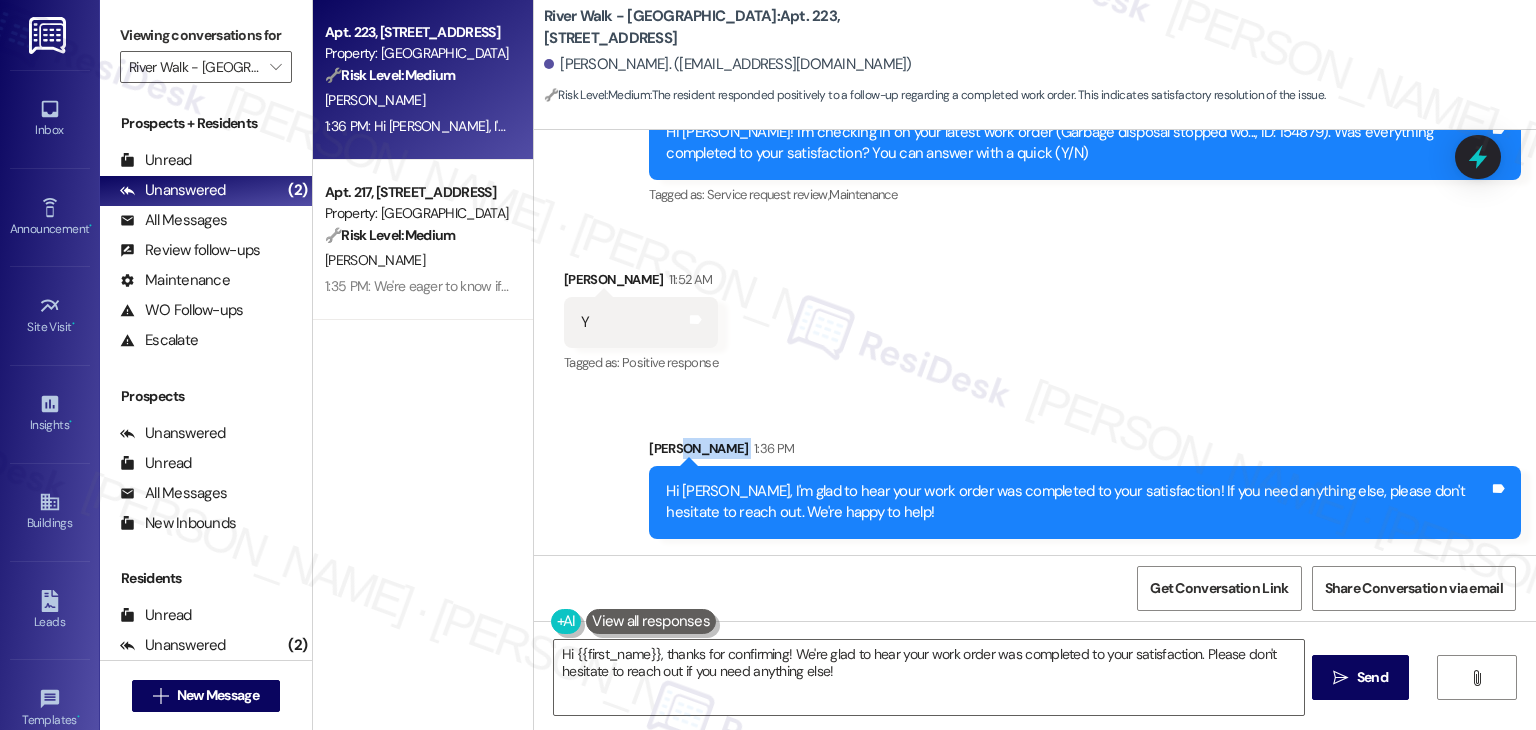 click on "Sent via SMS Sarah 1:36 PM Hi Lily, I'm glad to hear your work order was completed to your satisfaction! If you need anything else, please don't hesitate to reach out. We're happy to help! Tags and notes" at bounding box center [1035, 473] 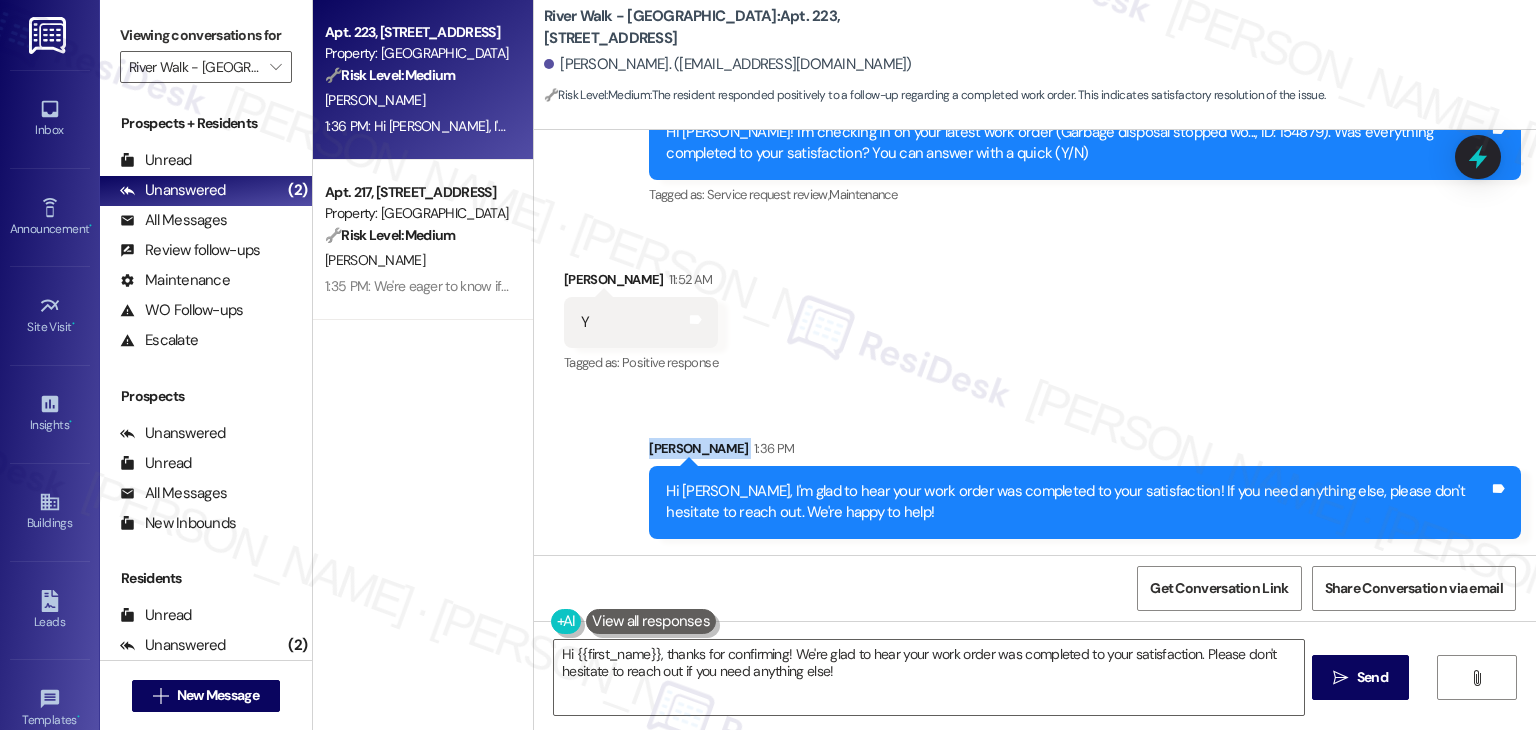 click on "Sent via SMS Sarah 1:36 PM Hi Lily, I'm glad to hear your work order was completed to your satisfaction! If you need anything else, please don't hesitate to reach out. We're happy to help! Tags and notes" at bounding box center [1035, 473] 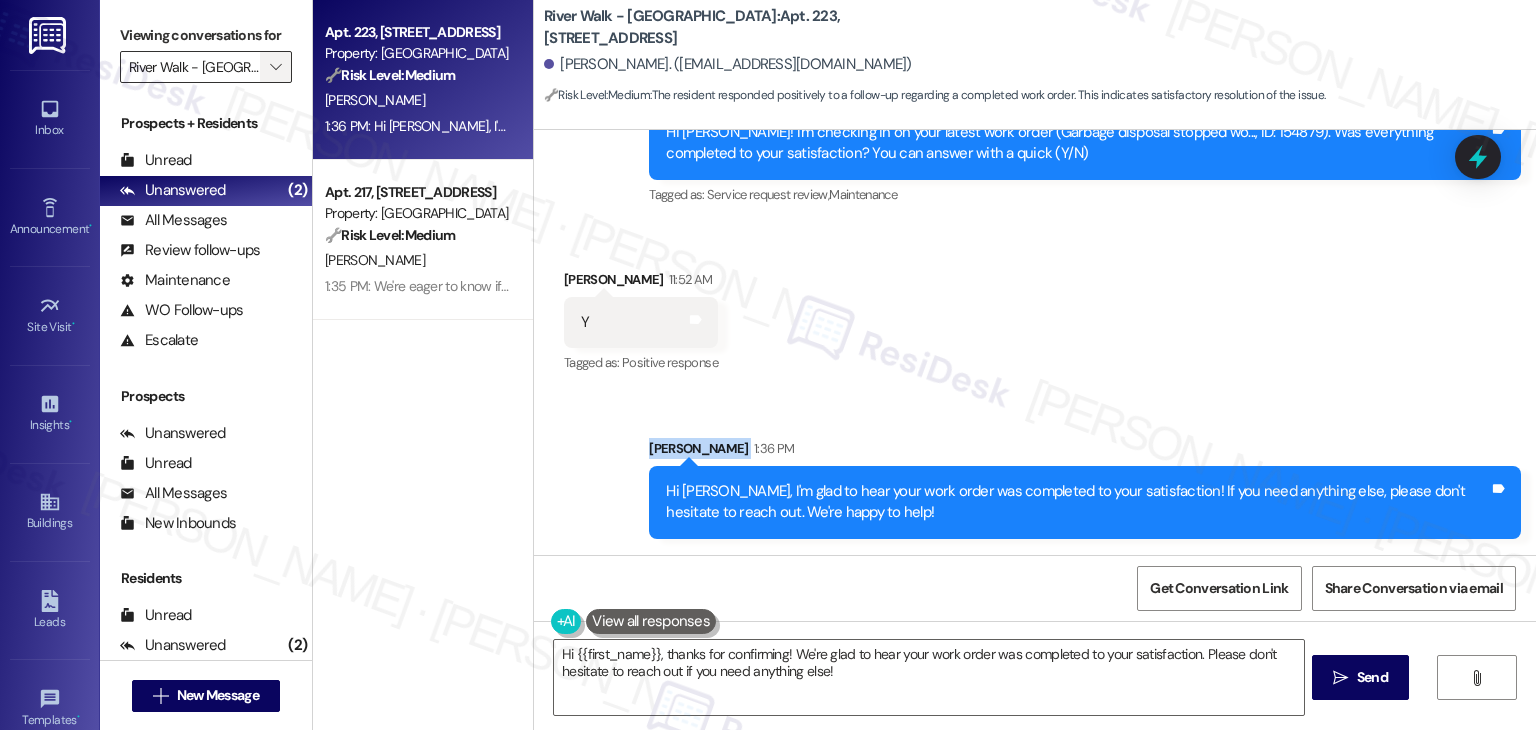 click on "" at bounding box center (275, 67) 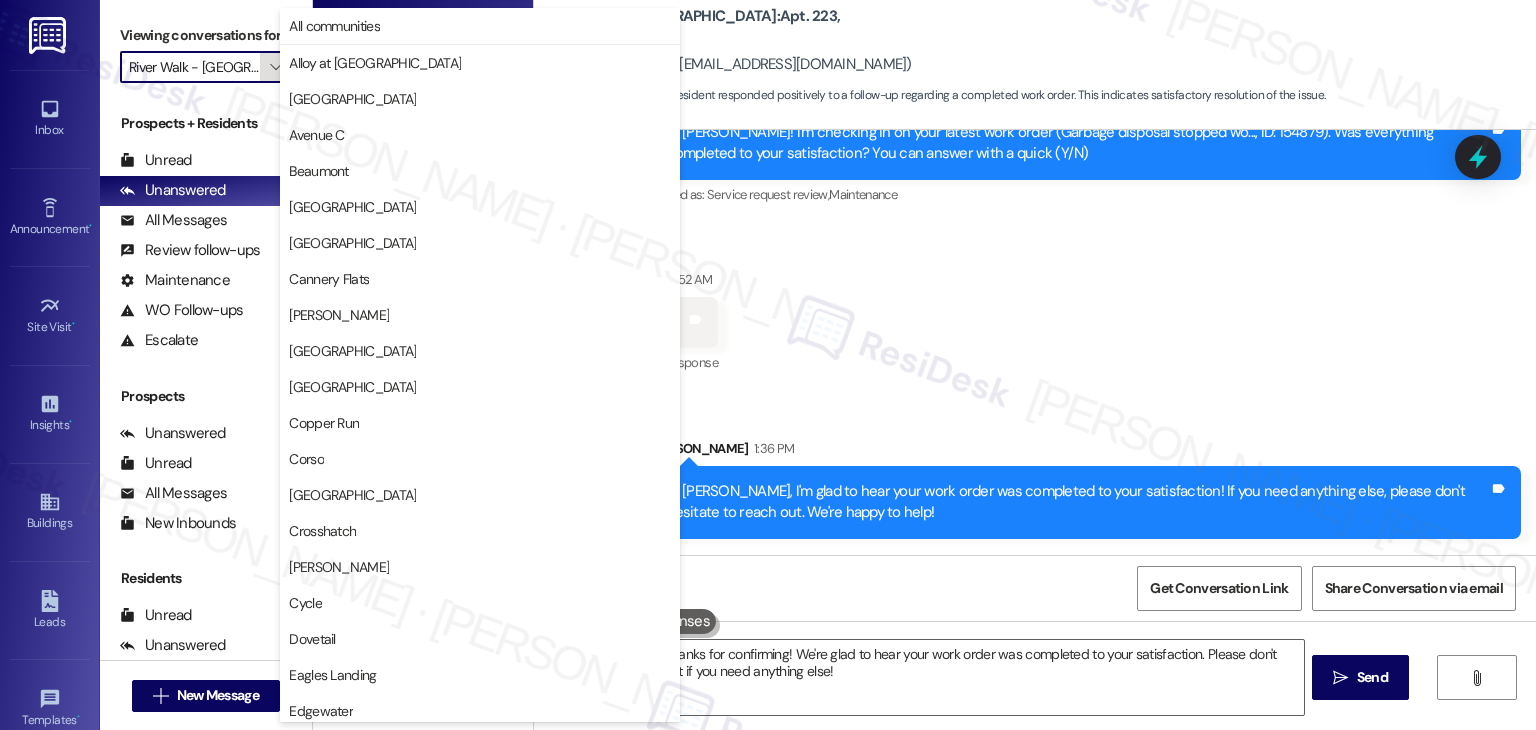 scroll, scrollTop: 978, scrollLeft: 0, axis: vertical 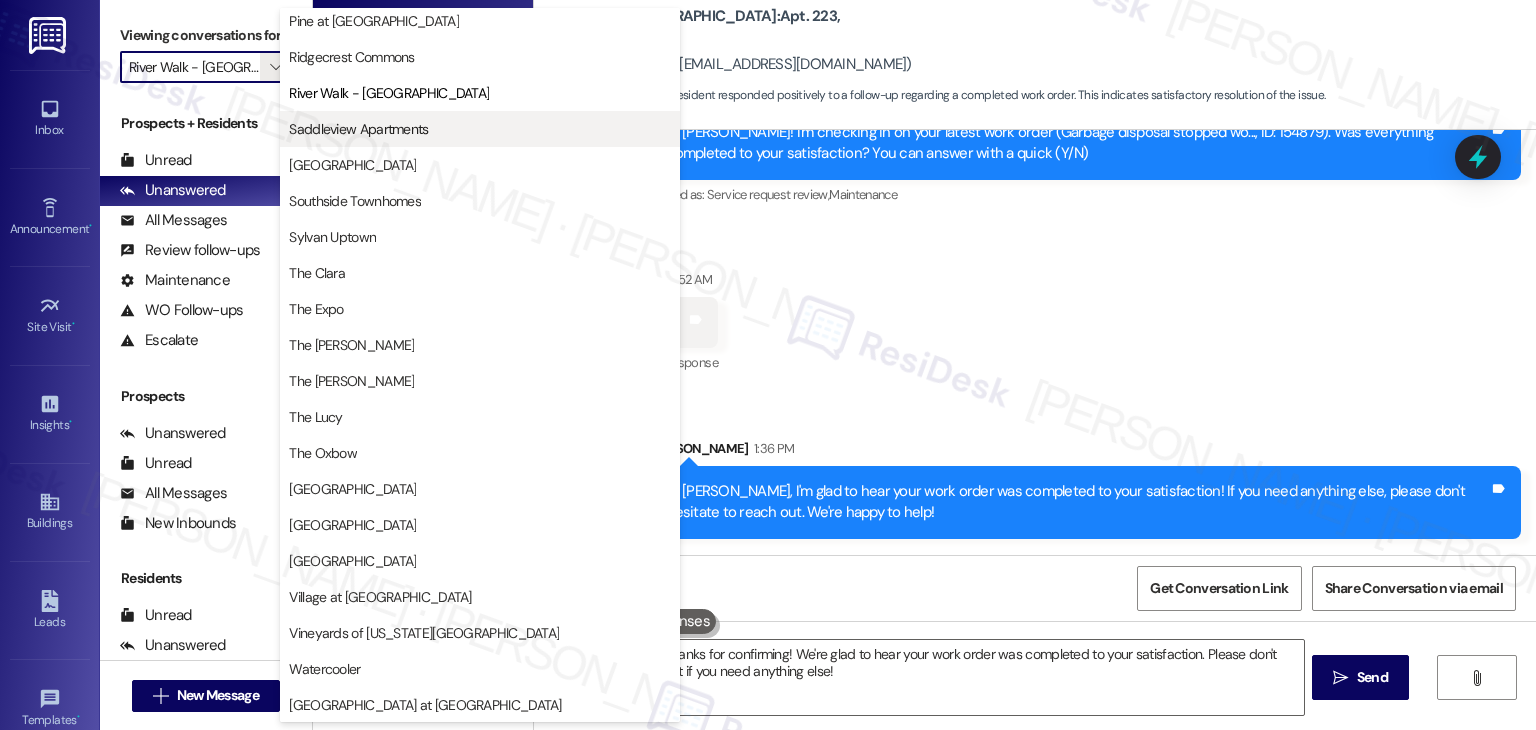 click on "Saddleview Apartments" at bounding box center (358, 129) 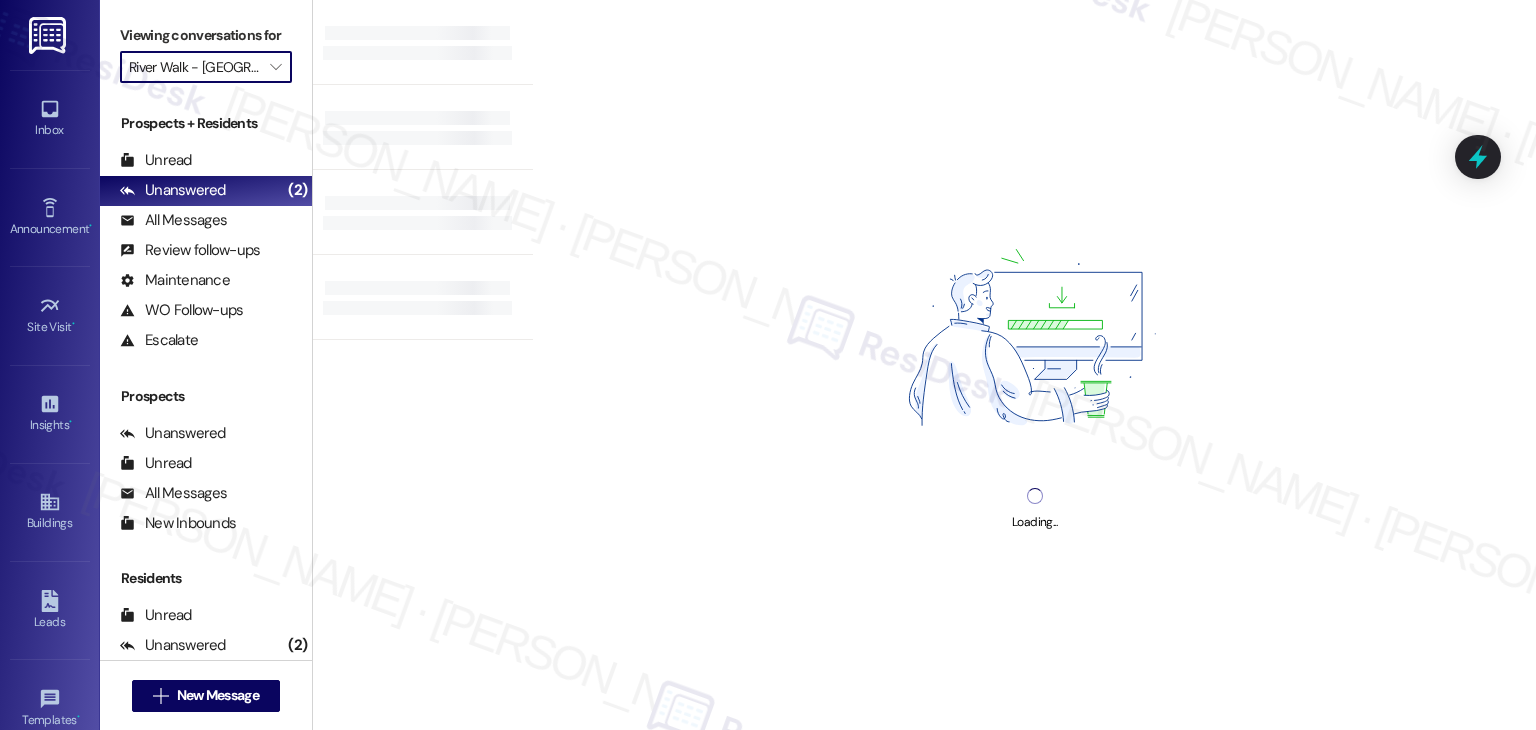 type on "Saddleview Apartments" 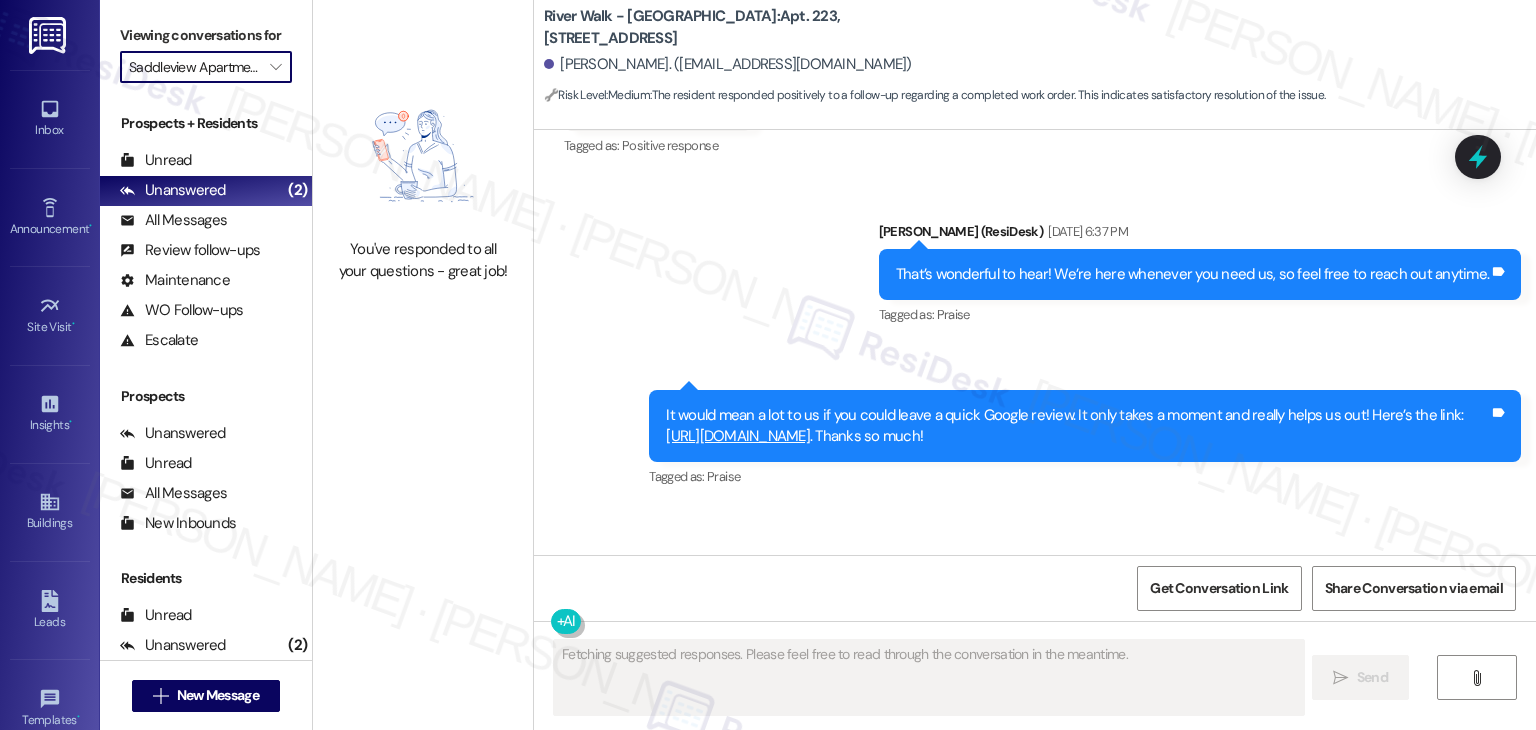 scroll, scrollTop: 758, scrollLeft: 0, axis: vertical 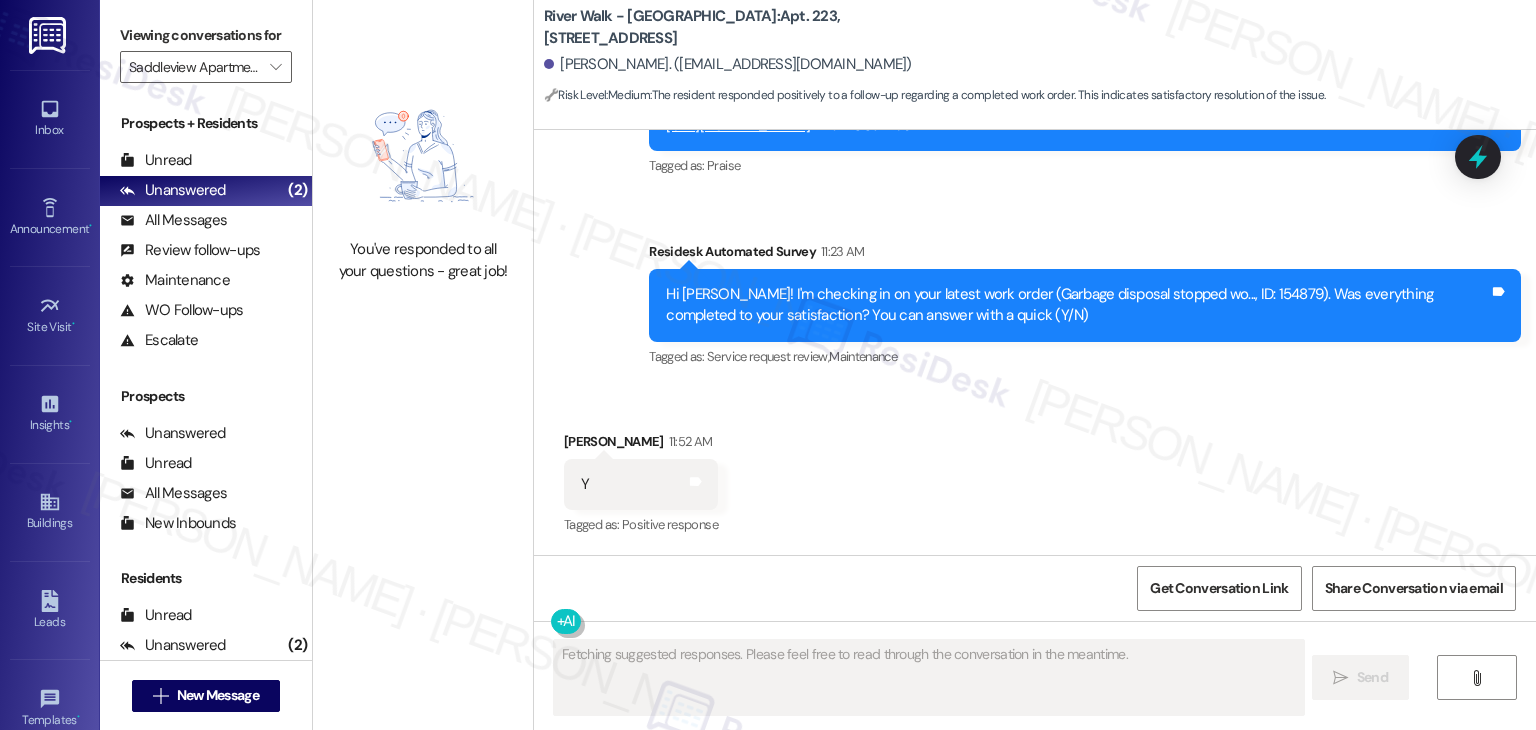 click on "You've responded to all your questions - great job!" at bounding box center (423, 182) 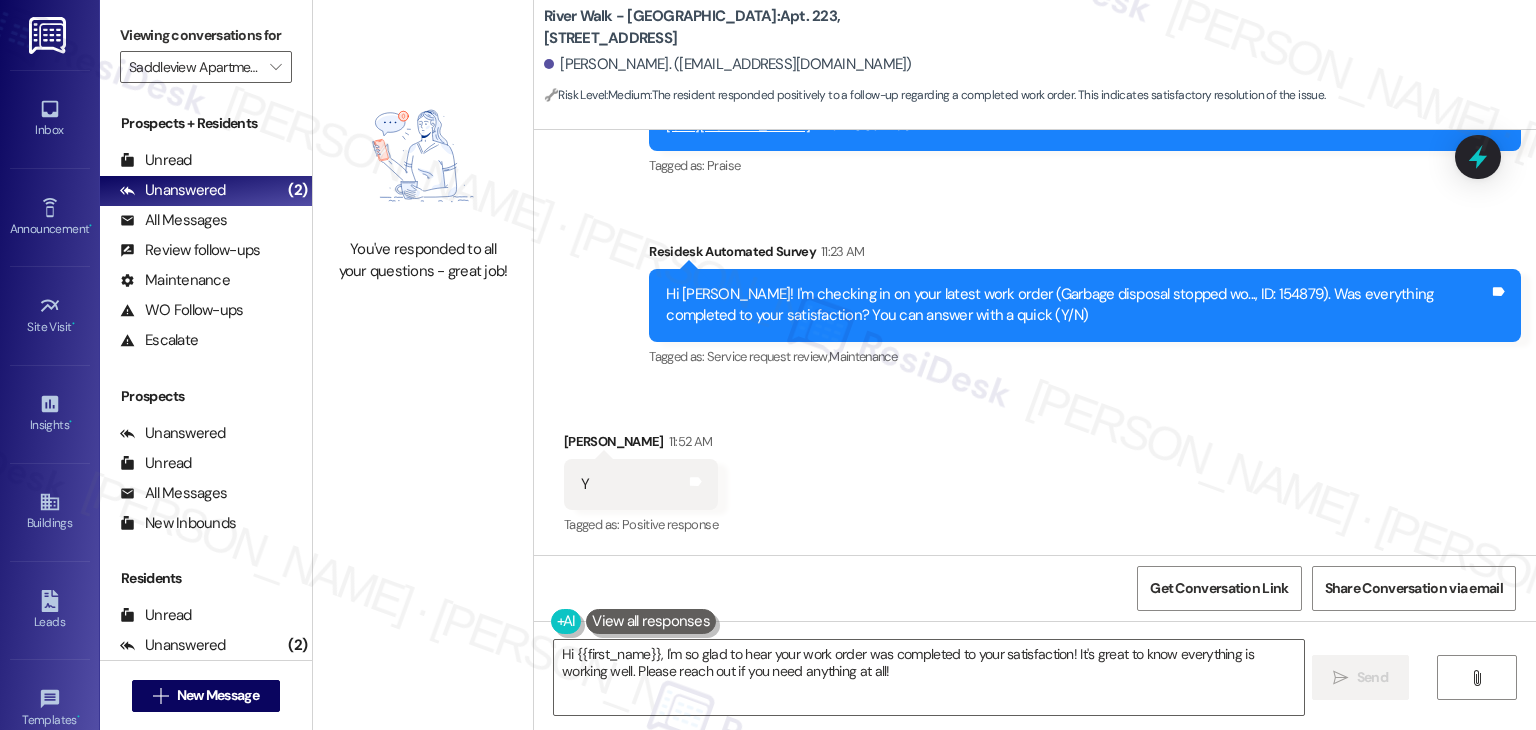 click on "Received via SMS Lily Johnston 11:52 AM Y Tags and notes Tagged as:   Positive response Click to highlight conversations about Positive response" at bounding box center [1035, 470] 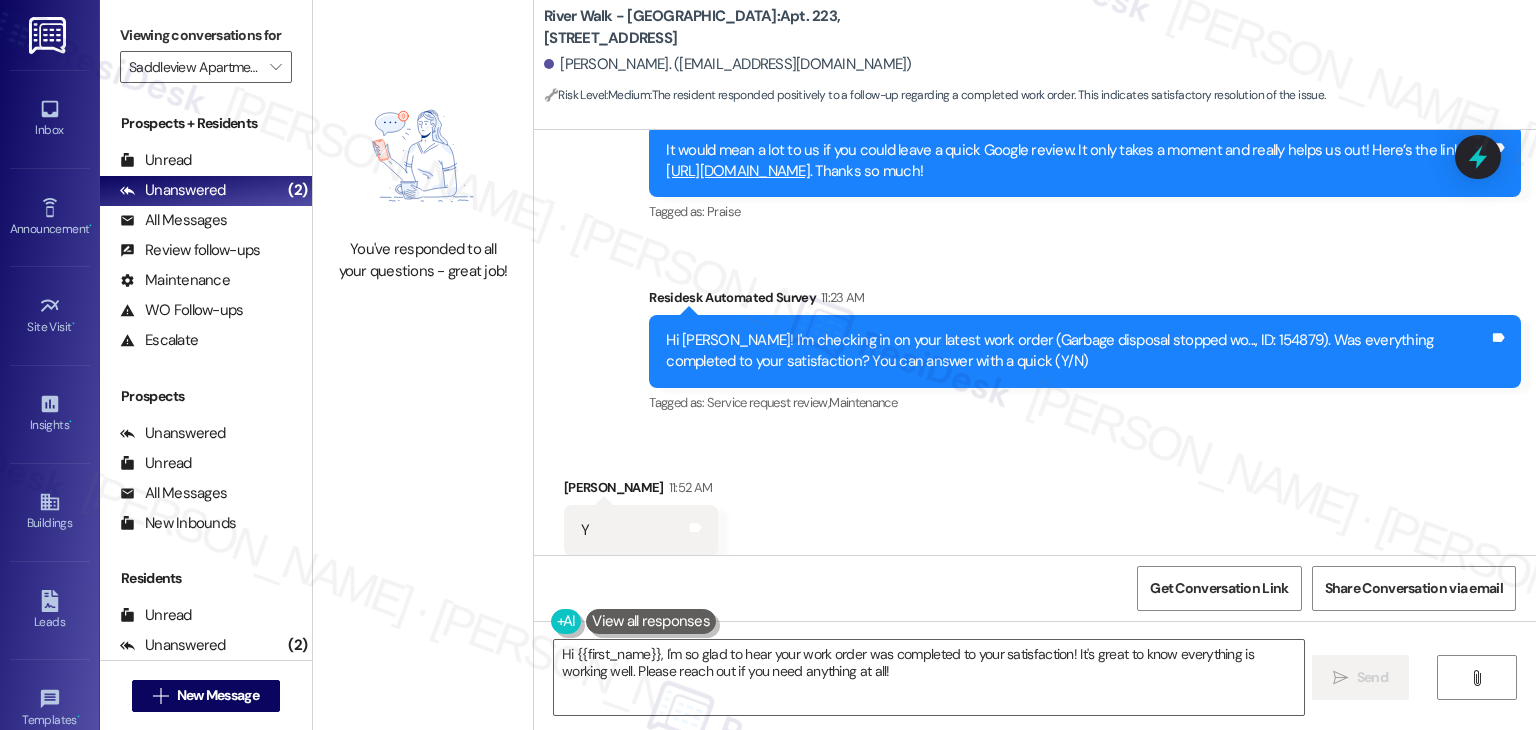 scroll, scrollTop: 949, scrollLeft: 0, axis: vertical 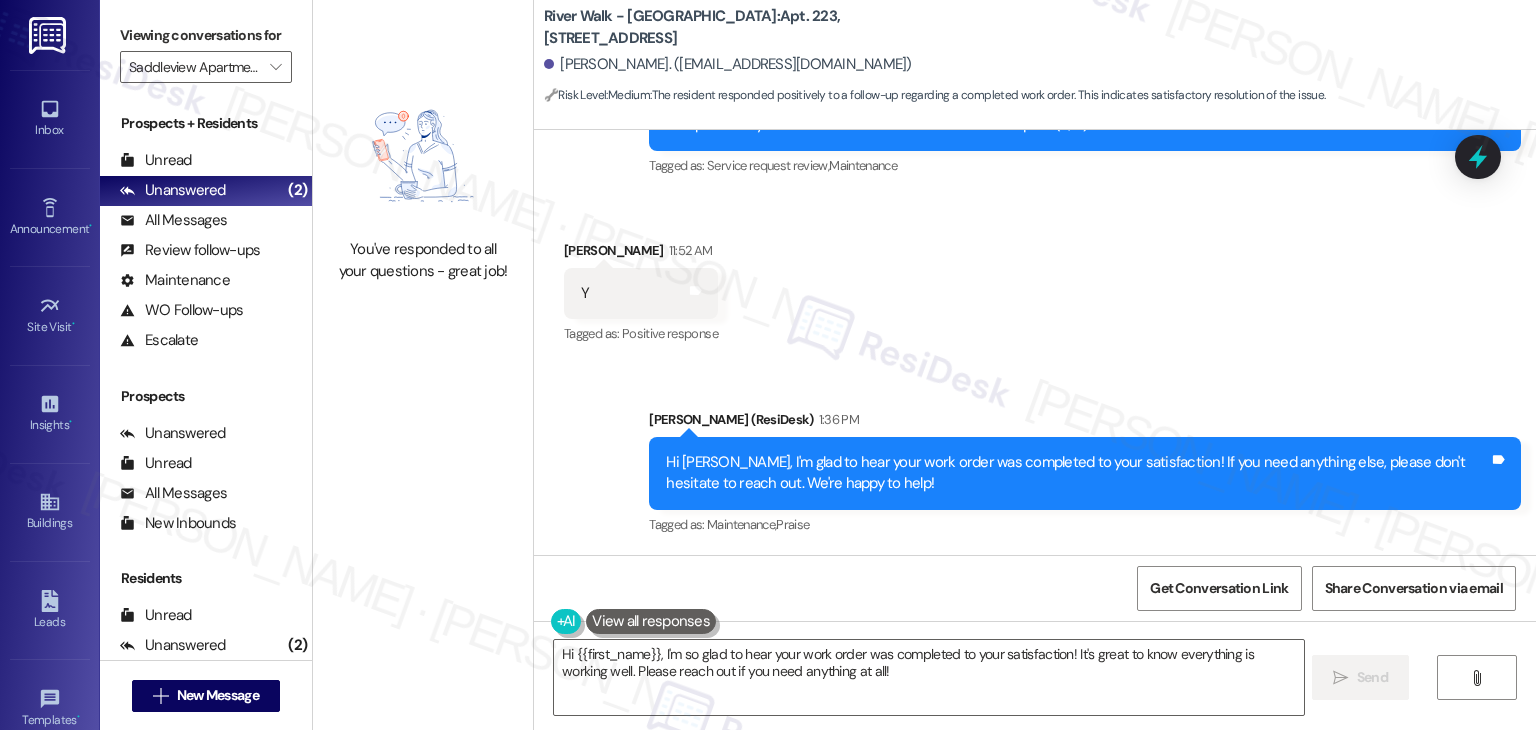 click on "Received via SMS Lily Johnston 11:52 AM Y Tags and notes Tagged as:   Positive response Click to highlight conversations about Positive response" at bounding box center [1035, 279] 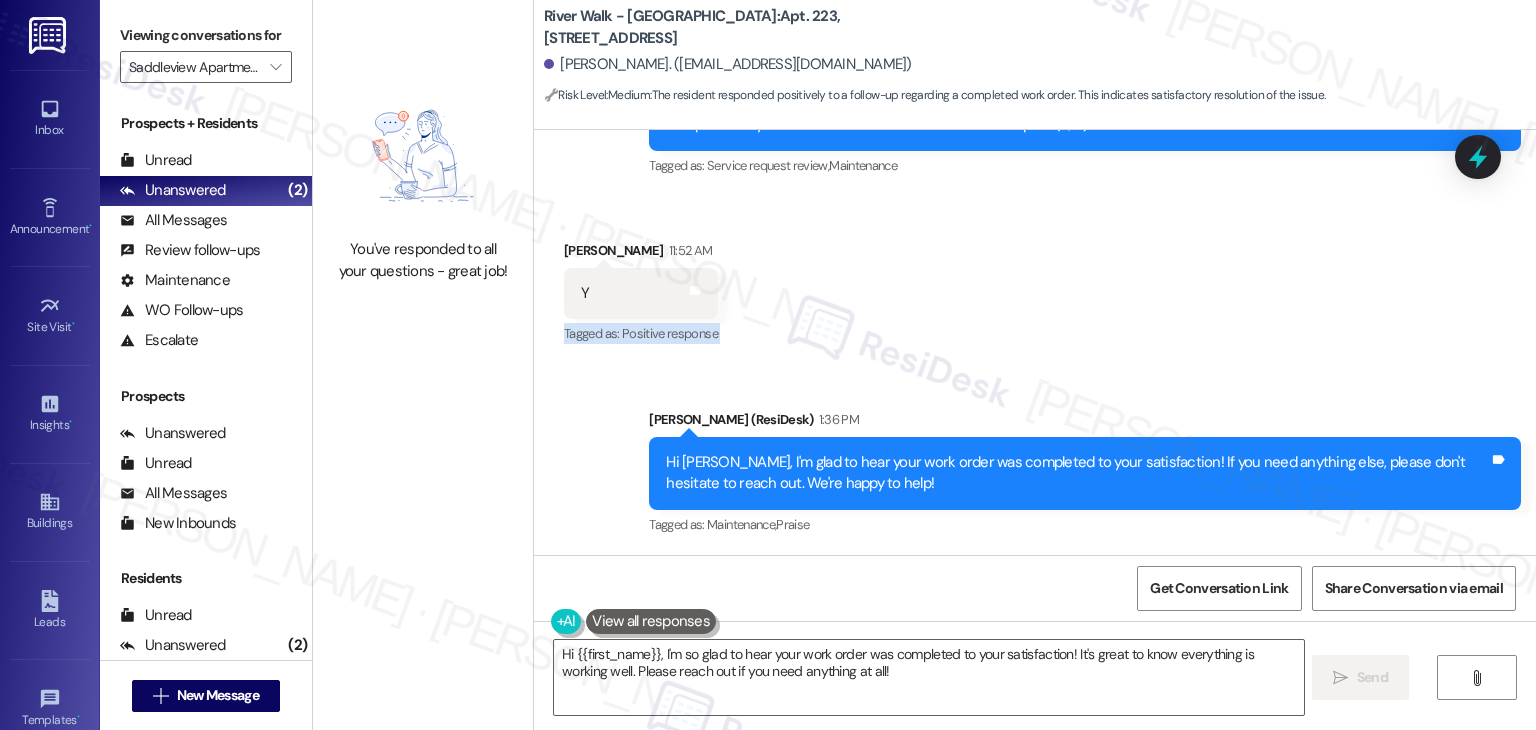 click on "Received via SMS Lily Johnston 11:52 AM Y Tags and notes Tagged as:   Positive response Click to highlight conversations about Positive response" at bounding box center [1035, 279] 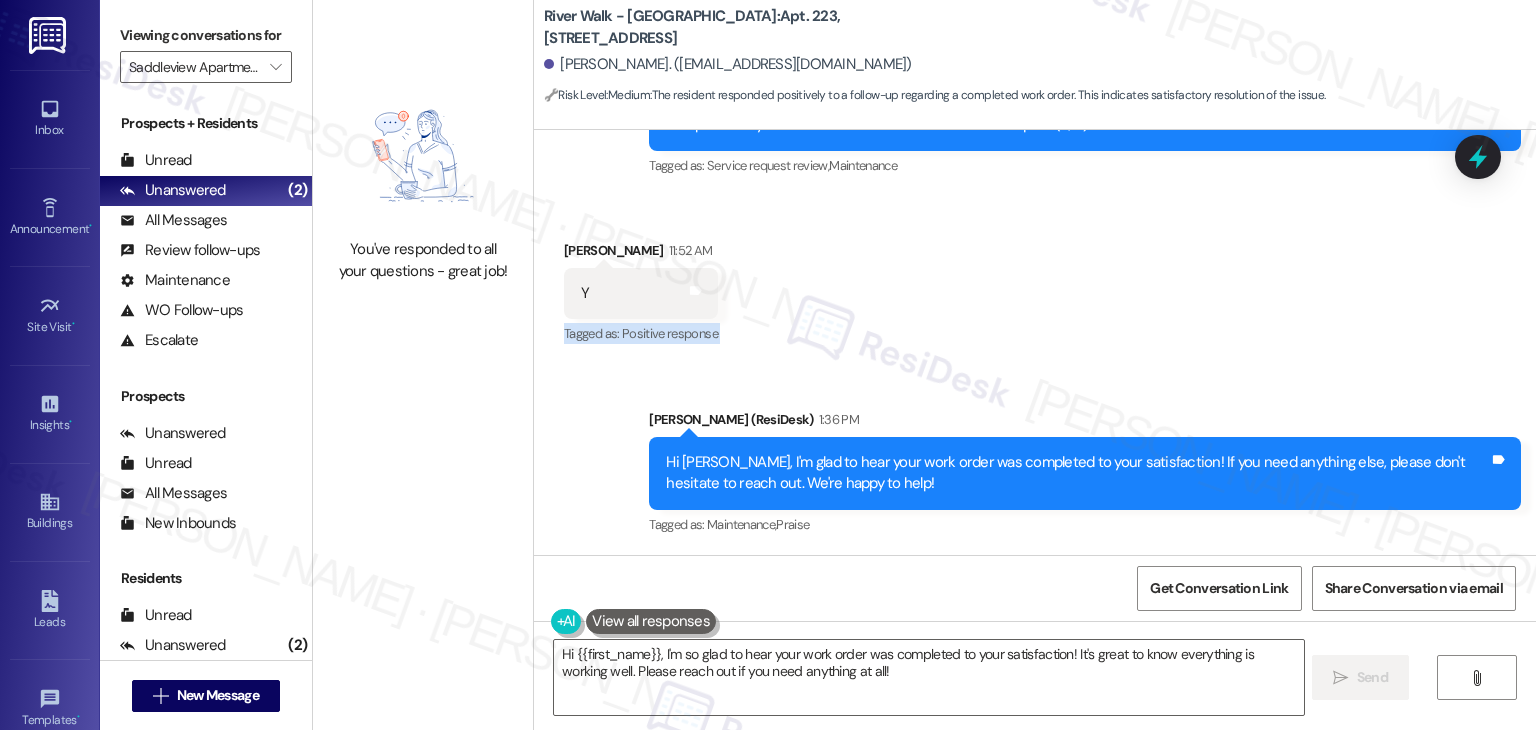 click on "Received via SMS Lily Johnston 11:52 AM Y Tags and notes Tagged as:   Positive response Click to highlight conversations about Positive response" at bounding box center (1035, 279) 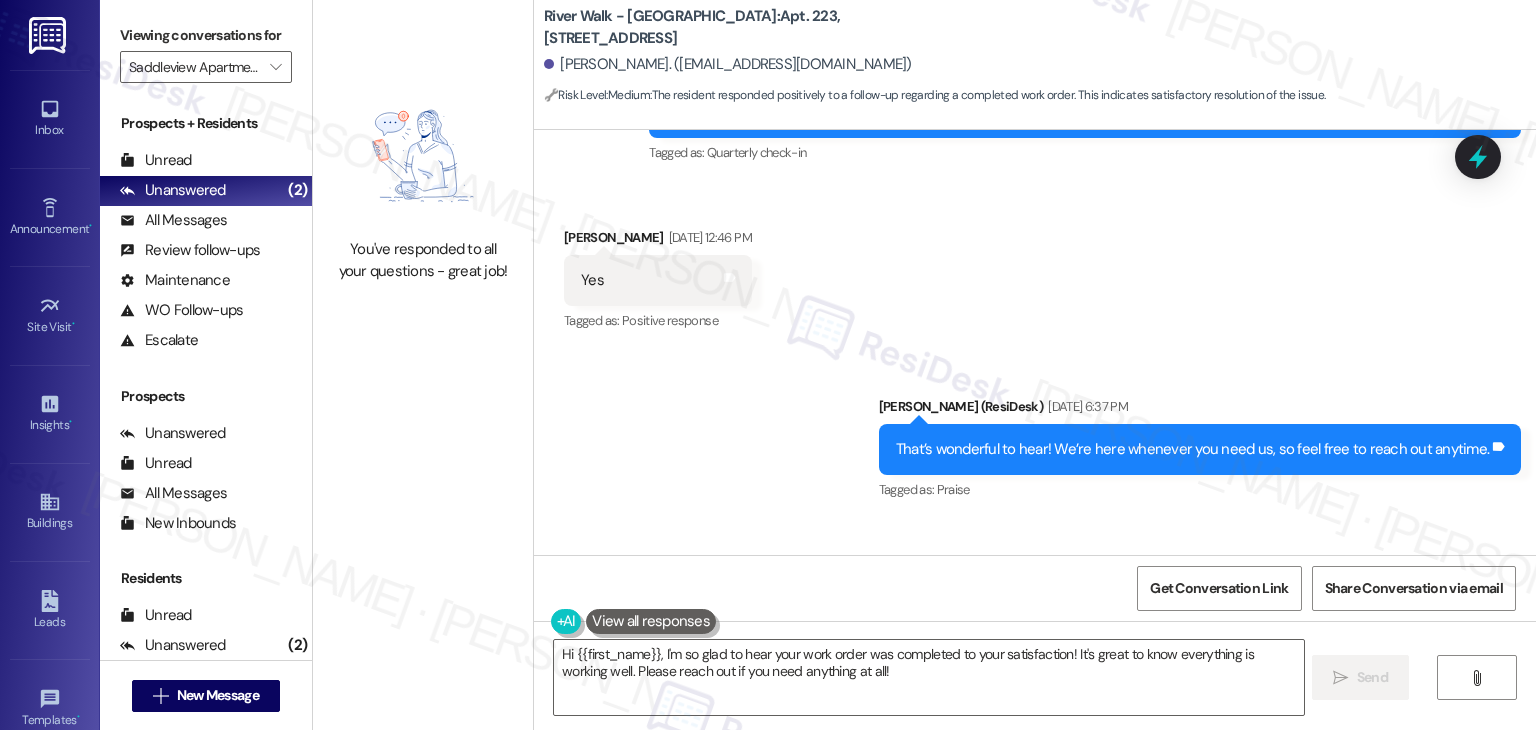 scroll, scrollTop: 949, scrollLeft: 0, axis: vertical 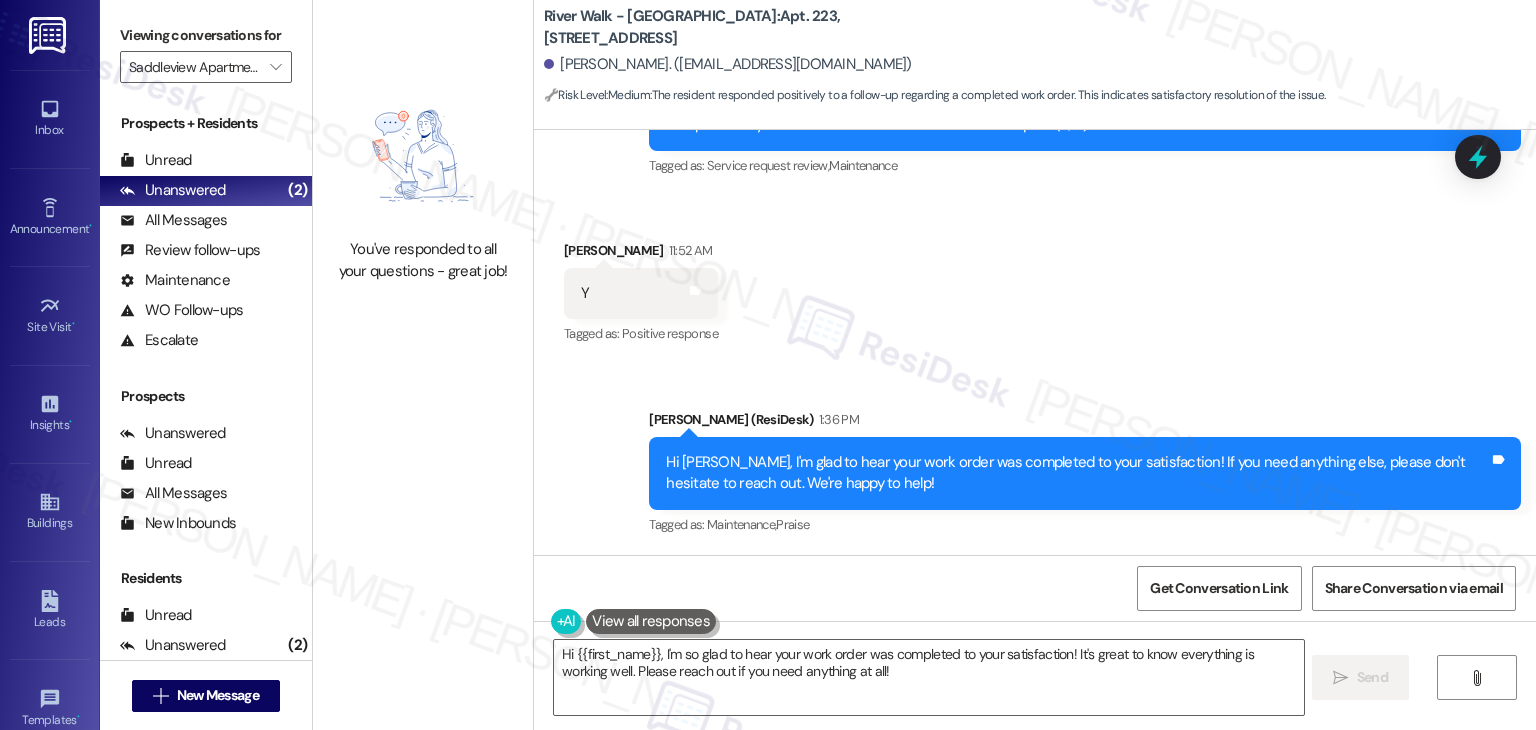 click on "Get Conversation Link Share Conversation via email" at bounding box center [1035, 588] 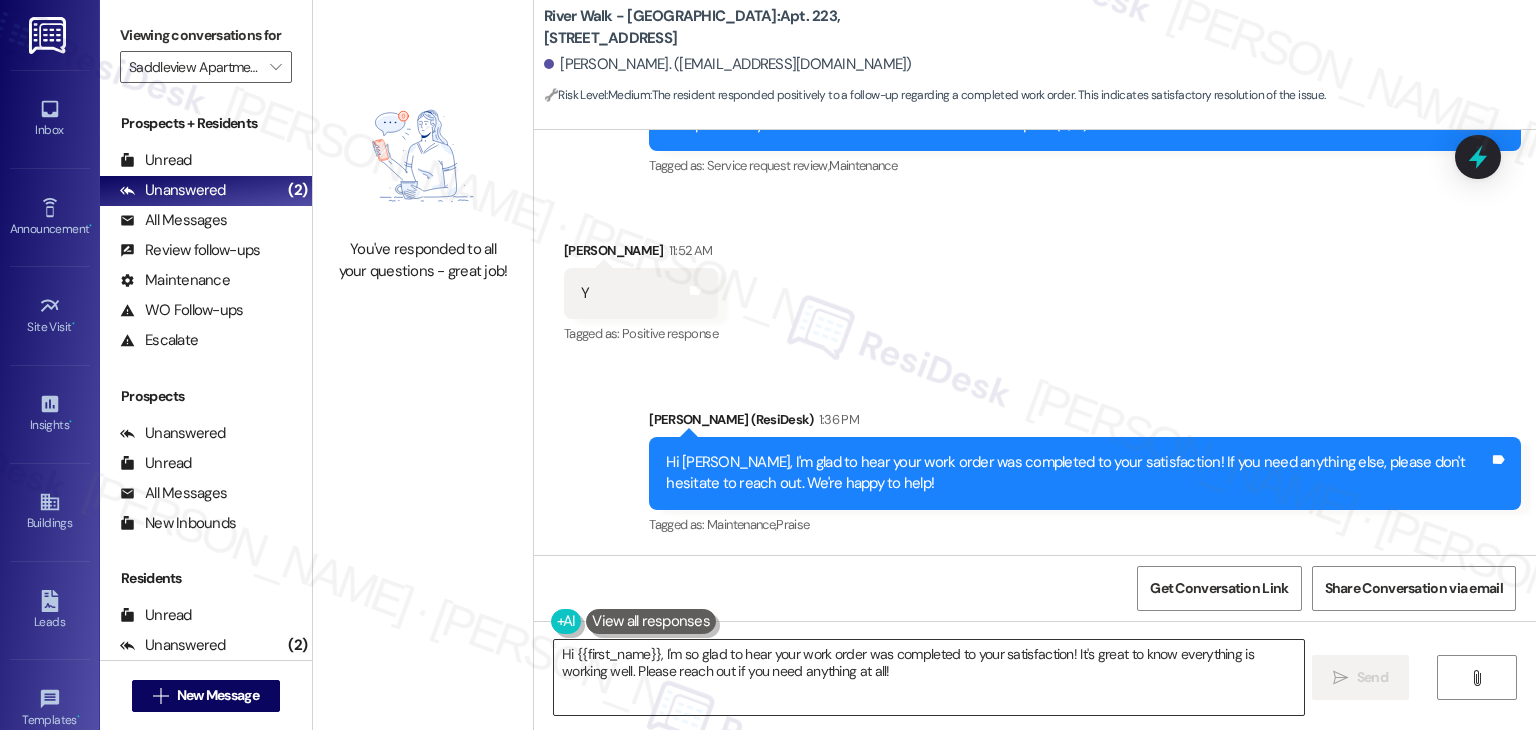 click on "Hi {{first_name}}, I'm so glad to hear your work order was completed to your satisfaction! It's great to know everything is working well. Please reach out if you need anything at all!" at bounding box center (928, 677) 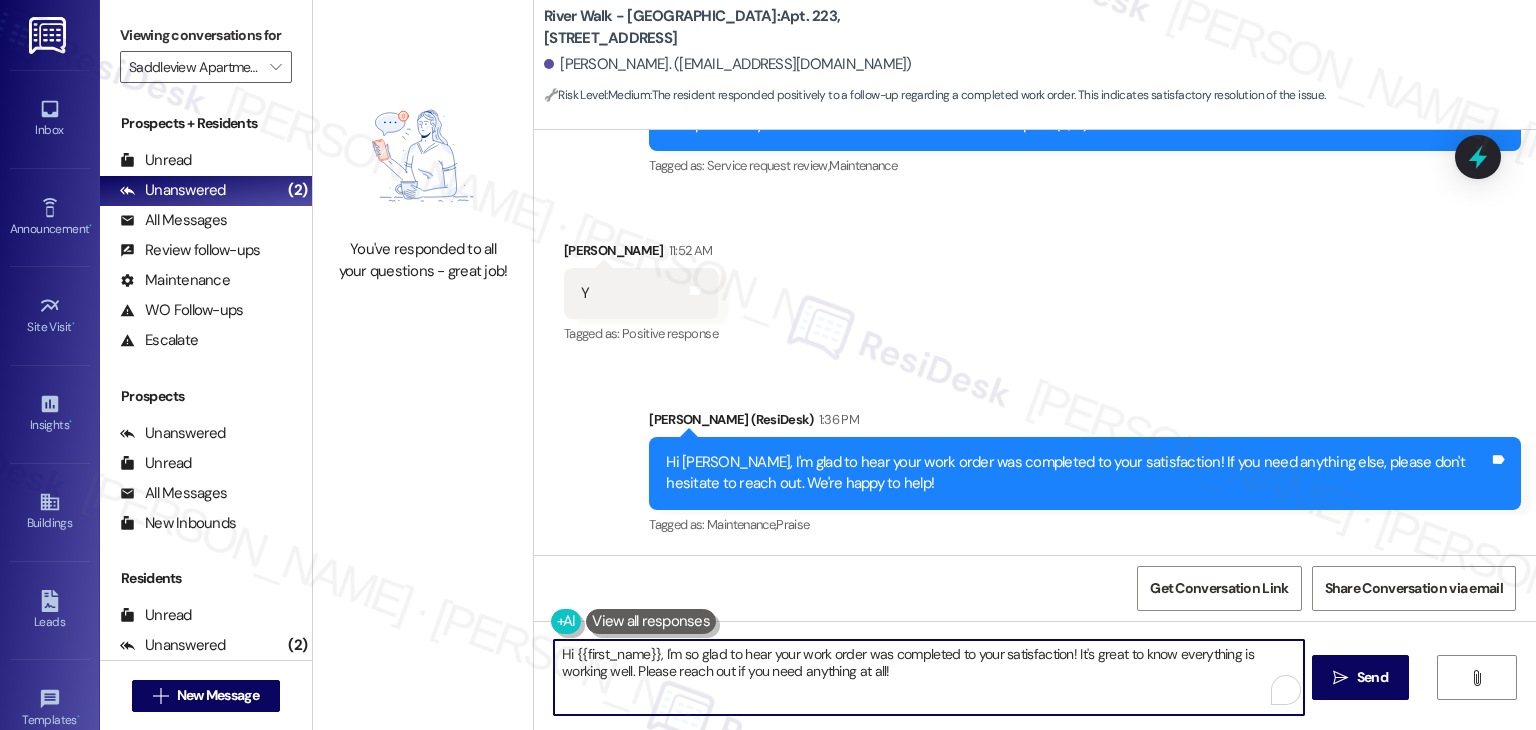 click on "Hi {{first_name}}, I'm so glad to hear your work order was completed to your satisfaction! It's great to know everything is working well. Please reach out if you need anything at all!" at bounding box center [928, 677] 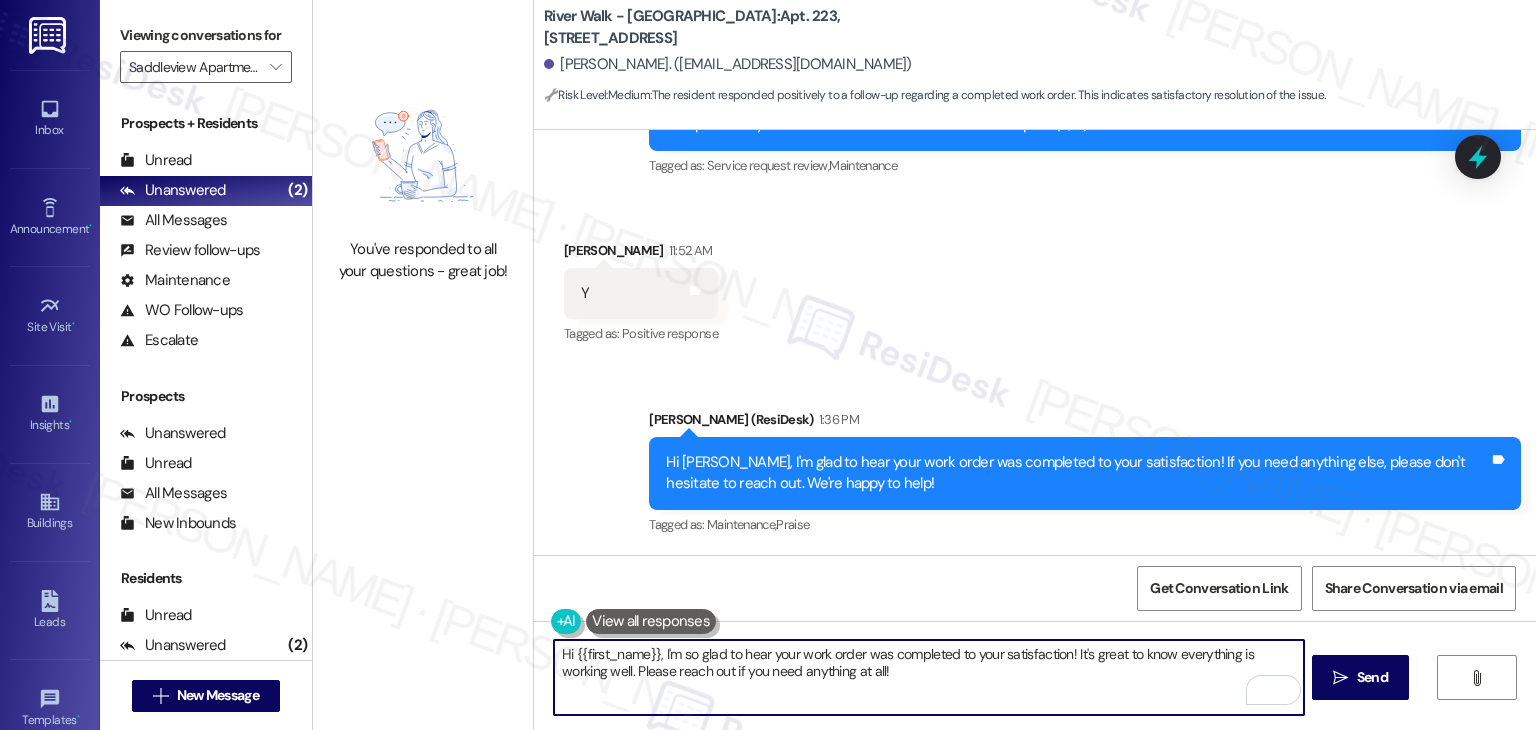 click on "Hi {{first_name}}, I'm so glad to hear your work order was completed to your satisfaction! It's great to know everything is working well. Please reach out if you need anything at all!" at bounding box center [928, 677] 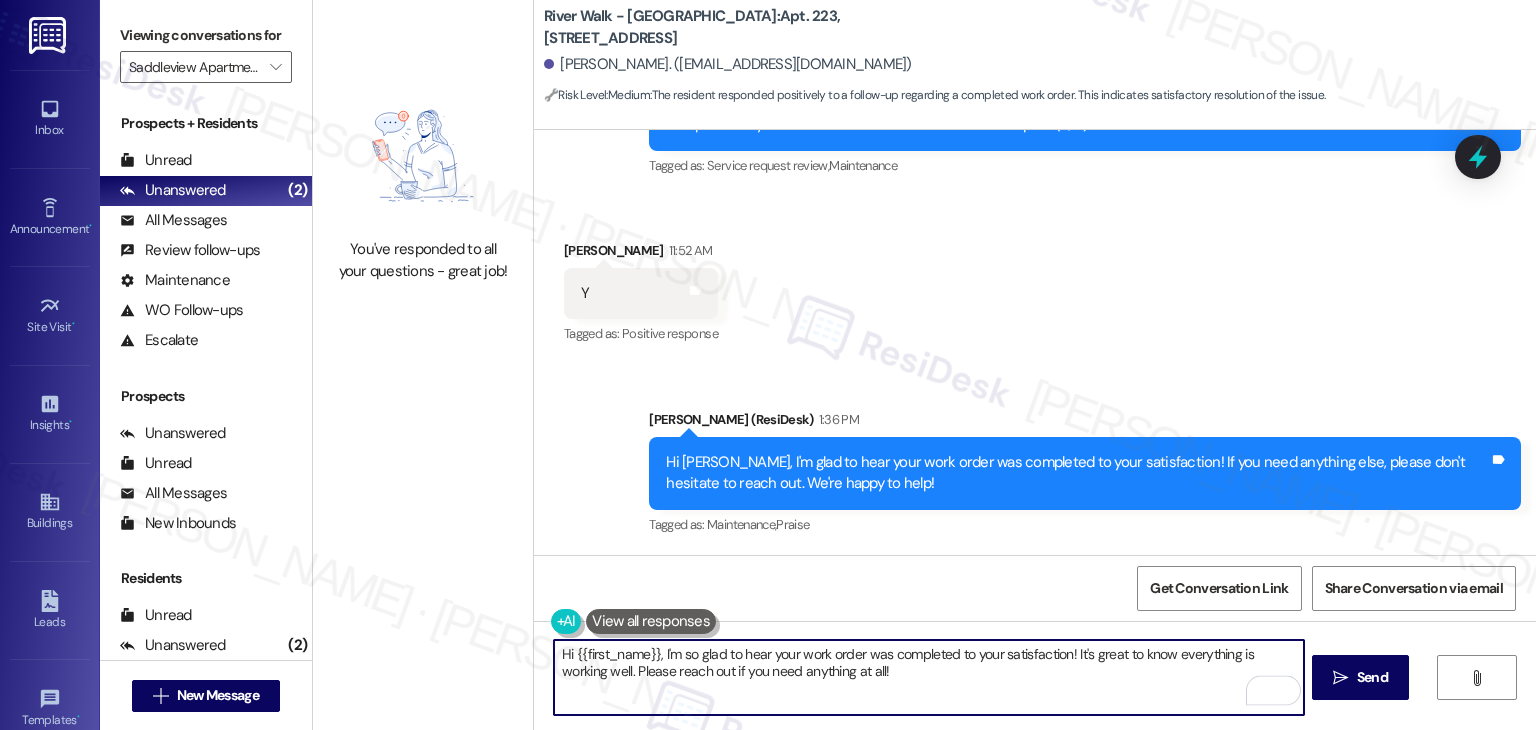 click on "Hi {{first_name}}, I'm so glad to hear your work order was completed to your satisfaction! It's great to know everything is working well. Please reach out if you need anything at all!" at bounding box center (928, 677) 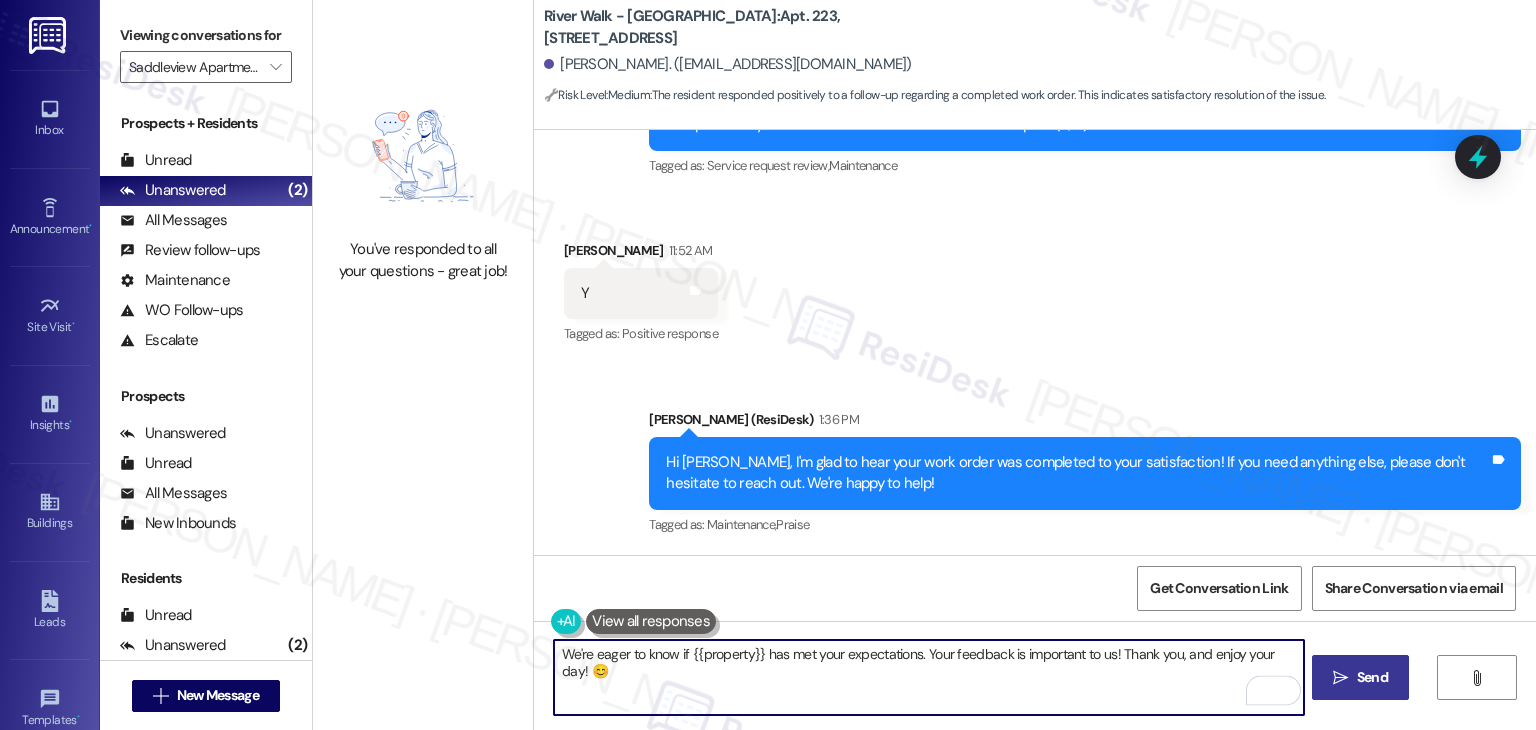 type on "We're eager to know if {{property}} has met your expectations. Your feedback is important to us! Thank you, and enjoy your day! 😊" 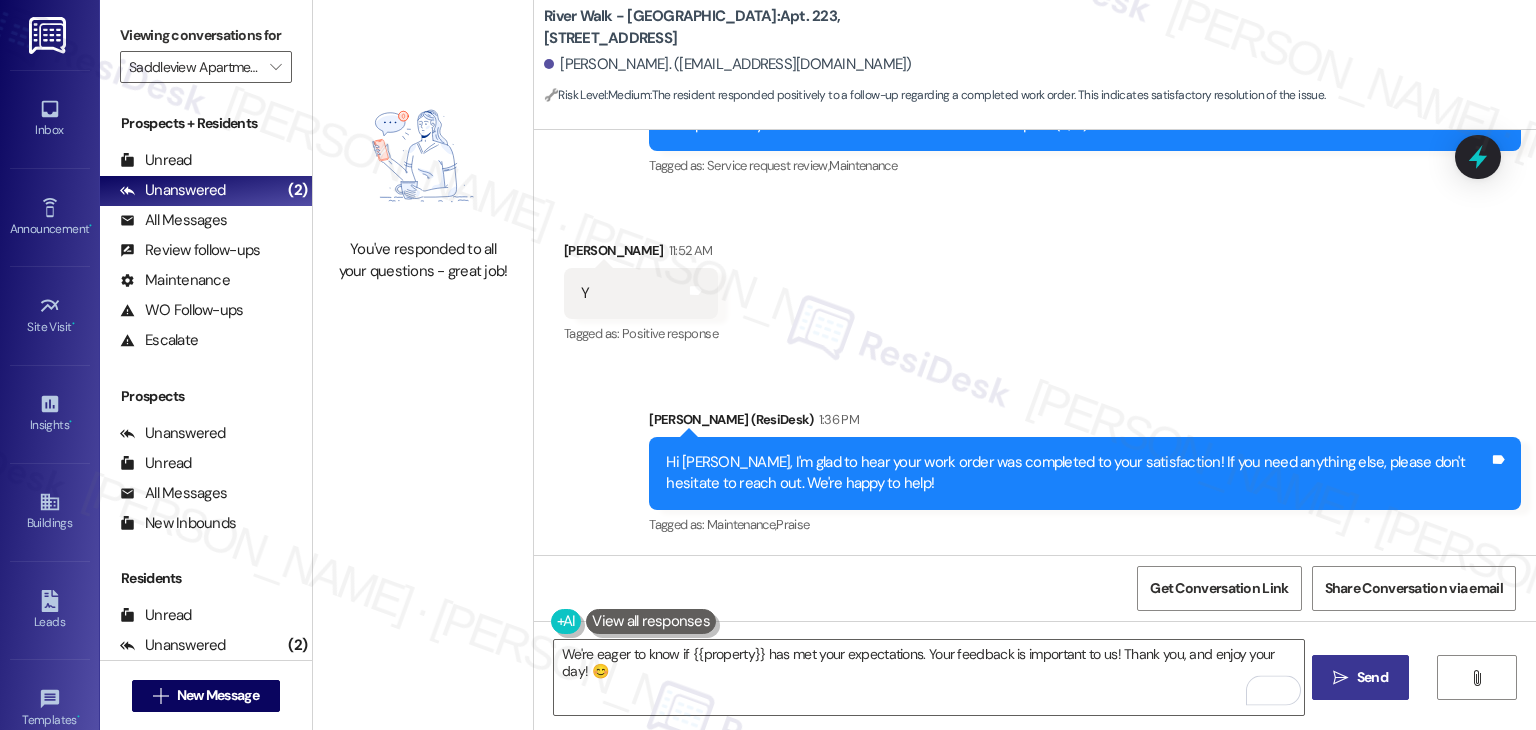 click on "Send" at bounding box center [1372, 677] 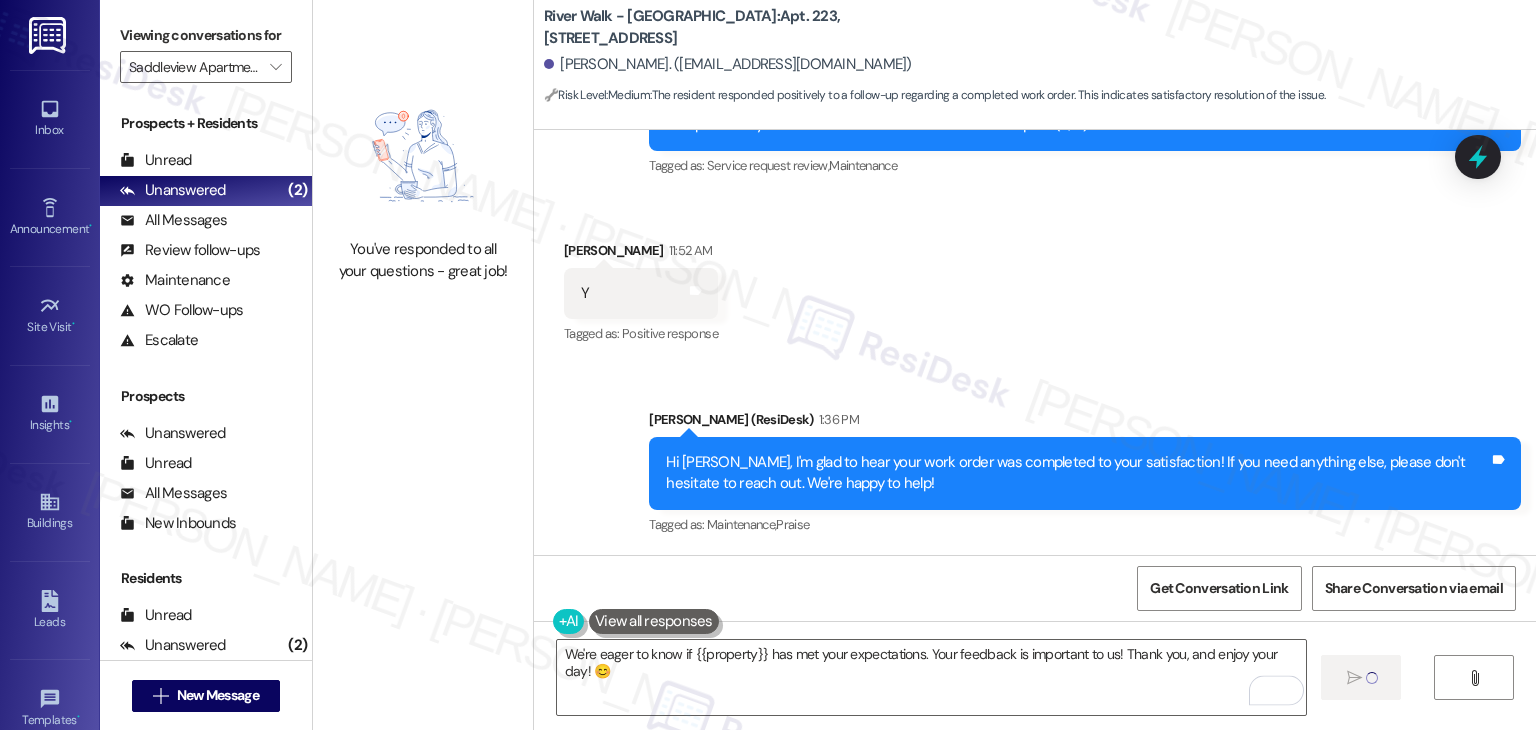 type 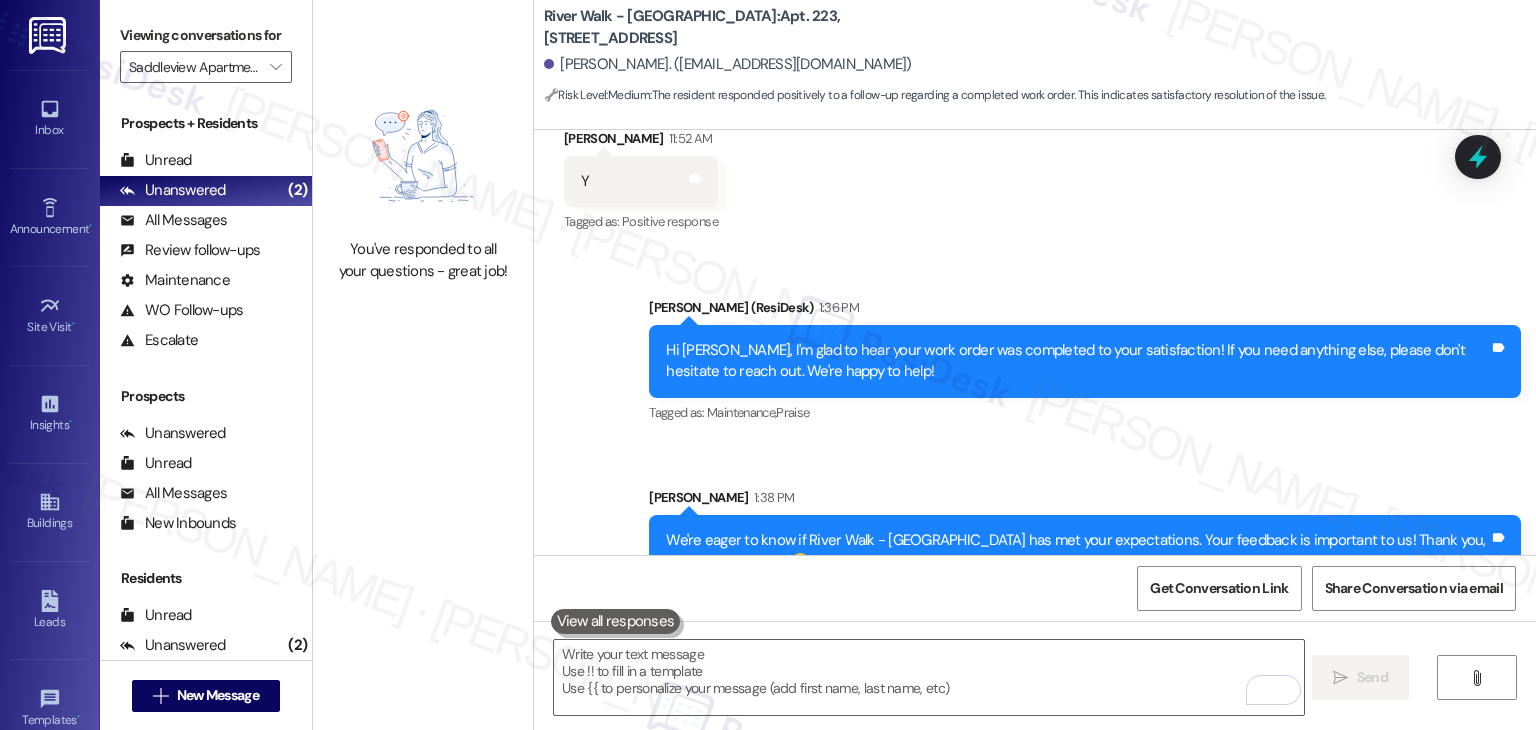 scroll, scrollTop: 1110, scrollLeft: 0, axis: vertical 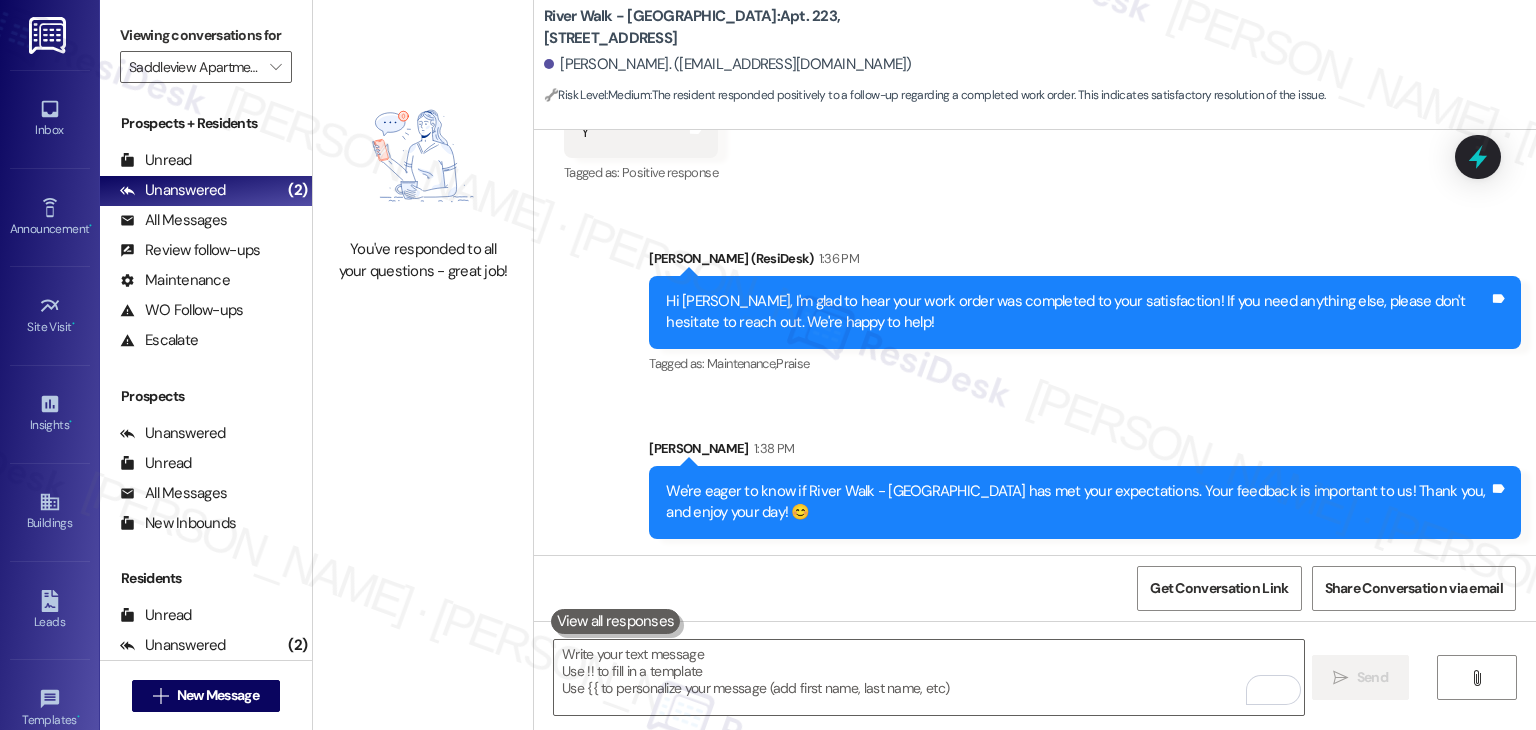 click on "Sent via SMS Dottie  (ResiDesk) 1:36 PM Hi Lily, I'm glad to hear your work order was completed to your satisfaction! If you need anything else, please don't hesitate to reach out. We're happy to help! Tags and notes Tagged as:   Maintenance ,  Click to highlight conversations about Maintenance Praise Click to highlight conversations about Praise Sent via SMS Sarah 1:38 PM We're eager to know if River Walk - Boise has met your expectations. Your feedback is important to us! Thank you, and enjoy your day! 😊 Tags and notes" at bounding box center [1035, 378] 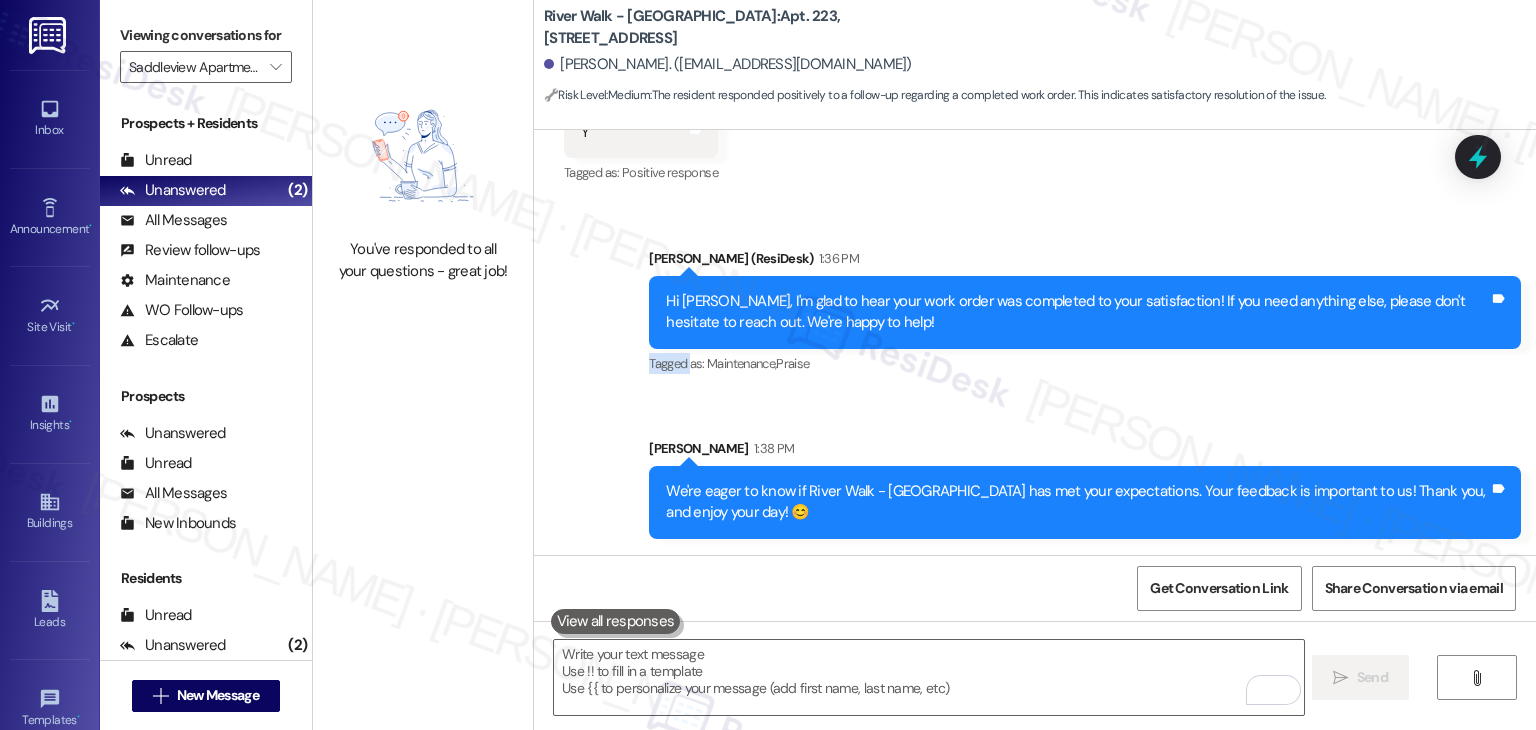 click on "Sent via SMS Dottie  (ResiDesk) 1:36 PM Hi Lily, I'm glad to hear your work order was completed to your satisfaction! If you need anything else, please don't hesitate to reach out. We're happy to help! Tags and notes Tagged as:   Maintenance ,  Click to highlight conversations about Maintenance Praise Click to highlight conversations about Praise Sent via SMS Sarah 1:38 PM We're eager to know if River Walk - Boise has met your expectations. Your feedback is important to us! Thank you, and enjoy your day! 😊 Tags and notes" at bounding box center (1035, 378) 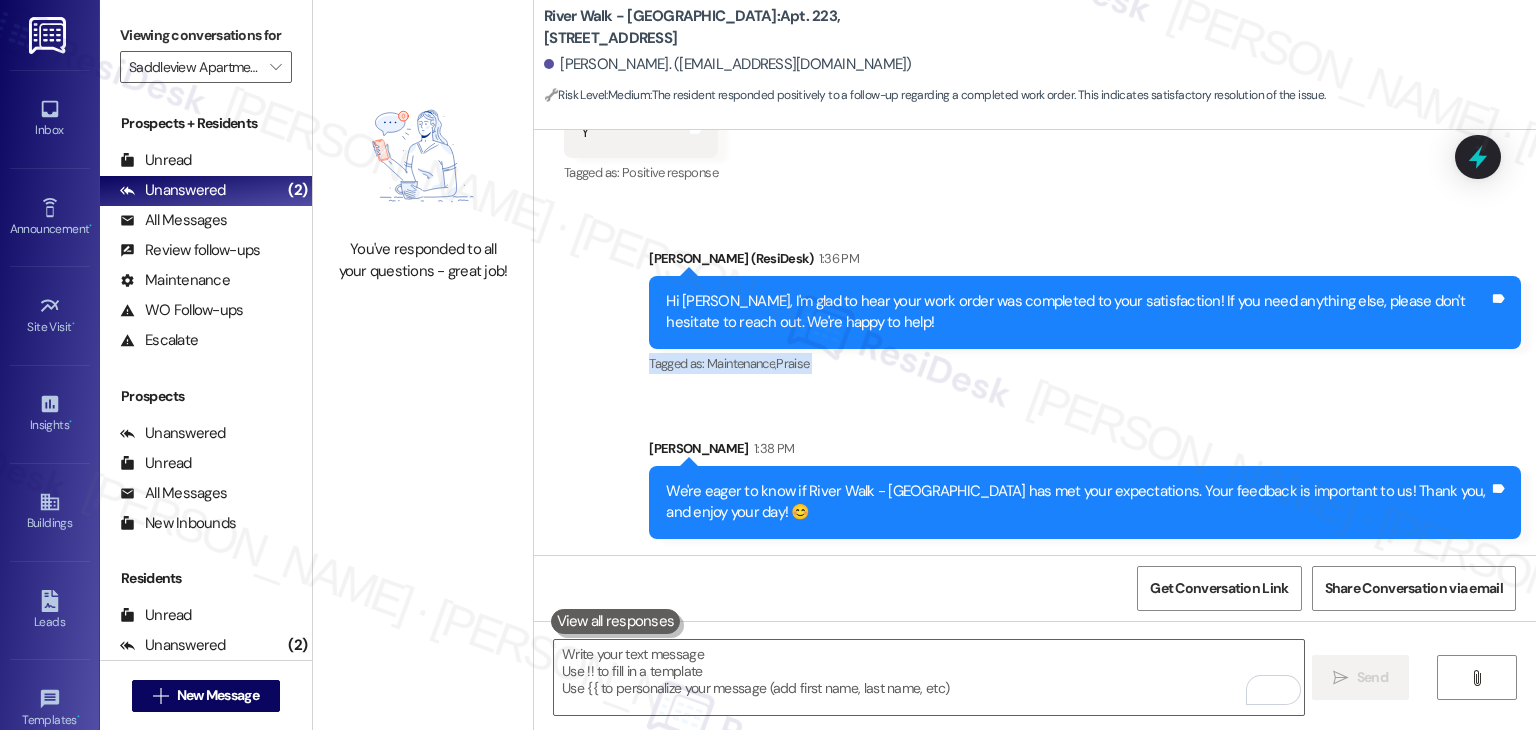click on "Sent via SMS Dottie  (ResiDesk) 1:36 PM Hi Lily, I'm glad to hear your work order was completed to your satisfaction! If you need anything else, please don't hesitate to reach out. We're happy to help! Tags and notes Tagged as:   Maintenance ,  Click to highlight conversations about Maintenance Praise Click to highlight conversations about Praise Sent via SMS Sarah 1:38 PM We're eager to know if River Walk - Boise has met your expectations. Your feedback is important to us! Thank you, and enjoy your day! 😊 Tags and notes" at bounding box center (1035, 378) 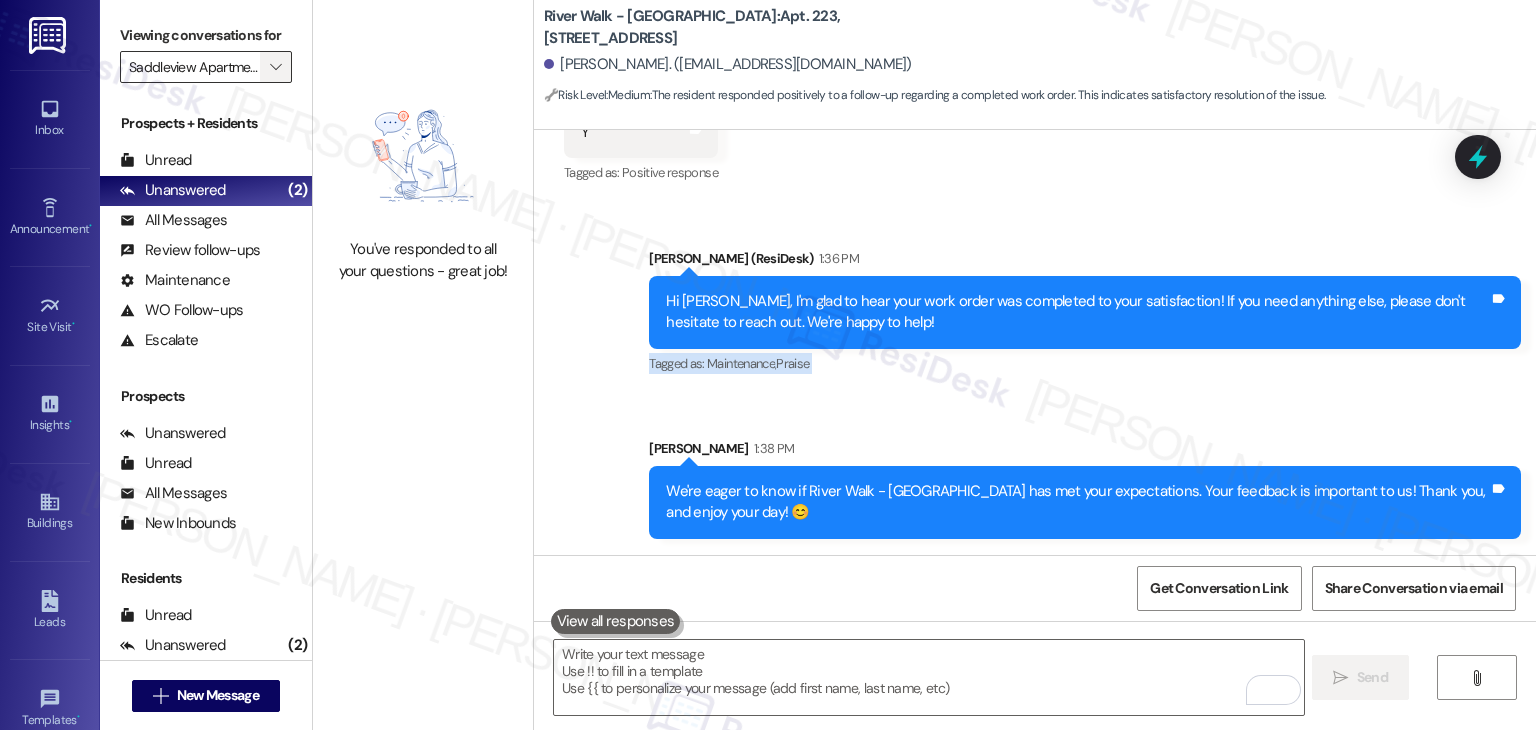 click on "" at bounding box center (275, 67) 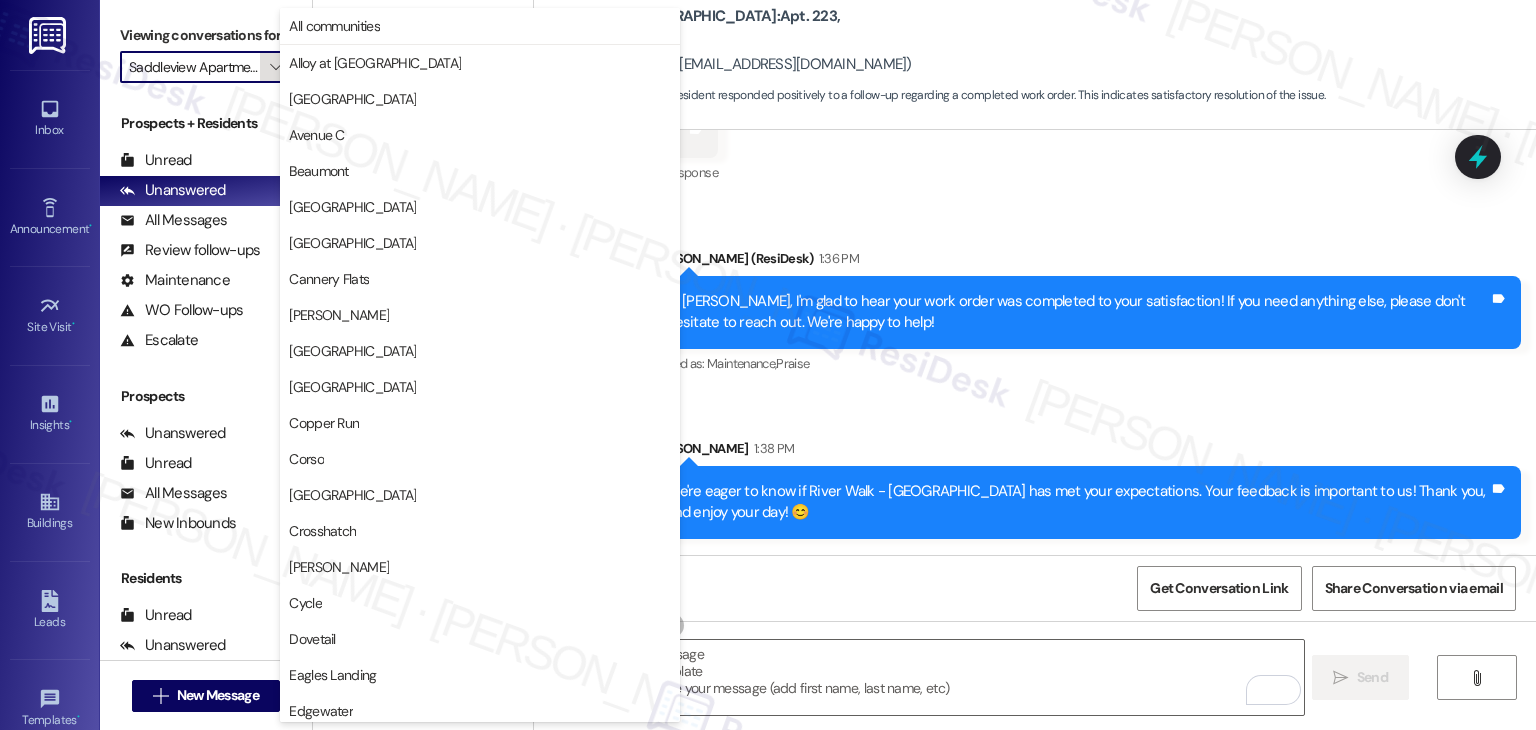 scroll, scrollTop: 0, scrollLeft: 20, axis: horizontal 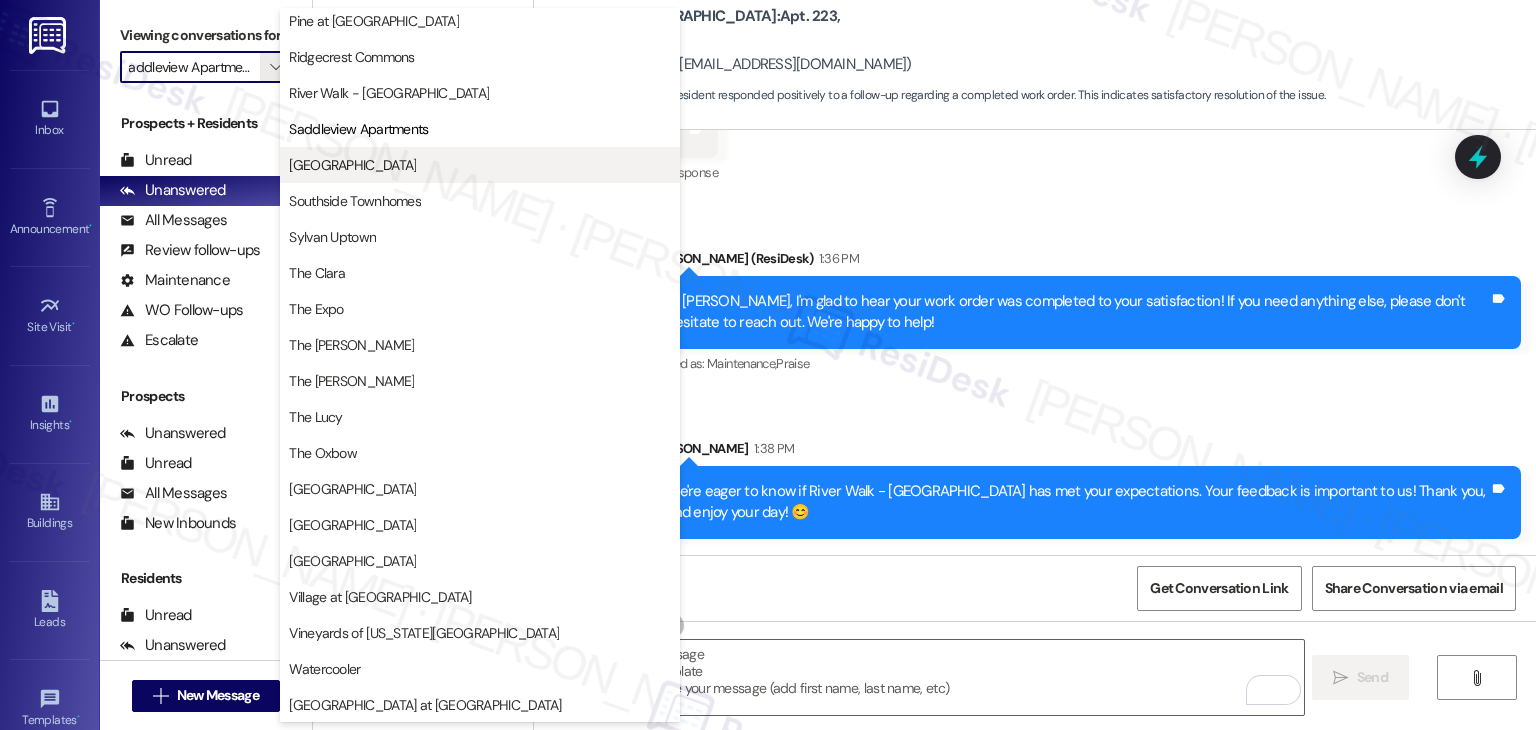 click on "Silver Creek" at bounding box center (480, 165) 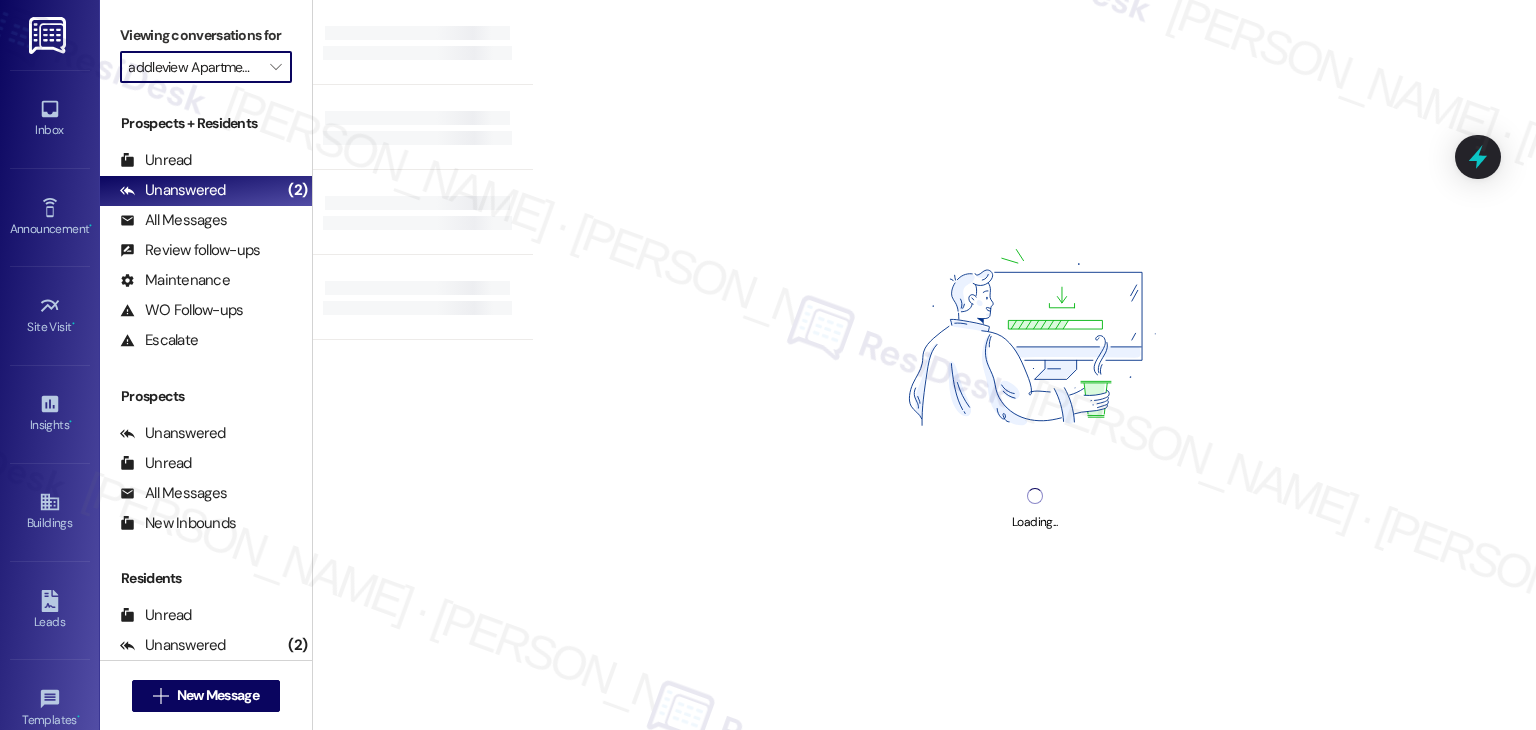 type on "Silver Creek" 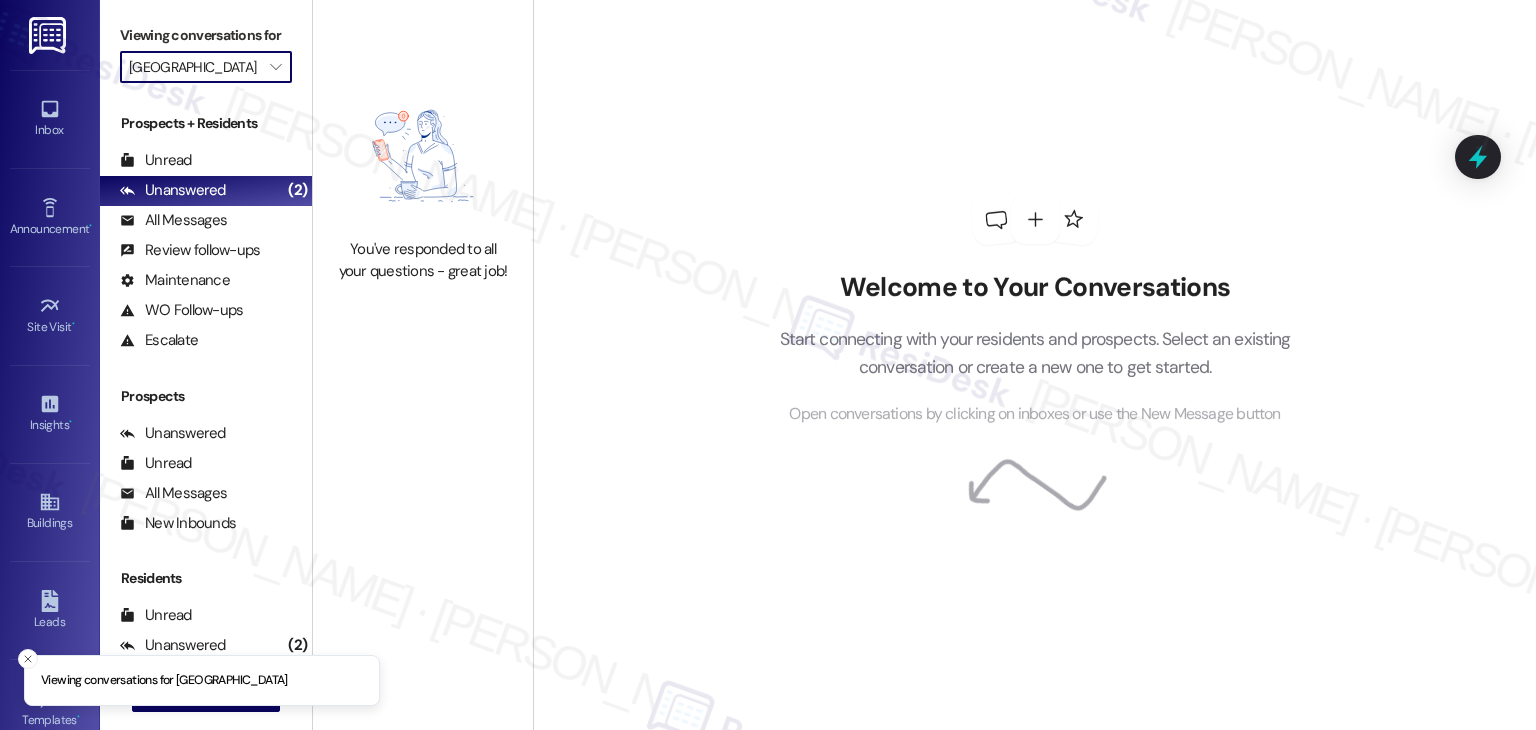 scroll, scrollTop: 0, scrollLeft: 0, axis: both 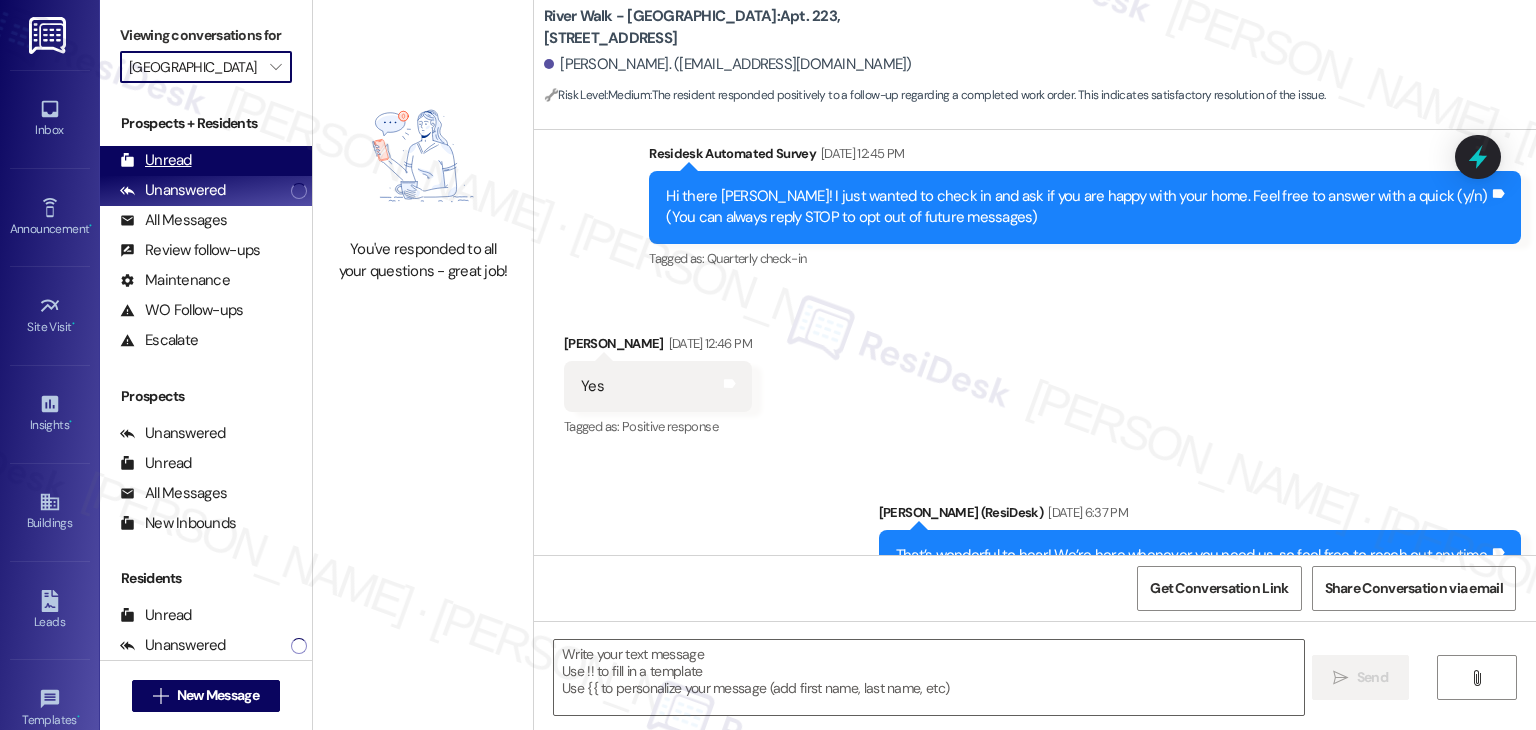 type on "Fetching suggested responses. Please feel free to read through the conversation in the meantime." 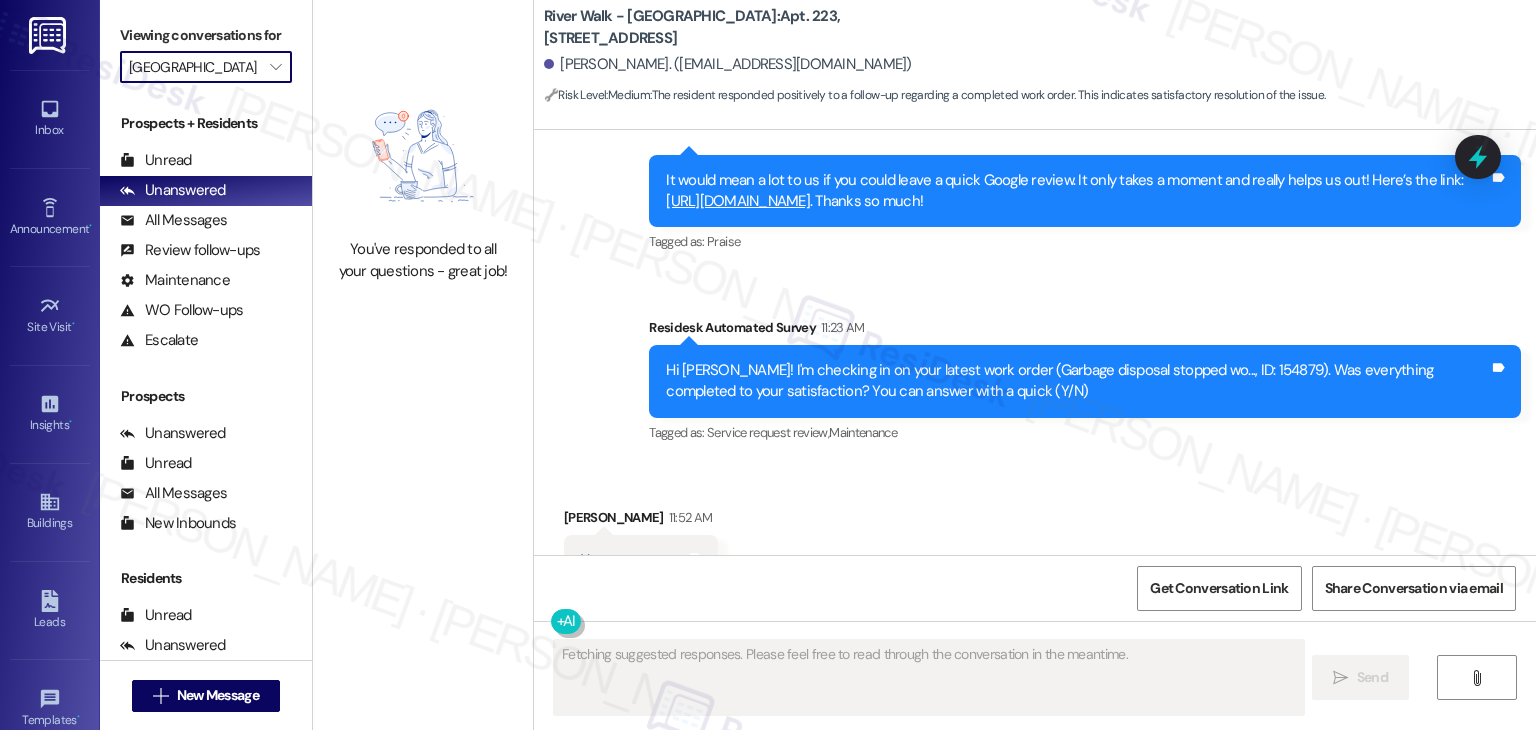 scroll, scrollTop: 758, scrollLeft: 0, axis: vertical 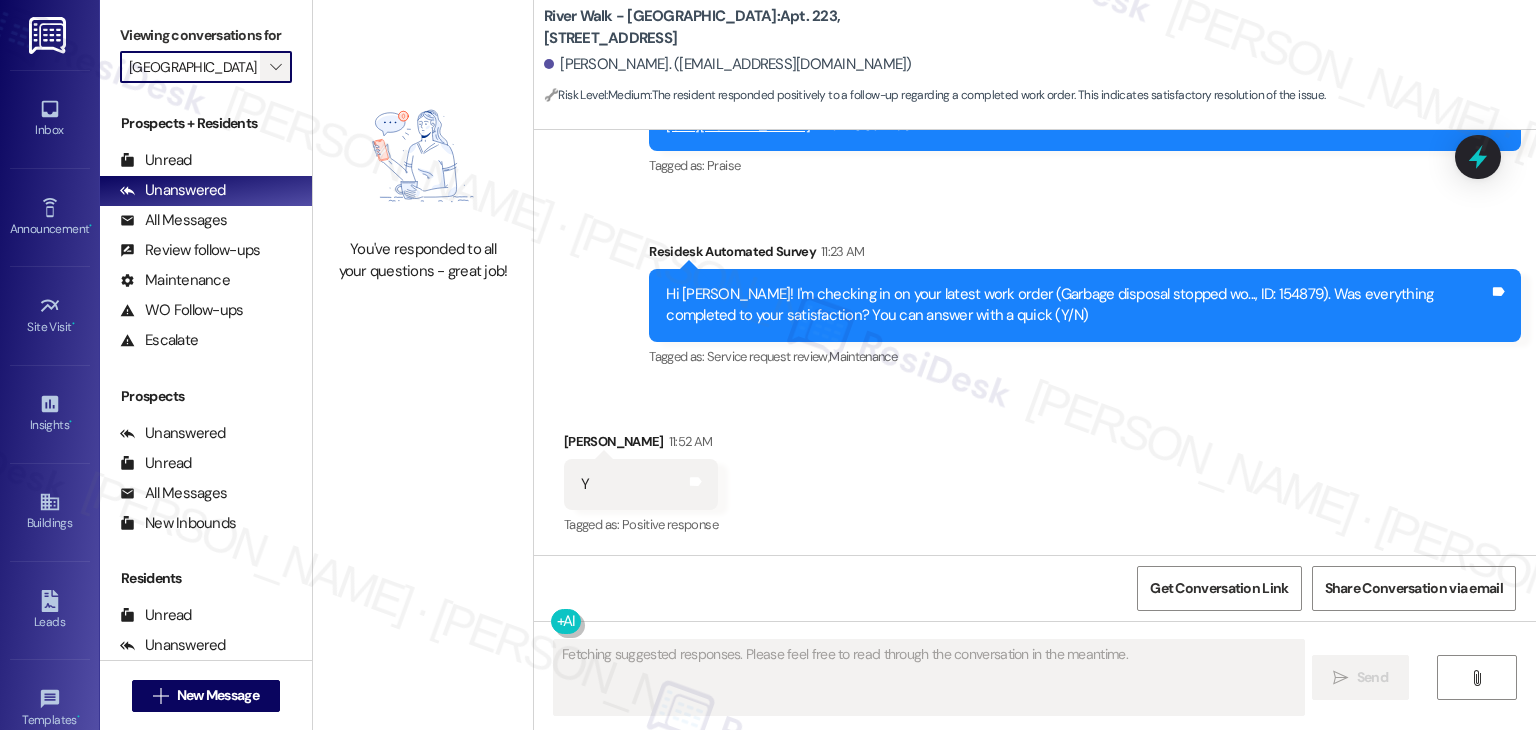 click on "" at bounding box center (275, 67) 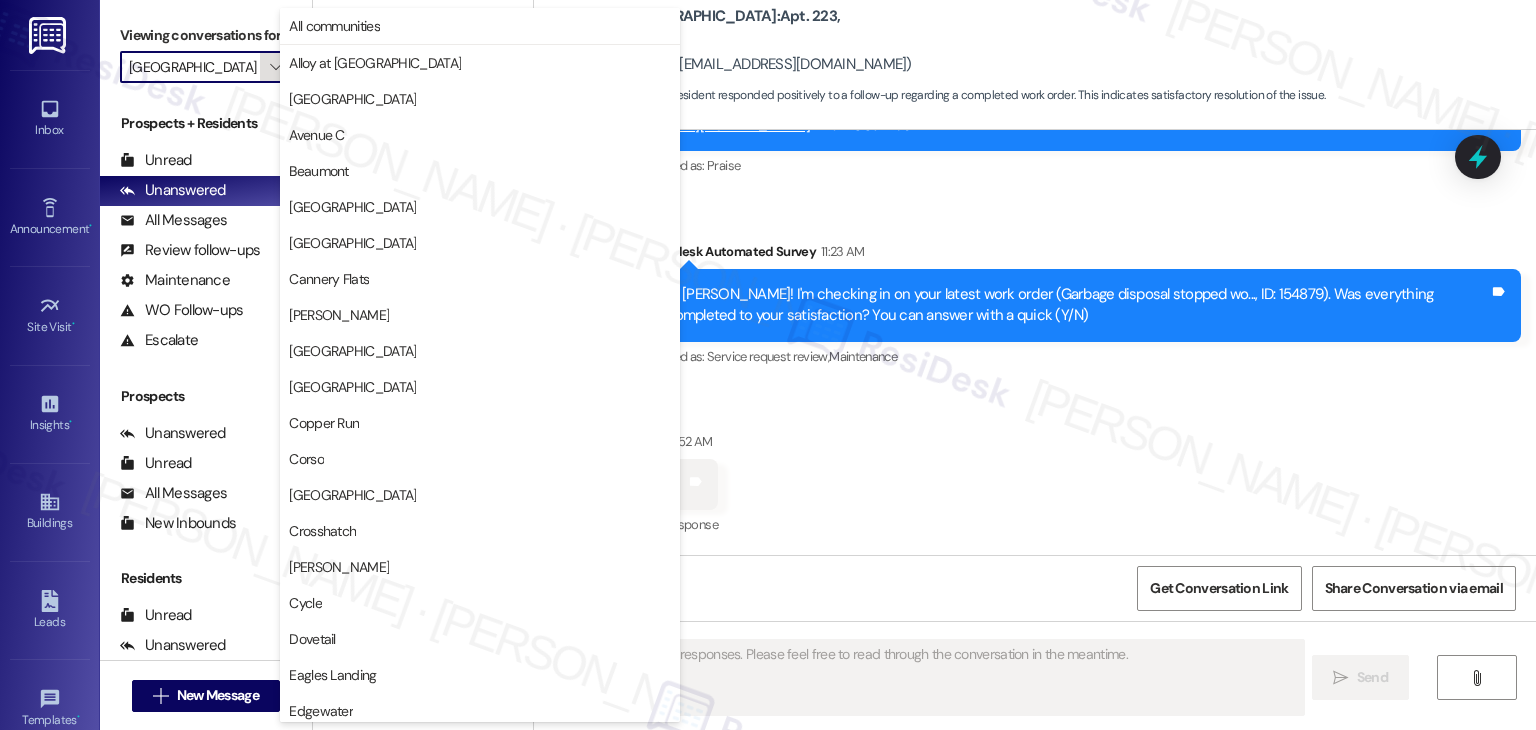 scroll, scrollTop: 978, scrollLeft: 0, axis: vertical 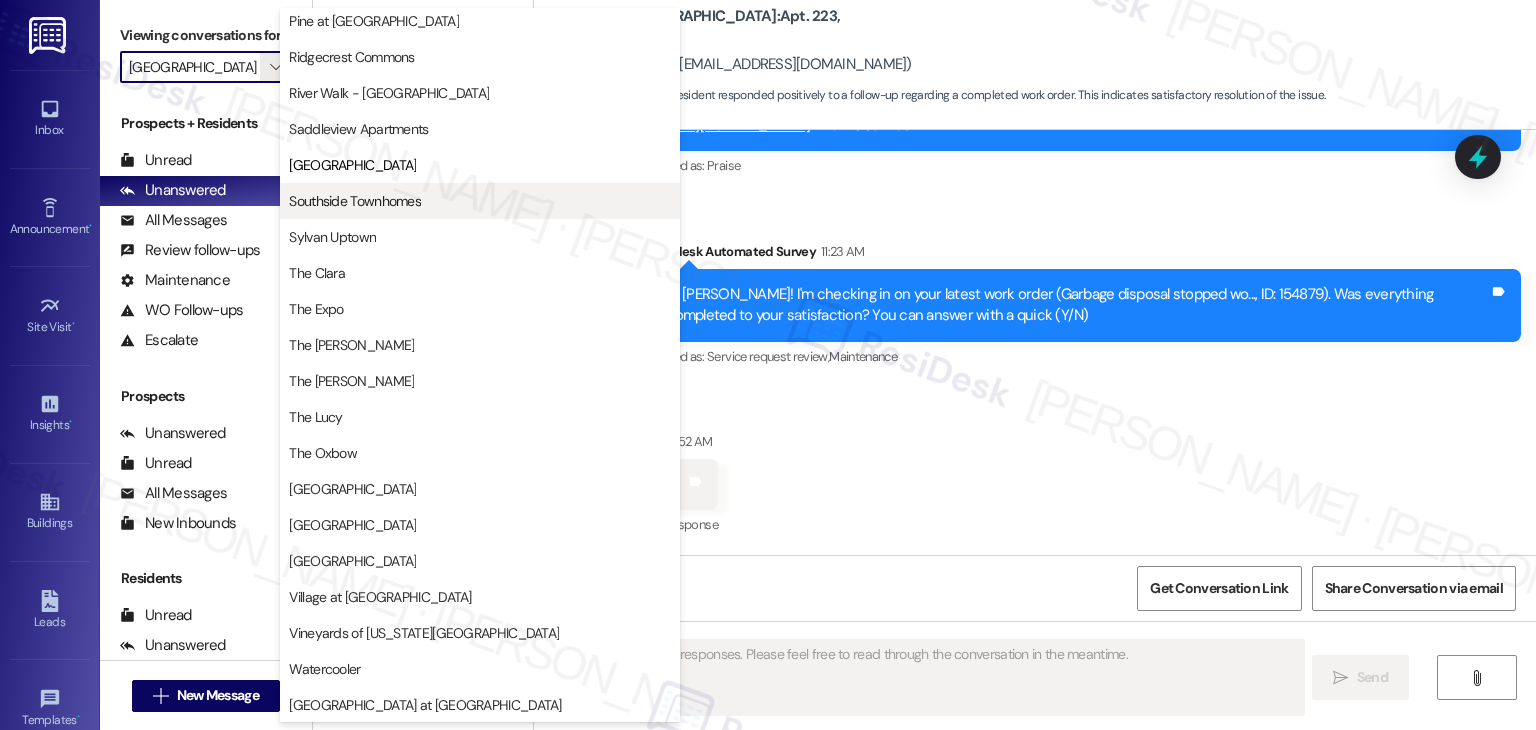 click on "Southside Townhomes" at bounding box center [355, 201] 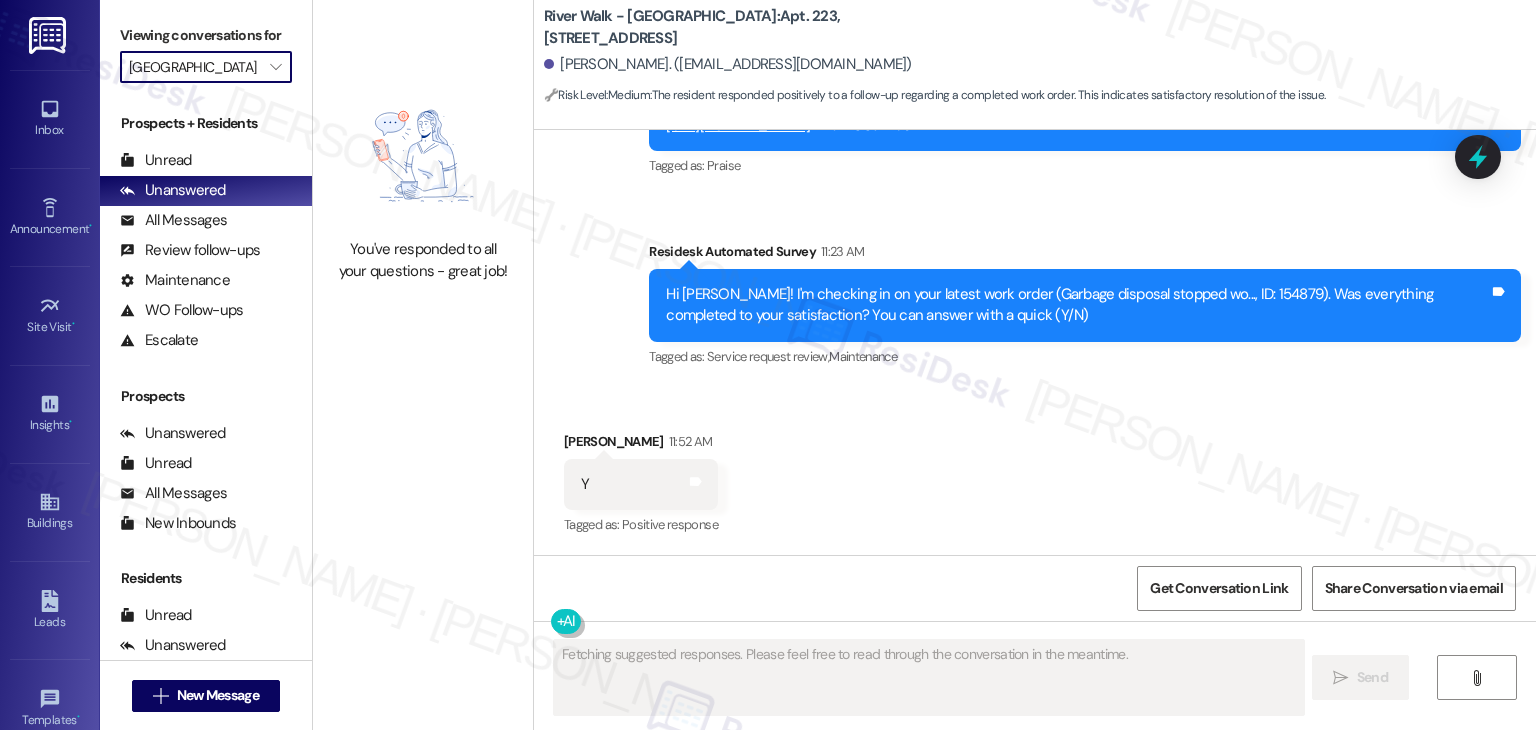 type on "Southside Townhomes" 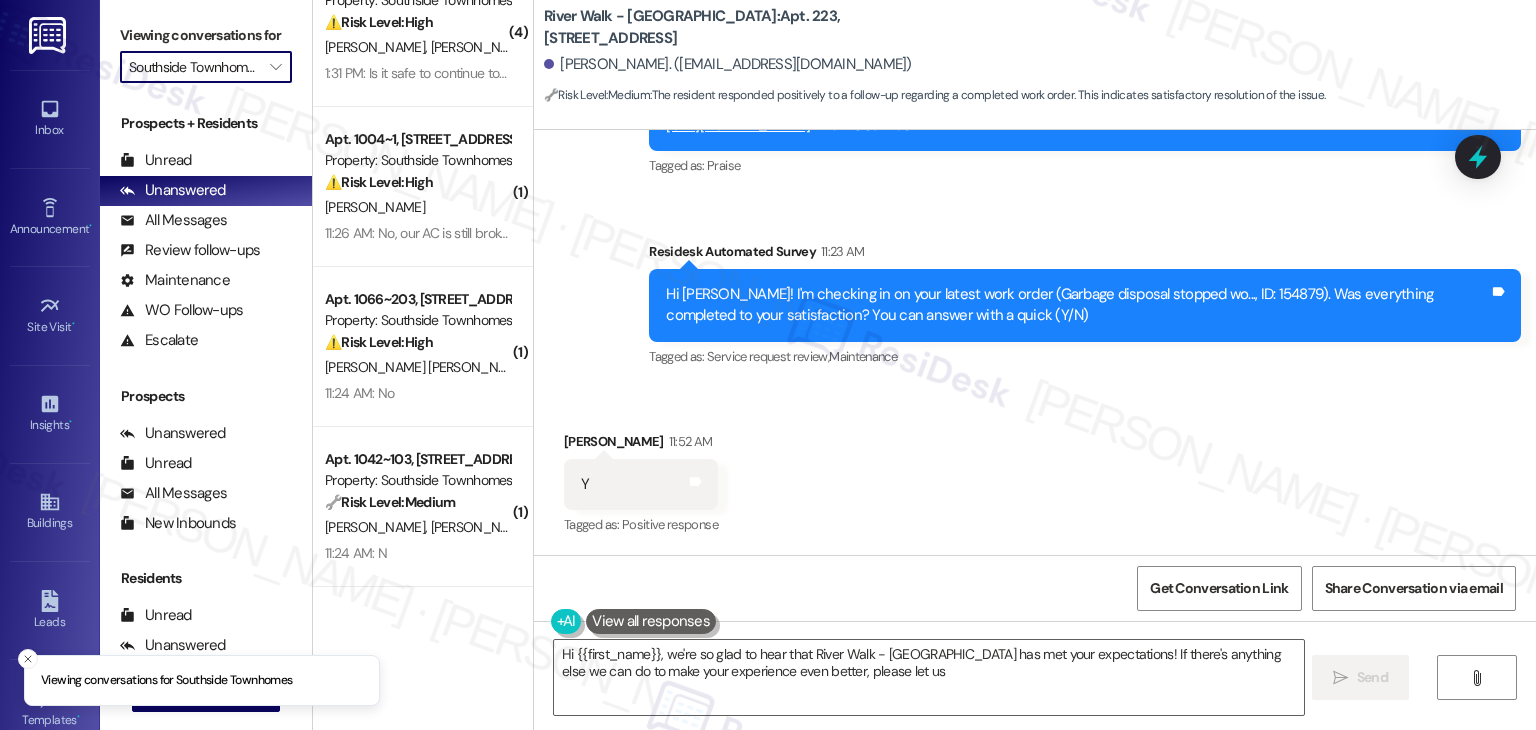 scroll, scrollTop: 212, scrollLeft: 0, axis: vertical 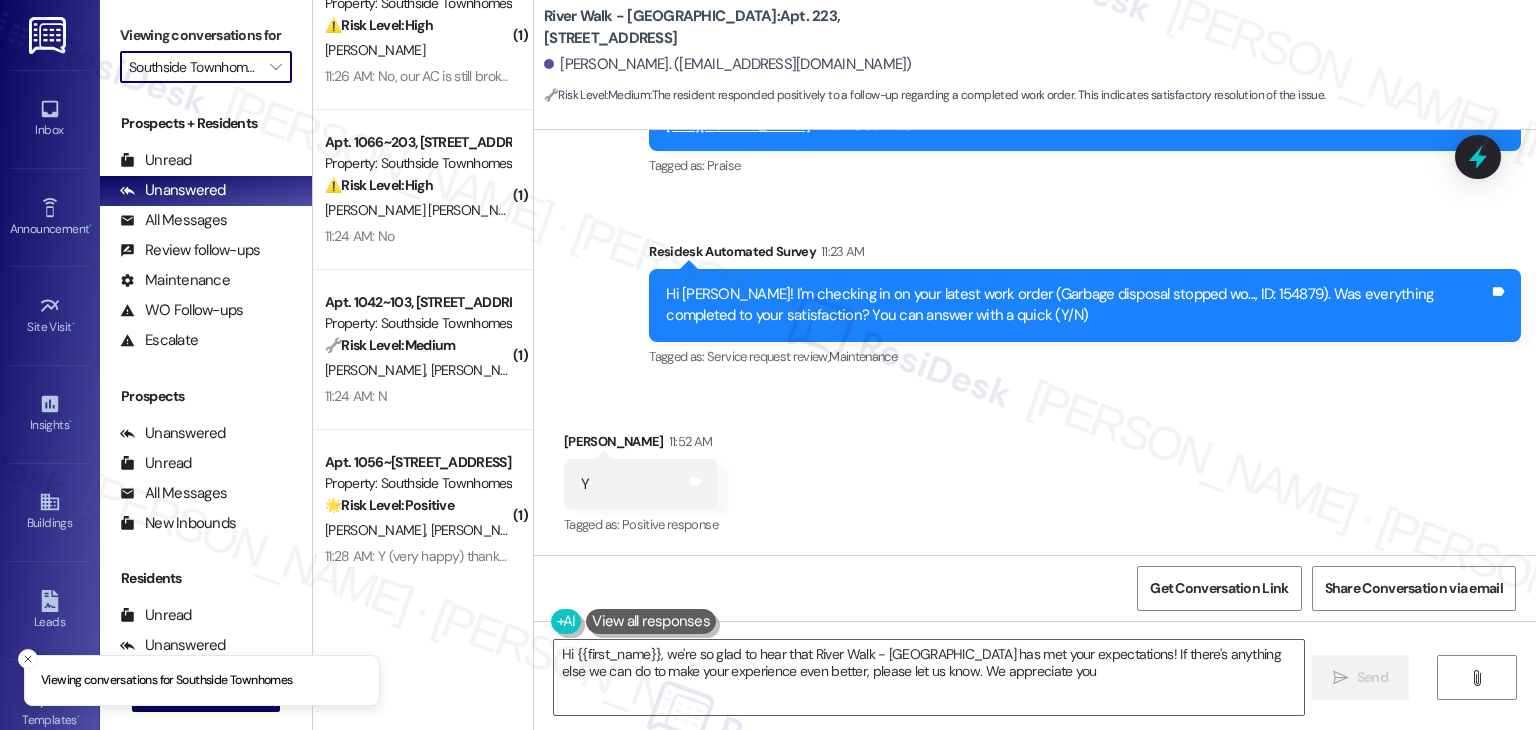 type on "Hi {{first_name}}, we're so glad to hear that River Walk - Boise has met your expectations! If there's anything else we can do to make your experience even better, please let us know. We appreciate you!" 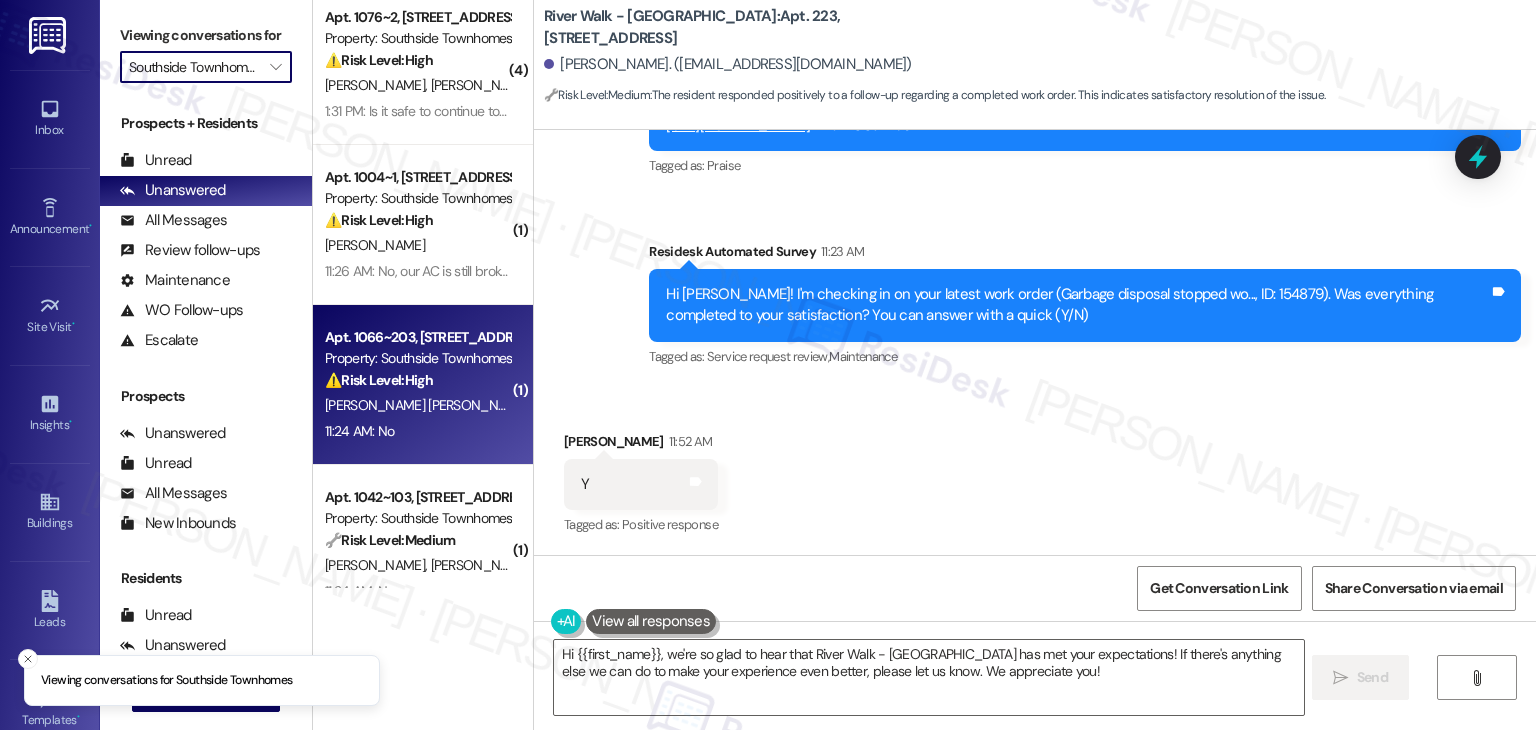 scroll, scrollTop: 12, scrollLeft: 0, axis: vertical 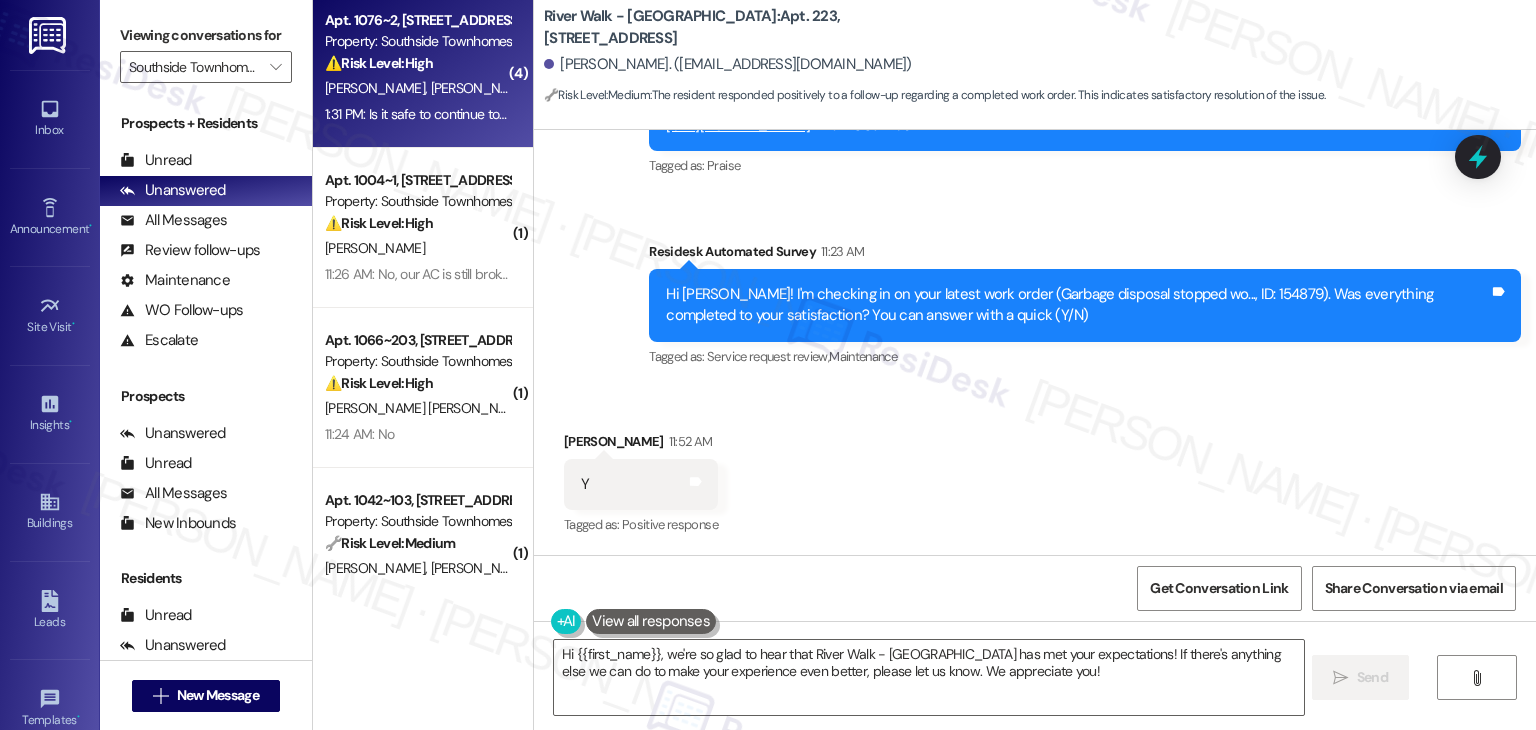 click on "A. Sandoval J. Ogumoro" at bounding box center [417, 88] 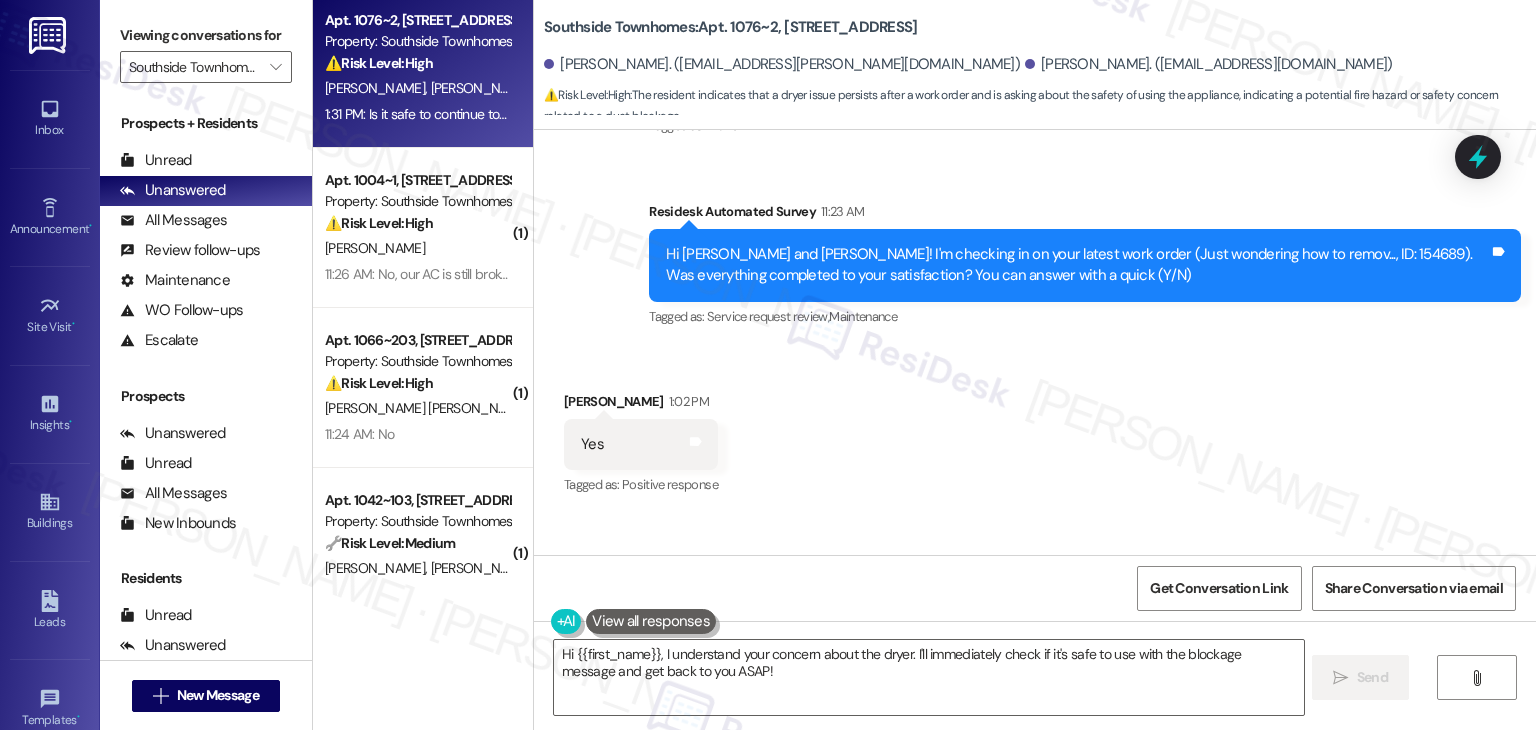 scroll, scrollTop: 366, scrollLeft: 0, axis: vertical 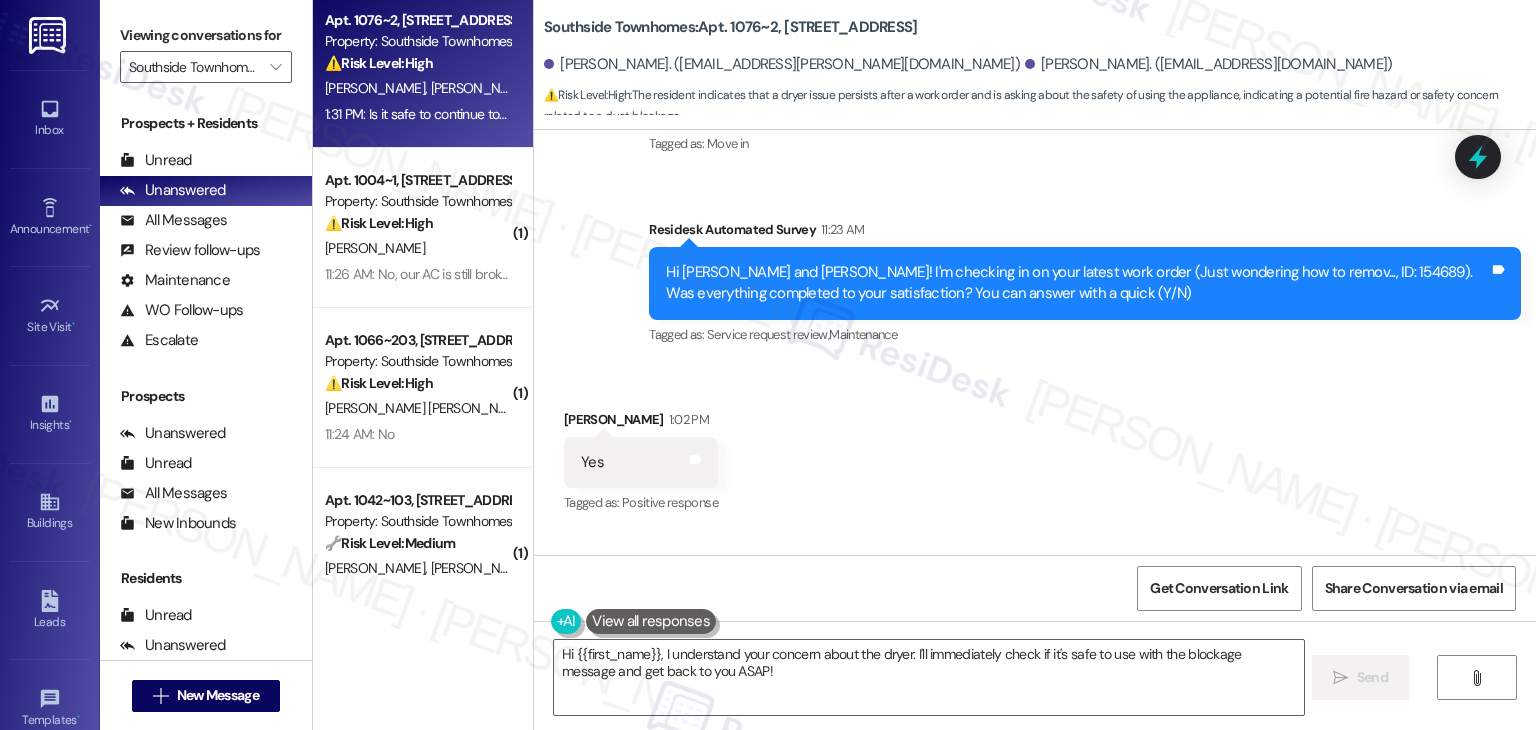 click on "Received via SMS Alexander Sandoval 1:02 PM Yes Tags and notes Tagged as:   Positive response Click to highlight conversations about Positive response Received via SMS Jackie Tiipfisch Ogumoro 1:09 PM N Tags and notes Tagged as:   Negative response Click to highlight conversations about Negative response Received via SMS Alexander Sandoval   Neutral 1:27 PM actually no. The message on the dryer came back on Tags and notes Tagged as:   Laundry machines Click to highlight conversations about Laundry machines Received via SMS 1:31 PM Alexander Sandoval Question 1:31 PM Is it safe to continue to use the dryer ?
It says 80% duct blockage still  Tags and notes Tagged as:   Safety & security ,  Click to highlight conversations about Safety & security Maintenance request Click to highlight conversations about Maintenance request" at bounding box center [1035, 709] 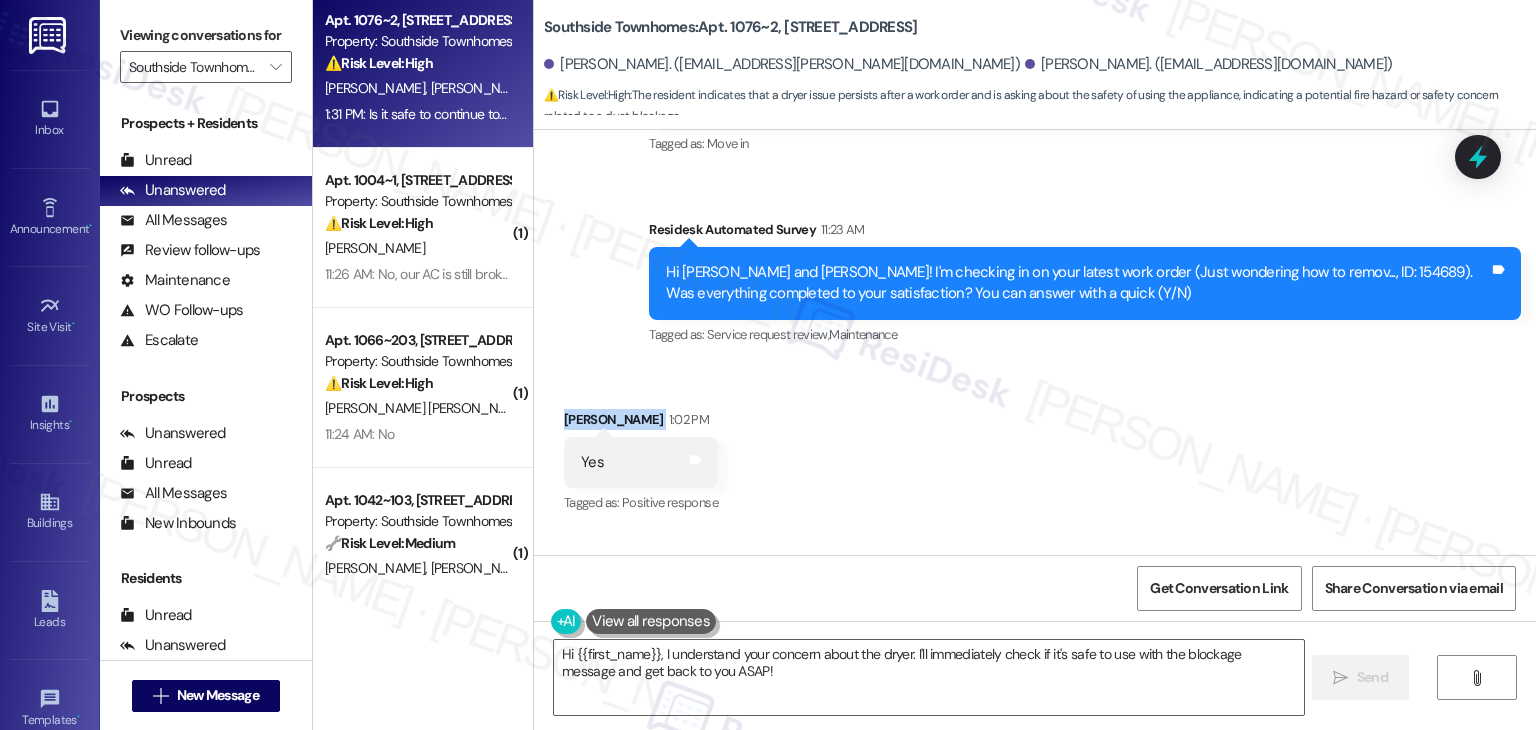 click on "Received via SMS Alexander Sandoval 1:02 PM Yes Tags and notes Tagged as:   Positive response Click to highlight conversations about Positive response Received via SMS Jackie Tiipfisch Ogumoro 1:09 PM N Tags and notes Tagged as:   Negative response Click to highlight conversations about Negative response Received via SMS Alexander Sandoval   Neutral 1:27 PM actually no. The message on the dryer came back on Tags and notes Tagged as:   Laundry machines Click to highlight conversations about Laundry machines Received via SMS 1:31 PM Alexander Sandoval Question 1:31 PM Is it safe to continue to use the dryer ?
It says 80% duct blockage still  Tags and notes Tagged as:   Safety & security ,  Click to highlight conversations about Safety & security Maintenance request Click to highlight conversations about Maintenance request" at bounding box center [1035, 709] 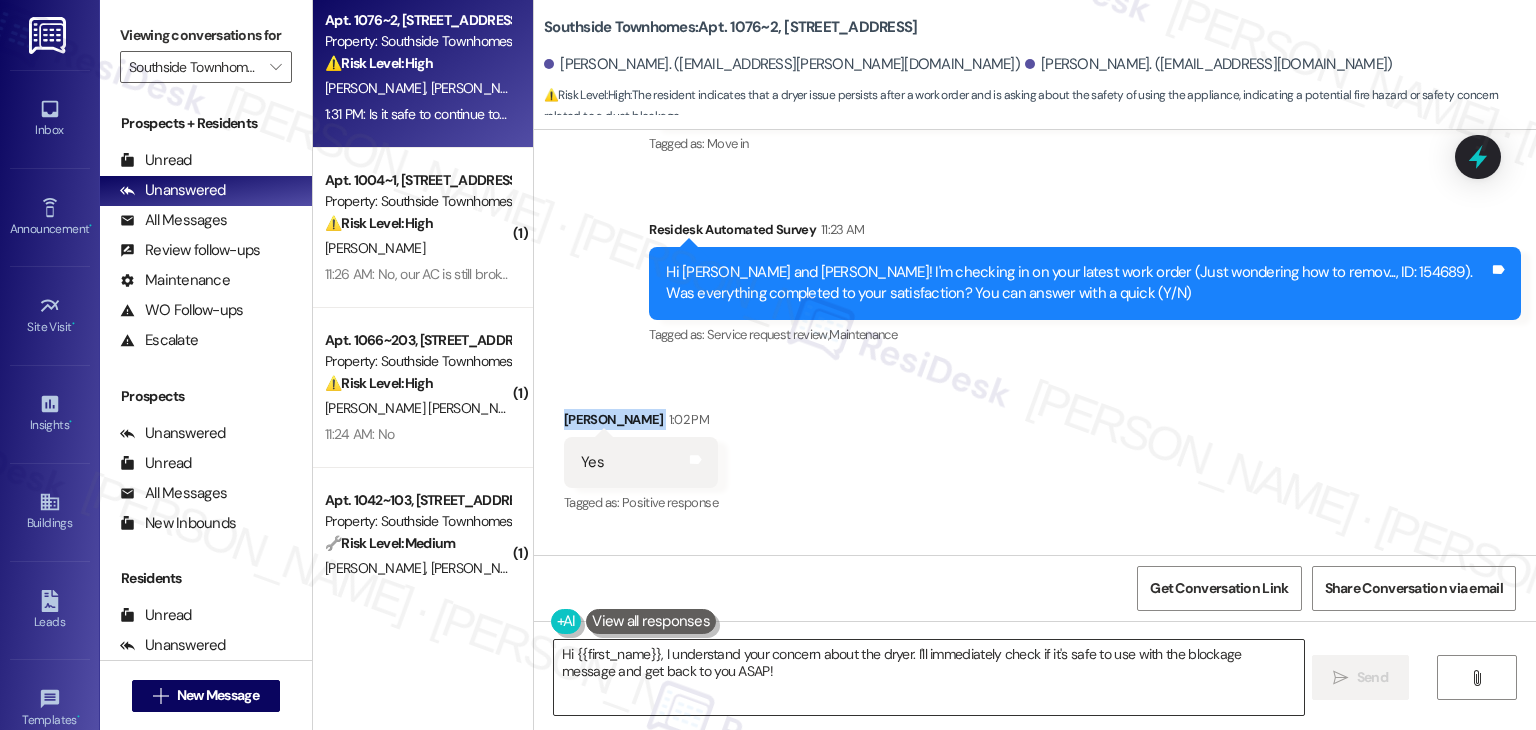 click on "Hi {{first_name}}, I understand your concern about the dryer. I'll immediately check if it's safe to use with the blockage message and get back to you ASAP!" at bounding box center (928, 677) 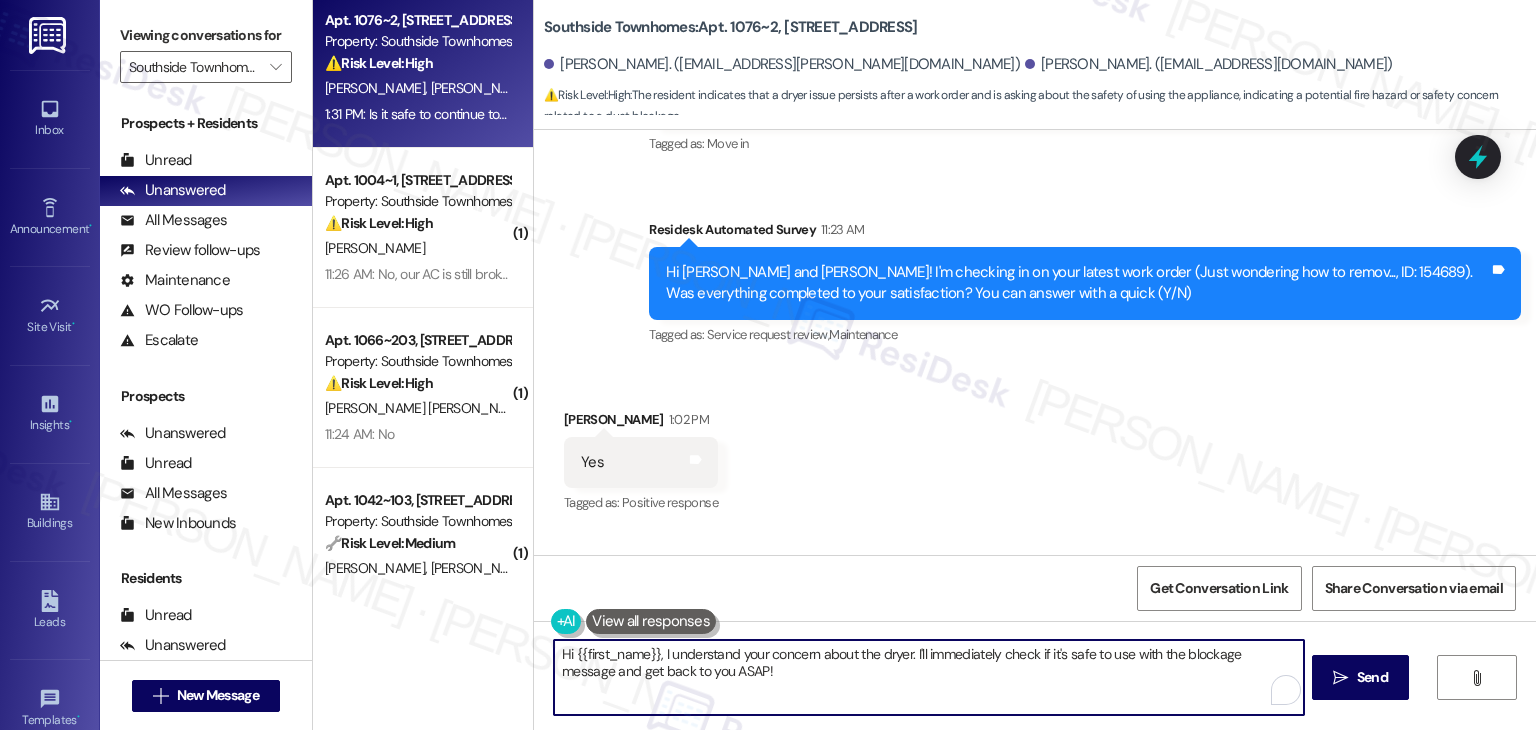 click on "Hi {{first_name}}, I understand your concern about the dryer. I'll immediately check if it's safe to use with the blockage message and get back to you ASAP!" at bounding box center (928, 677) 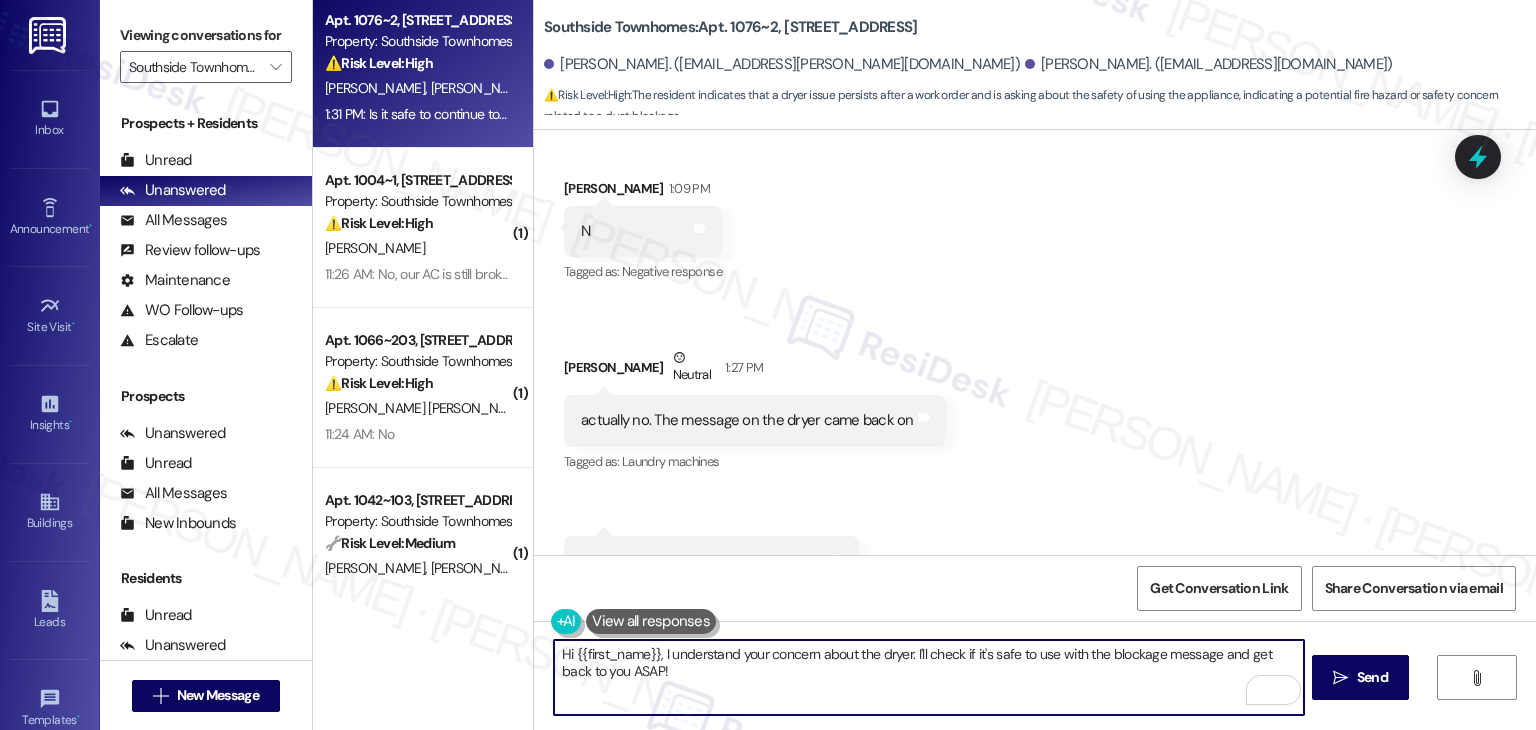 scroll, scrollTop: 865, scrollLeft: 0, axis: vertical 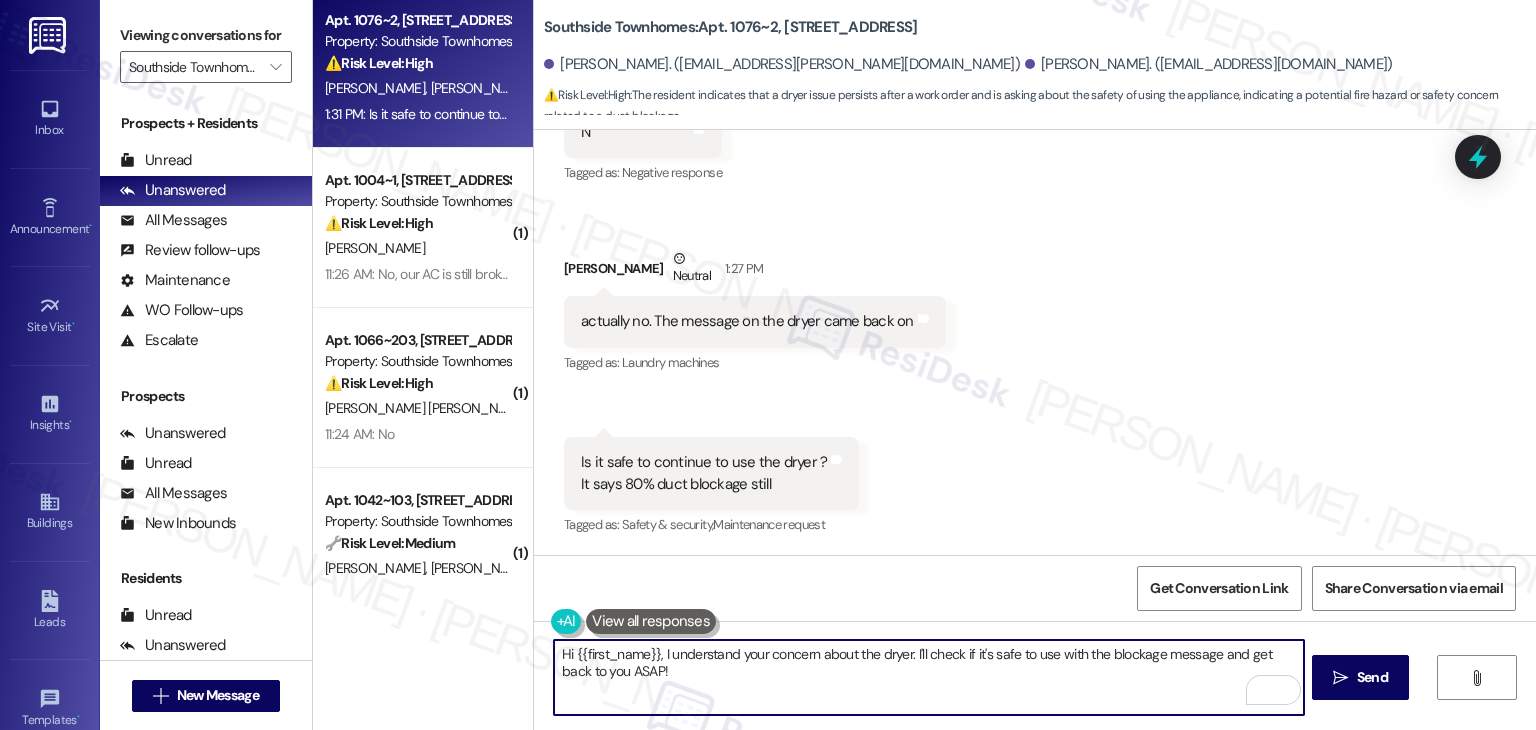 type on "Hi {{first_name}}, I understand your concern about the dryer. I'll check if it's safe to use with the blockage message and get back to you ASAP!" 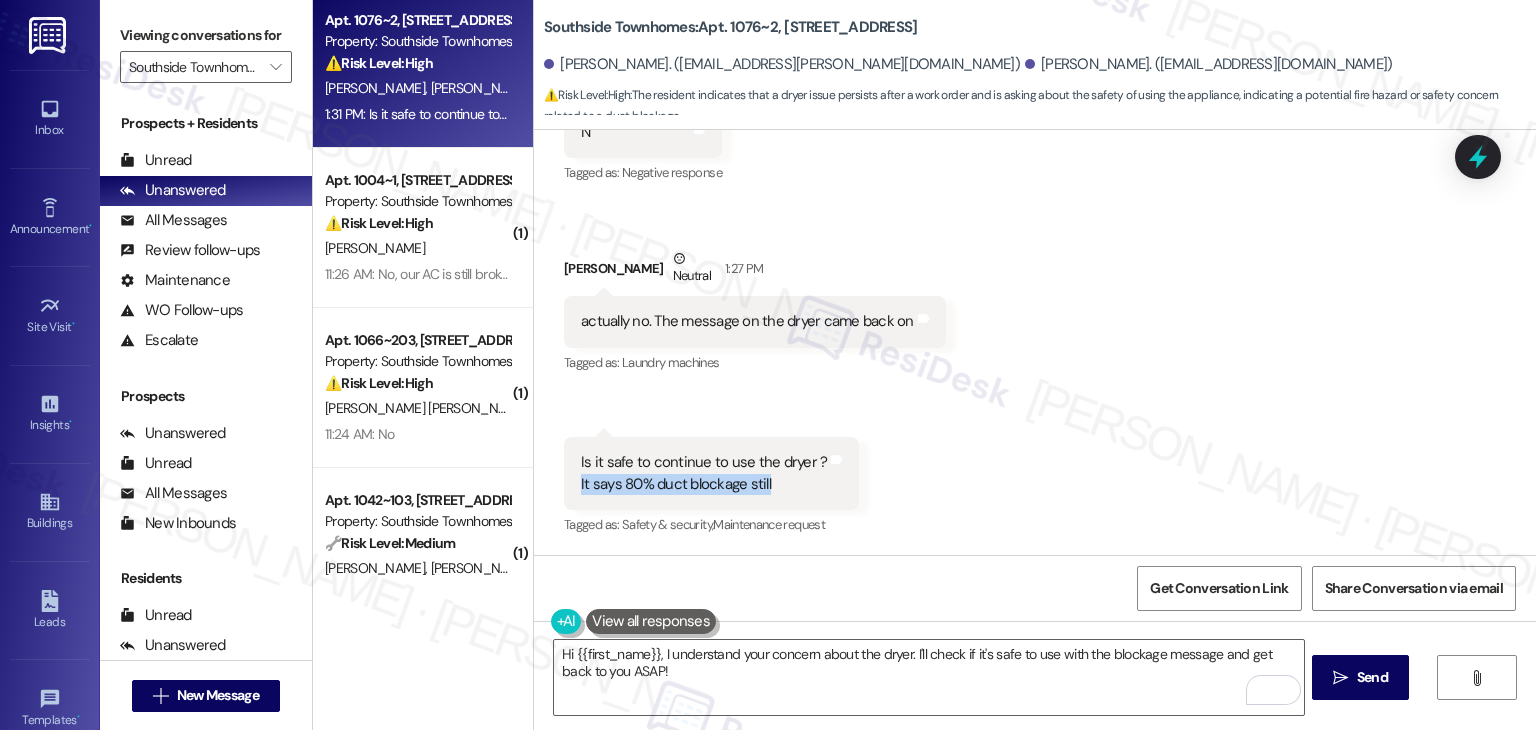drag, startPoint x: 564, startPoint y: 473, endPoint x: 764, endPoint y: 484, distance: 200.30228 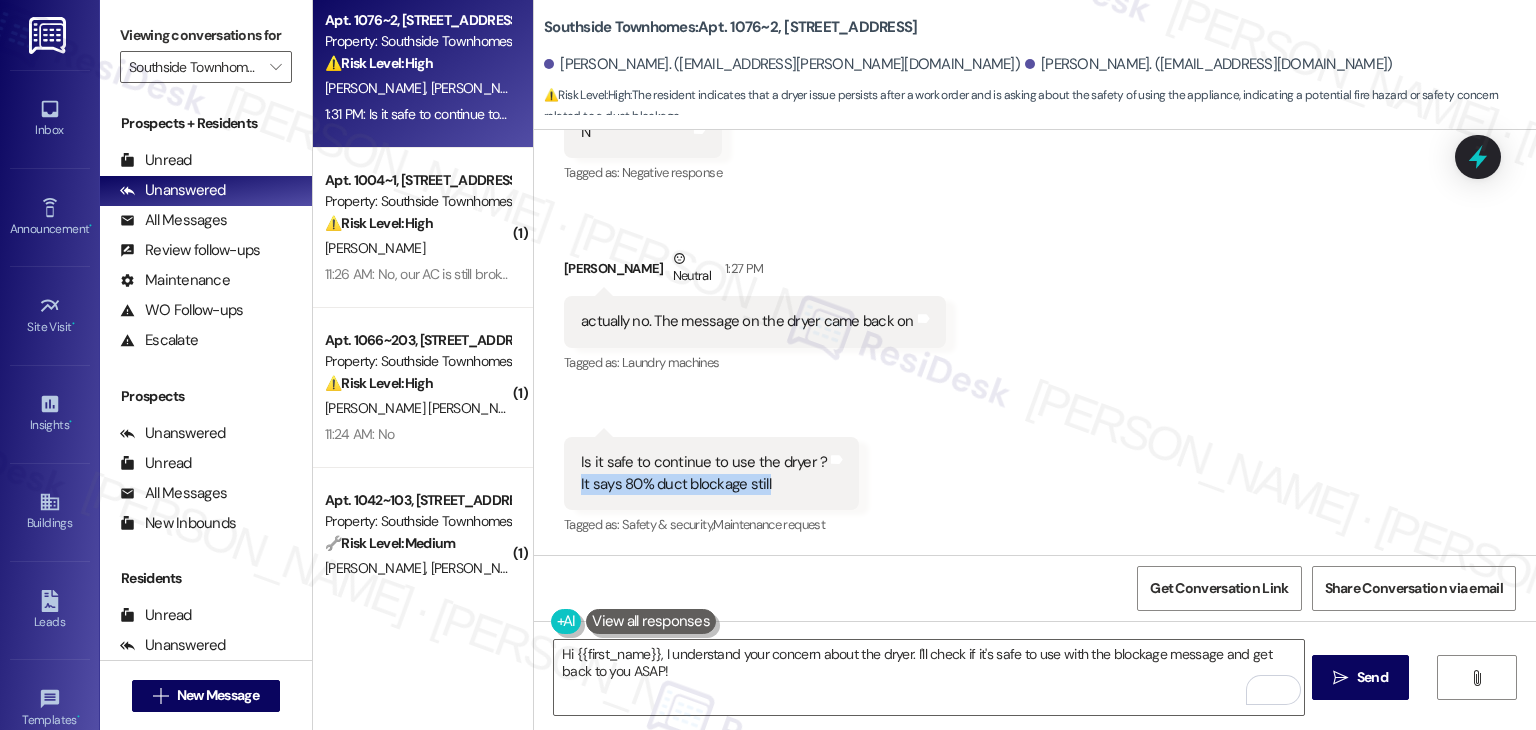 click on "Is it safe to continue to use the dryer ?
It says 80% duct blockage still  Tags and notes" at bounding box center (711, 473) 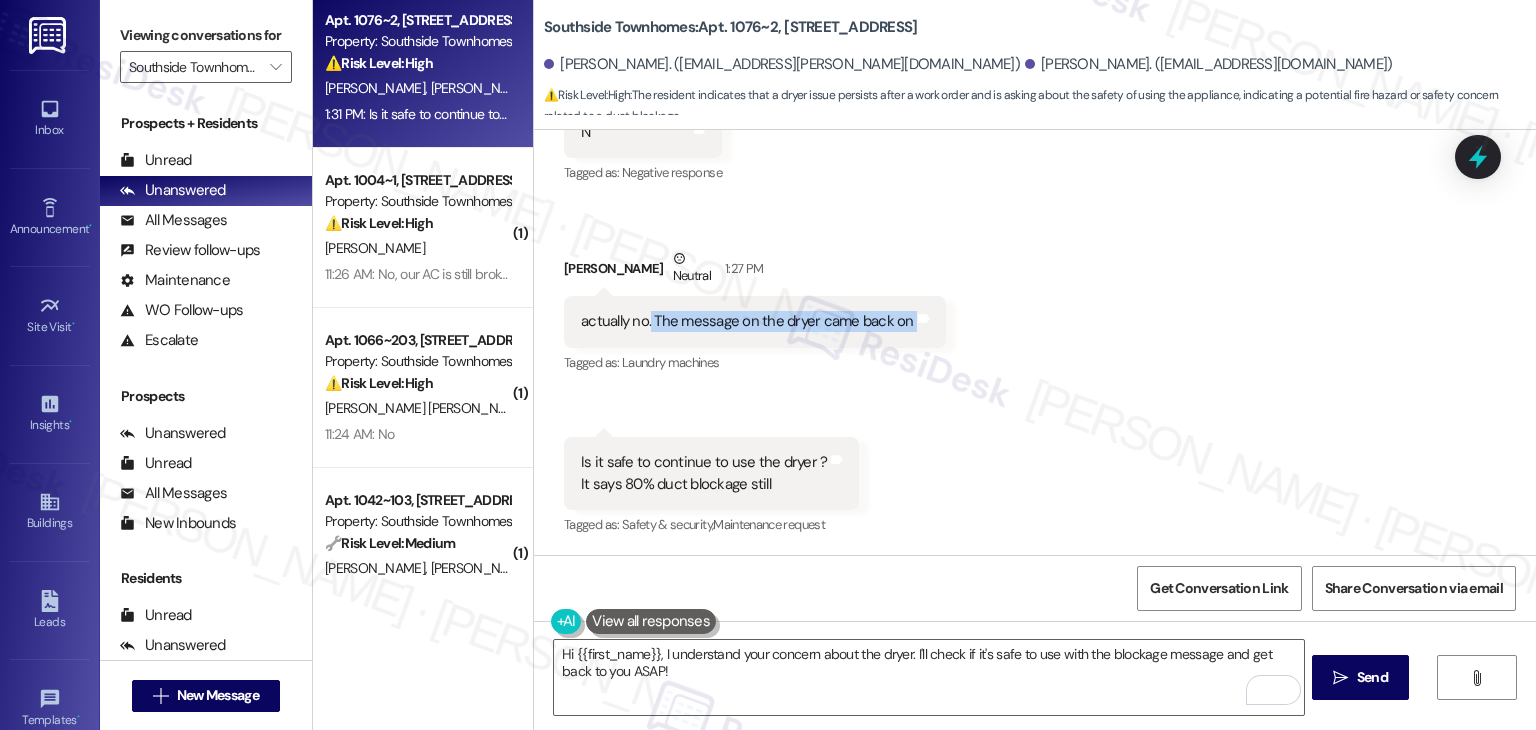 drag, startPoint x: 638, startPoint y: 325, endPoint x: 996, endPoint y: 323, distance: 358.00558 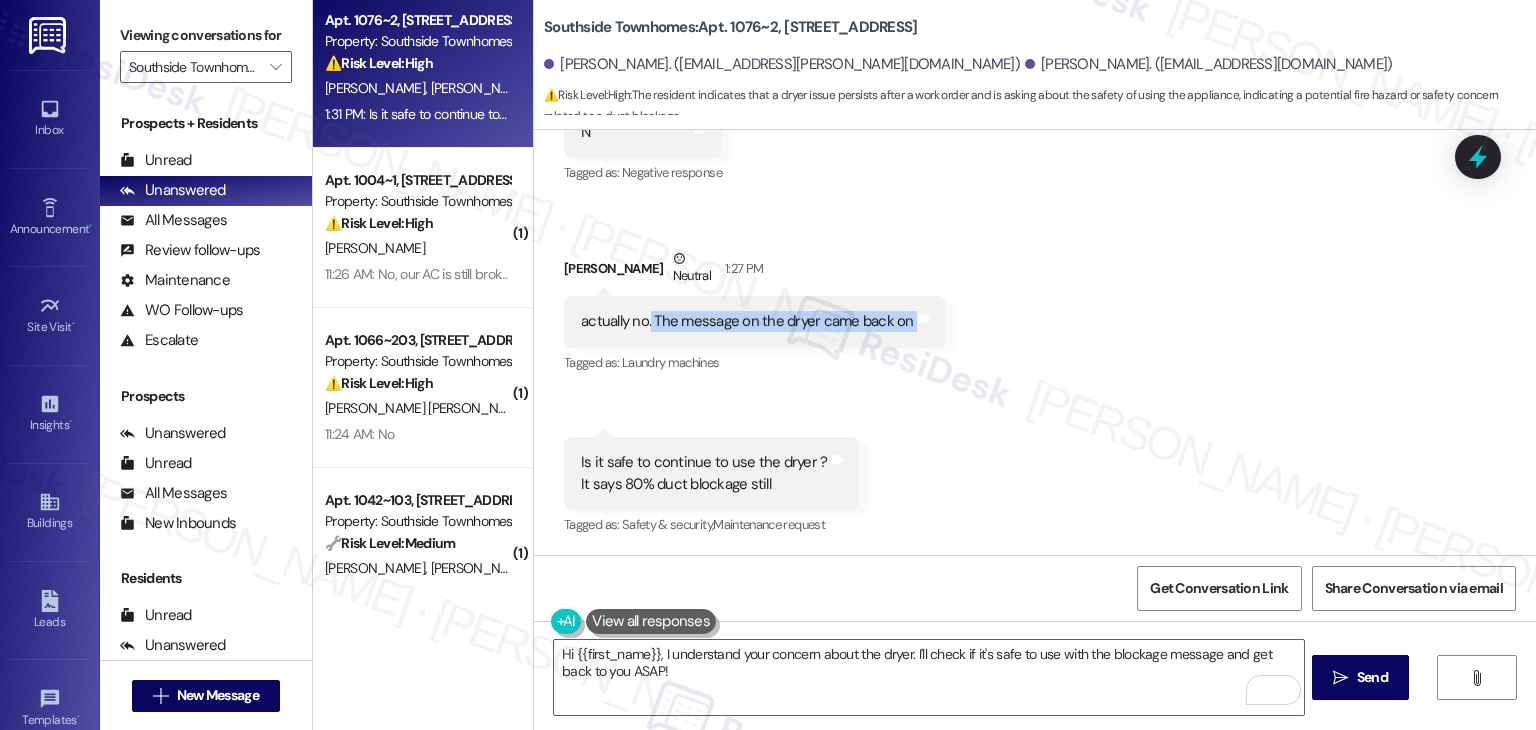 click on "Received via SMS Alexander Sandoval 1:02 PM Yes Tags and notes Tagged as:   Positive response Click to highlight conversations about Positive response Received via SMS Jackie Tiipfisch Ogumoro 1:09 PM N Tags and notes Tagged as:   Negative response Click to highlight conversations about Negative response Received via SMS Alexander Sandoval   Neutral 1:27 PM actually no. The message on the dryer came back on Tags and notes Tagged as:   Laundry machines Click to highlight conversations about Laundry machines Received via SMS 1:31 PM Alexander Sandoval Question 1:31 PM Is it safe to continue to use the dryer ?
It says 80% duct blockage still  Tags and notes Tagged as:   Safety & security ,  Click to highlight conversations about Safety & security Maintenance request Click to highlight conversations about Maintenance request" at bounding box center [1035, 210] 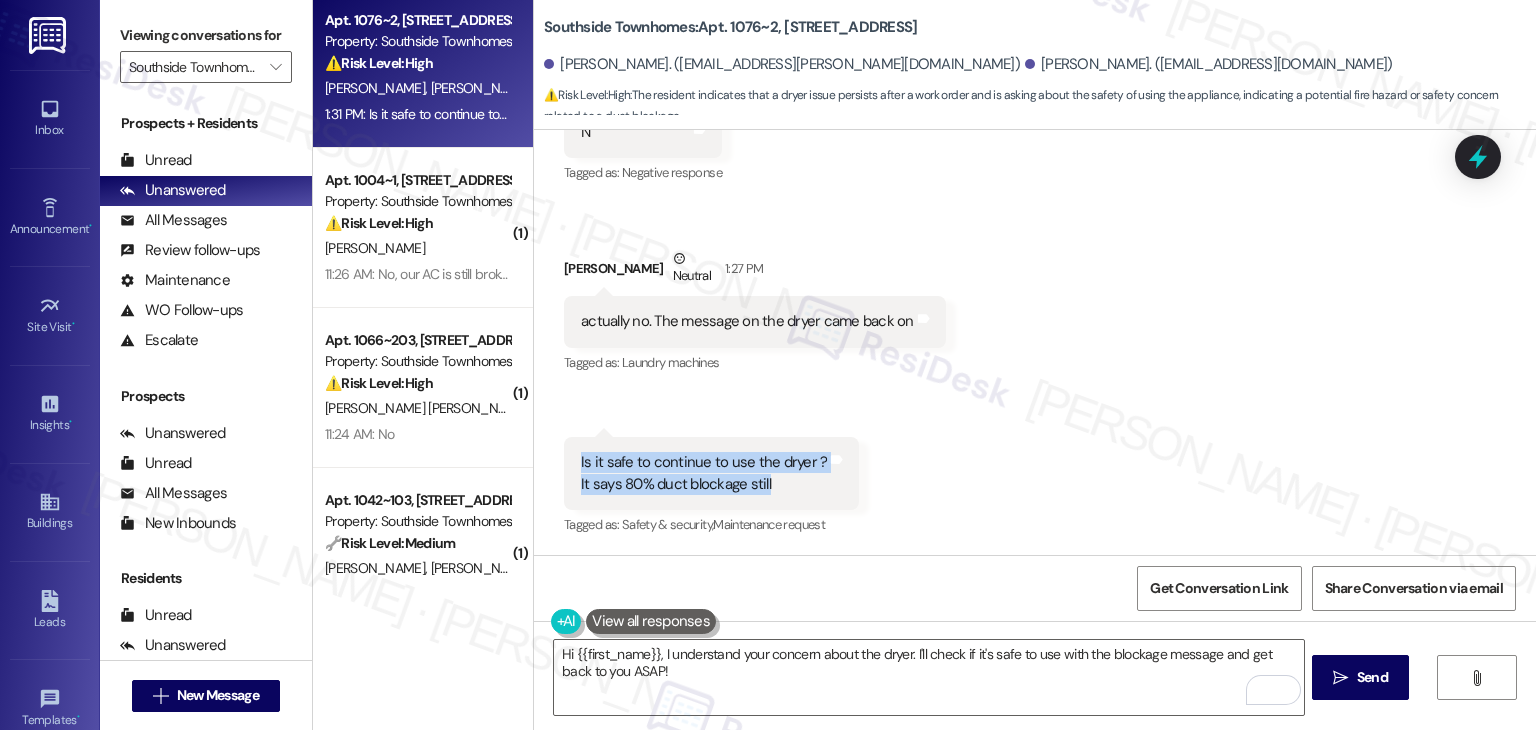 drag, startPoint x: 566, startPoint y: 461, endPoint x: 782, endPoint y: 485, distance: 217.32924 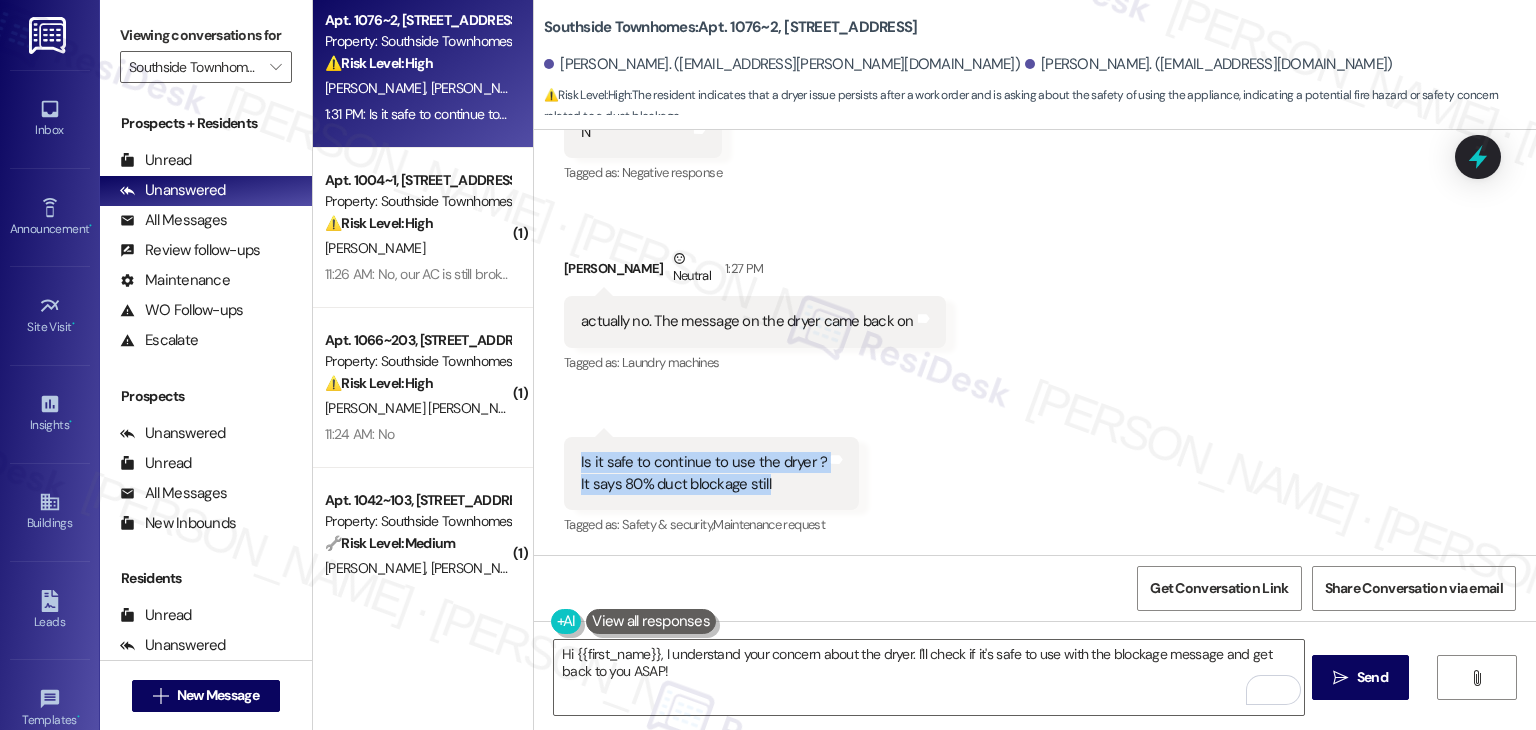 click on "Is it safe to continue to use the dryer ?
It says 80% duct blockage still" at bounding box center [704, 473] 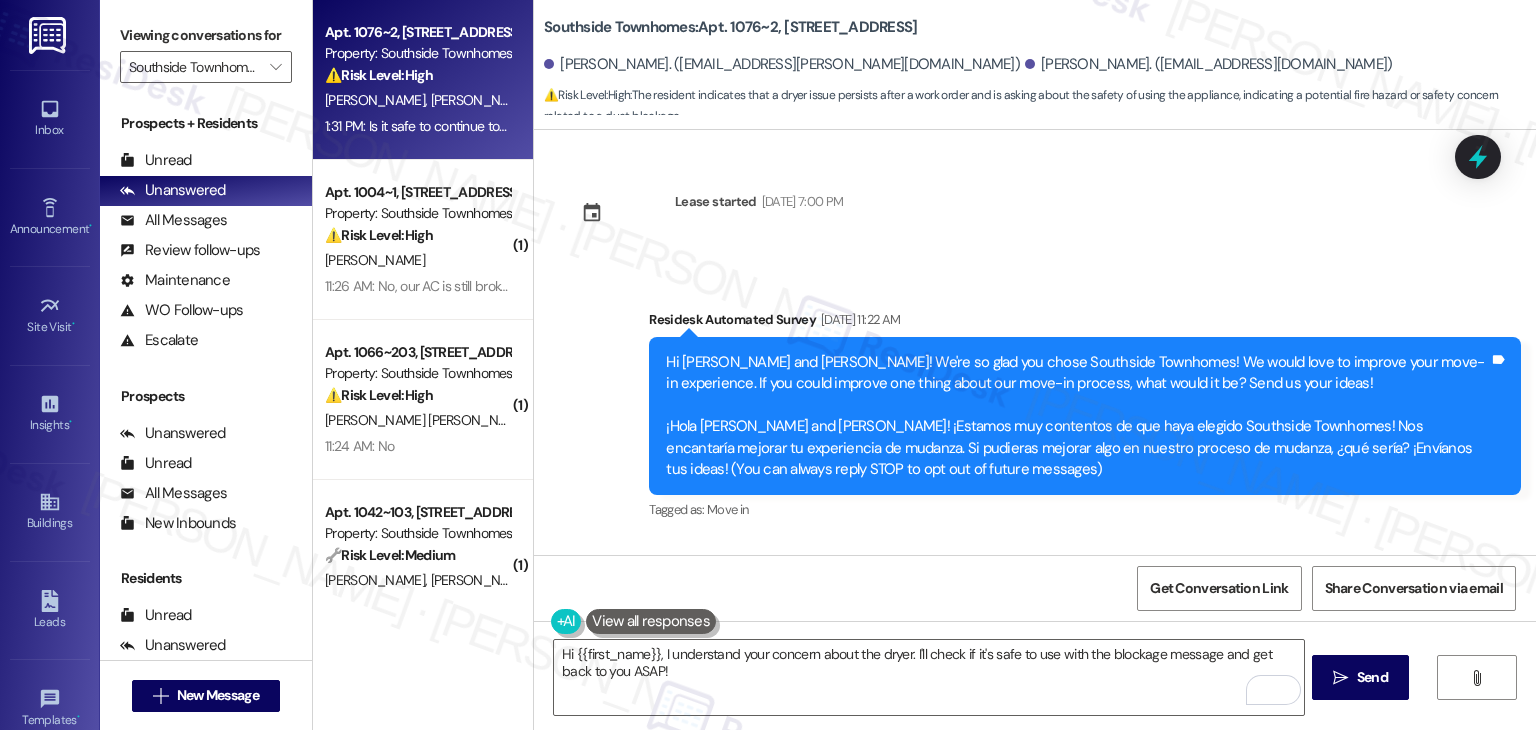 scroll, scrollTop: 0, scrollLeft: 0, axis: both 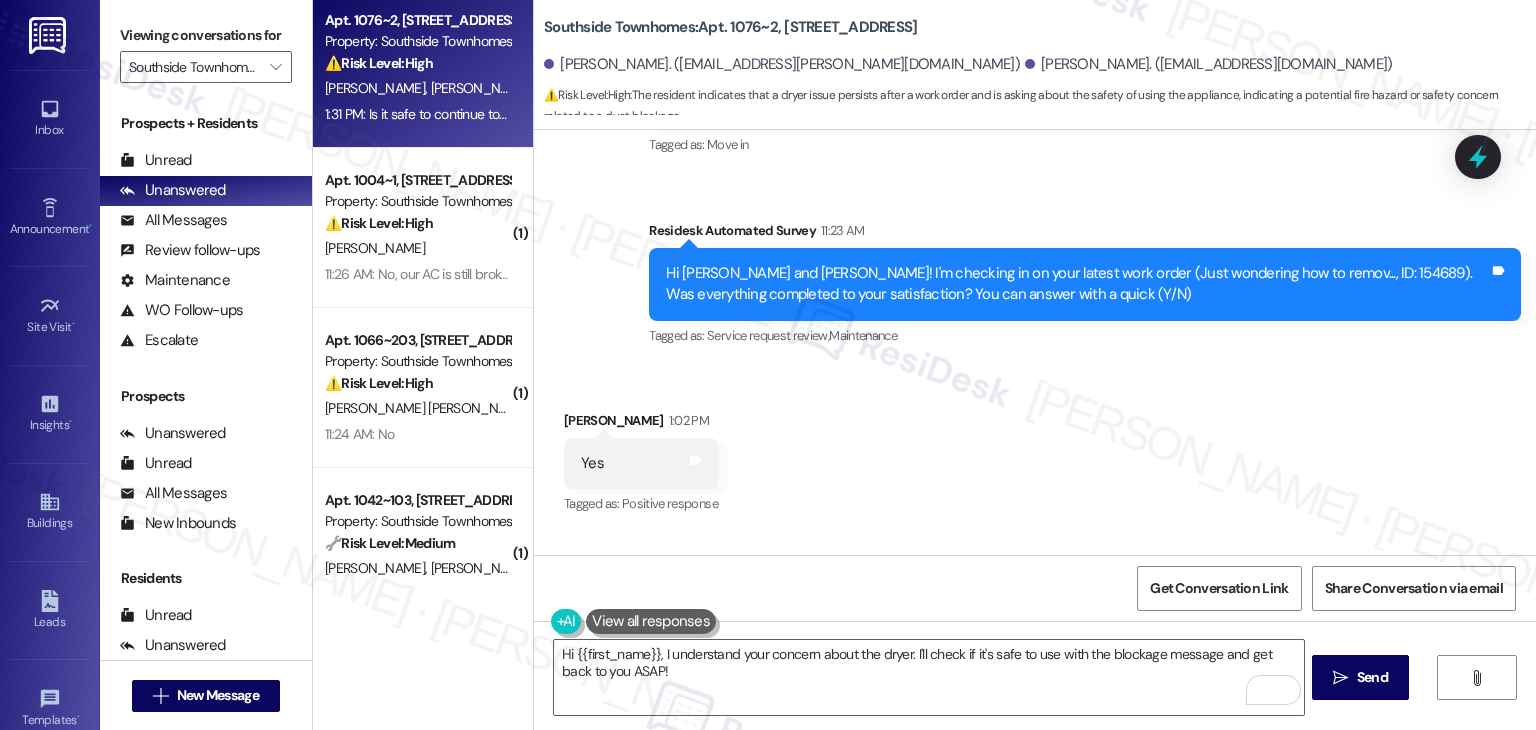 click on "Received via SMS [PERSON_NAME] 1:02 PM Yes Tags and notes Tagged as:   Positive response Click to highlight conversations about Positive response Received via SMS [PERSON_NAME] Ogumoro 1:09 PM N Tags and notes Tagged as:   Negative response Click to highlight conversations about Negative response Received via SMS [PERSON_NAME]   Neutral 1:27 PM actually no. The message on the dryer came back on Tags and notes Tagged as:   Laundry machines Click to highlight conversations about Laundry machines Received via SMS 1:31 PM [PERSON_NAME] Question 1:31 PM Is it safe to continue to use the dryer ?
It says 80% duct blockage still  Tags and notes Tagged as:   Safety & security ,  Click to highlight conversations about Safety & security Maintenance request Click to highlight conversations about Maintenance request" at bounding box center [1035, 710] 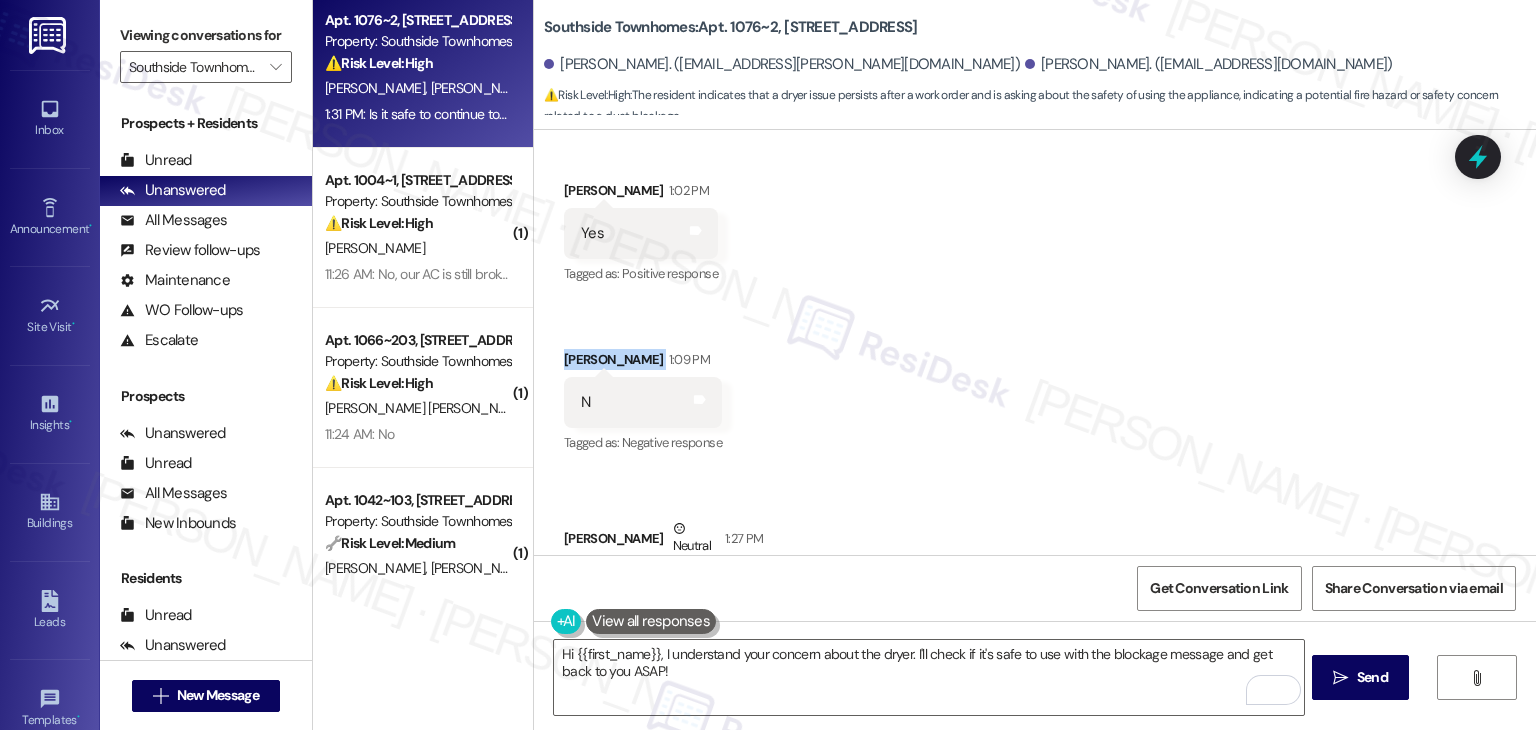 scroll, scrollTop: 665, scrollLeft: 0, axis: vertical 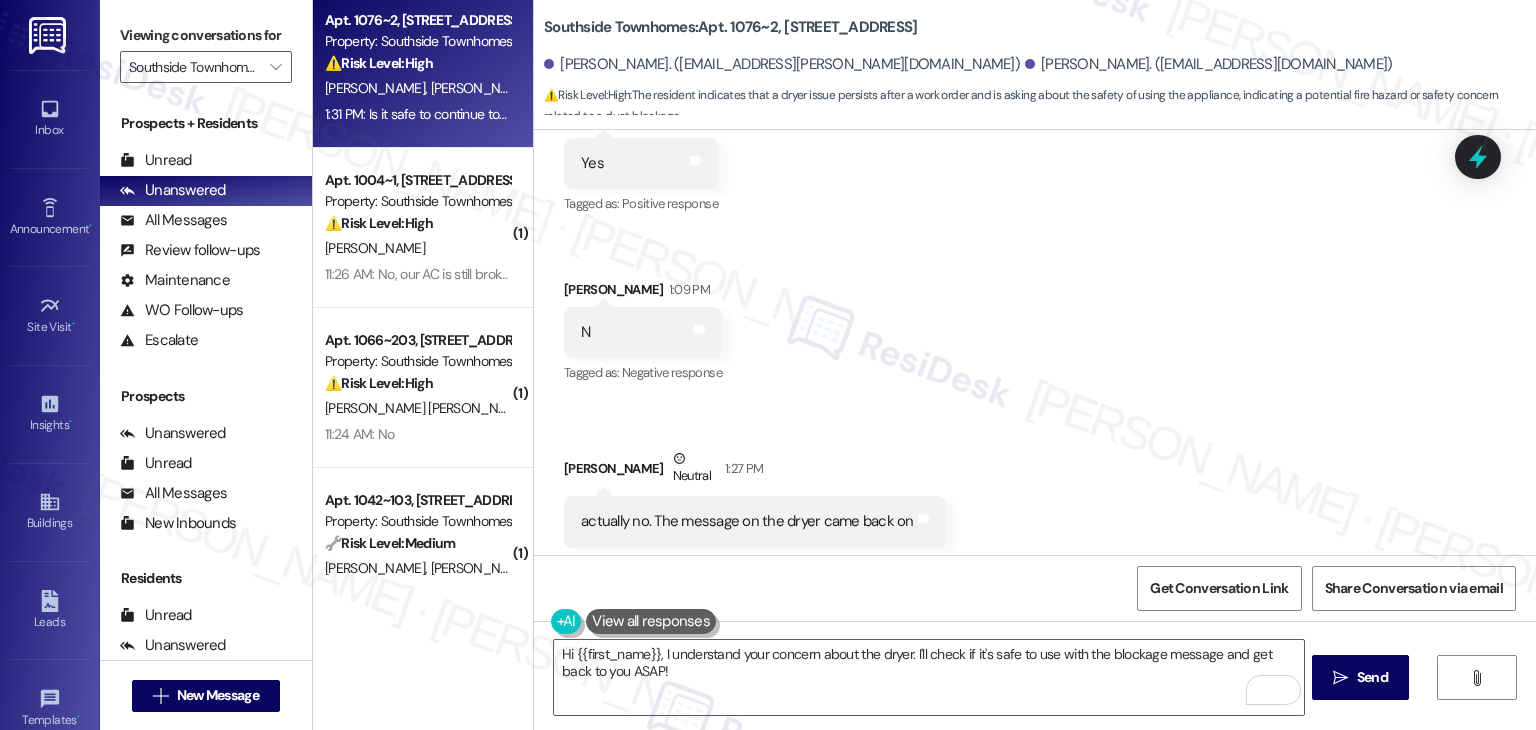 click on "Received via SMS Alexander Sandoval 1:02 PM Yes Tags and notes Tagged as:   Positive response Click to highlight conversations about Positive response Received via SMS Jackie Tiipfisch Ogumoro 1:09 PM N Tags and notes Tagged as:   Negative response Click to highlight conversations about Negative response Received via SMS Alexander Sandoval   Neutral 1:27 PM actually no. The message on the dryer came back on Tags and notes Tagged as:   Laundry machines Click to highlight conversations about Laundry machines Received via SMS 1:31 PM Alexander Sandoval Question 1:31 PM Is it safe to continue to use the dryer ?
It says 80% duct blockage still  Tags and notes Tagged as:   Safety & security ,  Click to highlight conversations about Safety & security Maintenance request Click to highlight conversations about Maintenance request" at bounding box center (1035, 410) 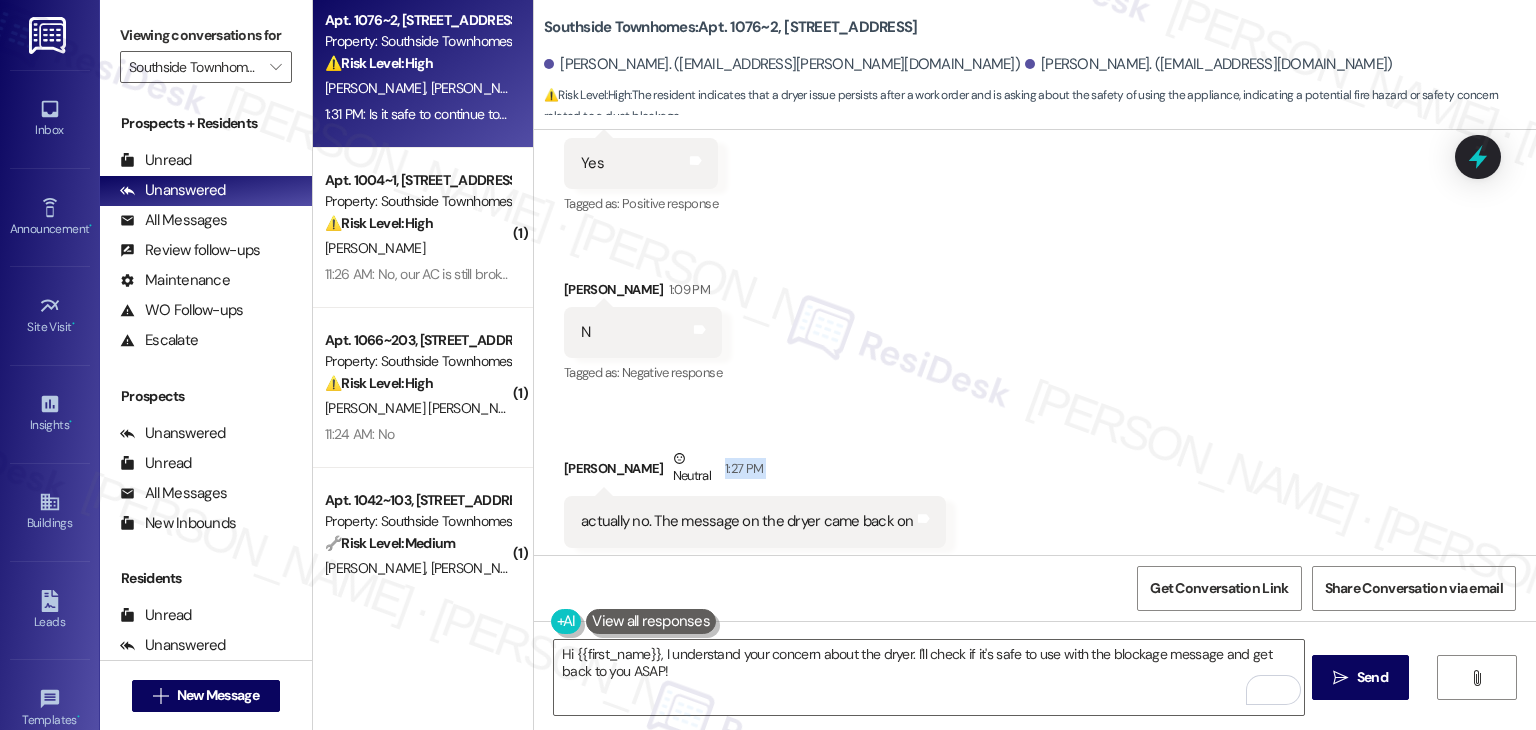 click on "Received via SMS Alexander Sandoval 1:02 PM Yes Tags and notes Tagged as:   Positive response Click to highlight conversations about Positive response Received via SMS Jackie Tiipfisch Ogumoro 1:09 PM N Tags and notes Tagged as:   Negative response Click to highlight conversations about Negative response Received via SMS Alexander Sandoval   Neutral 1:27 PM actually no. The message on the dryer came back on Tags and notes Tagged as:   Laundry machines Click to highlight conversations about Laundry machines Received via SMS 1:31 PM Alexander Sandoval Question 1:31 PM Is it safe to continue to use the dryer ?
It says 80% duct blockage still  Tags and notes Tagged as:   Safety & security ,  Click to highlight conversations about Safety & security Maintenance request Click to highlight conversations about Maintenance request" at bounding box center (1035, 410) 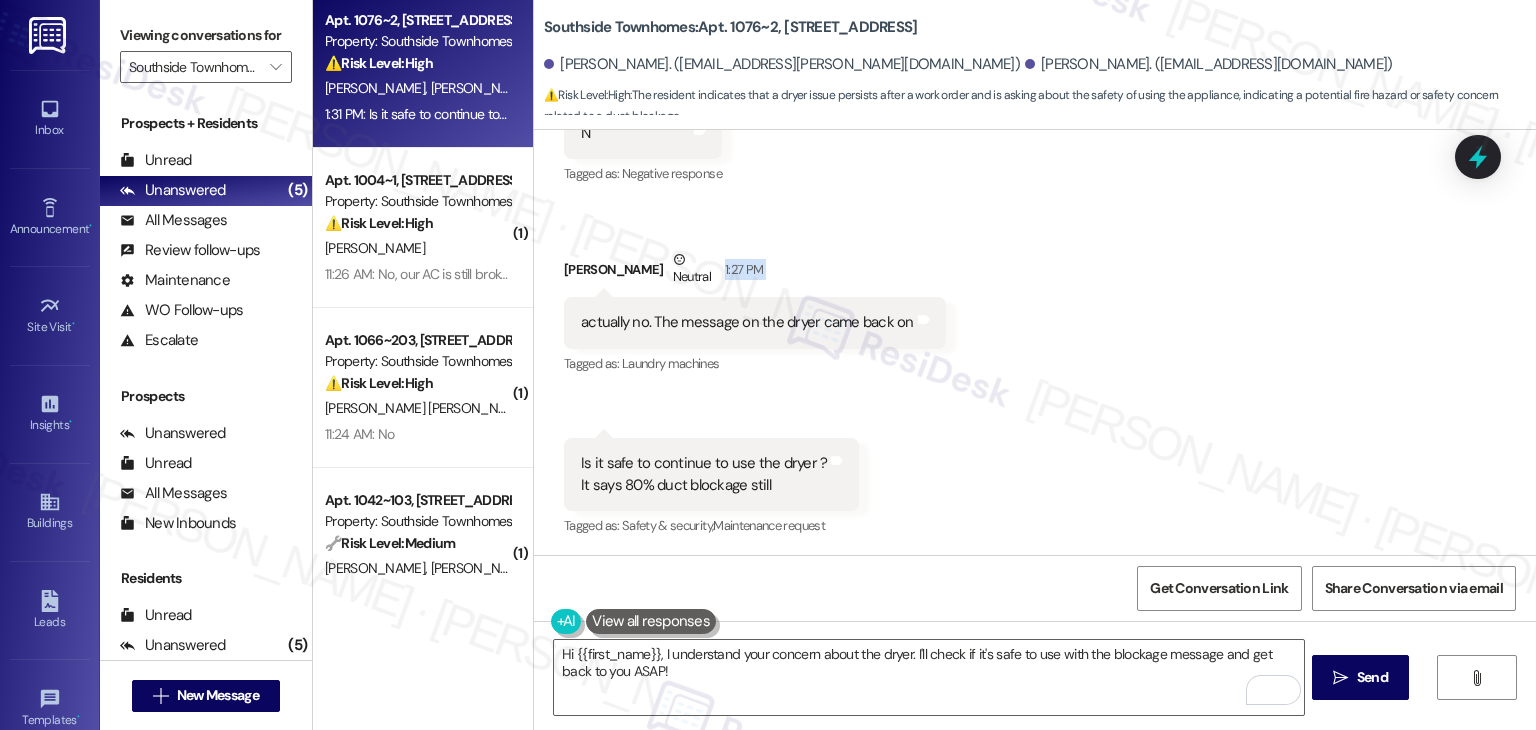 scroll, scrollTop: 865, scrollLeft: 0, axis: vertical 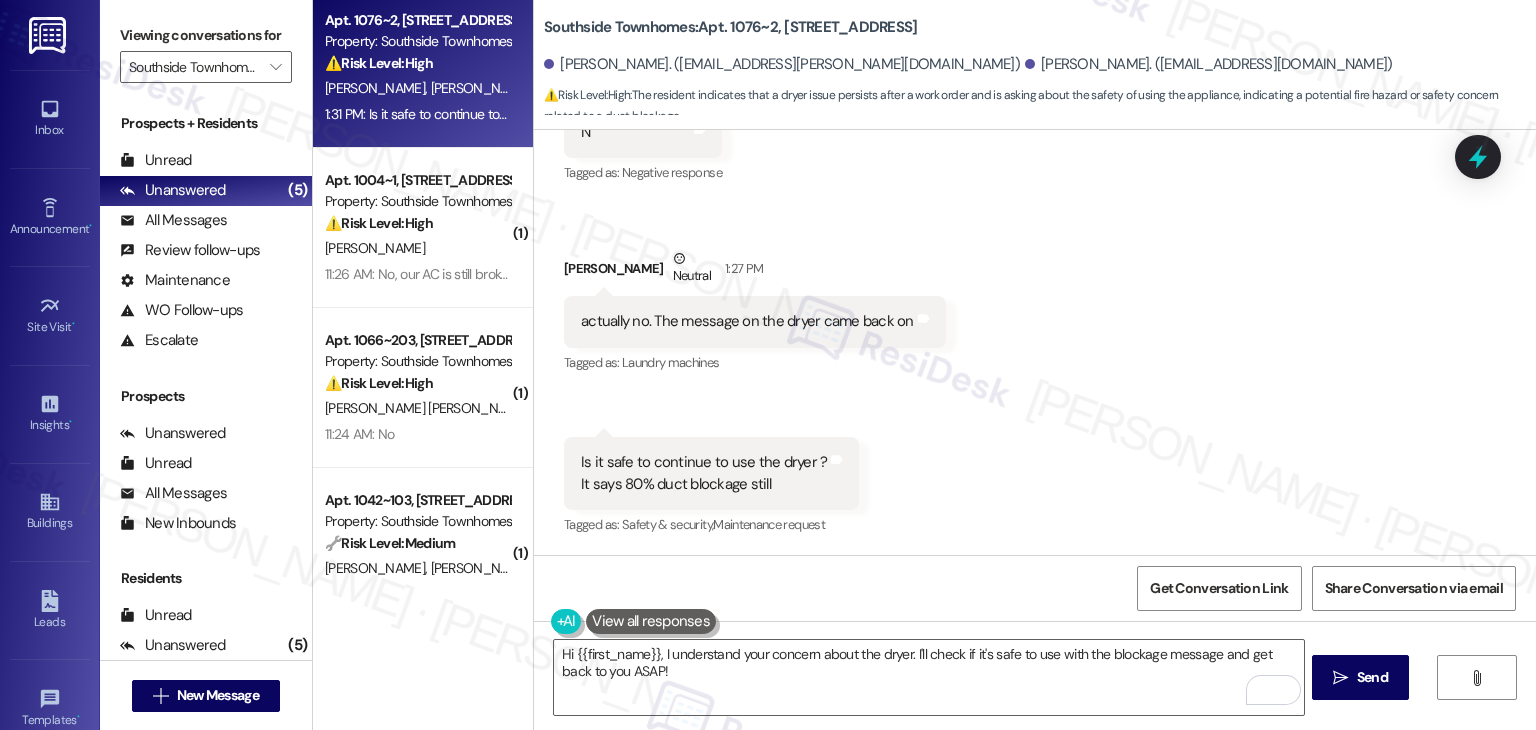 click on "Received via SMS Alexander Sandoval 1:02 PM Yes Tags and notes Tagged as:   Positive response Click to highlight conversations about Positive response Received via SMS Jackie Tiipfisch Ogumoro 1:09 PM N Tags and notes Tagged as:   Negative response Click to highlight conversations about Negative response Received via SMS Alexander Sandoval   Neutral 1:27 PM actually no. The message on the dryer came back on Tags and notes Tagged as:   Laundry machines Click to highlight conversations about Laundry machines Received via SMS 1:31 PM Alexander Sandoval Question 1:31 PM Is it safe to continue to use the dryer ?
It says 80% duct blockage still  Tags and notes Tagged as:   Safety & security ,  Click to highlight conversations about Safety & security Maintenance request Click to highlight conversations about Maintenance request" at bounding box center [1035, 210] 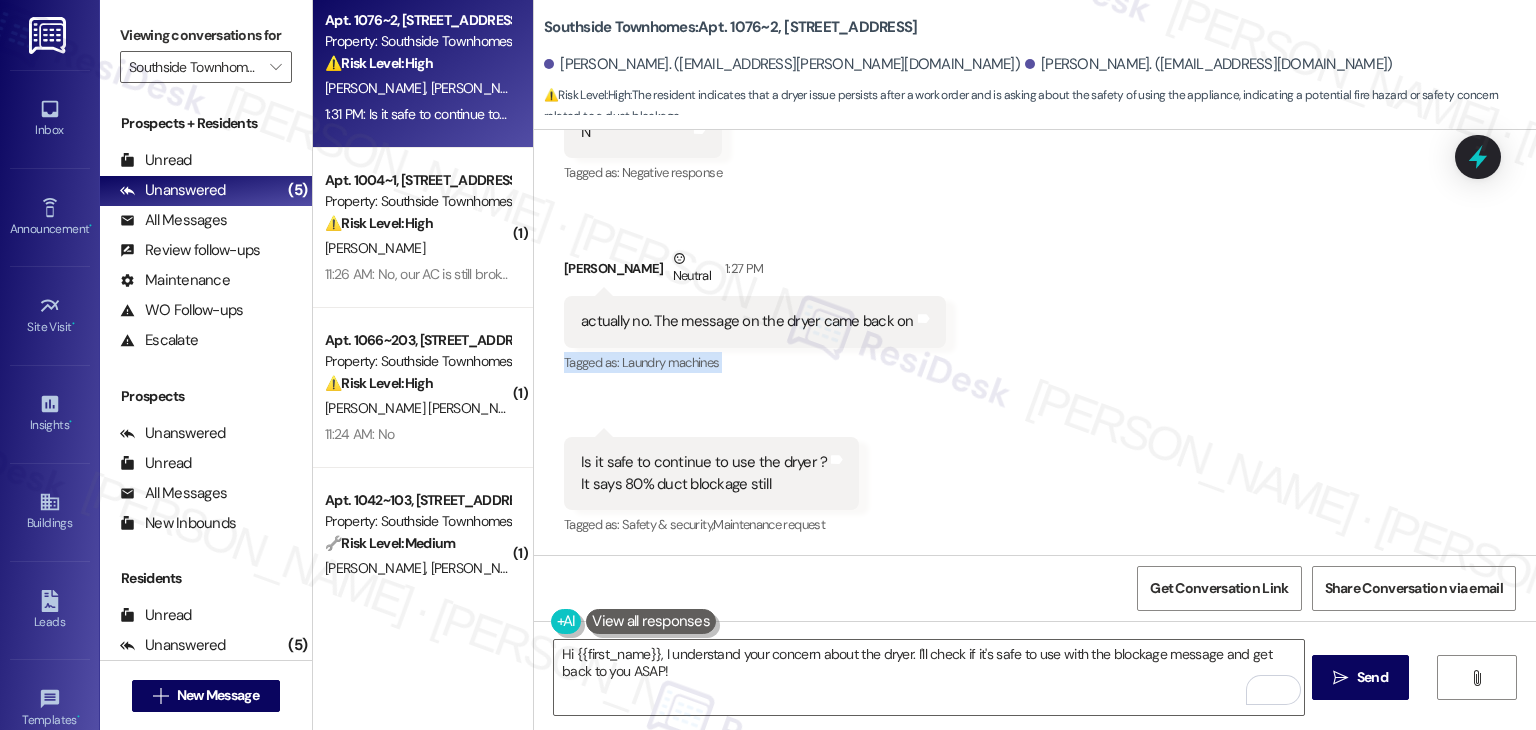 click on "Received via SMS Alexander Sandoval 1:02 PM Yes Tags and notes Tagged as:   Positive response Click to highlight conversations about Positive response Received via SMS Jackie Tiipfisch Ogumoro 1:09 PM N Tags and notes Tagged as:   Negative response Click to highlight conversations about Negative response Received via SMS Alexander Sandoval   Neutral 1:27 PM actually no. The message on the dryer came back on Tags and notes Tagged as:   Laundry machines Click to highlight conversations about Laundry machines Received via SMS 1:31 PM Alexander Sandoval Question 1:31 PM Is it safe to continue to use the dryer ?
It says 80% duct blockage still  Tags and notes Tagged as:   Safety & security ,  Click to highlight conversations about Safety & security Maintenance request Click to highlight conversations about Maintenance request" at bounding box center [1035, 210] 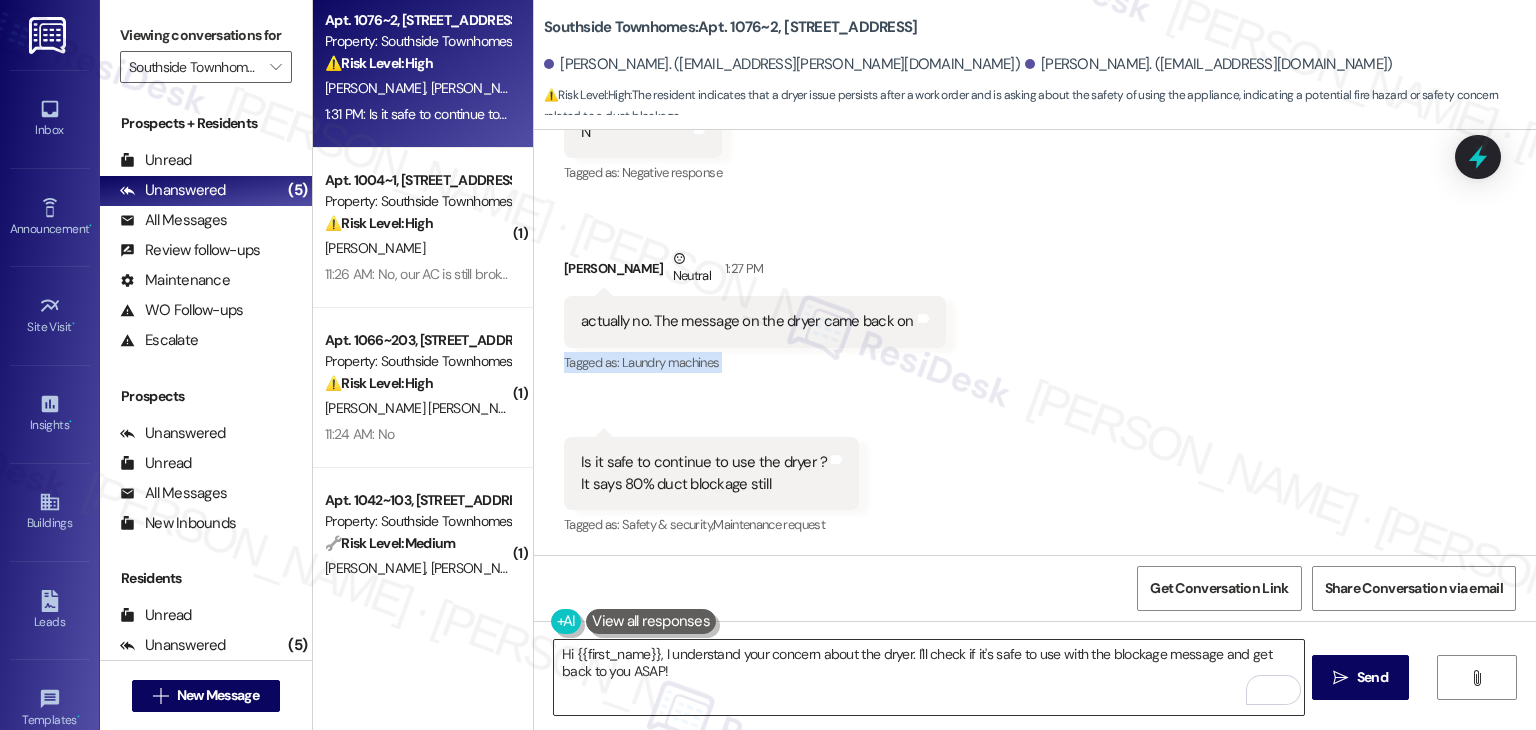 click on "Hi {{first_name}}, I understand your concern about the dryer. I'll check if it's safe to use with the blockage message and get back to you ASAP!" at bounding box center (928, 677) 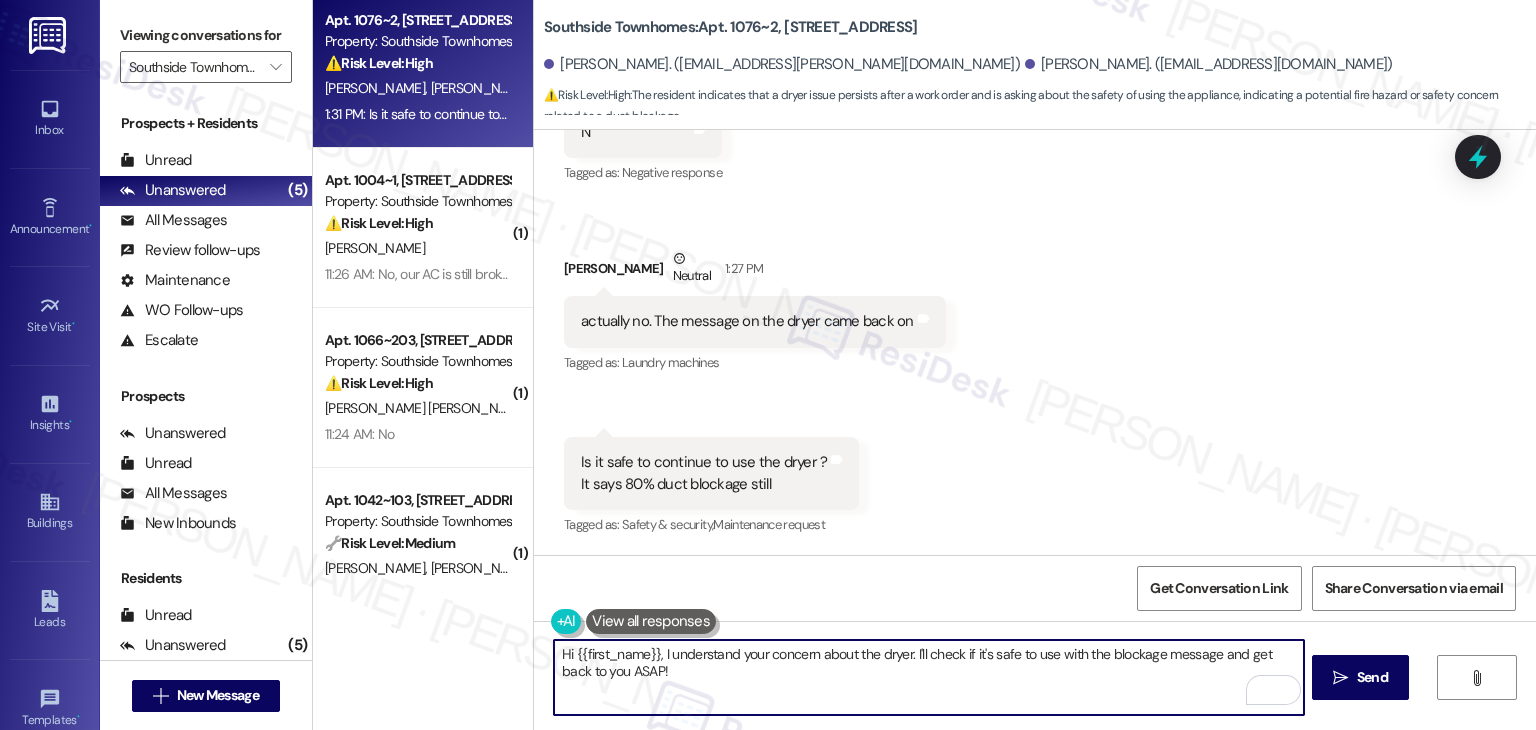 click on "Hi {{first_name}}, I understand your concern about the dryer. I'll check if it's safe to use with the blockage message and get back to you ASAP!" at bounding box center [928, 677] 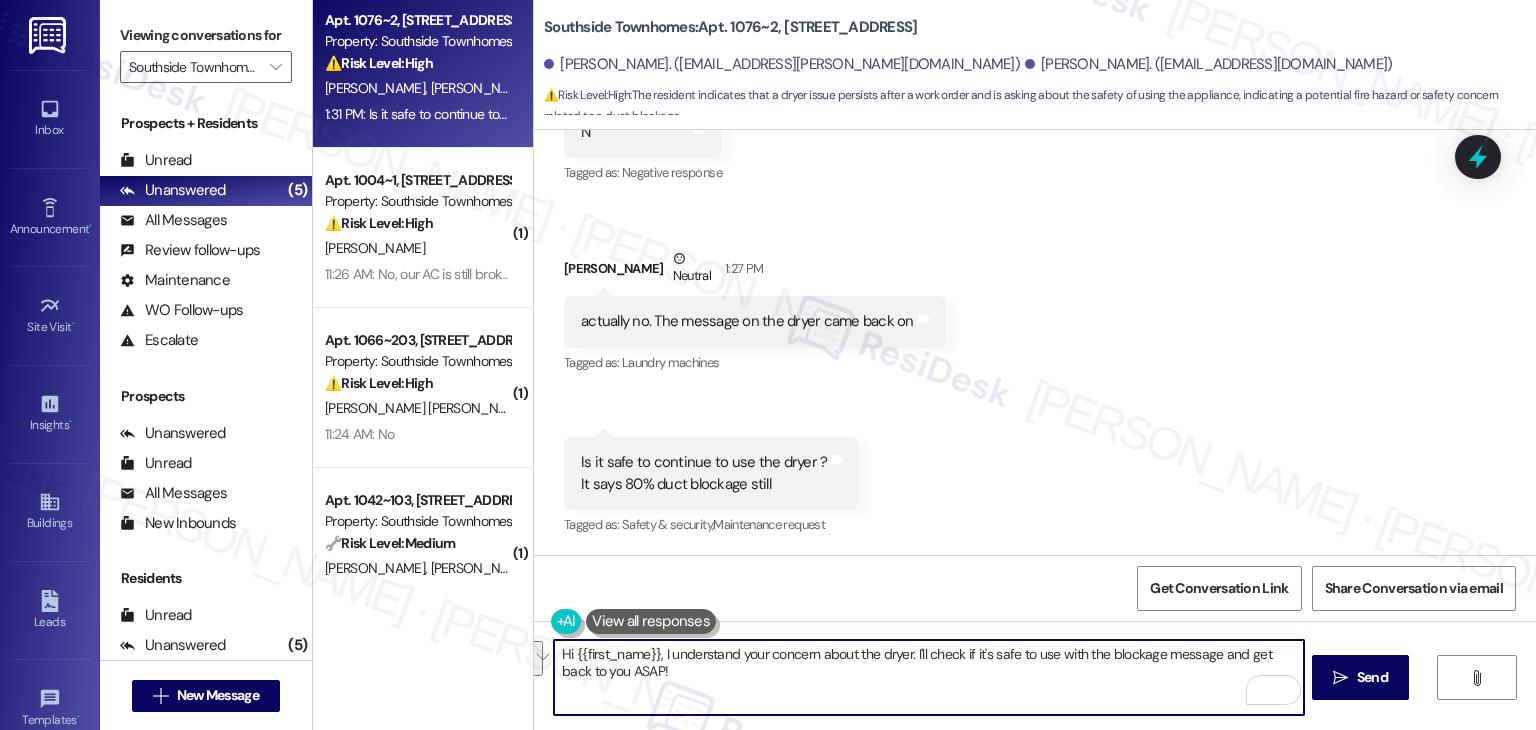 paste on "Alexander! Thanks for the update. Since the dryer is still showing 80% duct blockage, I recommend holding off on using it for now, just to be safe. I’ll let the site team know so maintenance can take another look. I’ll keep you posted once I hear back!
Ask ChatGPT" 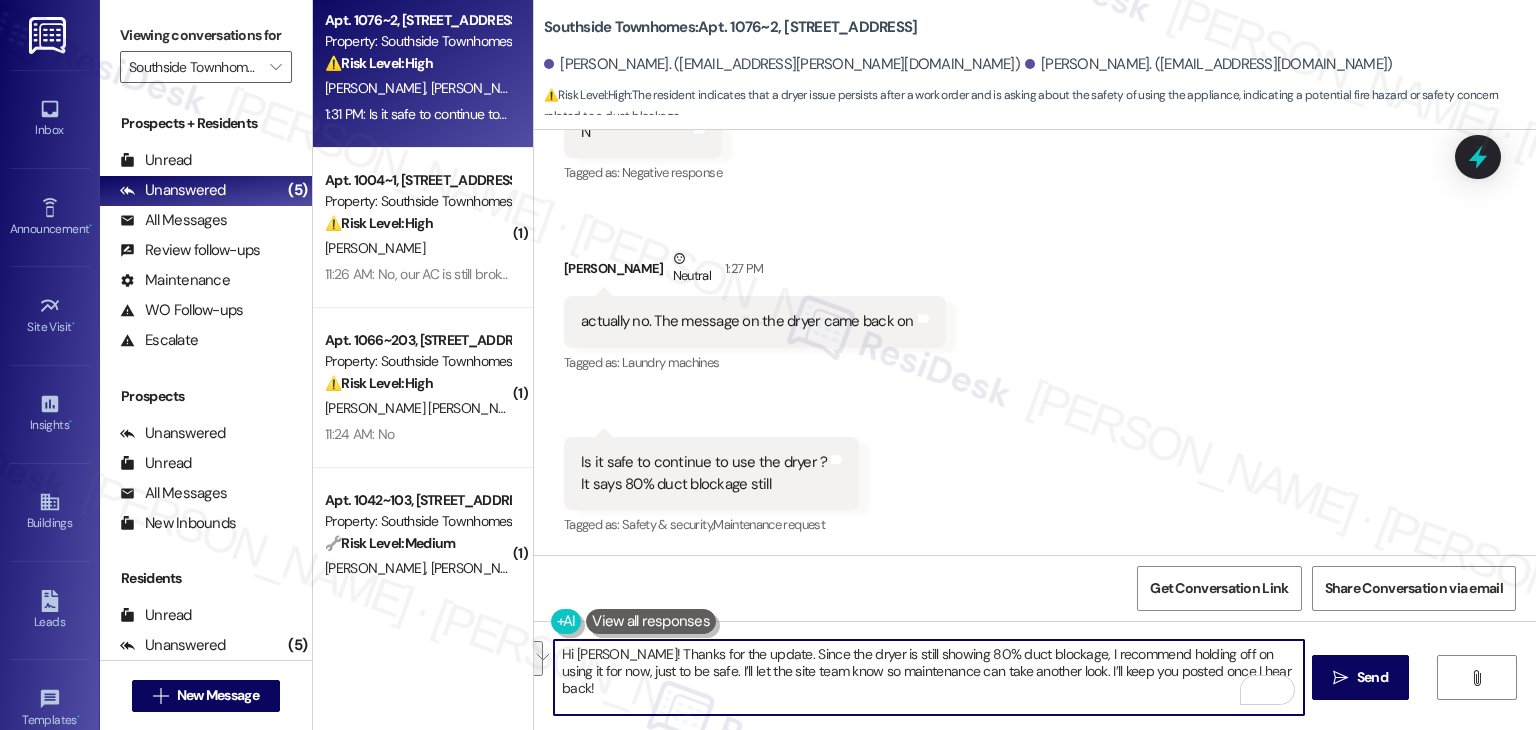 scroll, scrollTop: 118, scrollLeft: 0, axis: vertical 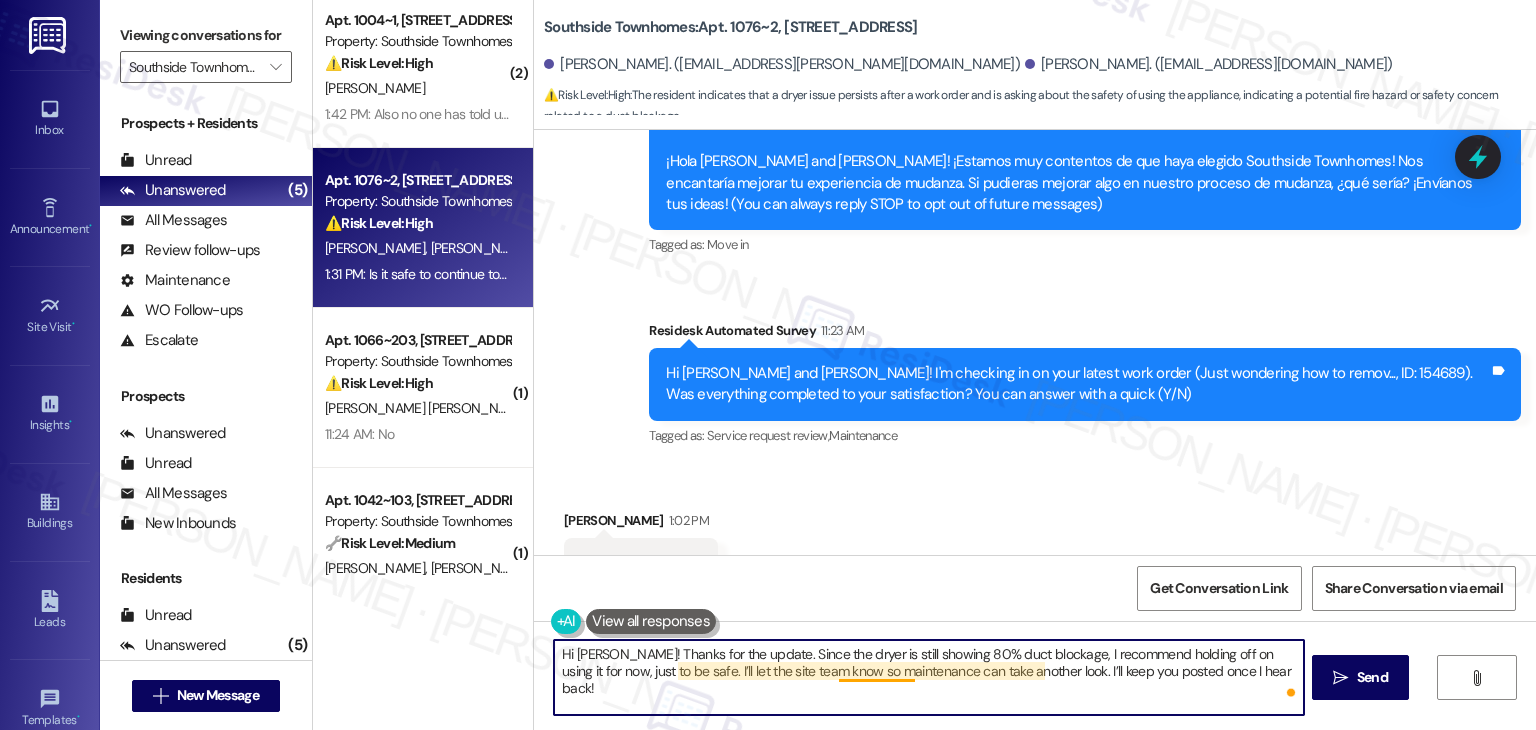 click on "Hi Alexander! Thanks for the update. Since the dryer is still showing 80% duct blockage, I recommend holding off on using it for now, just to be safe. I’ll let the site team know so maintenance can take another look. I’ll keep you posted once I hear back!" at bounding box center (928, 677) 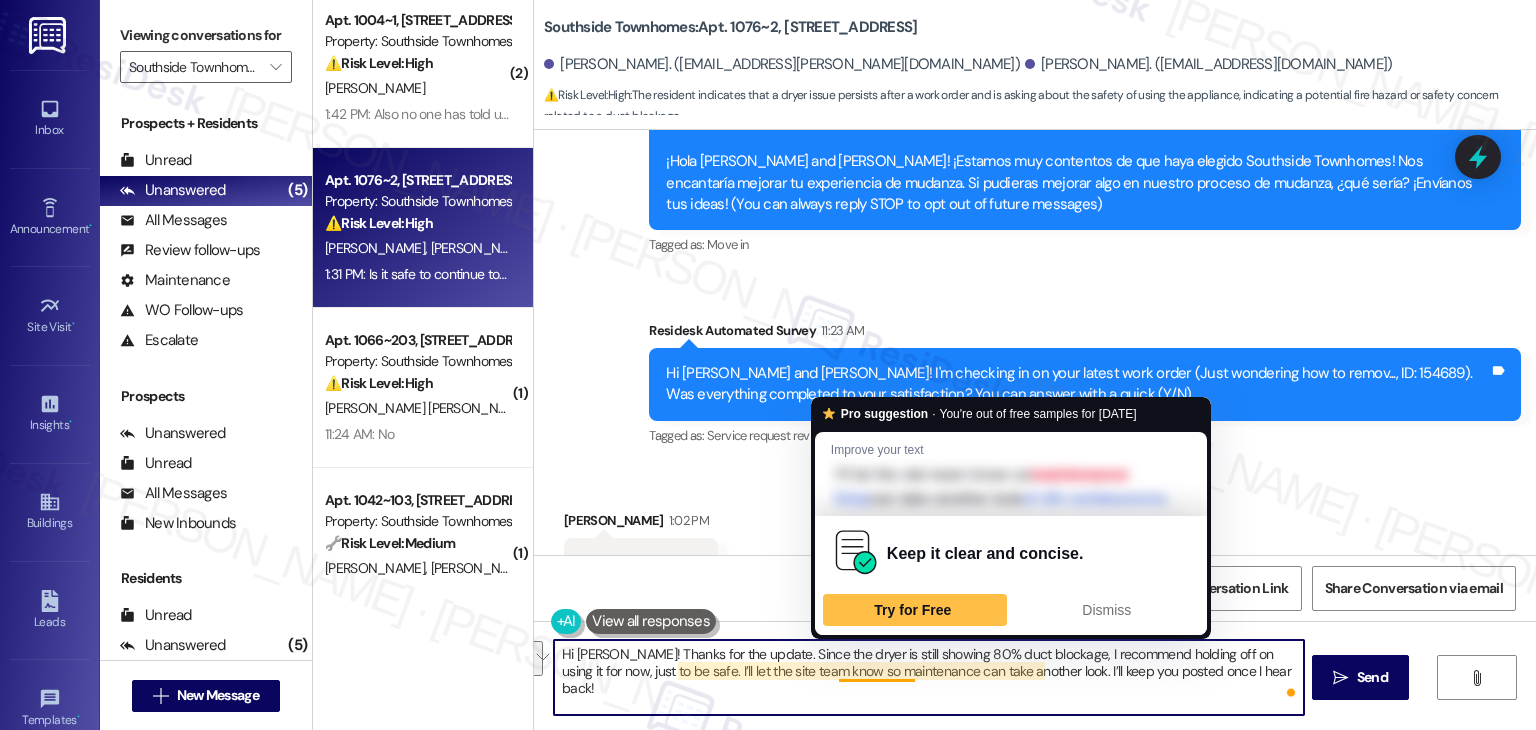 scroll, scrollTop: 865, scrollLeft: 0, axis: vertical 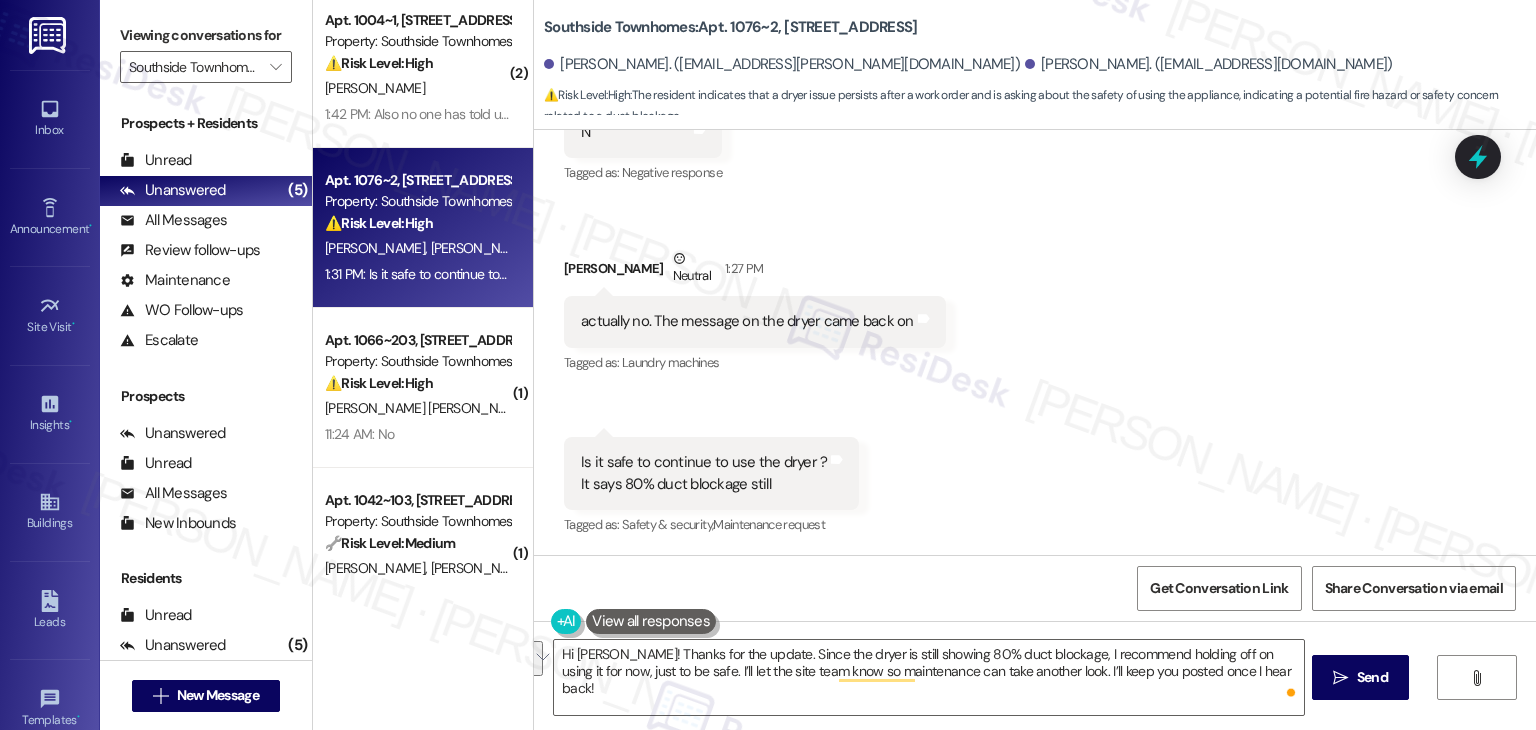 click on "Received via SMS Alexander Sandoval 1:02 PM Yes Tags and notes Tagged as:   Positive response Click to highlight conversations about Positive response Received via SMS Jackie Tiipfisch Ogumoro 1:09 PM N Tags and notes Tagged as:   Negative response Click to highlight conversations about Negative response Received via SMS Alexander Sandoval   Neutral 1:27 PM actually no. The message on the dryer came back on Tags and notes Tagged as:   Laundry machines Click to highlight conversations about Laundry machines Received via SMS 1:31 PM Alexander Sandoval Question 1:31 PM Is it safe to continue to use the dryer ?
It says 80% duct blockage still  Tags and notes Tagged as:   Safety & security ,  Click to highlight conversations about Safety & security Maintenance request Click to highlight conversations about Maintenance request" at bounding box center [1035, 210] 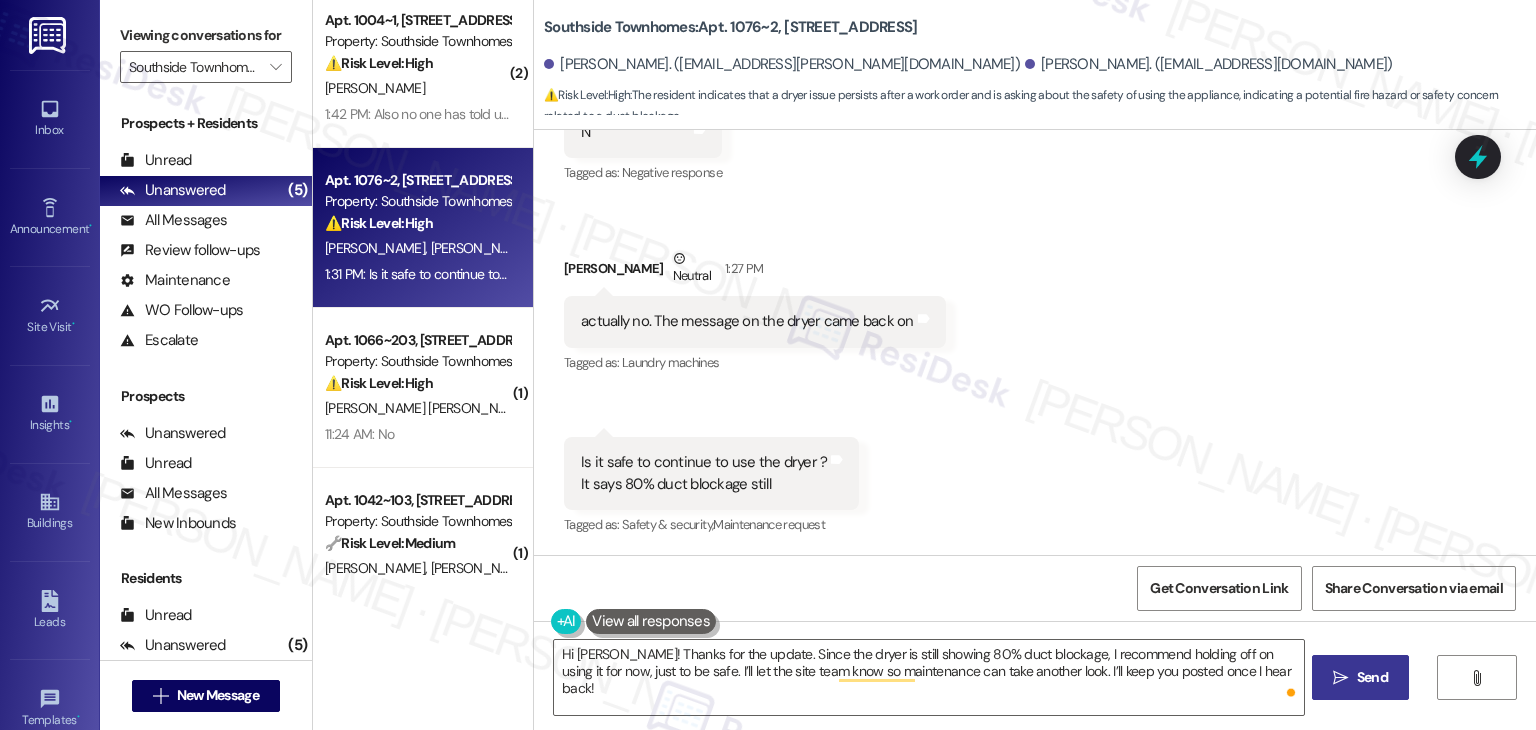 click on "Send" at bounding box center [1372, 677] 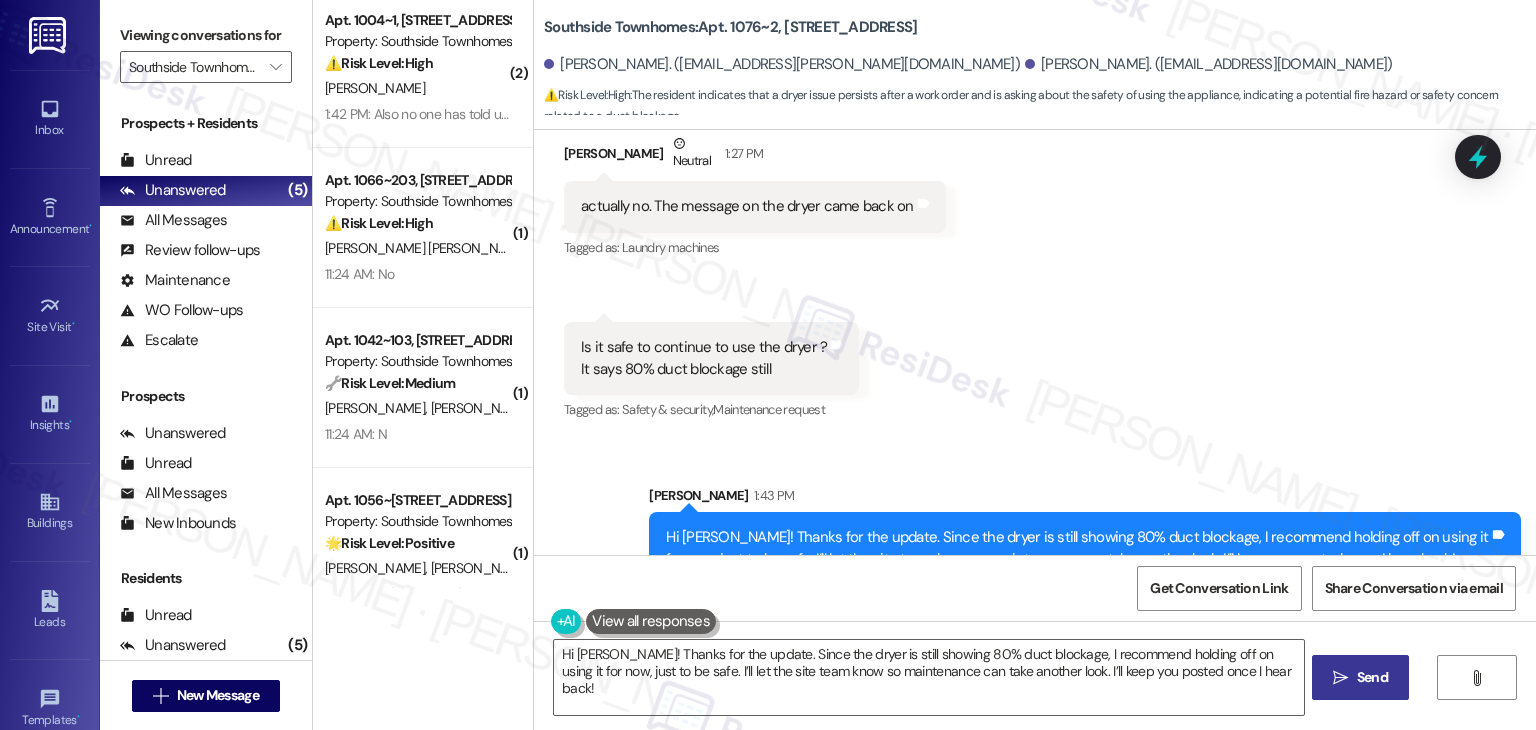 scroll, scrollTop: 1026, scrollLeft: 0, axis: vertical 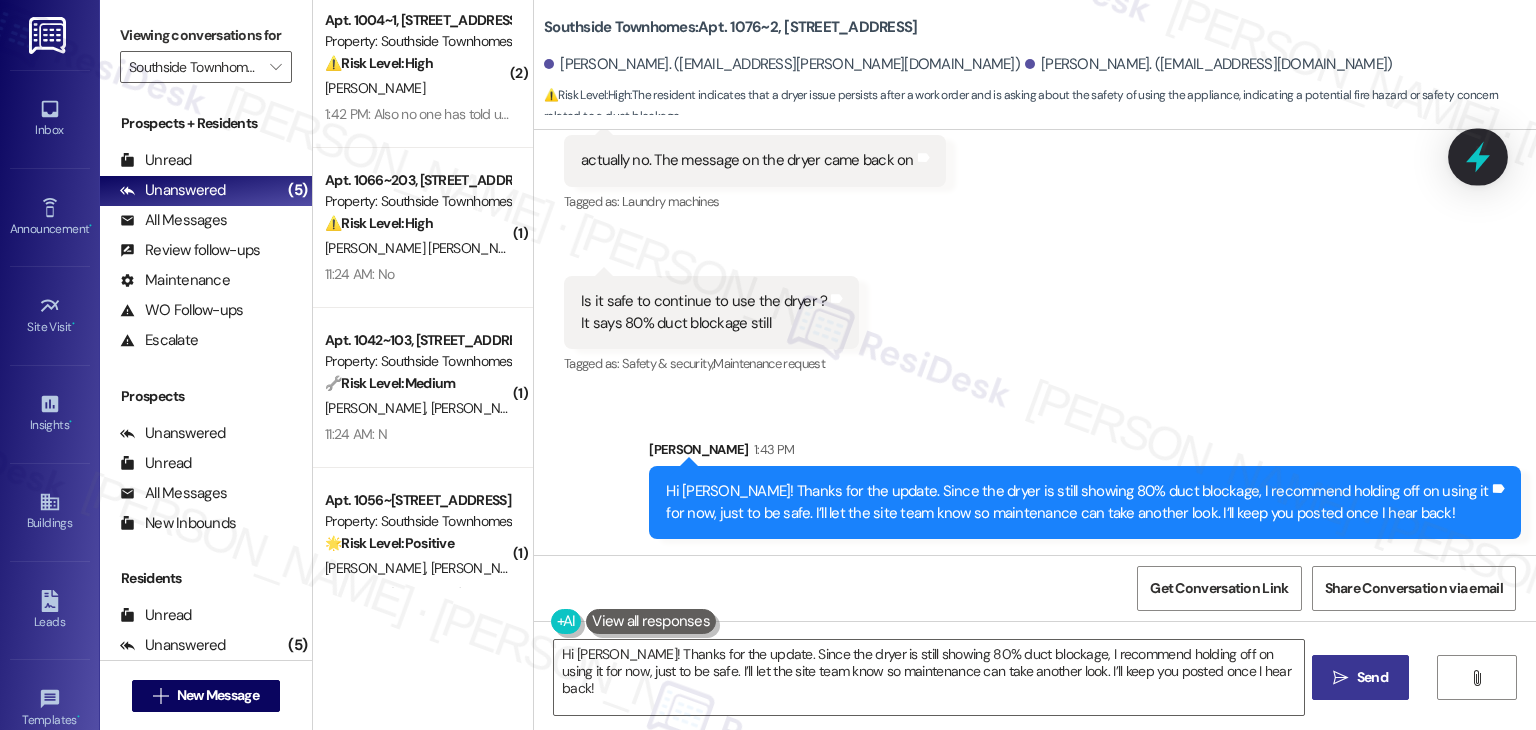 click 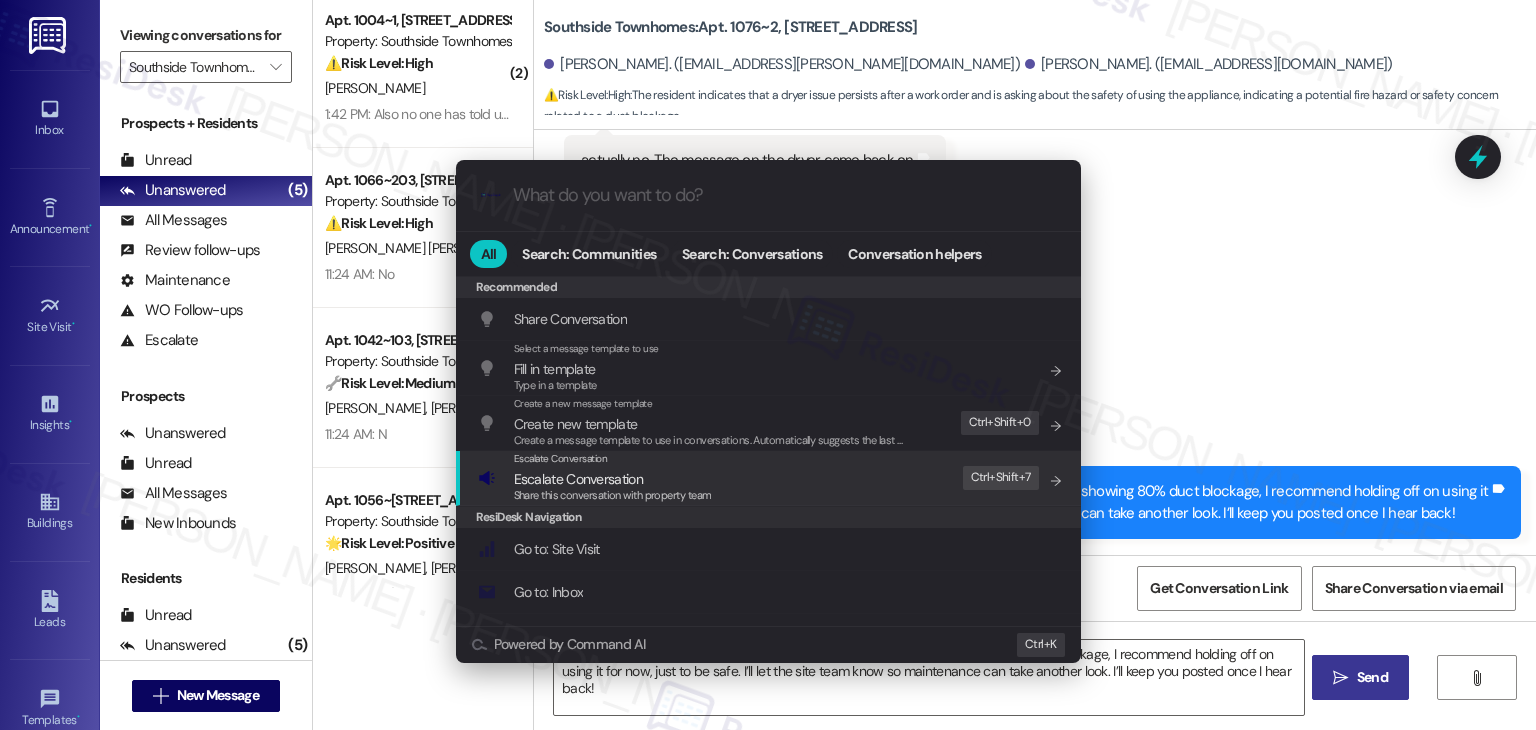 click on "Share this conversation with property team" at bounding box center (613, 495) 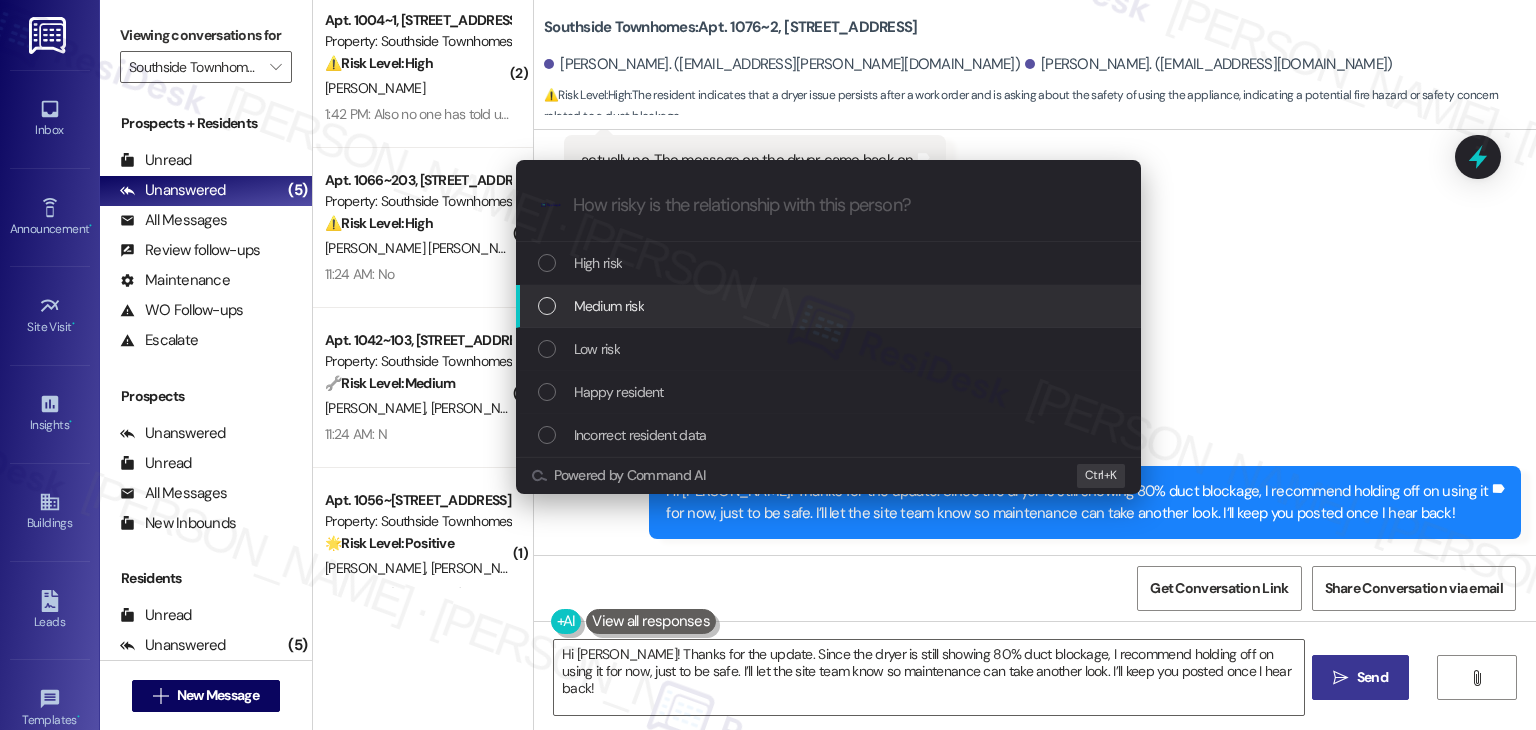 click on "Escalate Conversation How risky is the relationship with this person? Topics (e.g. broken fridge, delayed service) Any messages to highlight in the email? .cls-1{fill:#0a055f;}.cls-2{fill:#0cc4c4;} resideskLogoBlueOrange High risk Medium risk Low risk Happy resident Incorrect resident data Powered by Command AI Ctrl+ K" at bounding box center (768, 365) 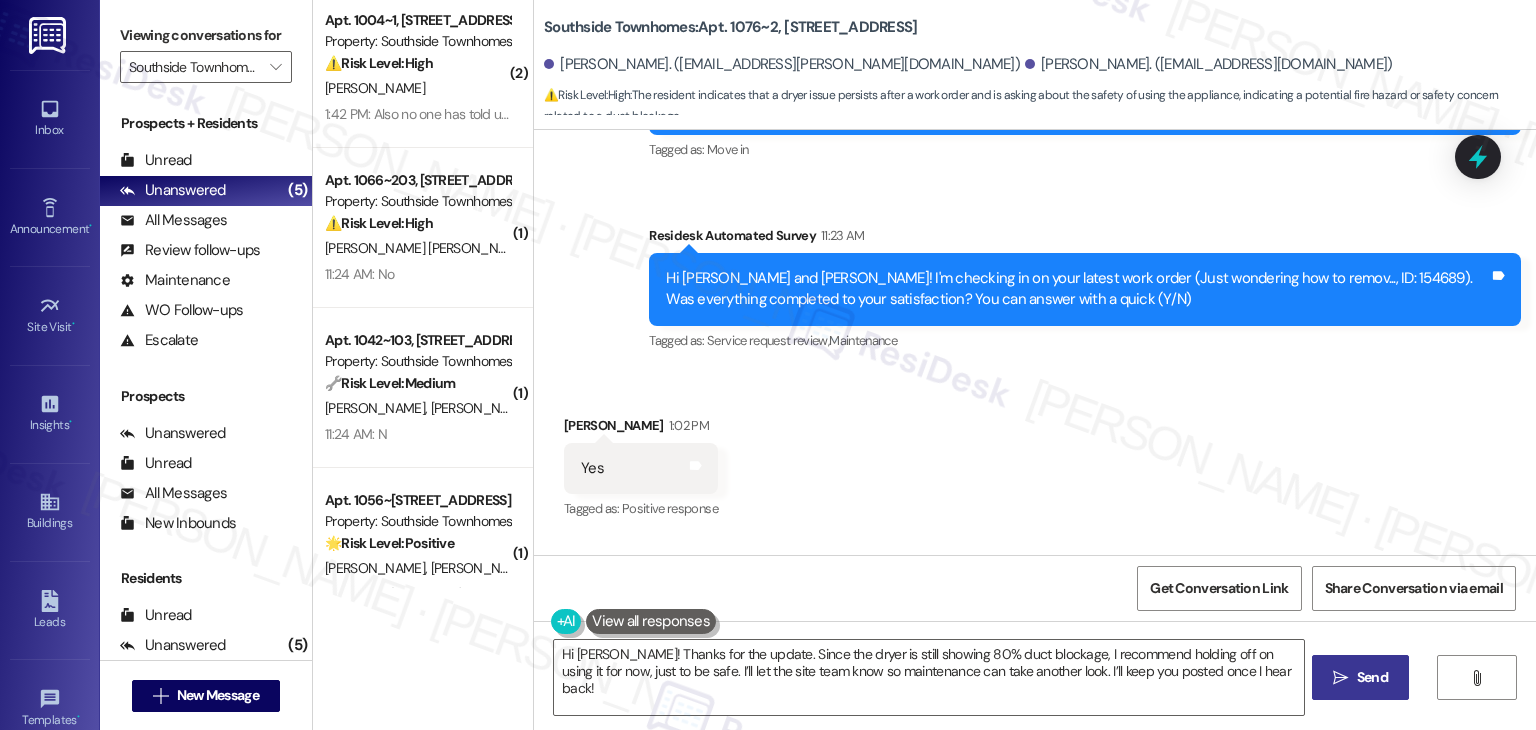 scroll, scrollTop: 326, scrollLeft: 0, axis: vertical 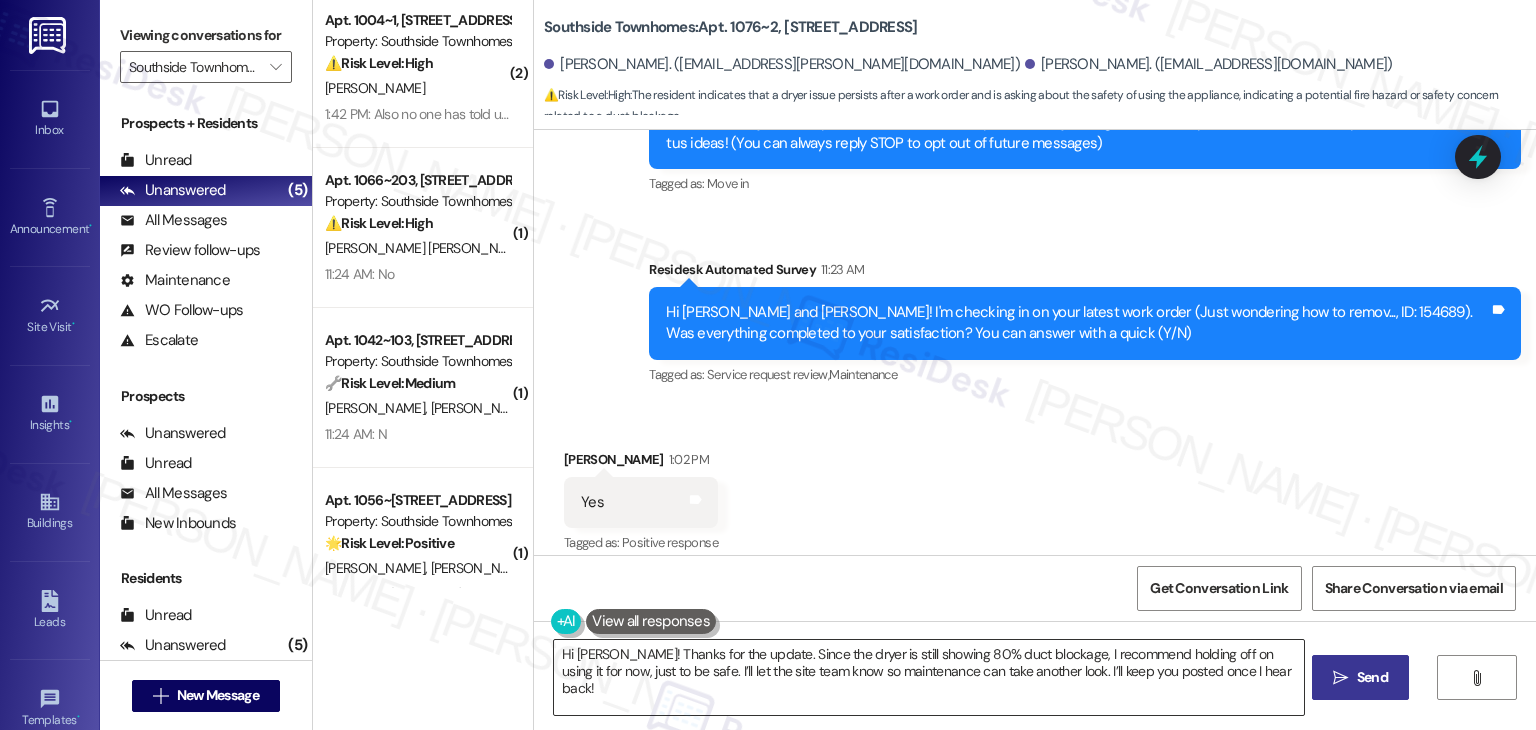 click on "Hi {{first_name}}, I understand your concern about the dryer. To ensure your safety, I've notified the maintenance team about the persistent 80% duct blockage. I'll update you as soon as I have more information." at bounding box center (928, 677) 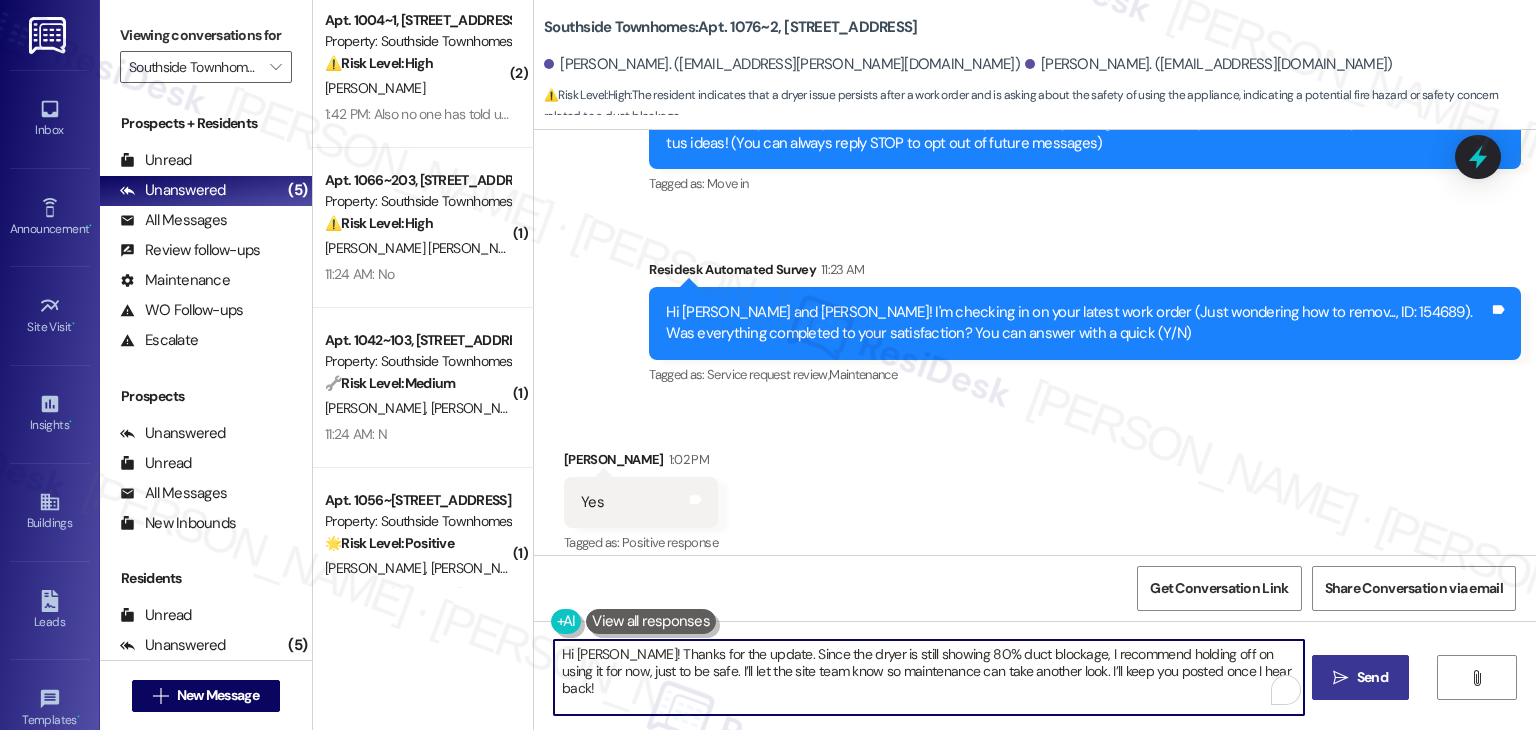 click on "Hi {{first_name}}, I understand your concern about the dryer. To ensure your safety, I've notified the maintenance team about the persistent 80% duct blockage. I'll update you as soon as I have more information." at bounding box center (928, 677) 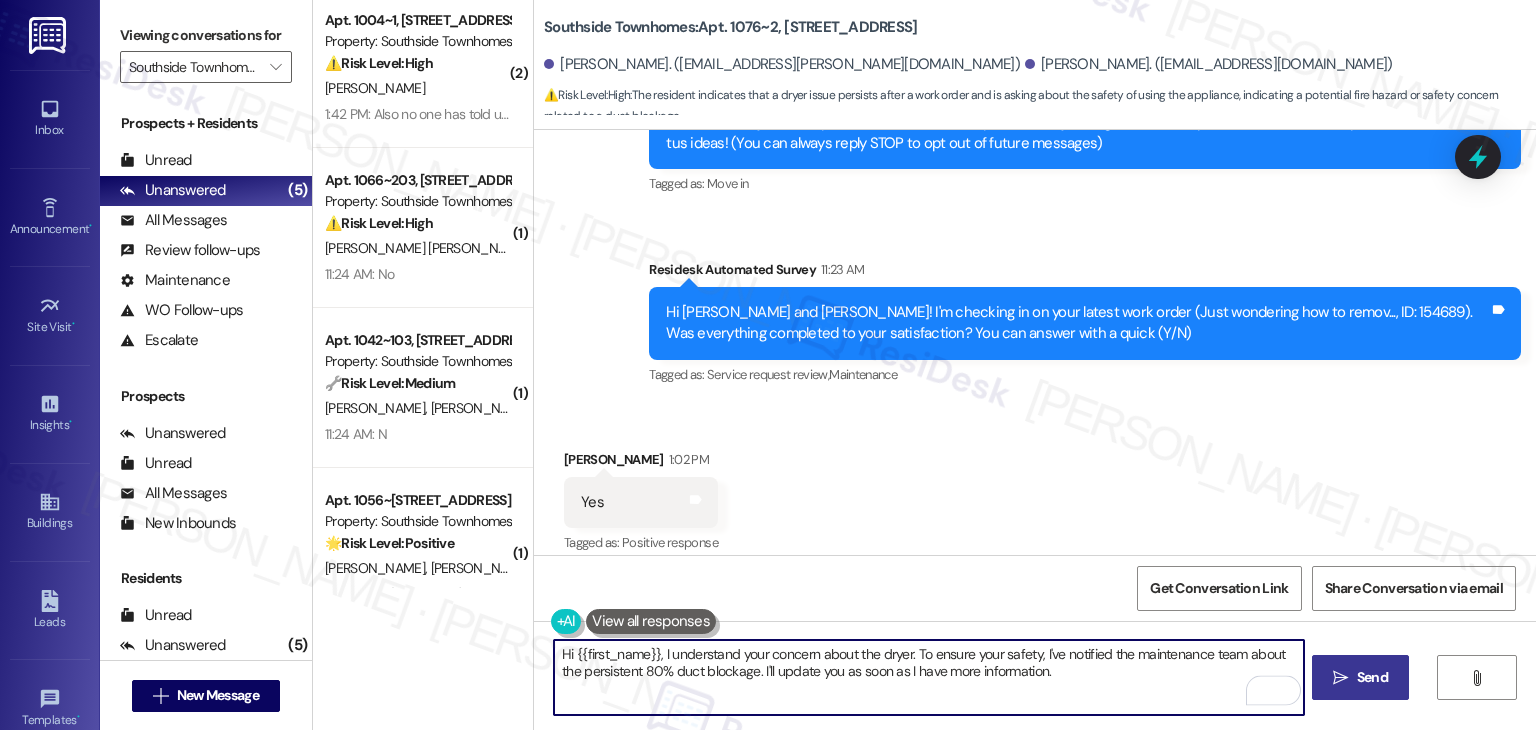paste on "Dryer Showing 80% Duct Blockage – Safety Concern" 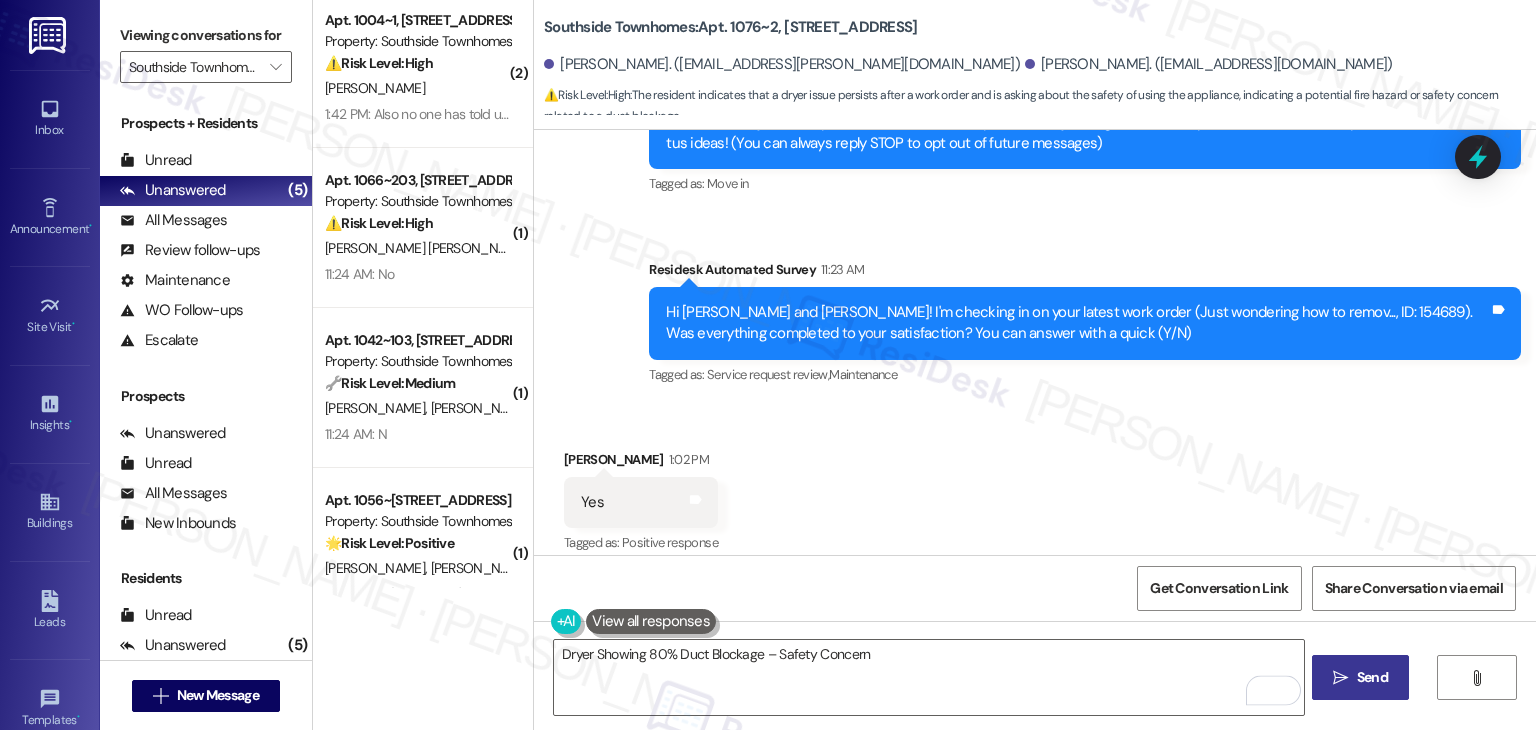 click on "Hi Jackie Tiipfisch and Alexander! I'm checking in on your latest work order (Just wondering how to remov..., ID: 154689). Was everything completed to your satisfaction? You can answer with a quick (Y/N)" at bounding box center [1077, 323] 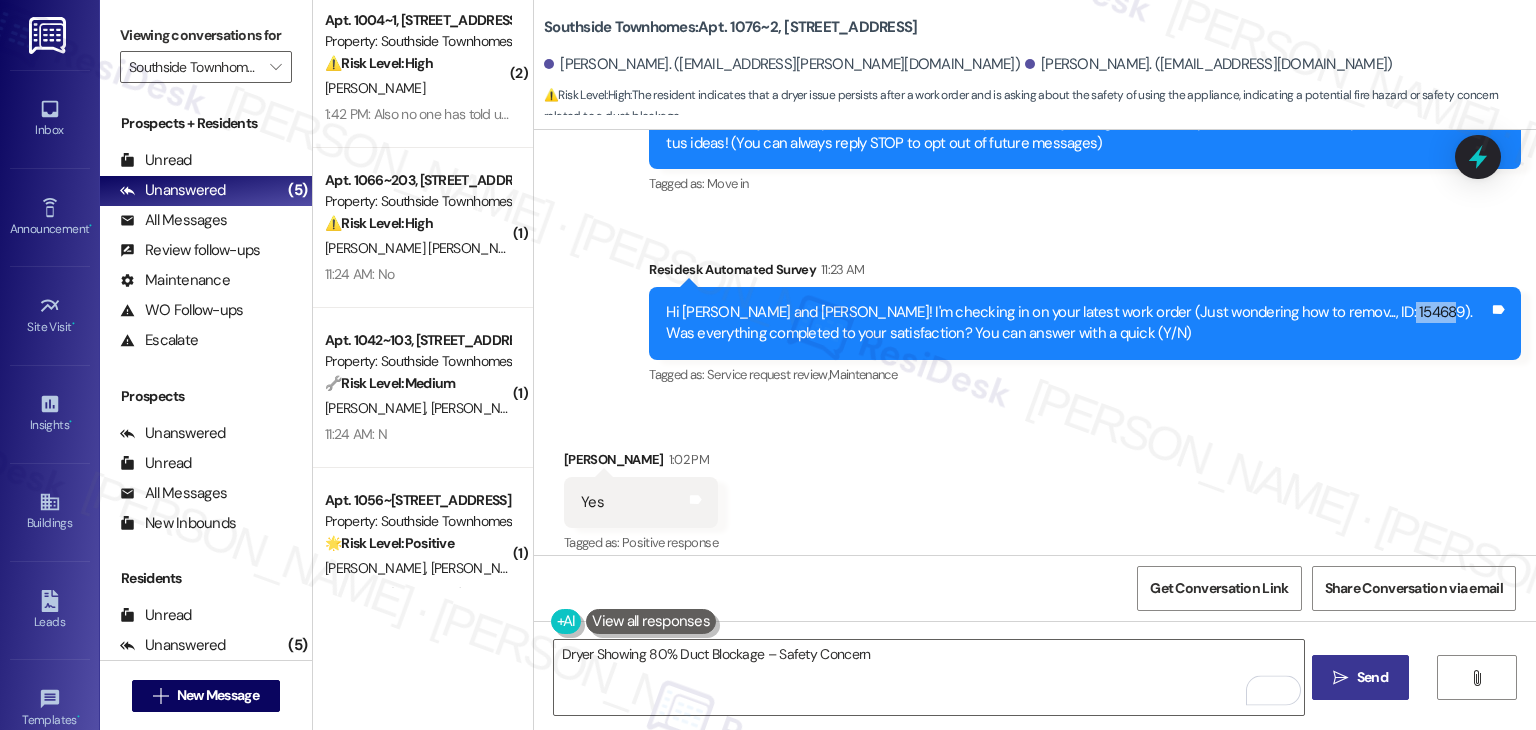 click on "Hi Jackie Tiipfisch and Alexander! I'm checking in on your latest work order (Just wondering how to remov..., ID: 154689). Was everything completed to your satisfaction? You can answer with a quick (Y/N)" at bounding box center [1077, 323] 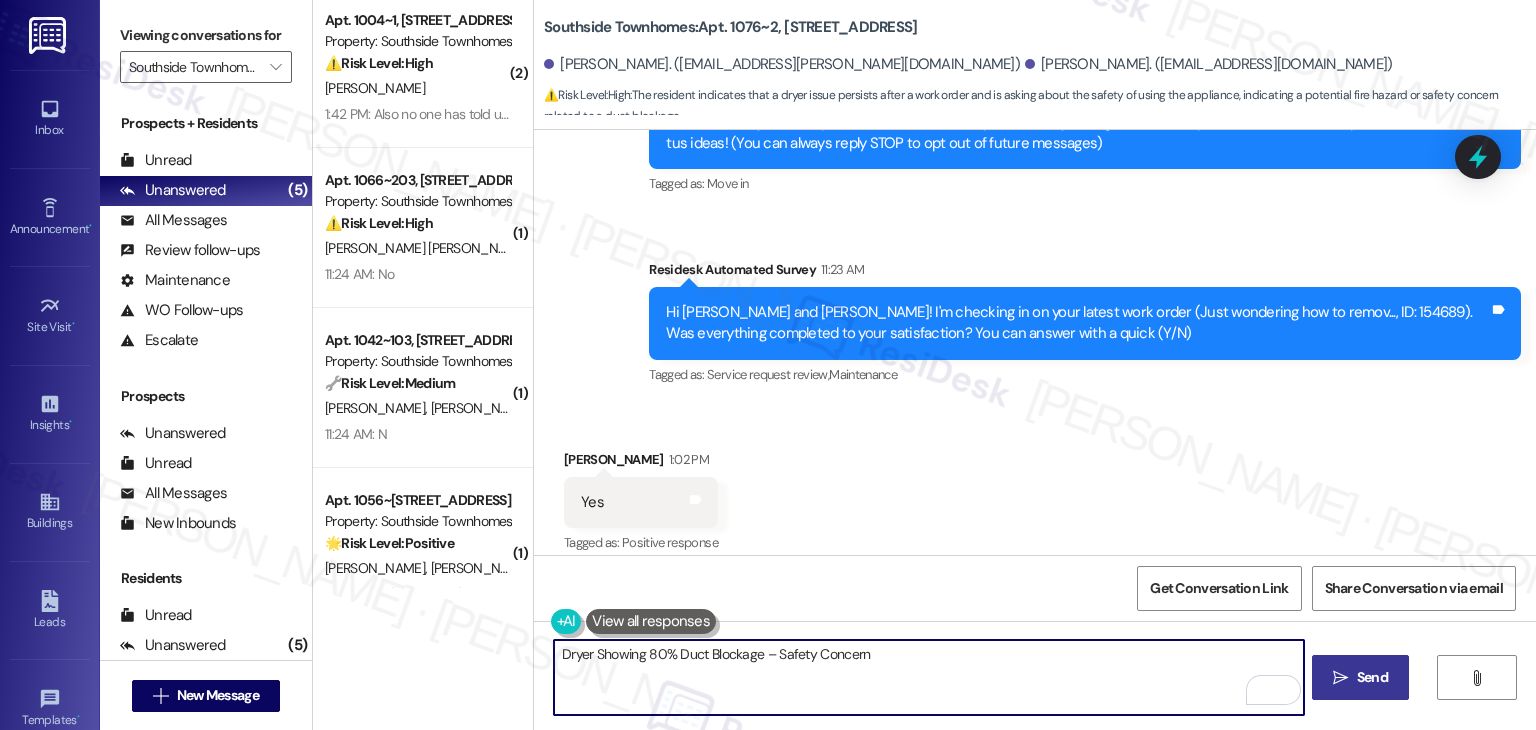 click on "Dryer Showing 80% Duct Blockage – Safety Concern" at bounding box center (928, 677) 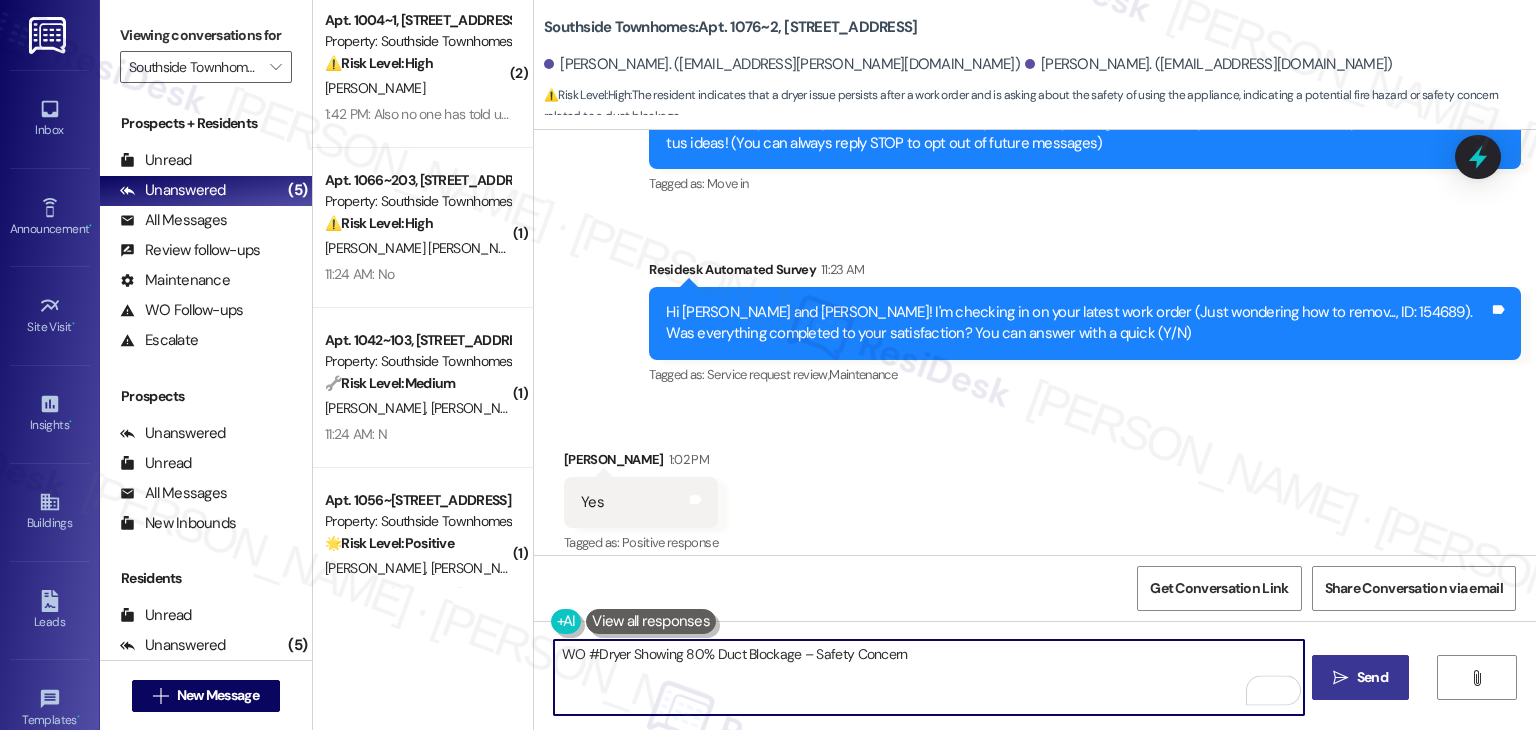 paste on "154689" 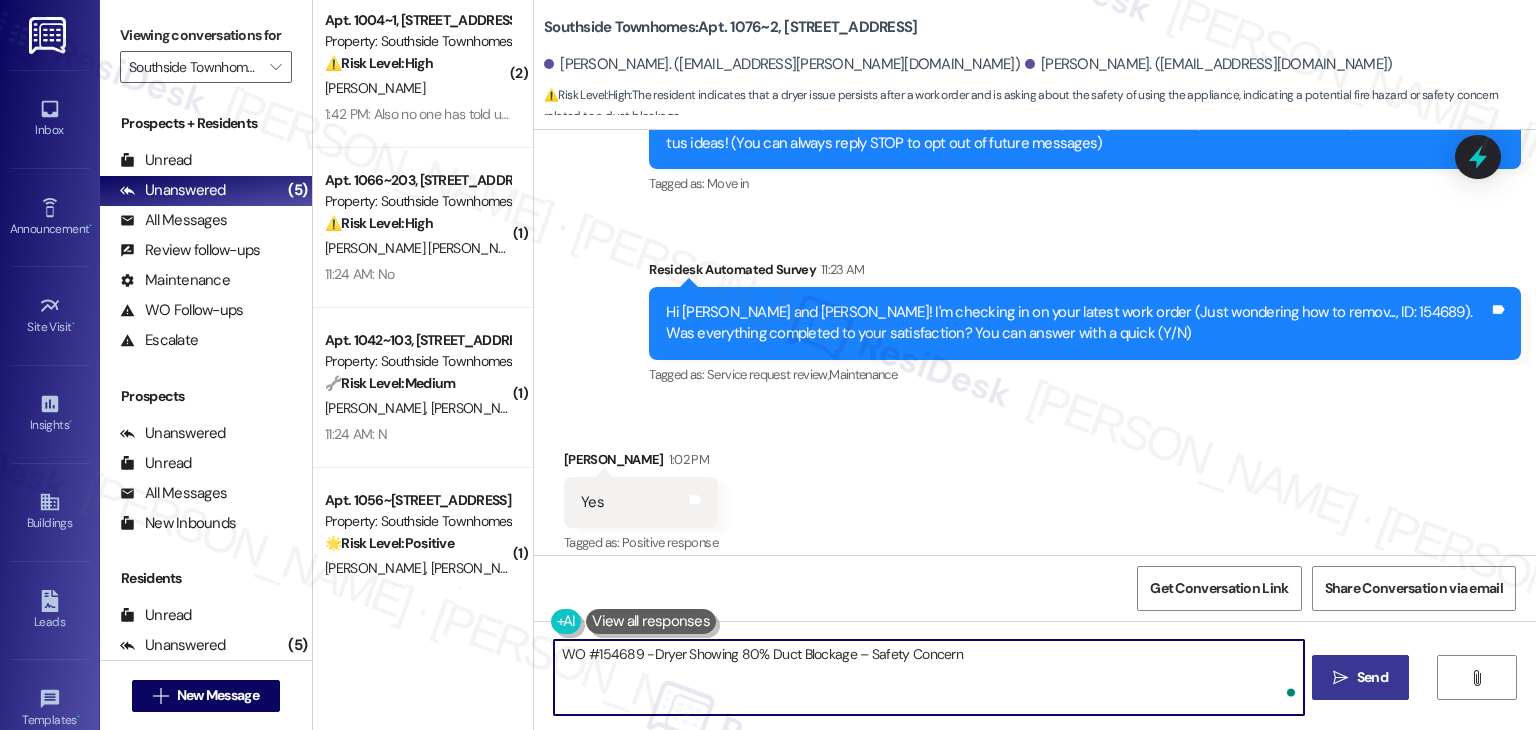 type on "WO #154689 - Dryer Showing 80% Duct Blockage – Safety Concern" 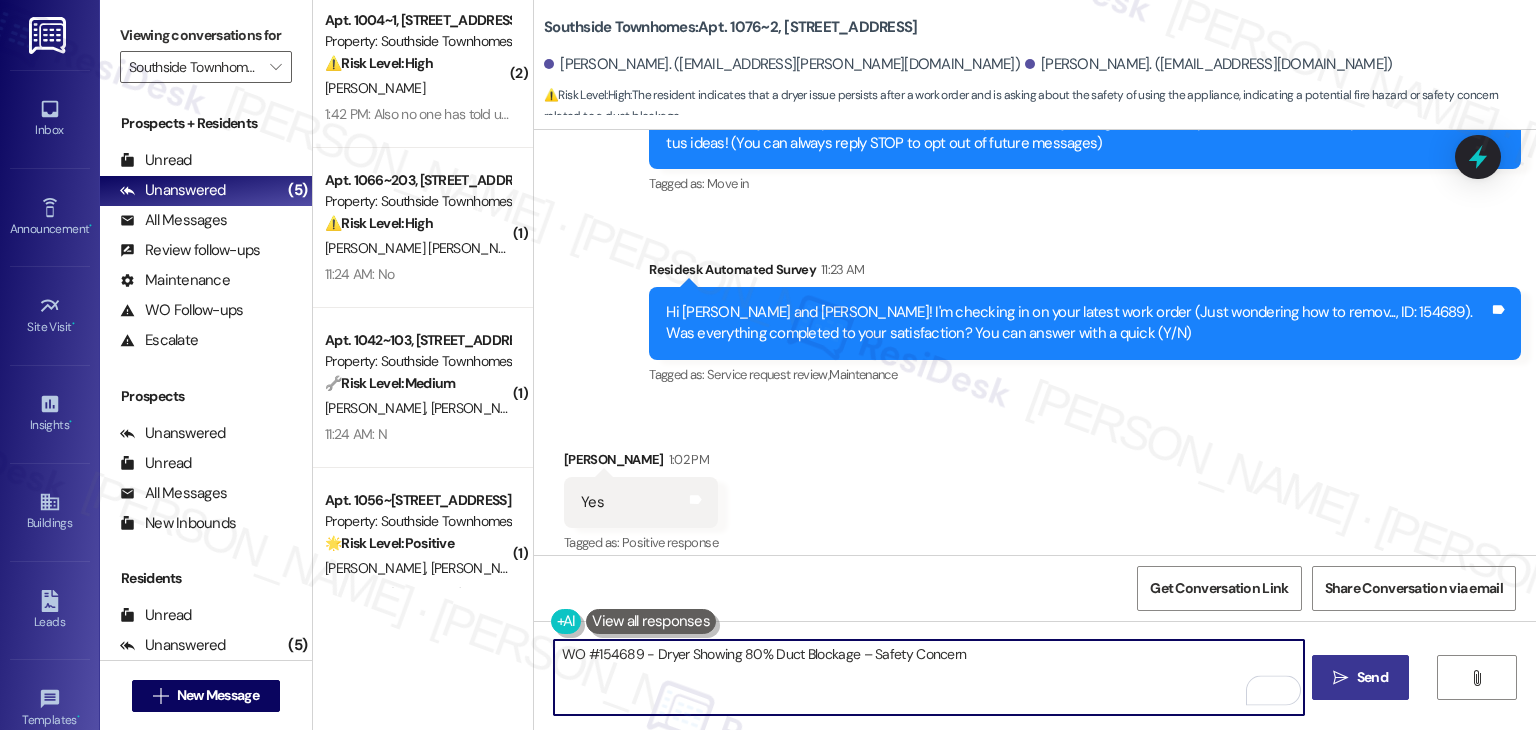 click on "WO #154689 - Dryer Showing 80% Duct Blockage – Safety Concern" at bounding box center [928, 677] 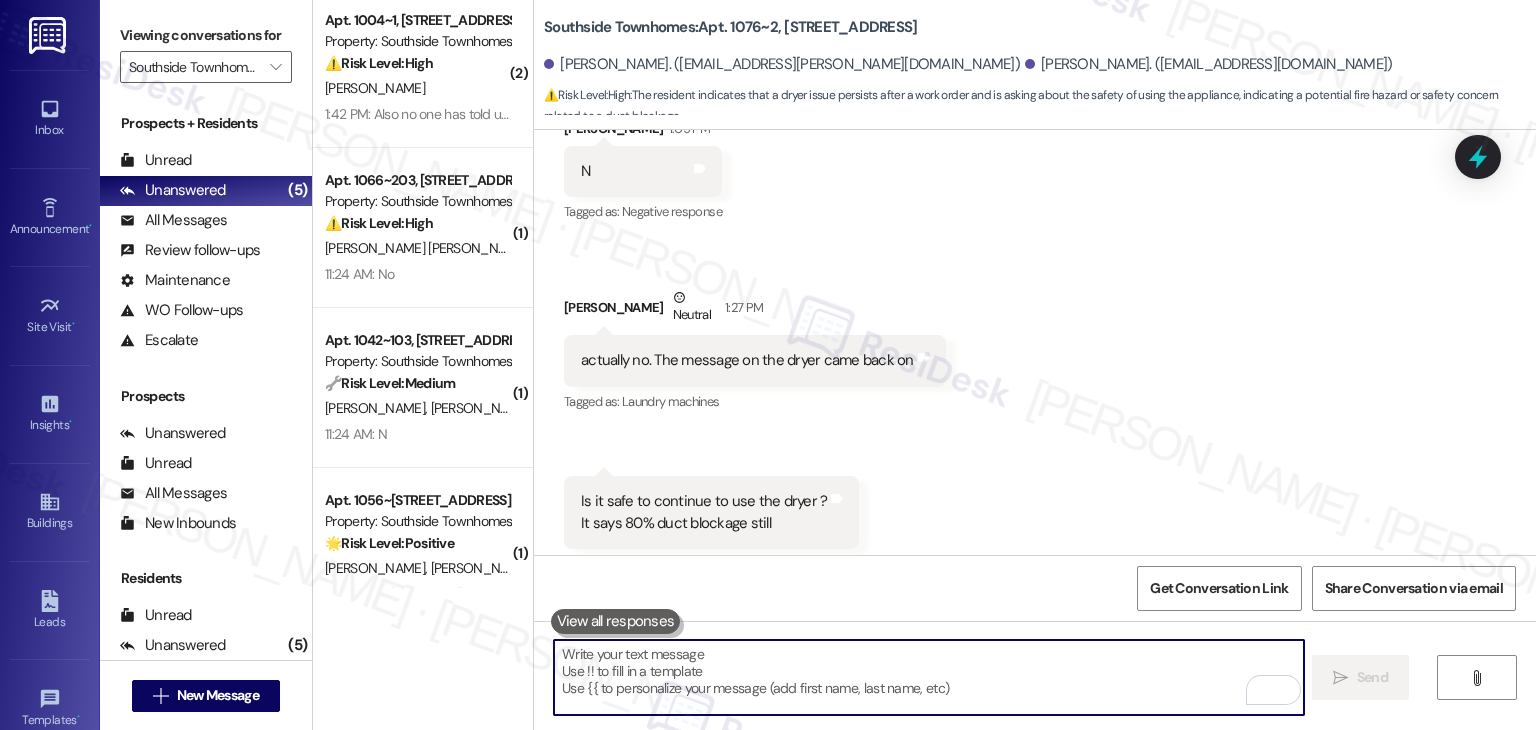 scroll, scrollTop: 1026, scrollLeft: 0, axis: vertical 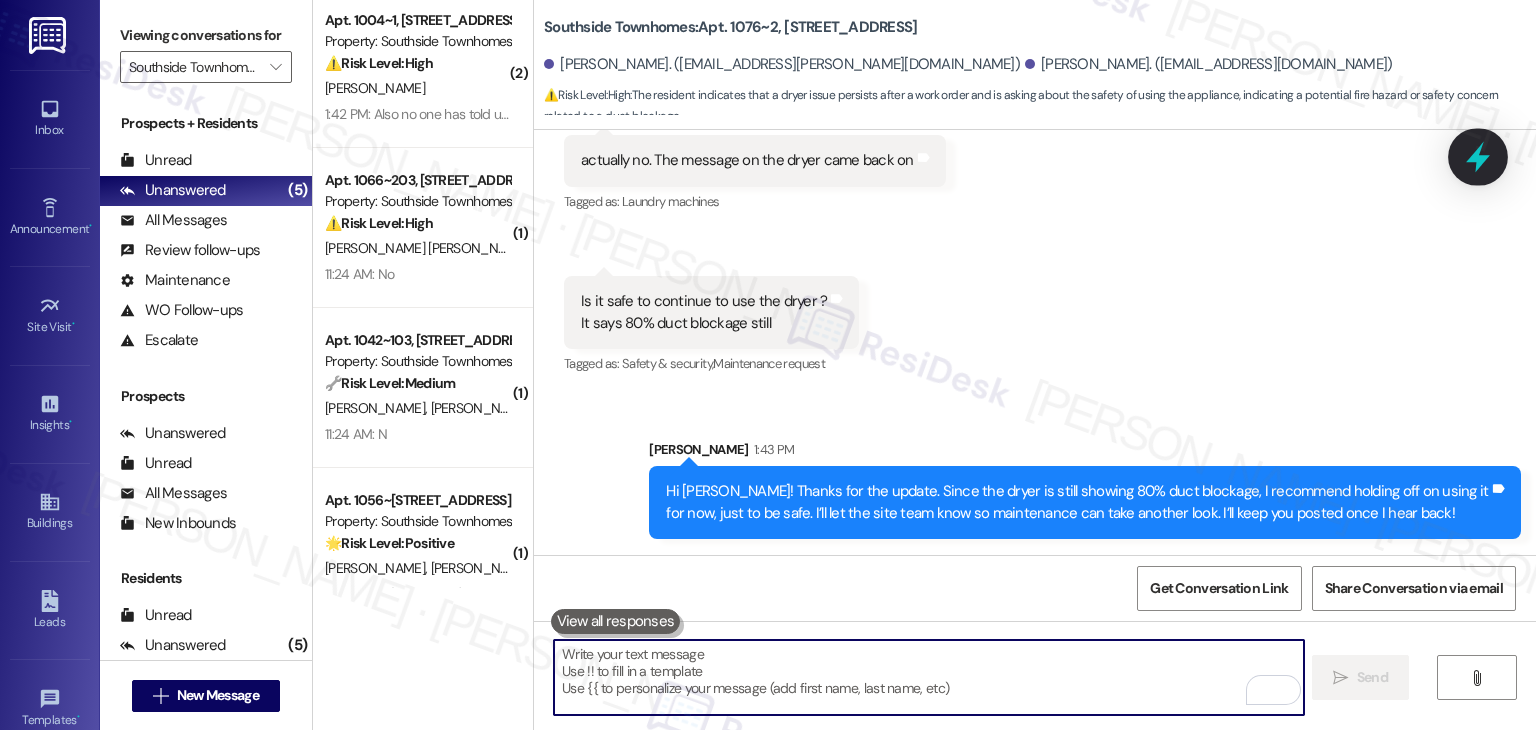 type 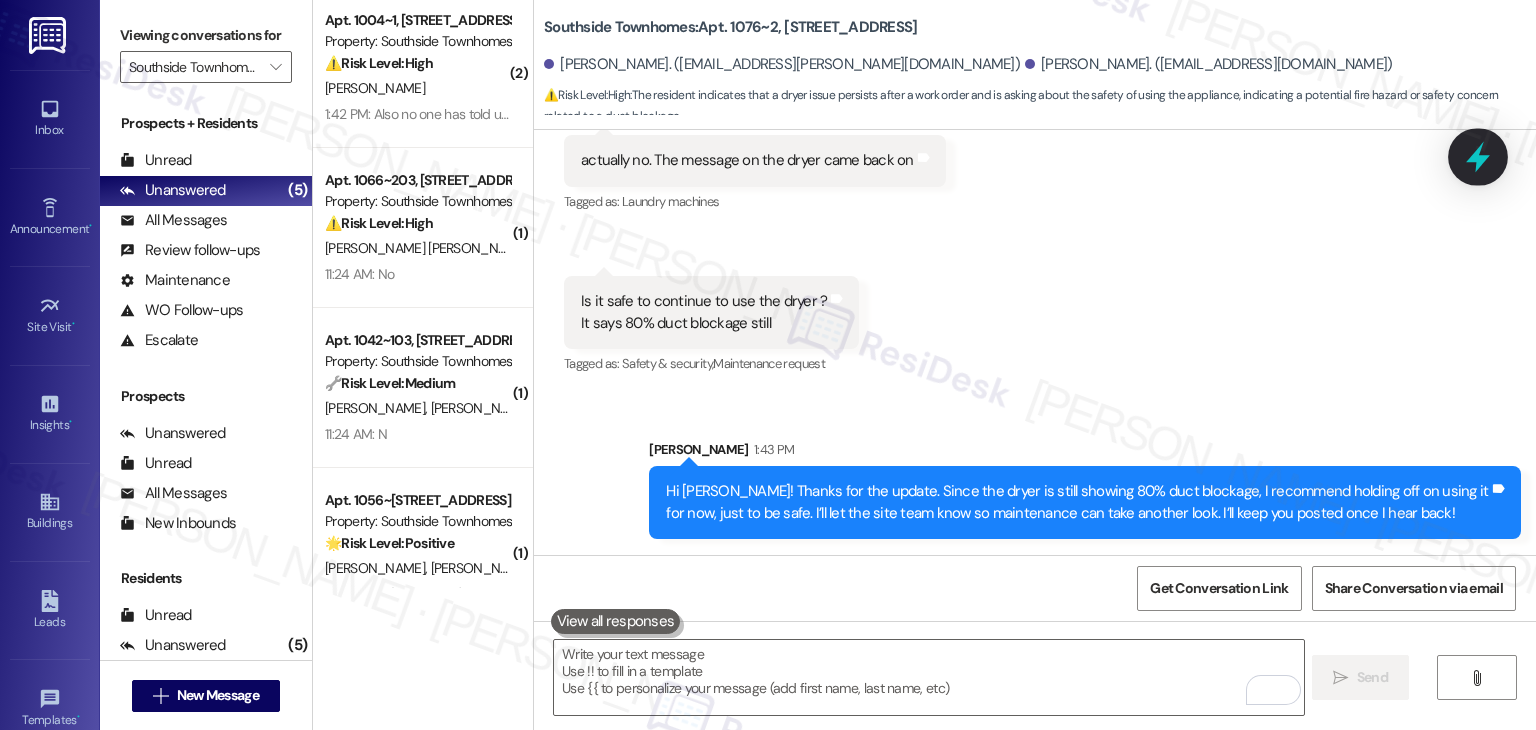 click 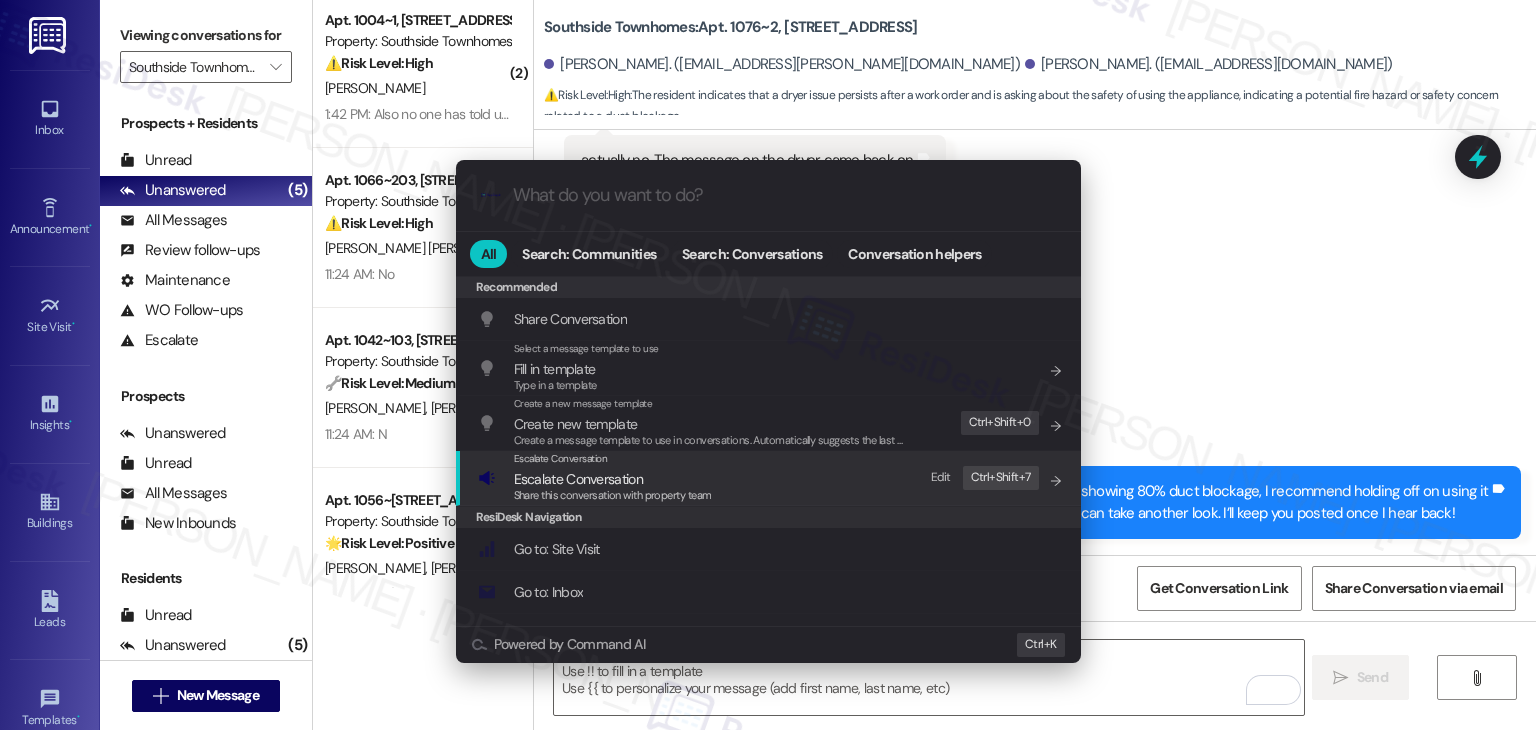 click on "Escalate Conversation" at bounding box center (613, 459) 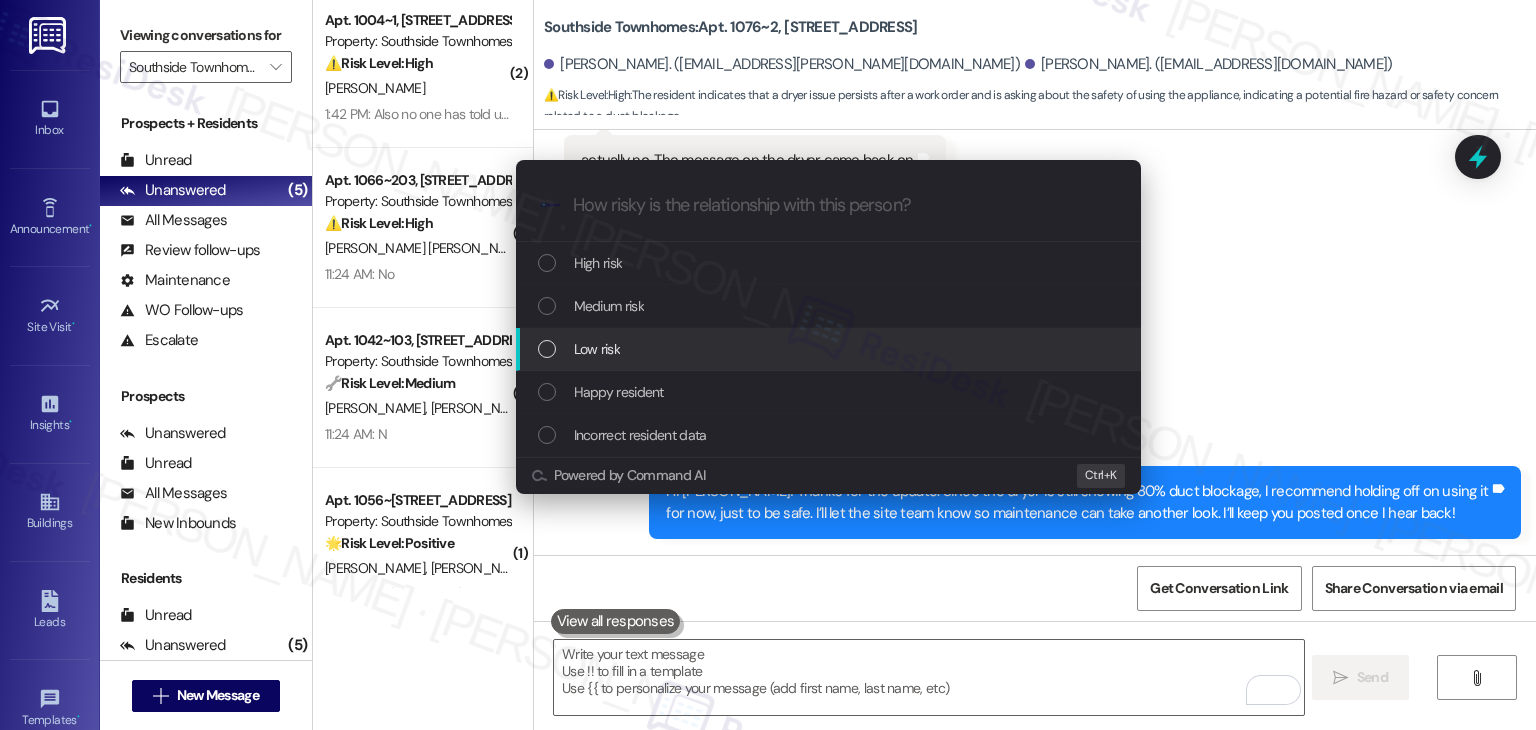 click at bounding box center (547, 349) 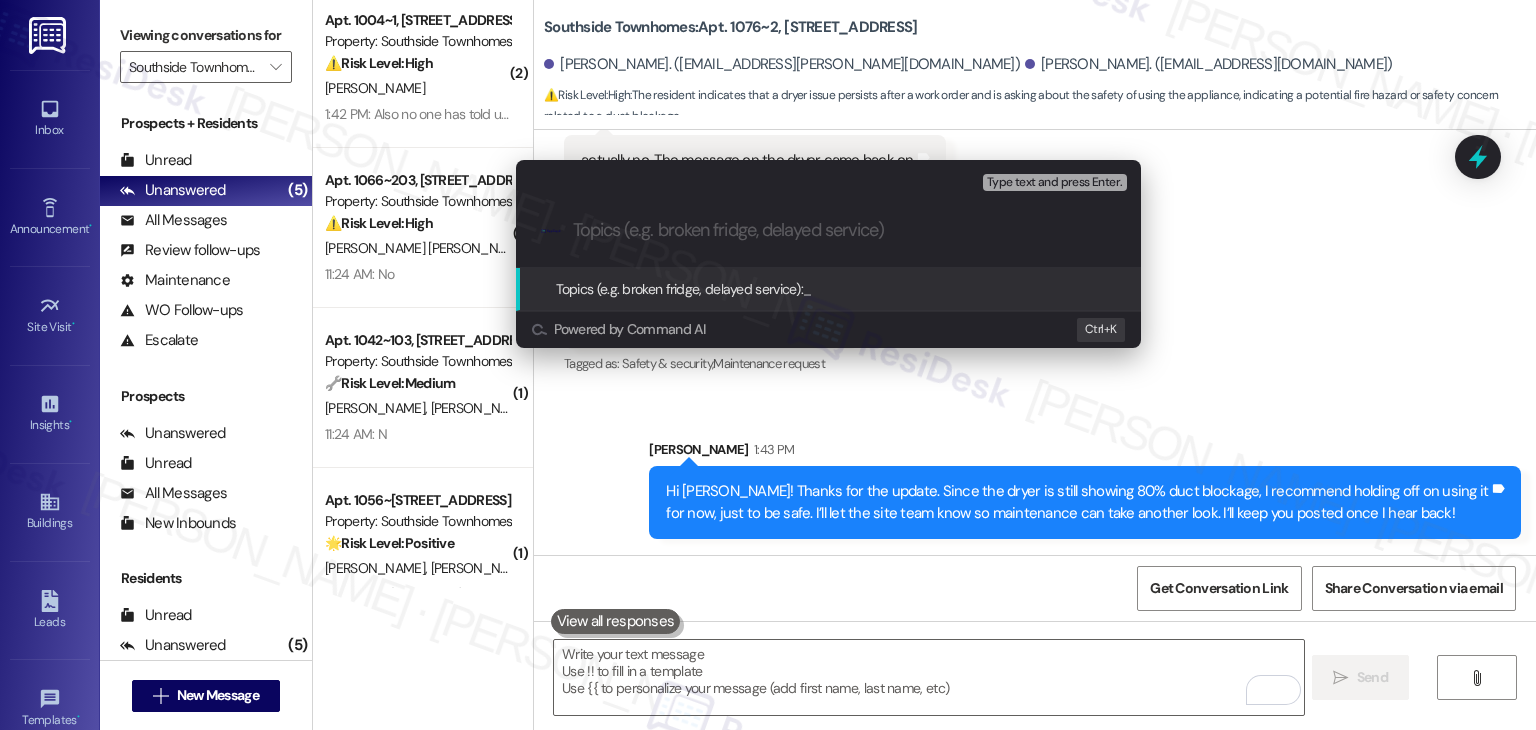 paste on "WO #154689 - Dryer Showing 80% Duct Blockage – Safety Concern" 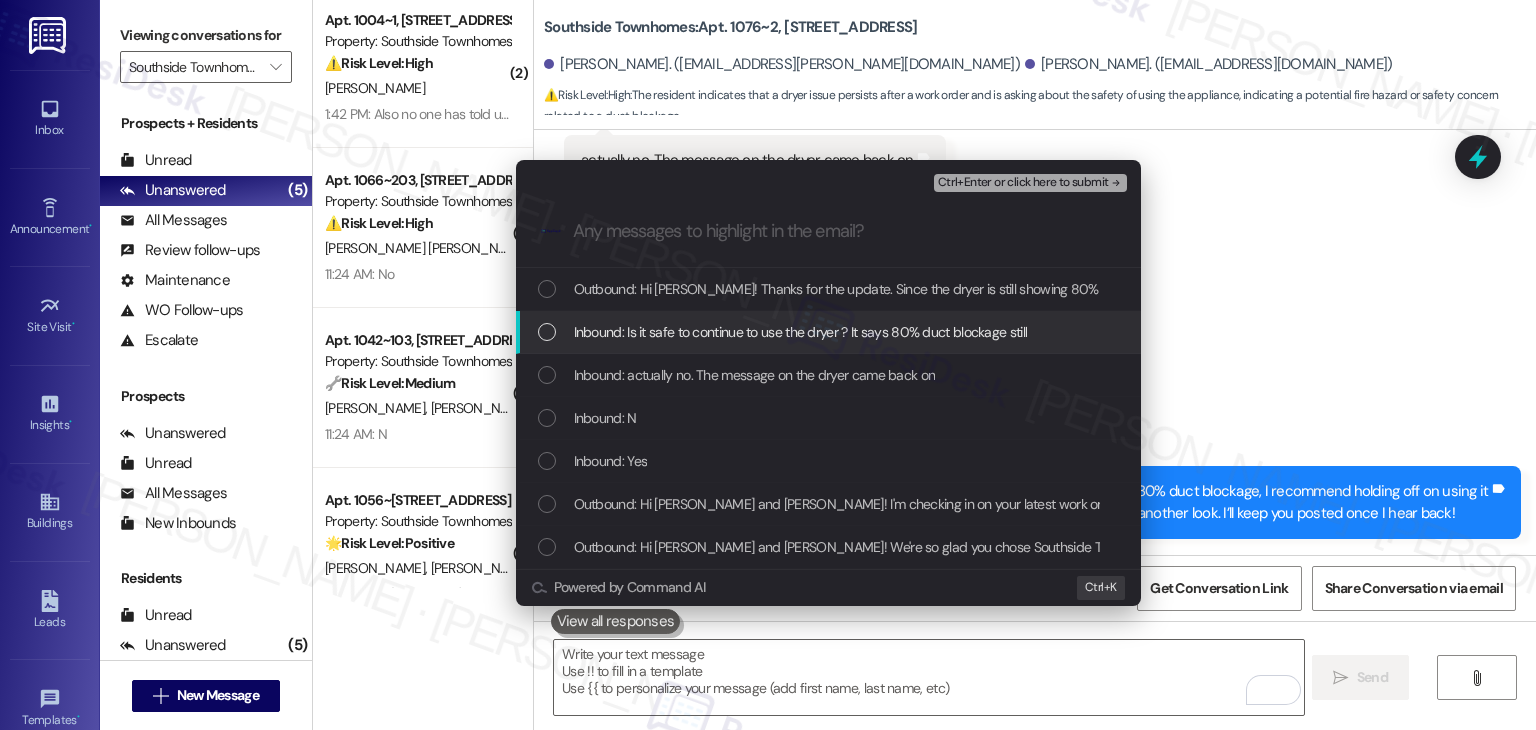 click at bounding box center [547, 332] 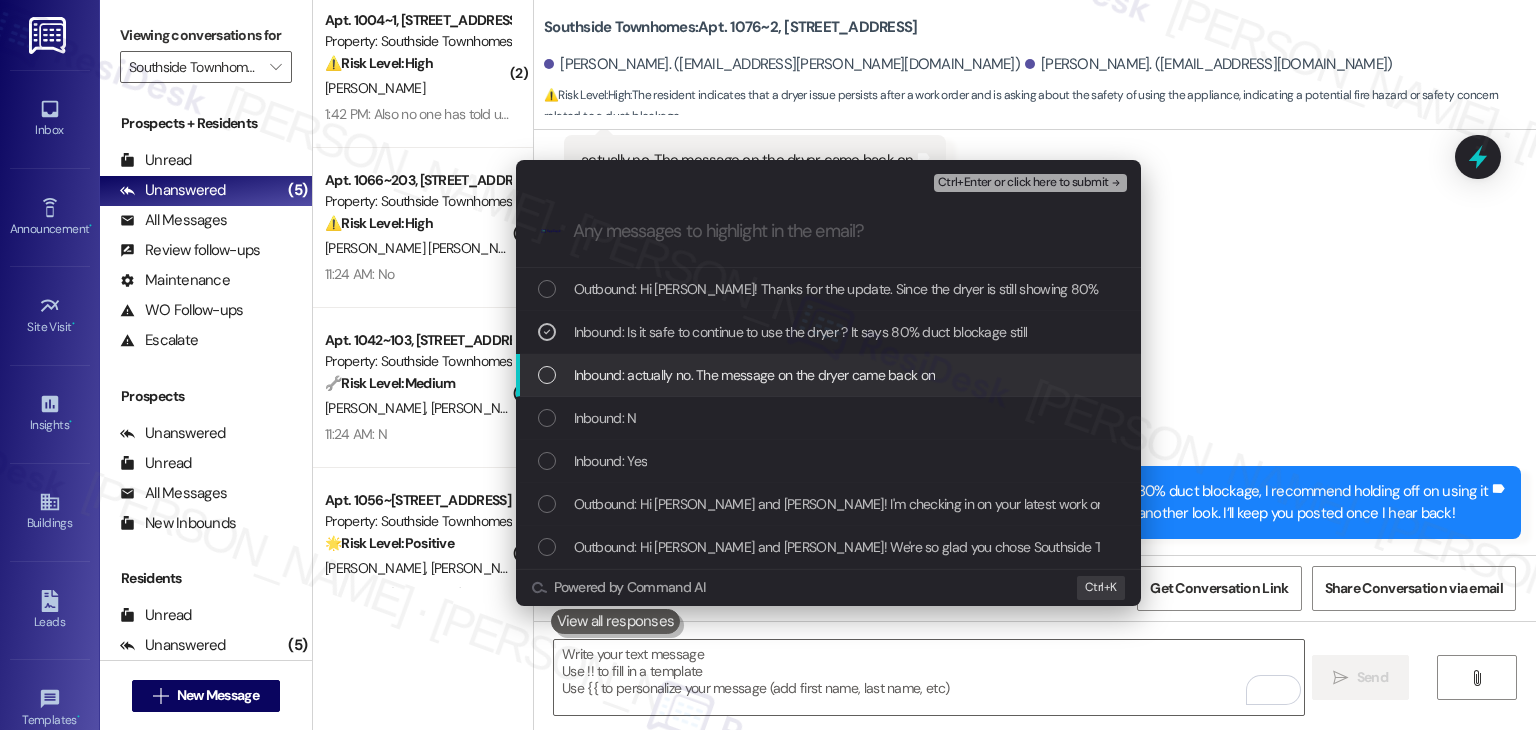 click at bounding box center [547, 375] 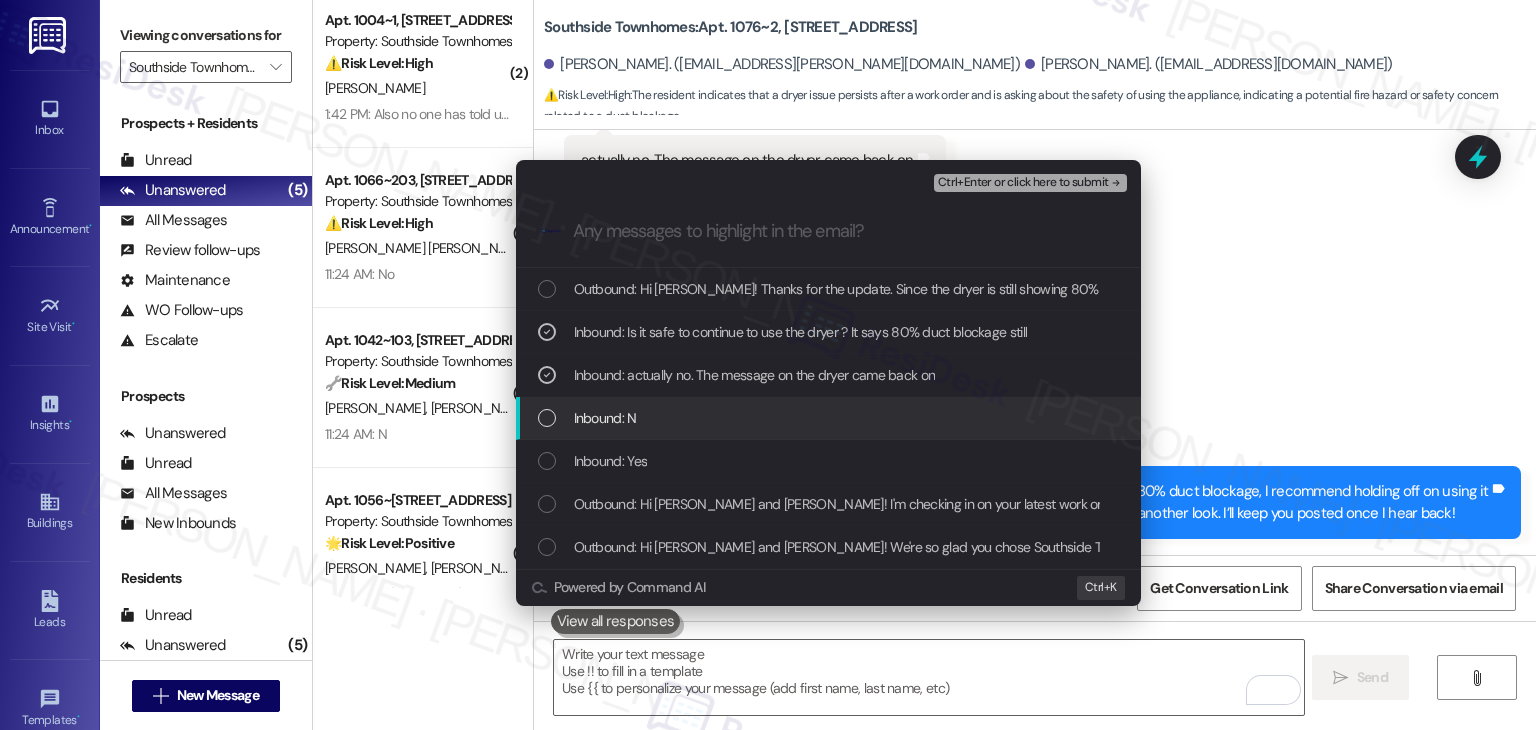 click at bounding box center (547, 418) 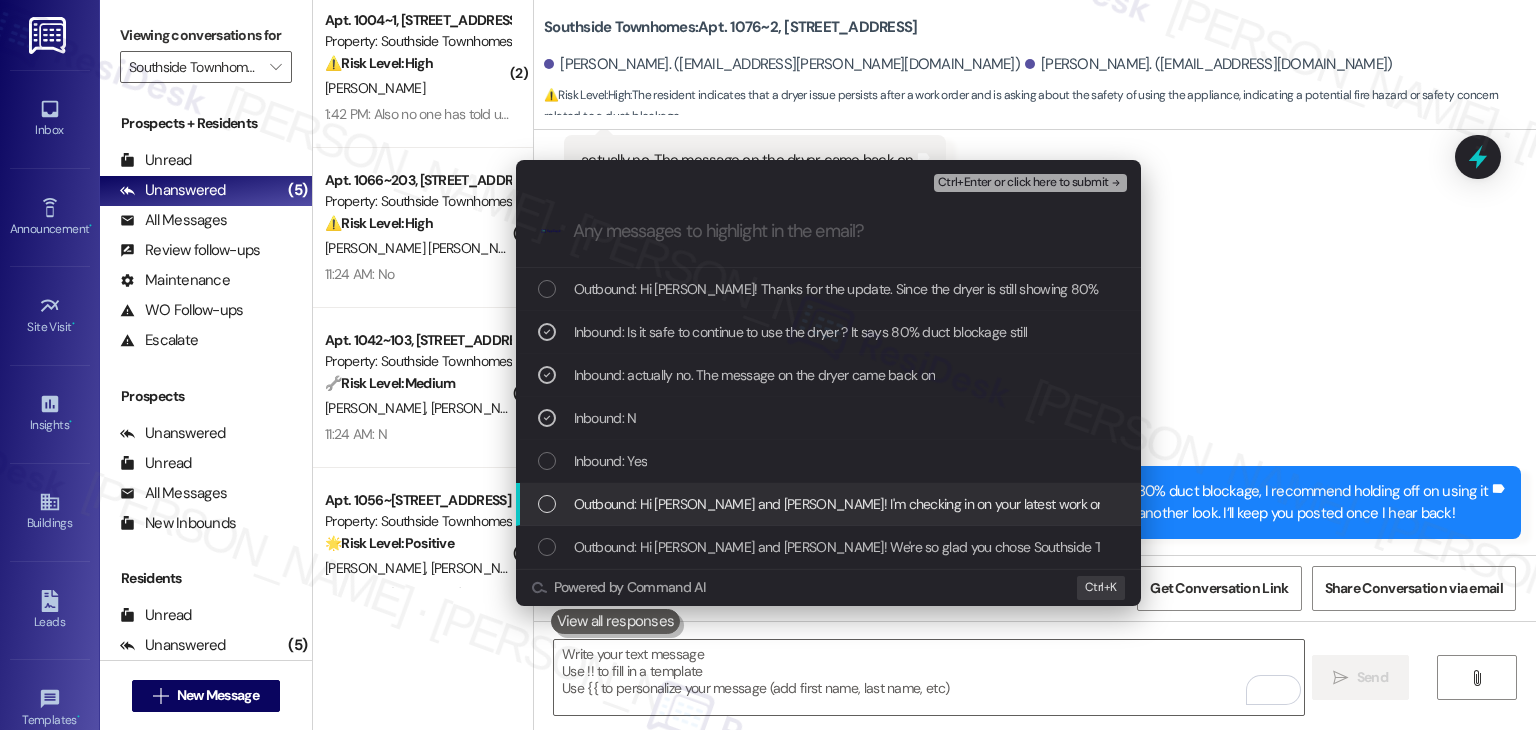 drag, startPoint x: 545, startPoint y: 506, endPoint x: 620, endPoint y: 485, distance: 77.88453 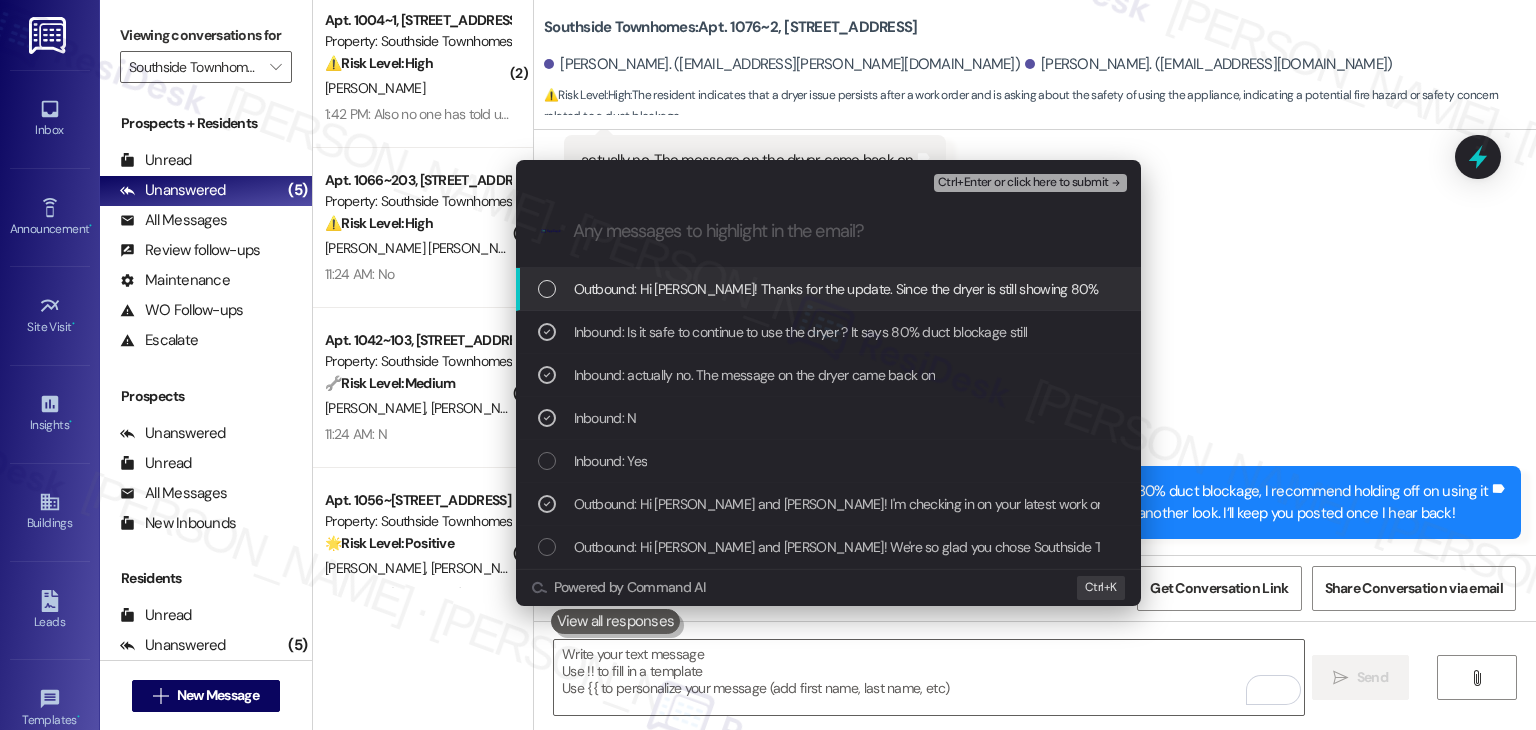 click on "Ctrl+Enter or click here to submit" at bounding box center [1023, 183] 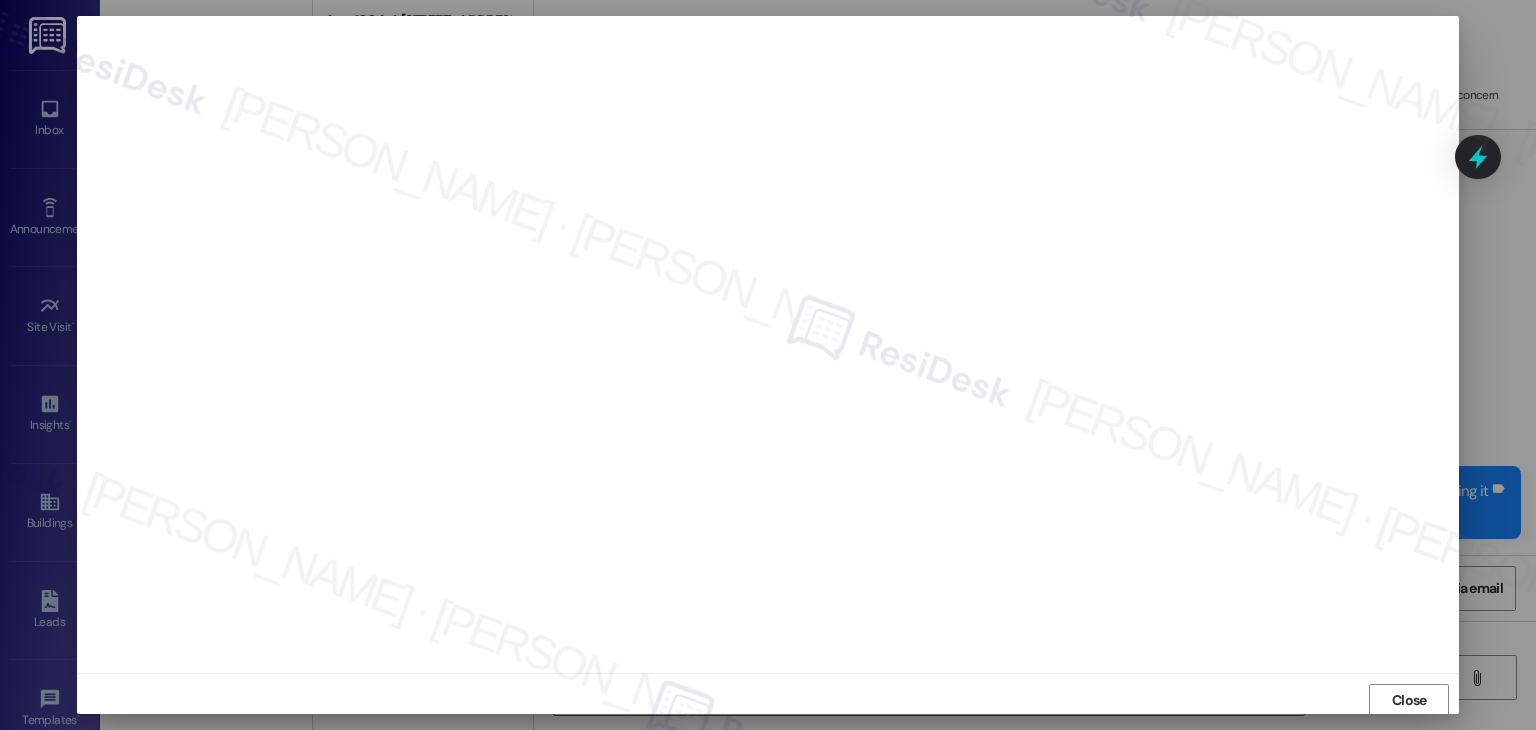 scroll, scrollTop: 1, scrollLeft: 0, axis: vertical 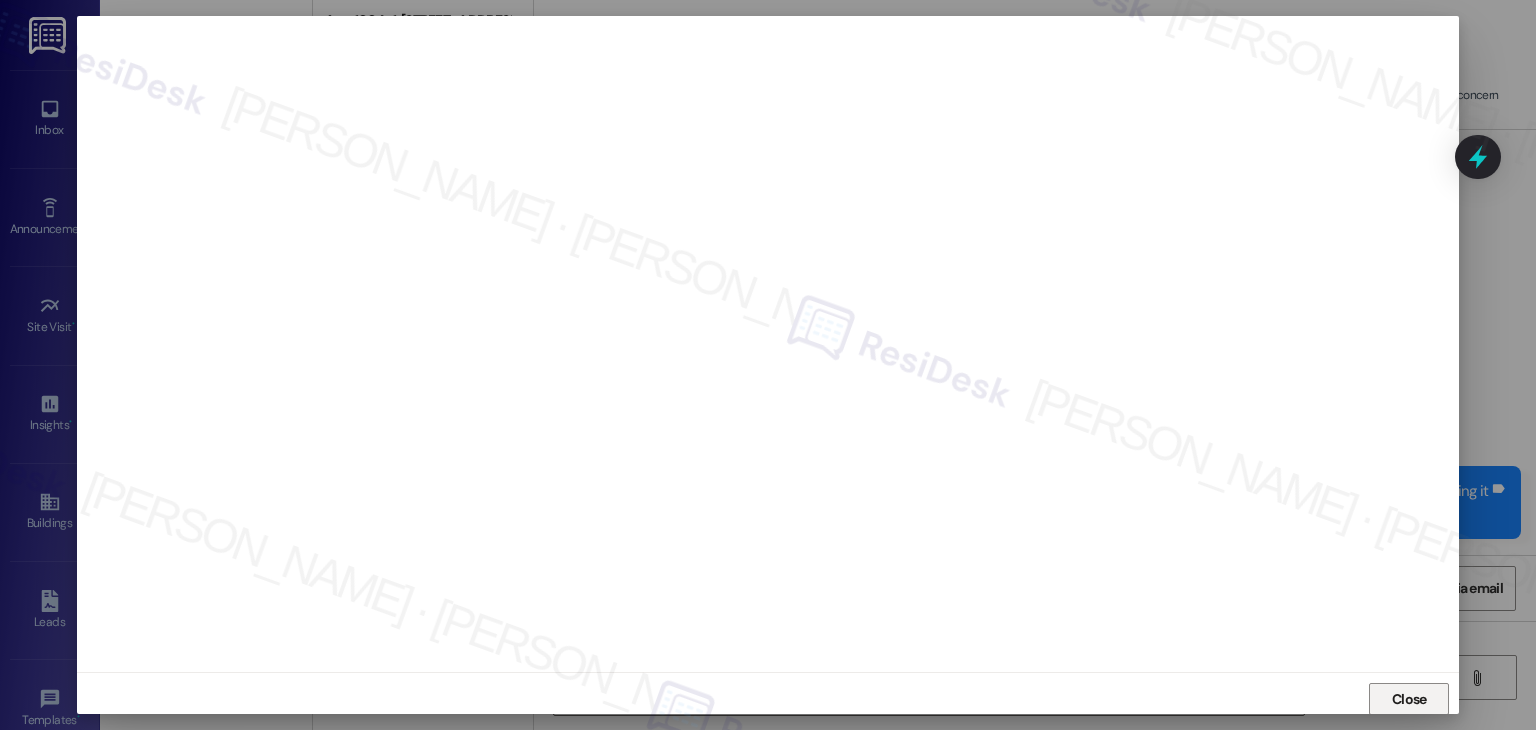 click on "Close" at bounding box center [1409, 699] 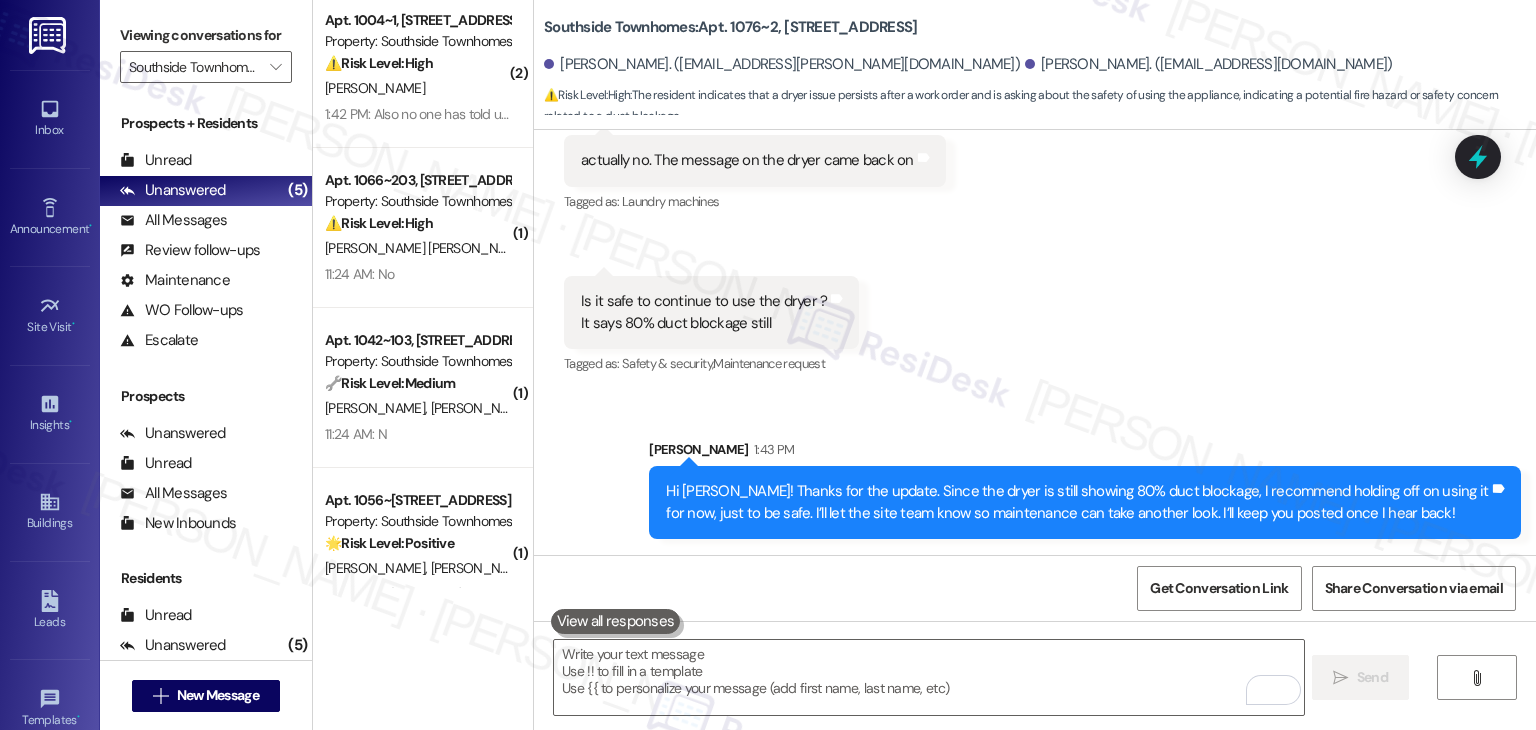 click on "Received via SMS Alexander Sandoval 1:02 PM Yes Tags and notes Tagged as:   Positive response Click to highlight conversations about Positive response Received via SMS Jackie Tiipfisch Ogumoro 1:09 PM N Tags and notes Tagged as:   Negative response Click to highlight conversations about Negative response Received via SMS Alexander Sandoval   Neutral 1:27 PM actually no. The message on the dryer came back on Tags and notes Tagged as:   Laundry machines Click to highlight conversations about Laundry machines Received via SMS 1:31 PM Alexander Sandoval Question 1:31 PM Is it safe to continue to use the dryer ?
It says 80% duct blockage still  Tags and notes Tagged as:   Safety & security ,  Click to highlight conversations about Safety & security Maintenance request Click to highlight conversations about Maintenance request" at bounding box center [1035, 49] 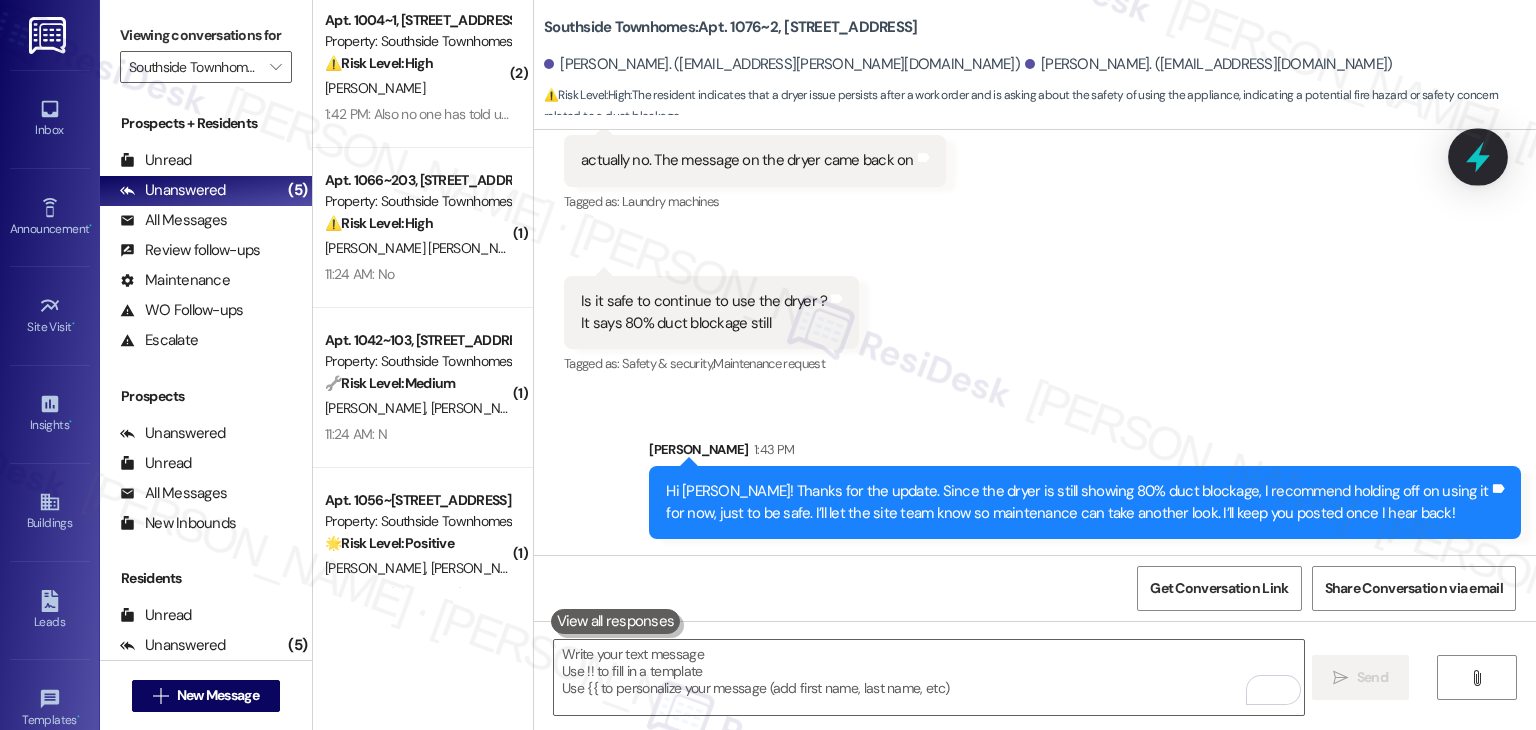 click 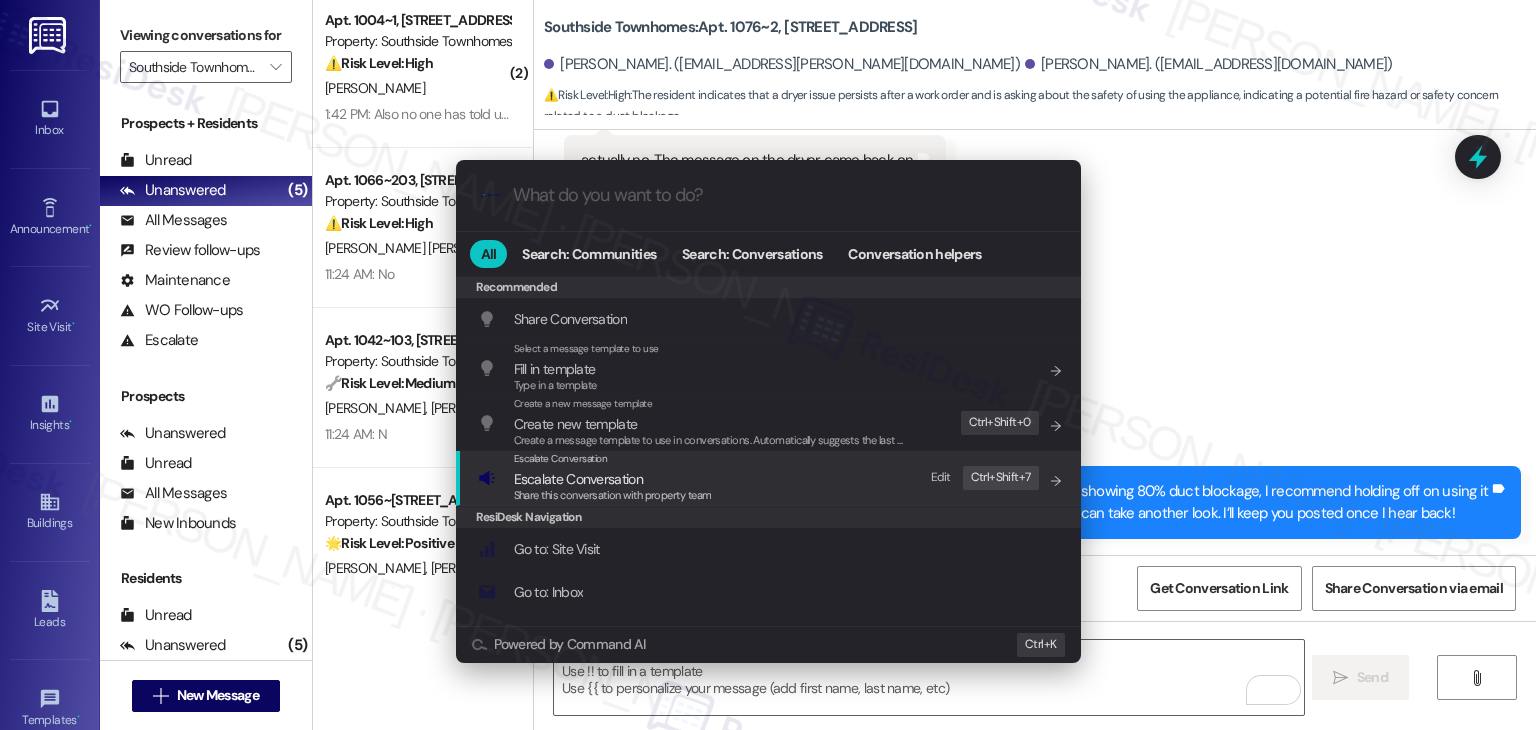 click on "Escalate Conversation" at bounding box center (578, 479) 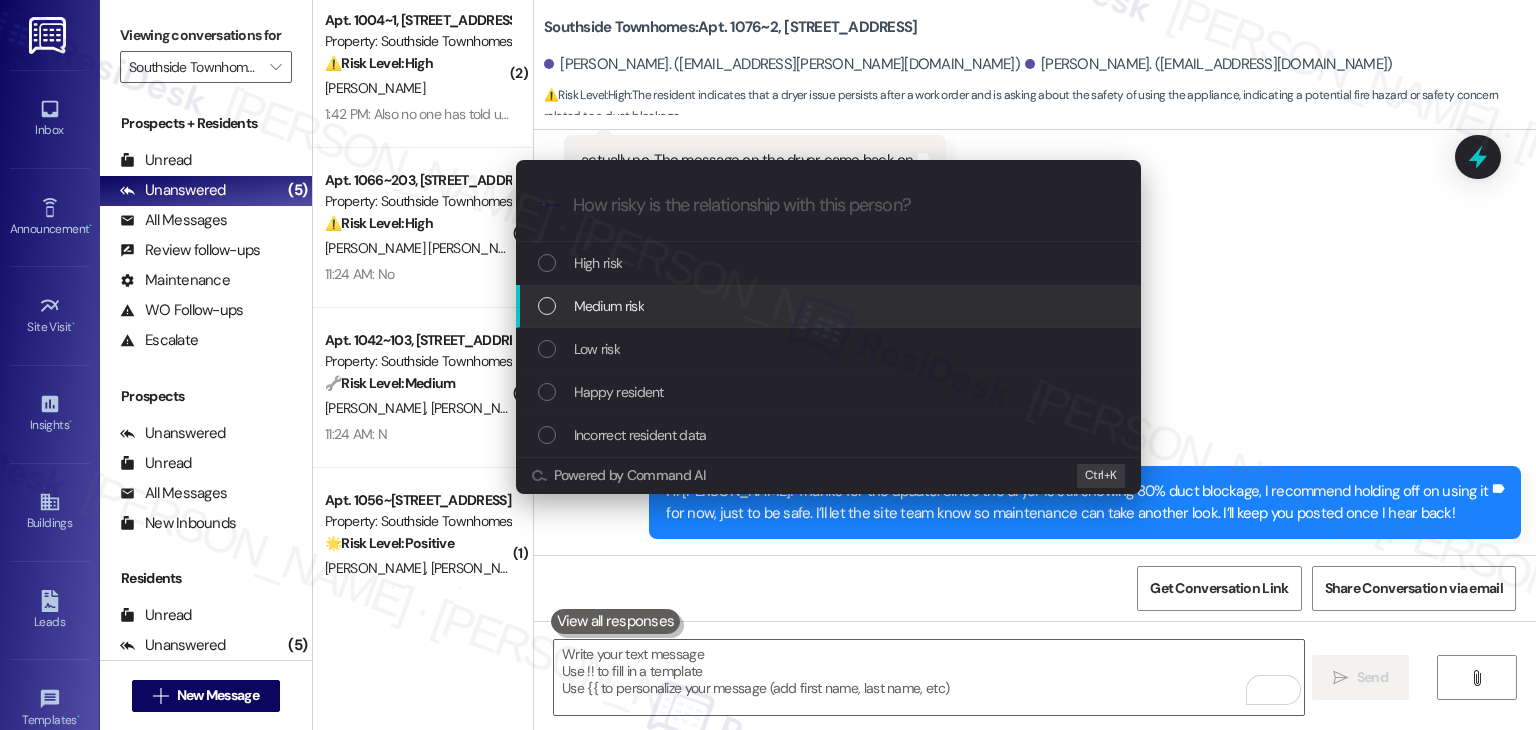 click at bounding box center [547, 306] 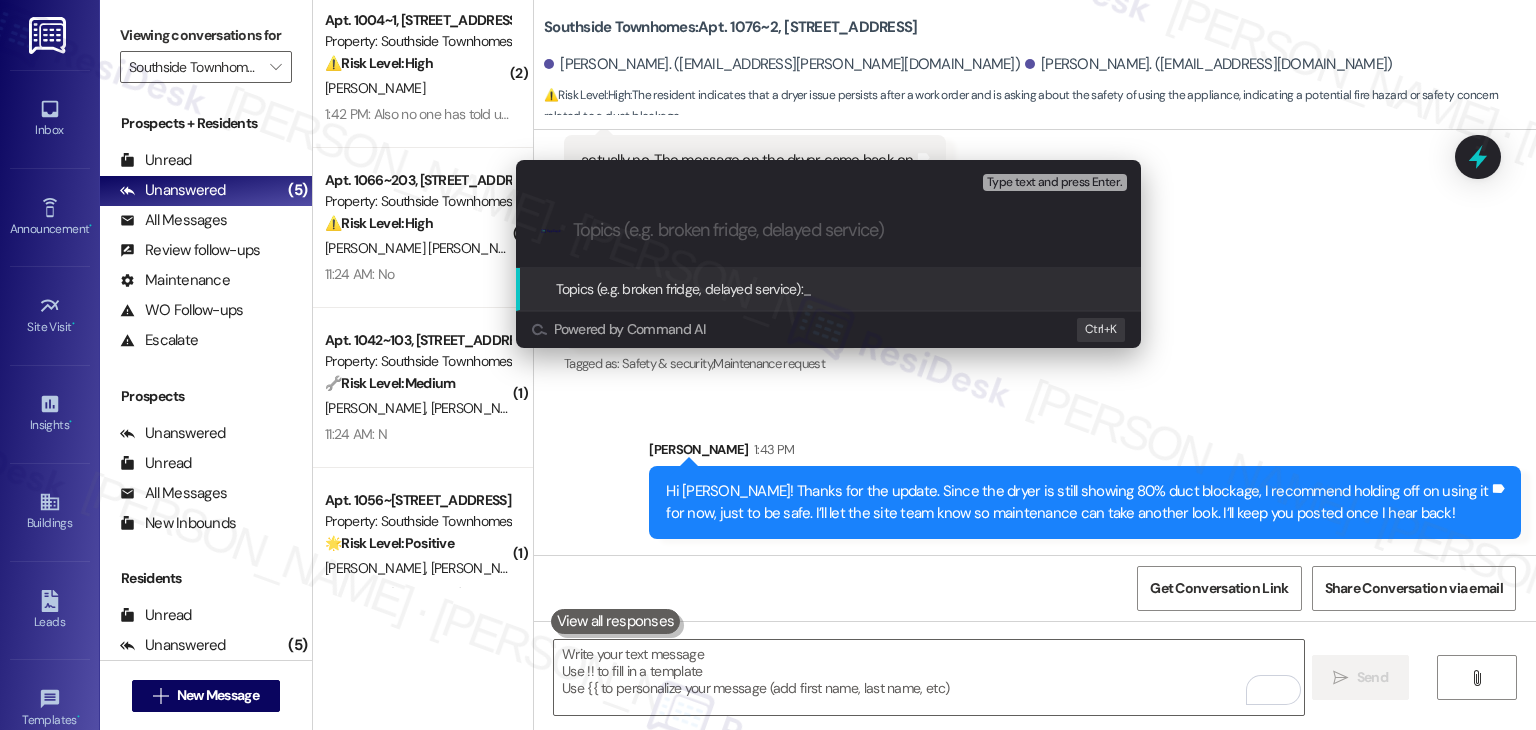 paste on "WO #154689 - Dryer Showing 80% Duct Blockage – Safety Concern" 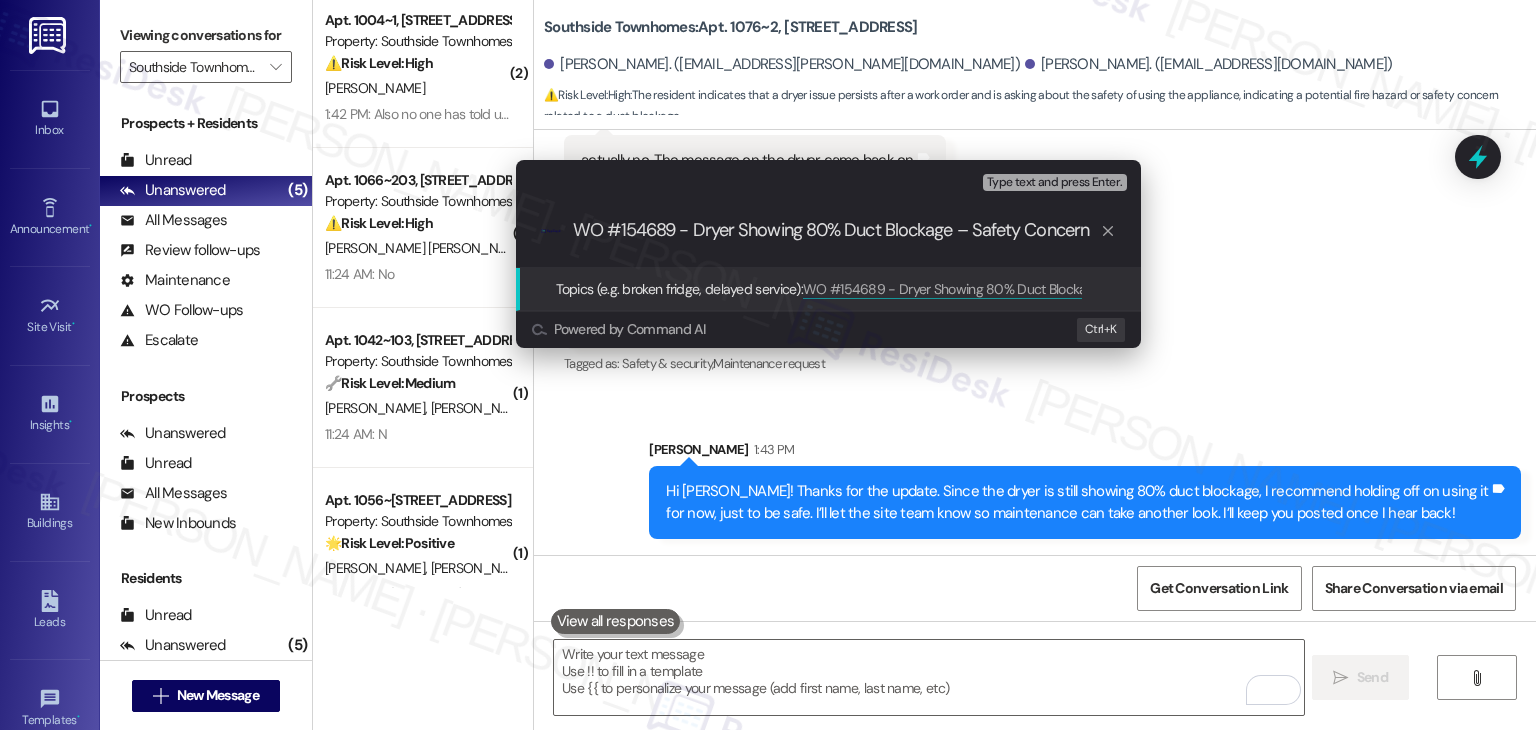 type 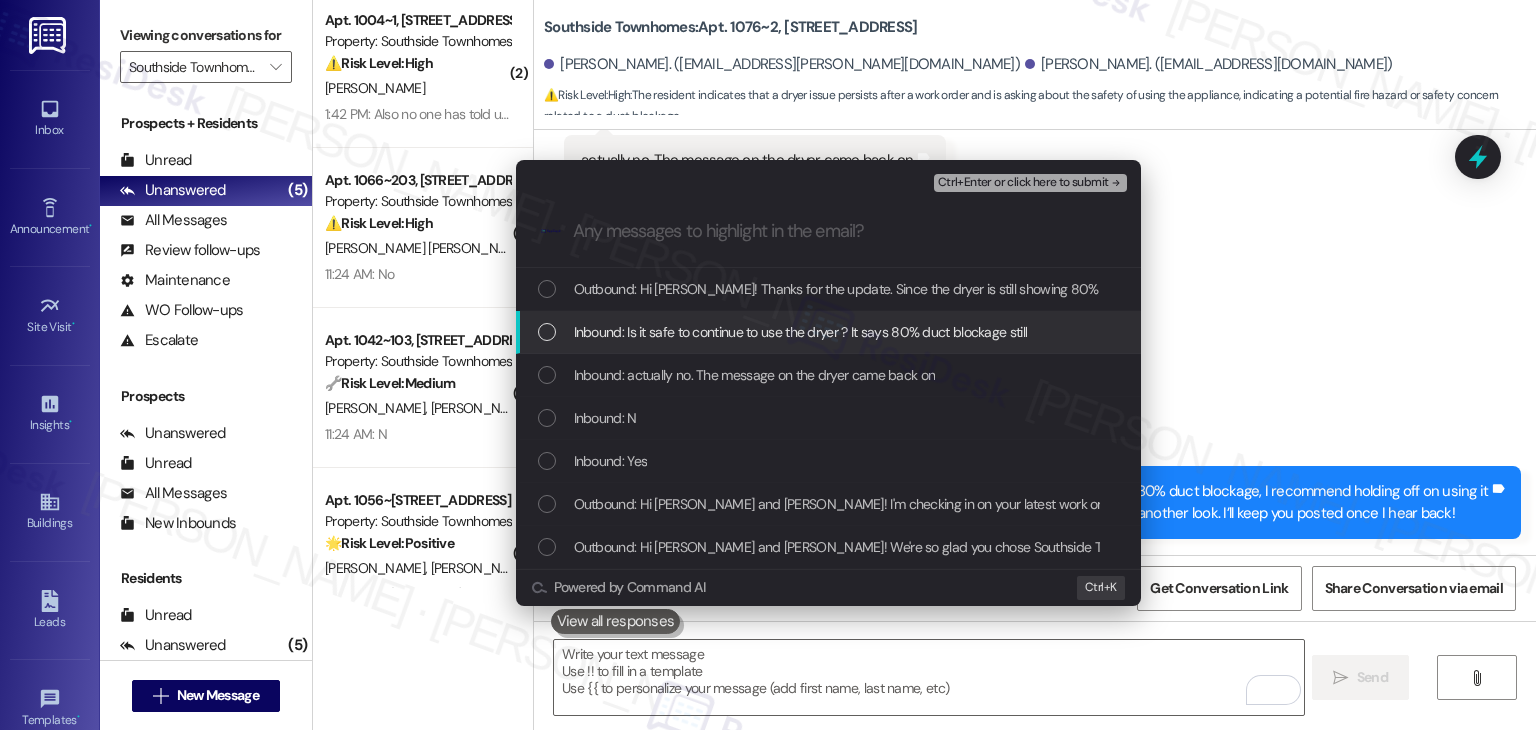 click at bounding box center [547, 332] 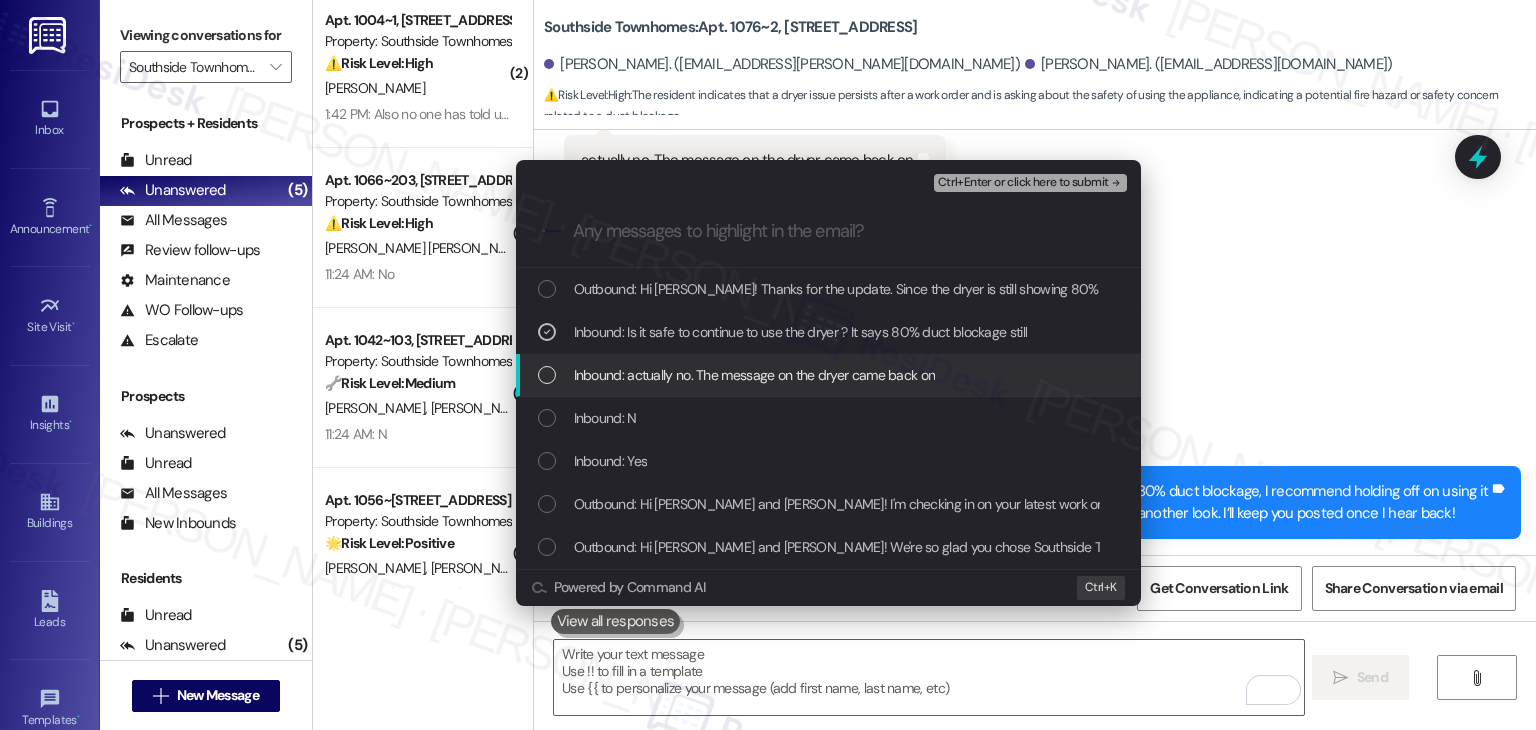 click at bounding box center [547, 375] 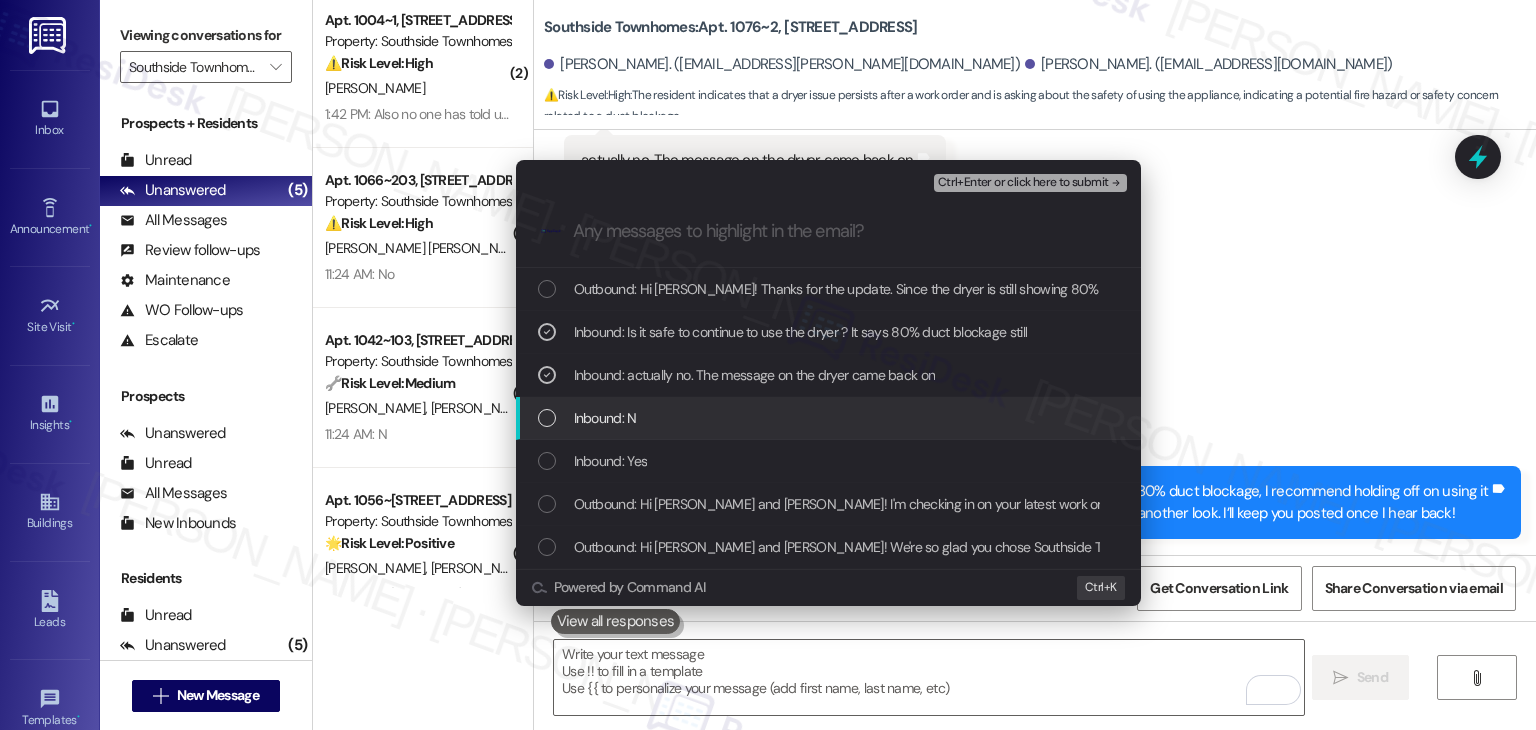click at bounding box center [547, 418] 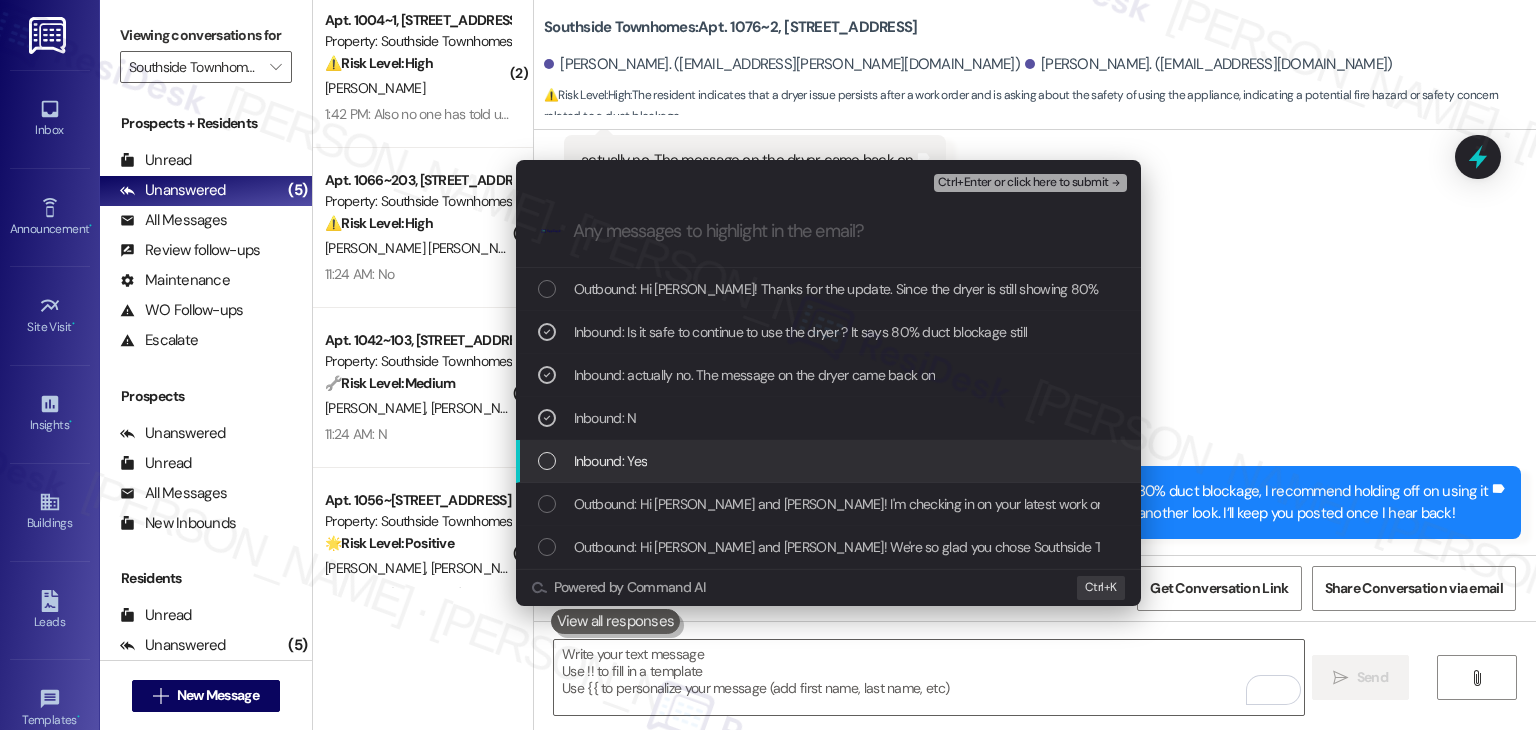click at bounding box center [547, 461] 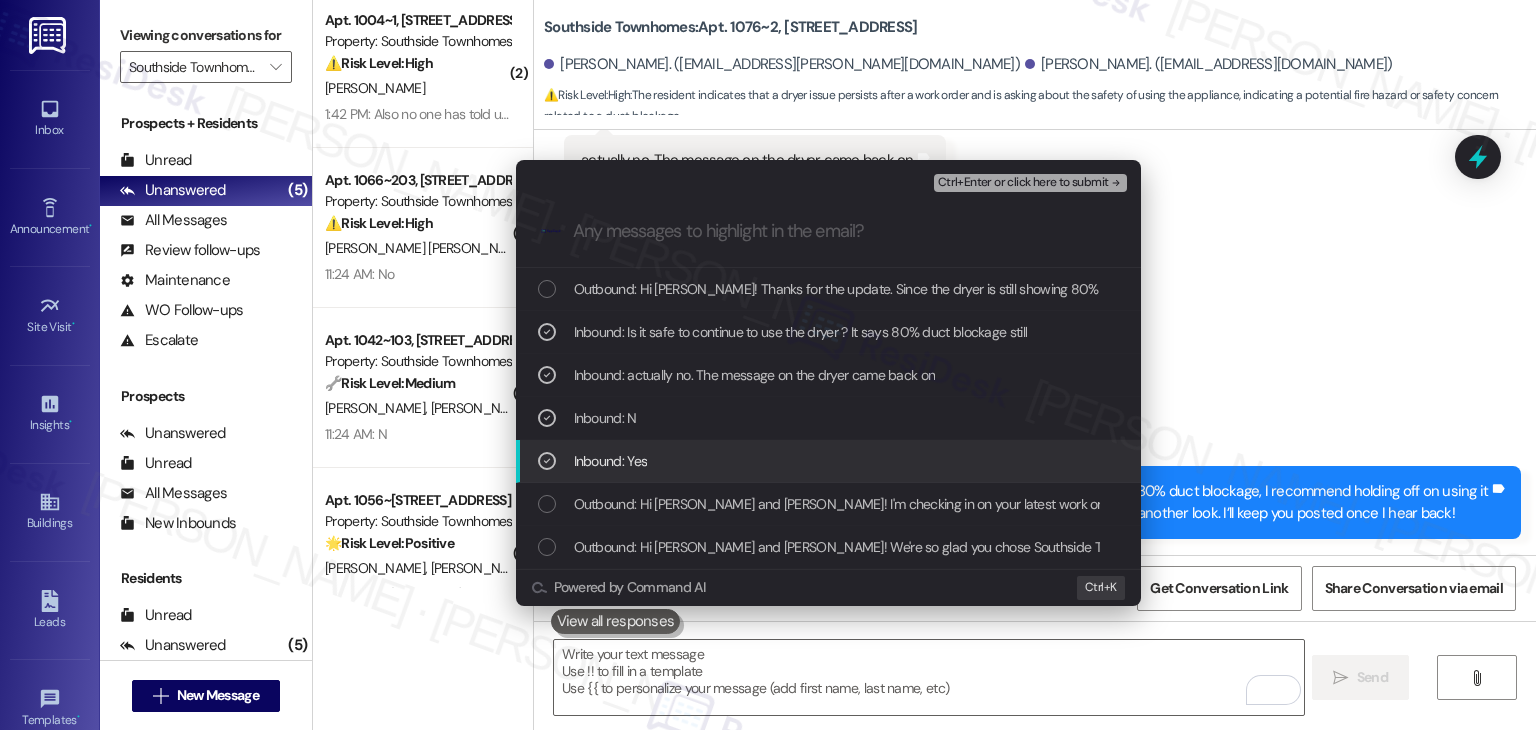 click 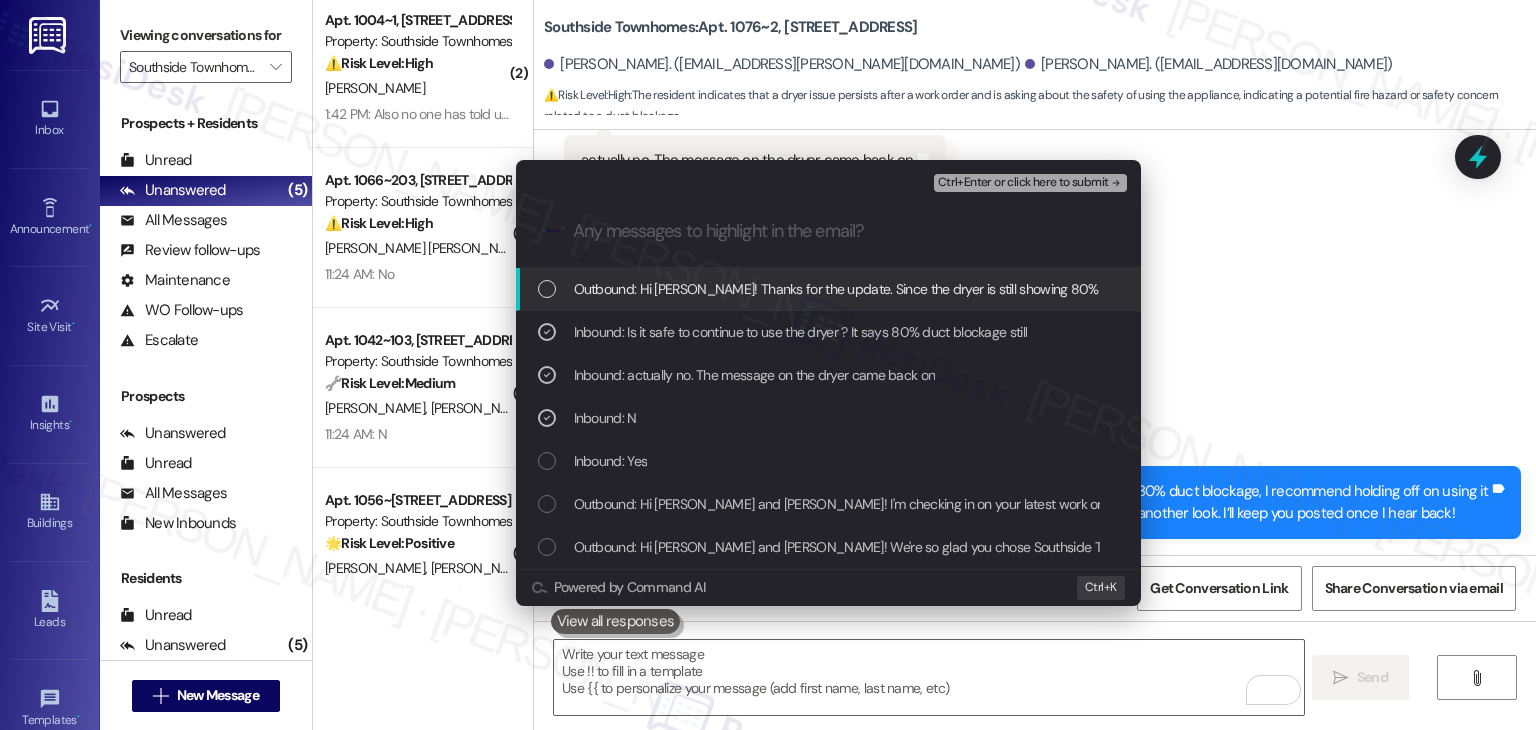 click on "Ctrl+Enter or click here to submit" at bounding box center [1023, 183] 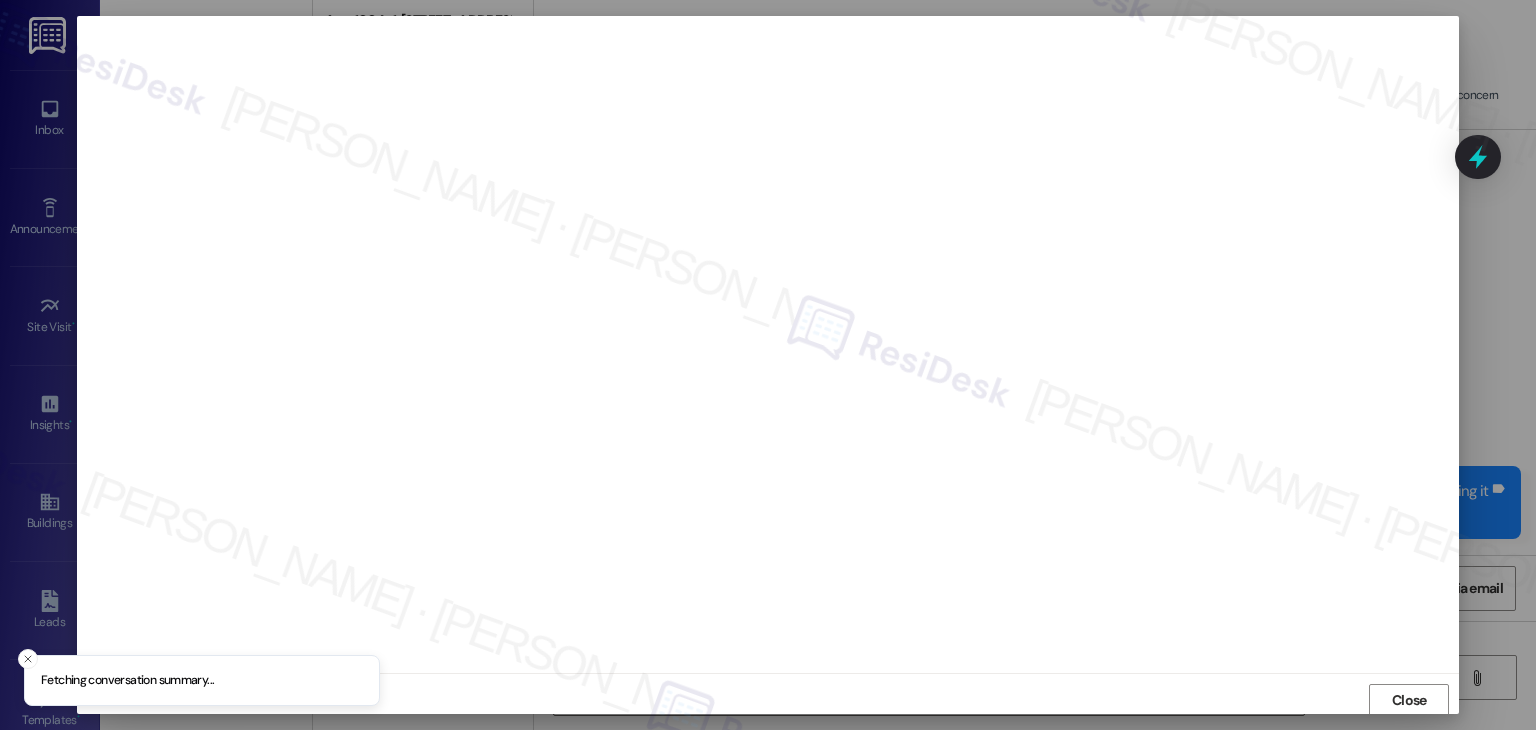 scroll, scrollTop: 1, scrollLeft: 0, axis: vertical 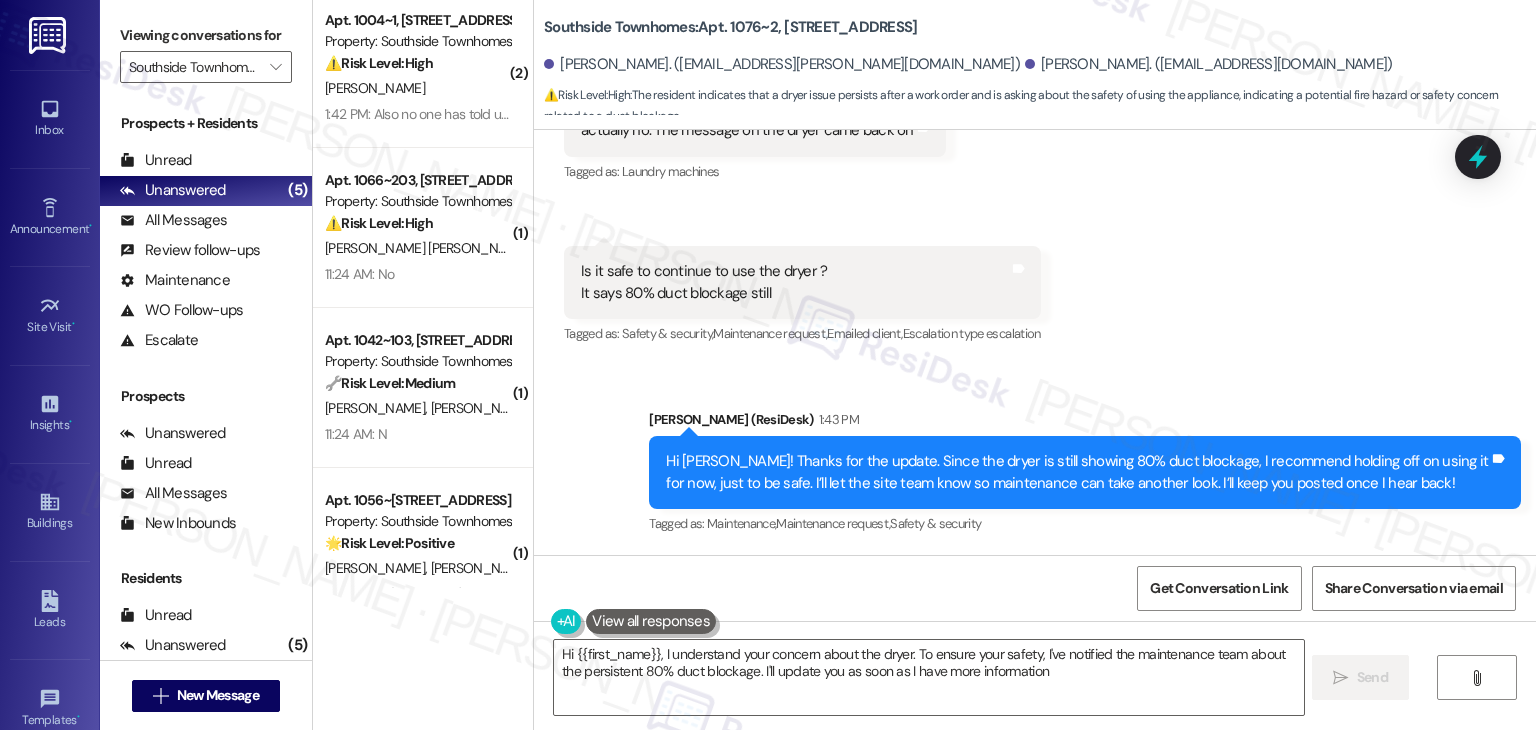 type on "Hi {{first_name}}, I understand your concern about the dryer. To ensure your safety, I've notified the maintenance team about the persistent 80% duct blockage. I'll update you as soon as I have more information." 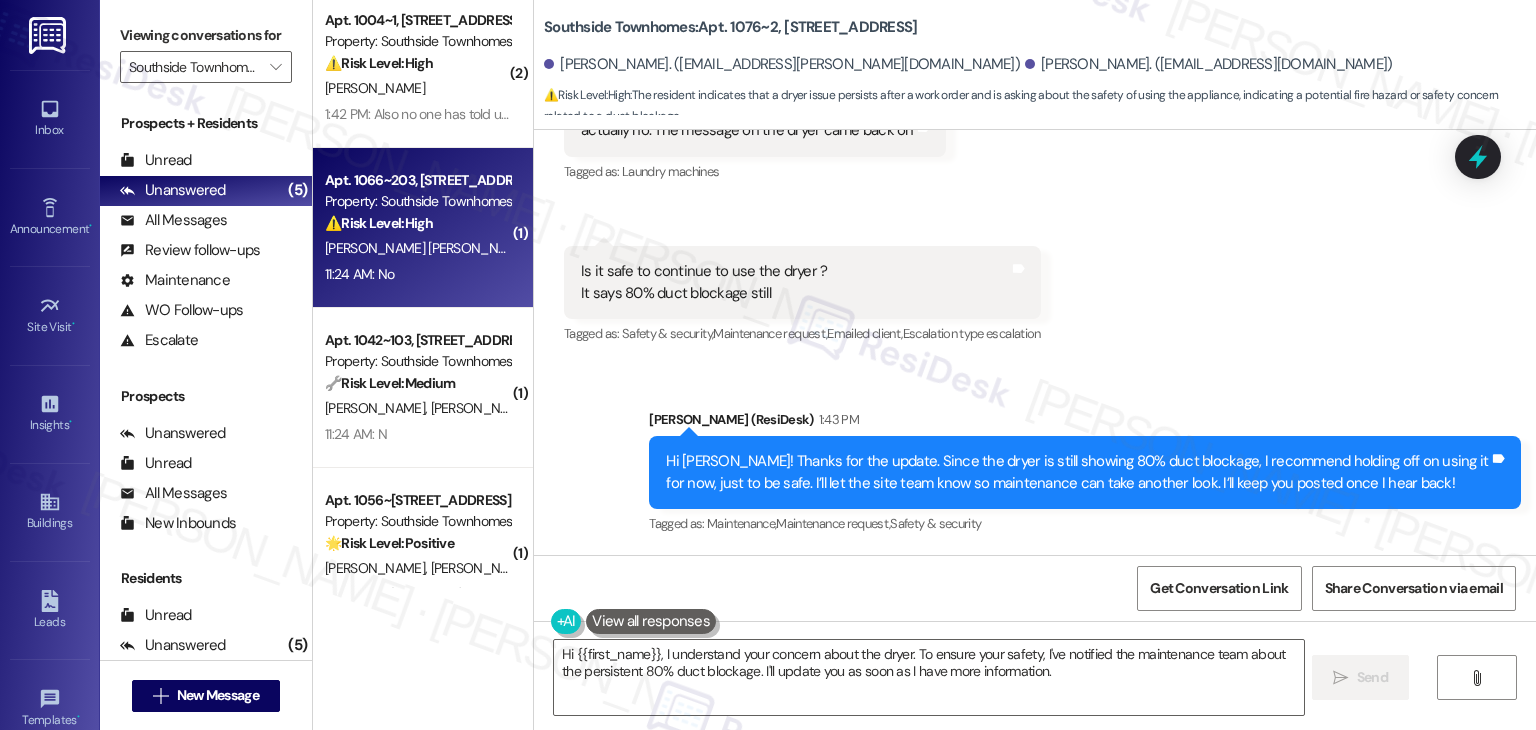 click on "Apt. 1066~203, 1010 Southside Blvd Property: Southside Townhomes ⚠️  Risk Level:  High The resident responded negatively to a follow-up regarding an air conditioning work order. Unresolved AC issues, especially in hot weather, can quickly become urgent and impact resident comfort and potentially health, requiring prompt attention. C. Casillas Hernandez 11:24 AM: No  11:24 AM: No" at bounding box center (423, 228) 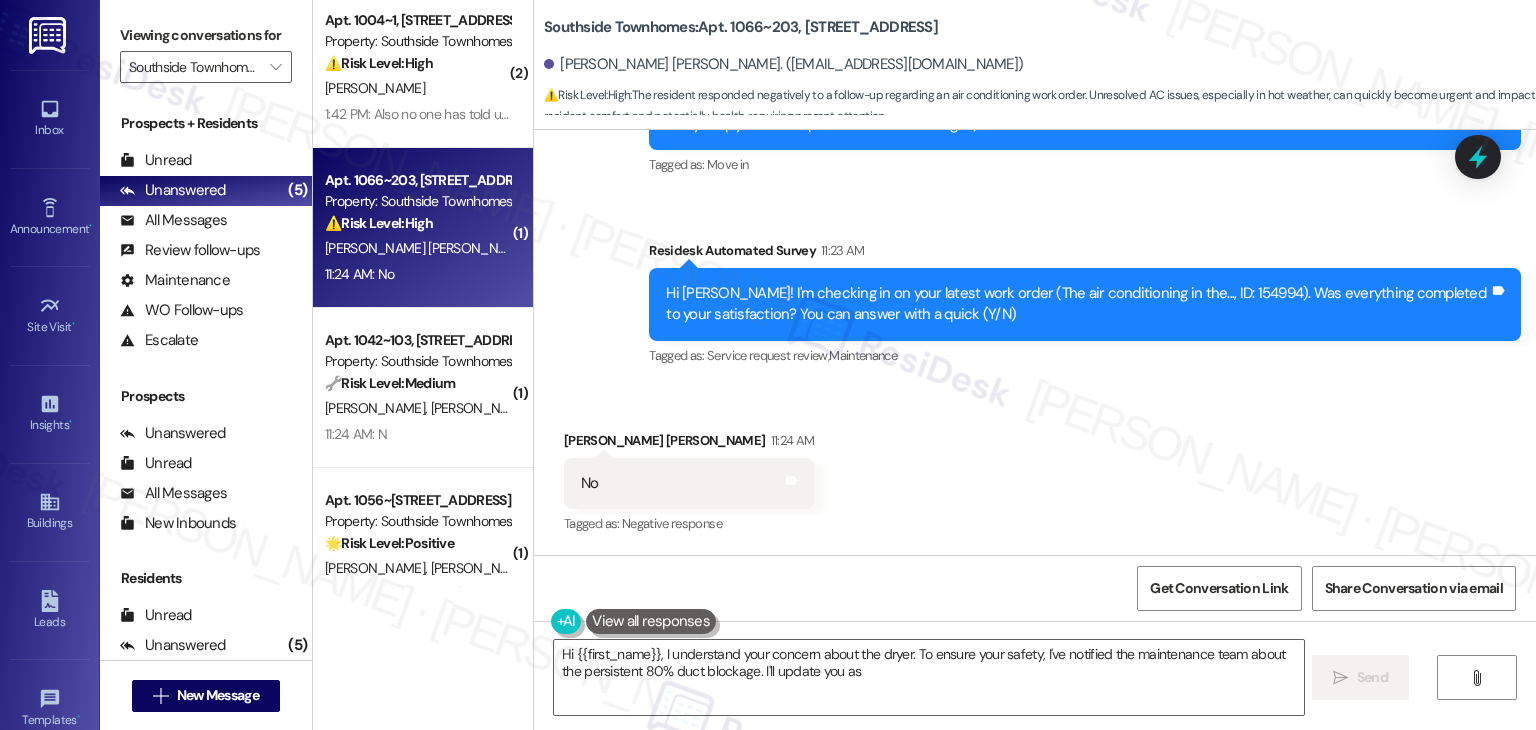 scroll, scrollTop: 344, scrollLeft: 0, axis: vertical 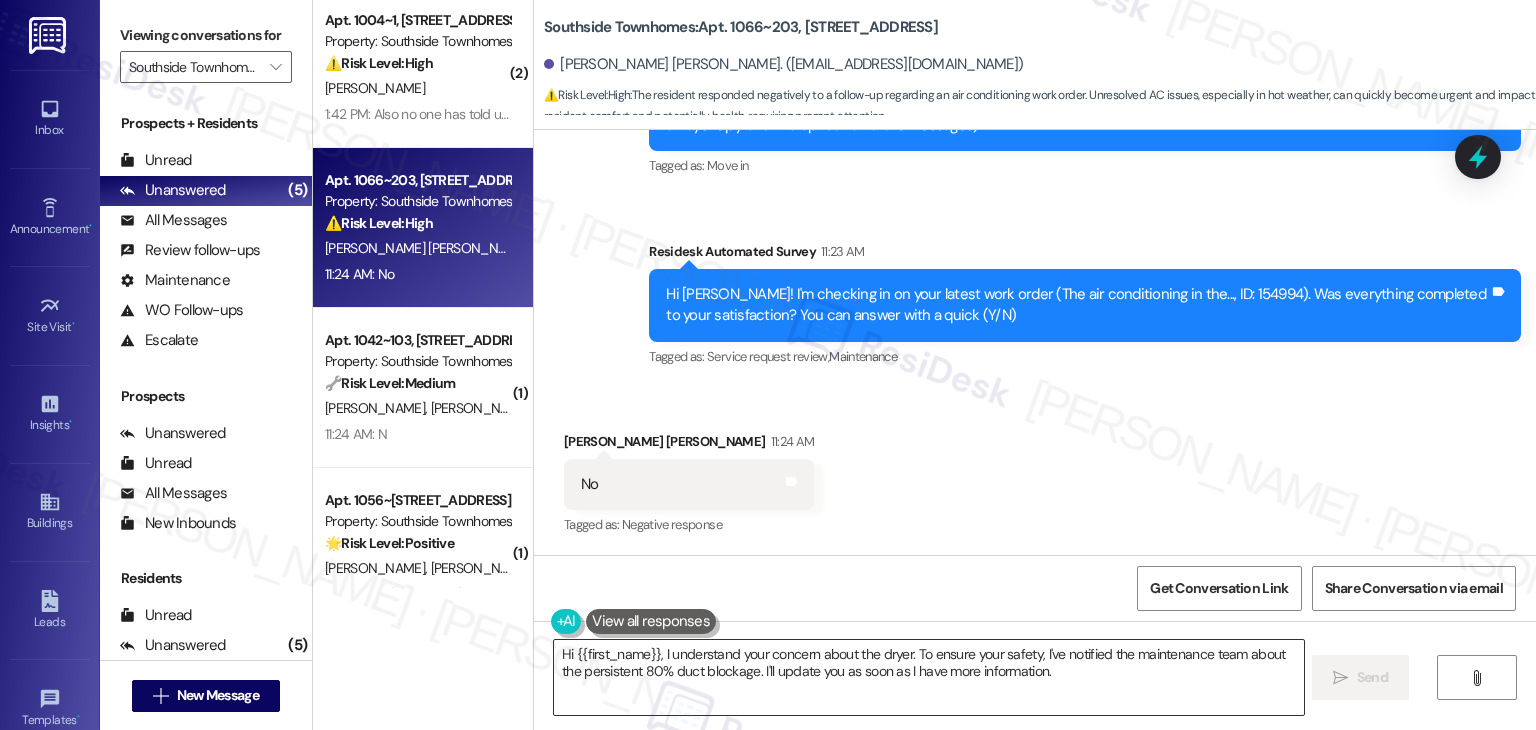 click on "Hi {{first_name}}, I understand your concern about the dryer. To ensure your safety, I've notified the maintenance team about the persistent 80% duct blockage. I'll update you as soon as I have more information." at bounding box center (928, 677) 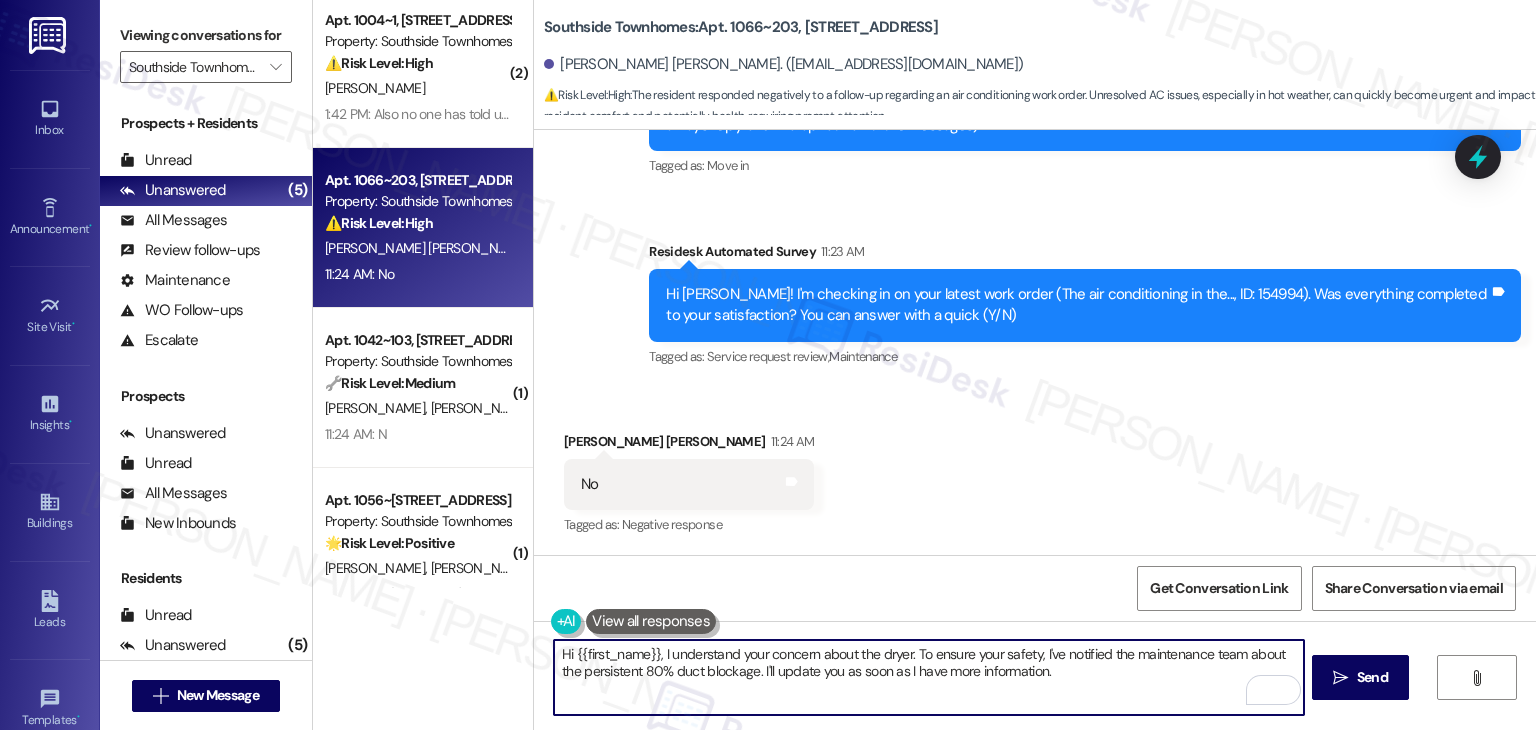 drag, startPoint x: 1088, startPoint y: 672, endPoint x: 632, endPoint y: 650, distance: 456.5304 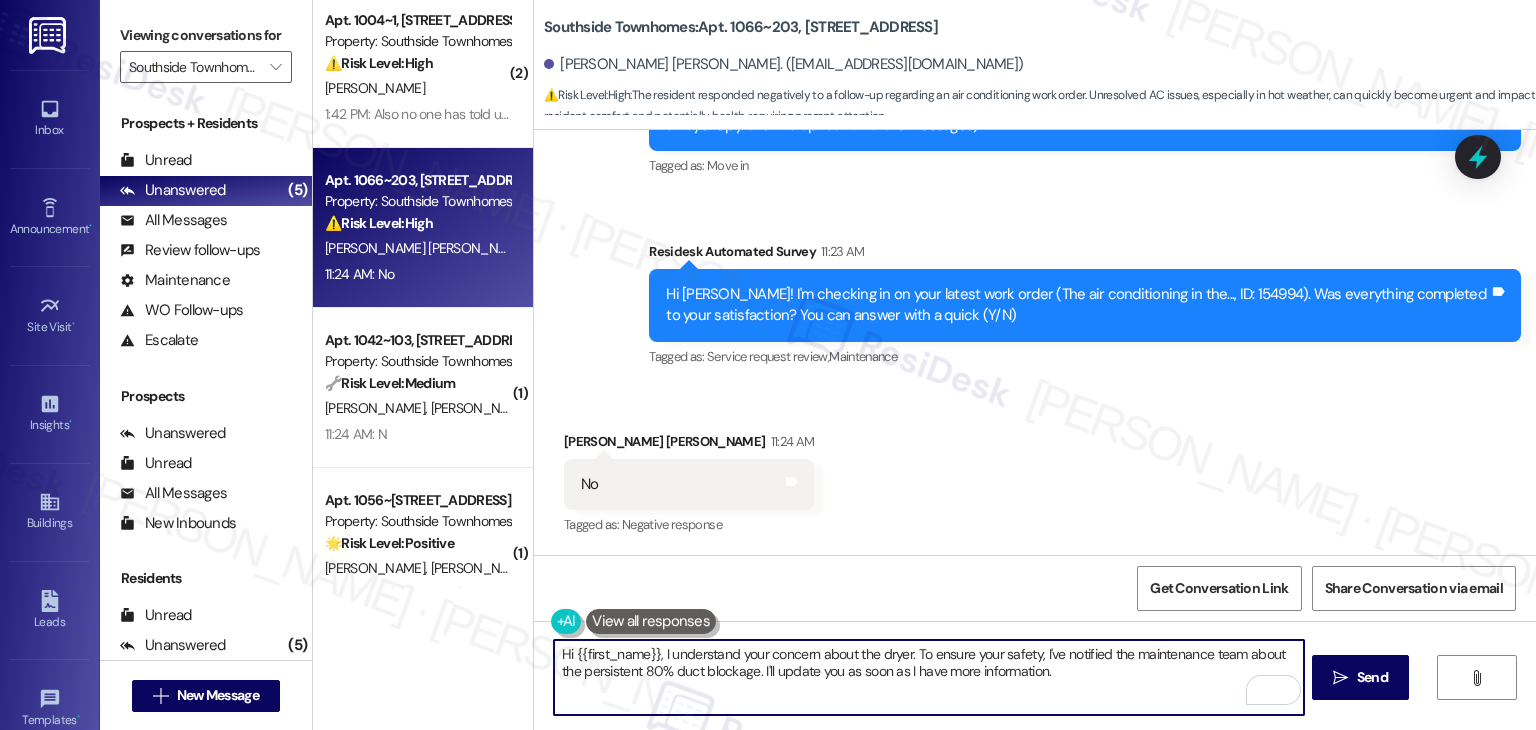click on "Hi {{first_name}}, I understand your concern about the dryer. To ensure your safety, I've notified the maintenance team about the persistent 80% duct blockage. I'll update you as soon as I have more information." at bounding box center [928, 677] 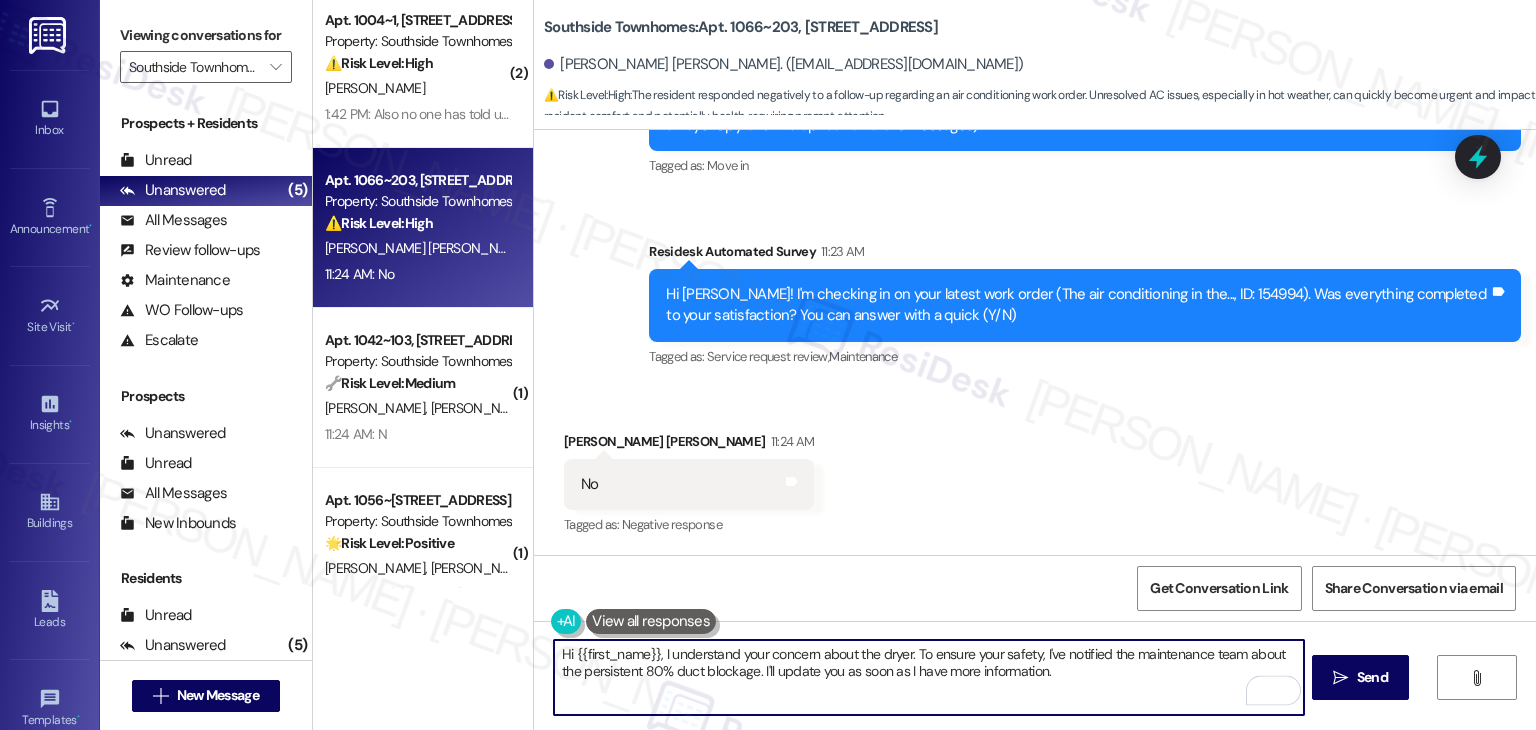 click on "Hi {{first_name}}, I understand your concern about the dryer. To ensure your safety, I've notified the maintenance team about the persistent 80% duct blockage. I'll update you as soon as I have more information." at bounding box center (928, 677) 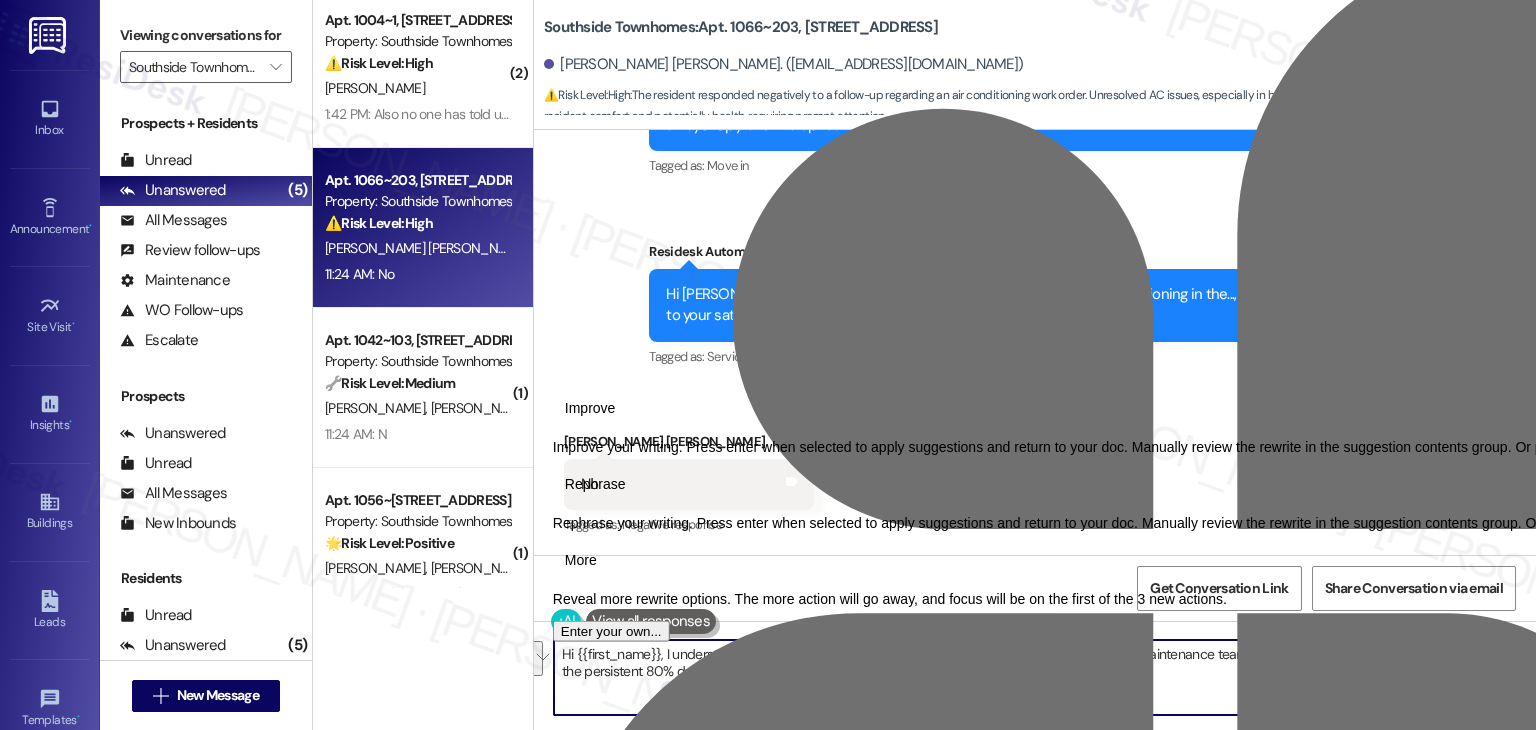 drag, startPoint x: 1077, startPoint y: 677, endPoint x: 780, endPoint y: 648, distance: 298.41248 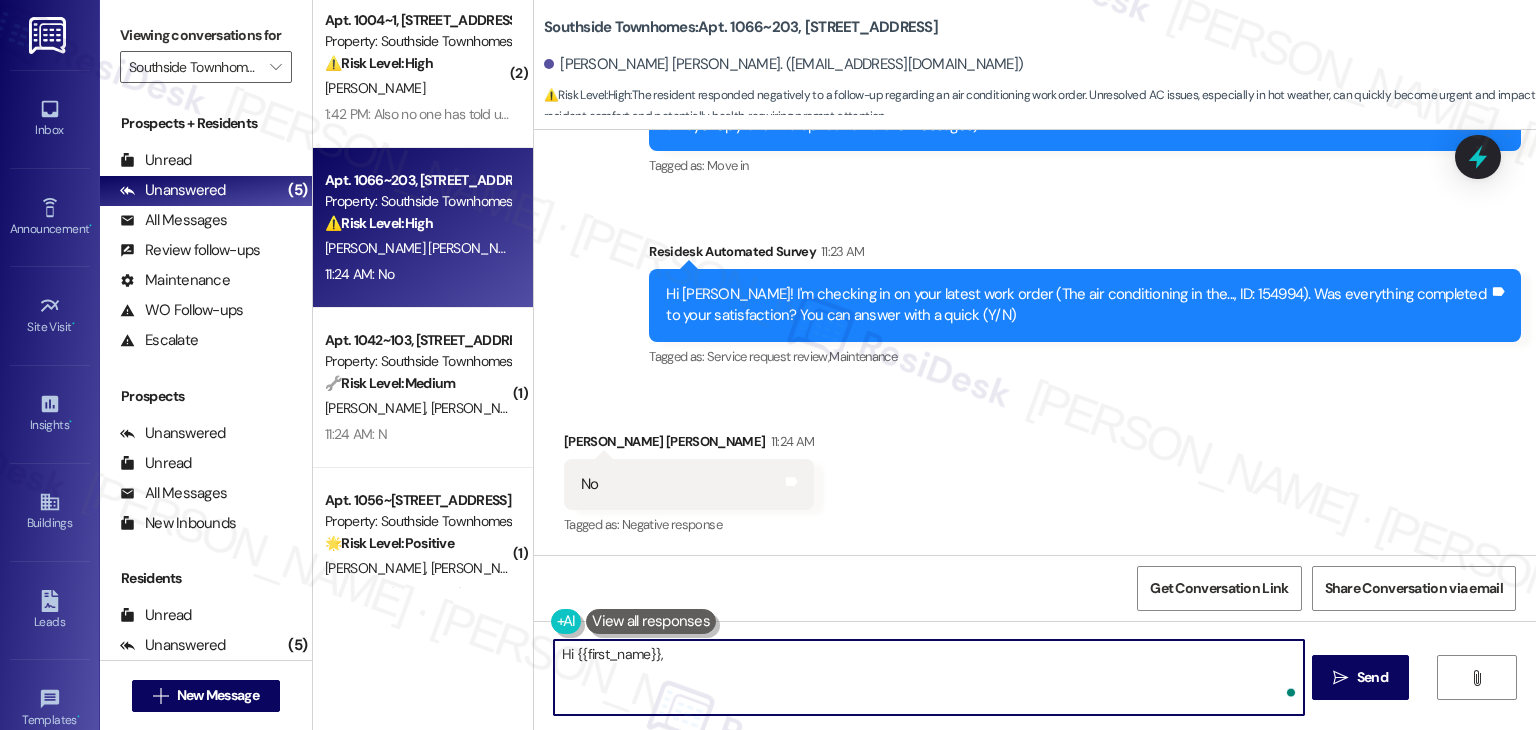 paste on "I understand the work order wasn't completed to your satisfaction. Can you provide more details about what wasn't addressed so I can follow up appropriately? Thank you, and I appreciate your patience." 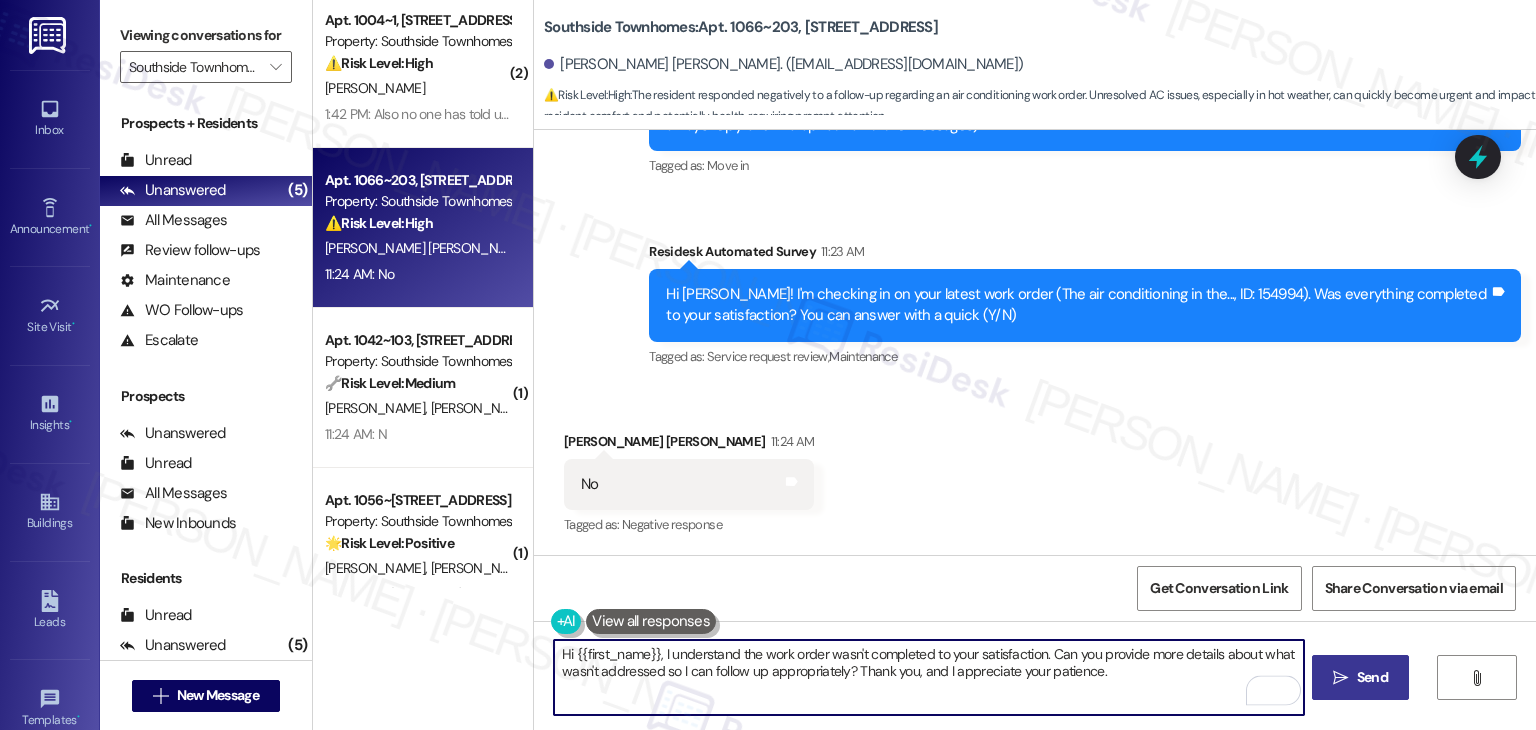type on "Hi {{first_name}}, I understand the work order wasn't completed to your satisfaction. Can you provide more details about what wasn't addressed so I can follow up appropriately? Thank you, and I appreciate your patience." 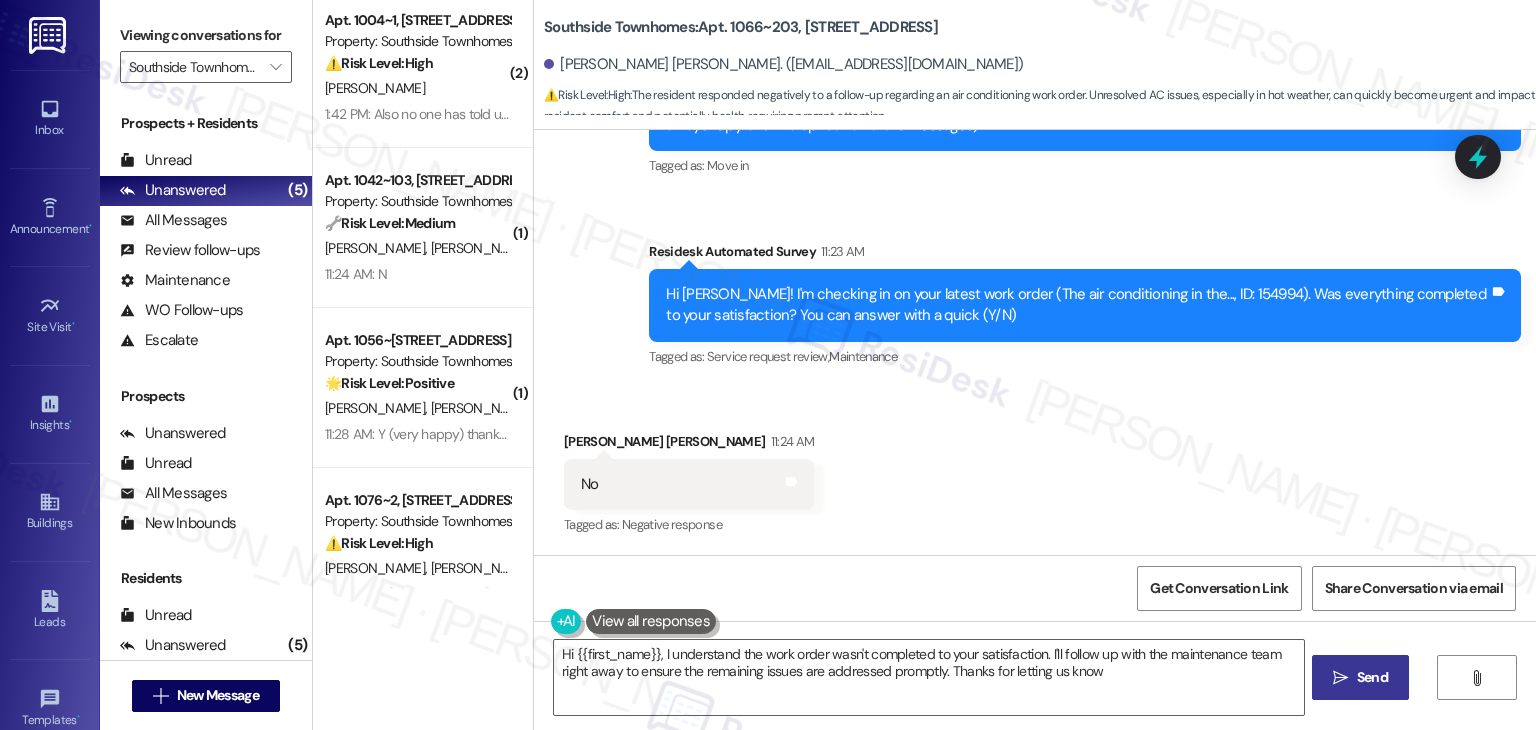 type on "Hi {{first_name}}, I understand the work order wasn't completed to your satisfaction. I'll follow up with the maintenance team right away to ensure the remaining issues are addressed promptly. Thanks for letting us know!" 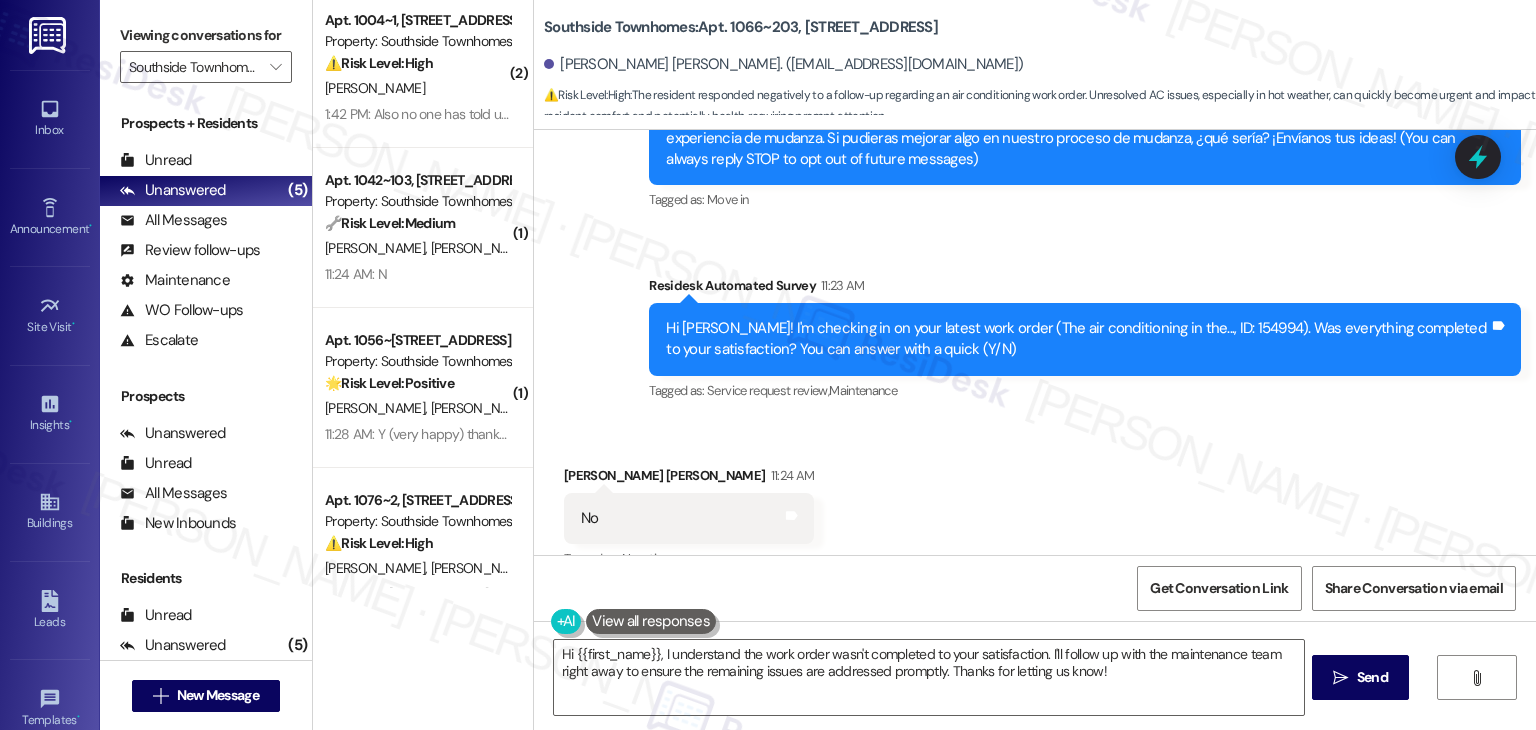 scroll, scrollTop: 505, scrollLeft: 0, axis: vertical 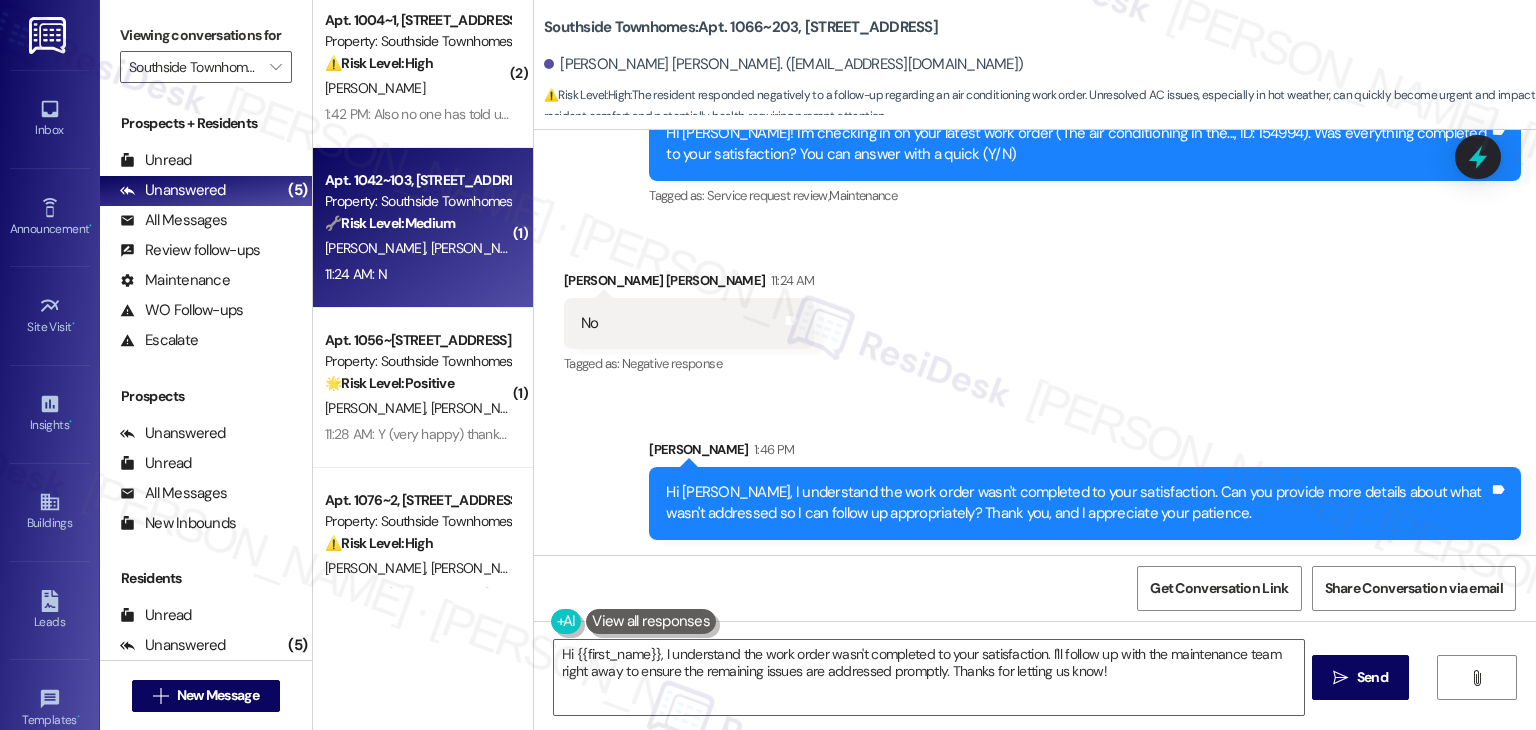 click on "11:24 AM: N 11:24 AM: N" at bounding box center [417, 274] 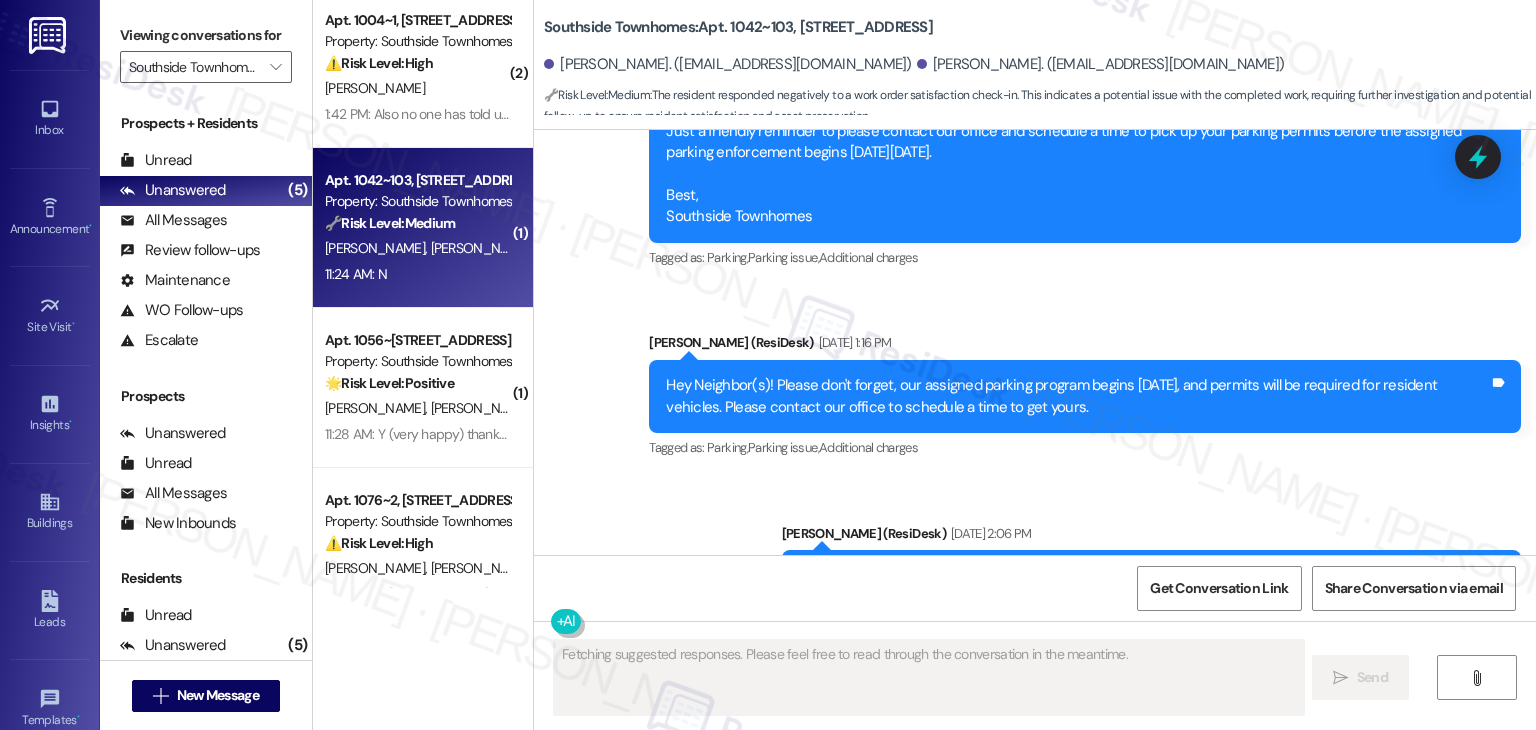 scroll, scrollTop: 5209, scrollLeft: 0, axis: vertical 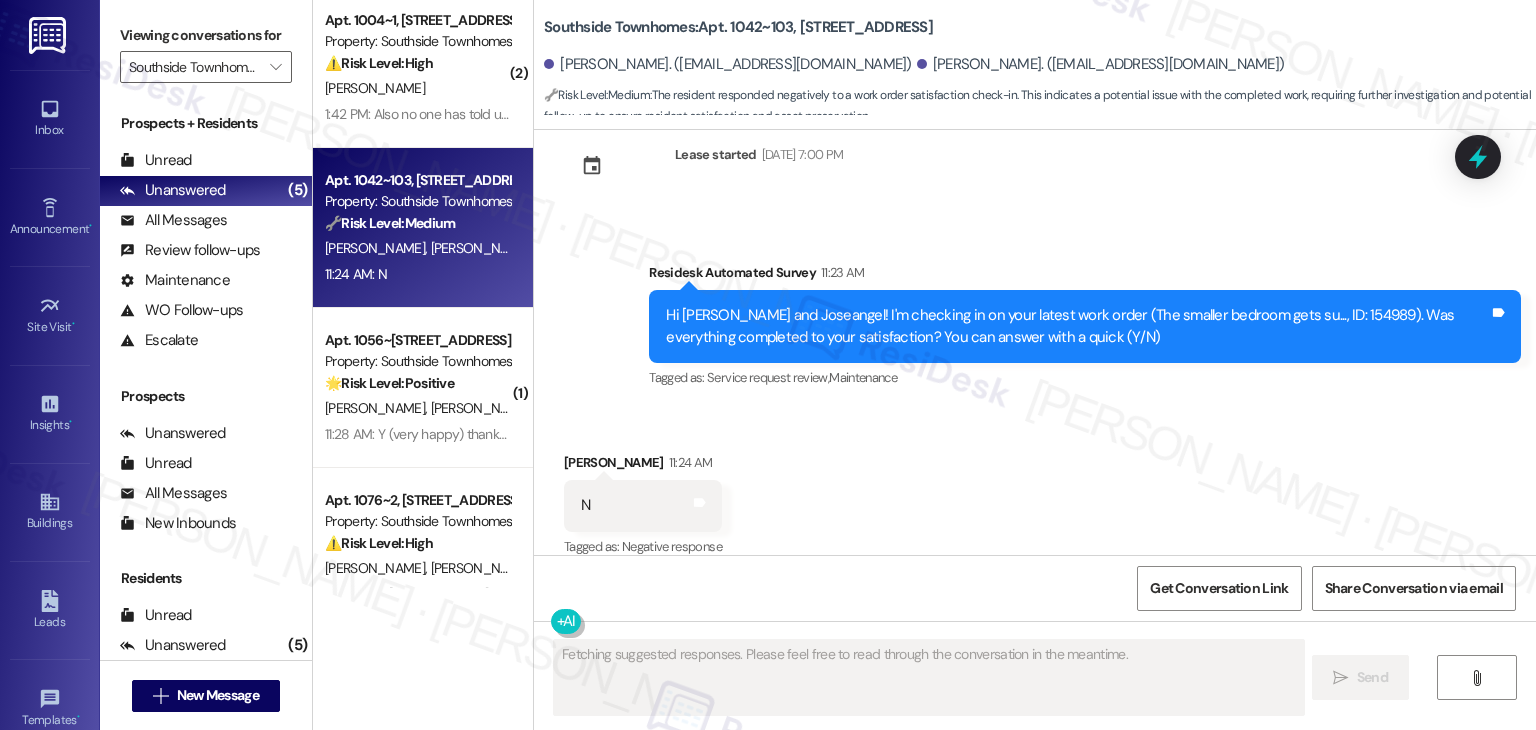 click on "Received via SMS Makenzie Barba 11:24 AM N Tags and notes Tagged as:   Negative response Click to highlight conversations about Negative response" at bounding box center (1035, 491) 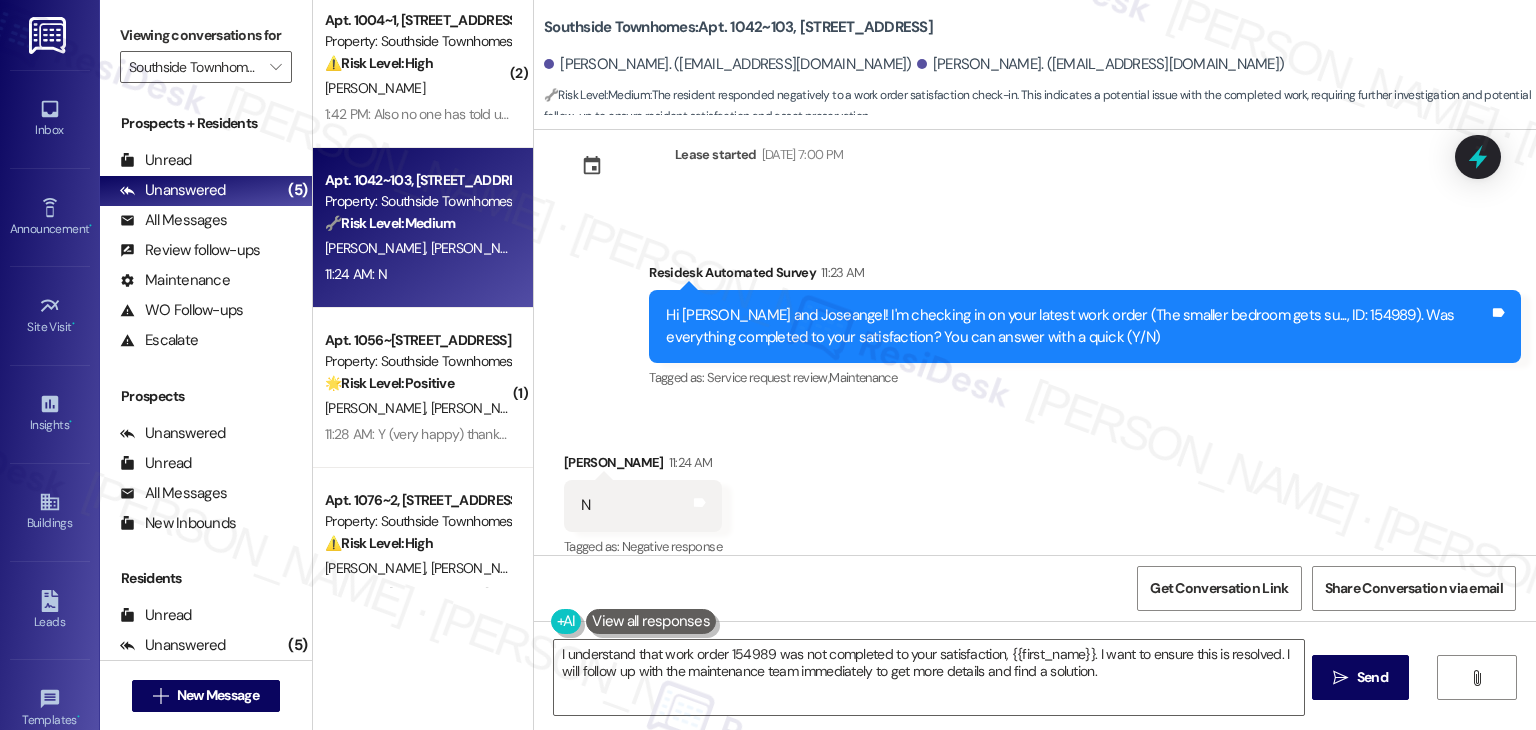 click on "Makenzie Barba 11:24 AM" at bounding box center [643, 466] 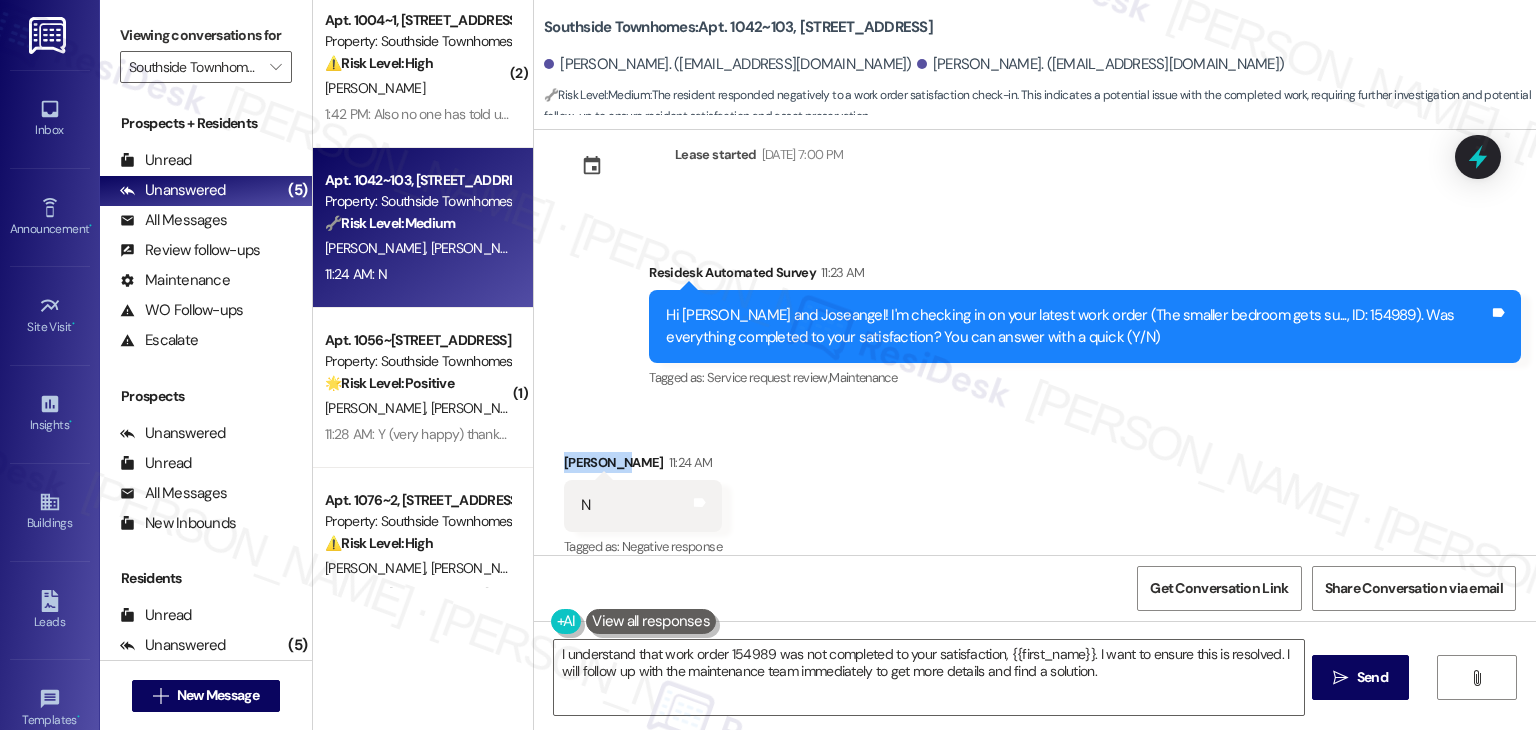 click on "Makenzie Barba 11:24 AM" at bounding box center (643, 466) 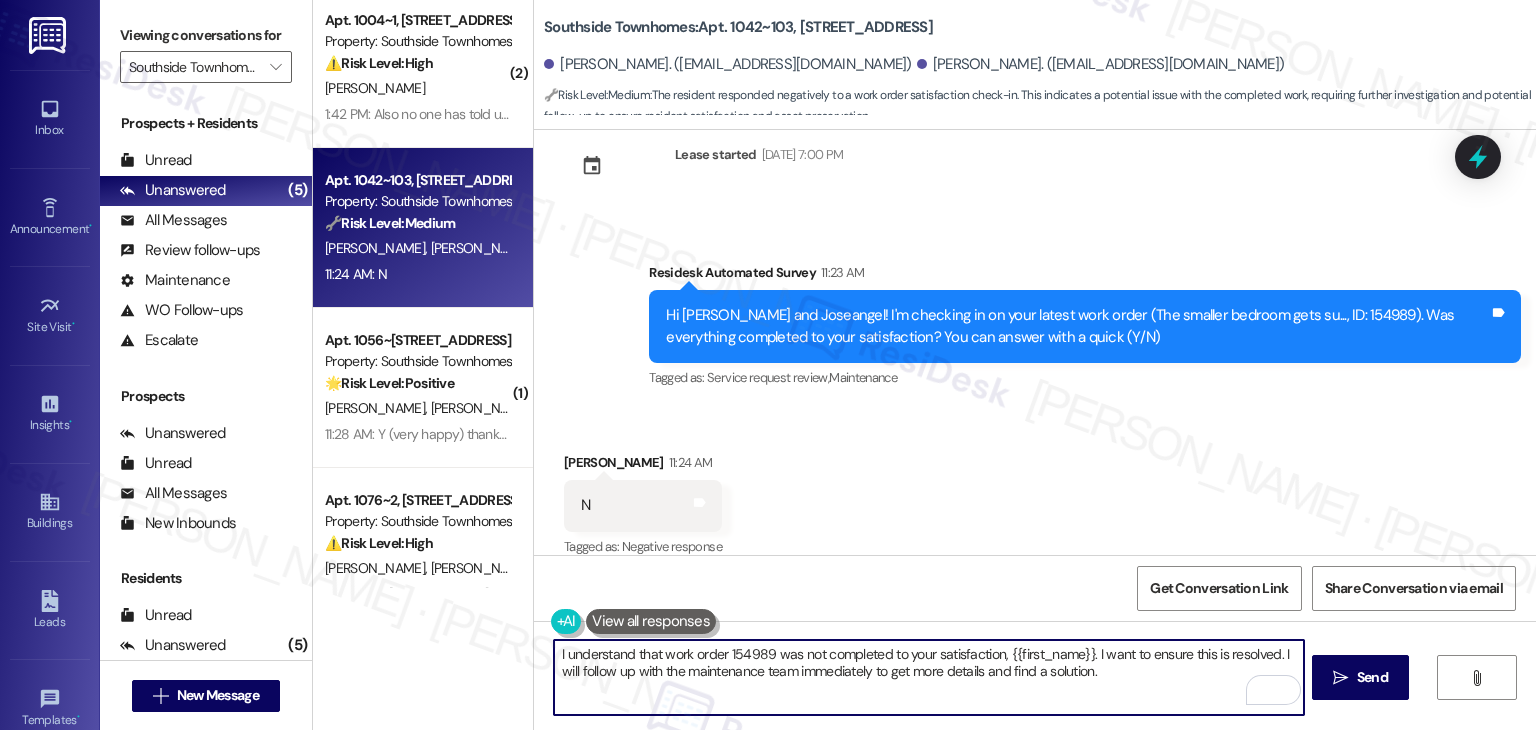 drag, startPoint x: 1004, startPoint y: 653, endPoint x: 1077, endPoint y: 649, distance: 73.109505 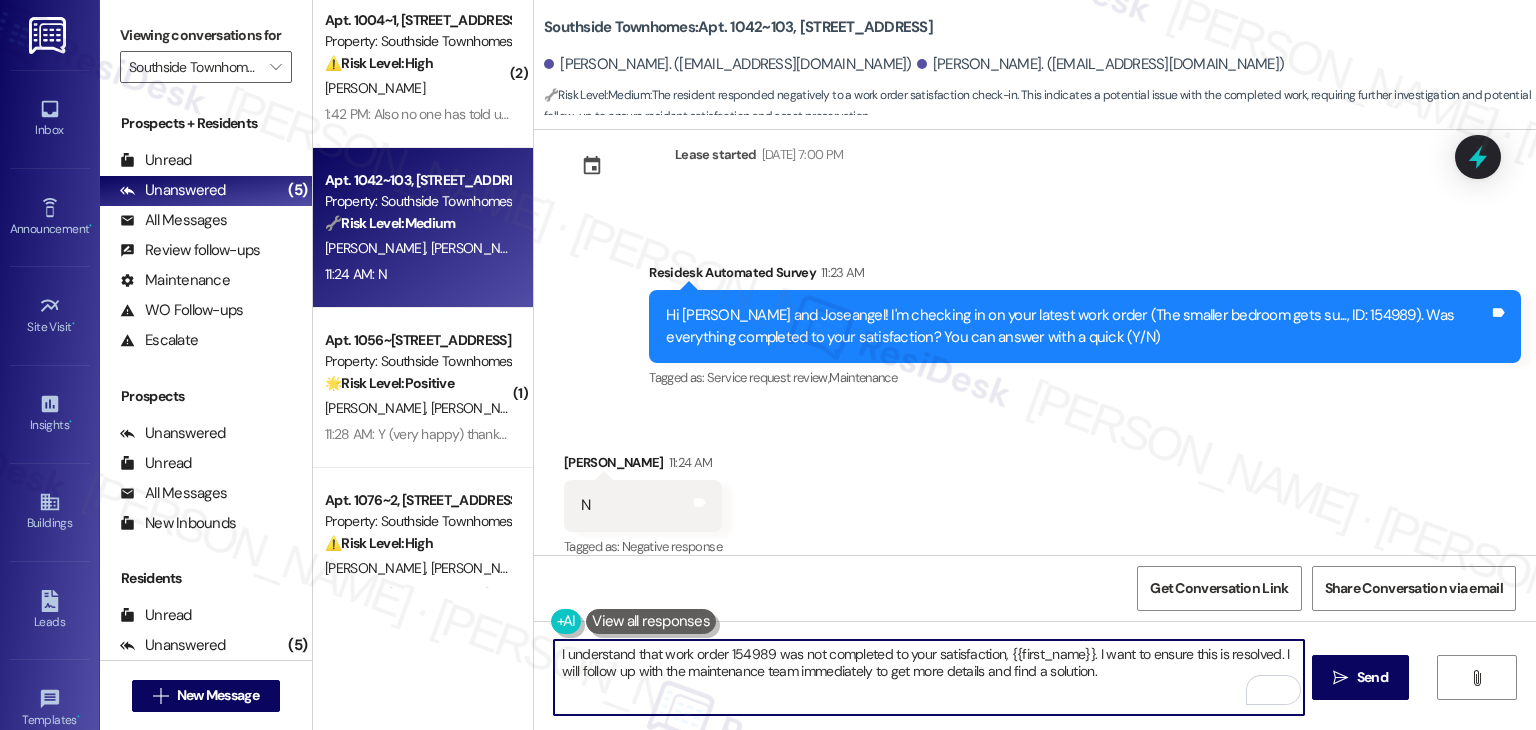 click on "I understand that work order 154989 was not completed to your satisfaction, {{first_name}}. I want to ensure this is resolved. I will follow up with the maintenance team immediately to get more details and find a solution." at bounding box center [928, 677] 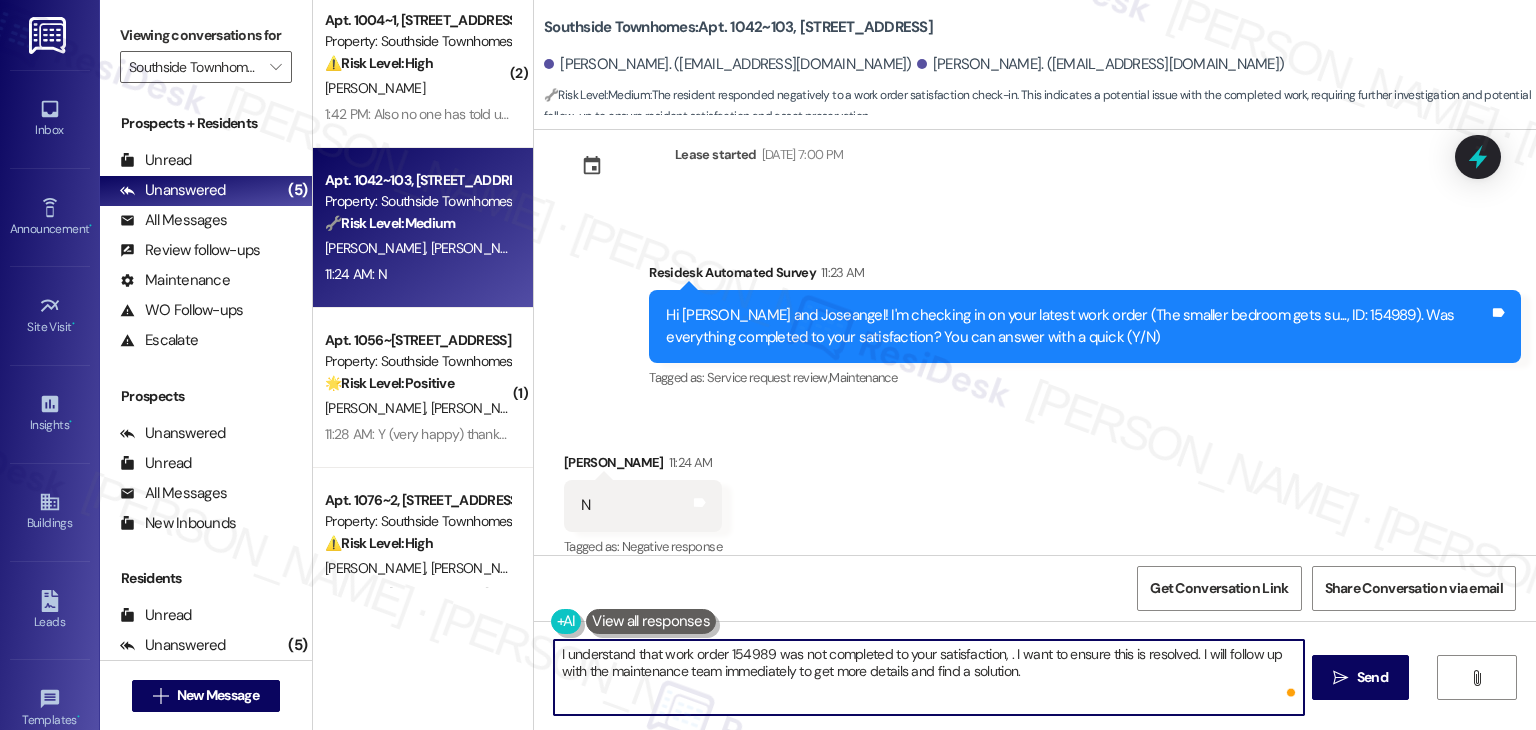 paste on "Makenzie" 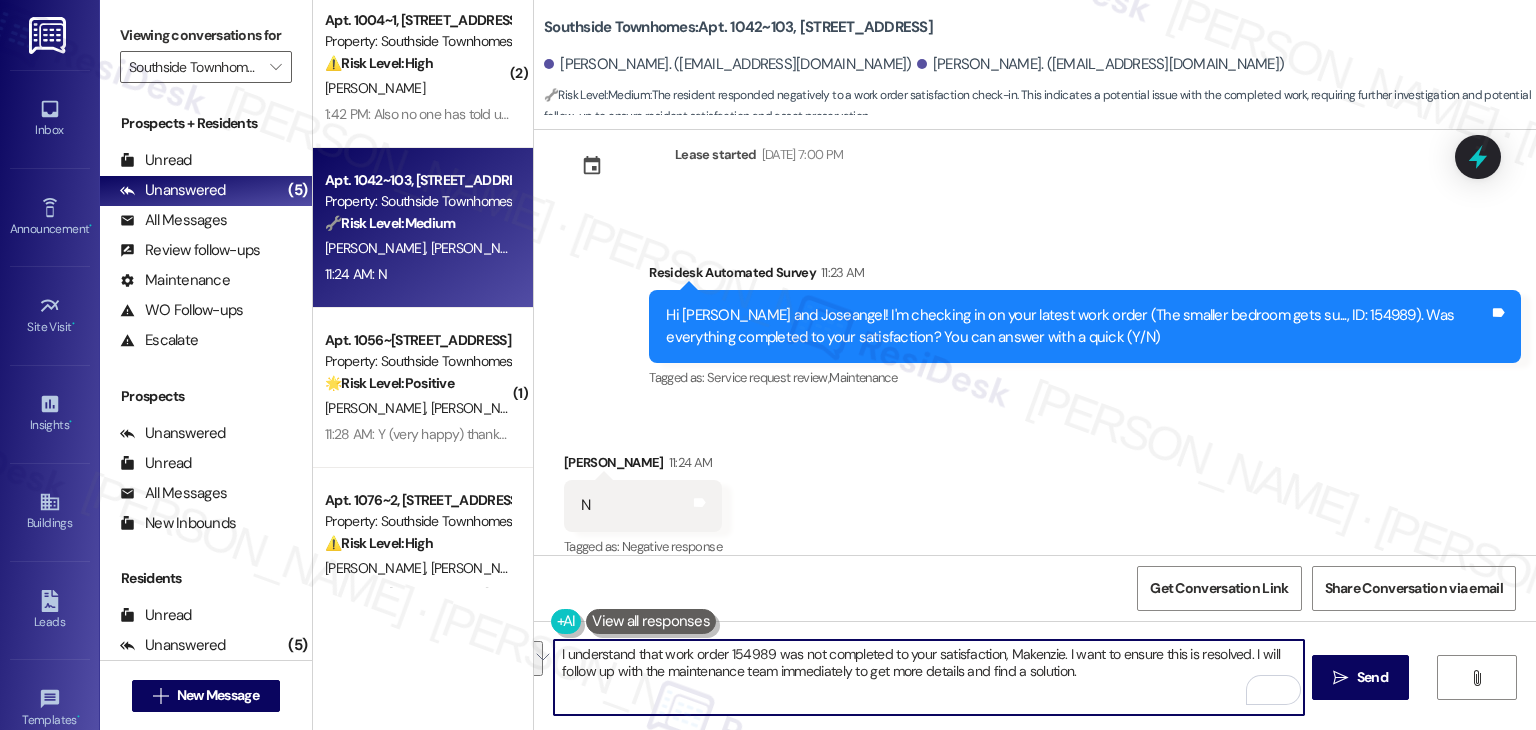 drag, startPoint x: 1113, startPoint y: 673, endPoint x: 1096, endPoint y: 659, distance: 22.022715 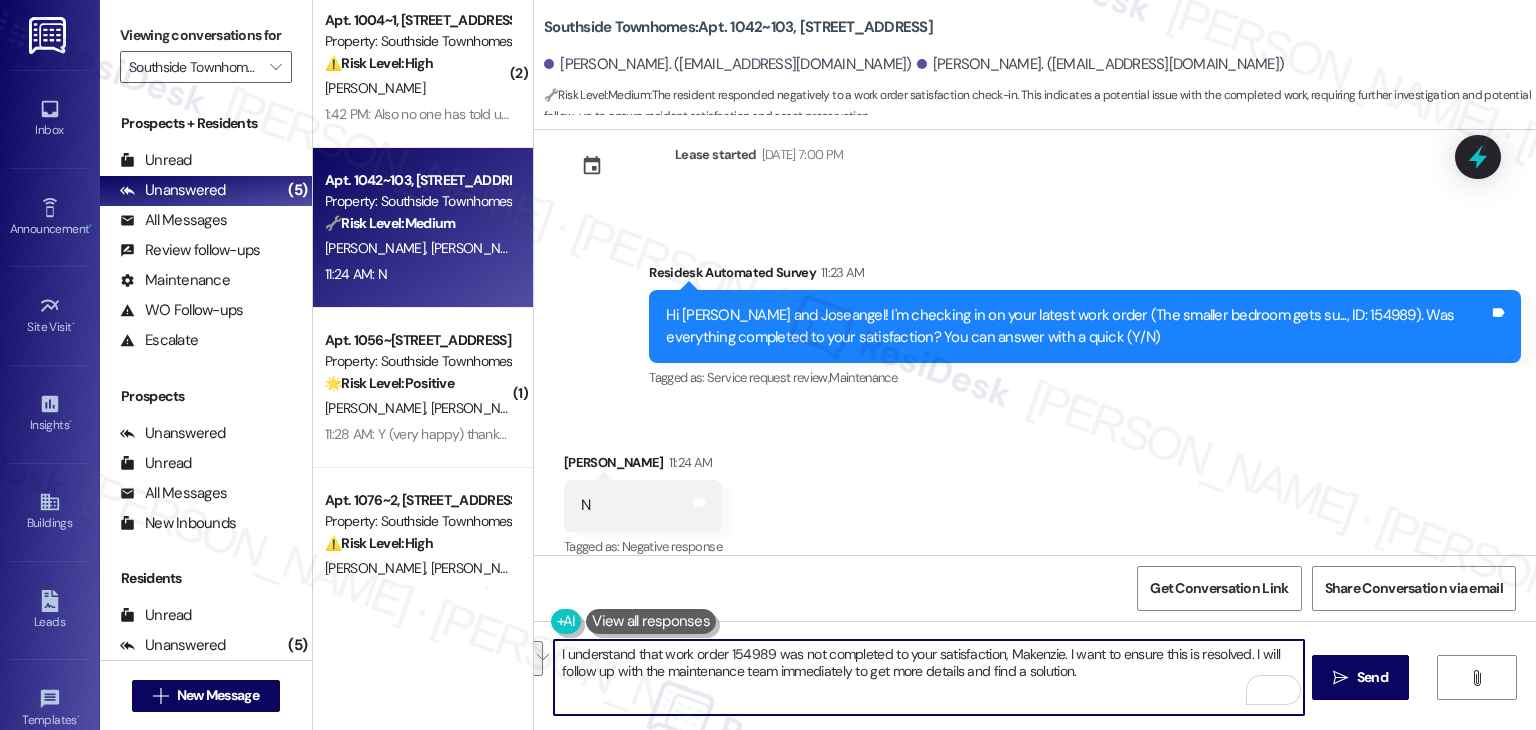 click on "I understand that work order 154989 was not completed to your satisfaction, Makenzie. I want to ensure this is resolved. I will follow up with the maintenance team immediately to get more details and find a solution." at bounding box center [928, 677] 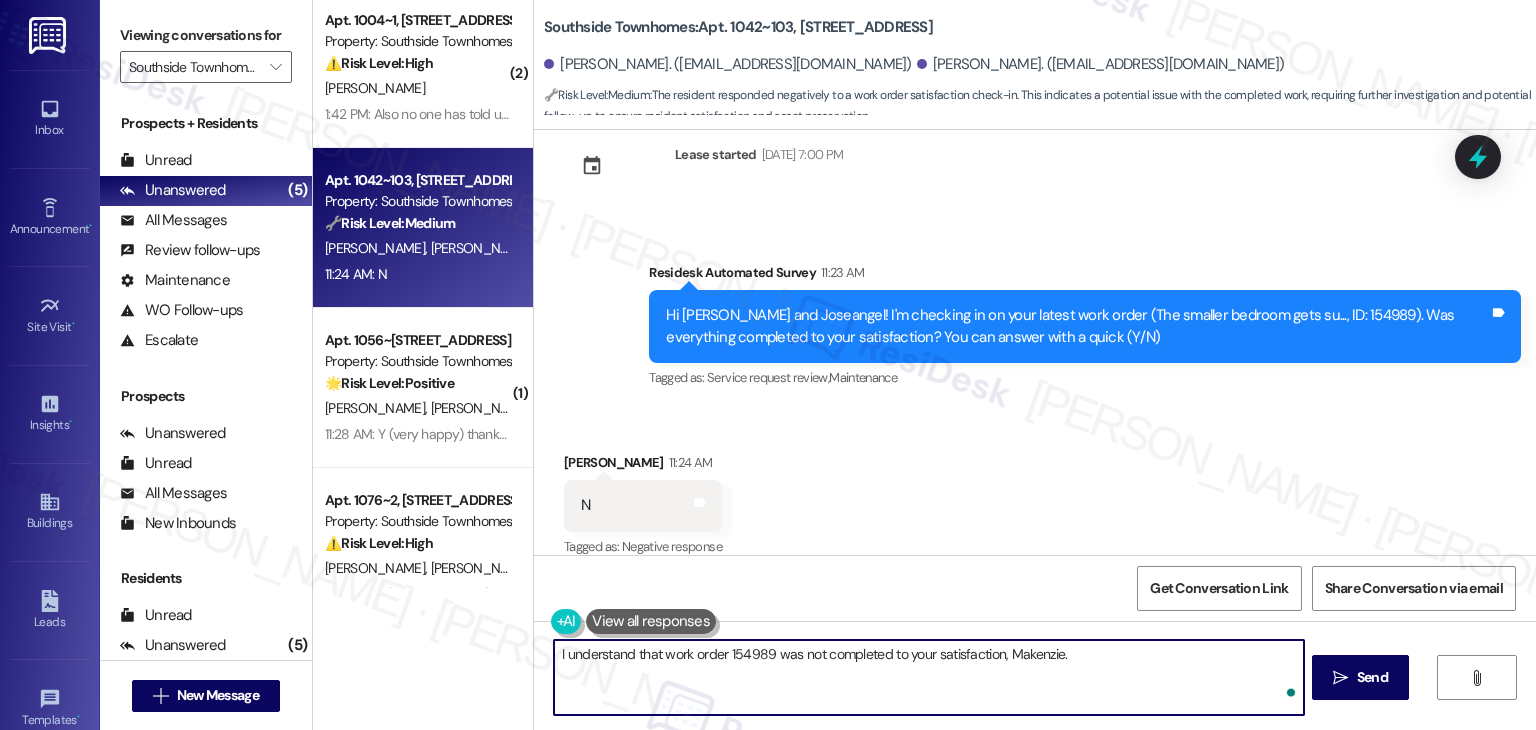 paste on "Can you provide more details about what wasn't addressed so I can follow up appropriately? Thank you, and I appreciate your patience." 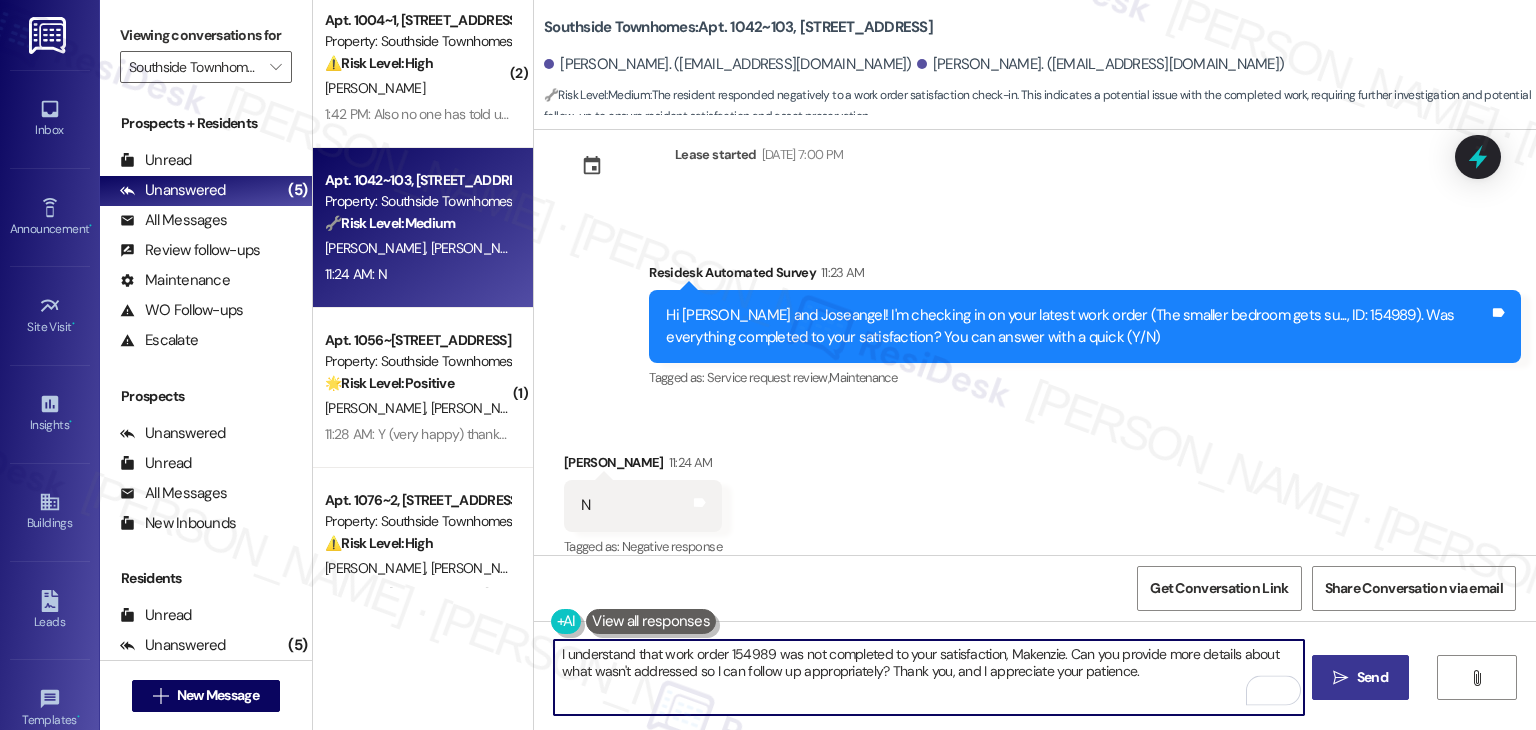 type on "I understand that work order 154989 was not completed to your satisfaction, Makenzie. Can you provide more details about what wasn't addressed so I can follow up appropriately? Thank you, and I appreciate your patience." 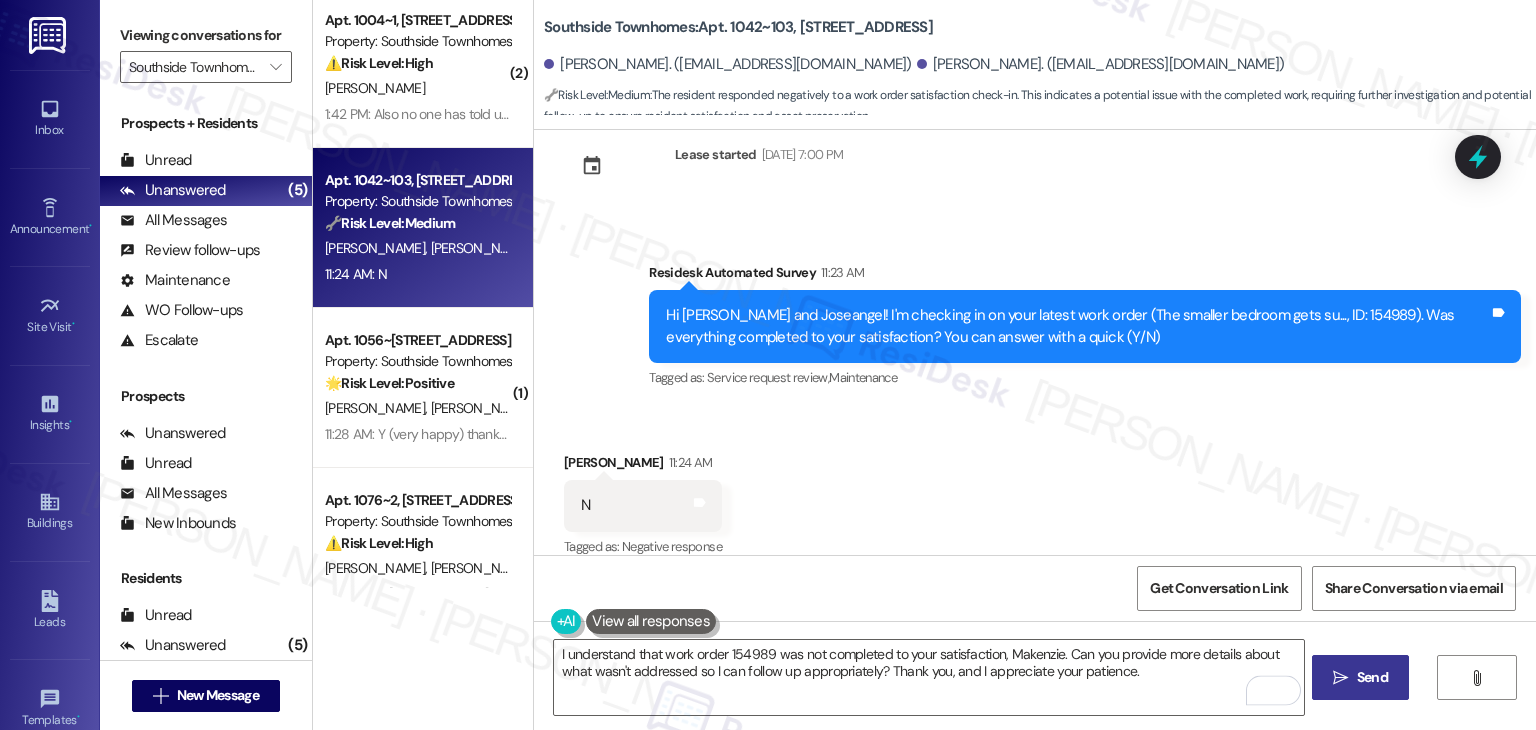 click on "Send" at bounding box center (1372, 677) 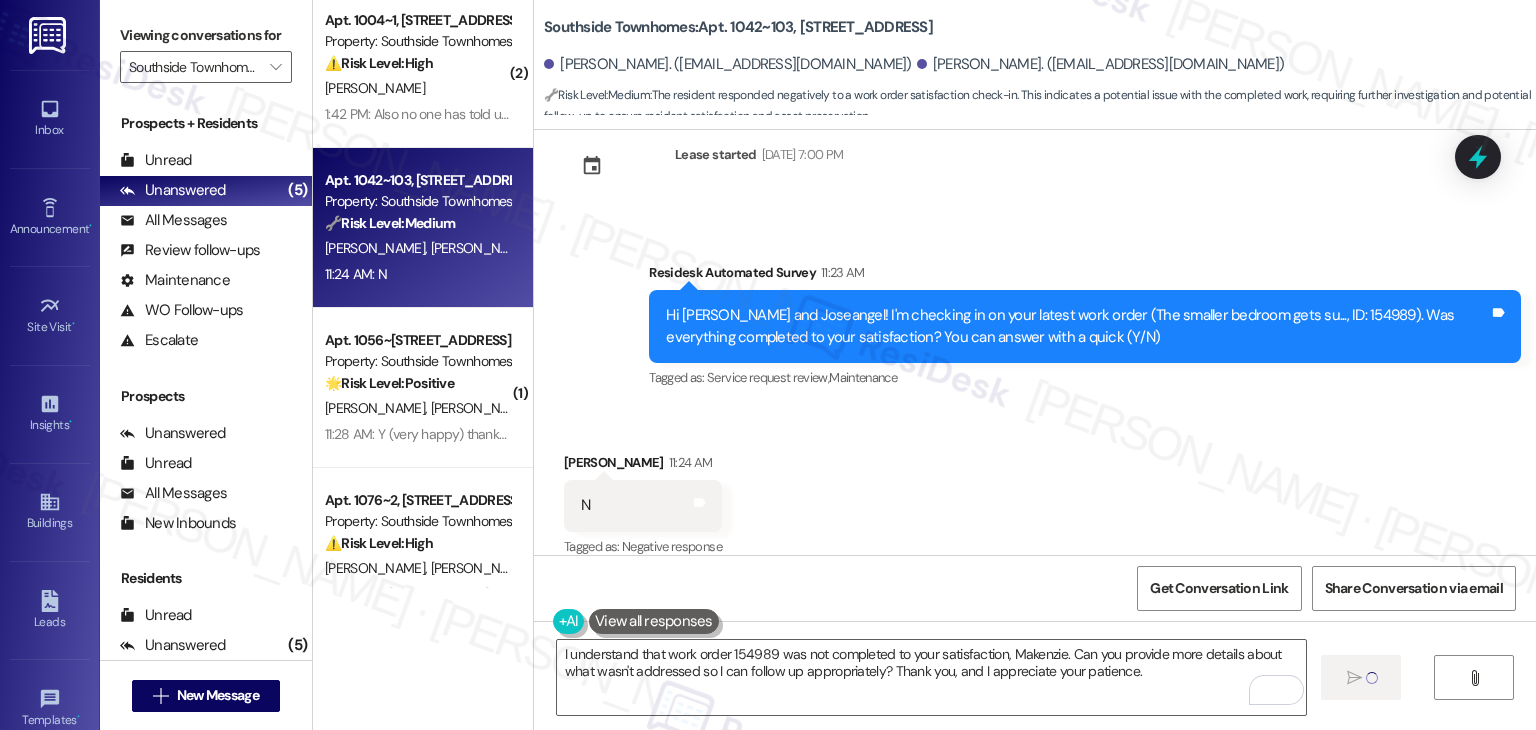 type 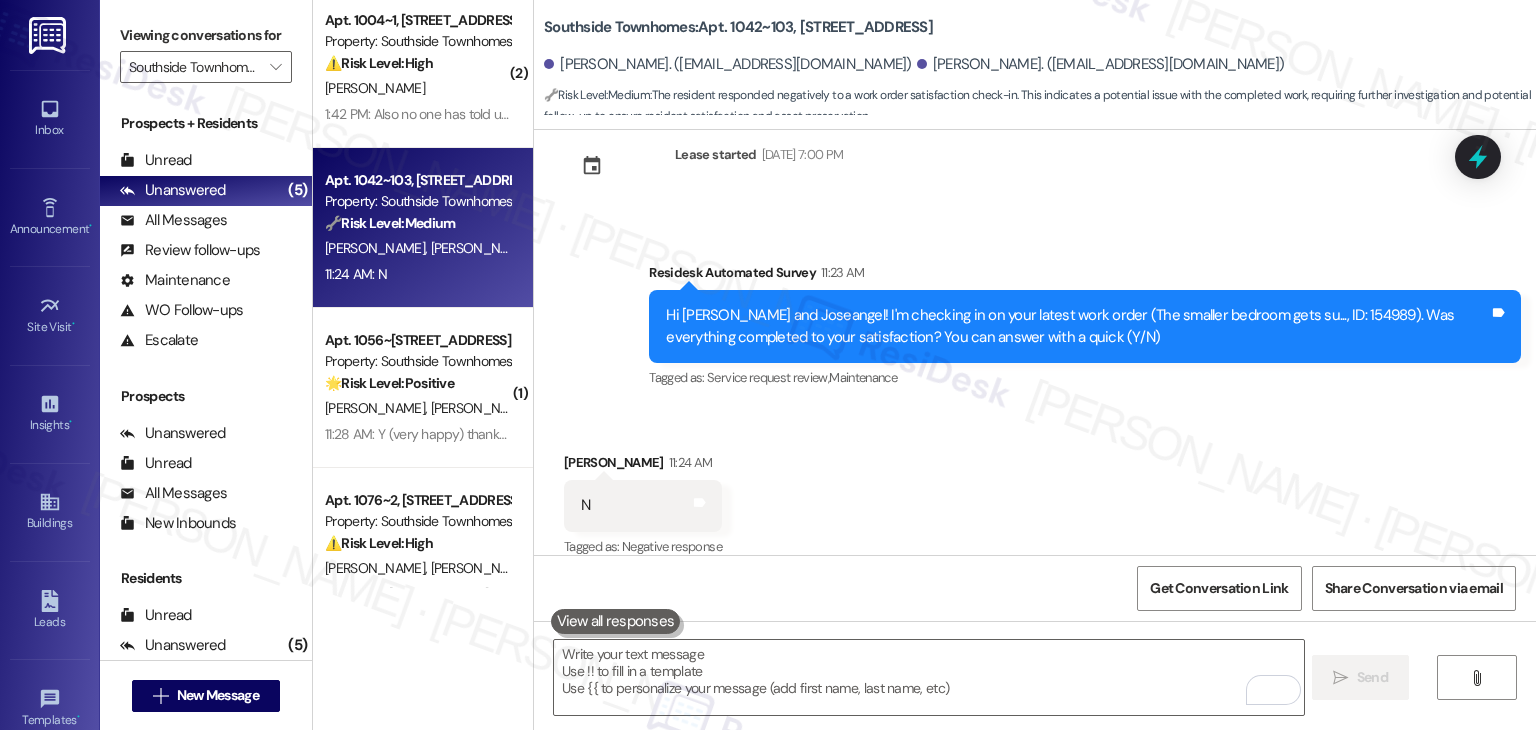 scroll, scrollTop: 5208, scrollLeft: 0, axis: vertical 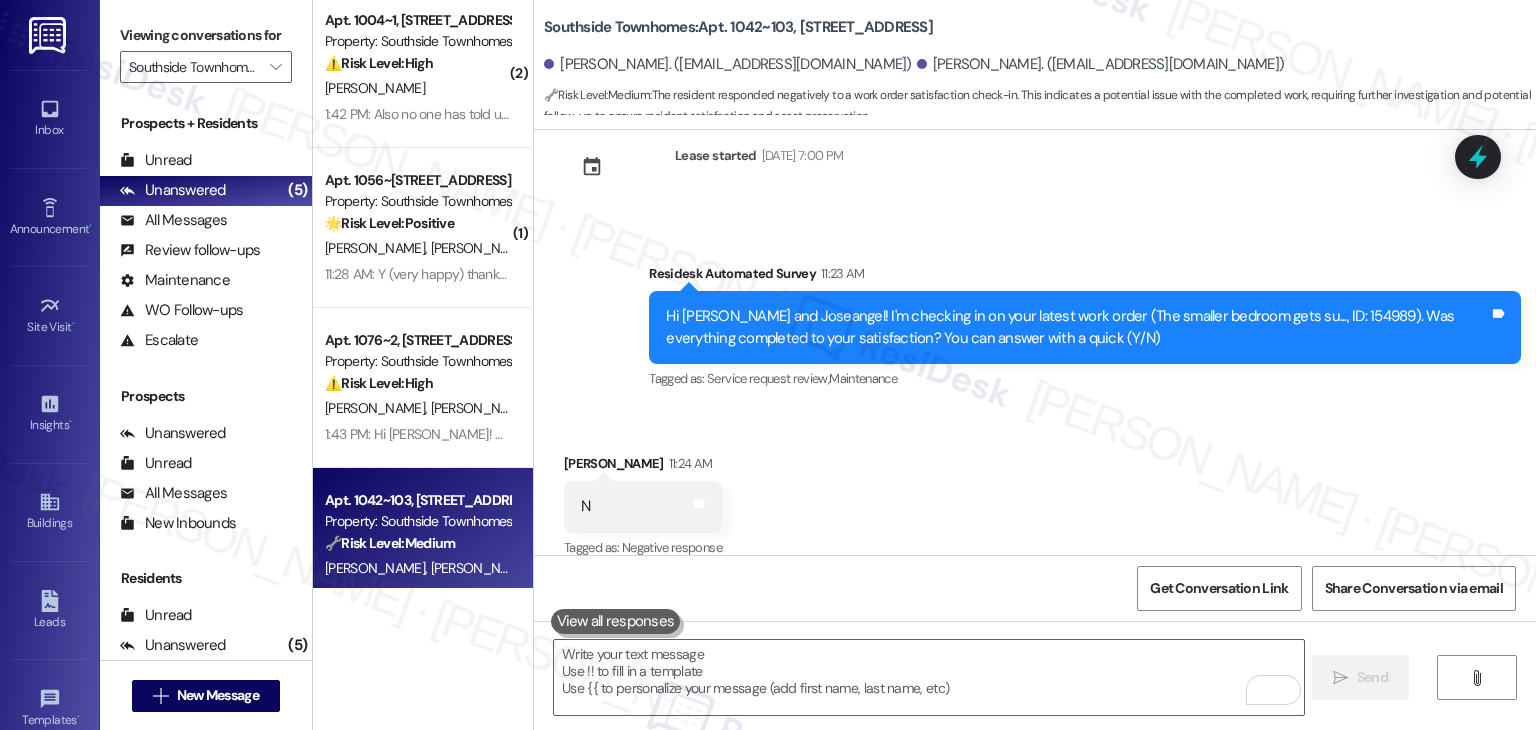 click on "Received via SMS Makenzie Barba 11:24 AM N Tags and notes Tagged as:   Negative response Click to highlight conversations about Negative response" at bounding box center (1035, 492) 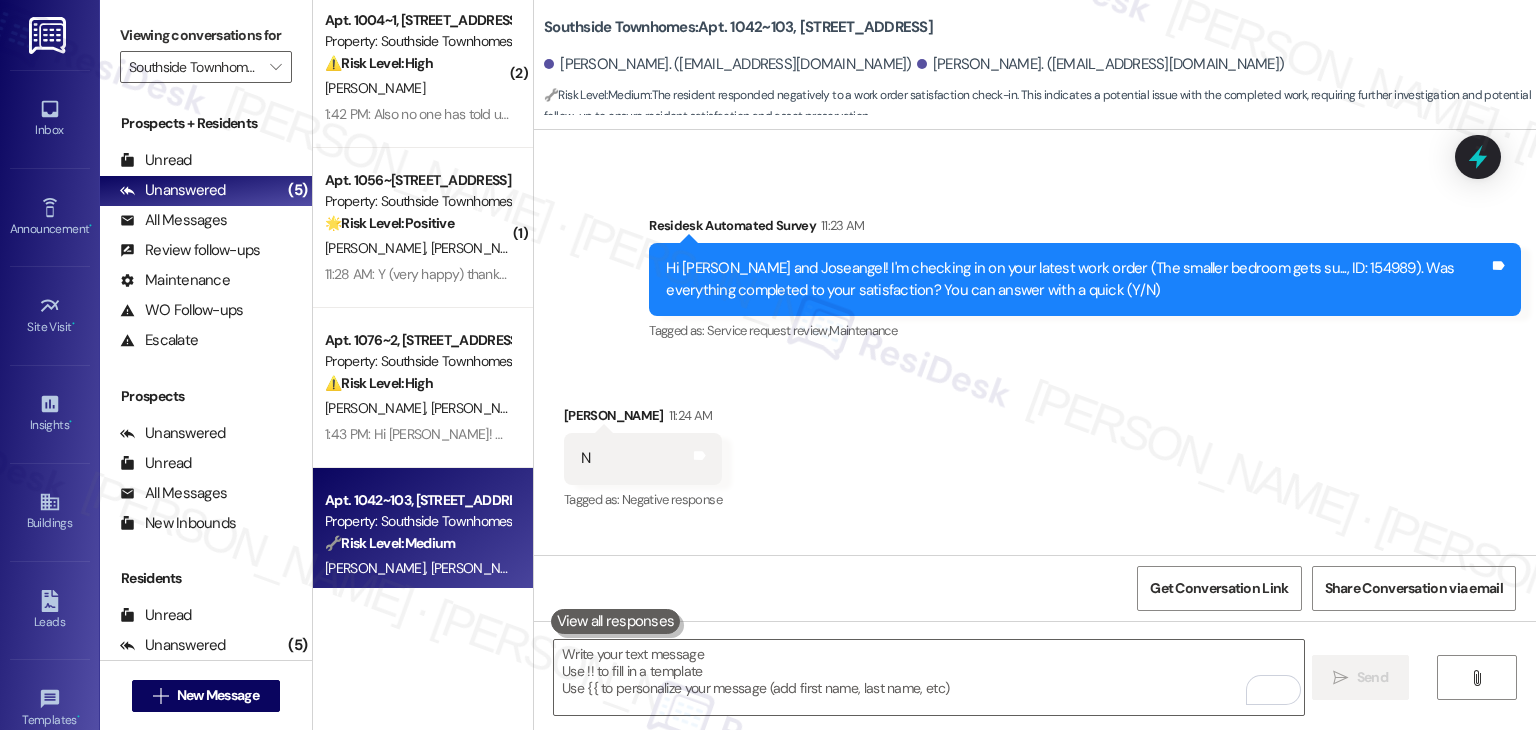 scroll, scrollTop: 5370, scrollLeft: 0, axis: vertical 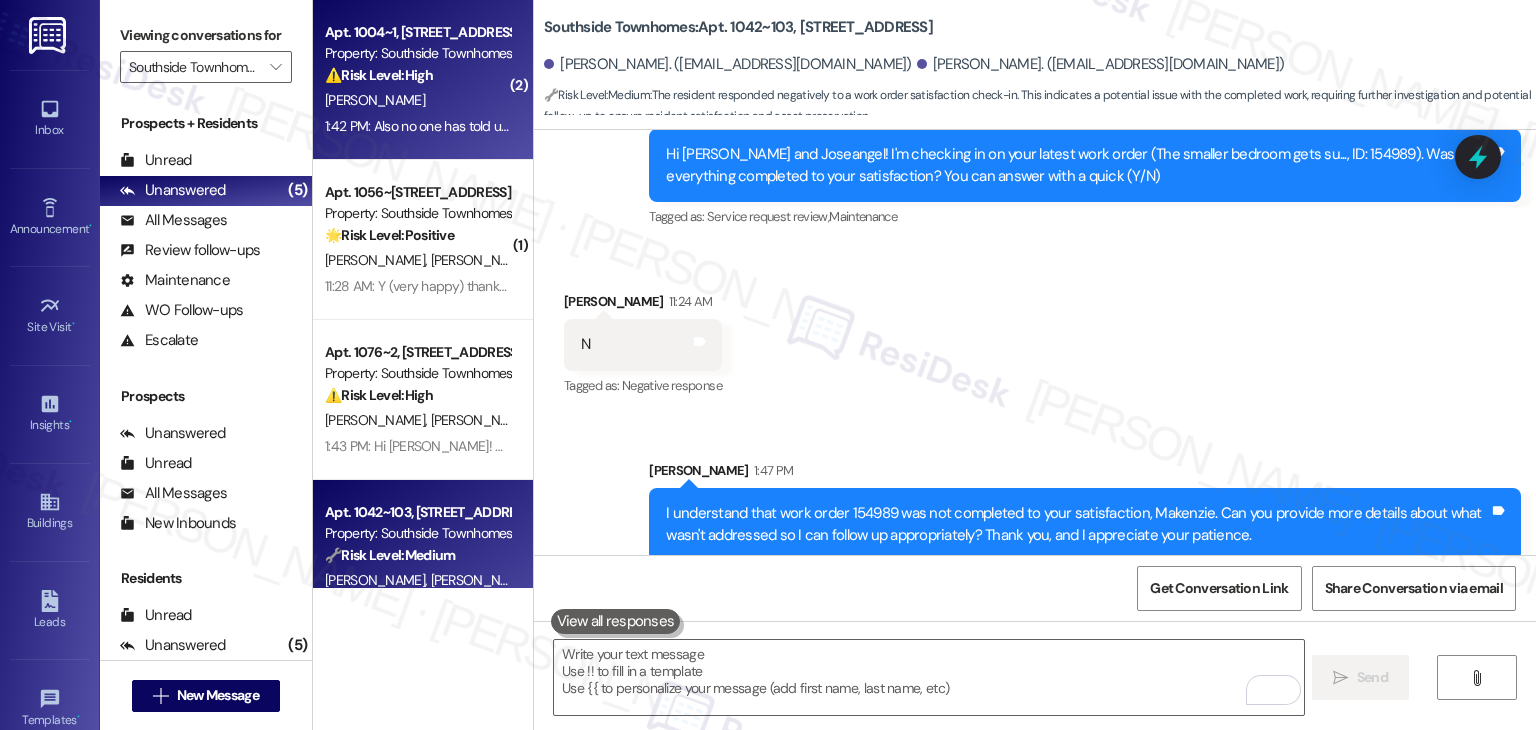 click on "1:42 PM: Also no one has told us when we can expect a repair  1:42 PM: Also no one has told us when we can expect a repair" at bounding box center (503, 126) 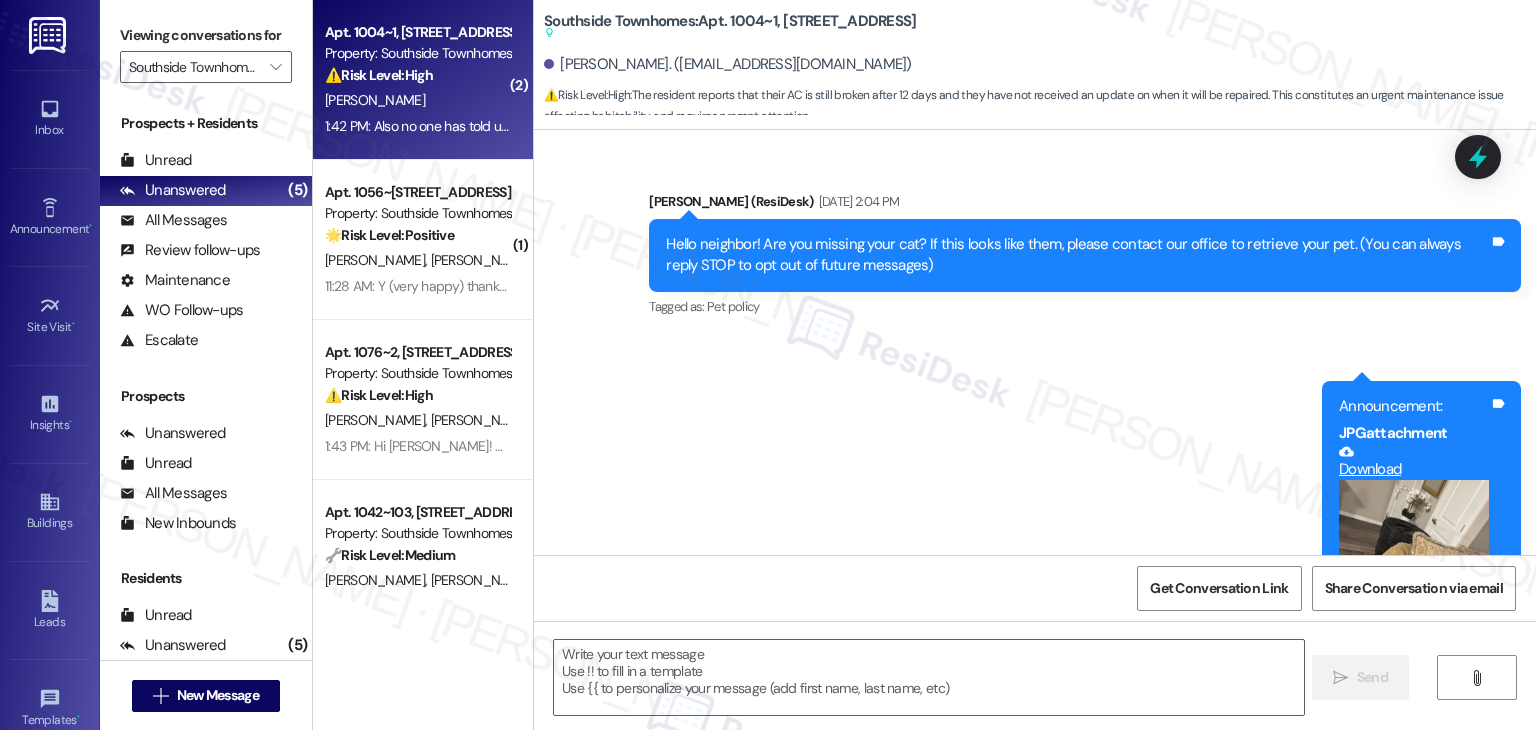 scroll, scrollTop: 1975, scrollLeft: 0, axis: vertical 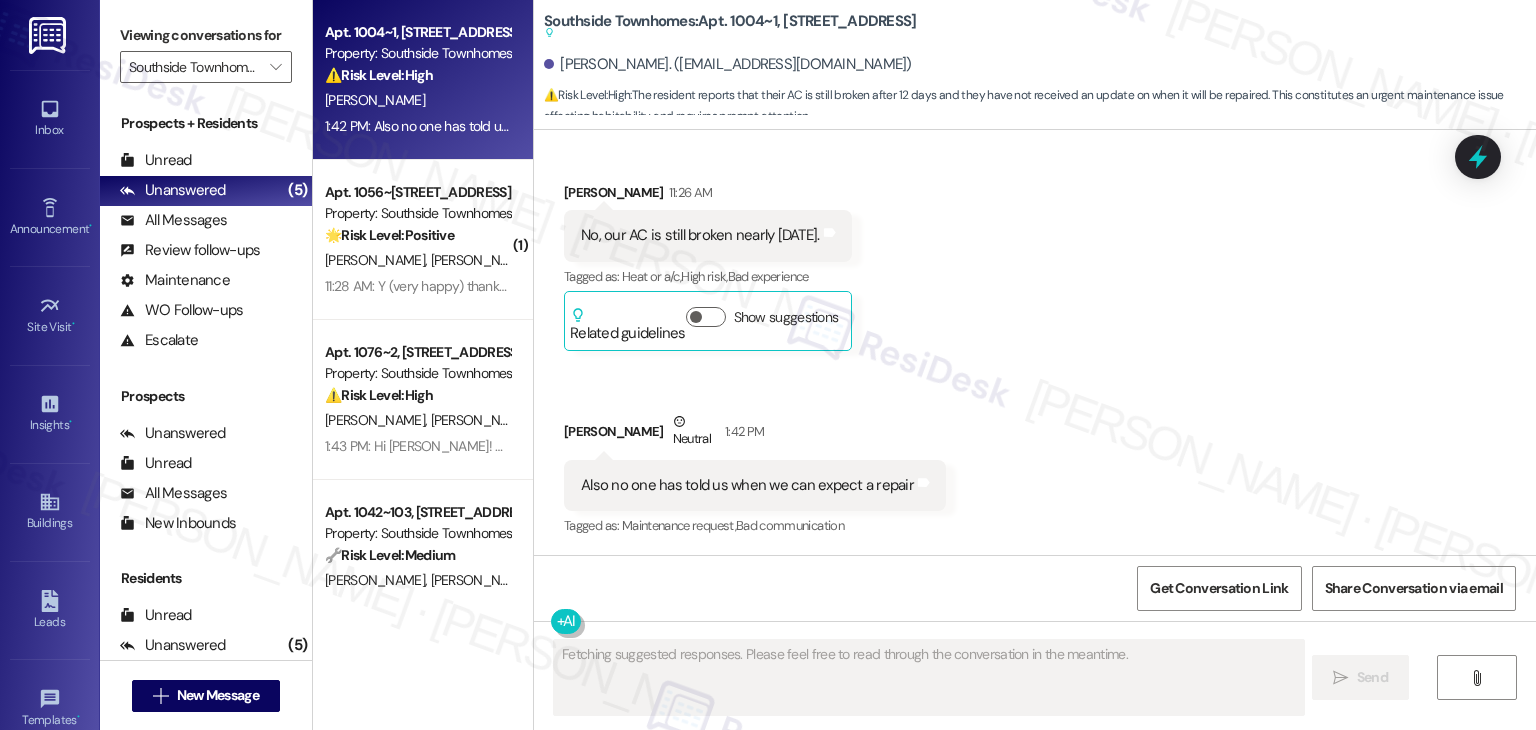 click on "Received via SMS [PERSON_NAME] 11:26 AM No, our AC is still broken  nearly [DATE].  Tags and notes Tagged as:   Heat or a/c ,  Click to highlight conversations about Heat or a/c High risk ,  Click to highlight conversations about High risk Bad experience Click to highlight conversations about Bad experience  Related guidelines Show suggestions Received via SMS [PERSON_NAME]   Neutral 1:42 PM Also no one has told us when we can expect a repair  Tags and notes Tagged as:   Maintenance request ,  Click to highlight conversations about Maintenance request Bad communication Click to highlight conversations about Bad communication" at bounding box center [1035, 346] 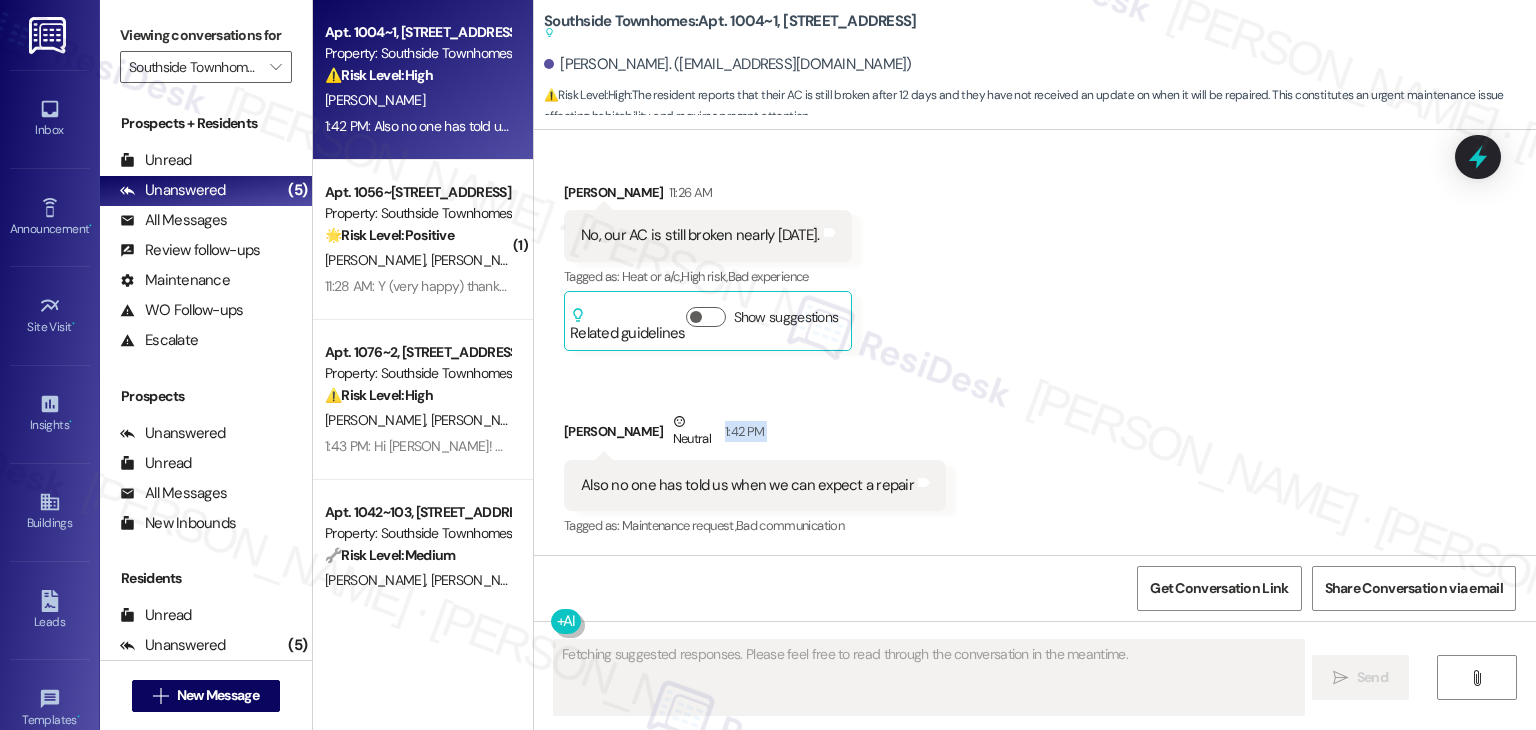 click on "Received via SMS [PERSON_NAME] 11:26 AM No, our AC is still broken  nearly [DATE].  Tags and notes Tagged as:   Heat or a/c ,  Click to highlight conversations about Heat or a/c High risk ,  Click to highlight conversations about High risk Bad experience Click to highlight conversations about Bad experience  Related guidelines Show suggestions Received via SMS [PERSON_NAME]   Neutral 1:42 PM Also no one has told us when we can expect a repair  Tags and notes Tagged as:   Maintenance request ,  Click to highlight conversations about Maintenance request Bad communication Click to highlight conversations about Bad communication" at bounding box center [1035, 346] 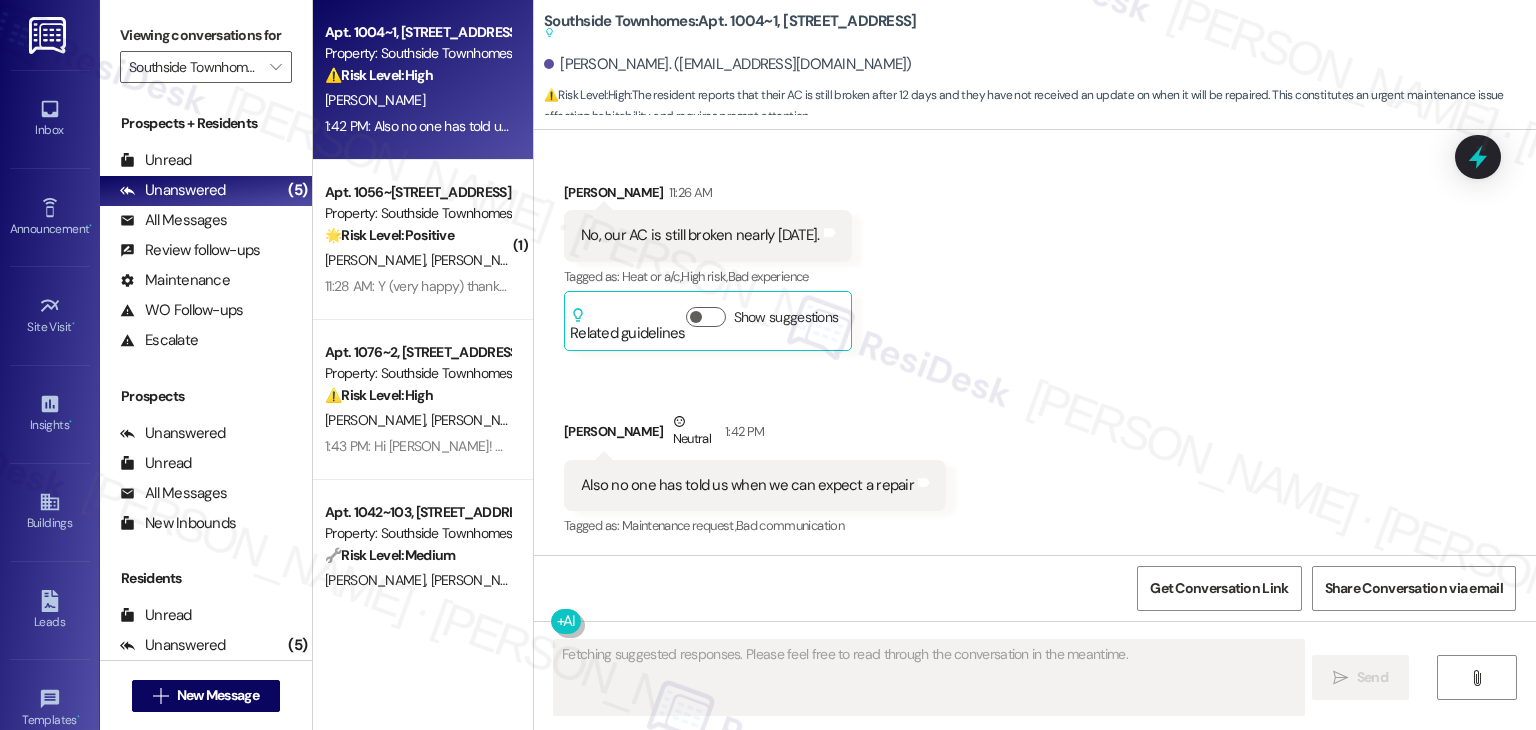click on "Received via SMS [PERSON_NAME] 11:26 AM No, our AC is still broken  nearly [DATE].  Tags and notes Tagged as:   Heat or a/c ,  Click to highlight conversations about Heat or a/c High risk ,  Click to highlight conversations about High risk Bad experience Click to highlight conversations about Bad experience  Related guidelines Show suggestions Received via SMS [PERSON_NAME]   Neutral 1:42 PM Also no one has told us when we can expect a repair  Tags and notes Tagged as:   Maintenance request ,  Click to highlight conversations about Maintenance request Bad communication Click to highlight conversations about Bad communication" at bounding box center (1035, 346) 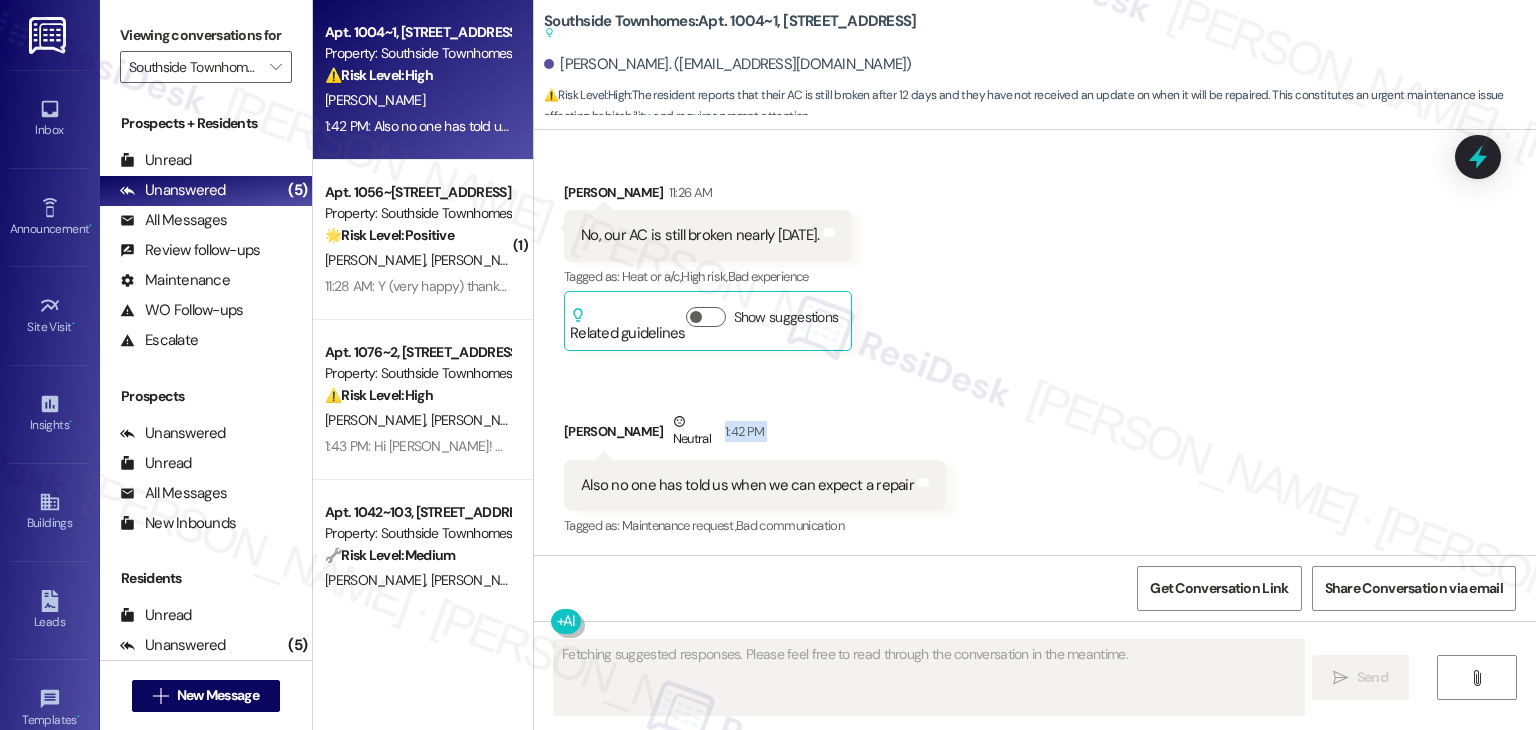 click on "Received via SMS [PERSON_NAME] 11:26 AM No, our AC is still broken  nearly [DATE].  Tags and notes Tagged as:   Heat or a/c ,  Click to highlight conversations about Heat or a/c High risk ,  Click to highlight conversations about High risk Bad experience Click to highlight conversations about Bad experience  Related guidelines Show suggestions Received via SMS [PERSON_NAME]   Neutral 1:42 PM Also no one has told us when we can expect a repair  Tags and notes Tagged as:   Maintenance request ,  Click to highlight conversations about Maintenance request Bad communication Click to highlight conversations about Bad communication" at bounding box center (1035, 346) 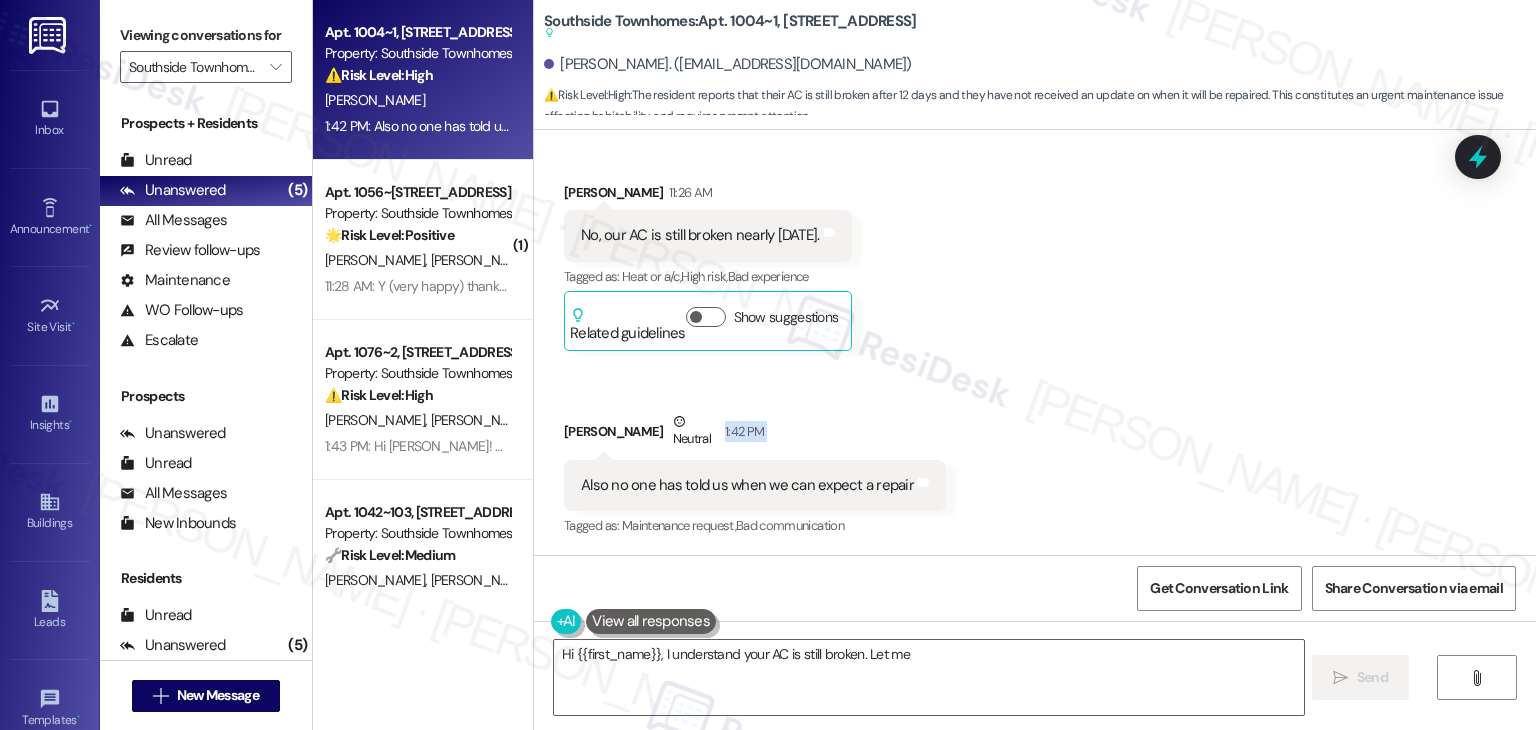 click on "Received via SMS [PERSON_NAME] 11:26 AM No, our AC is still broken  nearly [DATE].  Tags and notes Tagged as:   Heat or a/c ,  Click to highlight conversations about Heat or a/c High risk ,  Click to highlight conversations about High risk Bad experience Click to highlight conversations about Bad experience  Related guidelines Show suggestions Received via SMS [PERSON_NAME]   Neutral 1:42 PM Also no one has told us when we can expect a repair  Tags and notes Tagged as:   Maintenance request ,  Click to highlight conversations about Maintenance request Bad communication Click to highlight conversations about Bad communication" at bounding box center (1035, 346) 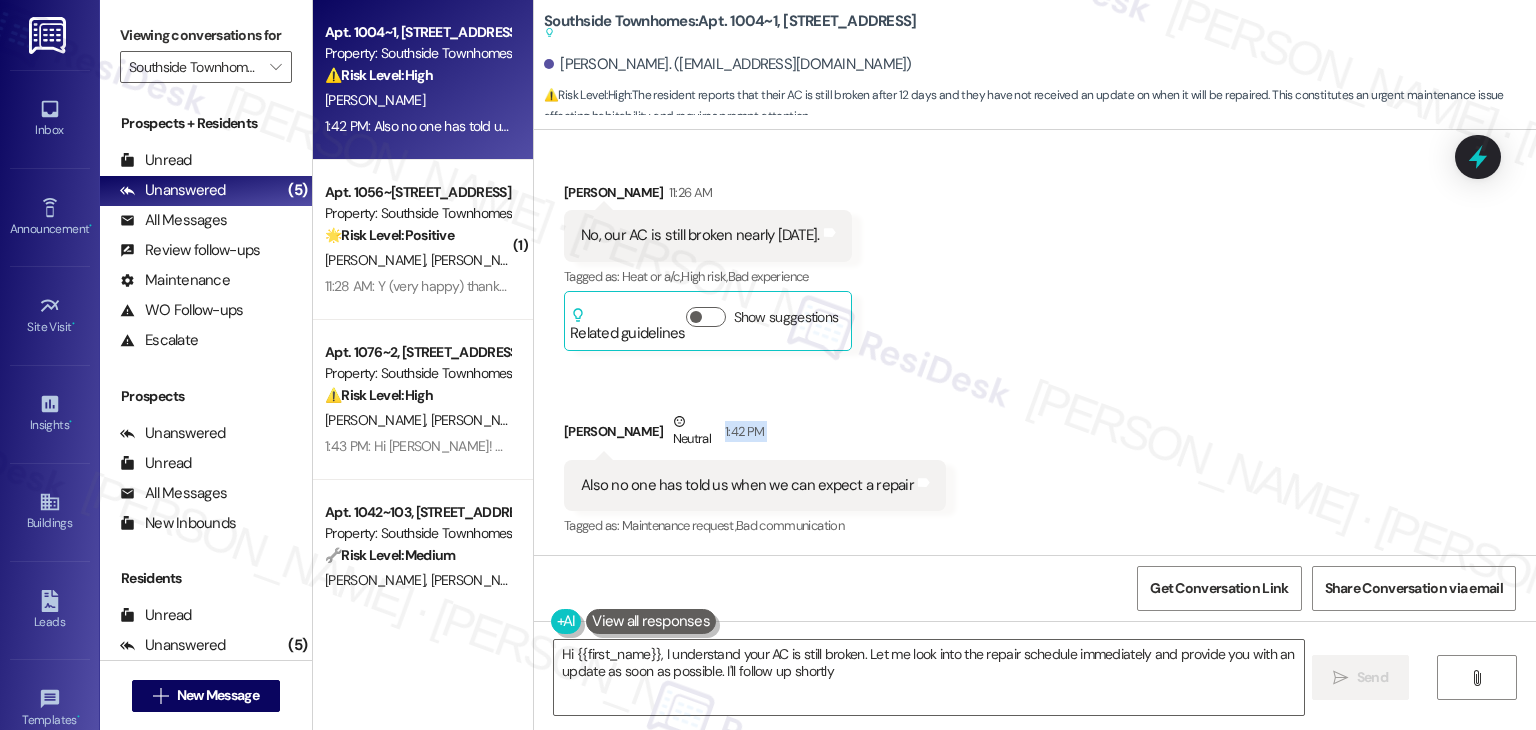 type on "Hi {{first_name}}, I understand your AC is still broken. Let me look into the repair schedule immediately and provide you with an update as soon as possible. I'll follow up shortly!" 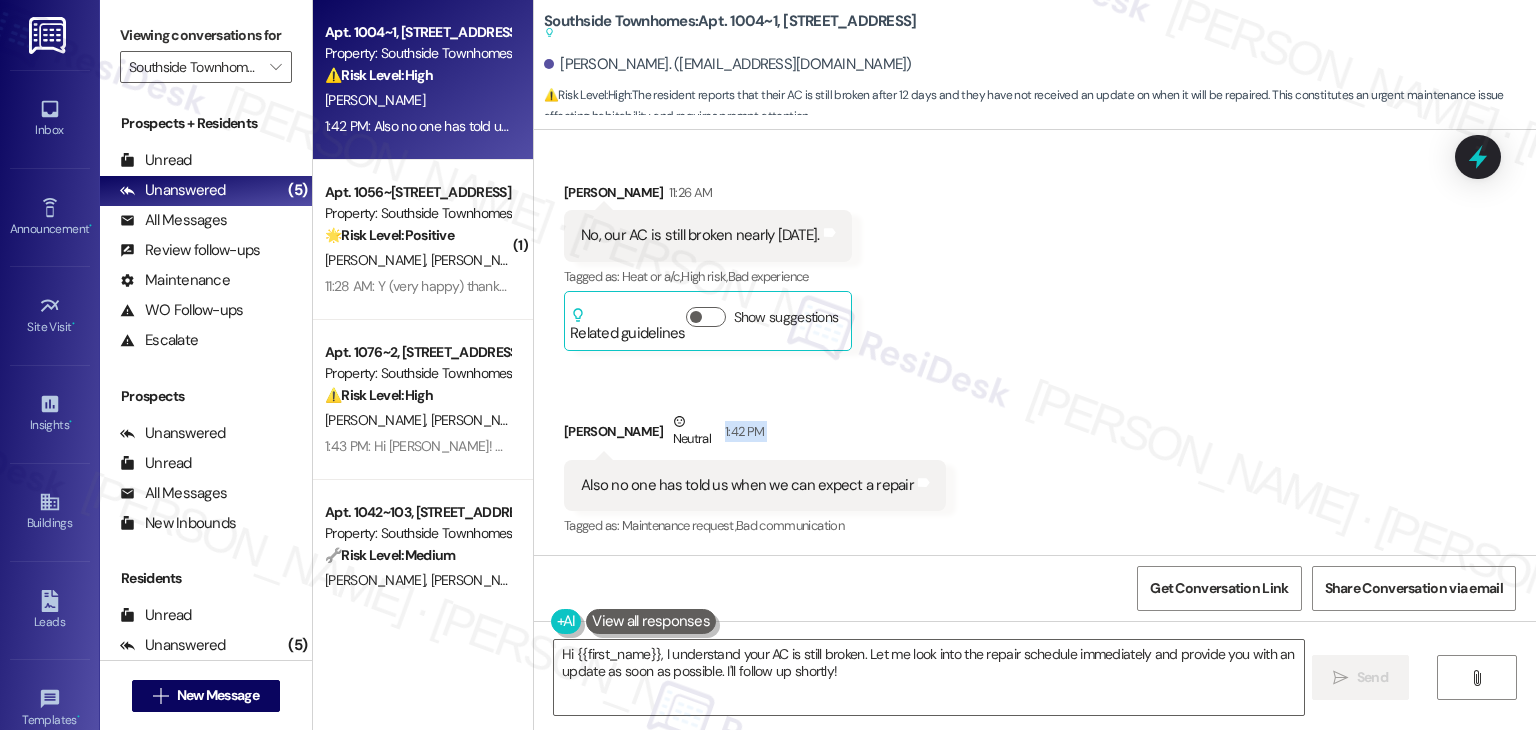 click on "Received via SMS [PERSON_NAME] 11:26 AM No, our AC is still broken  nearly [DATE].  Tags and notes Tagged as:   Heat or a/c ,  Click to highlight conversations about Heat or a/c High risk ,  Click to highlight conversations about High risk Bad experience Click to highlight conversations about Bad experience  Related guidelines Show suggestions Received via SMS [PERSON_NAME]   Neutral 1:42 PM Also no one has told us when we can expect a repair  Tags and notes Tagged as:   Maintenance request ,  Click to highlight conversations about Maintenance request Bad communication Click to highlight conversations about Bad communication" at bounding box center [1035, 346] 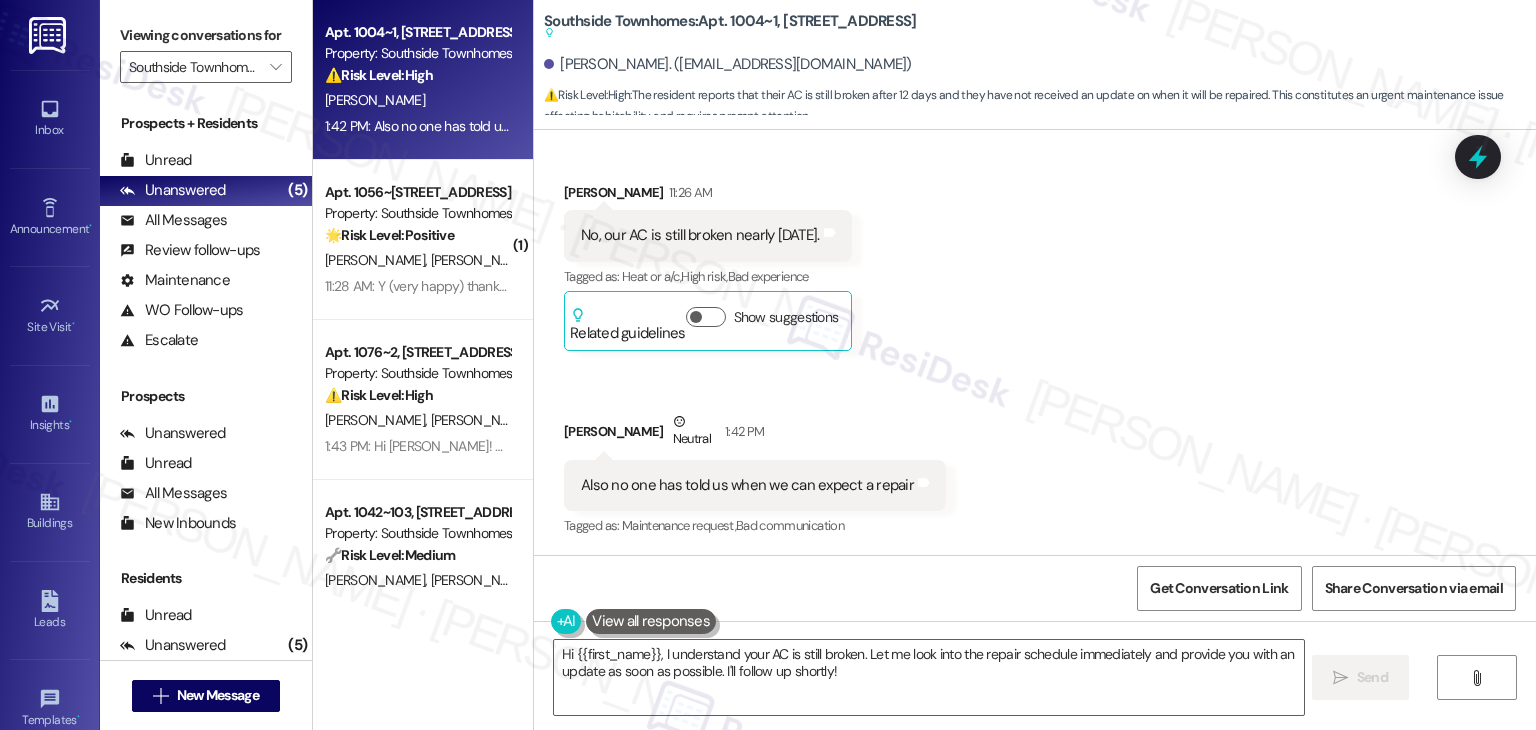 click on "Received via SMS [PERSON_NAME] 11:26 AM No, our AC is still broken  nearly [DATE].  Tags and notes Tagged as:   Heat or a/c ,  Click to highlight conversations about Heat or a/c High risk ,  Click to highlight conversations about High risk Bad experience Click to highlight conversations about Bad experience  Related guidelines Show suggestions Received via SMS [PERSON_NAME]   Neutral 1:42 PM Also no one has told us when we can expect a repair  Tags and notes Tagged as:   Maintenance request ,  Click to highlight conversations about Maintenance request Bad communication Click to highlight conversations about Bad communication" at bounding box center [1035, 346] 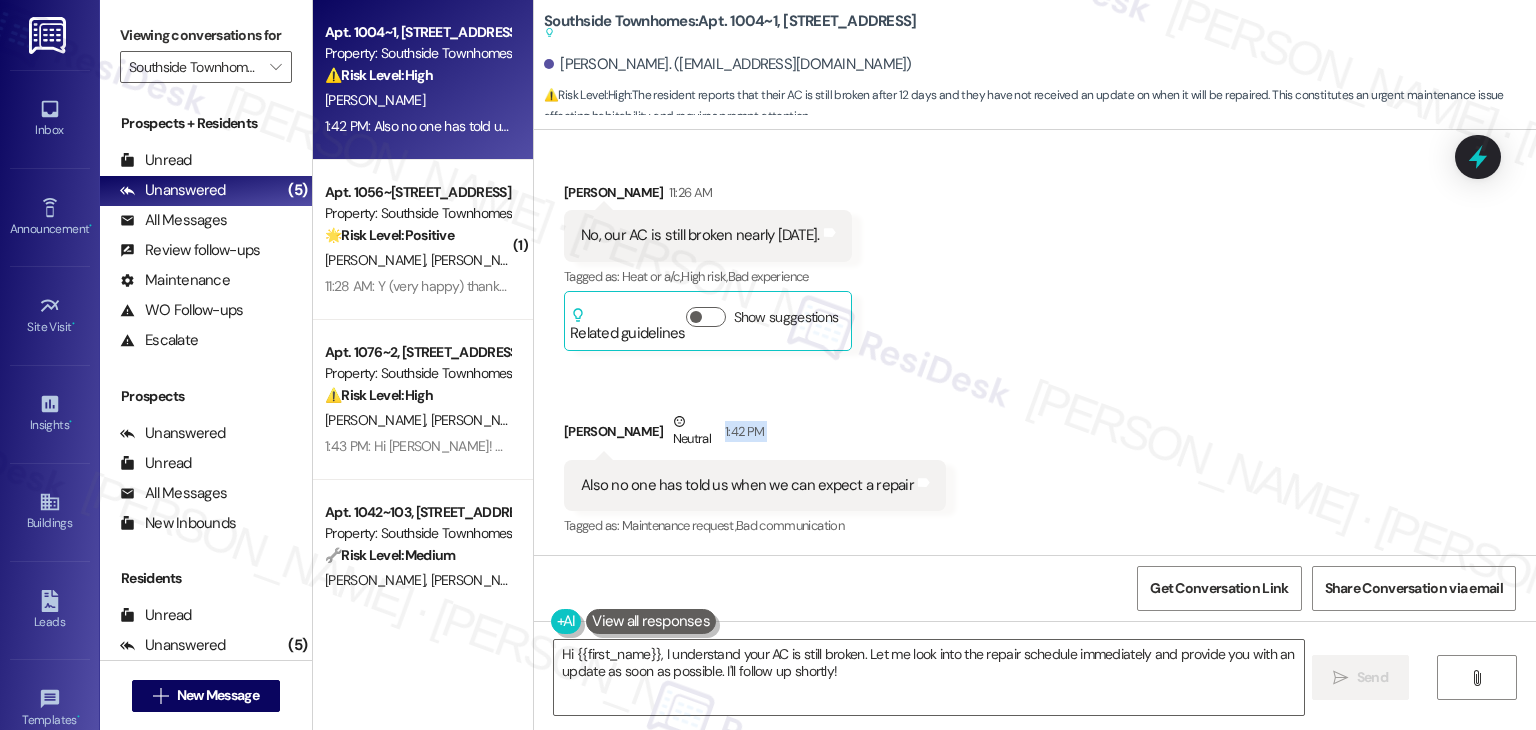 click on "Received via SMS [PERSON_NAME] 11:26 AM No, our AC is still broken  nearly [DATE].  Tags and notes Tagged as:   Heat or a/c ,  Click to highlight conversations about Heat or a/c High risk ,  Click to highlight conversations about High risk Bad experience Click to highlight conversations about Bad experience  Related guidelines Show suggestions Received via SMS [PERSON_NAME]   Neutral 1:42 PM Also no one has told us when we can expect a repair  Tags and notes Tagged as:   Maintenance request ,  Click to highlight conversations about Maintenance request Bad communication Click to highlight conversations about Bad communication" at bounding box center [1035, 346] 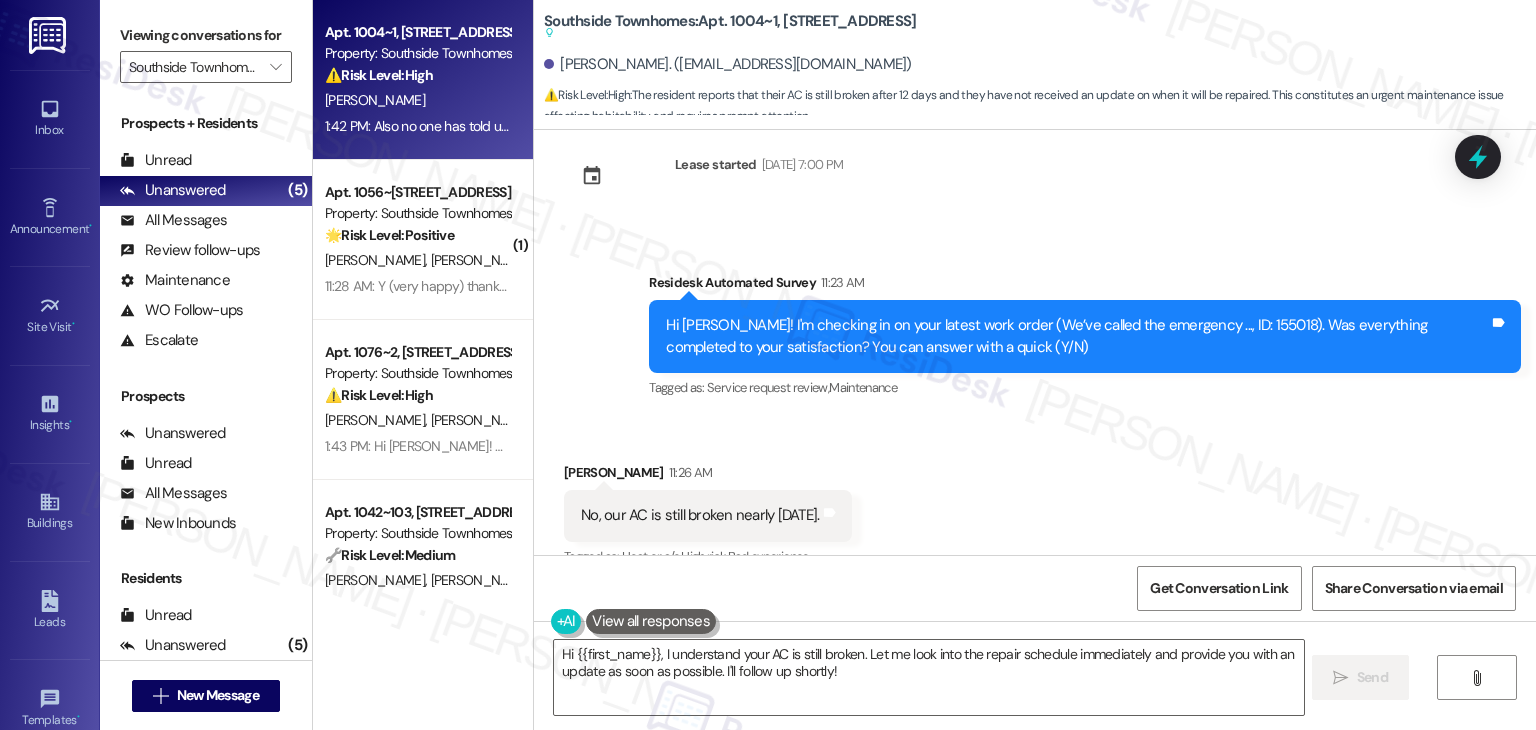 scroll, scrollTop: 1875, scrollLeft: 0, axis: vertical 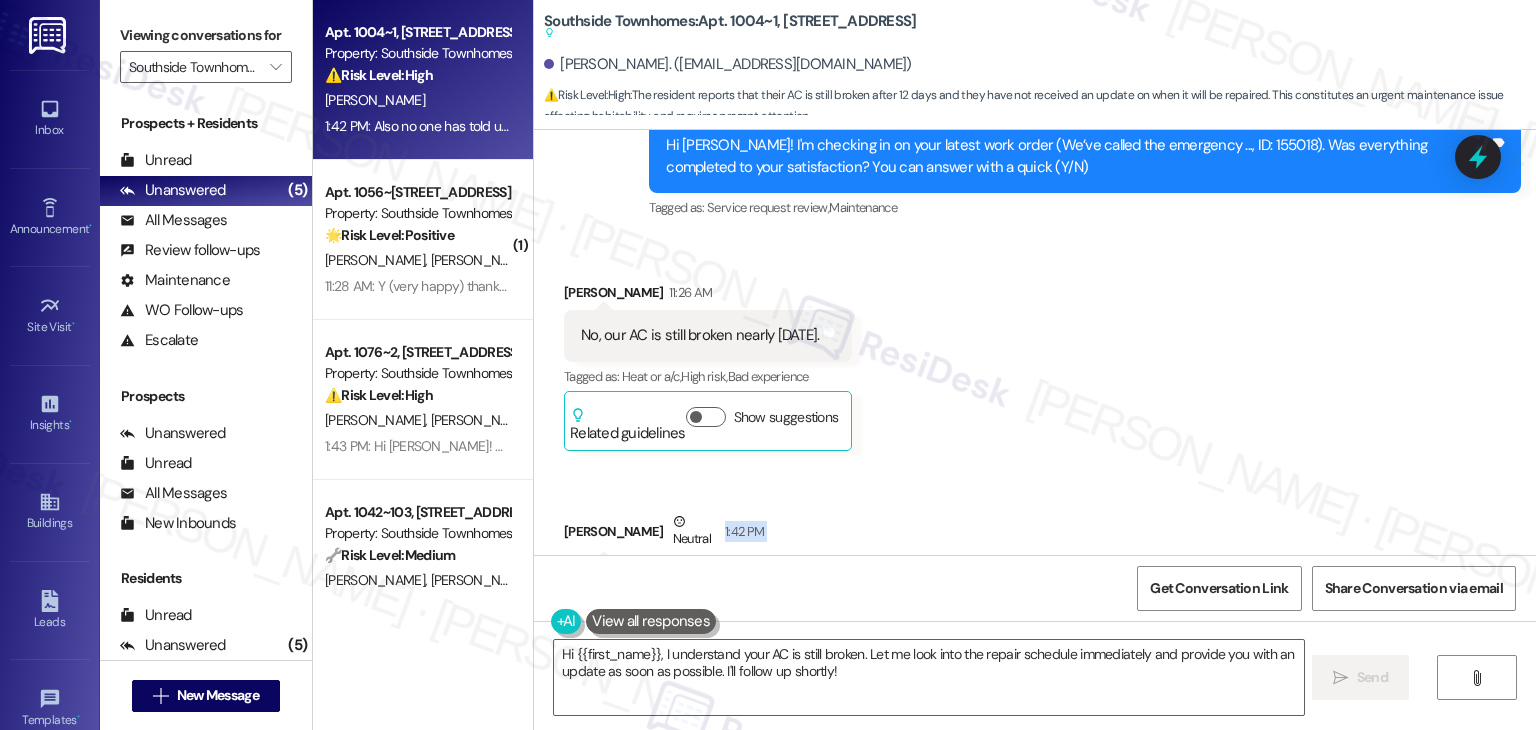 click on "Received via SMS [PERSON_NAME] 11:26 AM No, our AC is still broken  nearly [DATE].  Tags and notes Tagged as:   Heat or a/c ,  Click to highlight conversations about Heat or a/c High risk ,  Click to highlight conversations about High risk Bad experience Click to highlight conversations about Bad experience  Related guidelines Show suggestions Received via SMS [PERSON_NAME]   Neutral 1:42 PM Also no one has told us when we can expect a repair  Tags and notes Tagged as:   Maintenance request ,  Click to highlight conversations about Maintenance request Bad communication Click to highlight conversations about Bad communication" at bounding box center (1035, 446) 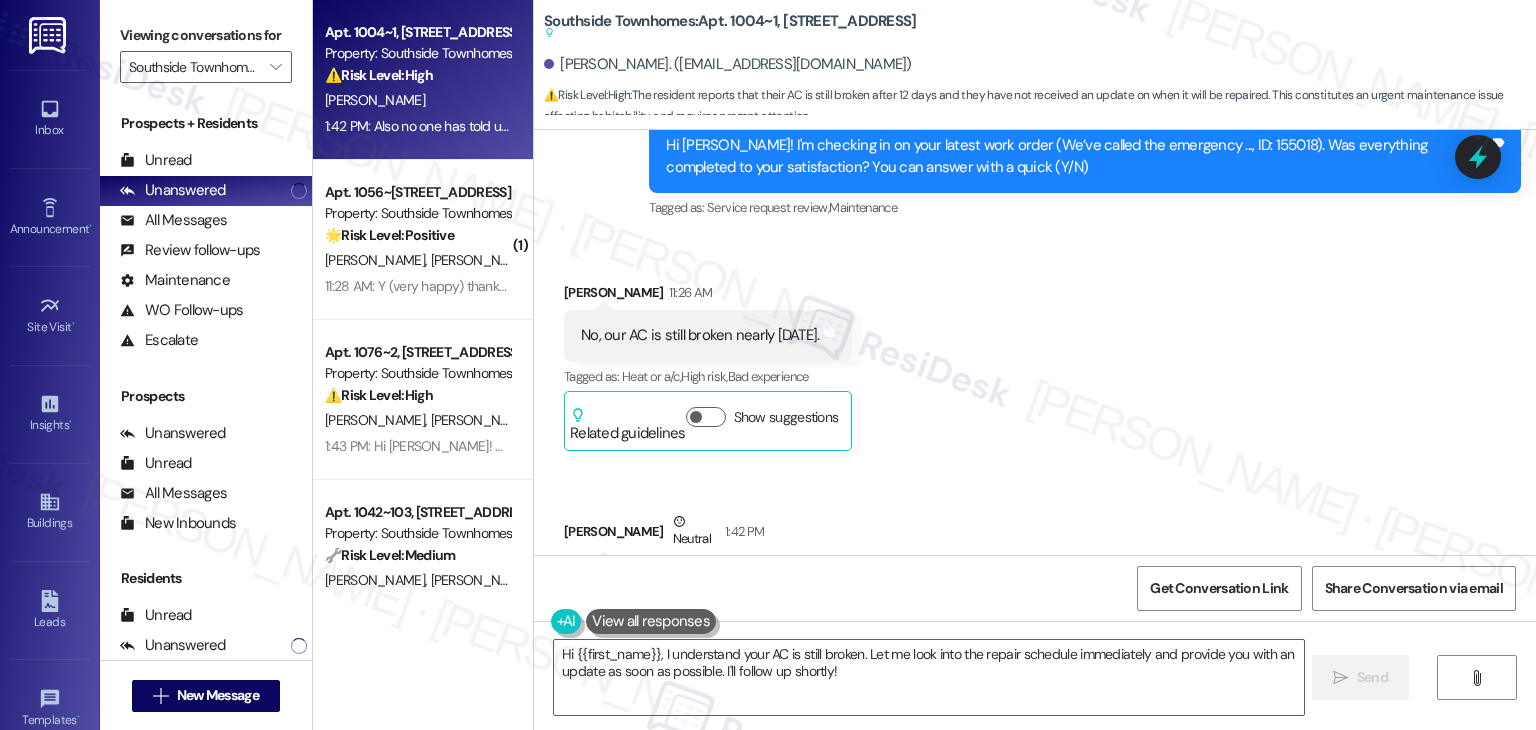 click on "Received via SMS [PERSON_NAME] 11:26 AM No, our AC is still broken  nearly [DATE].  Tags and notes Tagged as:   Heat or a/c ,  Click to highlight conversations about Heat or a/c High risk ,  Click to highlight conversations about High risk Bad experience Click to highlight conversations about Bad experience  Related guidelines Show suggestions Received via SMS [PERSON_NAME]   Neutral 1:42 PM Also no one has told us when we can expect a repair  Tags and notes Tagged as:   Maintenance request ,  Click to highlight conversations about Maintenance request Bad communication Click to highlight conversations about Bad communication" at bounding box center (1035, 446) 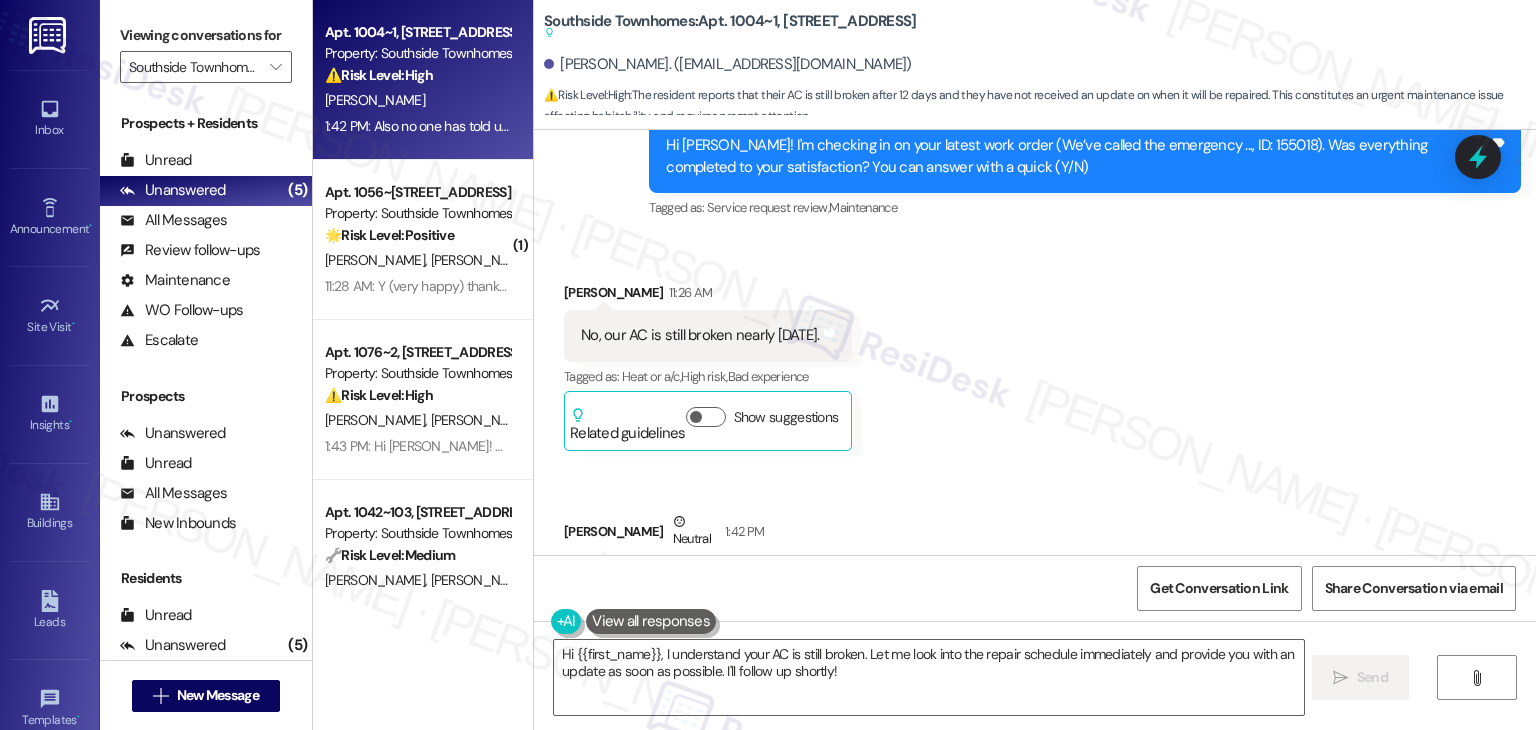 click on "Received via SMS [PERSON_NAME] 11:26 AM No, our AC is still broken  nearly [DATE].  Tags and notes Tagged as:   Heat or a/c ,  Click to highlight conversations about Heat or a/c High risk ,  Click to highlight conversations about High risk Bad experience Click to highlight conversations about Bad experience  Related guidelines Show suggestions Received via SMS [PERSON_NAME]   Neutral 1:42 PM Also no one has told us when we can expect a repair  Tags and notes Tagged as:   Maintenance request ,  Click to highlight conversations about Maintenance request Bad communication Click to highlight conversations about Bad communication" at bounding box center [1035, 446] 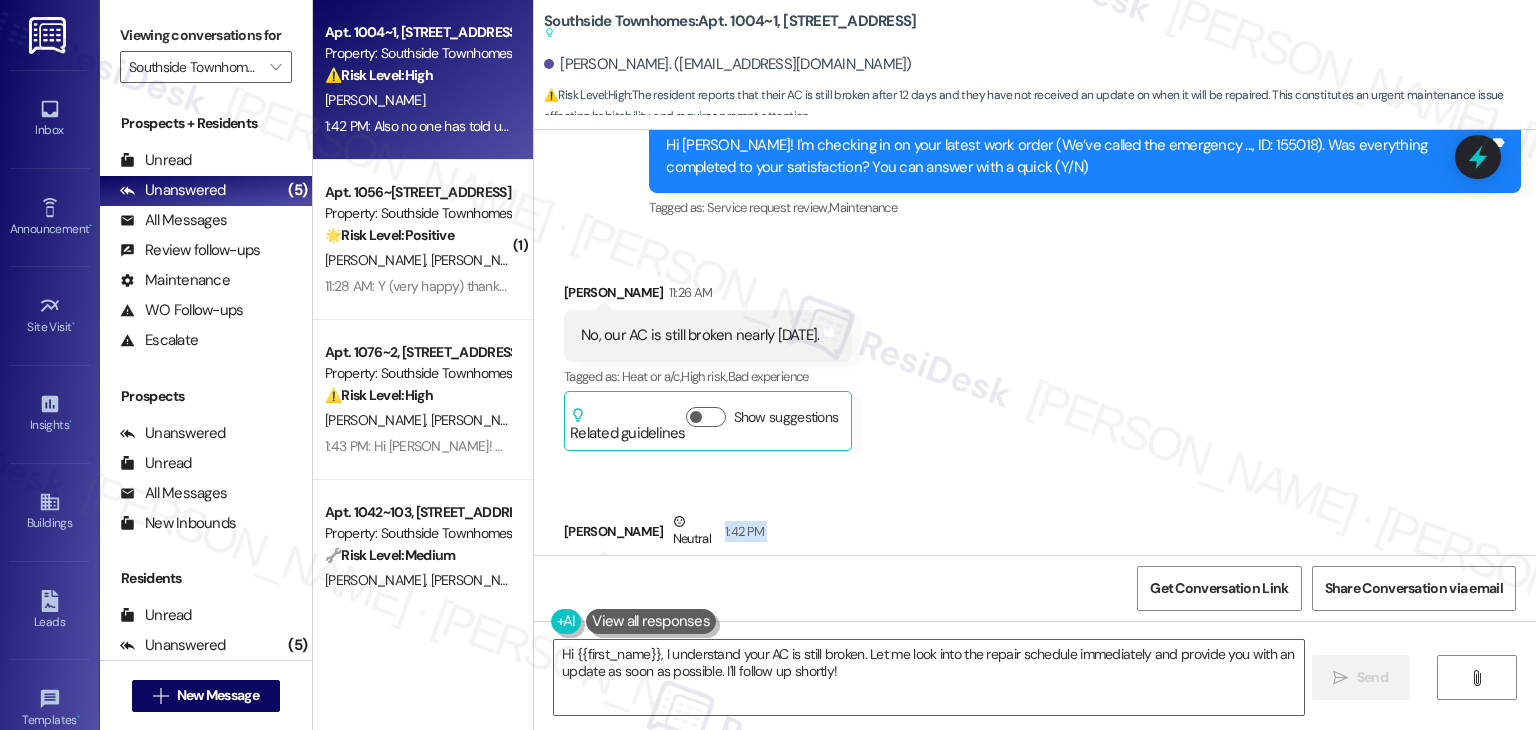 click on "Received via SMS [PERSON_NAME] 11:26 AM No, our AC is still broken  nearly [DATE].  Tags and notes Tagged as:   Heat or a/c ,  Click to highlight conversations about Heat or a/c High risk ,  Click to highlight conversations about High risk Bad experience Click to highlight conversations about Bad experience  Related guidelines Show suggestions Received via SMS [PERSON_NAME]   Neutral 1:42 PM Also no one has told us when we can expect a repair  Tags and notes Tagged as:   Maintenance request ,  Click to highlight conversations about Maintenance request Bad communication Click to highlight conversations about Bad communication" at bounding box center [1035, 446] 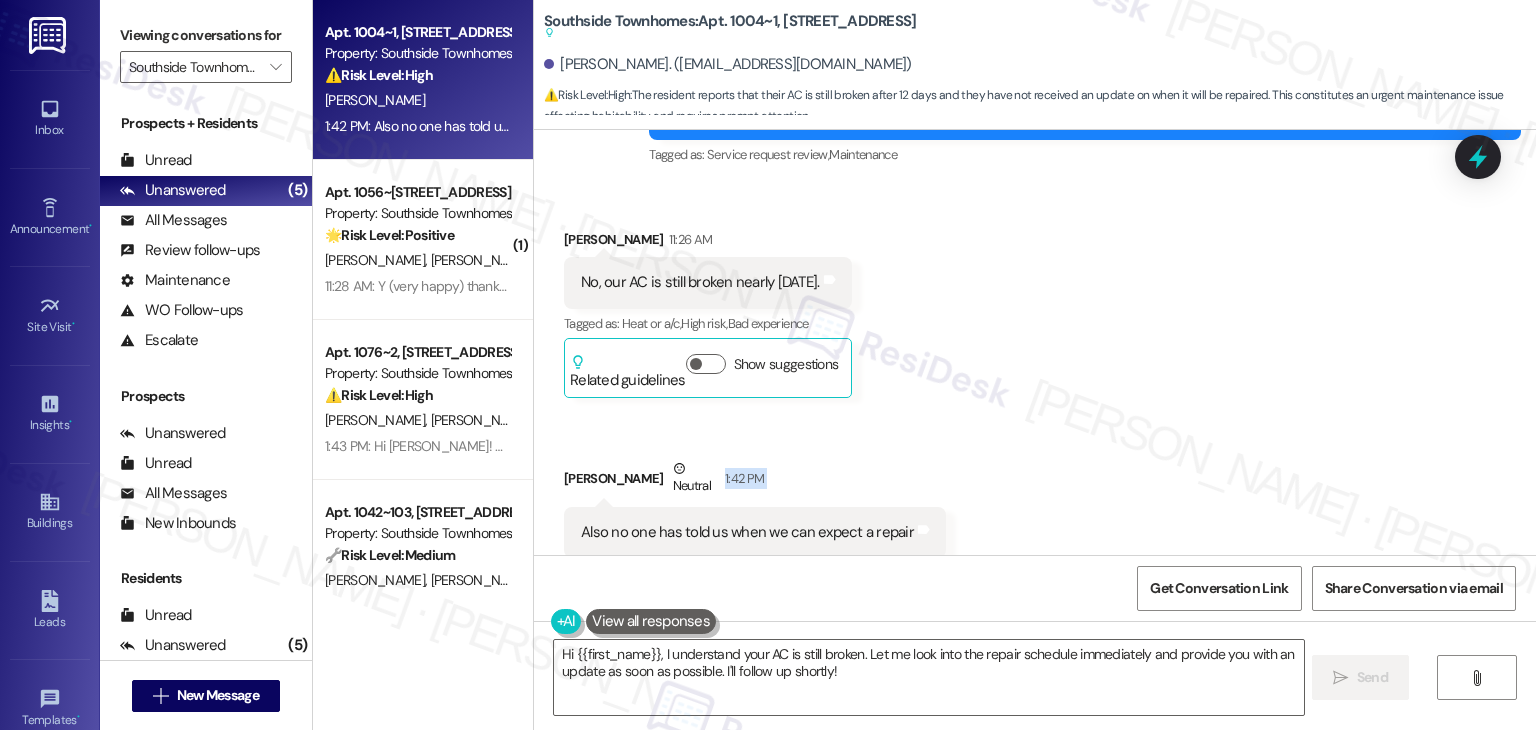 scroll, scrollTop: 1975, scrollLeft: 0, axis: vertical 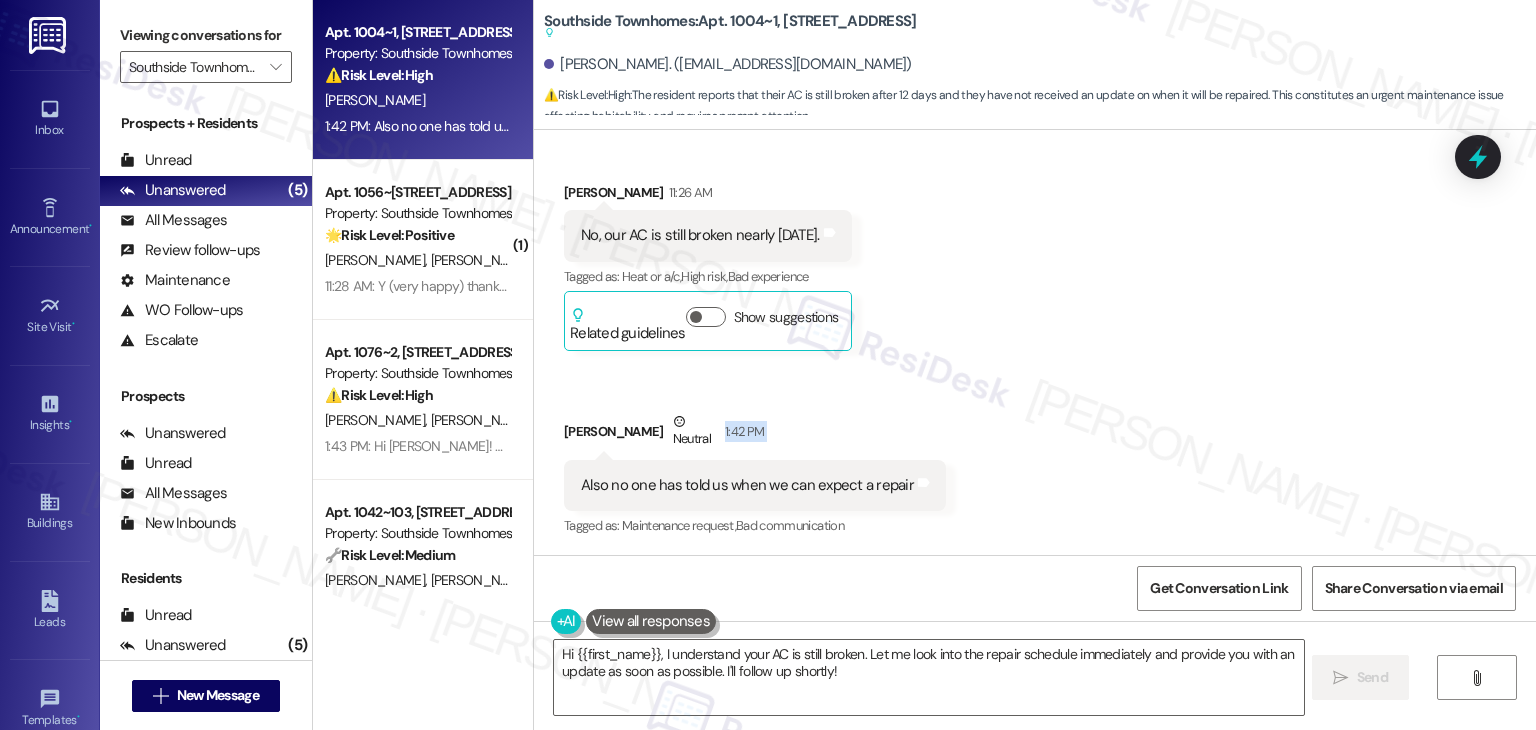 click on "Received via SMS [PERSON_NAME] 11:26 AM No, our AC is still broken  nearly [DATE].  Tags and notes Tagged as:   Heat or a/c ,  Click to highlight conversations about Heat or a/c High risk ,  Click to highlight conversations about High risk Bad experience Click to highlight conversations about Bad experience  Related guidelines Show suggestions Received via SMS [PERSON_NAME]   Neutral 1:42 PM Also no one has told us when we can expect a repair  Tags and notes Tagged as:   Maintenance request ,  Click to highlight conversations about Maintenance request Bad communication Click to highlight conversations about Bad communication" at bounding box center (1035, 346) 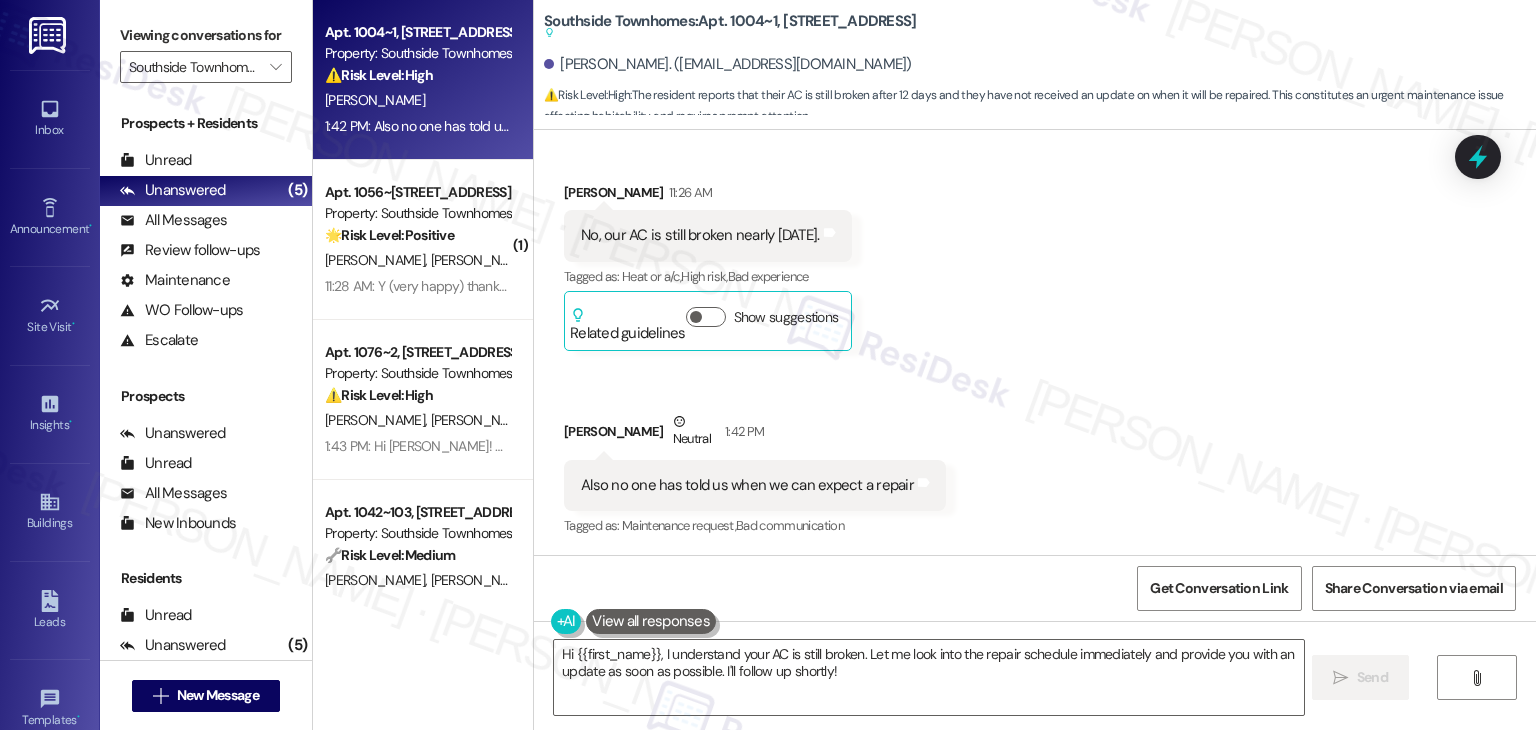 click on "Received via SMS [PERSON_NAME] 11:26 AM No, our AC is still broken  nearly [DATE].  Tags and notes Tagged as:   Heat or a/c ,  Click to highlight conversations about Heat or a/c High risk ,  Click to highlight conversations about High risk Bad experience Click to highlight conversations about Bad experience  Related guidelines Show suggestions Received via SMS [PERSON_NAME]   Neutral 1:42 PM Also no one has told us when we can expect a repair  Tags and notes Tagged as:   Maintenance request ,  Click to highlight conversations about Maintenance request Bad communication Click to highlight conversations about Bad communication" at bounding box center (1035, 346) 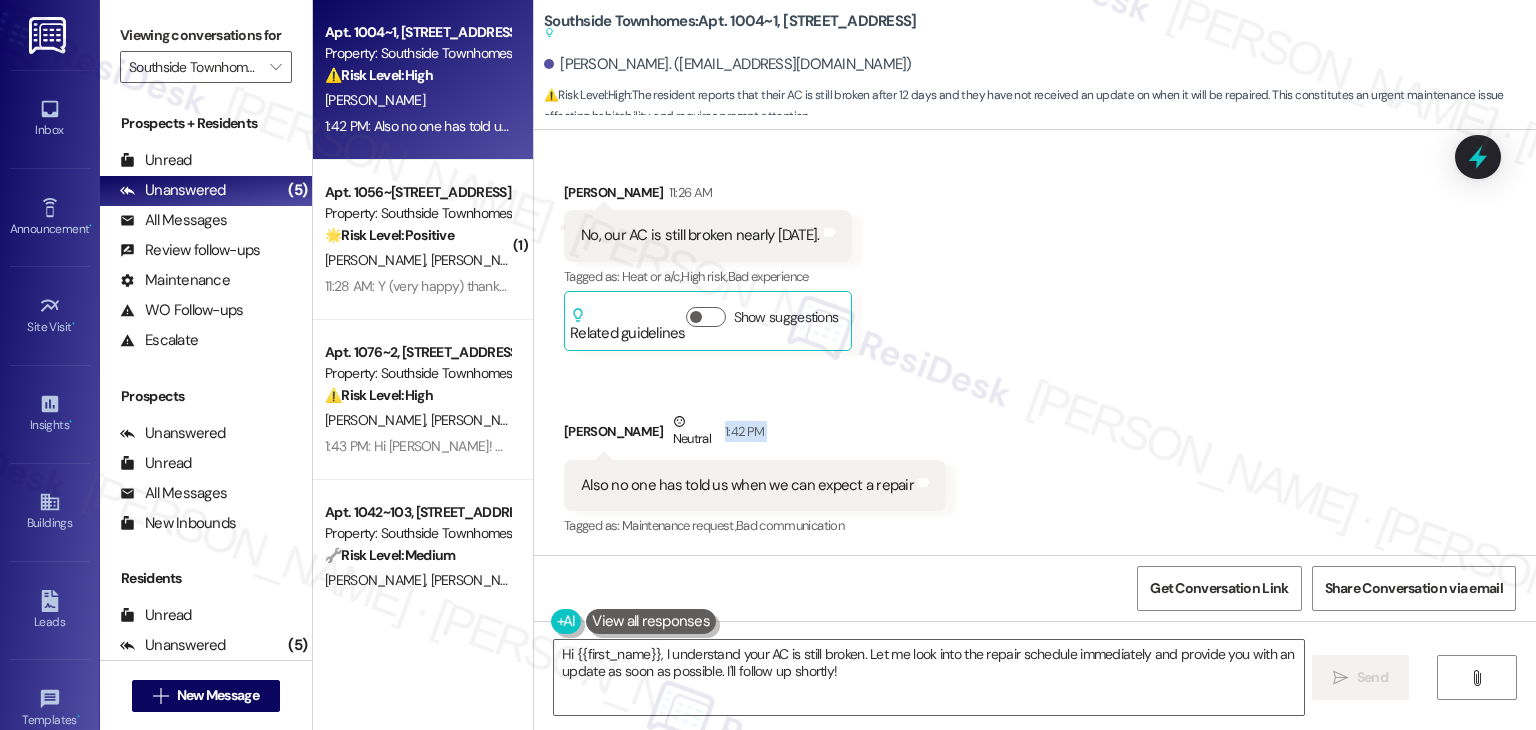 click on "Received via SMS [PERSON_NAME] 11:26 AM No, our AC is still broken  nearly [DATE].  Tags and notes Tagged as:   Heat or a/c ,  Click to highlight conversations about Heat or a/c High risk ,  Click to highlight conversations about High risk Bad experience Click to highlight conversations about Bad experience  Related guidelines Show suggestions Received via SMS [PERSON_NAME]   Neutral 1:42 PM Also no one has told us when we can expect a repair  Tags and notes Tagged as:   Maintenance request ,  Click to highlight conversations about Maintenance request Bad communication Click to highlight conversations about Bad communication" at bounding box center [1035, 346] 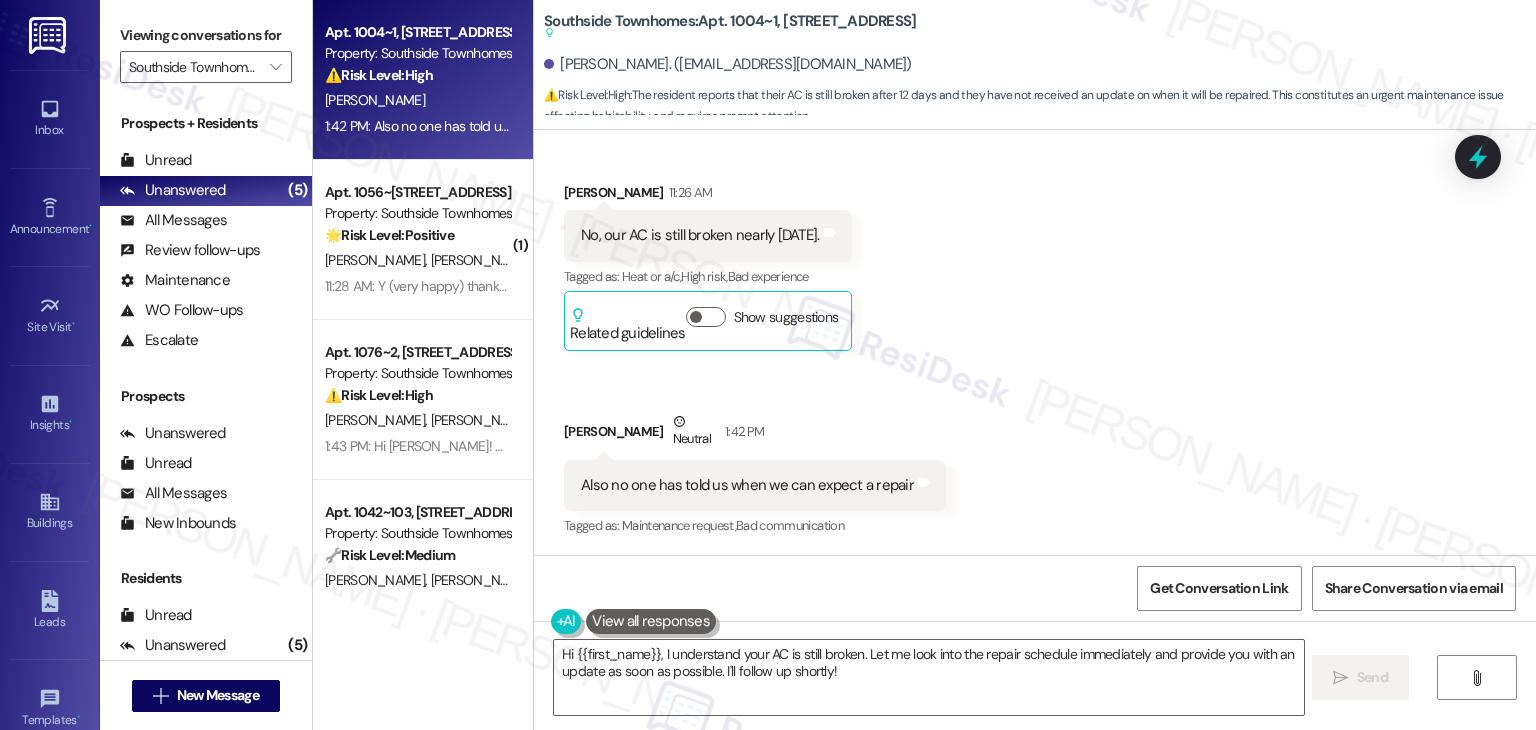 click on "Received via SMS [PERSON_NAME] 11:26 AM No, our AC is still broken  nearly [DATE].  Tags and notes Tagged as:   Heat or a/c ,  Click to highlight conversations about Heat or a/c High risk ,  Click to highlight conversations about High risk Bad experience Click to highlight conversations about Bad experience  Related guidelines Show suggestions Received via SMS [PERSON_NAME]   Neutral 1:42 PM Also no one has told us when we can expect a repair  Tags and notes Tagged as:   Maintenance request ,  Click to highlight conversations about Maintenance request Bad communication Click to highlight conversations about Bad communication" at bounding box center [1035, 346] 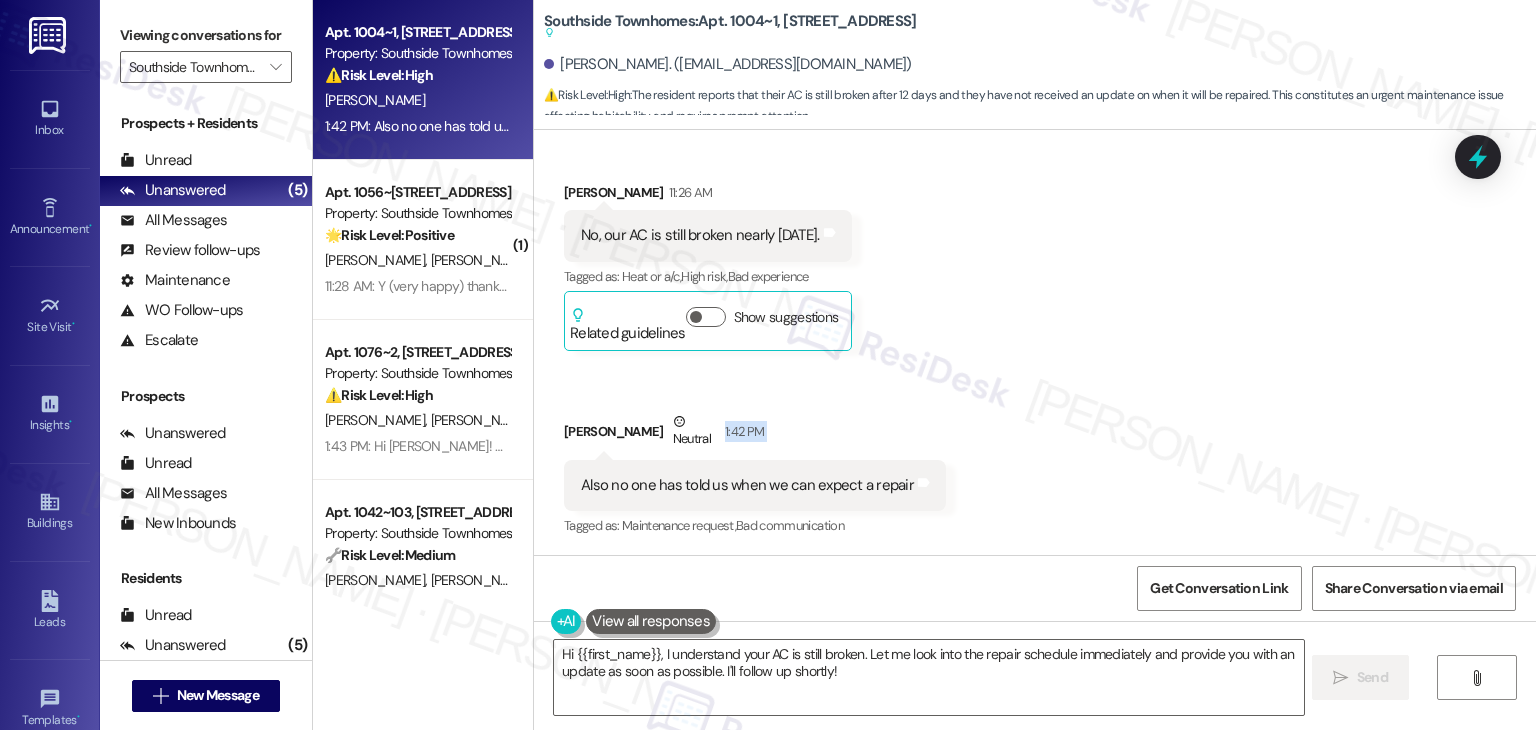 click on "Received via SMS [PERSON_NAME] 11:26 AM No, our AC is still broken  nearly [DATE].  Tags and notes Tagged as:   Heat or a/c ,  Click to highlight conversations about Heat or a/c High risk ,  Click to highlight conversations about High risk Bad experience Click to highlight conversations about Bad experience  Related guidelines Show suggestions Received via SMS [PERSON_NAME]   Neutral 1:42 PM Also no one has told us when we can expect a repair  Tags and notes Tagged as:   Maintenance request ,  Click to highlight conversations about Maintenance request Bad communication Click to highlight conversations about Bad communication" at bounding box center (1035, 346) 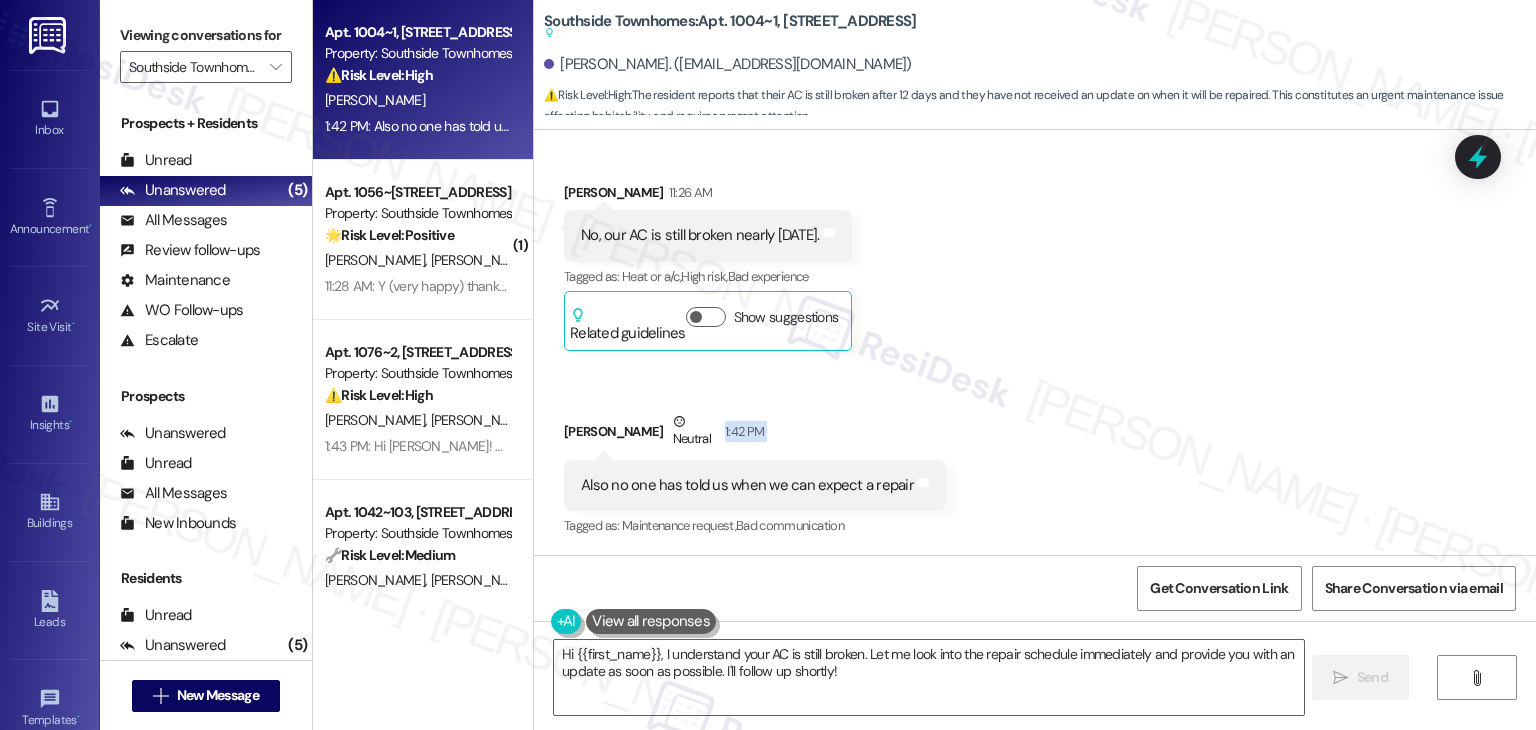 click on "Received via SMS [PERSON_NAME] 11:26 AM No, our AC is still broken  nearly [DATE].  Tags and notes Tagged as:   Heat or a/c ,  Click to highlight conversations about Heat or a/c High risk ,  Click to highlight conversations about High risk Bad experience Click to highlight conversations about Bad experience  Related guidelines Show suggestions Received via SMS [PERSON_NAME]   Neutral 1:42 PM Also no one has told us when we can expect a repair  Tags and notes Tagged as:   Maintenance request ,  Click to highlight conversations about Maintenance request Bad communication Click to highlight conversations about Bad communication" at bounding box center (1035, 346) 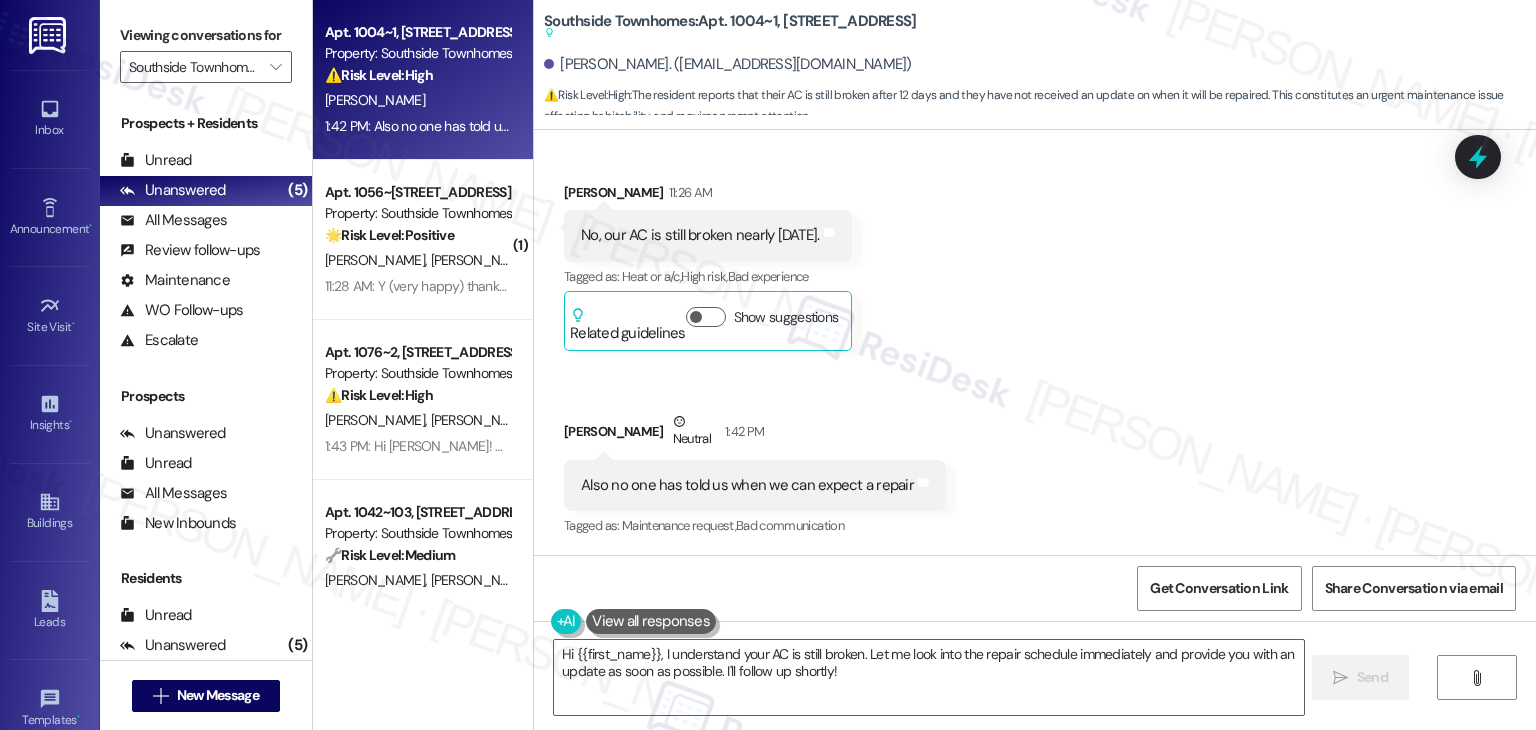 click on "Received via SMS [PERSON_NAME] 11:26 AM No, our AC is still broken  nearly [DATE].  Tags and notes Tagged as:   Heat or a/c ,  Click to highlight conversations about Heat or a/c High risk ,  Click to highlight conversations about High risk Bad experience Click to highlight conversations about Bad experience  Related guidelines Show suggestions Received via SMS [PERSON_NAME]   Neutral 1:42 PM Also no one has told us when we can expect a repair  Tags and notes Tagged as:   Maintenance request ,  Click to highlight conversations about Maintenance request Bad communication Click to highlight conversations about Bad communication" at bounding box center [1035, 346] 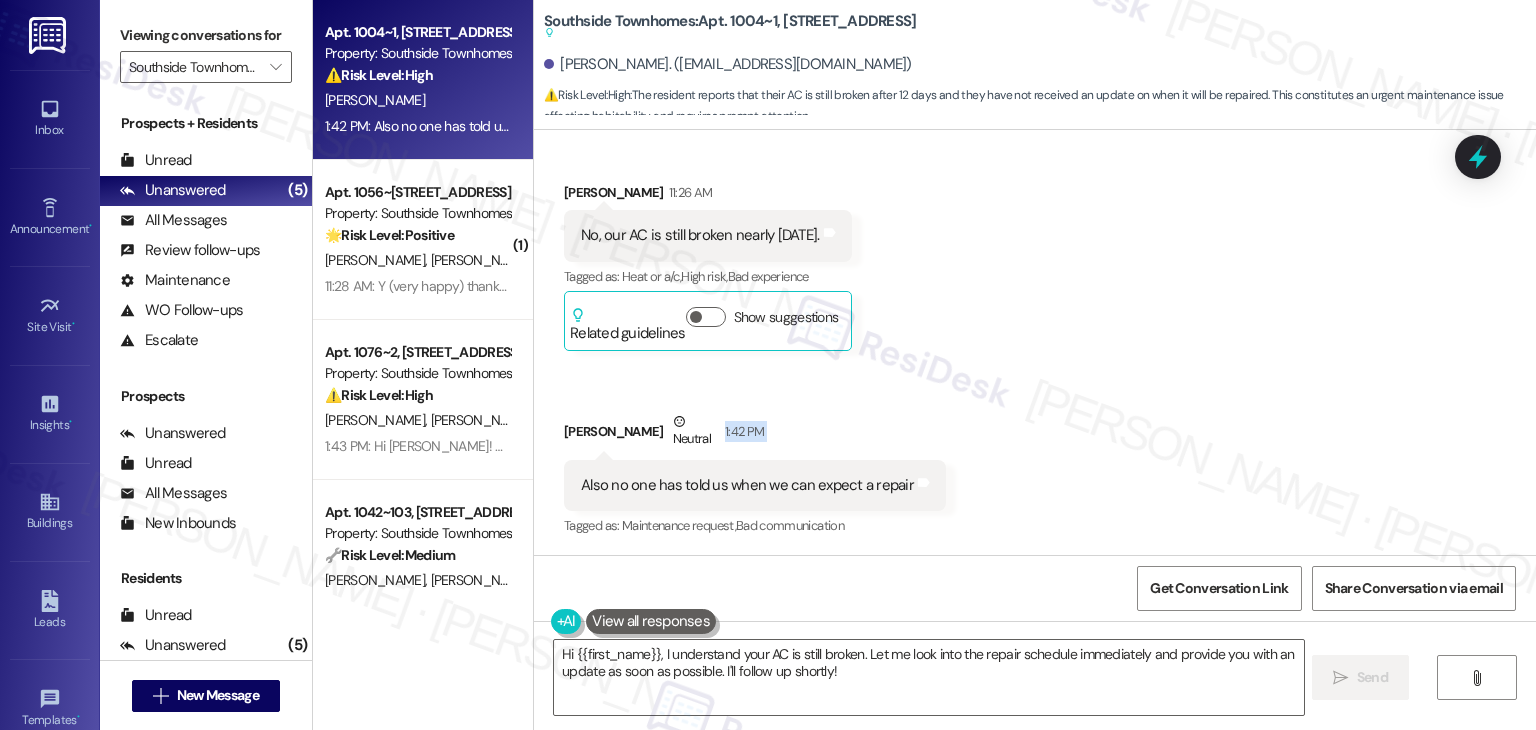 click on "Received via SMS [PERSON_NAME] 11:26 AM No, our AC is still broken  nearly [DATE].  Tags and notes Tagged as:   Heat or a/c ,  Click to highlight conversations about Heat or a/c High risk ,  Click to highlight conversations about High risk Bad experience Click to highlight conversations about Bad experience  Related guidelines Show suggestions Received via SMS [PERSON_NAME]   Neutral 1:42 PM Also no one has told us when we can expect a repair  Tags and notes Tagged as:   Maintenance request ,  Click to highlight conversations about Maintenance request Bad communication Click to highlight conversations about Bad communication" at bounding box center [1035, 346] 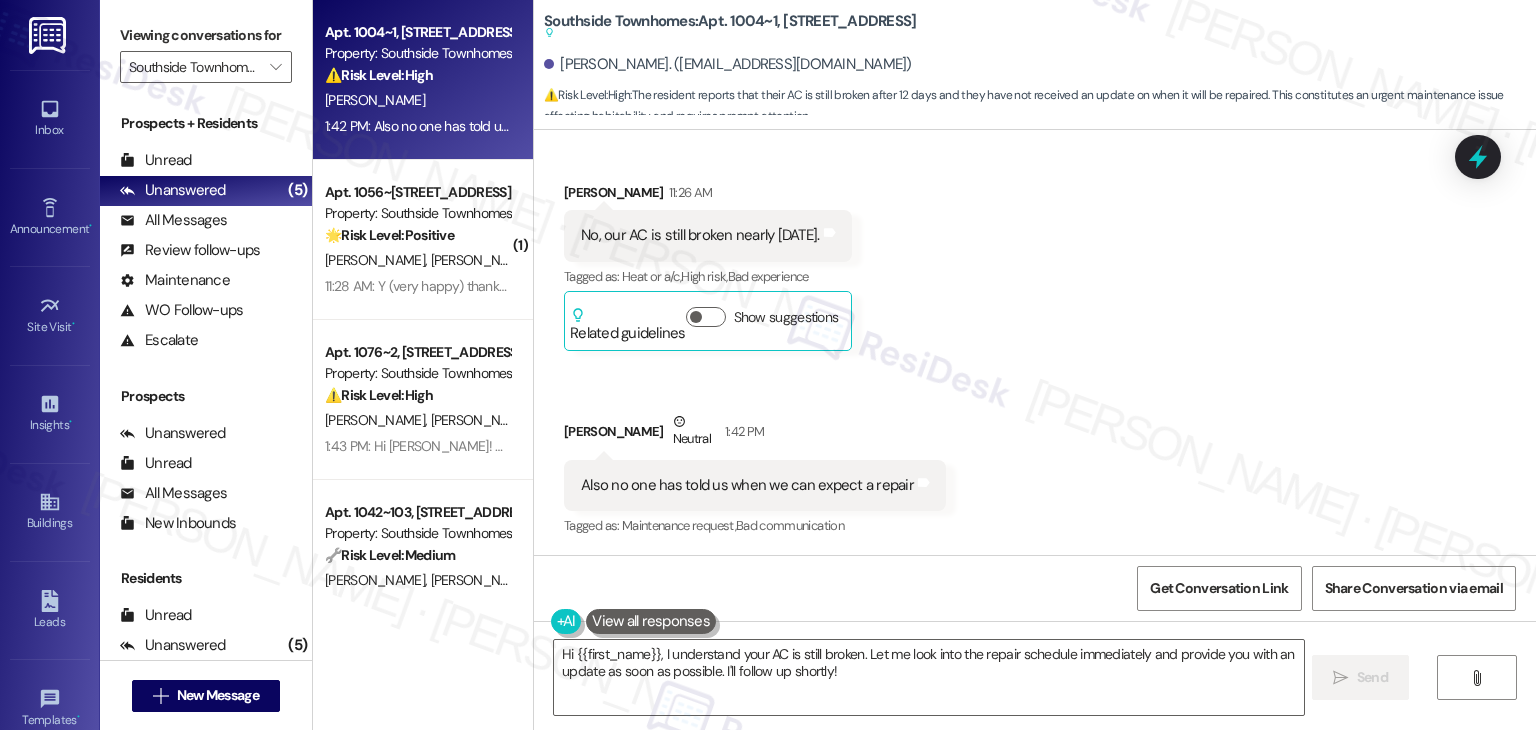 click on "Received via SMS [PERSON_NAME] 11:26 AM No, our AC is still broken  nearly [DATE].  Tags and notes Tagged as:   Heat or a/c ,  Click to highlight conversations about Heat or a/c High risk ,  Click to highlight conversations about High risk Bad experience Click to highlight conversations about Bad experience  Related guidelines Show suggestions Received via SMS [PERSON_NAME]   Neutral 1:42 PM Also no one has told us when we can expect a repair  Tags and notes Tagged as:   Maintenance request ,  Click to highlight conversations about Maintenance request Bad communication Click to highlight conversations about Bad communication" at bounding box center (1035, 346) 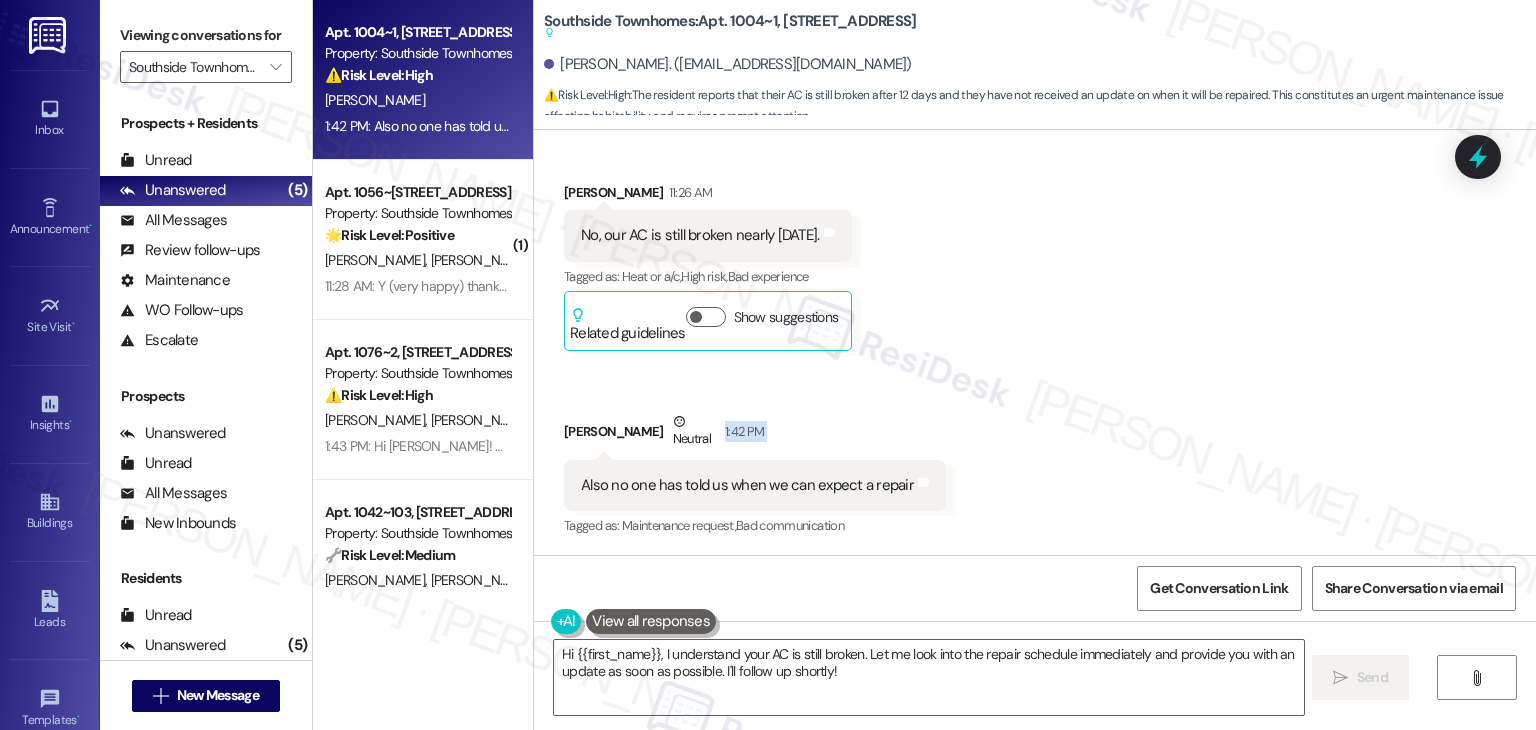 click on "Received via SMS [PERSON_NAME] 11:26 AM No, our AC is still broken  nearly [DATE].  Tags and notes Tagged as:   Heat or a/c ,  Click to highlight conversations about Heat or a/c High risk ,  Click to highlight conversations about High risk Bad experience Click to highlight conversations about Bad experience  Related guidelines Show suggestions Received via SMS [PERSON_NAME]   Neutral 1:42 PM Also no one has told us when we can expect a repair  Tags and notes Tagged as:   Maintenance request ,  Click to highlight conversations about Maintenance request Bad communication Click to highlight conversations about Bad communication" at bounding box center [1035, 346] 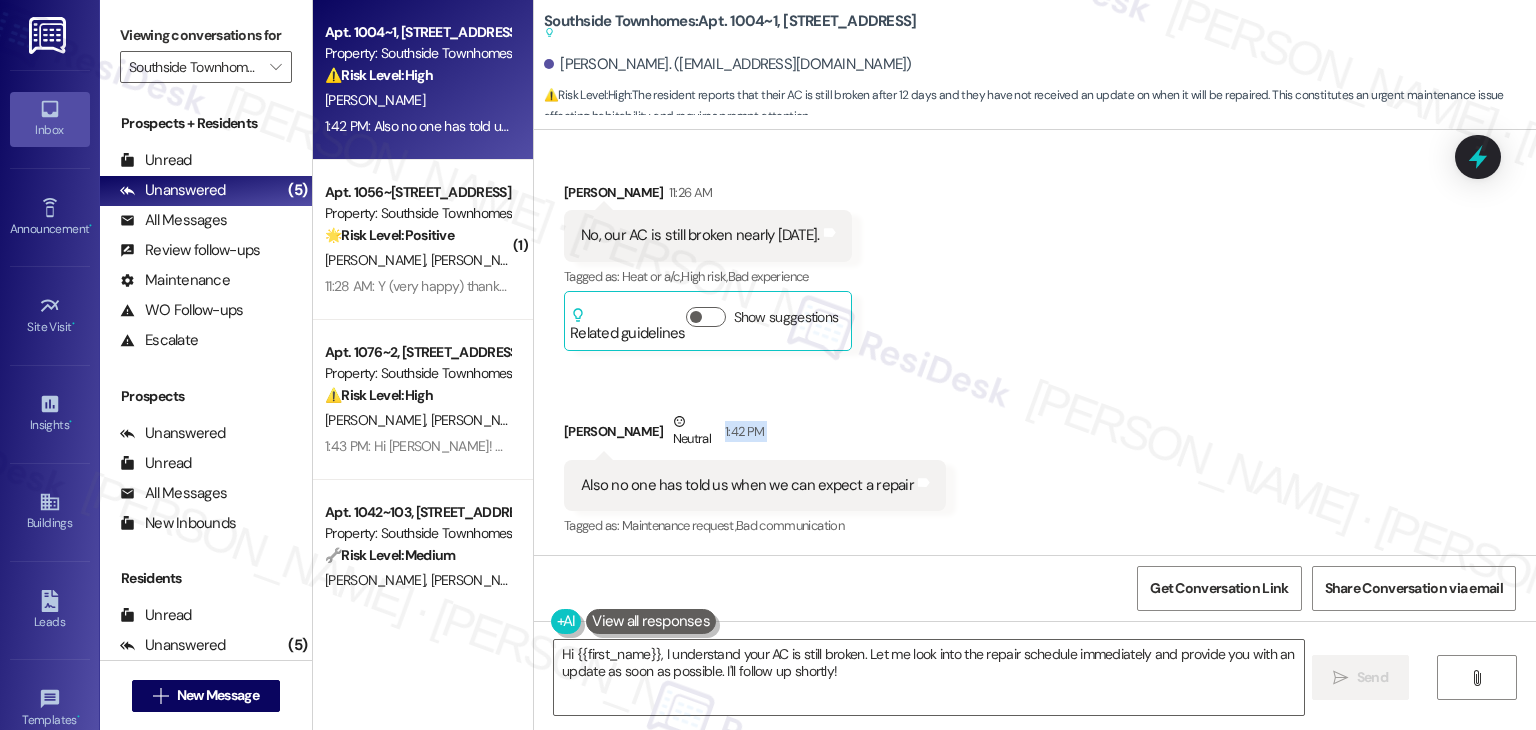 click on "Inbox" at bounding box center (50, 130) 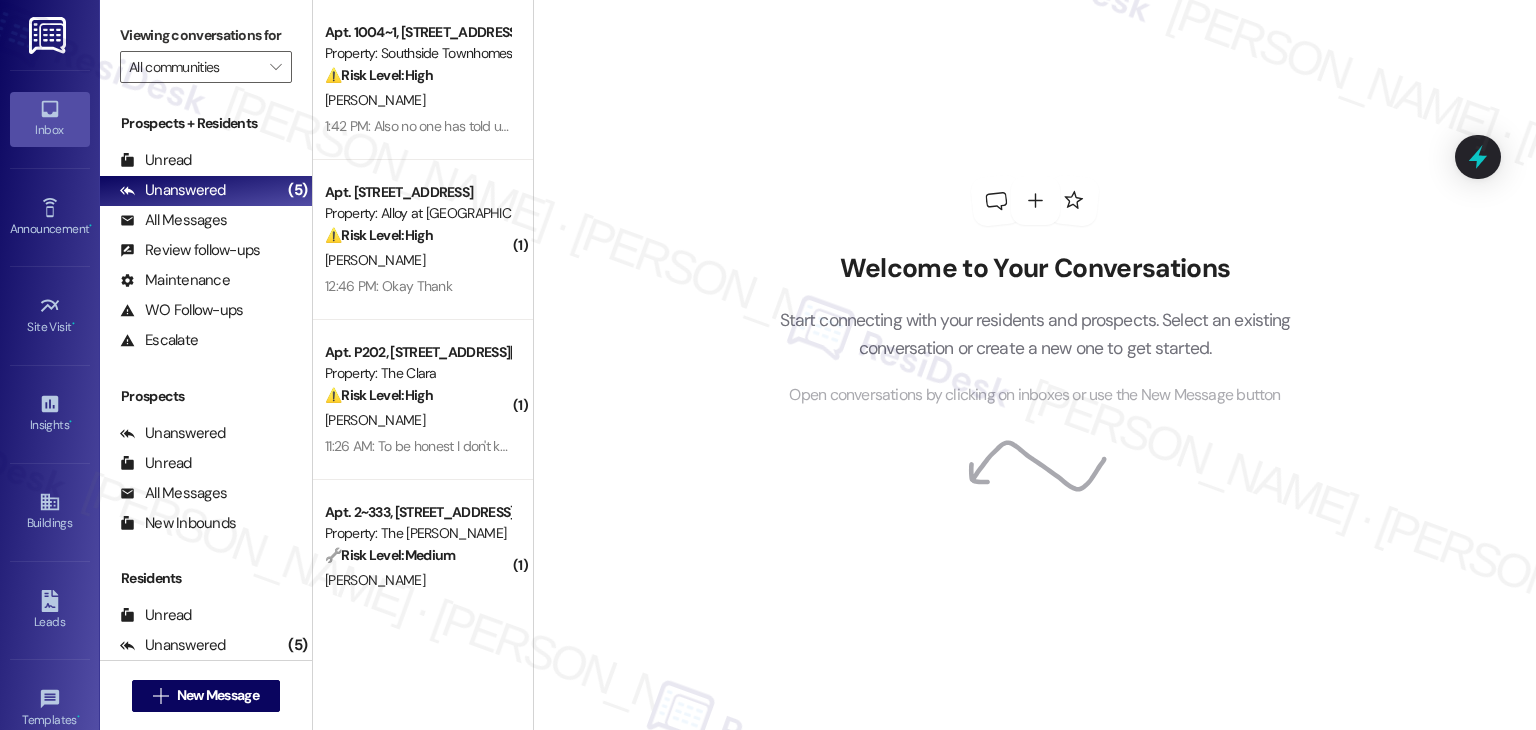 click on "Welcome to Your Conversations Start connecting with your residents and prospects. Select an existing conversation or create a new one to get started. Open conversations by clicking on inboxes or use the New Message button" at bounding box center [1034, 365] 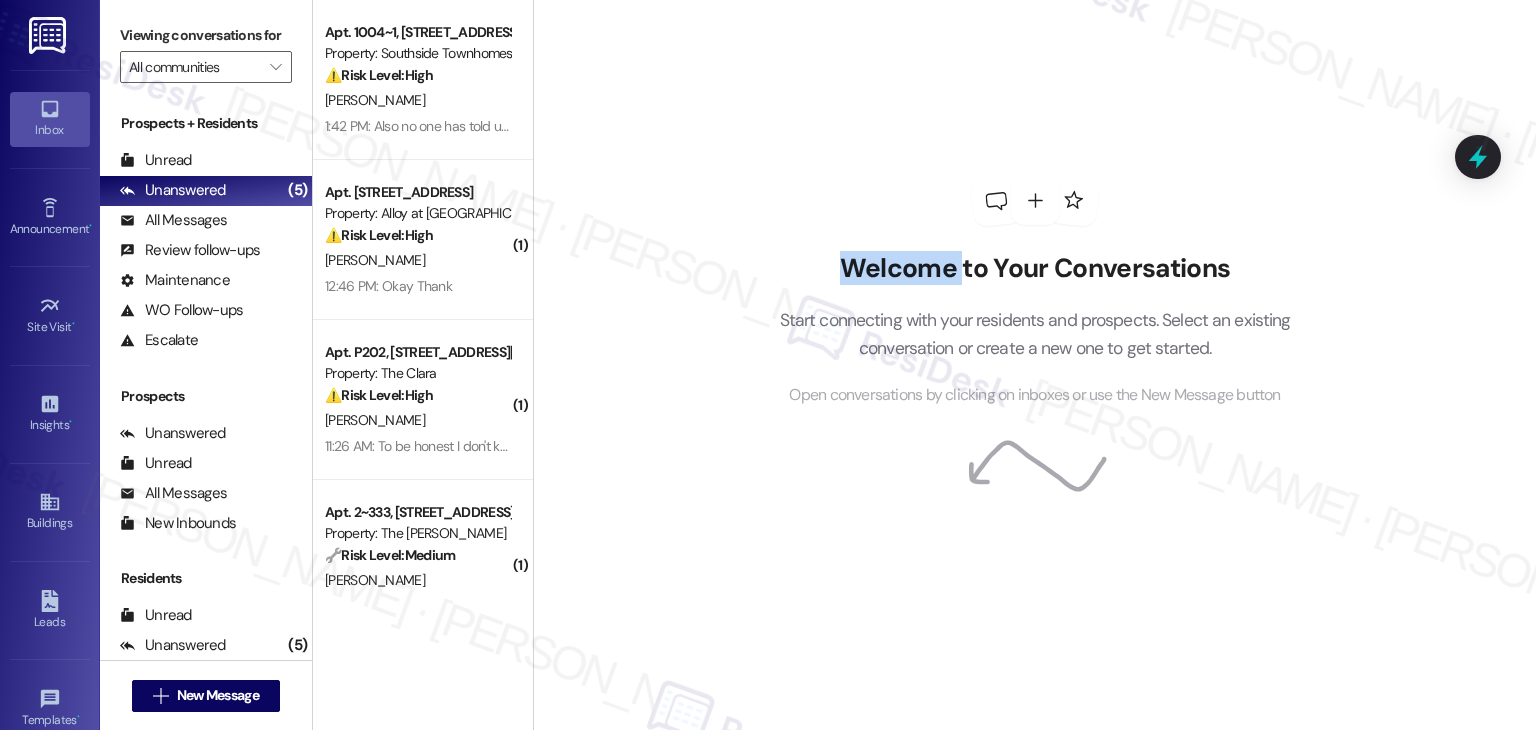 click on "Welcome to Your Conversations Start connecting with your residents and prospects. Select an existing conversation or create a new one to get started. Open conversations by clicking on inboxes or use the New Message button" at bounding box center [1034, 365] 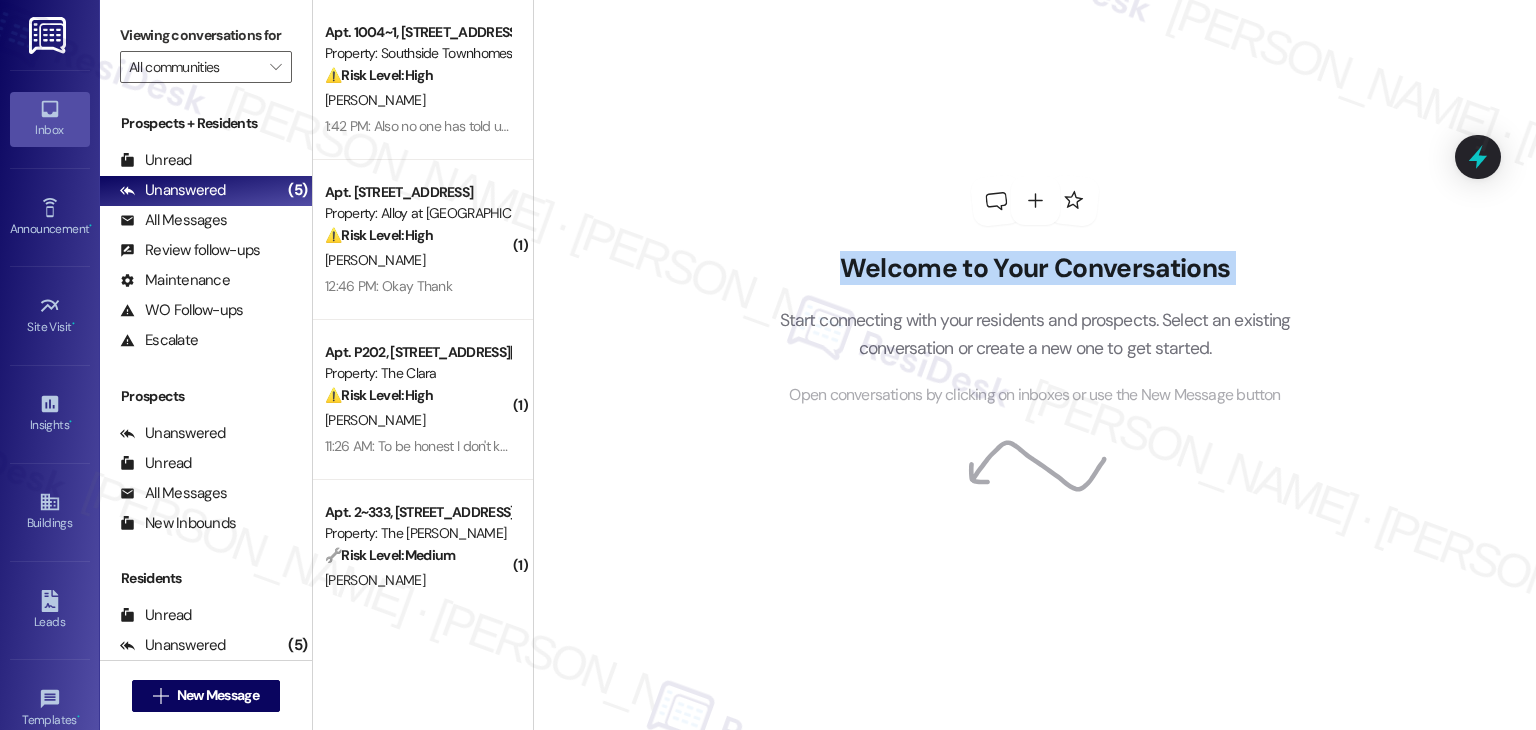 click on "Welcome to Your Conversations Start connecting with your residents and prospects. Select an existing conversation or create a new one to get started. Open conversations by clicking on inboxes or use the New Message button" at bounding box center (1034, 365) 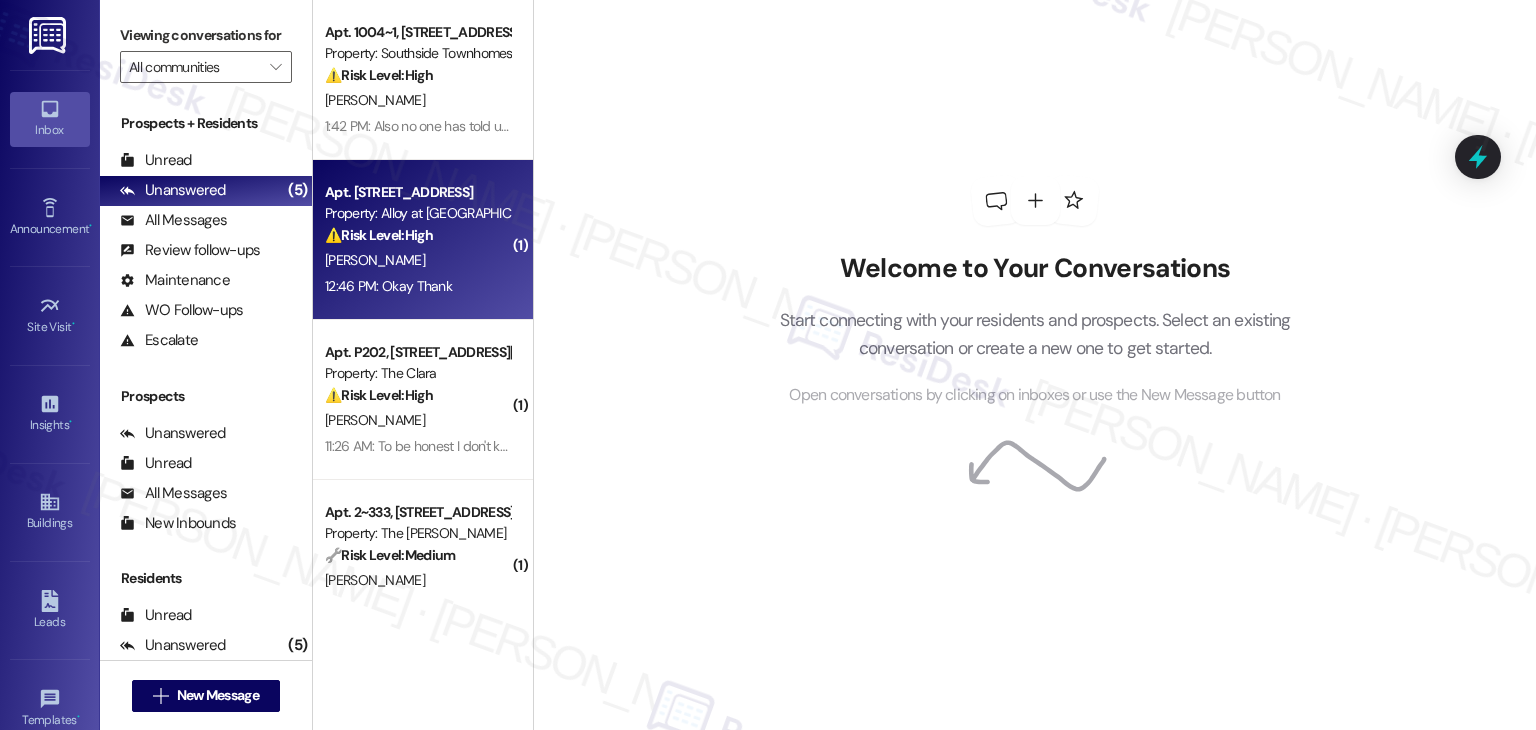 click on "Apt. F202, 100 South Geneva Road Property: Alloy at Geneva ⚠️  Risk Level:  High The resident is inquiring about their lease renewal with urgency. This falls under financial concerns and risk mitigation, as non-renewal can lead to vacancy and financial impact. C. Elgueda 12:46 PM: Okay Thank  12:46 PM: Okay Thank" at bounding box center (423, 240) 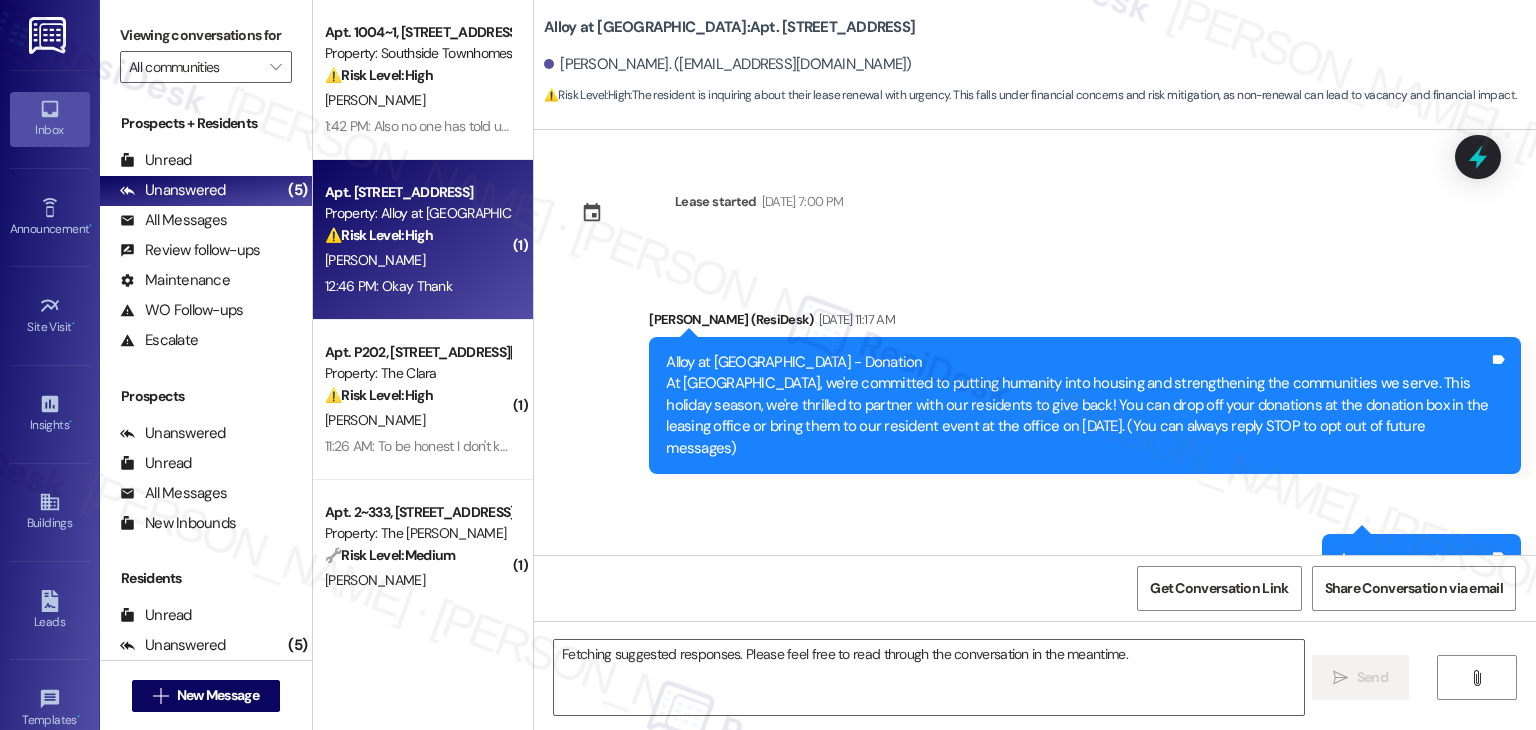 scroll, scrollTop: 4116, scrollLeft: 0, axis: vertical 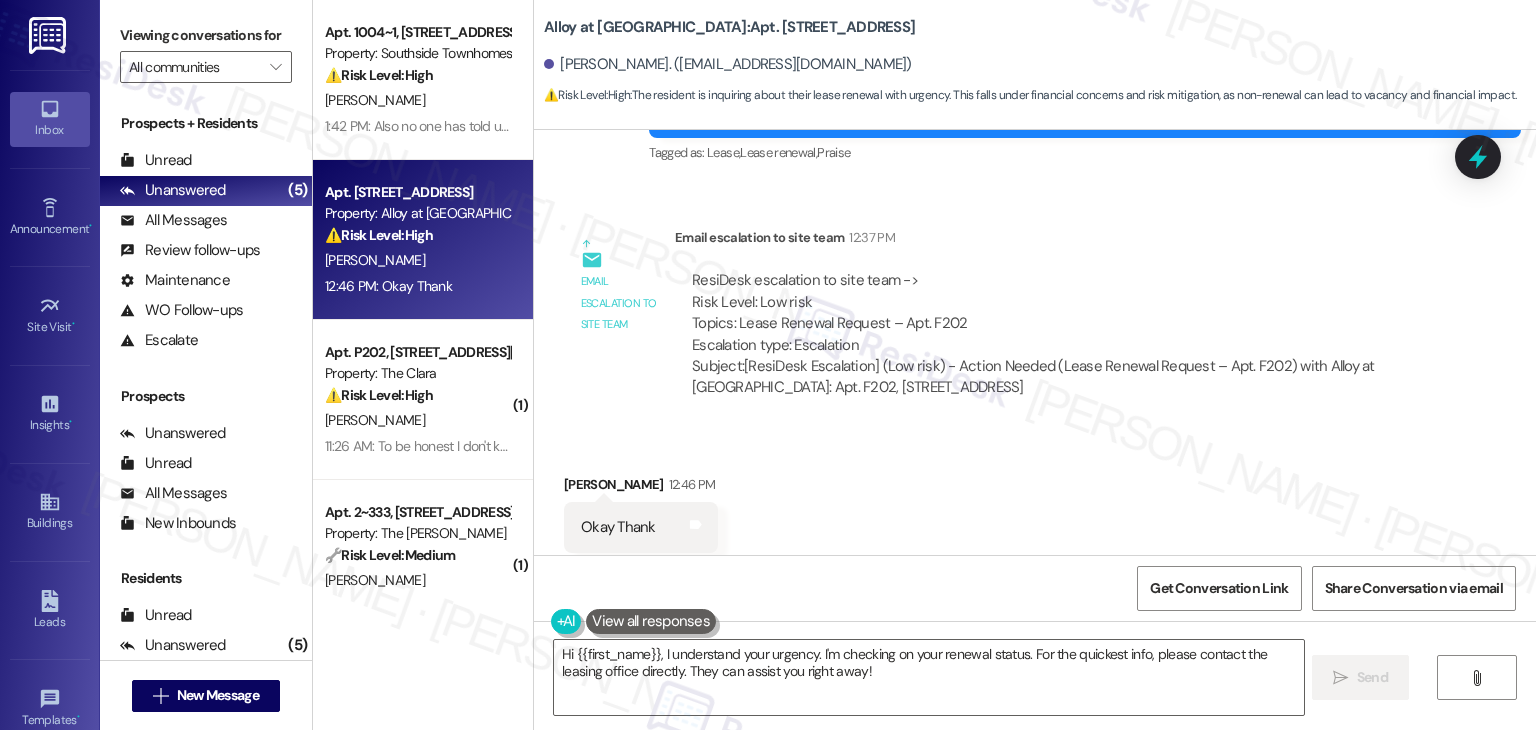 click on "Received via SMS Cristian Elgueda 12:46 PM Okay Thank  Tags and notes Tagged as:   Positive response Click to highlight conversations about Positive response" at bounding box center [1035, 513] 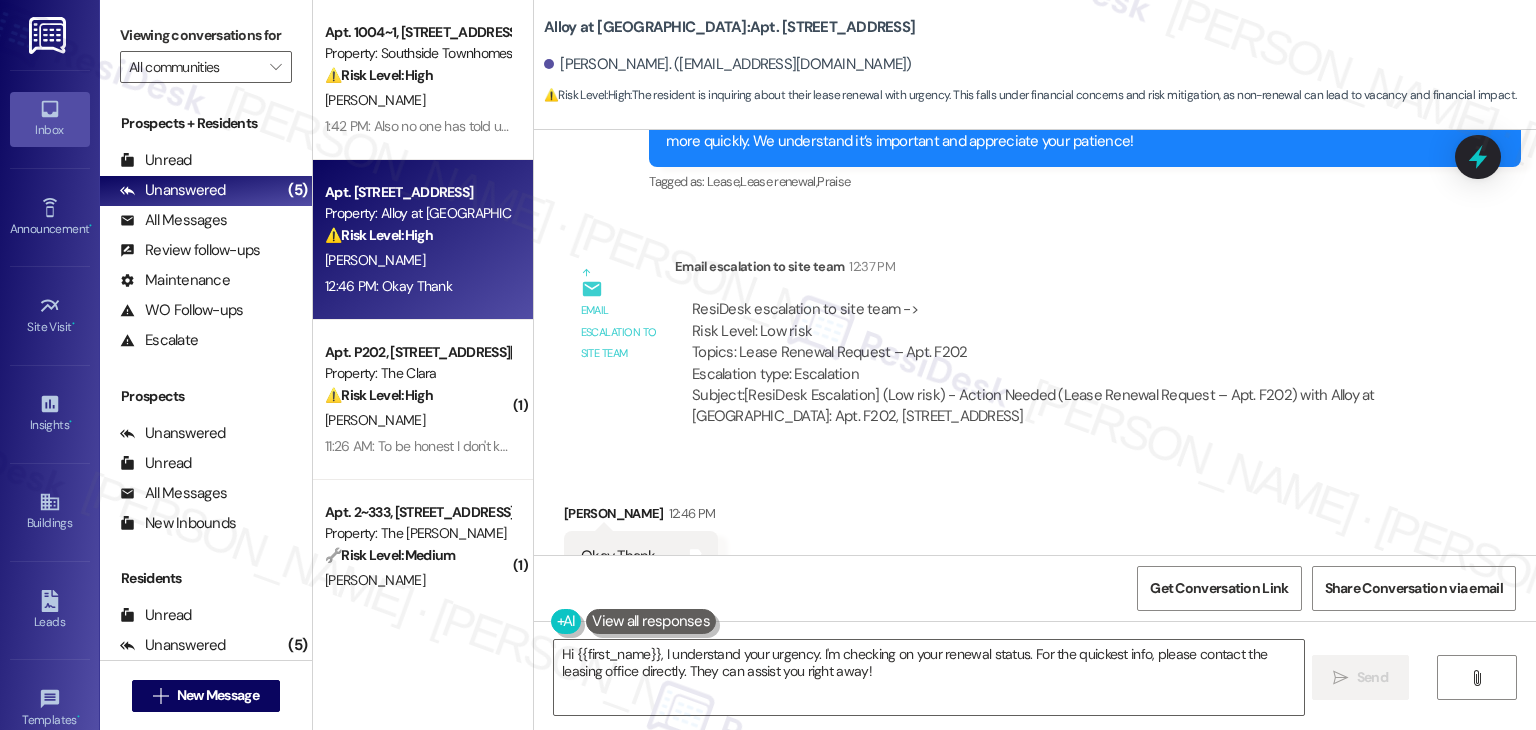 scroll, scrollTop: 4116, scrollLeft: 0, axis: vertical 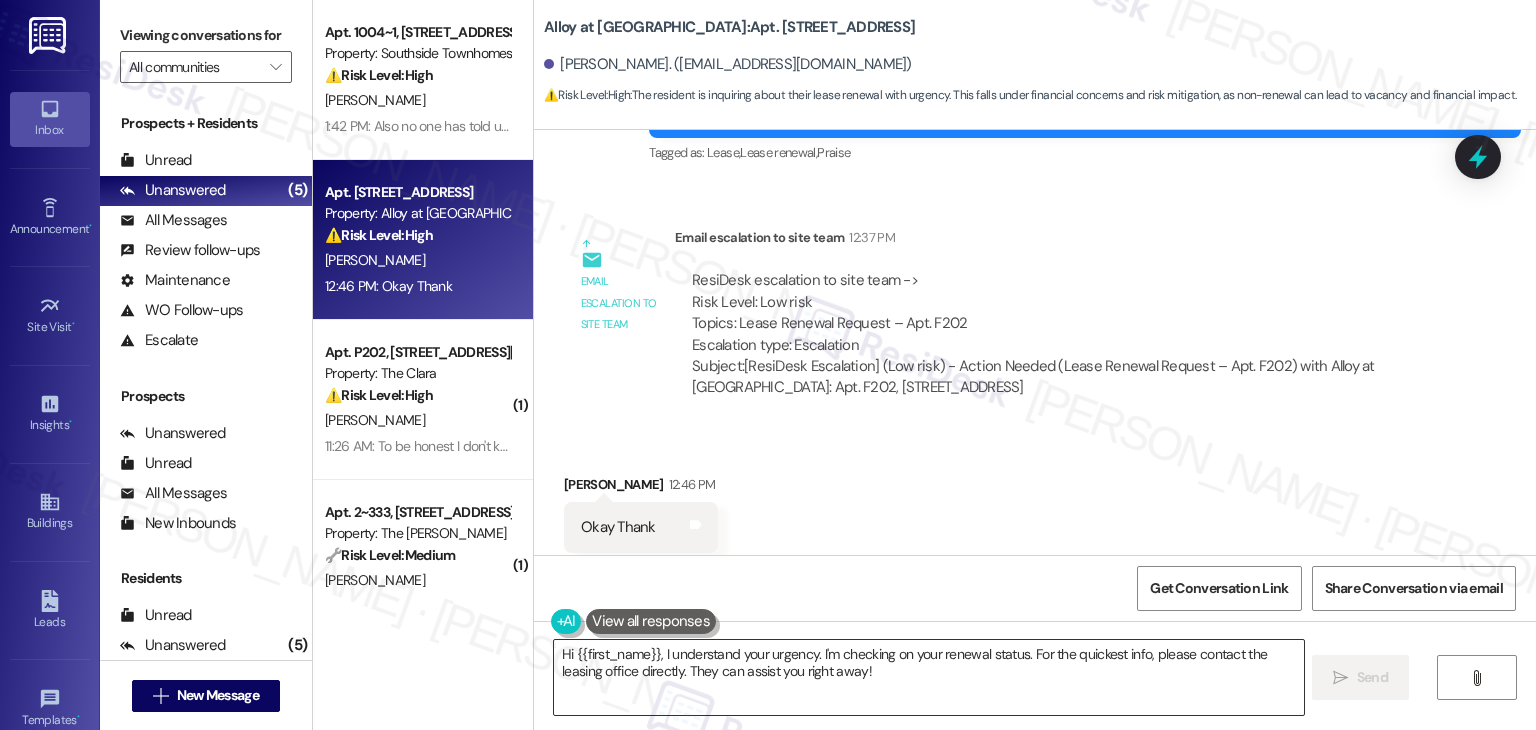 click on "Hi {{first_name}}, I understand your urgency. I'm checking on your renewal status. For the quickest info, please contact the leasing office directly. They can assist you right away!" at bounding box center (928, 677) 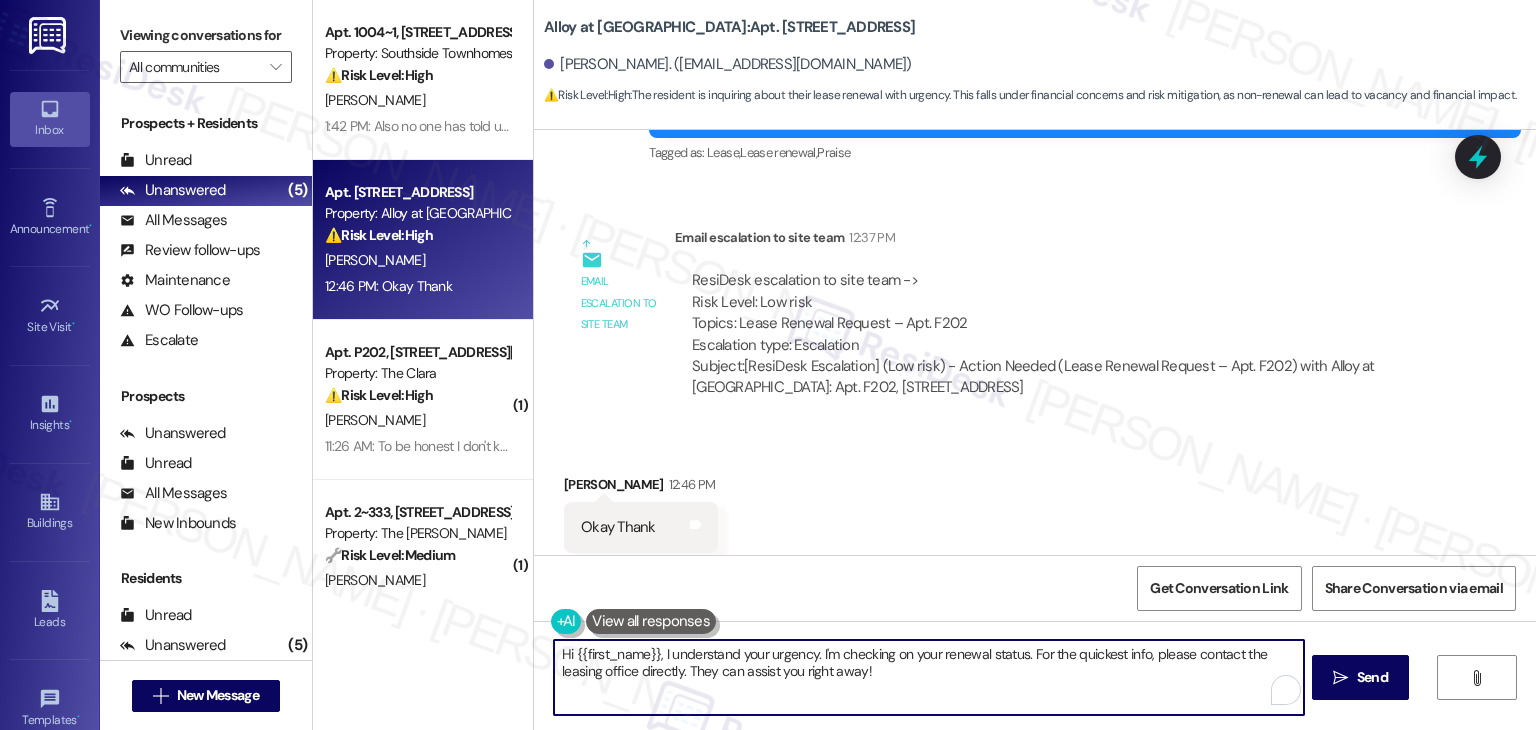 click on "Hi {{first_name}}, I understand your urgency. I'm checking on your renewal status. For the quickest info, please contact the leasing office directly. They can assist you right away!" at bounding box center [928, 677] 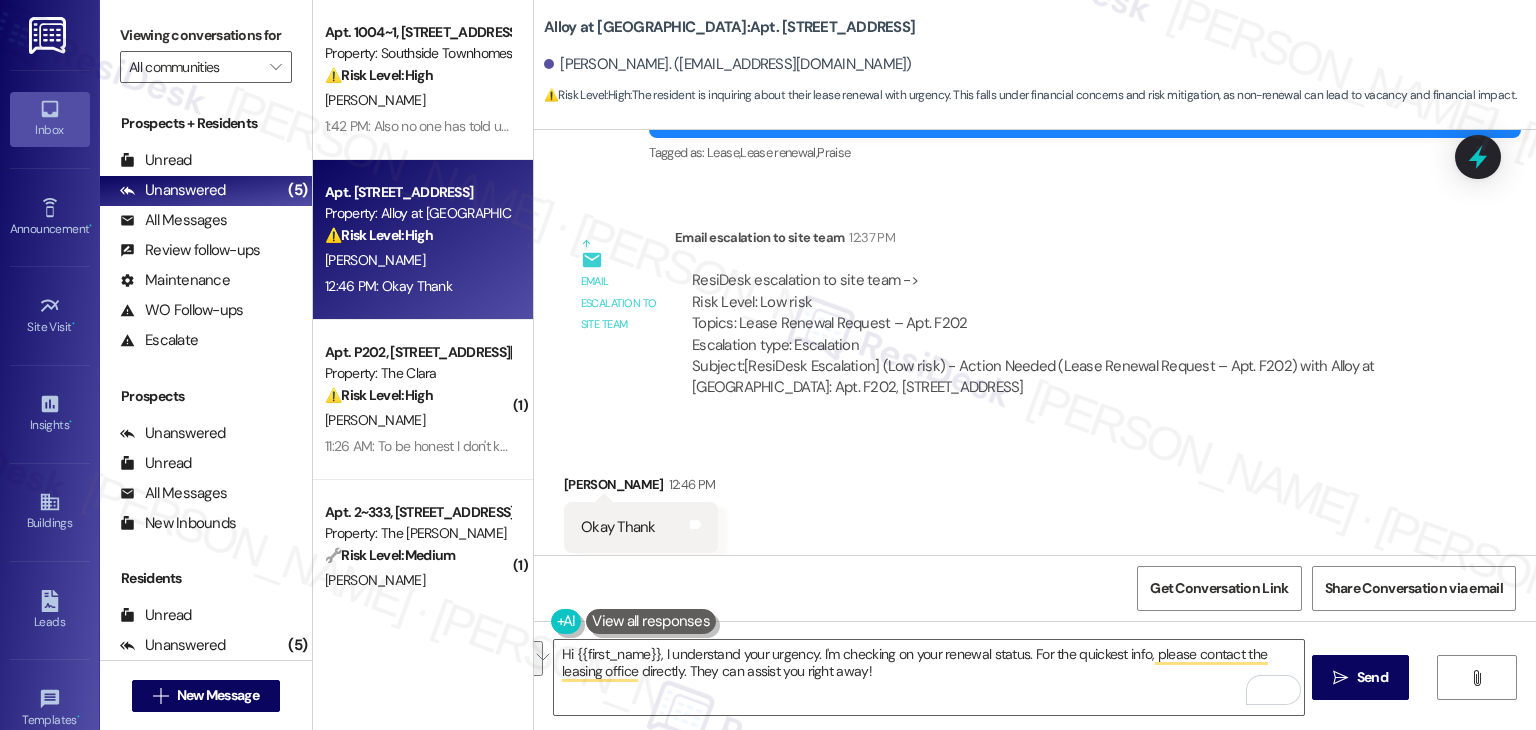 click on "Get Conversation Link Share Conversation via email" at bounding box center (1035, 588) 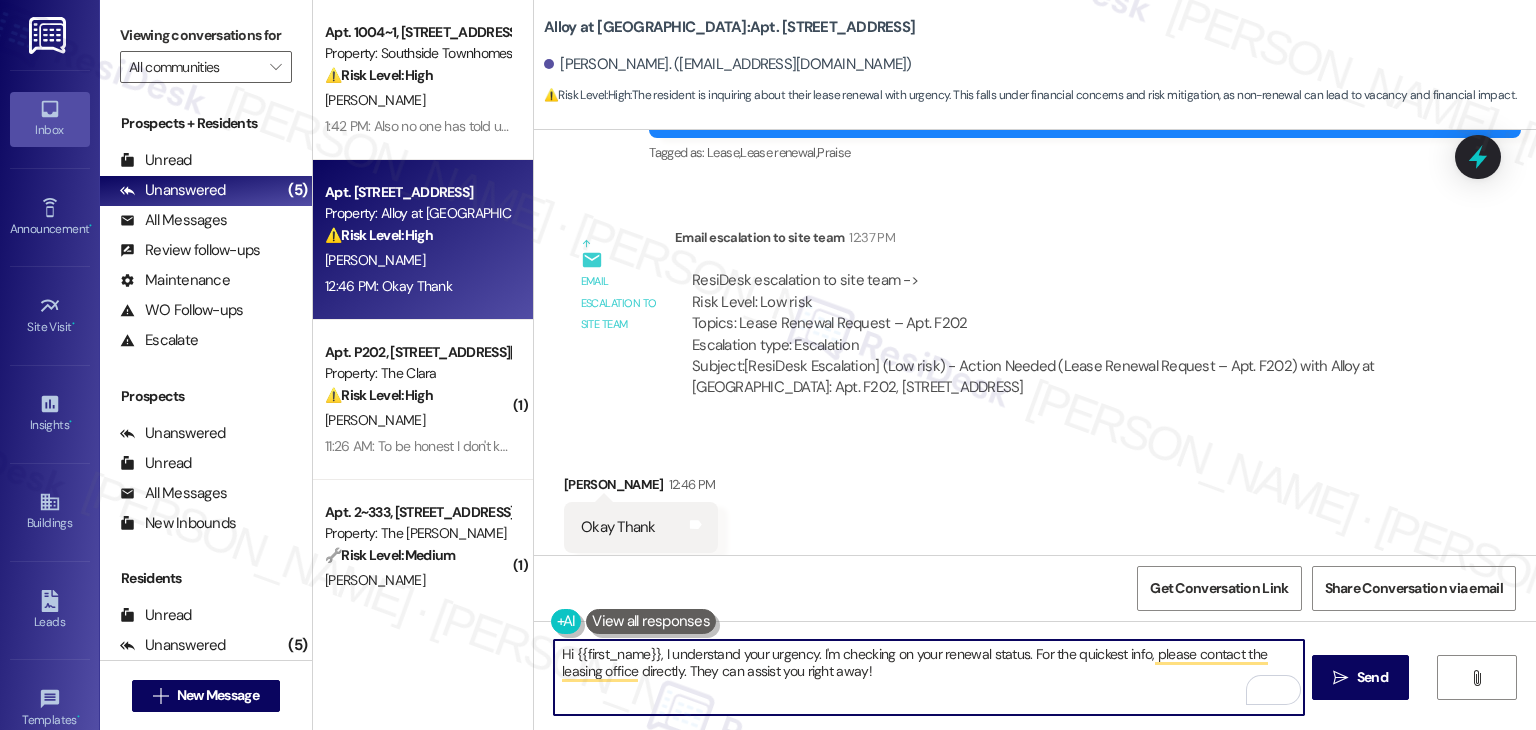 click on "Hi {{first_name}}, I understand your urgency. I'm checking on your renewal status. For the quickest info, please contact the leasing office directly. They can assist you right away!" at bounding box center (928, 677) 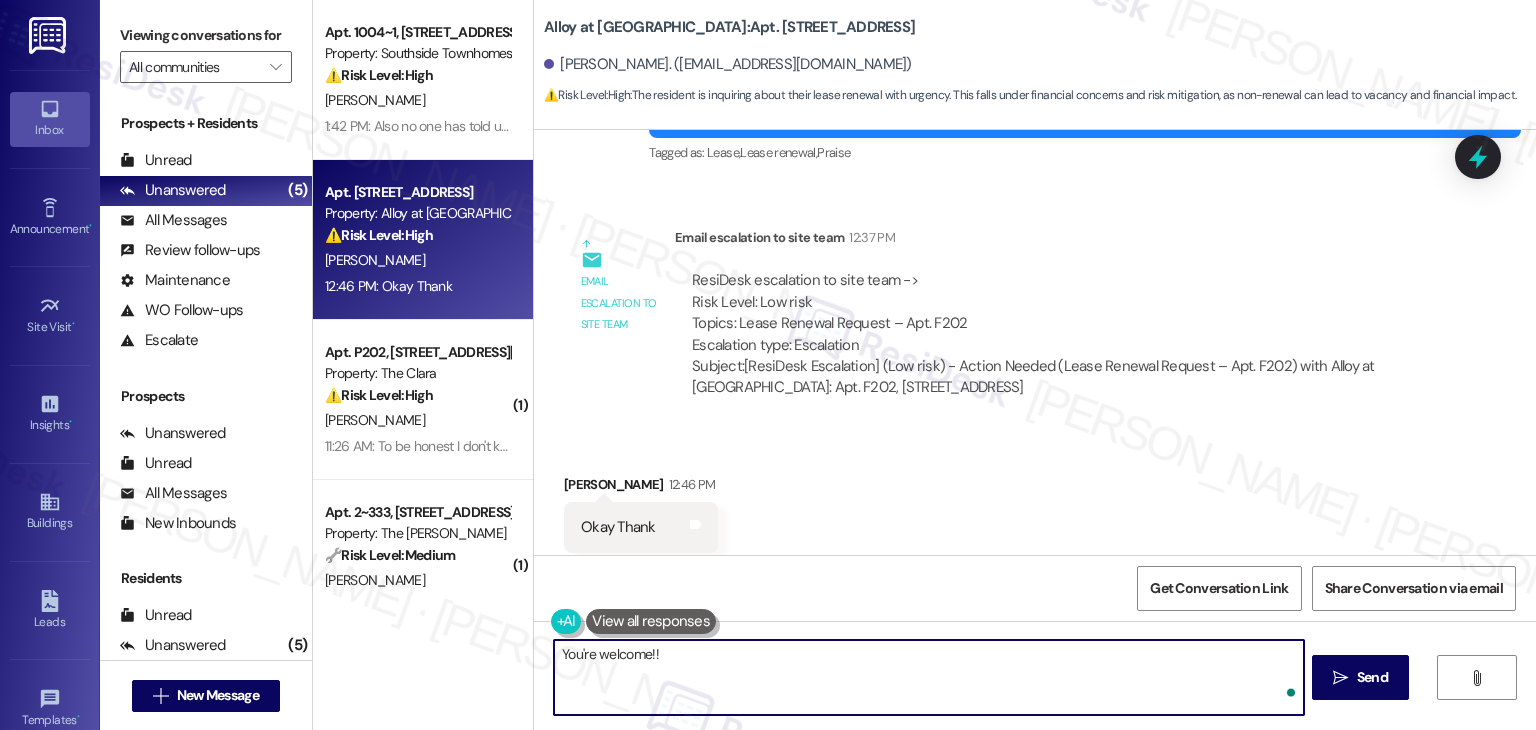 paste on "Should you have any questions or need help with anything else, please don't hesitate to contact us. Have a wonderful day!" 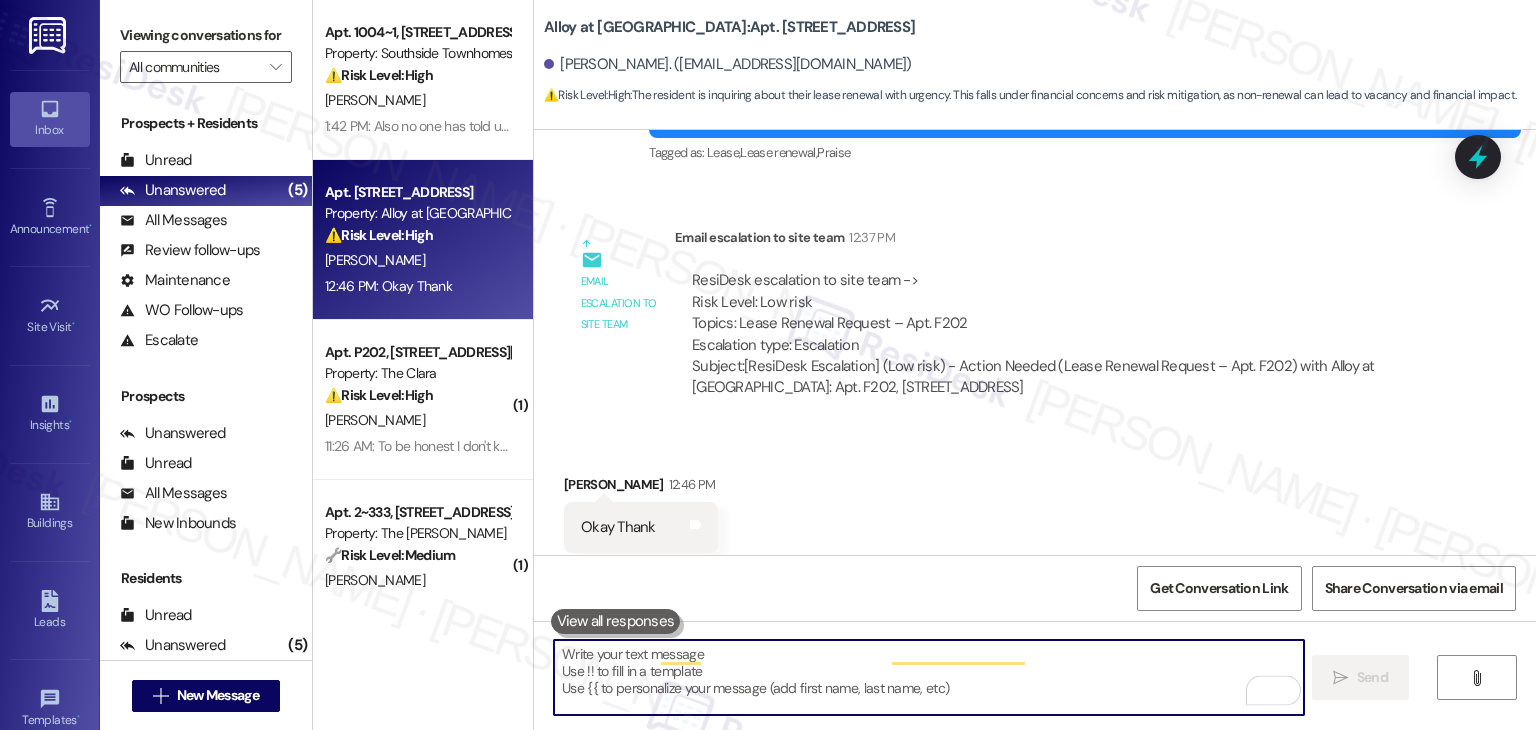scroll, scrollTop: 4116, scrollLeft: 0, axis: vertical 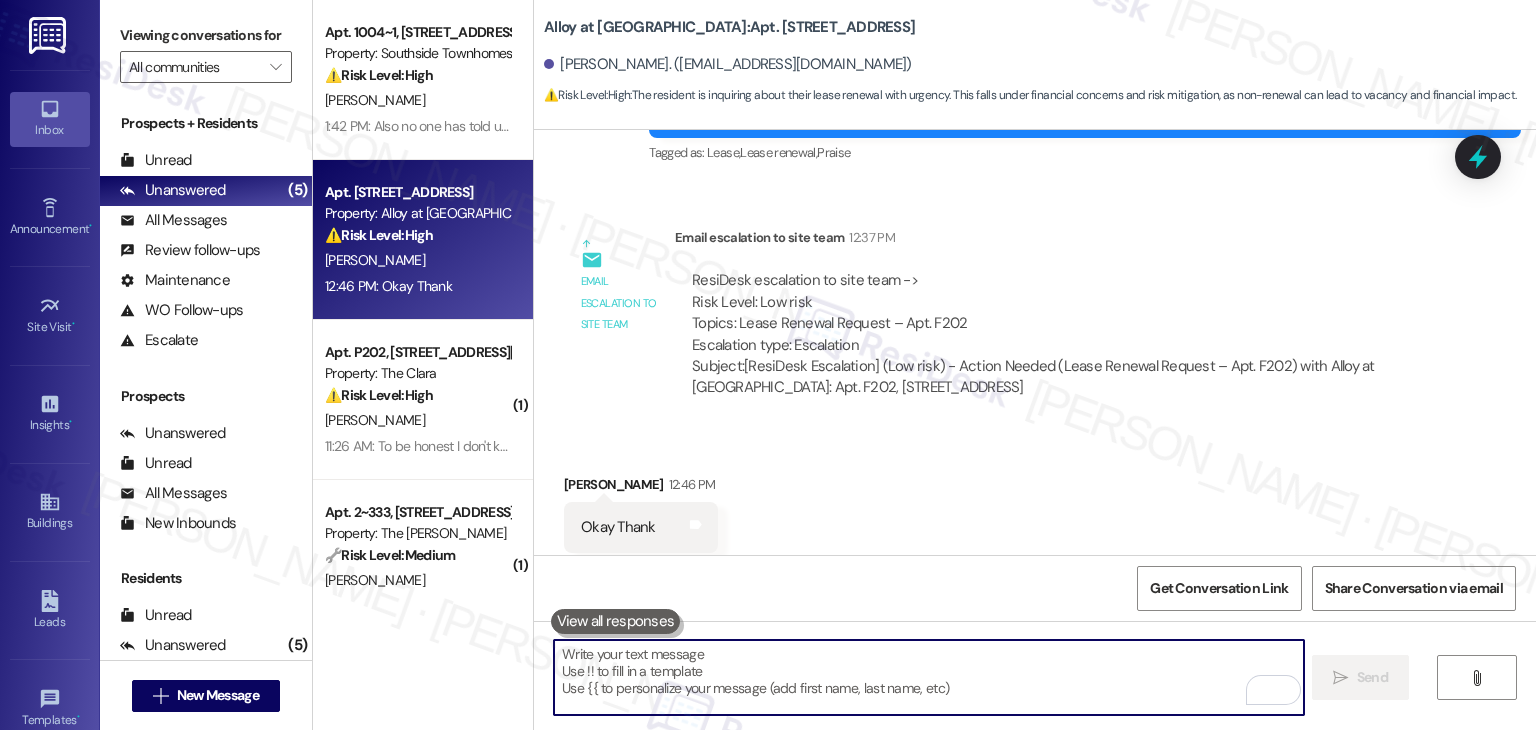 type 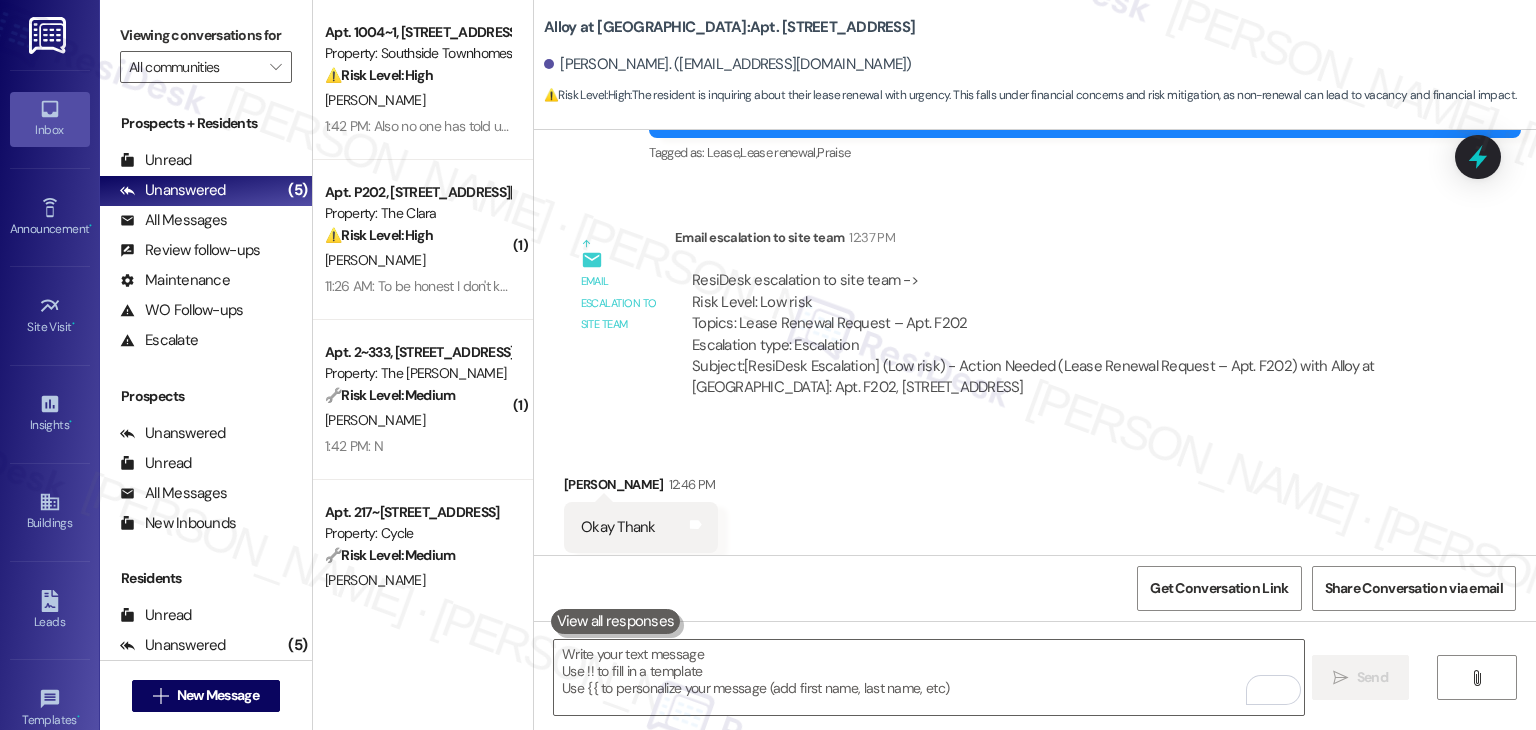 click on "Received via SMS Cristian Elgueda 12:46 PM Okay Thank  Tags and notes Tagged as:   Positive response Click to highlight conversations about Positive response" at bounding box center [1035, 513] 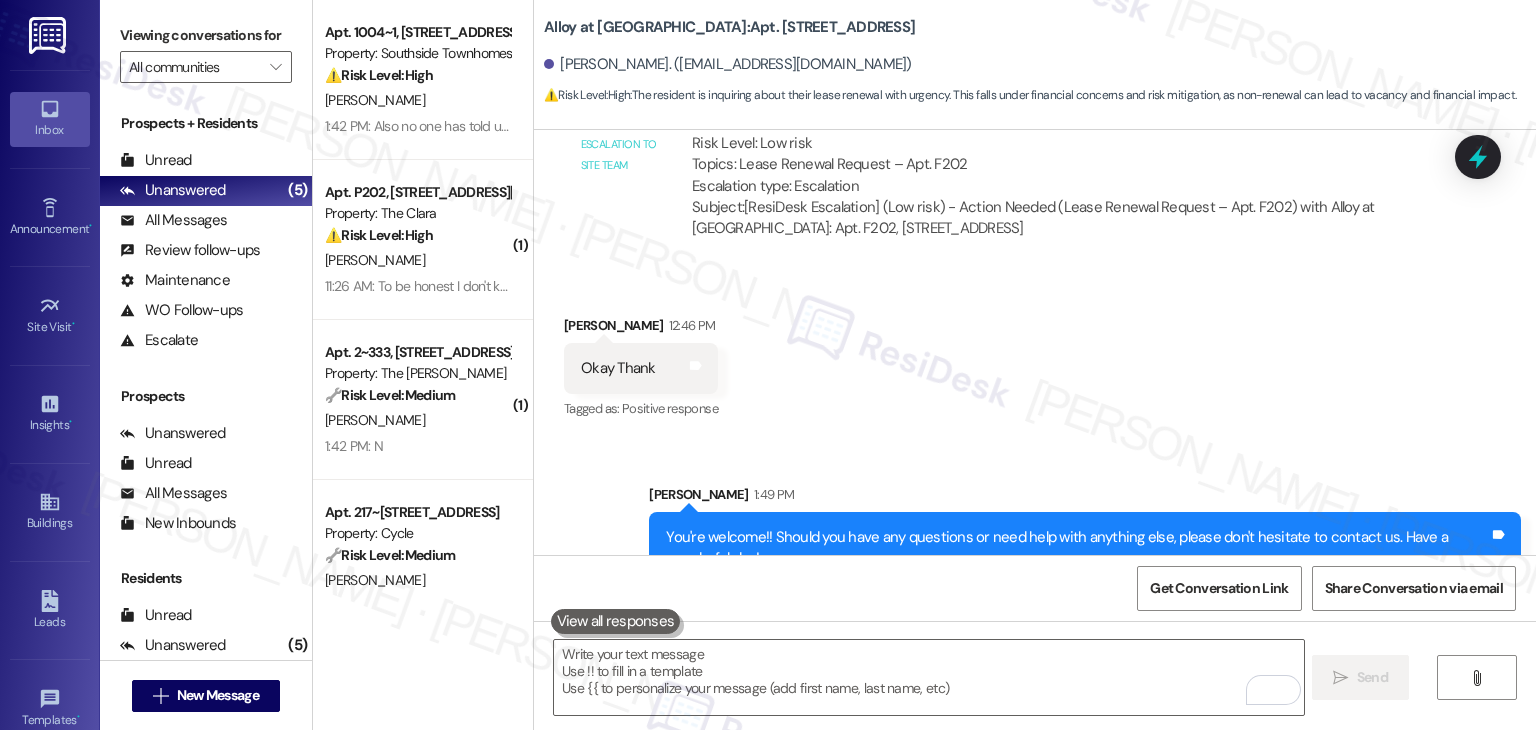 scroll, scrollTop: 4277, scrollLeft: 0, axis: vertical 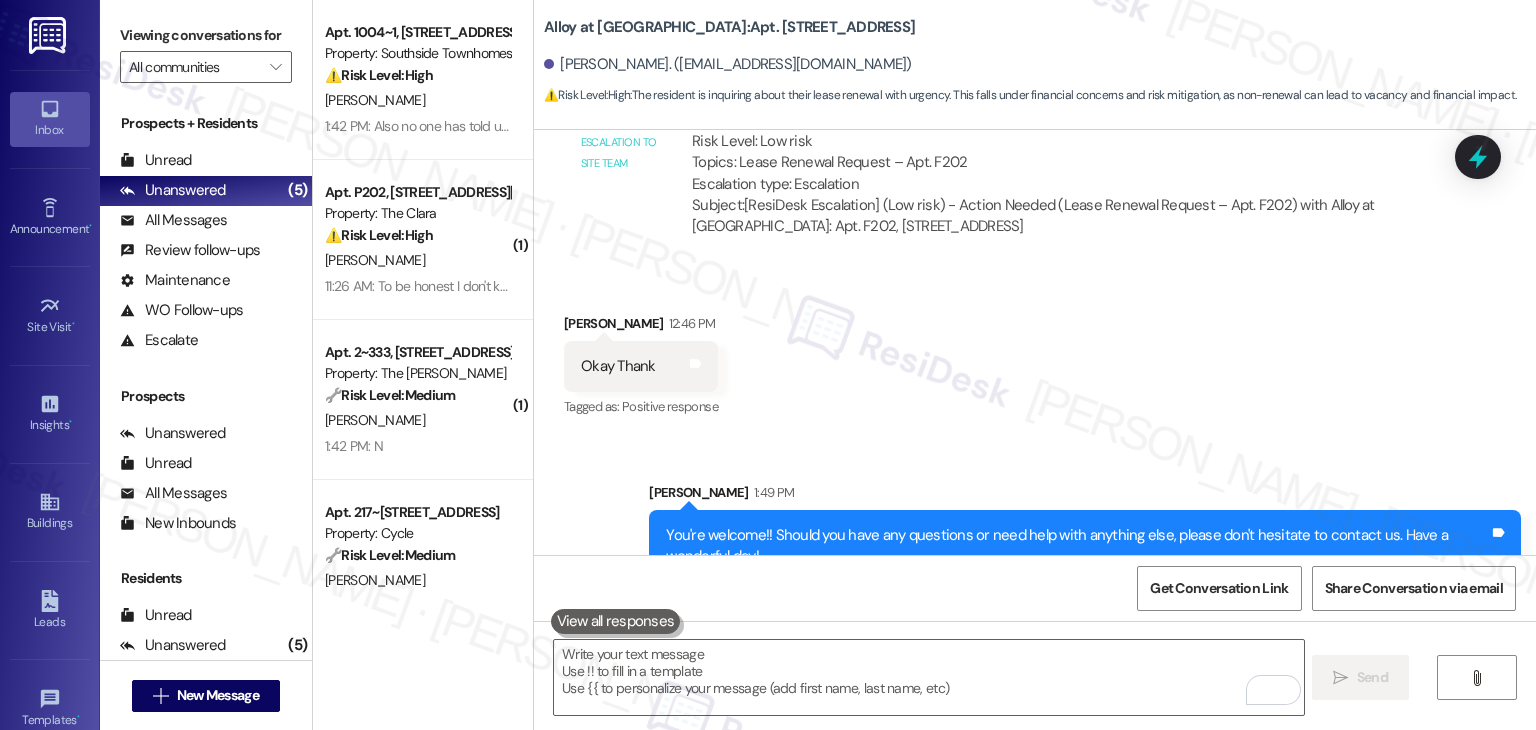 click on "Received via SMS Cristian Elgueda 12:46 PM Okay Thank  Tags and notes Tagged as:   Positive response Click to highlight conversations about Positive response" at bounding box center [1035, 352] 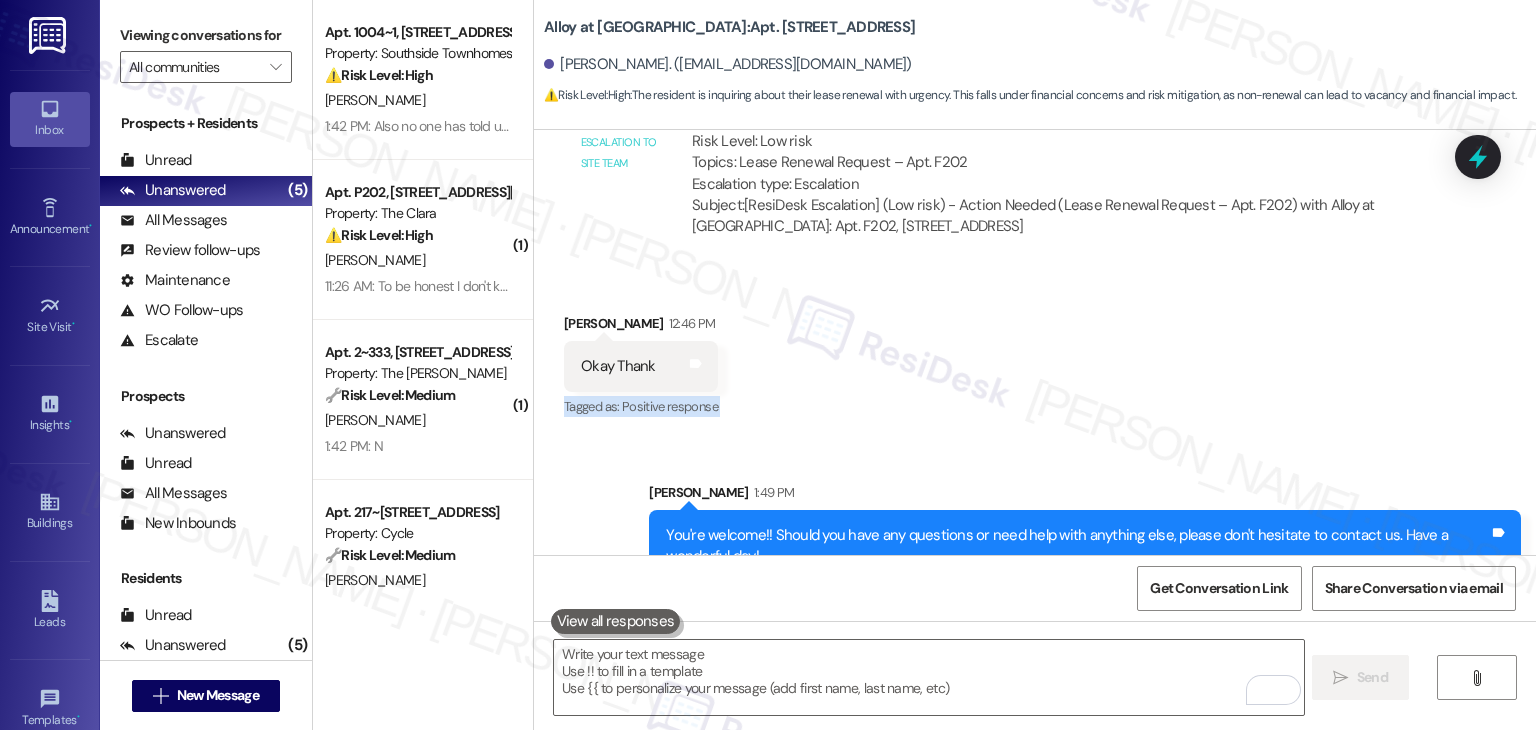 click on "Received via SMS Cristian Elgueda 12:46 PM Okay Thank  Tags and notes Tagged as:   Positive response Click to highlight conversations about Positive response" at bounding box center (1035, 352) 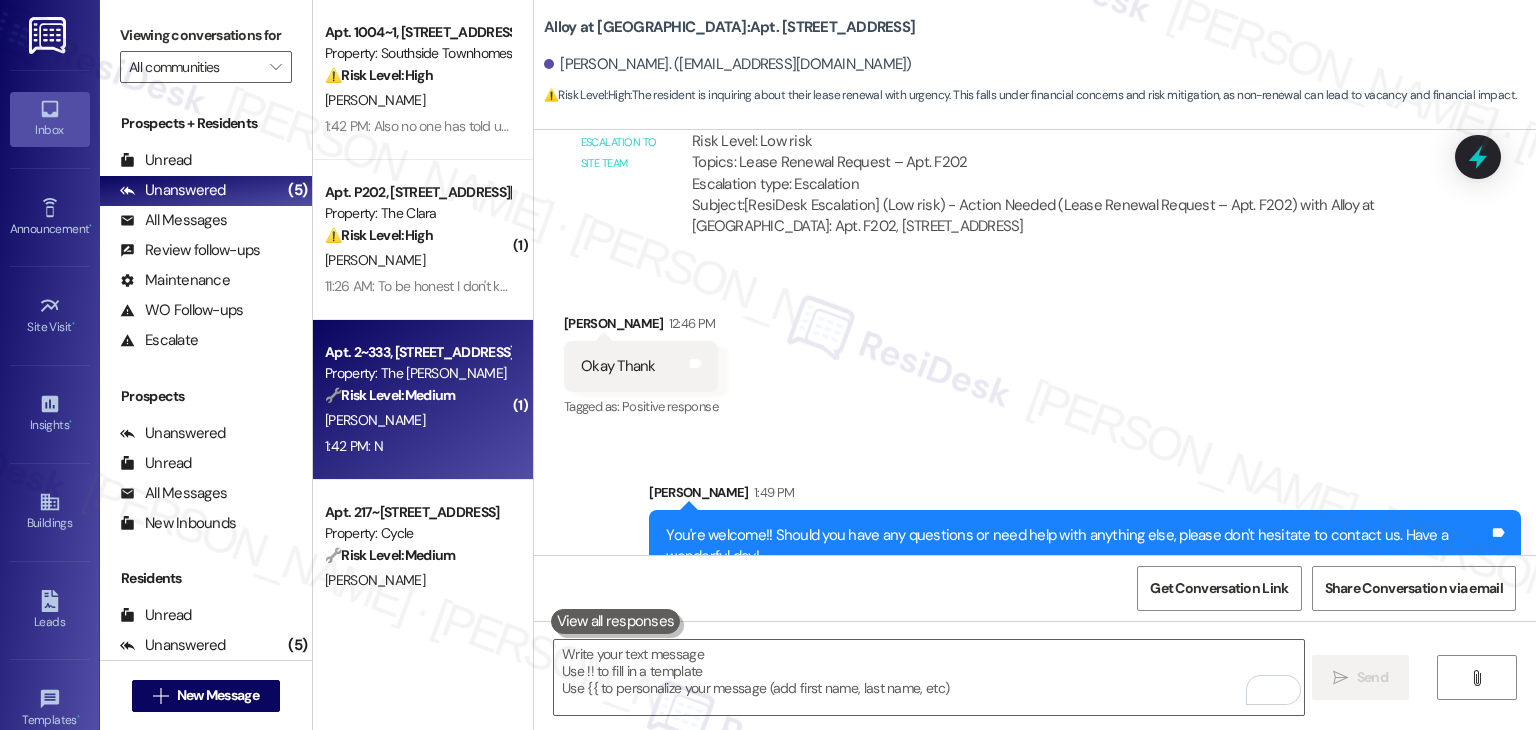 click on "1:42 PM: N 1:42 PM: N" at bounding box center [417, 446] 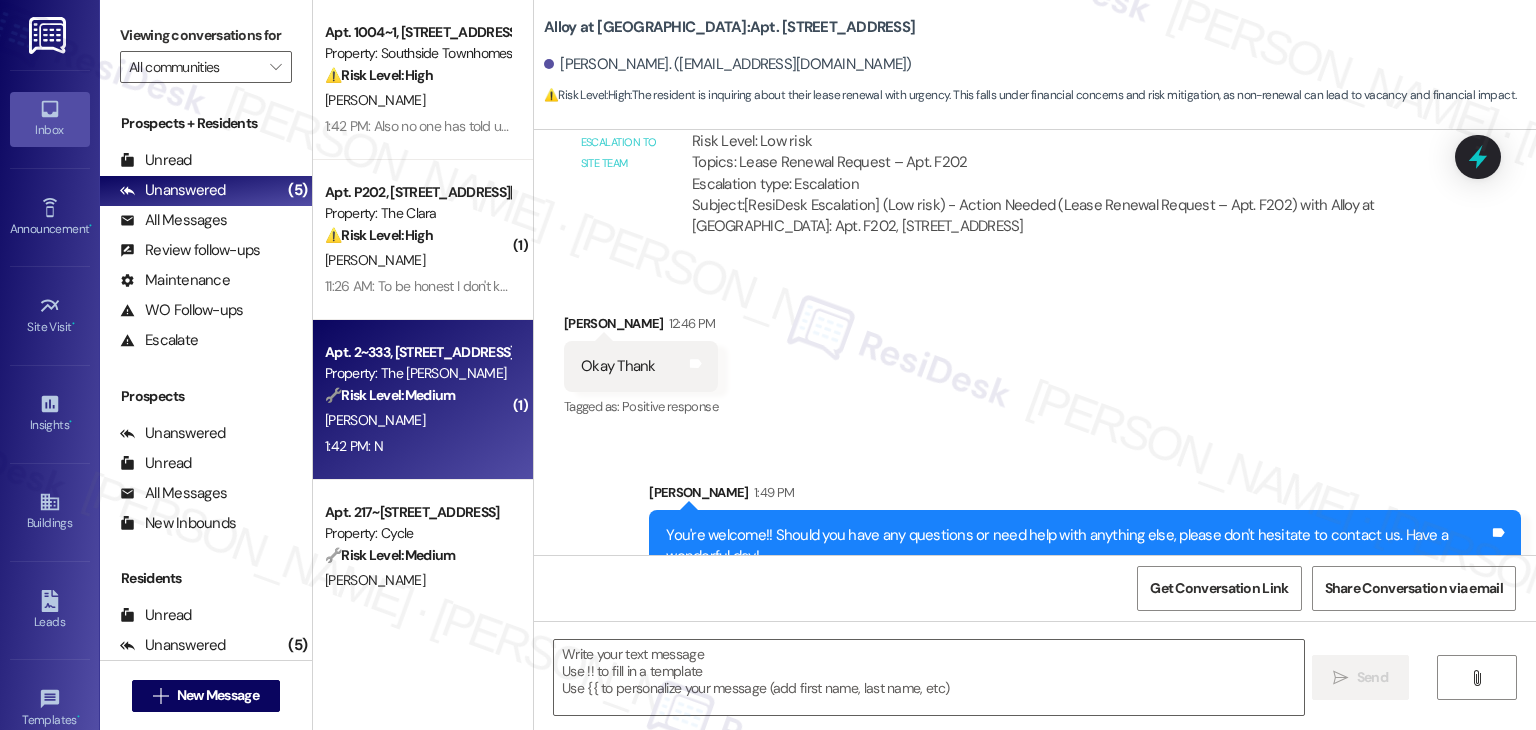 type on "Fetching suggested responses. Please feel free to read through the conversation in the meantime." 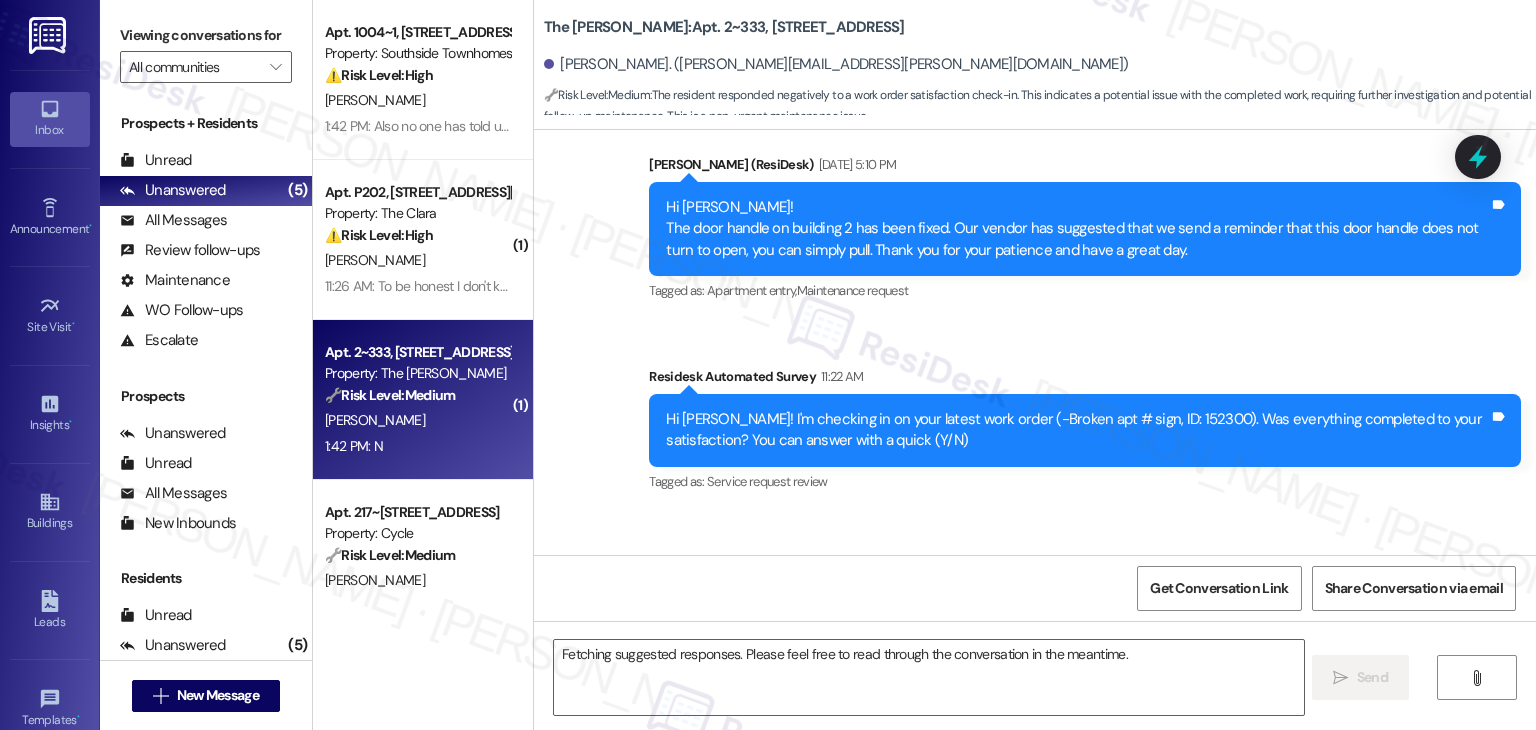 scroll, scrollTop: 703, scrollLeft: 0, axis: vertical 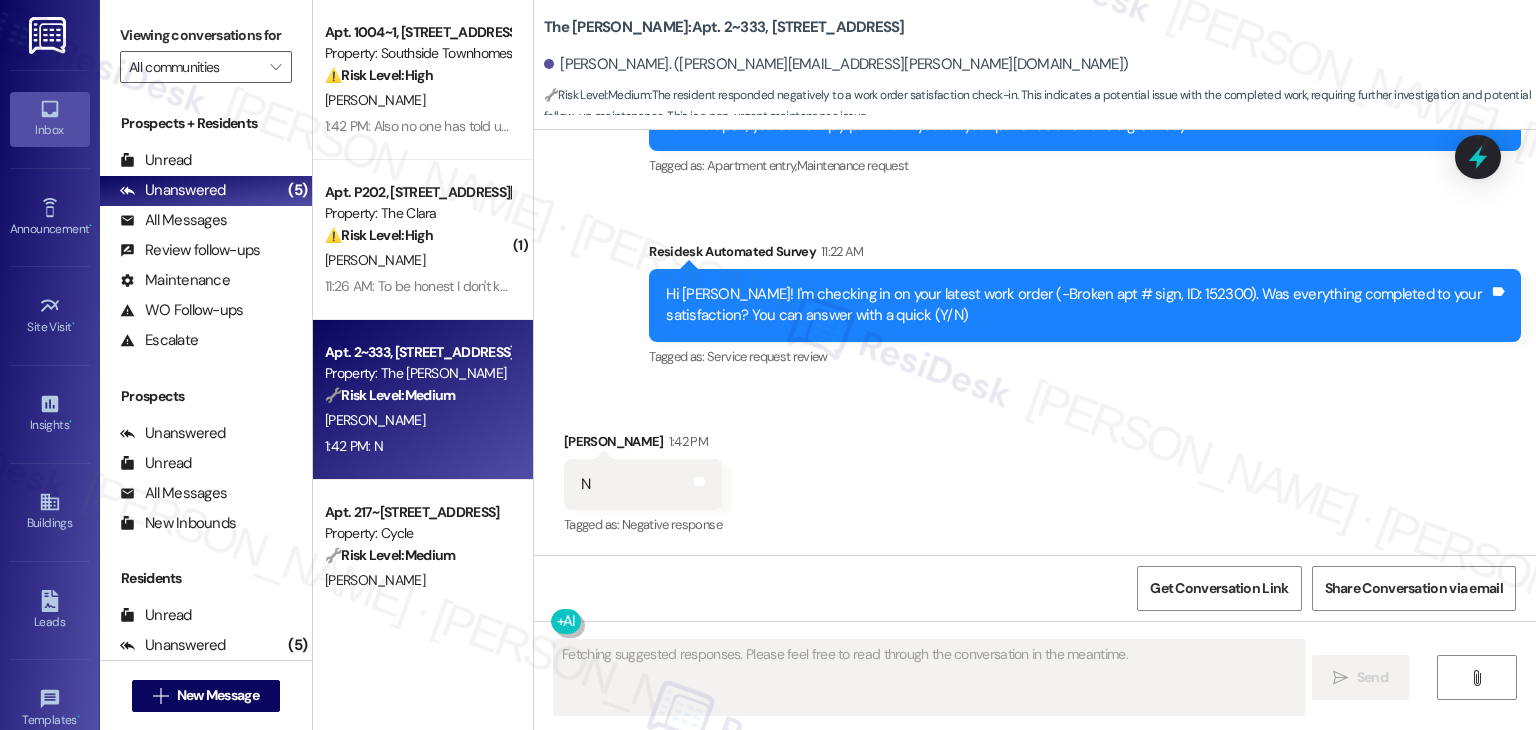 click on "Received via SMS Bethany Magnani 1:42 PM N Tags and notes Tagged as:   Negative response Click to highlight conversations about Negative response" at bounding box center (1035, 470) 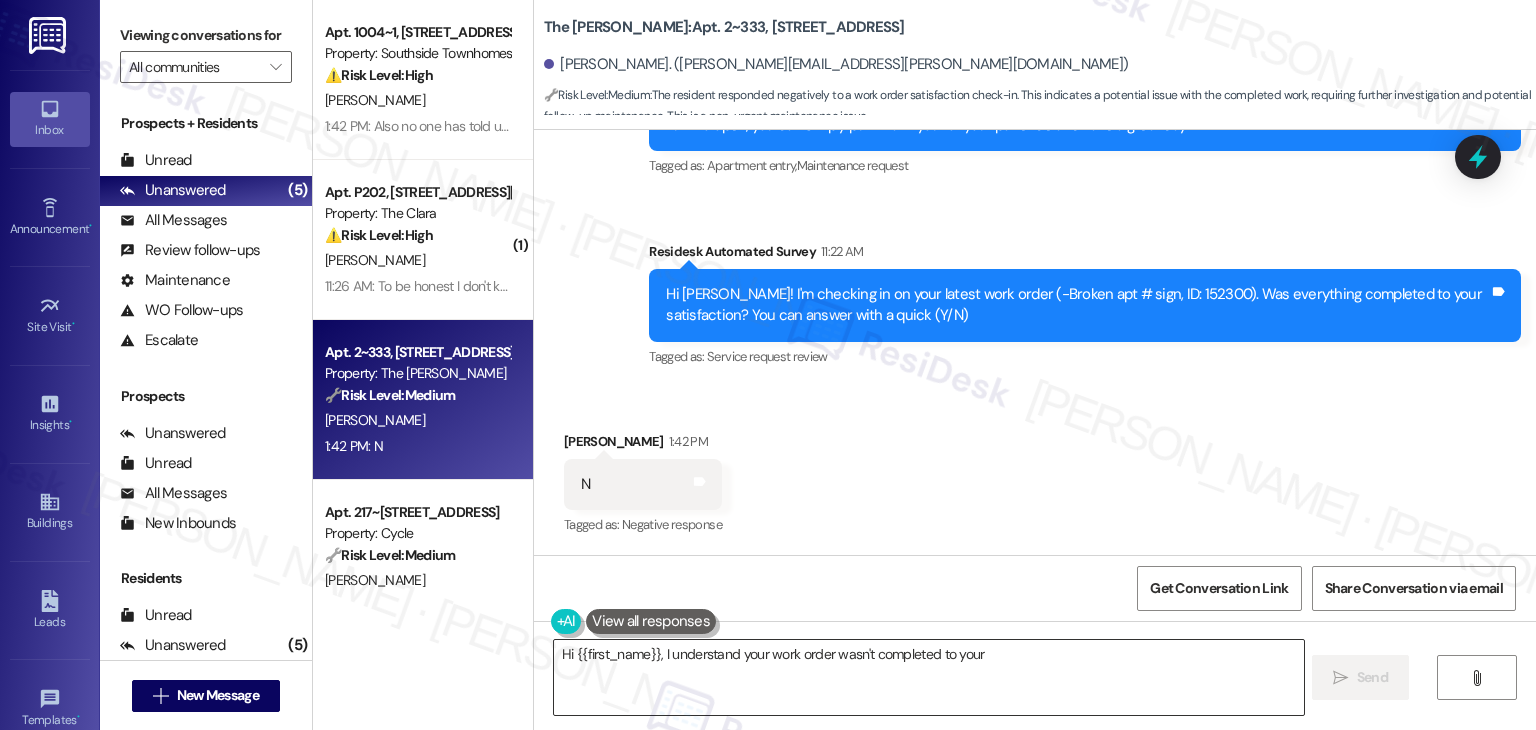 click on "Hi {{first_name}}, I understand your work order wasn't completed to" at bounding box center [928, 677] 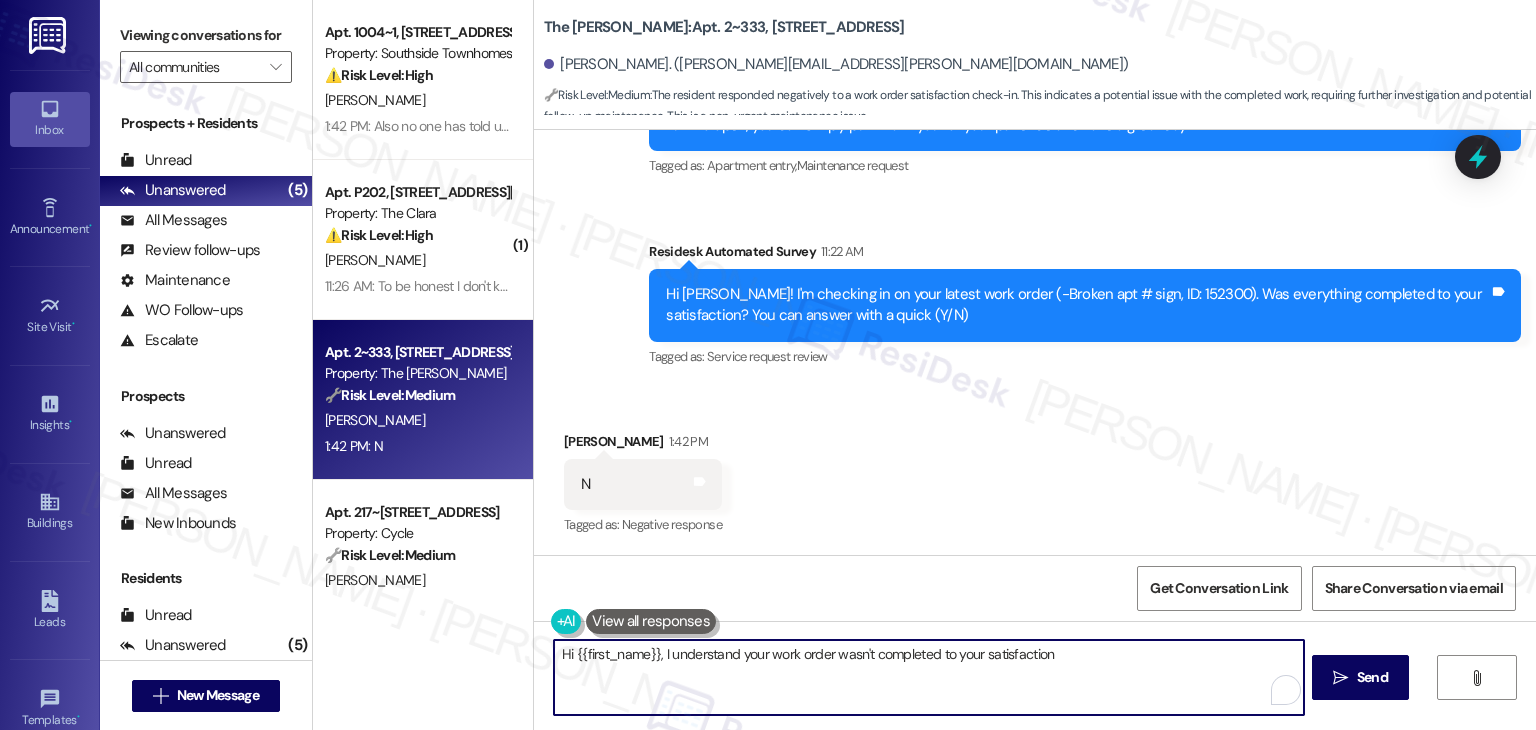 click on "Hi {{first_name}}, I understand your work order wasn't completed to your satisfaction" at bounding box center (928, 677) 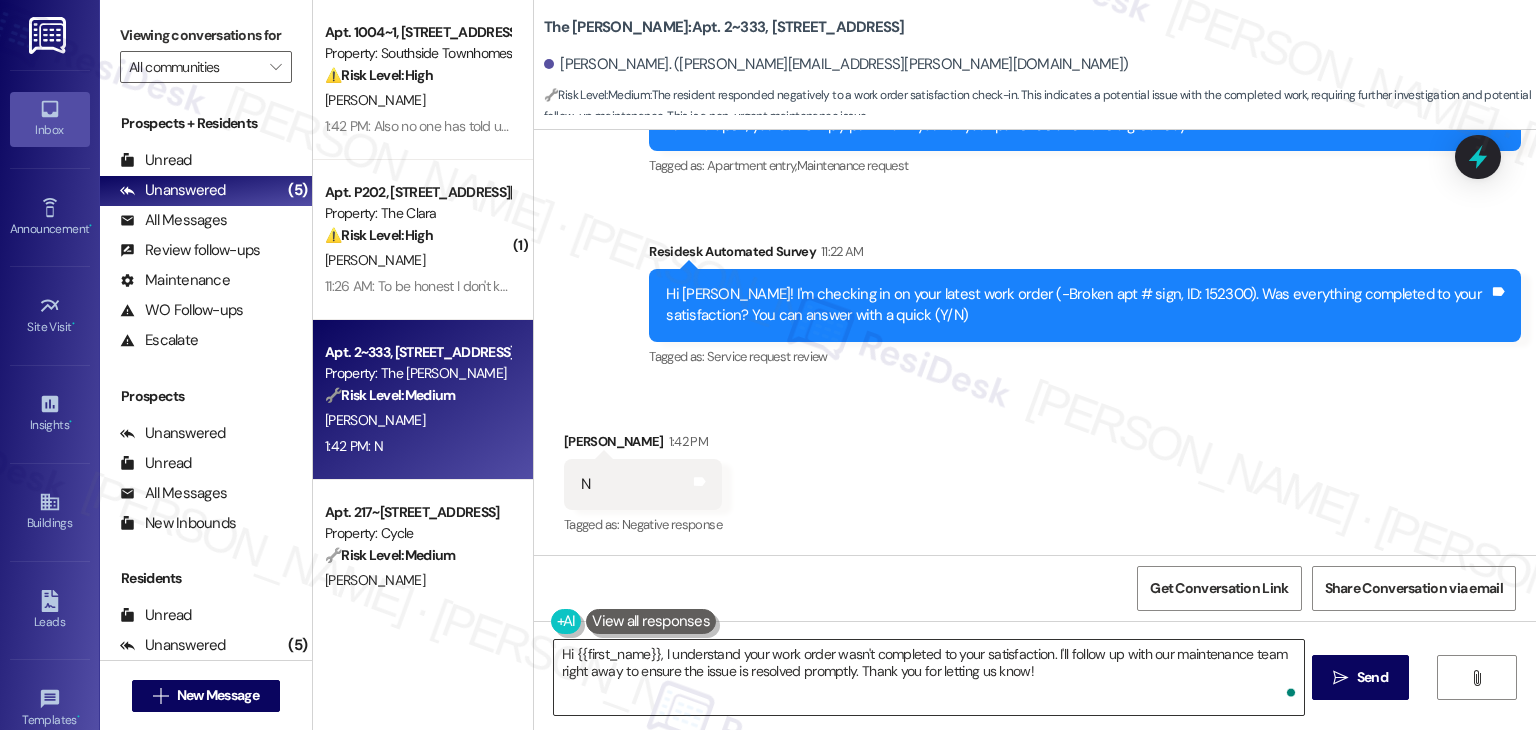 click on "Hi {{first_name}}, I understand your work order wasn't completed to your satisfaction. I'll follow up with our maintenance team right away to ensure the issue is resolved promptly. Thank" at bounding box center (928, 677) 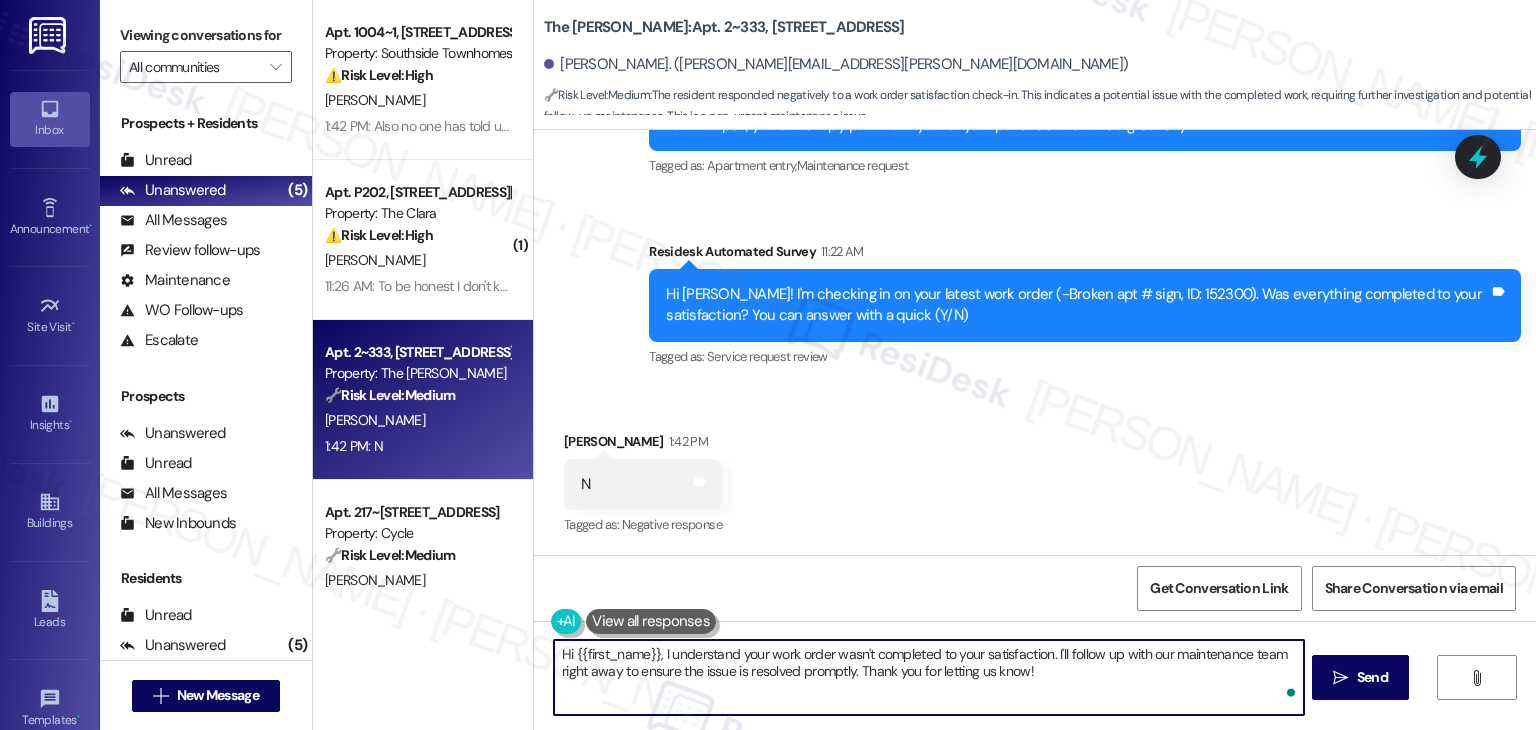 click on "Hi {{first_name}}, I understand your work order wasn't completed to your satisfaction. I'll follow up with our maintenance team right away to ensure the issue is resolved promptly. Thank you for letting us know!" at bounding box center (928, 677) 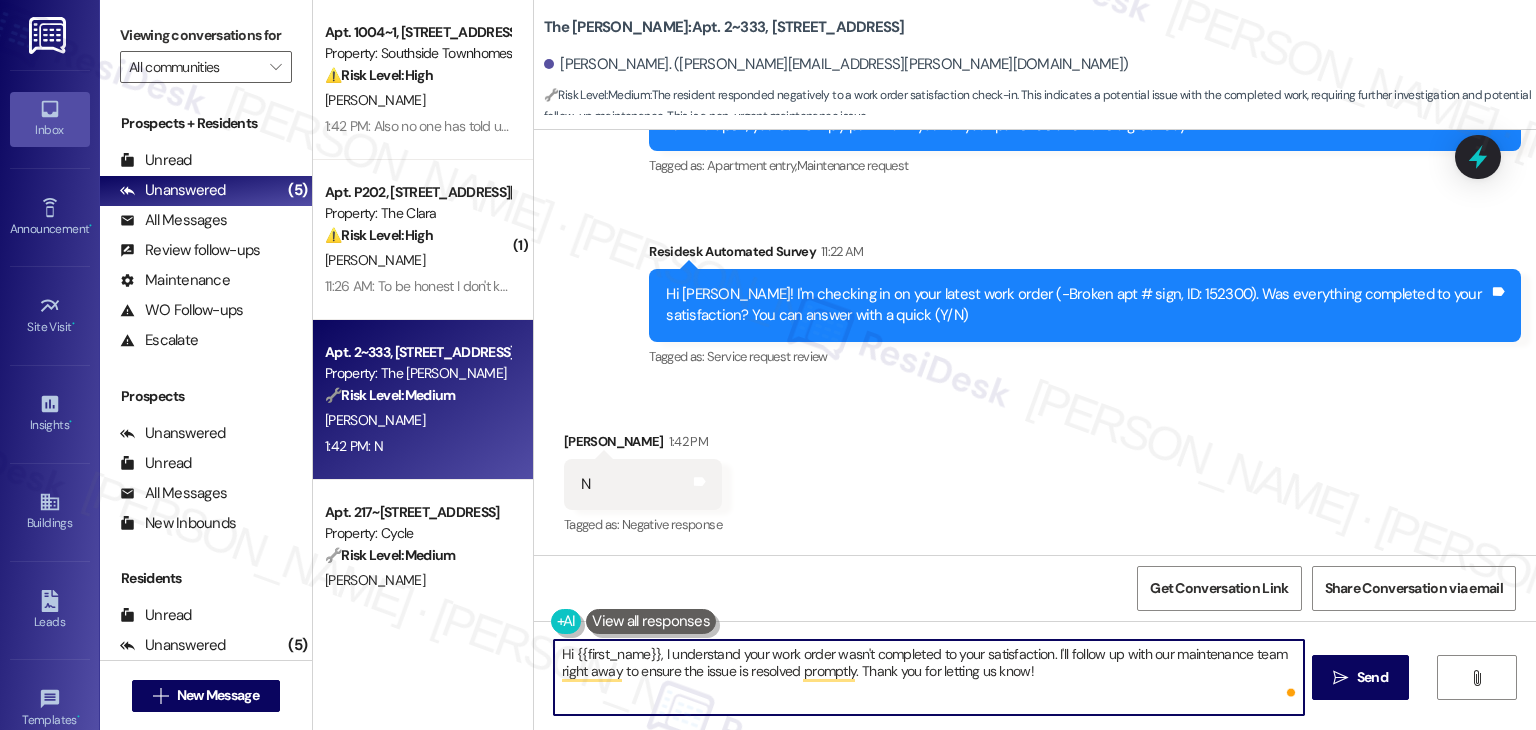 paste on "! I understand the work order wasn't completed to your satisfaction. Can you provide more details about what wasn't addressed so I can follow up appropriately? Thank you, and I appreciate your patience." 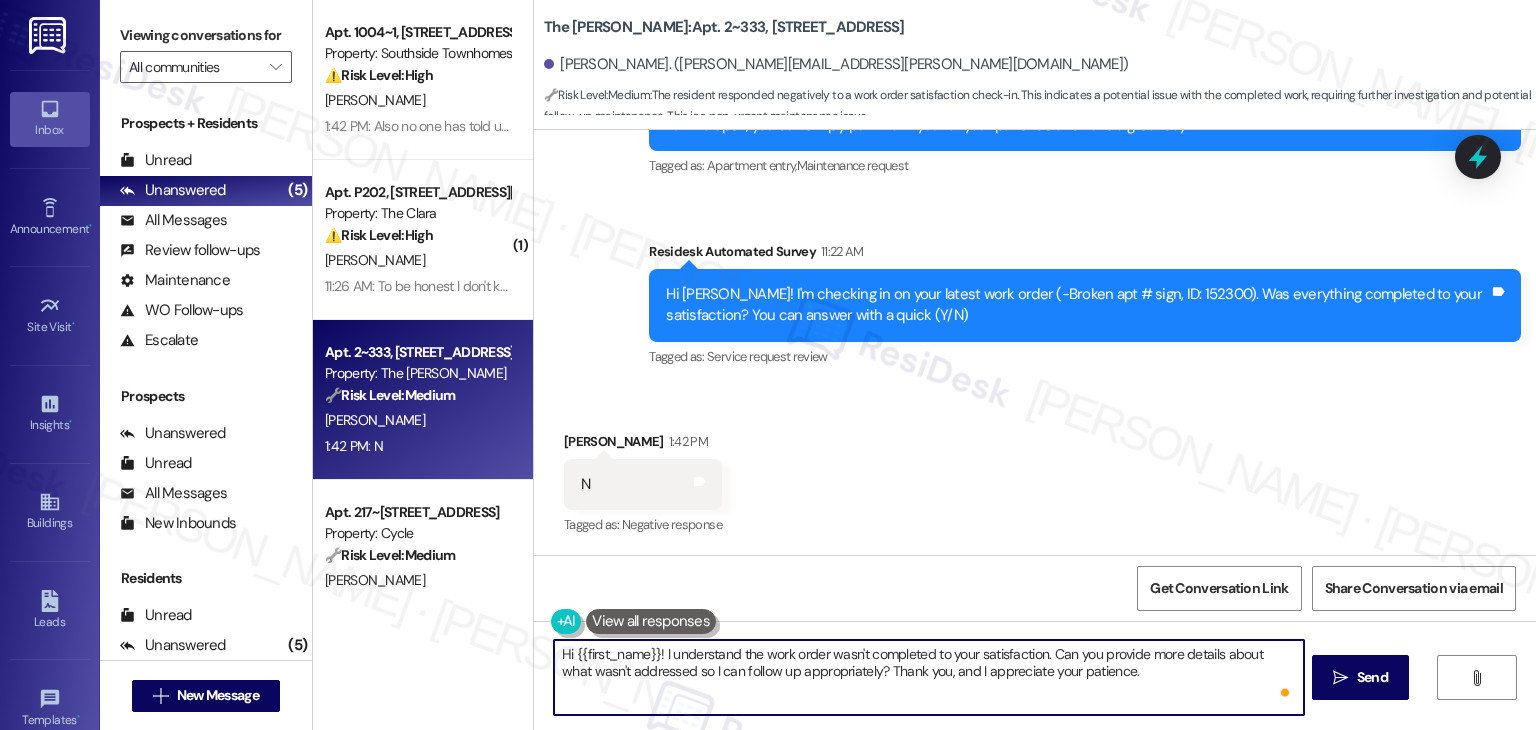 scroll, scrollTop: 16, scrollLeft: 0, axis: vertical 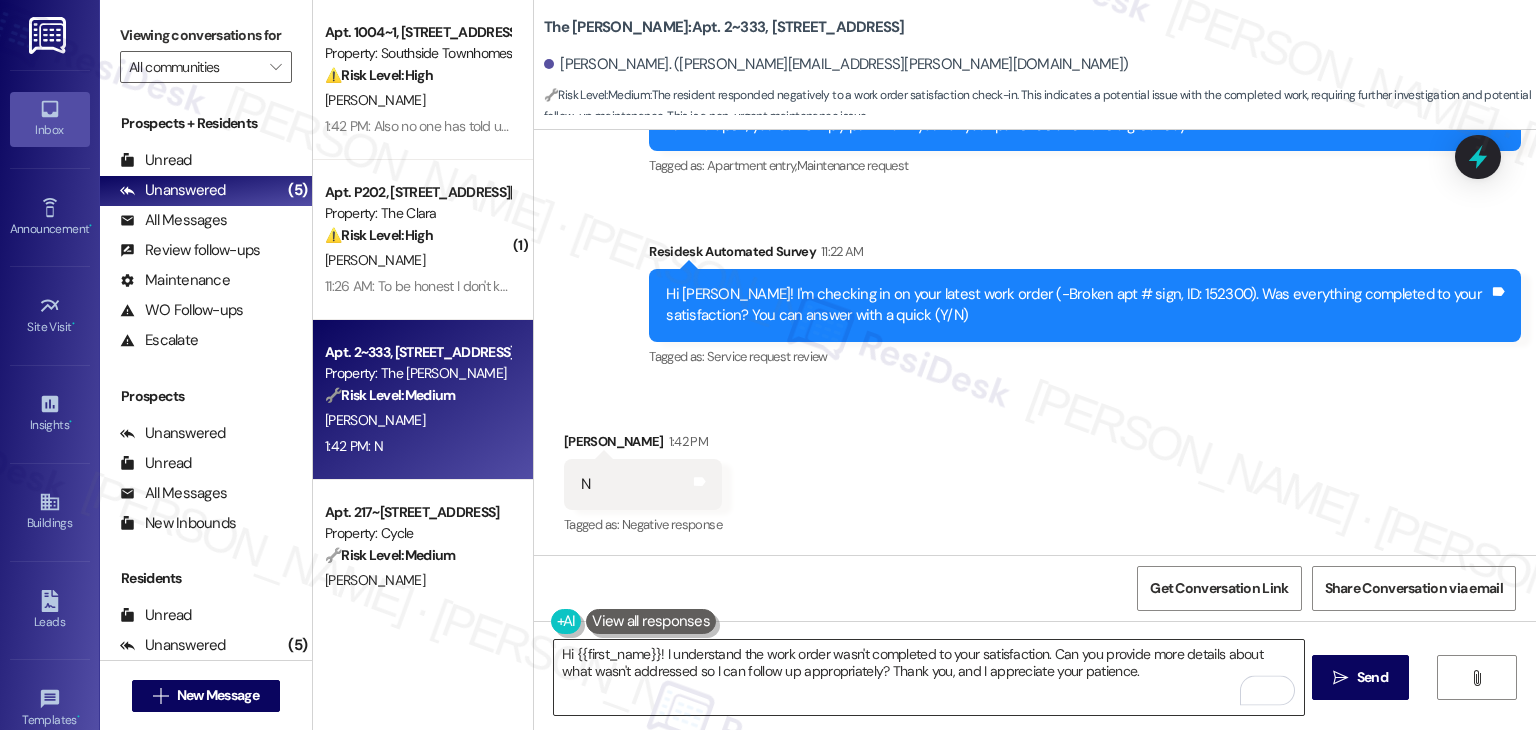 click on "Hi {{first_name}}! I understand the work order wasn't completed to your satisfaction. Can you provide more details about what wasn't addressed so I can follow up appropriately? Thank you, and I appreciate your patience." at bounding box center (928, 677) 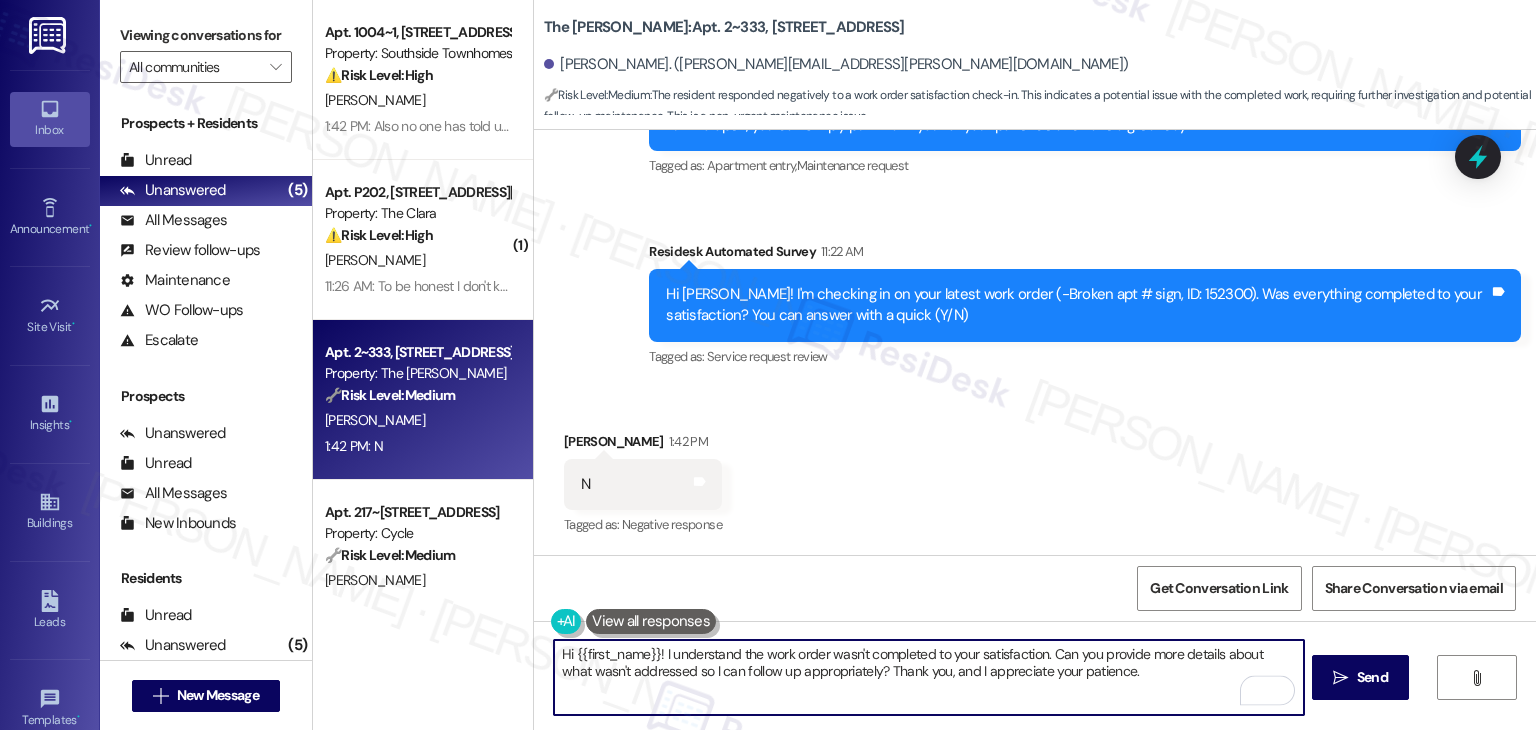 scroll, scrollTop: 4, scrollLeft: 0, axis: vertical 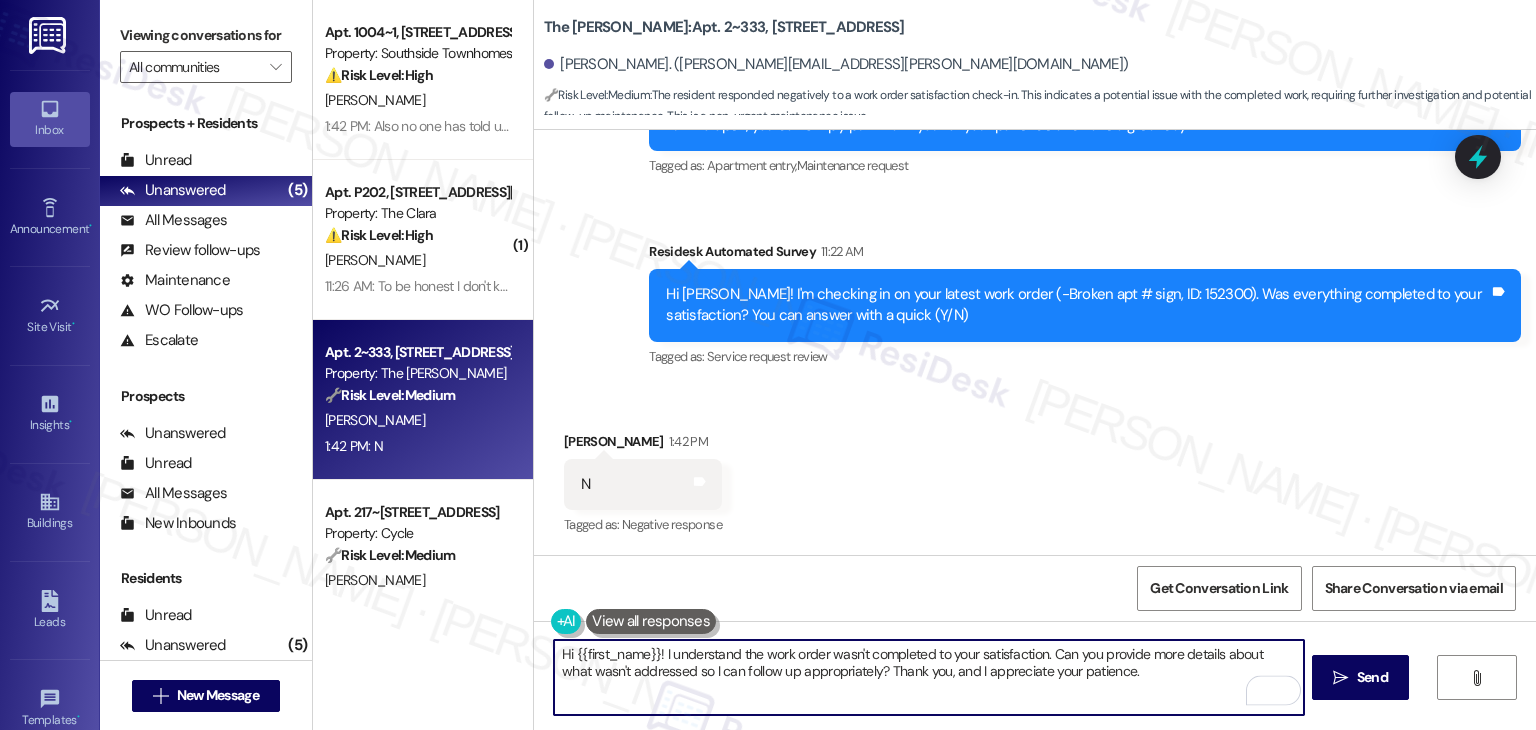type on "Hi {{first_name}}! I understand the work order wasn't completed to your satisfaction. Can you provide more details about what wasn't addressed so I can follow up appropriately? Thank you, and I appreciate your patience." 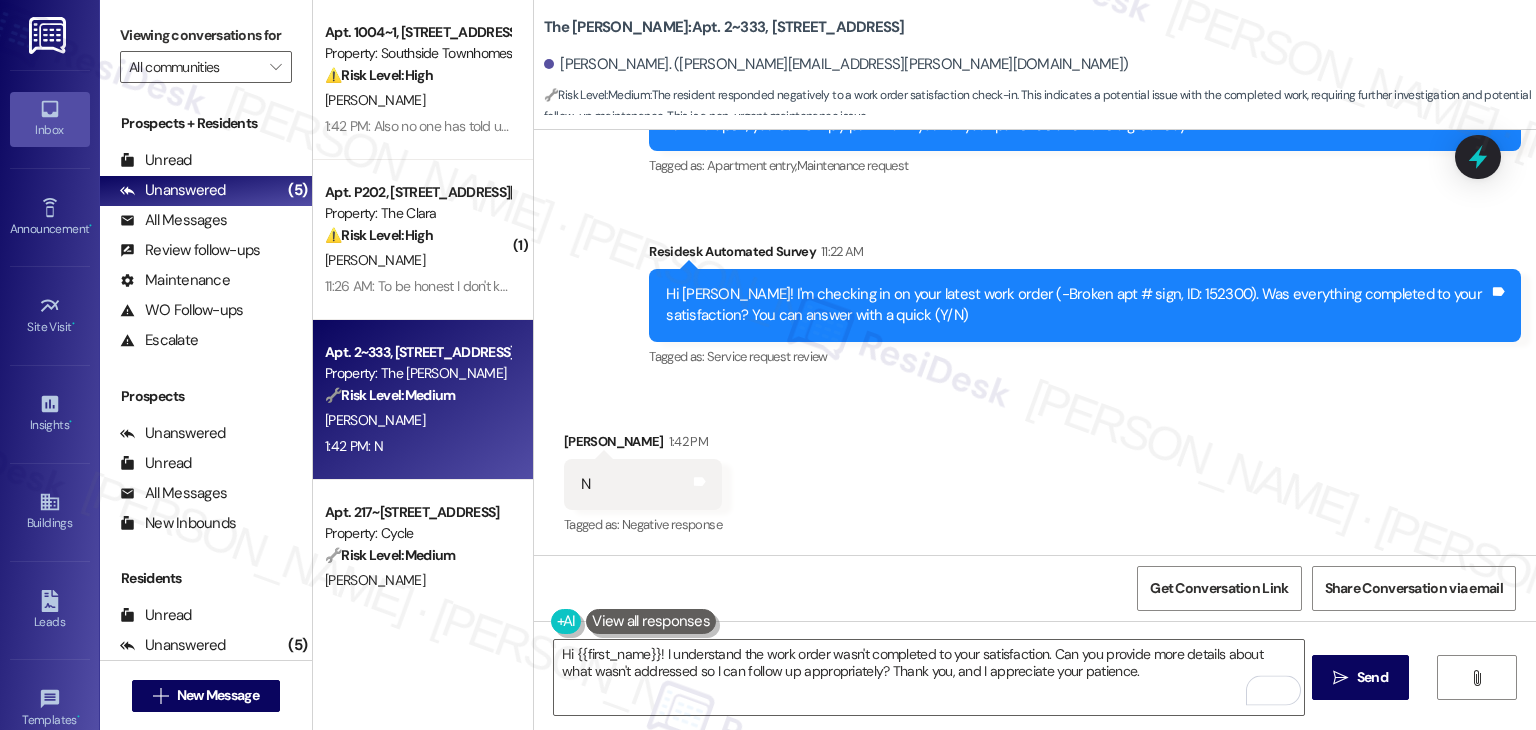 click on "Received via SMS Bethany Magnani 1:42 PM N Tags and notes Tagged as:   Negative response Click to highlight conversations about Negative response" at bounding box center (1035, 470) 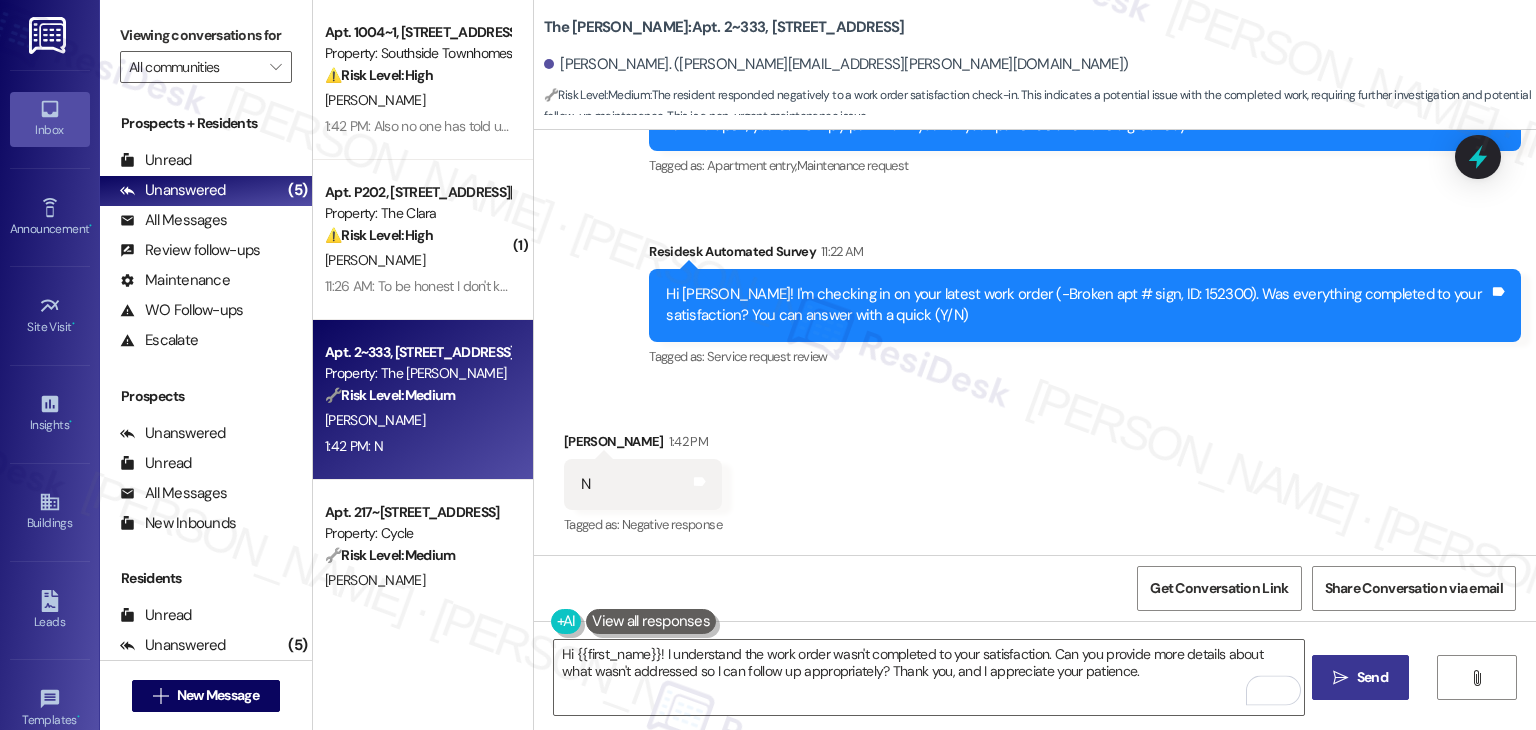 click on "" at bounding box center (1340, 678) 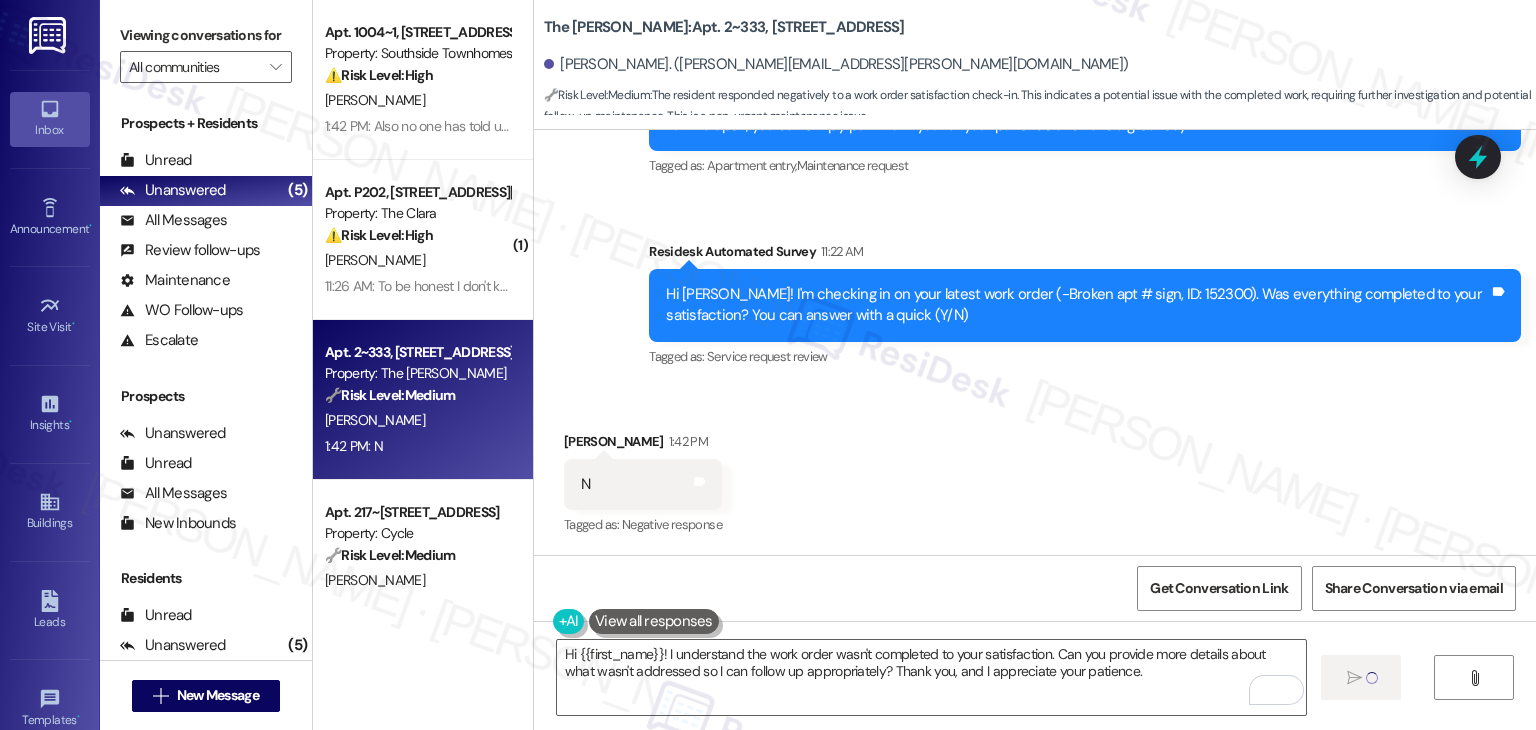 type 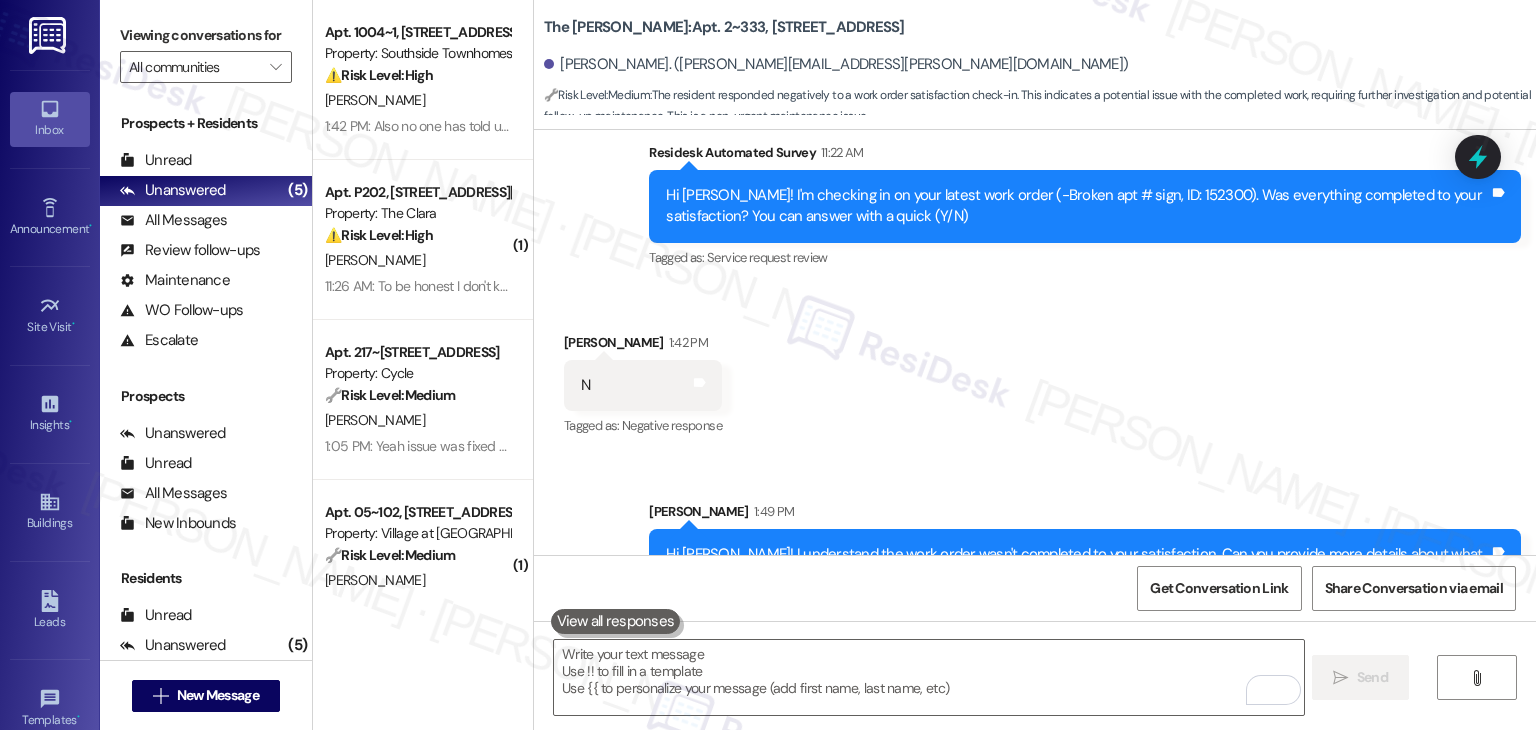 scroll, scrollTop: 864, scrollLeft: 0, axis: vertical 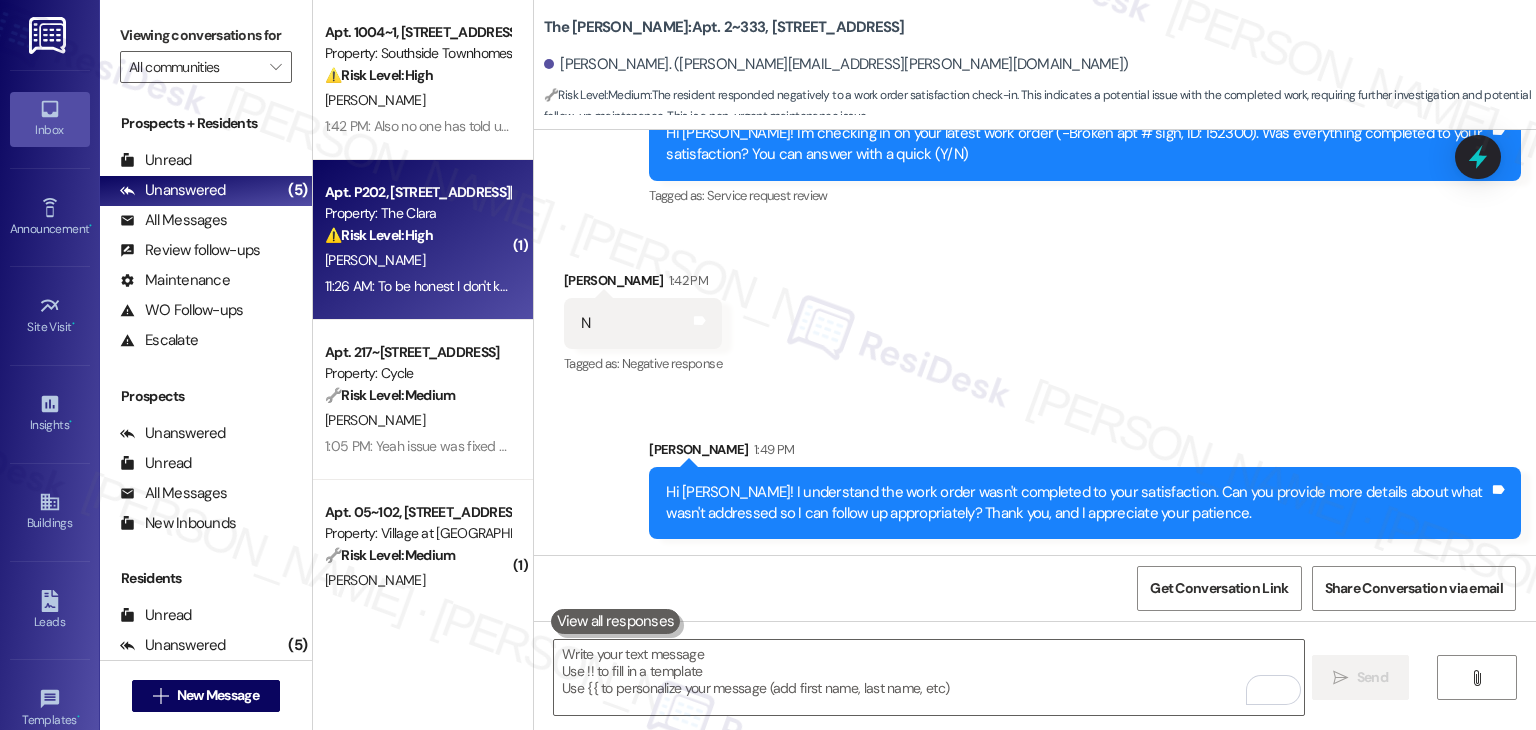 click on "[PERSON_NAME]" at bounding box center [375, 260] 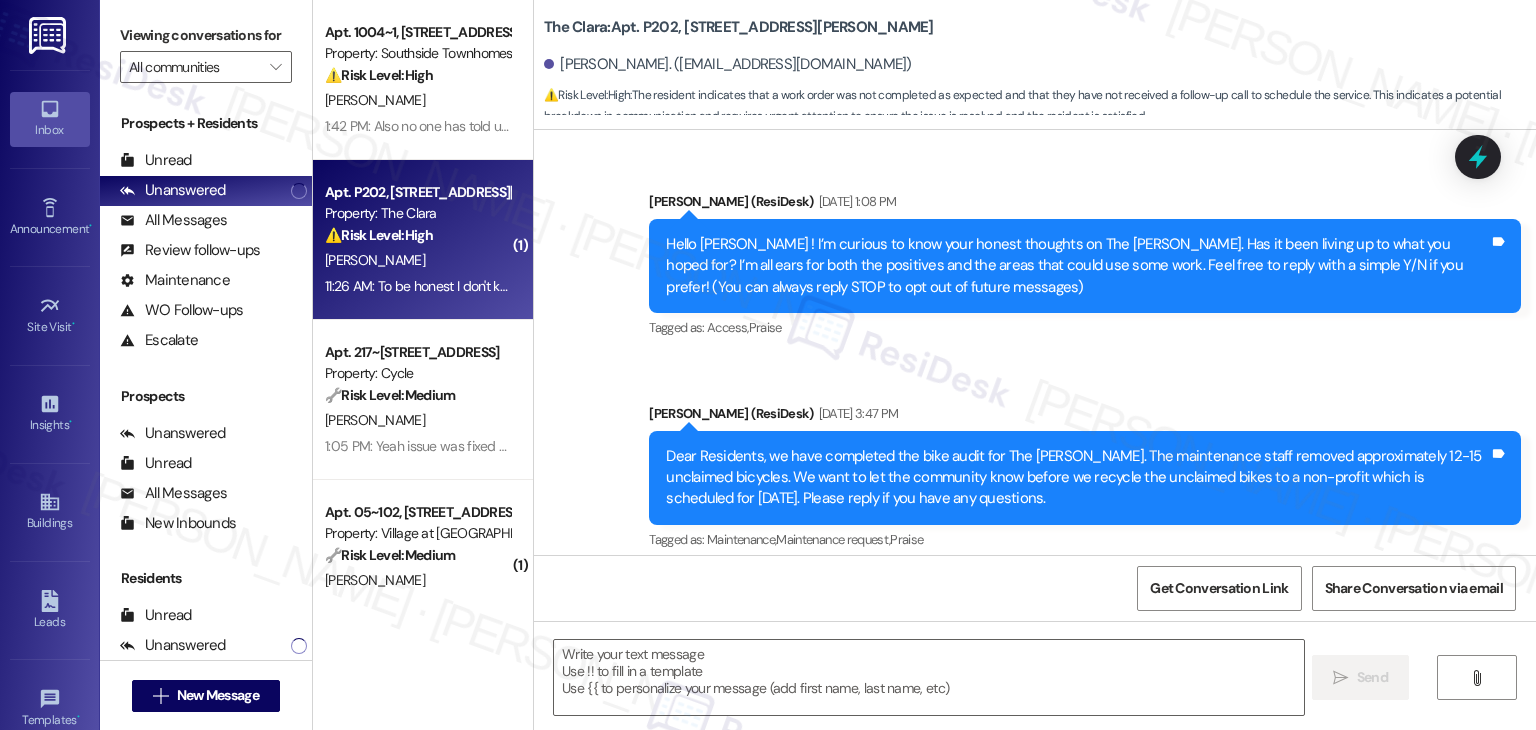 scroll, scrollTop: 41948, scrollLeft: 0, axis: vertical 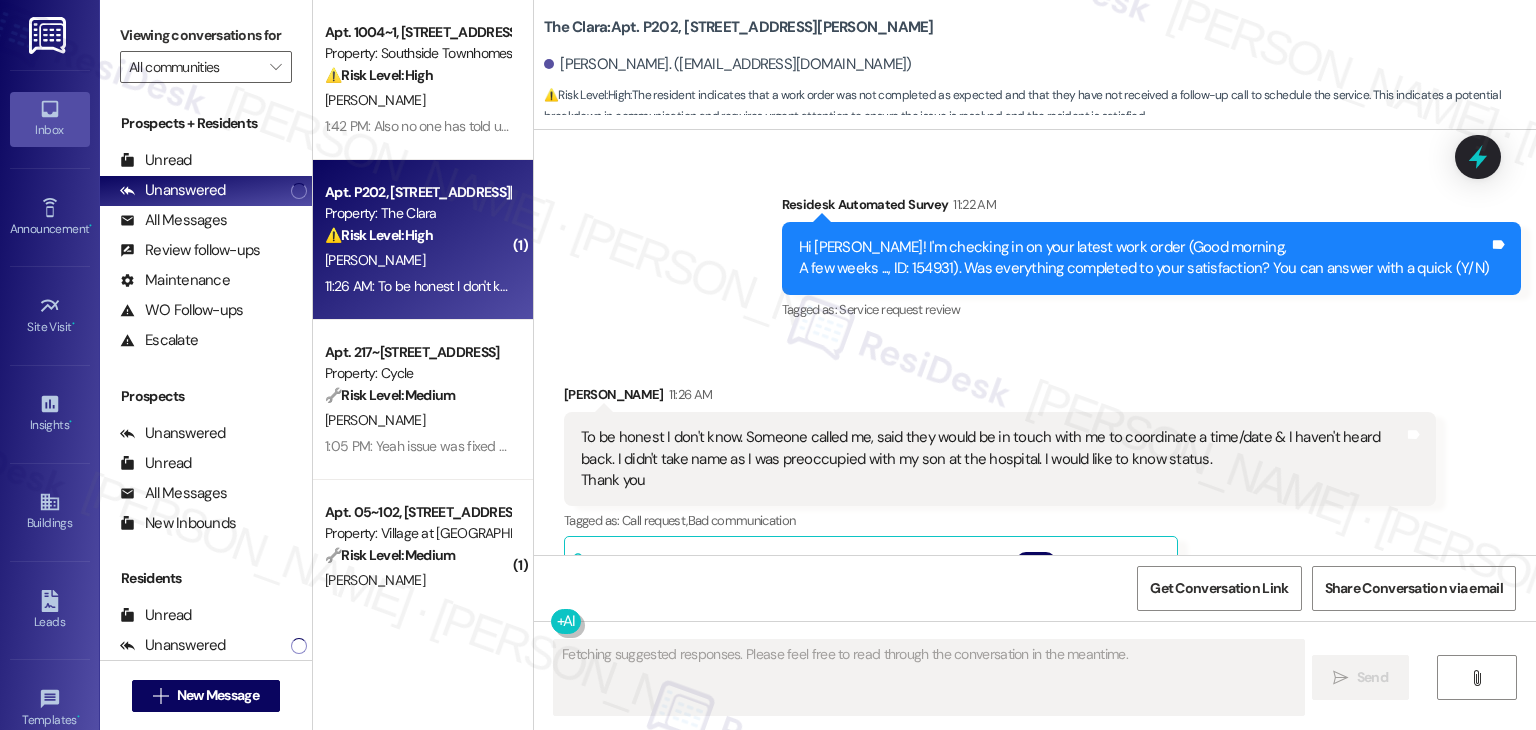 type on "Fetching suggested responses. Please feel free to read through the conversation in the meantime." 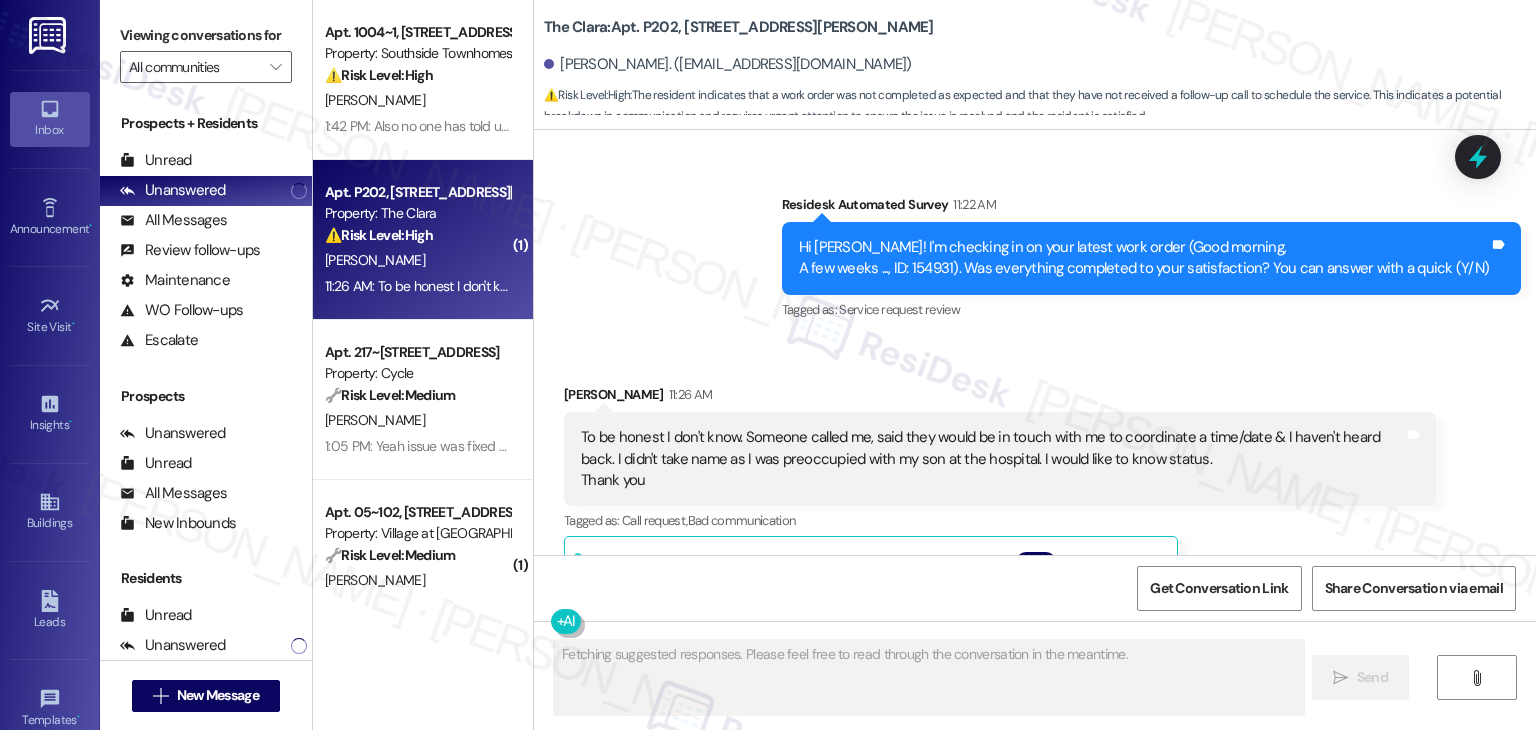 click on "Gloria Urwin 11:26 AM To be honest I don't know.  Someone called me, said they would be in touch with me to coordinate a time/date & I haven't heard back.  I didn't take name as I was preoccupied with my son at the hospital.   I would like to know status.
Thank you Tags and notes Tagged as:   Call request ,  Click to highlight conversations about Call request Bad communication Click to highlight conversations about Bad communication  Related guidelines Hide Suggestions Roundhouse - All properties: New insurance policy requires residents to update policies with a new 3rd party; residents should email info@confirminsurance.com for questions about opting out of the damage waiver, not the leasing office. Created  a year ago Account level guideline  ( 67 % match) FAQs generated by ResiDesk AI How do I update my insurance policy with the new 3rd interested party? To update your insurance policy, you need to email info@confirminsurance.com. Do not refer back to the leasing office for this. Original Guideline" at bounding box center [1000, 635] 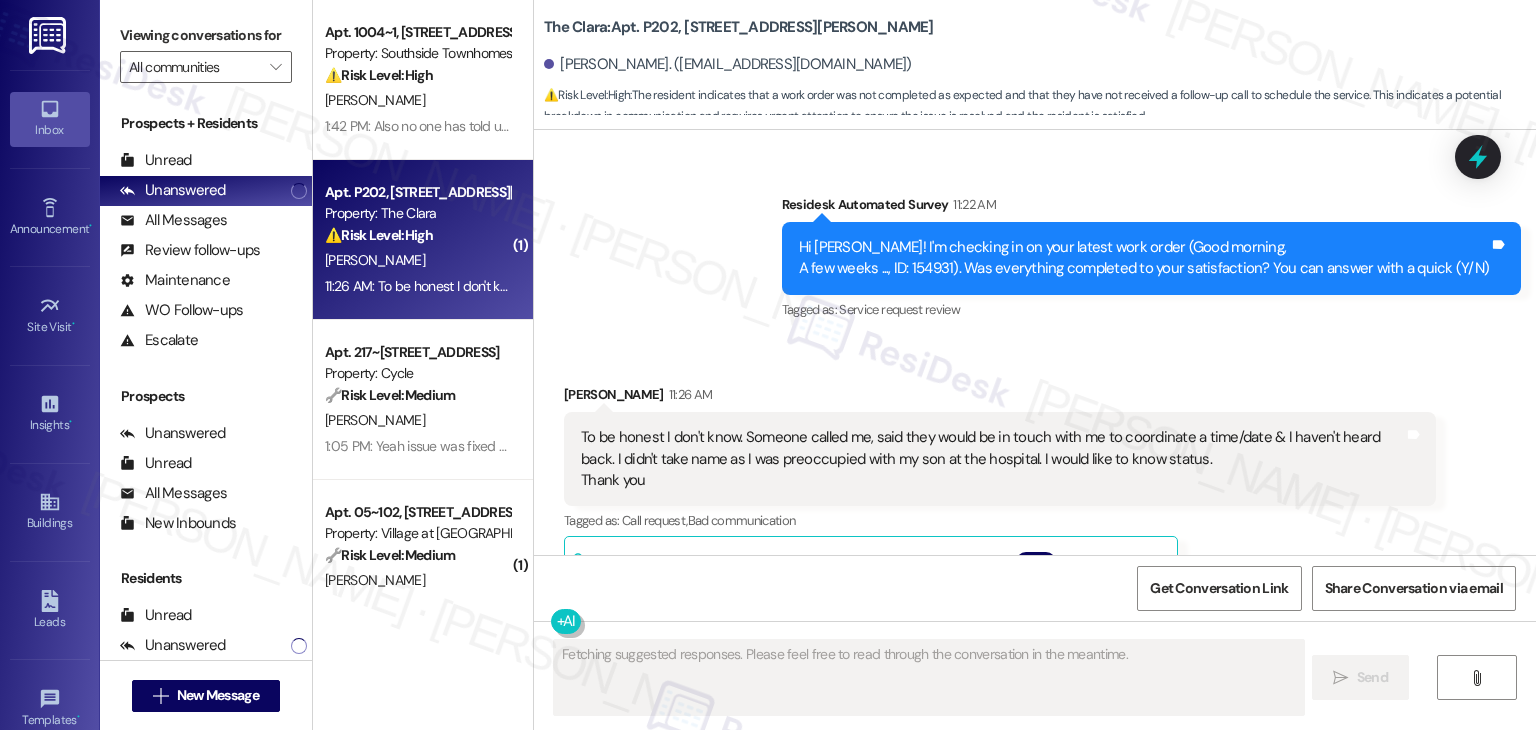 click on "Gloria Urwin 11:26 AM To be honest I don't know.  Someone called me, said they would be in touch with me to coordinate a time/date & I haven't heard back.  I didn't take name as I was preoccupied with my son at the hospital.   I would like to know status.
Thank you Tags and notes Tagged as:   Call request ,  Click to highlight conversations about Call request Bad communication Click to highlight conversations about Bad communication  Related guidelines Hide Suggestions Roundhouse - All properties: New insurance policy requires residents to update policies with a new 3rd party; residents should email info@confirminsurance.com for questions about opting out of the damage waiver, not the leasing office. Created  a year ago Account level guideline  ( 67 % match) FAQs generated by ResiDesk AI How do I update my insurance policy with the new 3rd interested party? To update your insurance policy, you need to email info@confirminsurance.com. Do not refer back to the leasing office for this. Original Guideline" at bounding box center (1000, 635) 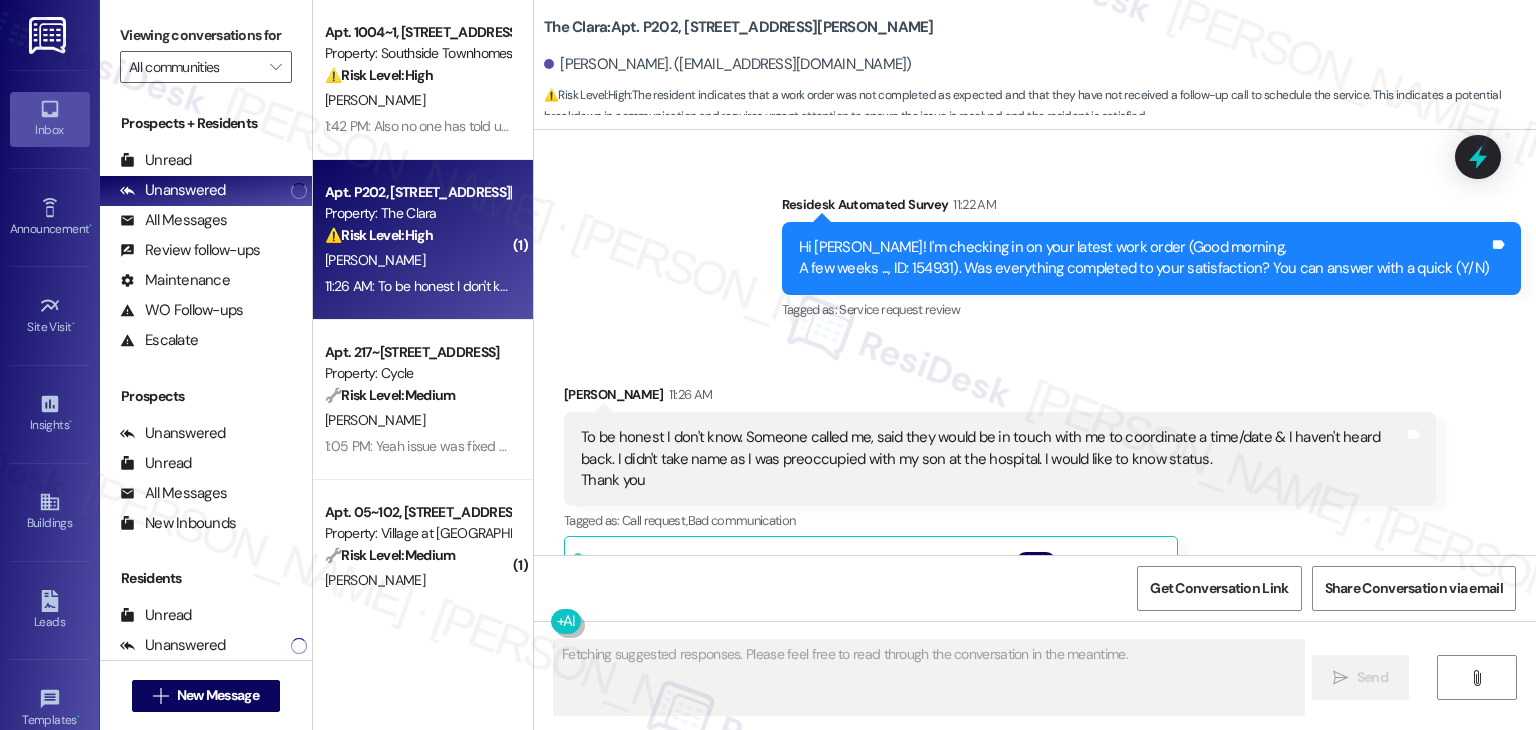click on "Gloria Urwin 11:26 AM To be honest I don't know.  Someone called me, said they would be in touch with me to coordinate a time/date & I haven't heard back.  I didn't take name as I was preoccupied with my son at the hospital.   I would like to know status.
Thank you Tags and notes Tagged as:   Call request ,  Click to highlight conversations about Call request Bad communication Click to highlight conversations about Bad communication  Related guidelines Hide Suggestions Roundhouse - All properties: New insurance policy requires residents to update policies with a new 3rd party; residents should email info@confirminsurance.com for questions about opting out of the damage waiver, not the leasing office. Created  a year ago Account level guideline  ( 67 % match) FAQs generated by ResiDesk AI How do I update my insurance policy with the new 3rd interested party? To update your insurance policy, you need to email info@confirminsurance.com. Do not refer back to the leasing office for this. Original Guideline" at bounding box center (1000, 635) 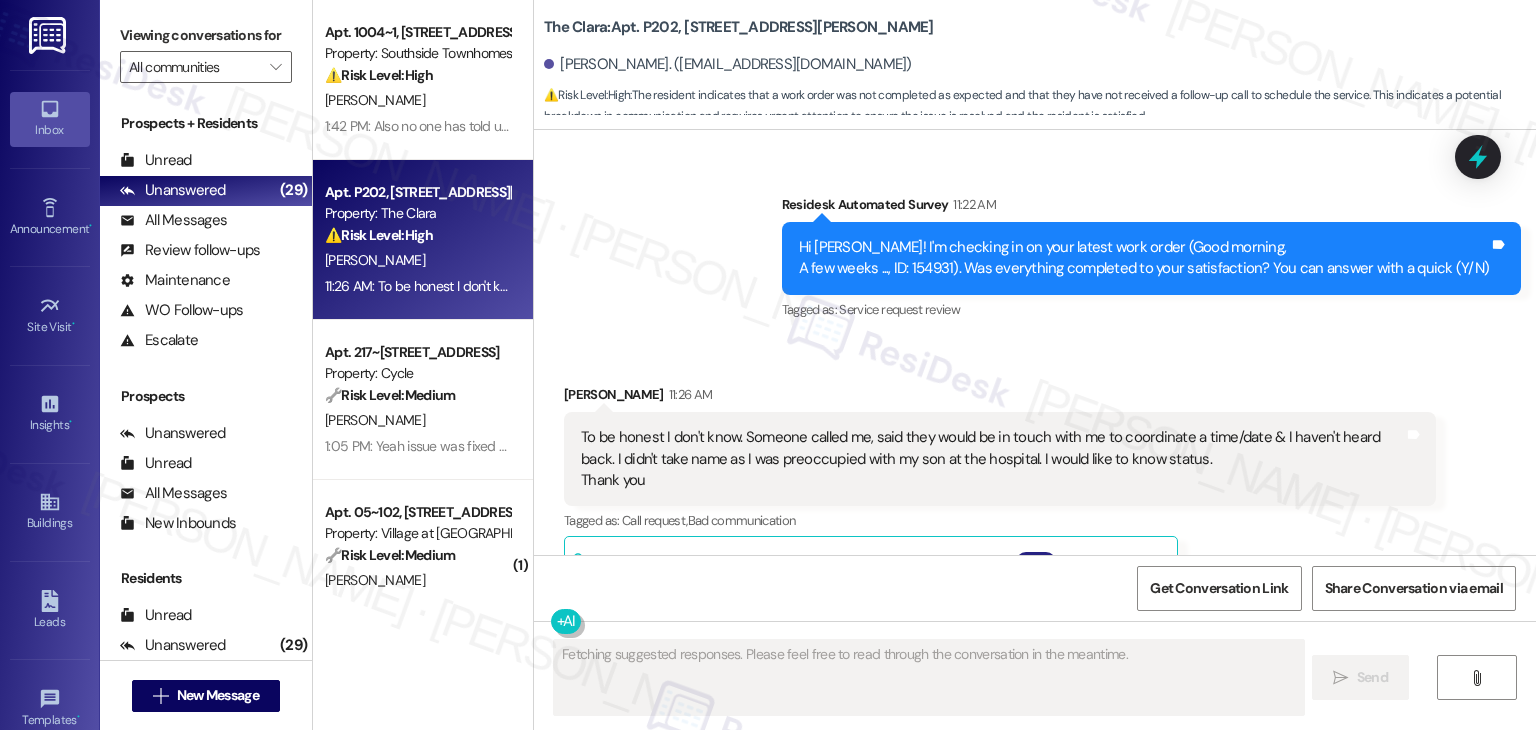 type 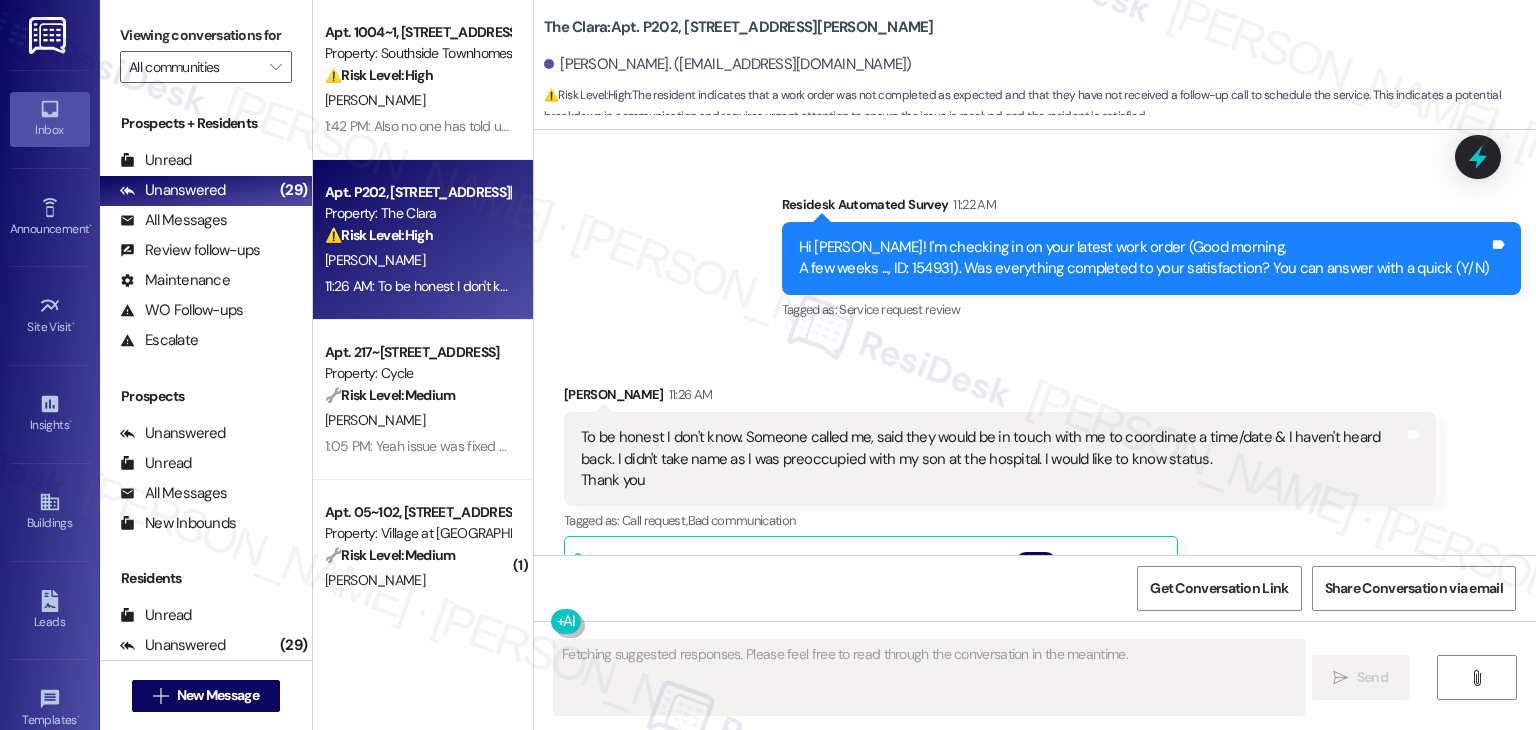 scroll, scrollTop: 41656, scrollLeft: 0, axis: vertical 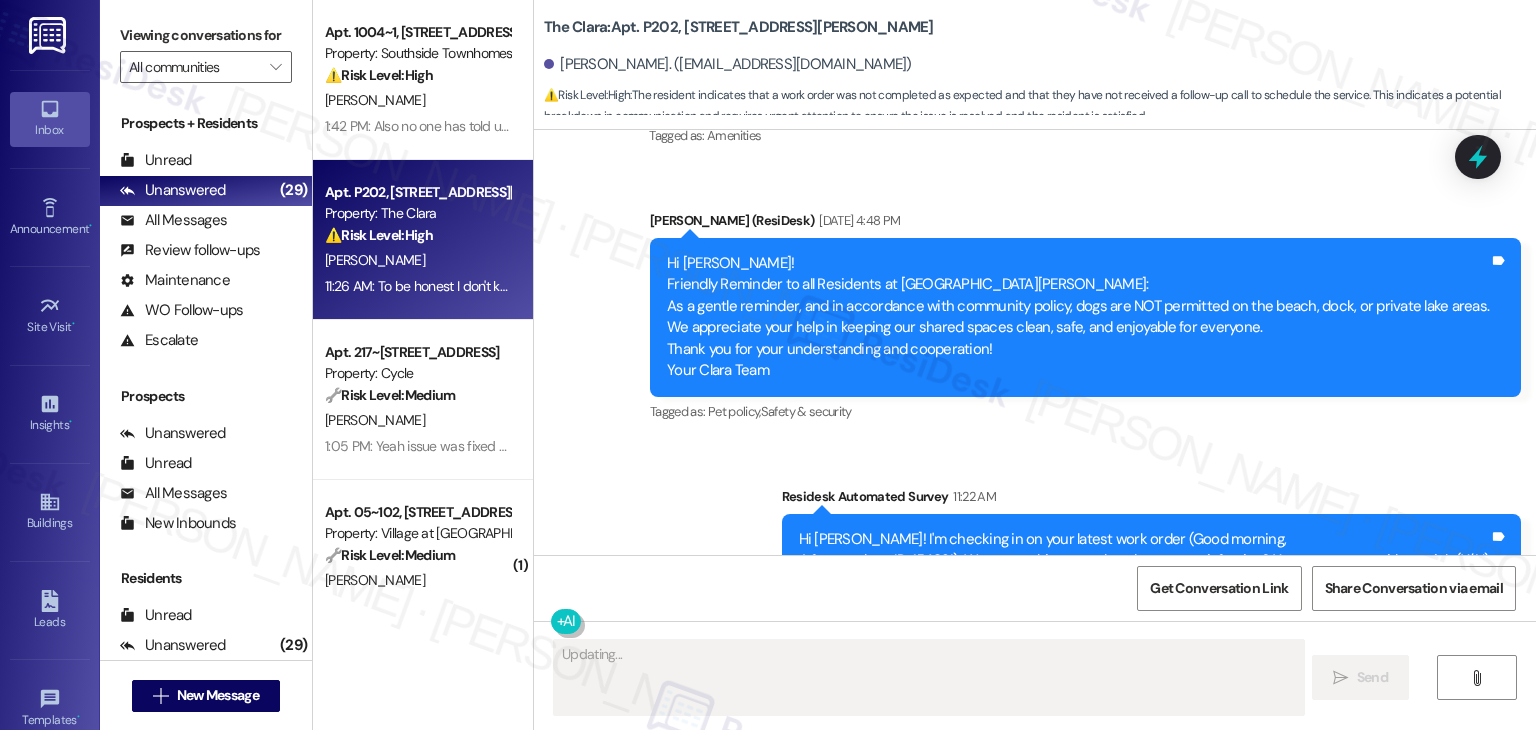 click on "Received via SMS Gloria Urwin 11:26 AM To be honest I don't know.  Someone called me, said they would be in touch with me to coordinate a time/date & I haven't heard back.  I didn't take name as I was preoccupied with my son at the hospital.   I would like to know status.
Thank you Tags and notes Tagged as:   Call request ,  Click to highlight conversations about Call request Bad communication Click to highlight conversations about Bad communication  Related guidelines Show suggestions" at bounding box center (1000, 781) 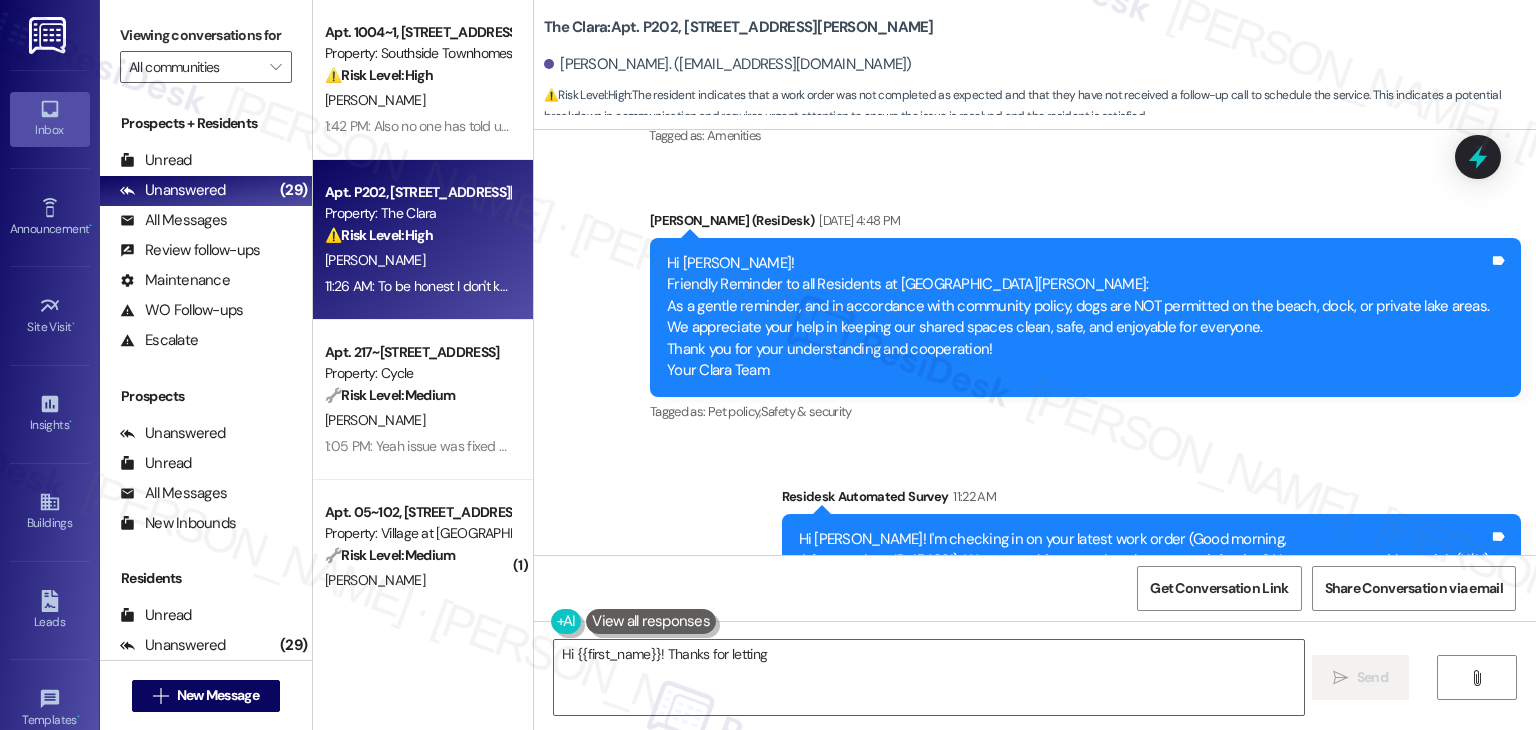 click on "Received via SMS Gloria Urwin 11:26 AM To be honest I don't know.  Someone called me, said they would be in touch with me to coordinate a time/date & I haven't heard back.  I didn't take name as I was preoccupied with my son at the hospital.   I would like to know status.
Thank you Tags and notes Tagged as:   Call request ,  Click to highlight conversations about Call request Bad communication Click to highlight conversations about Bad communication  Related guidelines Show suggestions" at bounding box center (1000, 781) 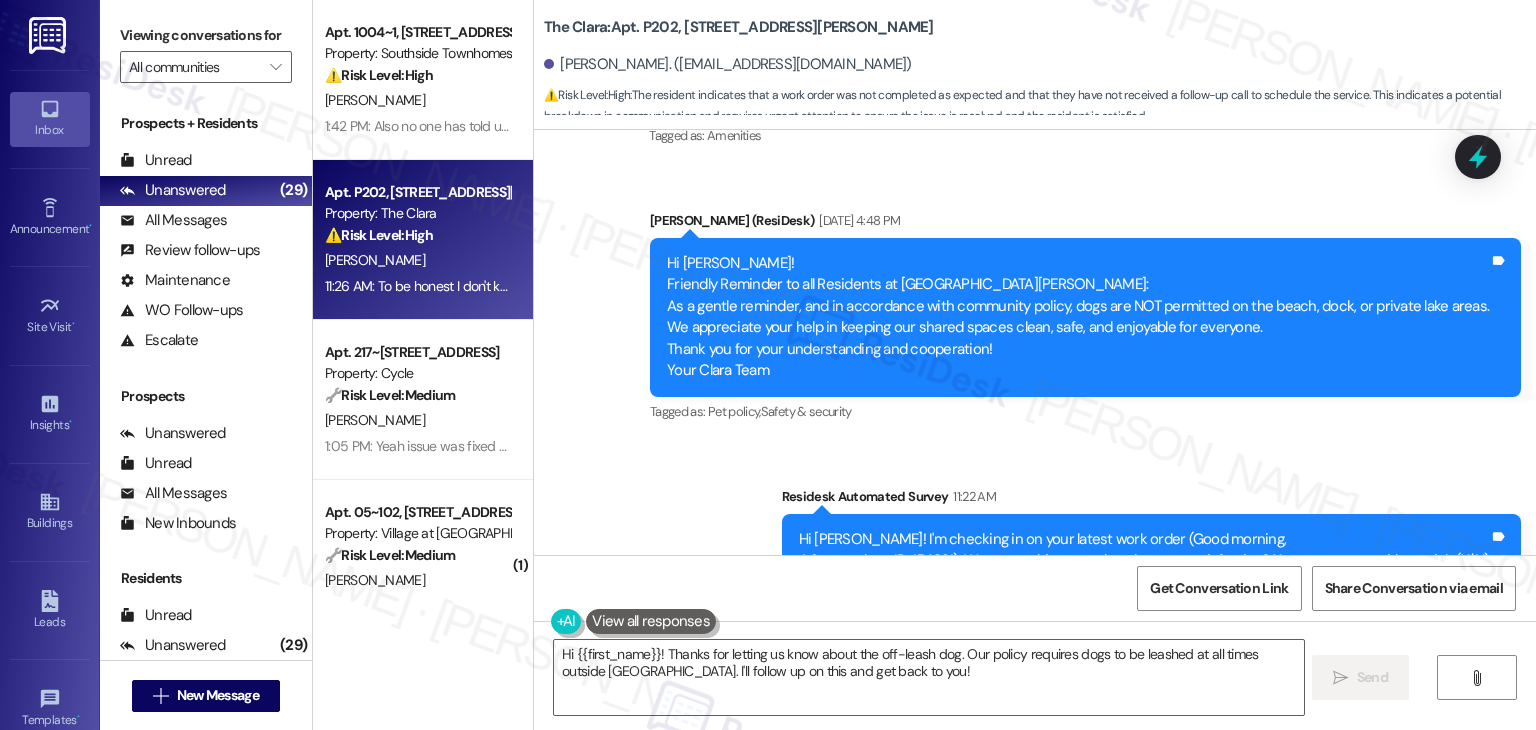 click on "Hi Gloria! I'm checking in on your latest work order (Good morning,
A few weeks ..., ID: 154931). Was everything completed to your satisfaction? You can answer with a quick (Y/N)" at bounding box center [1144, 550] 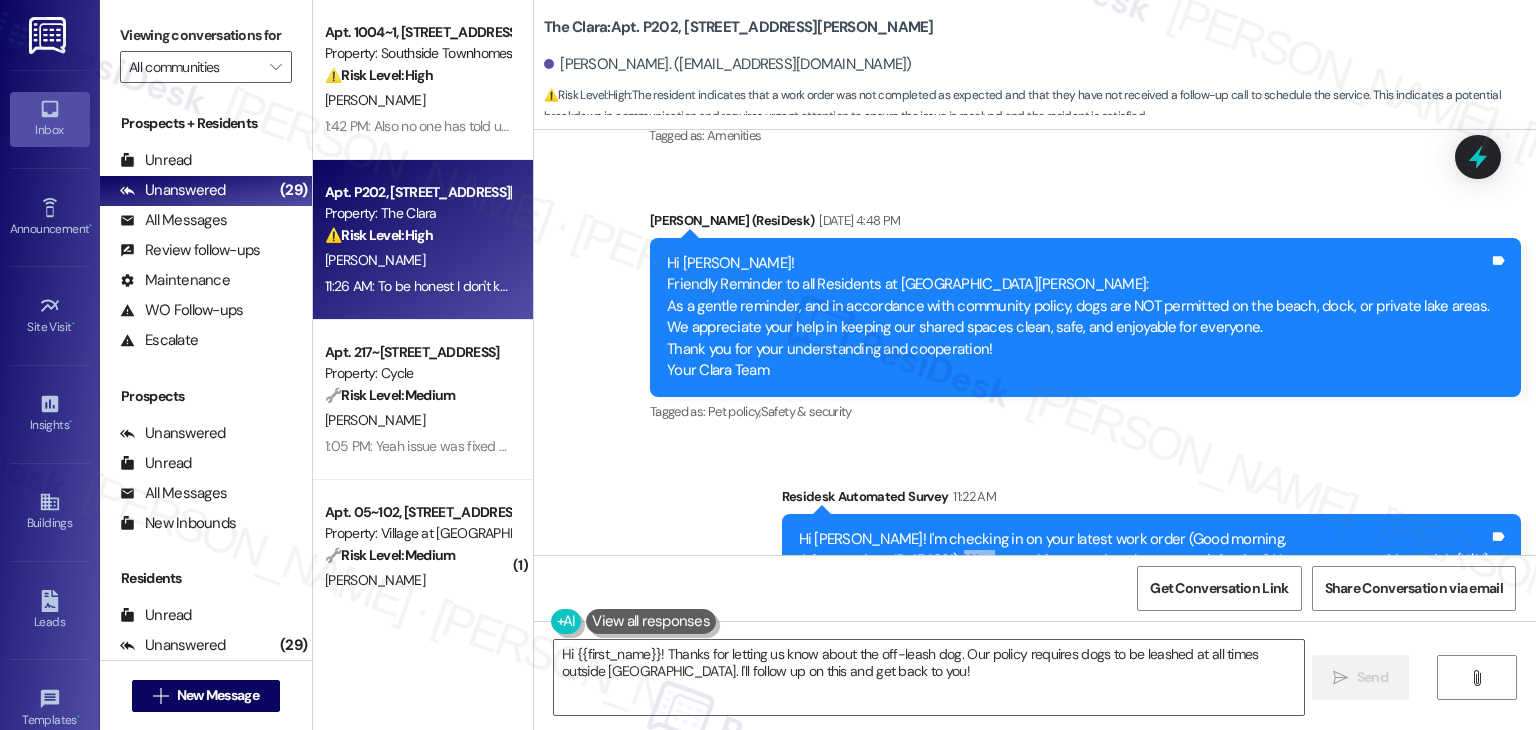 click on "Hi Gloria! I'm checking in on your latest work order (Good morning,
A few weeks ..., ID: 154931). Was everything completed to your satisfaction? You can answer with a quick (Y/N)" at bounding box center [1144, 550] 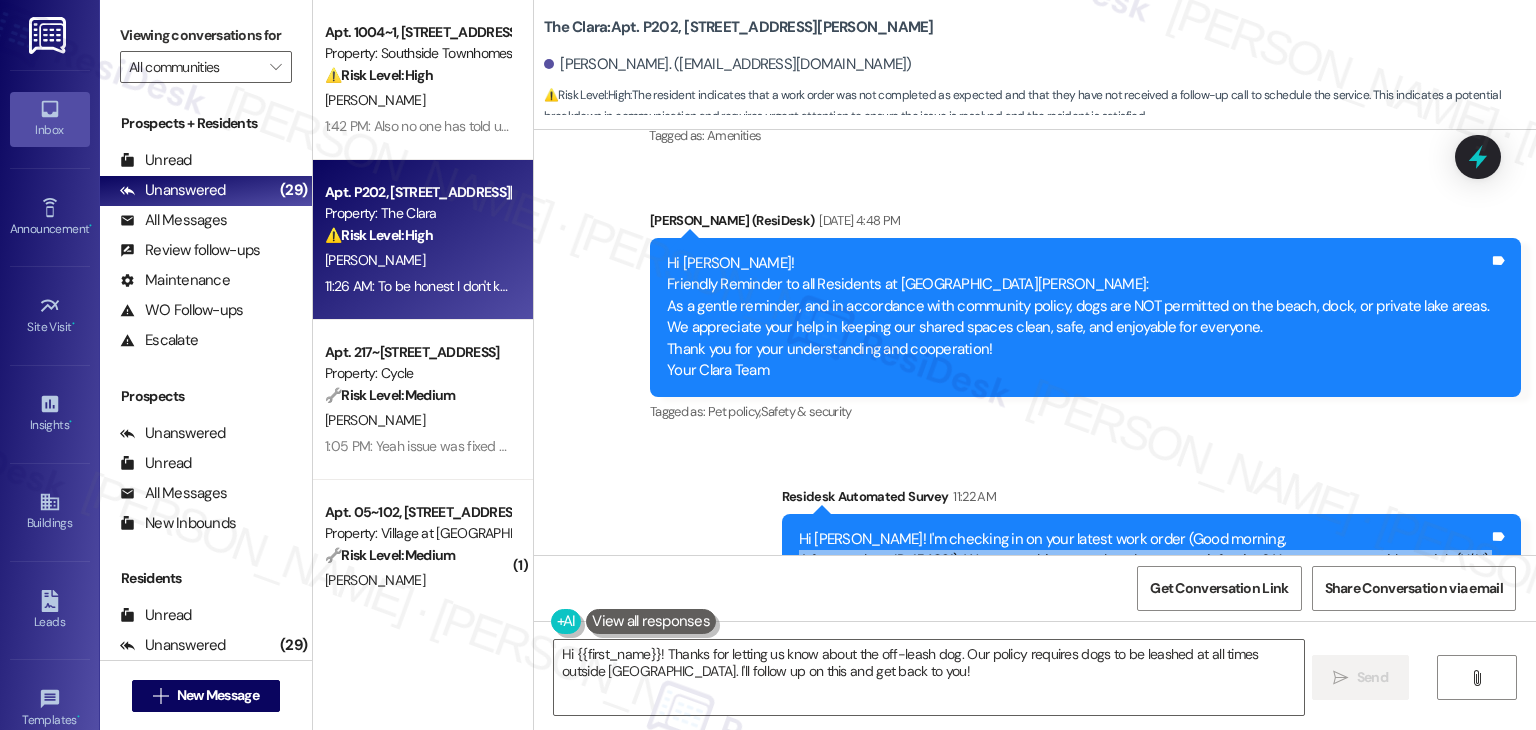 click on "Hi Gloria! I'm checking in on your latest work order (Good morning,
A few weeks ..., ID: 154931). Was everything completed to your satisfaction? You can answer with a quick (Y/N)" at bounding box center (1144, 550) 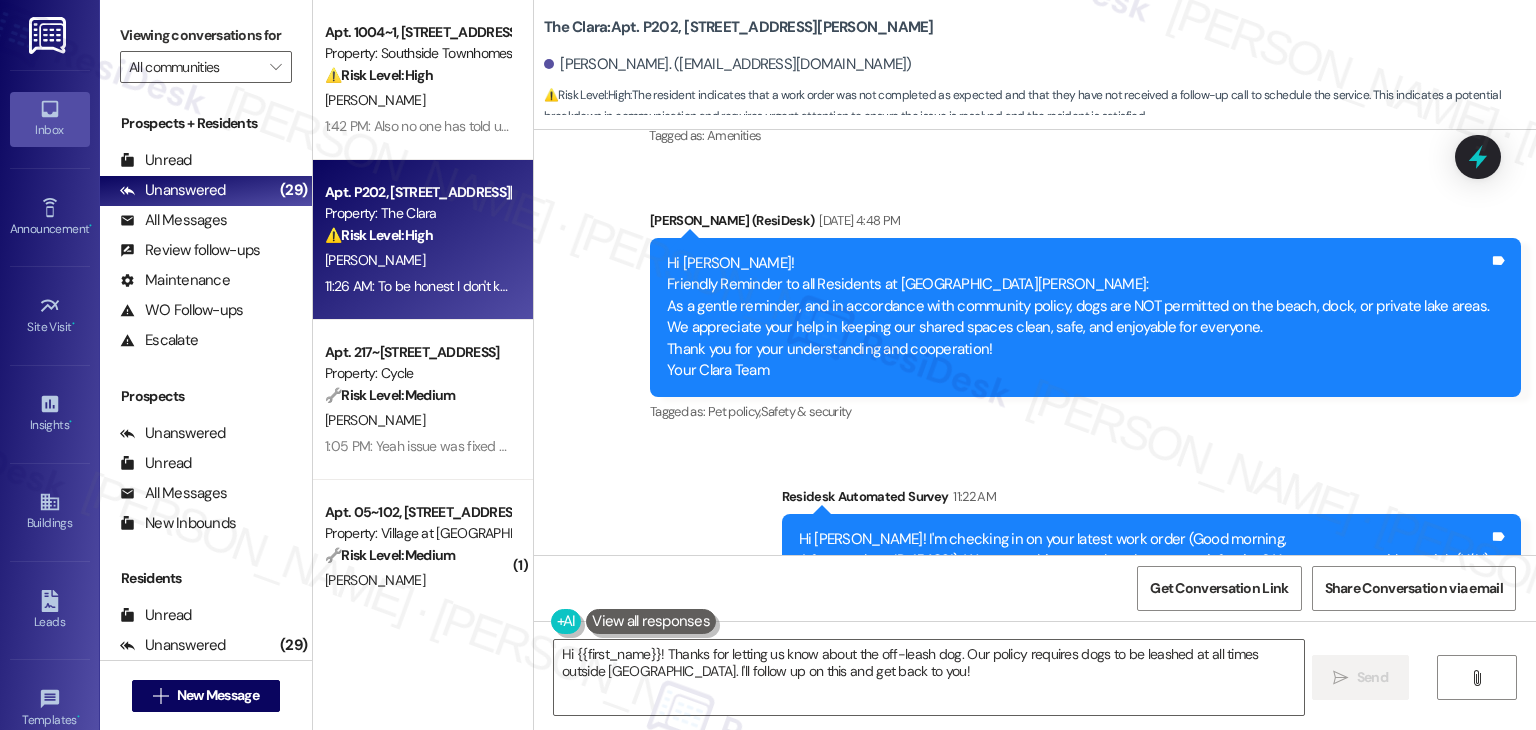 click on "Hi Gloria! I'm checking in on your latest work order (Good morning,
A few weeks ..., ID: 154931). Was everything completed to your satisfaction? You can answer with a quick (Y/N)" at bounding box center [1144, 550] 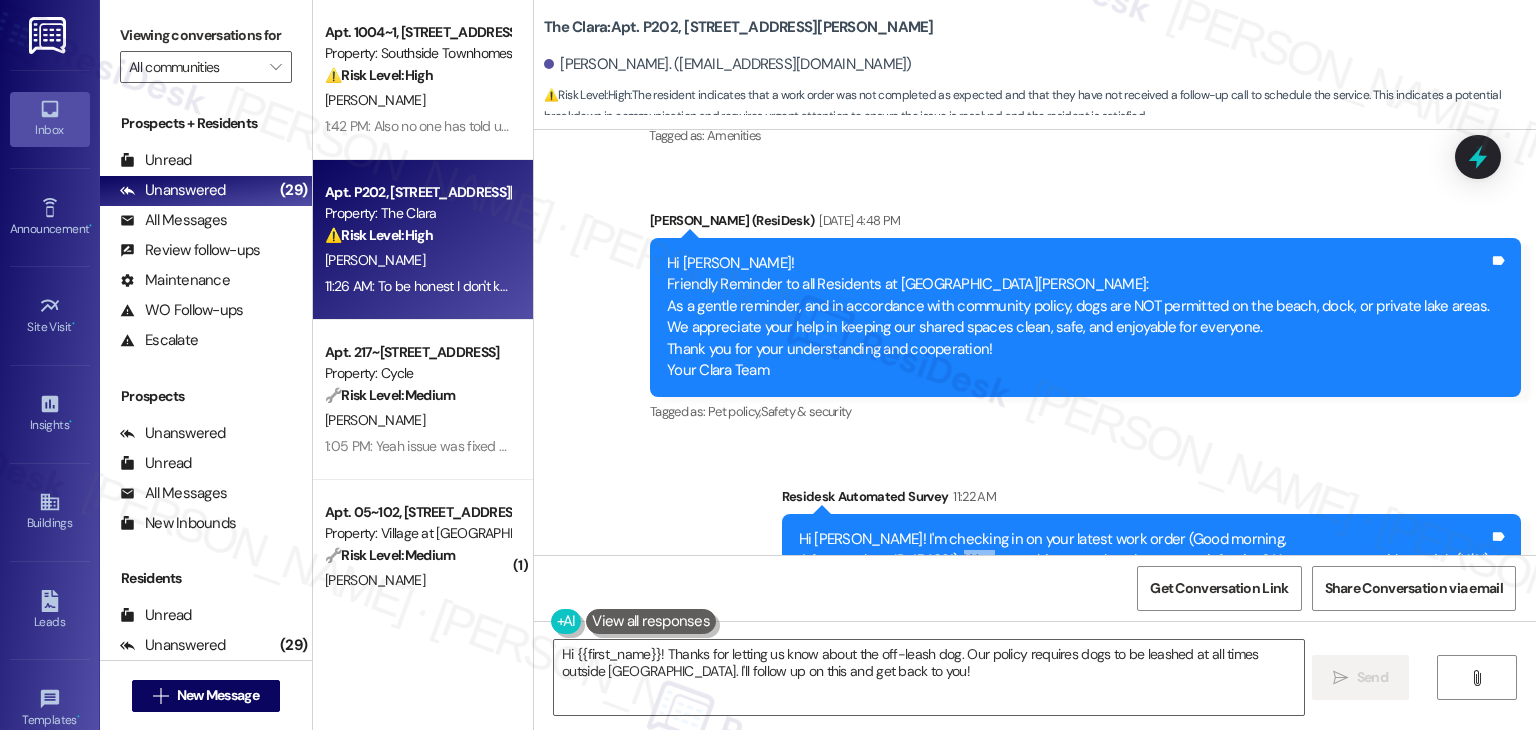 click on "Hi Gloria! I'm checking in on your latest work order (Good morning,
A few weeks ..., ID: 154931). Was everything completed to your satisfaction? You can answer with a quick (Y/N)" at bounding box center (1144, 550) 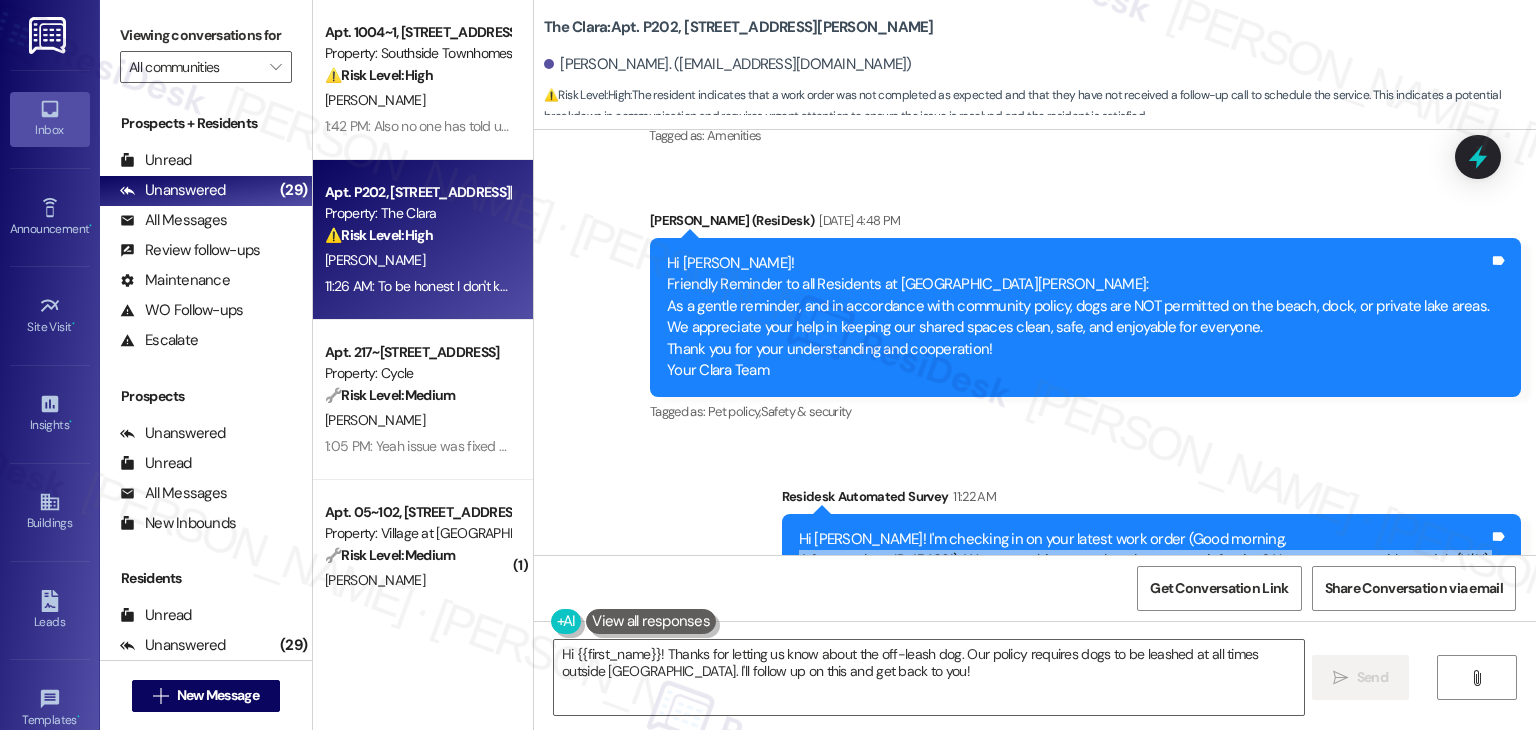 click on "Hi Gloria! I'm checking in on your latest work order (Good morning,
A few weeks ..., ID: 154931). Was everything completed to your satisfaction? You can answer with a quick (Y/N)" at bounding box center [1144, 550] 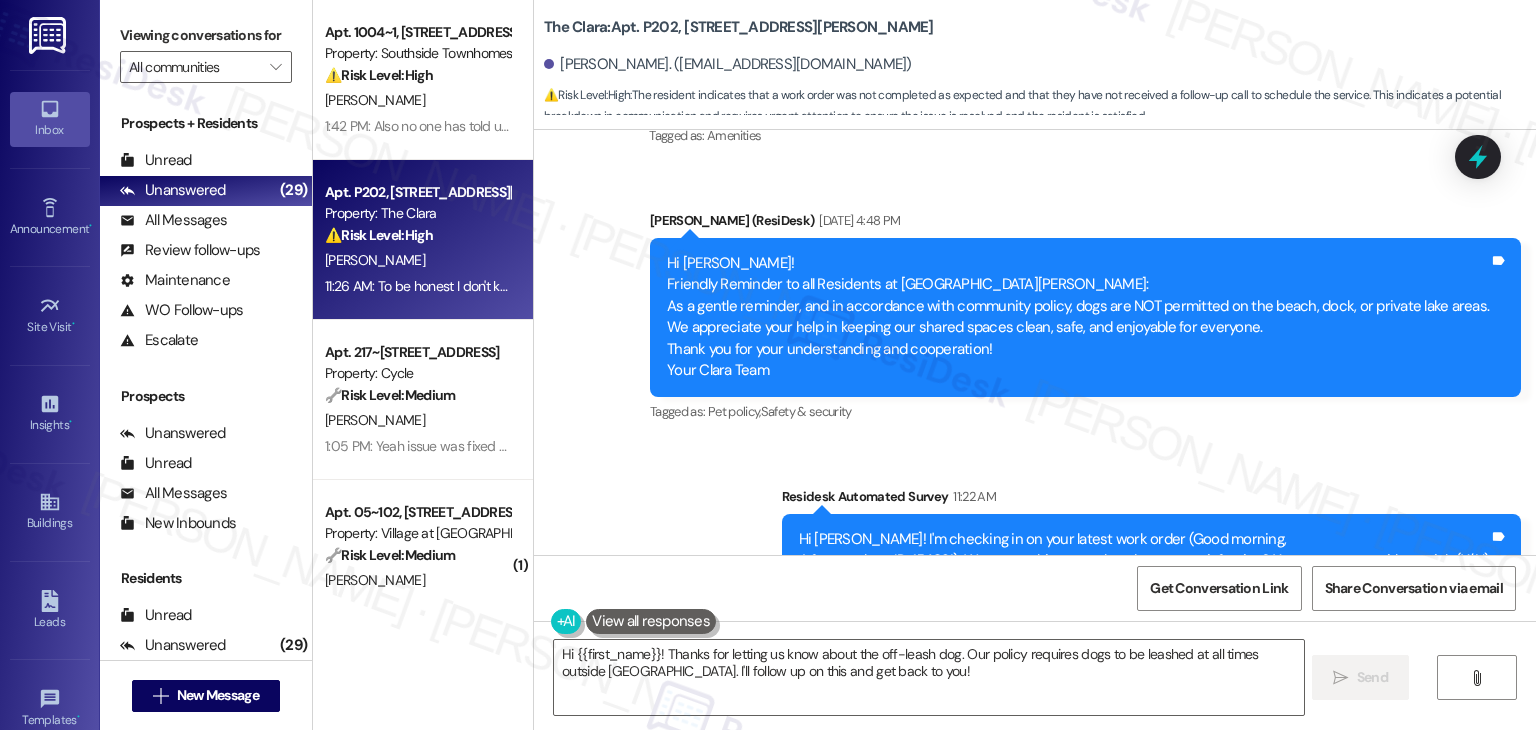 click on "Received via SMS Gloria Urwin 11:26 AM To be honest I don't know.  Someone called me, said they would be in touch with me to coordinate a time/date & I haven't heard back.  I didn't take name as I was preoccupied with my son at the hospital.   I would like to know status.
Thank you Tags and notes Tagged as:   Call request ,  Click to highlight conversations about Call request Bad communication Click to highlight conversations about Bad communication  Related guidelines Show suggestions" at bounding box center (1035, 766) 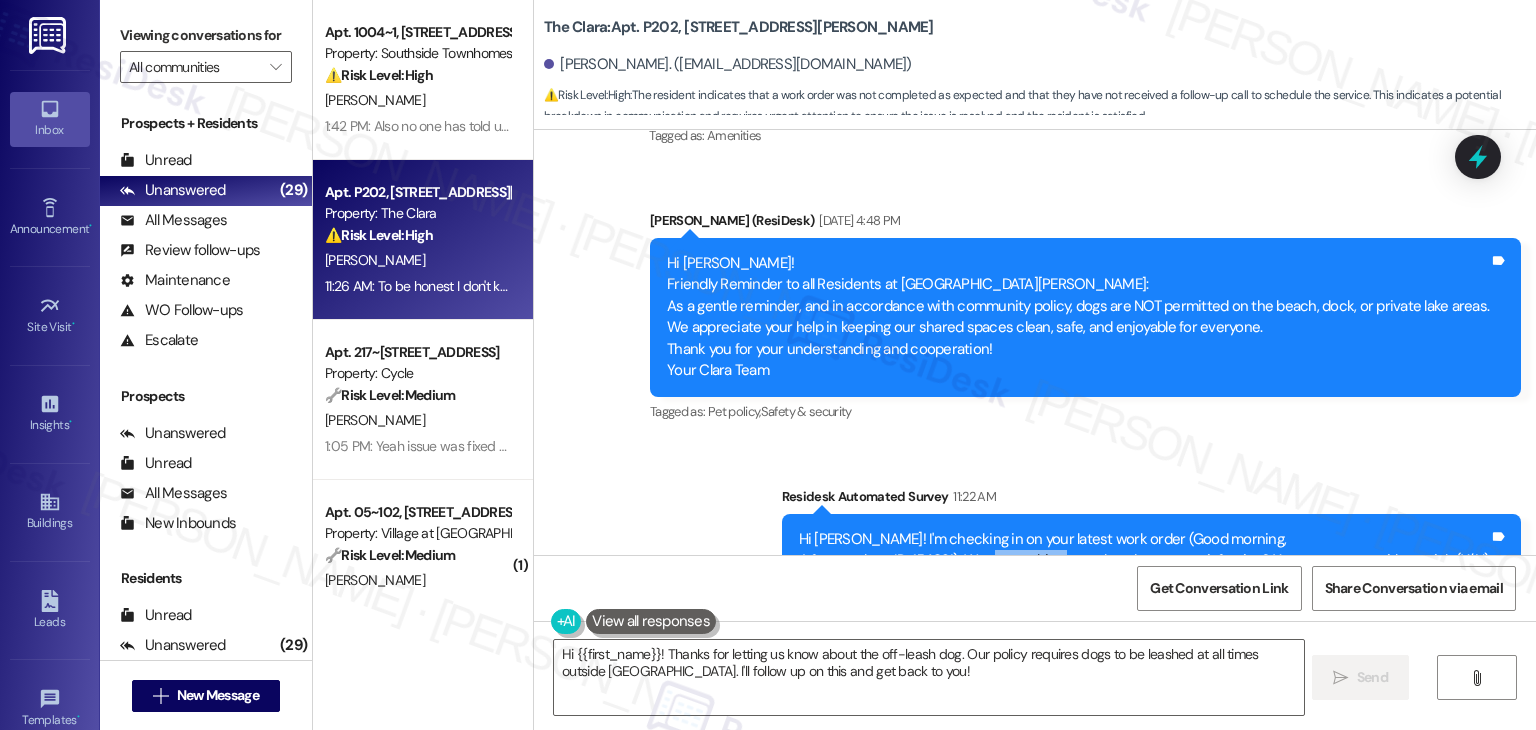 click on "Hi Gloria! I'm checking in on your latest work order (Good morning,
A few weeks ..., ID: 154931). Was everything completed to your satisfaction? You can answer with a quick (Y/N)" at bounding box center [1144, 550] 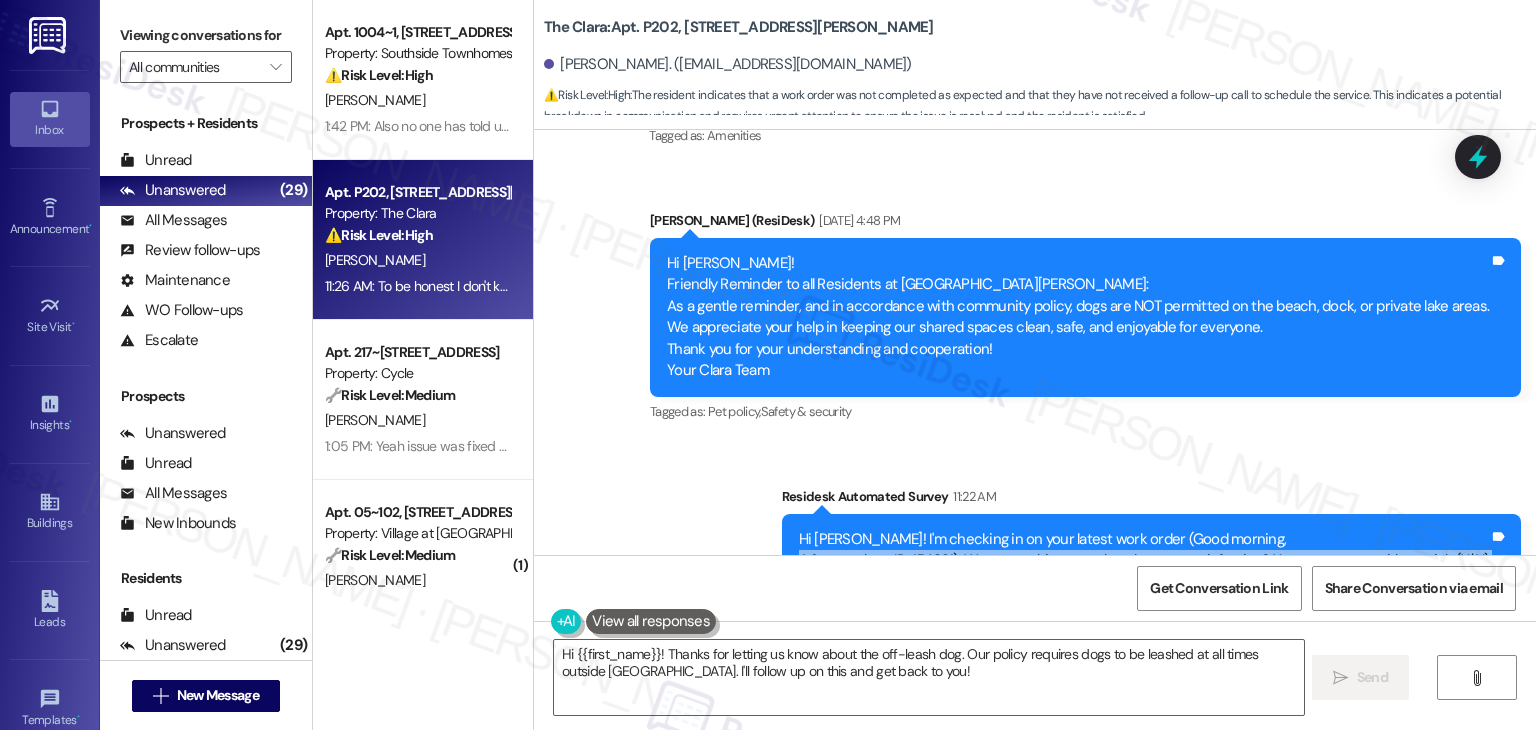 click on "Hi Gloria! I'm checking in on your latest work order (Good morning,
A few weeks ..., ID: 154931). Was everything completed to your satisfaction? You can answer with a quick (Y/N)" at bounding box center [1144, 550] 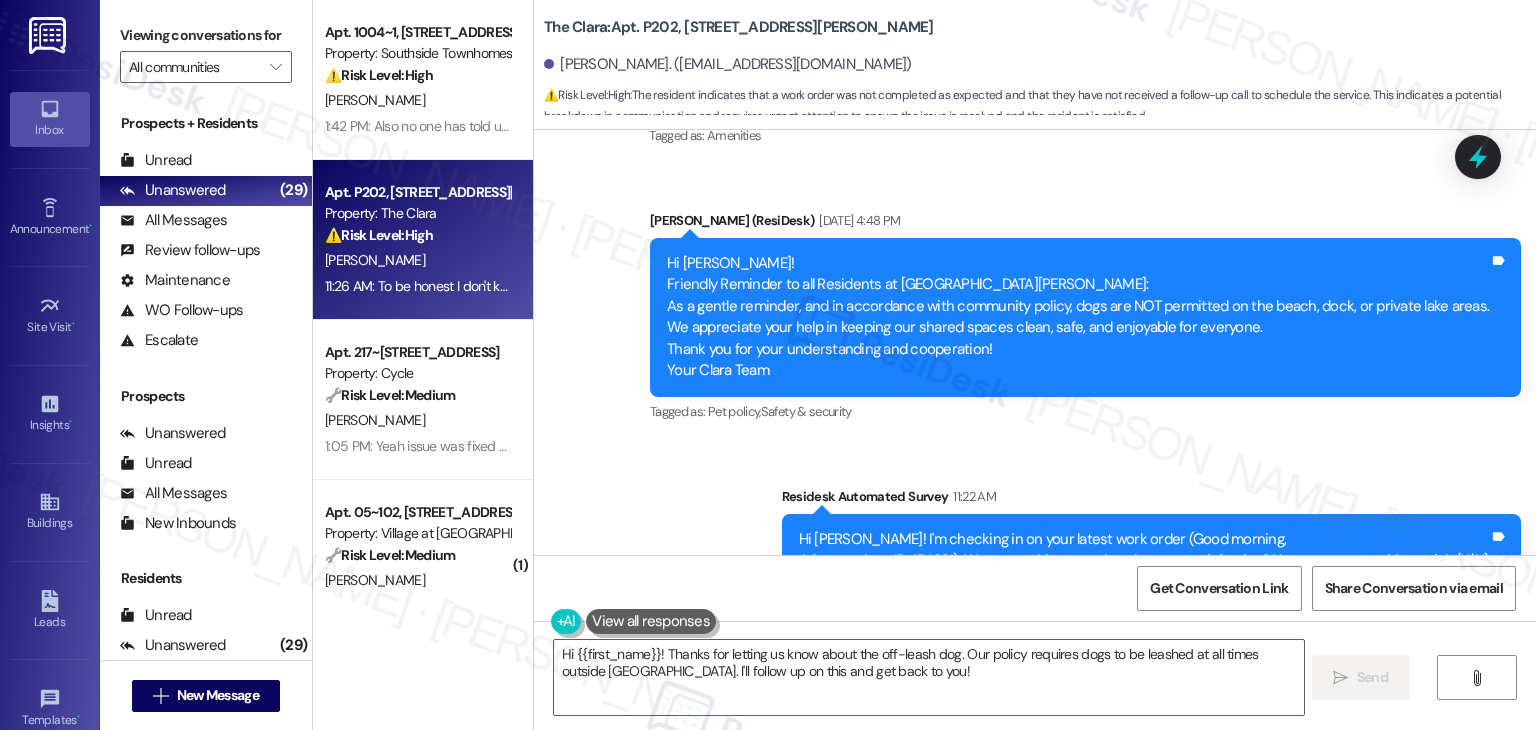 click on "Hi Gloria! I'm checking in on your latest work order (Good morning,
A few weeks ..., ID: 154931). Was everything completed to your satisfaction? You can answer with a quick (Y/N)" at bounding box center [1144, 550] 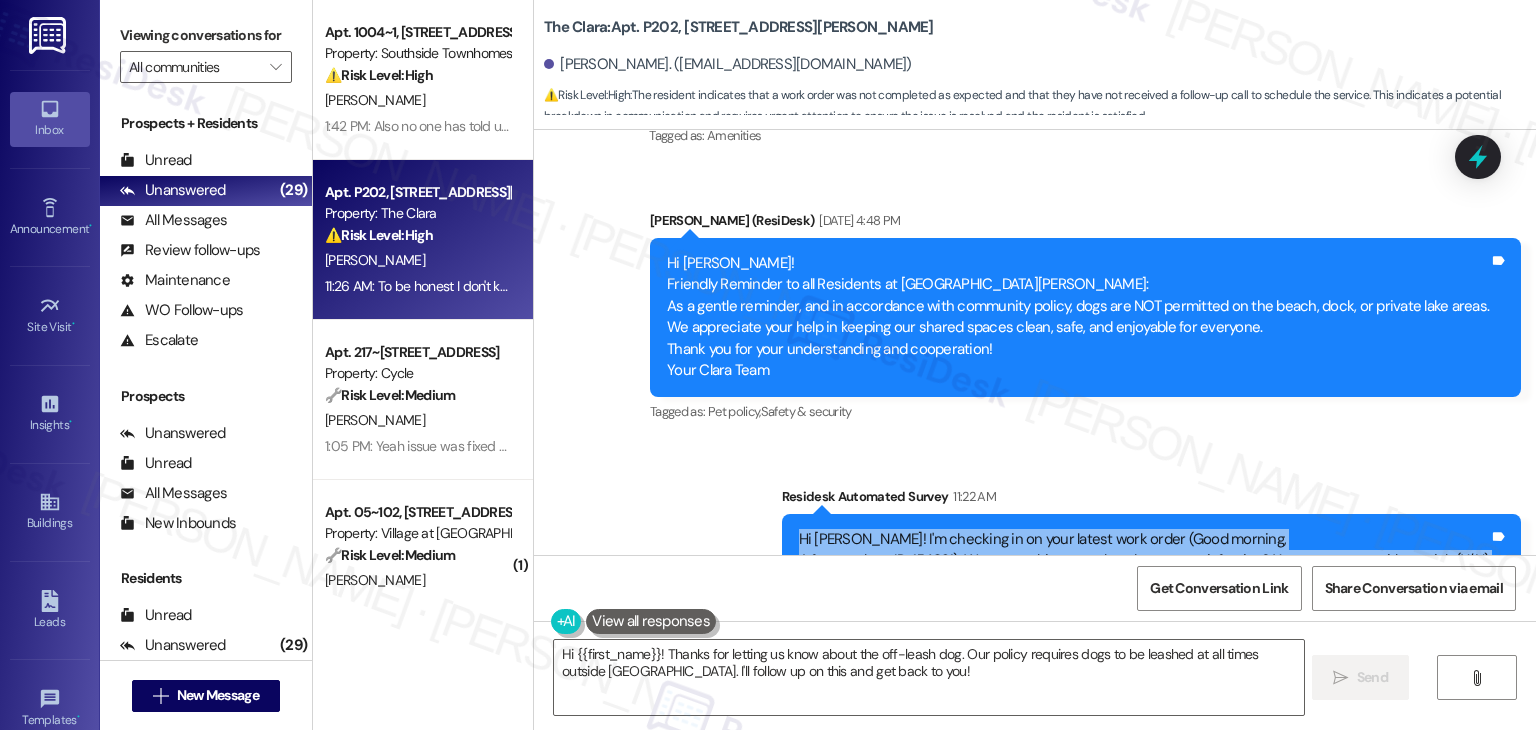 drag, startPoint x: 800, startPoint y: 198, endPoint x: 1535, endPoint y: 217, distance: 735.24554 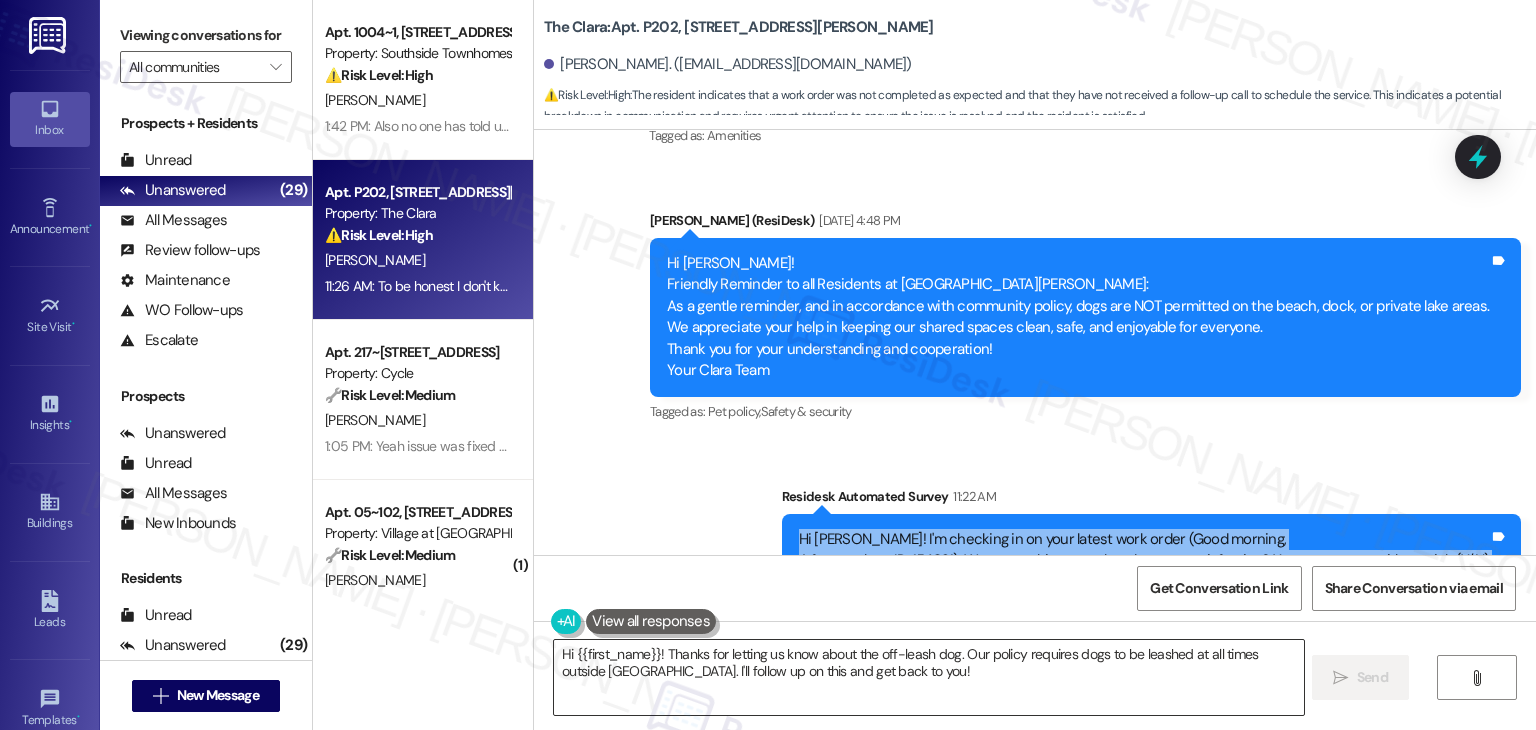 click on "Hi {{first_name}}! Thanks for letting us know about the off-leash dog. Our policy requires dogs to be leashed at all times outside units. I'll follow up on this and get back to you!" at bounding box center [928, 677] 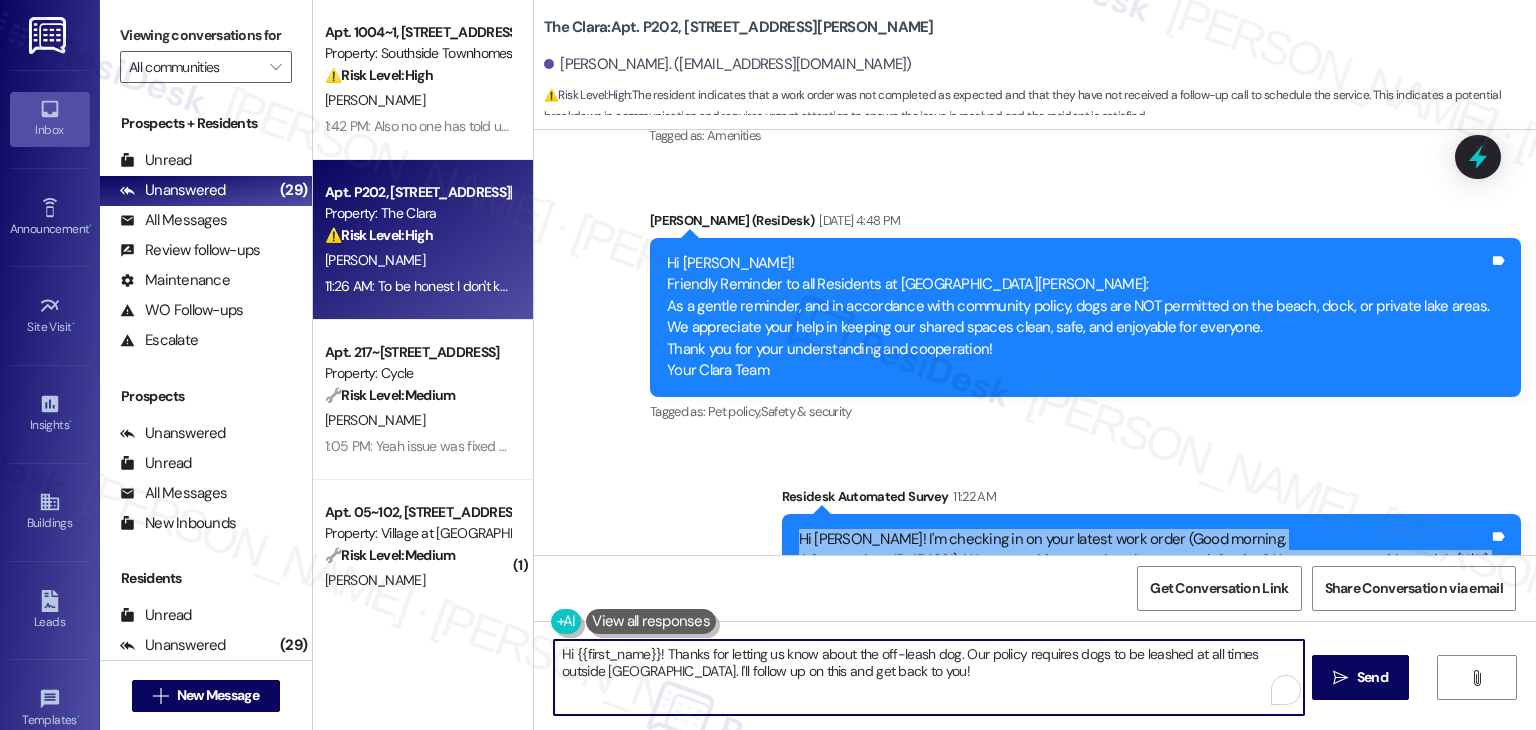click on "Hi {{first_name}}! Thanks for letting us know about the off-leash dog. Our policy requires dogs to be leashed at all times outside units. I'll follow up on this and get back to you!" at bounding box center (928, 677) 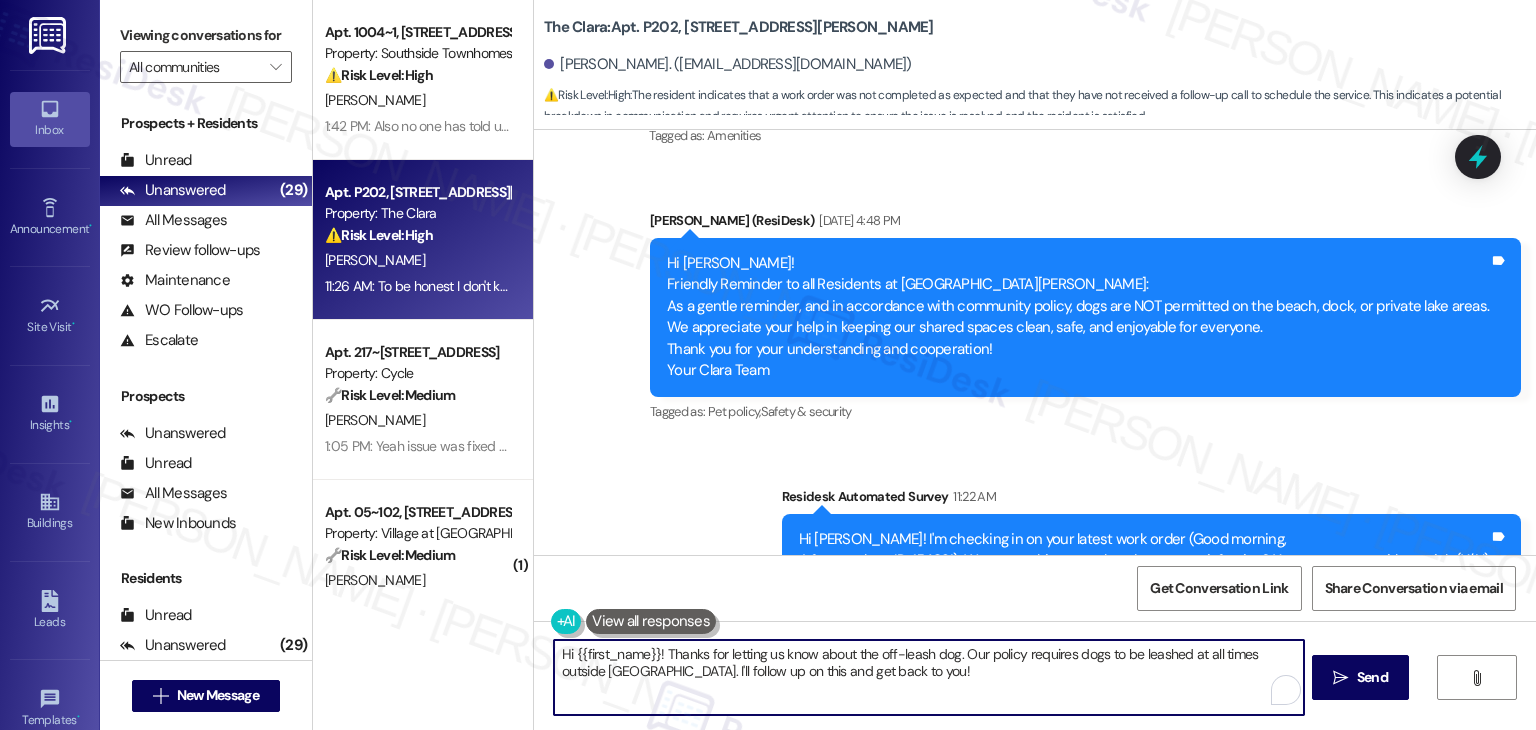 paste on "Thanks for the update, Gloria. I’m so sorry to hear you haven’t gotten a follow-up yet, especially with everything going on. I’ll check in with the site team right away to get a status update and will let you know as soon as I hear back. I appreciate your patience!
Ask ChatGPT" 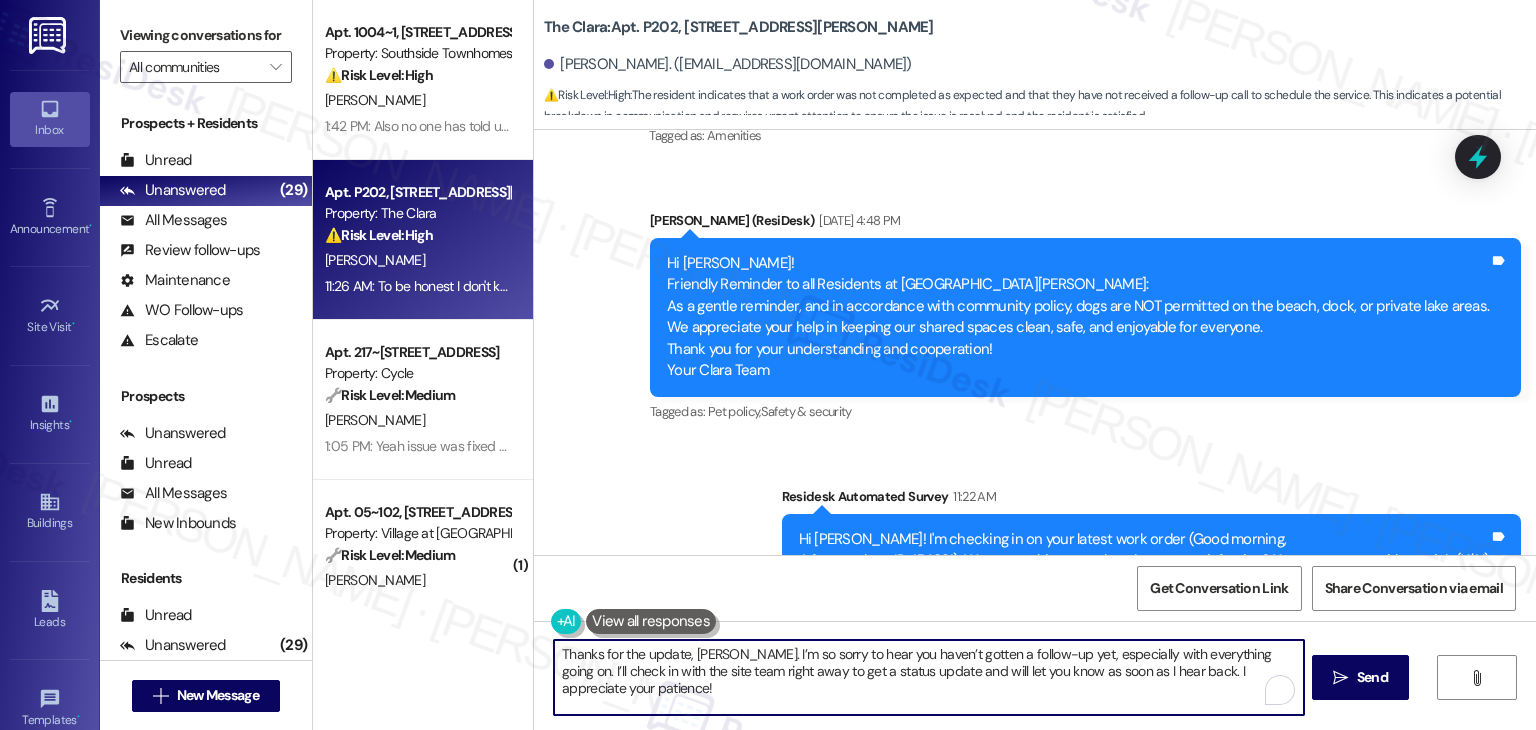 scroll, scrollTop: 135, scrollLeft: 0, axis: vertical 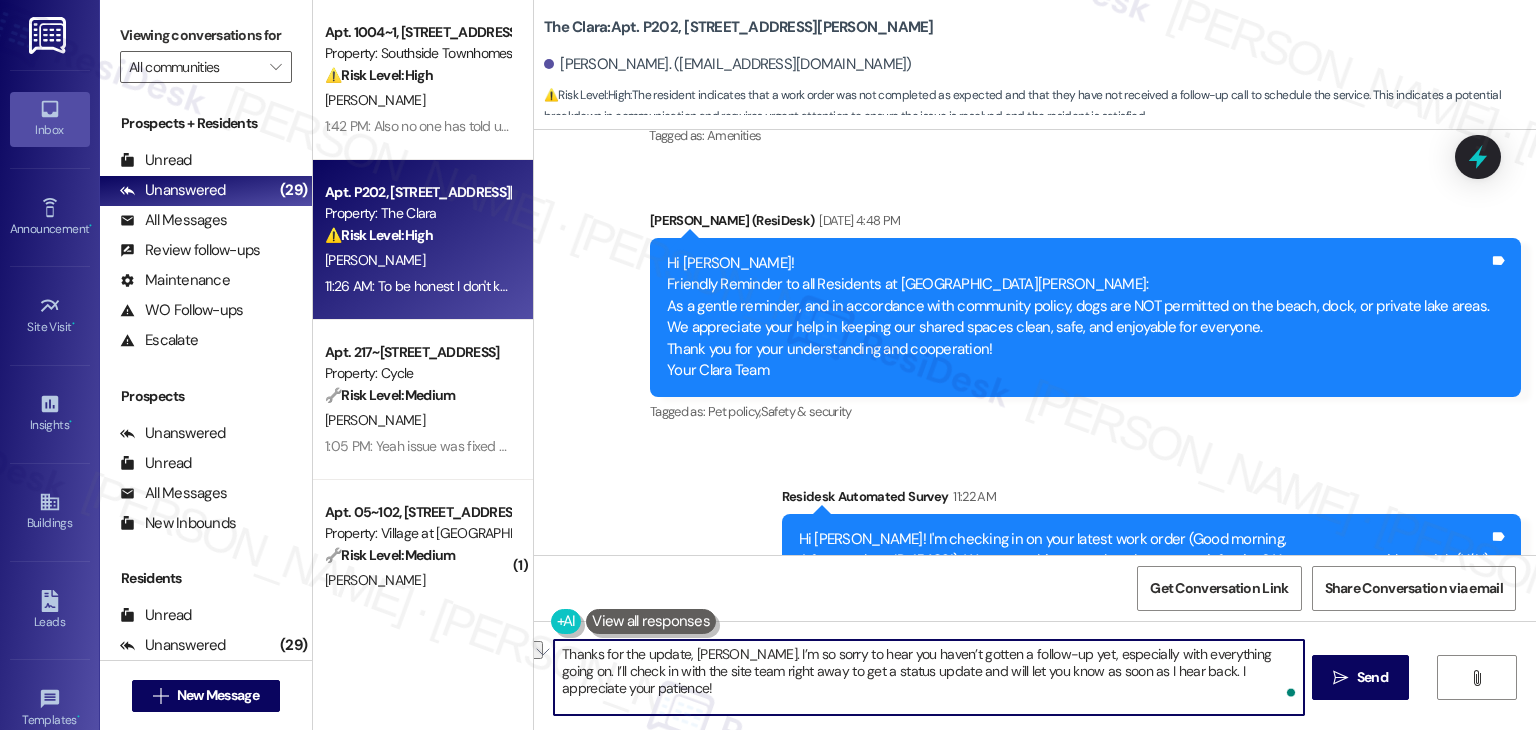 drag, startPoint x: 770, startPoint y: 668, endPoint x: 729, endPoint y: 675, distance: 41.59327 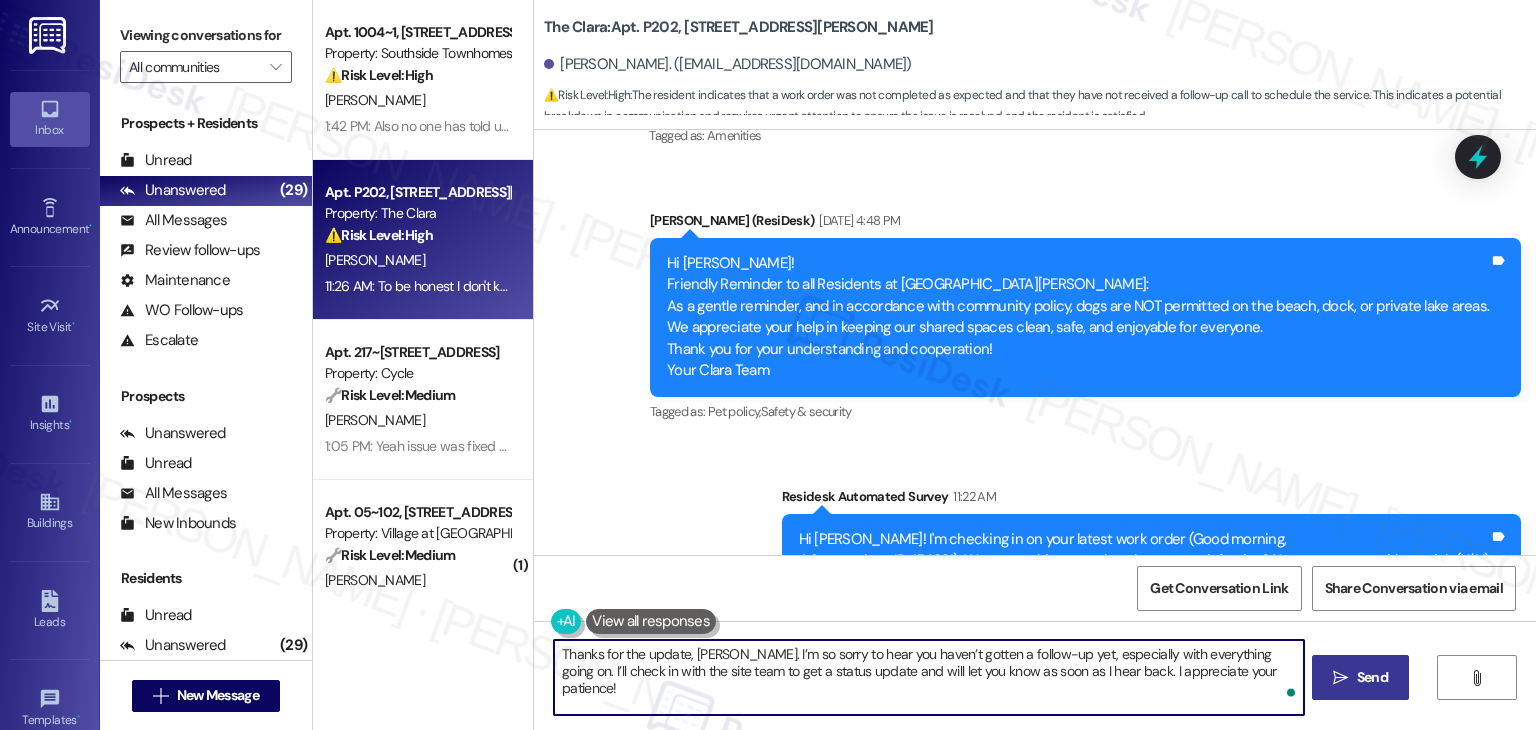 type on "Thanks for the update, [PERSON_NAME]. I’m so sorry to hear you haven’t gotten a follow-up yet, especially with everything going on. I’ll check in with the site team to get a status update and will let you know as soon as I hear back. I appreciate your patience!" 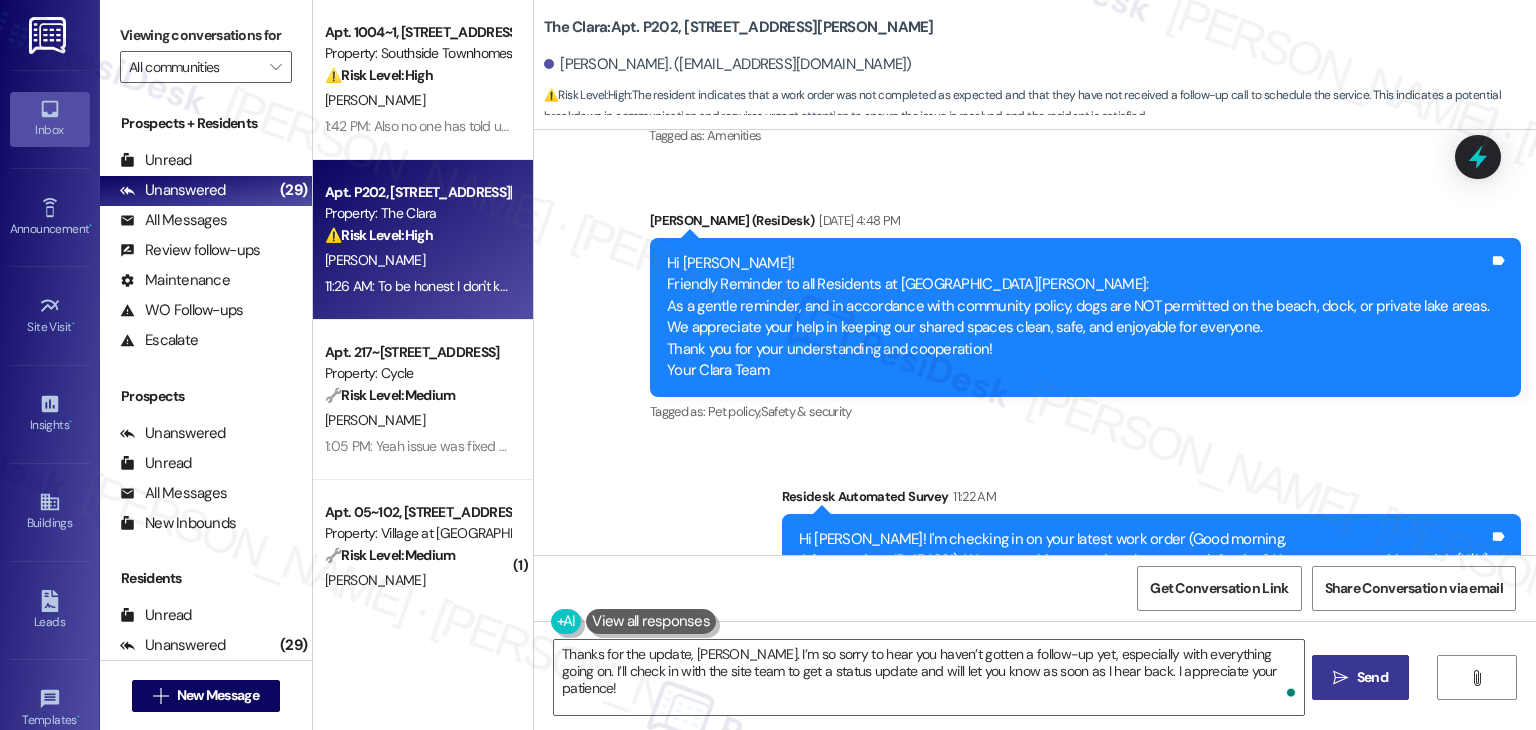 click on " Send" at bounding box center (1360, 677) 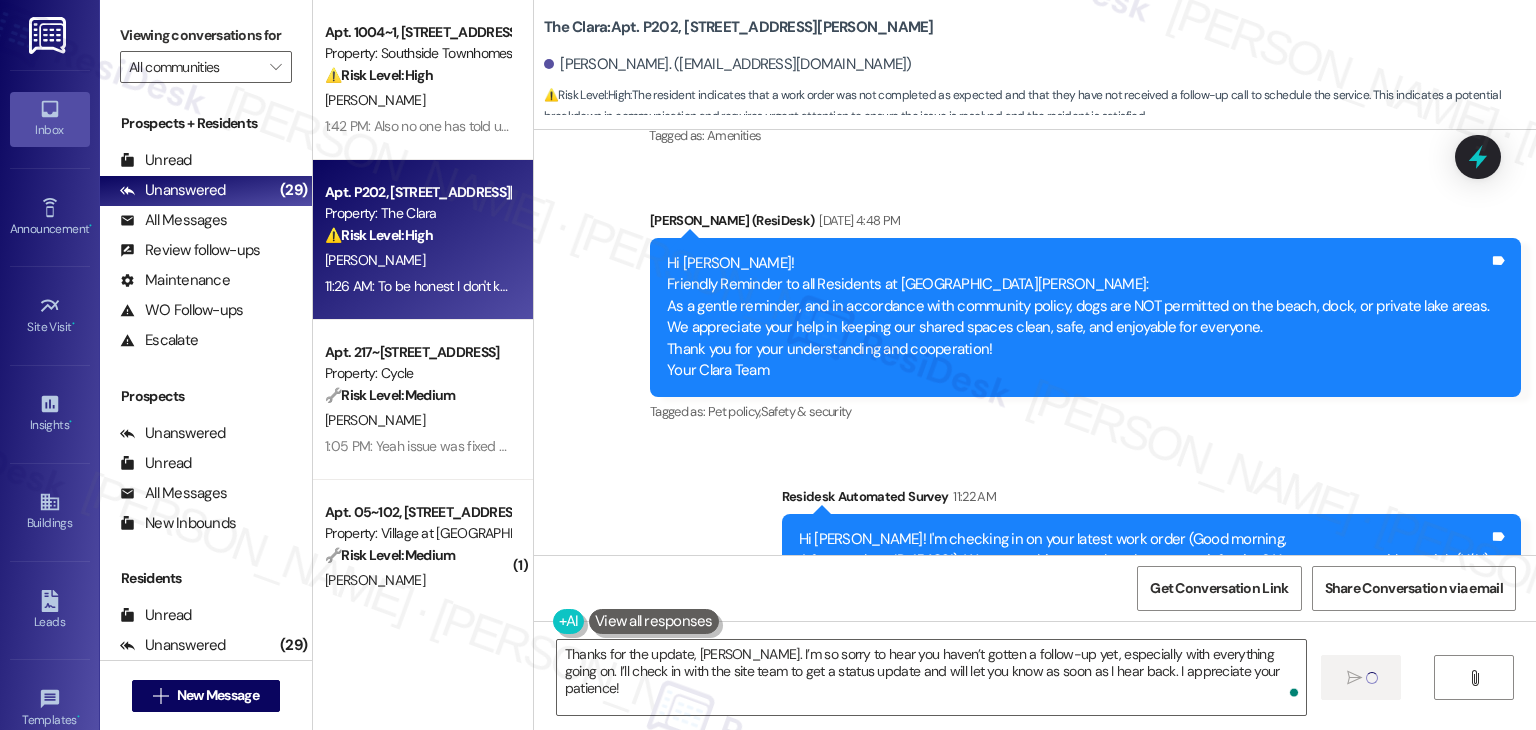 type 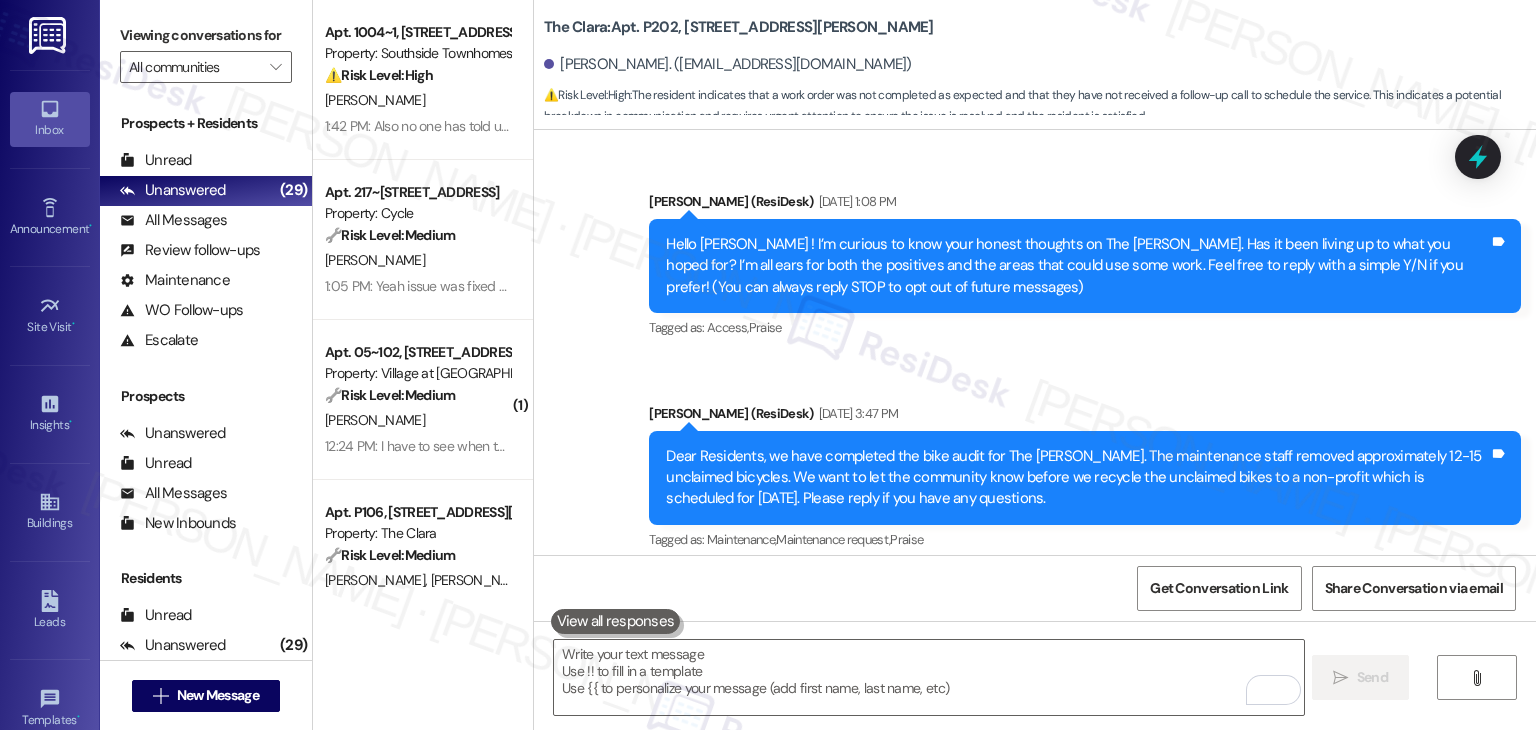 scroll, scrollTop: 0, scrollLeft: 0, axis: both 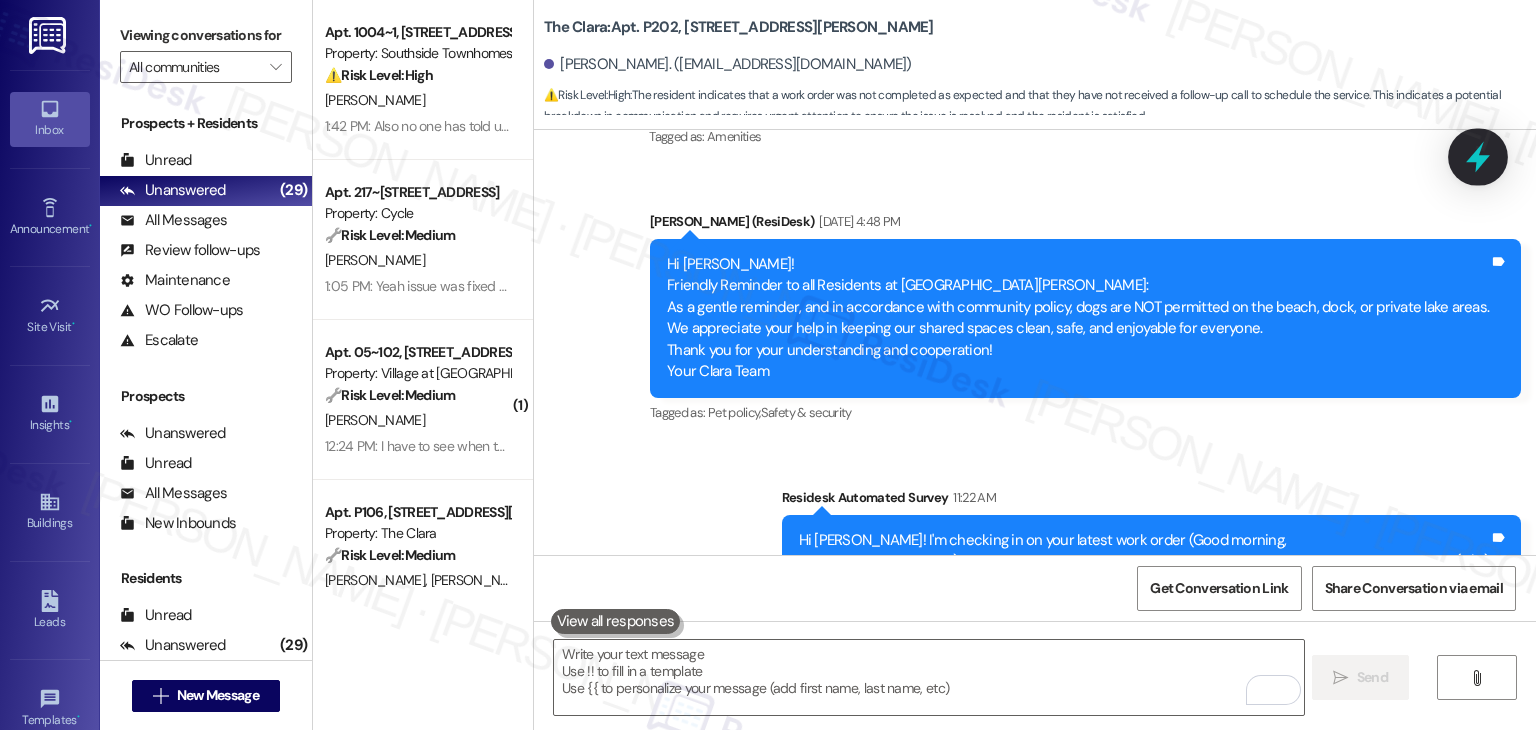 click at bounding box center [1478, 156] 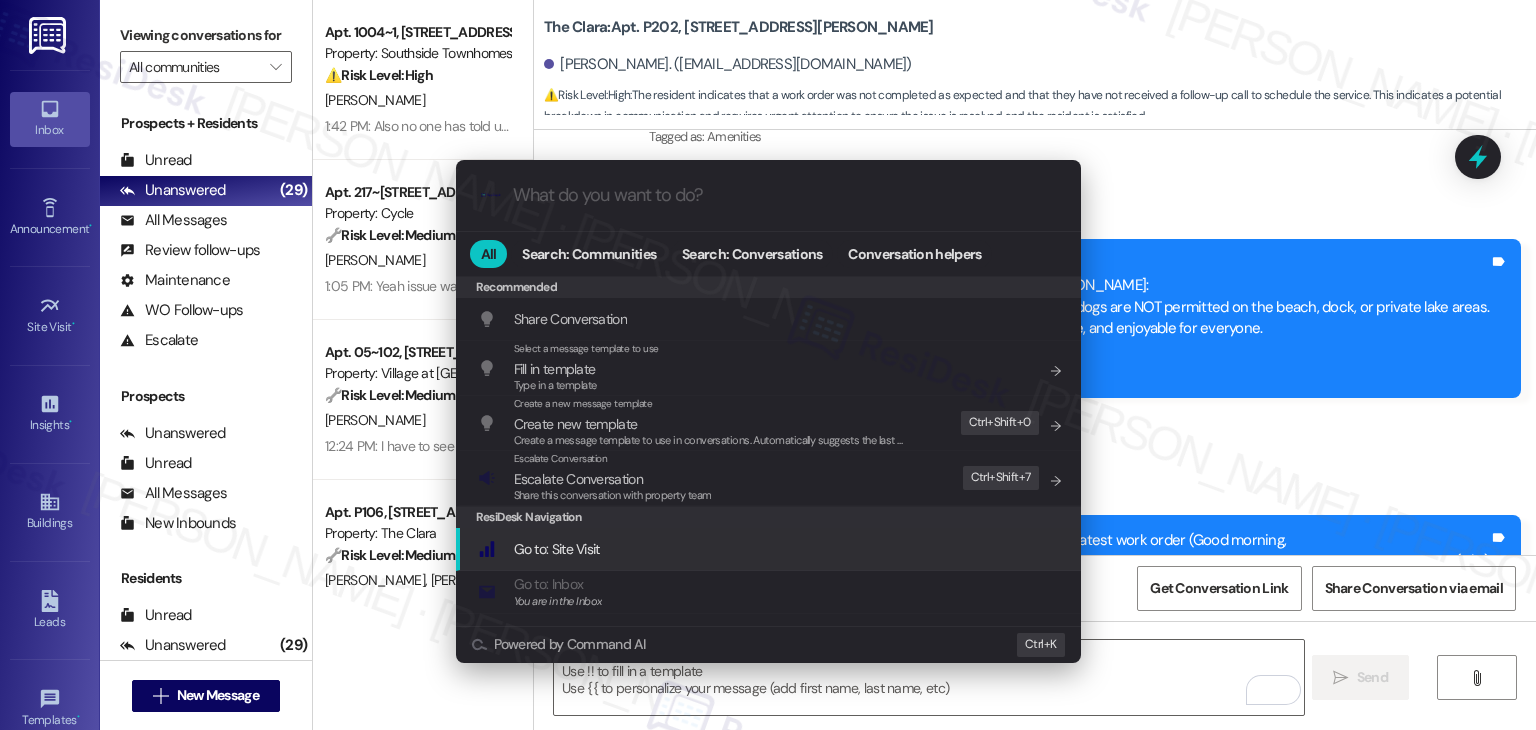 click on "Share this conversation with property team" at bounding box center [613, 495] 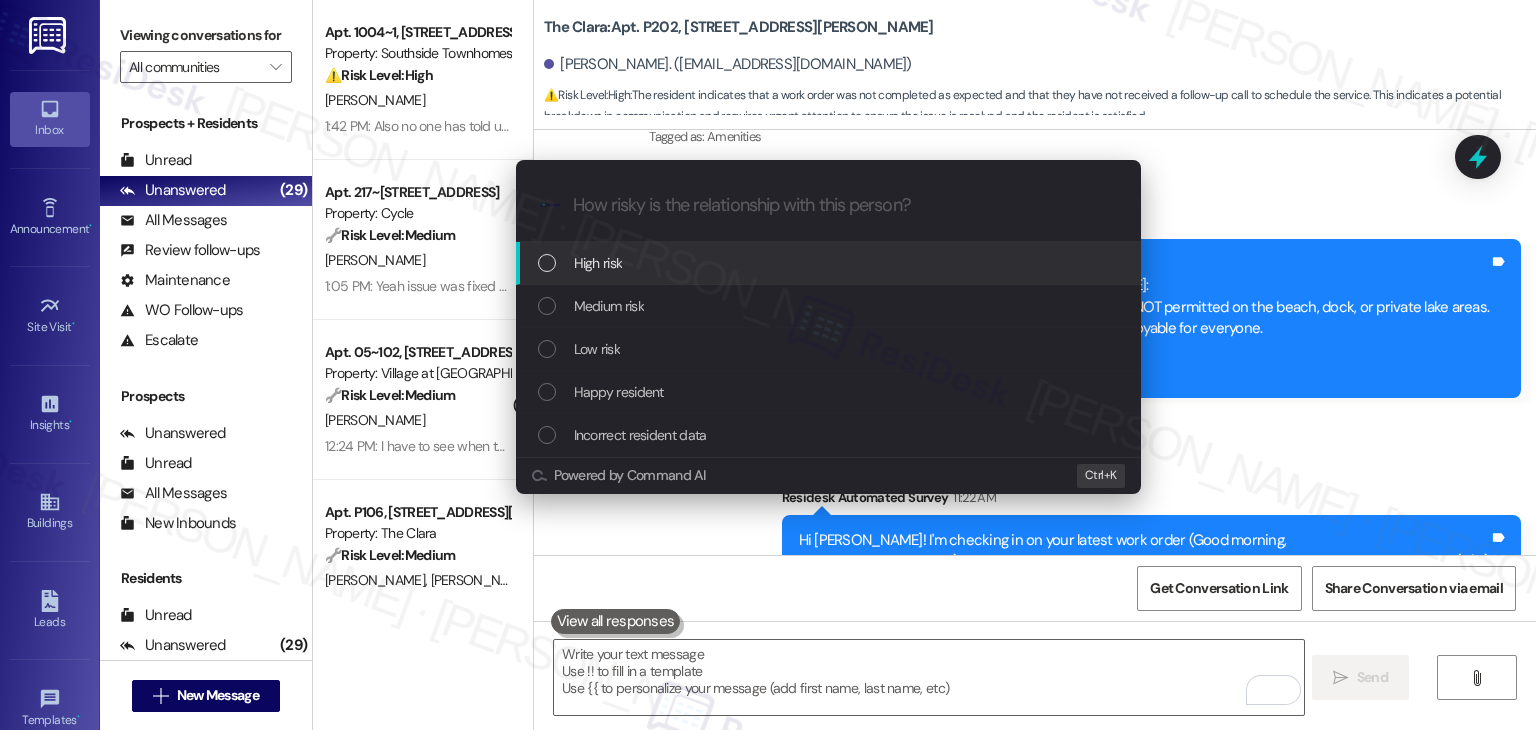 scroll, scrollTop: 41955, scrollLeft: 0, axis: vertical 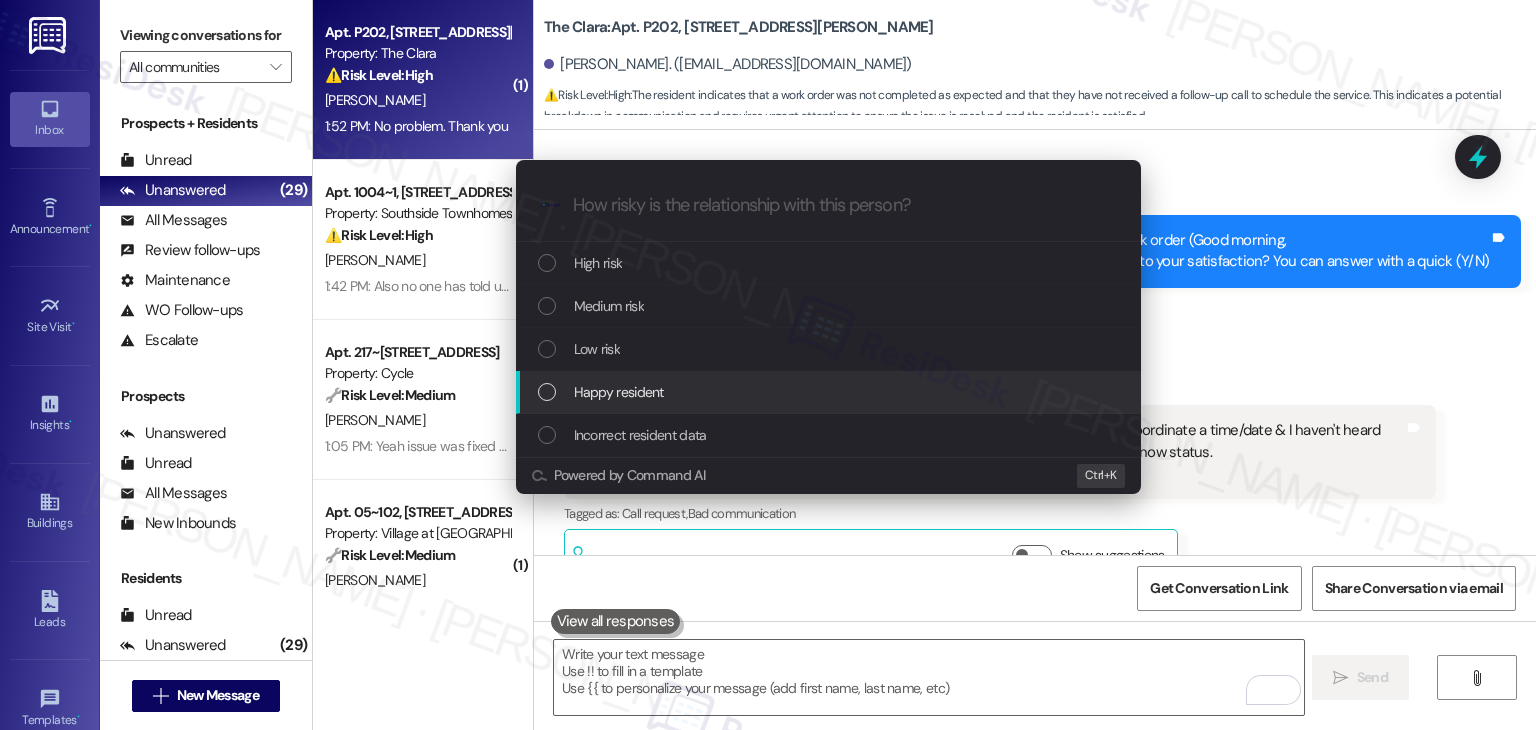 click on "Escalate Conversation How risky is the relationship with this person? Topics (e.g. broken fridge, delayed service) Any messages to highlight in the email? .cls-1{fill:#0a055f;}.cls-2{fill:#0cc4c4;} resideskLogoBlueOrange High risk Medium risk Low risk Happy resident Incorrect resident data Powered by Command AI Ctrl+ K" at bounding box center [768, 365] 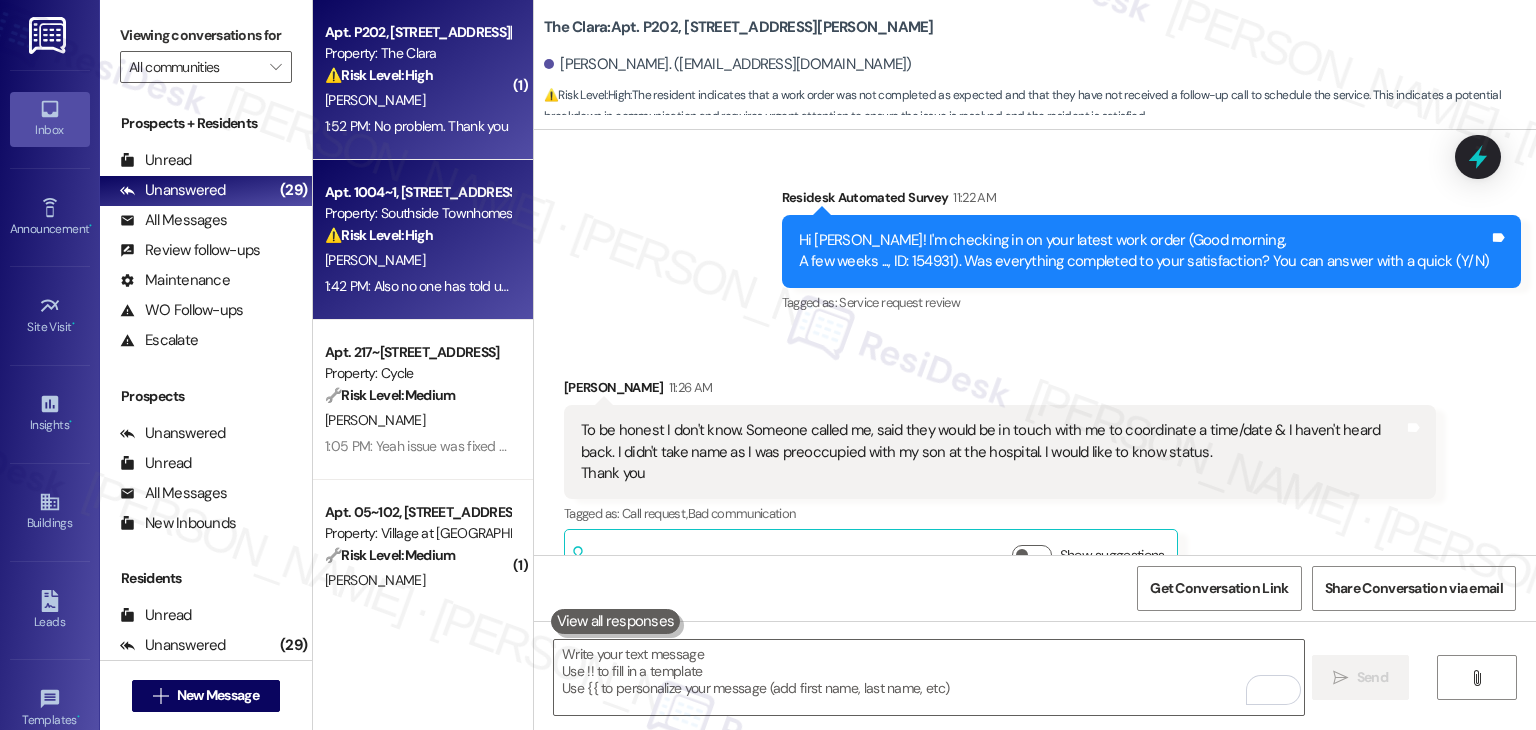 click on "Apt. 1004~1, [STREET_ADDRESS] Property: Southside Townhomes ⚠️  Risk Level:  High The resident reports that their AC is still broken after 12 days and they have not received an update on when it will be repaired. This constitutes an urgent maintenance issue affecting habitability and requires prompt attention. [PERSON_NAME] 1:42 PM: Also no one has told us when we can expect a repair  1:42 PM: Also no one has told us when we can expect a repair" at bounding box center [423, 240] 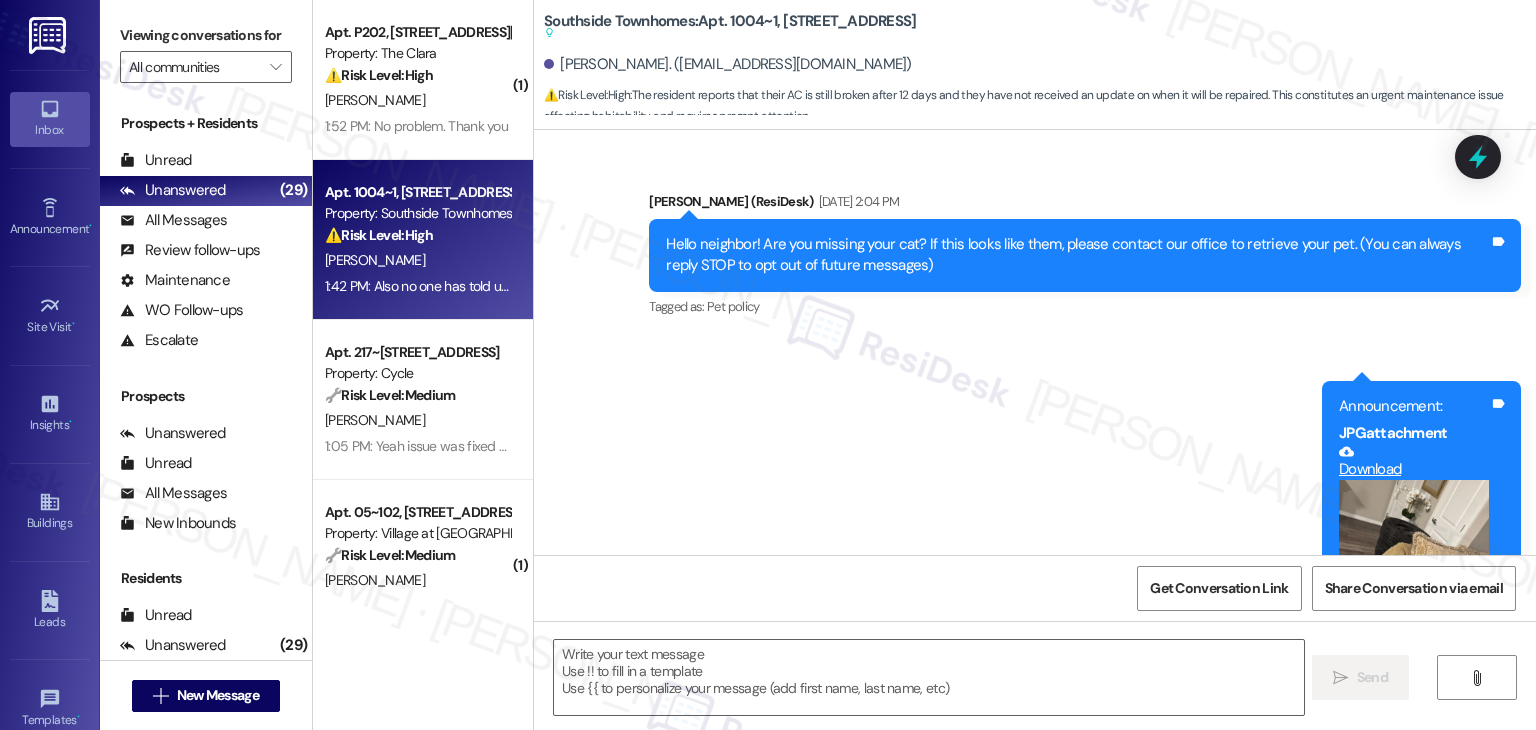 click on "Received via SMS [PERSON_NAME] 11:26 AM No, our AC is still broken  nearly [DATE].  Tags and notes Tagged as:   Heat or a/c ,  Click to highlight conversations about Heat or a/c High risk ,  Click to highlight conversations about High risk Bad experience Click to highlight conversations about Bad experience  Related guidelines Show suggestions Received via SMS [PERSON_NAME]   Neutral 1:42 PM Also no one has told us when we can expect a repair  Tags and notes Tagged as:   Maintenance request ,  Click to highlight conversations about Maintenance request Bad communication Click to highlight conversations about Bad communication" at bounding box center (1035, 2321) 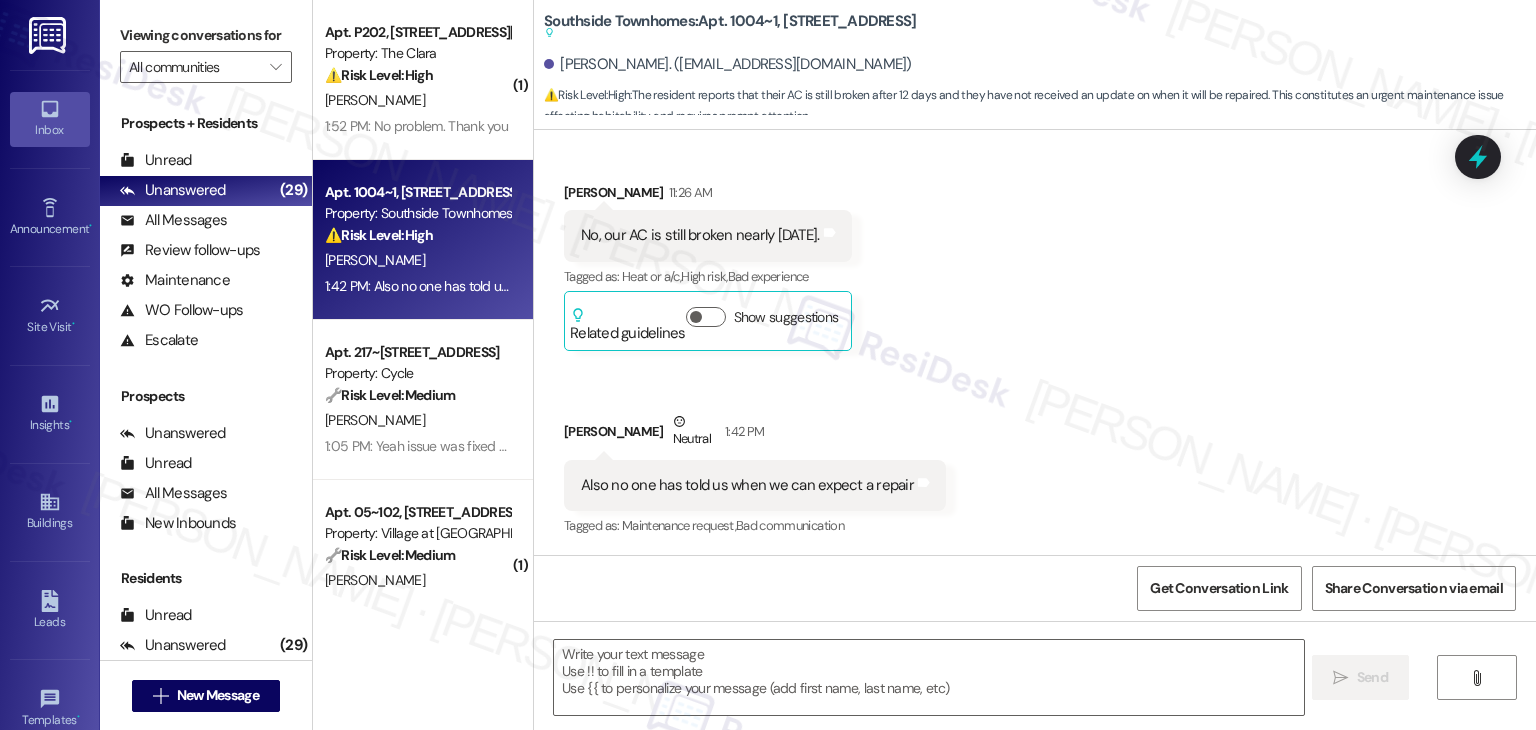 click on "Received via SMS [PERSON_NAME] 11:26 AM No, our AC is still broken  nearly [DATE].  Tags and notes Tagged as:   Heat or a/c ,  Click to highlight conversations about Heat or a/c High risk ,  Click to highlight conversations about High risk Bad experience Click to highlight conversations about Bad experience  Related guidelines Show suggestions Received via SMS [PERSON_NAME]   Neutral 1:42 PM Also no one has told us when we can expect a repair  Tags and notes Tagged as:   Maintenance request ,  Click to highlight conversations about Maintenance request Bad communication Click to highlight conversations about Bad communication" at bounding box center (1035, 346) 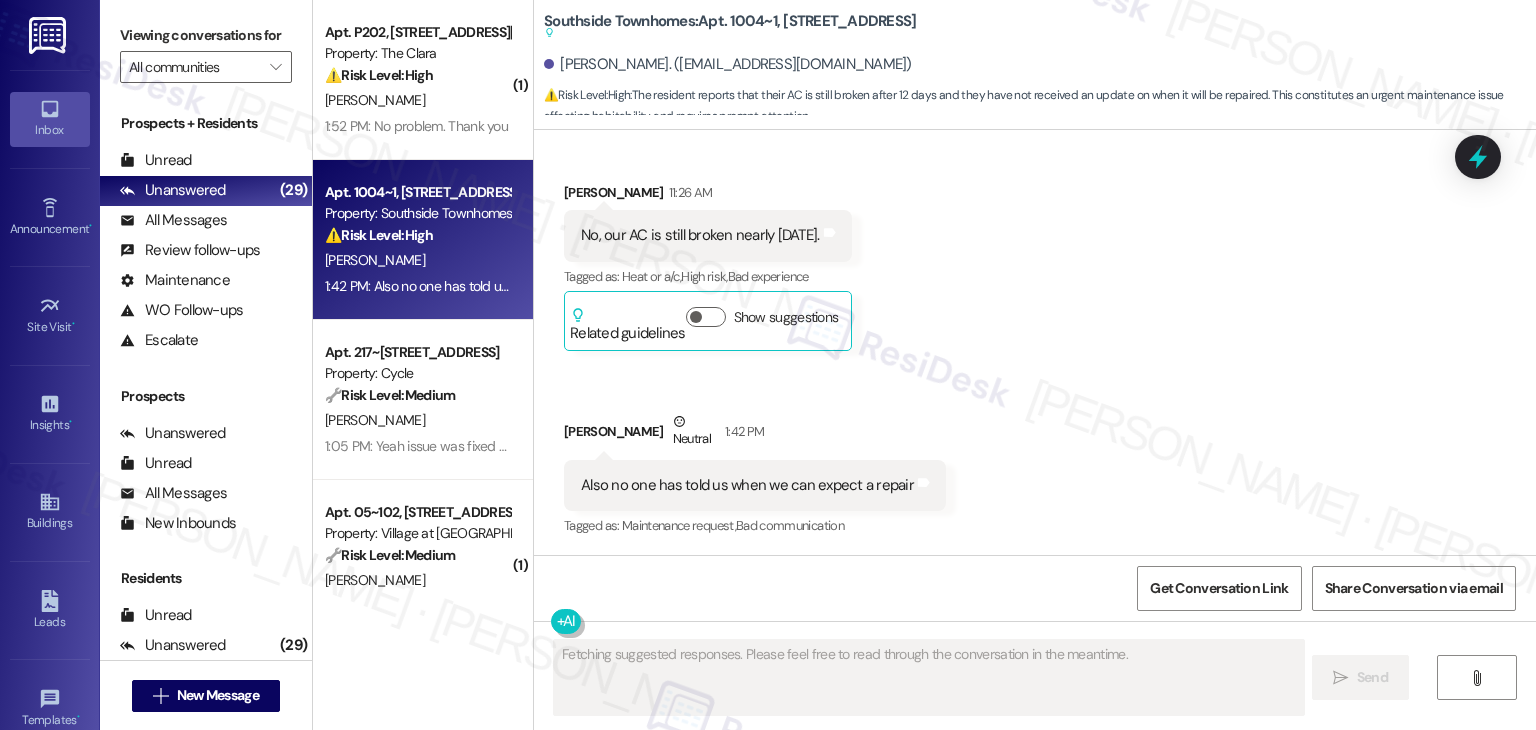 click on "Received via SMS [PERSON_NAME] 11:26 AM No, our AC is still broken  nearly [DATE].  Tags and notes Tagged as:   Heat or a/c ,  Click to highlight conversations about Heat or a/c High risk ,  Click to highlight conversations about High risk Bad experience Click to highlight conversations about Bad experience  Related guidelines Show suggestions Received via SMS [PERSON_NAME]   Neutral 1:42 PM Also no one has told us when we can expect a repair  Tags and notes Tagged as:   Maintenance request ,  Click to highlight conversations about Maintenance request Bad communication Click to highlight conversations about Bad communication" at bounding box center (1035, 346) 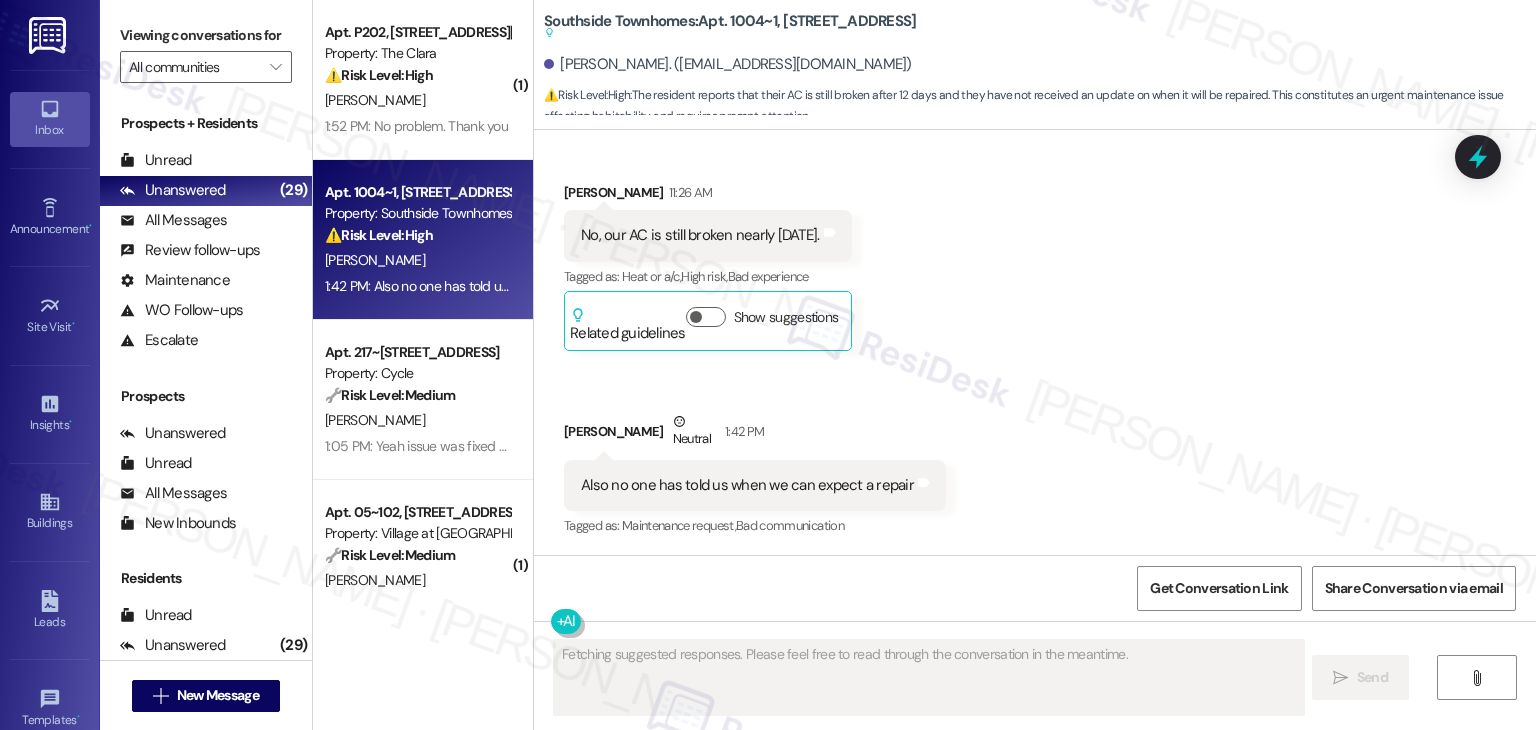 click on "Received via SMS [PERSON_NAME] 11:26 AM No, our AC is still broken  nearly [DATE].  Tags and notes Tagged as:   Heat or a/c ,  Click to highlight conversations about Heat or a/c High risk ,  Click to highlight conversations about High risk Bad experience Click to highlight conversations about Bad experience  Related guidelines Show suggestions Received via SMS [PERSON_NAME]   Neutral 1:42 PM Also no one has told us when we can expect a repair  Tags and notes Tagged as:   Maintenance request ,  Click to highlight conversations about Maintenance request Bad communication Click to highlight conversations about Bad communication" at bounding box center (1035, 346) 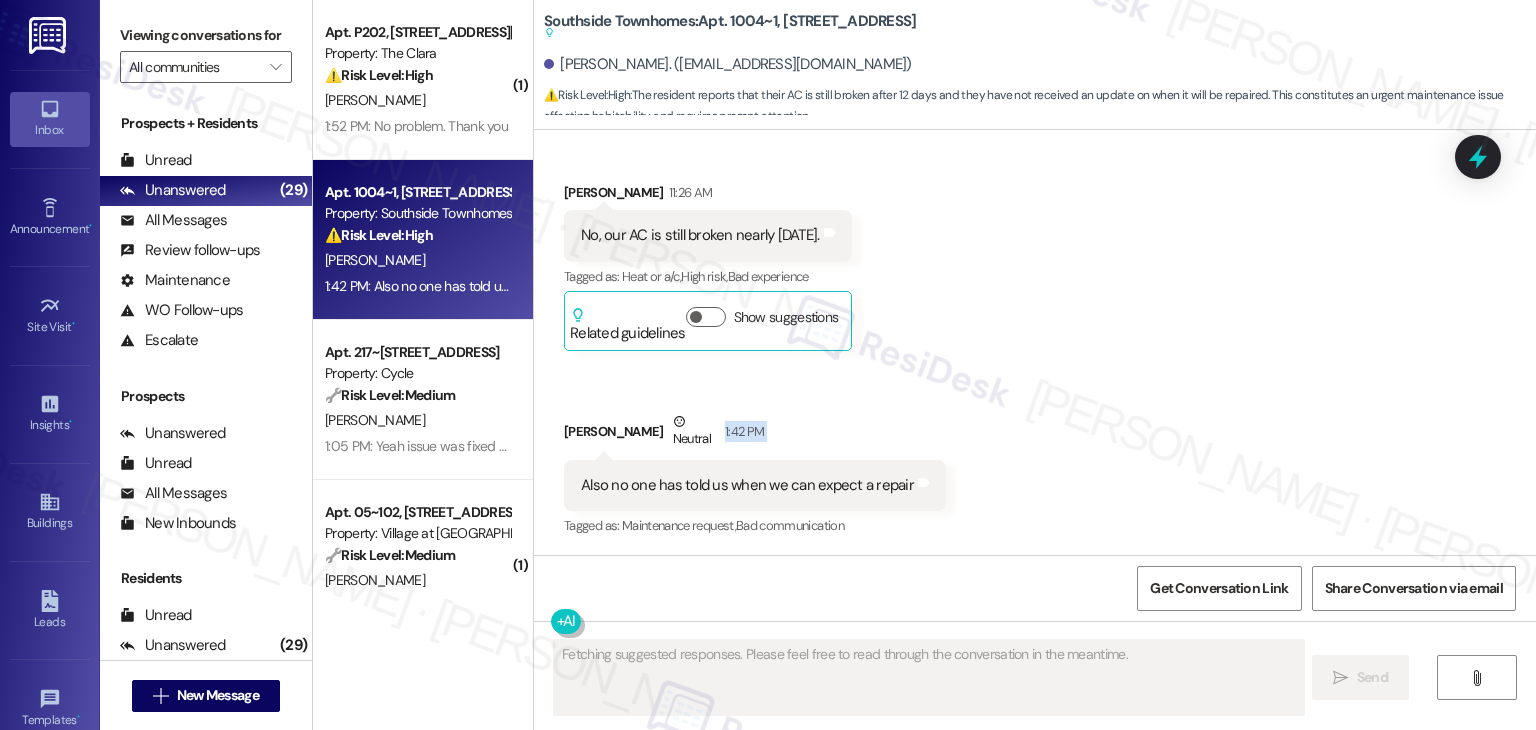 click on "Received via SMS [PERSON_NAME] 11:26 AM No, our AC is still broken  nearly [DATE].  Tags and notes Tagged as:   Heat or a/c ,  Click to highlight conversations about Heat or a/c High risk ,  Click to highlight conversations about High risk Bad experience Click to highlight conversations about Bad experience  Related guidelines Show suggestions Received via SMS [PERSON_NAME]   Neutral 1:42 PM Also no one has told us when we can expect a repair  Tags and notes Tagged as:   Maintenance request ,  Click to highlight conversations about Maintenance request Bad communication Click to highlight conversations about Bad communication" at bounding box center [1035, 346] 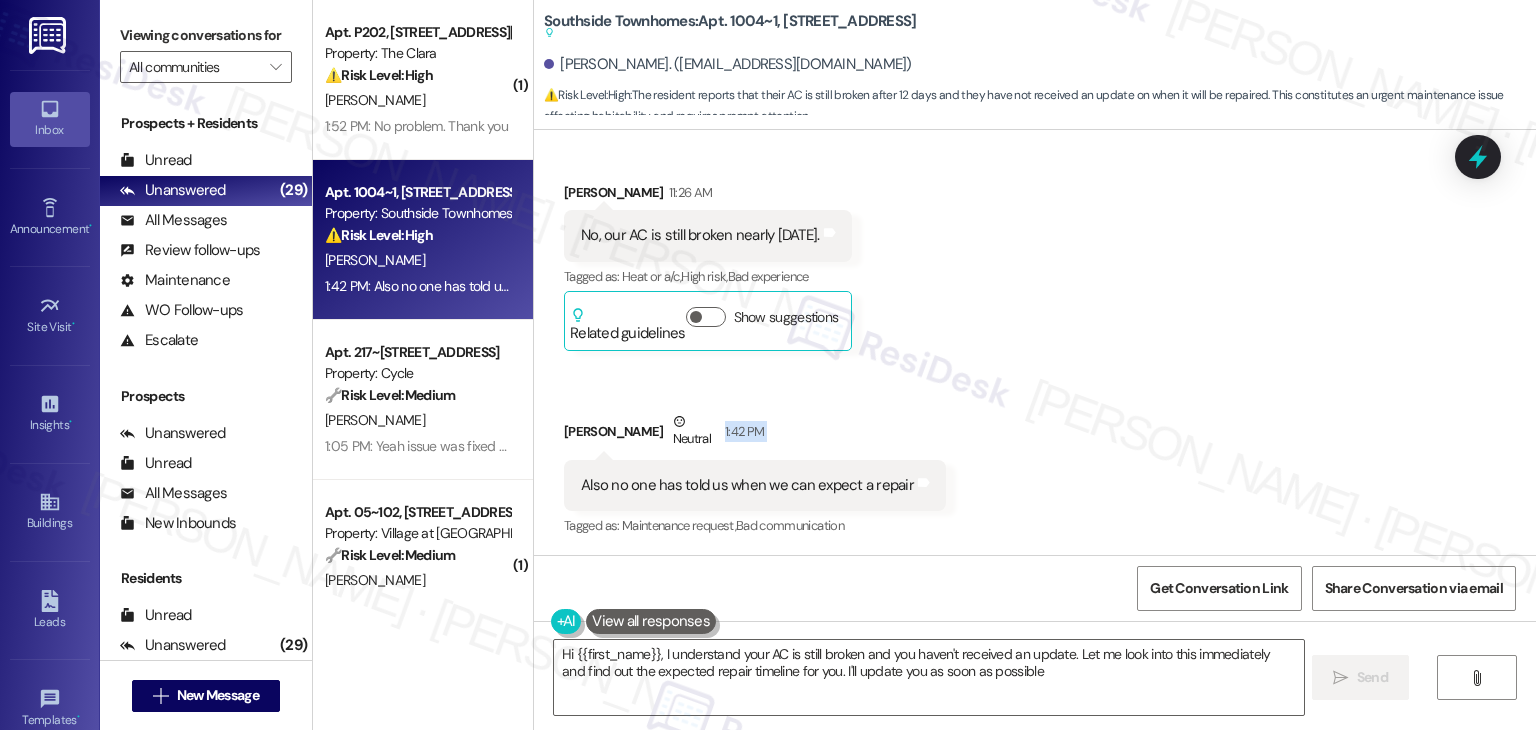 type on "Hi {{first_name}}, I understand your AC is still broken and you haven't received an update. Let me look into this immediately and find out the expected repair timeline for you. I'll update you as soon as possible." 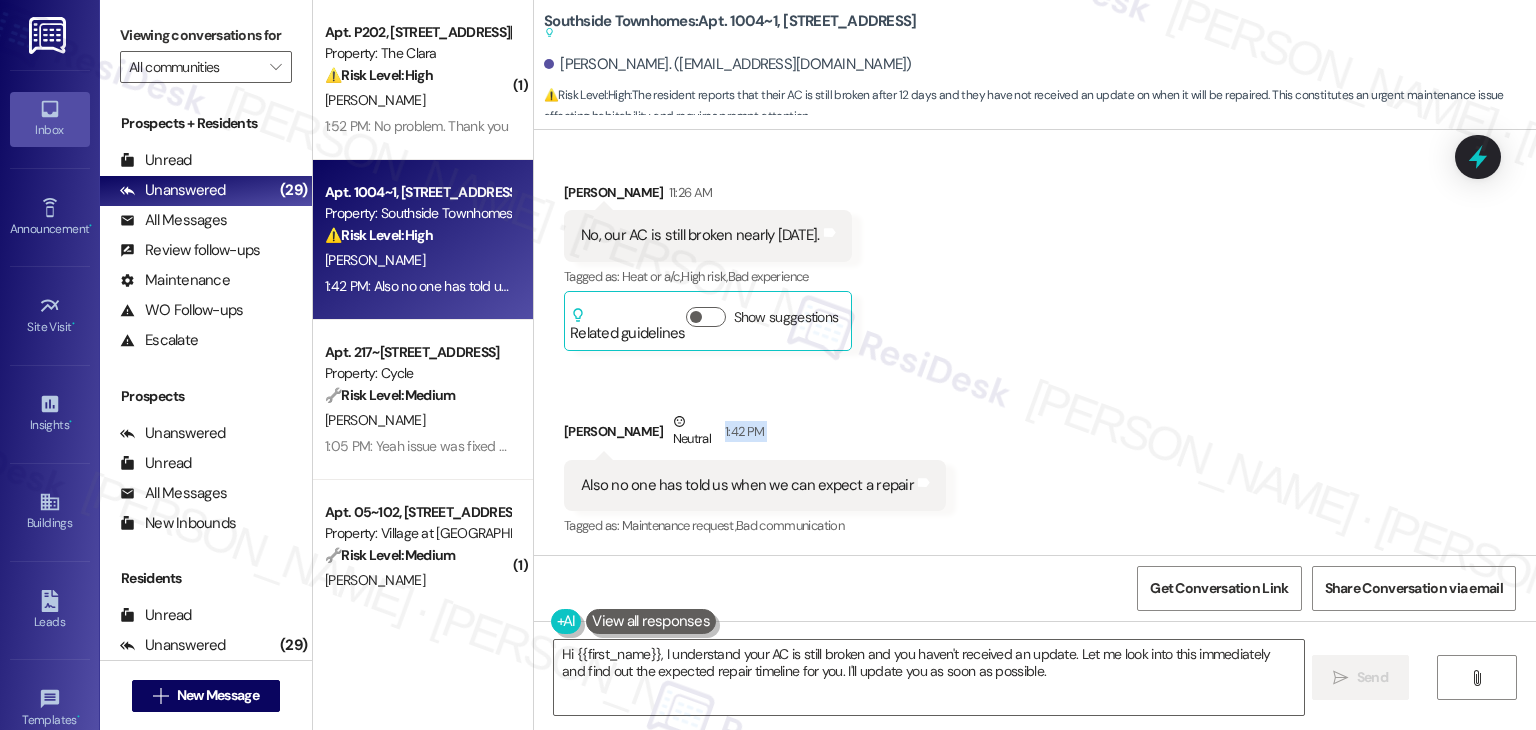 click on "Received via SMS [PERSON_NAME] 11:26 AM No, our AC is still broken  nearly [DATE].  Tags and notes Tagged as:   Heat or a/c ,  Click to highlight conversations about Heat or a/c High risk ,  Click to highlight conversations about High risk Bad experience Click to highlight conversations about Bad experience  Related guidelines Show suggestions Received via SMS [PERSON_NAME]   Neutral 1:42 PM Also no one has told us when we can expect a repair  Tags and notes Tagged as:   Maintenance request ,  Click to highlight conversations about Maintenance request Bad communication Click to highlight conversations about Bad communication" at bounding box center [1035, 346] 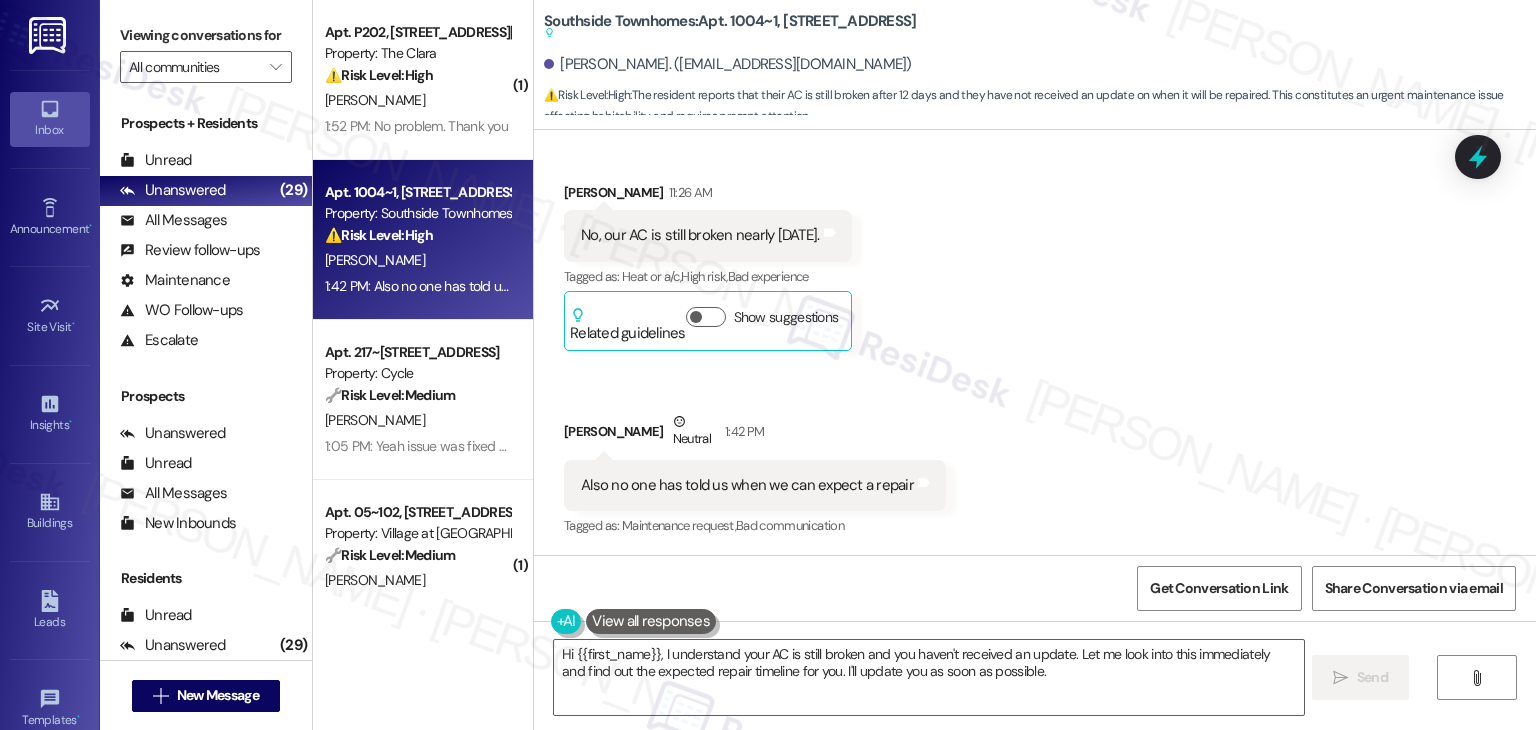 click on "Received via SMS [PERSON_NAME] 11:26 AM No, our AC is still broken  nearly [DATE].  Tags and notes Tagged as:   Heat or a/c ,  Click to highlight conversations about Heat or a/c High risk ,  Click to highlight conversations about High risk Bad experience Click to highlight conversations about Bad experience  Related guidelines Show suggestions Received via SMS [PERSON_NAME]   Neutral 1:42 PM Also no one has told us when we can expect a repair  Tags and notes Tagged as:   Maintenance request ,  Click to highlight conversations about Maintenance request Bad communication Click to highlight conversations about Bad communication" at bounding box center (1035, 346) 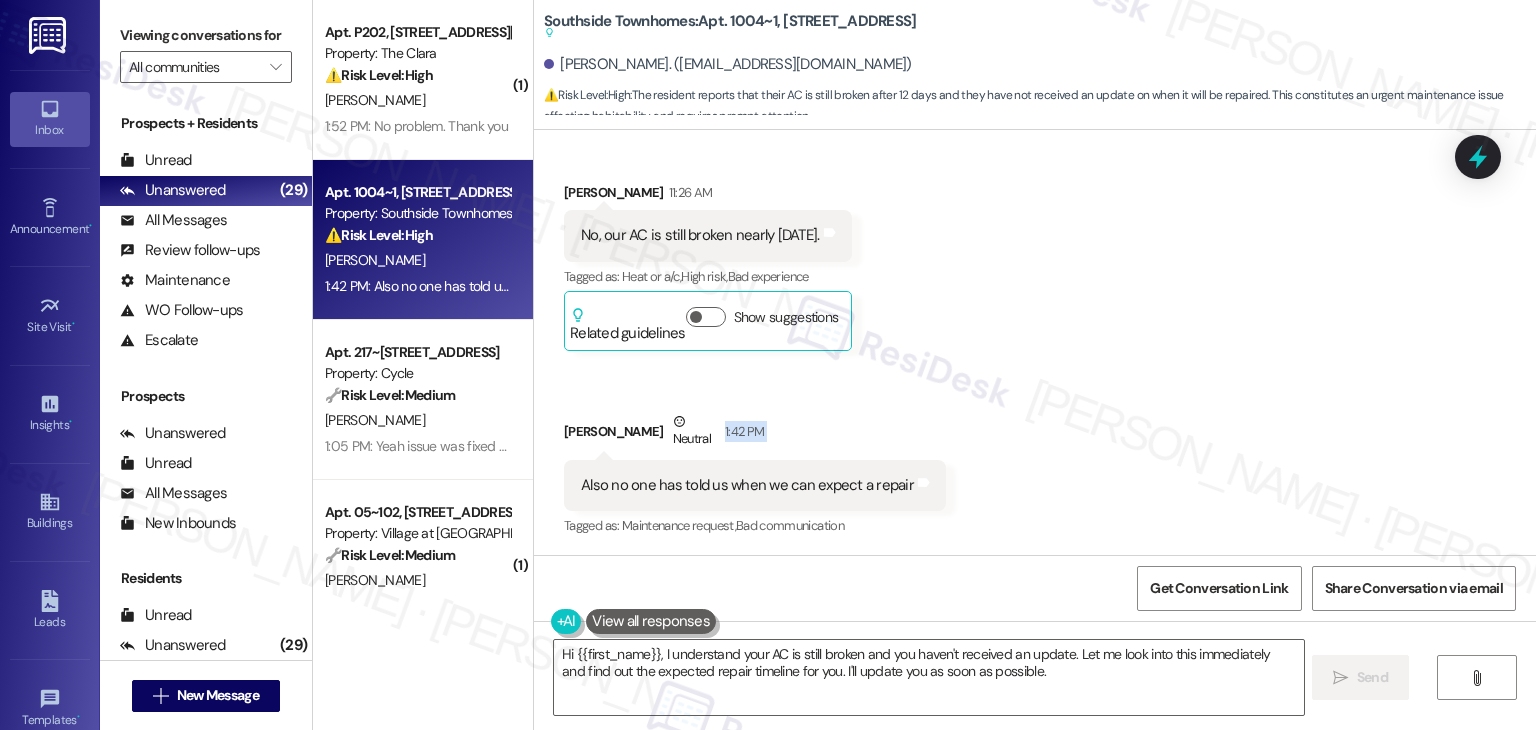 click on "Received via SMS [PERSON_NAME] 11:26 AM No, our AC is still broken  nearly [DATE].  Tags and notes Tagged as:   Heat or a/c ,  Click to highlight conversations about Heat or a/c High risk ,  Click to highlight conversations about High risk Bad experience Click to highlight conversations about Bad experience  Related guidelines Show suggestions Received via SMS [PERSON_NAME]   Neutral 1:42 PM Also no one has told us when we can expect a repair  Tags and notes Tagged as:   Maintenance request ,  Click to highlight conversations about Maintenance request Bad communication Click to highlight conversations about Bad communication" at bounding box center (1035, 346) 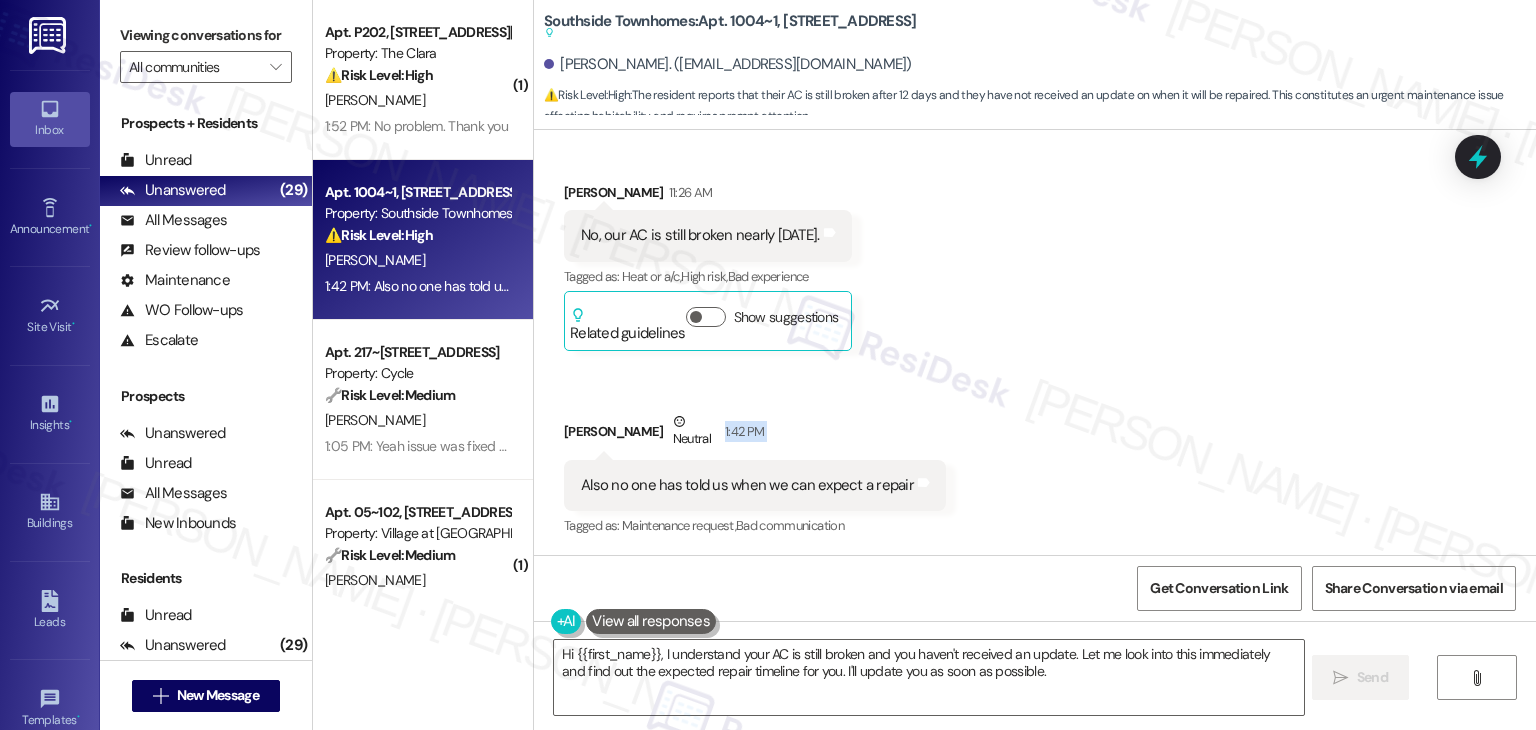 click on "Received via SMS [PERSON_NAME] 11:26 AM No, our AC is still broken  nearly [DATE].  Tags and notes Tagged as:   Heat or a/c ,  Click to highlight conversations about Heat or a/c High risk ,  Click to highlight conversations about High risk Bad experience Click to highlight conversations about Bad experience  Related guidelines Show suggestions Received via SMS [PERSON_NAME]   Neutral 1:42 PM Also no one has told us when we can expect a repair  Tags and notes Tagged as:   Maintenance request ,  Click to highlight conversations about Maintenance request Bad communication Click to highlight conversations about Bad communication" at bounding box center (1035, 346) 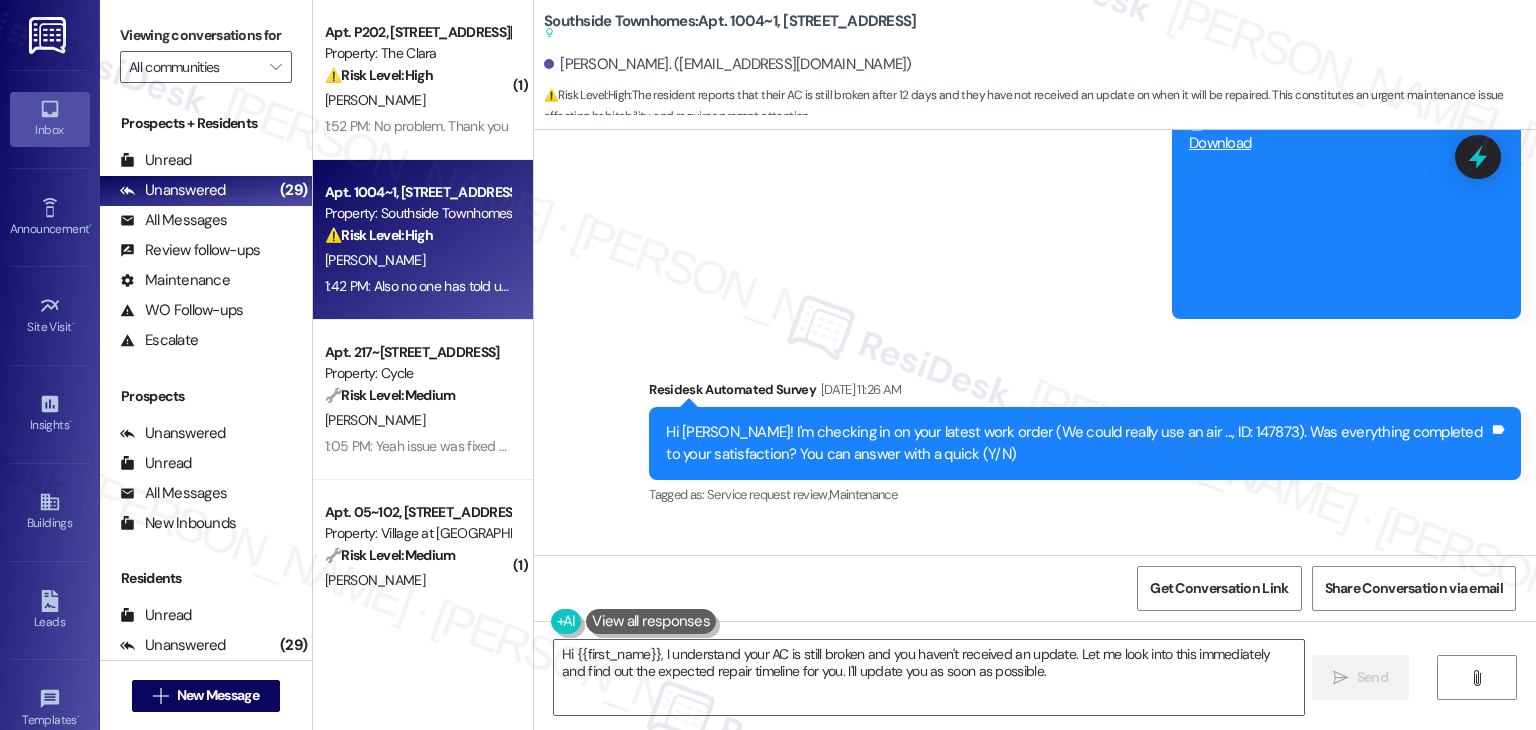 scroll, scrollTop: 1275, scrollLeft: 0, axis: vertical 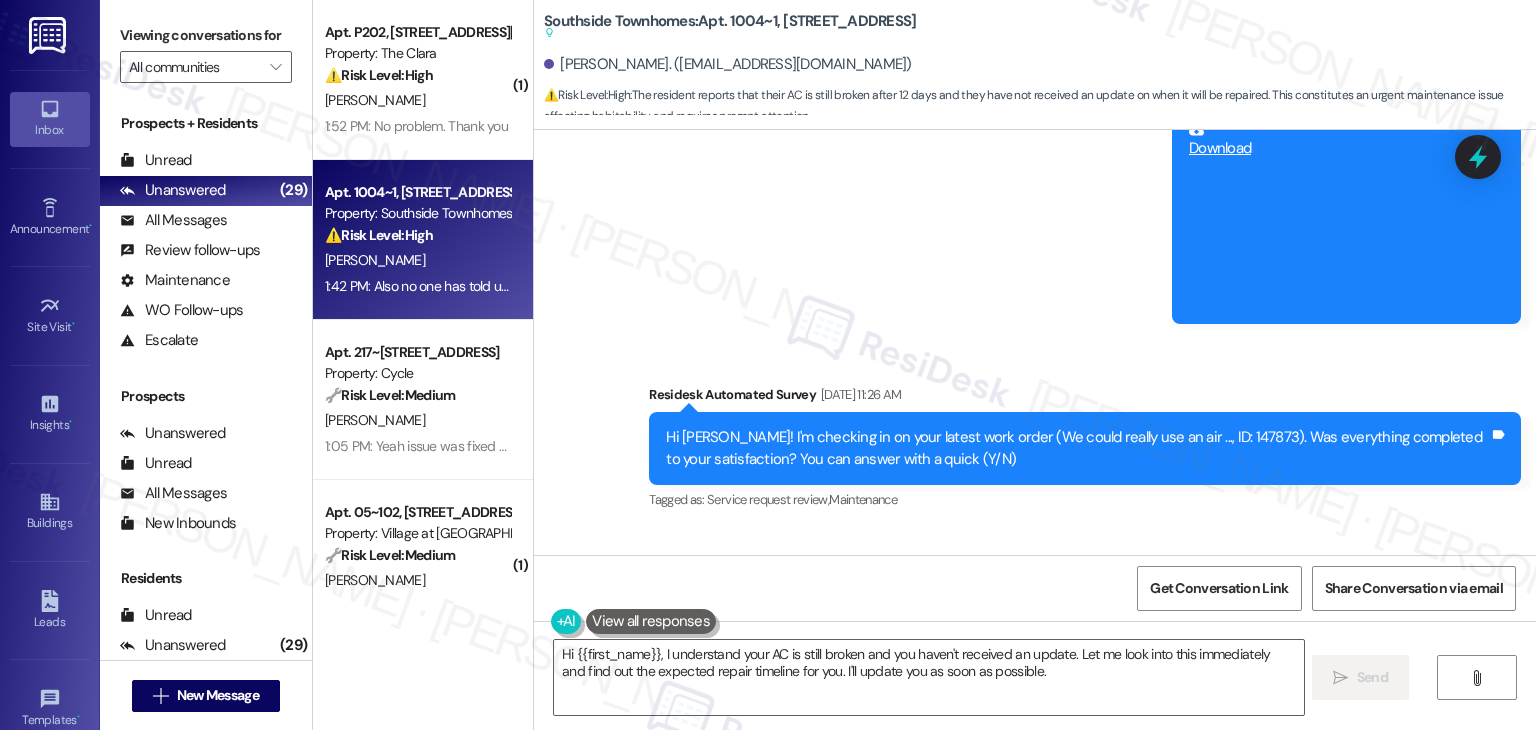 click on "Survey, sent via SMS Residesk Automated Survey [DATE] 11:26 AM Hi Teira! I'm checking in on your latest work order (We could really use an air ..., ID: 147873). Was everything completed to your satisfaction? You can answer with a quick (Y/N) Tags and notes Tagged as:   Service request review ,  Click to highlight conversations about Service request review Maintenance Click to highlight conversations about Maintenance" at bounding box center (1085, 449) 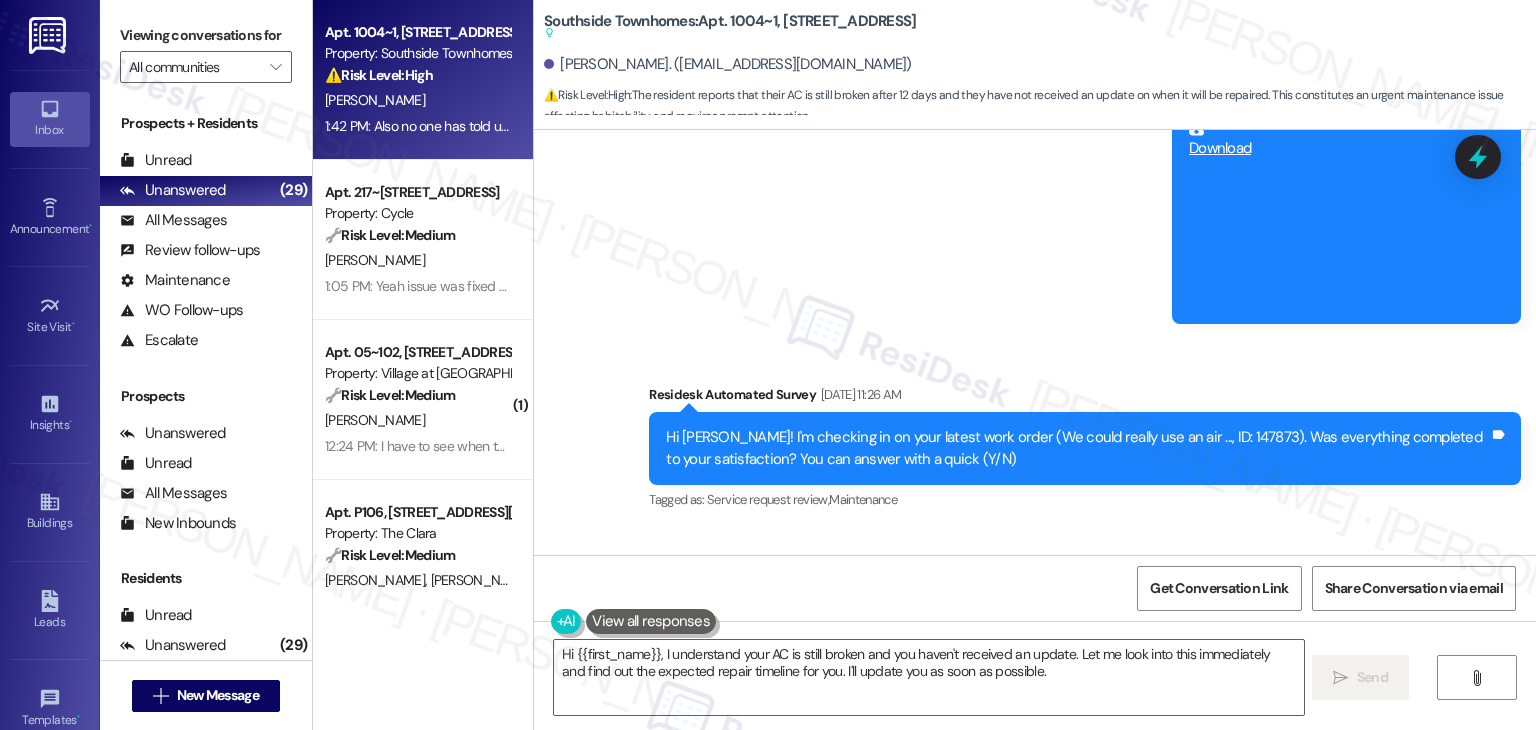 click on "Announcement, sent via SMS [PERSON_NAME]  (ResiDesk) [DATE] 2:04 PM Hello neighbor! Are you missing your cat? If this looks like them, please contact our office to retrieve your pet. (You can always reply STOP to opt out of future messages) Tags and notes Tagged as:   Pet policy Click to highlight conversations about Pet policy Announcement, sent via SMS 2:10 PM [PERSON_NAME]  (ResiDesk) [DATE] 2:10 PM Announcement:
JPG  attachment   Download   (Click to zoom) Tags and notes Announcement, sent via SMS [PERSON_NAME]  (ResiDesk) [DATE] 10:12 AM Hi [PERSON_NAME]!
New Discounted Internet – Sign by [DATE]!
Tags and notes Tagged as:   Rent/payments ,  Click to highlight conversations about Rent/payments Internet services or cable ,  Click to highlight conversations about Internet services or cable Packages/delivery ,  Click to highlight conversations about Packages/delivery Internet services Click to highlight conversations about Internet services Announcement, sent via SMS 10:13 AM [PERSON_NAME]  (ResiDesk)
," at bounding box center (1035, -300) 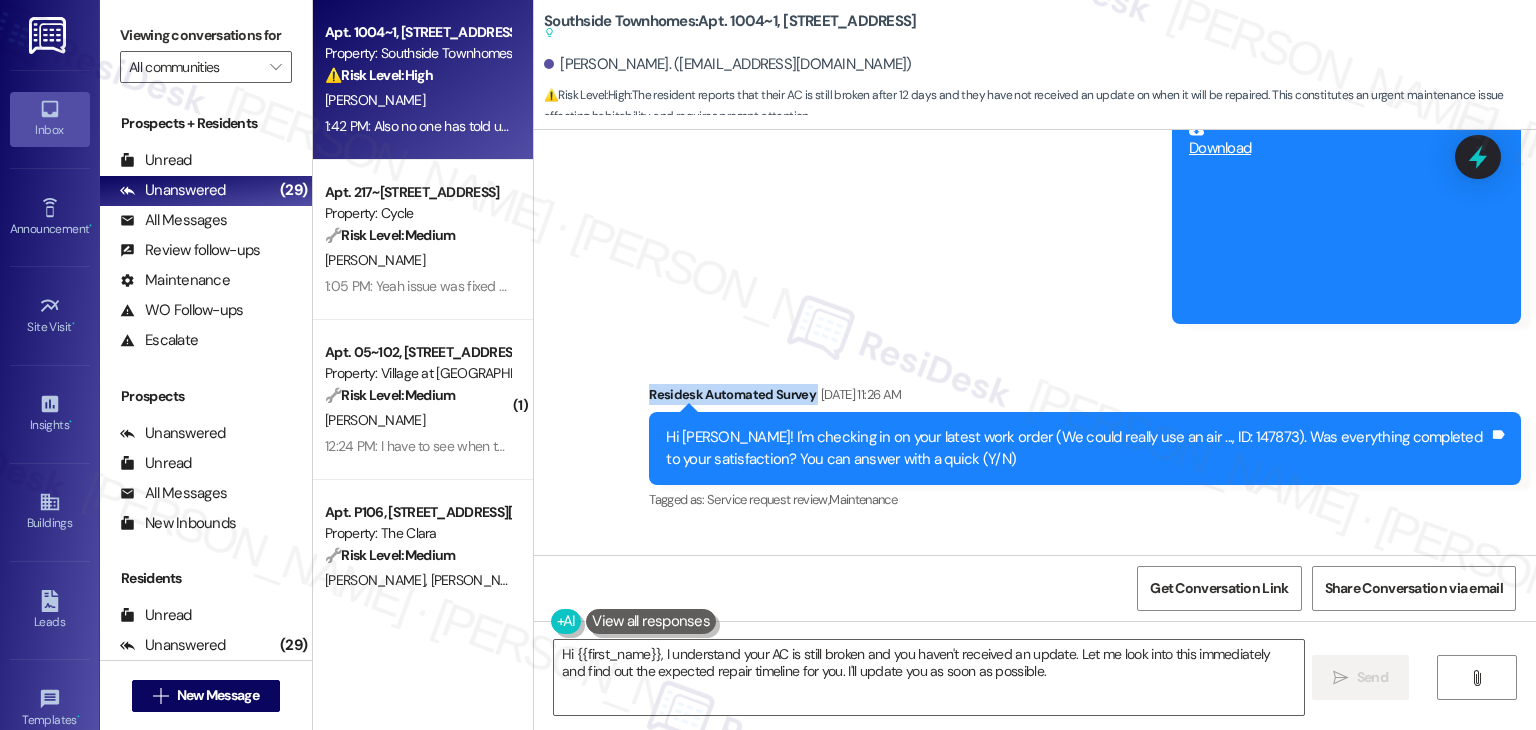 click on "Announcement, sent via SMS [PERSON_NAME]  (ResiDesk) [DATE] 2:04 PM Hello neighbor! Are you missing your cat? If this looks like them, please contact our office to retrieve your pet. (You can always reply STOP to opt out of future messages) Tags and notes Tagged as:   Pet policy Click to highlight conversations about Pet policy Announcement, sent via SMS 2:10 PM [PERSON_NAME]  (ResiDesk) [DATE] 2:10 PM Announcement:
JPG  attachment   Download   (Click to zoom) Tags and notes Announcement, sent via SMS [PERSON_NAME]  (ResiDesk) [DATE] 10:12 AM Hi [PERSON_NAME]!
New Discounted Internet – Sign by [DATE]!
Tags and notes Tagged as:   Rent/payments ,  Click to highlight conversations about Rent/payments Internet services or cable ,  Click to highlight conversations about Internet services or cable Packages/delivery ,  Click to highlight conversations about Packages/delivery Internet services Click to highlight conversations about Internet services Announcement, sent via SMS 10:13 AM [PERSON_NAME]  (ResiDesk)
," at bounding box center (1035, -300) 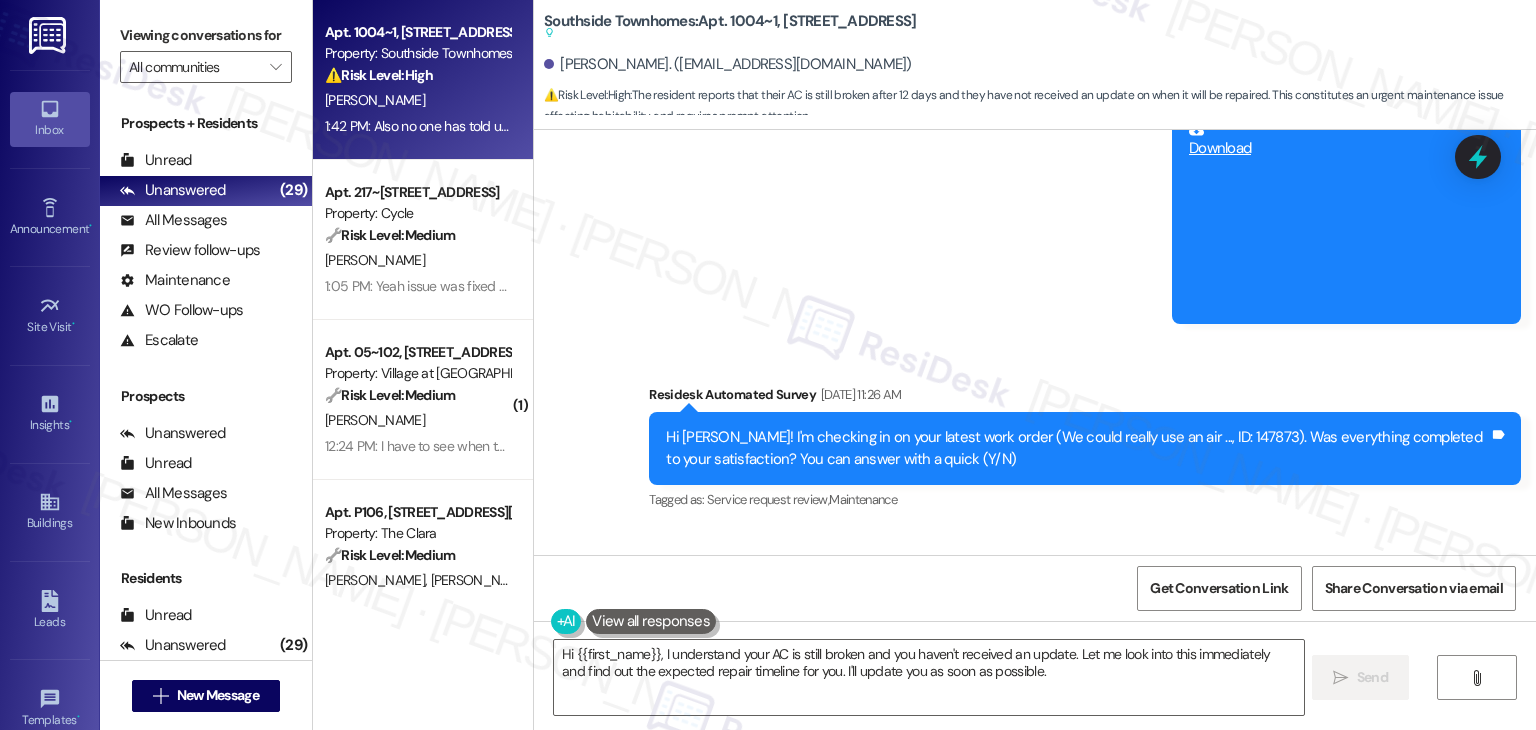 click on "Announcement, sent via SMS [PERSON_NAME]  (ResiDesk) [DATE] 2:04 PM Hello neighbor! Are you missing your cat? If this looks like them, please contact our office to retrieve your pet. (You can always reply STOP to opt out of future messages) Tags and notes Tagged as:   Pet policy Click to highlight conversations about Pet policy Announcement, sent via SMS 2:10 PM [PERSON_NAME]  (ResiDesk) [DATE] 2:10 PM Announcement:
JPG  attachment   Download   (Click to zoom) Tags and notes Announcement, sent via SMS [PERSON_NAME]  (ResiDesk) [DATE] 10:12 AM Hi [PERSON_NAME]!
New Discounted Internet – Sign by [DATE]!
Tags and notes Tagged as:   Rent/payments ,  Click to highlight conversations about Rent/payments Internet services or cable ,  Click to highlight conversations about Internet services or cable Packages/delivery ,  Click to highlight conversations about Packages/delivery Internet services Click to highlight conversations about Internet services Announcement, sent via SMS 10:13 AM [PERSON_NAME]  (ResiDesk)
," at bounding box center (1035, -300) 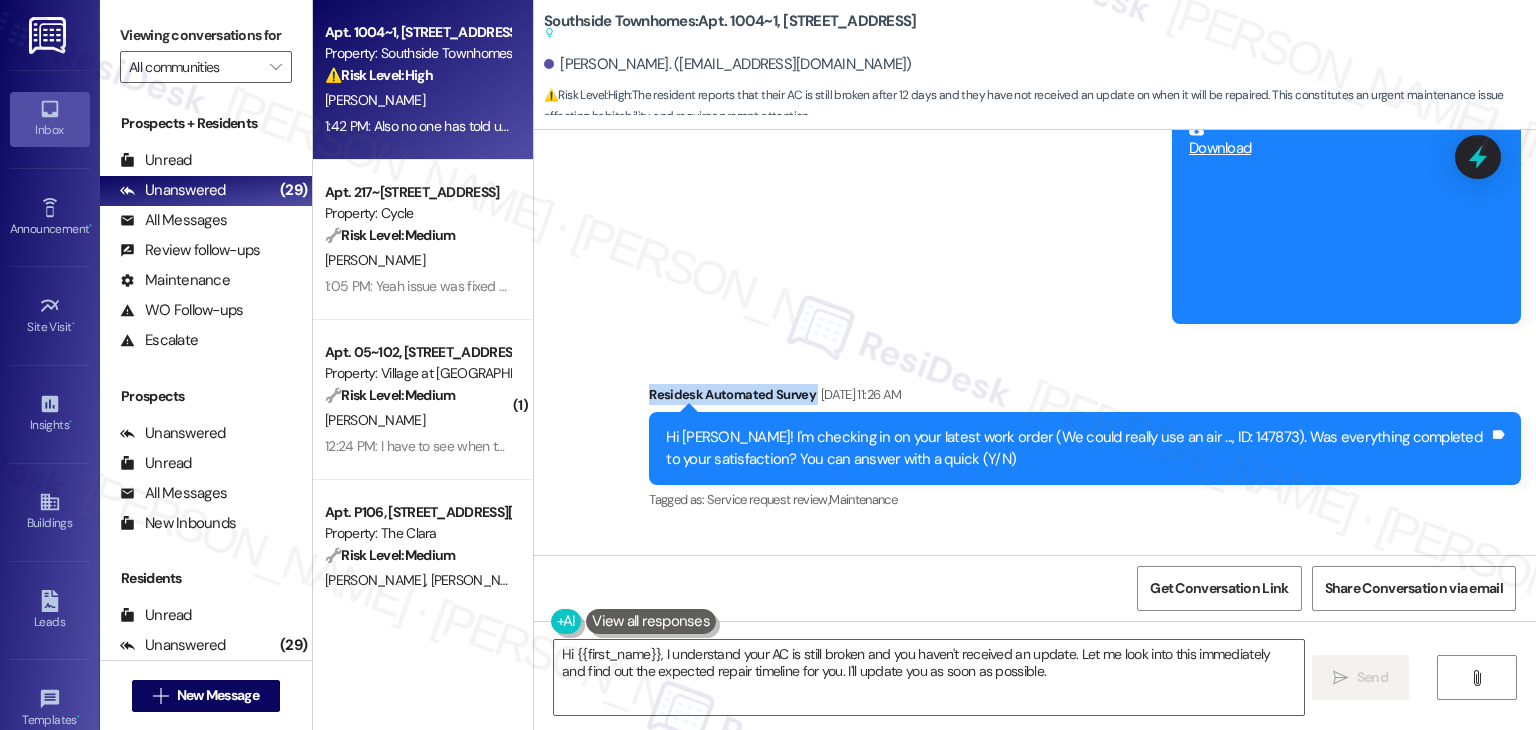 click on "Announcement, sent via SMS [PERSON_NAME]  (ResiDesk) [DATE] 2:04 PM Hello neighbor! Are you missing your cat? If this looks like them, please contact our office to retrieve your pet. (You can always reply STOP to opt out of future messages) Tags and notes Tagged as:   Pet policy Click to highlight conversations about Pet policy Announcement, sent via SMS 2:10 PM [PERSON_NAME]  (ResiDesk) [DATE] 2:10 PM Announcement:
JPG  attachment   Download   (Click to zoom) Tags and notes Announcement, sent via SMS [PERSON_NAME]  (ResiDesk) [DATE] 10:12 AM Hi [PERSON_NAME]!
New Discounted Internet – Sign by [DATE]!
Tags and notes Tagged as:   Rent/payments ,  Click to highlight conversations about Rent/payments Internet services or cable ,  Click to highlight conversations about Internet services or cable Packages/delivery ,  Click to highlight conversations about Packages/delivery Internet services Click to highlight conversations about Internet services Announcement, sent via SMS 10:13 AM [PERSON_NAME]  (ResiDesk)
," at bounding box center [1035, -300] 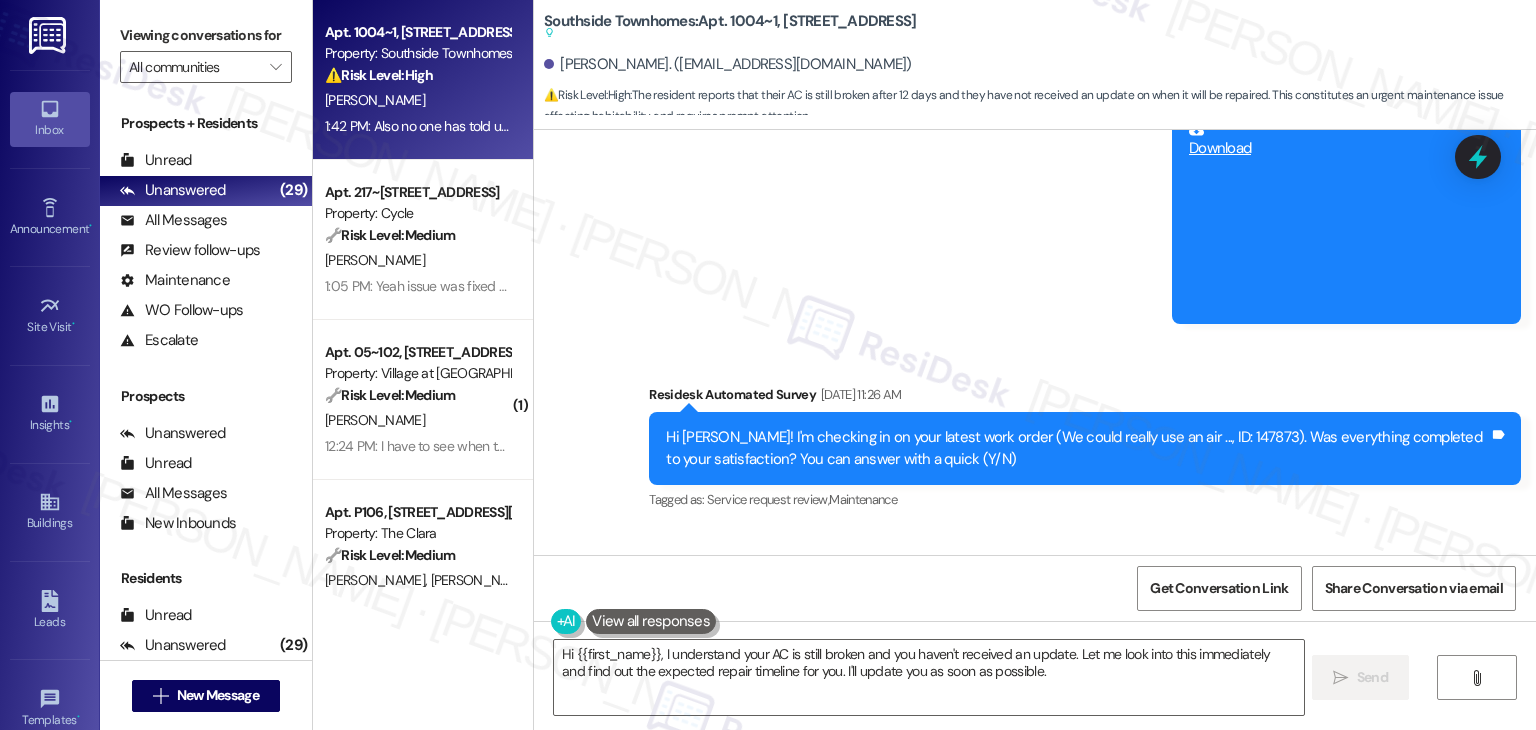 click on "Announcement, sent via SMS [PERSON_NAME]  (ResiDesk) [DATE] 2:04 PM Hello neighbor! Are you missing your cat? If this looks like them, please contact our office to retrieve your pet. (You can always reply STOP to opt out of future messages) Tags and notes Tagged as:   Pet policy Click to highlight conversations about Pet policy Announcement, sent via SMS 2:10 PM [PERSON_NAME]  (ResiDesk) [DATE] 2:10 PM Announcement:
JPG  attachment   Download   (Click to zoom) Tags and notes Announcement, sent via SMS [PERSON_NAME]  (ResiDesk) [DATE] 10:12 AM Hi [PERSON_NAME]!
New Discounted Internet – Sign by [DATE]!
Tags and notes Tagged as:   Rent/payments ,  Click to highlight conversations about Rent/payments Internet services or cable ,  Click to highlight conversations about Internet services or cable Packages/delivery ,  Click to highlight conversations about Packages/delivery Internet services Click to highlight conversations about Internet services Announcement, sent via SMS 10:13 AM [PERSON_NAME]  (ResiDesk)
," at bounding box center [1035, -300] 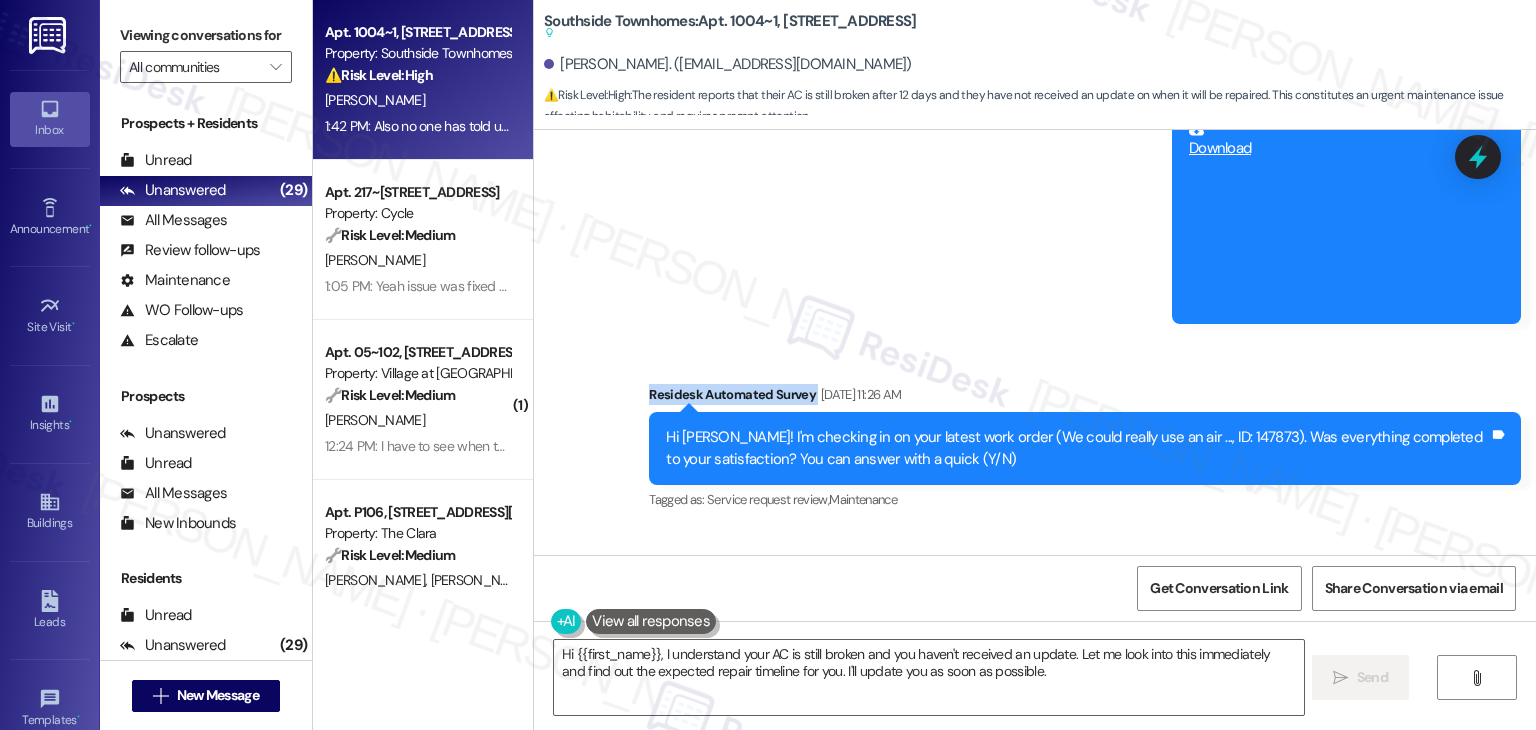 click on "Announcement, sent via SMS [PERSON_NAME]  (ResiDesk) [DATE] 2:04 PM Hello neighbor! Are you missing your cat? If this looks like them, please contact our office to retrieve your pet. (You can always reply STOP to opt out of future messages) Tags and notes Tagged as:   Pet policy Click to highlight conversations about Pet policy Announcement, sent via SMS 2:10 PM [PERSON_NAME]  (ResiDesk) [DATE] 2:10 PM Announcement:
JPG  attachment   Download   (Click to zoom) Tags and notes Announcement, sent via SMS [PERSON_NAME]  (ResiDesk) [DATE] 10:12 AM Hi [PERSON_NAME]!
New Discounted Internet – Sign by [DATE]!
Tags and notes Tagged as:   Rent/payments ,  Click to highlight conversations about Rent/payments Internet services or cable ,  Click to highlight conversations about Internet services or cable Packages/delivery ,  Click to highlight conversations about Packages/delivery Internet services Click to highlight conversations about Internet services Announcement, sent via SMS 10:13 AM [PERSON_NAME]  (ResiDesk)
," at bounding box center [1035, -300] 